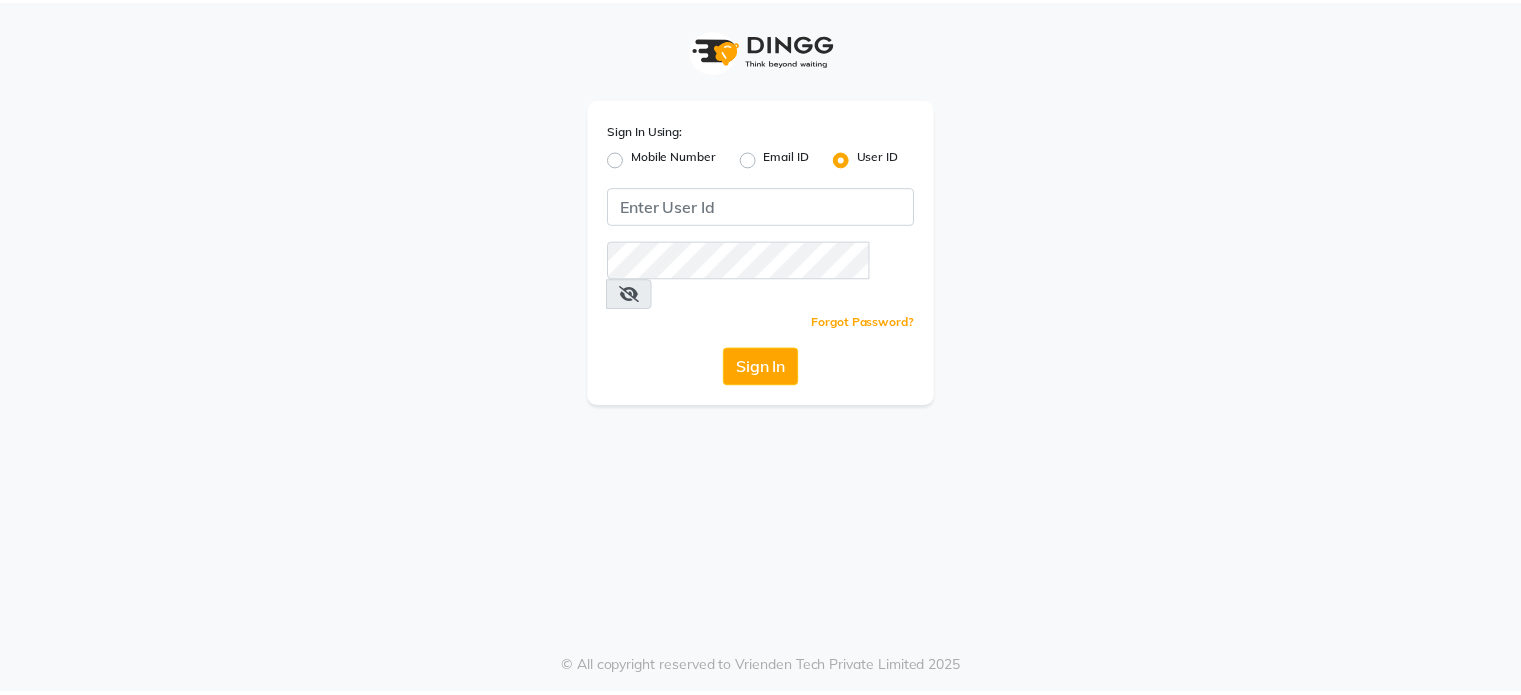 scroll, scrollTop: 0, scrollLeft: 0, axis: both 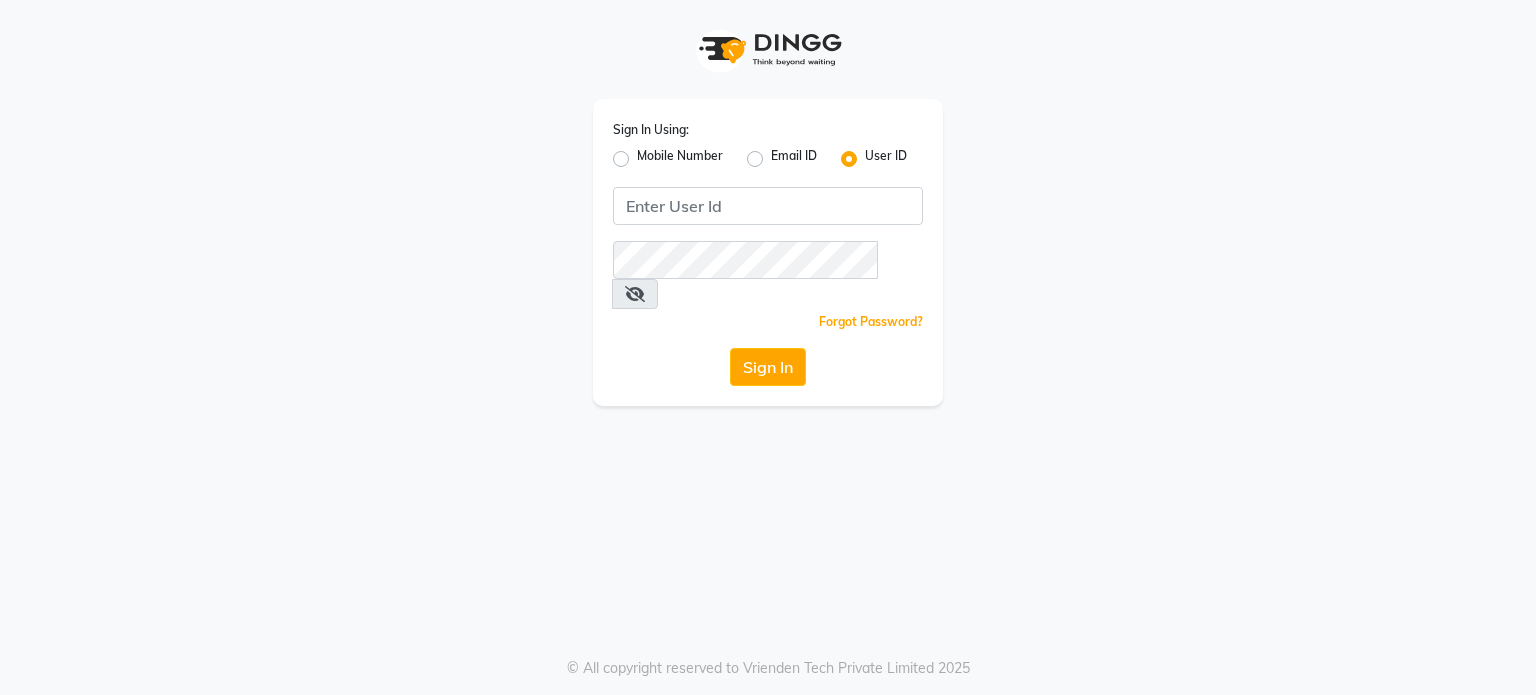 click on "Mobile Number" 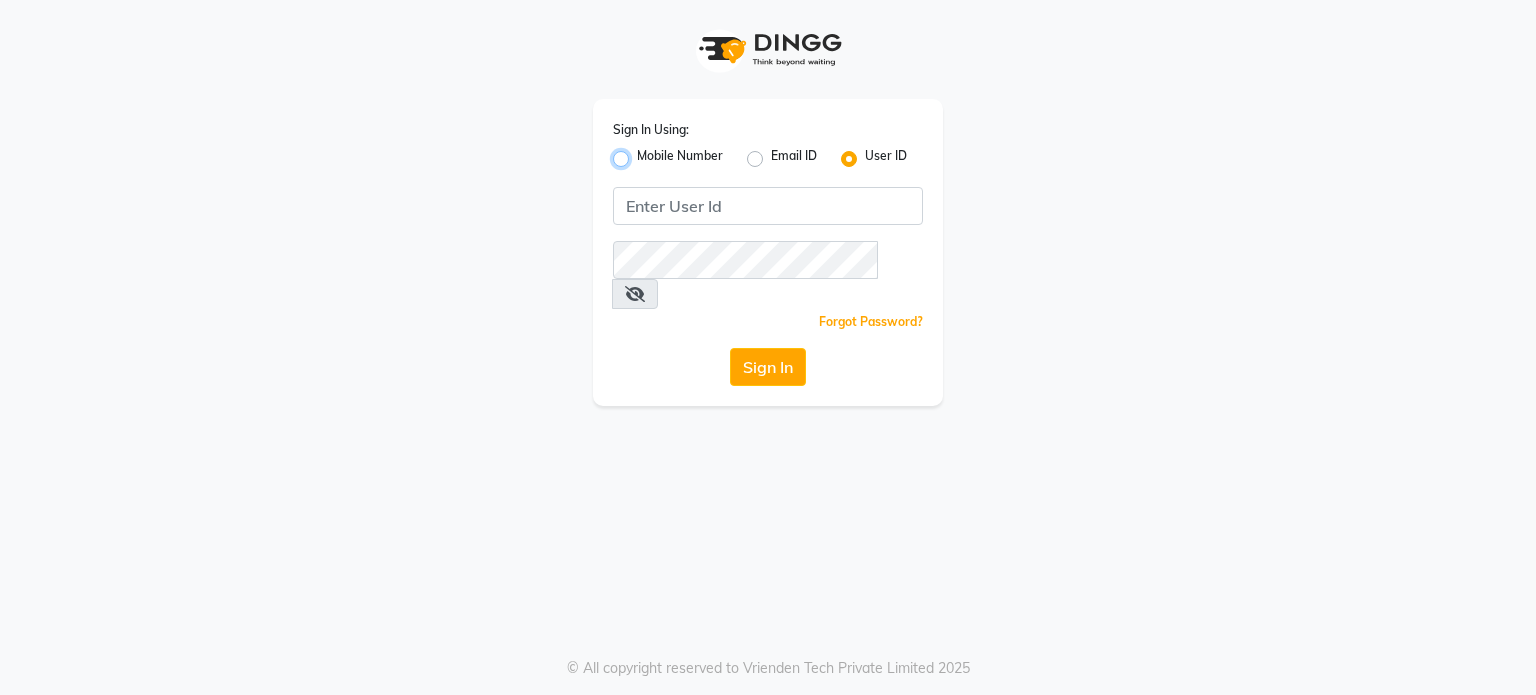 click on "Mobile Number" at bounding box center [643, 153] 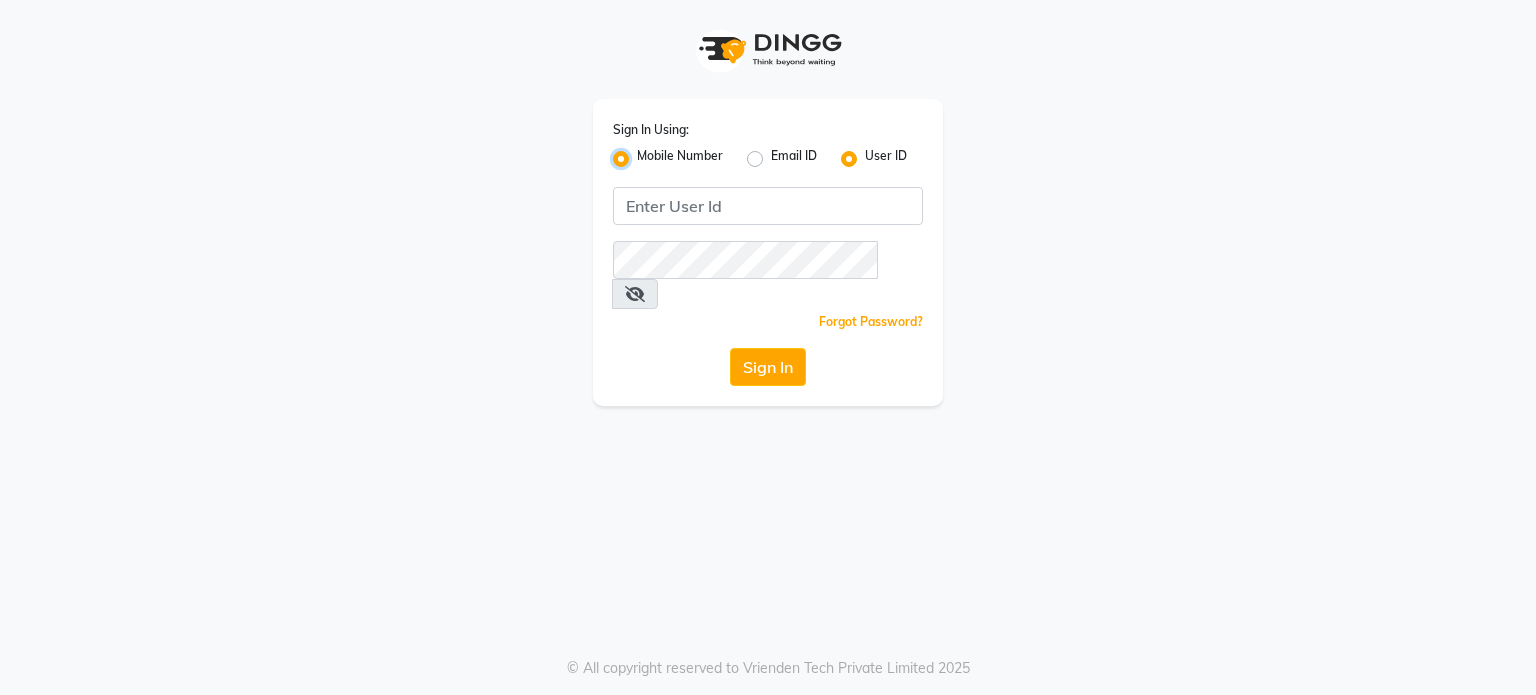 radio on "false" 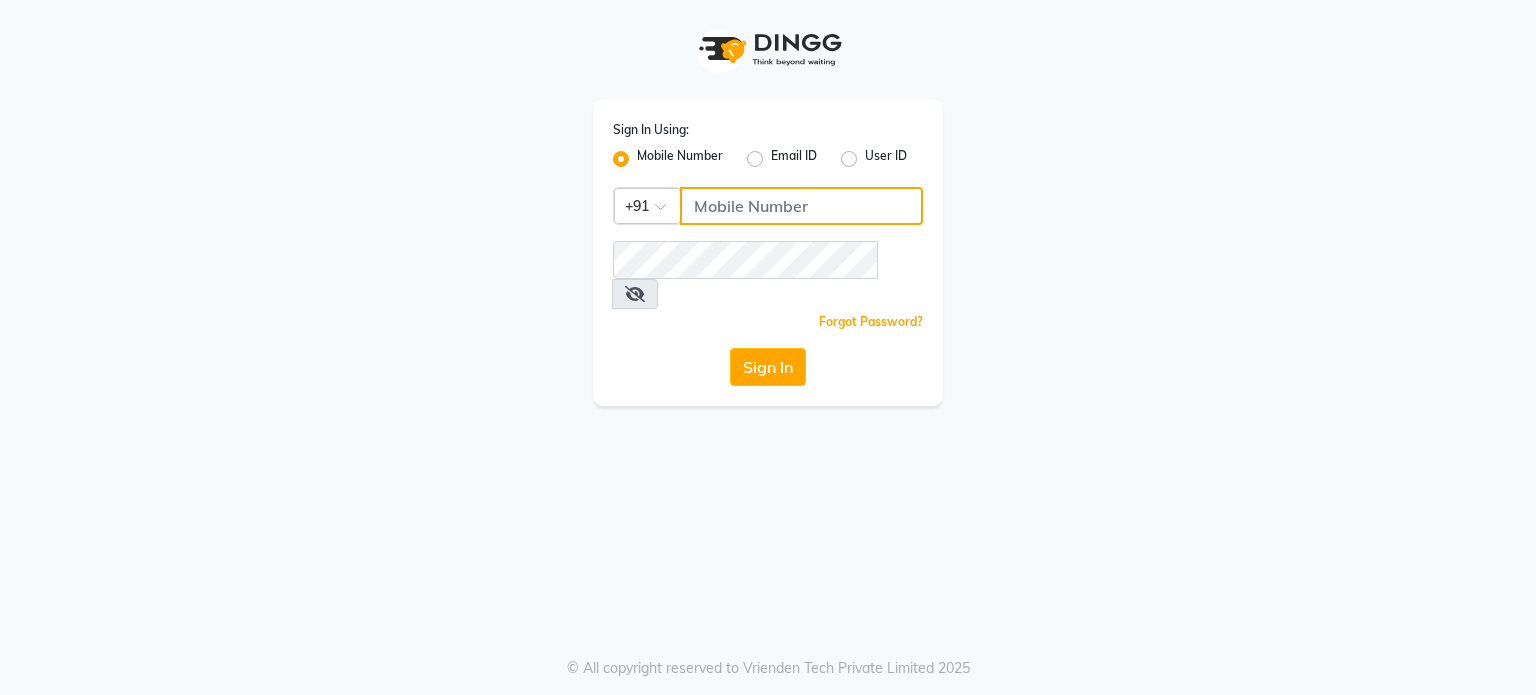 click 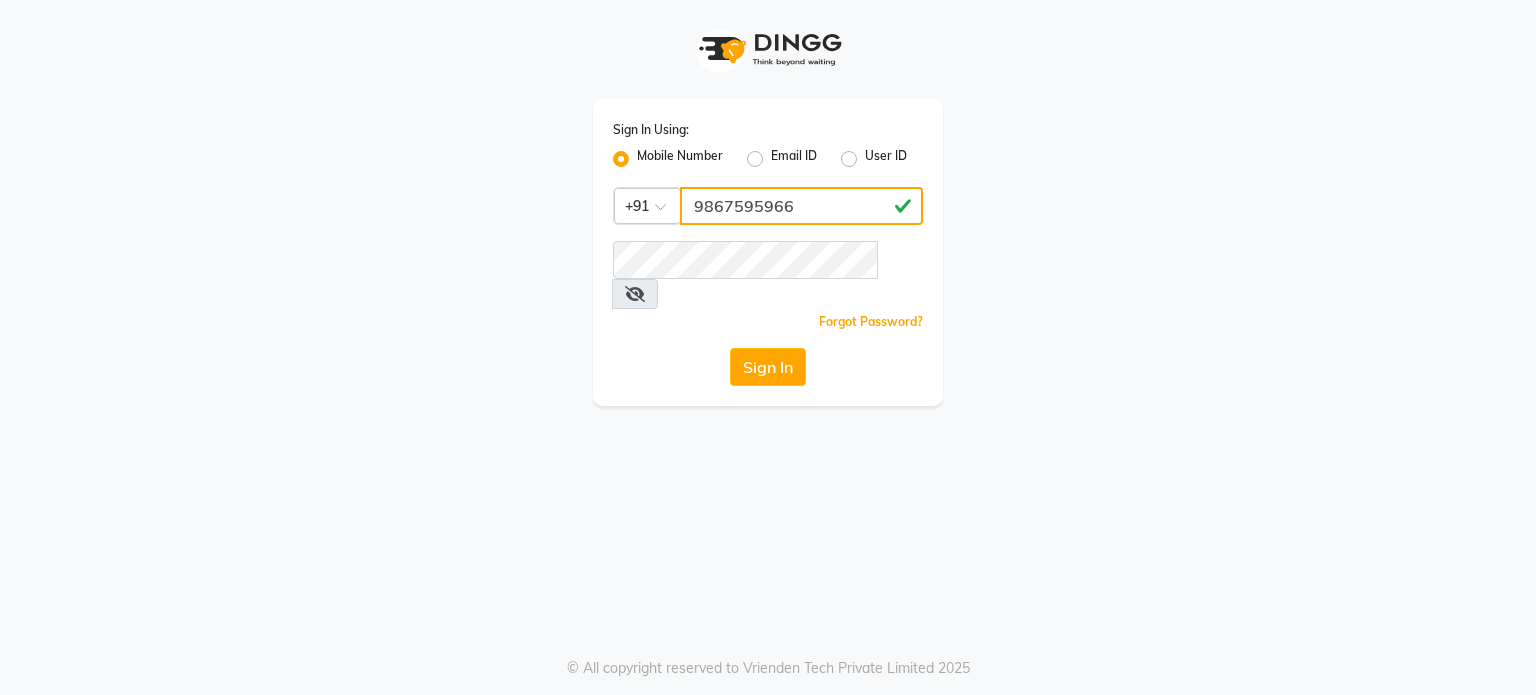type on "9867595966" 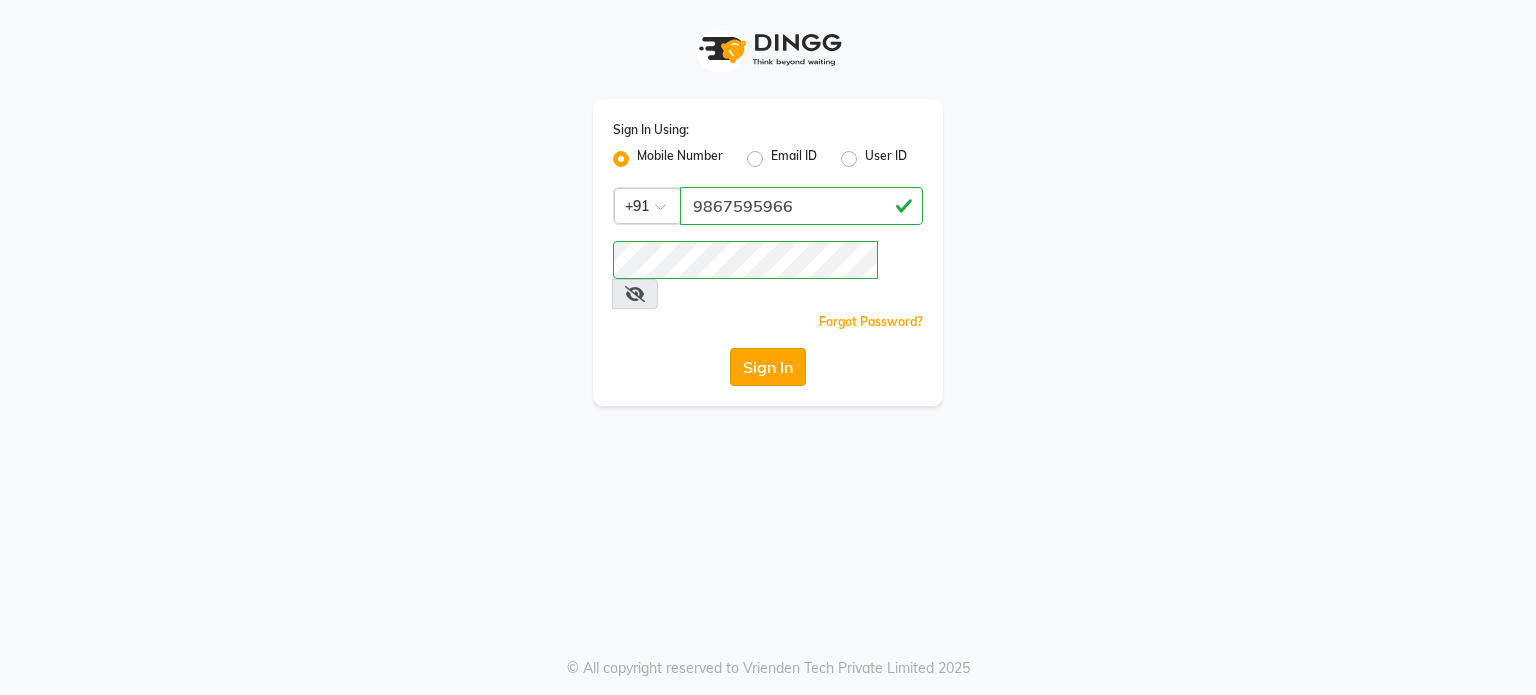click on "Sign In" 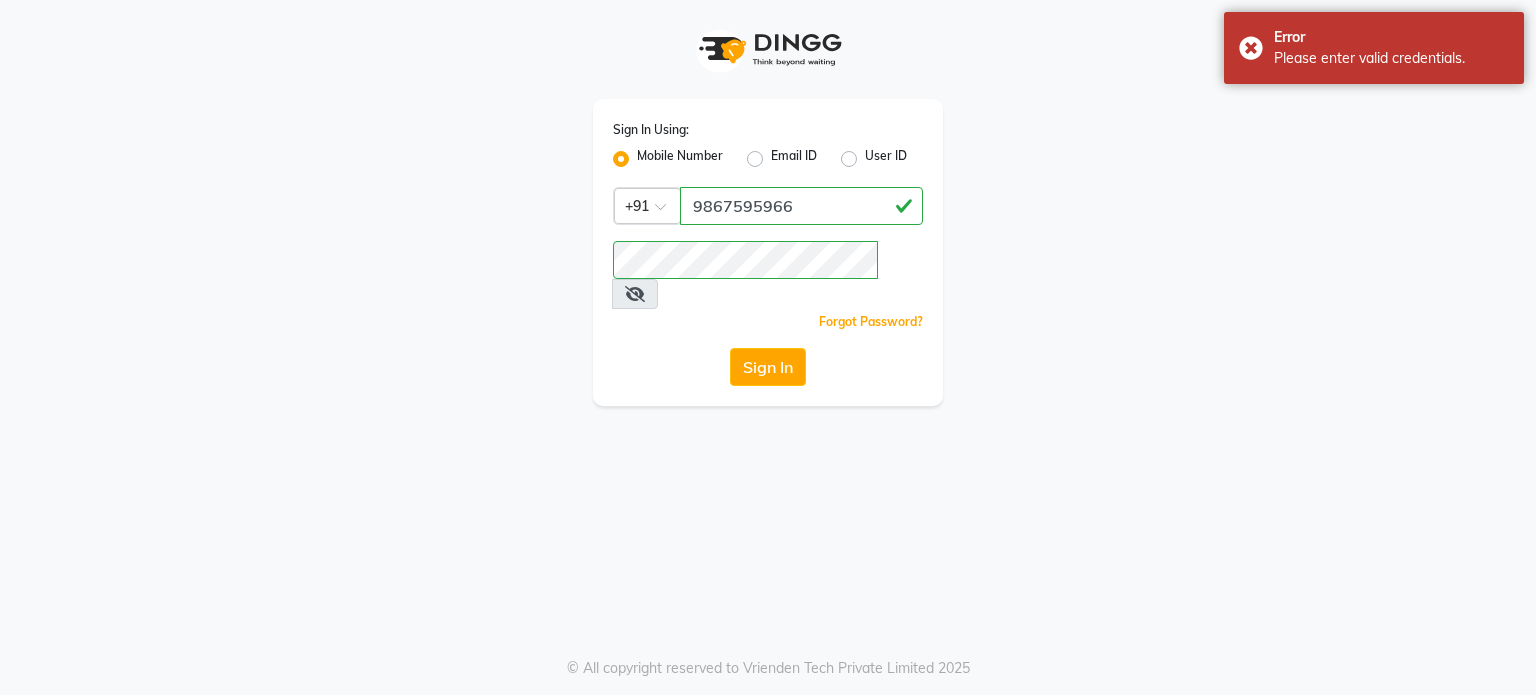 click at bounding box center [635, 294] 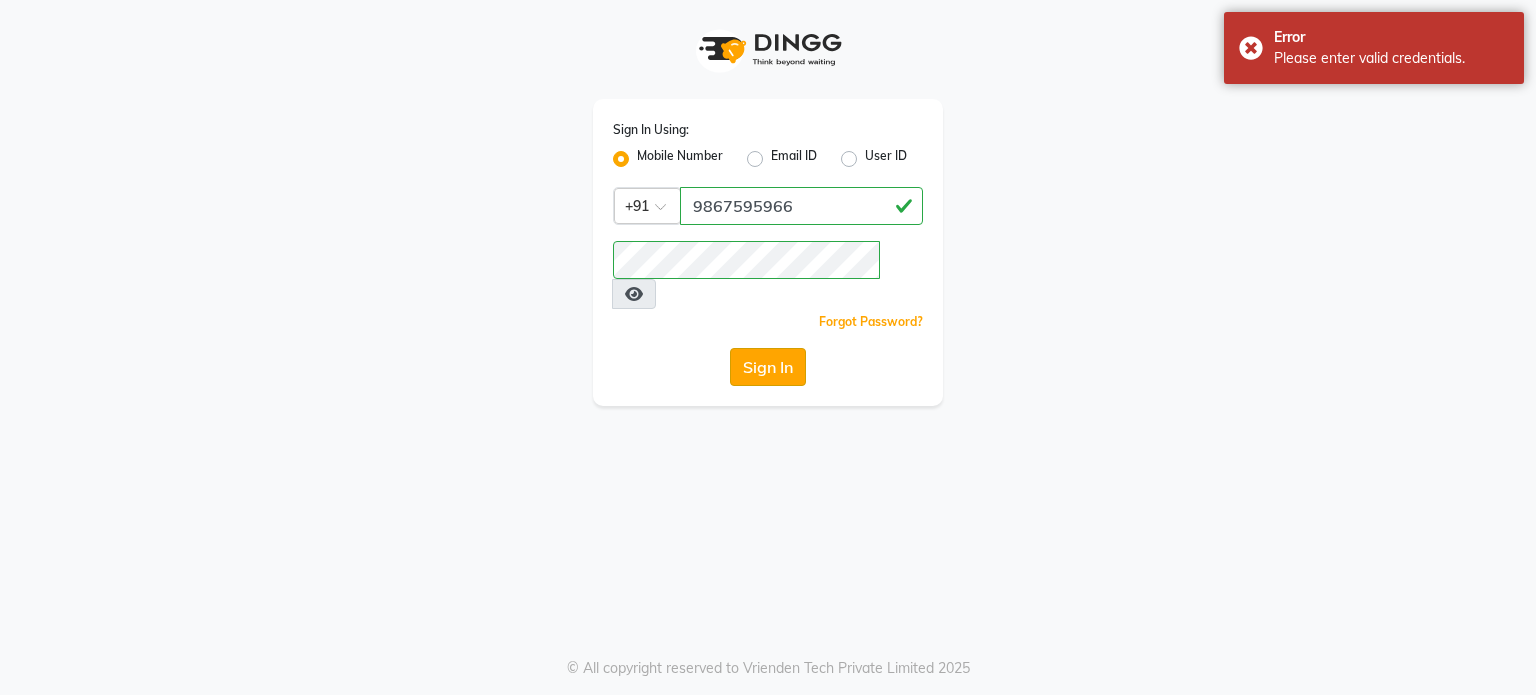 click on "Sign In" 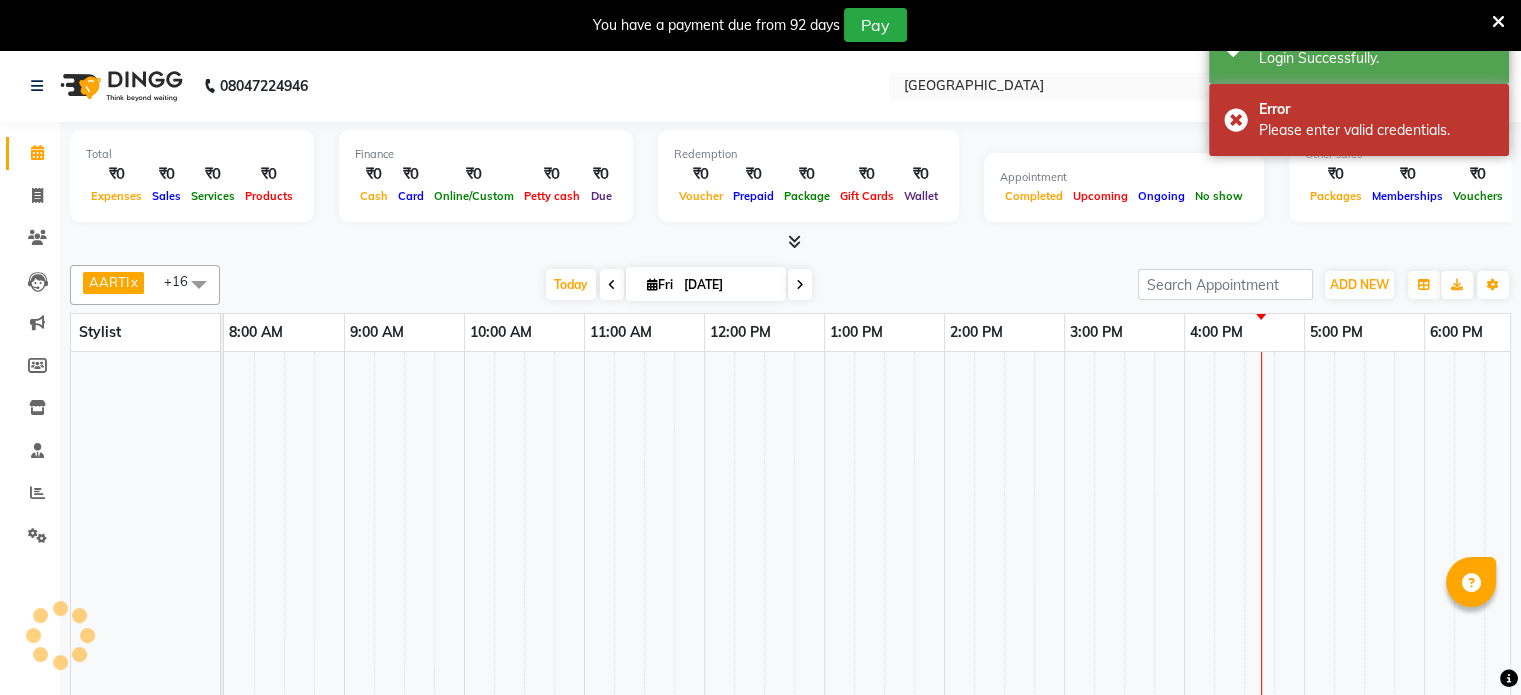 select on "en" 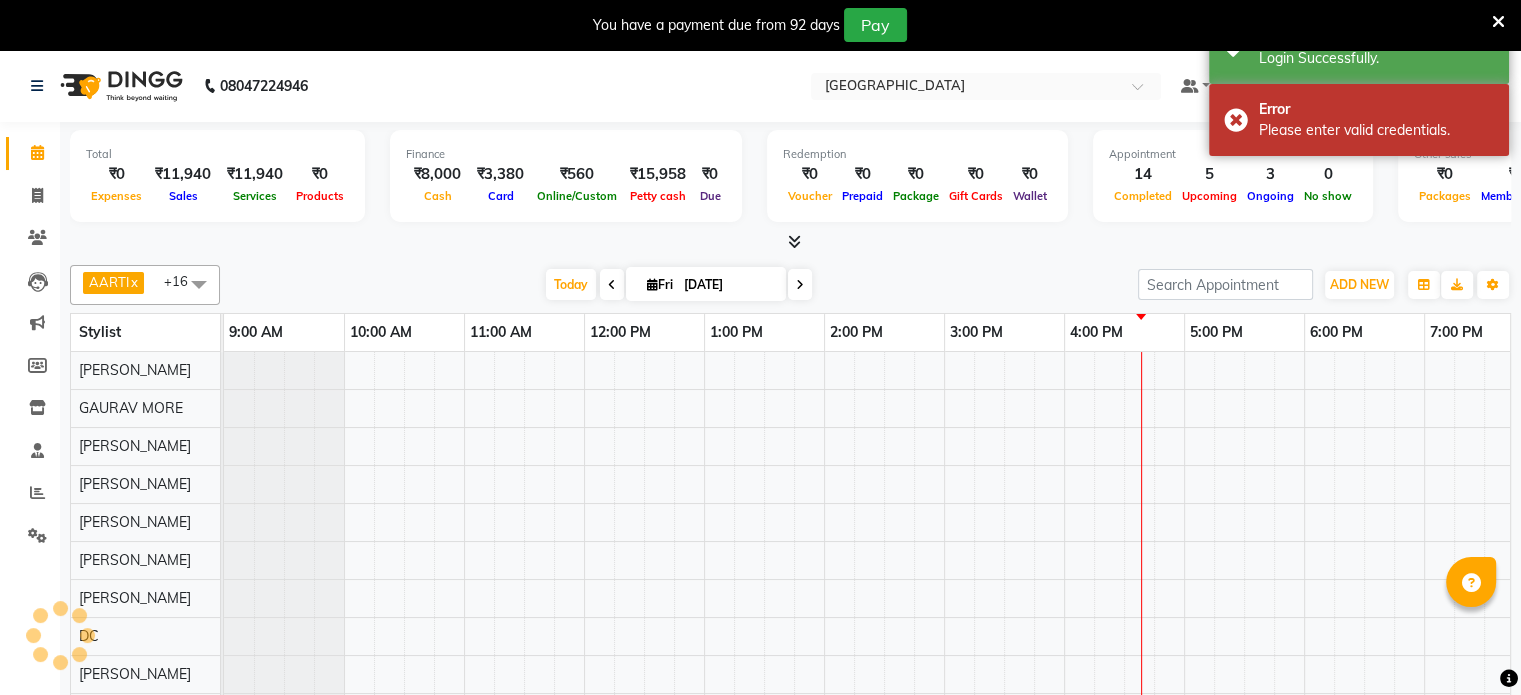 scroll, scrollTop: 0, scrollLeft: 0, axis: both 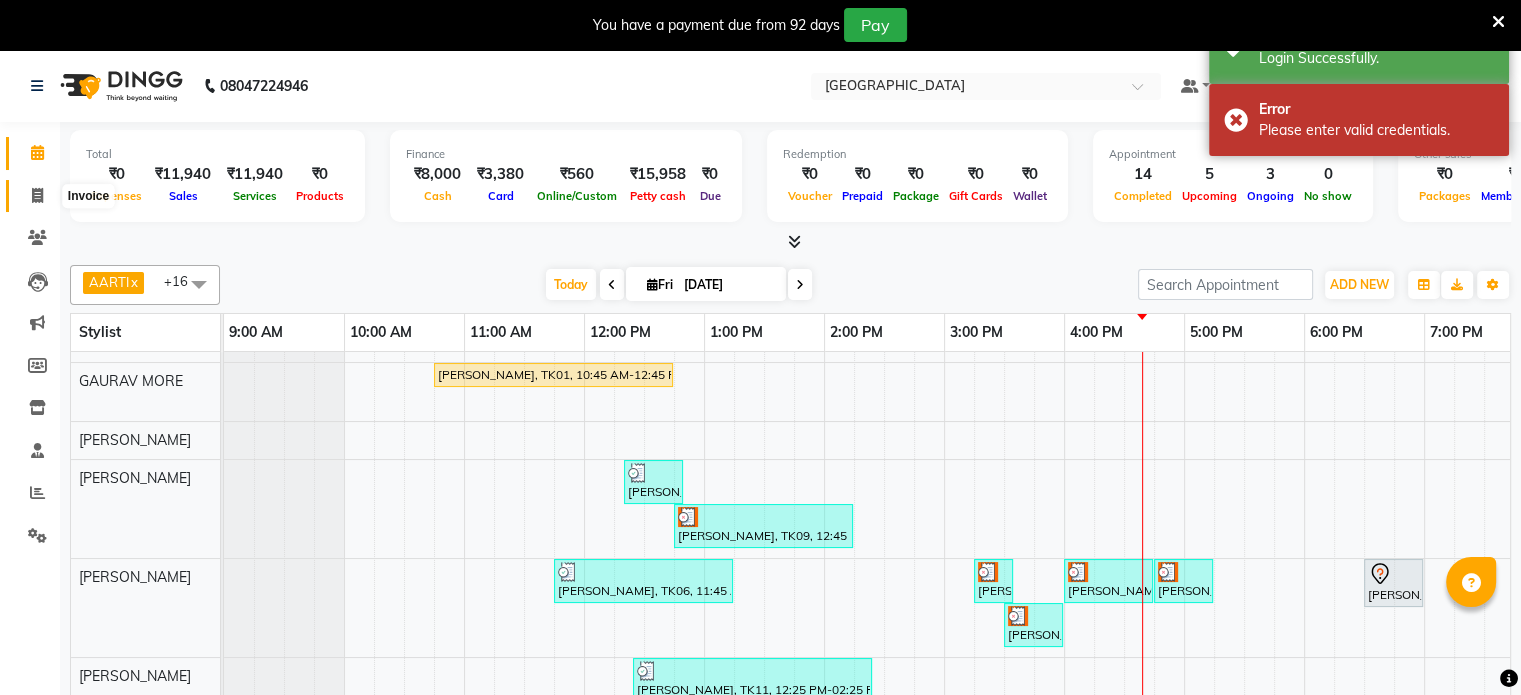 click 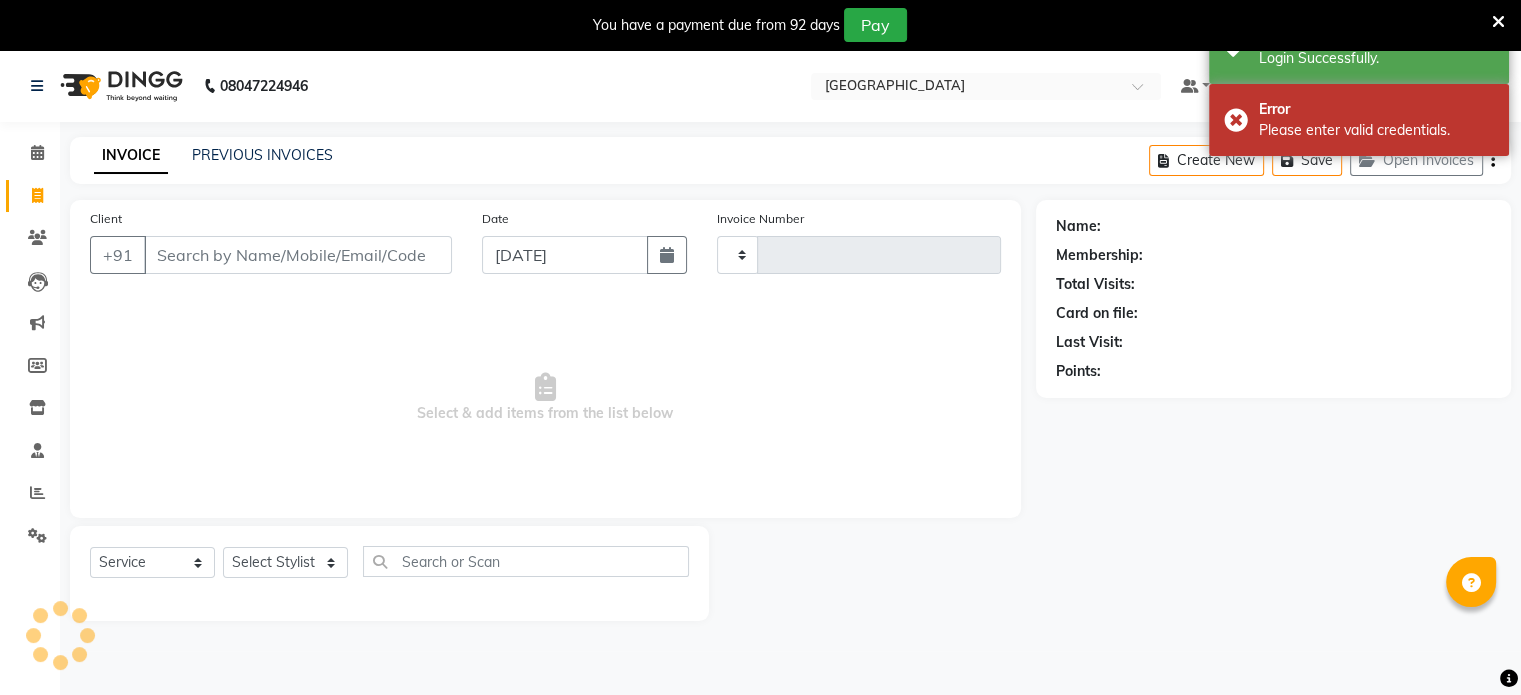 click on "Client" at bounding box center (298, 255) 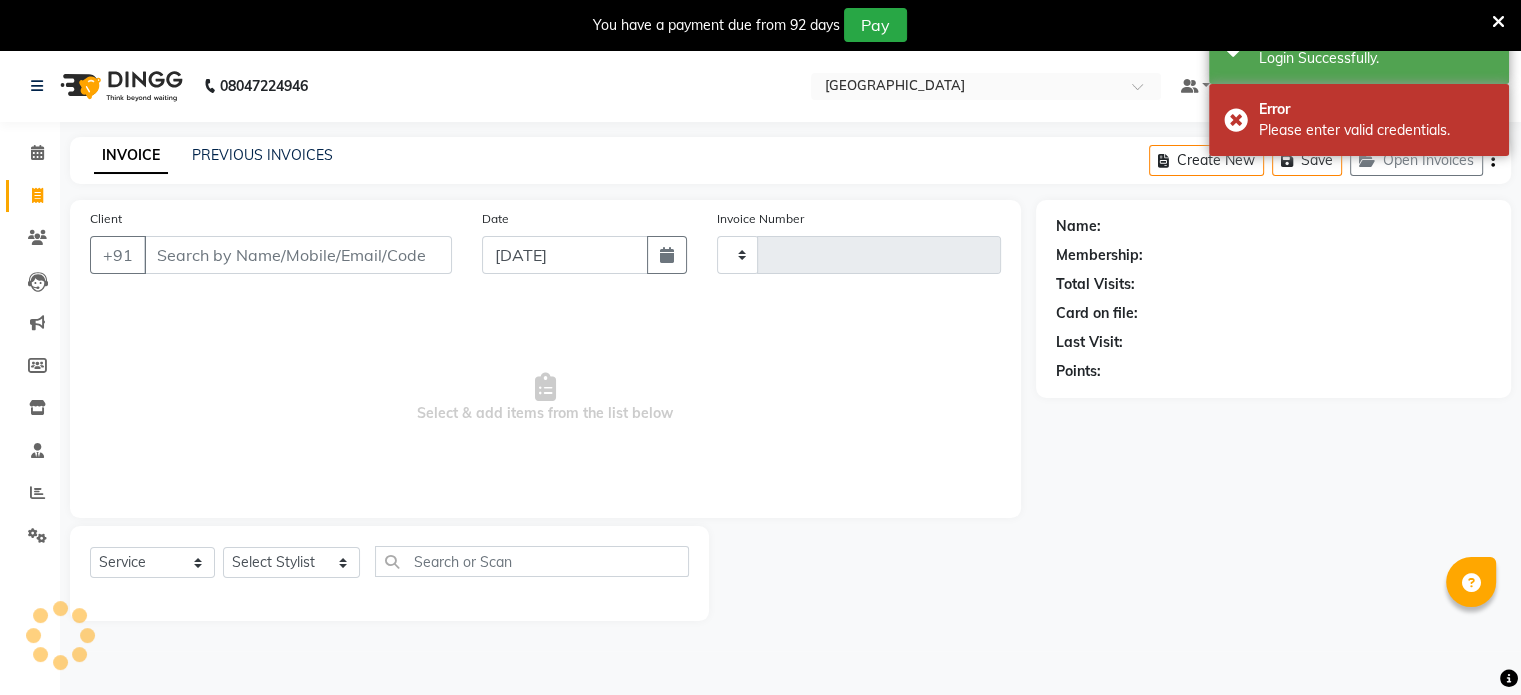 type on "1663" 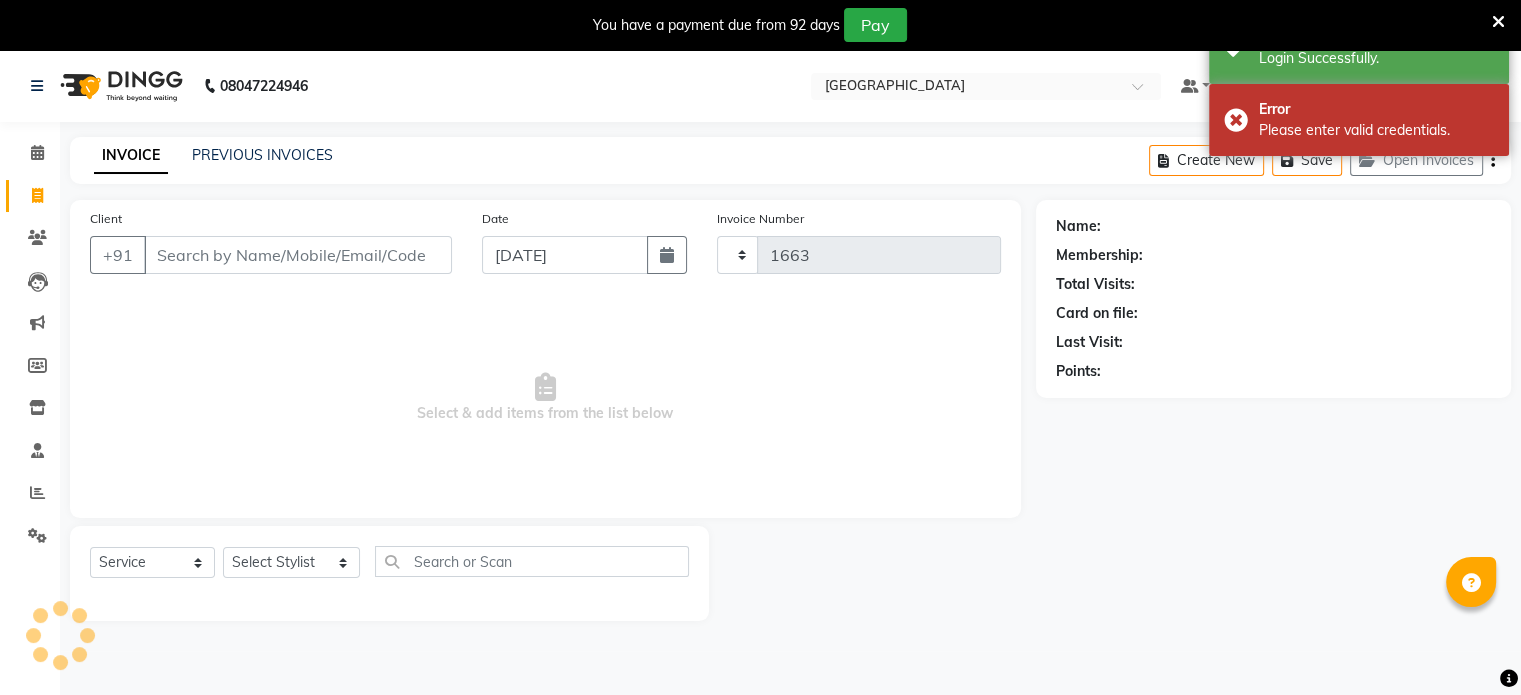 select on "8096" 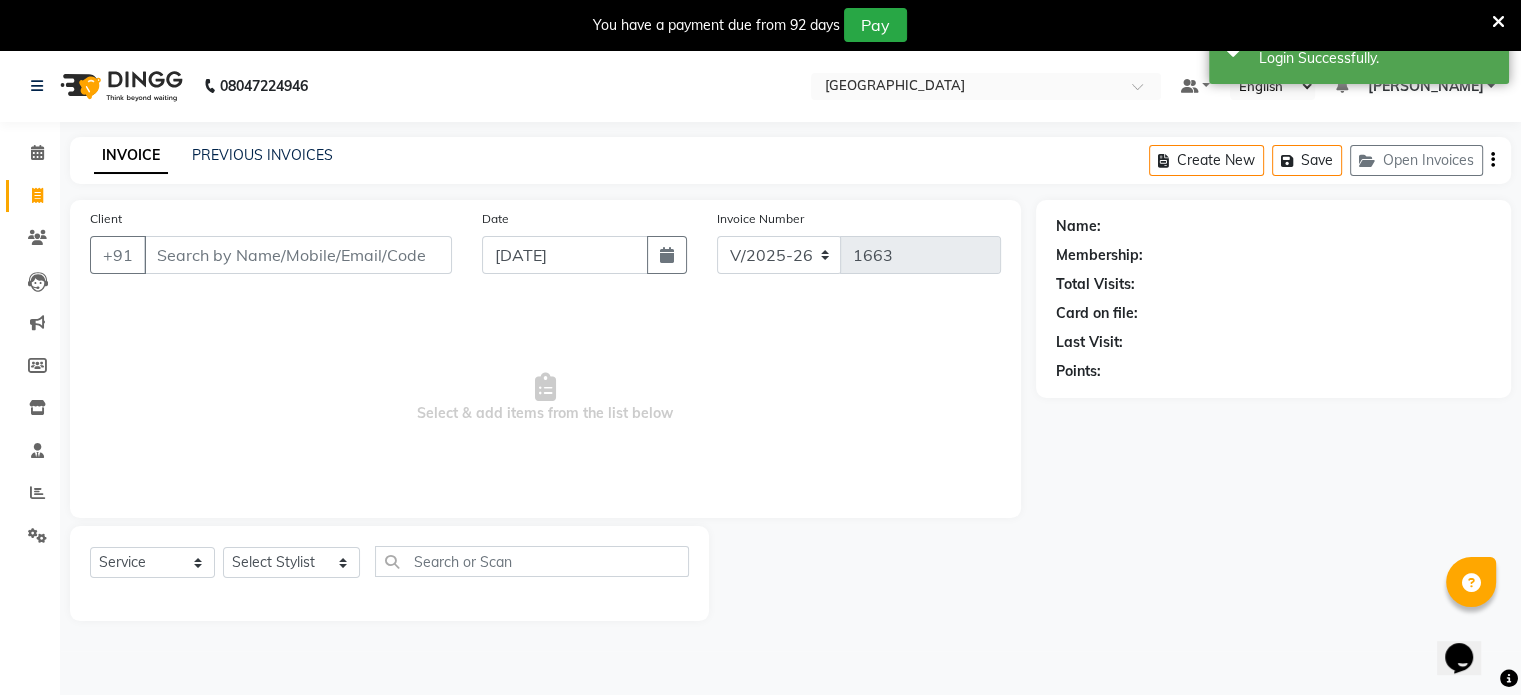 scroll, scrollTop: 0, scrollLeft: 0, axis: both 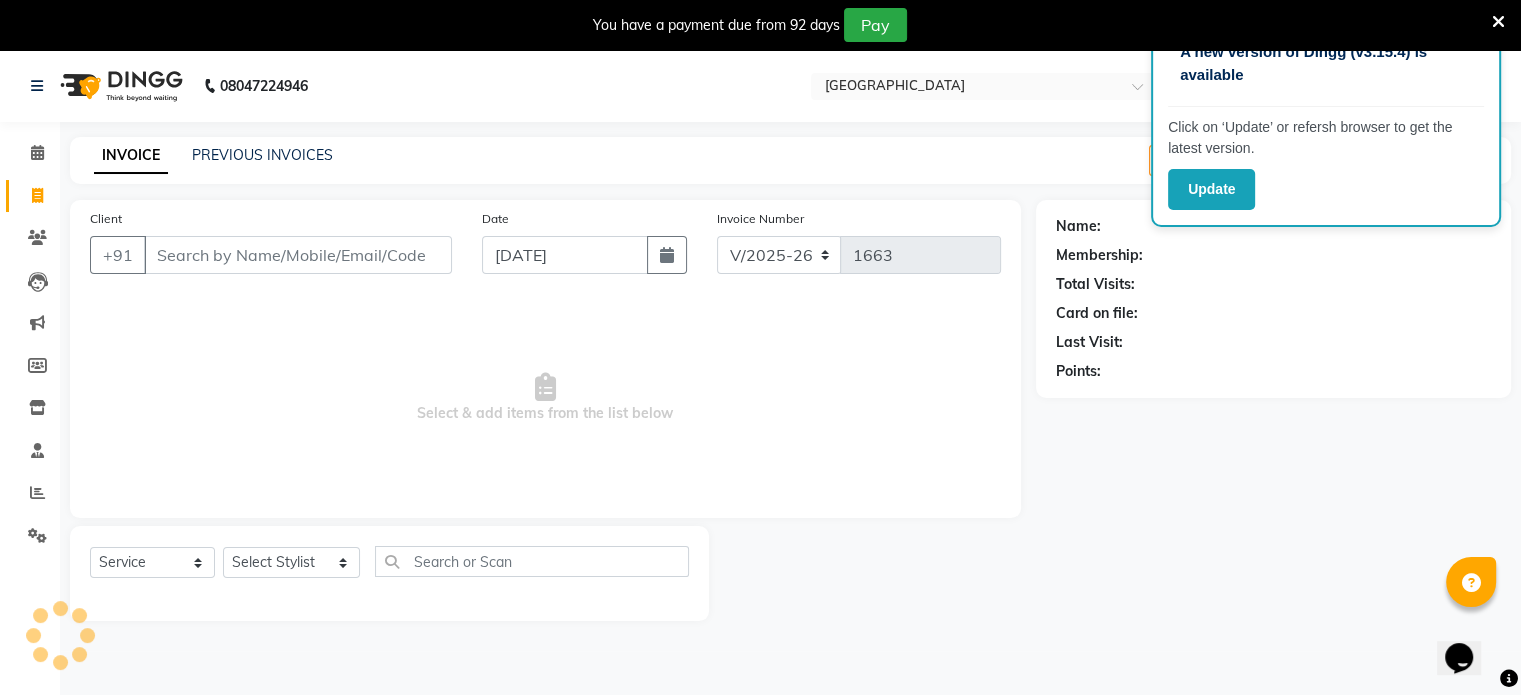 click on "Client" at bounding box center (298, 255) 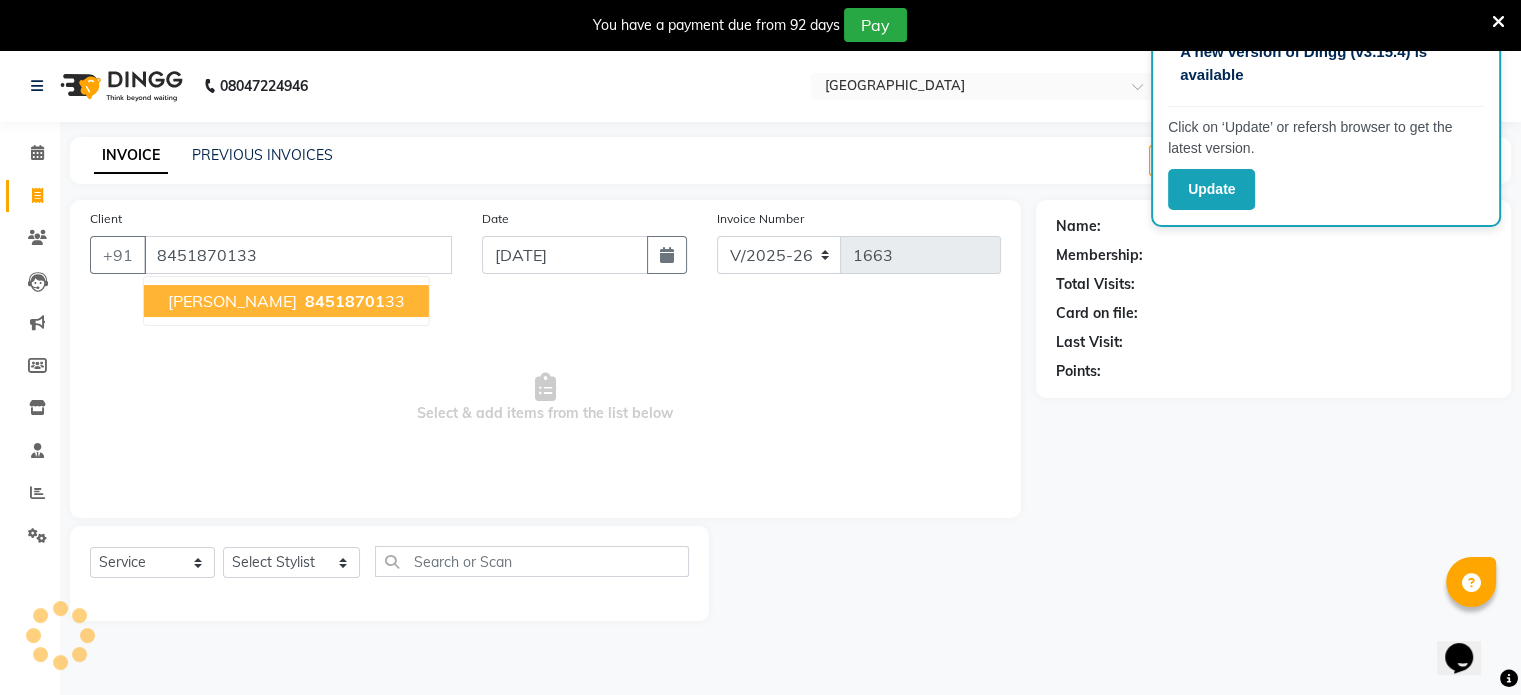 type on "8451870133" 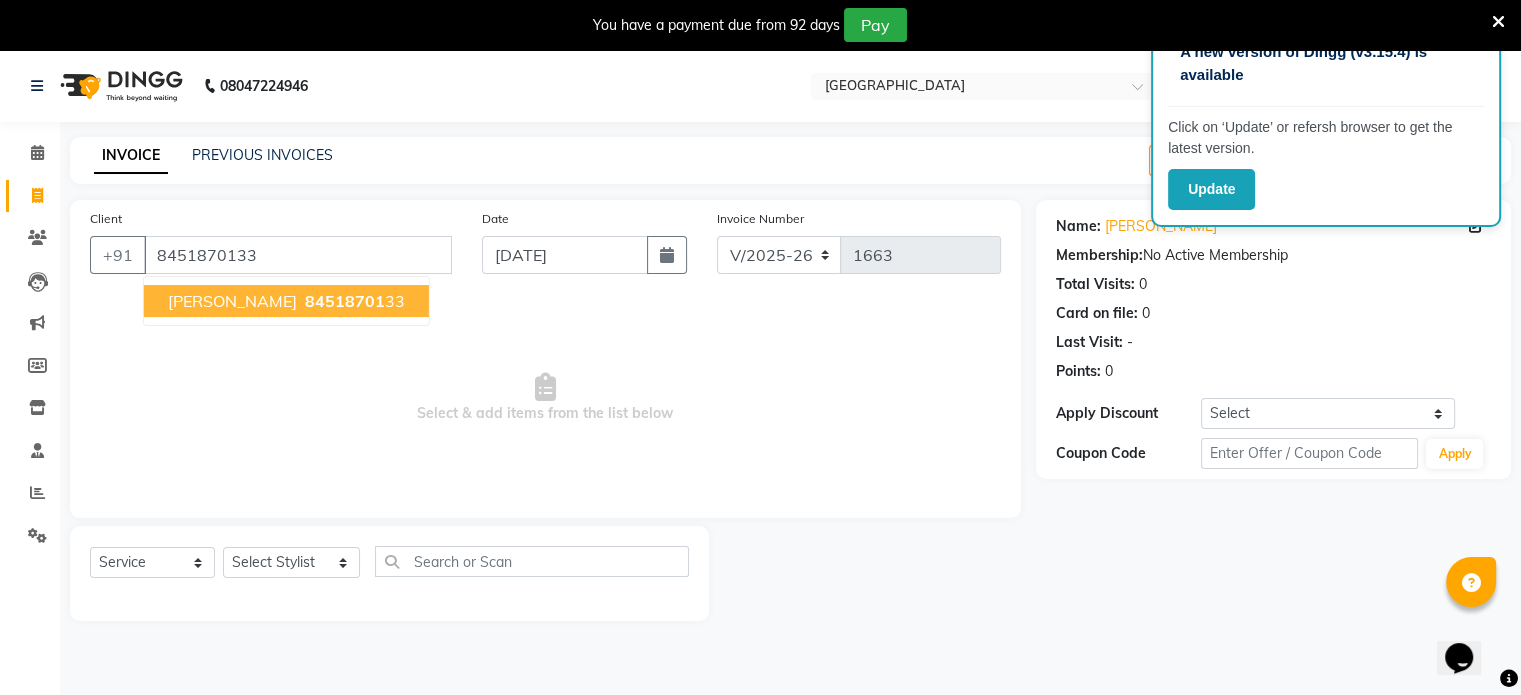 click on "[PERSON_NAME]" at bounding box center (232, 301) 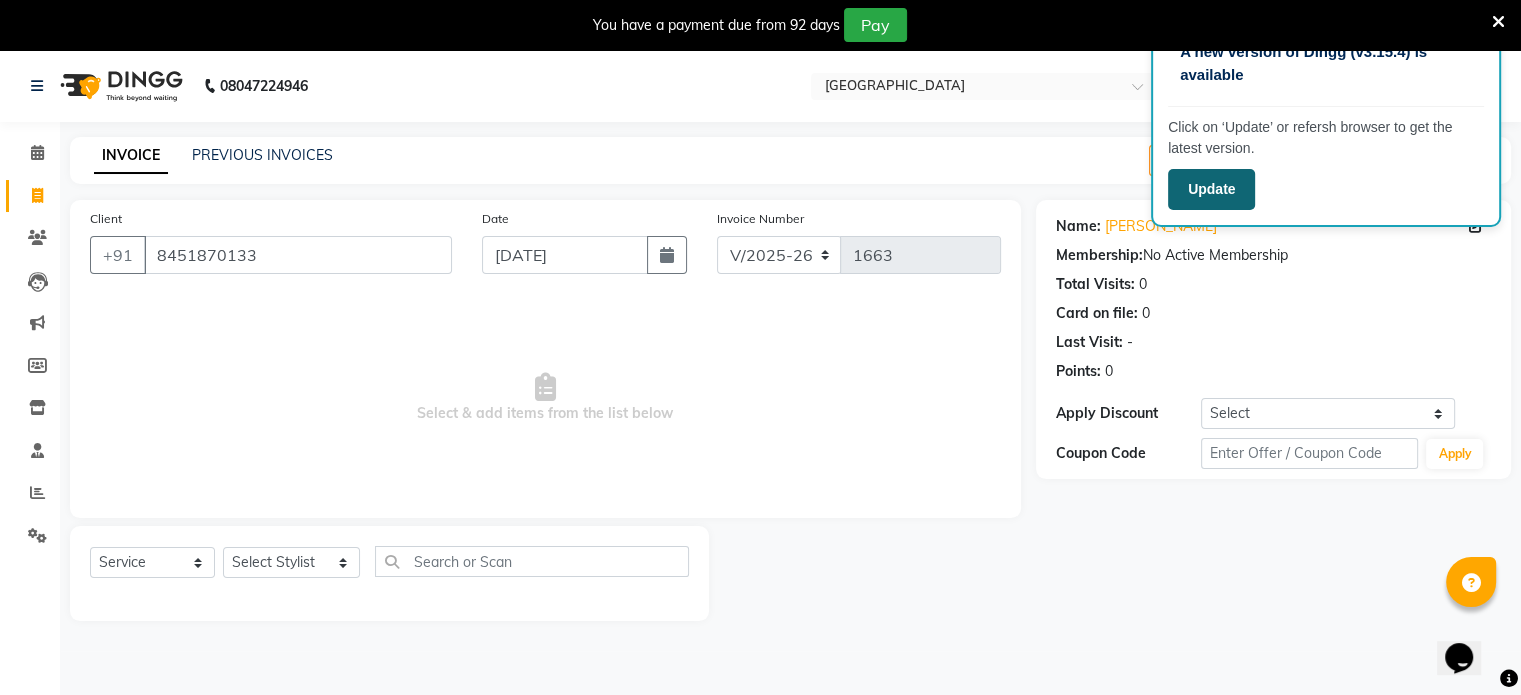 click on "Update" 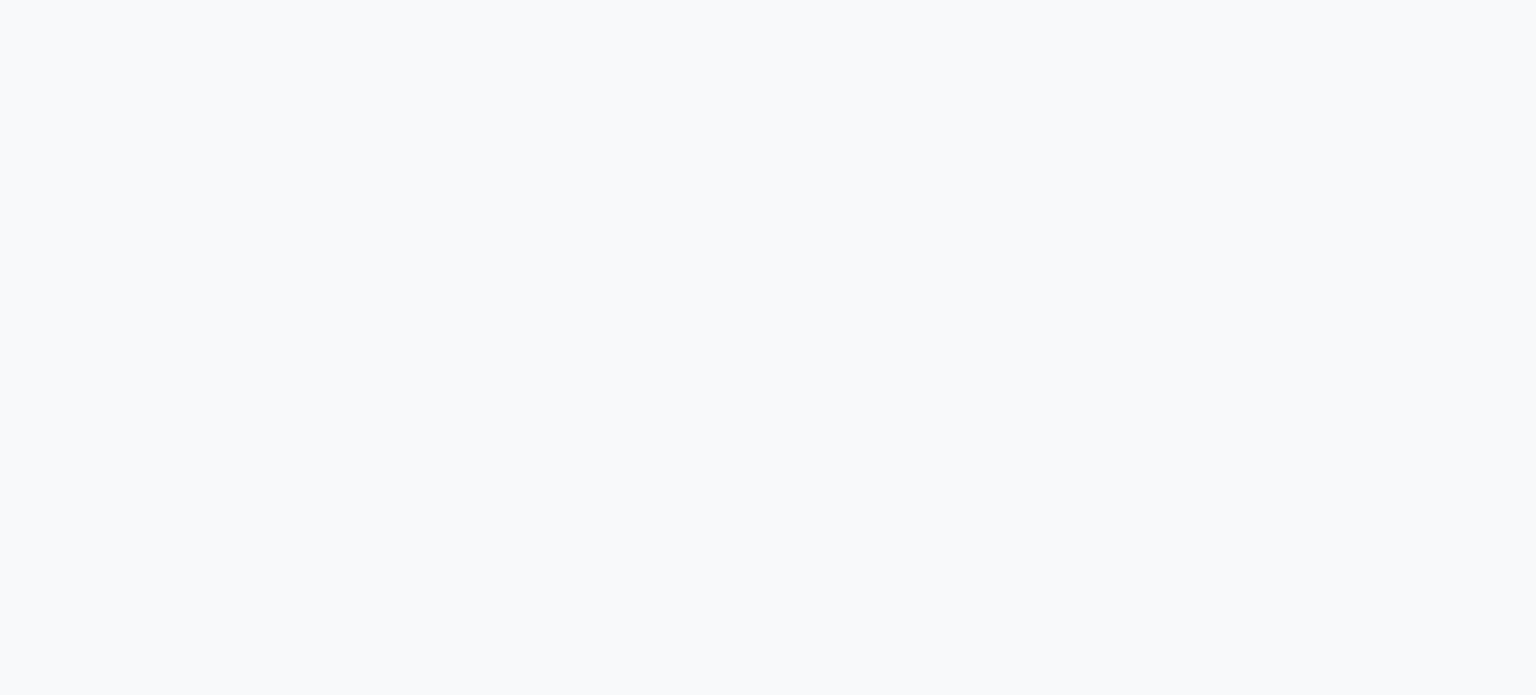 select on "8096" 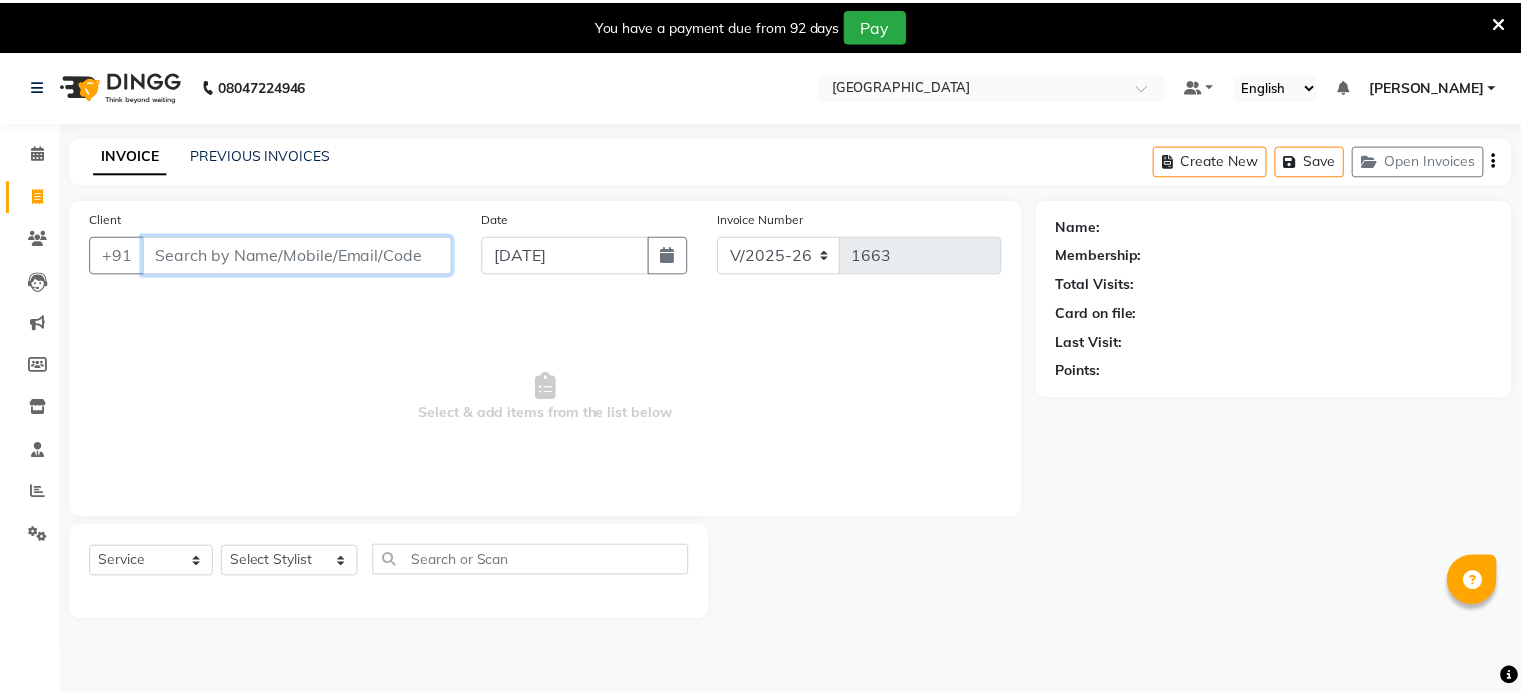 scroll, scrollTop: 0, scrollLeft: 0, axis: both 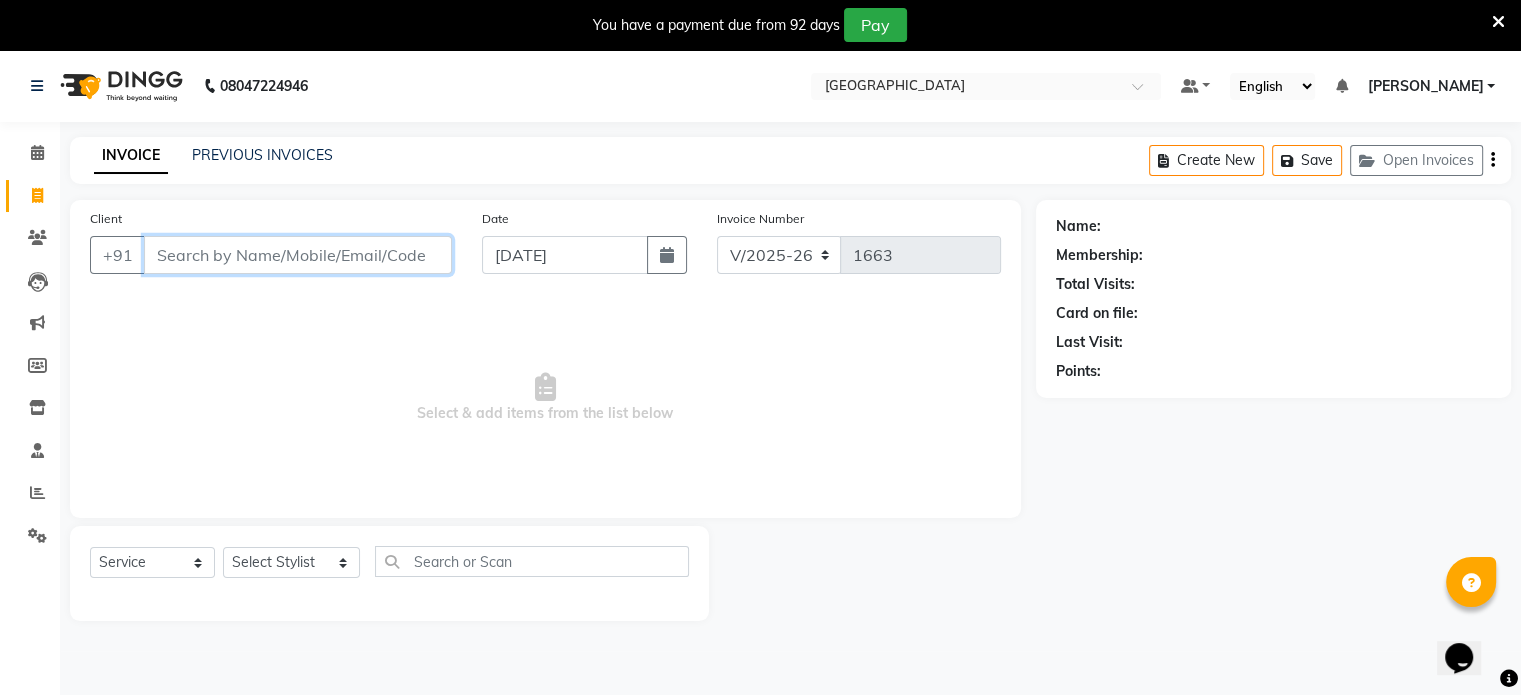 click on "Client" at bounding box center [298, 255] 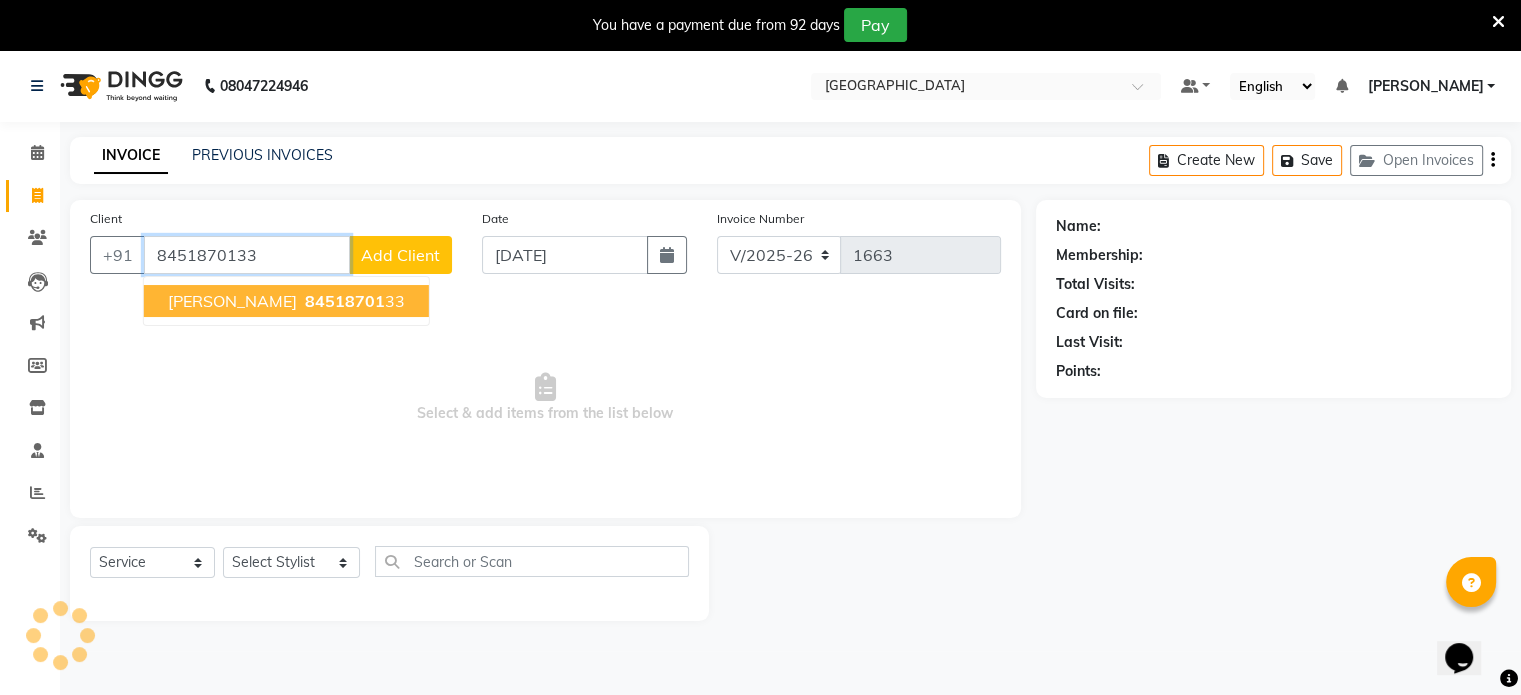 type on "8451870133" 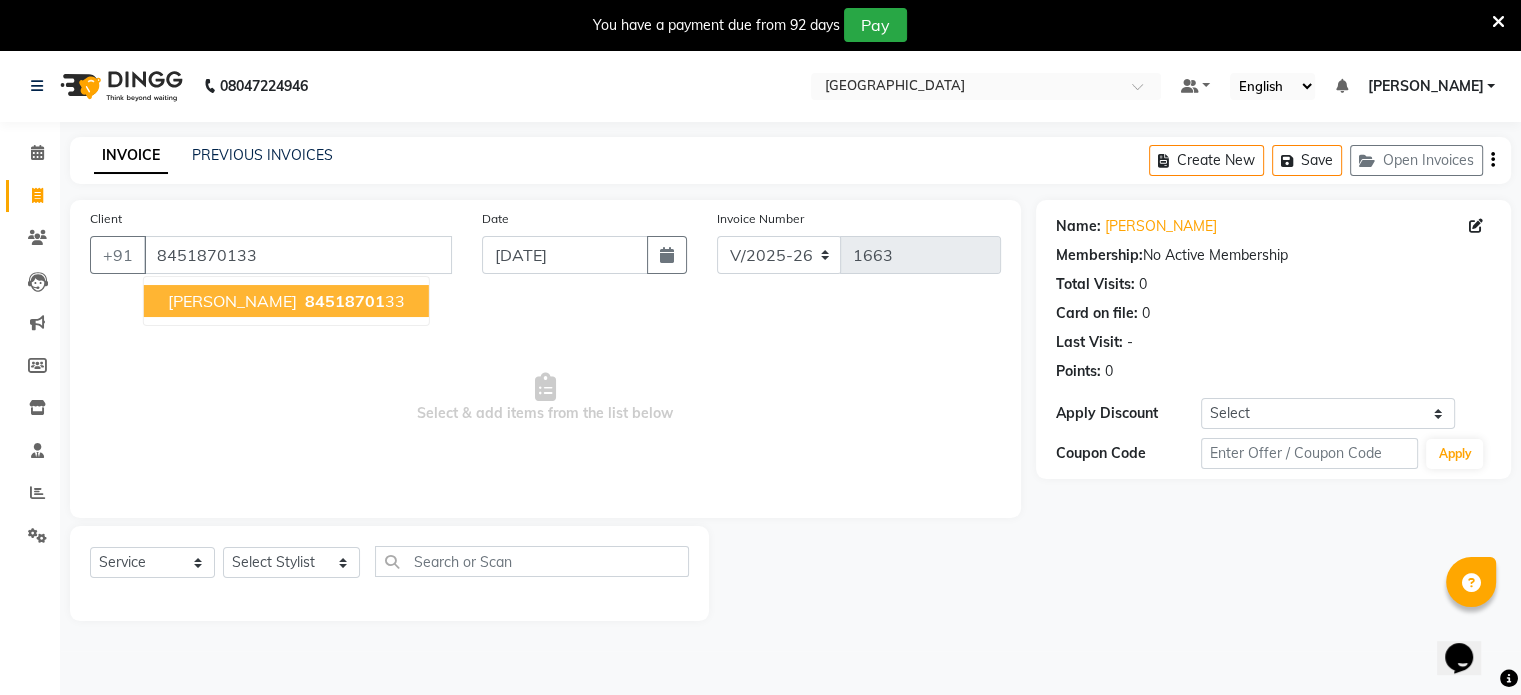 click on "[PERSON_NAME]   84518701 33" at bounding box center [286, 301] 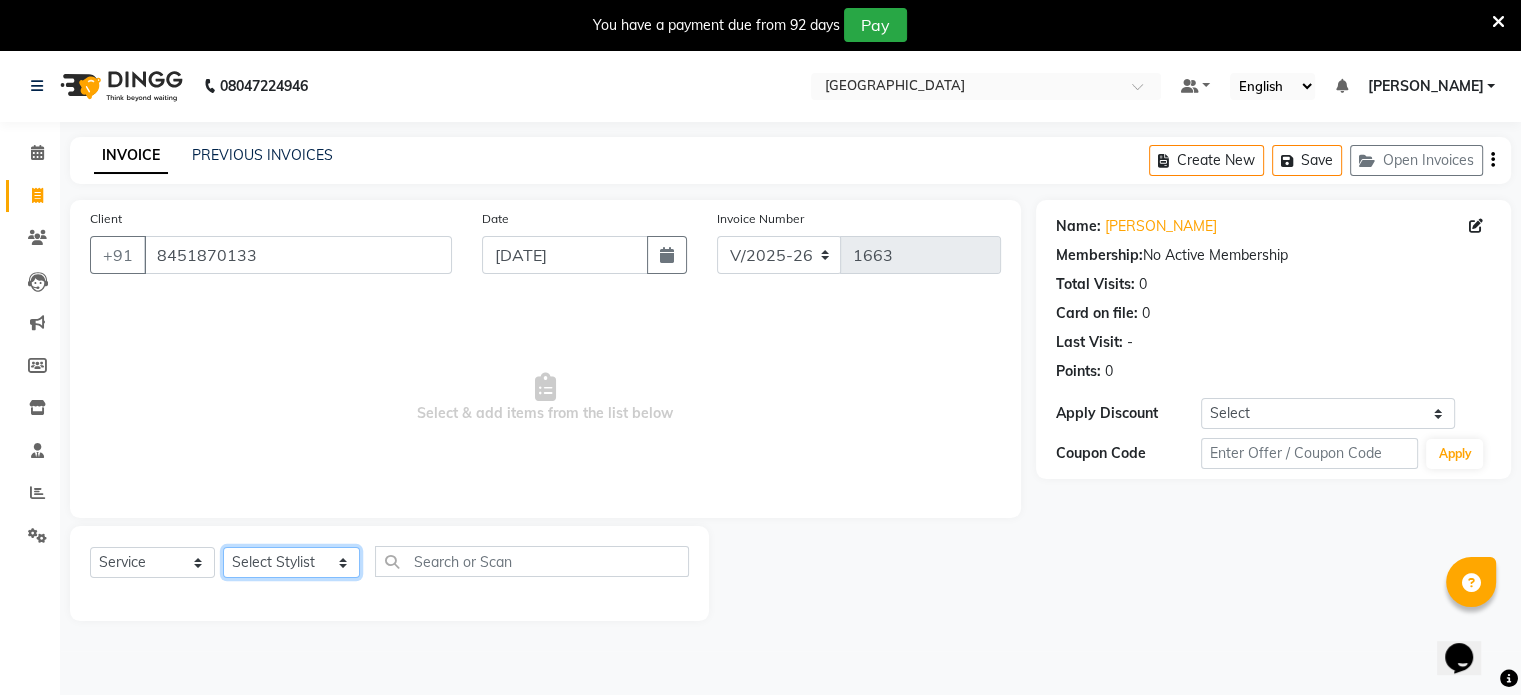 click on "Select Stylist [PERSON_NAME] NAT [PERSON_NAME] [PERSON_NAME] [PERSON_NAME] [PERSON_NAME] [PERSON_NAME] MORE  [PERSON_NAME] [PERSON_NAME] DC [PERSON_NAME] [PERSON_NAME] [PERSON_NAME] [PERSON_NAME]  [PERSON_NAME] [PERSON_NAME] GAURAV MORE [PERSON_NAME] MANE [PERSON_NAME] [PERSON_NAME] [PERSON_NAME] [PERSON_NAME] PARWATHIA [PERSON_NAME] [MEDICAL_DATA][PERSON_NAME] NOOR [PERSON_NAME] [PERSON_NAME] [PERSON_NAME] [PERSON_NAME] [PERSON_NAME] [PERSON_NAME] [PERSON_NAME] [PERSON_NAME] [PERSON_NAME] [PERSON_NAME] [PERSON_NAME] [PERSON_NAME] VIKRAM [PERSON_NAME]" 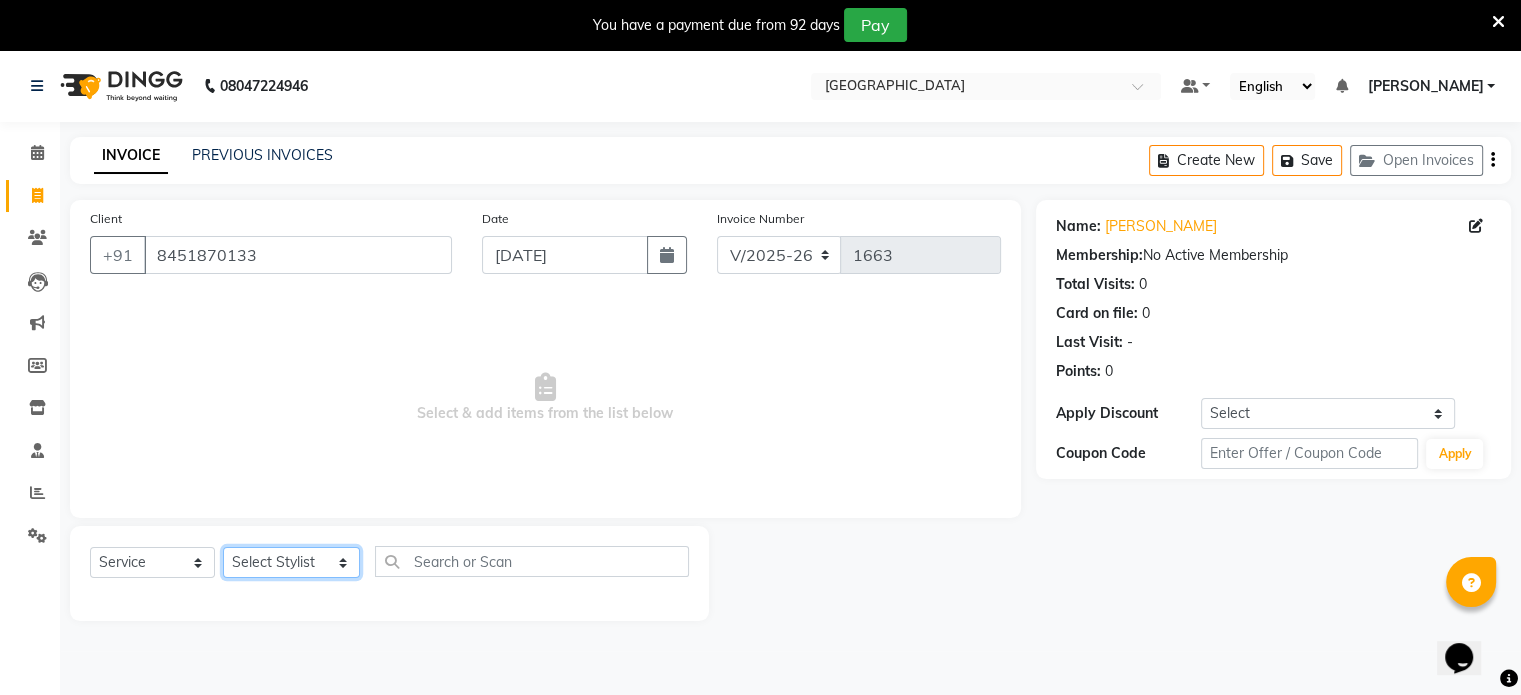 select on "78951" 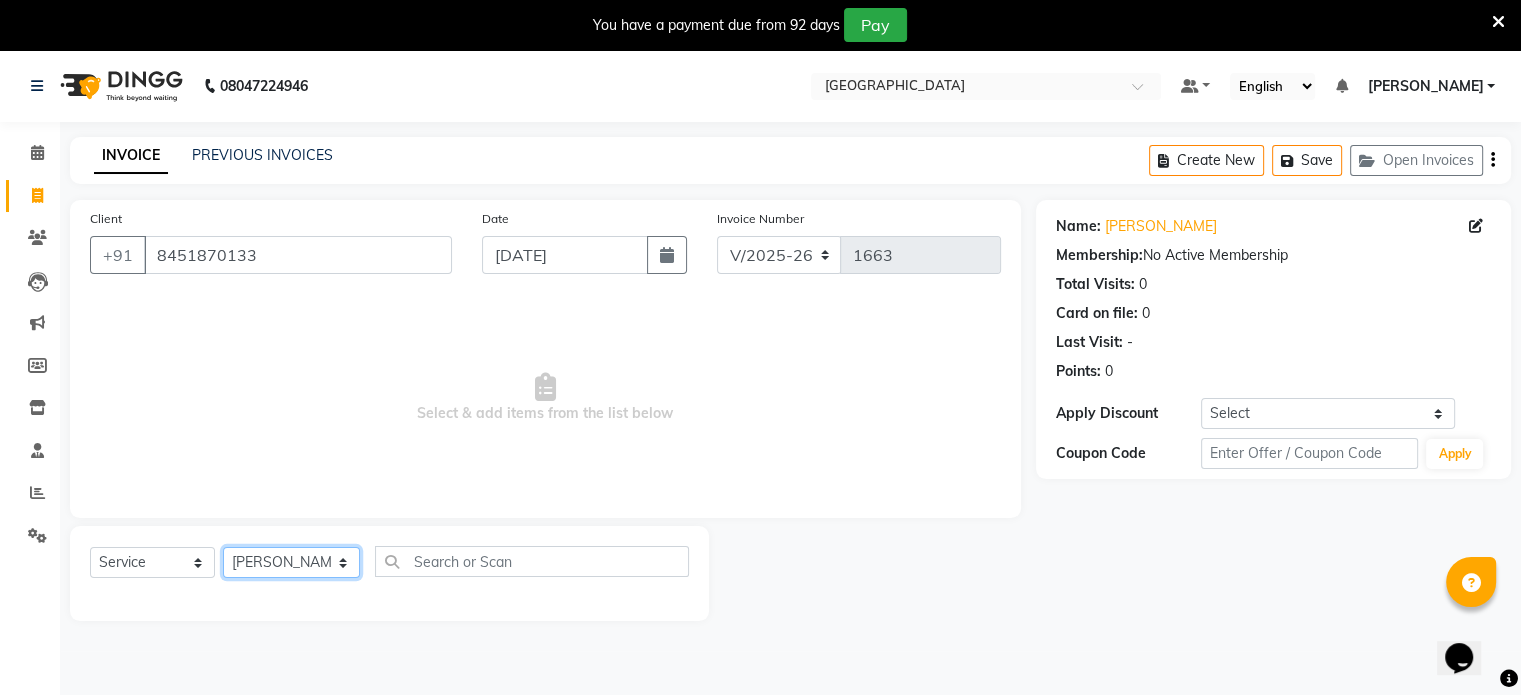 click on "Select Stylist [PERSON_NAME] NAT [PERSON_NAME] [PERSON_NAME] [PERSON_NAME] [PERSON_NAME] [PERSON_NAME] MORE  [PERSON_NAME] [PERSON_NAME] DC [PERSON_NAME] [PERSON_NAME] [PERSON_NAME] [PERSON_NAME]  [PERSON_NAME] [PERSON_NAME] GAURAV MORE [PERSON_NAME] MANE [PERSON_NAME] [PERSON_NAME] [PERSON_NAME] [PERSON_NAME] PARWATHIA [PERSON_NAME] [MEDICAL_DATA][PERSON_NAME] NOOR [PERSON_NAME] [PERSON_NAME] [PERSON_NAME] [PERSON_NAME] [PERSON_NAME] [PERSON_NAME] [PERSON_NAME] [PERSON_NAME] [PERSON_NAME] [PERSON_NAME] [PERSON_NAME] [PERSON_NAME] VIKRAM [PERSON_NAME]" 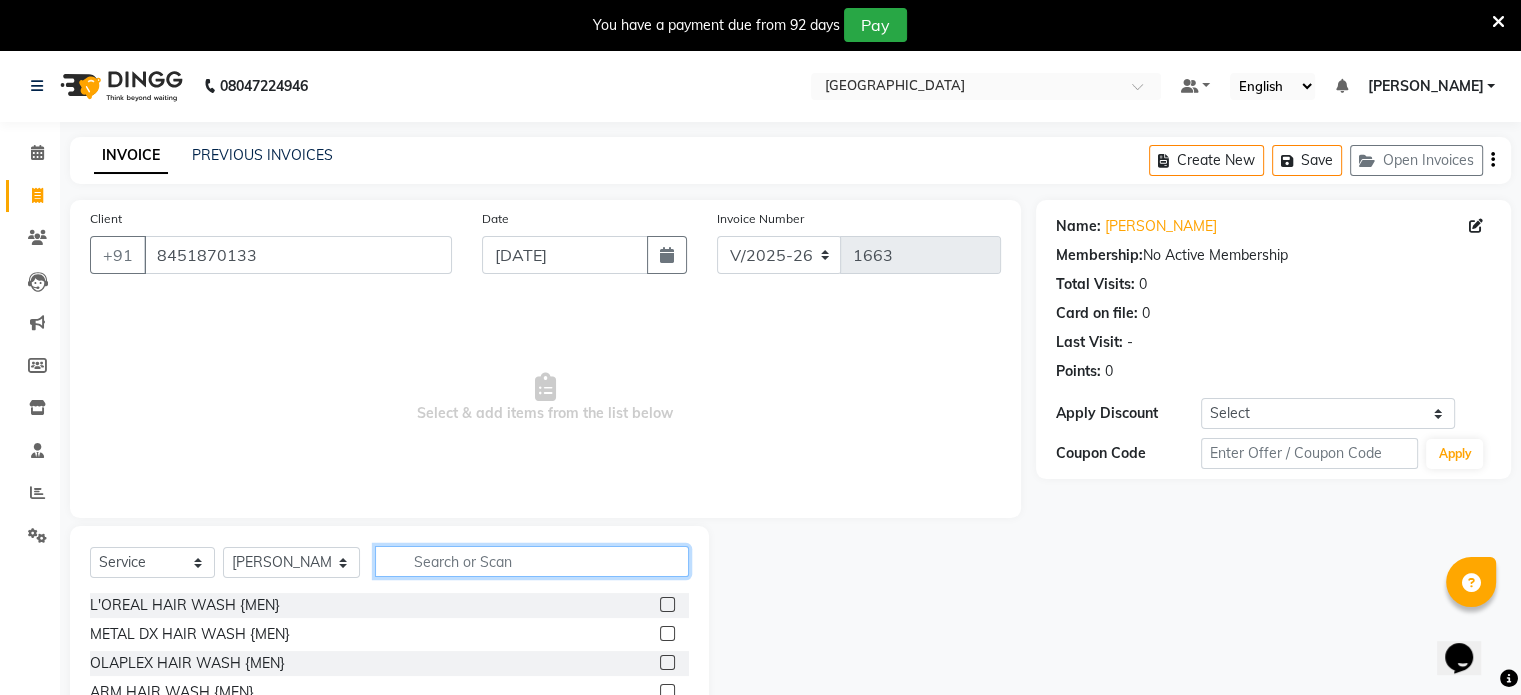 click 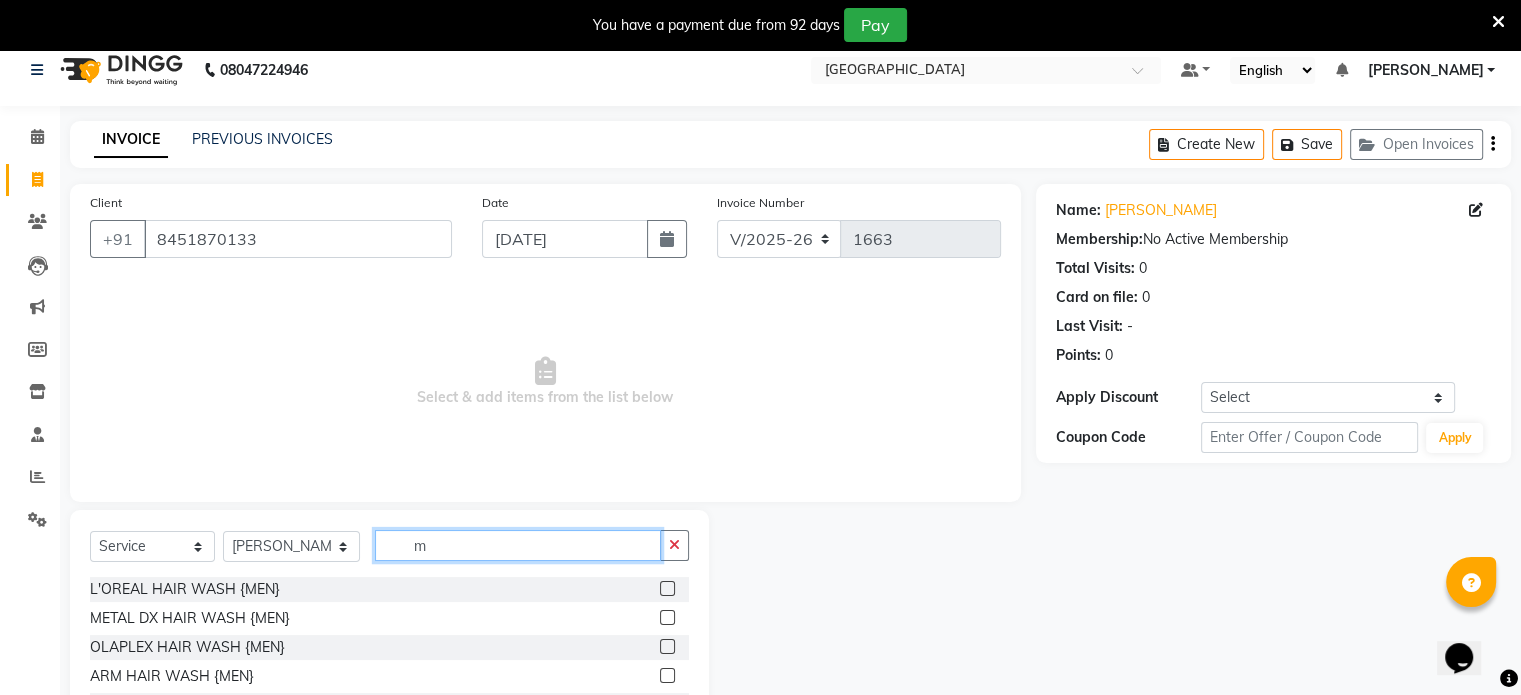 scroll, scrollTop: 16, scrollLeft: 0, axis: vertical 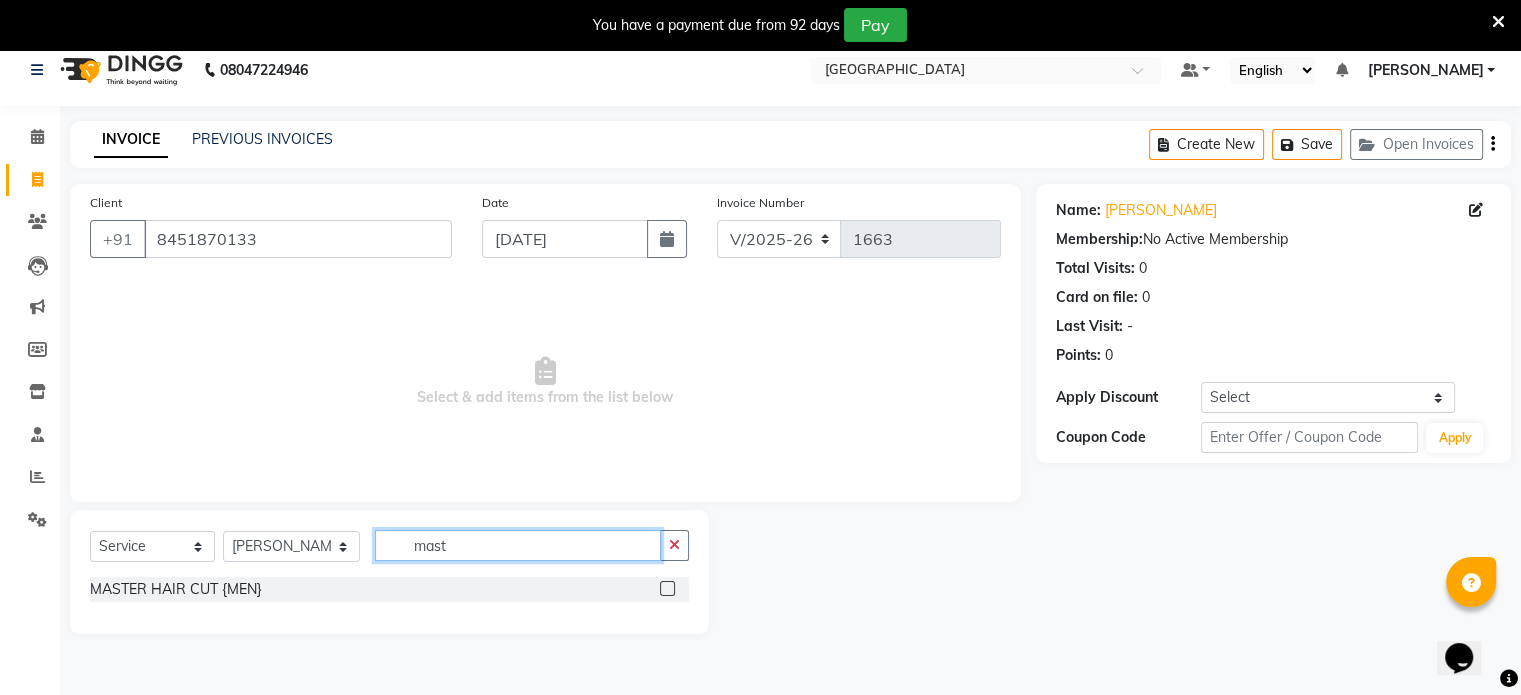 type on "mast" 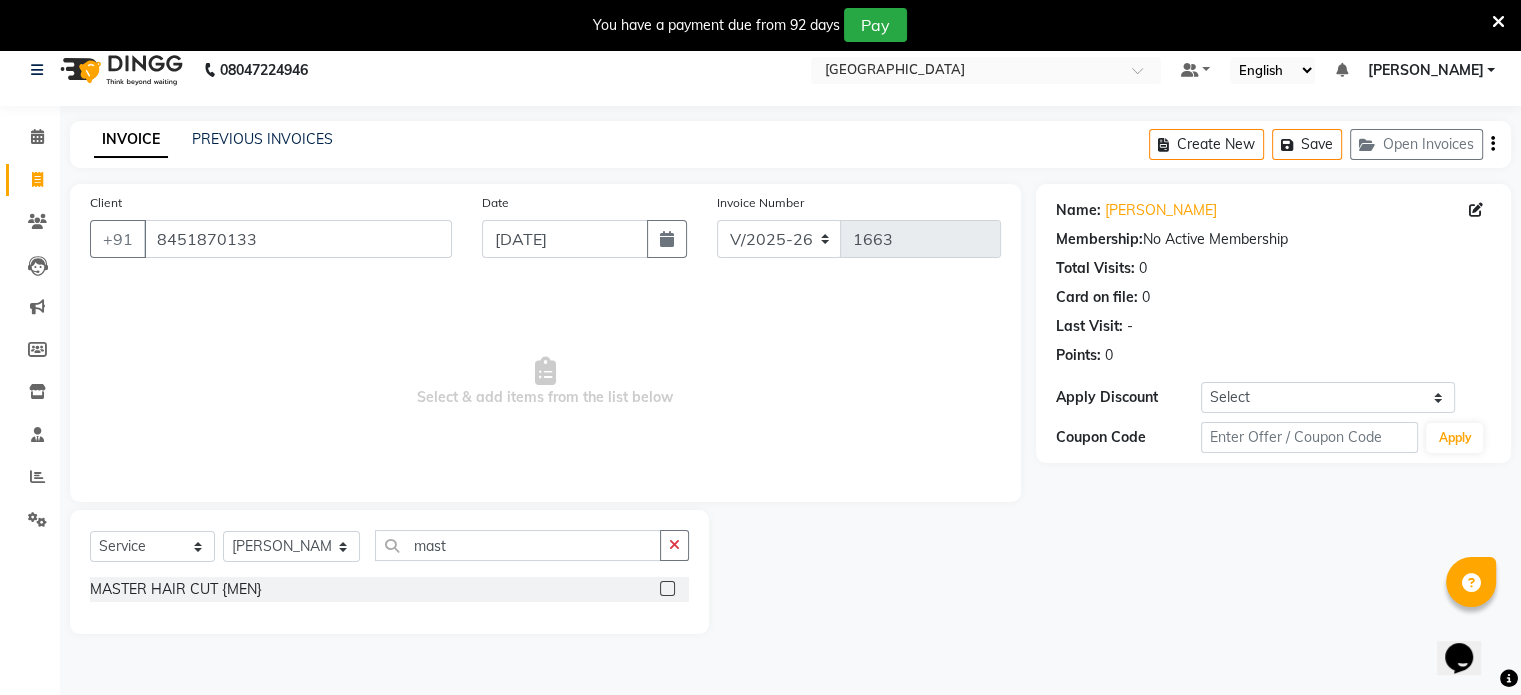 click 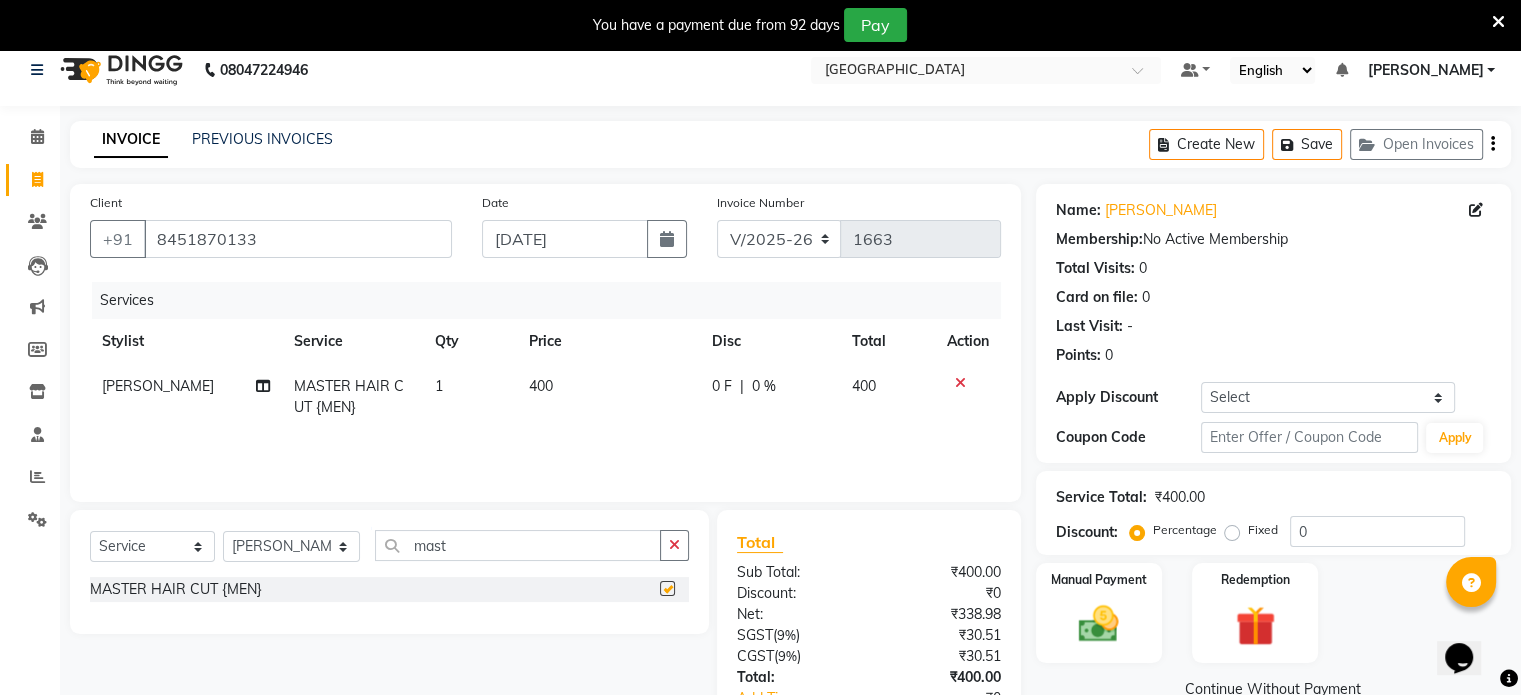 checkbox on "false" 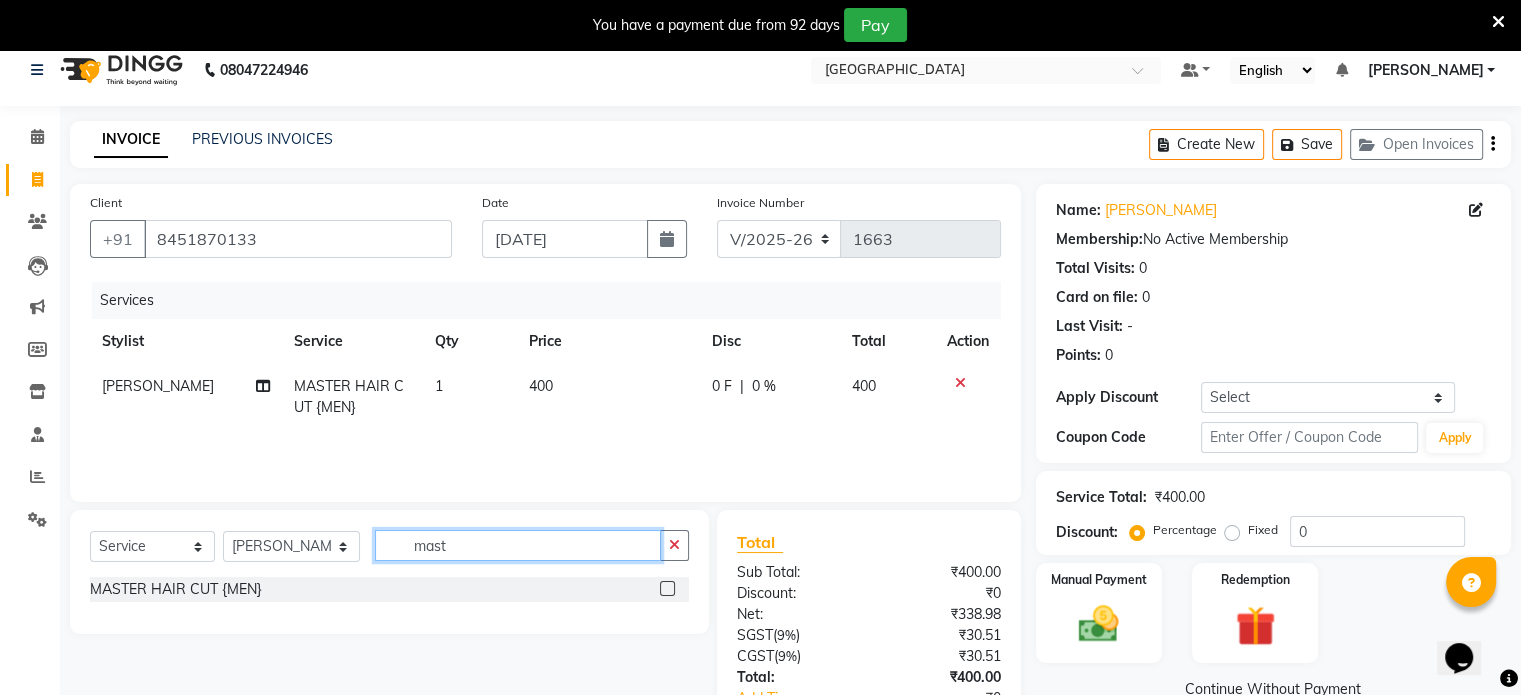 drag, startPoint x: 455, startPoint y: 552, endPoint x: 314, endPoint y: 555, distance: 141.0319 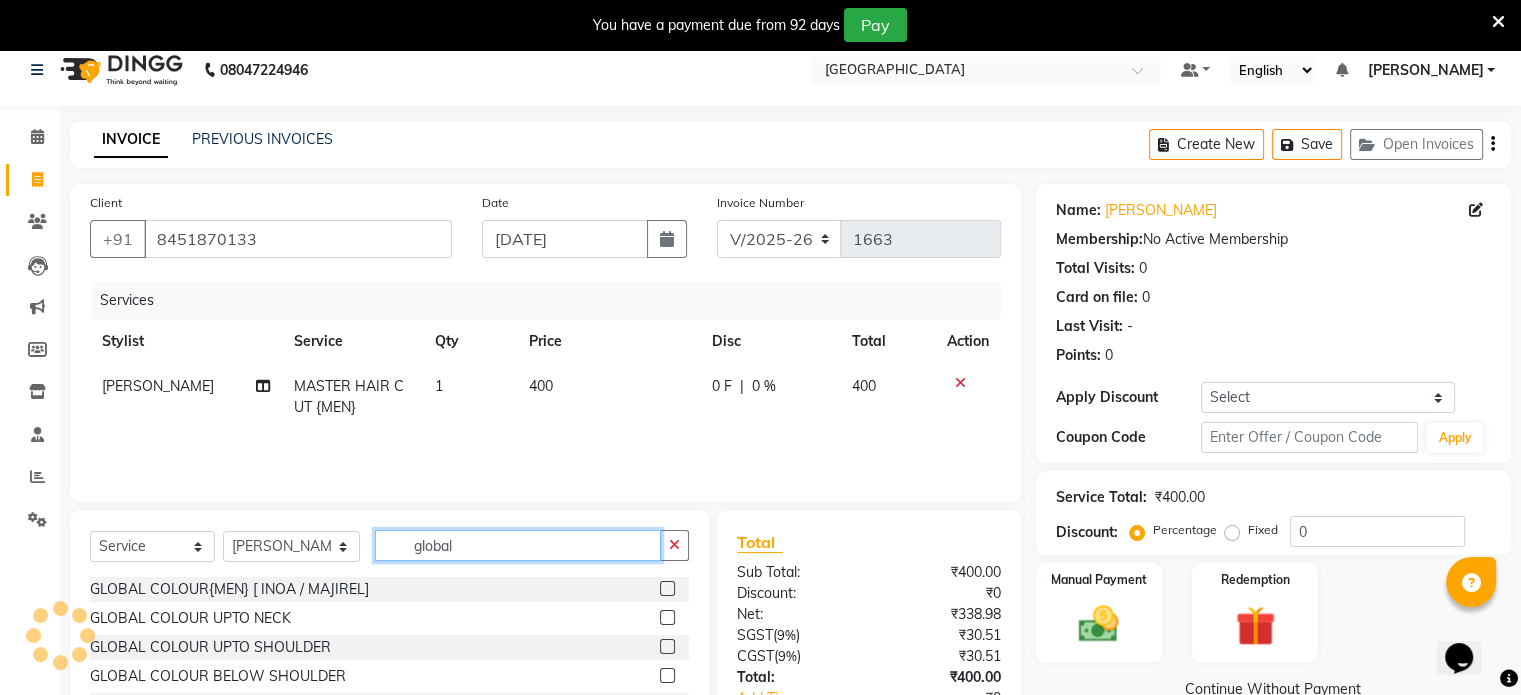type on "global" 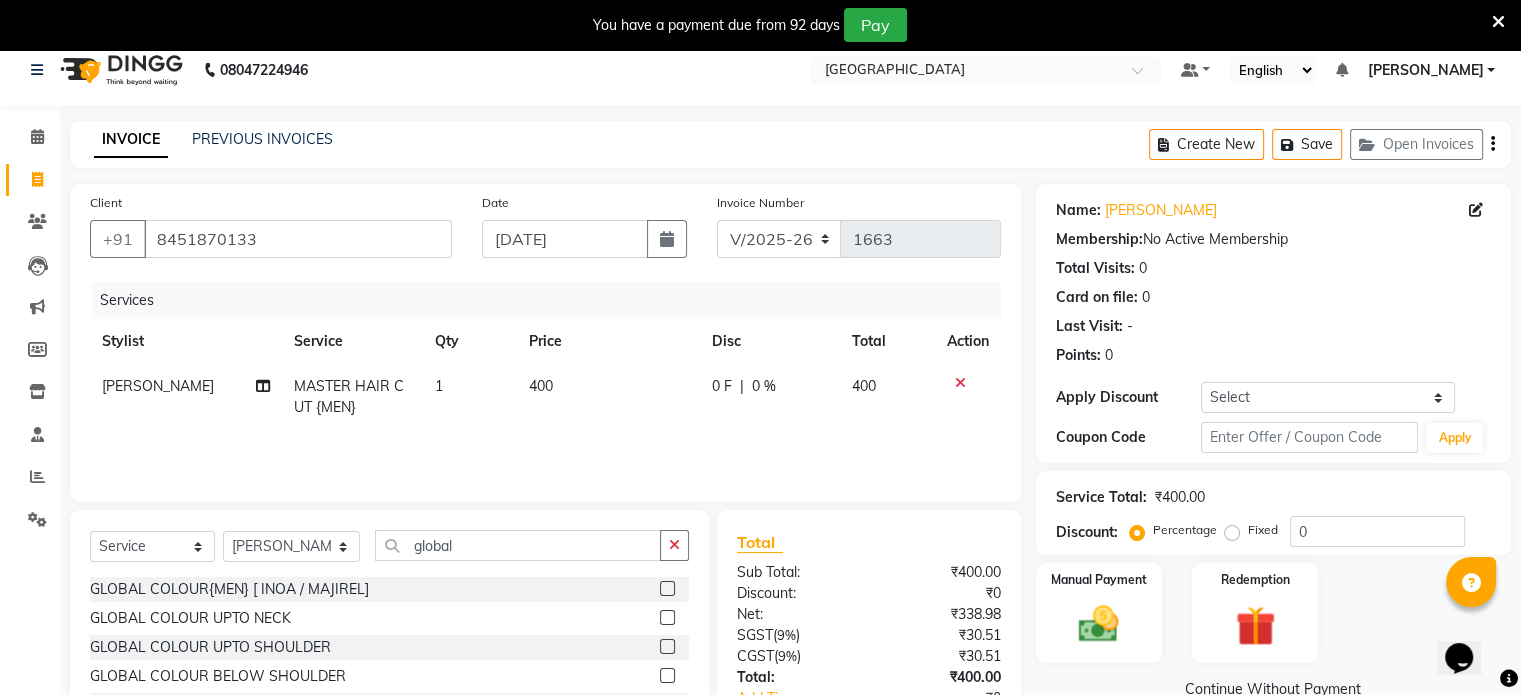 click 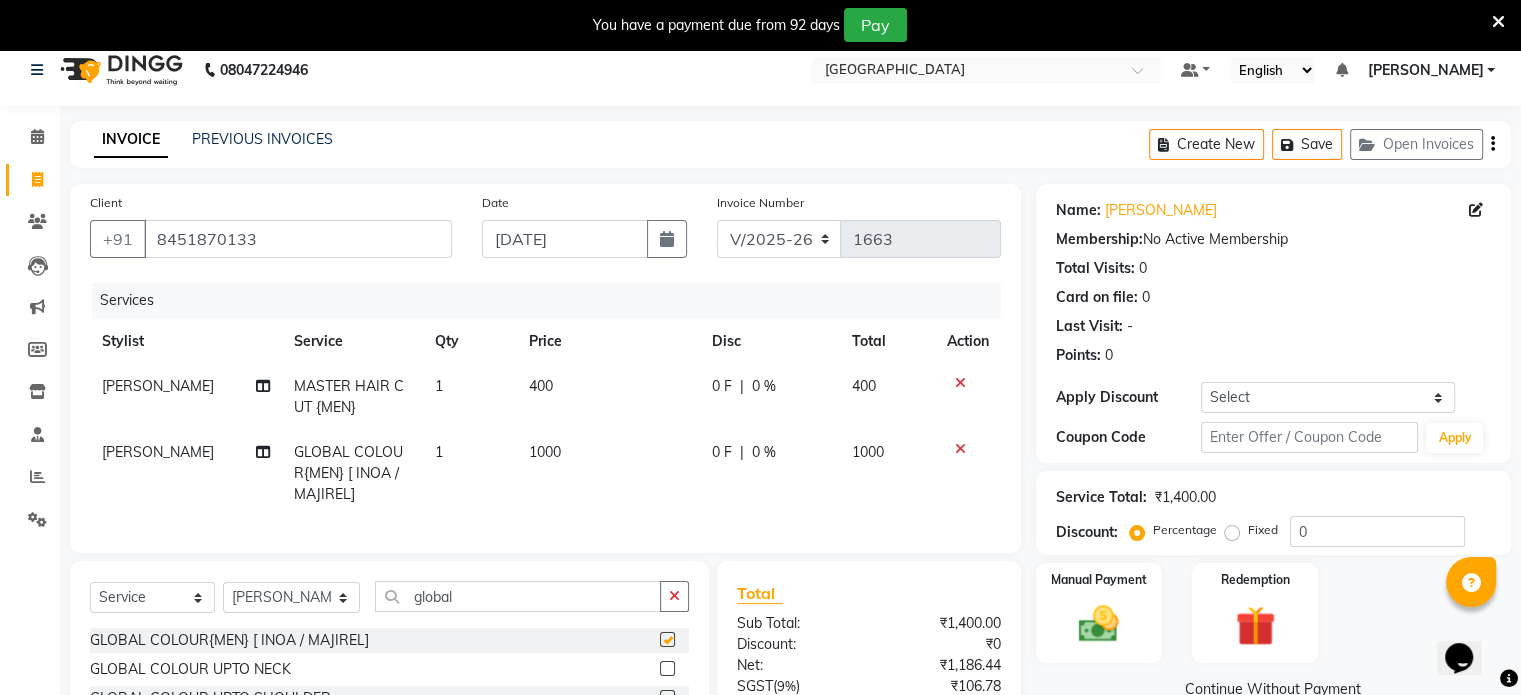 checkbox on "false" 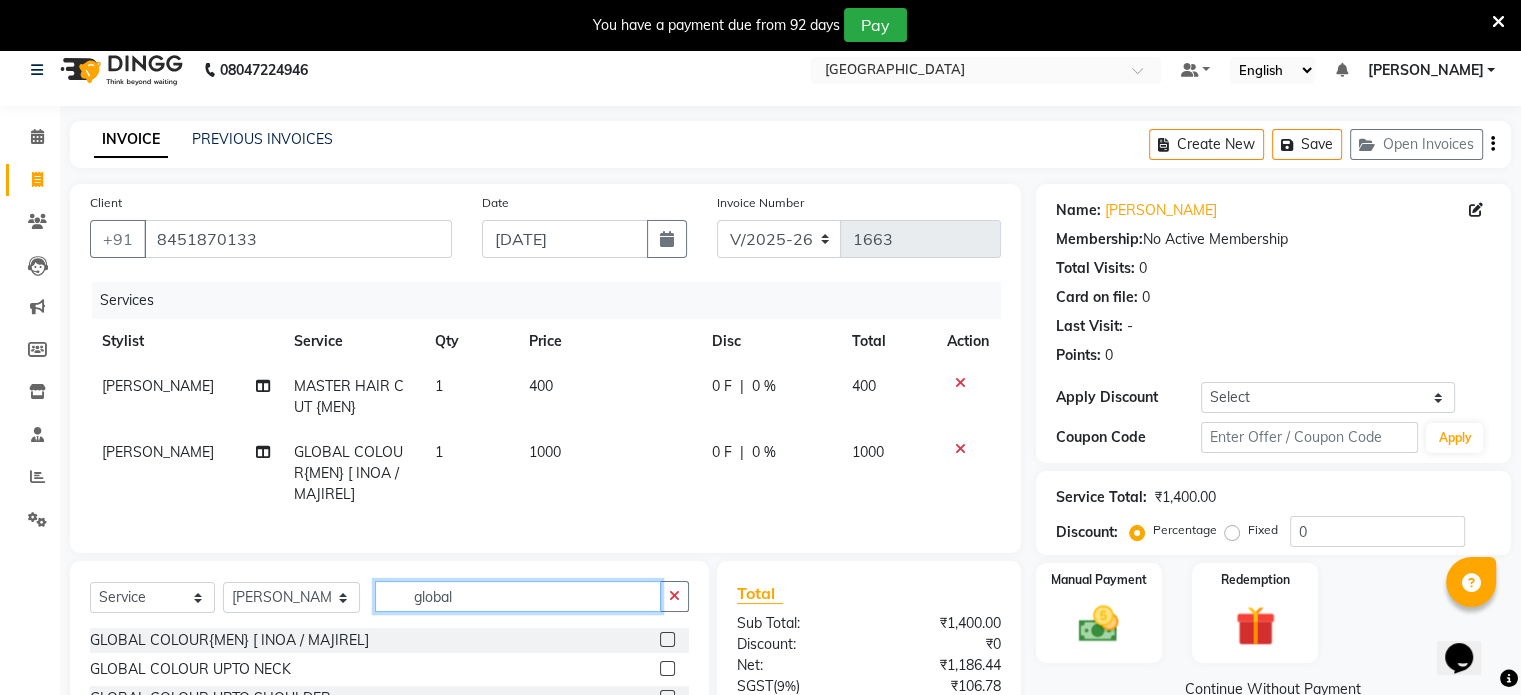 drag, startPoint x: 463, startPoint y: 609, endPoint x: 248, endPoint y: 609, distance: 215 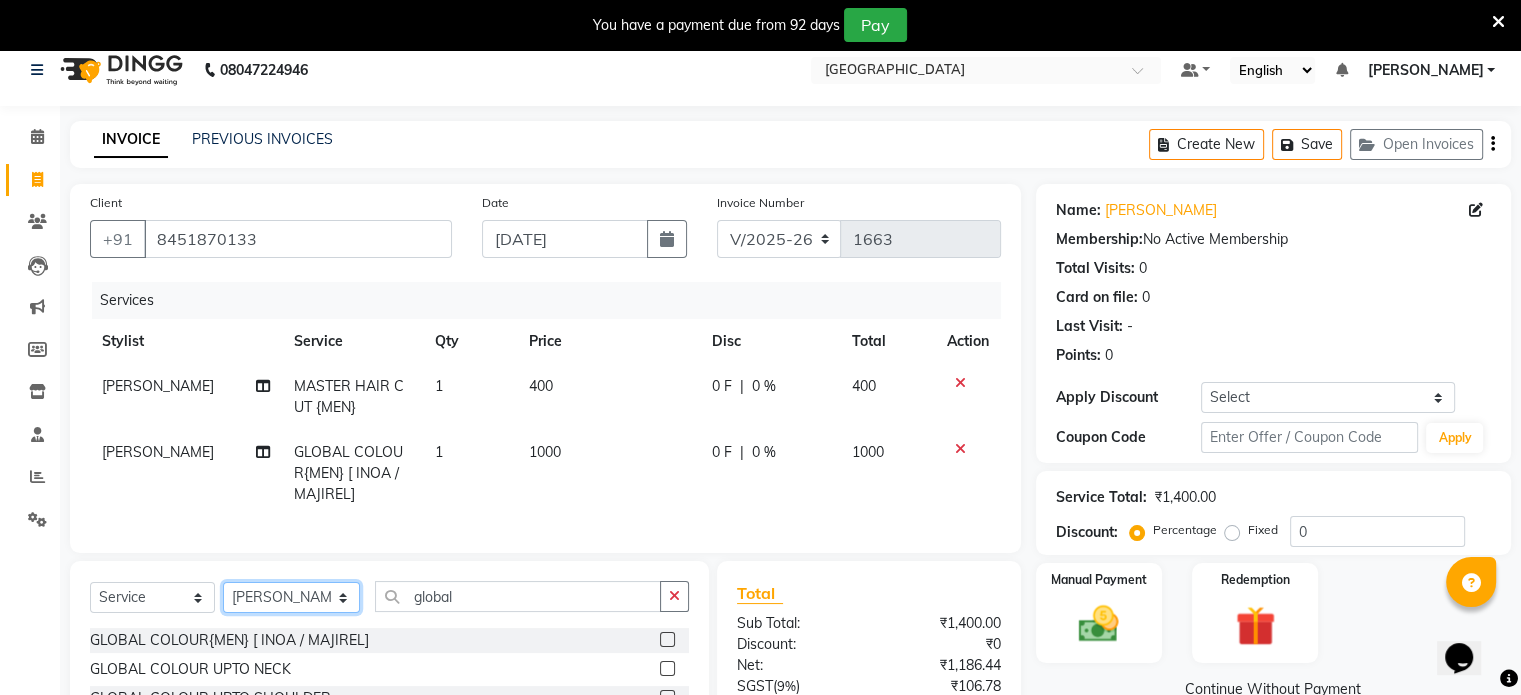 click on "Select Stylist AAKASH MADHIWAL NAT AARTI SURI ABDUL KALAM AKSHATA SAWLE ANITA JHADAV APEKSHA MORE  ATUL RATHOD BHAGYASHREE HUNDARE DC DEEPIKA SHETTY DILSHAD ALI FAIZAN AHMED Farhan Shaikh  FEROZ SHAIKH Ganga Kunwar GAURAV MORE JATIN MANE KAJAL RAJ KULDEEP SINGH LAVINA FERNANDES MADHURI PARWATHIA Mona NIKITA MOHITE NOOR PRATIKSHA SAWANTH PRAVEEN SHAIKH PREETI SHETTY REEMA GHOSH RUPALI SABA SHAIKH SALMAN SHAIKH SANAYA AGARWAL Sangeeta Waghela SHANU ANSARI Taufique Khan VIGNESH BHANDARY VIKRAM NARAYAN BAGDI" 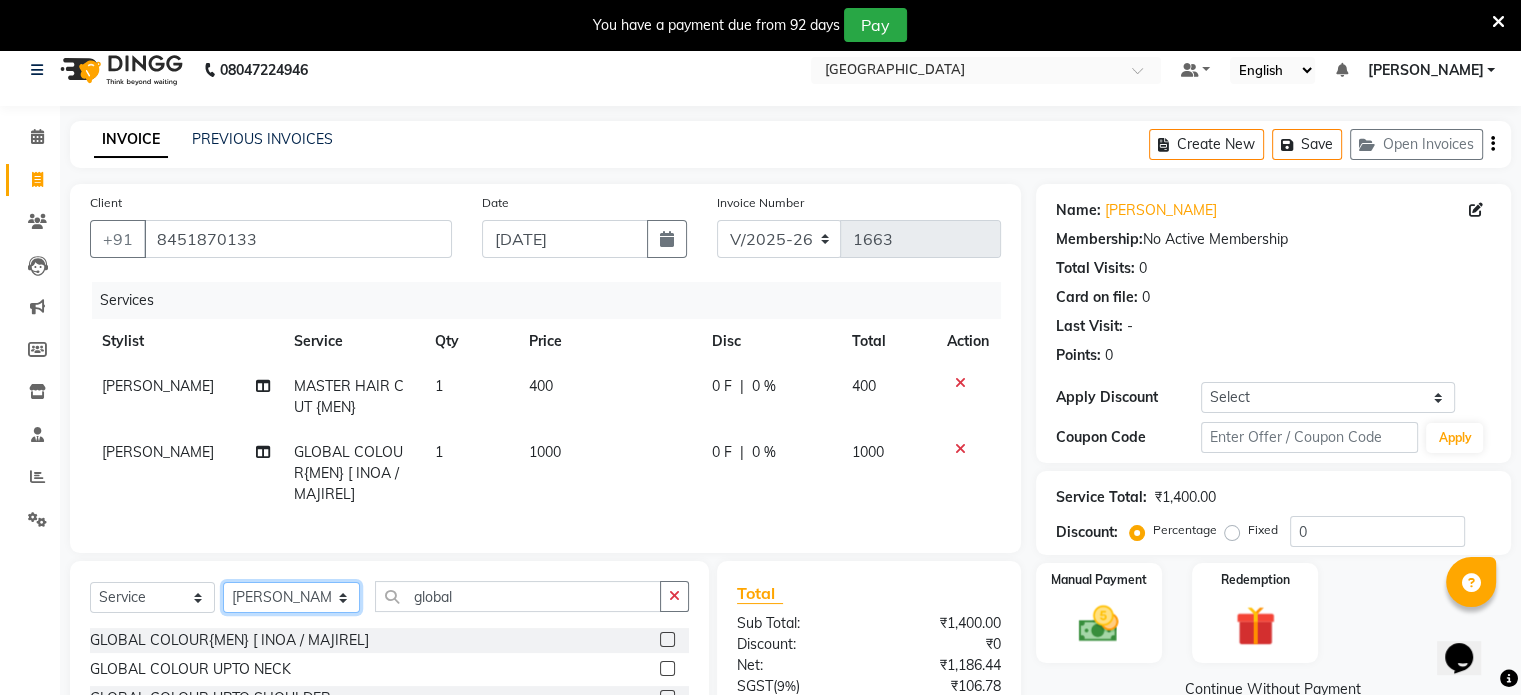 select on "77219" 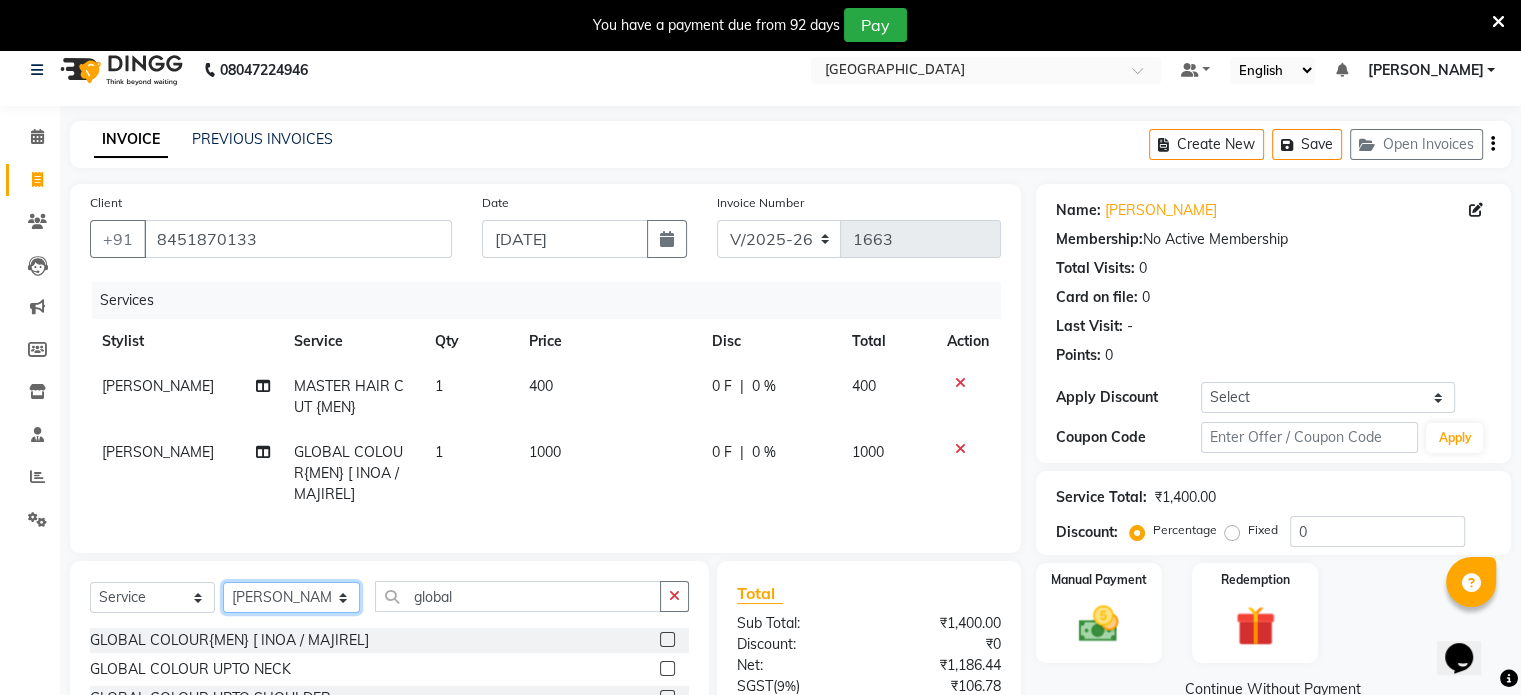 click on "Select Stylist AAKASH MADHIWAL NAT AARTI SURI ABDUL KALAM AKSHATA SAWLE ANITA JHADAV APEKSHA MORE  ATUL RATHOD BHAGYASHREE HUNDARE DC DEEPIKA SHETTY DILSHAD ALI FAIZAN AHMED Farhan Shaikh  FEROZ SHAIKH Ganga Kunwar GAURAV MORE JATIN MANE KAJAL RAJ KULDEEP SINGH LAVINA FERNANDES MADHURI PARWATHIA Mona NIKITA MOHITE NOOR PRATIKSHA SAWANTH PRAVEEN SHAIKH PREETI SHETTY REEMA GHOSH RUPALI SABA SHAIKH SALMAN SHAIKH SANAYA AGARWAL Sangeeta Waghela SHANU ANSARI Taufique Khan VIGNESH BHANDARY VIKRAM NARAYAN BAGDI" 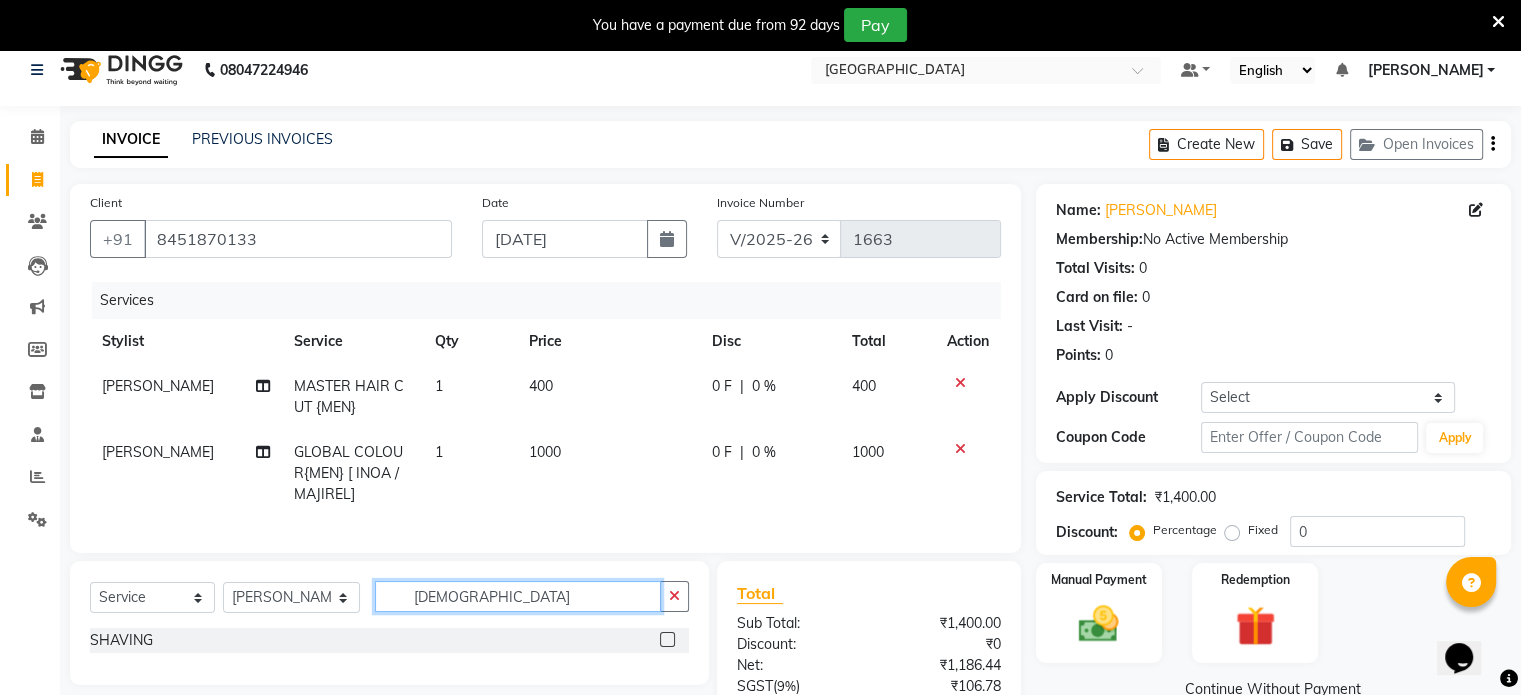 type on "shavi" 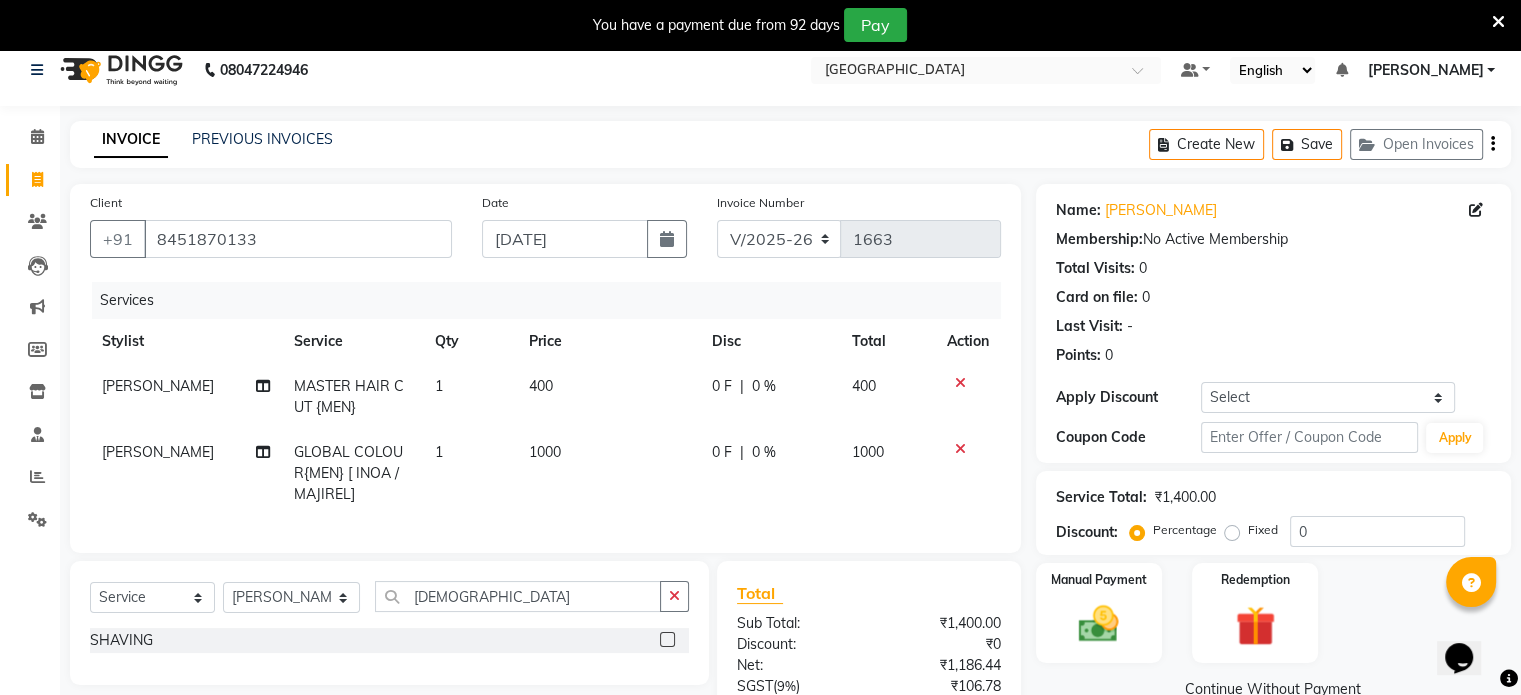 click 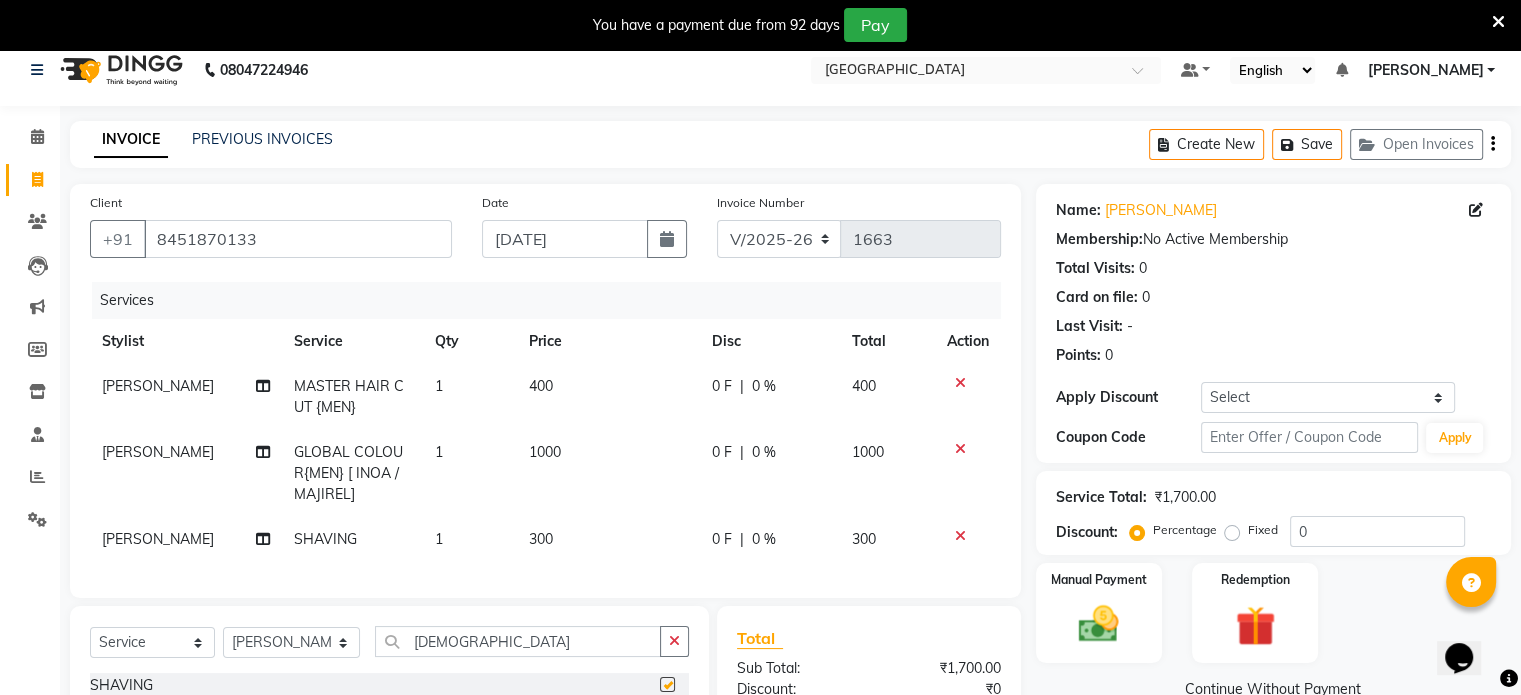 checkbox on "false" 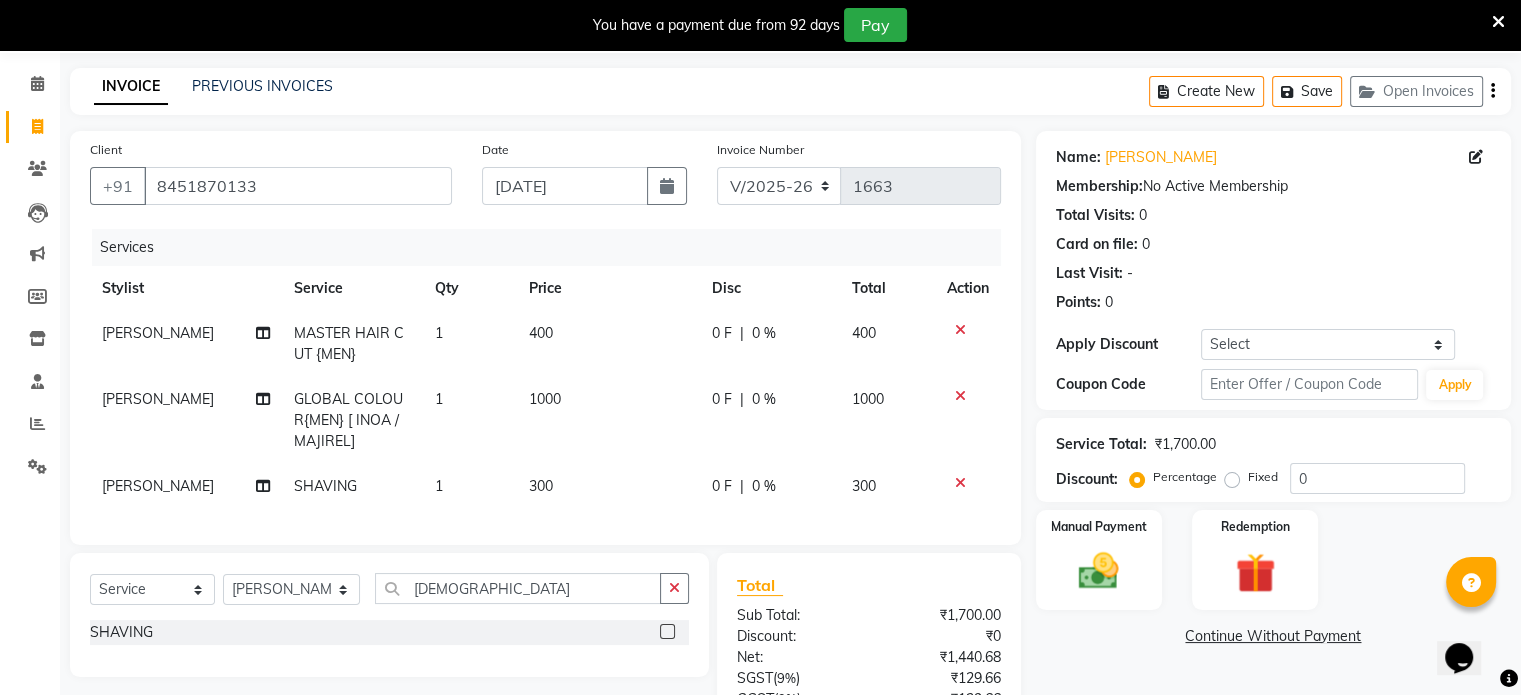 scroll, scrollTop: 116, scrollLeft: 0, axis: vertical 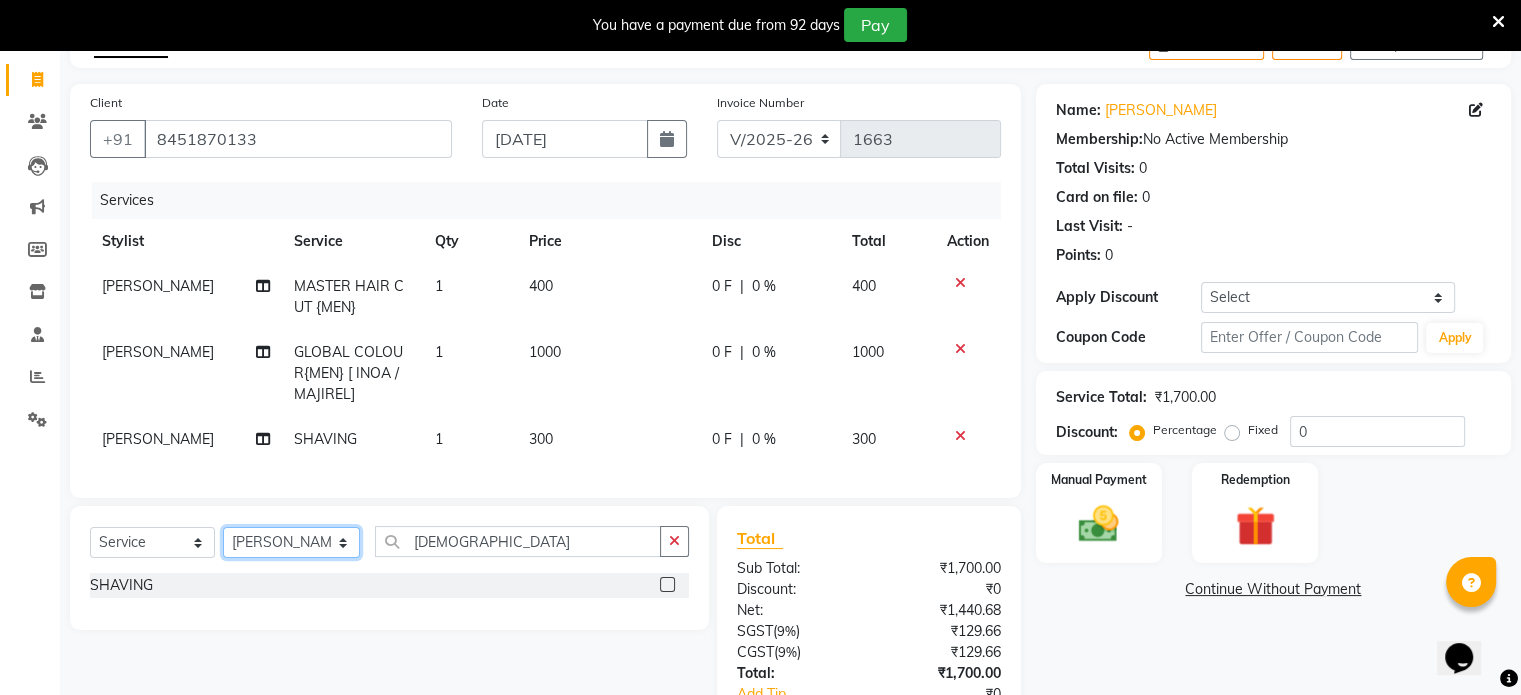 click on "Select Stylist [PERSON_NAME] NAT [PERSON_NAME] [PERSON_NAME] [PERSON_NAME] [PERSON_NAME] [PERSON_NAME] MORE  [PERSON_NAME] [PERSON_NAME] DC [PERSON_NAME] [PERSON_NAME] [PERSON_NAME] [PERSON_NAME]  [PERSON_NAME] [PERSON_NAME] GAURAV MORE [PERSON_NAME] MANE [PERSON_NAME] [PERSON_NAME] [PERSON_NAME] [PERSON_NAME] PARWATHIA [PERSON_NAME] [MEDICAL_DATA][PERSON_NAME] NOOR [PERSON_NAME] [PERSON_NAME] [PERSON_NAME] [PERSON_NAME] [PERSON_NAME] [PERSON_NAME] [PERSON_NAME] [PERSON_NAME] [PERSON_NAME] [PERSON_NAME] [PERSON_NAME] [PERSON_NAME] VIKRAM [PERSON_NAME]" 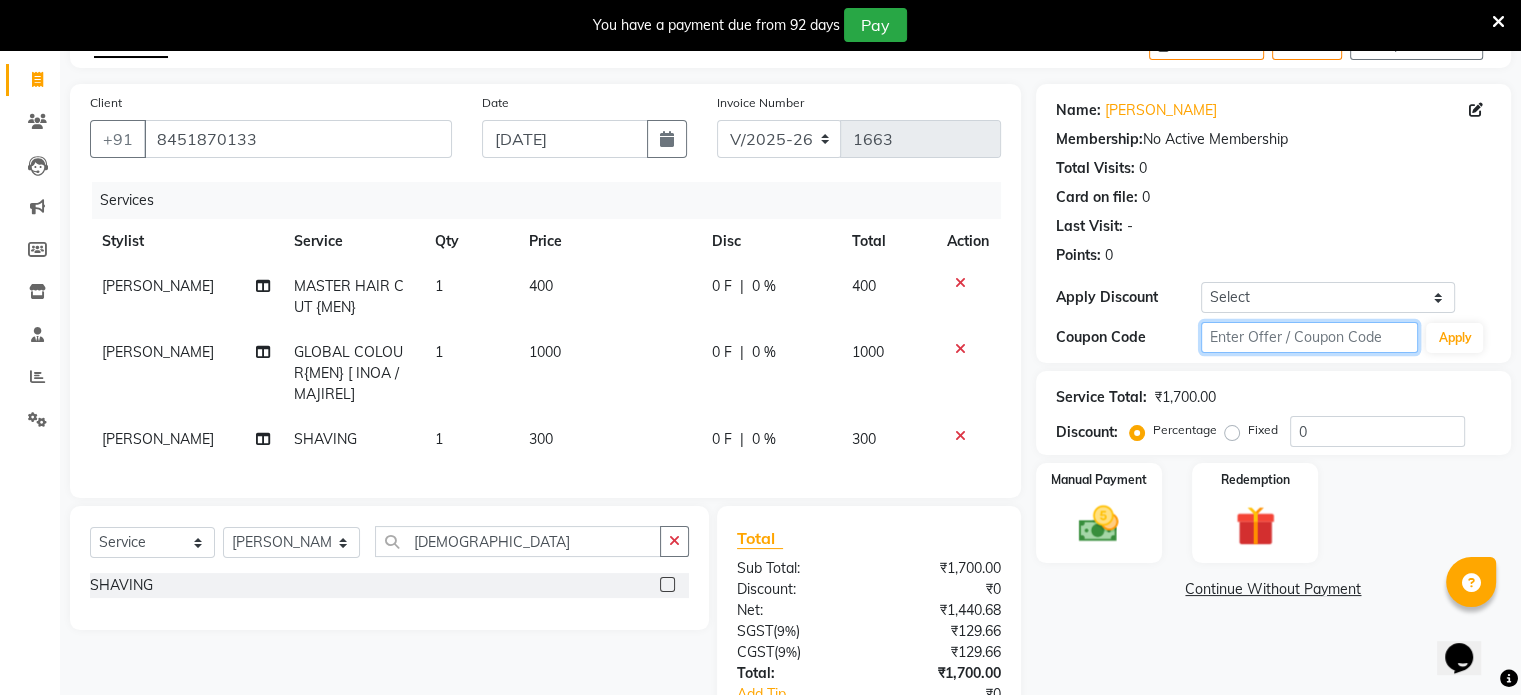 click 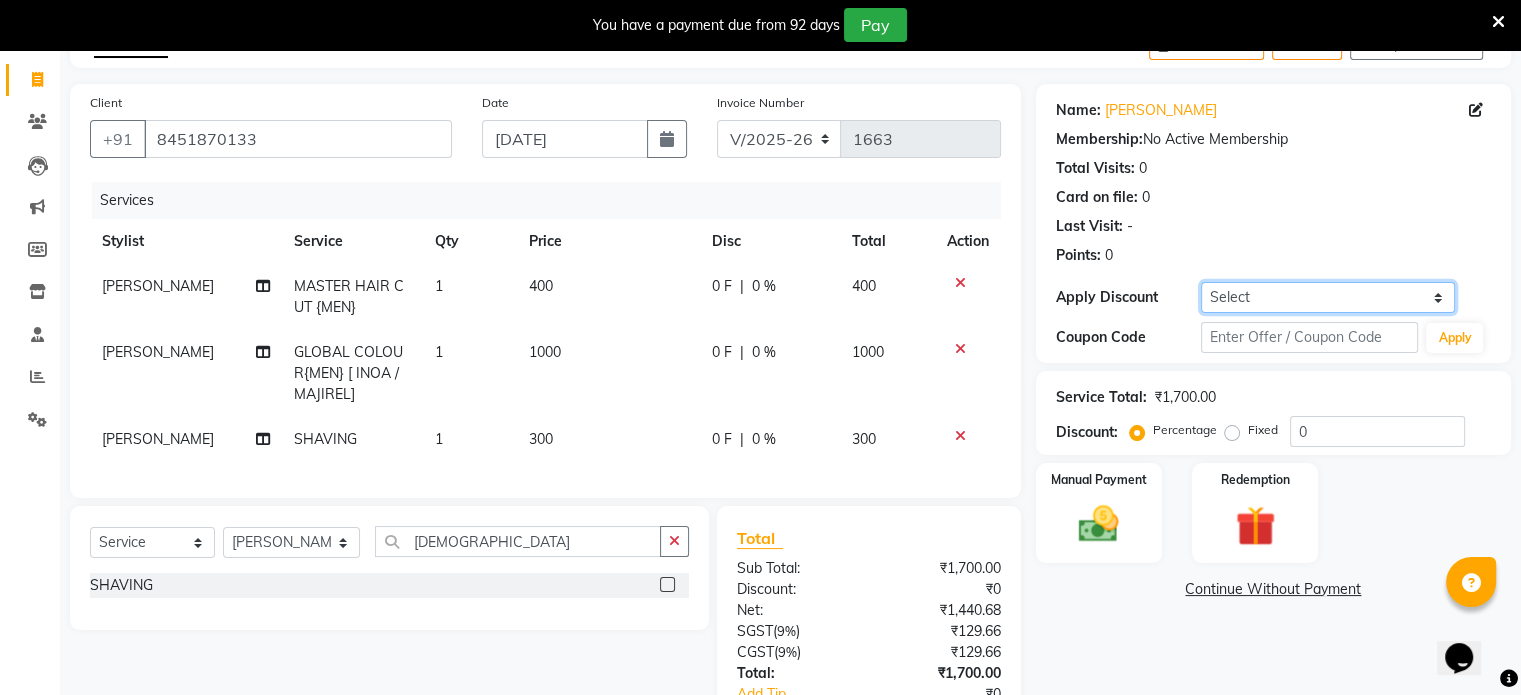 click on "Select Coupon → 500 Coupons Coupon → Kalpataru20 Coupon → Veda20 Coupon → Salt-20" 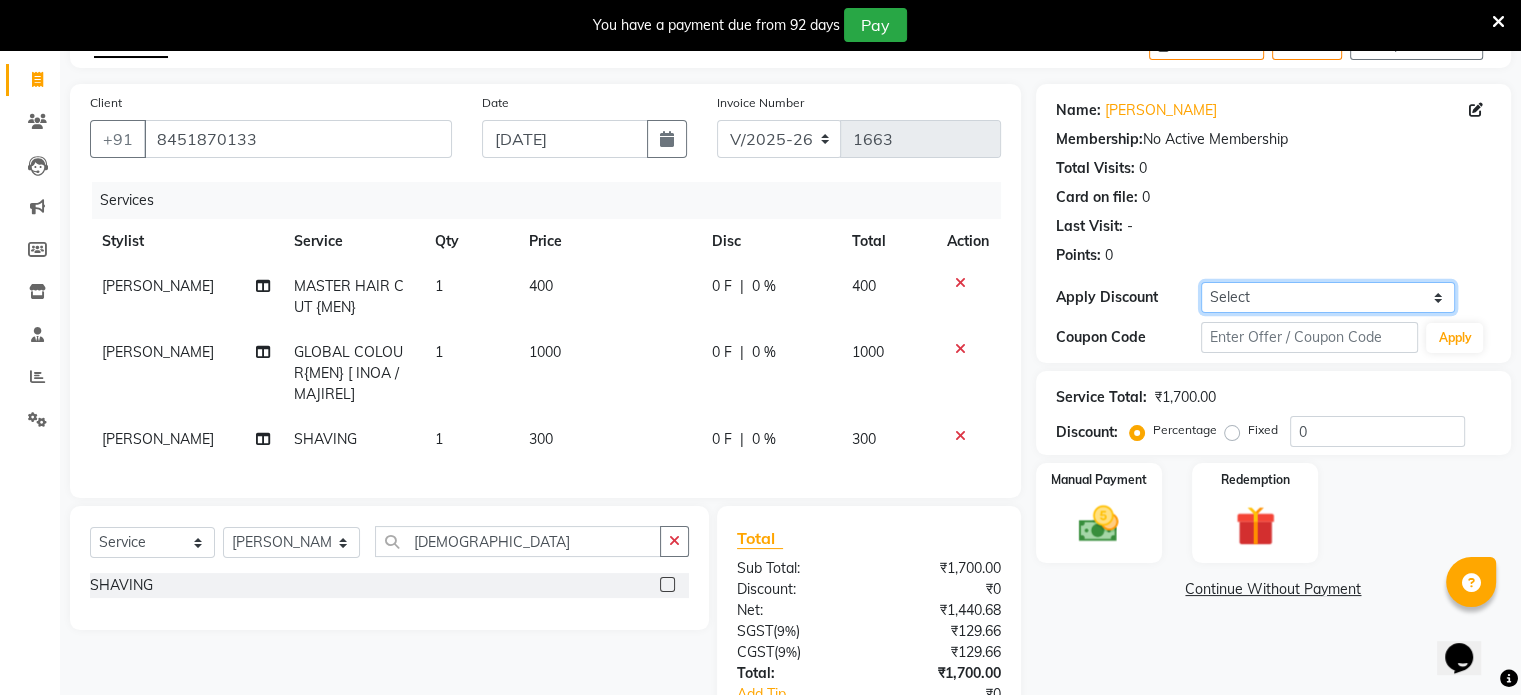 select on "4: Object" 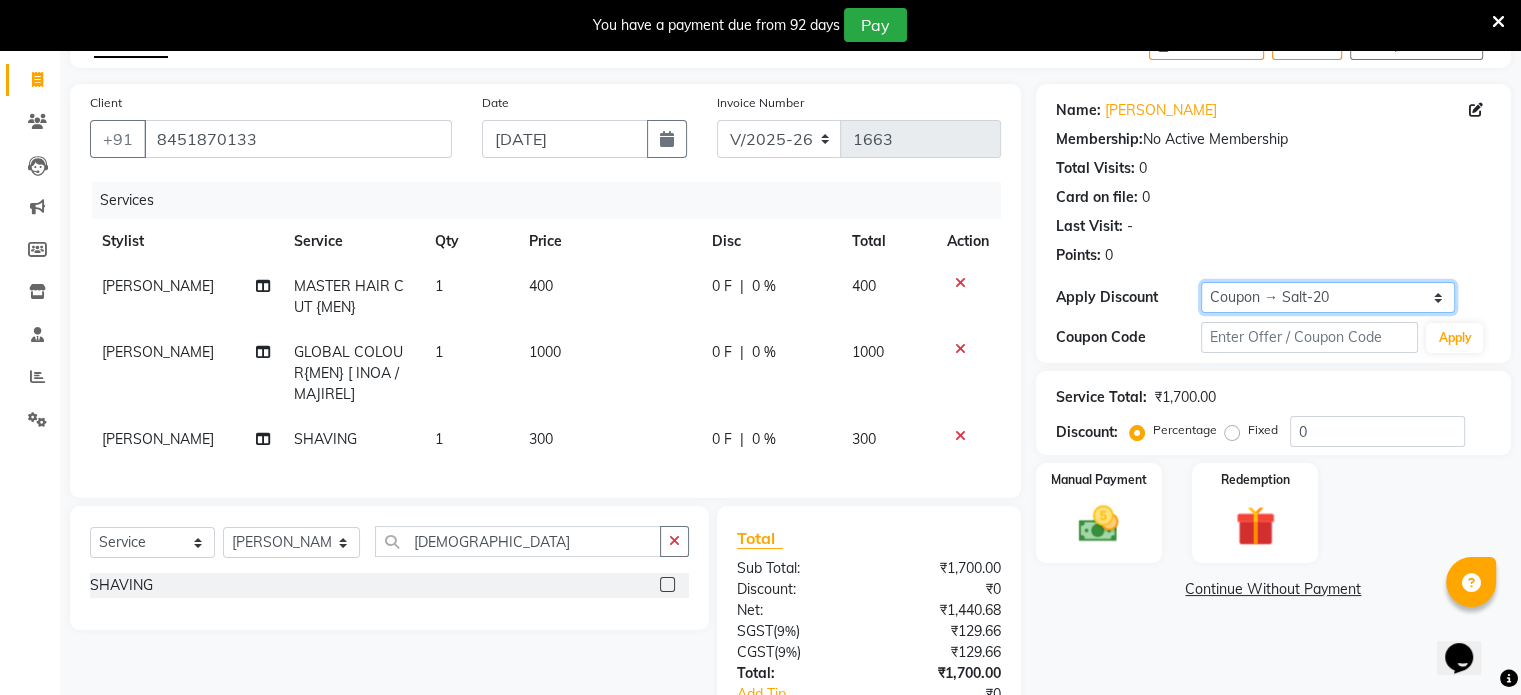 click on "Select Coupon → 500 Coupons Coupon → Kalpataru20 Coupon → Veda20 Coupon → Salt-20" 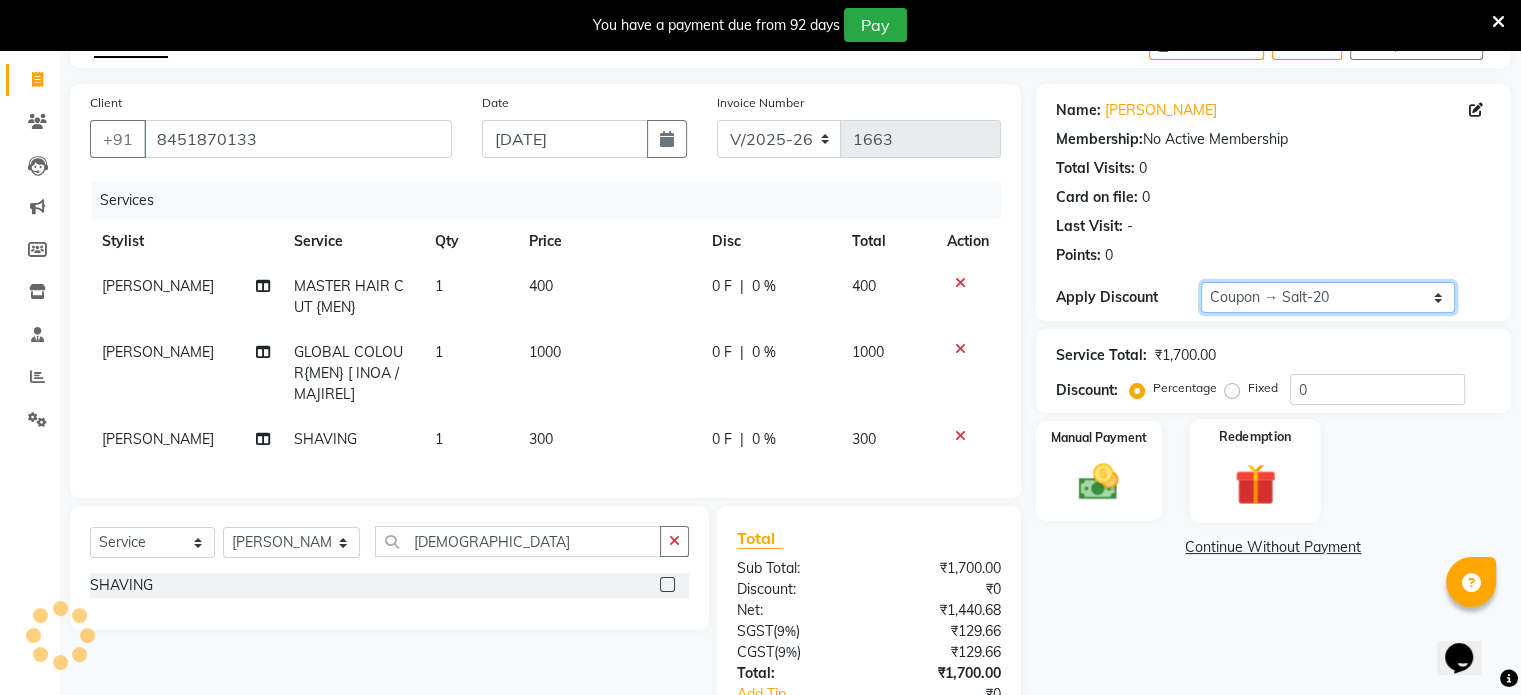 type on "20" 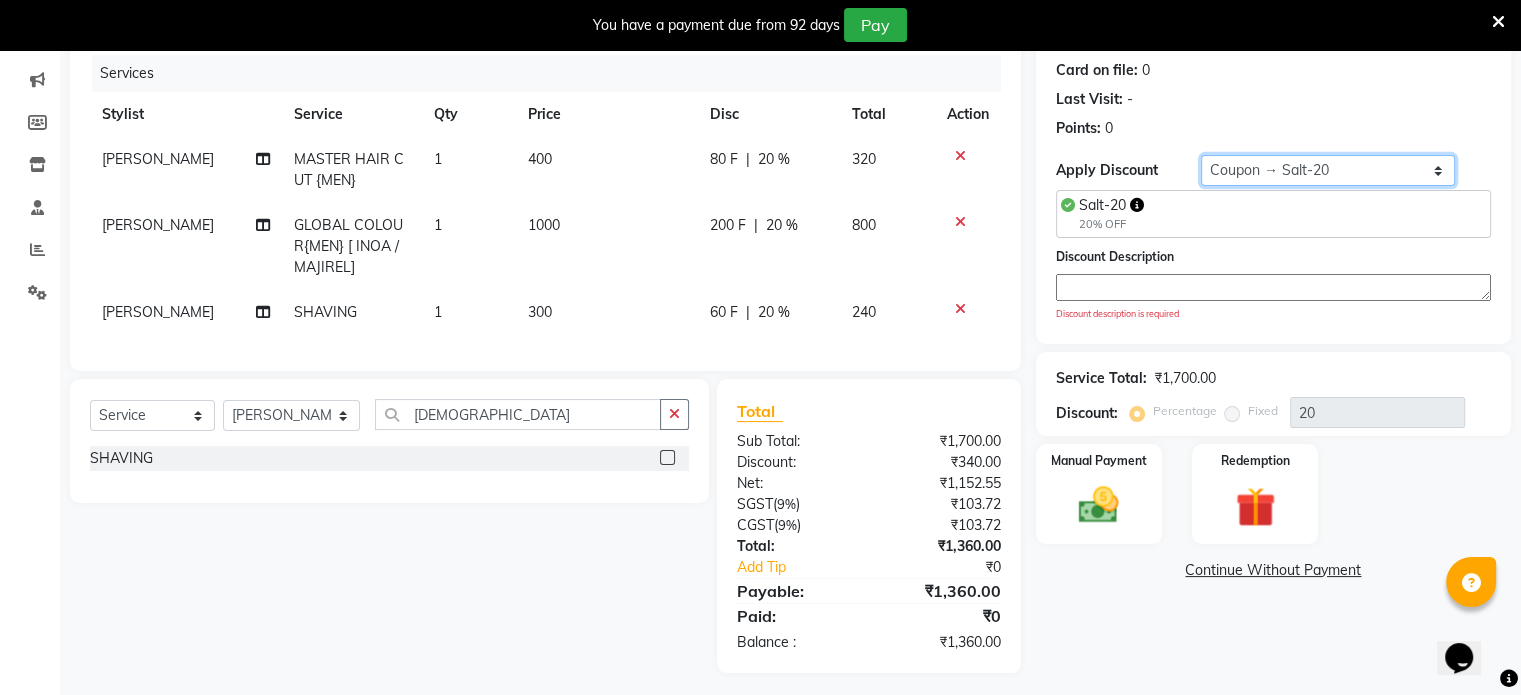 scroll, scrollTop: 266, scrollLeft: 0, axis: vertical 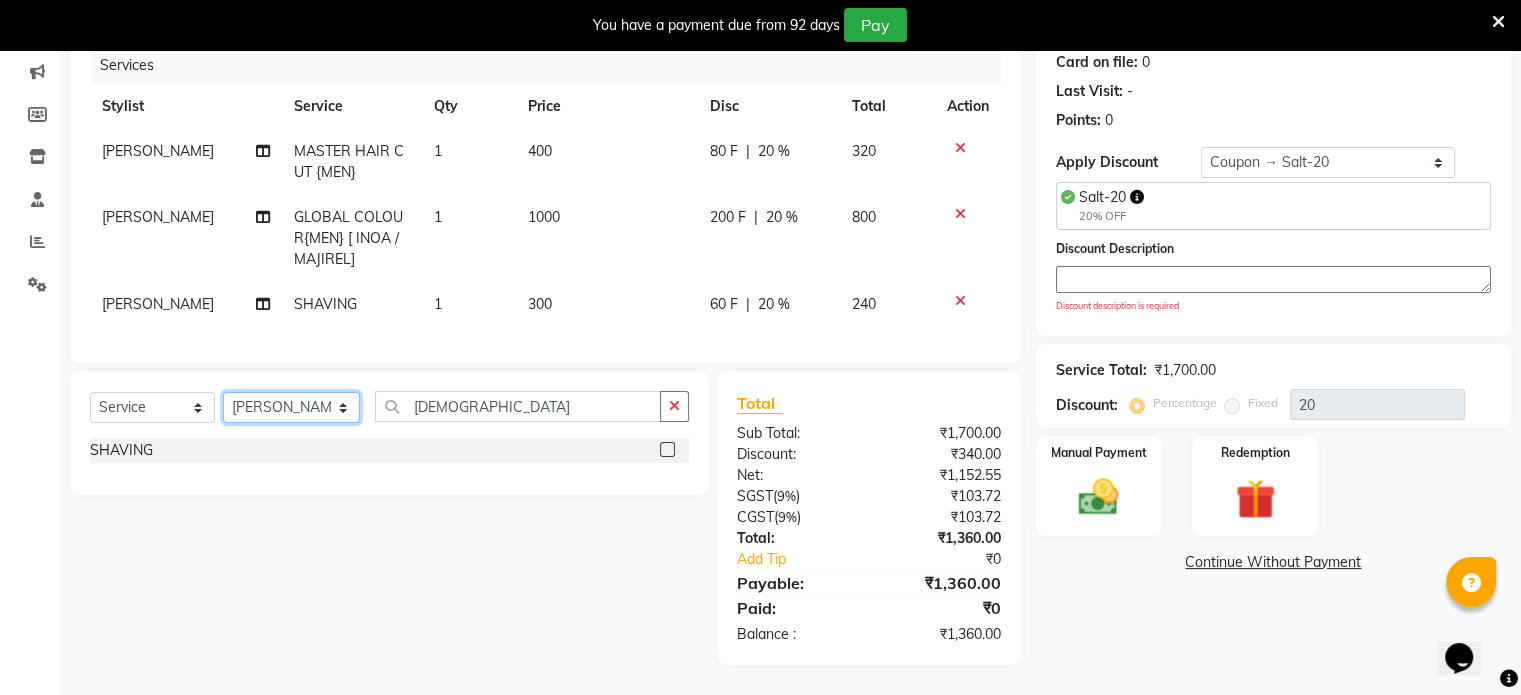 click on "Select Stylist [PERSON_NAME] NAT [PERSON_NAME] [PERSON_NAME] [PERSON_NAME] [PERSON_NAME] [PERSON_NAME] MORE  [PERSON_NAME] [PERSON_NAME] DC [PERSON_NAME] [PERSON_NAME] [PERSON_NAME] [PERSON_NAME]  [PERSON_NAME] [PERSON_NAME] GAURAV MORE [PERSON_NAME] MANE [PERSON_NAME] [PERSON_NAME] [PERSON_NAME] [PERSON_NAME] PARWATHIA [PERSON_NAME] [MEDICAL_DATA][PERSON_NAME] NOOR [PERSON_NAME] [PERSON_NAME] [PERSON_NAME] [PERSON_NAME] [PERSON_NAME] [PERSON_NAME] [PERSON_NAME] [PERSON_NAME] [PERSON_NAME] [PERSON_NAME] [PERSON_NAME] [PERSON_NAME] VIKRAM [PERSON_NAME]" 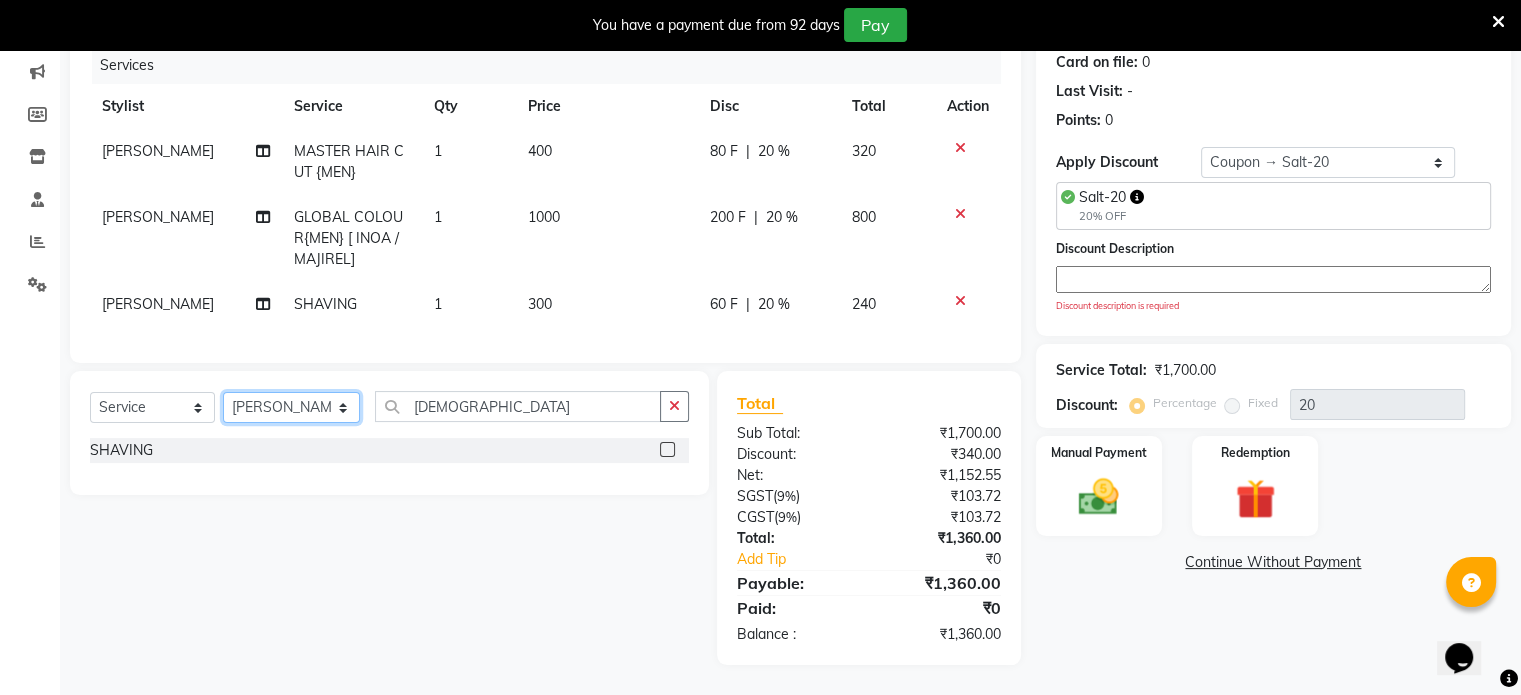 select on "77222" 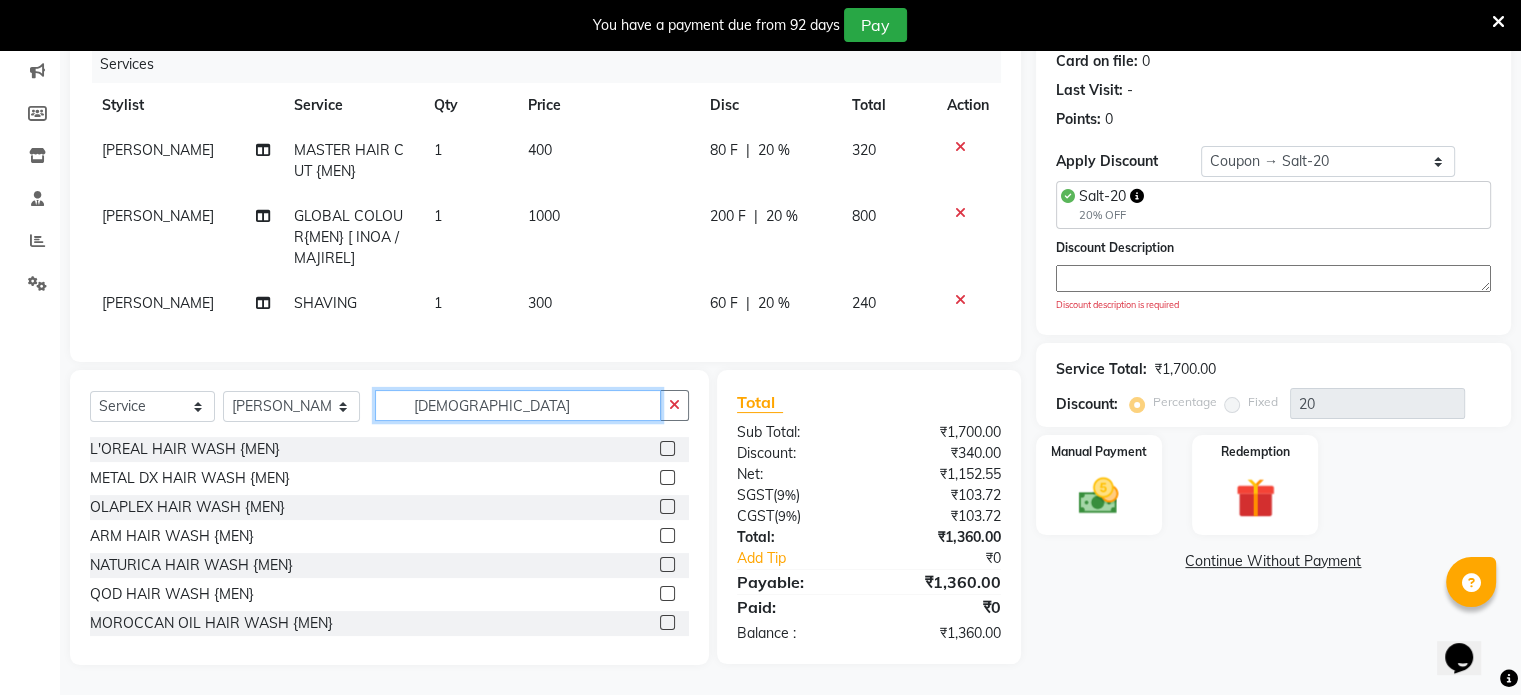 drag, startPoint x: 471, startPoint y: 403, endPoint x: 330, endPoint y: 414, distance: 141.42842 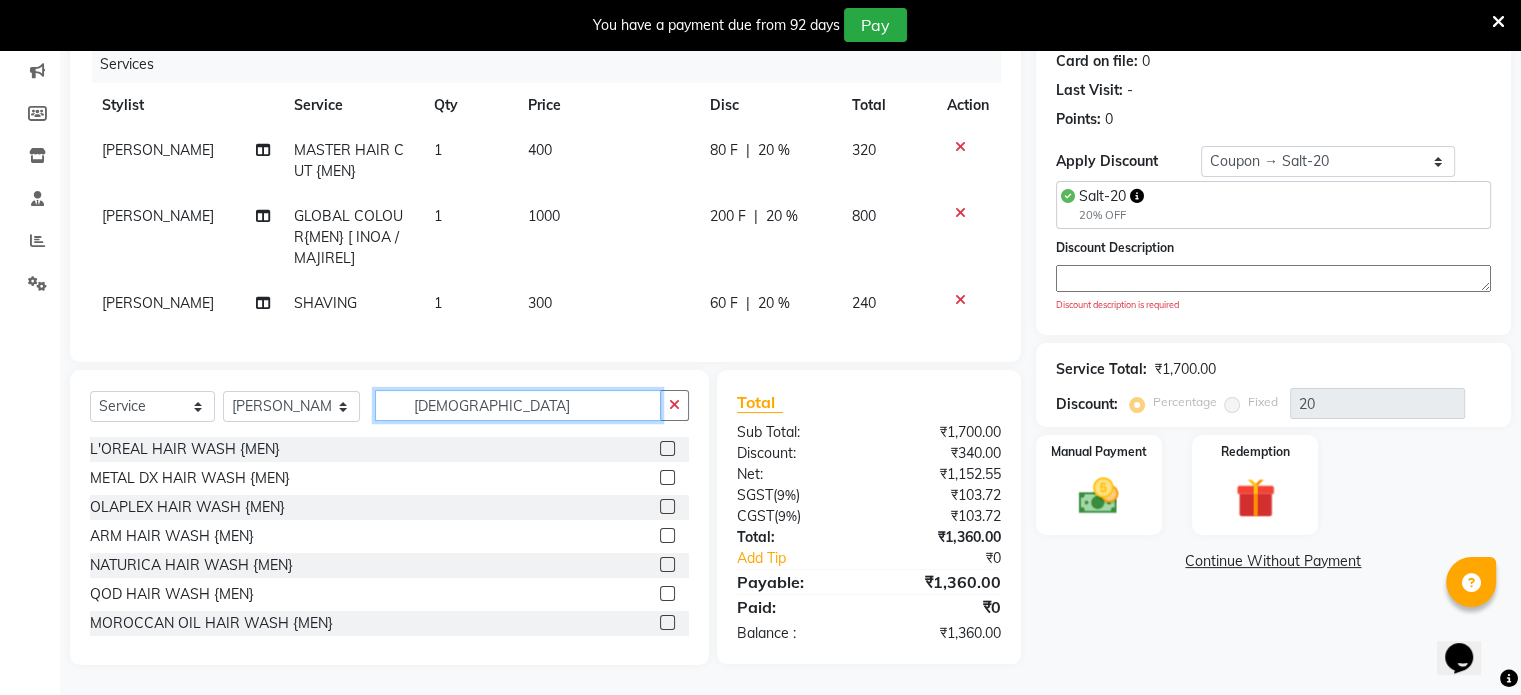 type on "s" 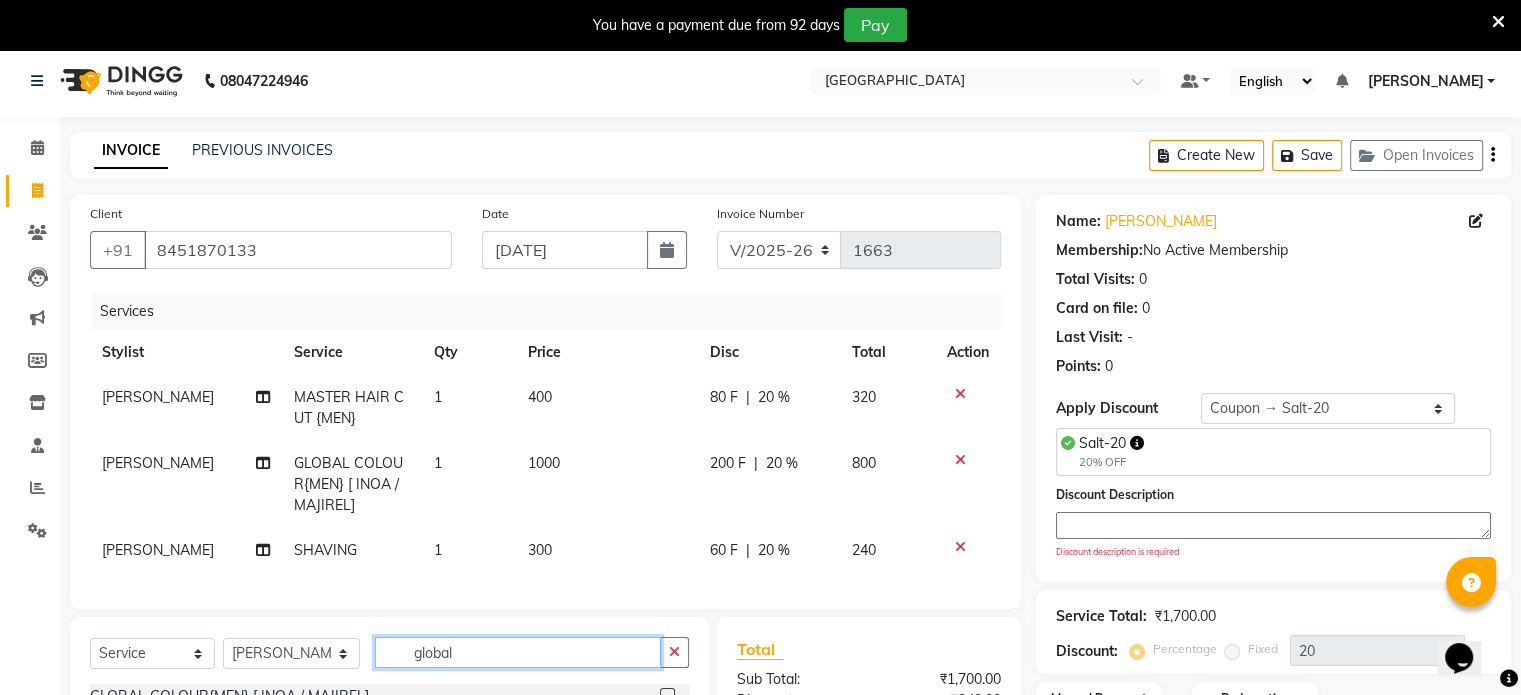scroll, scrollTop: 268, scrollLeft: 0, axis: vertical 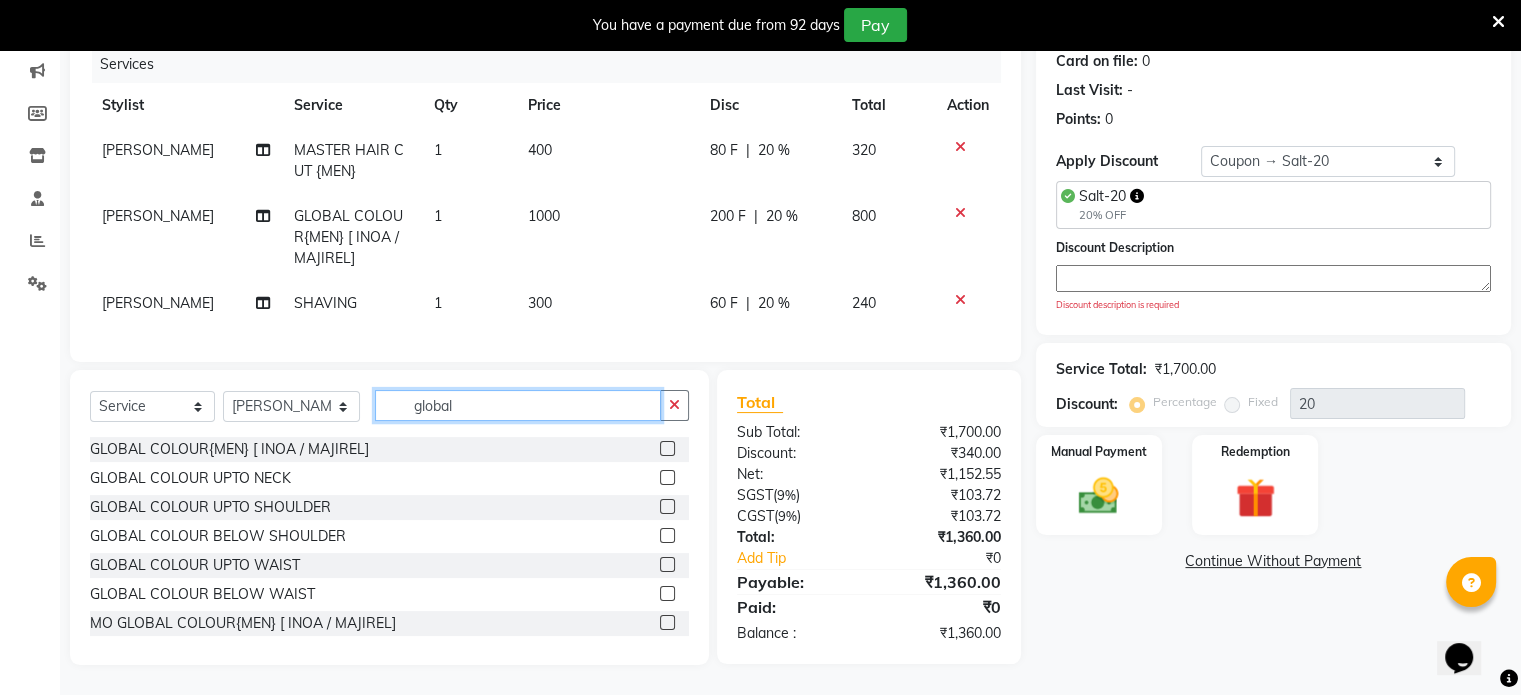 type on "global" 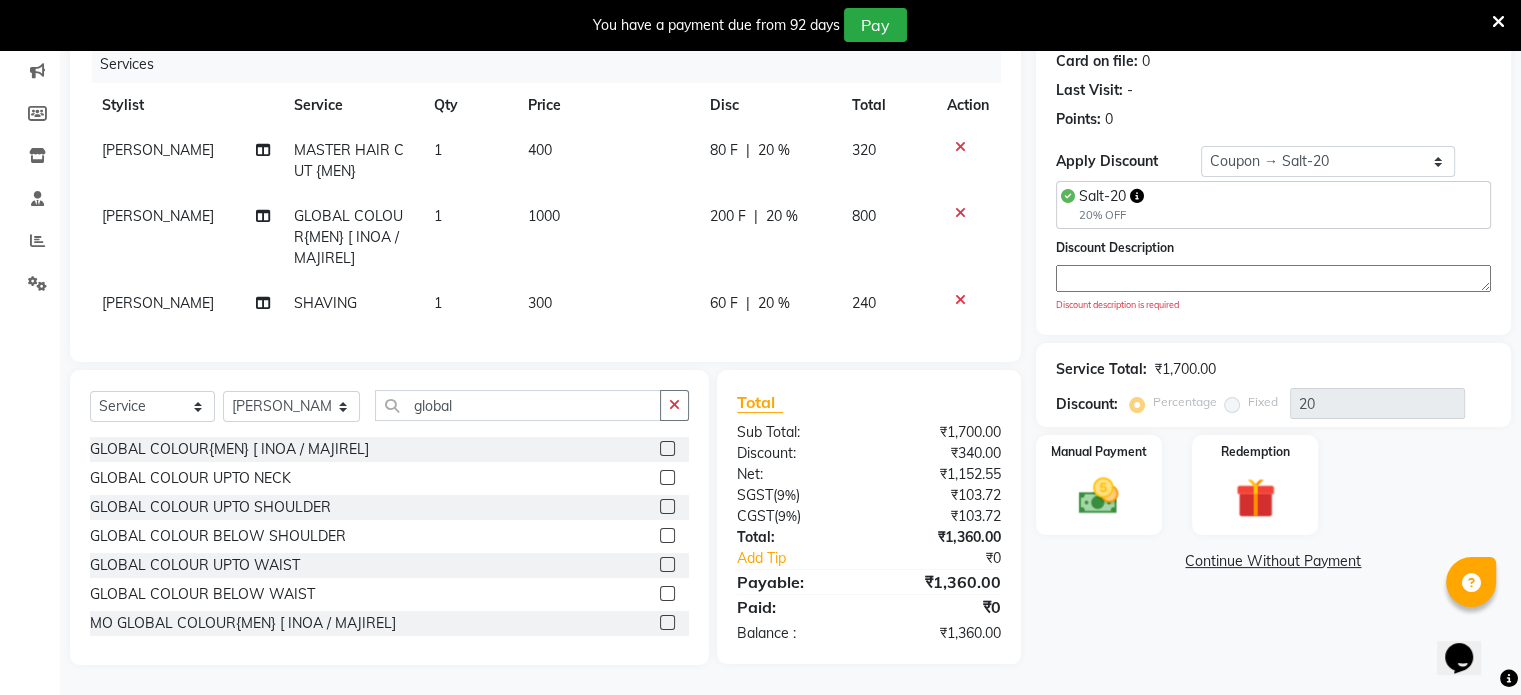 click 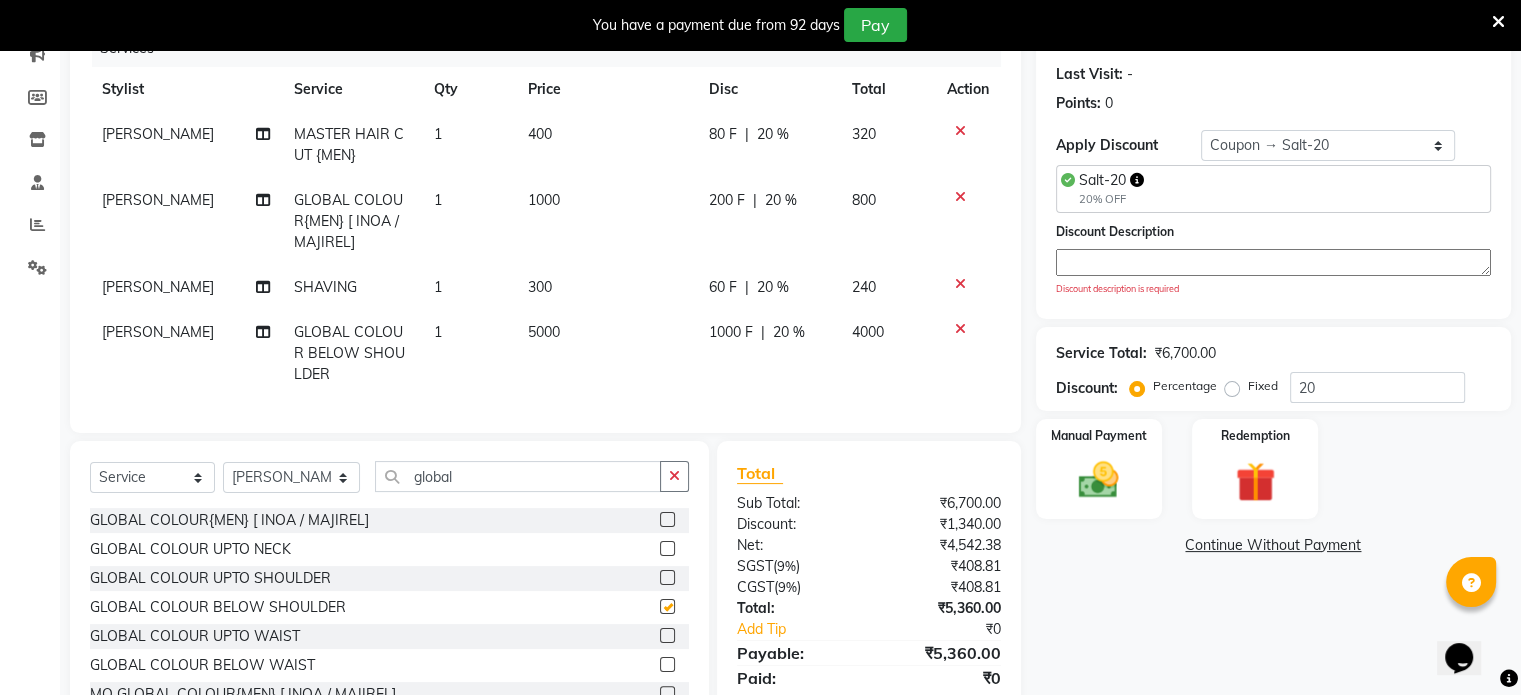 checkbox on "false" 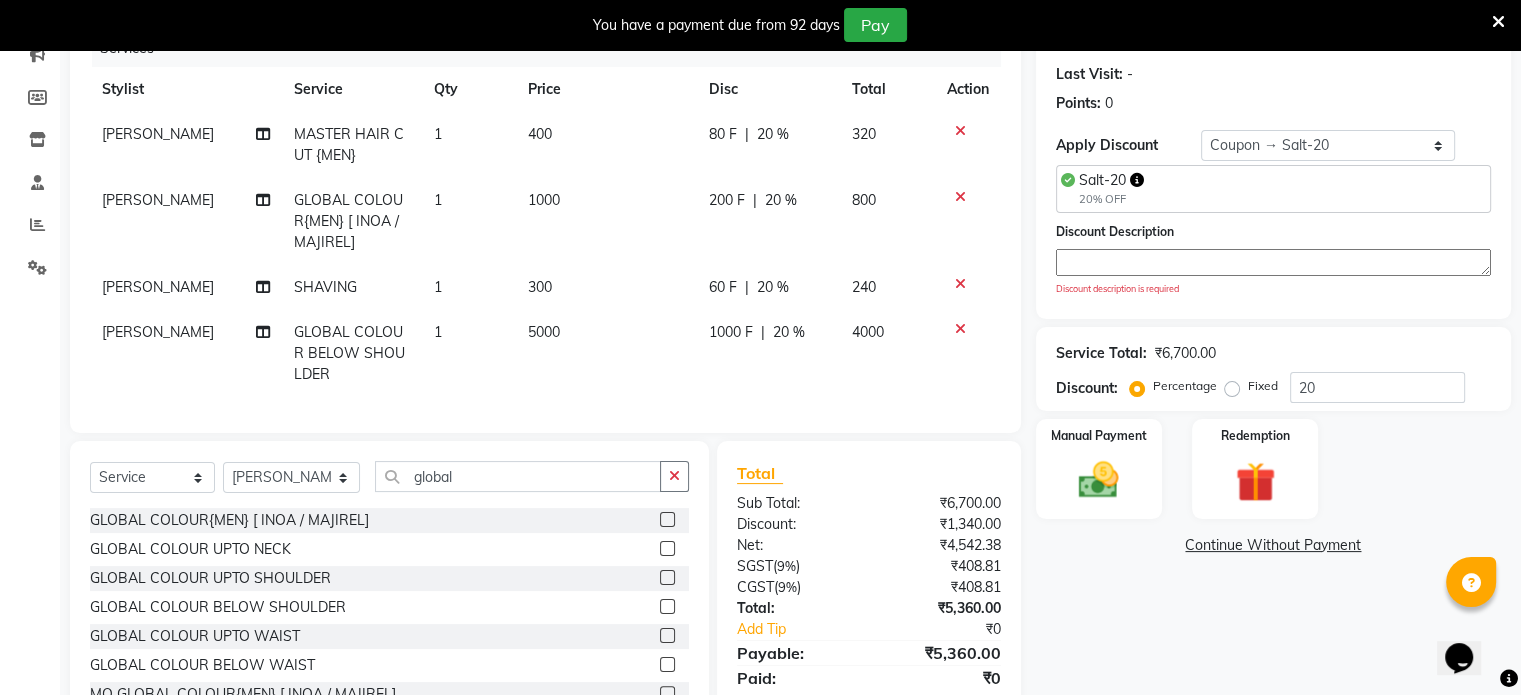 click 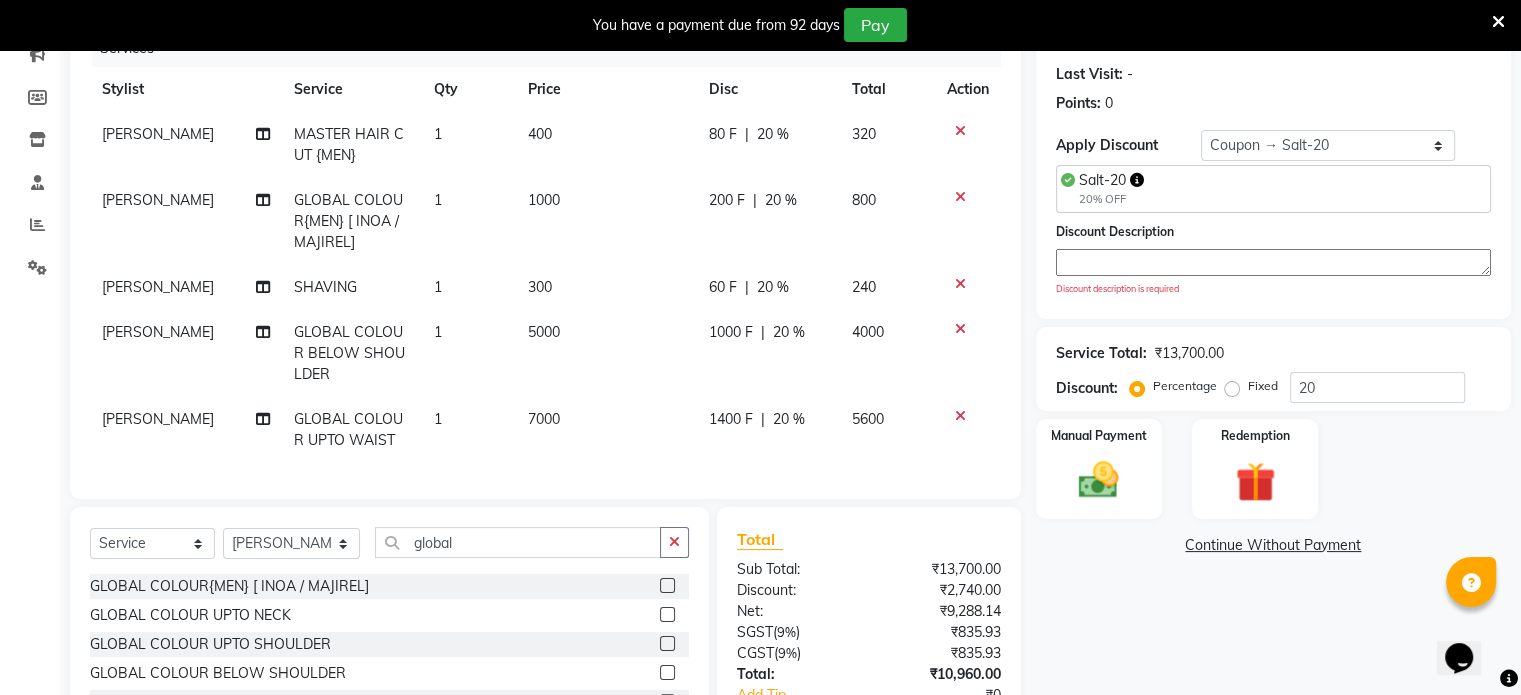 checkbox on "false" 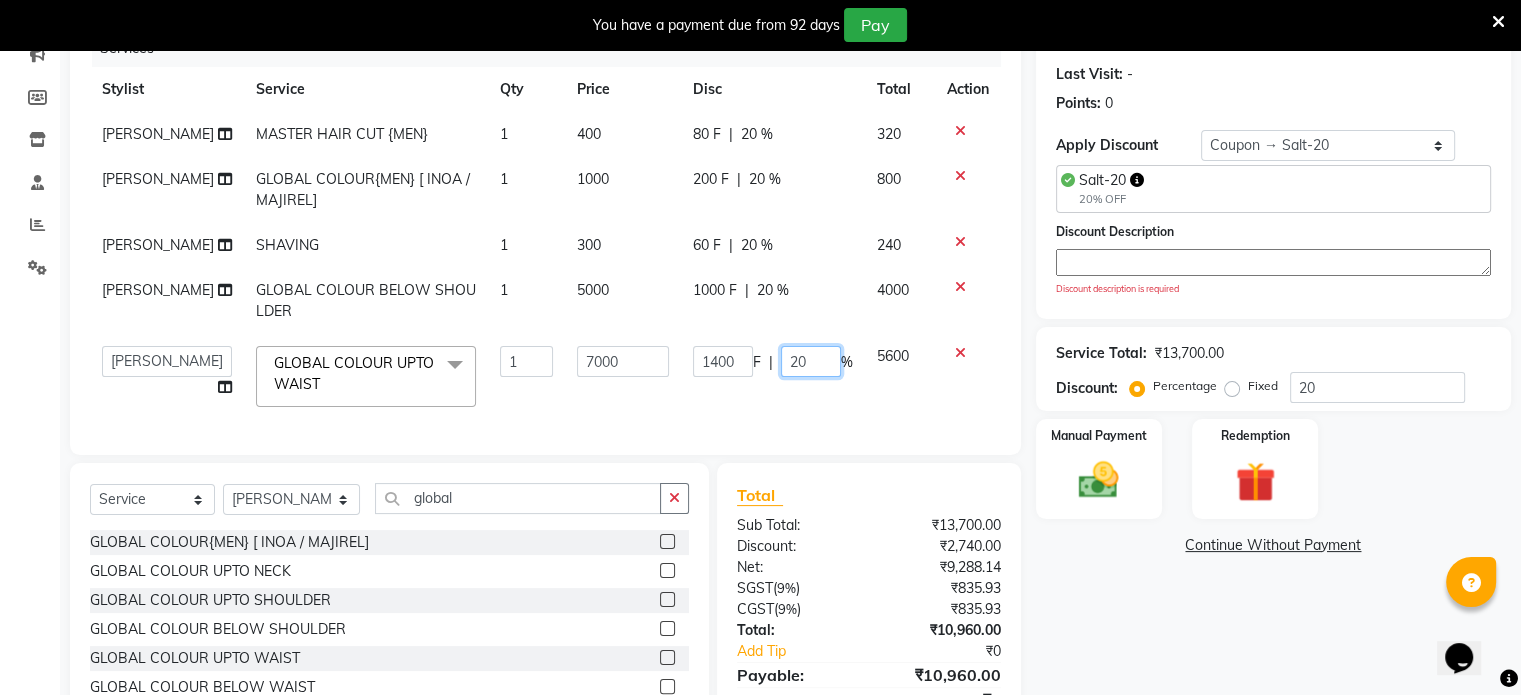 drag, startPoint x: 799, startPoint y: 406, endPoint x: 711, endPoint y: 411, distance: 88.14193 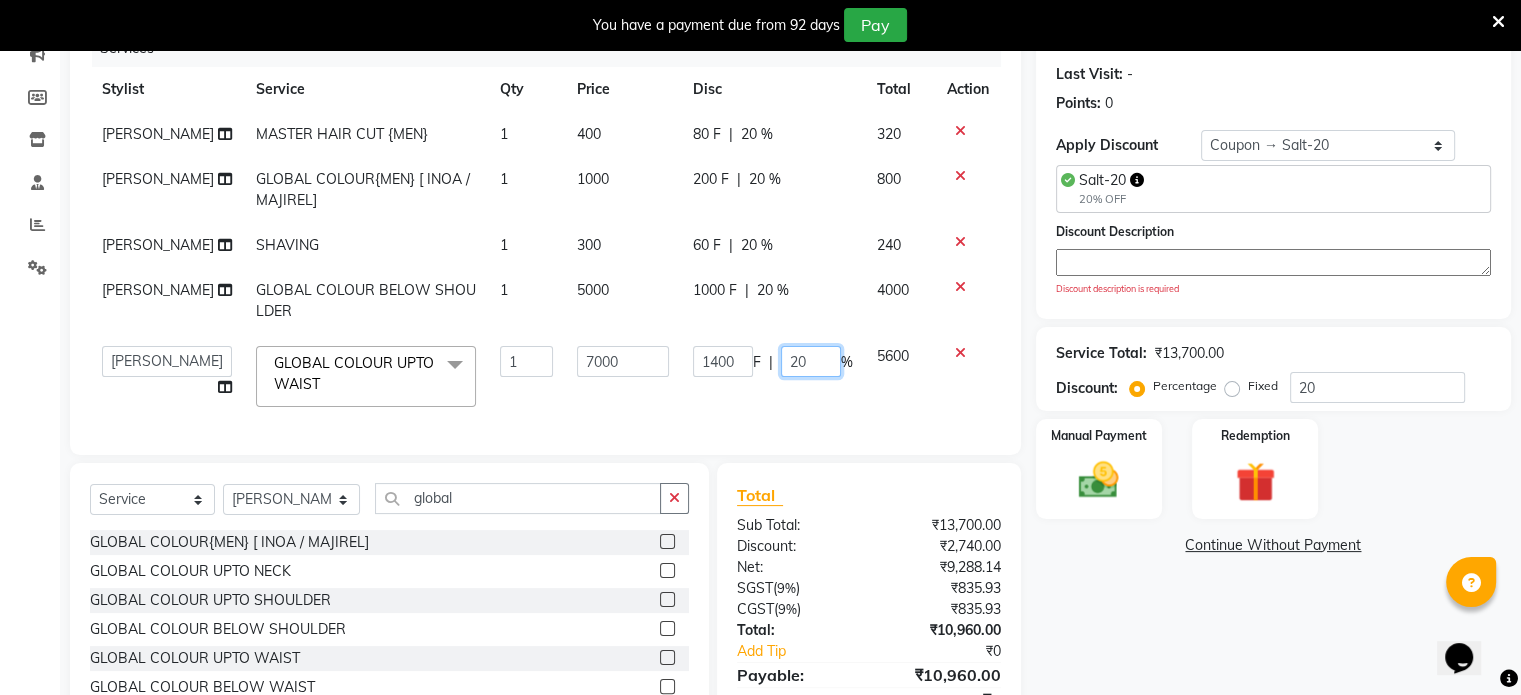 type on "2" 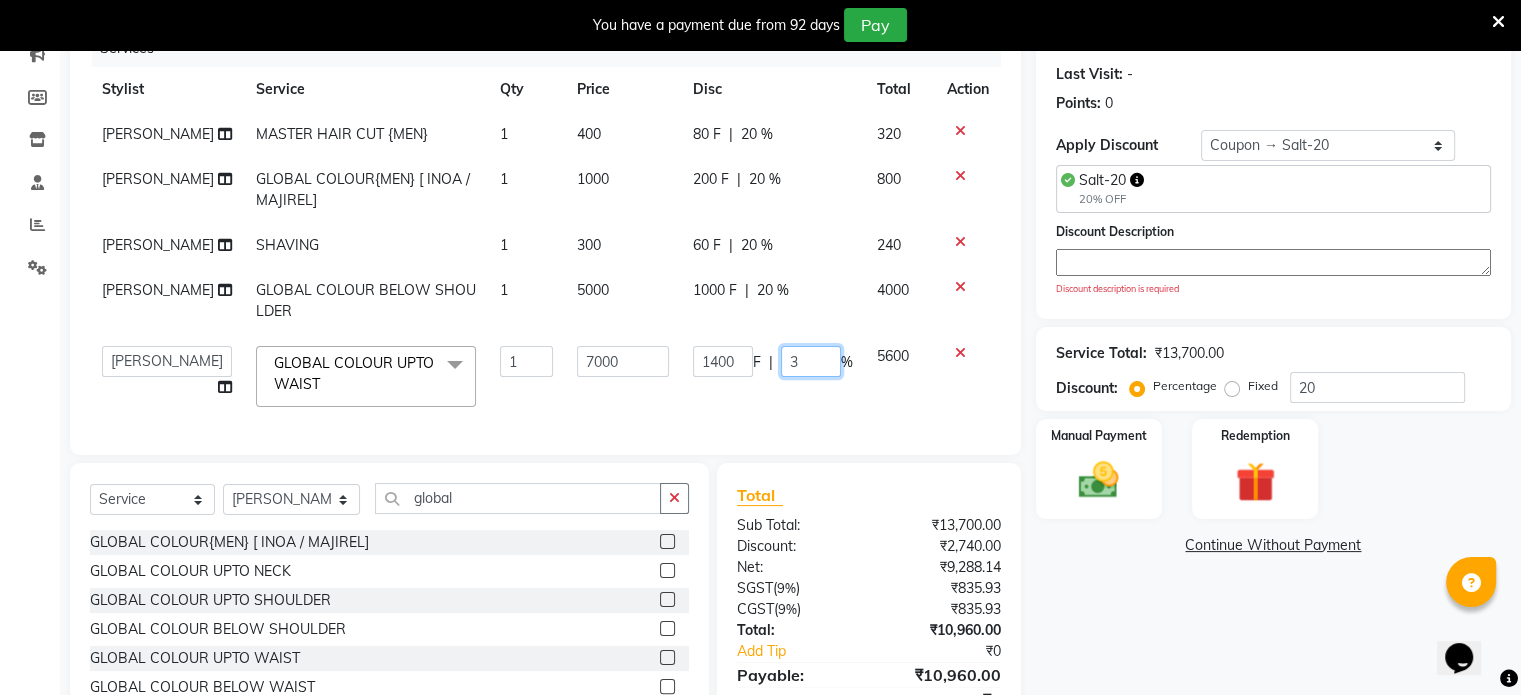 type on "30" 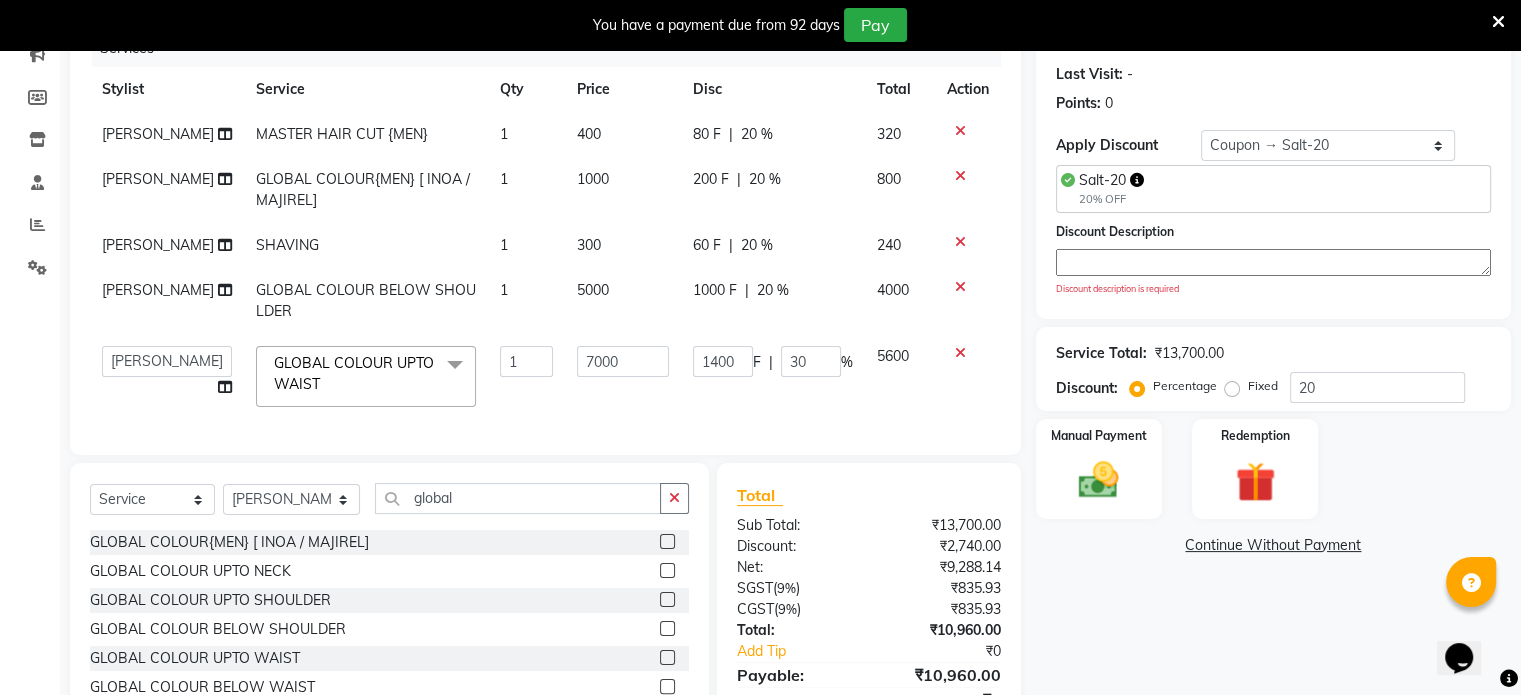 click on "AAKASH MADHIWAL NAT   AARTI SURI   ABDUL KALAM   AKSHATA SAWLE   ANITA JHADAV   APEKSHA MORE    ATUL RATHOD   BHAGYASHREE HUNDARE   DC   DEEPIKA SHETTY   DILSHAD ALI   FAIZAN AHMED   Farhan Shaikh    FEROZ SHAIKH   Ganga Kunwar   GAURAV MORE   JATIN MANE   KAJAL RAJ   KULDEEP SINGH   LAVINA FERNANDES   MADHURI PARWATHIA   Mona   NIKITA MOHITE   NOOR   PRATIKSHA SAWANTH   PRAVEEN SHAIKH   PREETI SHETTY   REEMA GHOSH   RUPALI   SABA SHAIKH   SALMAN SHAIKH   SANAYA AGARWAL   Sangeeta Waghela   SHANU ANSARI   Taufique Khan   VIGNESH BHANDARY   VIKRAM NARAYAN BAGDI  GLOBAL COLOUR UPTO WAIST   x L'OREAL HAIR WASH {MEN} METAL DX  HAIR WASH {MEN} OLAPLEX  HAIR WASH {MEN} ARM HAIR WASH {MEN} NATURICA HAIR WASH {MEN} QOD HAIR WASH {MEN} MOROCCAN OIL HAIR WASH {MEN} HAIR SET {MEN} BABY MUNDAN KIDS BOY HAIR CUT {BELOW 8 YEARS} MASTER HAIR CUT {MEN} SENIOR HAIR CUT {MEN} CREATIVE HAIR CUT {MEN} BEARD TRIM  SHAVING ROYAL SHAVE / BEARD BEARD STYLING HEAD SHAVE ROYAL HEAD SHAVE MALE FULL ARMS TRIM MALE HALF ARMS TRIM 1 F |" 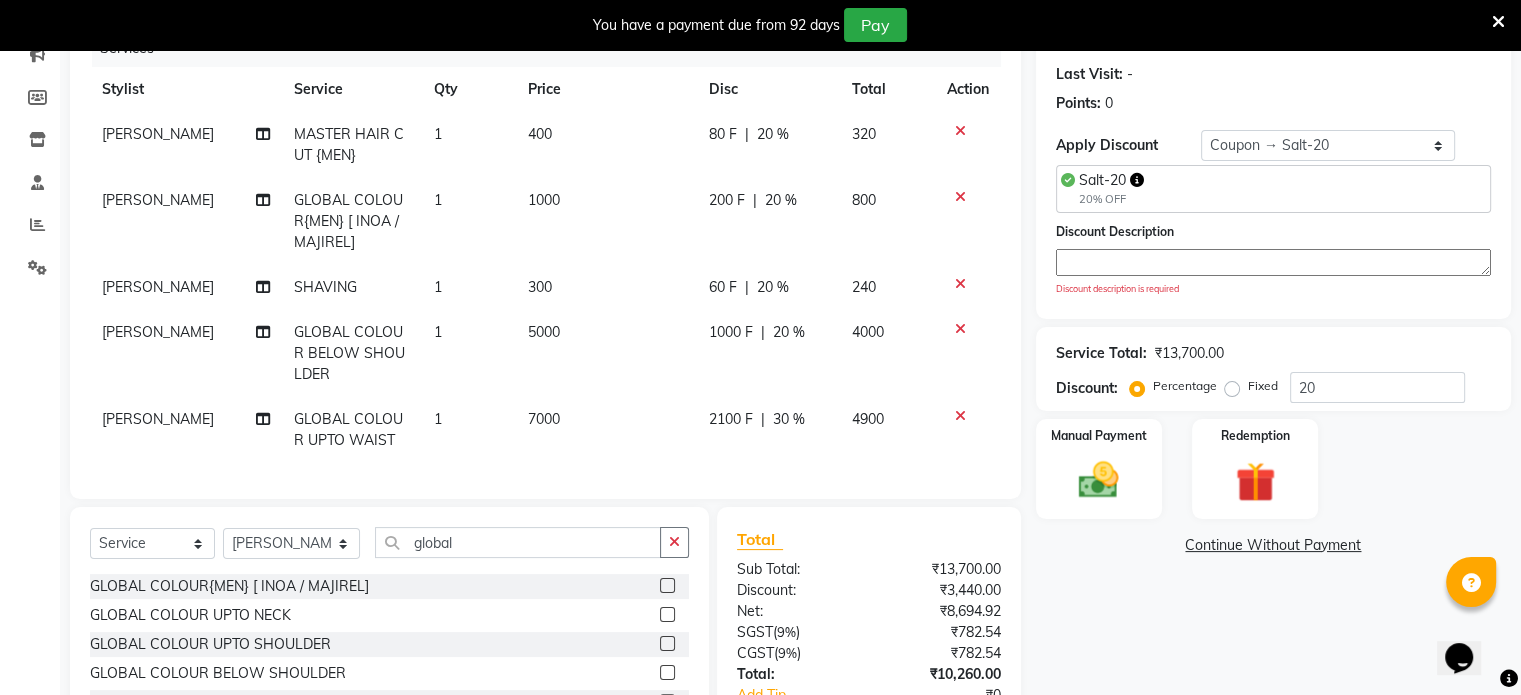 click on "30 %" 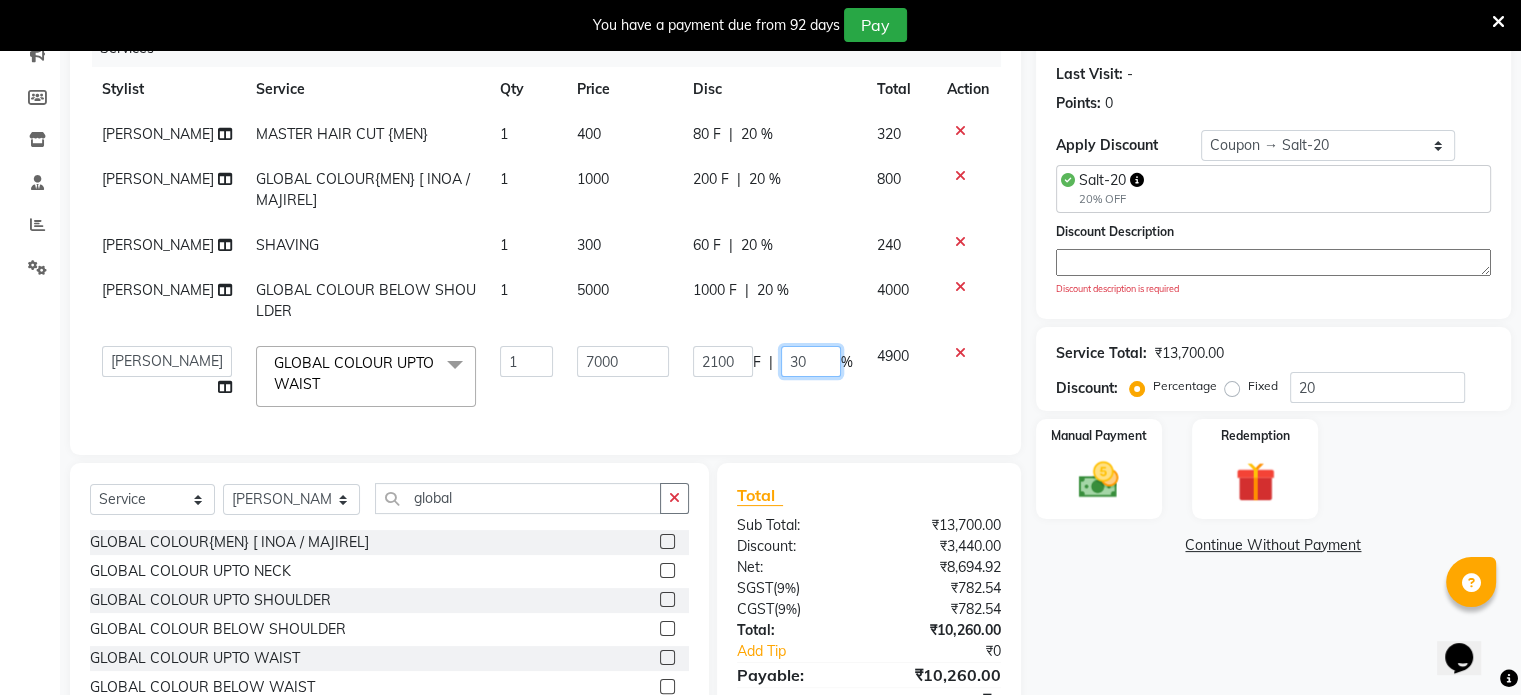 drag, startPoint x: 811, startPoint y: 407, endPoint x: 746, endPoint y: 407, distance: 65 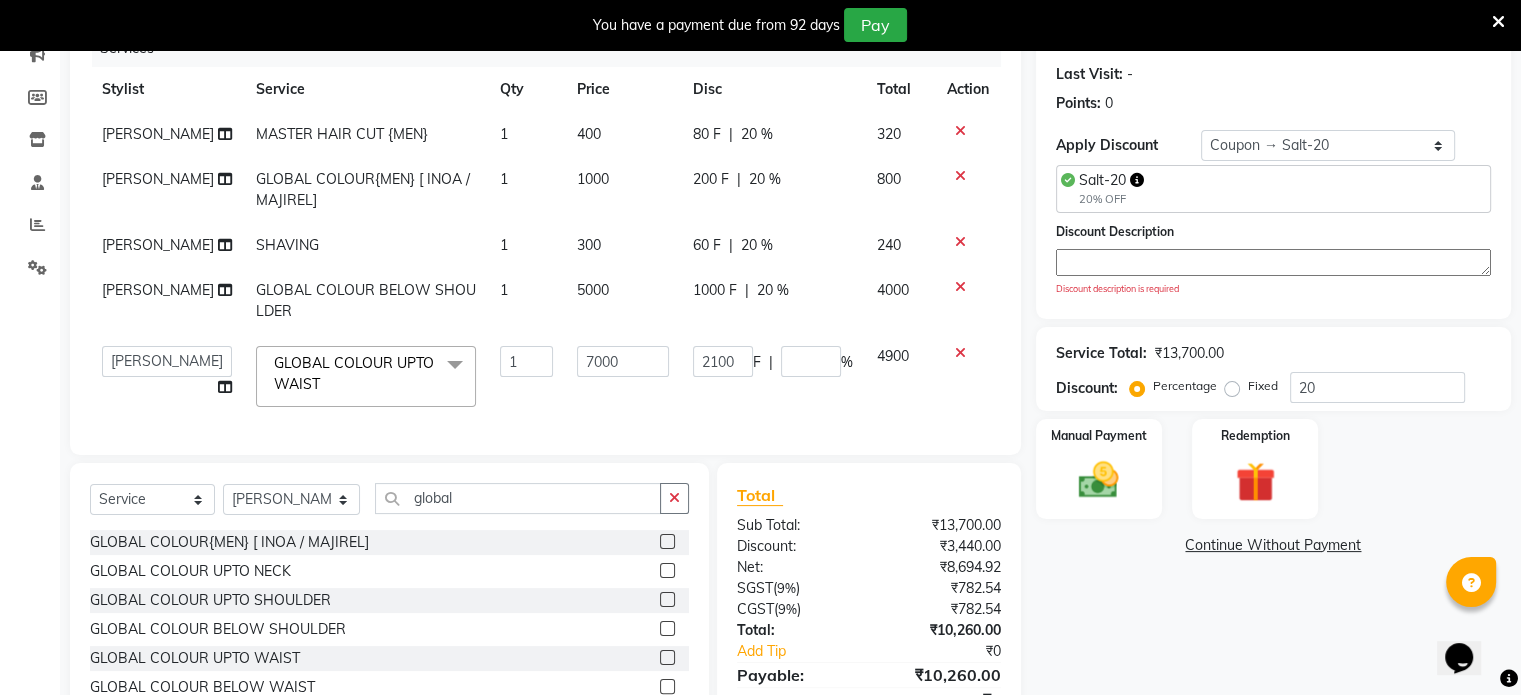 click on "2100 F | %" 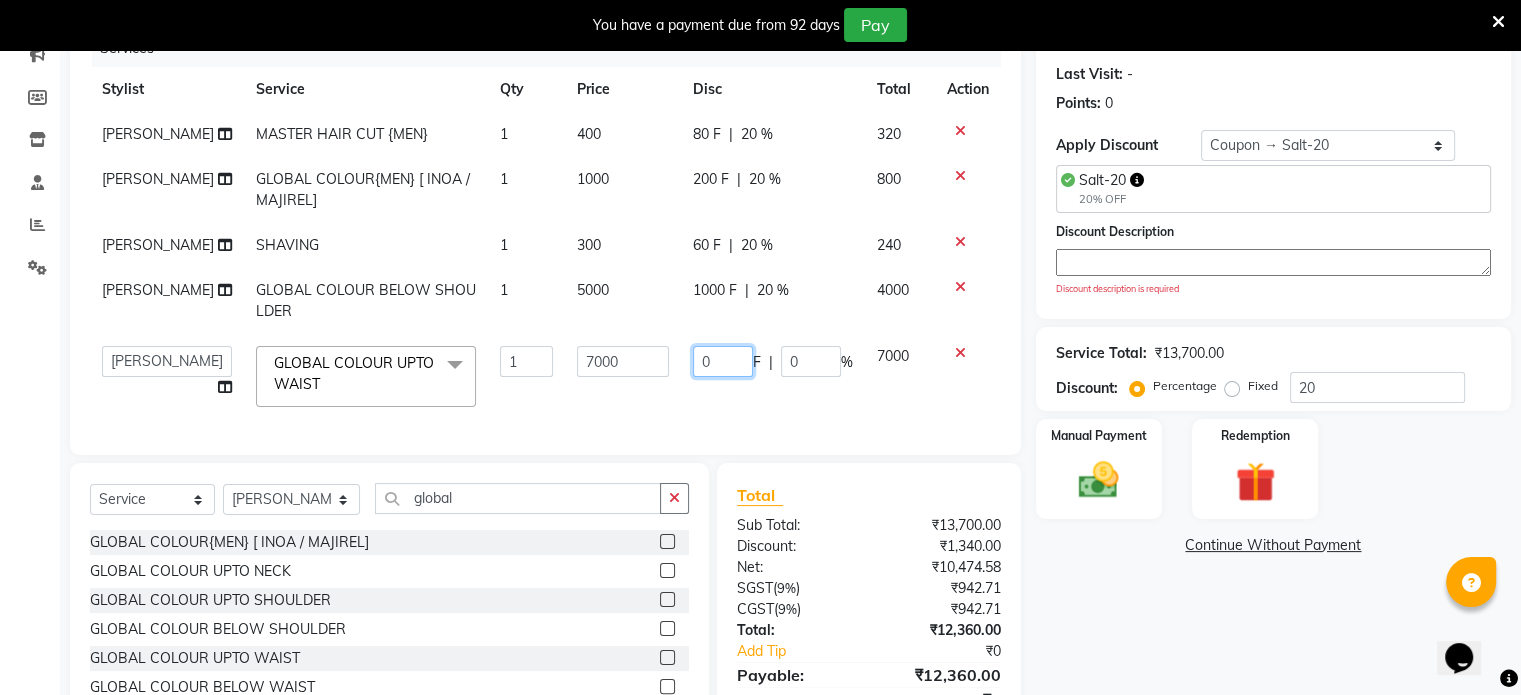 drag, startPoint x: 712, startPoint y: 401, endPoint x: 616, endPoint y: 400, distance: 96.00521 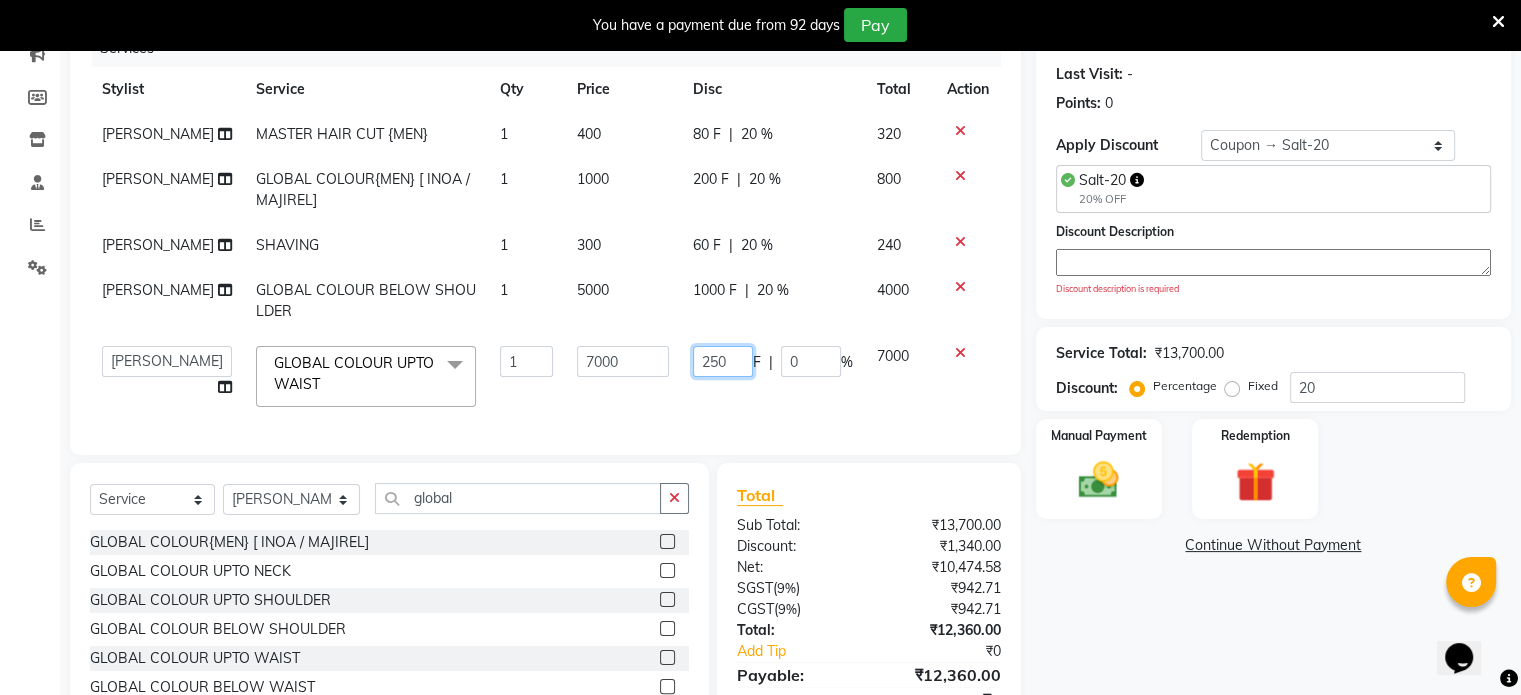 type on "2500" 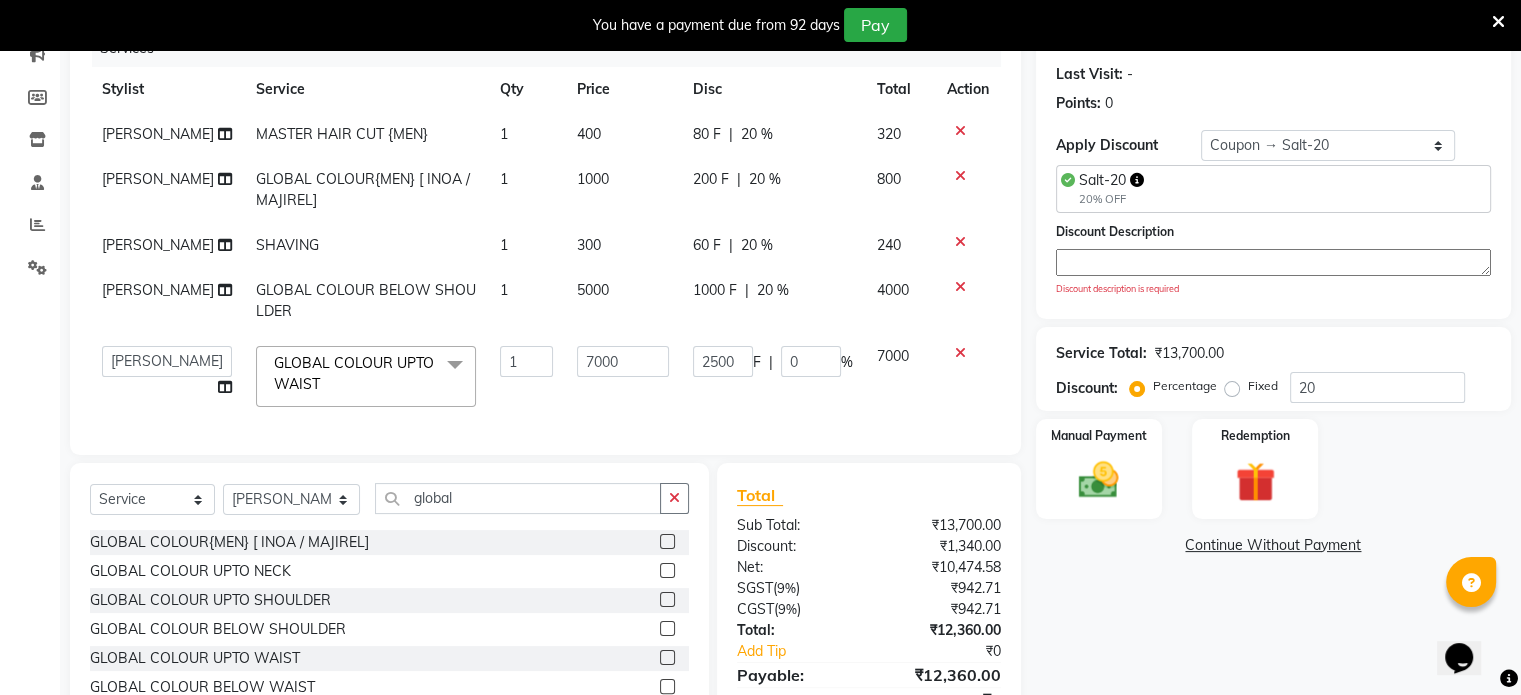 click on "7000" 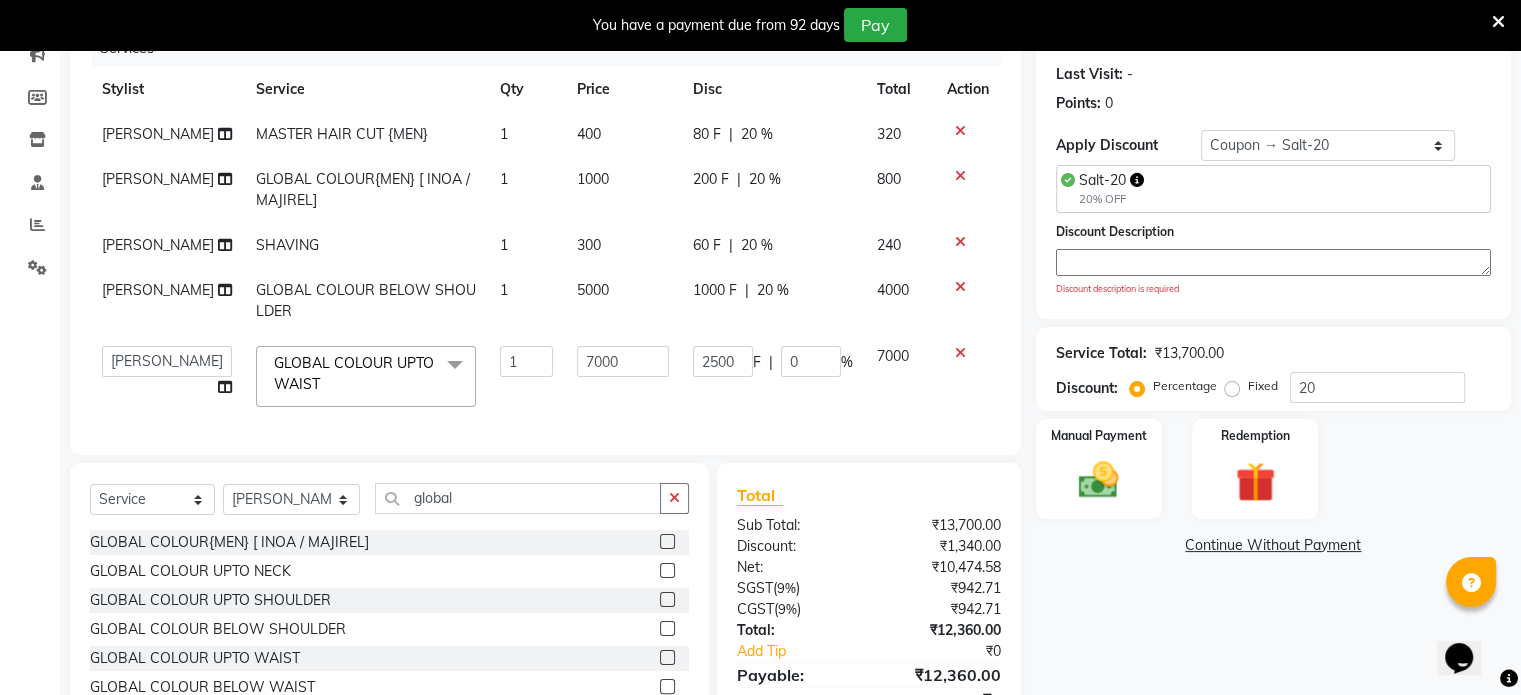 select on "77222" 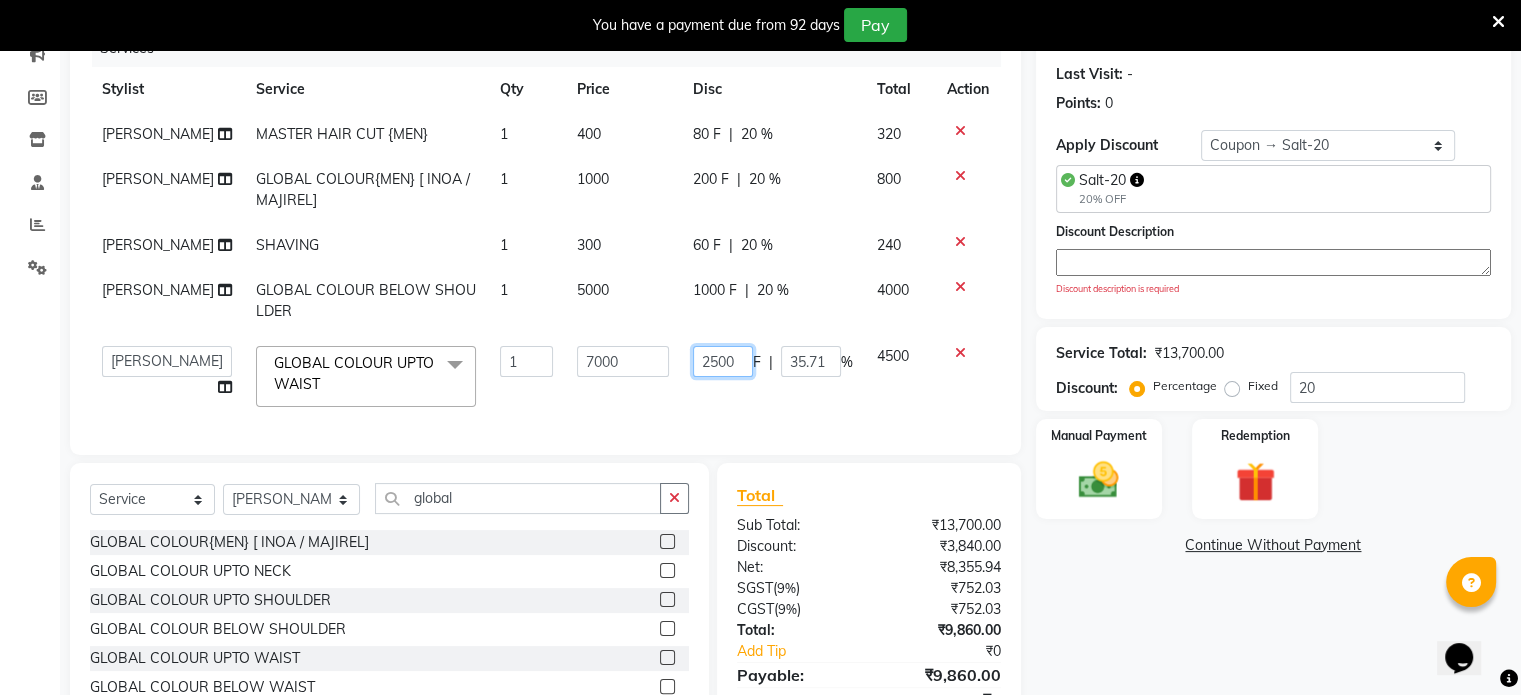 click on "2500" 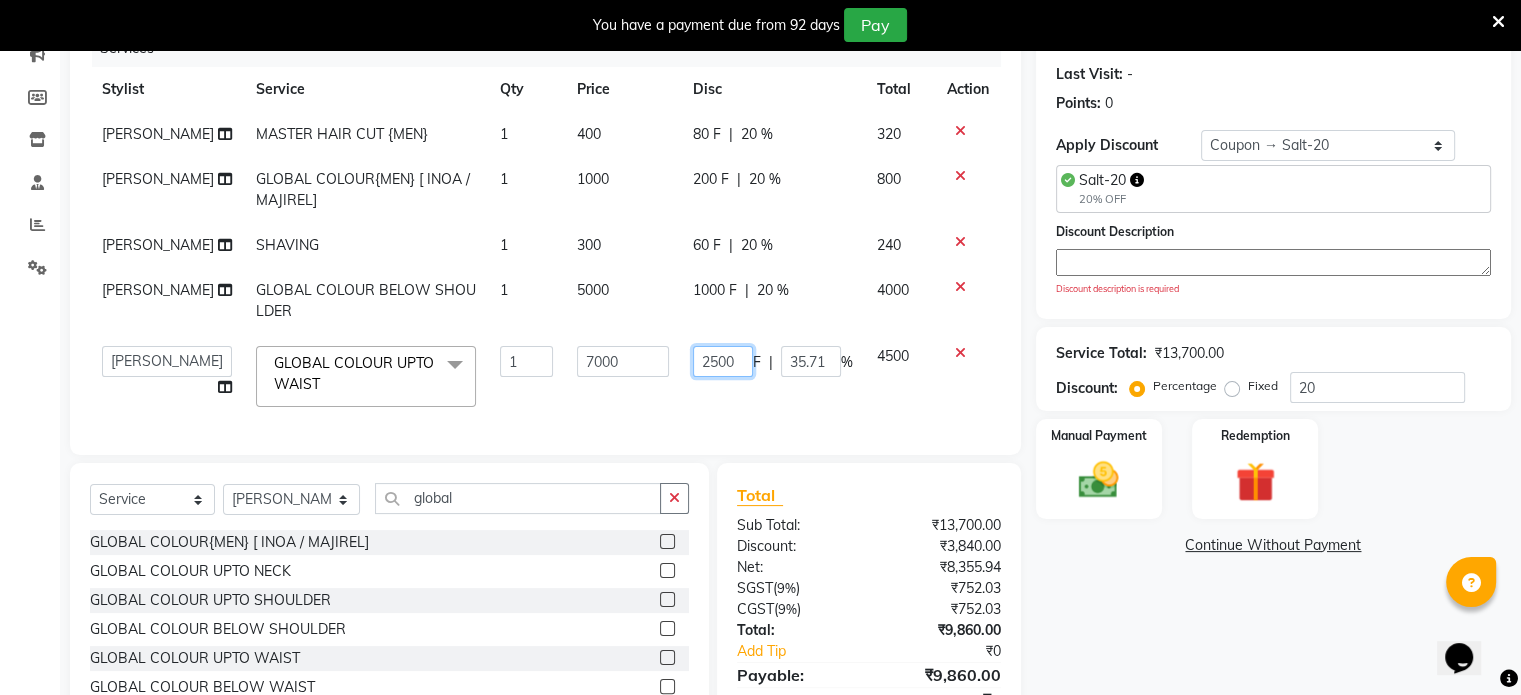 drag, startPoint x: 695, startPoint y: 400, endPoint x: 736, endPoint y: 403, distance: 41.109608 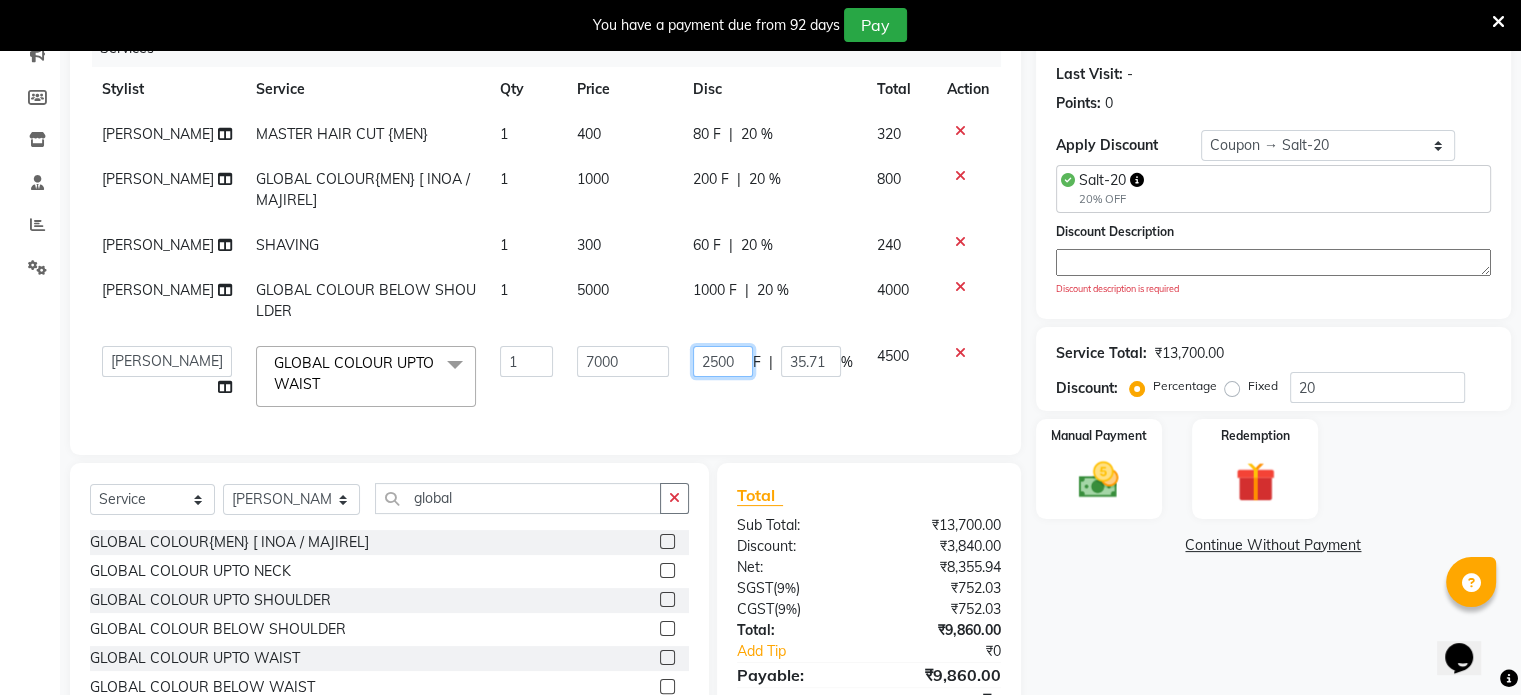 click on "2500" 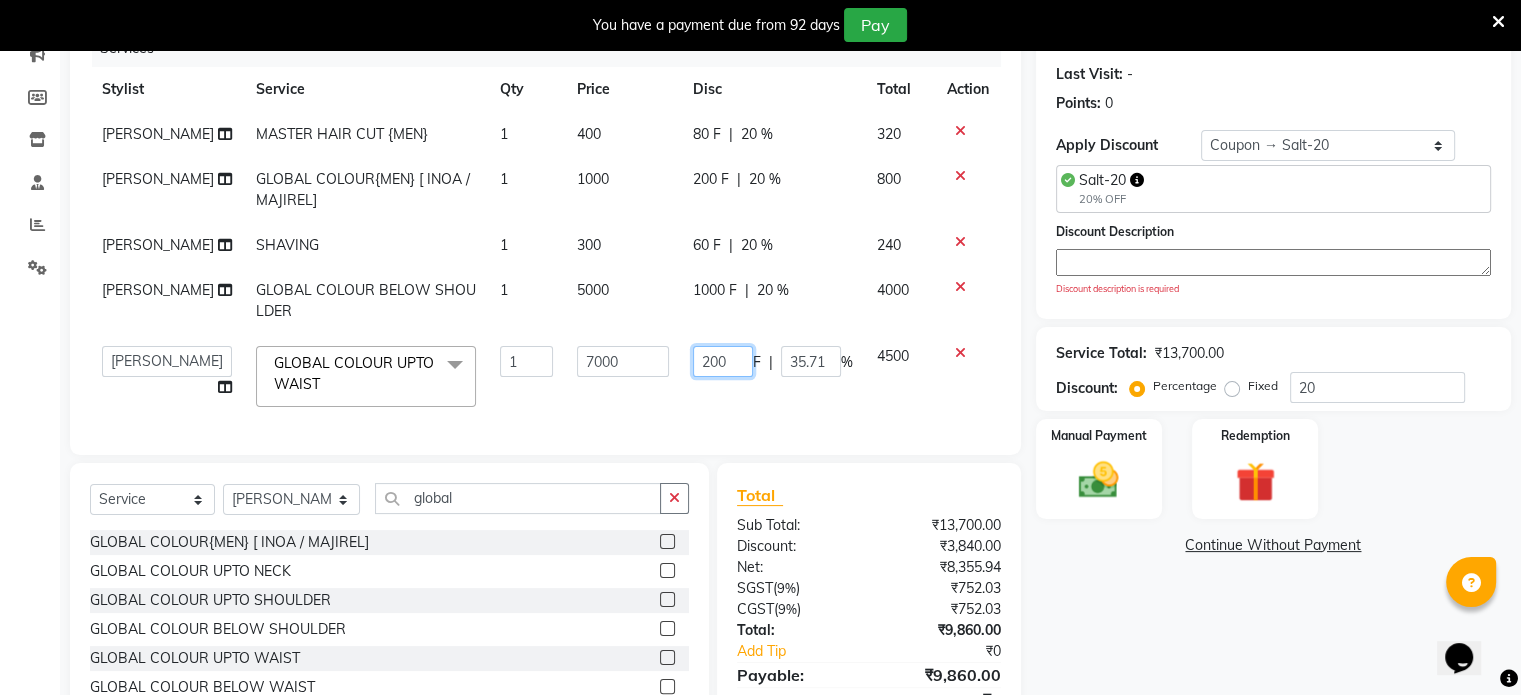 type on "2000" 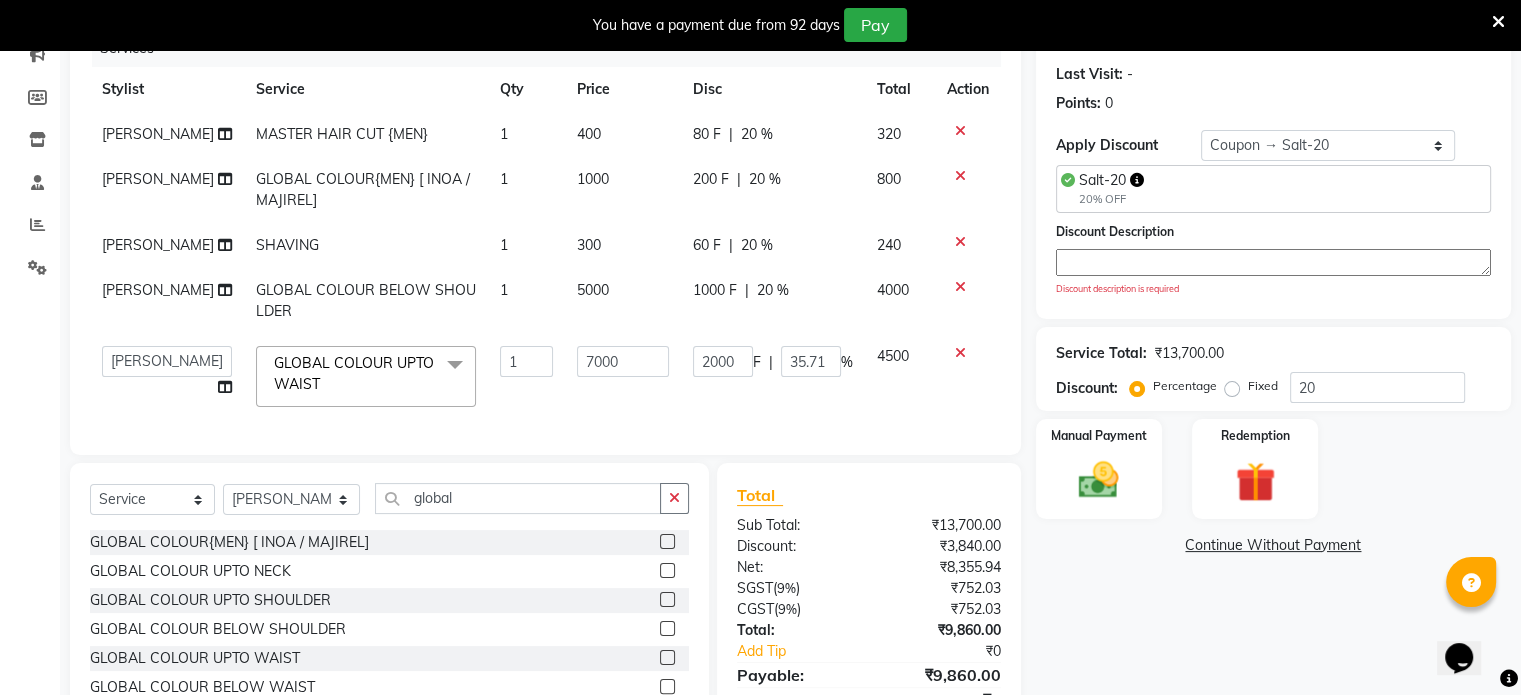 click on "2000 F | 35.71 %" 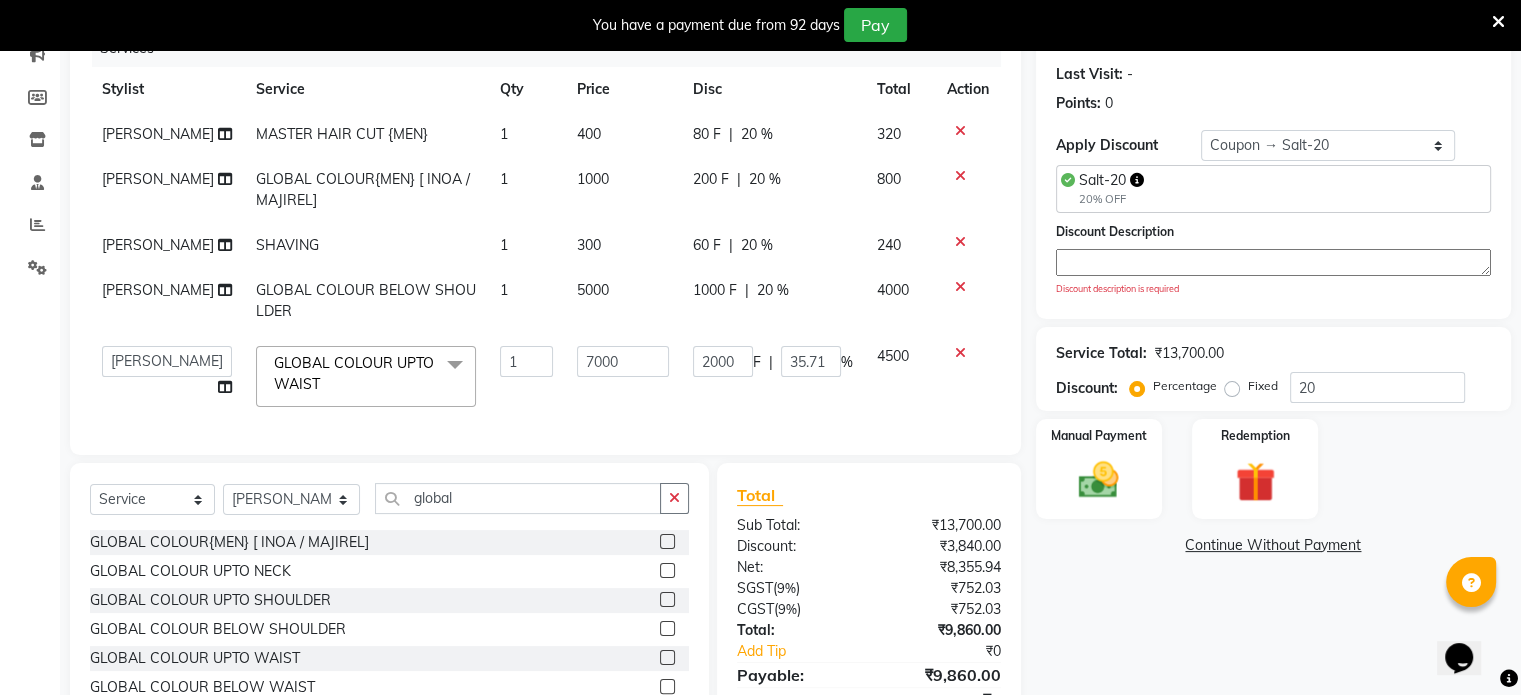 select on "77222" 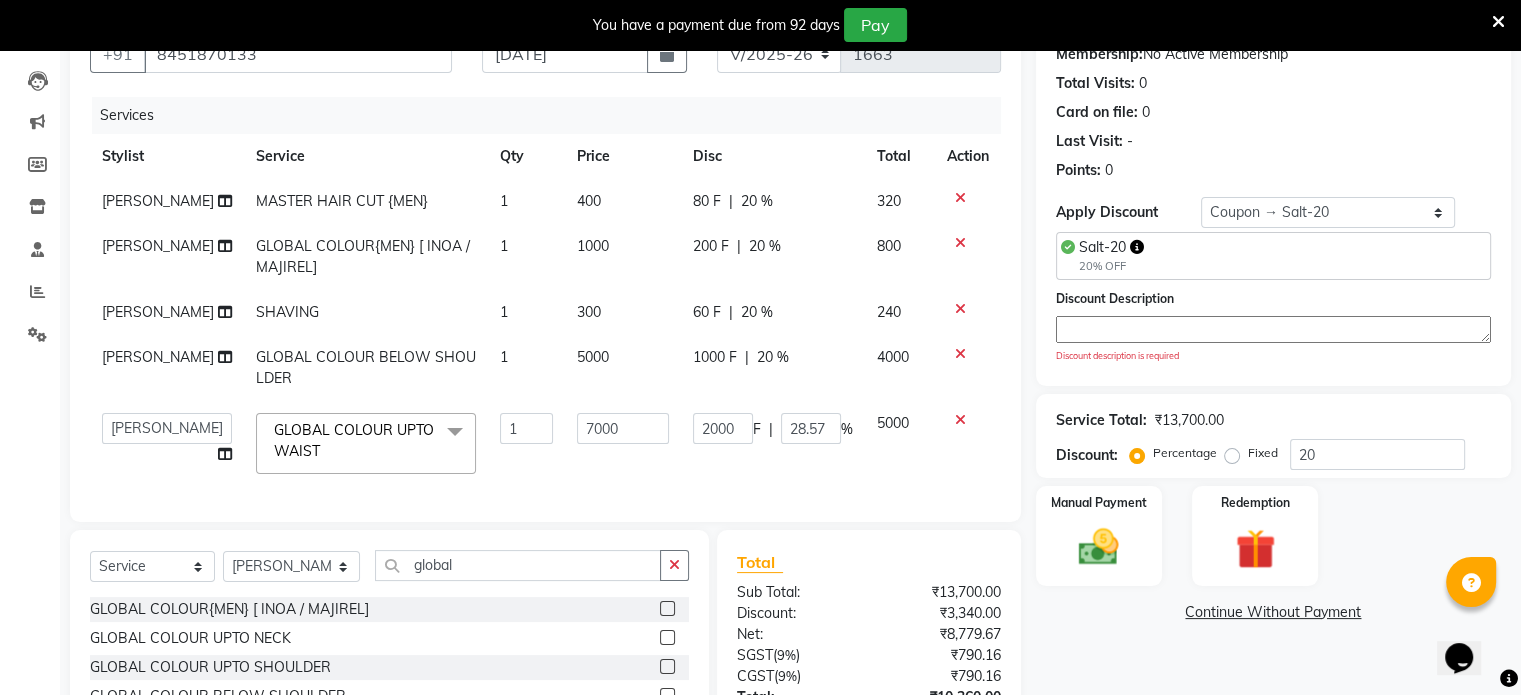 scroll, scrollTop: 418, scrollLeft: 0, axis: vertical 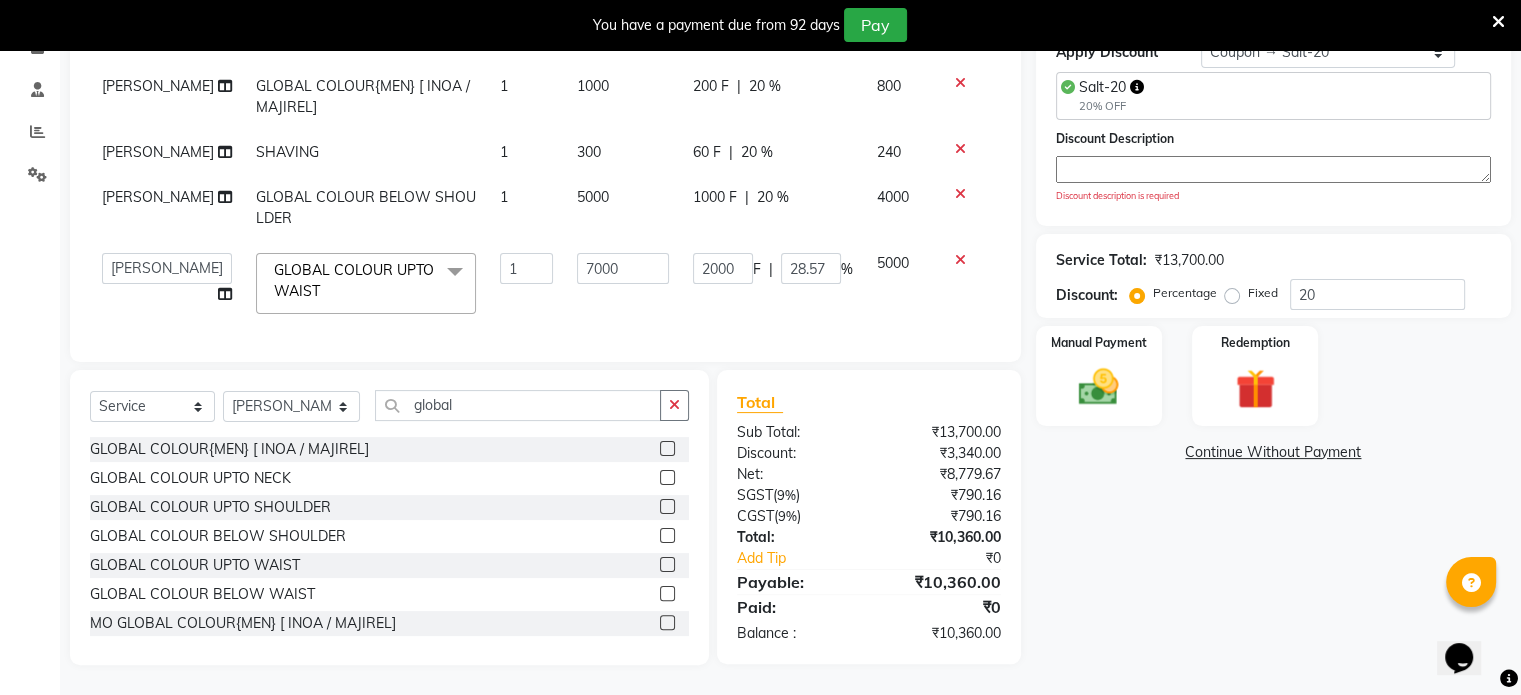 click 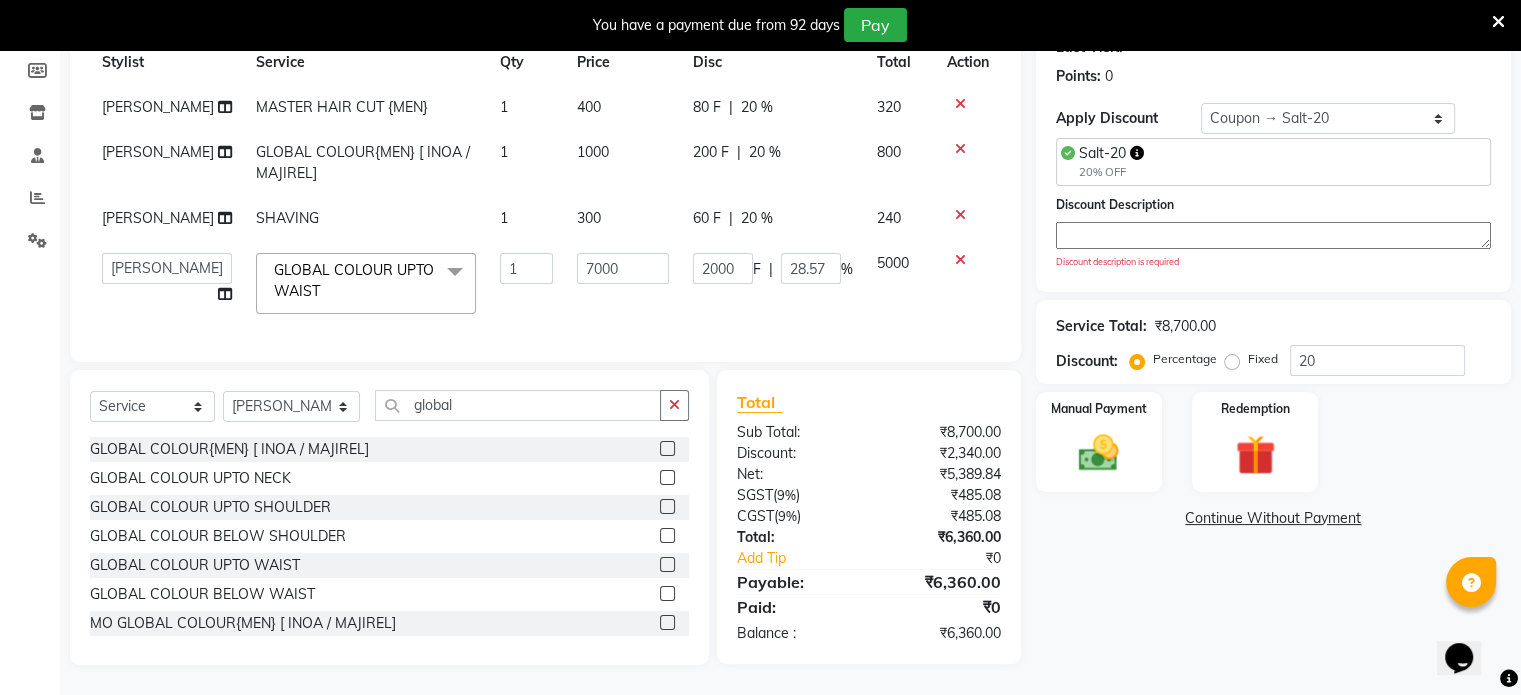 click 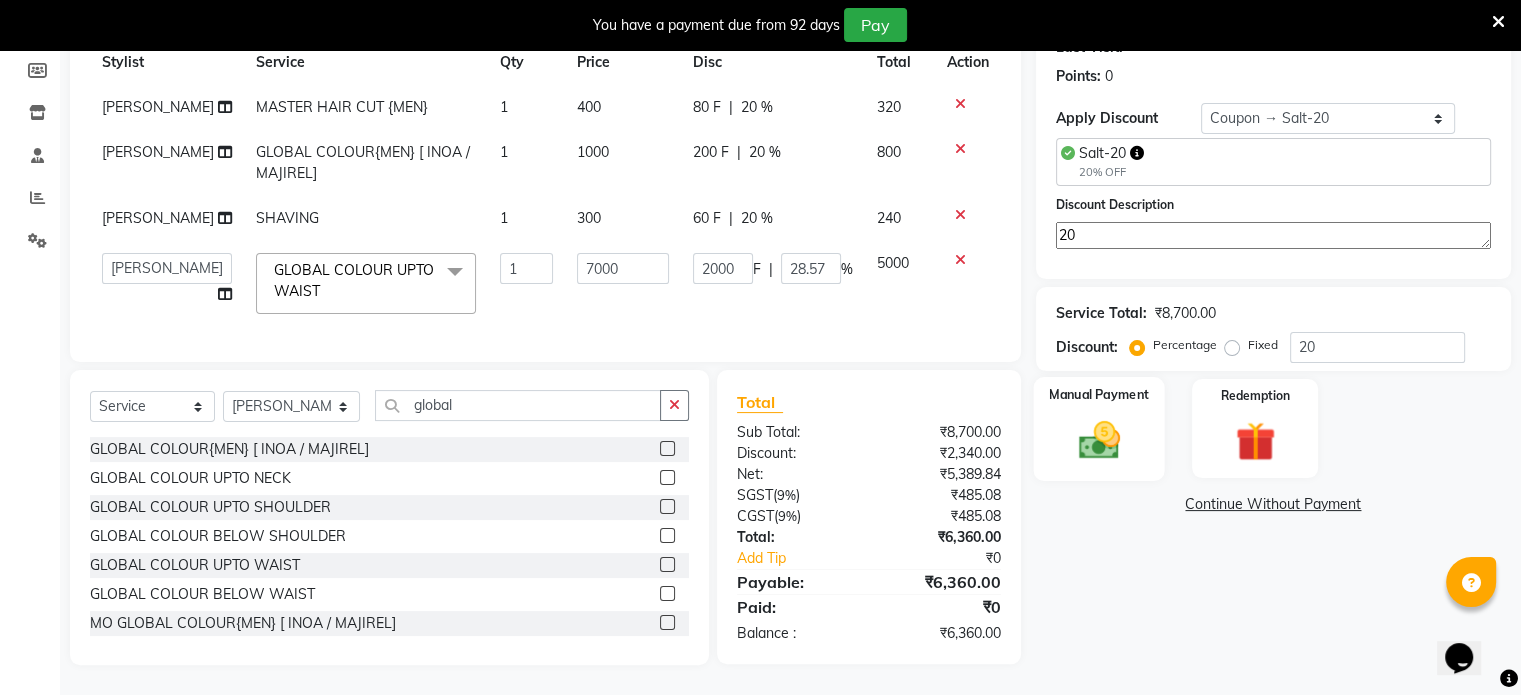 type on "20" 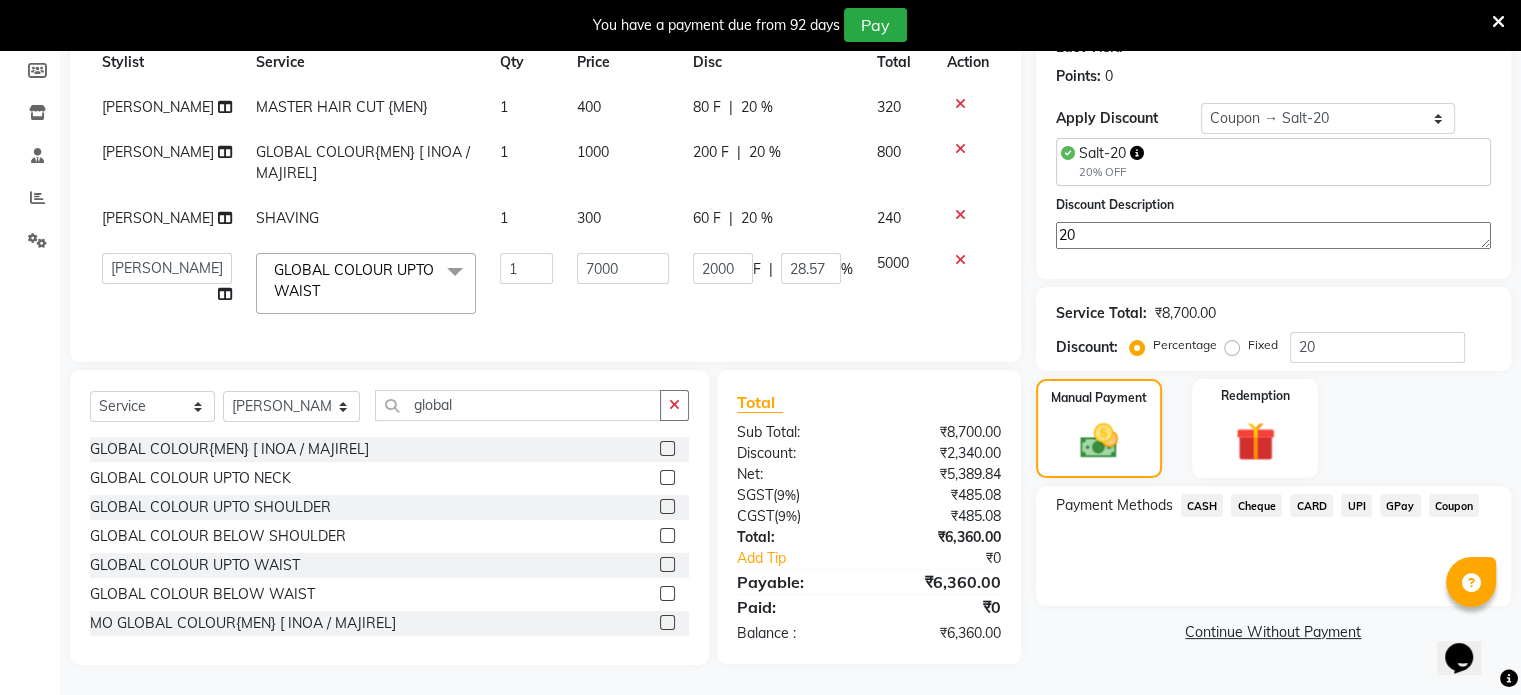 click on "CASH" 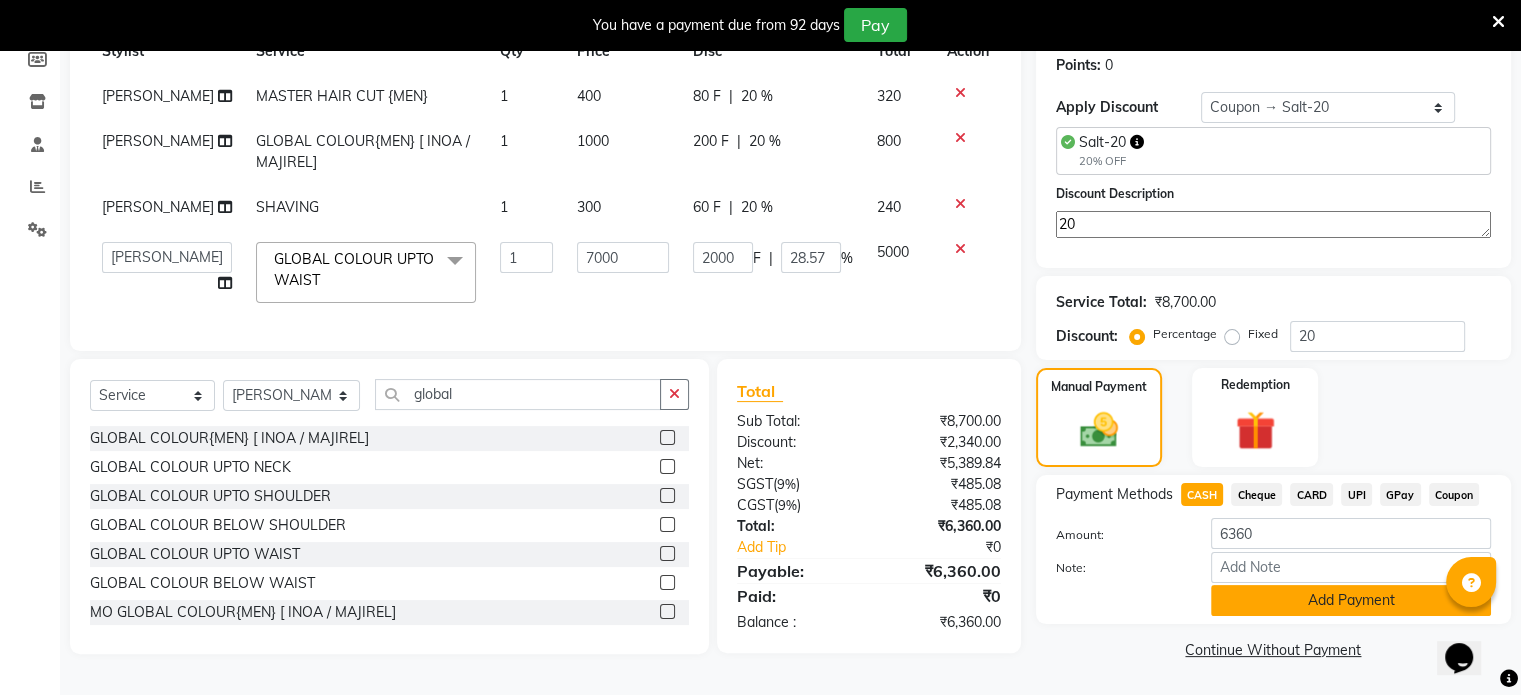 click on "Add Payment" 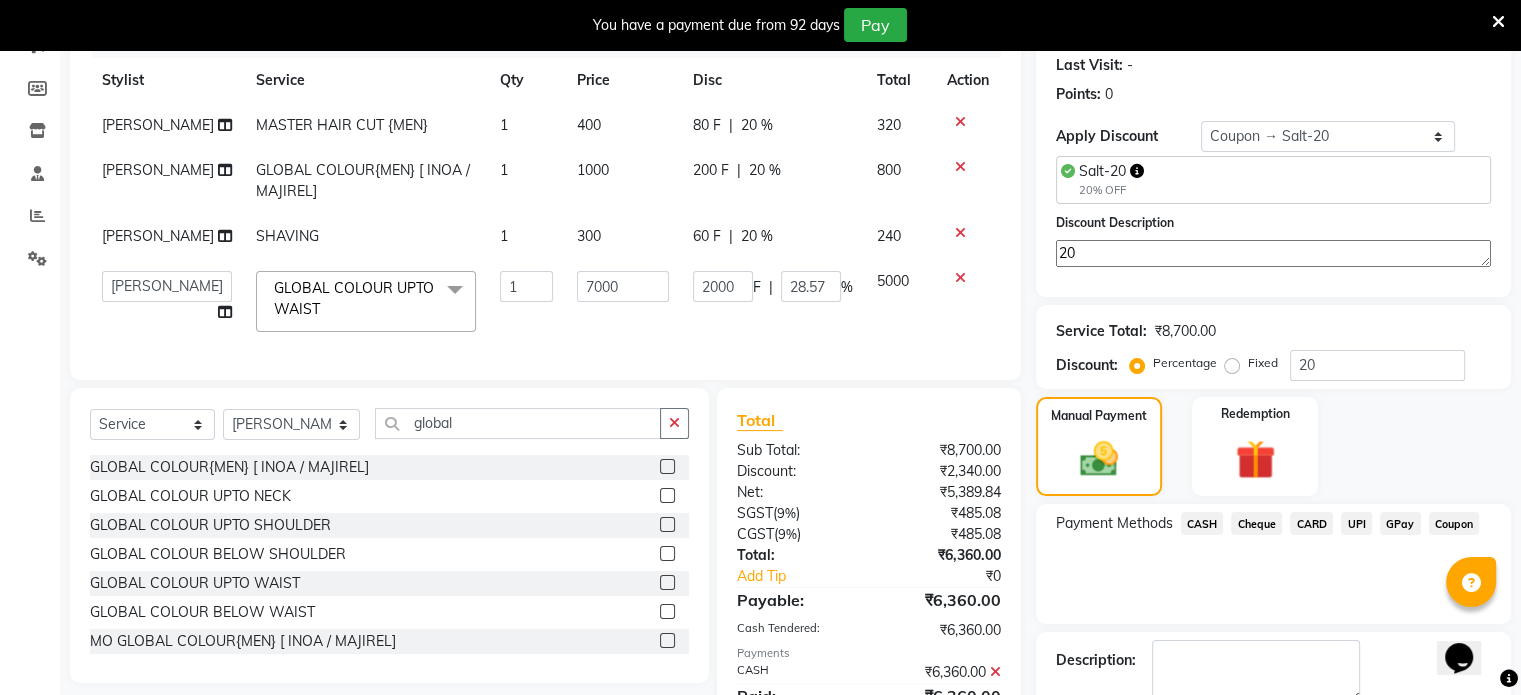scroll, scrollTop: 421, scrollLeft: 0, axis: vertical 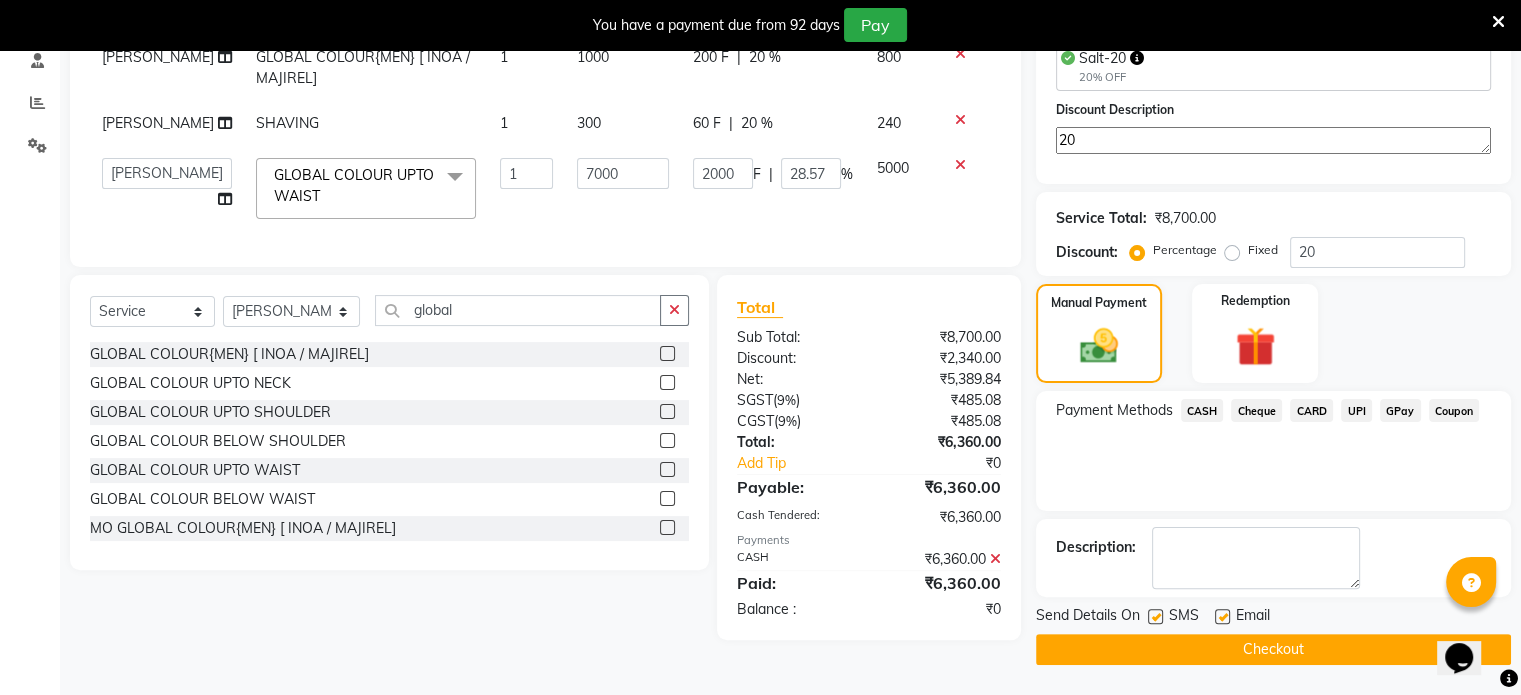 click on "Checkout" 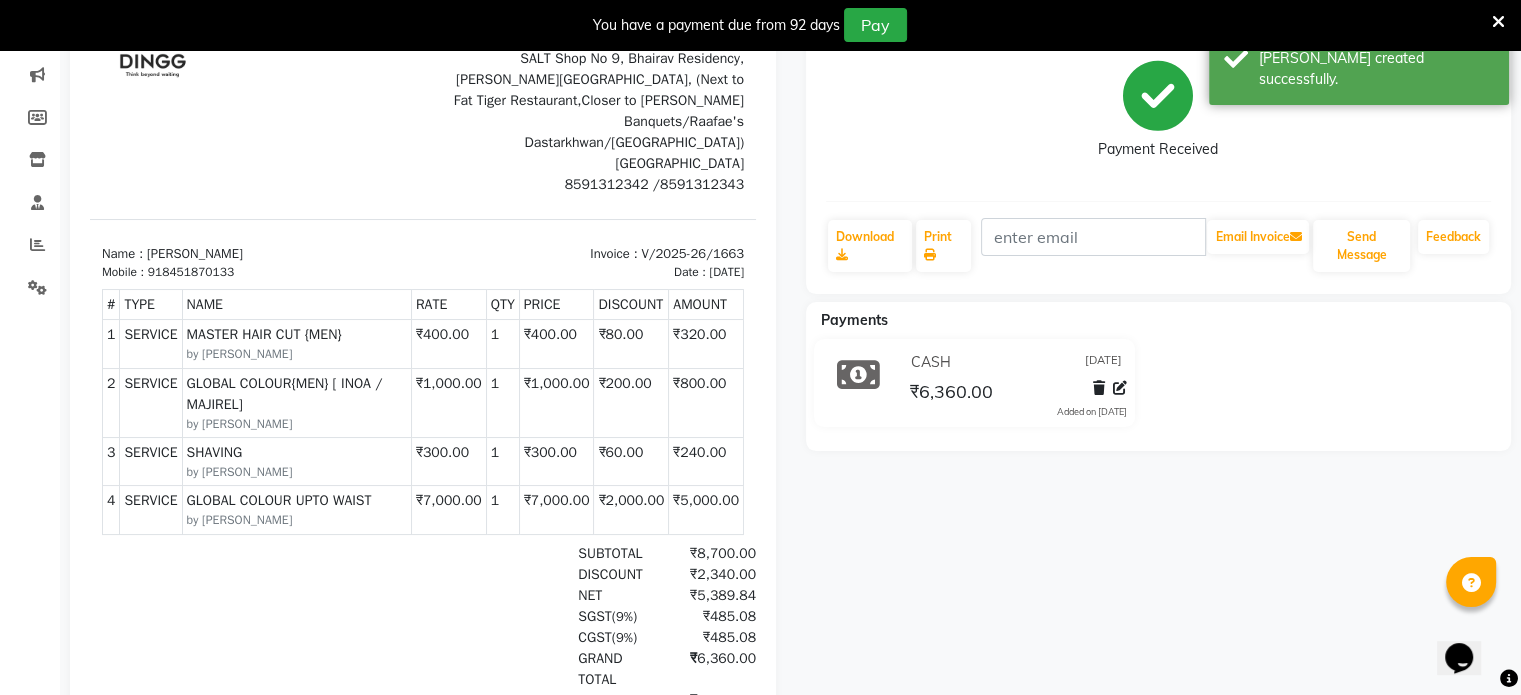 scroll, scrollTop: 0, scrollLeft: 0, axis: both 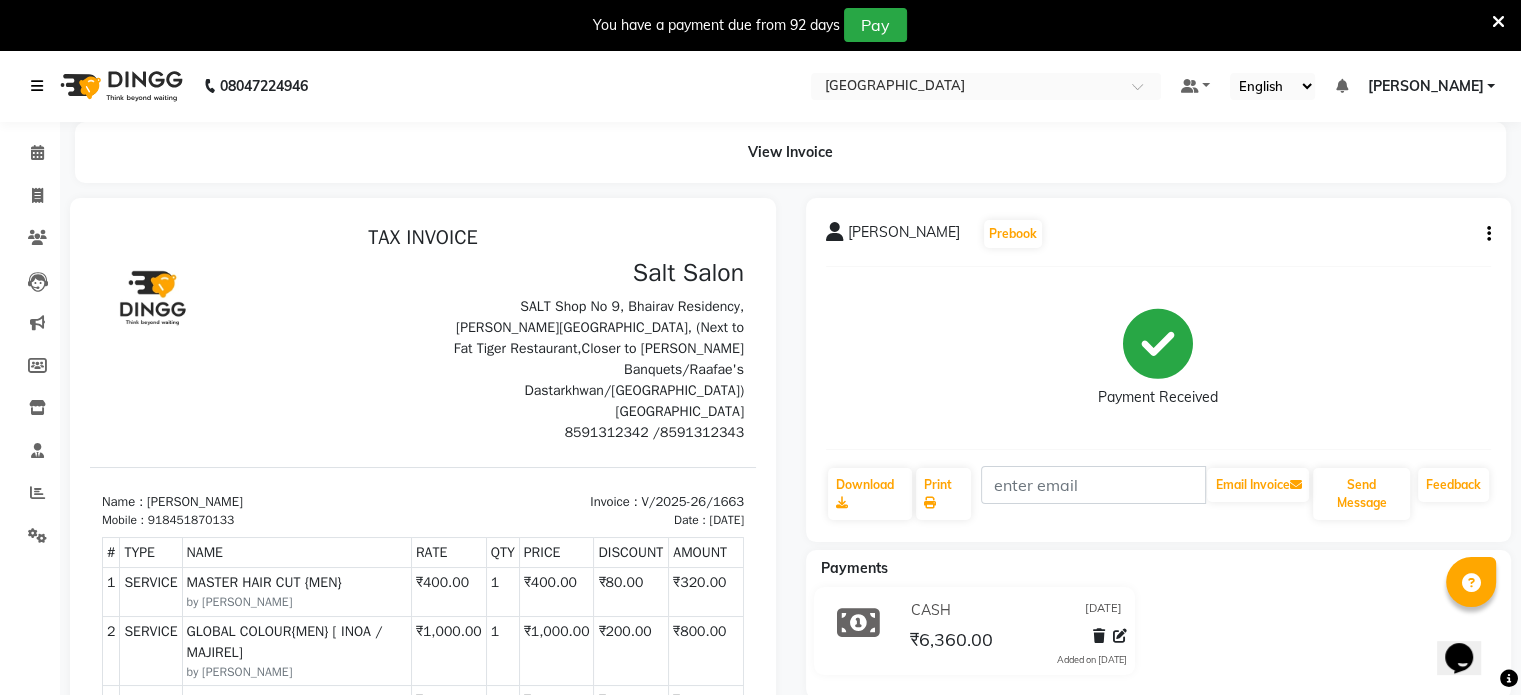 click at bounding box center [37, 86] 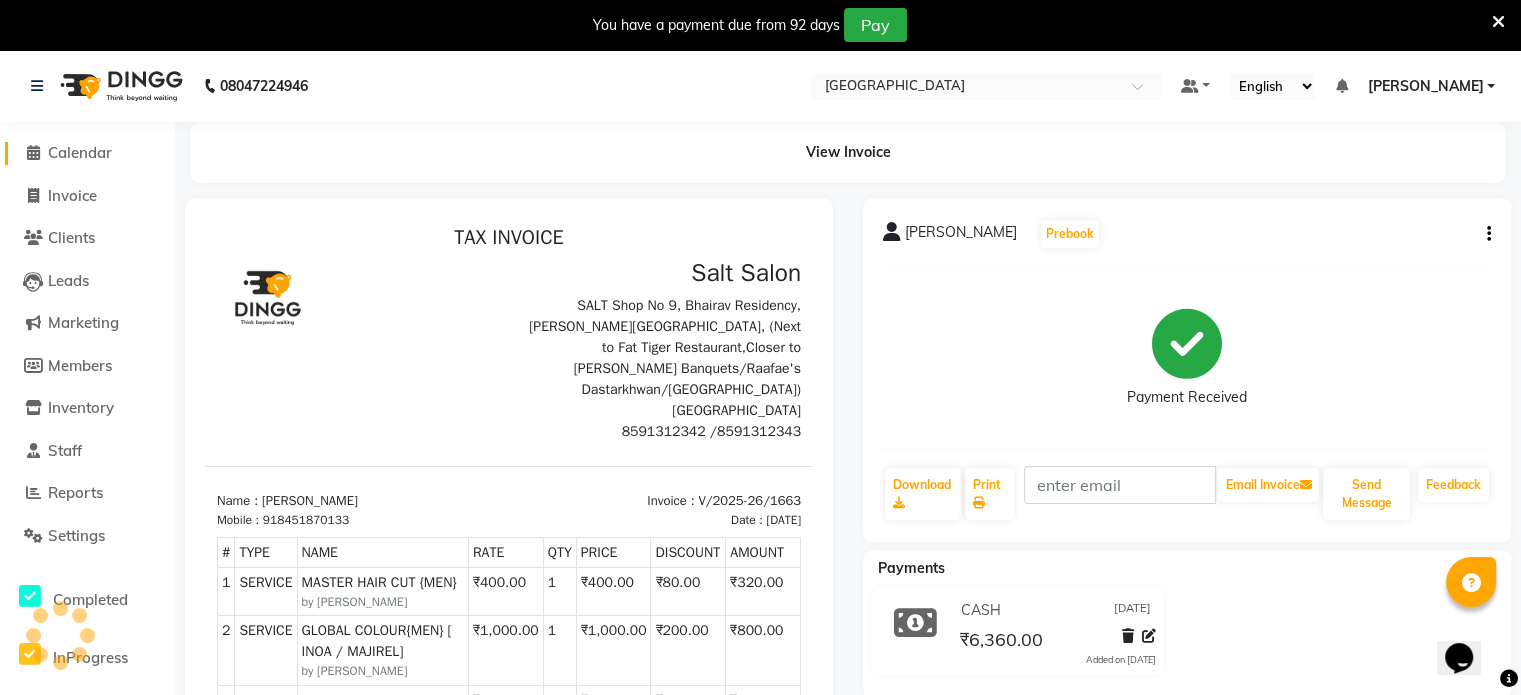 click on "Calendar" 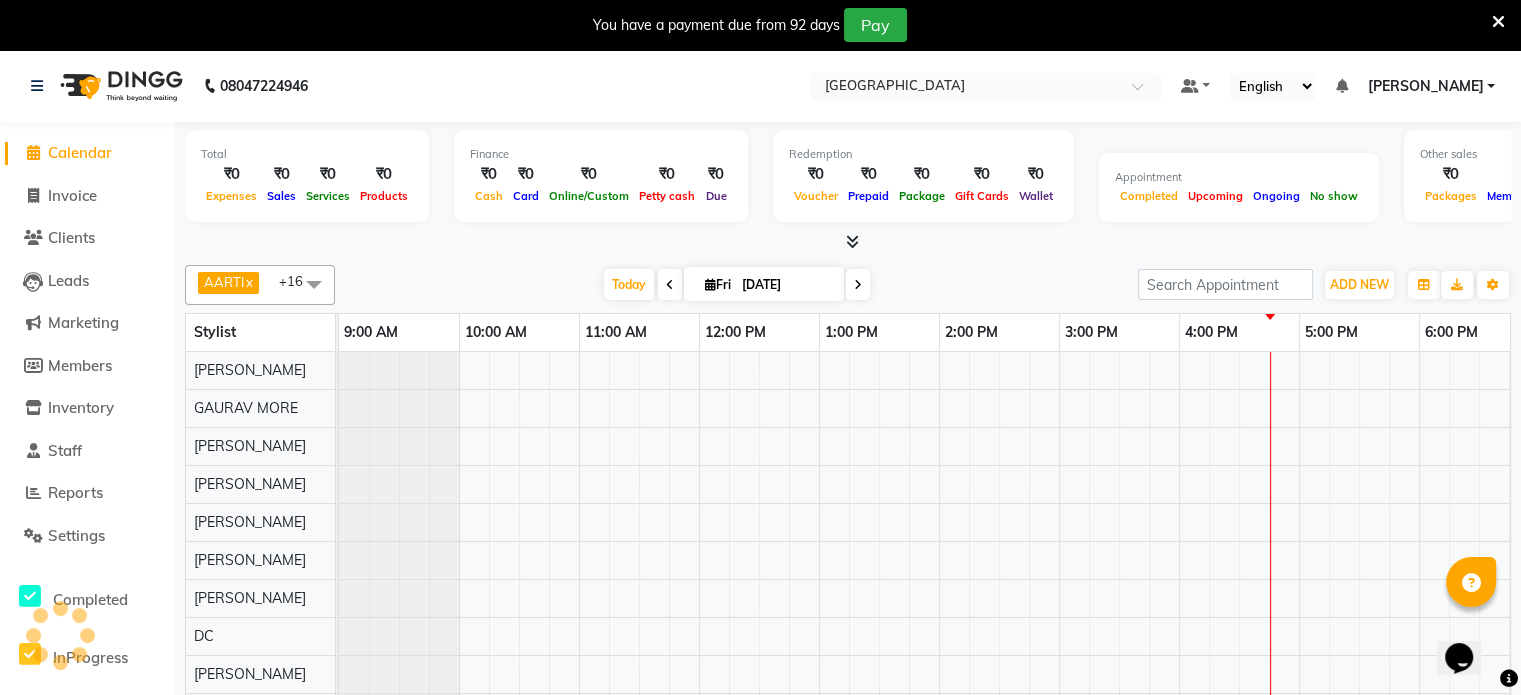 scroll, scrollTop: 0, scrollLeft: 508, axis: horizontal 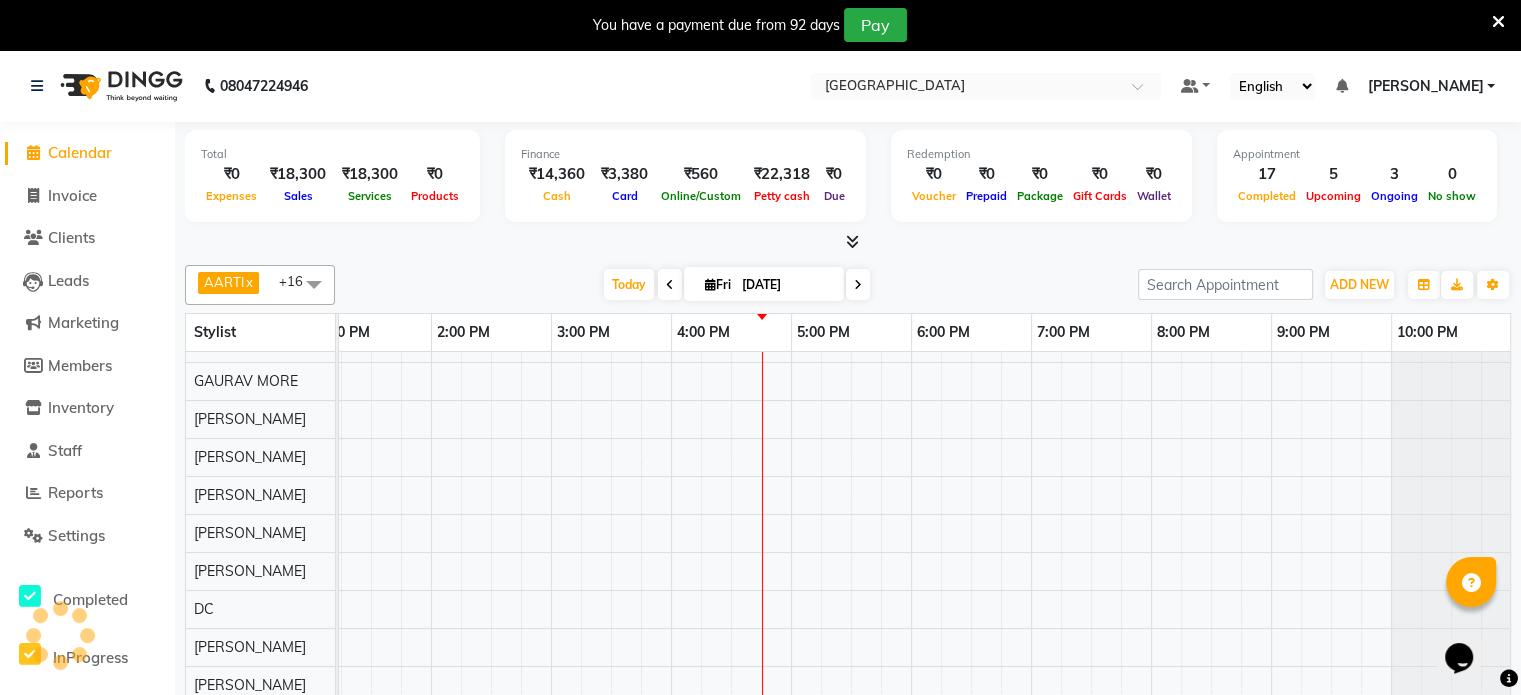 click on "Calendar" 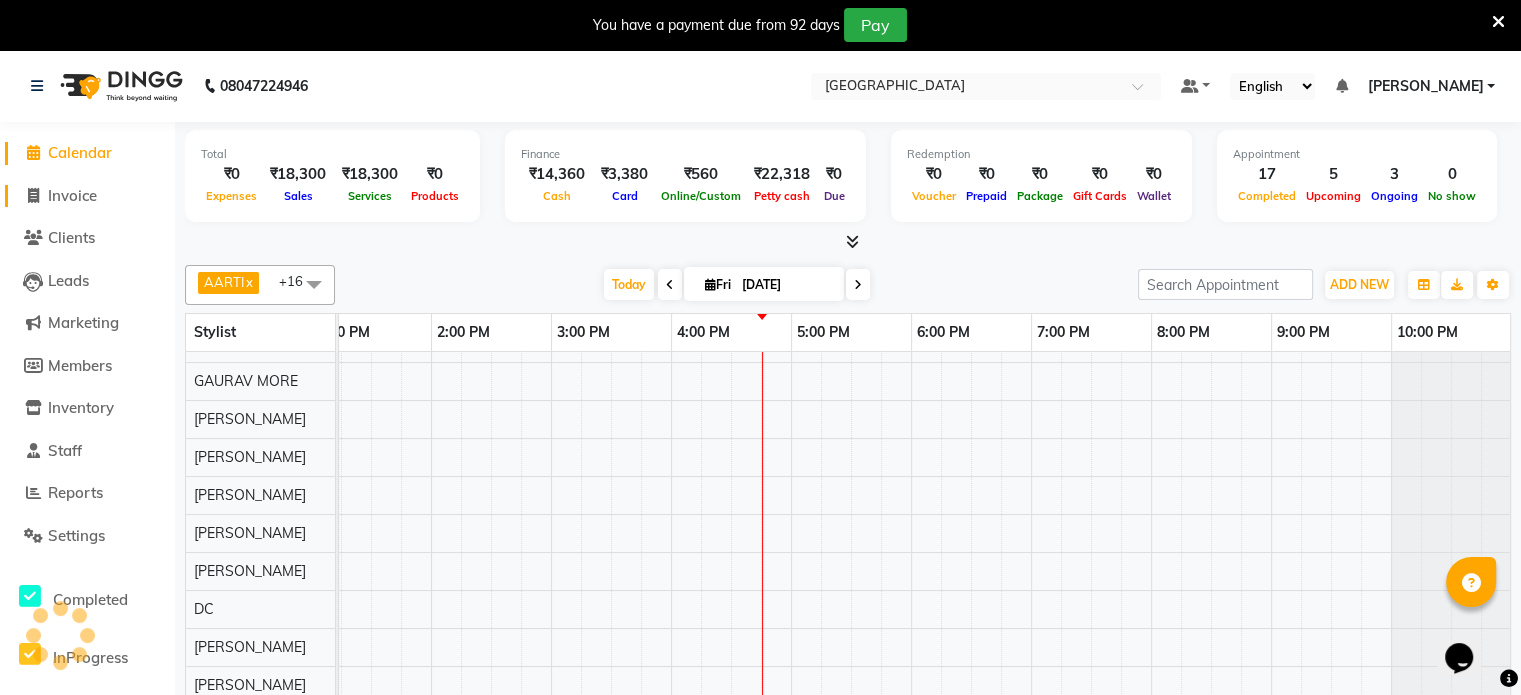 click on "Invoice" 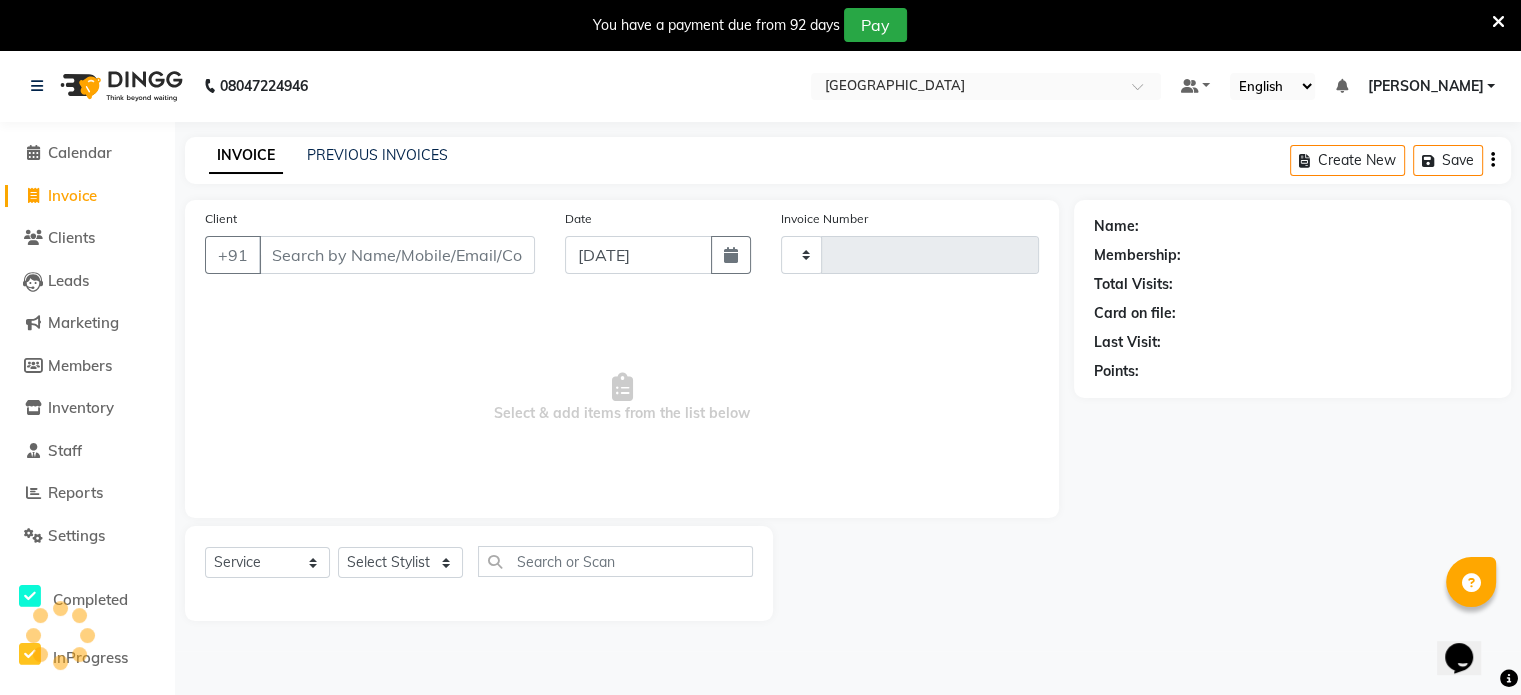 type on "1664" 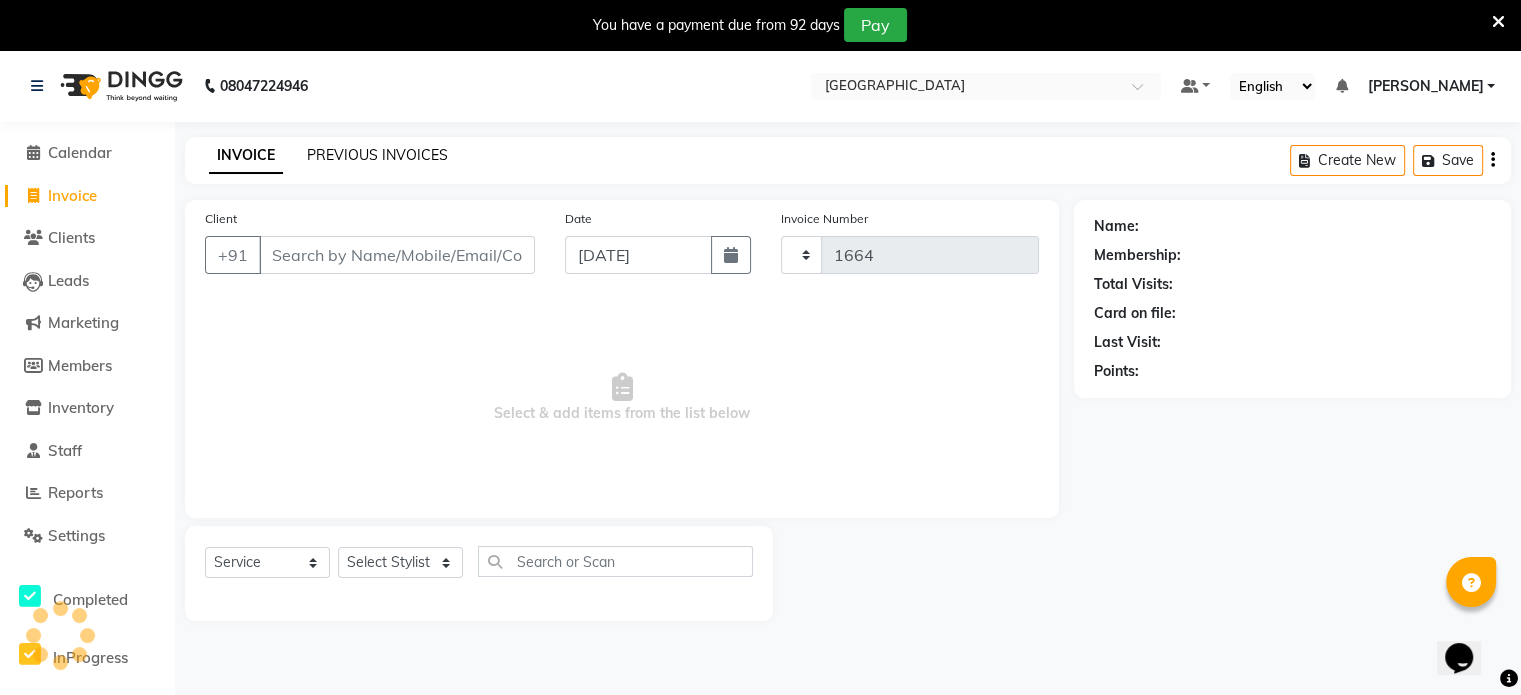 select on "8096" 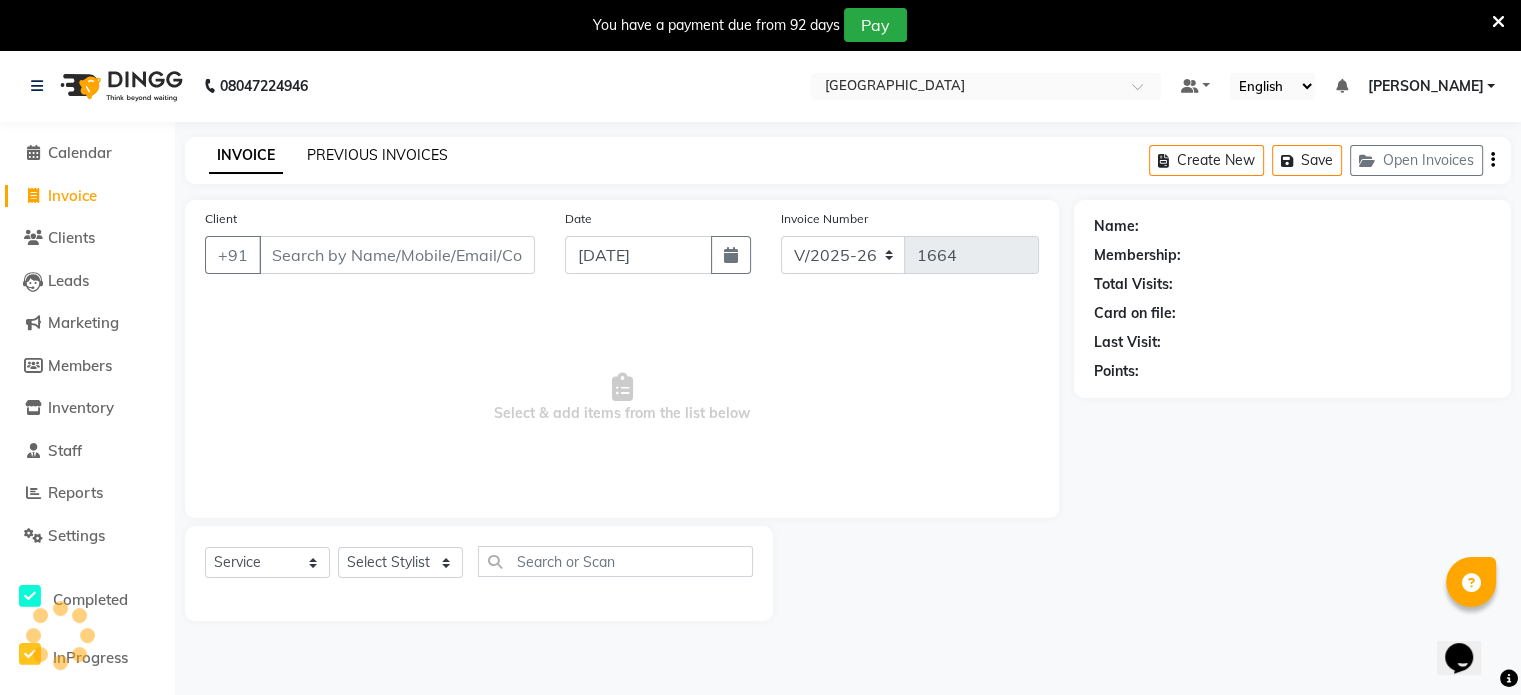 click on "PREVIOUS INVOICES" 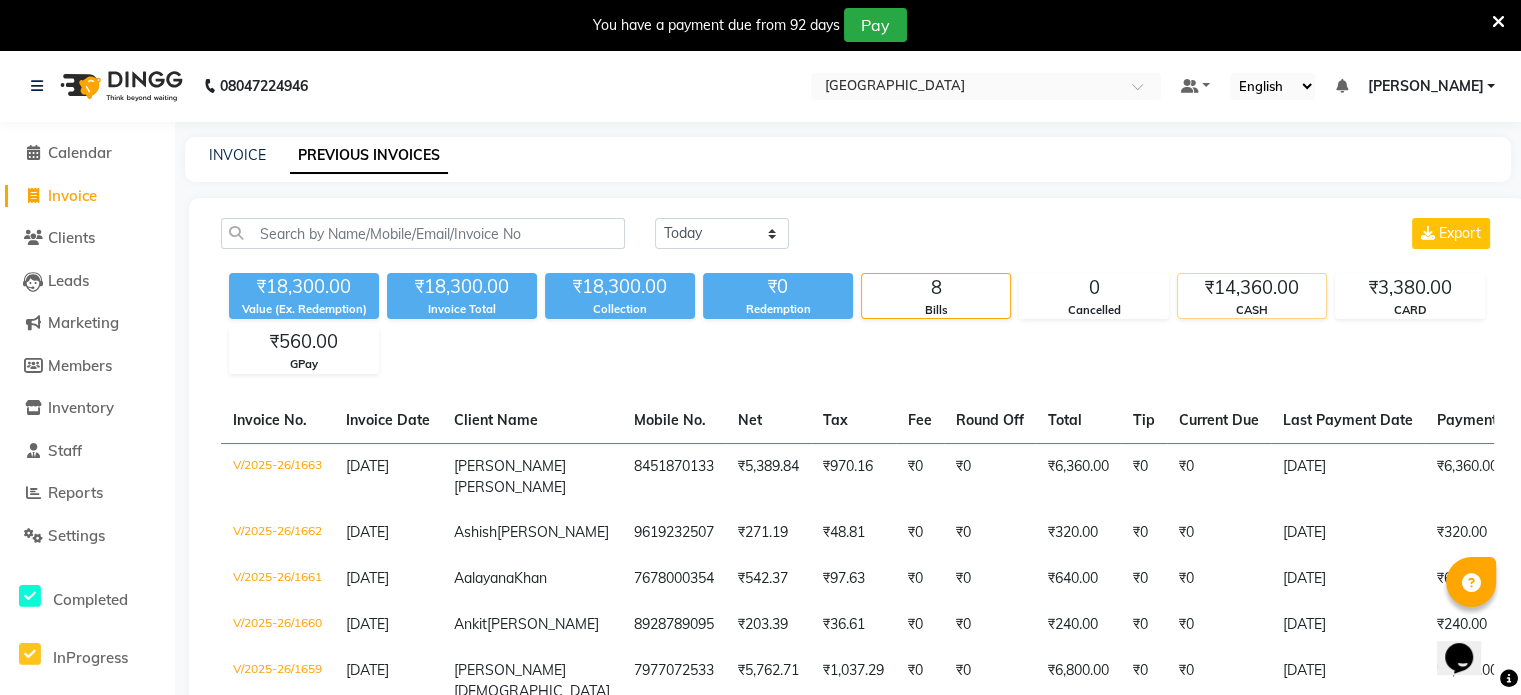 click on "₹14,360.00" 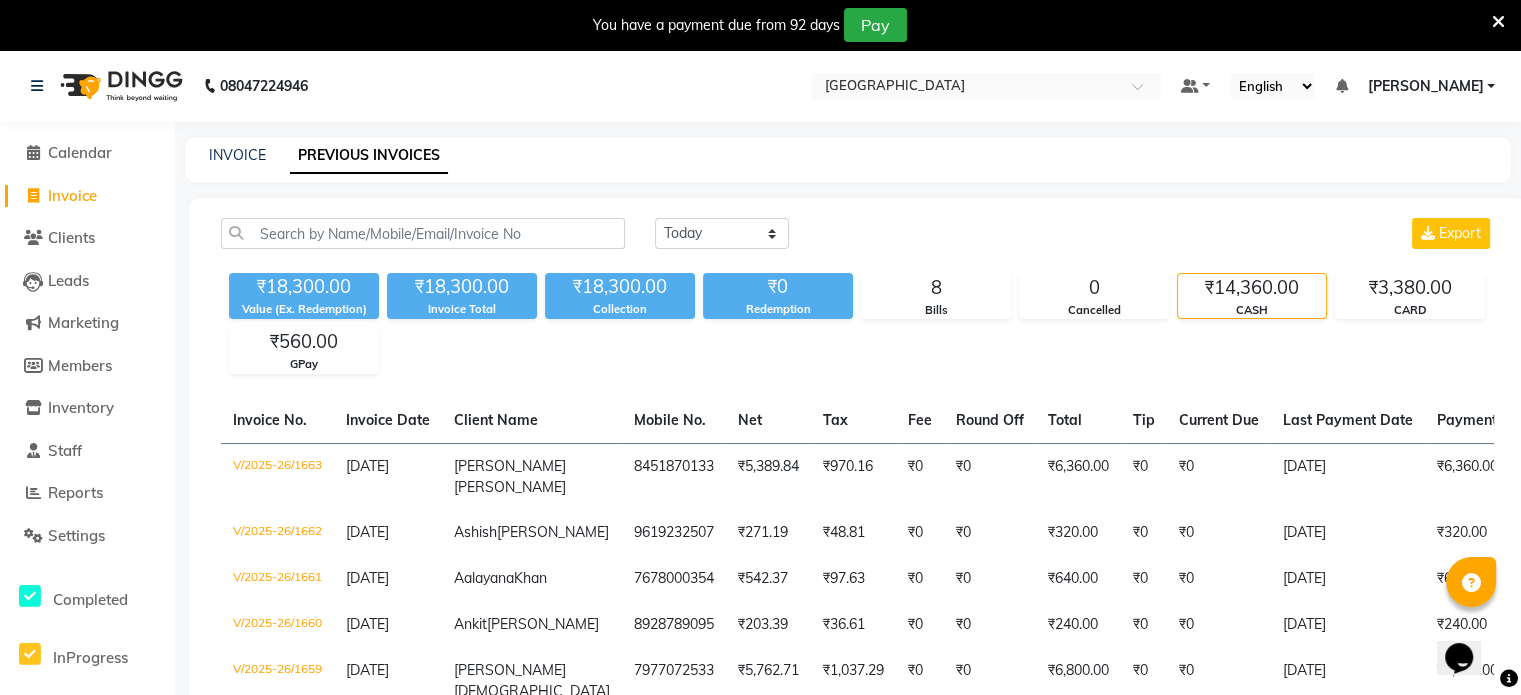click on "CASH" 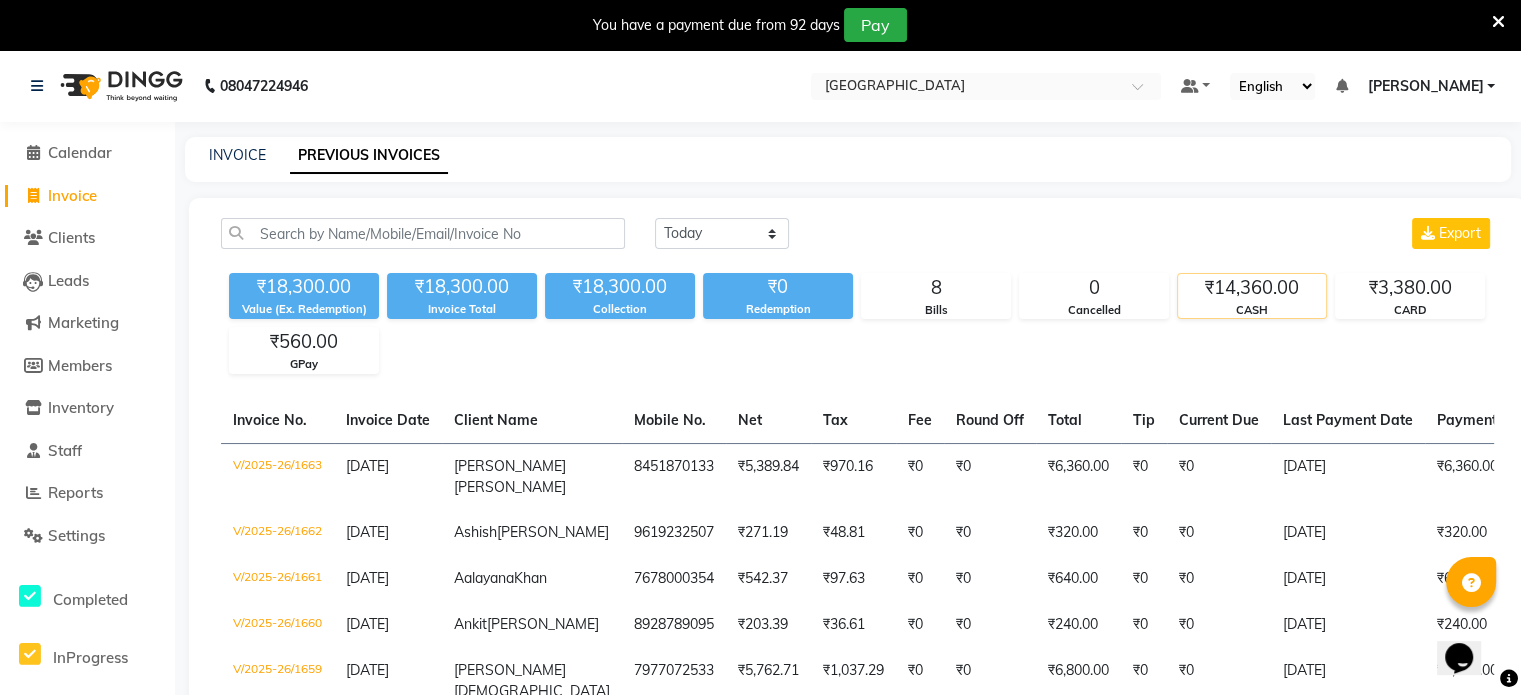 click on "₹14,360.00" 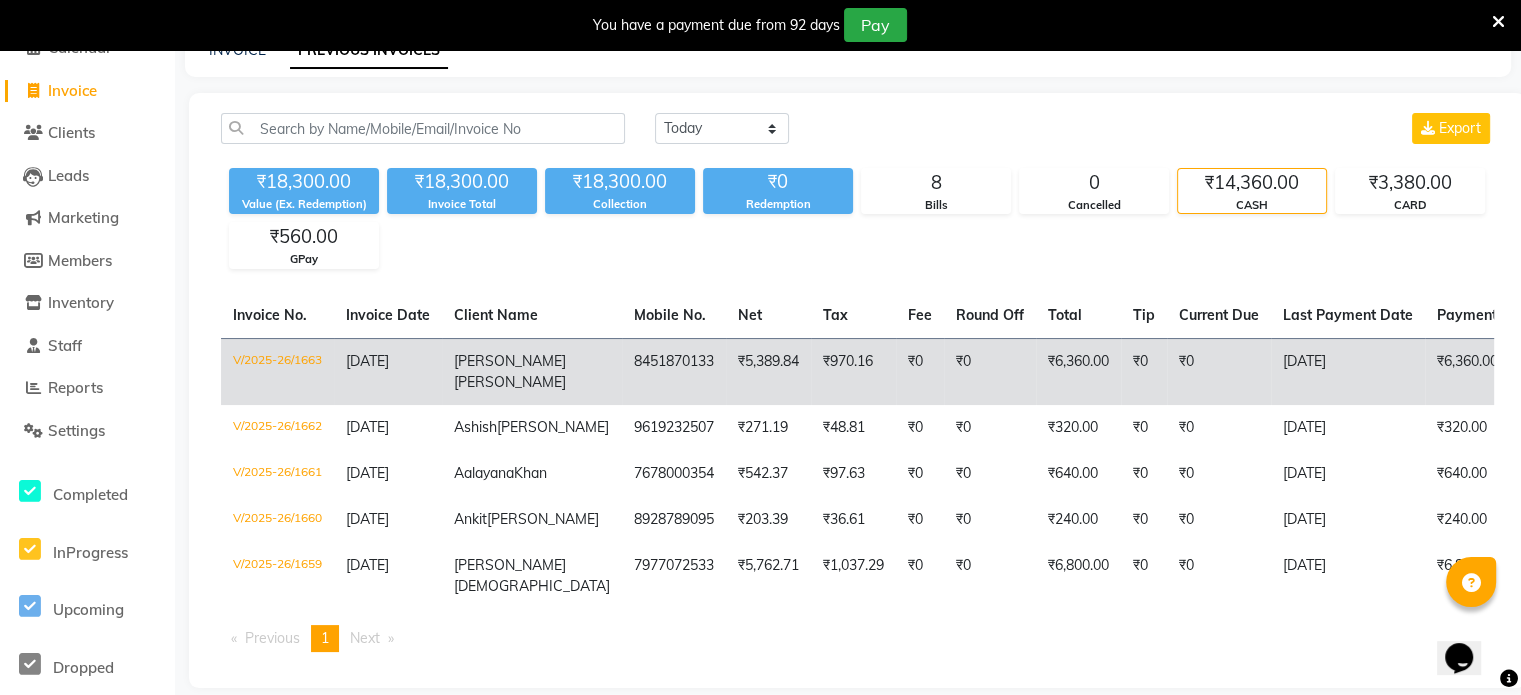 scroll, scrollTop: 162, scrollLeft: 0, axis: vertical 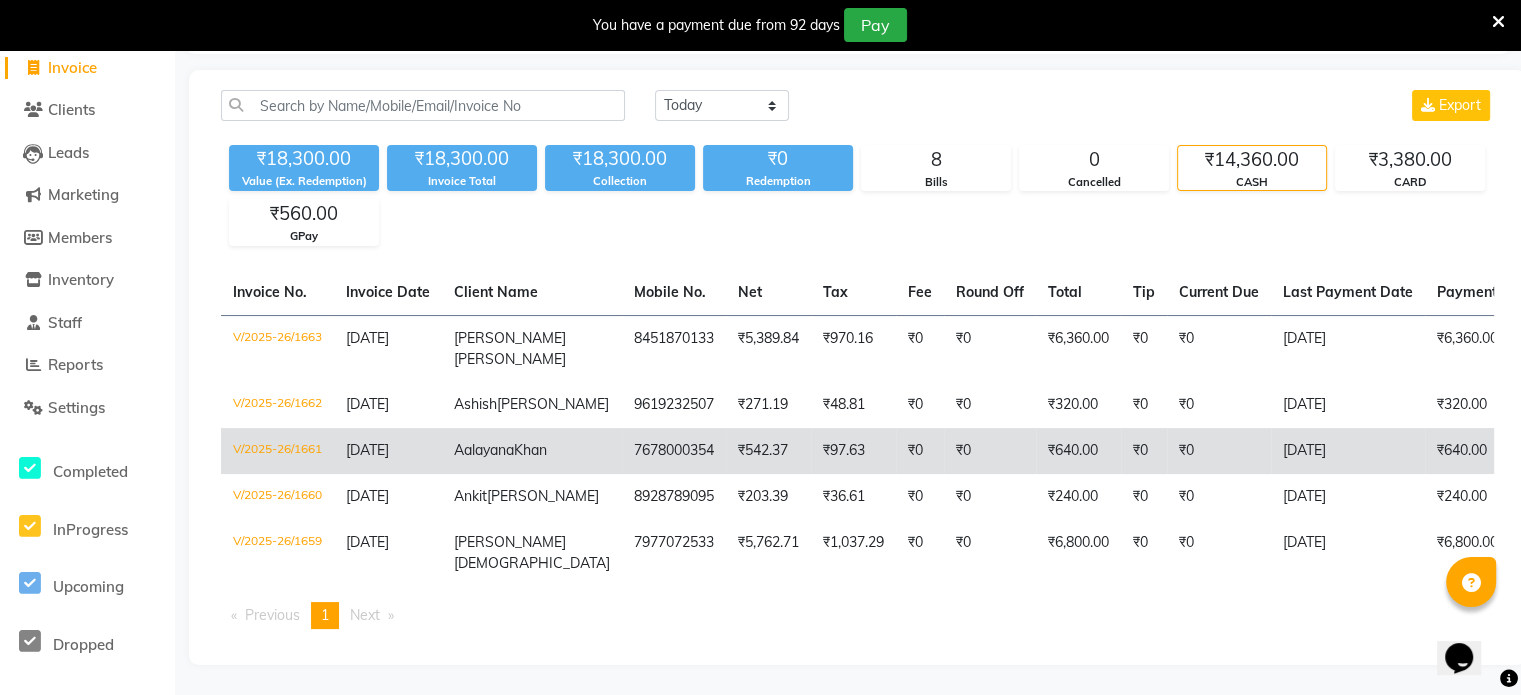 click on "Aalayana  Khan" 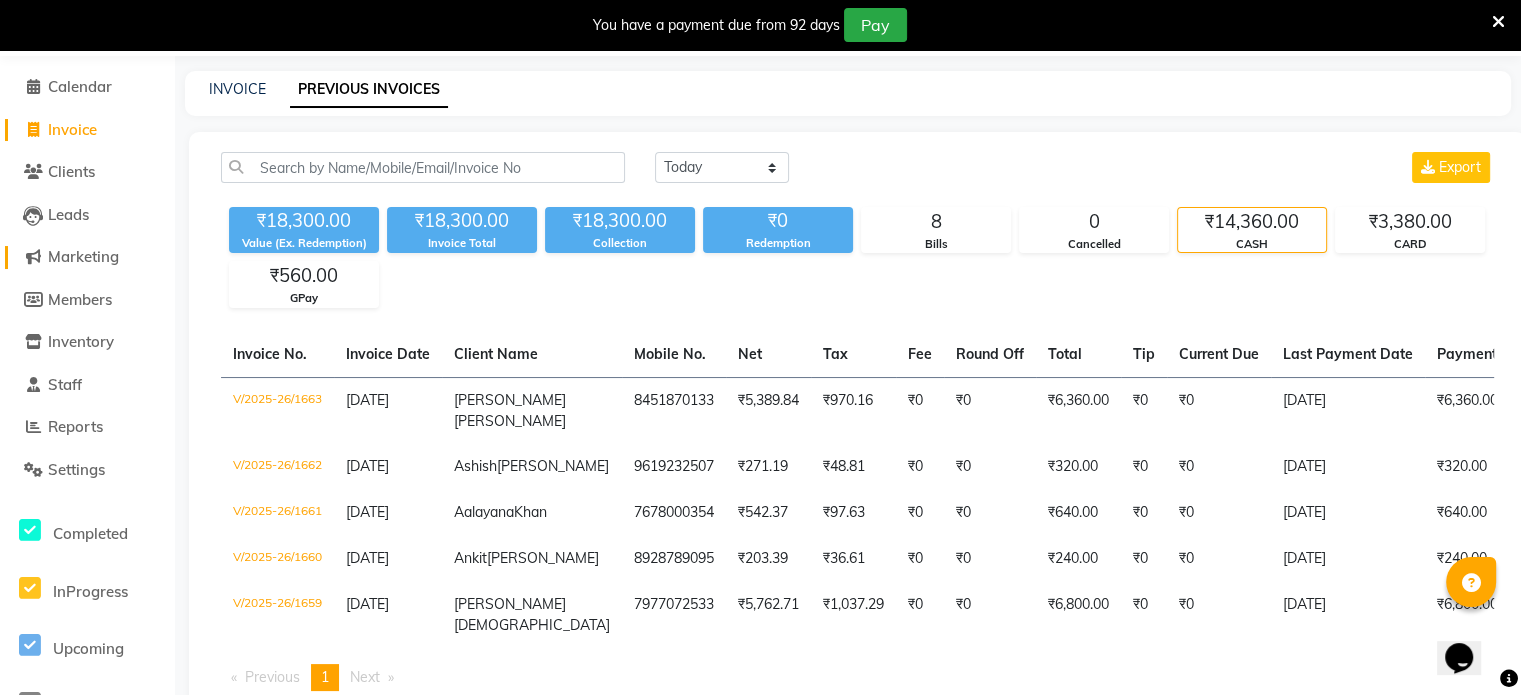 scroll, scrollTop: 0, scrollLeft: 0, axis: both 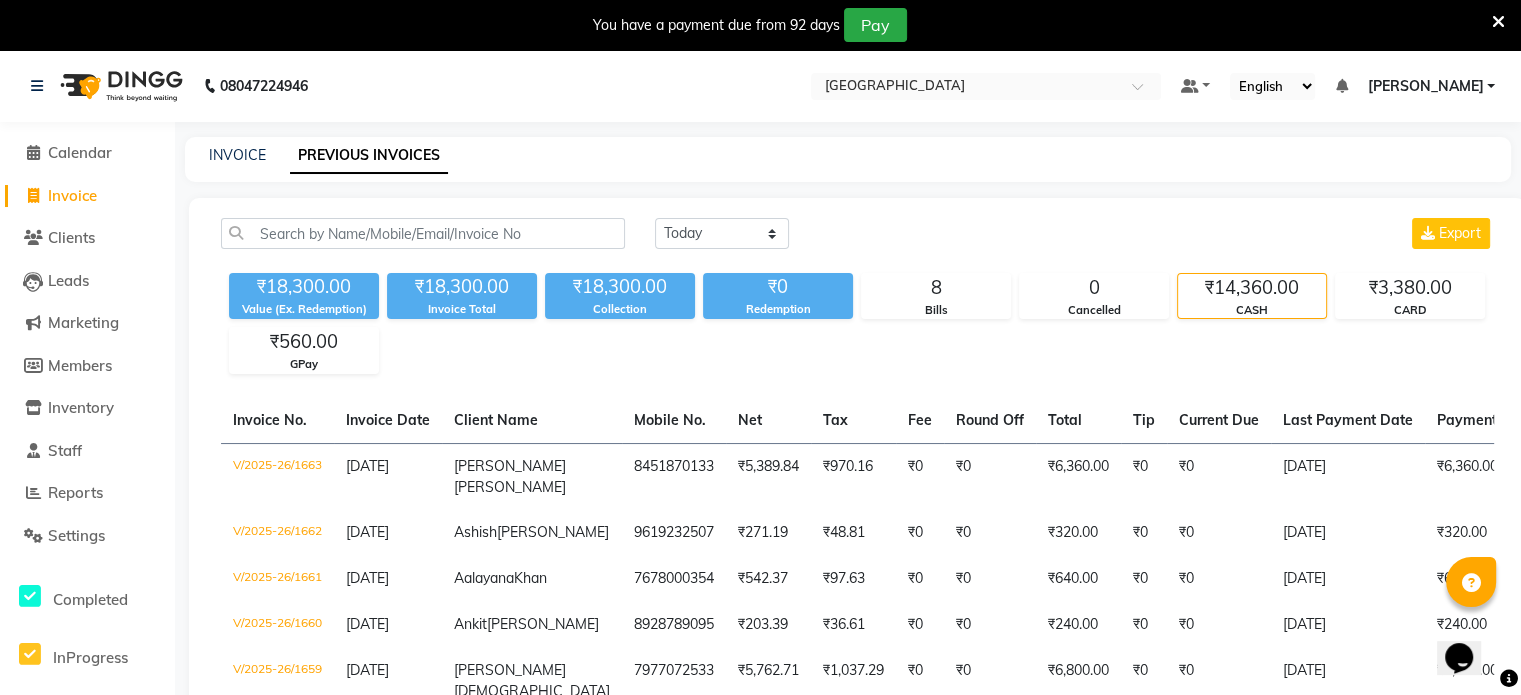 click on "Invoice" 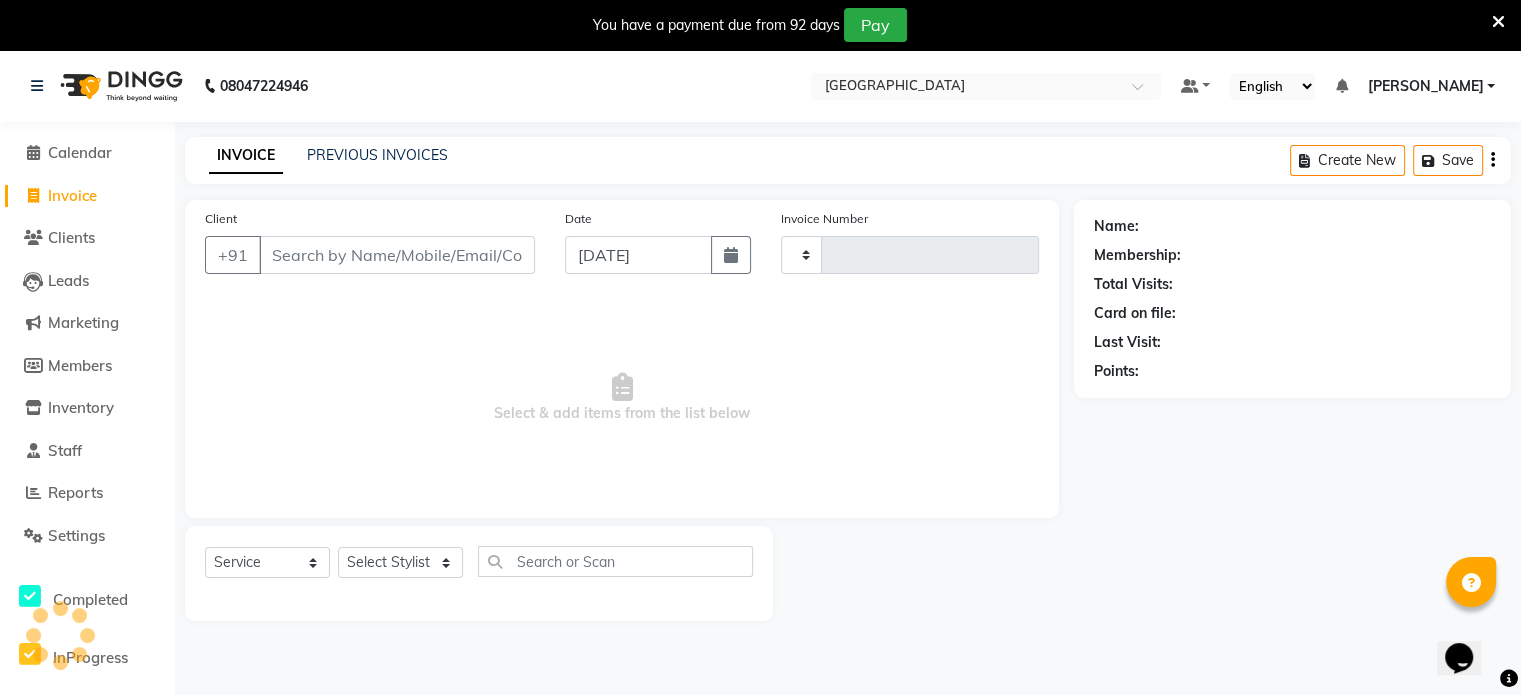 scroll, scrollTop: 50, scrollLeft: 0, axis: vertical 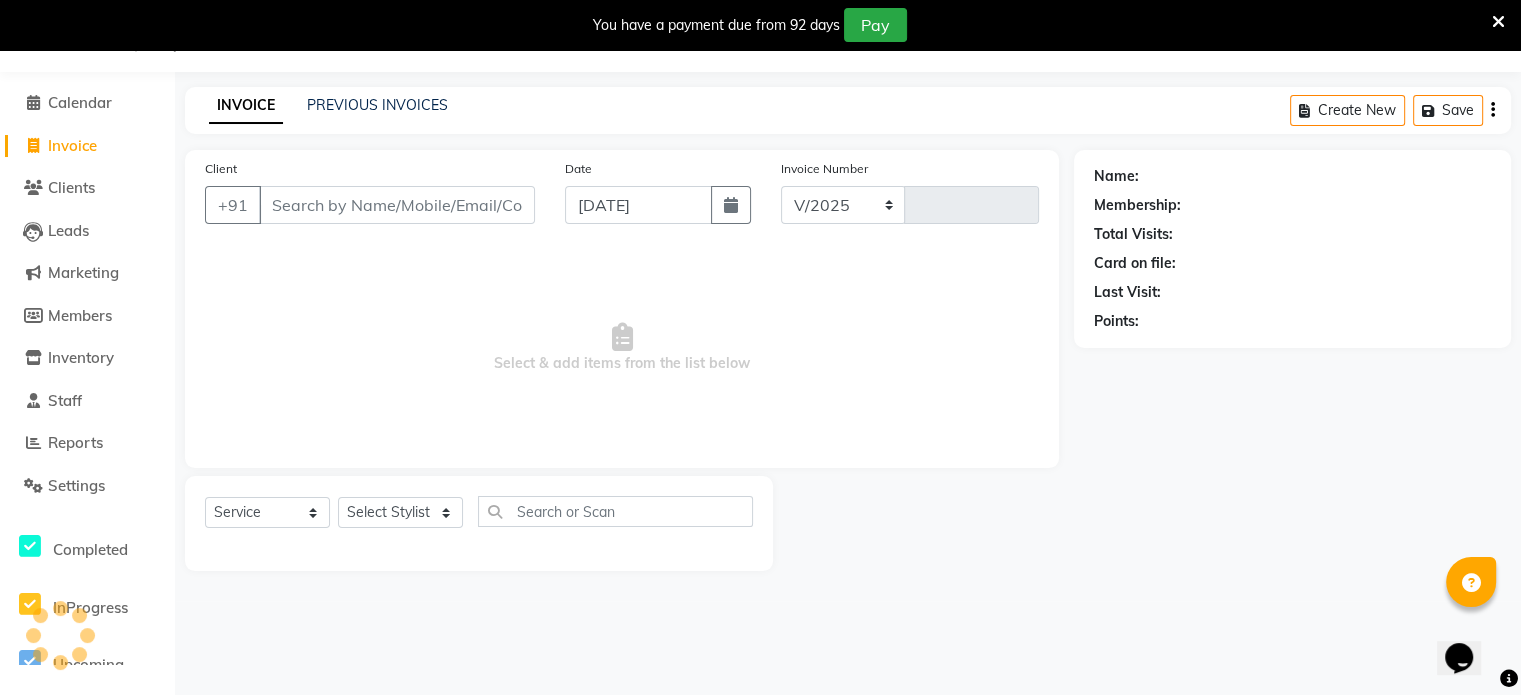 select on "8096" 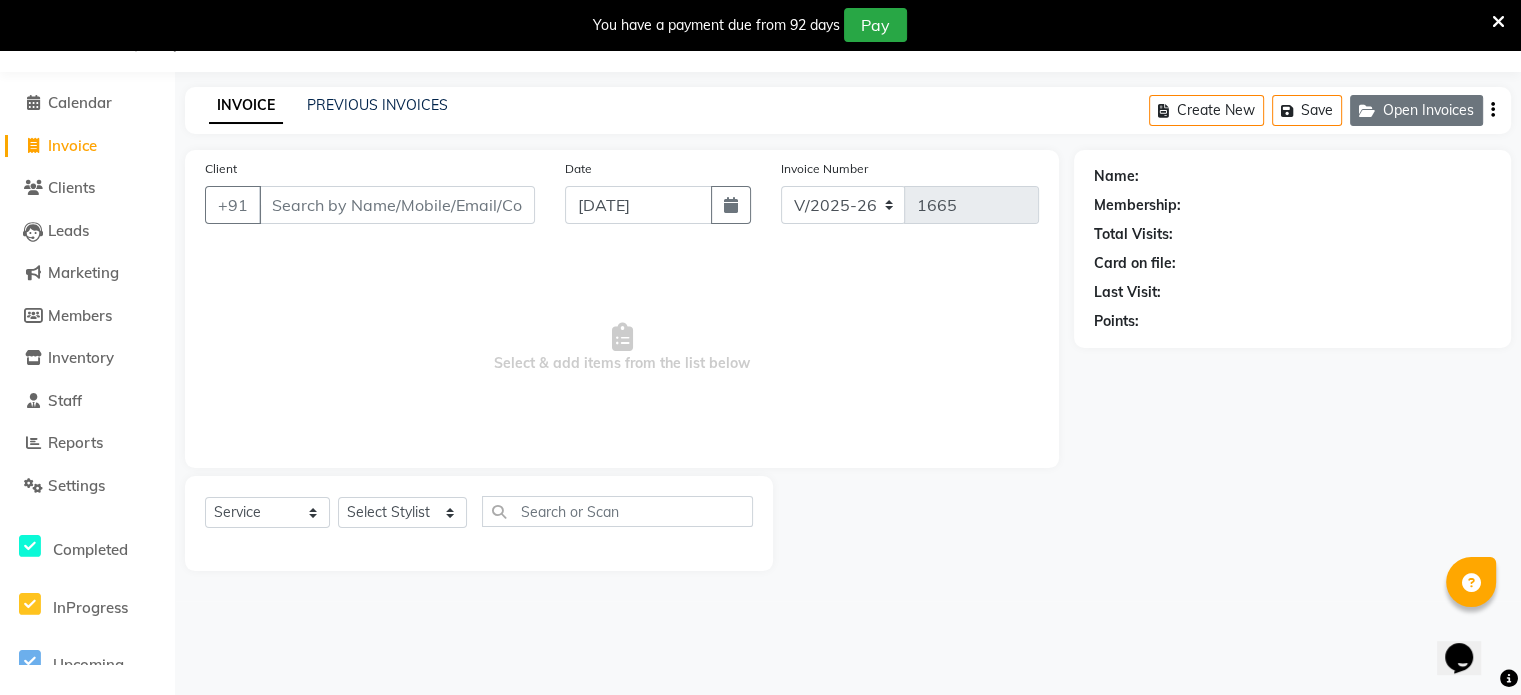 click on "Open Invoices" 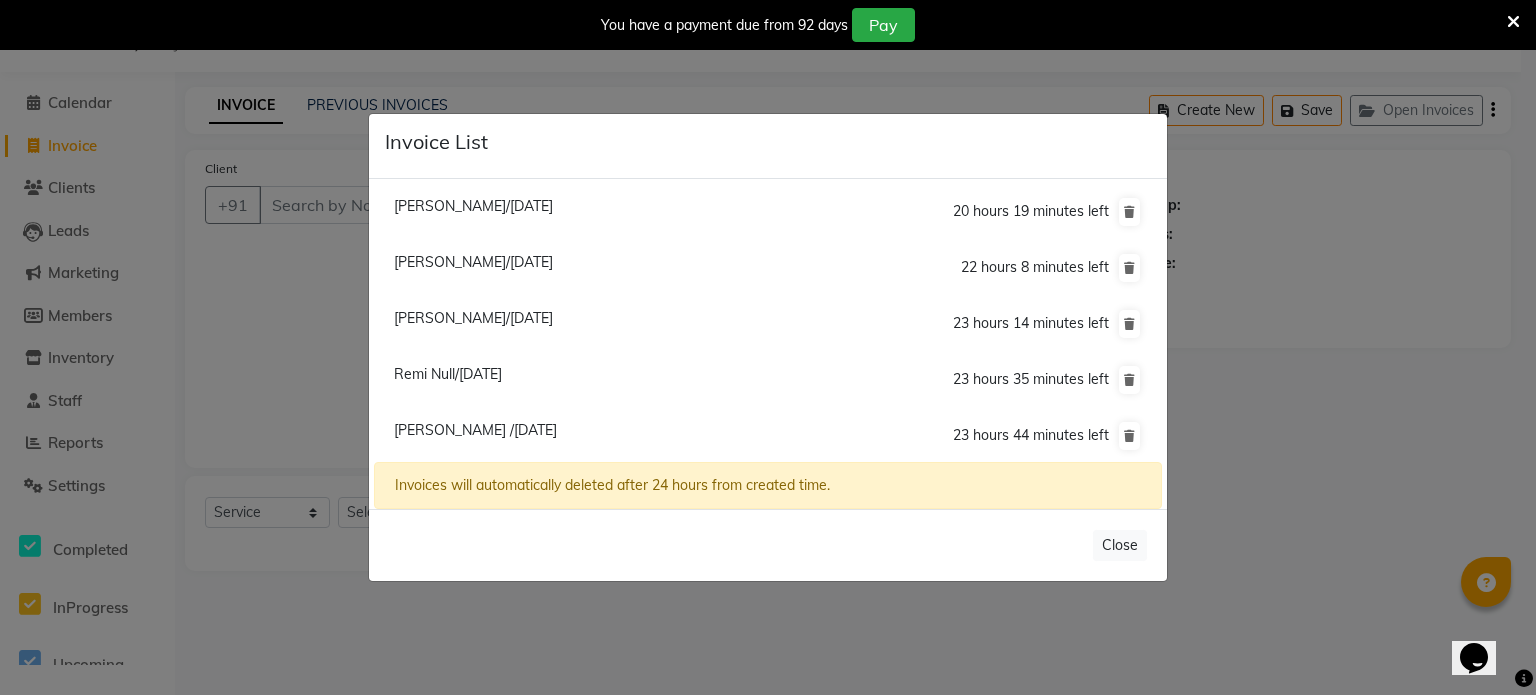 click on "Remi Null/11 July 2025" 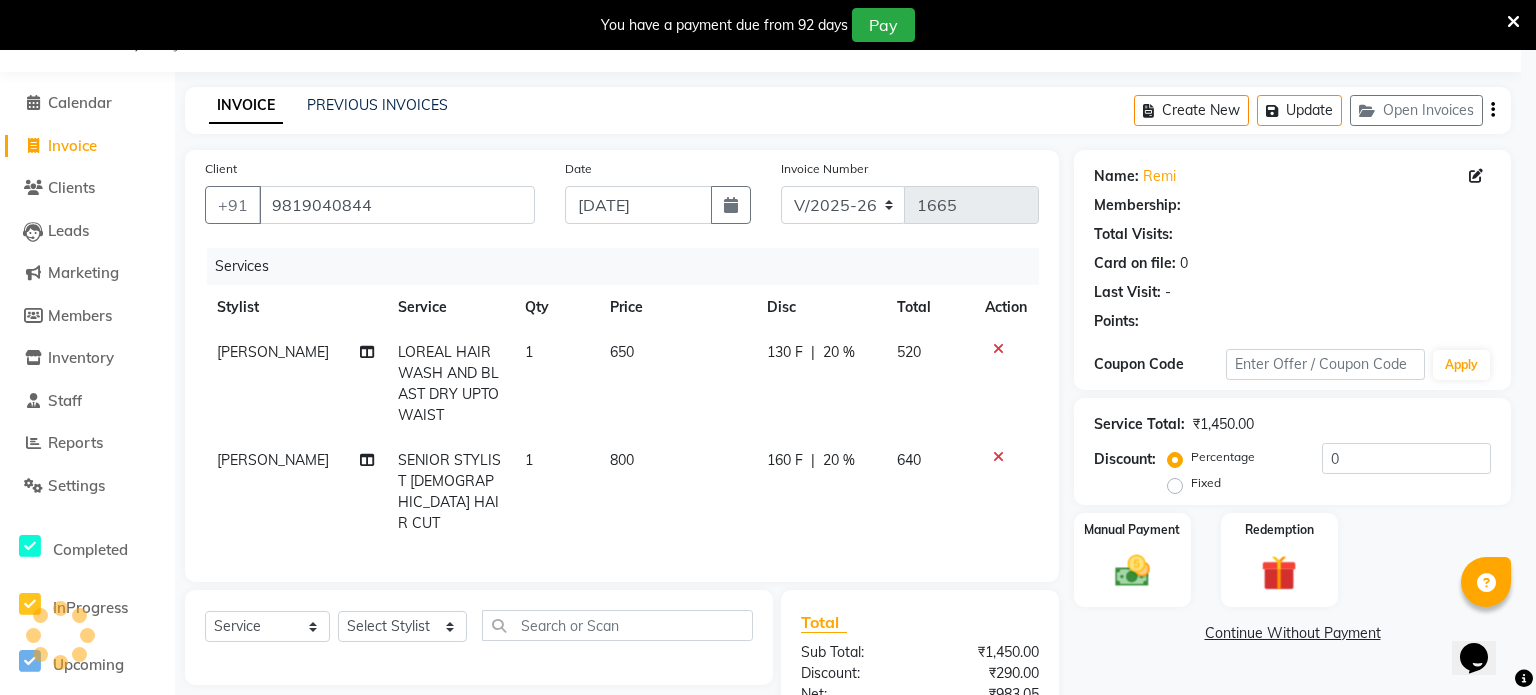 type on "20" 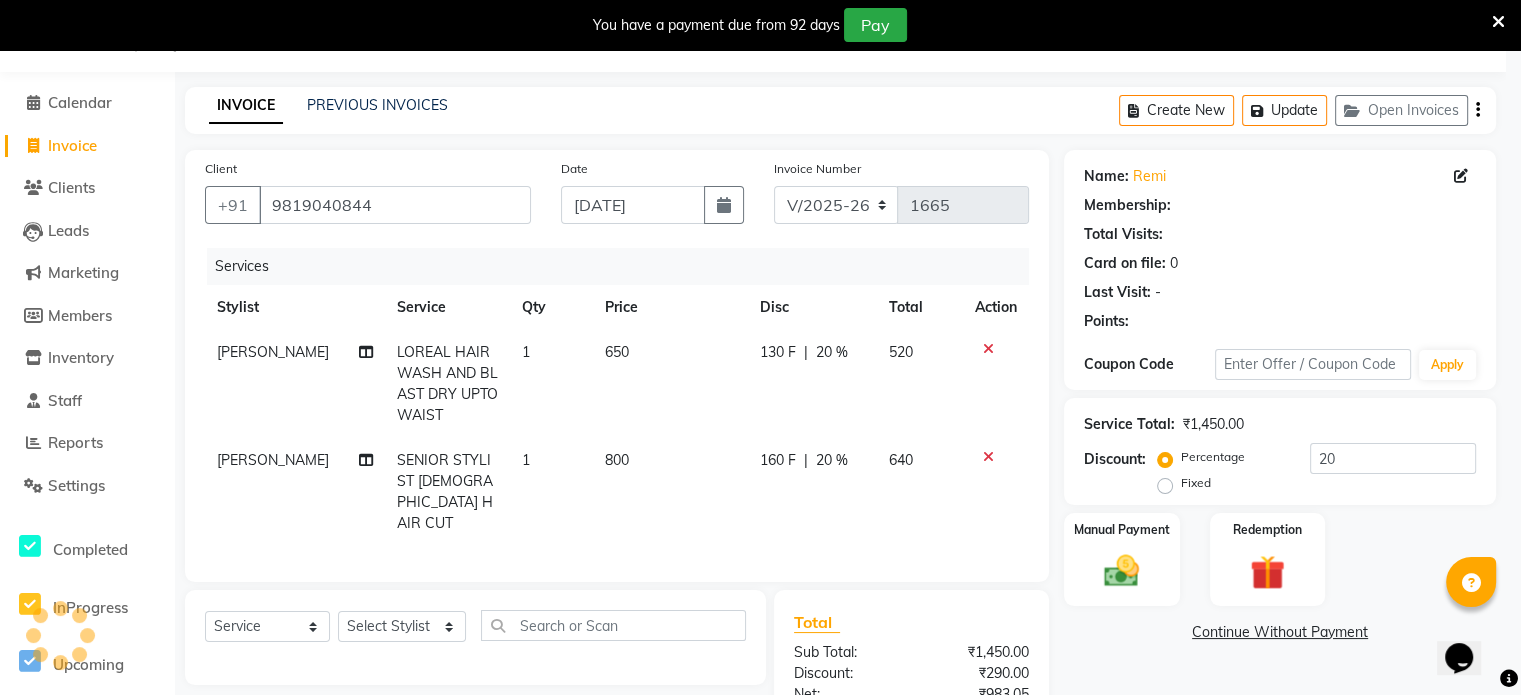select on "4: Object" 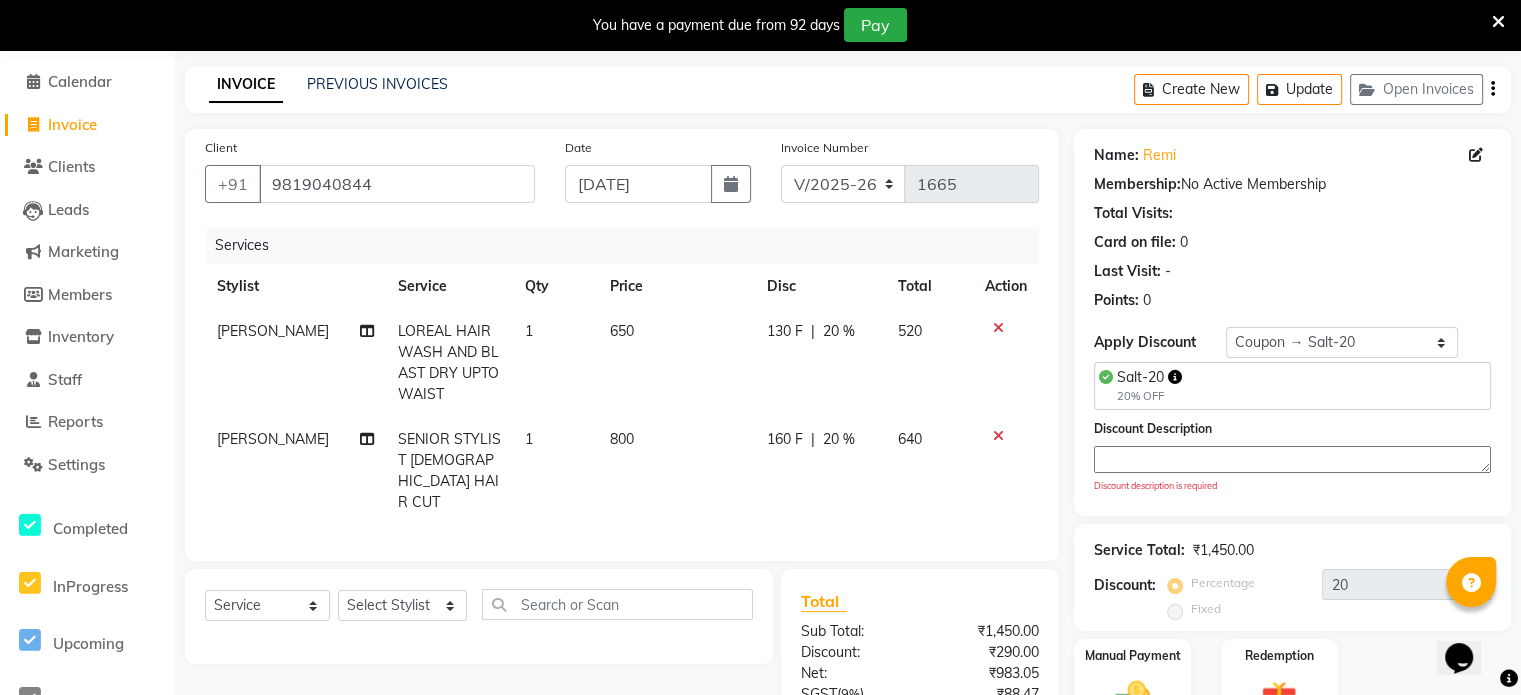 scroll, scrollTop: 64, scrollLeft: 0, axis: vertical 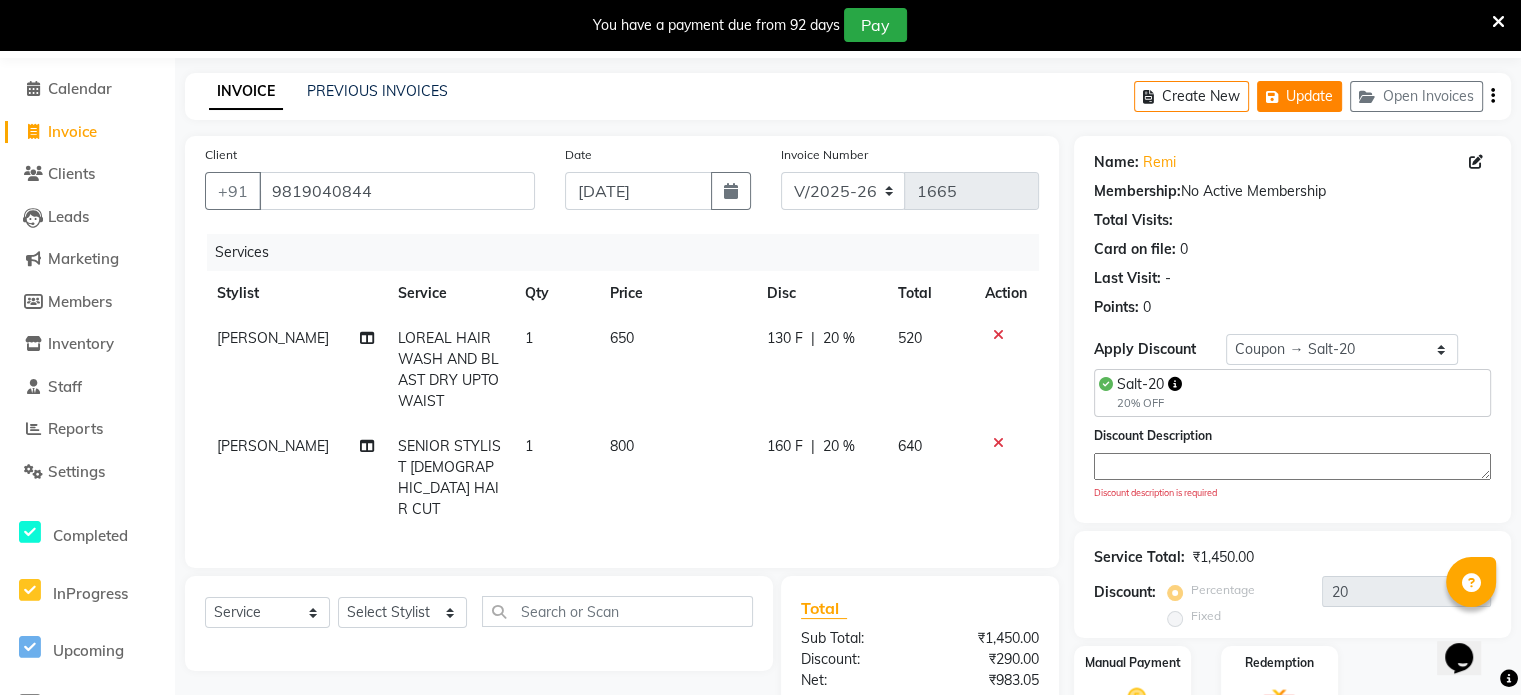 click on "Update" 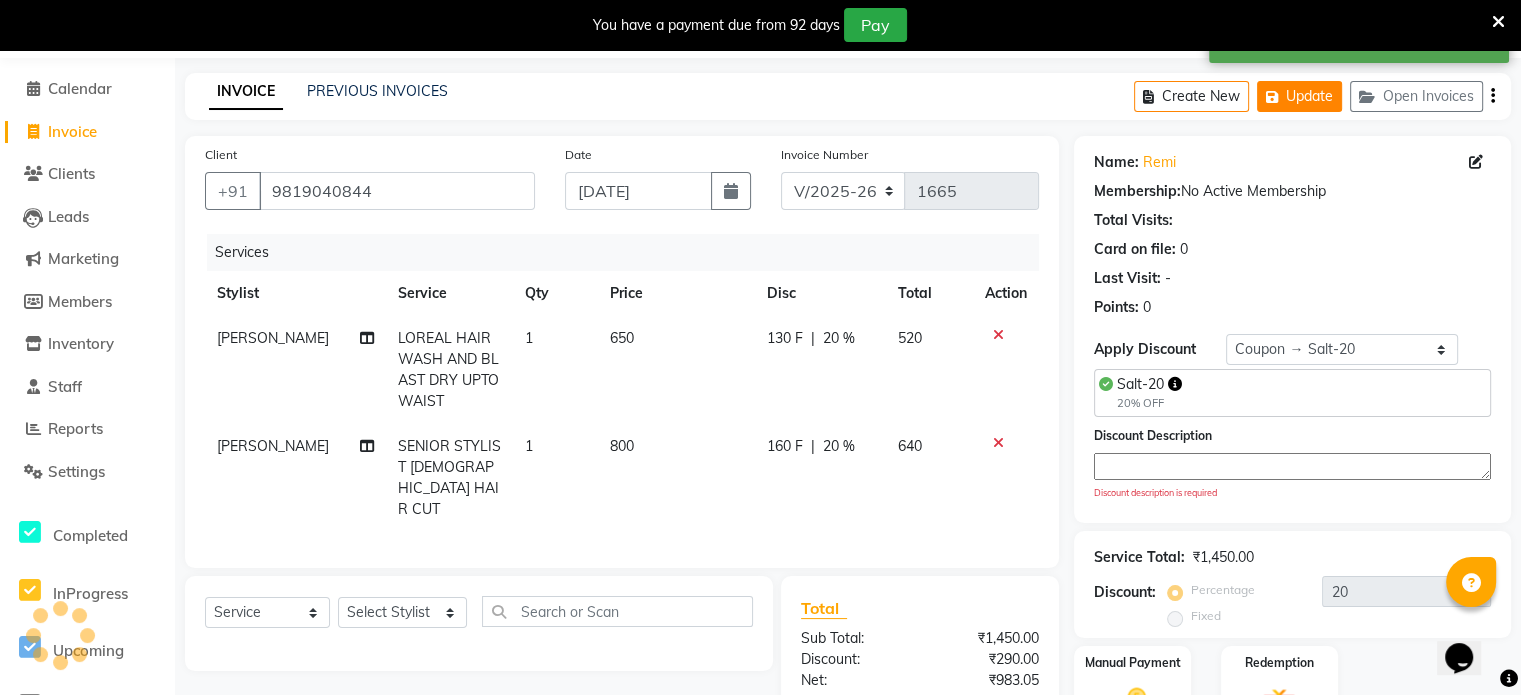 click on "Update" 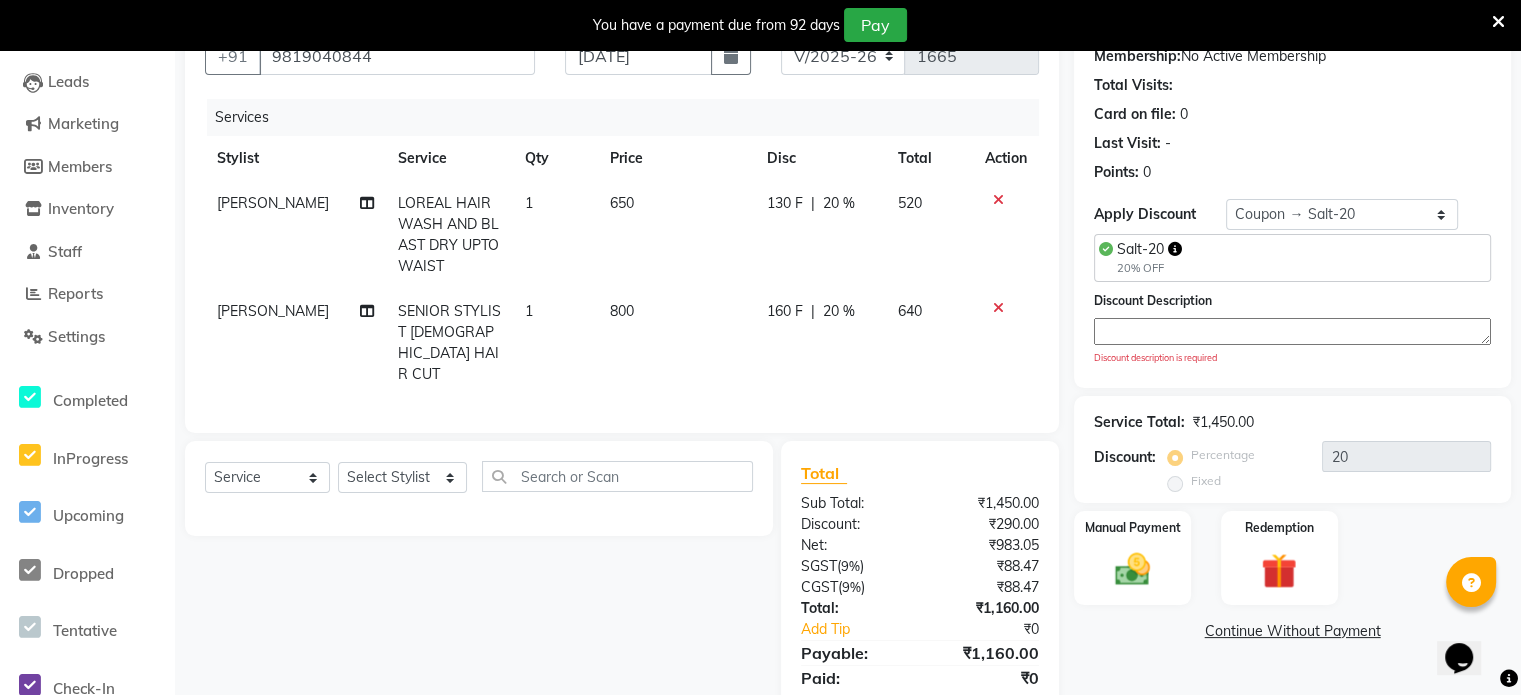 scroll, scrollTop: 0, scrollLeft: 0, axis: both 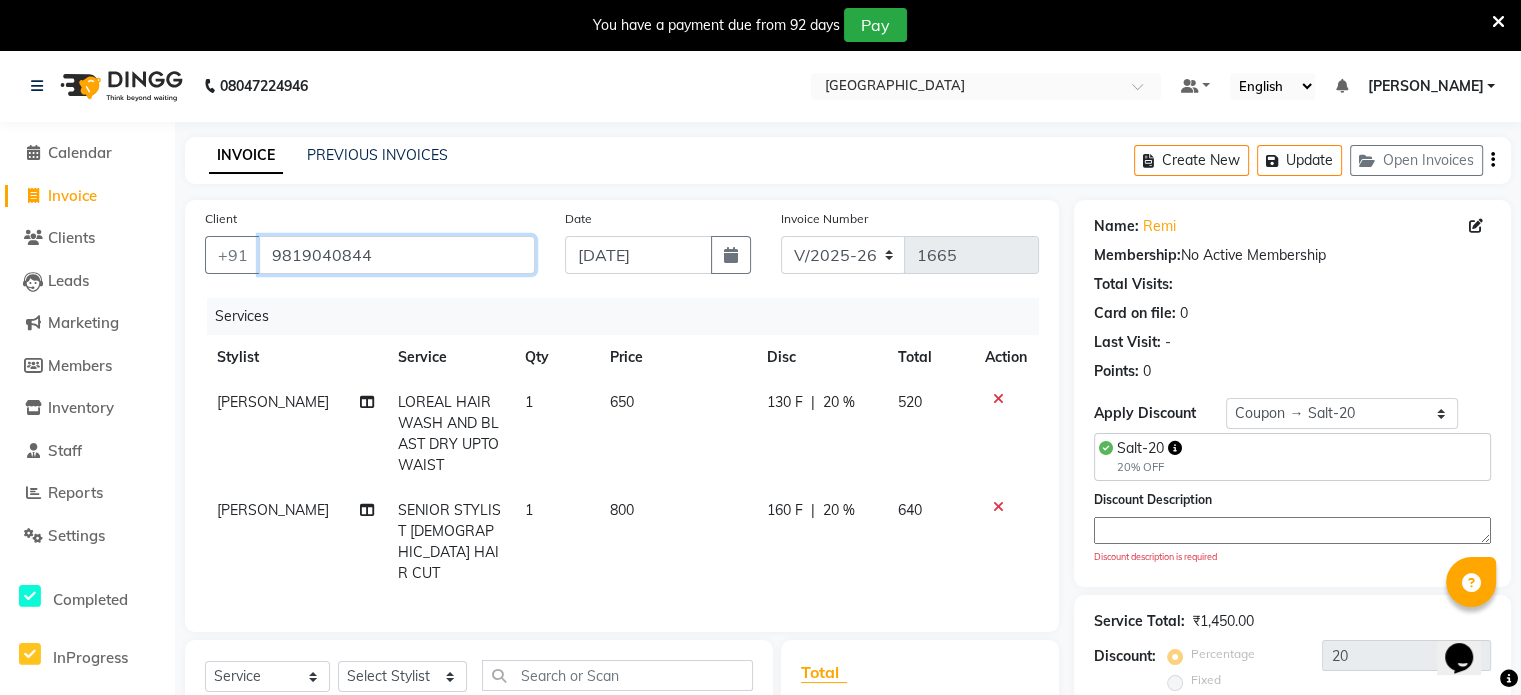 drag, startPoint x: 376, startPoint y: 248, endPoint x: 0, endPoint y: 247, distance: 376.00134 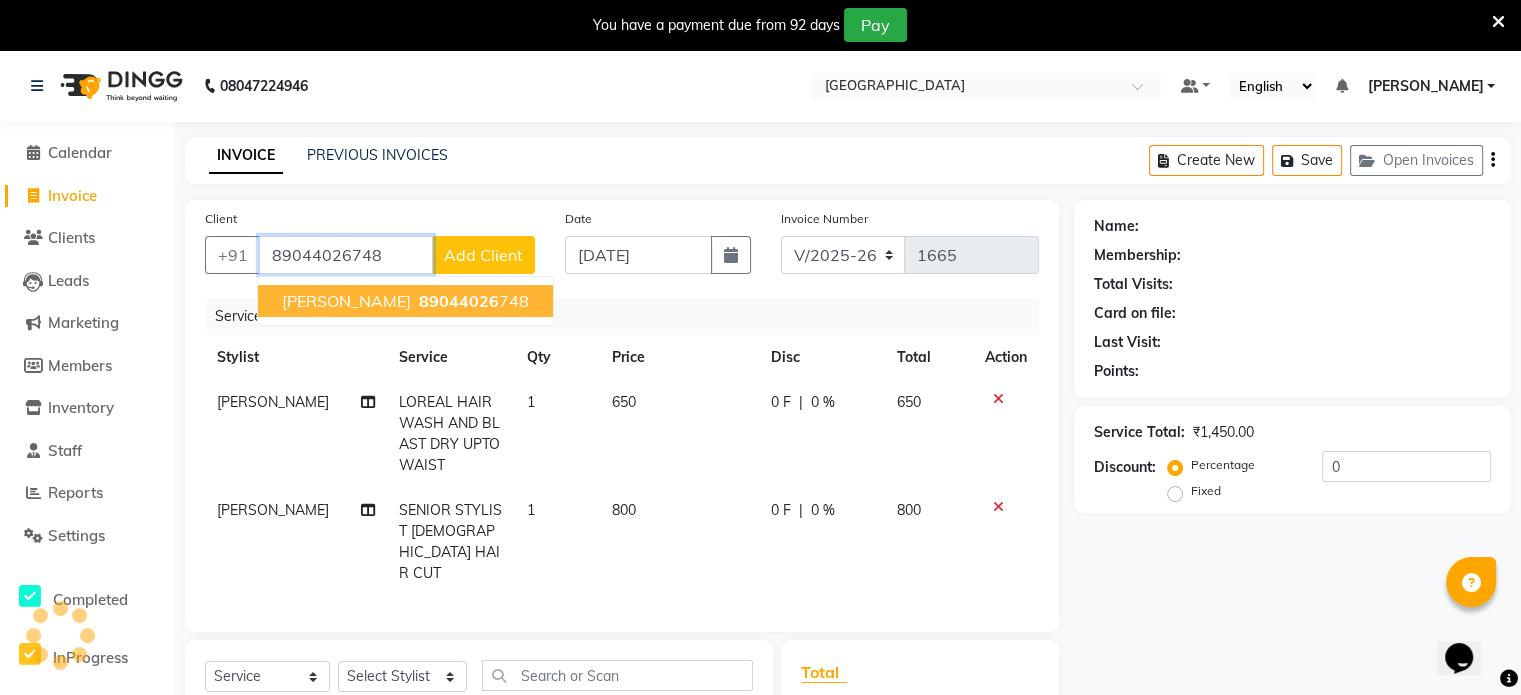 type on "89044026748" 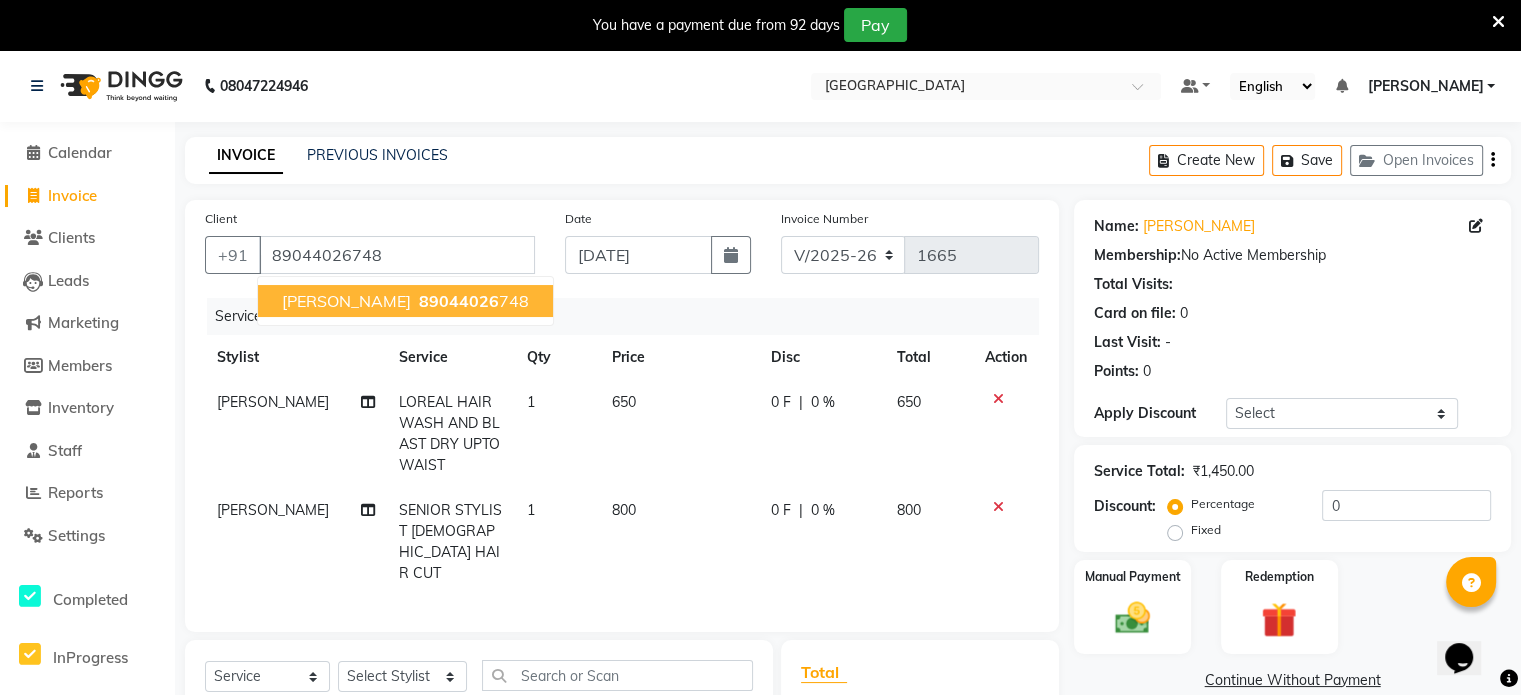 click on "89044026" at bounding box center [459, 301] 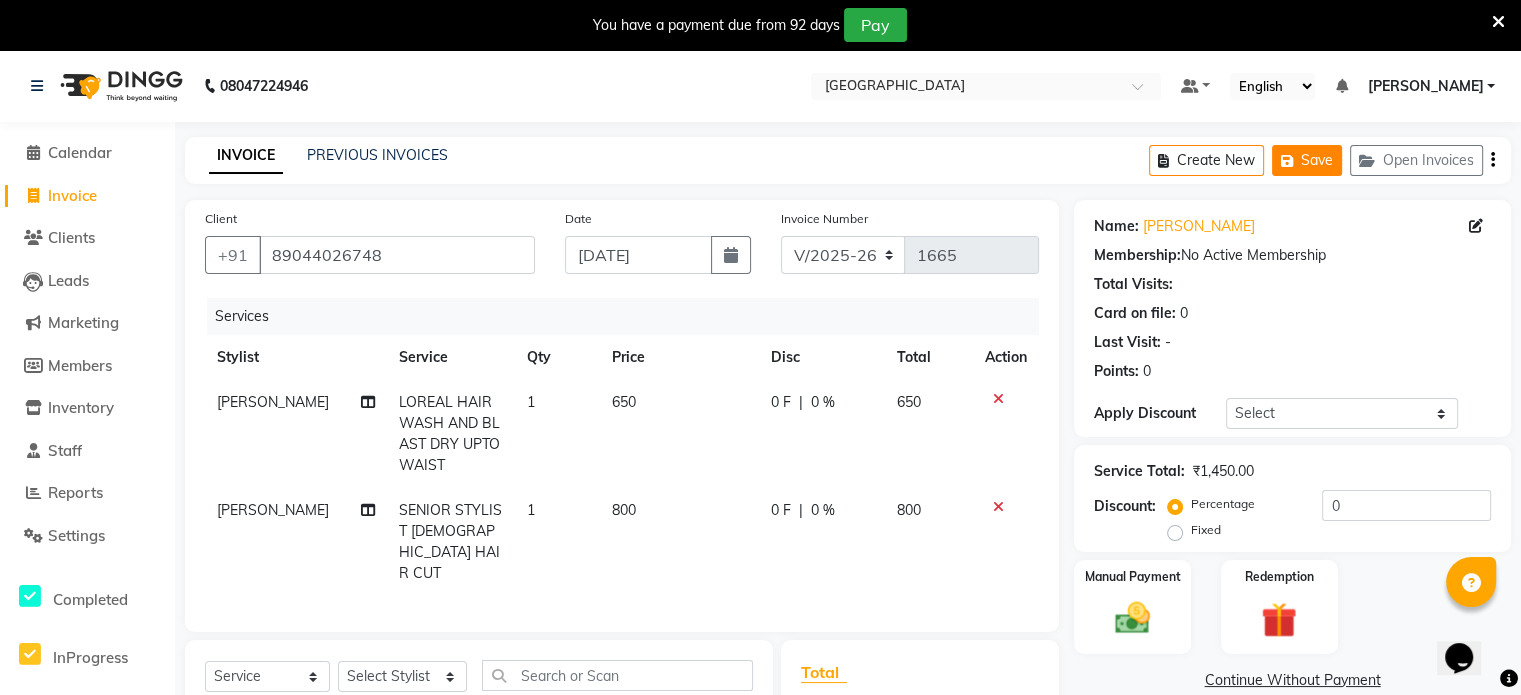 click on "Save" 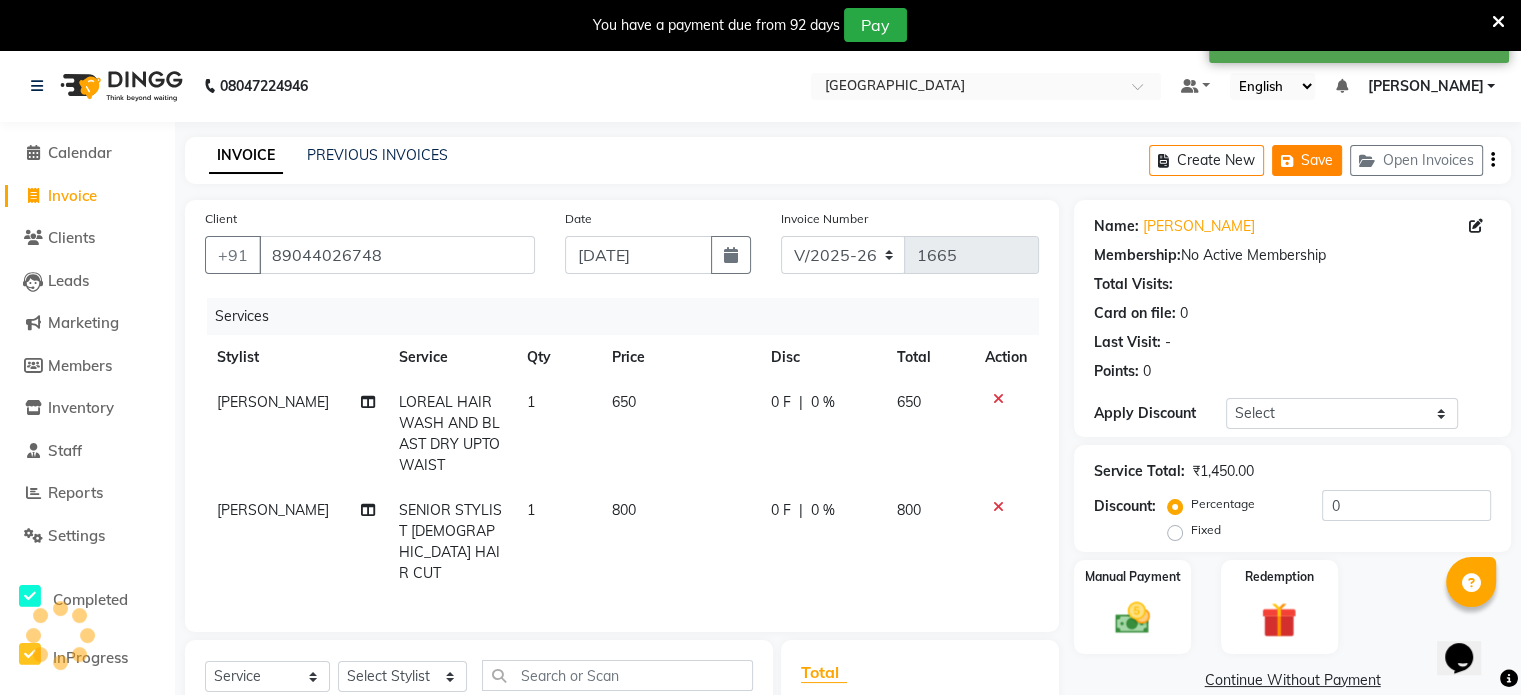 click on "Save" 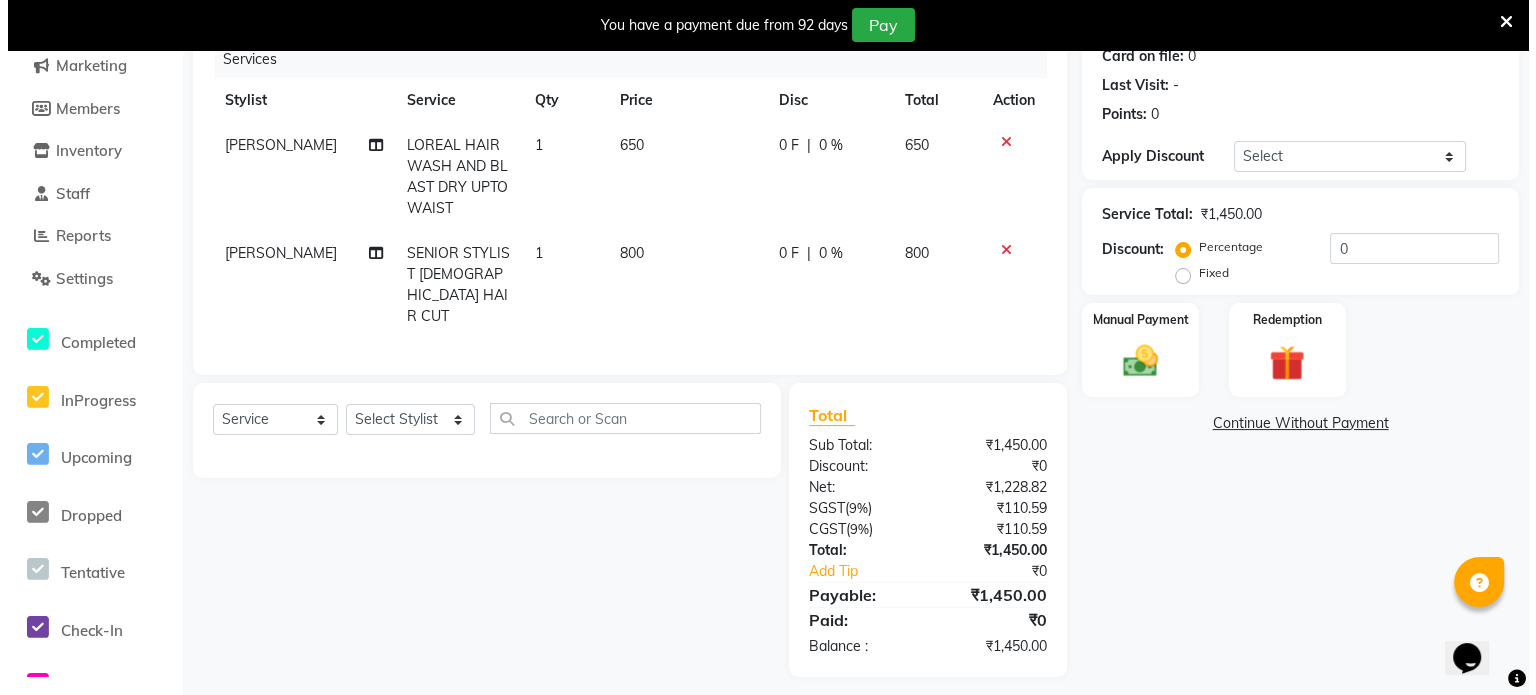 scroll, scrollTop: 0, scrollLeft: 0, axis: both 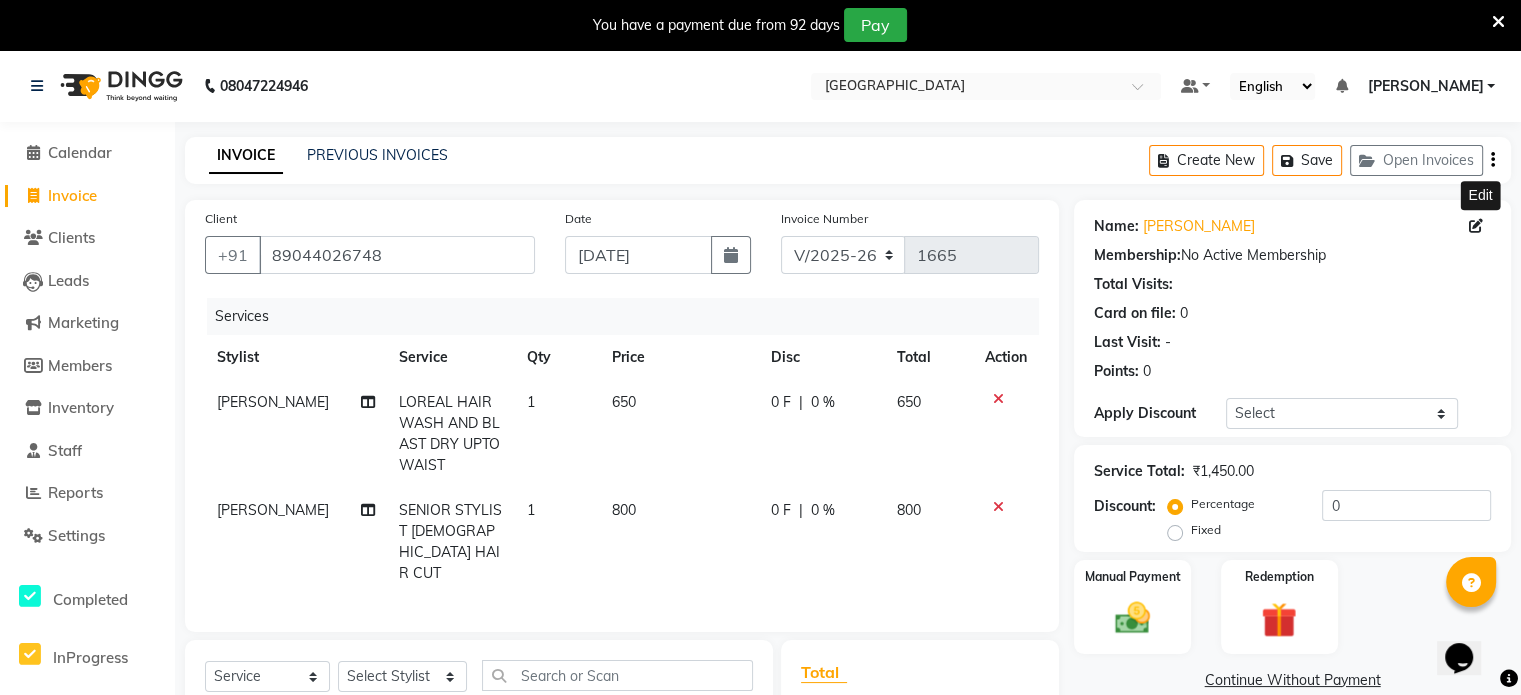 click 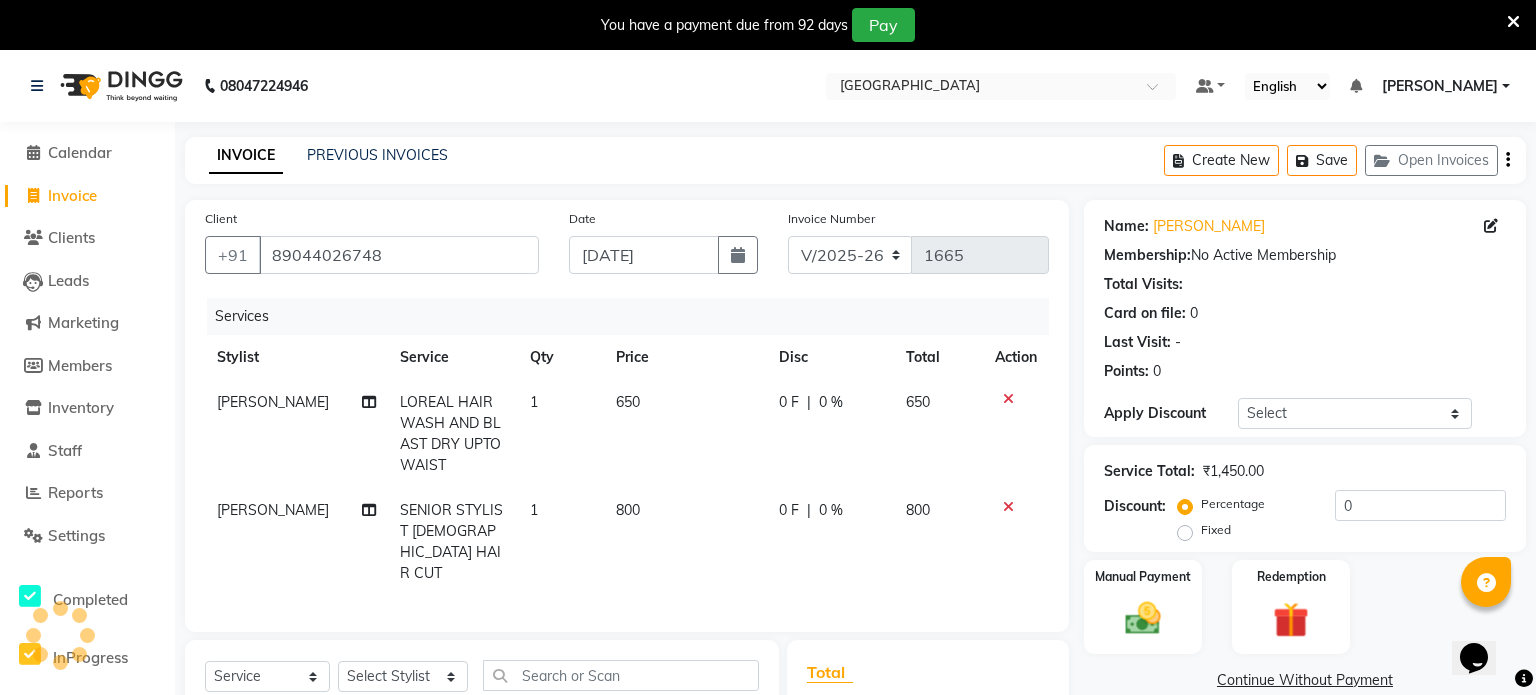 select on "female" 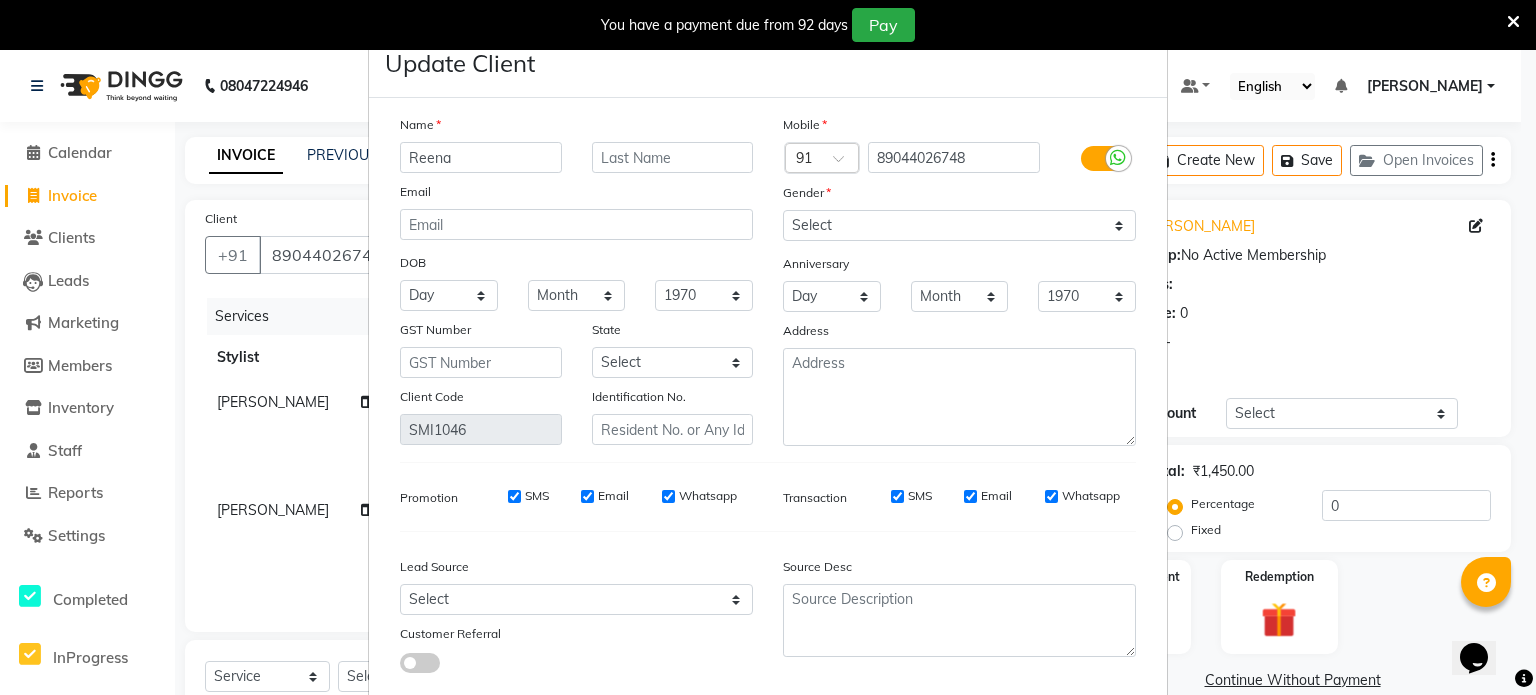 type on "Reena" 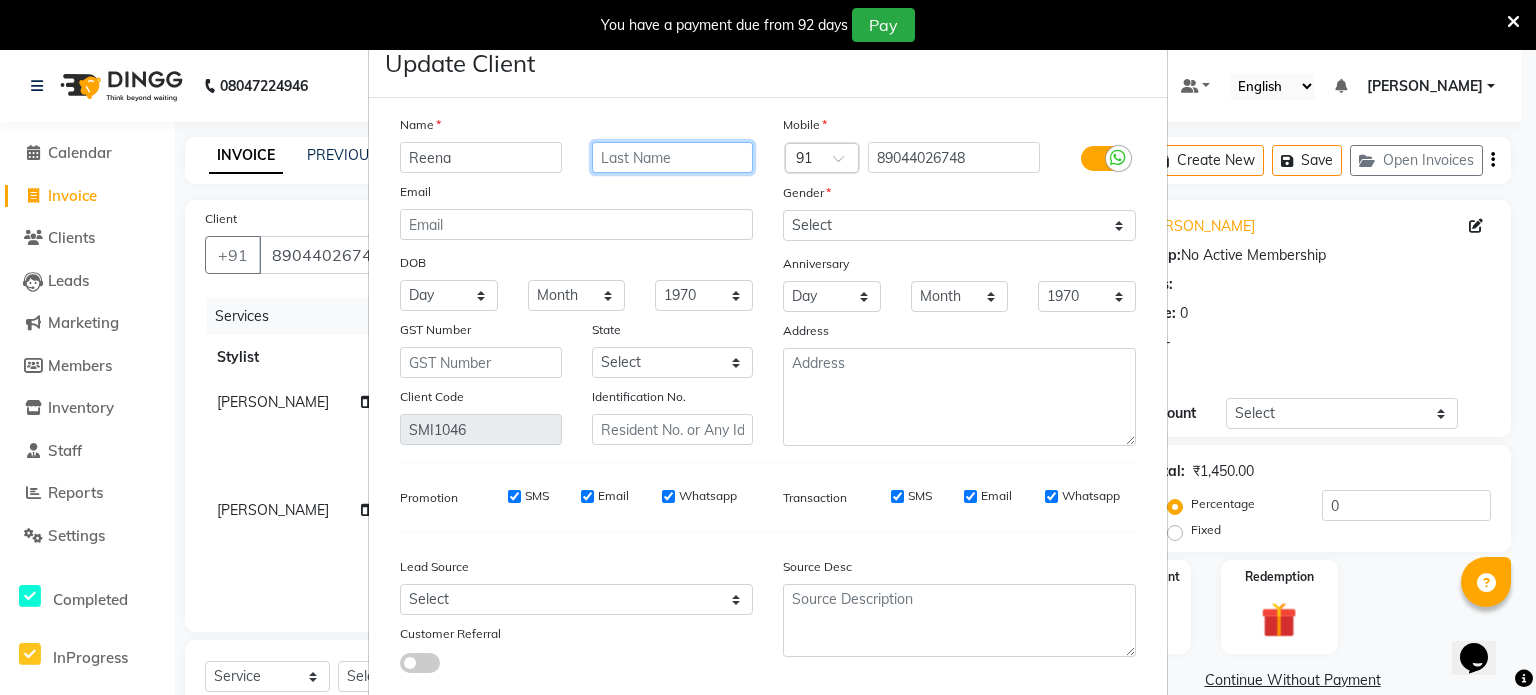 click at bounding box center [673, 157] 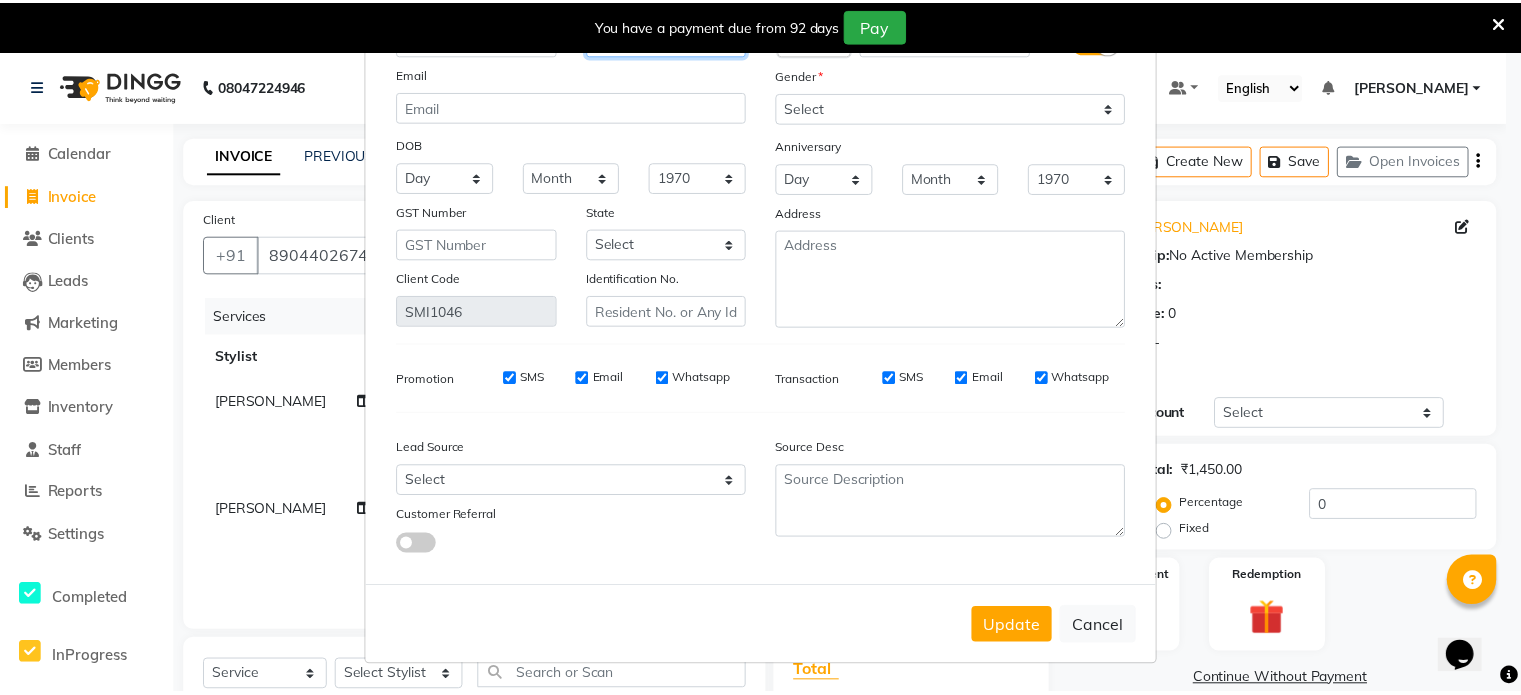 scroll, scrollTop: 126, scrollLeft: 0, axis: vertical 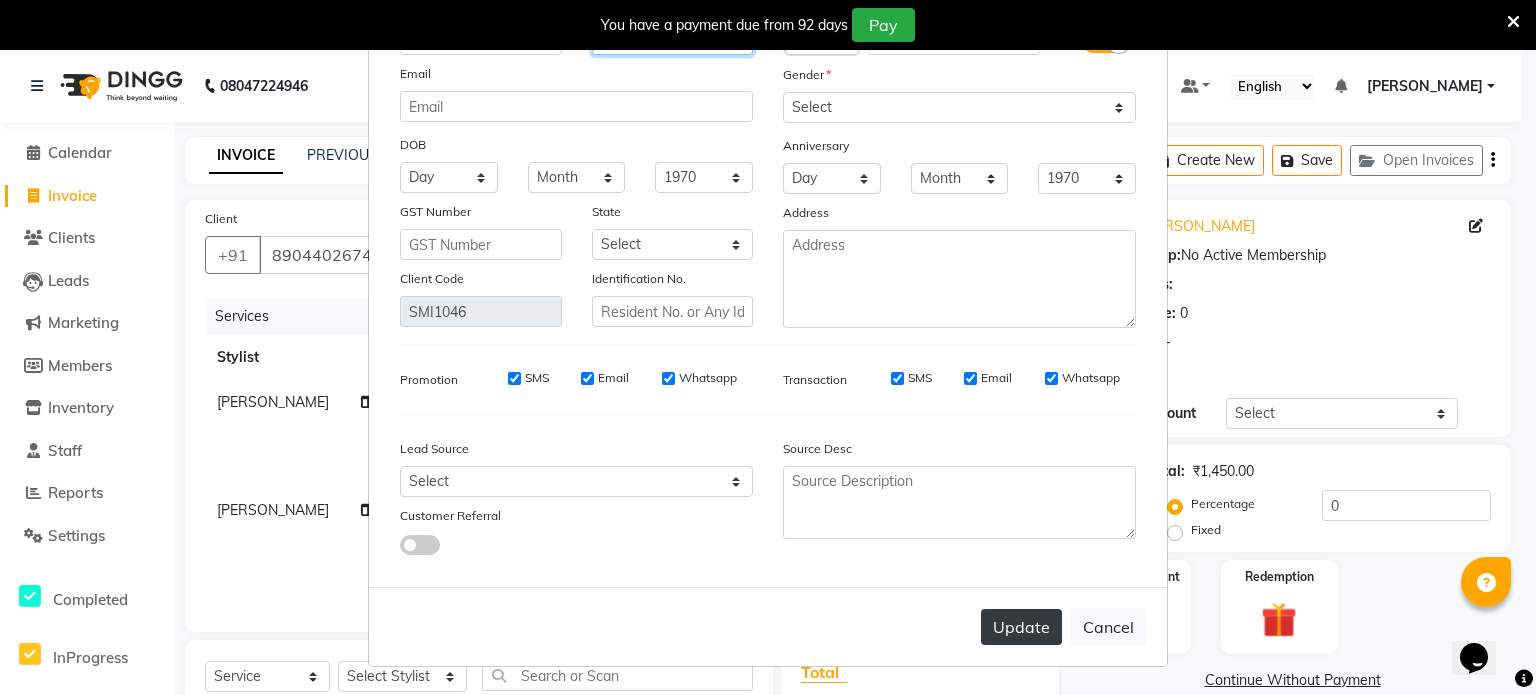 type on "Kumavat" 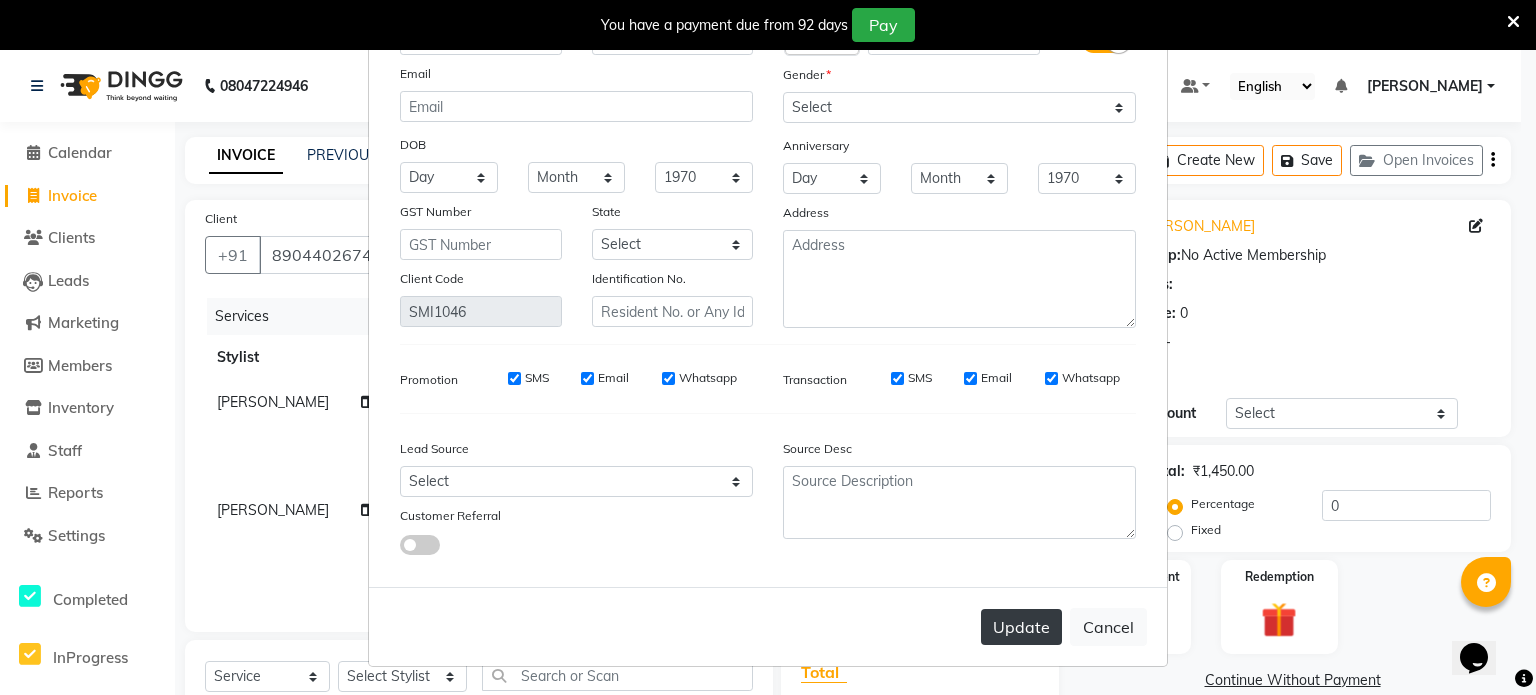 click on "Update" at bounding box center [1021, 627] 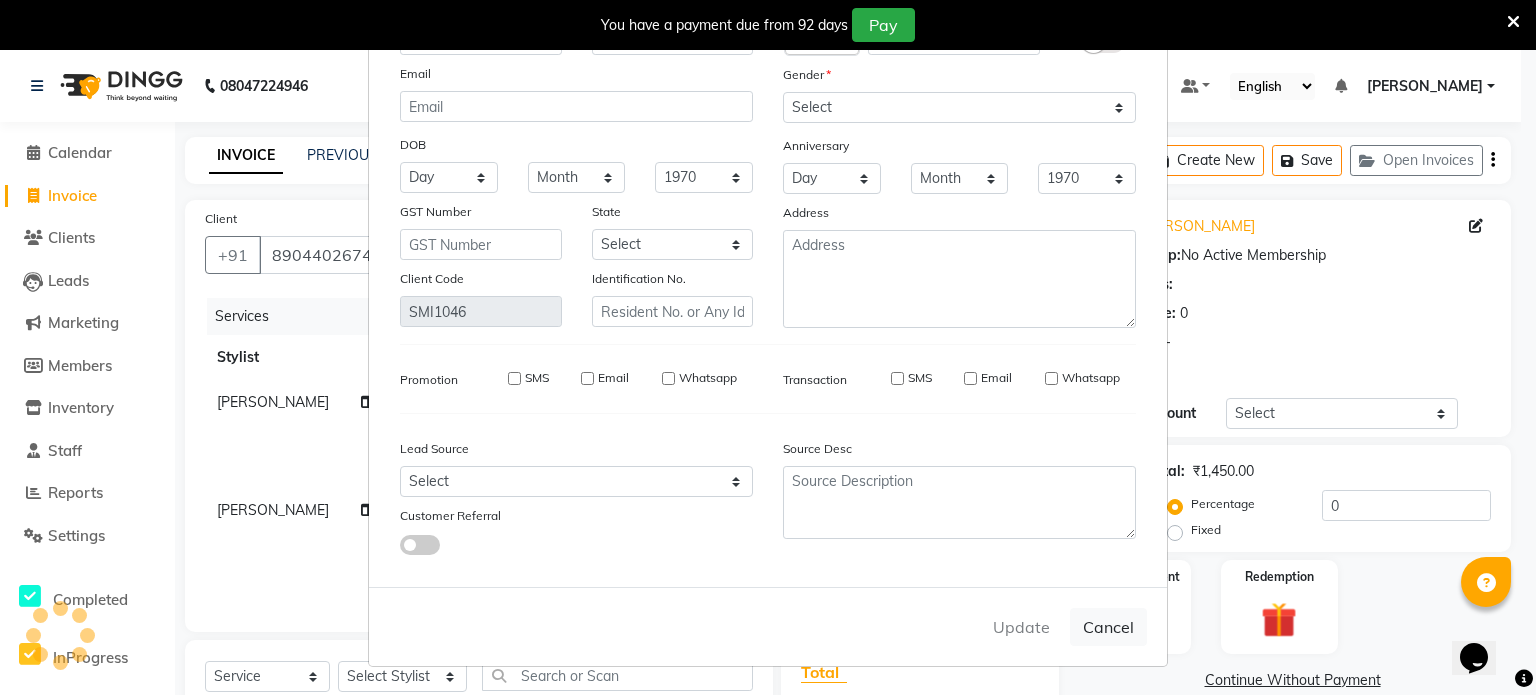 type 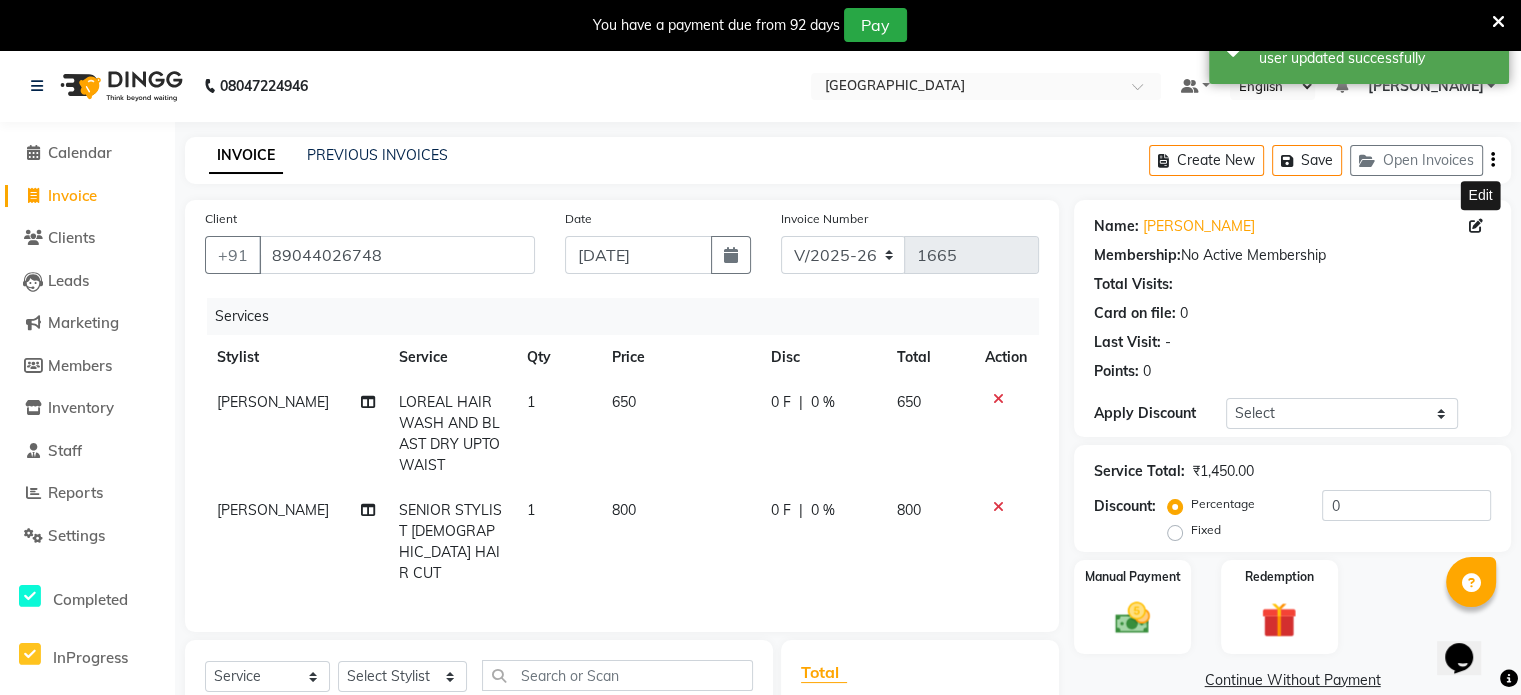 scroll, scrollTop: 0, scrollLeft: 0, axis: both 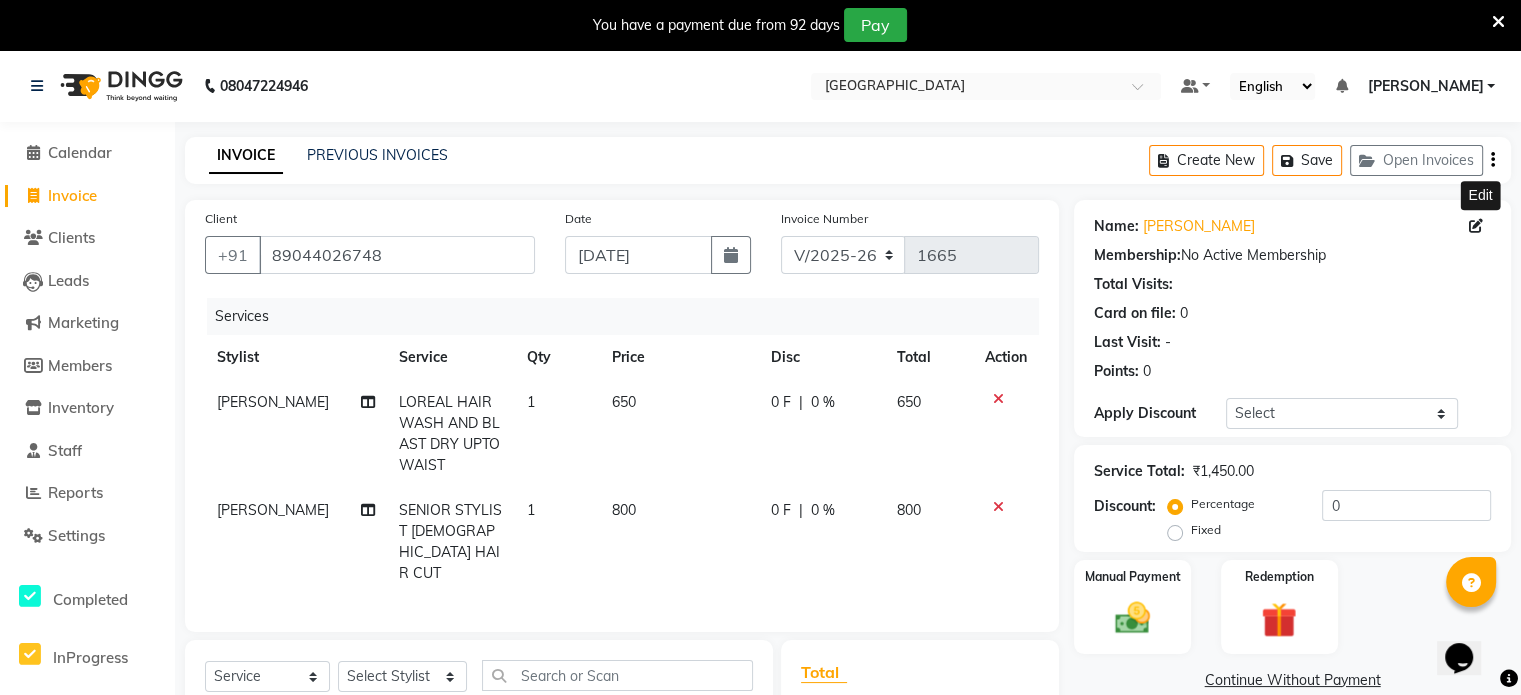click 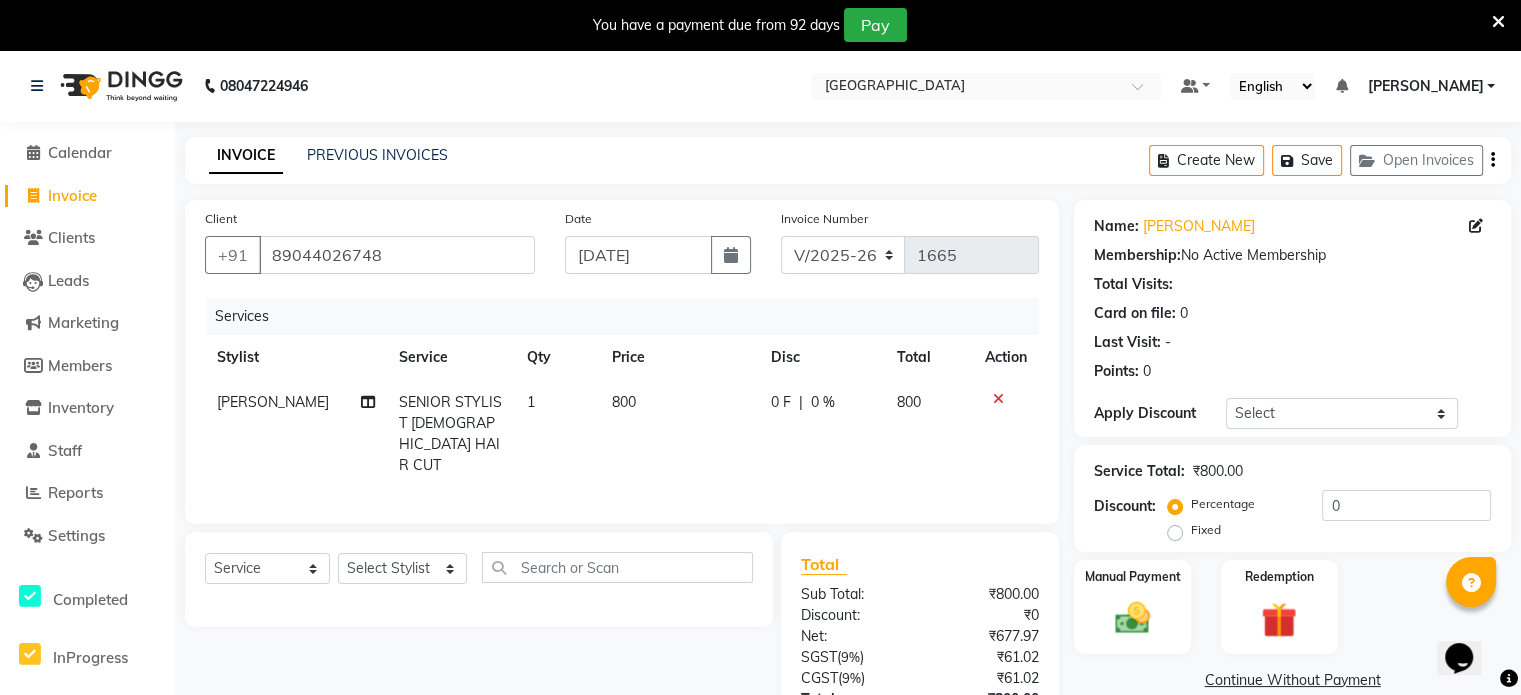 click 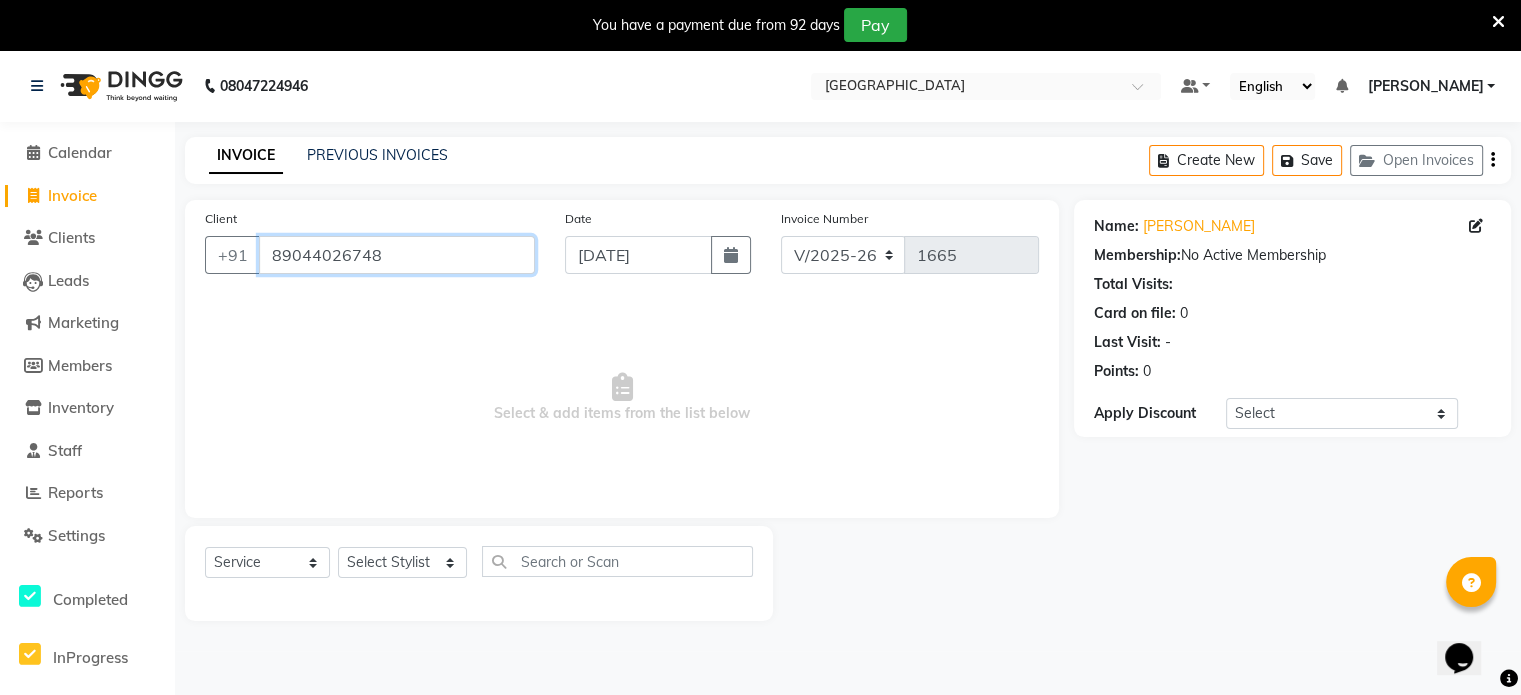 drag, startPoint x: 394, startPoint y: 259, endPoint x: 195, endPoint y: 243, distance: 199.64218 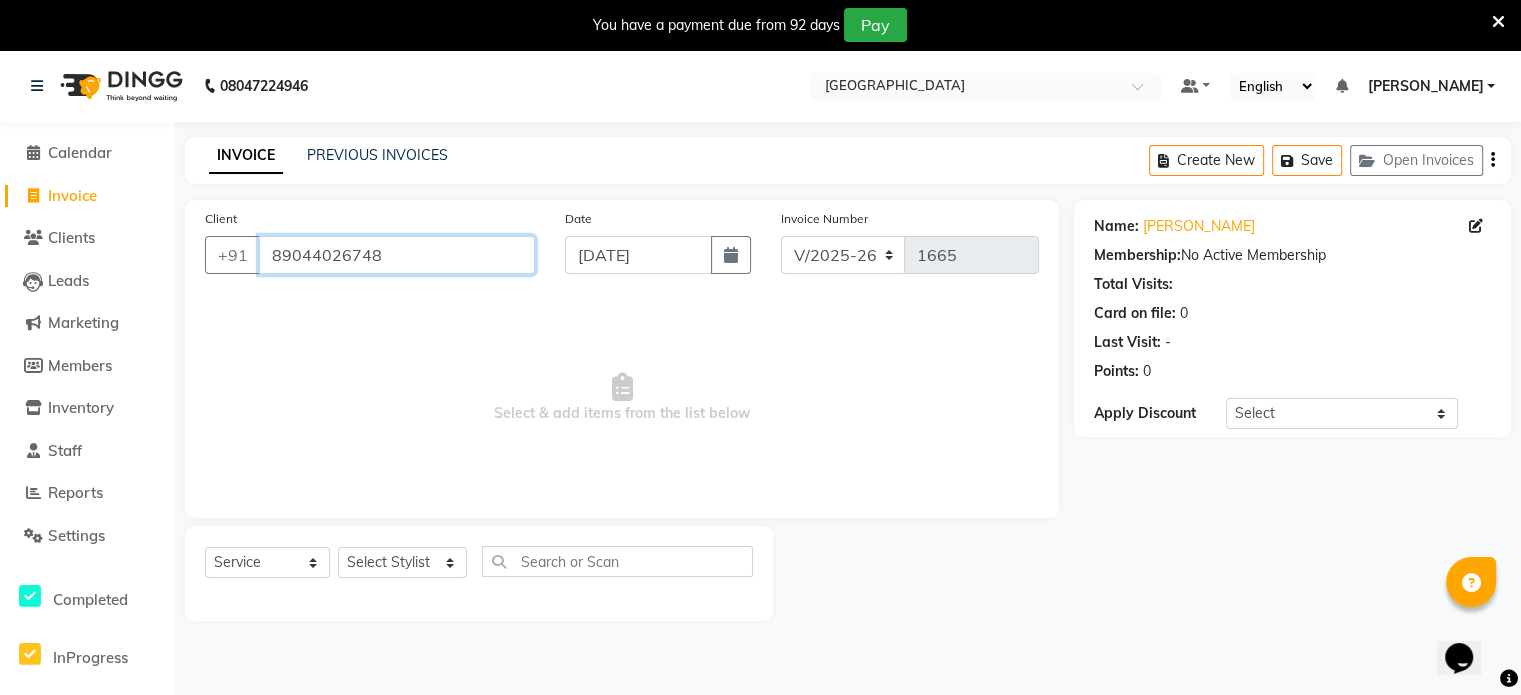 click on "Client +91 89044026748" 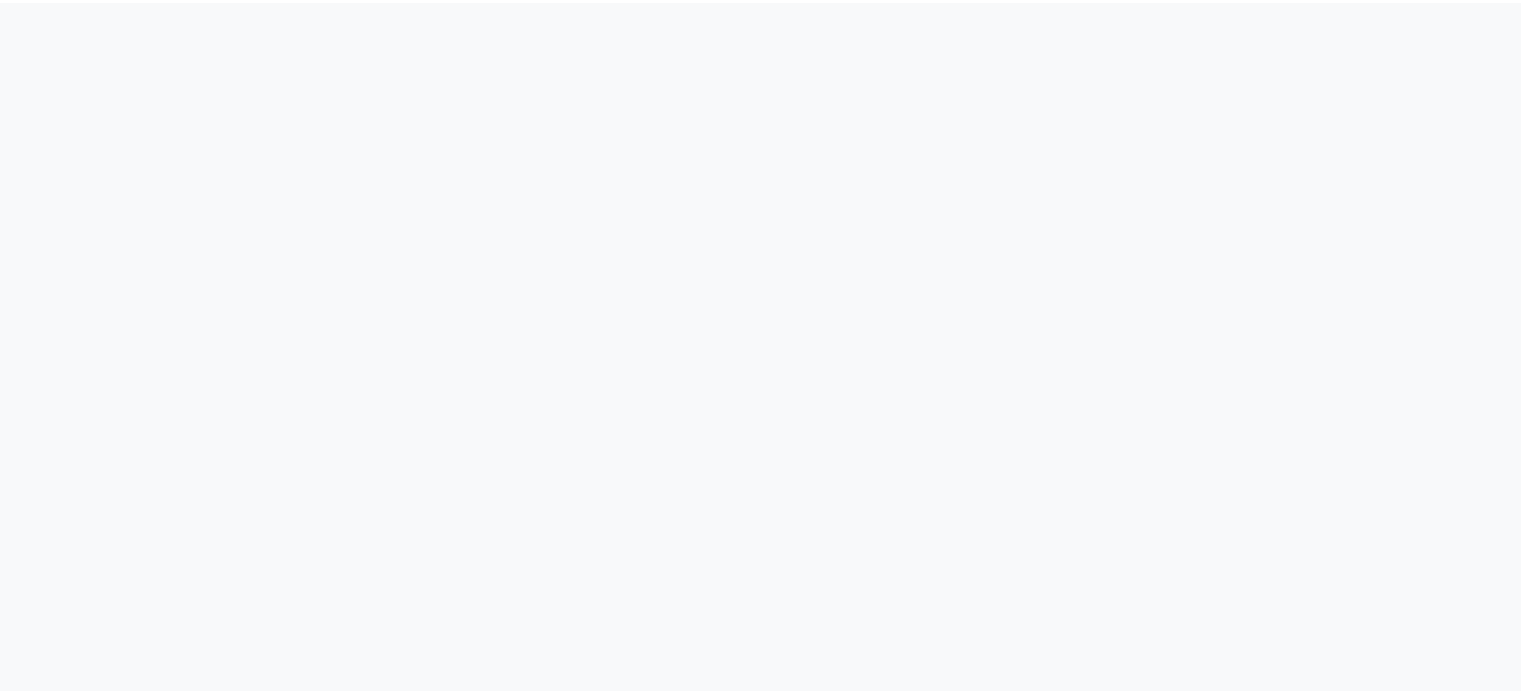 scroll, scrollTop: 0, scrollLeft: 0, axis: both 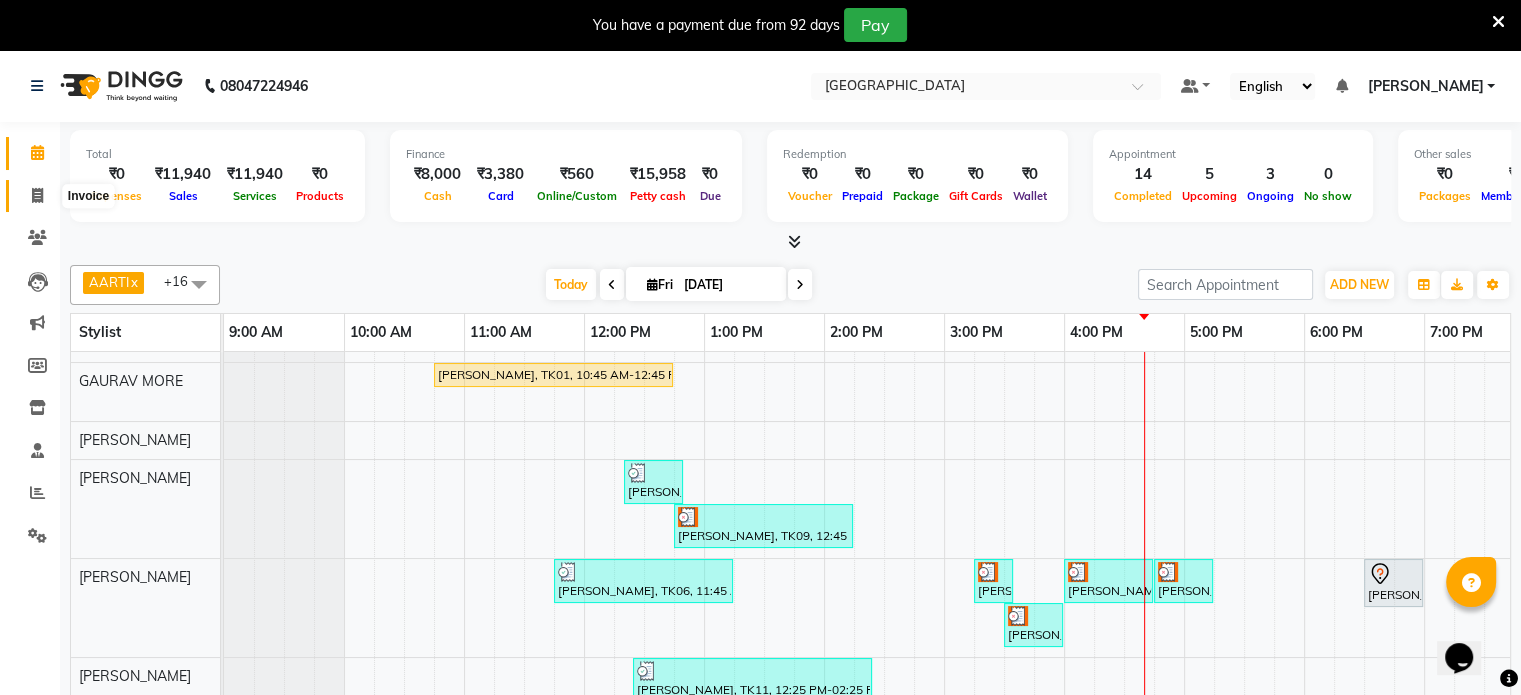 click 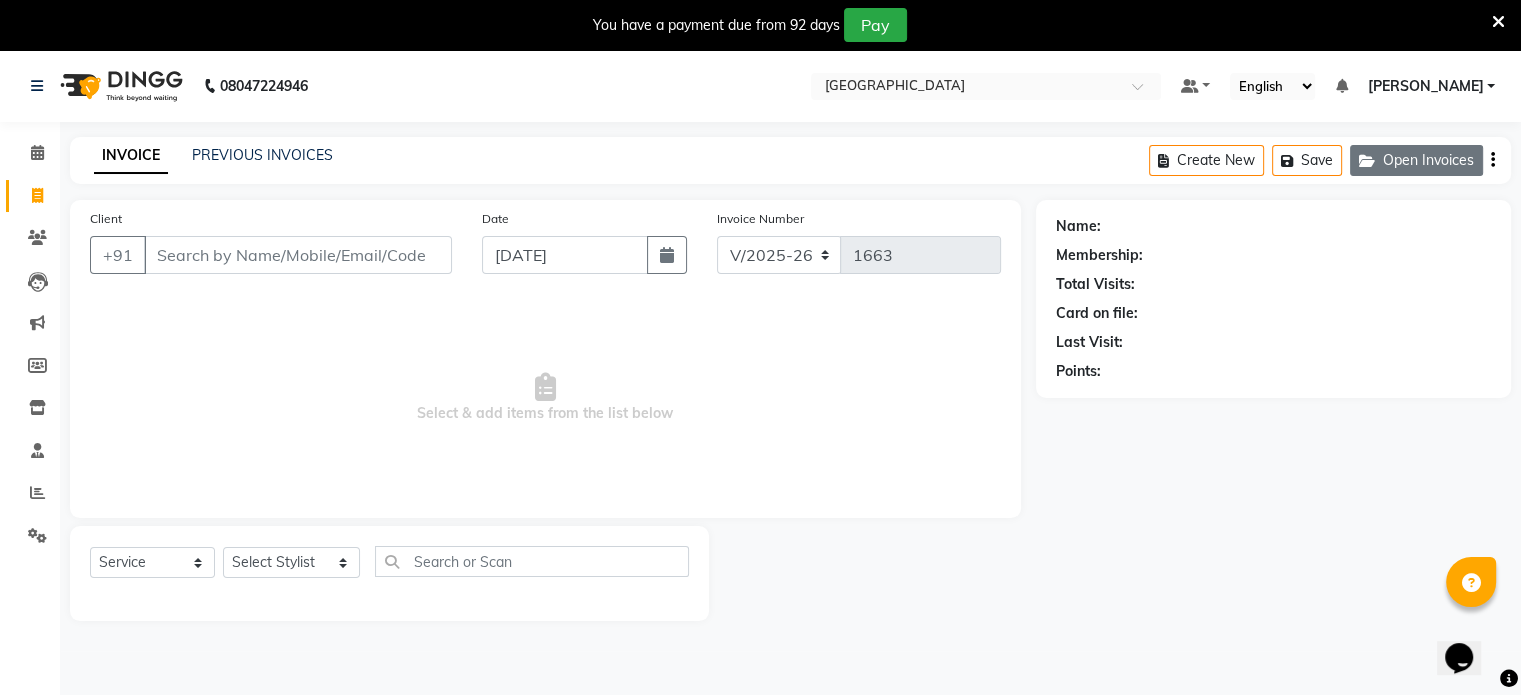 click on "Open Invoices" 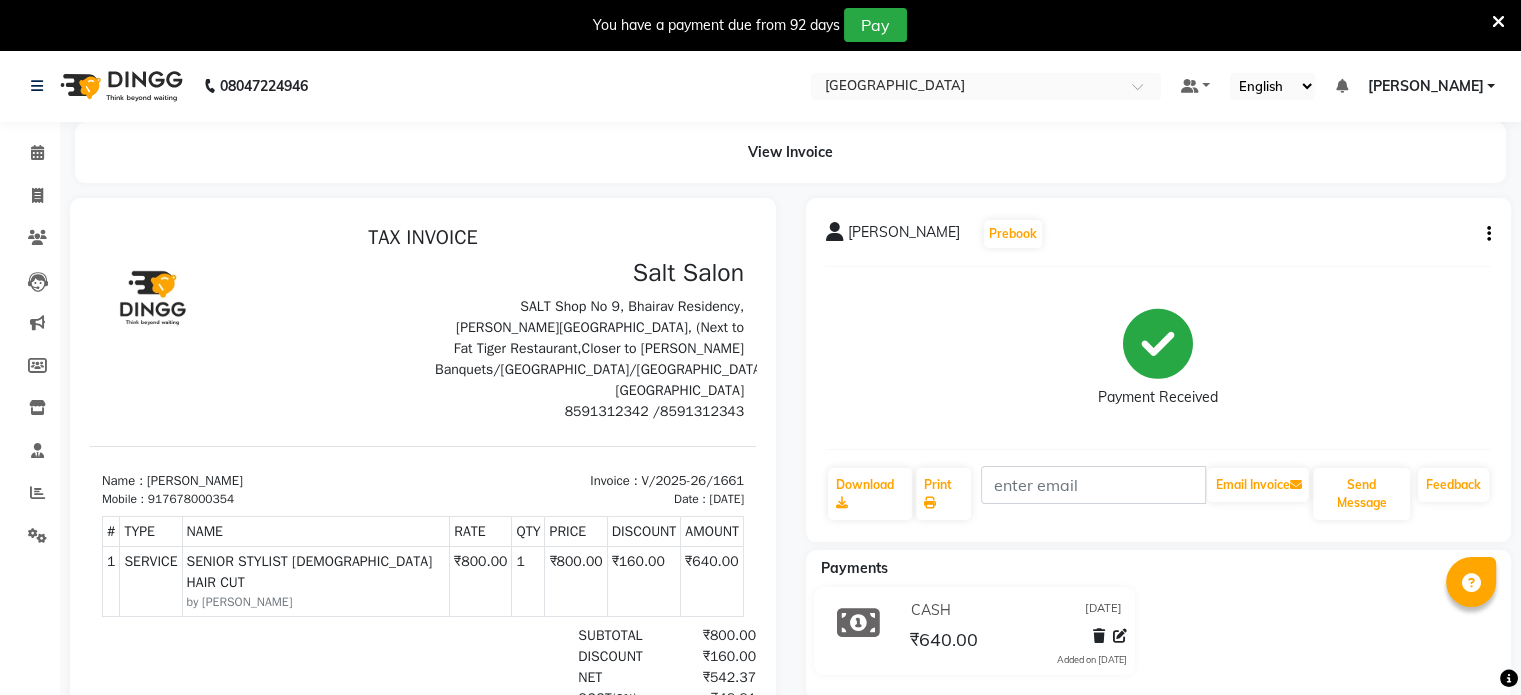scroll, scrollTop: 0, scrollLeft: 0, axis: both 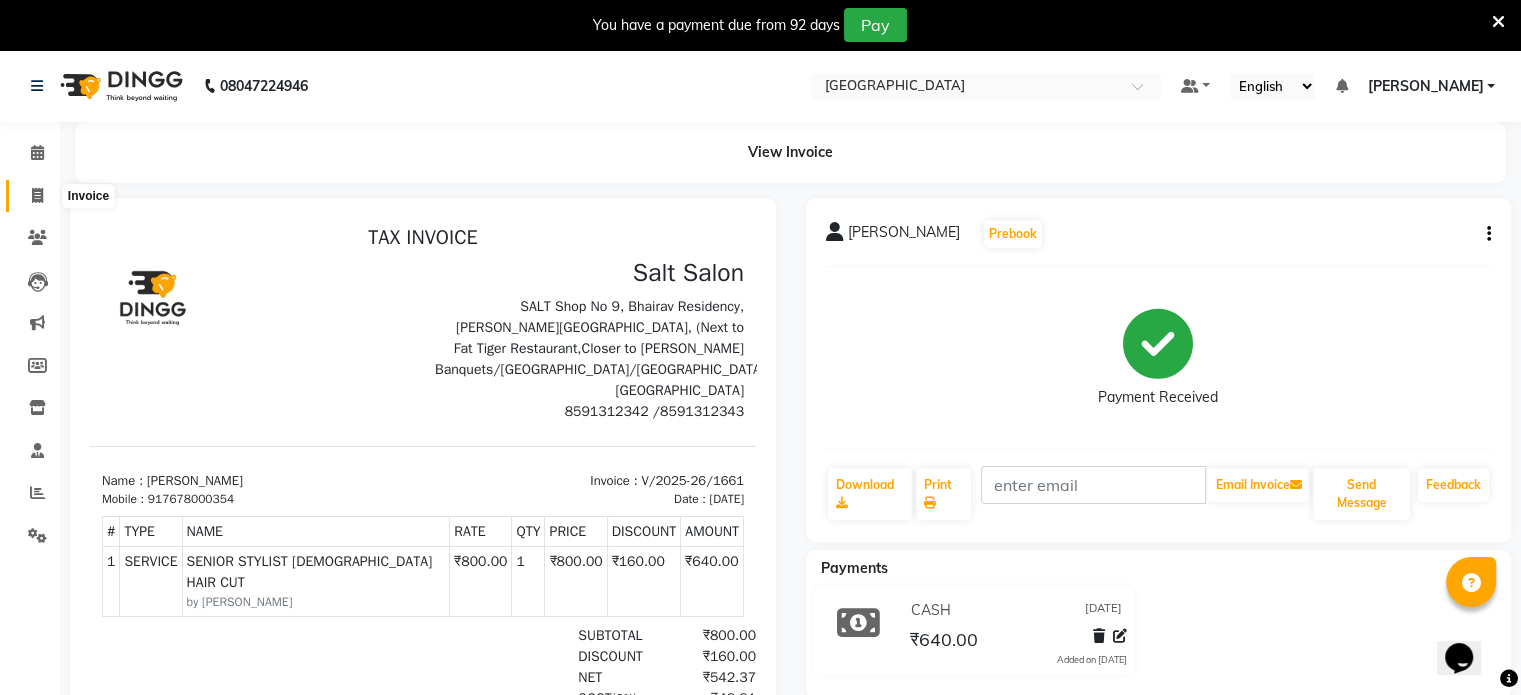 click 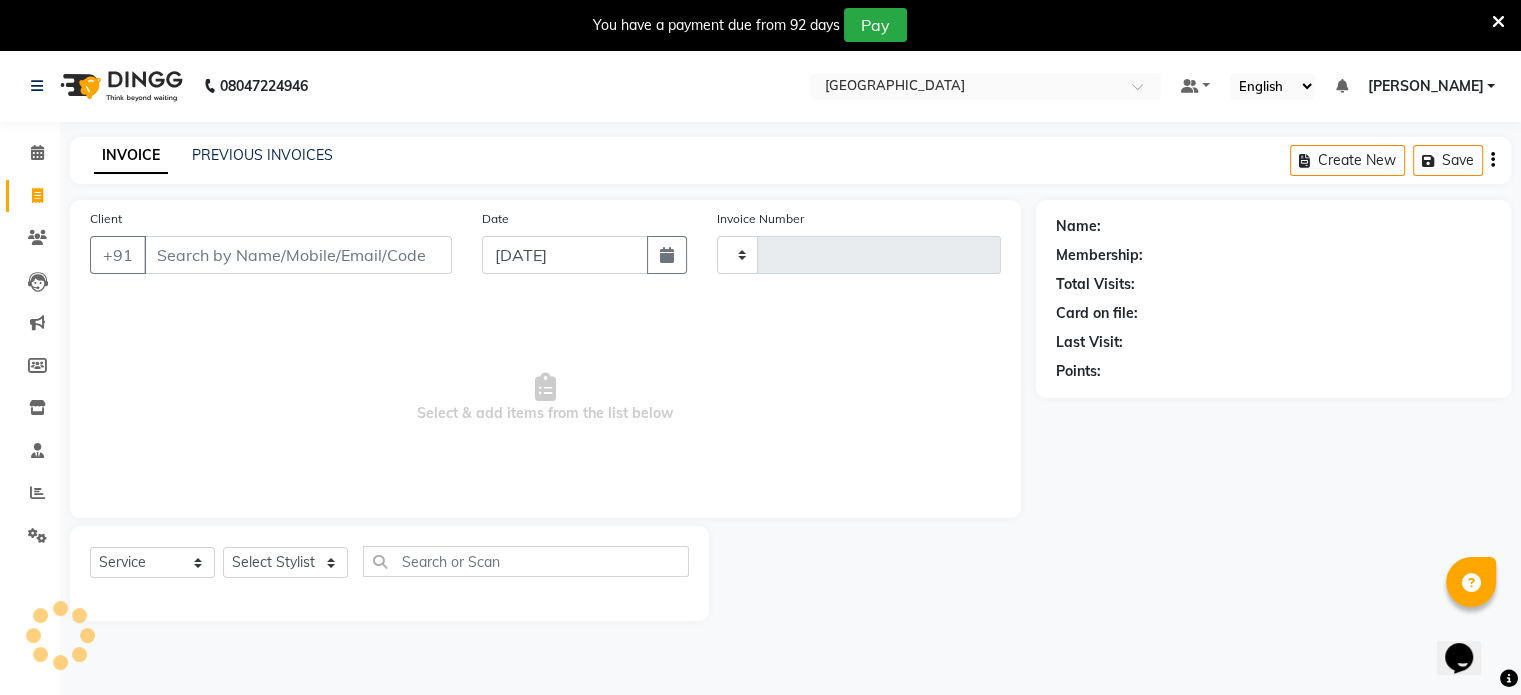 scroll, scrollTop: 50, scrollLeft: 0, axis: vertical 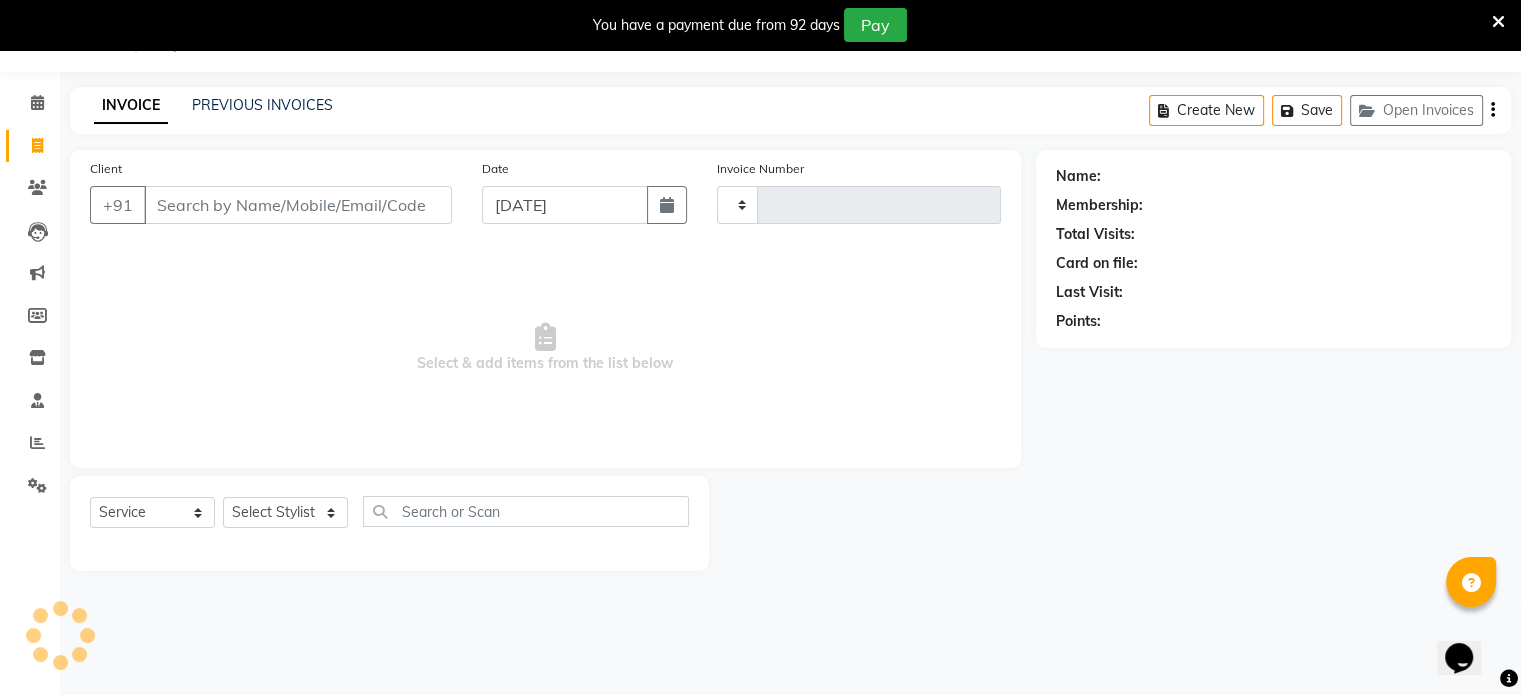 click on "Client" at bounding box center [298, 205] 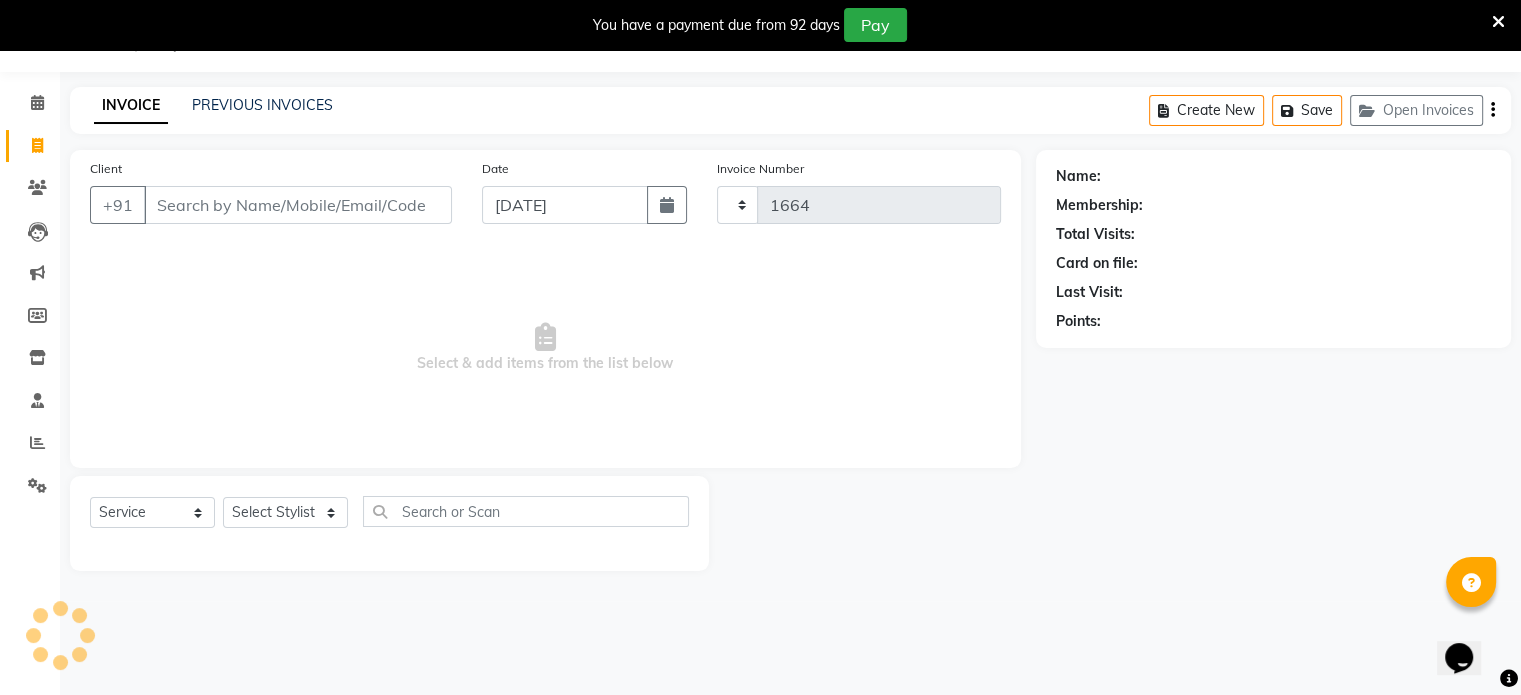 select on "8096" 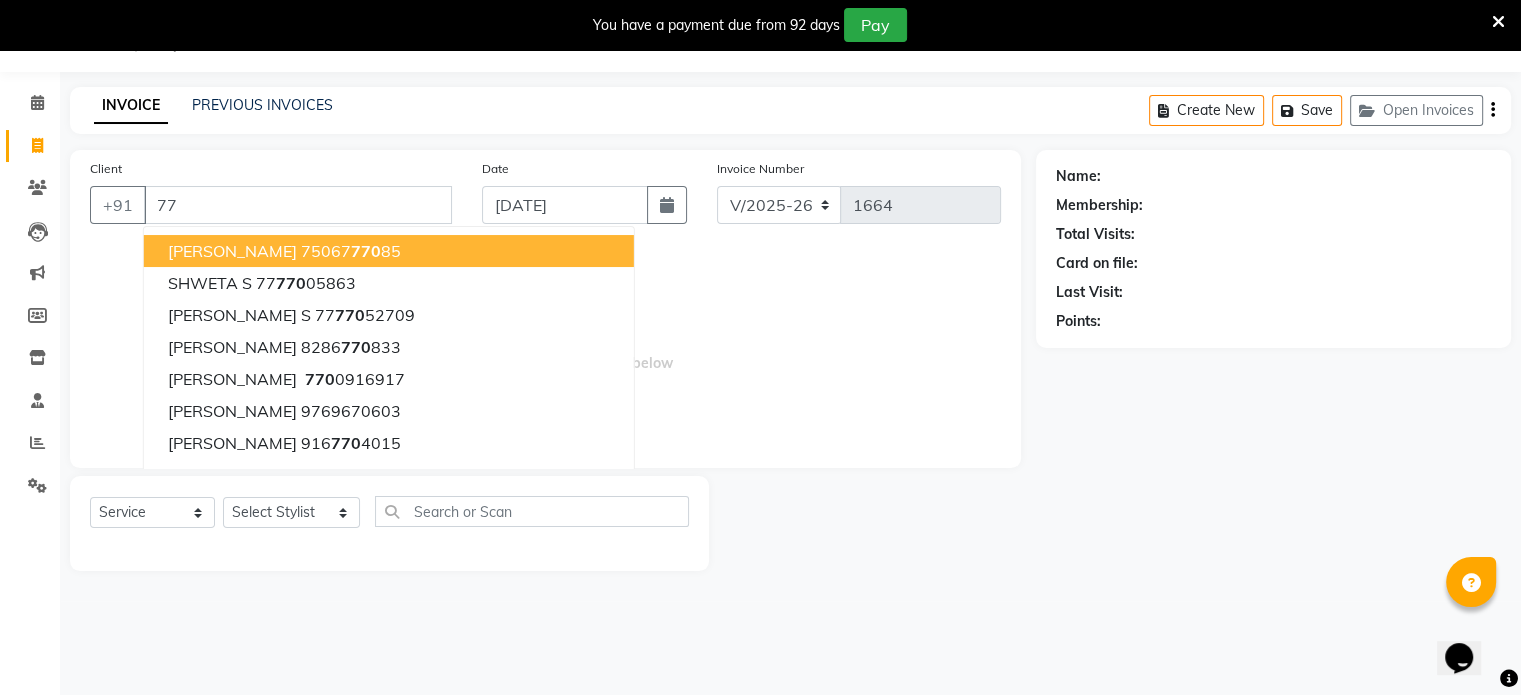 type on "7" 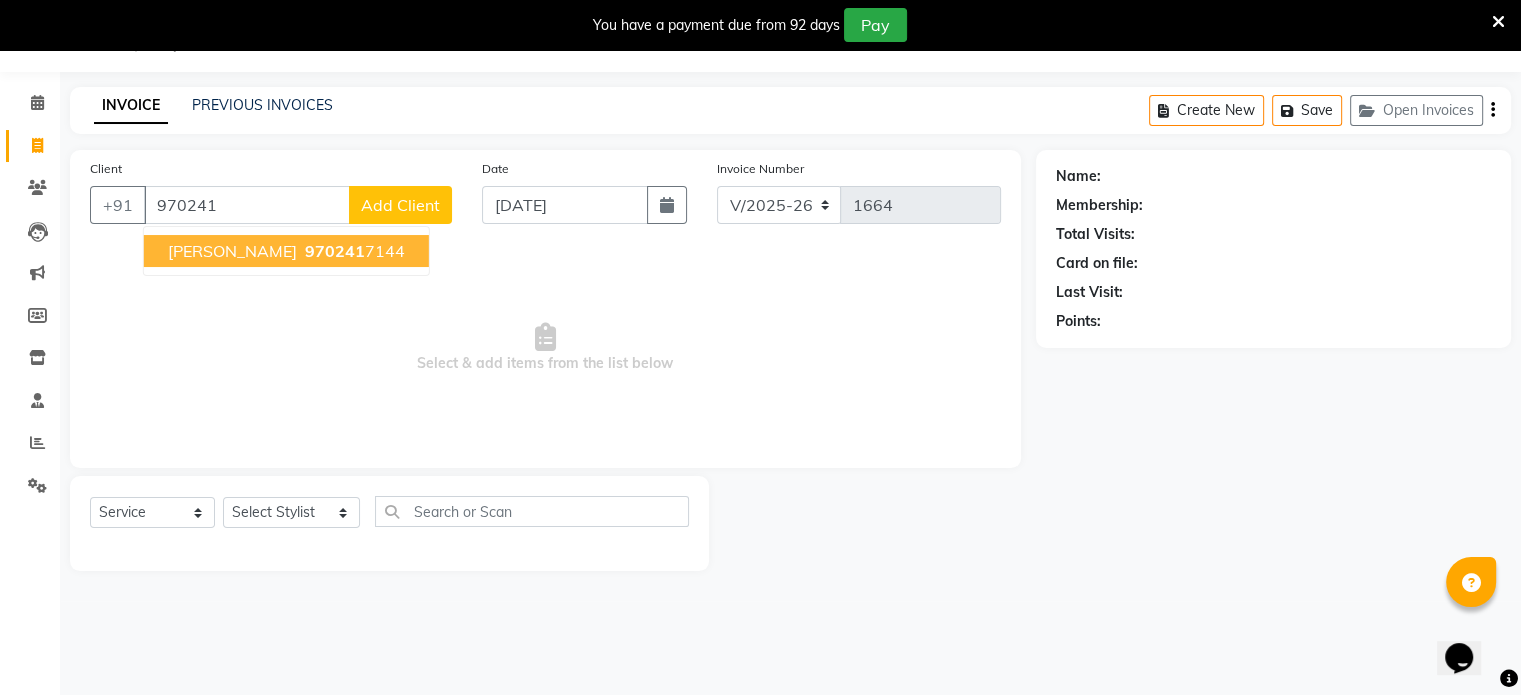 click on "Pankaj baishnav" at bounding box center (232, 251) 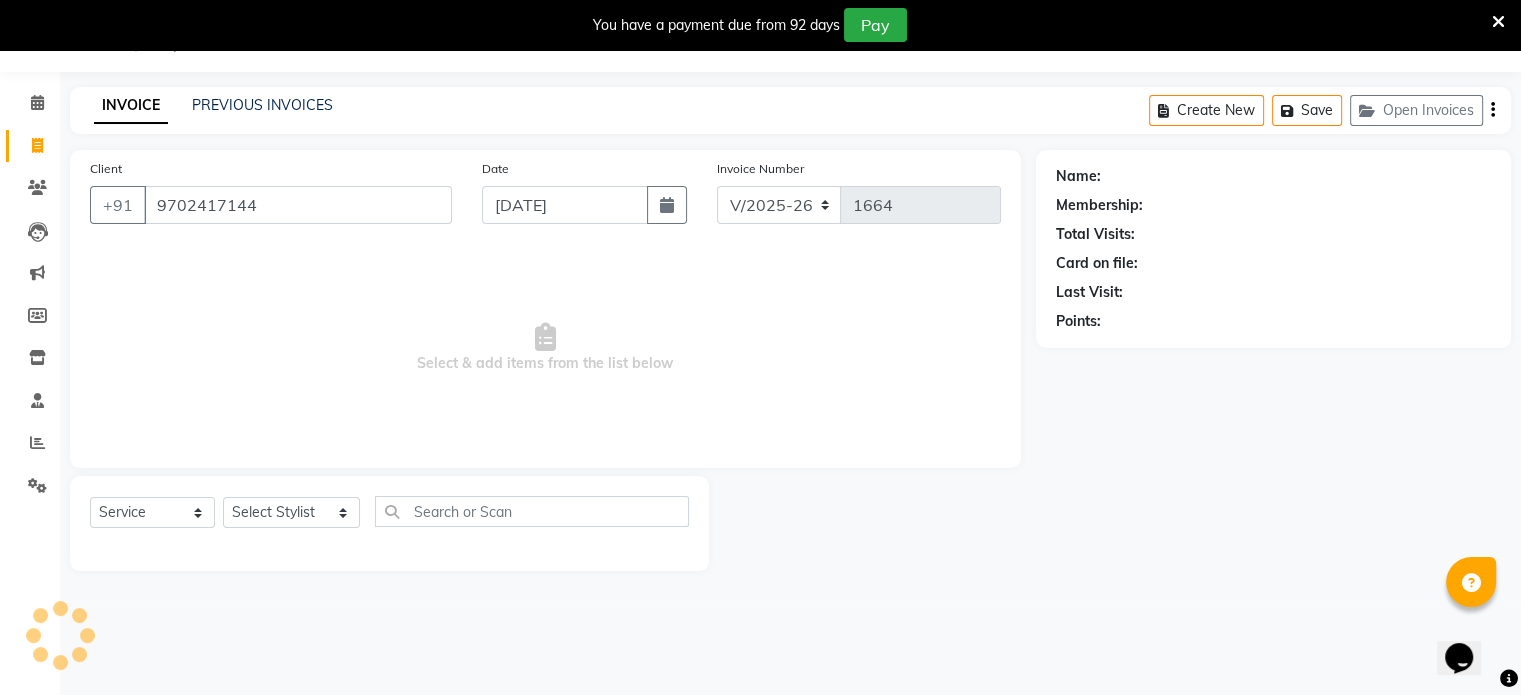 type on "9702417144" 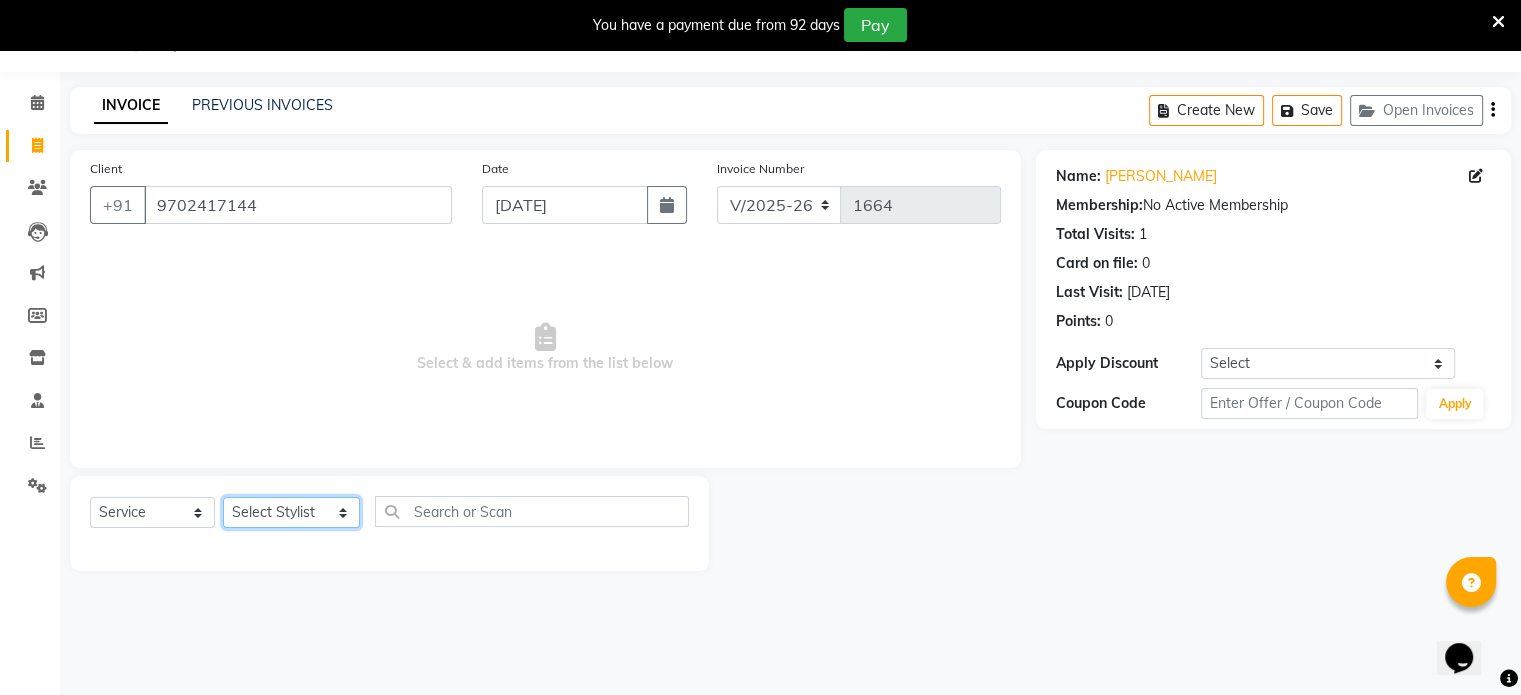 click on "Select Stylist [PERSON_NAME] NAT [PERSON_NAME] [PERSON_NAME] [PERSON_NAME] [PERSON_NAME] [PERSON_NAME] MORE  [PERSON_NAME] [PERSON_NAME] DC [PERSON_NAME] [PERSON_NAME] [PERSON_NAME] [PERSON_NAME]  [PERSON_NAME] [PERSON_NAME] GAURAV MORE [PERSON_NAME] MANE [PERSON_NAME] [PERSON_NAME] [PERSON_NAME] [PERSON_NAME] PARWATHIA [PERSON_NAME] [MEDICAL_DATA][PERSON_NAME] NOOR [PERSON_NAME] [PERSON_NAME] [PERSON_NAME] [PERSON_NAME] [PERSON_NAME] [PERSON_NAME] [PERSON_NAME] [PERSON_NAME] [PERSON_NAME] [PERSON_NAME] [PERSON_NAME] [PERSON_NAME] VIKRAM [PERSON_NAME]" 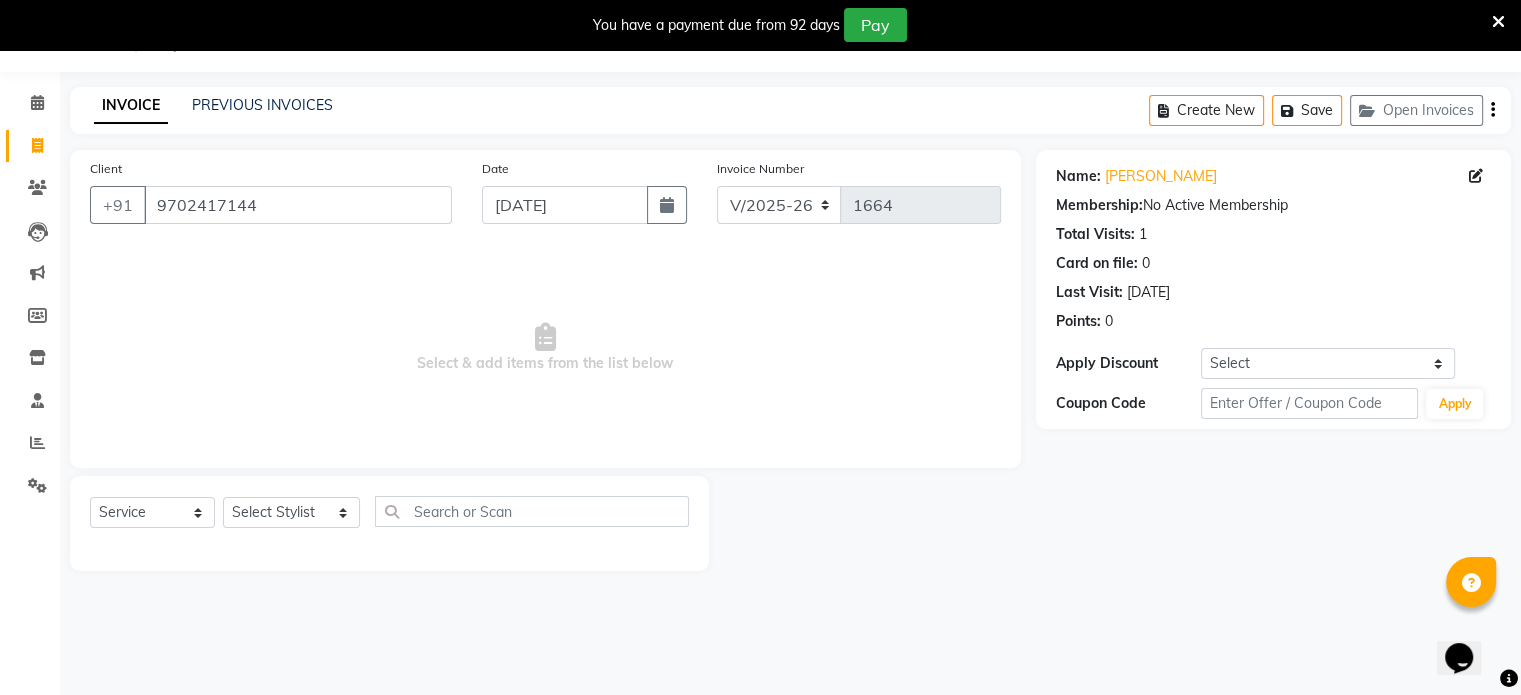 click on "Select & add items from the list below" at bounding box center (545, 348) 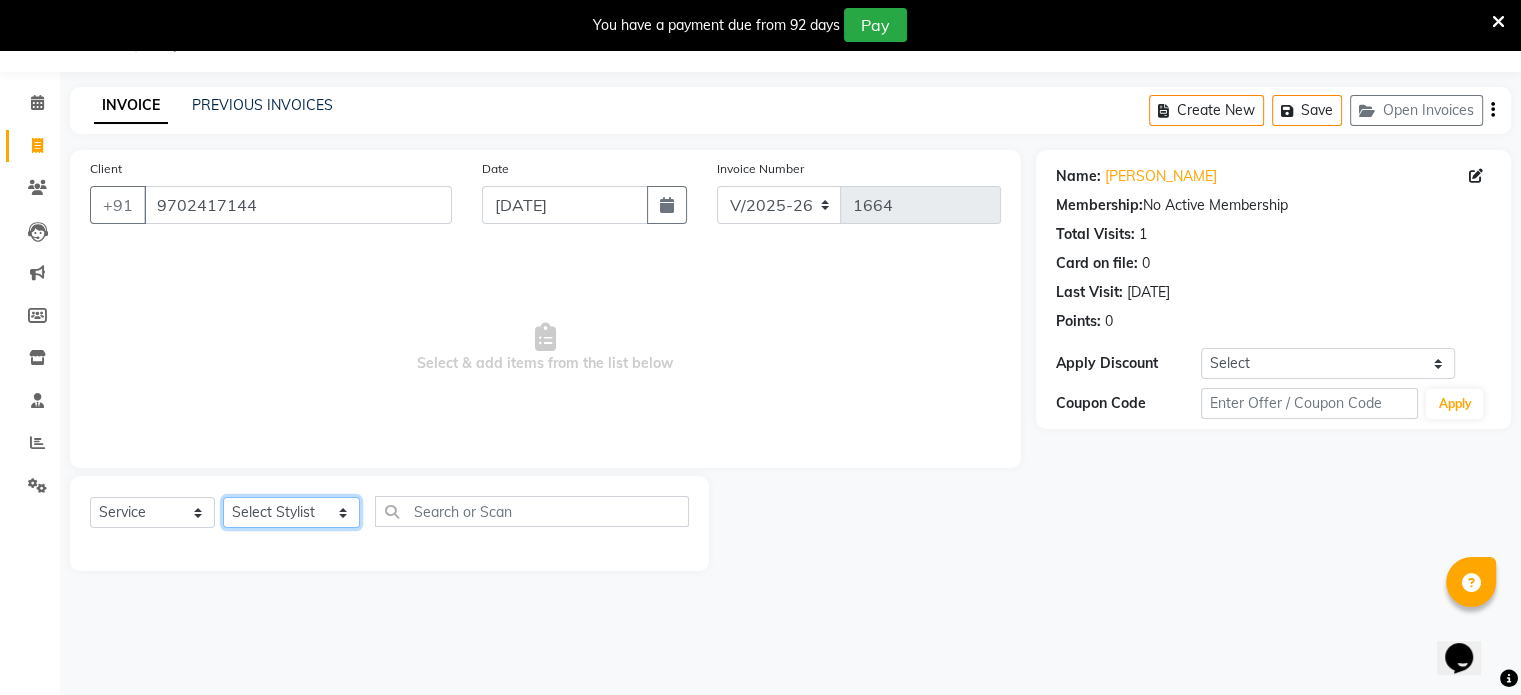 click on "Select Stylist AAKASH MADHIWAL NAT AARTI SURI ABDUL KALAM AKSHATA SAWLE ANITA JHADAV APEKSHA MORE  ATUL RATHOD BHAGYASHREE HUNDARE DC DEEPIKA SHETTY DILSHAD ALI FAIZAN AHMED Farhan Shaikh  FEROZ SHAIKH Ganga Kunwar GAURAV MORE JATIN MANE KAJAL RAJ KULDEEP SINGH LAVINA FERNANDES MADHURI PARWATHIA Mona NIKITA MOHITE NOOR PRATIKSHA SAWANTH PRAVEEN SHAIKH PREETI SHETTY REEMA GHOSH RUPALI SABA SHAIKH SALMAN SHAIKH SANAYA AGARWAL Sangeeta Waghela SHANU ANSARI Taufique Khan VIGNESH BHANDARY VIKRAM NARAYAN BAGDI" 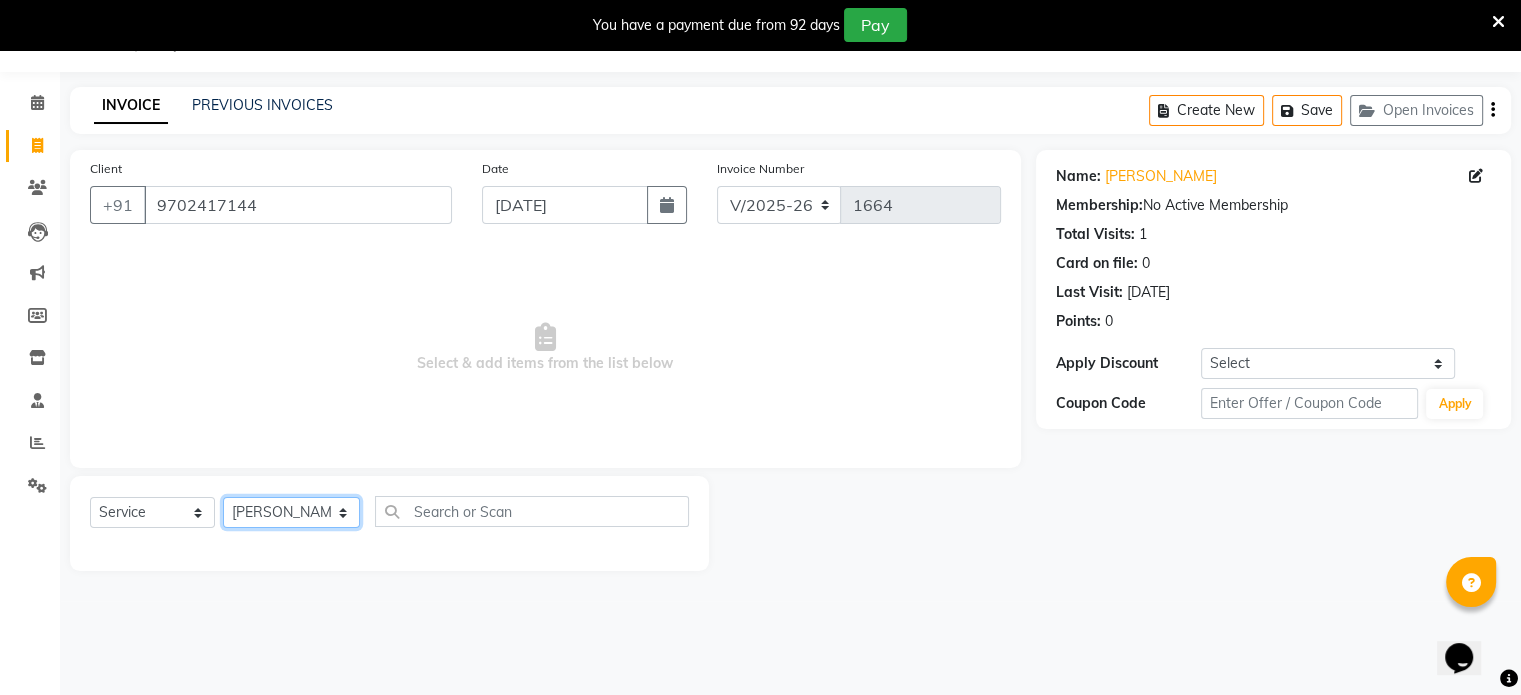 click on "Select Stylist AAKASH MADHIWAL NAT AARTI SURI ABDUL KALAM AKSHATA SAWLE ANITA JHADAV APEKSHA MORE  ATUL RATHOD BHAGYASHREE HUNDARE DC DEEPIKA SHETTY DILSHAD ALI FAIZAN AHMED Farhan Shaikh  FEROZ SHAIKH Ganga Kunwar GAURAV MORE JATIN MANE KAJAL RAJ KULDEEP SINGH LAVINA FERNANDES MADHURI PARWATHIA Mona NIKITA MOHITE NOOR PRATIKSHA SAWANTH PRAVEEN SHAIKH PREETI SHETTY REEMA GHOSH RUPALI SABA SHAIKH SALMAN SHAIKH SANAYA AGARWAL Sangeeta Waghela SHANU ANSARI Taufique Khan VIGNESH BHANDARY VIKRAM NARAYAN BAGDI" 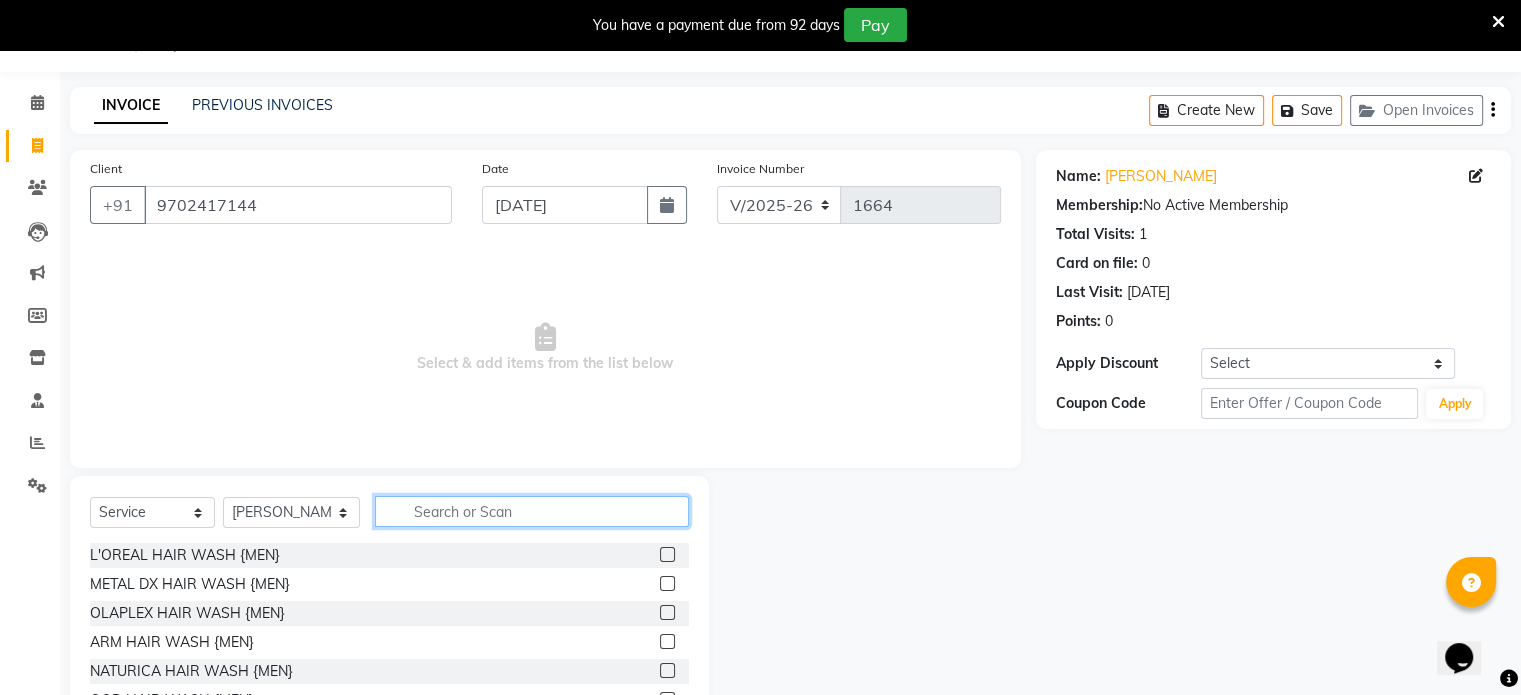 click 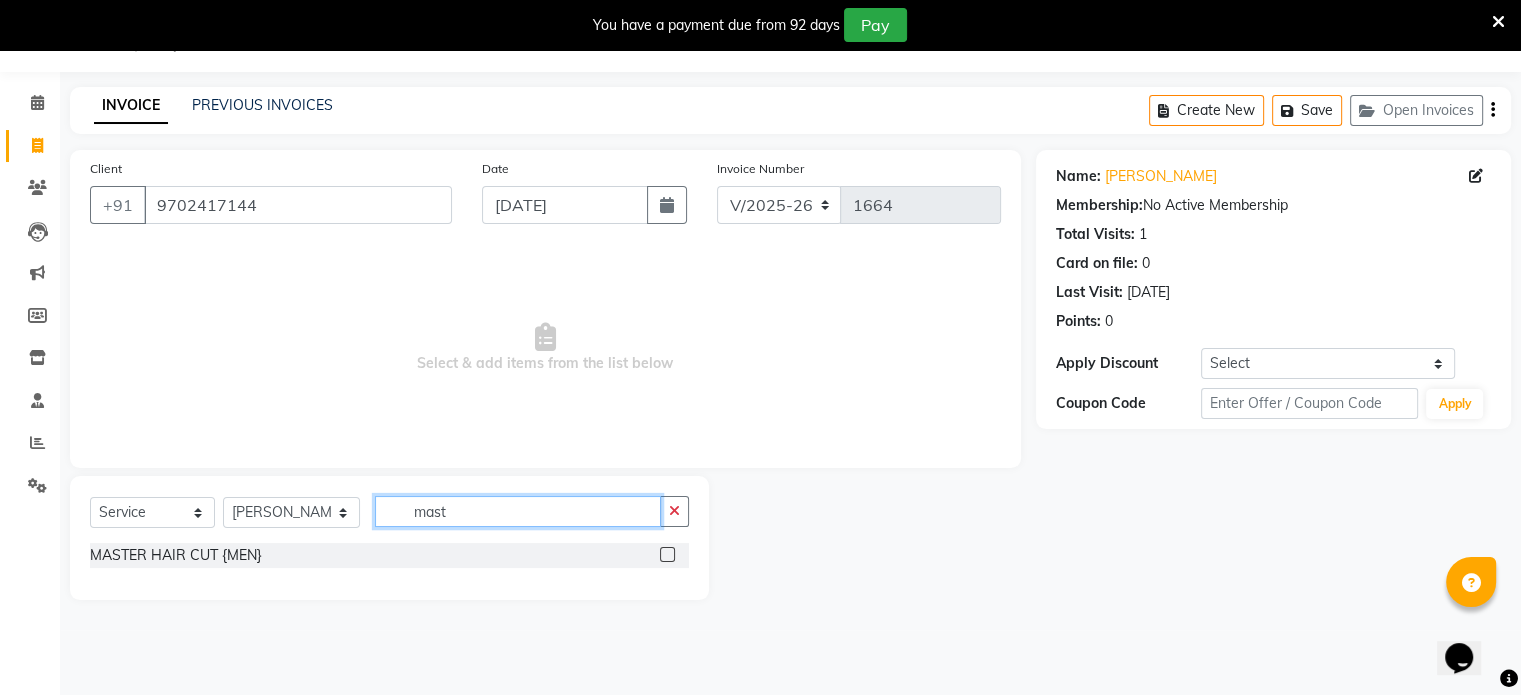 type on "mast" 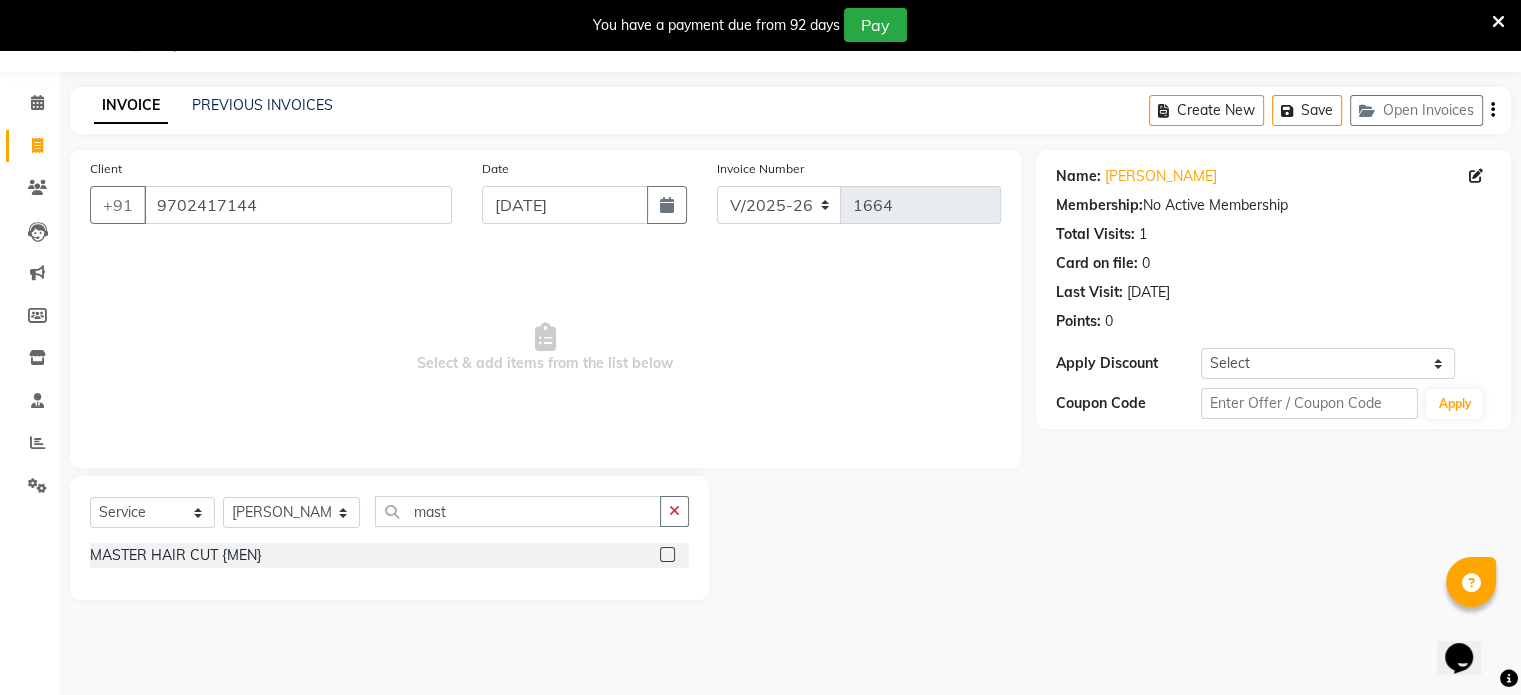 click 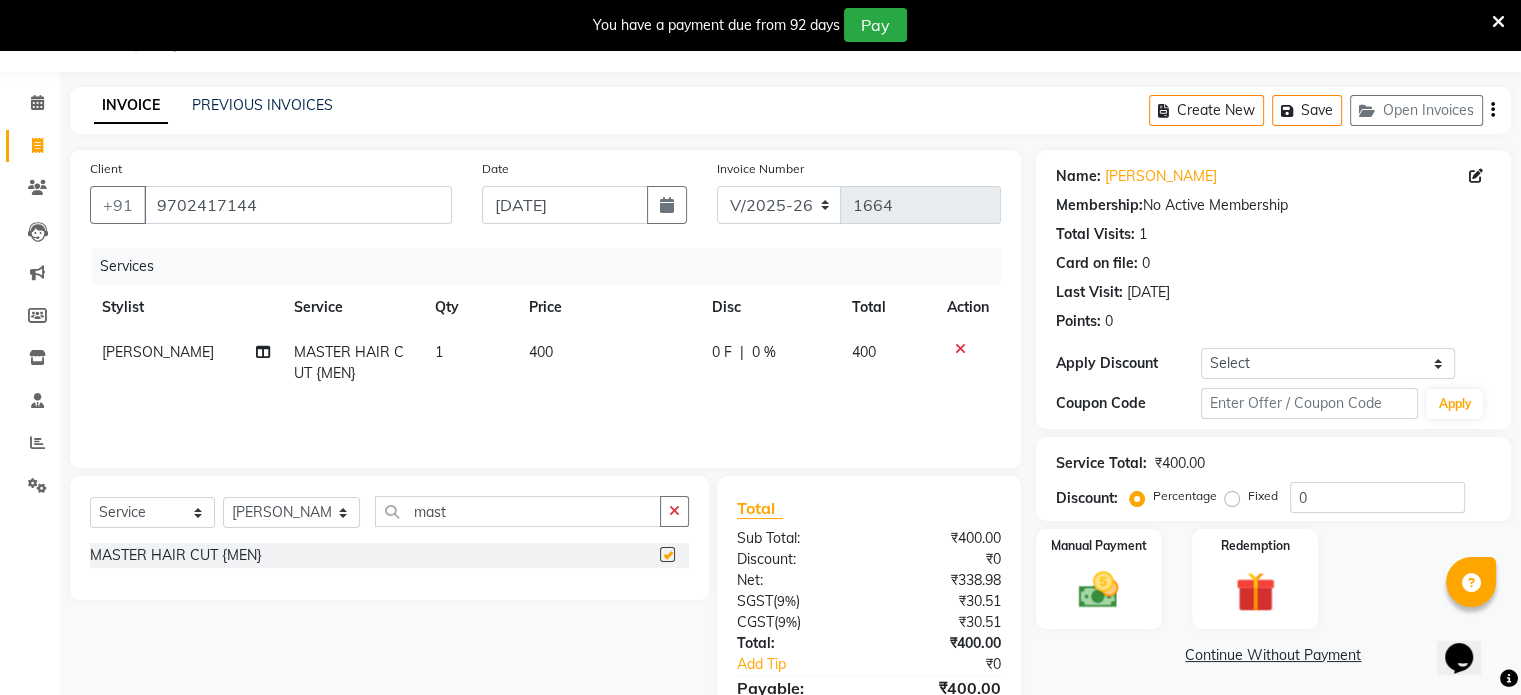checkbox on "false" 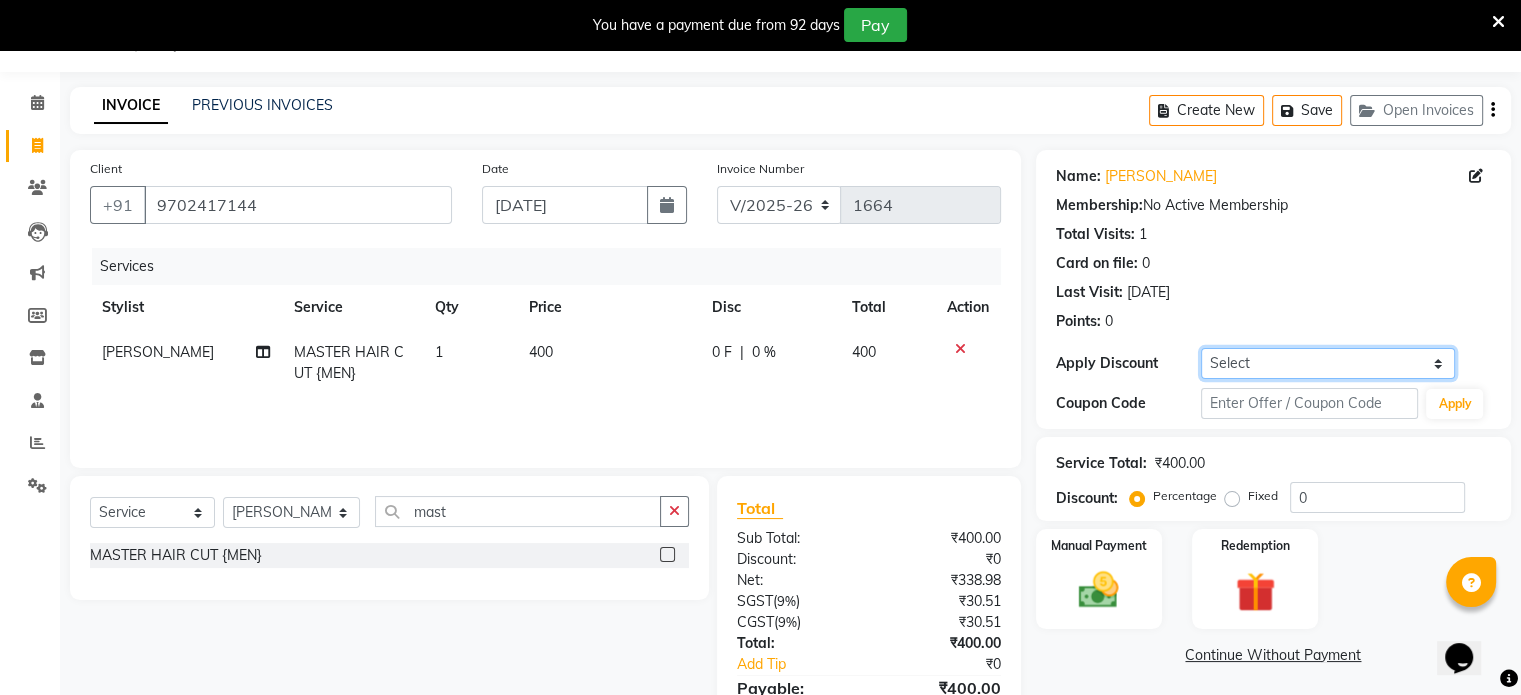 drag, startPoint x: 1259, startPoint y: 363, endPoint x: 1268, endPoint y: 371, distance: 12.0415945 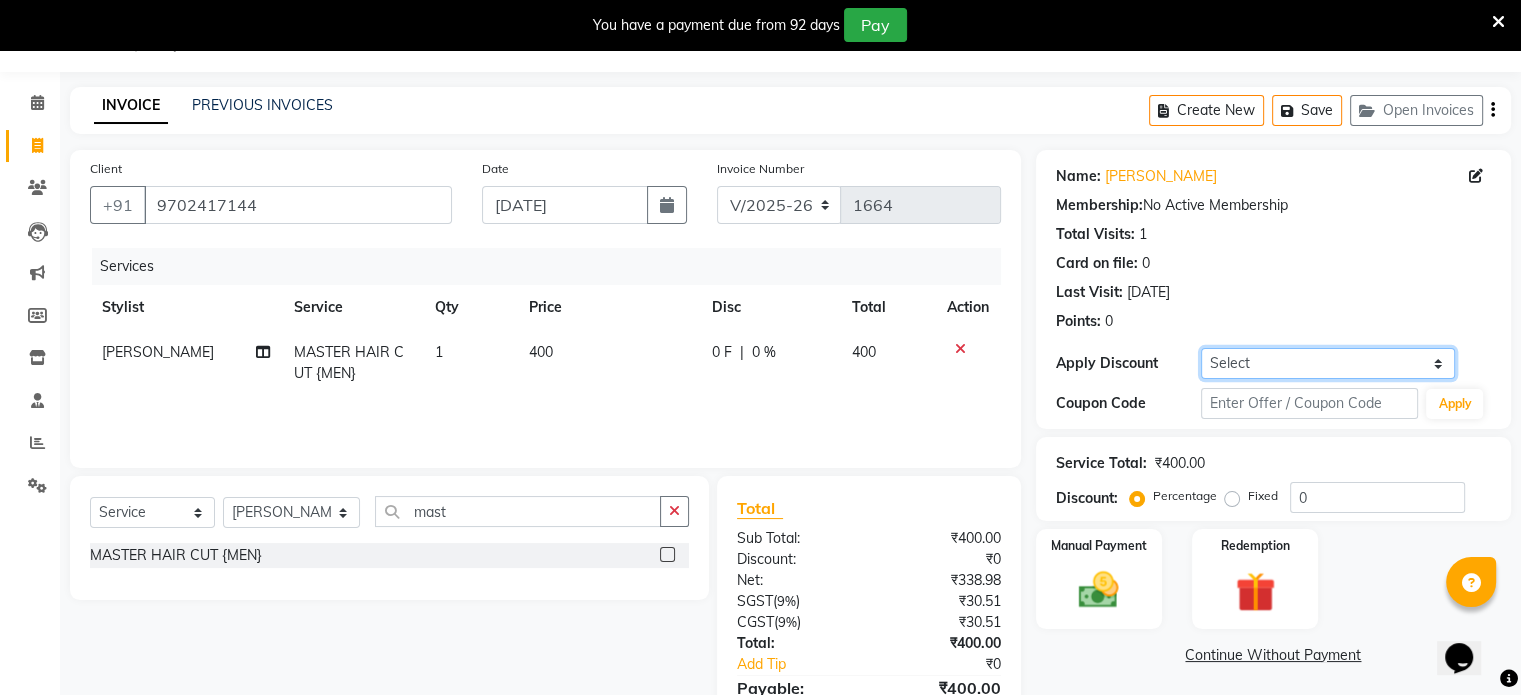 select on "4: Object" 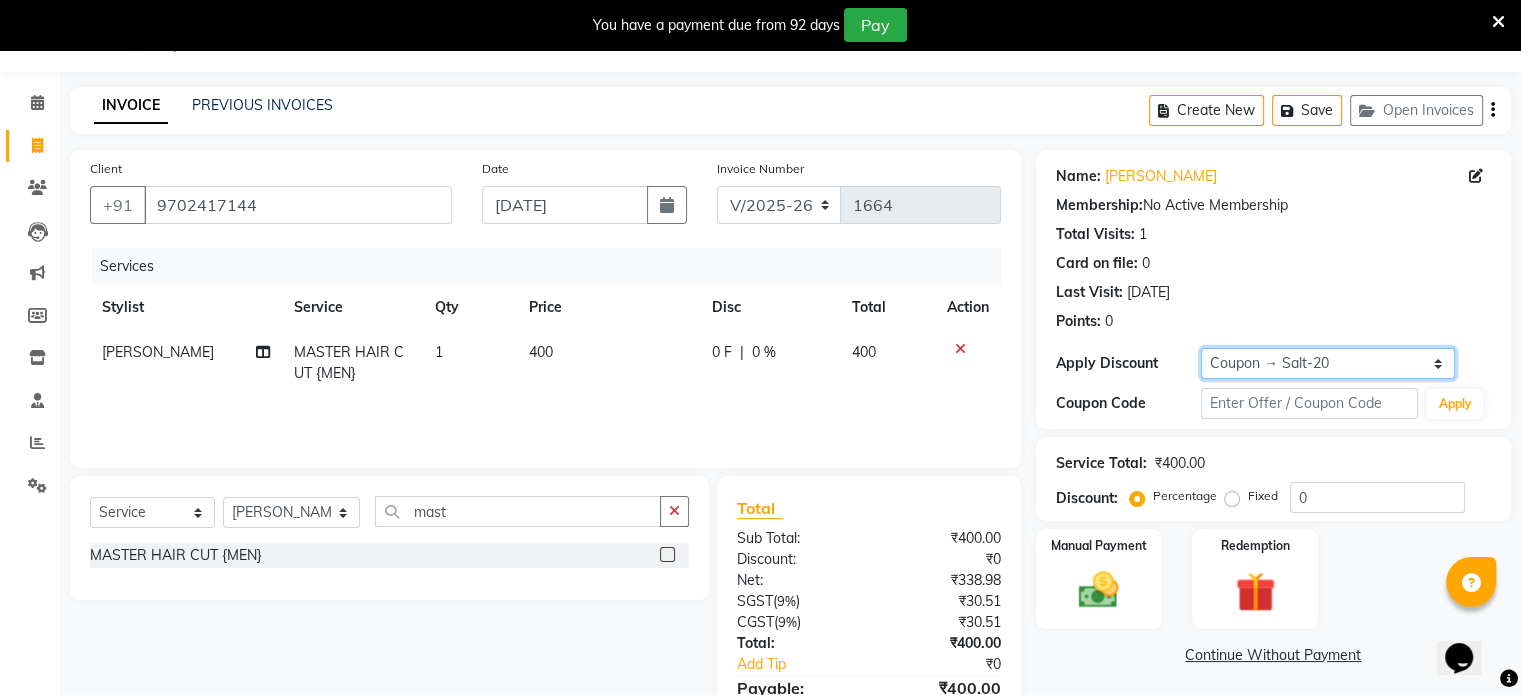 click on "Select Coupon → 500 Coupons Coupon → Kalpataru20 Coupon → Veda20 Coupon → Salt-20" 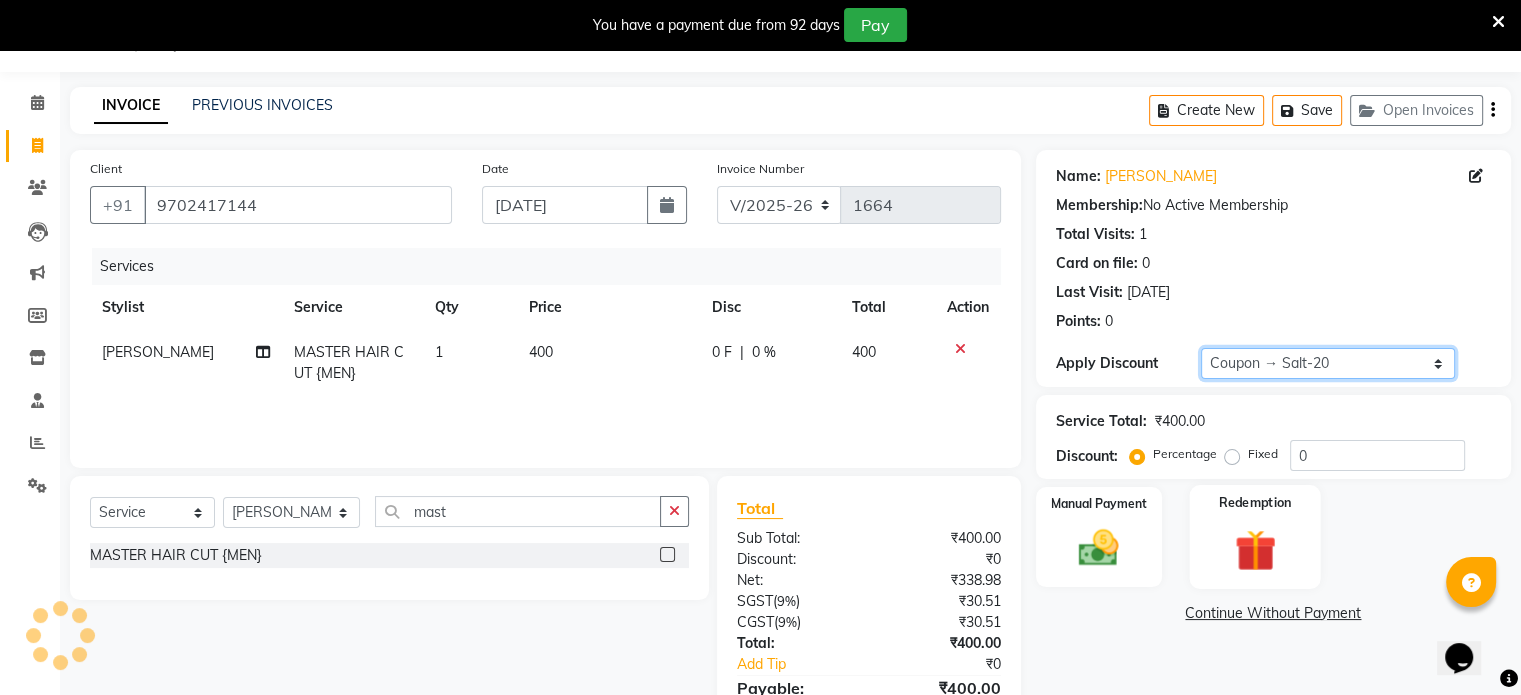 type on "20" 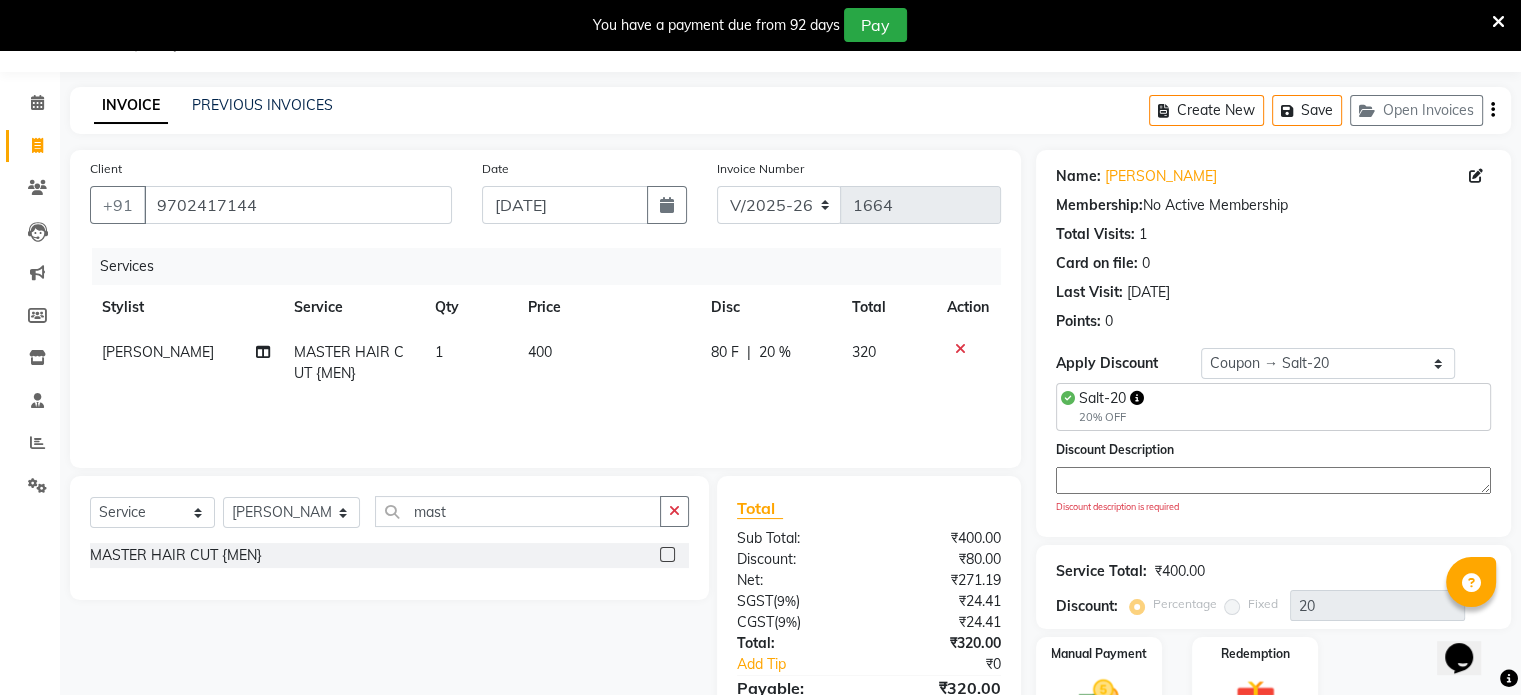 click 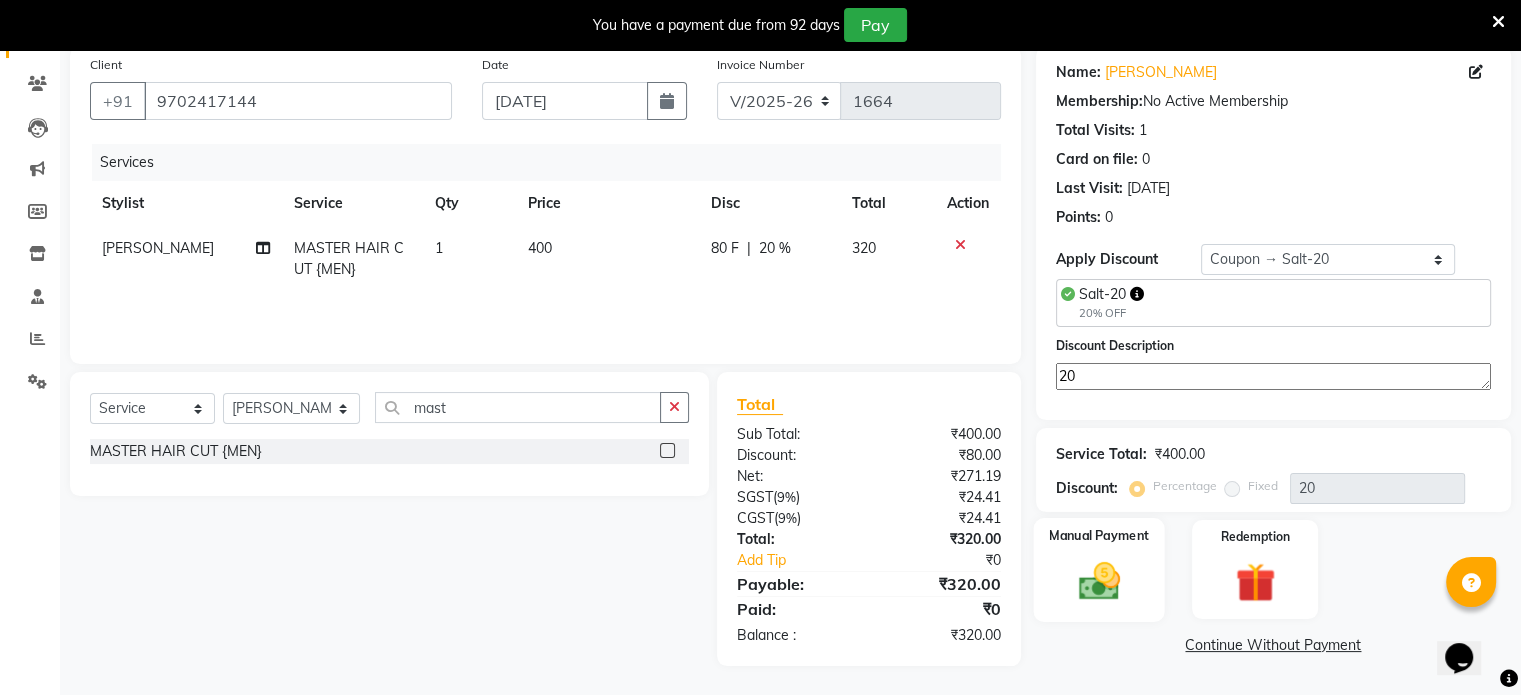 scroll, scrollTop: 155, scrollLeft: 0, axis: vertical 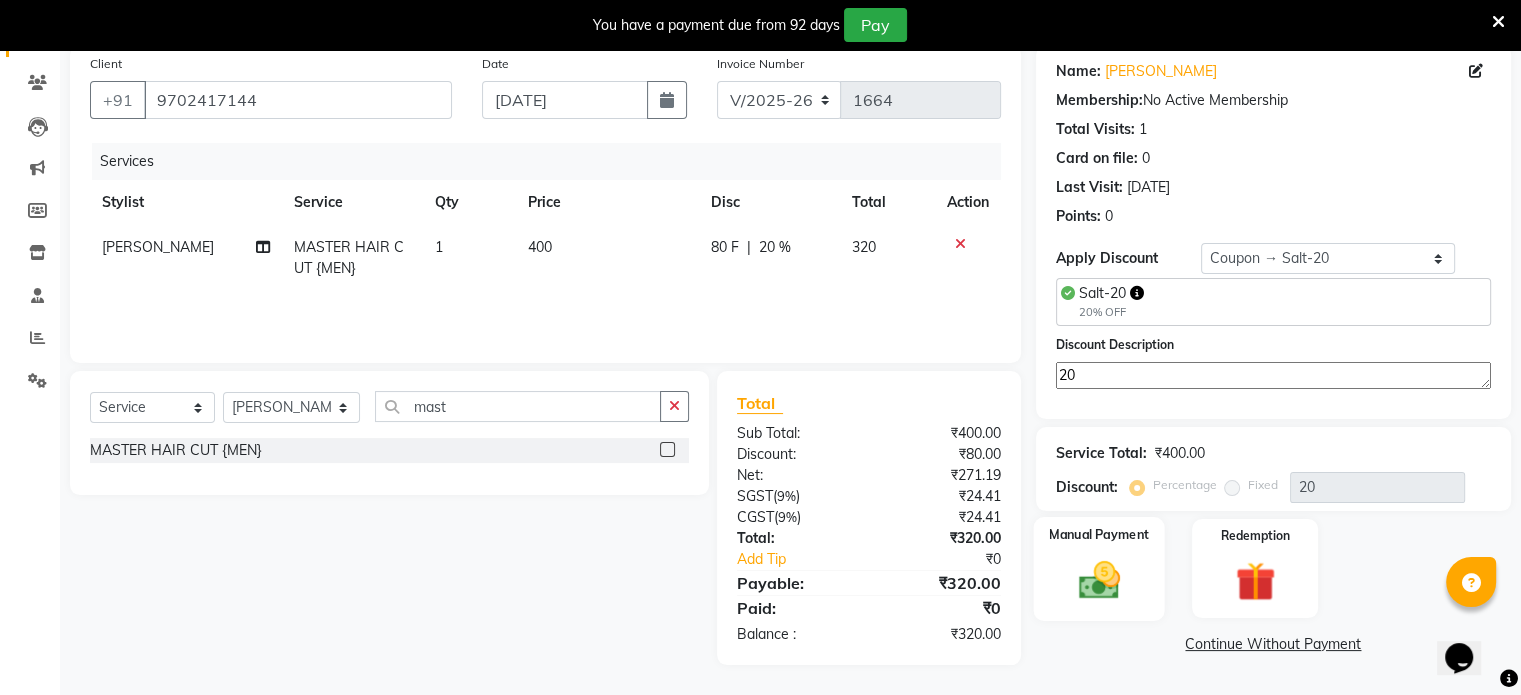 type on "20" 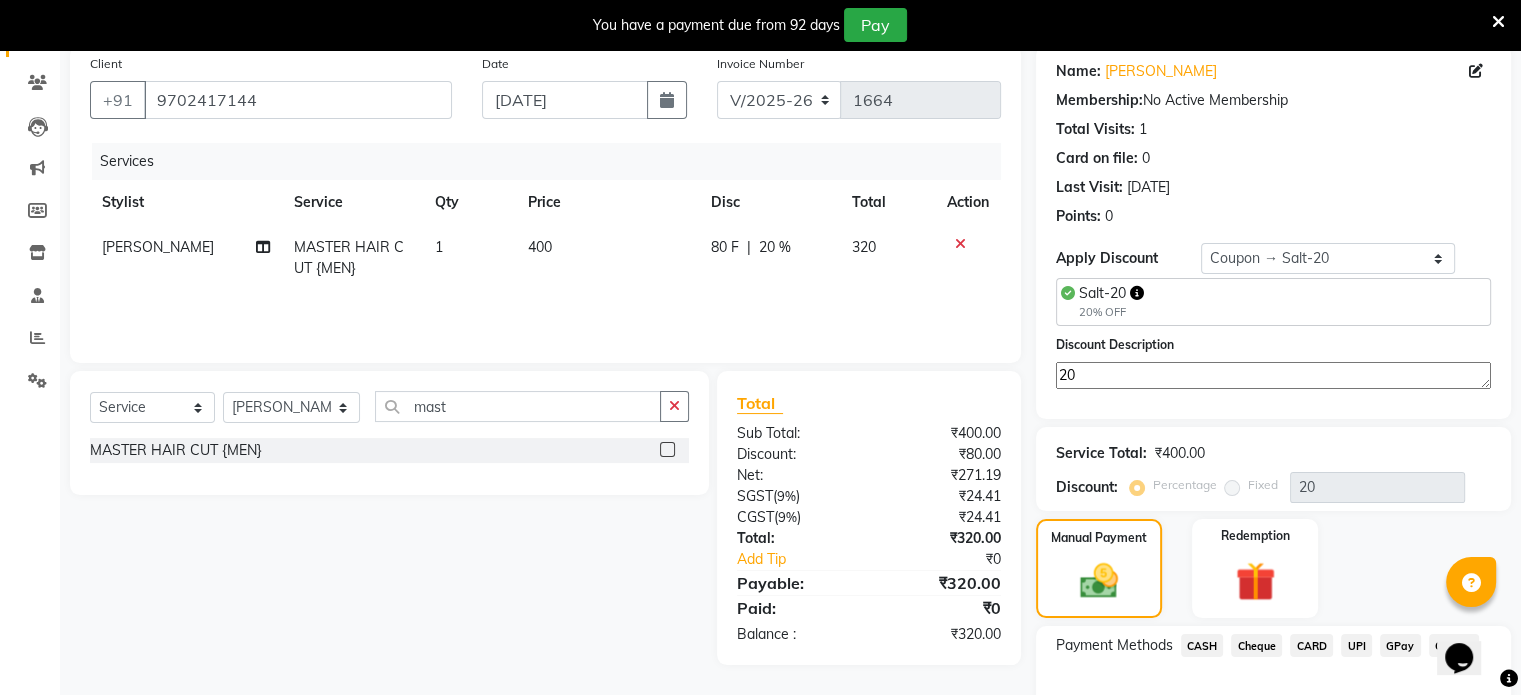 click on "CASH" 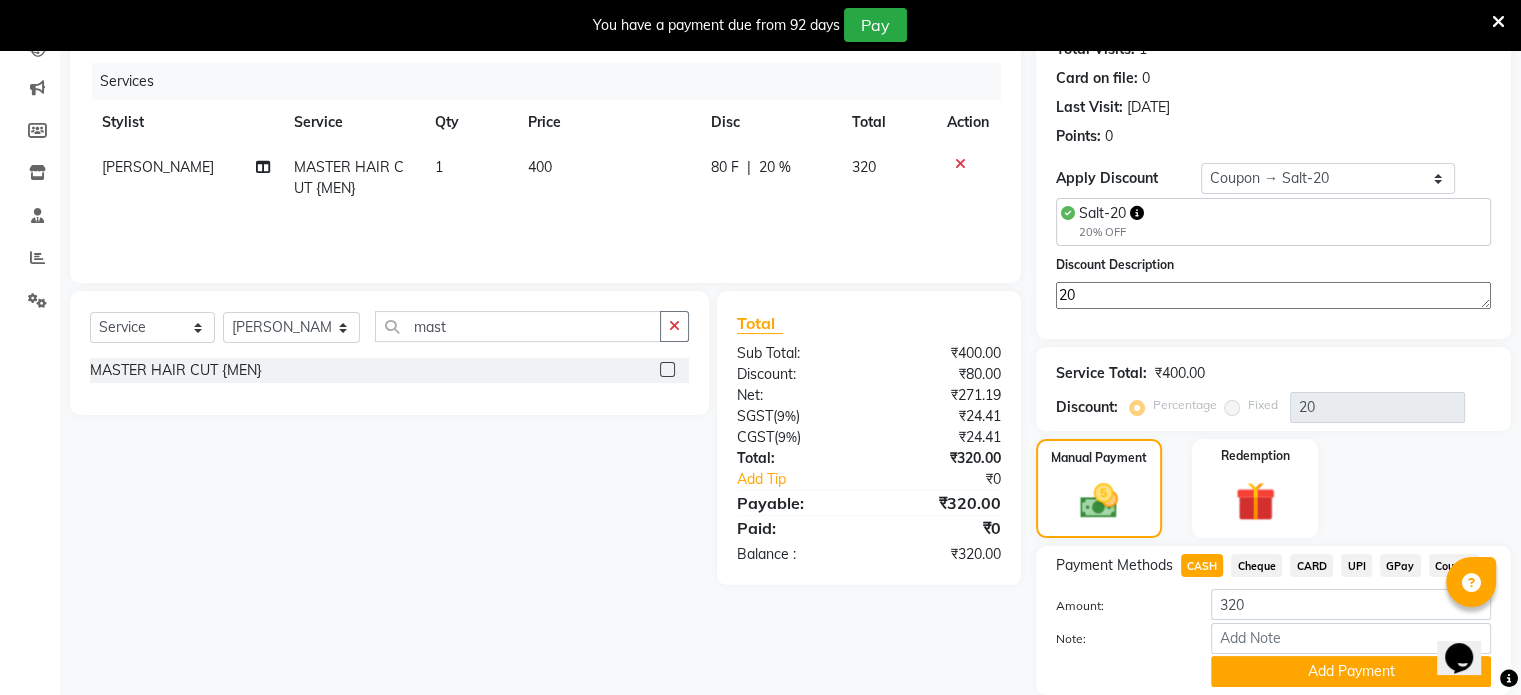scroll, scrollTop: 307, scrollLeft: 0, axis: vertical 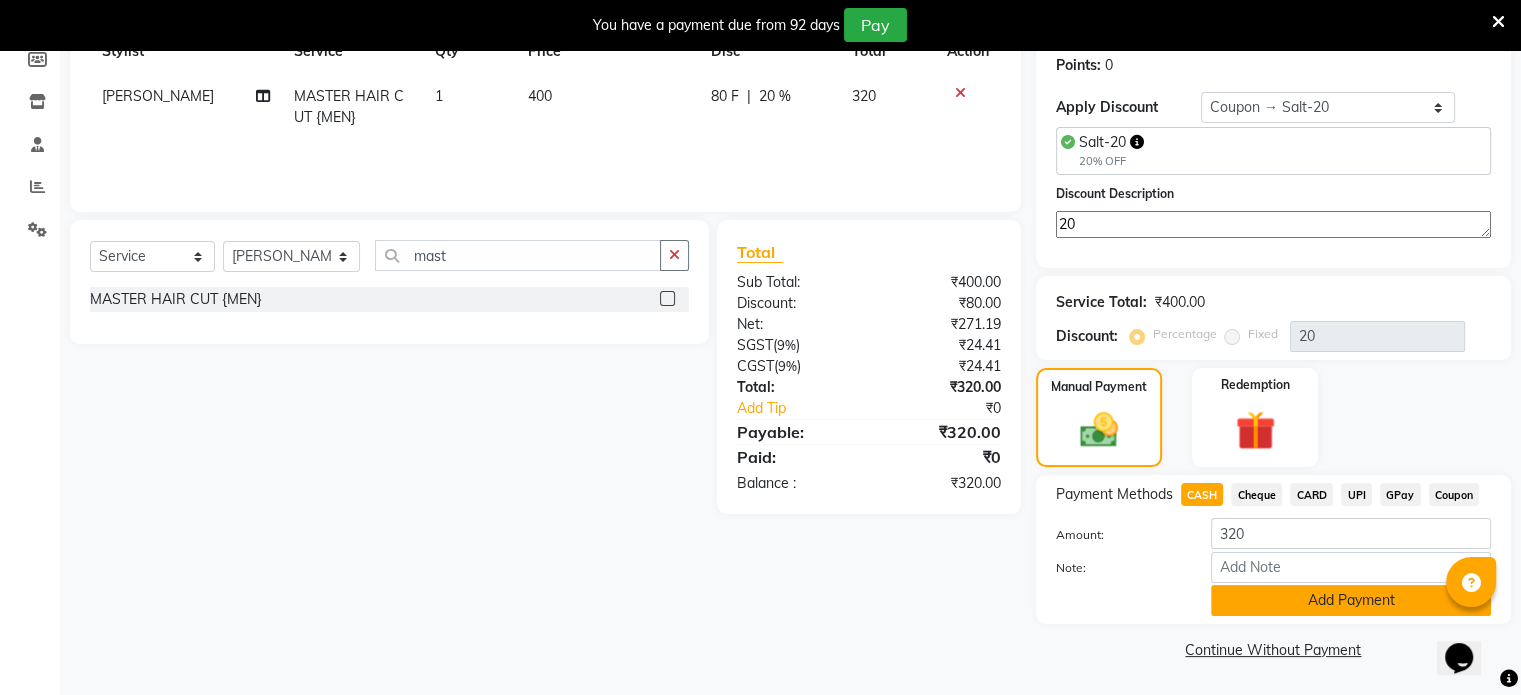 click on "Add Payment" 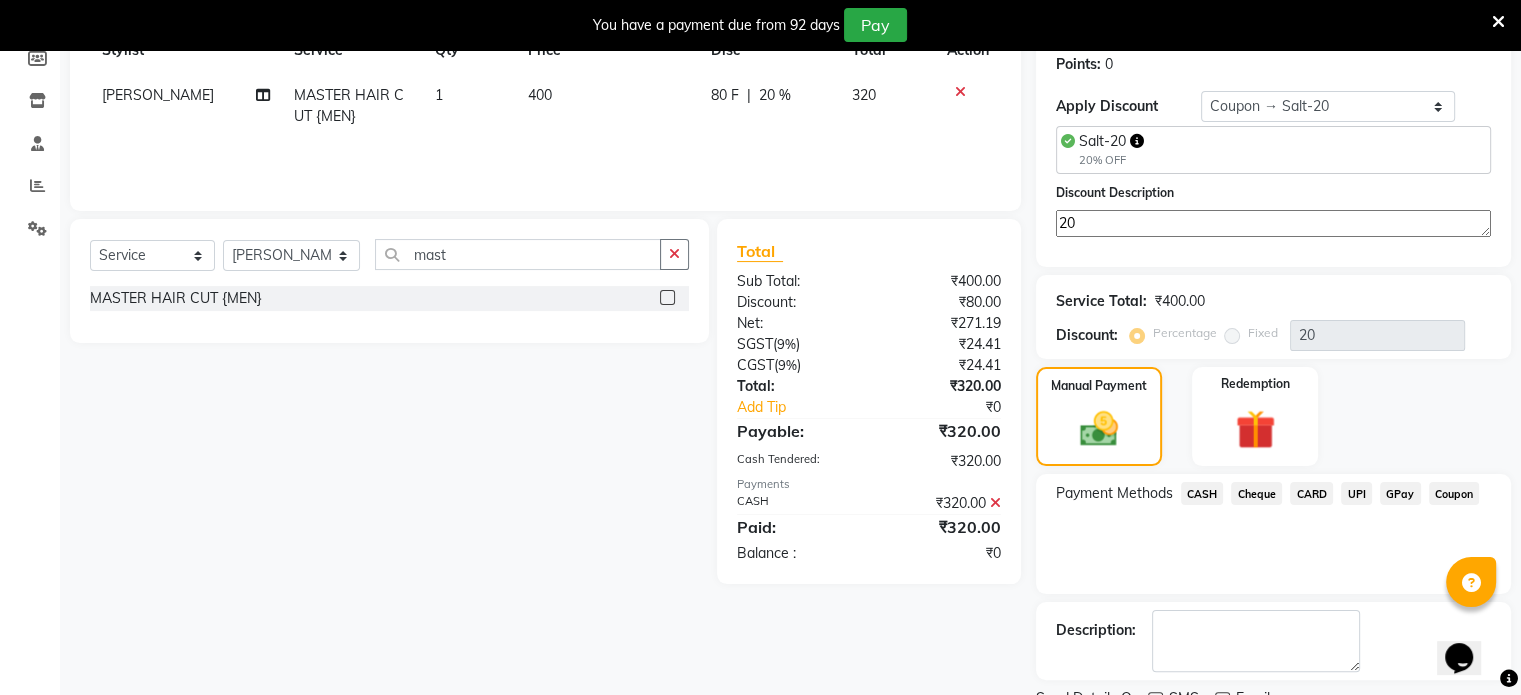 scroll, scrollTop: 388, scrollLeft: 0, axis: vertical 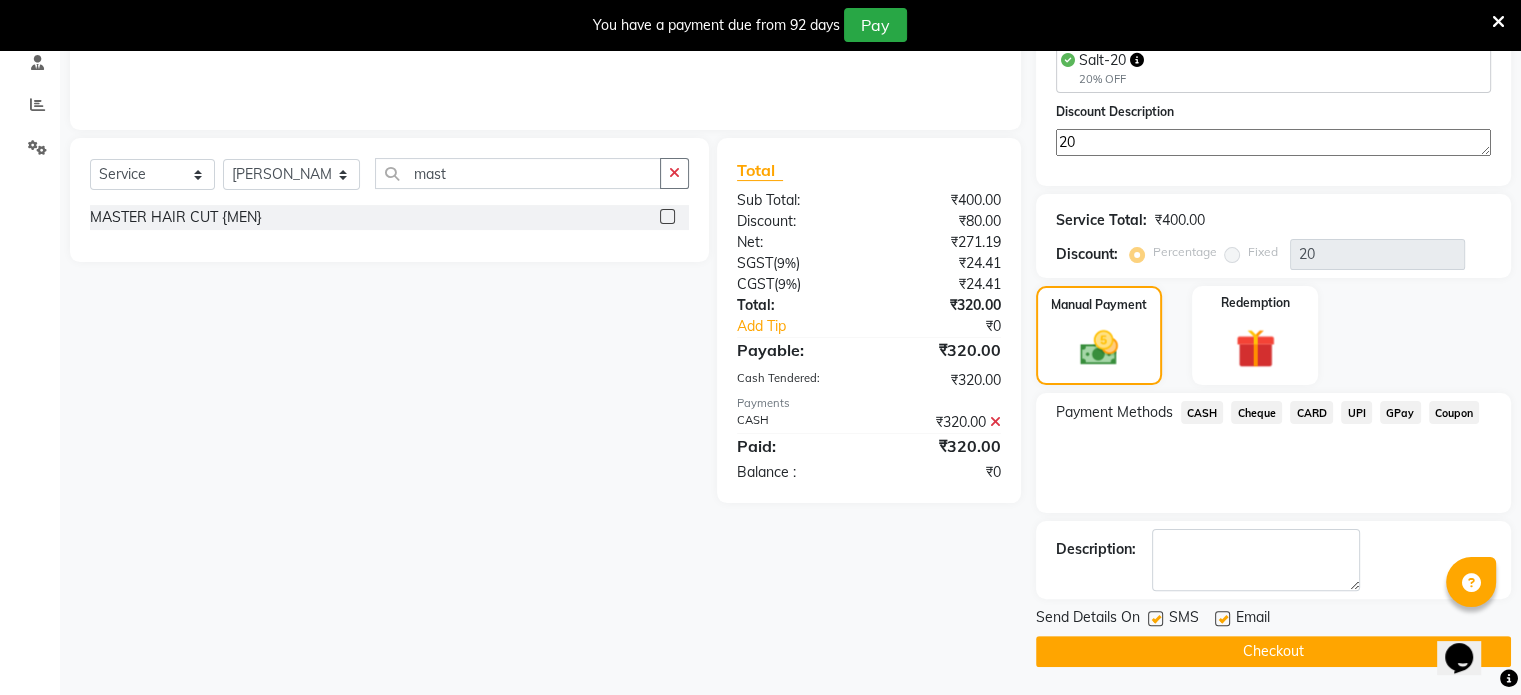 click on "Checkout" 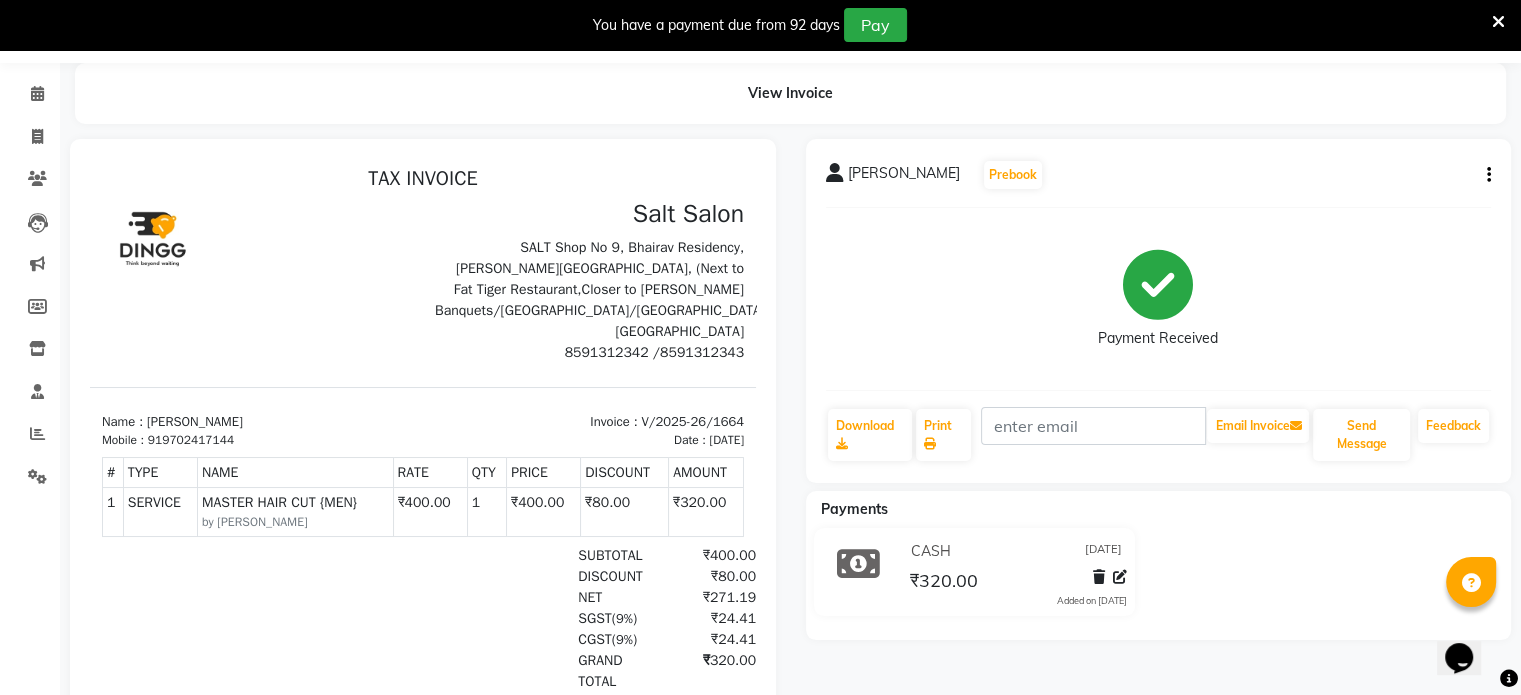 scroll, scrollTop: 0, scrollLeft: 0, axis: both 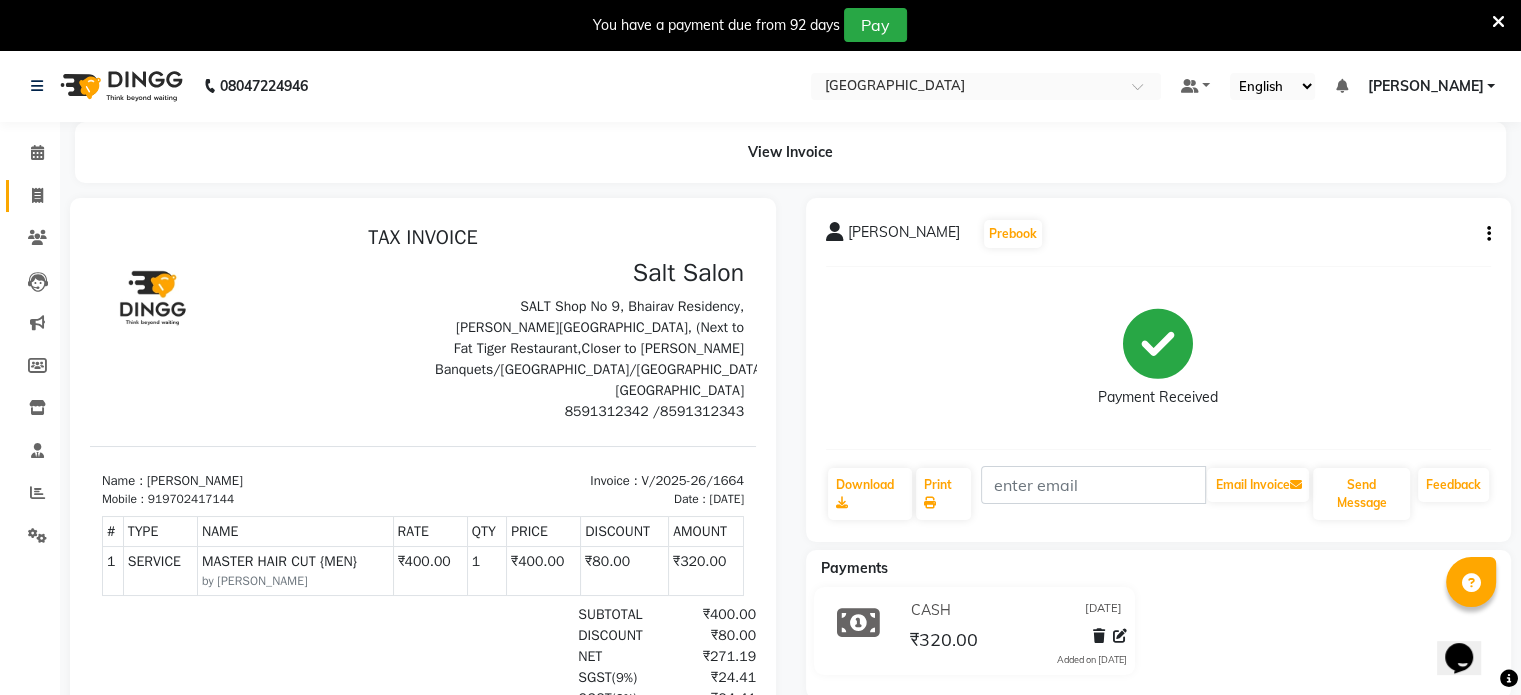 click on "Invoice" 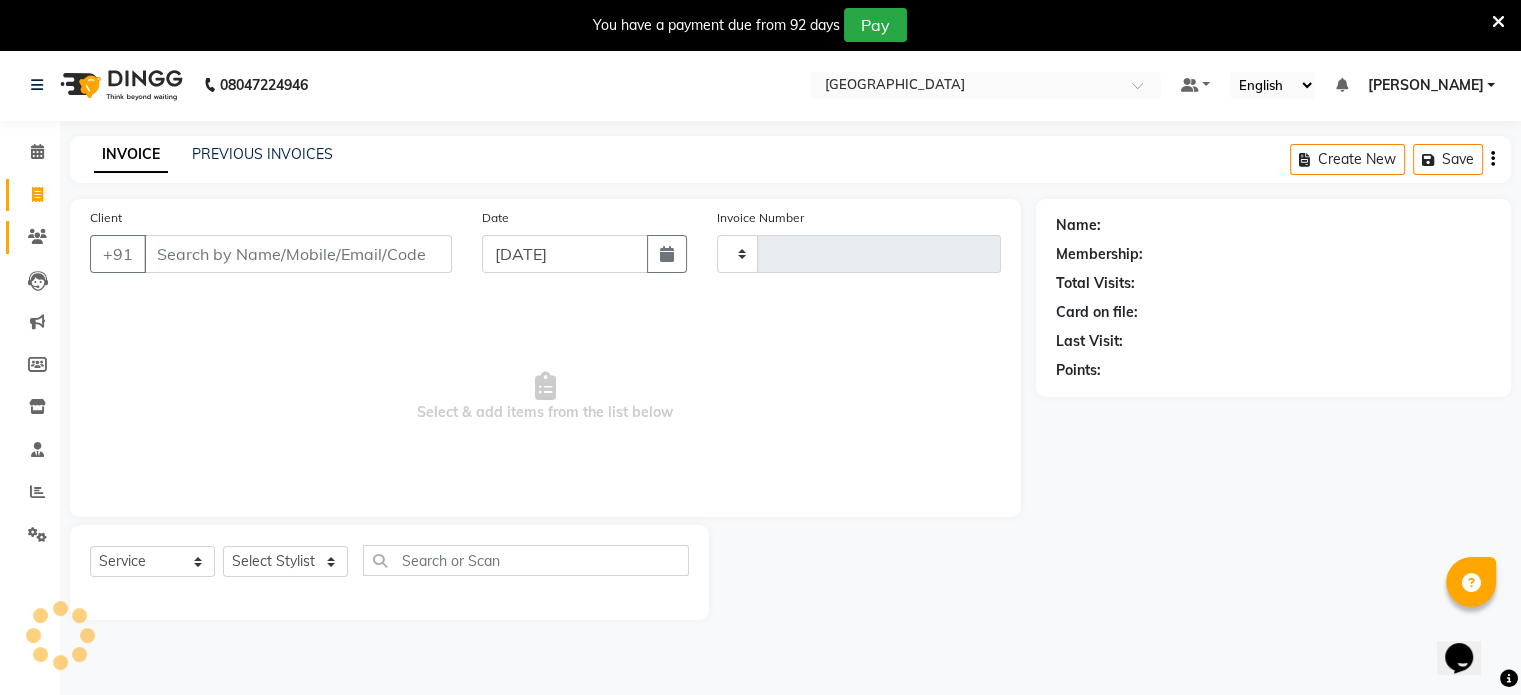 type on "1665" 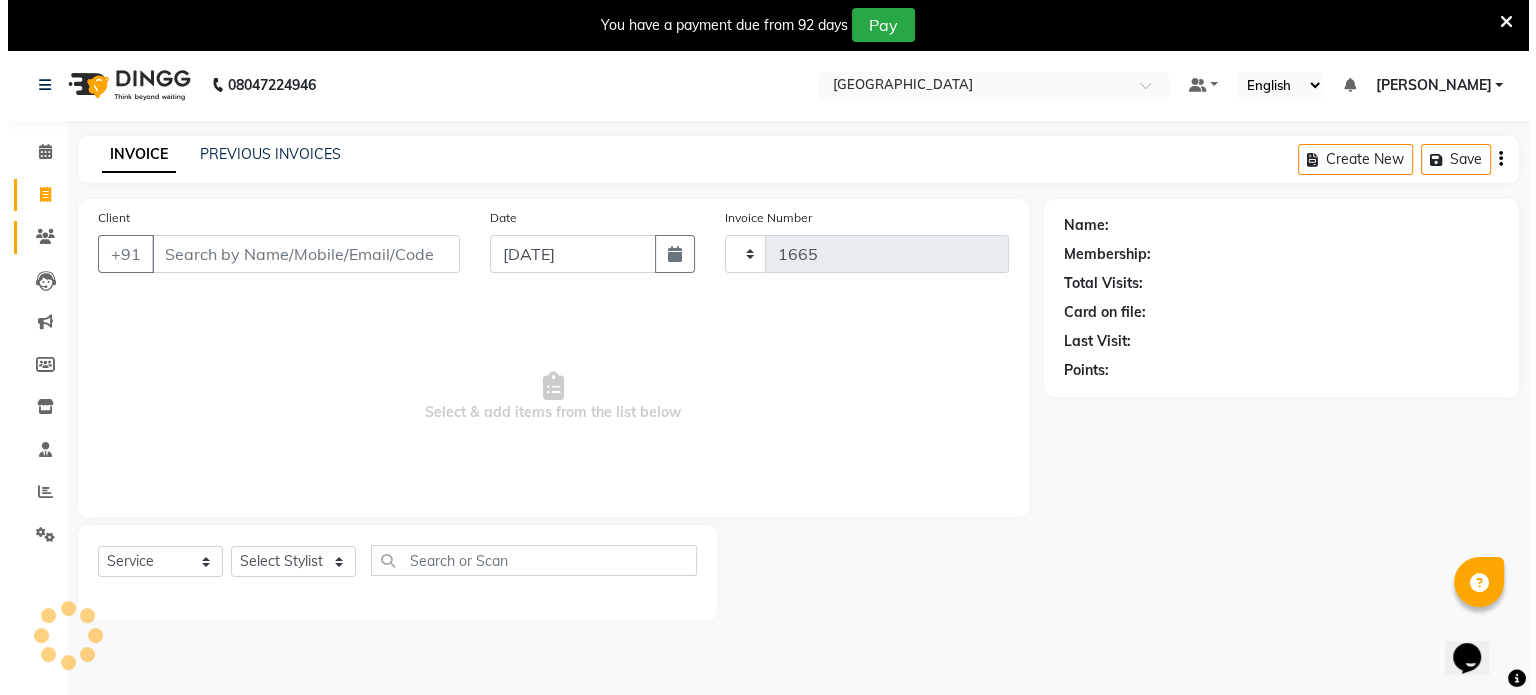 scroll, scrollTop: 50, scrollLeft: 0, axis: vertical 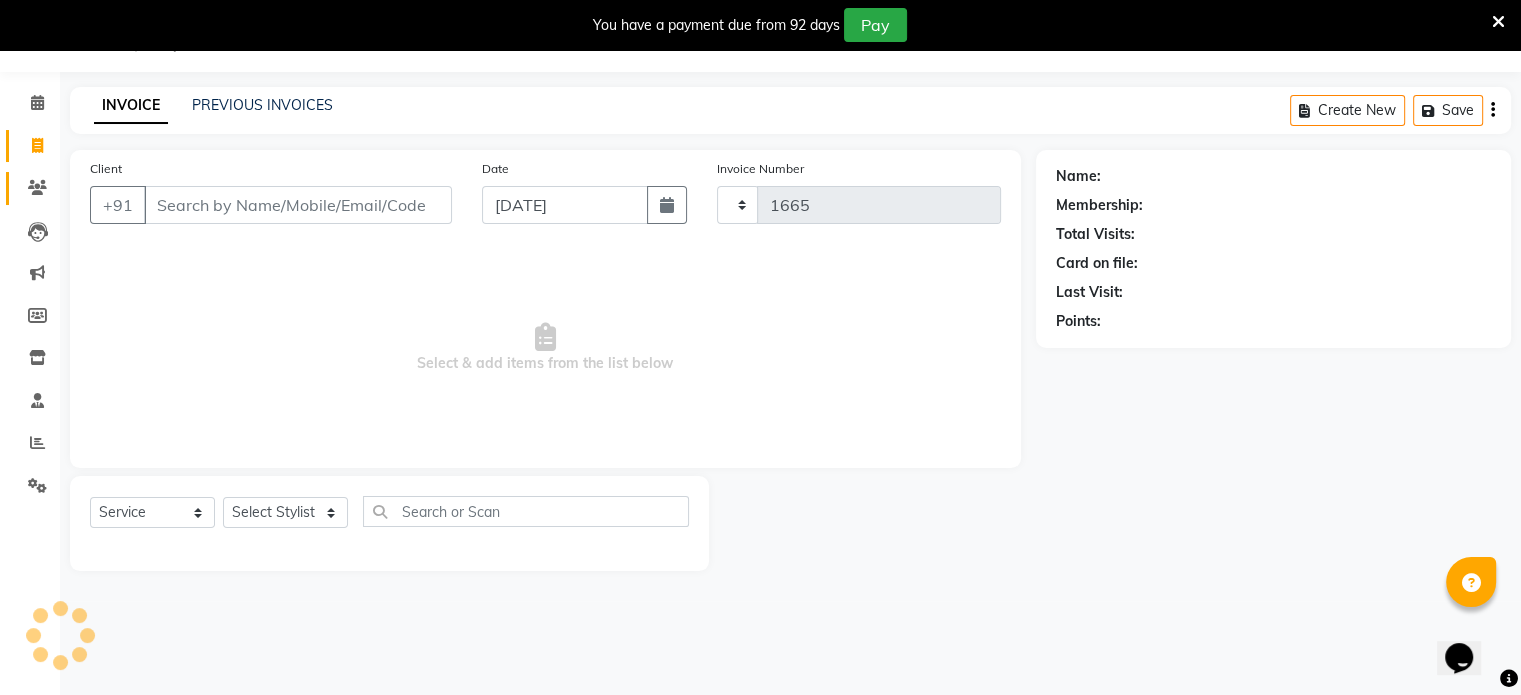 select on "8096" 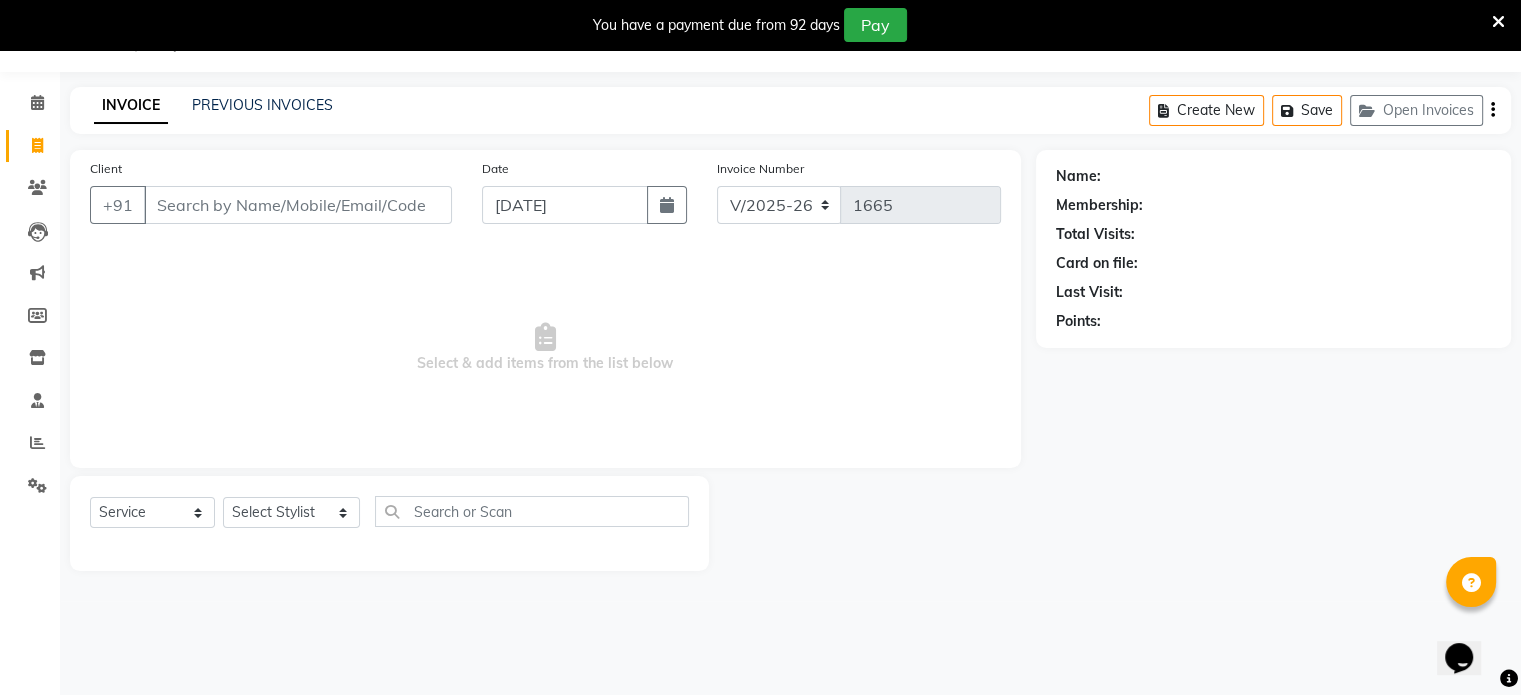 click on "Client" at bounding box center (298, 205) 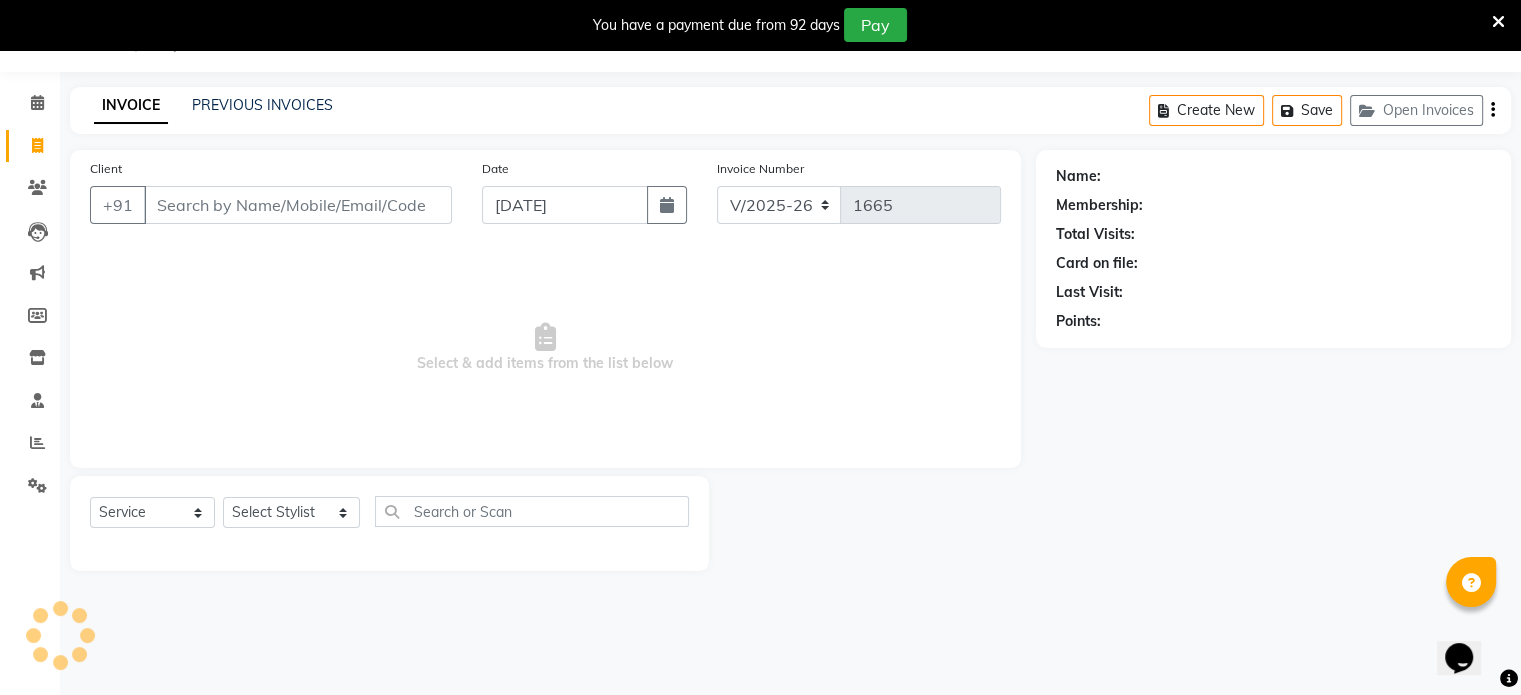 click on "Client" at bounding box center [298, 205] 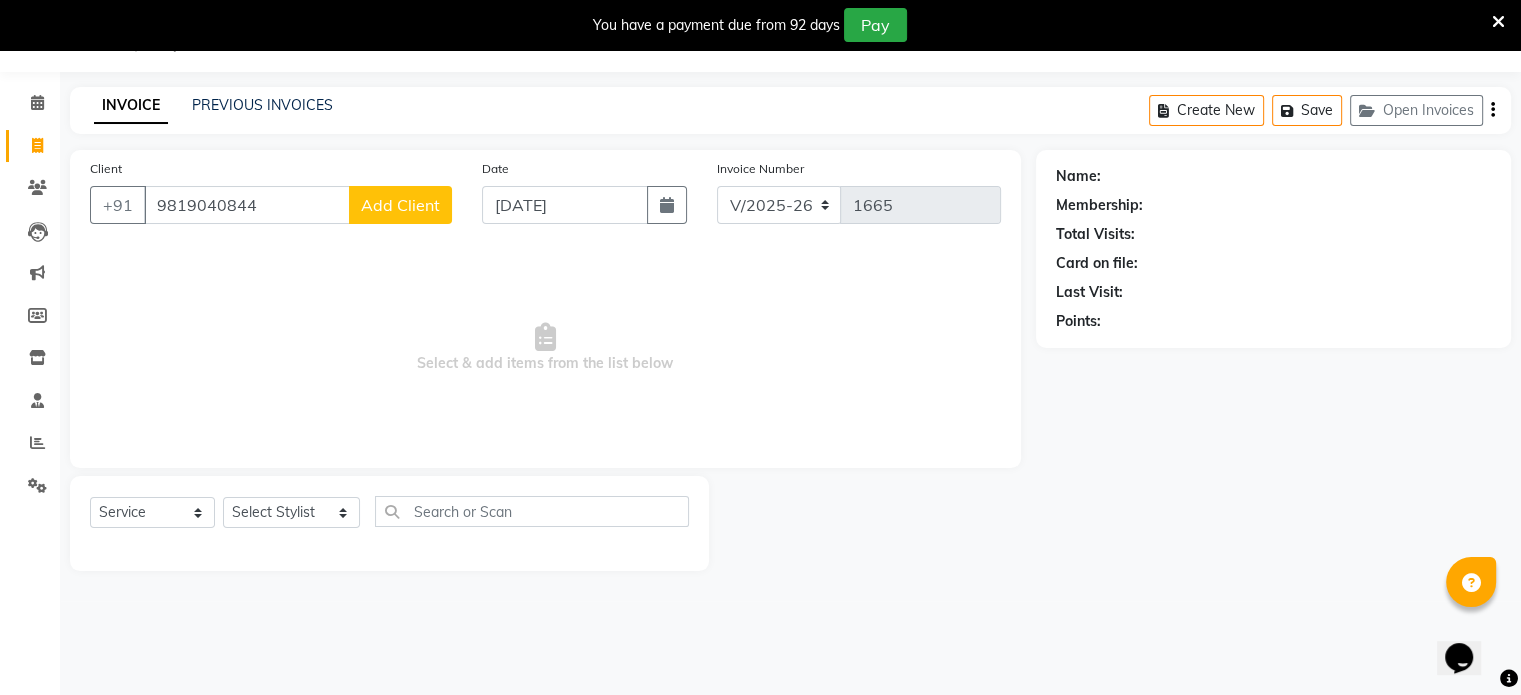 type on "9819040844" 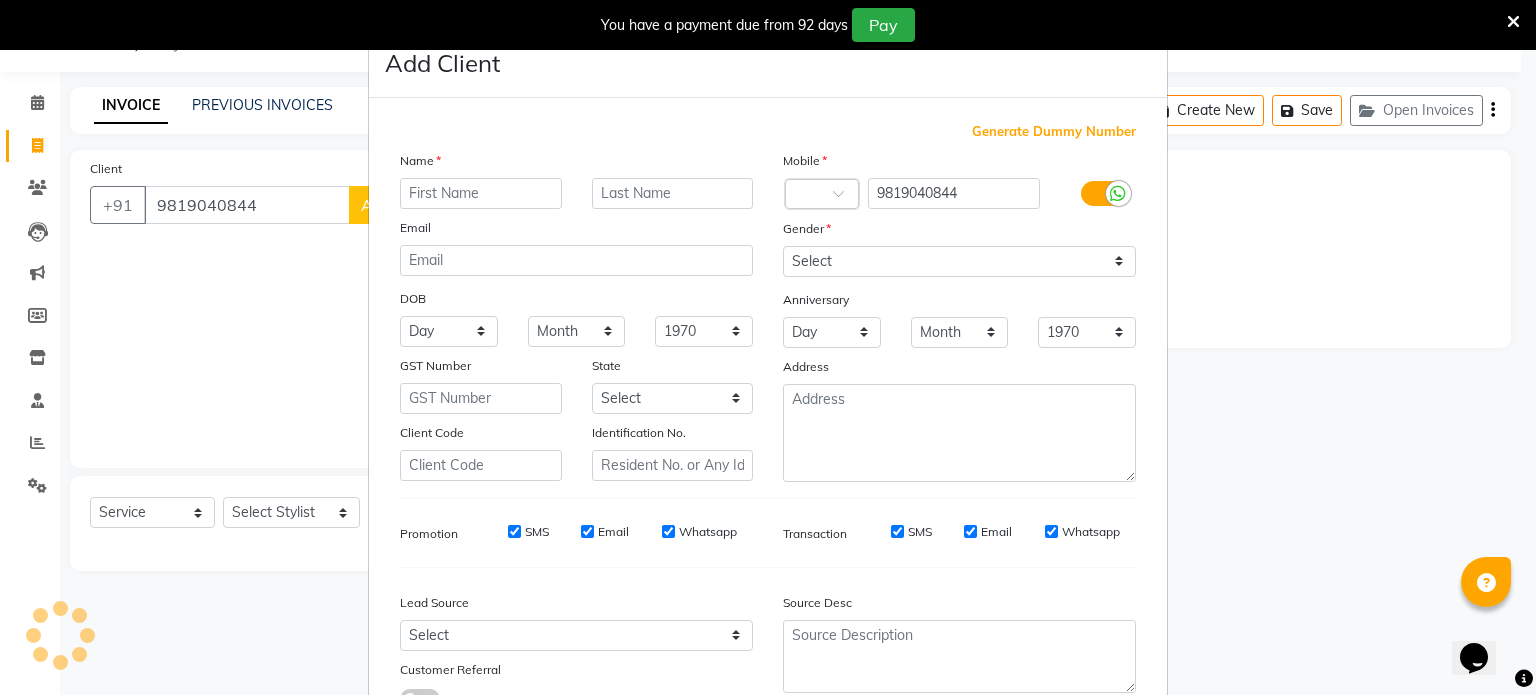 click at bounding box center [481, 193] 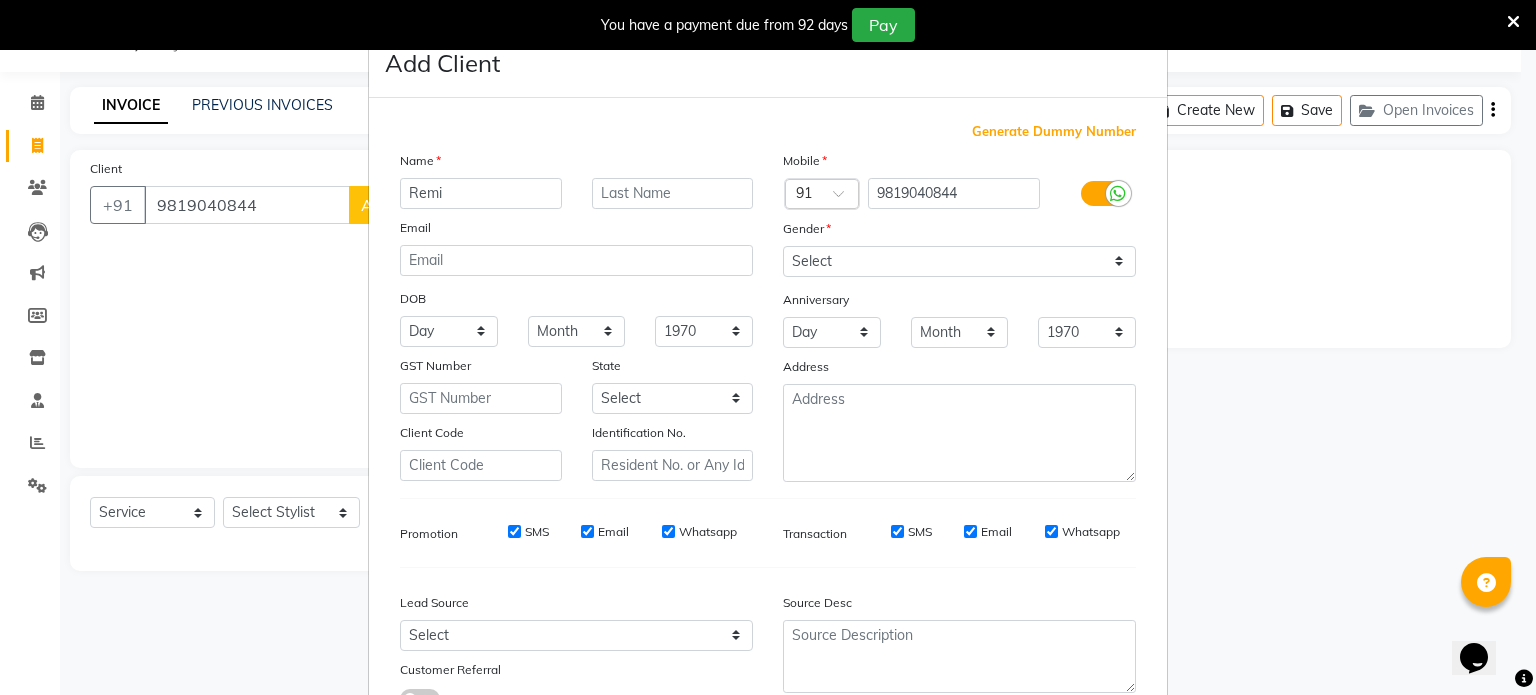 type on "Remi" 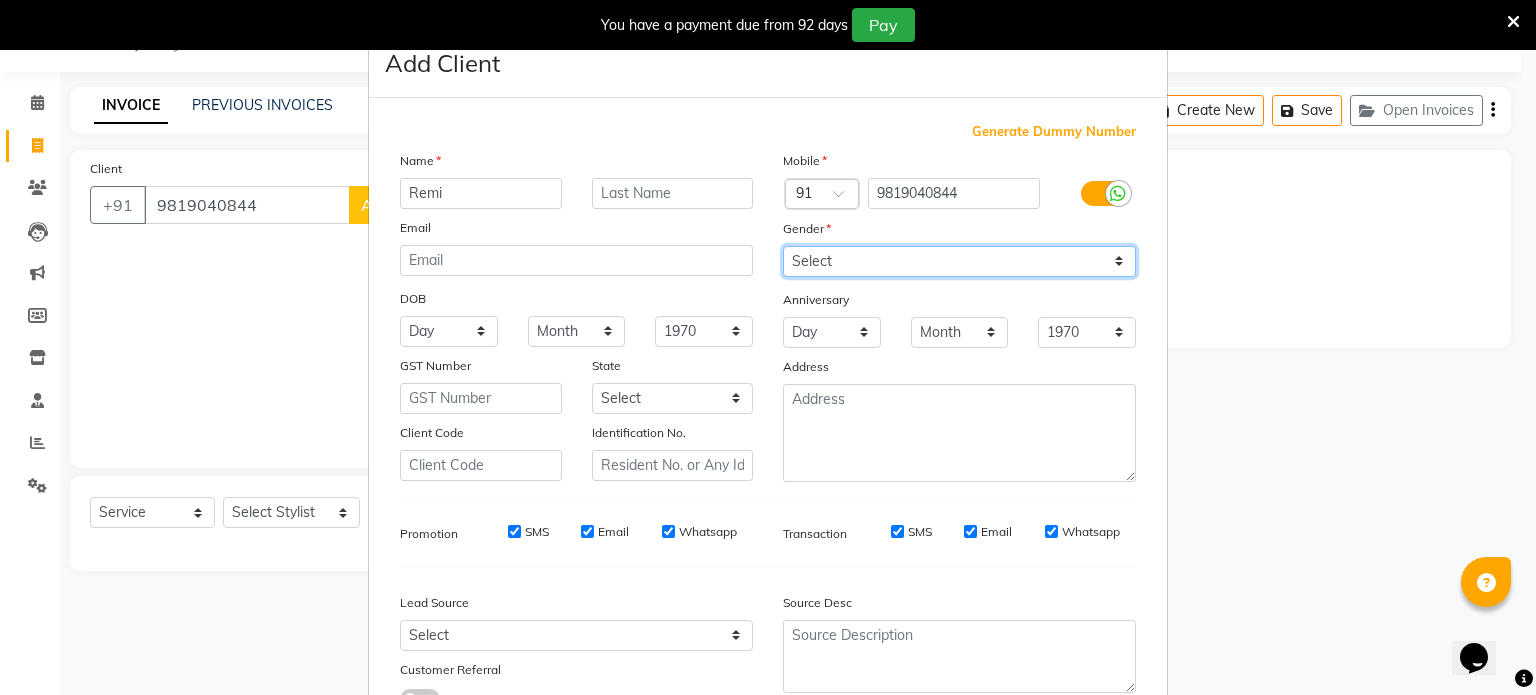 click on "Select Male Female Other Prefer Not To Say" at bounding box center (959, 261) 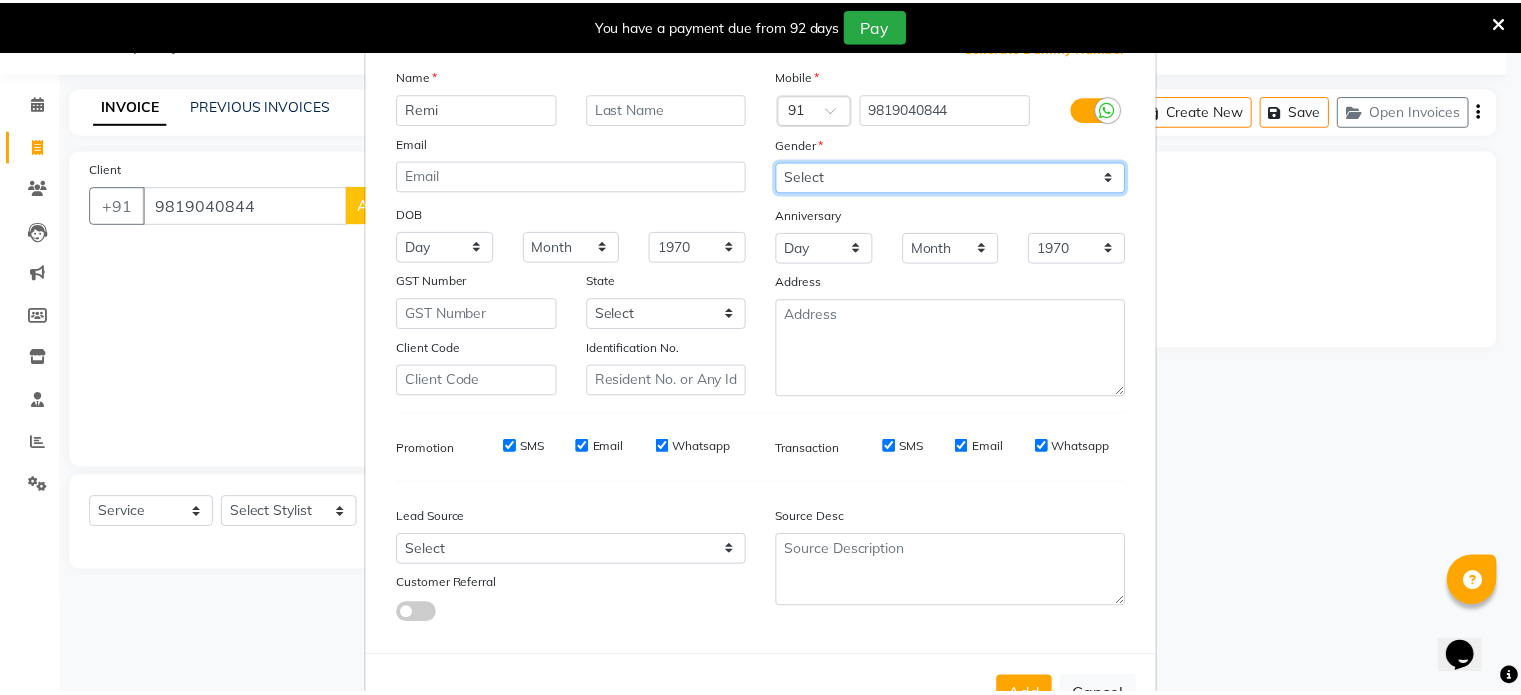 scroll, scrollTop: 161, scrollLeft: 0, axis: vertical 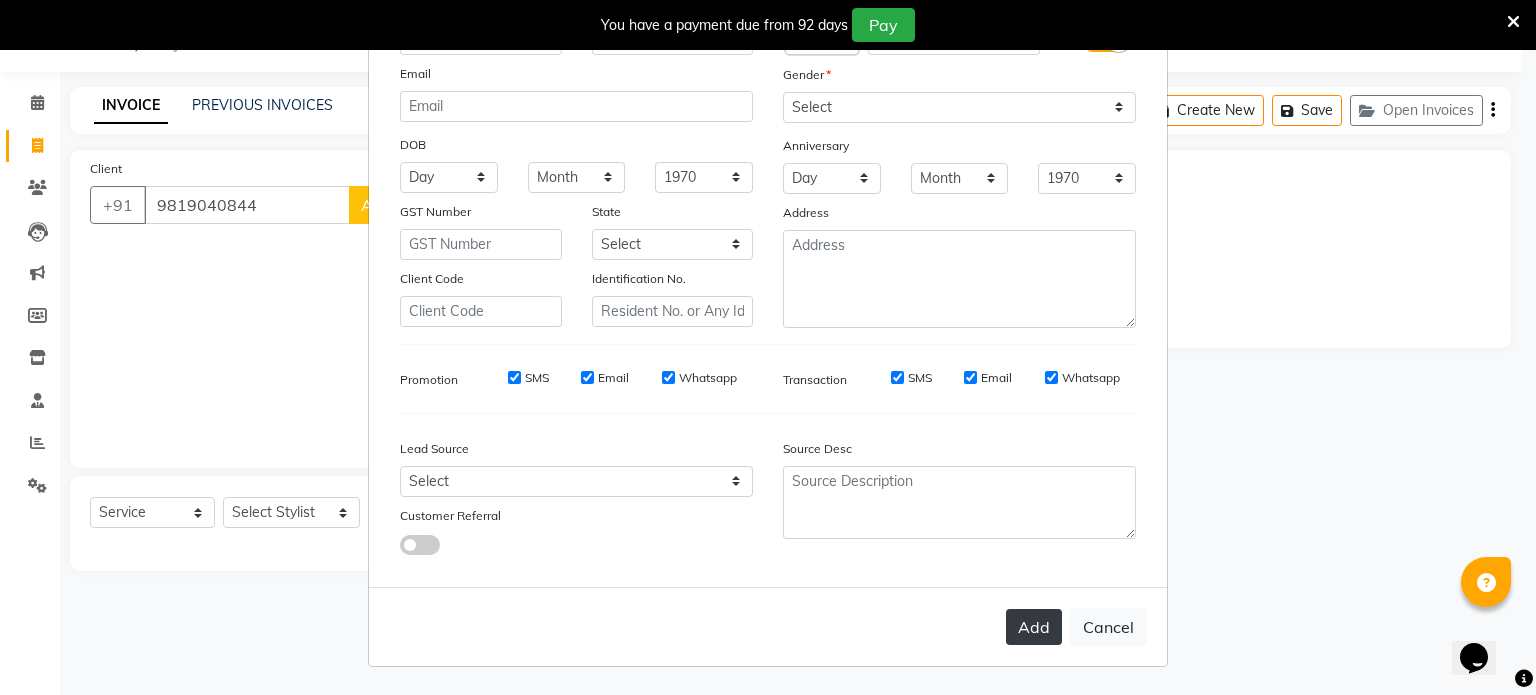 click on "Add" at bounding box center [1034, 627] 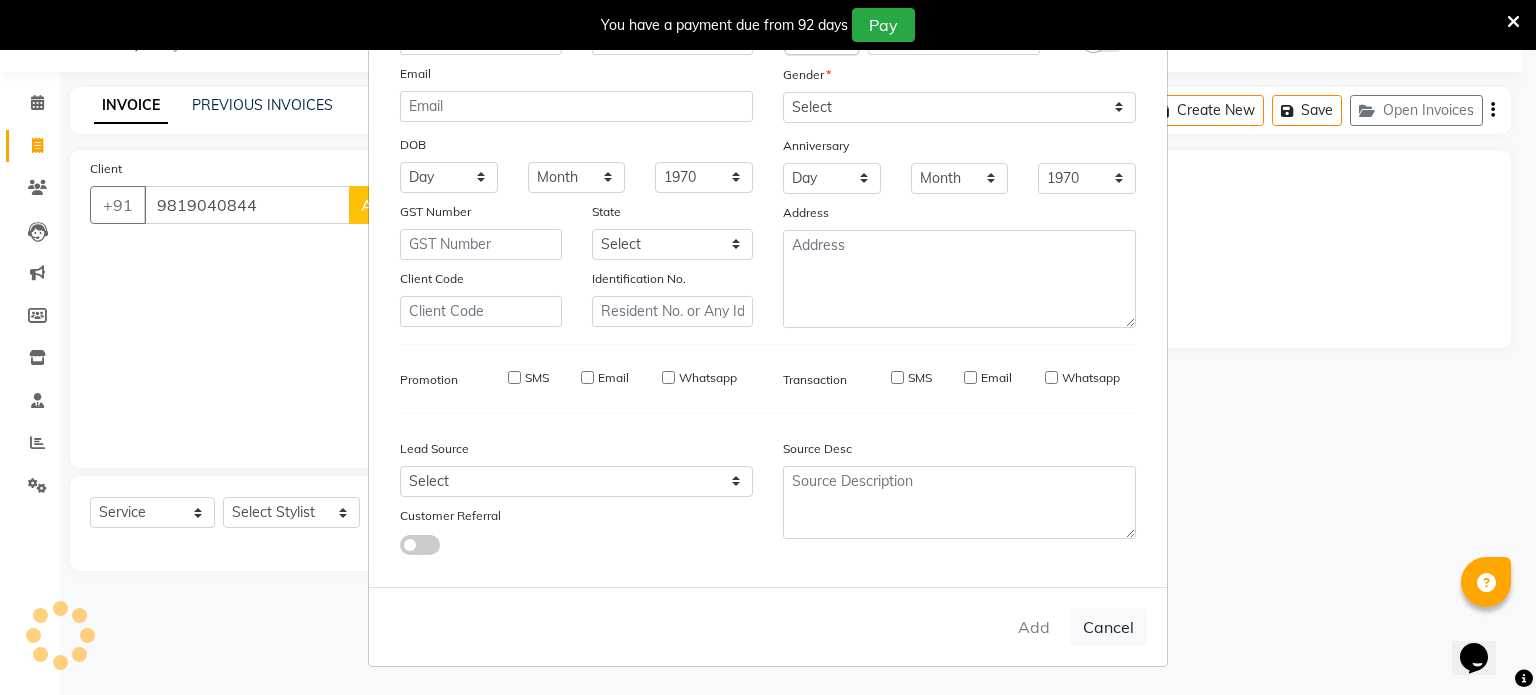 type 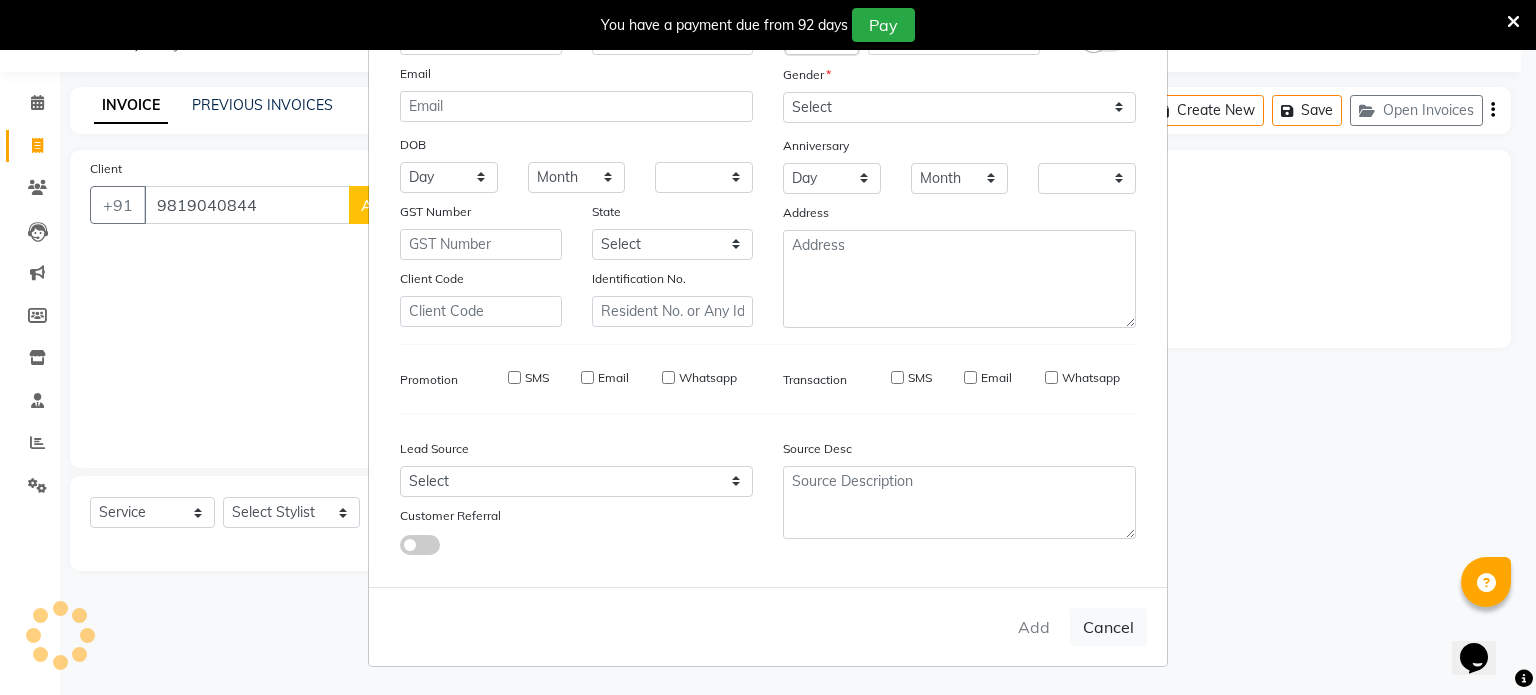 checkbox on "false" 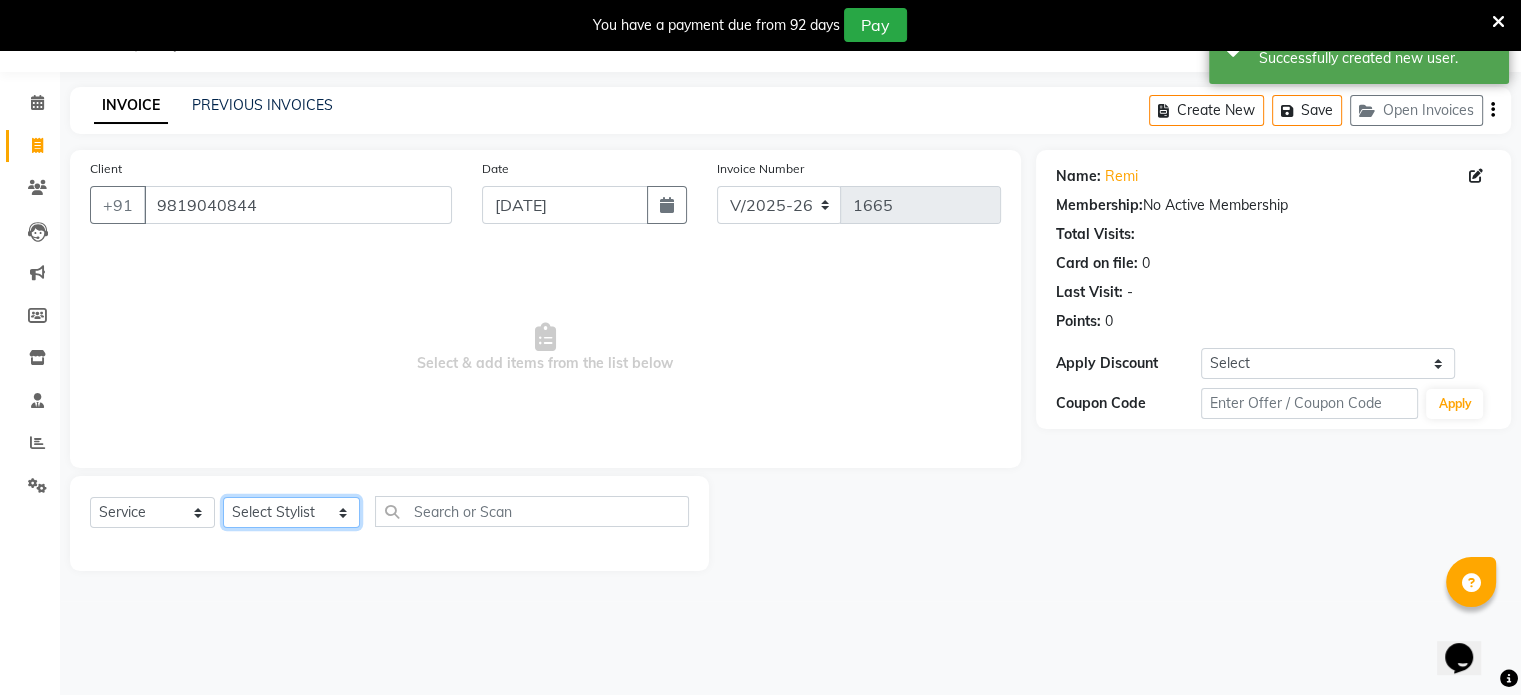 click on "Select Stylist [PERSON_NAME] NAT [PERSON_NAME] [PERSON_NAME] [PERSON_NAME] [PERSON_NAME] [PERSON_NAME] MORE  [PERSON_NAME] [PERSON_NAME] DC [PERSON_NAME] [PERSON_NAME] [PERSON_NAME] [PERSON_NAME]  [PERSON_NAME] [PERSON_NAME] GAURAV MORE [PERSON_NAME] MANE [PERSON_NAME] [PERSON_NAME] [PERSON_NAME] [PERSON_NAME] PARWATHIA [PERSON_NAME] [MEDICAL_DATA][PERSON_NAME] NOOR [PERSON_NAME] [PERSON_NAME] [PERSON_NAME] [PERSON_NAME] [PERSON_NAME] [PERSON_NAME] [PERSON_NAME] [PERSON_NAME] [PERSON_NAME] [PERSON_NAME] [PERSON_NAME] [PERSON_NAME] VIKRAM [PERSON_NAME]" 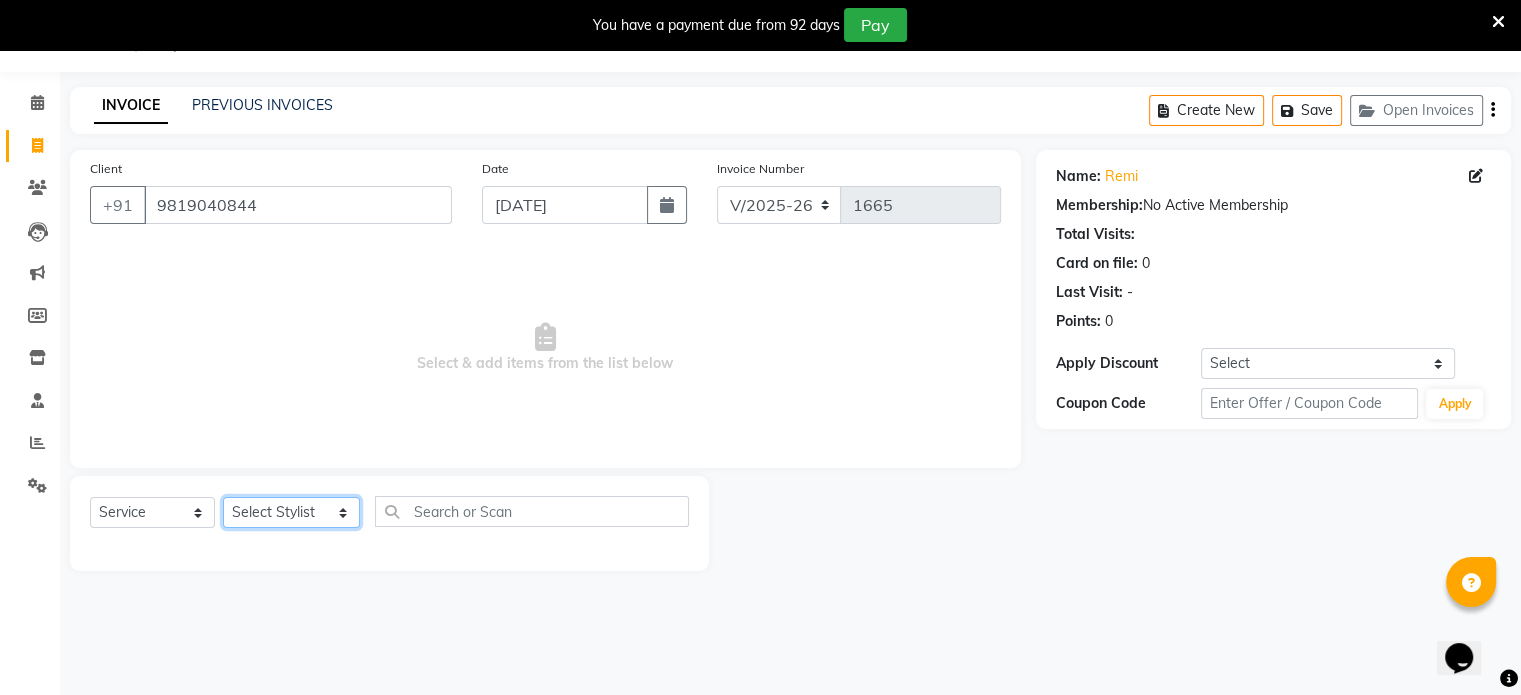 select on "77222" 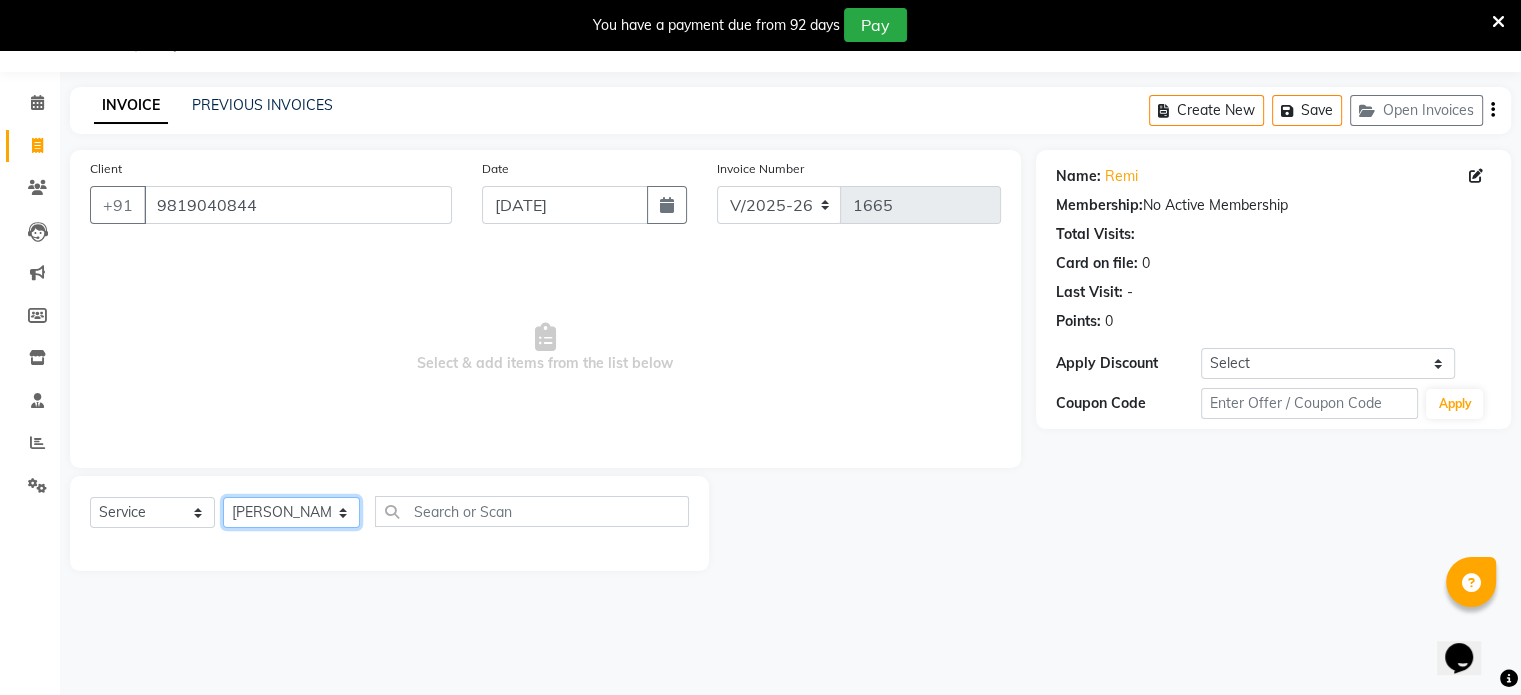 click on "Select Stylist [PERSON_NAME] NAT [PERSON_NAME] [PERSON_NAME] [PERSON_NAME] [PERSON_NAME] [PERSON_NAME] MORE  [PERSON_NAME] [PERSON_NAME] DC [PERSON_NAME] [PERSON_NAME] [PERSON_NAME] [PERSON_NAME]  [PERSON_NAME] [PERSON_NAME] GAURAV MORE [PERSON_NAME] MANE [PERSON_NAME] [PERSON_NAME] [PERSON_NAME] [PERSON_NAME] PARWATHIA [PERSON_NAME] [MEDICAL_DATA][PERSON_NAME] NOOR [PERSON_NAME] [PERSON_NAME] [PERSON_NAME] [PERSON_NAME] [PERSON_NAME] [PERSON_NAME] [PERSON_NAME] [PERSON_NAME] [PERSON_NAME] [PERSON_NAME] [PERSON_NAME] [PERSON_NAME] VIKRAM [PERSON_NAME]" 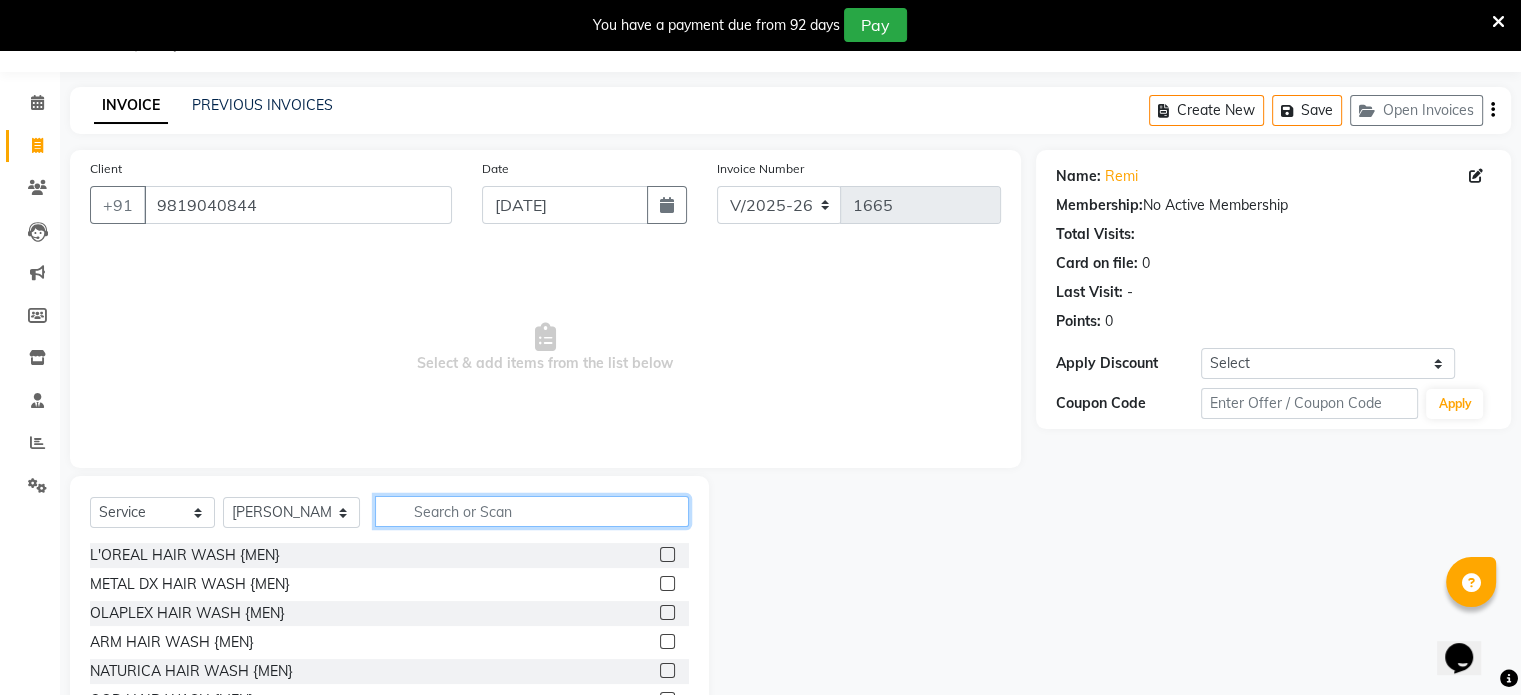 click 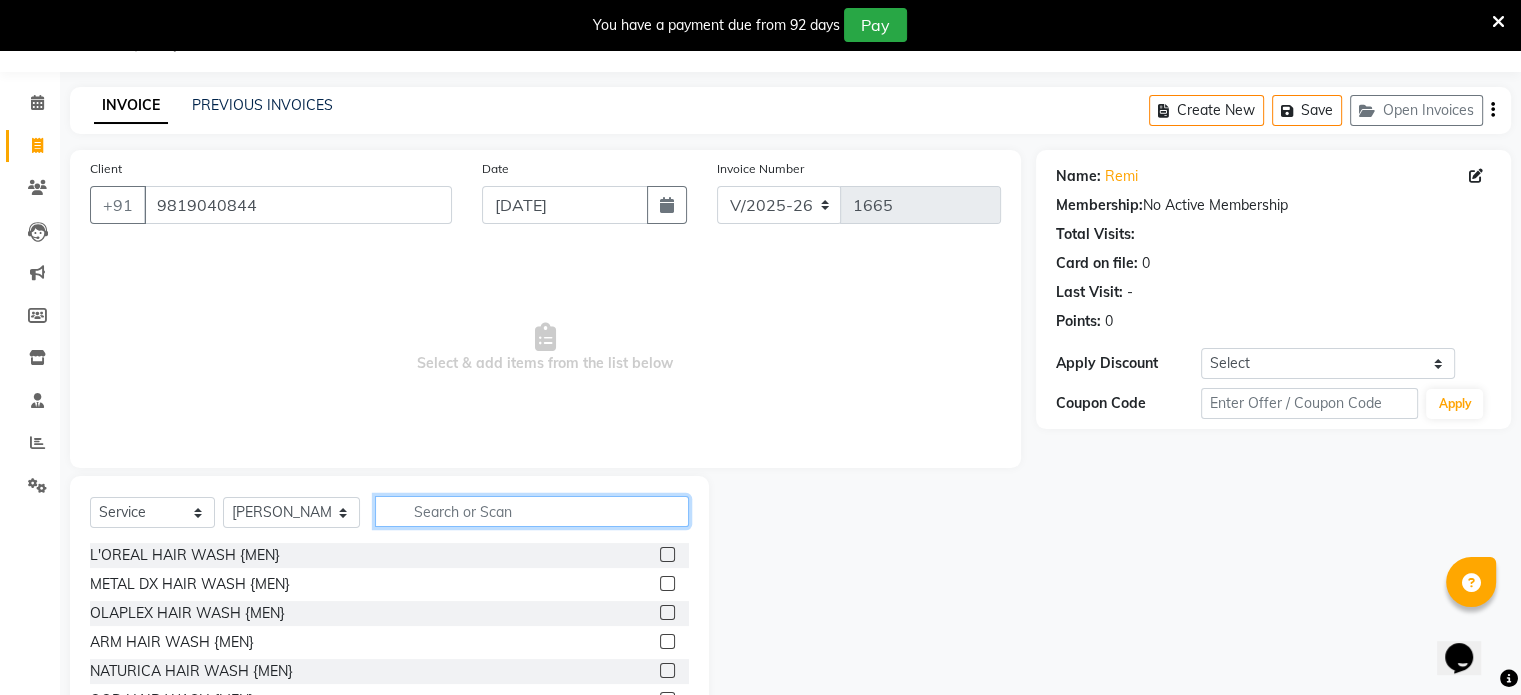 click 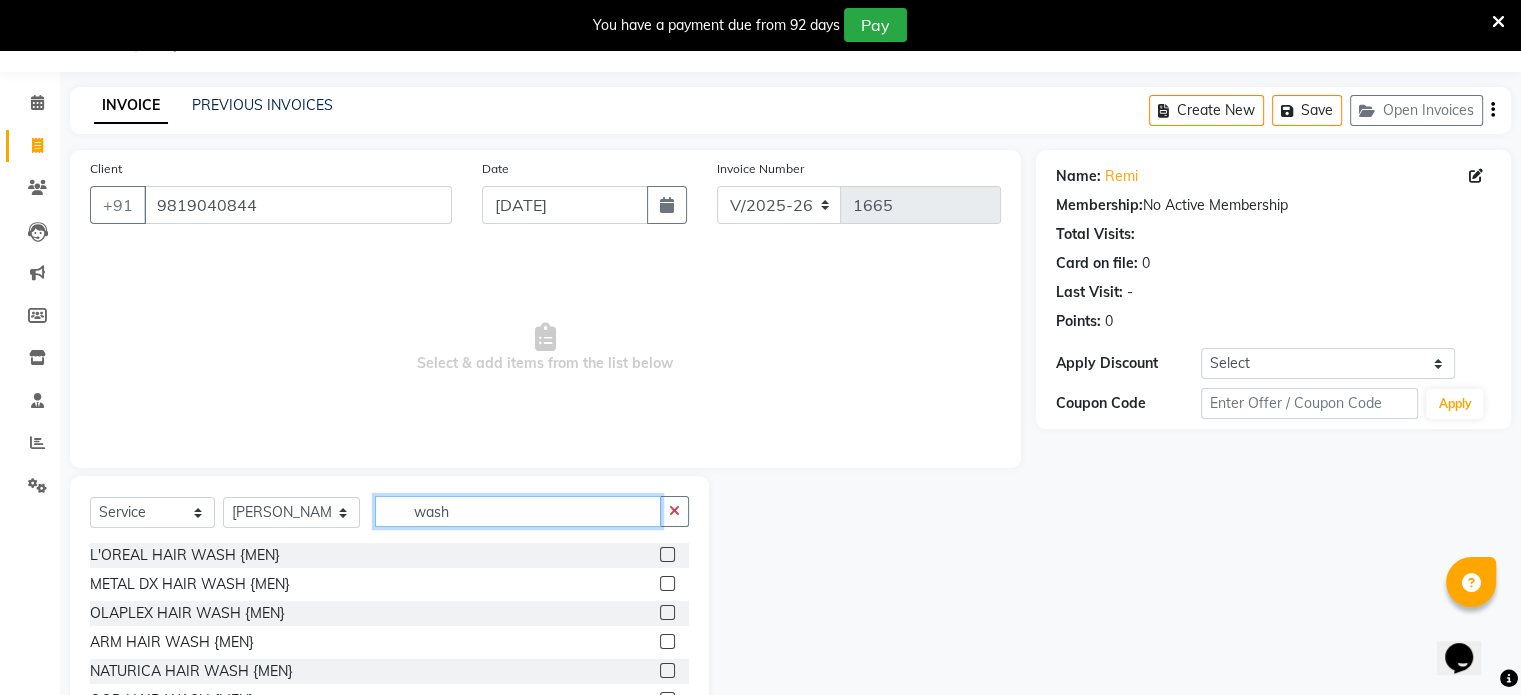 scroll, scrollTop: 200, scrollLeft: 0, axis: vertical 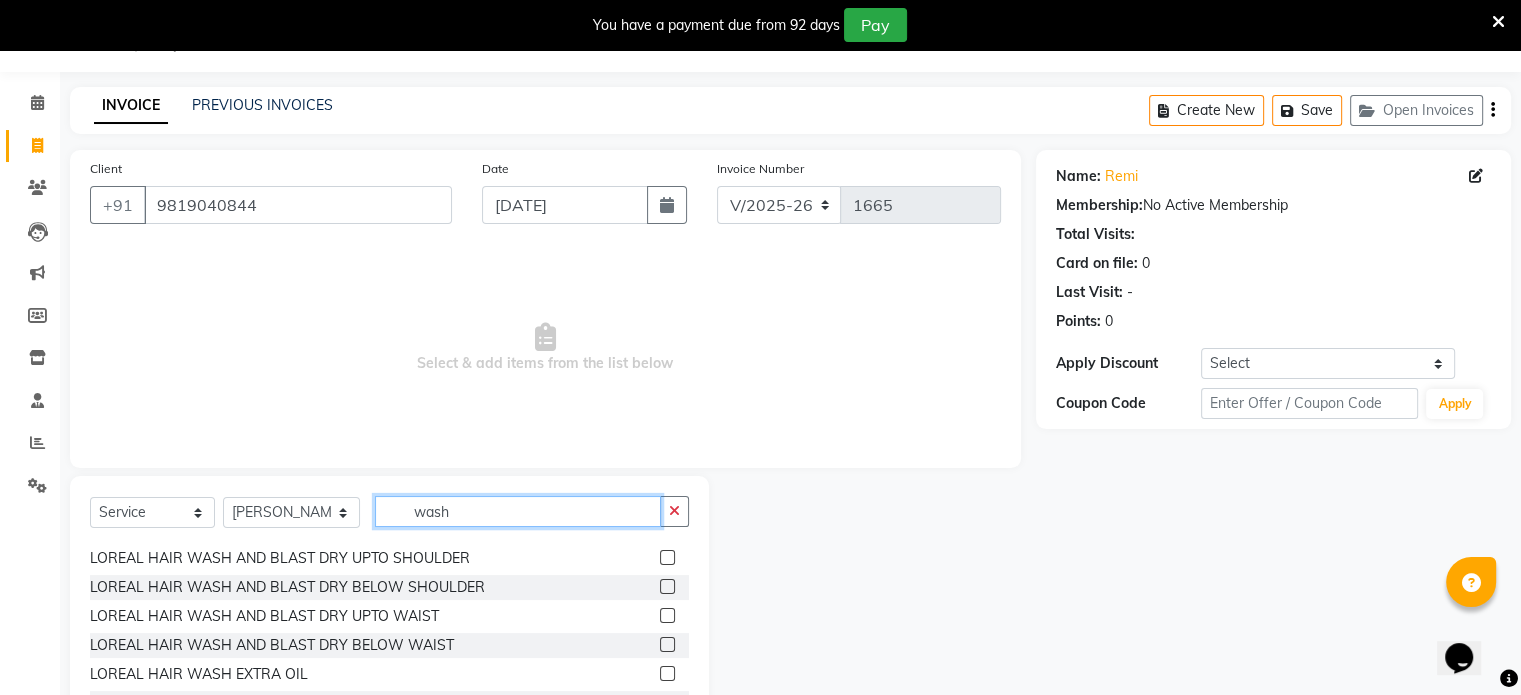 type on "wash" 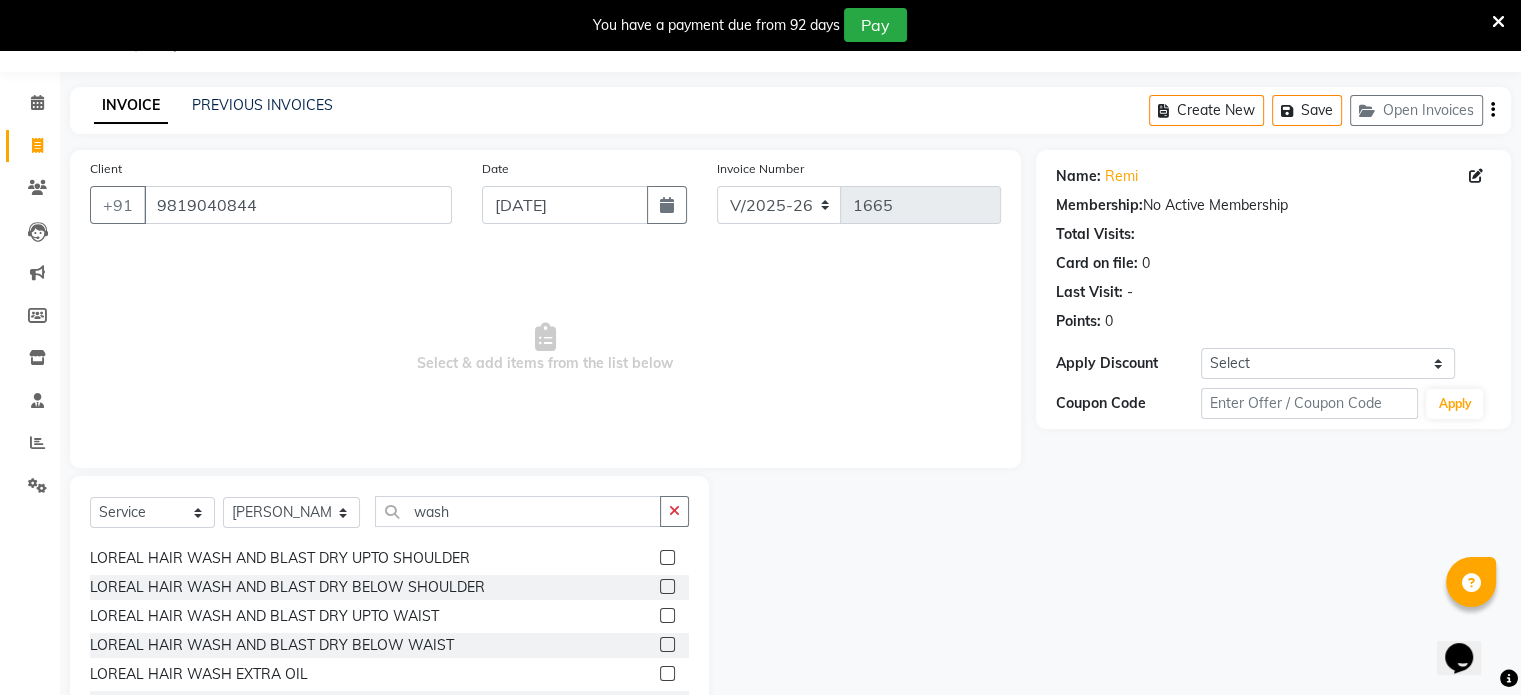 click 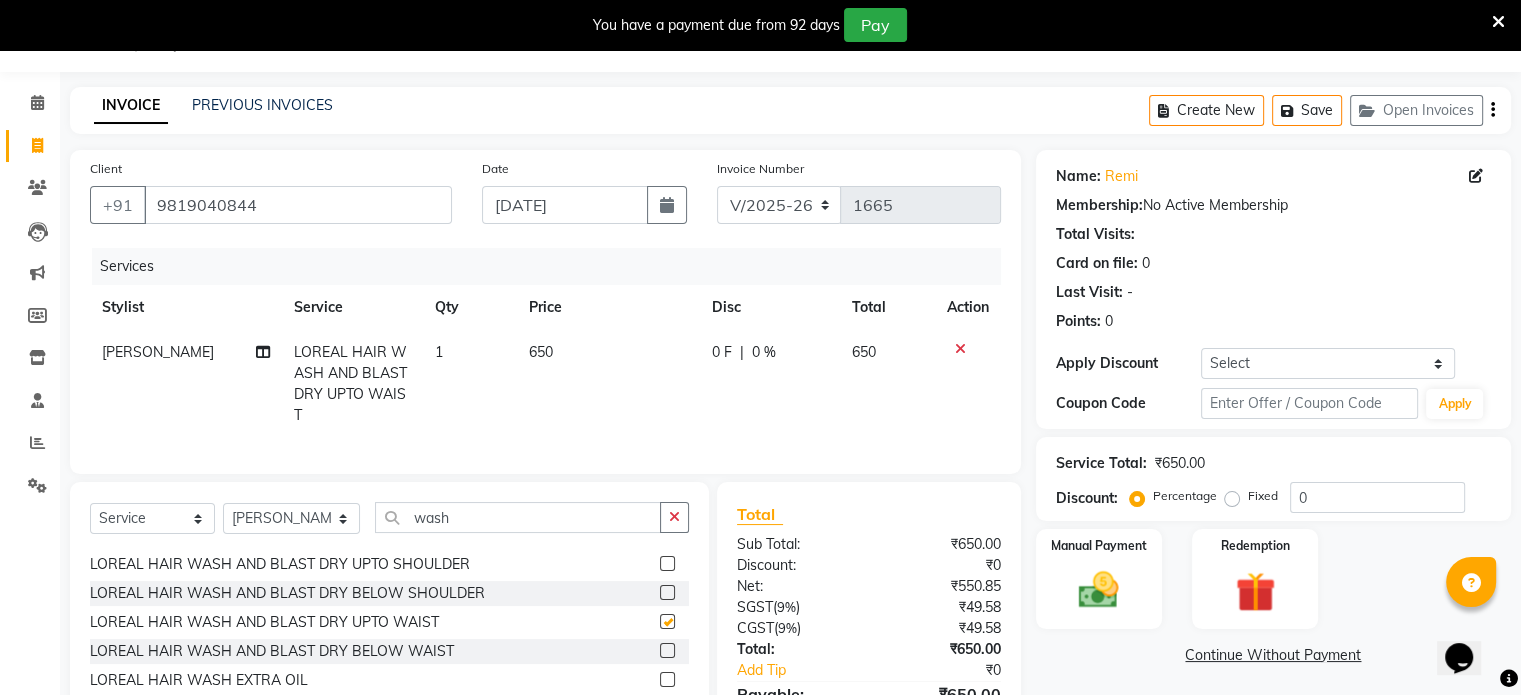 checkbox on "false" 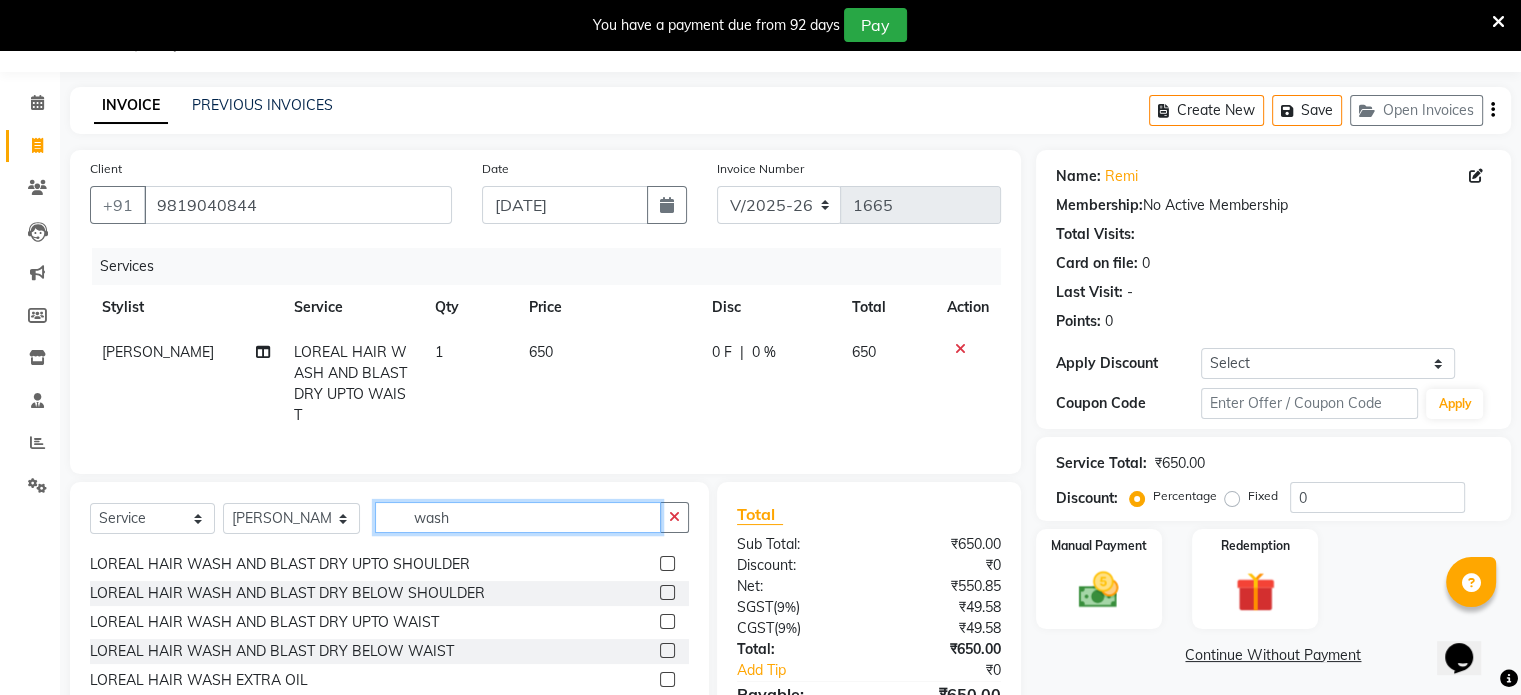 drag, startPoint x: 465, startPoint y: 535, endPoint x: 402, endPoint y: 537, distance: 63.03174 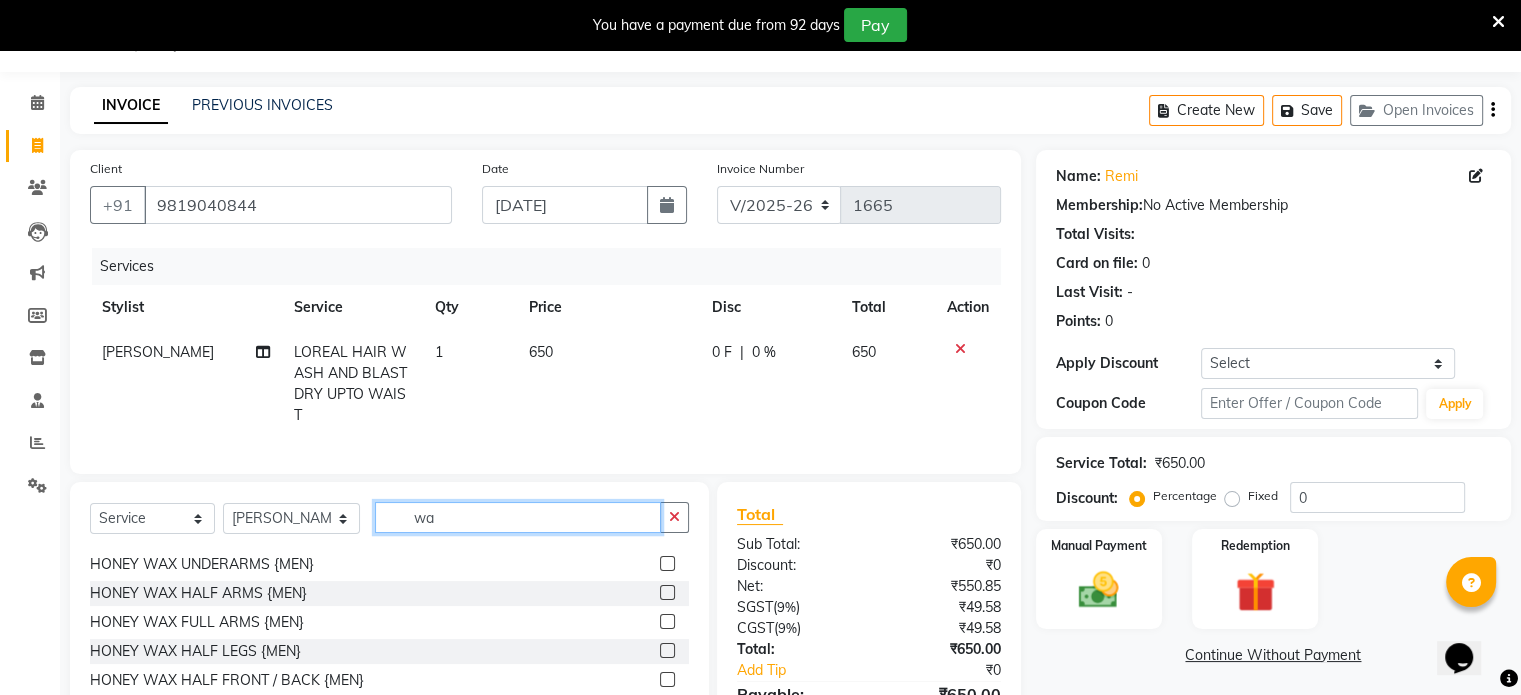 type on "w" 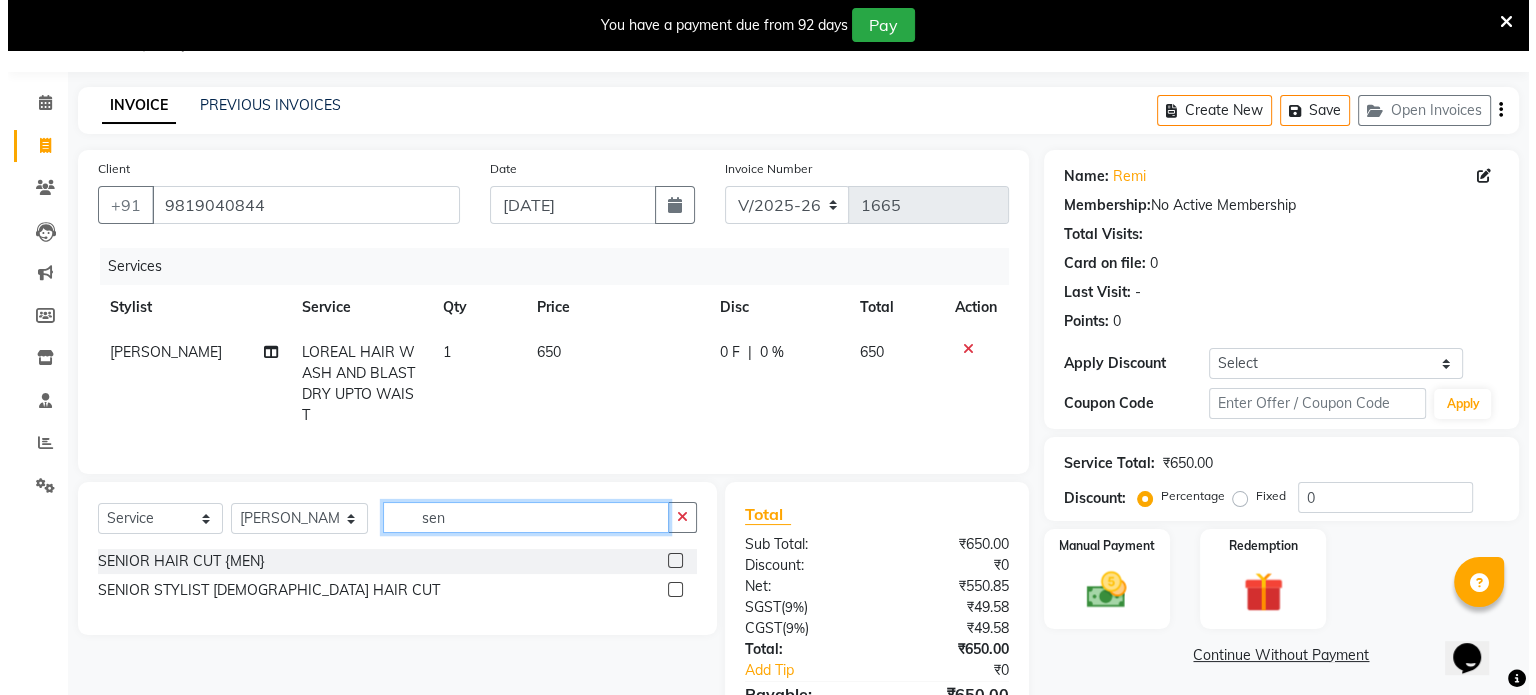 scroll, scrollTop: 0, scrollLeft: 0, axis: both 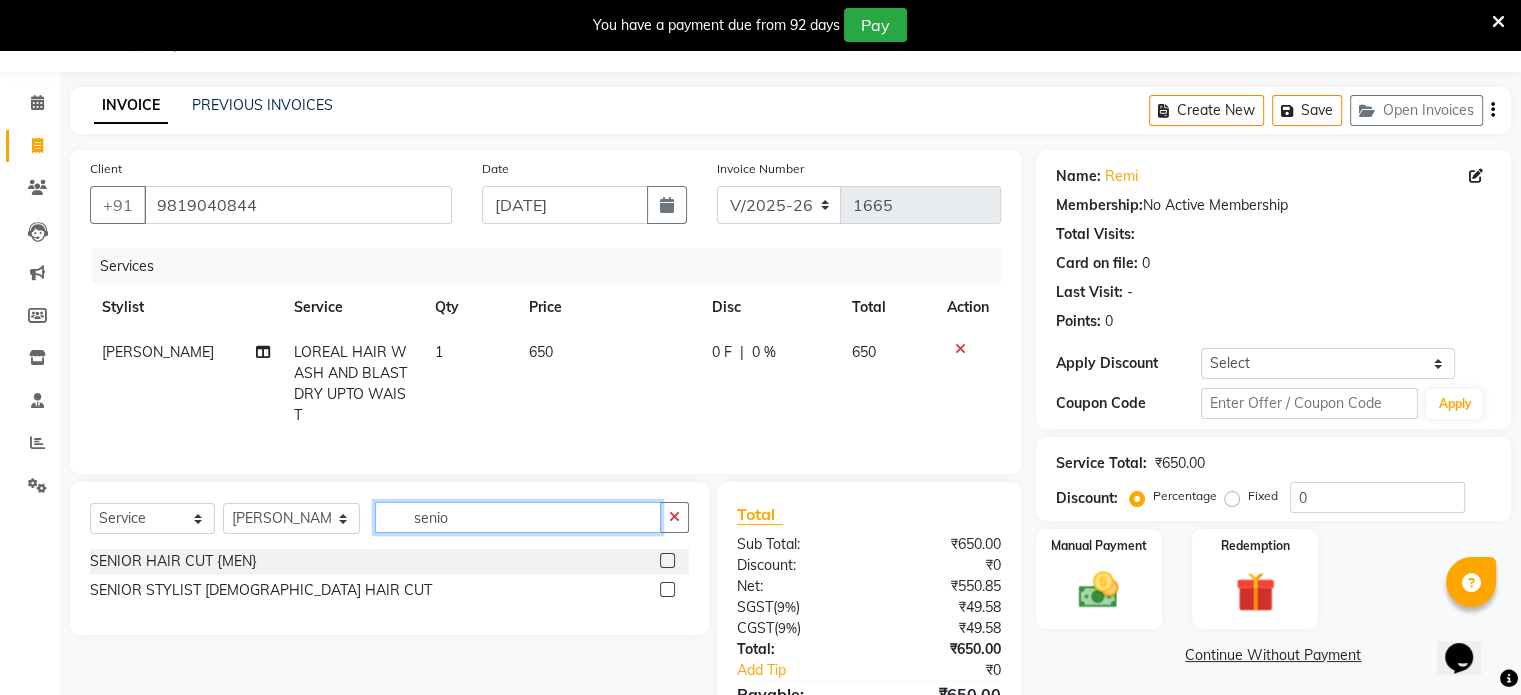 type on "senio" 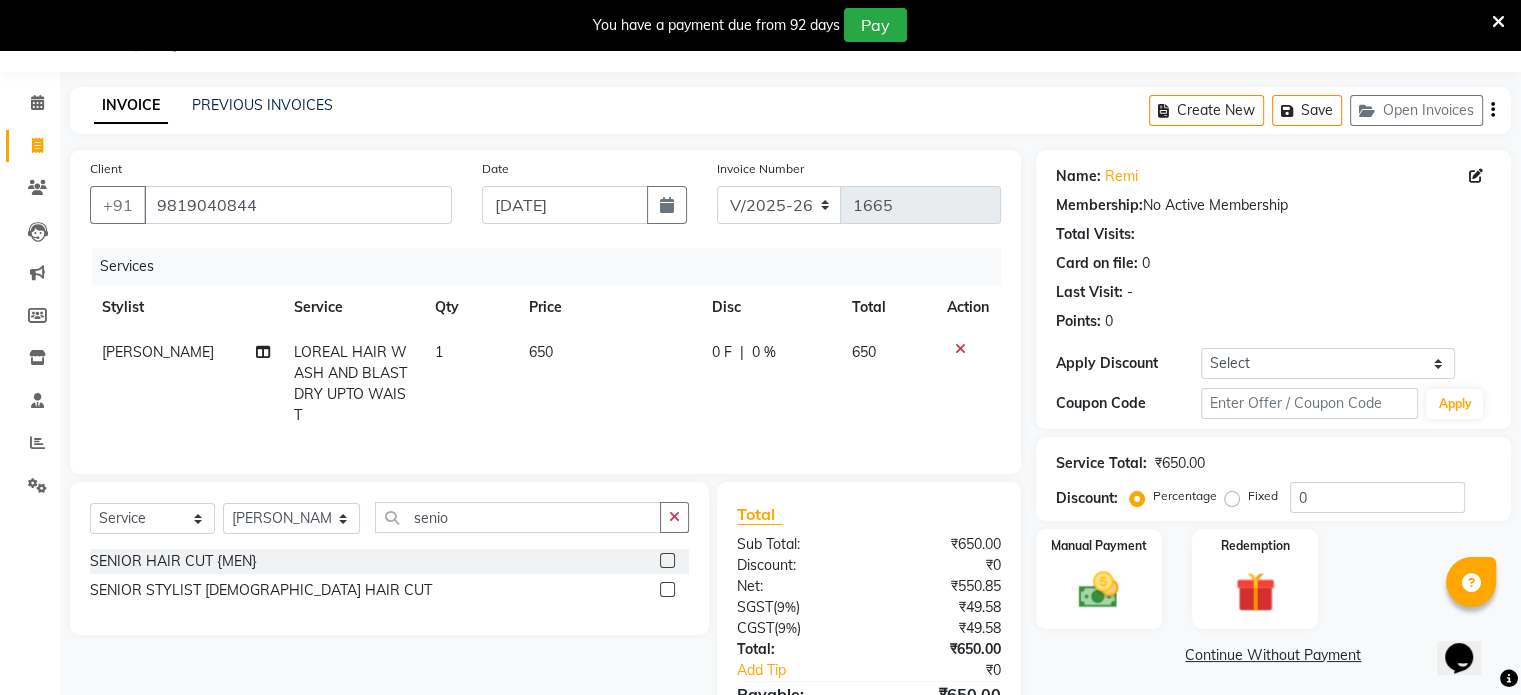 click 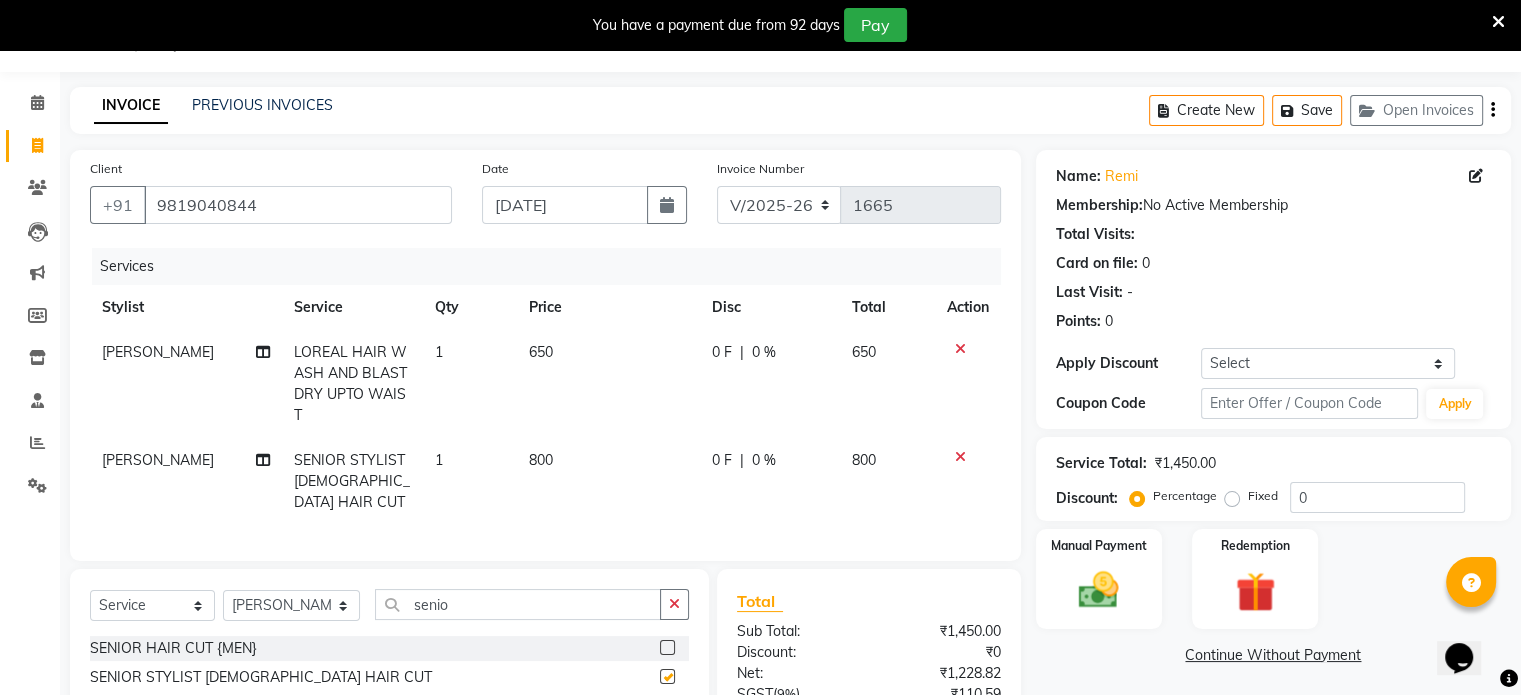 checkbox on "false" 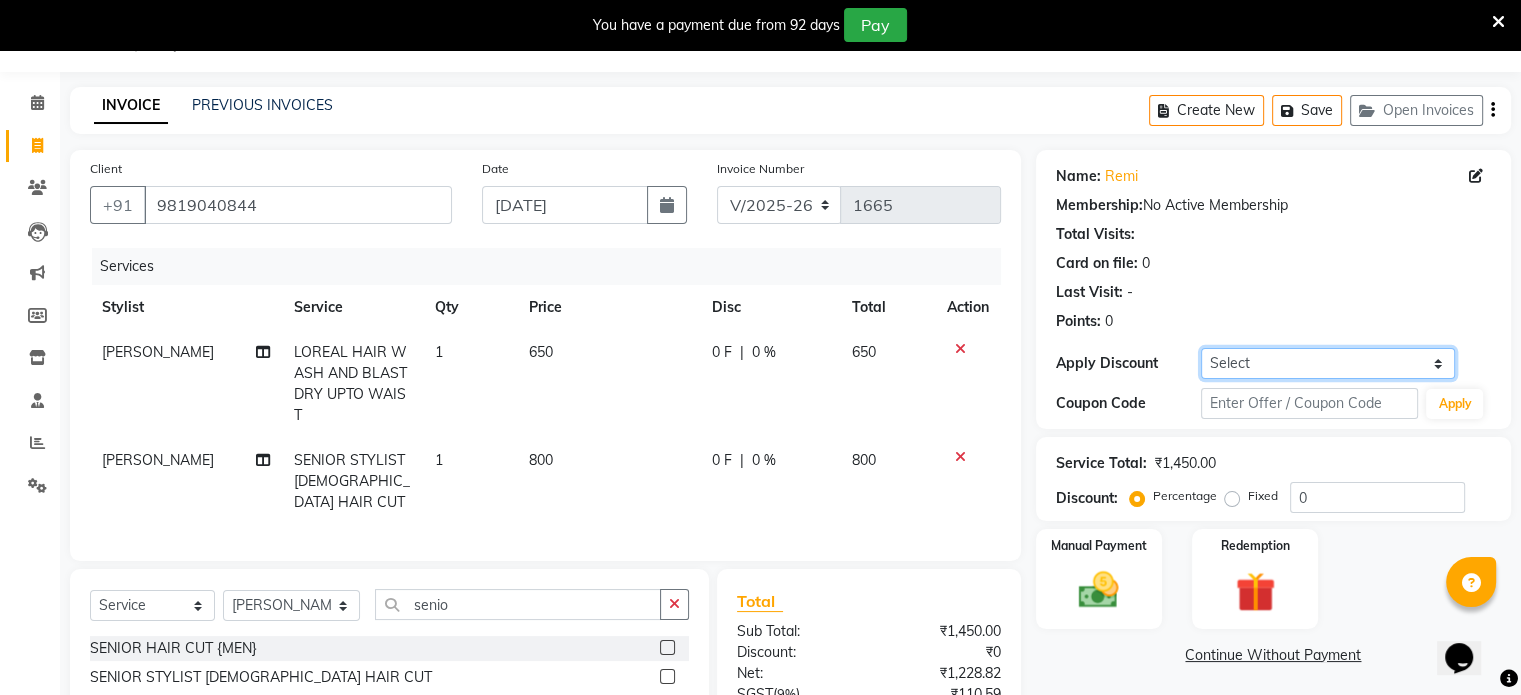 click on "Select Coupon → 500 Coupons Coupon → Kalpataru20 Coupon → Veda20 Coupon → Salt-20" 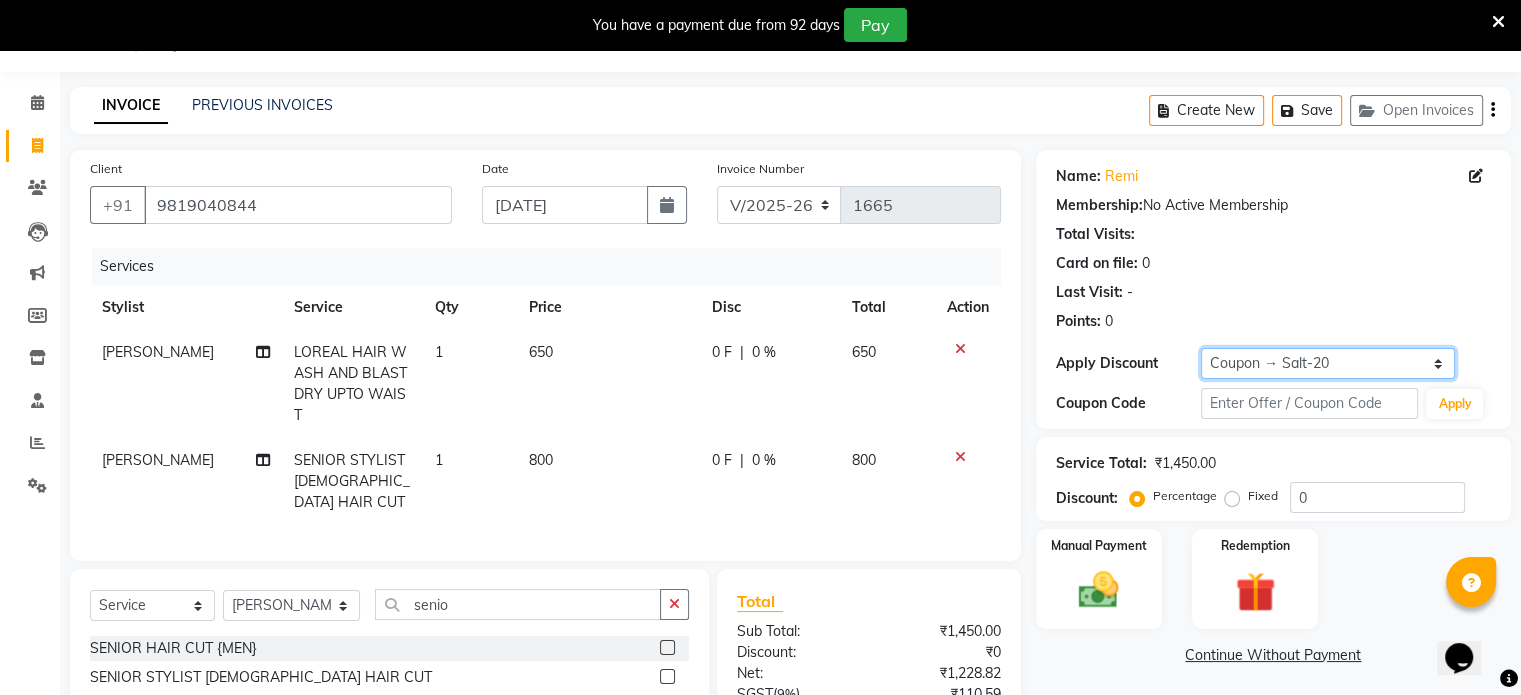 click on "Select Coupon → 500 Coupons Coupon → Kalpataru20 Coupon → Veda20 Coupon → Salt-20" 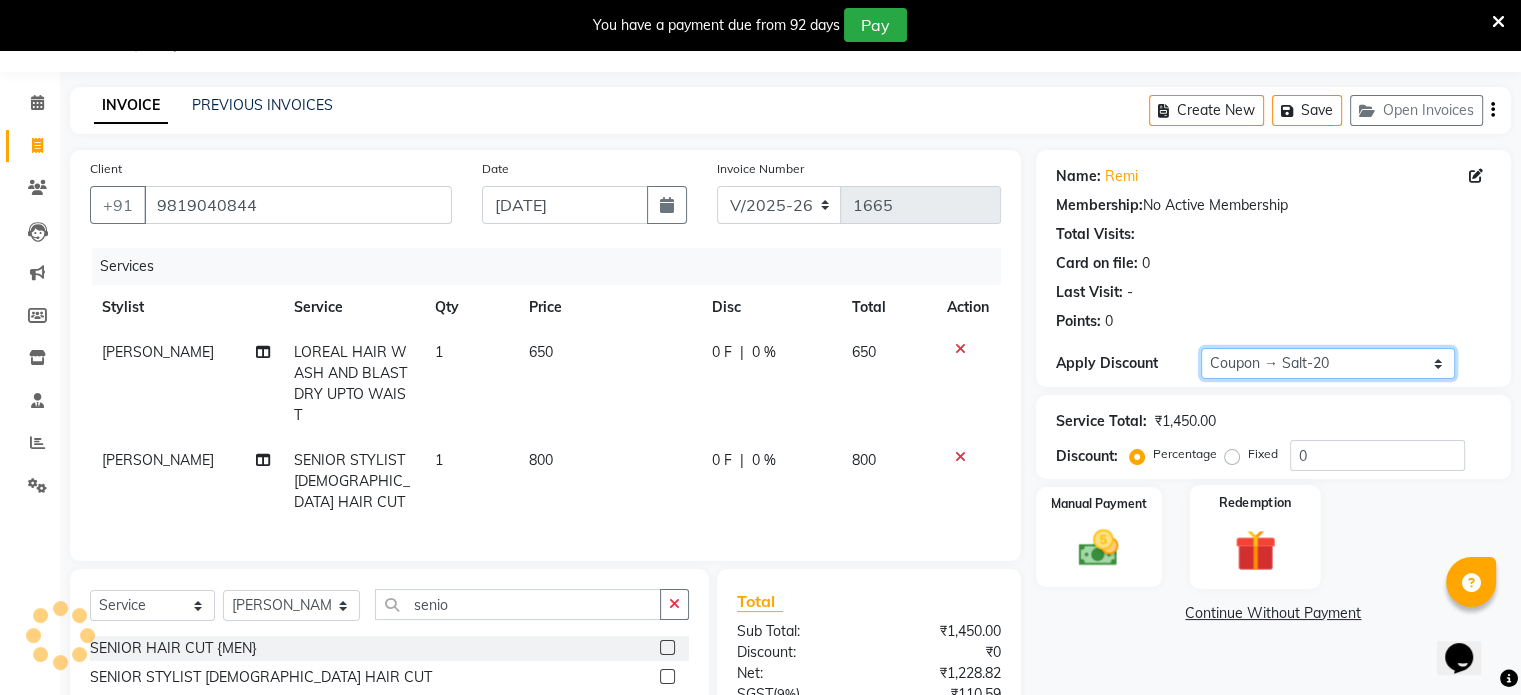 type on "20" 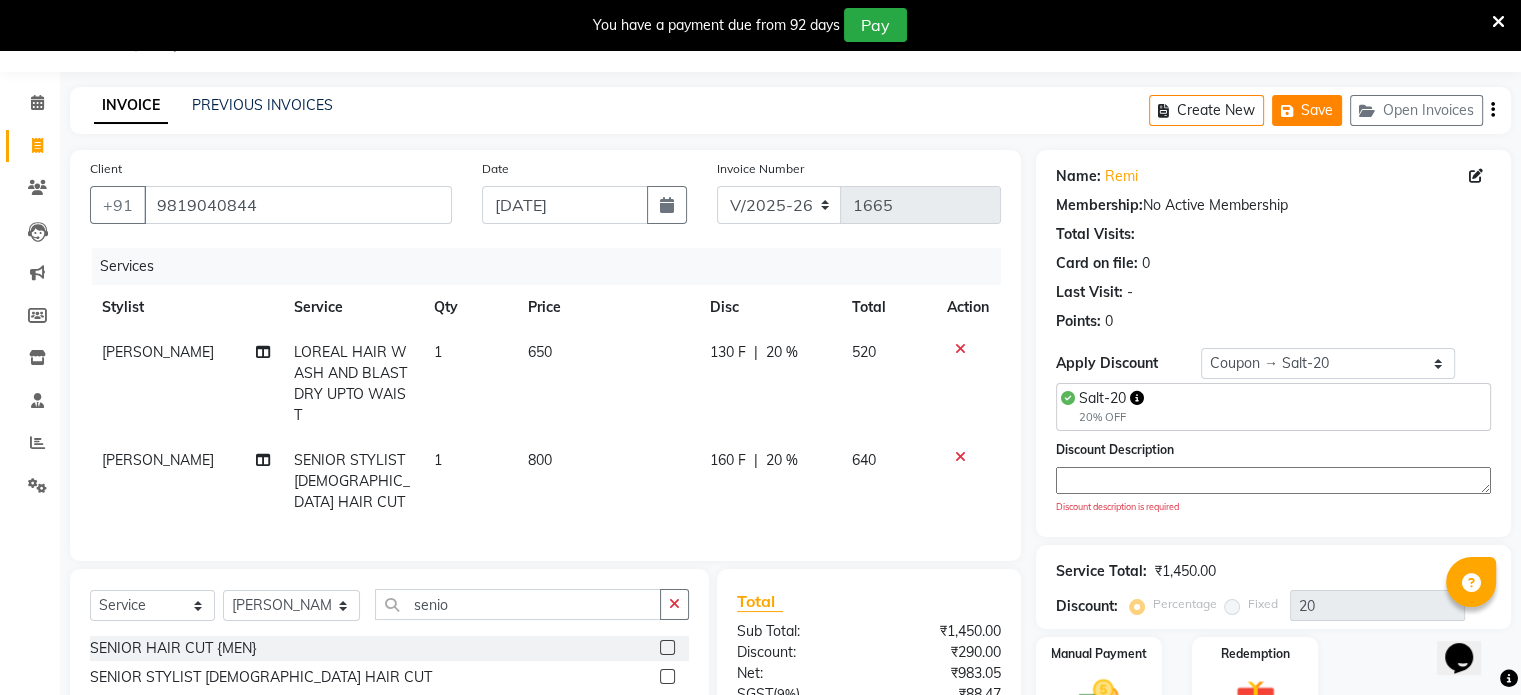 click on "Save" 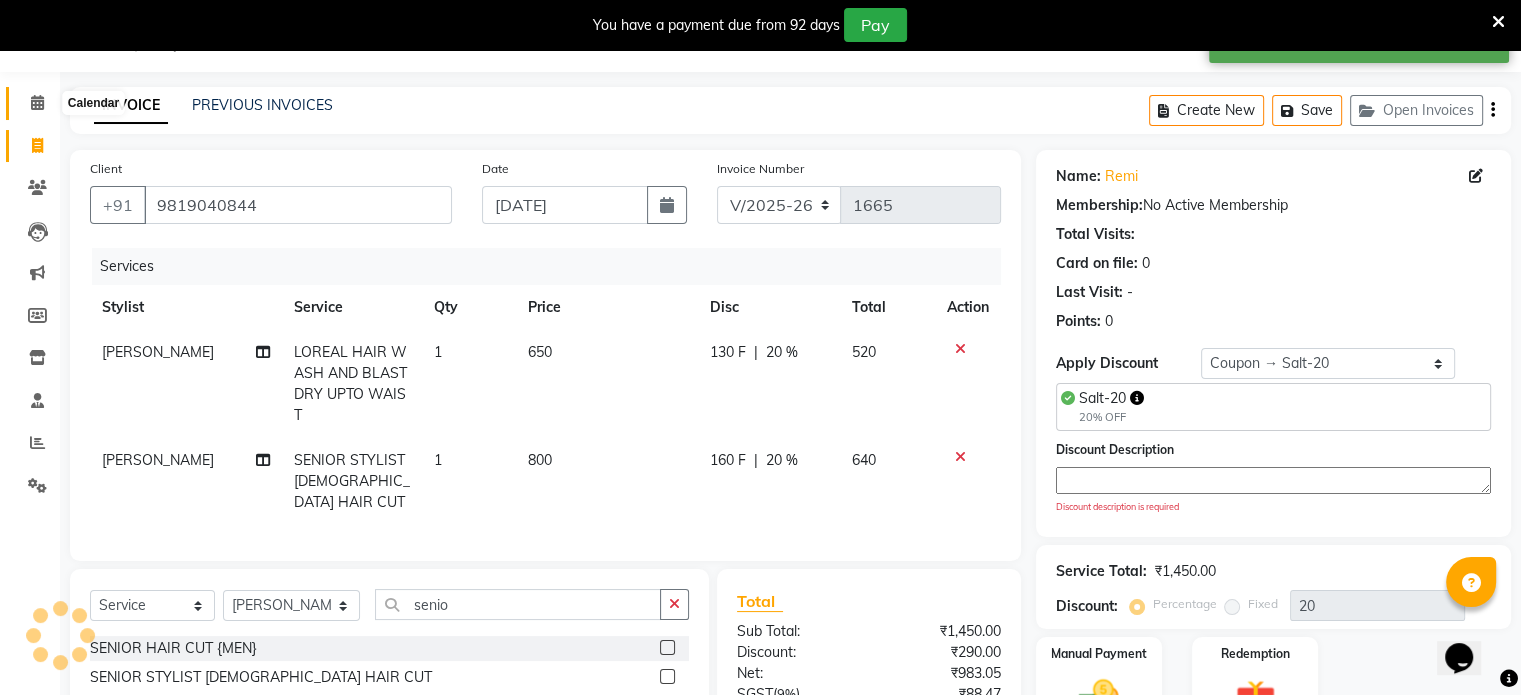 click 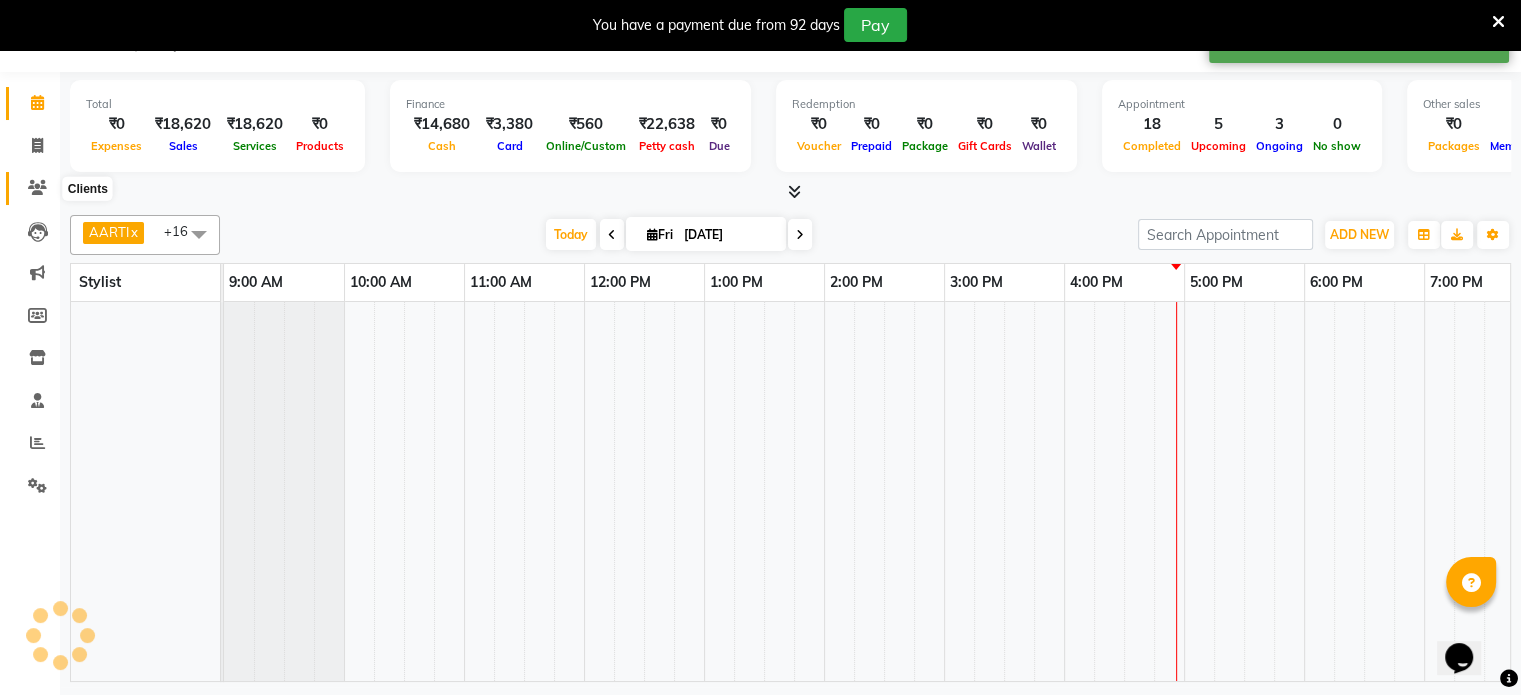 click 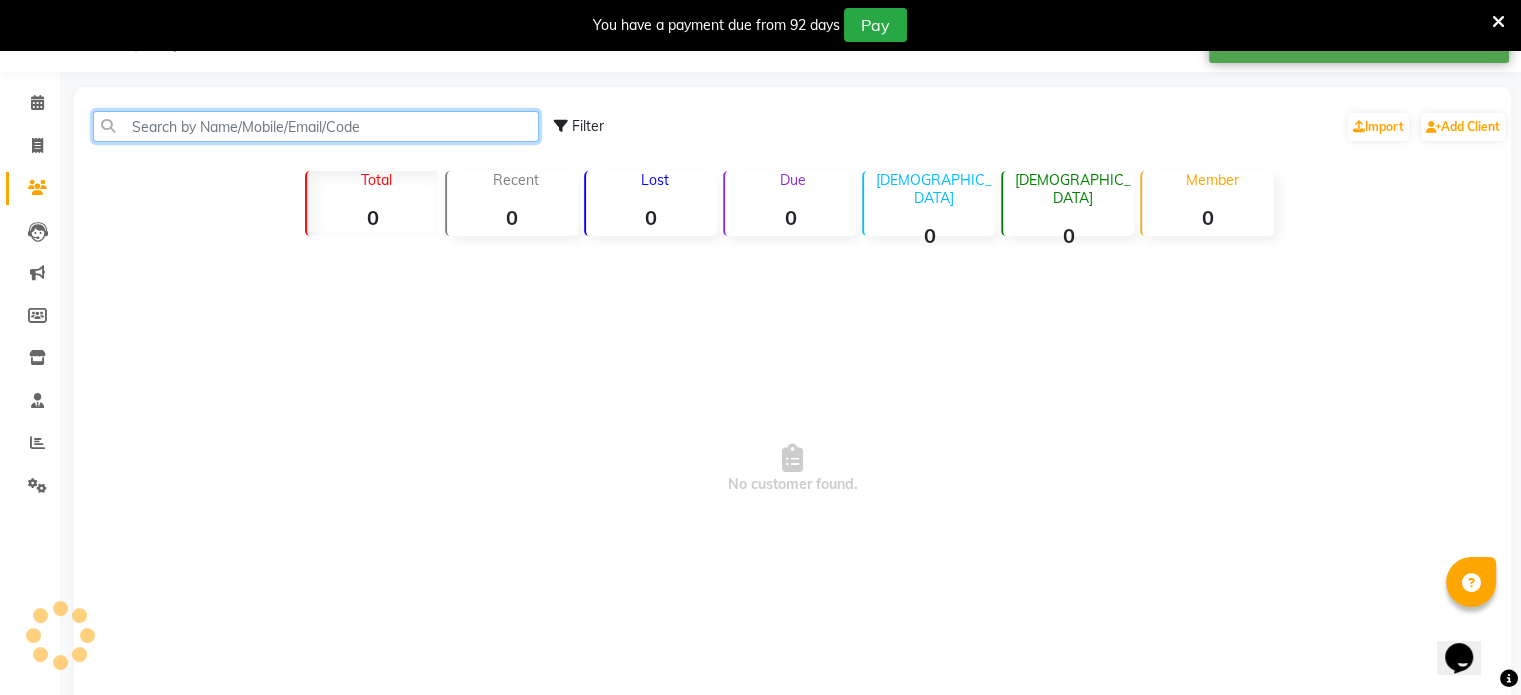 click 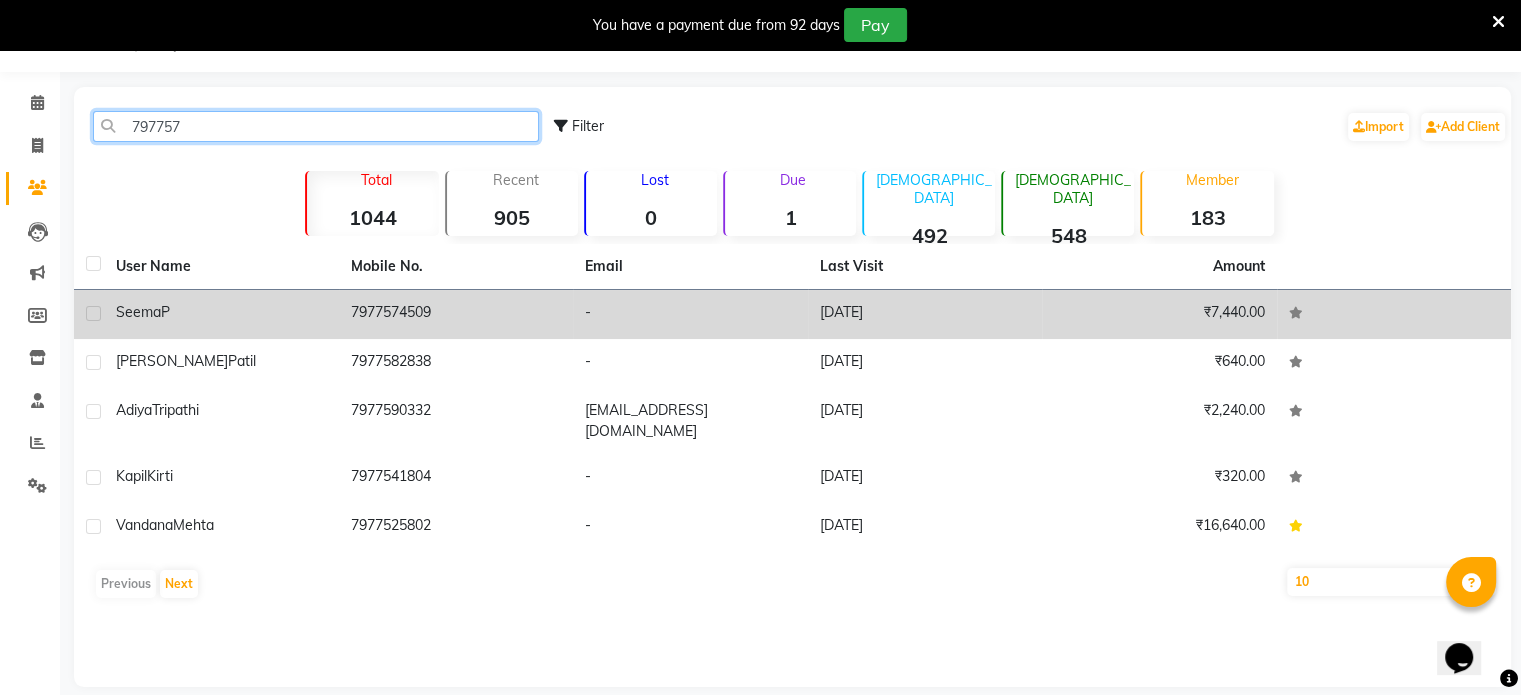 type on "797757" 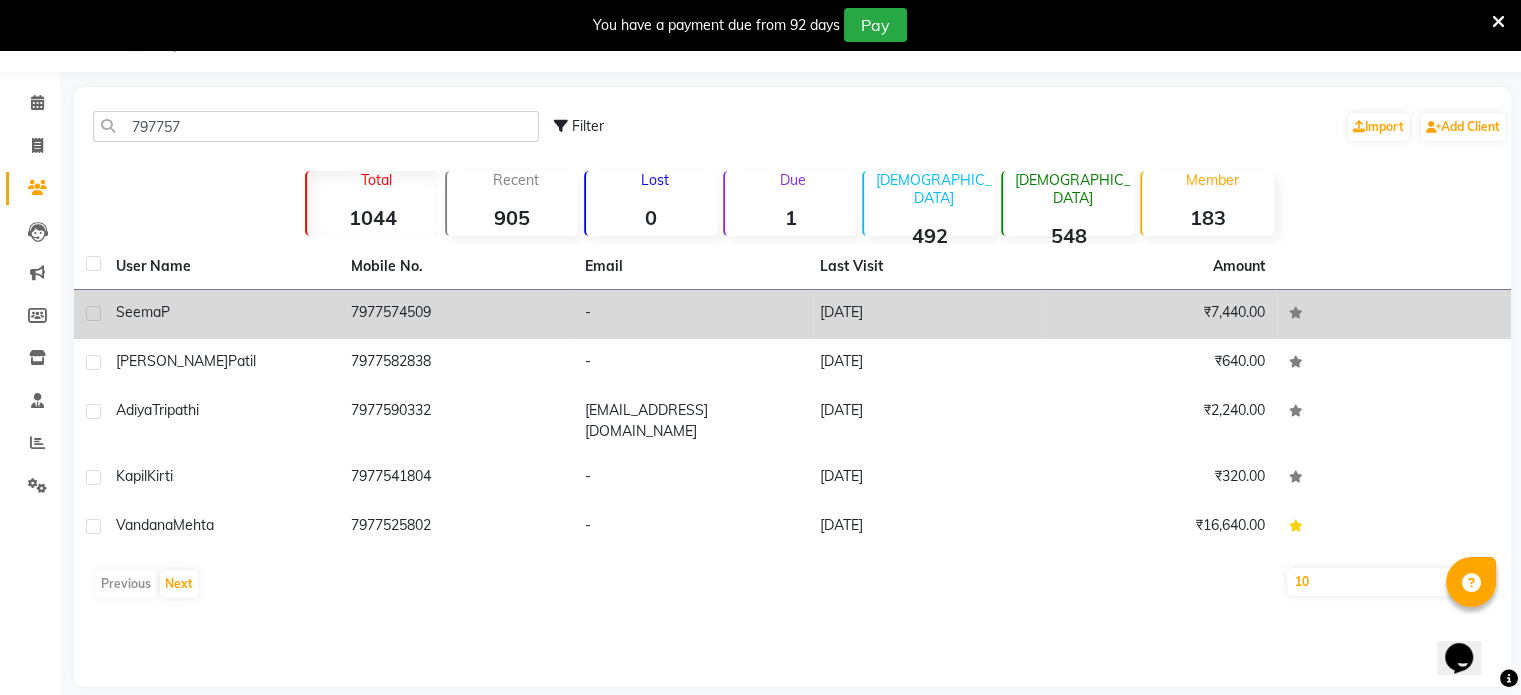 click on "Seema" 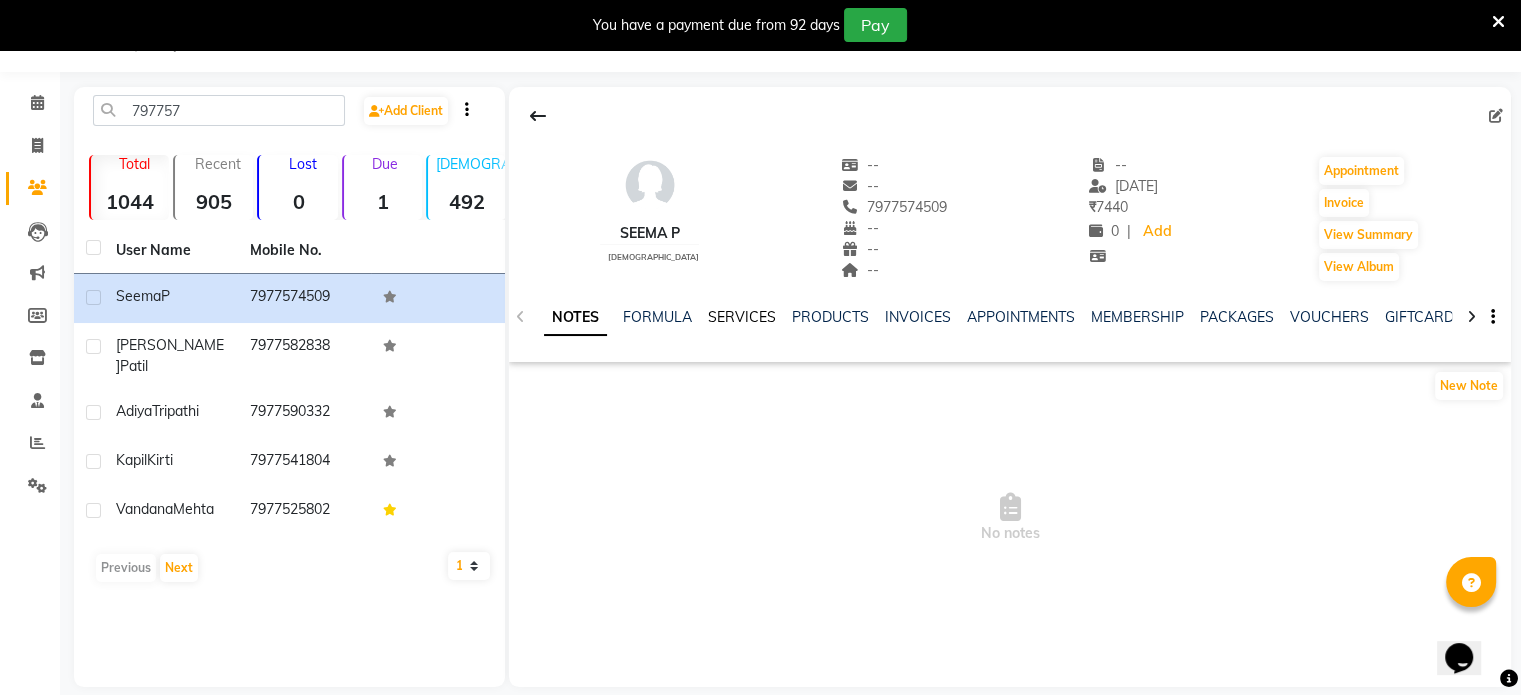 click on "SERVICES" 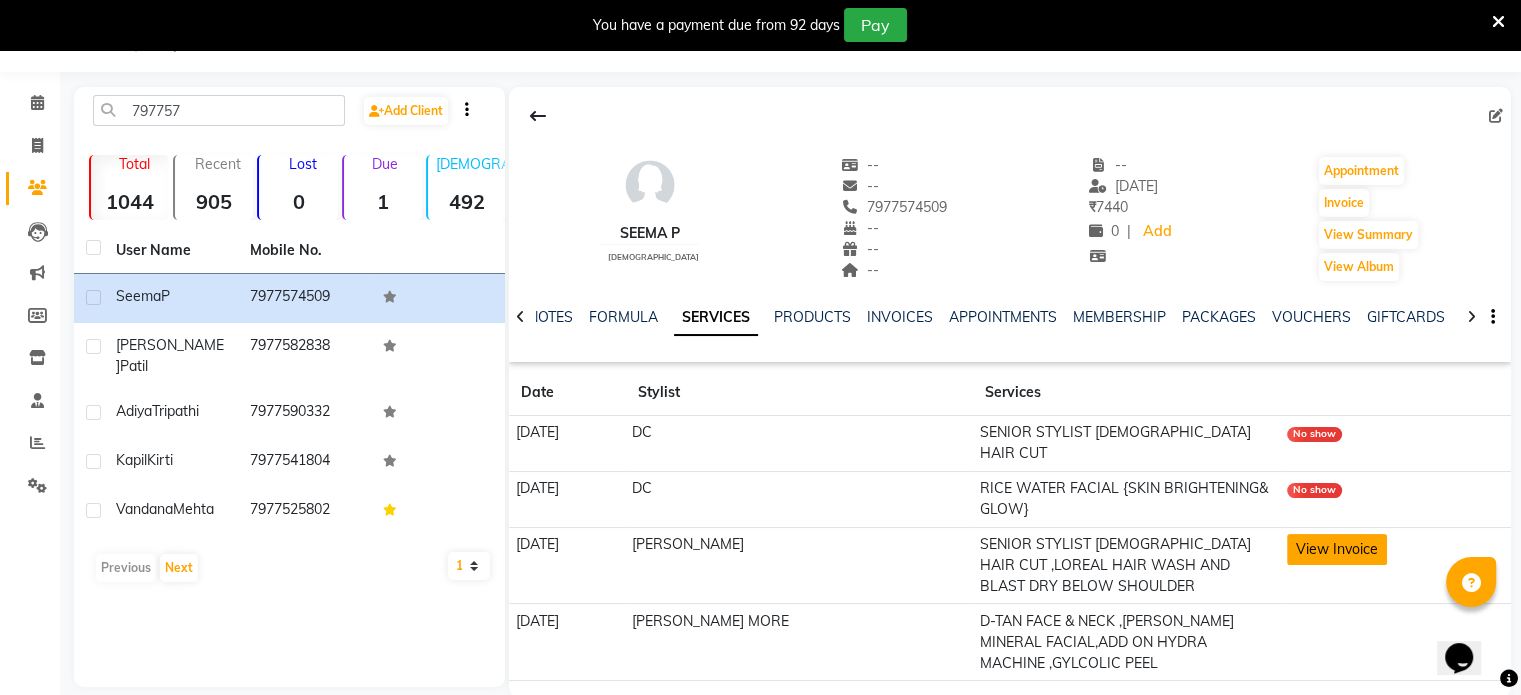 click on "View Invoice" 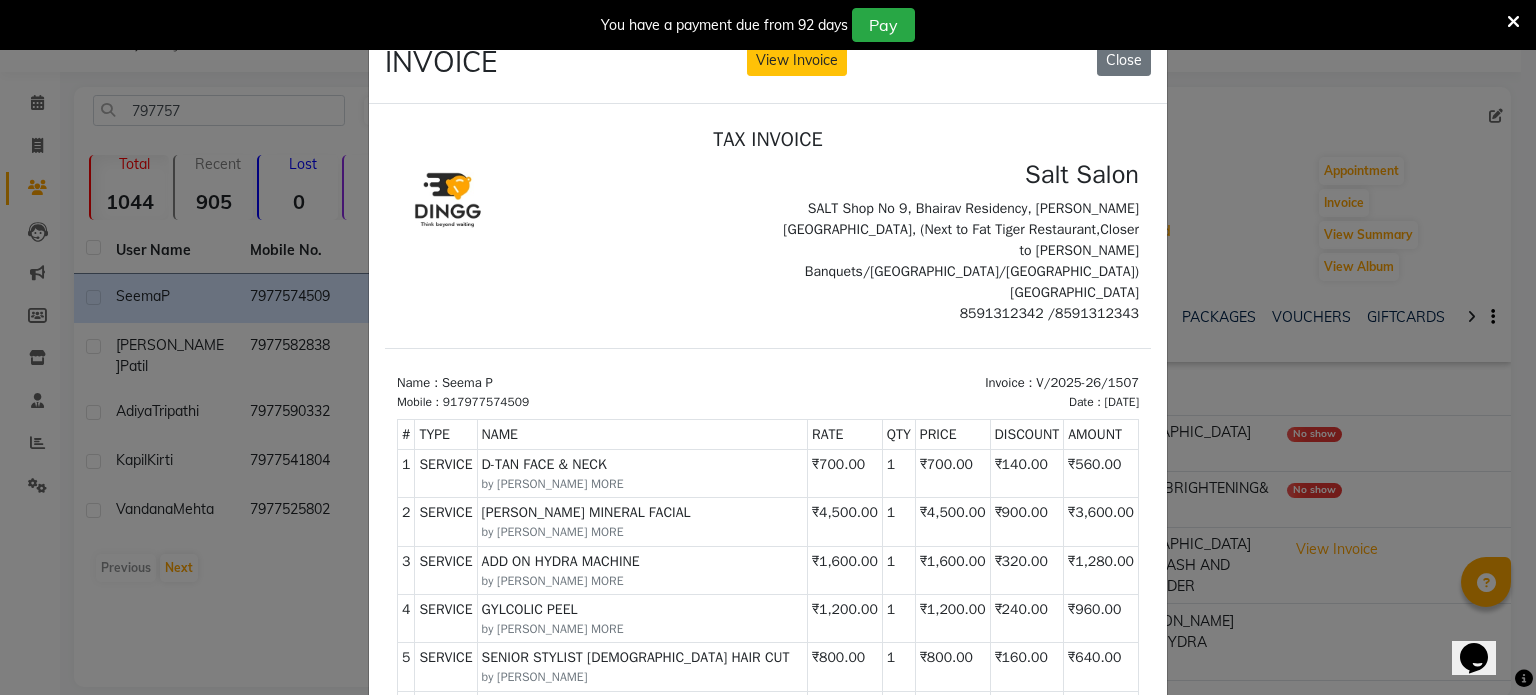 scroll, scrollTop: 16, scrollLeft: 0, axis: vertical 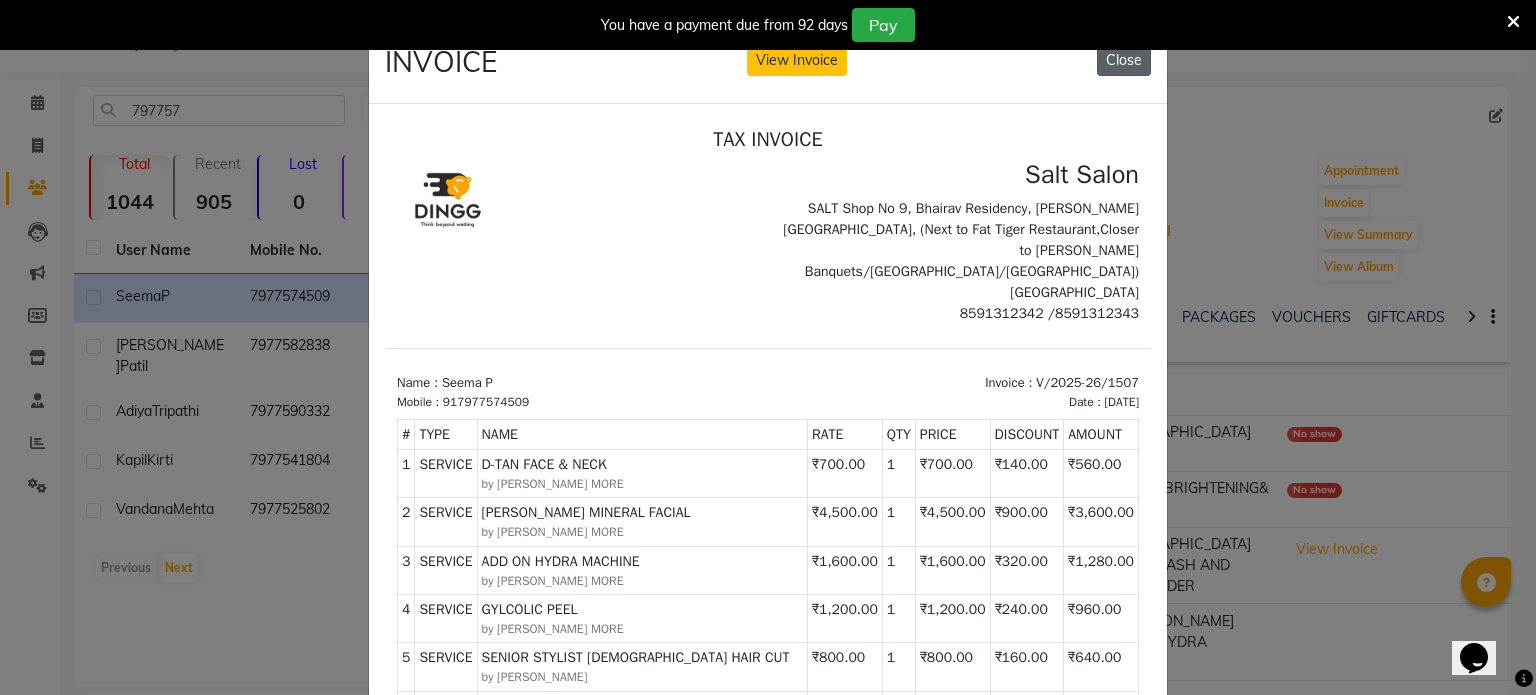 click on "Close" 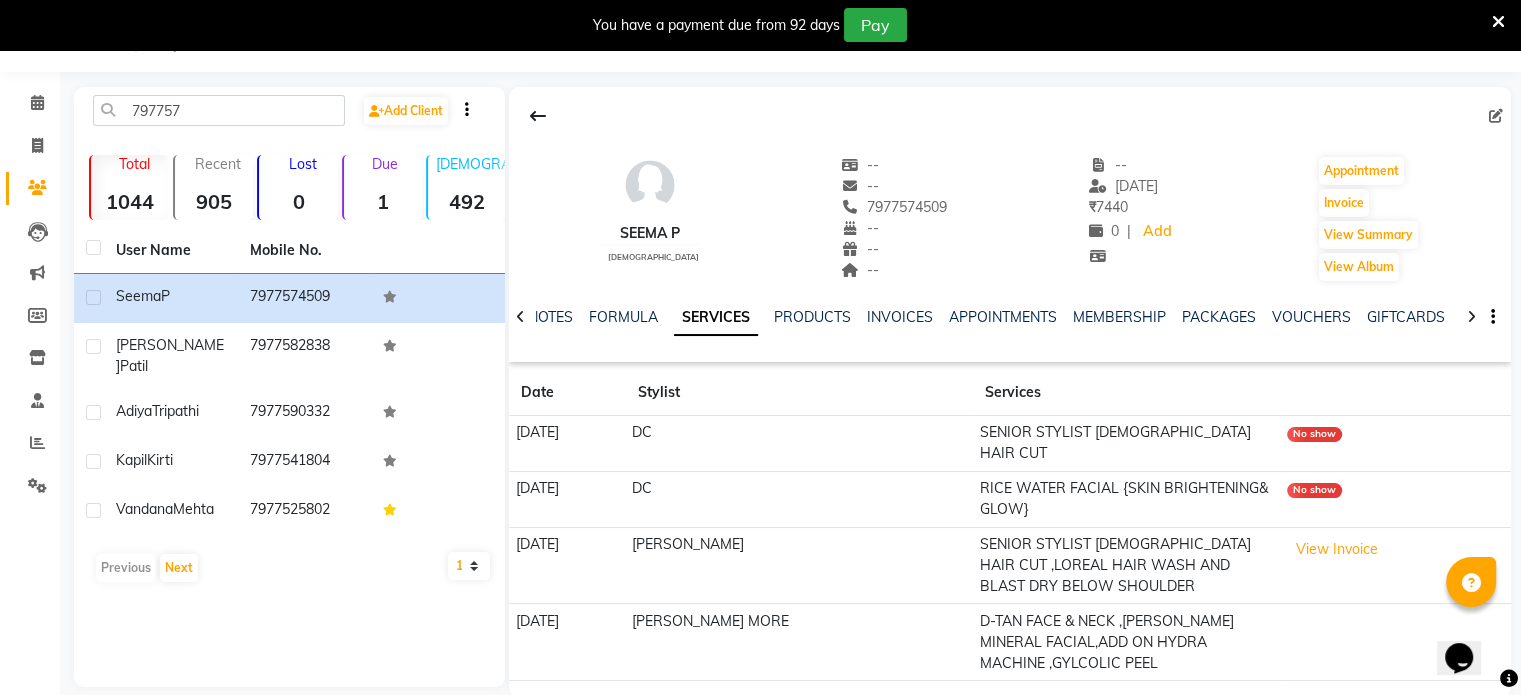 click on "You have a payment due from 92 days   Pay" at bounding box center (750, 25) 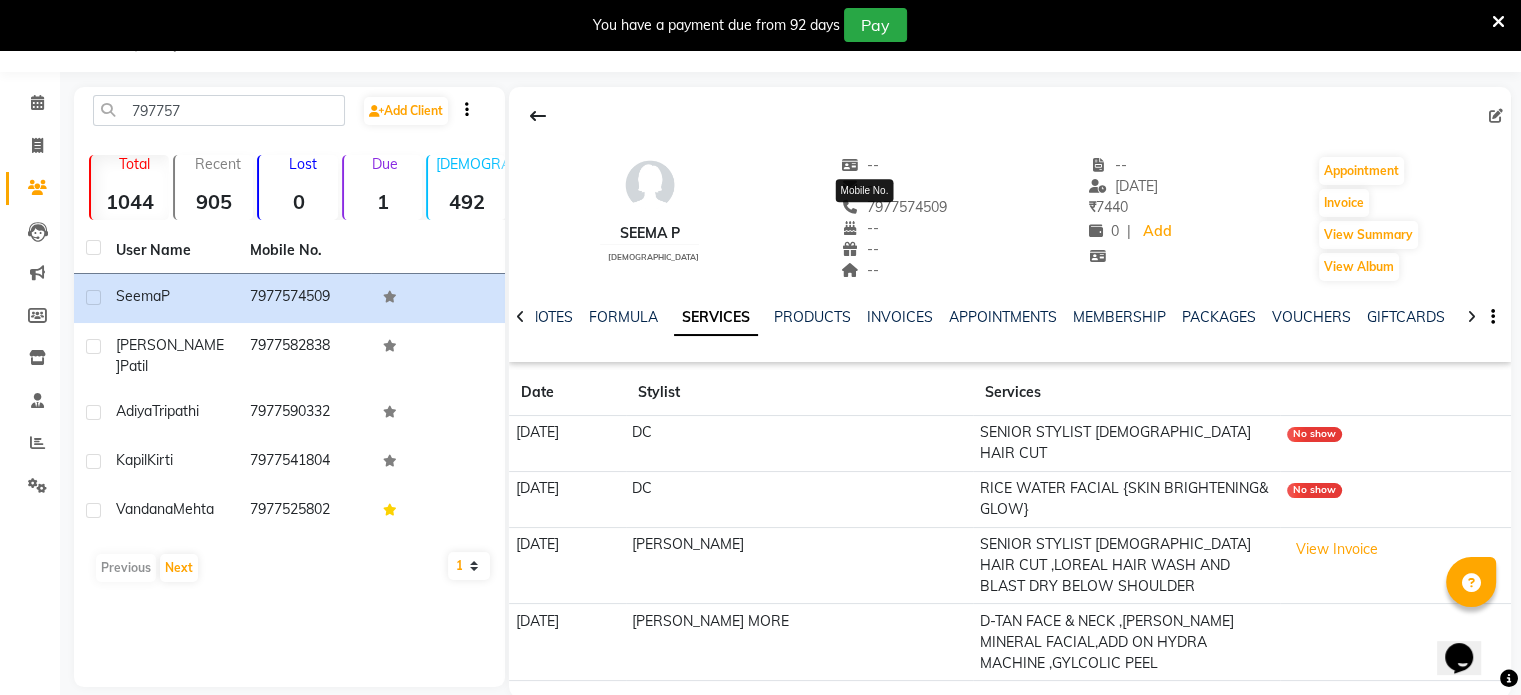 drag, startPoint x: 836, startPoint y: 203, endPoint x: 920, endPoint y: 202, distance: 84.00595 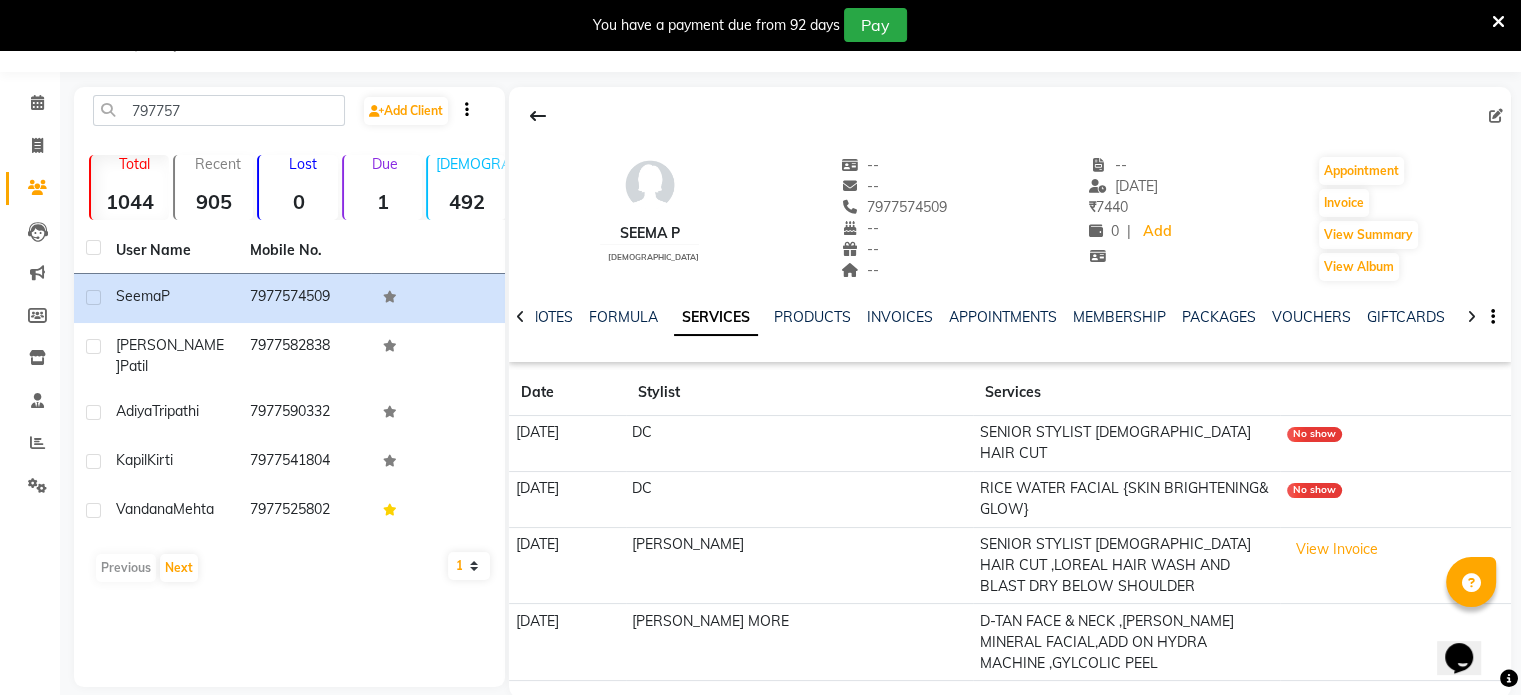 copy on "7977574509" 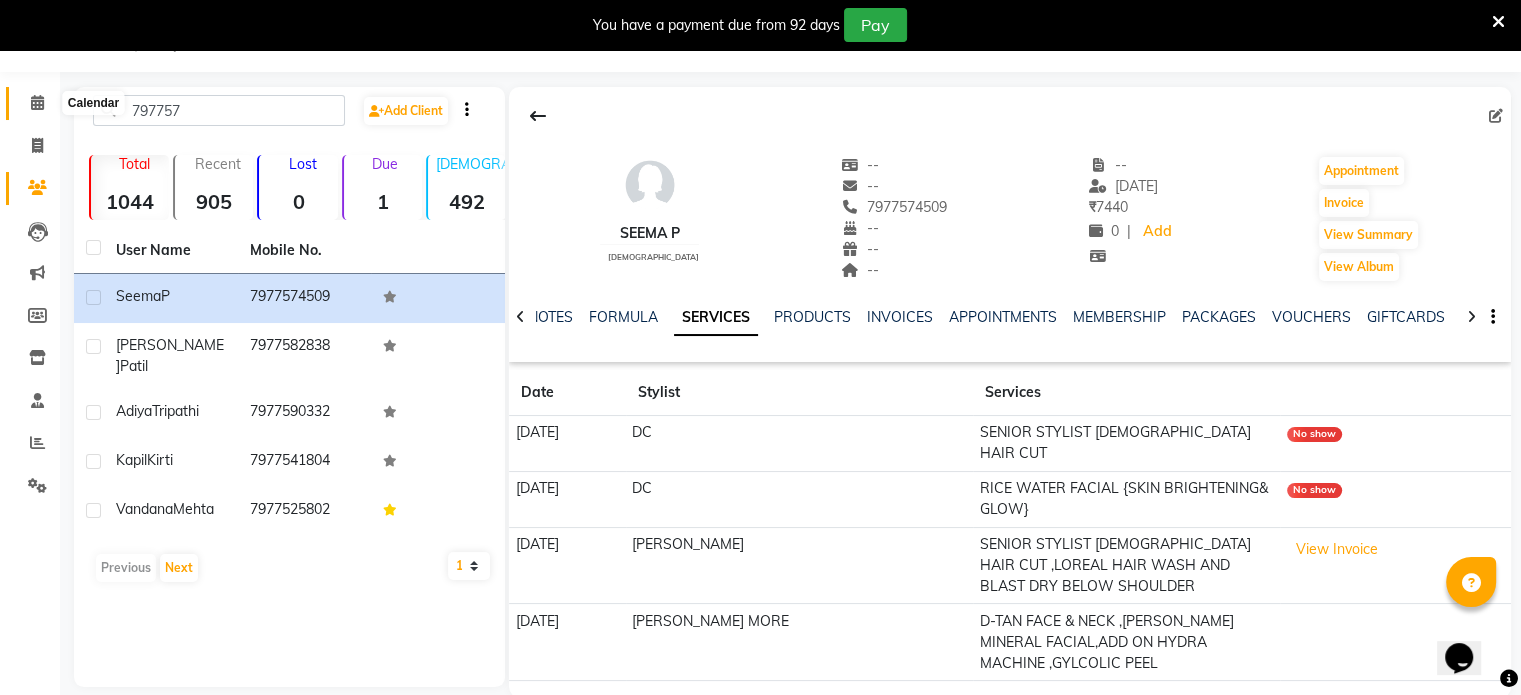 click 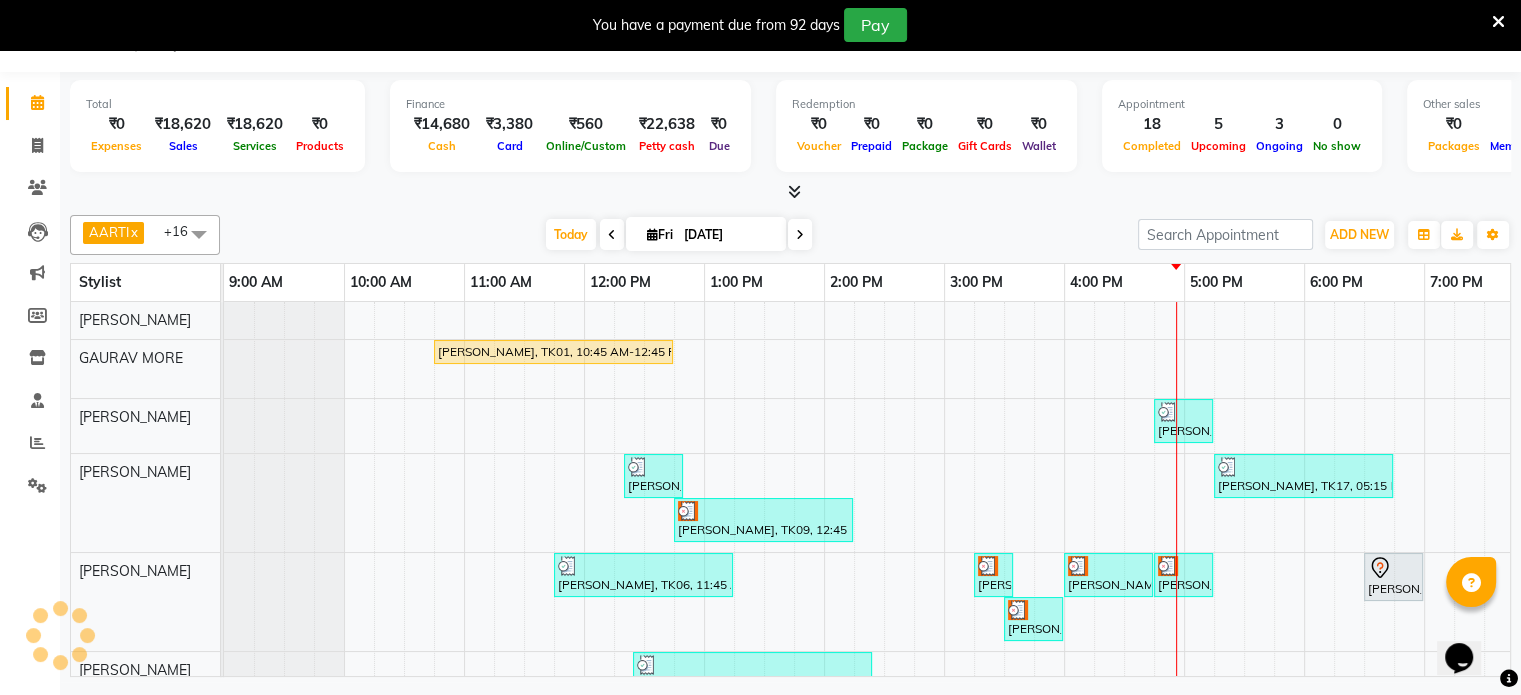 scroll, scrollTop: 0, scrollLeft: 0, axis: both 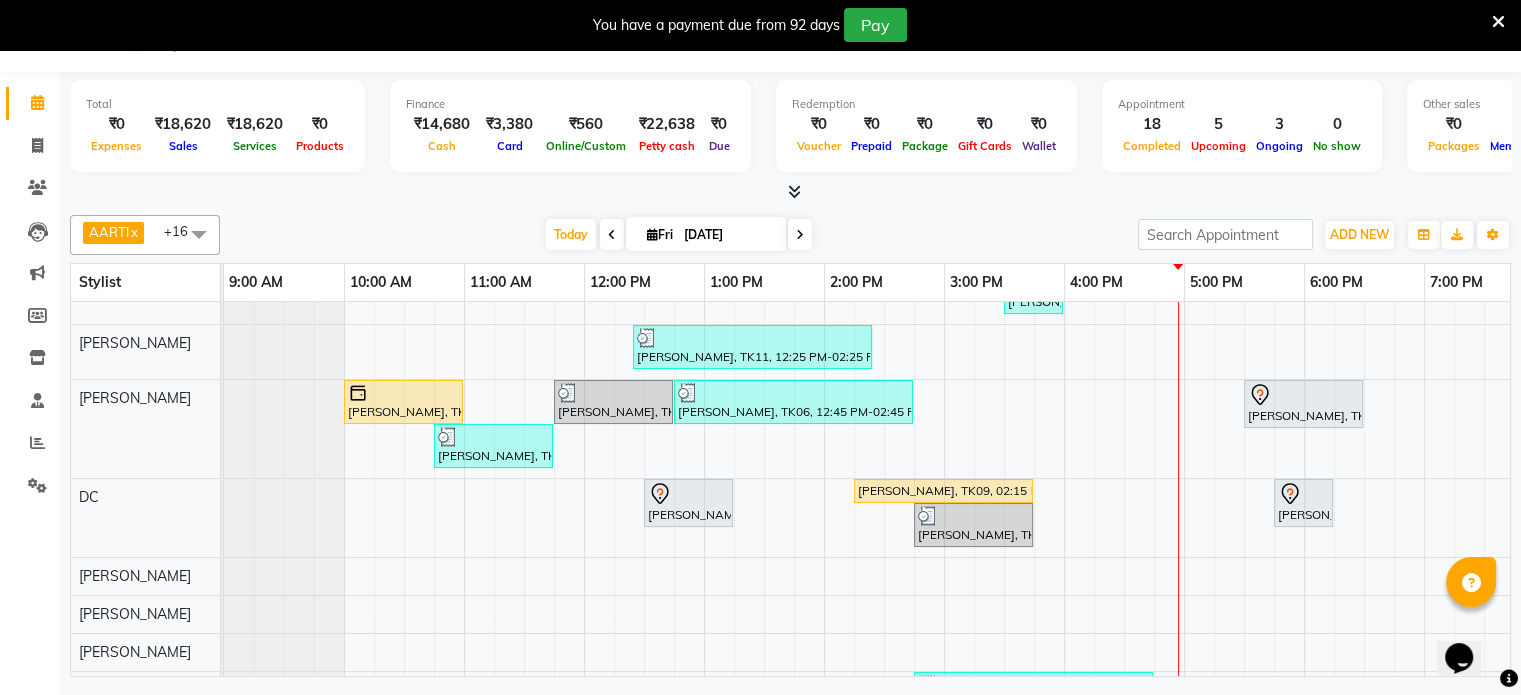 click on "vidhi jindal, TK01, 10:45 AM-12:45 PM, BOTOX /QOD/ NANOPLASTIA BELOW WAIST              Sahika Shaikh, TK08, 08:00 PM-09:00 PM, ROOT TOUCH UP 1 INCH       Natasha Rajdev, TK17, 04:45 PM-05:15 PM,  SHAVING     Brinda singh, TK07, 12:20 PM-12:50 PM, KIDS BOY HAIR CUT {BELOW 8 YEARS}     Natasha Rajdev, TK17, 05:15 PM-06:45 PM, GLOBAL COLOUR UPTO WAIST      Natasha Rajdev, TK09, 12:45 PM-02:15 PM, GLOBAL COLOUR UPTO WAIST      Shazneen Patel, TK06, 11:45 AM-01:15 PM, THREADING EYEBROW ,BEAD WAX UPPER LIP / LOWER LIP / CHIN / / OUTER NOSE ,BEAD WAX JAWLINE / SIDE LOCKS/ NECK      Anushka Srivastav, TK15, 03:15 PM-03:35 PM, FACE MASSAGE WITH REMY CREAM      Anushka Srivastav, TK15, 04:00 PM-04:45 PM, REMY LAURE MINERAL FACIAL     Anushka Srivastav, TK15, 04:45 PM-05:15 PM, ADD ON HYDRA MACHINE              Sandhaya Notiyan, TK12, 06:30 PM-07:00 PM, NAIL EXTENSION  REMOVEL     Anushka Srivastav, TK15, 03:30 PM-04:00 PM, D-TAN FACE AND NECK COMPLIMENTARY" at bounding box center [1064, 476] 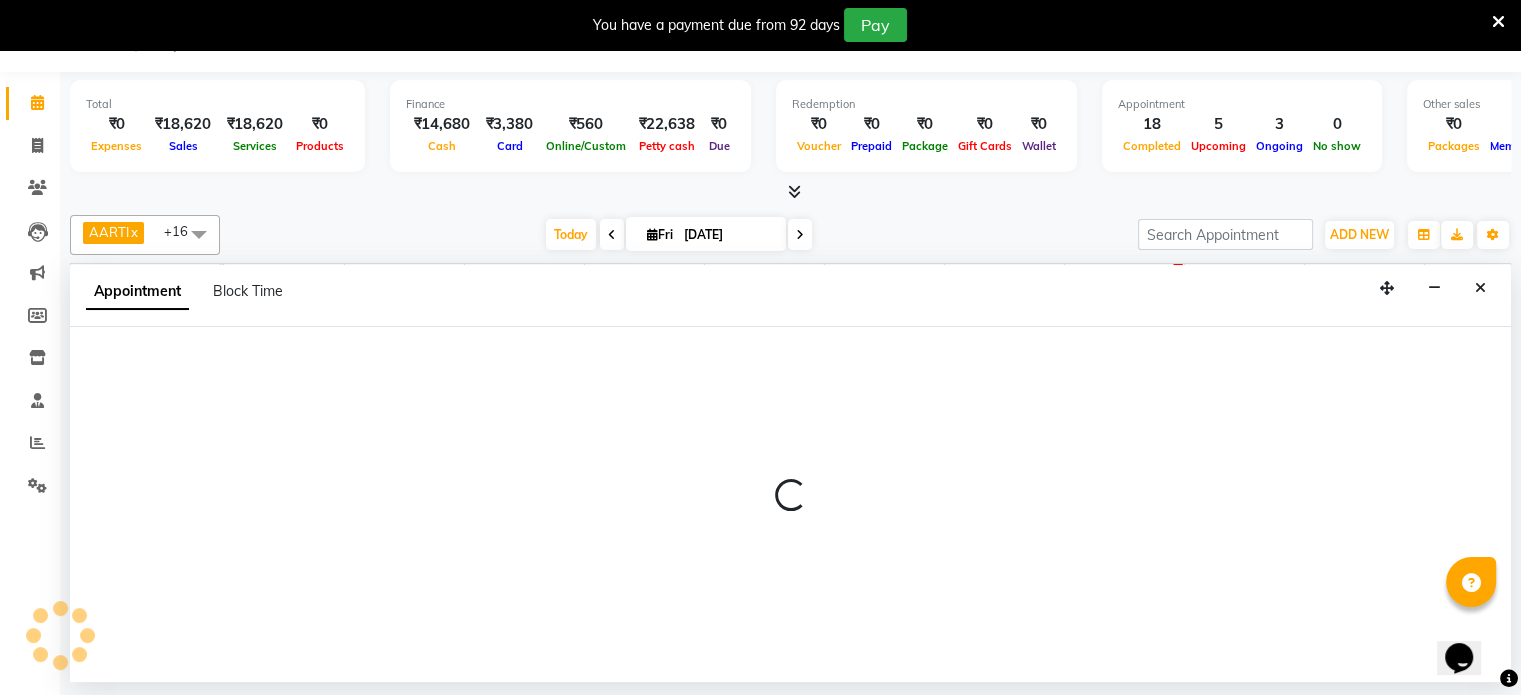 select on "77532" 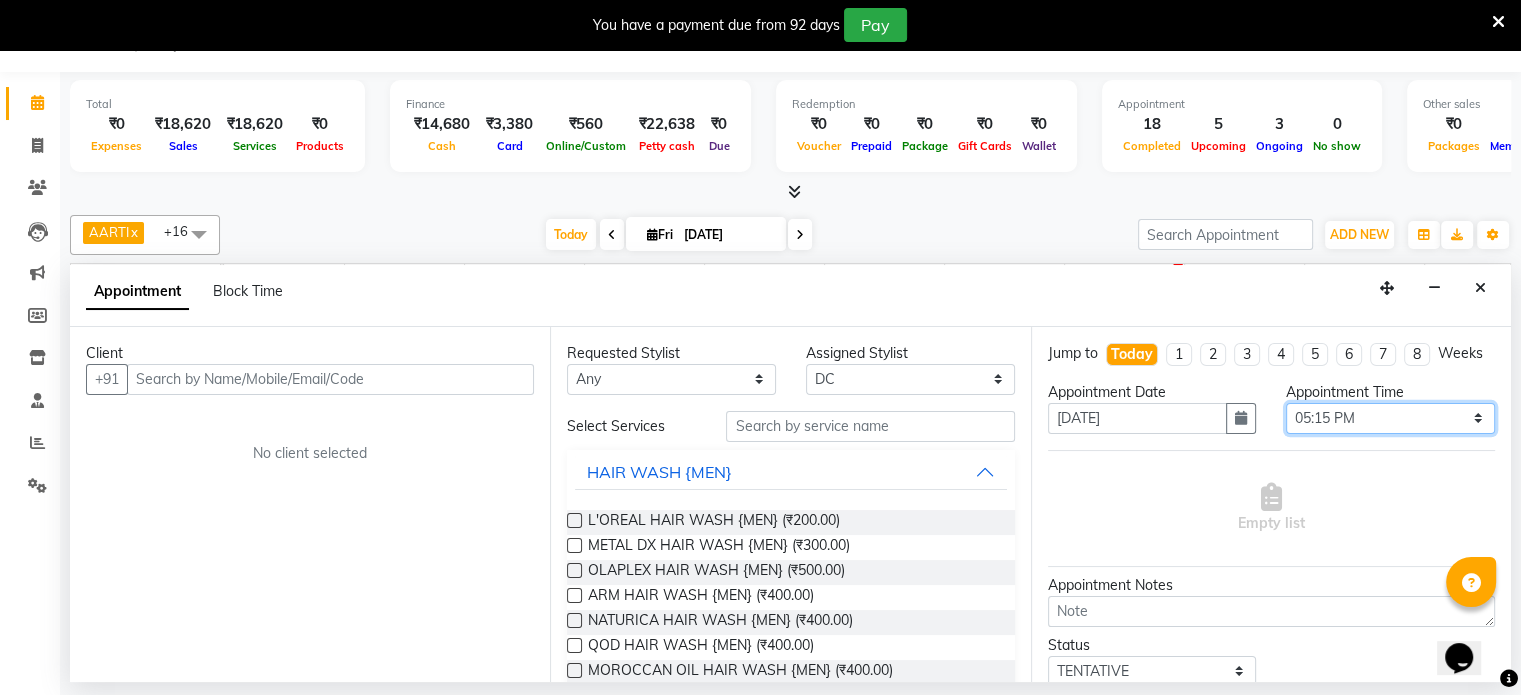 click on "Select 10:00 AM 10:15 AM 10:30 AM 10:45 AM 11:00 AM 11:15 AM 11:30 AM 11:45 AM 12:00 PM 12:15 PM 12:30 PM 12:45 PM 01:00 PM 01:15 PM 01:30 PM 01:45 PM 02:00 PM 02:15 PM 02:30 PM 02:45 PM 03:00 PM 03:15 PM 03:30 PM 03:45 PM 04:00 PM 04:15 PM 04:30 PM 04:45 PM 05:00 PM 05:15 PM 05:30 PM 05:45 PM 06:00 PM 06:15 PM 06:30 PM 06:45 PM 07:00 PM 07:15 PM 07:30 PM 07:45 PM 08:00 PM 08:15 PM 08:30 PM 08:45 PM 09:00 PM 09:15 PM 09:30 PM 09:45 PM 10:00 PM" at bounding box center [1390, 418] 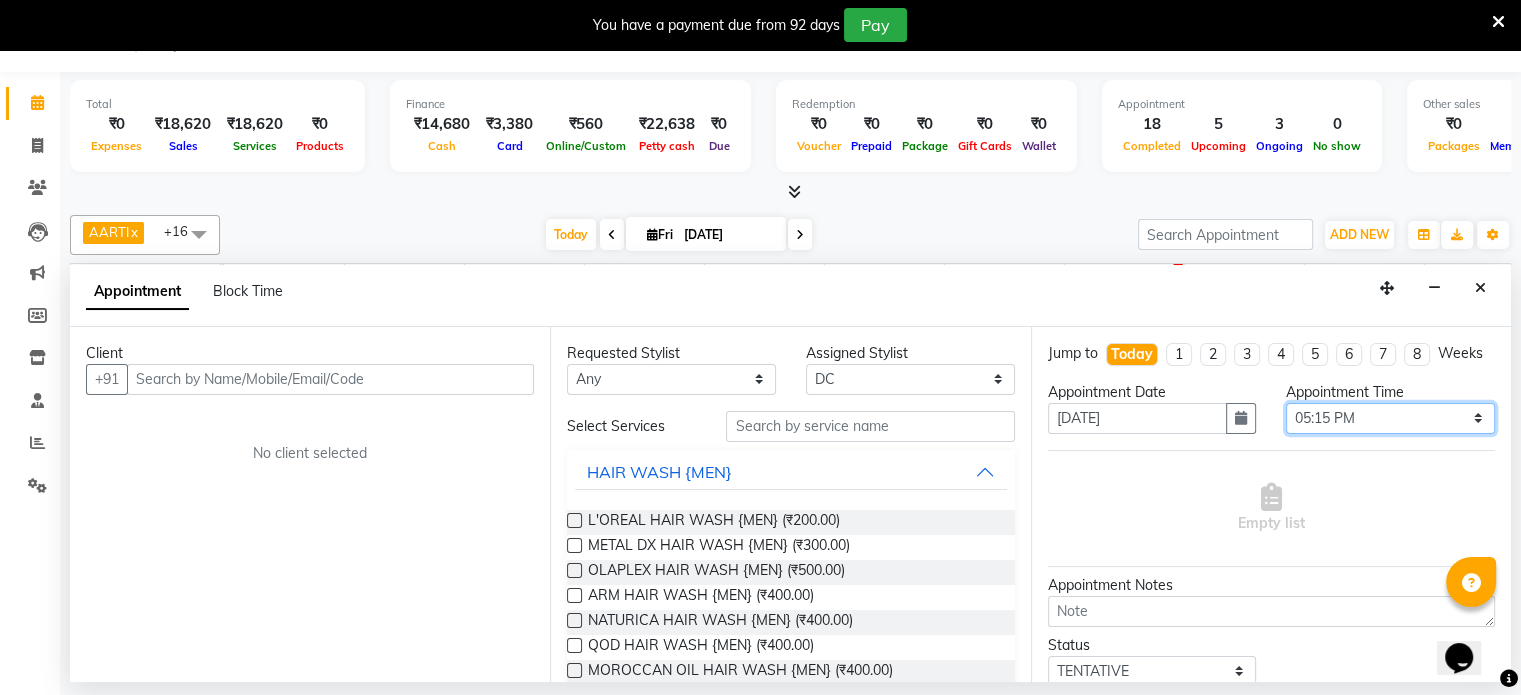 select on "1050" 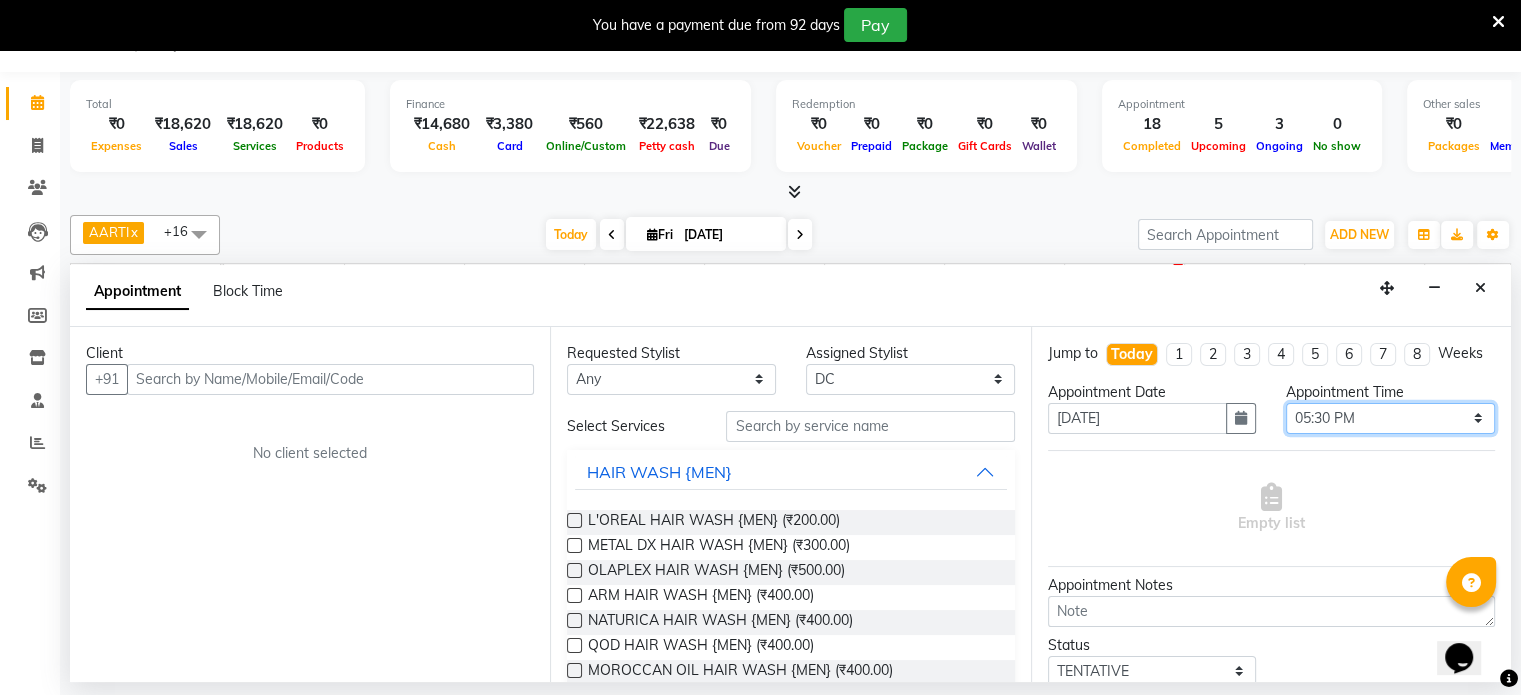 click on "Select 10:00 AM 10:15 AM 10:30 AM 10:45 AM 11:00 AM 11:15 AM 11:30 AM 11:45 AM 12:00 PM 12:15 PM 12:30 PM 12:45 PM 01:00 PM 01:15 PM 01:30 PM 01:45 PM 02:00 PM 02:15 PM 02:30 PM 02:45 PM 03:00 PM 03:15 PM 03:30 PM 03:45 PM 04:00 PM 04:15 PM 04:30 PM 04:45 PM 05:00 PM 05:15 PM 05:30 PM 05:45 PM 06:00 PM 06:15 PM 06:30 PM 06:45 PM 07:00 PM 07:15 PM 07:30 PM 07:45 PM 08:00 PM 08:15 PM 08:30 PM 08:45 PM 09:00 PM 09:15 PM 09:30 PM 09:45 PM 10:00 PM" at bounding box center (1390, 418) 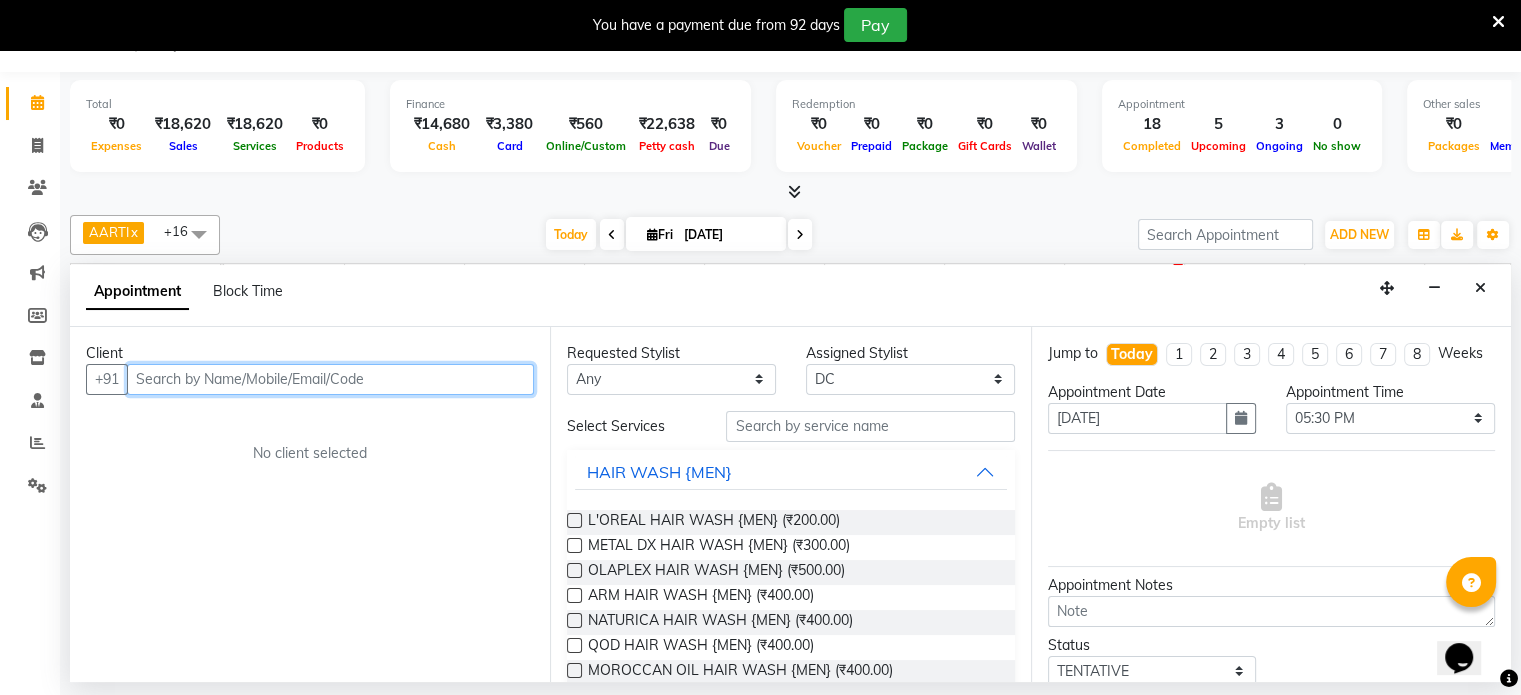 click at bounding box center (330, 379) 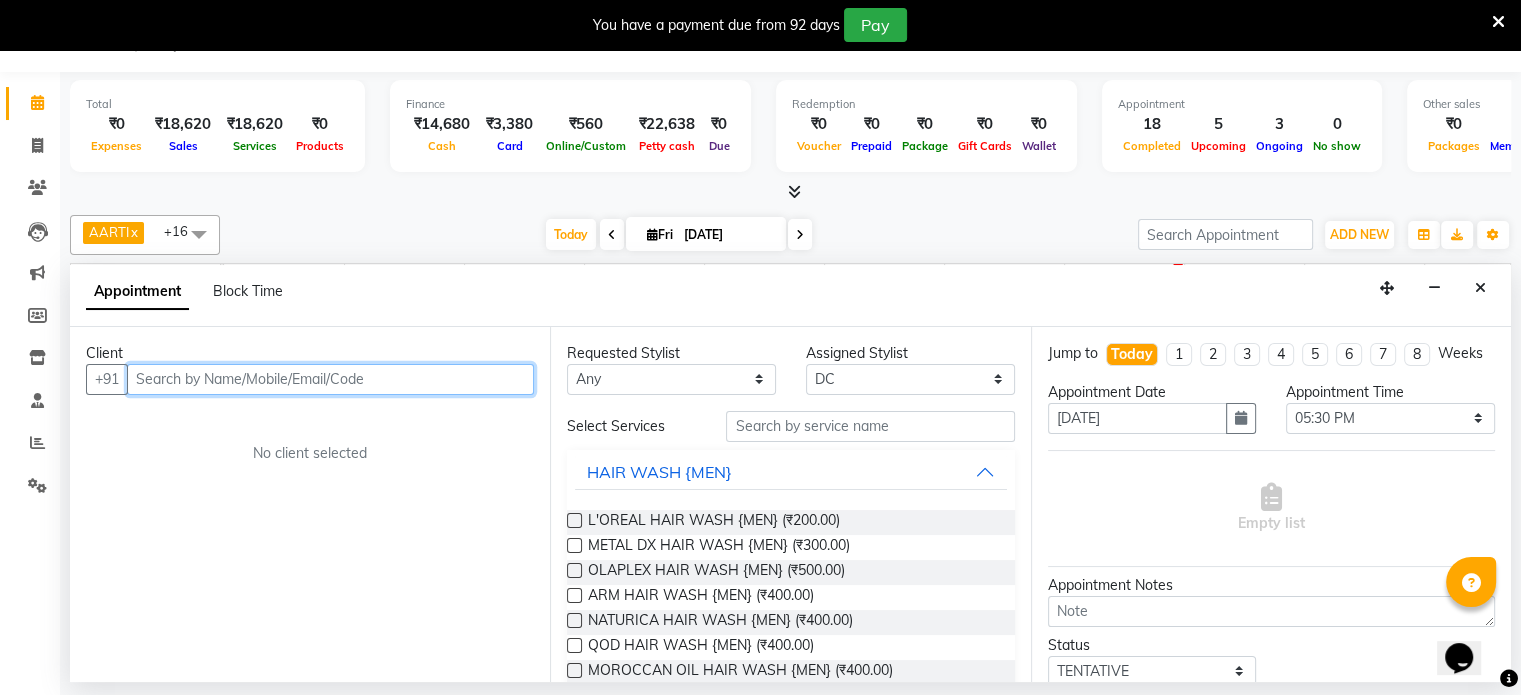 paste on "7977574509" 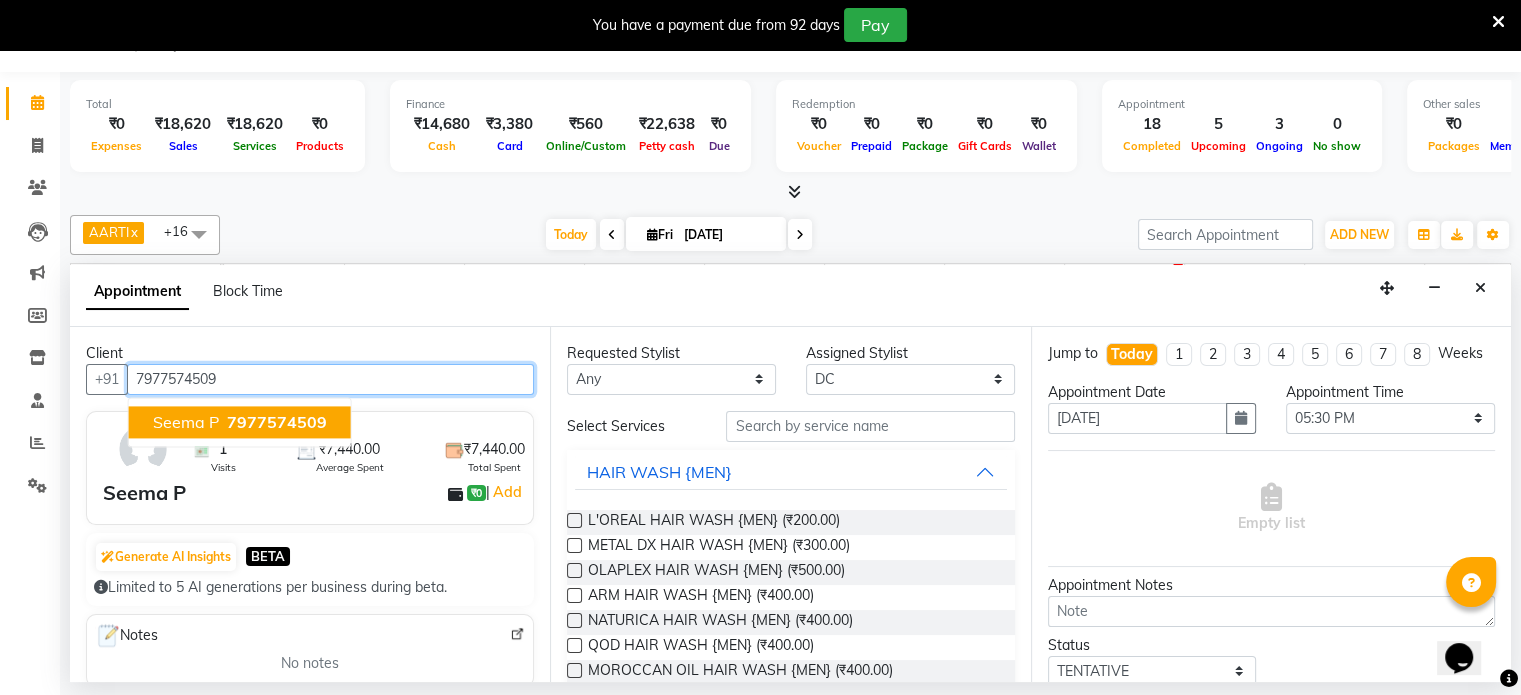 click on "7977574509" at bounding box center (277, 422) 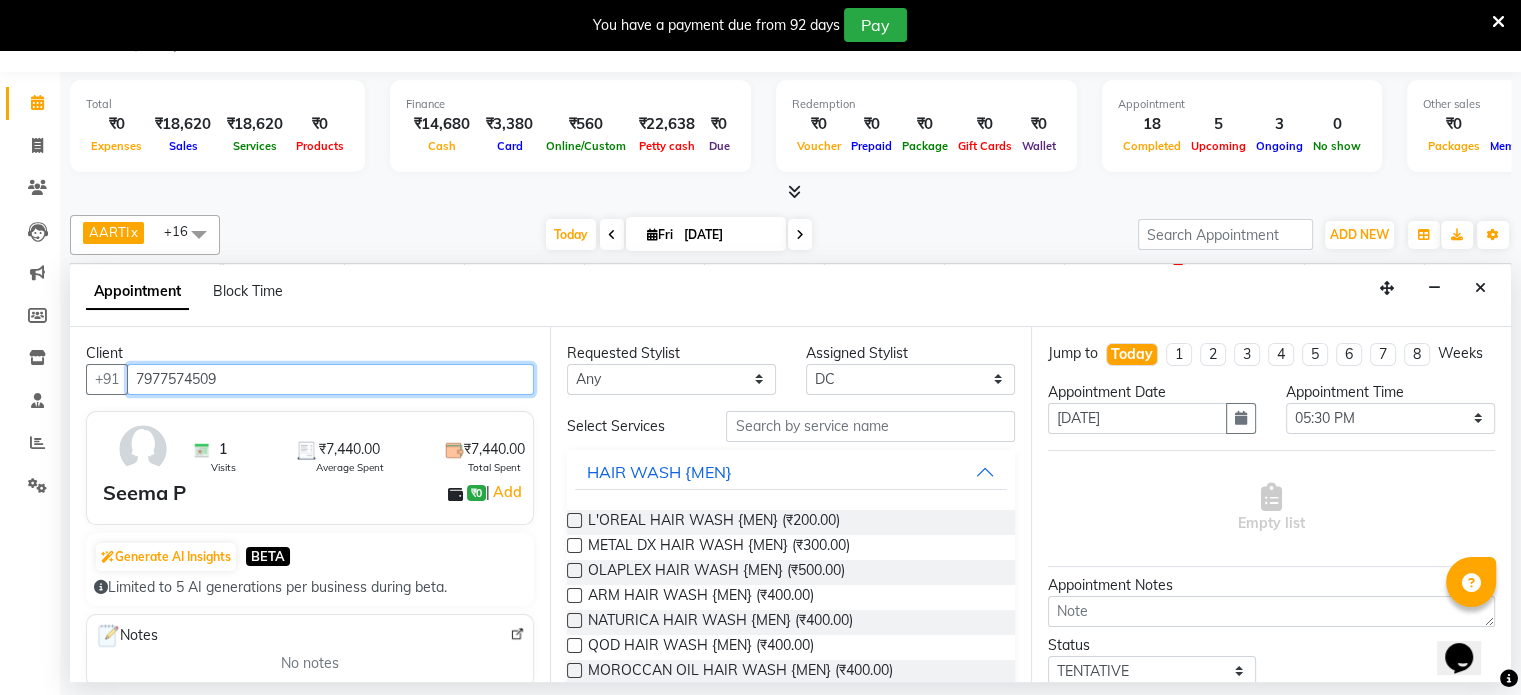 type on "7977574509" 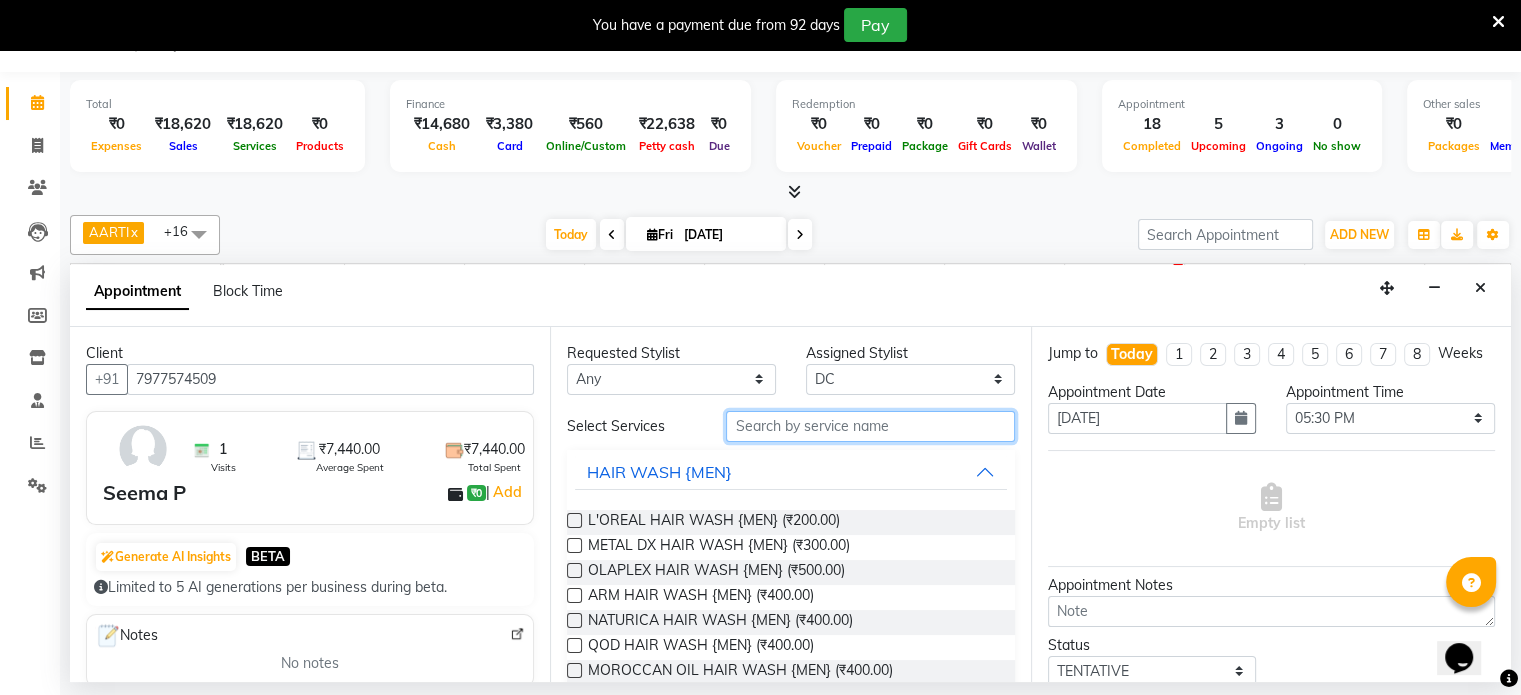 click at bounding box center [870, 426] 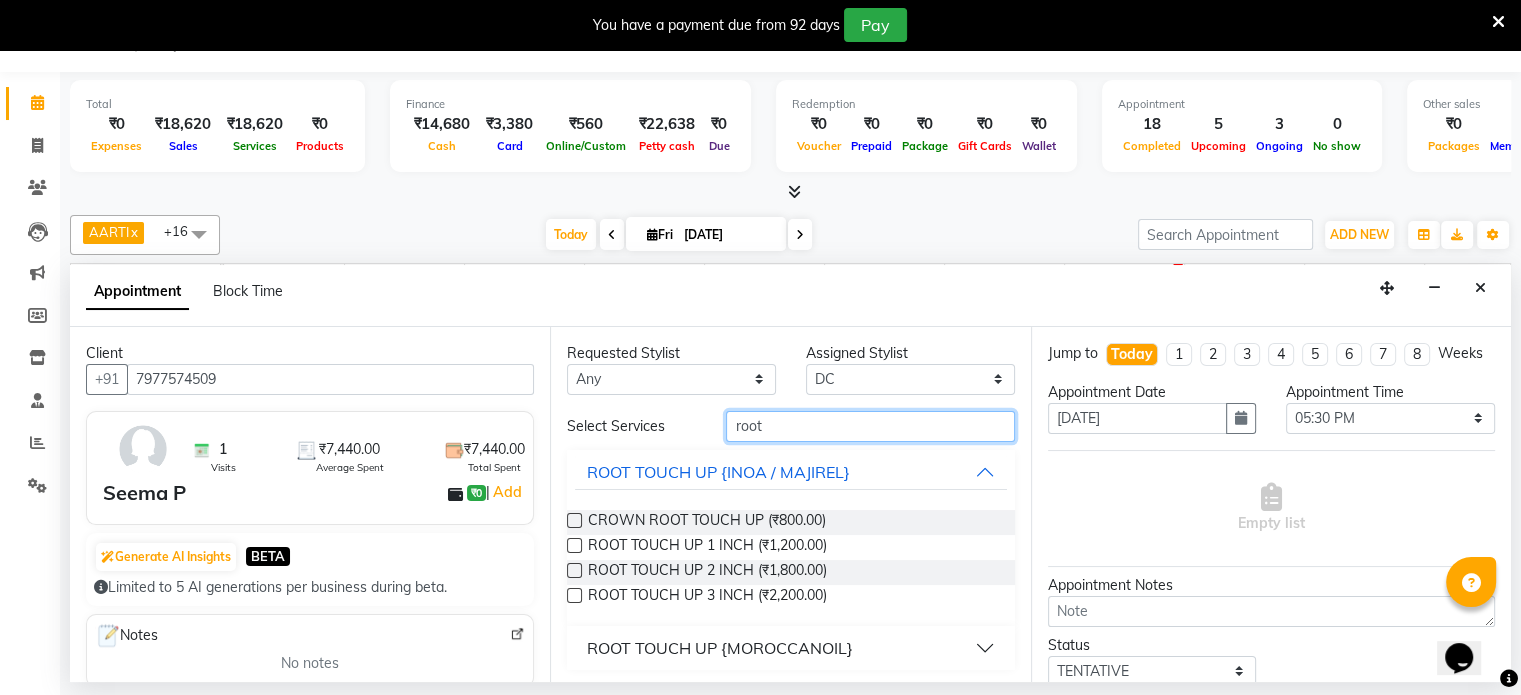 type on "root" 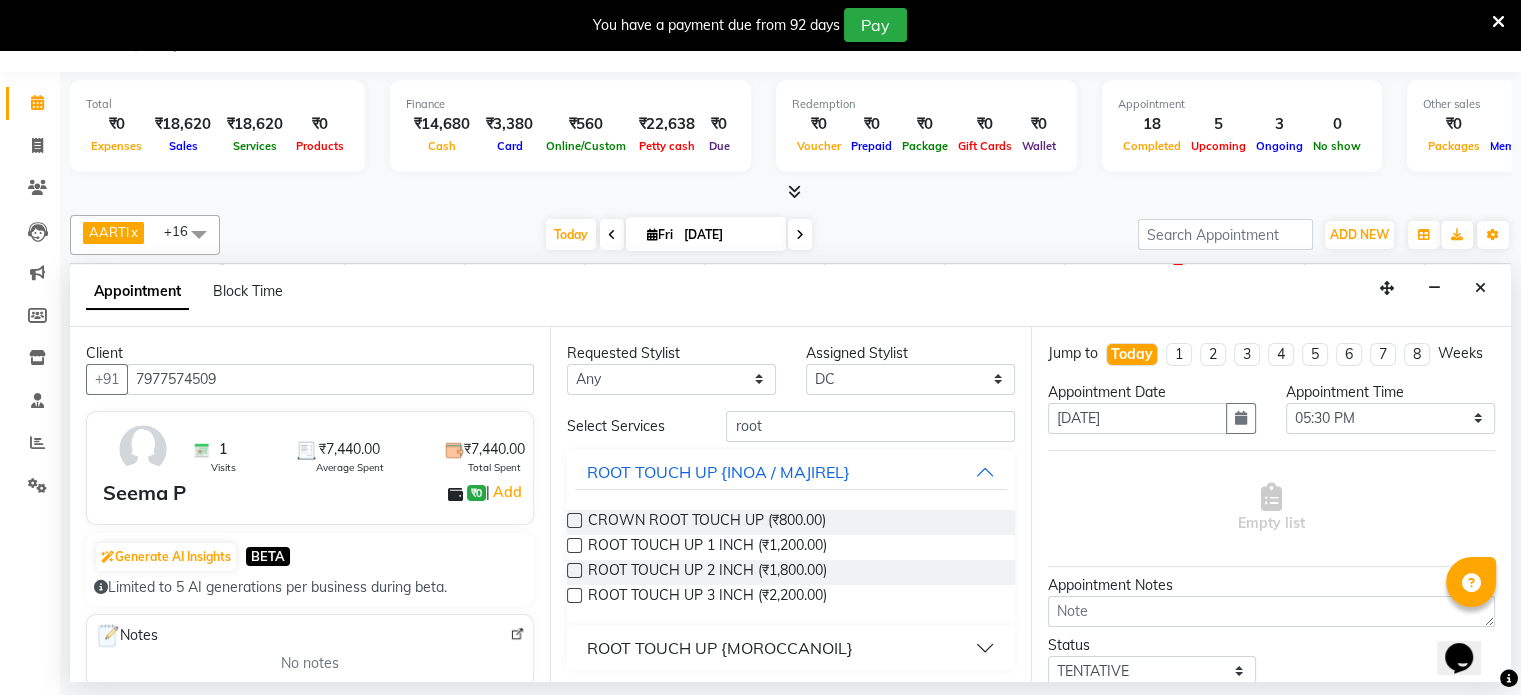 click at bounding box center (574, 545) 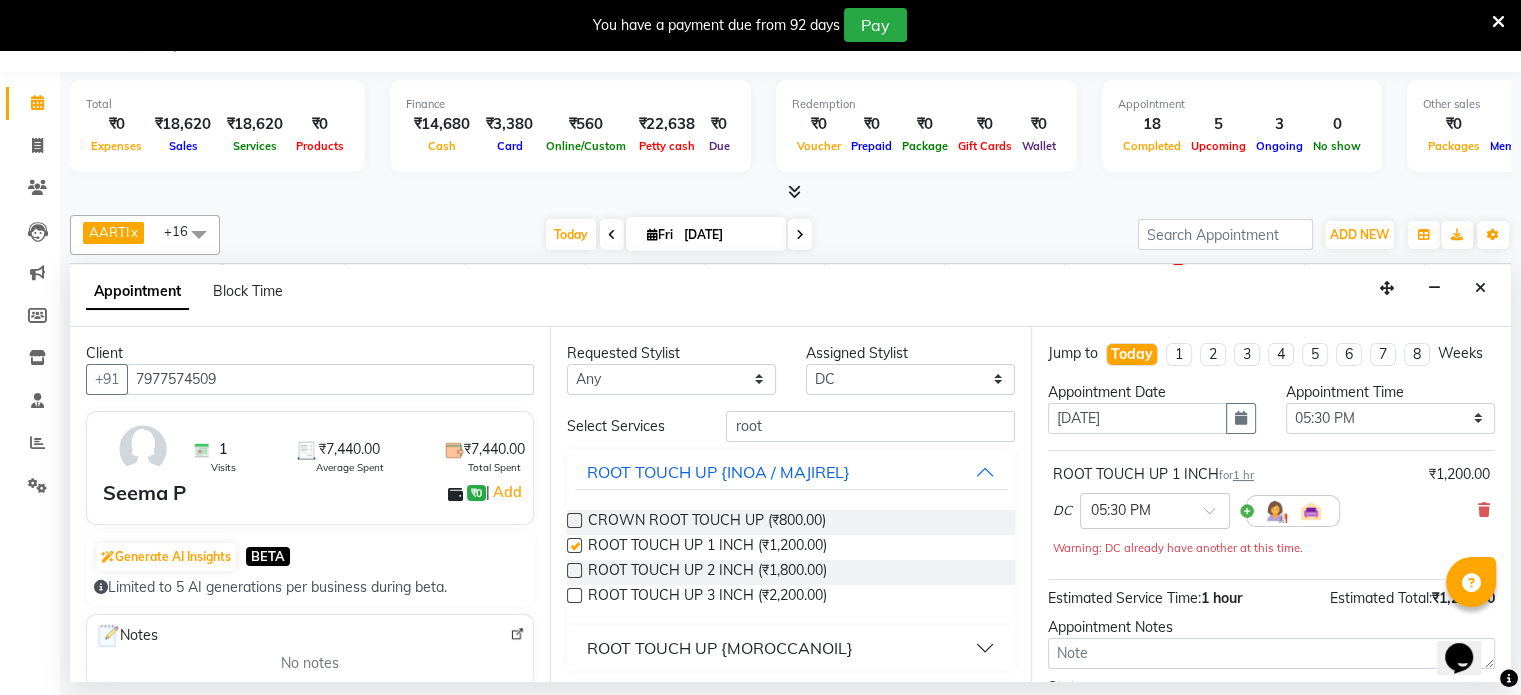 checkbox on "false" 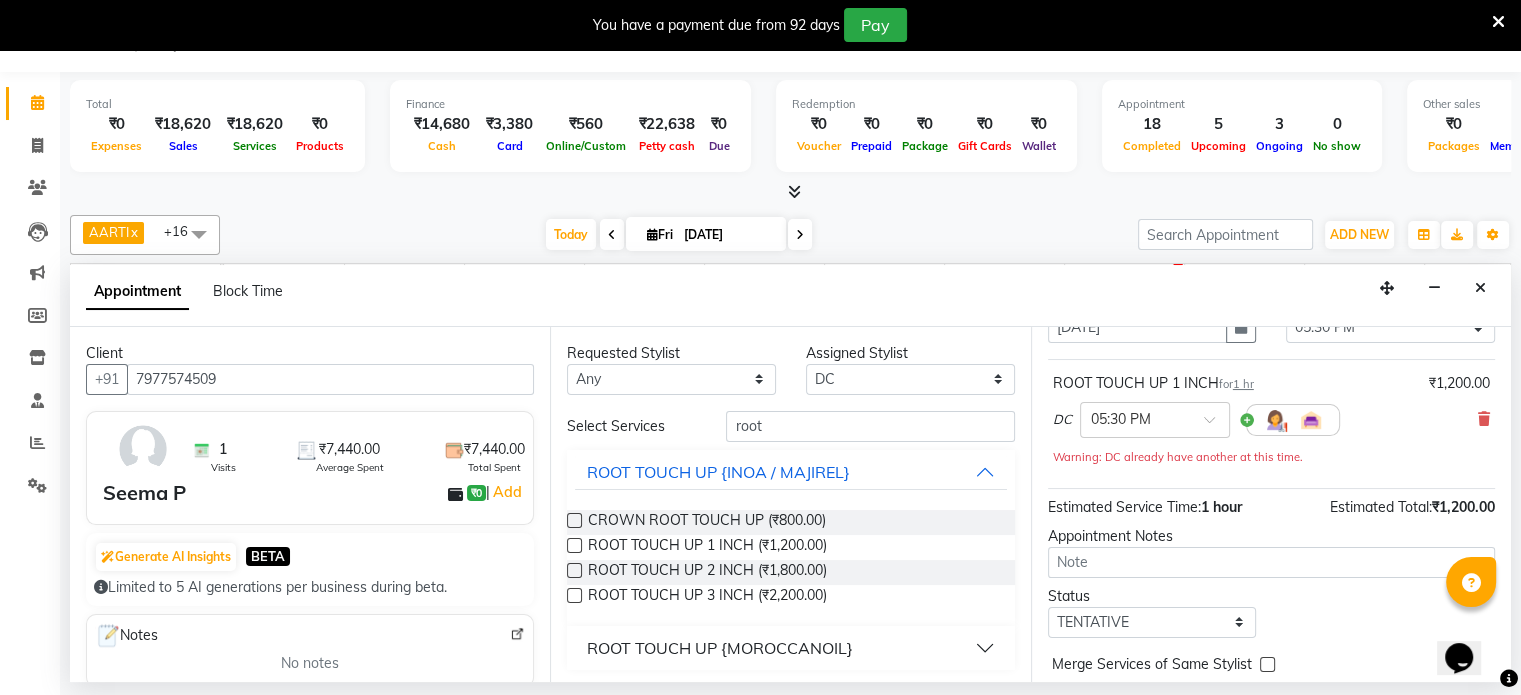scroll, scrollTop: 191, scrollLeft: 0, axis: vertical 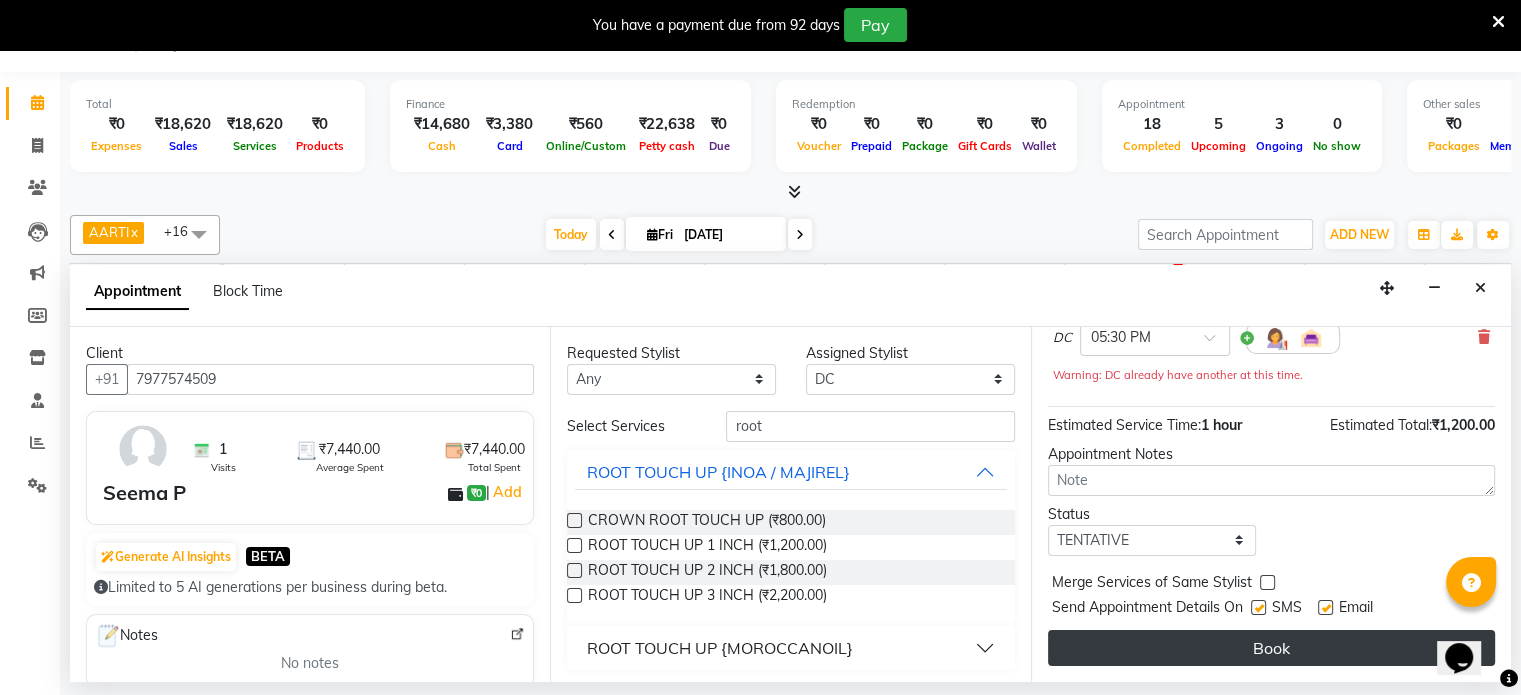 click on "Book" at bounding box center [1271, 648] 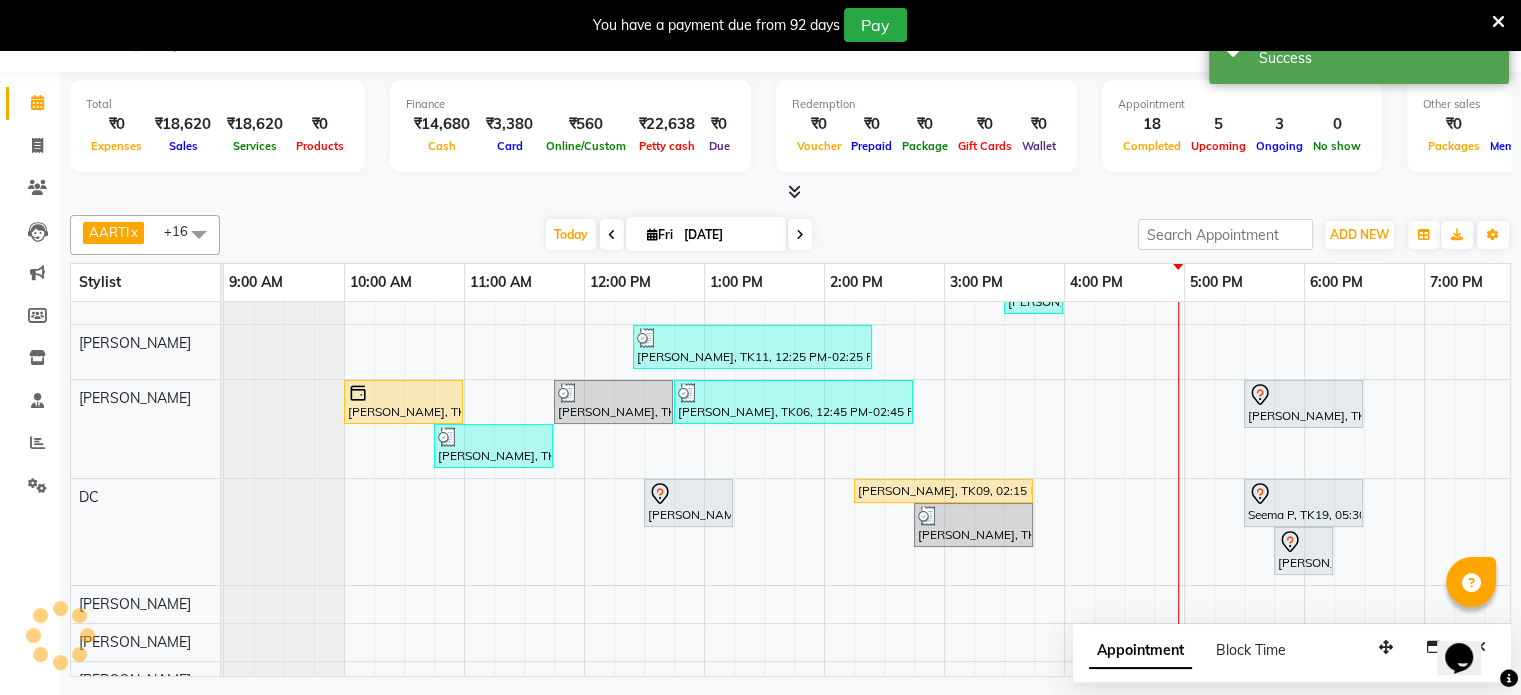 scroll, scrollTop: 0, scrollLeft: 0, axis: both 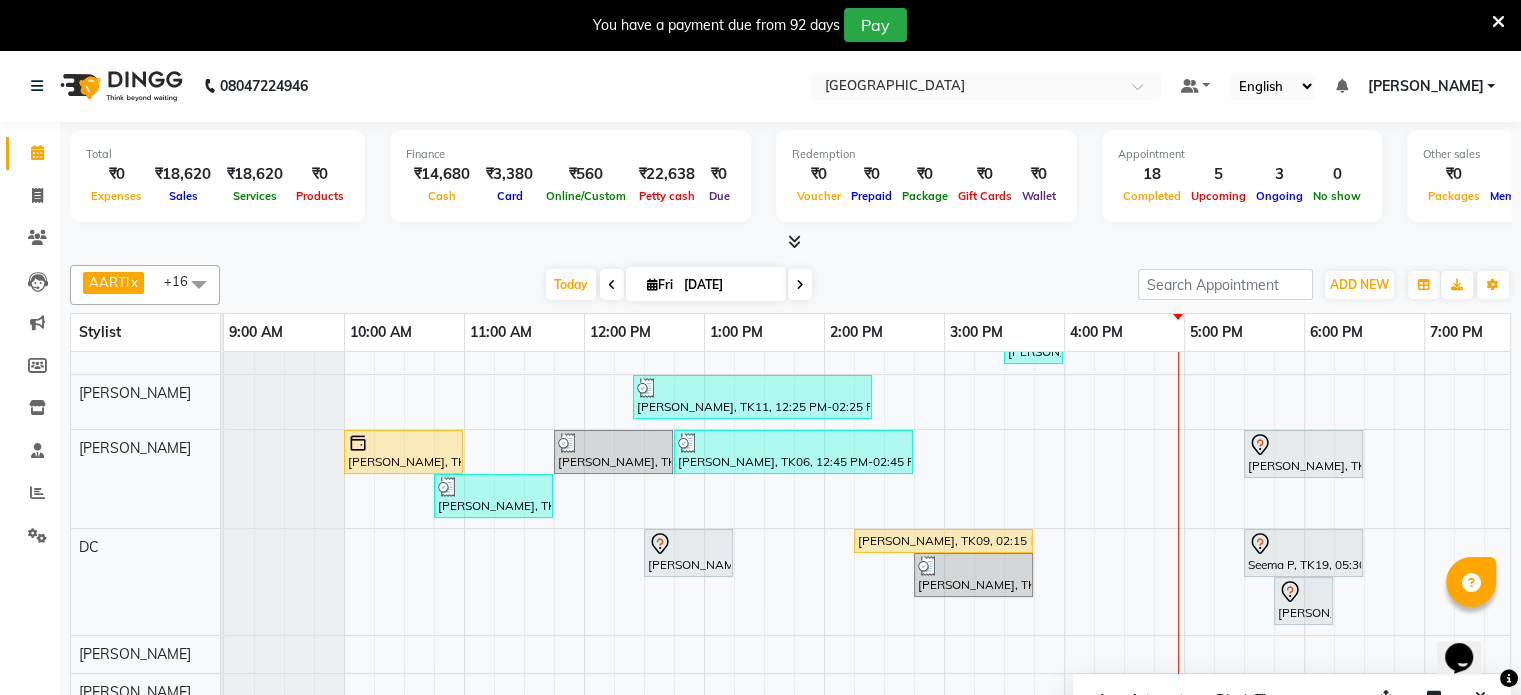 click at bounding box center (1498, 22) 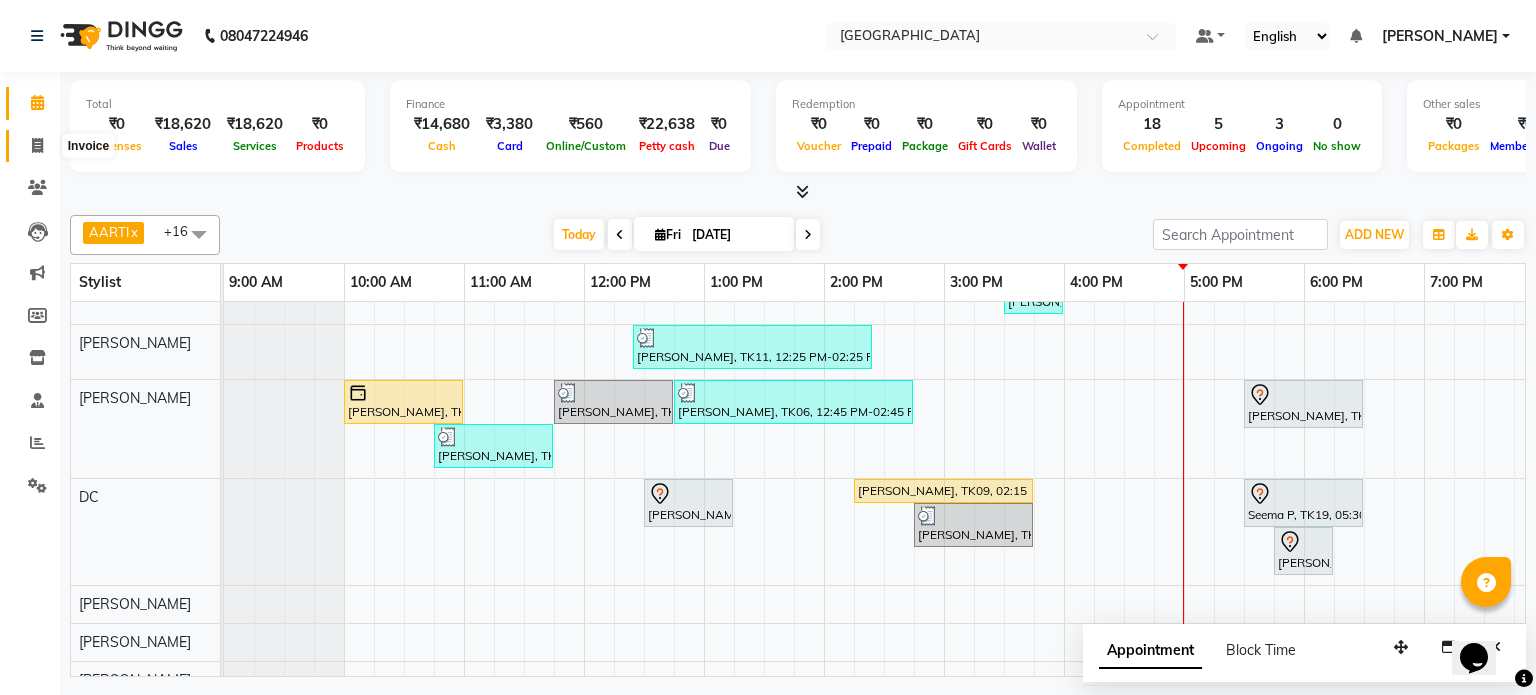 click 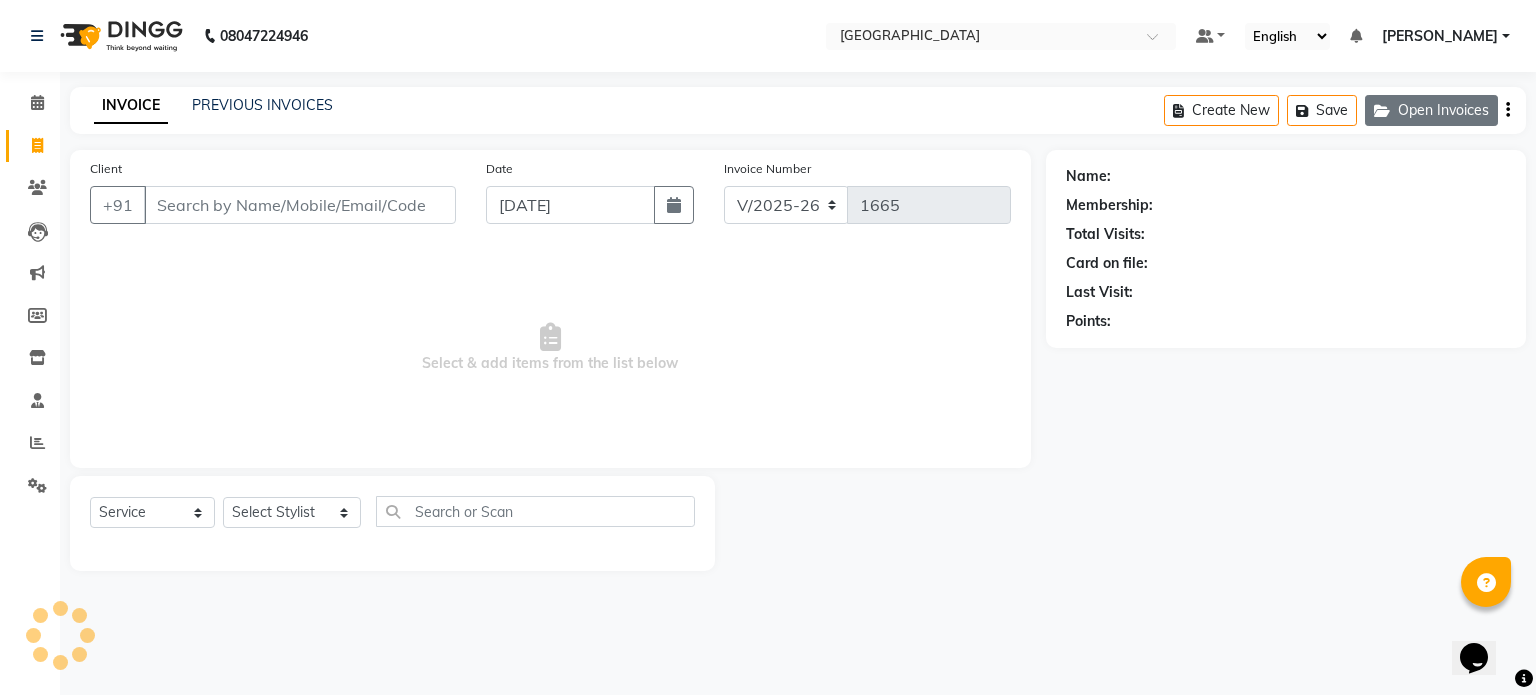 click 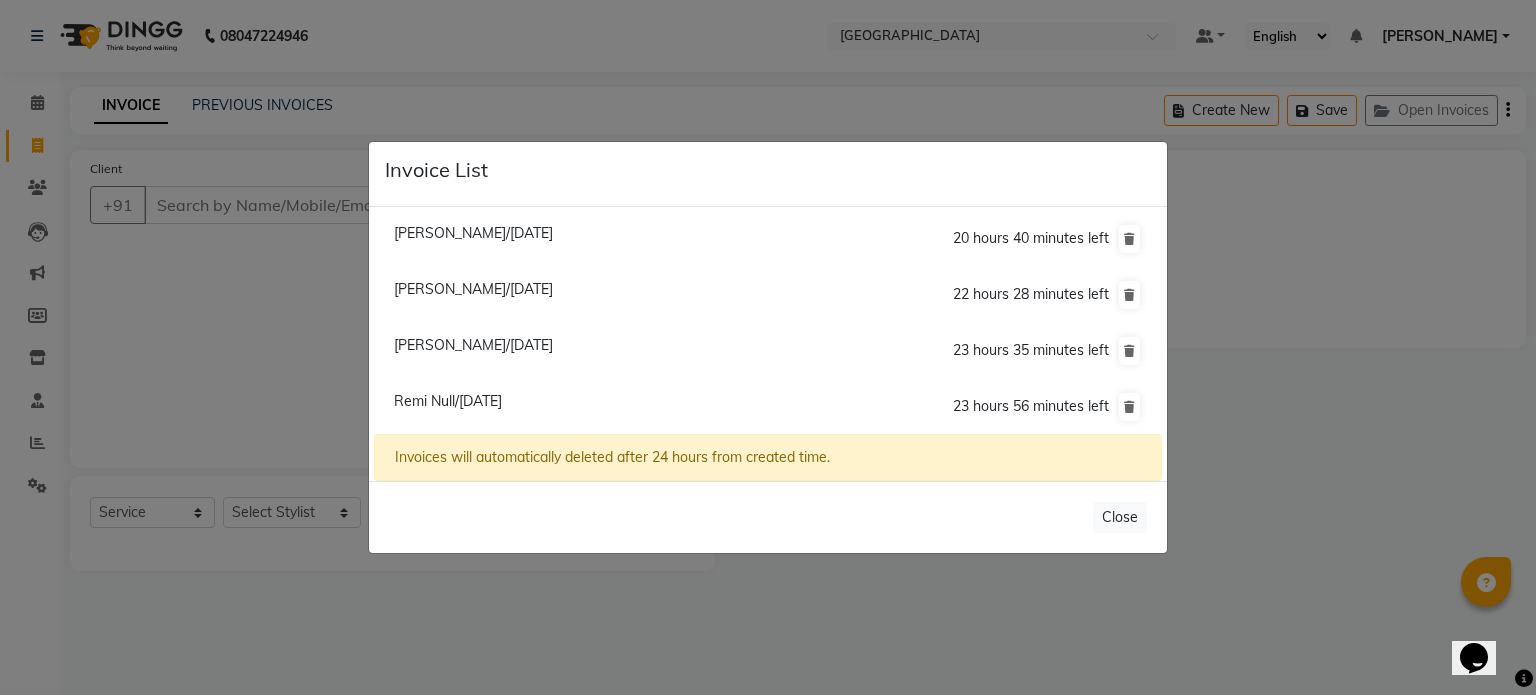 click on "Remi Null/11 July 2025" 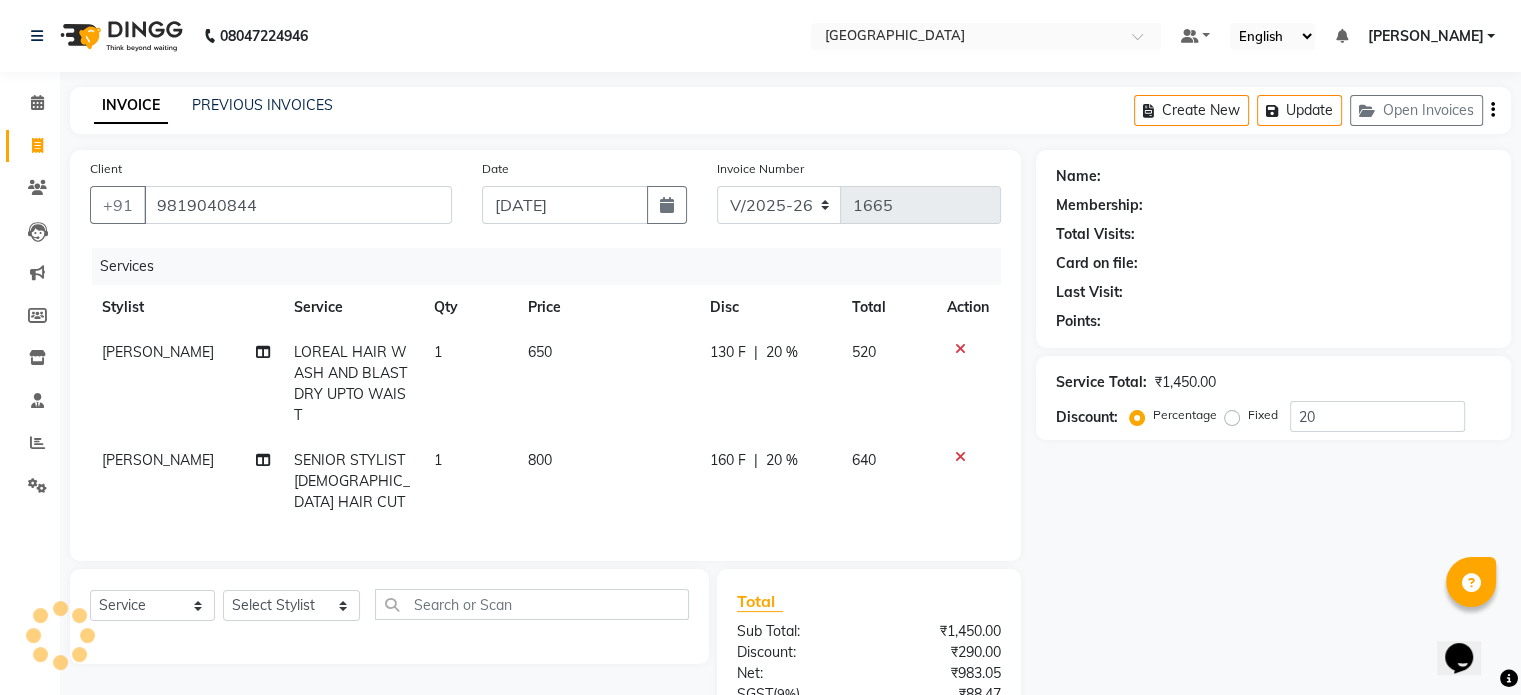 type on "0" 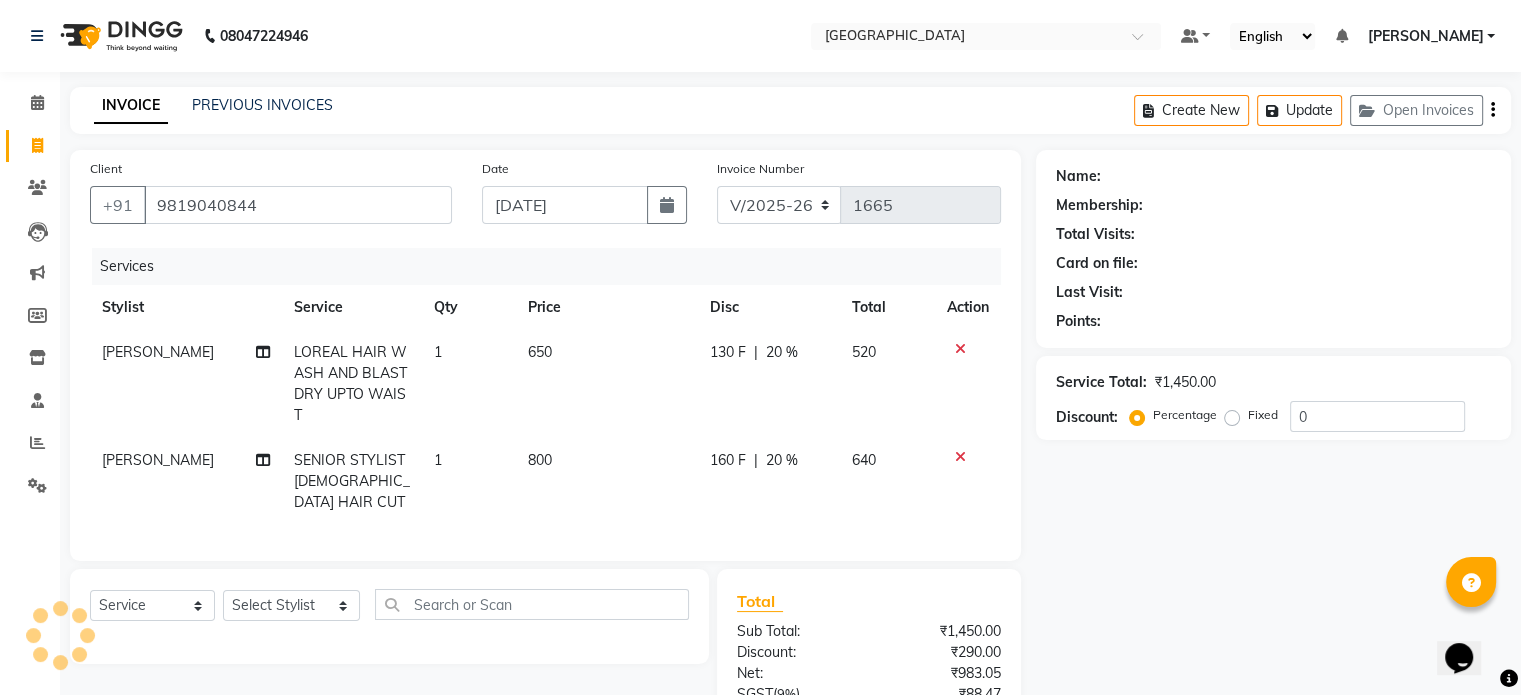 select on "4: Object" 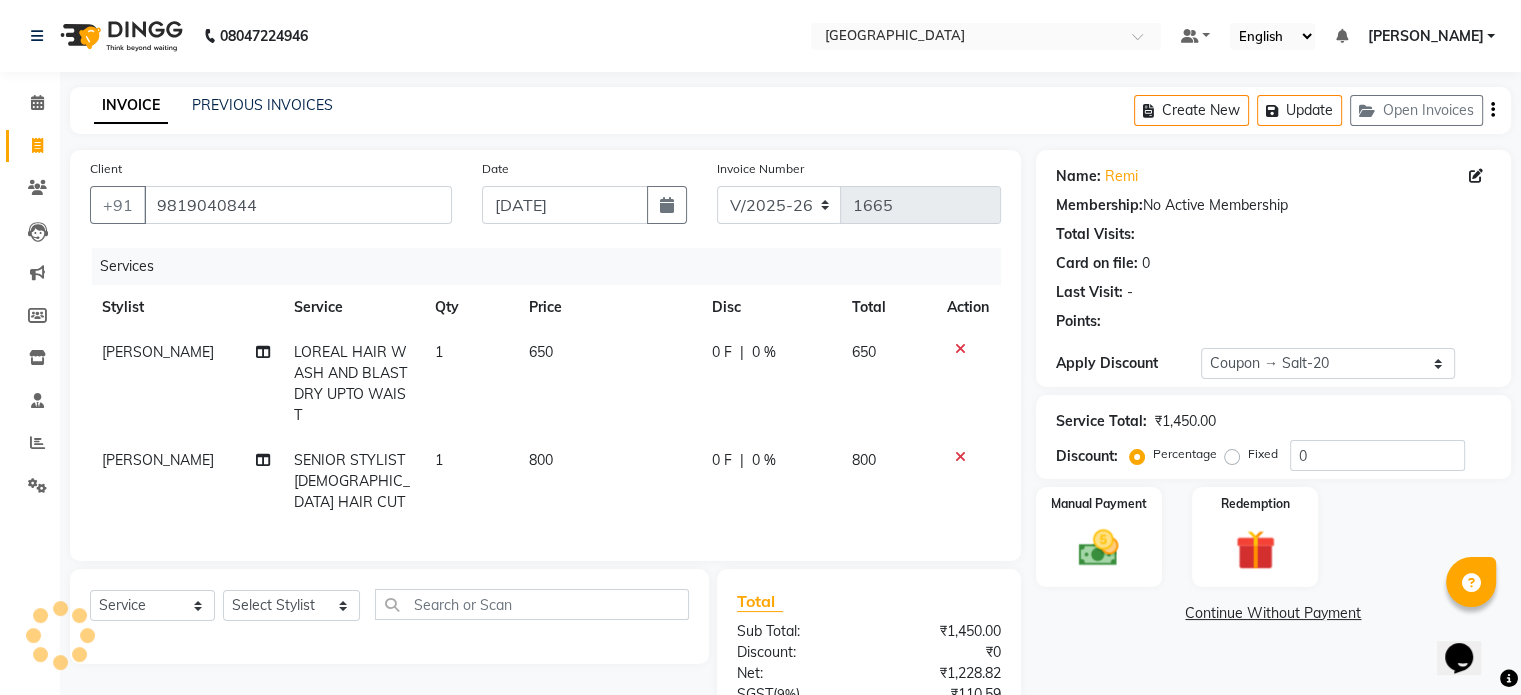 type on "20" 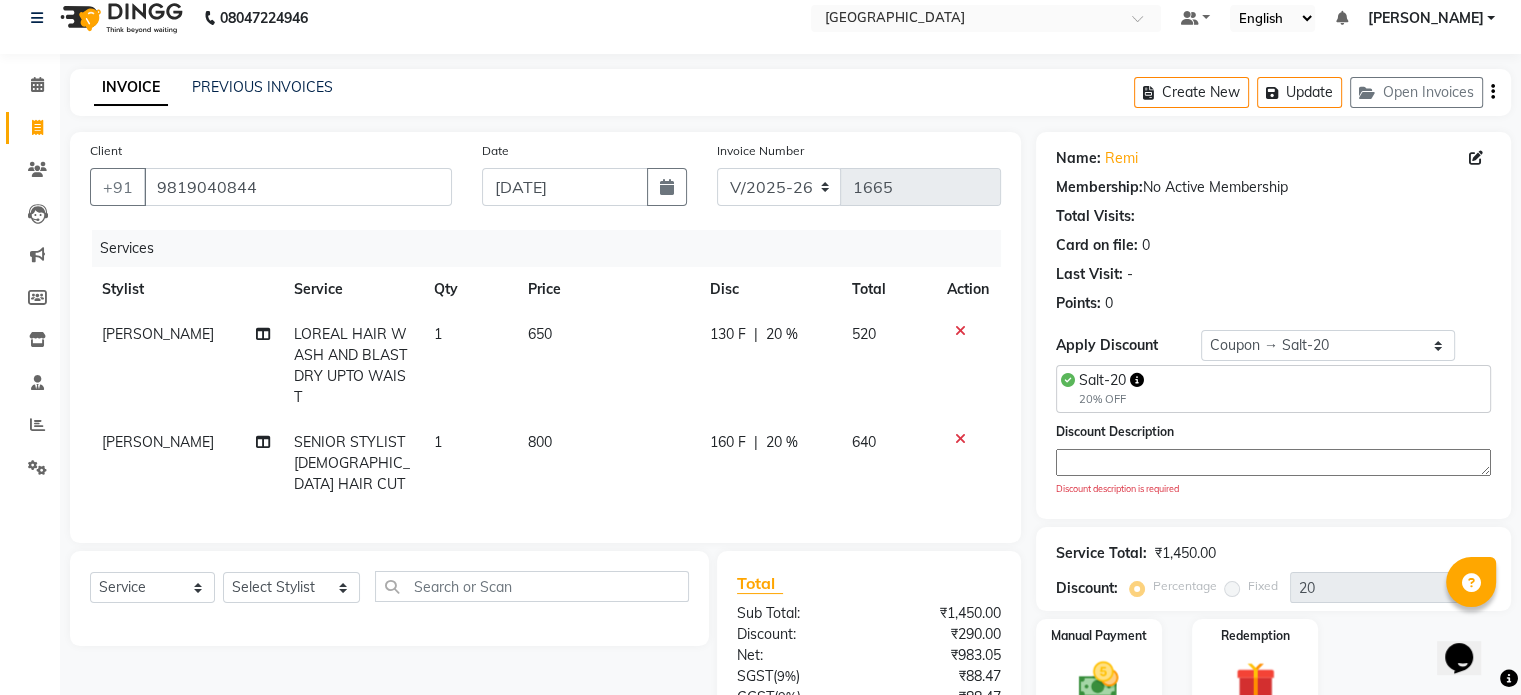scroll, scrollTop: 0, scrollLeft: 0, axis: both 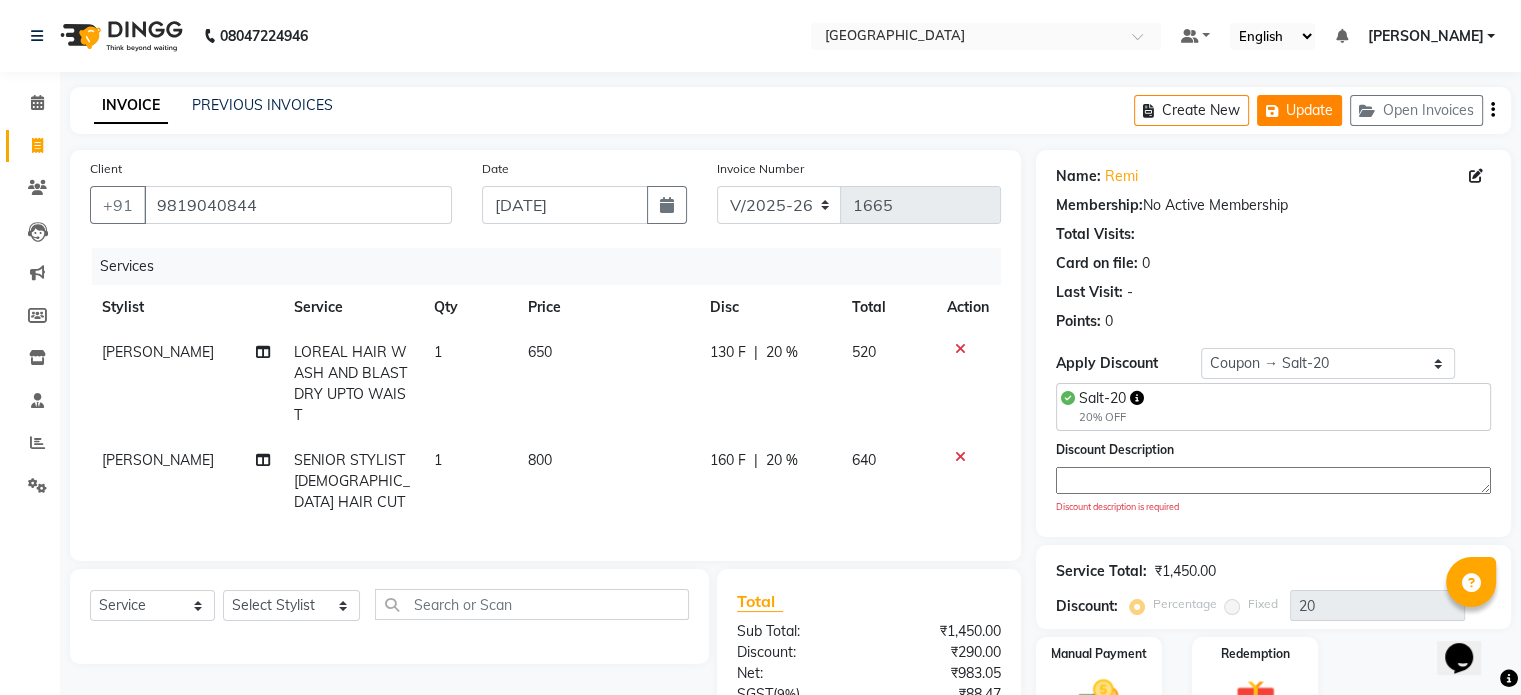 click on "Update" 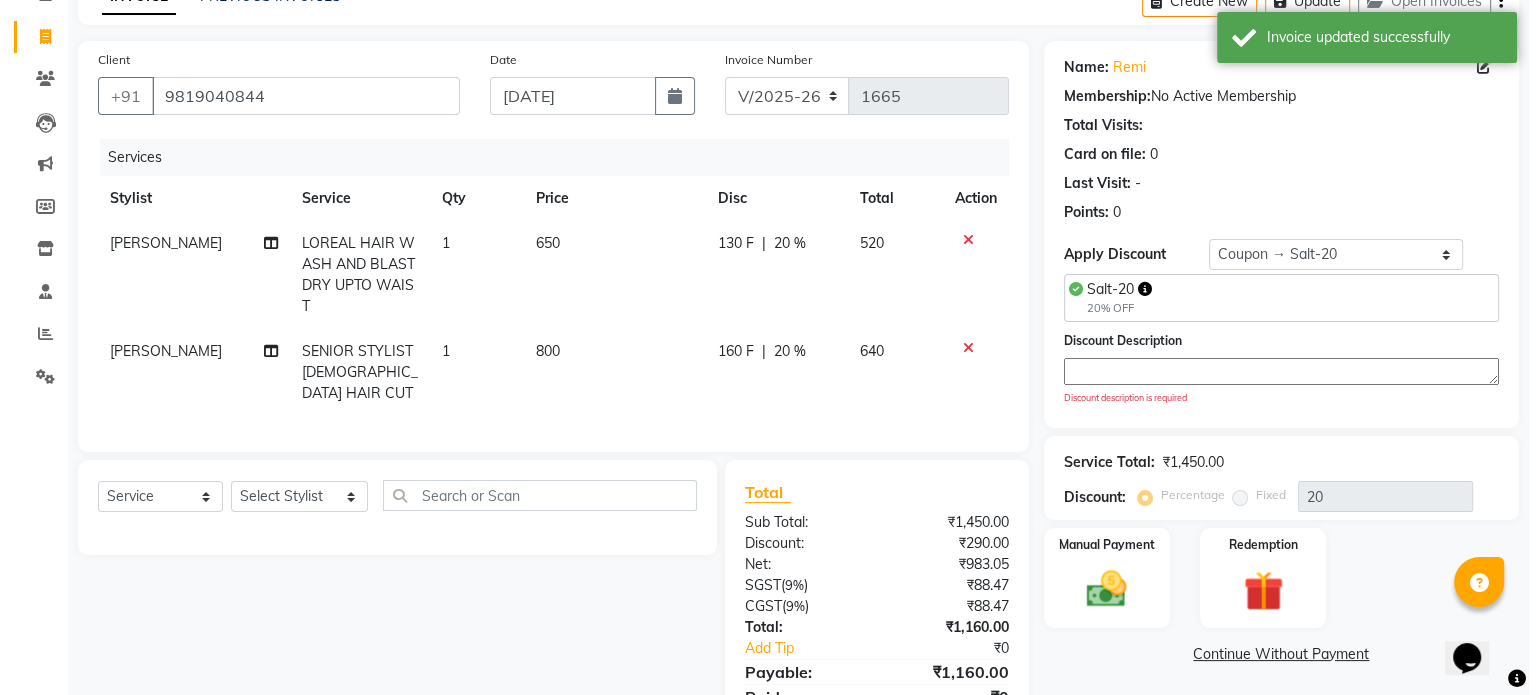 scroll, scrollTop: 0, scrollLeft: 0, axis: both 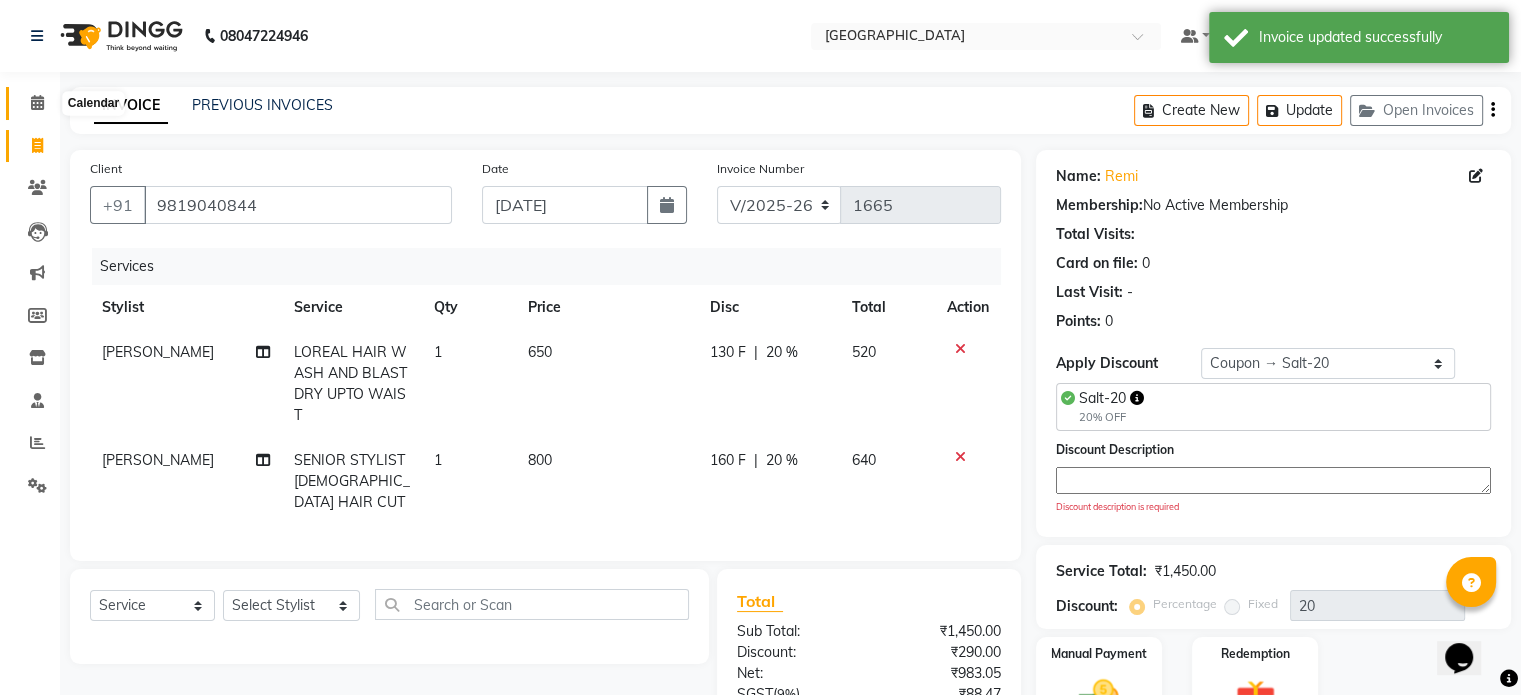 click 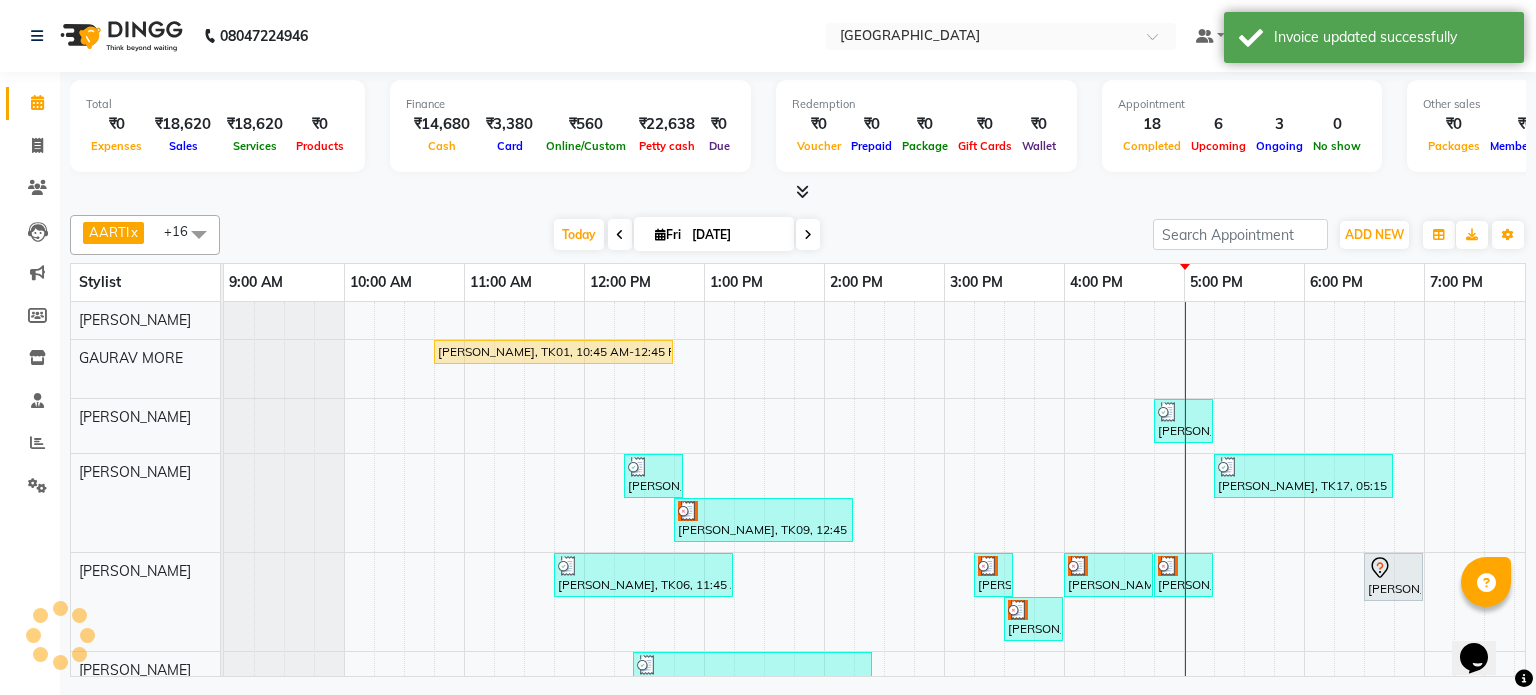 scroll, scrollTop: 0, scrollLeft: 0, axis: both 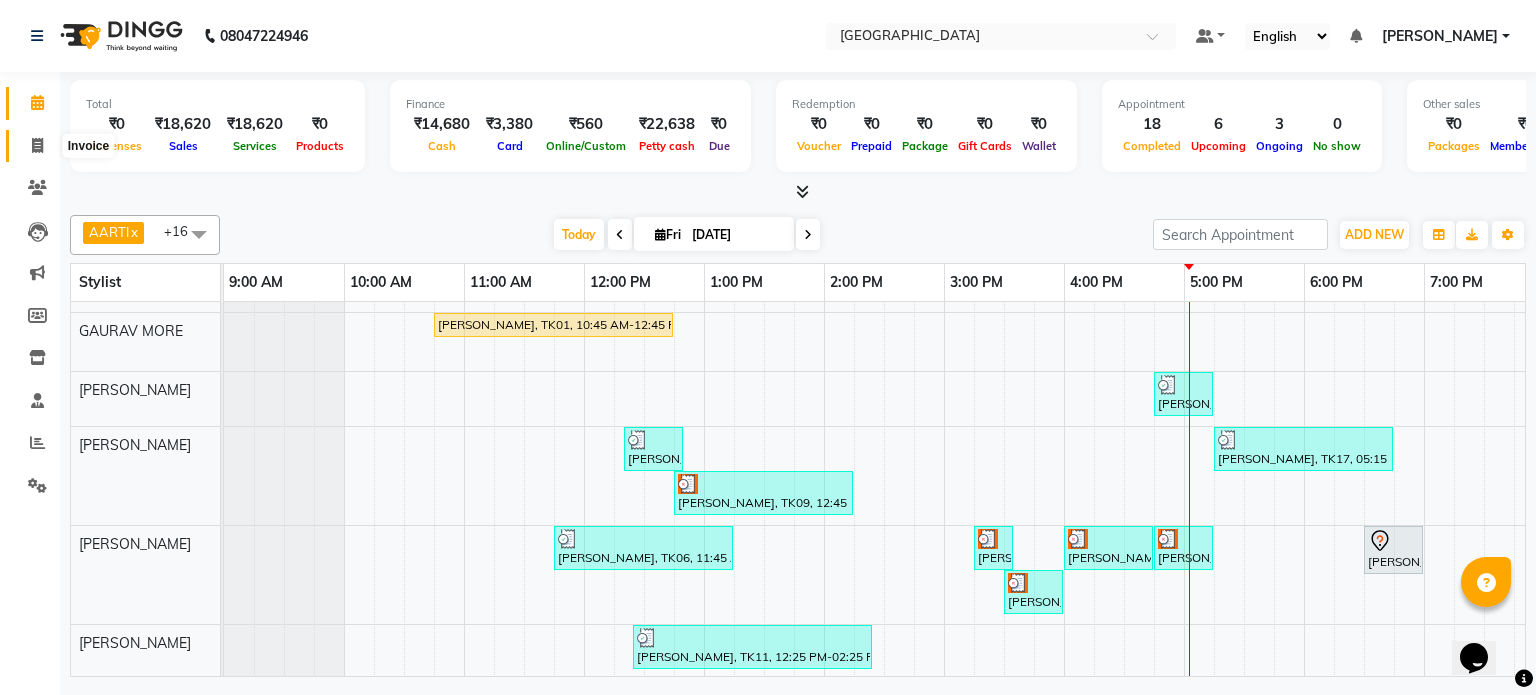click 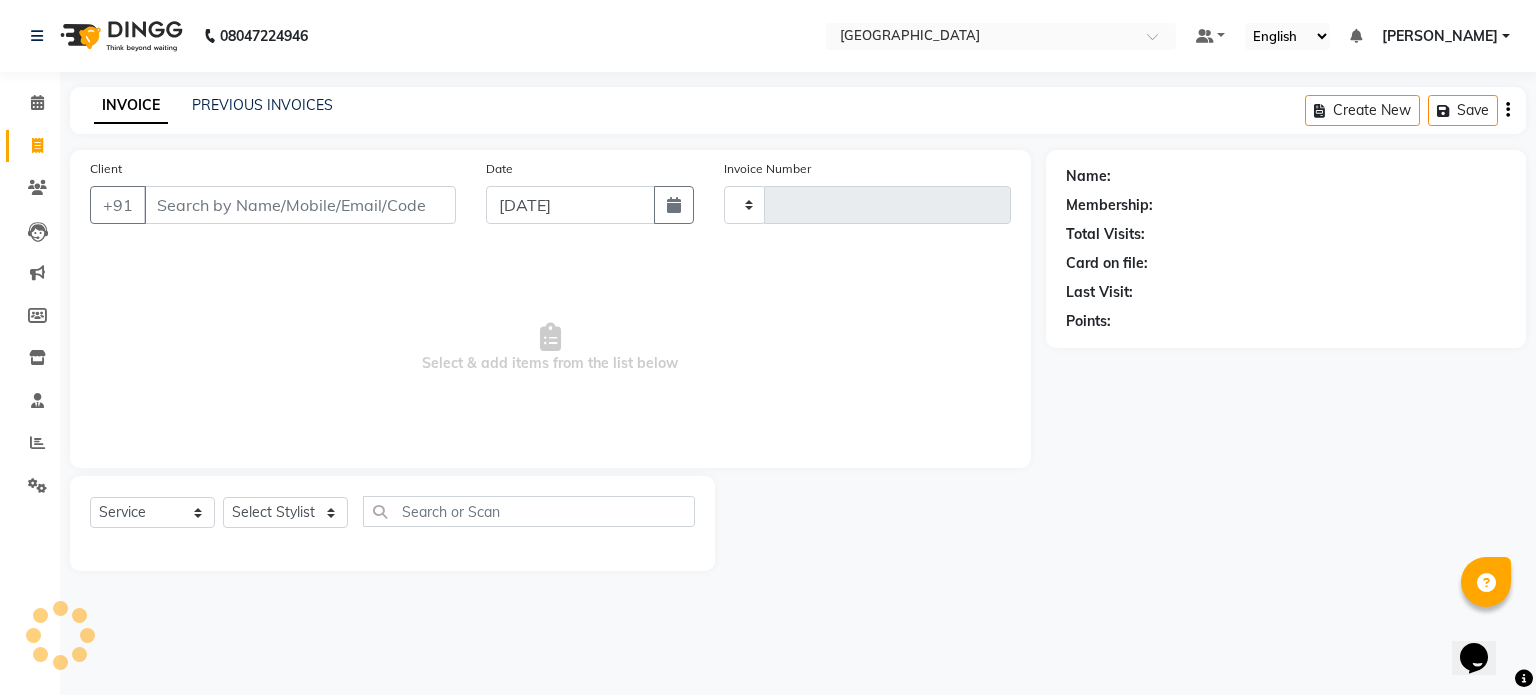 type on "1665" 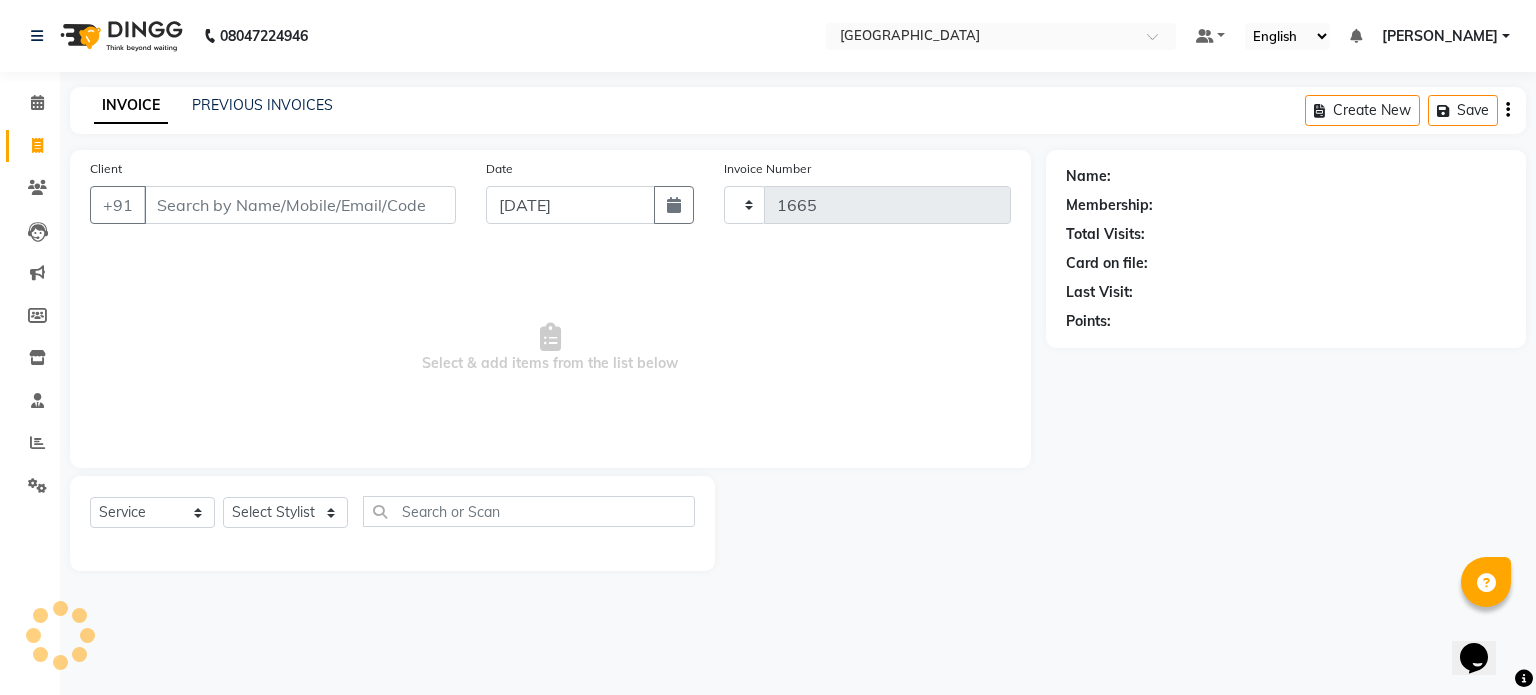 select on "8096" 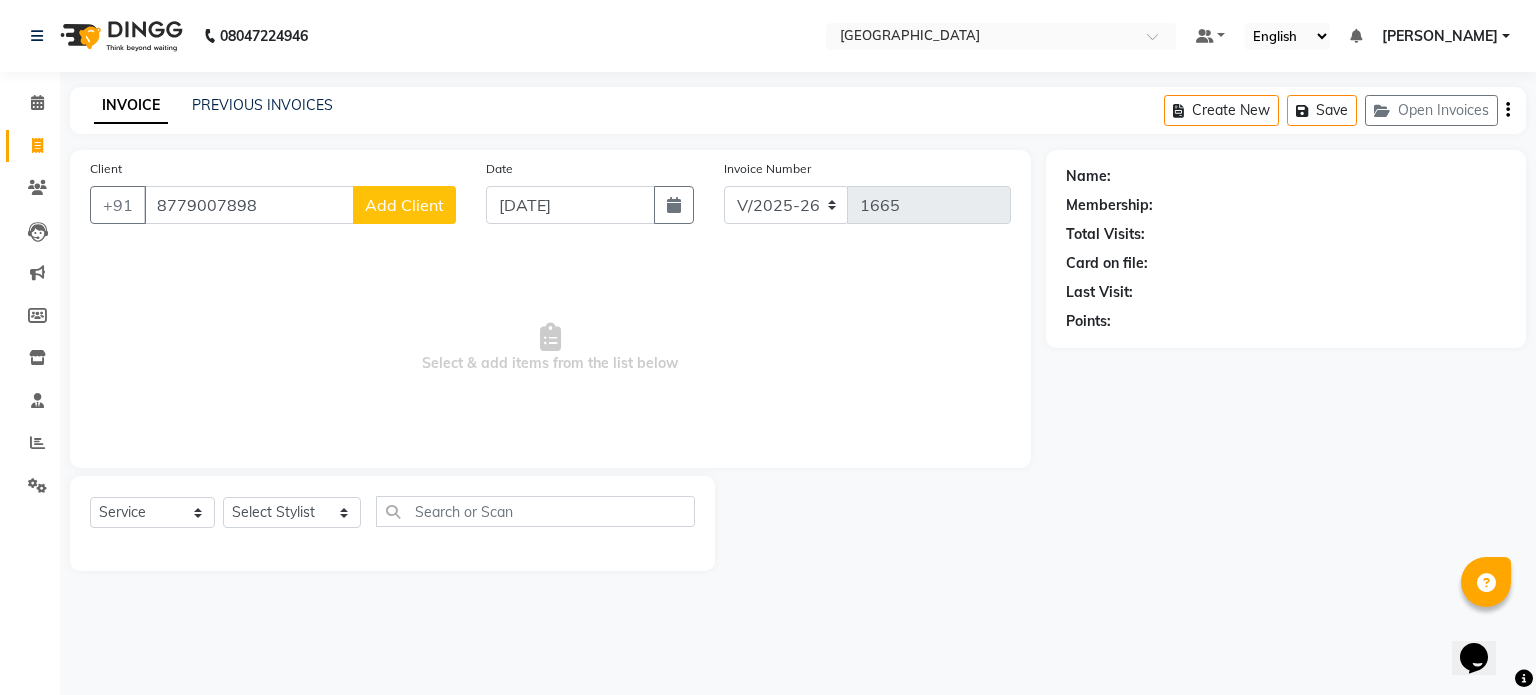 type on "8779007898" 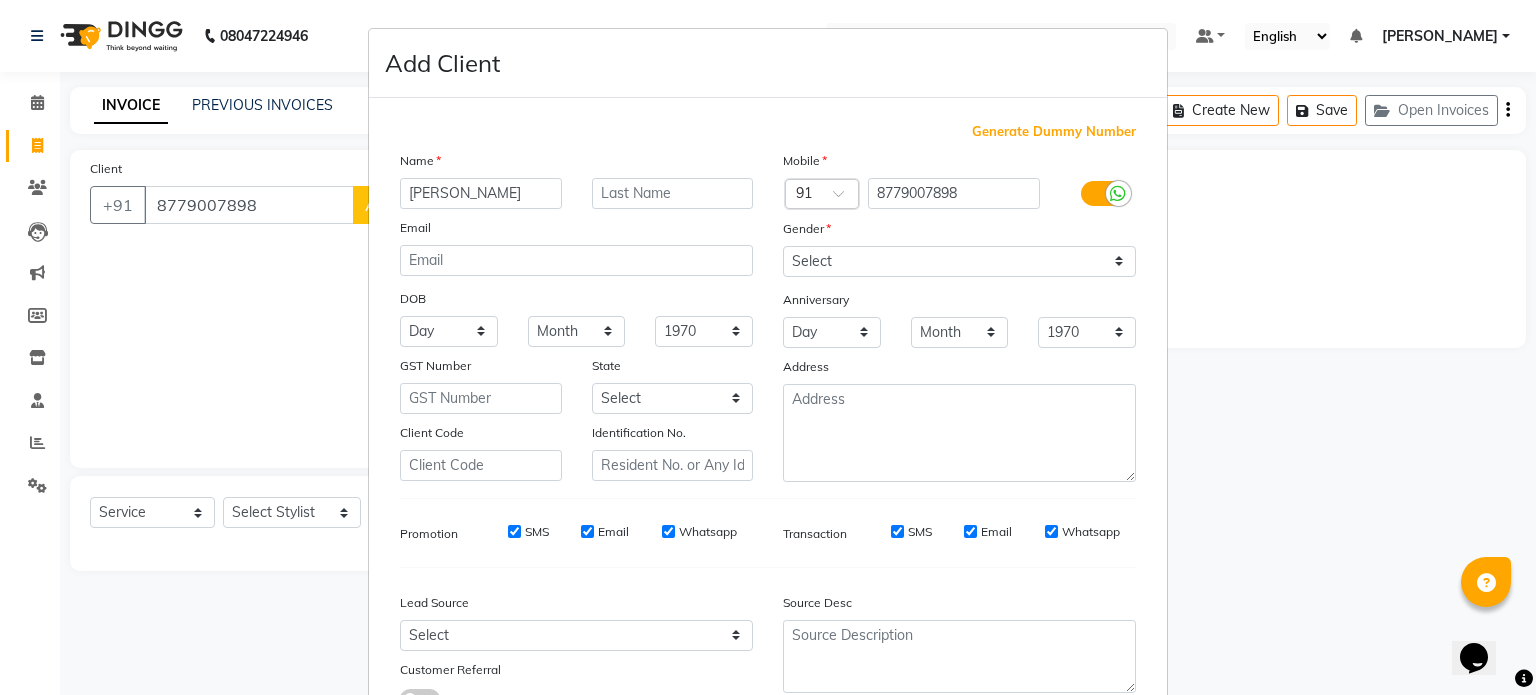 type on "AROHI" 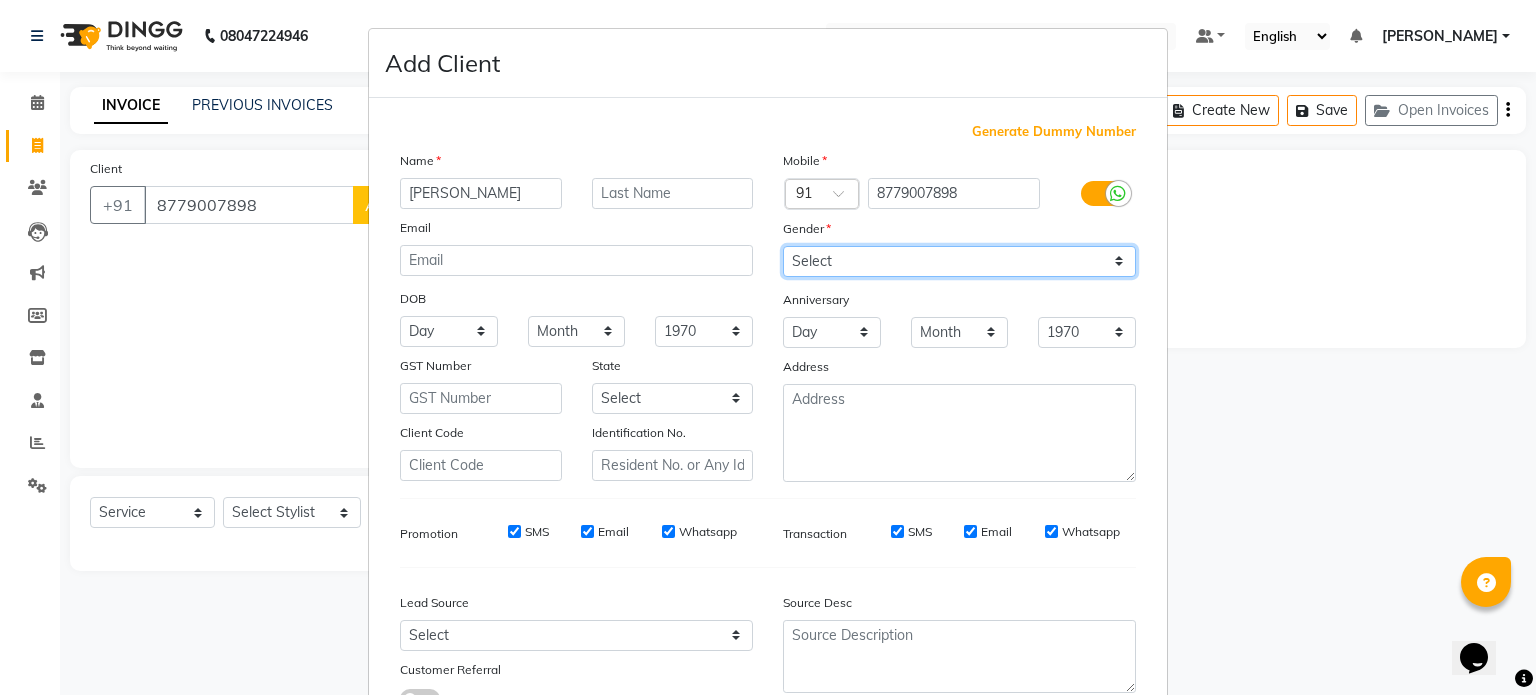 click on "Select Male Female Other Prefer Not To Say" at bounding box center (959, 261) 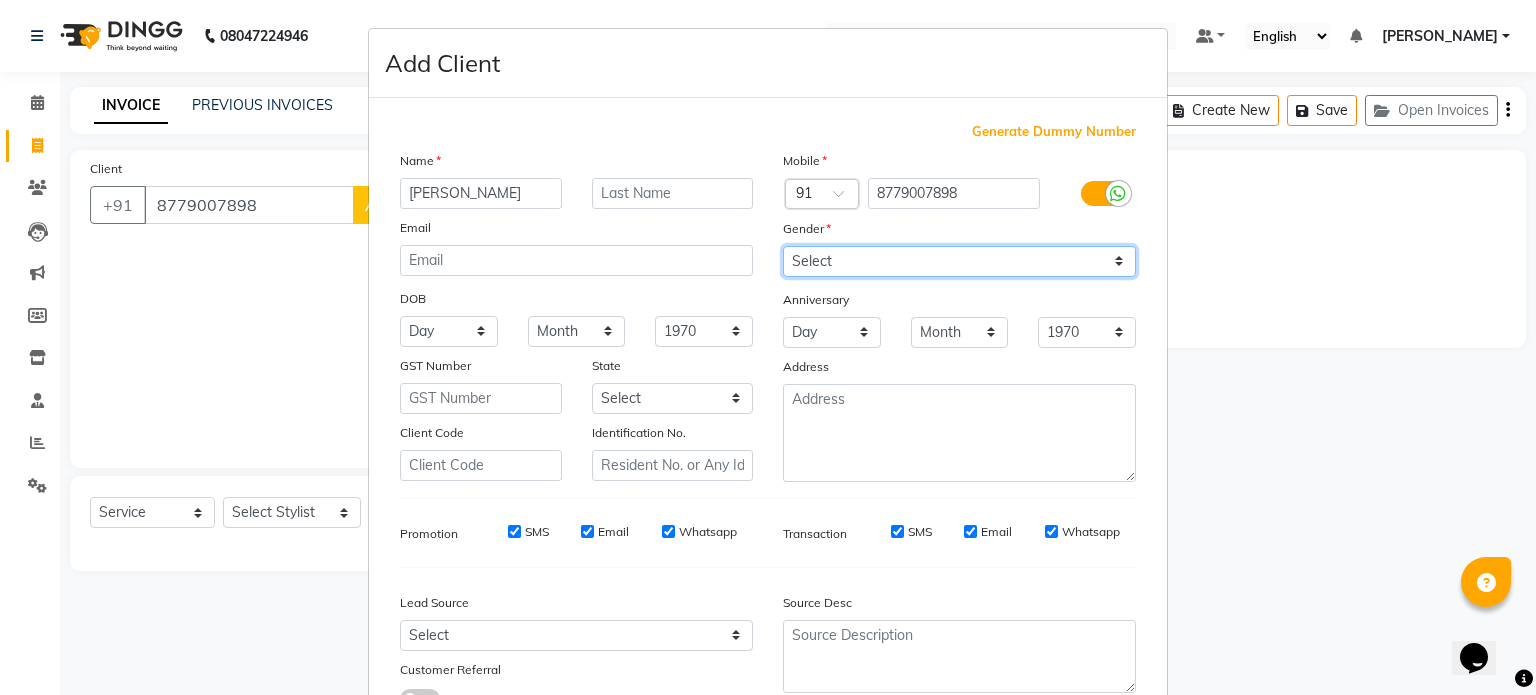select on "female" 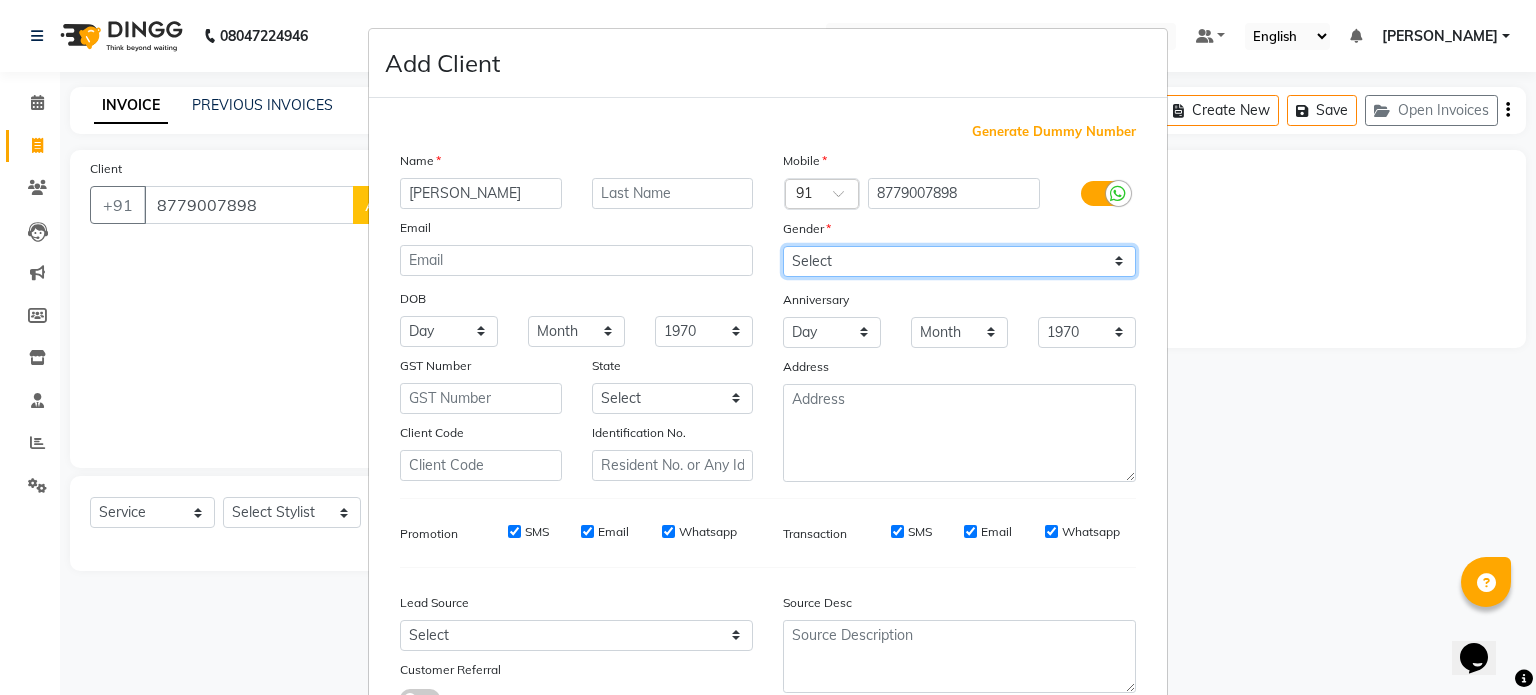click on "Select Male Female Other Prefer Not To Say" at bounding box center (959, 261) 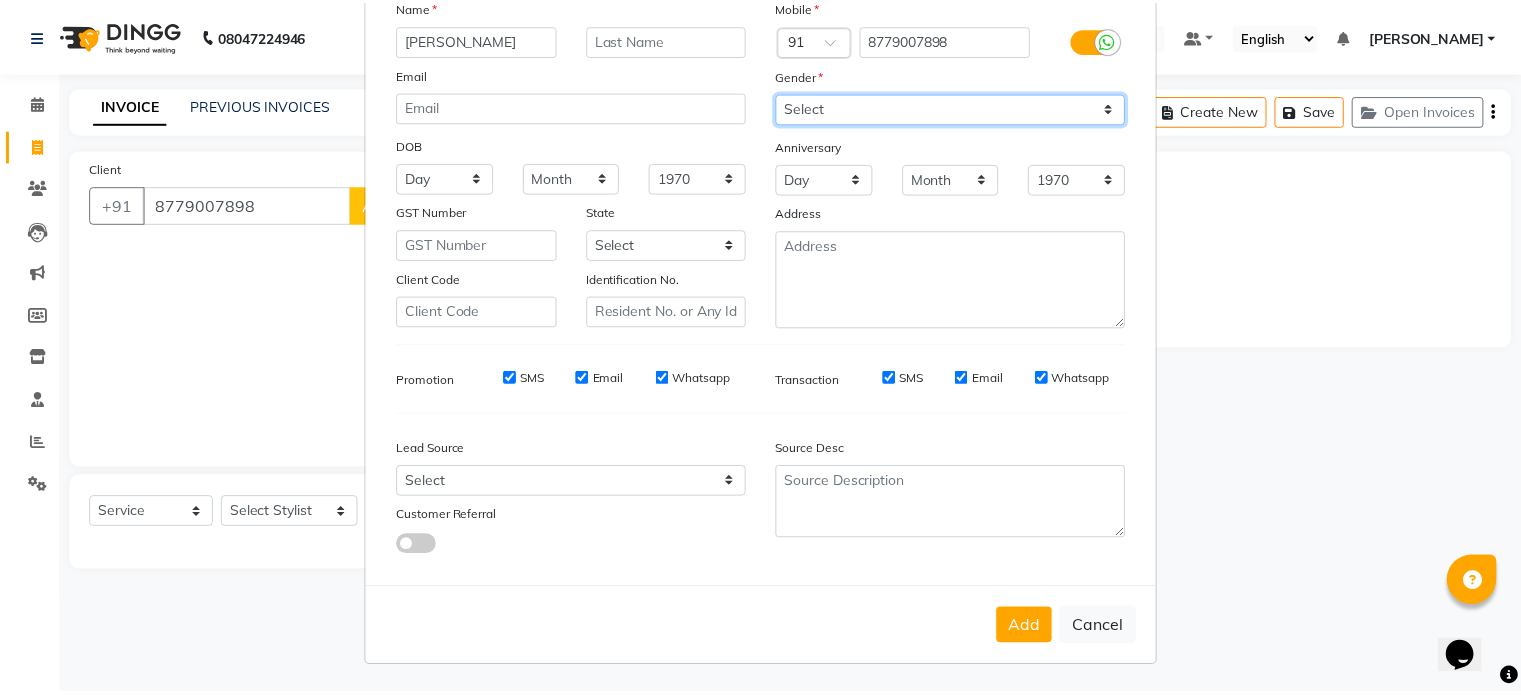 scroll, scrollTop: 161, scrollLeft: 0, axis: vertical 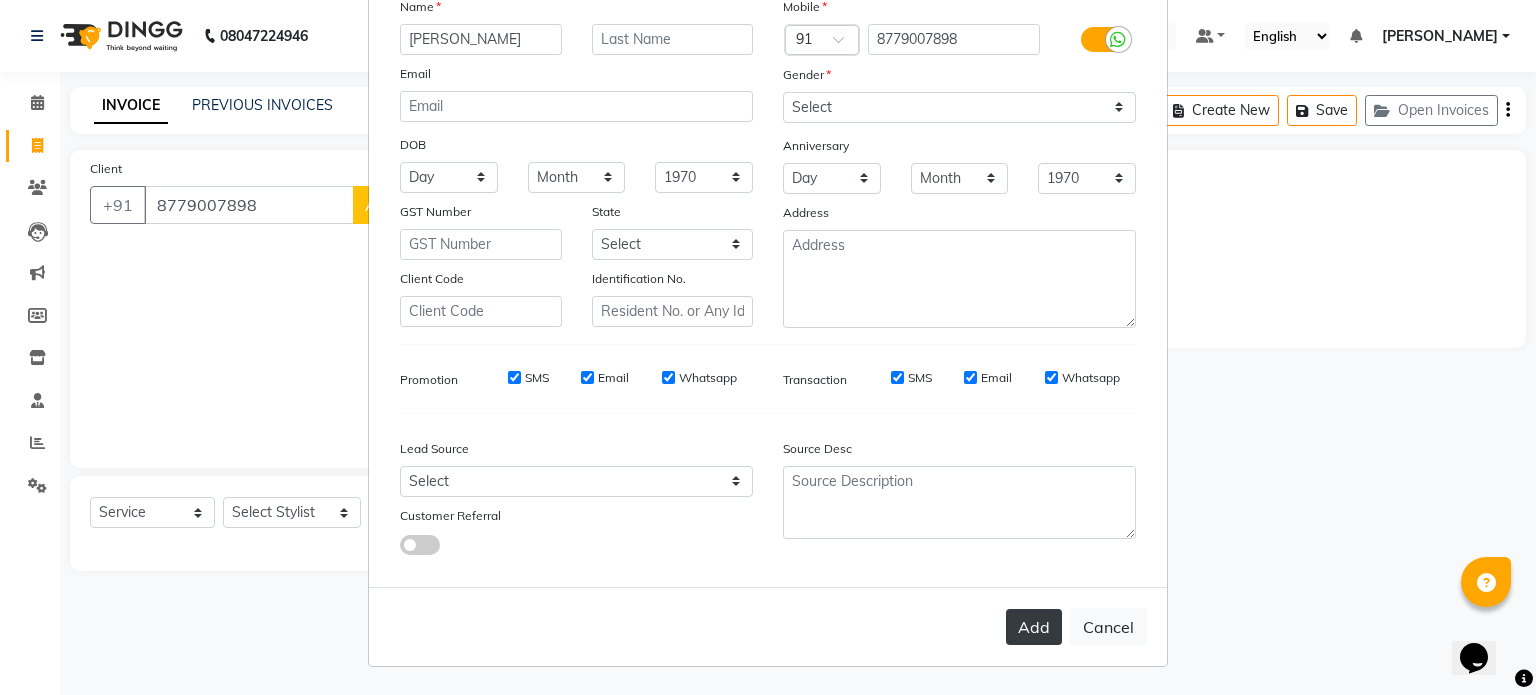 click on "Add" at bounding box center [1034, 627] 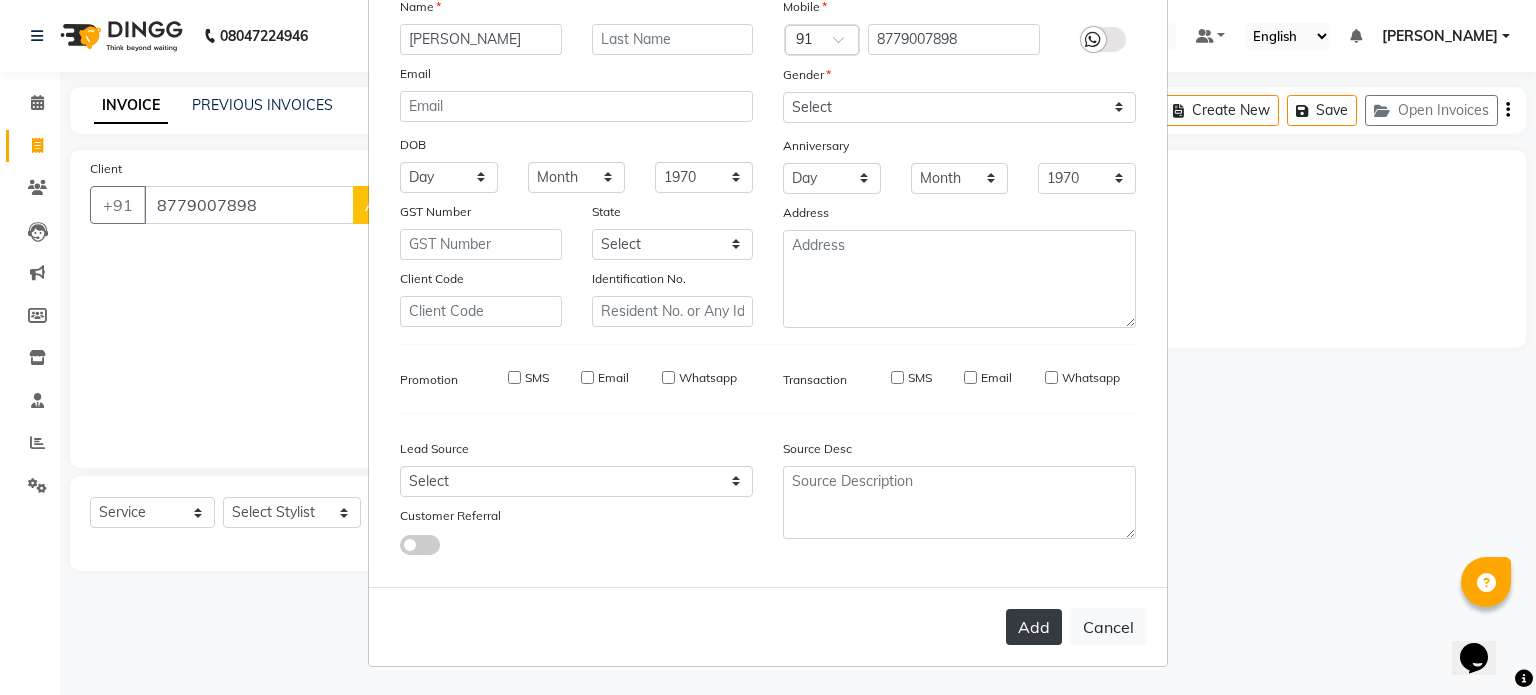 type 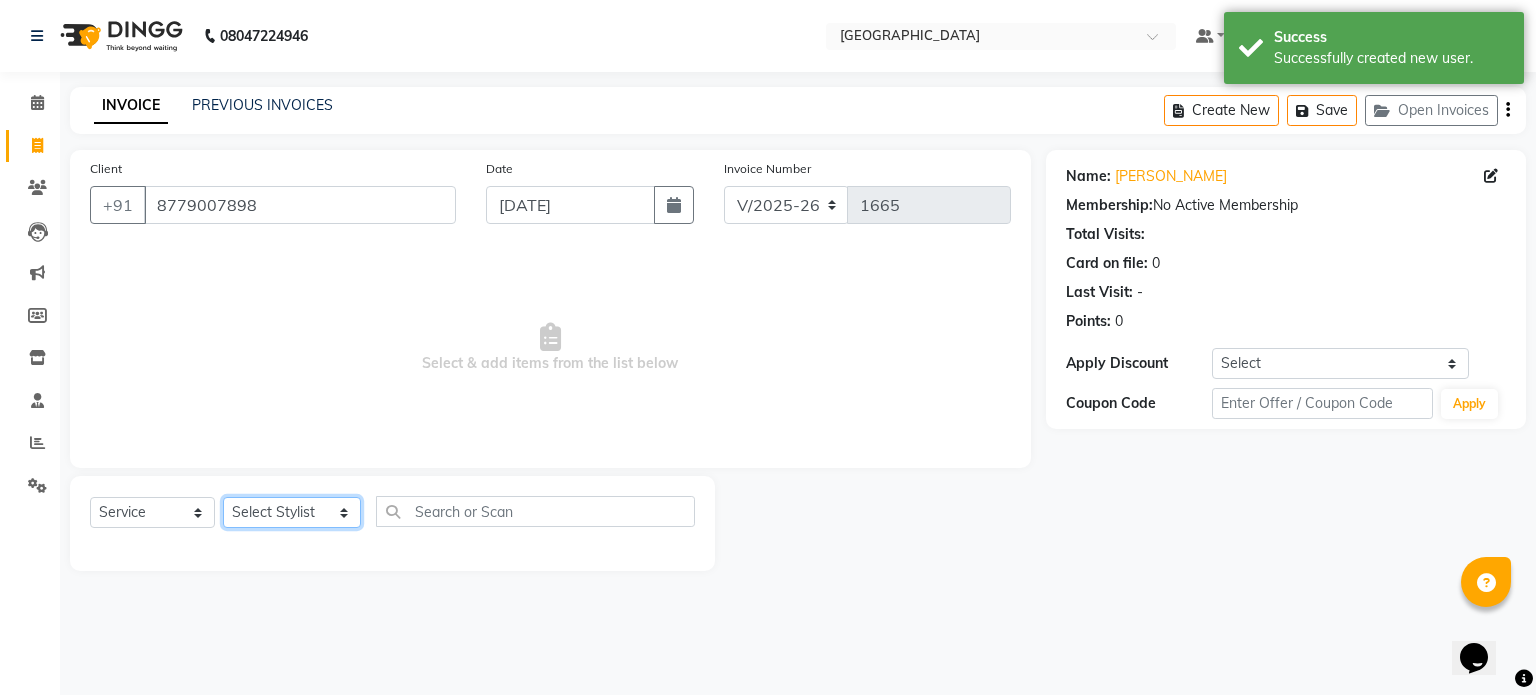 click on "Select Stylist [PERSON_NAME] NAT [PERSON_NAME] [PERSON_NAME] [PERSON_NAME] [PERSON_NAME] [PERSON_NAME] MORE  [PERSON_NAME] [PERSON_NAME] DC [PERSON_NAME] [PERSON_NAME] [PERSON_NAME] [PERSON_NAME]  [PERSON_NAME] [PERSON_NAME] GAURAV MORE [PERSON_NAME] MANE [PERSON_NAME] [PERSON_NAME] [PERSON_NAME] [PERSON_NAME] PARWATHIA [PERSON_NAME] [MEDICAL_DATA][PERSON_NAME] NOOR [PERSON_NAME] [PERSON_NAME] [PERSON_NAME] [PERSON_NAME] [PERSON_NAME] [PERSON_NAME] [PERSON_NAME] [PERSON_NAME] [PERSON_NAME] [PERSON_NAME] [PERSON_NAME] [PERSON_NAME] VIKRAM [PERSON_NAME]" 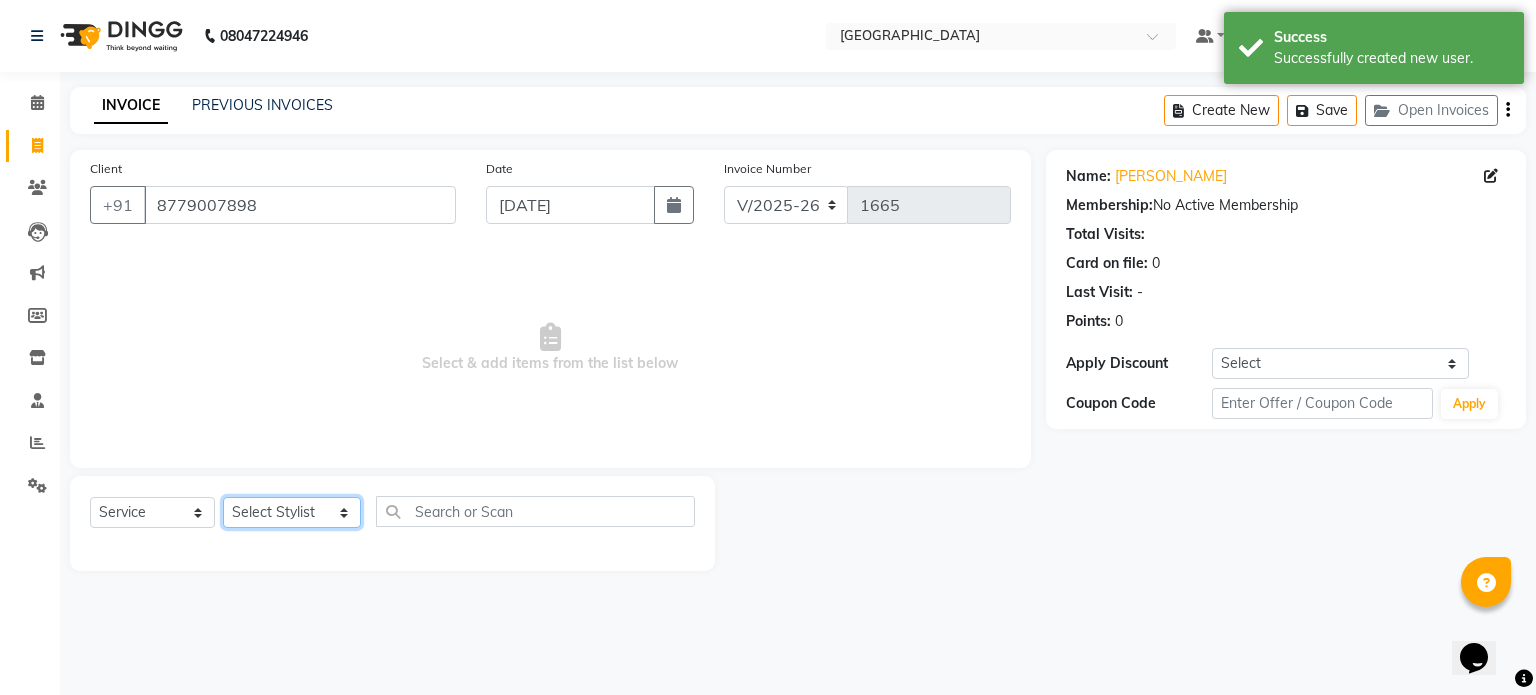 select on "85941" 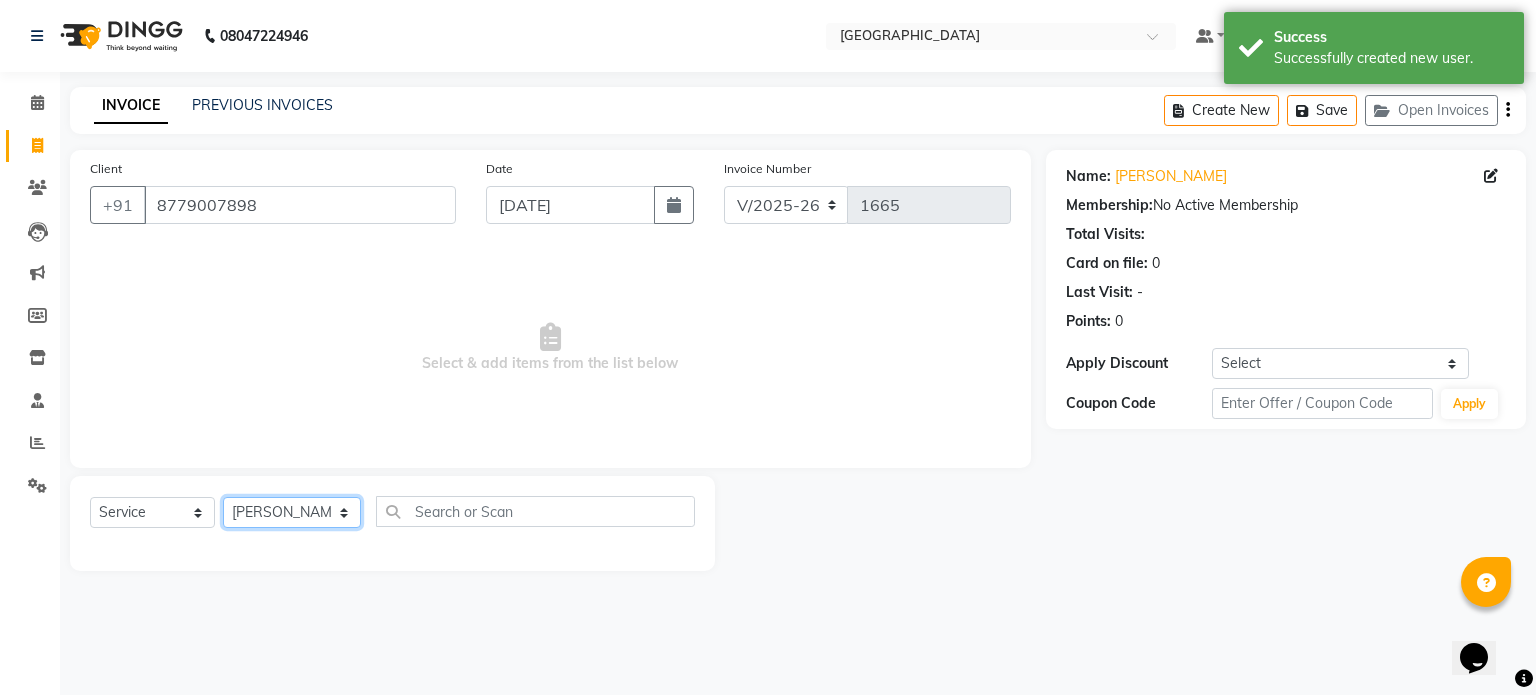 click on "Select Stylist [PERSON_NAME] NAT [PERSON_NAME] [PERSON_NAME] [PERSON_NAME] [PERSON_NAME] [PERSON_NAME] MORE  [PERSON_NAME] [PERSON_NAME] DC [PERSON_NAME] [PERSON_NAME] [PERSON_NAME] [PERSON_NAME]  [PERSON_NAME] [PERSON_NAME] GAURAV MORE [PERSON_NAME] MANE [PERSON_NAME] [PERSON_NAME] [PERSON_NAME] [PERSON_NAME] PARWATHIA [PERSON_NAME] [MEDICAL_DATA][PERSON_NAME] NOOR [PERSON_NAME] [PERSON_NAME] [PERSON_NAME] [PERSON_NAME] [PERSON_NAME] [PERSON_NAME] [PERSON_NAME] [PERSON_NAME] [PERSON_NAME] [PERSON_NAME] [PERSON_NAME] [PERSON_NAME] VIKRAM [PERSON_NAME]" 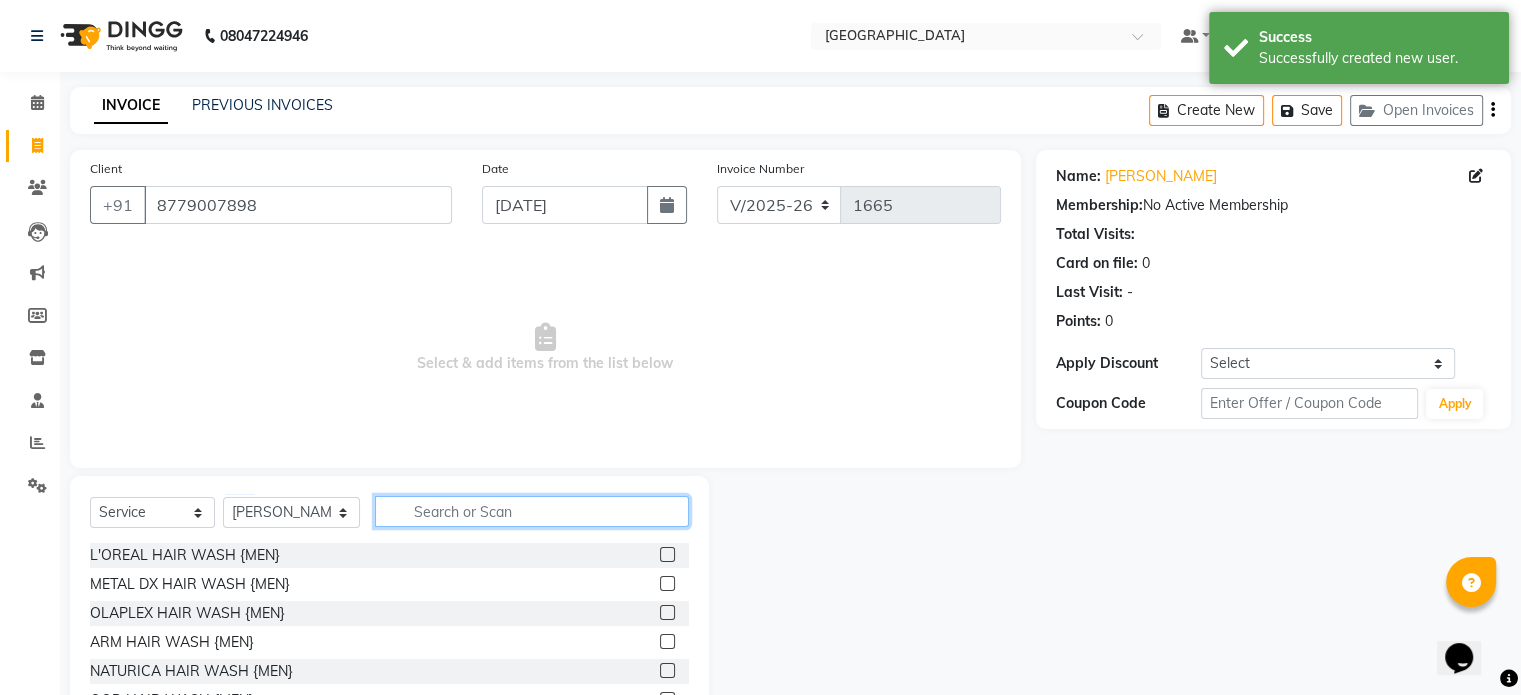 click 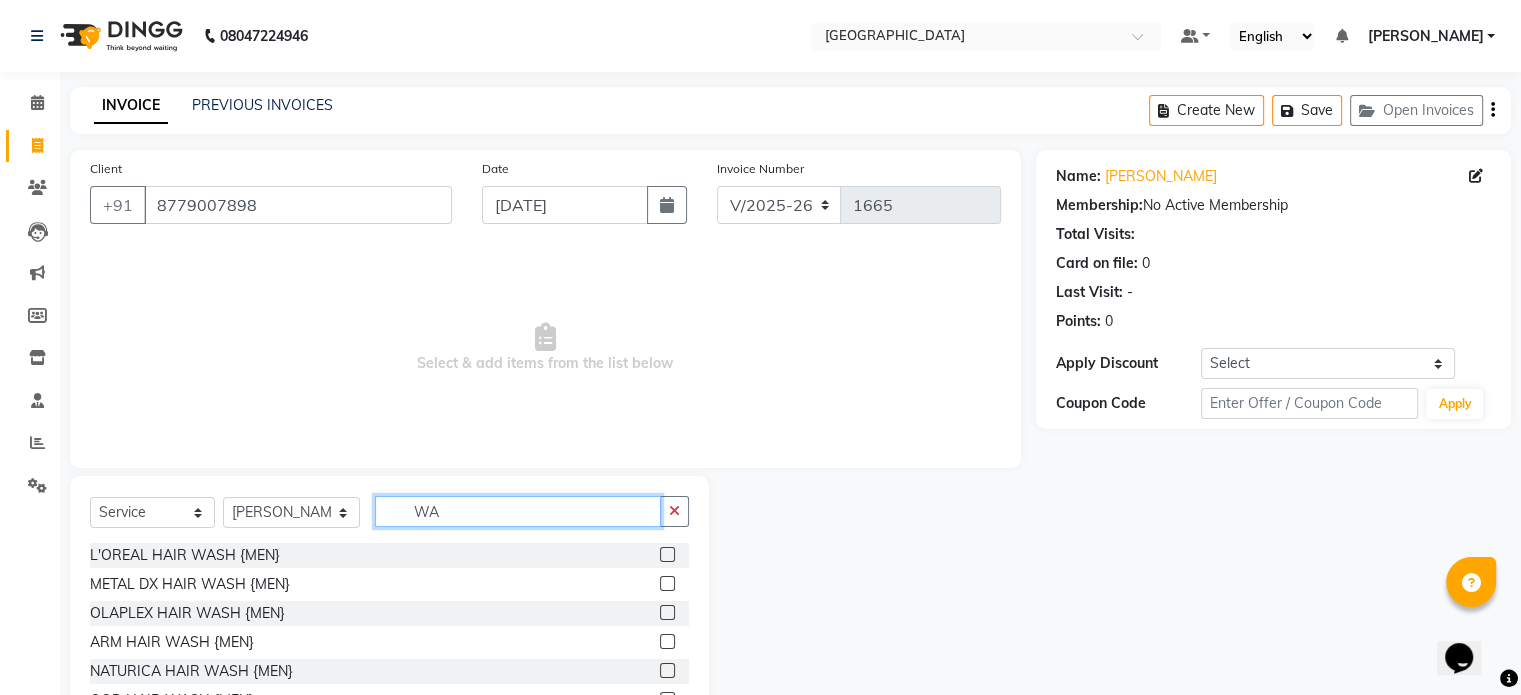 type on "W" 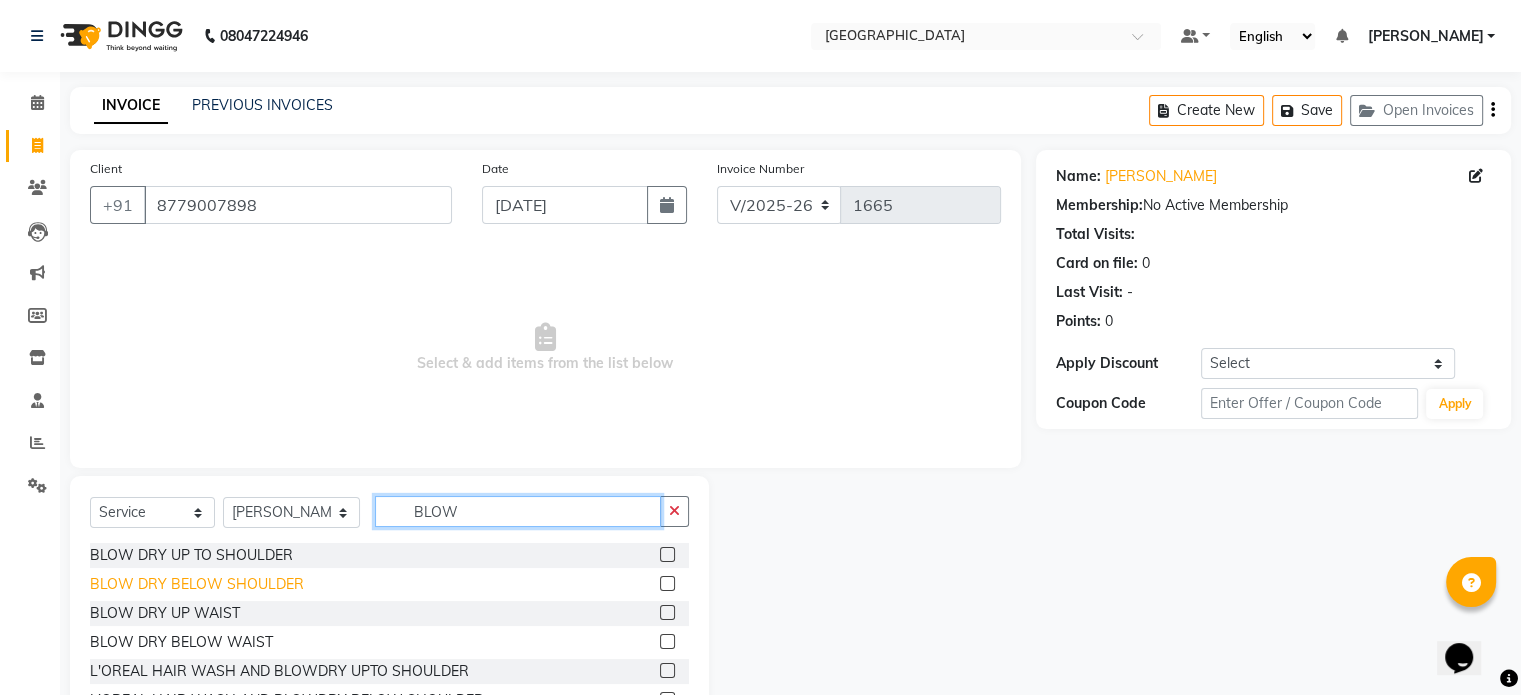 scroll, scrollTop: 100, scrollLeft: 0, axis: vertical 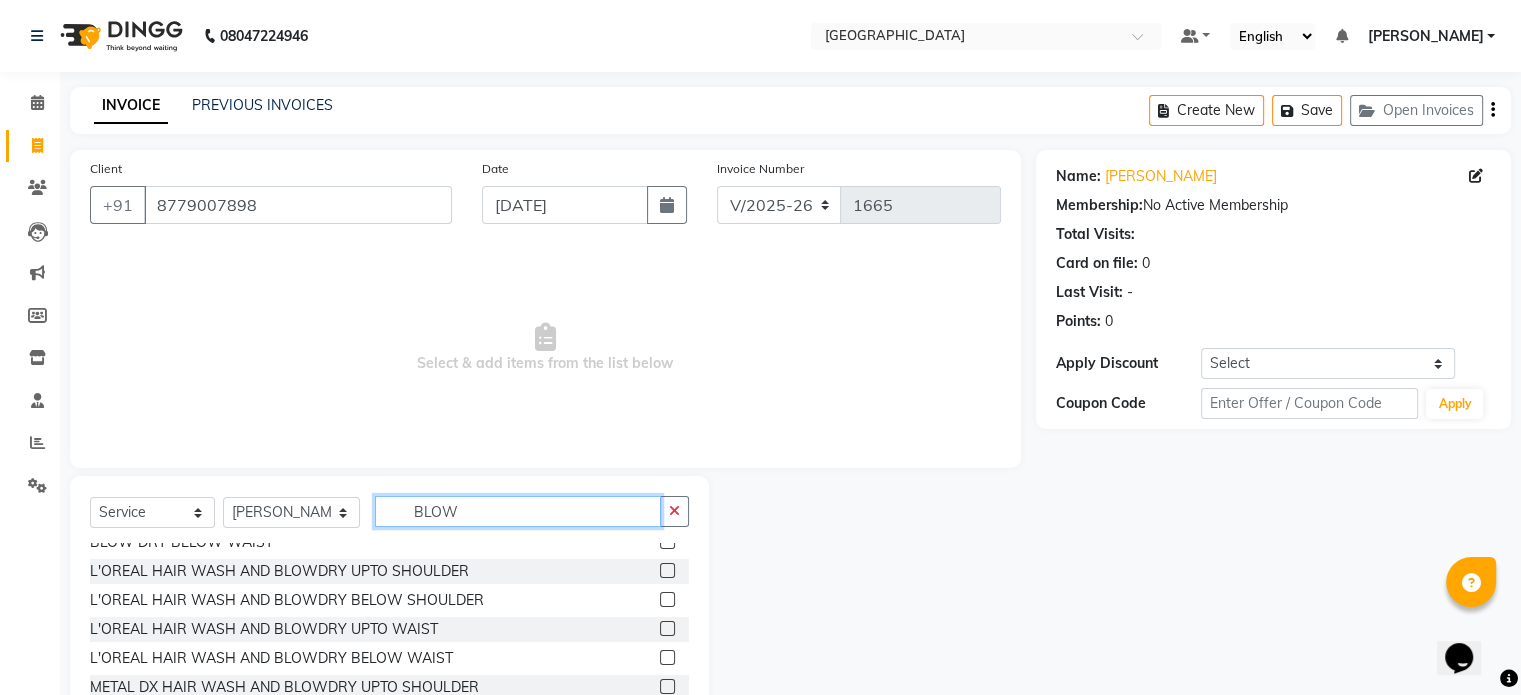 type on "BLOW" 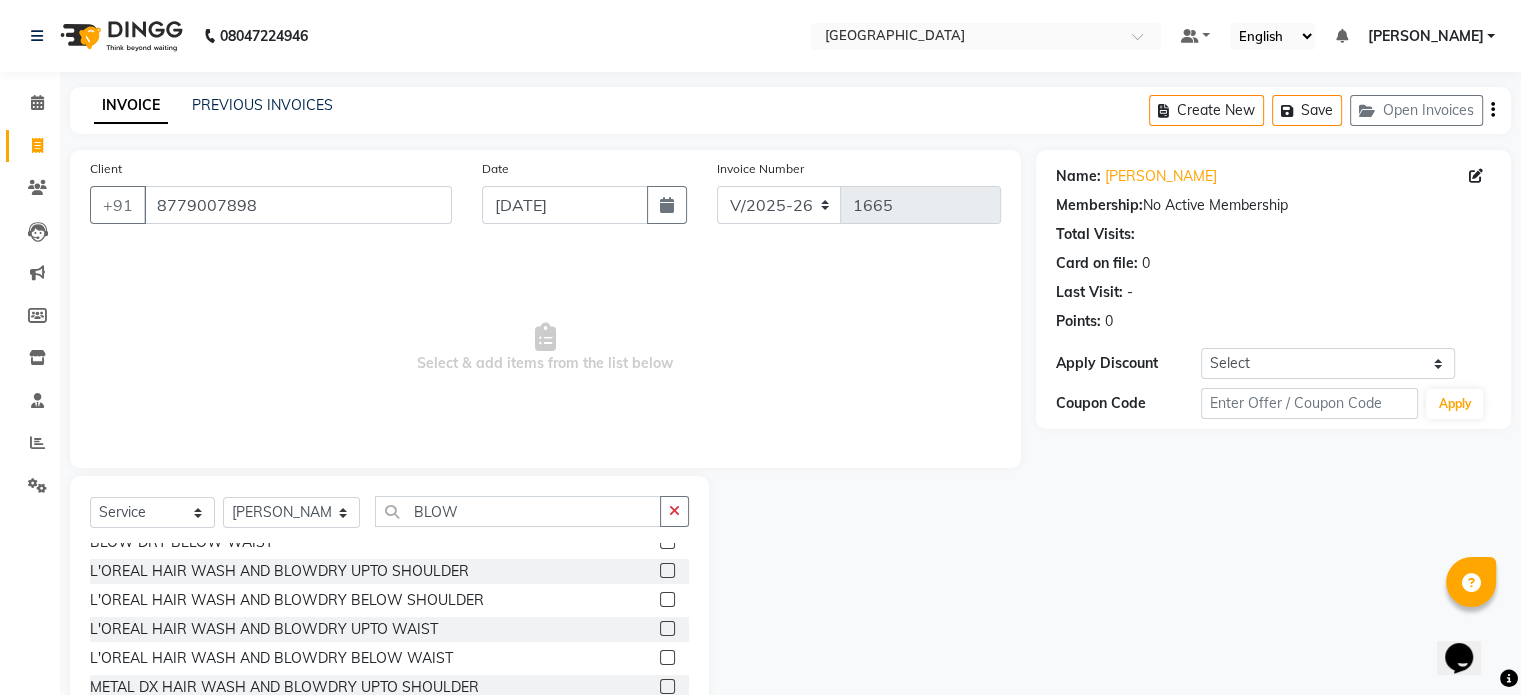 click 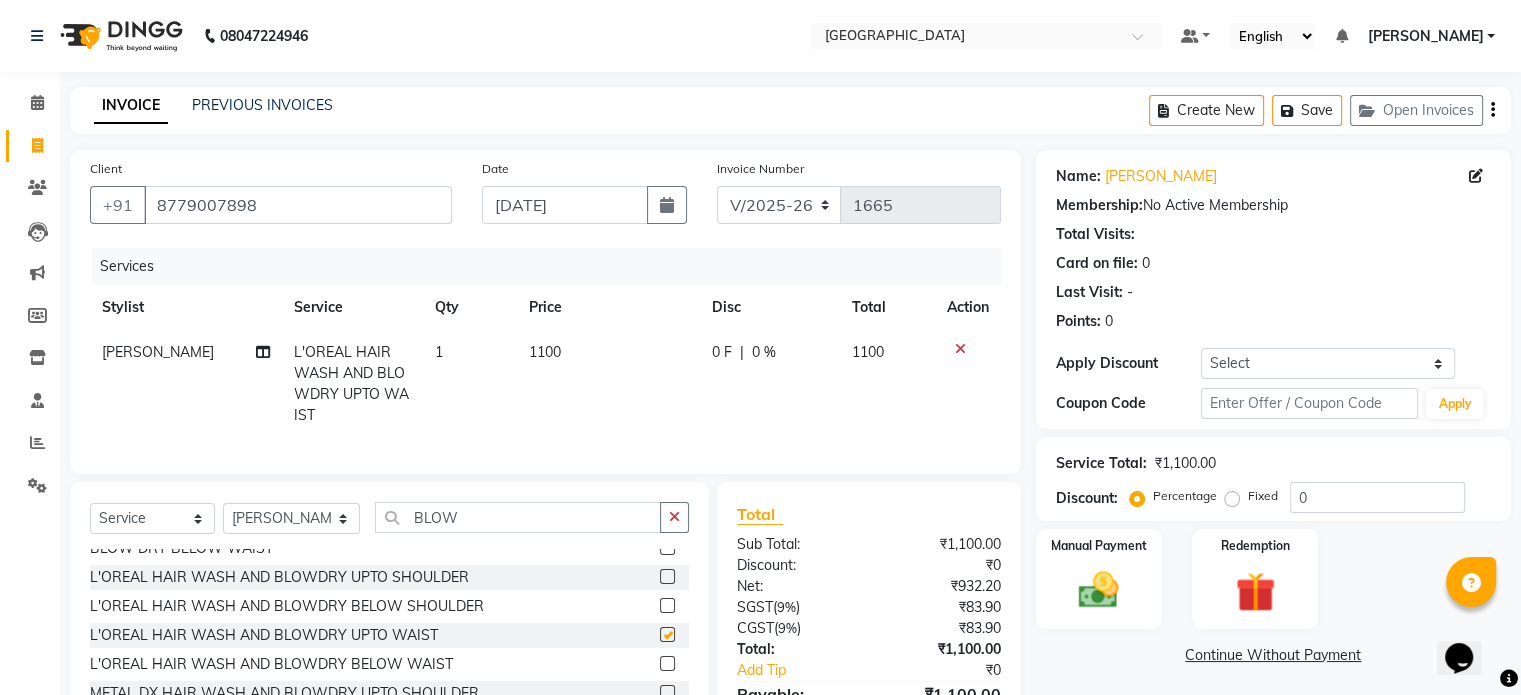 checkbox on "false" 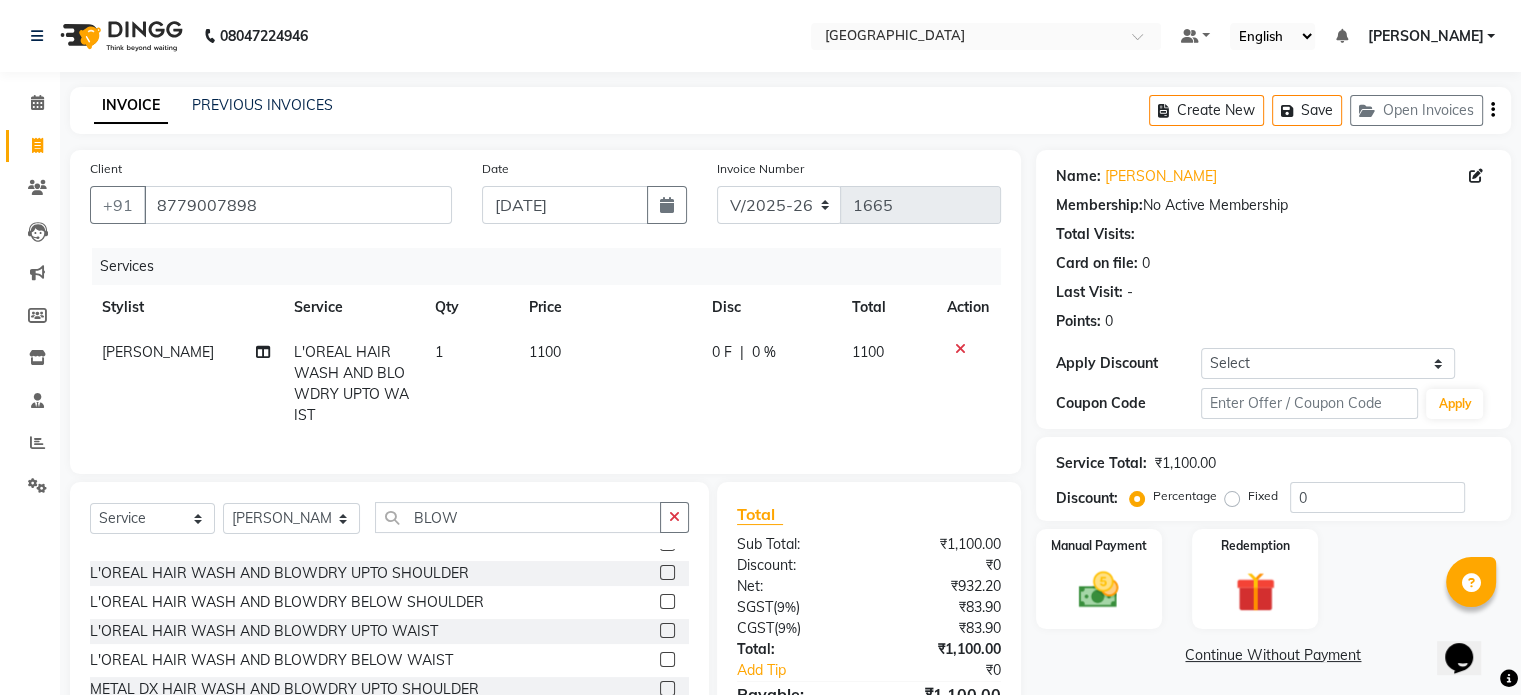 scroll, scrollTop: 100, scrollLeft: 0, axis: vertical 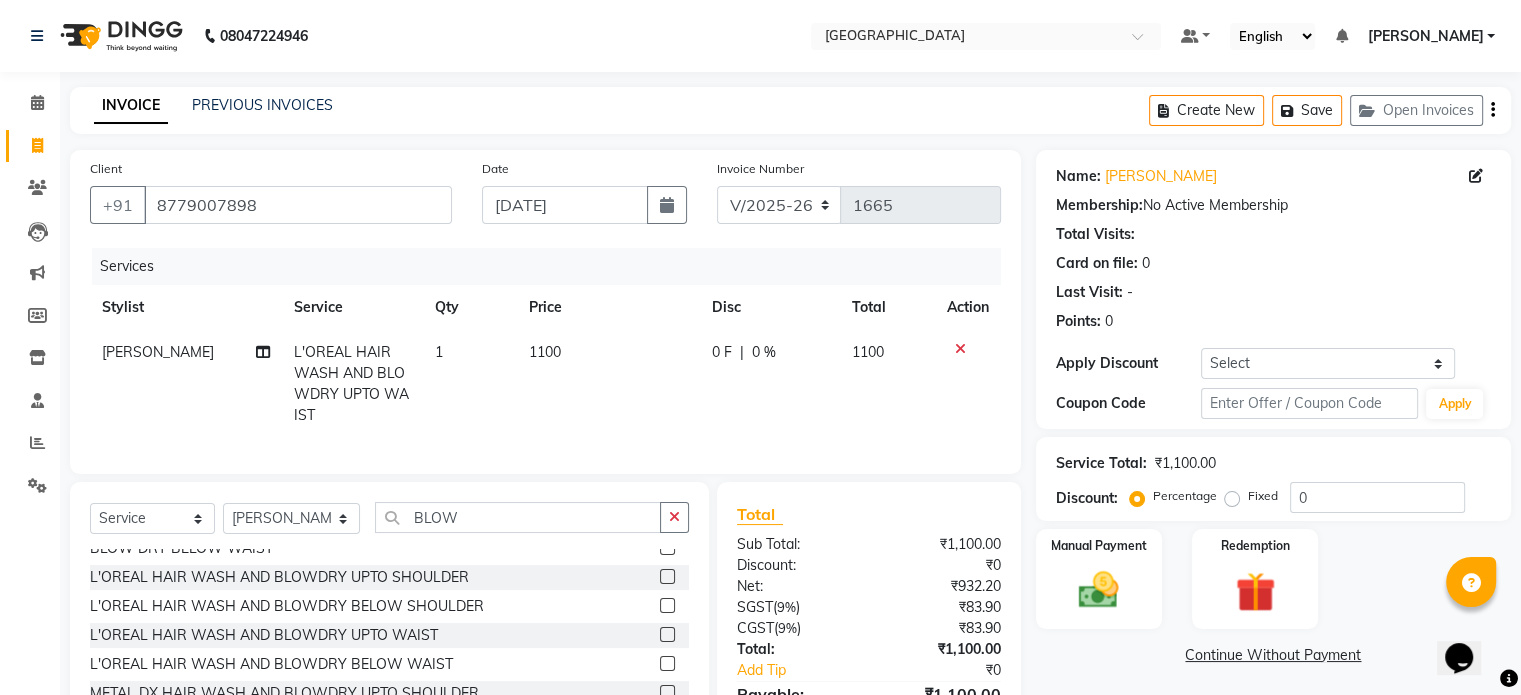 click 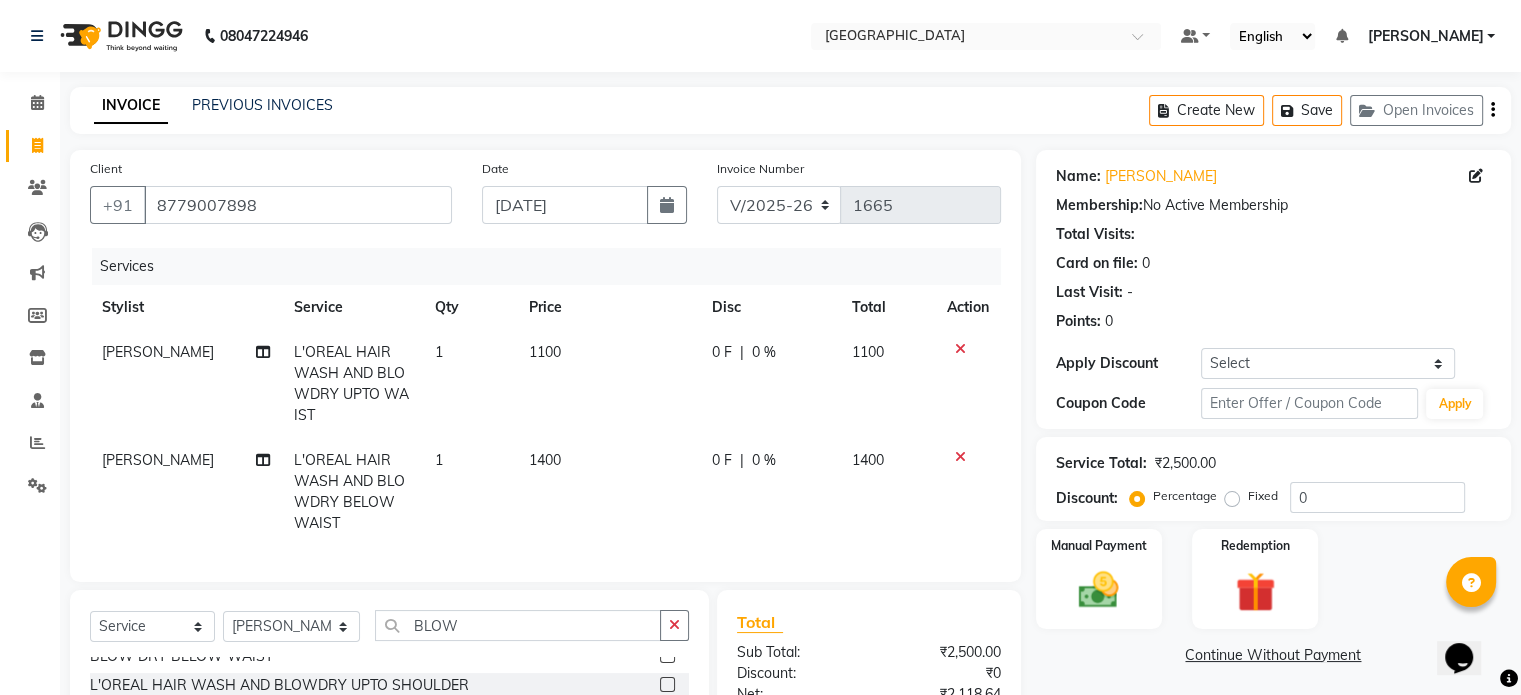checkbox on "false" 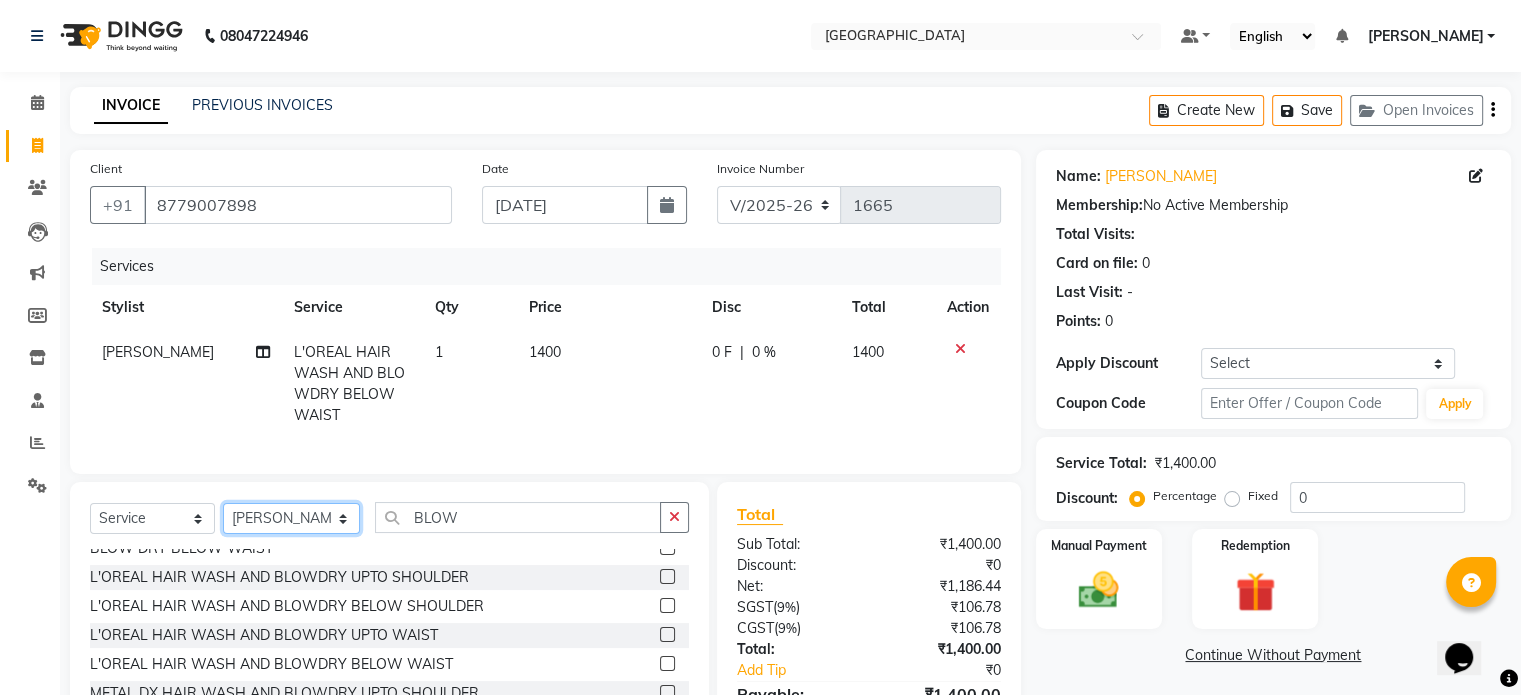click on "Select Stylist [PERSON_NAME] NAT [PERSON_NAME] [PERSON_NAME] [PERSON_NAME] [PERSON_NAME] [PERSON_NAME] MORE  [PERSON_NAME] [PERSON_NAME] DC [PERSON_NAME] [PERSON_NAME] [PERSON_NAME] [PERSON_NAME]  [PERSON_NAME] [PERSON_NAME] GAURAV MORE [PERSON_NAME] MANE [PERSON_NAME] [PERSON_NAME] [PERSON_NAME] [PERSON_NAME] PARWATHIA [PERSON_NAME] [MEDICAL_DATA][PERSON_NAME] NOOR [PERSON_NAME] [PERSON_NAME] [PERSON_NAME] [PERSON_NAME] [PERSON_NAME] [PERSON_NAME] [PERSON_NAME] [PERSON_NAME] [PERSON_NAME] [PERSON_NAME] [PERSON_NAME] [PERSON_NAME] VIKRAM [PERSON_NAME]" 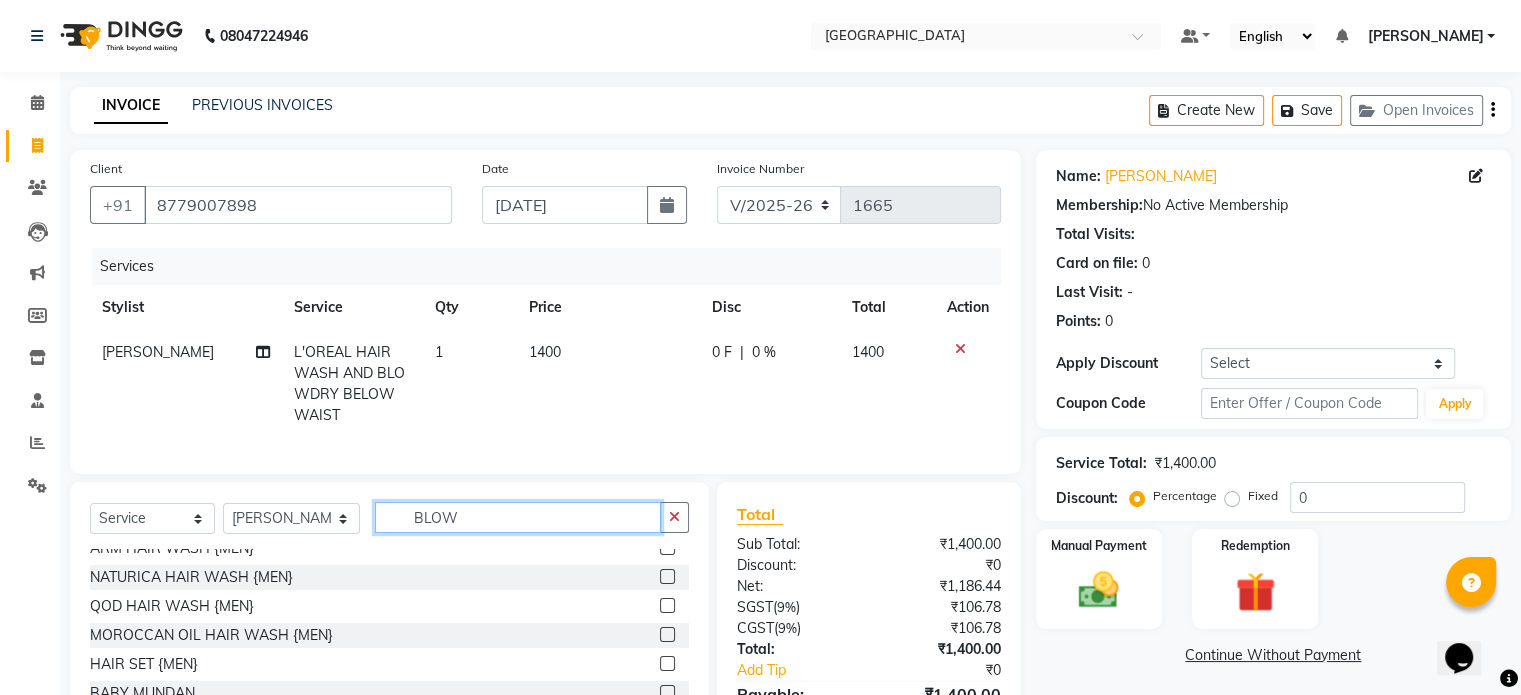 click on "BLOW" 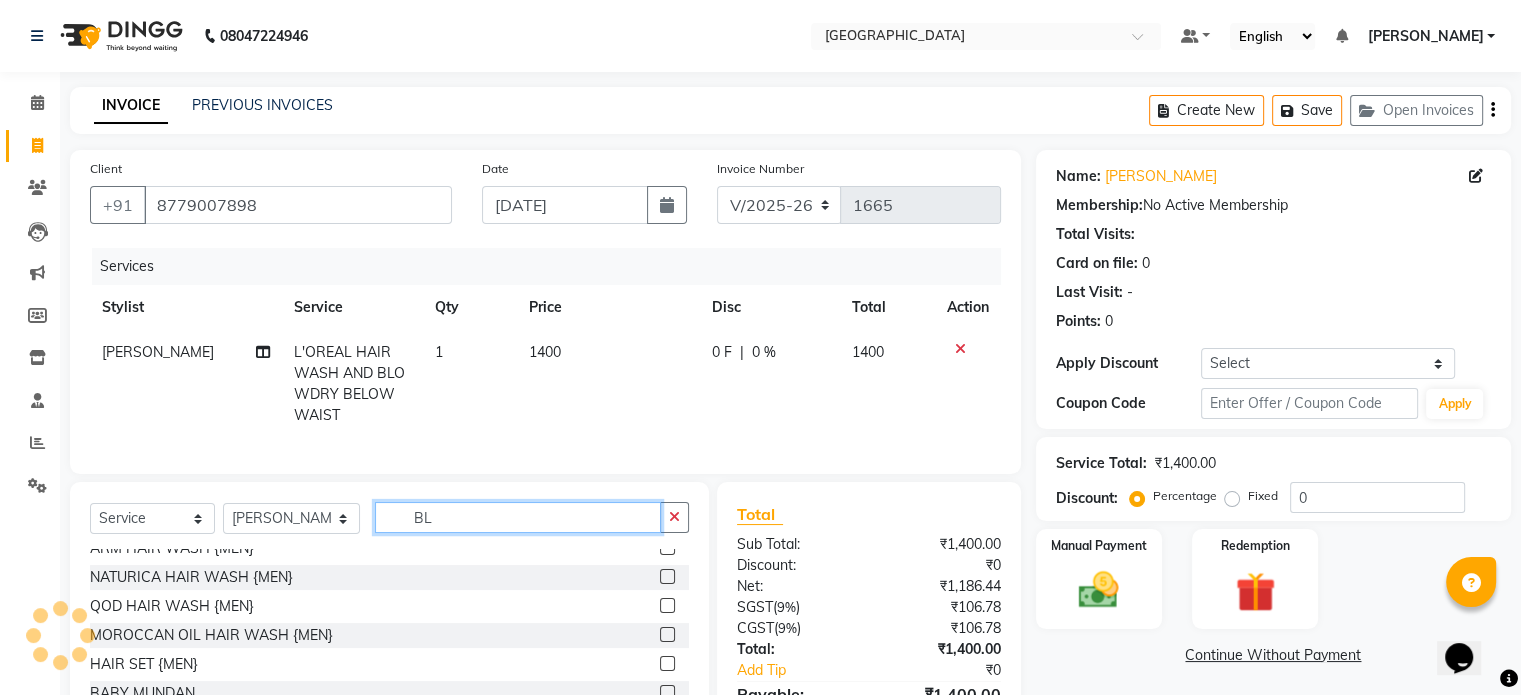 type on "B" 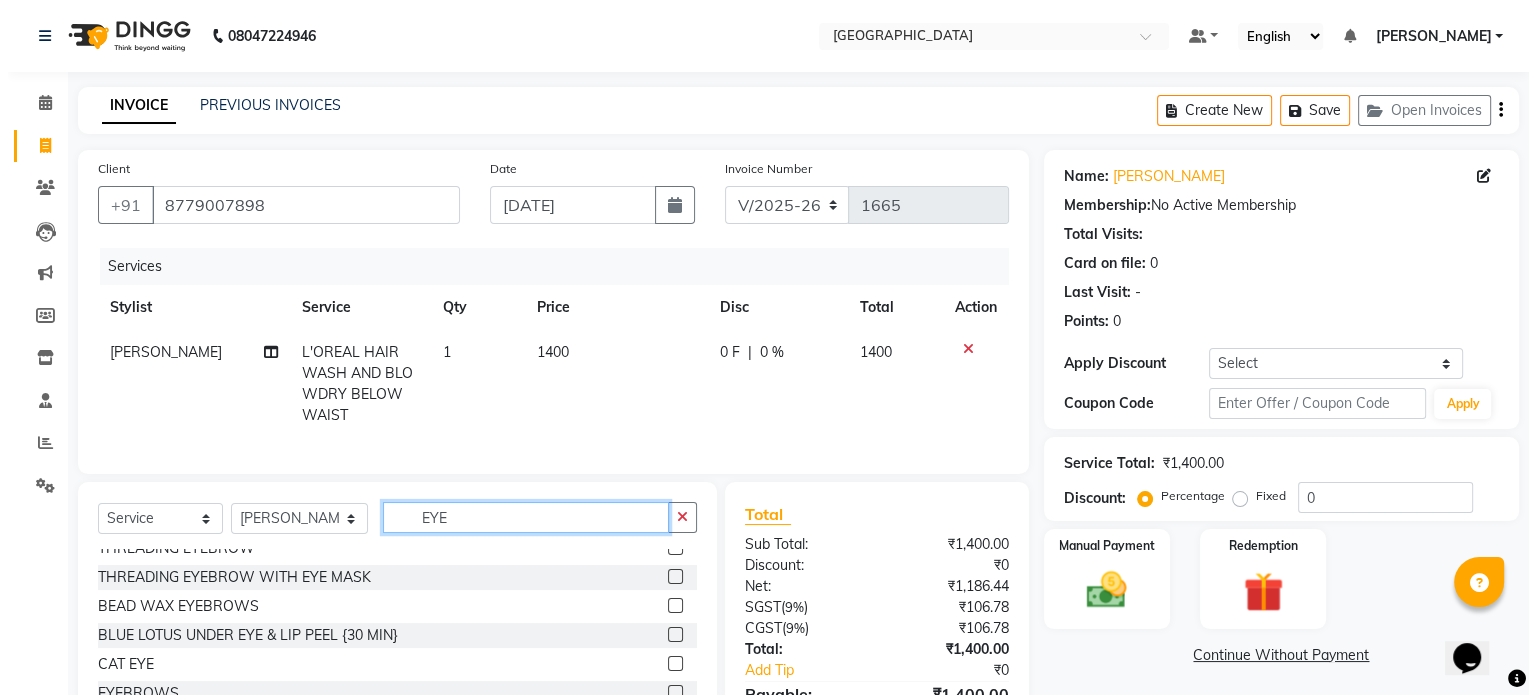 scroll, scrollTop: 0, scrollLeft: 0, axis: both 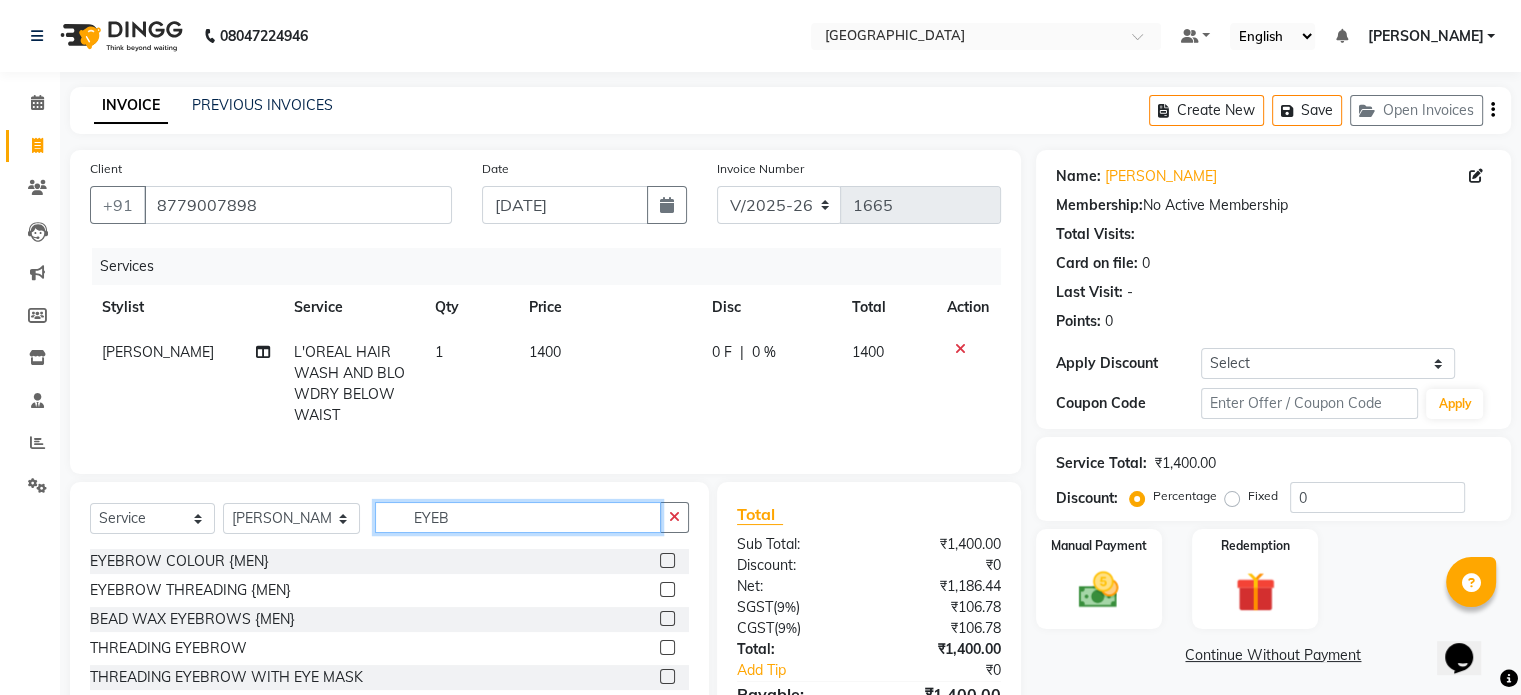 type on "EYEB" 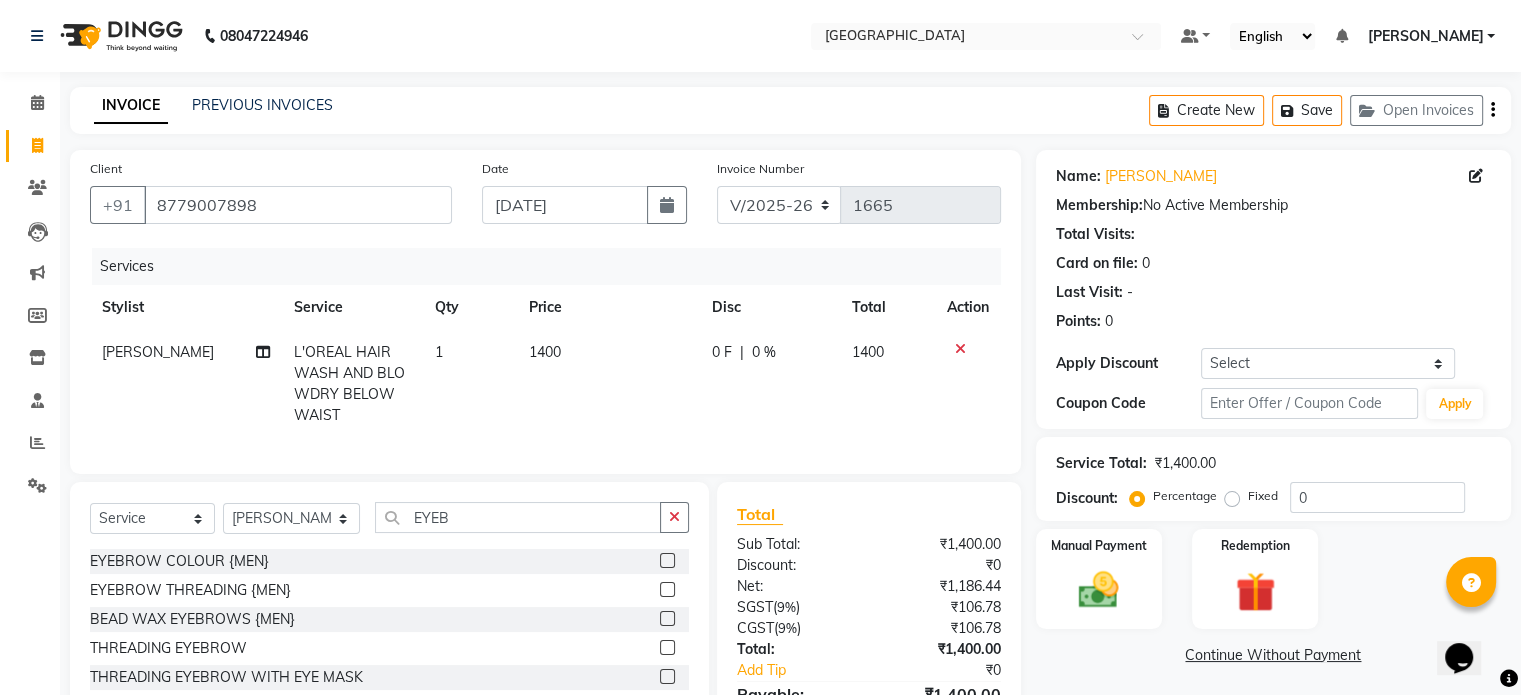 click 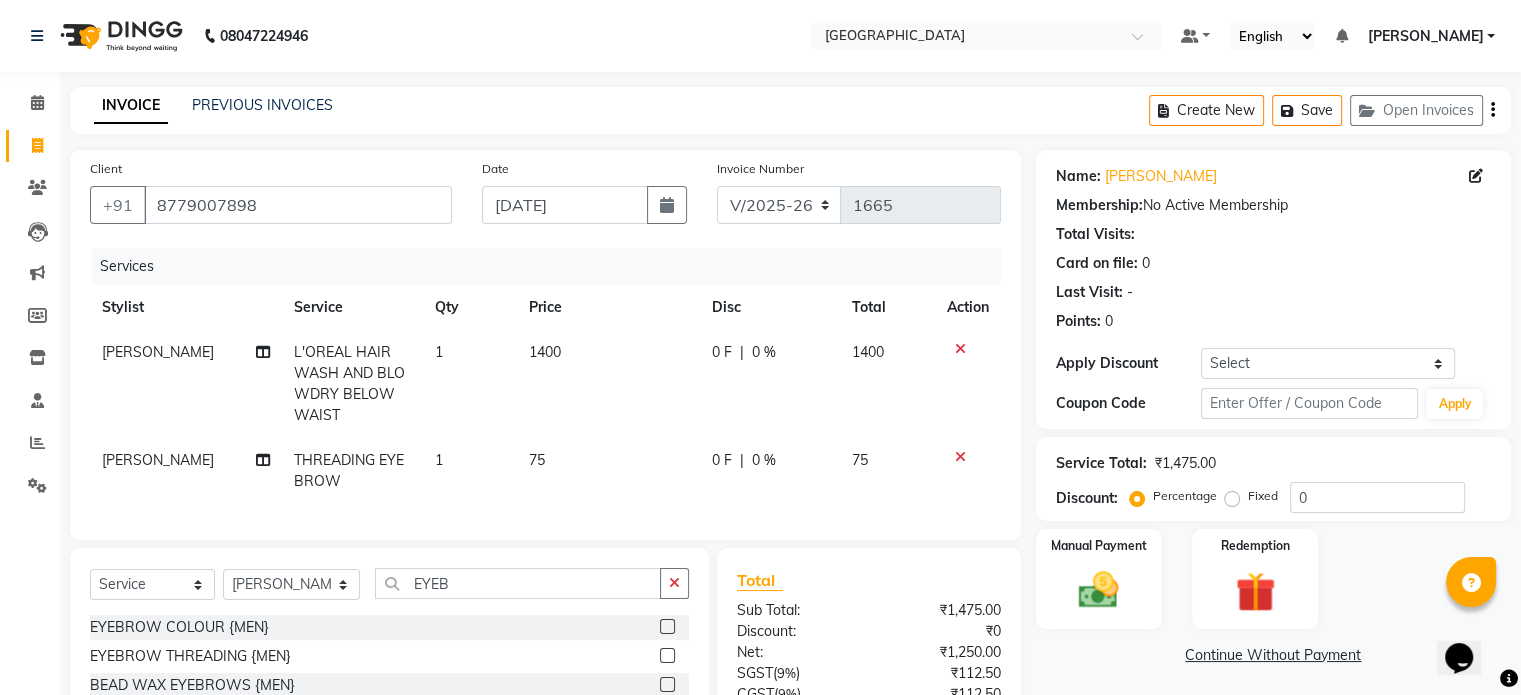 checkbox on "false" 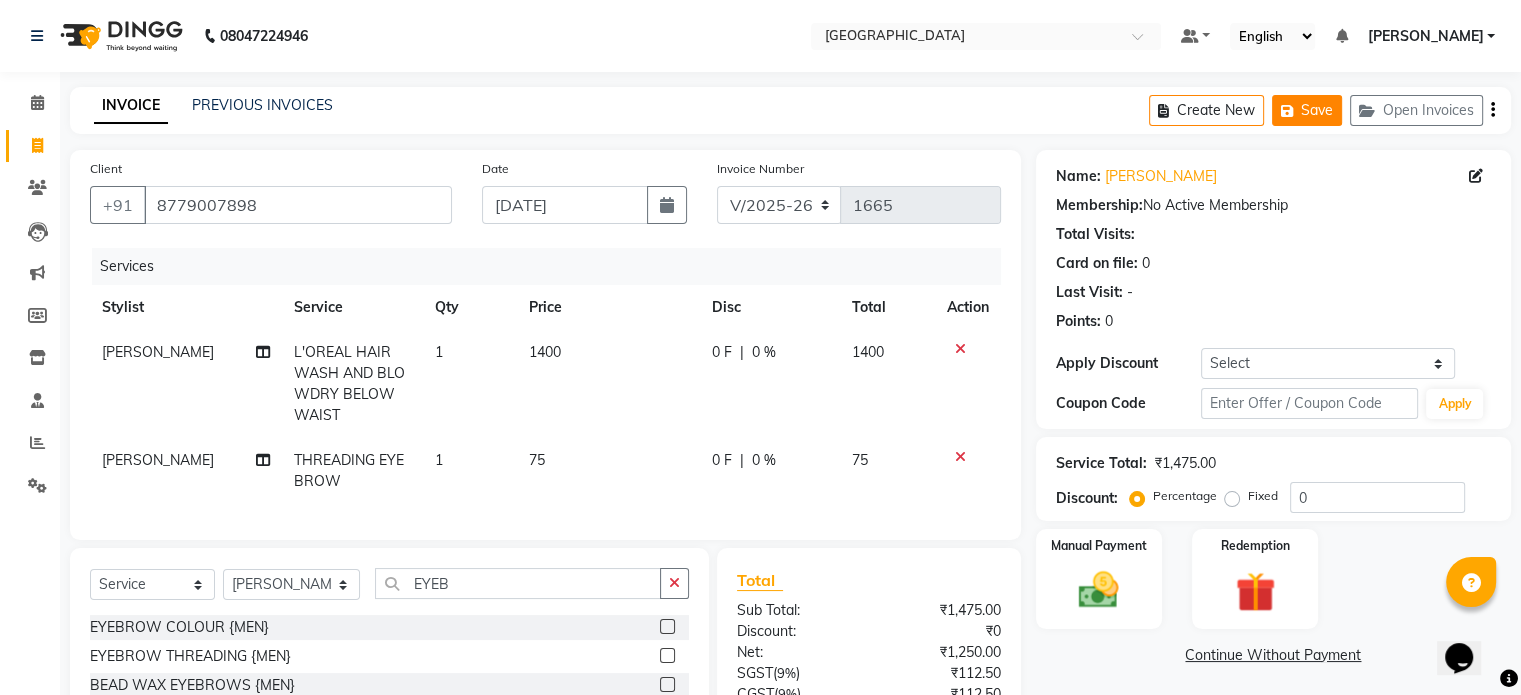 click on "Save" 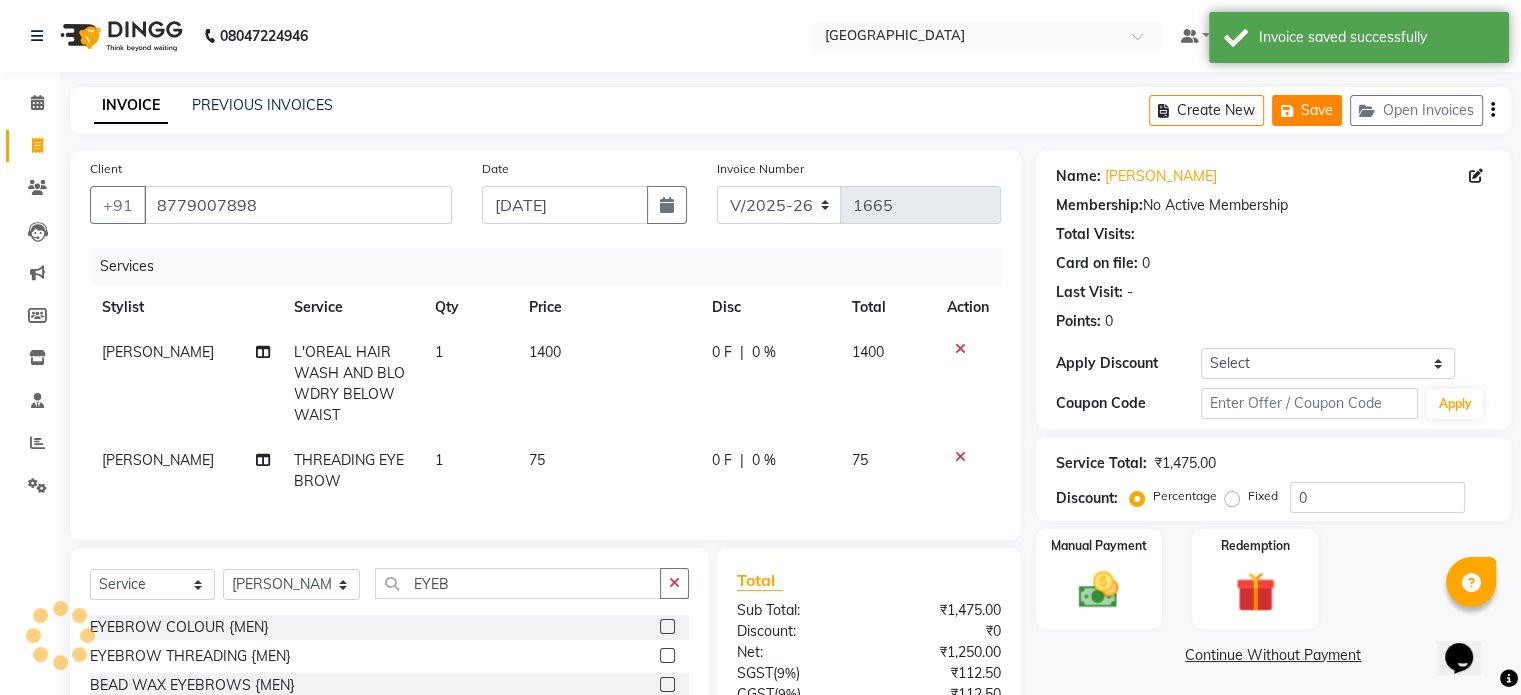 click on "Save" 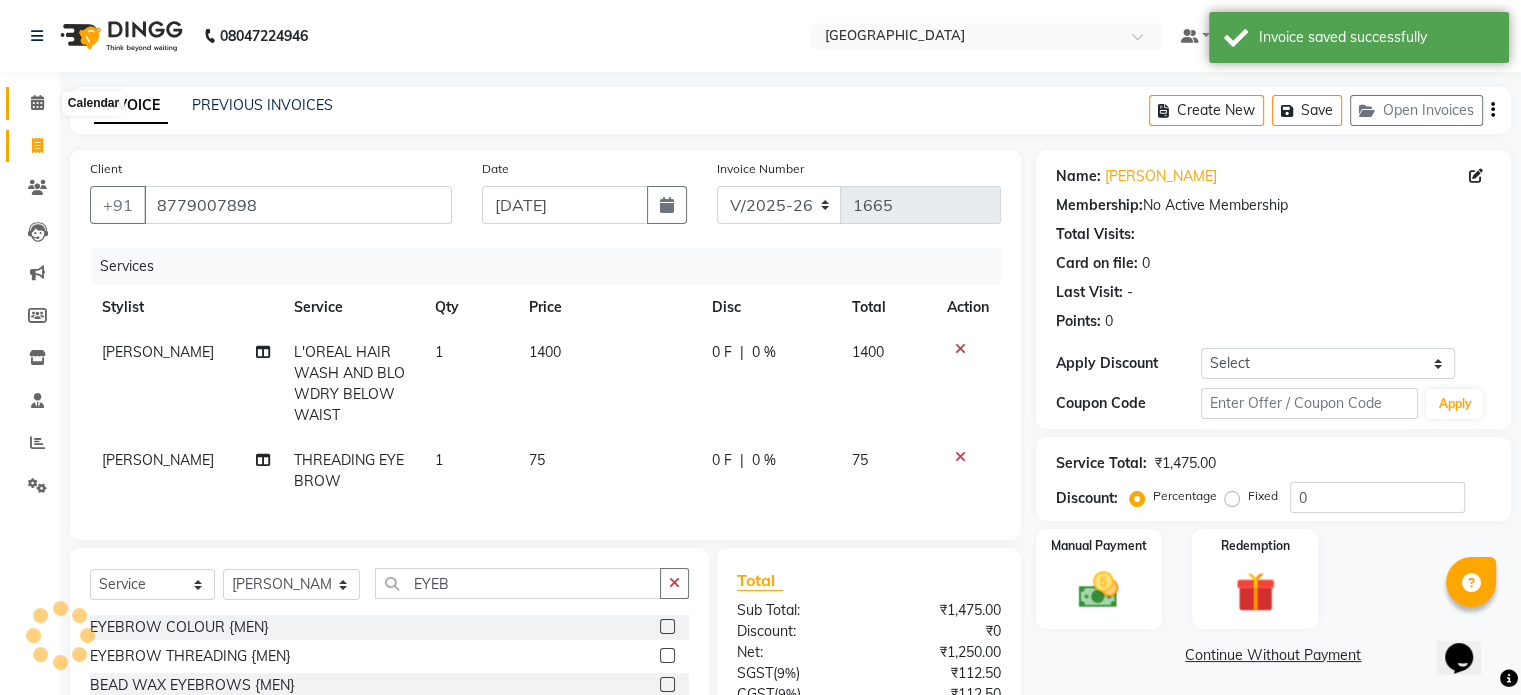 click 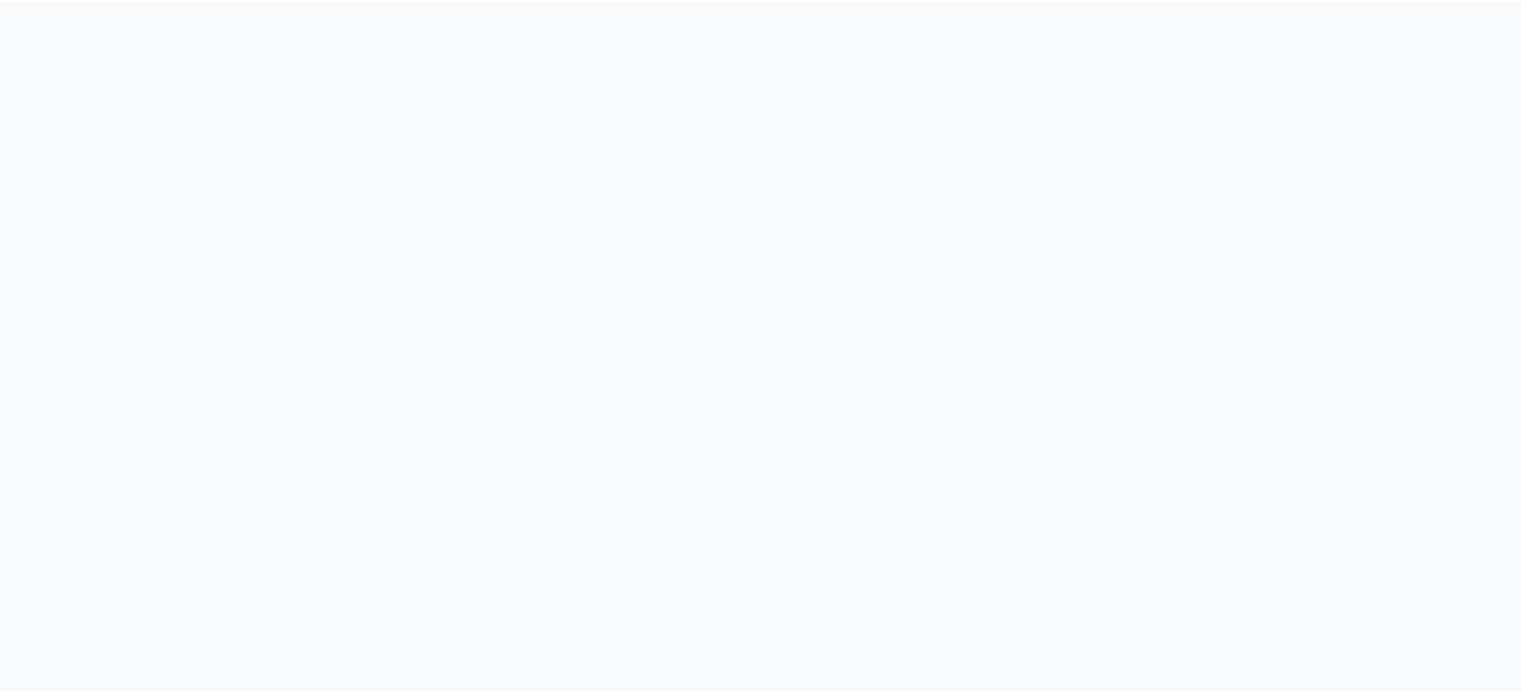 scroll, scrollTop: 0, scrollLeft: 0, axis: both 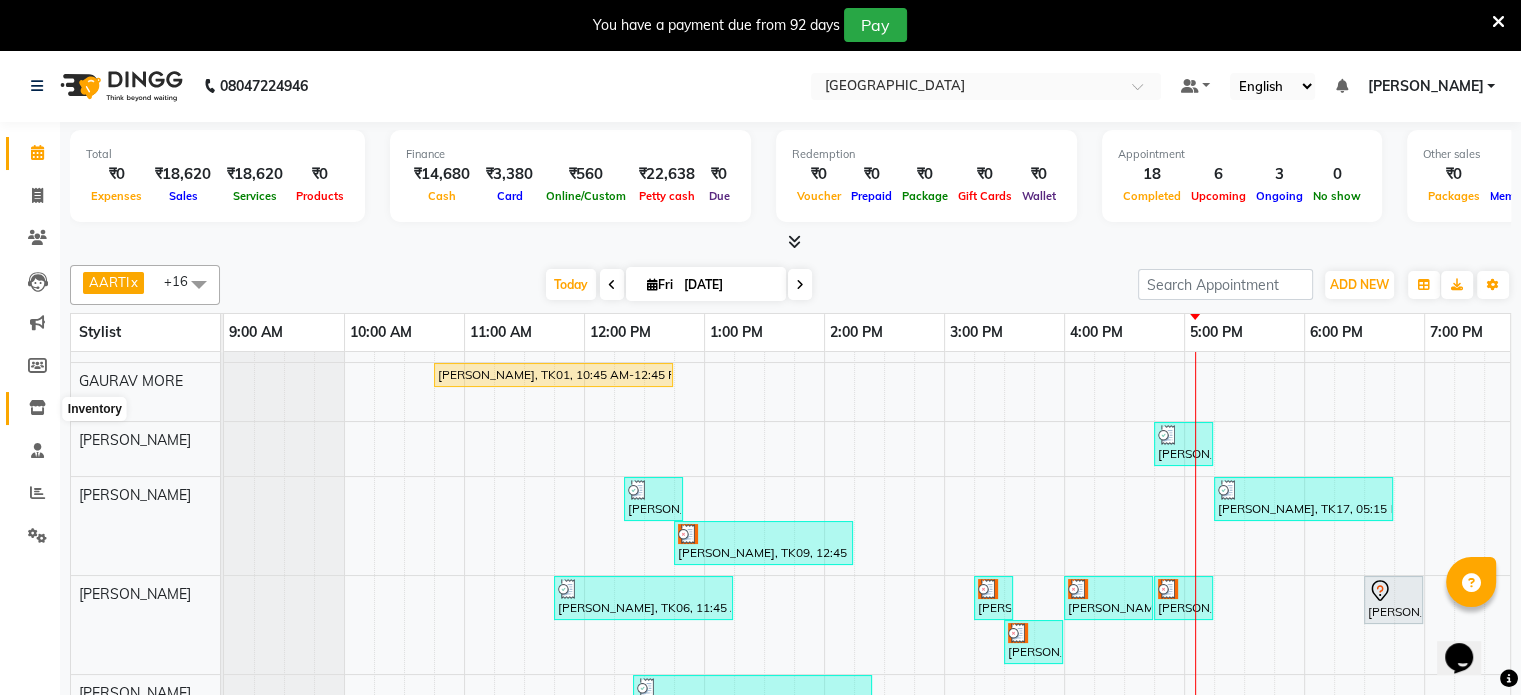 click 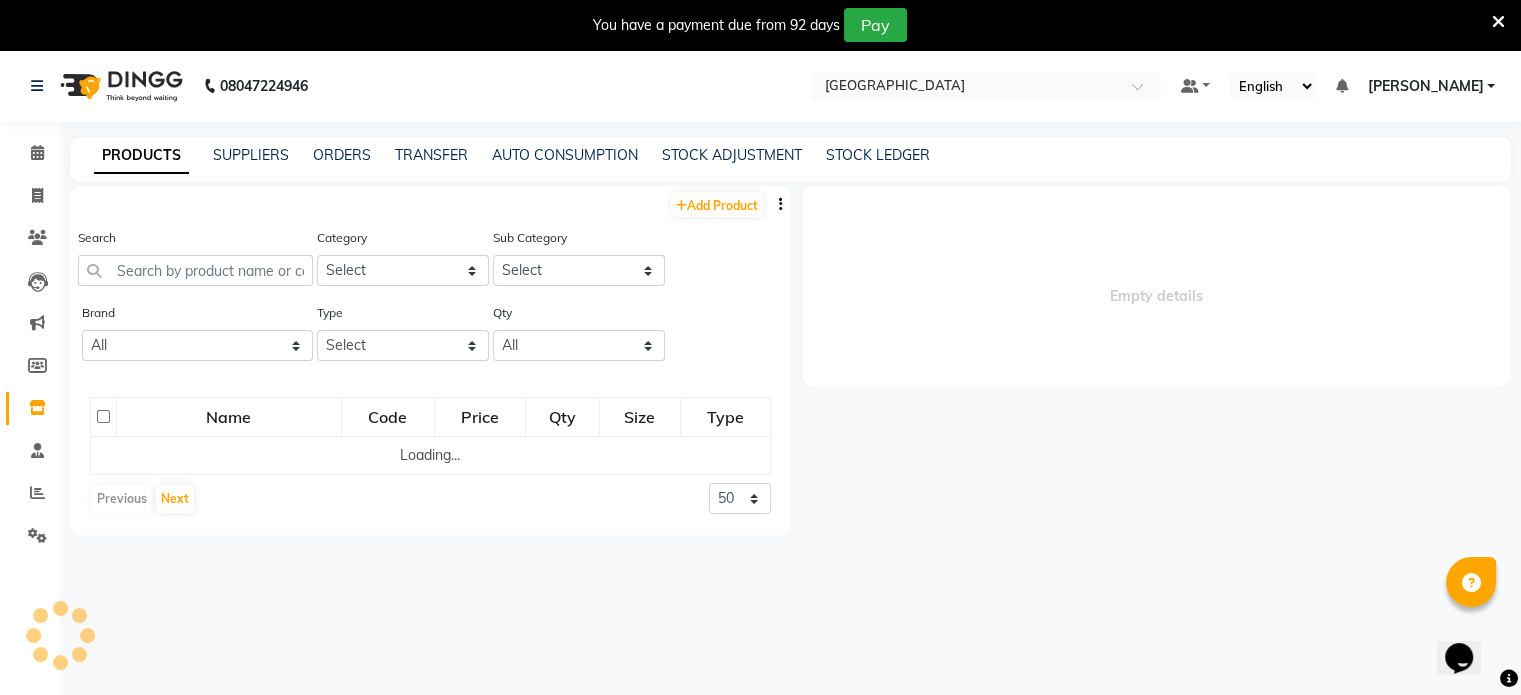 select 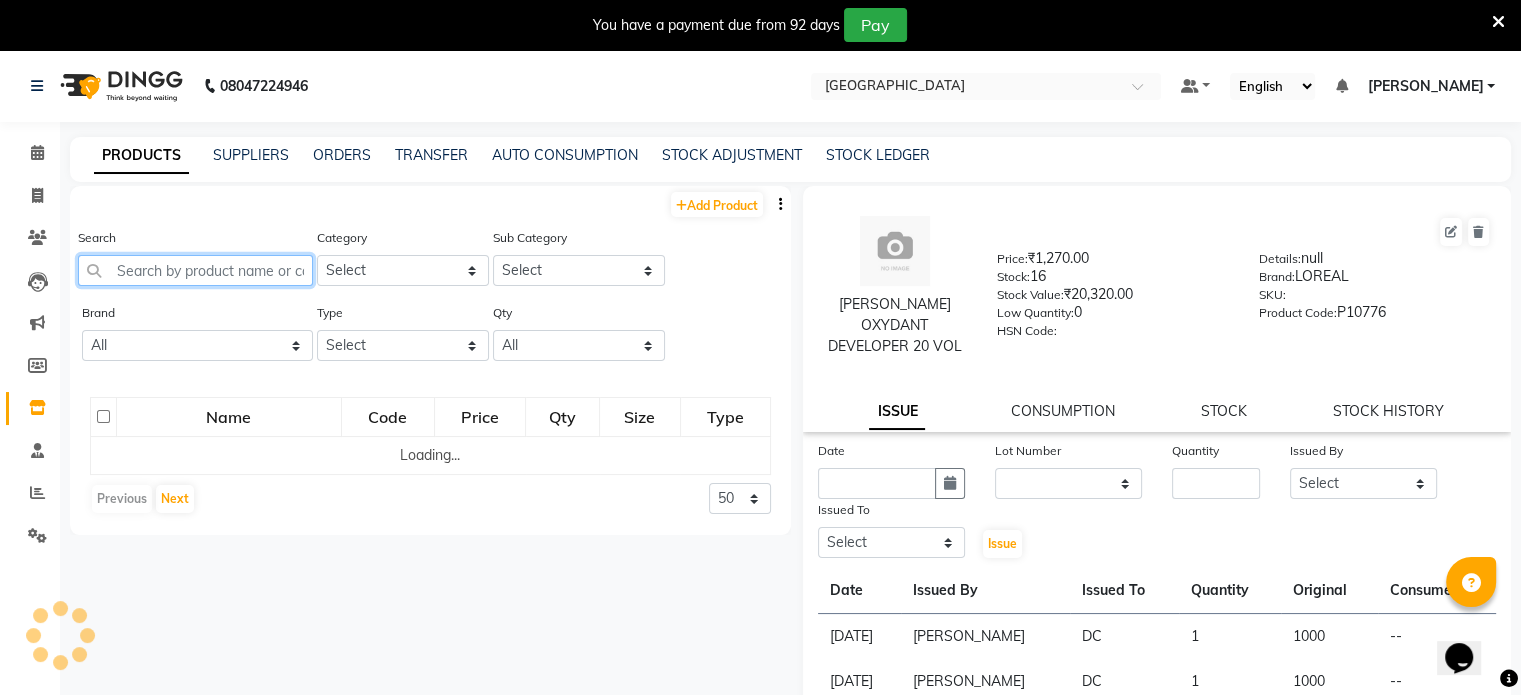 click 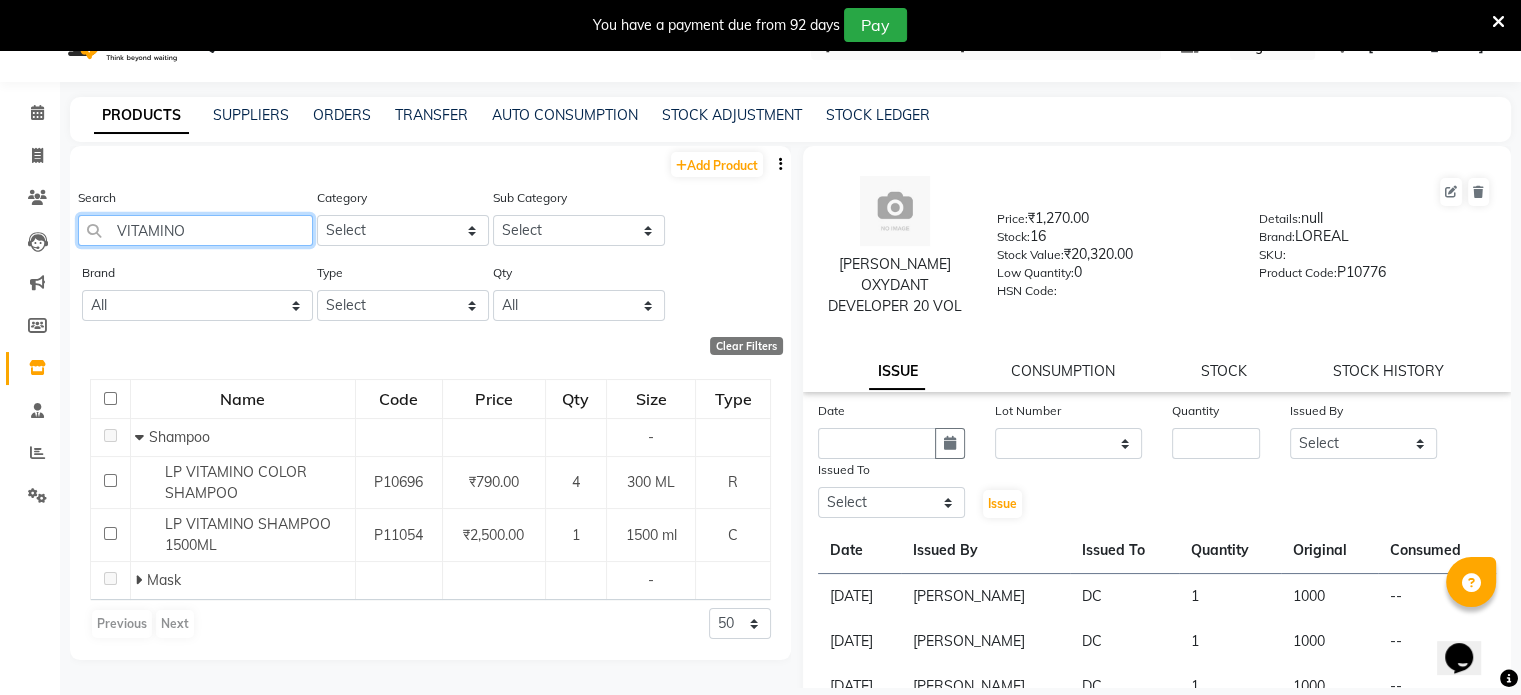 scroll, scrollTop: 63, scrollLeft: 0, axis: vertical 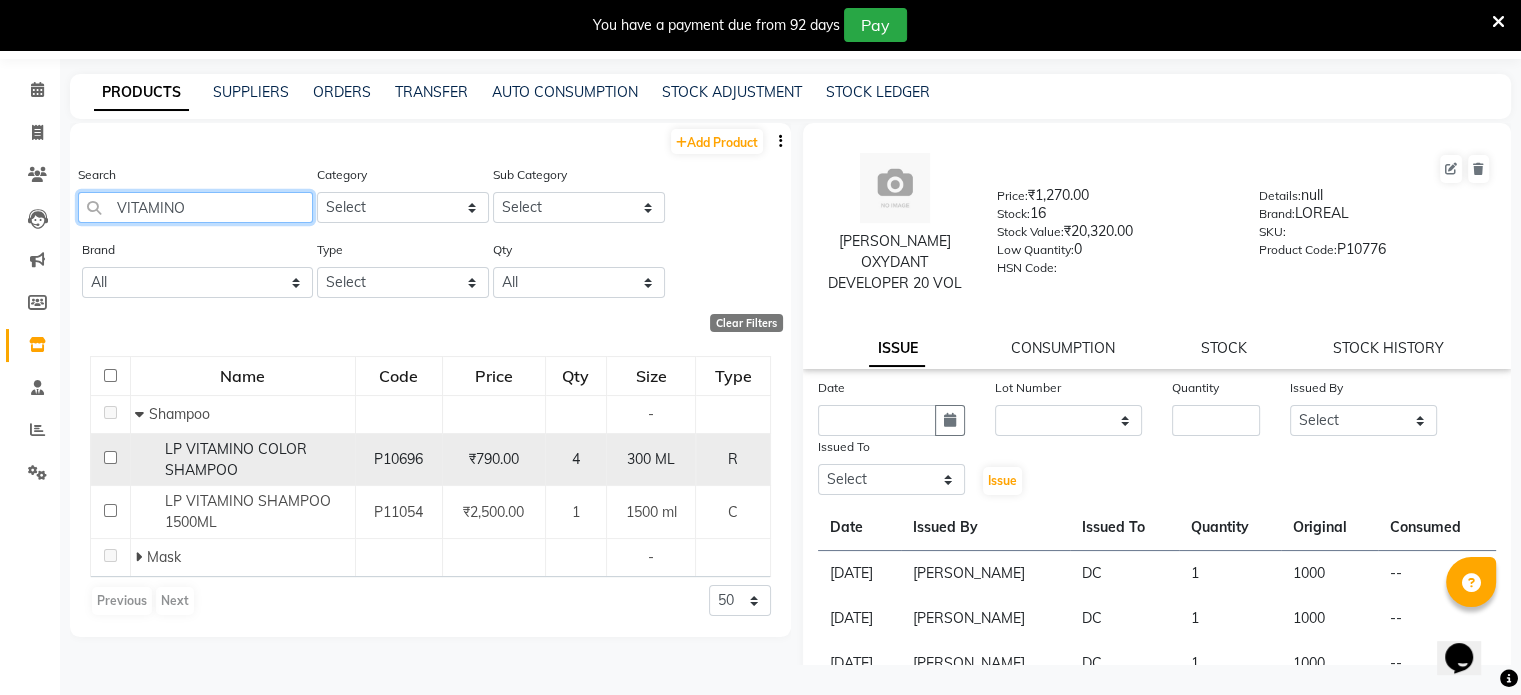 type on "VITAMINO" 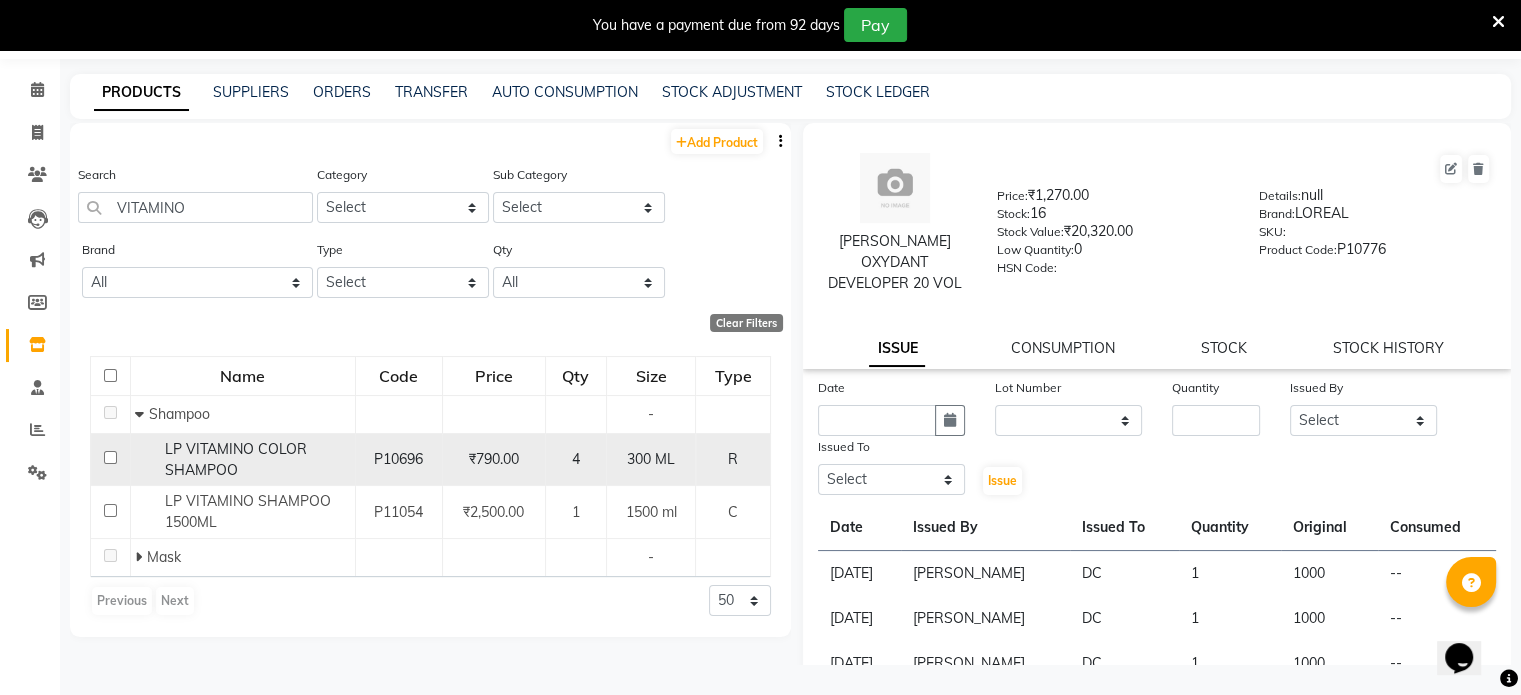 click 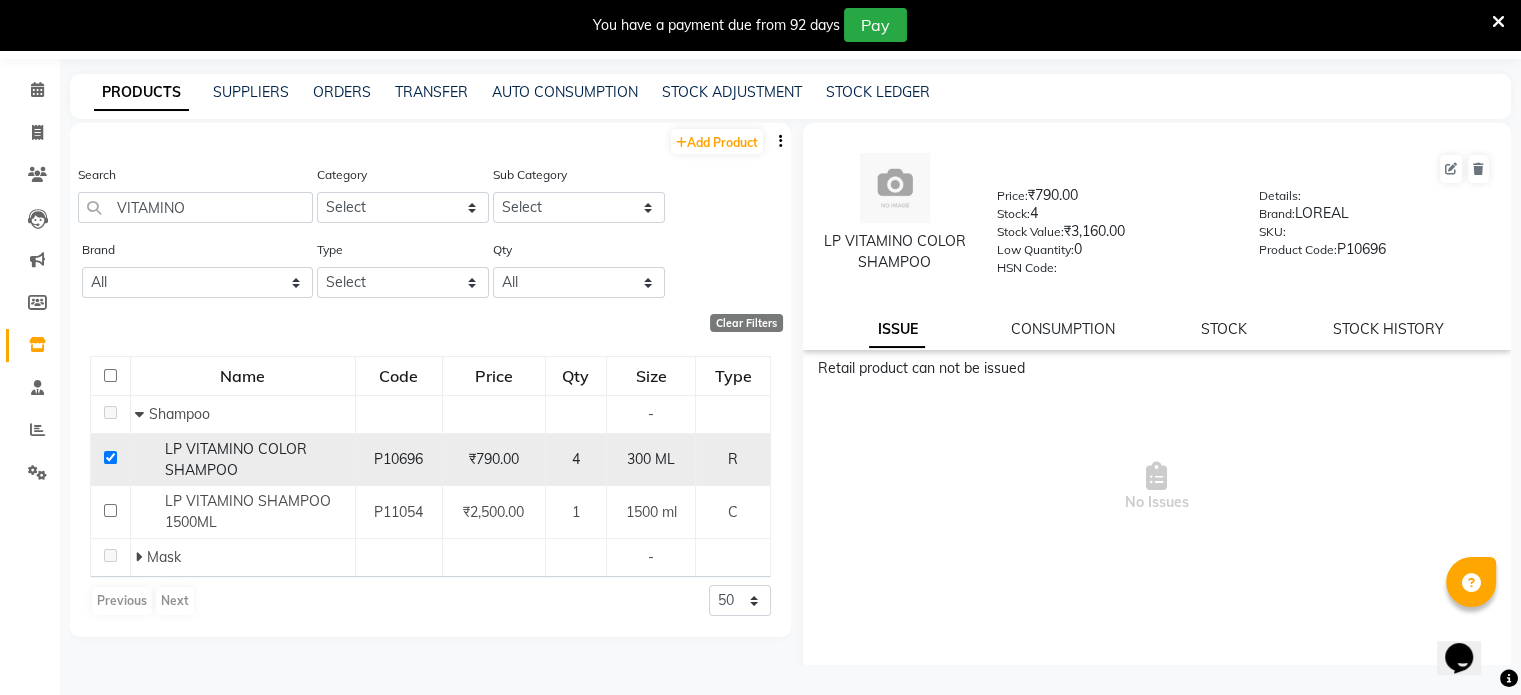 click 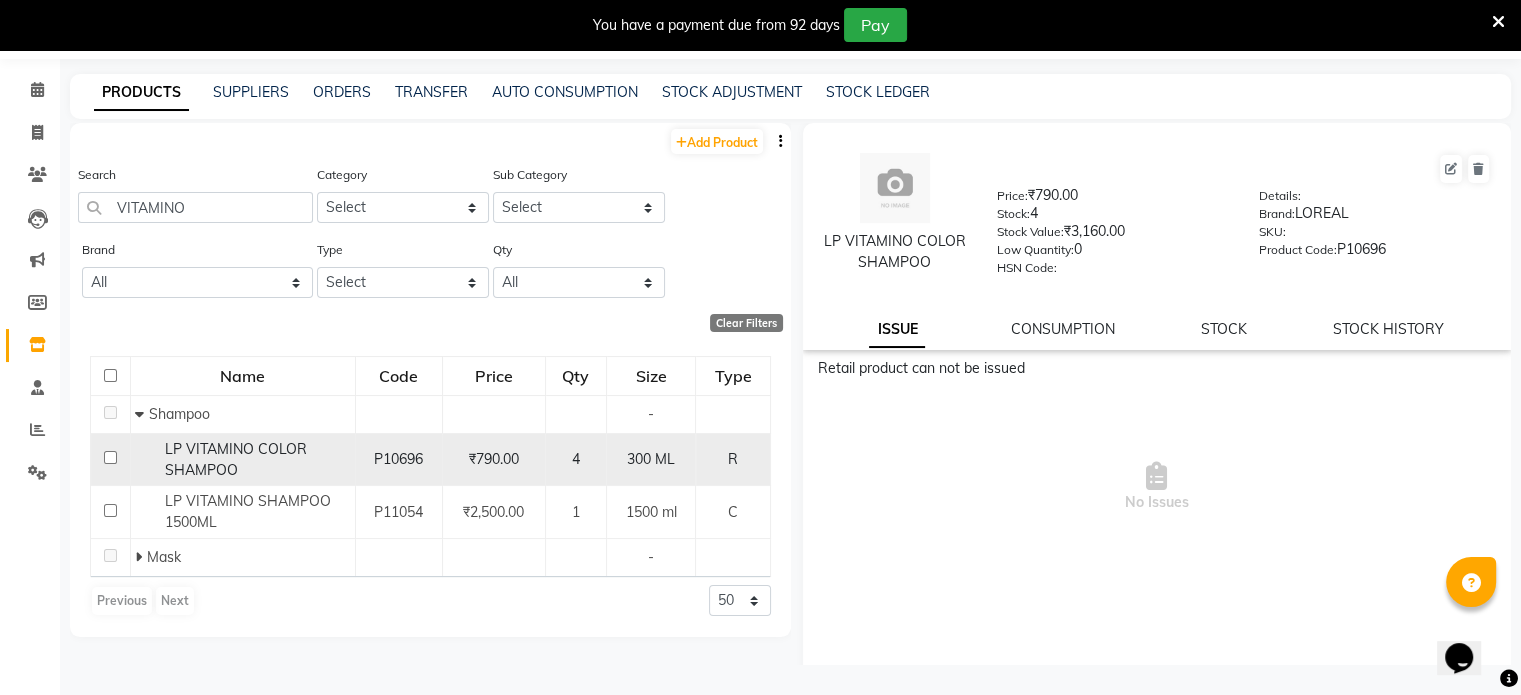 checkbox on "false" 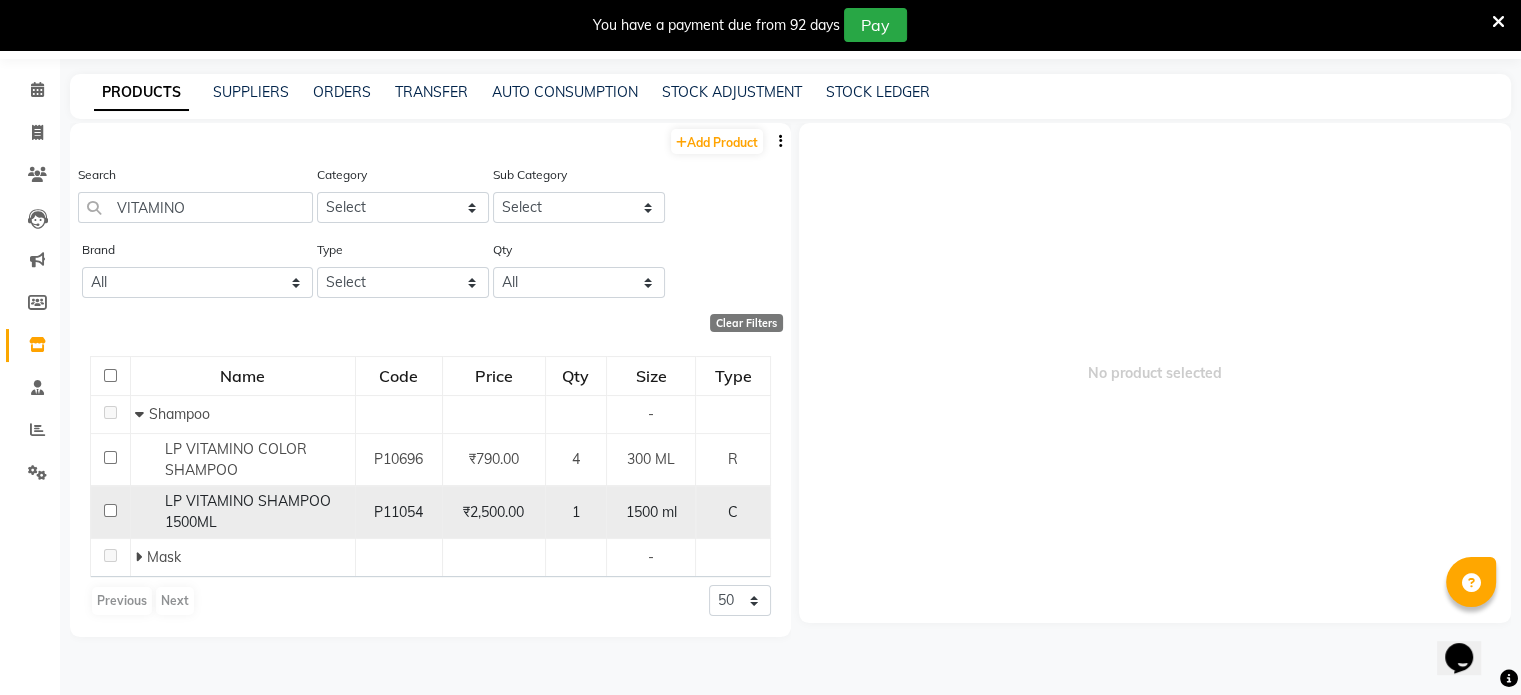 click 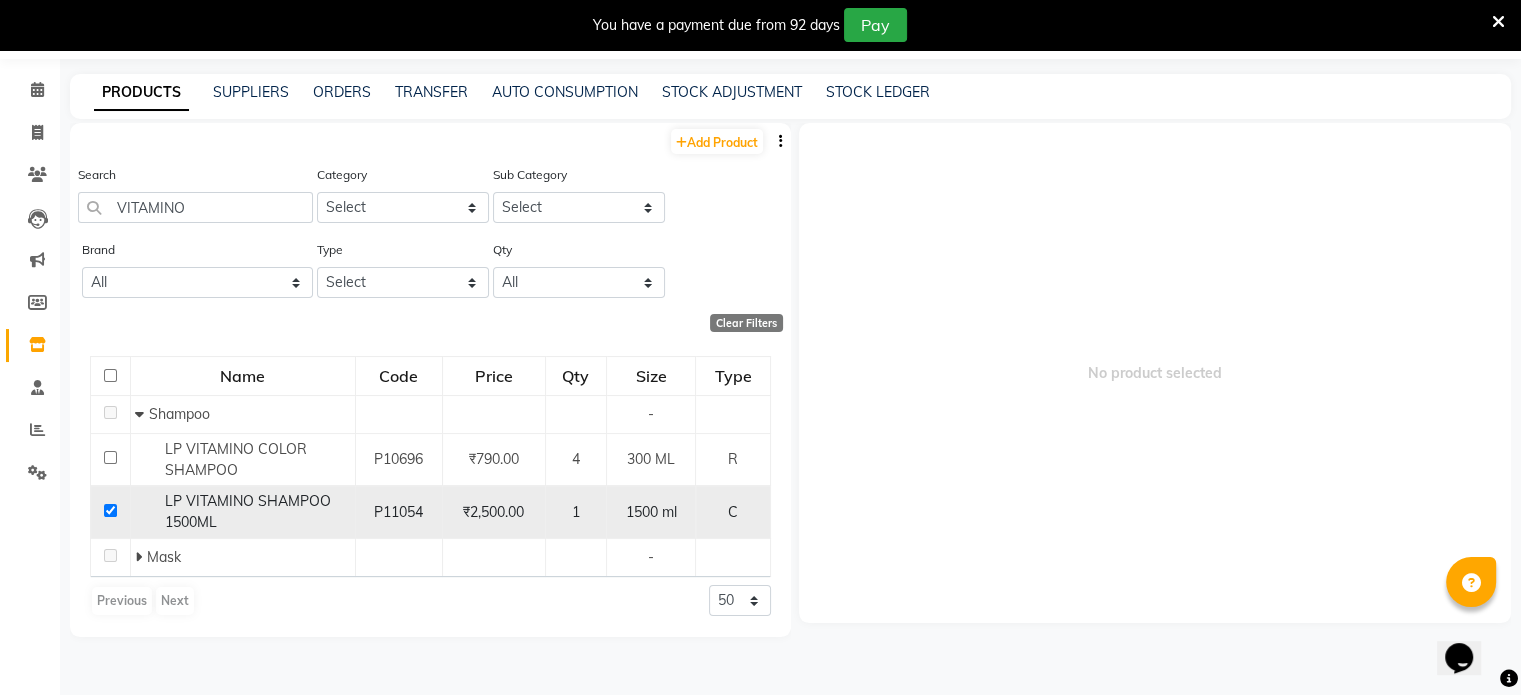 checkbox on "true" 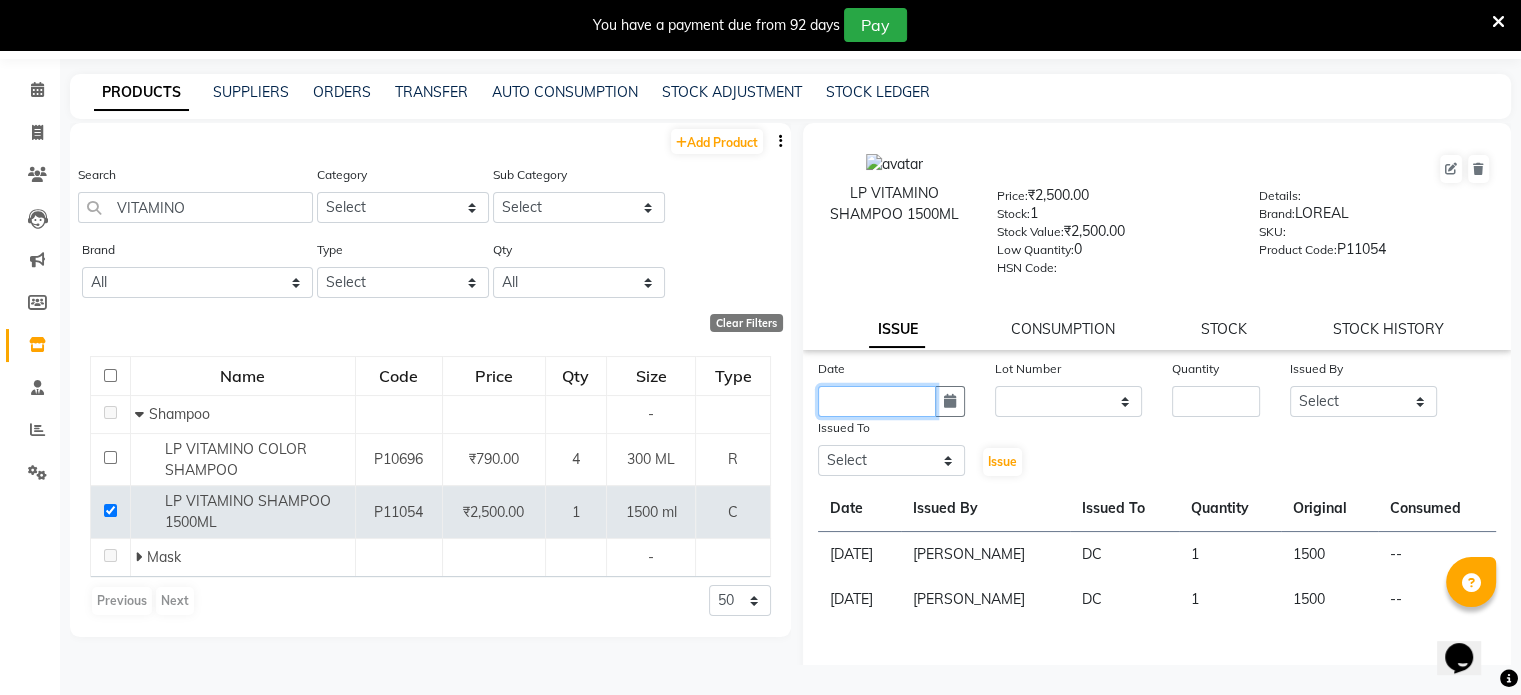 click 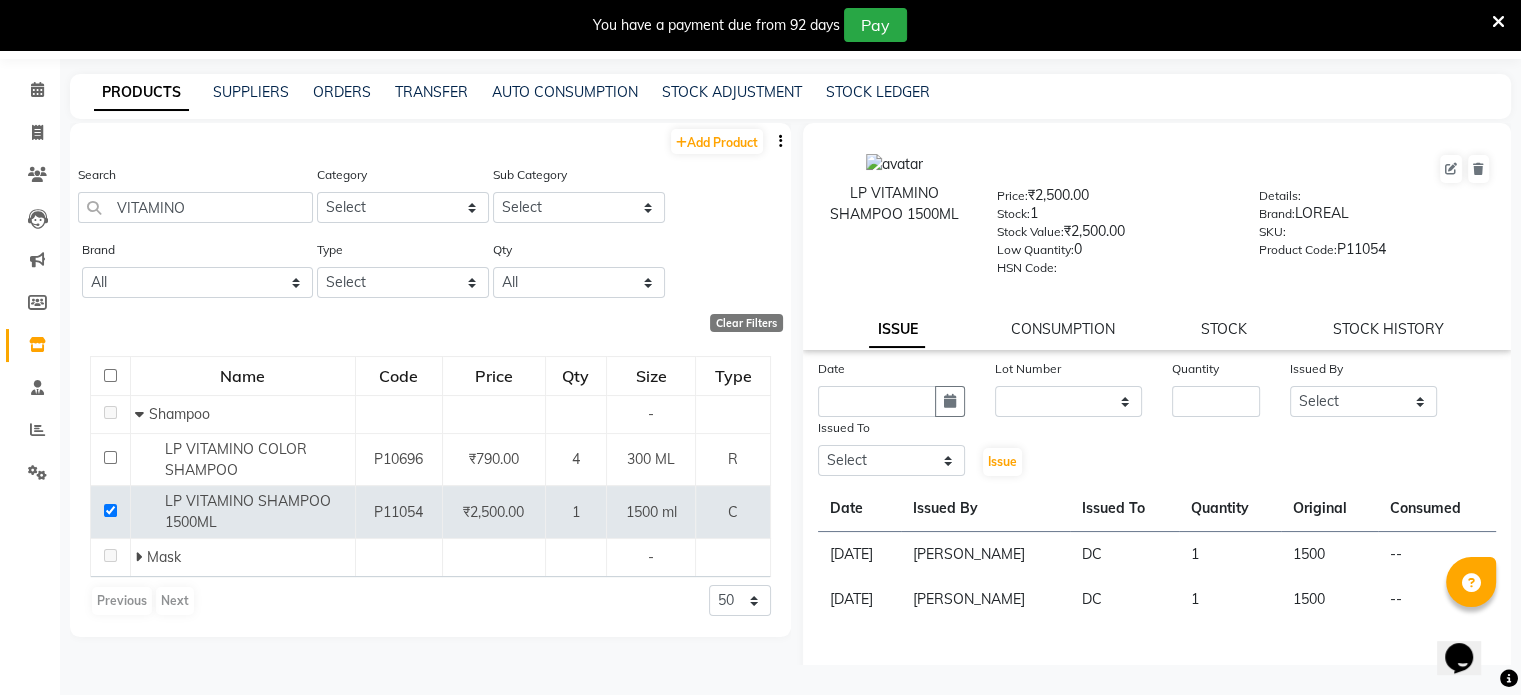 select on "7" 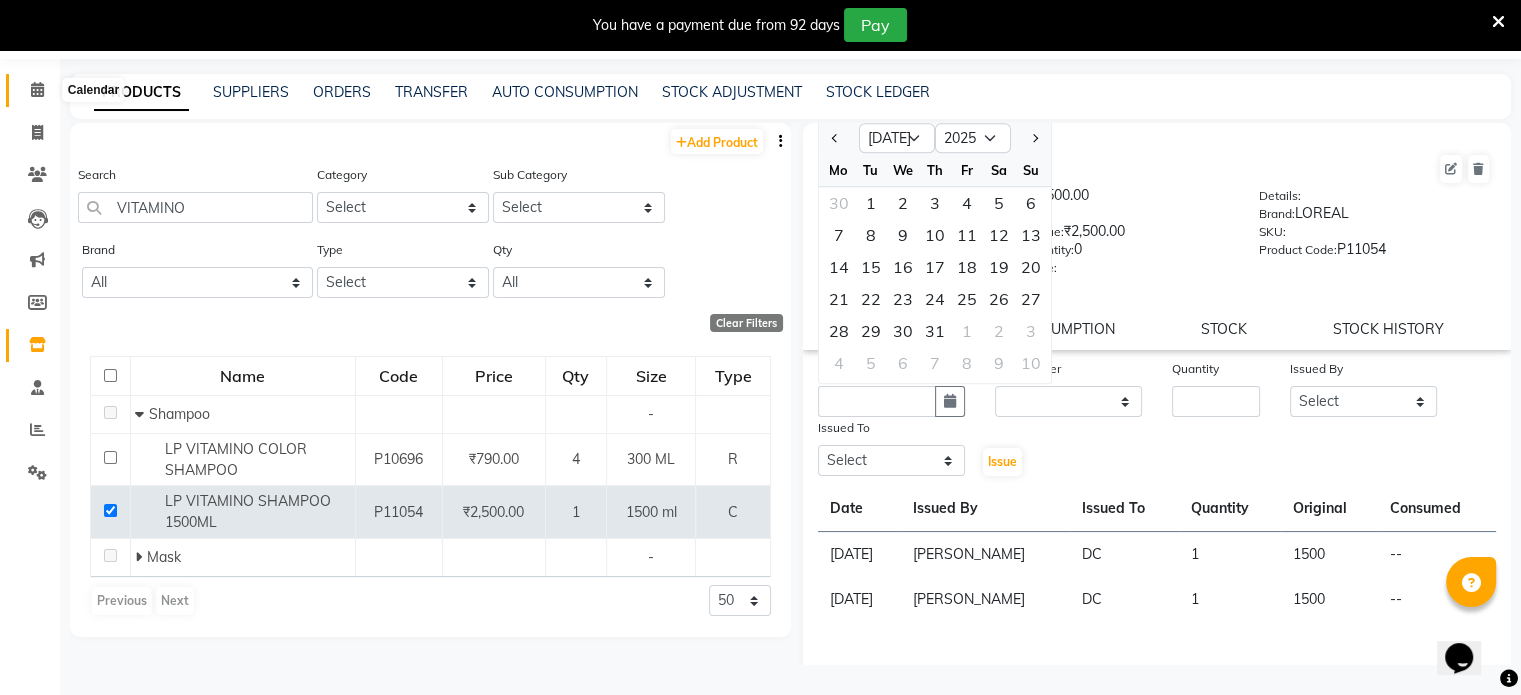click 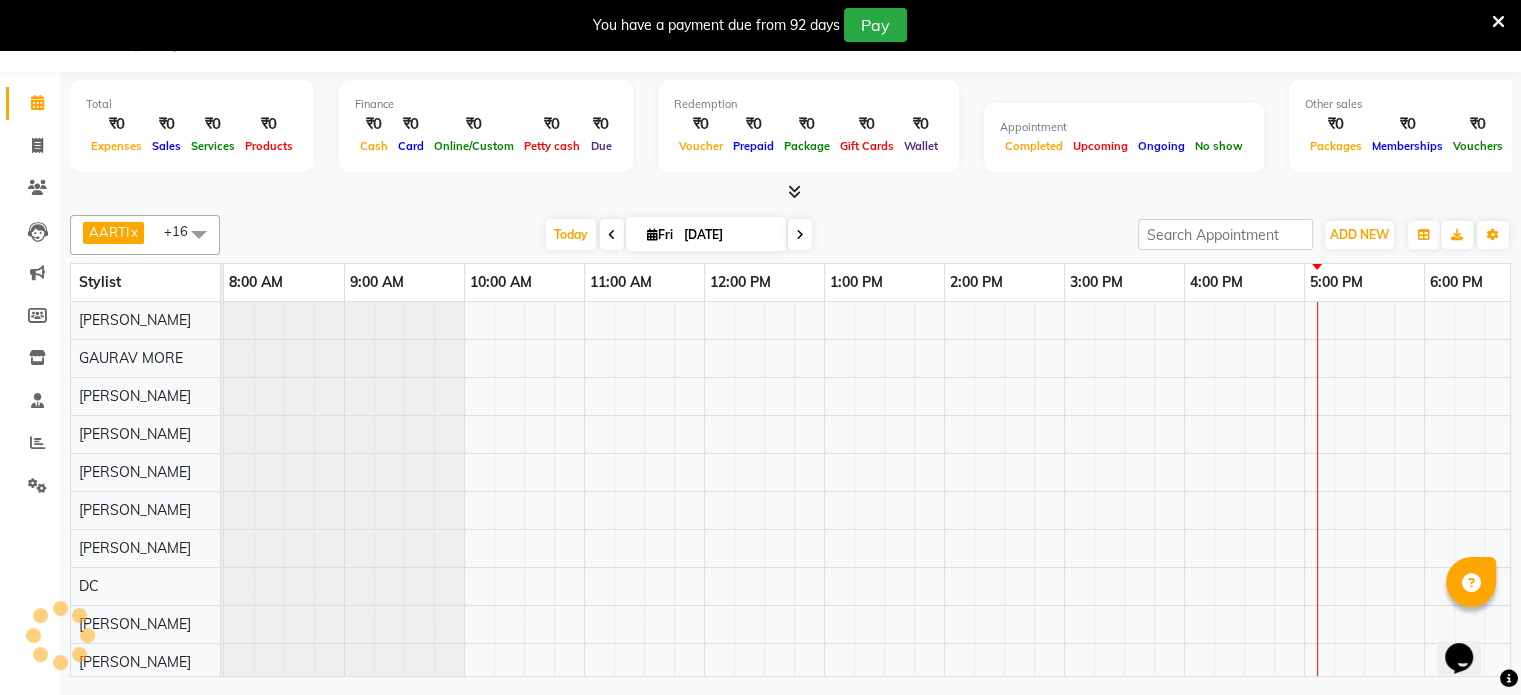 scroll, scrollTop: 50, scrollLeft: 0, axis: vertical 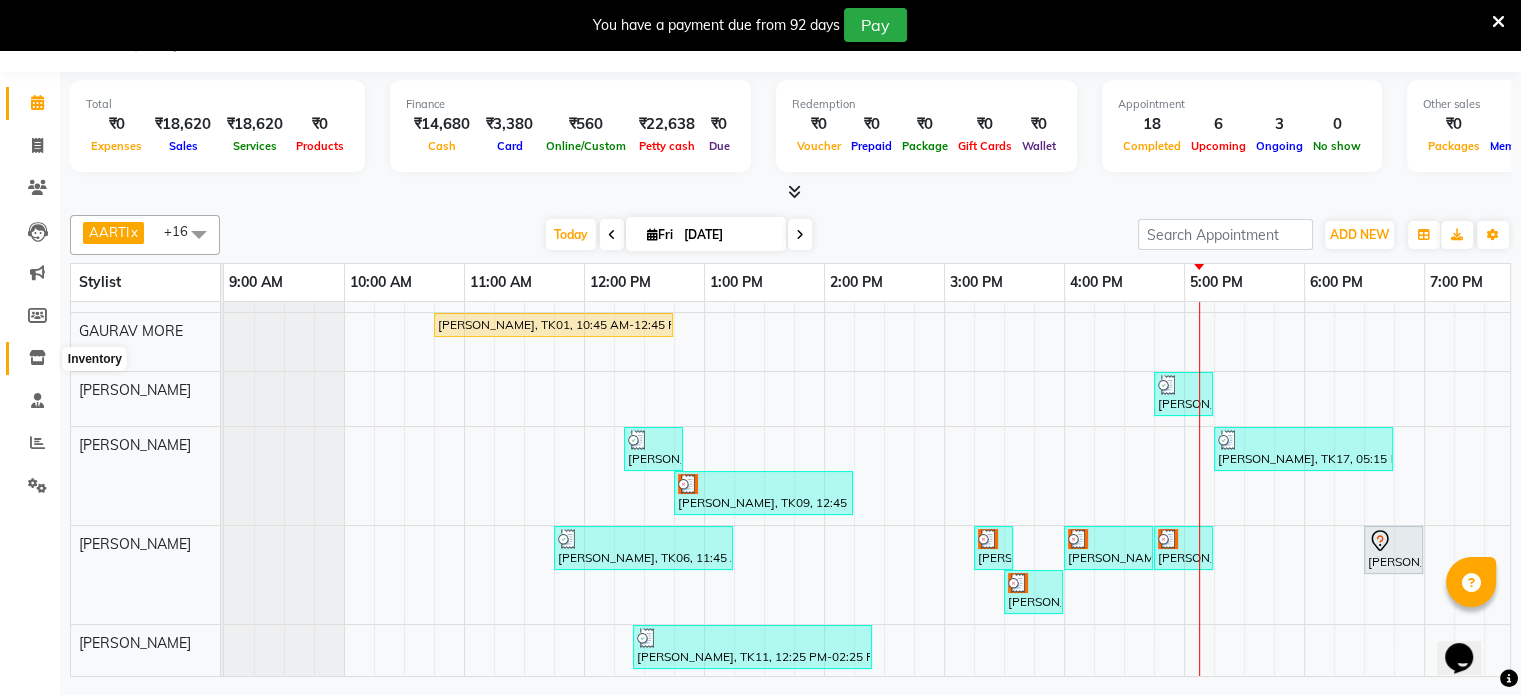 click 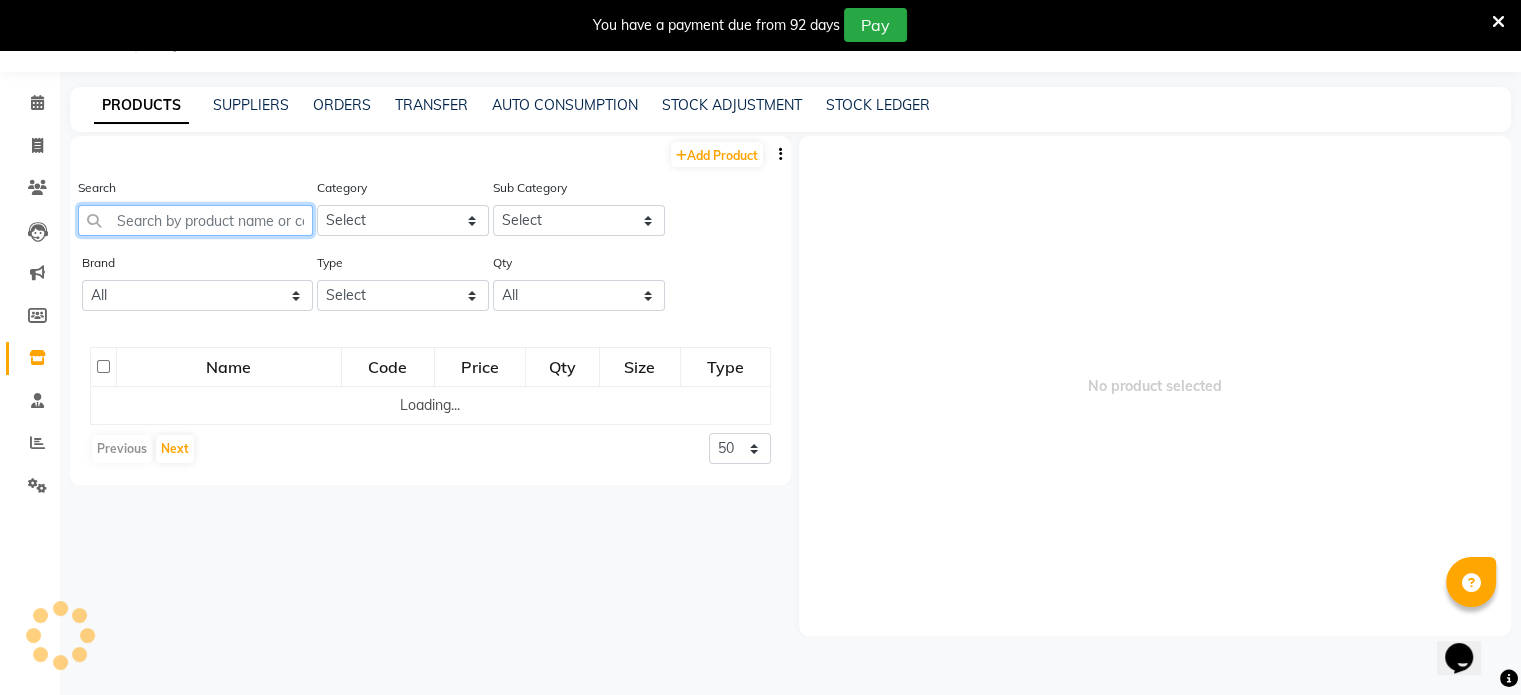 click 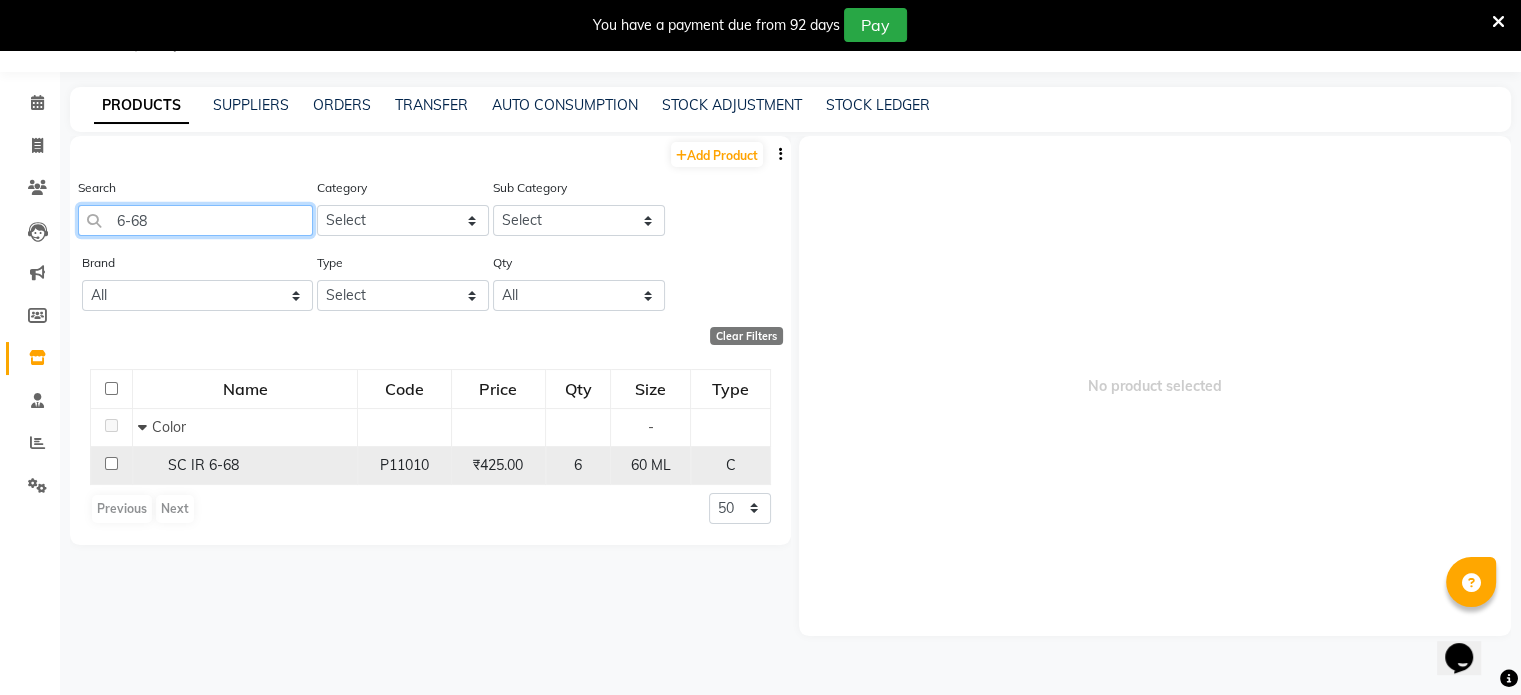 type on "6-68" 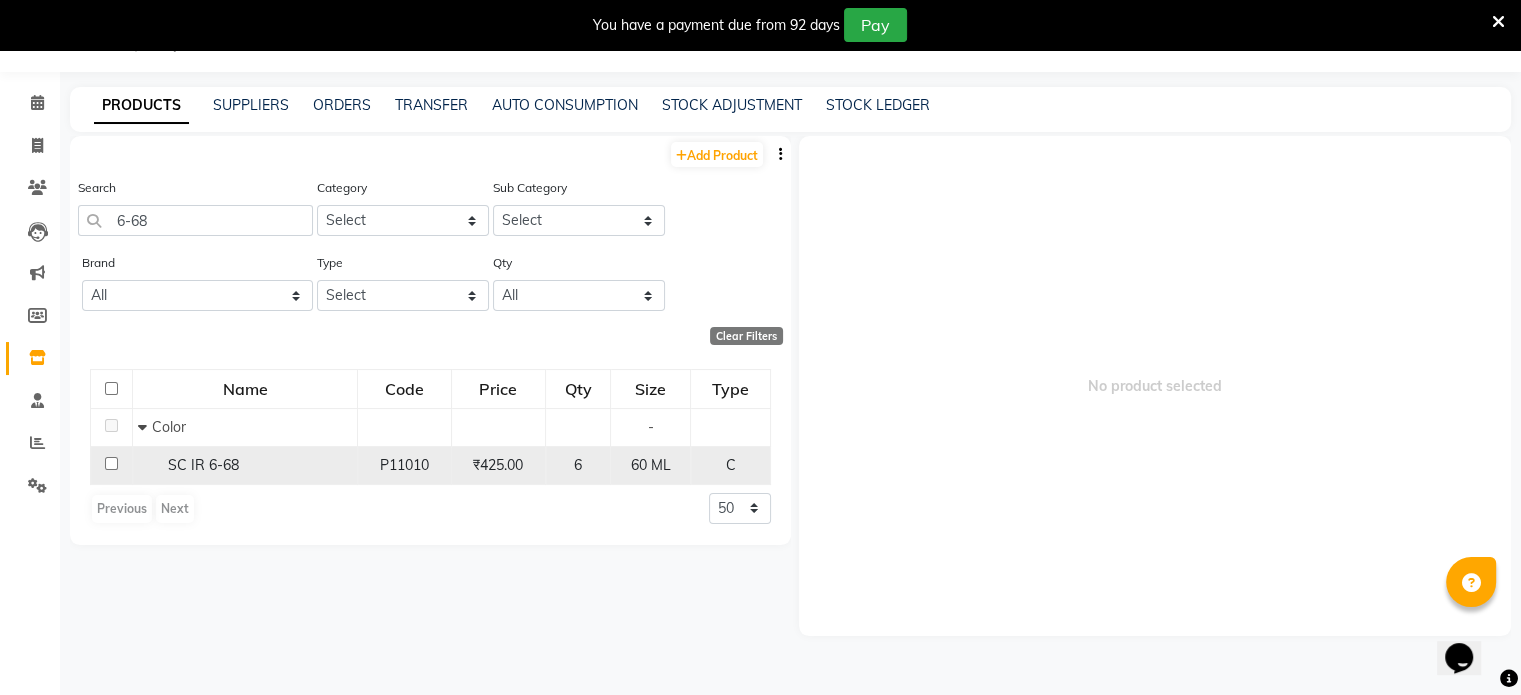click on "SC IR 6-68" 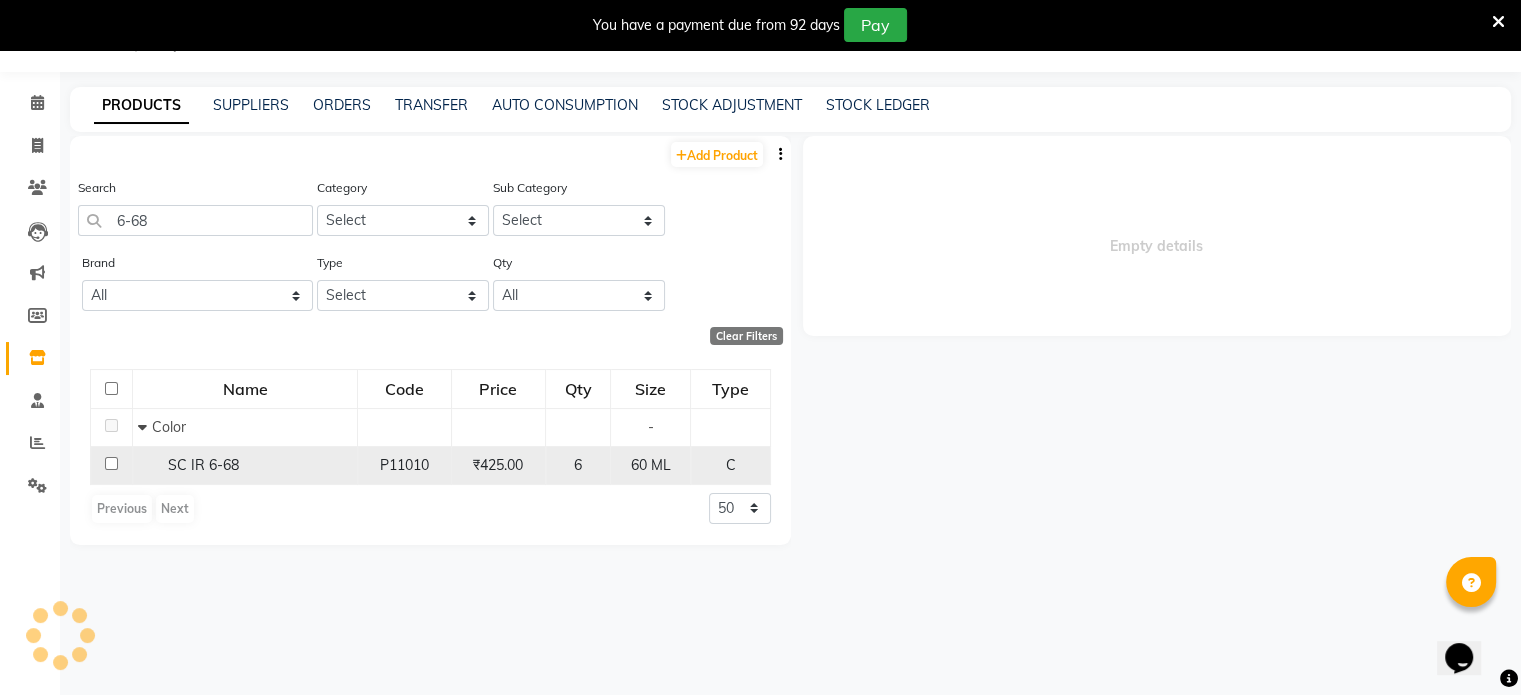 click on "SC IR 6-68" 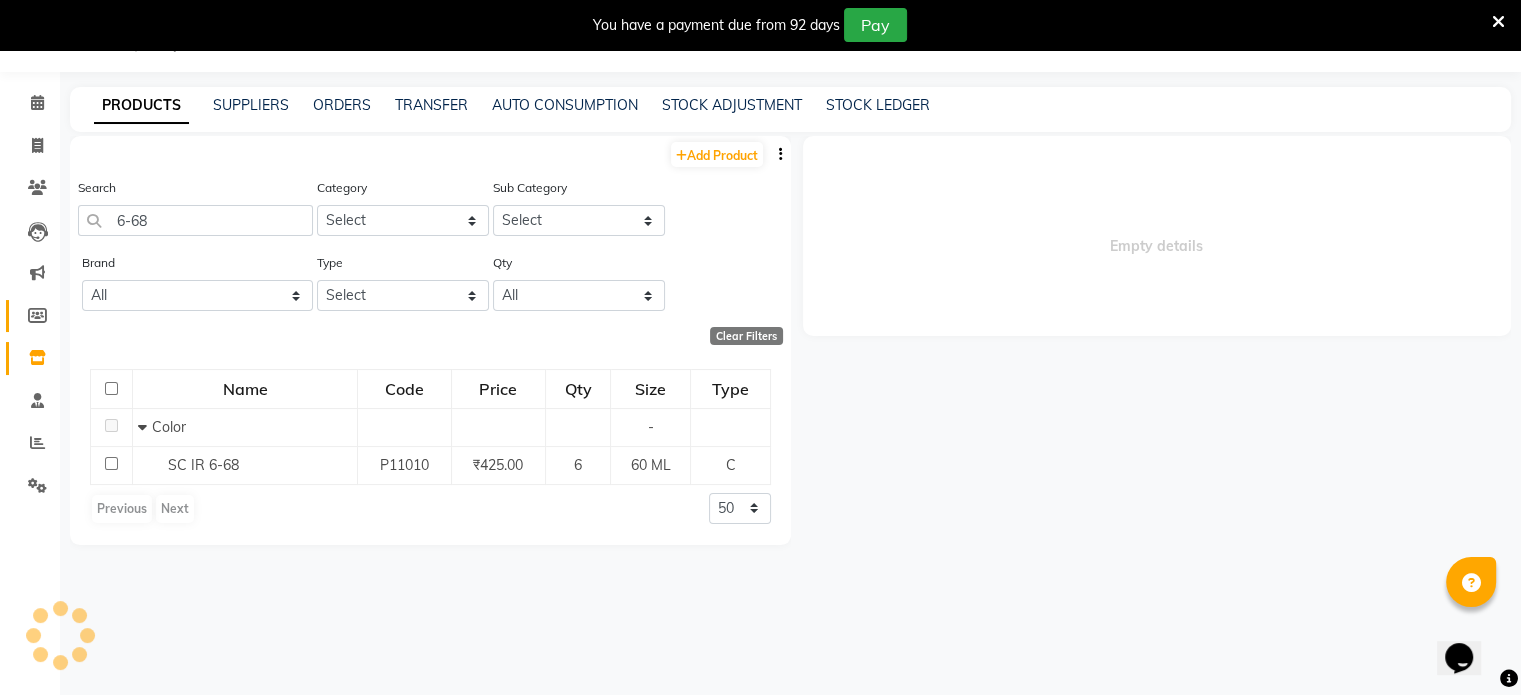 select 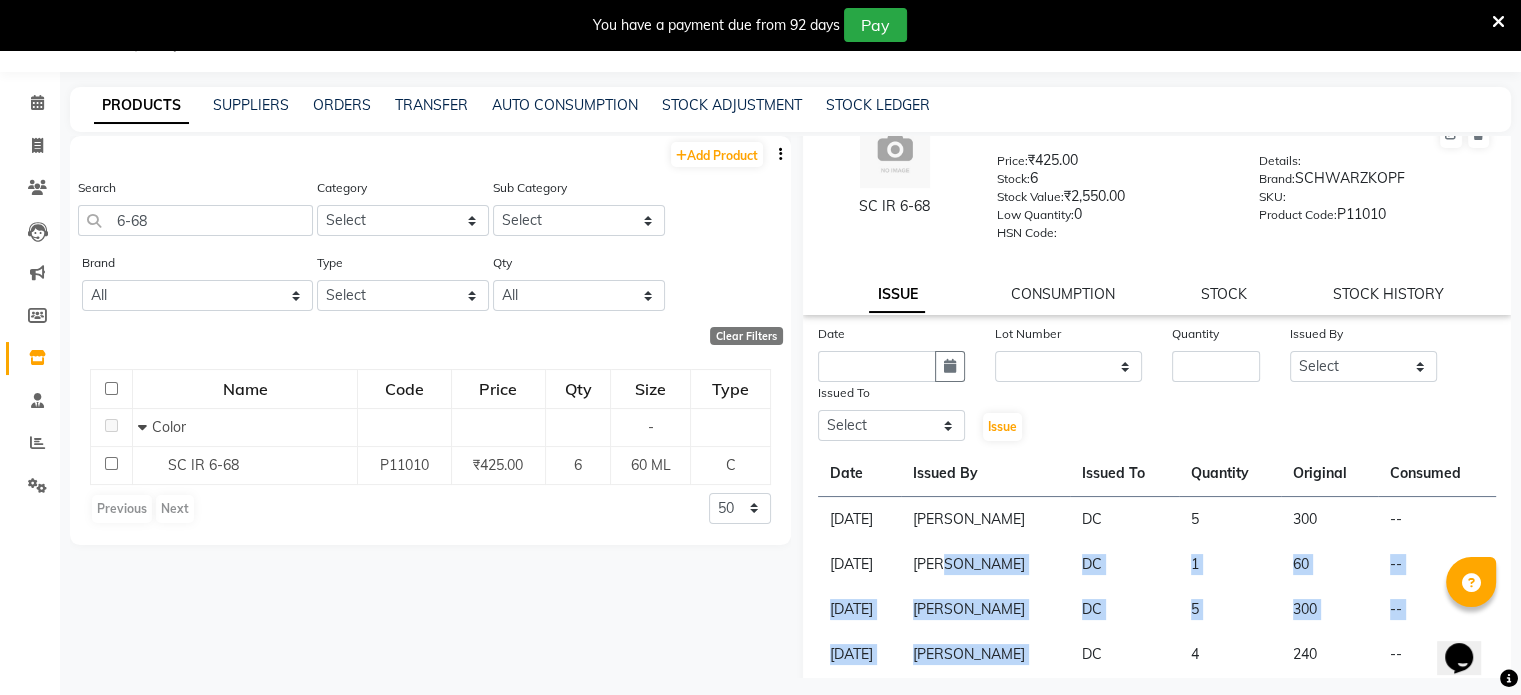 drag, startPoint x: 993, startPoint y: 614, endPoint x: 1092, endPoint y: 668, distance: 112.76968 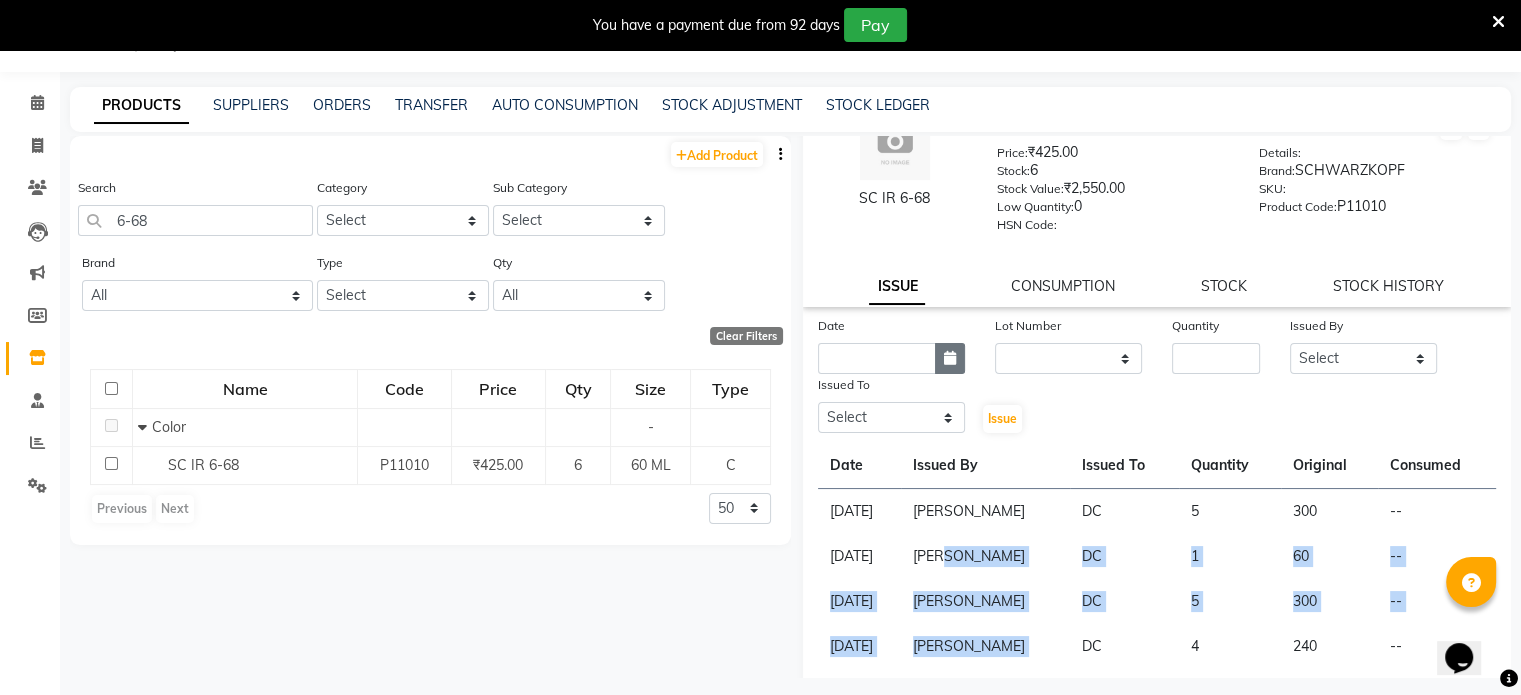 click 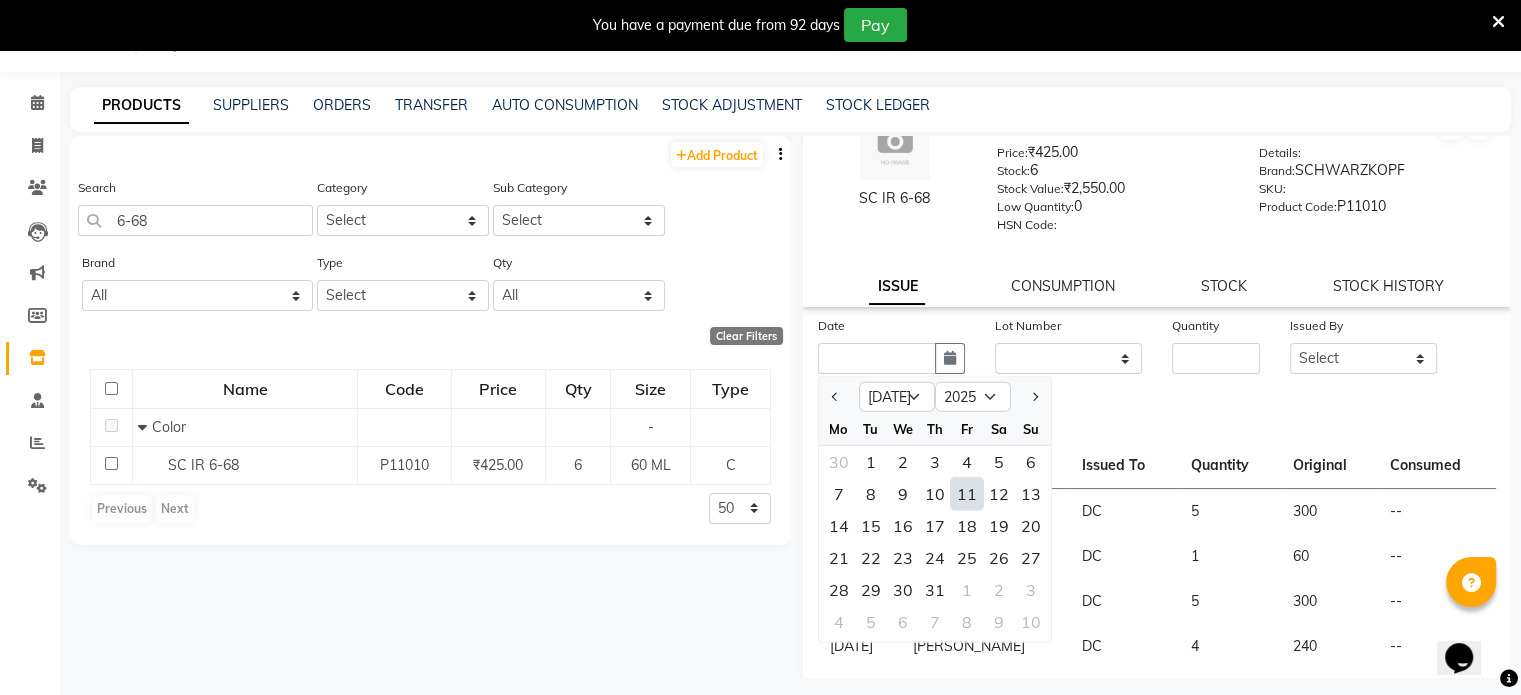 click on "11" 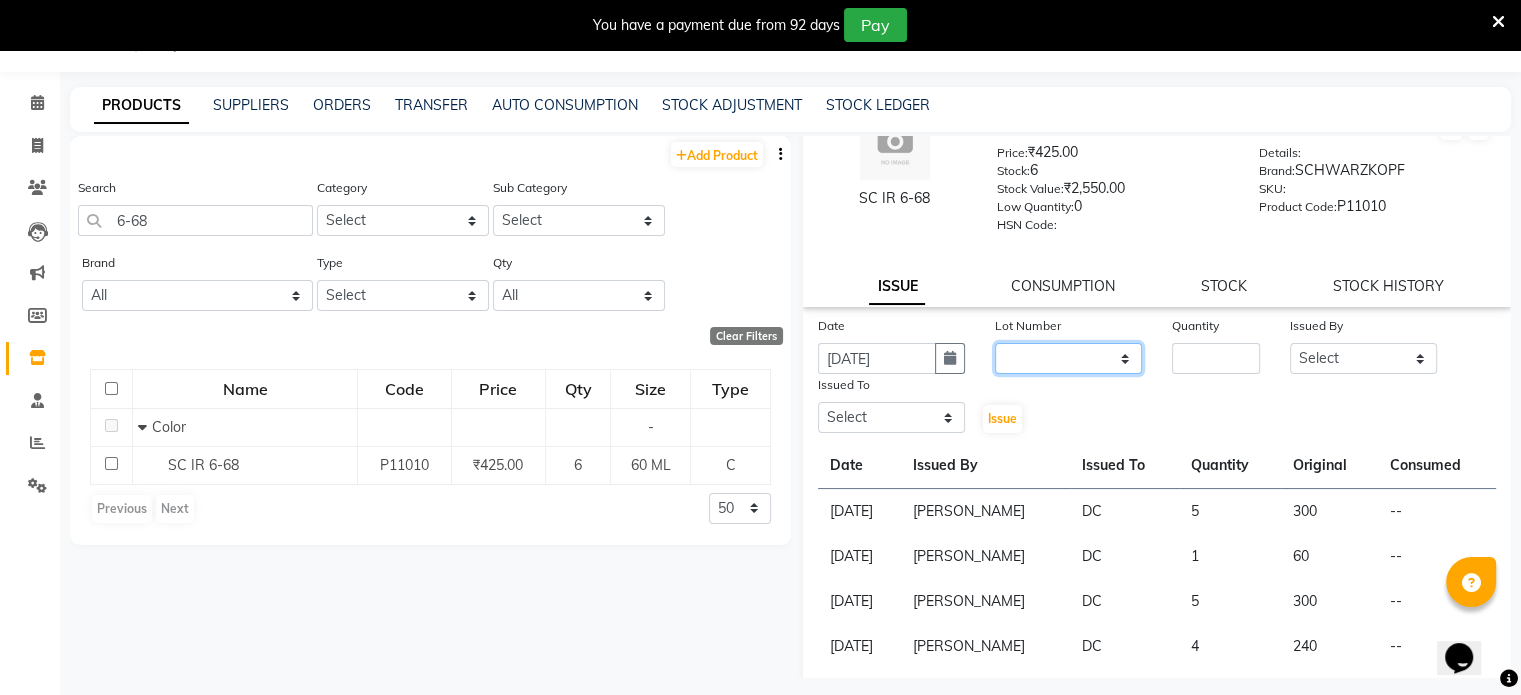 click on "None" 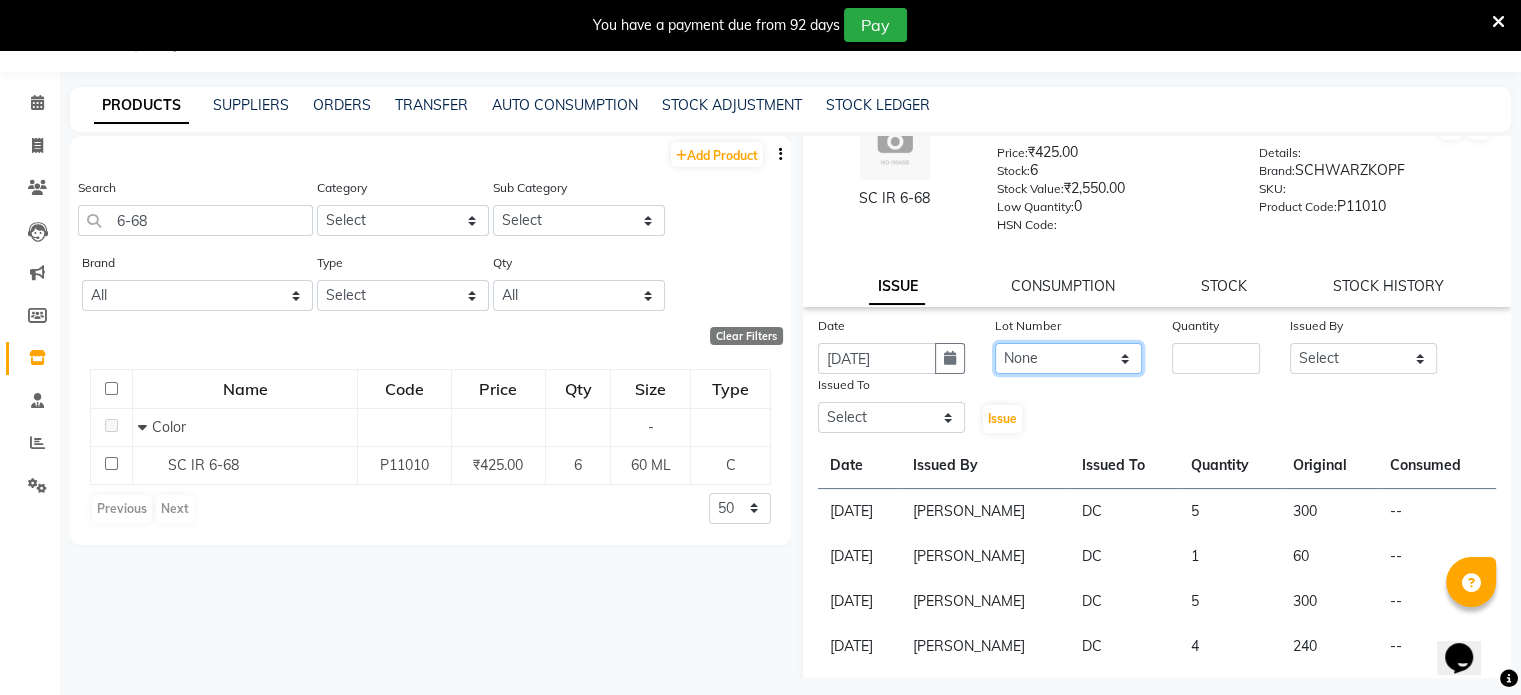 click on "None" 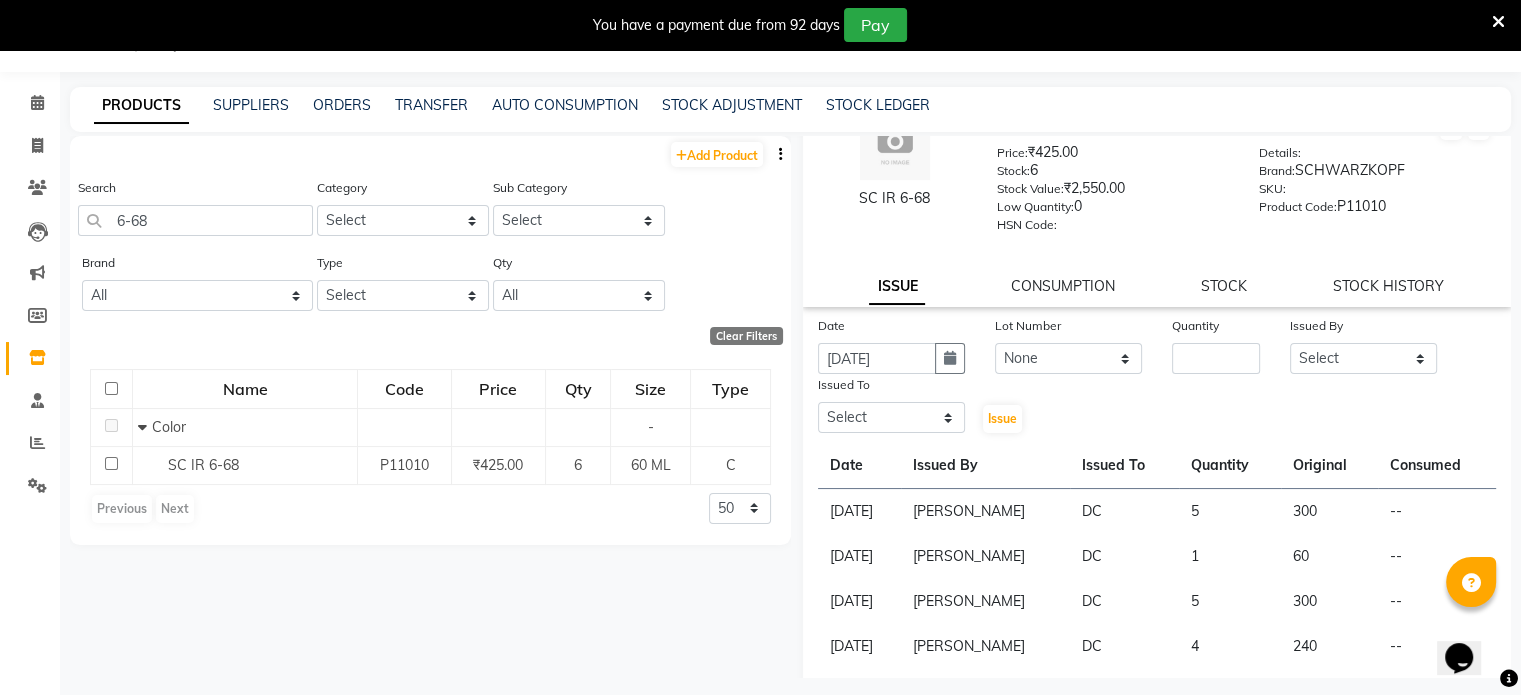 click on "Quantity" 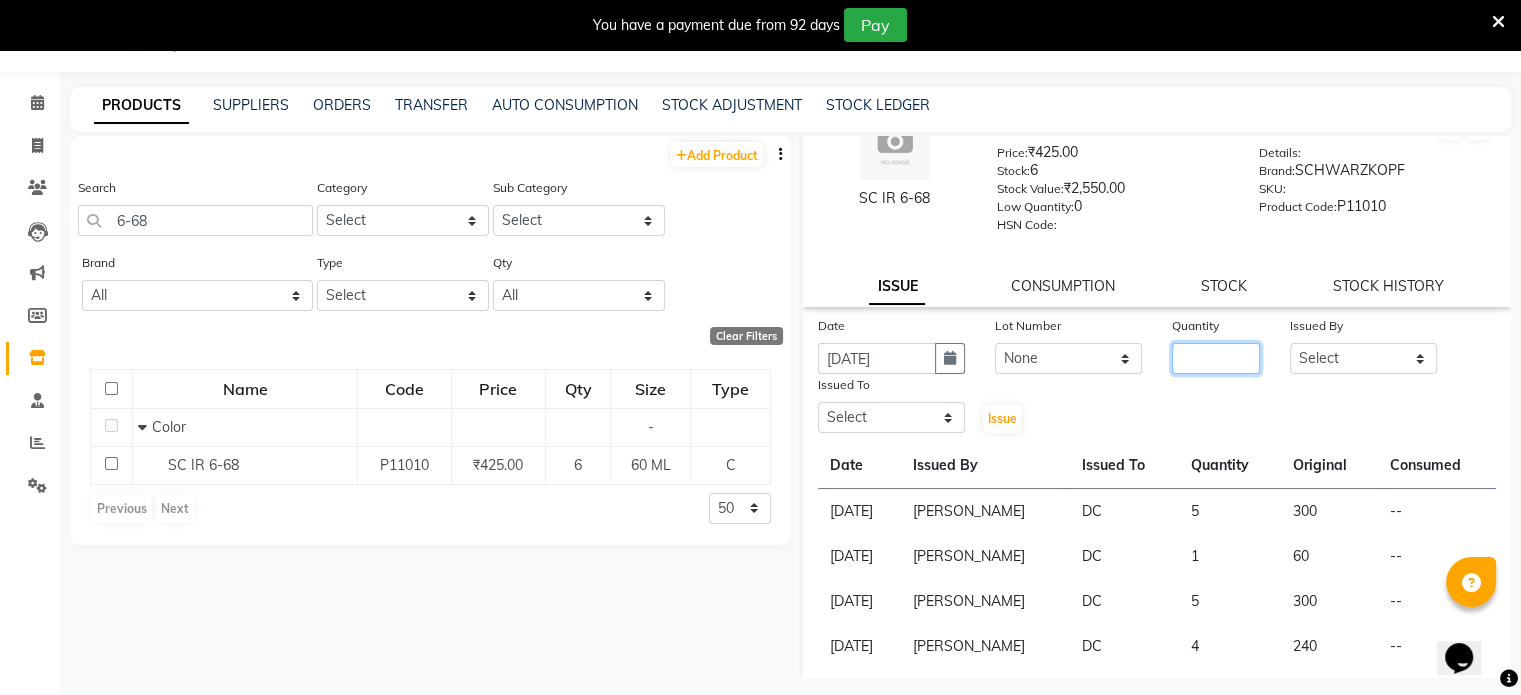 click 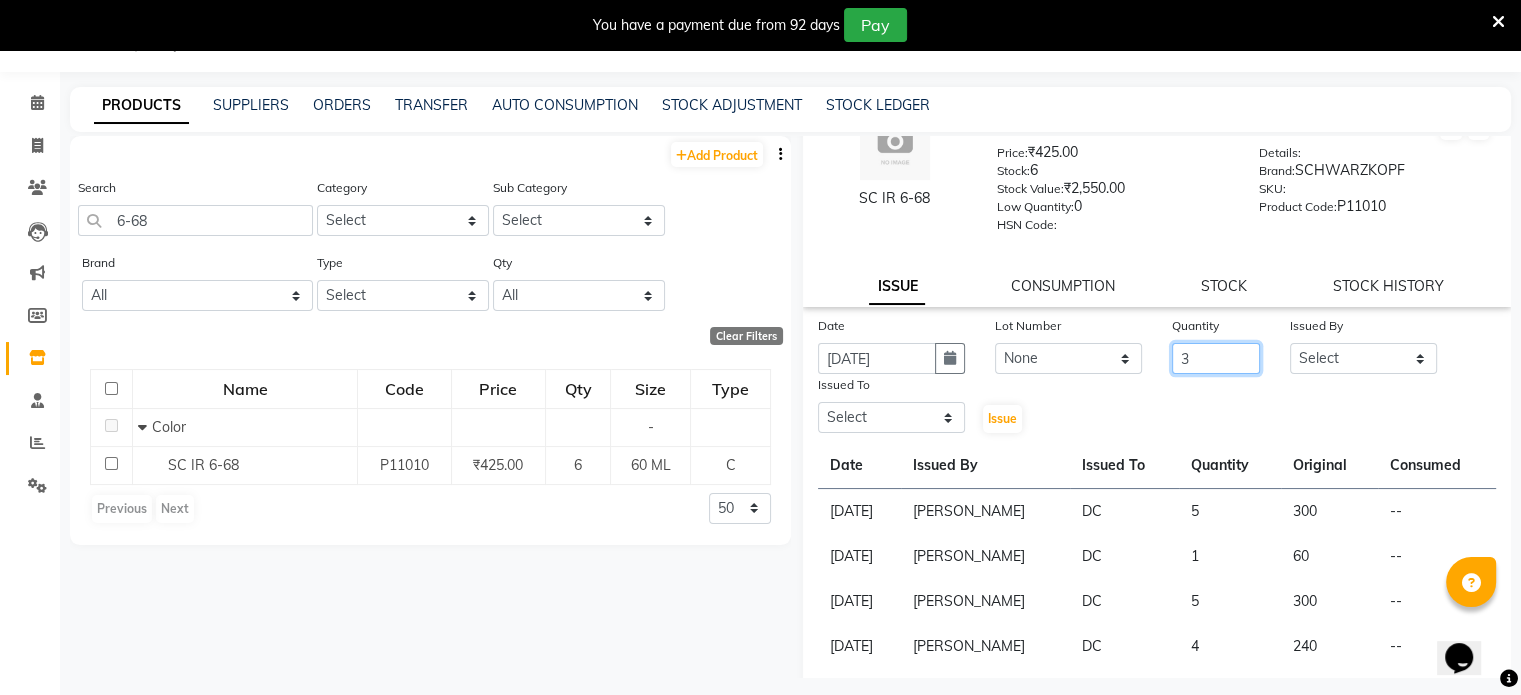 type on "3" 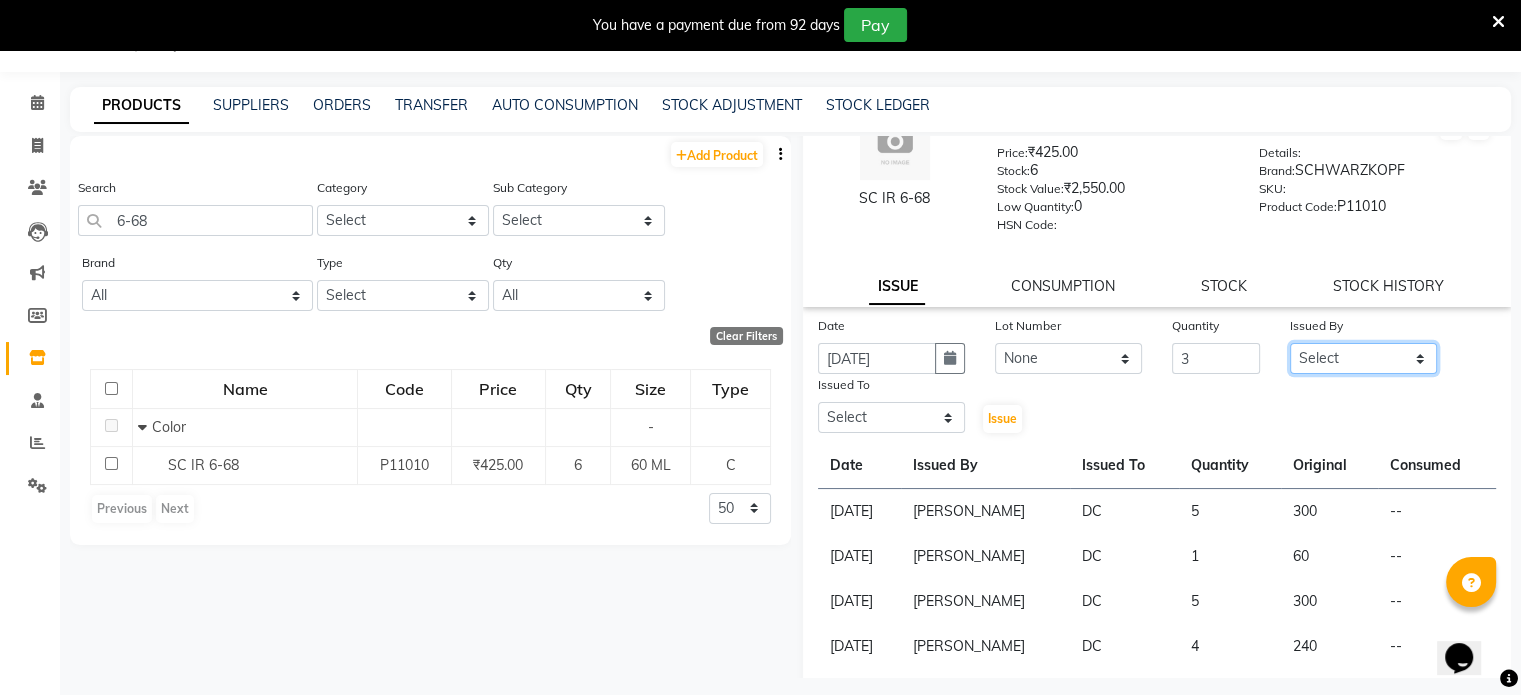click on "Select AAKASH MADHIWAL NAT AARTI SURI ABDUL KALAM AKSHATA SAWLE ANITA JHADAV APEKSHA MORE  ATUL RATHOD BHAGYASHREE HUNDARE DC DEEPIKA SHETTY DILSHAD ALI FAIZAN AHMED Farhan Shaikh  FEROZ SHAIKH Ganga Kunwar GAURAV MORE JATIN MANE KAJAL RAJ KULDEEP SINGH LAVINA FERNANDES MADHURI PARWATHIA Mona NIKITA MOHITE NOOR PRATIKSHA SAWANTH PRAVEEN SHAIKH PREETI SHETTY REEMA GHOSH RUPALI SABA SHAIKH SALMAN SHAIKH SANAYA AGARWAL Sangeeta Waghela SHANU ANSARI Taufique Khan VIGNESH BHANDARY VIKRAM NARAYAN BAGDI" 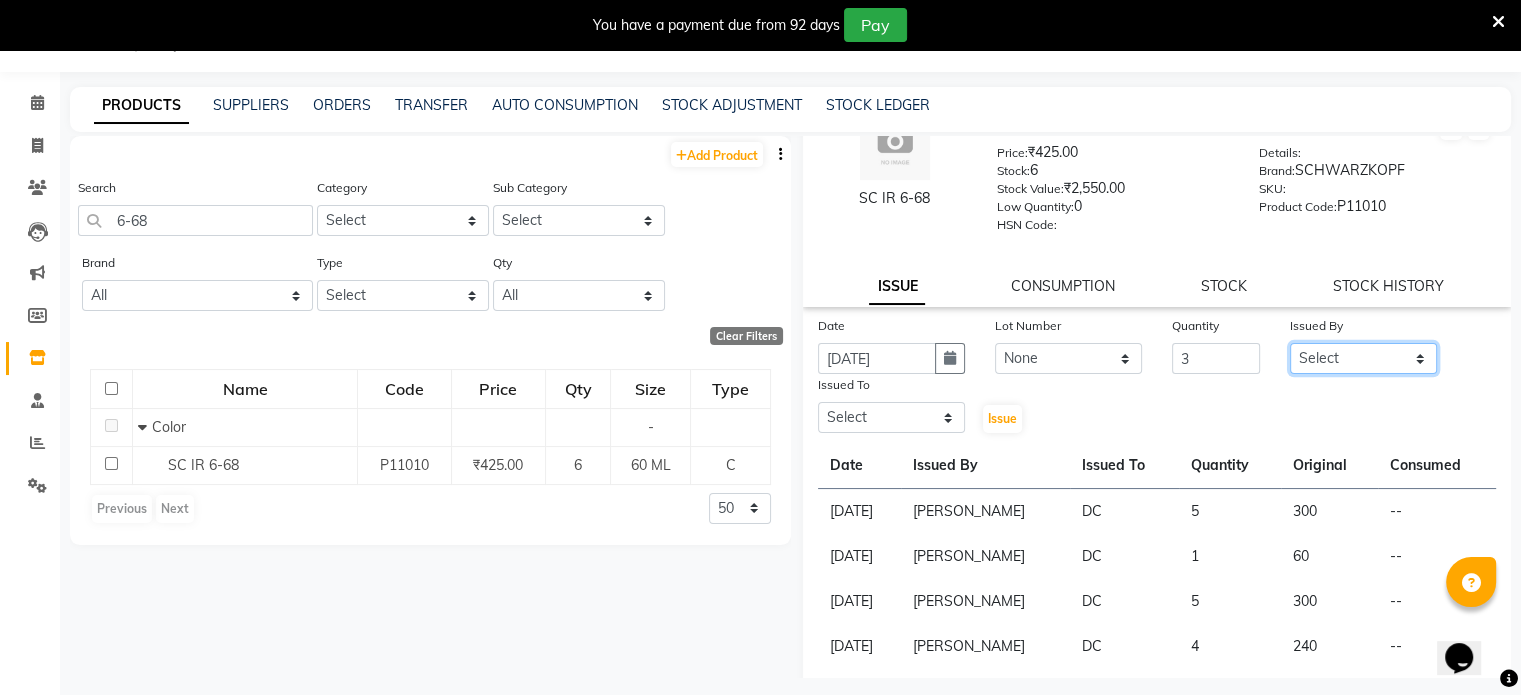 select on "77194" 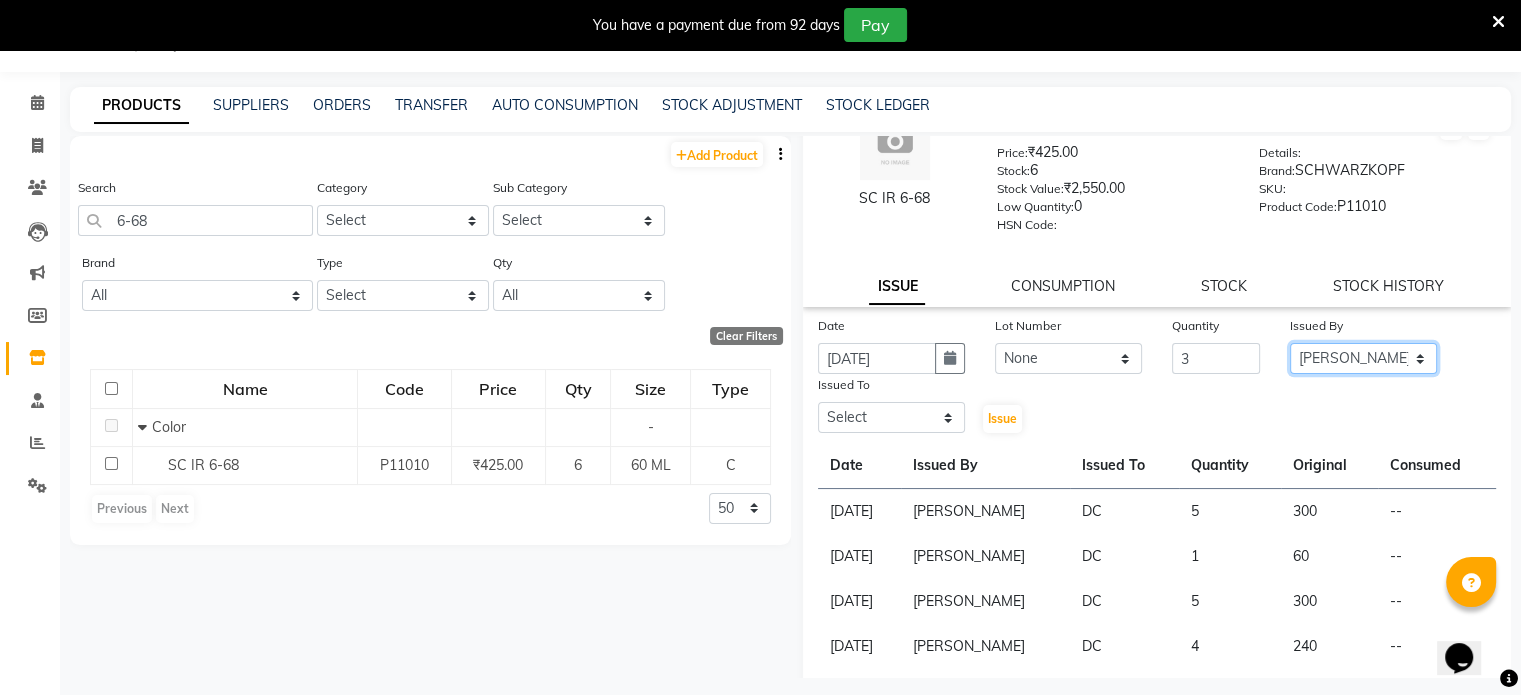 click on "Select AAKASH MADHIWAL NAT AARTI SURI ABDUL KALAM AKSHATA SAWLE ANITA JHADAV APEKSHA MORE  ATUL RATHOD BHAGYASHREE HUNDARE DC DEEPIKA SHETTY DILSHAD ALI FAIZAN AHMED Farhan Shaikh  FEROZ SHAIKH Ganga Kunwar GAURAV MORE JATIN MANE KAJAL RAJ KULDEEP SINGH LAVINA FERNANDES MADHURI PARWATHIA Mona NIKITA MOHITE NOOR PRATIKSHA SAWANTH PRAVEEN SHAIKH PREETI SHETTY REEMA GHOSH RUPALI SABA SHAIKH SALMAN SHAIKH SANAYA AGARWAL Sangeeta Waghela SHANU ANSARI Taufique Khan VIGNESH BHANDARY VIKRAM NARAYAN BAGDI" 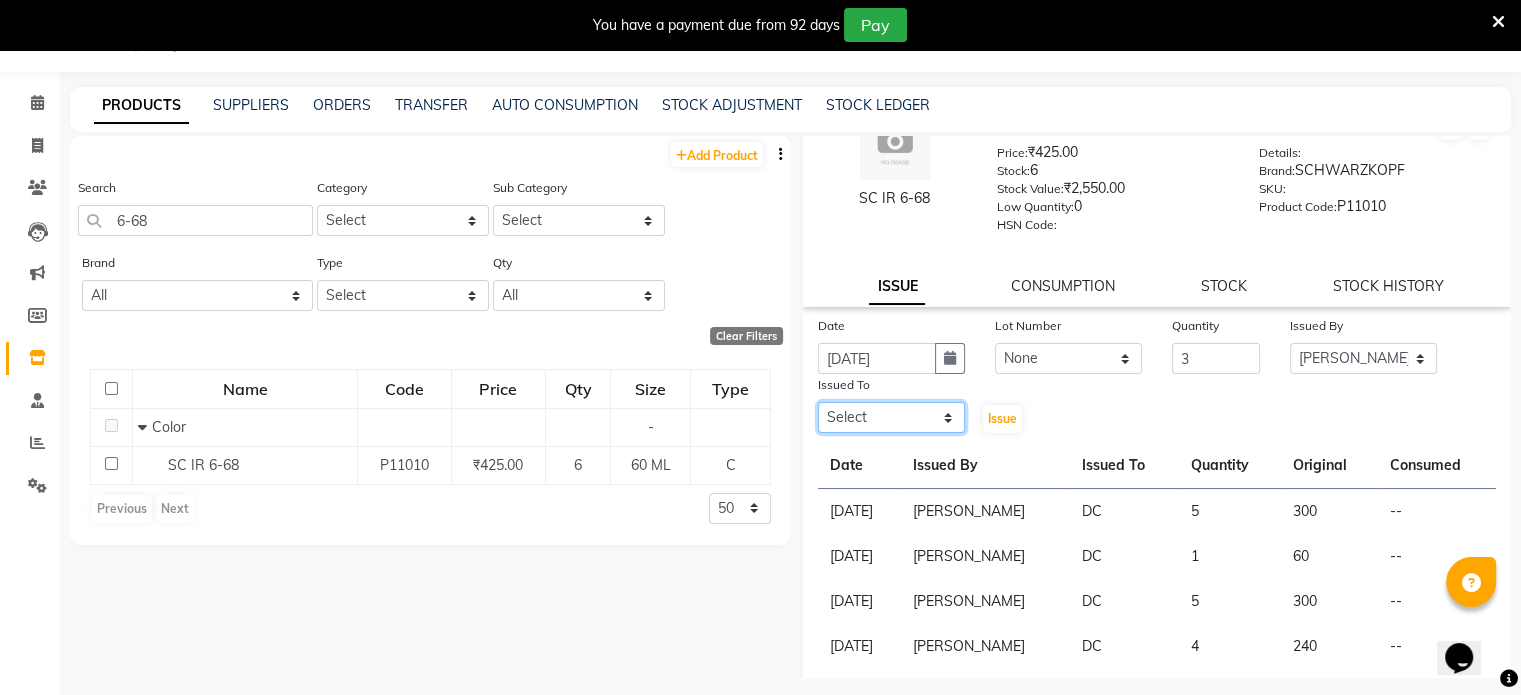 click on "Select AAKASH MADHIWAL NAT AARTI SURI ABDUL KALAM AKSHATA SAWLE ANITA JHADAV APEKSHA MORE  ATUL RATHOD BHAGYASHREE HUNDARE DC DEEPIKA SHETTY DILSHAD ALI FAIZAN AHMED Farhan Shaikh  FEROZ SHAIKH Ganga Kunwar GAURAV MORE JATIN MANE KAJAL RAJ KULDEEP SINGH LAVINA FERNANDES MADHURI PARWATHIA Mona NIKITA MOHITE NOOR PRATIKSHA SAWANTH PRAVEEN SHAIKH PREETI SHETTY REEMA GHOSH RUPALI SABA SHAIKH SALMAN SHAIKH SANAYA AGARWAL Sangeeta Waghela SHANU ANSARI Taufique Khan VIGNESH BHANDARY VIKRAM NARAYAN BAGDI" 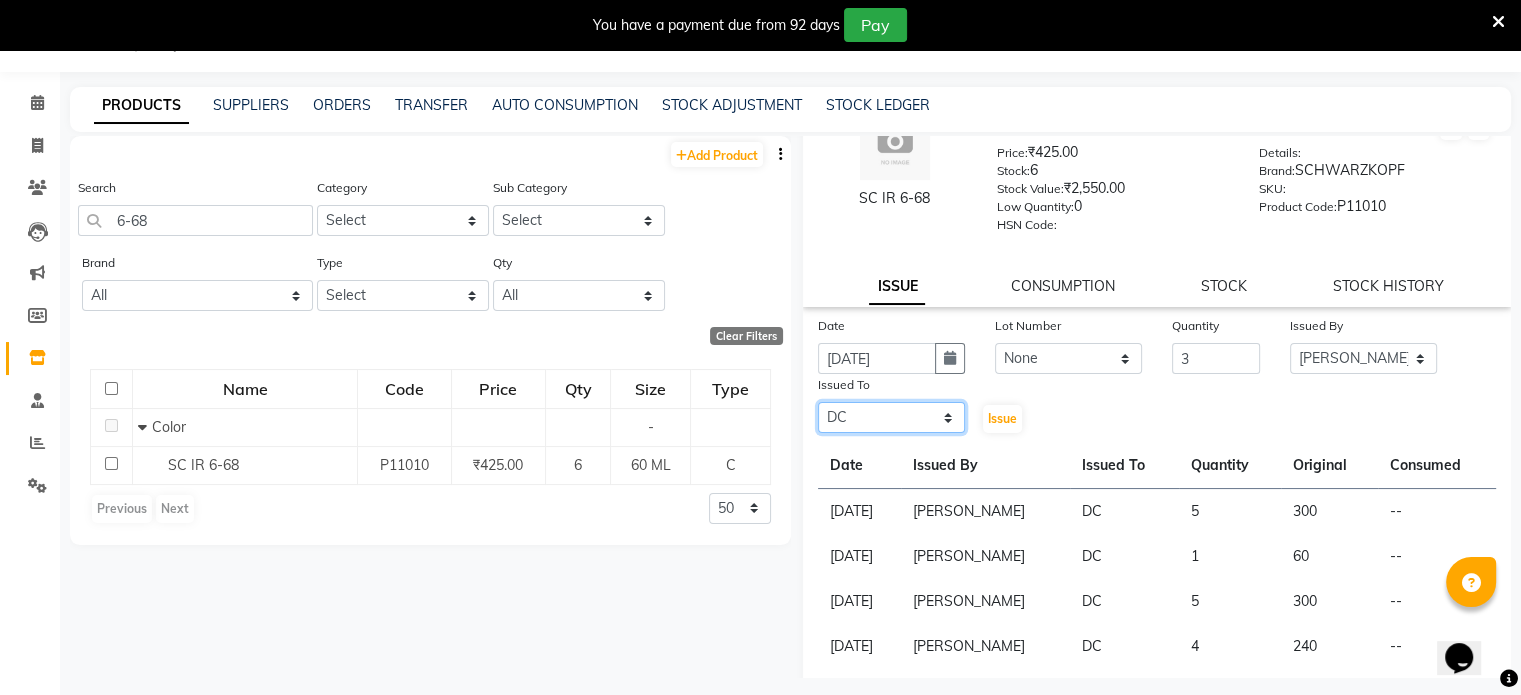 click on "Select AAKASH MADHIWAL NAT AARTI SURI ABDUL KALAM AKSHATA SAWLE ANITA JHADAV APEKSHA MORE  ATUL RATHOD BHAGYASHREE HUNDARE DC DEEPIKA SHETTY DILSHAD ALI FAIZAN AHMED Farhan Shaikh  FEROZ SHAIKH Ganga Kunwar GAURAV MORE JATIN MANE KAJAL RAJ KULDEEP SINGH LAVINA FERNANDES MADHURI PARWATHIA Mona NIKITA MOHITE NOOR PRATIKSHA SAWANTH PRAVEEN SHAIKH PREETI SHETTY REEMA GHOSH RUPALI SABA SHAIKH SALMAN SHAIKH SANAYA AGARWAL Sangeeta Waghela SHANU ANSARI Taufique Khan VIGNESH BHANDARY VIKRAM NARAYAN BAGDI" 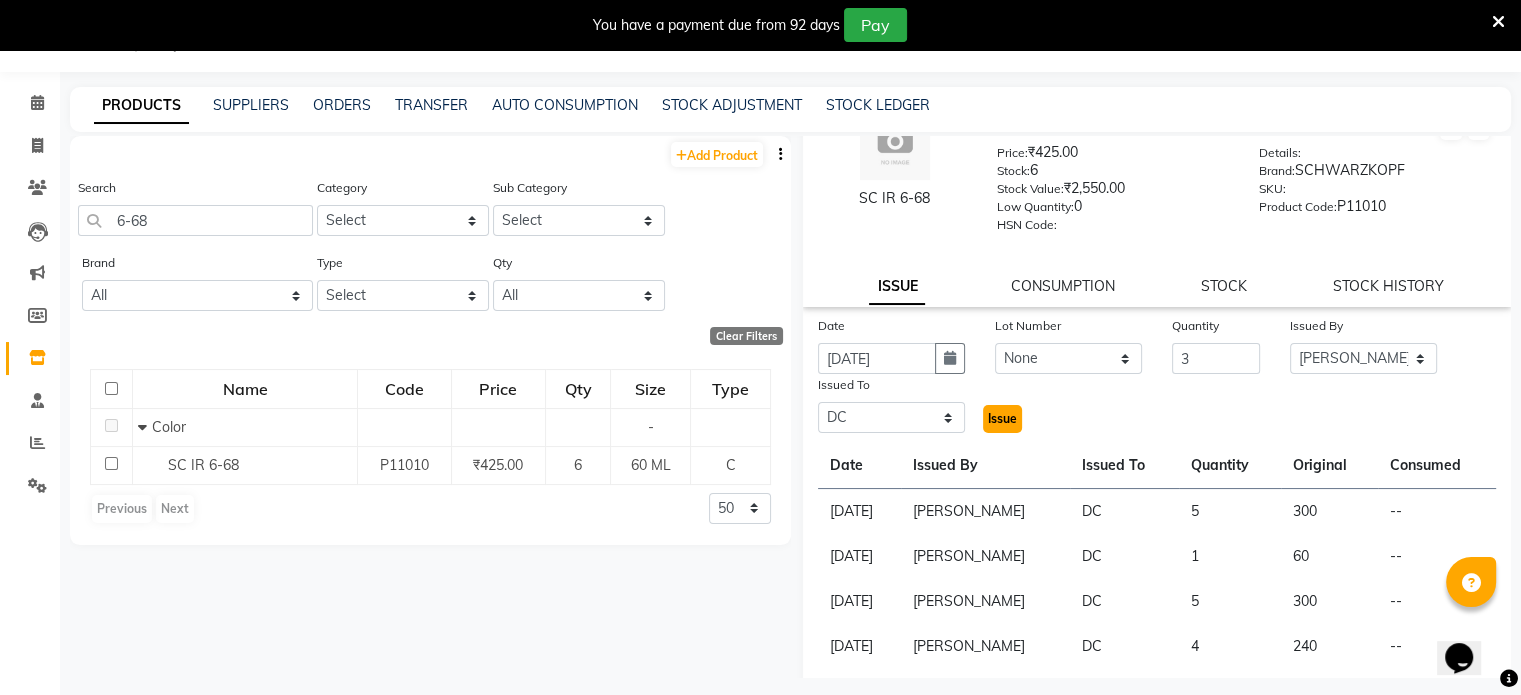 click on "Issue" 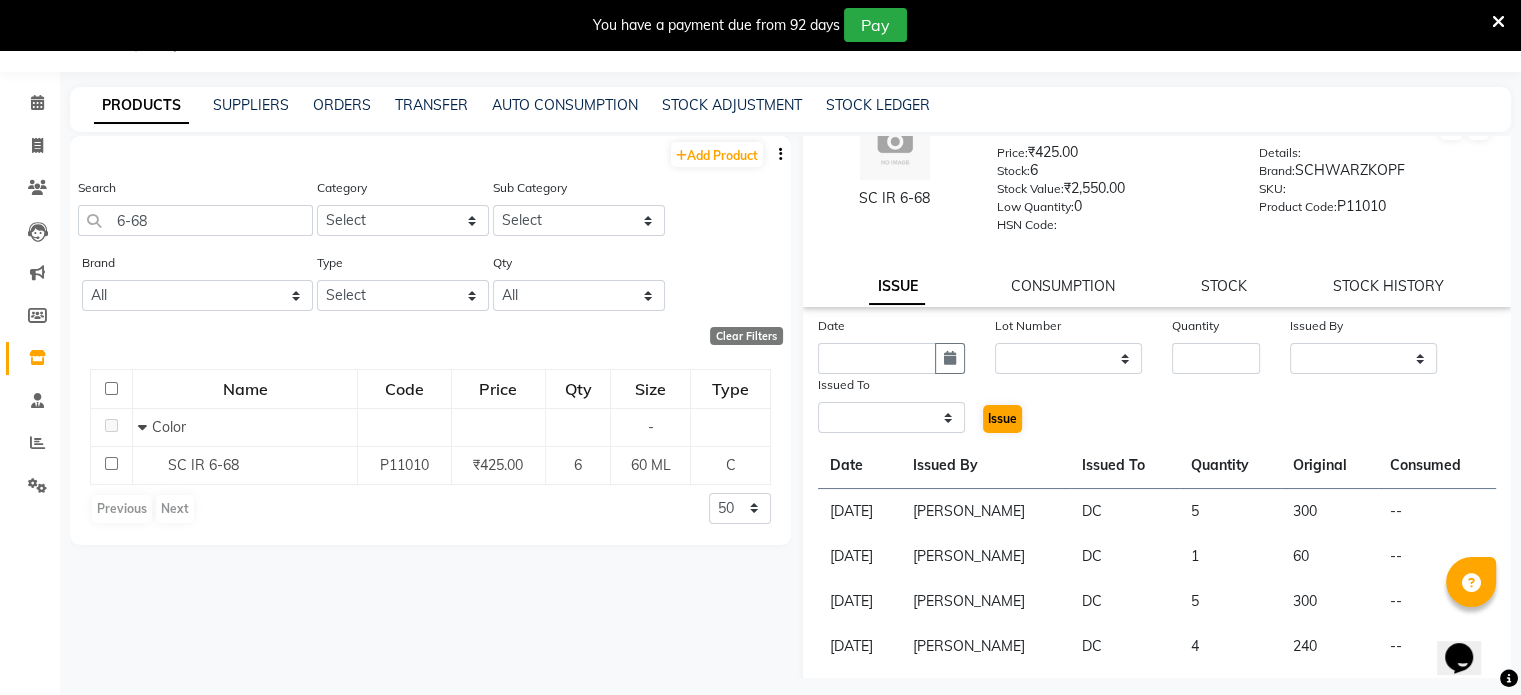 select 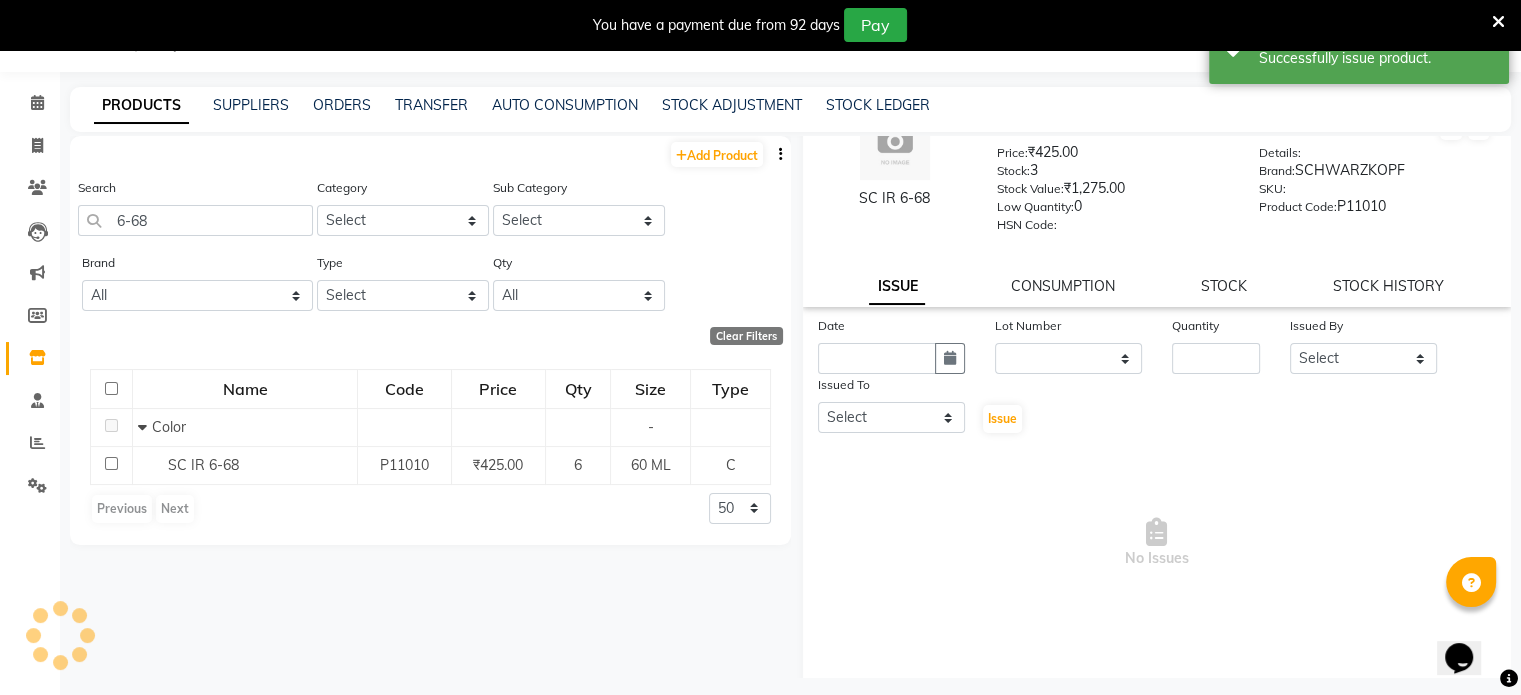 scroll, scrollTop: 0, scrollLeft: 0, axis: both 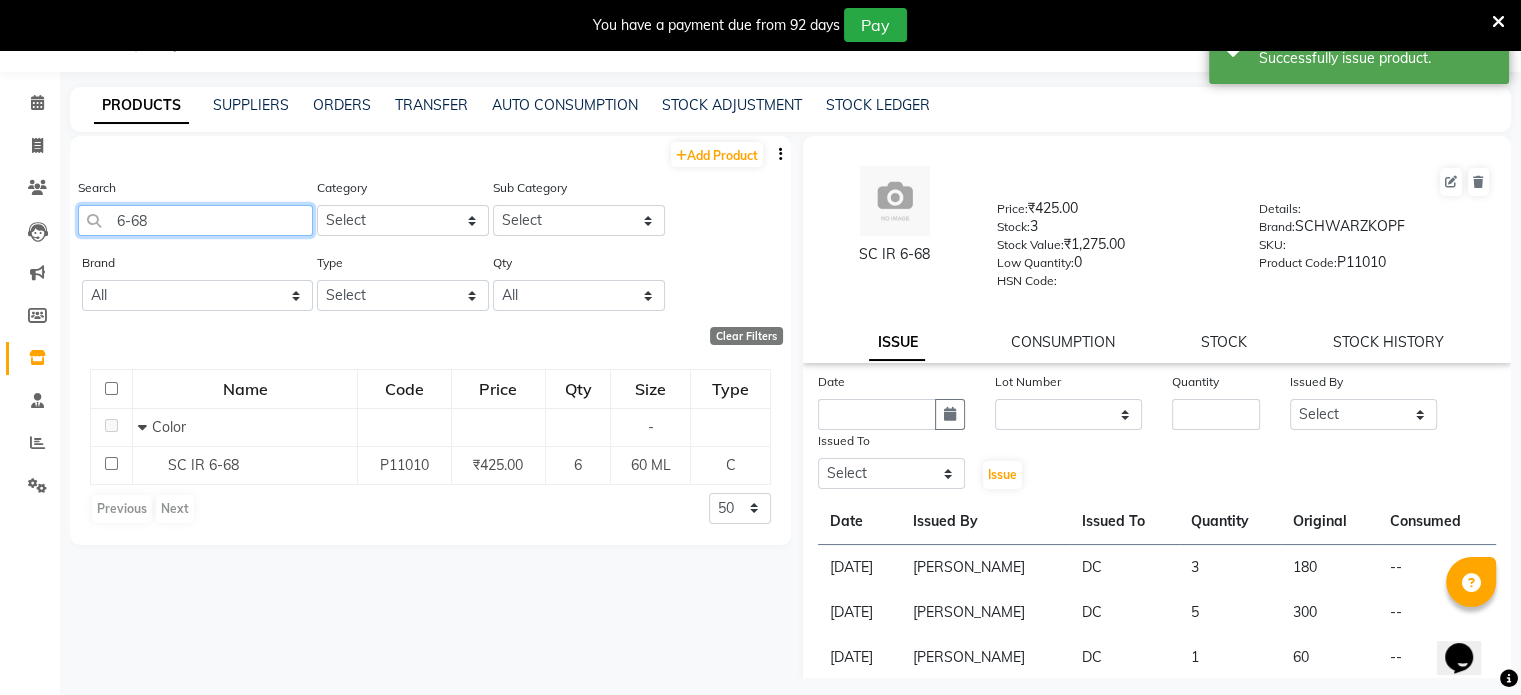 drag, startPoint x: 174, startPoint y: 215, endPoint x: 0, endPoint y: 222, distance: 174.14075 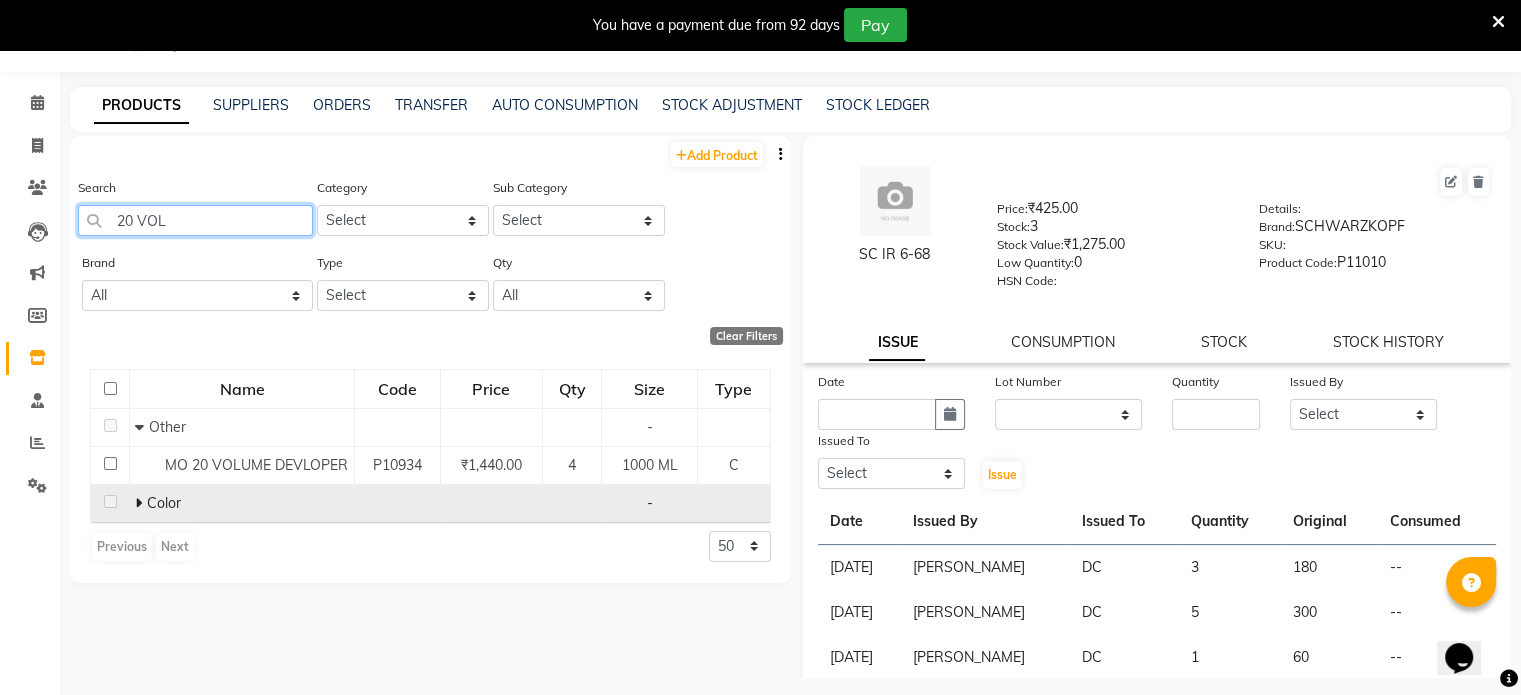 type on "20 VOL" 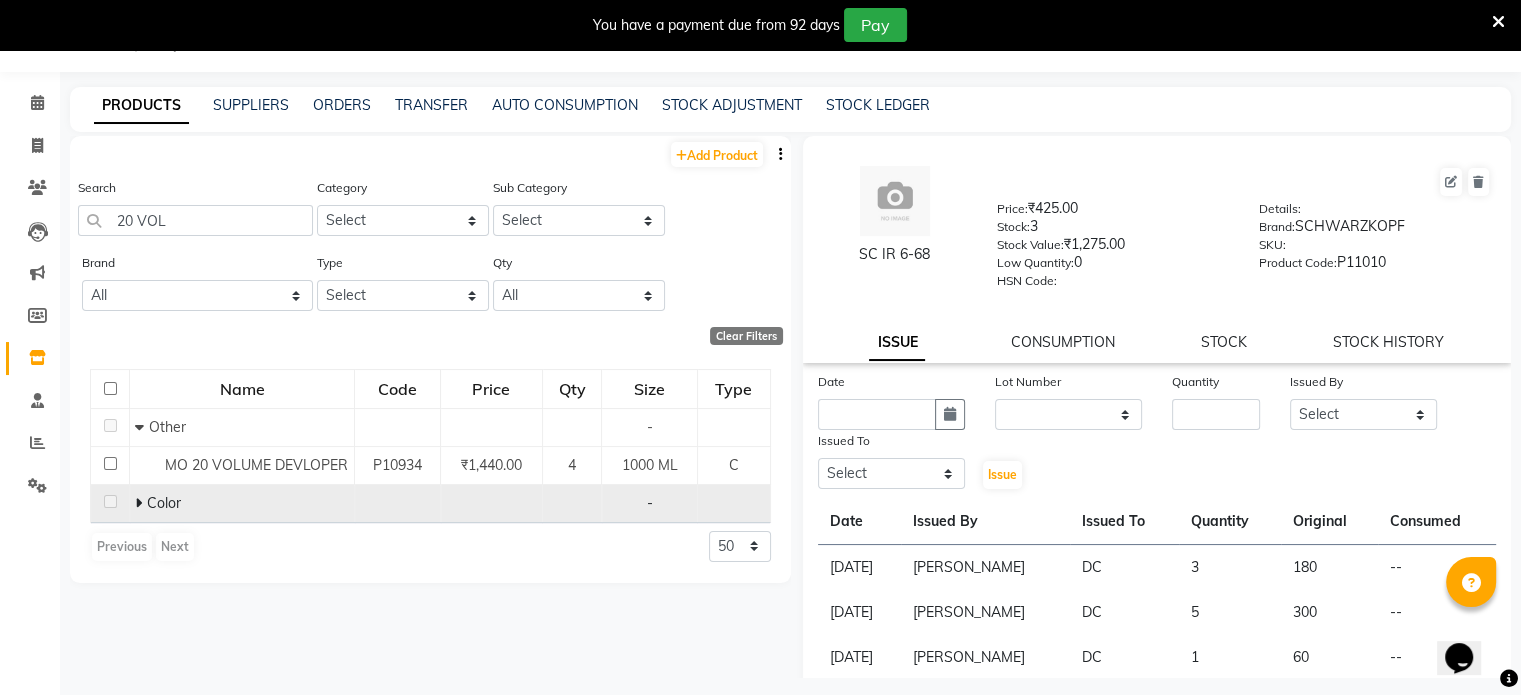 click 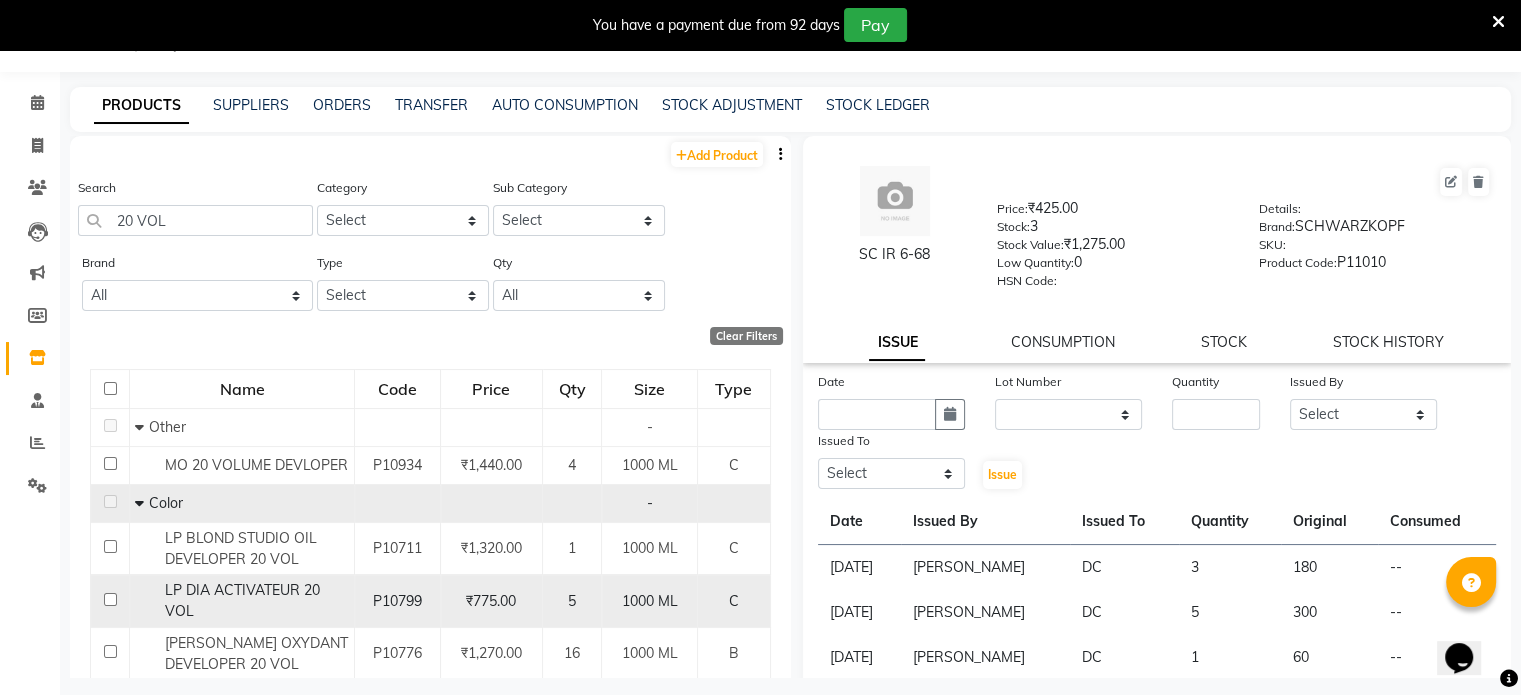 scroll, scrollTop: 100, scrollLeft: 0, axis: vertical 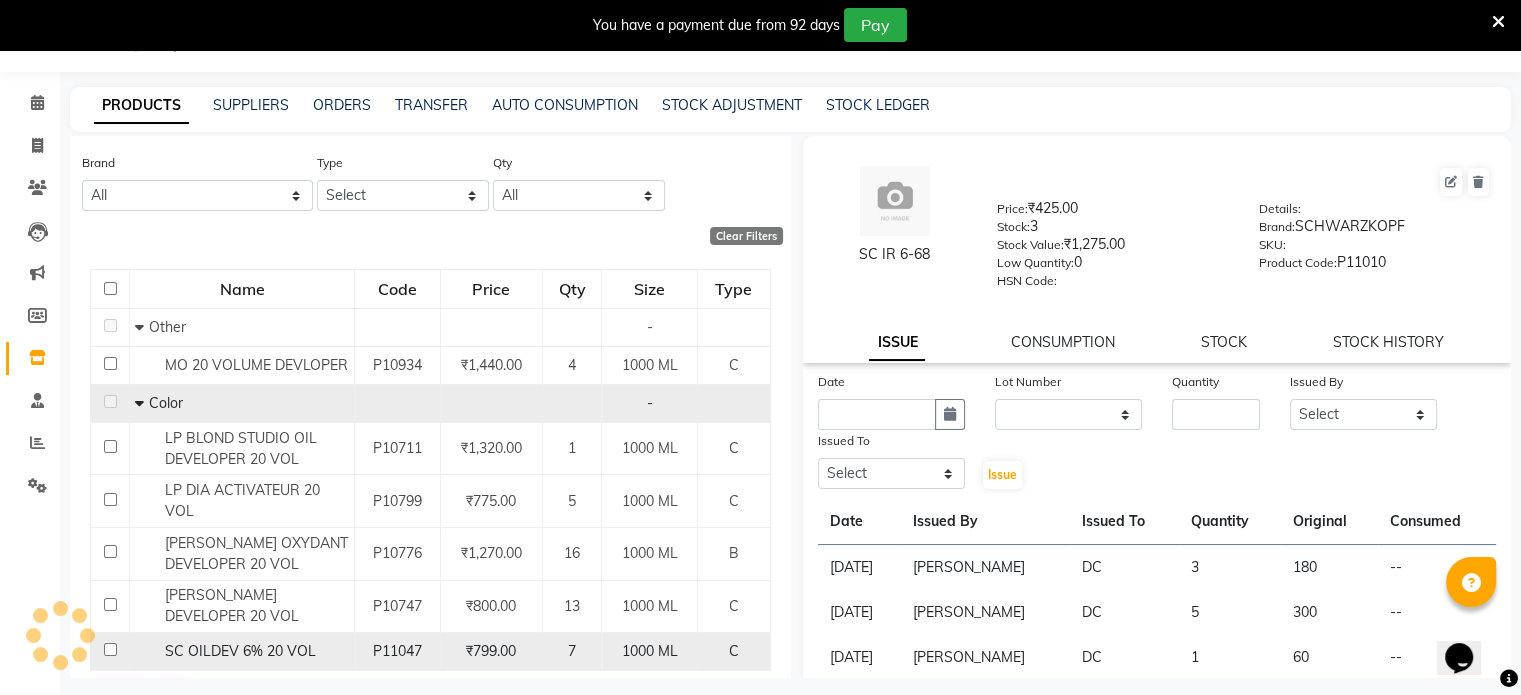 click on "SC OILDEV 6% 20 VOL" 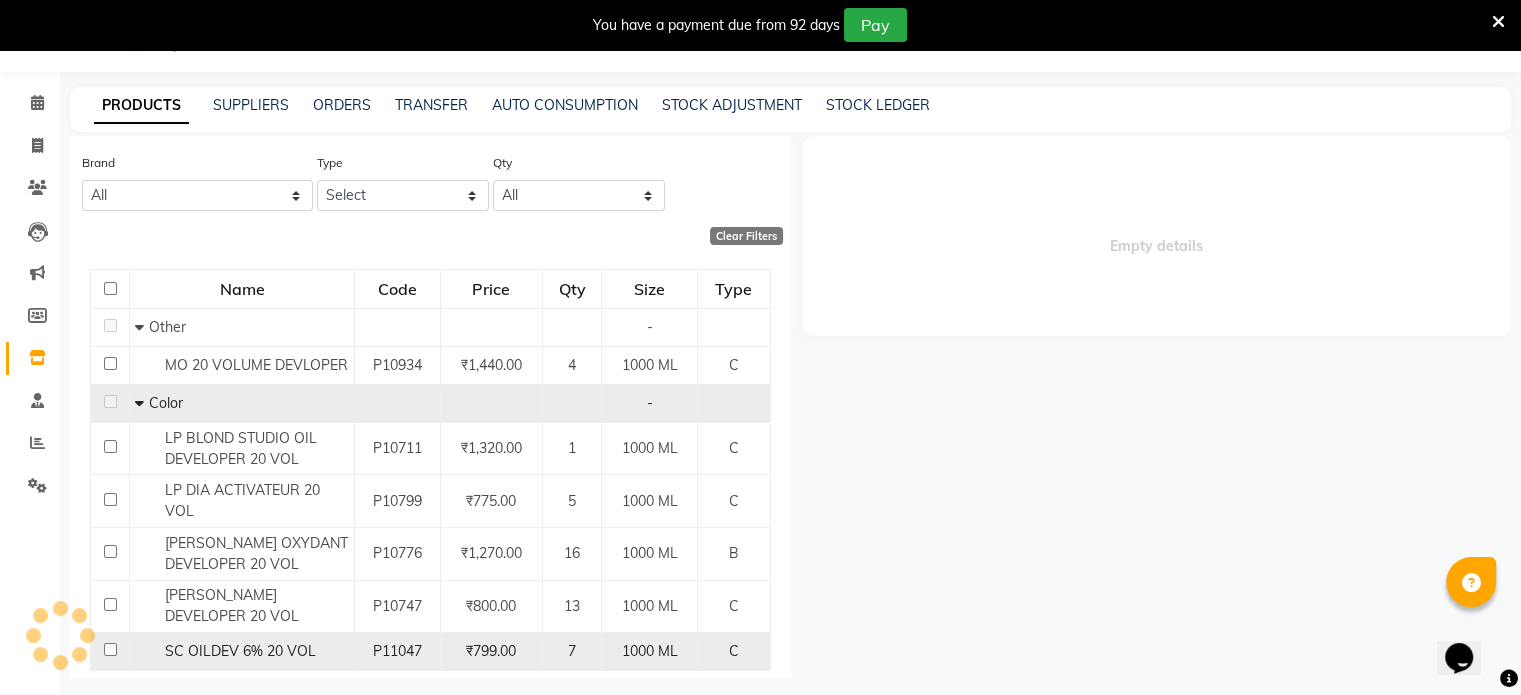 click on "SC OILDEV 6% 20 VOL" 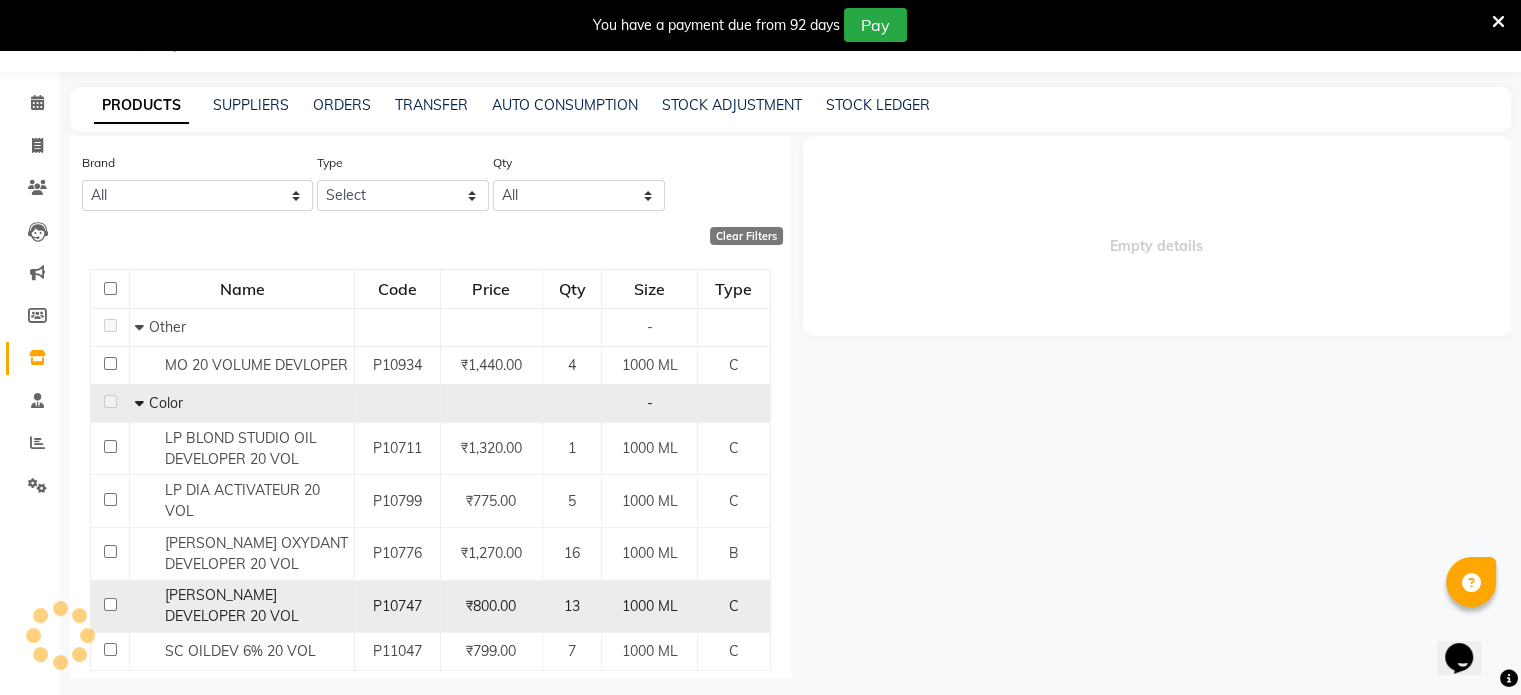 select 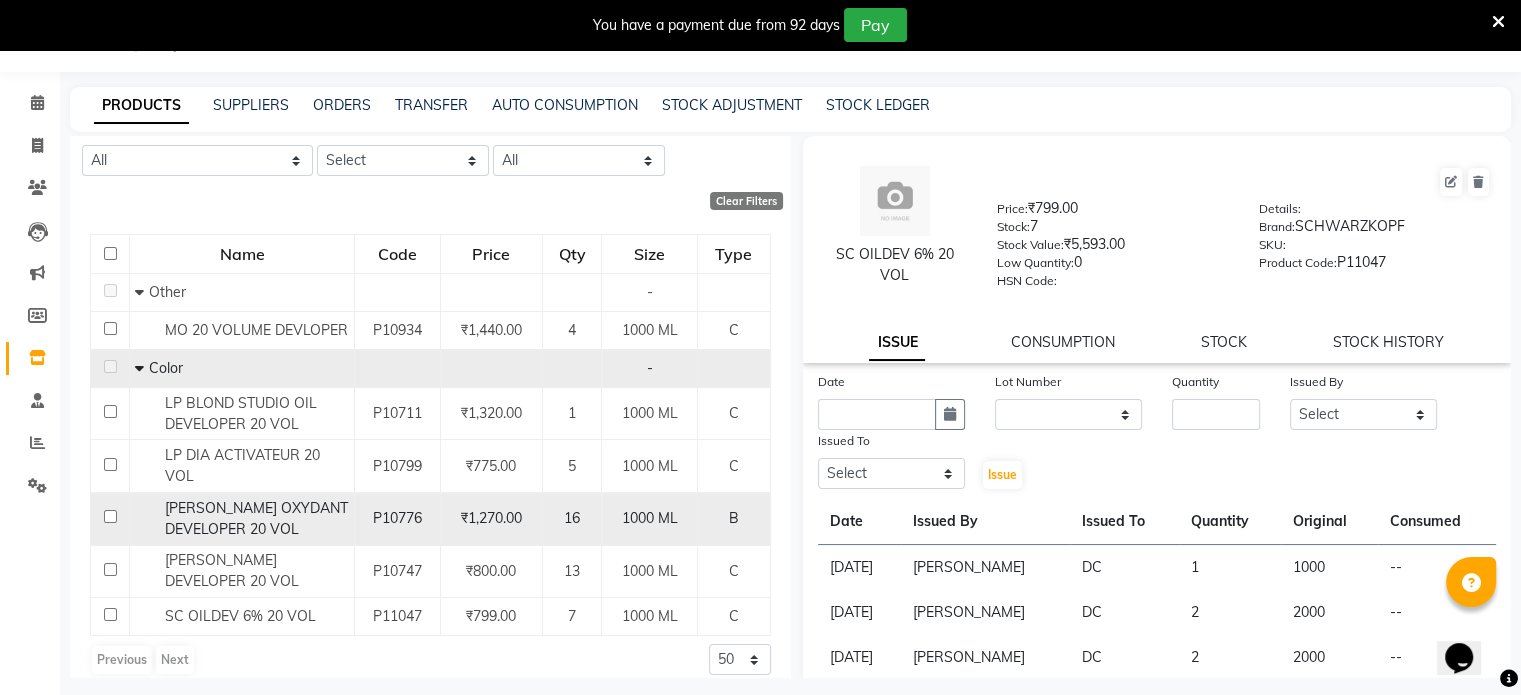 scroll, scrollTop: 153, scrollLeft: 0, axis: vertical 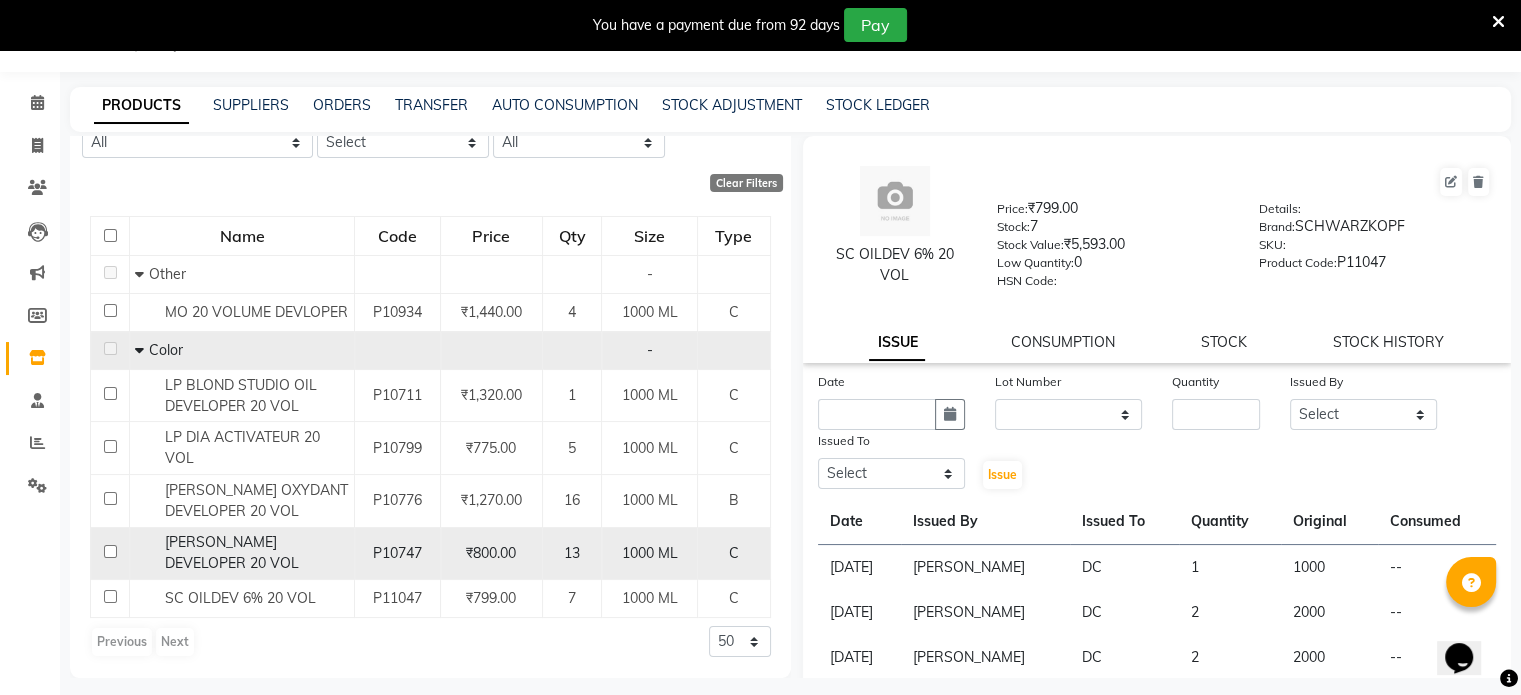 click on "LP OREA DEVELOPER 20 VOL" 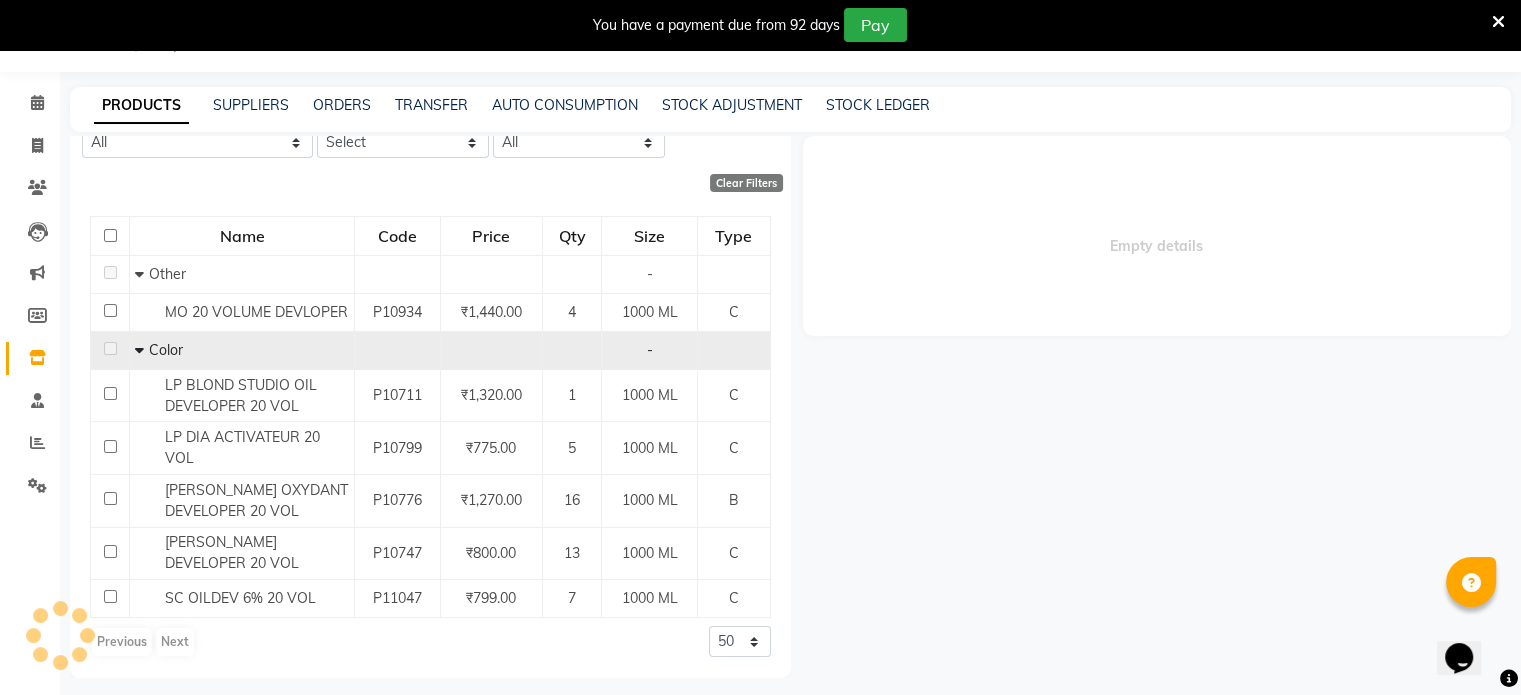 select 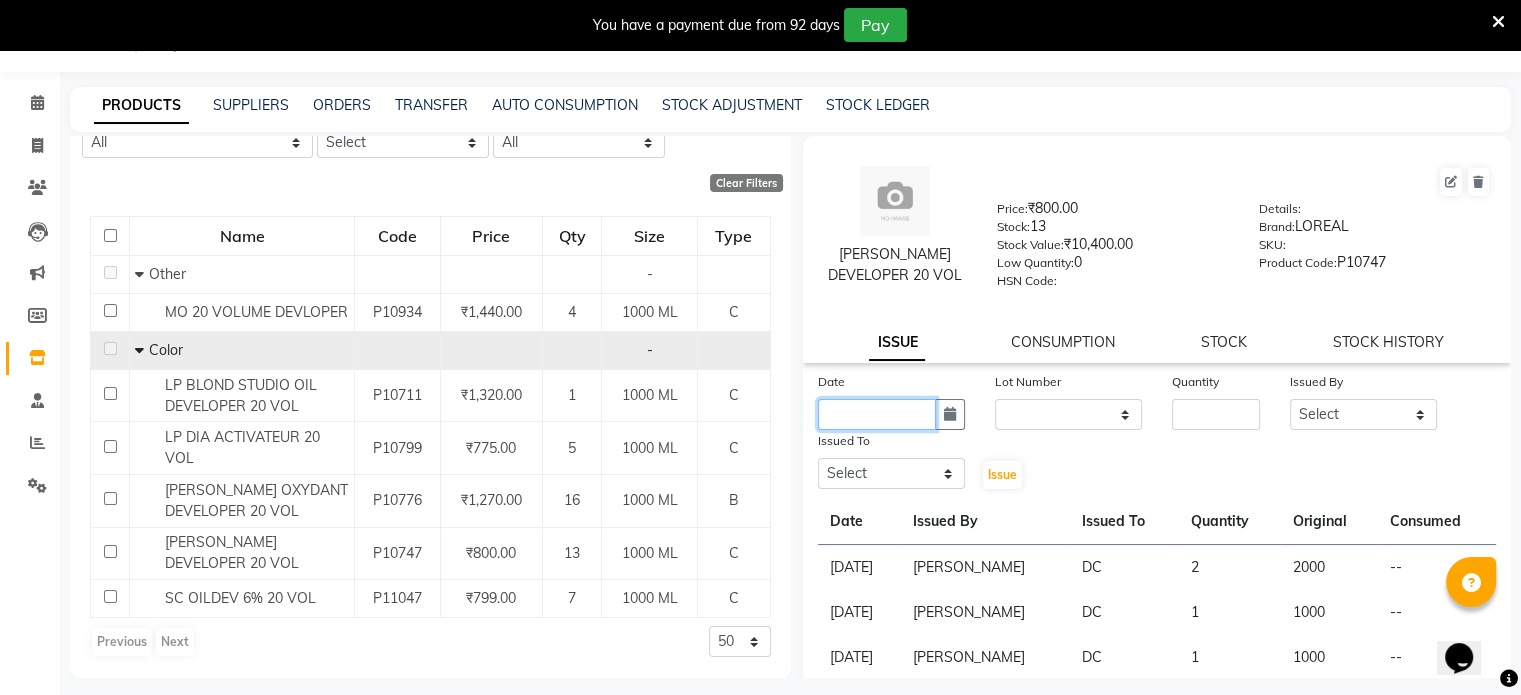 click 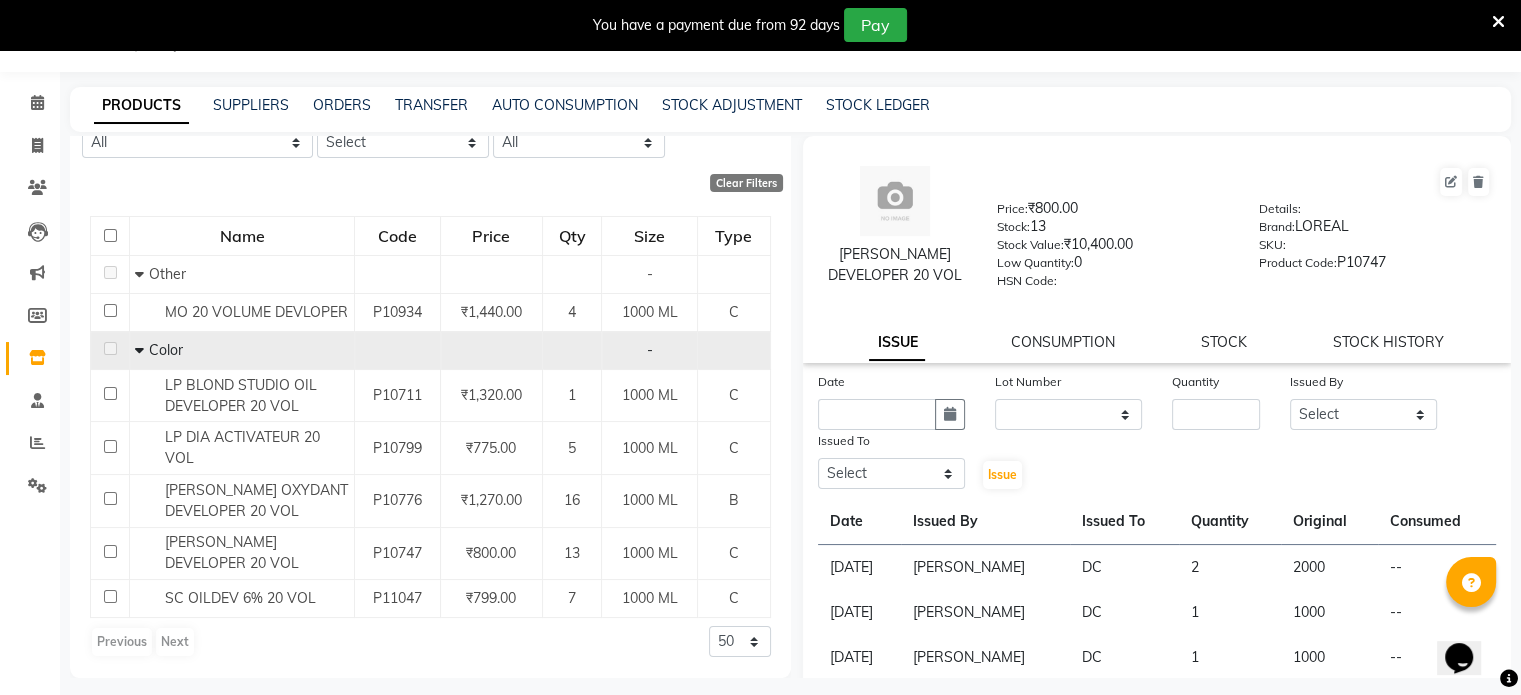 select on "7" 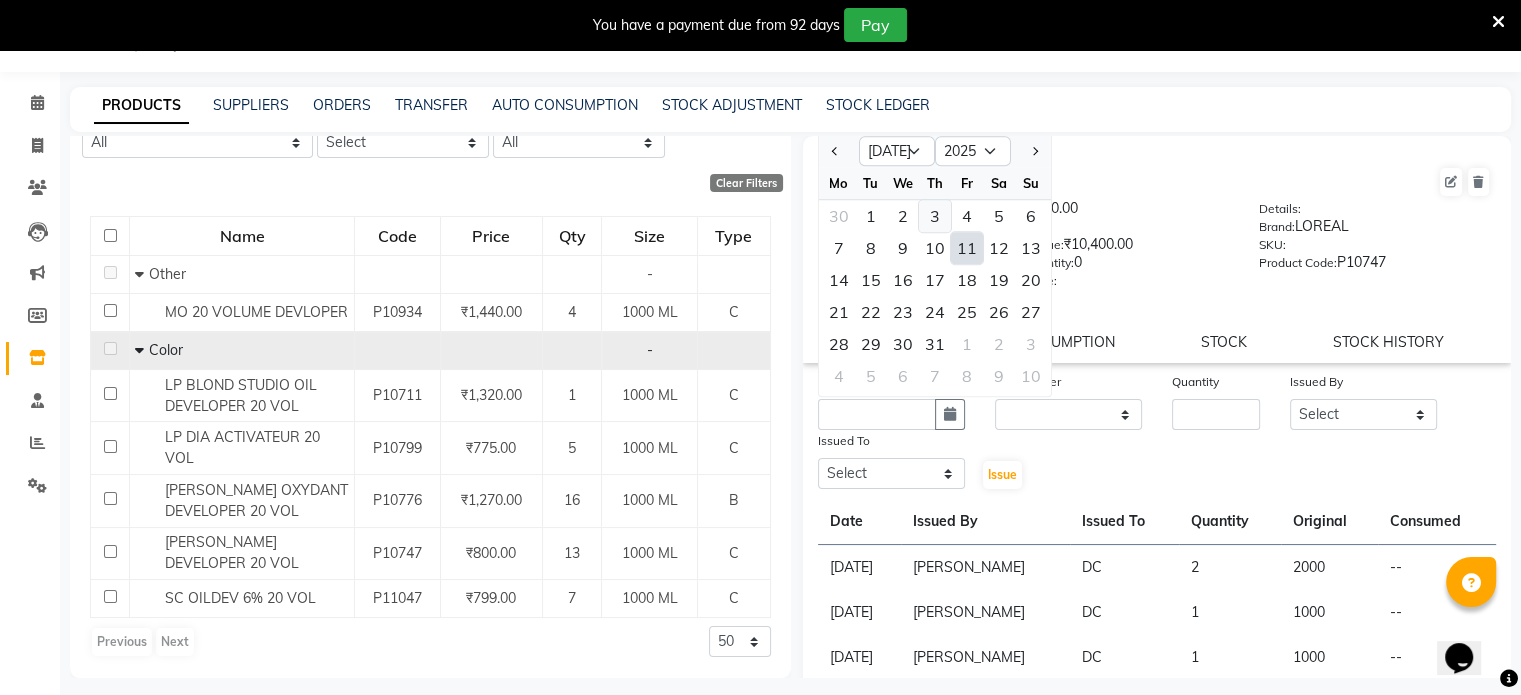 click on "3" 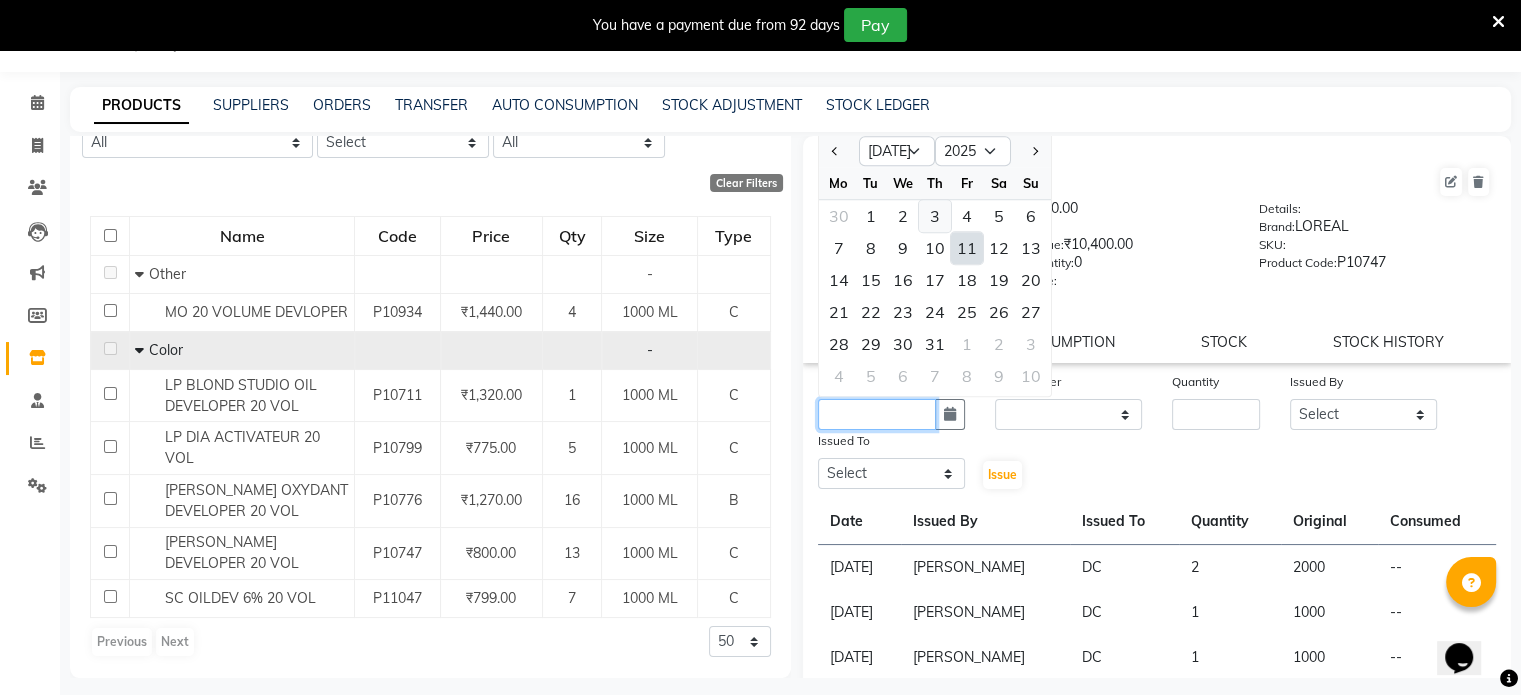 type on "03-07-2025" 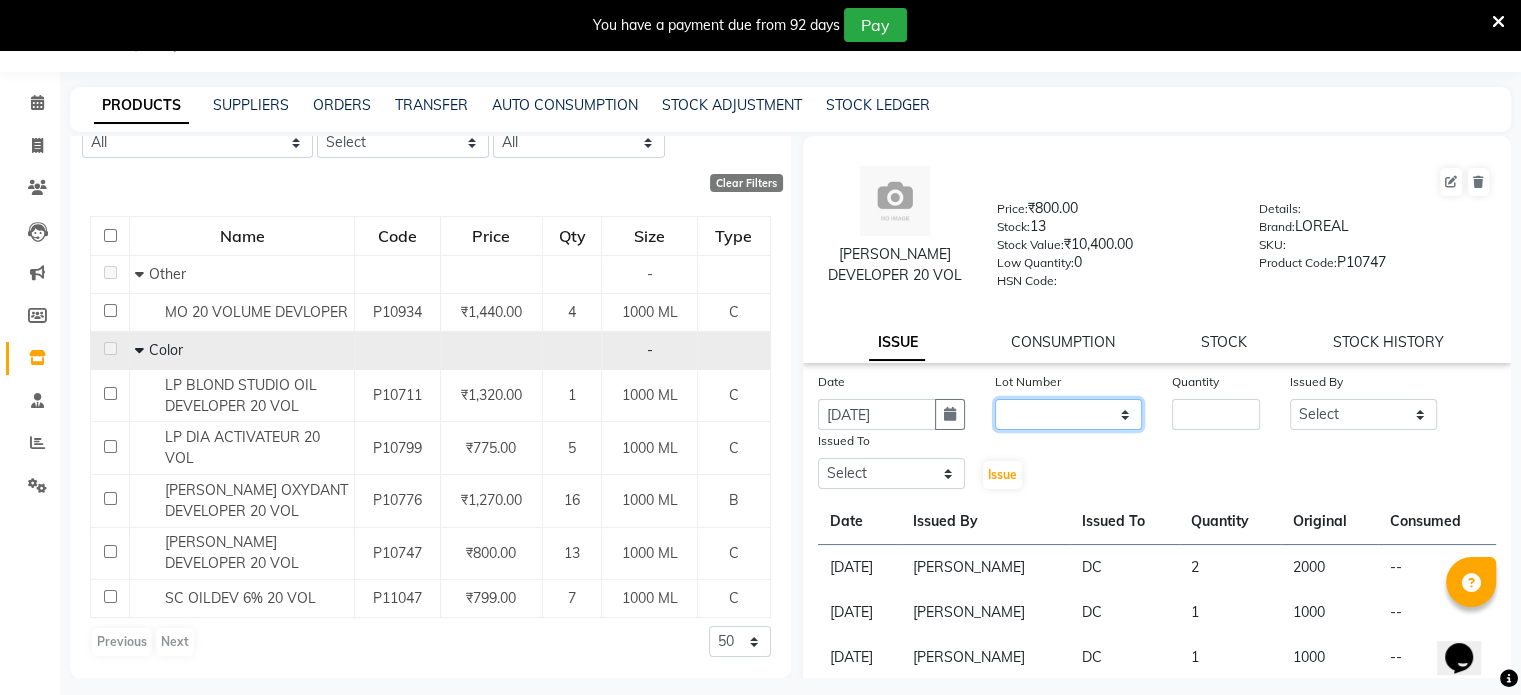 click on "None" 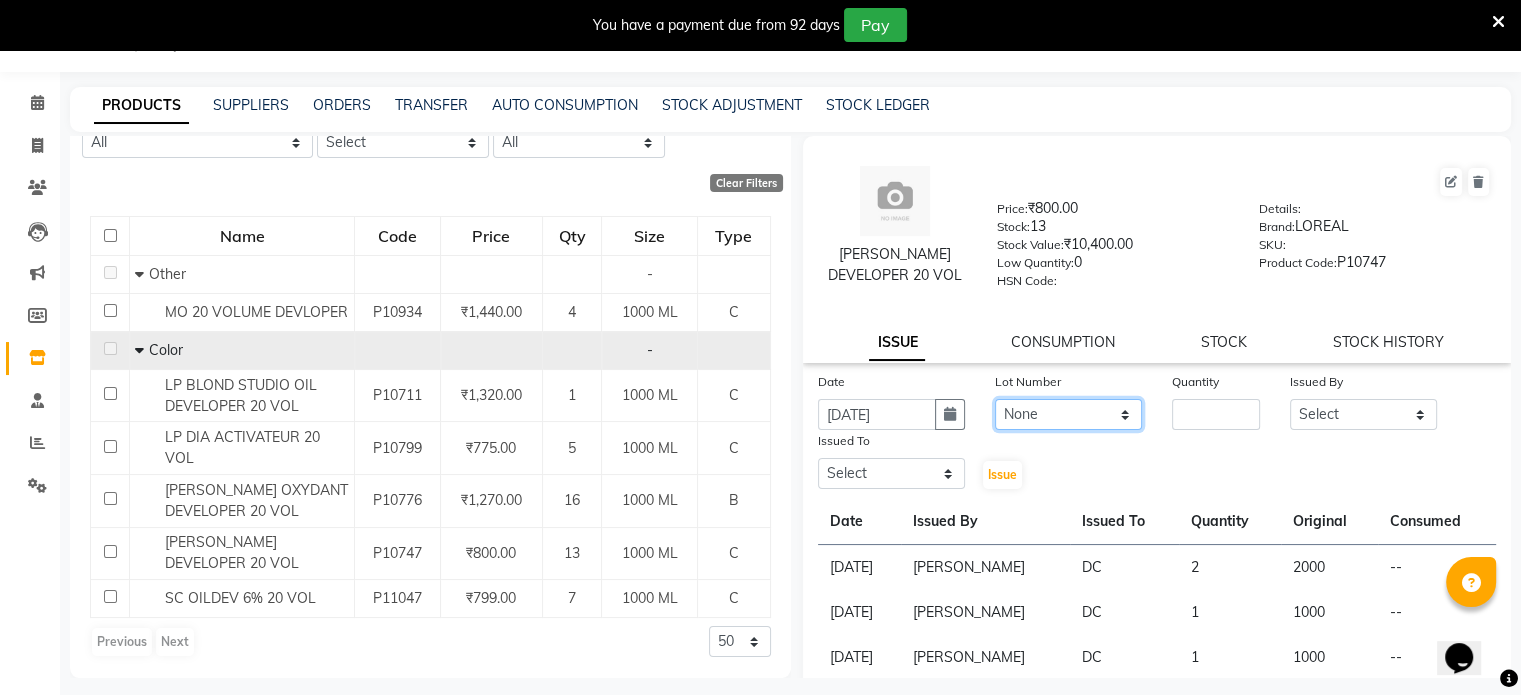 click on "None" 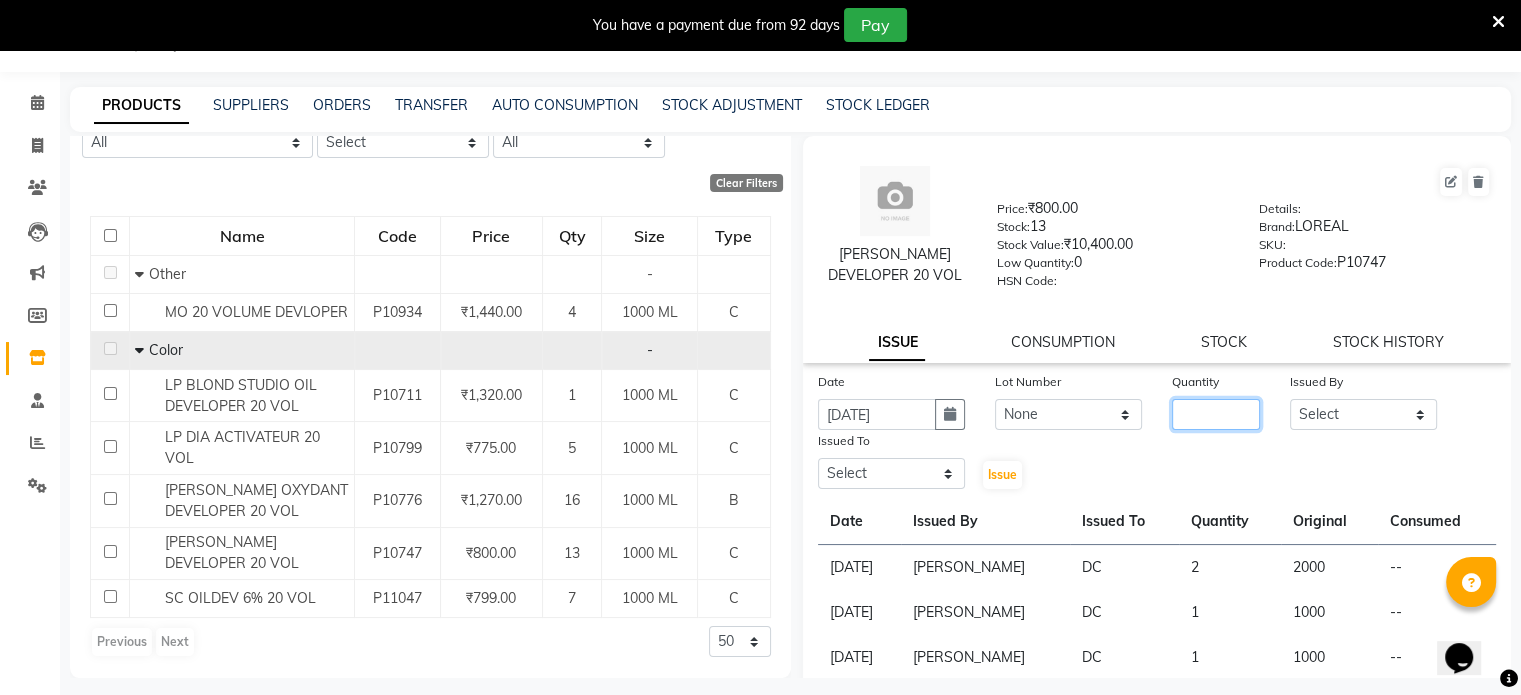 click 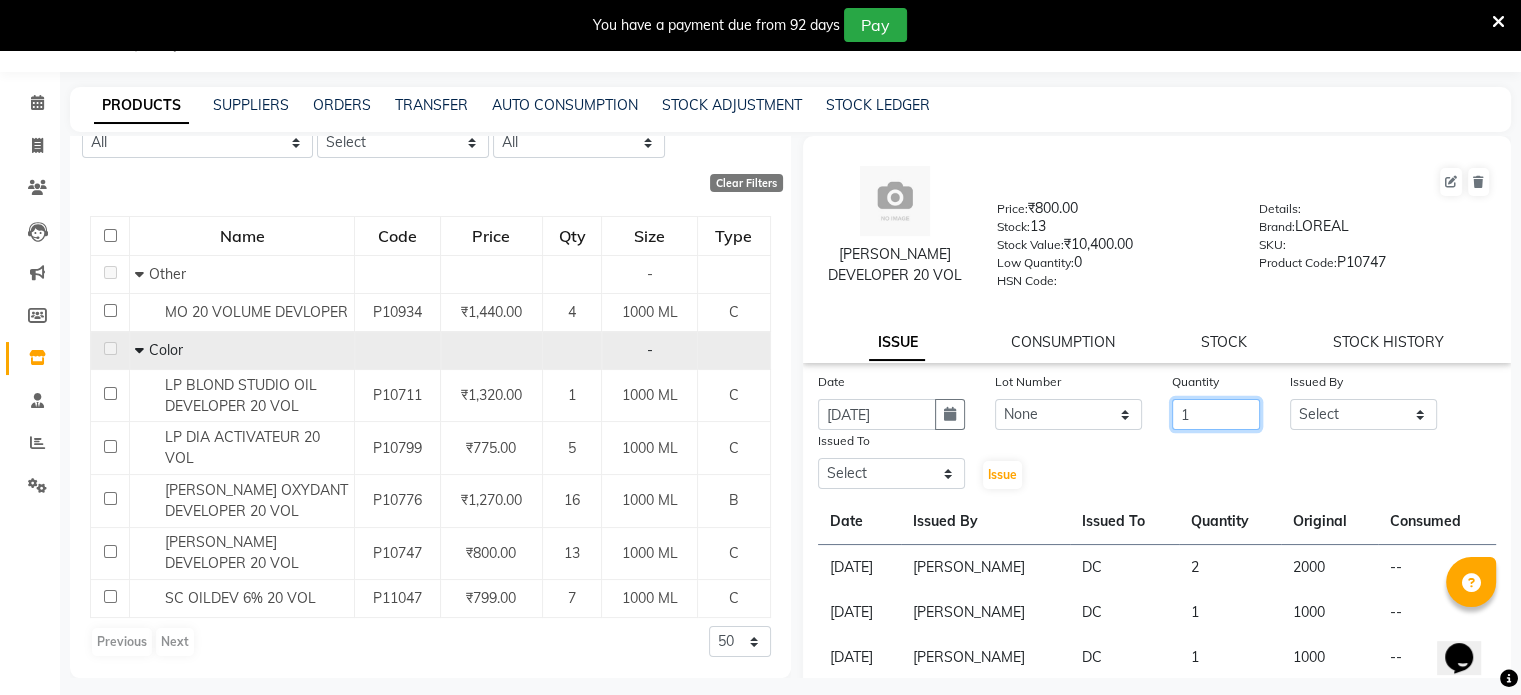 type on "1" 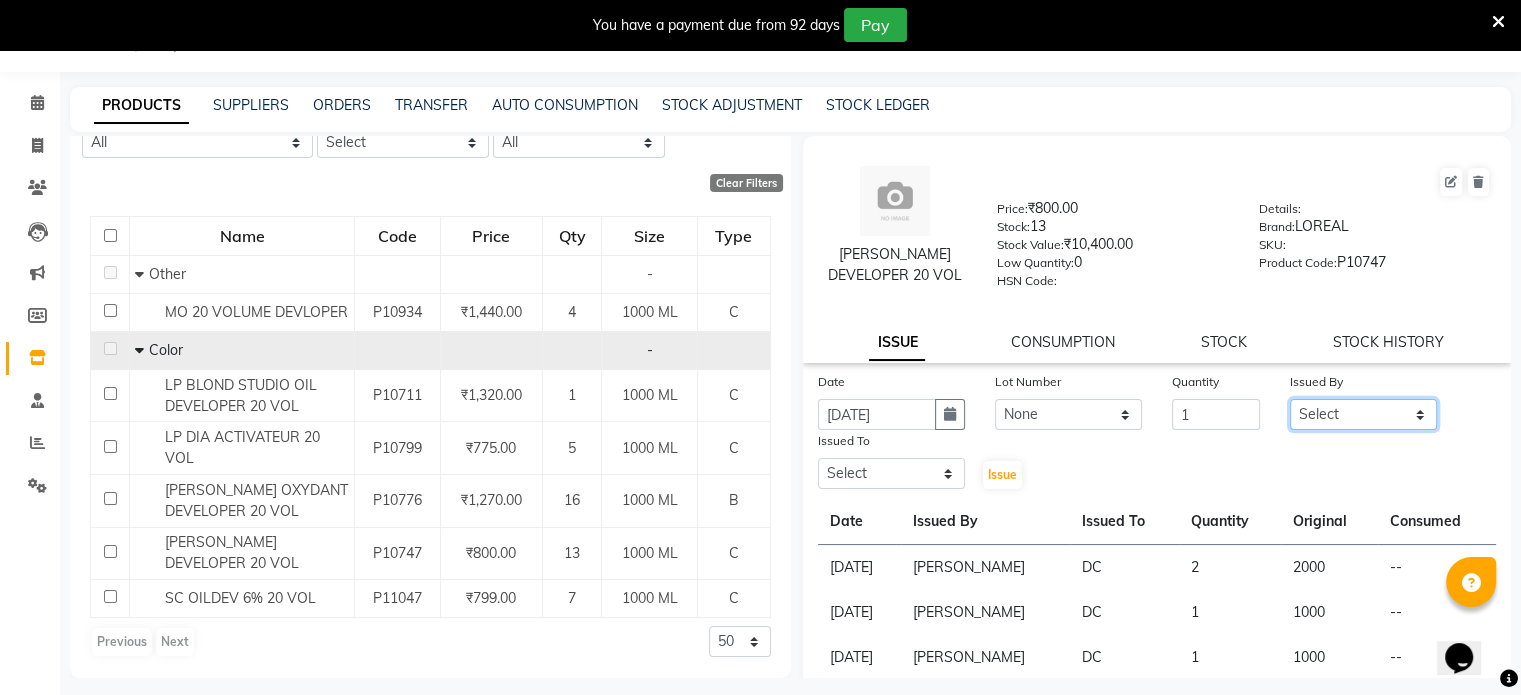 drag, startPoint x: 1332, startPoint y: 427, endPoint x: 1321, endPoint y: 423, distance: 11.7046995 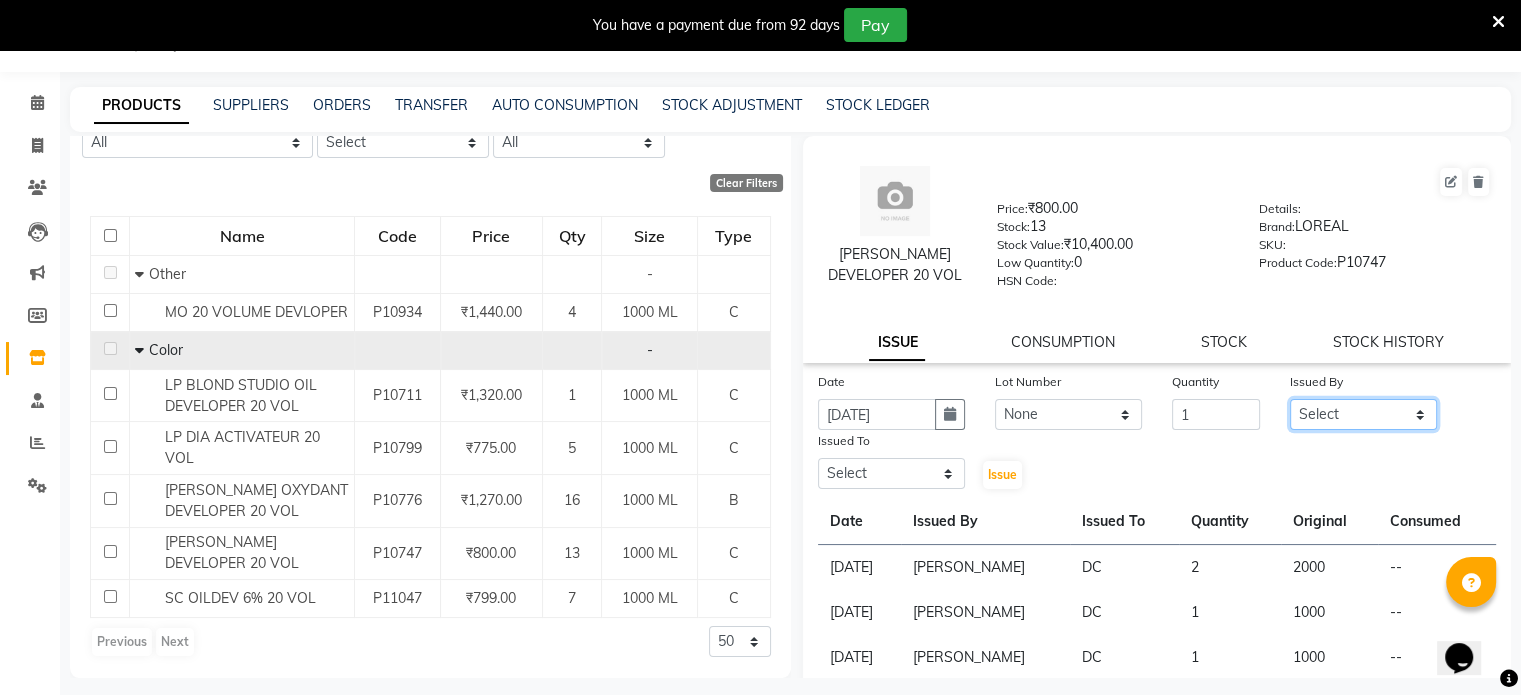 select on "77194" 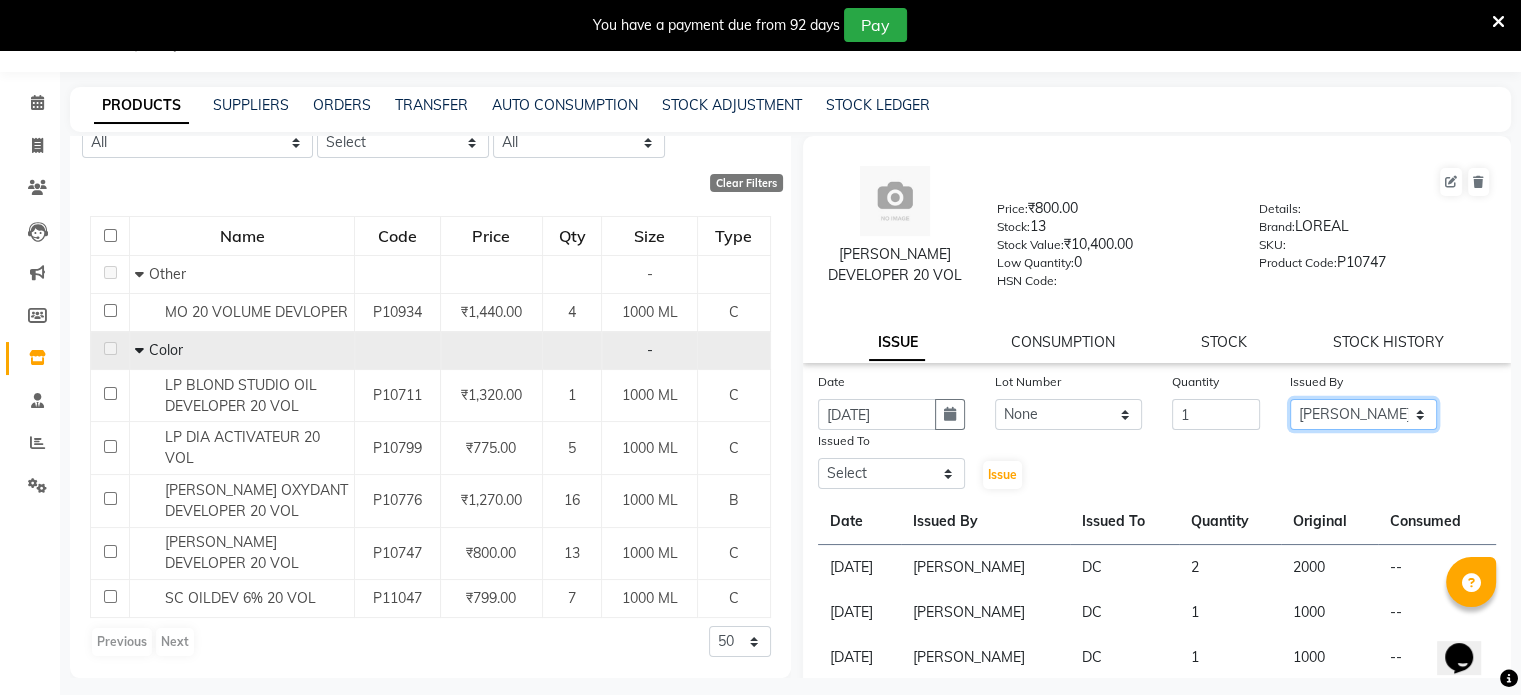 click on "Select AAKASH MADHIWAL NAT AARTI SURI ABDUL KALAM AKSHATA SAWLE ANITA JHADAV APEKSHA MORE  ATUL RATHOD BHAGYASHREE HUNDARE DC DEEPIKA SHETTY DILSHAD ALI FAIZAN AHMED Farhan Shaikh  FEROZ SHAIKH Ganga Kunwar GAURAV MORE JATIN MANE KAJAL RAJ KULDEEP SINGH LAVINA FERNANDES MADHURI PARWATHIA Mona NIKITA MOHITE NOOR PRATIKSHA SAWANTH PRAVEEN SHAIKH PREETI SHETTY REEMA GHOSH RUPALI SABA SHAIKH SALMAN SHAIKH SANAYA AGARWAL Sangeeta Waghela SHANU ANSARI Taufique Khan VIGNESH BHANDARY VIKRAM NARAYAN BAGDI" 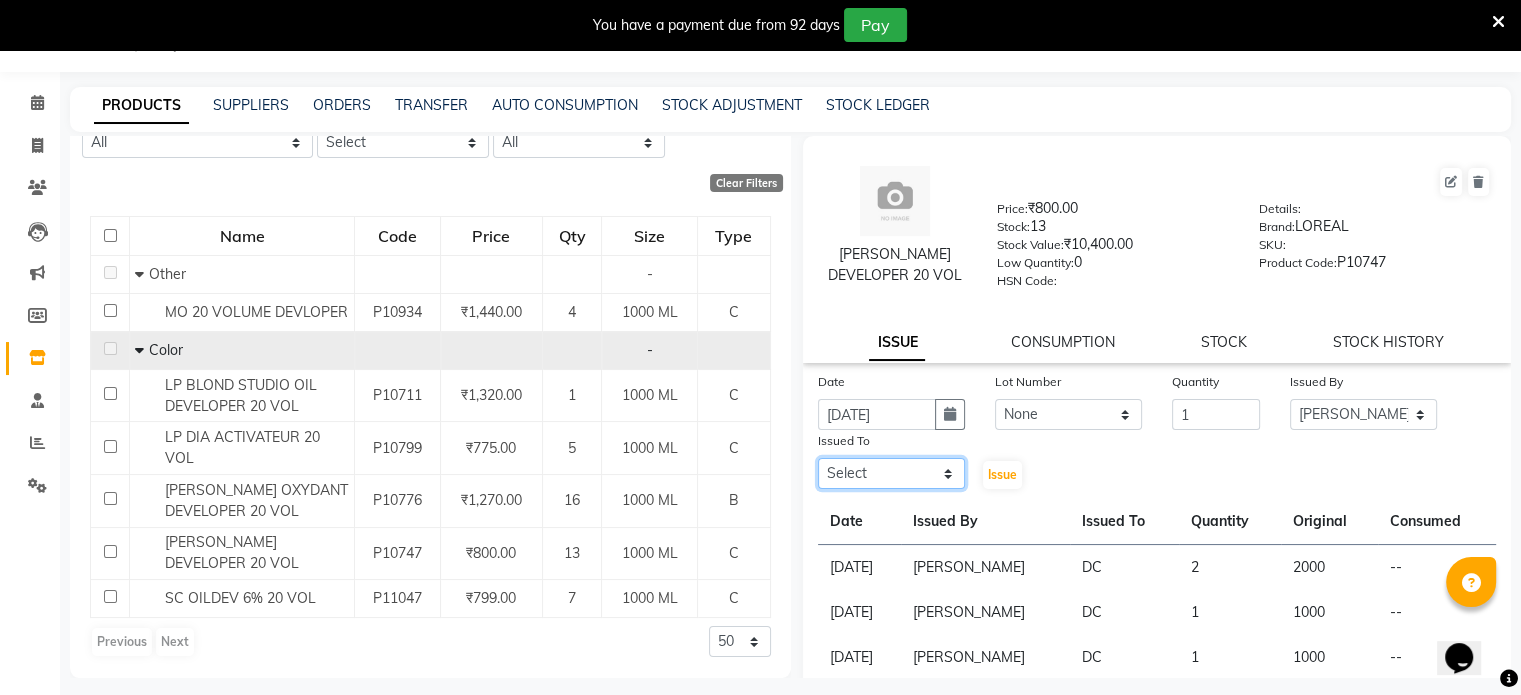 click on "Select AAKASH MADHIWAL NAT AARTI SURI ABDUL KALAM AKSHATA SAWLE ANITA JHADAV APEKSHA MORE  ATUL RATHOD BHAGYASHREE HUNDARE DC DEEPIKA SHETTY DILSHAD ALI FAIZAN AHMED Farhan Shaikh  FEROZ SHAIKH Ganga Kunwar GAURAV MORE JATIN MANE KAJAL RAJ KULDEEP SINGH LAVINA FERNANDES MADHURI PARWATHIA Mona NIKITA MOHITE NOOR PRATIKSHA SAWANTH PRAVEEN SHAIKH PREETI SHETTY REEMA GHOSH RUPALI SABA SHAIKH SALMAN SHAIKH SANAYA AGARWAL Sangeeta Waghela SHANU ANSARI Taufique Khan VIGNESH BHANDARY VIKRAM NARAYAN BAGDI" 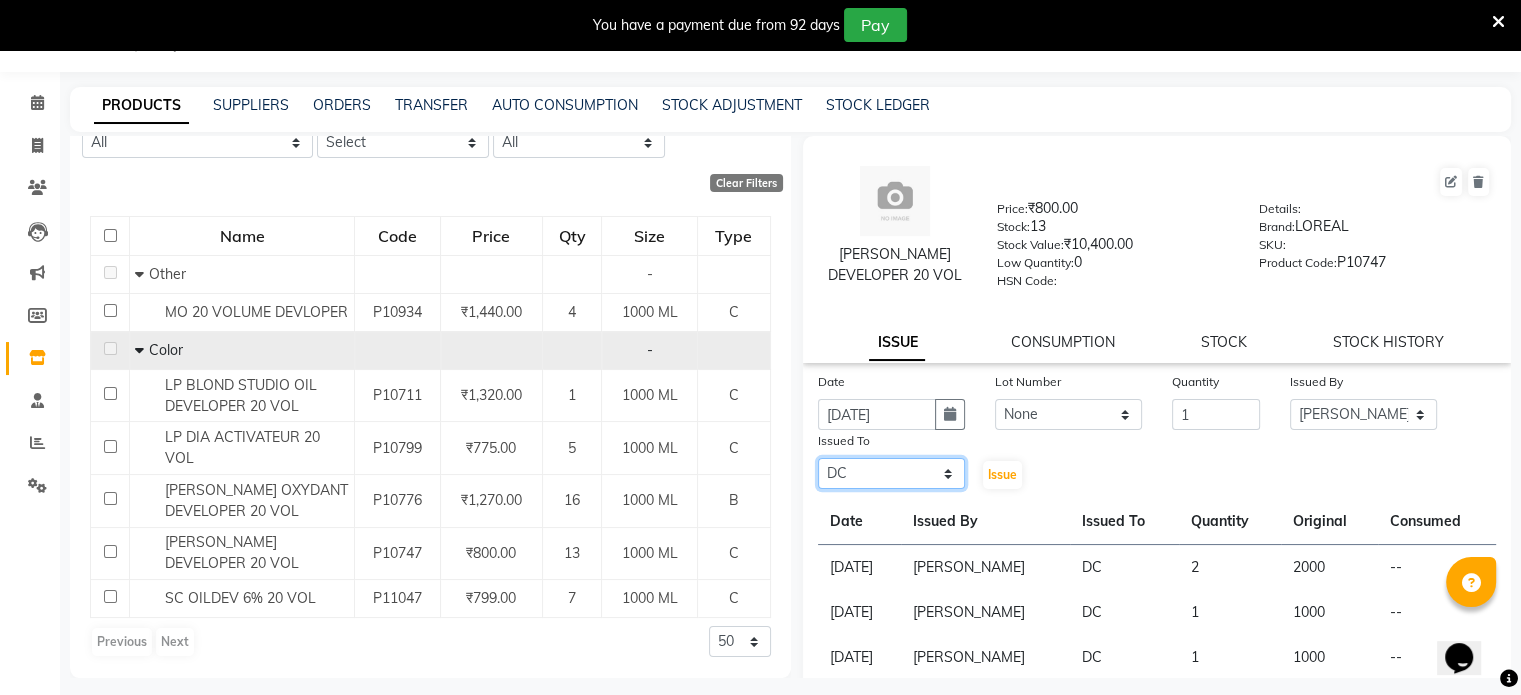 click on "Select AAKASH MADHIWAL NAT AARTI SURI ABDUL KALAM AKSHATA SAWLE ANITA JHADAV APEKSHA MORE  ATUL RATHOD BHAGYASHREE HUNDARE DC DEEPIKA SHETTY DILSHAD ALI FAIZAN AHMED Farhan Shaikh  FEROZ SHAIKH Ganga Kunwar GAURAV MORE JATIN MANE KAJAL RAJ KULDEEP SINGH LAVINA FERNANDES MADHURI PARWATHIA Mona NIKITA MOHITE NOOR PRATIKSHA SAWANTH PRAVEEN SHAIKH PREETI SHETTY REEMA GHOSH RUPALI SABA SHAIKH SALMAN SHAIKH SANAYA AGARWAL Sangeeta Waghela SHANU ANSARI Taufique Khan VIGNESH BHANDARY VIKRAM NARAYAN BAGDI" 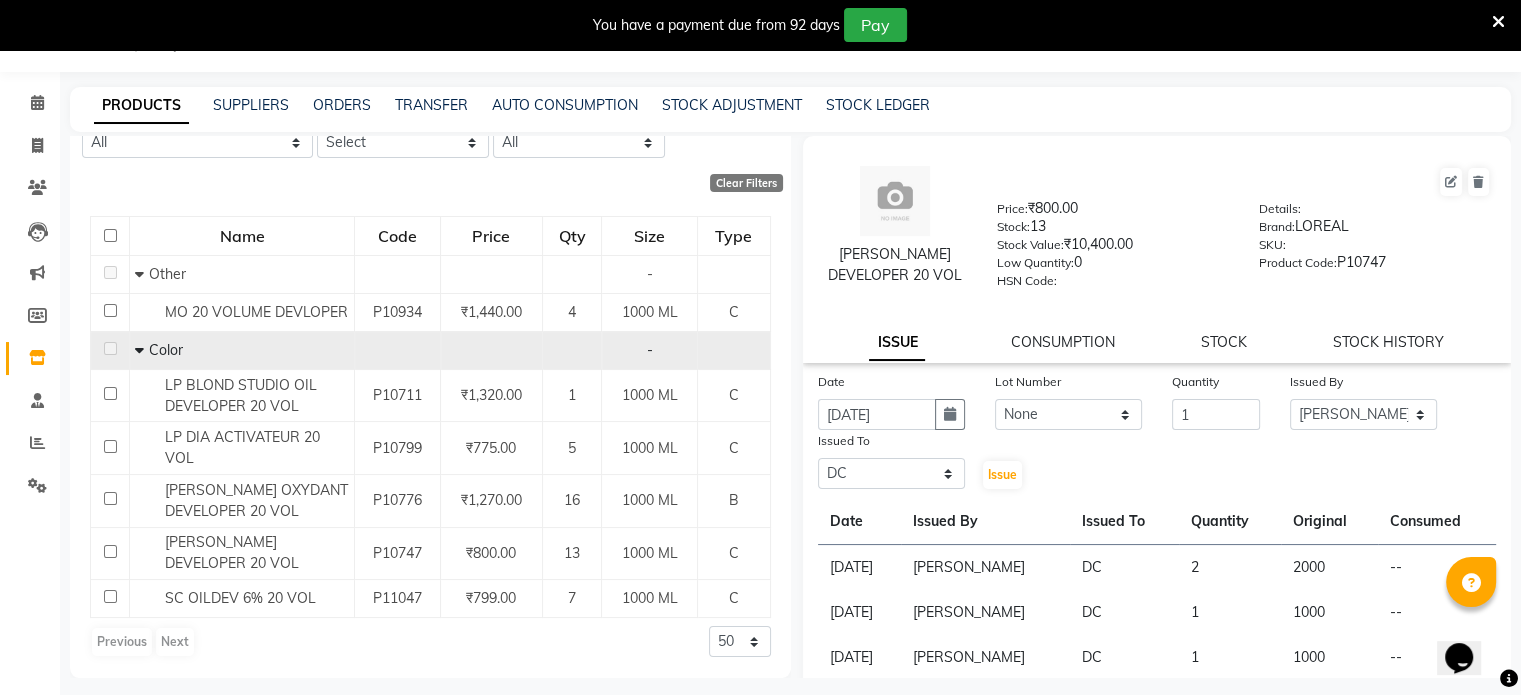 click on "Issue" 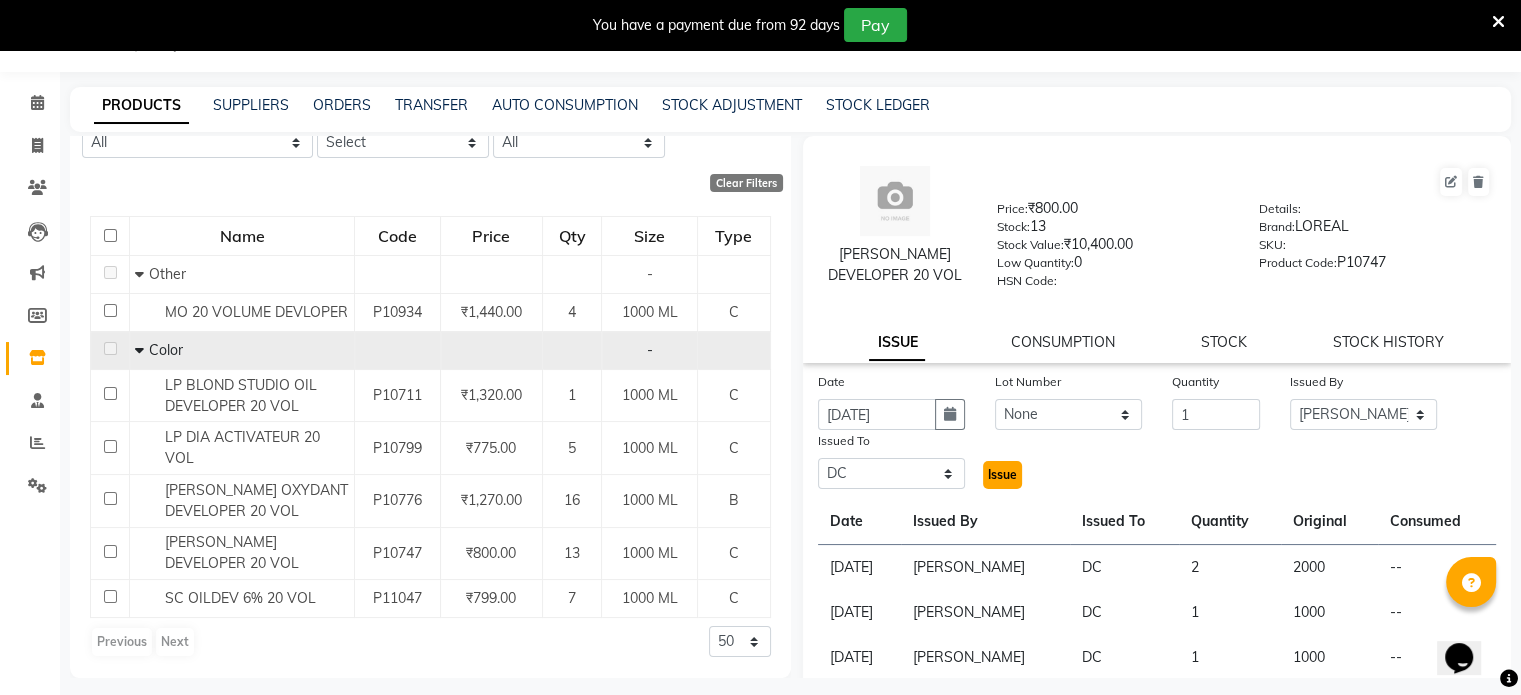 click on "Issue" 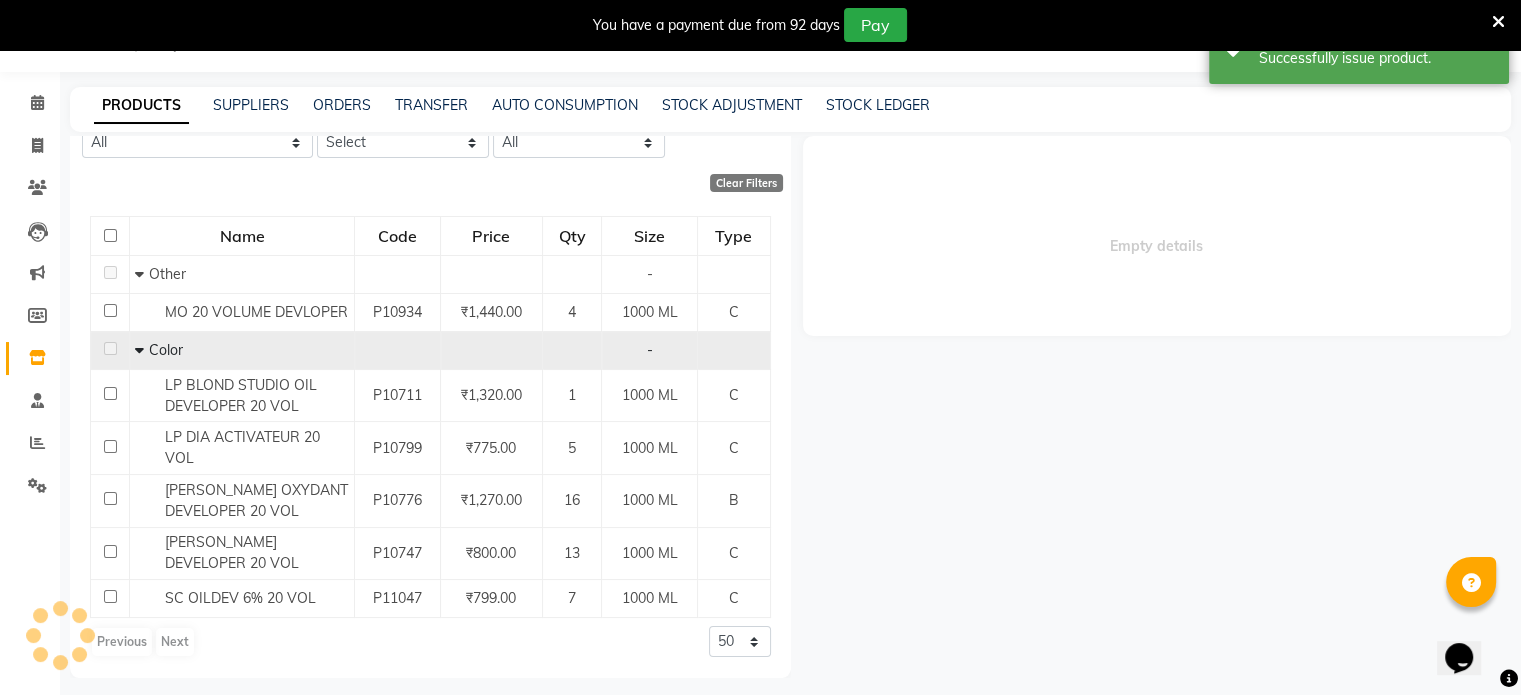 select 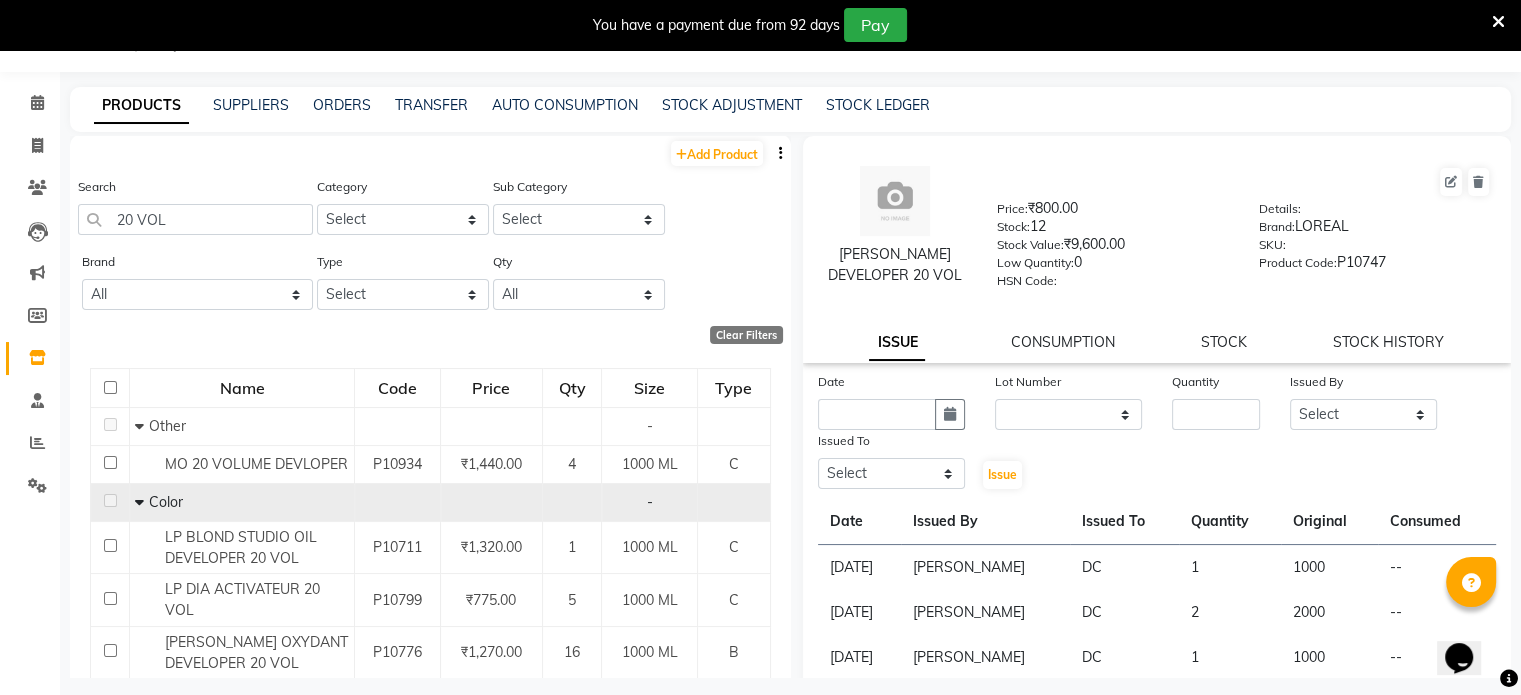 scroll, scrollTop: 0, scrollLeft: 0, axis: both 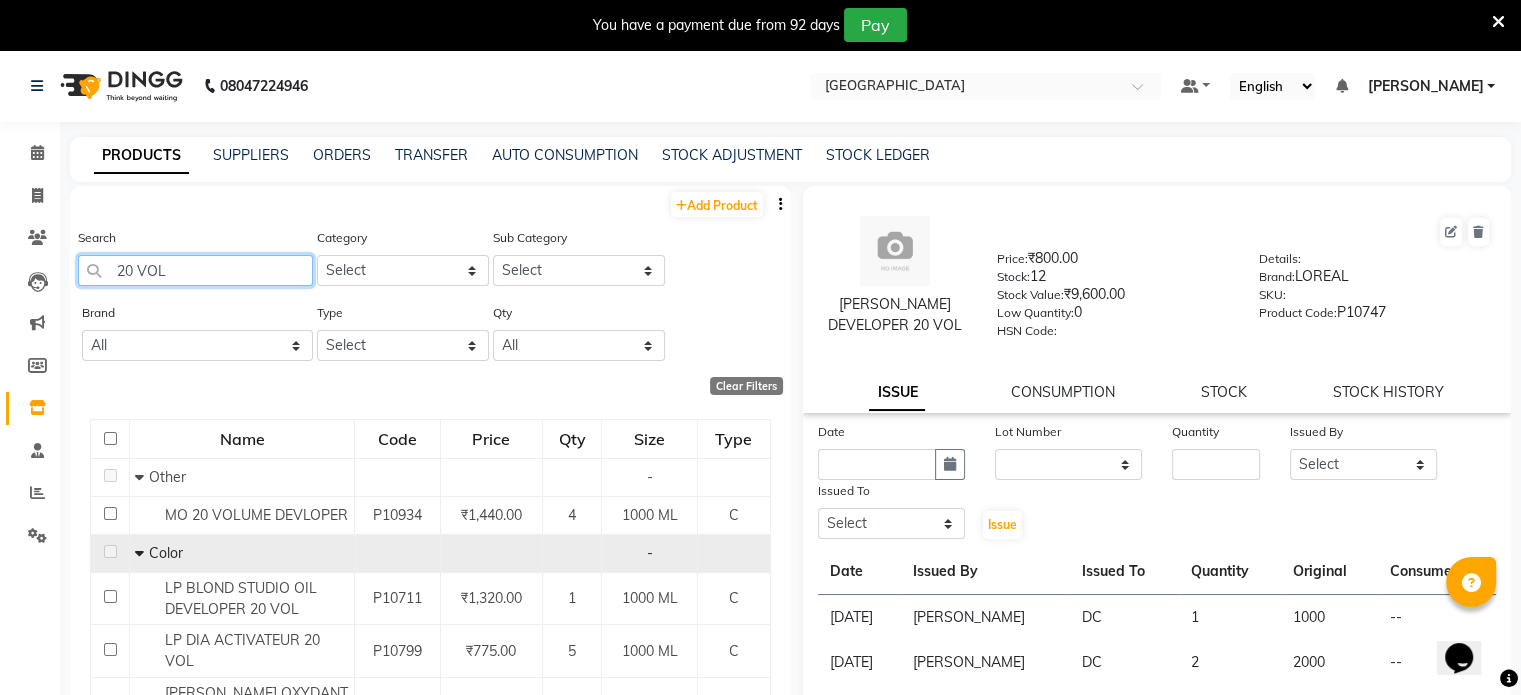 drag, startPoint x: 171, startPoint y: 275, endPoint x: 0, endPoint y: 264, distance: 171.35344 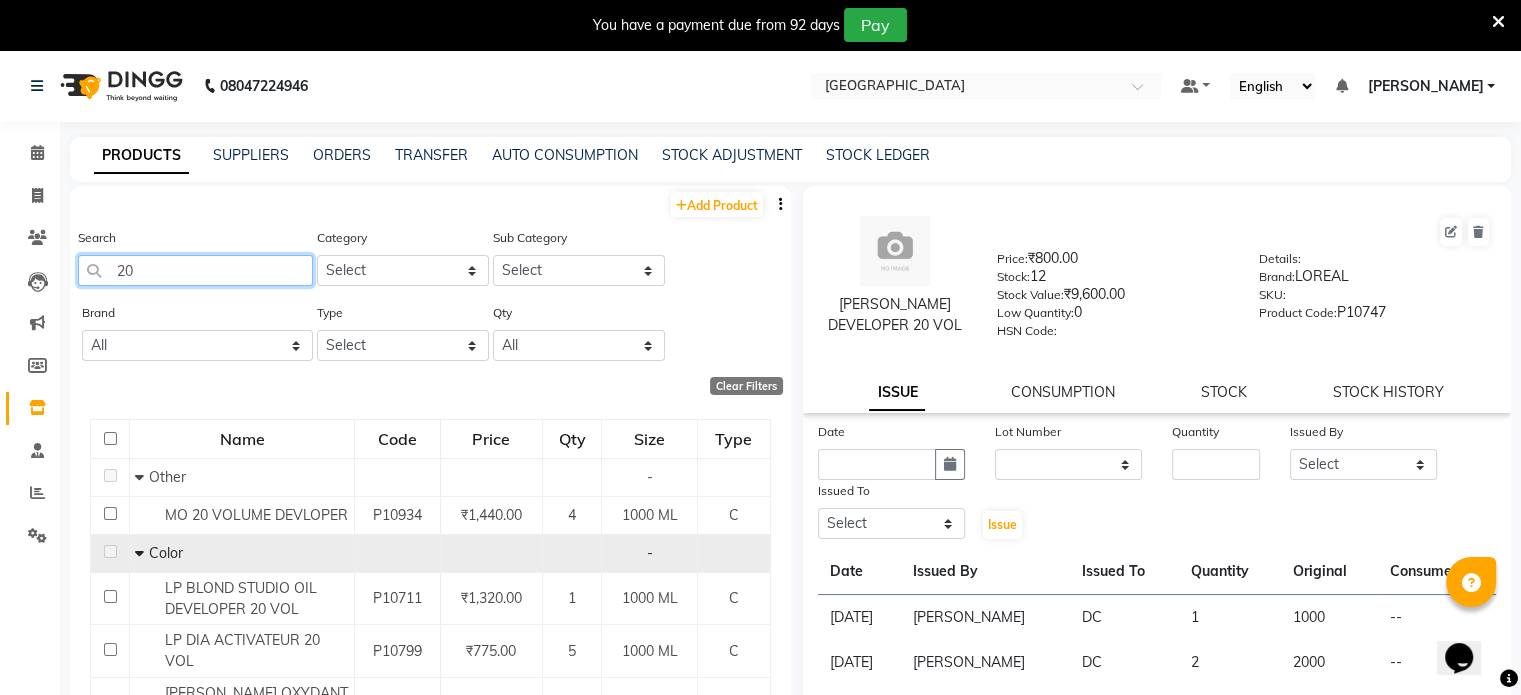 type on "2" 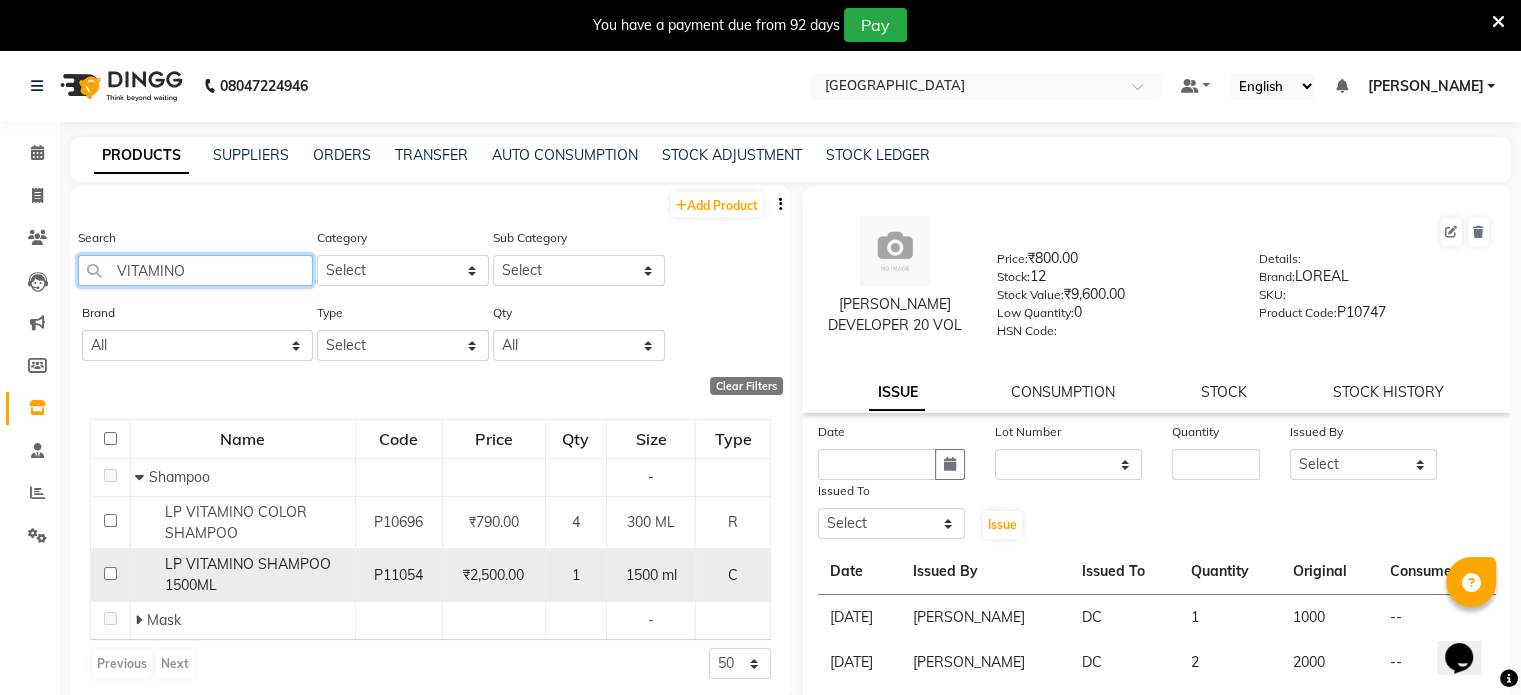 type on "VITAMINO" 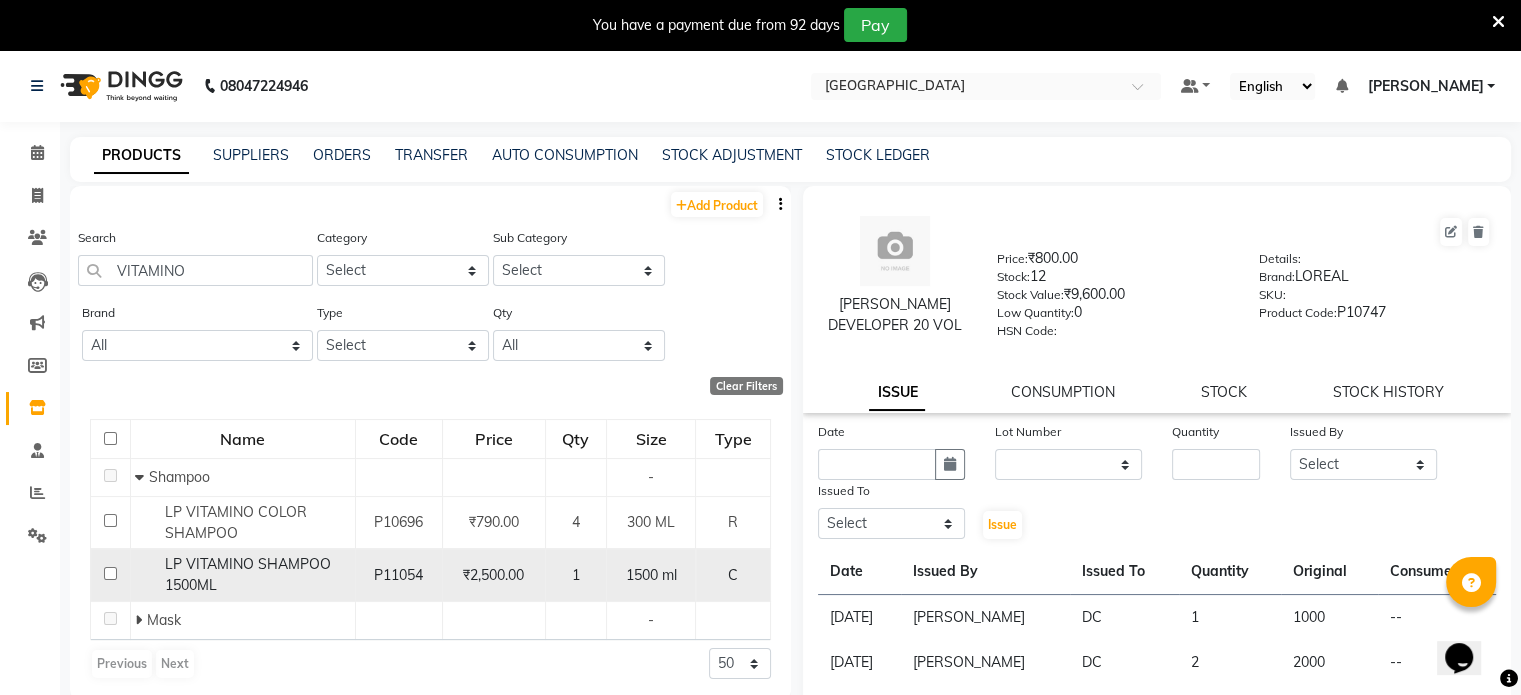 click on "LP VITAMINO SHAMPOO 1500ML" 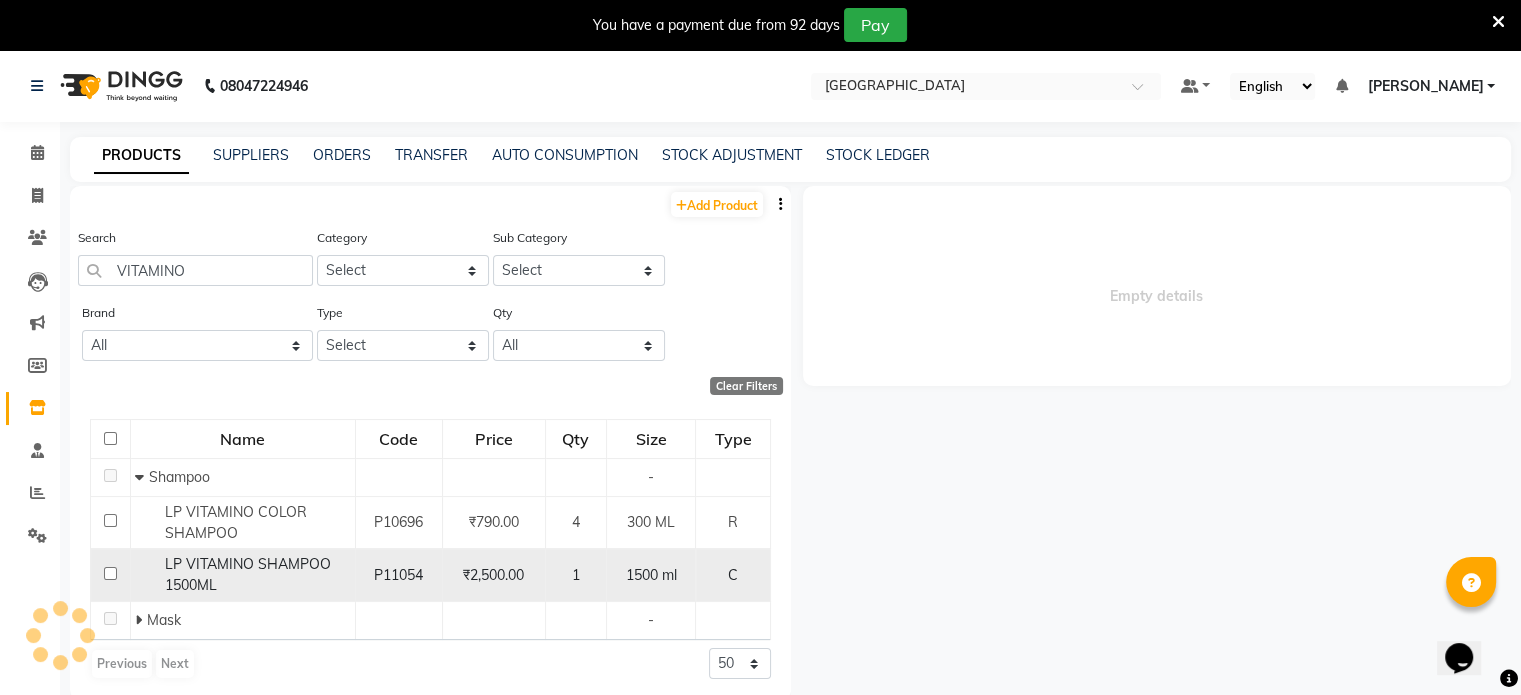 click on "P11054" 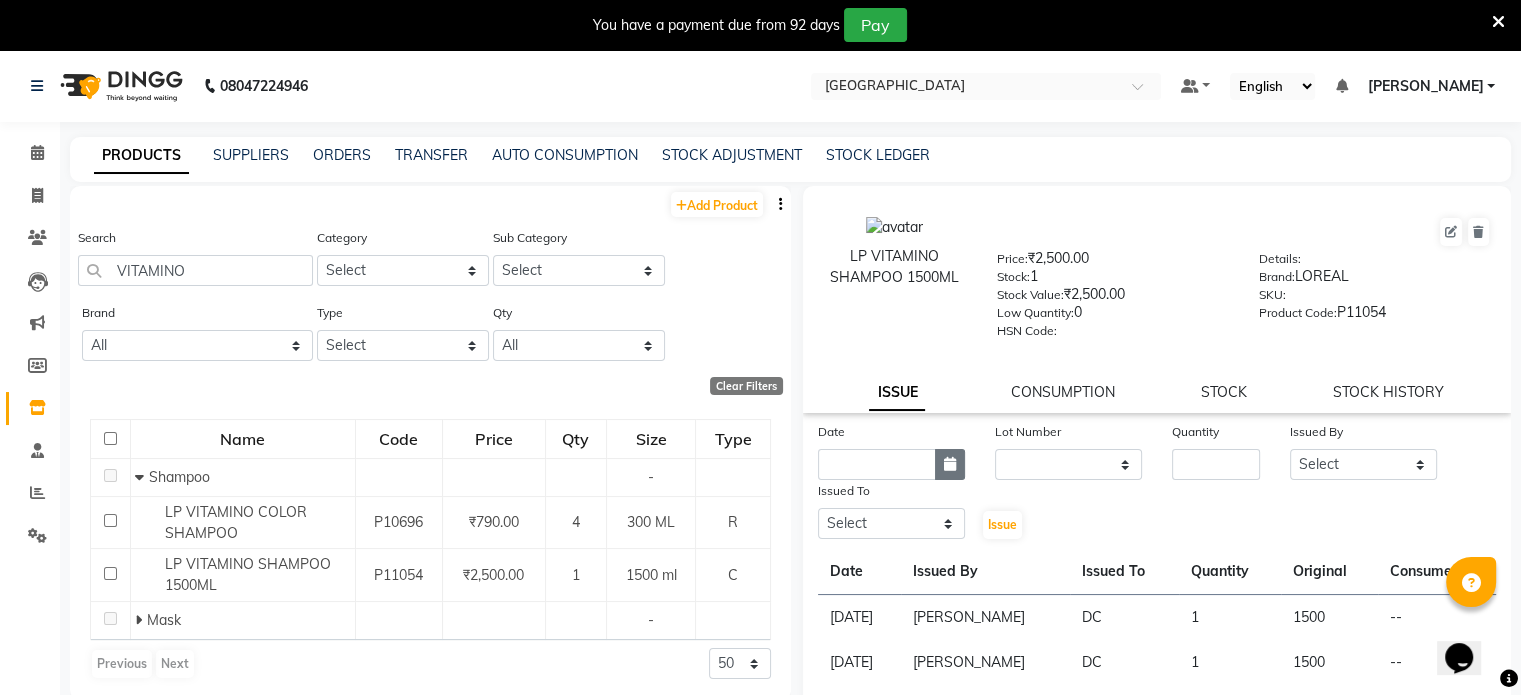 select on "2025" 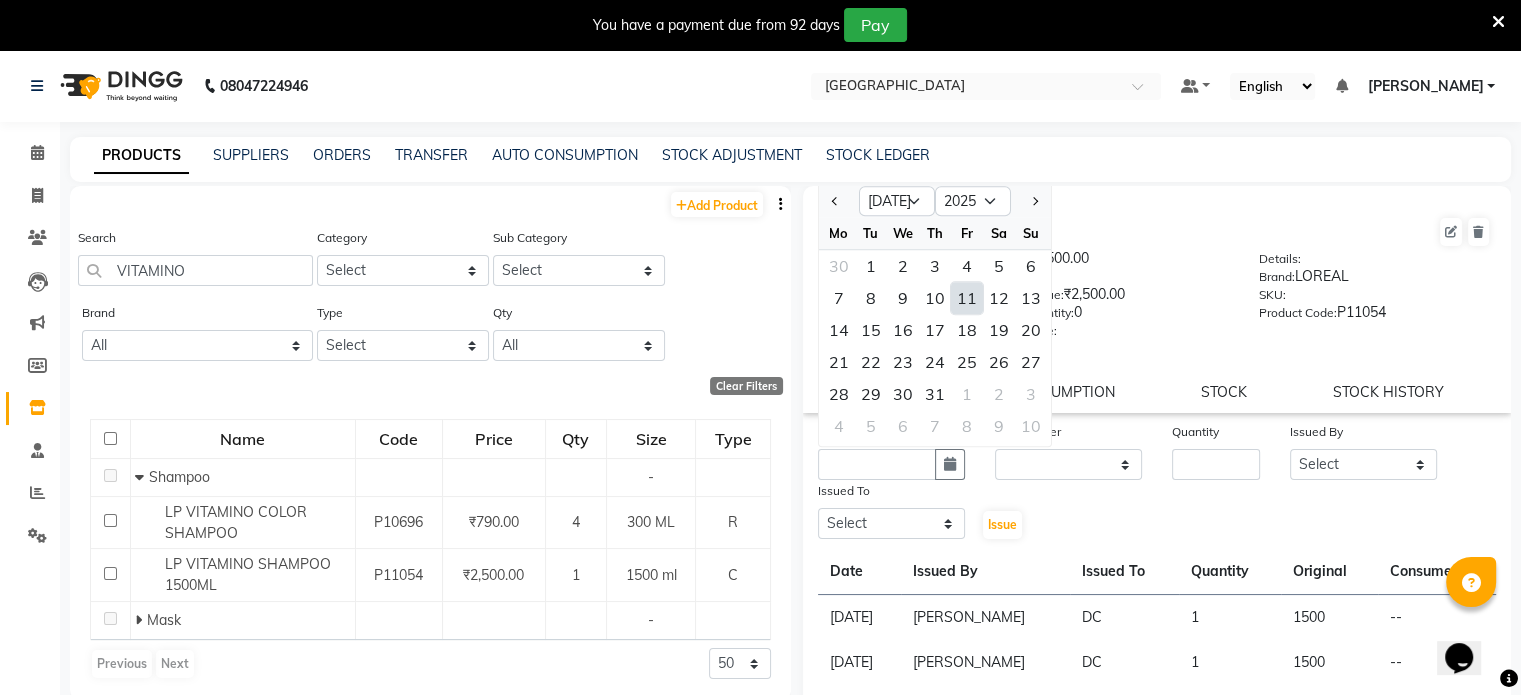 click on "11" 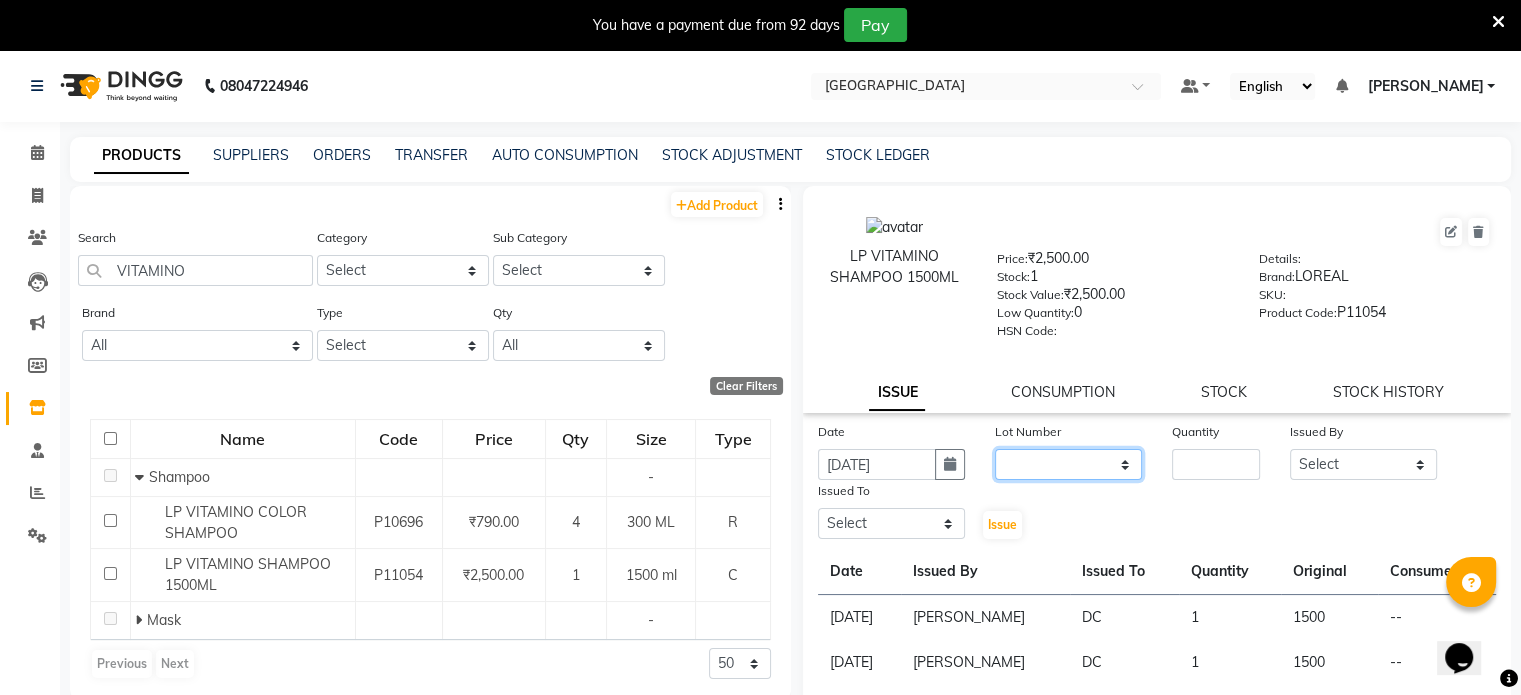 click on "None" 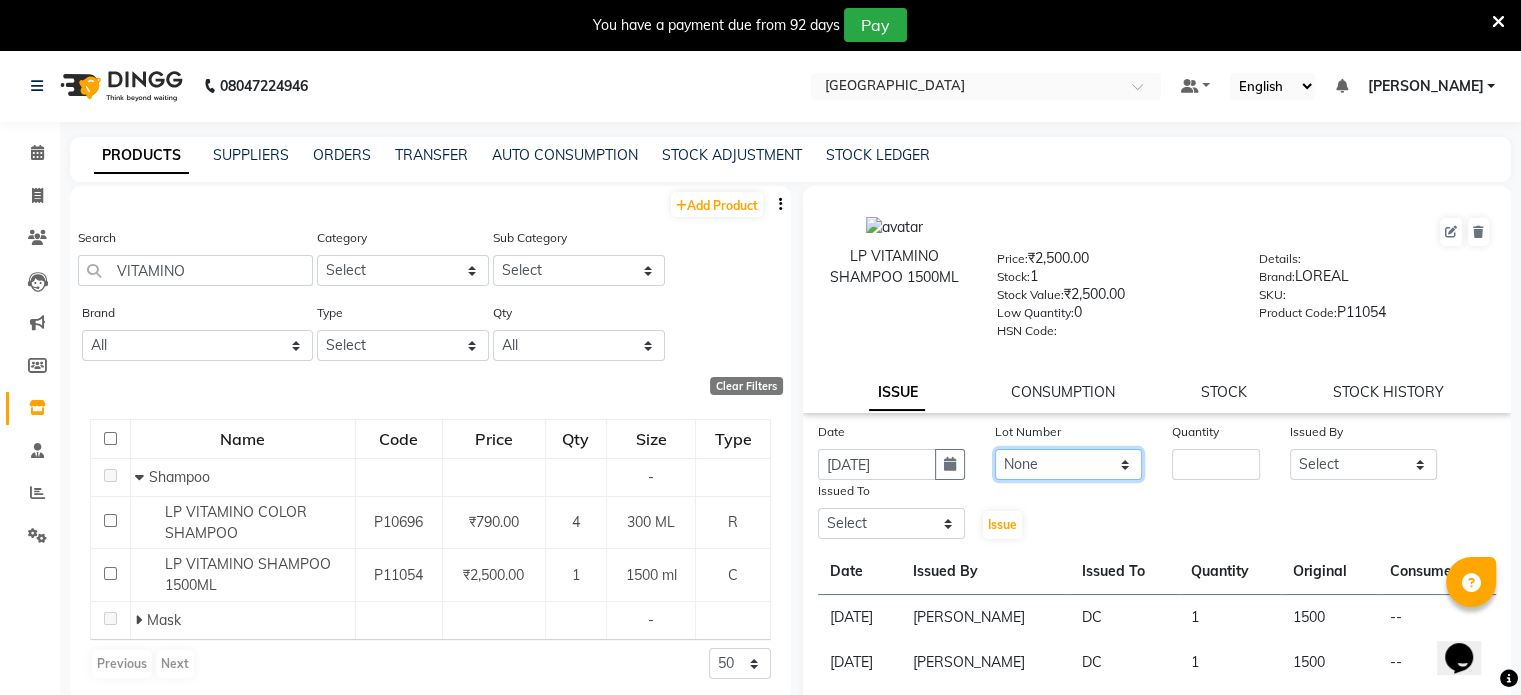click on "None" 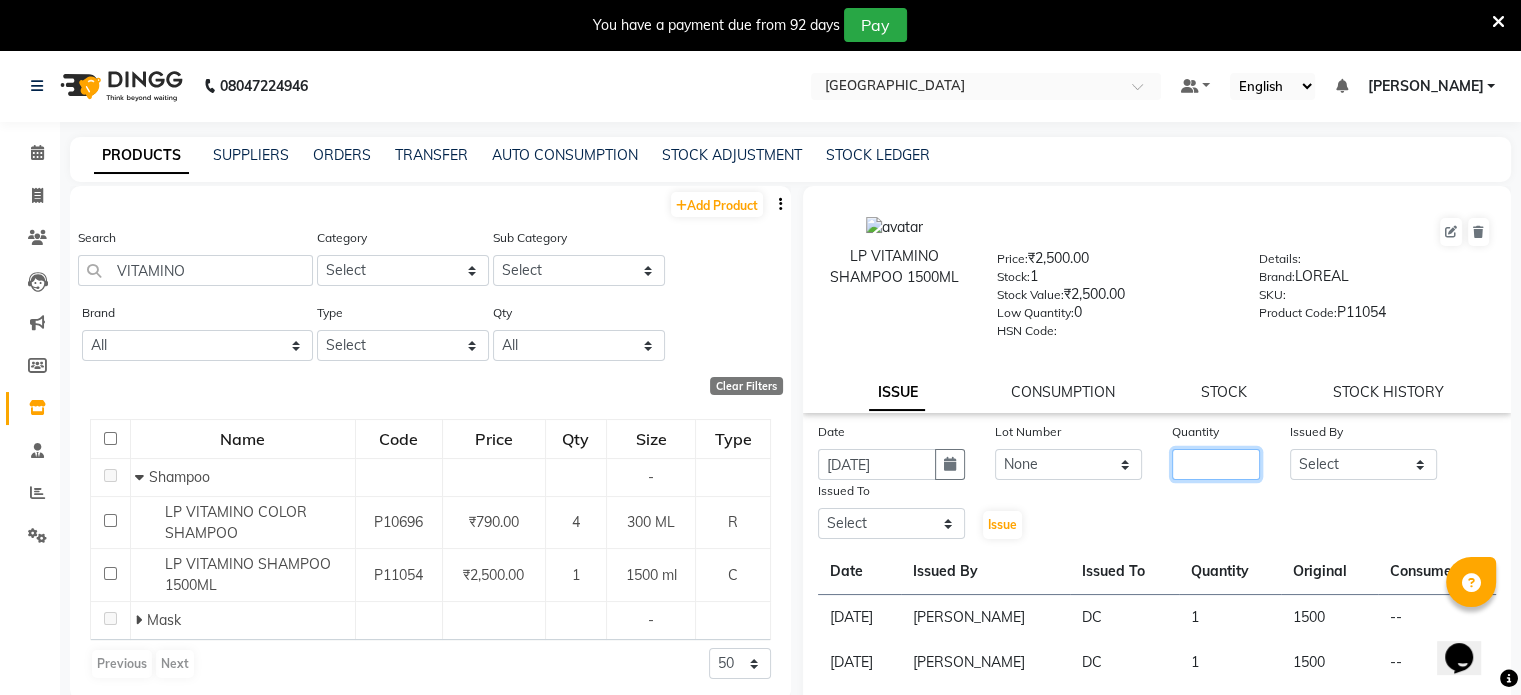 click 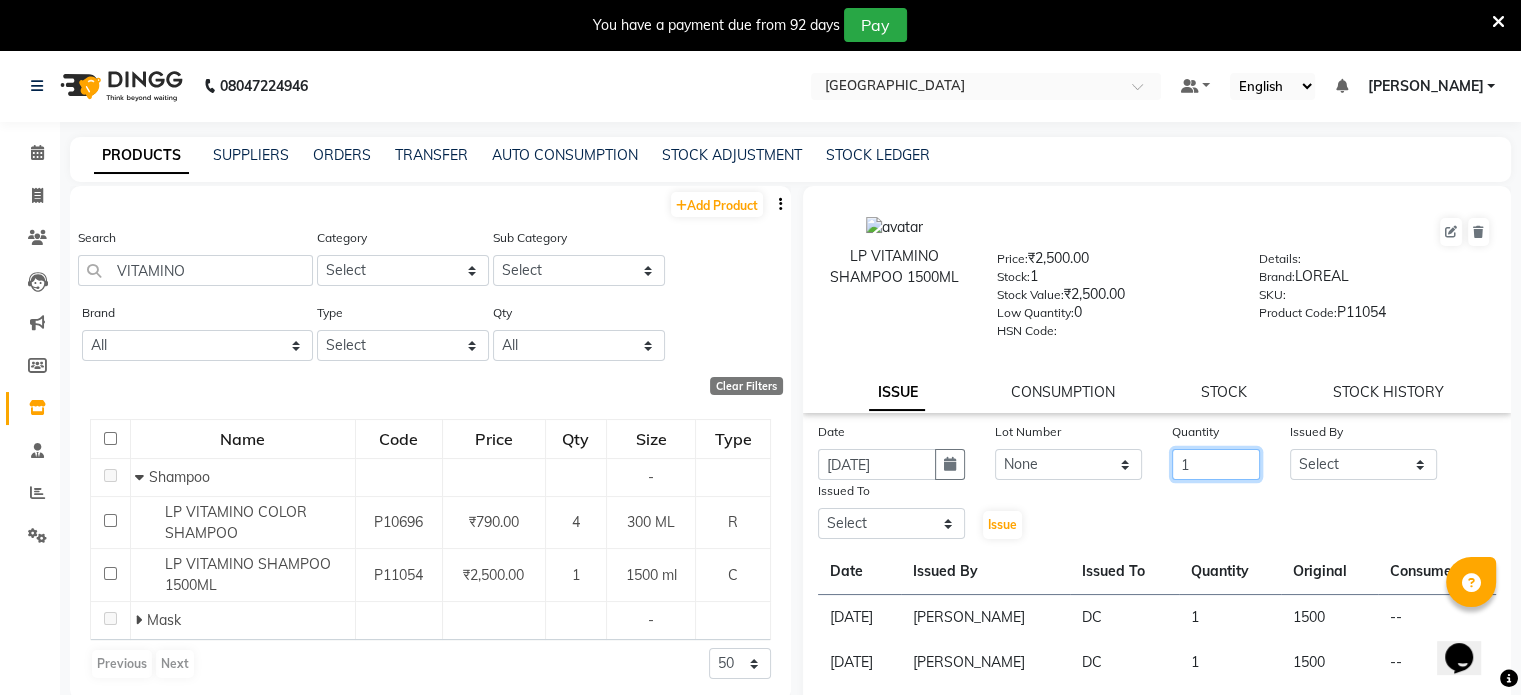 type on "1" 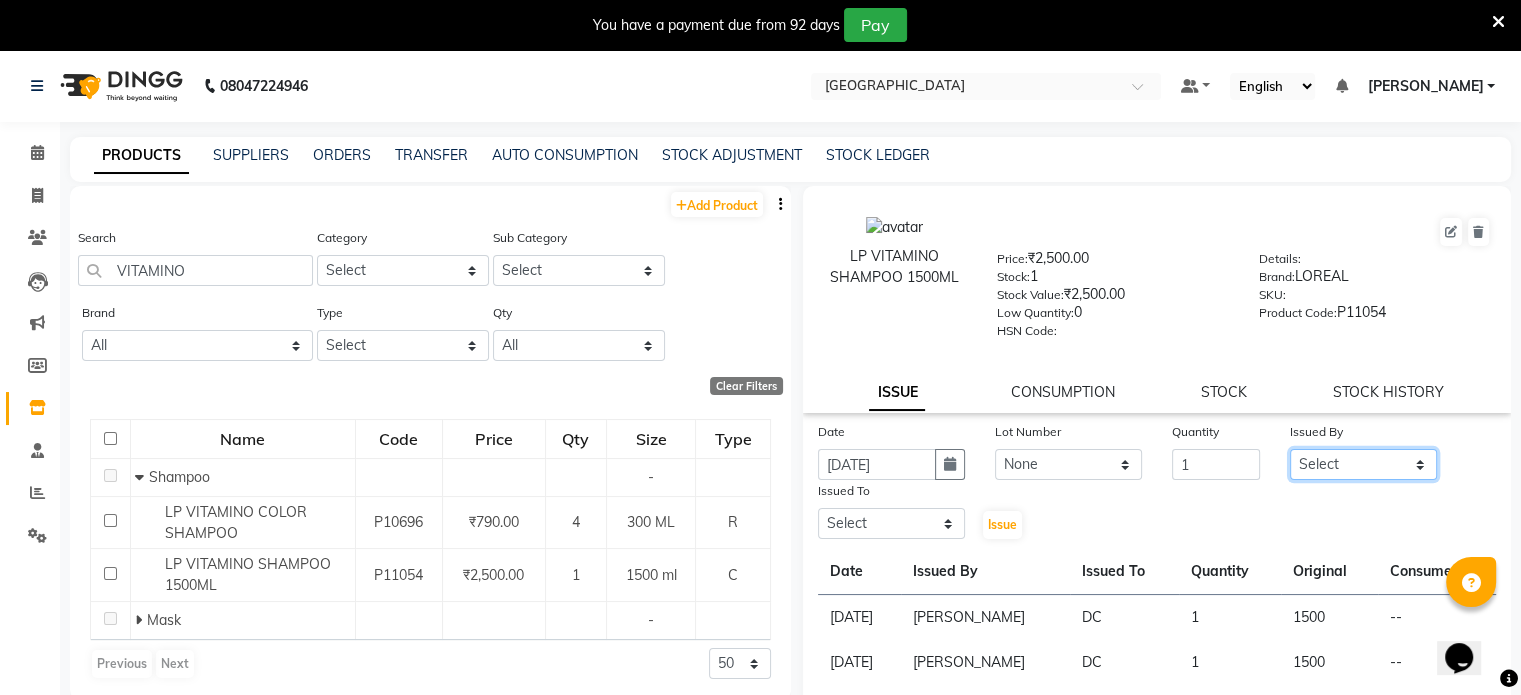 click on "Select AAKASH MADHIWAL NAT AARTI SURI ABDUL KALAM AKSHATA SAWLE ANITA JHADAV APEKSHA MORE  ATUL RATHOD BHAGYASHREE HUNDARE DC DEEPIKA SHETTY DILSHAD ALI FAIZAN AHMED Farhan Shaikh  FEROZ SHAIKH Ganga Kunwar GAURAV MORE JATIN MANE KAJAL RAJ KULDEEP SINGH LAVINA FERNANDES MADHURI PARWATHIA Mona NIKITA MOHITE NOOR PRATIKSHA SAWANTH PRAVEEN SHAIKH PREETI SHETTY REEMA GHOSH RUPALI SABA SHAIKH SALMAN SHAIKH SANAYA AGARWAL Sangeeta Waghela SHANU ANSARI Taufique Khan VIGNESH BHANDARY VIKRAM NARAYAN BAGDI" 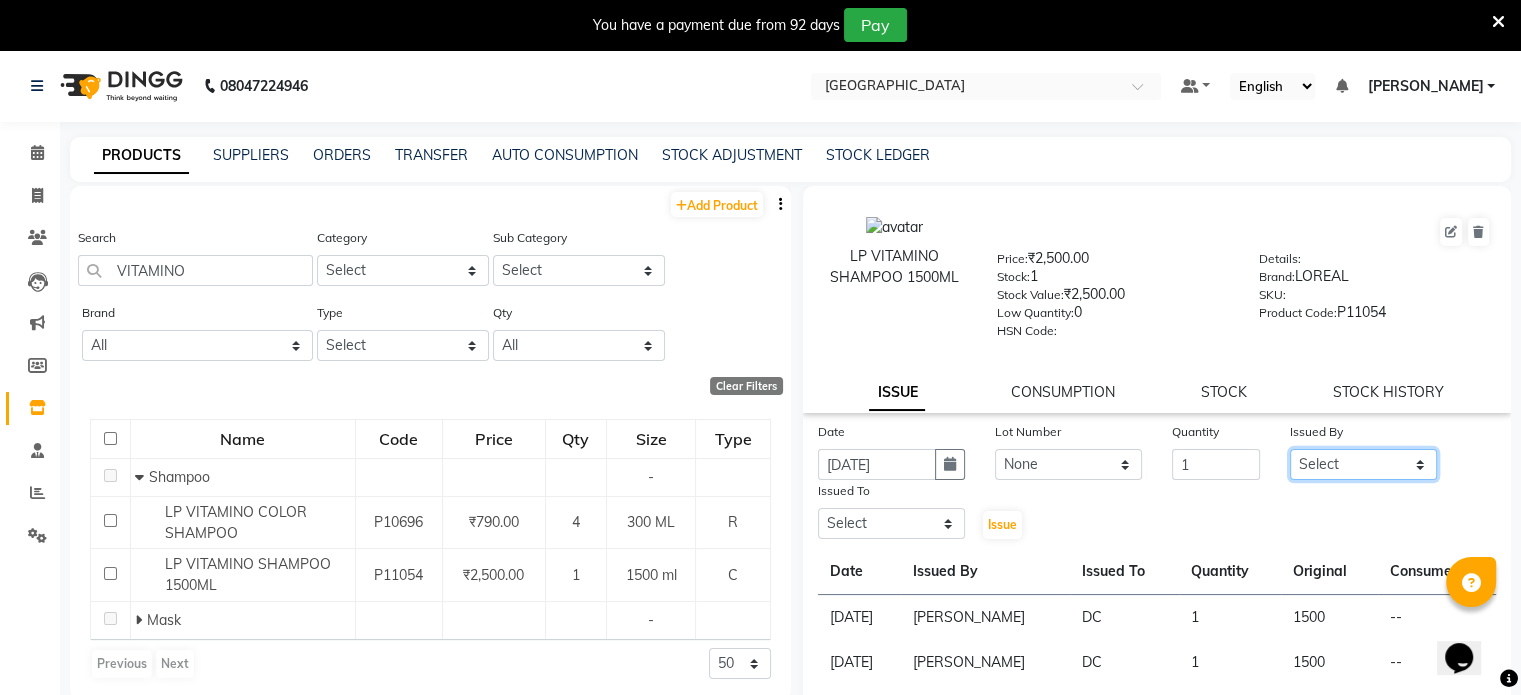 select on "77194" 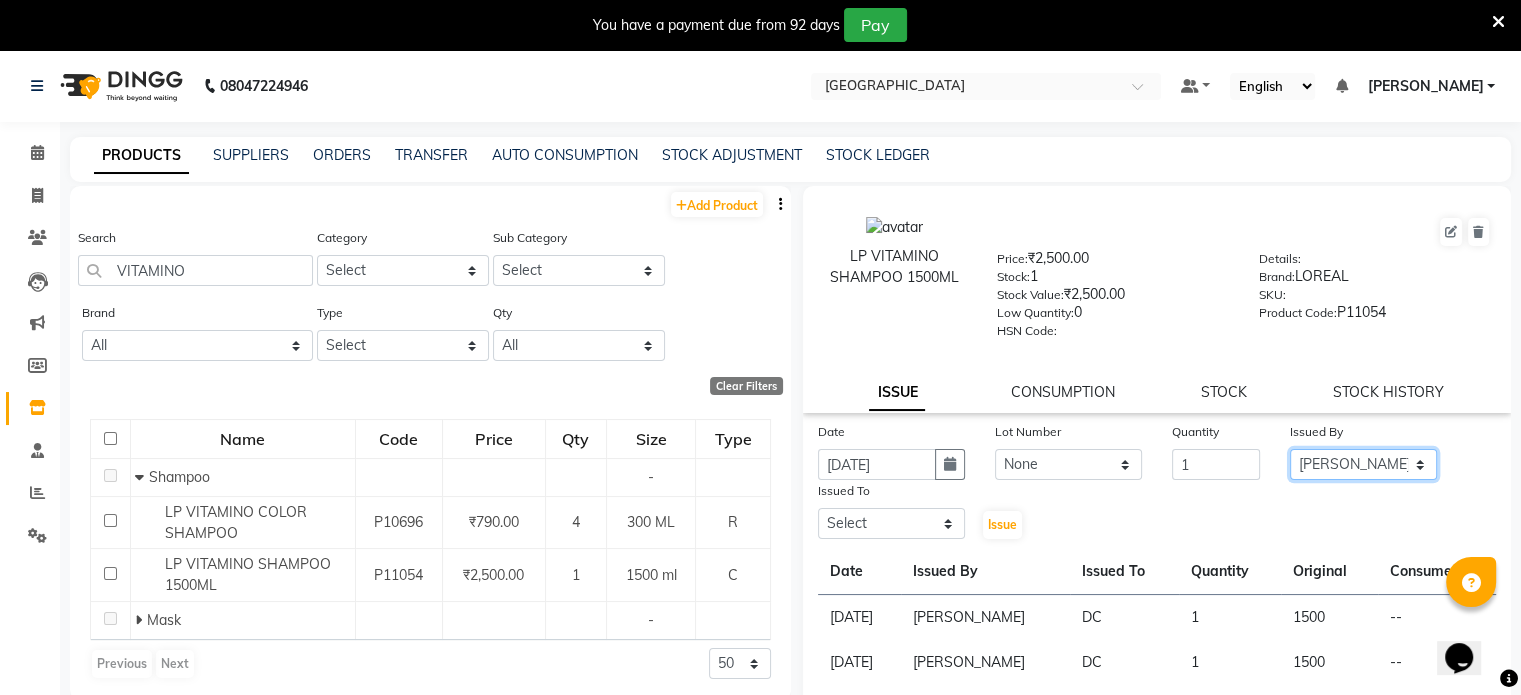 click on "Select AAKASH MADHIWAL NAT AARTI SURI ABDUL KALAM AKSHATA SAWLE ANITA JHADAV APEKSHA MORE  ATUL RATHOD BHAGYASHREE HUNDARE DC DEEPIKA SHETTY DILSHAD ALI FAIZAN AHMED Farhan Shaikh  FEROZ SHAIKH Ganga Kunwar GAURAV MORE JATIN MANE KAJAL RAJ KULDEEP SINGH LAVINA FERNANDES MADHURI PARWATHIA Mona NIKITA MOHITE NOOR PRATIKSHA SAWANTH PRAVEEN SHAIKH PREETI SHETTY REEMA GHOSH RUPALI SABA SHAIKH SALMAN SHAIKH SANAYA AGARWAL Sangeeta Waghela SHANU ANSARI Taufique Khan VIGNESH BHANDARY VIKRAM NARAYAN BAGDI" 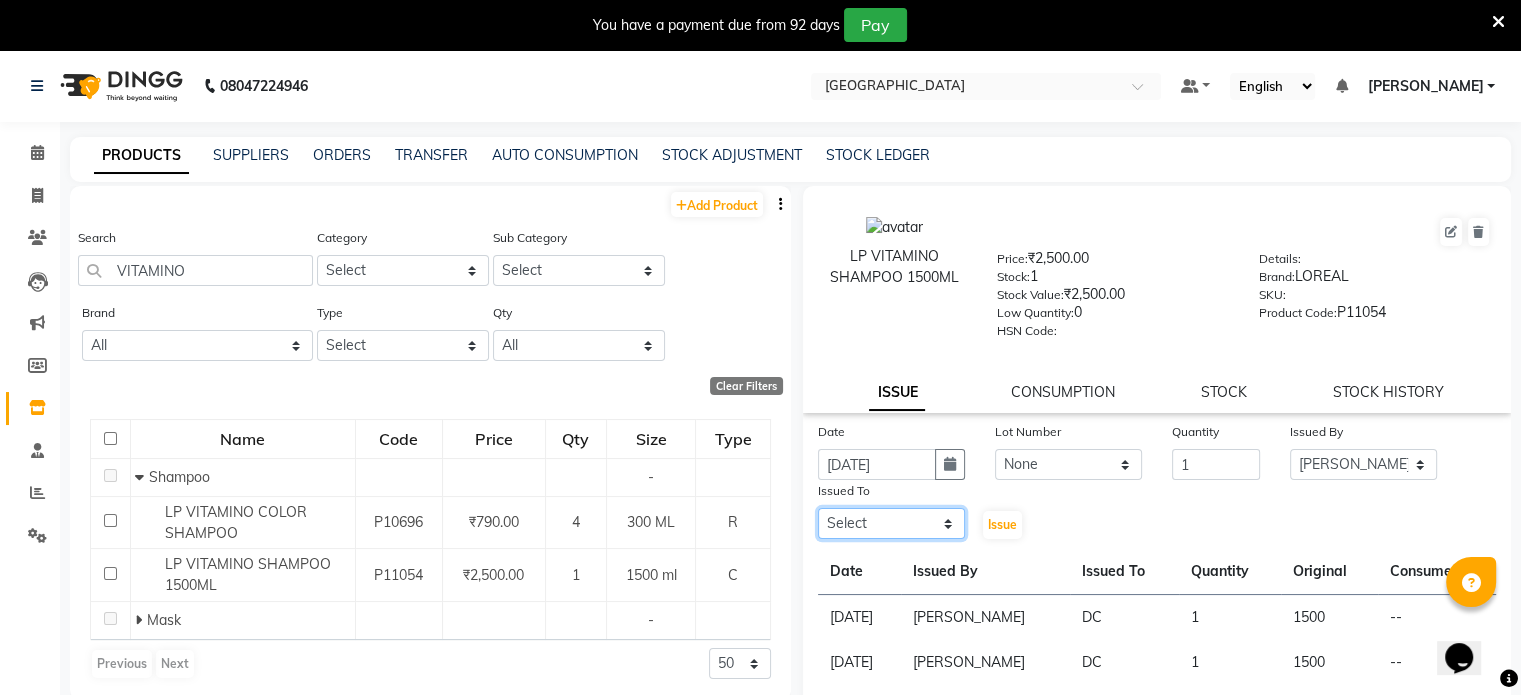click on "Select AAKASH MADHIWAL NAT AARTI SURI ABDUL KALAM AKSHATA SAWLE ANITA JHADAV APEKSHA MORE  ATUL RATHOD BHAGYASHREE HUNDARE DC DEEPIKA SHETTY DILSHAD ALI FAIZAN AHMED Farhan Shaikh  FEROZ SHAIKH Ganga Kunwar GAURAV MORE JATIN MANE KAJAL RAJ KULDEEP SINGH LAVINA FERNANDES MADHURI PARWATHIA Mona NIKITA MOHITE NOOR PRATIKSHA SAWANTH PRAVEEN SHAIKH PREETI SHETTY REEMA GHOSH RUPALI SABA SHAIKH SALMAN SHAIKH SANAYA AGARWAL Sangeeta Waghela SHANU ANSARI Taufique Khan VIGNESH BHANDARY VIKRAM NARAYAN BAGDI" 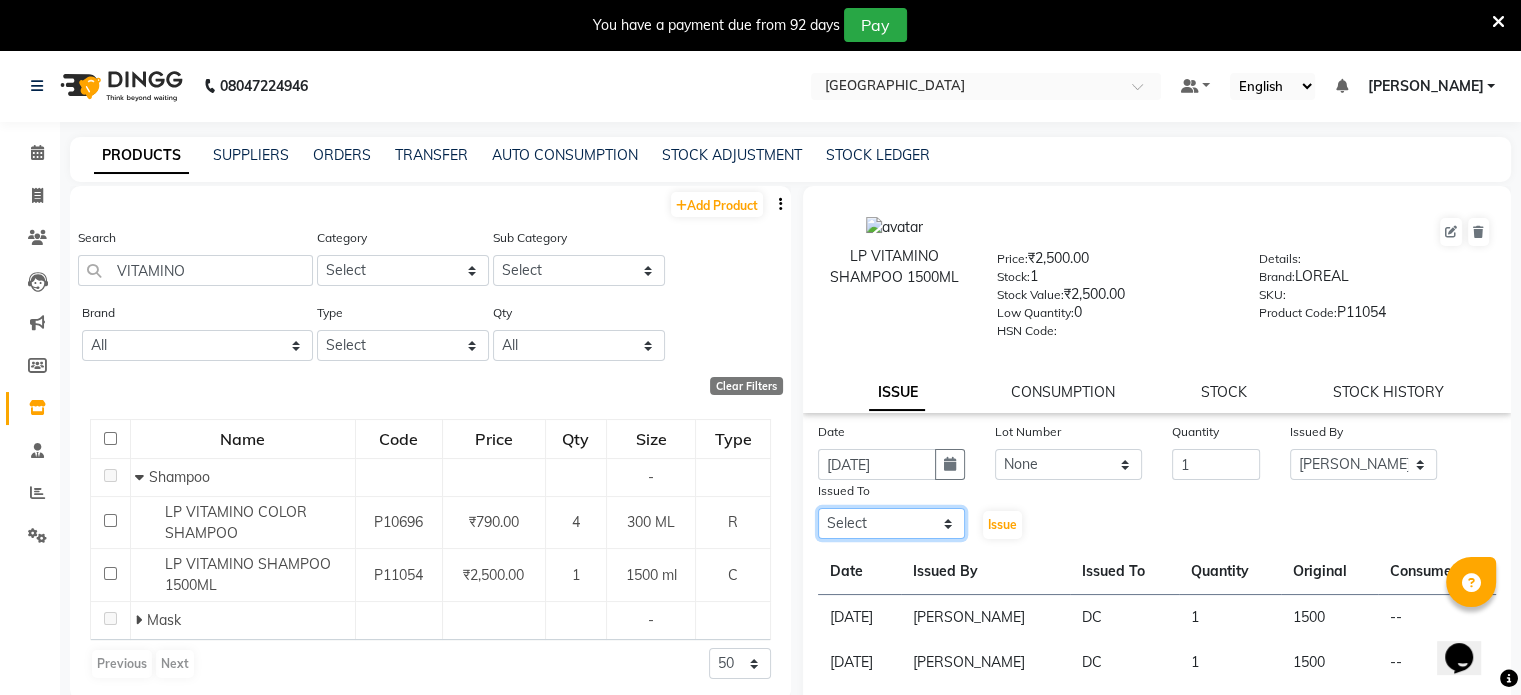 select on "77532" 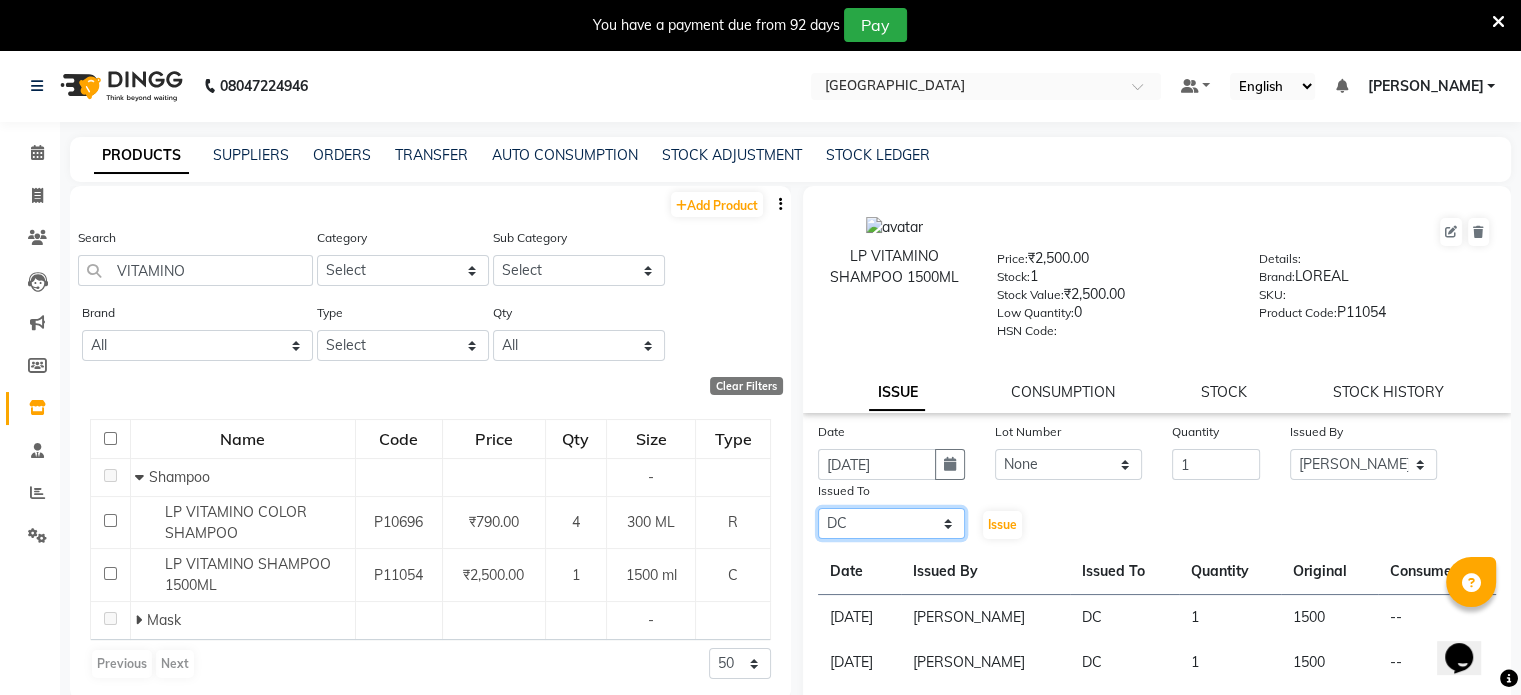 click on "Select AAKASH MADHIWAL NAT AARTI SURI ABDUL KALAM AKSHATA SAWLE ANITA JHADAV APEKSHA MORE  ATUL RATHOD BHAGYASHREE HUNDARE DC DEEPIKA SHETTY DILSHAD ALI FAIZAN AHMED Farhan Shaikh  FEROZ SHAIKH Ganga Kunwar GAURAV MORE JATIN MANE KAJAL RAJ KULDEEP SINGH LAVINA FERNANDES MADHURI PARWATHIA Mona NIKITA MOHITE NOOR PRATIKSHA SAWANTH PRAVEEN SHAIKH PREETI SHETTY REEMA GHOSH RUPALI SABA SHAIKH SALMAN SHAIKH SANAYA AGARWAL Sangeeta Waghela SHANU ANSARI Taufique Khan VIGNESH BHANDARY VIKRAM NARAYAN BAGDI" 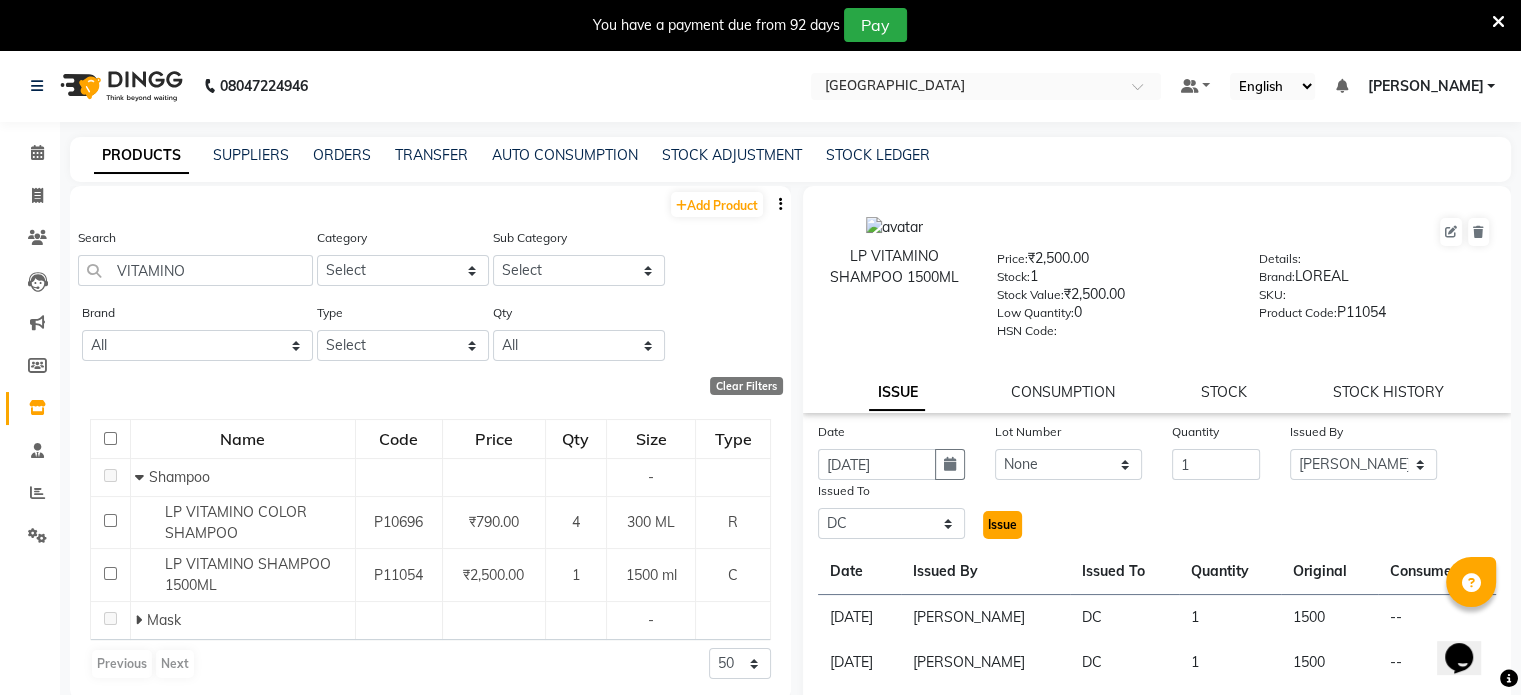 click on "Issue" 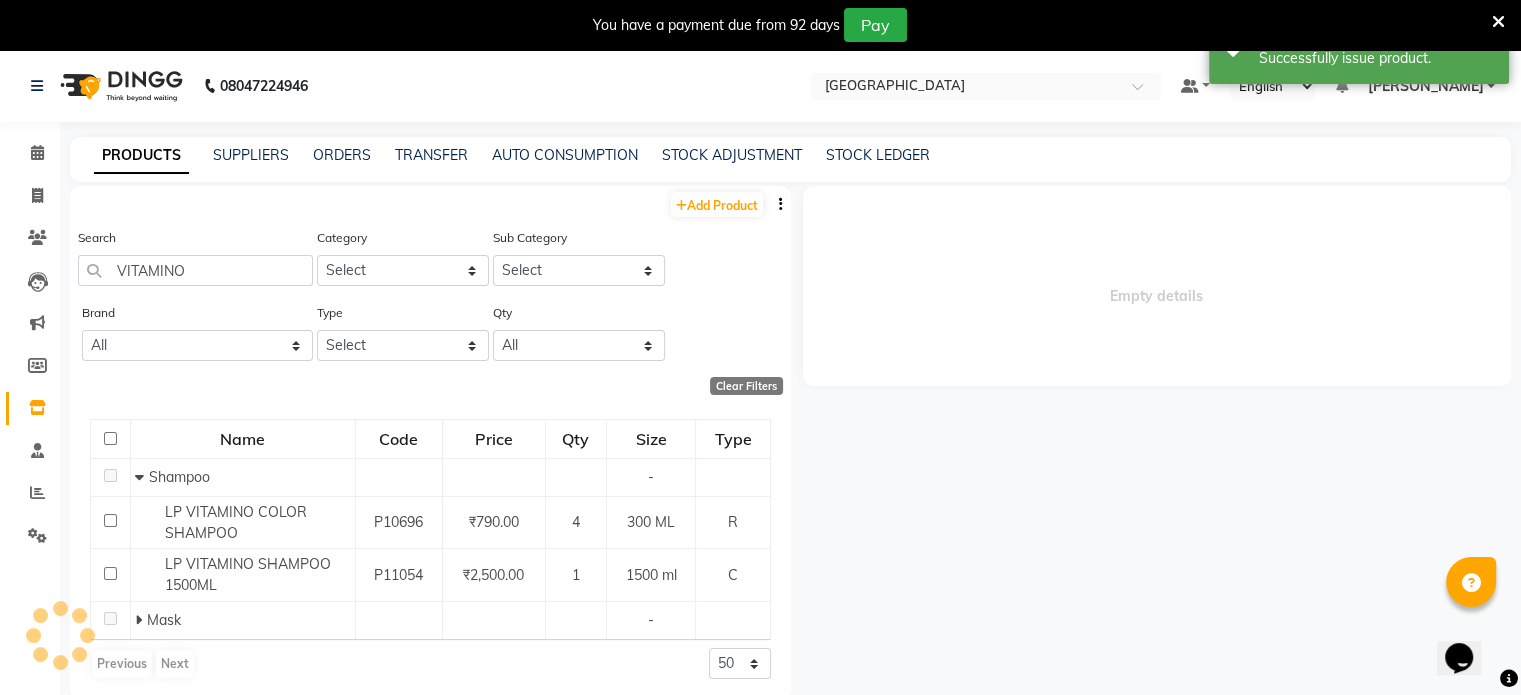 select 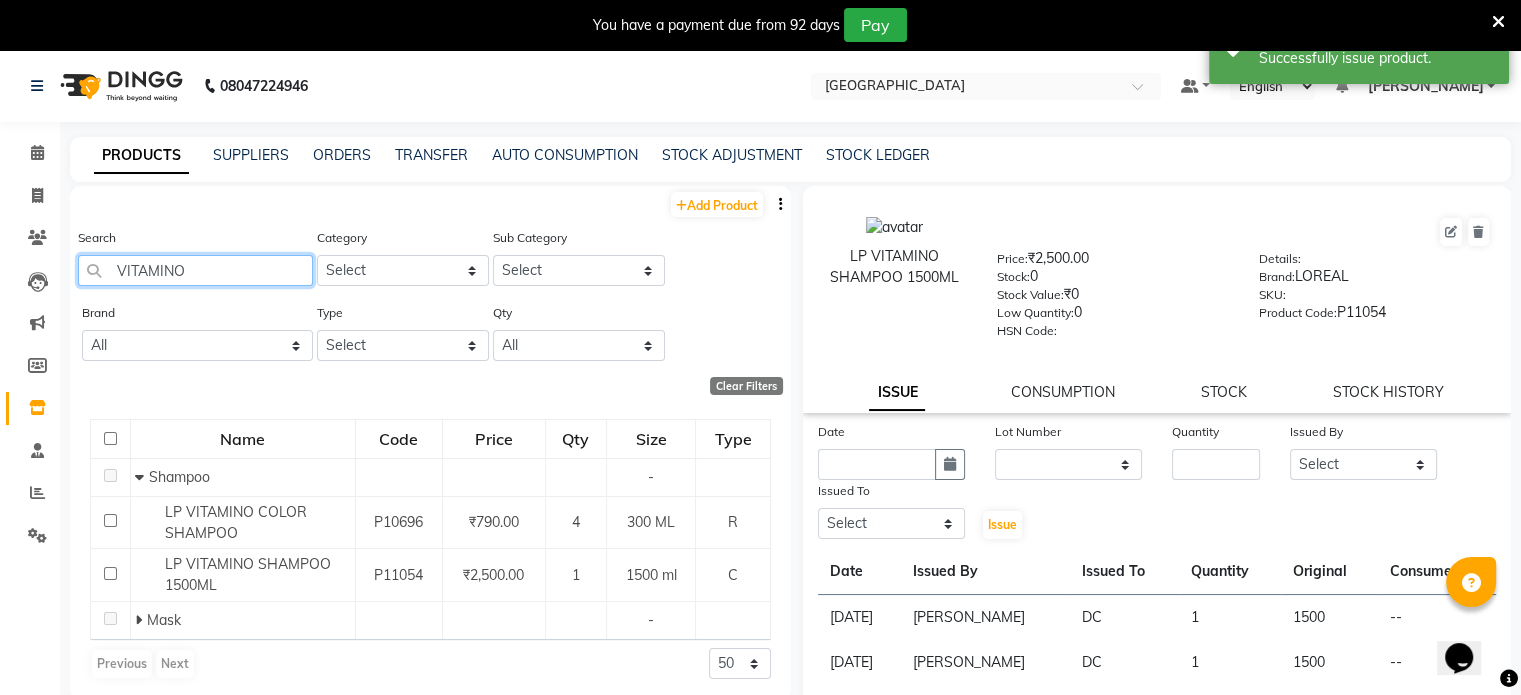 drag, startPoint x: 243, startPoint y: 275, endPoint x: 0, endPoint y: 215, distance: 250.29782 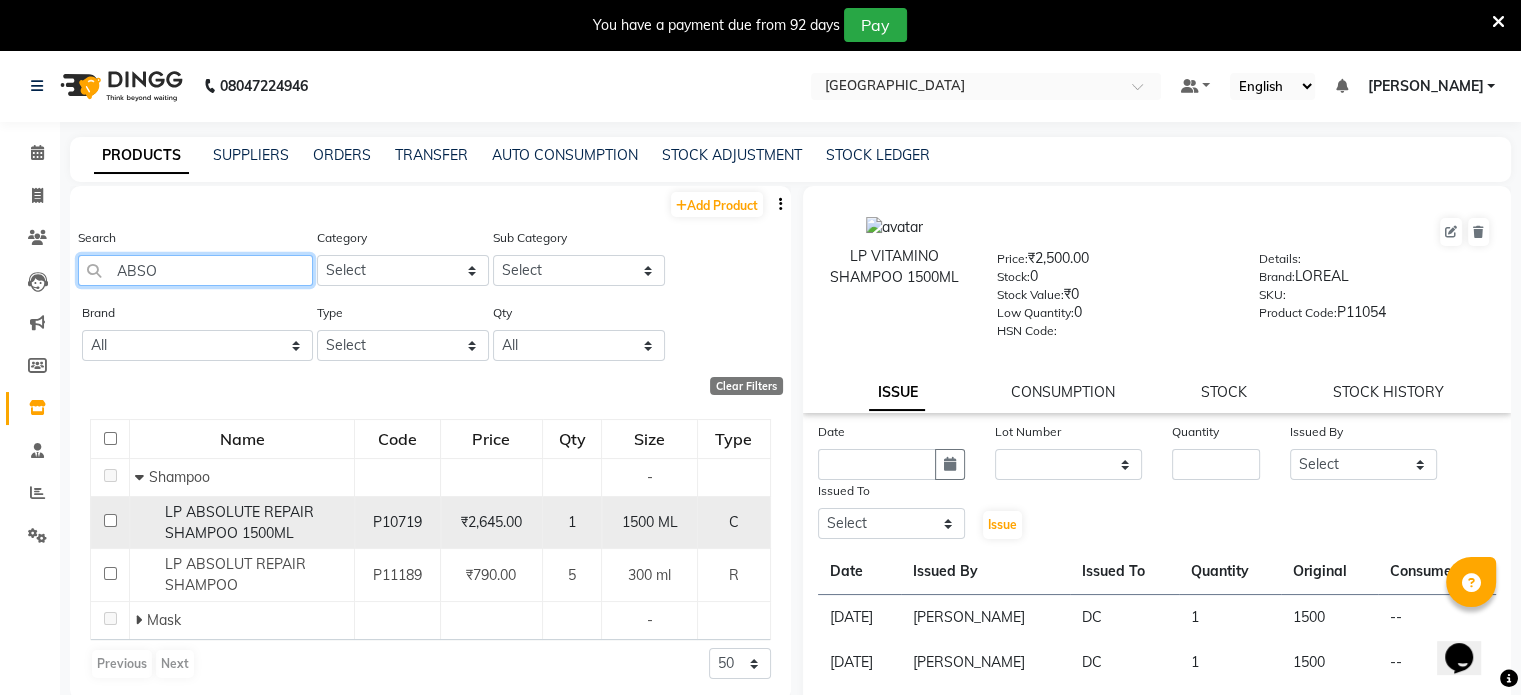 type on "ABSO" 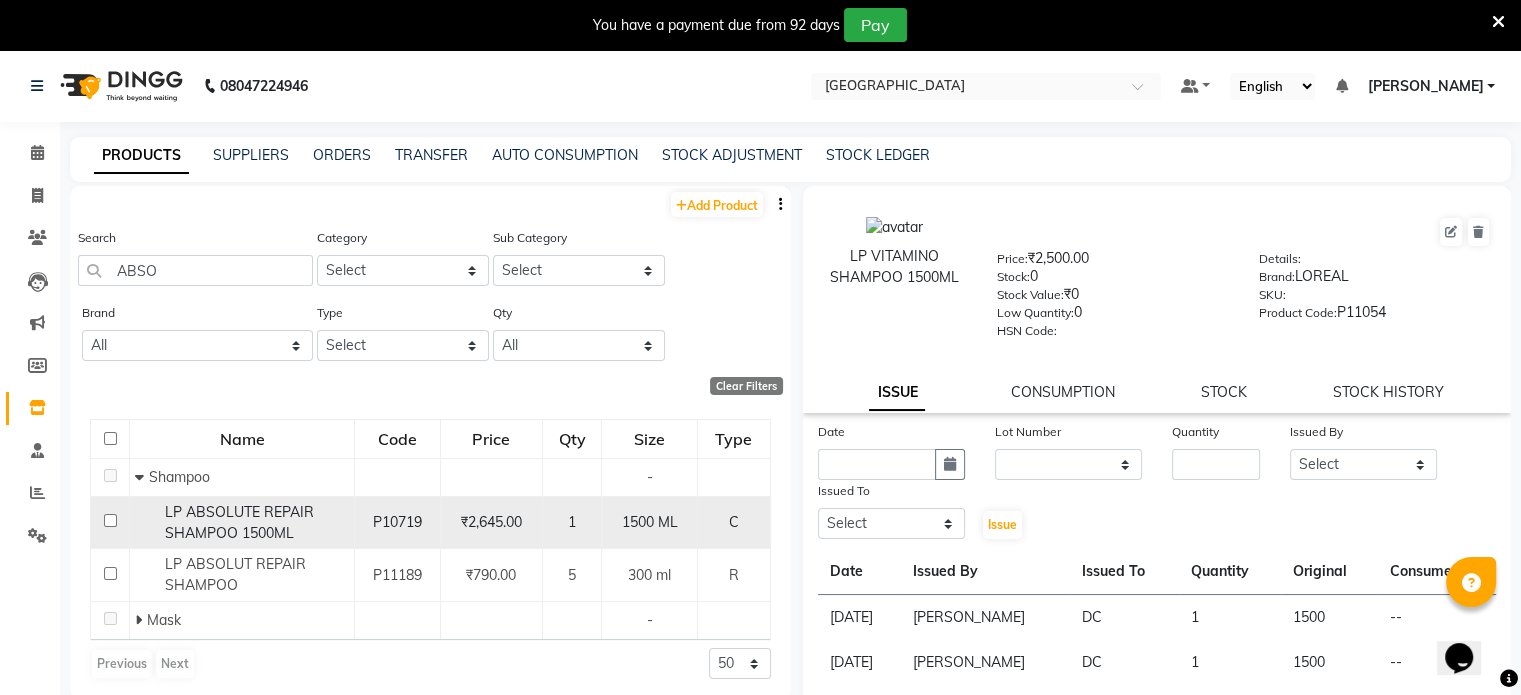 click on "LP ABSOLUTE REPAIR SHAMPOO 1500ML" 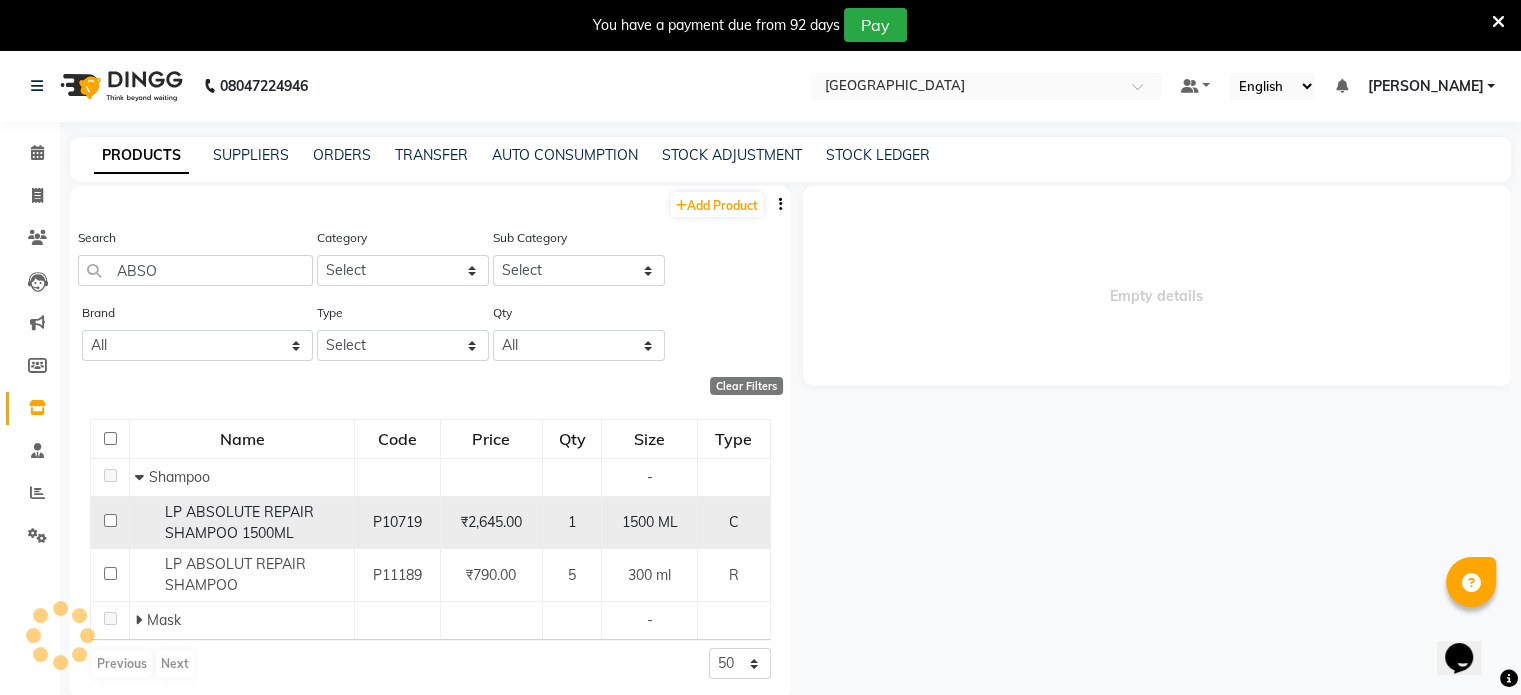 select 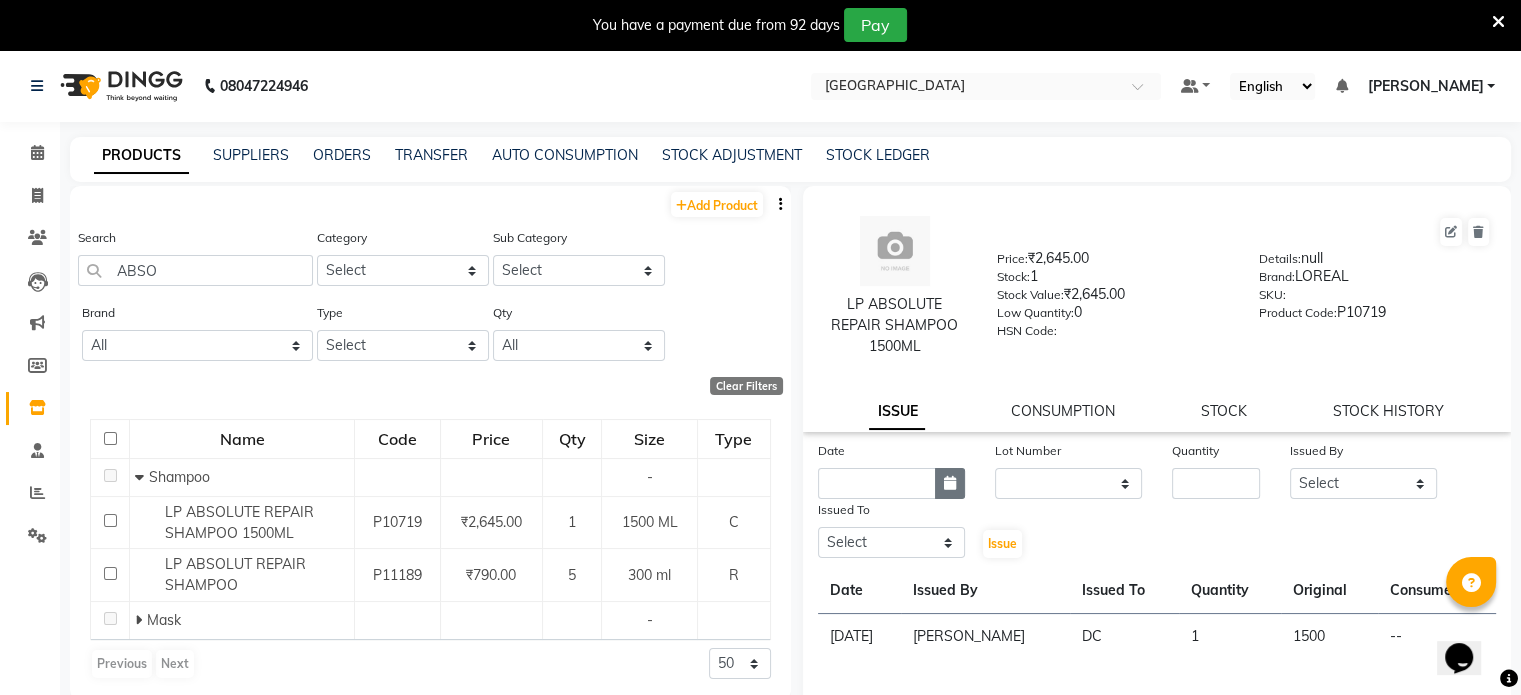 click 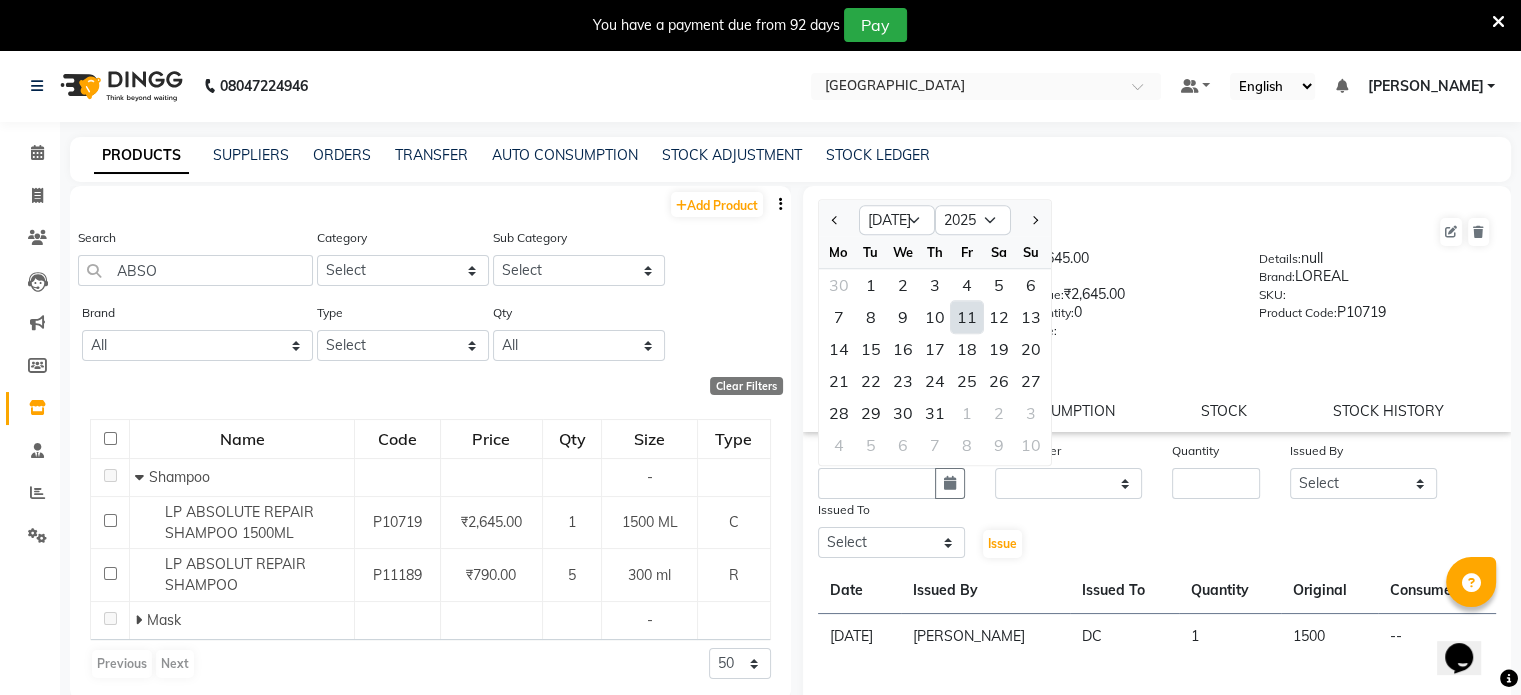 click on "11" 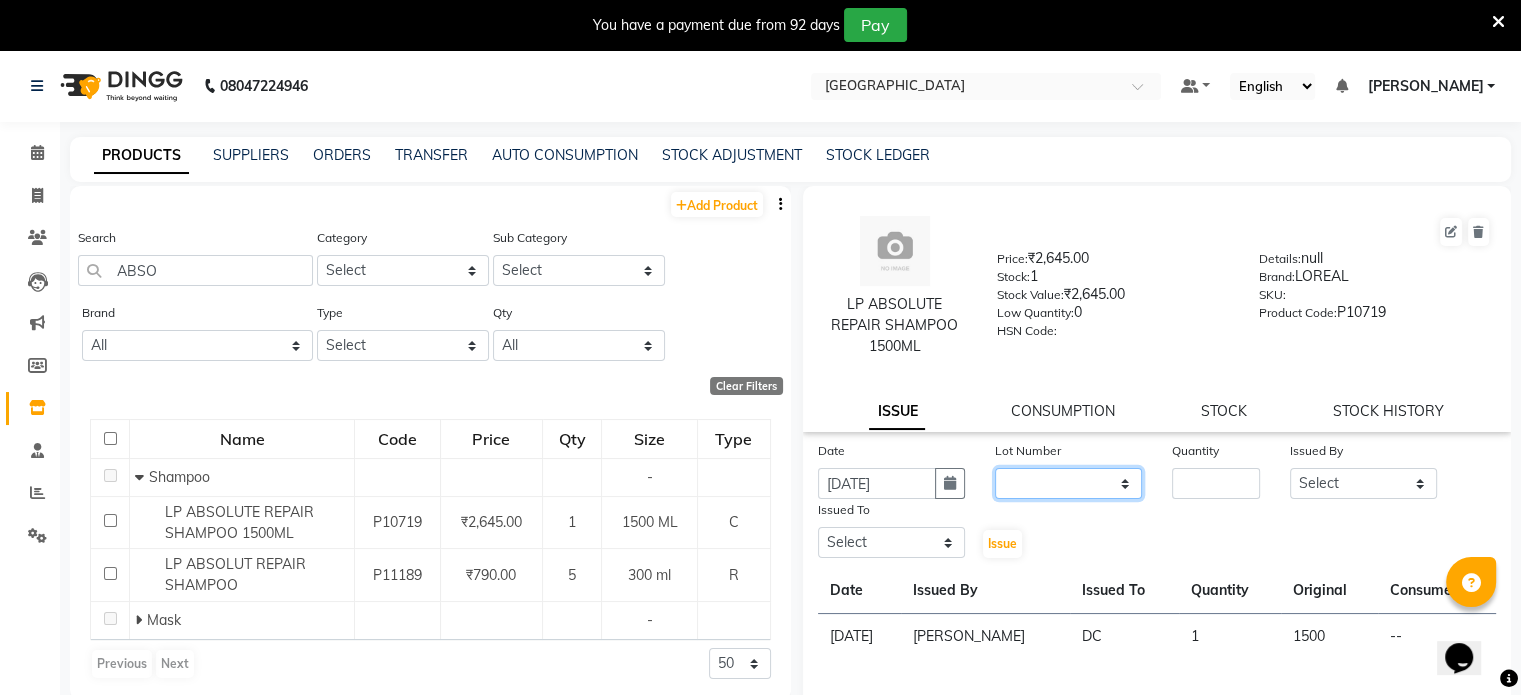 click on "None" 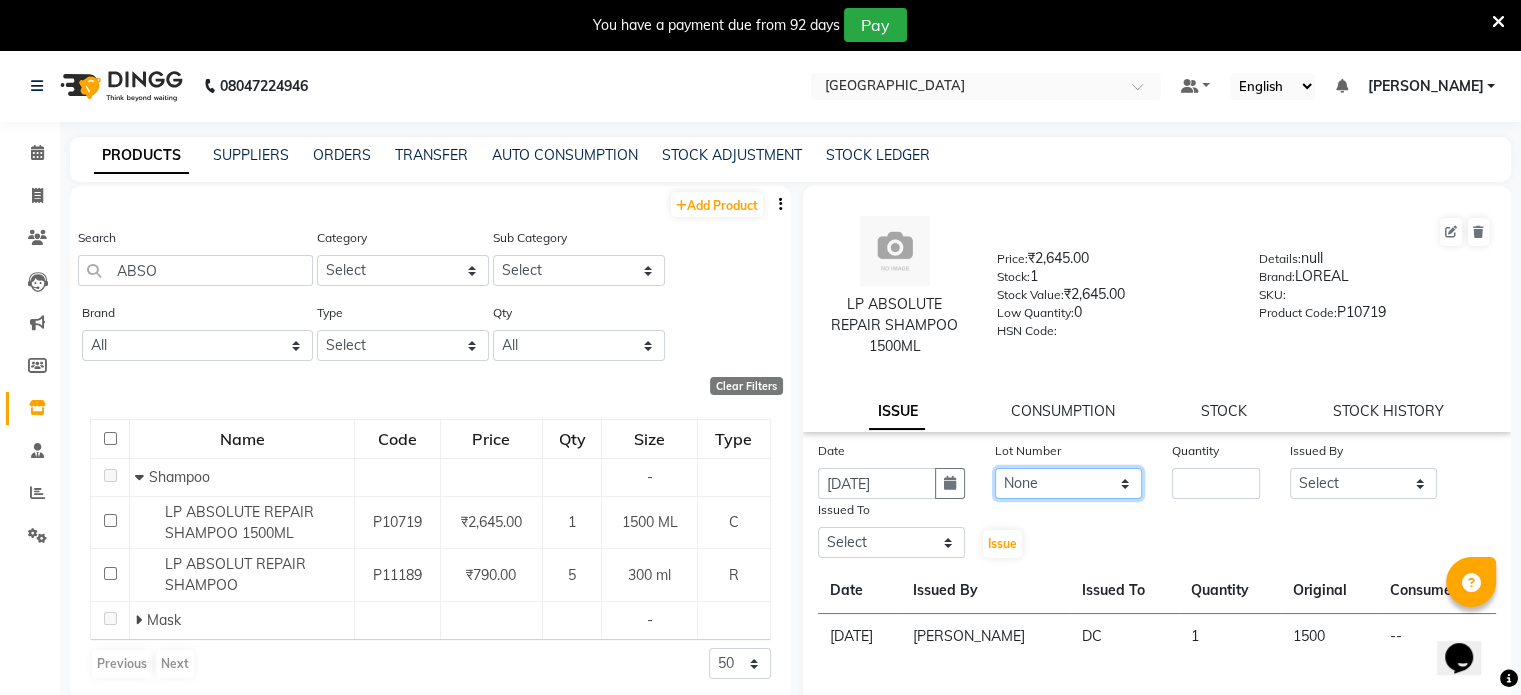 click on "None" 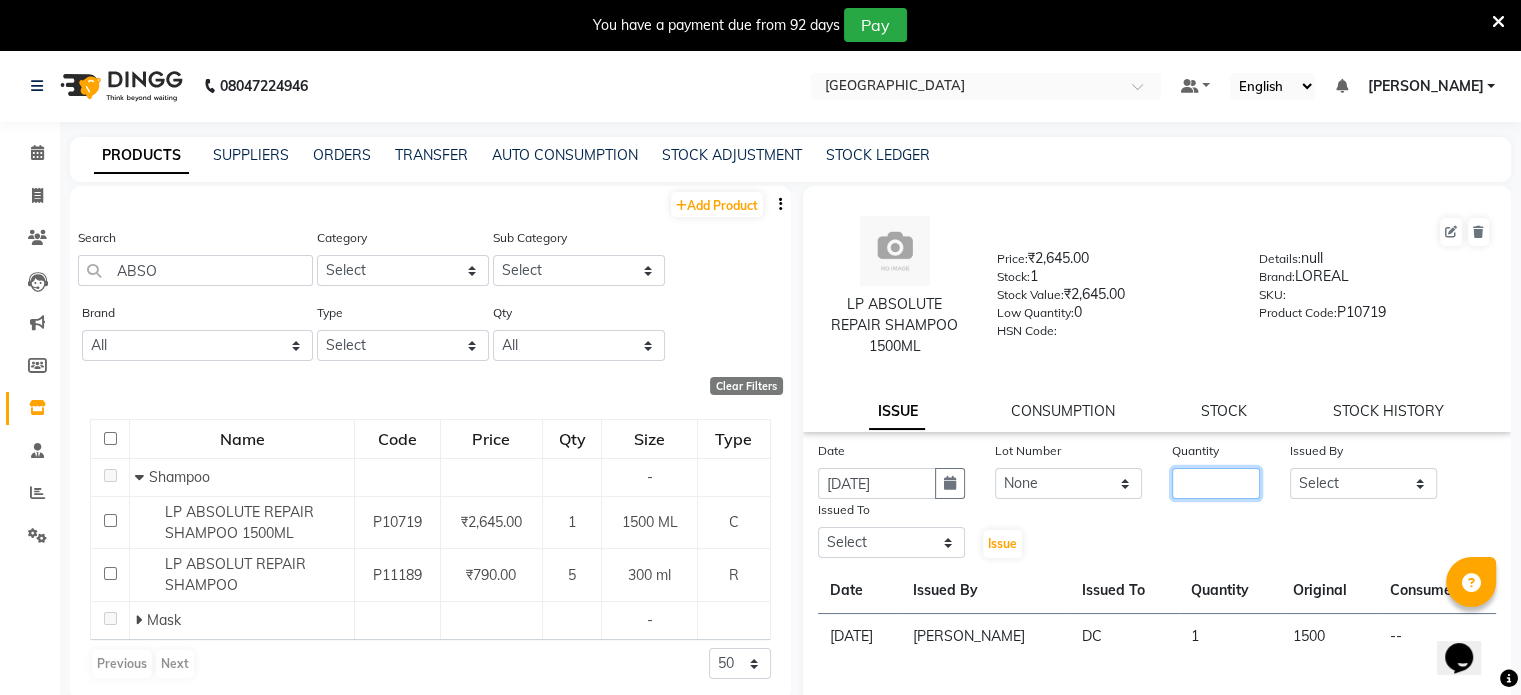 click 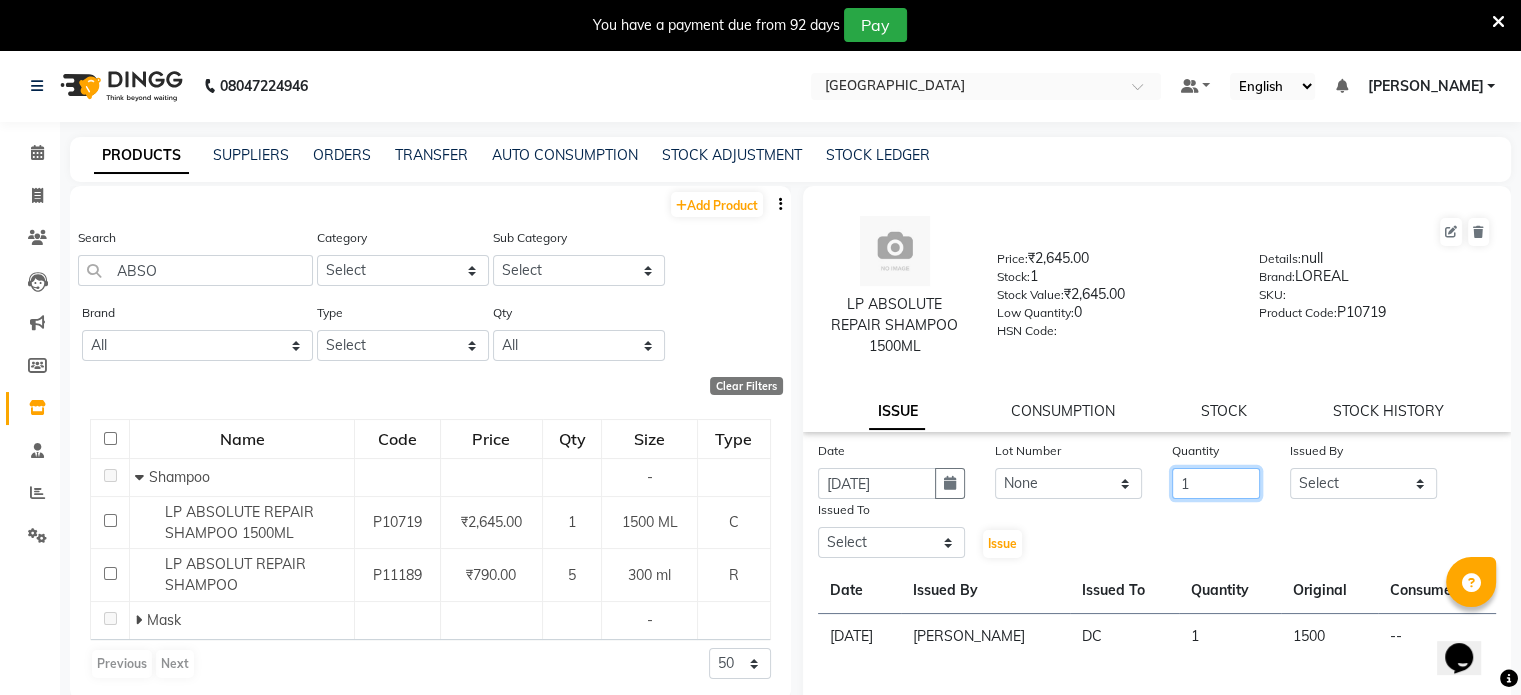 type on "1" 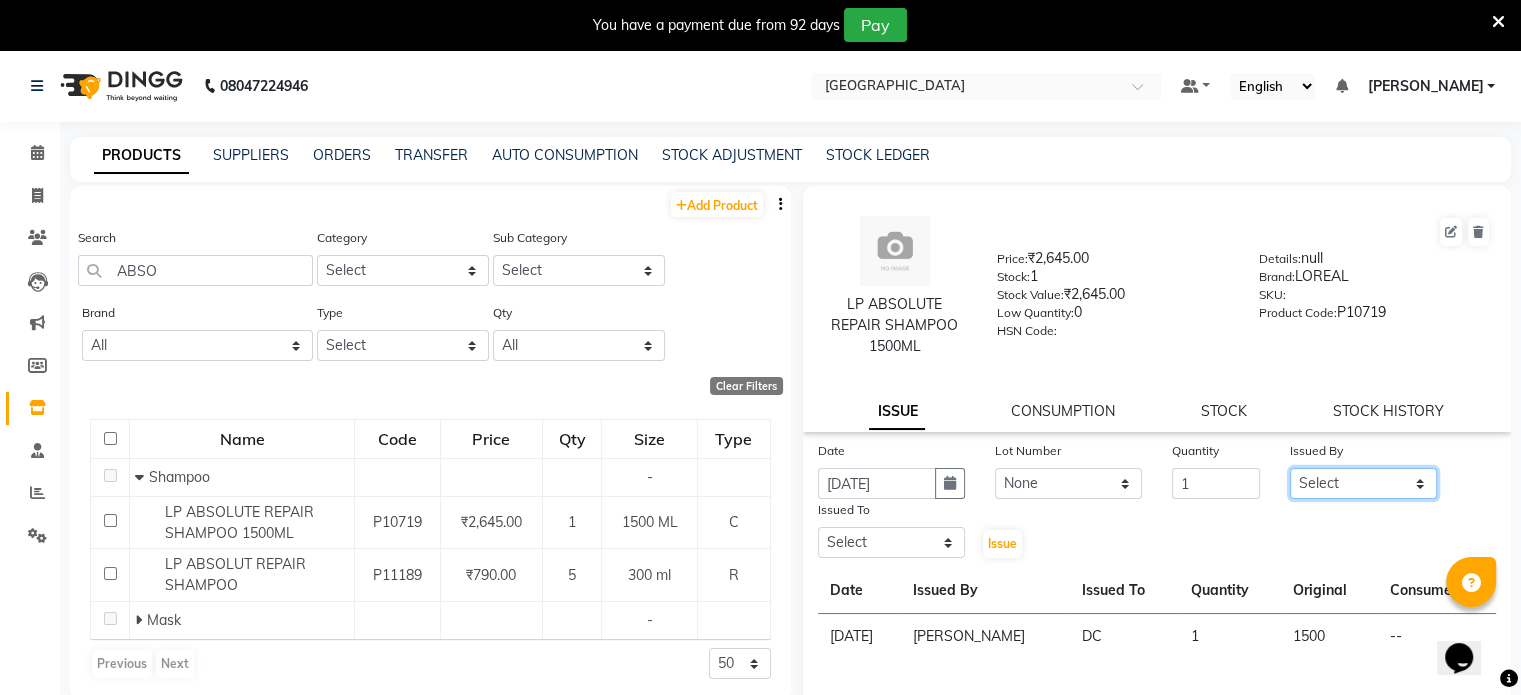 click on "Select AAKASH MADHIWAL NAT AARTI SURI ABDUL KALAM AKSHATA SAWLE ANITA JHADAV APEKSHA MORE  ATUL RATHOD BHAGYASHREE HUNDARE DC DEEPIKA SHETTY DILSHAD ALI FAIZAN AHMED Farhan Shaikh  FEROZ SHAIKH Ganga Kunwar GAURAV MORE JATIN MANE KAJAL RAJ KULDEEP SINGH LAVINA FERNANDES MADHURI PARWATHIA Mona NIKITA MOHITE NOOR PRATIKSHA SAWANTH PRAVEEN SHAIKH PREETI SHETTY REEMA GHOSH RUPALI SABA SHAIKH SALMAN SHAIKH SANAYA AGARWAL Sangeeta Waghela SHANU ANSARI Taufique Khan VIGNESH BHANDARY VIKRAM NARAYAN BAGDI" 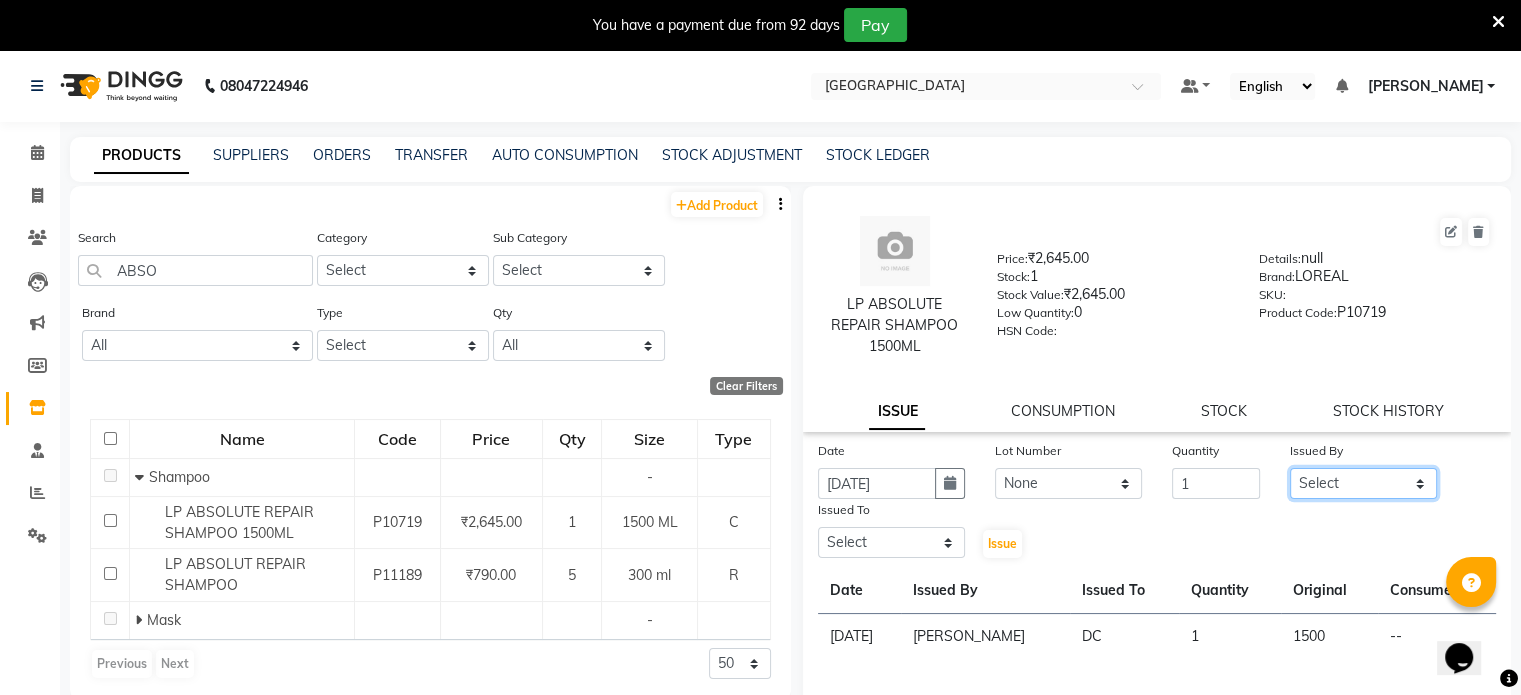 select on "77194" 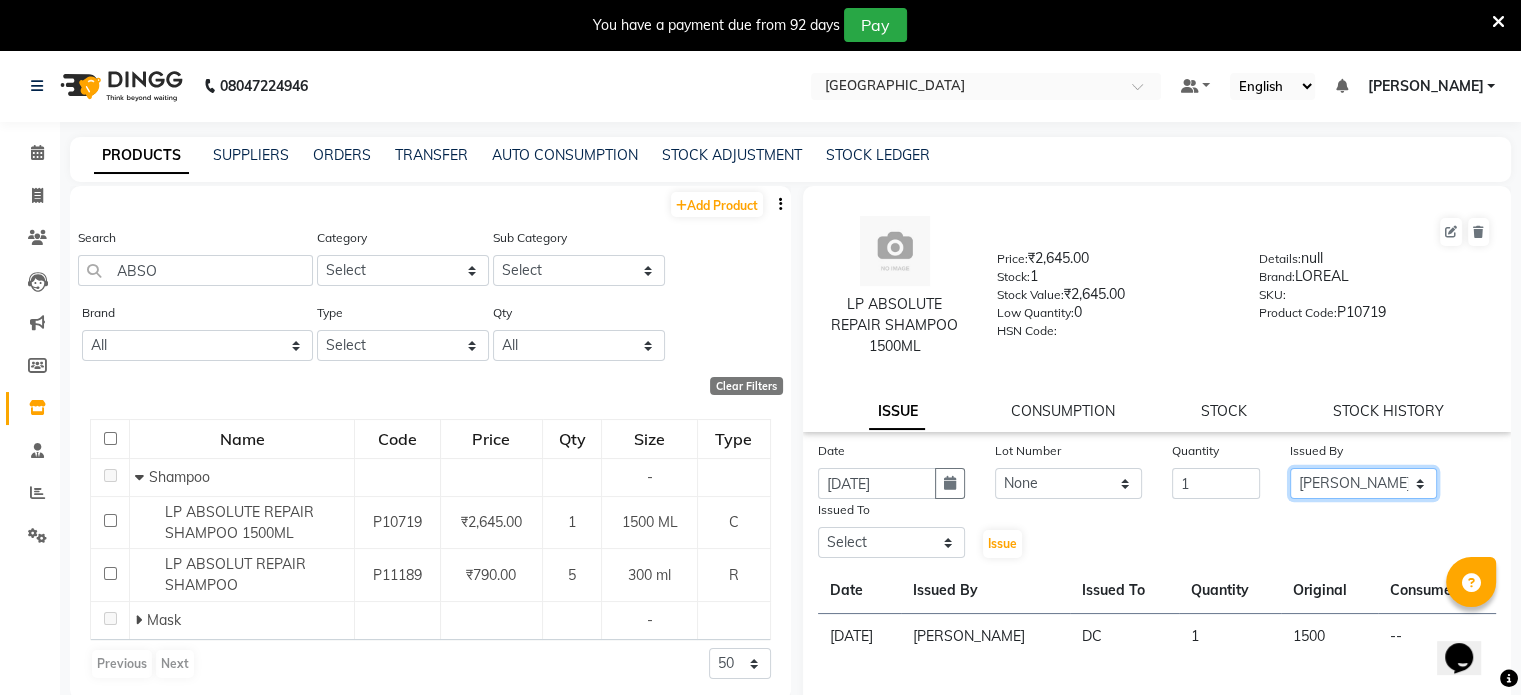 click on "Select AAKASH MADHIWAL NAT AARTI SURI ABDUL KALAM AKSHATA SAWLE ANITA JHADAV APEKSHA MORE  ATUL RATHOD BHAGYASHREE HUNDARE DC DEEPIKA SHETTY DILSHAD ALI FAIZAN AHMED Farhan Shaikh  FEROZ SHAIKH Ganga Kunwar GAURAV MORE JATIN MANE KAJAL RAJ KULDEEP SINGH LAVINA FERNANDES MADHURI PARWATHIA Mona NIKITA MOHITE NOOR PRATIKSHA SAWANTH PRAVEEN SHAIKH PREETI SHETTY REEMA GHOSH RUPALI SABA SHAIKH SALMAN SHAIKH SANAYA AGARWAL Sangeeta Waghela SHANU ANSARI Taufique Khan VIGNESH BHANDARY VIKRAM NARAYAN BAGDI" 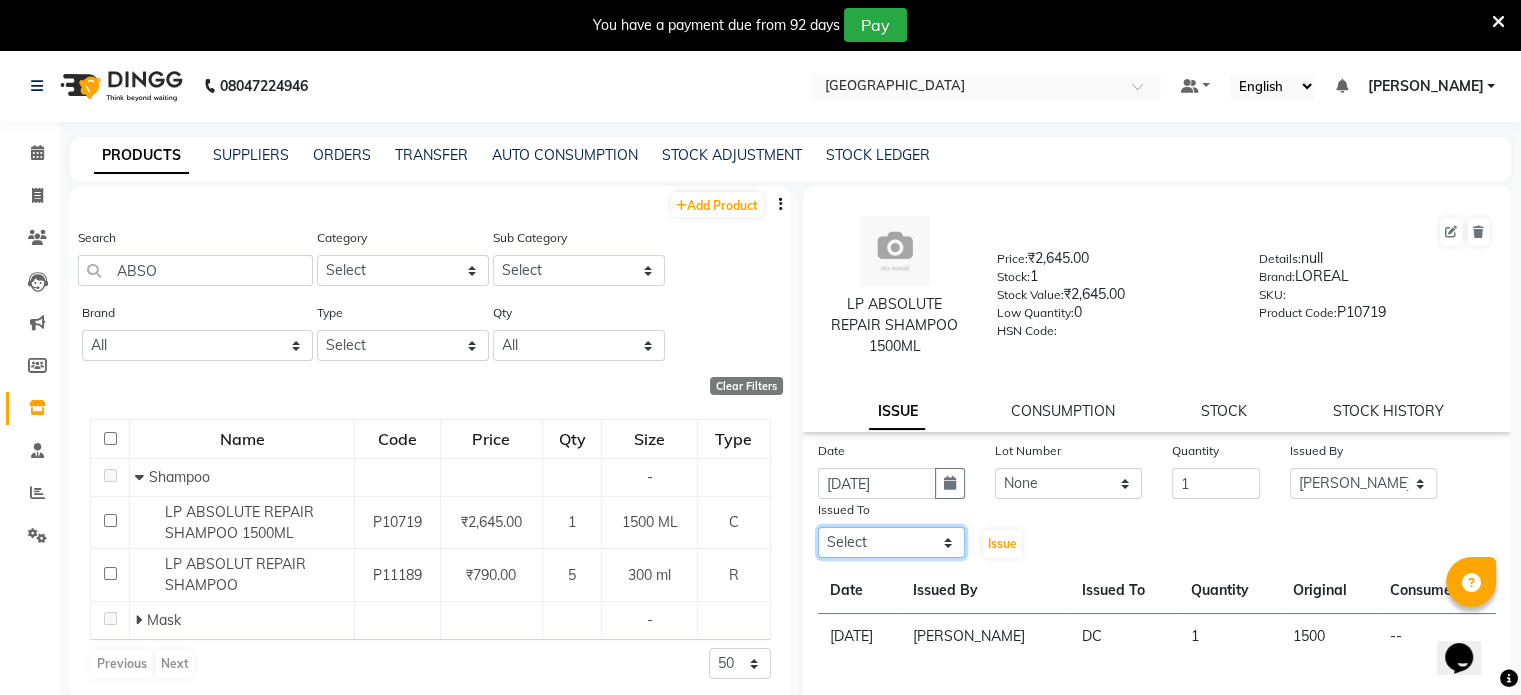 click on "Select AAKASH MADHIWAL NAT AARTI SURI ABDUL KALAM AKSHATA SAWLE ANITA JHADAV APEKSHA MORE  ATUL RATHOD BHAGYASHREE HUNDARE DC DEEPIKA SHETTY DILSHAD ALI FAIZAN AHMED Farhan Shaikh  FEROZ SHAIKH Ganga Kunwar GAURAV MORE JATIN MANE KAJAL RAJ KULDEEP SINGH LAVINA FERNANDES MADHURI PARWATHIA Mona NIKITA MOHITE NOOR PRATIKSHA SAWANTH PRAVEEN SHAIKH PREETI SHETTY REEMA GHOSH RUPALI SABA SHAIKH SALMAN SHAIKH SANAYA AGARWAL Sangeeta Waghela SHANU ANSARI Taufique Khan VIGNESH BHANDARY VIKRAM NARAYAN BAGDI" 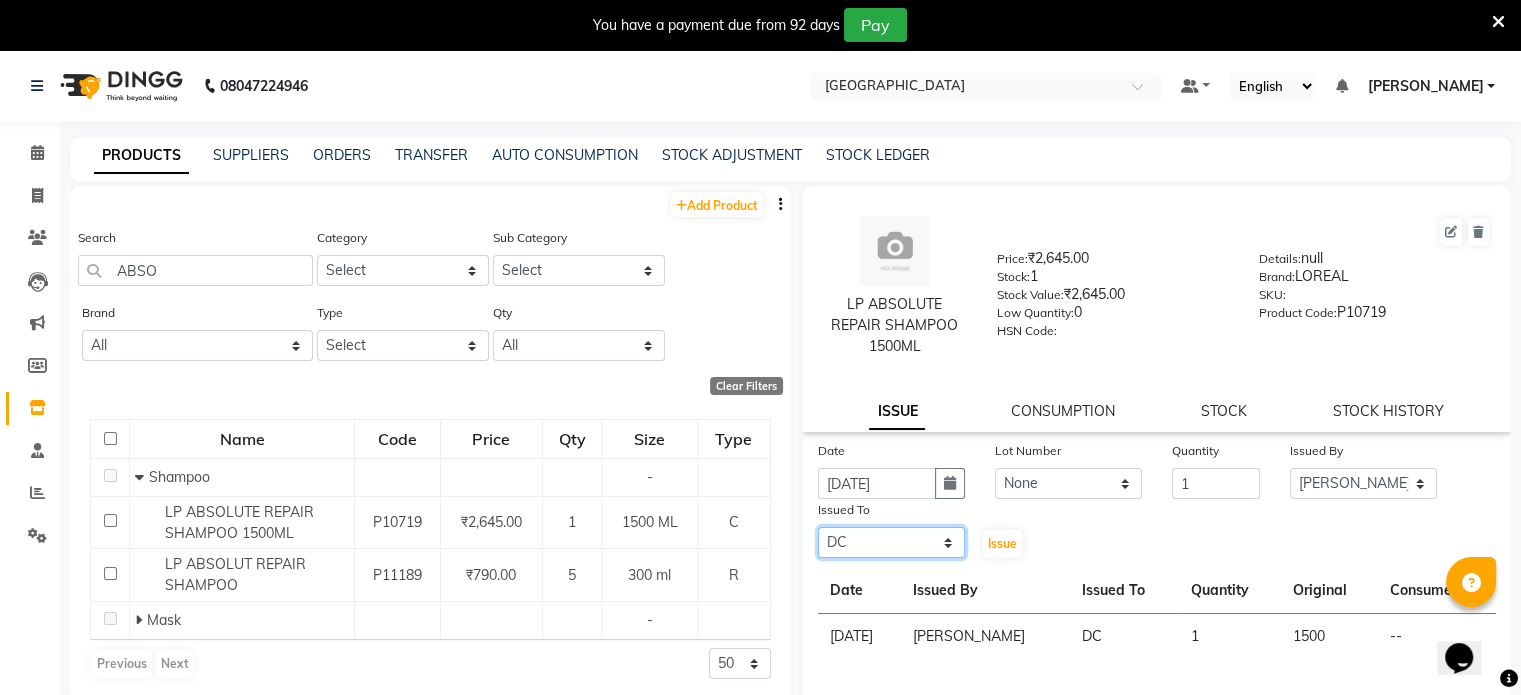 click on "Select AAKASH MADHIWAL NAT AARTI SURI ABDUL KALAM AKSHATA SAWLE ANITA JHADAV APEKSHA MORE  ATUL RATHOD BHAGYASHREE HUNDARE DC DEEPIKA SHETTY DILSHAD ALI FAIZAN AHMED Farhan Shaikh  FEROZ SHAIKH Ganga Kunwar GAURAV MORE JATIN MANE KAJAL RAJ KULDEEP SINGH LAVINA FERNANDES MADHURI PARWATHIA Mona NIKITA MOHITE NOOR PRATIKSHA SAWANTH PRAVEEN SHAIKH PREETI SHETTY REEMA GHOSH RUPALI SABA SHAIKH SALMAN SHAIKH SANAYA AGARWAL Sangeeta Waghela SHANU ANSARI Taufique Khan VIGNESH BHANDARY VIKRAM NARAYAN BAGDI" 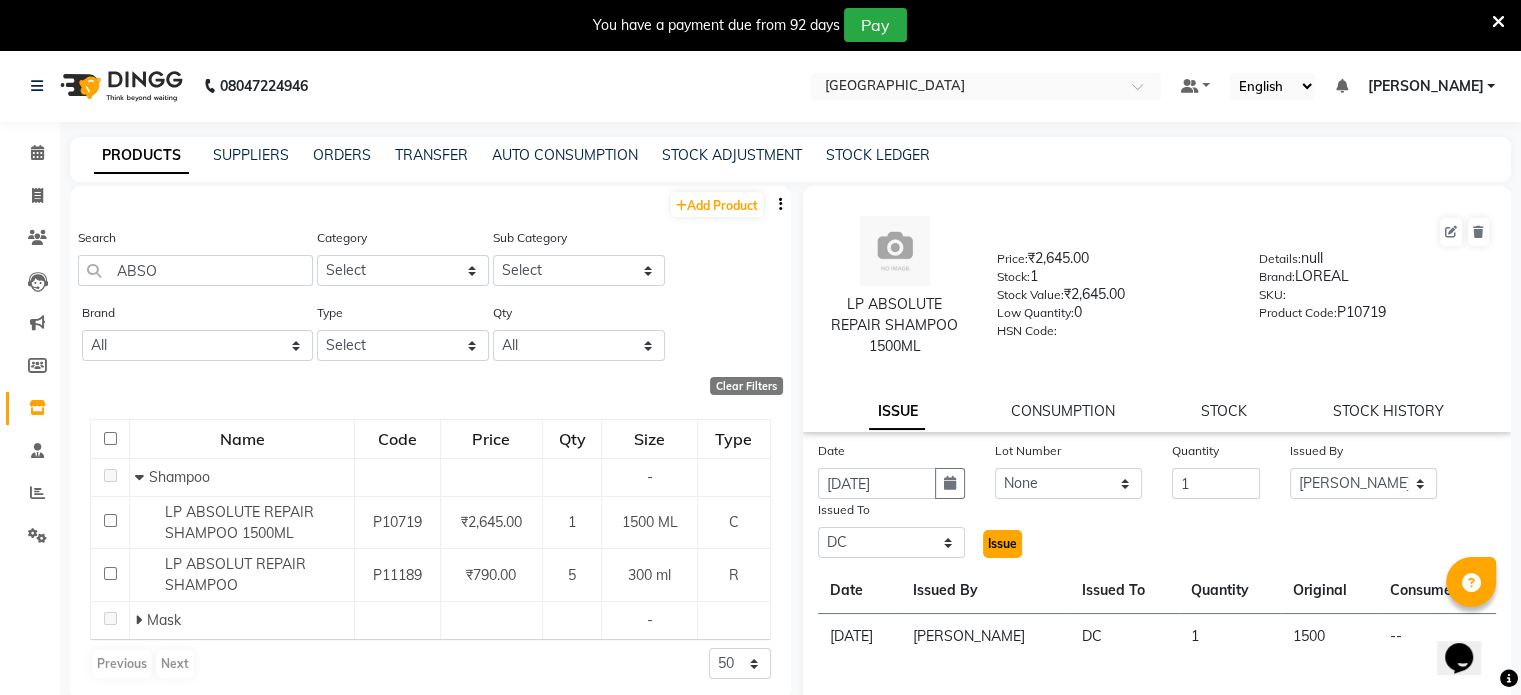 click on "Issue" 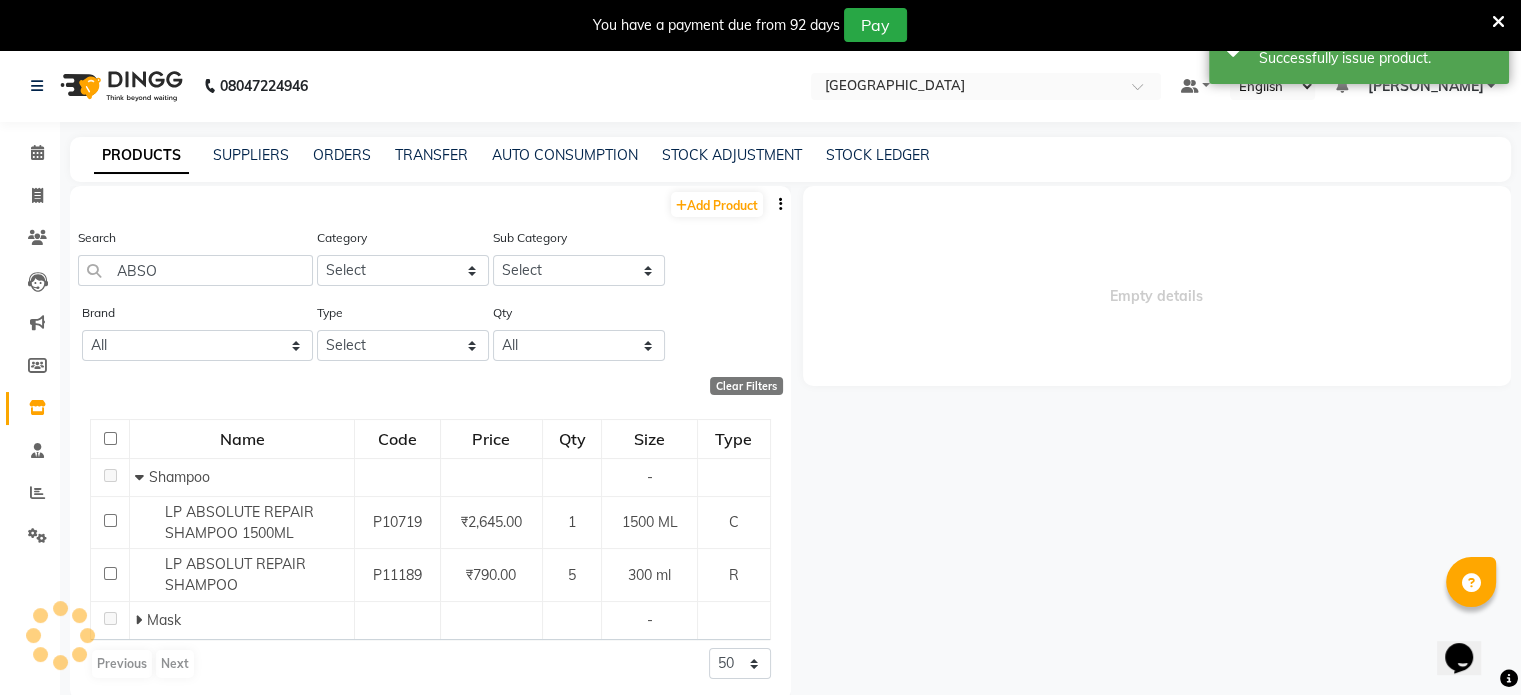 select 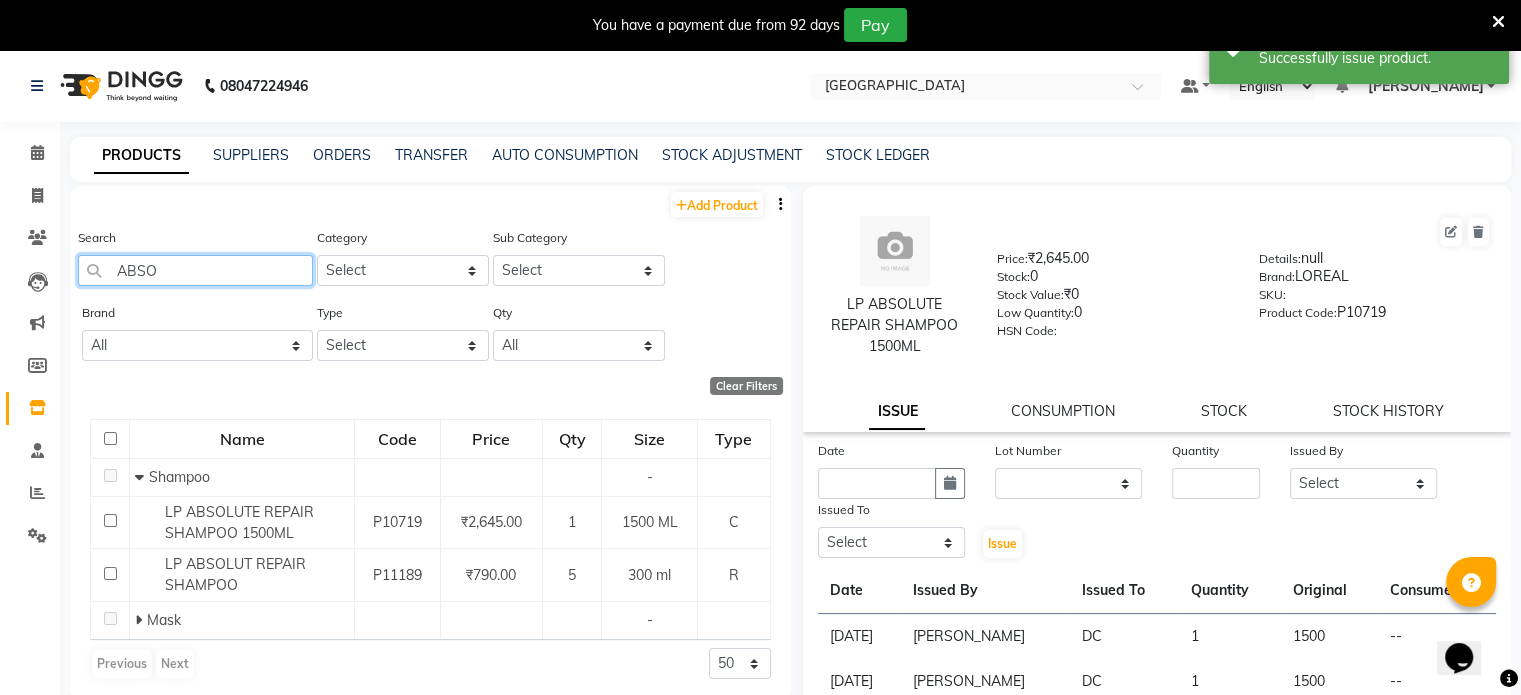 drag, startPoint x: 170, startPoint y: 275, endPoint x: 0, endPoint y: 287, distance: 170.423 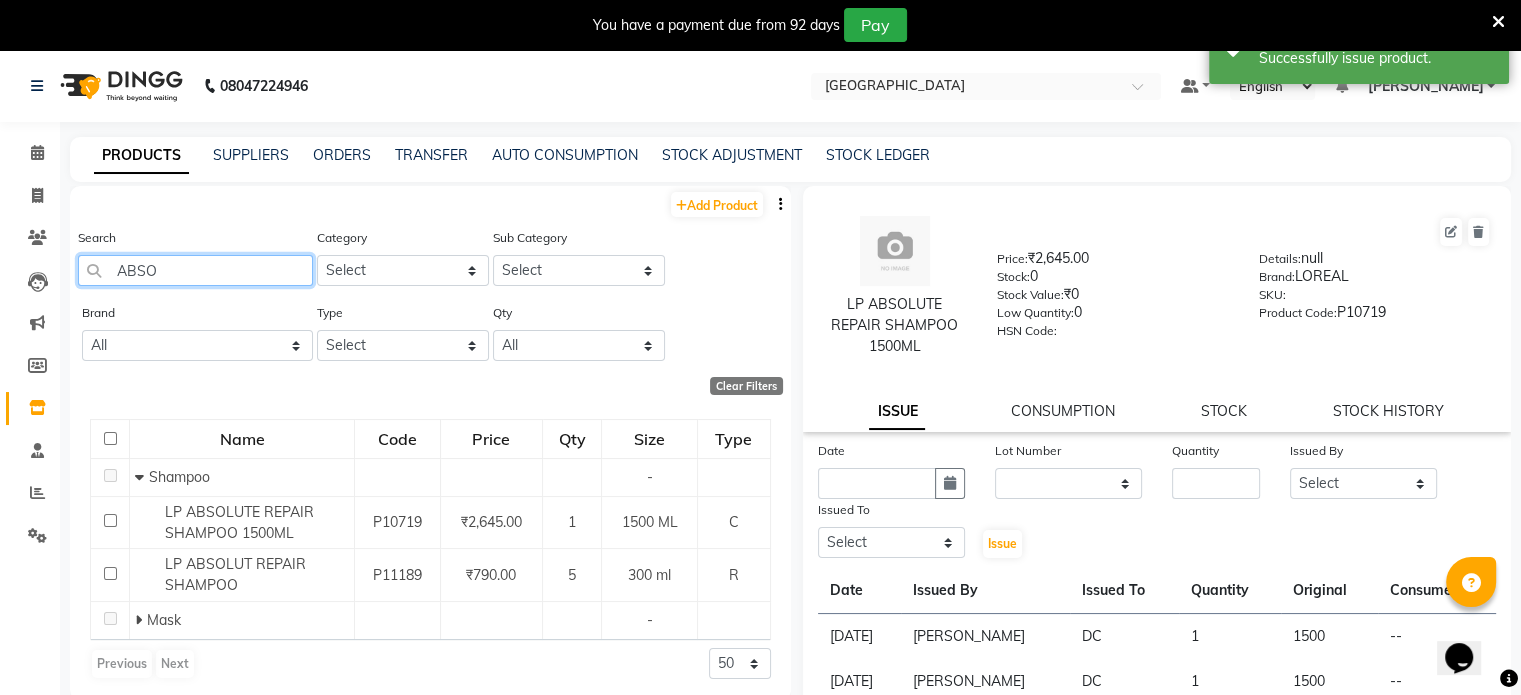 click on "Search ABSO Category Select Hair Skin Makeup Personal Care Appliances Beard Waxing Disposable Threading Hands and Feet Beauty Planet Botox Cadiveu Casmara Cheryls Loreal Olaplex Flora Active Other Sub Category Select" 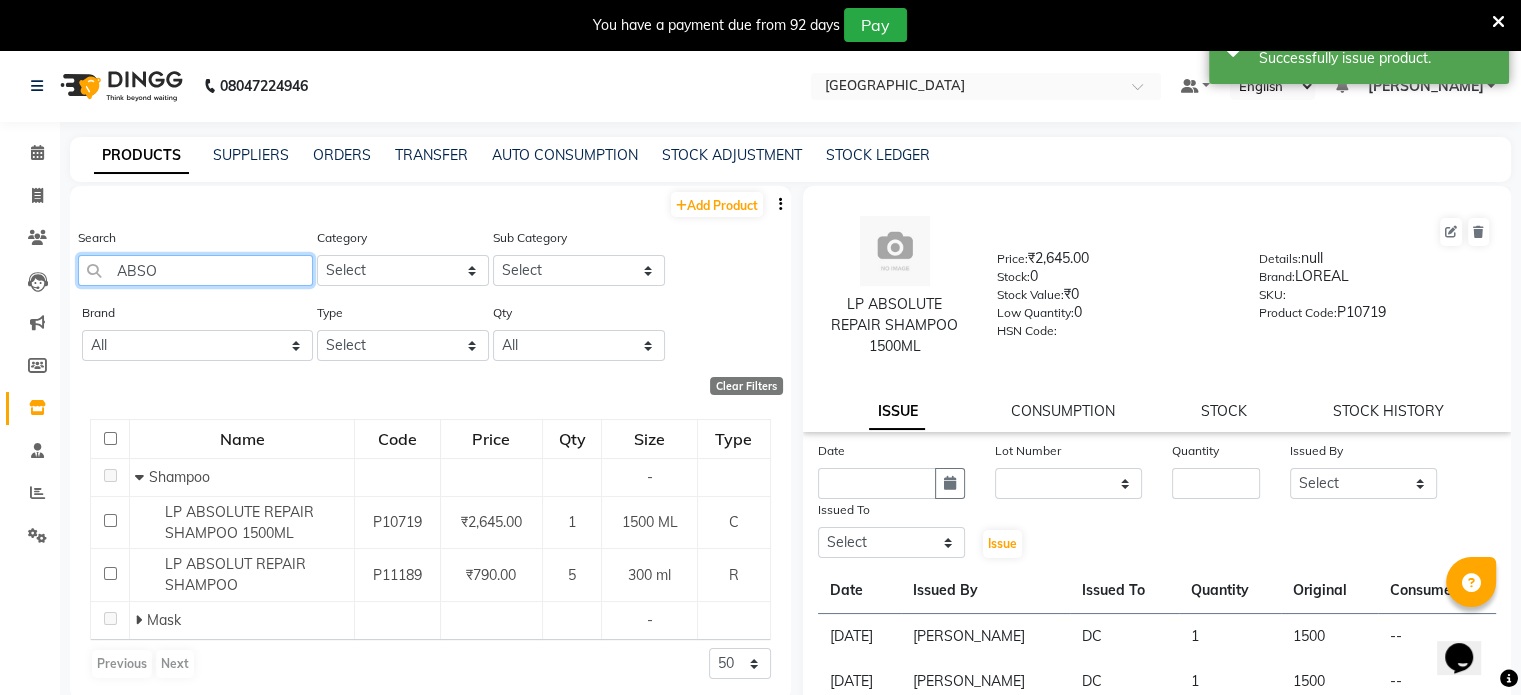 type 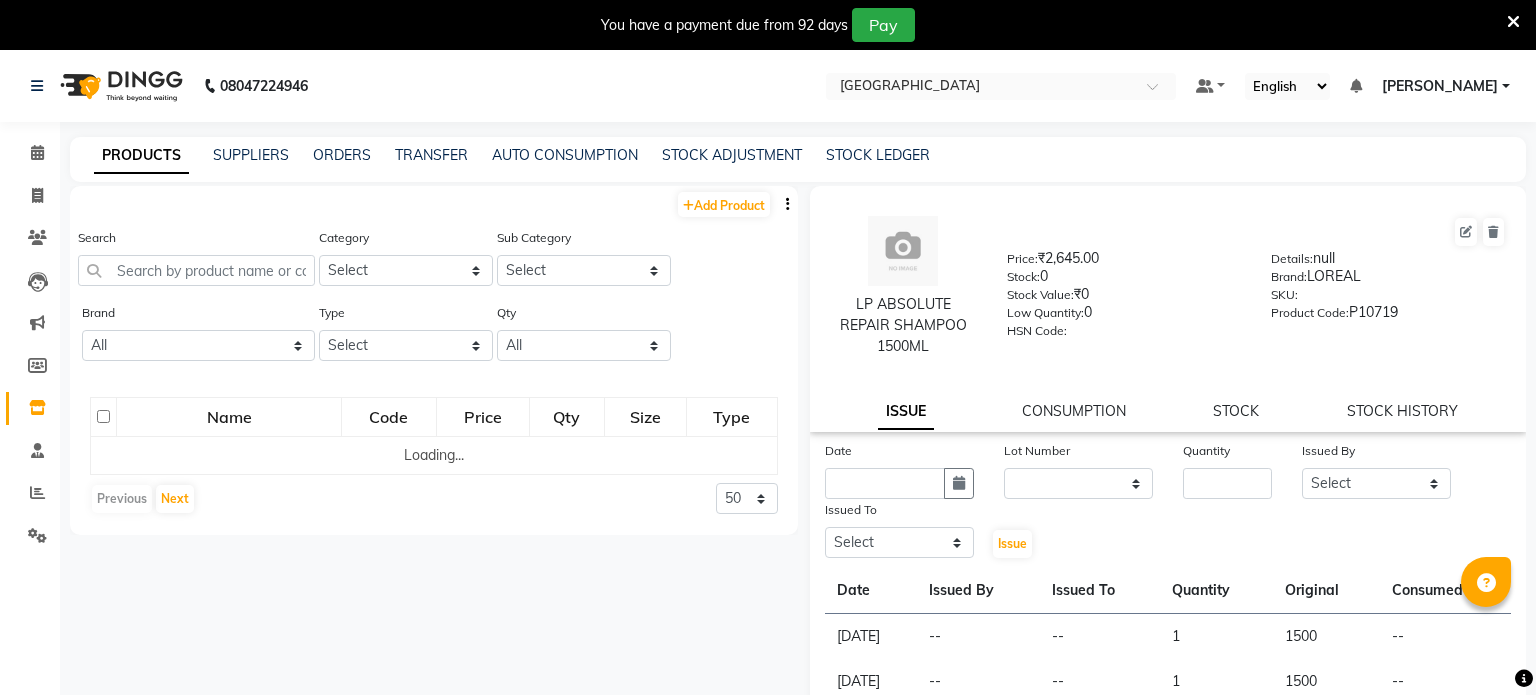 select 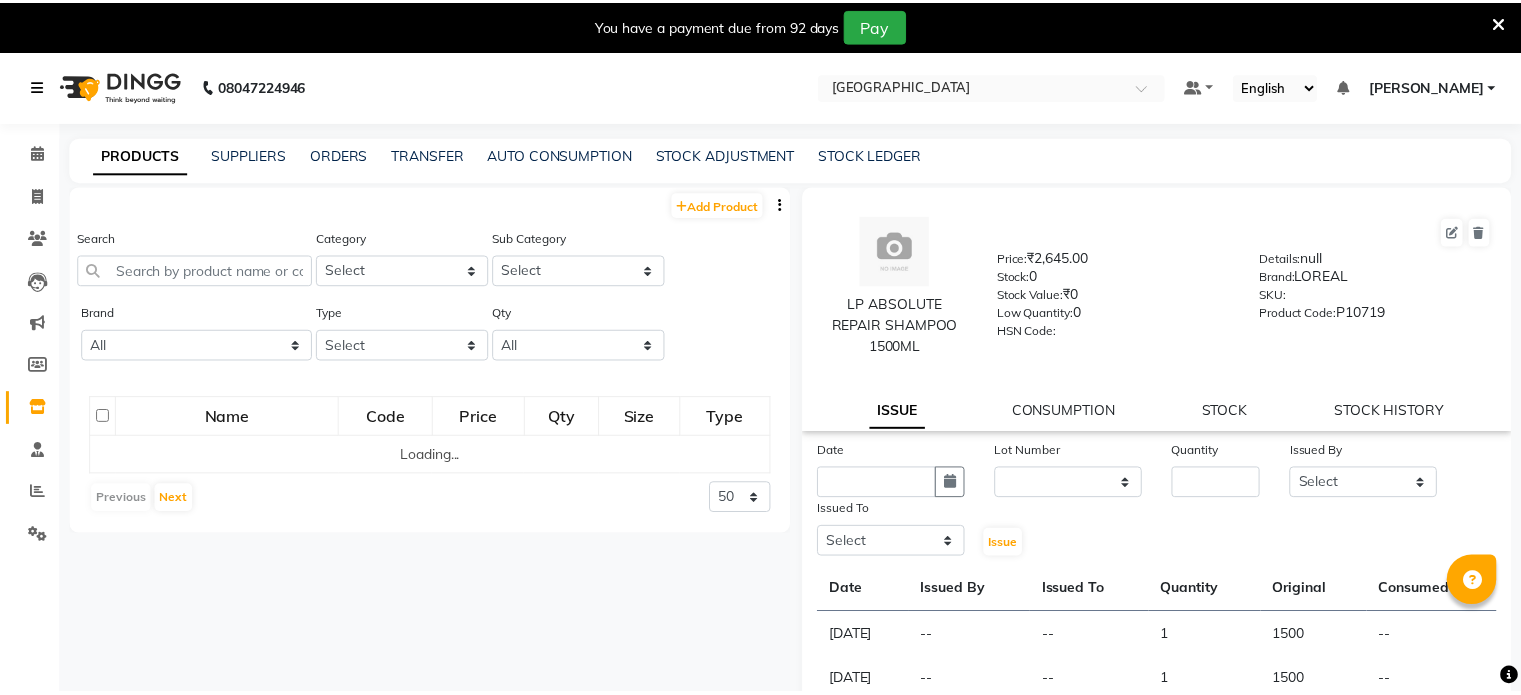scroll, scrollTop: 0, scrollLeft: 0, axis: both 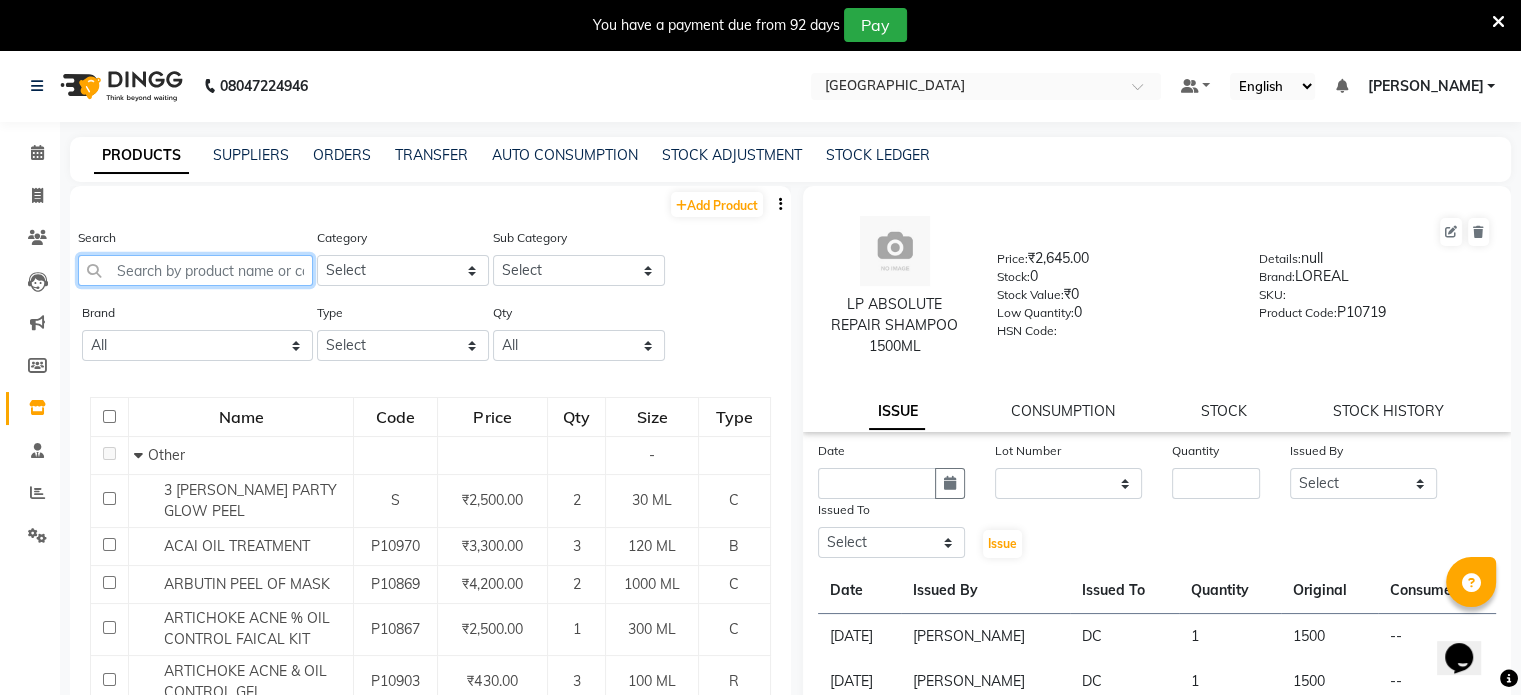 click 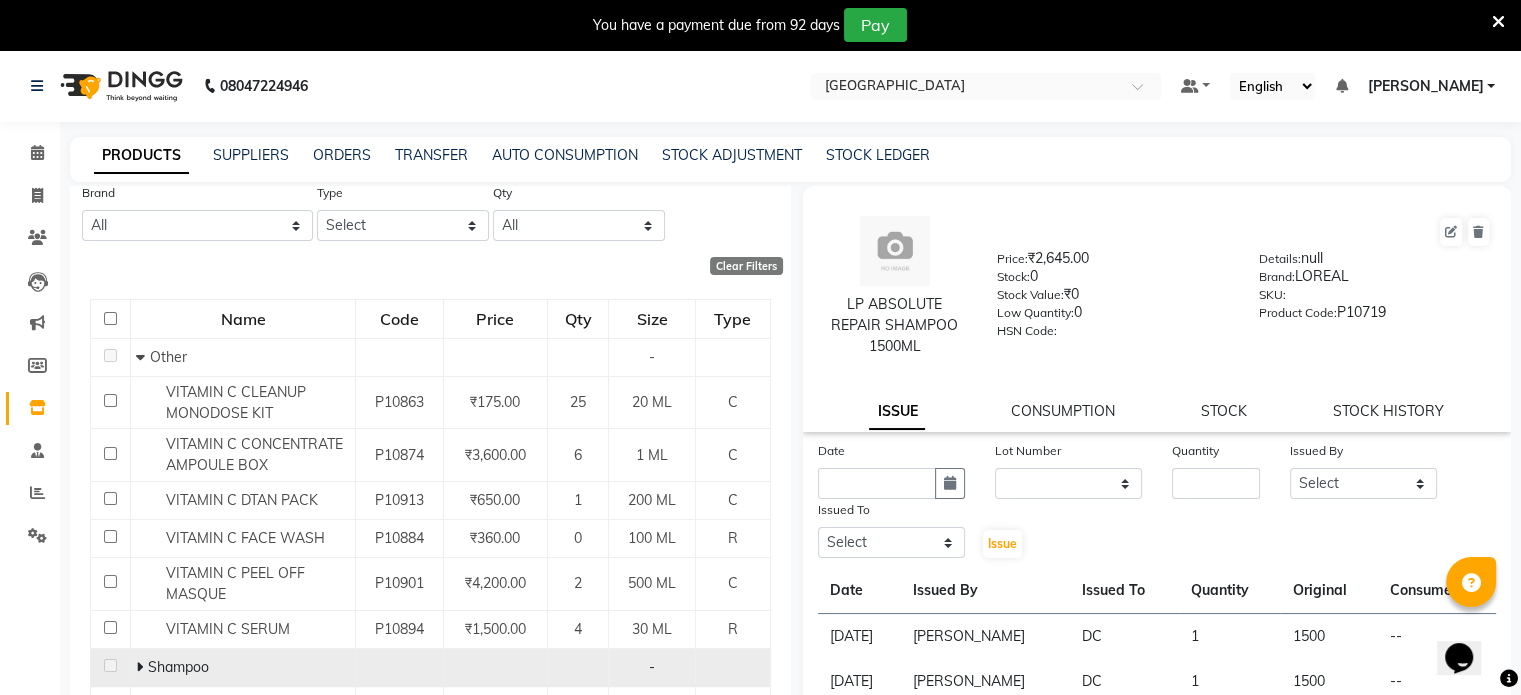 scroll, scrollTop: 200, scrollLeft: 0, axis: vertical 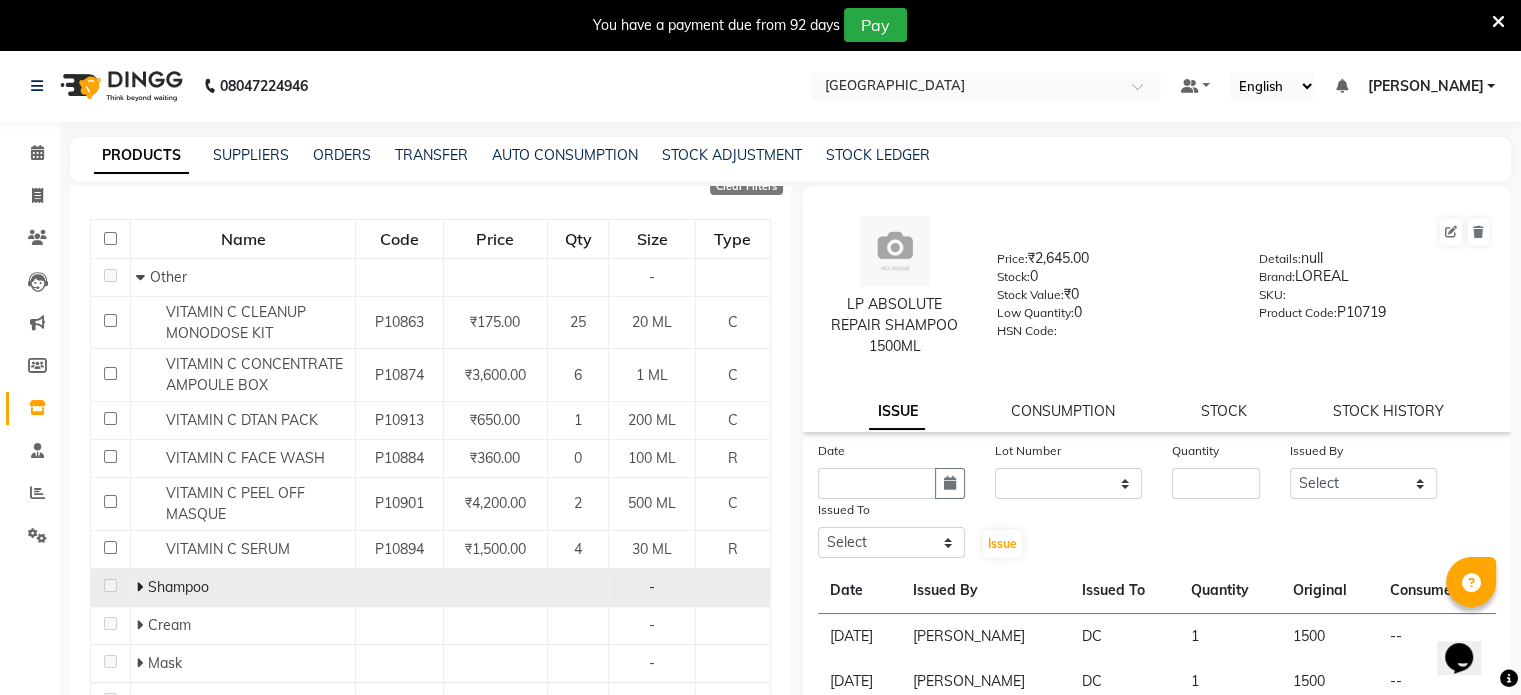 type on "VITAMI" 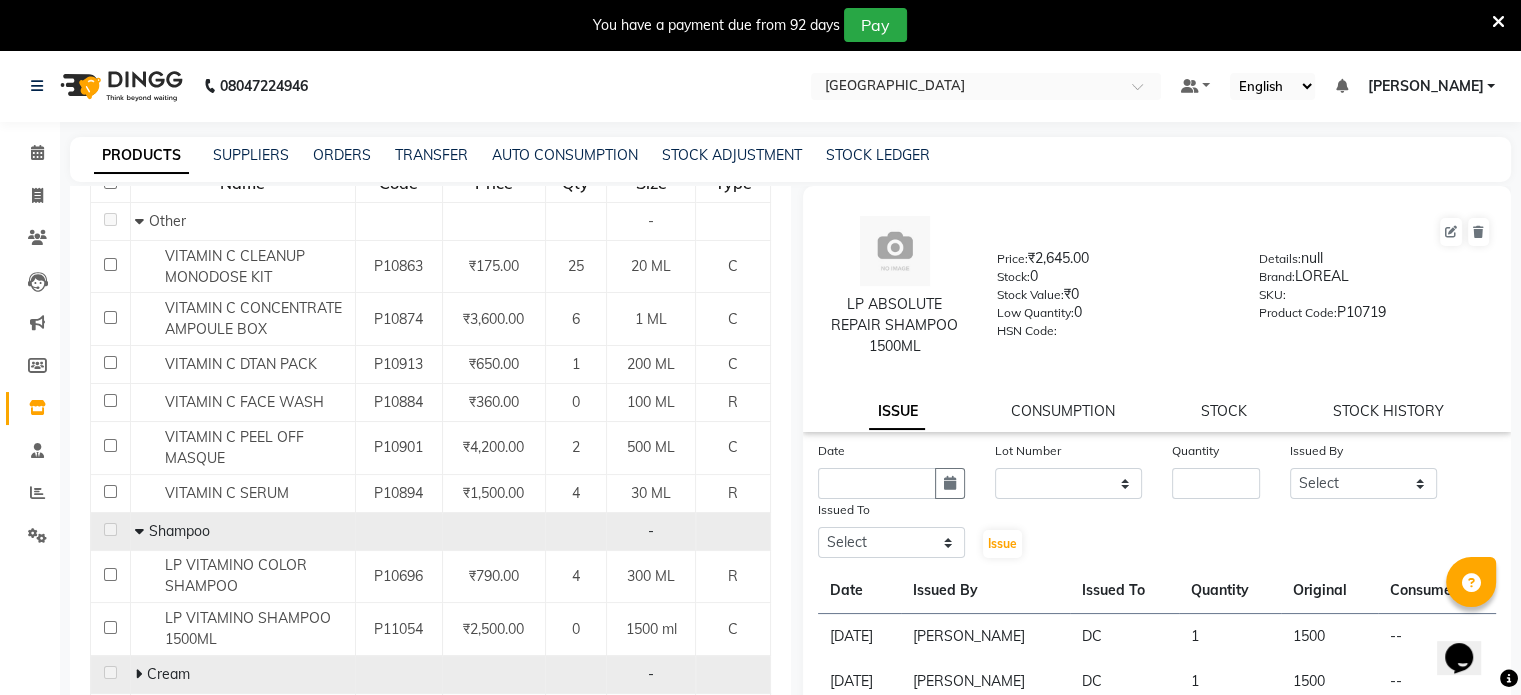 scroll, scrollTop: 400, scrollLeft: 0, axis: vertical 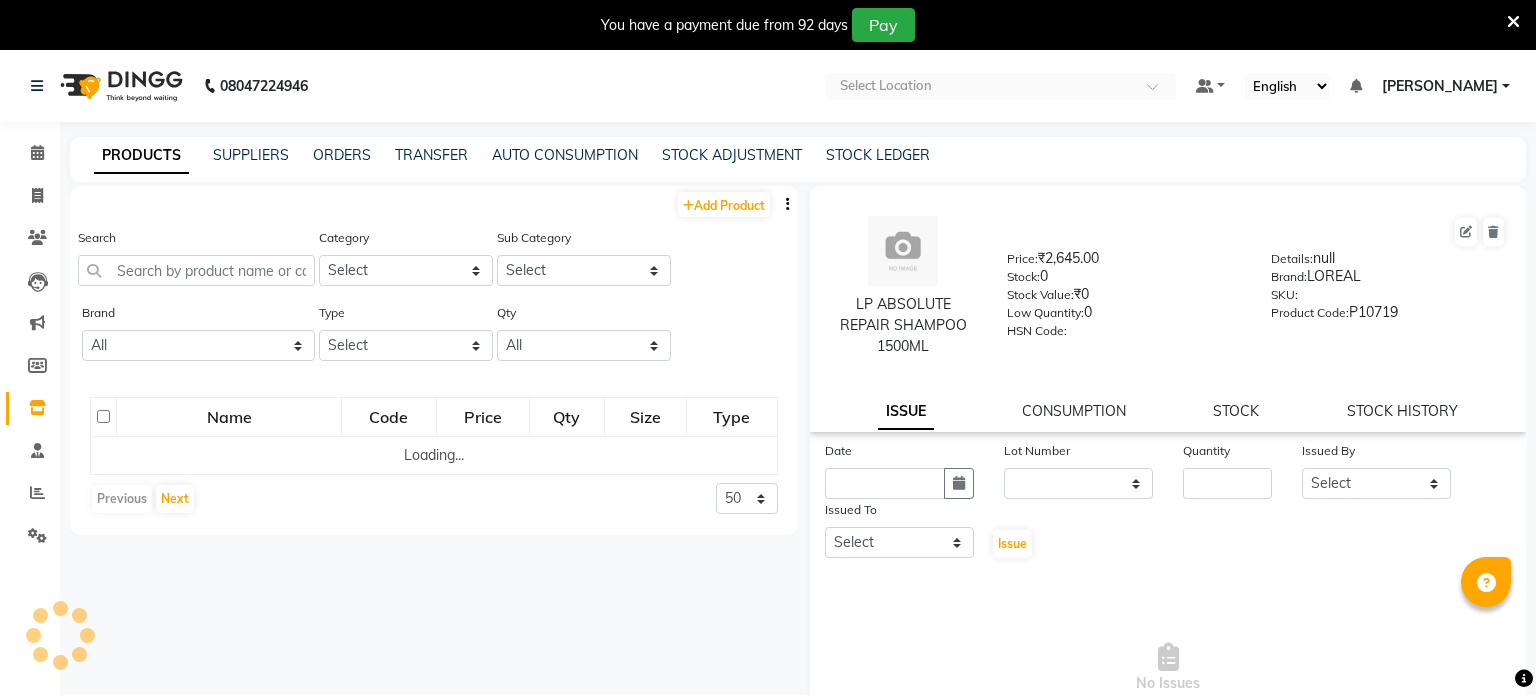 select 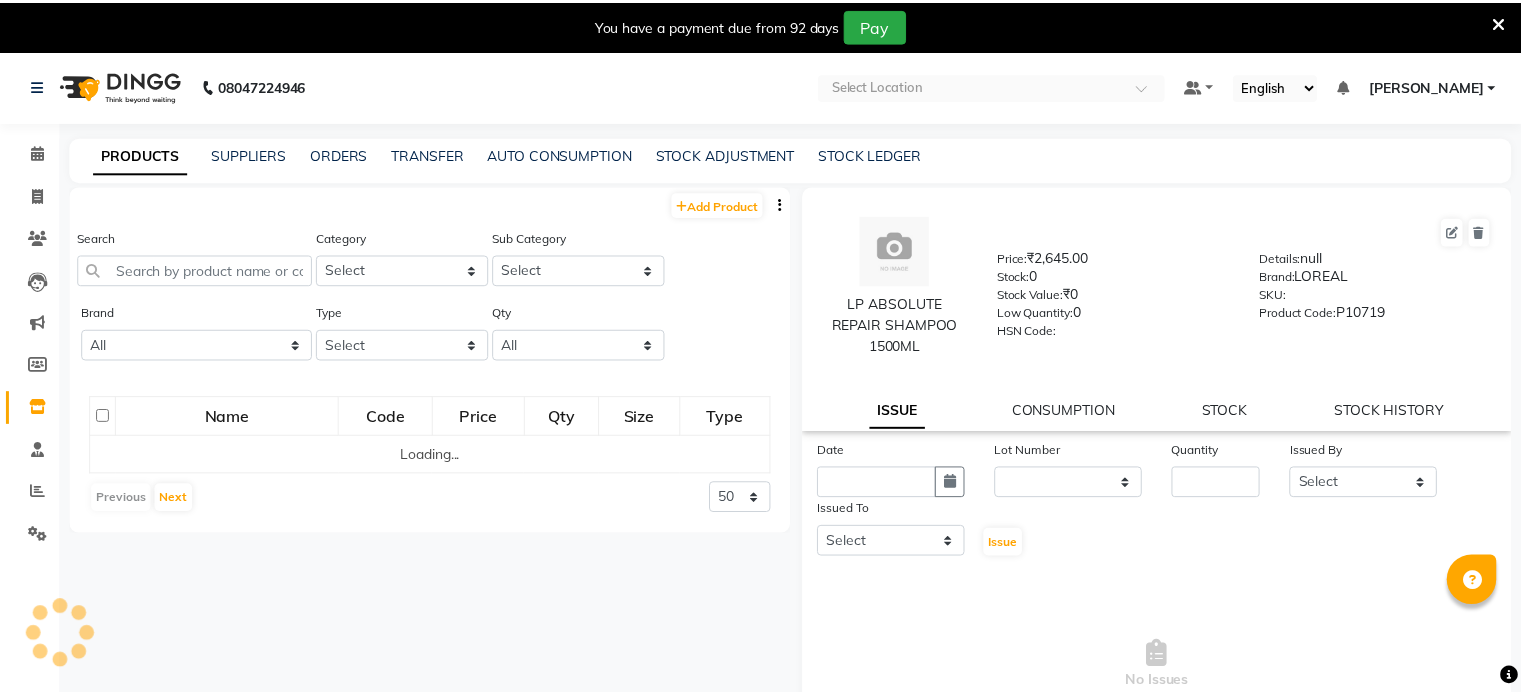 scroll, scrollTop: 0, scrollLeft: 0, axis: both 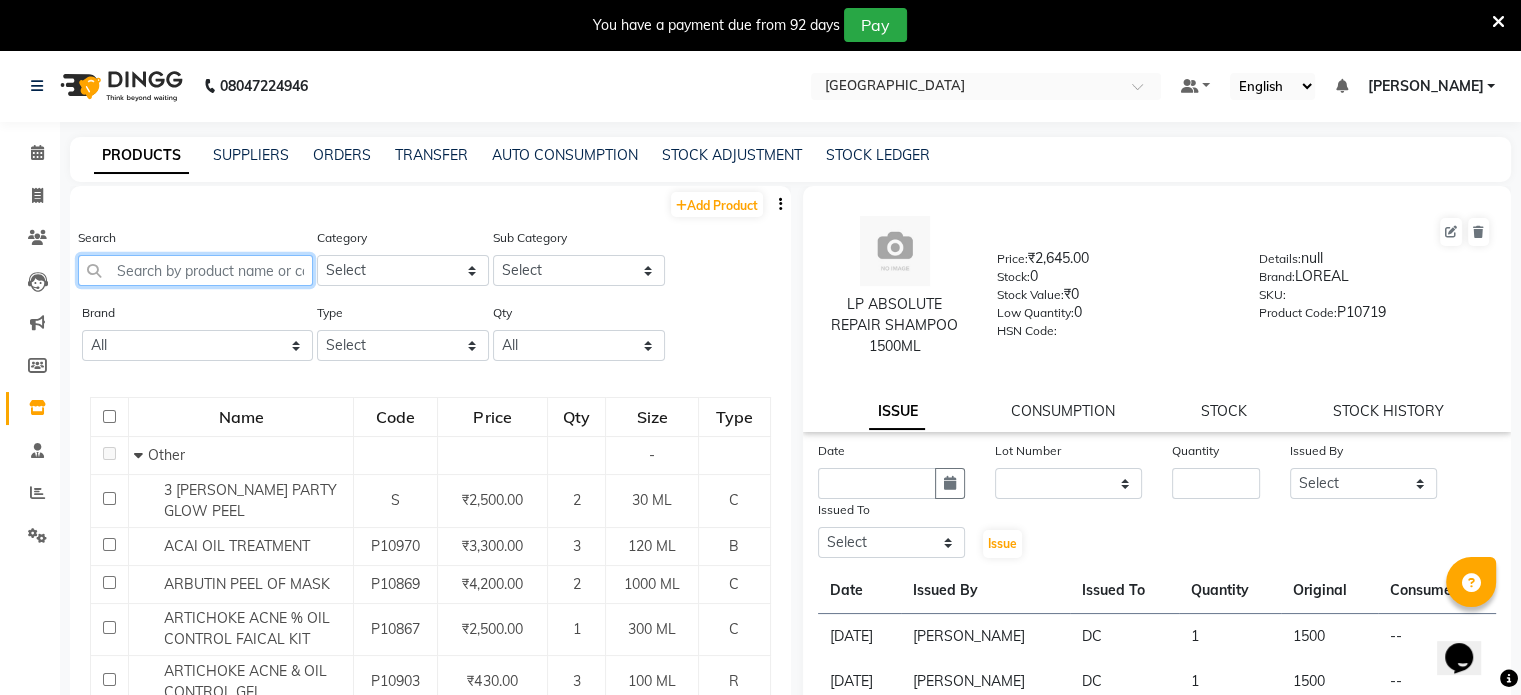 click 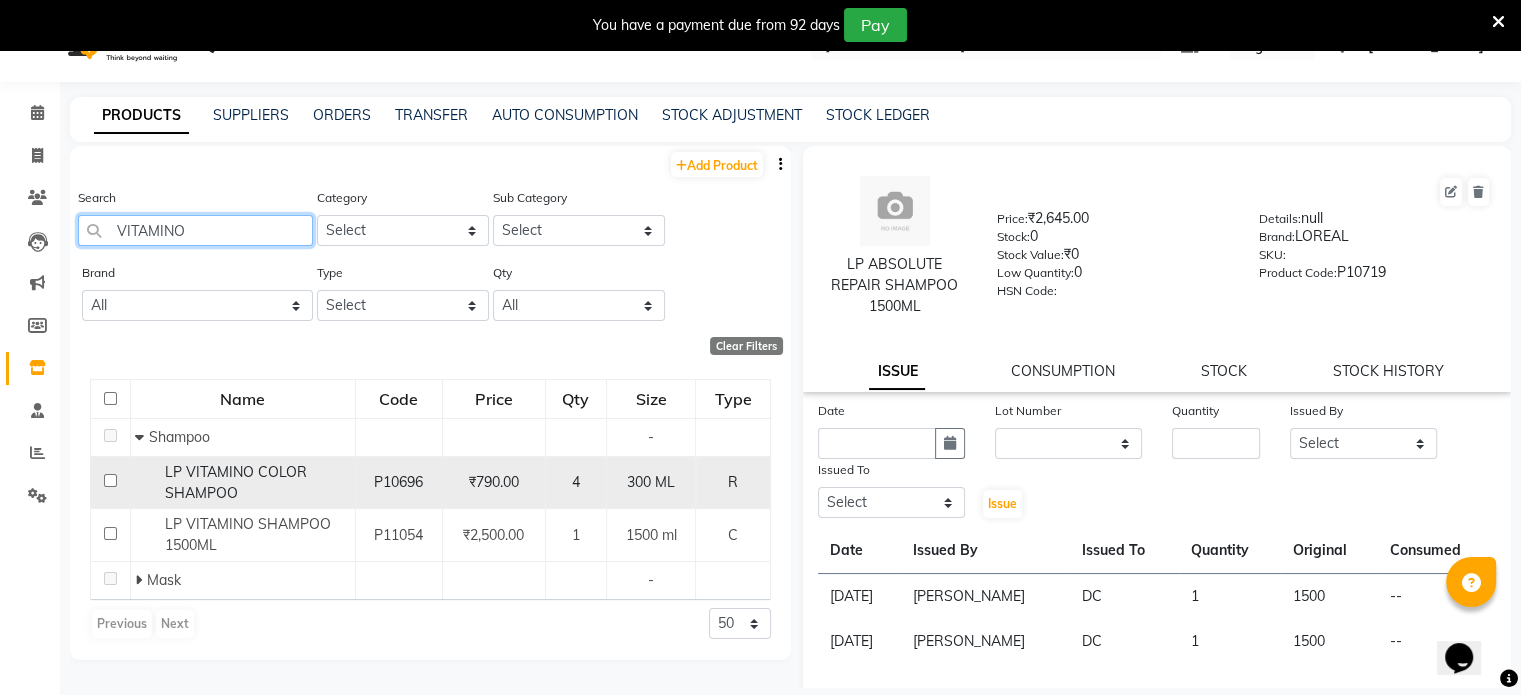 scroll, scrollTop: 63, scrollLeft: 0, axis: vertical 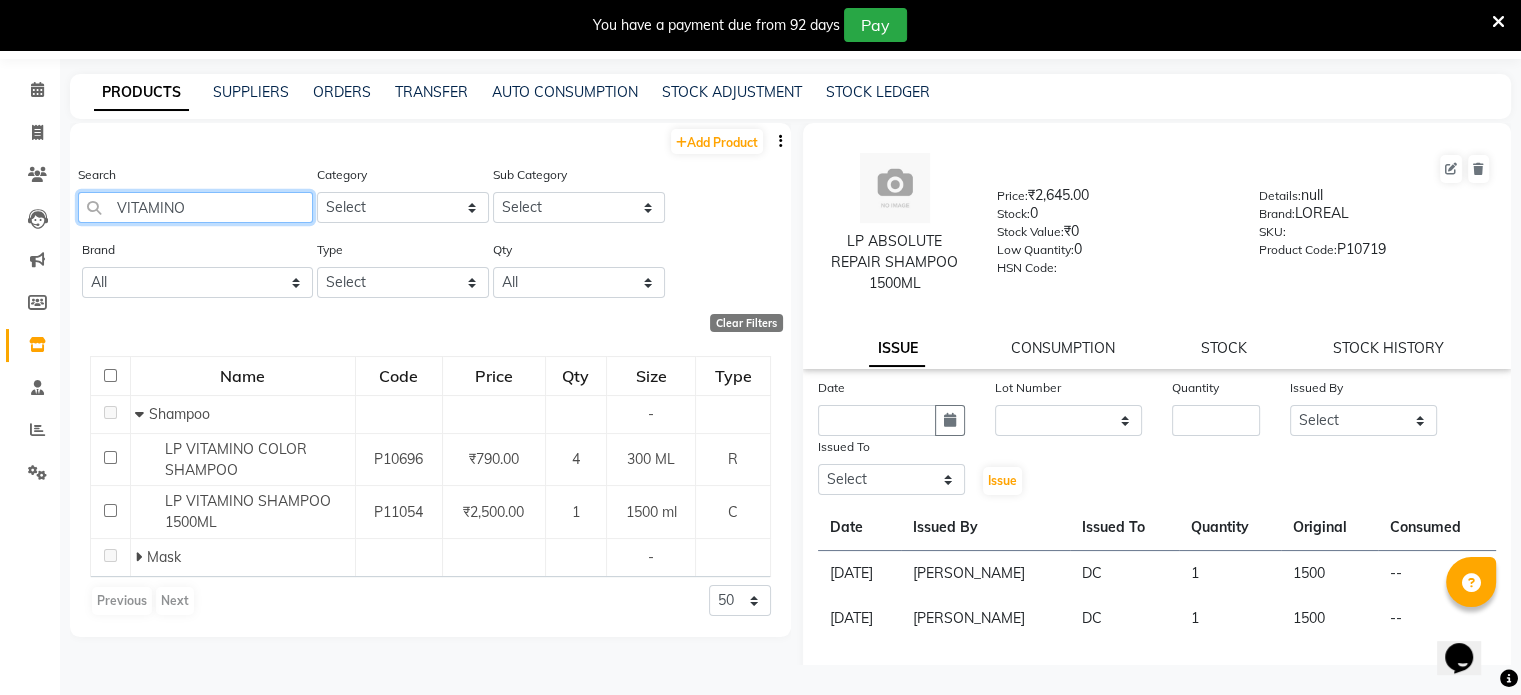 type on "VITAMINO" 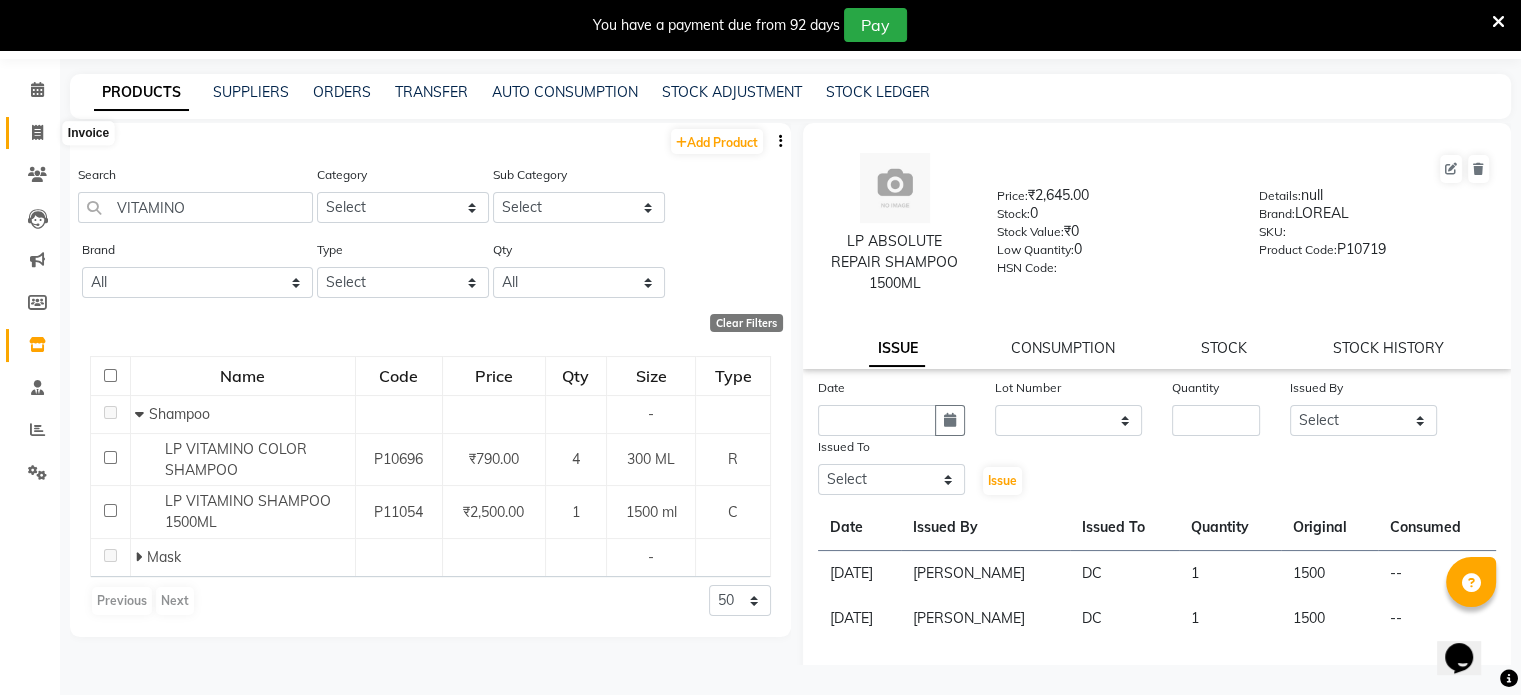 click 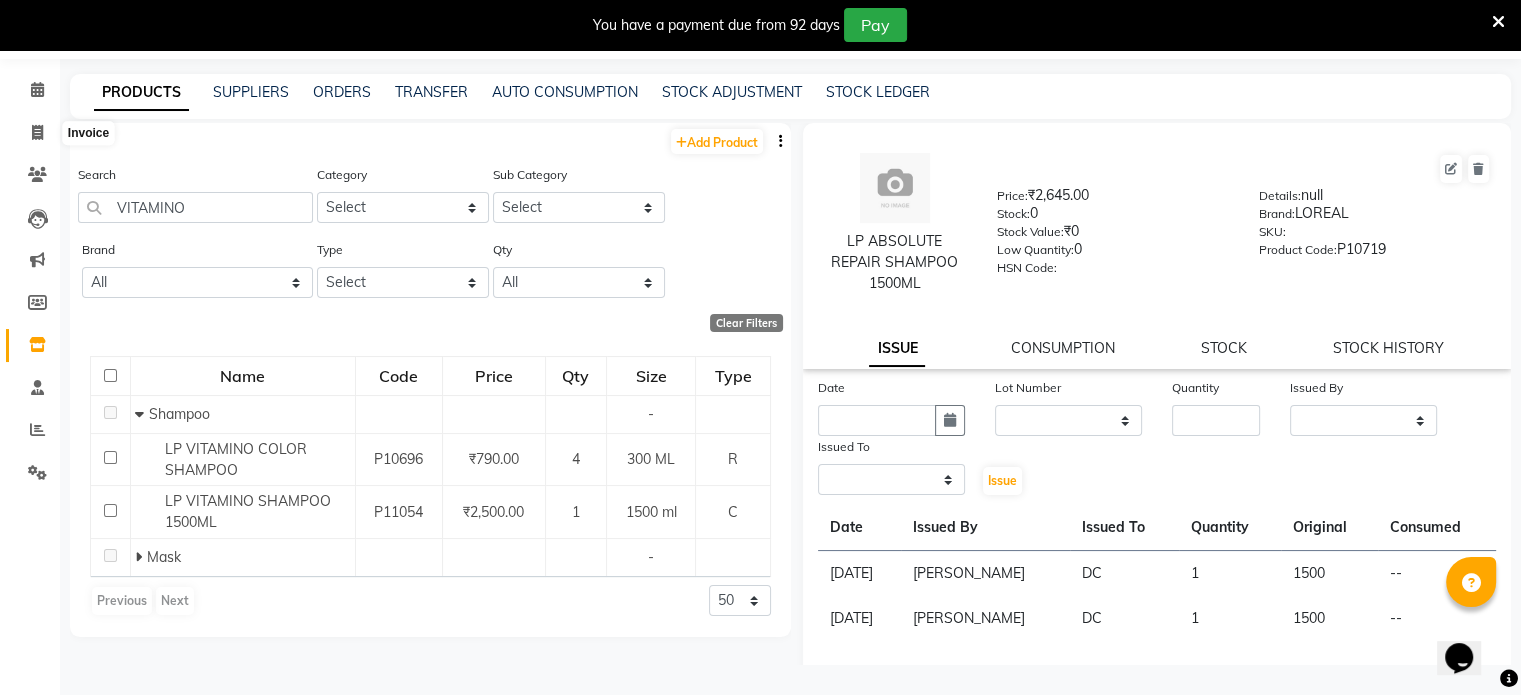 select on "service" 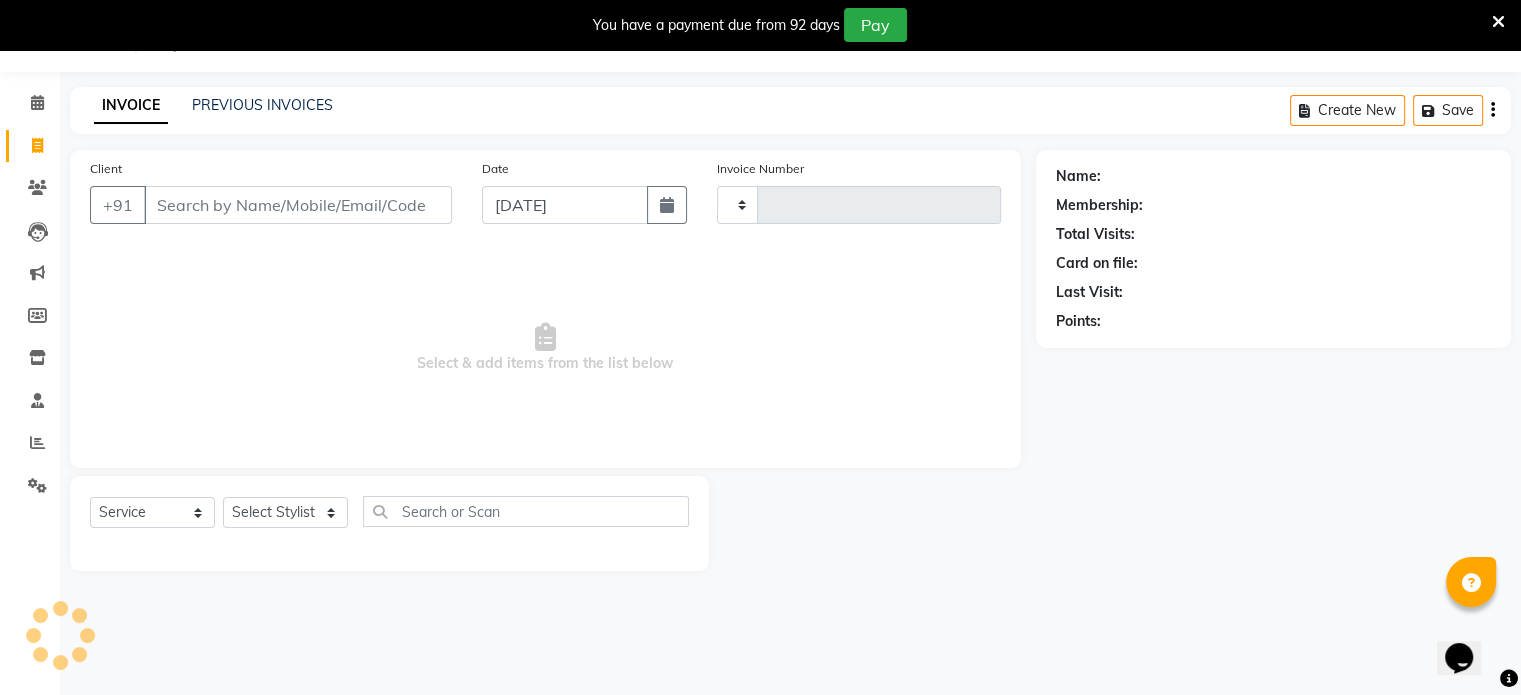 type on "1665" 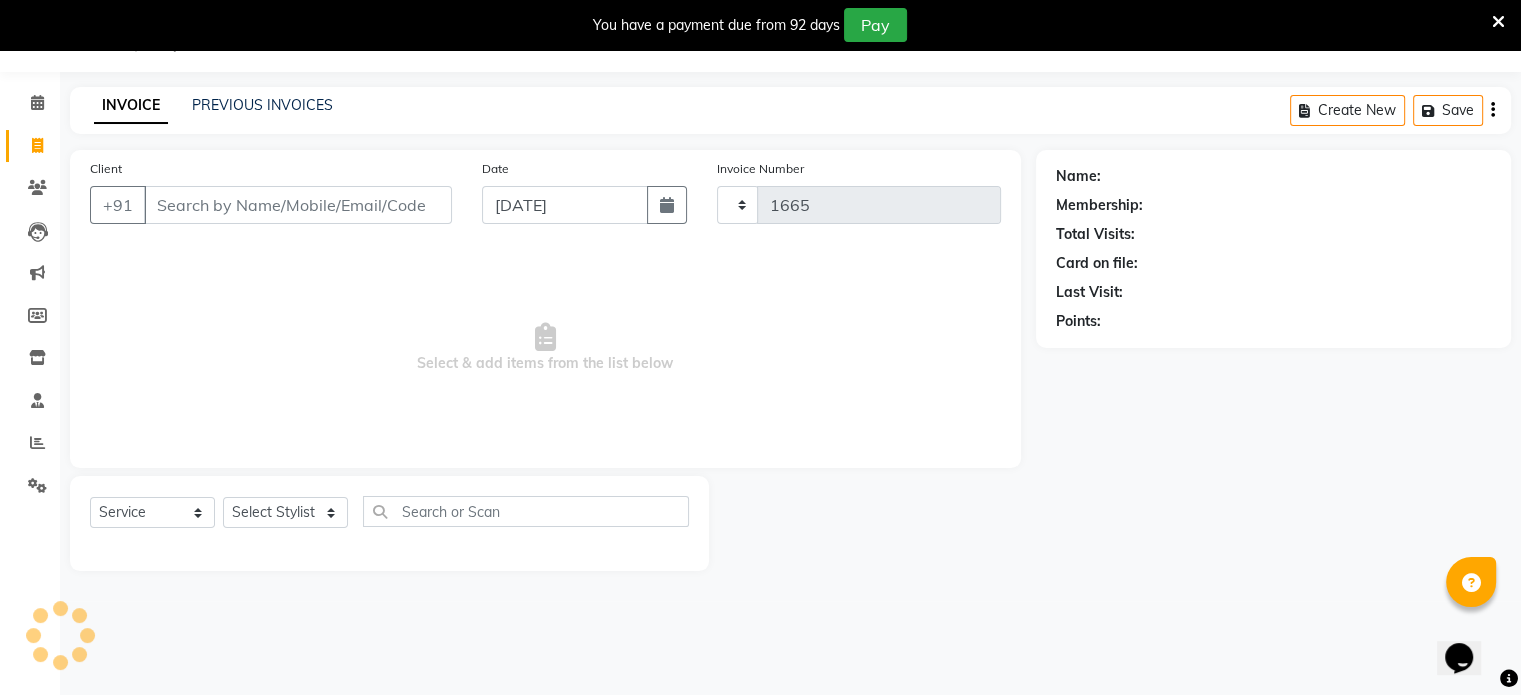 scroll, scrollTop: 50, scrollLeft: 0, axis: vertical 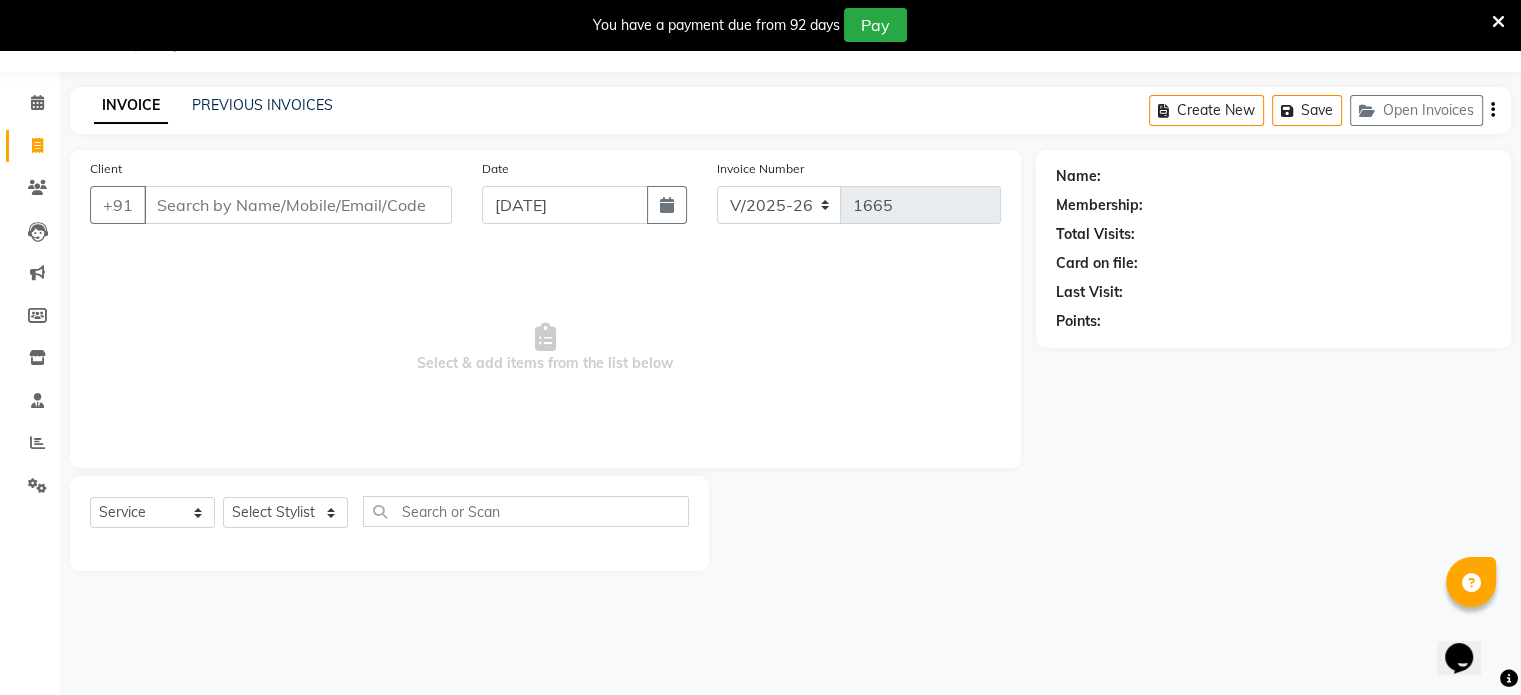 click on "Client" at bounding box center (298, 205) 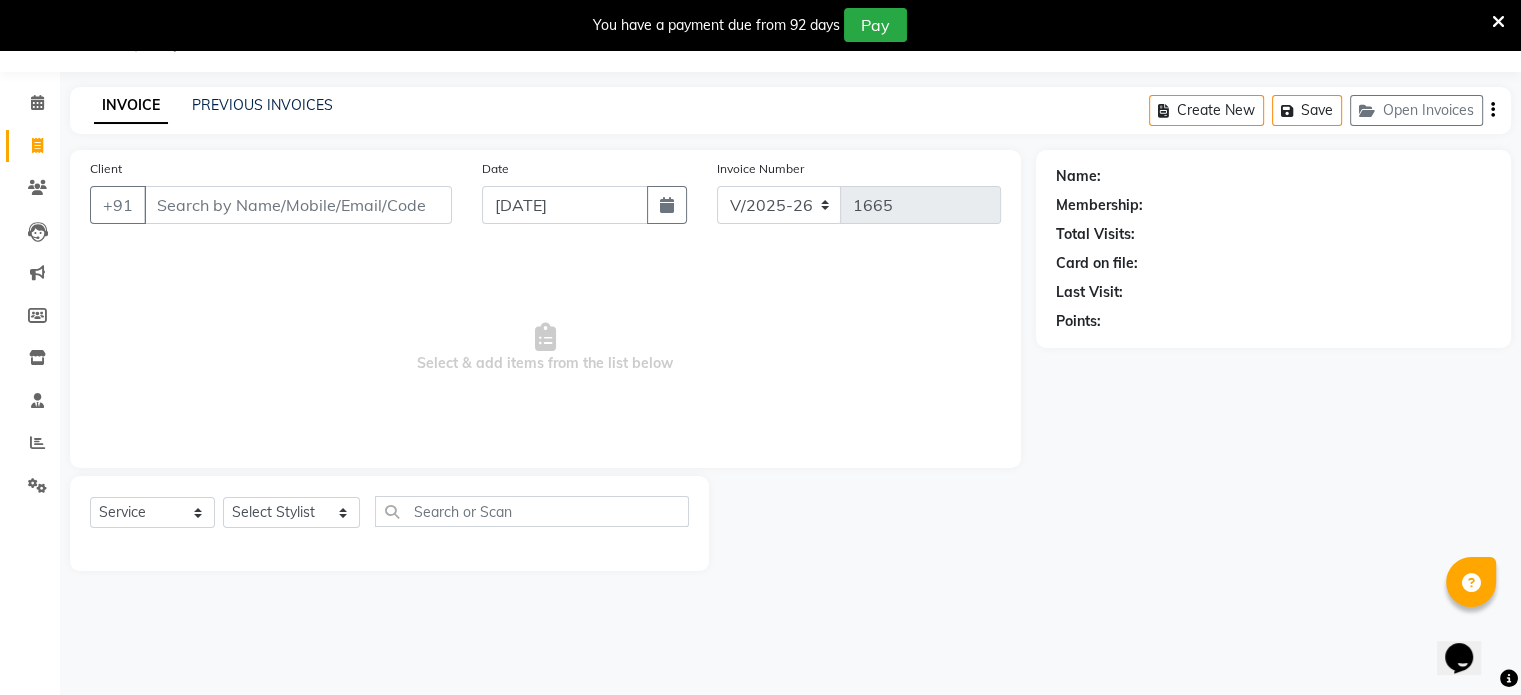 click on "Client" at bounding box center (298, 205) 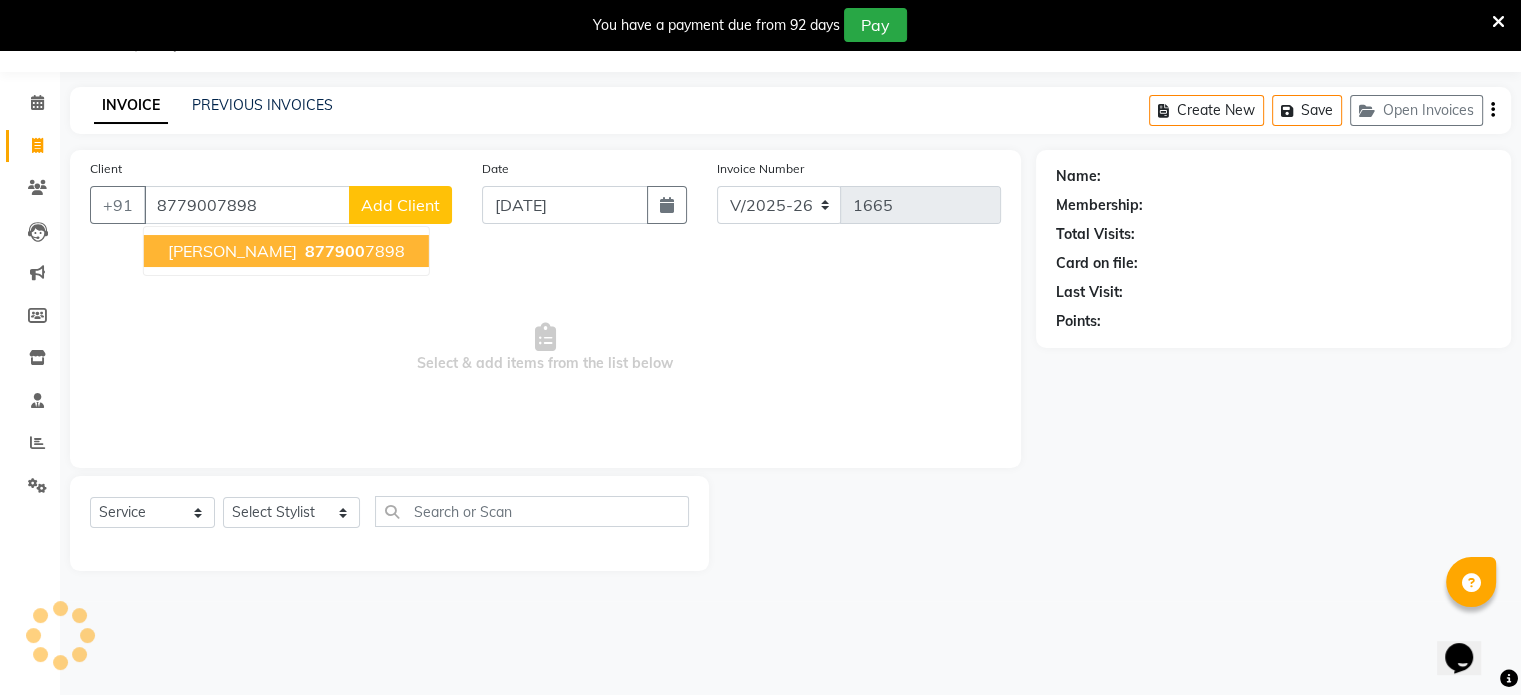 type on "8779007898" 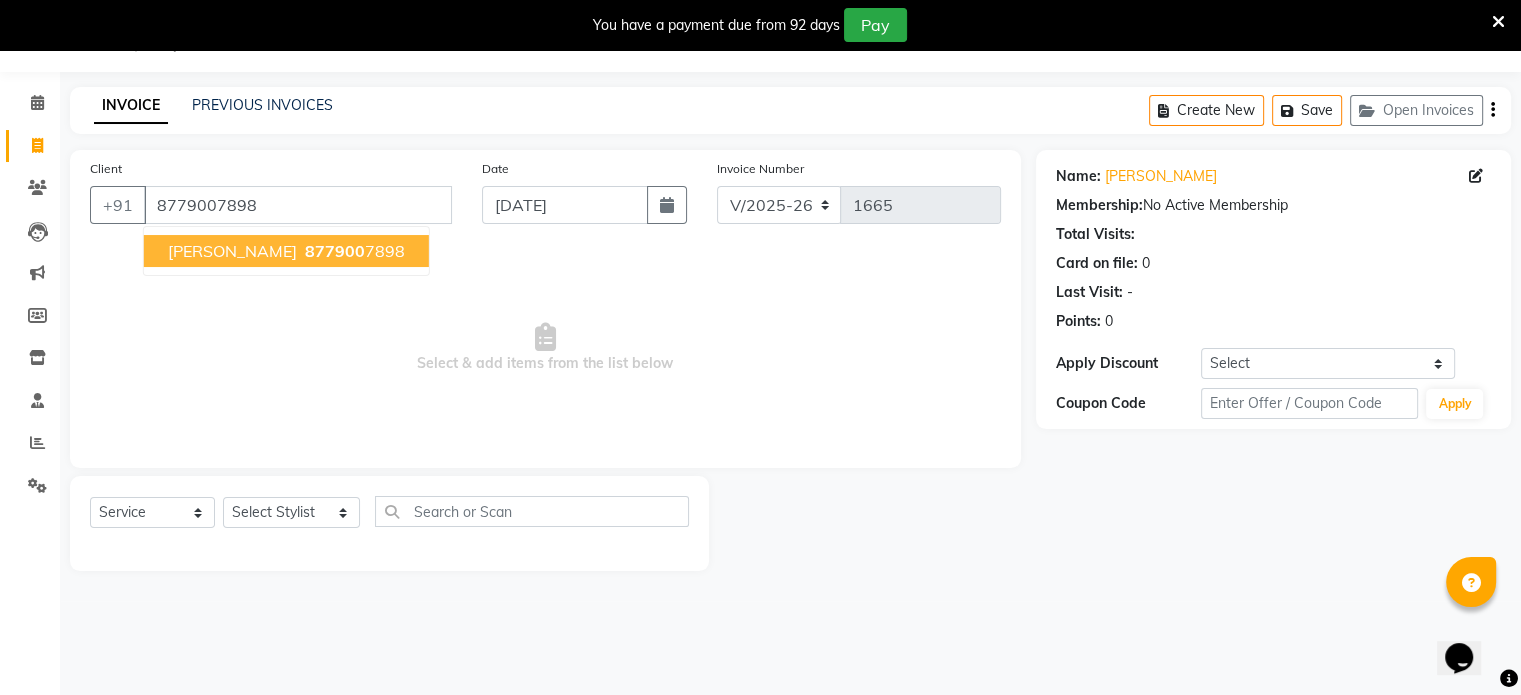 click on "[PERSON_NAME]" at bounding box center [232, 251] 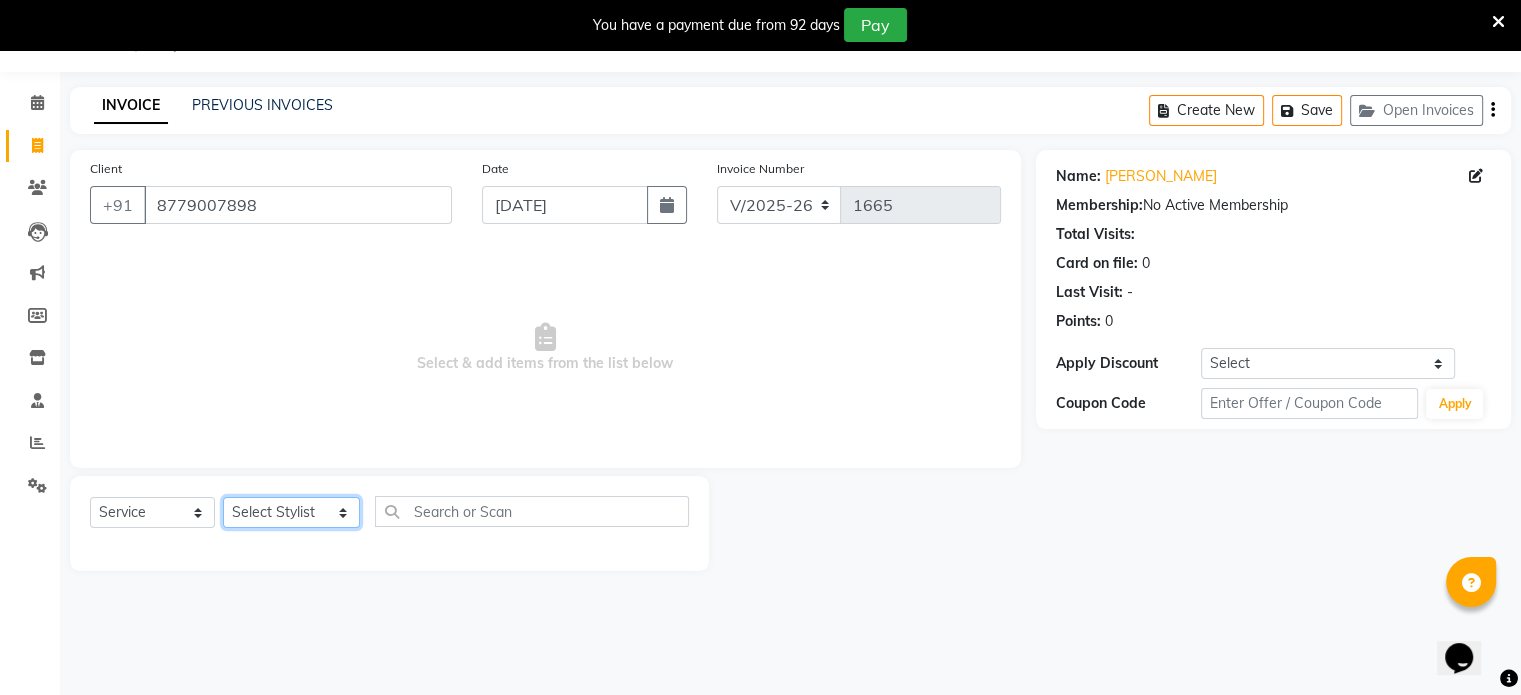 click on "Select Stylist [PERSON_NAME] NAT [PERSON_NAME] [PERSON_NAME] [PERSON_NAME] [PERSON_NAME] [PERSON_NAME] MORE  [PERSON_NAME] [PERSON_NAME] DC [PERSON_NAME] [PERSON_NAME] [PERSON_NAME] [PERSON_NAME]  [PERSON_NAME] [PERSON_NAME] GAURAV MORE [PERSON_NAME] MANE [PERSON_NAME] [PERSON_NAME] [PERSON_NAME] [PERSON_NAME] PARWATHIA [PERSON_NAME] [MEDICAL_DATA][PERSON_NAME] NOOR [PERSON_NAME] [PERSON_NAME] [PERSON_NAME] [PERSON_NAME] [PERSON_NAME] [PERSON_NAME] [PERSON_NAME] [PERSON_NAME] [PERSON_NAME] [PERSON_NAME] [PERSON_NAME] [PERSON_NAME] VIKRAM [PERSON_NAME]" 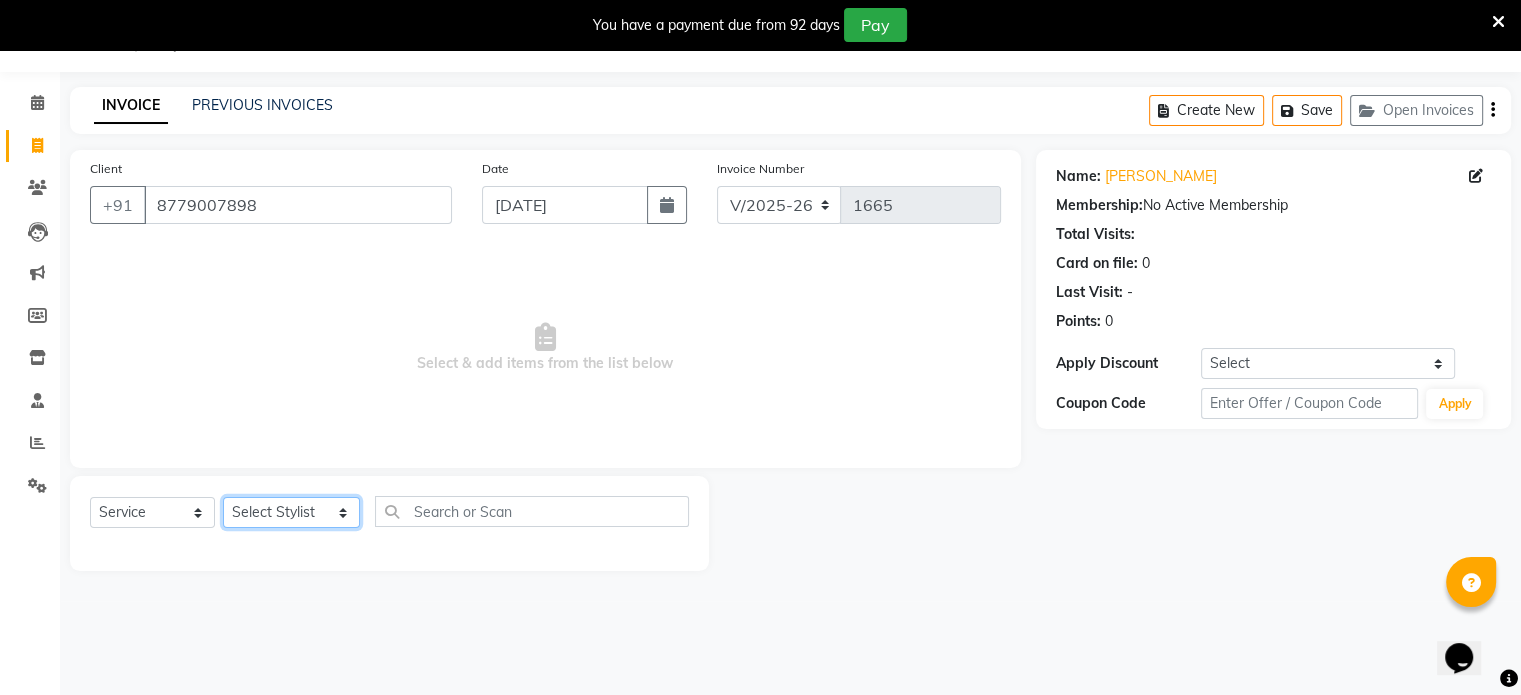 select on "85941" 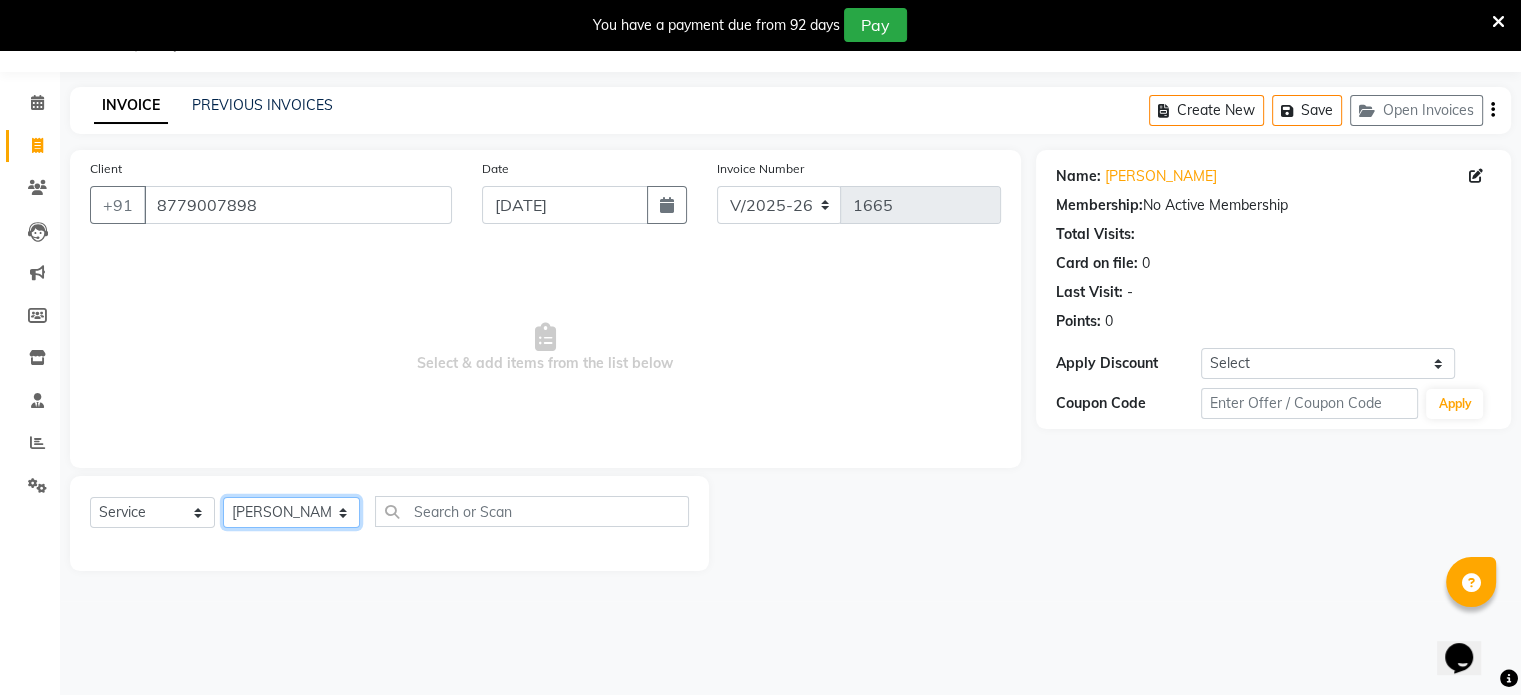 click on "Select Stylist [PERSON_NAME] NAT [PERSON_NAME] [PERSON_NAME] [PERSON_NAME] [PERSON_NAME] [PERSON_NAME] MORE  [PERSON_NAME] [PERSON_NAME] DC [PERSON_NAME] [PERSON_NAME] [PERSON_NAME] [PERSON_NAME]  [PERSON_NAME] [PERSON_NAME] GAURAV MORE [PERSON_NAME] MANE [PERSON_NAME] [PERSON_NAME] [PERSON_NAME] [PERSON_NAME] PARWATHIA [PERSON_NAME] [MEDICAL_DATA][PERSON_NAME] NOOR [PERSON_NAME] [PERSON_NAME] [PERSON_NAME] [PERSON_NAME] [PERSON_NAME] [PERSON_NAME] [PERSON_NAME] [PERSON_NAME] [PERSON_NAME] [PERSON_NAME] [PERSON_NAME] [PERSON_NAME] VIKRAM [PERSON_NAME]" 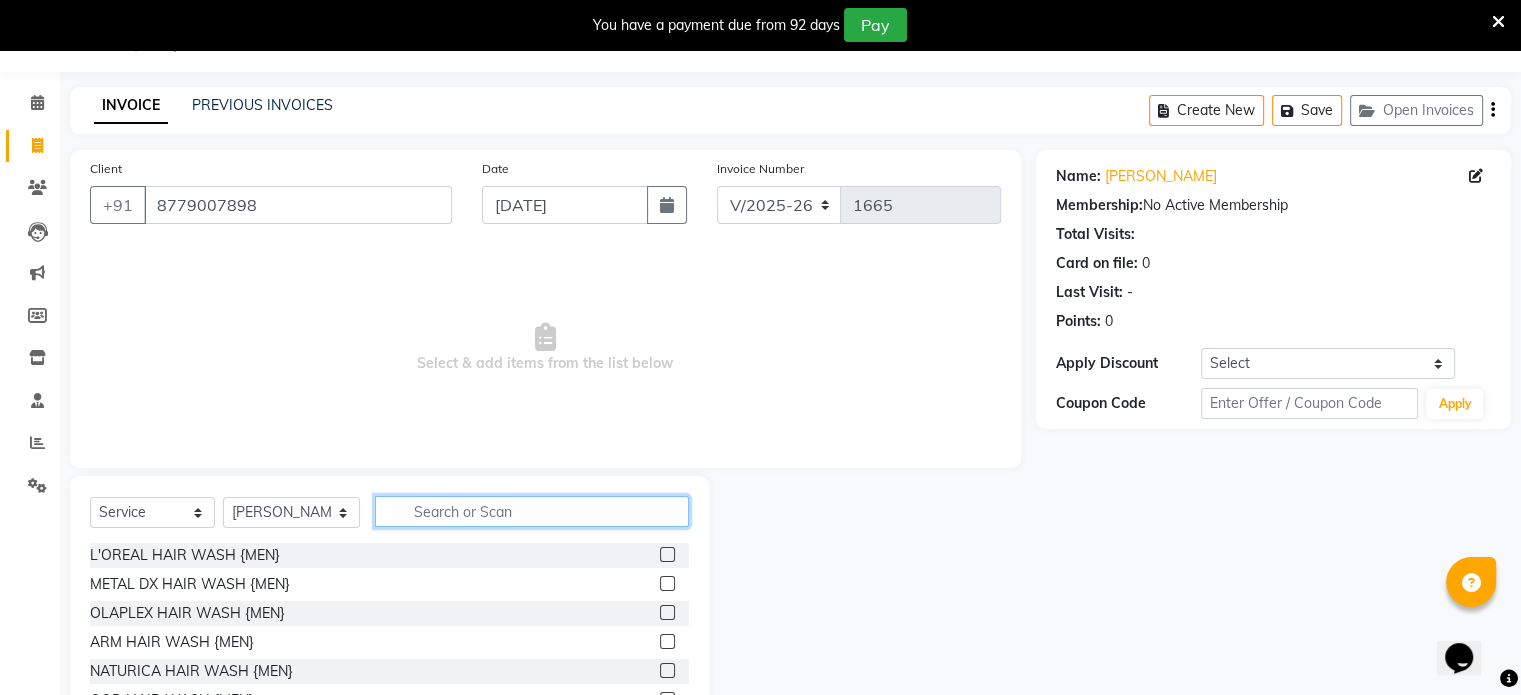 click 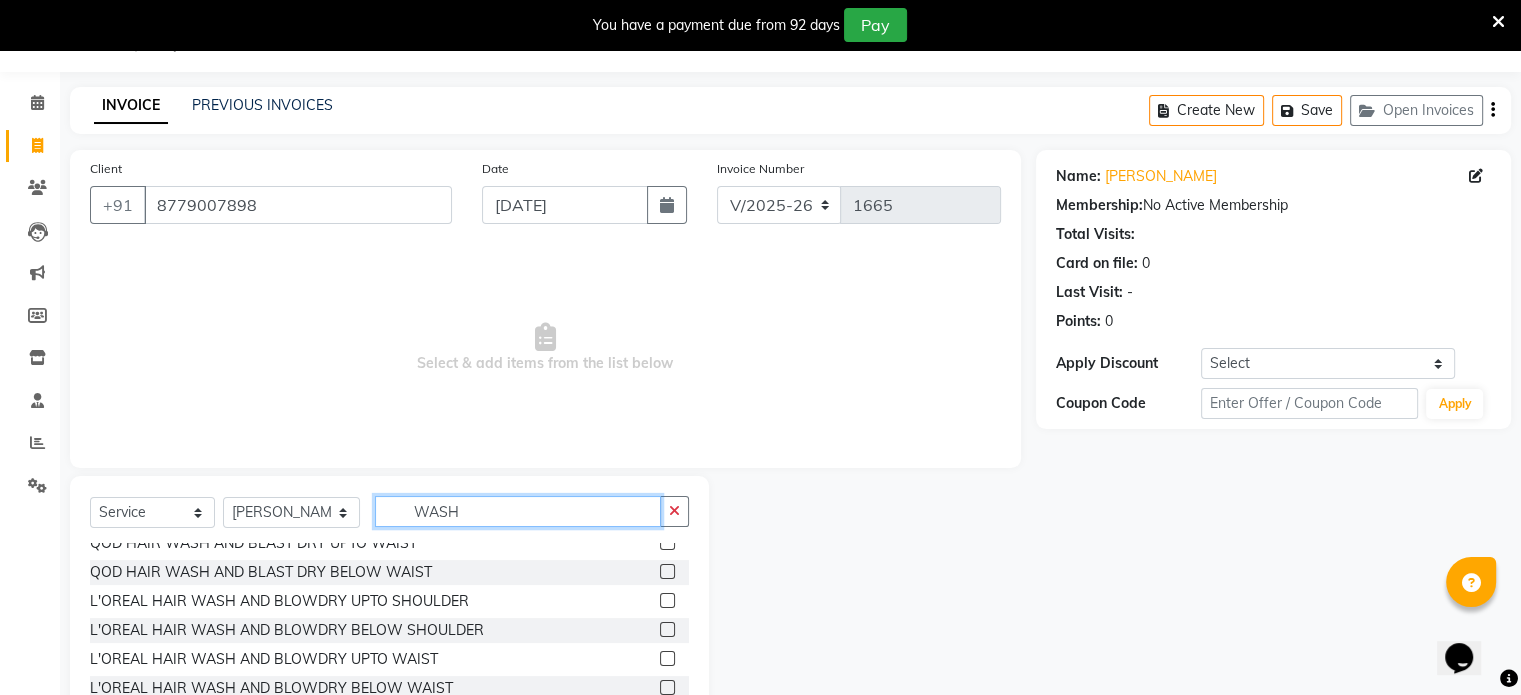 scroll, scrollTop: 1000, scrollLeft: 0, axis: vertical 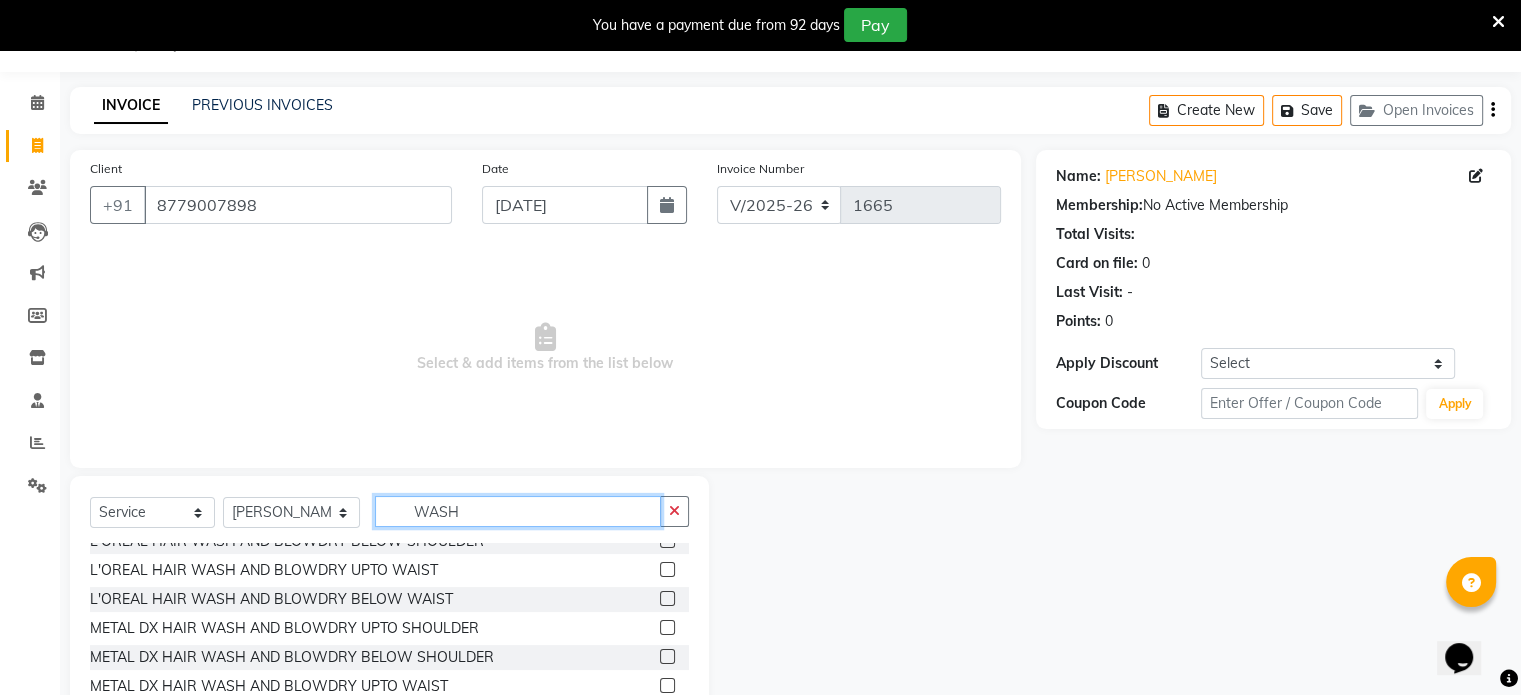 type on "WASH" 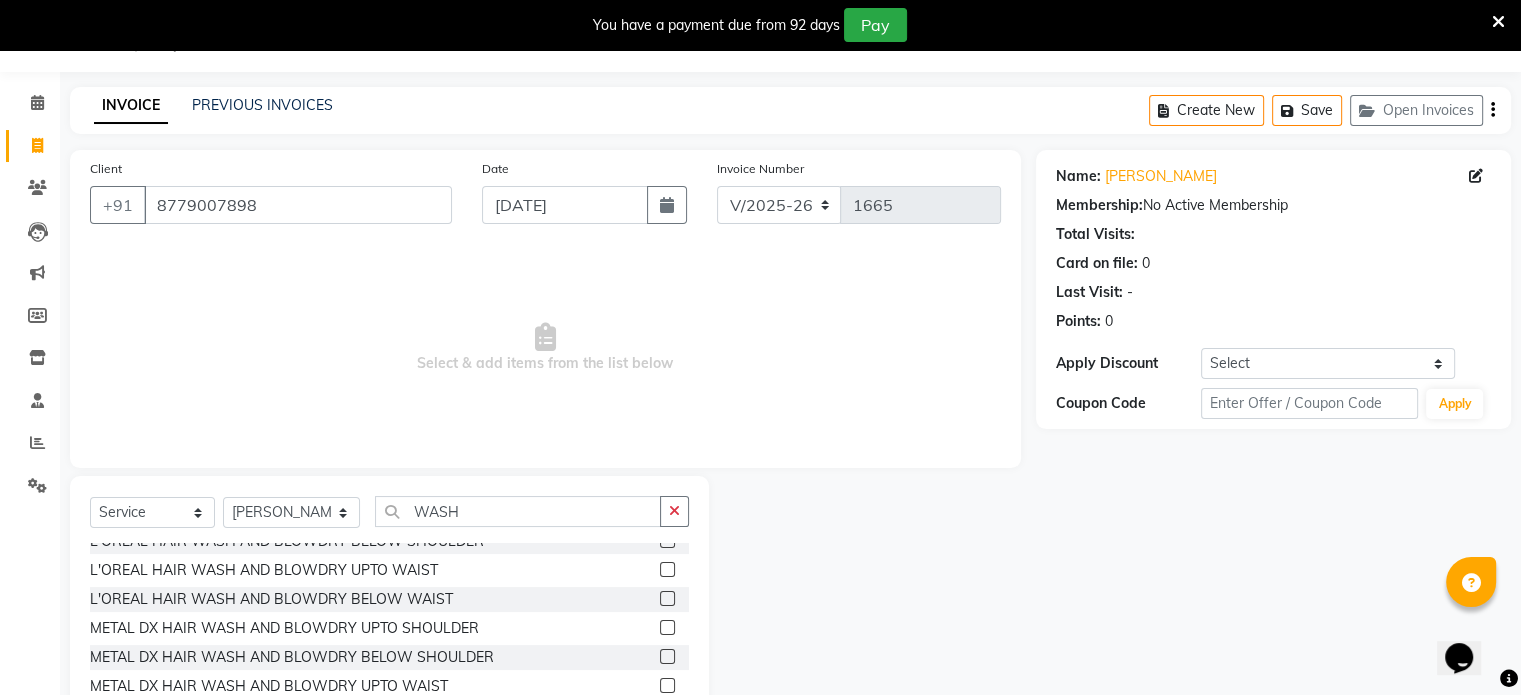 click 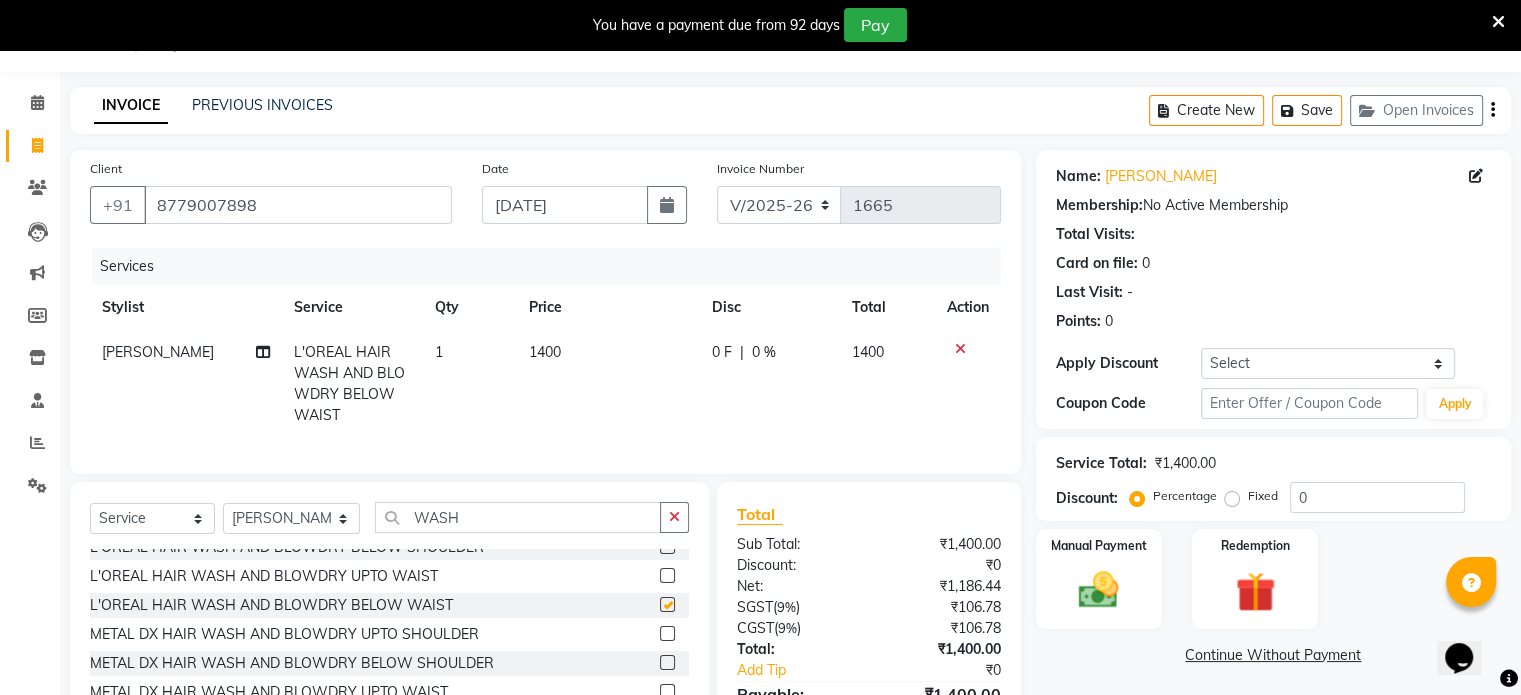 checkbox on "false" 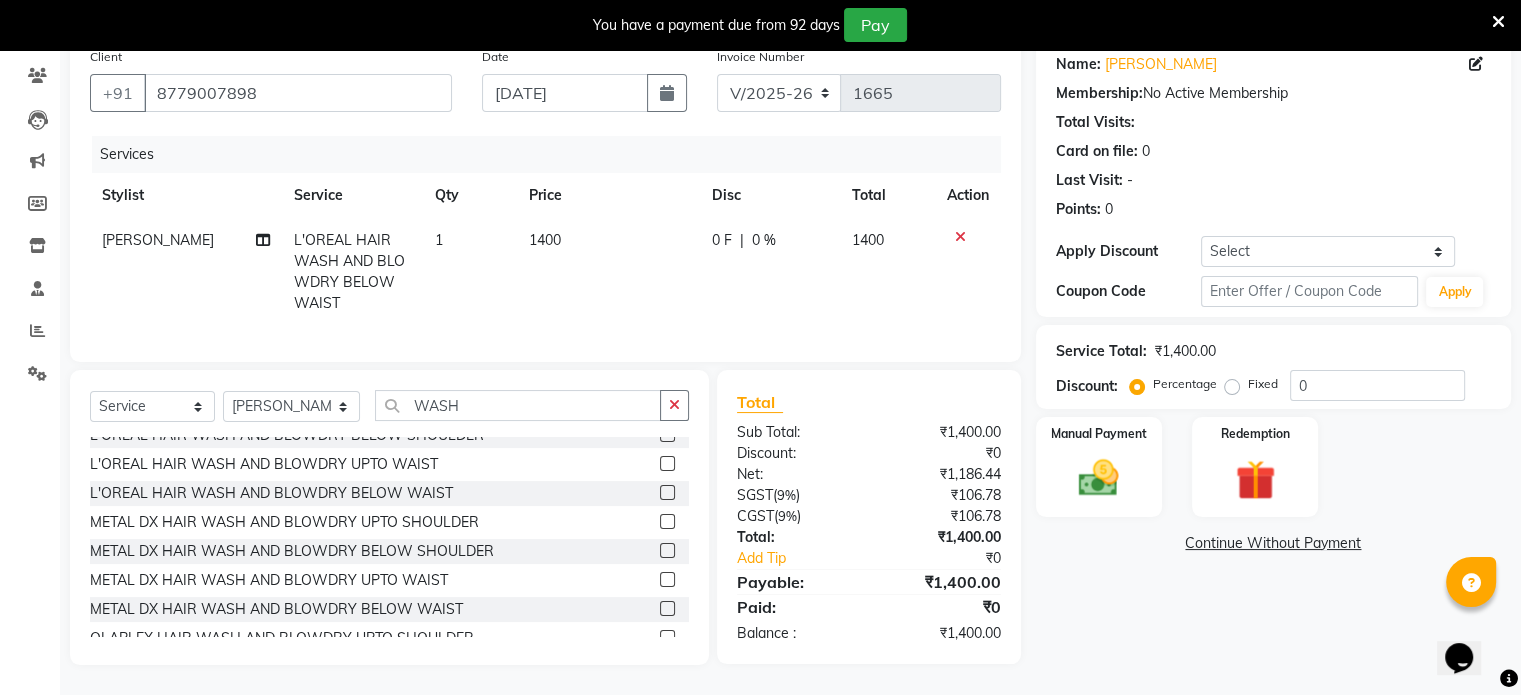 scroll, scrollTop: 177, scrollLeft: 0, axis: vertical 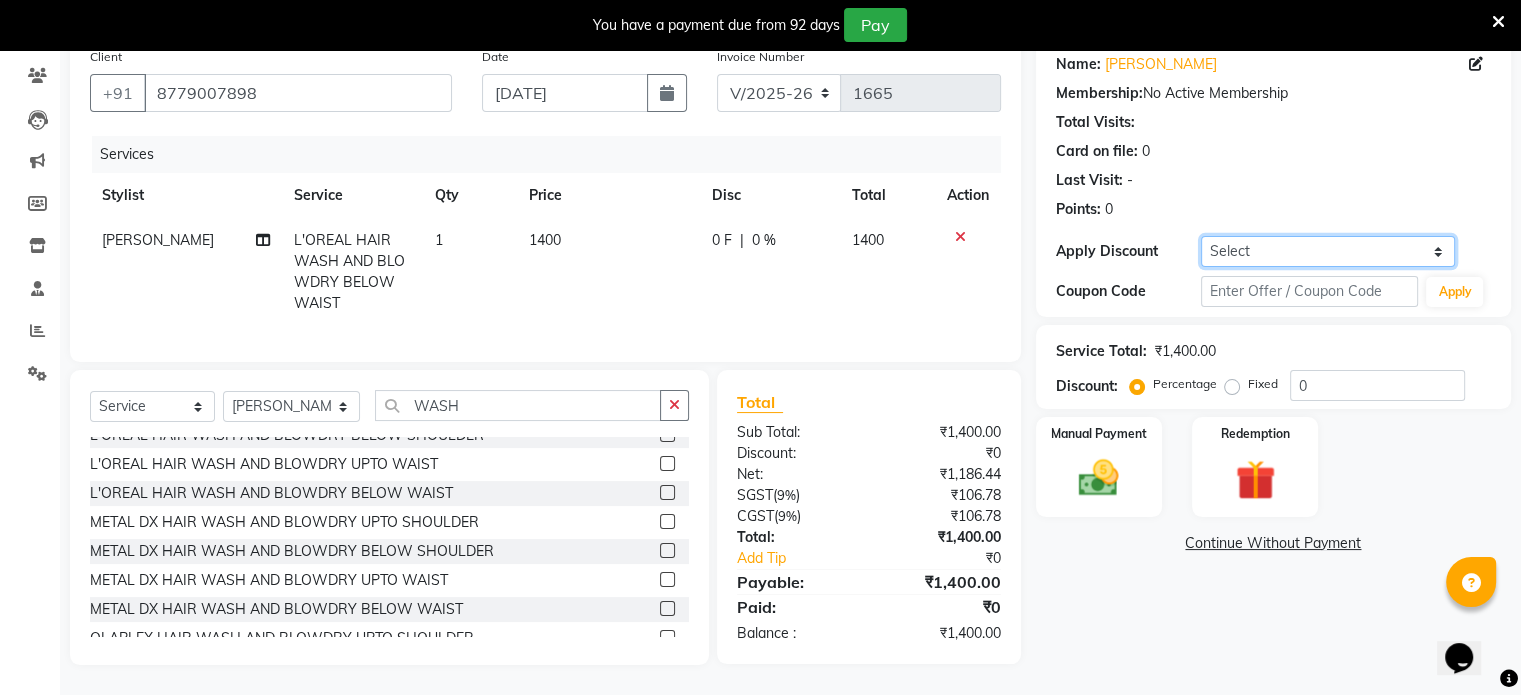 click on "Select Coupon → 500 Coupons Coupon → Kalpataru20 Coupon → Veda20 Coupon → Salt-20" 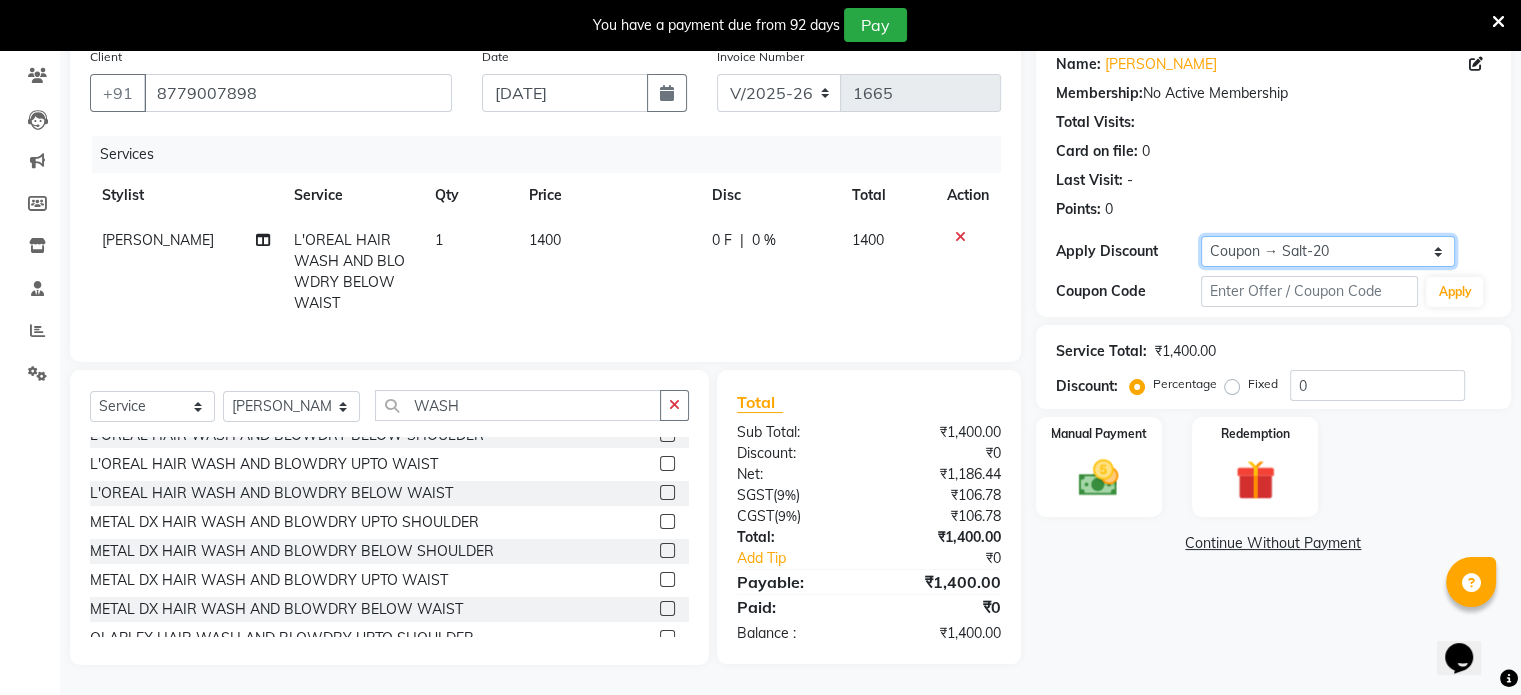 click on "Select Coupon → 500 Coupons Coupon → Kalpataru20 Coupon → Veda20 Coupon → Salt-20" 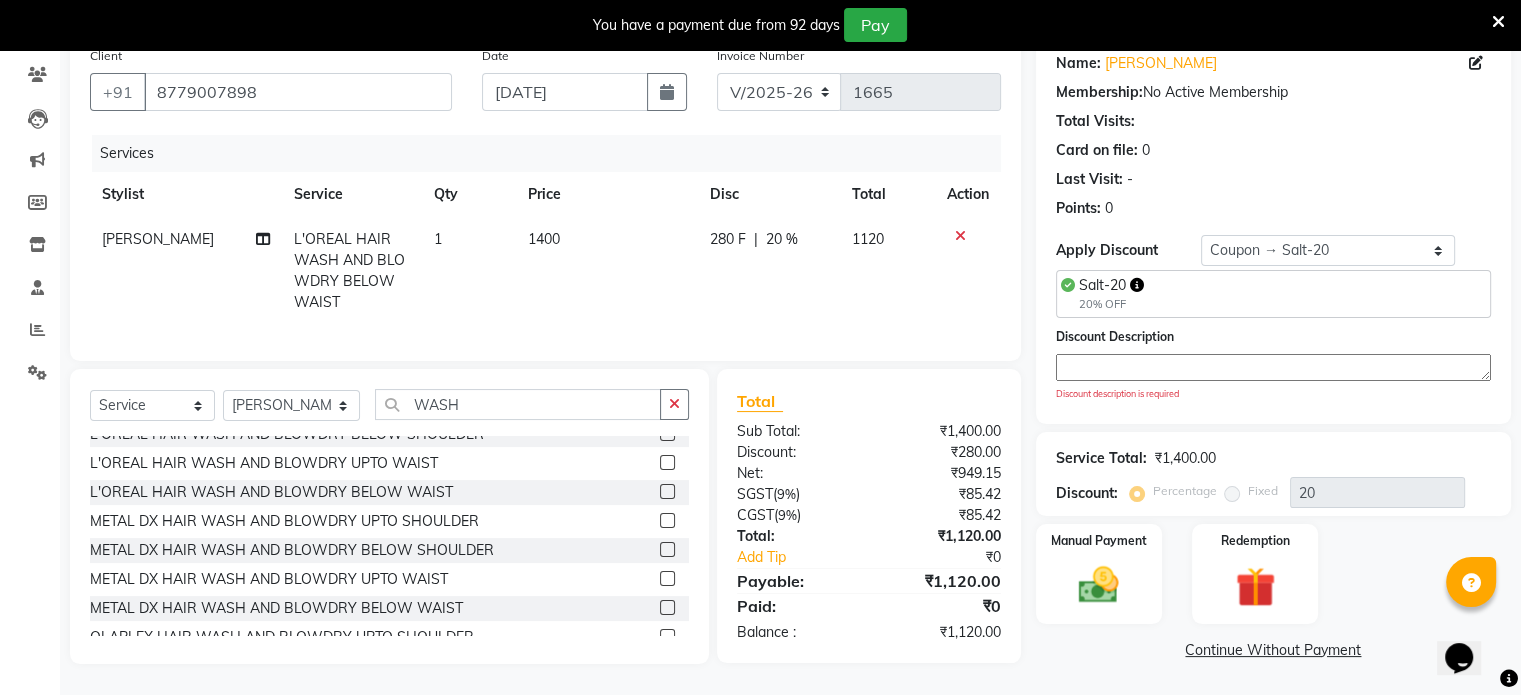 click 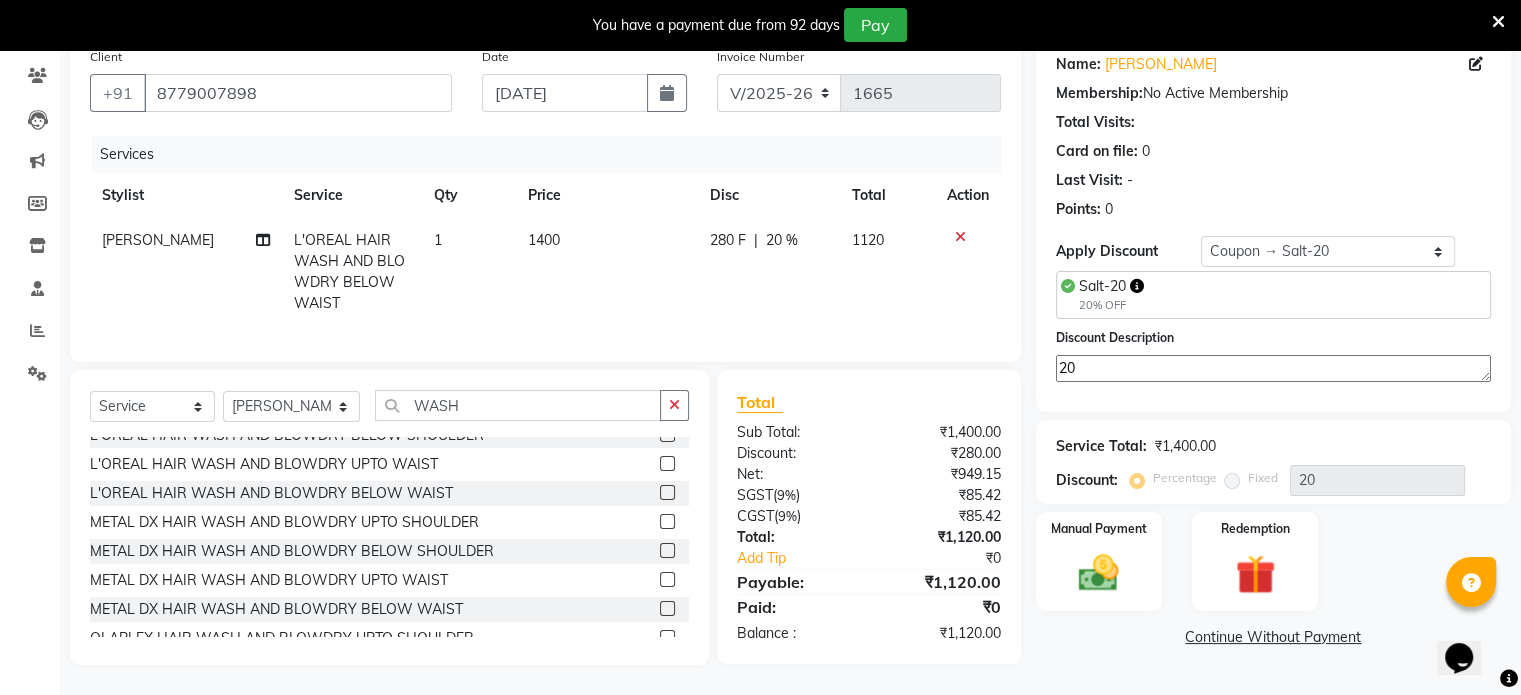 type on "20" 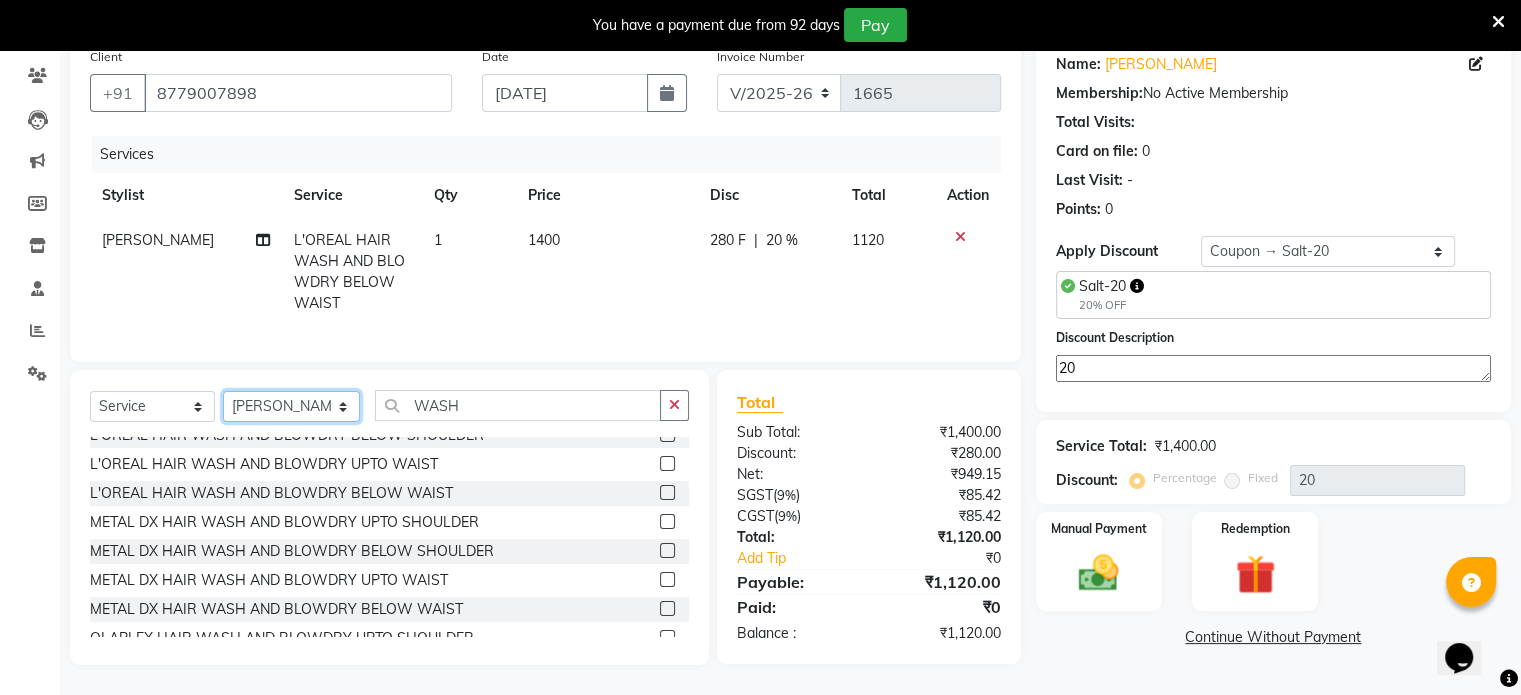 click on "Select Stylist [PERSON_NAME] NAT [PERSON_NAME] [PERSON_NAME] [PERSON_NAME] [PERSON_NAME] [PERSON_NAME] MORE  [PERSON_NAME] [PERSON_NAME] DC [PERSON_NAME] [PERSON_NAME] [PERSON_NAME] [PERSON_NAME]  [PERSON_NAME] [PERSON_NAME] GAURAV MORE [PERSON_NAME] MANE [PERSON_NAME] [PERSON_NAME] [PERSON_NAME] [PERSON_NAME] PARWATHIA [PERSON_NAME] [MEDICAL_DATA][PERSON_NAME] NOOR [PERSON_NAME] [PERSON_NAME] [PERSON_NAME] [PERSON_NAME] [PERSON_NAME] [PERSON_NAME] [PERSON_NAME] [PERSON_NAME] [PERSON_NAME] [PERSON_NAME] [PERSON_NAME] [PERSON_NAME] VIKRAM [PERSON_NAME]" 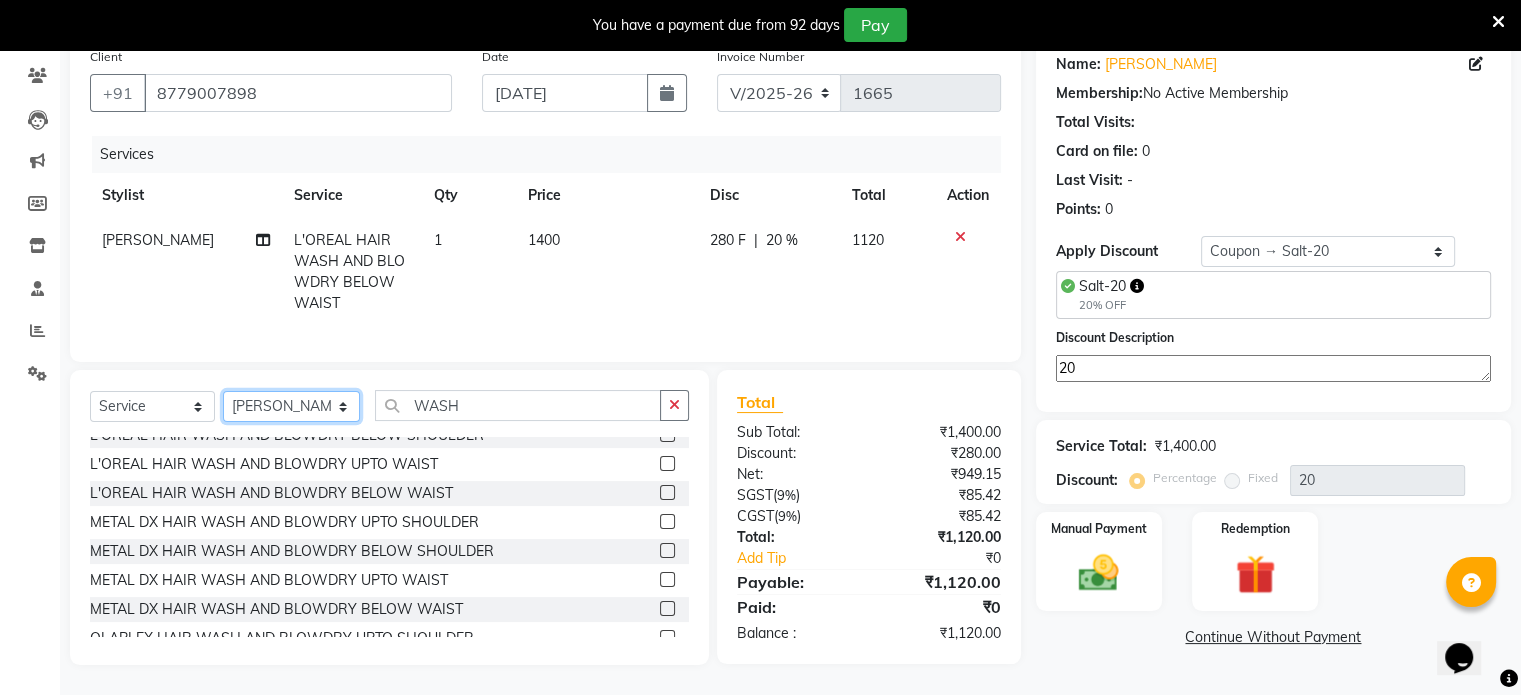 select on "77225" 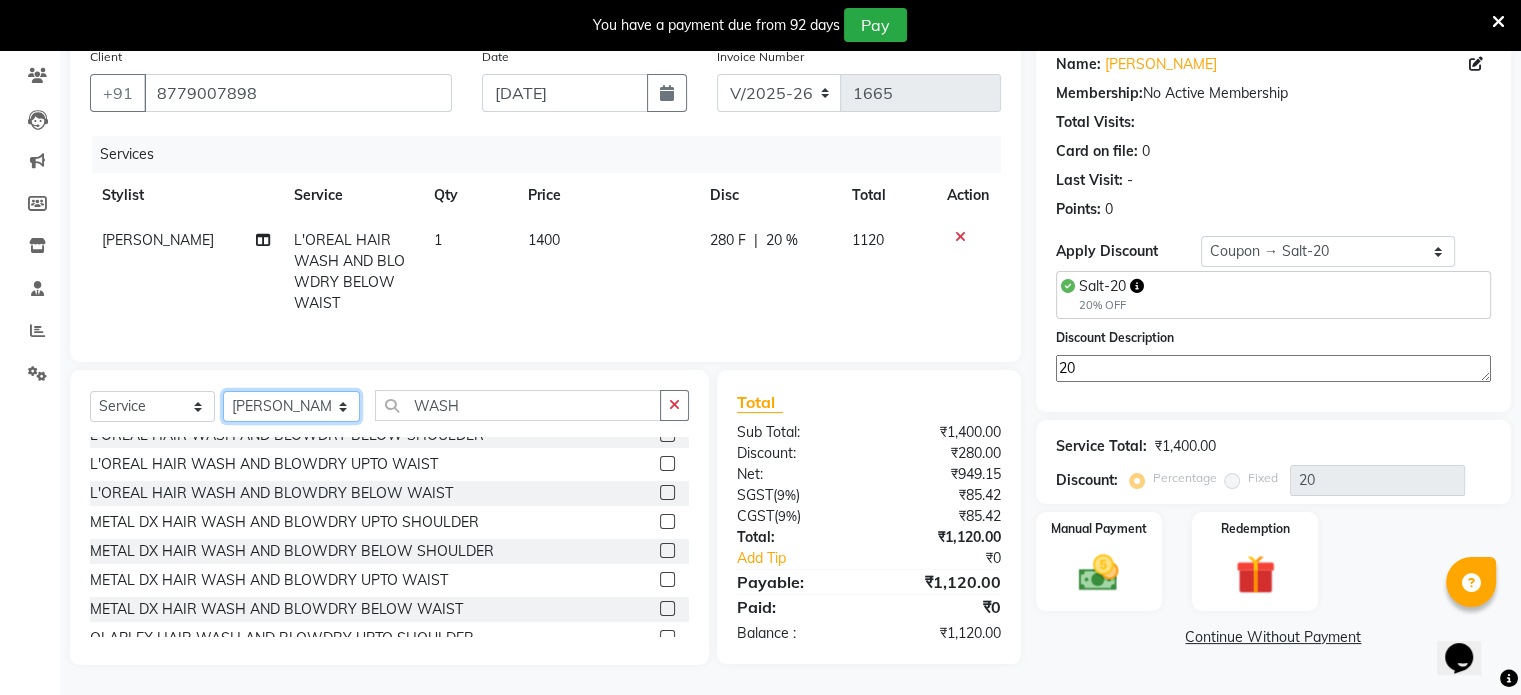 click on "Select Stylist [PERSON_NAME] NAT [PERSON_NAME] [PERSON_NAME] [PERSON_NAME] [PERSON_NAME] [PERSON_NAME] MORE  [PERSON_NAME] [PERSON_NAME] DC [PERSON_NAME] [PERSON_NAME] [PERSON_NAME] [PERSON_NAME]  [PERSON_NAME] [PERSON_NAME] GAURAV MORE [PERSON_NAME] MANE [PERSON_NAME] [PERSON_NAME] [PERSON_NAME] [PERSON_NAME] PARWATHIA [PERSON_NAME] [MEDICAL_DATA][PERSON_NAME] NOOR [PERSON_NAME] [PERSON_NAME] [PERSON_NAME] [PERSON_NAME] [PERSON_NAME] [PERSON_NAME] [PERSON_NAME] [PERSON_NAME] [PERSON_NAME] [PERSON_NAME] [PERSON_NAME] [PERSON_NAME] VIKRAM [PERSON_NAME]" 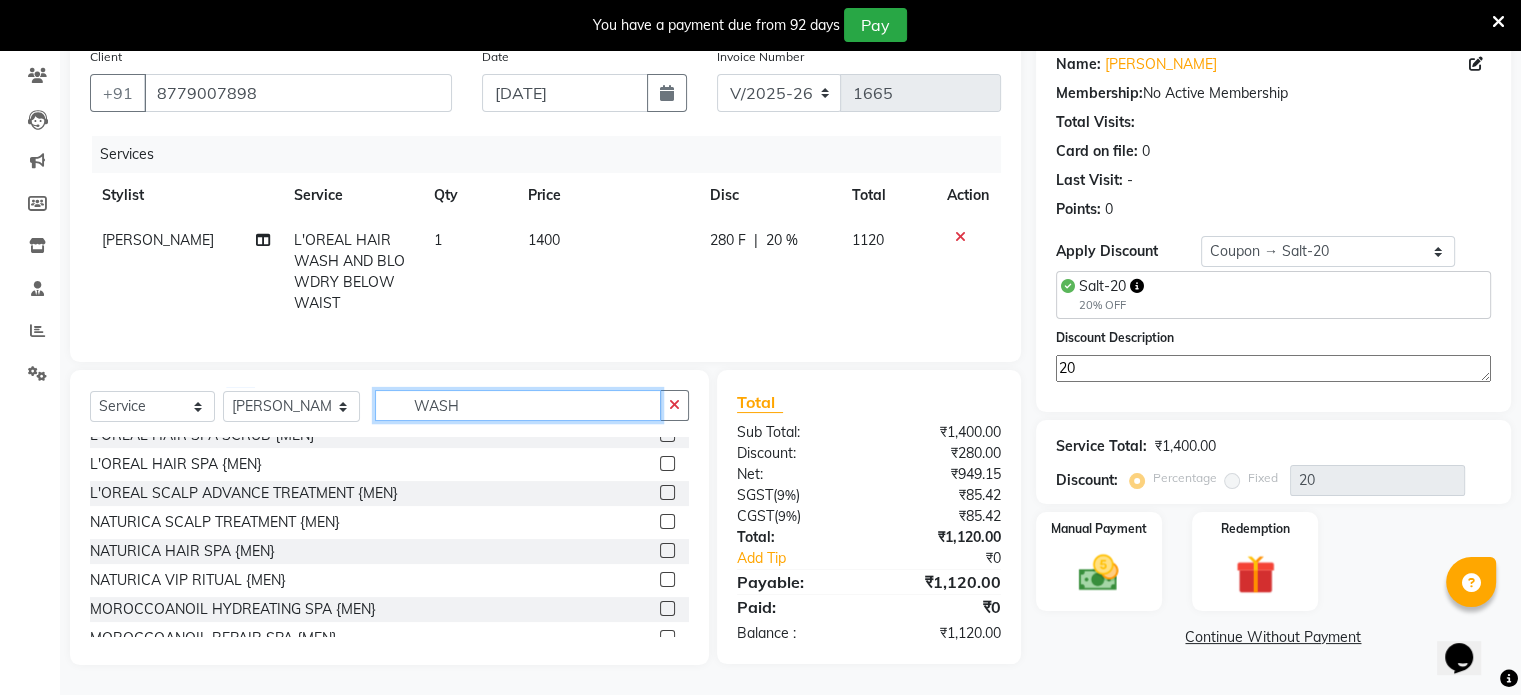 drag, startPoint x: 453, startPoint y: 409, endPoint x: 313, endPoint y: 391, distance: 141.1524 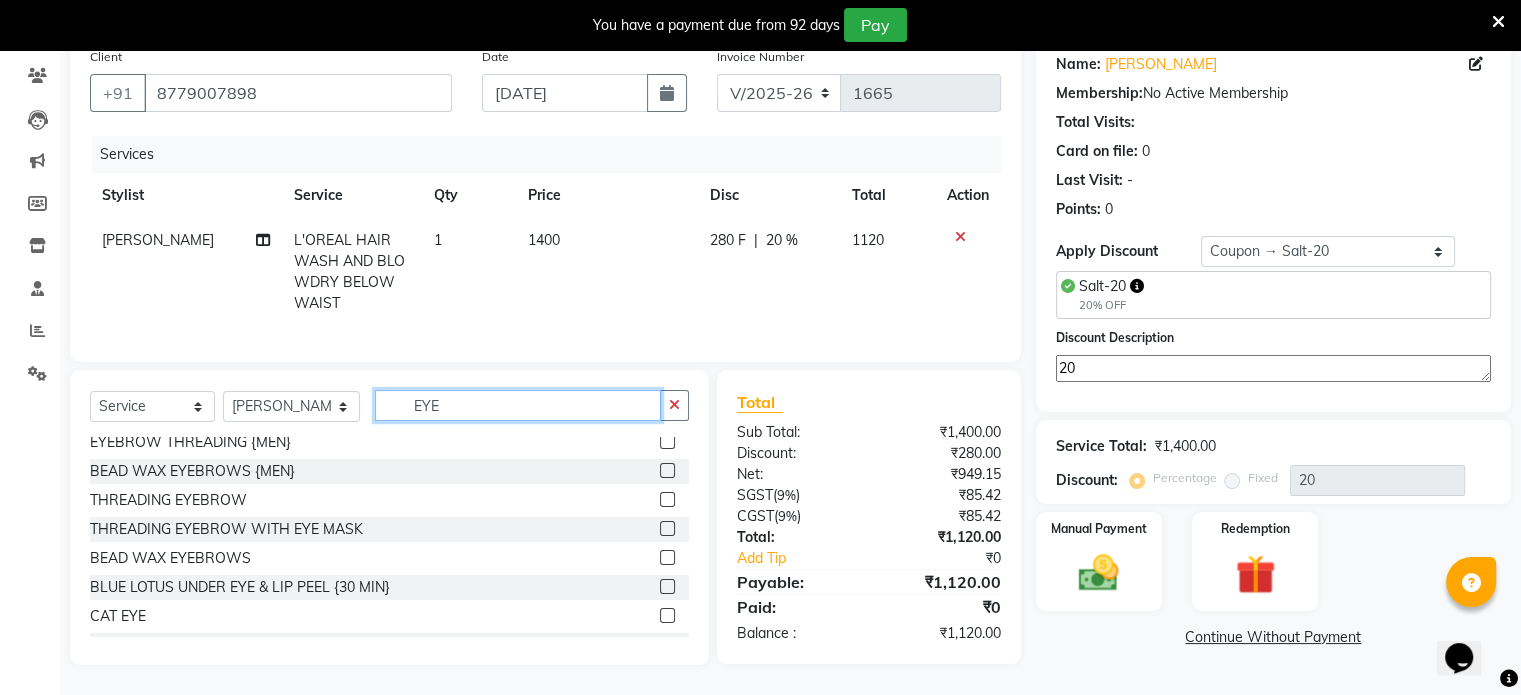 scroll, scrollTop: 35, scrollLeft: 0, axis: vertical 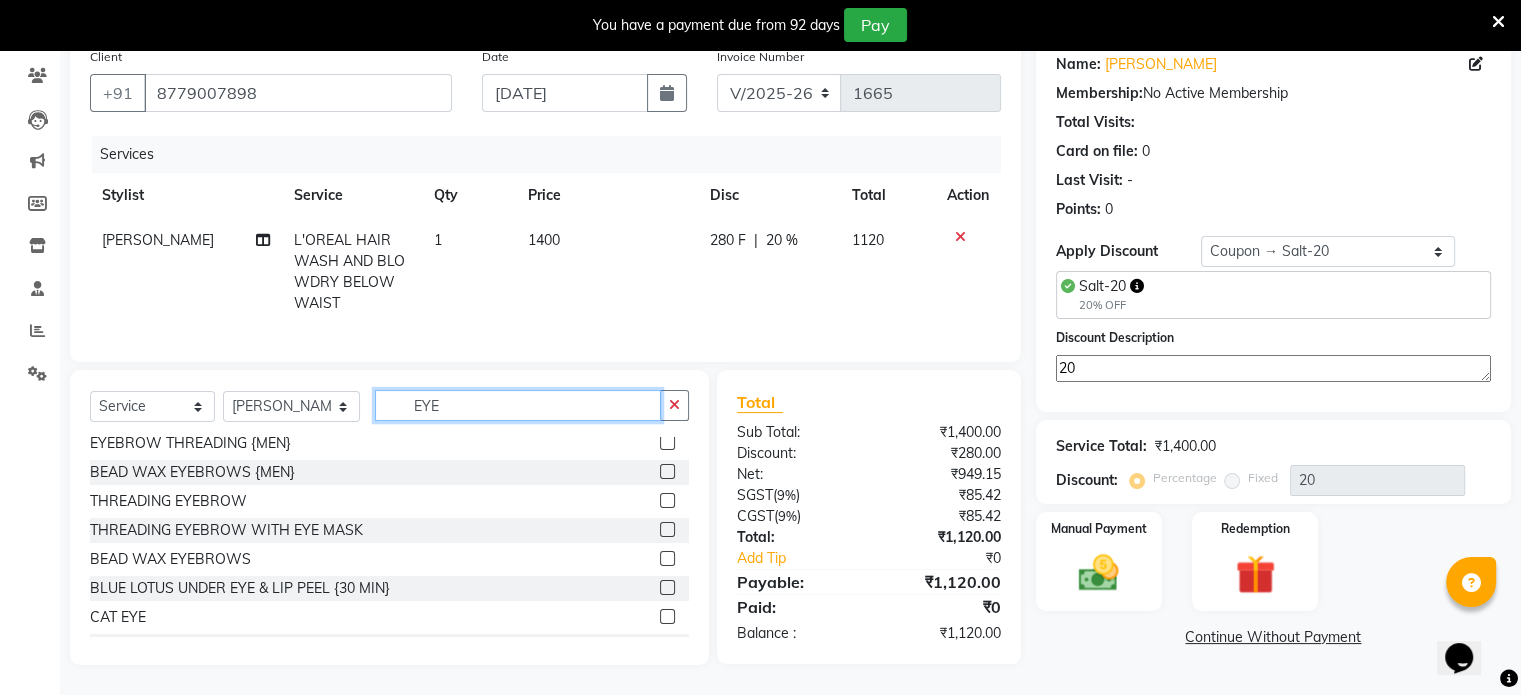 type on "EYE" 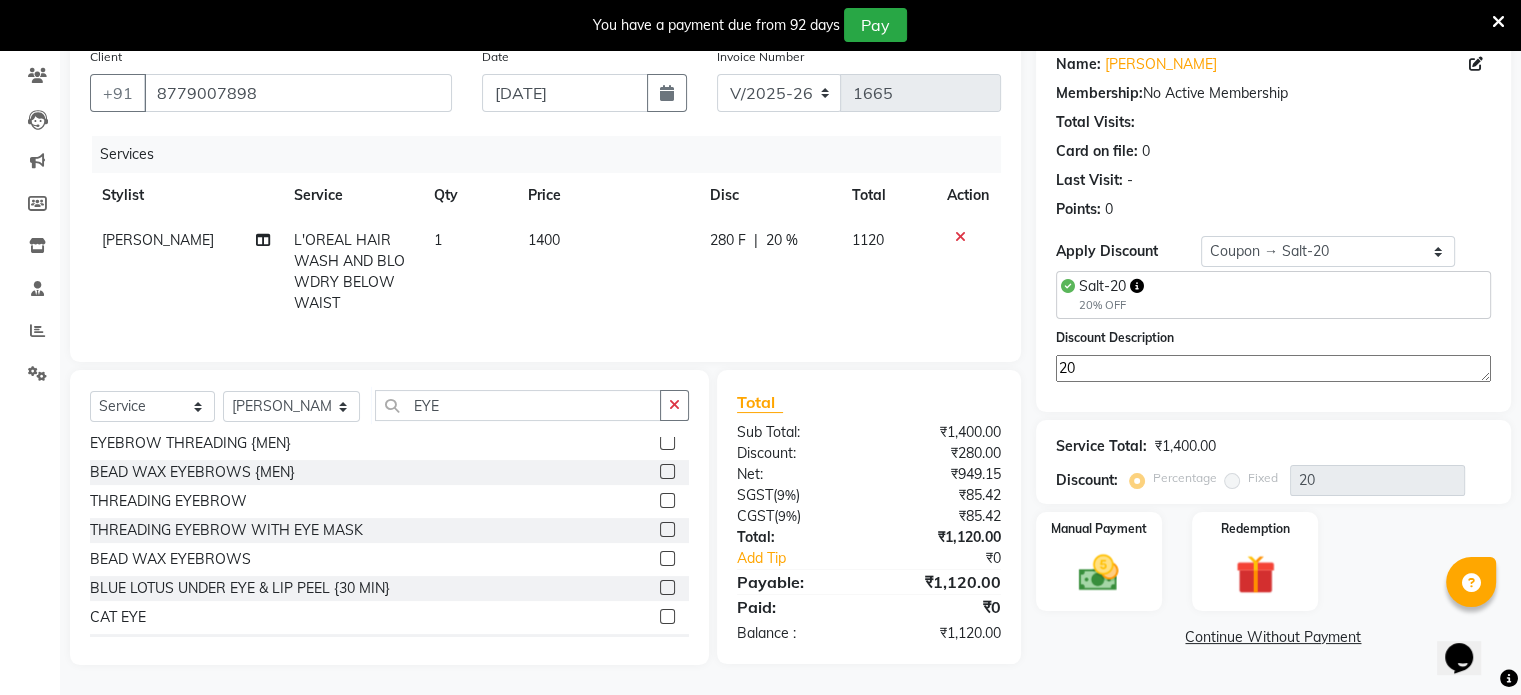 click 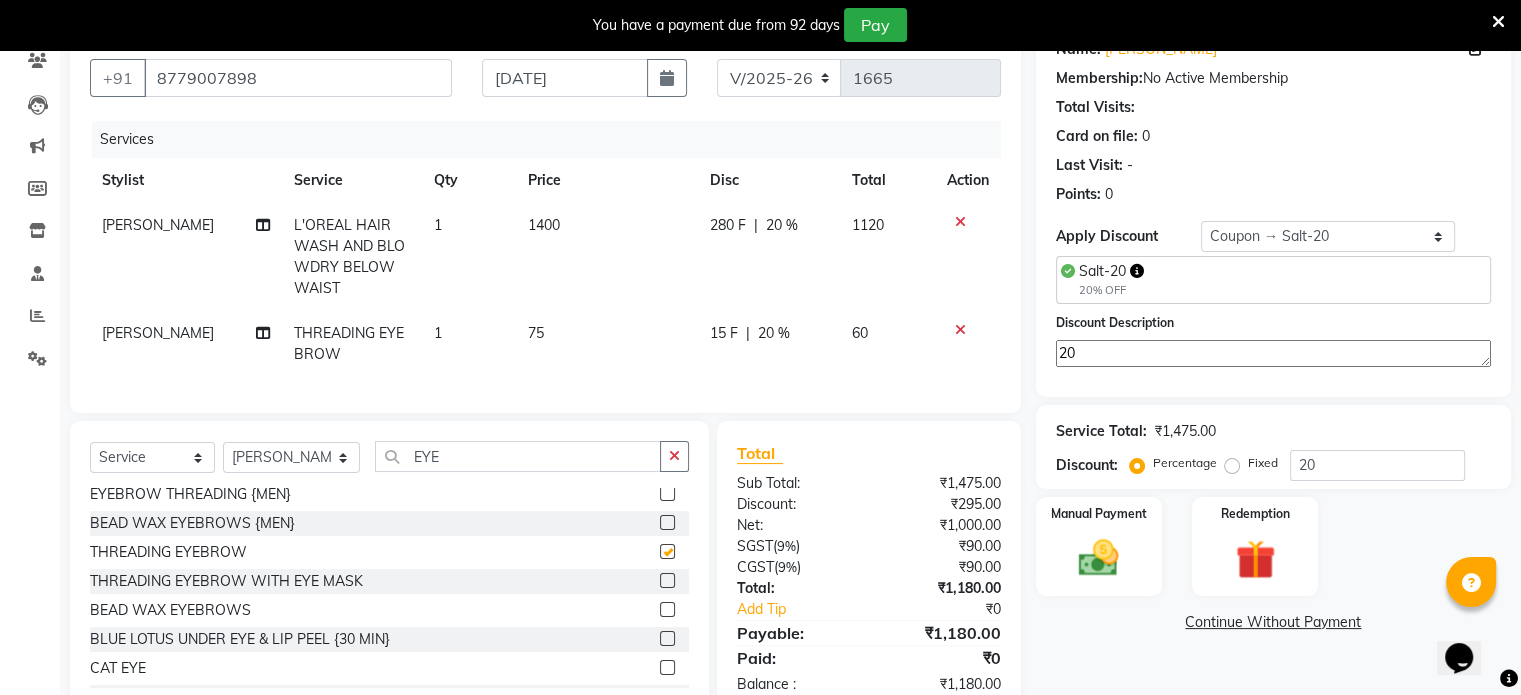 checkbox on "false" 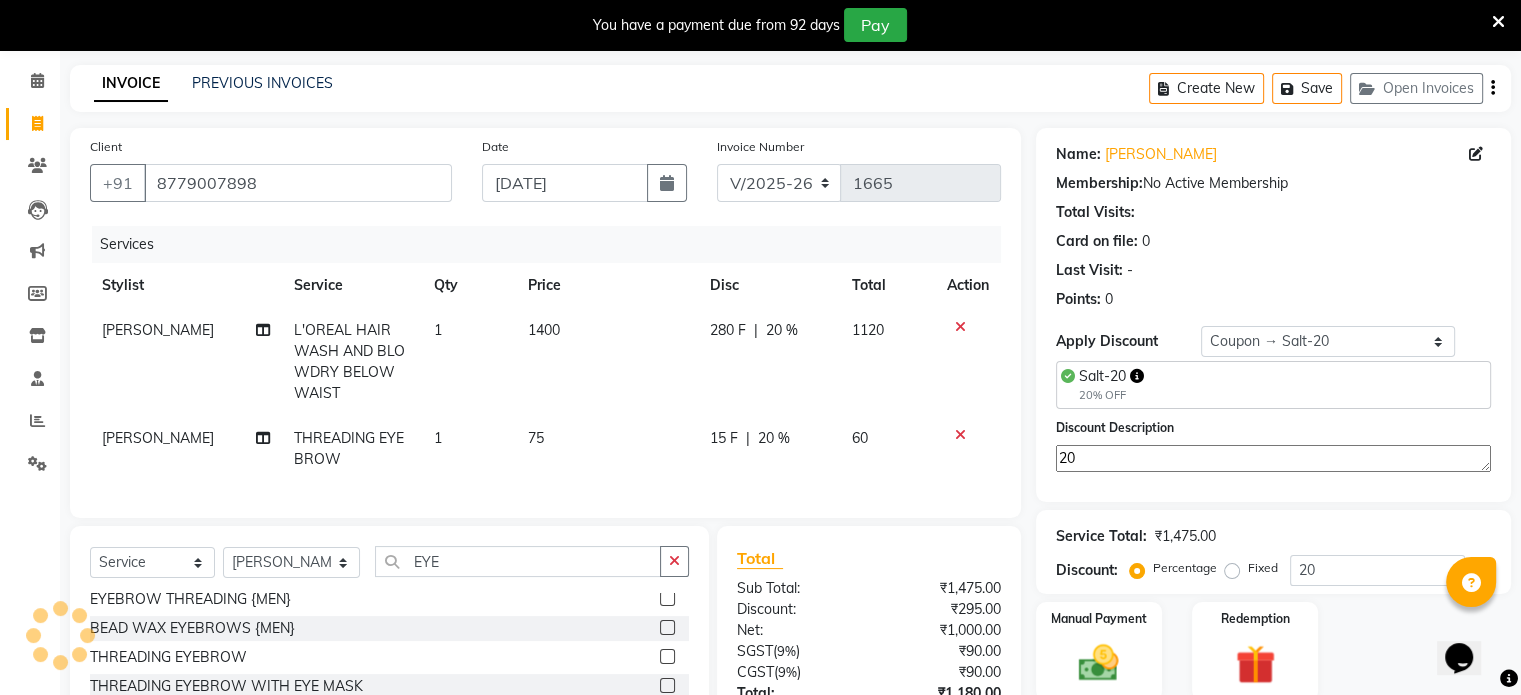 scroll, scrollTop: 0, scrollLeft: 0, axis: both 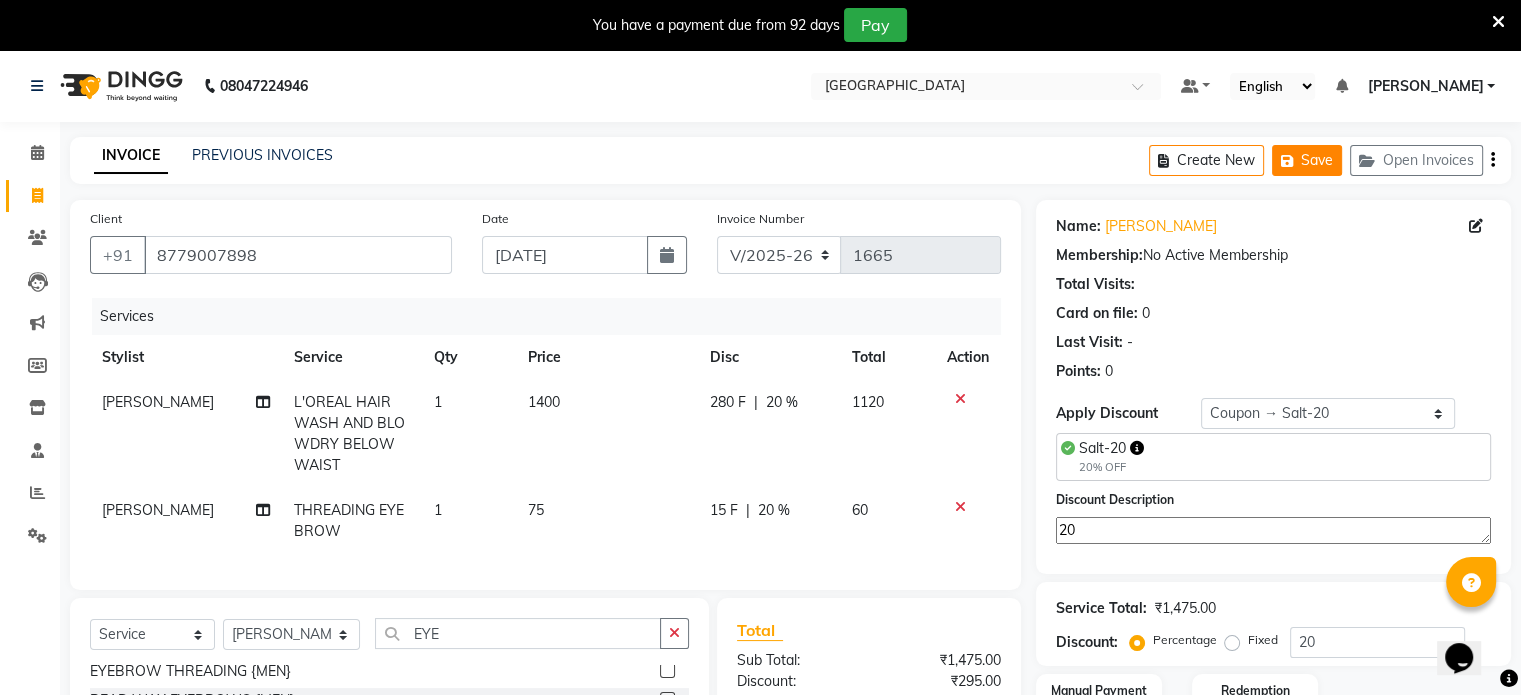 click 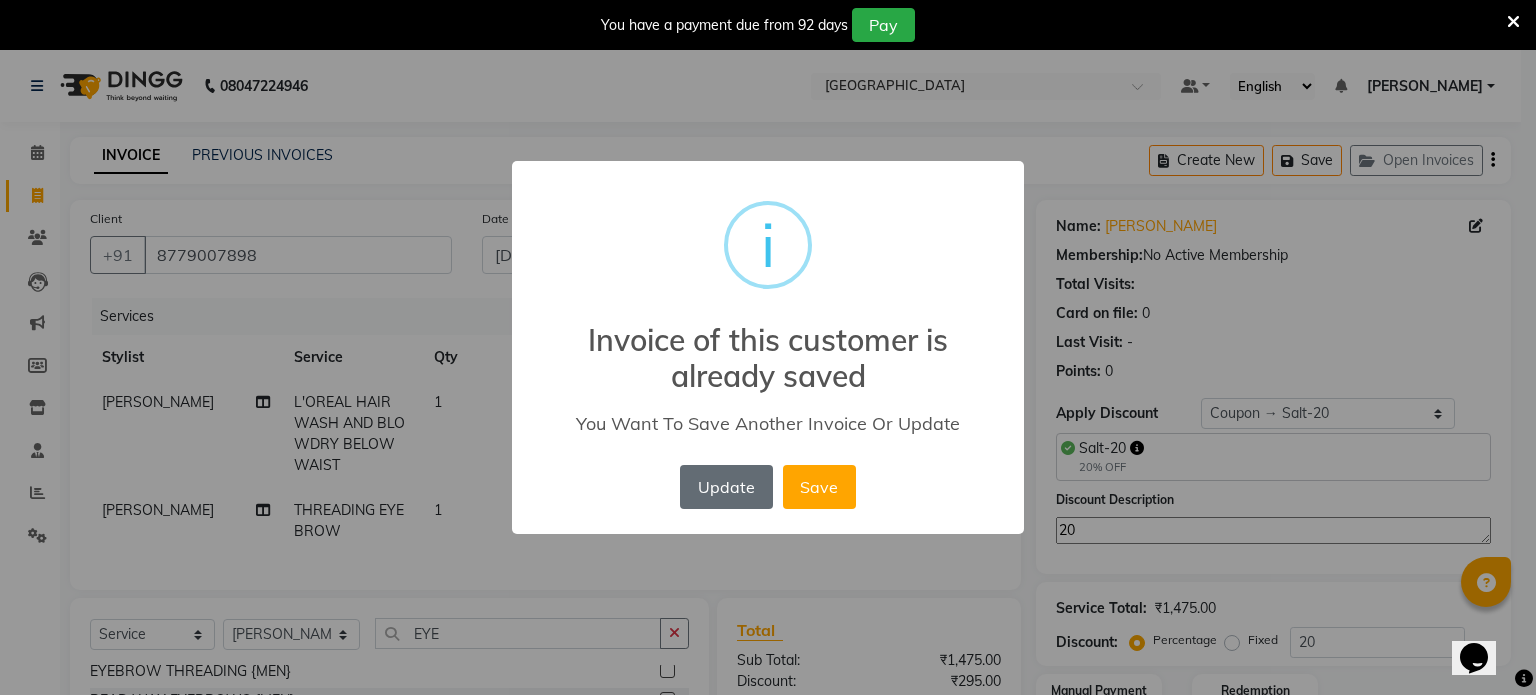 click on "Update" at bounding box center (726, 487) 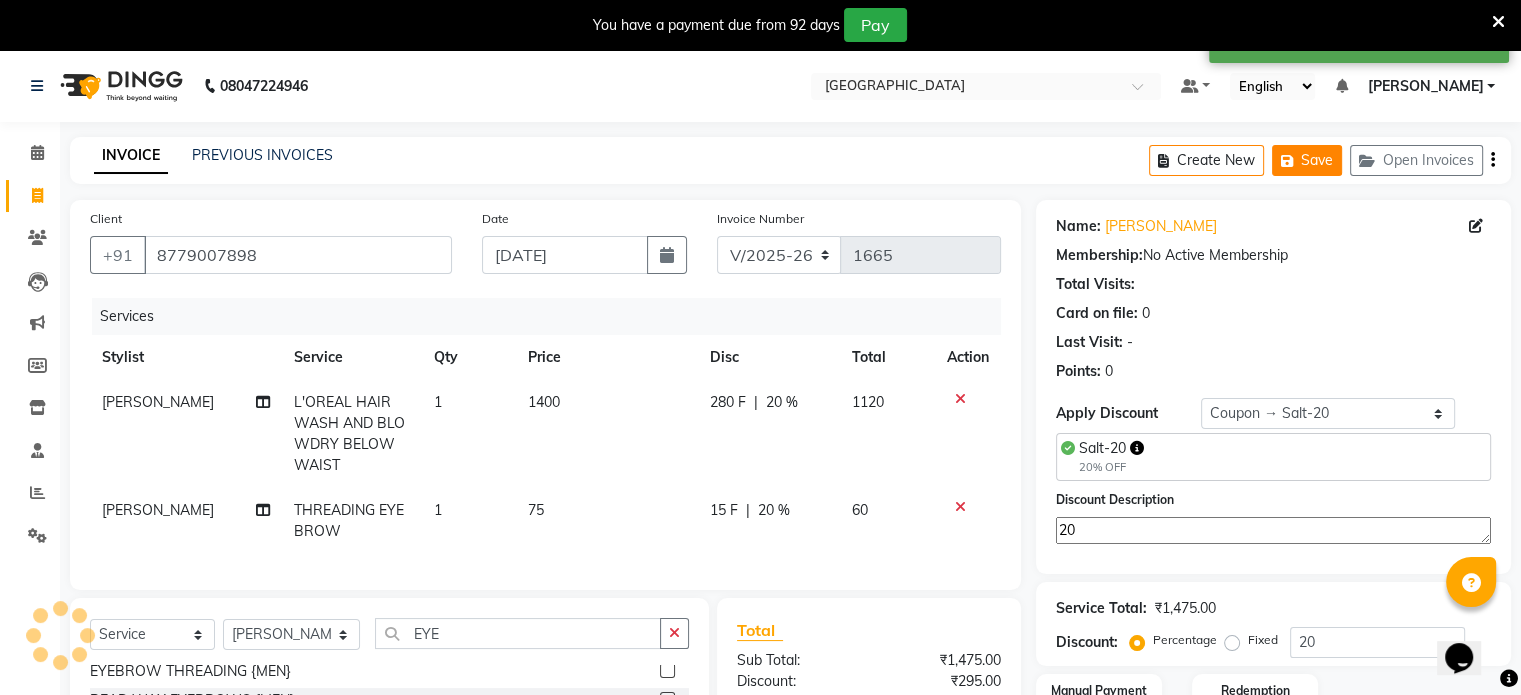 click on "Save" 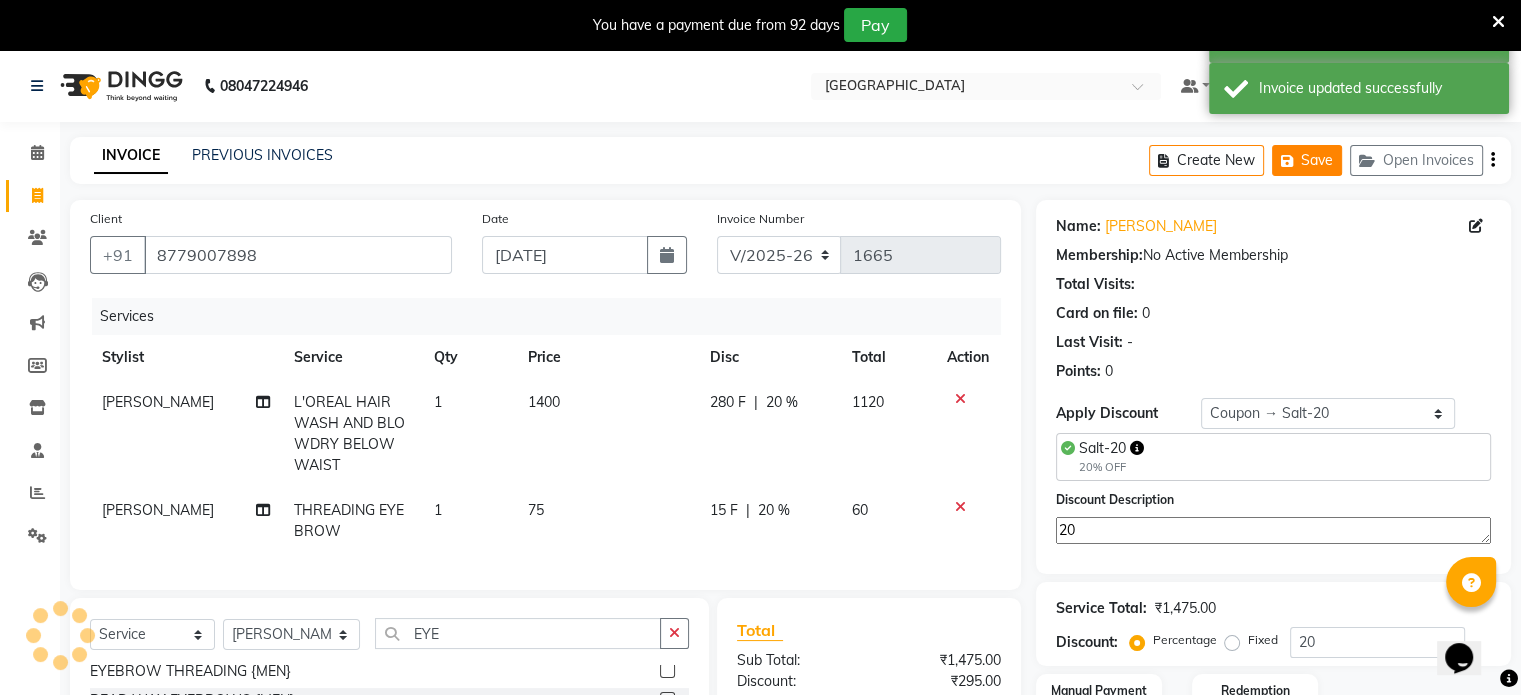 click on "Save" 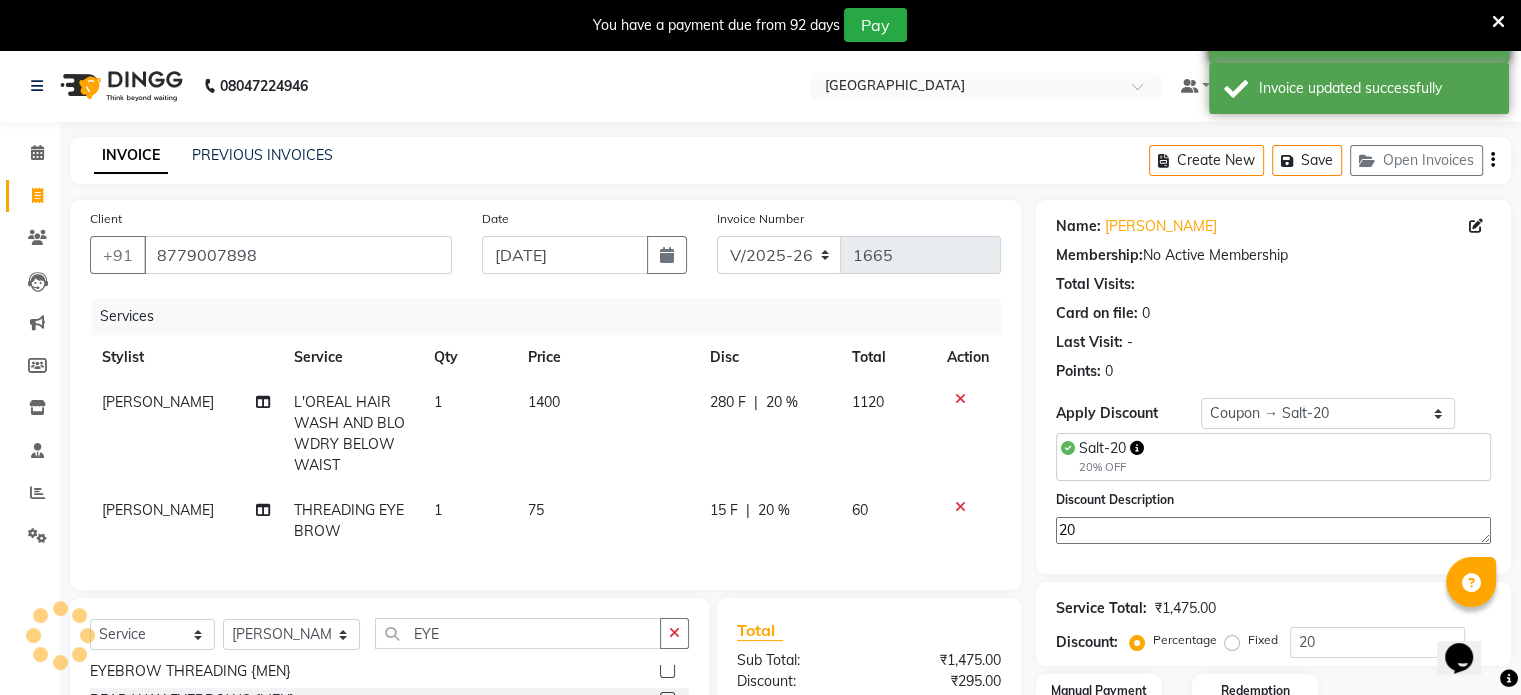 click at bounding box center (1498, 22) 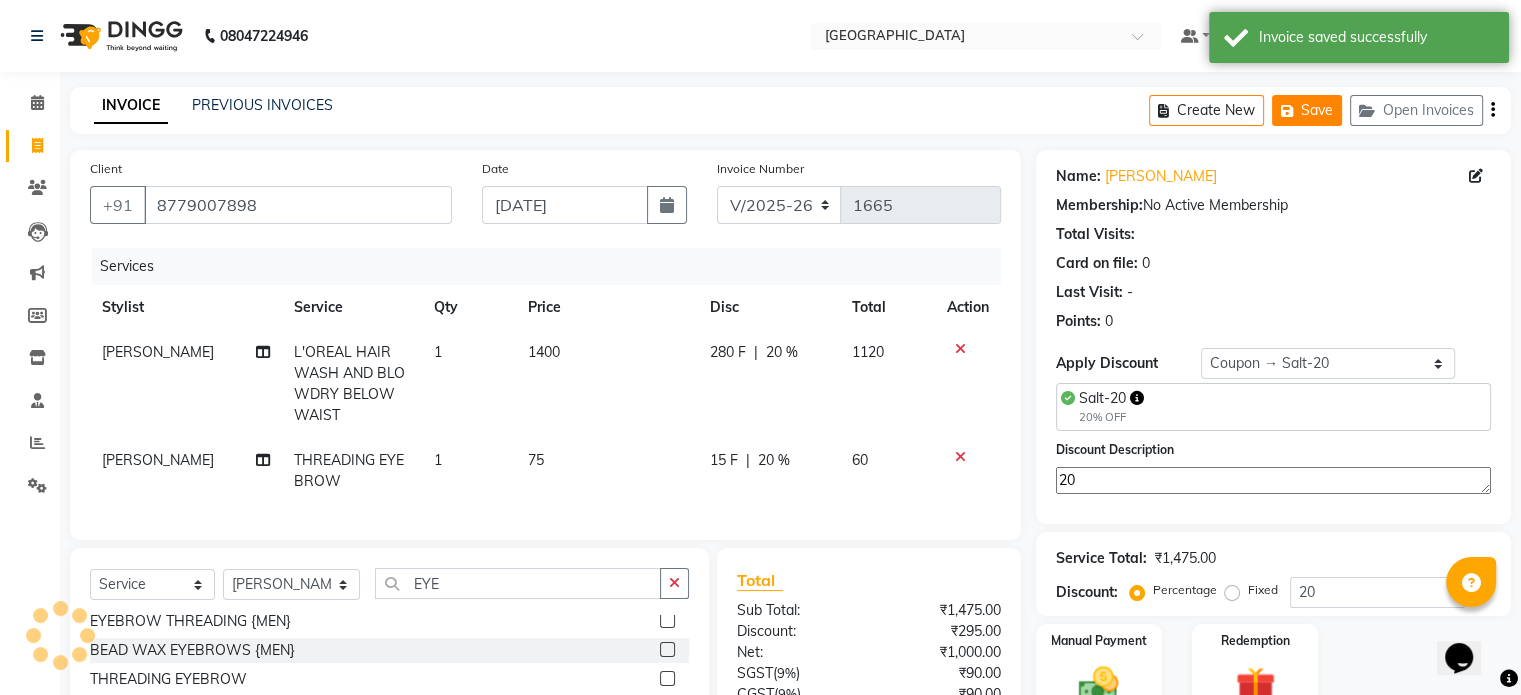 click on "Save" 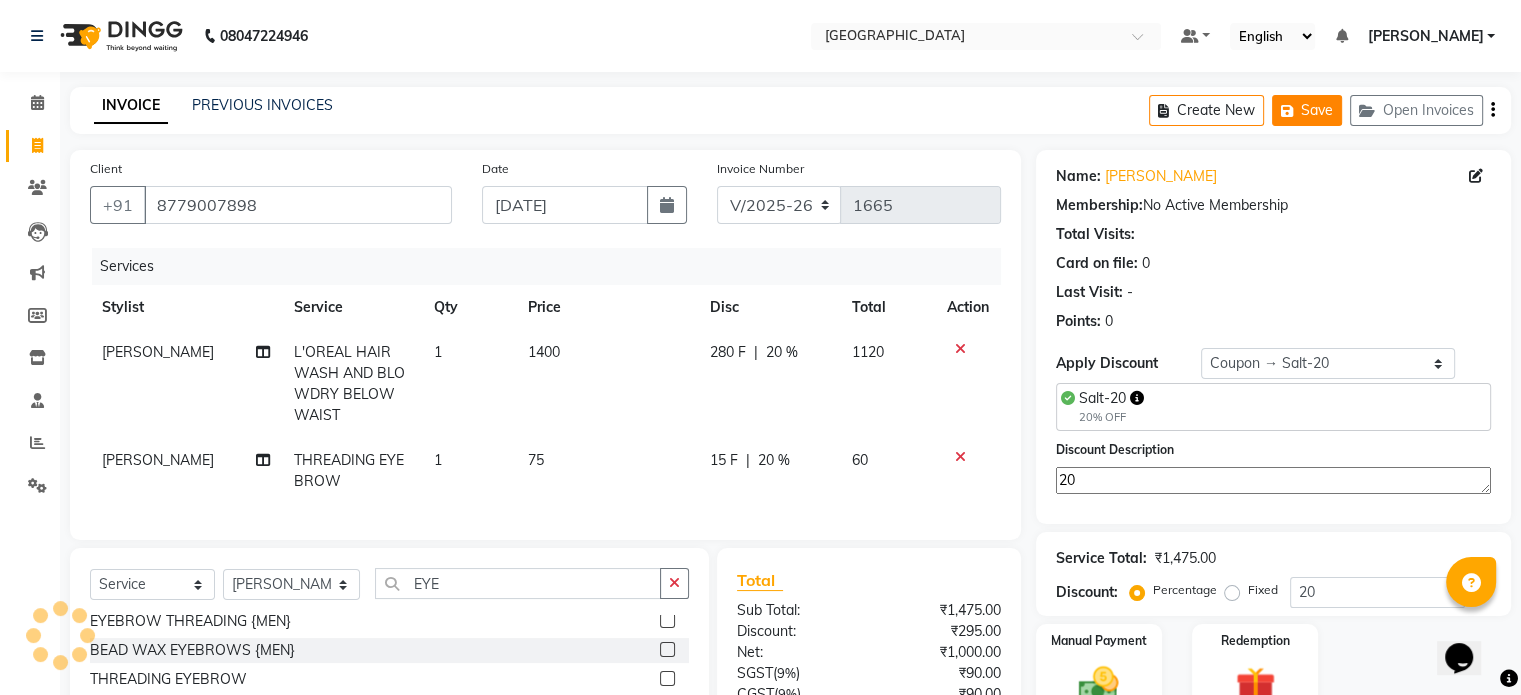 click on "Save" 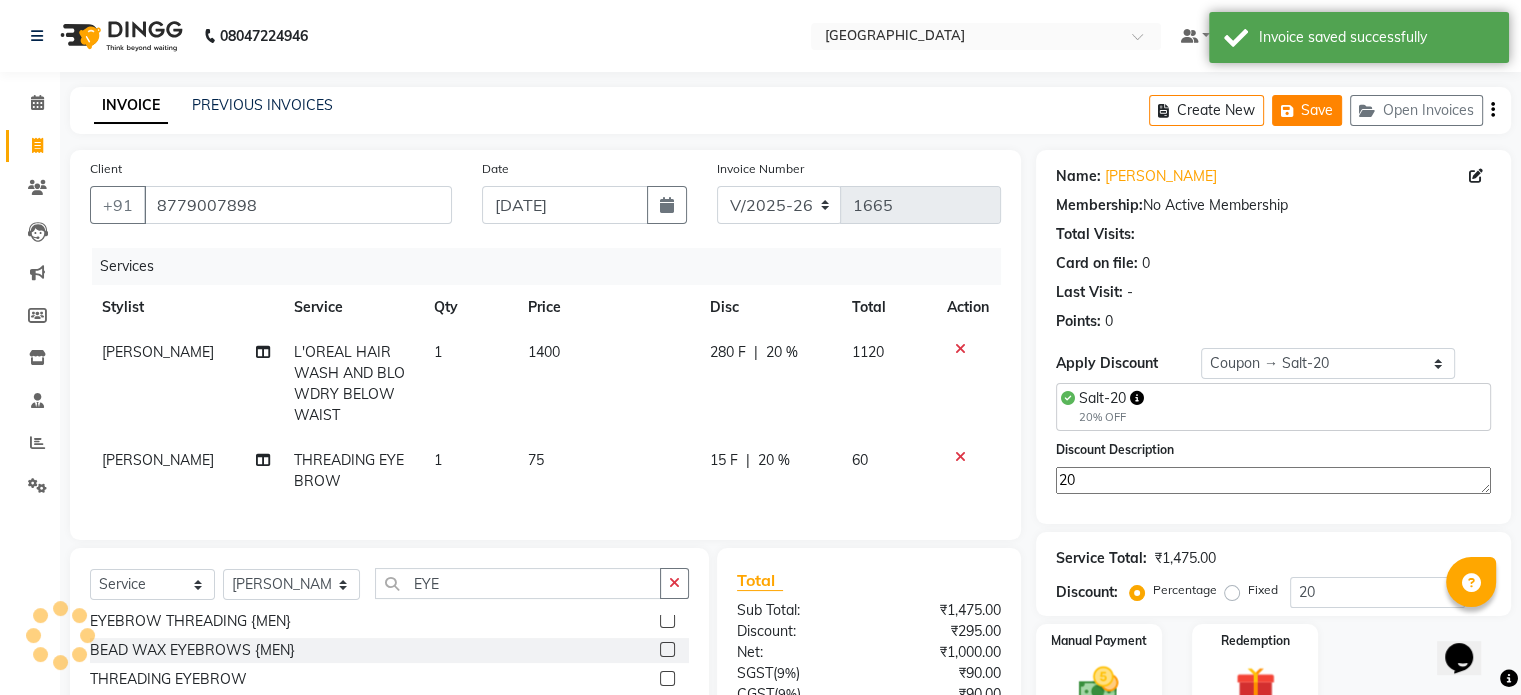 click on "Save" 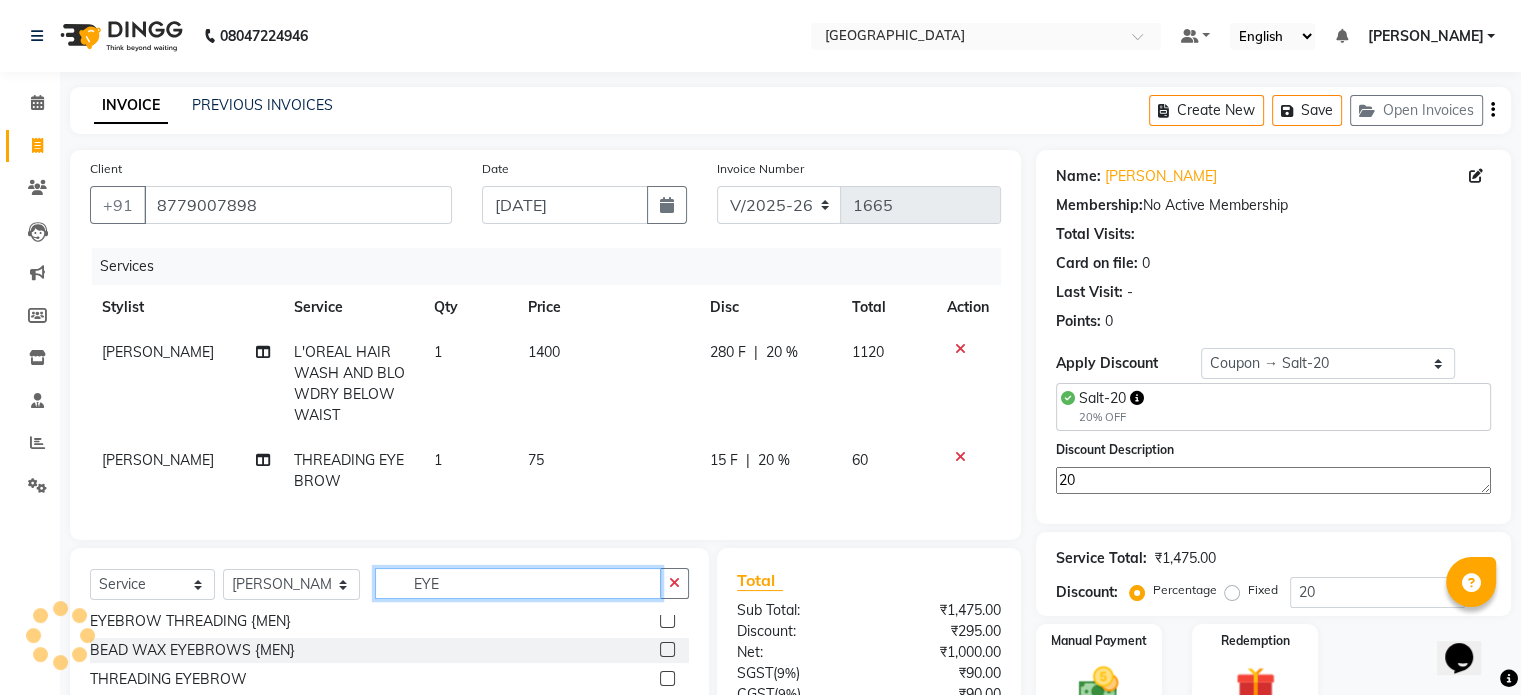 drag, startPoint x: 448, startPoint y: 608, endPoint x: 255, endPoint y: 613, distance: 193.06476 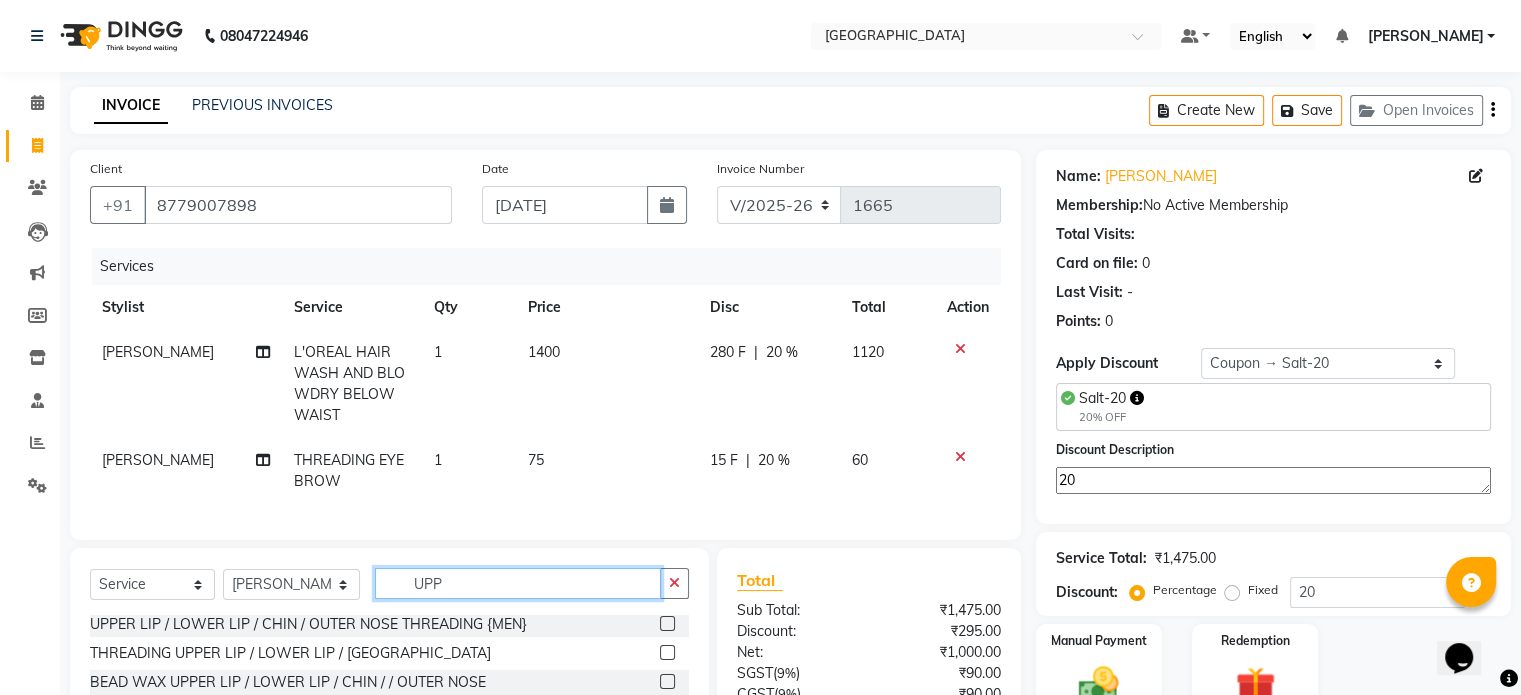 scroll, scrollTop: 3, scrollLeft: 0, axis: vertical 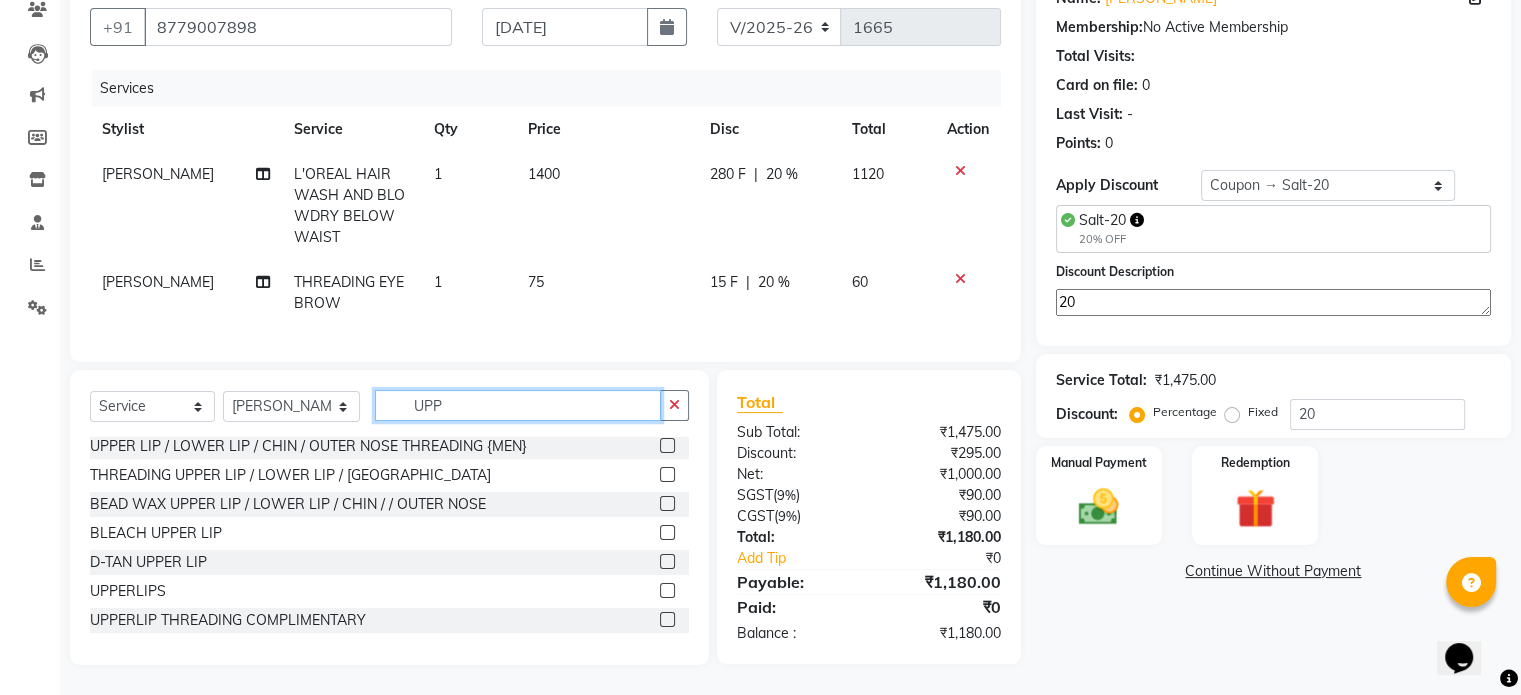type on "UPP" 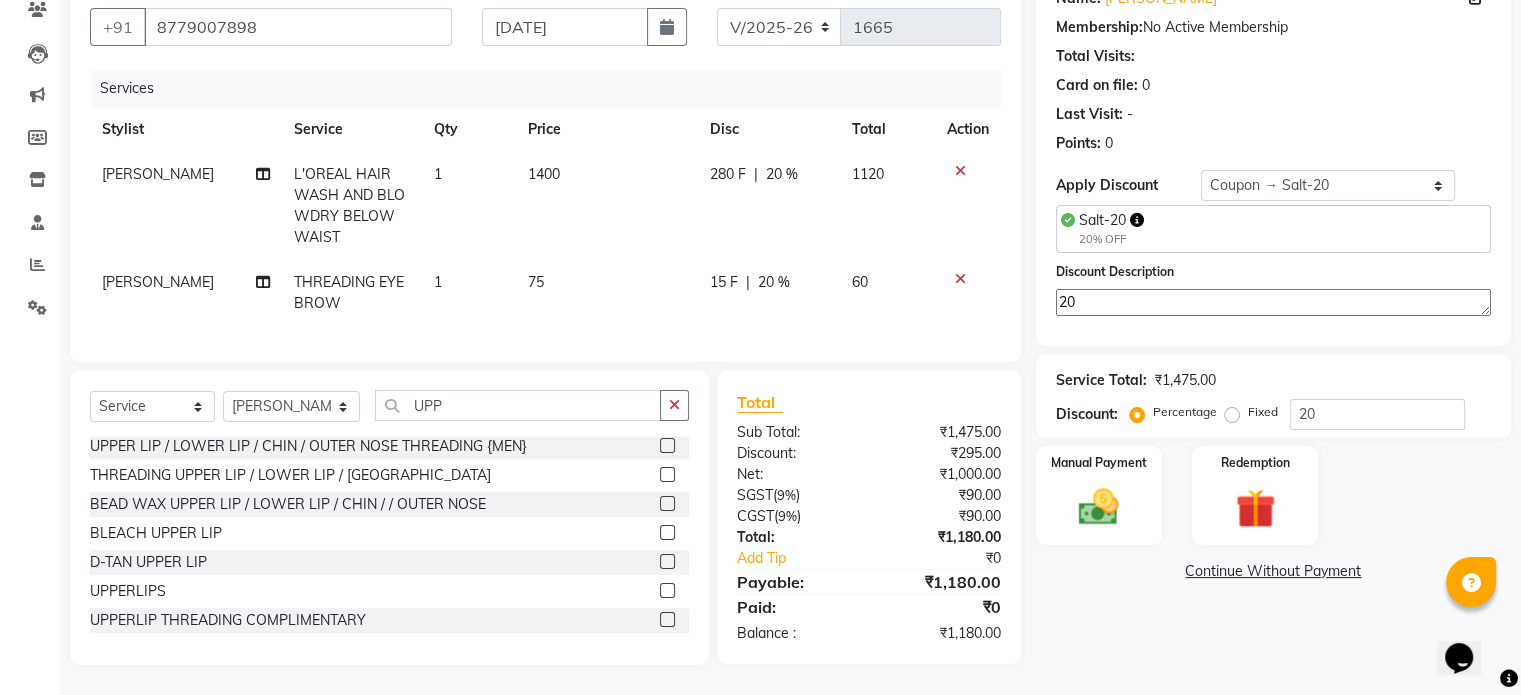click 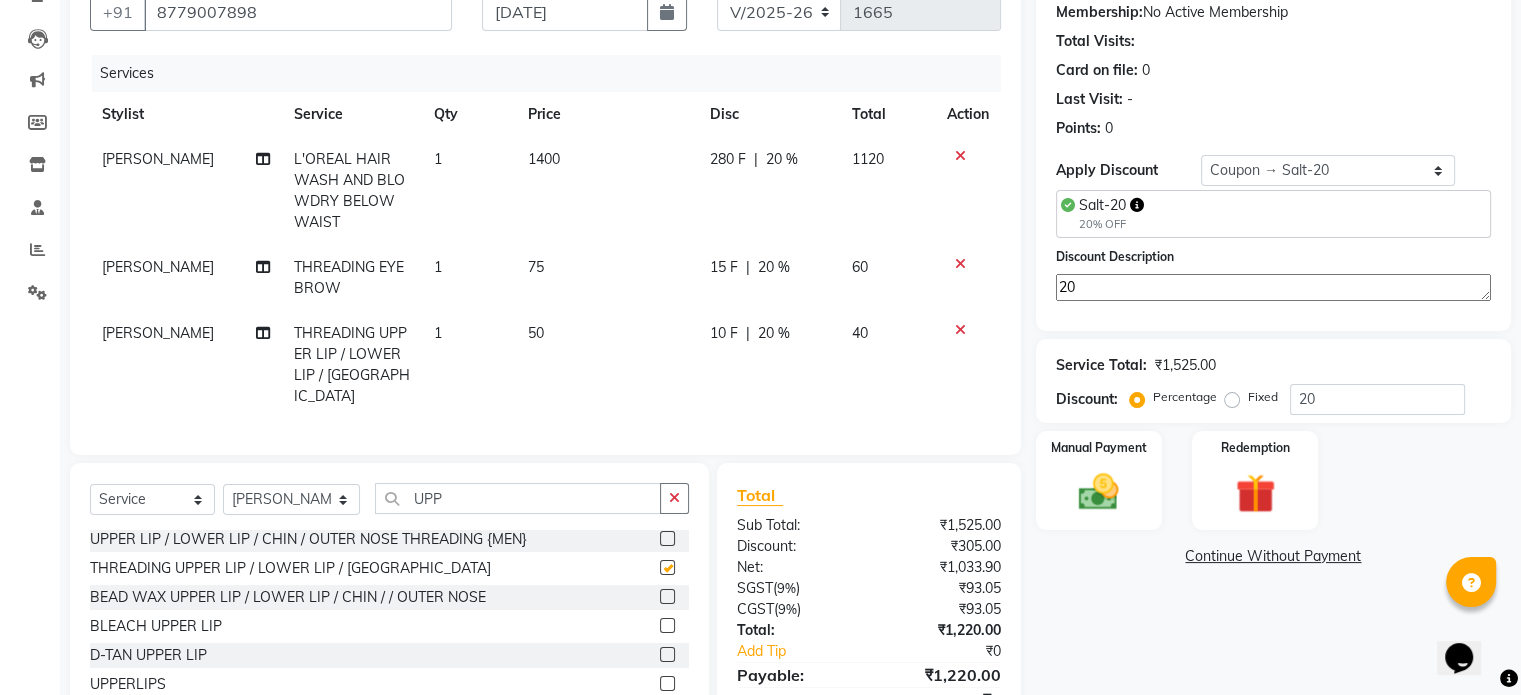 checkbox on "false" 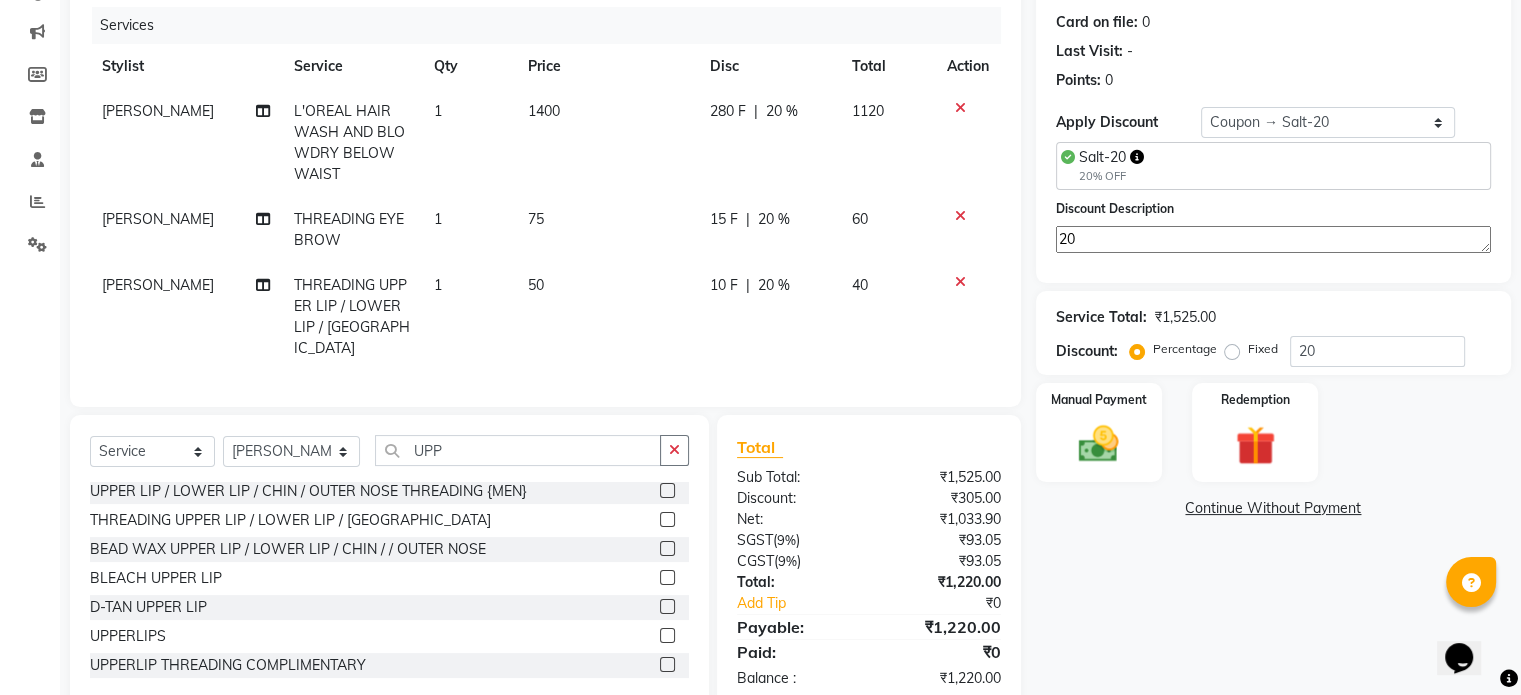 scroll, scrollTop: 280, scrollLeft: 0, axis: vertical 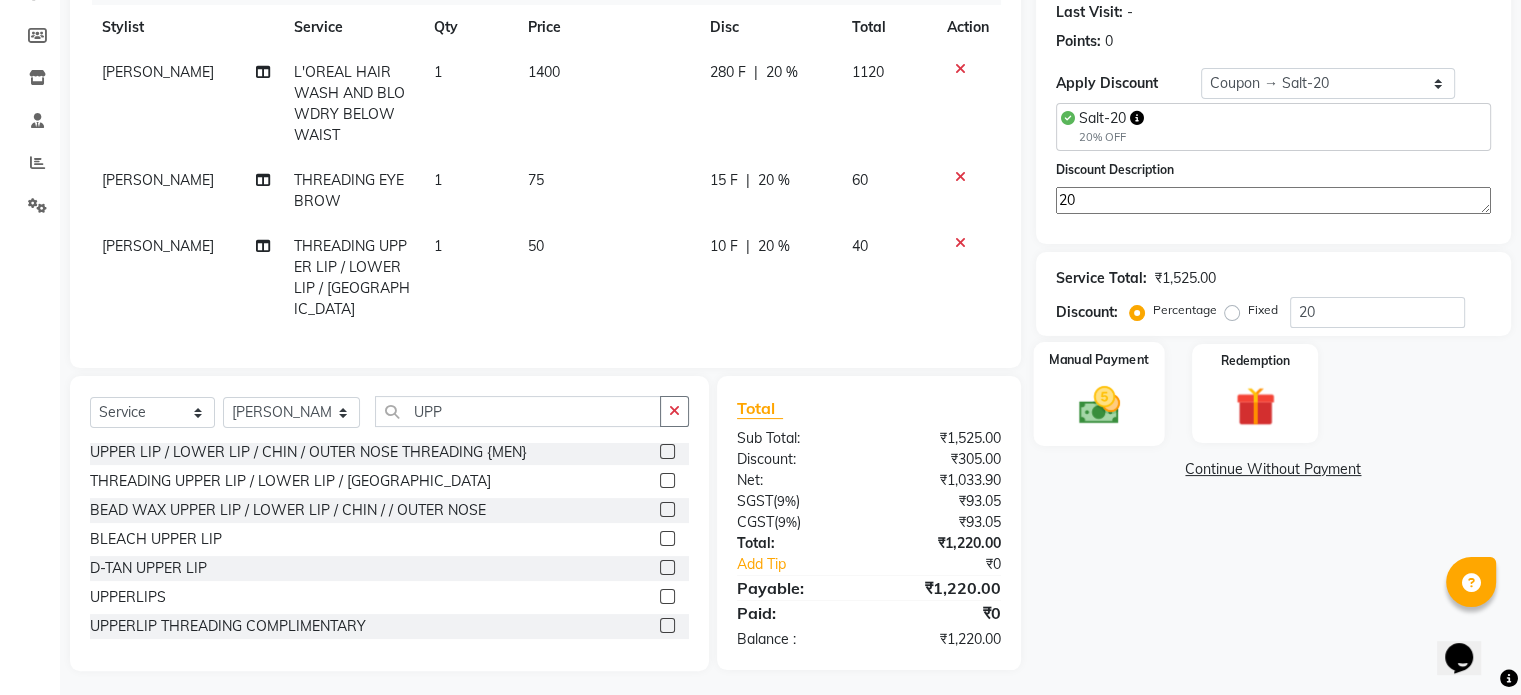click 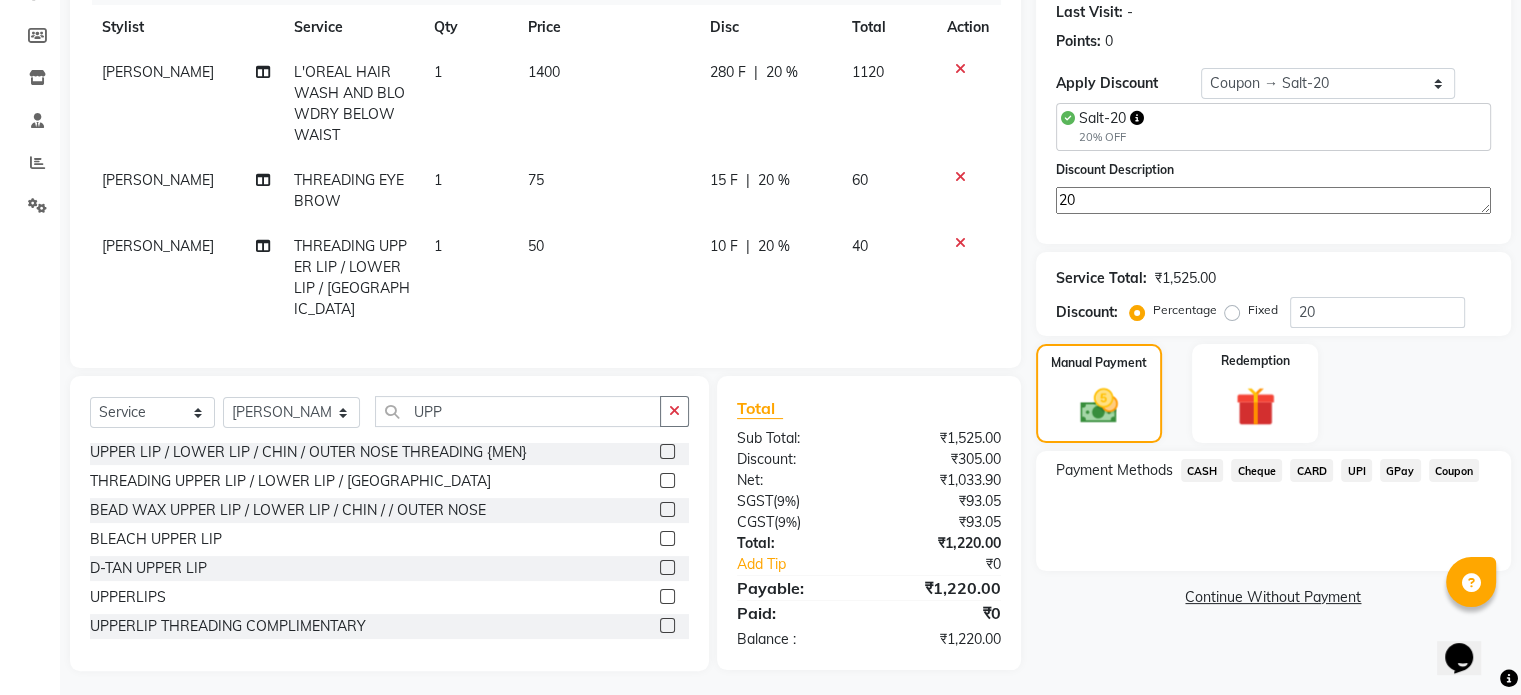 click on "Payment Methods  CASH   Cheque   CARD   UPI   GPay   Coupon" 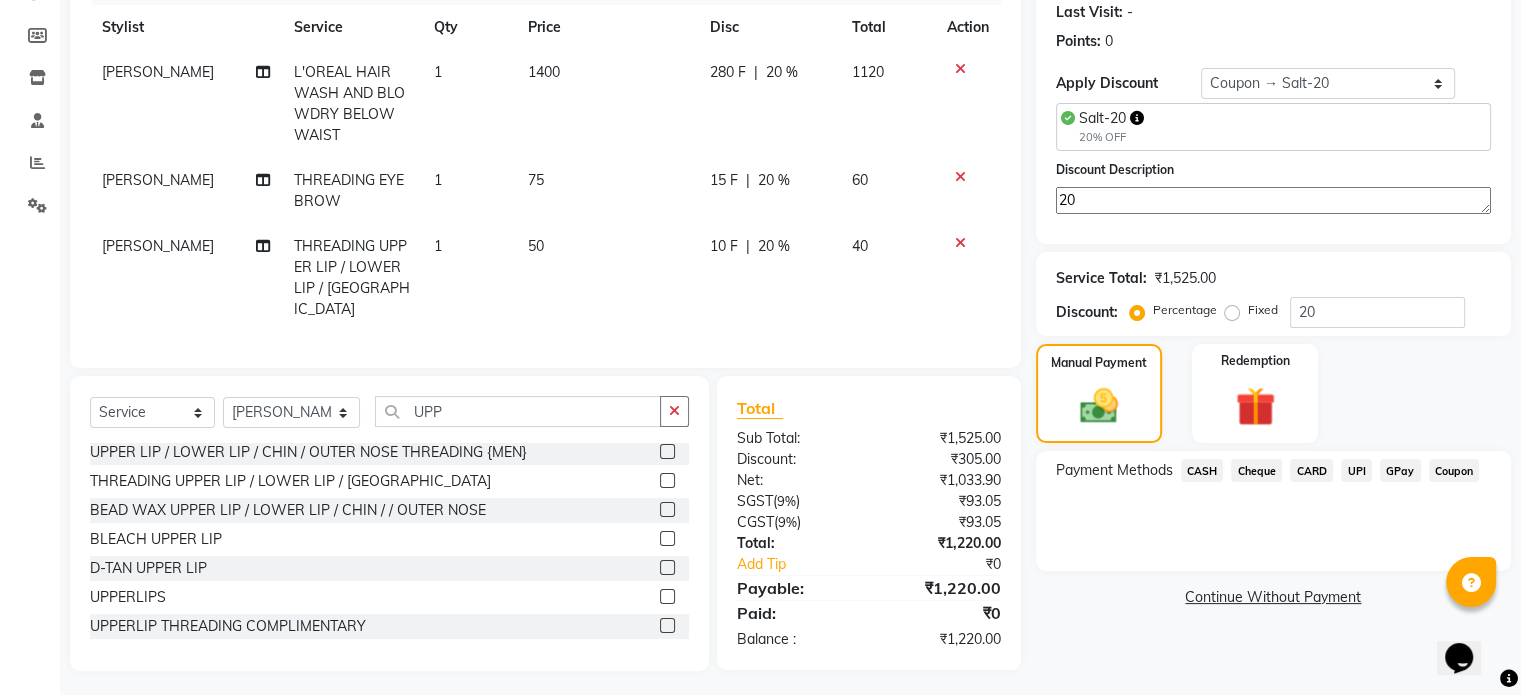 click on "CASH" 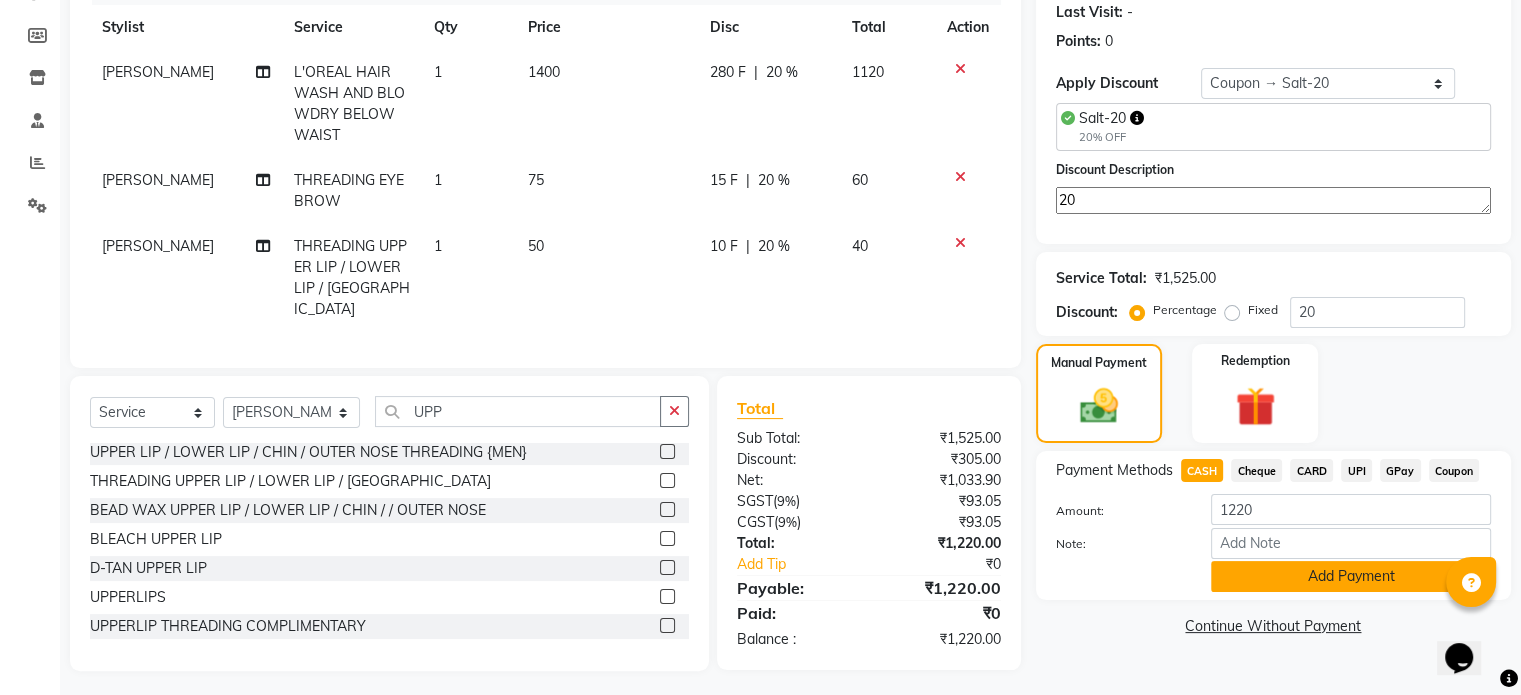 click on "Add Payment" 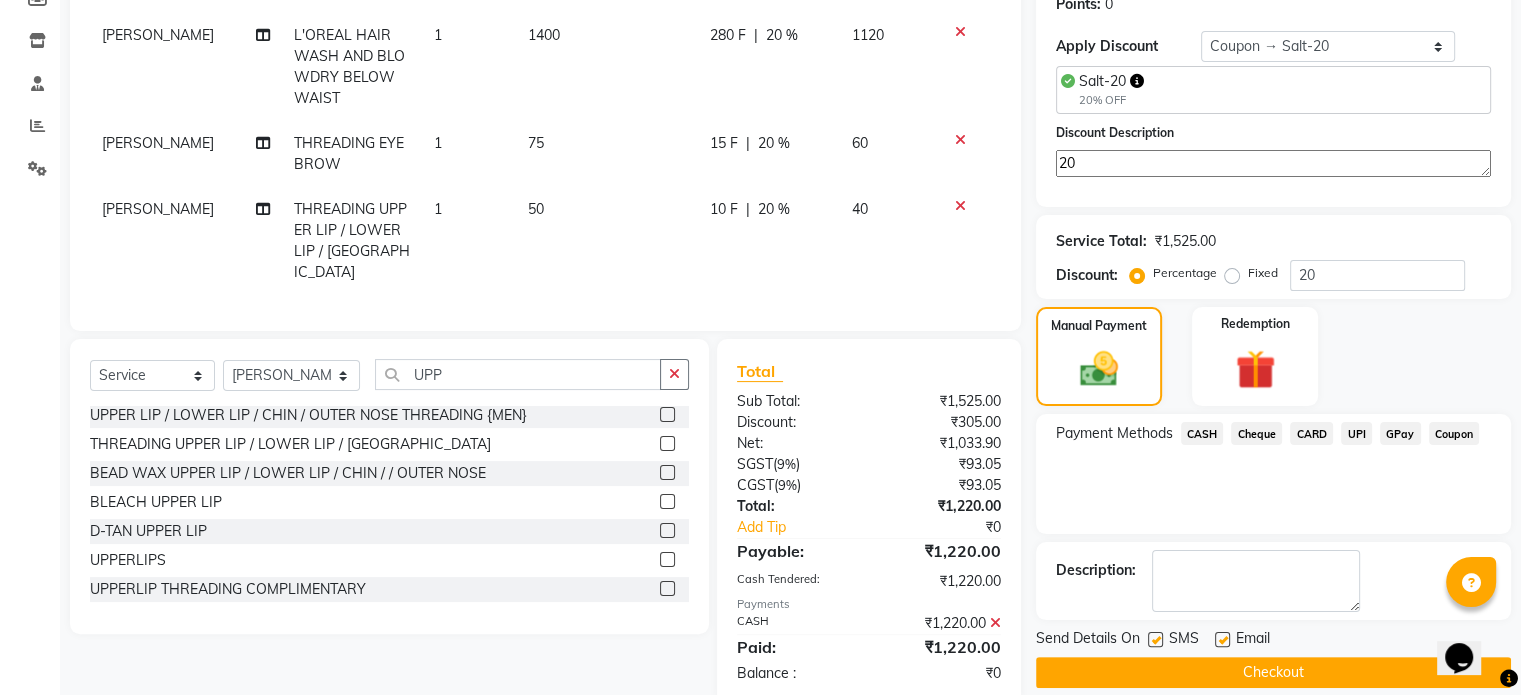 scroll, scrollTop: 350, scrollLeft: 0, axis: vertical 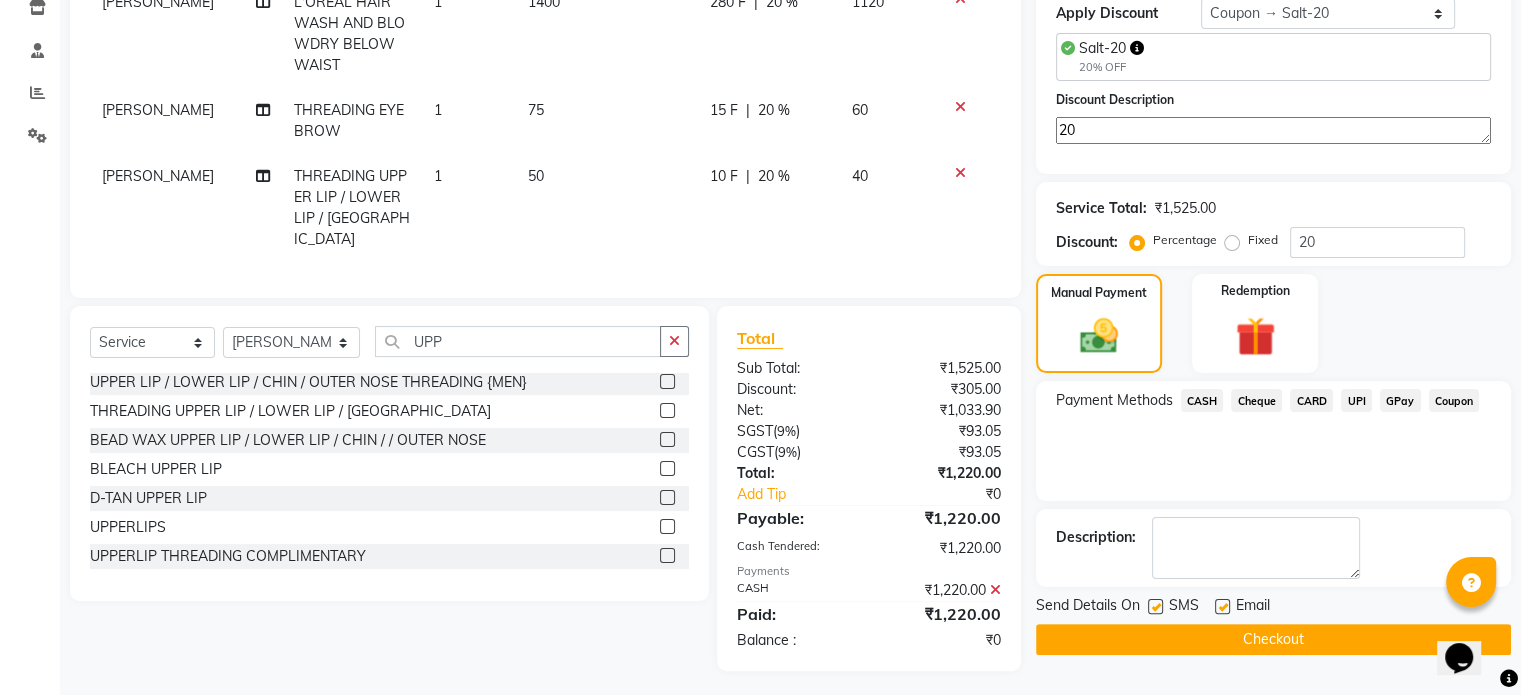 click on "Checkout" 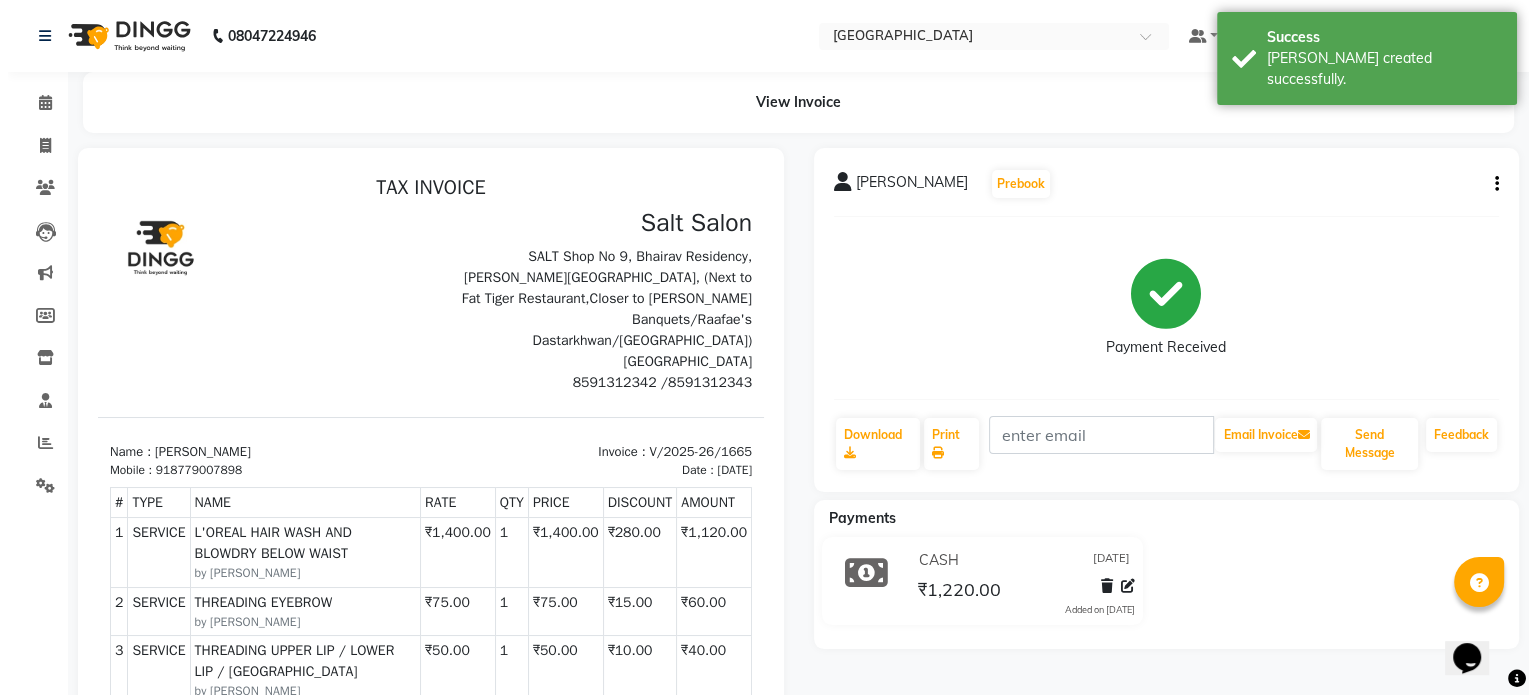 scroll, scrollTop: 0, scrollLeft: 0, axis: both 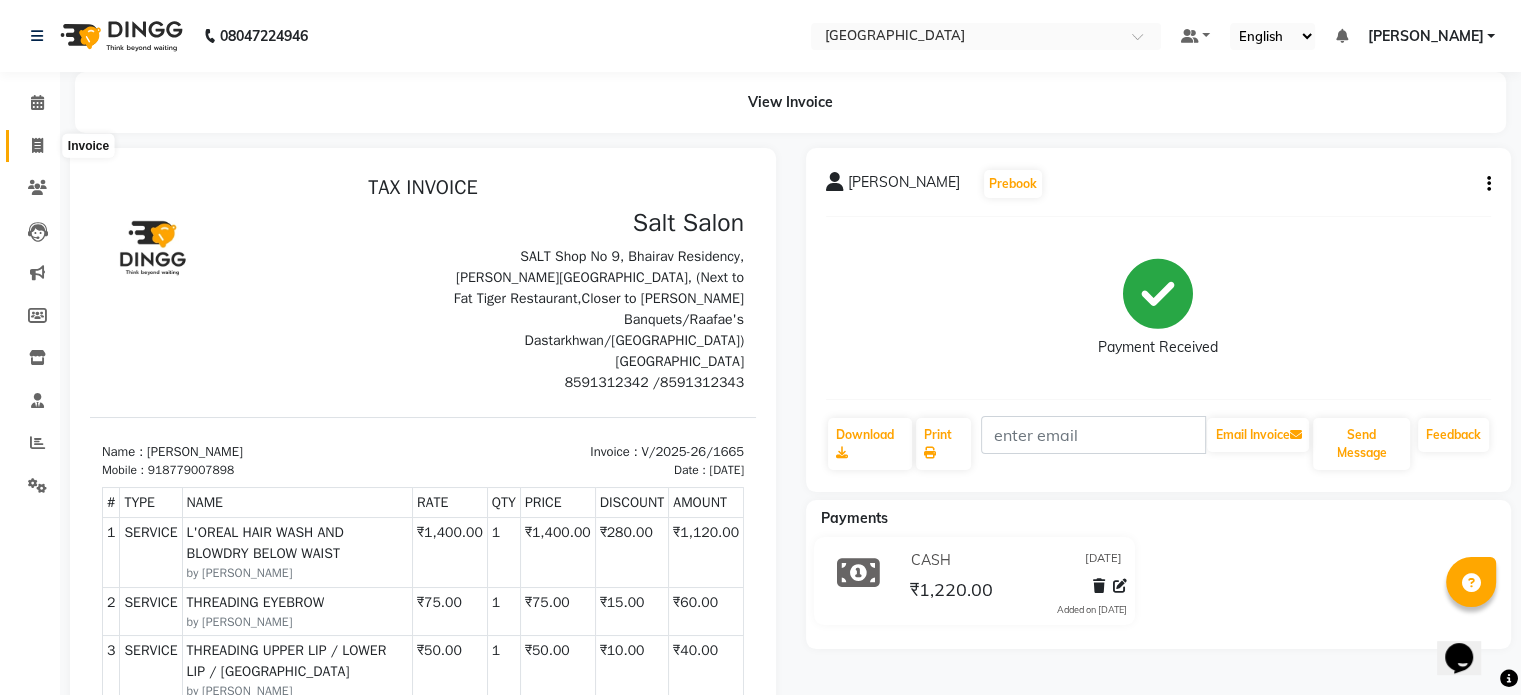click 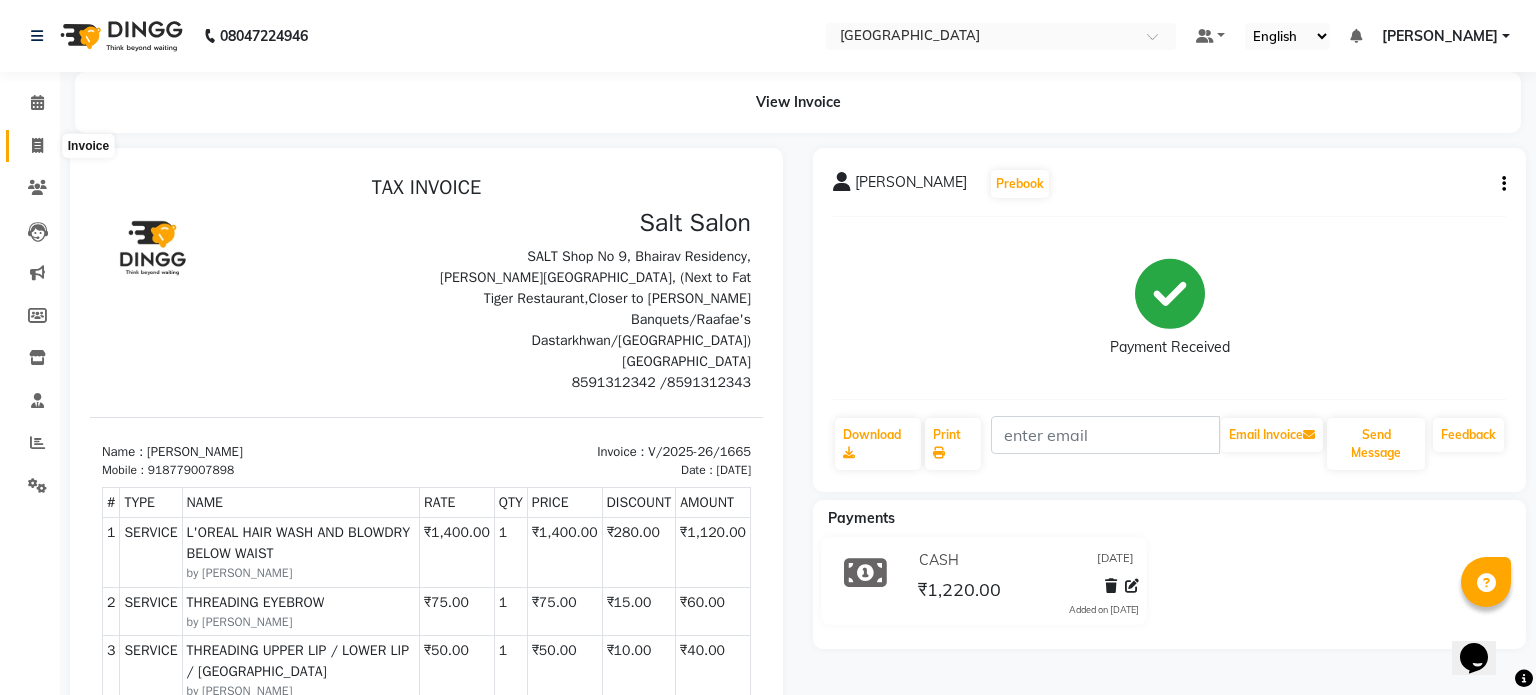 select on "8096" 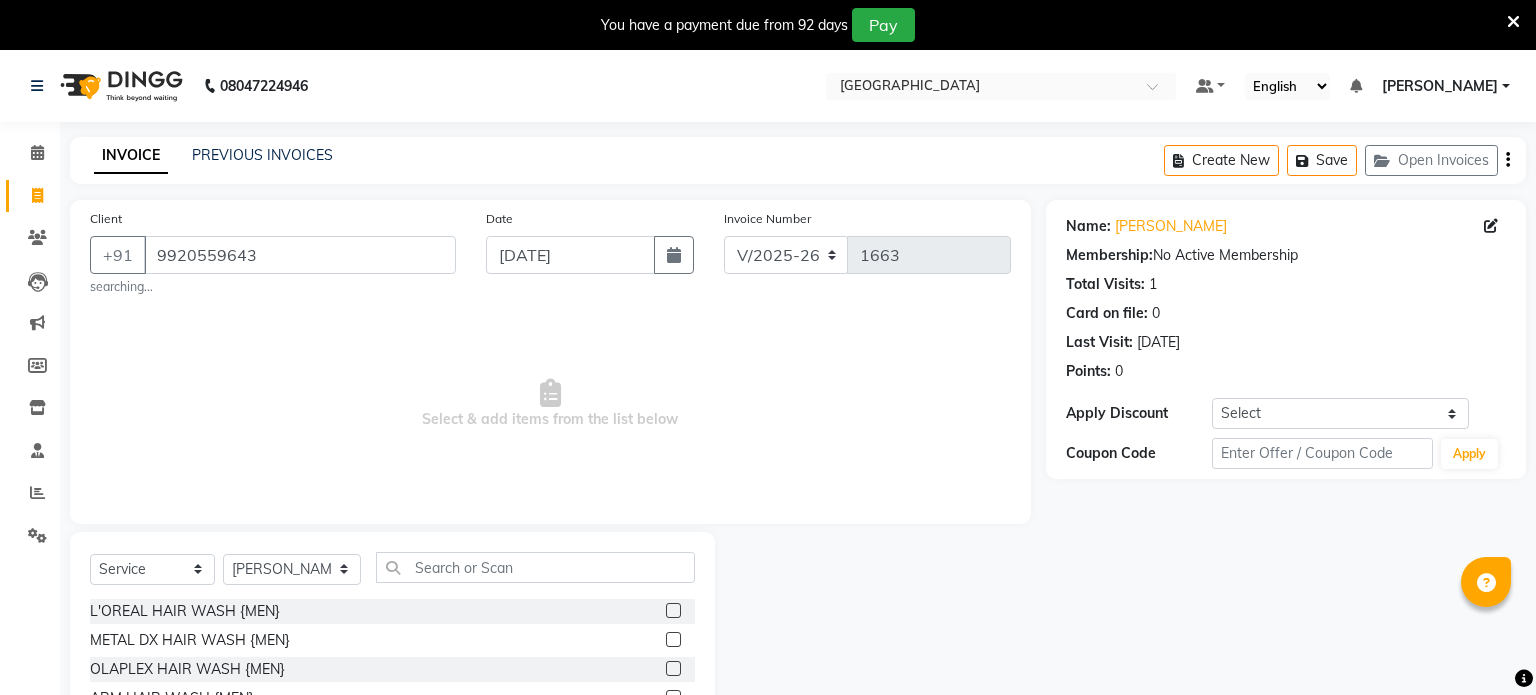 select on "8096" 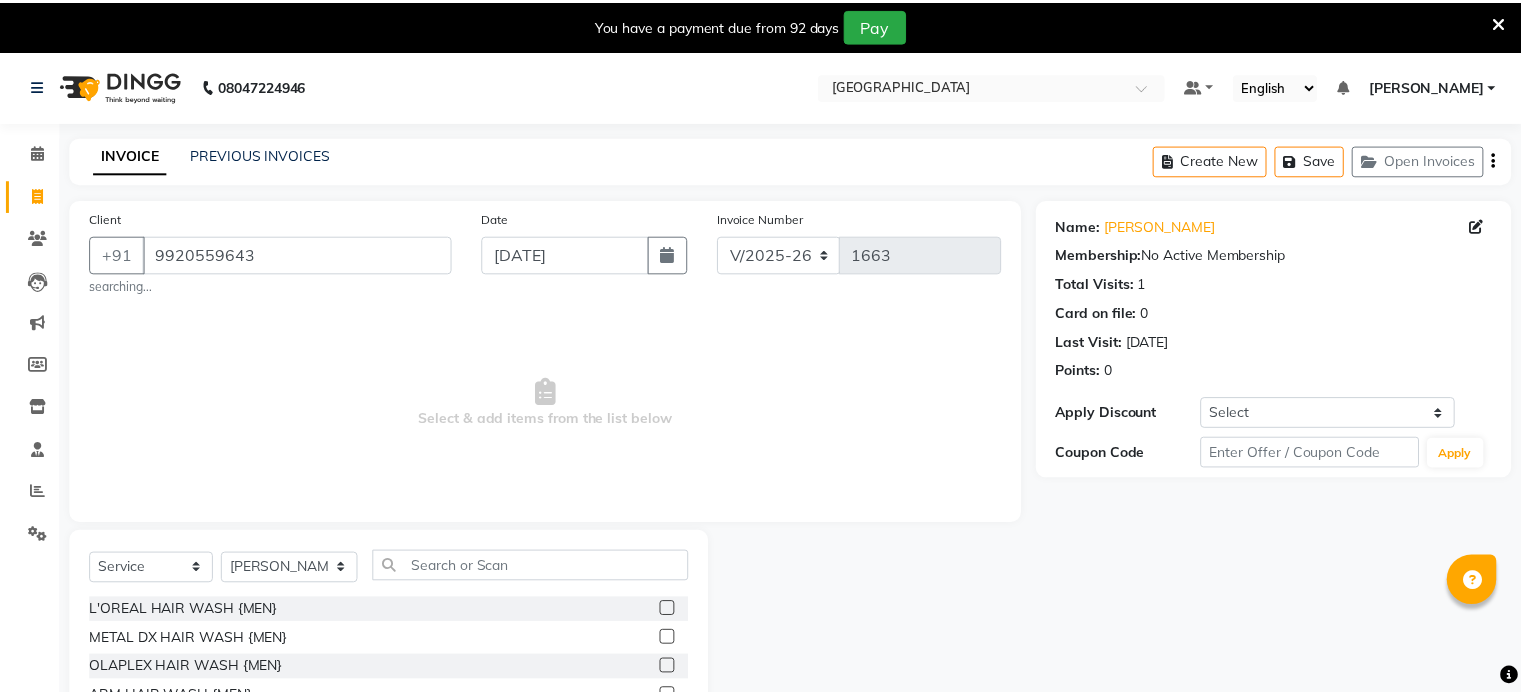 scroll, scrollTop: 0, scrollLeft: 0, axis: both 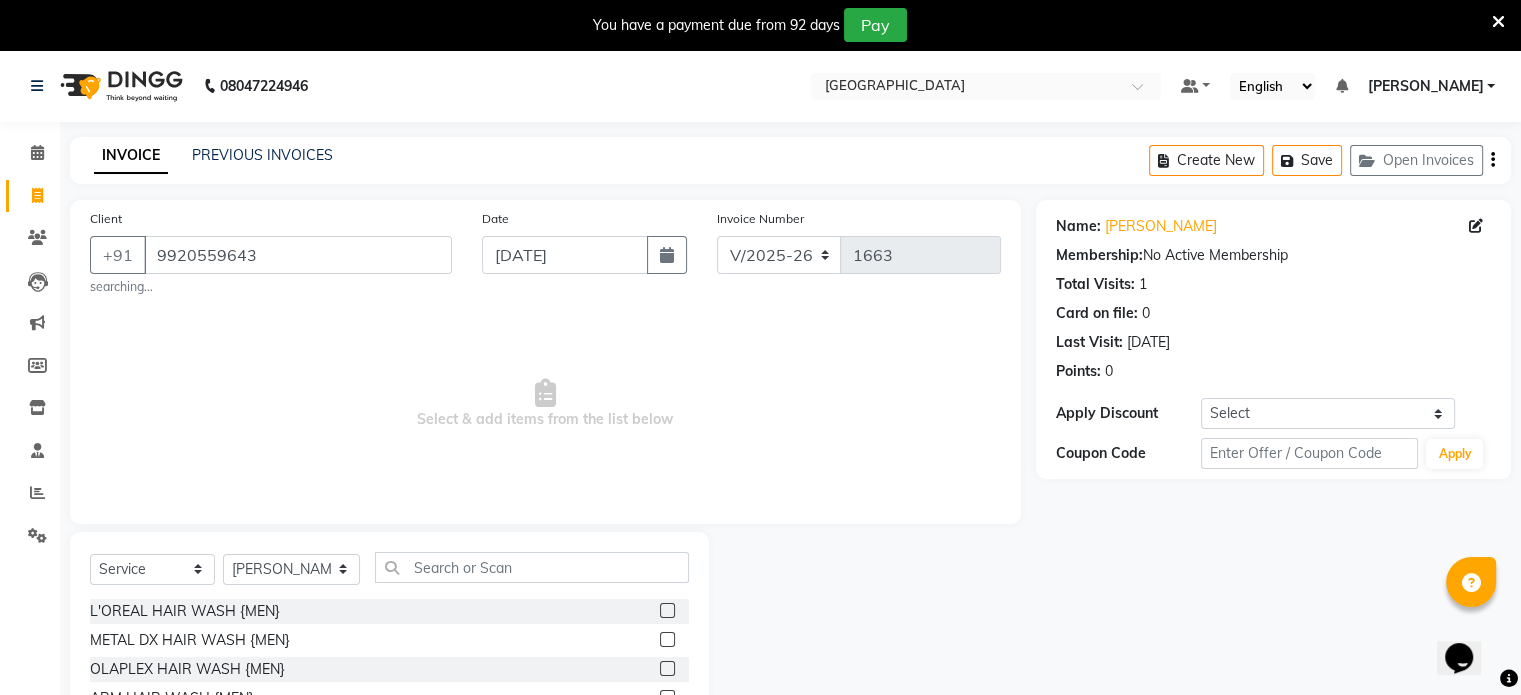 click 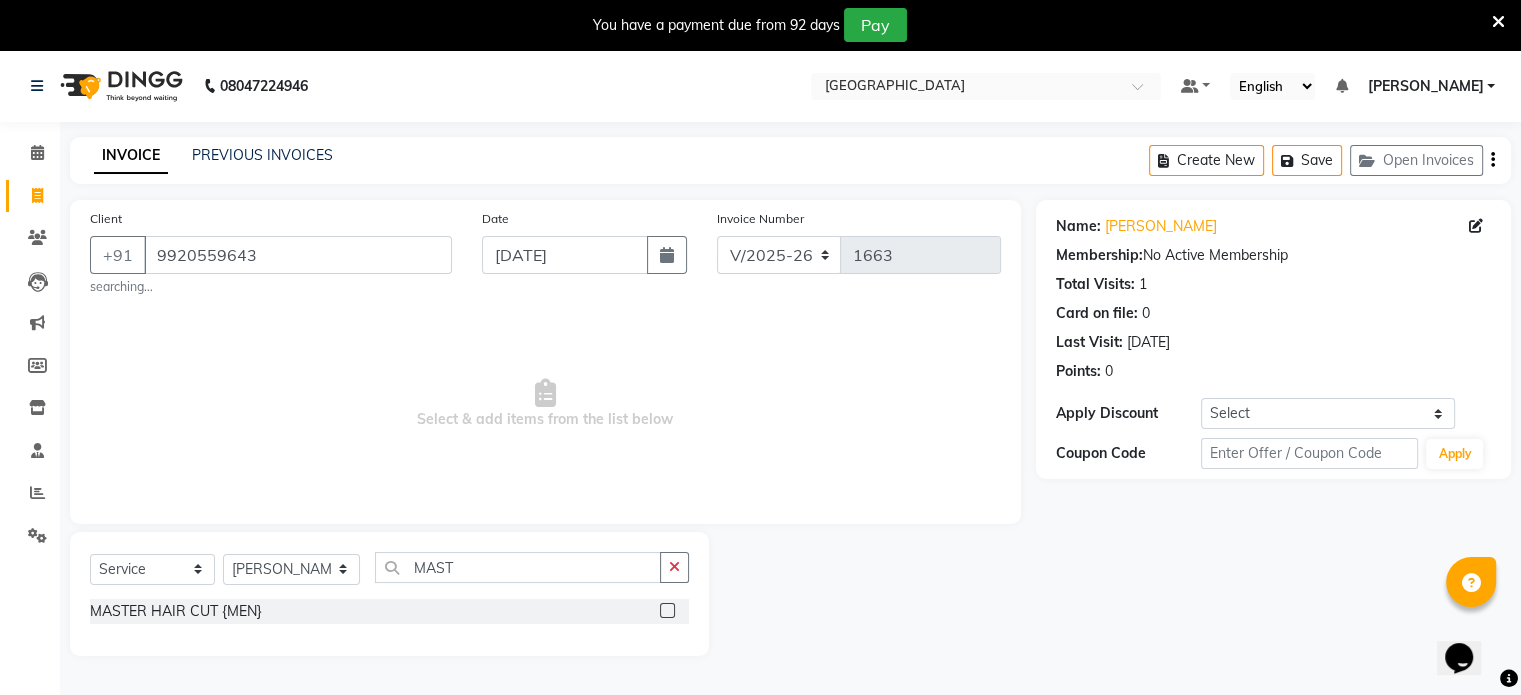 type on "MAST" 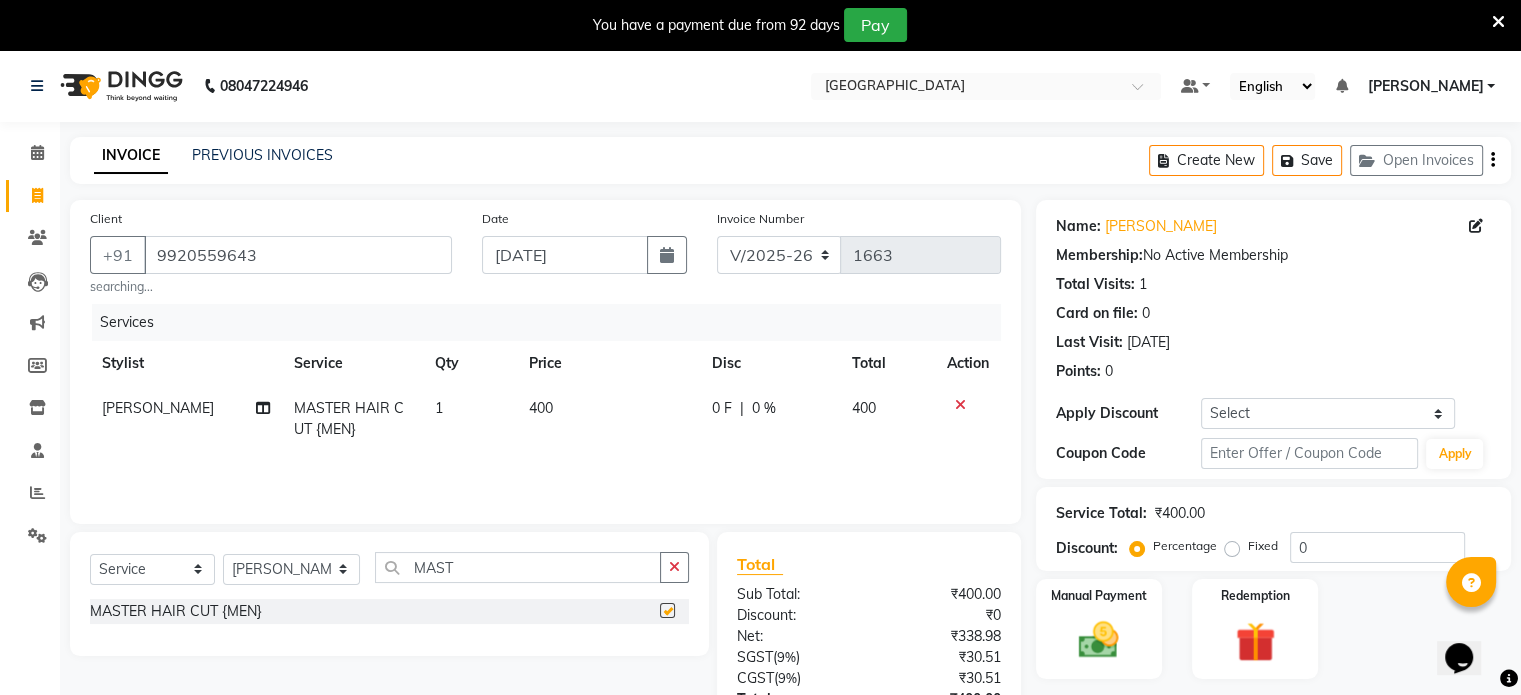 checkbox on "false" 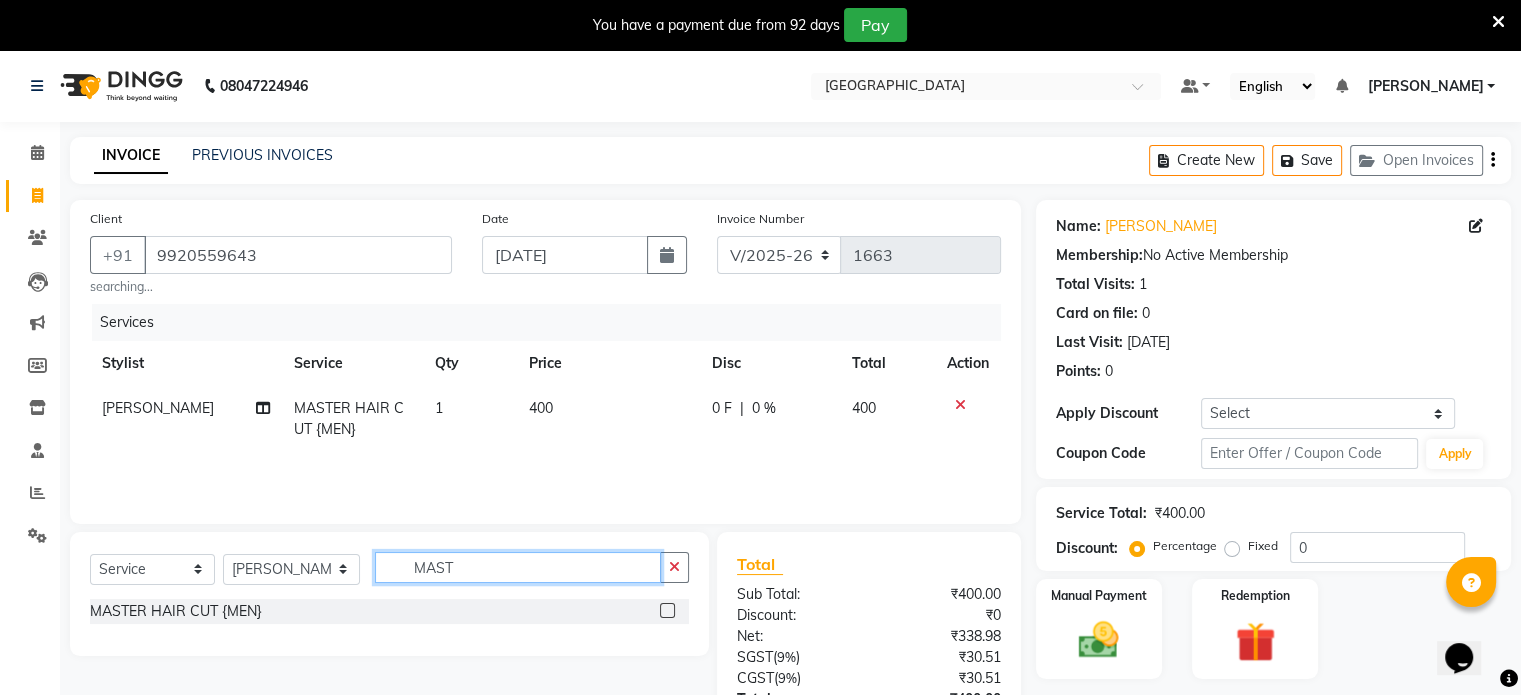 drag, startPoint x: 480, startPoint y: 575, endPoint x: 159, endPoint y: 563, distance: 321.2242 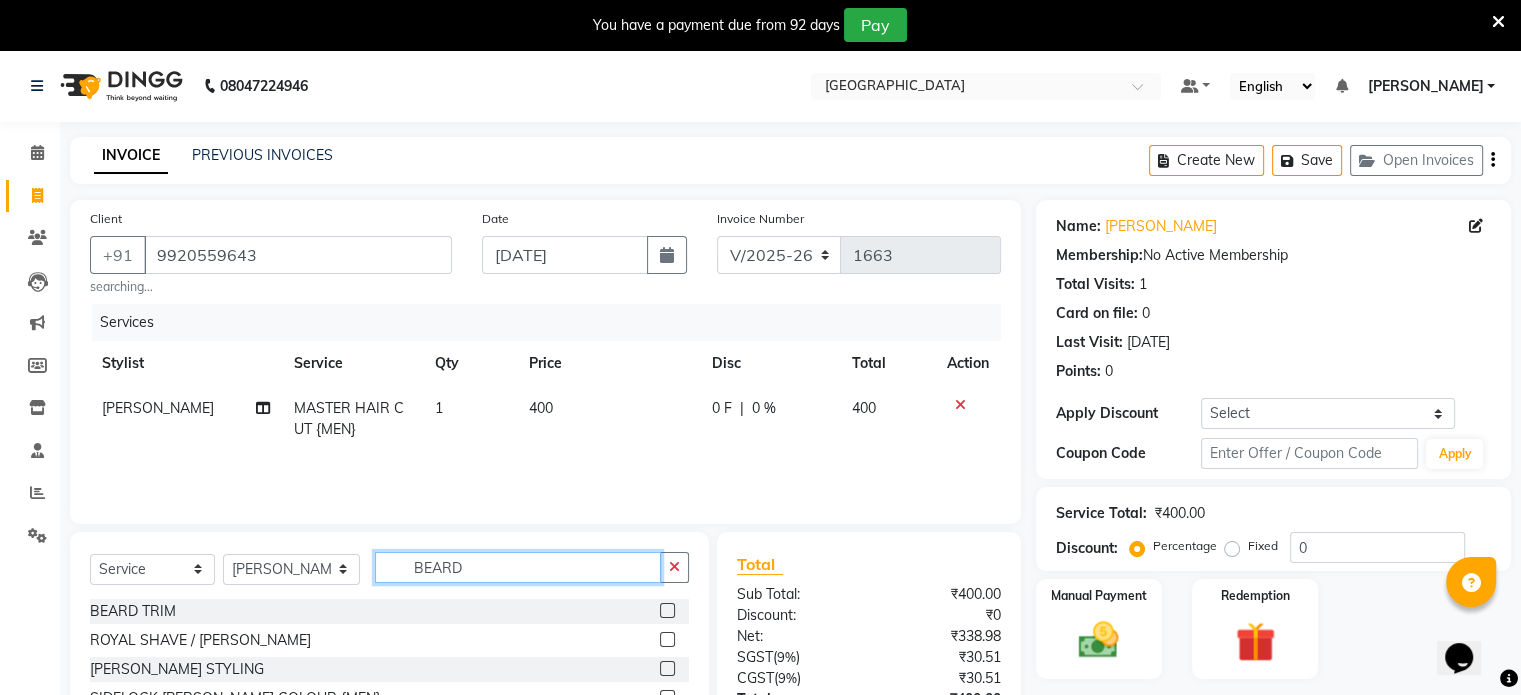 type on "BEARD" 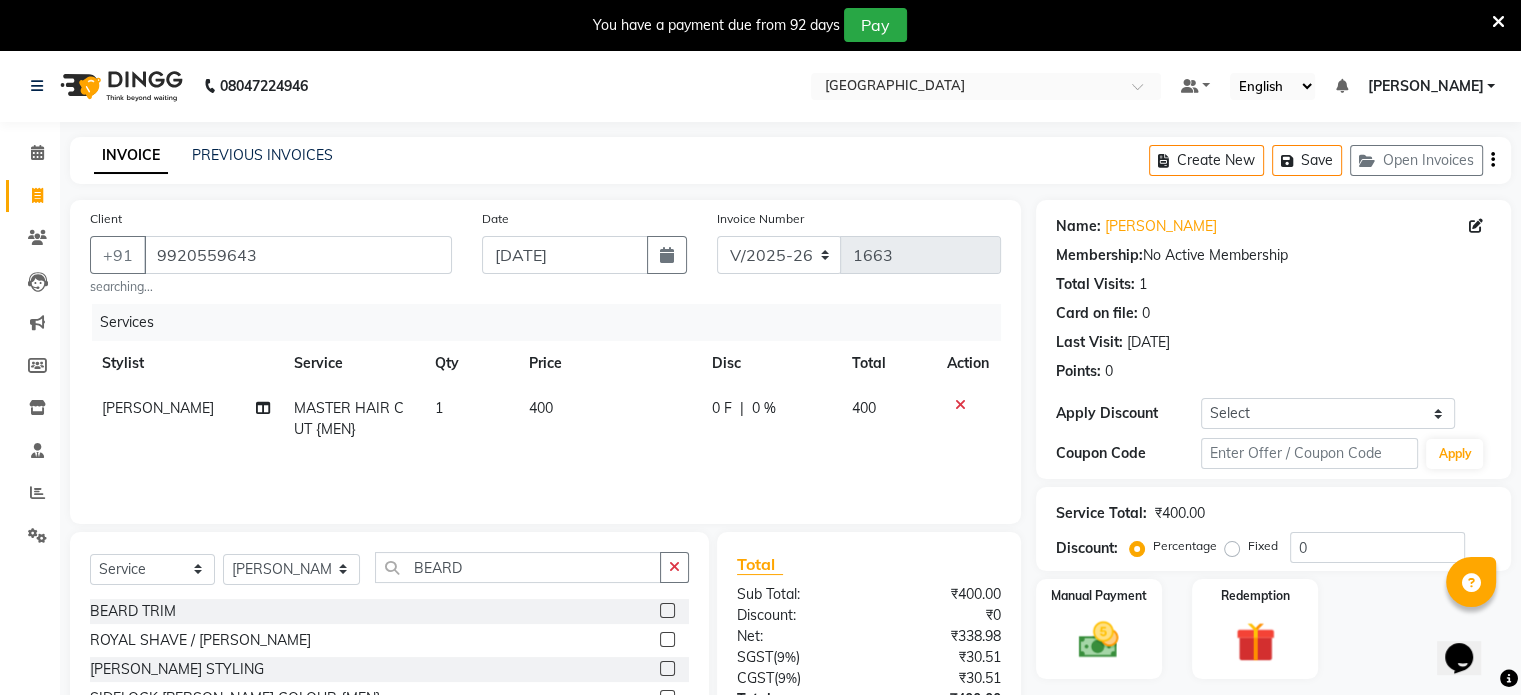 click 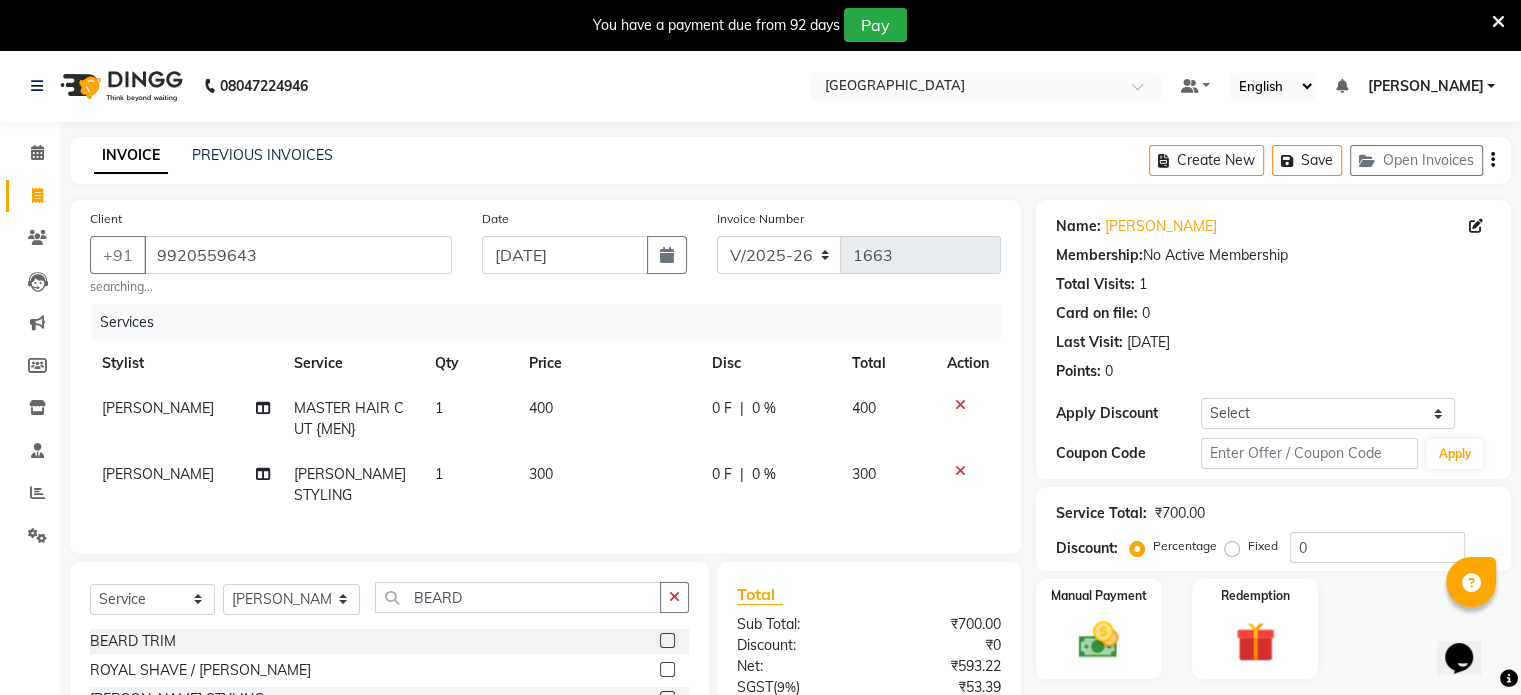 checkbox on "false" 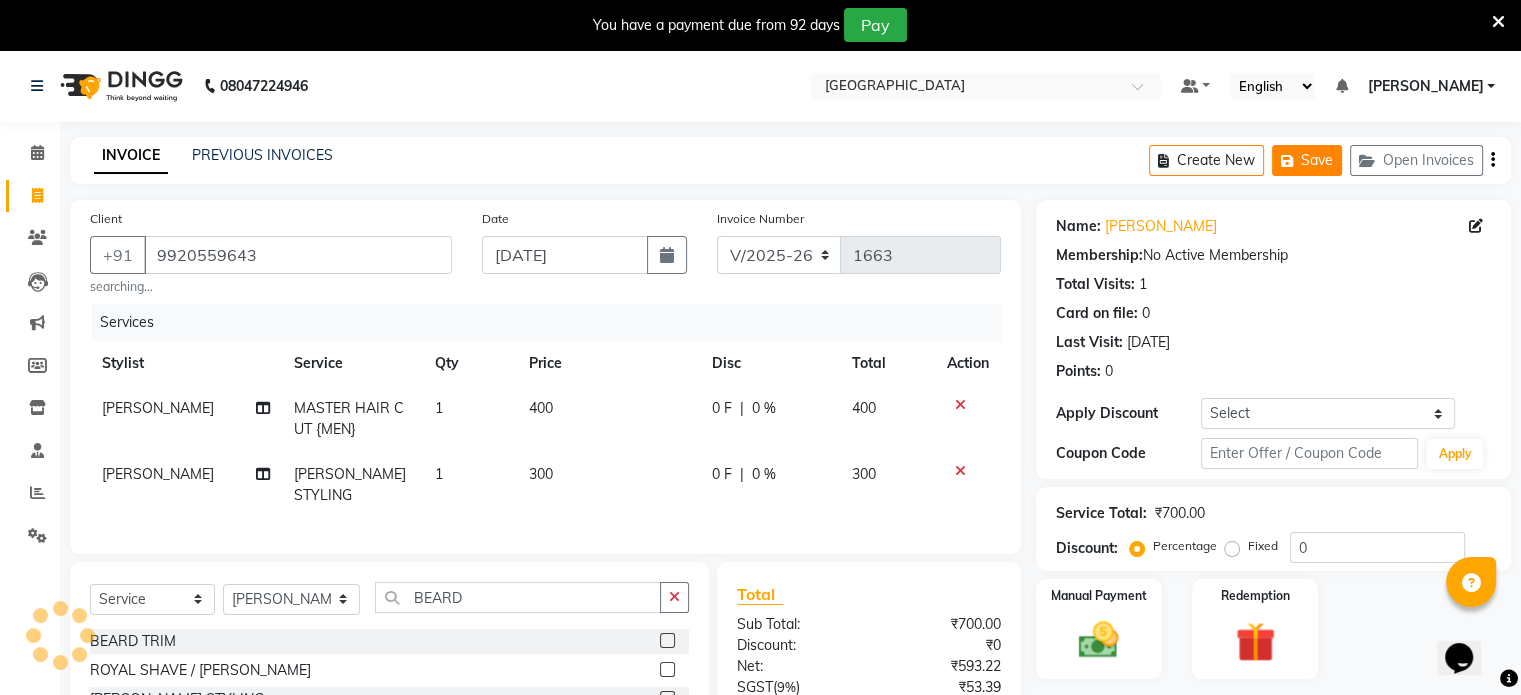 click on "Save" 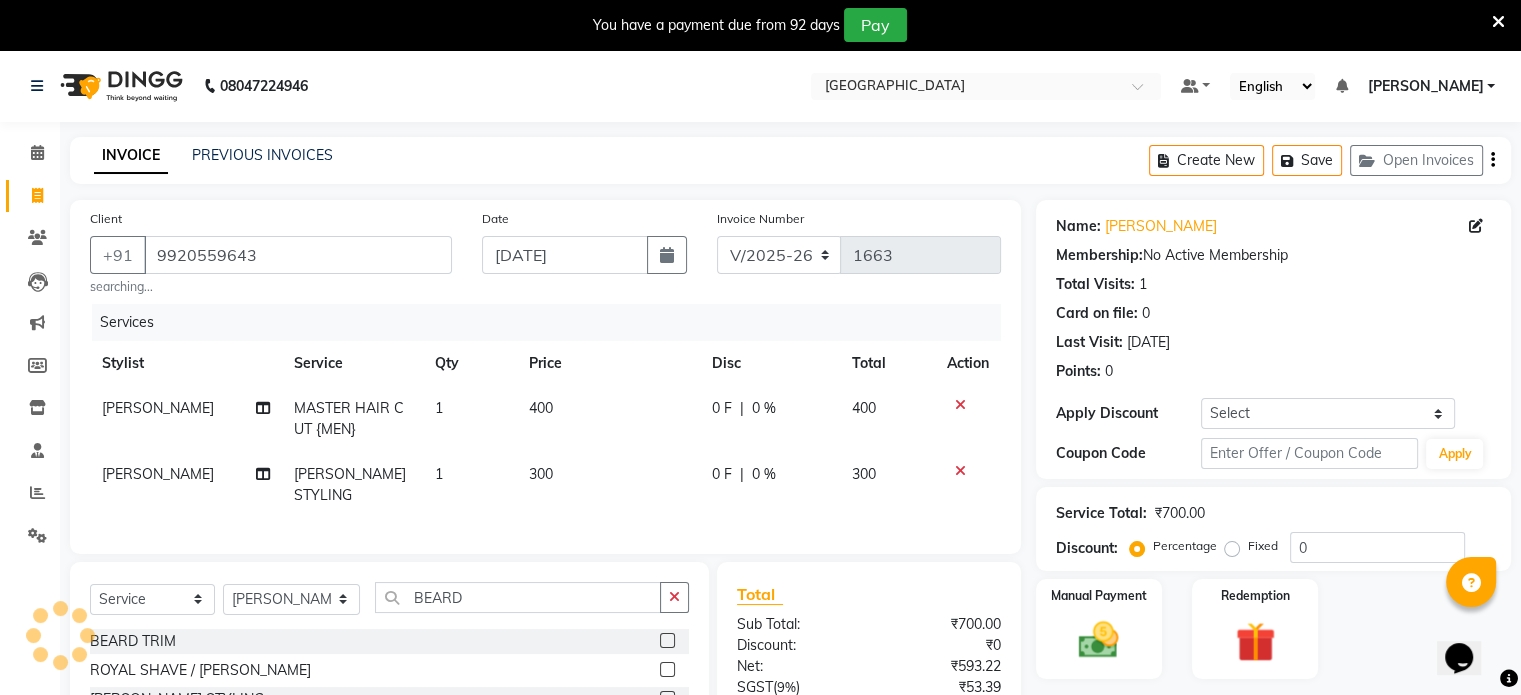 click on "You have a payment due from 92 days   Pay" at bounding box center (760, 25) 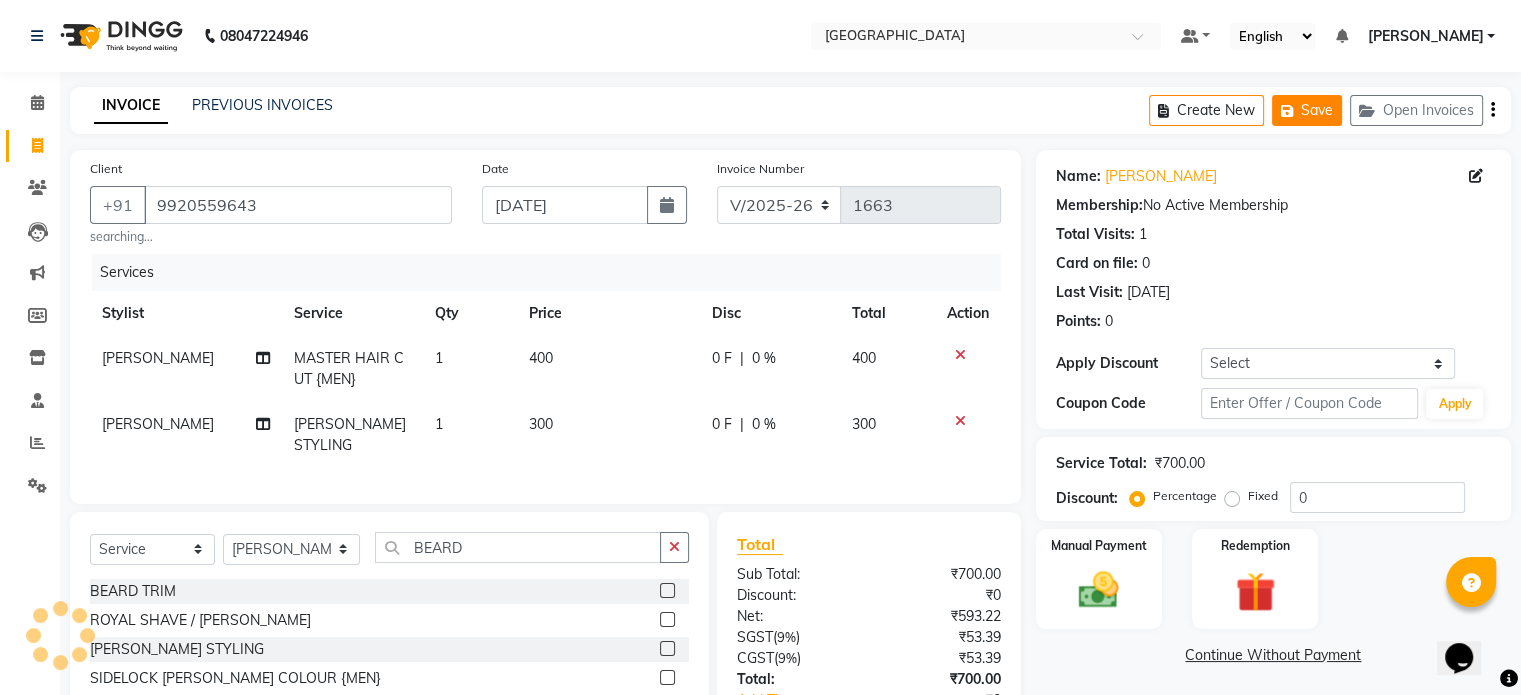 click on "Save" 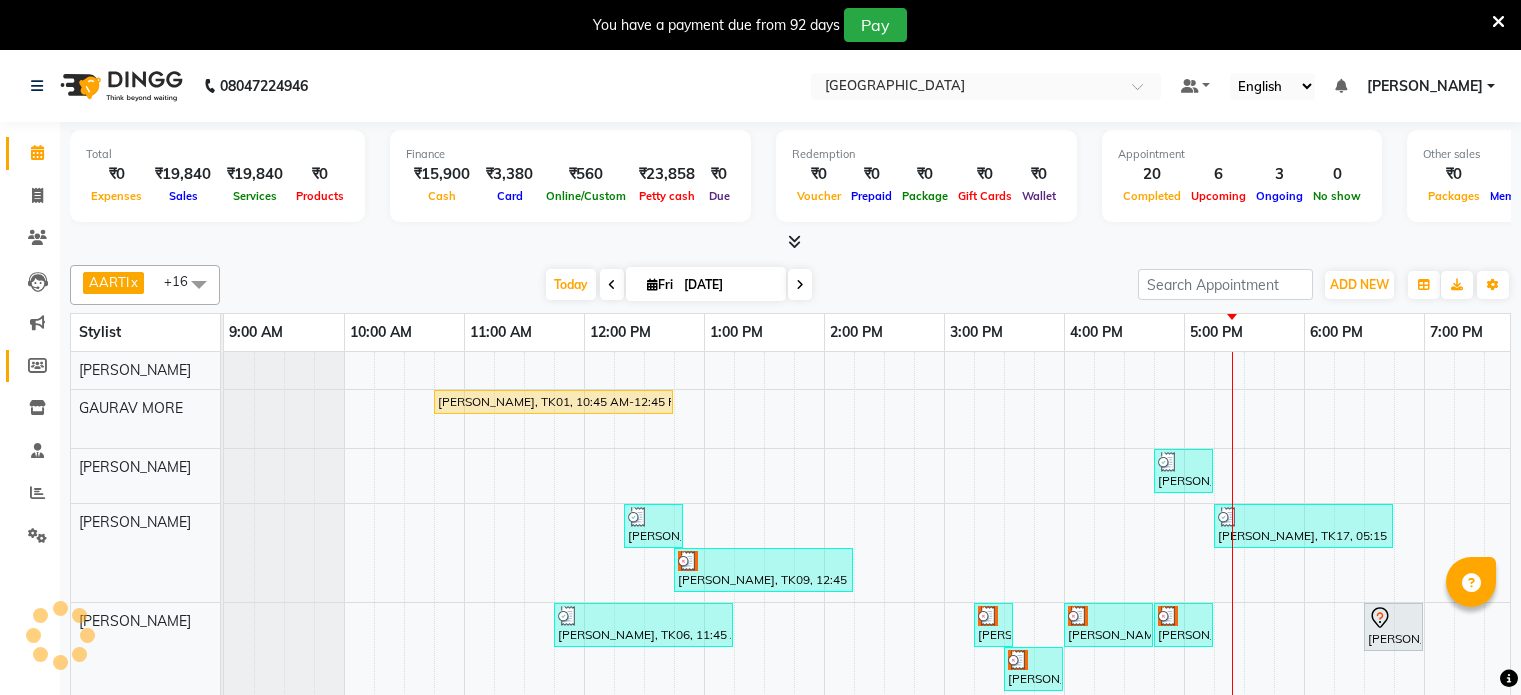 scroll, scrollTop: 0, scrollLeft: 0, axis: both 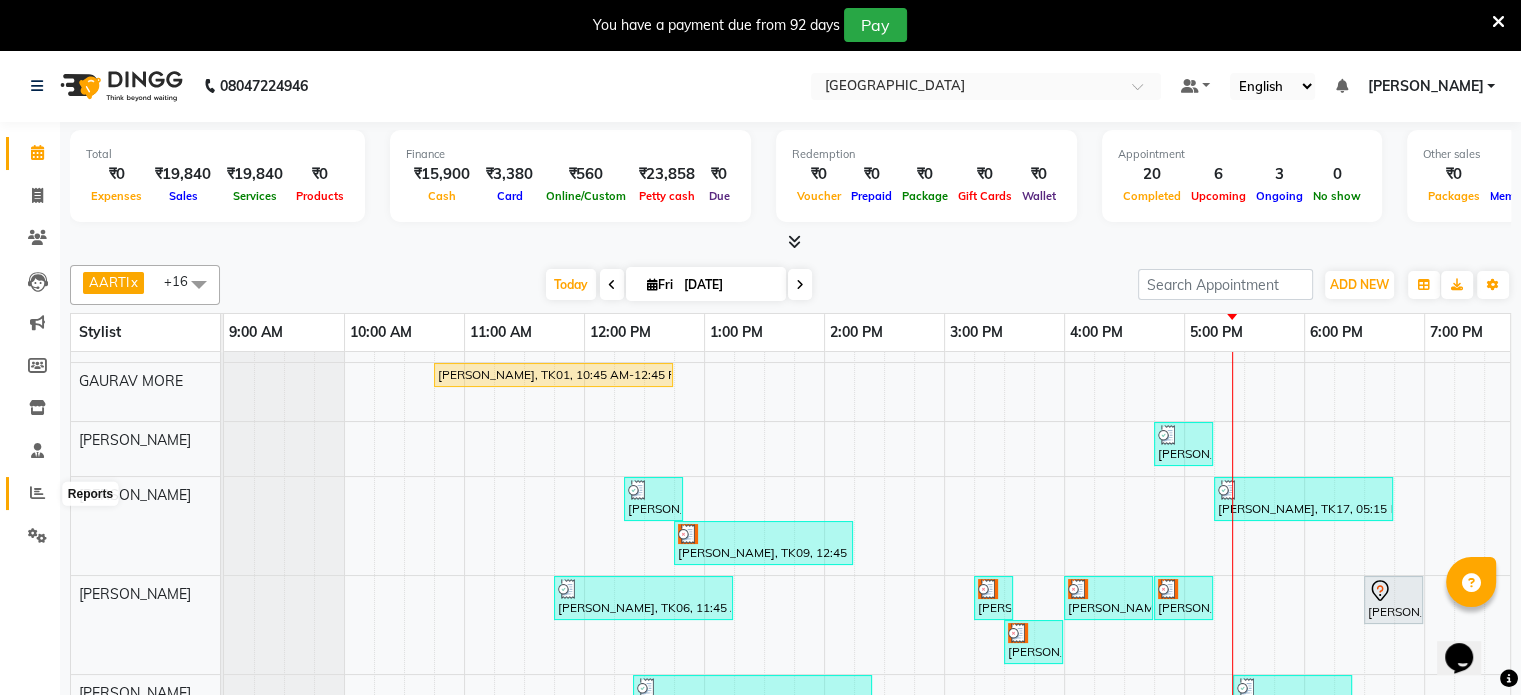 click 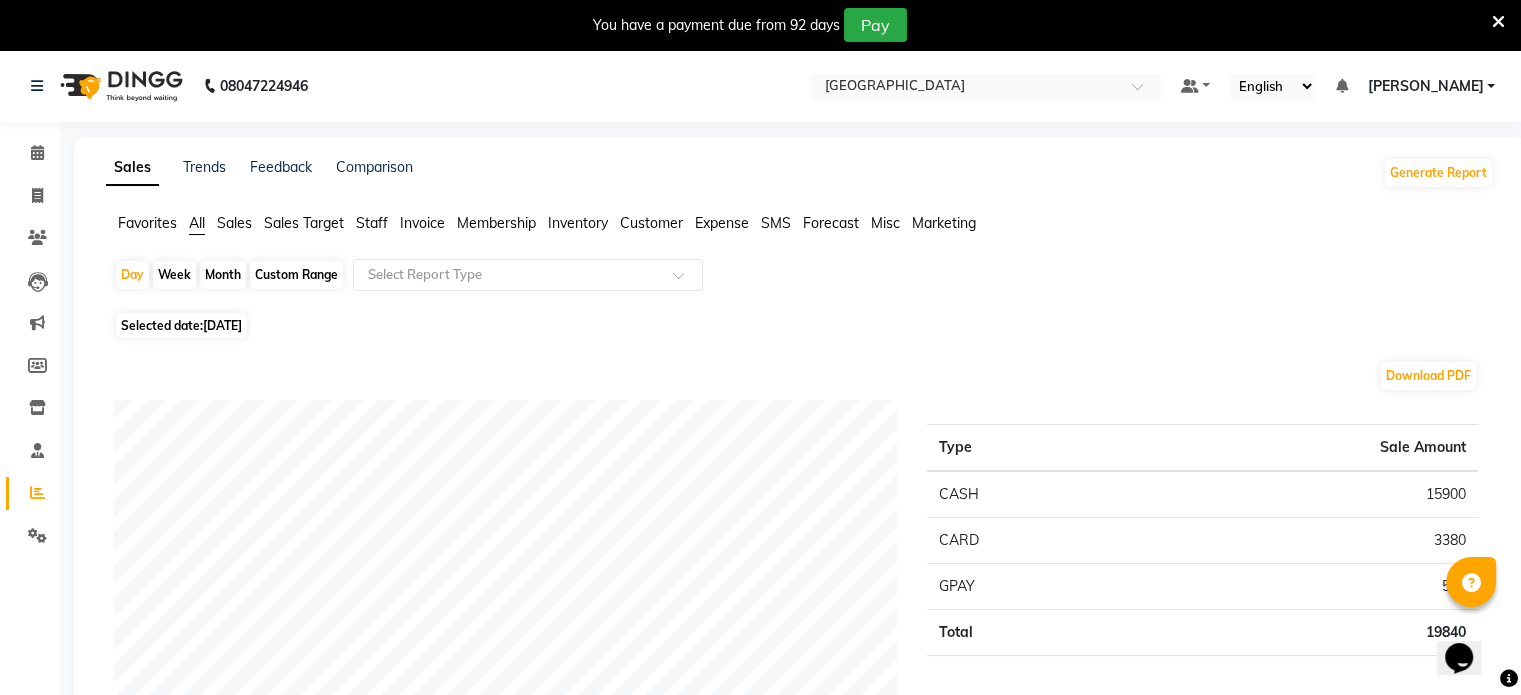 click on "Month" 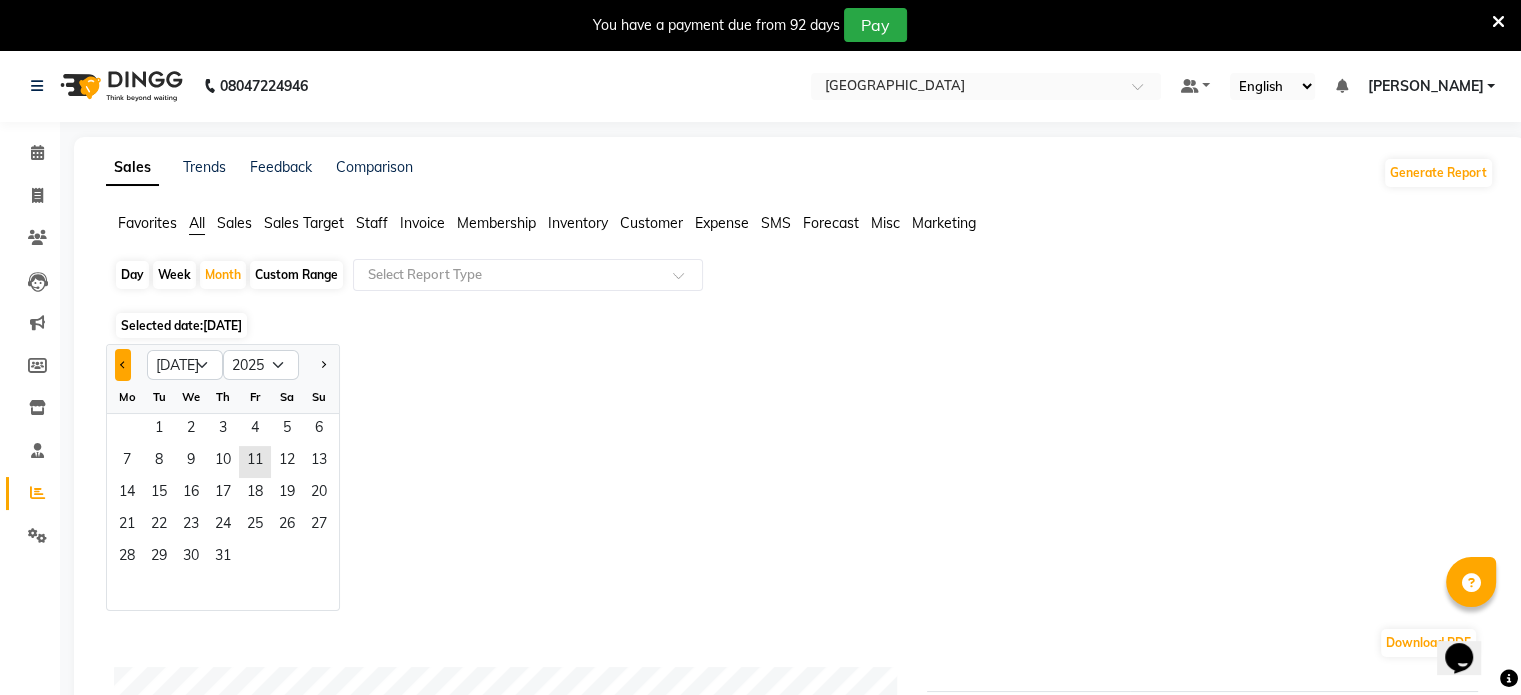click 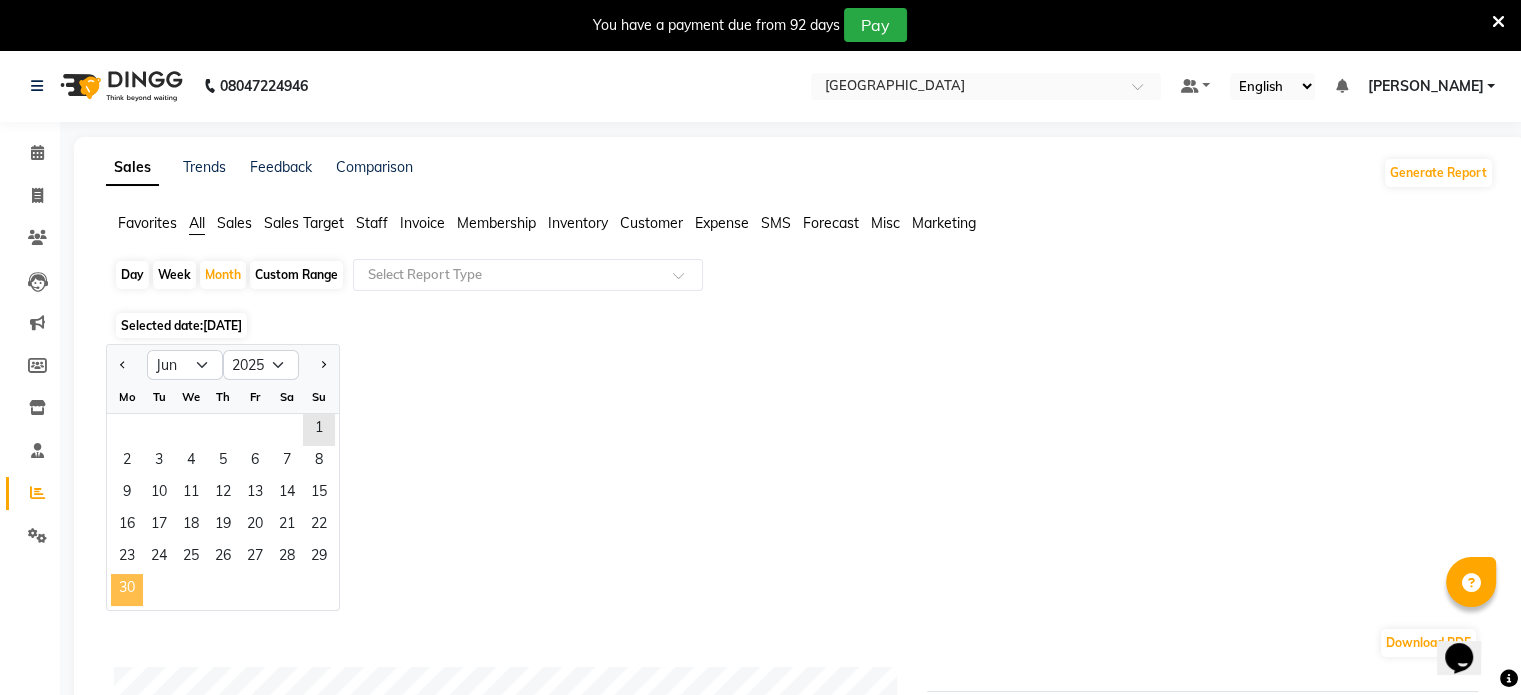 click on "30" 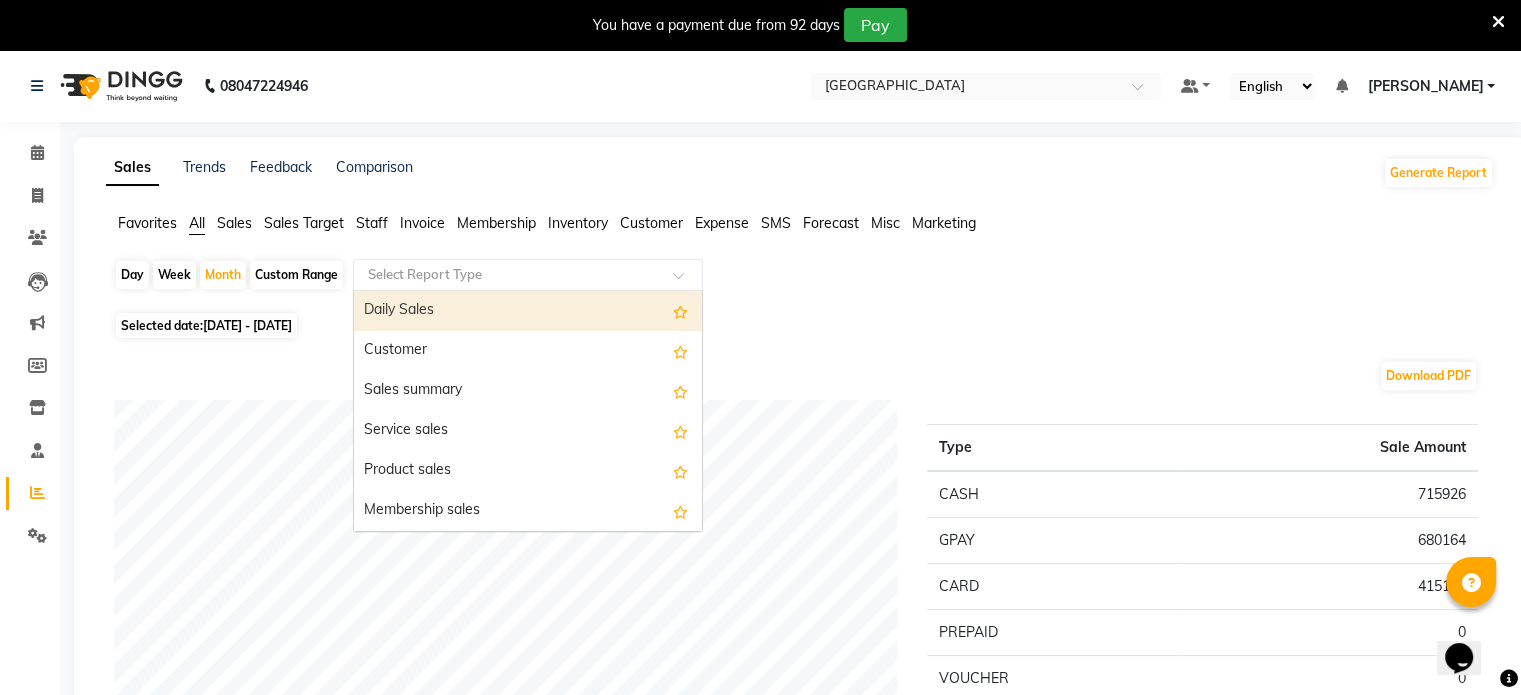 click 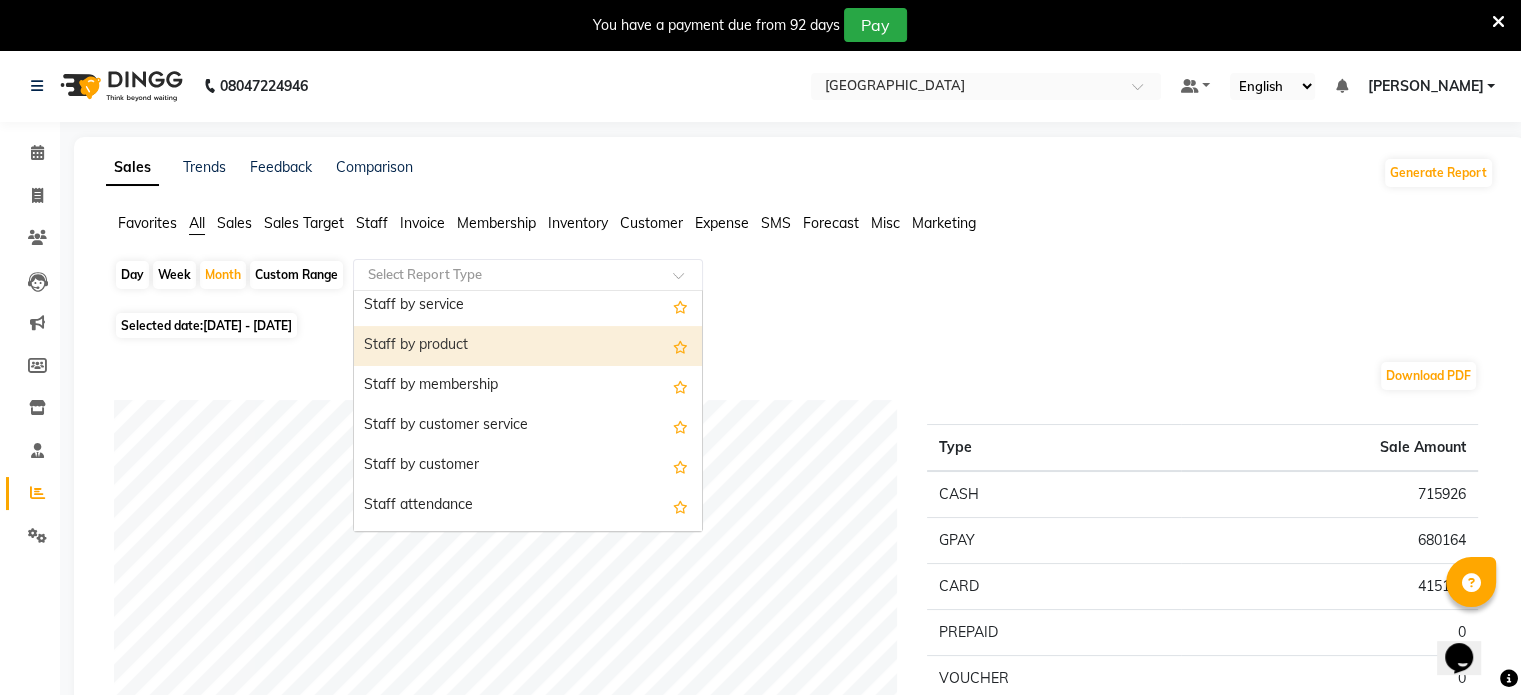 scroll, scrollTop: 800, scrollLeft: 0, axis: vertical 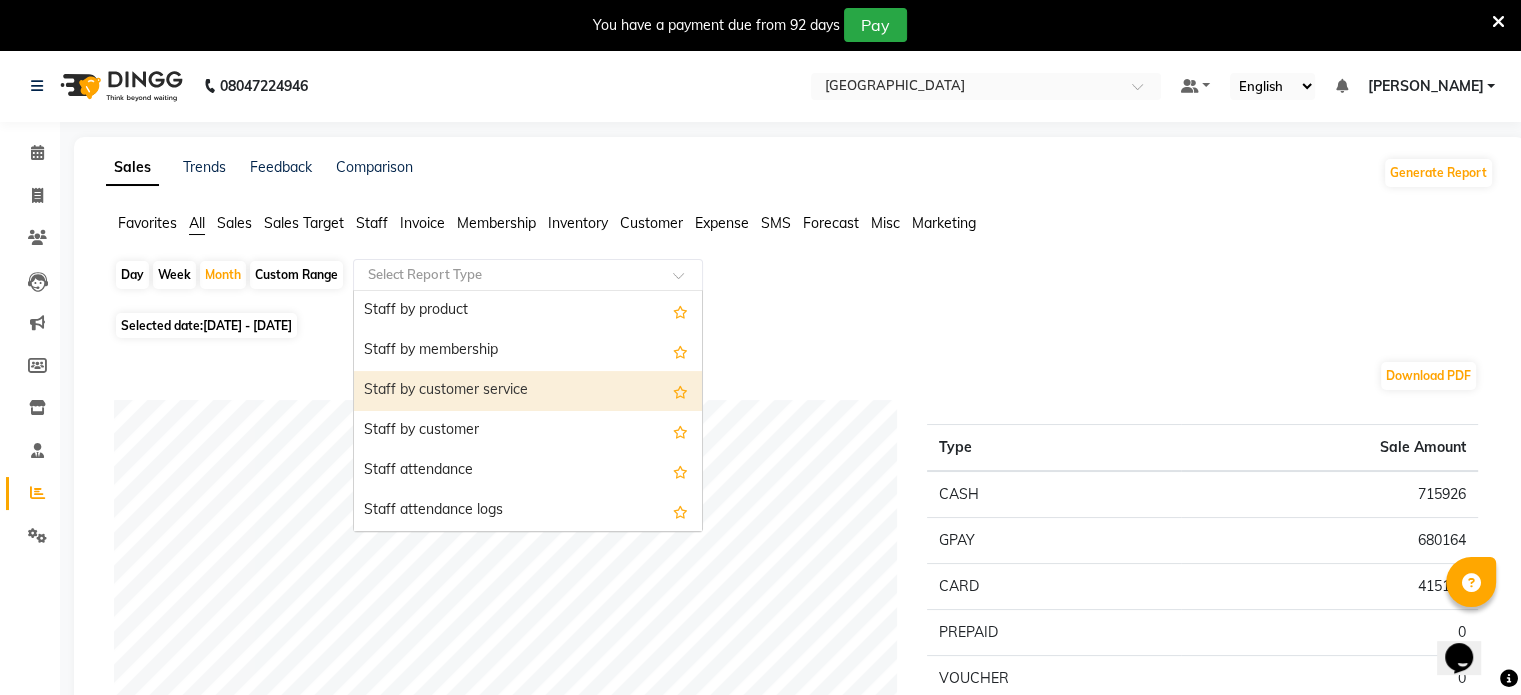 click on "Staff by customer service" at bounding box center (528, 391) 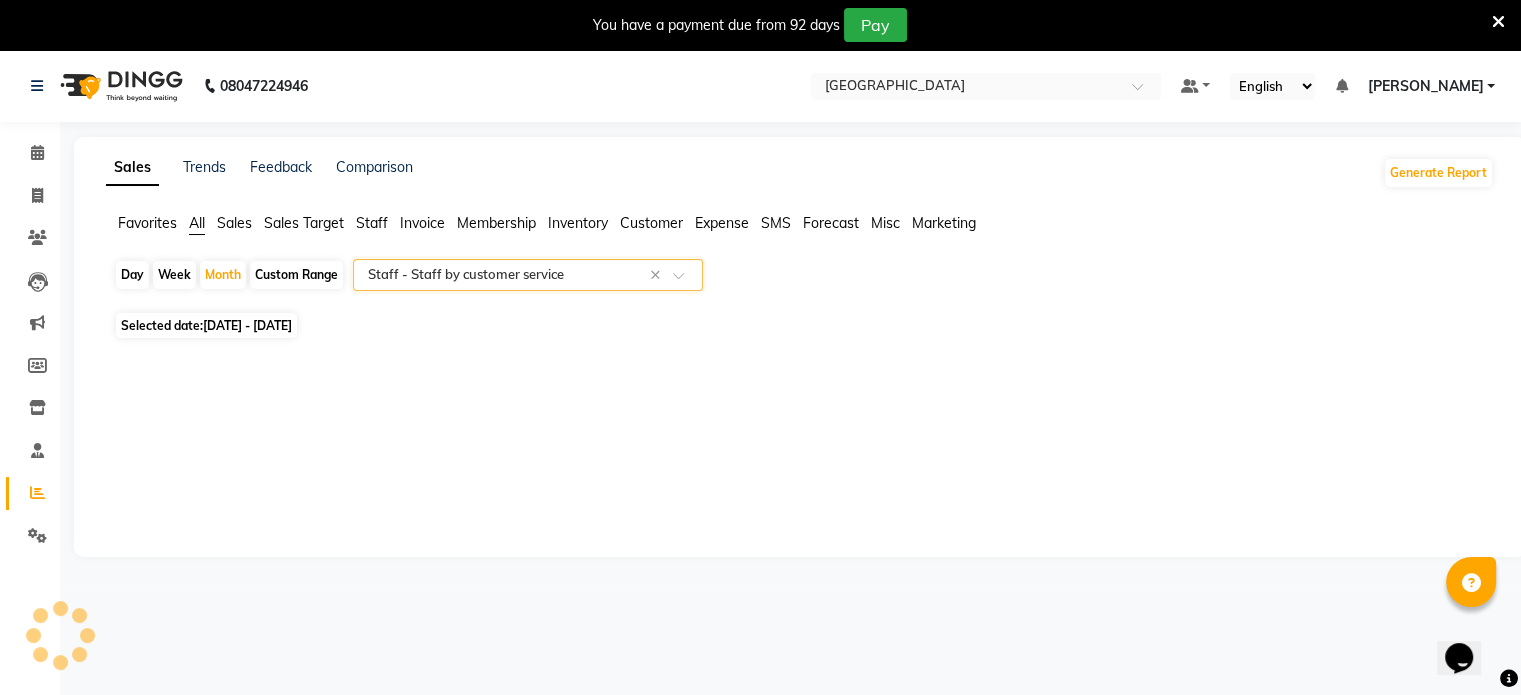 select on "full_report" 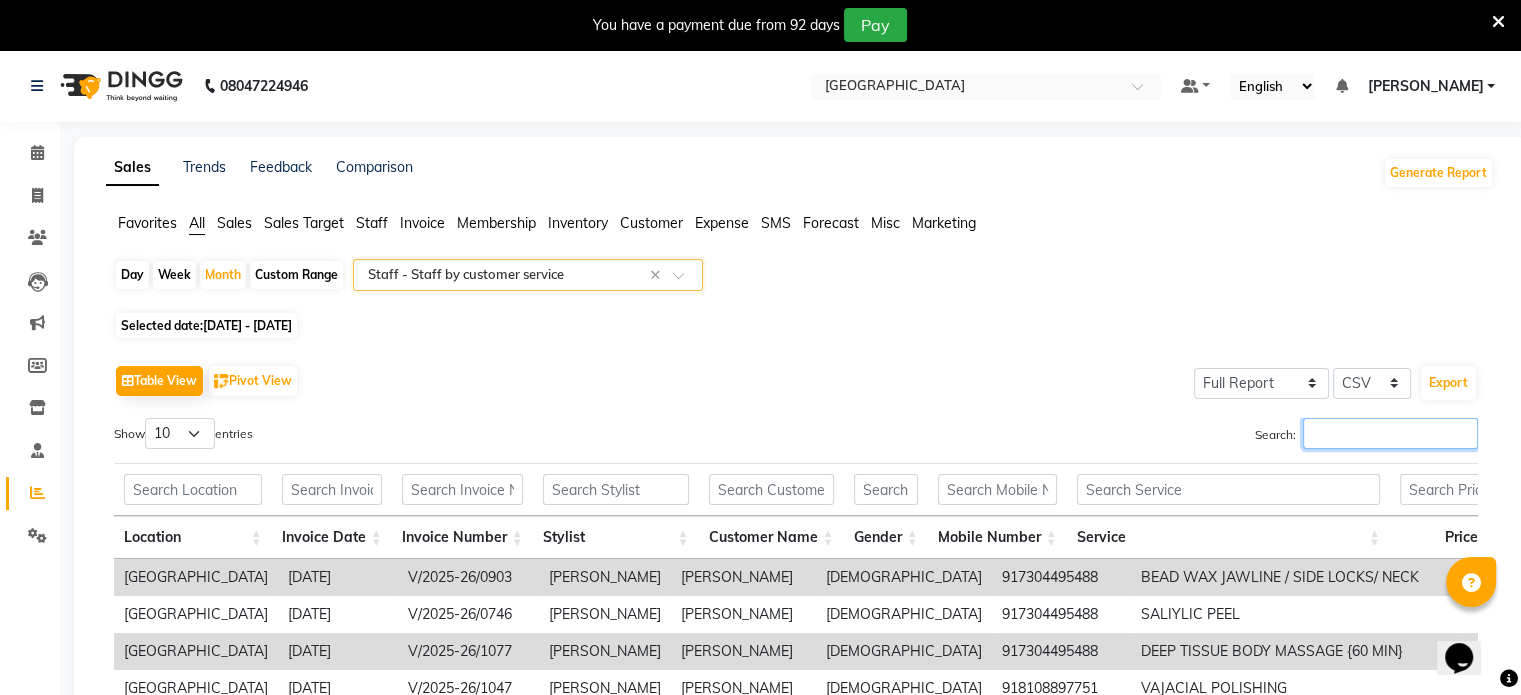 click on "Search:" at bounding box center (1390, 433) 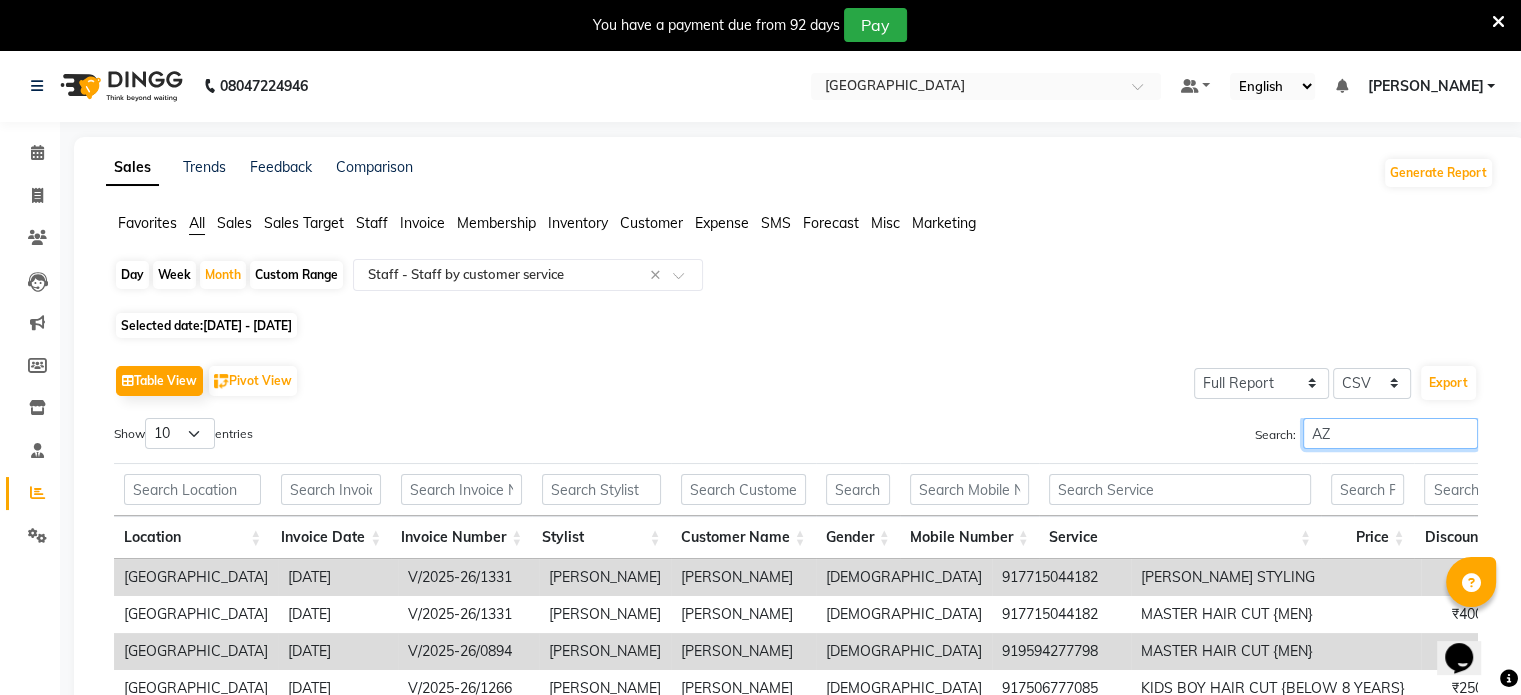 type on "A" 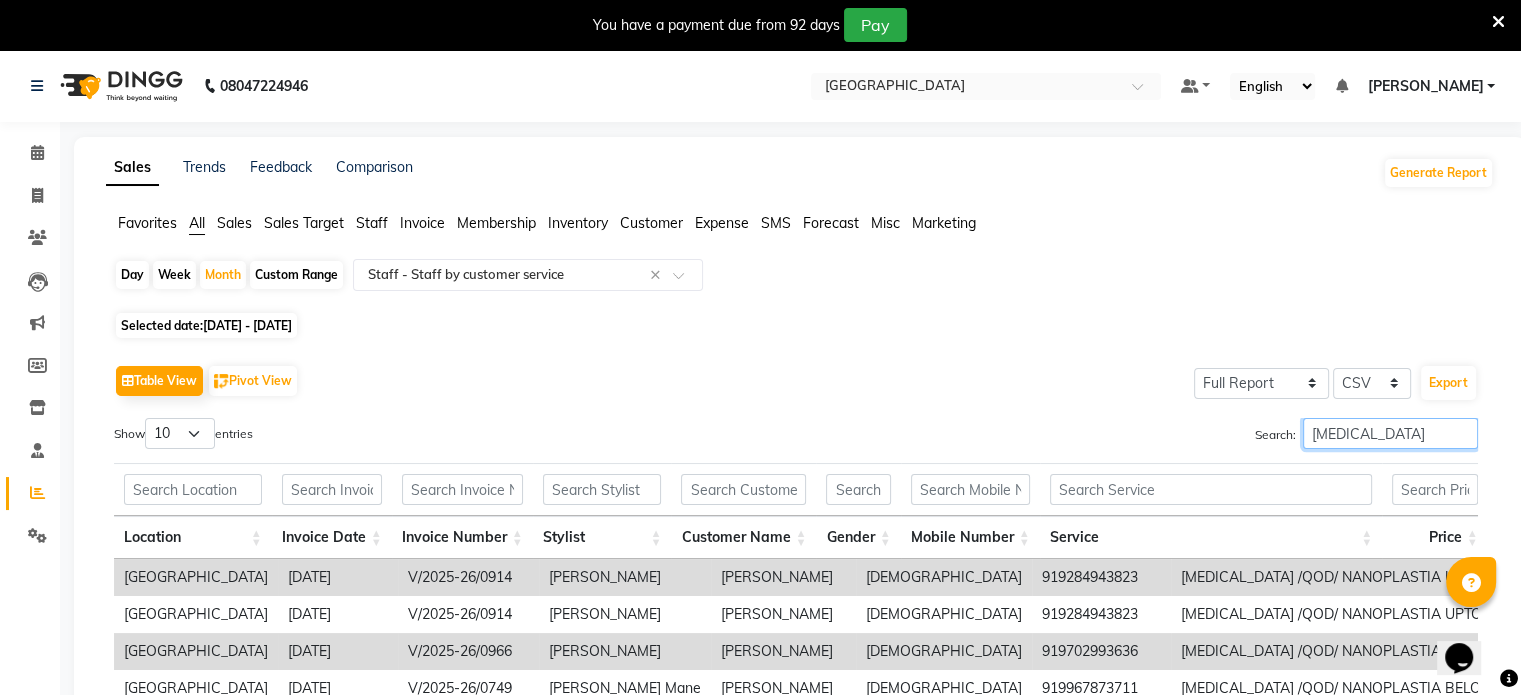 scroll, scrollTop: 0, scrollLeft: 0, axis: both 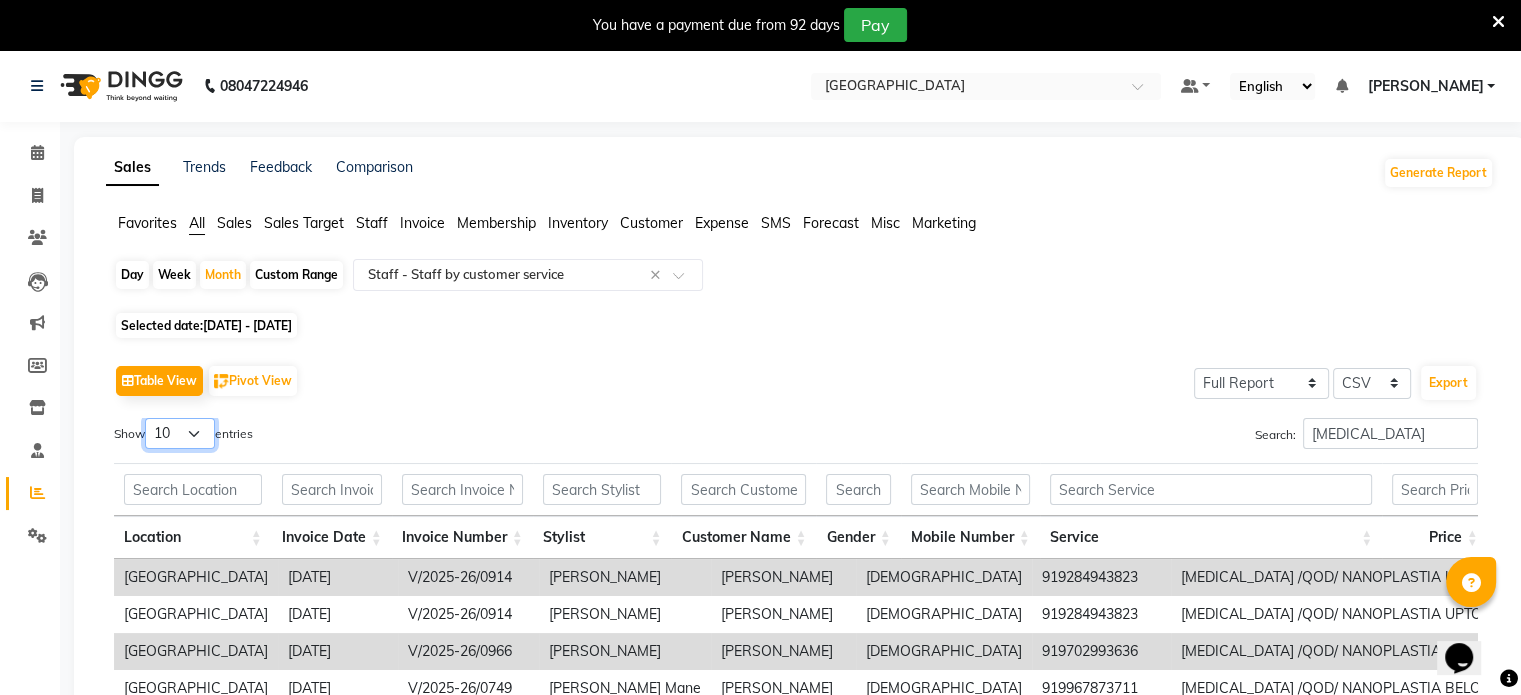 click on "10 25 50 100" at bounding box center (180, 433) 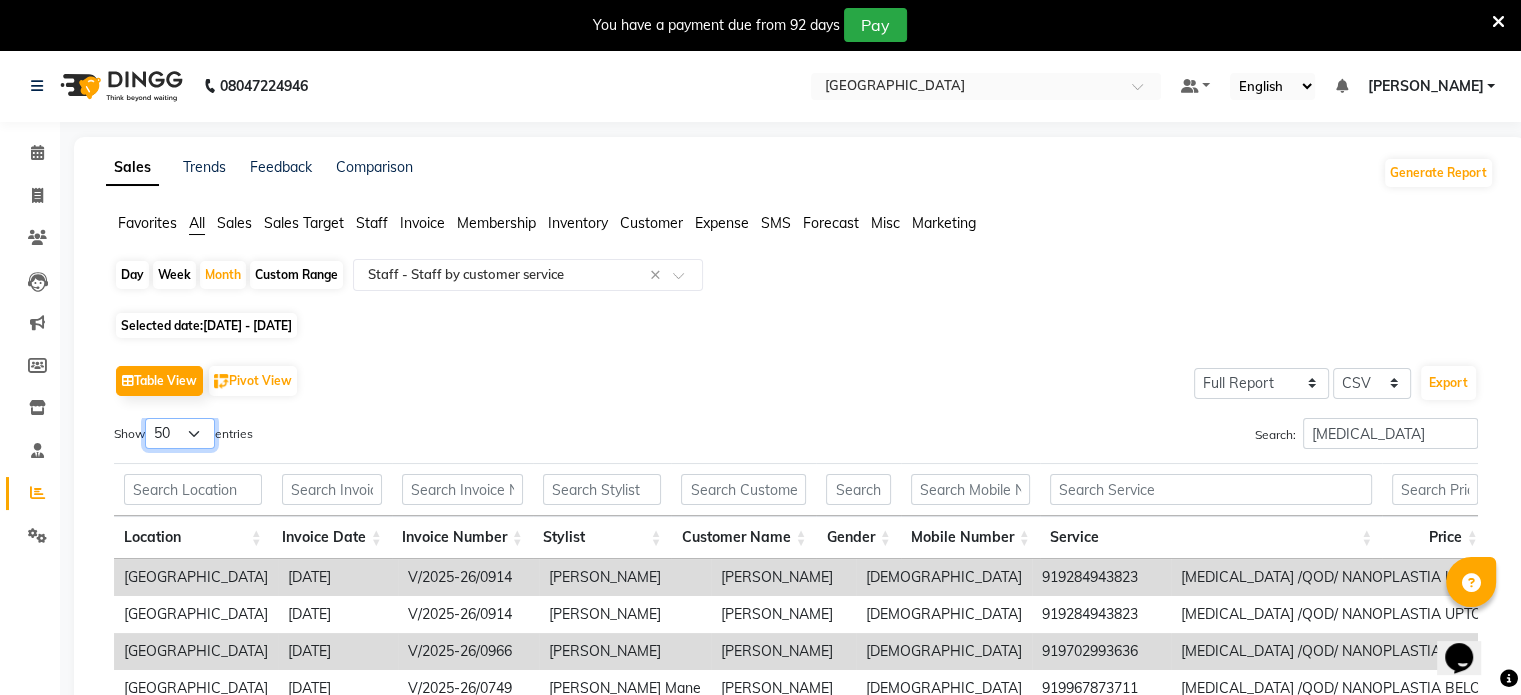 click on "10 25 50 100" at bounding box center [180, 433] 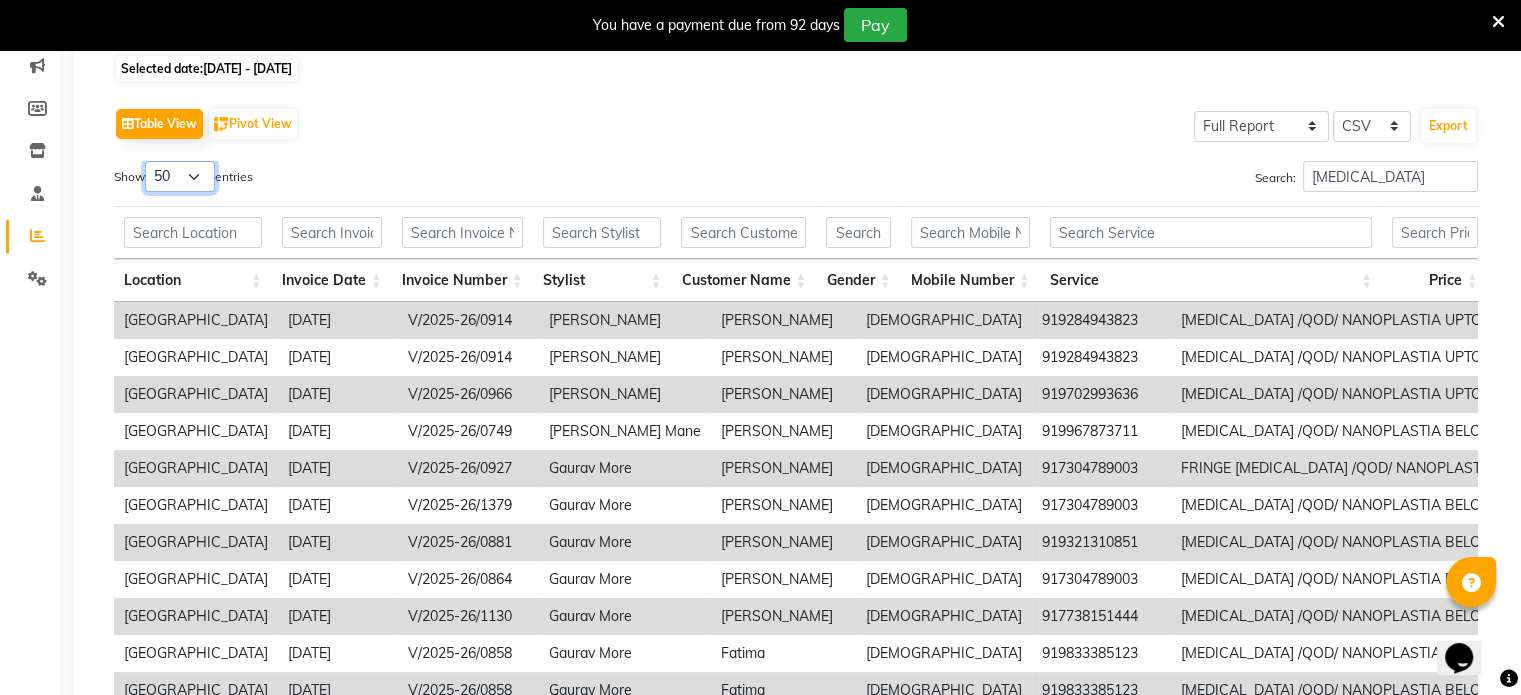 scroll, scrollTop: 100, scrollLeft: 0, axis: vertical 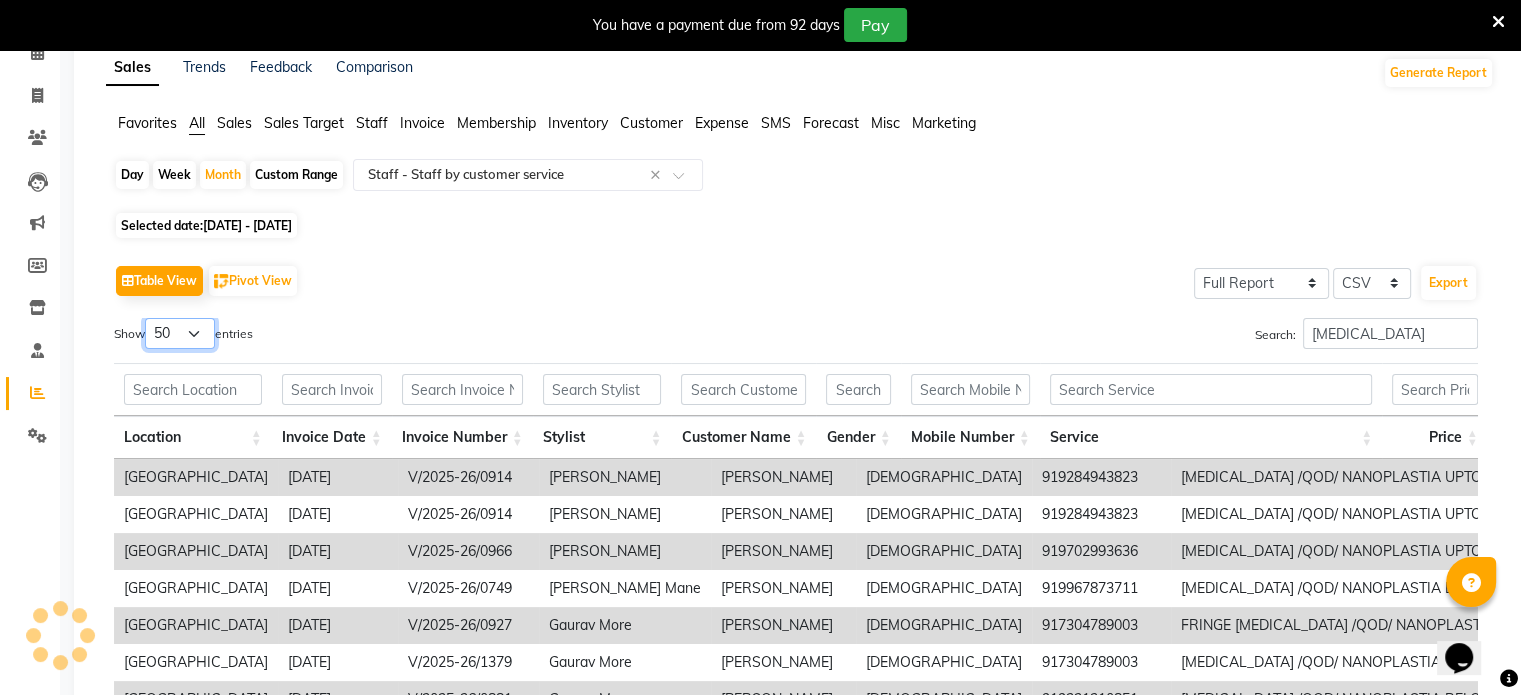 click on "10 25 50 100" at bounding box center (180, 333) 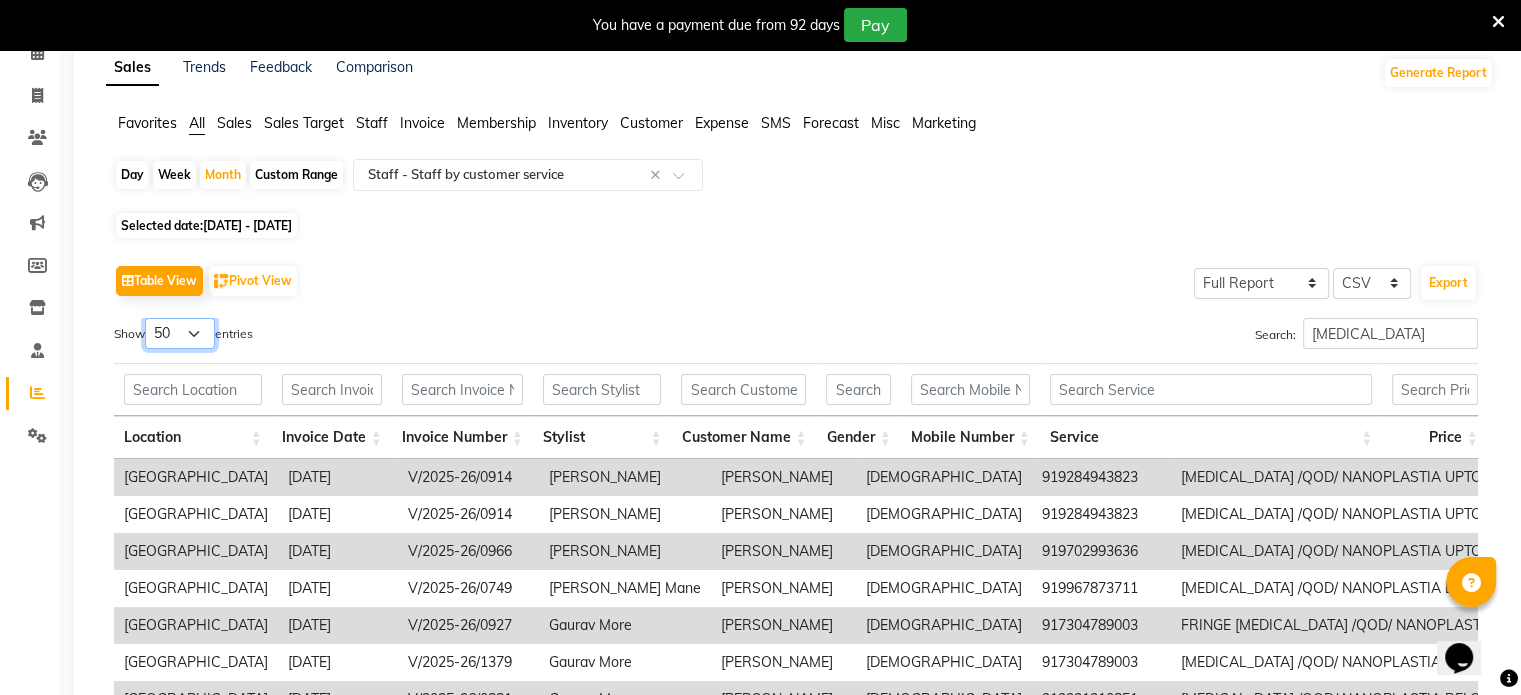 select on "100" 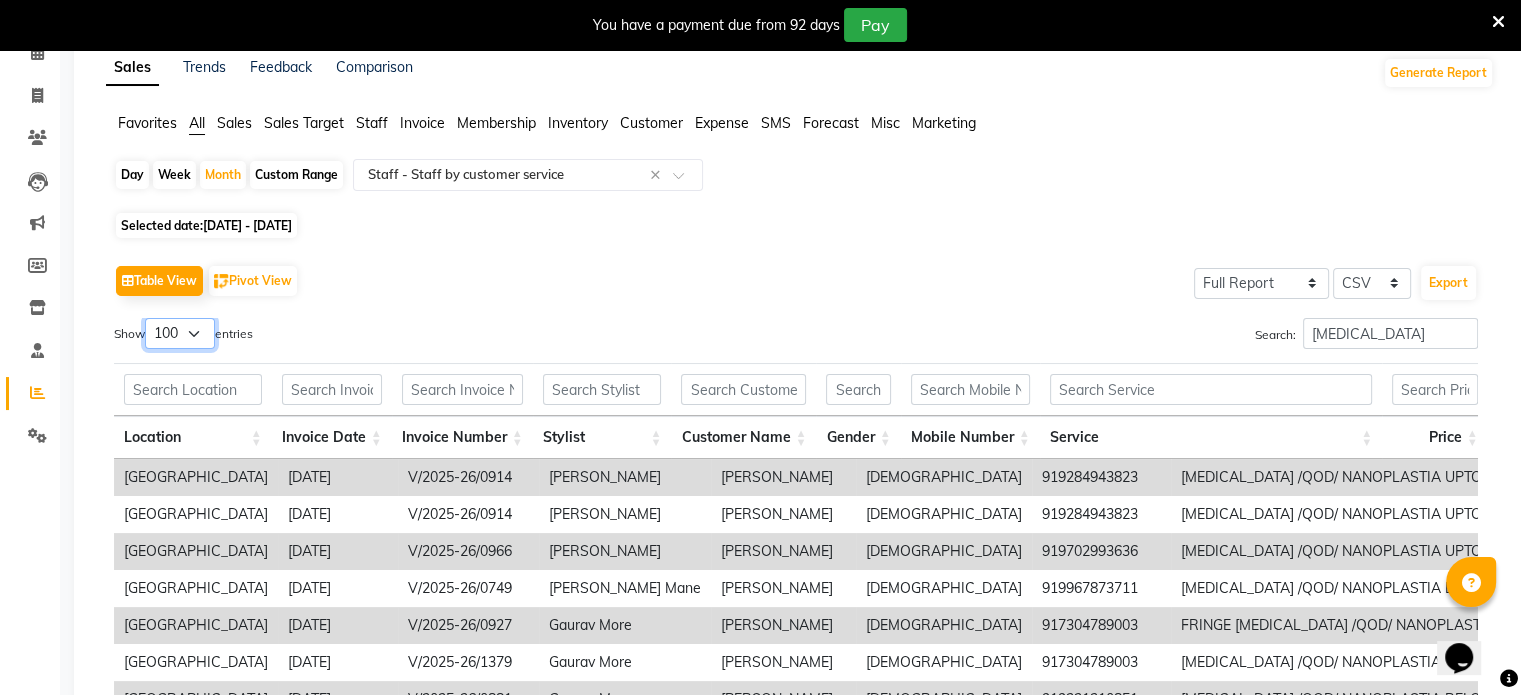 click on "10 25 50 100" at bounding box center (180, 333) 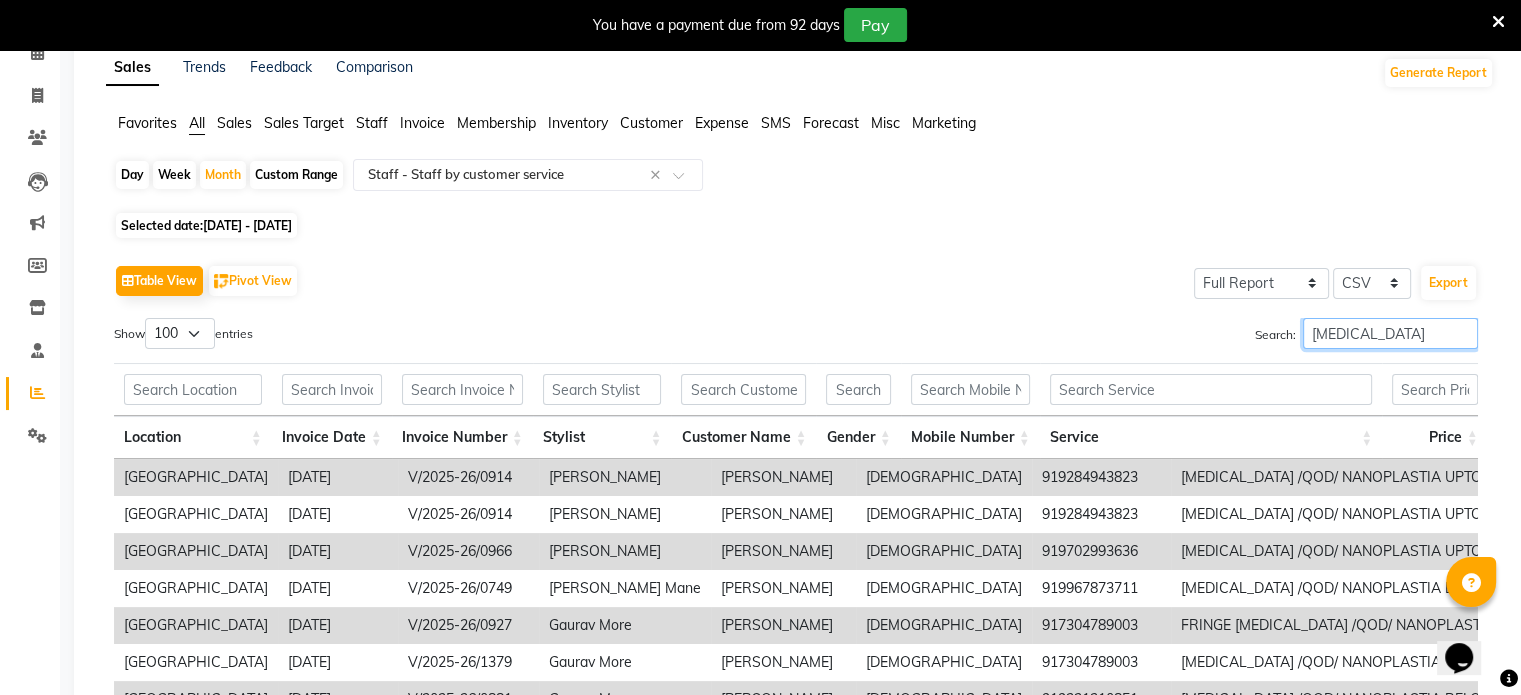 drag, startPoint x: 1366, startPoint y: 326, endPoint x: 1152, endPoint y: 322, distance: 214.03738 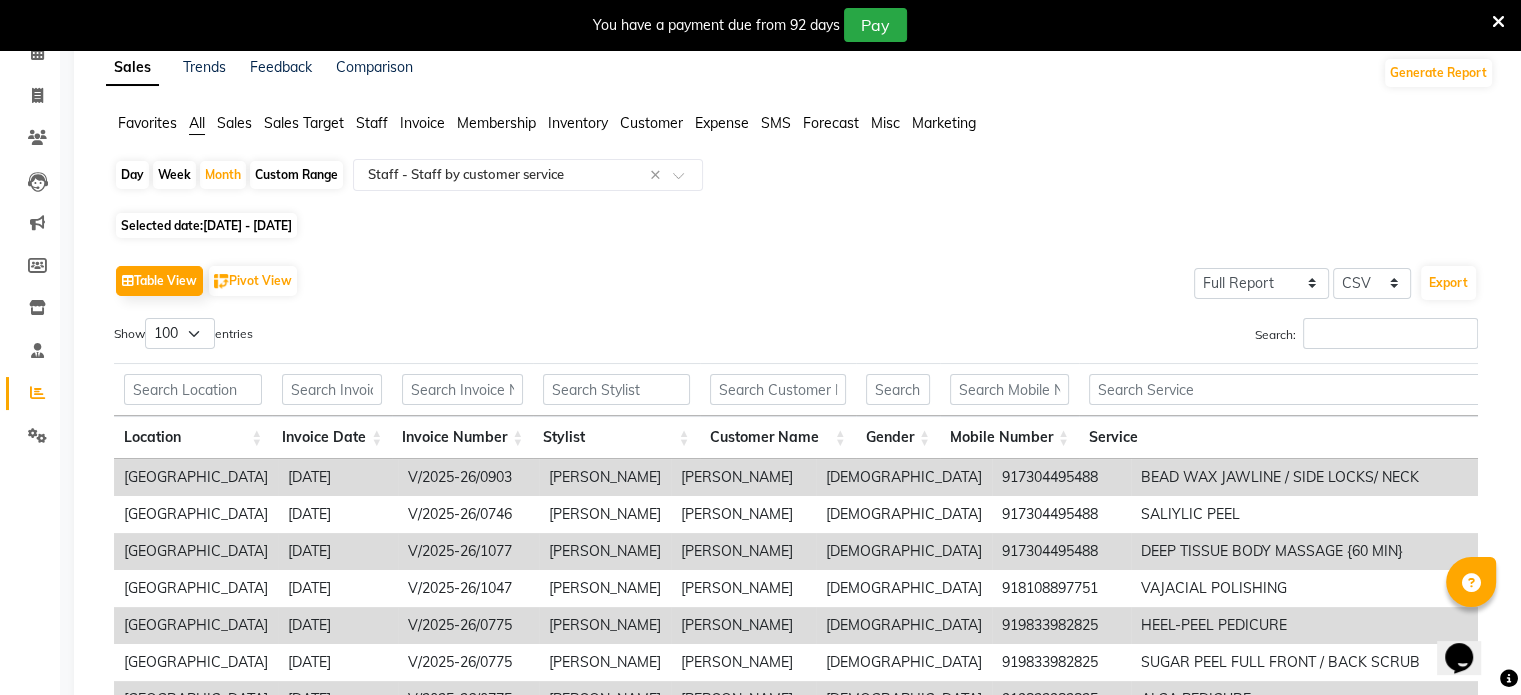 click on "Table View   Pivot View  Select Full Report Filtered Report Select CSV PDF  Export  Show  10 25 50 100  entries Search: Location Invoice Date Invoice Number Stylist Customer Name Gender Mobile Number Service Price Discount Tax Total Total W/o Tax Invoice Total Payment Redemption Redemption Share Location Invoice Date Invoice Number Stylist Customer Name Gender Mobile Number Service Price Discount Tax Total Total W/o Tax Invoice Total Payment Redemption Redemption Share Total ₹21,43,295.00 ₹3,94,639.80 ₹2,25,902.36 ₹17,48,655.20 ₹15,22,752.84 ₹85,37,773.30 ₹14,89,126.20 ₹2,59,529.00 ₹1,67,256.51 [GEOGRAPHIC_DATA]  [DATE] V/2025-26/0903 [PERSON_NAME] [PERSON_NAME] [DEMOGRAPHIC_DATA] 917304495488 BEAD WAX JAWLINE / SIDE LOCKS/ NECK  ₹400.00 ₹80.00 ₹48.81 ₹320.00 ₹271.19 ₹9,280.00 ₹320.00 ₹0 ₹0 [GEOGRAPHIC_DATA]  [DATE] V/2025-26/0746 [PERSON_NAME] [PERSON_NAME] [DEMOGRAPHIC_DATA] 917304495488 SALIYLIC PEEL ₹1,200.00 ₹240.00 ₹146.44 ₹960.00 ₹813.56 ₹14,720.00 ₹960.00 1 2" 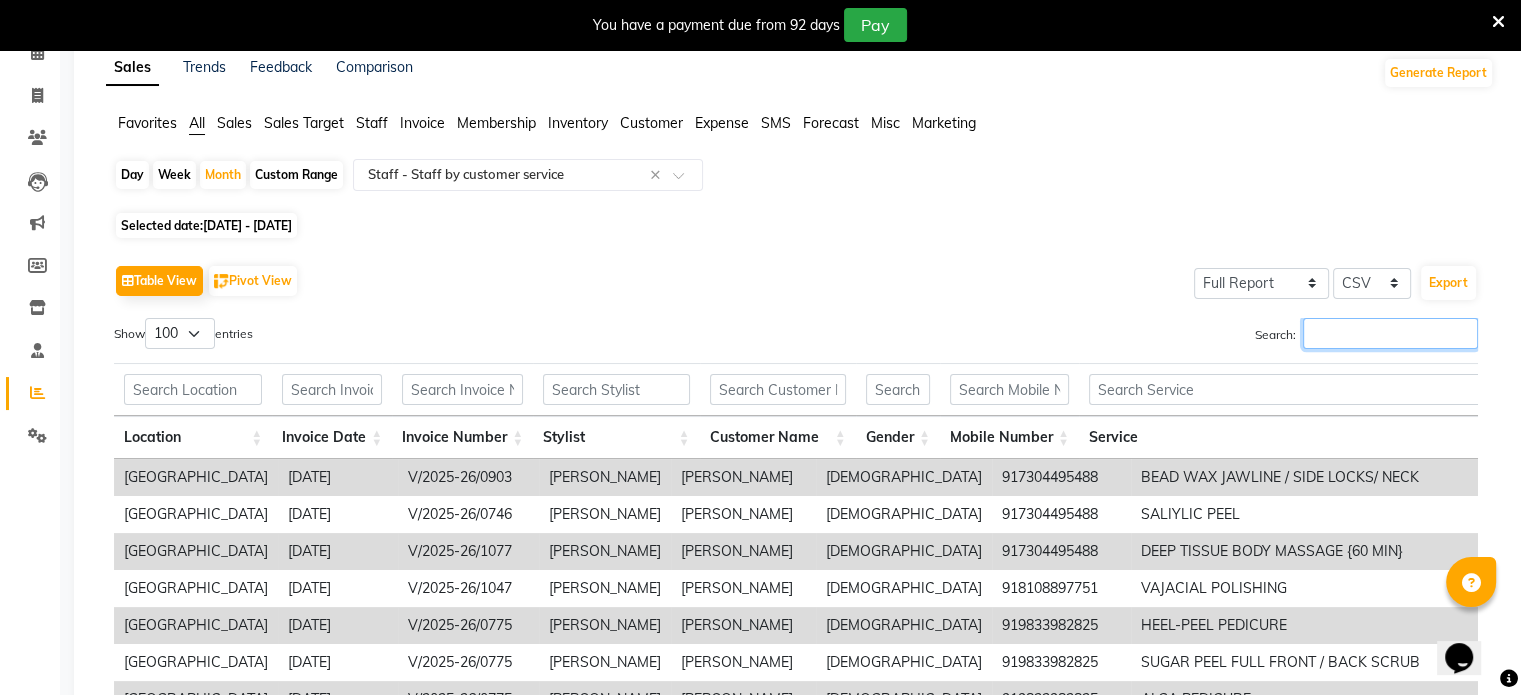click on "Search:" at bounding box center (1390, 333) 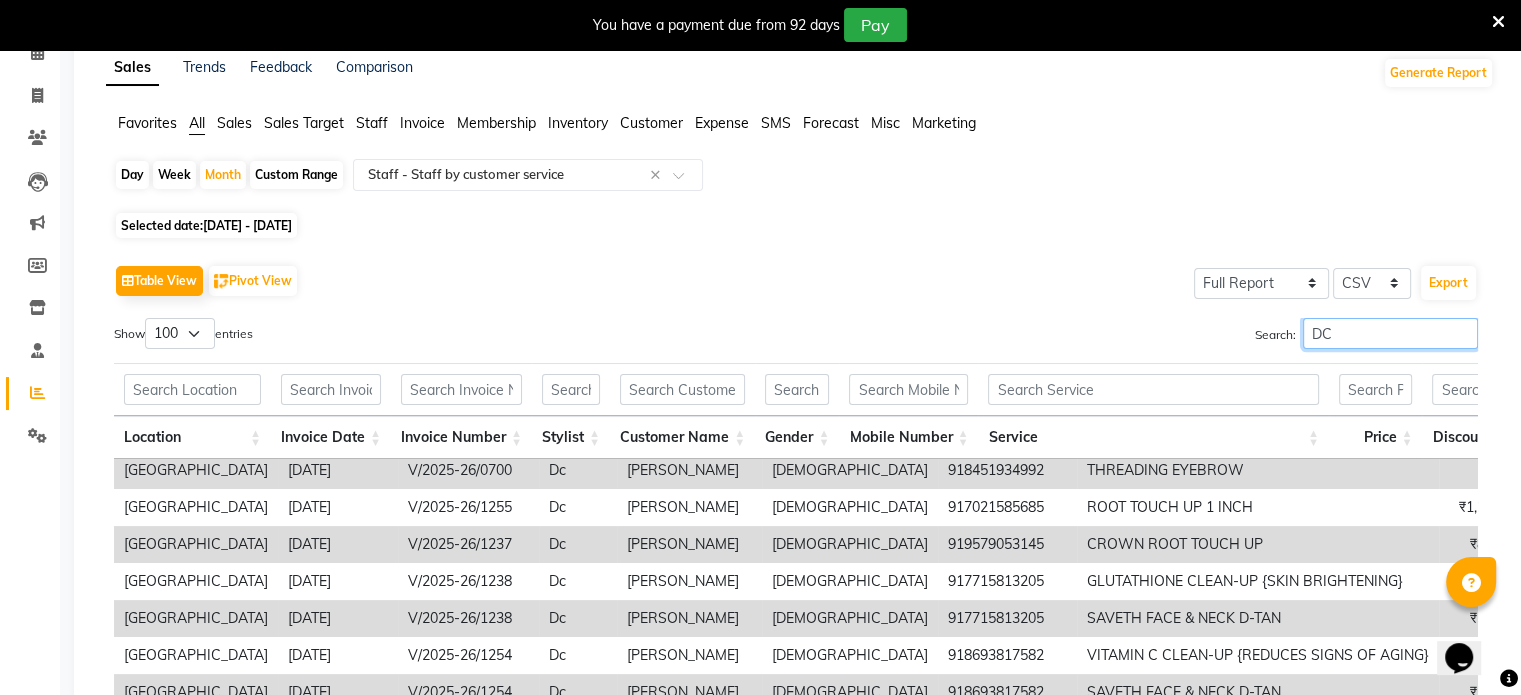 scroll, scrollTop: 466, scrollLeft: 0, axis: vertical 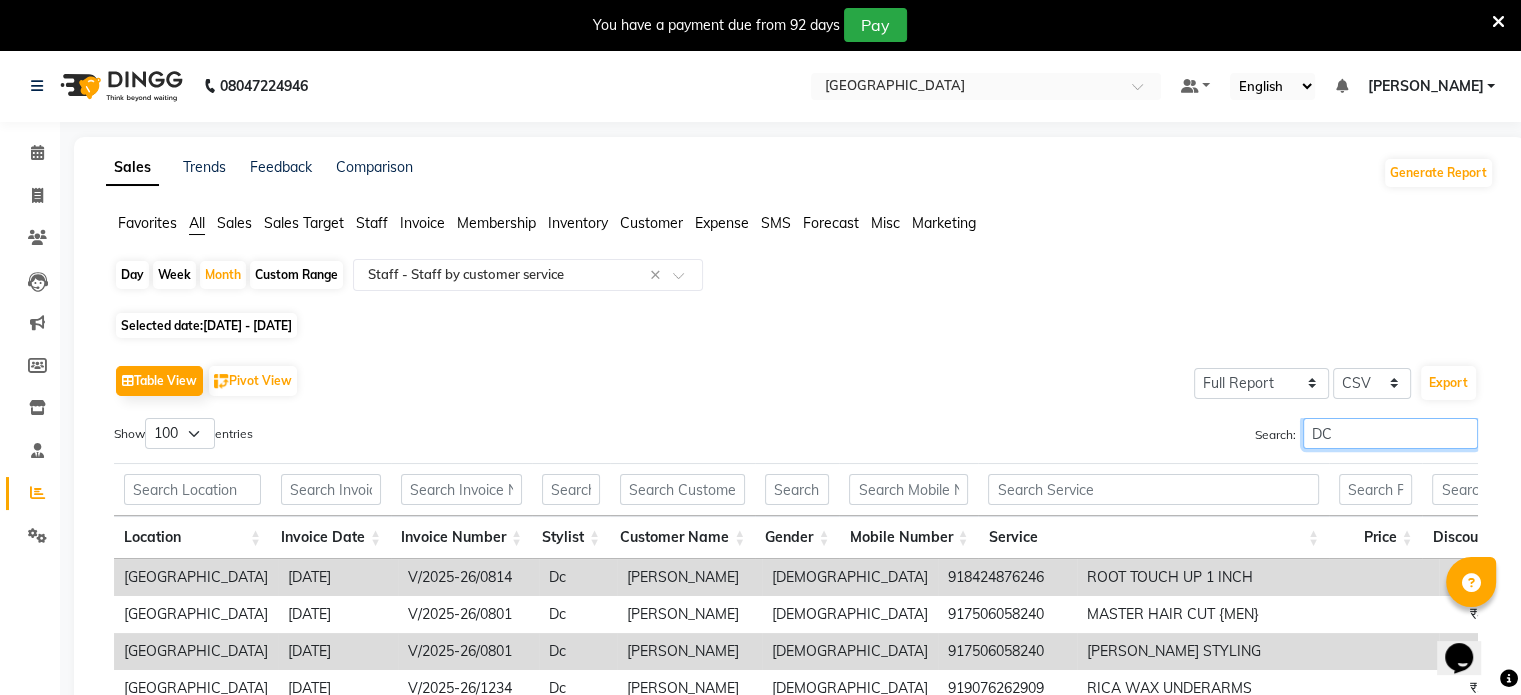type on "D" 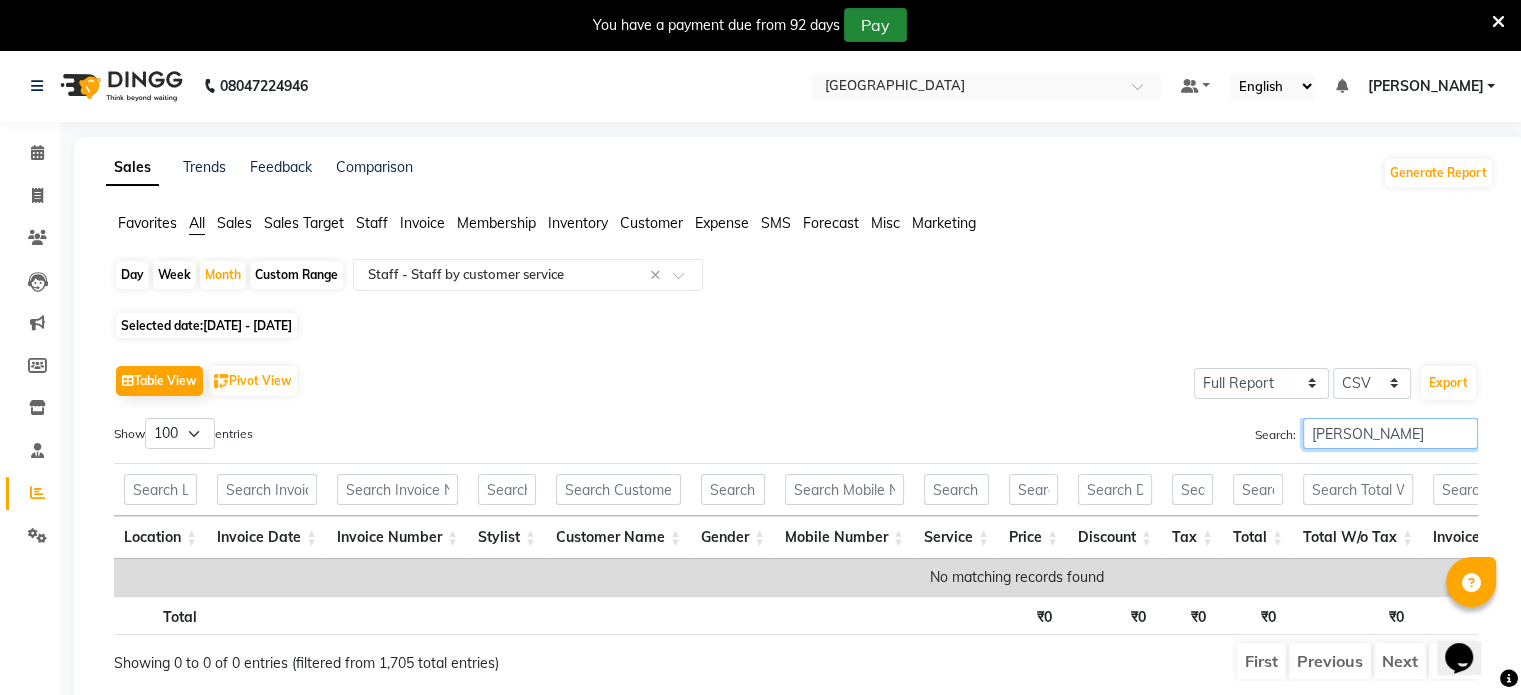 type on "[PERSON_NAME]" 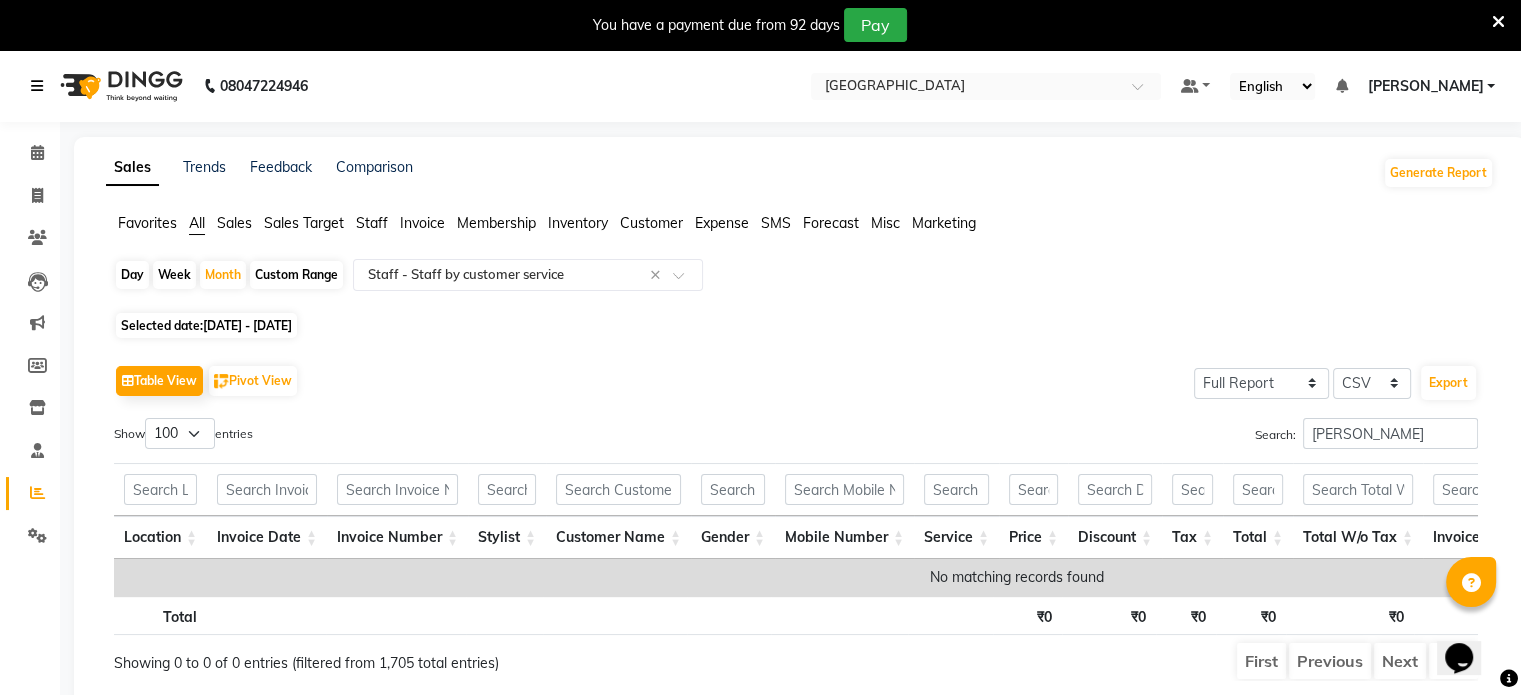 click at bounding box center [37, 86] 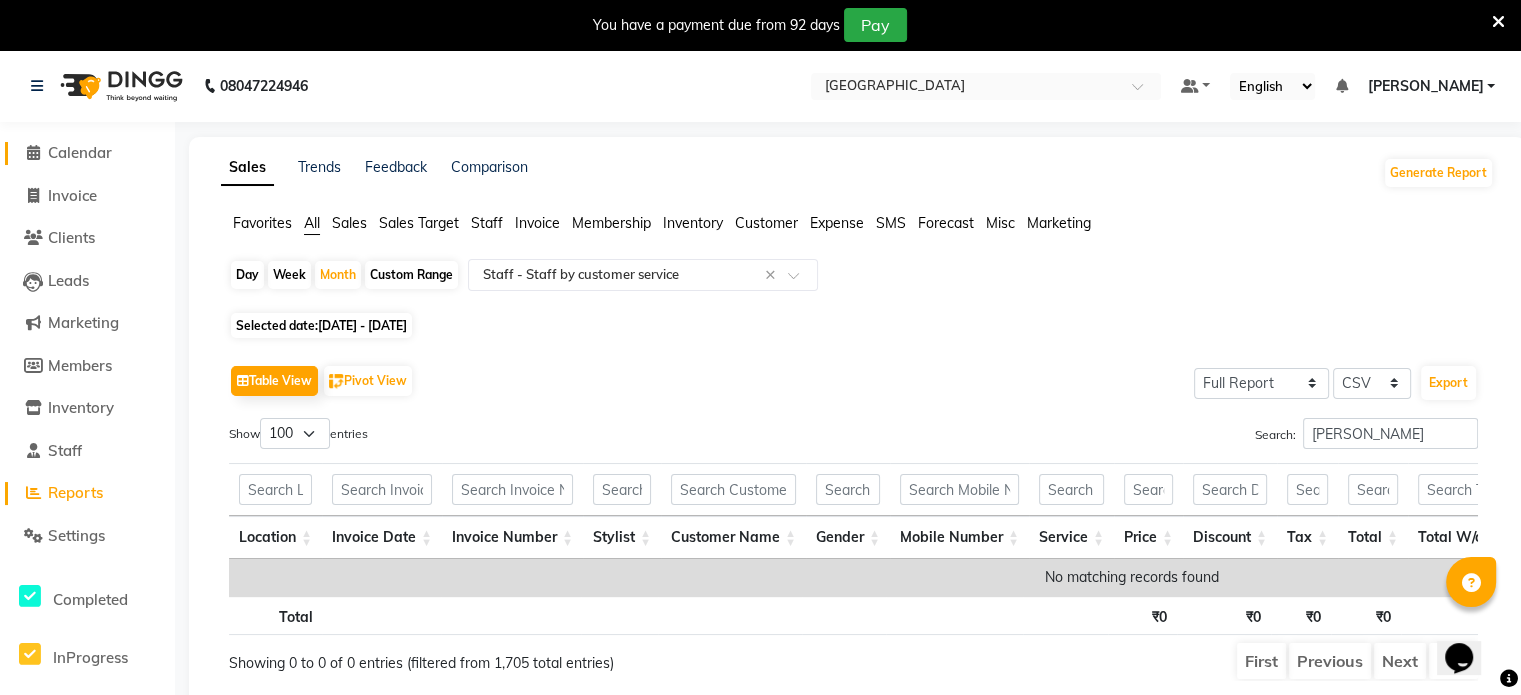 click on "Calendar" 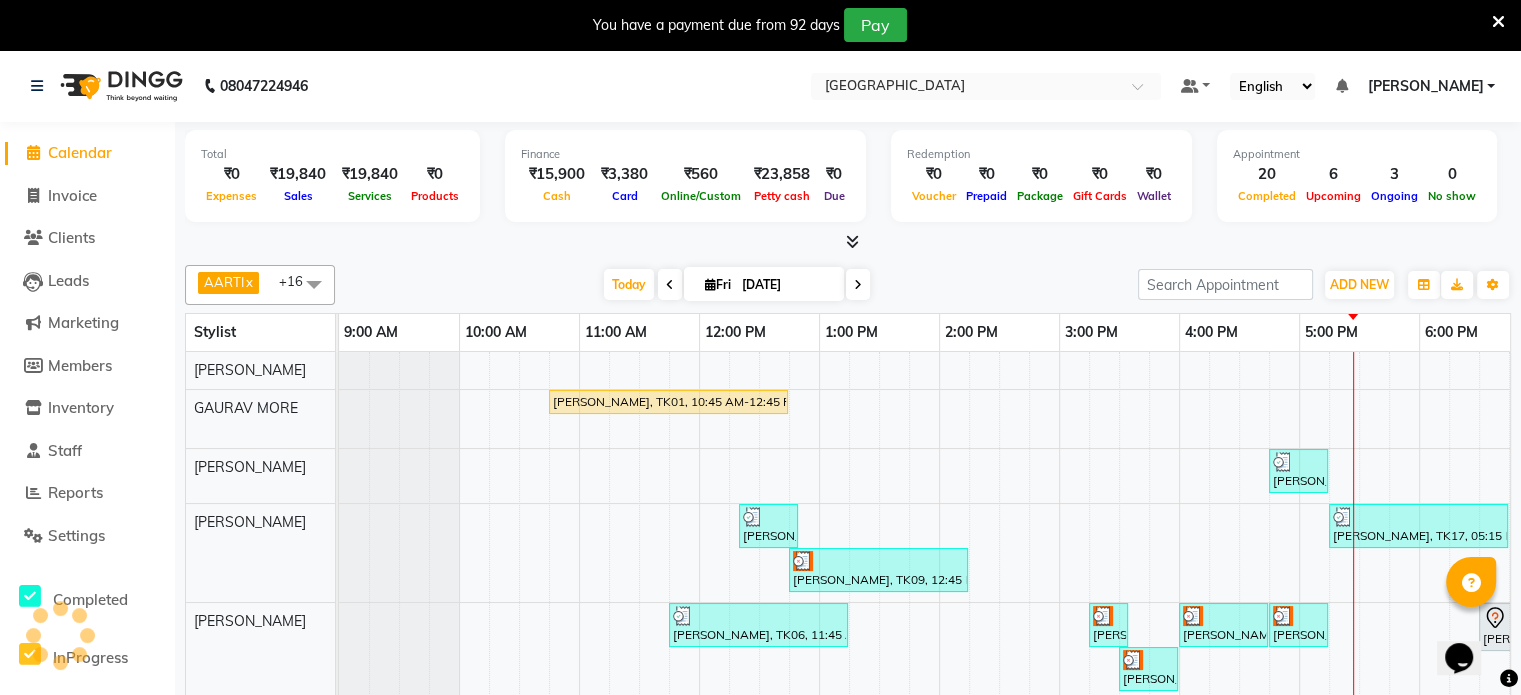 scroll, scrollTop: 0, scrollLeft: 508, axis: horizontal 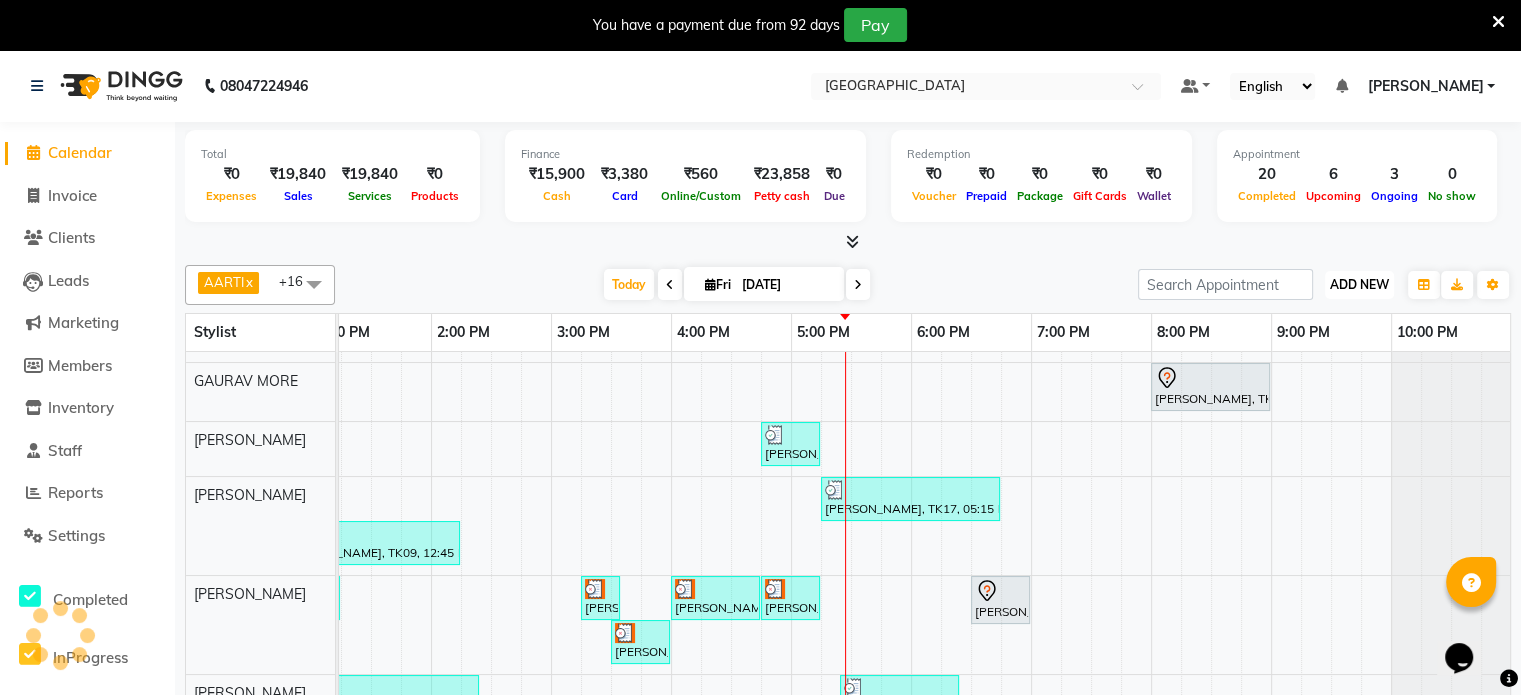 click on "ADD NEW" at bounding box center [1359, 284] 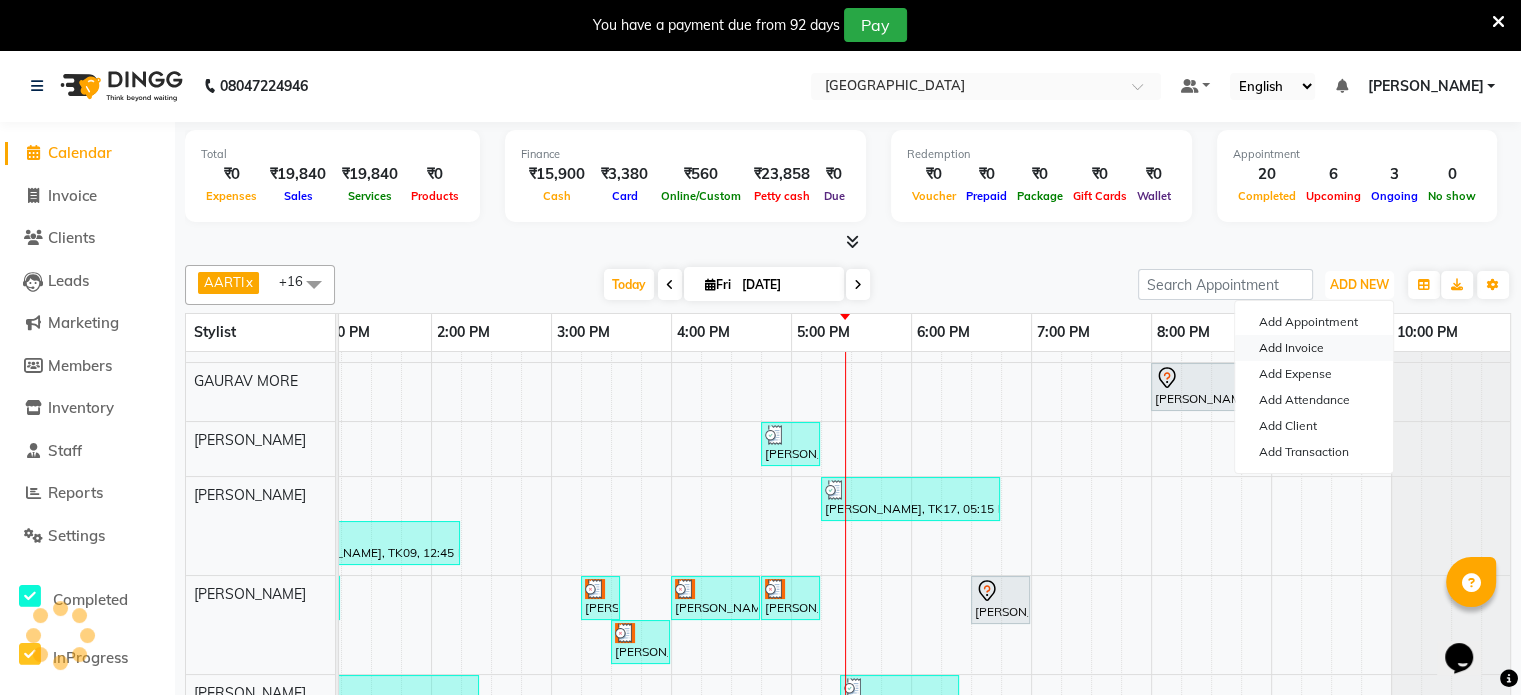 scroll, scrollTop: 27, scrollLeft: 0, axis: vertical 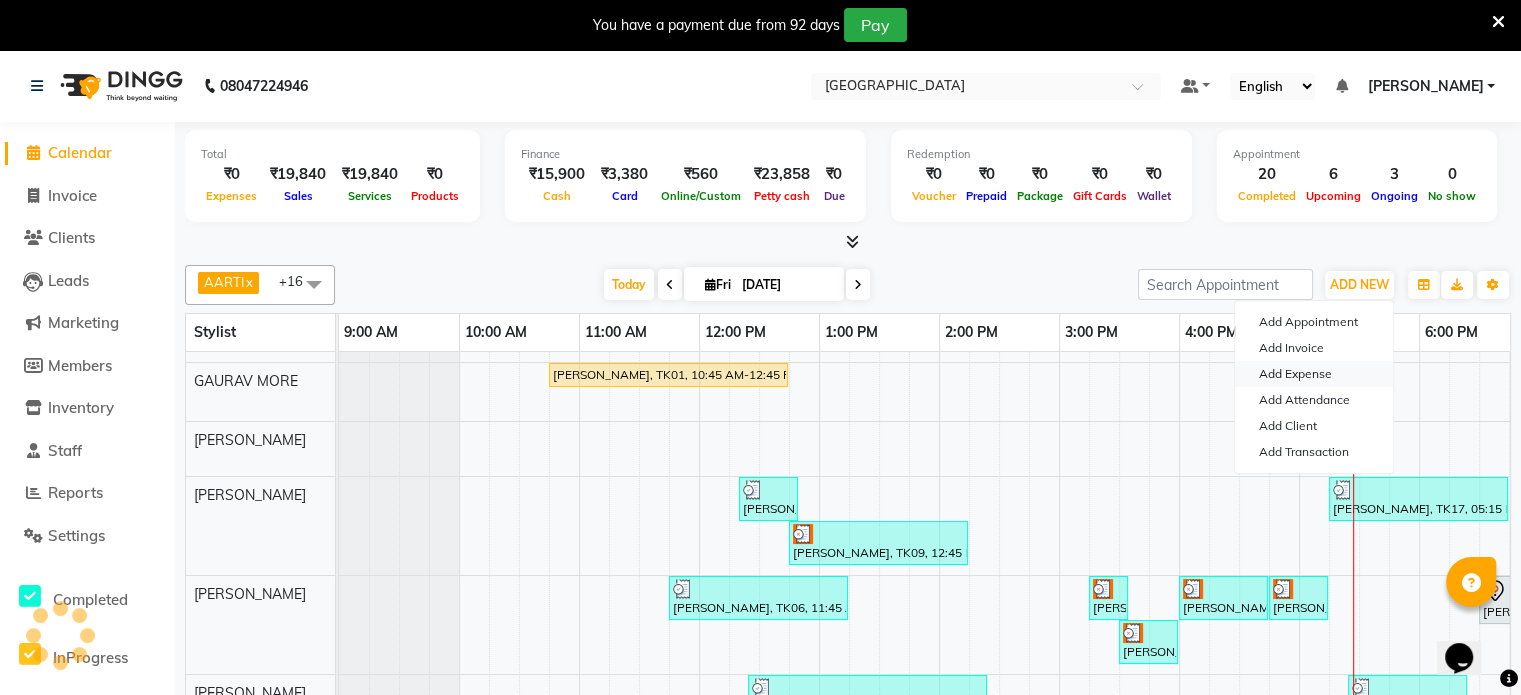 click on "Add Expense" at bounding box center (1314, 374) 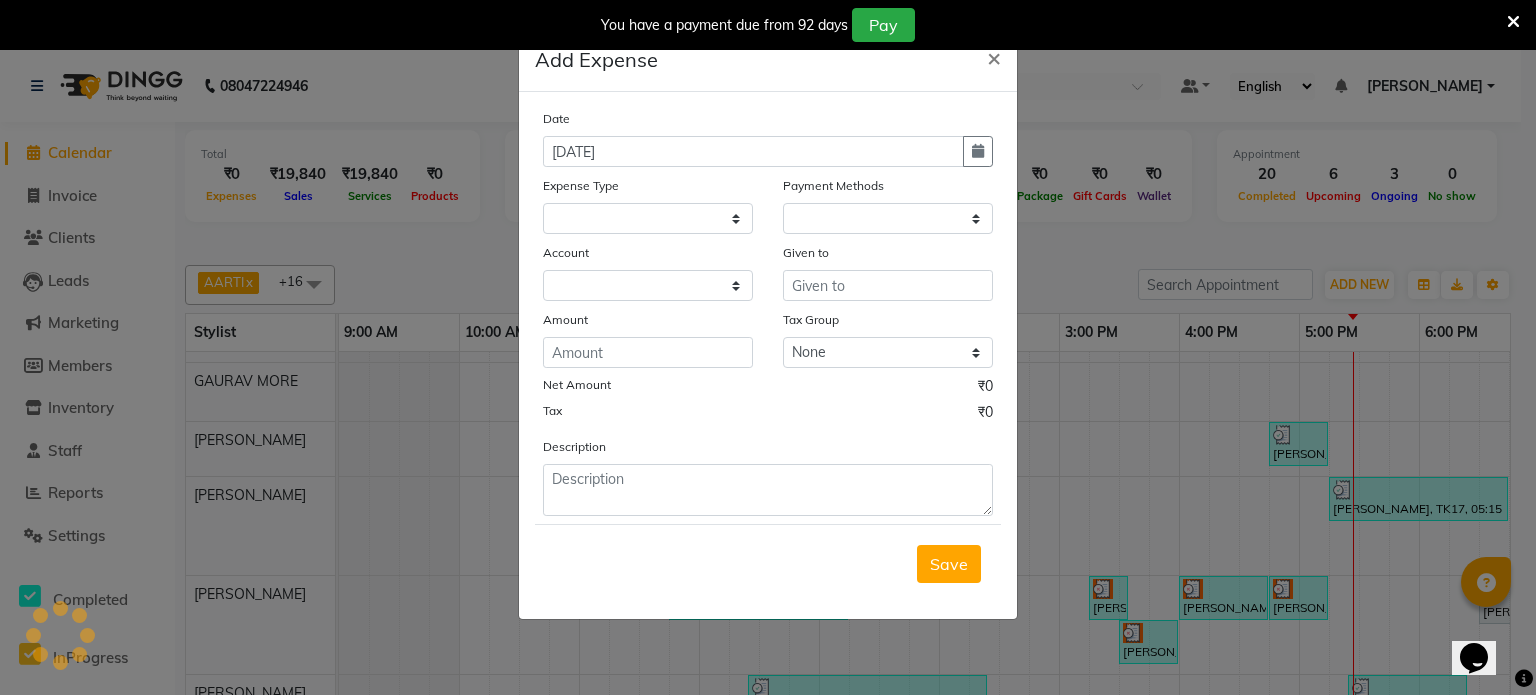 select on "1" 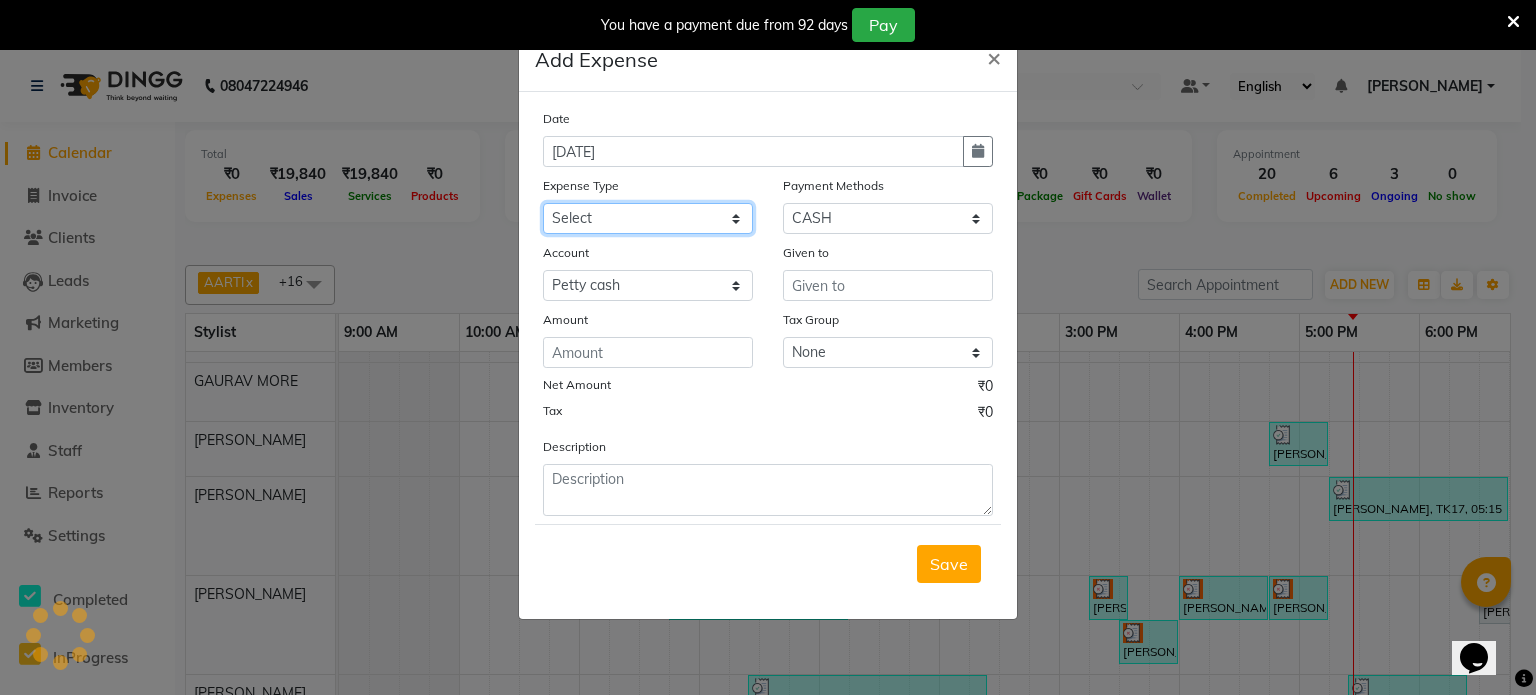 click on "Select Advance Salary Bank charges Cash transfer to bank Cash transfer to hub Client Snacks Clinical charges Equipment Govt fee Incentive International purchase Maintenance Marketing MEMBERSHIP MILK Miscellaneous MRA Other Pantry Prepaid Product Rent Salary Staff Snacks Tax Tea & Refreshment Utilities" 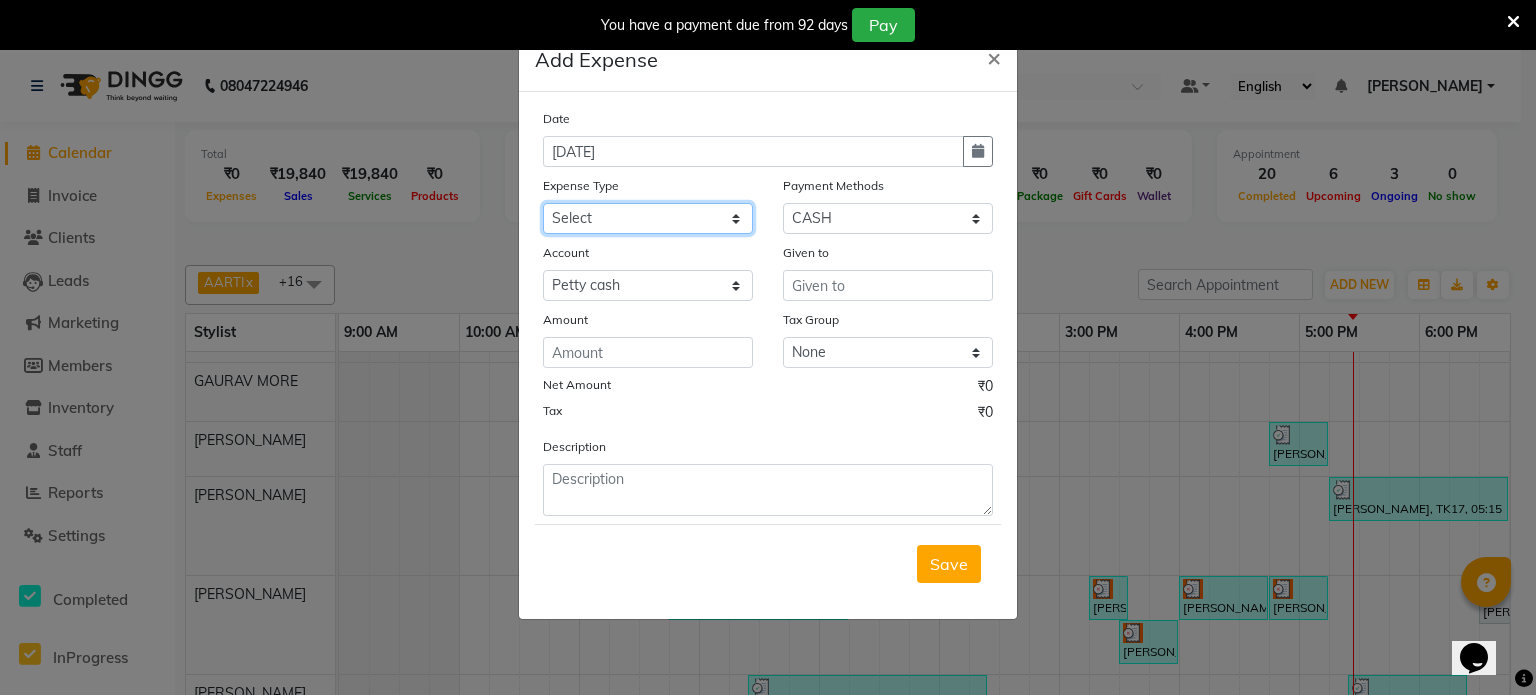 select on "21804" 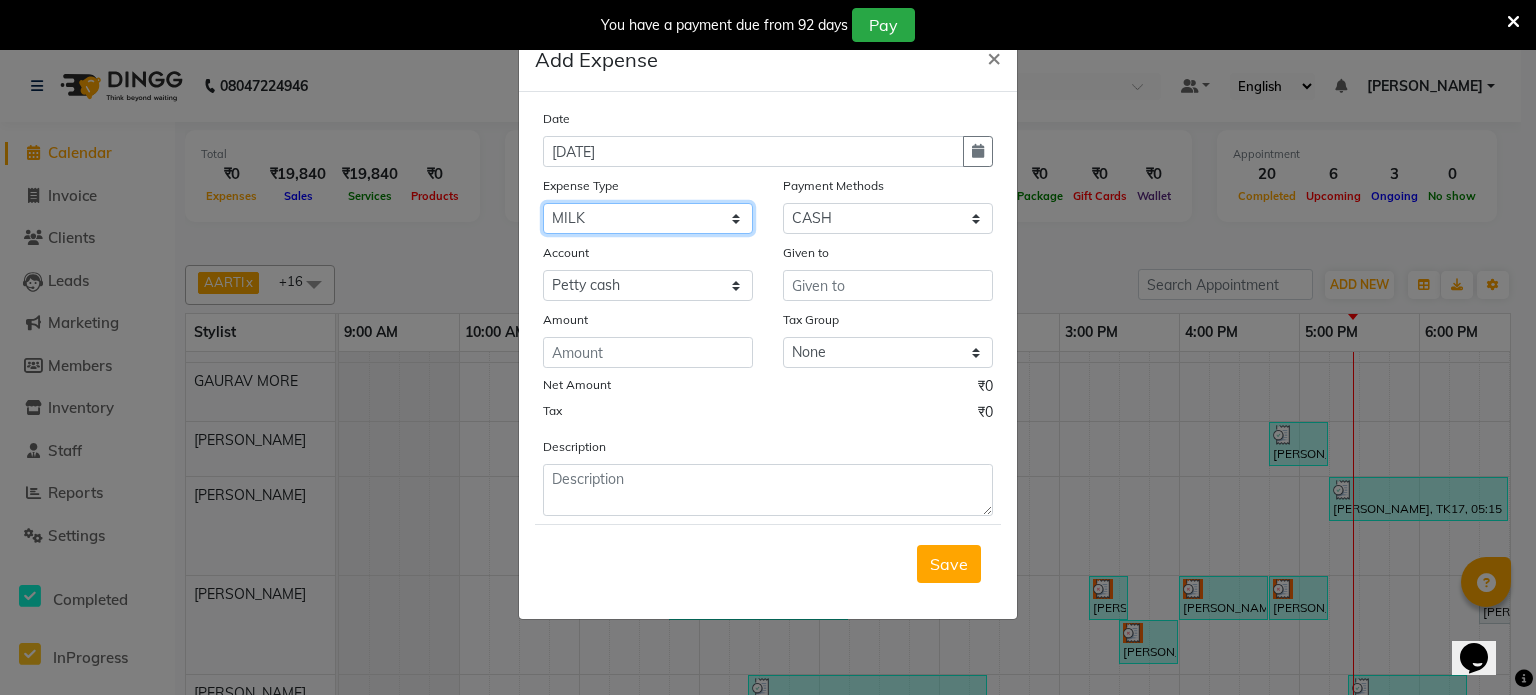 click on "Select Advance Salary Bank charges Cash transfer to bank Cash transfer to hub Client Snacks Clinical charges Equipment Govt fee Incentive International purchase Maintenance Marketing MEMBERSHIP MILK Miscellaneous MRA Other Pantry Prepaid Product Rent Salary Staff Snacks Tax Tea & Refreshment Utilities" 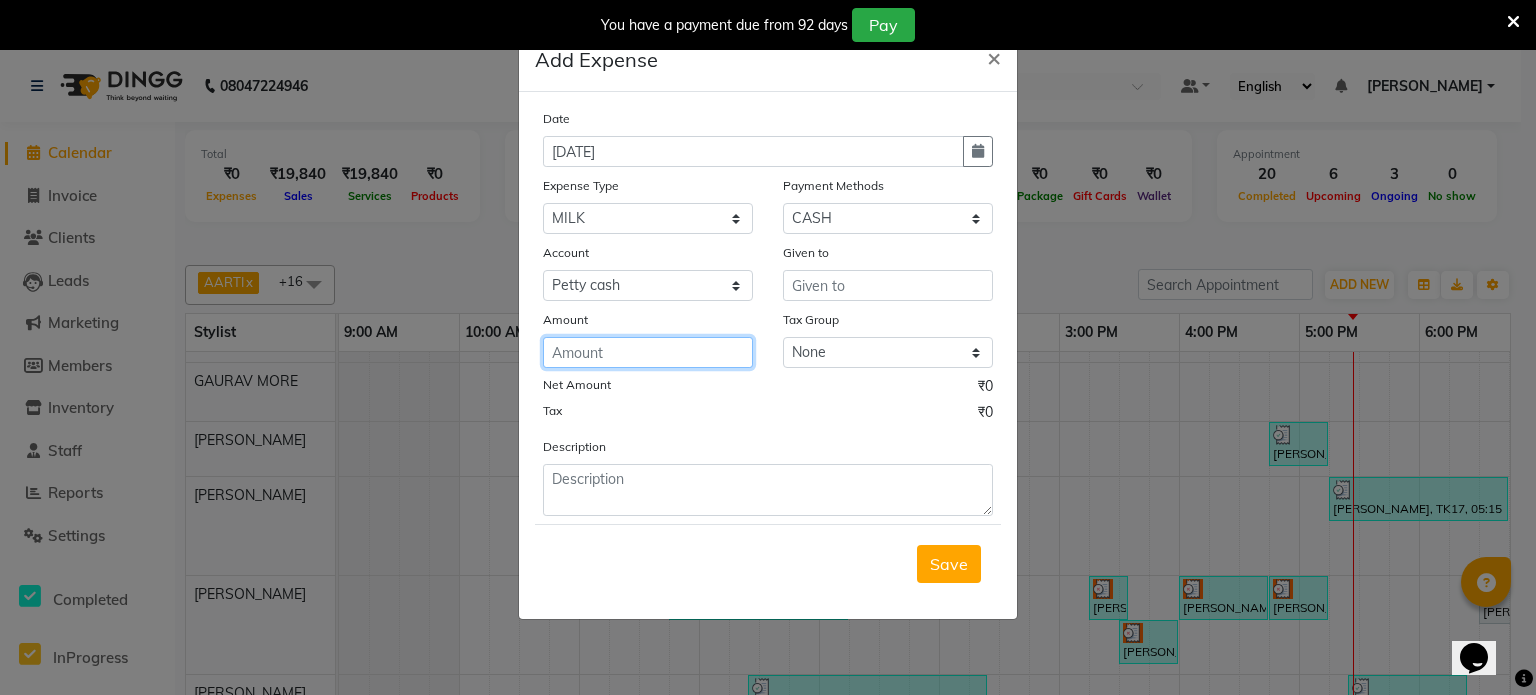 click 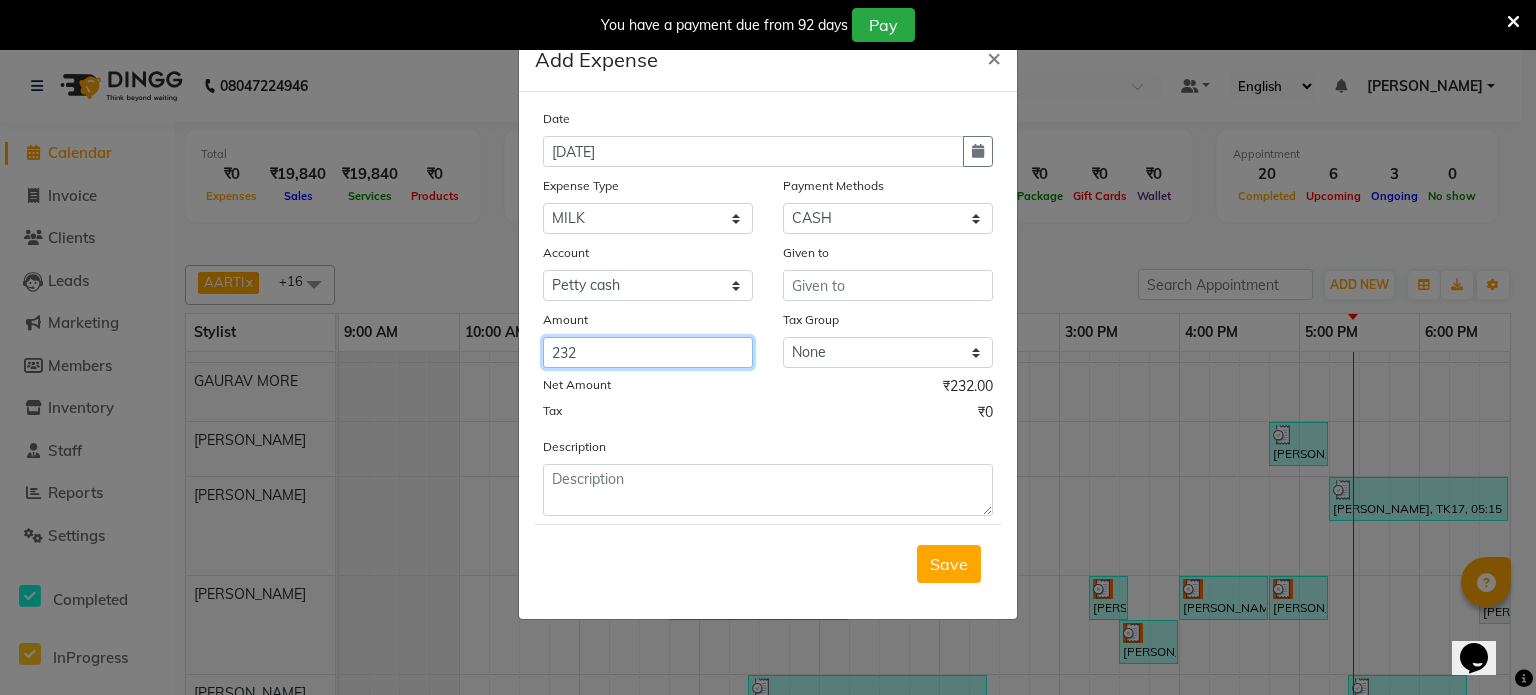 type on "232" 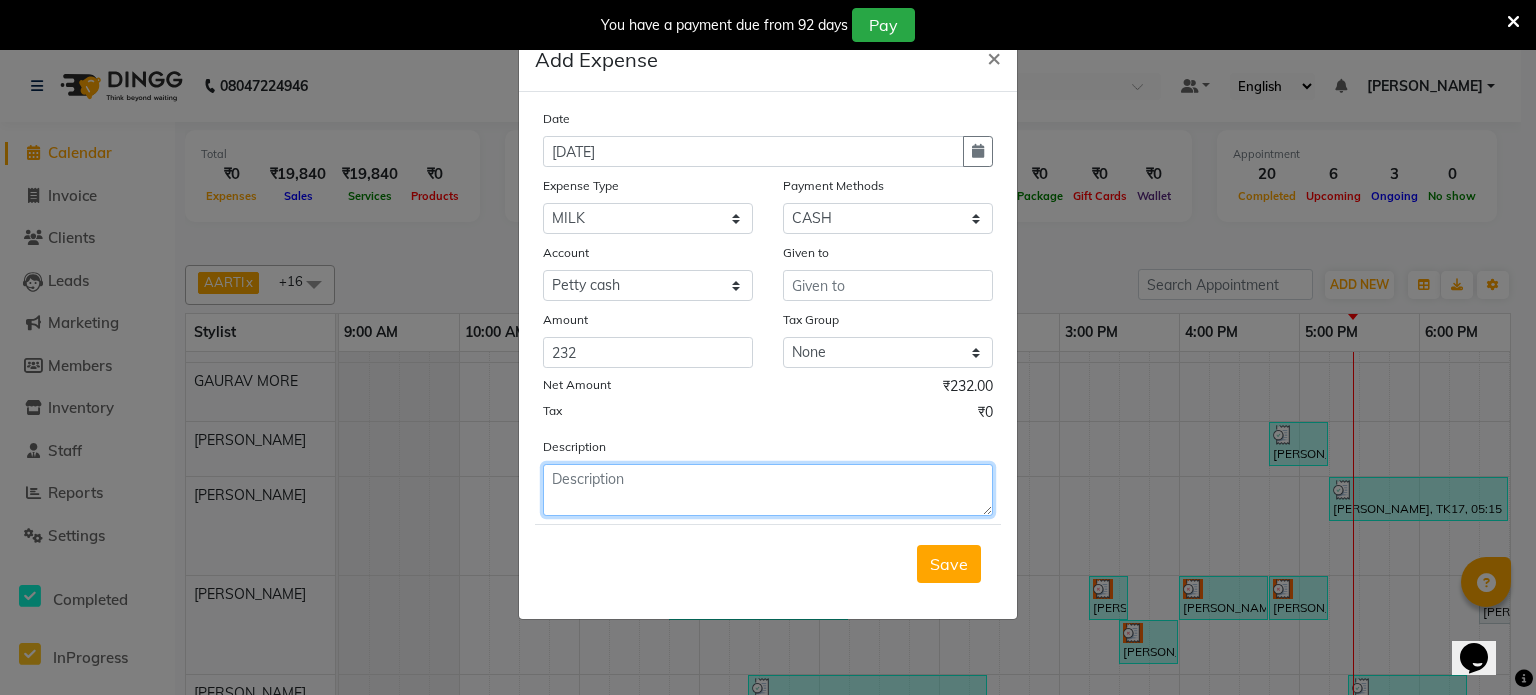 click 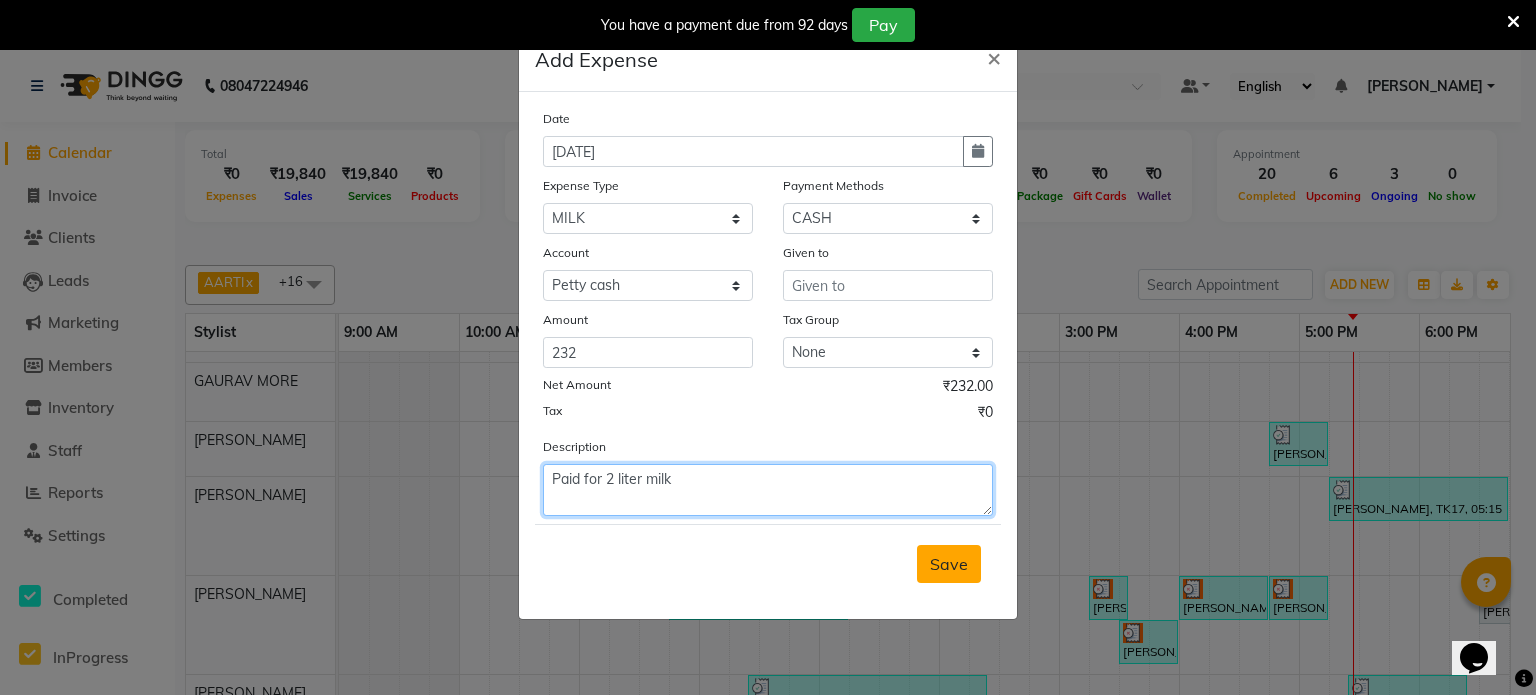type on "Paid for 2 liter milk" 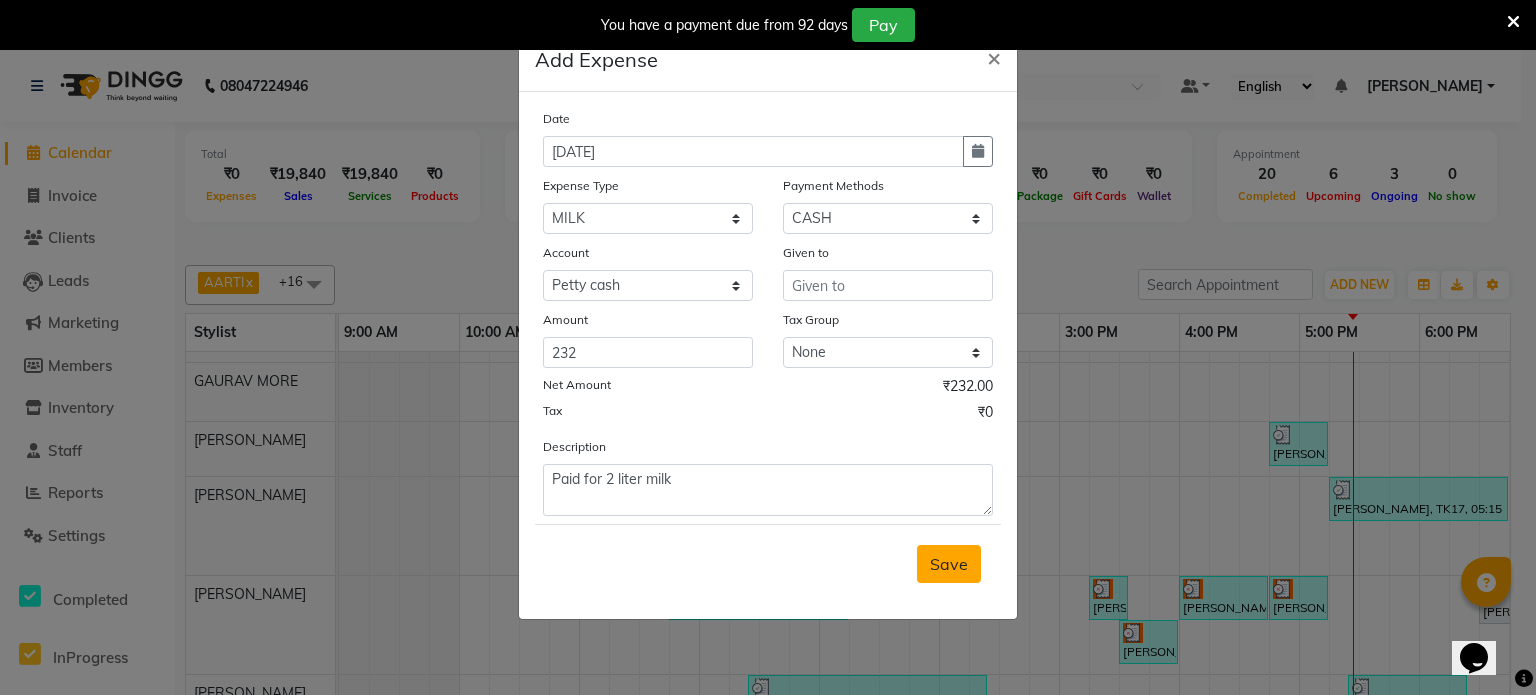 click on "Save" at bounding box center [949, 564] 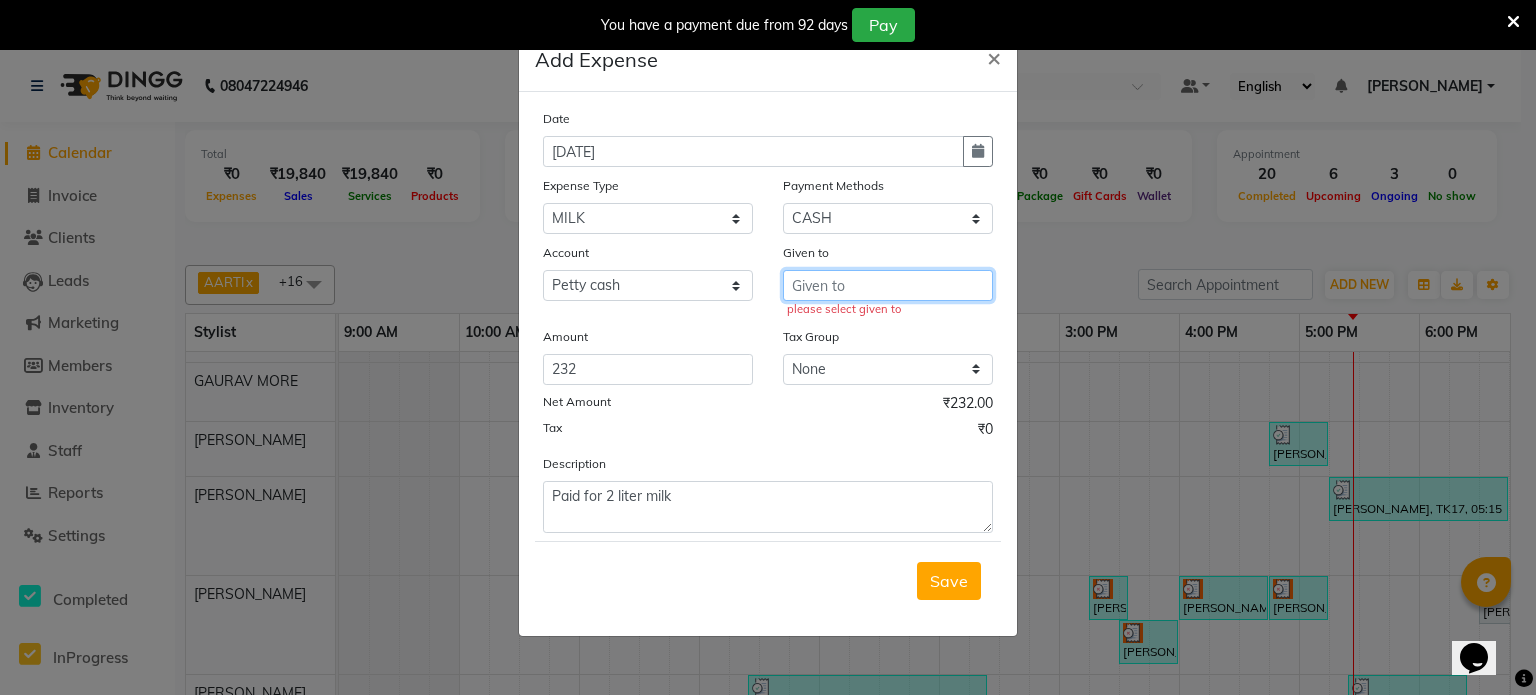 click at bounding box center [888, 285] 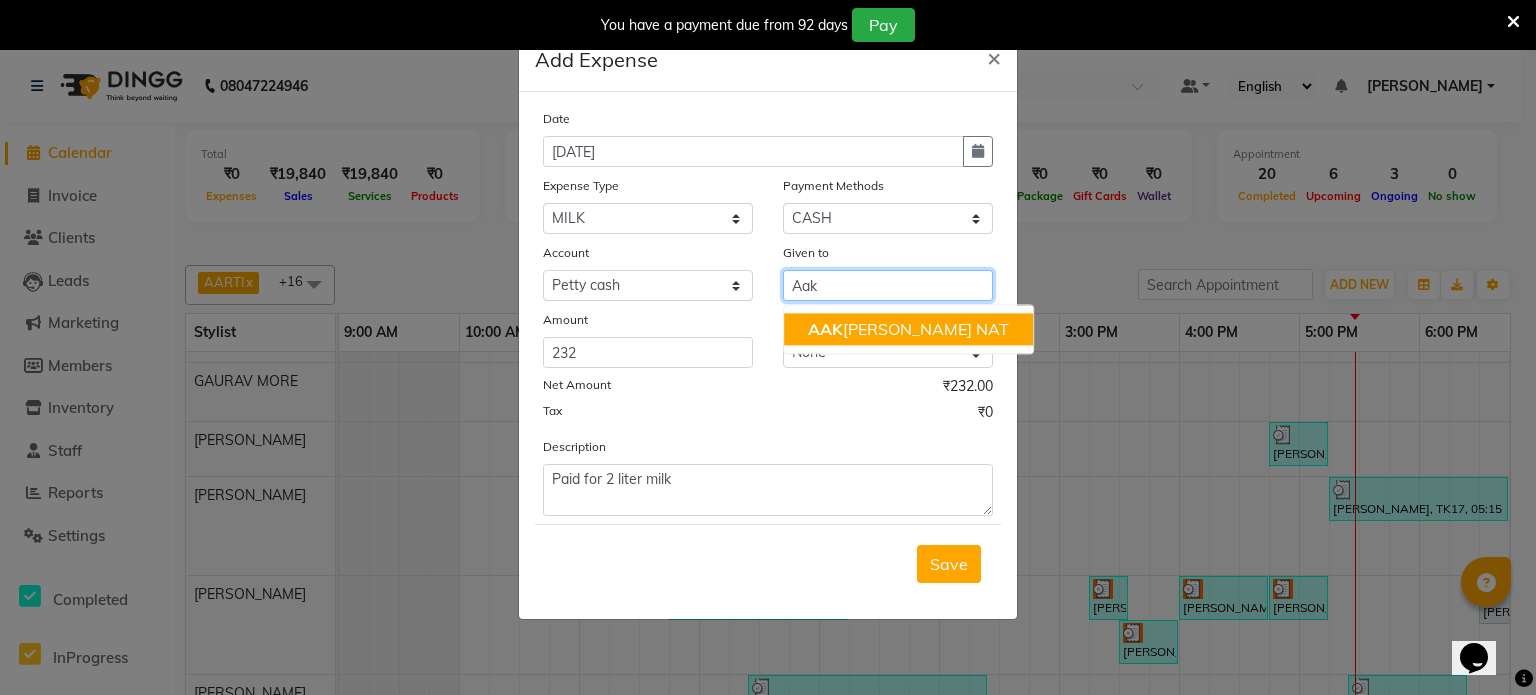 click on "Date 11-07-2025 Expense Type Select Advance Salary Bank charges Cash transfer to bank Cash transfer to hub Client Snacks Clinical charges Equipment Govt fee Incentive International purchase Maintenance Marketing MEMBERSHIP MILK Miscellaneous MRA Other Pantry Prepaid Product Rent Salary Staff Snacks Tax Tea & Refreshment Utilities Payment Methods Select CASH Cheque CARD UPI GPay Wallet Points Coupon Prepaid Package Voucher Account Select Petty cash Default account Given to Aak AAK ASH MADHIWAL NAT Amount 232 Tax Group None GST Net Amount ₹232.00 Tax ₹0 Description Paid for 2 liter milk" 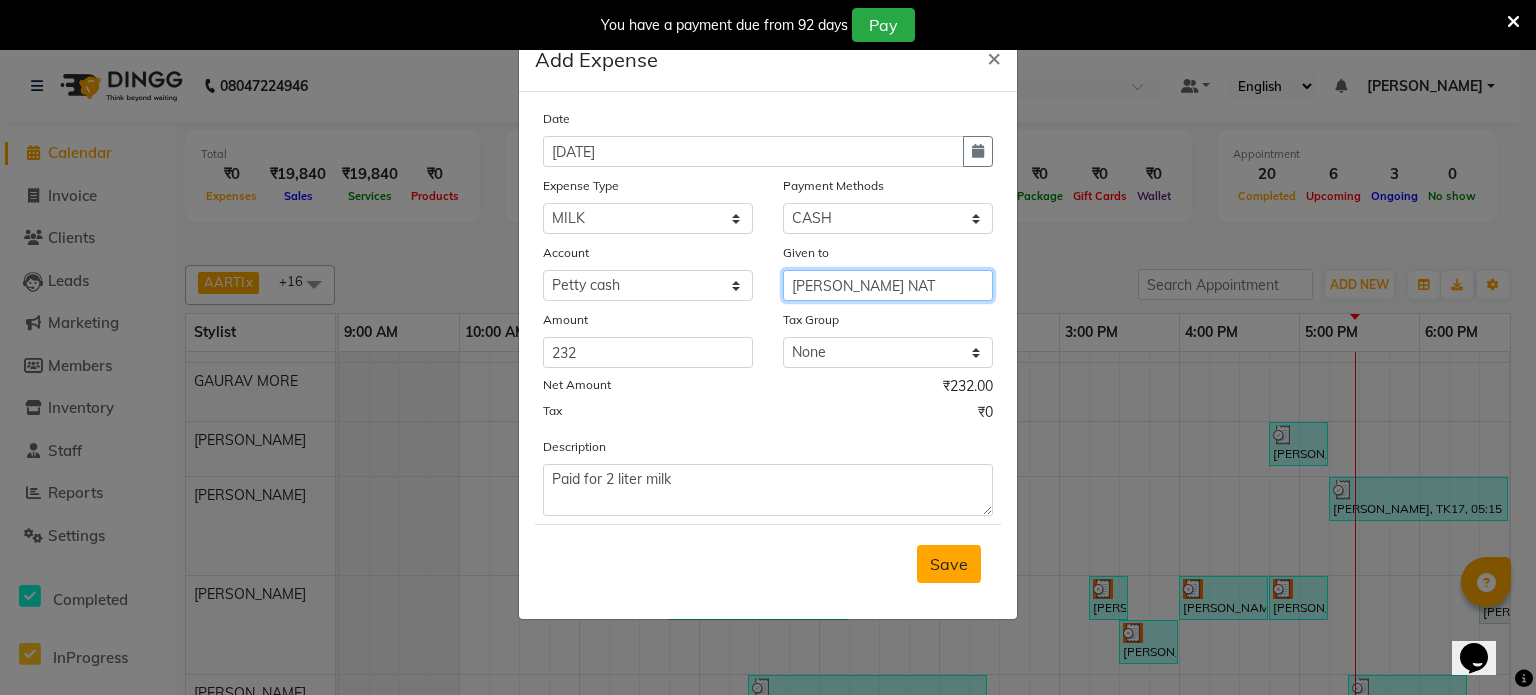 type on "[PERSON_NAME] NAT" 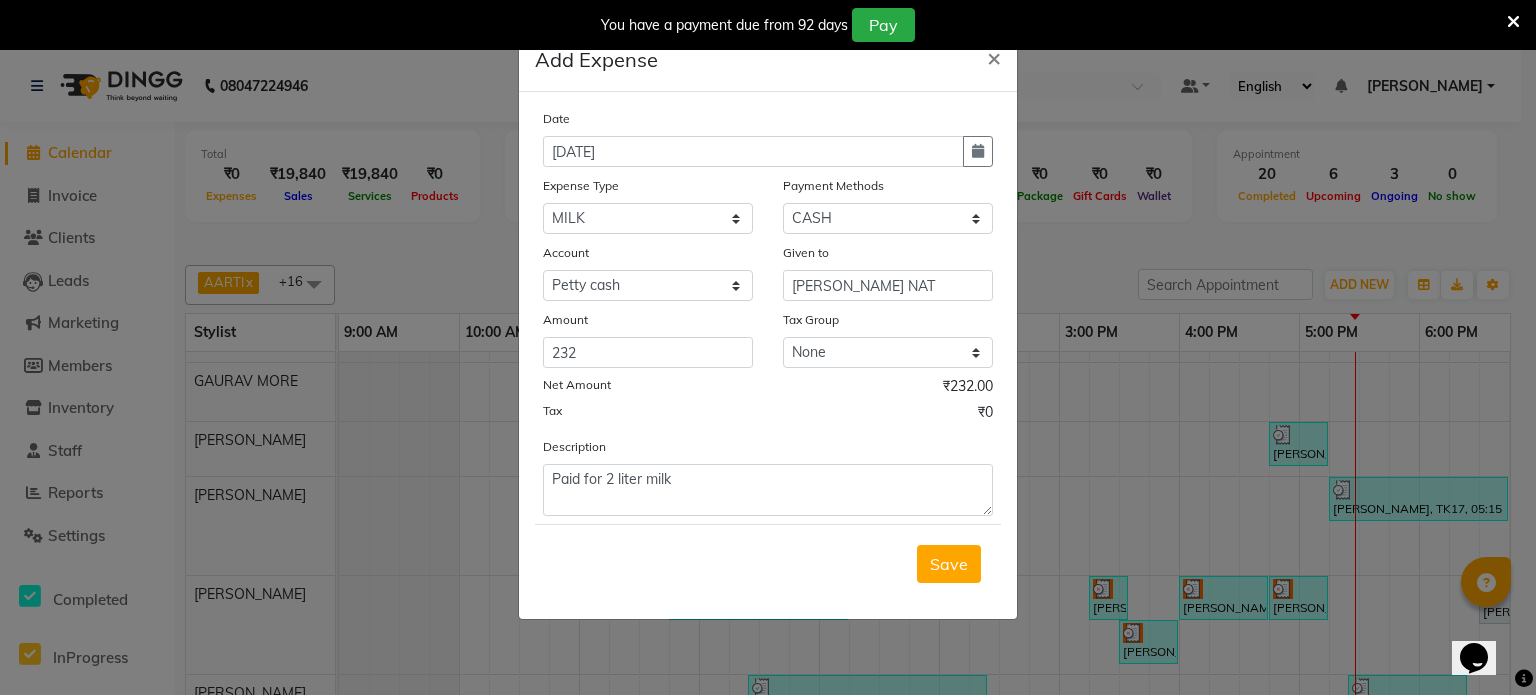 click on "Save" at bounding box center (949, 564) 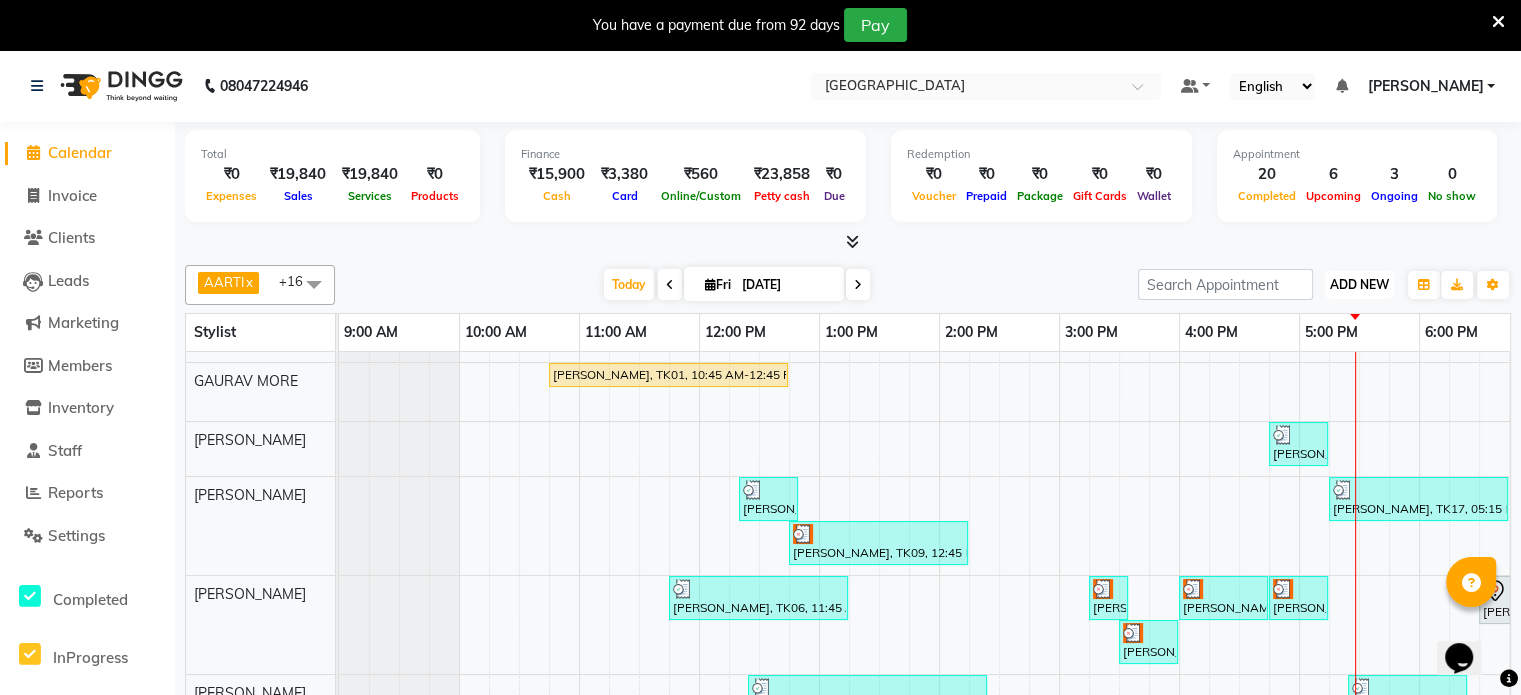 click on "ADD NEW" at bounding box center (1359, 284) 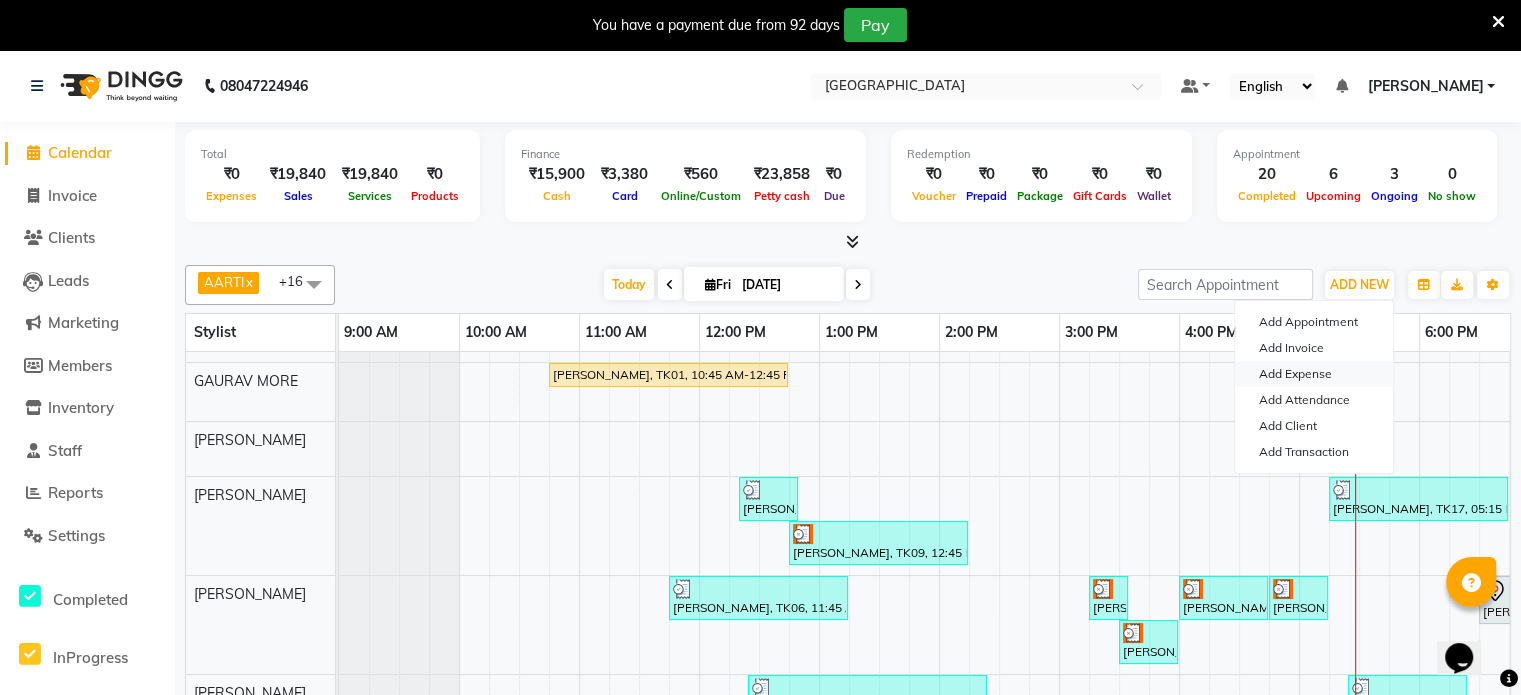click on "Add Expense" at bounding box center (1314, 374) 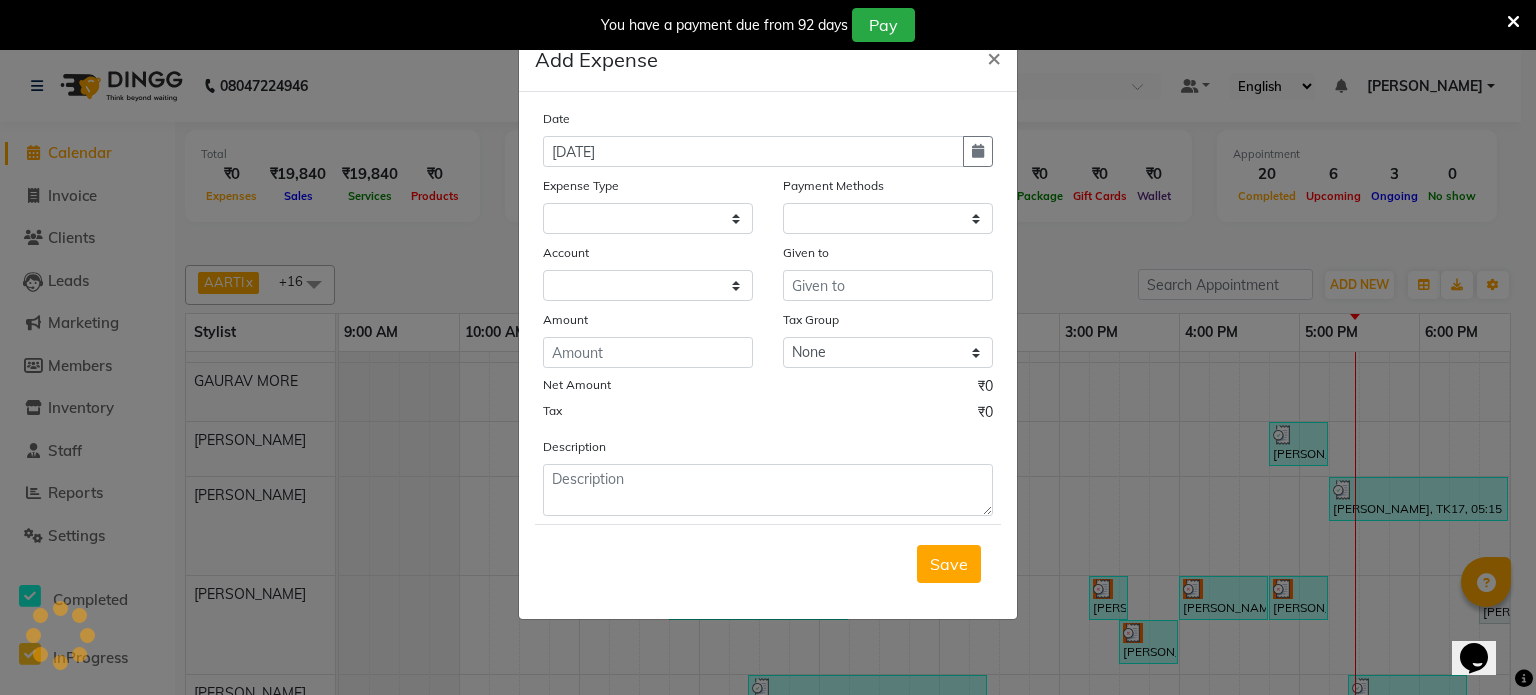 select on "1" 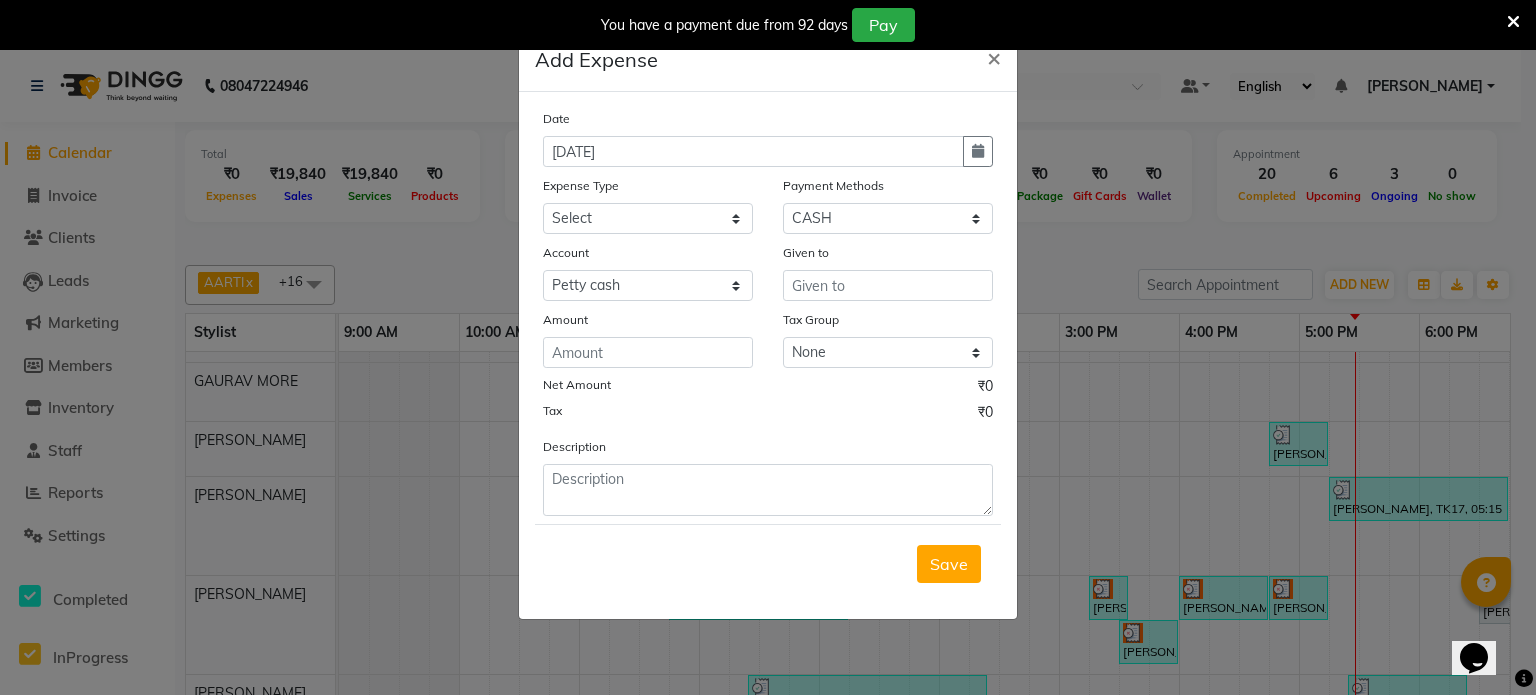 click on "Expense Type" 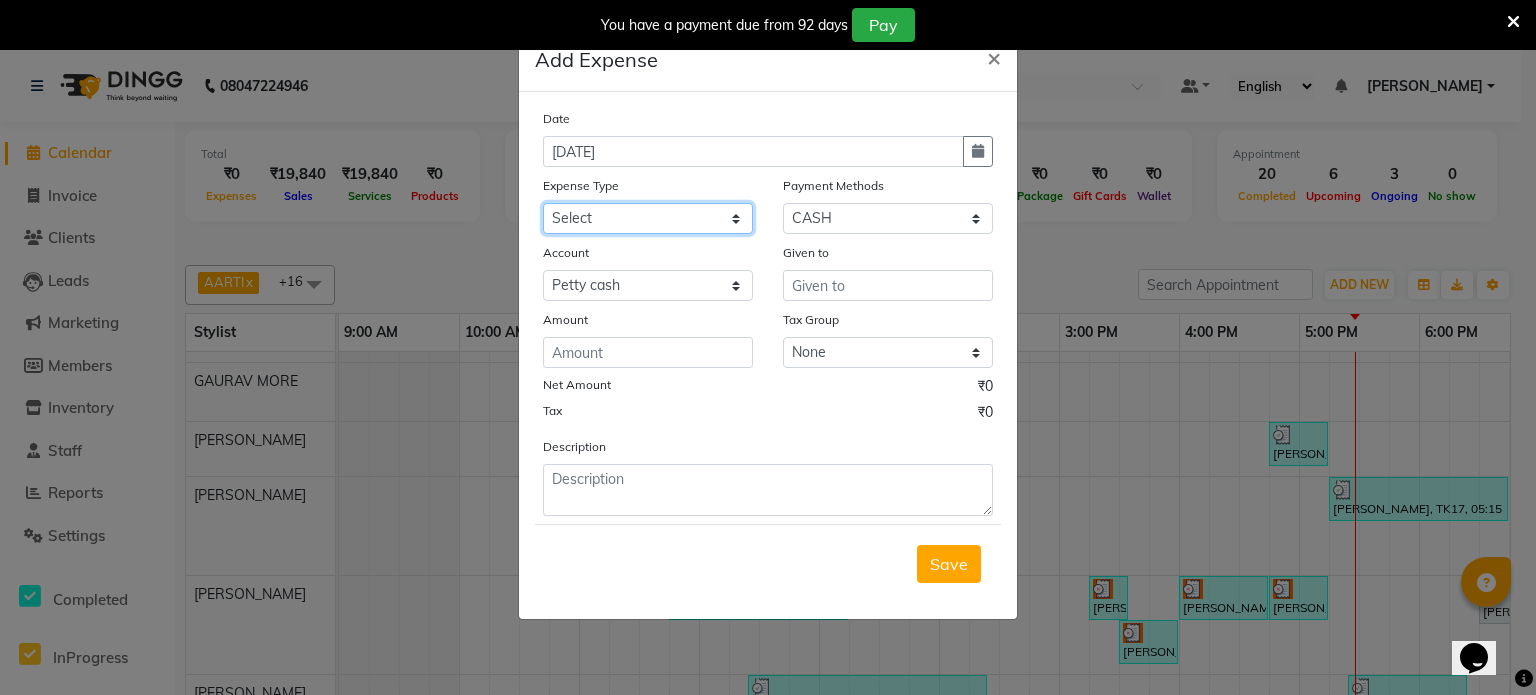 click on "Select Advance Salary Bank charges Cash transfer to bank Cash transfer to hub Client Snacks Clinical charges Equipment Govt fee Incentive International purchase Maintenance Marketing MEMBERSHIP MILK Miscellaneous MRA Other Pantry Prepaid Product Rent Salary Staff Snacks Tax Tea & Refreshment Utilities" 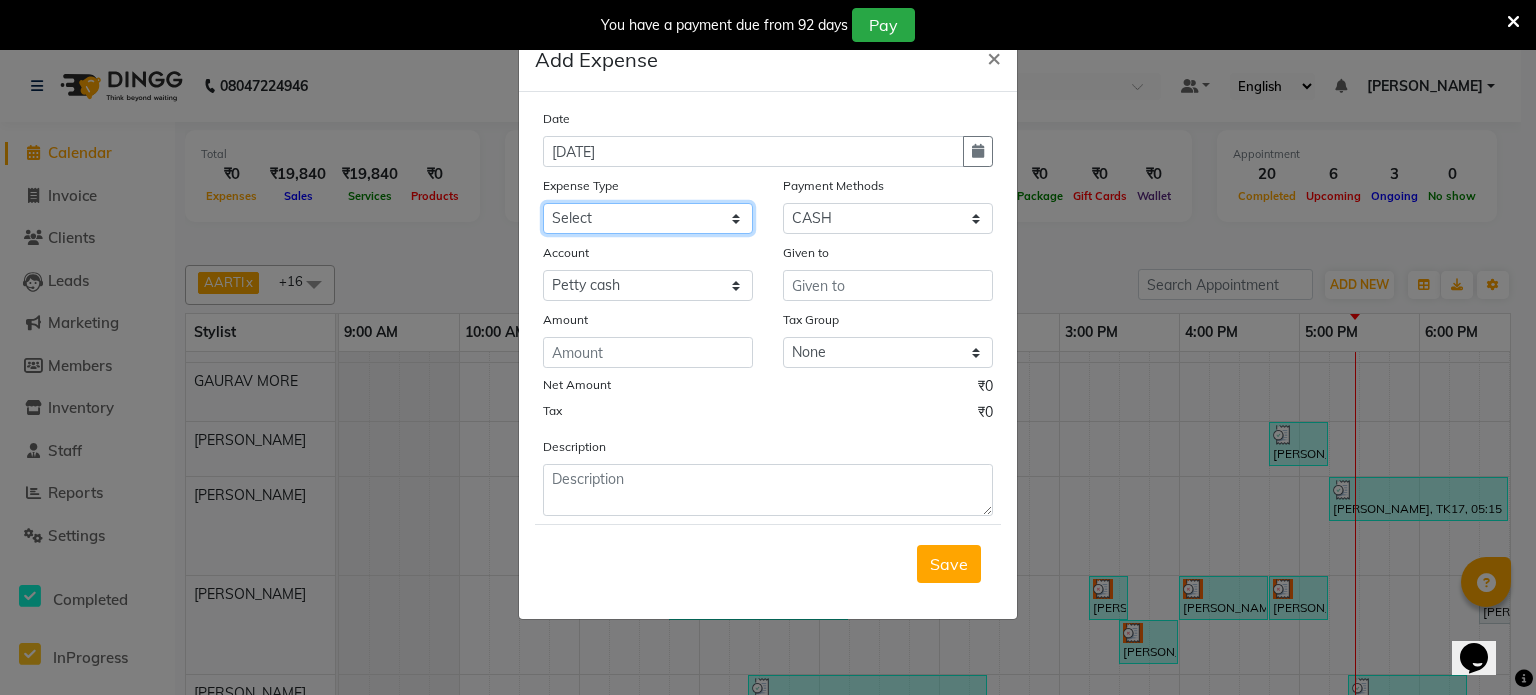 select on "21783" 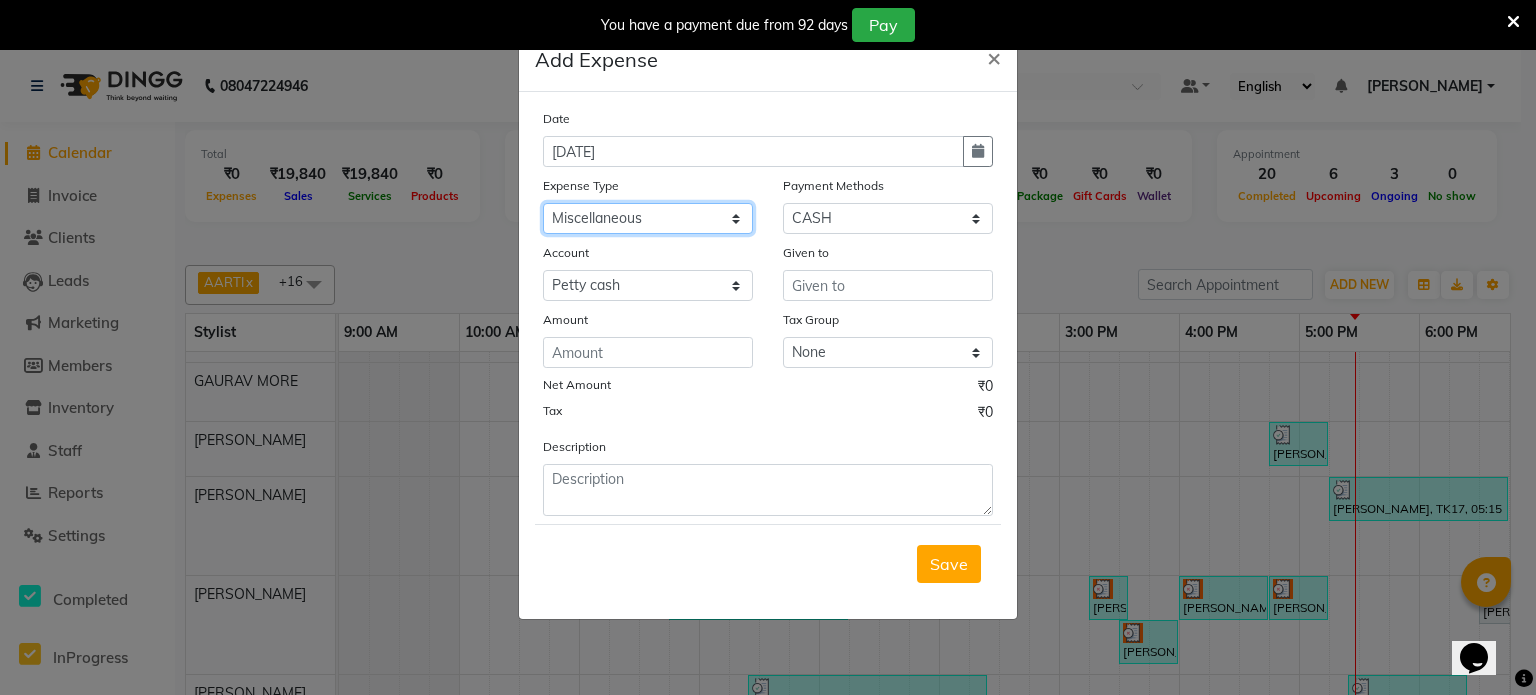 click on "Select Advance Salary Bank charges Cash transfer to bank Cash transfer to hub Client Snacks Clinical charges Equipment Govt fee Incentive International purchase Maintenance Marketing MEMBERSHIP MILK Miscellaneous MRA Other Pantry Prepaid Product Rent Salary Staff Snacks Tax Tea & Refreshment Utilities" 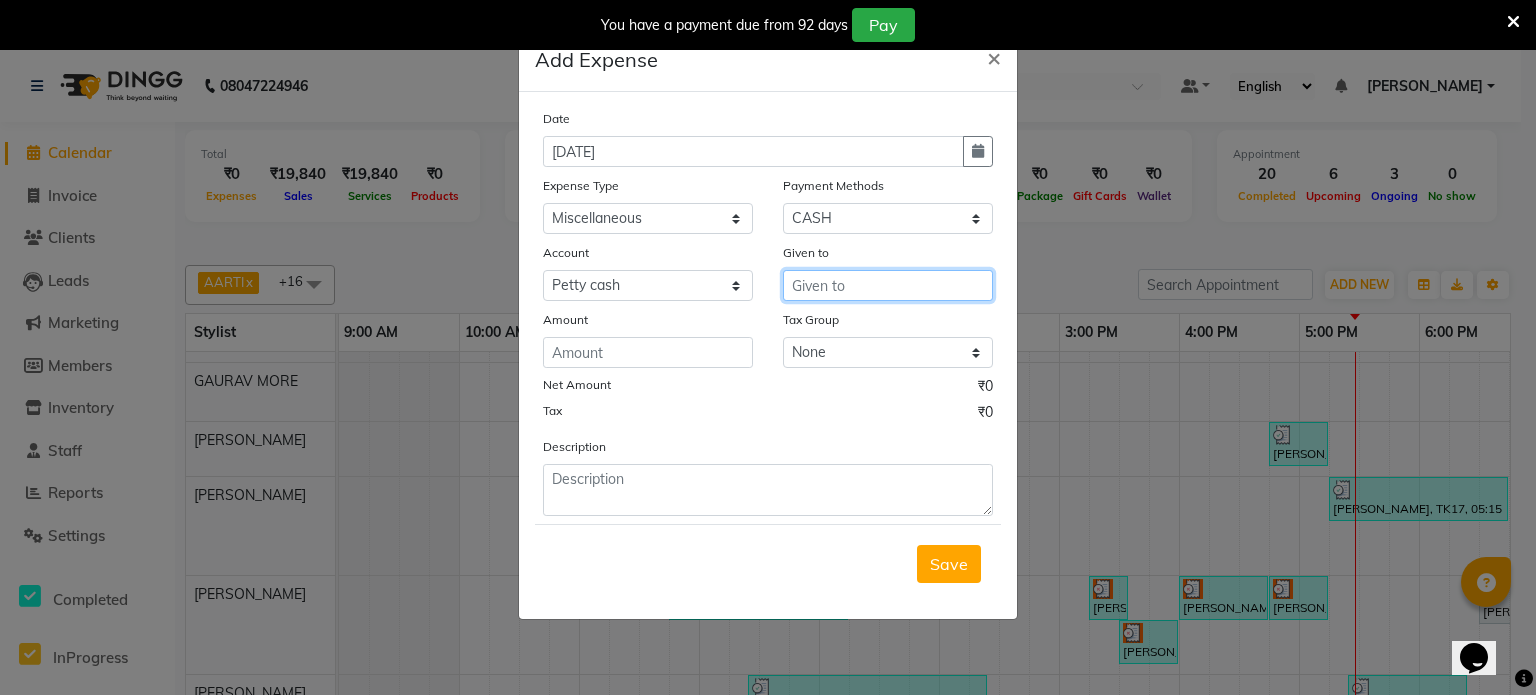 click at bounding box center (888, 285) 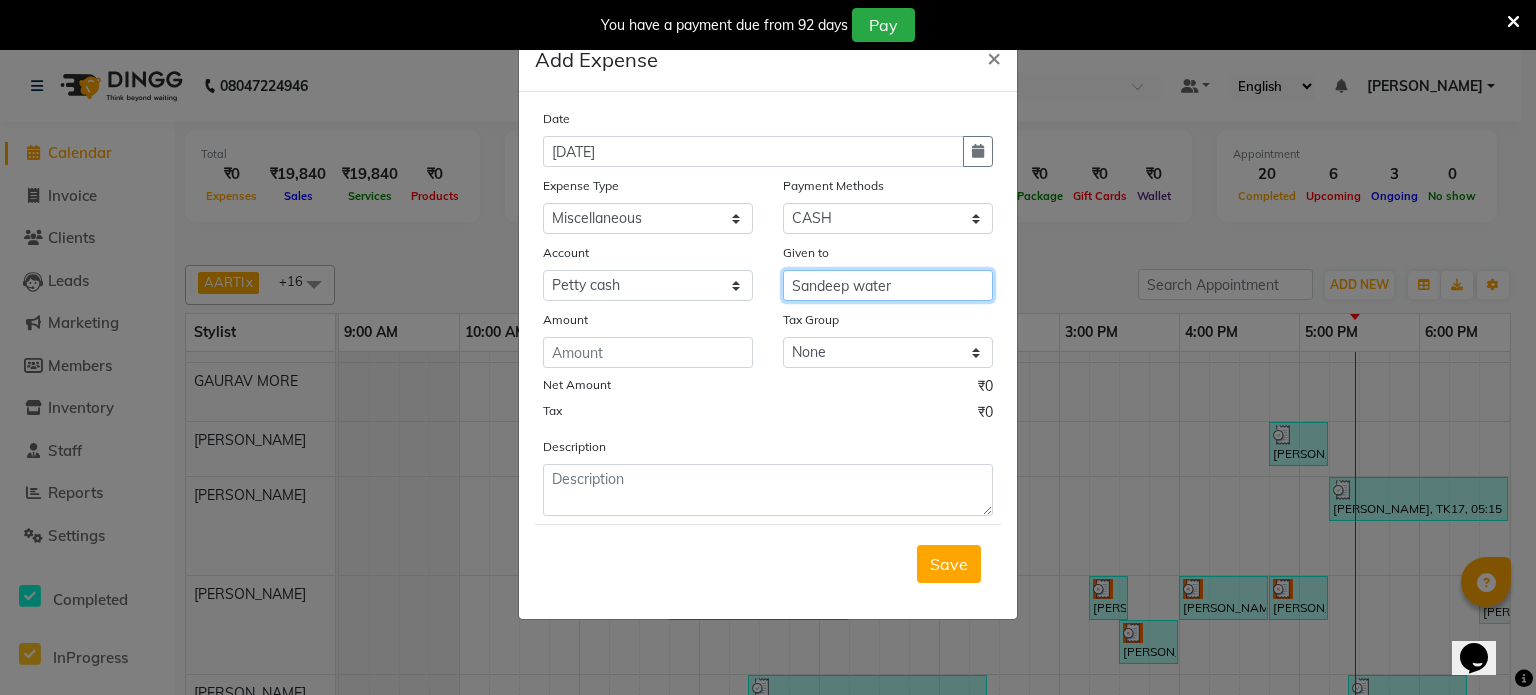 type on "Sandeep water" 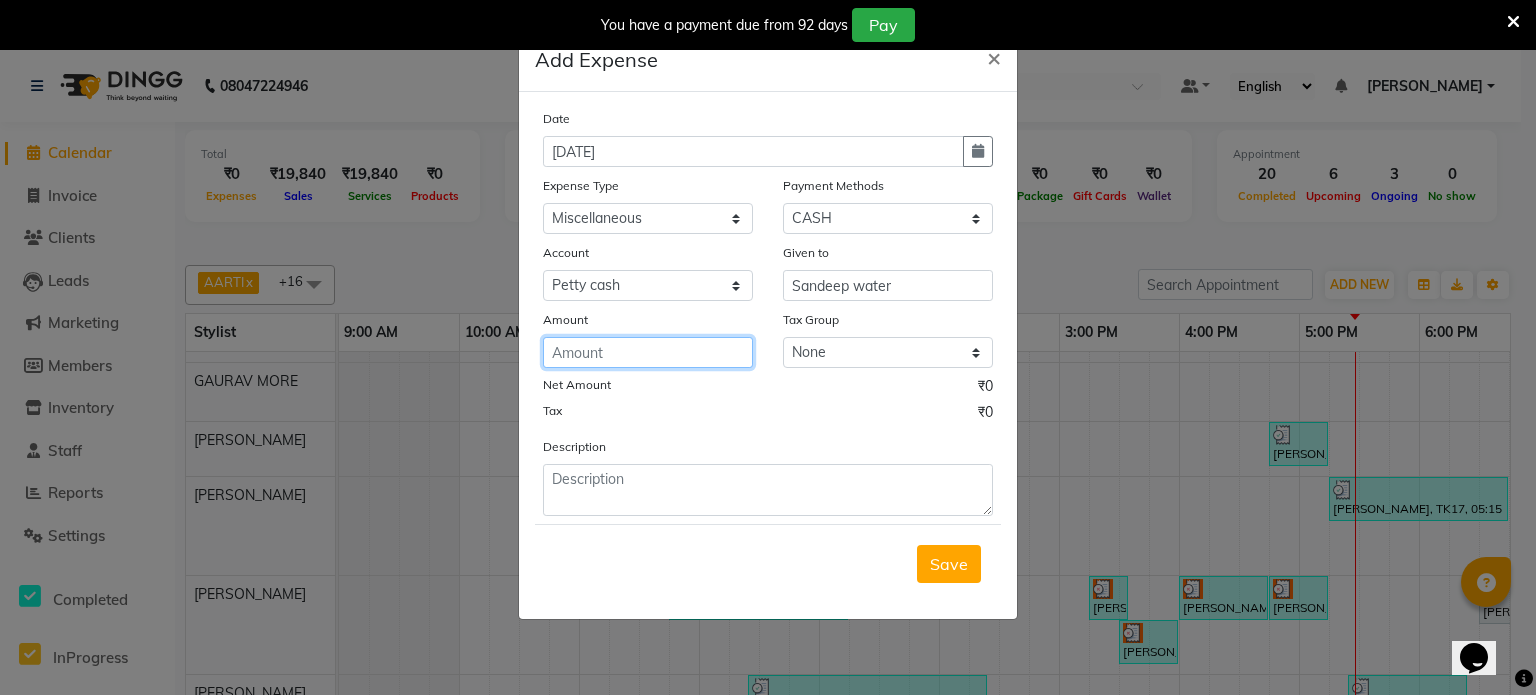 click 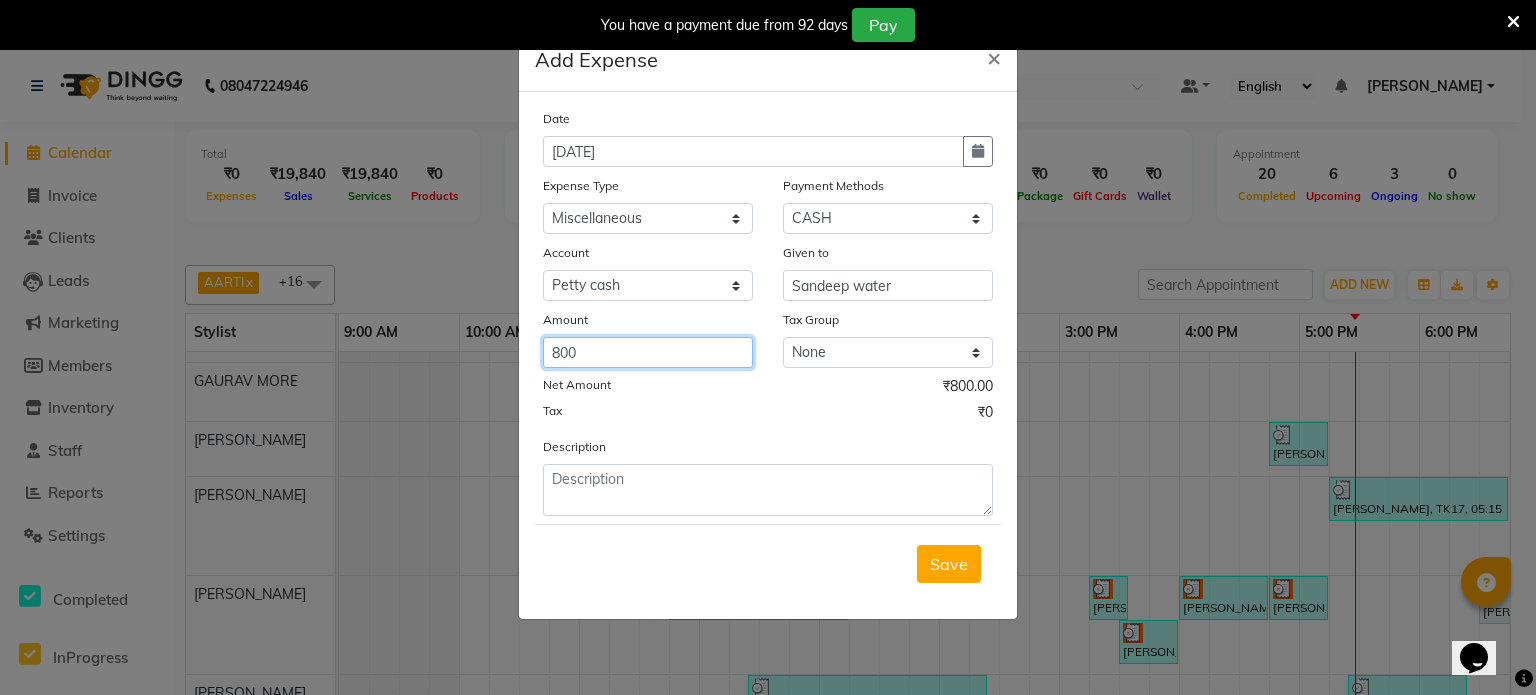 type on "800" 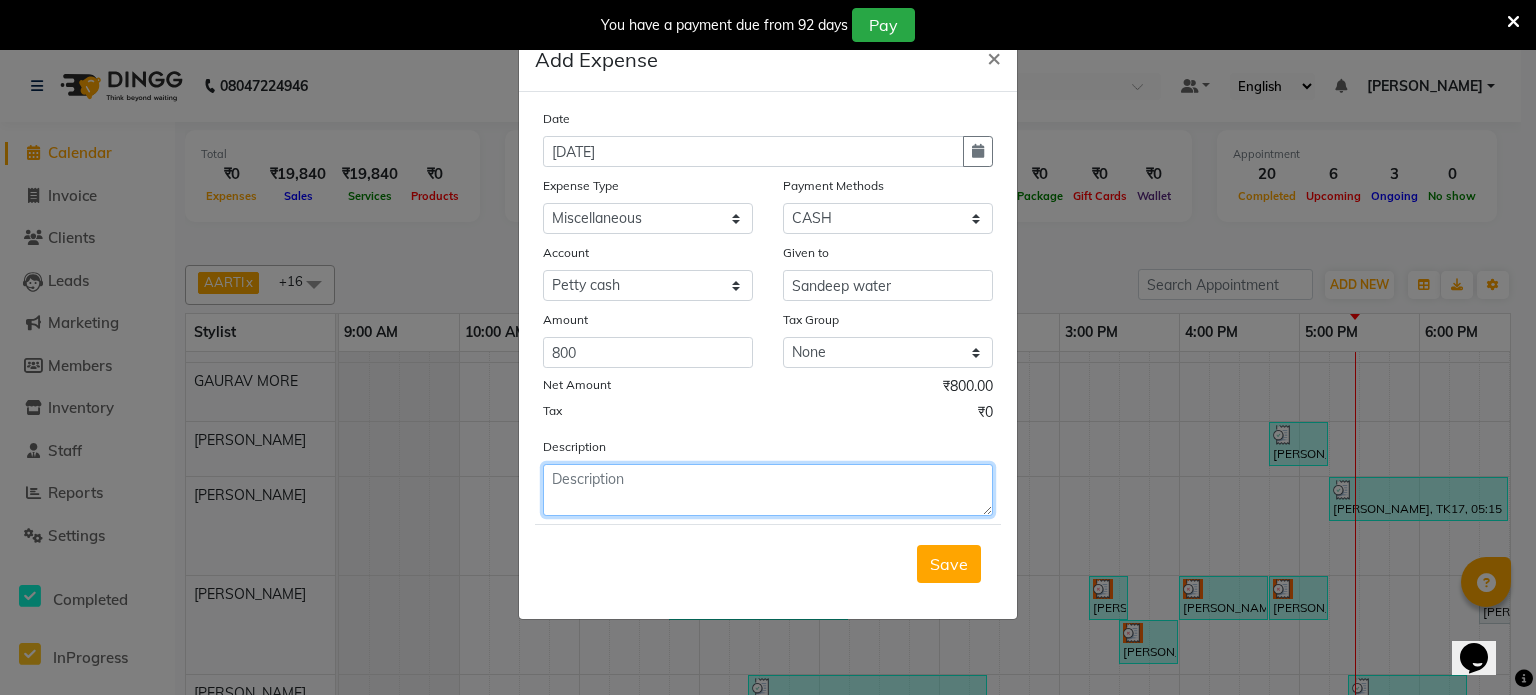 click 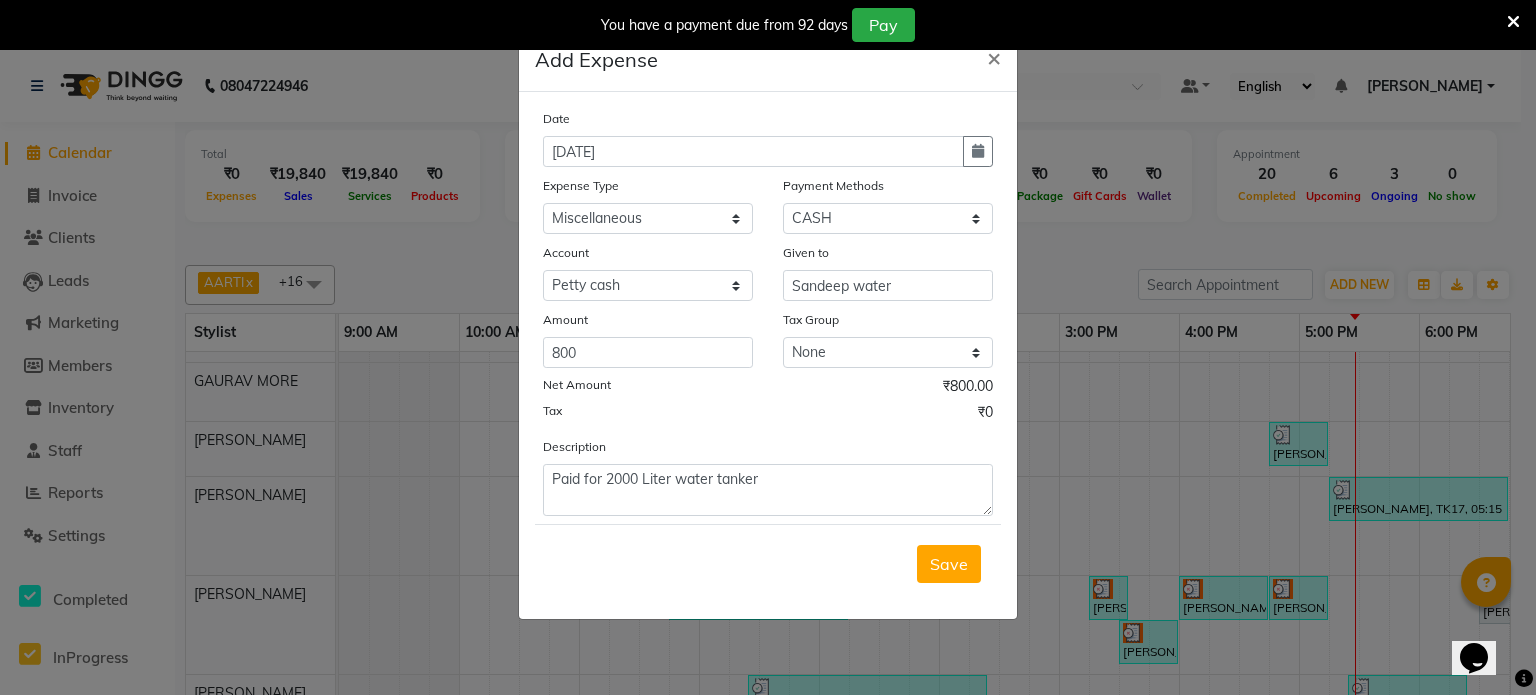 drag, startPoint x: 925, startPoint y: 558, endPoint x: 922, endPoint y: 482, distance: 76.05919 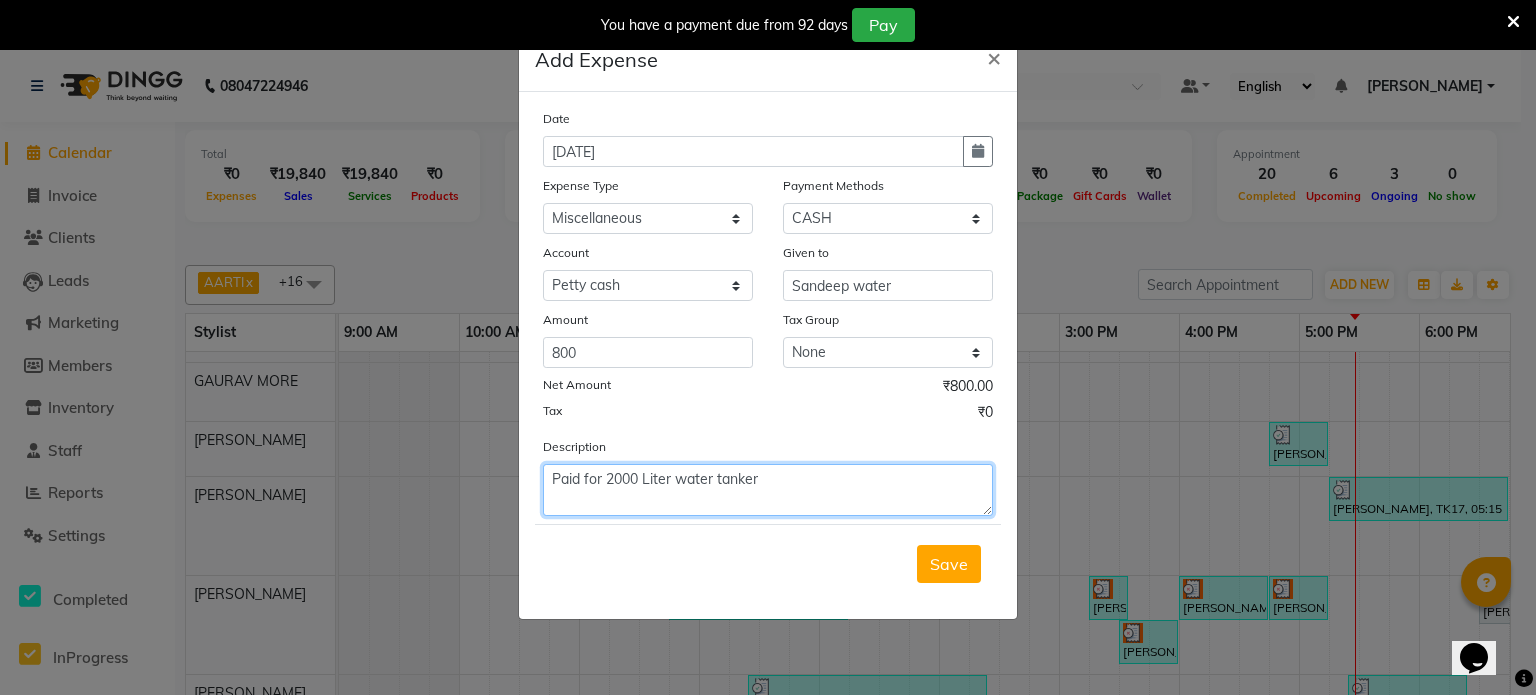 click on "Paid for 2000 Liter water tanker" 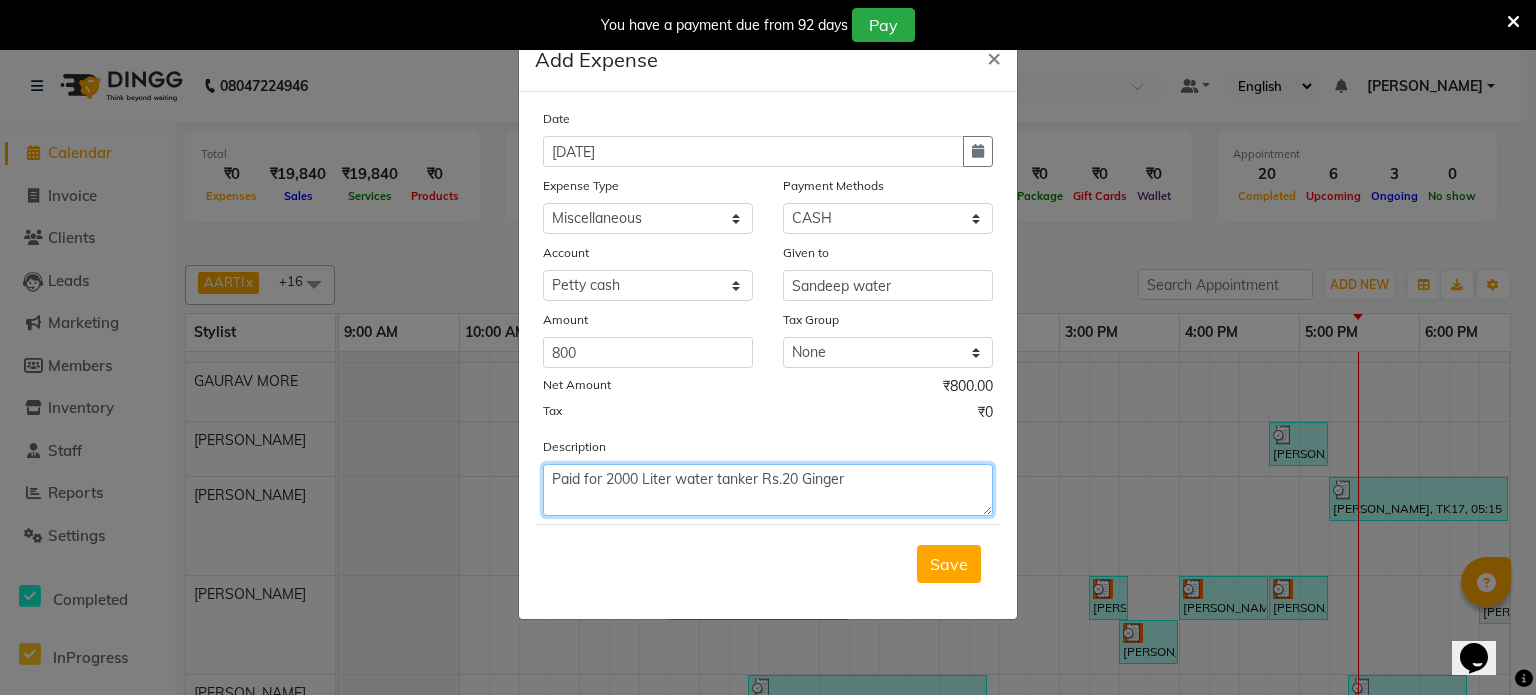 click on "Paid for 2000 Liter water tanker Rs.20 Ginger" 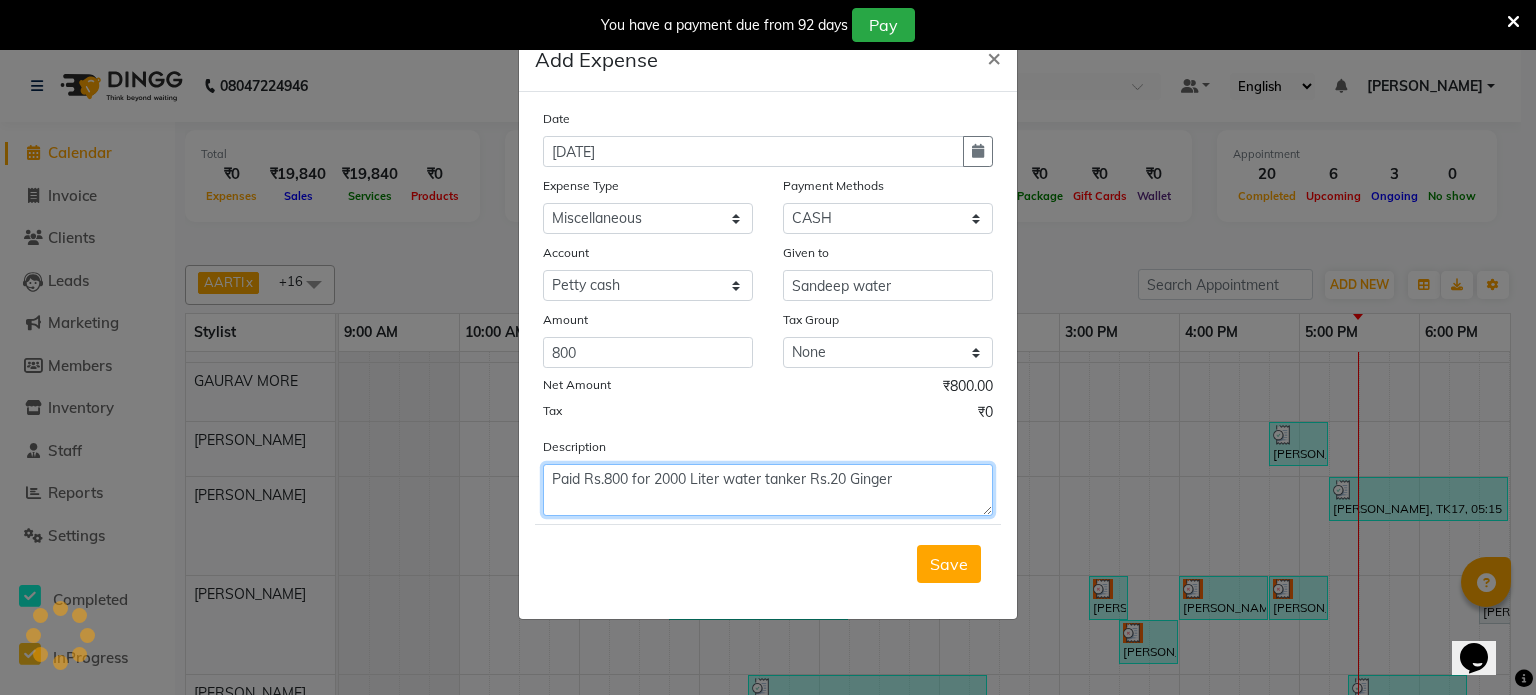type on "Paid Rs.800 for 2000 Liter water tanker Rs.20 Ginger" 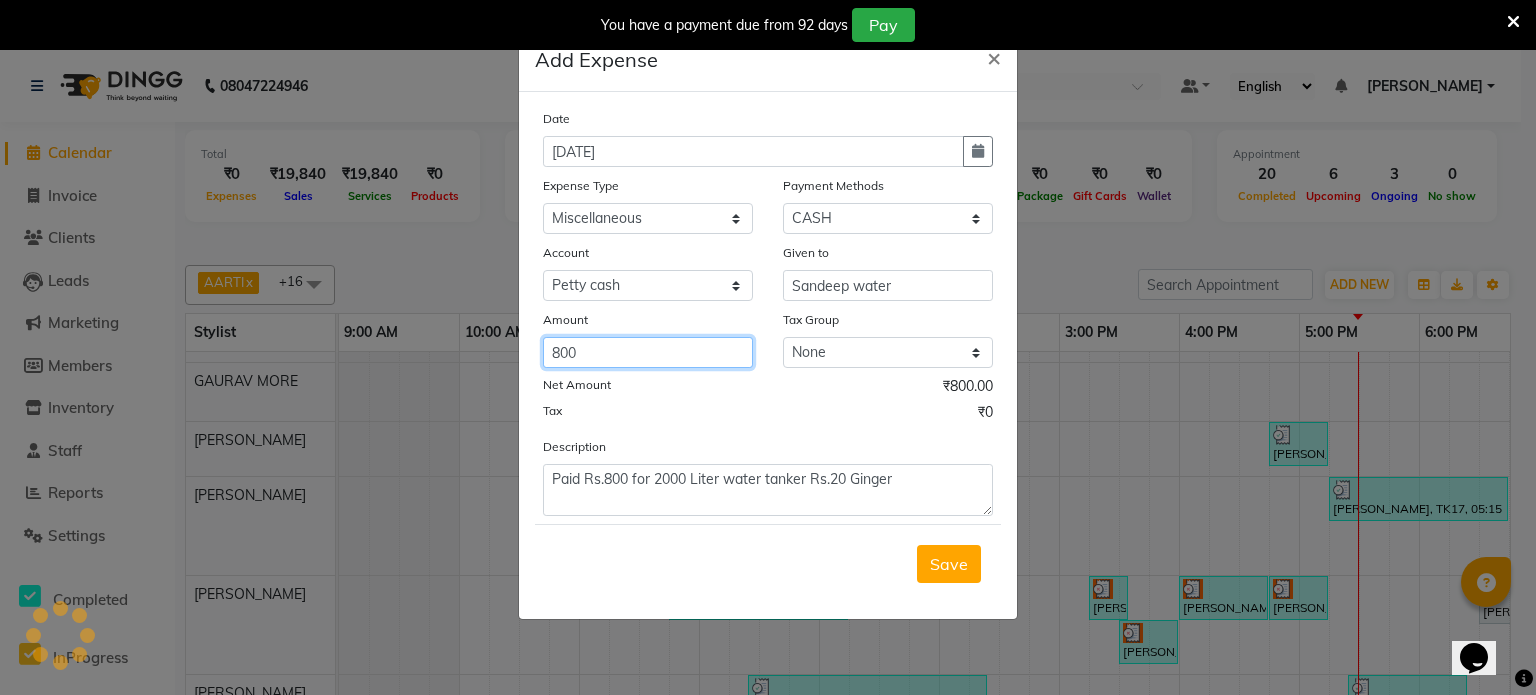click on "800" 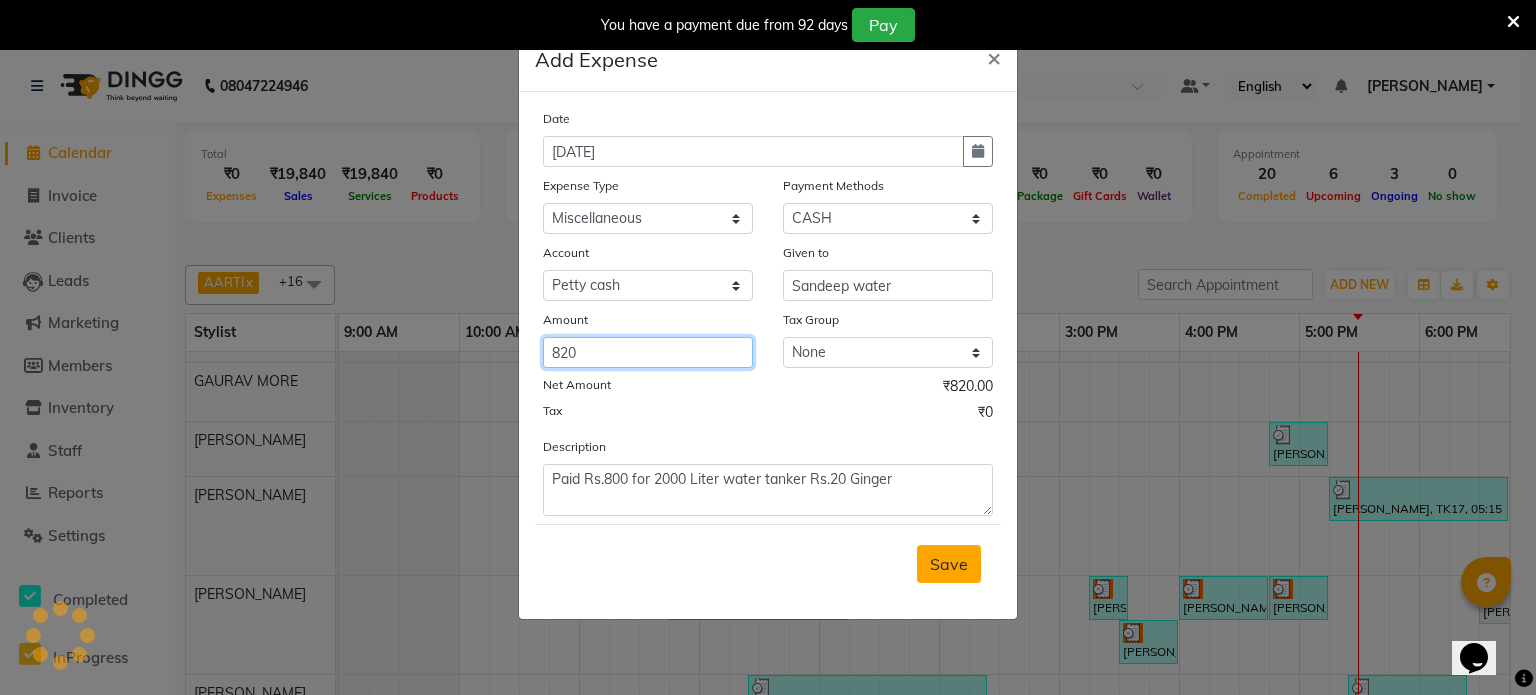 type on "820" 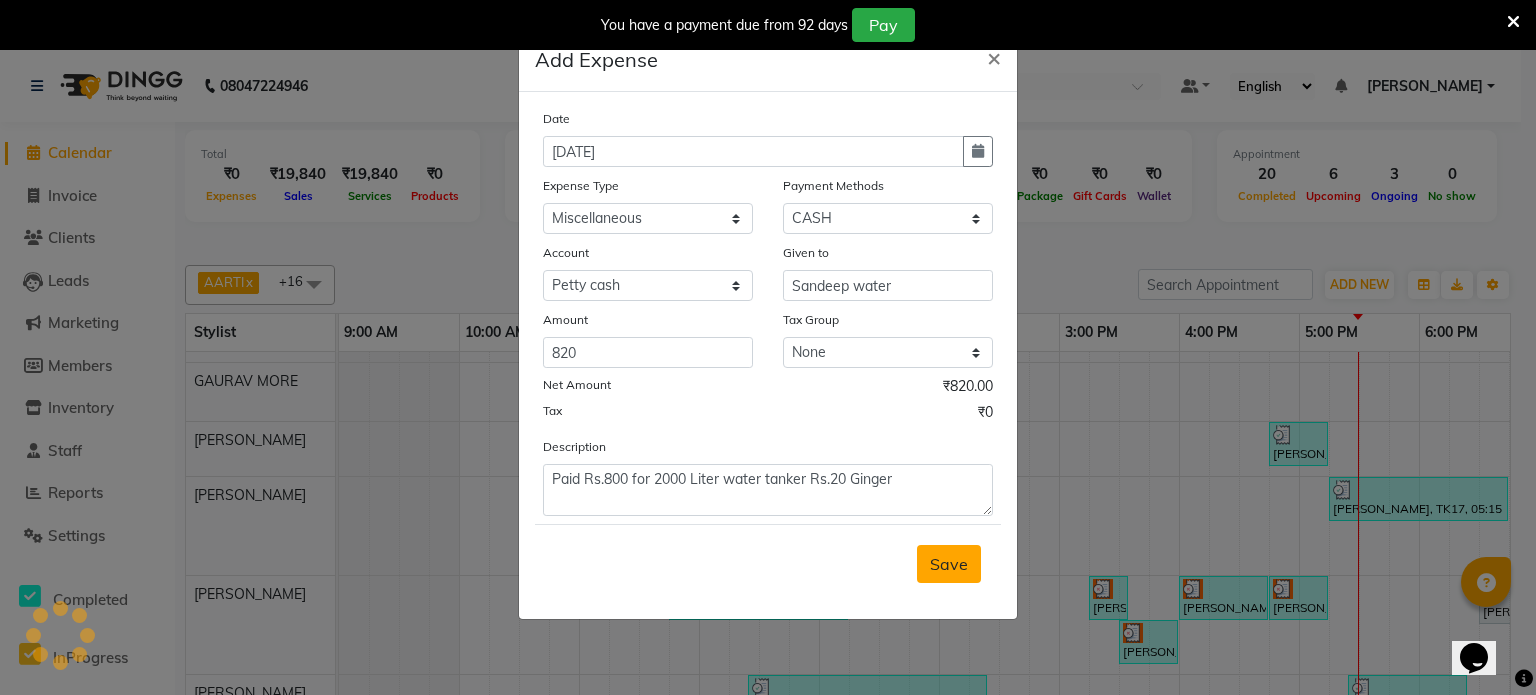 click on "Save" at bounding box center (949, 564) 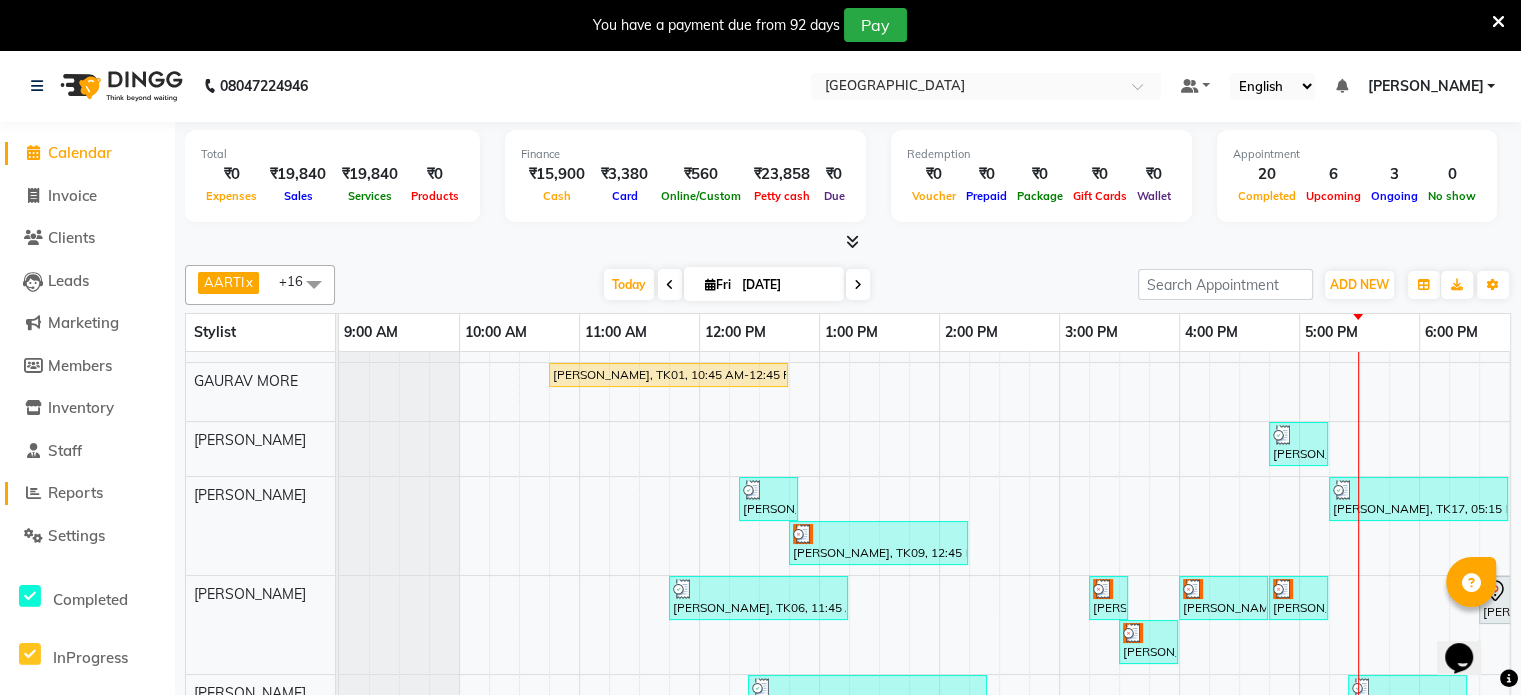 click on "Reports" 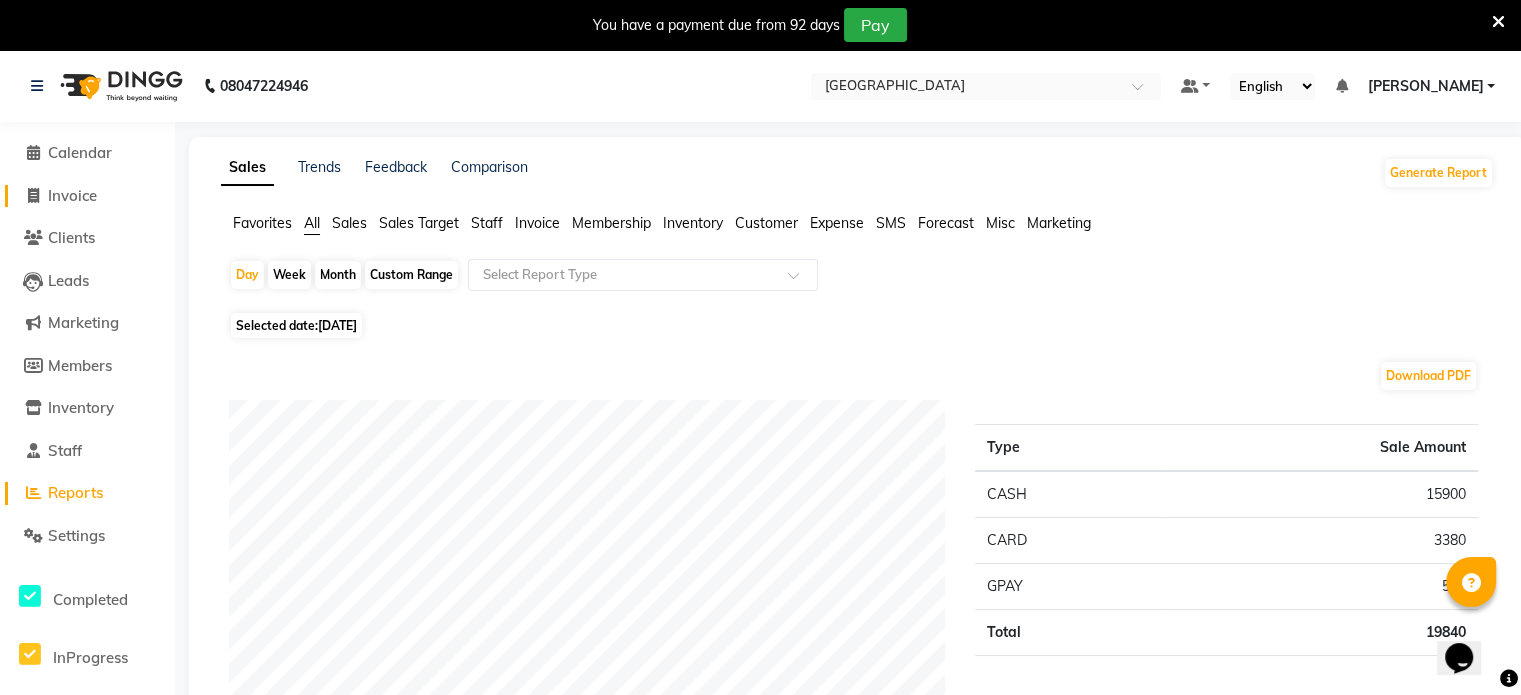 click on "Invoice" 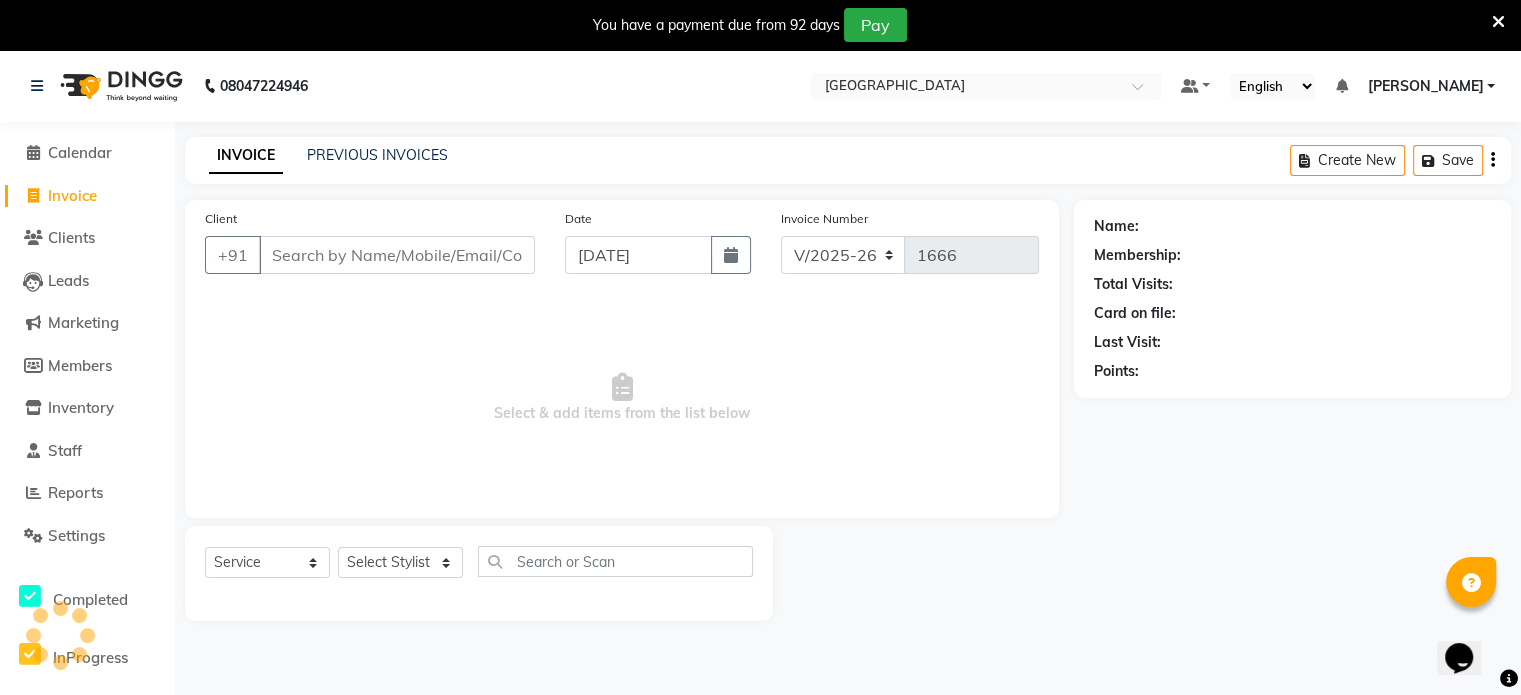 scroll, scrollTop: 50, scrollLeft: 0, axis: vertical 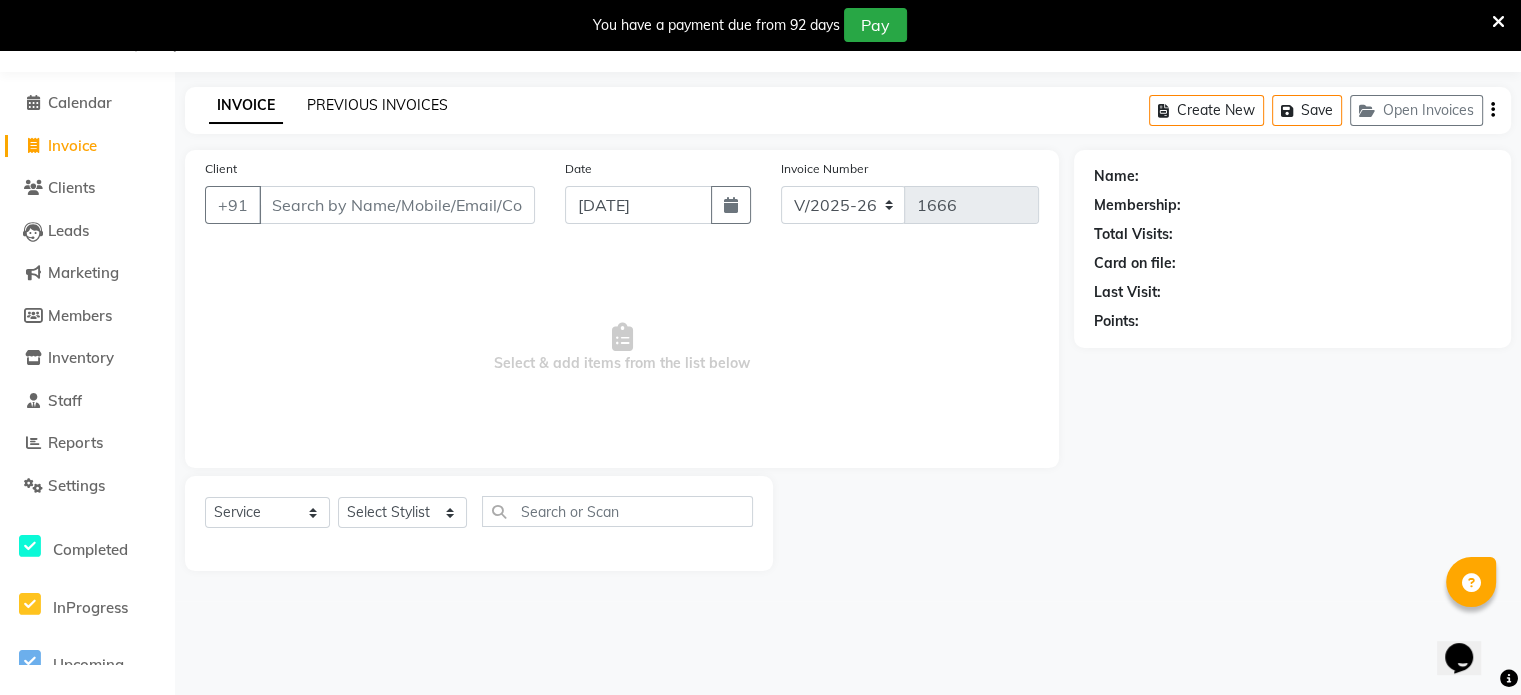 click on "PREVIOUS INVOICES" 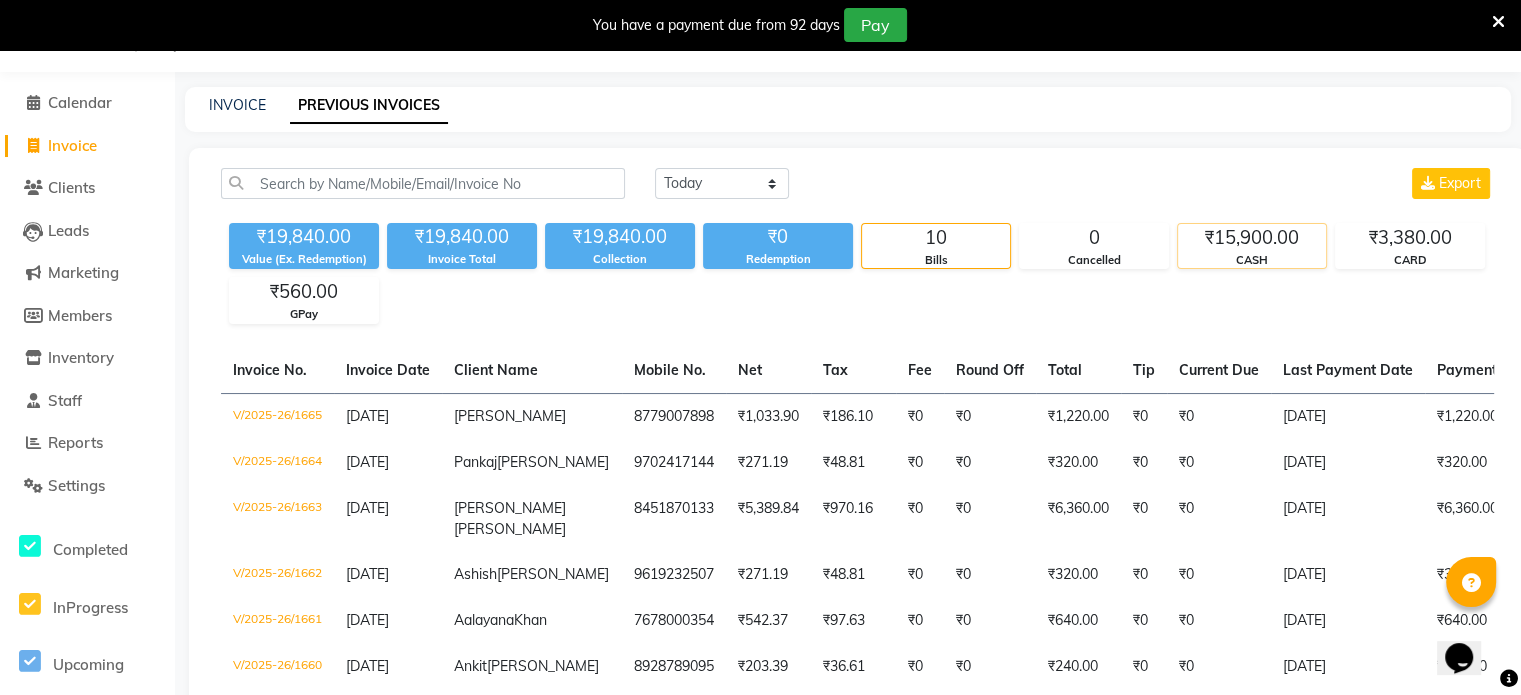 click on "₹15,900.00" 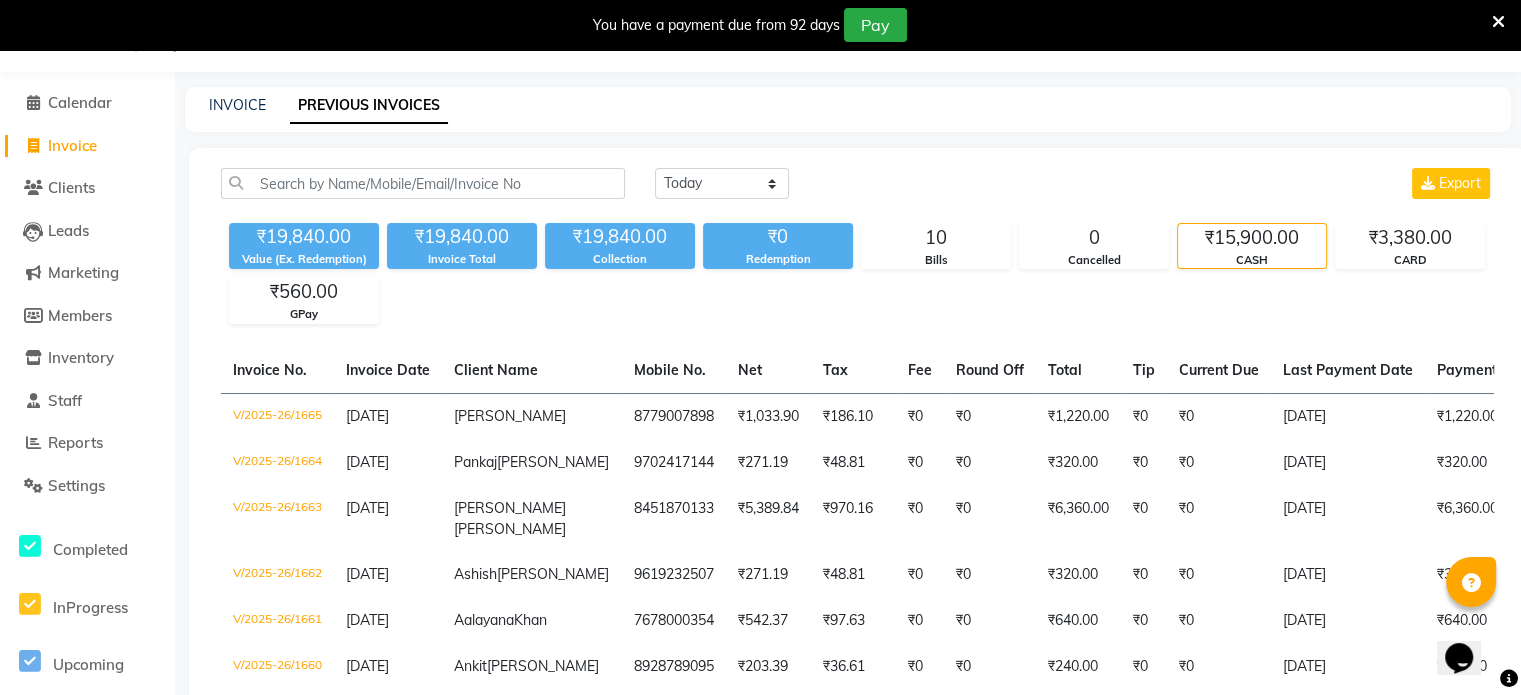 click on "₹15,900.00" 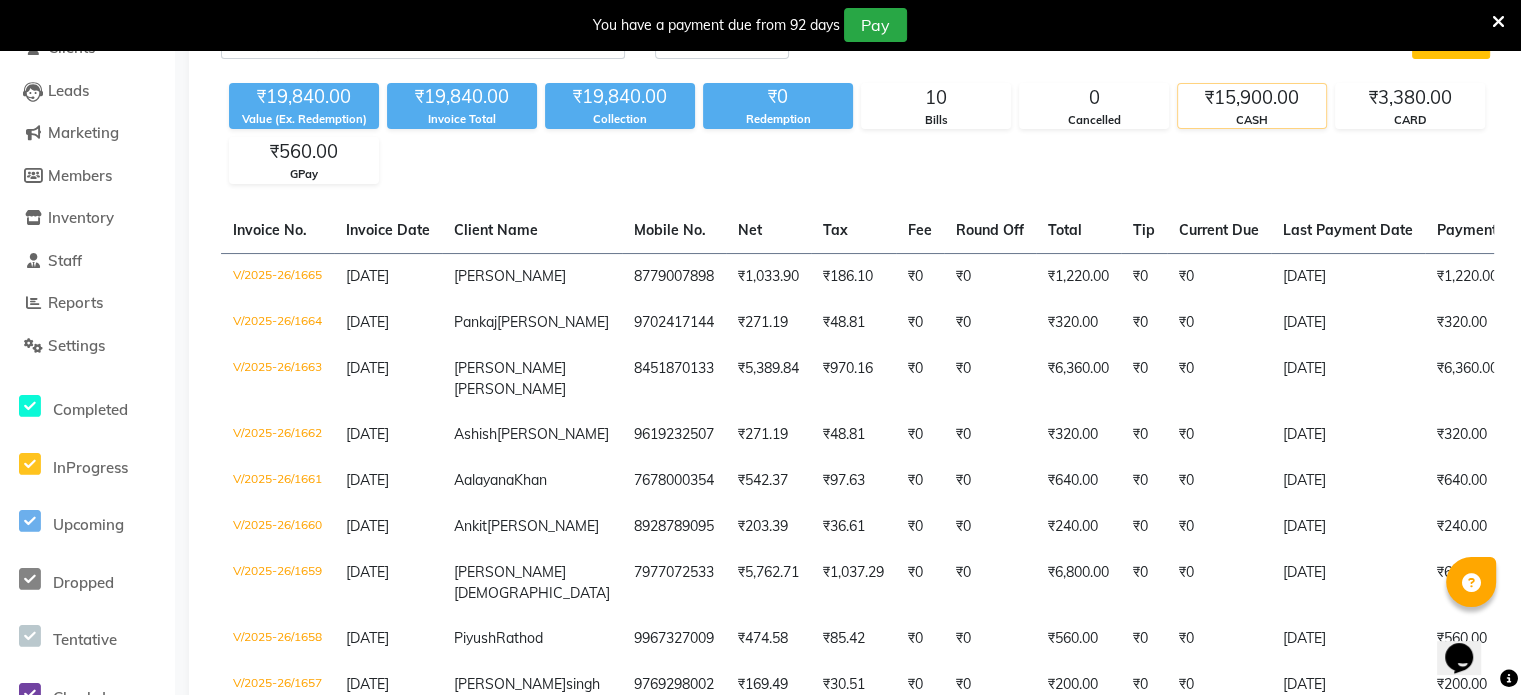 scroll, scrollTop: 350, scrollLeft: 0, axis: vertical 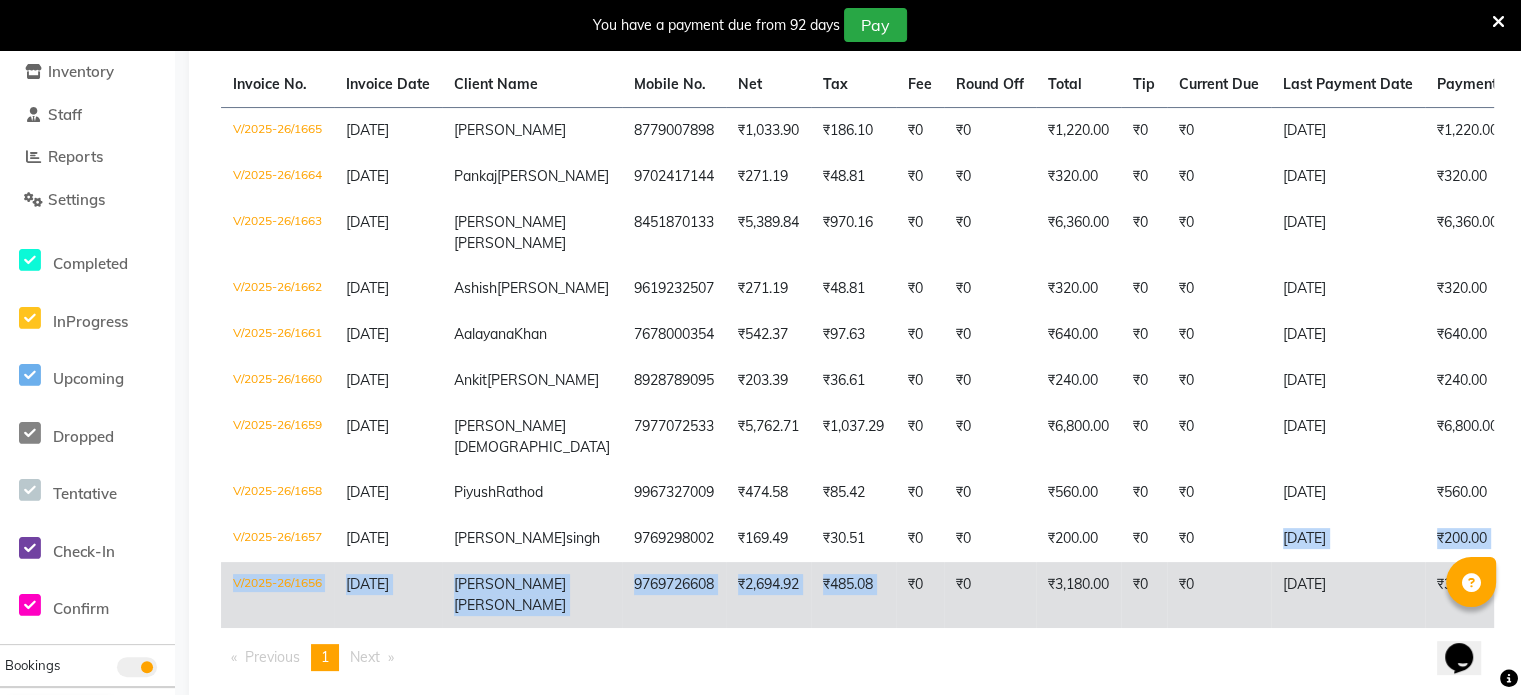 click on "V/2025-26/1665  11-07-2025 AROHI   8779007898 ₹1,033.90 ₹186.10  ₹0  ₹0 ₹1,220.00 ₹0 ₹0 11-07-2025 ₹1,220.00  CASH - PAID  V/2025-26/1664  11-07-2025 Pankaj  baishnav 9702417144 ₹271.19 ₹48.81  ₹0  ₹0 ₹320.00 ₹0 ₹0 11-07-2025 ₹320.00  CASH - PAID  V/2025-26/1663  11-07-2025 Natasha  Rajdev 8451870133 ₹5,389.84 ₹970.16  ₹0  ₹0 ₹6,360.00 ₹0 ₹0 11-07-2025 ₹6,360.00  CASH - PAID  V/2025-26/1662  11-07-2025 Ashish  Gupta 9619232507 ₹271.19 ₹48.81  ₹0  ₹0 ₹320.00 ₹0 ₹0 11-07-2025 ₹320.00  CASH - PAID  V/2025-26/1661  11-07-2025 Aalayana  Khan 7678000354 ₹542.37 ₹97.63  ₹0  ₹0 ₹640.00 ₹0 ₹0 11-07-2025 ₹640.00  CASH - PAID  V/2025-26/1660  11-07-2025 Ankit  Kumar 8928789095 ₹203.39 ₹36.61  ₹0  ₹0 ₹240.00 ₹0 ₹0 11-07-2025 ₹240.00  CASH - PAID  V/2025-26/1659  11-07-2025 Rikesh  Jain 7977072533 ₹5,762.71 ₹1,037.29  ₹0  ₹0 ₹6,800.00 ₹0 ₹0 11-07-2025 ₹6,800.00  CASH - PAID  V/2025-26/1658  11-07-2025 Piyush -" 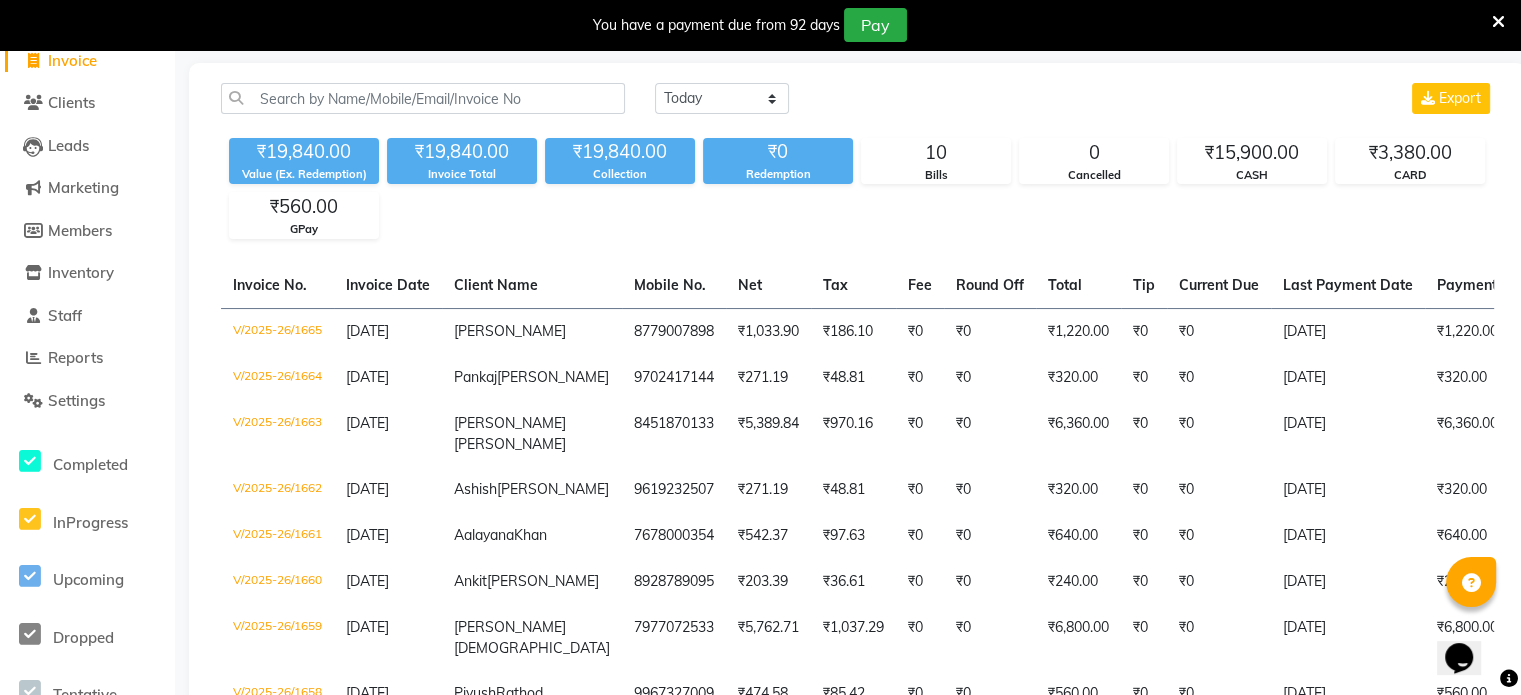 scroll, scrollTop: 0, scrollLeft: 0, axis: both 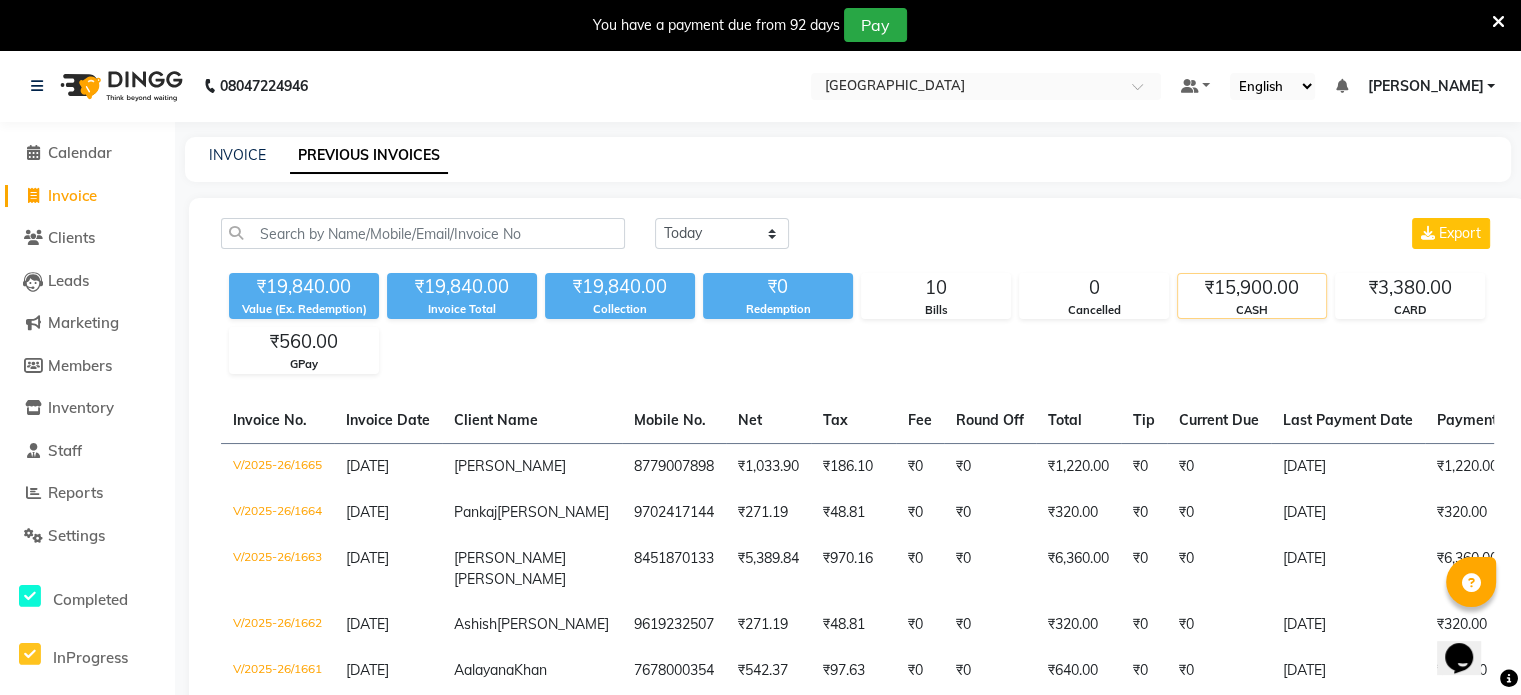 click on "CASH" 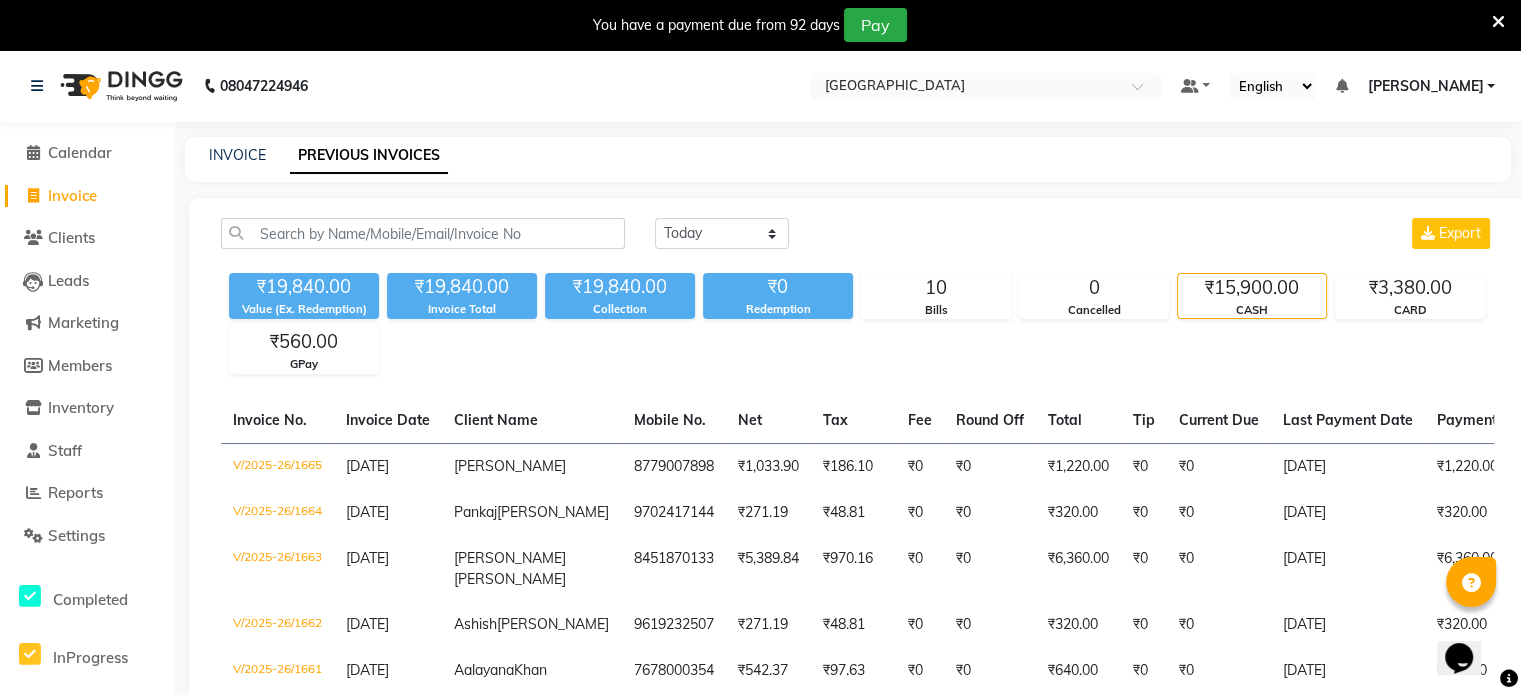 click on "₹15,900.00" 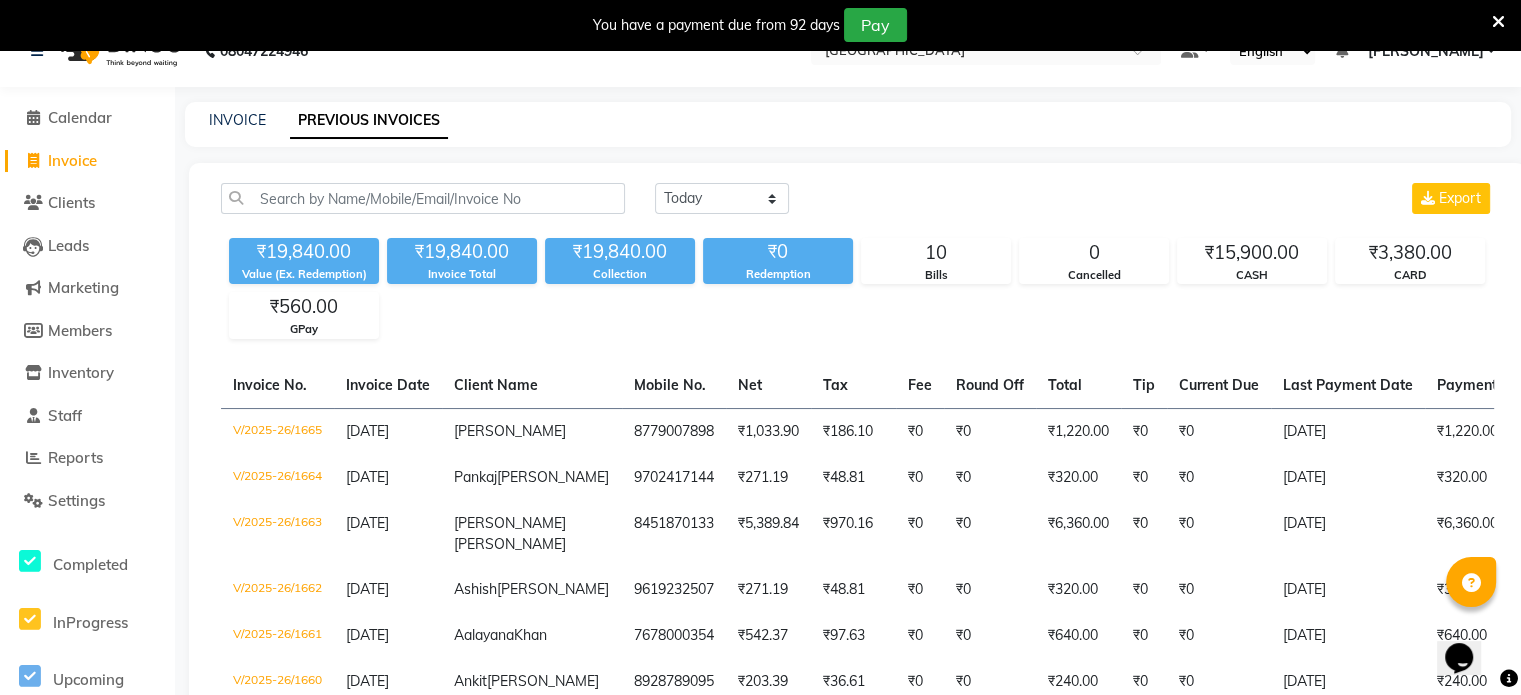 scroll, scrollTop: 0, scrollLeft: 0, axis: both 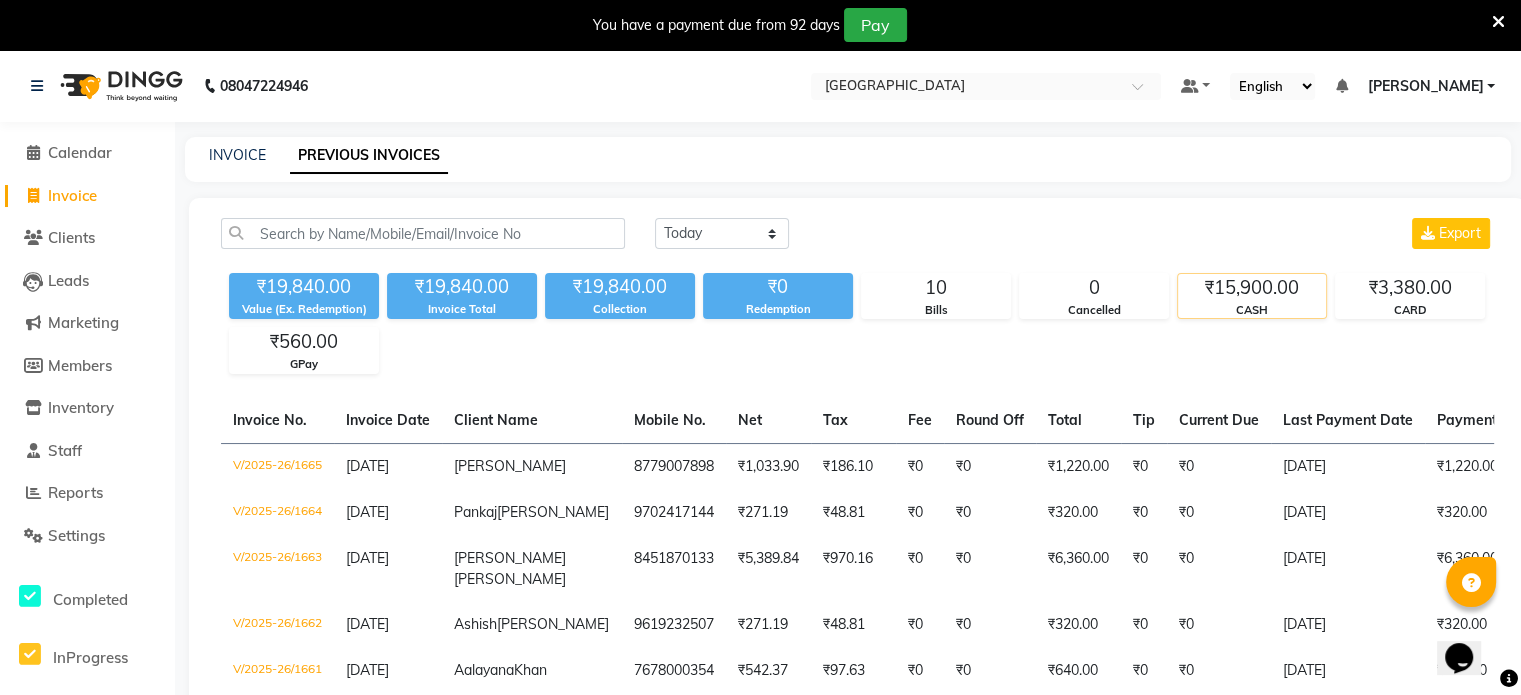 click on "₹15,900.00" 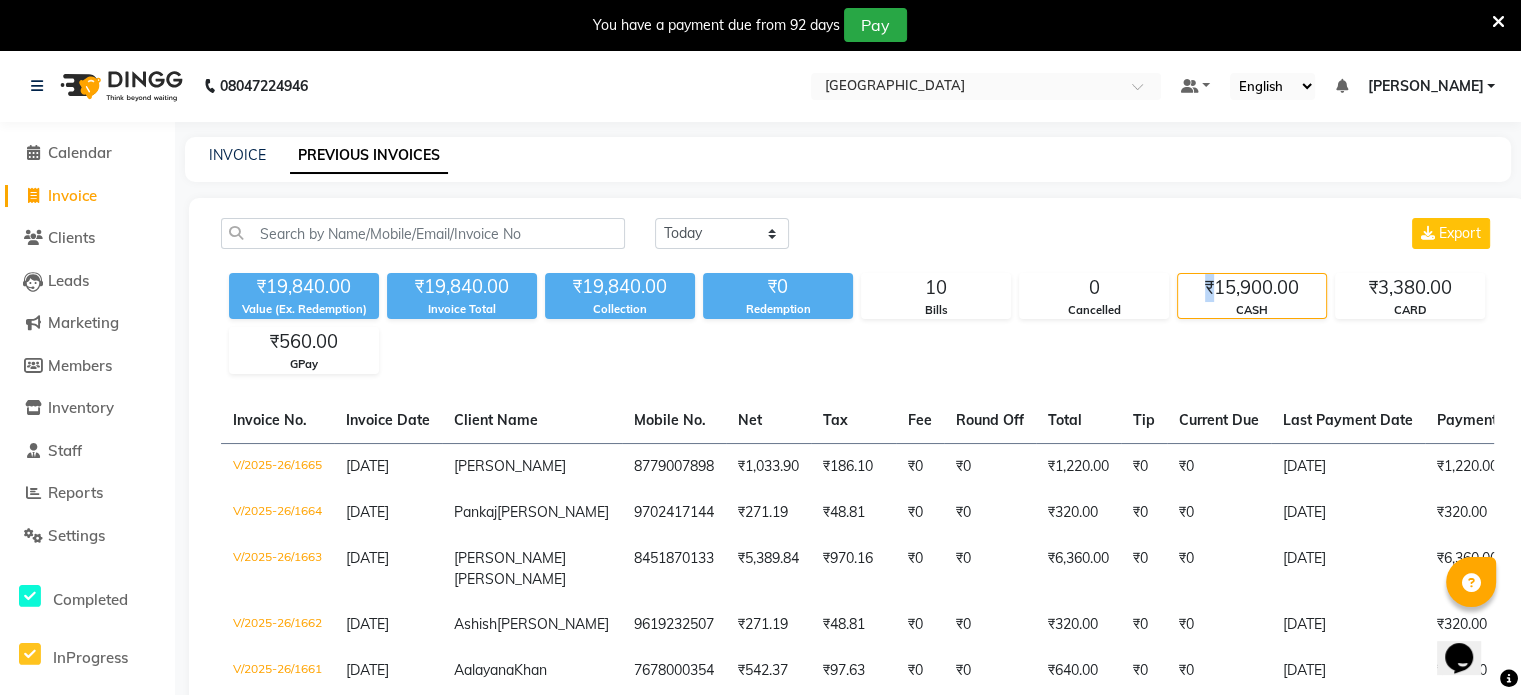 click on "₹15,900.00" 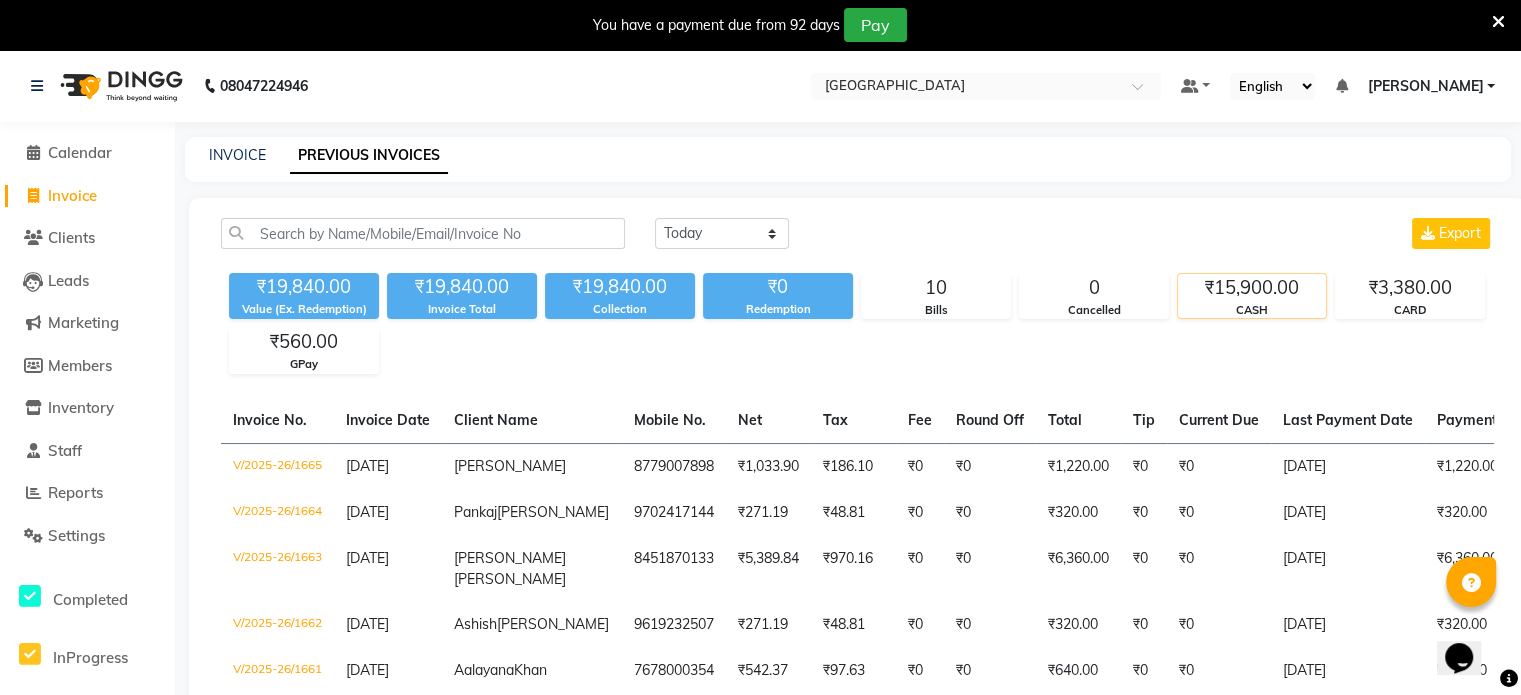 click on "₹15,900.00" 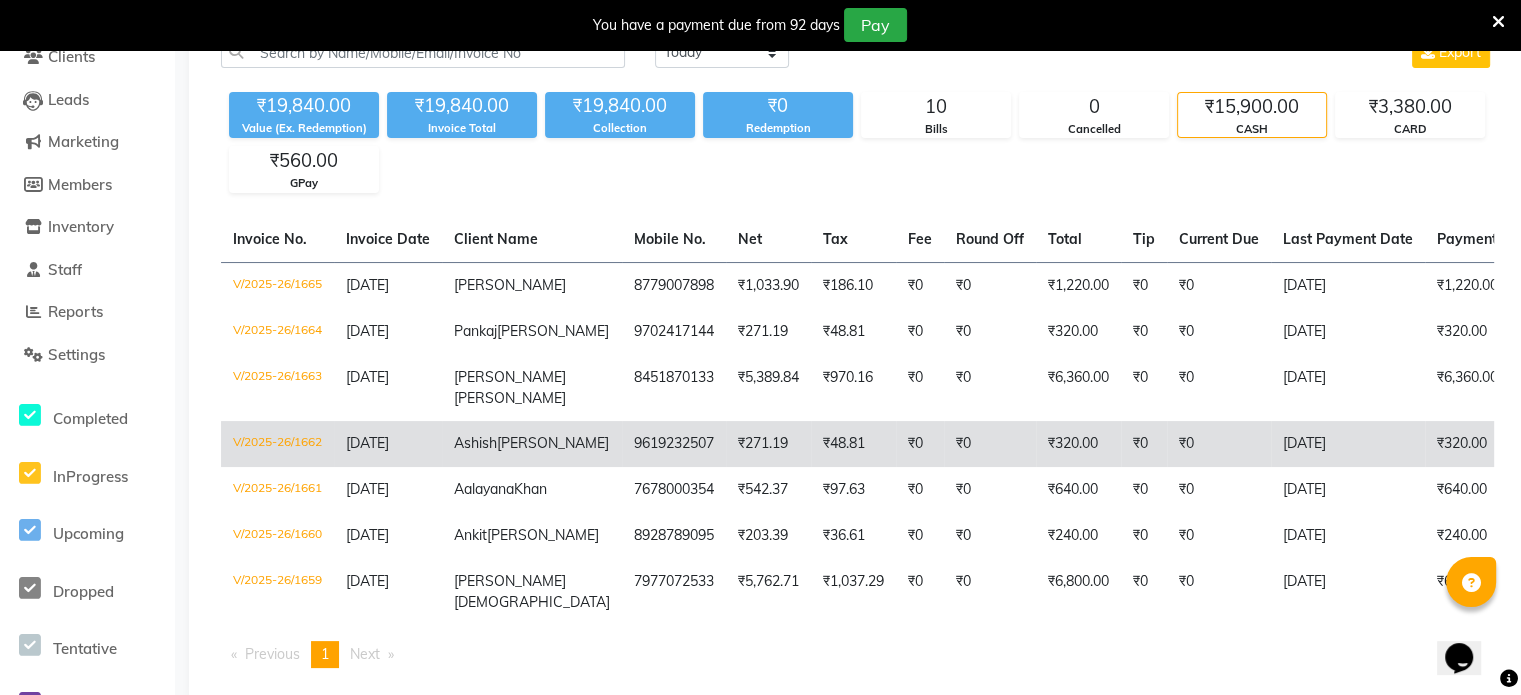 scroll, scrollTop: 74, scrollLeft: 0, axis: vertical 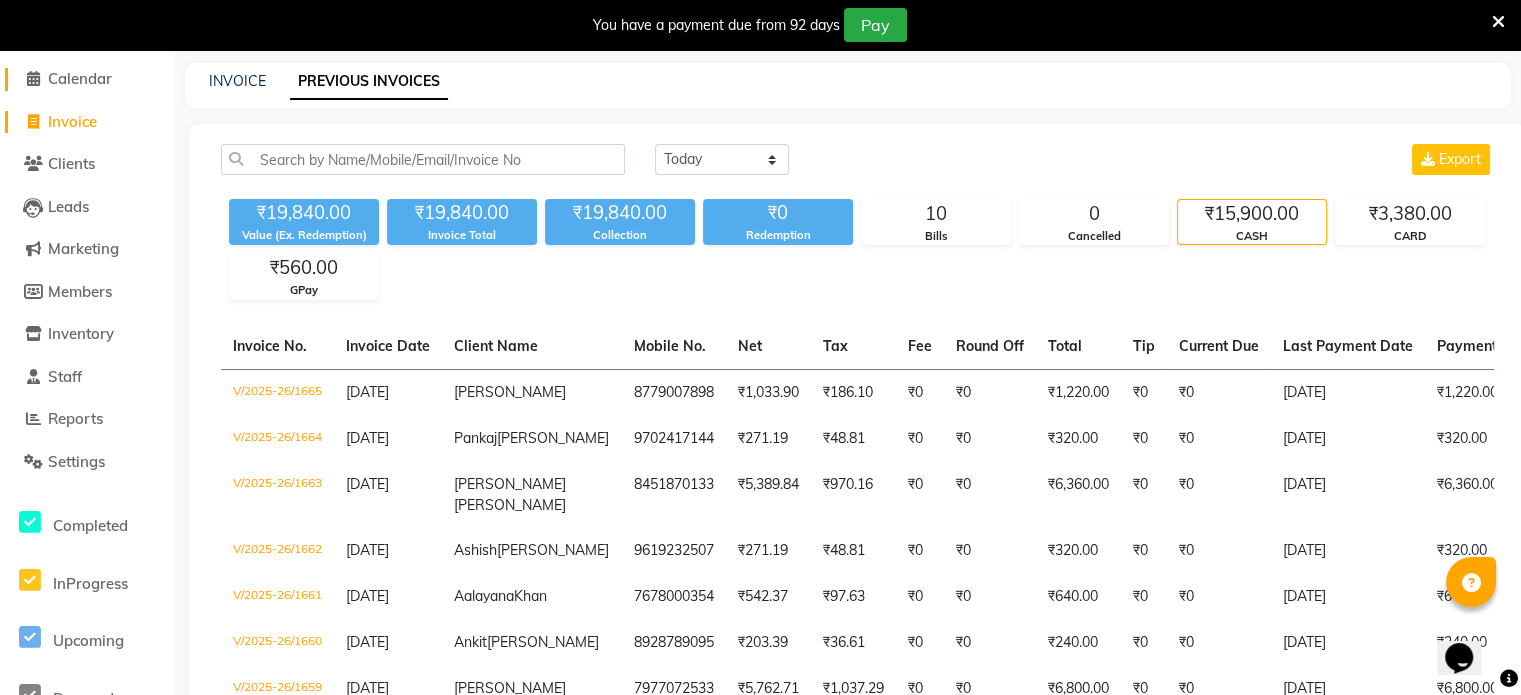 click on "Calendar" 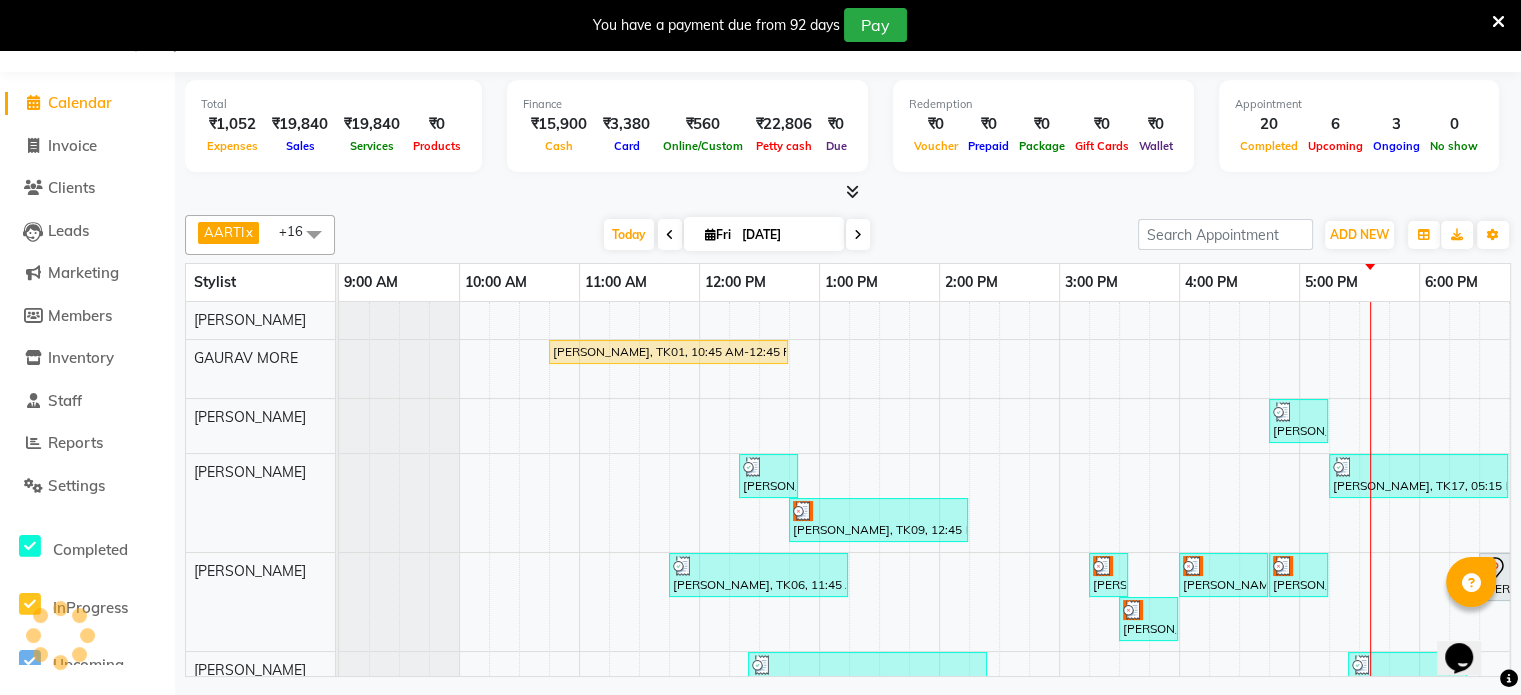 scroll, scrollTop: 0, scrollLeft: 508, axis: horizontal 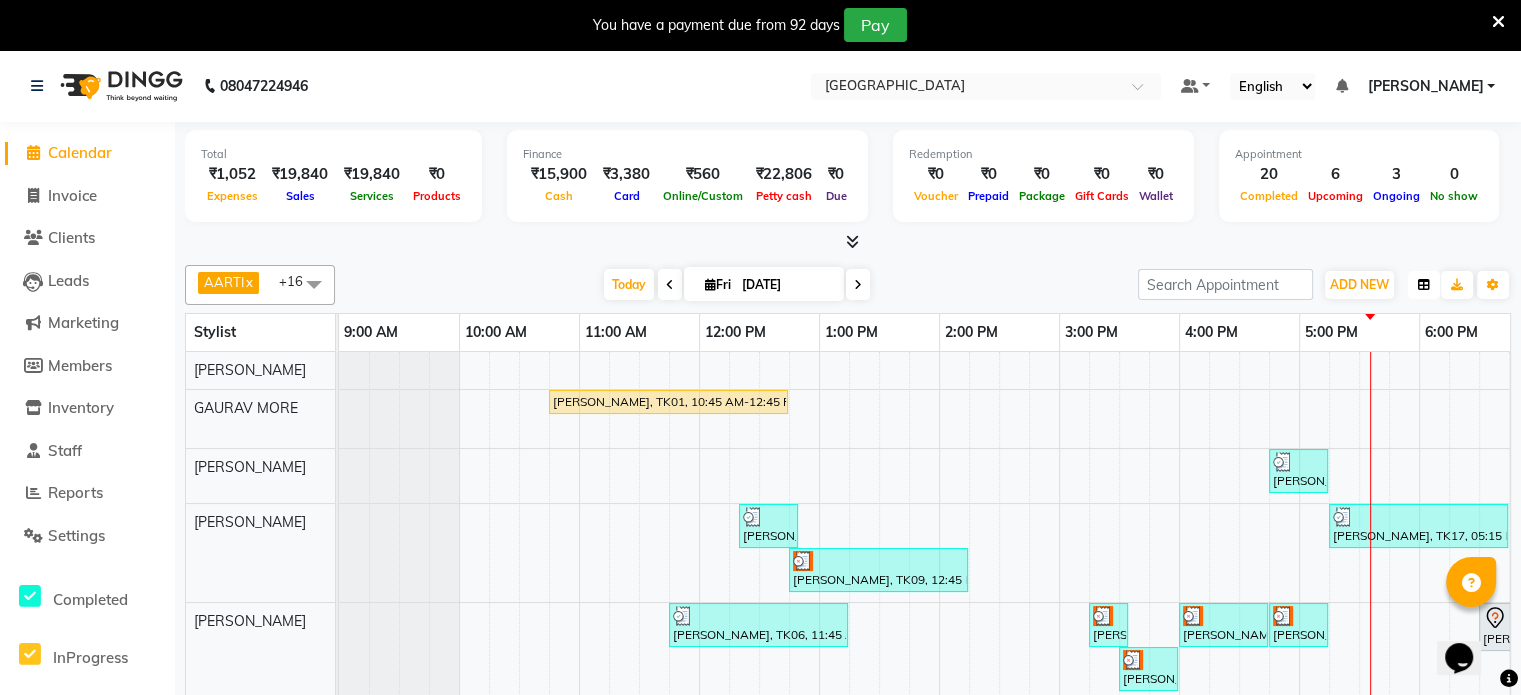 click at bounding box center (1424, 285) 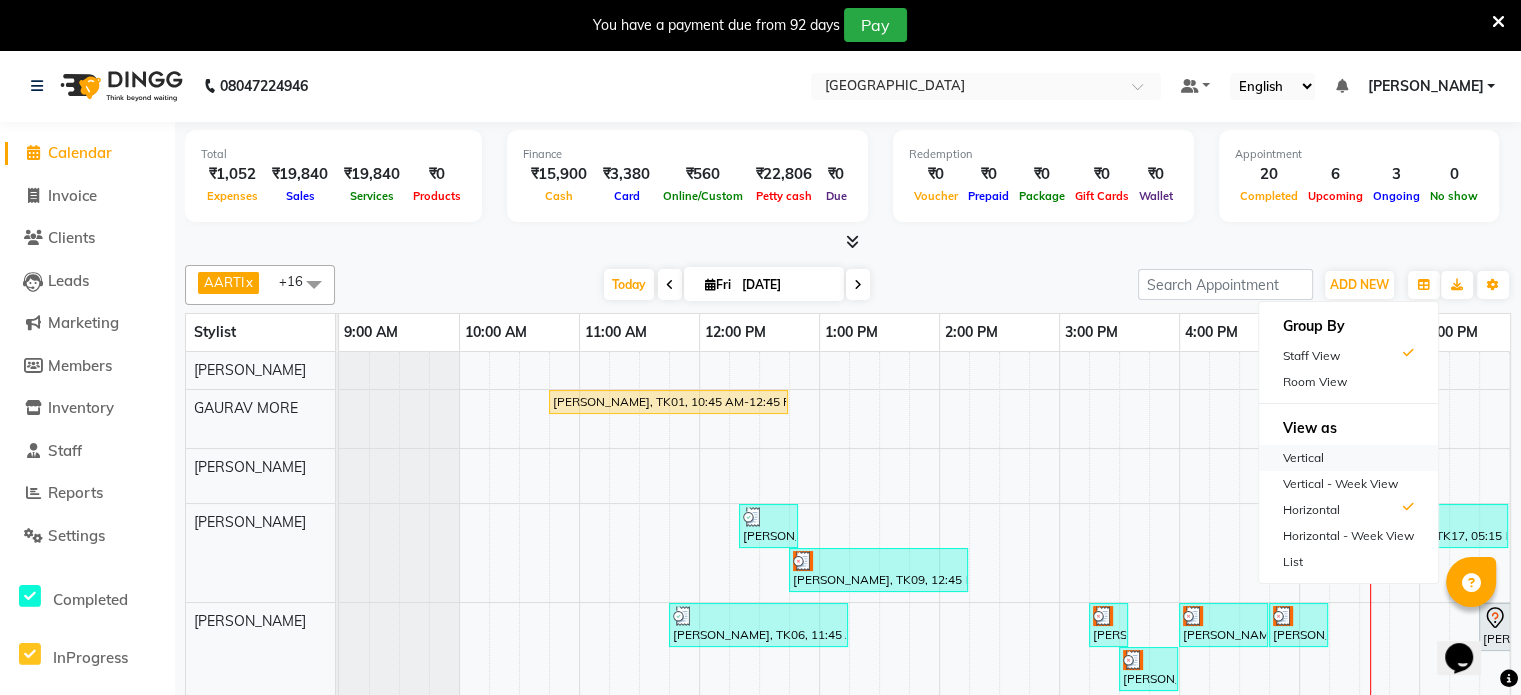 click on "Vertical" at bounding box center [1348, 458] 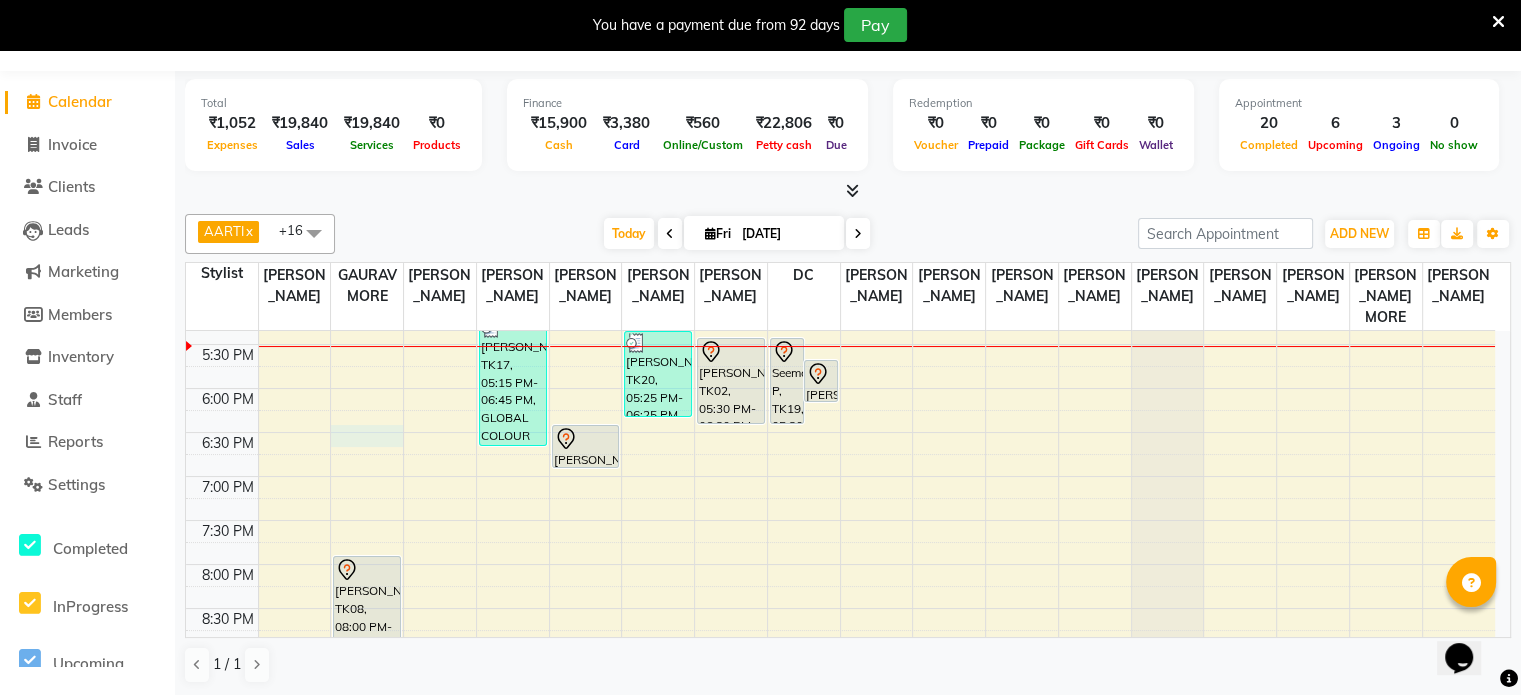 click on "9:00 AM 9:30 AM 10:00 AM 10:30 AM 11:00 AM 11:30 AM 12:00 PM 12:30 PM 1:00 PM 1:30 PM 2:00 PM 2:30 PM 3:00 PM 3:30 PM 4:00 PM 4:30 PM 5:00 PM 5:30 PM 6:00 PM 6:30 PM 7:00 PM 7:30 PM 8:00 PM 8:30 PM 9:00 PM 9:30 PM 10:00 PM 10:30 PM    vidhi jindal, TK01, 10:45 AM-12:45 PM, BOTOX /QOD/ NANOPLASTIA BELOW WAIST              Sahika Shaikh, TK08, 08:00 PM-09:00 PM, ROOT TOUCH UP 1 INCH       Natasha Rajdev, TK17, 04:45 PM-05:15 PM,  SHAVING     Brinda singh, TK07, 12:20 PM-12:50 PM, KIDS BOY HAIR CUT {BELOW 8 YEARS}     Natasha Rajdev, TK09, 12:45 PM-02:15 PM, GLOBAL COLOUR UPTO WAIST      Natasha Rajdev, TK17, 05:15 PM-06:45 PM, GLOBAL COLOUR UPTO WAIST      Anushka Srivastav, TK15, 03:15 PM-03:35 PM, FACE MASSAGE WITH REMY CREAM      Anushka Srivastav, TK15, 03:30 PM-04:00 PM, D-TAN FACE AND NECK COMPLIMENTARY     Shazneen Patel, TK06, 11:45 AM-01:15 PM, THREADING EYEBROW ,BEAD WAX UPPER LIP / LOWER LIP / CHIN / / OUTER NOSE ,BEAD WAX JAWLINE / SIDE LOCKS/ NECK" at bounding box center (840, 212) 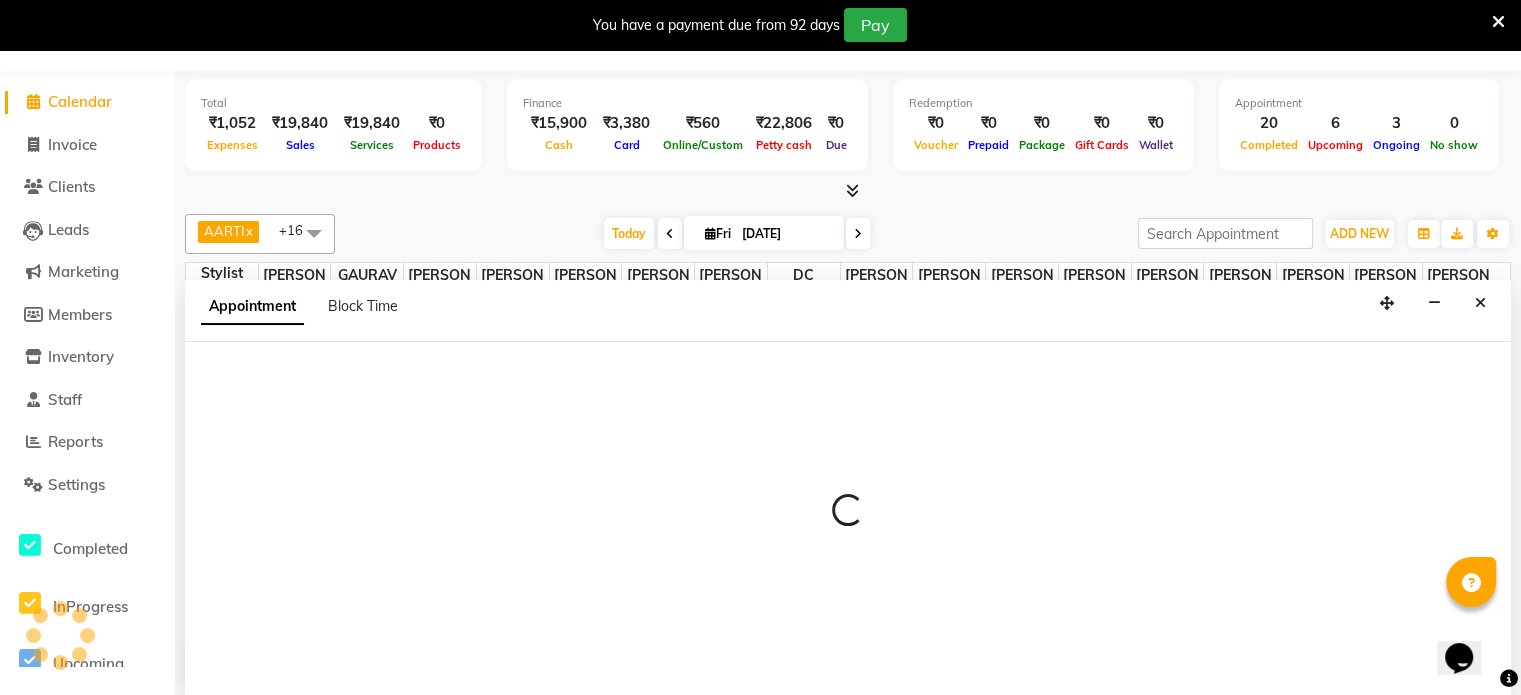 select on "77214" 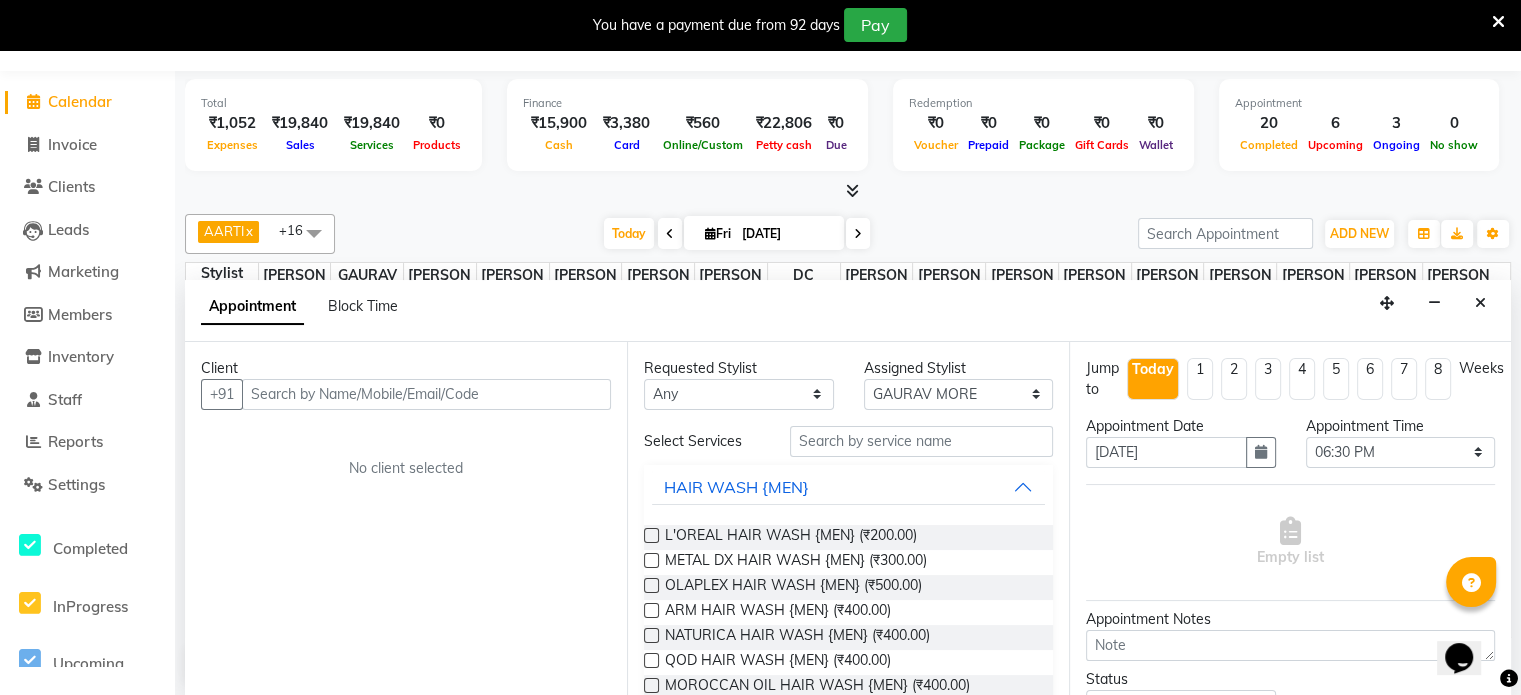 click at bounding box center [426, 394] 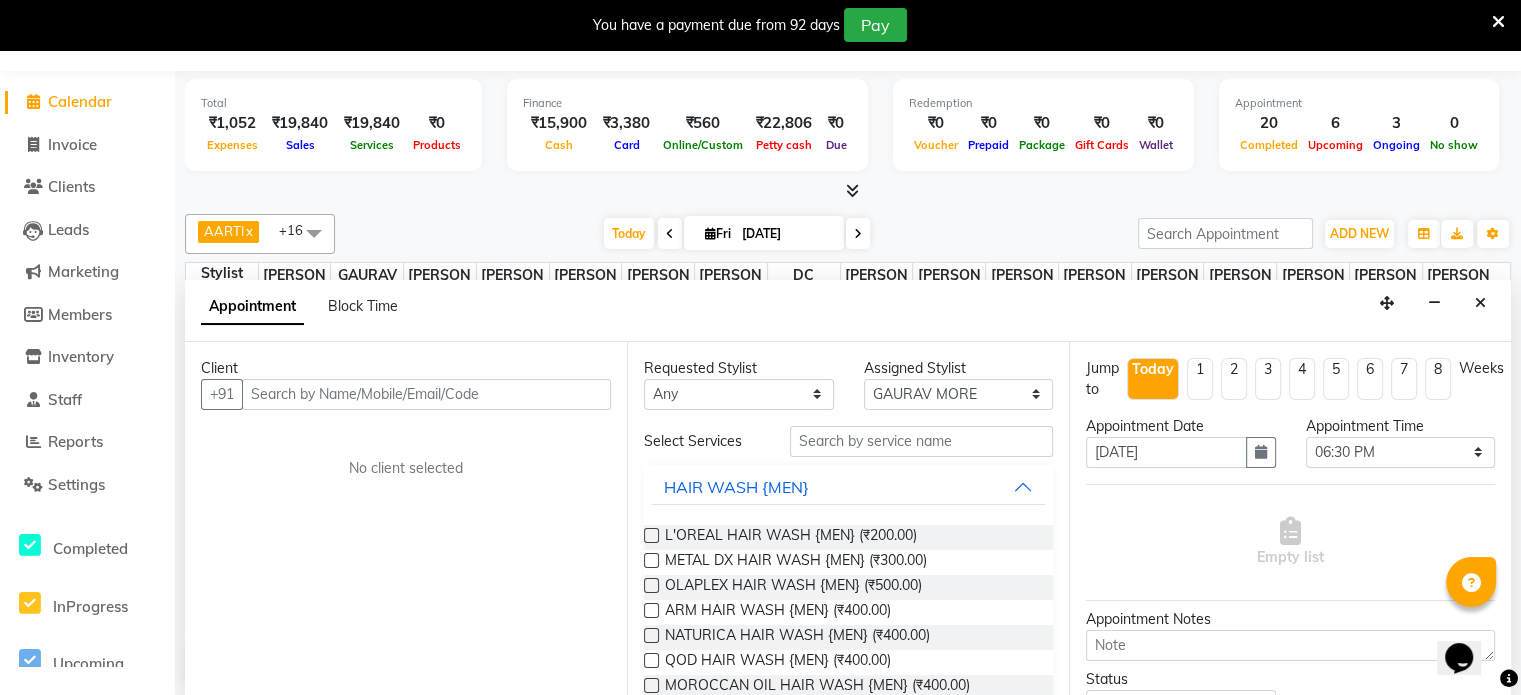 click at bounding box center [426, 394] 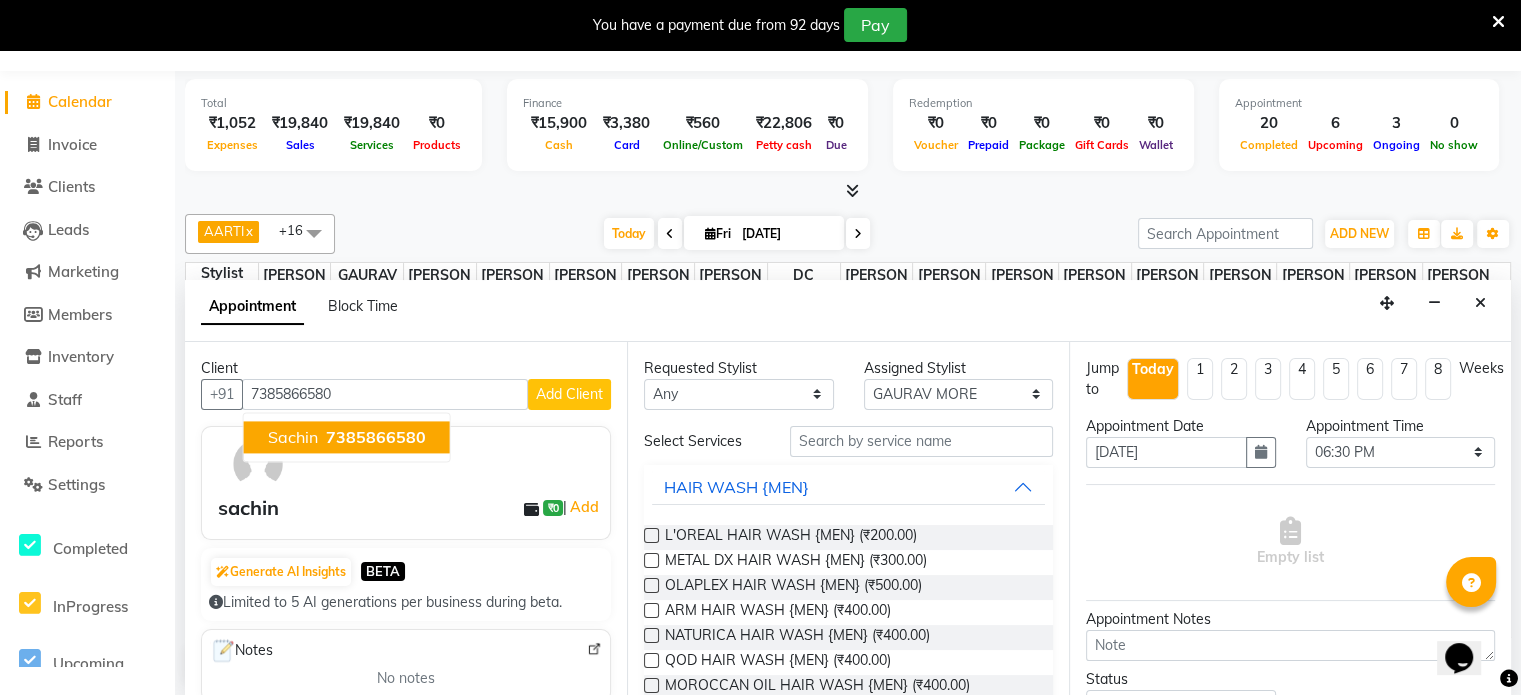 click on "sachin" at bounding box center [293, 437] 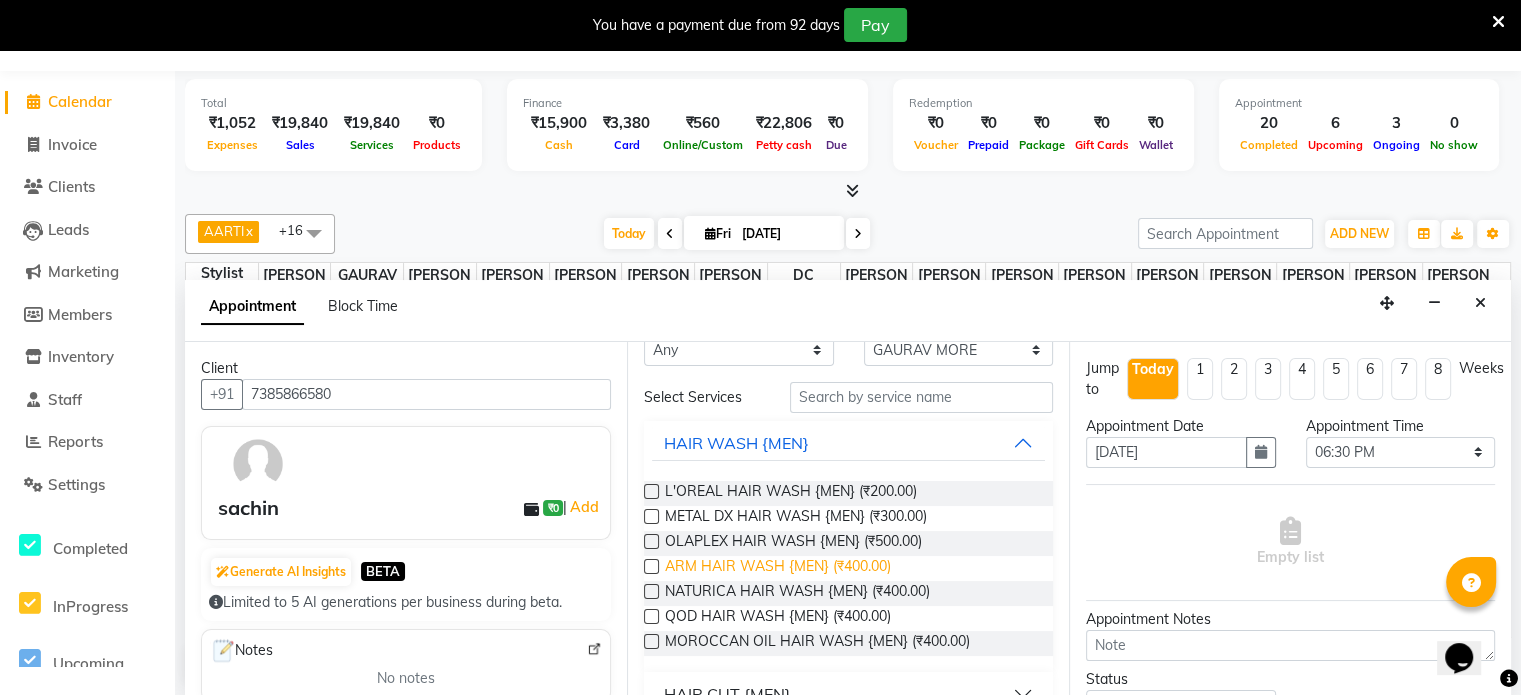 scroll, scrollTop: 0, scrollLeft: 0, axis: both 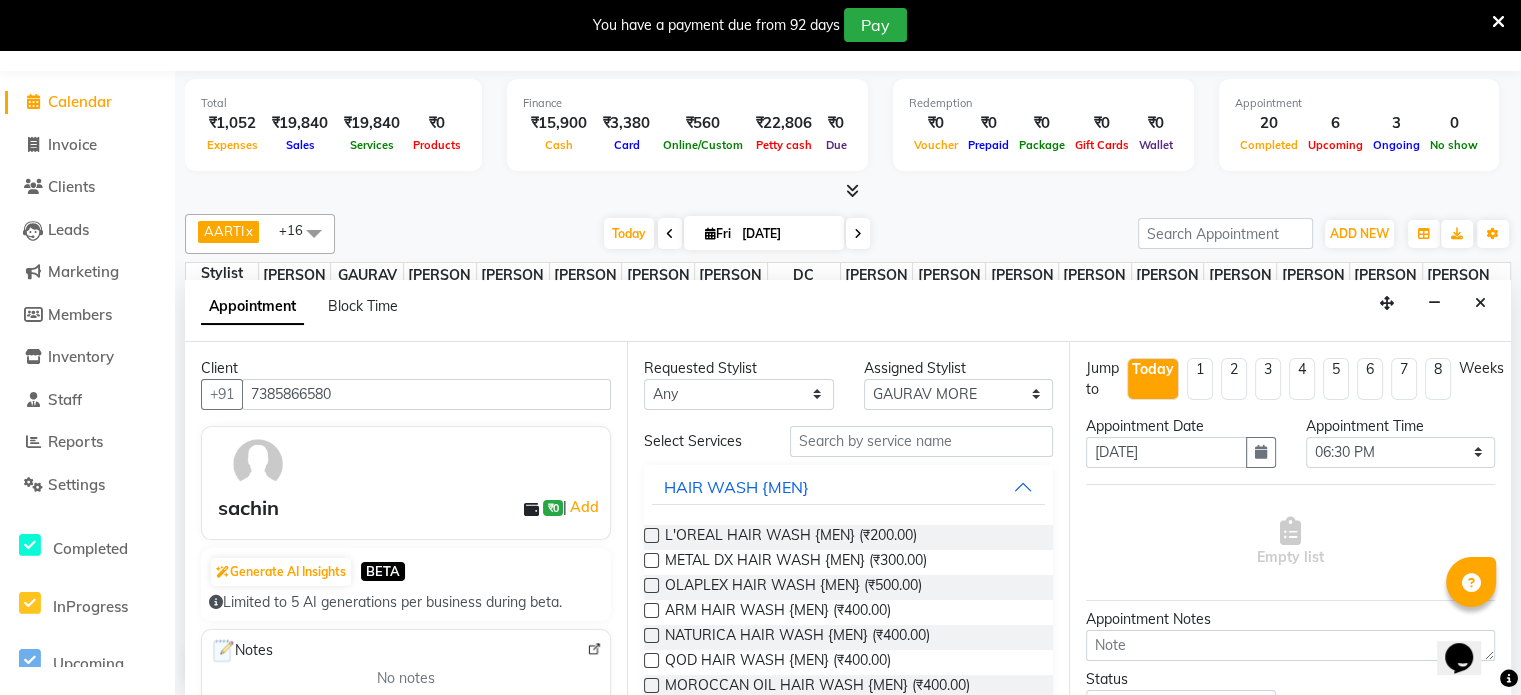 type on "7385866580" 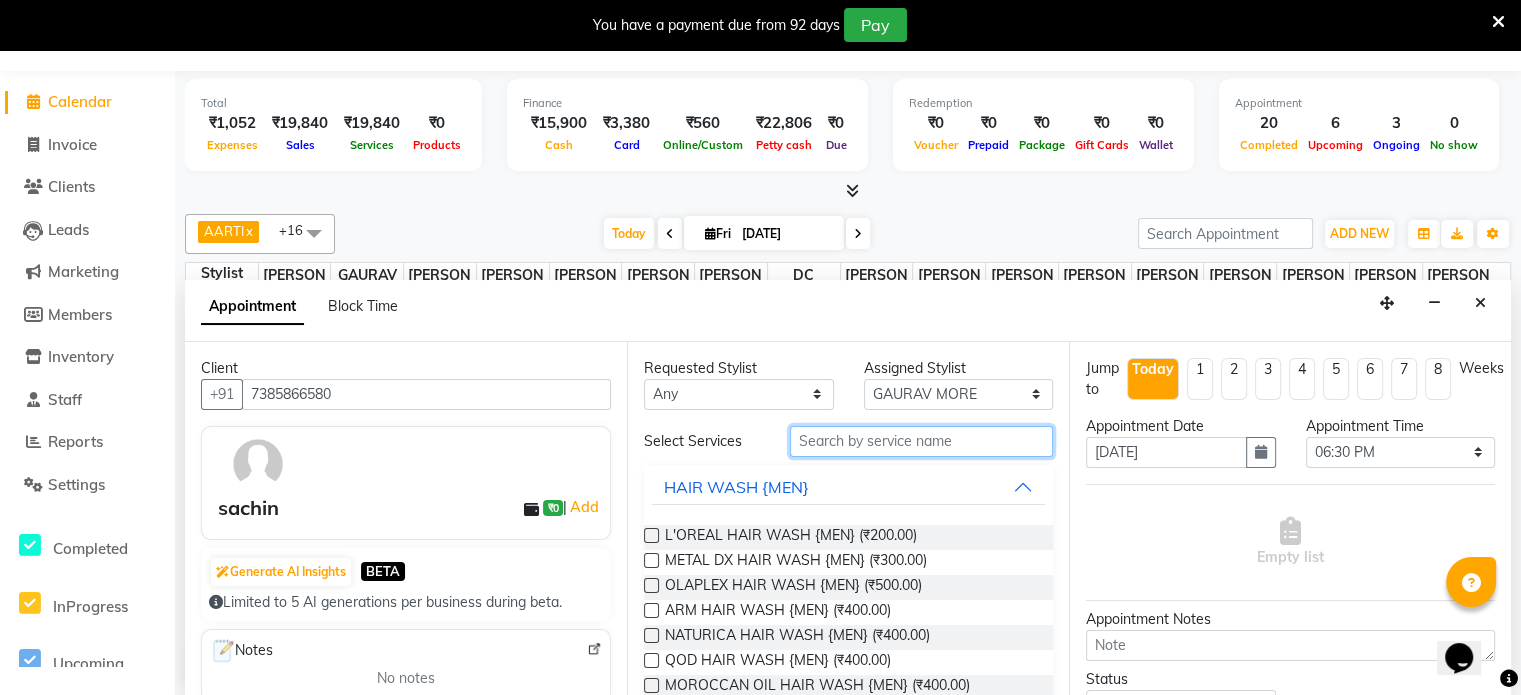 click at bounding box center [921, 441] 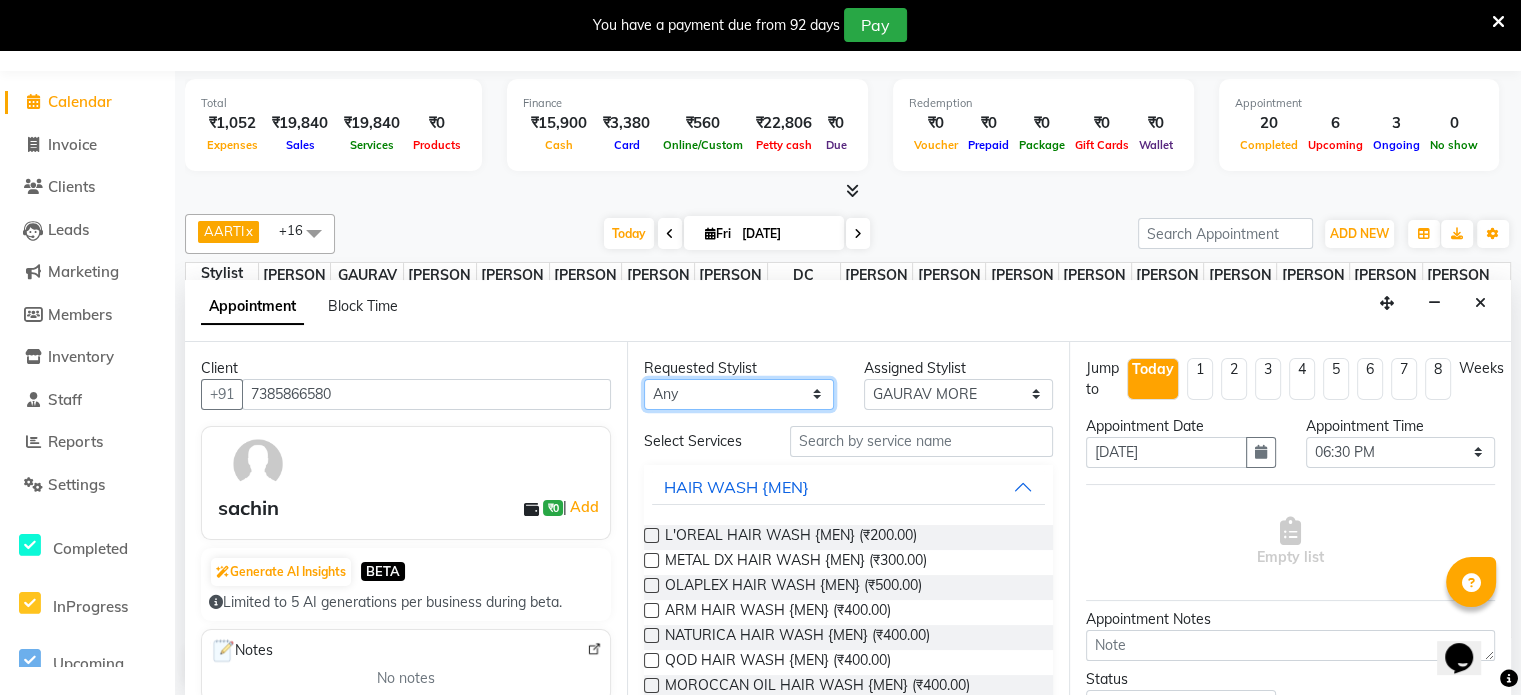 click on "Any AAKASH MADHIWAL NAT AARTI SURI ABDUL KALAM AKSHATA SAWLE ANITA JHADAV APEKSHA MORE  ATUL RATHOD BHAGYASHREE HUNDARE DC DEEPIKA SHETTY DILSHAD ALI FAIZAN AHMED Farhan Shaikh  FEROZ SHAIKH Ganga Kunwar GAURAV MORE JATIN MANE KAJAL RAJ KULDEEP SINGH LAVINA FERNANDES MADHURI PARWATHIA Mona NIKITA MOHITE NOOR PRATIKSHA SAWANTH PRAVEEN SHAIKH PREETI SHETTY REEMA GHOSH RUPALI SABA SHAIKH SALMAN SHAIKH SANAYA AGARWAL Sangeeta Waghela SHANU ANSARI Taufique Khan VIGNESH BHANDARY VIKRAM NARAYAN BAGDI" at bounding box center [739, 394] 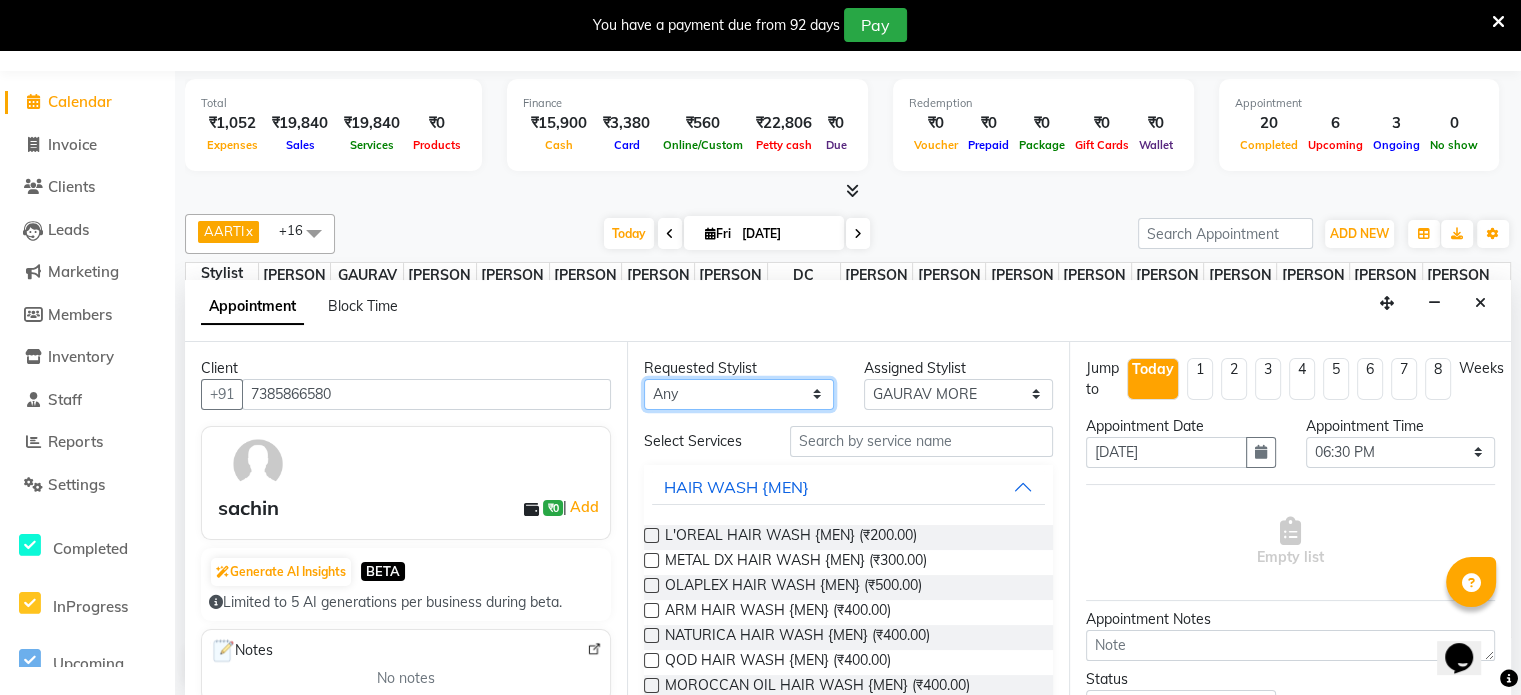 select on "77214" 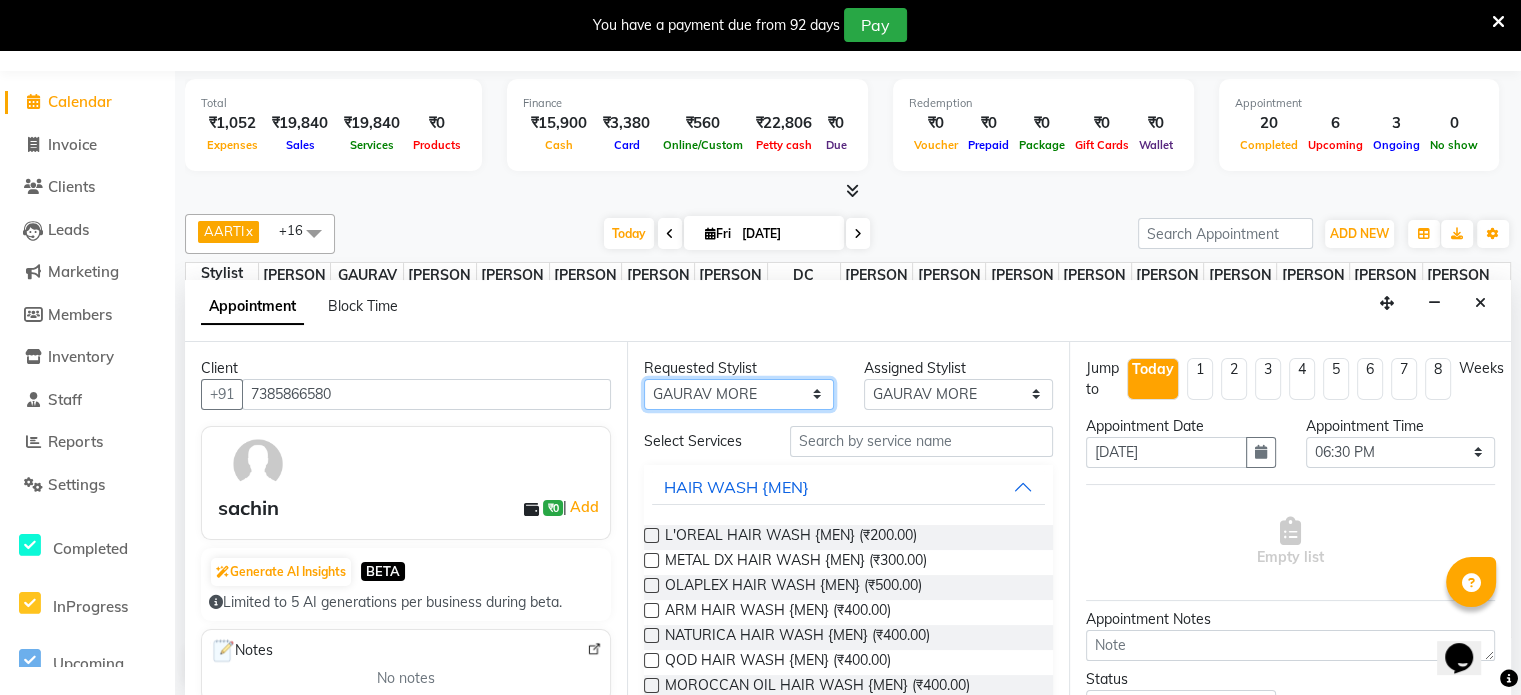 click on "Any AAKASH MADHIWAL NAT AARTI SURI ABDUL KALAM AKSHATA SAWLE ANITA JHADAV APEKSHA MORE  ATUL RATHOD BHAGYASHREE HUNDARE DC DEEPIKA SHETTY DILSHAD ALI FAIZAN AHMED Farhan Shaikh  FEROZ SHAIKH Ganga Kunwar GAURAV MORE JATIN MANE KAJAL RAJ KULDEEP SINGH LAVINA FERNANDES MADHURI PARWATHIA Mona NIKITA MOHITE NOOR PRATIKSHA SAWANTH PRAVEEN SHAIKH PREETI SHETTY REEMA GHOSH RUPALI SABA SHAIKH SALMAN SHAIKH SANAYA AGARWAL Sangeeta Waghela SHANU ANSARI Taufique Khan VIGNESH BHANDARY VIKRAM NARAYAN BAGDI" at bounding box center [739, 394] 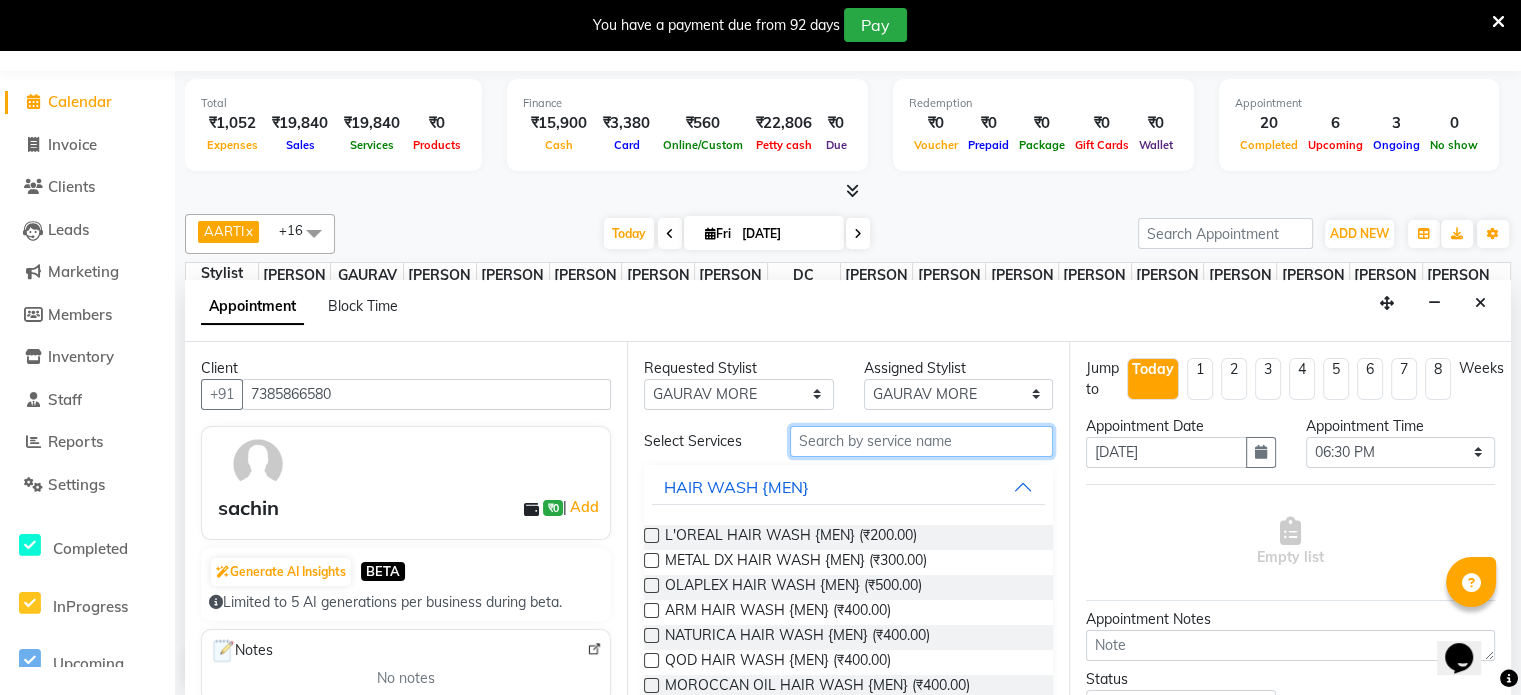 click at bounding box center [921, 441] 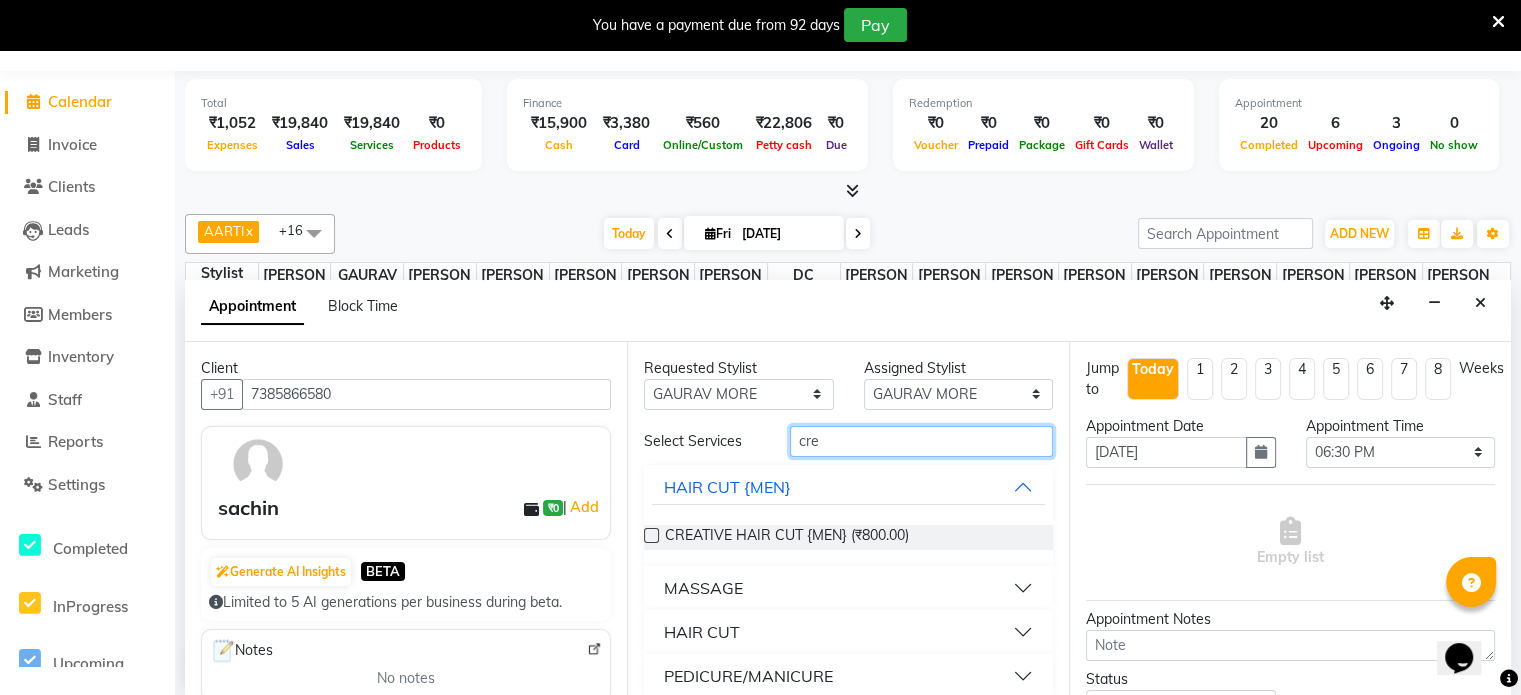 type on "cre" 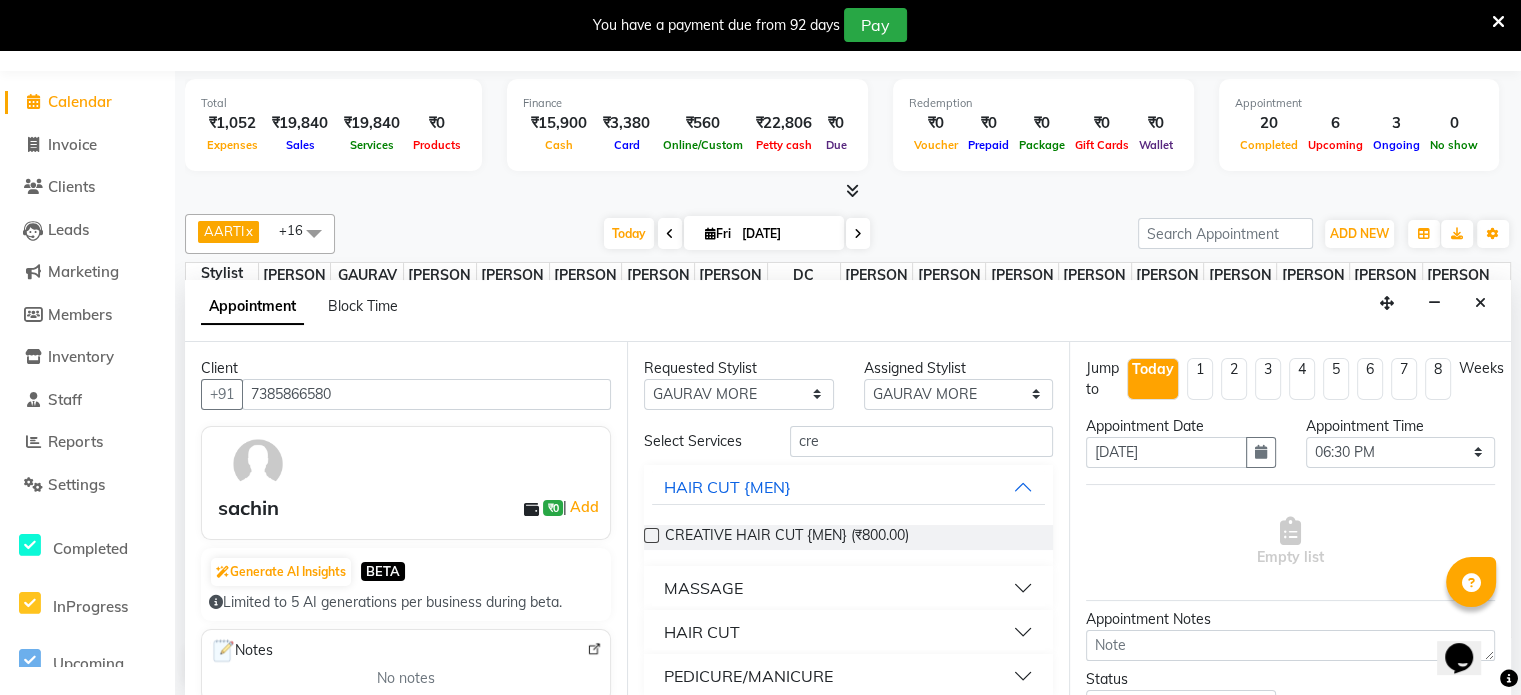 click at bounding box center [651, 535] 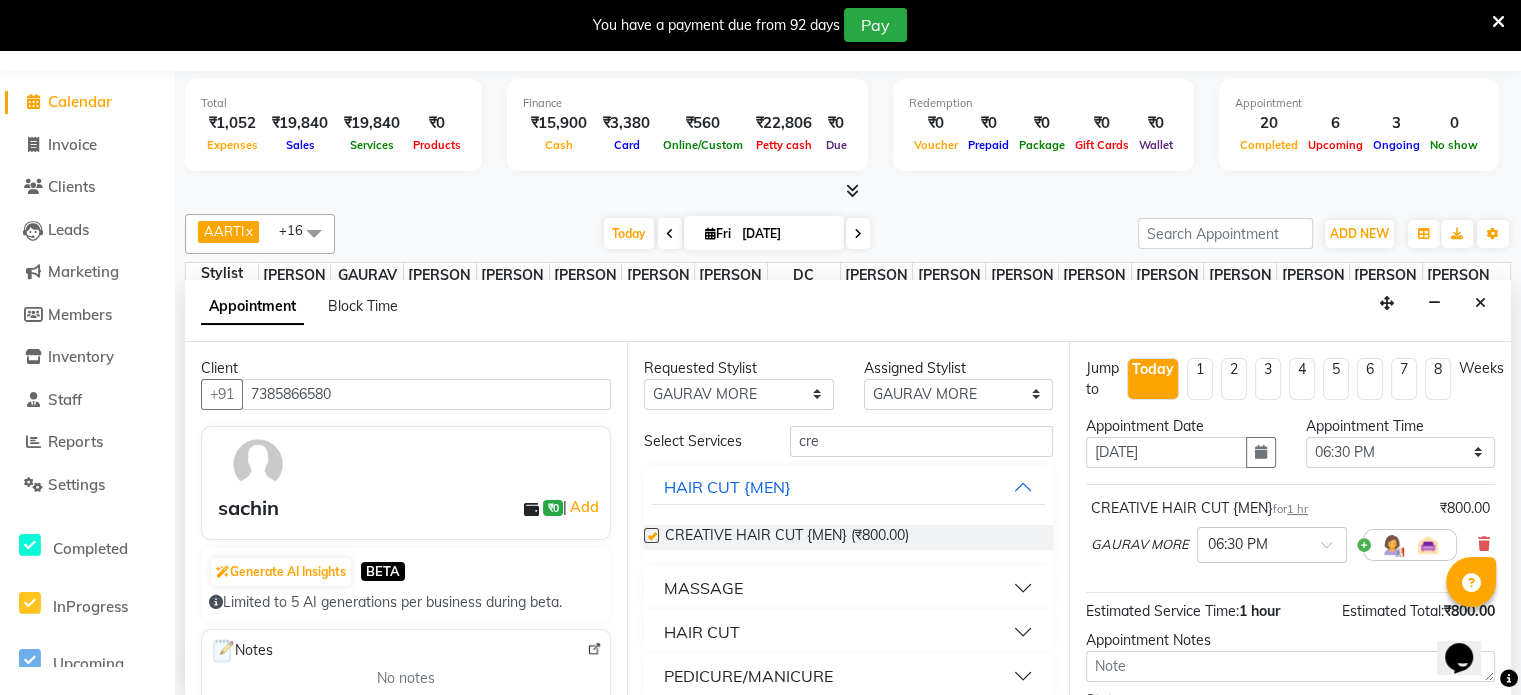 checkbox on "false" 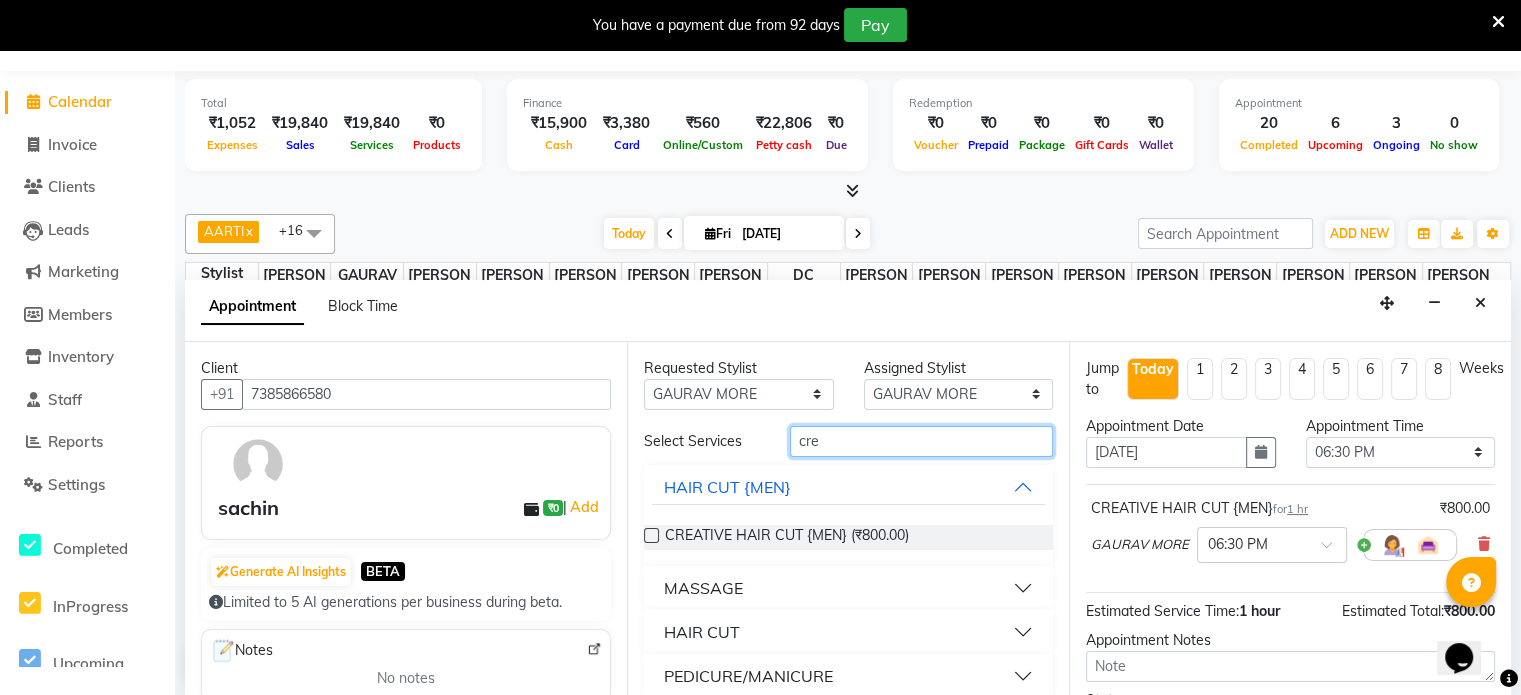 drag, startPoint x: 852, startPoint y: 449, endPoint x: 745, endPoint y: 447, distance: 107.01869 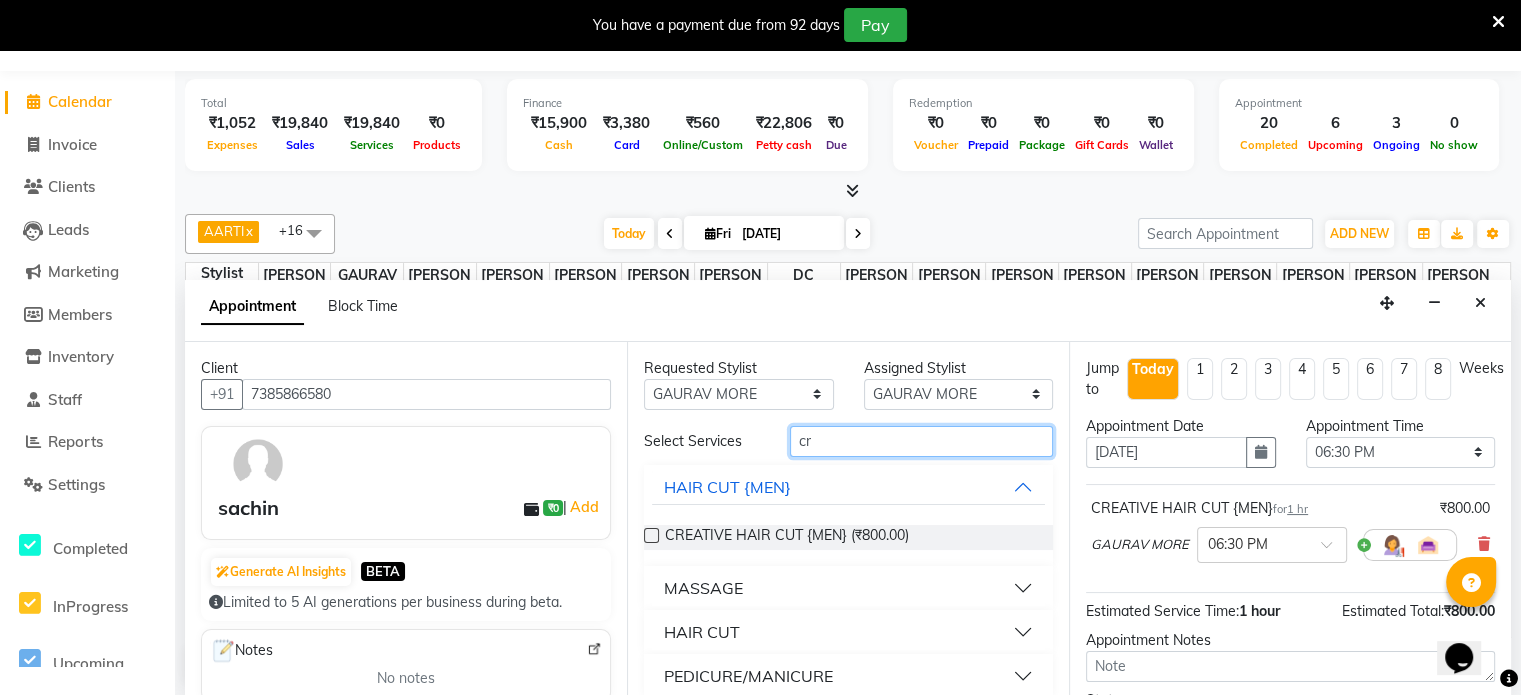 type on "c" 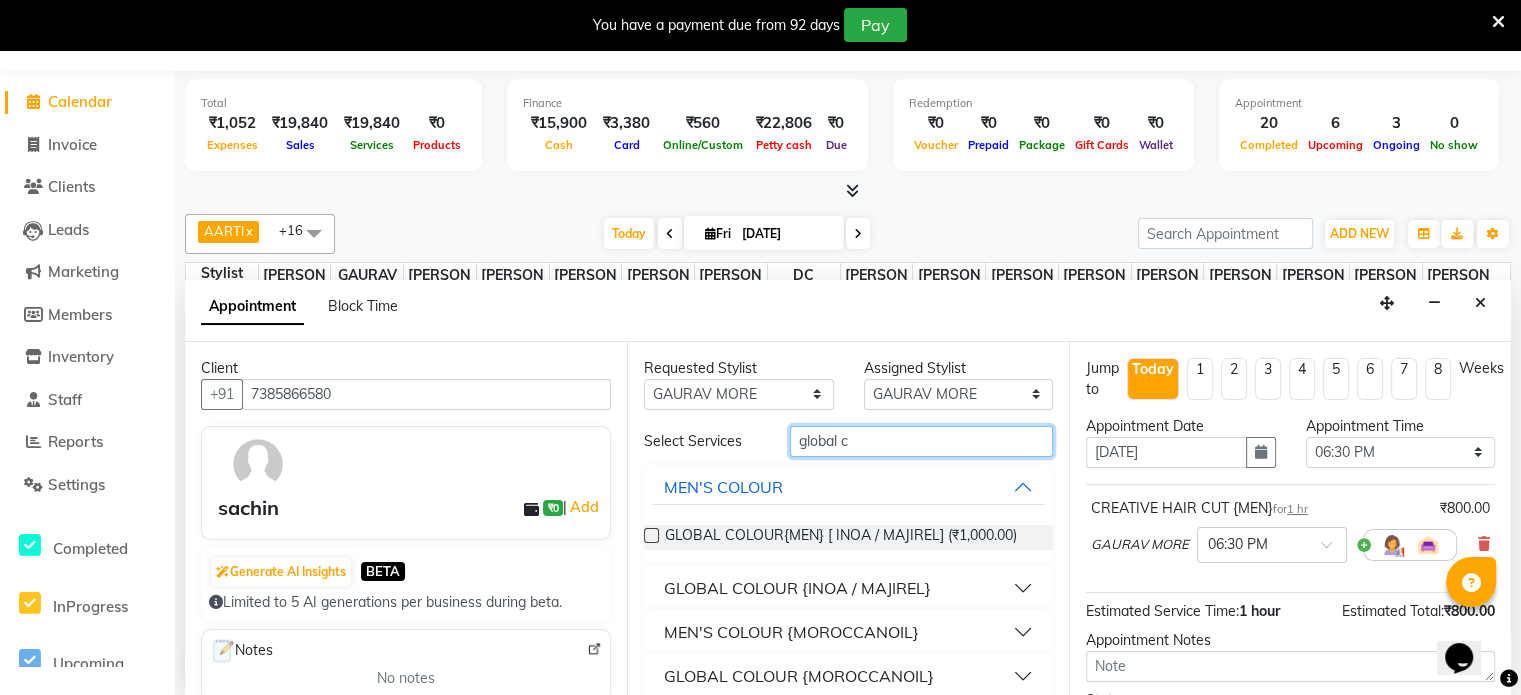 type on "global c" 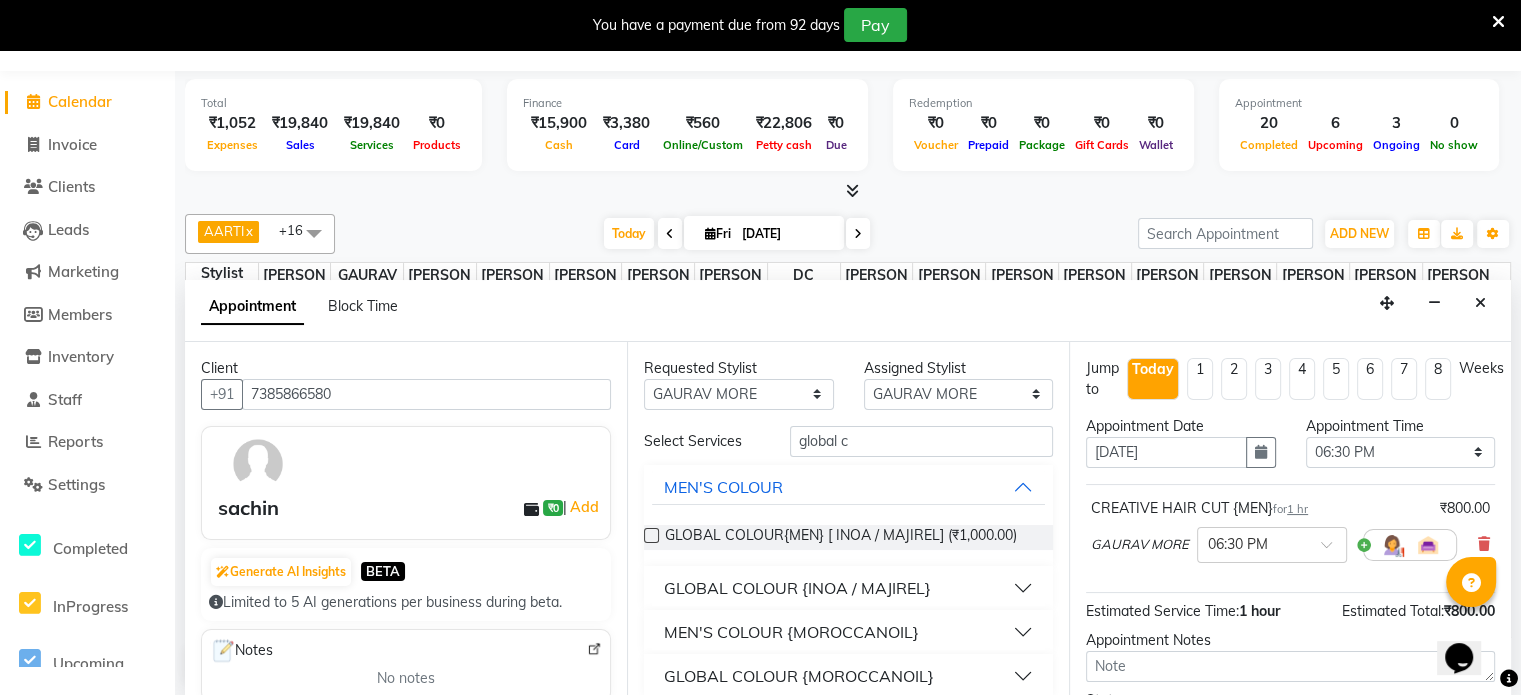 click at bounding box center (651, 535) 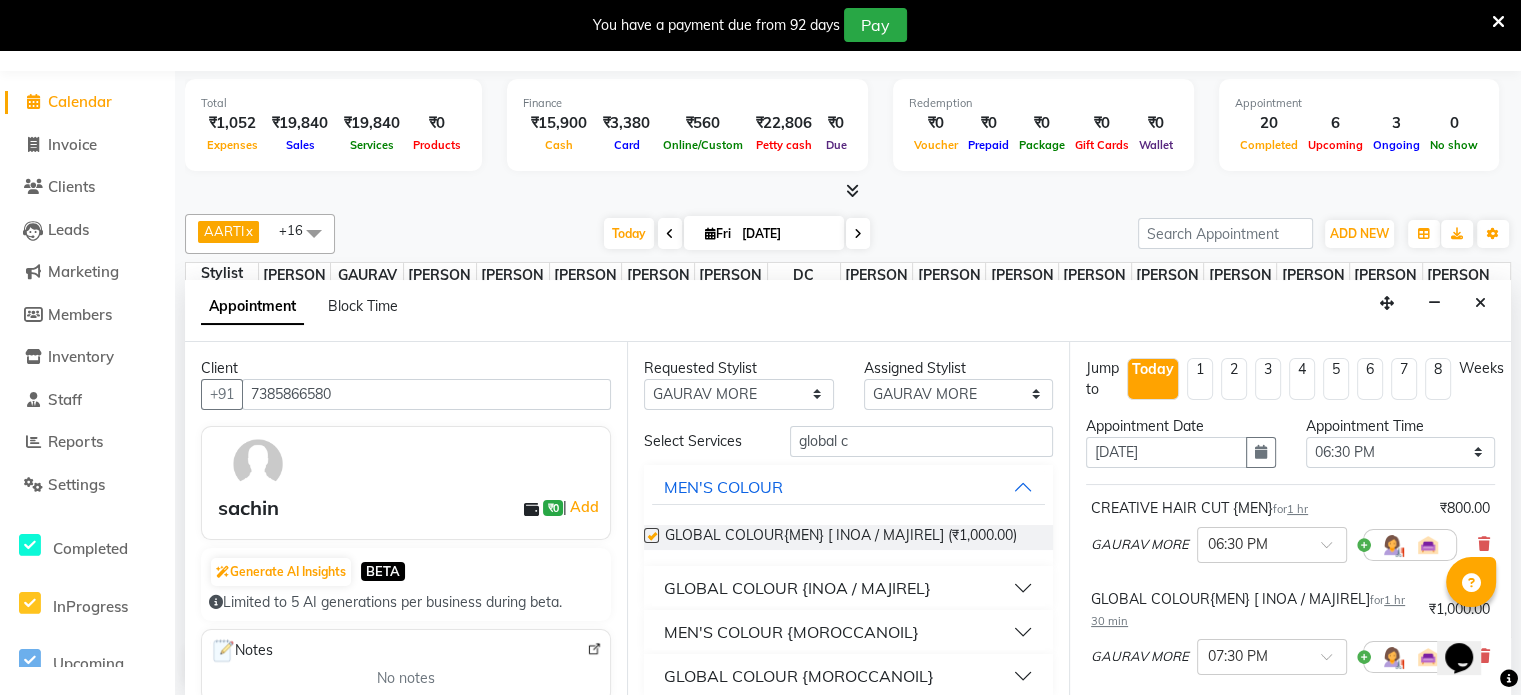 checkbox on "false" 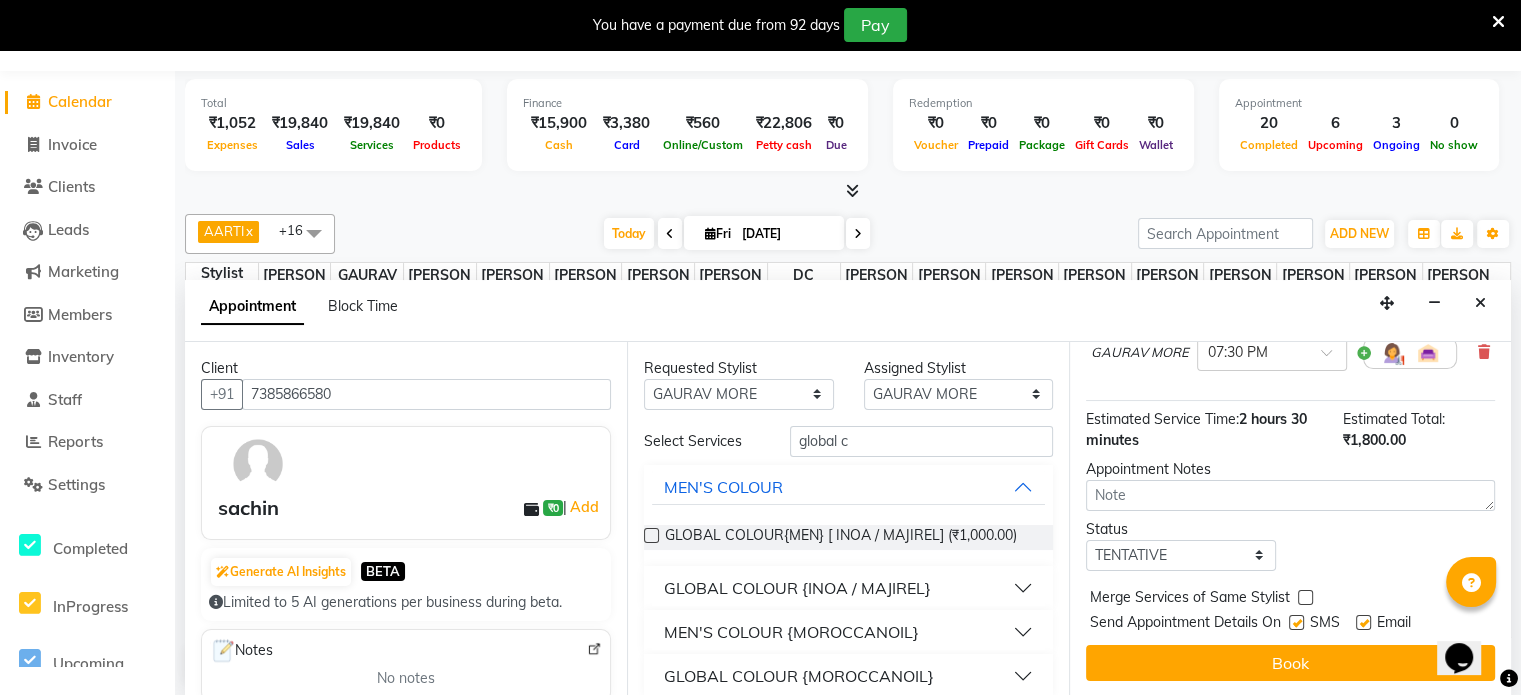 scroll, scrollTop: 324, scrollLeft: 0, axis: vertical 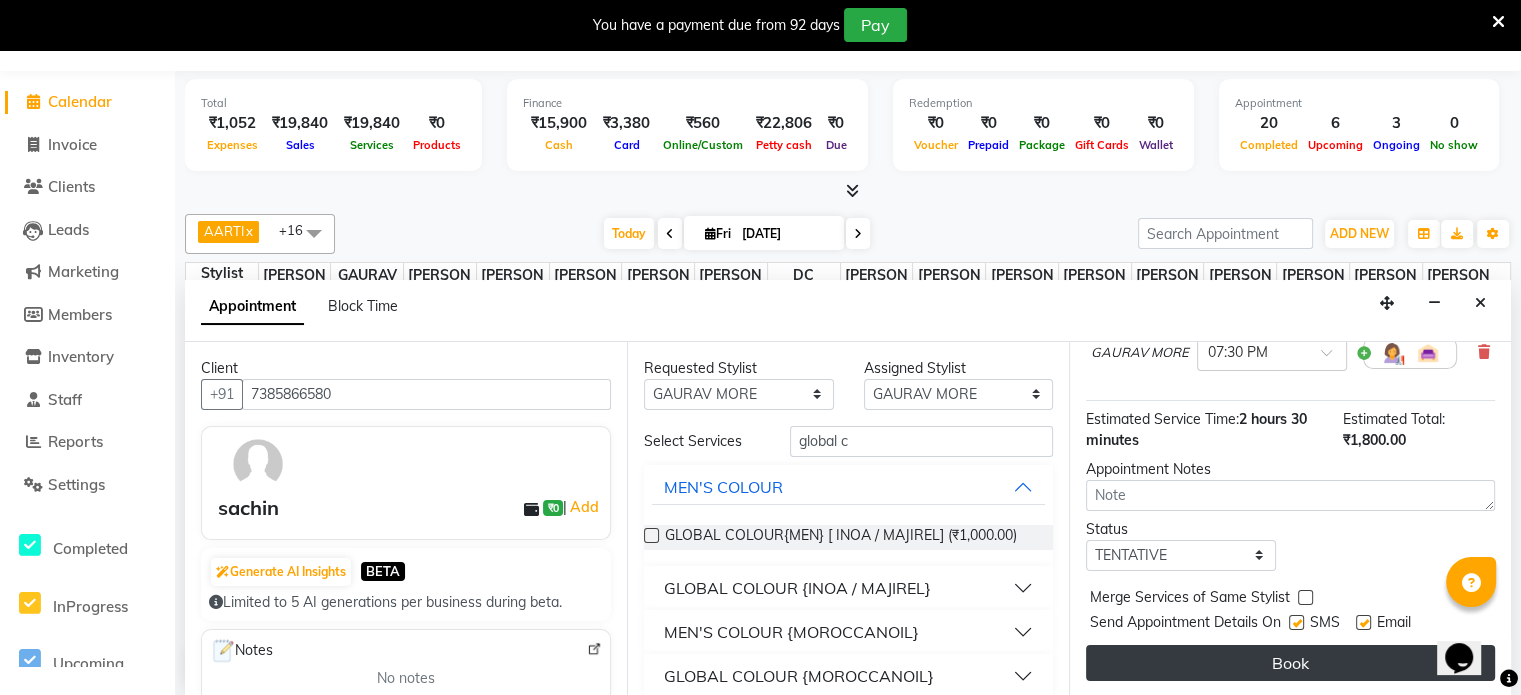 click on "Book" at bounding box center [1290, 663] 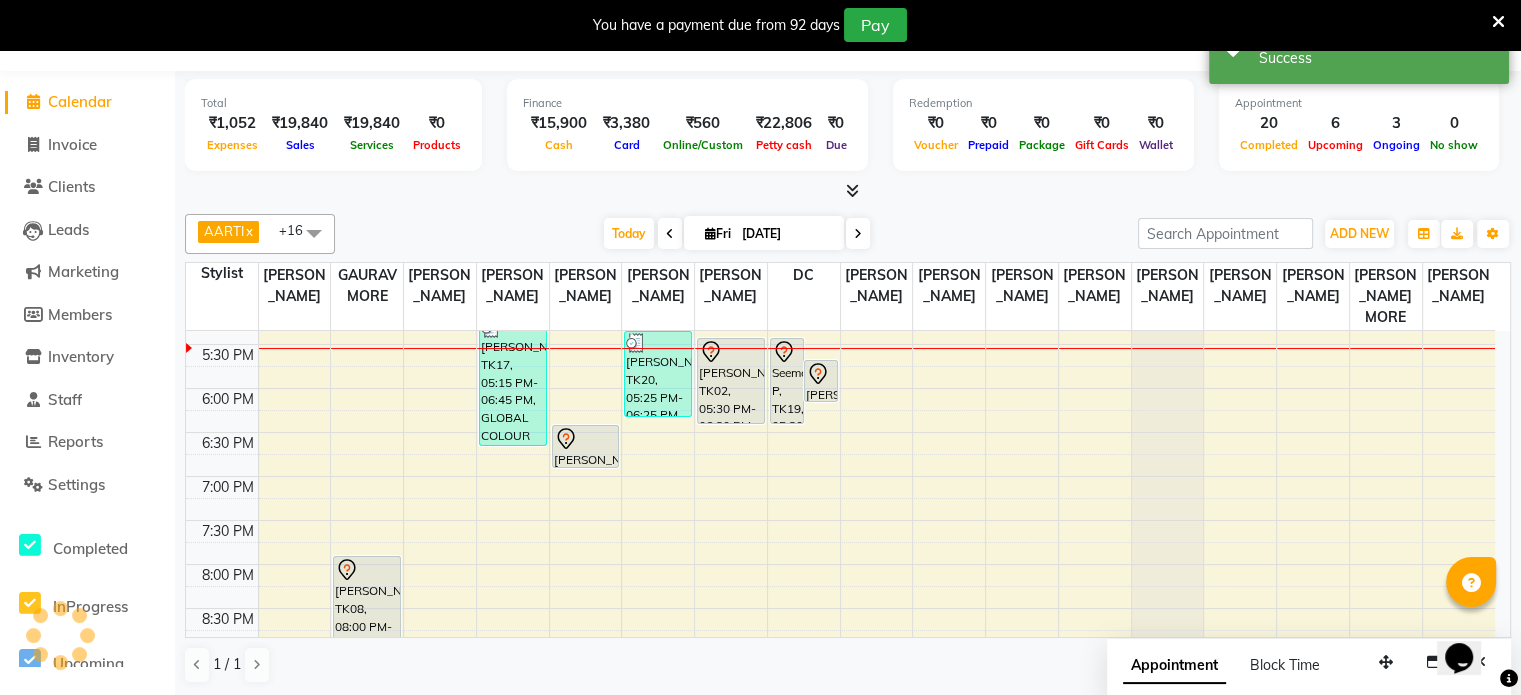 scroll, scrollTop: 0, scrollLeft: 0, axis: both 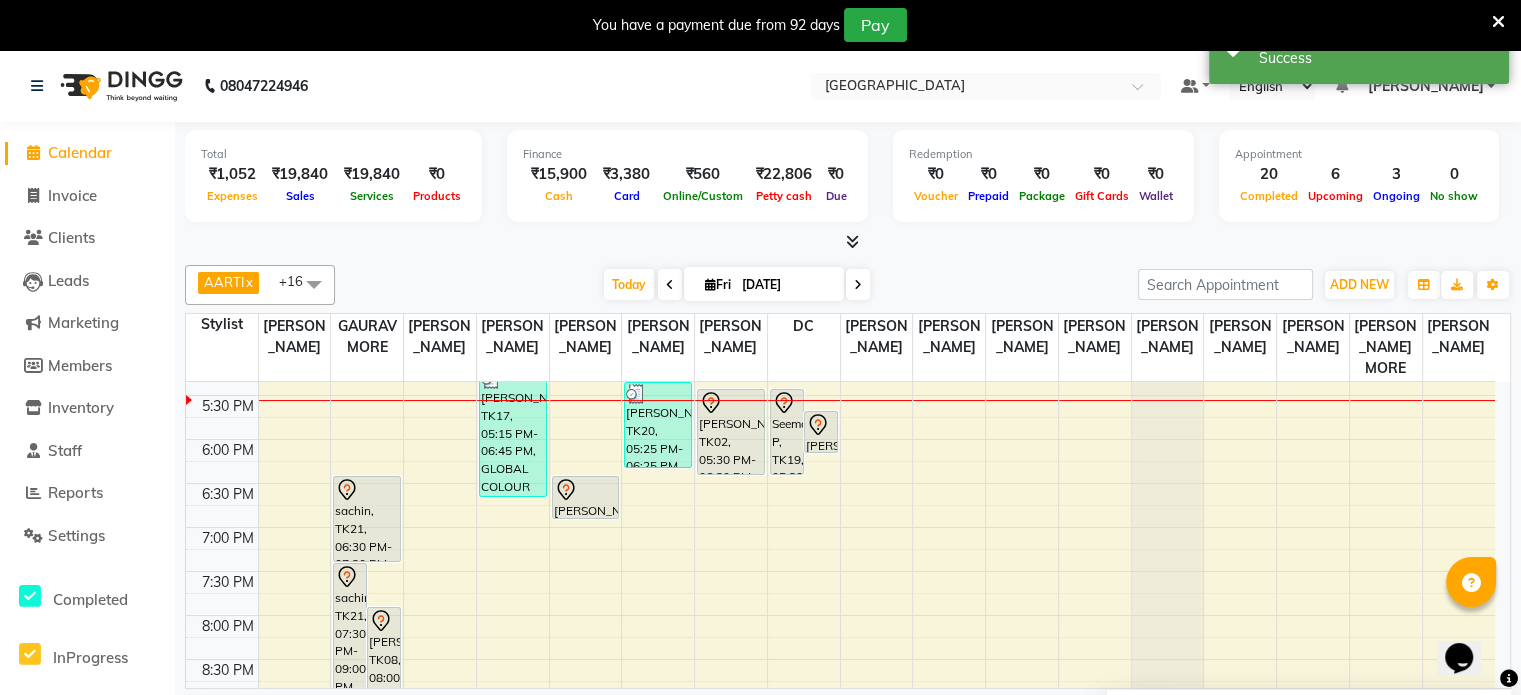 click on "9:00 AM 9:30 AM 10:00 AM 10:30 AM 11:00 AM 11:30 AM 12:00 PM 12:30 PM 1:00 PM 1:30 PM 2:00 PM 2:30 PM 3:00 PM 3:30 PM 4:00 PM 4:30 PM 5:00 PM 5:30 PM 6:00 PM 6:30 PM 7:00 PM 7:30 PM 8:00 PM 8:30 PM 9:00 PM 9:30 PM 10:00 PM 10:30 PM             sachin, TK21, 07:30 PM-09:00 PM, GLOBAL COLOUR{MEN} [ INOA / MAJIREL]             Sahika Shaikh, TK08, 08:00 PM-09:00 PM, ROOT TOUCH UP 1 INCH      vidhi jindal, TK01, 10:45 AM-12:45 PM, BOTOX /QOD/ NANOPLASTIA BELOW WAIST              sachin, TK21, 06:30 PM-07:30 PM, CREATIVE HAIR CUT {MEN}     Natasha Rajdev, TK17, 04:45 PM-05:15 PM,  SHAVING     Brinda singh, TK07, 12:20 PM-12:50 PM, KIDS BOY HAIR CUT {BELOW 8 YEARS}     Natasha Rajdev, TK09, 12:45 PM-02:15 PM, GLOBAL COLOUR UPTO WAIST      Natasha Rajdev, TK17, 05:15 PM-06:45 PM, GLOBAL COLOUR UPTO WAIST      Anushka Srivastav, TK15, 03:15 PM-03:35 PM, FACE MASSAGE WITH REMY CREAM      Anushka Srivastav, TK15, 03:30 PM-04:00 PM, D-TAN FACE AND NECK COMPLIMENTARY" at bounding box center [840, 263] 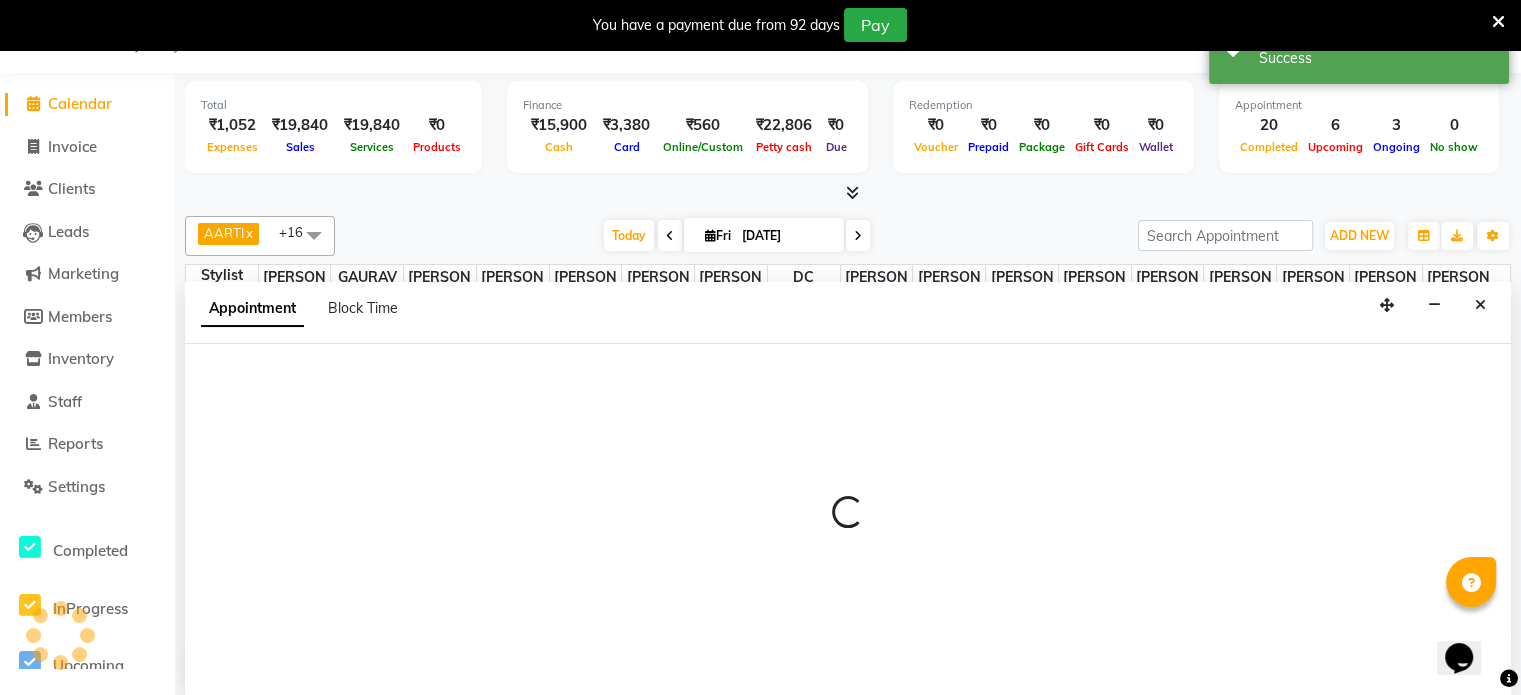 scroll, scrollTop: 51, scrollLeft: 0, axis: vertical 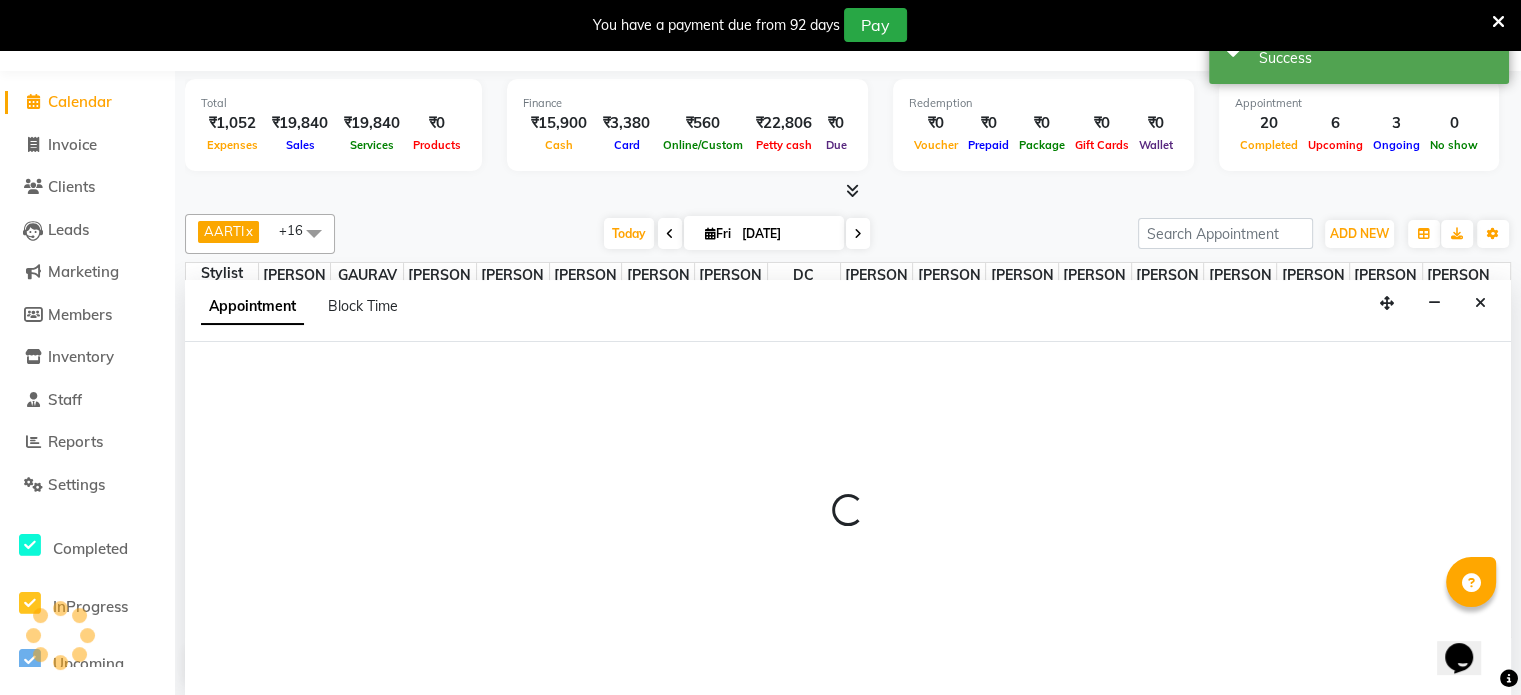 select on "77532" 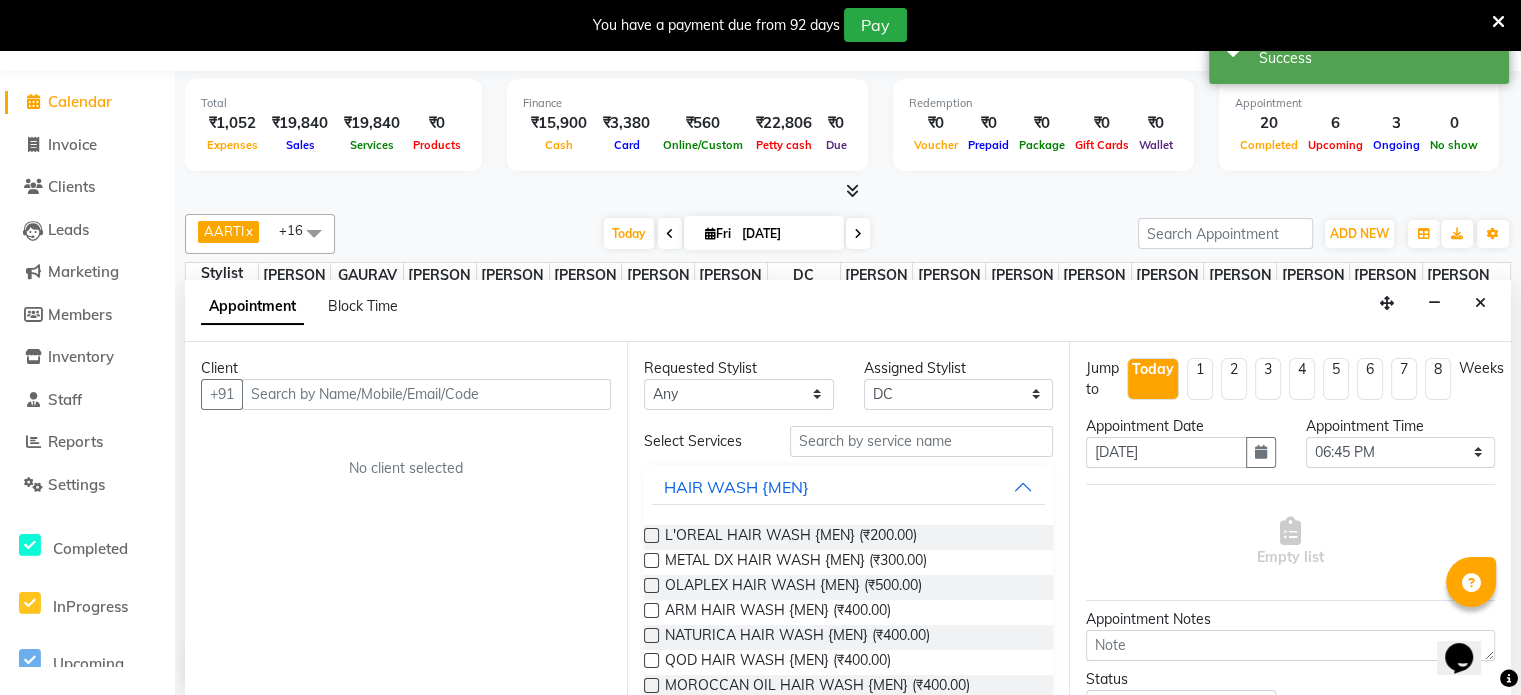 click at bounding box center (426, 394) 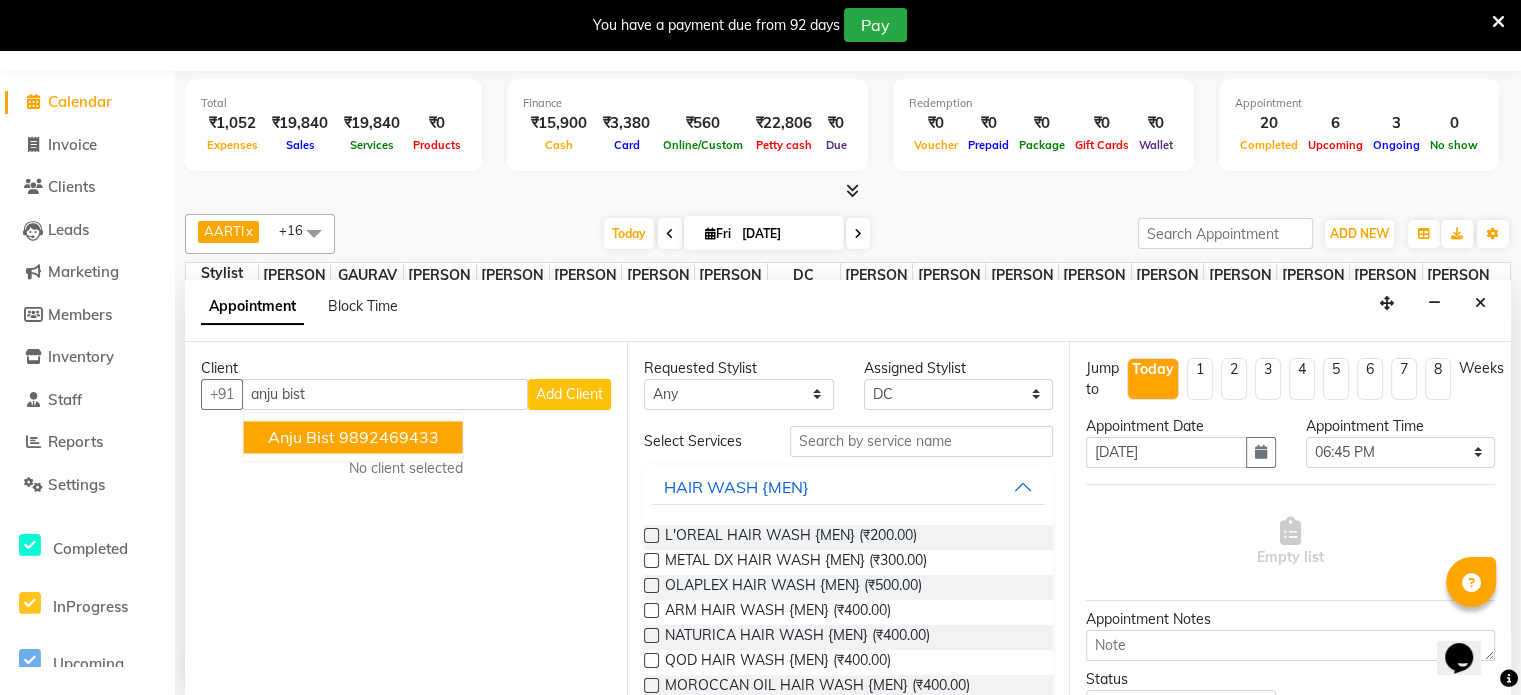 click on "9892469433" at bounding box center (389, 437) 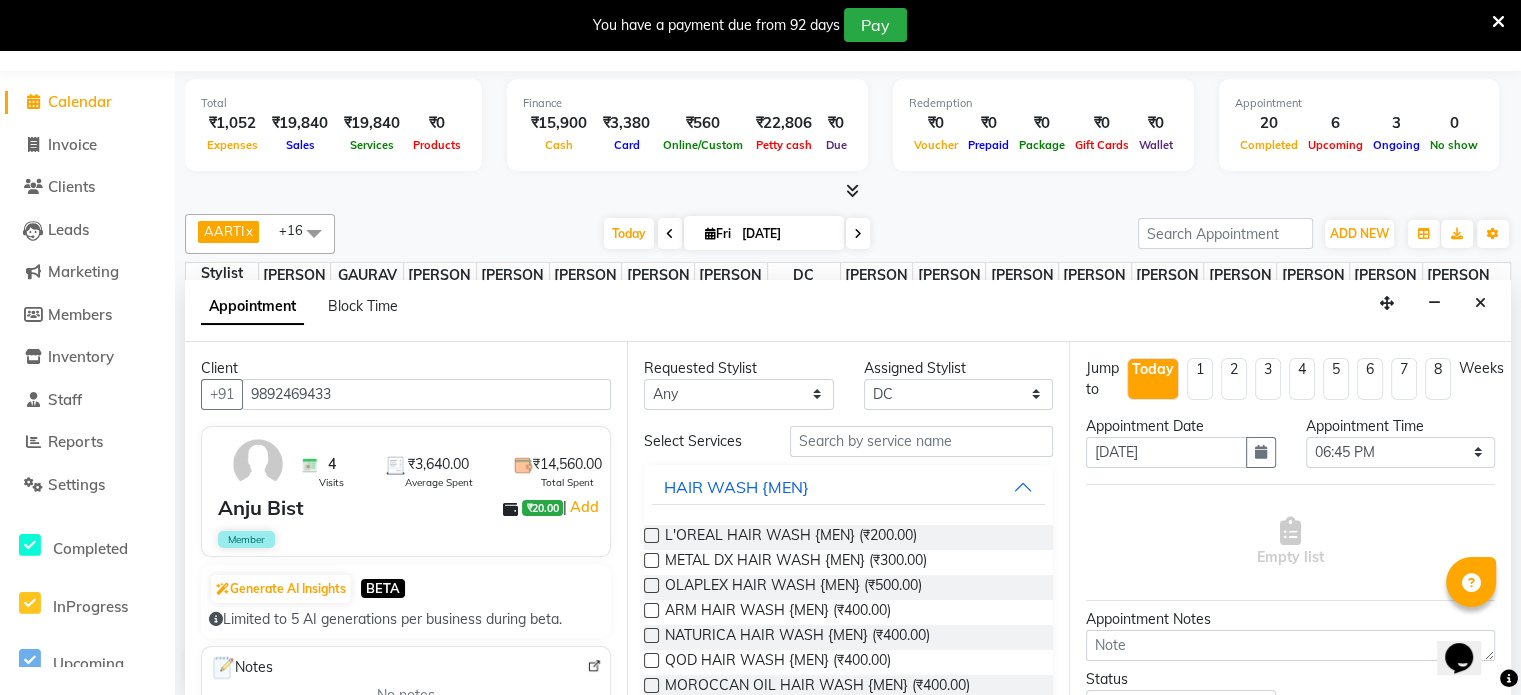 type on "9892469433" 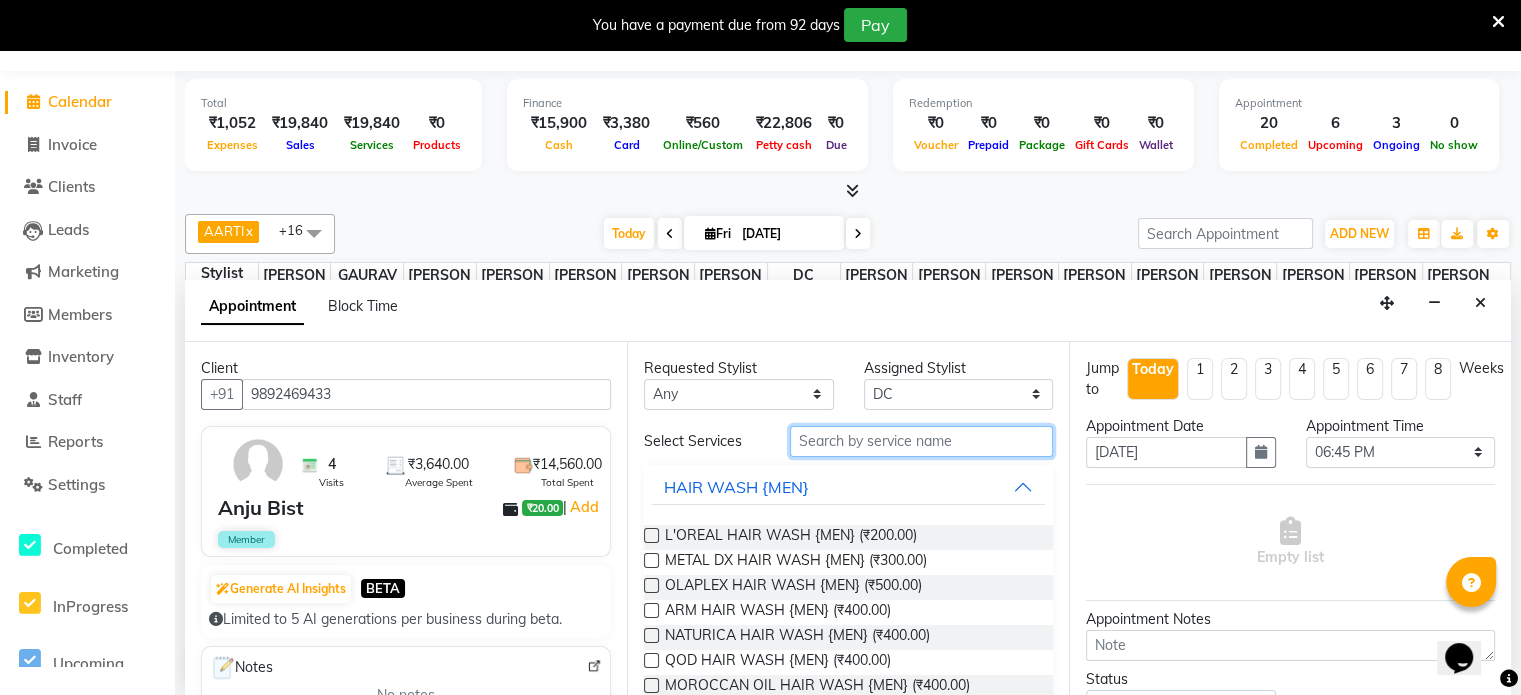 click at bounding box center [921, 441] 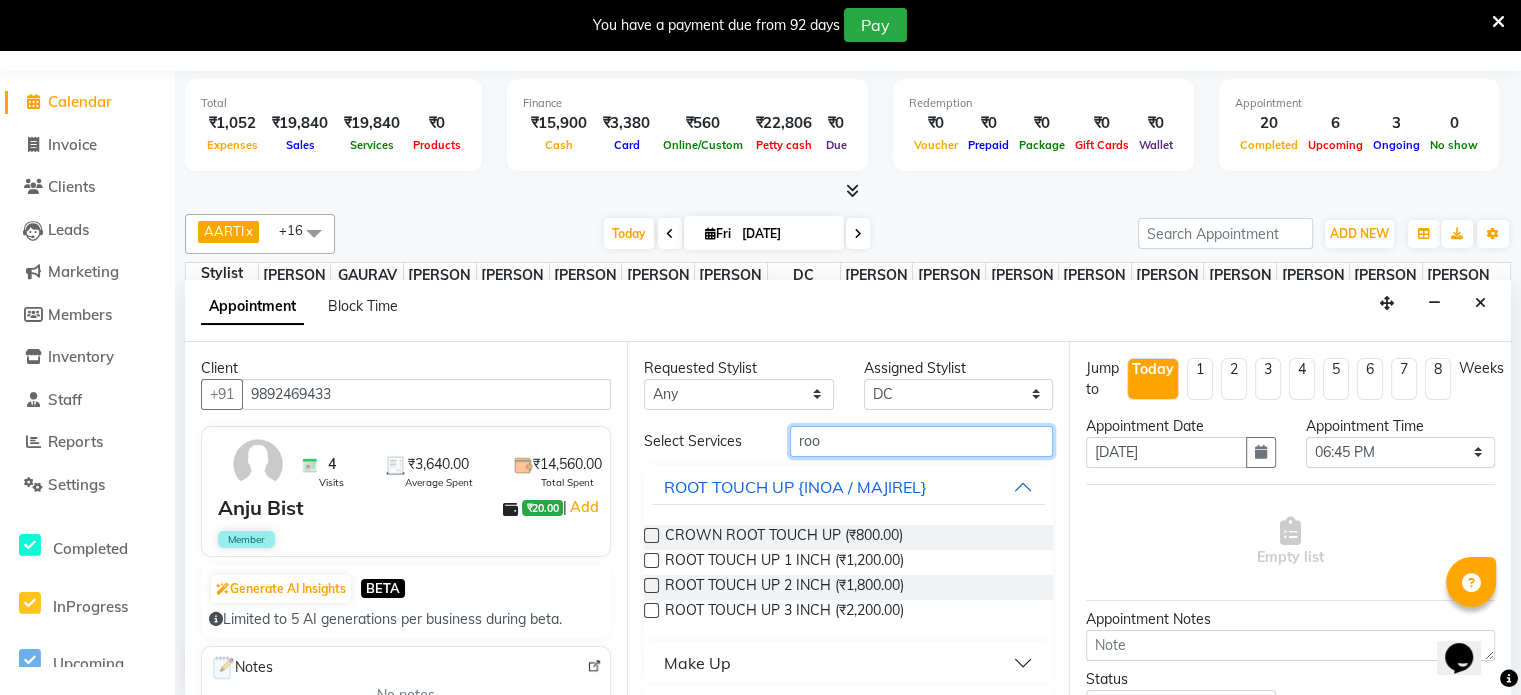 type on "roo" 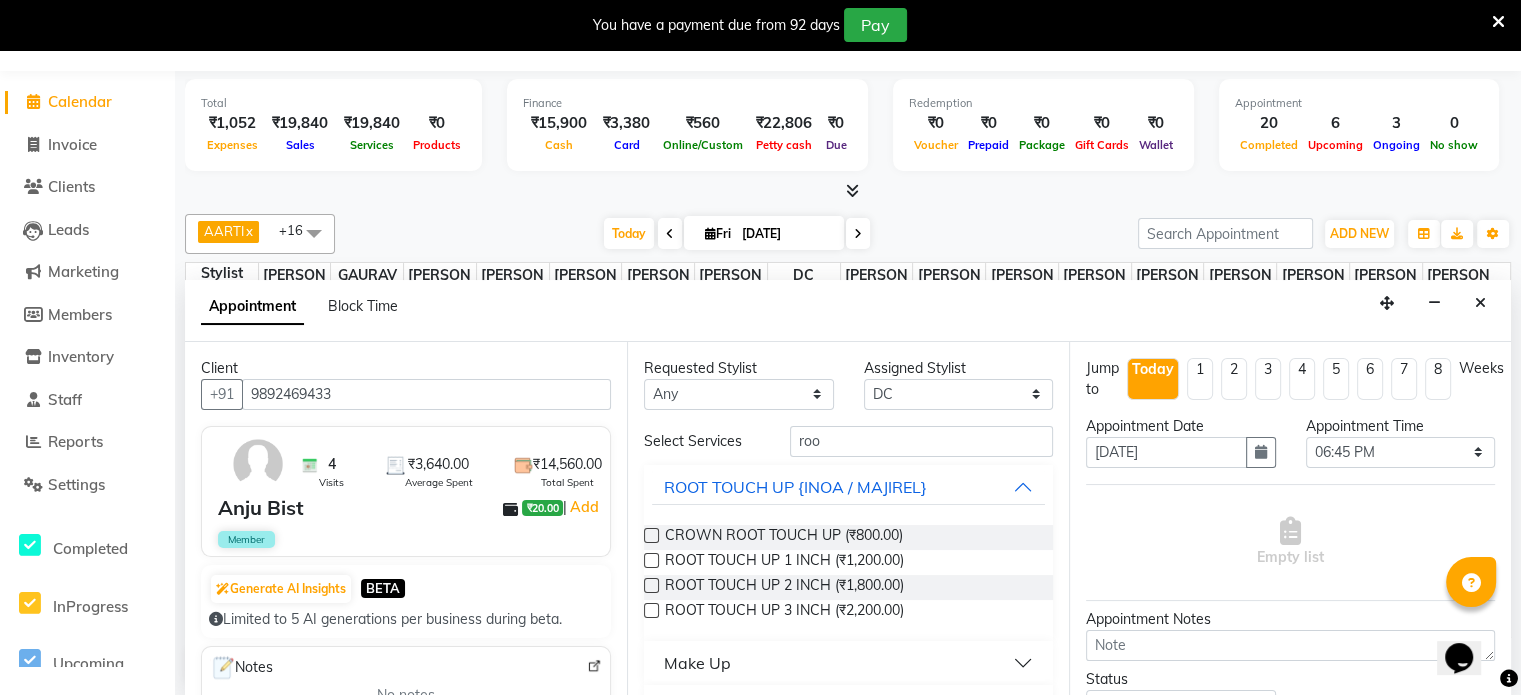 click at bounding box center [651, 560] 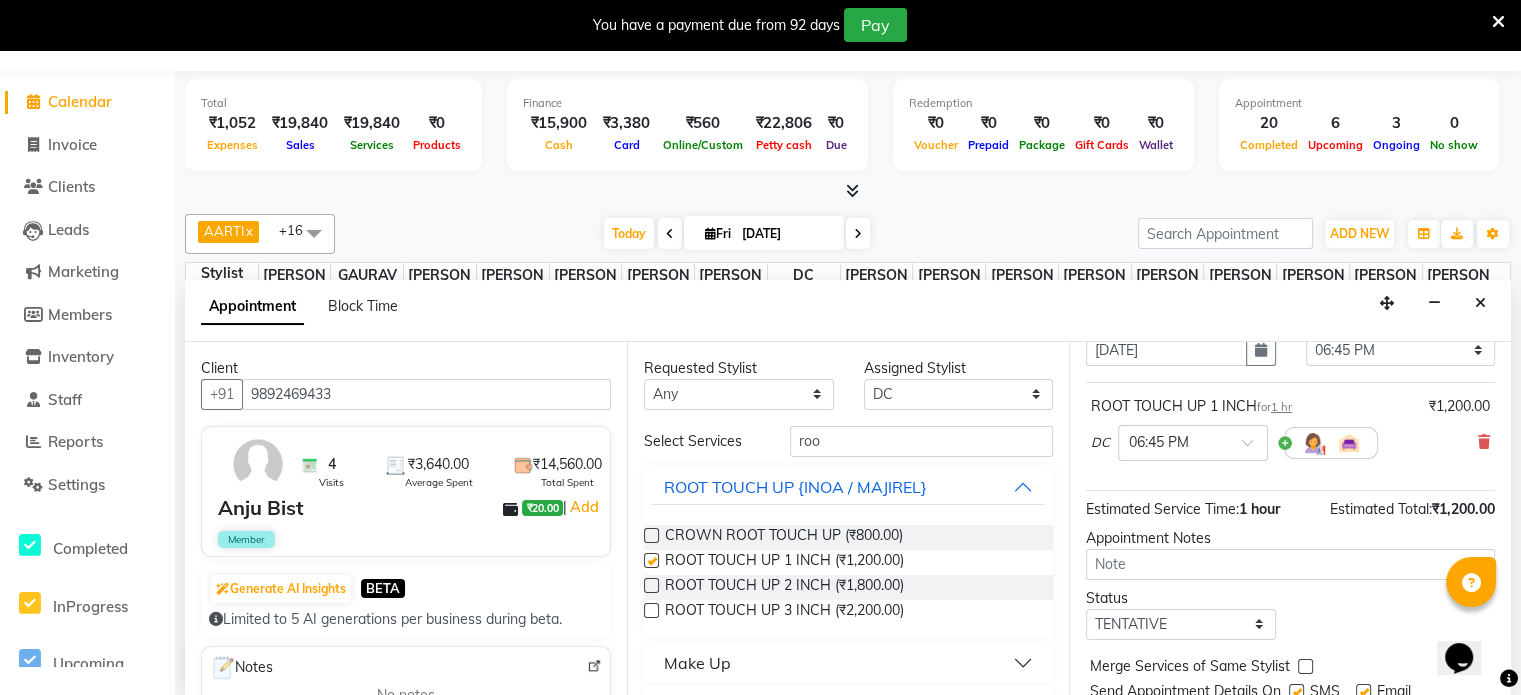 checkbox on "false" 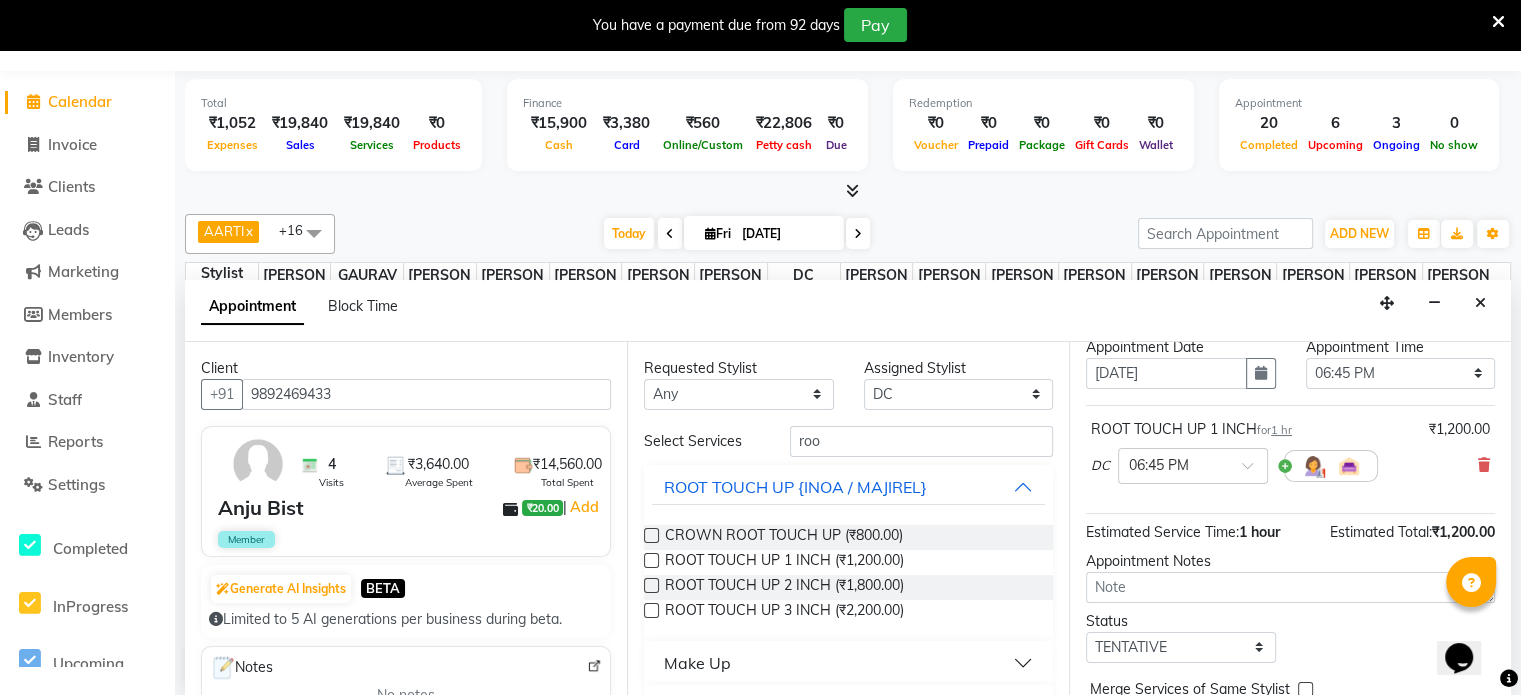 scroll, scrollTop: 0, scrollLeft: 0, axis: both 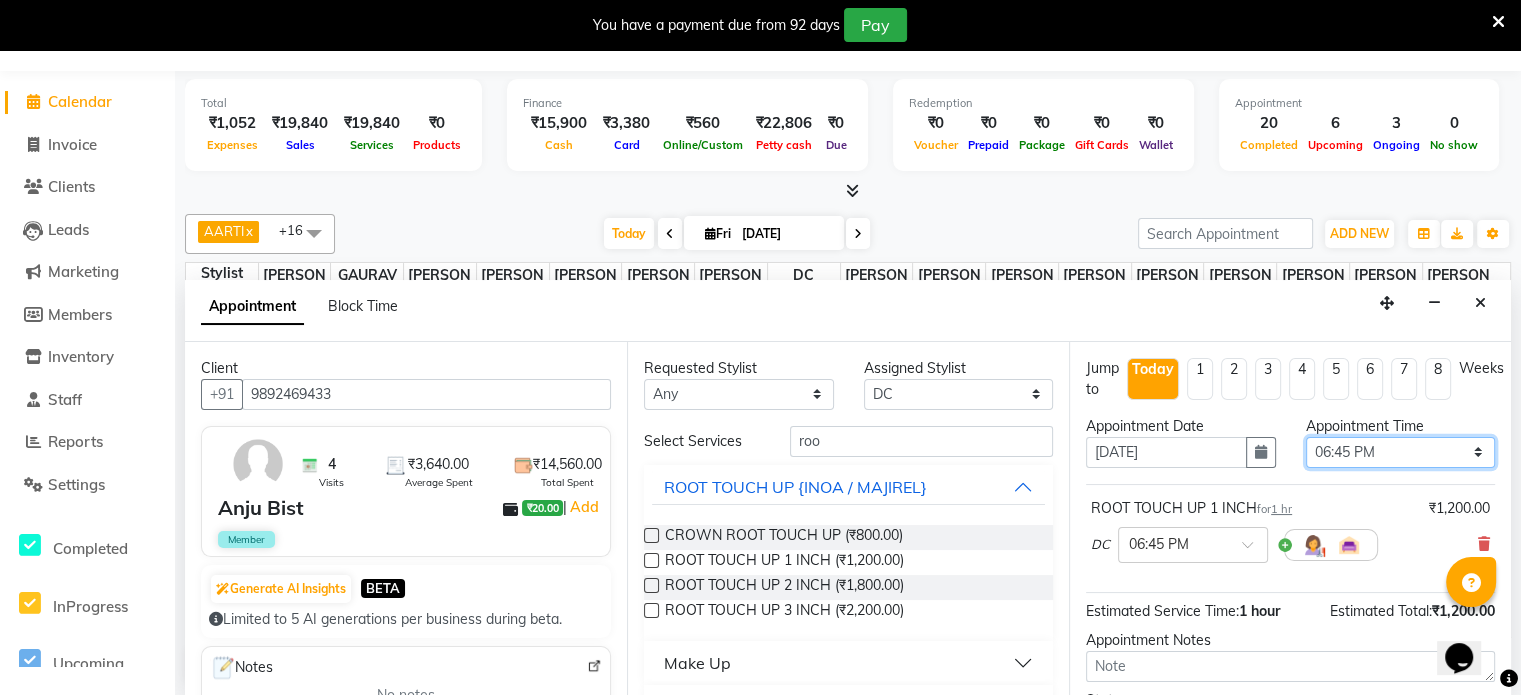 click on "Select 10:00 AM 10:15 AM 10:30 AM 10:45 AM 11:00 AM 11:15 AM 11:30 AM 11:45 AM 12:00 PM 12:15 PM 12:30 PM 12:45 PM 01:00 PM 01:15 PM 01:30 PM 01:45 PM 02:00 PM 02:15 PM 02:30 PM 02:45 PM 03:00 PM 03:15 PM 03:30 PM 03:45 PM 04:00 PM 04:15 PM 04:30 PM 04:45 PM 05:00 PM 05:15 PM 05:30 PM 05:45 PM 06:00 PM 06:15 PM 06:30 PM 06:45 PM 07:00 PM 07:15 PM 07:30 PM 07:45 PM 08:00 PM 08:15 PM 08:30 PM 08:45 PM 09:00 PM 09:15 PM 09:30 PM 09:45 PM 10:00 PM" at bounding box center [1401, 452] 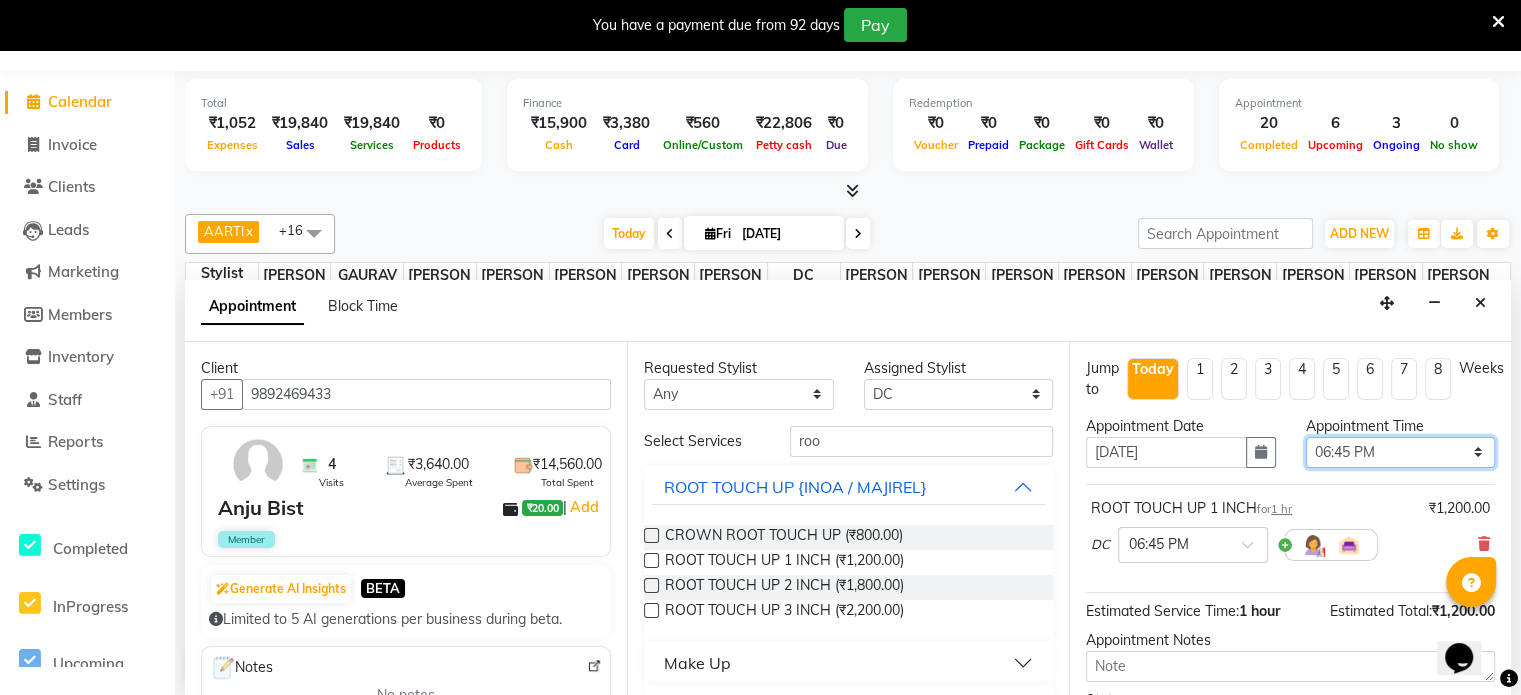 select on "1110" 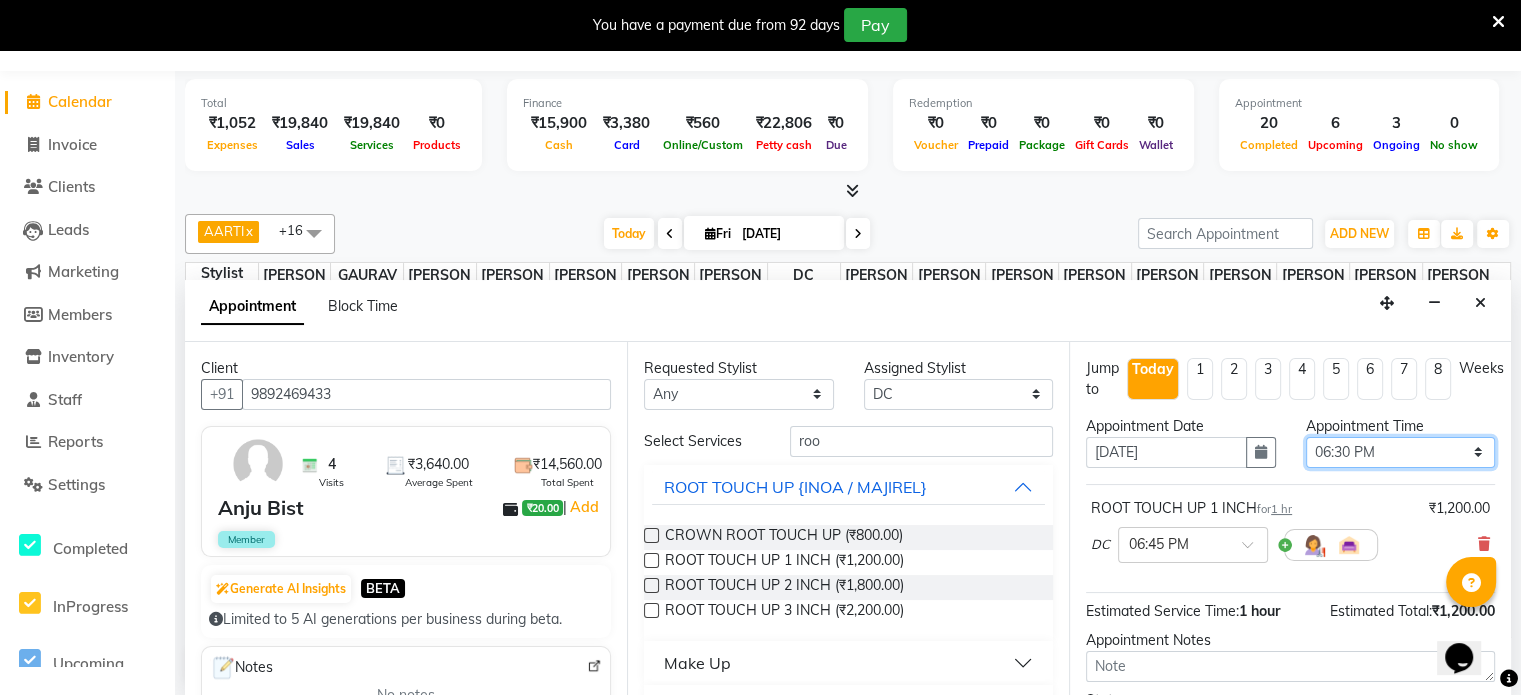 click on "Select 10:00 AM 10:15 AM 10:30 AM 10:45 AM 11:00 AM 11:15 AM 11:30 AM 11:45 AM 12:00 PM 12:15 PM 12:30 PM 12:45 PM 01:00 PM 01:15 PM 01:30 PM 01:45 PM 02:00 PM 02:15 PM 02:30 PM 02:45 PM 03:00 PM 03:15 PM 03:30 PM 03:45 PM 04:00 PM 04:15 PM 04:30 PM 04:45 PM 05:00 PM 05:15 PM 05:30 PM 05:45 PM 06:00 PM 06:15 PM 06:30 PM 06:45 PM 07:00 PM 07:15 PM 07:30 PM 07:45 PM 08:00 PM 08:15 PM 08:30 PM 08:45 PM 09:00 PM 09:15 PM 09:30 PM 09:45 PM 10:00 PM" at bounding box center (1401, 452) 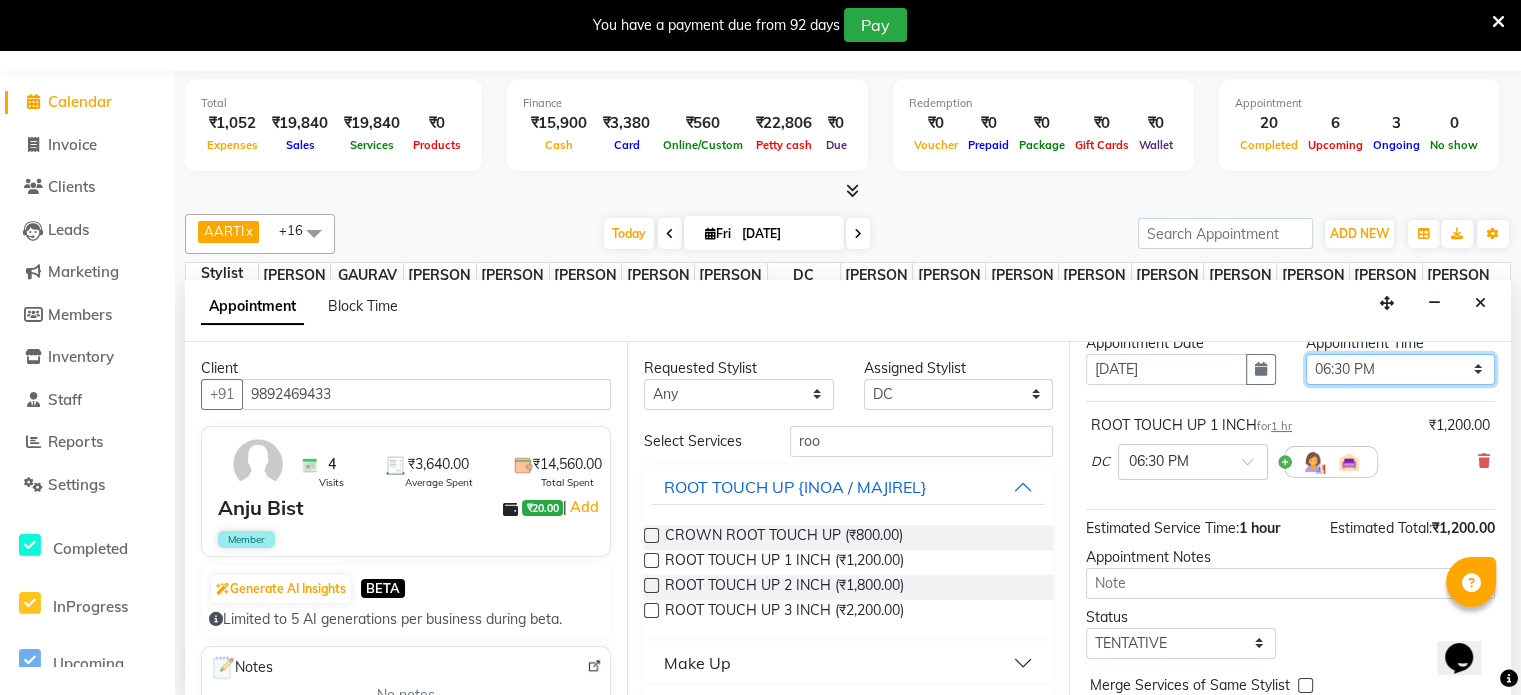scroll, scrollTop: 184, scrollLeft: 0, axis: vertical 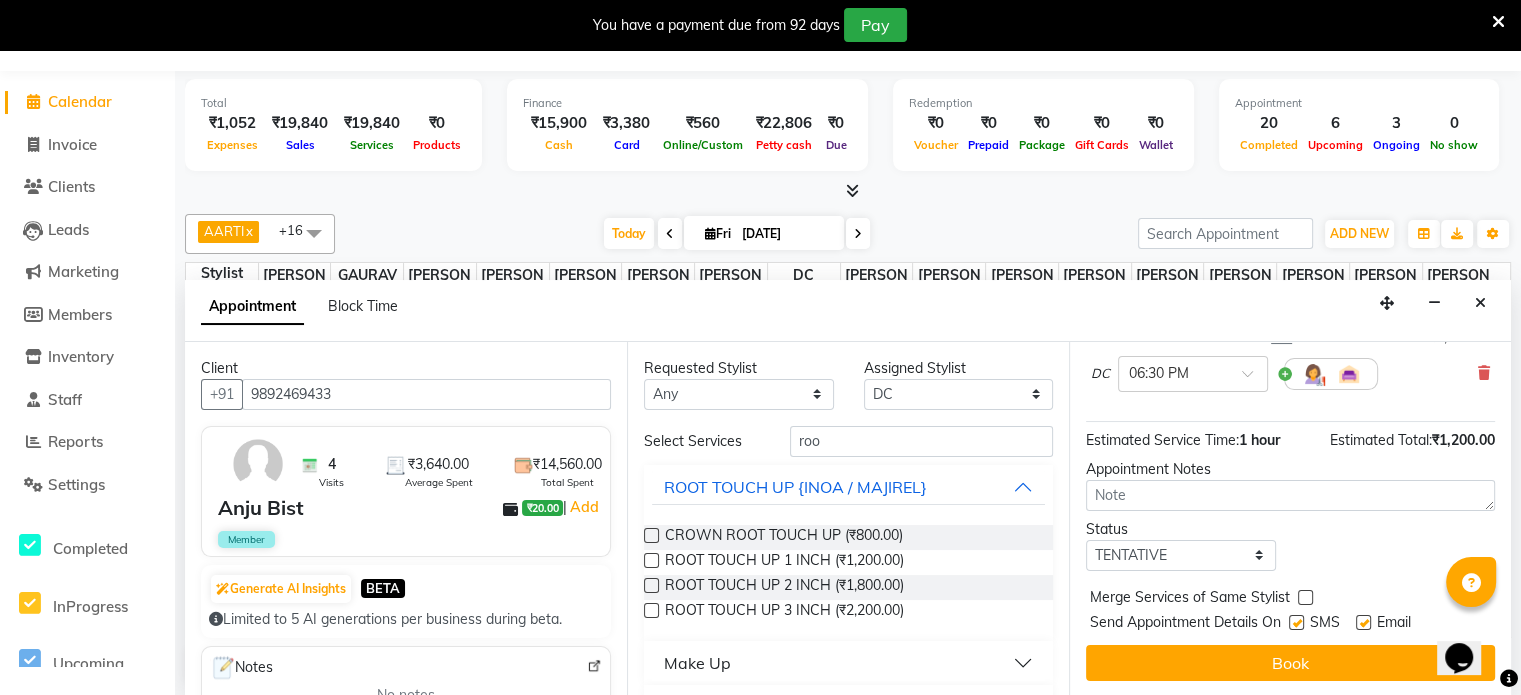 click on "Book" at bounding box center [1290, 663] 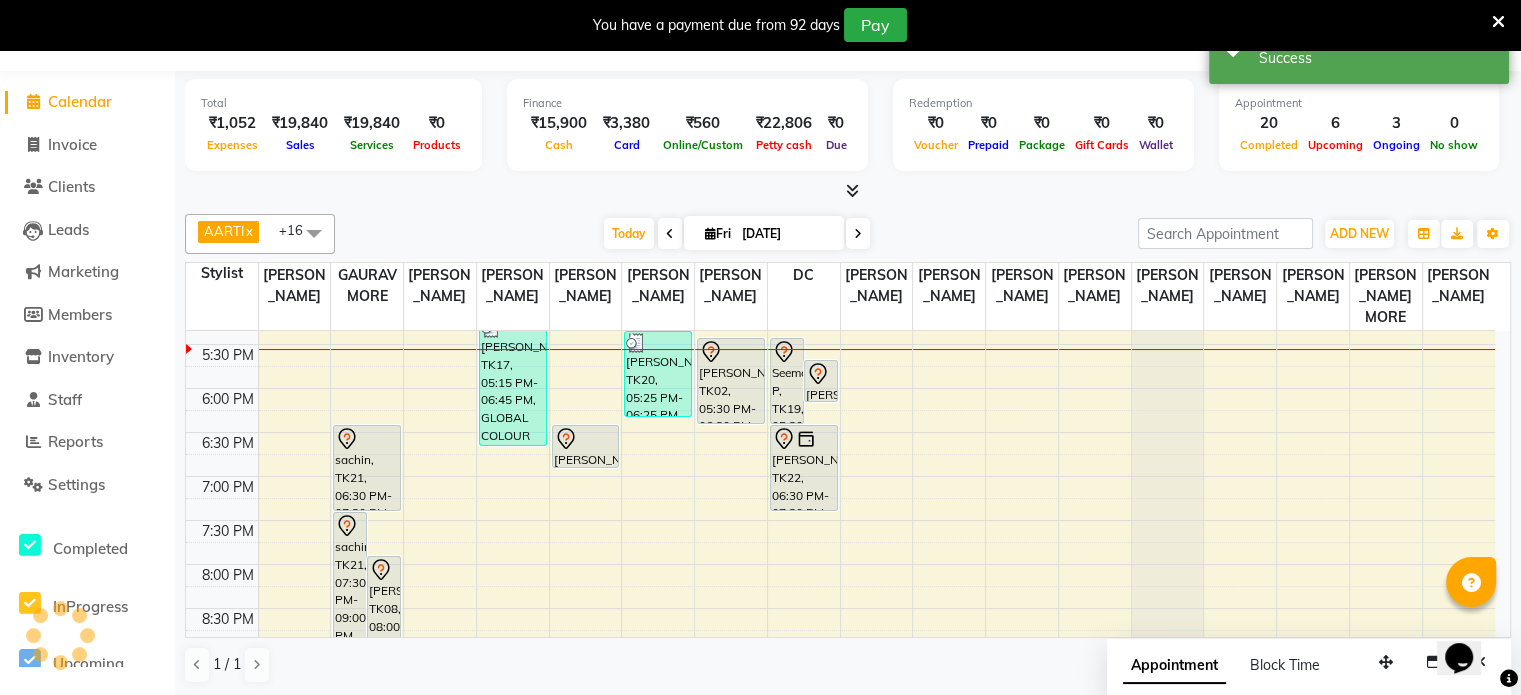 scroll, scrollTop: 0, scrollLeft: 0, axis: both 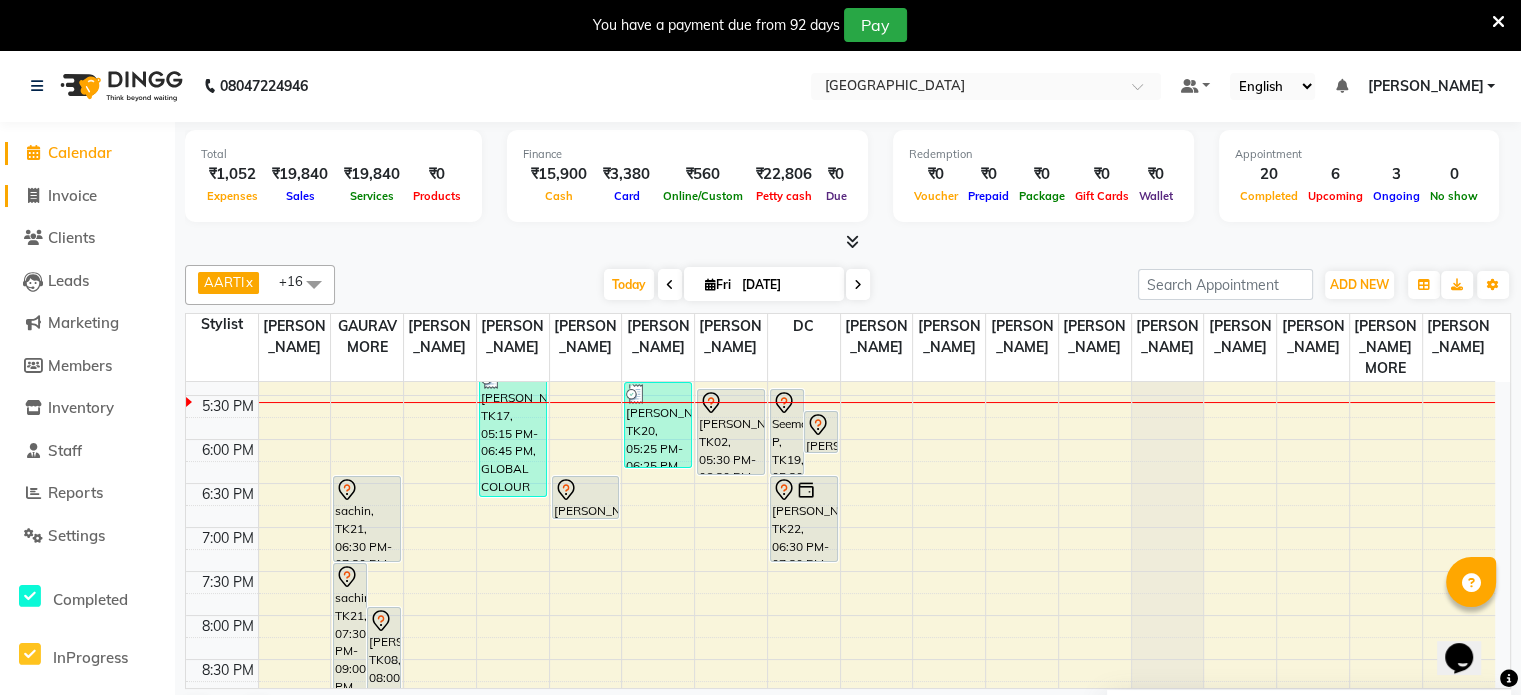 click on "Invoice" 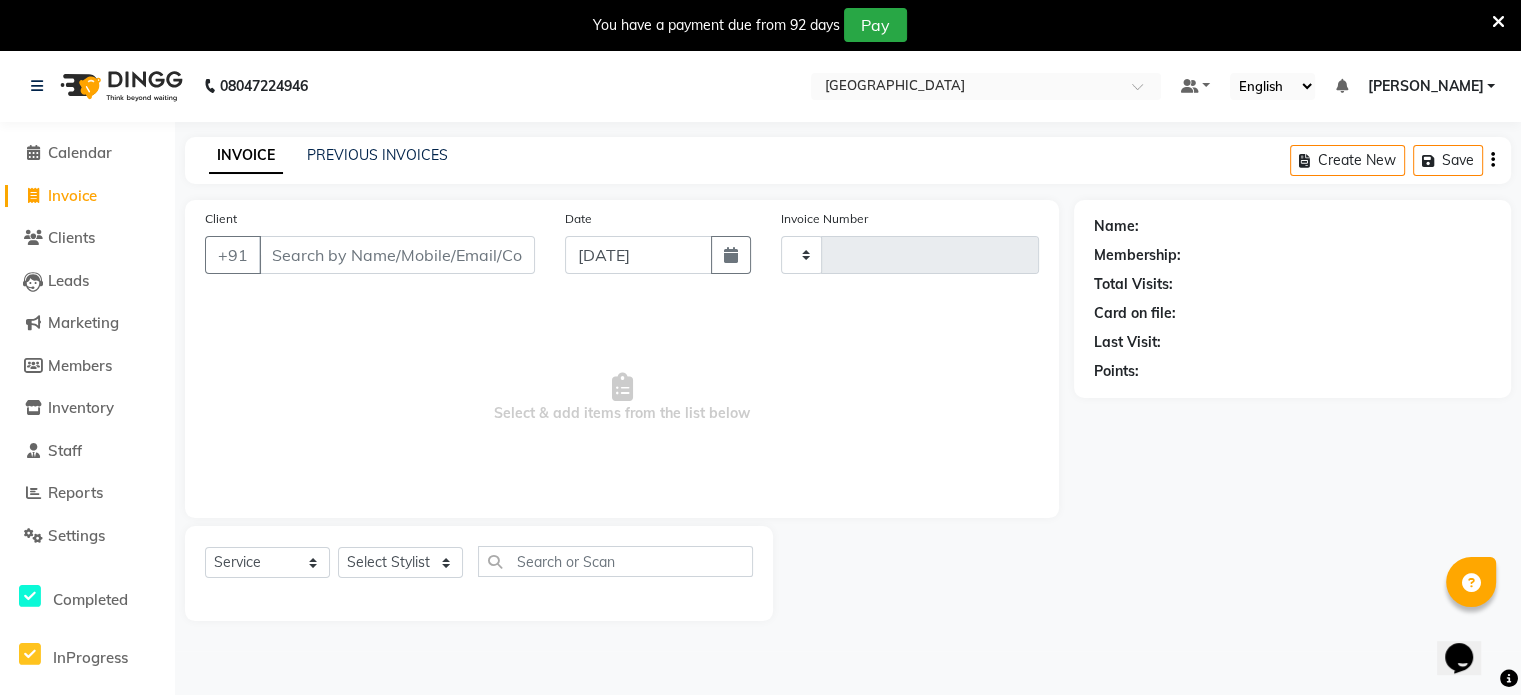 type on "1666" 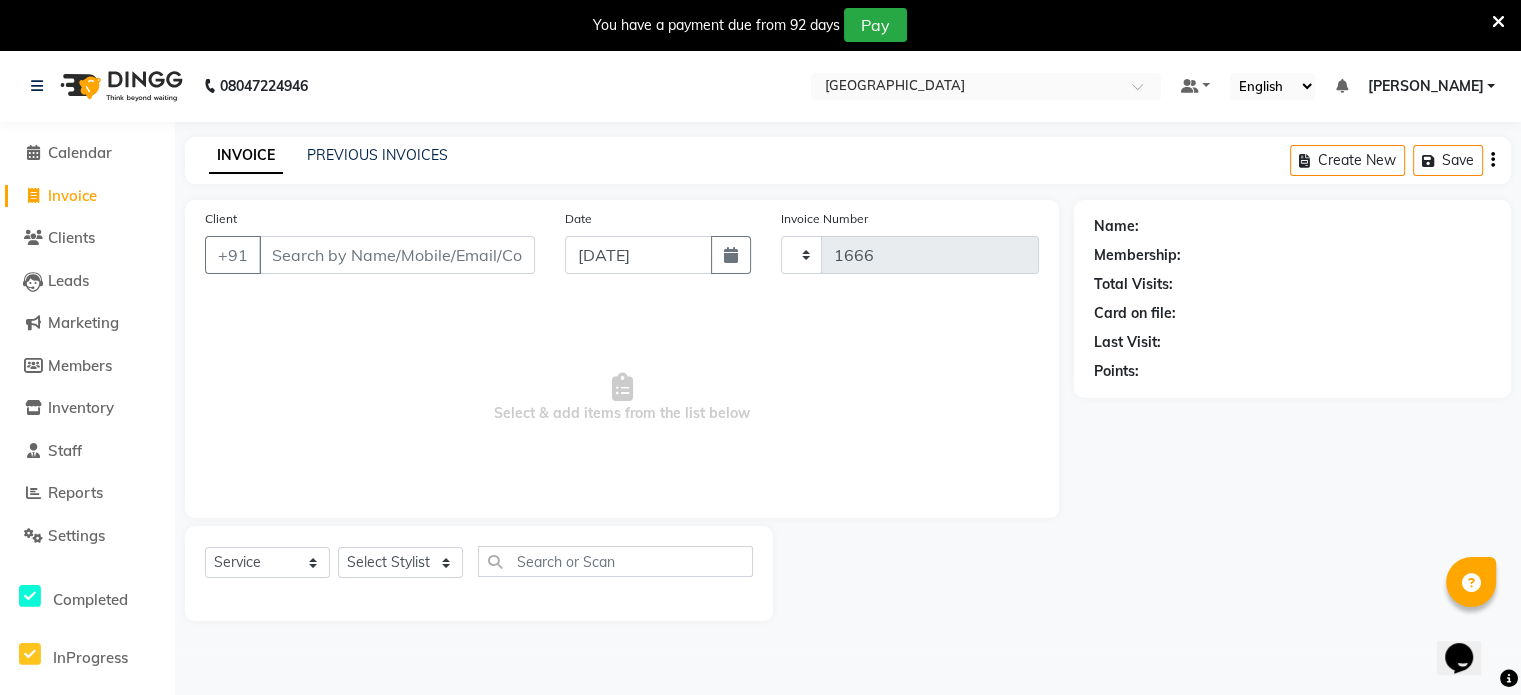 select on "8096" 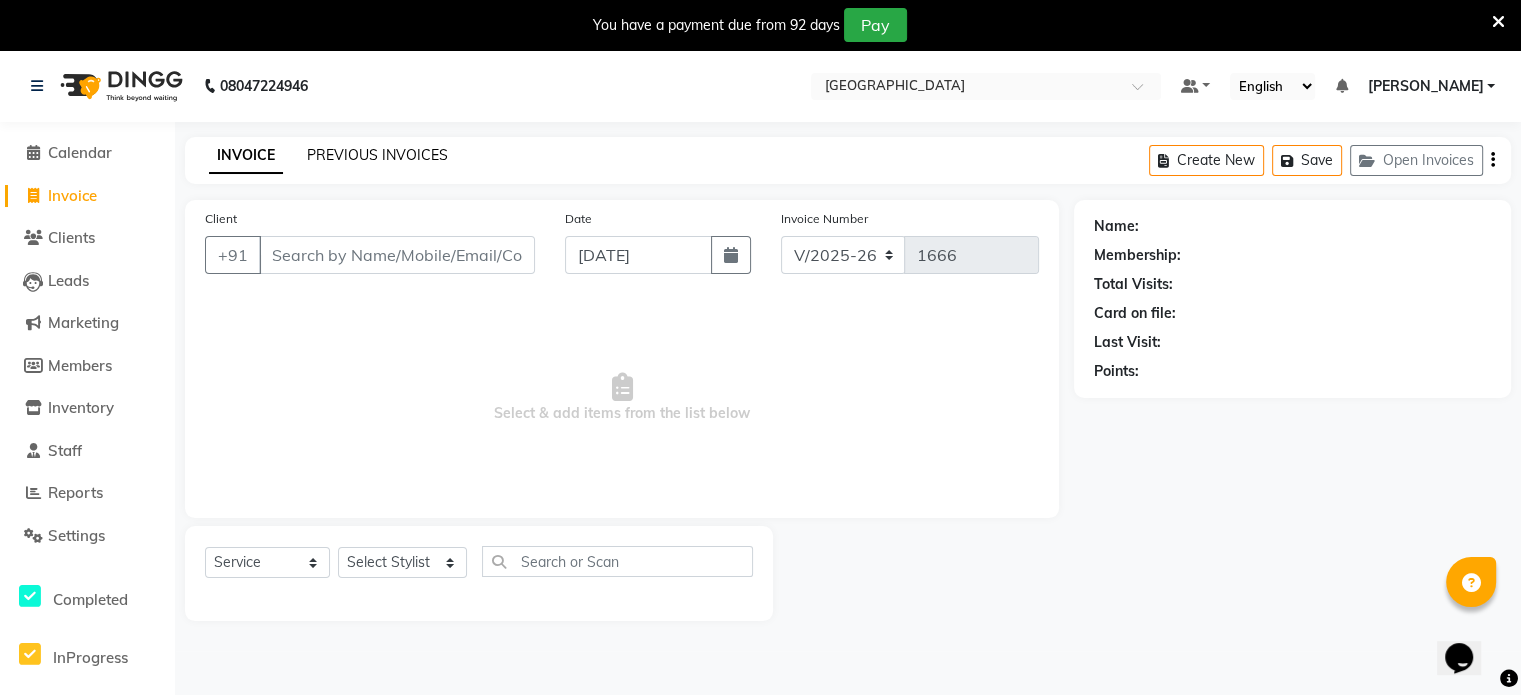 click on "PREVIOUS INVOICES" 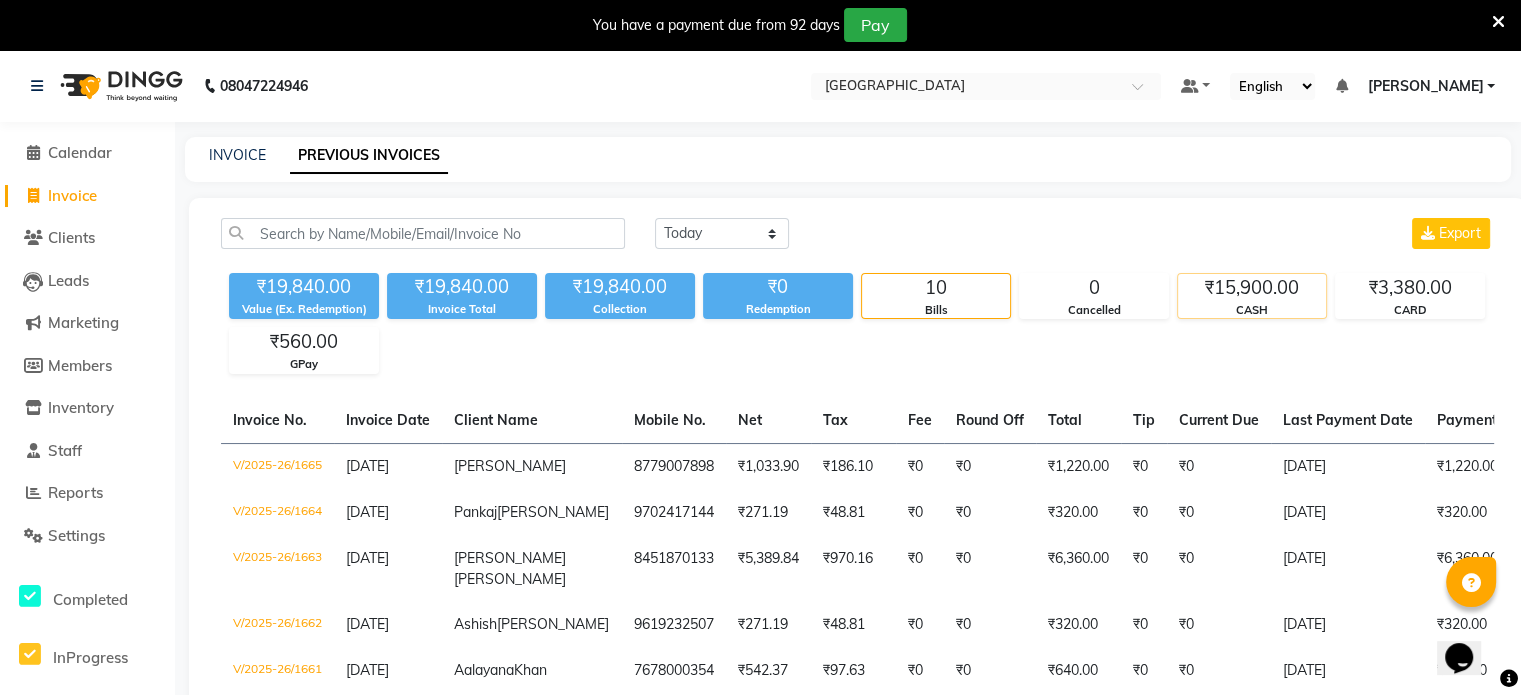 click on "₹15,900.00" 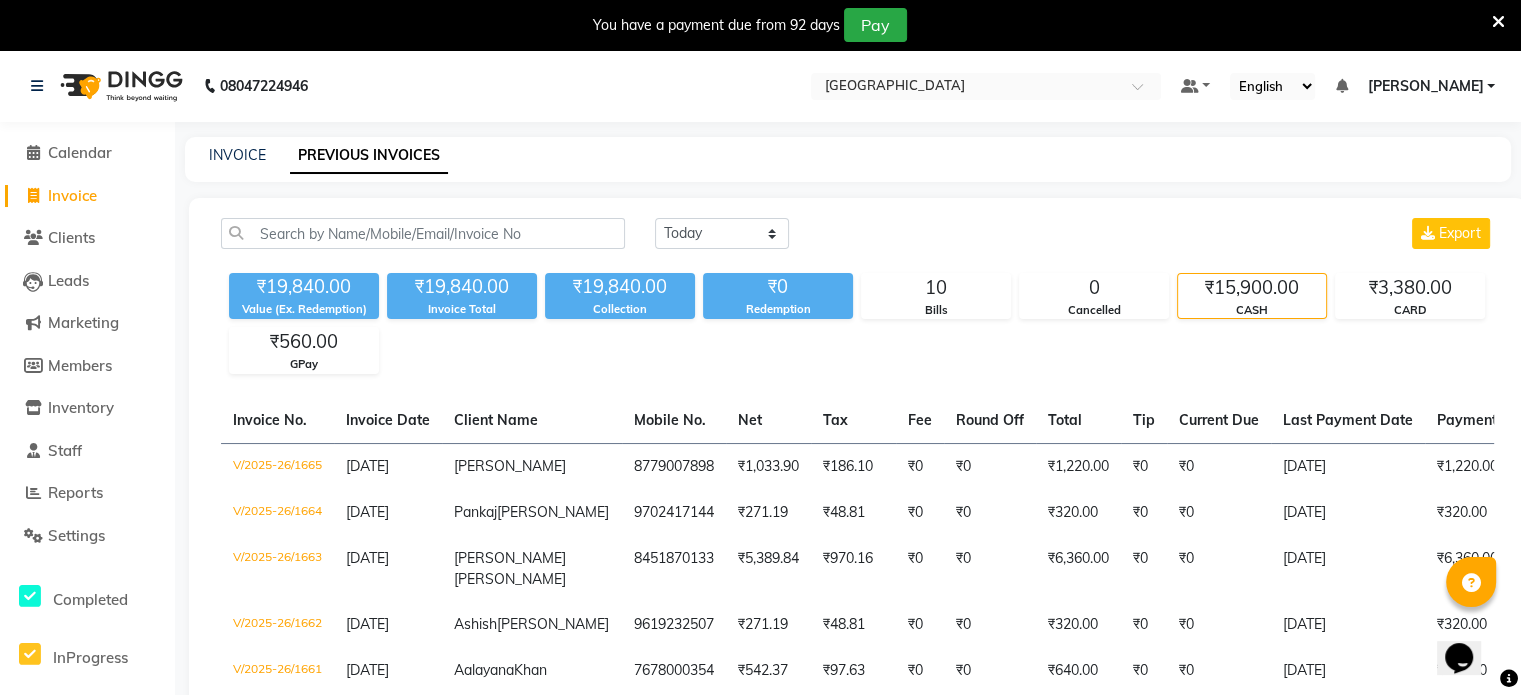 click on "₹15,900.00" 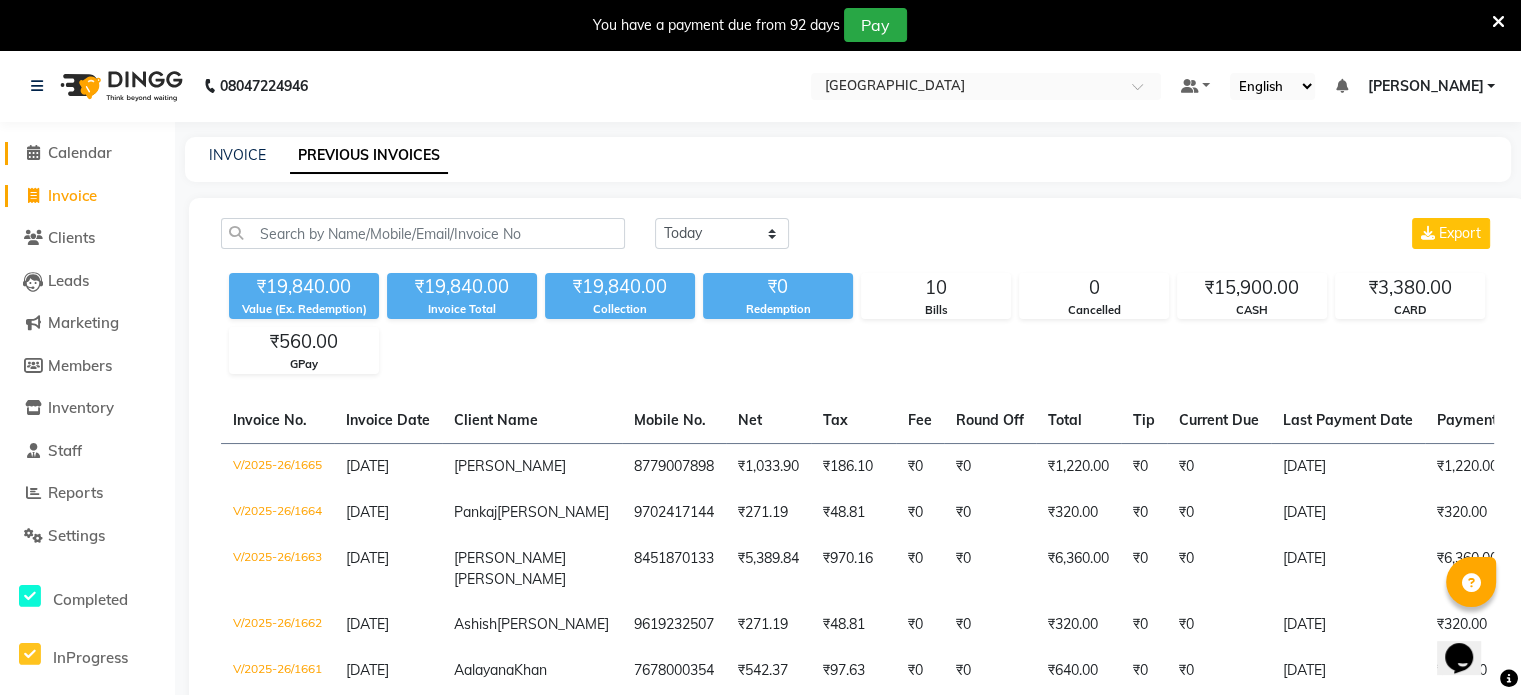 click on "Calendar" 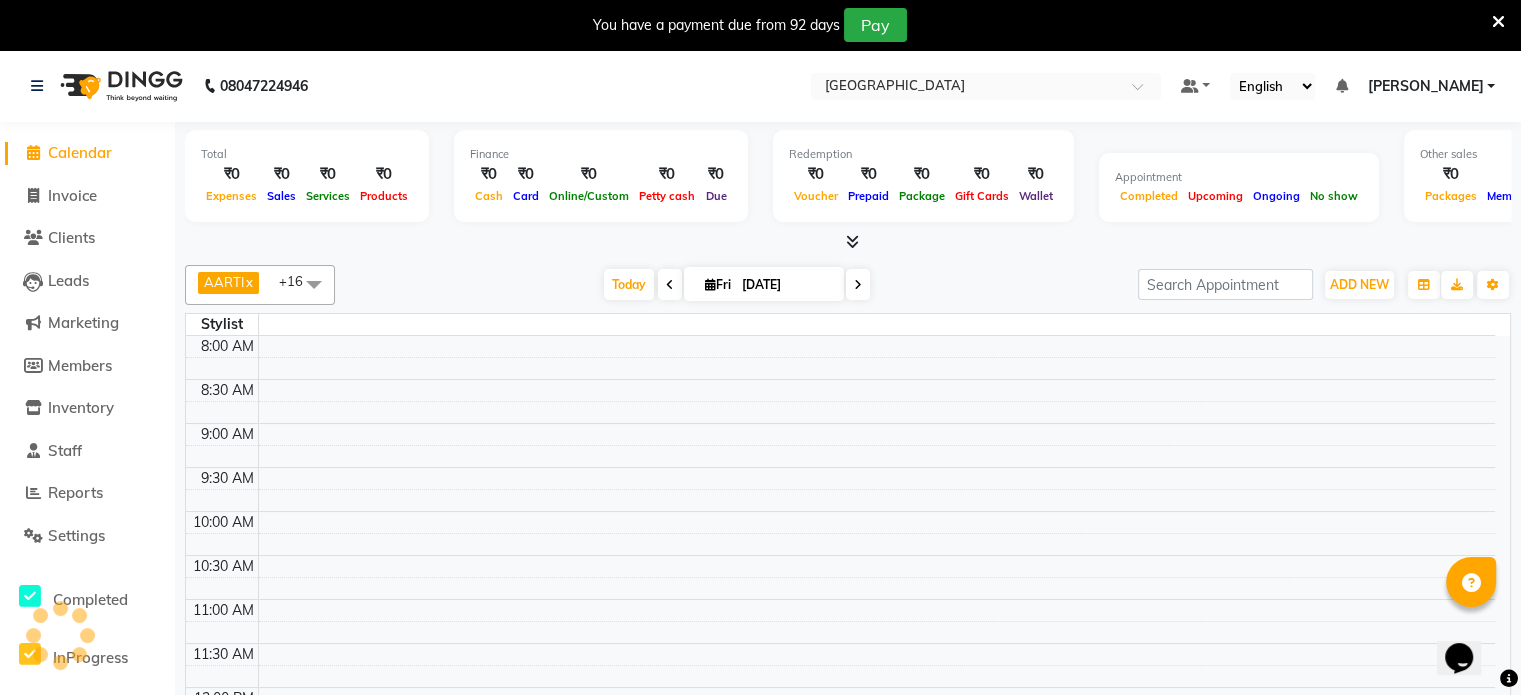 scroll, scrollTop: 0, scrollLeft: 0, axis: both 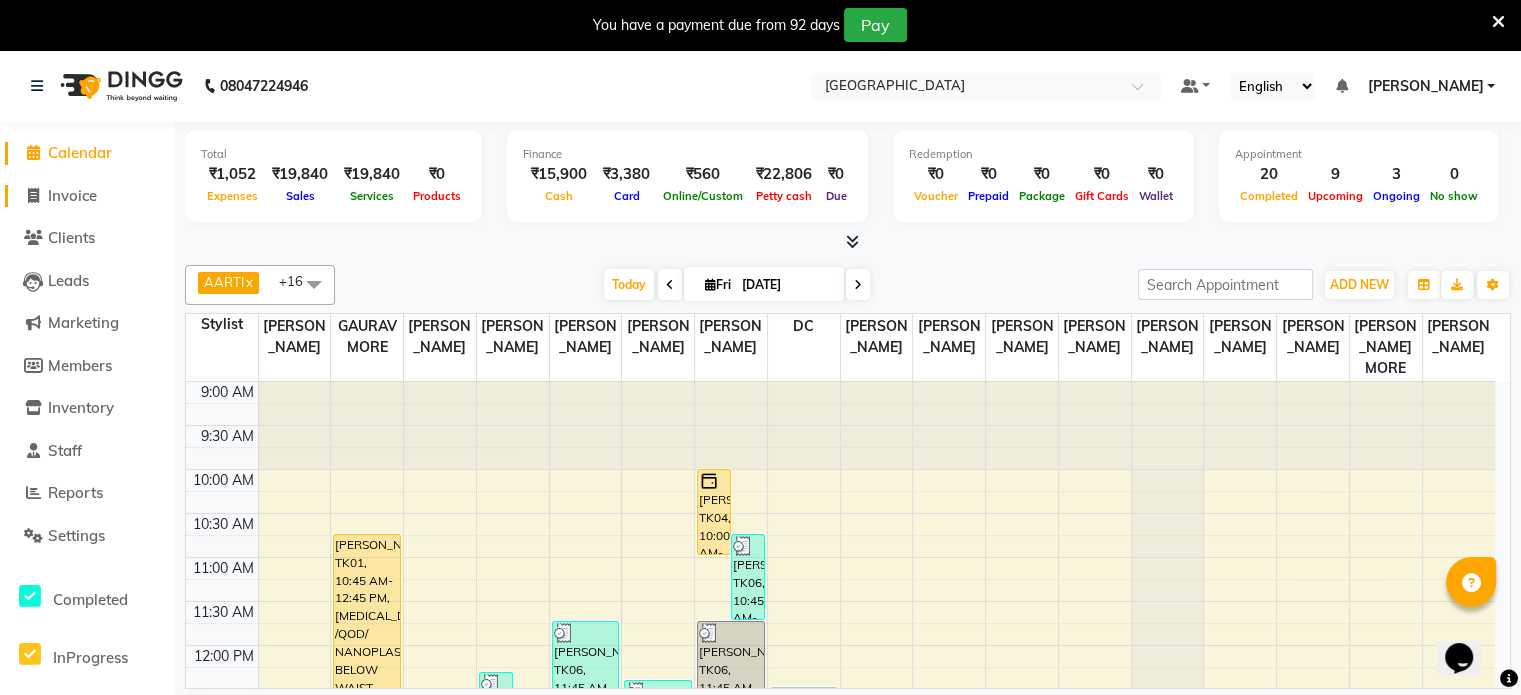click on "Invoice" 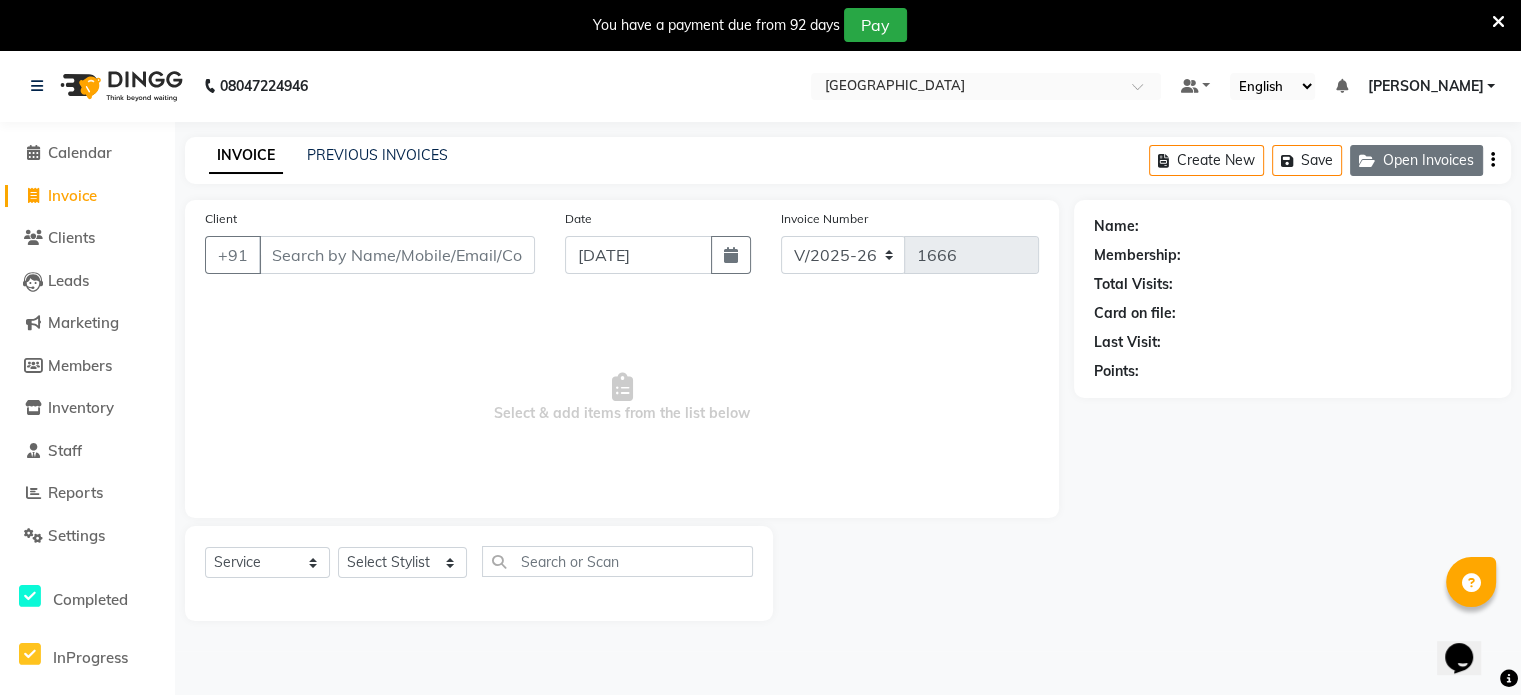 click on "Open Invoices" 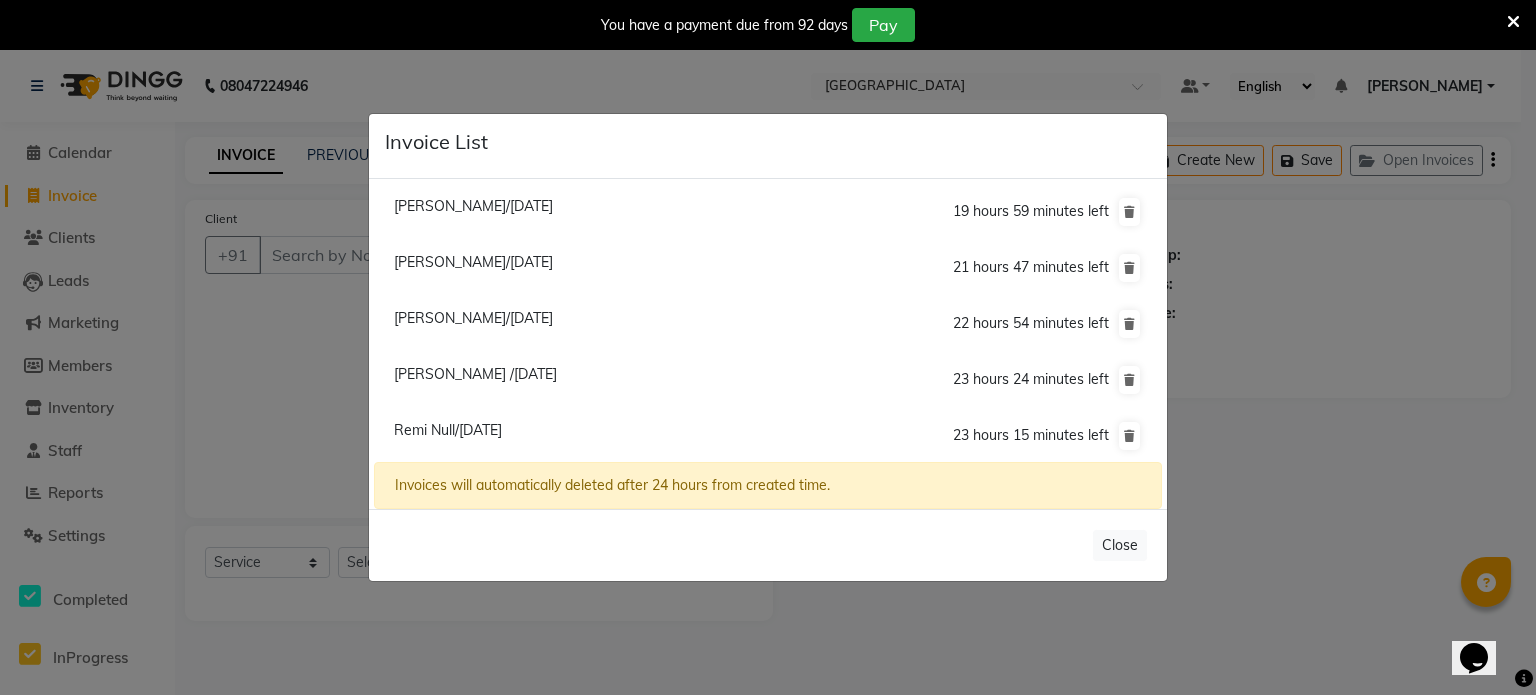 click on "Invoice List  Sukhvinder Kaur/11 July 2025  19 hours 59 minutes left  Anushka Srivastav/11 July 2025  21 hours 47 minutes left  Brian Lobo/11 July 2025  22 hours 54 minutes left  Arohi /11 July 2025  23 hours 24 minutes left  Remi Null/11 July 2025  23 hours 15 minutes left  Invoices will automatically deleted after 24 hours from created time.   Close" 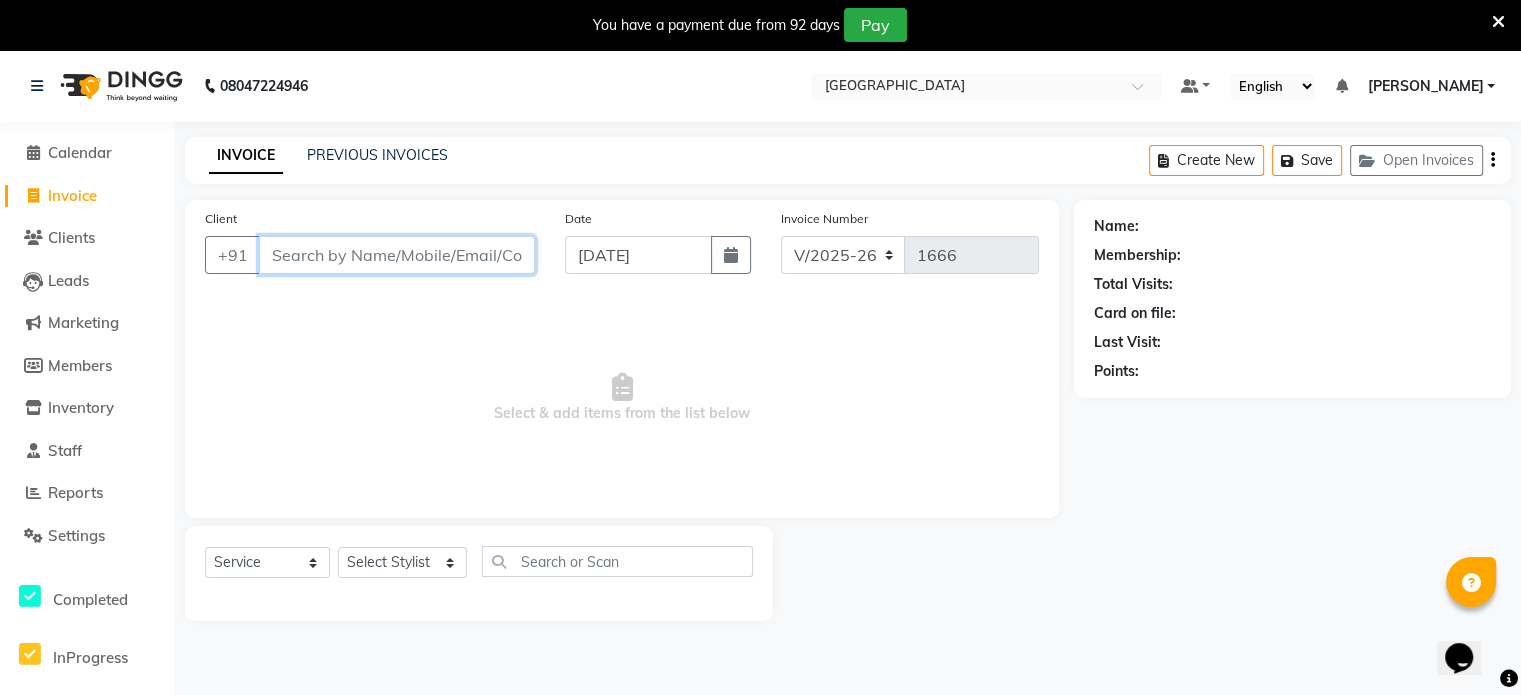 click on "Client" at bounding box center [397, 255] 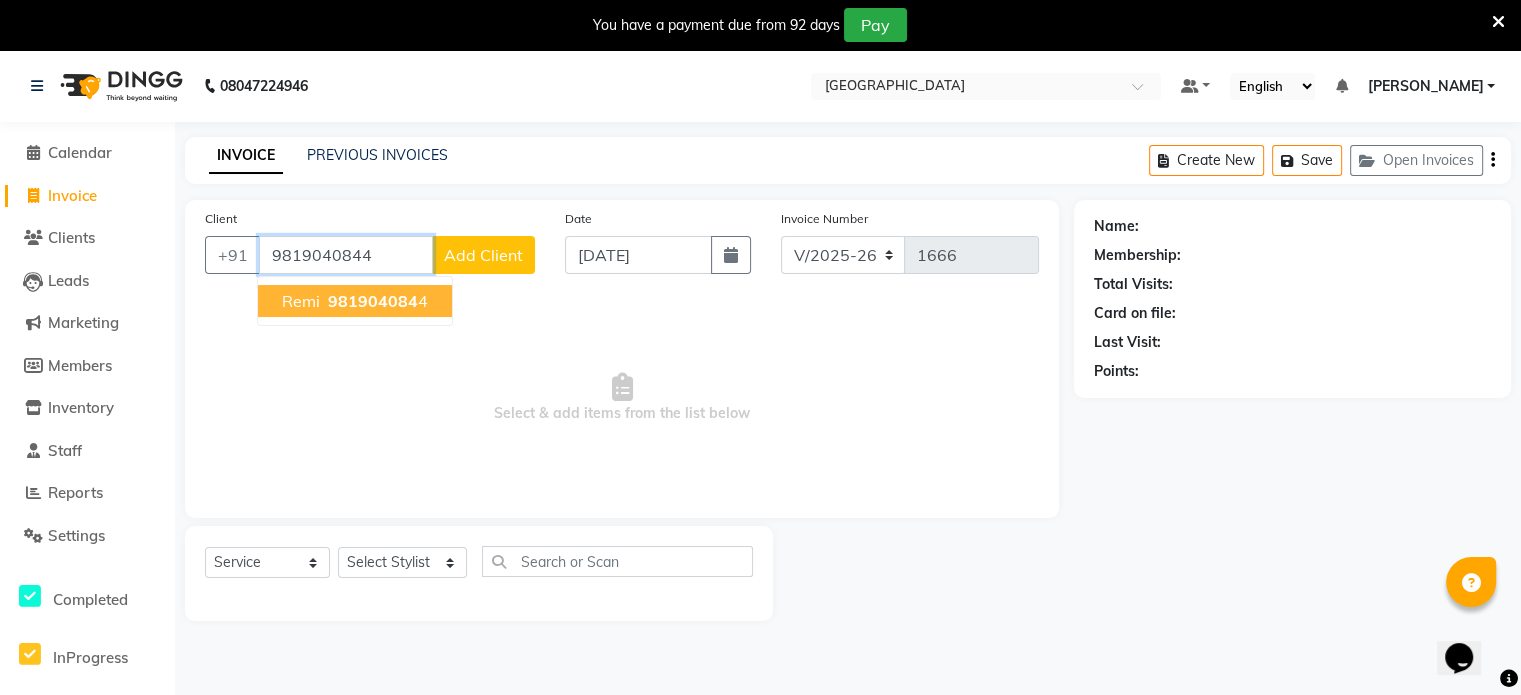 type on "9819040844" 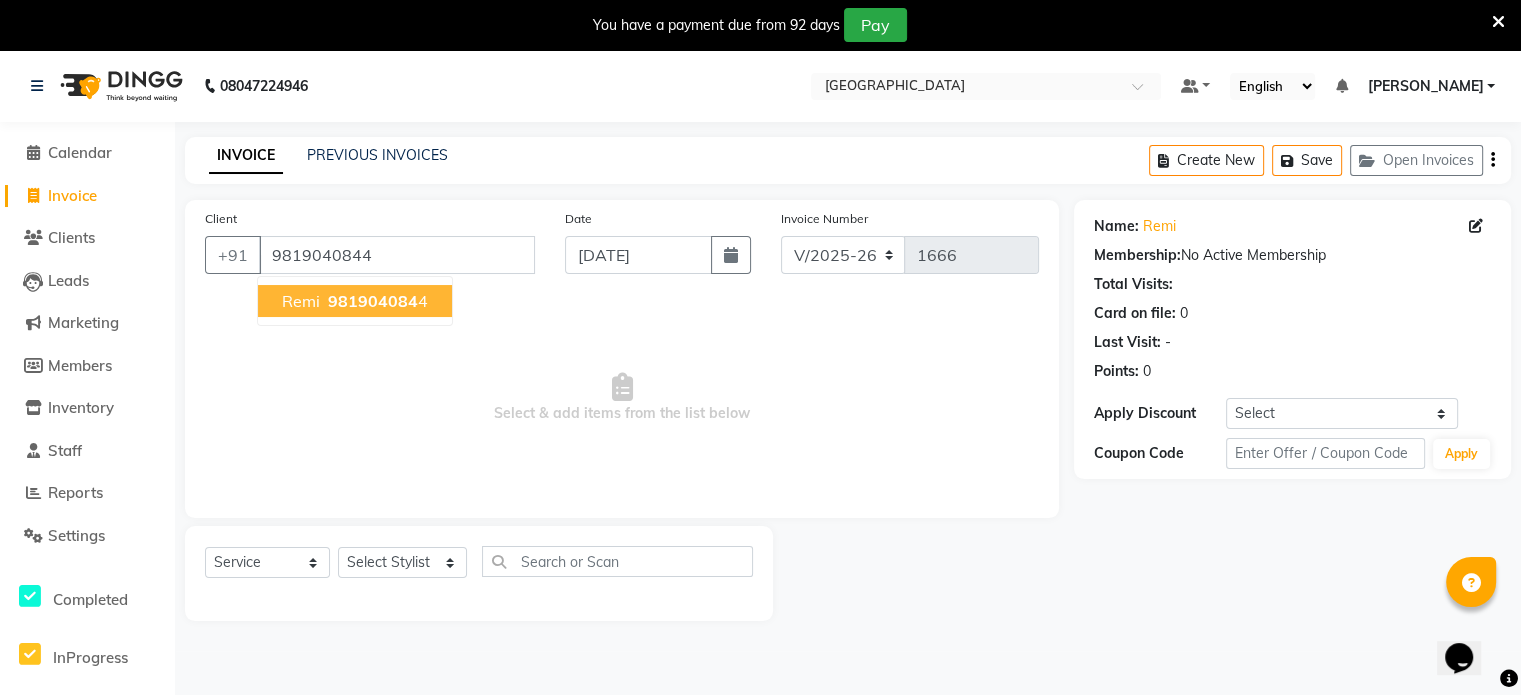 click on "981904084" at bounding box center [373, 301] 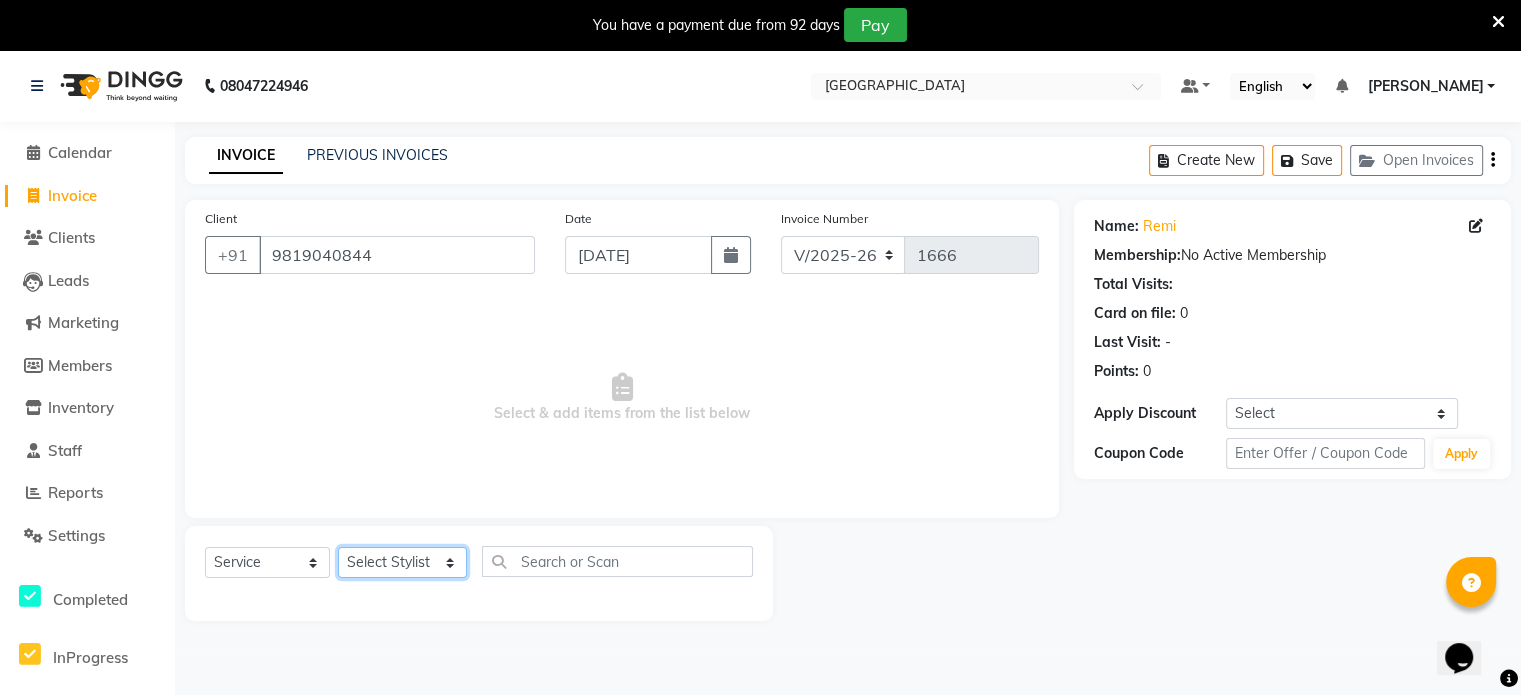 click on "Select Stylist [PERSON_NAME] NAT [PERSON_NAME] [PERSON_NAME] [PERSON_NAME] [PERSON_NAME] [PERSON_NAME] MORE  [PERSON_NAME] [PERSON_NAME] DC [PERSON_NAME] [PERSON_NAME] [PERSON_NAME] [PERSON_NAME]  [PERSON_NAME] [PERSON_NAME] GAURAV MORE [PERSON_NAME] MANE [PERSON_NAME] [PERSON_NAME] [PERSON_NAME] [PERSON_NAME] PARWATHIA [PERSON_NAME] [MEDICAL_DATA][PERSON_NAME] NOOR [PERSON_NAME] [PERSON_NAME] [PERSON_NAME] [PERSON_NAME] [PERSON_NAME] [PERSON_NAME] [PERSON_NAME] [PERSON_NAME] [PERSON_NAME] [PERSON_NAME] [PERSON_NAME] [PERSON_NAME] VIKRAM [PERSON_NAME]" 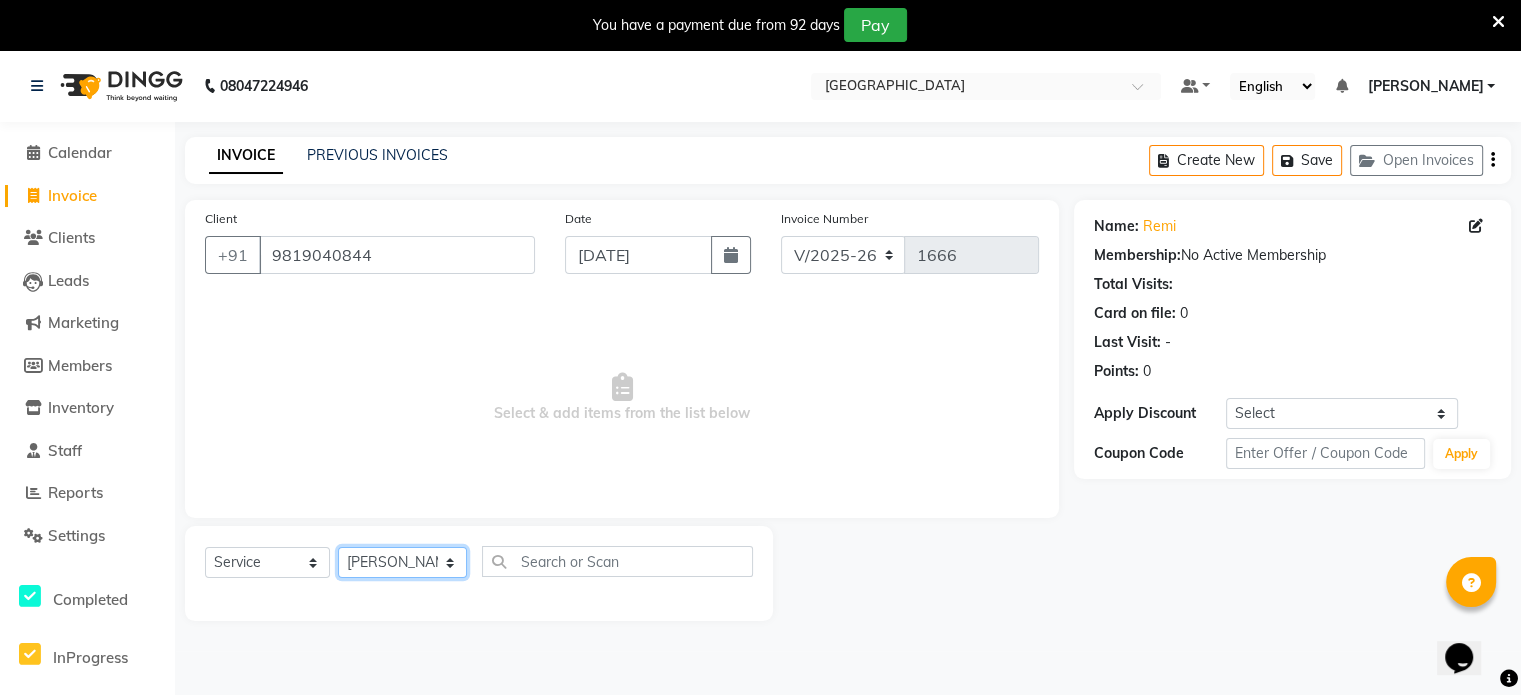 click on "Select Stylist [PERSON_NAME] NAT [PERSON_NAME] [PERSON_NAME] [PERSON_NAME] [PERSON_NAME] [PERSON_NAME] MORE  [PERSON_NAME] [PERSON_NAME] DC [PERSON_NAME] [PERSON_NAME] [PERSON_NAME] [PERSON_NAME]  [PERSON_NAME] [PERSON_NAME] GAURAV MORE [PERSON_NAME] MANE [PERSON_NAME] [PERSON_NAME] [PERSON_NAME] [PERSON_NAME] PARWATHIA [PERSON_NAME] [MEDICAL_DATA][PERSON_NAME] NOOR [PERSON_NAME] [PERSON_NAME] [PERSON_NAME] [PERSON_NAME] [PERSON_NAME] [PERSON_NAME] [PERSON_NAME] [PERSON_NAME] [PERSON_NAME] [PERSON_NAME] [PERSON_NAME] [PERSON_NAME] VIKRAM [PERSON_NAME]" 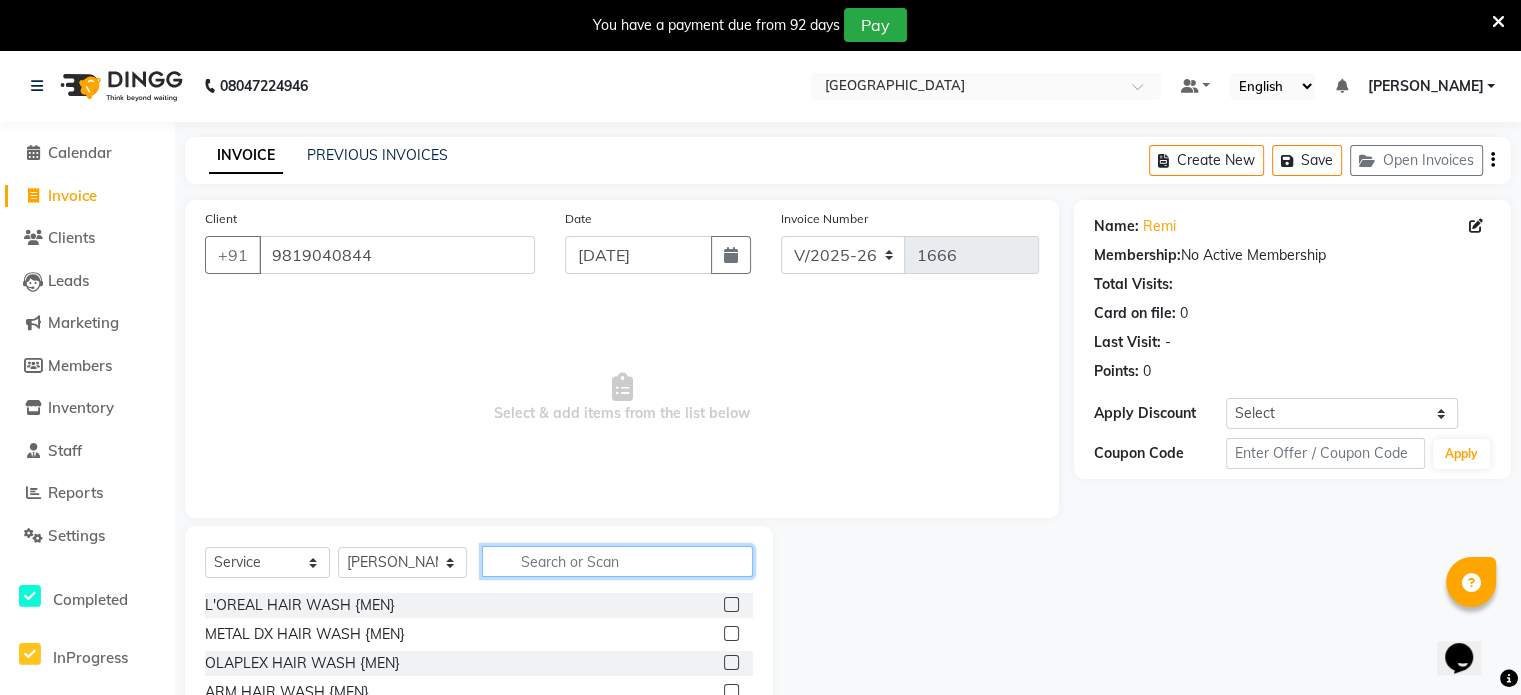 click 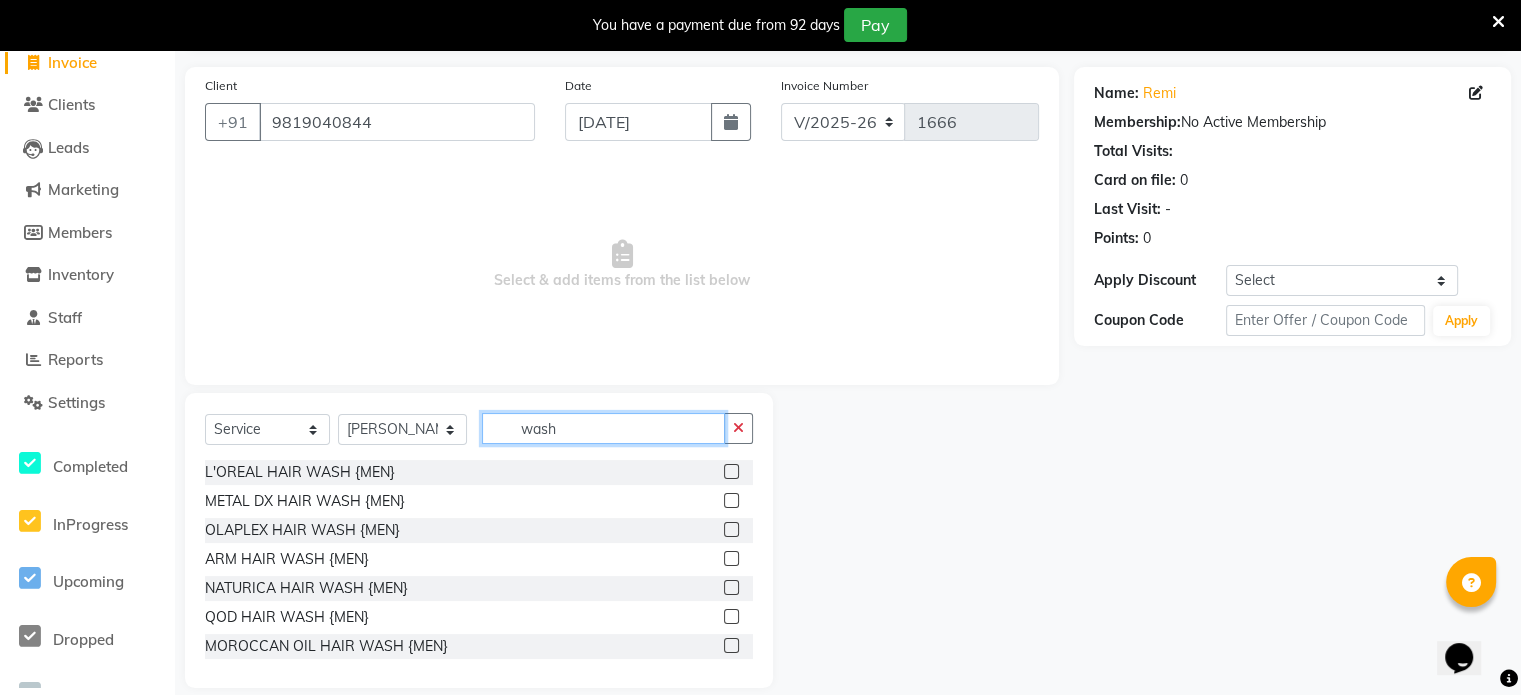 scroll, scrollTop: 156, scrollLeft: 0, axis: vertical 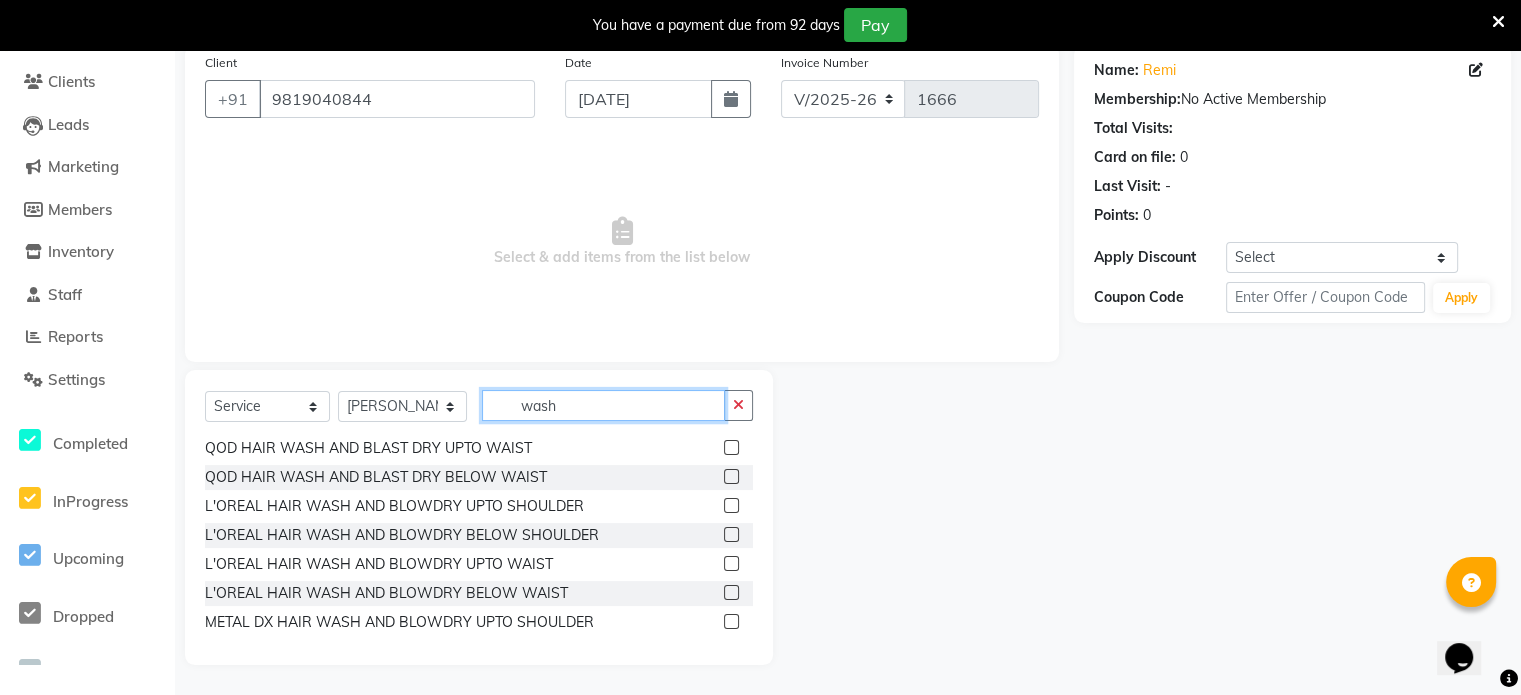 type on "wash" 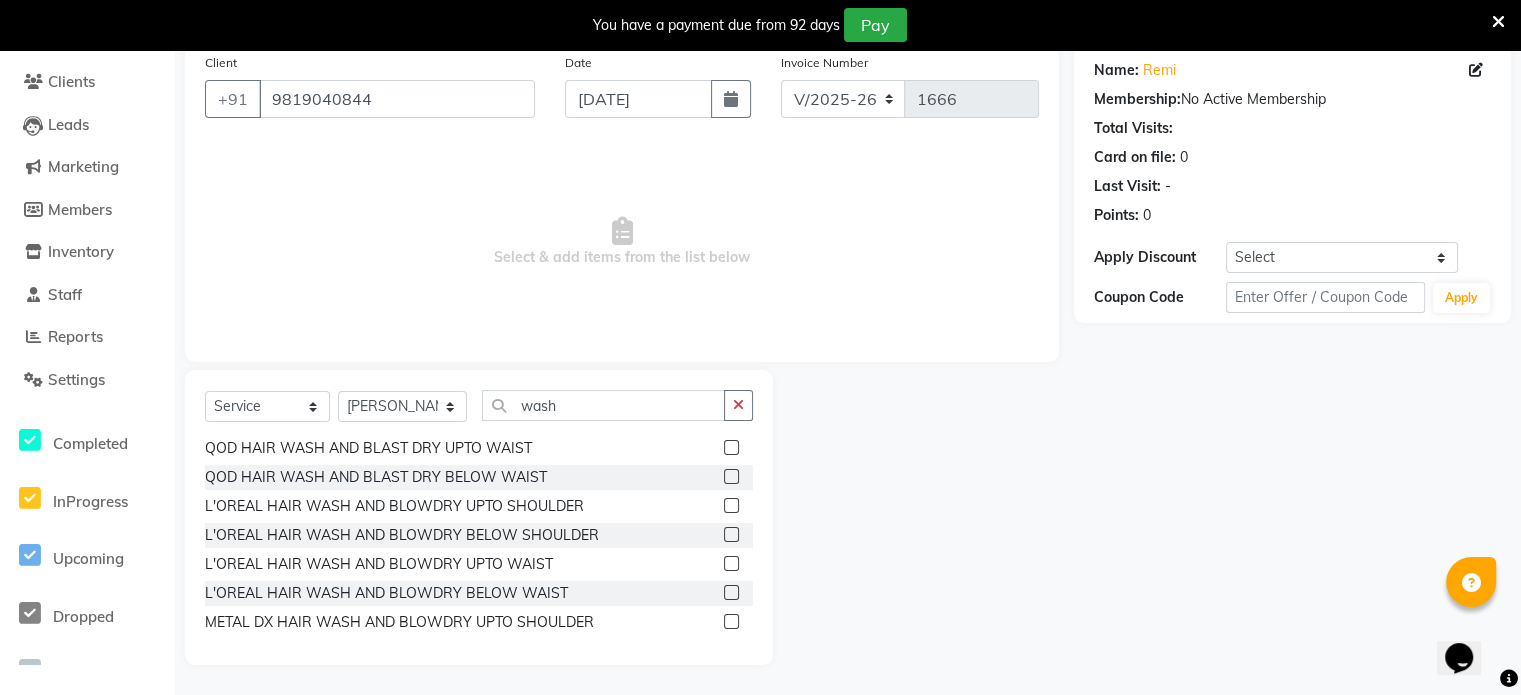 click 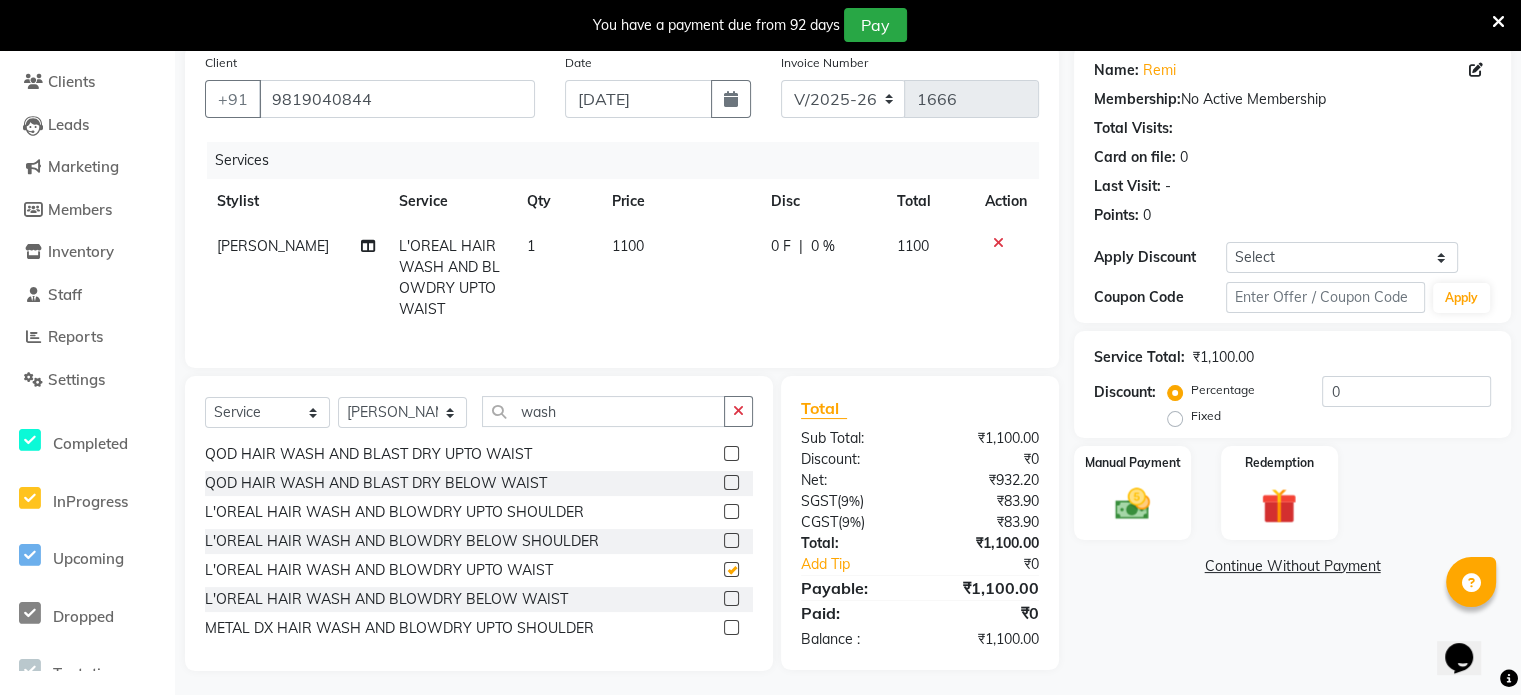 checkbox on "false" 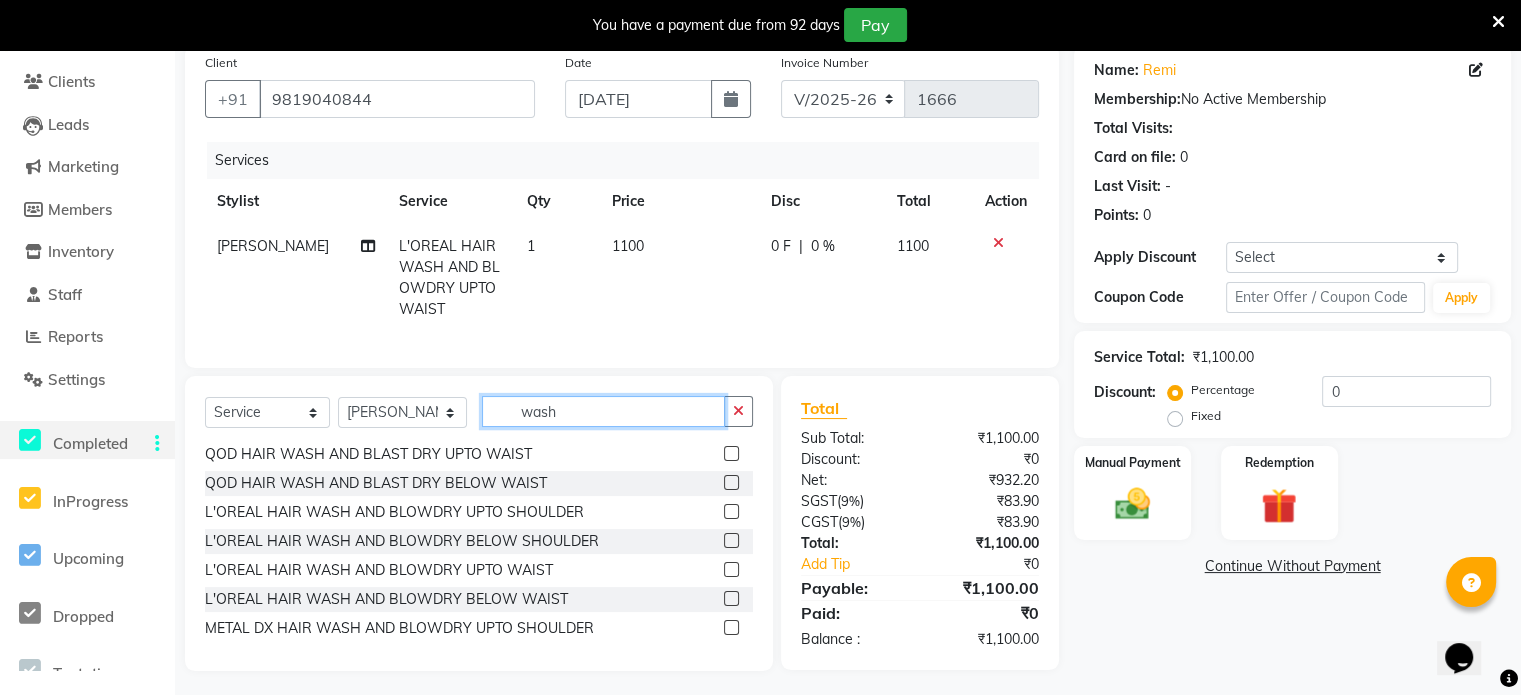 drag, startPoint x: 568, startPoint y: 427, endPoint x: 0, endPoint y: 453, distance: 568.5948 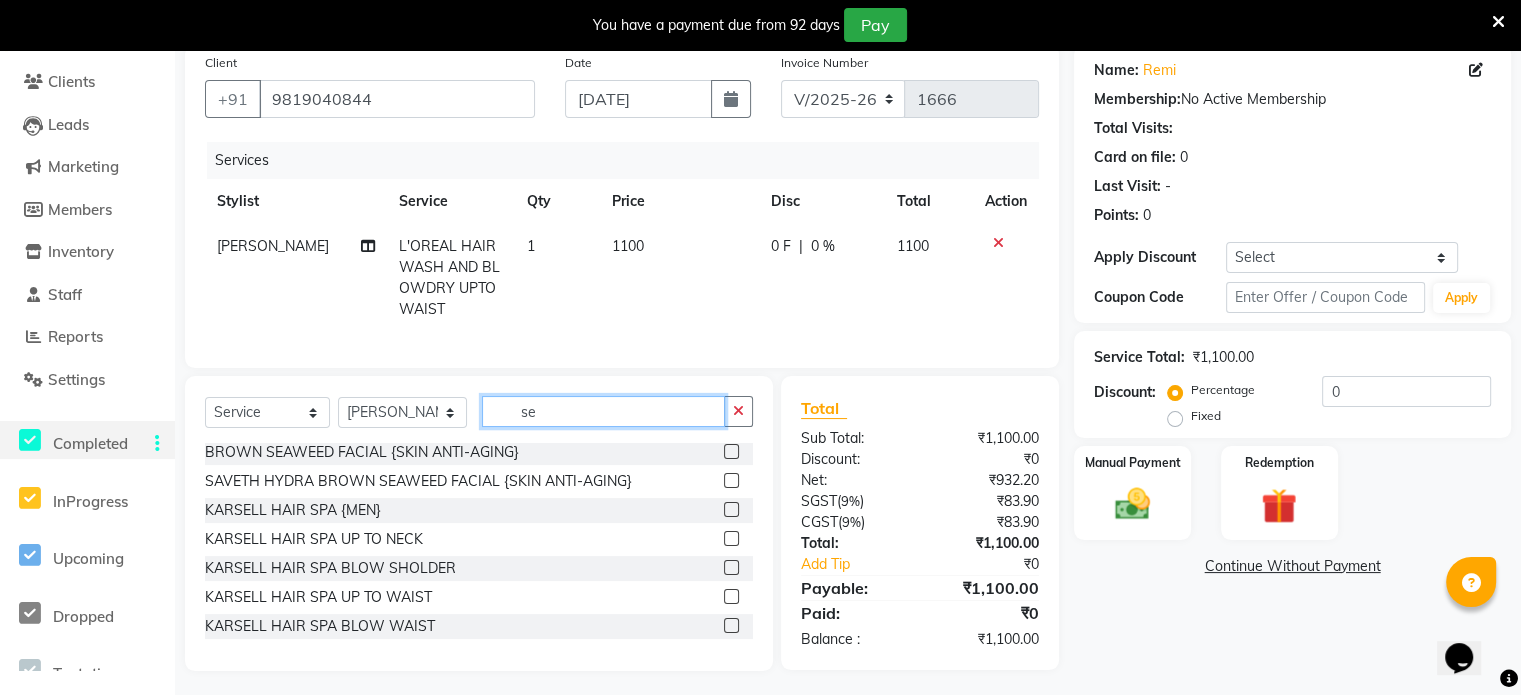 scroll, scrollTop: 0, scrollLeft: 0, axis: both 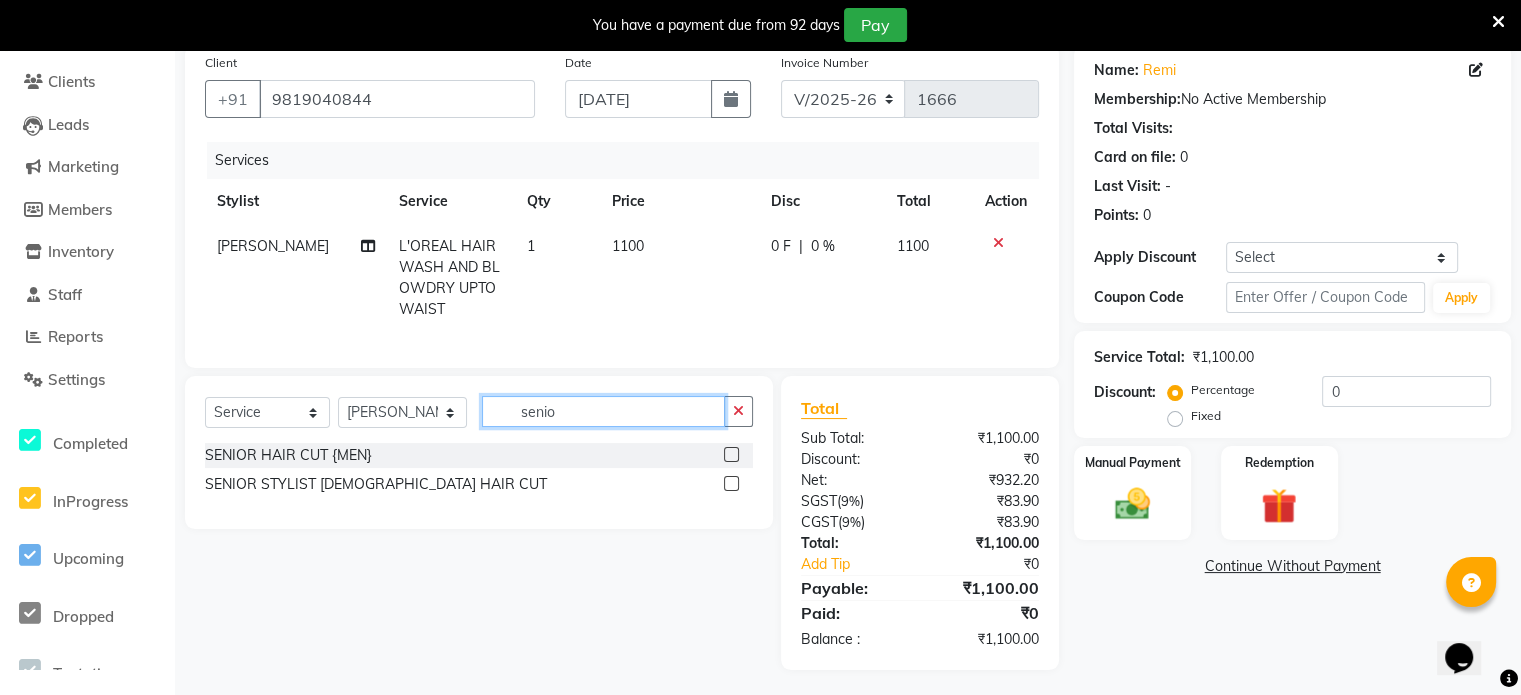 type on "senio" 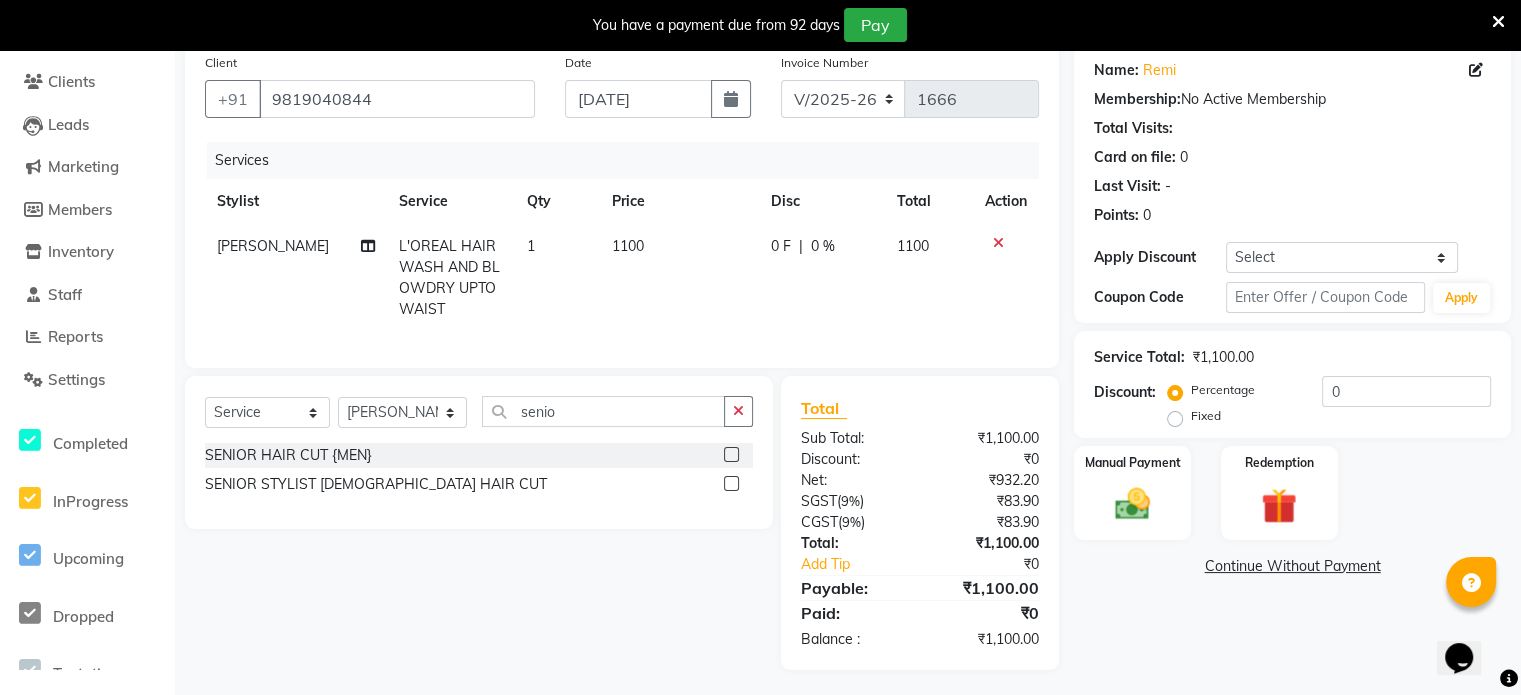 click on "SENIOR STYLIST [DEMOGRAPHIC_DATA] HAIR CUT" 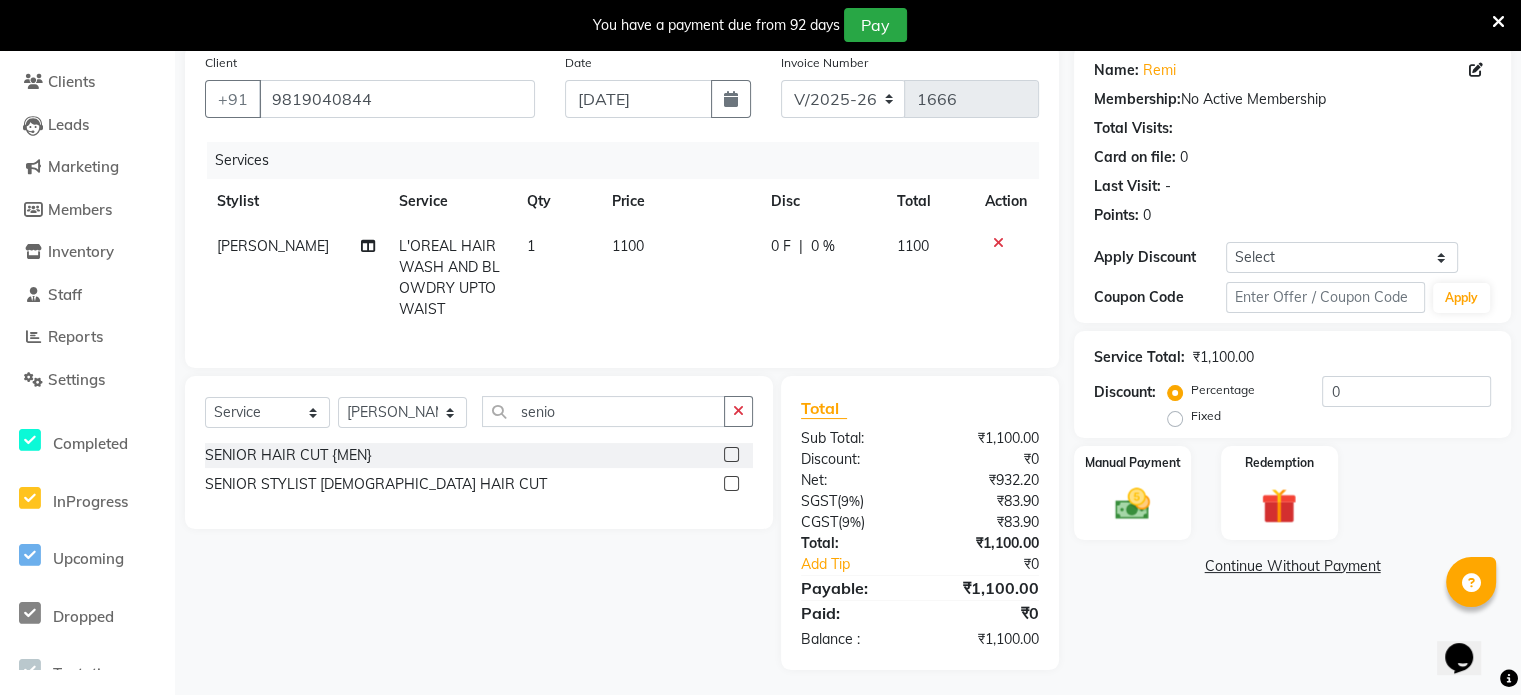 click 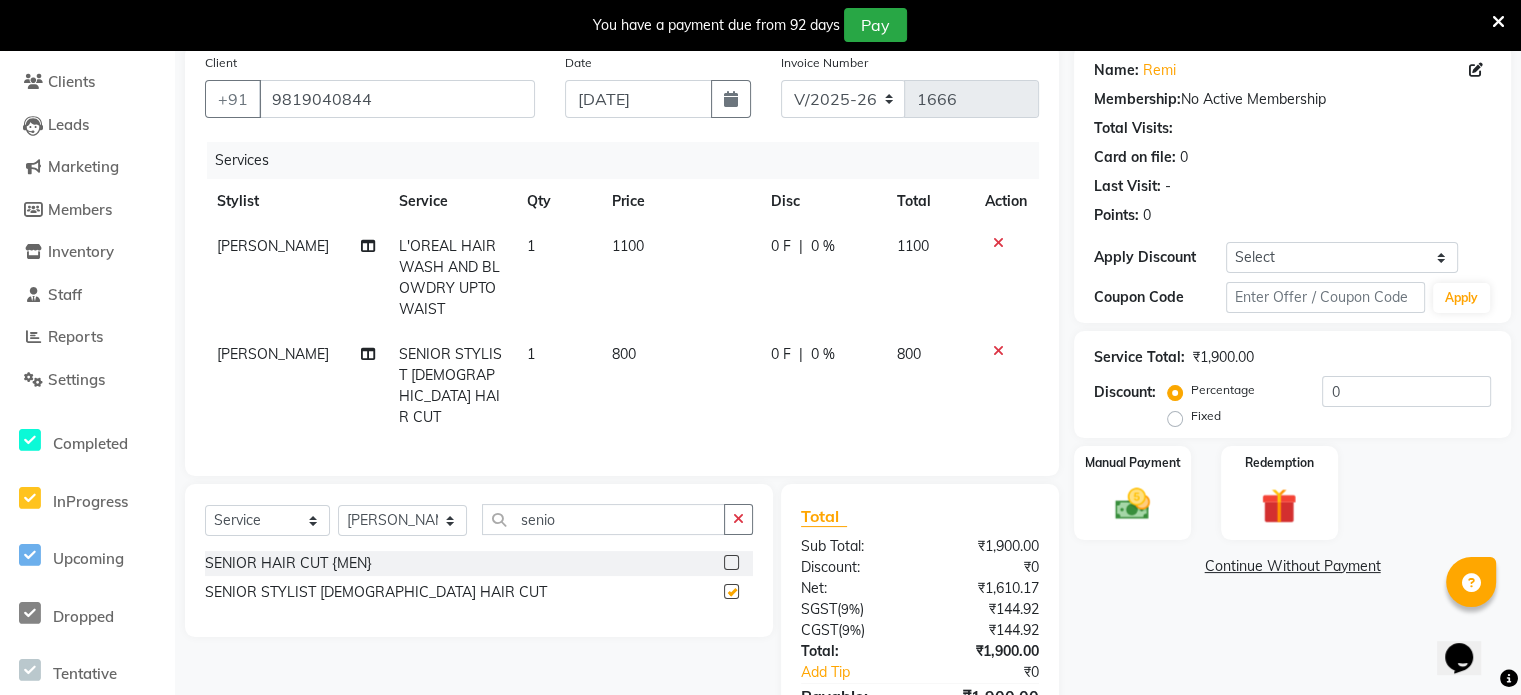 checkbox on "false" 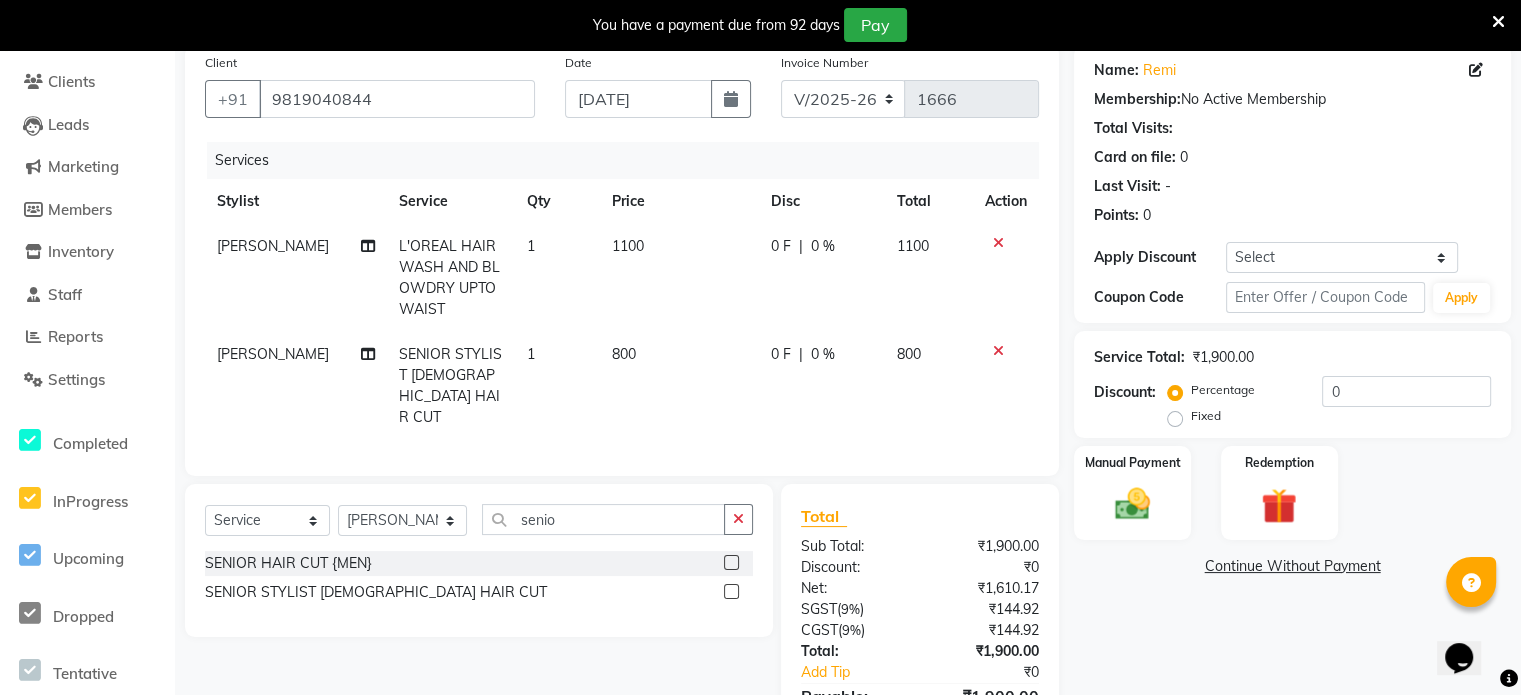 click on "L'OREAL HAIR WASH AND BLOWDRY UPTO WAIST" 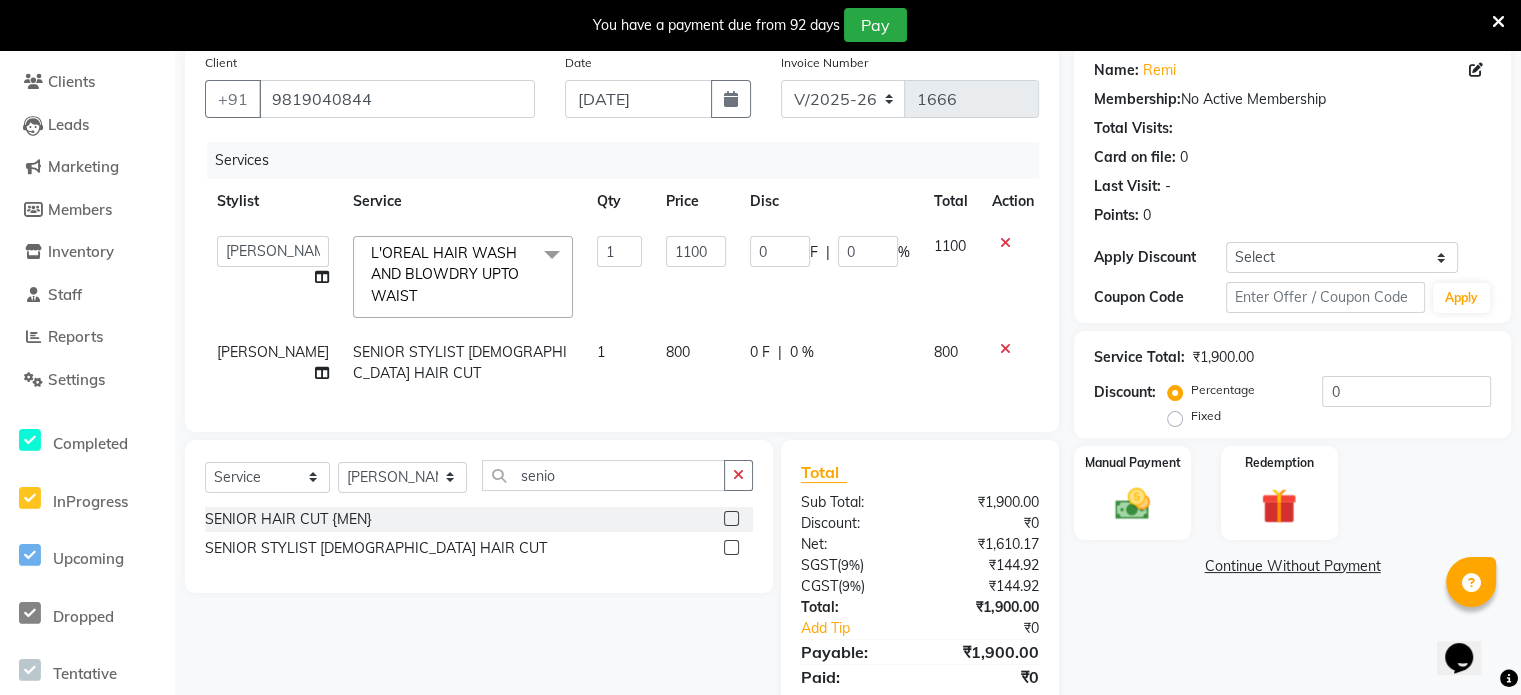 click on "L'OREAL HAIR WASH AND BLOWDRY UPTO WAIST" 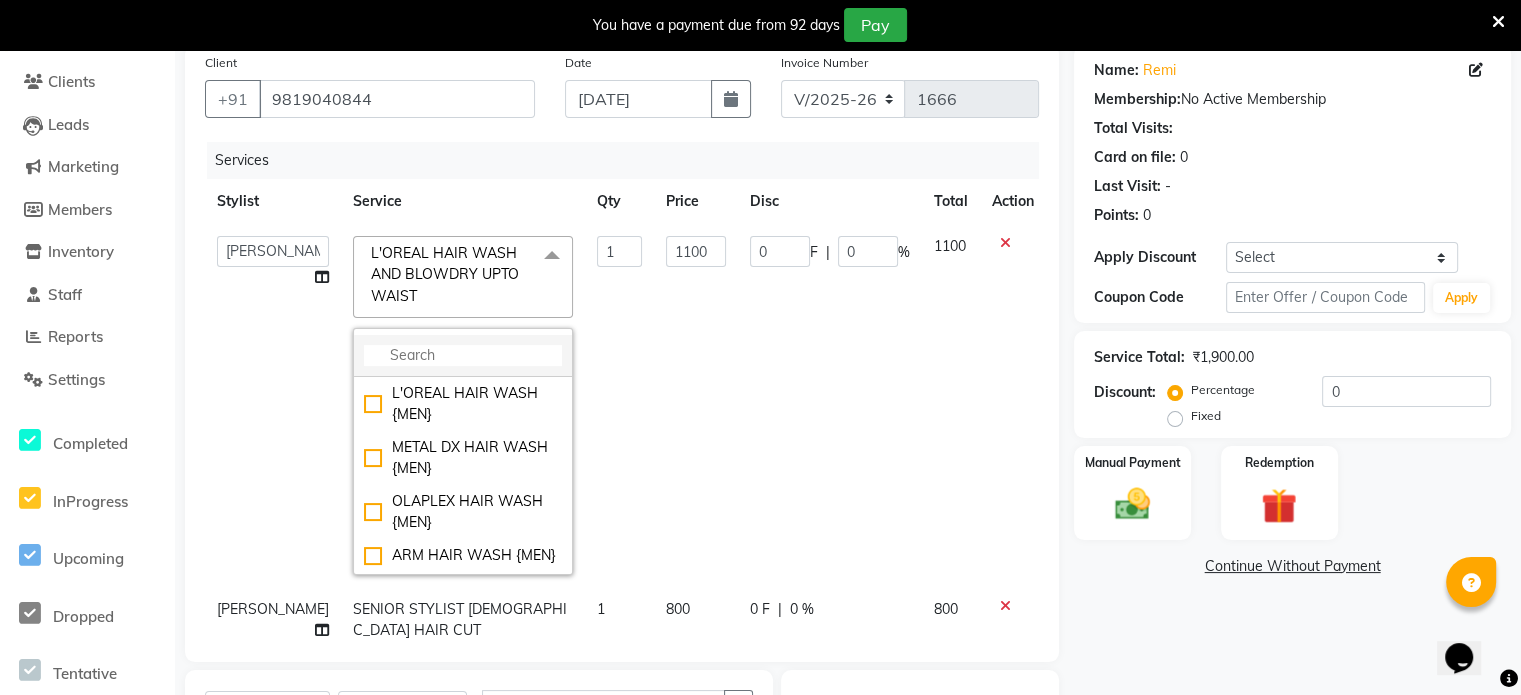 click 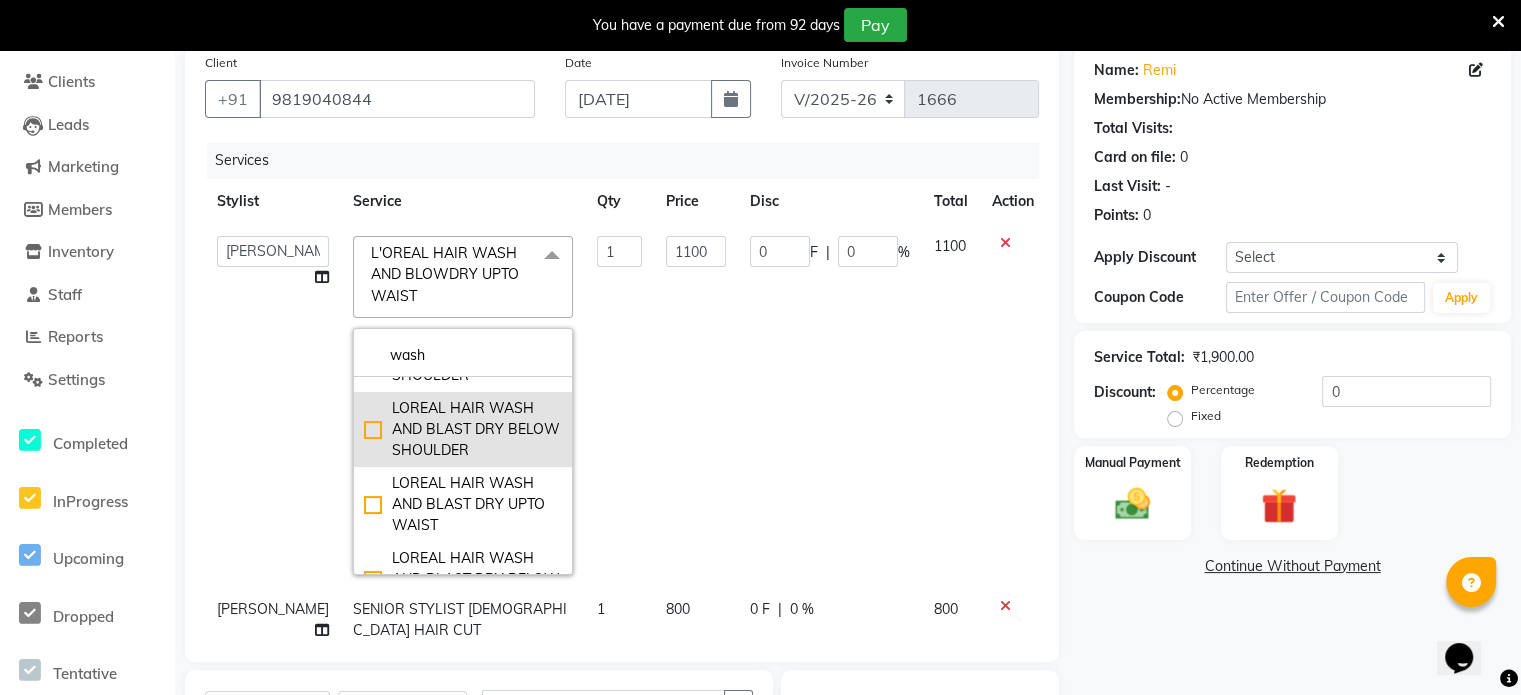scroll, scrollTop: 400, scrollLeft: 0, axis: vertical 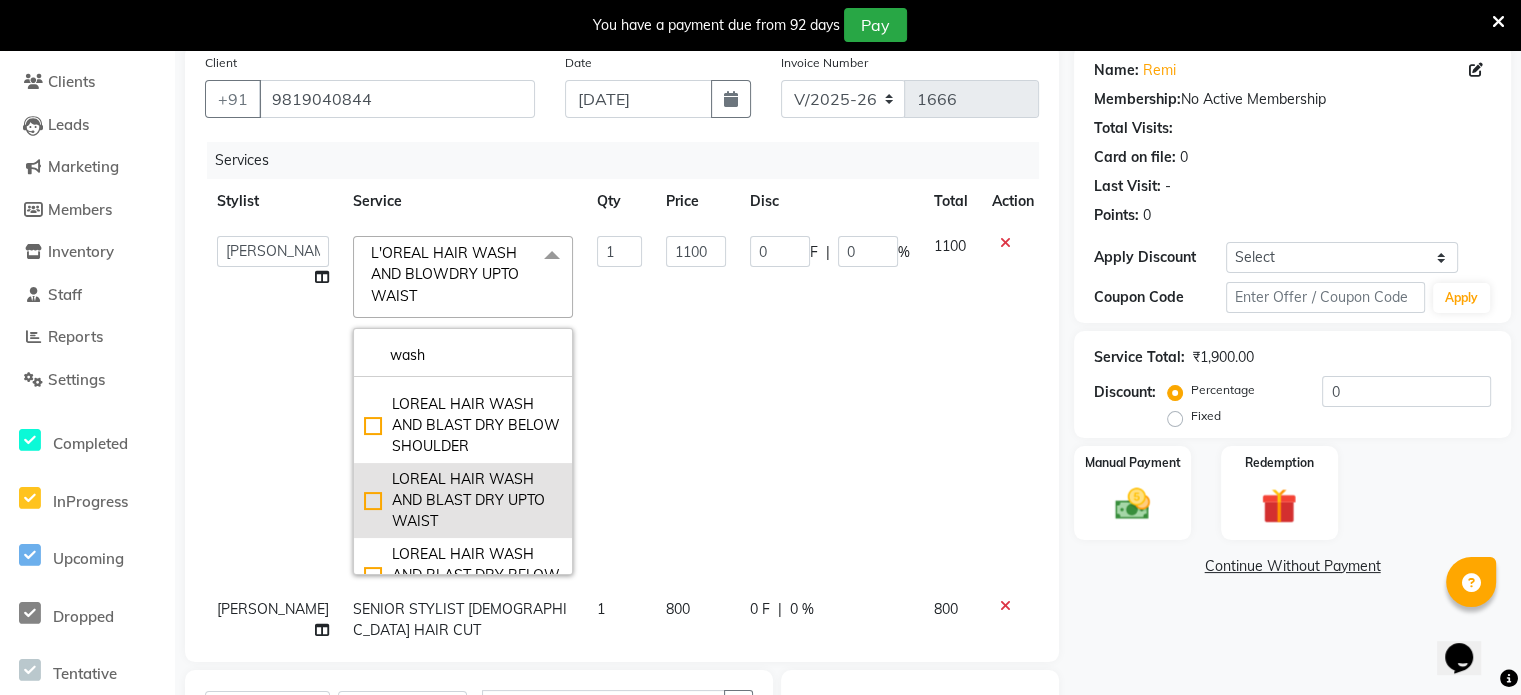 type on "wash" 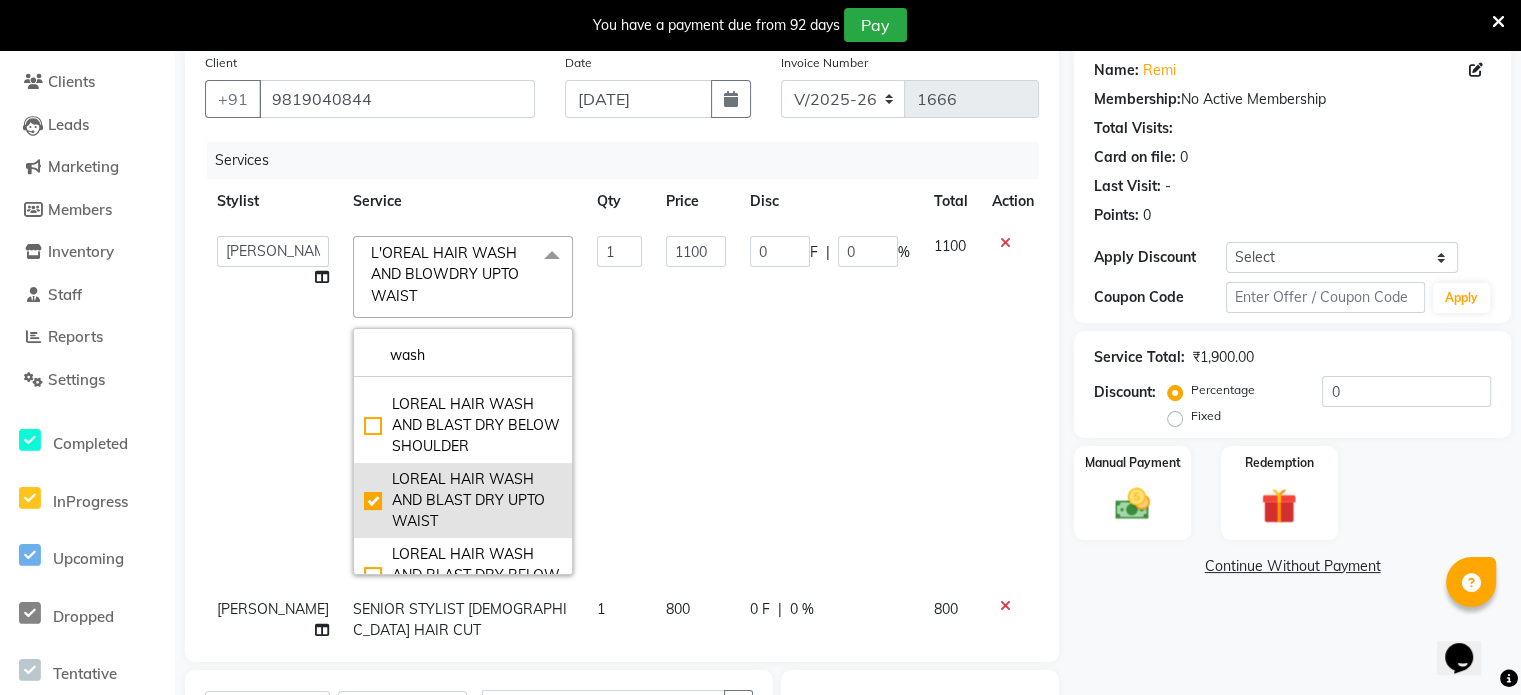 checkbox on "true" 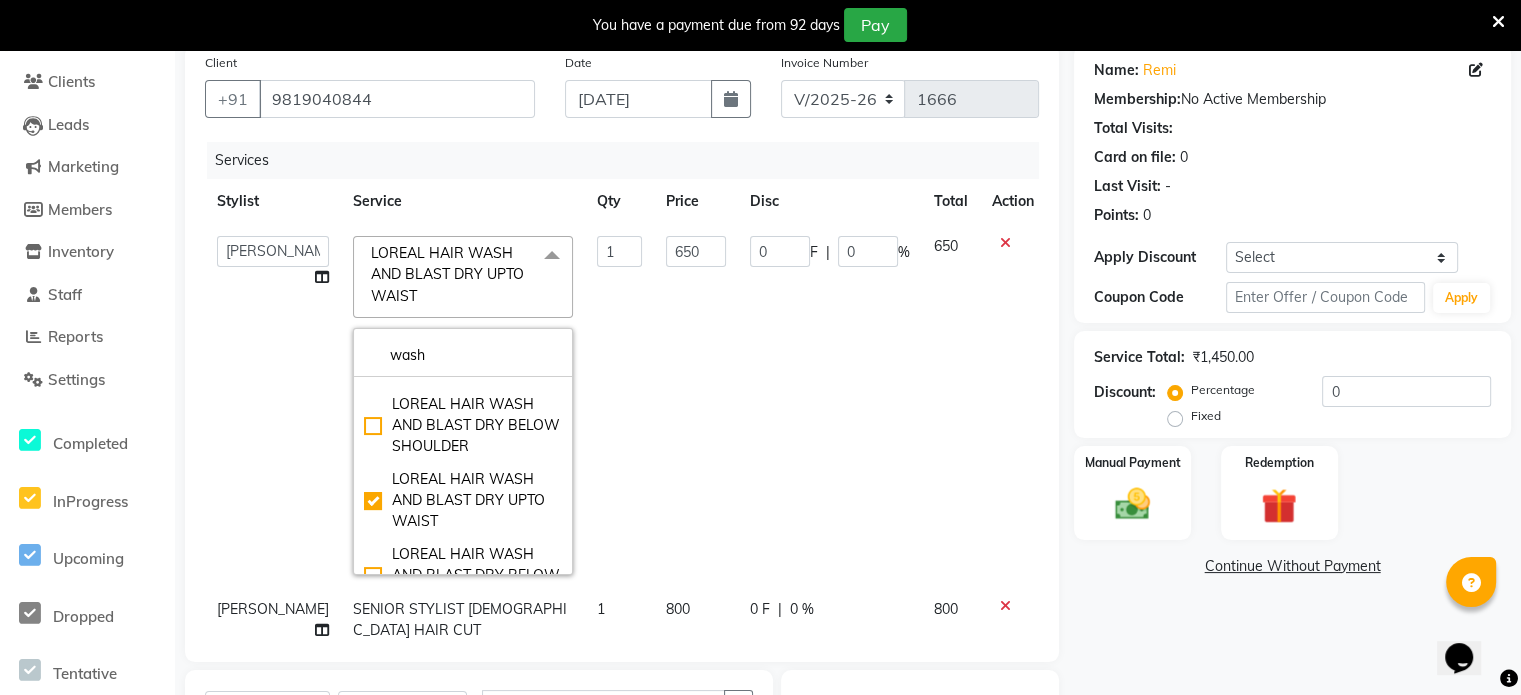 click on "650" 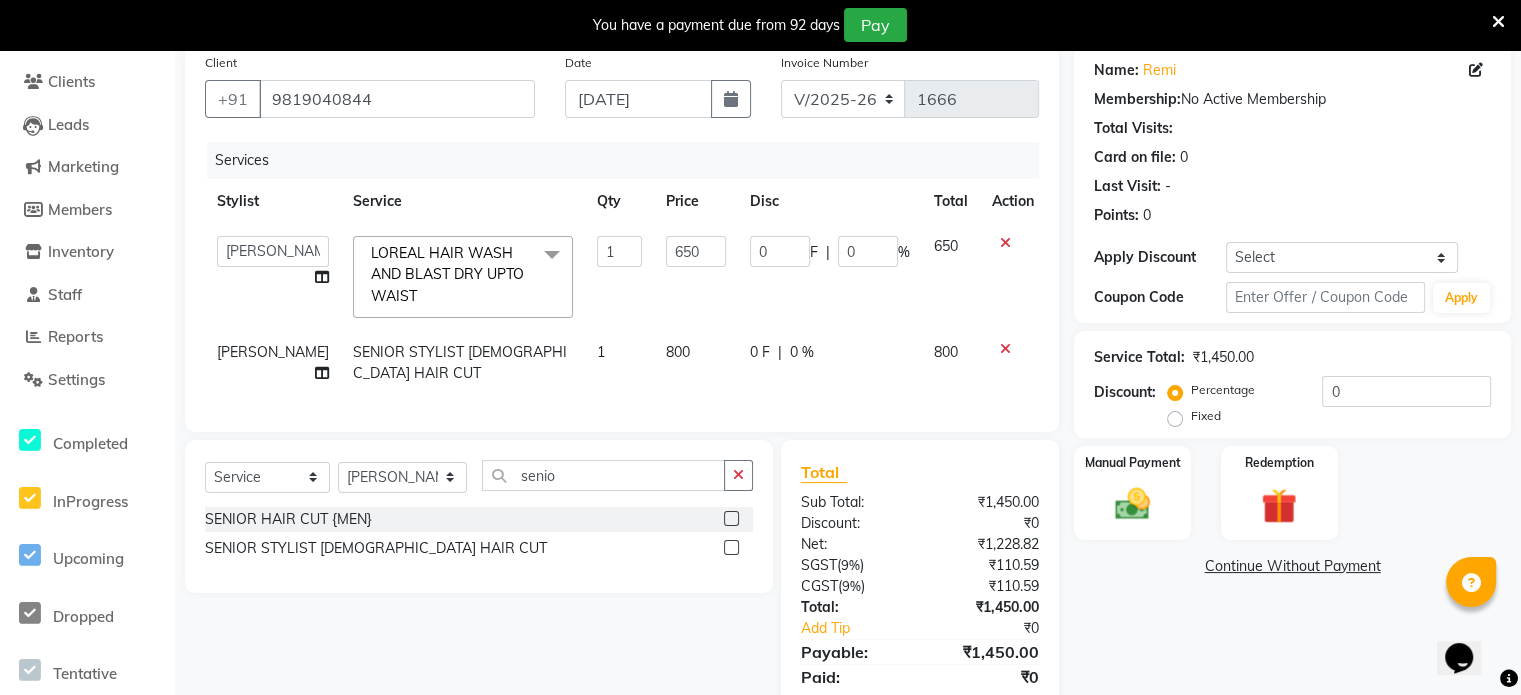 scroll, scrollTop: 240, scrollLeft: 0, axis: vertical 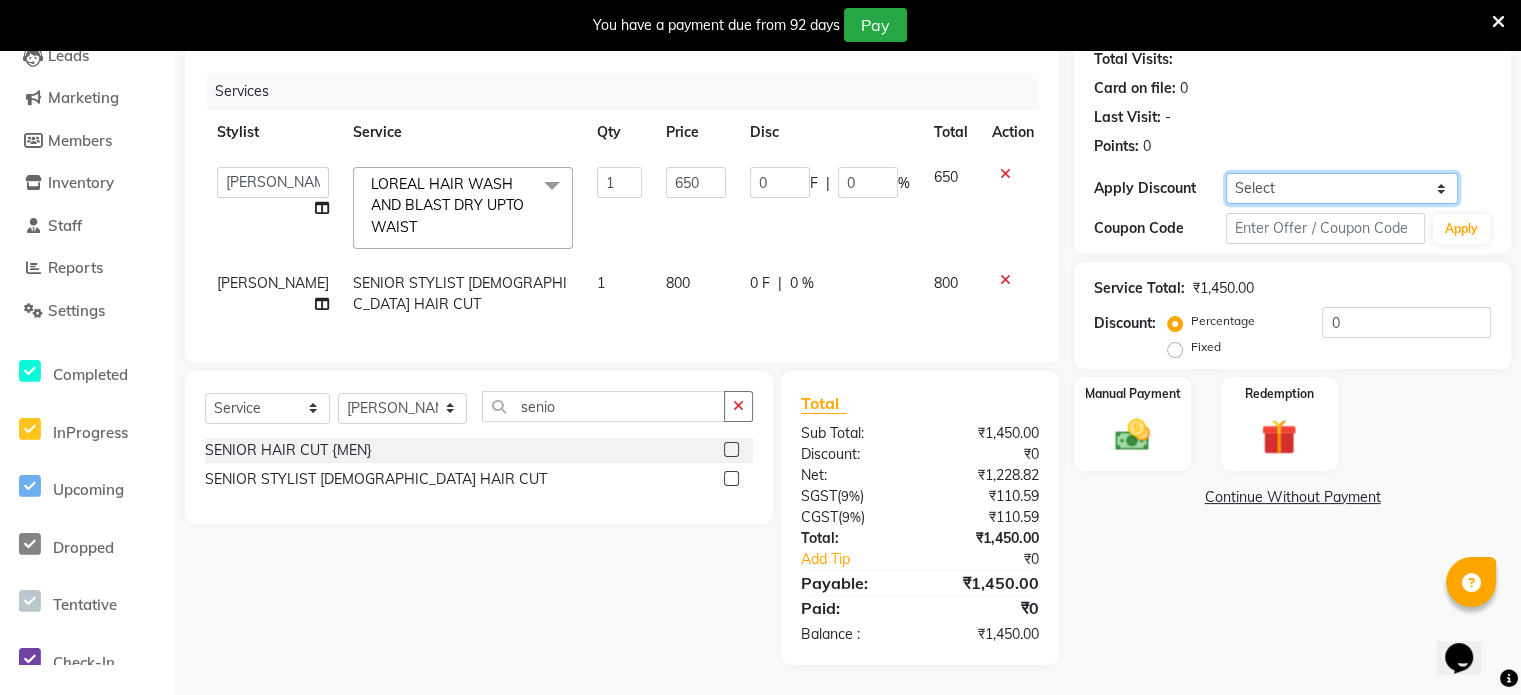 click on "Select Coupon → 500 Coupons Coupon → Kalpataru20 Coupon → Veda20 Coupon → Salt-20" 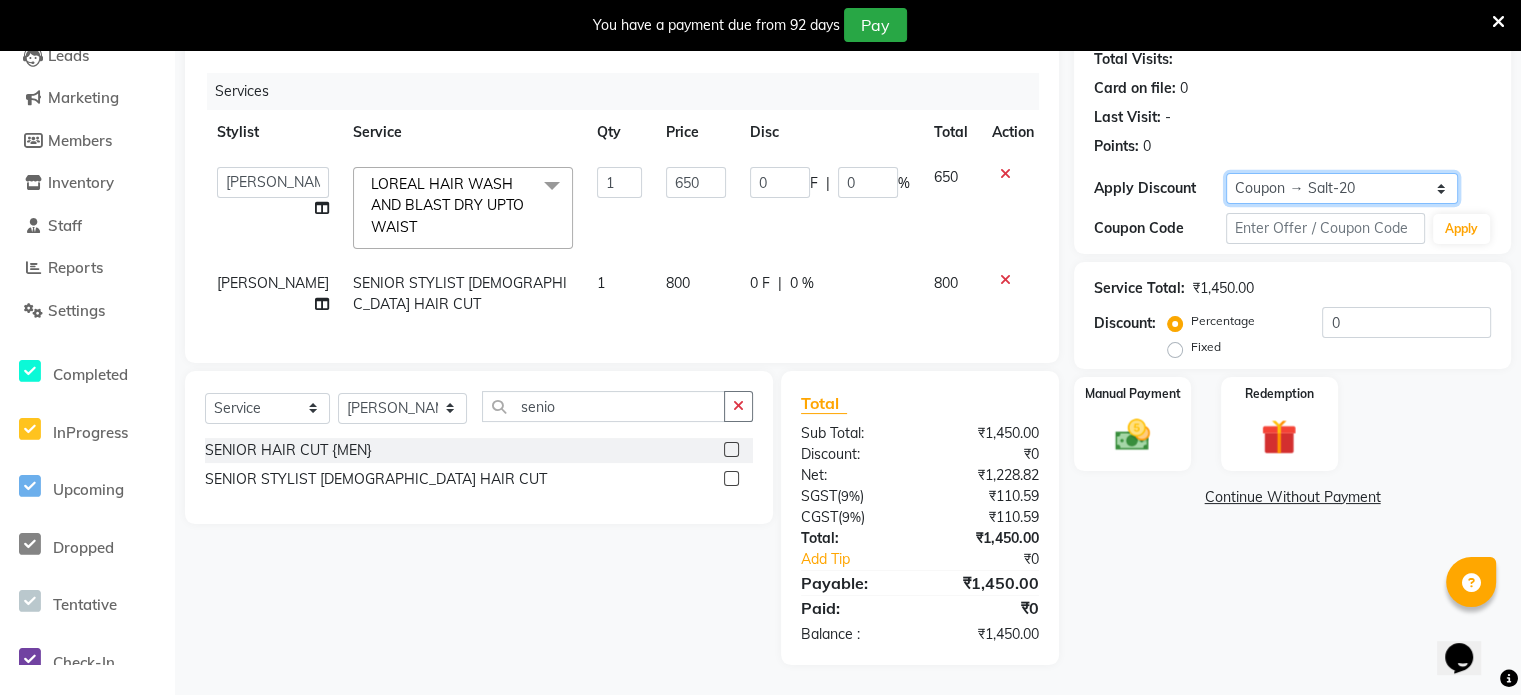 click on "Select Coupon → 500 Coupons Coupon → Kalpataru20 Coupon → Veda20 Coupon → Salt-20" 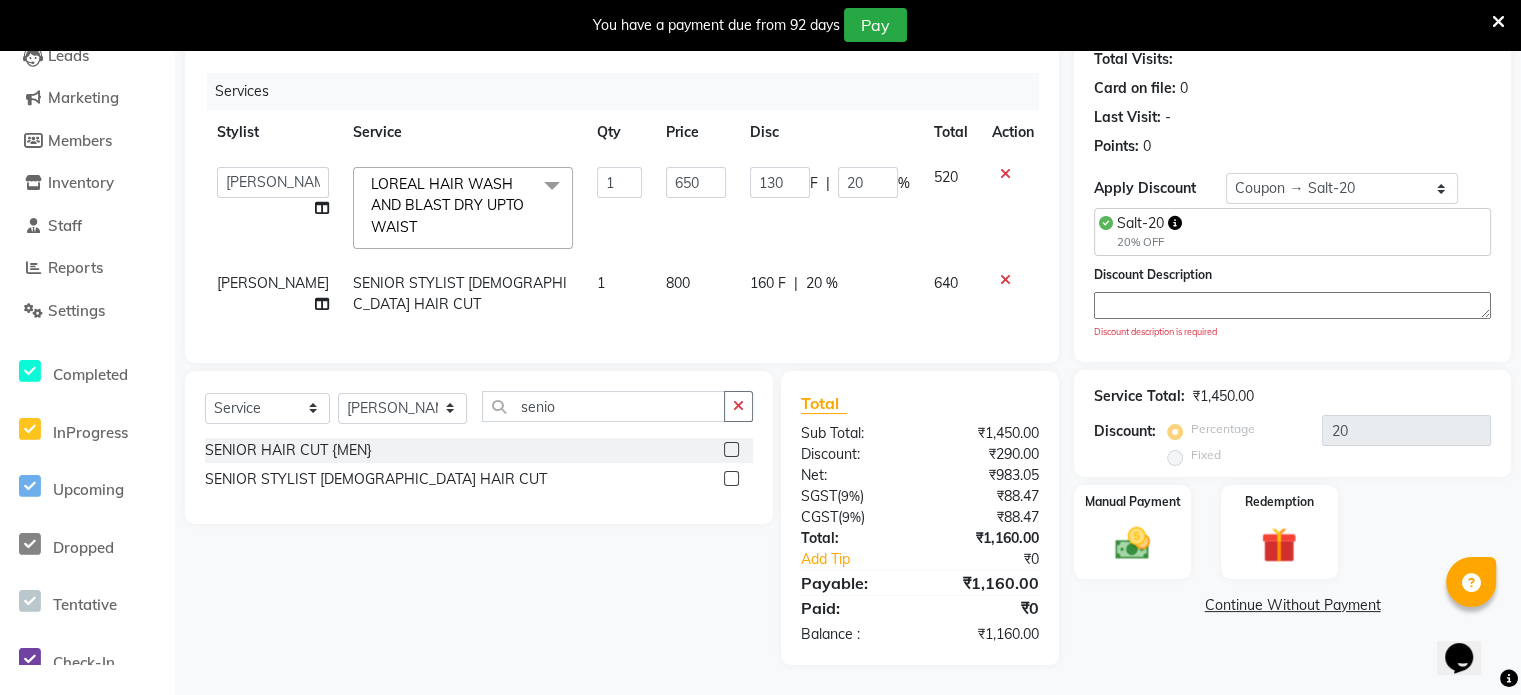 click 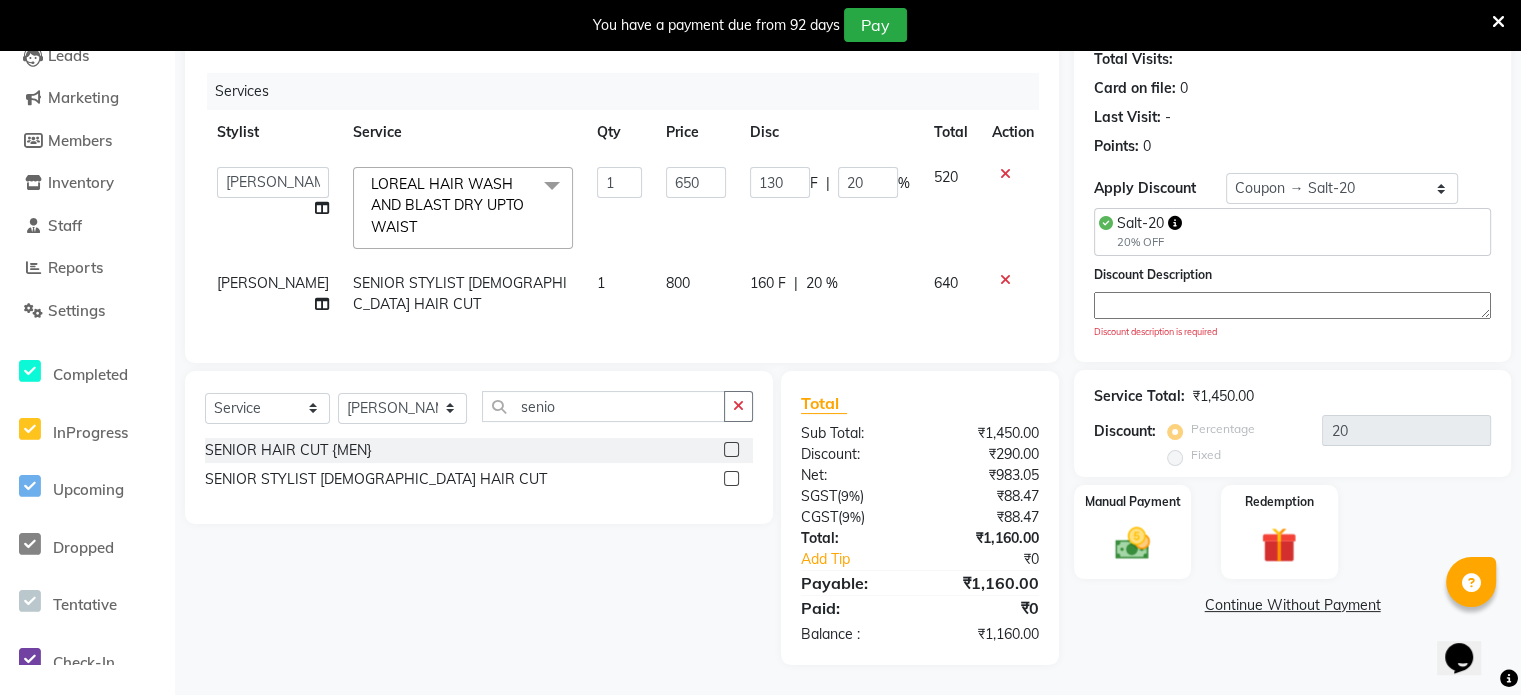 click 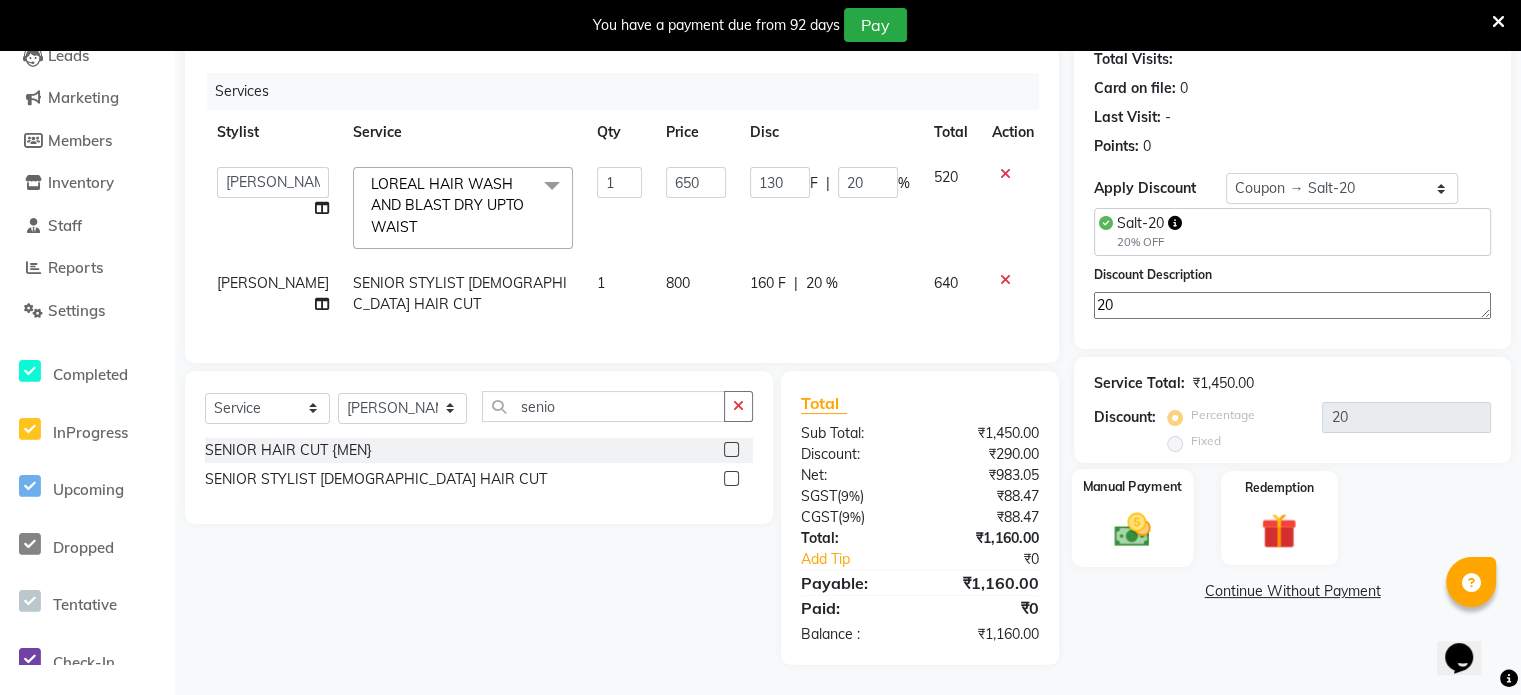 type on "20" 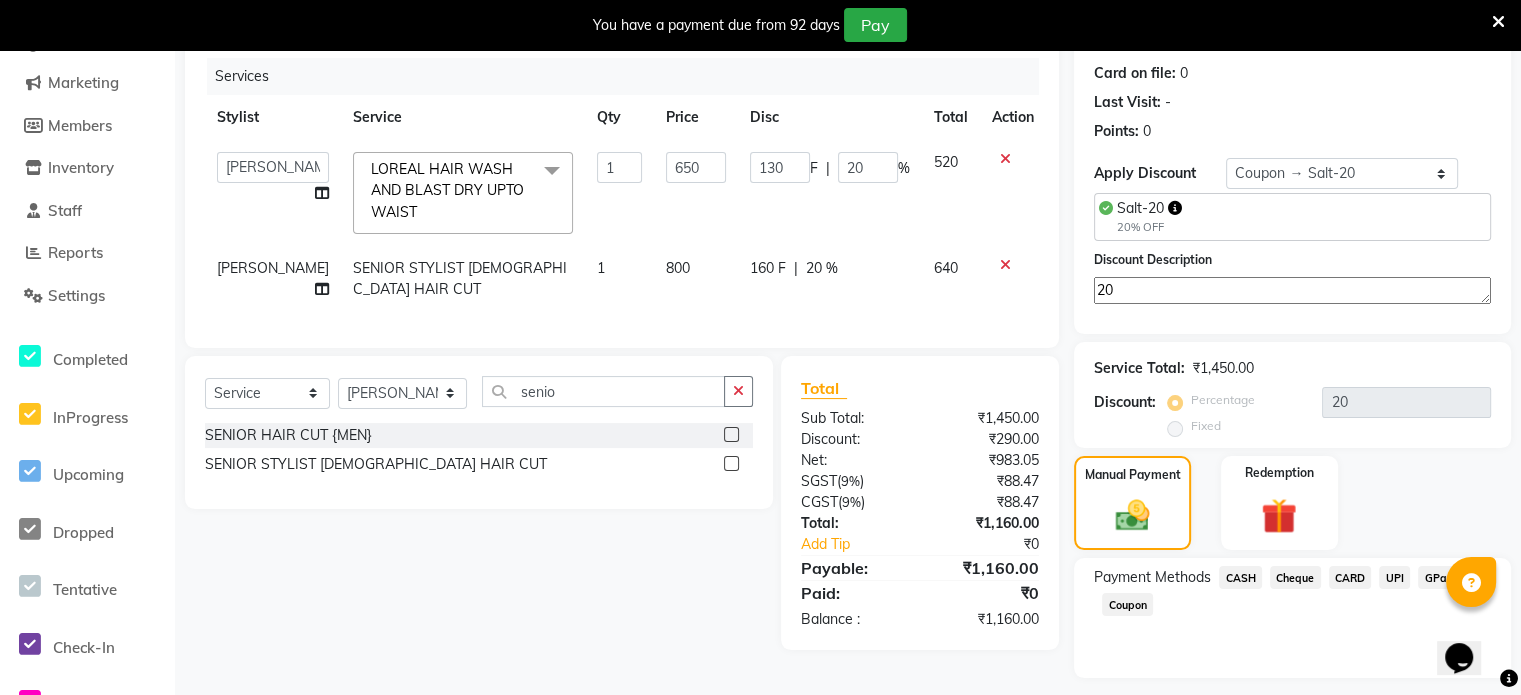 click on "CASH" 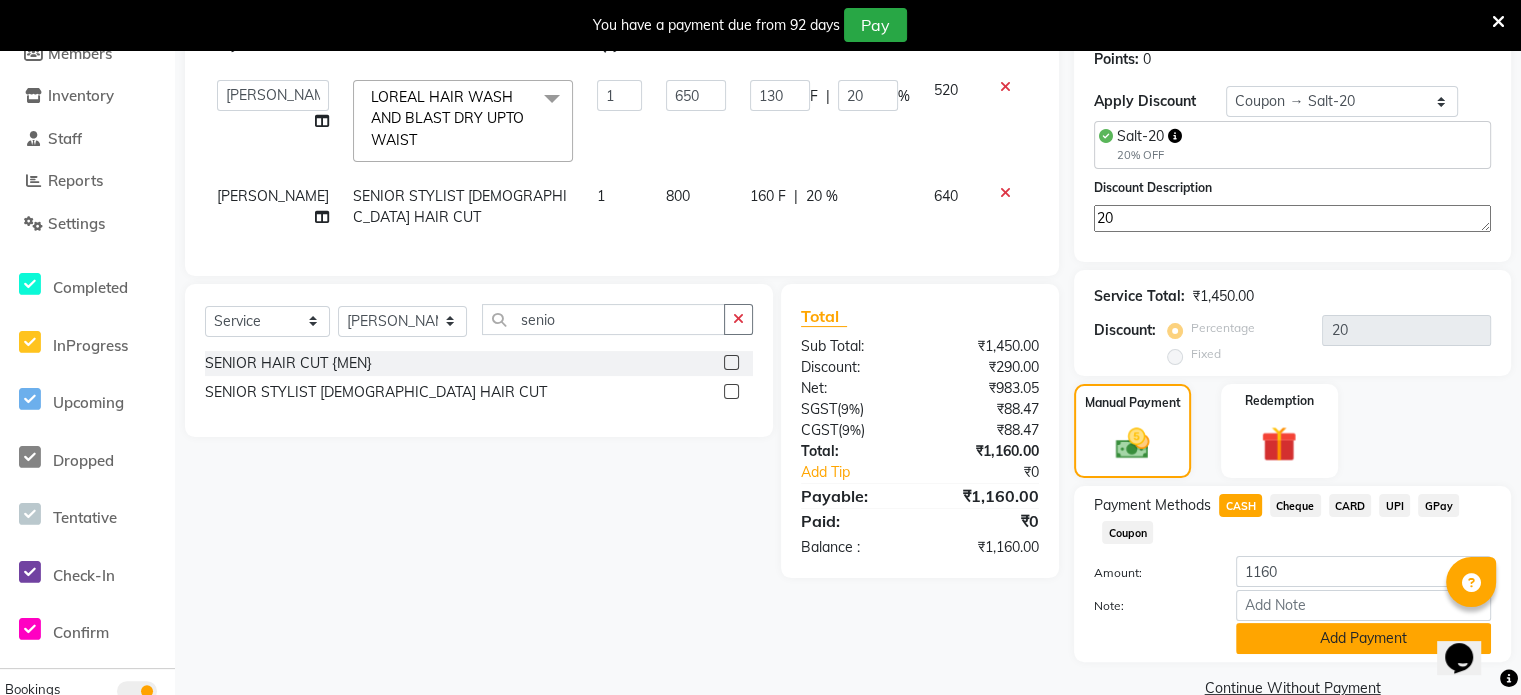 scroll, scrollTop: 352, scrollLeft: 0, axis: vertical 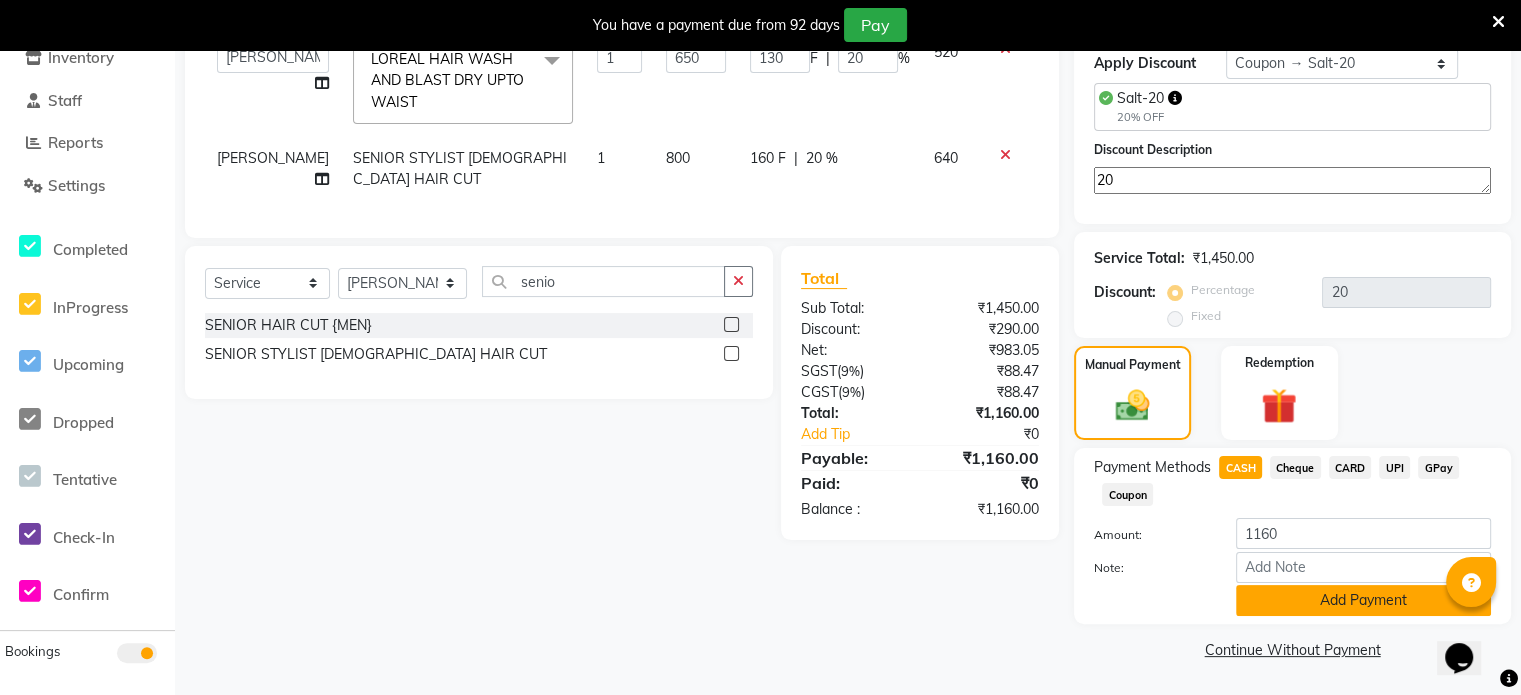 click on "Add Payment" 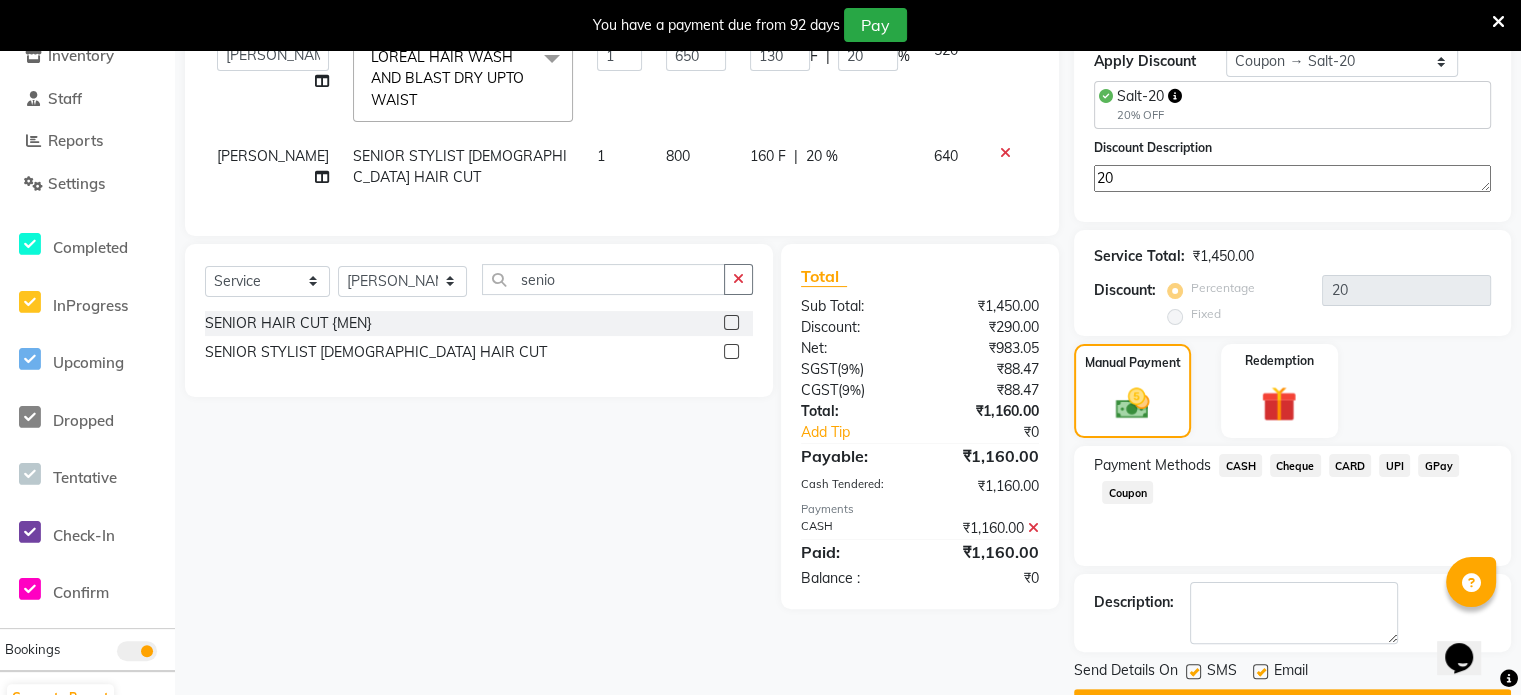scroll, scrollTop: 405, scrollLeft: 0, axis: vertical 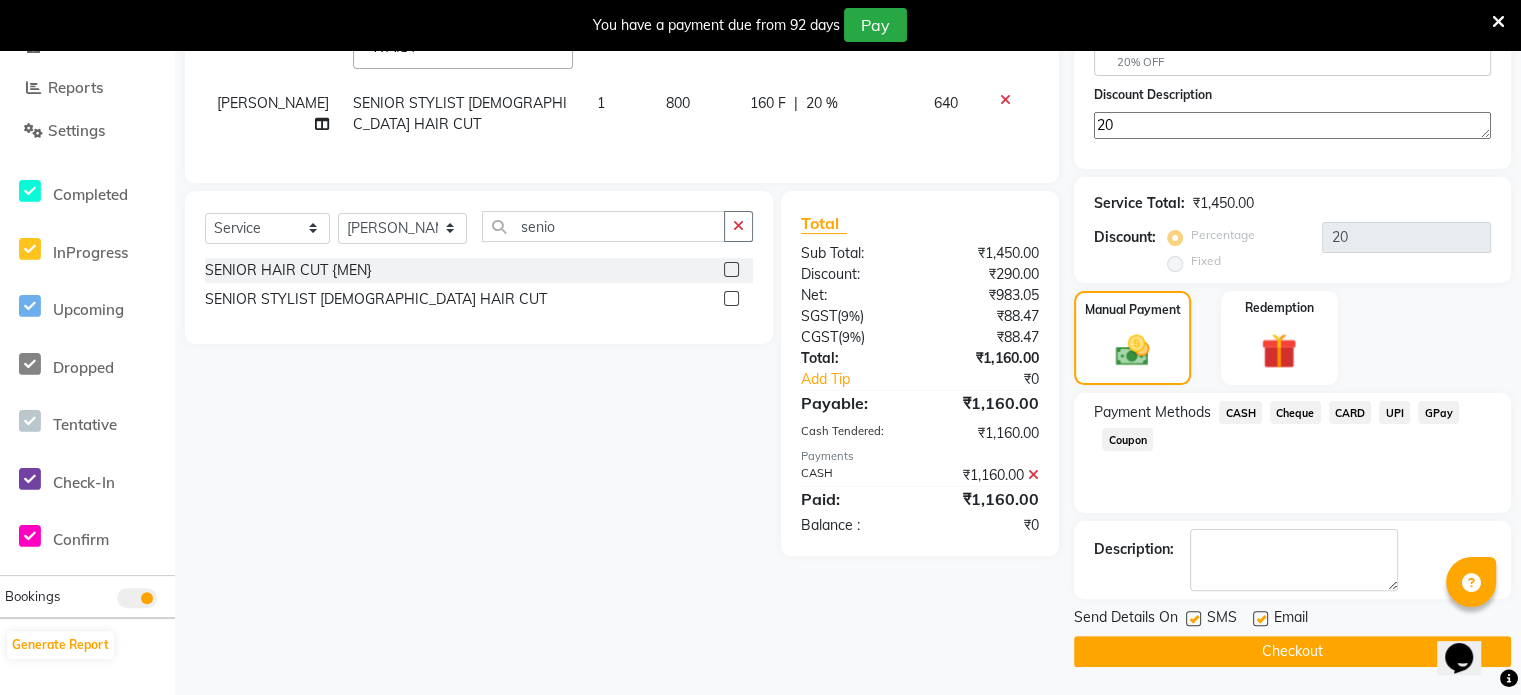 click on "Checkout" 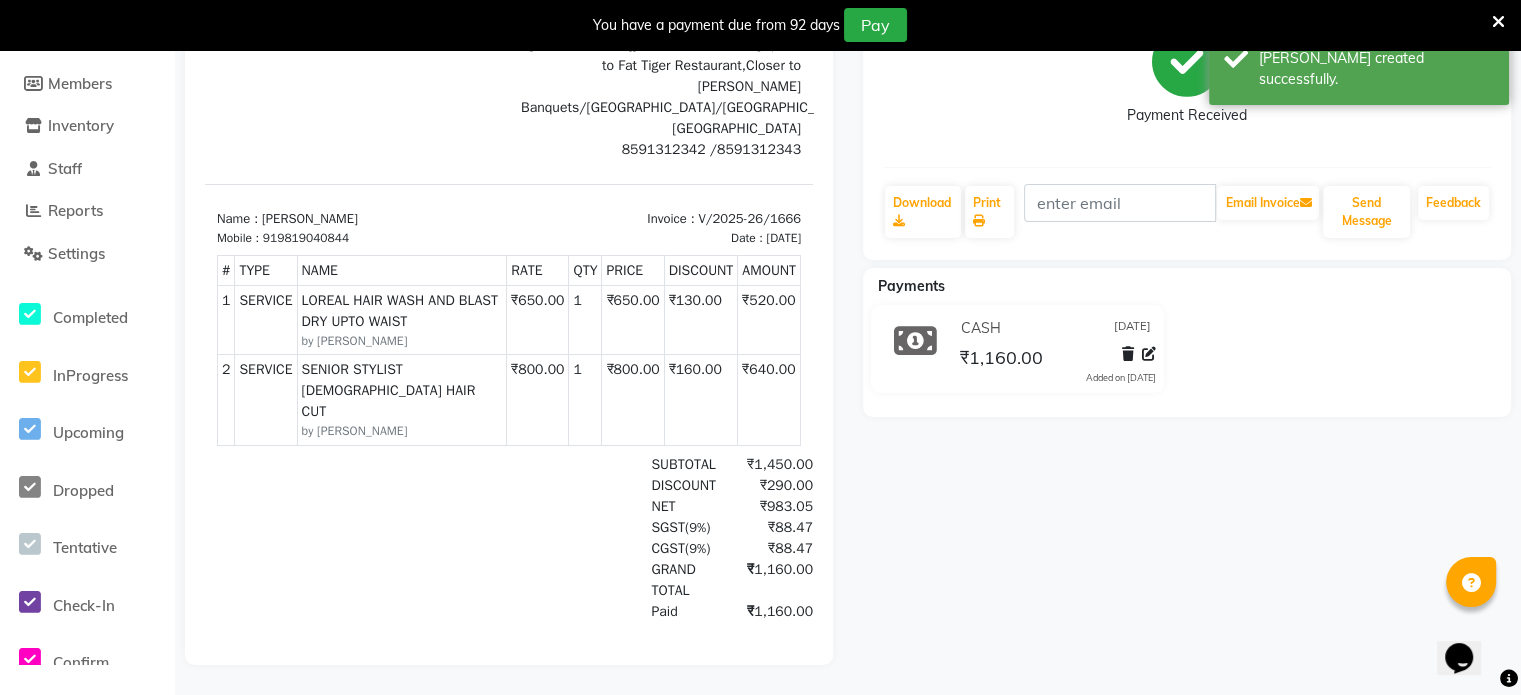 scroll, scrollTop: 0, scrollLeft: 0, axis: both 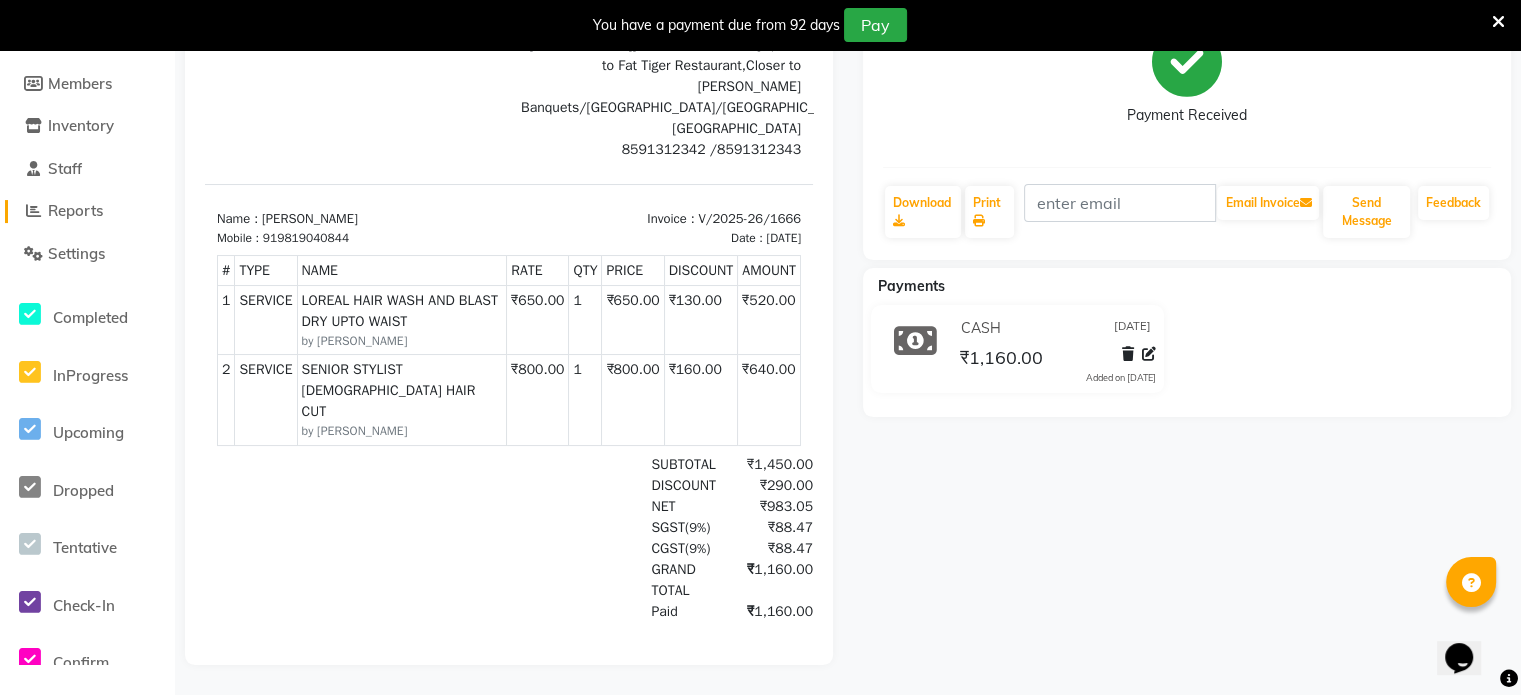 click on "Reports" 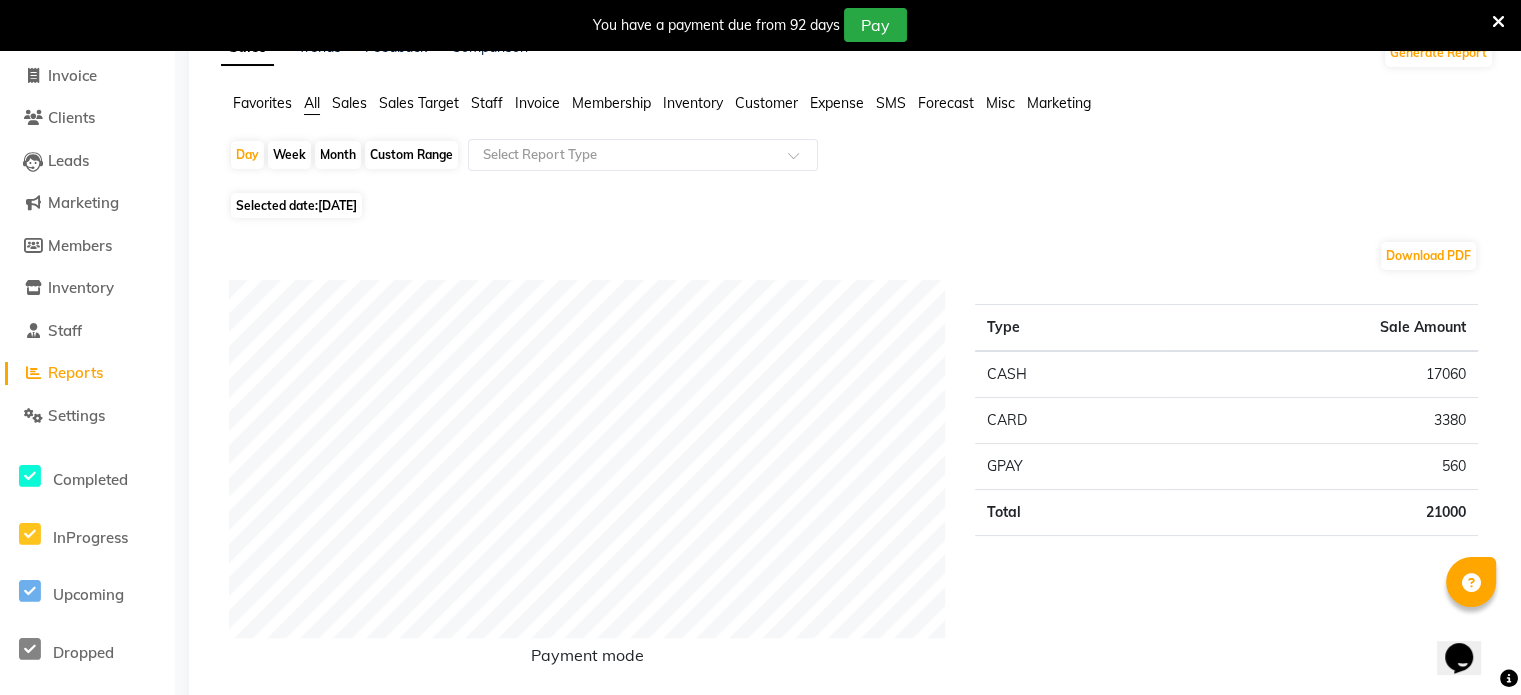 scroll, scrollTop: 0, scrollLeft: 0, axis: both 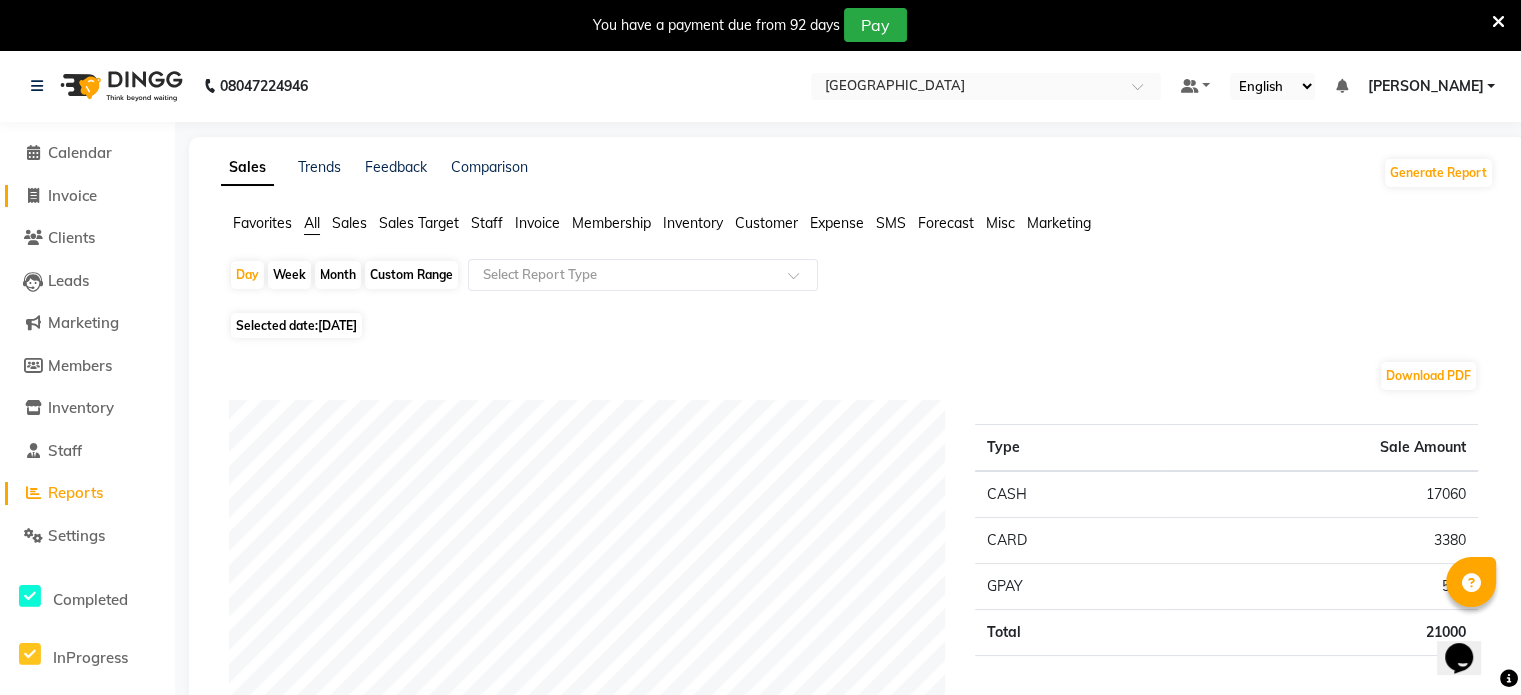 click on "Invoice" 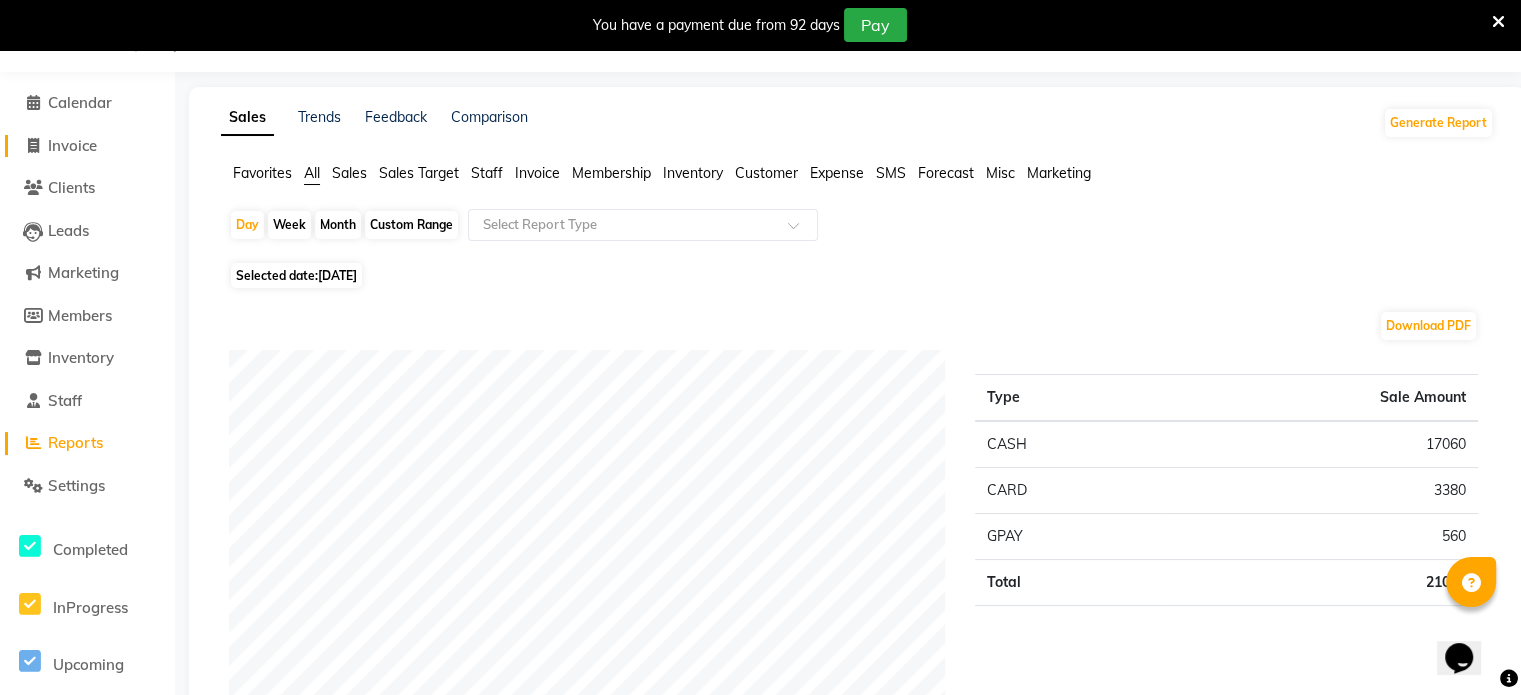 select on "service" 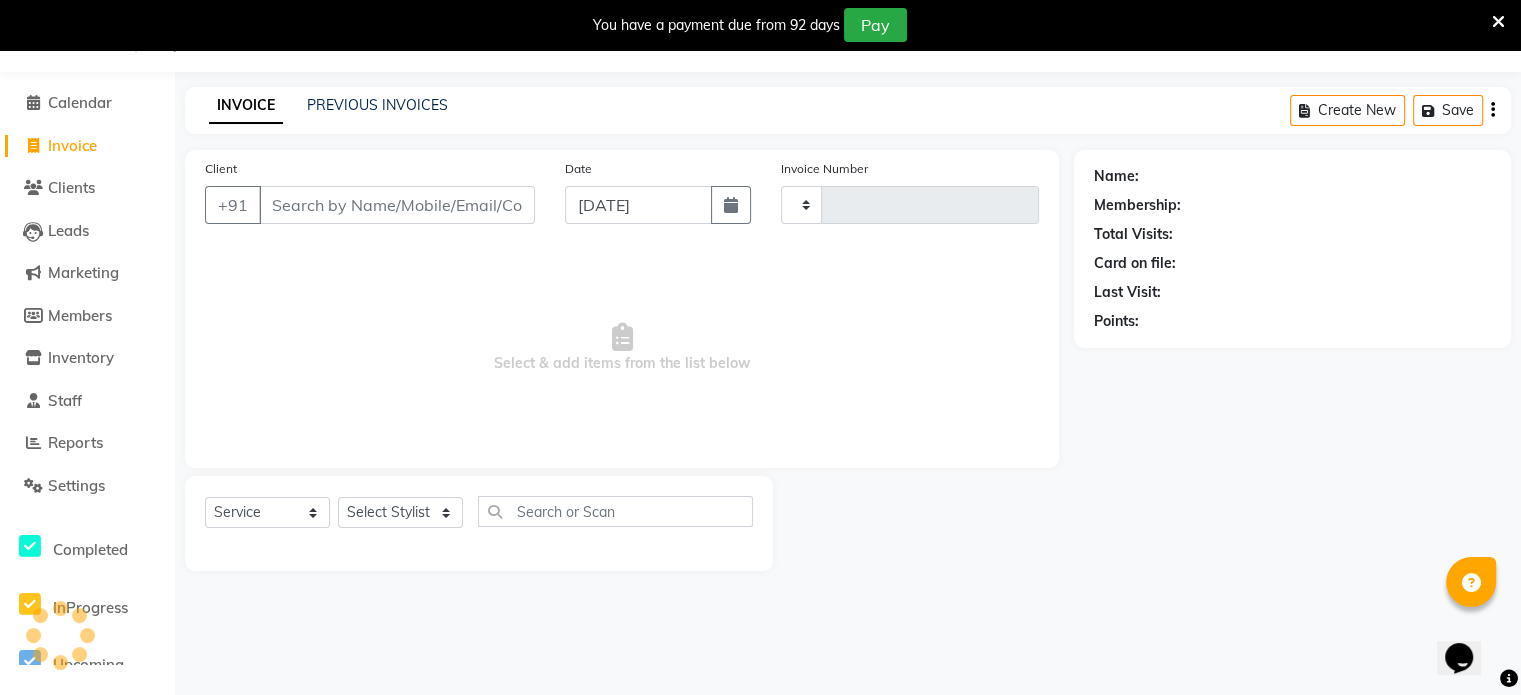 type on "1667" 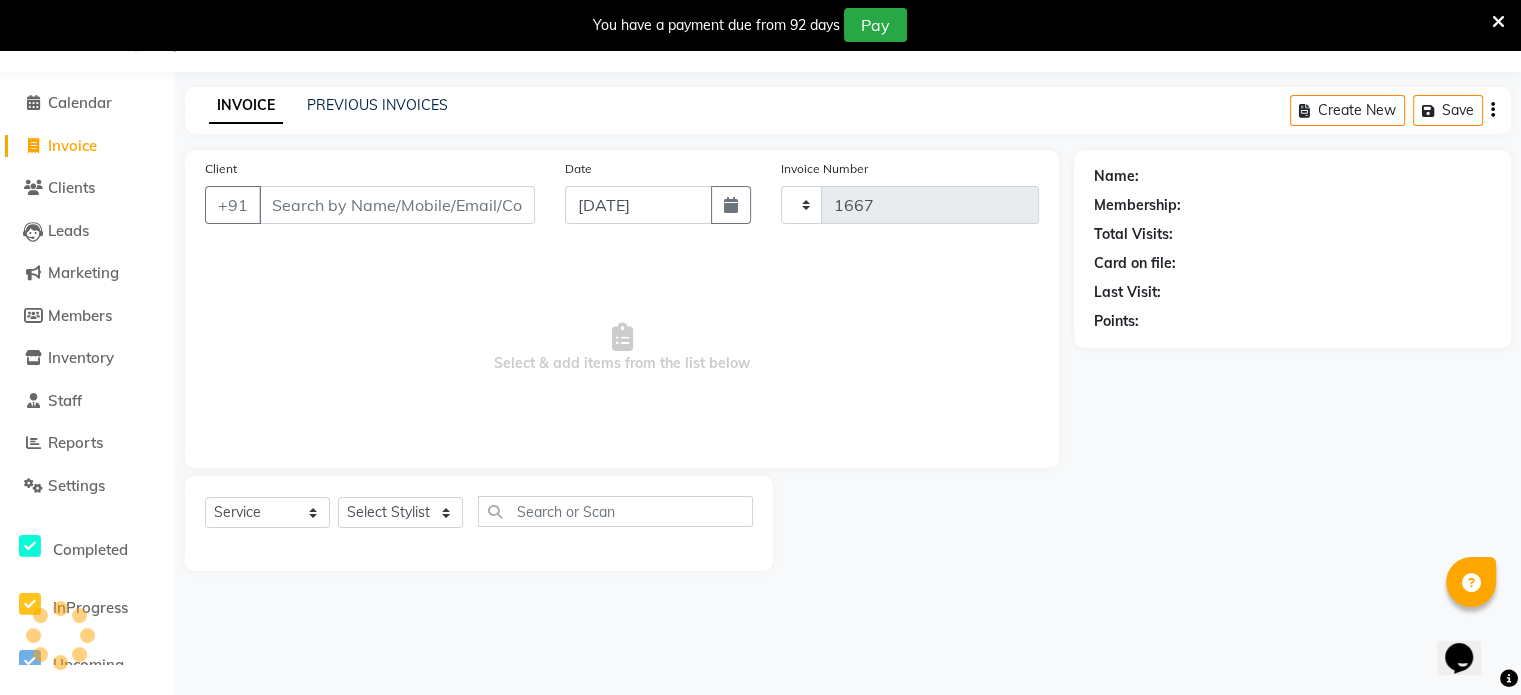 select on "8096" 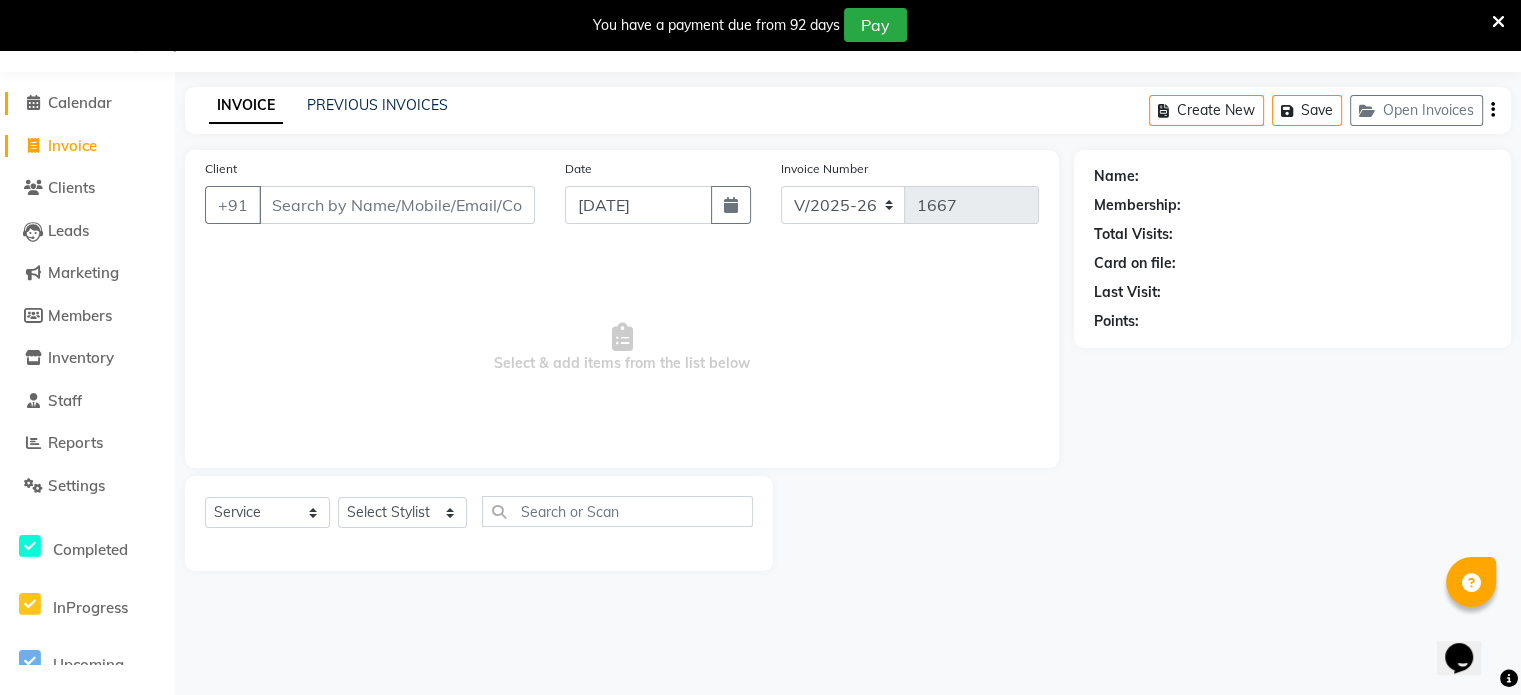 click on "Calendar" 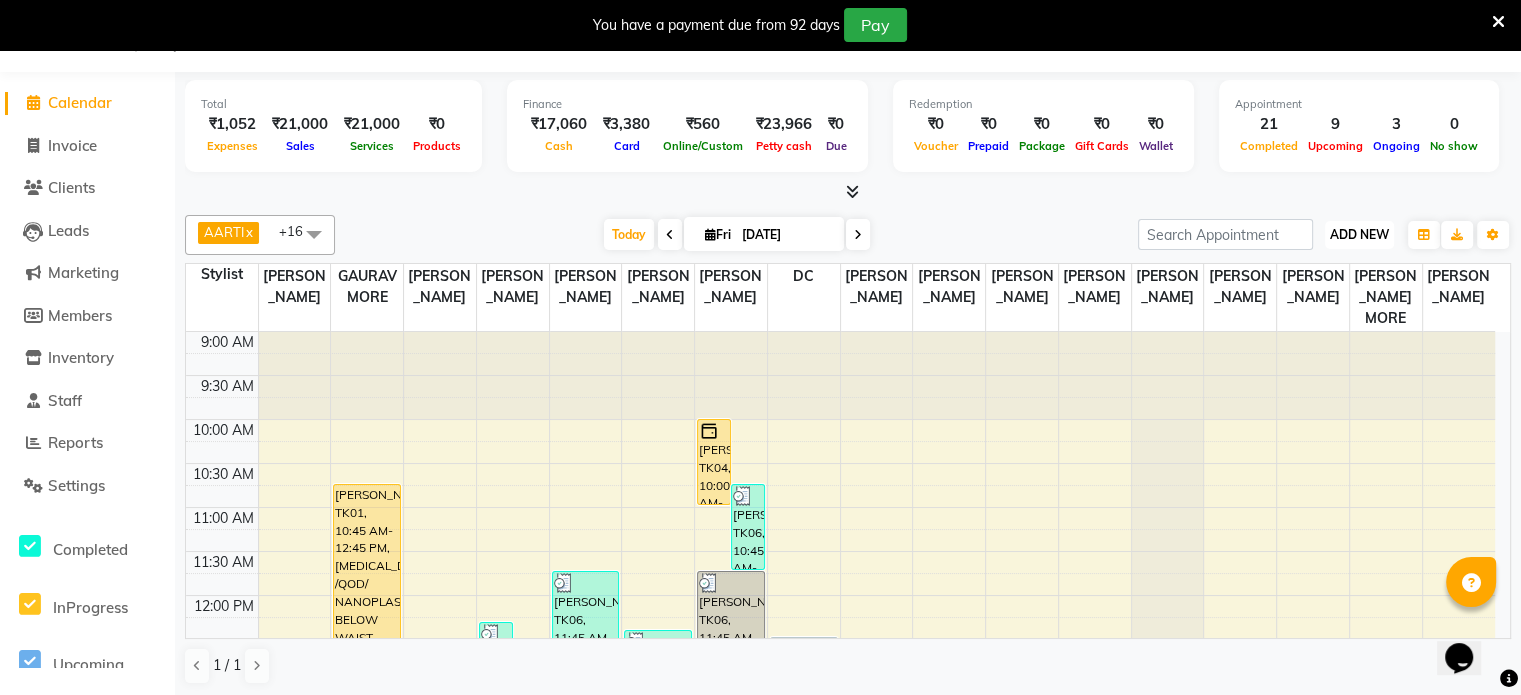 click on "ADD NEW" at bounding box center (1359, 234) 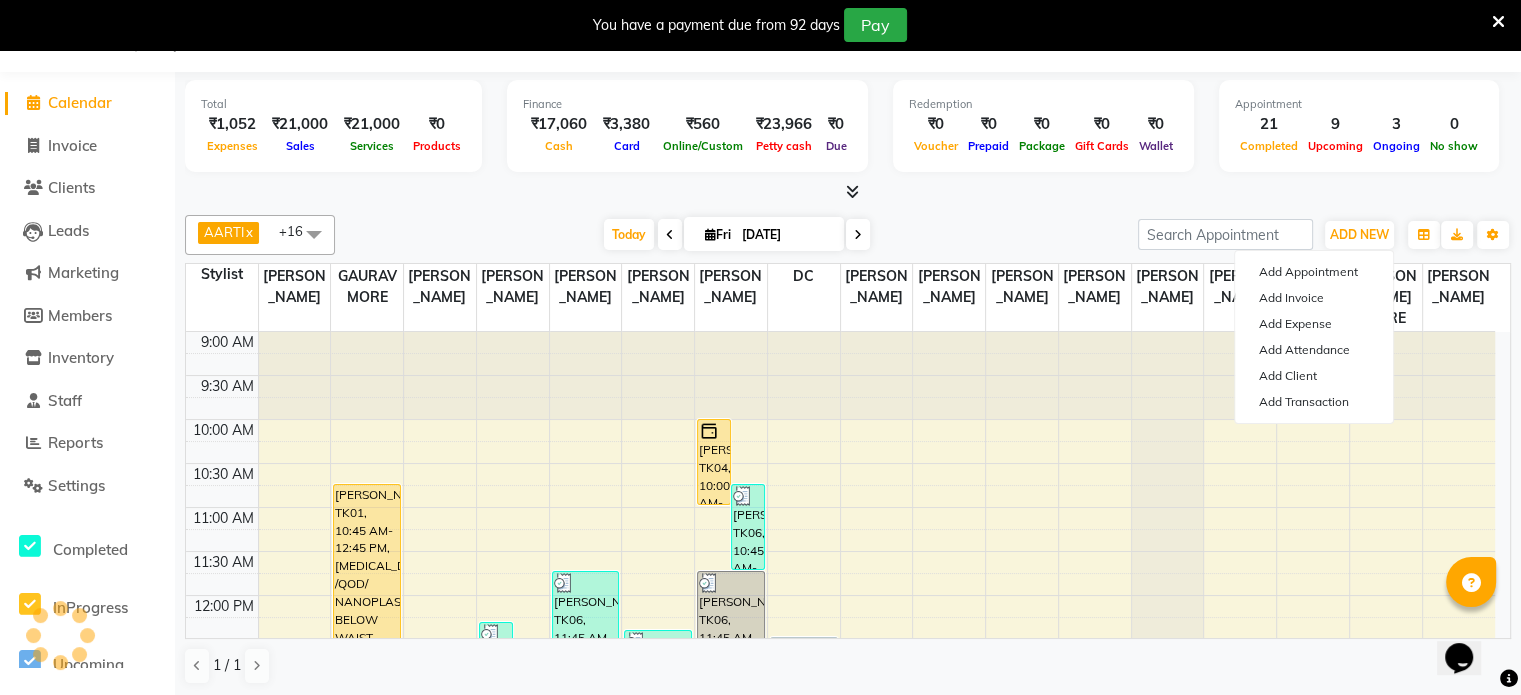 click on "₹1,052" at bounding box center [232, 124] 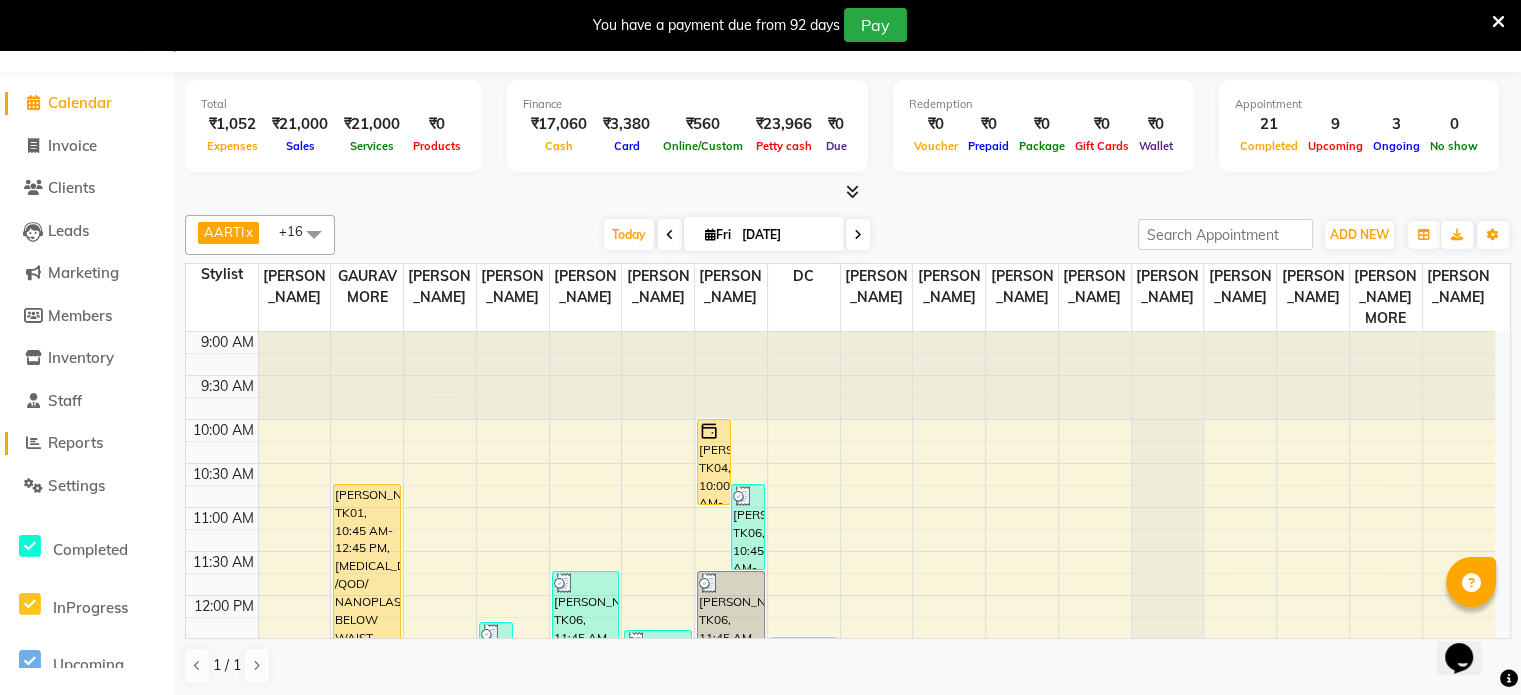 click on "Reports" 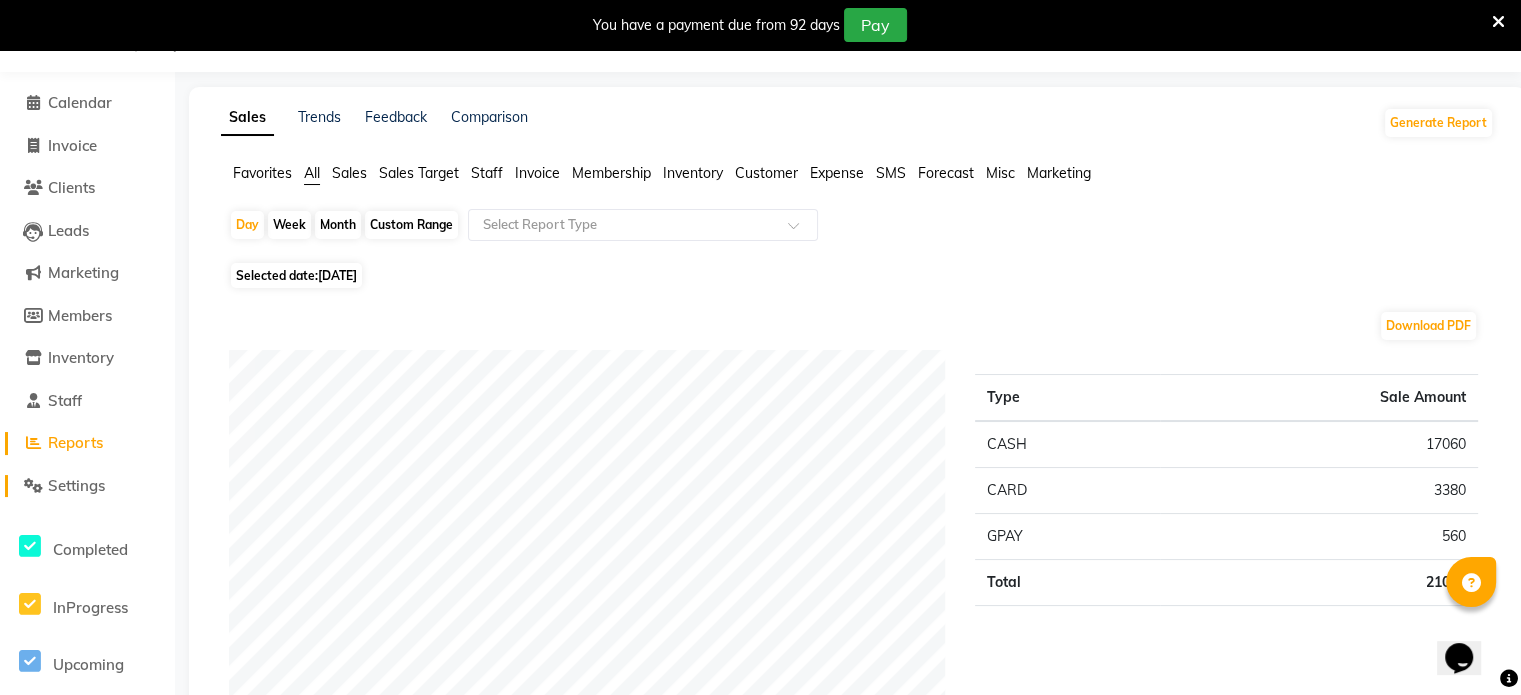 click on "Settings" 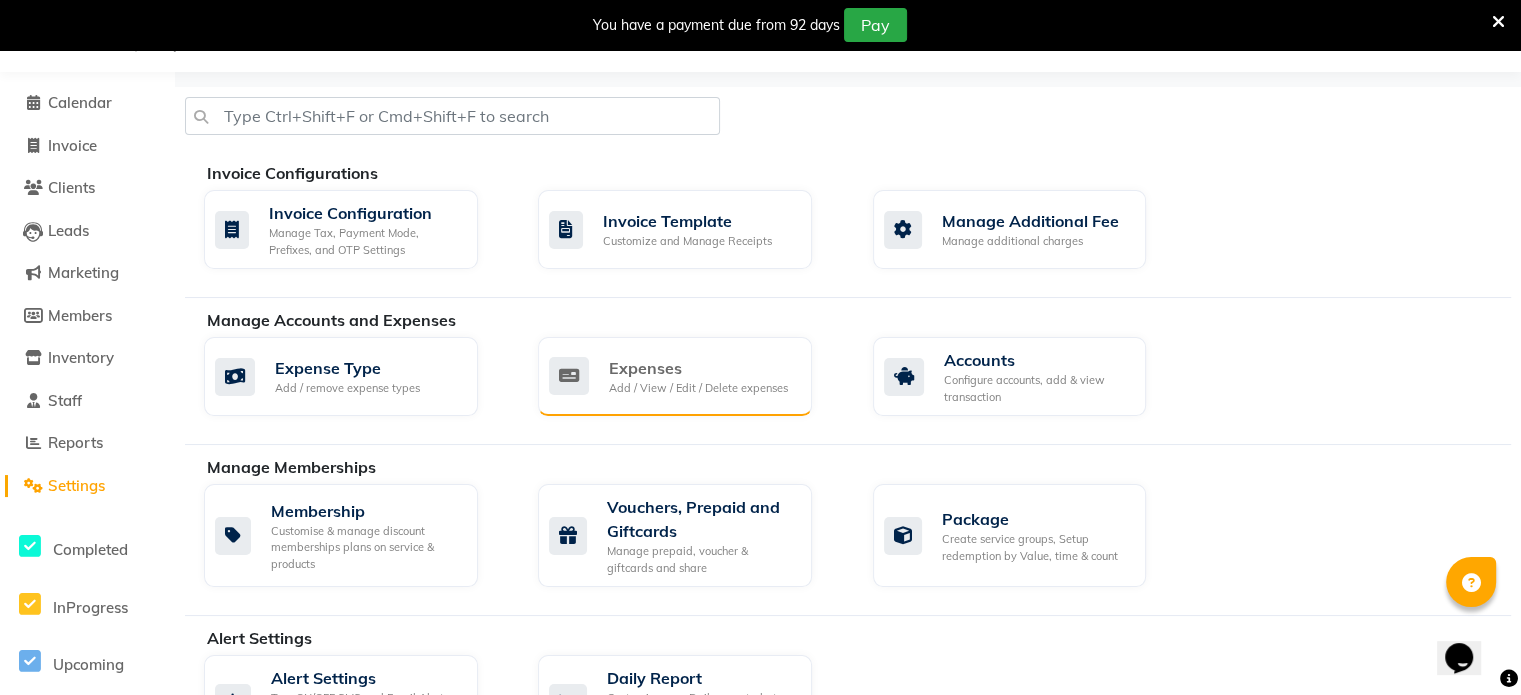 click on "Expenses" 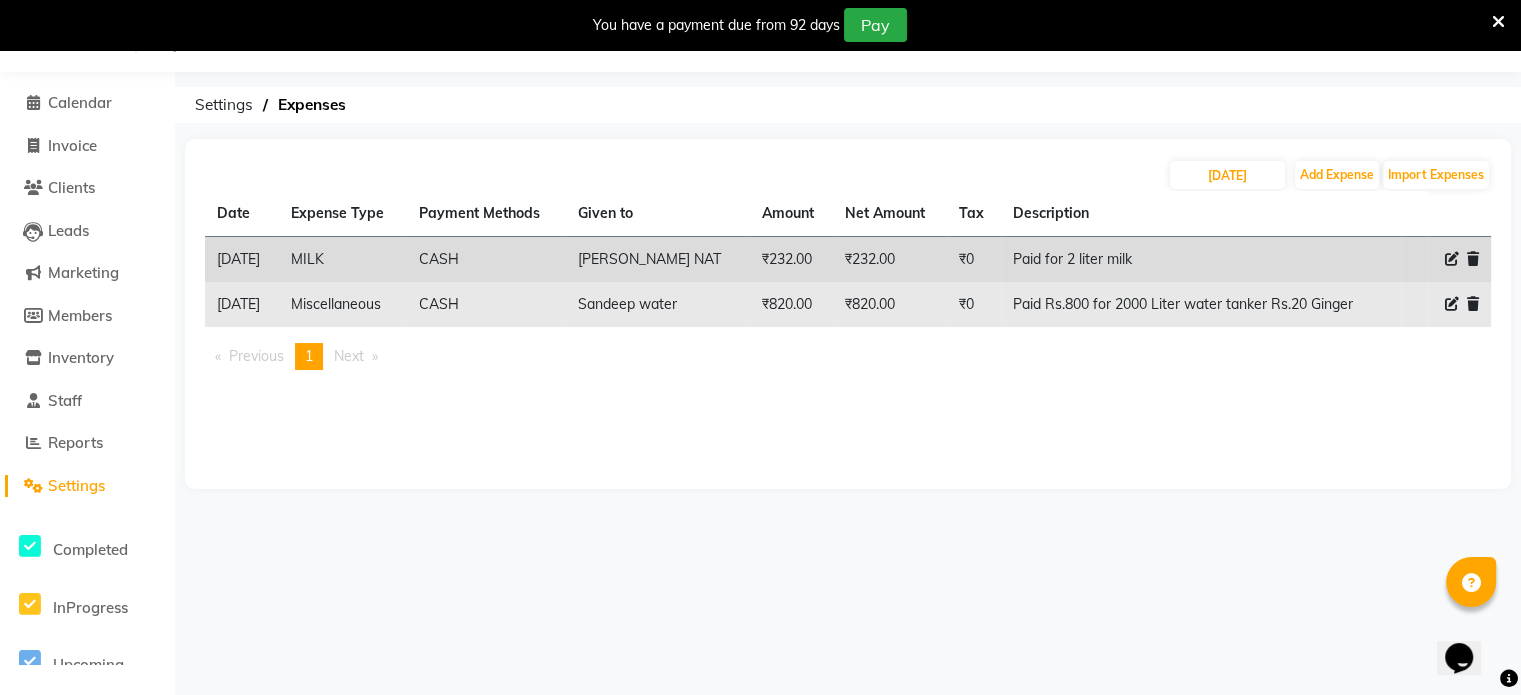 click 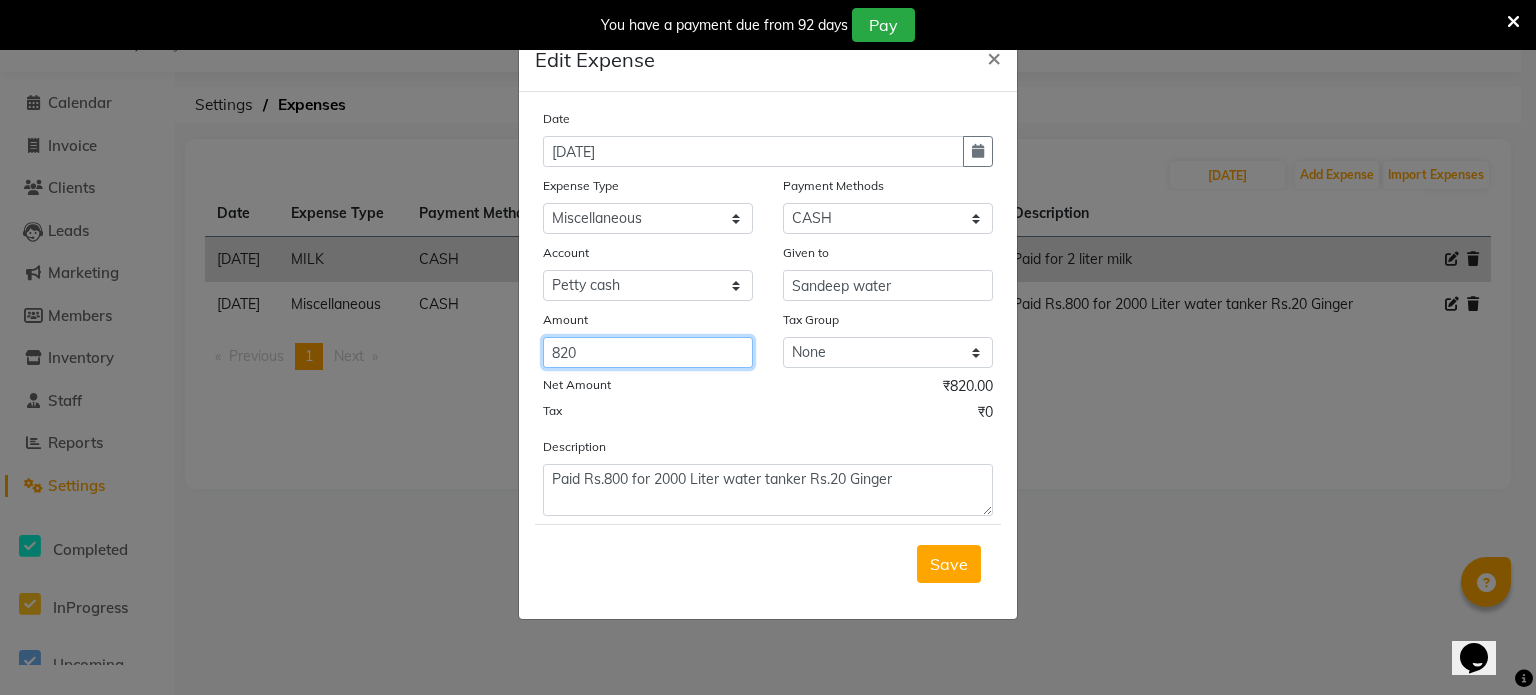 click on "820" 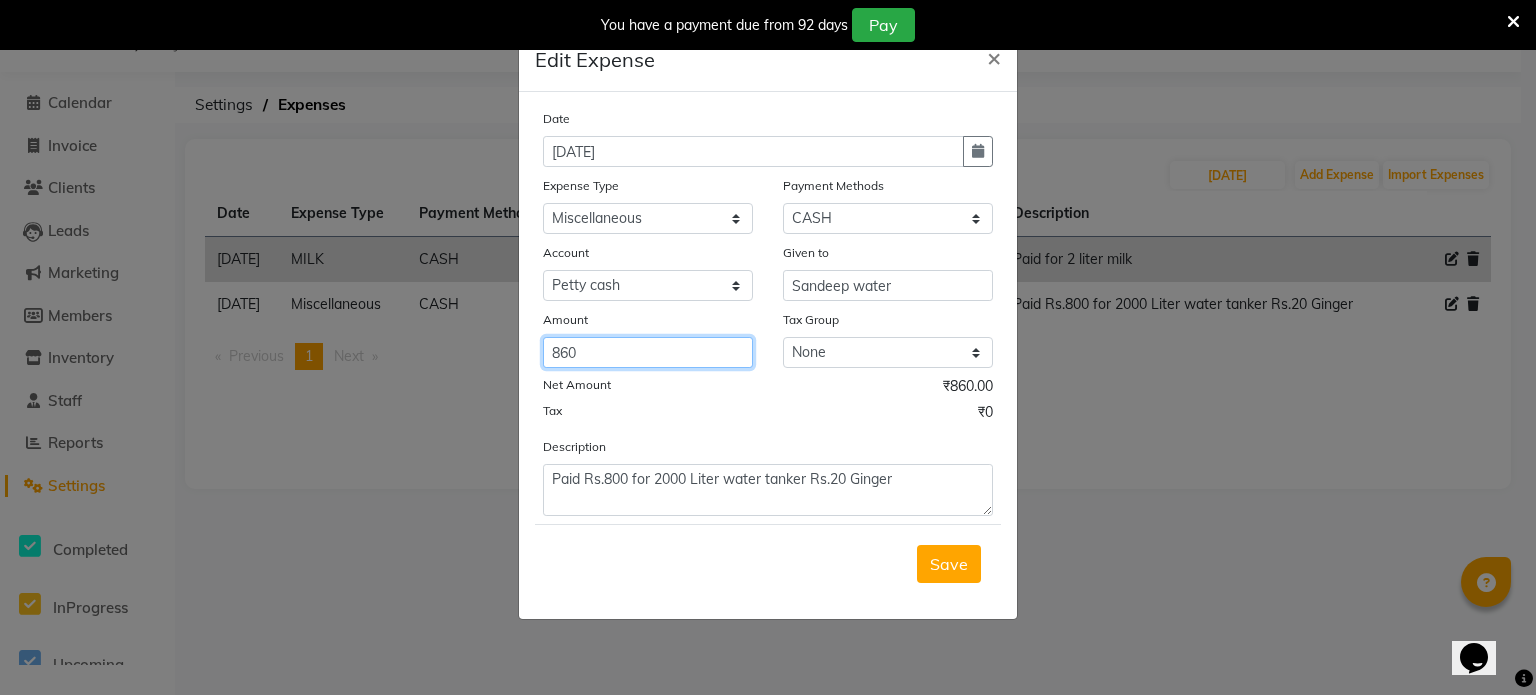 type on "860" 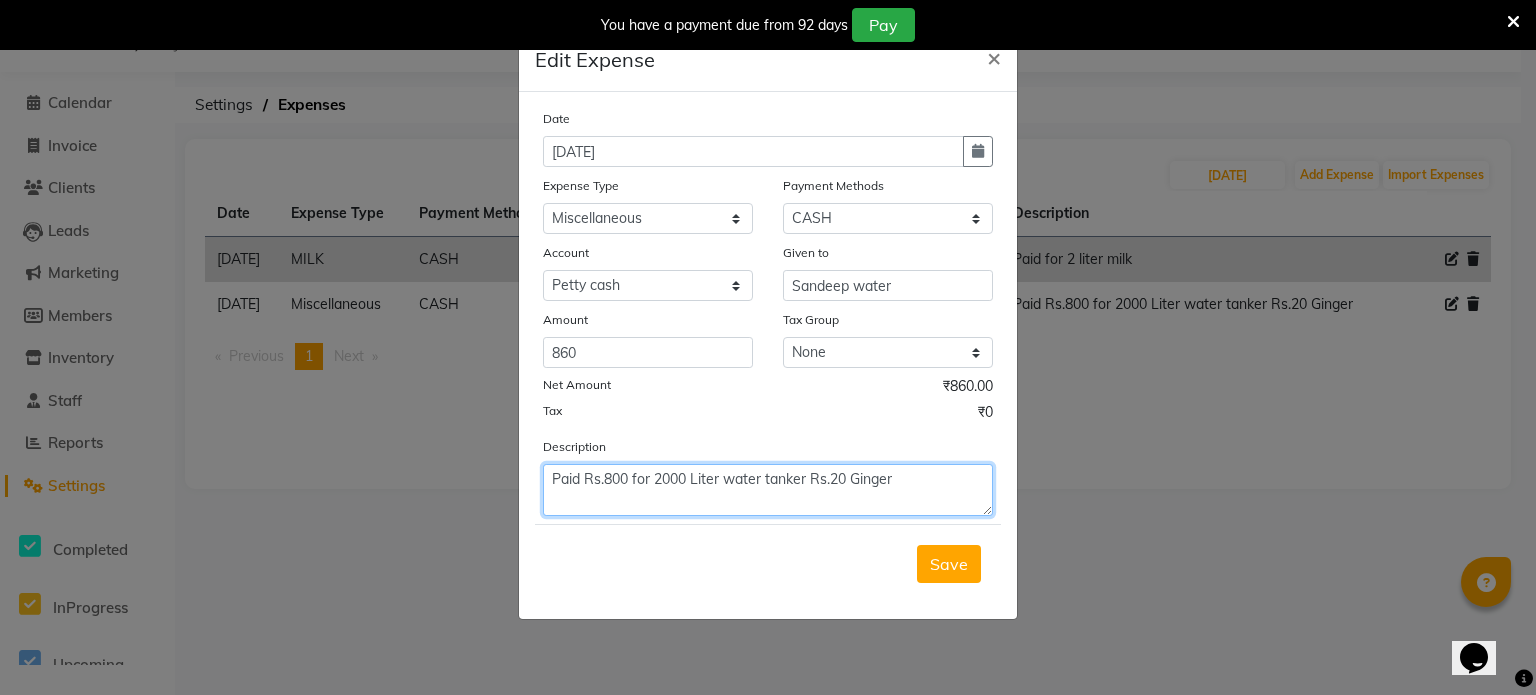 click on "Paid Rs.800 for 2000 Liter water tanker Rs.20 Ginger" 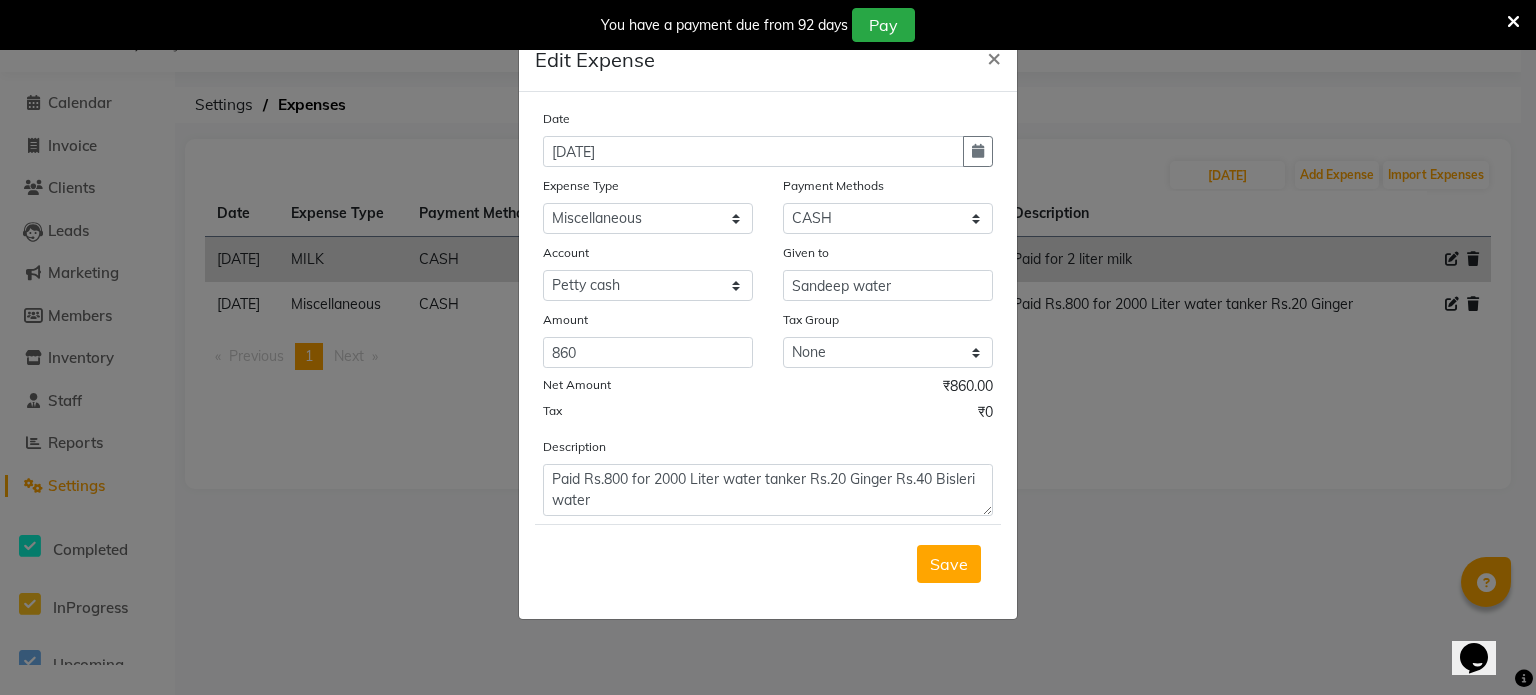 drag, startPoint x: 950, startPoint y: 561, endPoint x: 944, endPoint y: 524, distance: 37.48333 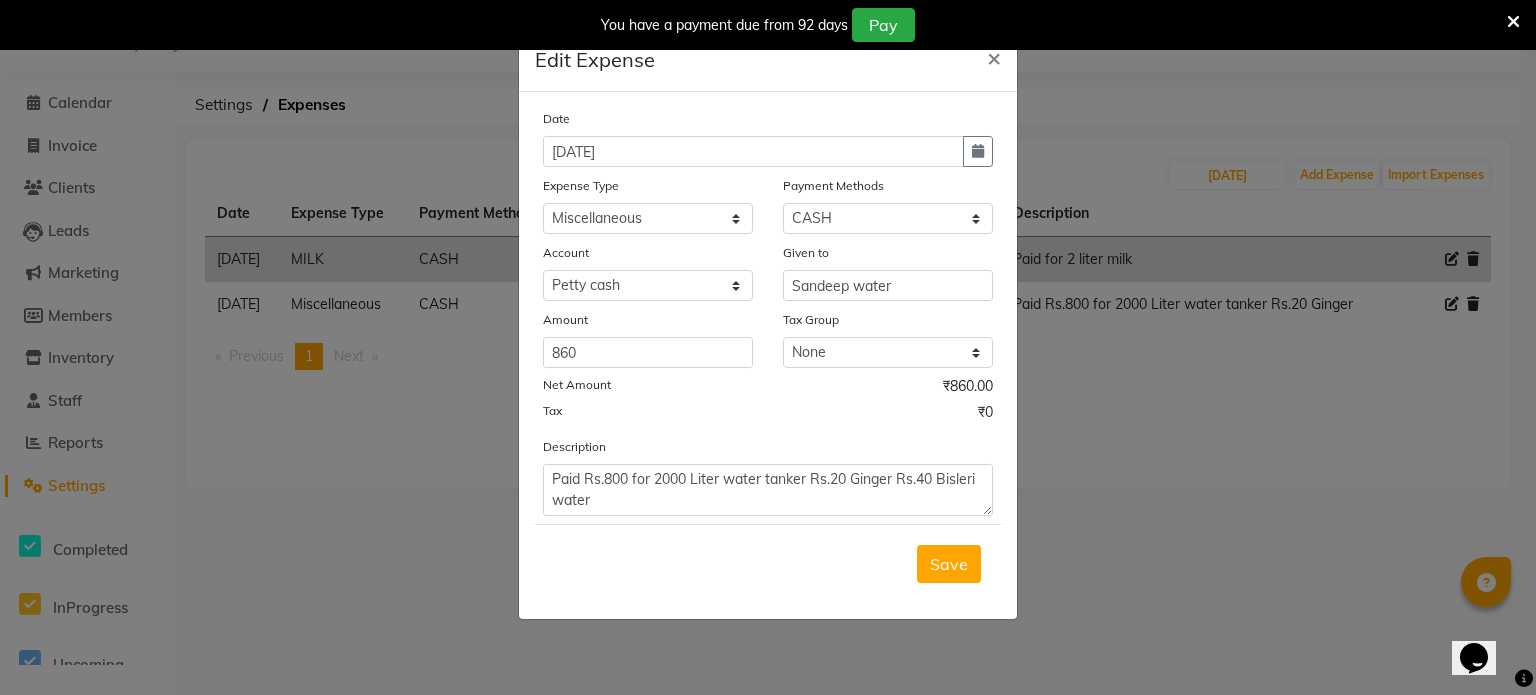 click on "Date 11-07-2025 Expense Type Select Advance Salary Bank charges Cash transfer to bank Cash transfer to hub Client Snacks Clinical charges Equipment Govt fee Incentive International purchase Maintenance Marketing MEMBERSHIP MILK Miscellaneous MRA Other Pantry Prepaid Product Rent Salary Staff Snacks Tax Tea & Refreshment Utilities Payment Methods Select CASH Cheque CARD UPI GPay Wallet Points Coupon Prepaid Package Voucher Account Select Petty cash Default account Given to Sandeep water Amount 860 Tax Group None GST Net Amount ₹860.00 Tax ₹0 Description Paid Rs.800 for 2000 Liter water tanker Rs.20 Ginger Rs.40 Bisleri water  Save" 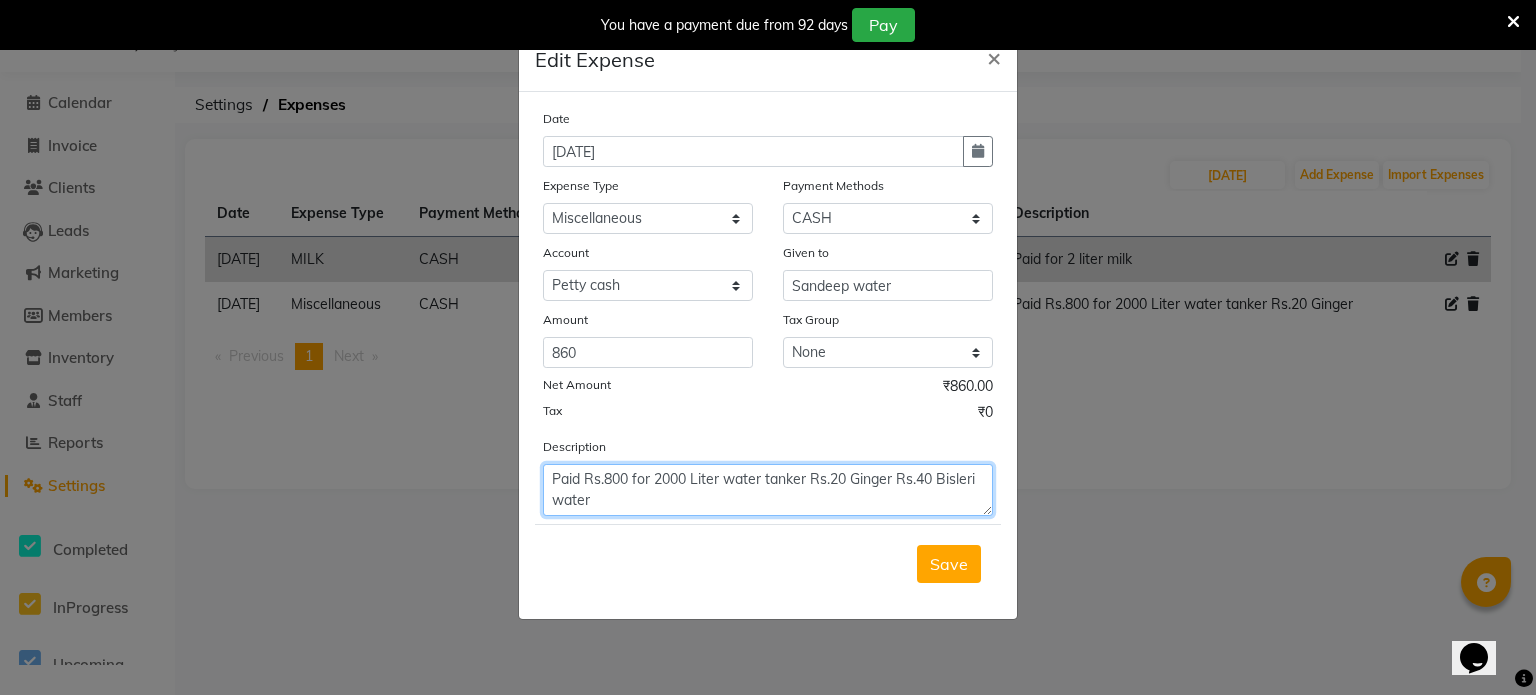click on "Paid Rs.800 for 2000 Liter water tanker Rs.20 Ginger Rs.40 Bisleri water" 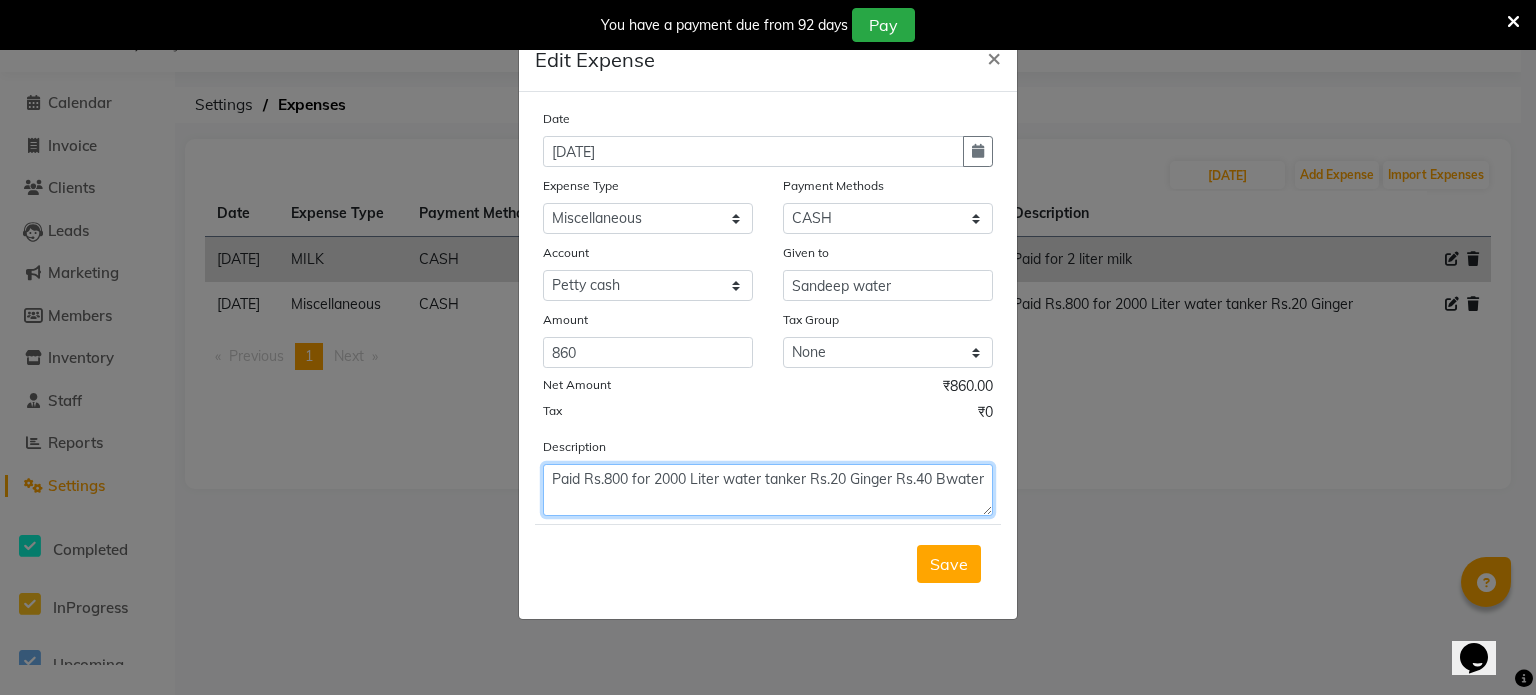 click on "Paid Rs.800 for 2000 Liter water tanker Rs.20 Ginger Rs.40 Bwater" 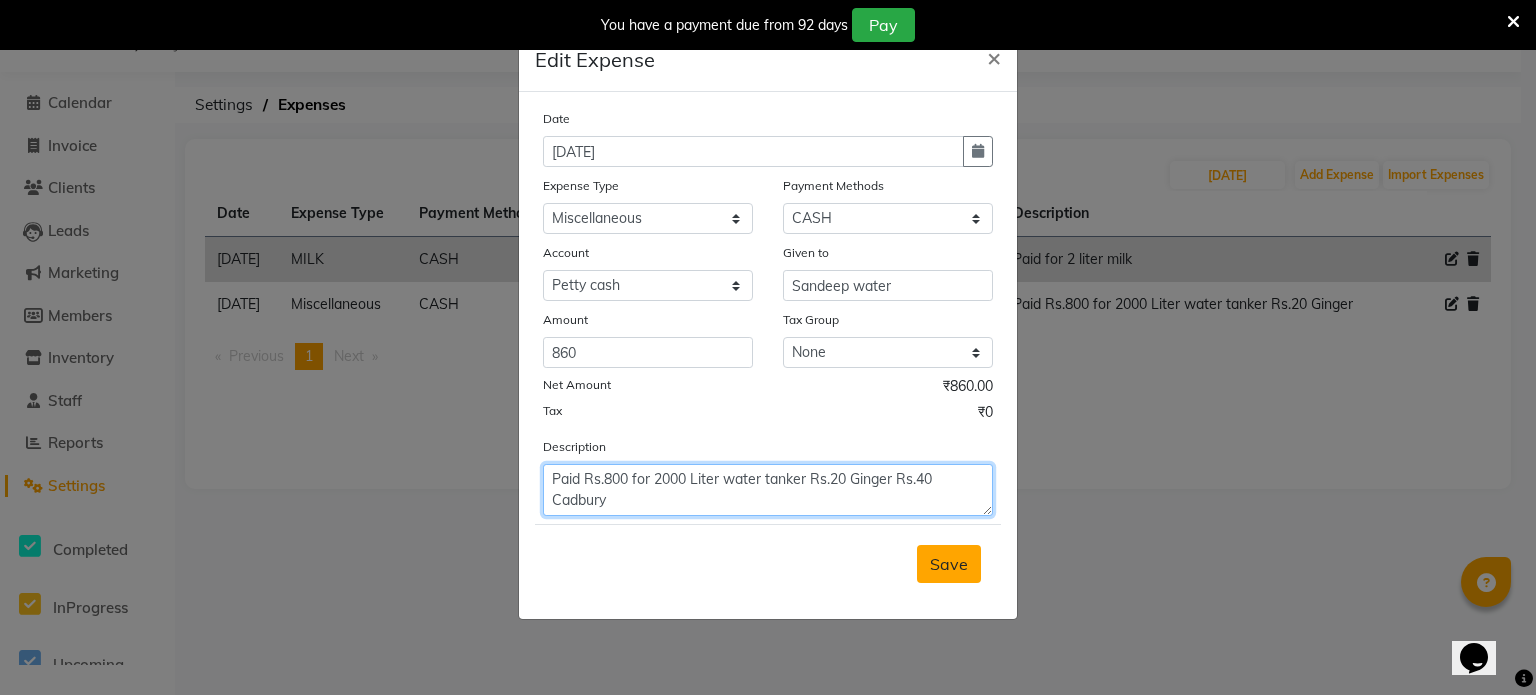 type on "Paid Rs.800 for 2000 Liter water tanker Rs.20 Ginger Rs.40 Cadbury" 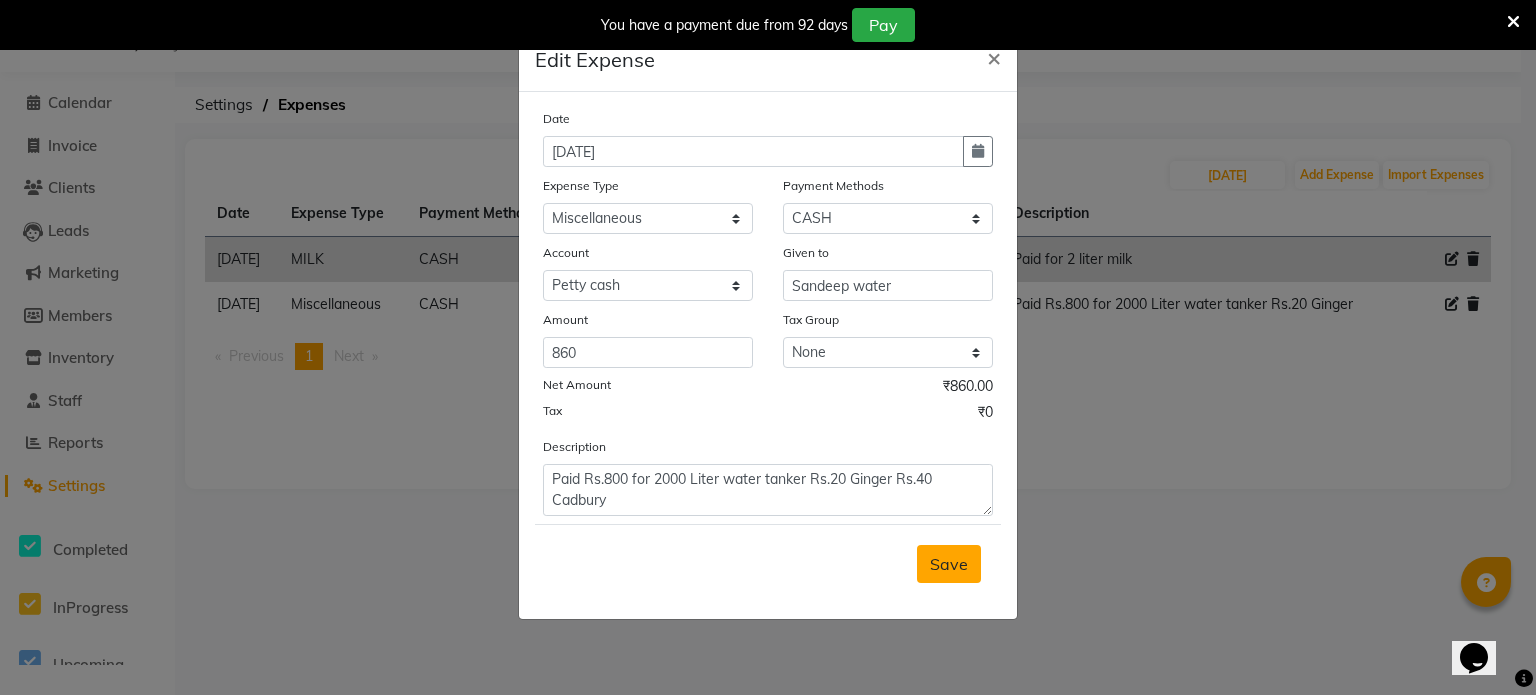 click on "Save" at bounding box center [949, 564] 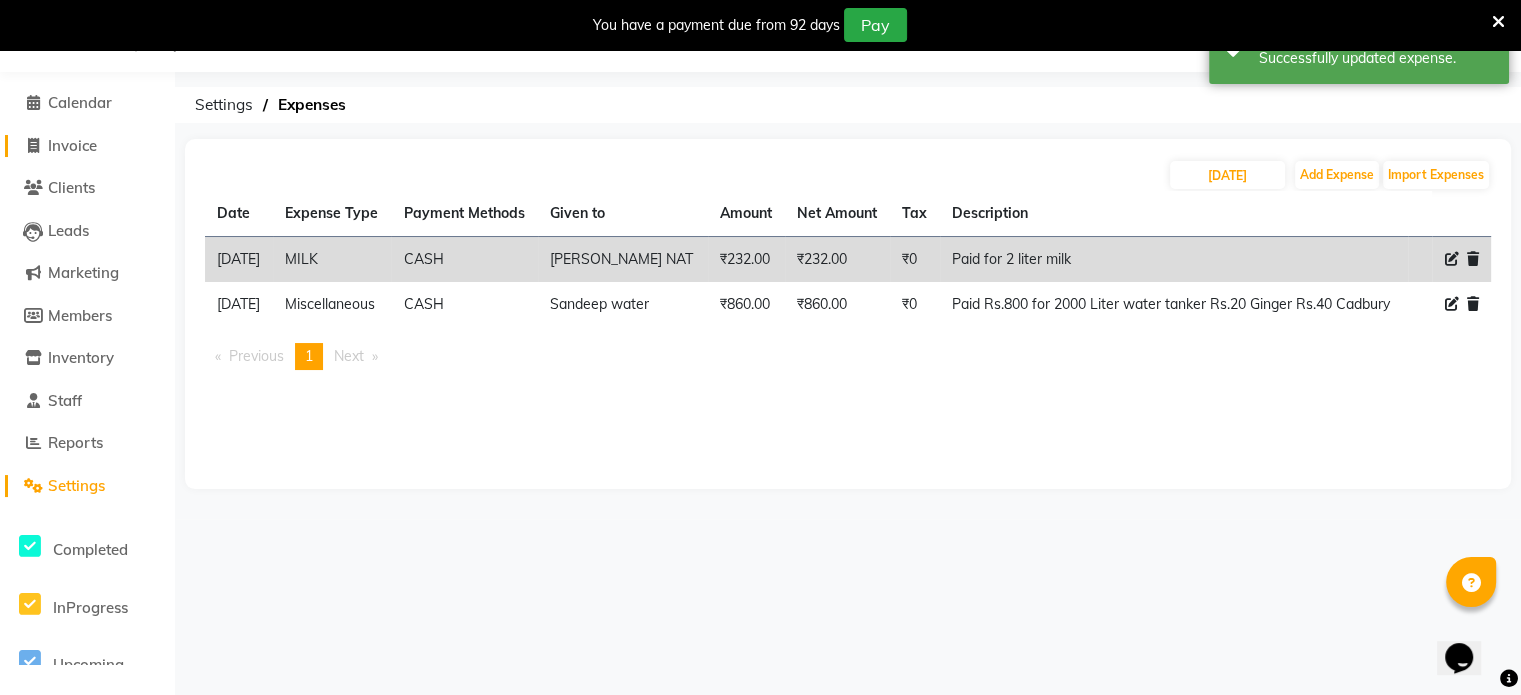 click on "Invoice" 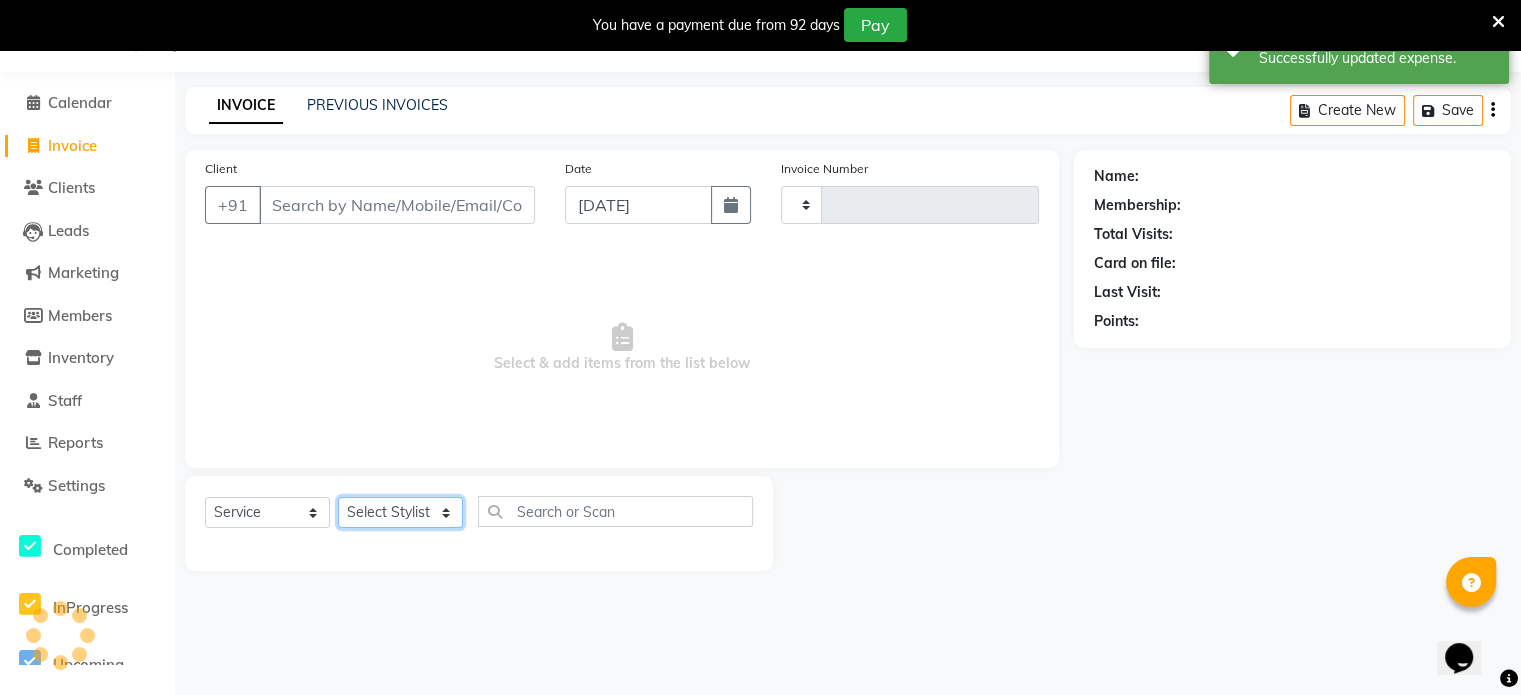 click on "Select Stylist" 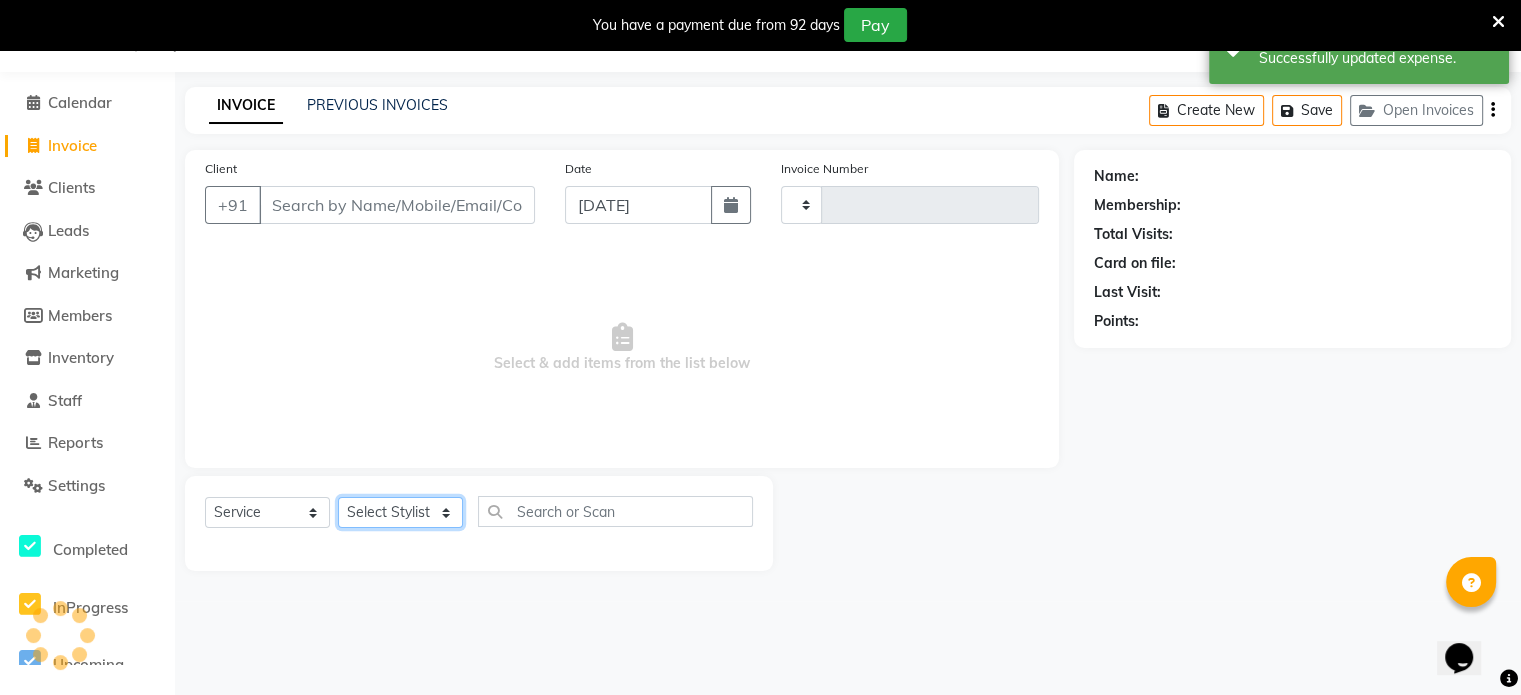 type on "1667" 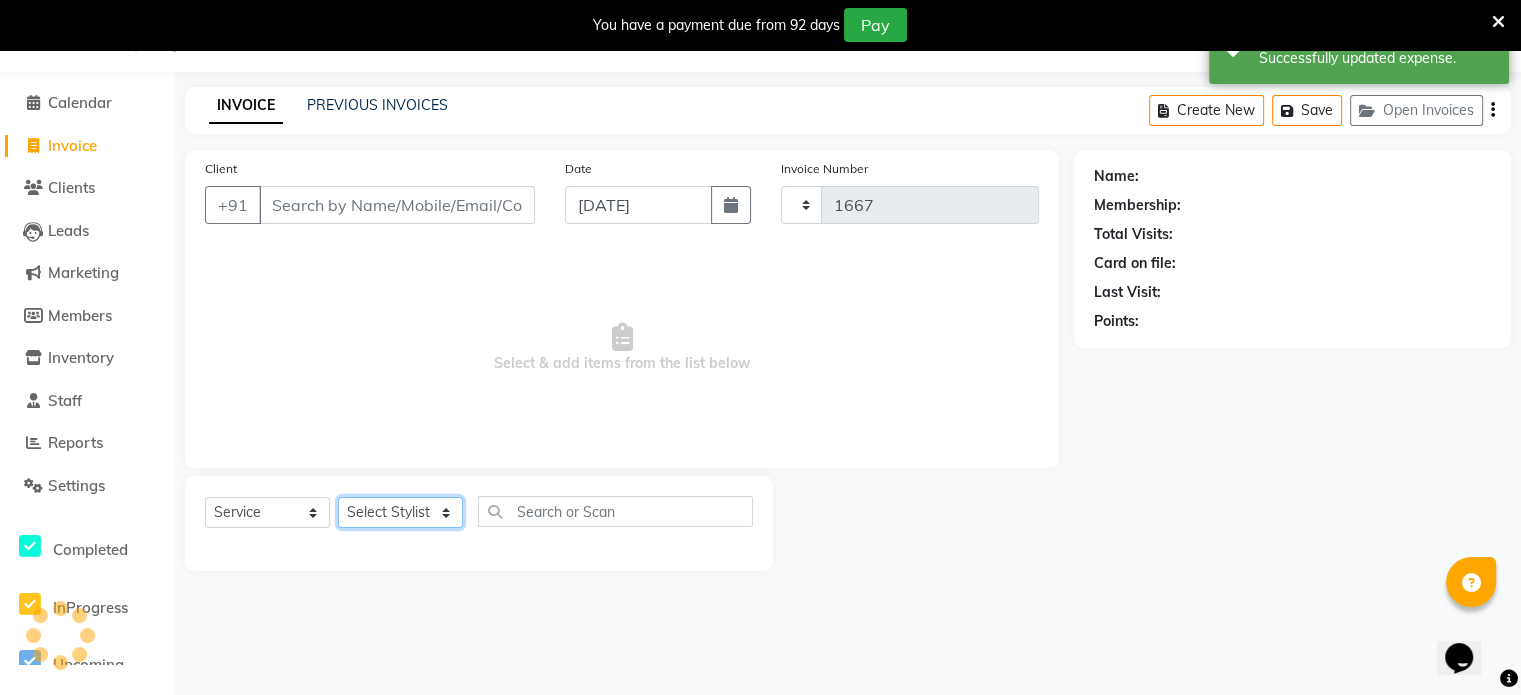 select on "8096" 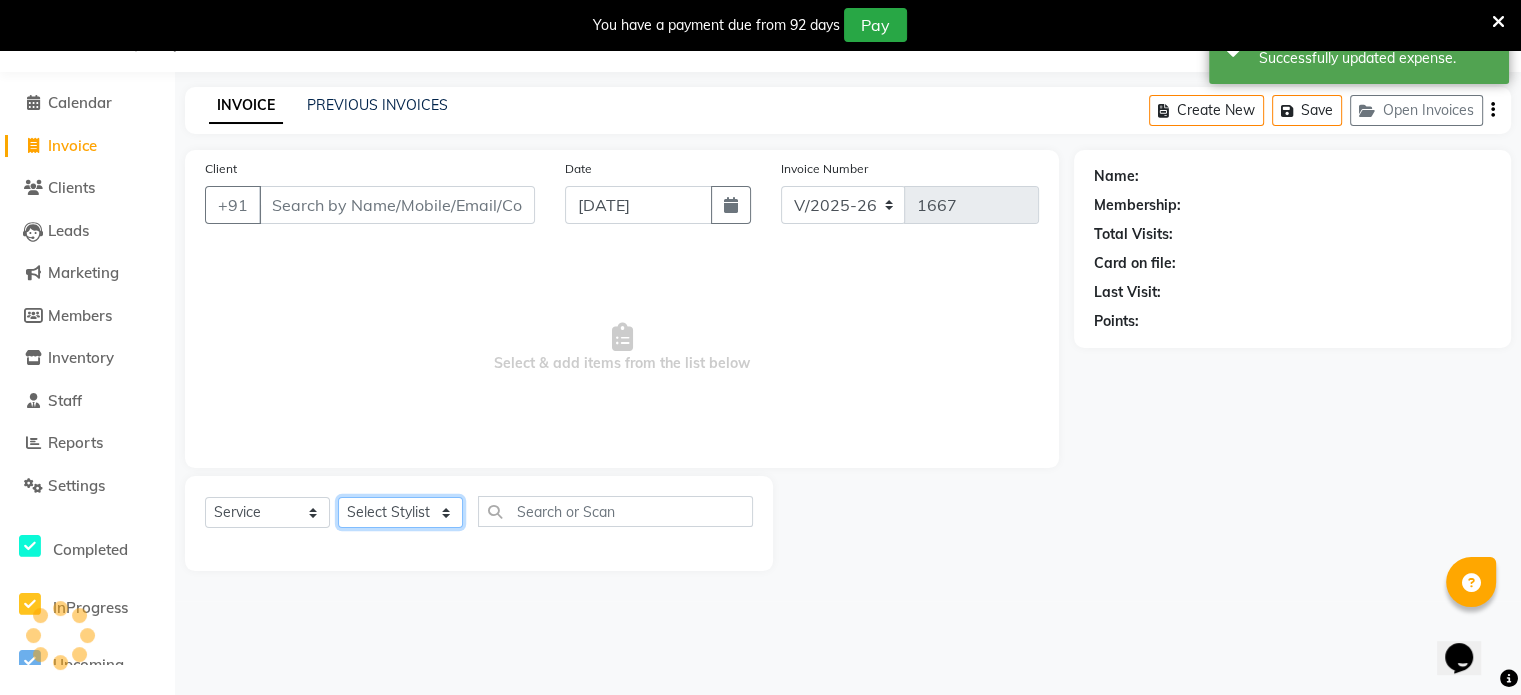 drag, startPoint x: 380, startPoint y: 507, endPoint x: 366, endPoint y: 509, distance: 14.142136 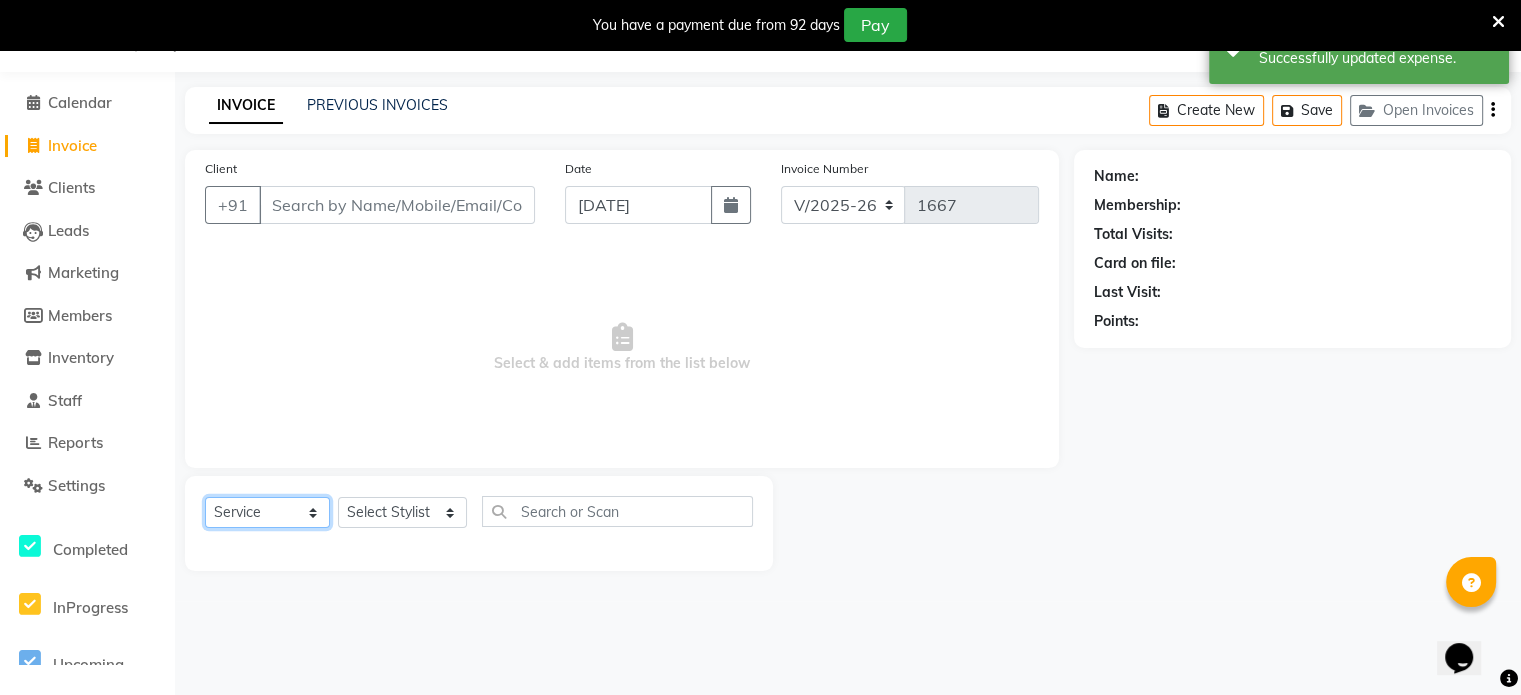 click on "Select  Service  Product  Membership  Package Voucher Prepaid Gift Card" 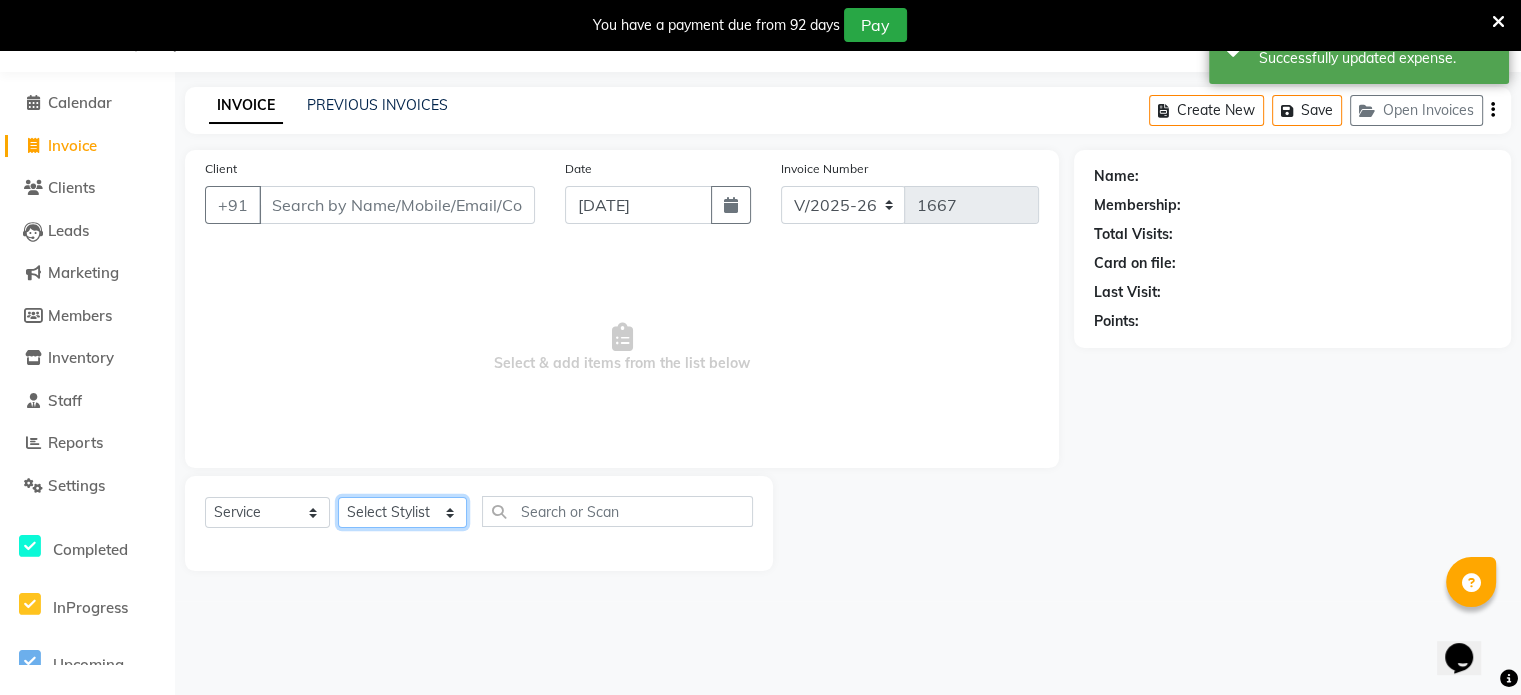 click on "Select Stylist [PERSON_NAME] NAT [PERSON_NAME] [PERSON_NAME] [PERSON_NAME] [PERSON_NAME] [PERSON_NAME] MORE  [PERSON_NAME] [PERSON_NAME] DC [PERSON_NAME] [PERSON_NAME] [PERSON_NAME] [PERSON_NAME]  [PERSON_NAME] [PERSON_NAME] GAURAV MORE [PERSON_NAME] MANE [PERSON_NAME] [PERSON_NAME] [PERSON_NAME] [PERSON_NAME] PARWATHIA [PERSON_NAME] [MEDICAL_DATA][PERSON_NAME] NOOR [PERSON_NAME] [PERSON_NAME] [PERSON_NAME] [PERSON_NAME] [PERSON_NAME] [PERSON_NAME] [PERSON_NAME] [PERSON_NAME] [PERSON_NAME] [PERSON_NAME] [PERSON_NAME] [PERSON_NAME] VIKRAM [PERSON_NAME]" 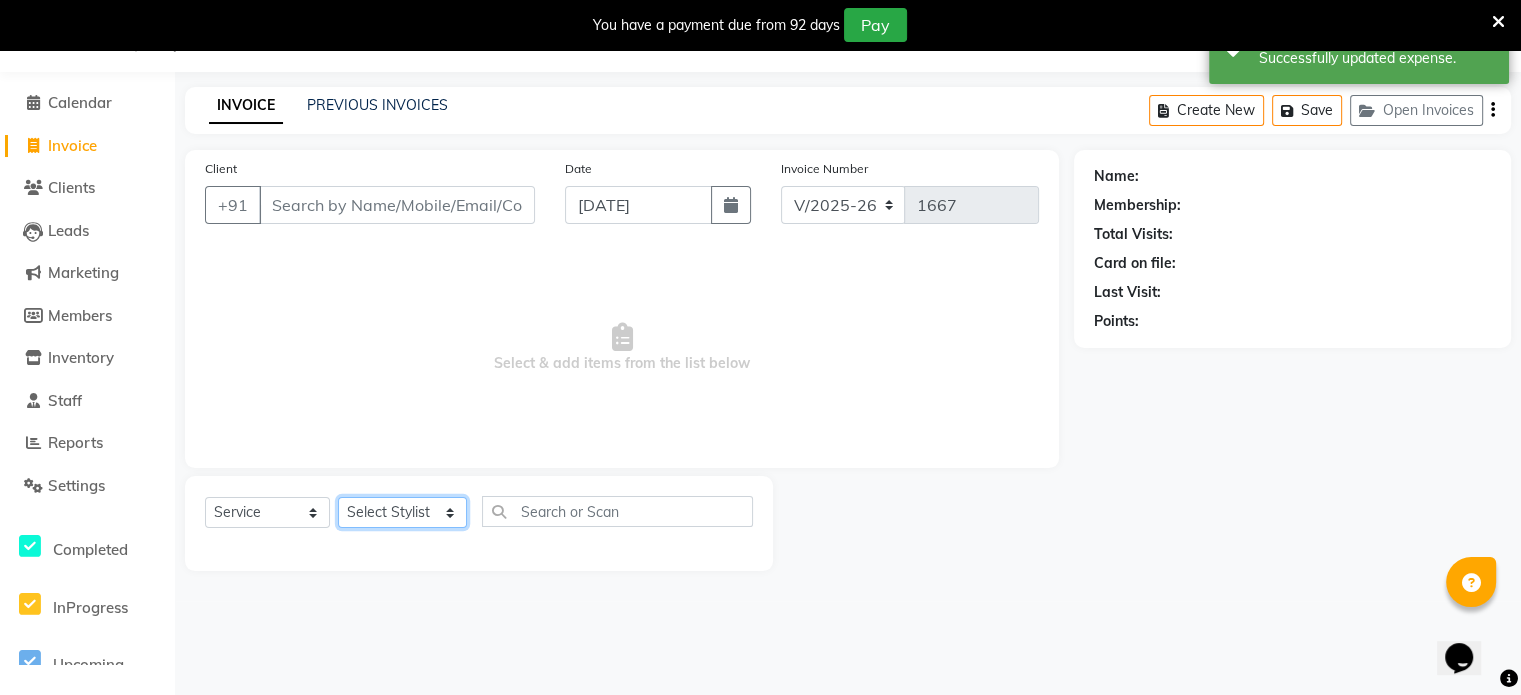 select on "85941" 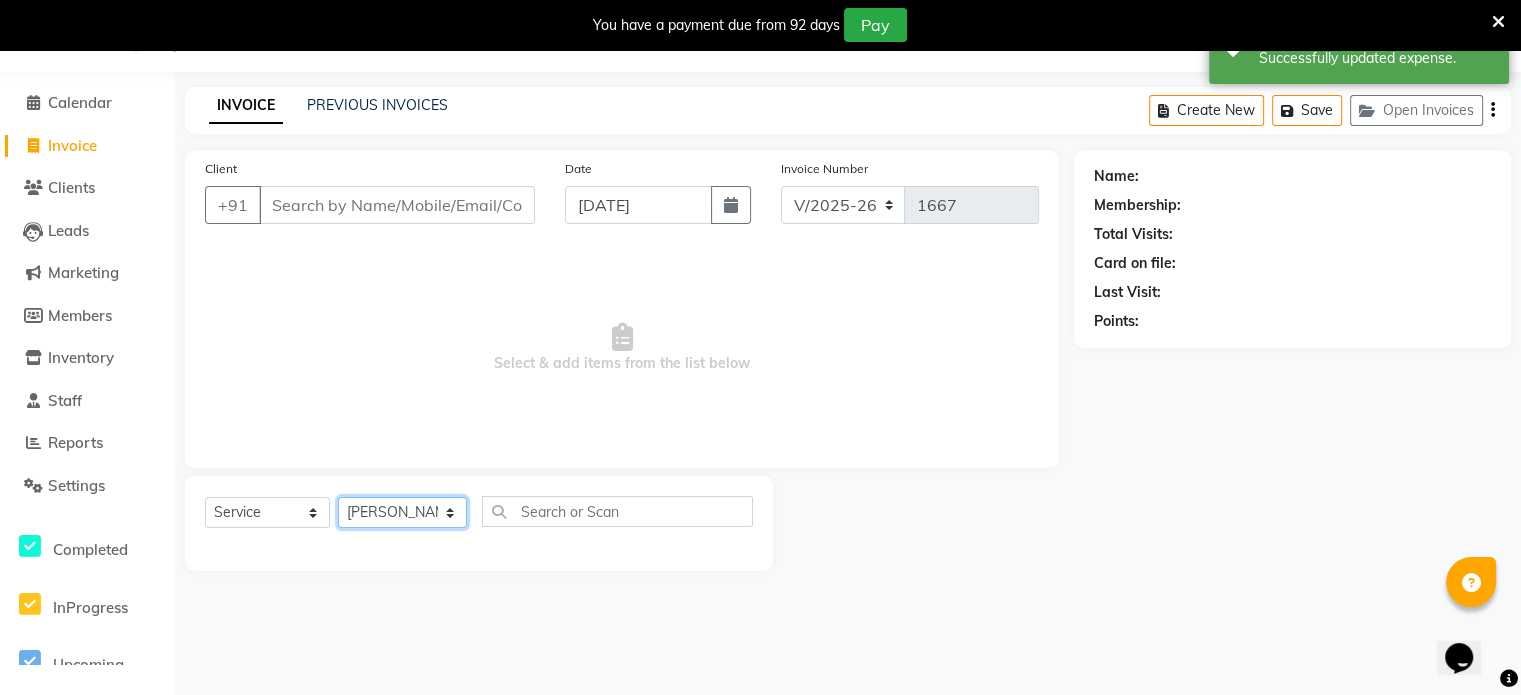 click on "Select Stylist [PERSON_NAME] NAT [PERSON_NAME] [PERSON_NAME] [PERSON_NAME] [PERSON_NAME] [PERSON_NAME] MORE  [PERSON_NAME] [PERSON_NAME] DC [PERSON_NAME] [PERSON_NAME] [PERSON_NAME] [PERSON_NAME]  [PERSON_NAME] [PERSON_NAME] GAURAV MORE [PERSON_NAME] MANE [PERSON_NAME] [PERSON_NAME] [PERSON_NAME] [PERSON_NAME] PARWATHIA [PERSON_NAME] [MEDICAL_DATA][PERSON_NAME] NOOR [PERSON_NAME] [PERSON_NAME] [PERSON_NAME] [PERSON_NAME] [PERSON_NAME] [PERSON_NAME] [PERSON_NAME] [PERSON_NAME] [PERSON_NAME] [PERSON_NAME] [PERSON_NAME] [PERSON_NAME] VIKRAM [PERSON_NAME]" 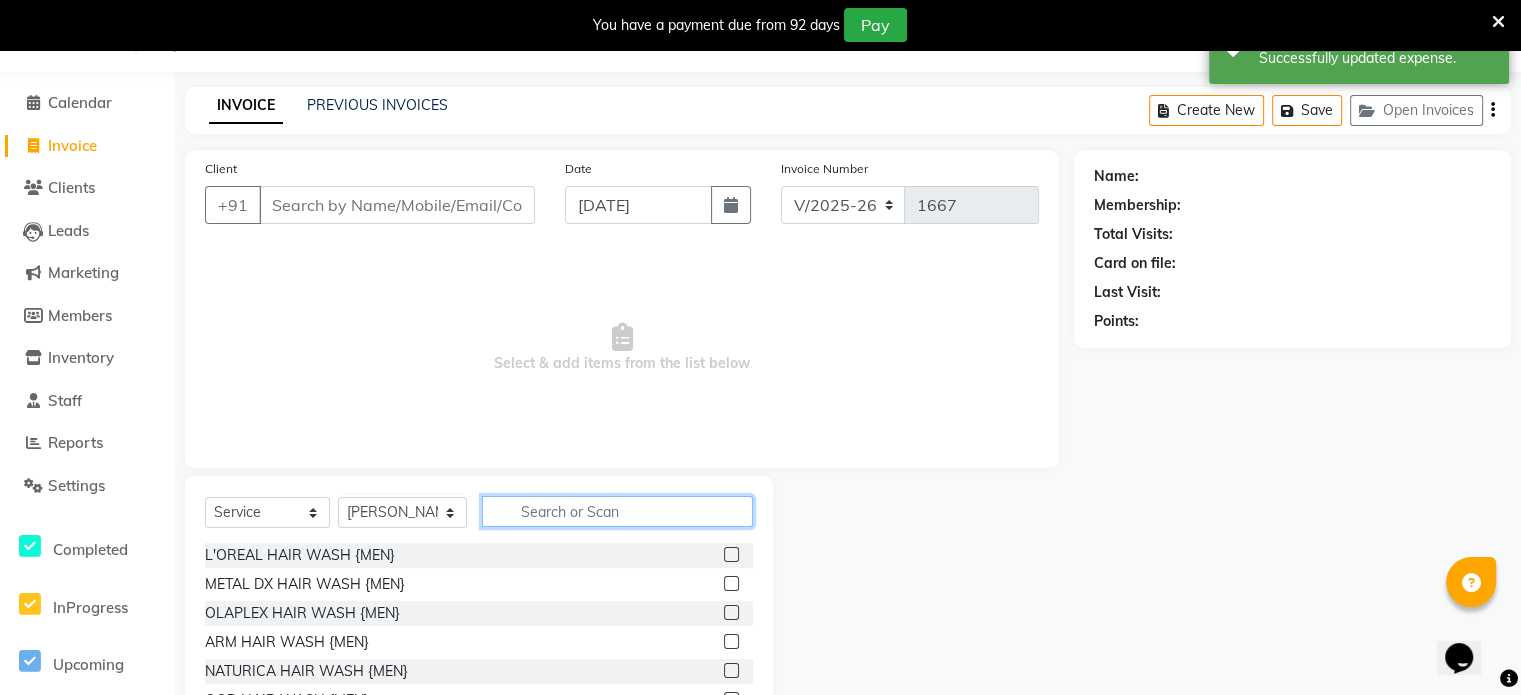 click 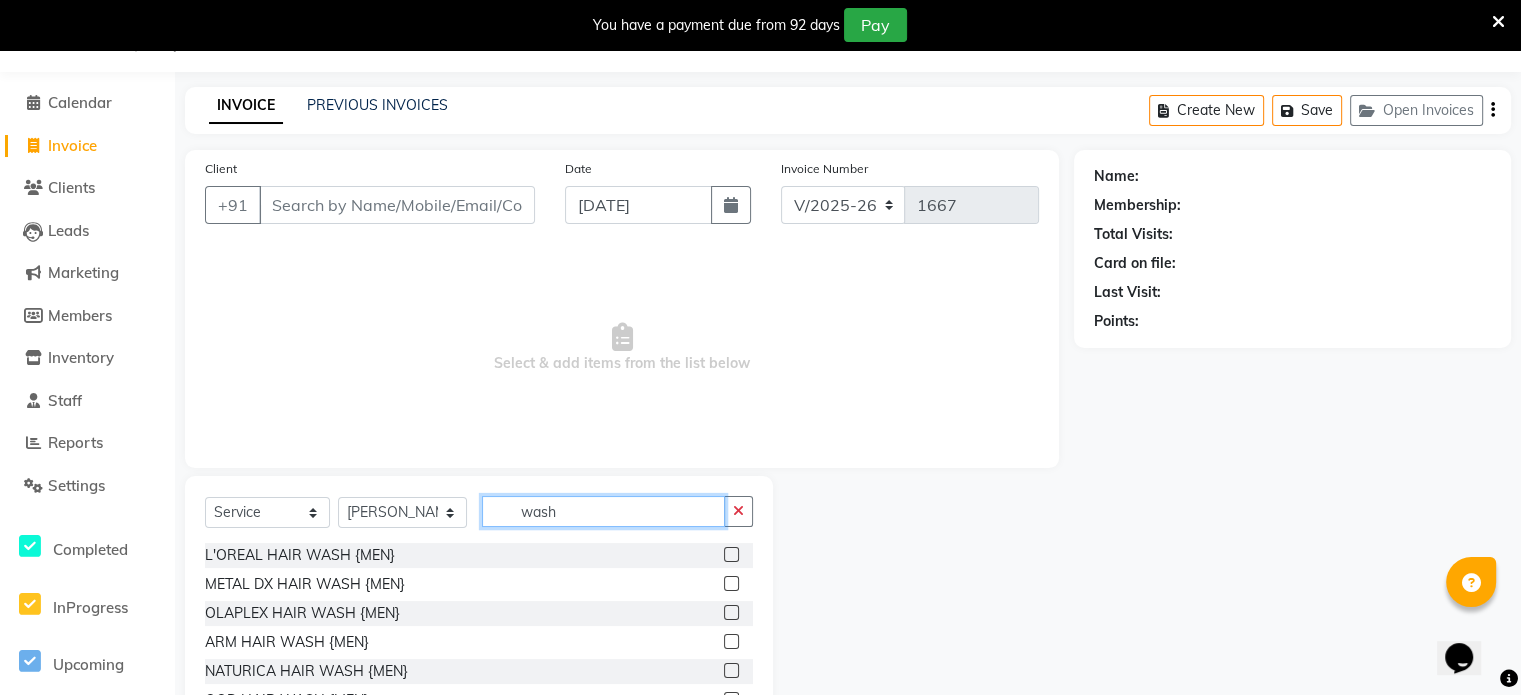 scroll, scrollTop: 156, scrollLeft: 0, axis: vertical 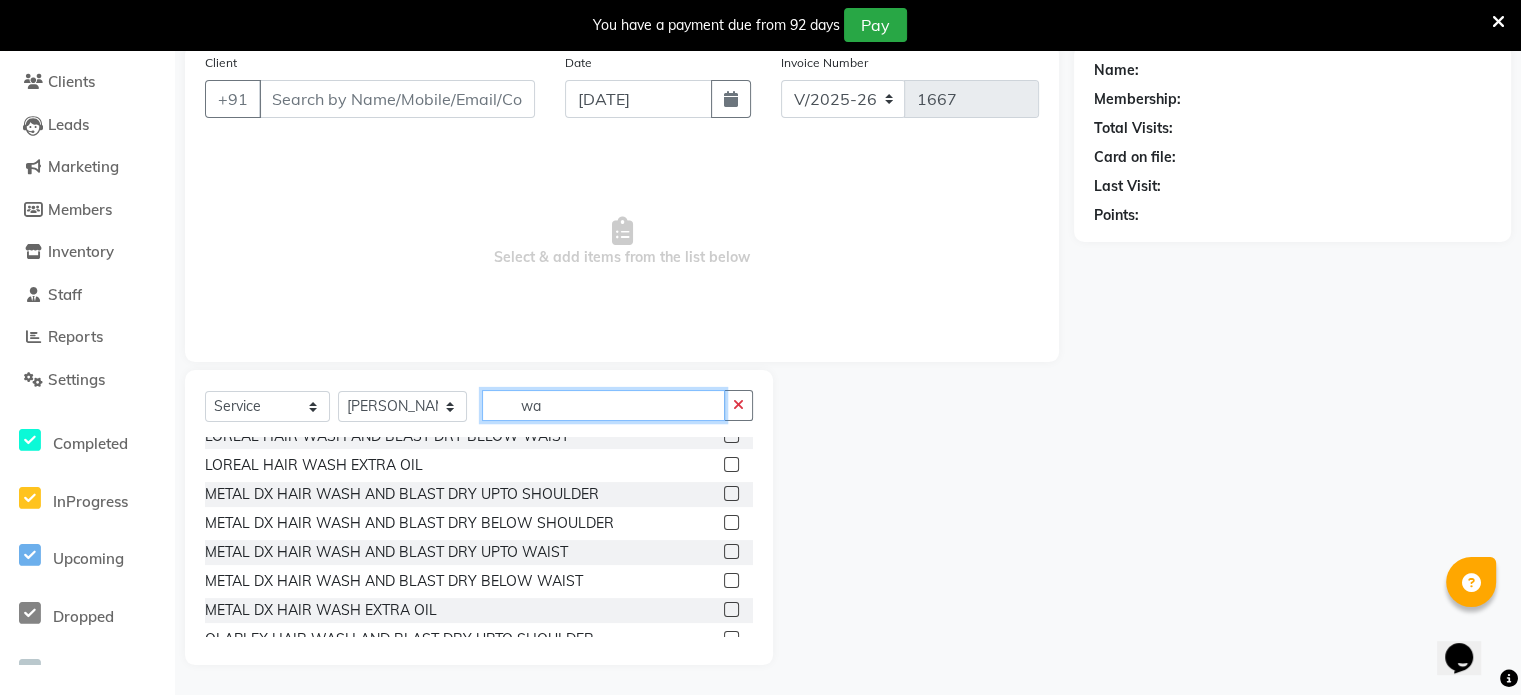 type on "w" 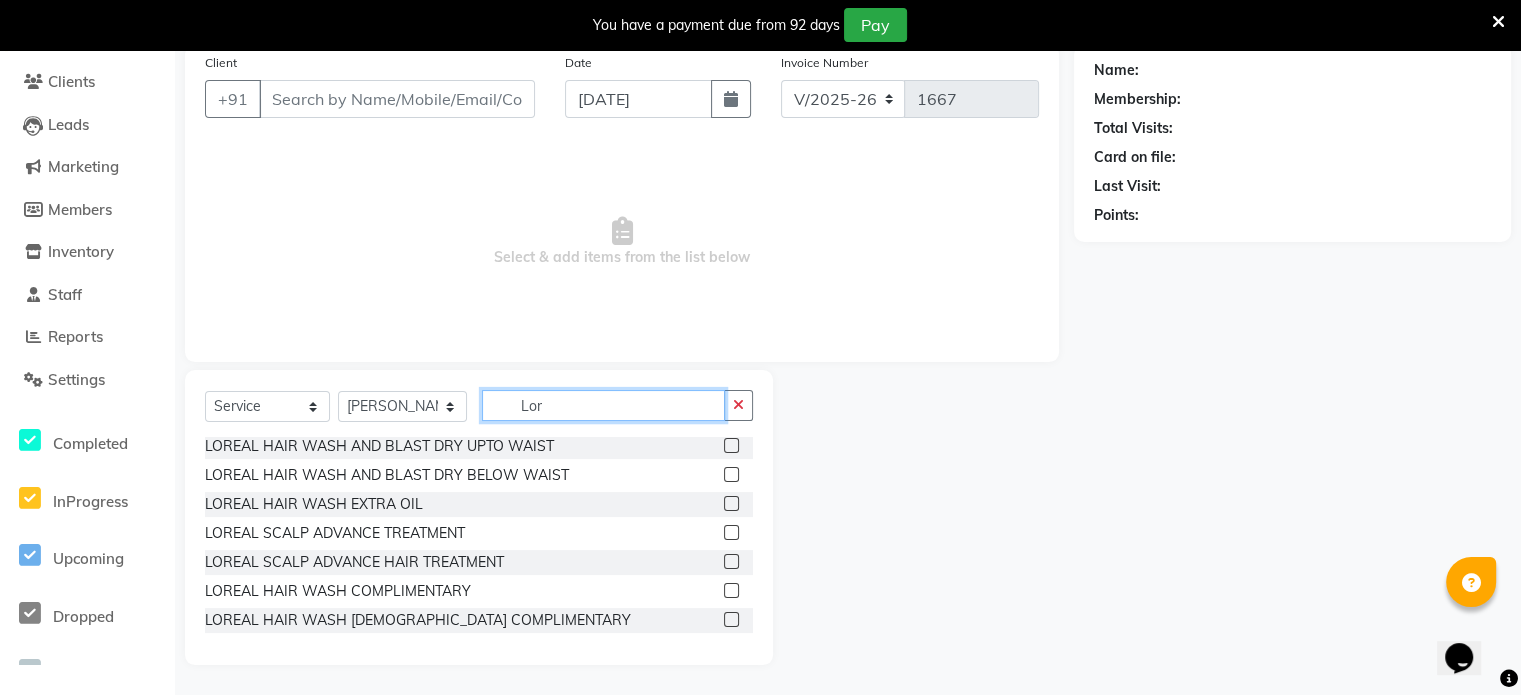 scroll, scrollTop: 0, scrollLeft: 0, axis: both 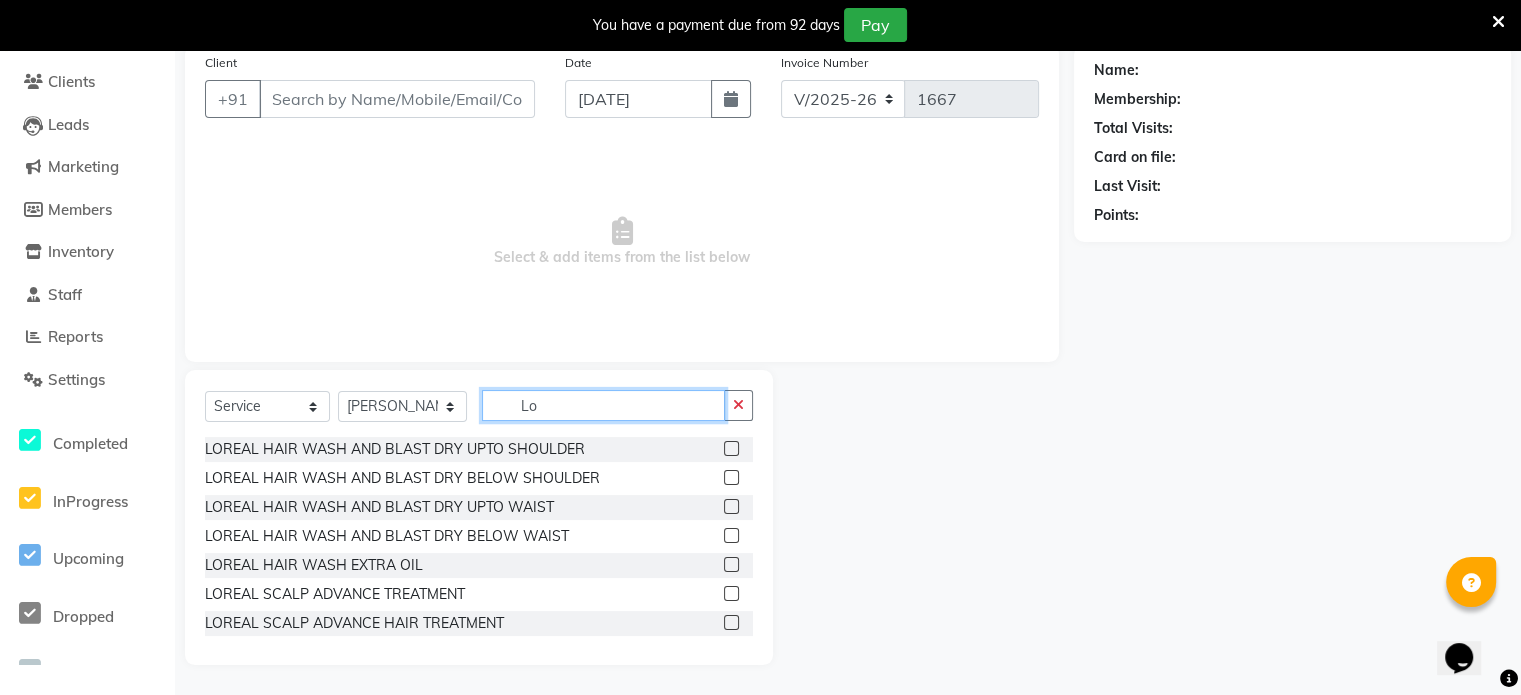 type on "L" 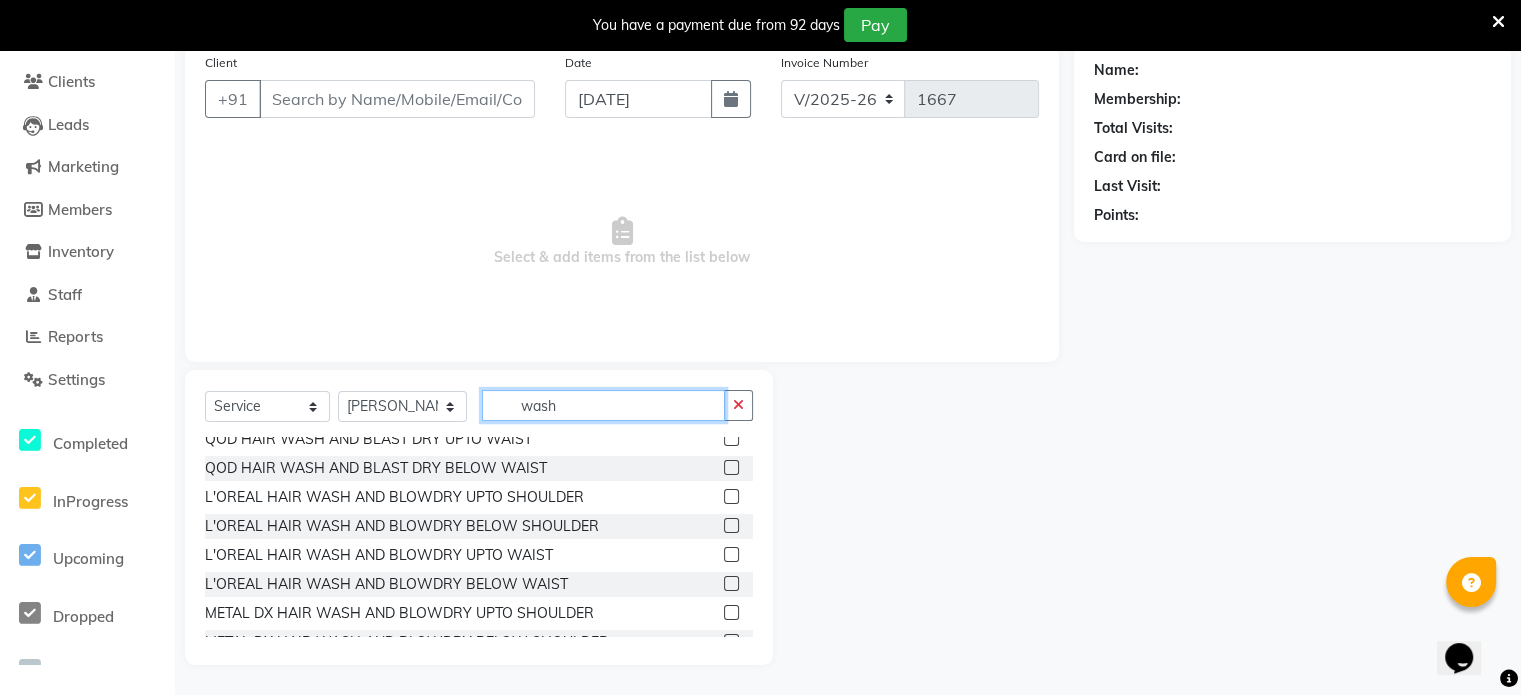 scroll, scrollTop: 900, scrollLeft: 0, axis: vertical 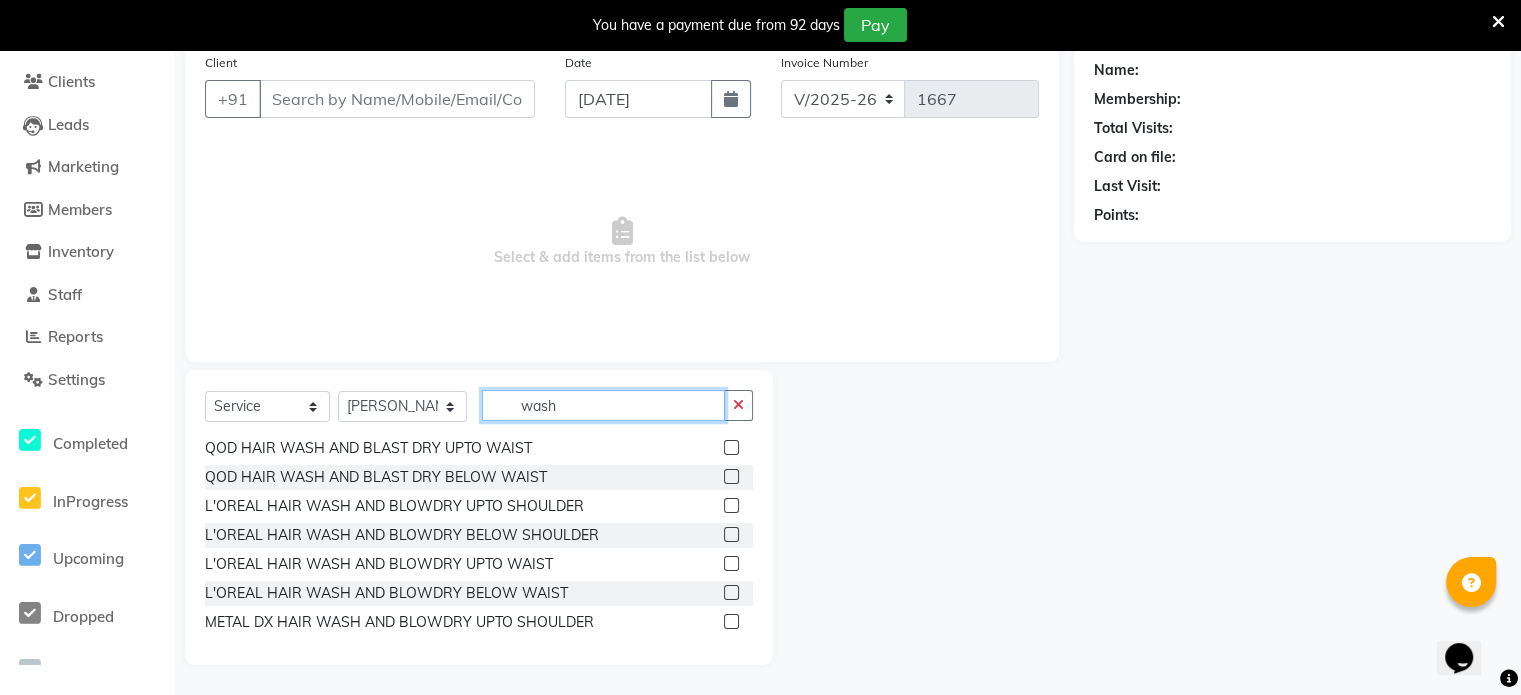 type on "wash" 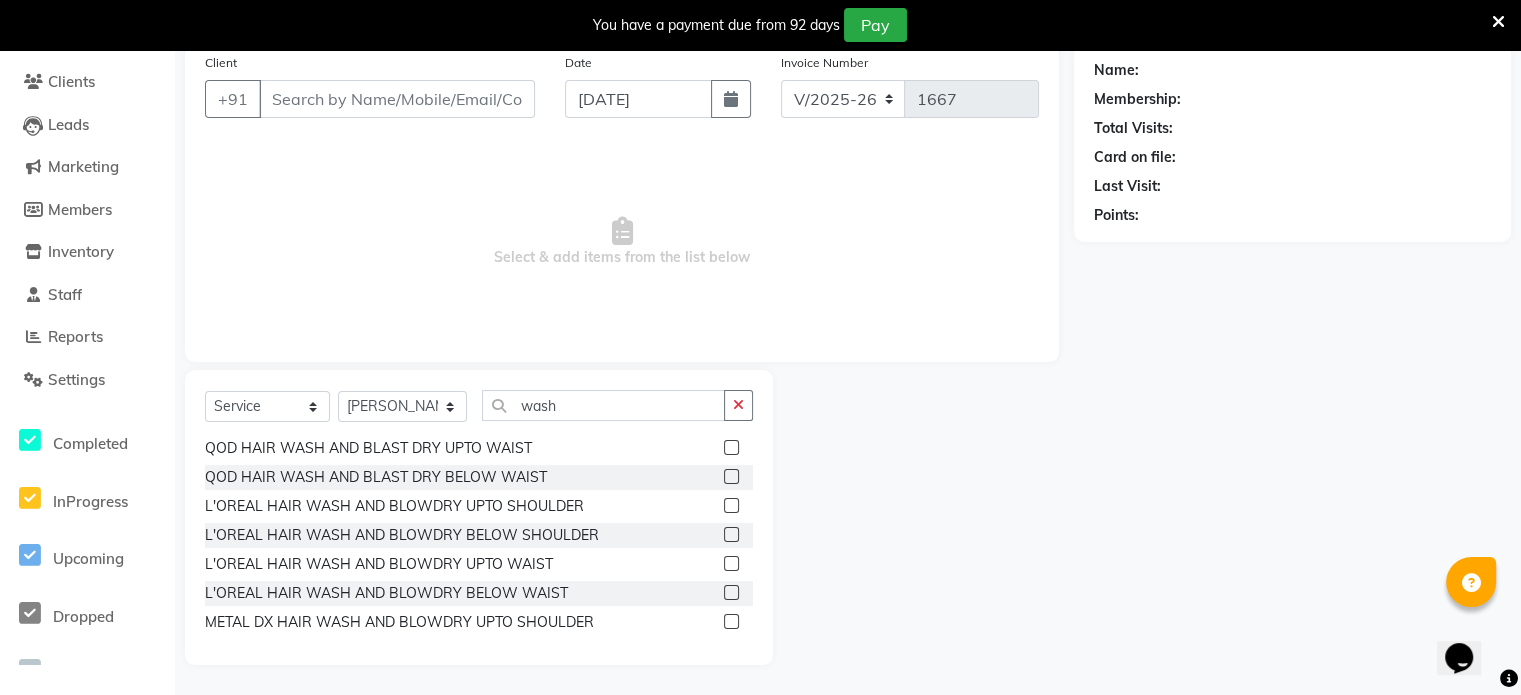 click 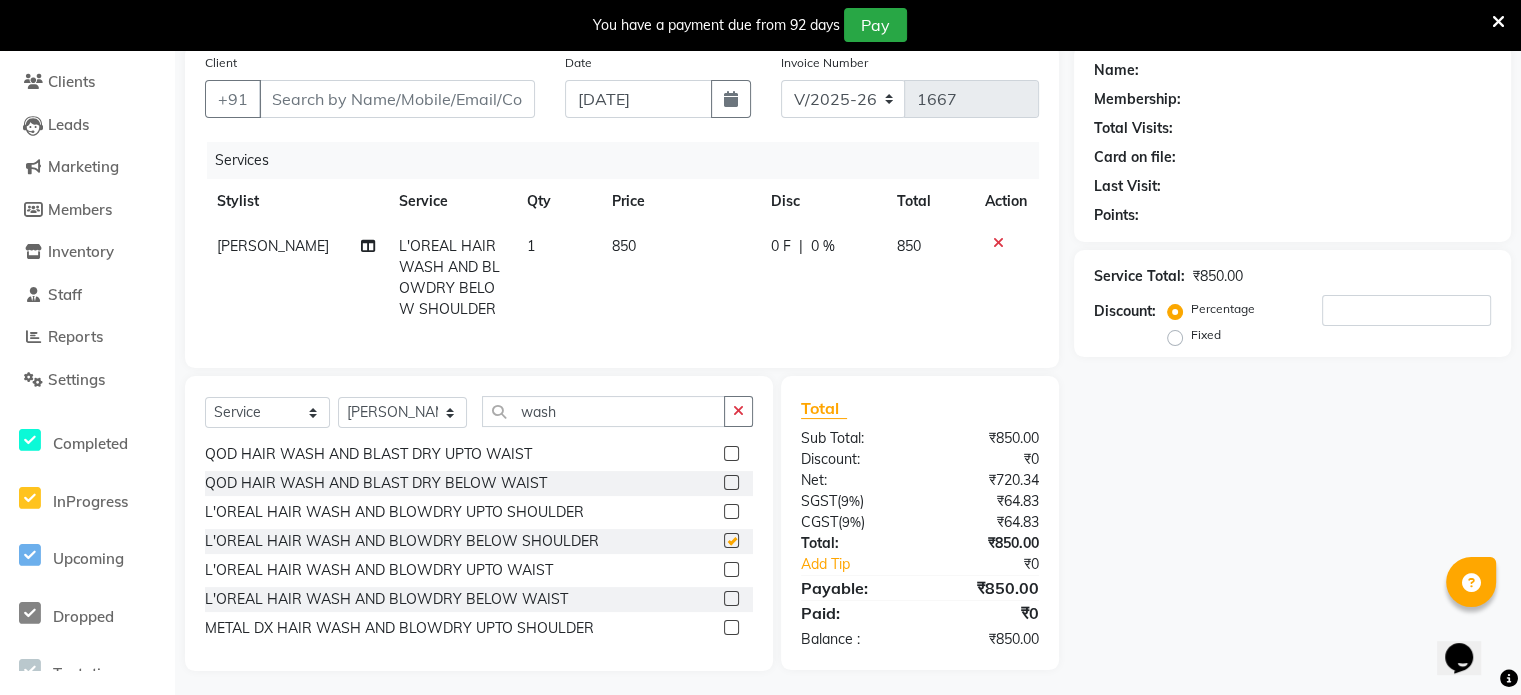checkbox on "false" 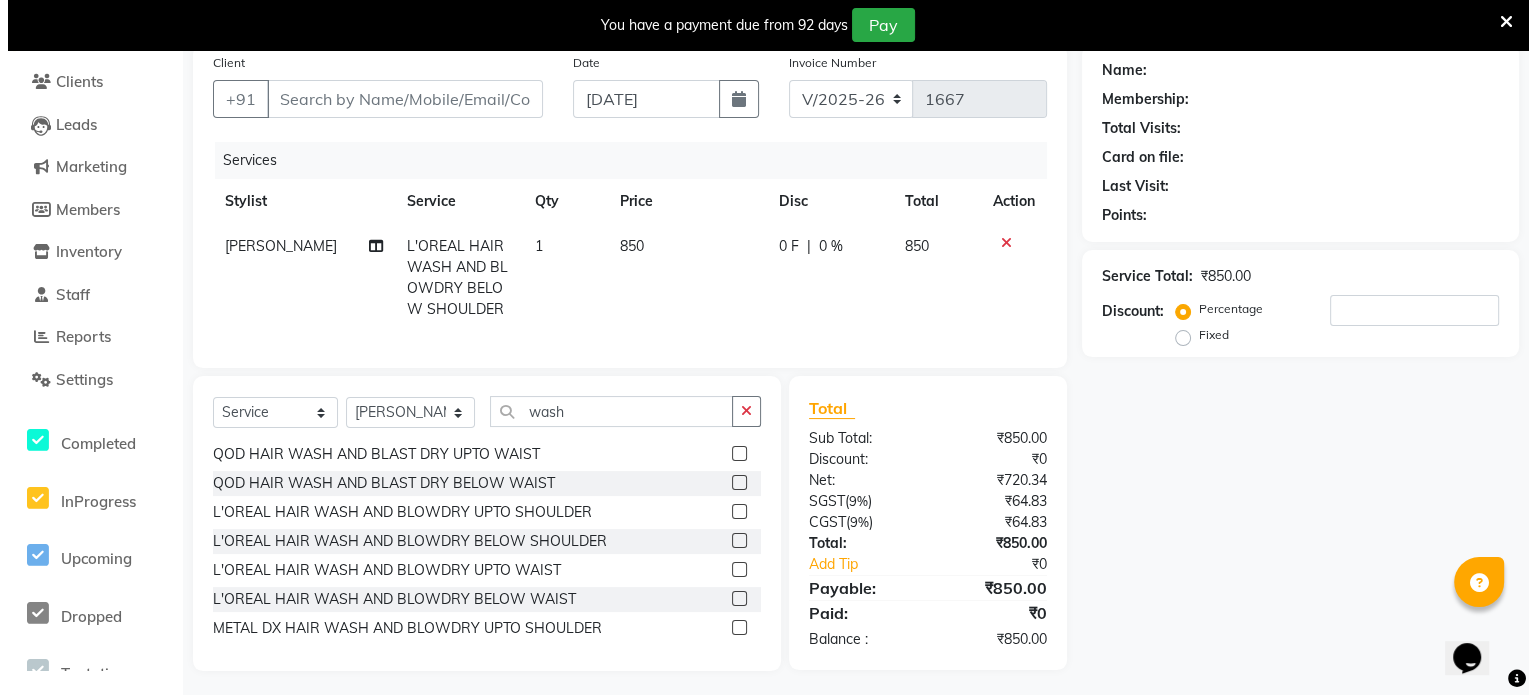 scroll, scrollTop: 0, scrollLeft: 0, axis: both 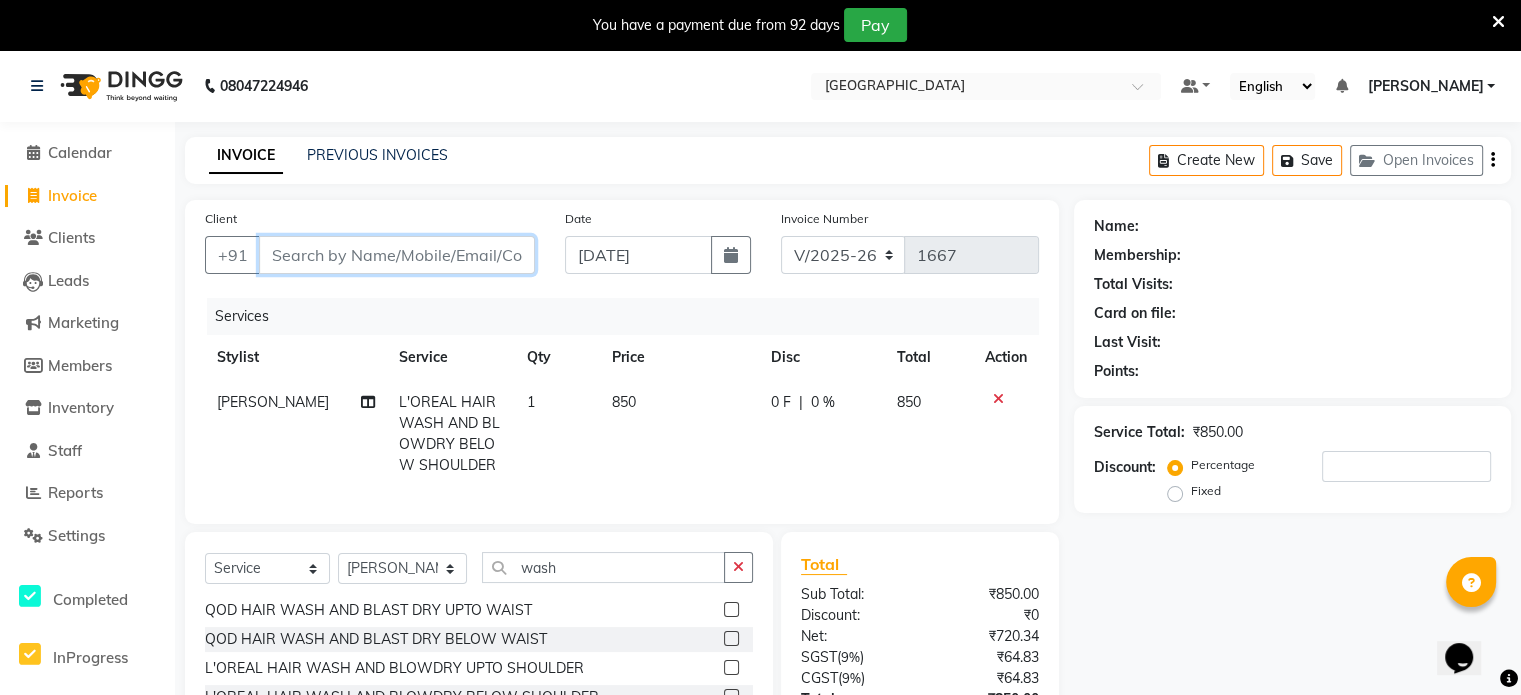 click on "Client" at bounding box center [397, 255] 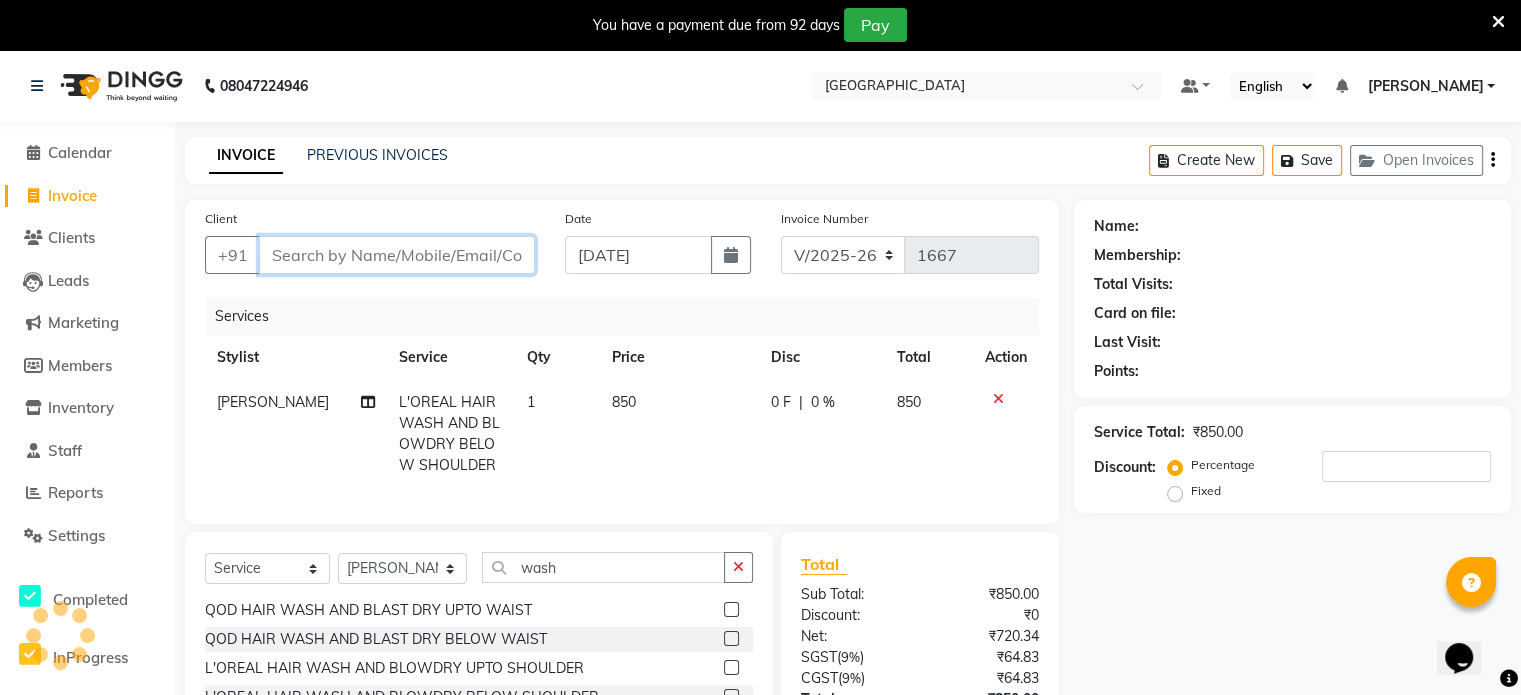 type on "8" 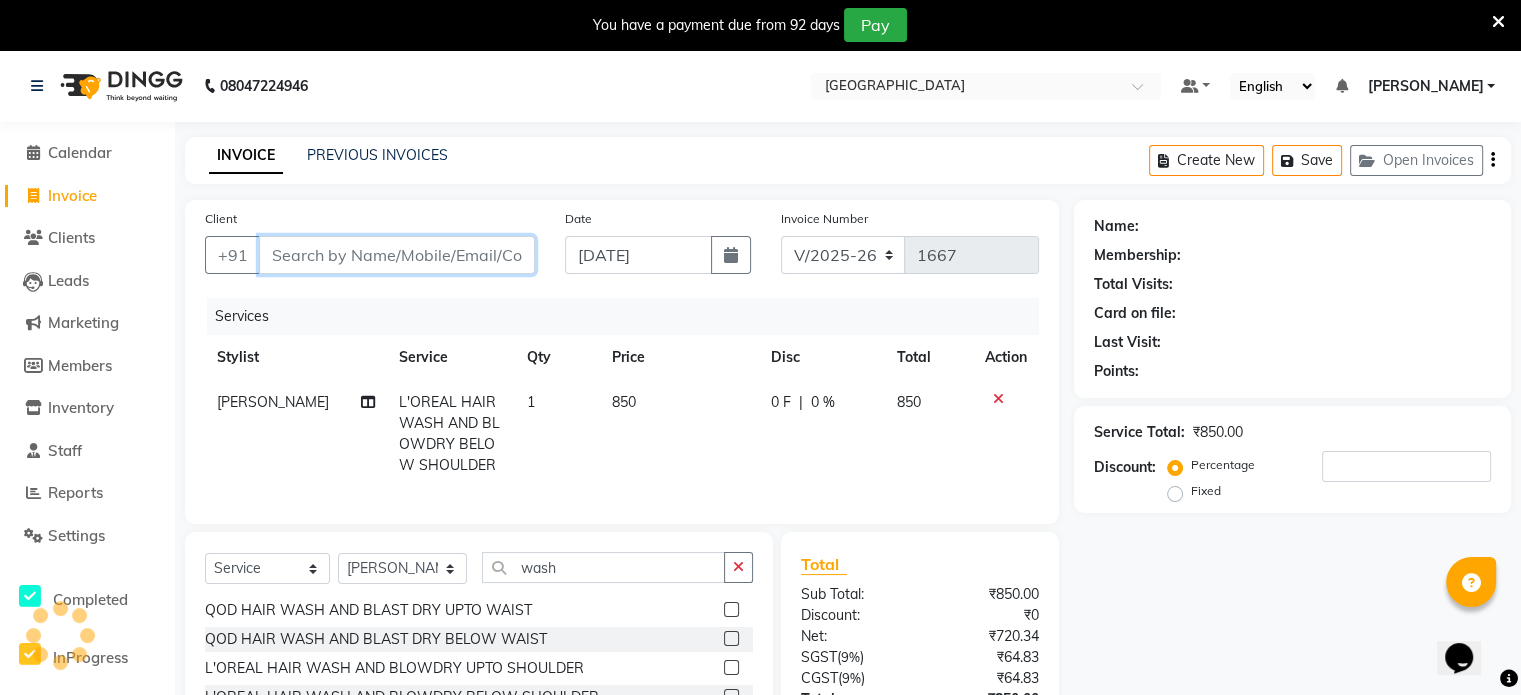 type on "0" 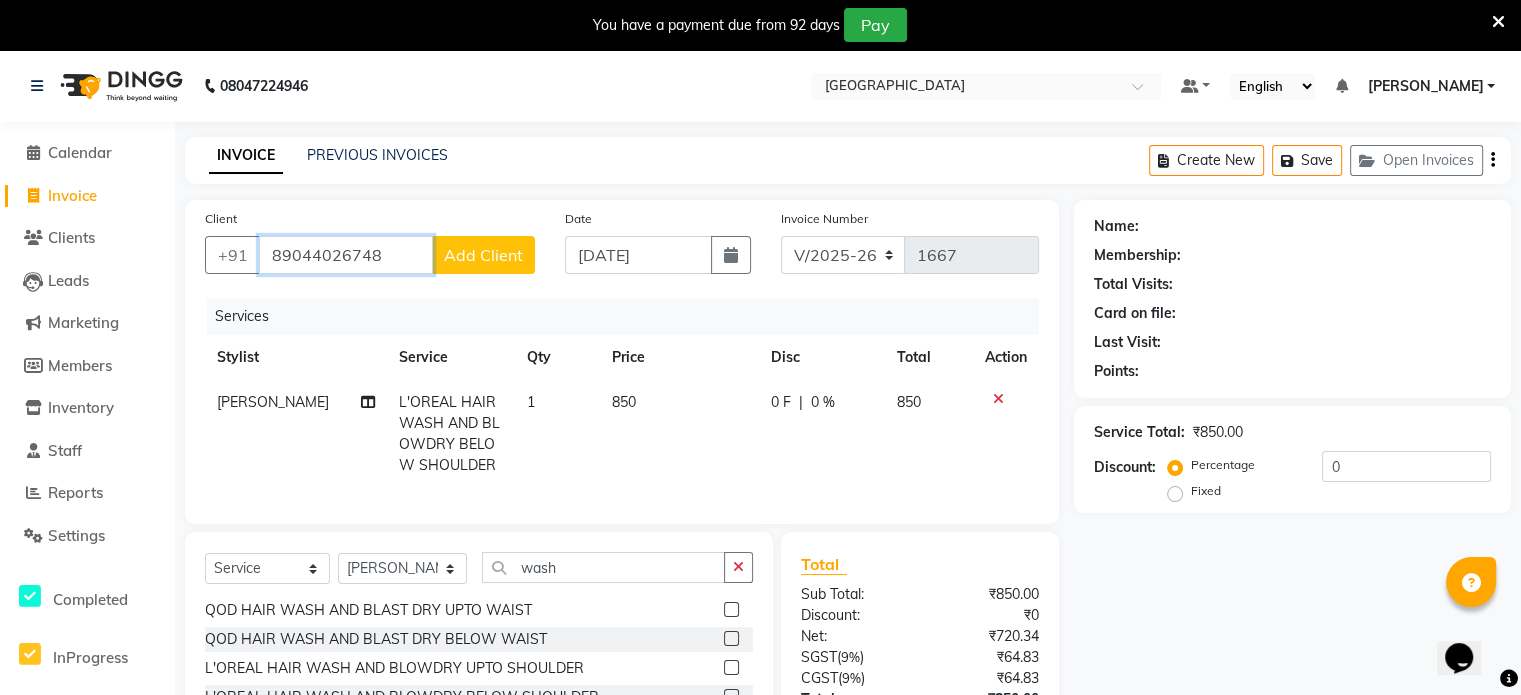 type on "89044026748" 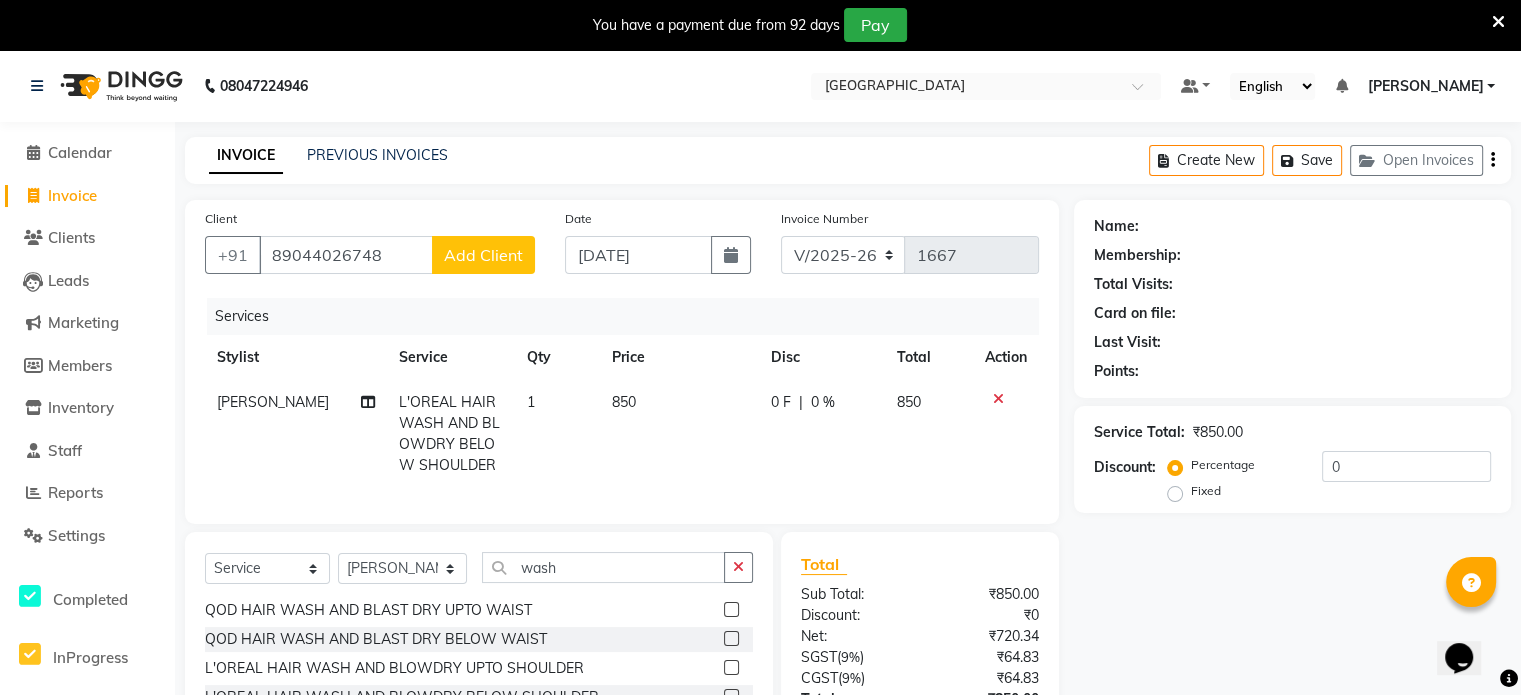 click on "Add Client" 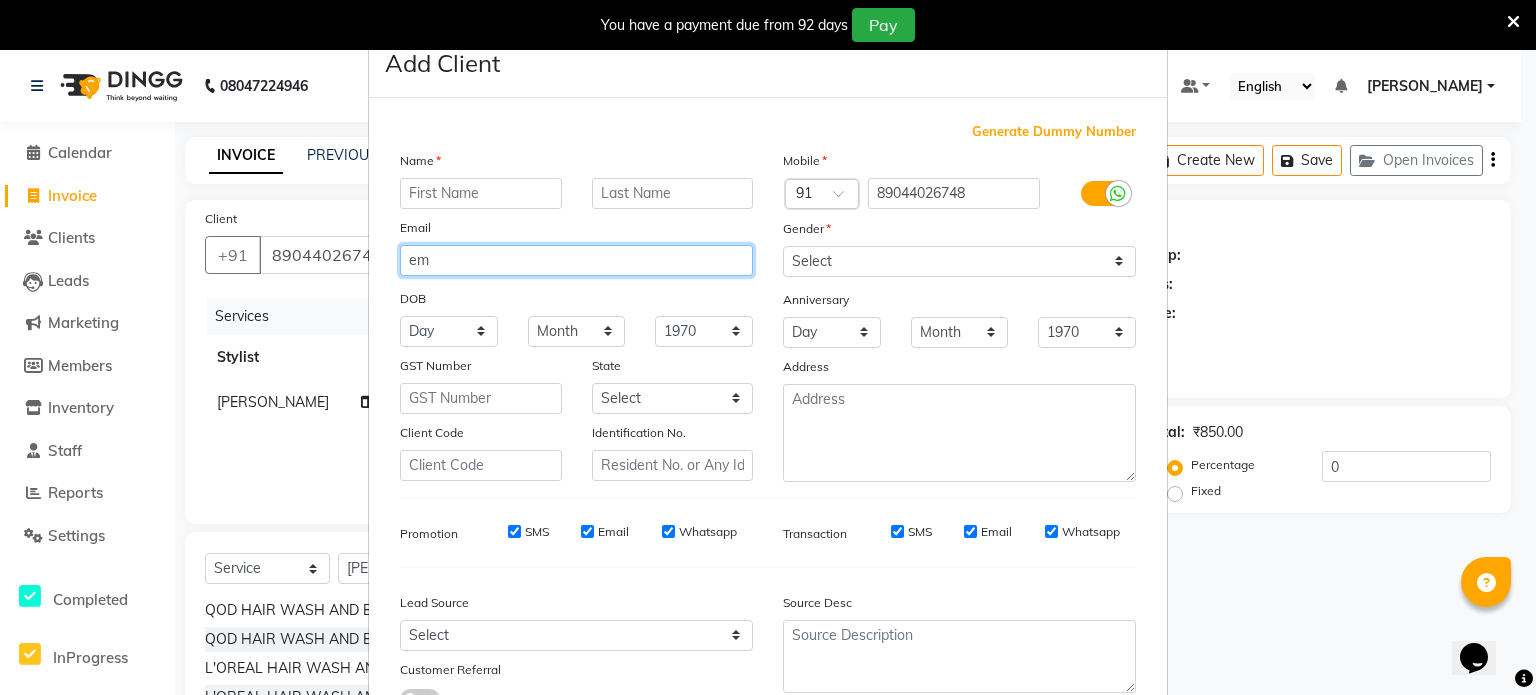 type on "ema" 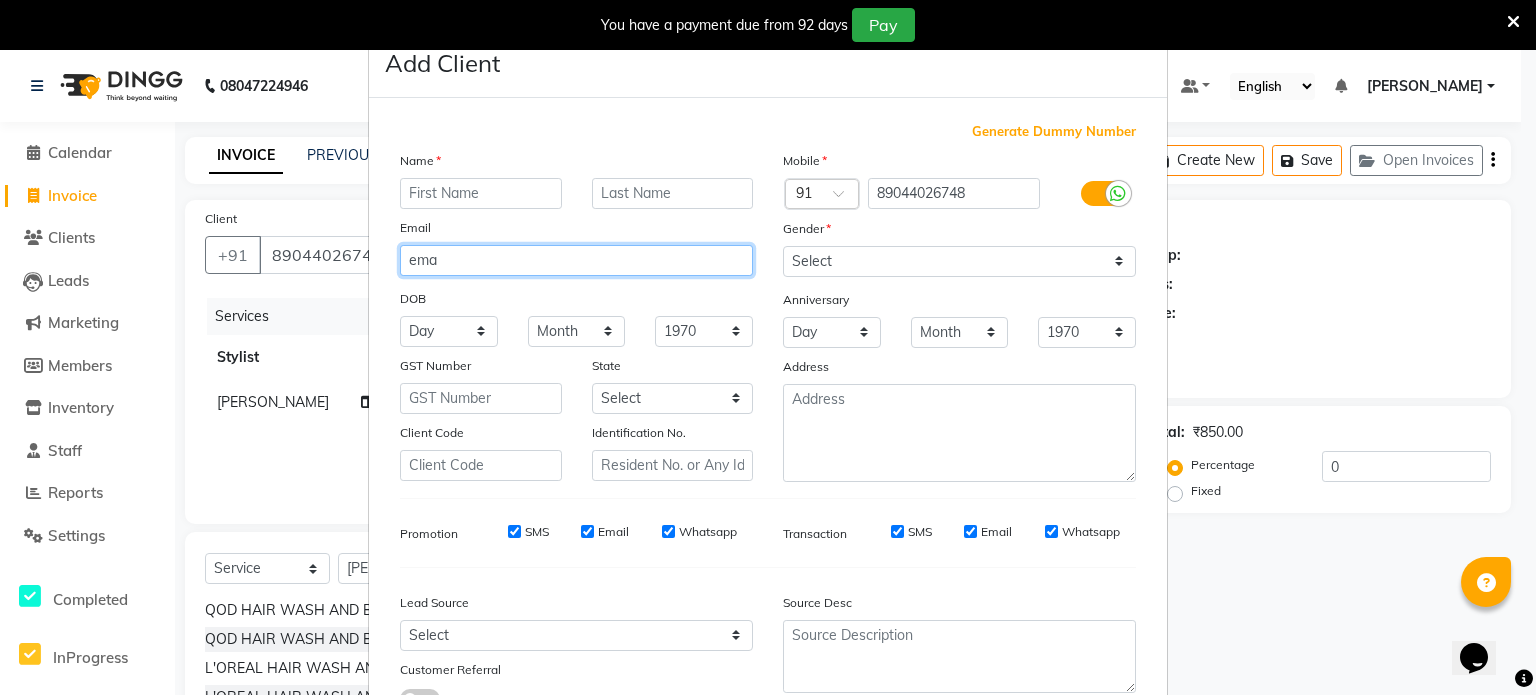 drag, startPoint x: 449, startPoint y: 259, endPoint x: 376, endPoint y: 263, distance: 73.109505 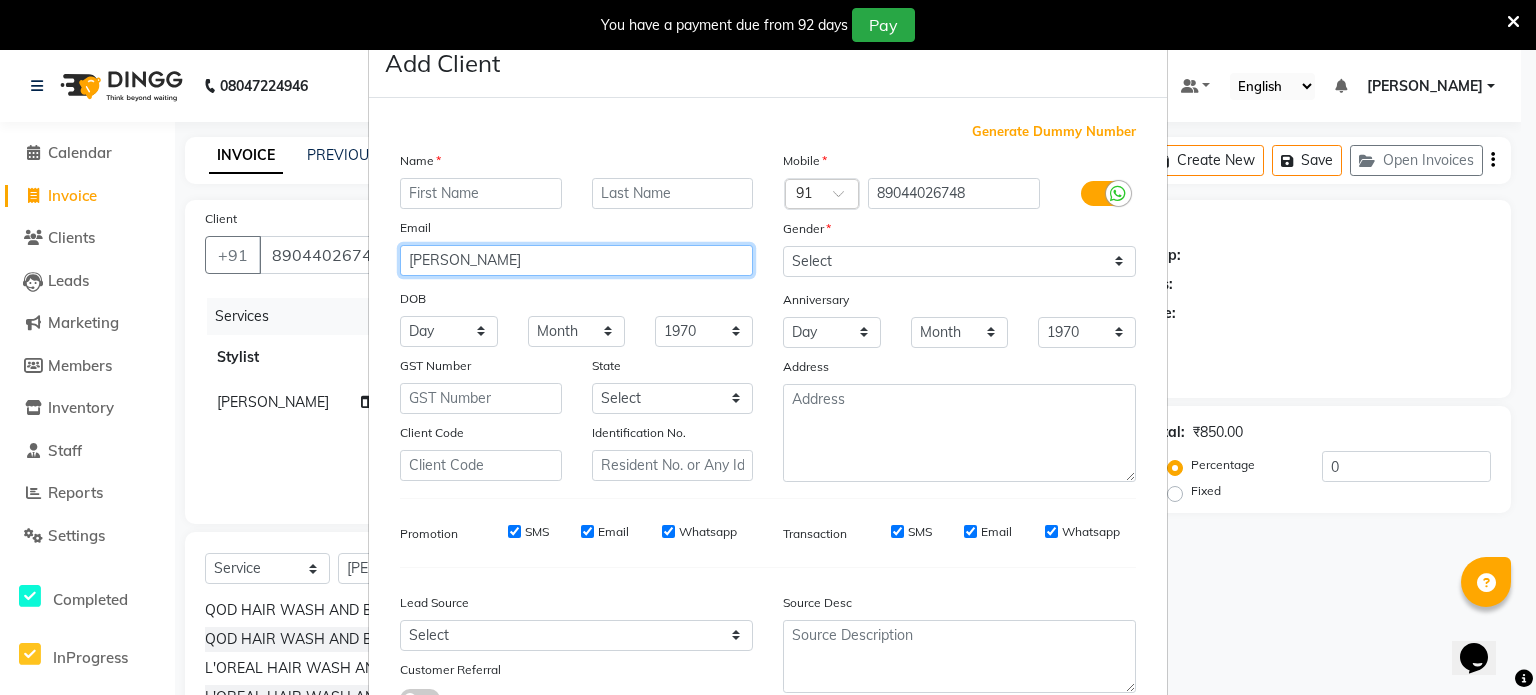 type on "Reema" 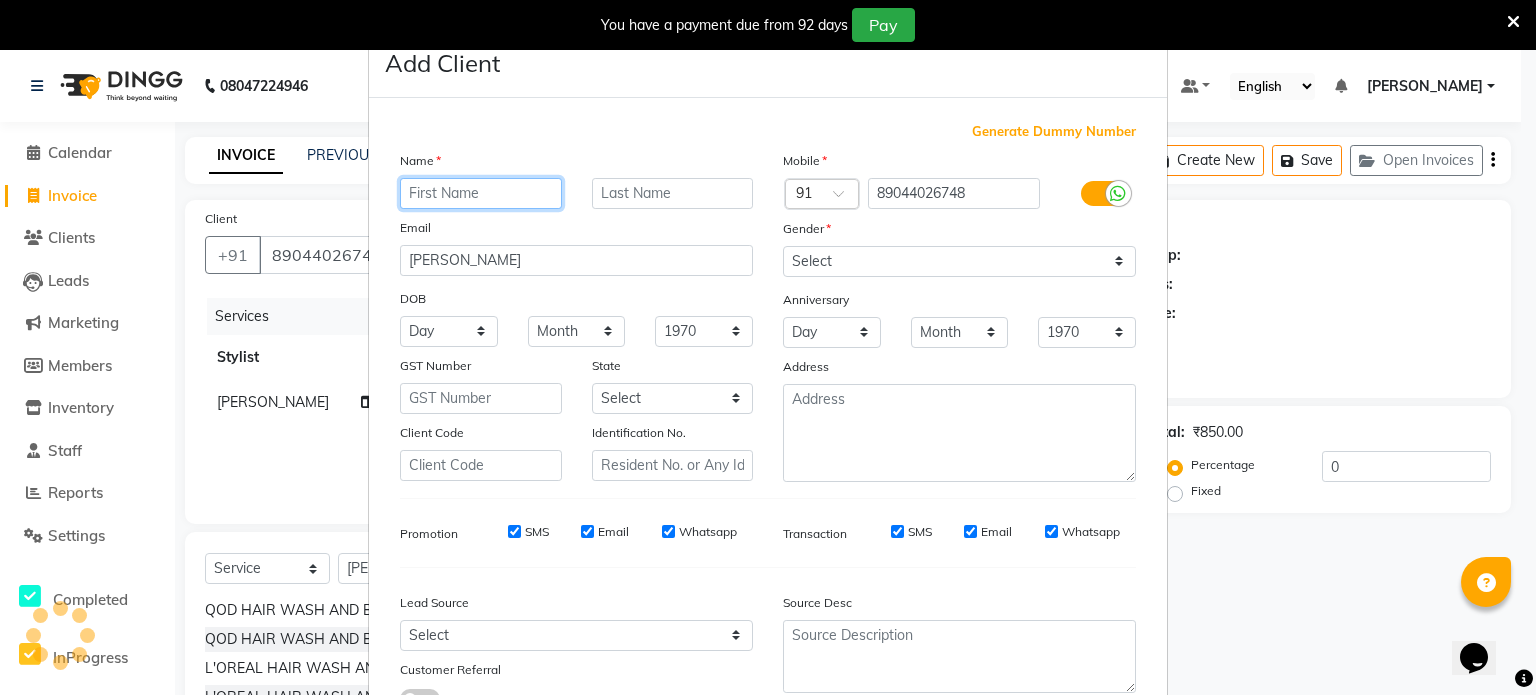 click at bounding box center (481, 193) 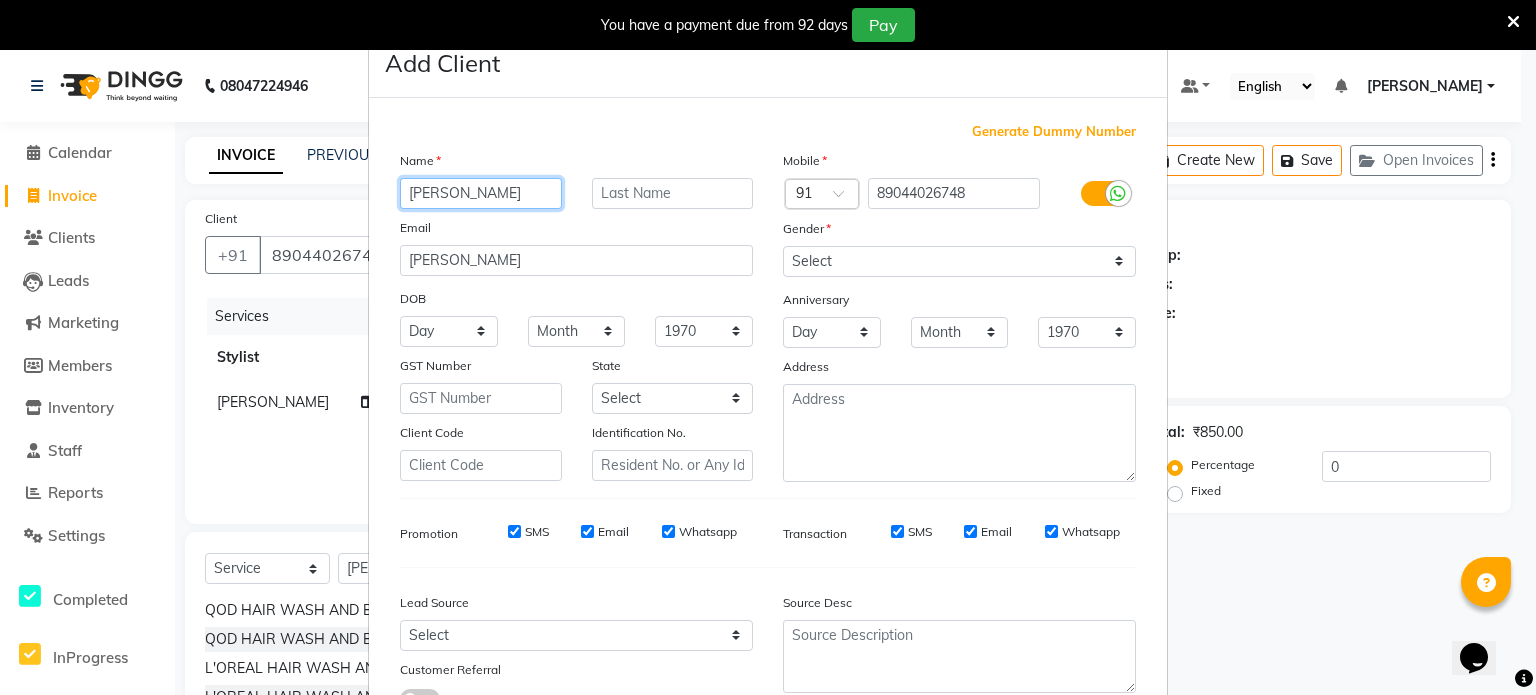 click on "reema" at bounding box center (481, 193) 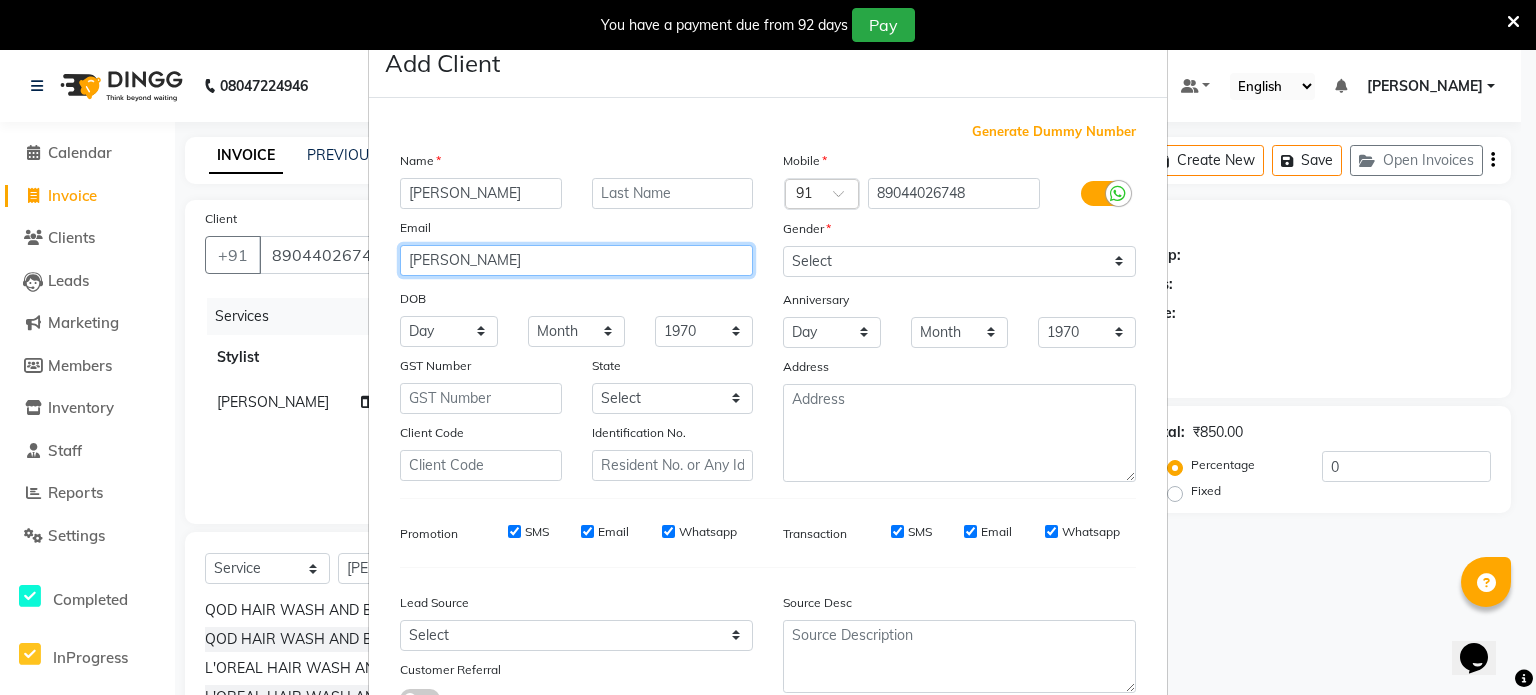 click on "Reema" at bounding box center (576, 260) 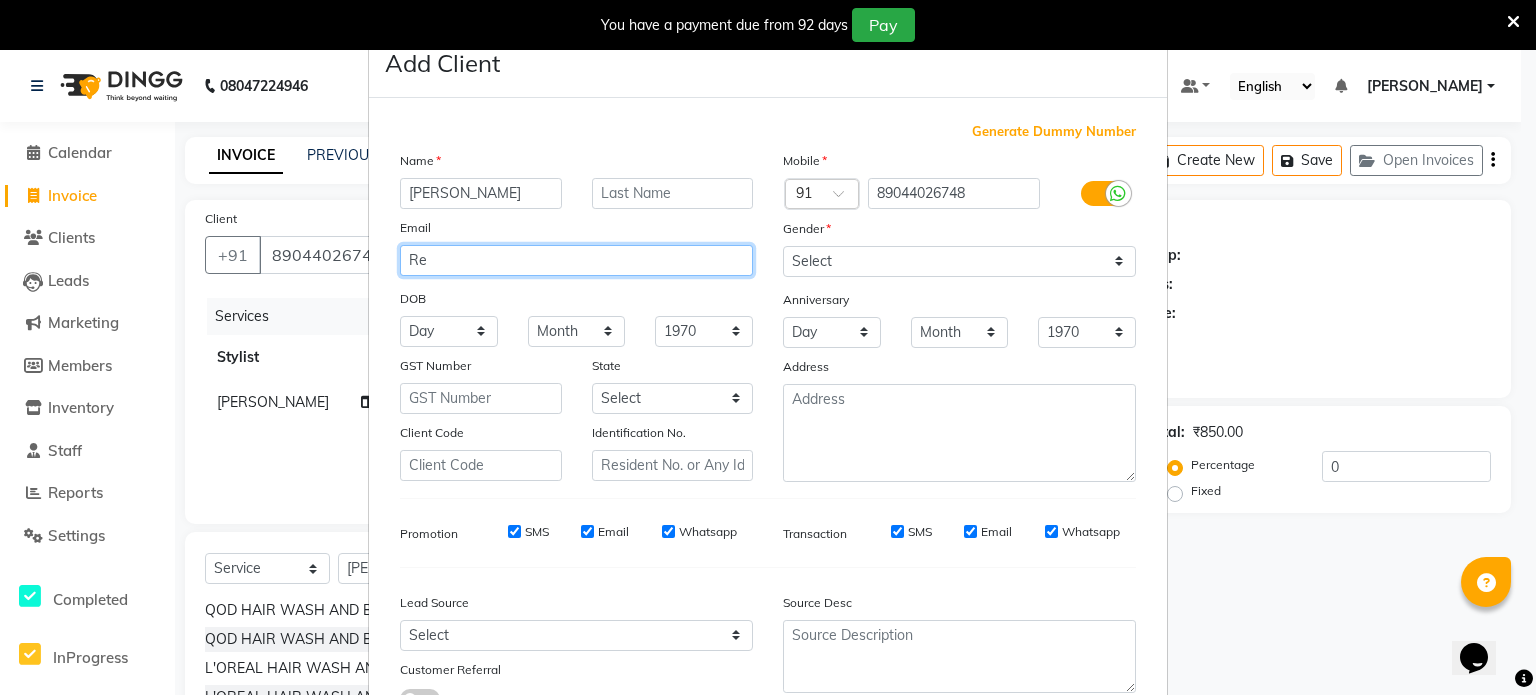 type on "R" 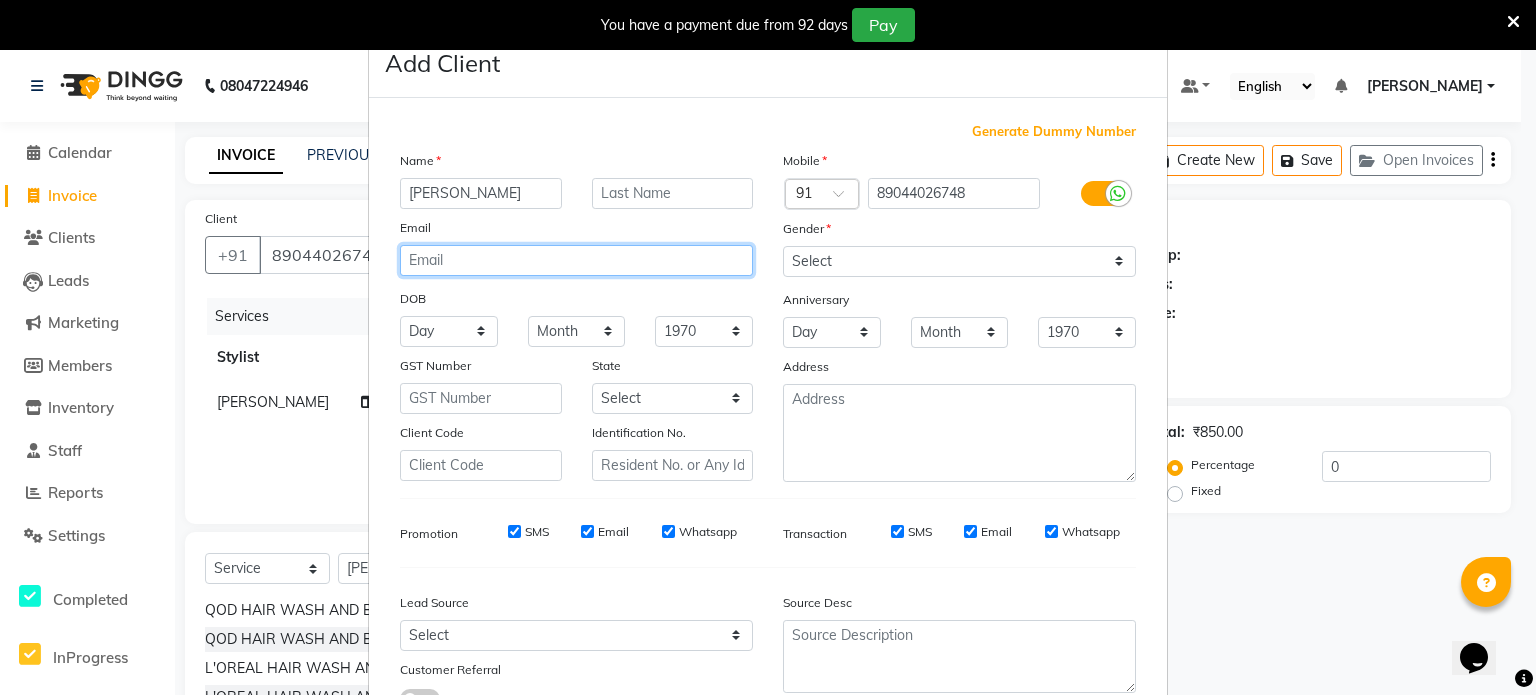 type 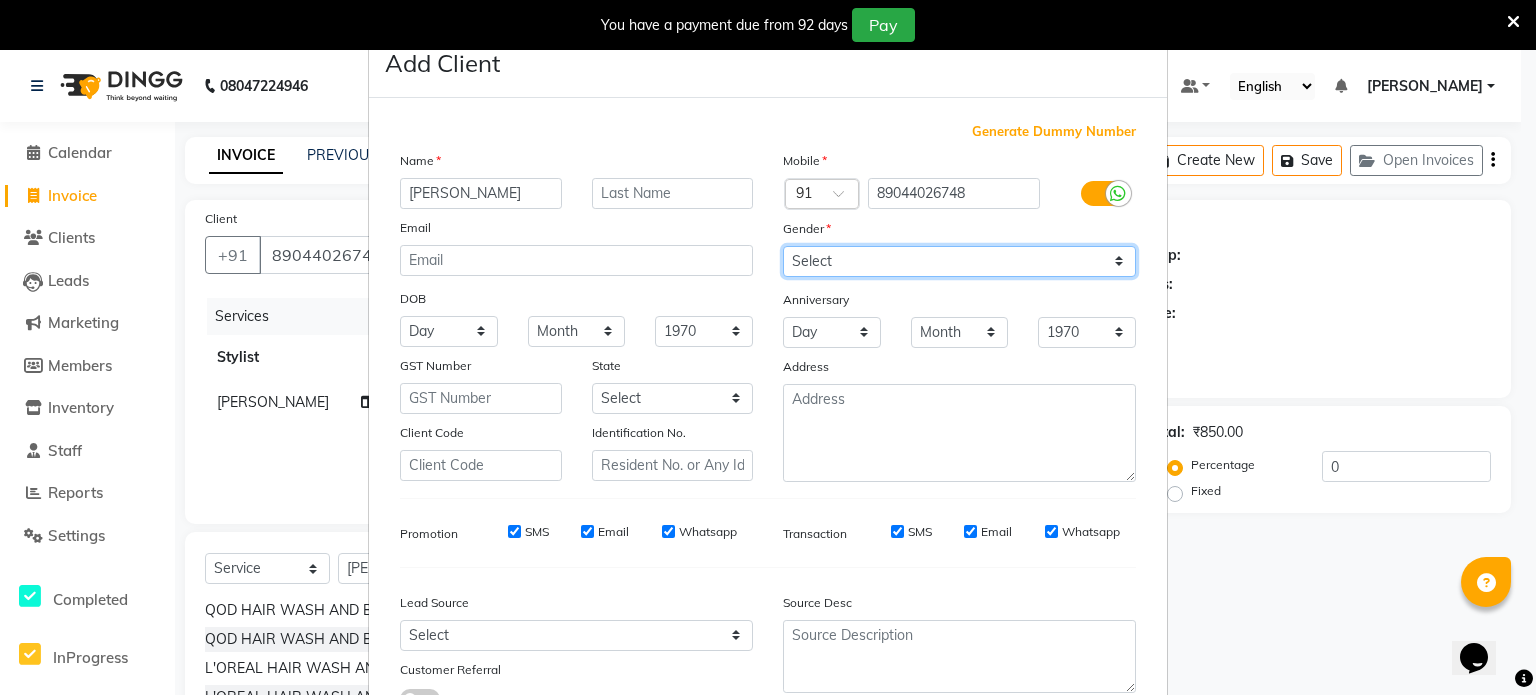 click on "Select [DEMOGRAPHIC_DATA] [DEMOGRAPHIC_DATA] Other Prefer Not To Say" at bounding box center [959, 261] 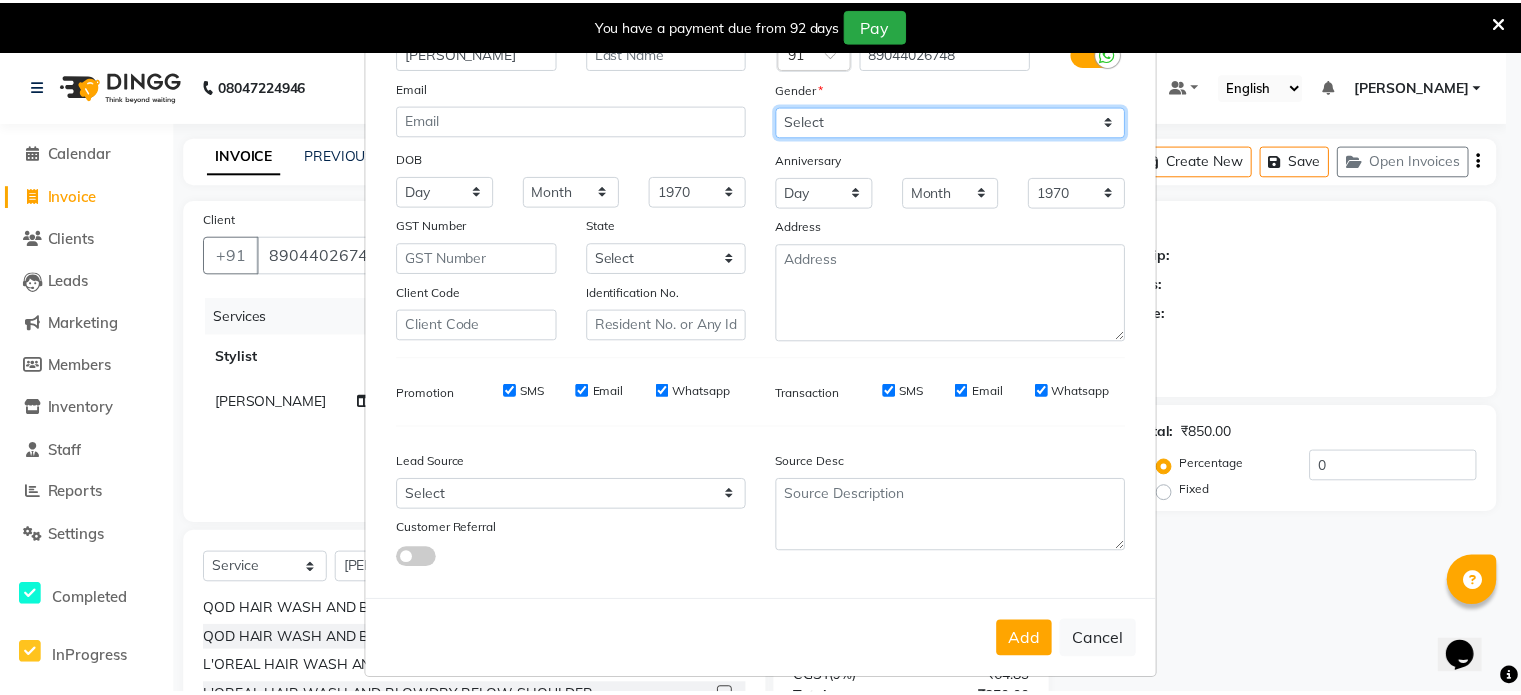 scroll, scrollTop: 161, scrollLeft: 0, axis: vertical 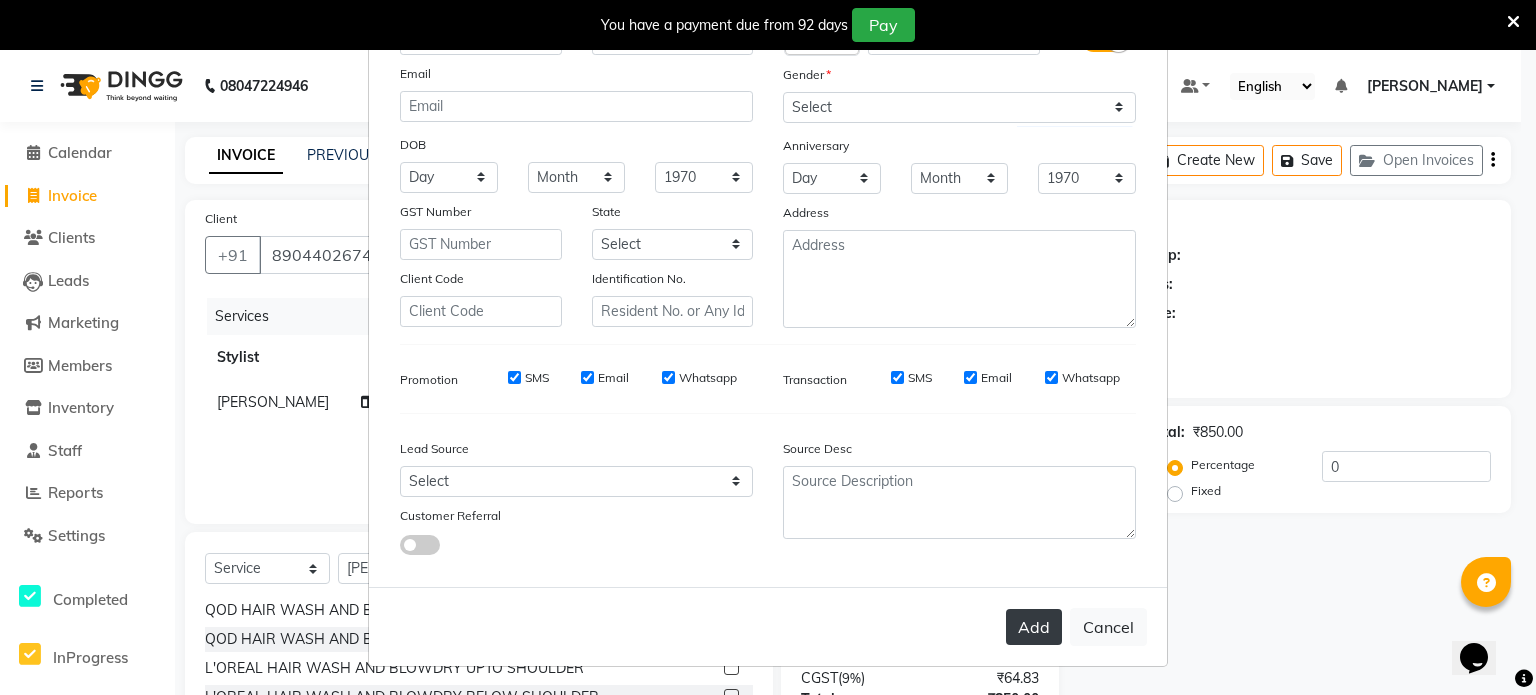 click on "Add" at bounding box center (1034, 627) 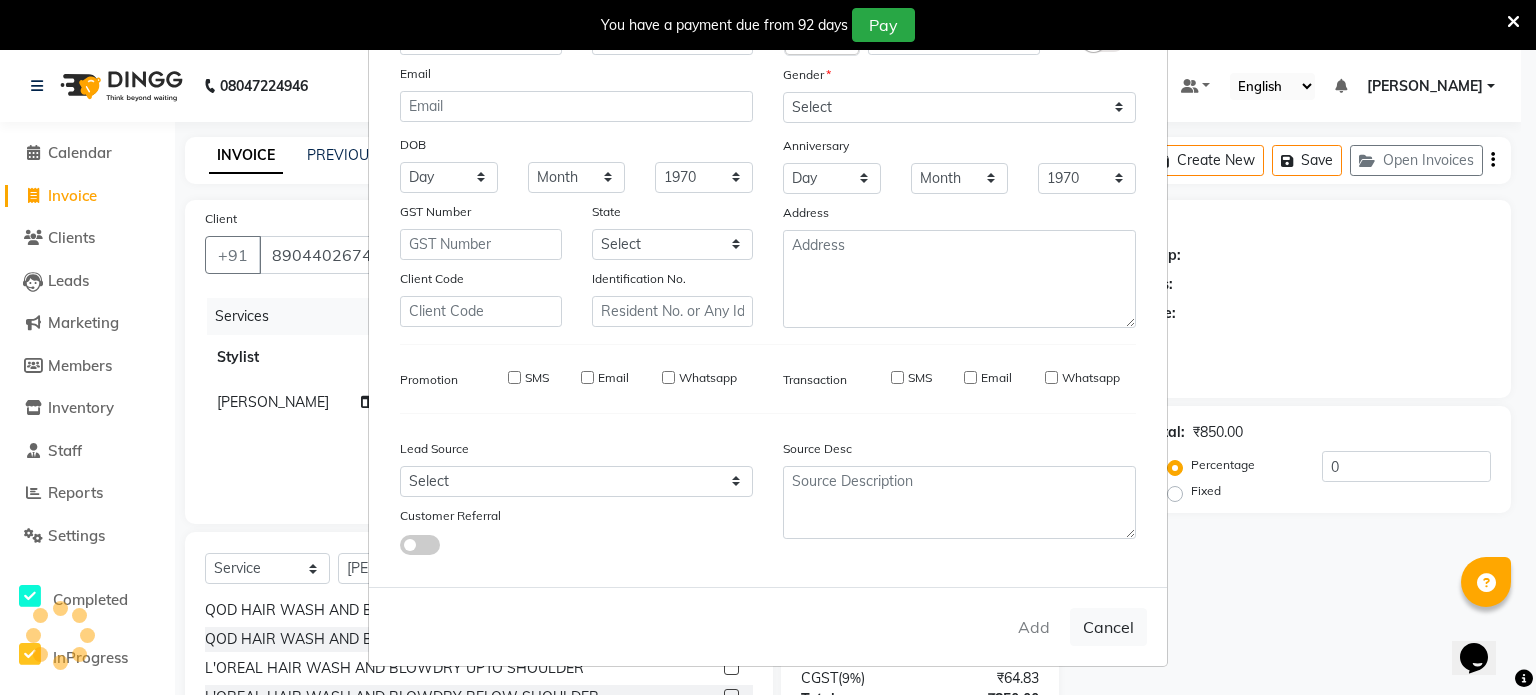 type 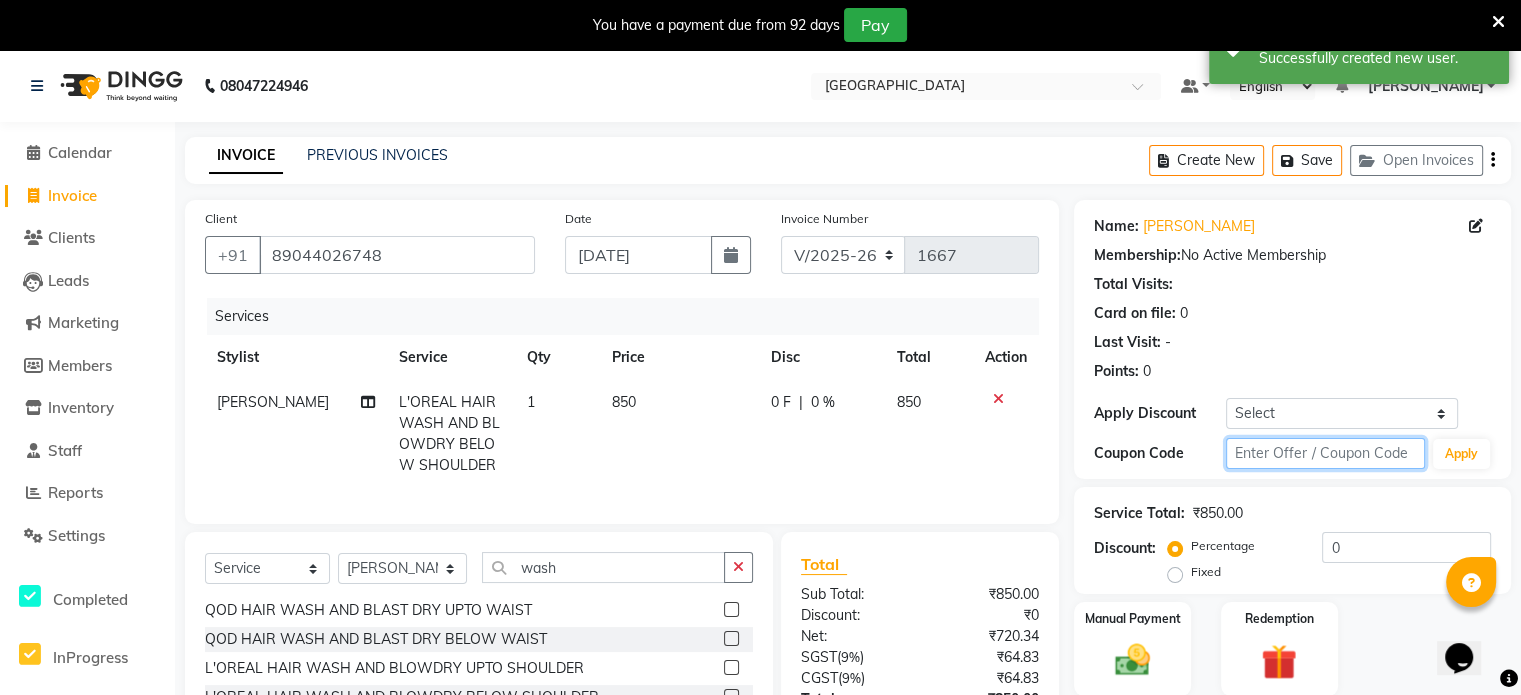 click 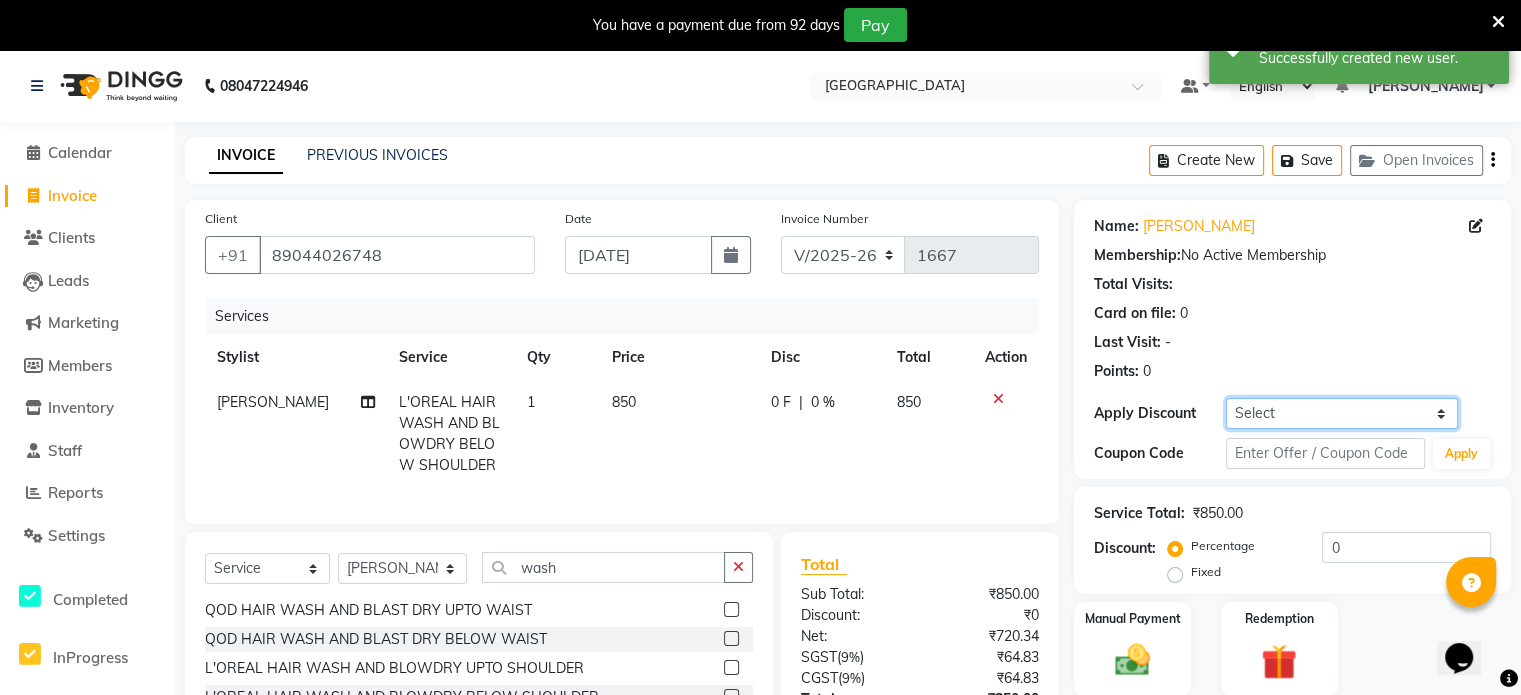 click on "Select Coupon → 500 Coupons Coupon → Kalpataru20 Coupon → Veda20 Coupon → Salt-20" 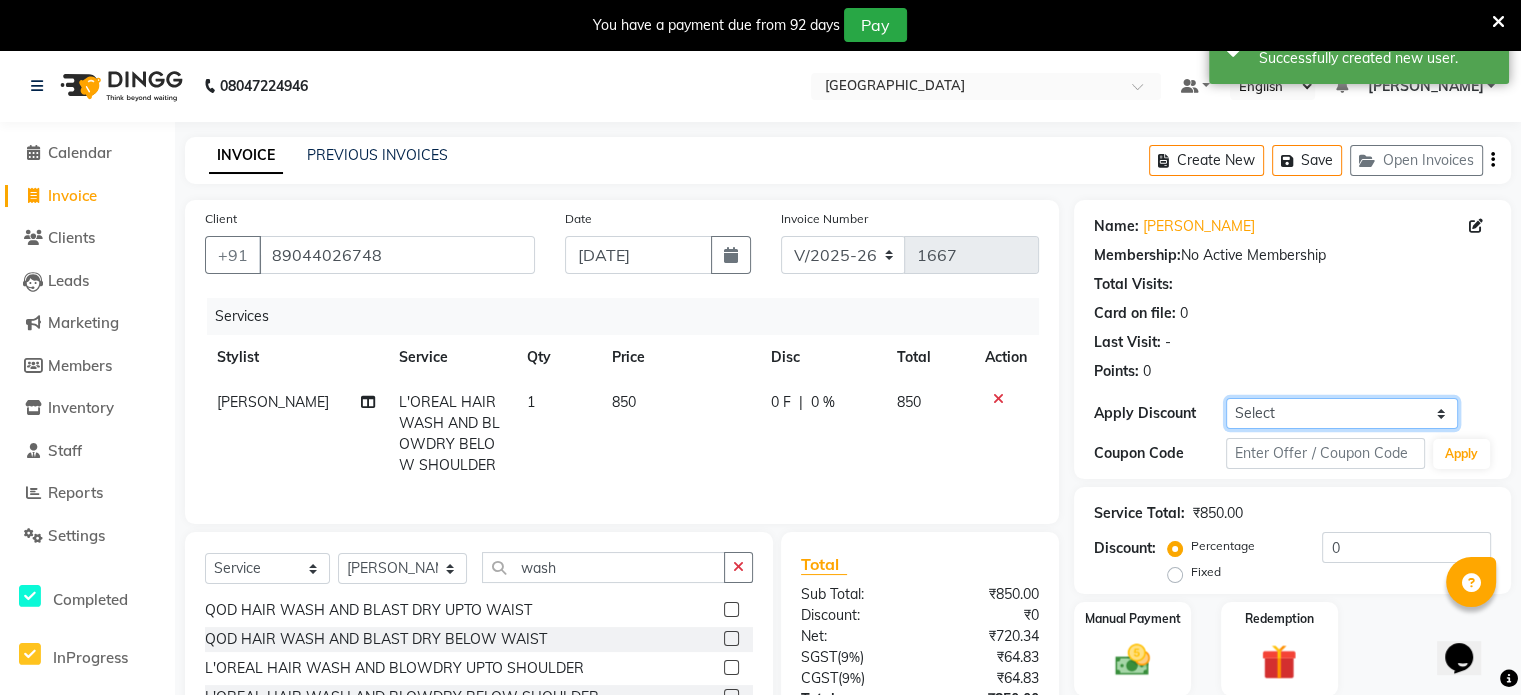 select on "4: Object" 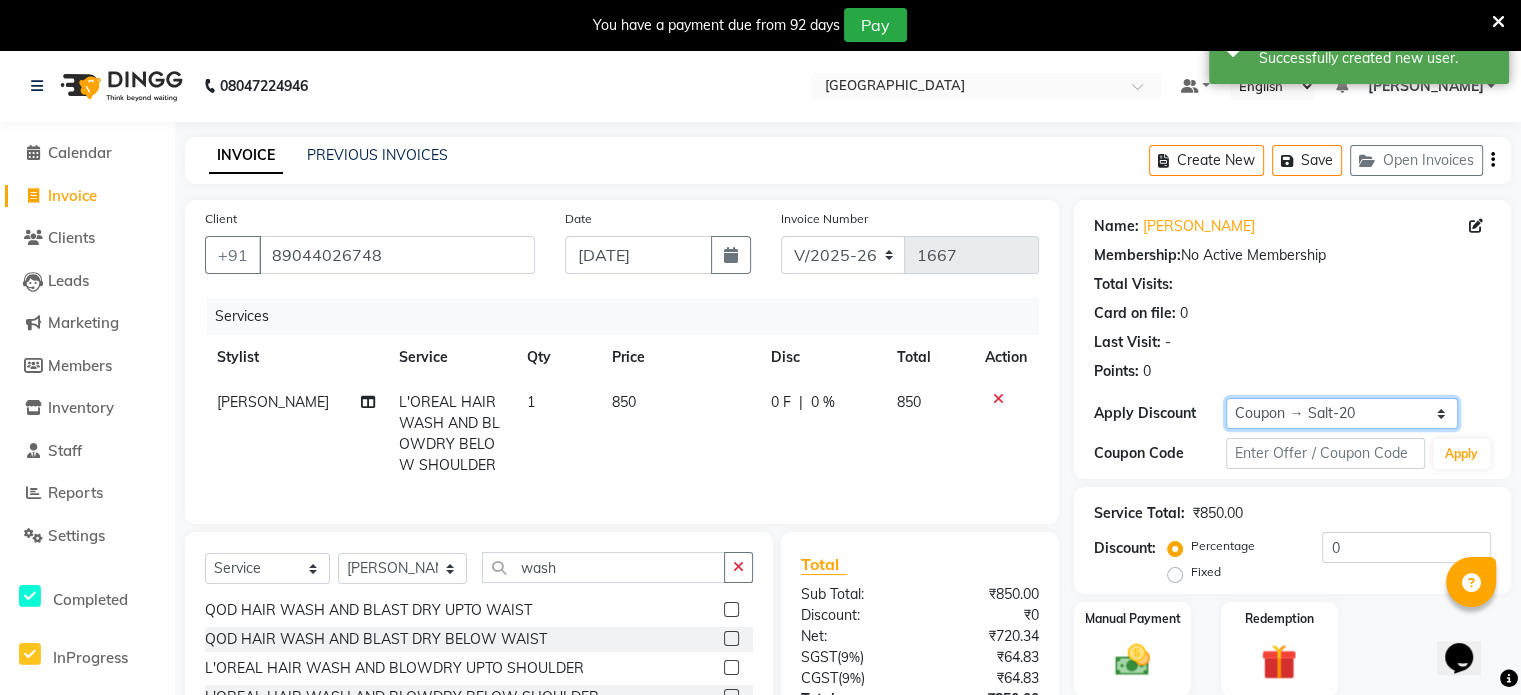 click on "Select Coupon → 500 Coupons Coupon → Kalpataru20 Coupon → Veda20 Coupon → Salt-20" 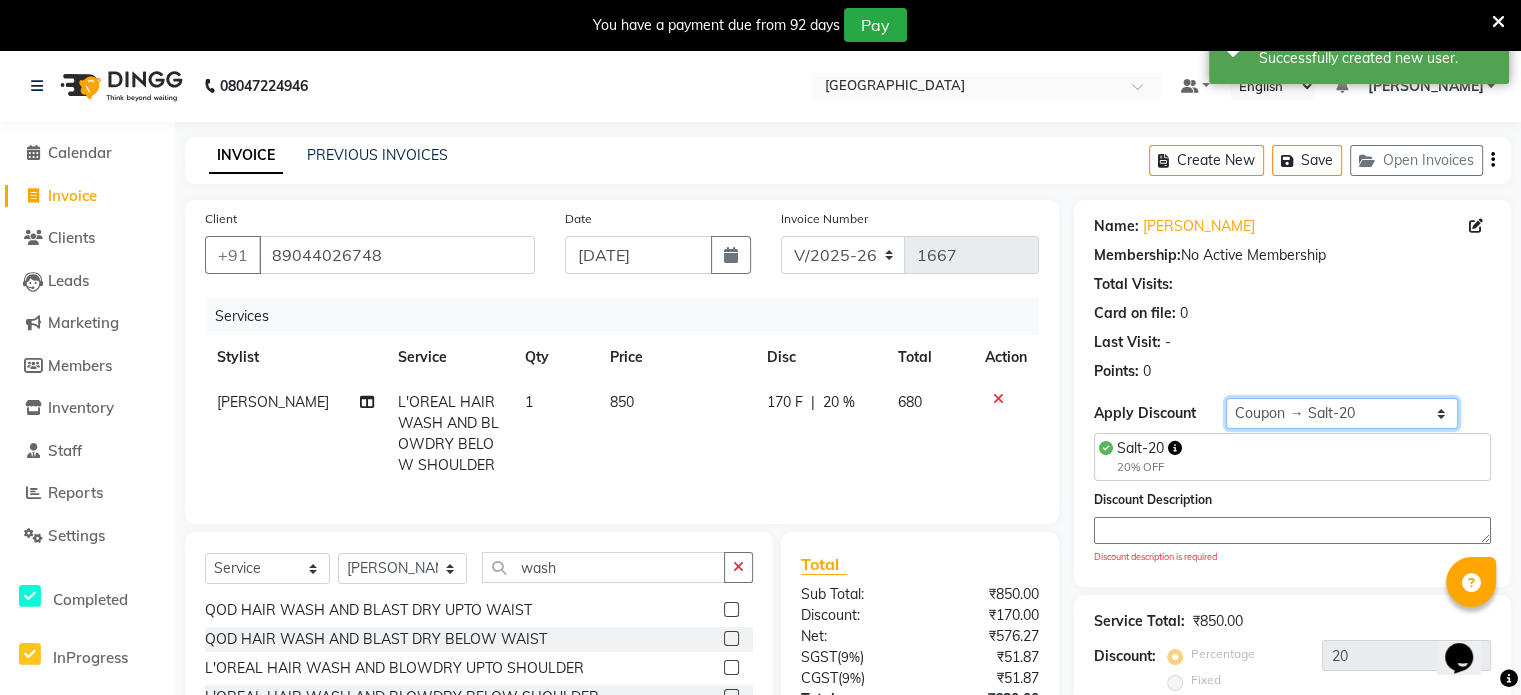 scroll, scrollTop: 179, scrollLeft: 0, axis: vertical 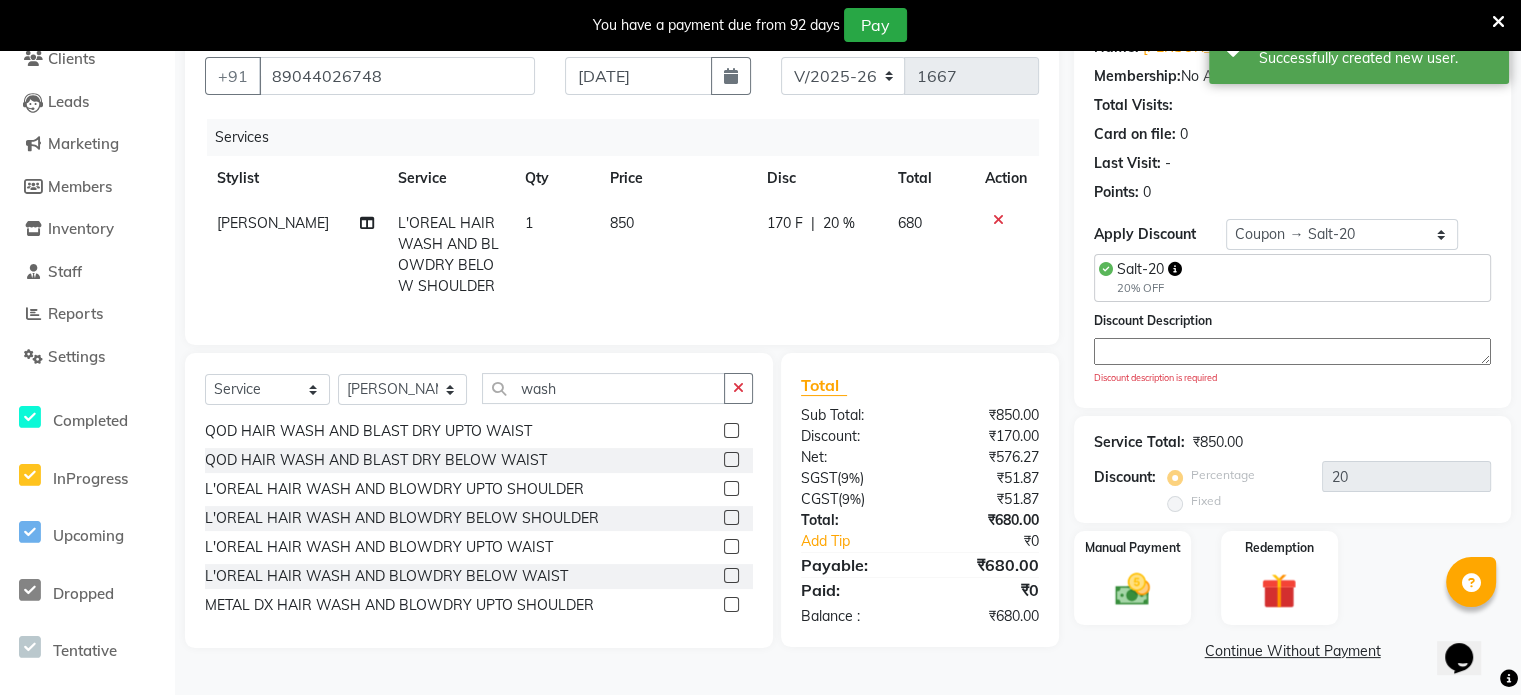click 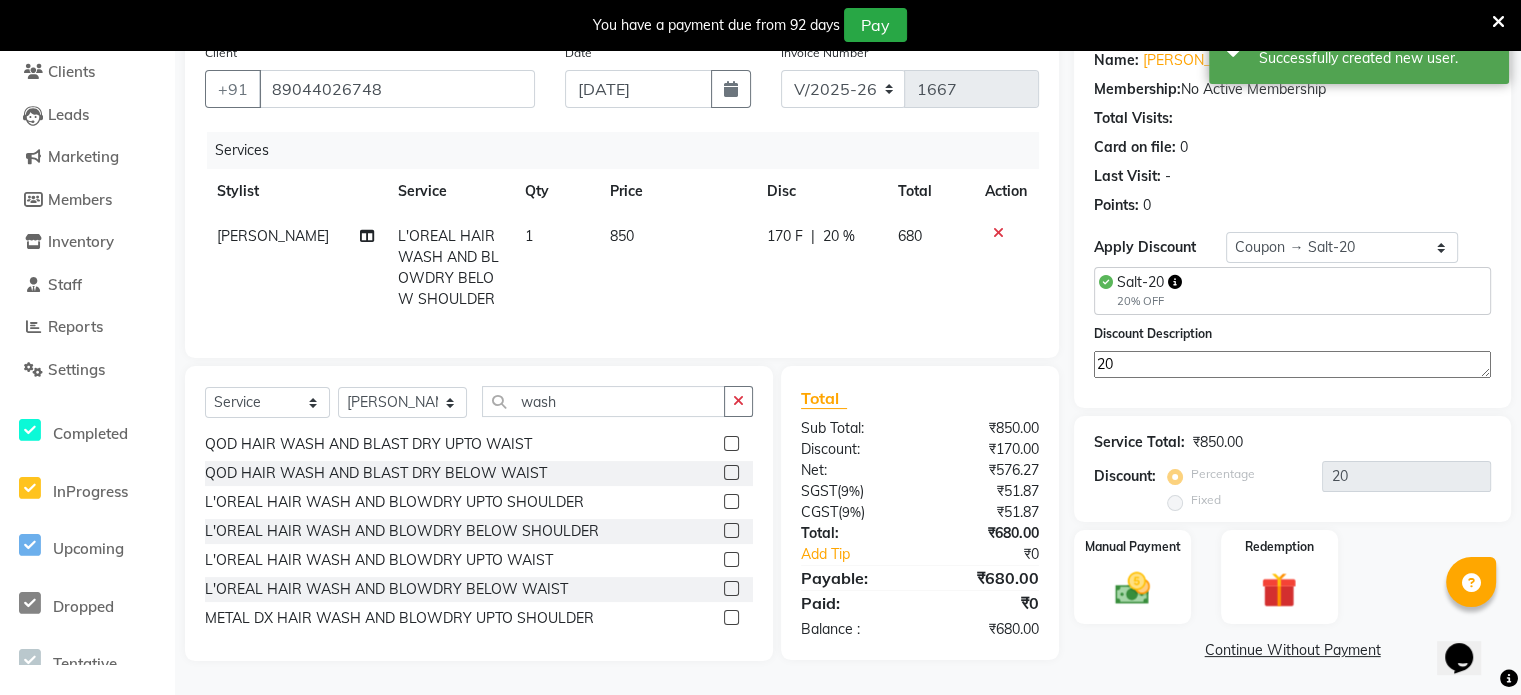 scroll, scrollTop: 0, scrollLeft: 0, axis: both 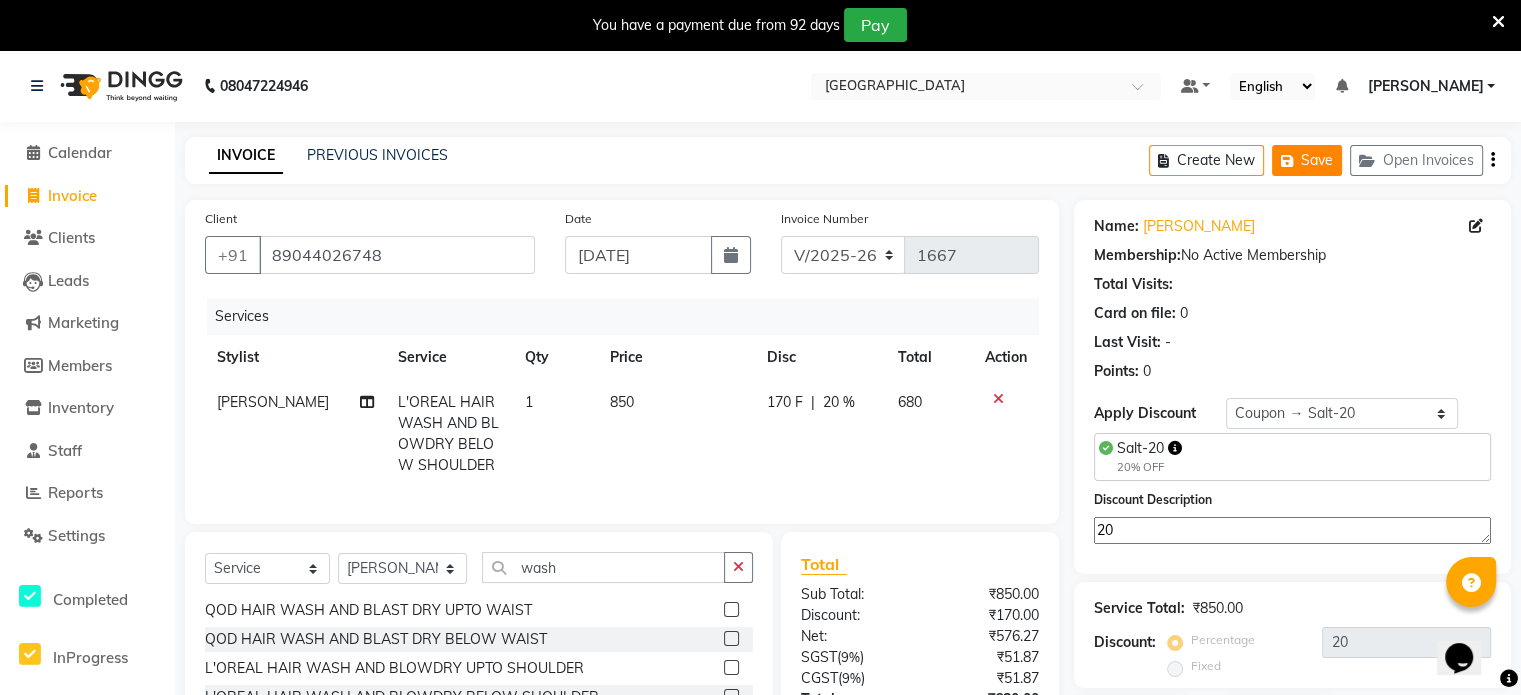 type on "20" 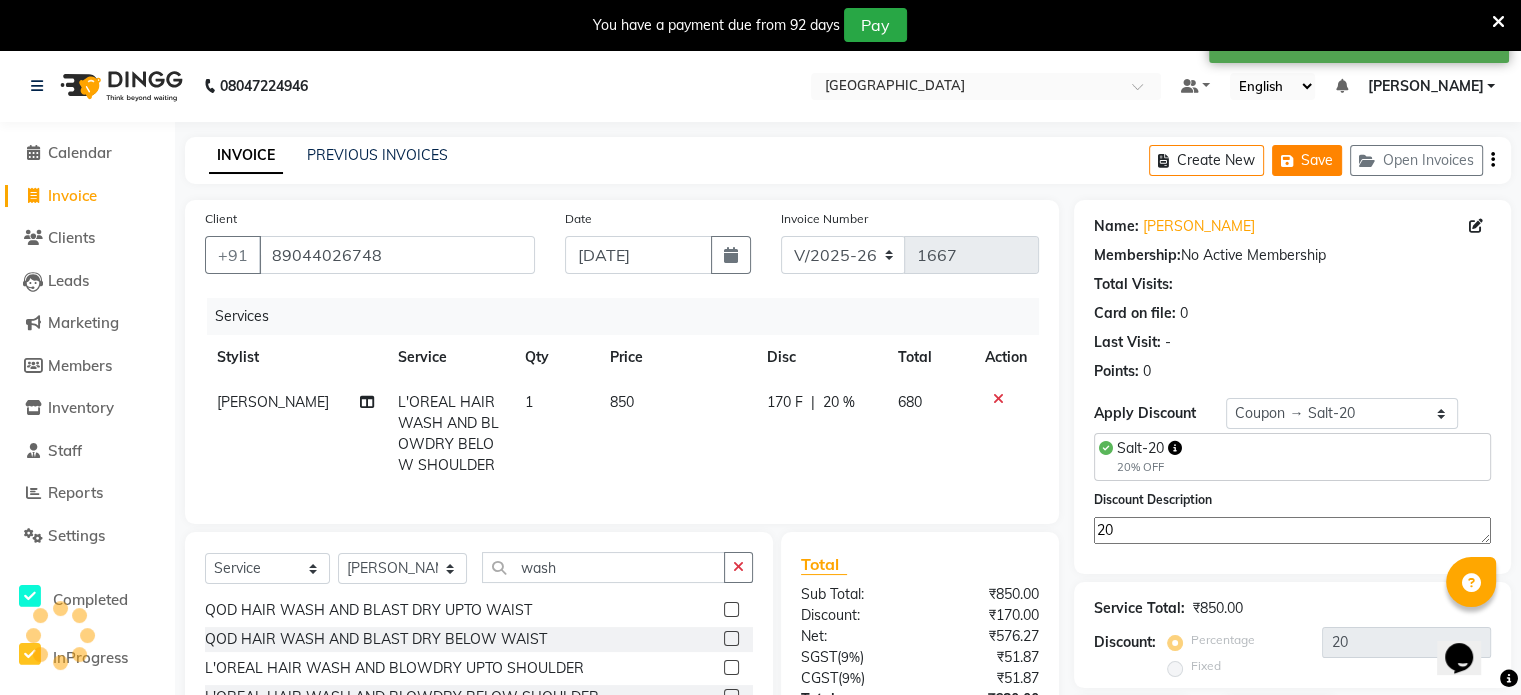 click on "Save" 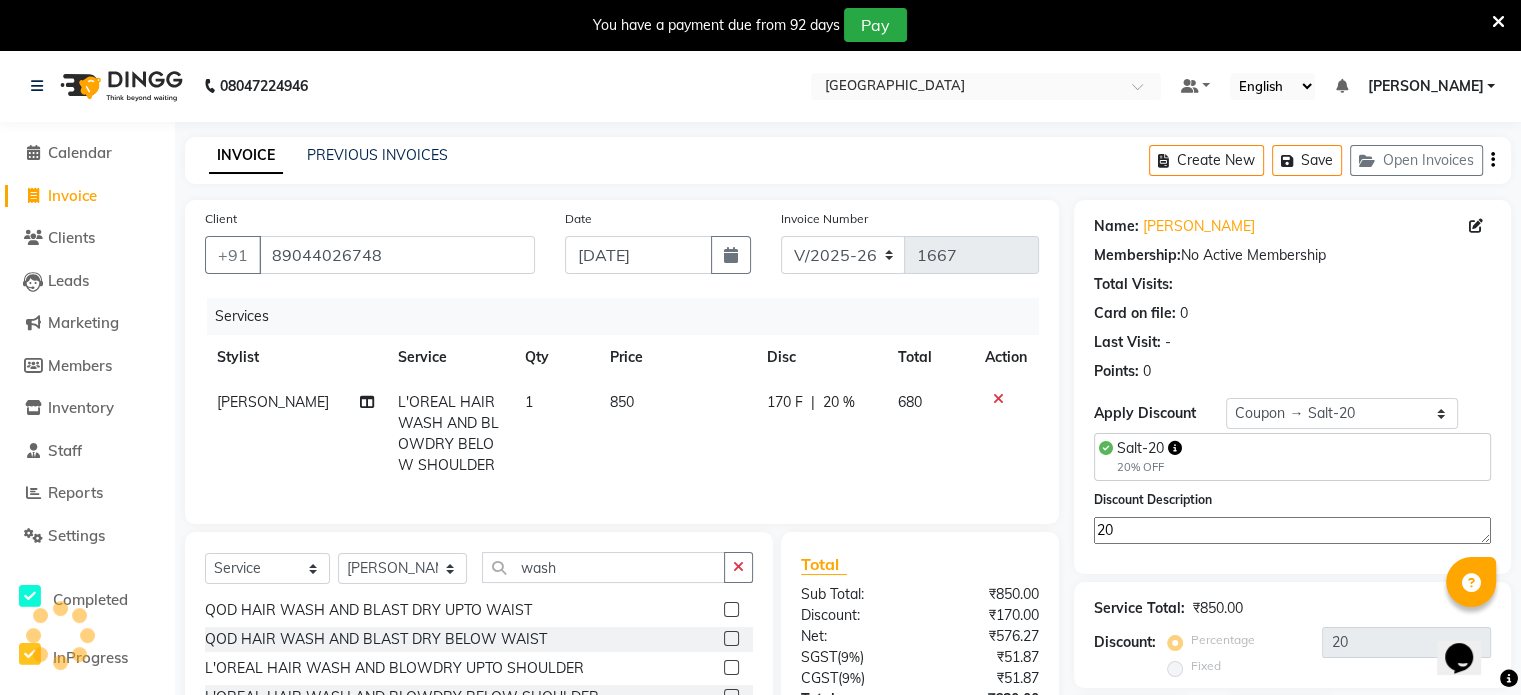 click on "[PERSON_NAME]" 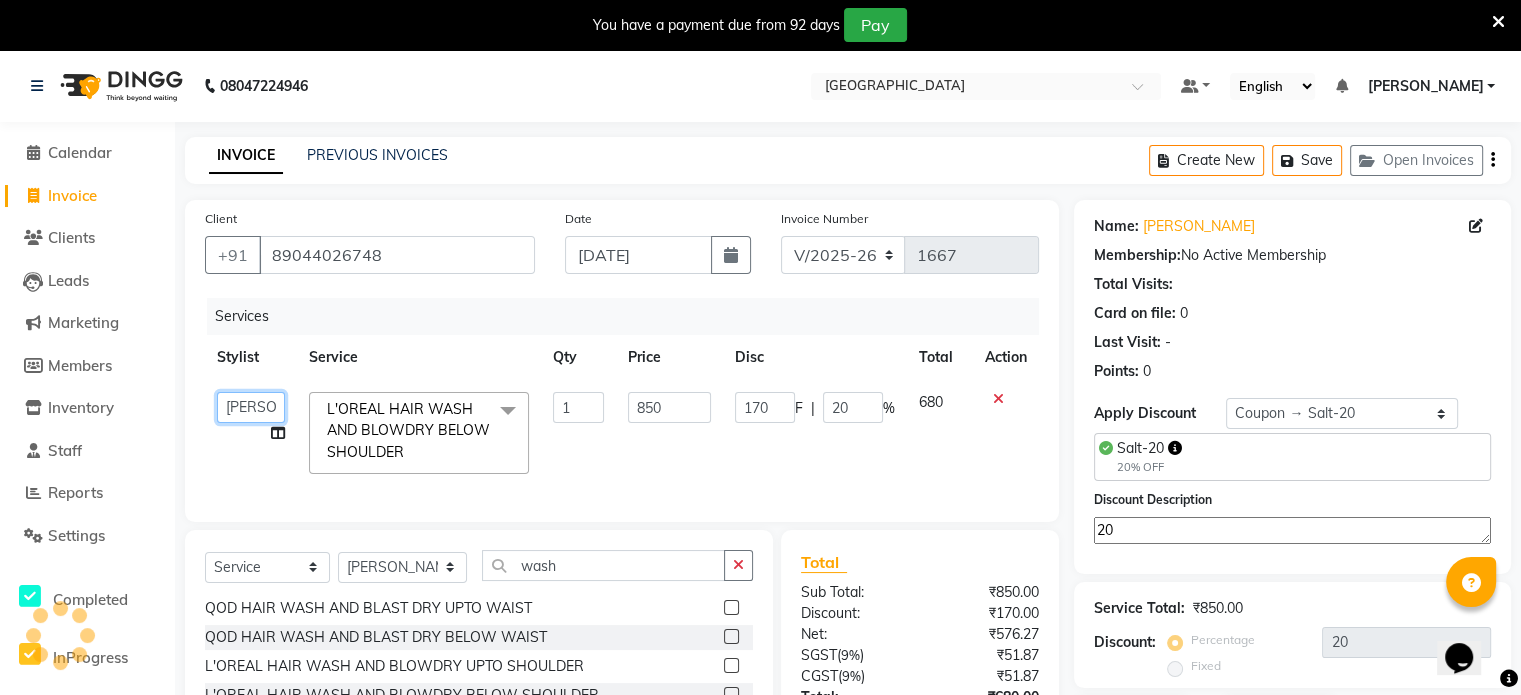 click on "AAKASH MADHIWAL NAT   AARTI SURI   ABDUL KALAM   AKSHATA SAWLE   ANITA JHADAV   APEKSHA MORE    ATUL RATHOD   BHAGYASHREE HUNDARE   DC   DEEPIKA SHETTY   DILSHAD ALI   FAIZAN AHMED   Farhan Shaikh    FEROZ SHAIKH   Ganga Kunwar   GAURAV MORE   JATIN MANE   KAJAL RAJ   KULDEEP SINGH   LAVINA FERNANDES   MADHURI PARWATHIA   Mona   NIKITA MOHITE   NOOR   PRATIKSHA SAWANTH   PRAVEEN SHAIKH   PREETI SHETTY   REEMA GHOSH   RUPALI   SABA SHAIKH   SALMAN SHAIKH   SANAYA AGARWAL   Sangeeta Waghela   SHANU ANSARI   Taufique Khan   VIGNESH BHANDARY   VIKRAM NARAYAN BAGDI" 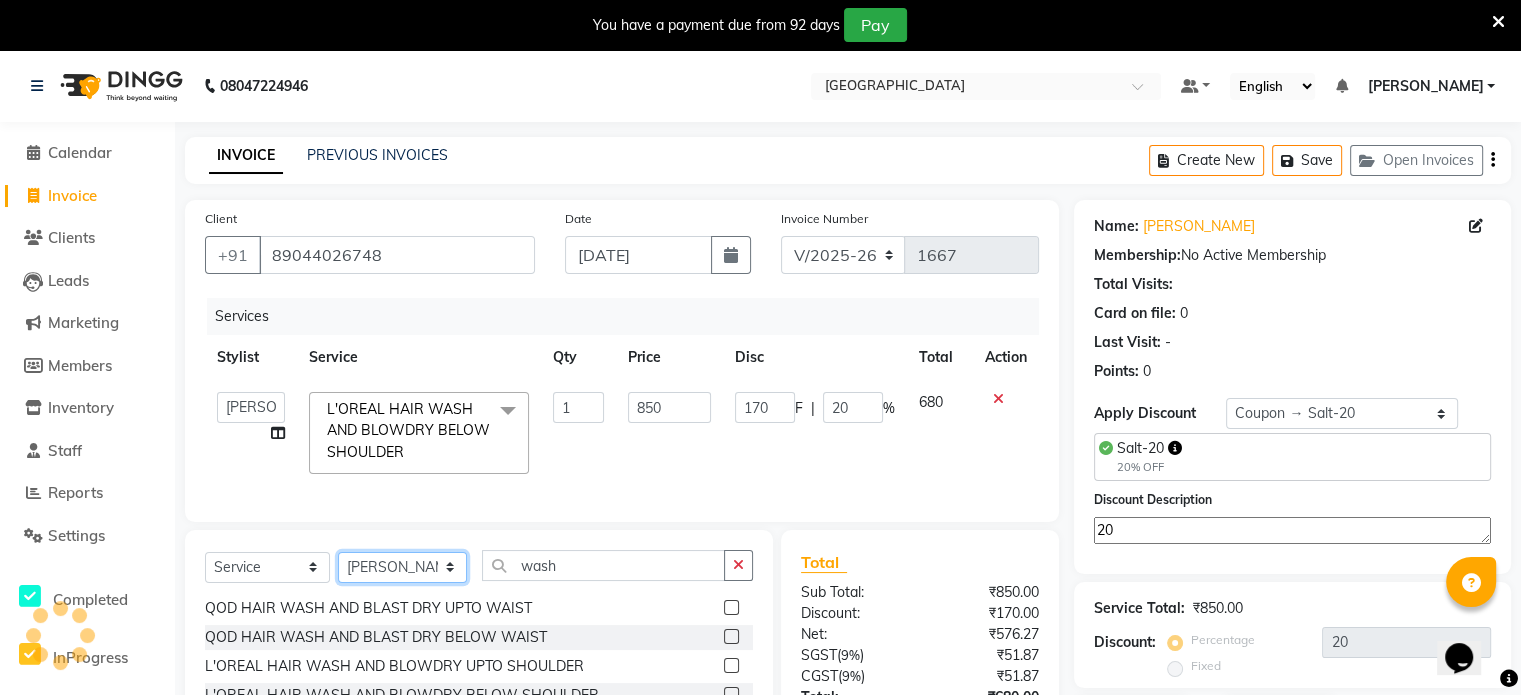 click on "Select Stylist [PERSON_NAME] NAT [PERSON_NAME] [PERSON_NAME] [PERSON_NAME] [PERSON_NAME] [PERSON_NAME] MORE  [PERSON_NAME] [PERSON_NAME] DC [PERSON_NAME] [PERSON_NAME] [PERSON_NAME] [PERSON_NAME]  [PERSON_NAME] [PERSON_NAME] GAURAV MORE [PERSON_NAME] MANE [PERSON_NAME] [PERSON_NAME] [PERSON_NAME] [PERSON_NAME] PARWATHIA [PERSON_NAME] [MEDICAL_DATA][PERSON_NAME] NOOR [PERSON_NAME] [PERSON_NAME] [PERSON_NAME] [PERSON_NAME] [PERSON_NAME] [PERSON_NAME] [PERSON_NAME] [PERSON_NAME] [PERSON_NAME] [PERSON_NAME] [PERSON_NAME] [PERSON_NAME] VIKRAM [PERSON_NAME]" 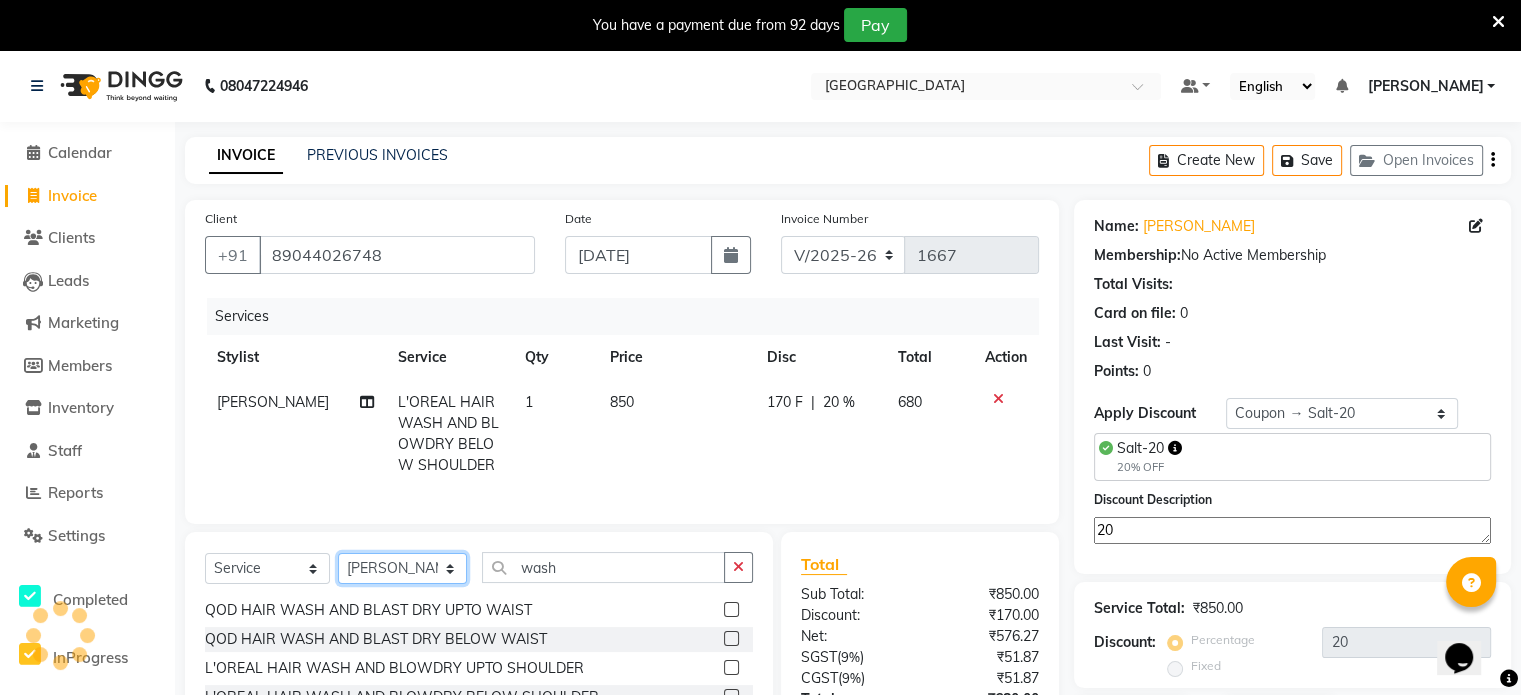 select on "77219" 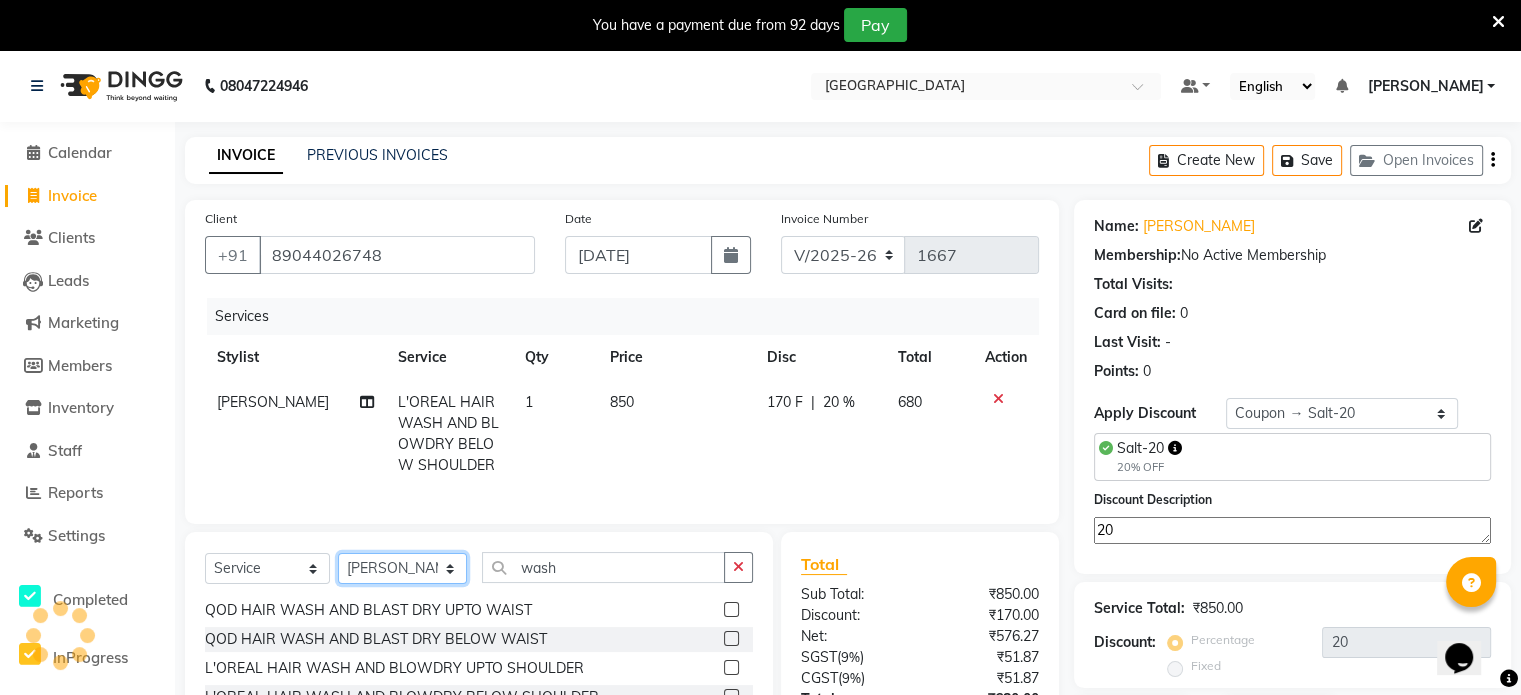 click on "Select Stylist [PERSON_NAME] NAT [PERSON_NAME] [PERSON_NAME] [PERSON_NAME] [PERSON_NAME] [PERSON_NAME] MORE  [PERSON_NAME] [PERSON_NAME] DC [PERSON_NAME] [PERSON_NAME] [PERSON_NAME] [PERSON_NAME]  [PERSON_NAME] [PERSON_NAME] GAURAV MORE [PERSON_NAME] MANE [PERSON_NAME] [PERSON_NAME] [PERSON_NAME] [PERSON_NAME] PARWATHIA [PERSON_NAME] [MEDICAL_DATA][PERSON_NAME] NOOR [PERSON_NAME] [PERSON_NAME] [PERSON_NAME] [PERSON_NAME] [PERSON_NAME] [PERSON_NAME] [PERSON_NAME] [PERSON_NAME] [PERSON_NAME] [PERSON_NAME] [PERSON_NAME] [PERSON_NAME] VIKRAM [PERSON_NAME]" 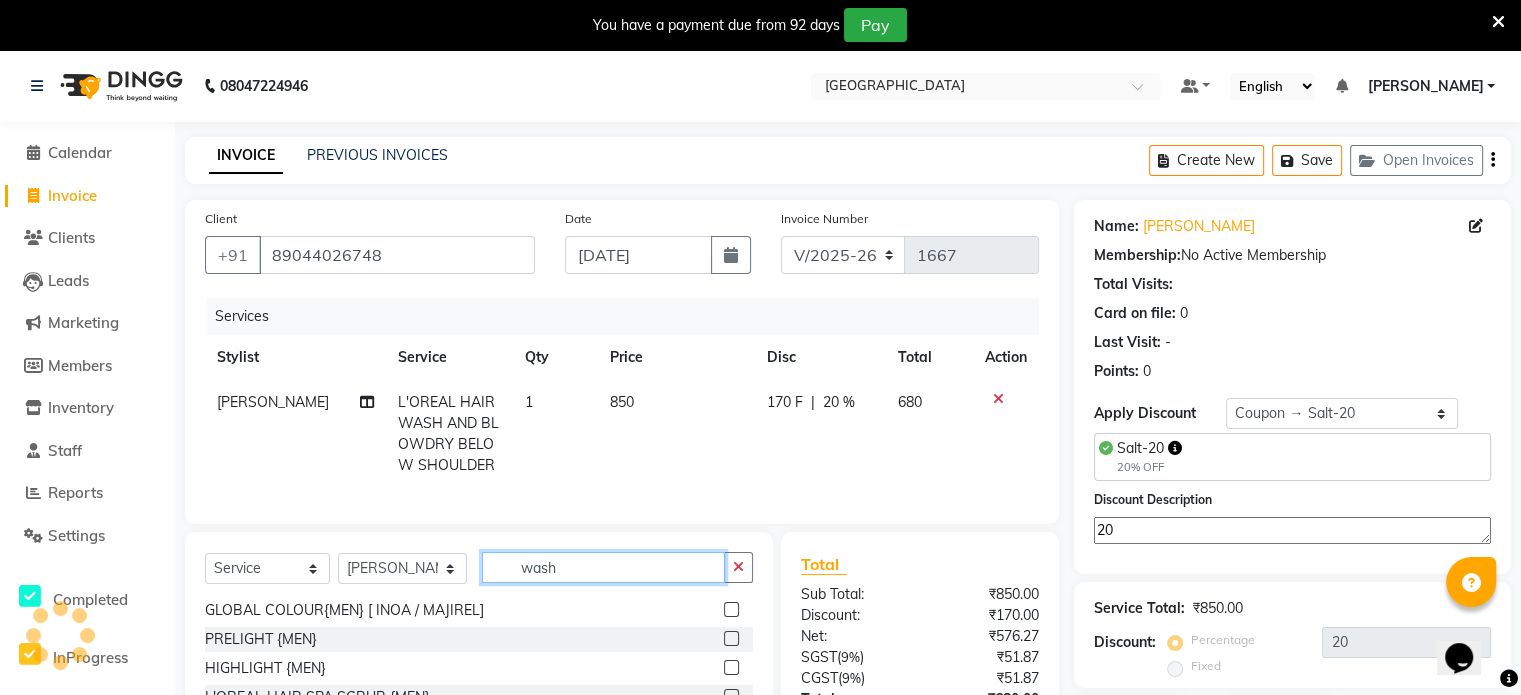 click on "wash" 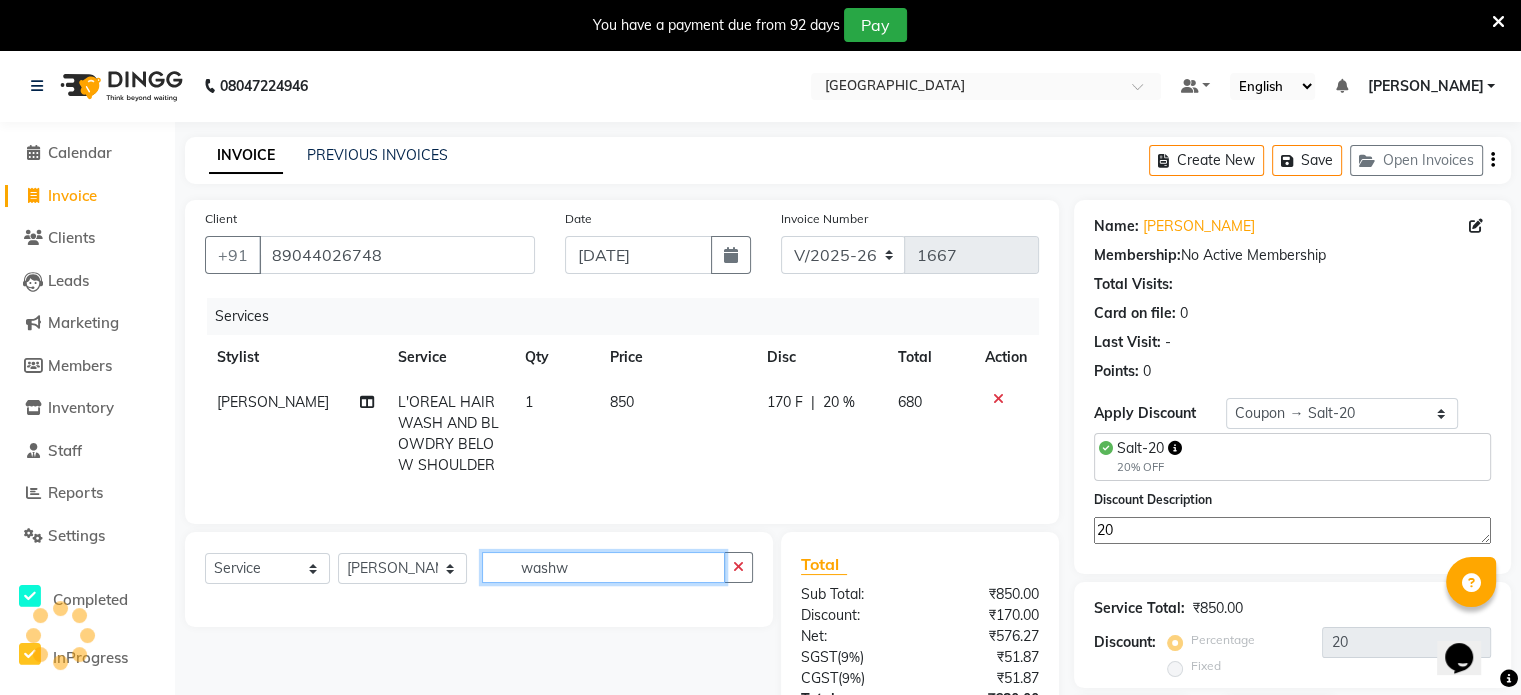 scroll, scrollTop: 0, scrollLeft: 0, axis: both 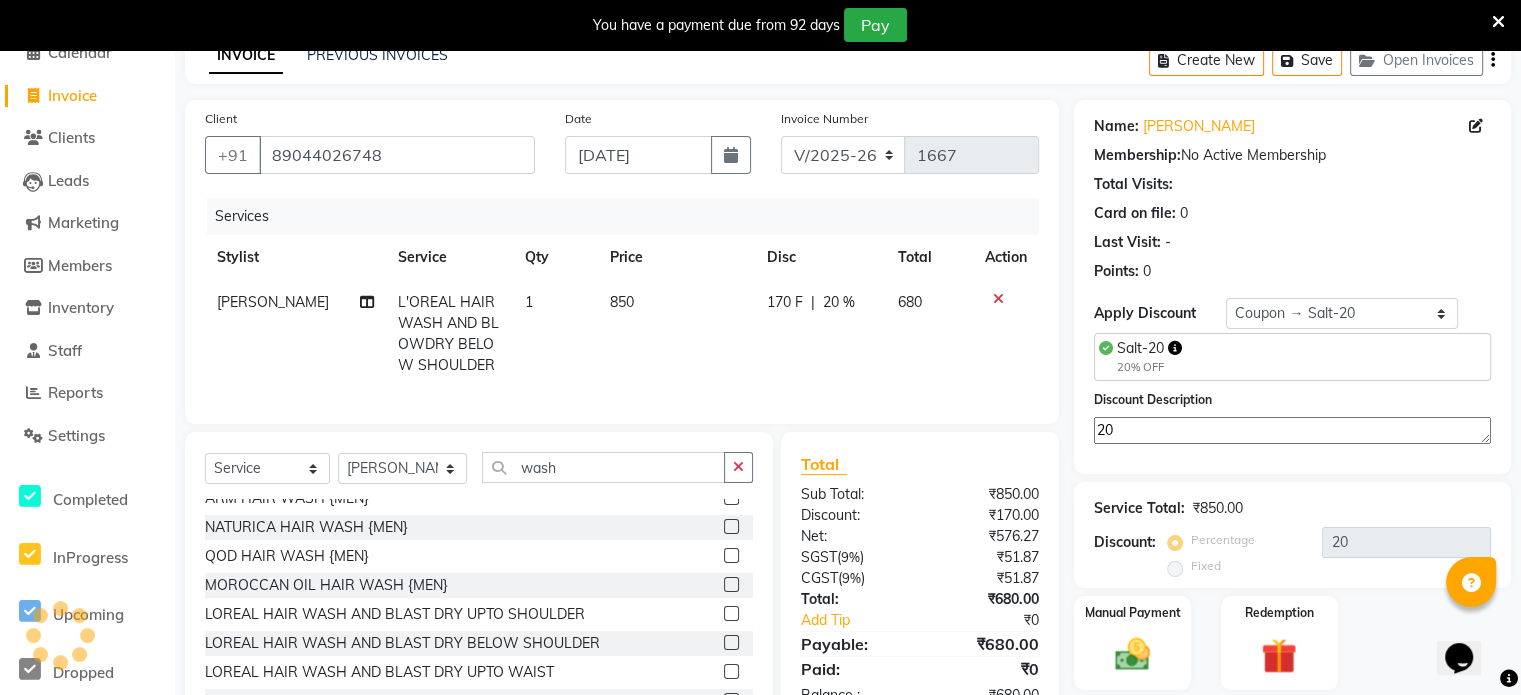click 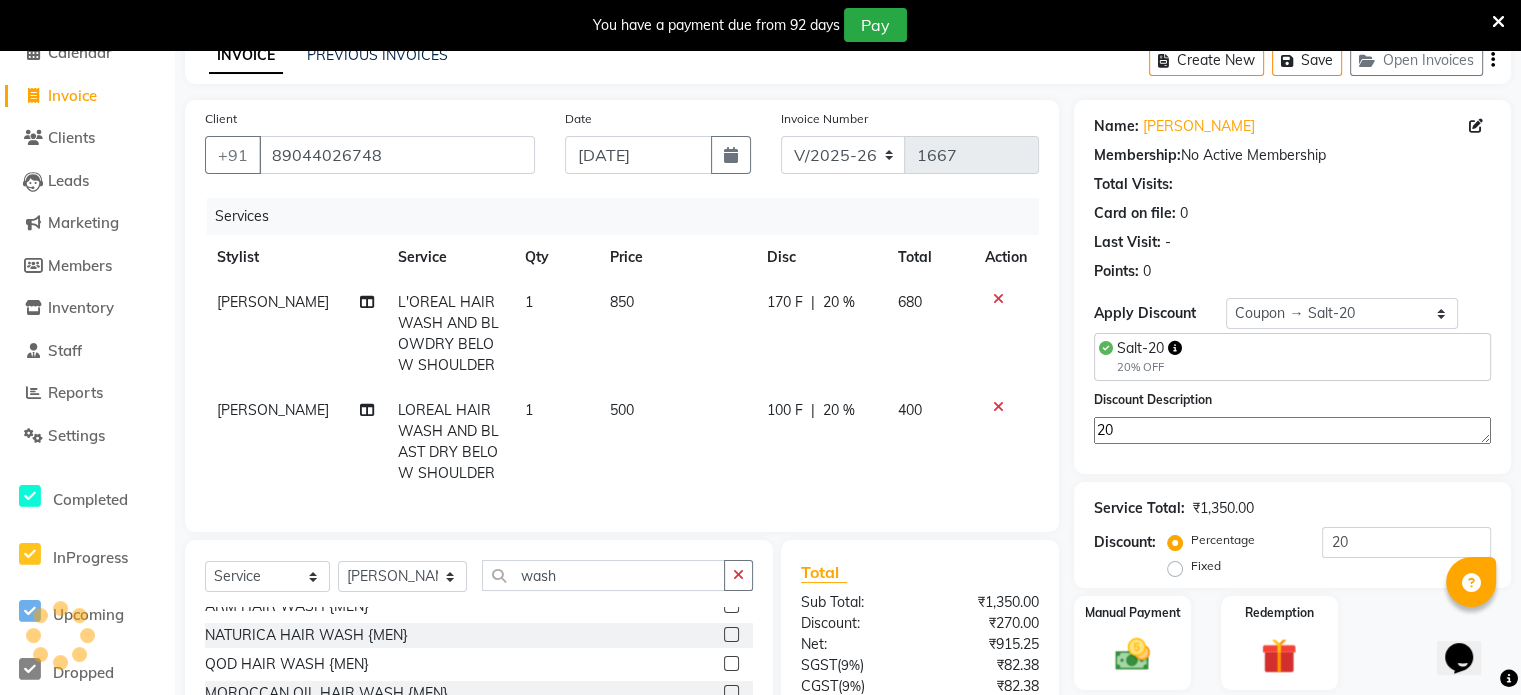 checkbox on "false" 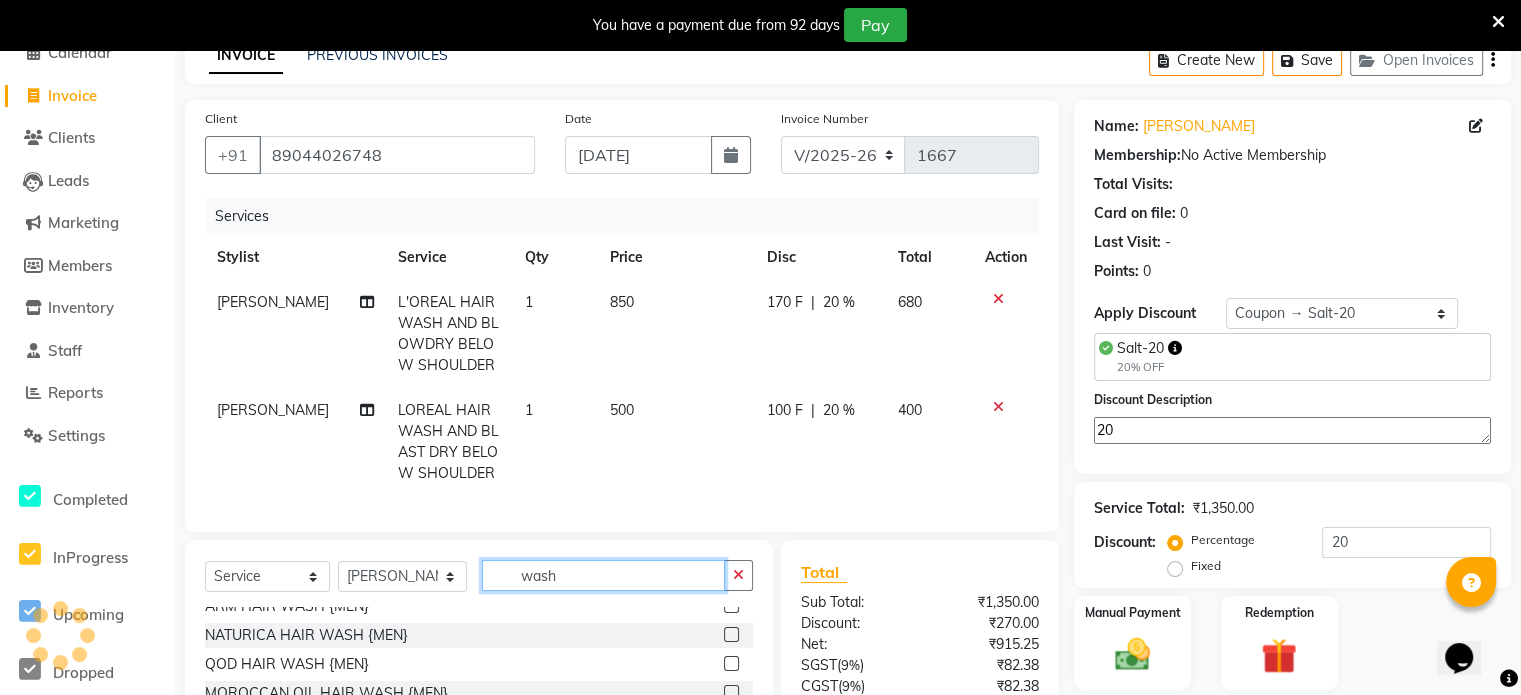 drag, startPoint x: 564, startPoint y: 594, endPoint x: 101, endPoint y: 587, distance: 463.05292 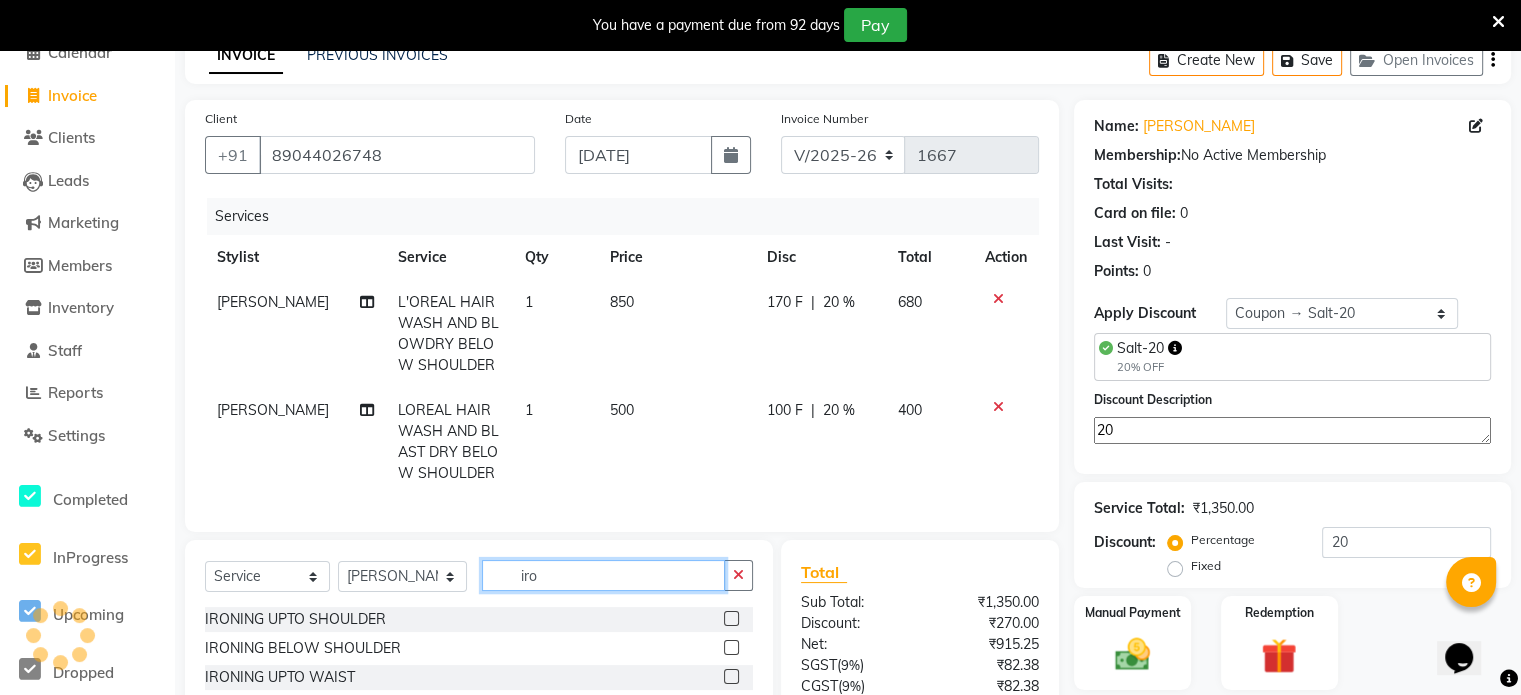 scroll, scrollTop: 0, scrollLeft: 0, axis: both 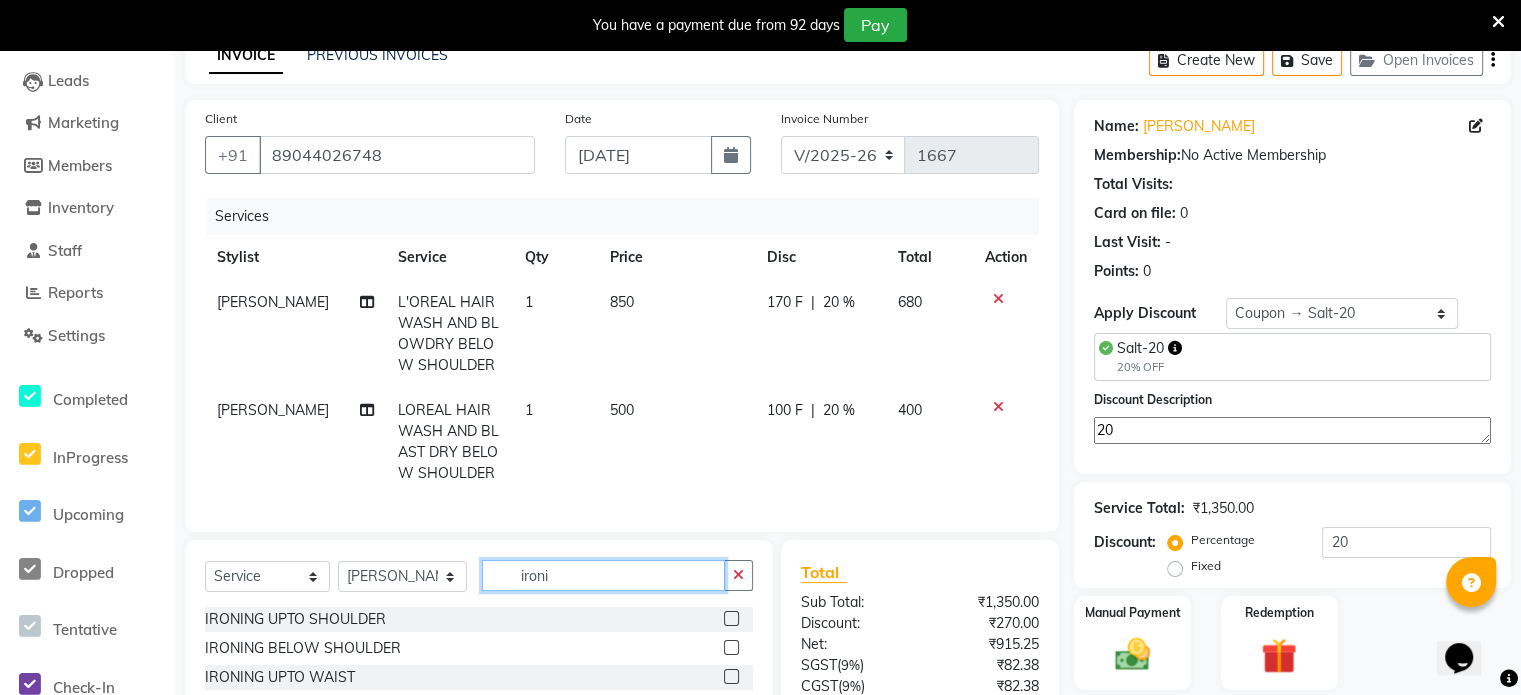 type on "ironi" 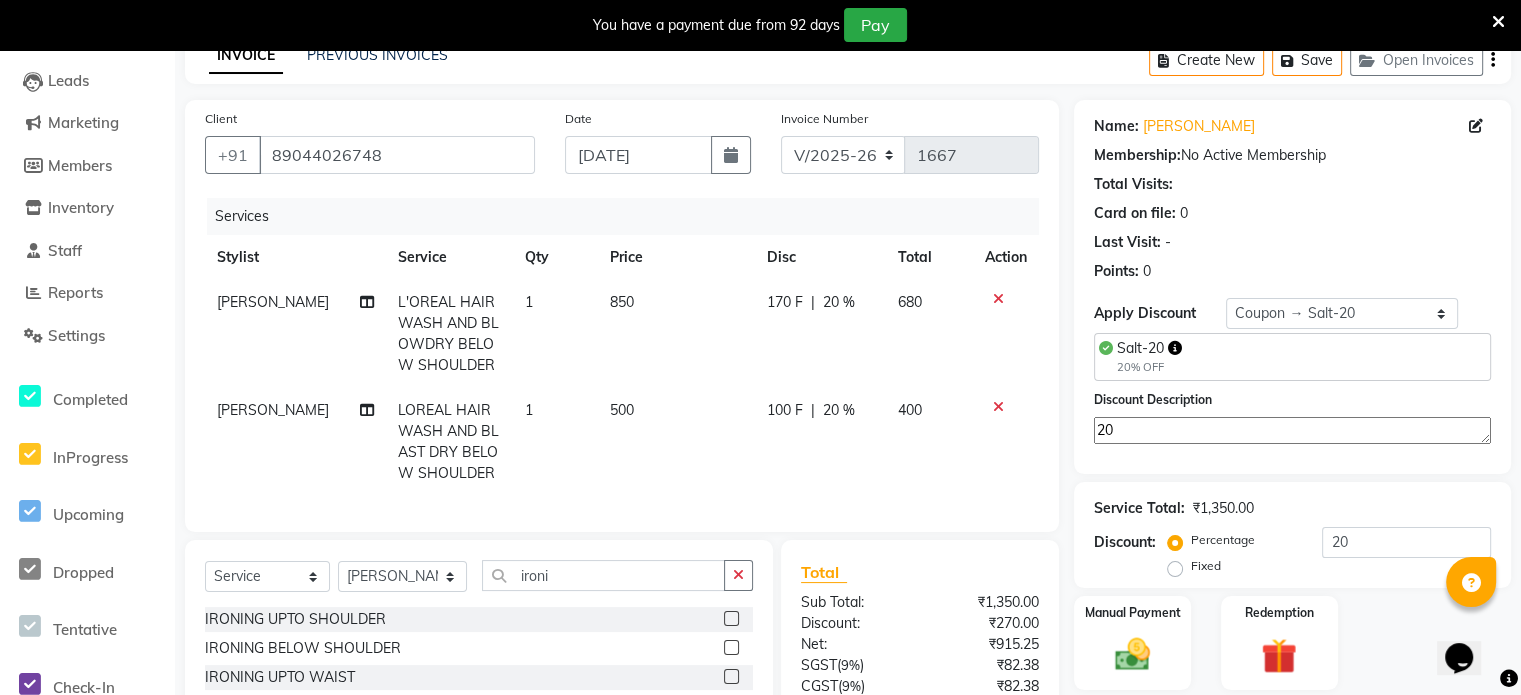 click 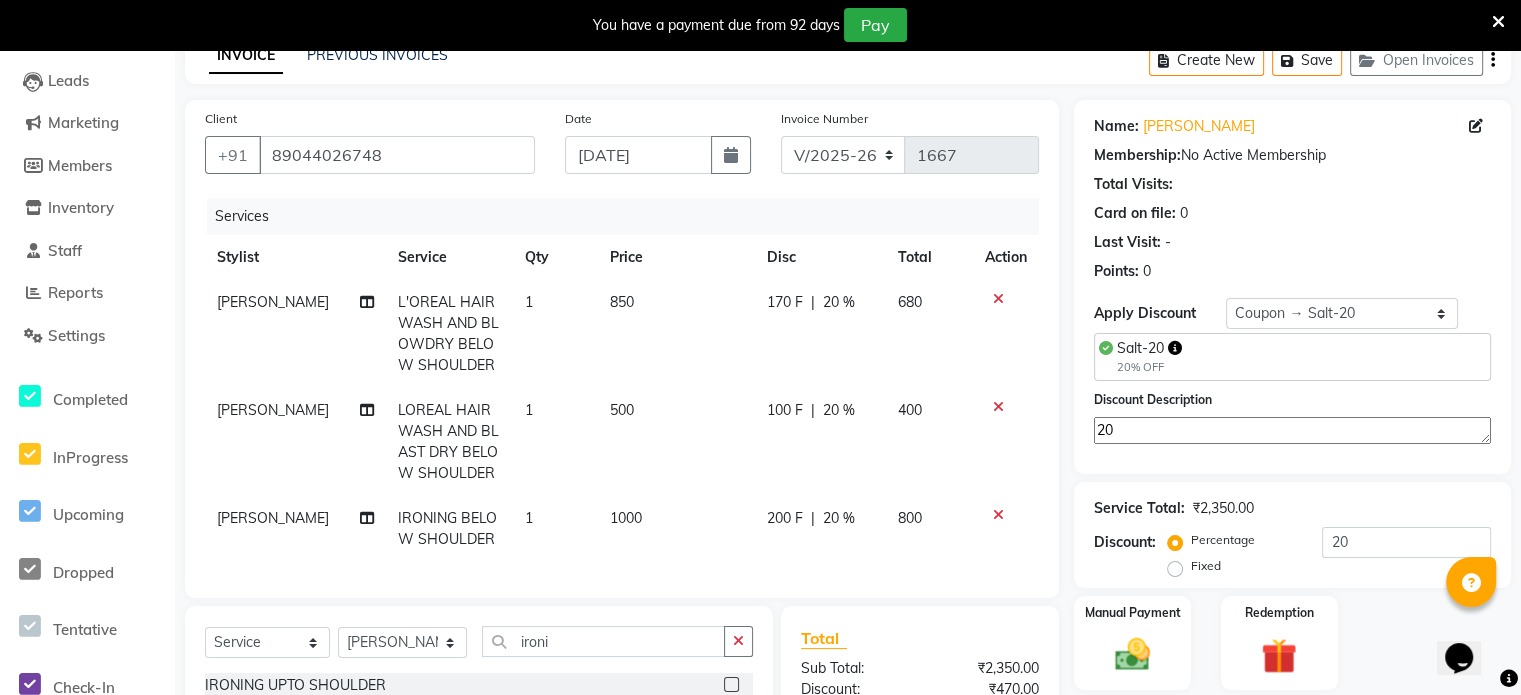 checkbox on "false" 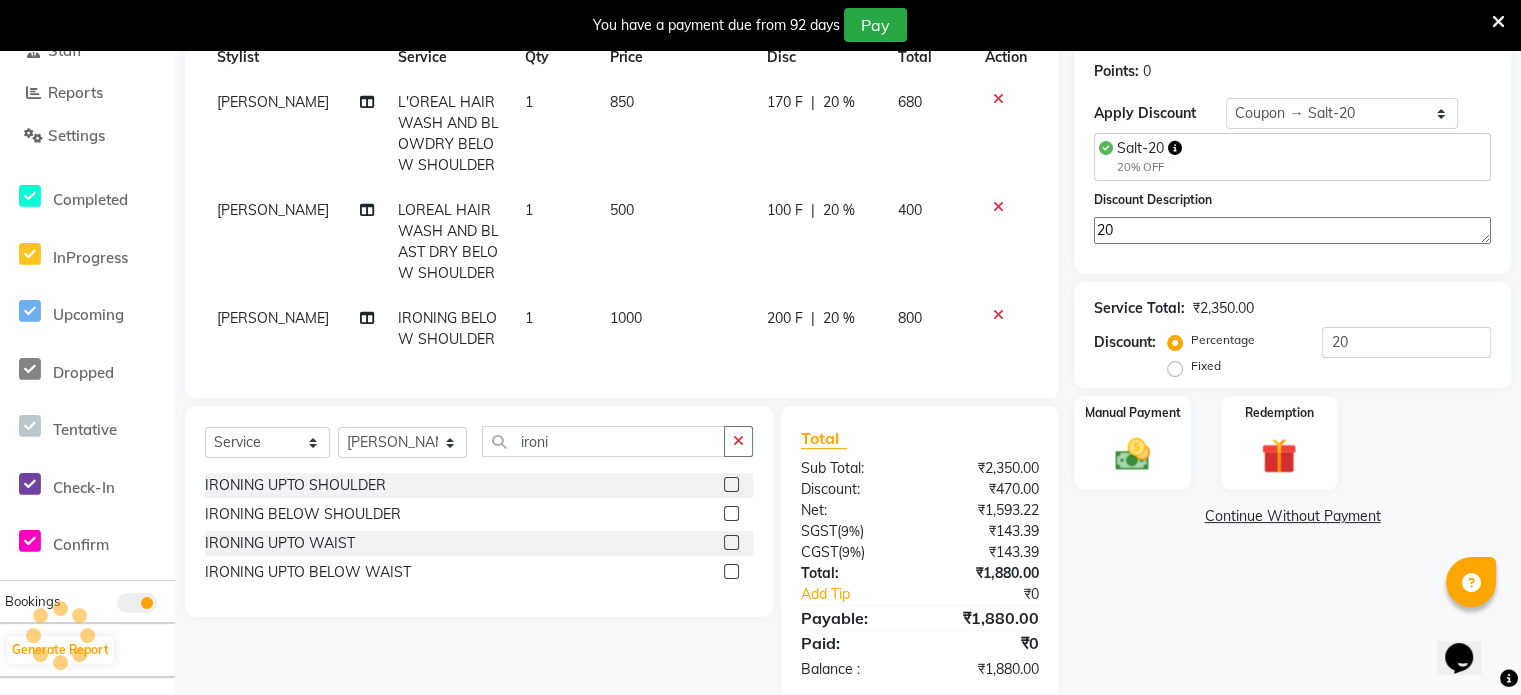 scroll, scrollTop: 0, scrollLeft: 0, axis: both 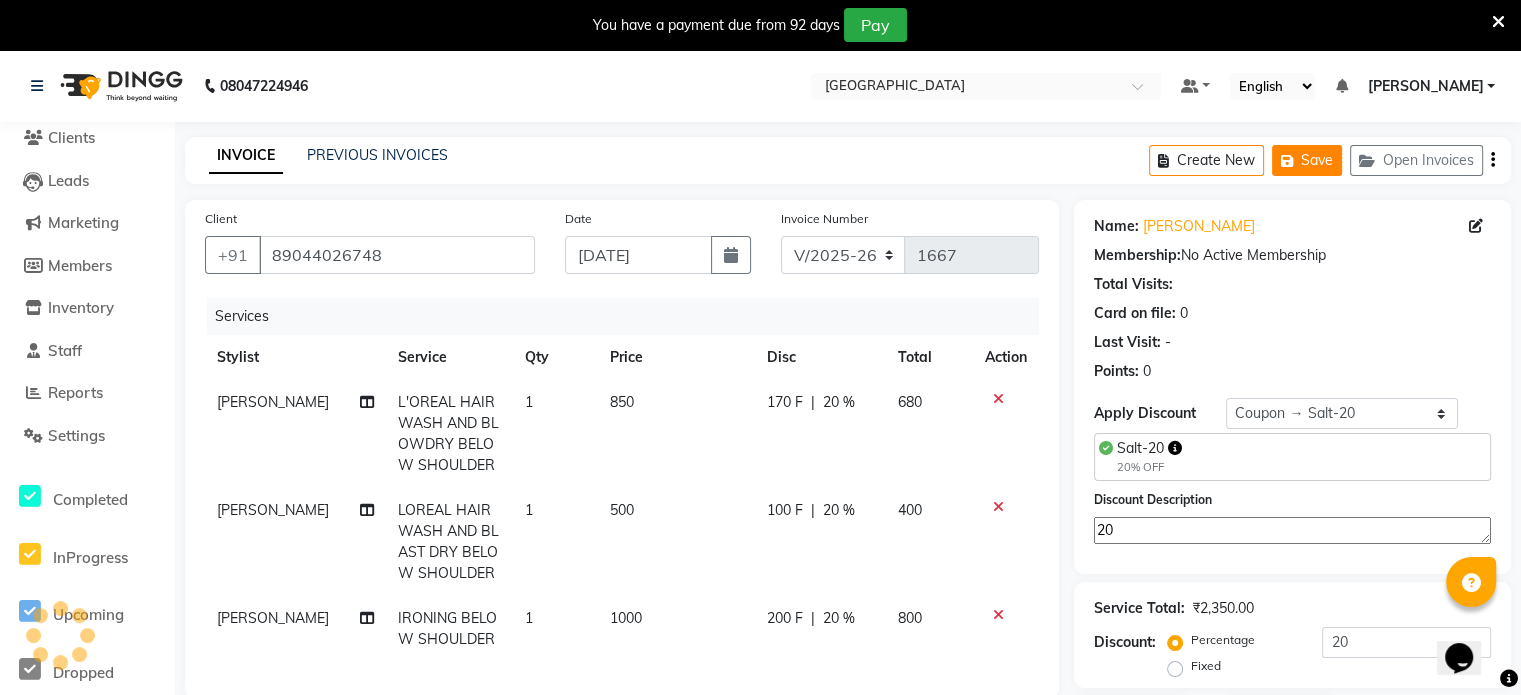 click on "Save" 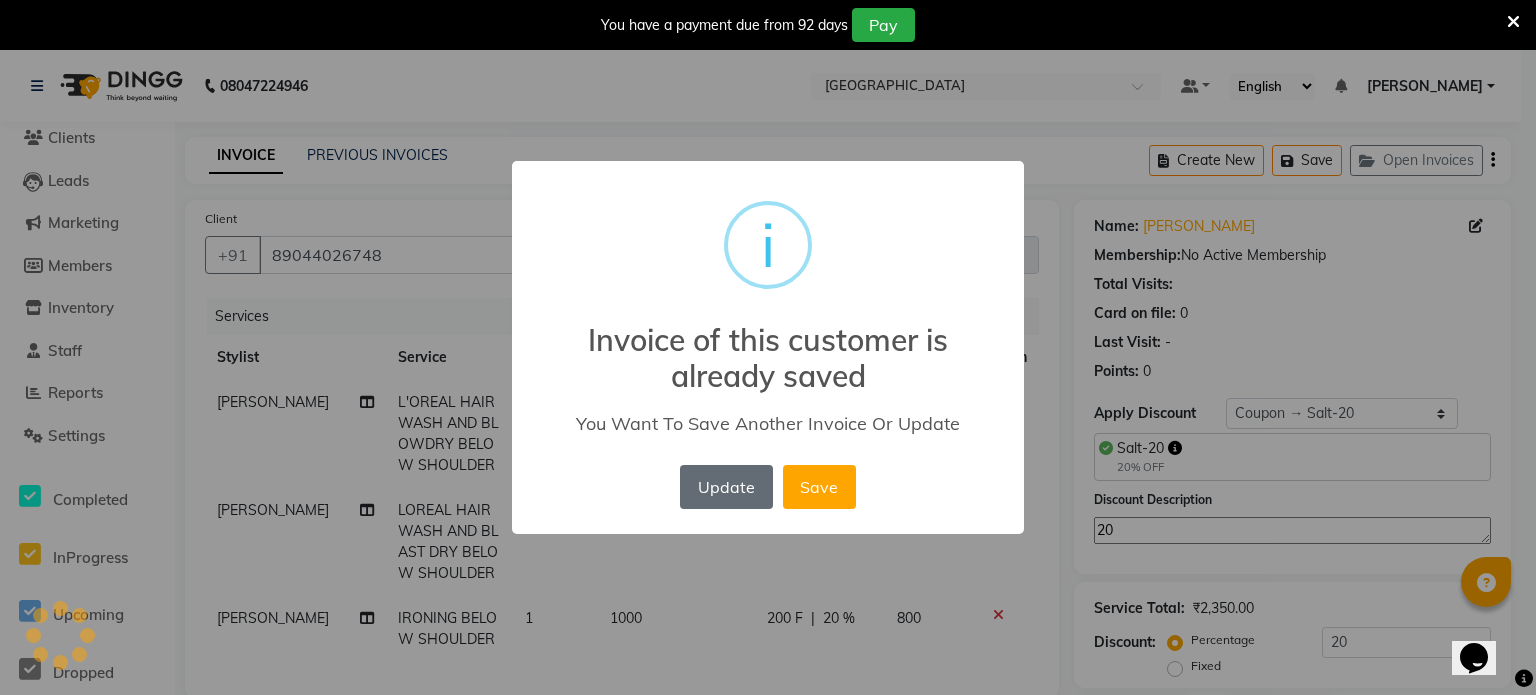 click on "Update" at bounding box center (726, 487) 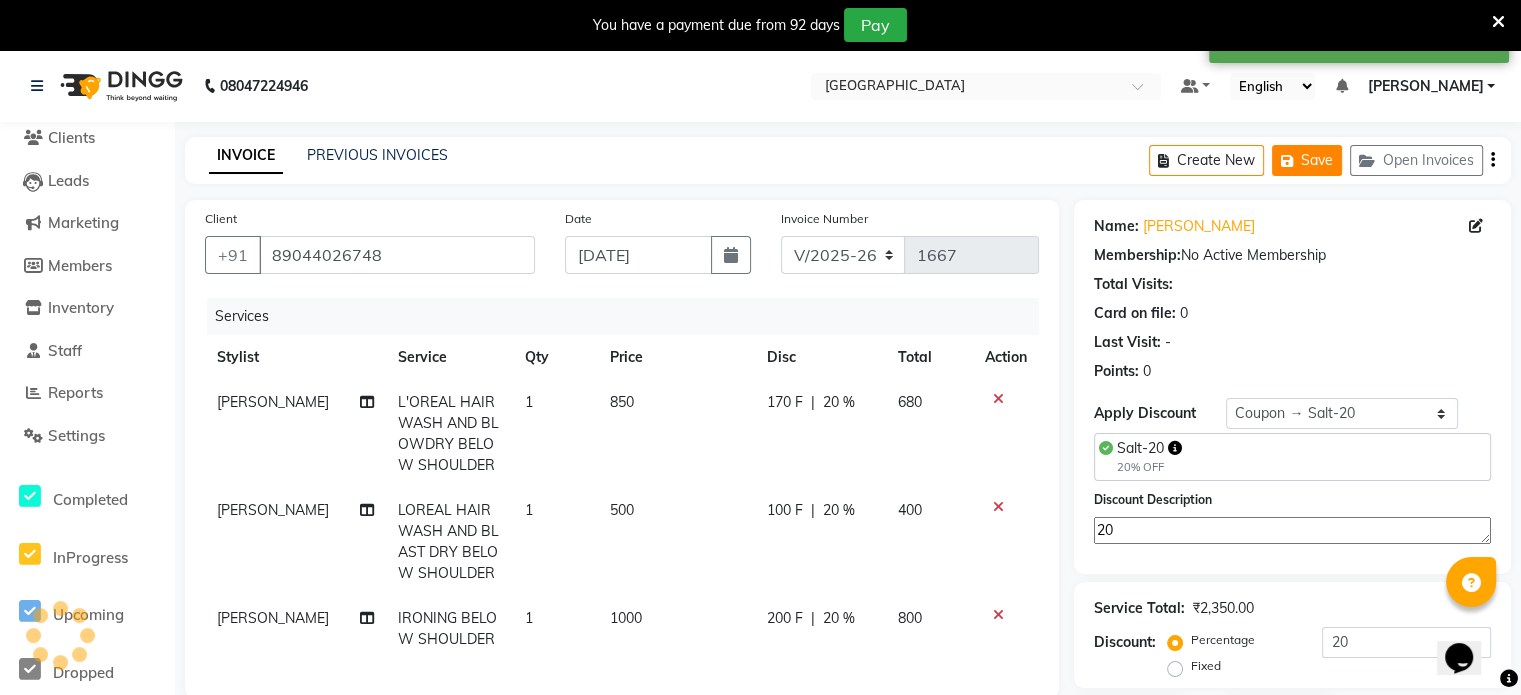 click on "Save" 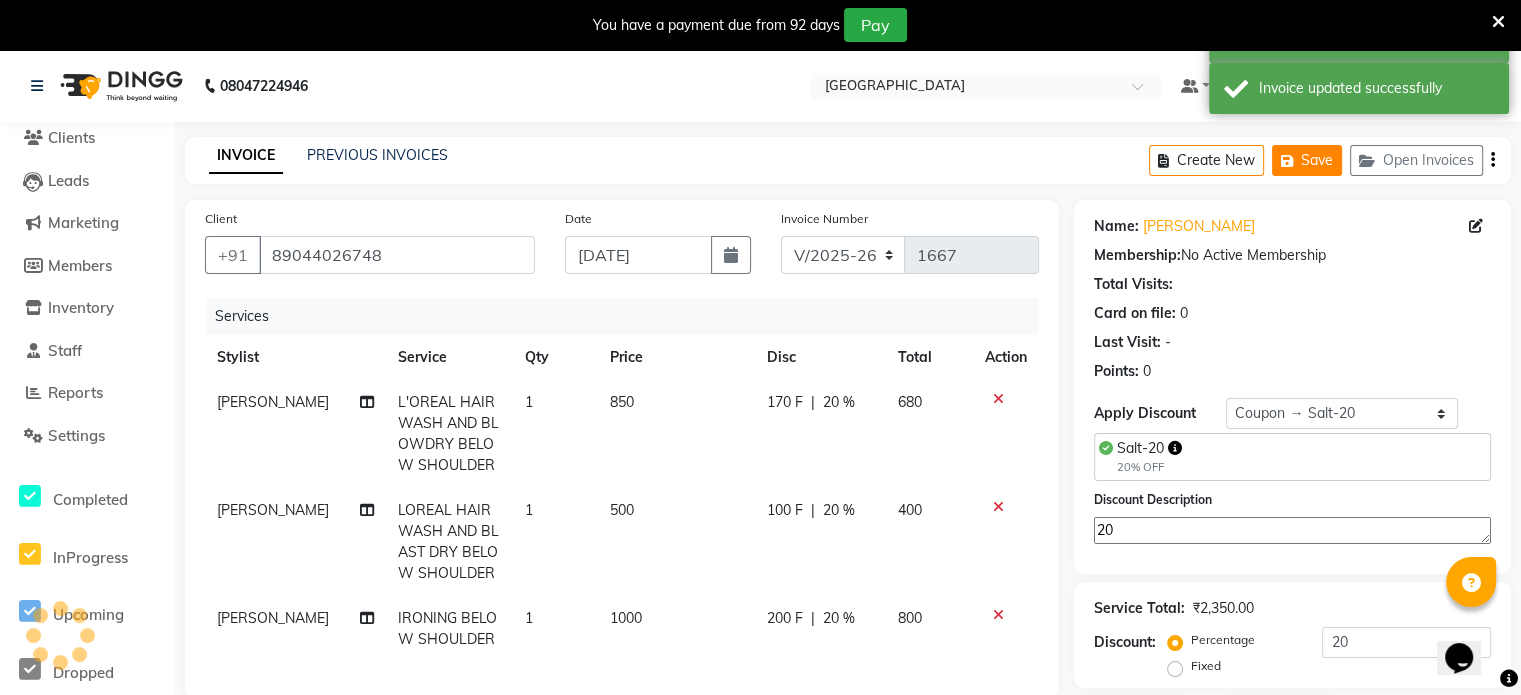 click on "Save" 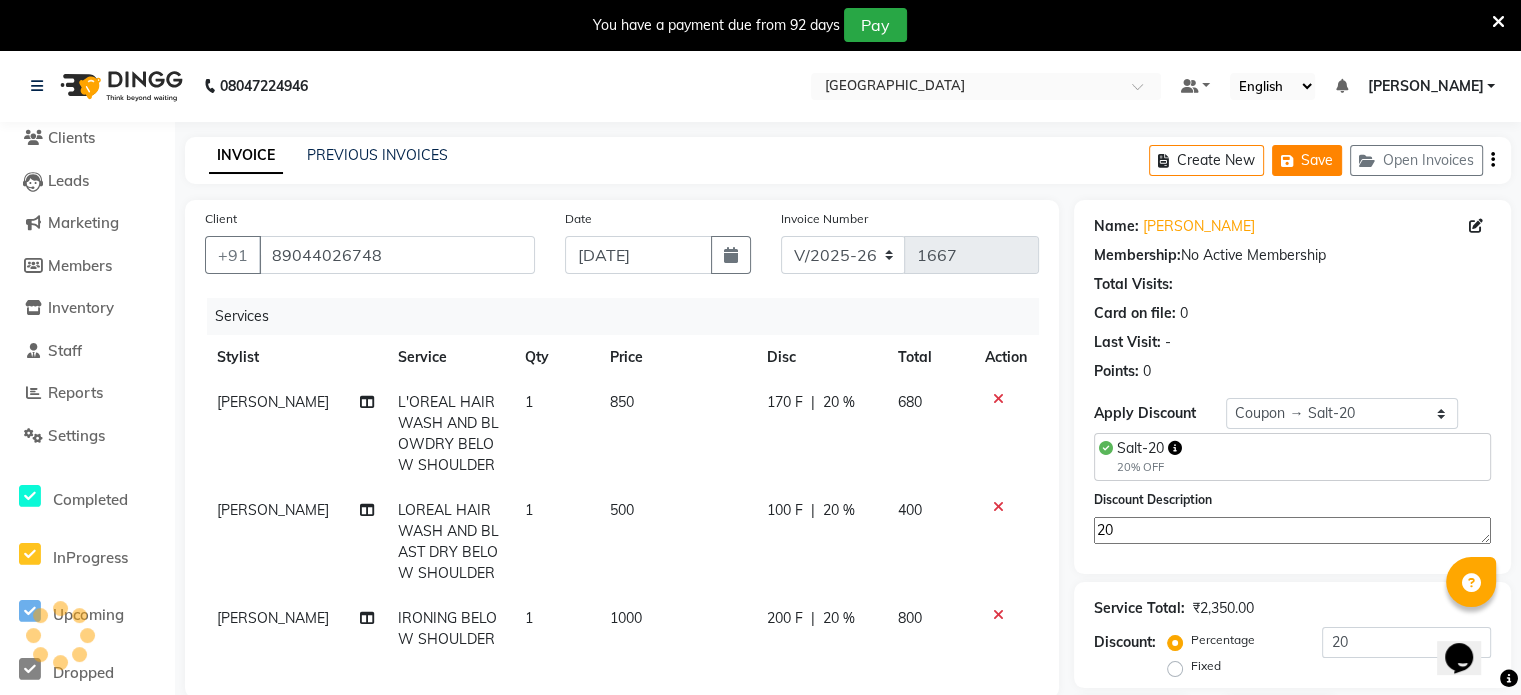 click on "Save" 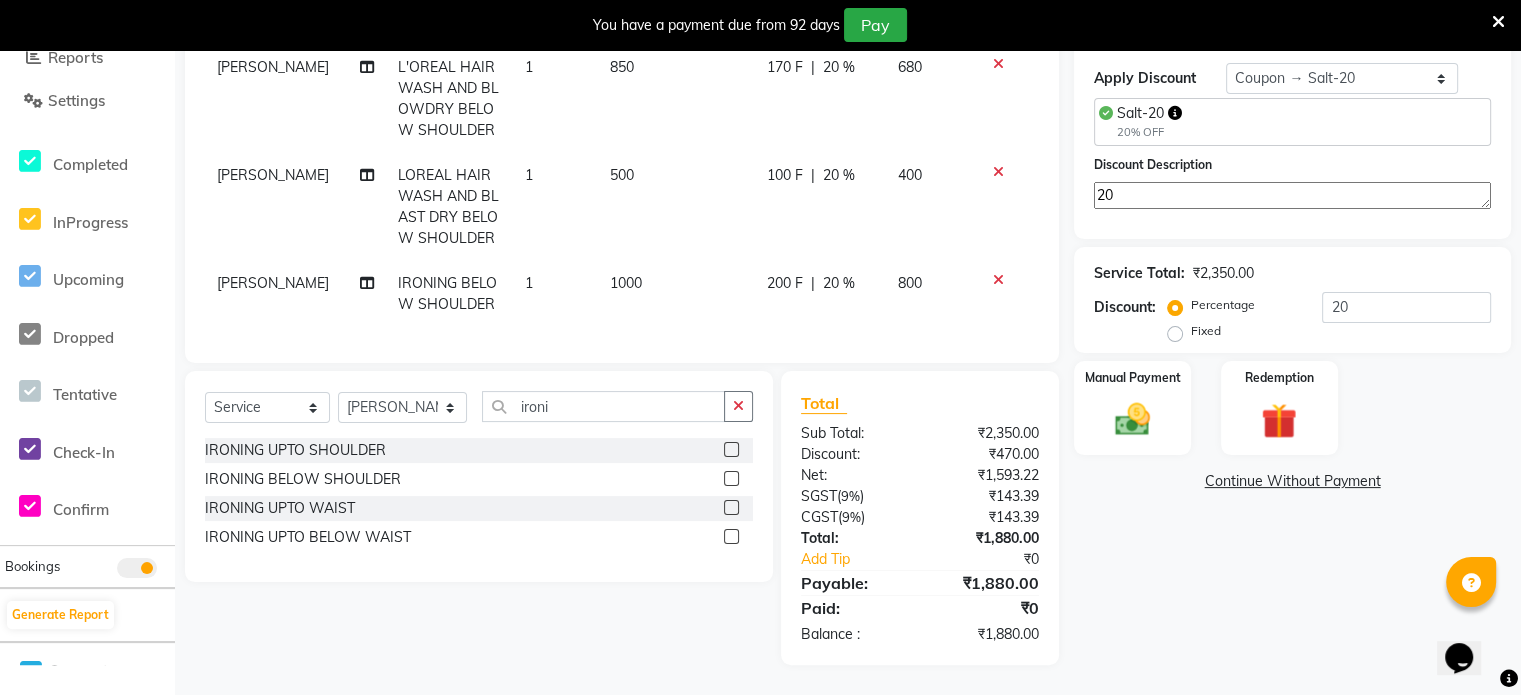 scroll, scrollTop: 50, scrollLeft: 0, axis: vertical 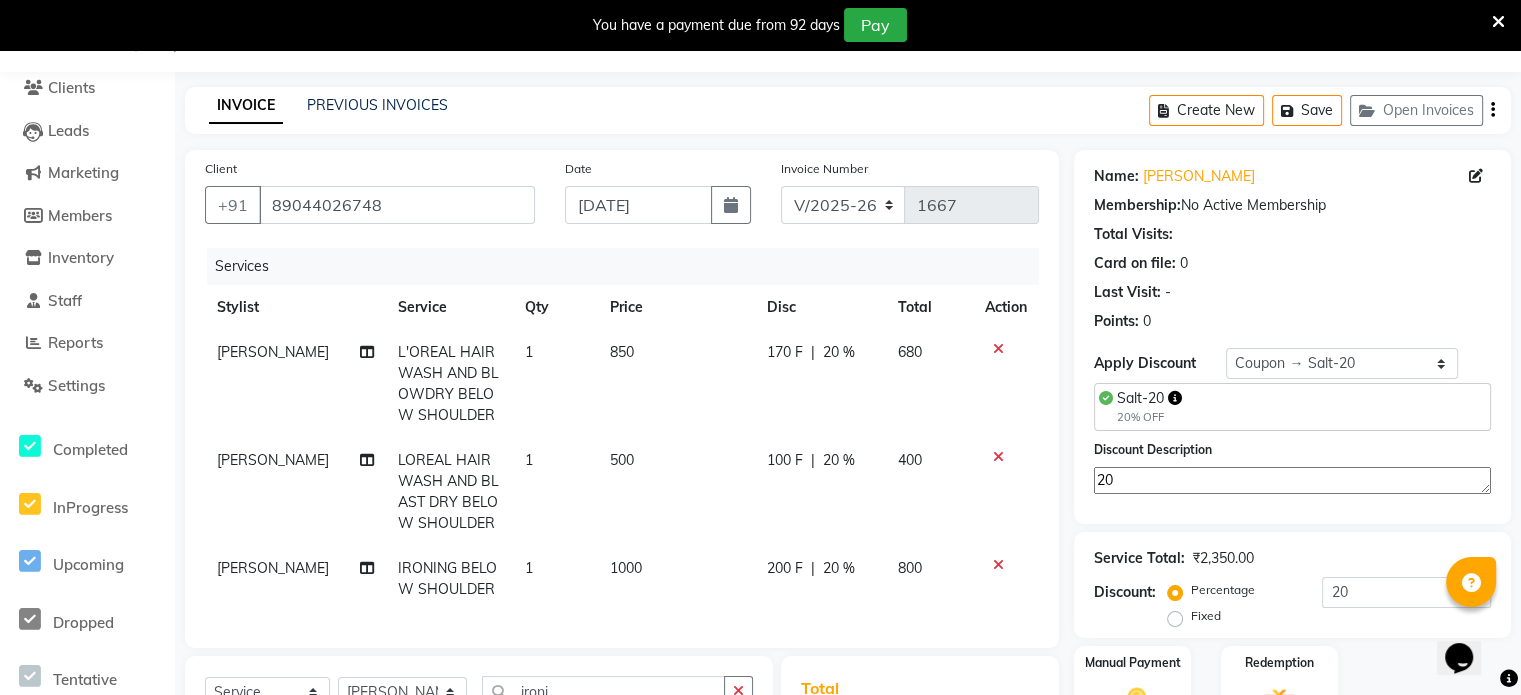 click on "[PERSON_NAME]" 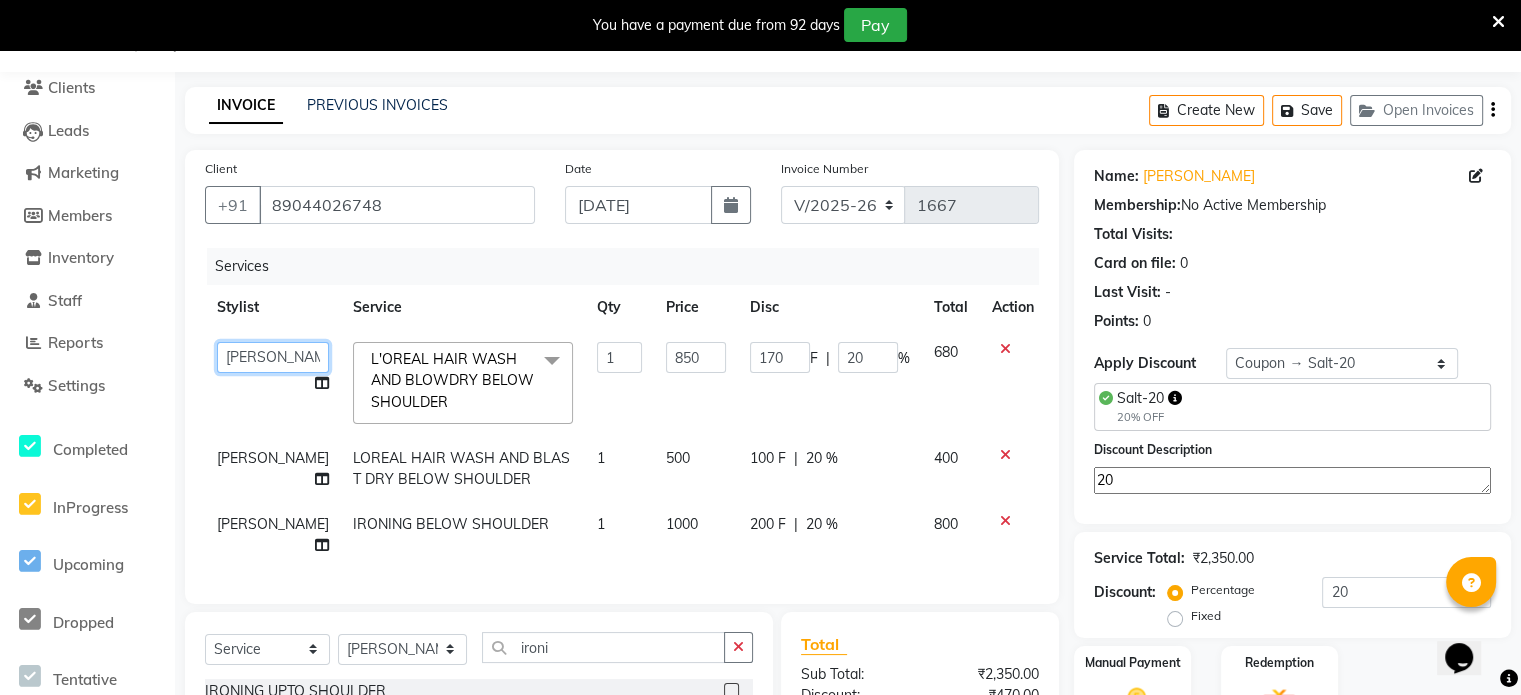 click on "AAKASH MADHIWAL NAT   AARTI SURI   ABDUL KALAM   AKSHATA SAWLE   ANITA JHADAV   APEKSHA MORE    ATUL RATHOD   BHAGYASHREE HUNDARE   DC   DEEPIKA SHETTY   DILSHAD ALI   FAIZAN AHMED   Farhan Shaikh    FEROZ SHAIKH   Ganga Kunwar   GAURAV MORE   JATIN MANE   KAJAL RAJ   KULDEEP SINGH   LAVINA FERNANDES   MADHURI PARWATHIA   Mona   NIKITA MOHITE   NOOR   PRATIKSHA SAWANTH   PRAVEEN SHAIKH   PREETI SHETTY   REEMA GHOSH   RUPALI   SABA SHAIKH   SALMAN SHAIKH   SANAYA AGARWAL   Sangeeta Waghela   SHANU ANSARI   Taufique Khan   VIGNESH BHANDARY   VIKRAM NARAYAN BAGDI" 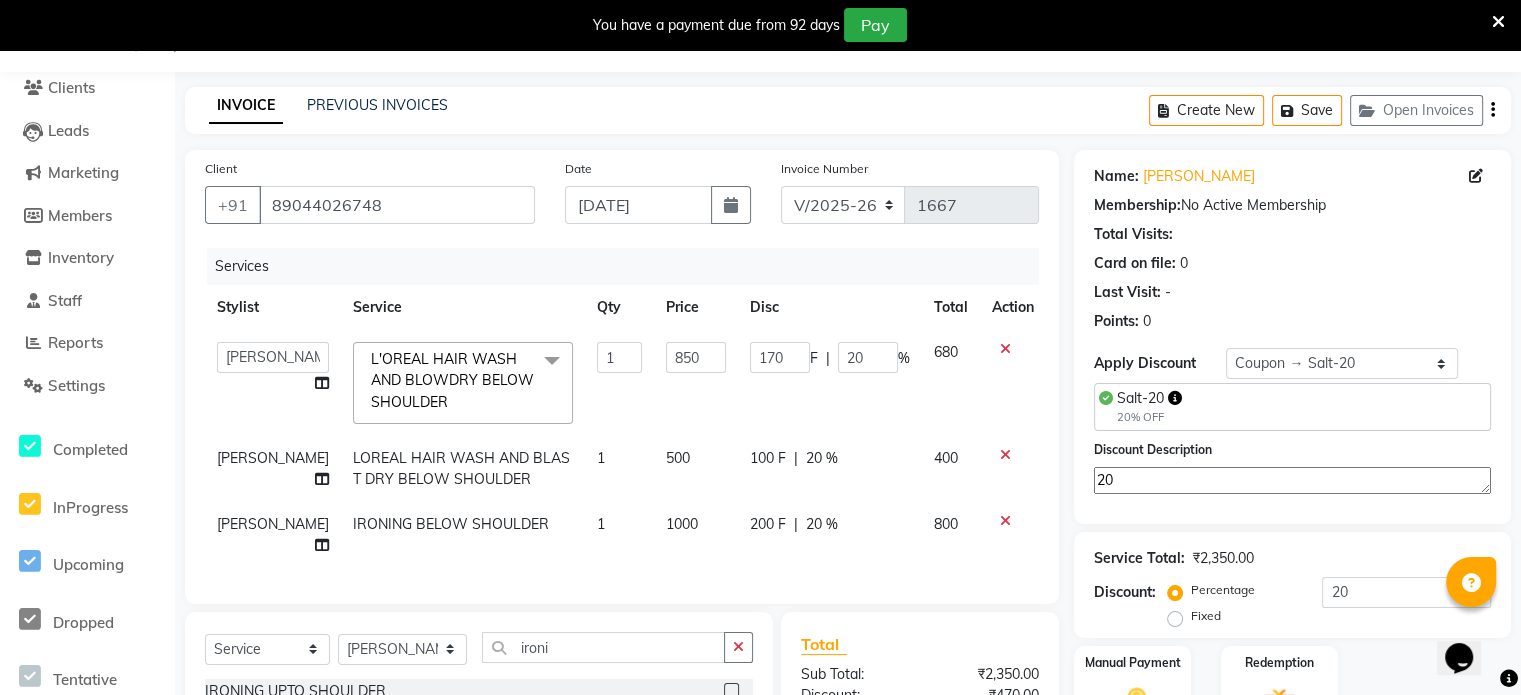 select on "83280" 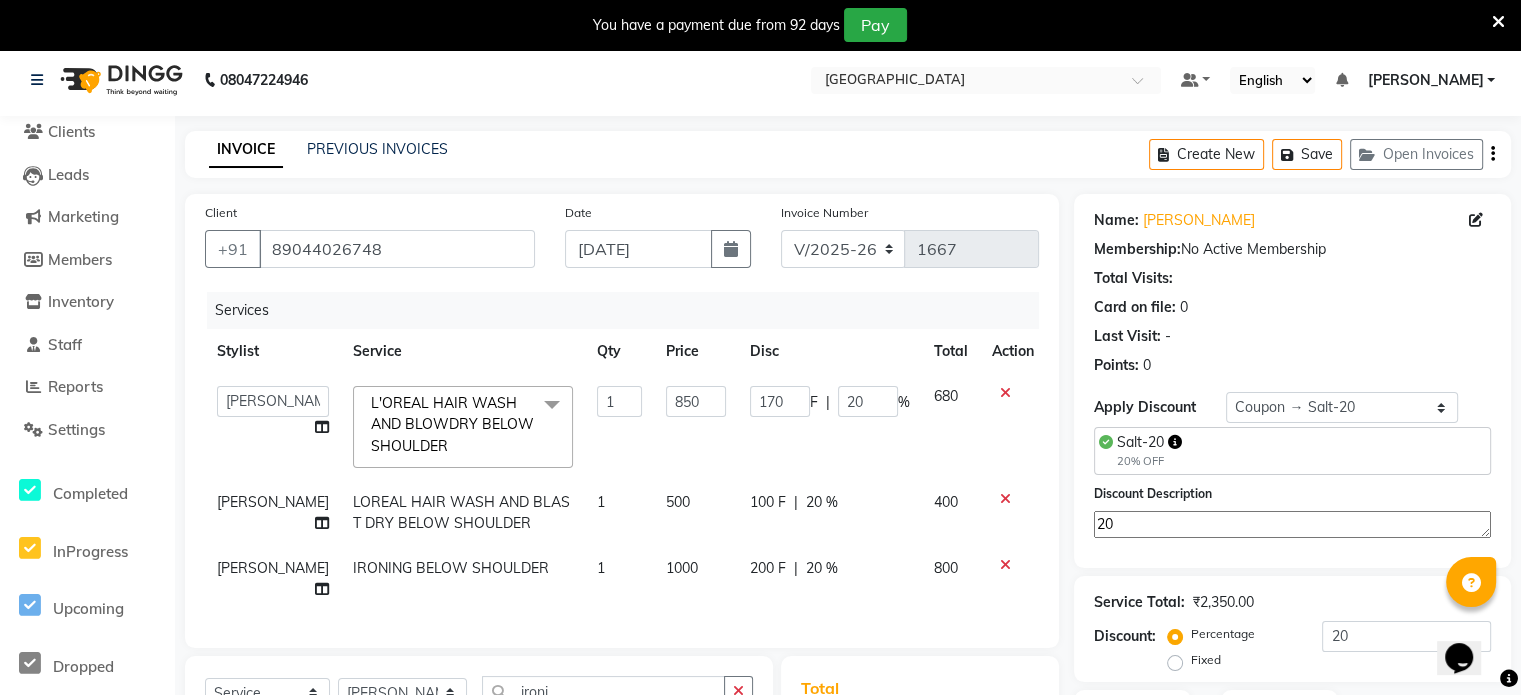 scroll, scrollTop: 306, scrollLeft: 0, axis: vertical 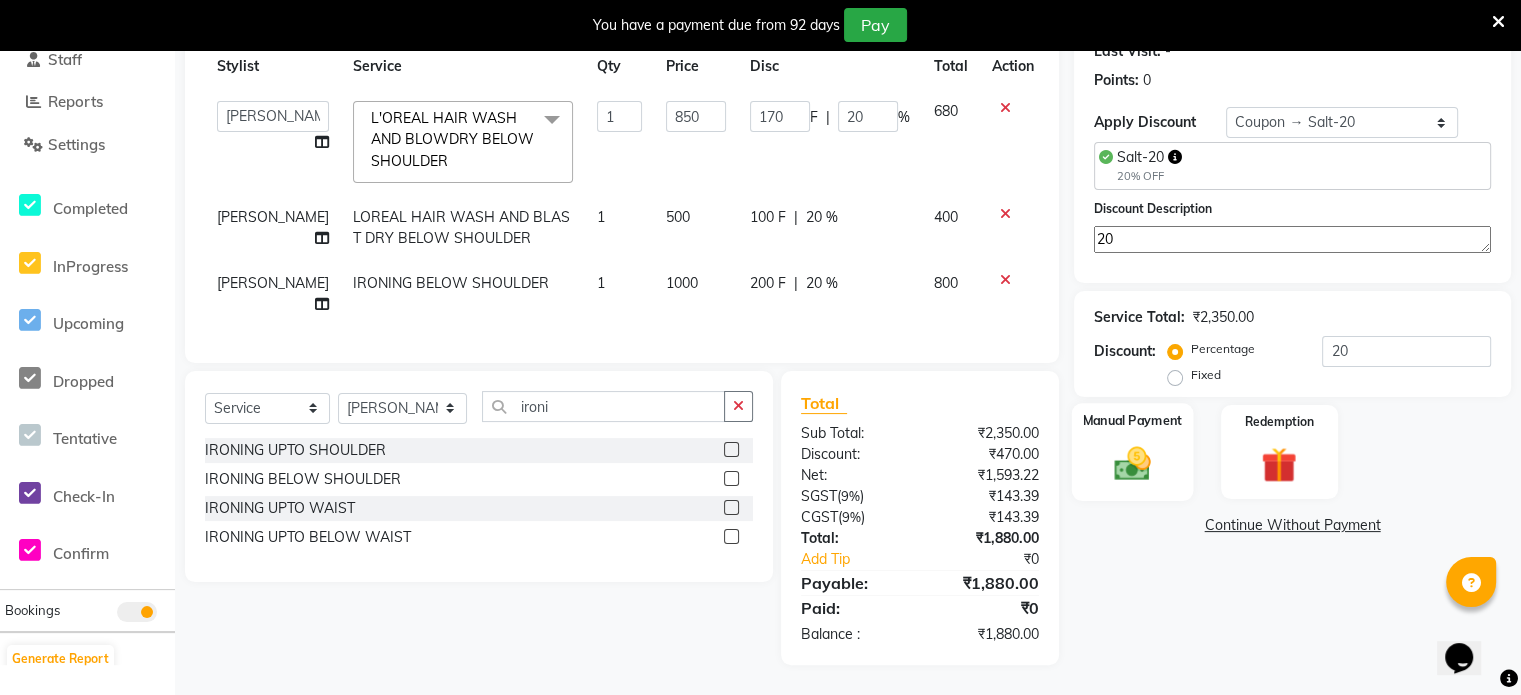 click 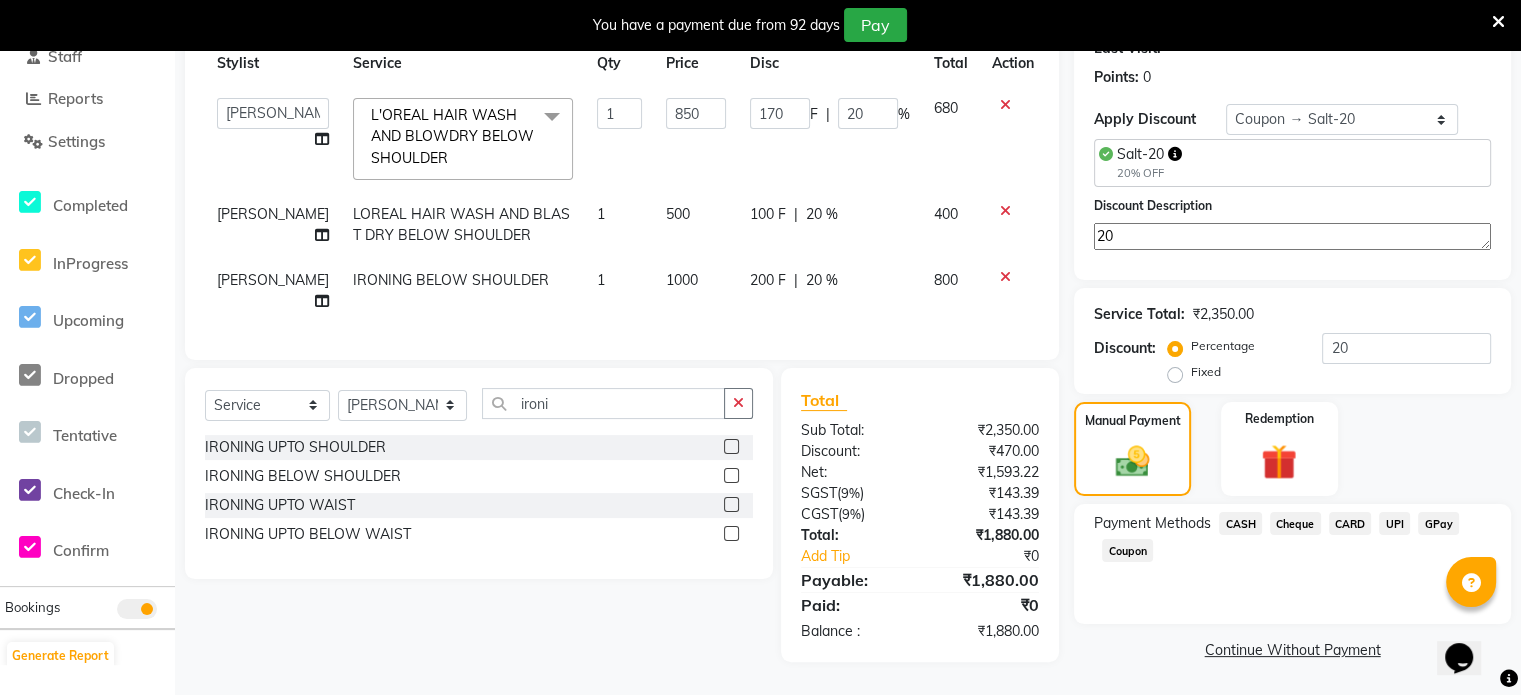 click on "CASH" 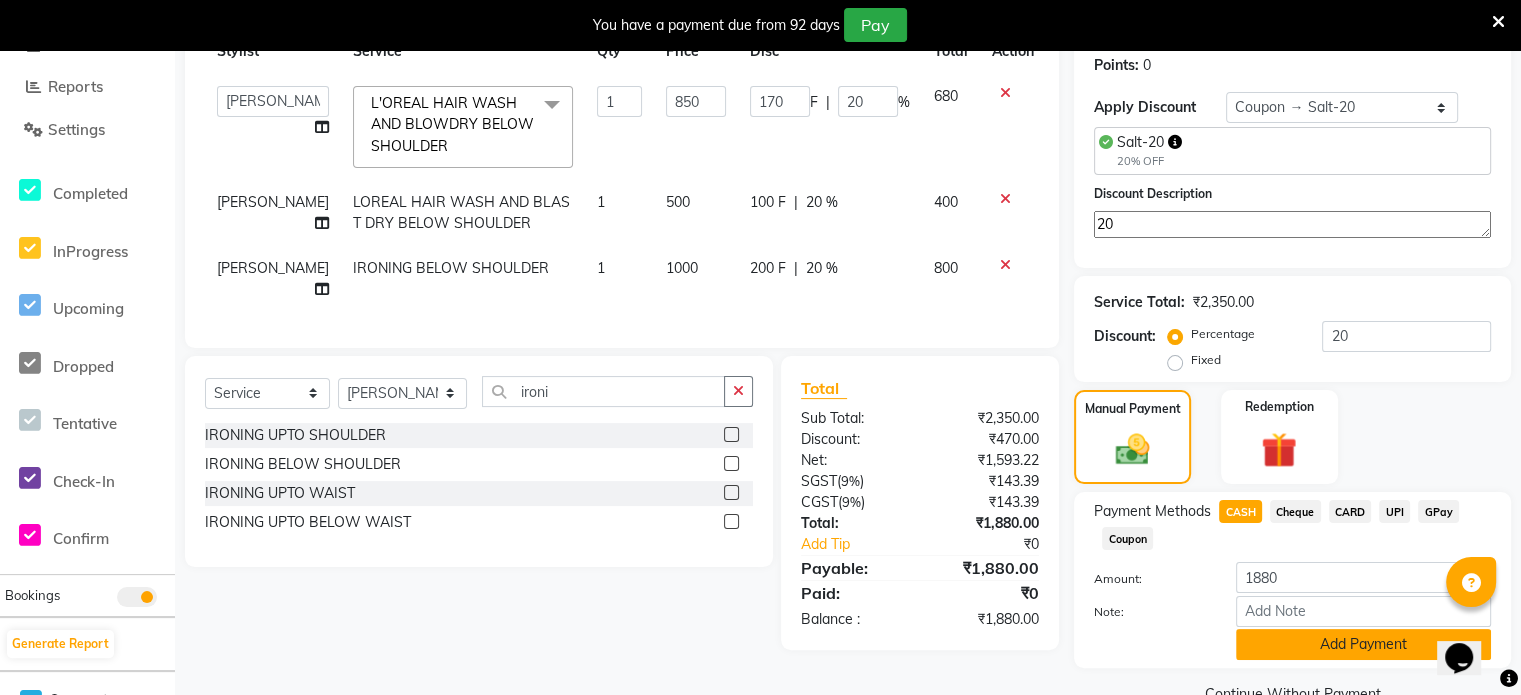 click on "Add Payment" 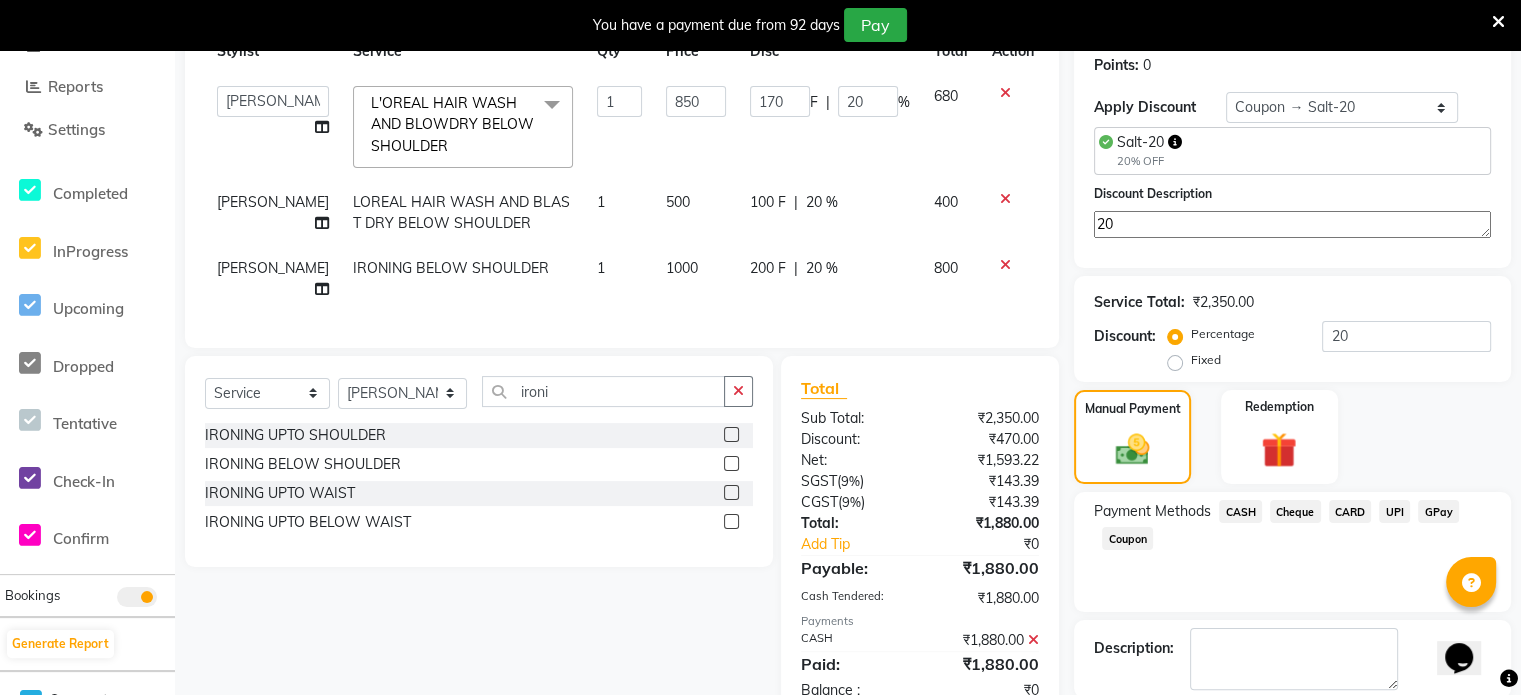 scroll, scrollTop: 405, scrollLeft: 0, axis: vertical 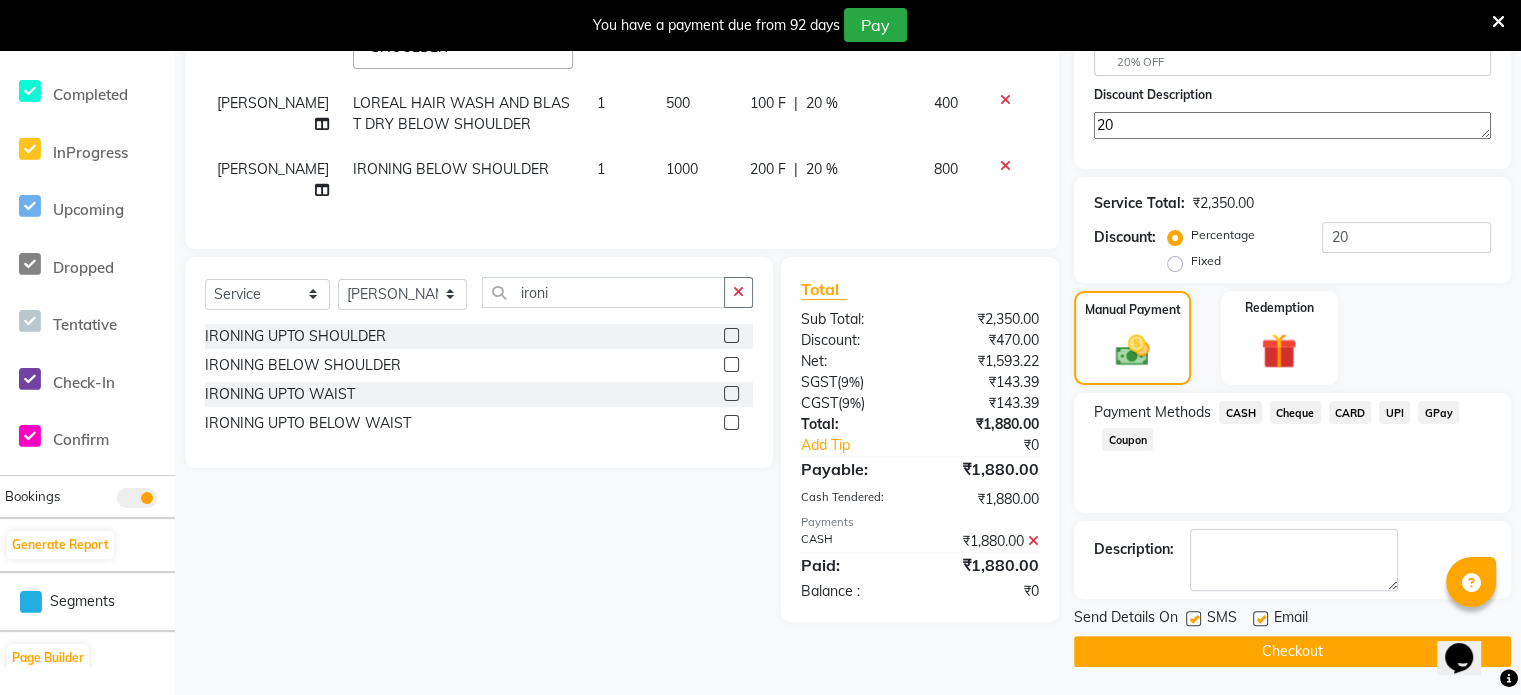 click on "Checkout" 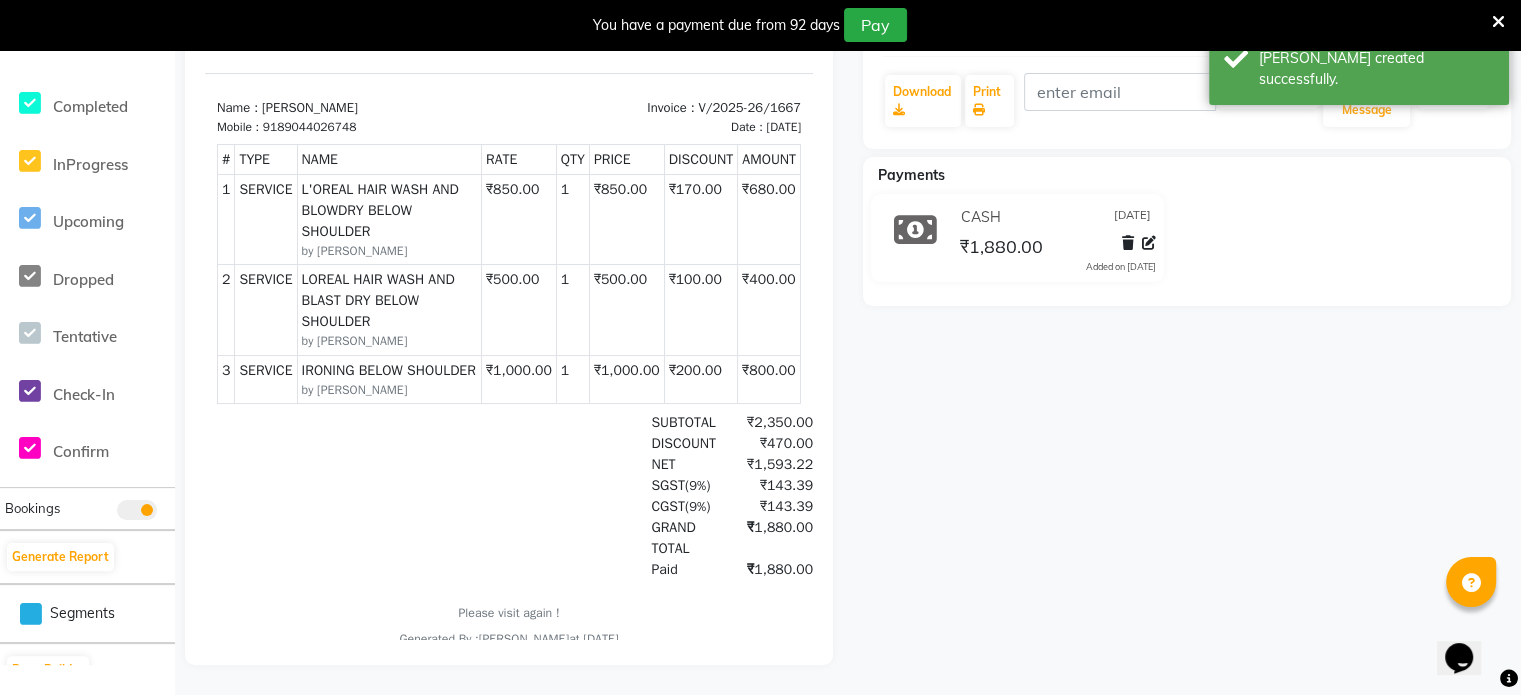 scroll, scrollTop: 0, scrollLeft: 0, axis: both 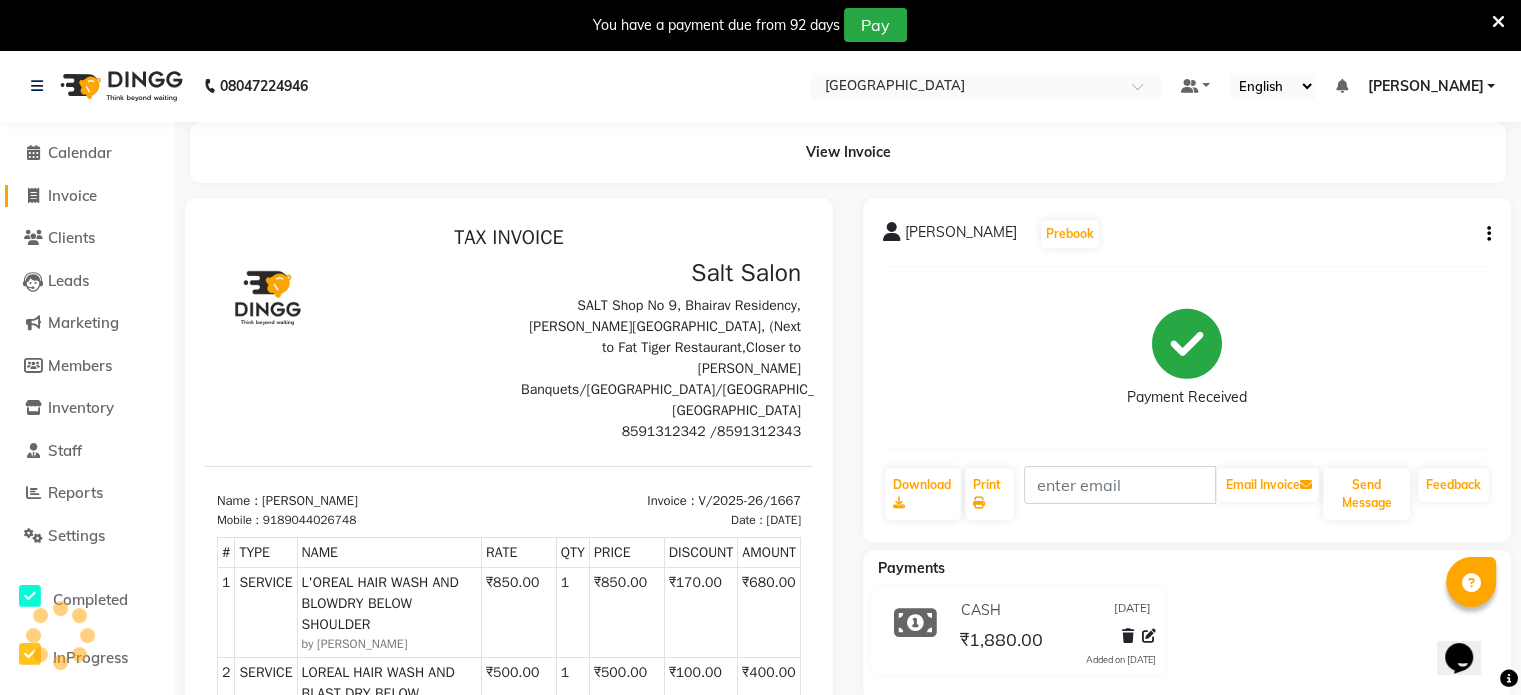 click on "Invoice" 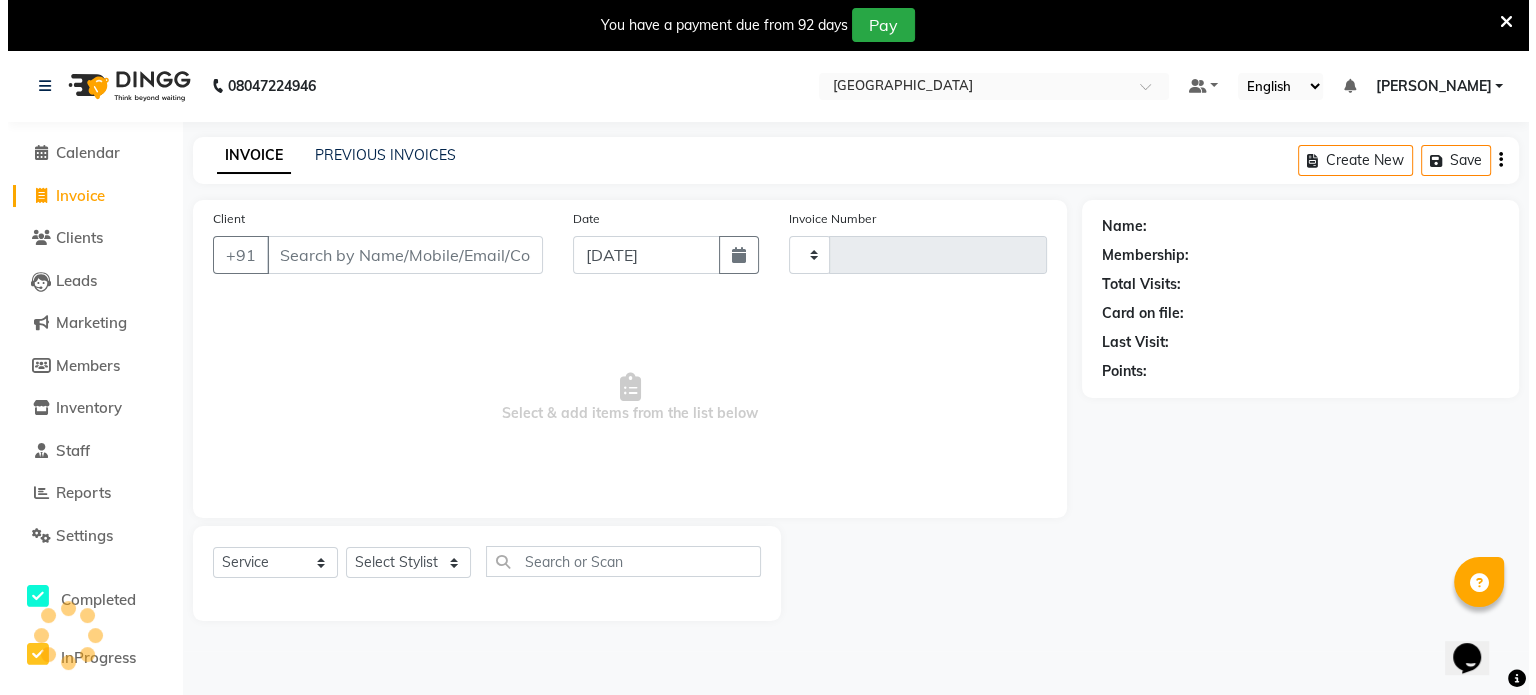 scroll, scrollTop: 50, scrollLeft: 0, axis: vertical 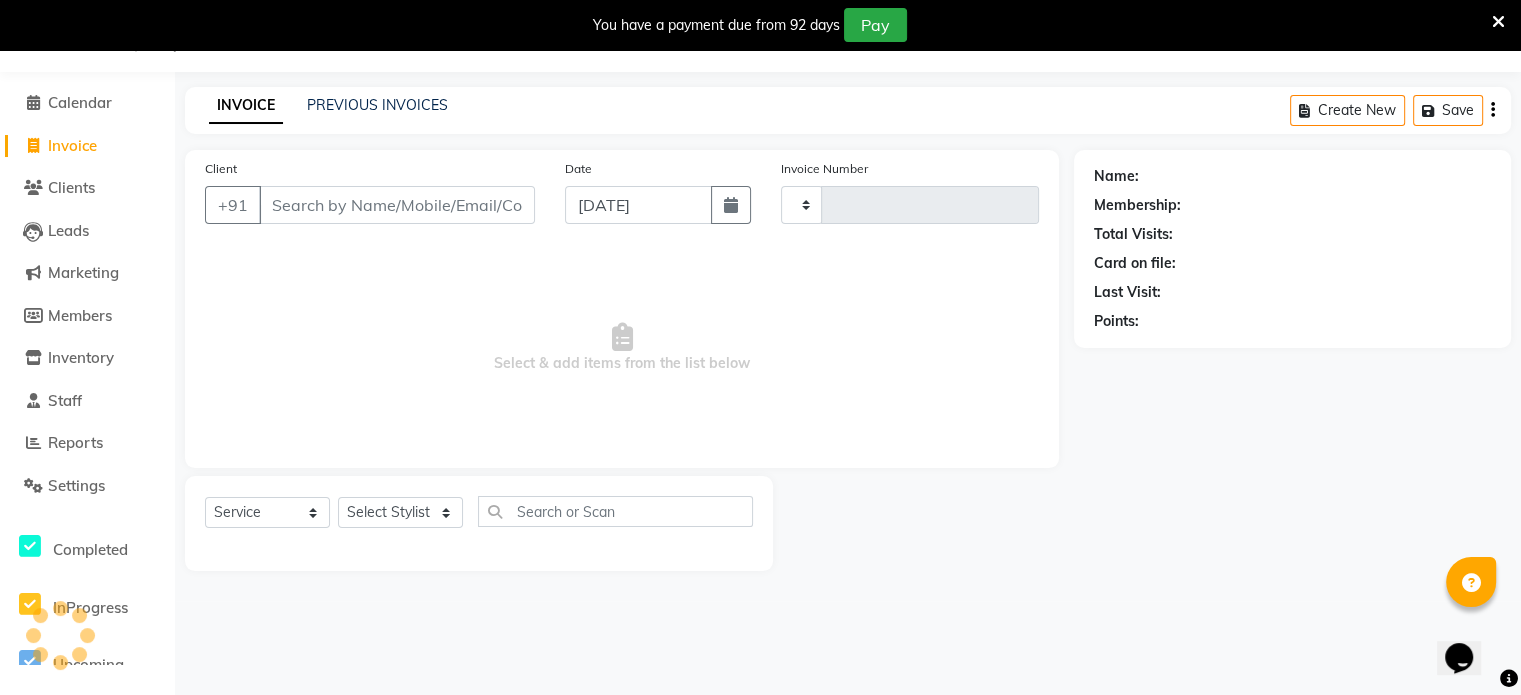 click on "Client" at bounding box center (397, 205) 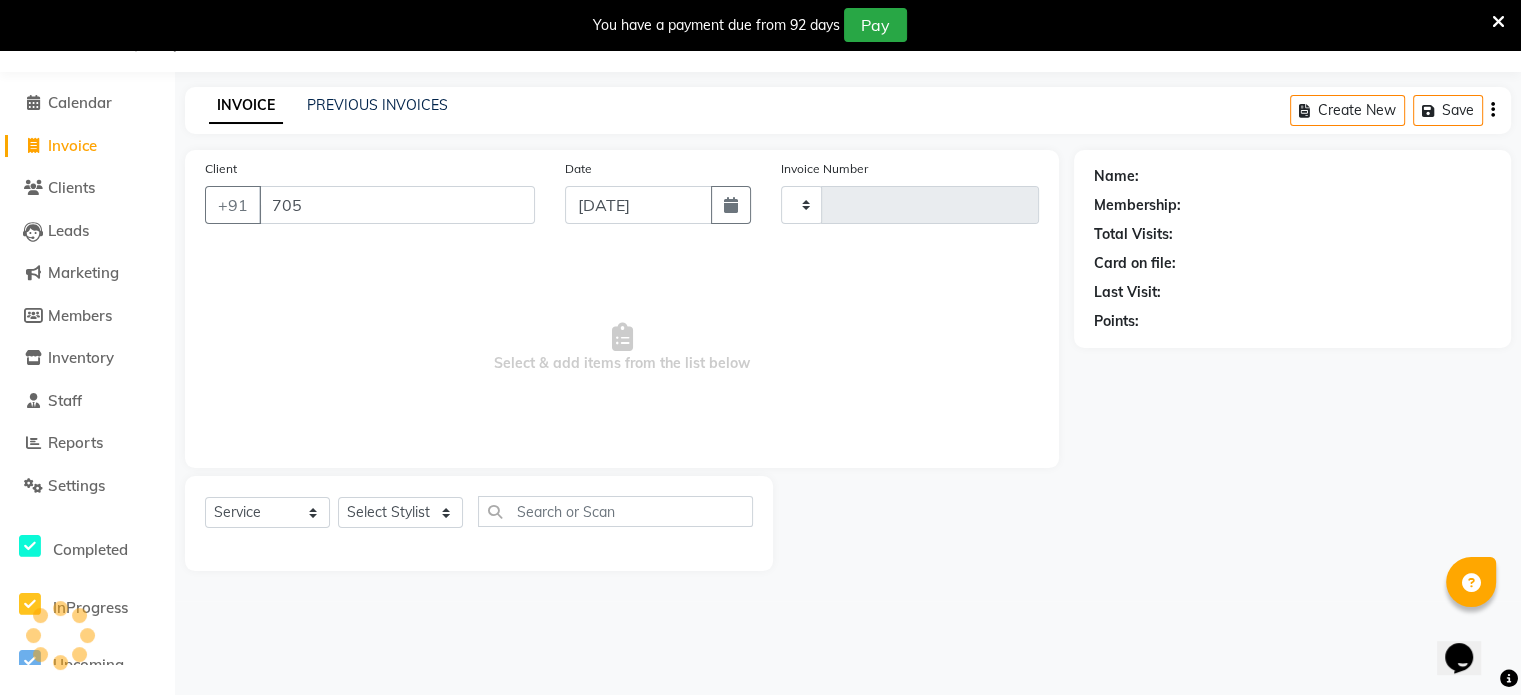 type on "7050" 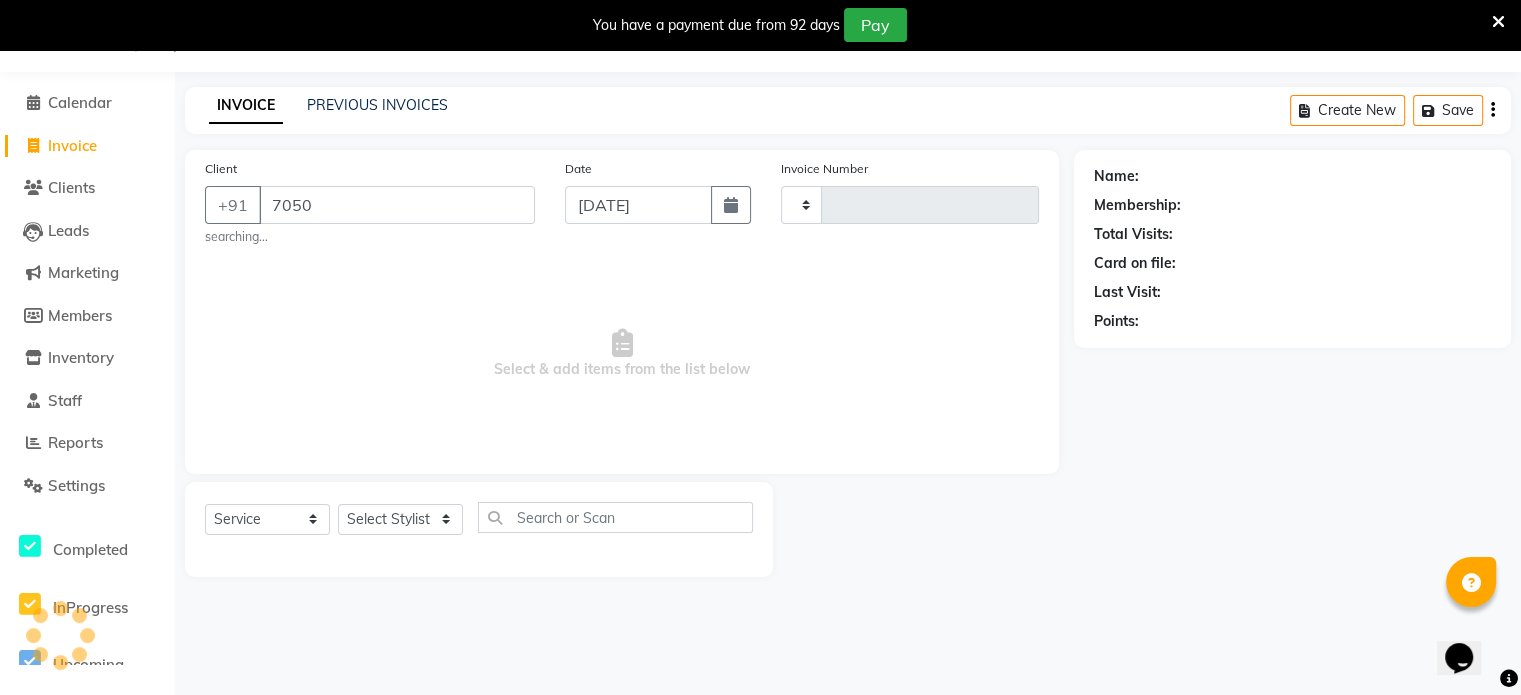 type on "1668" 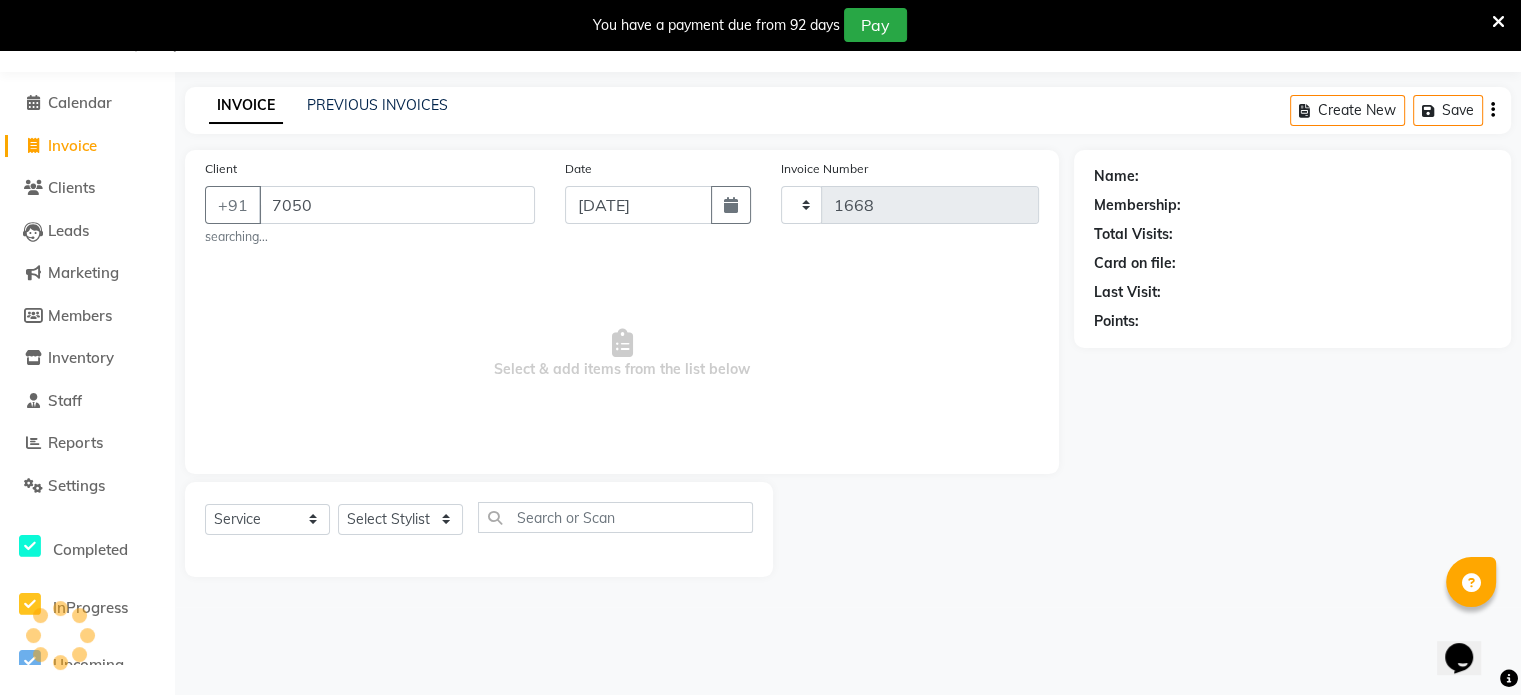 select on "8096" 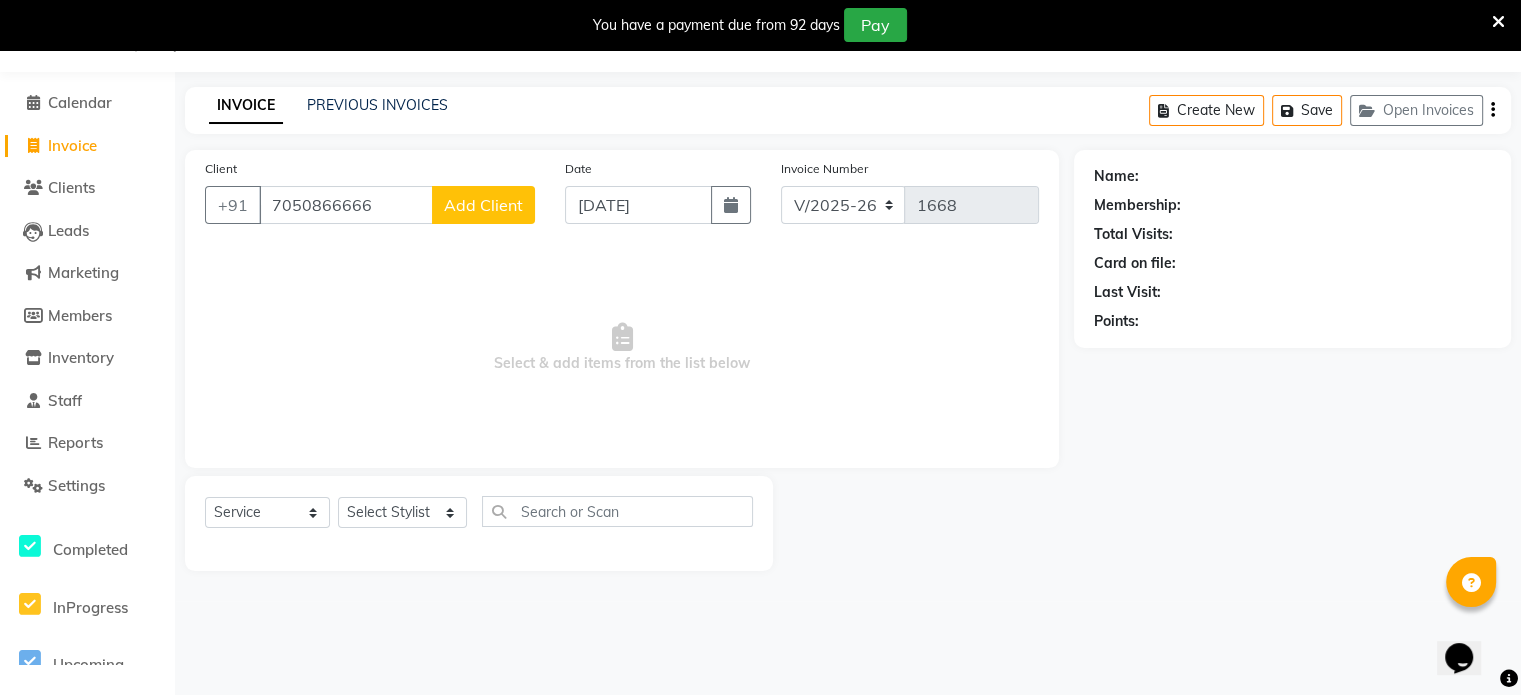 type on "7050866666" 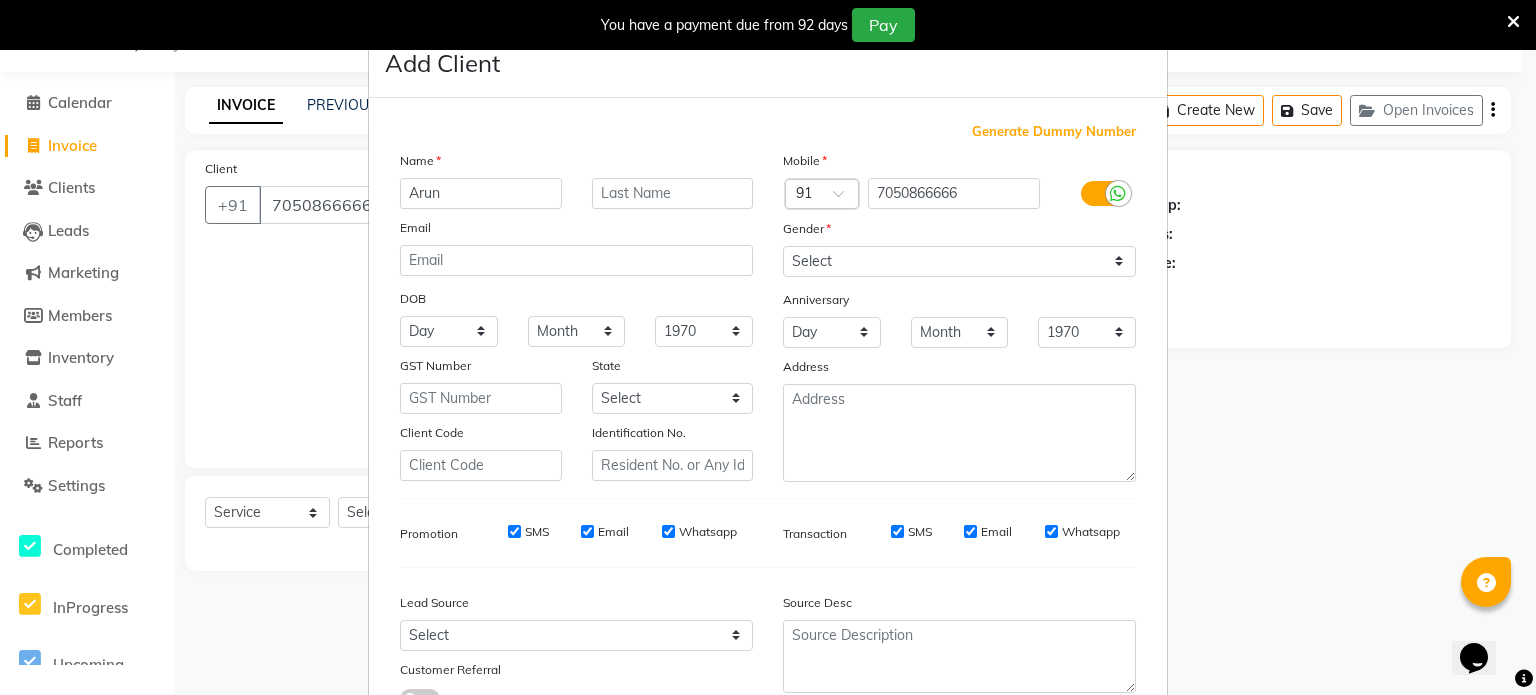 type on "Arun" 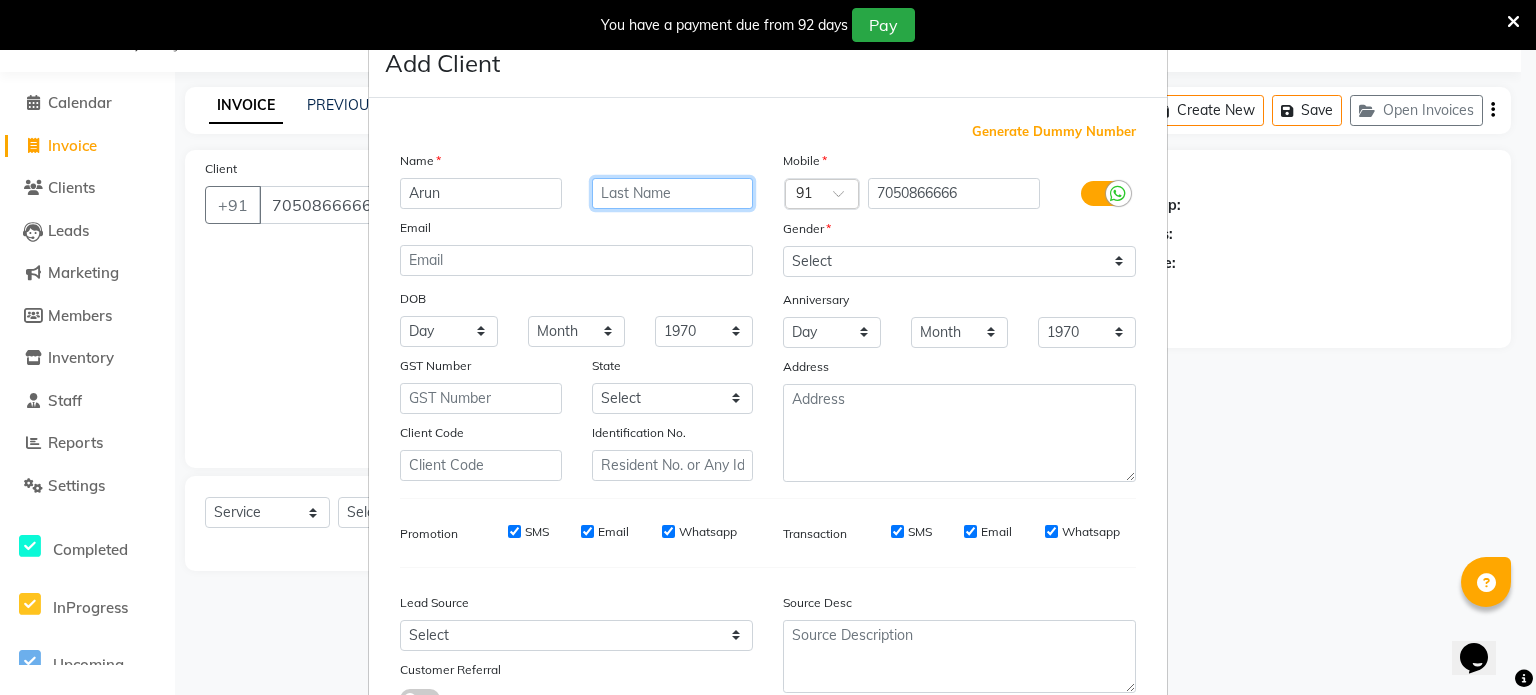 click at bounding box center [673, 193] 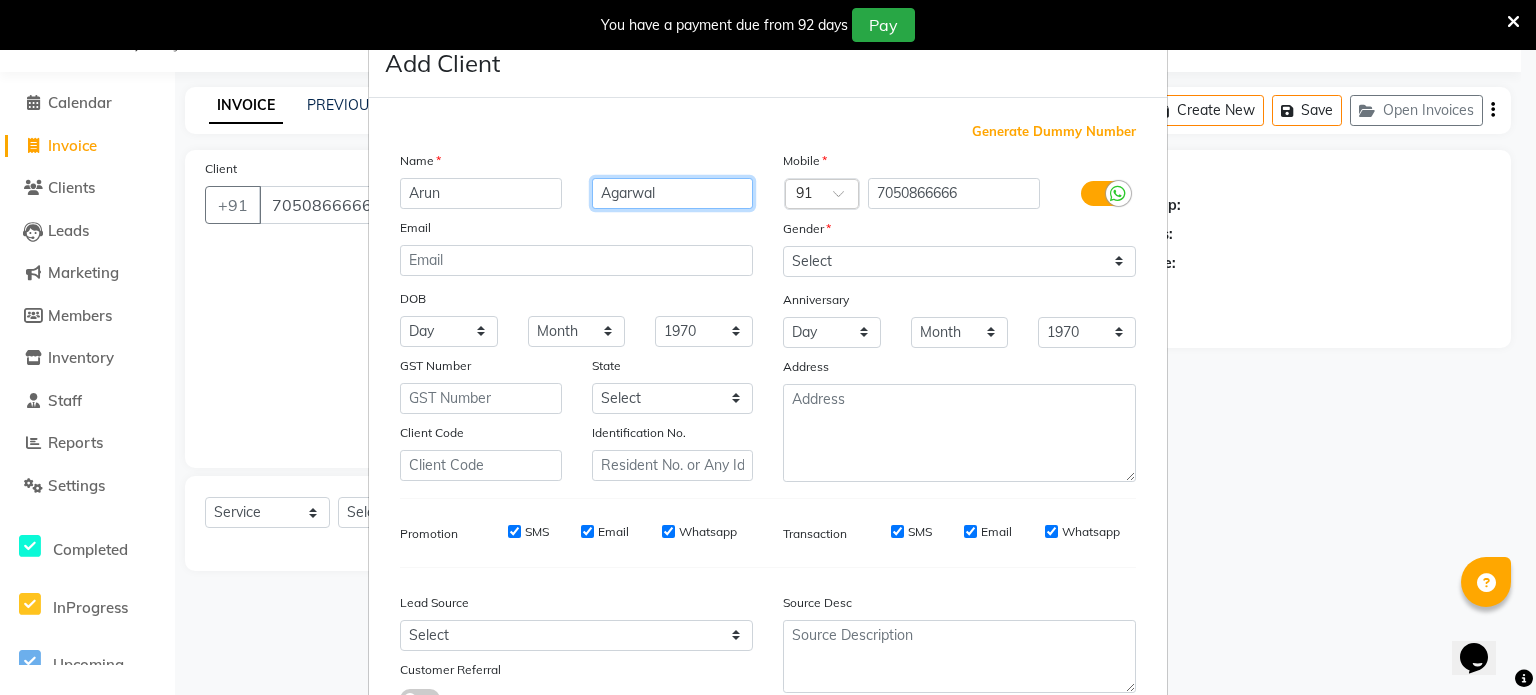 type on "Agarwal" 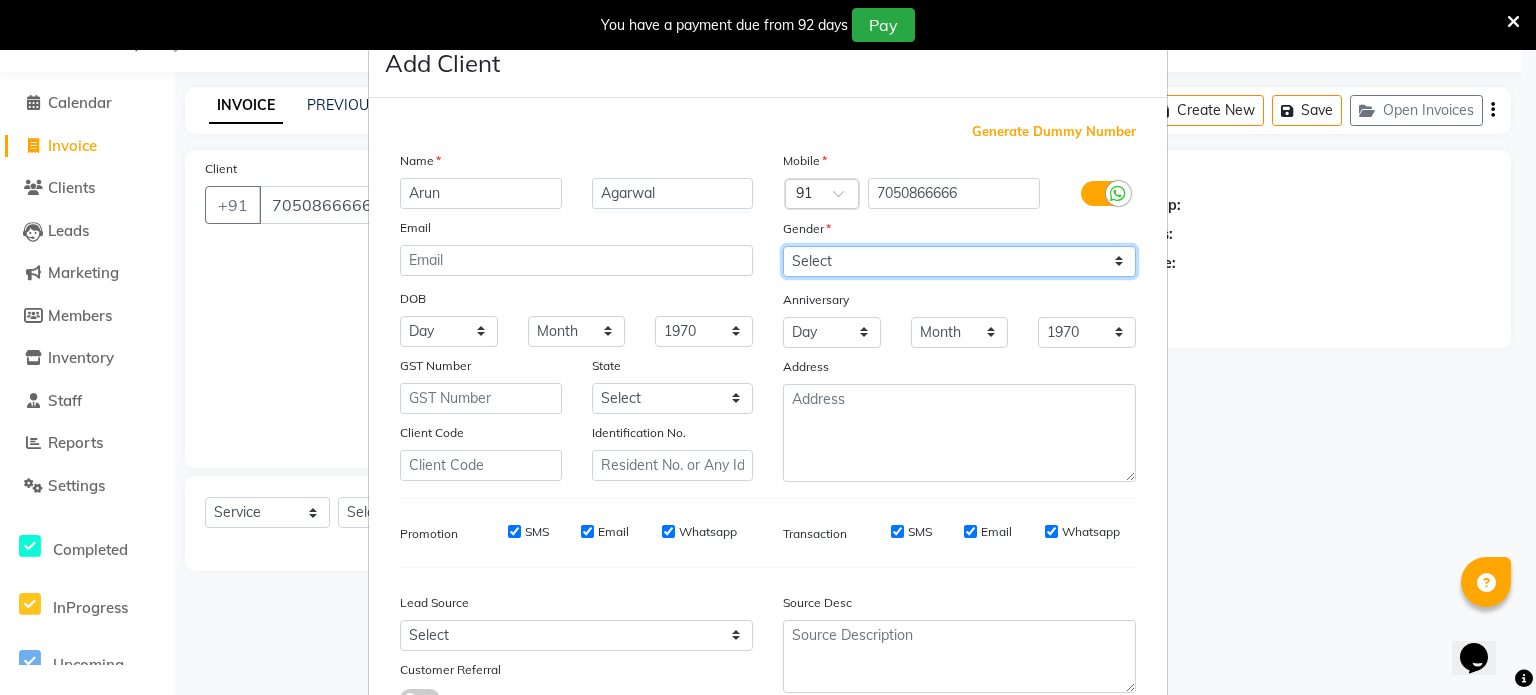 click on "Select [DEMOGRAPHIC_DATA] [DEMOGRAPHIC_DATA] Other Prefer Not To Say" at bounding box center (959, 261) 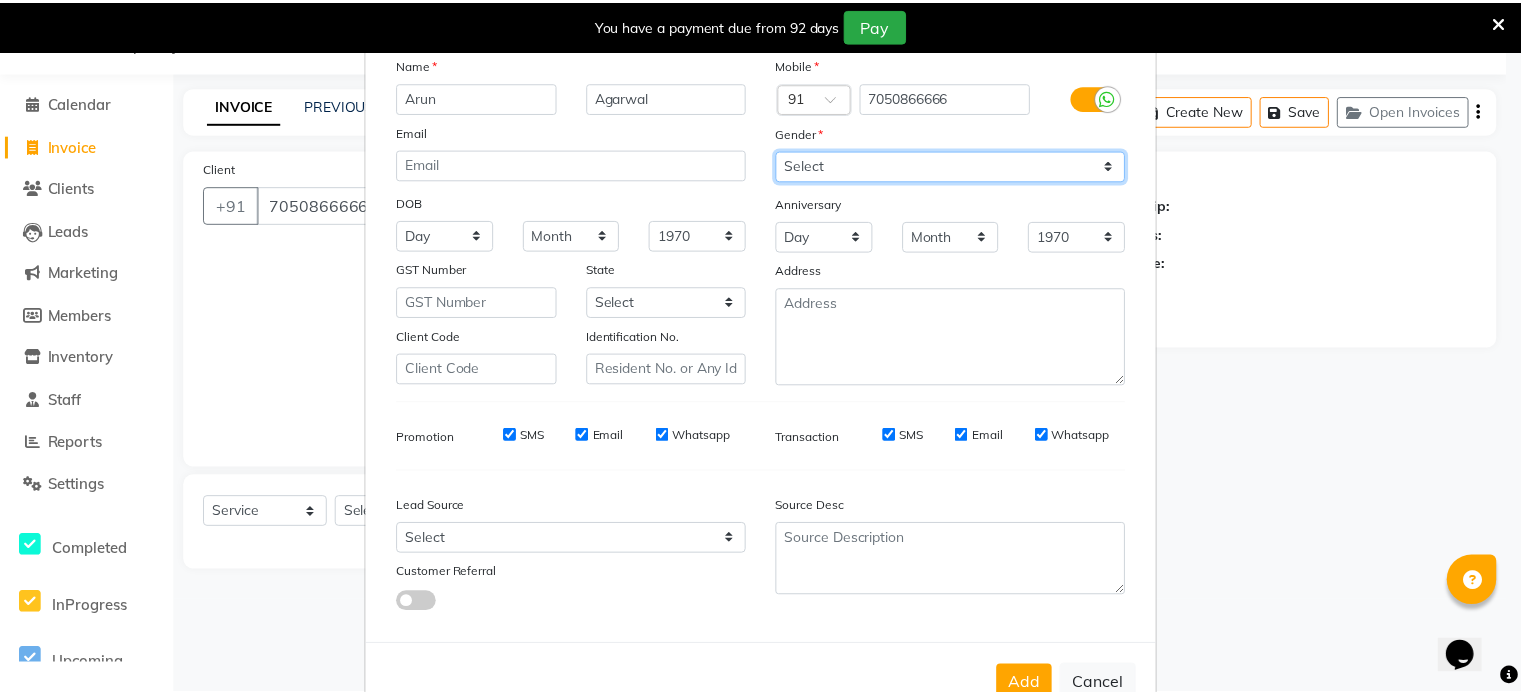 scroll, scrollTop: 161, scrollLeft: 0, axis: vertical 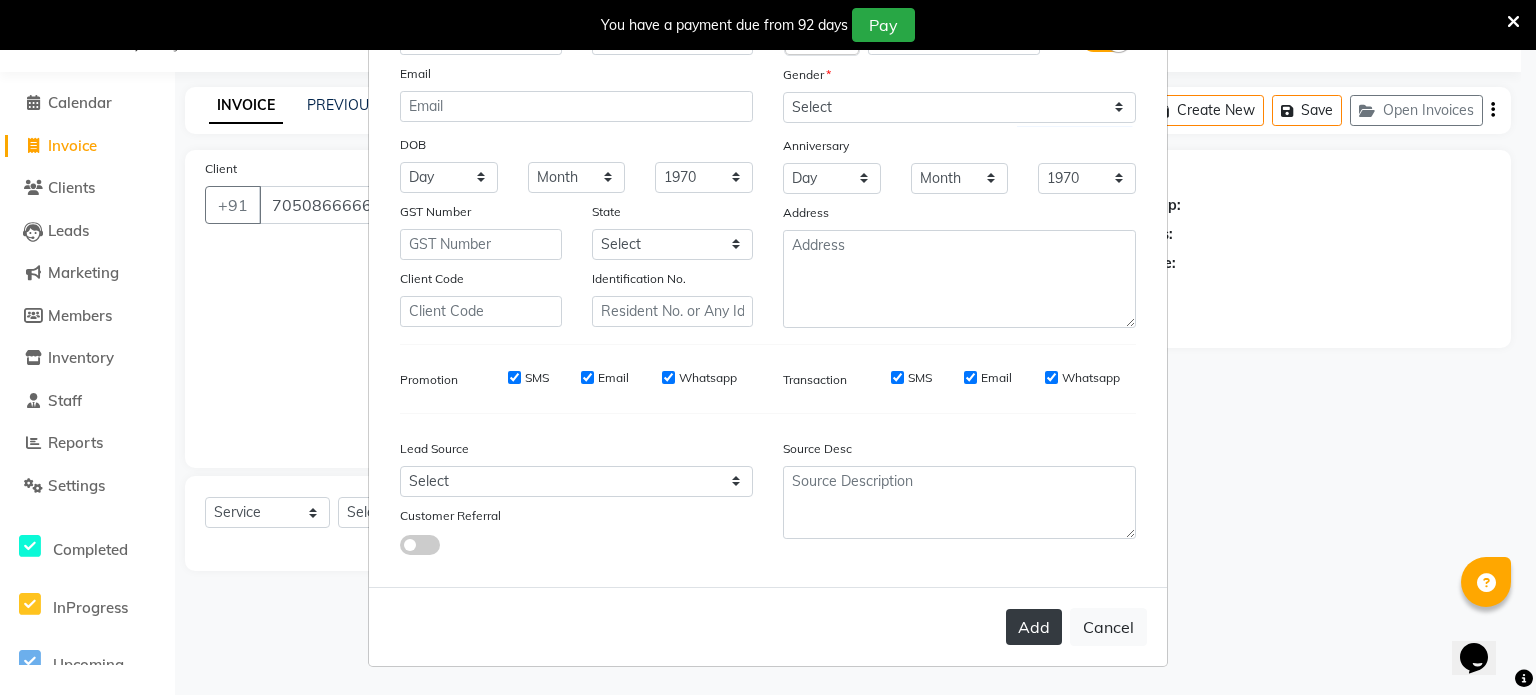 click on "Add" at bounding box center [1034, 627] 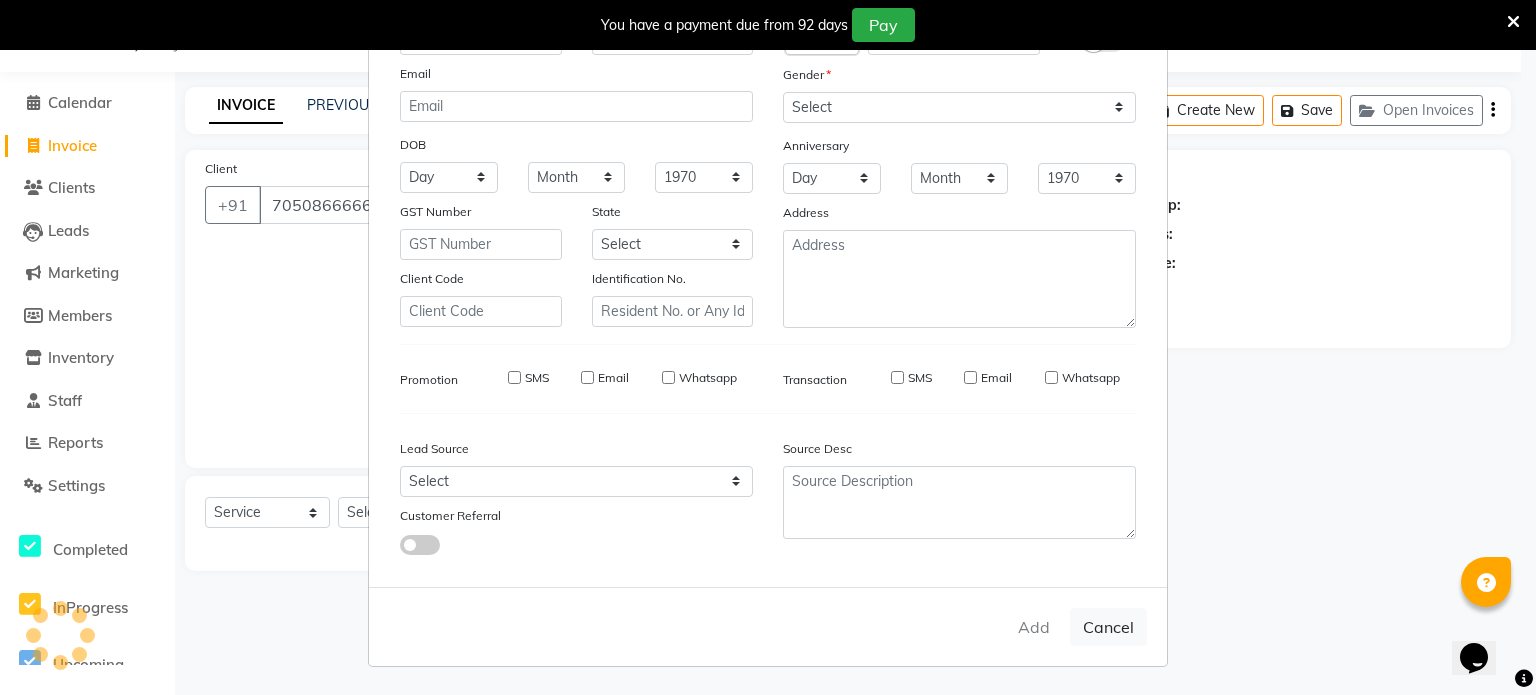 type 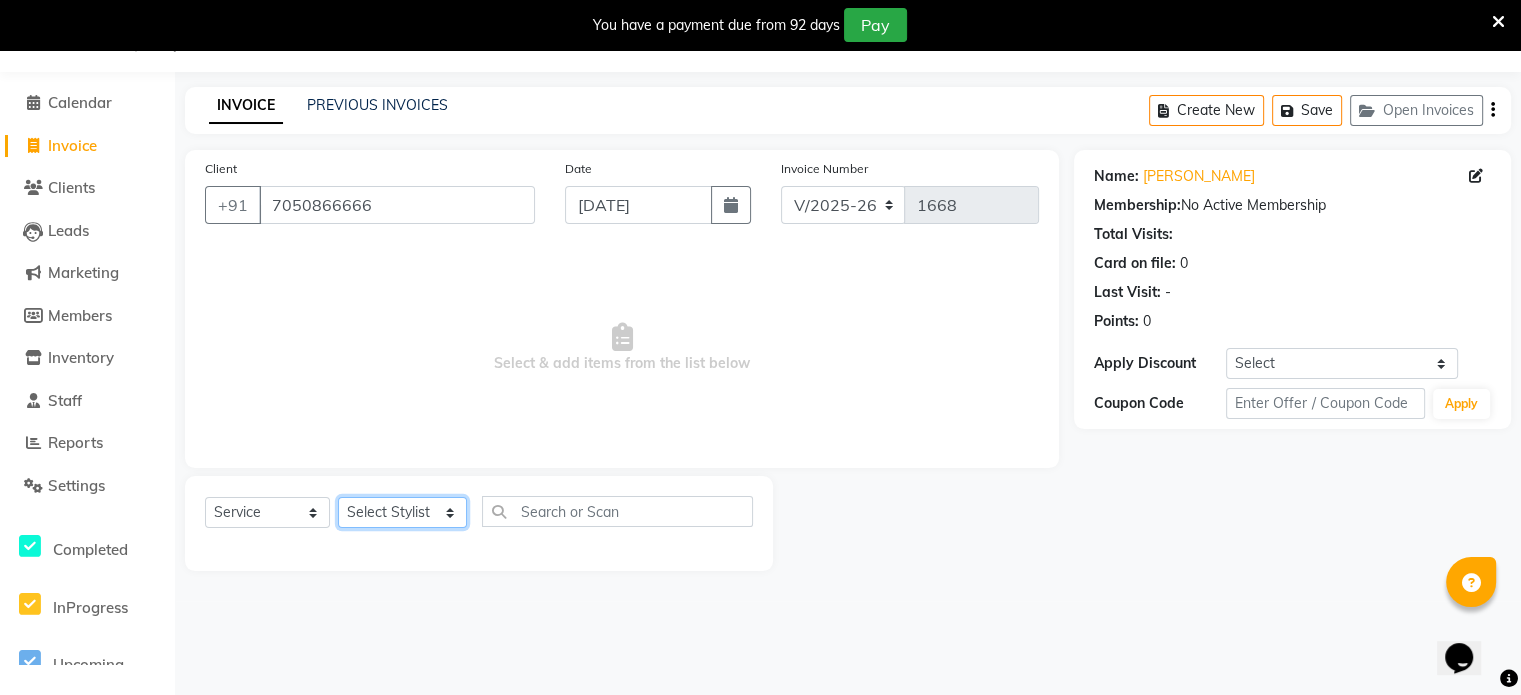 click on "Select Stylist [PERSON_NAME] NAT [PERSON_NAME] [PERSON_NAME] [PERSON_NAME] [PERSON_NAME] [PERSON_NAME] MORE  [PERSON_NAME] [PERSON_NAME] DC [PERSON_NAME] [PERSON_NAME] [PERSON_NAME] [PERSON_NAME]  [PERSON_NAME] [PERSON_NAME] GAURAV MORE [PERSON_NAME] MANE [PERSON_NAME] [PERSON_NAME] [PERSON_NAME] [PERSON_NAME] PARWATHIA [PERSON_NAME] [MEDICAL_DATA][PERSON_NAME] NOOR [PERSON_NAME] [PERSON_NAME] [PERSON_NAME] [PERSON_NAME] [PERSON_NAME] [PERSON_NAME] [PERSON_NAME] [PERSON_NAME] [PERSON_NAME] [PERSON_NAME] [PERSON_NAME] [PERSON_NAME] VIKRAM [PERSON_NAME]" 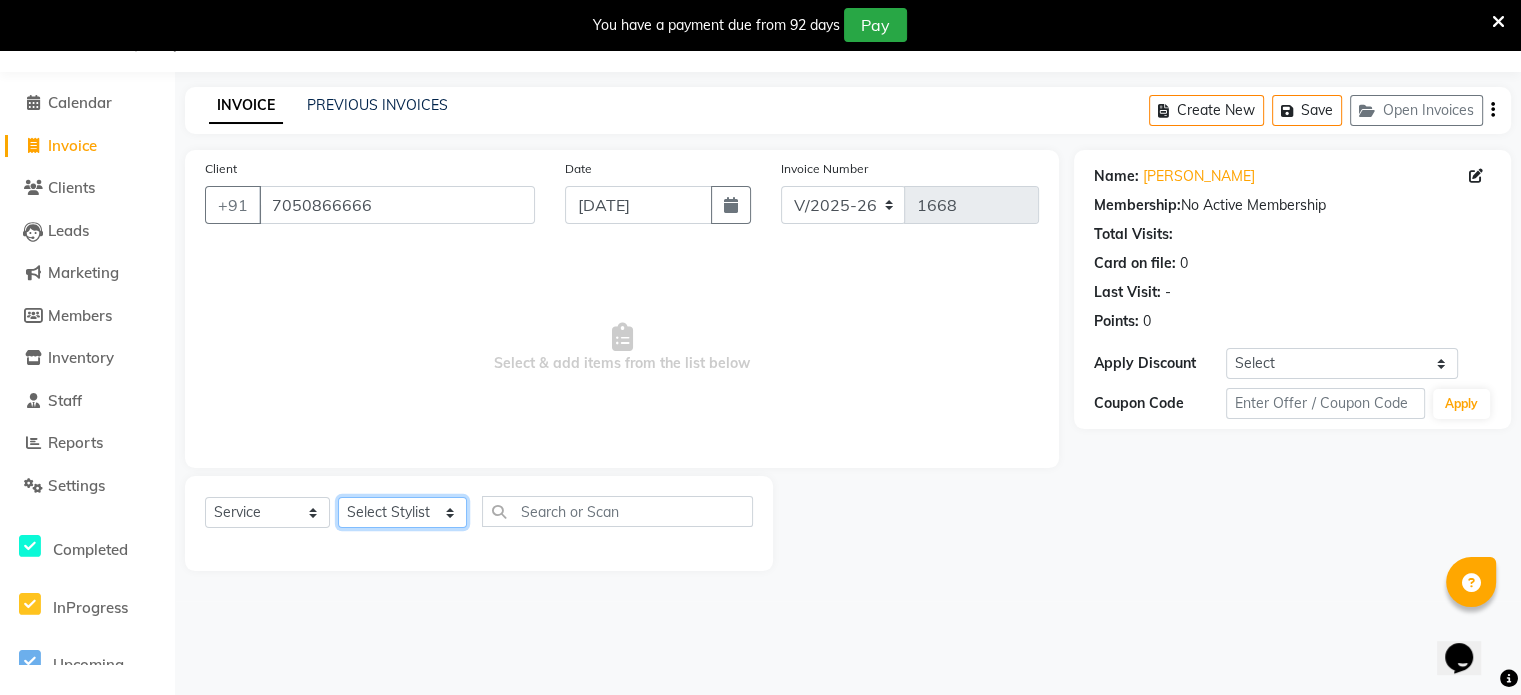 select on "83280" 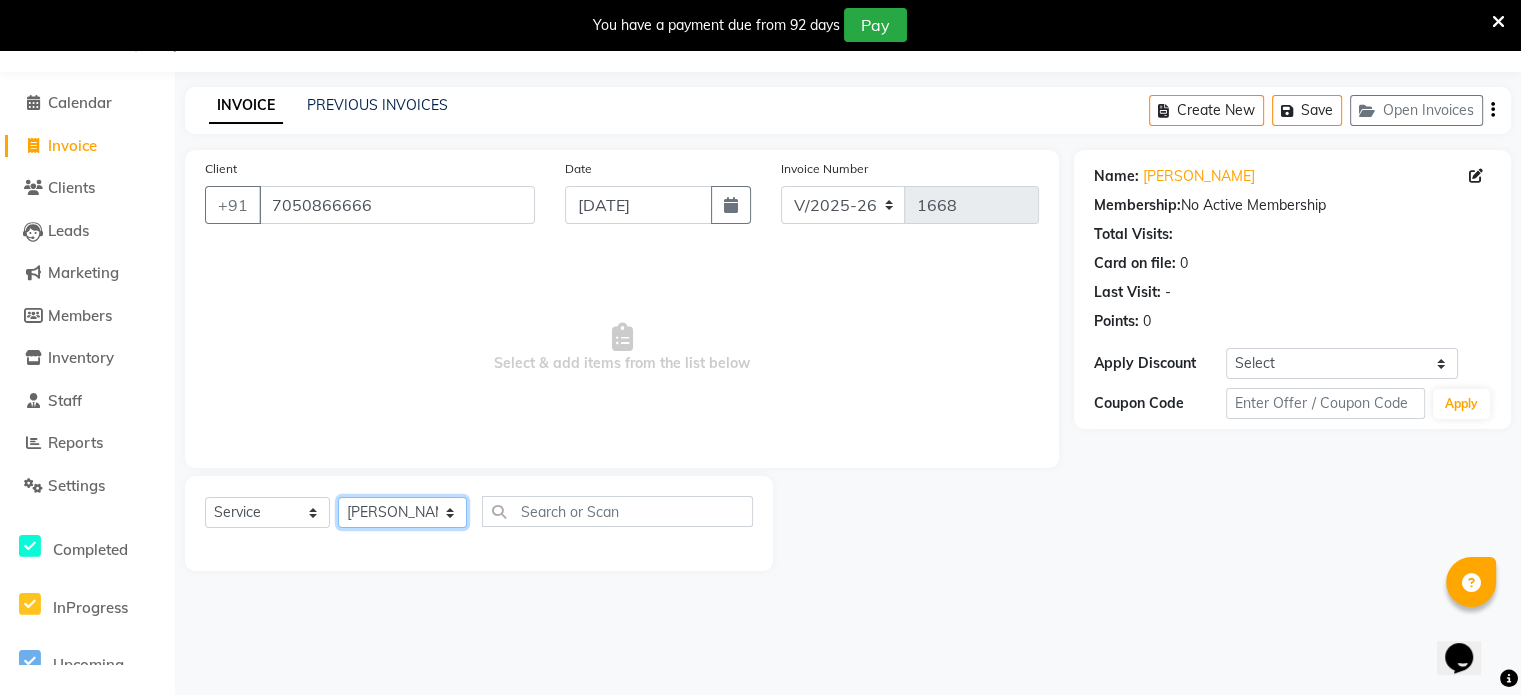click on "Select Stylist [PERSON_NAME] NAT [PERSON_NAME] [PERSON_NAME] [PERSON_NAME] [PERSON_NAME] [PERSON_NAME] MORE  [PERSON_NAME] [PERSON_NAME] DC [PERSON_NAME] [PERSON_NAME] [PERSON_NAME] [PERSON_NAME]  [PERSON_NAME] [PERSON_NAME] GAURAV MORE [PERSON_NAME] MANE [PERSON_NAME] [PERSON_NAME] [PERSON_NAME] [PERSON_NAME] PARWATHIA [PERSON_NAME] [MEDICAL_DATA][PERSON_NAME] NOOR [PERSON_NAME] [PERSON_NAME] [PERSON_NAME] [PERSON_NAME] [PERSON_NAME] [PERSON_NAME] [PERSON_NAME] [PERSON_NAME] [PERSON_NAME] [PERSON_NAME] [PERSON_NAME] [PERSON_NAME] VIKRAM [PERSON_NAME]" 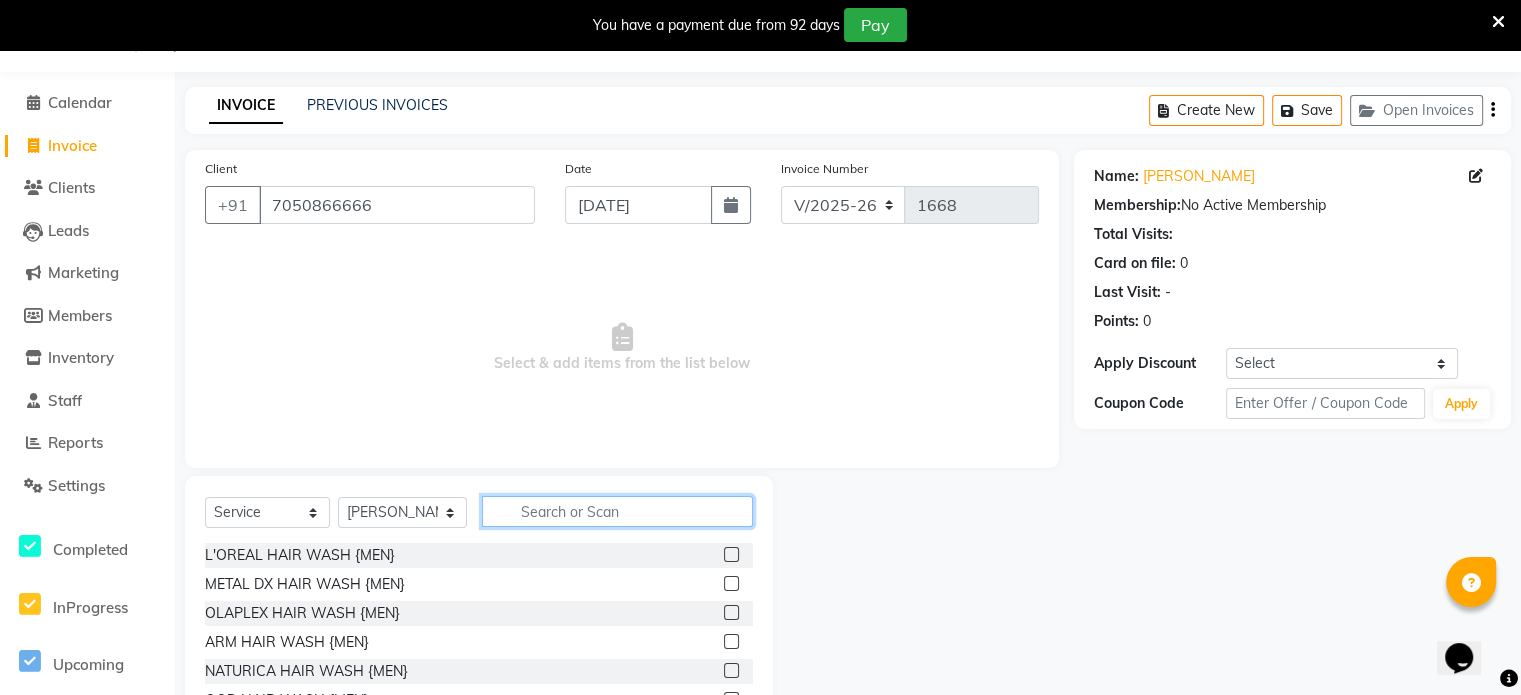 click 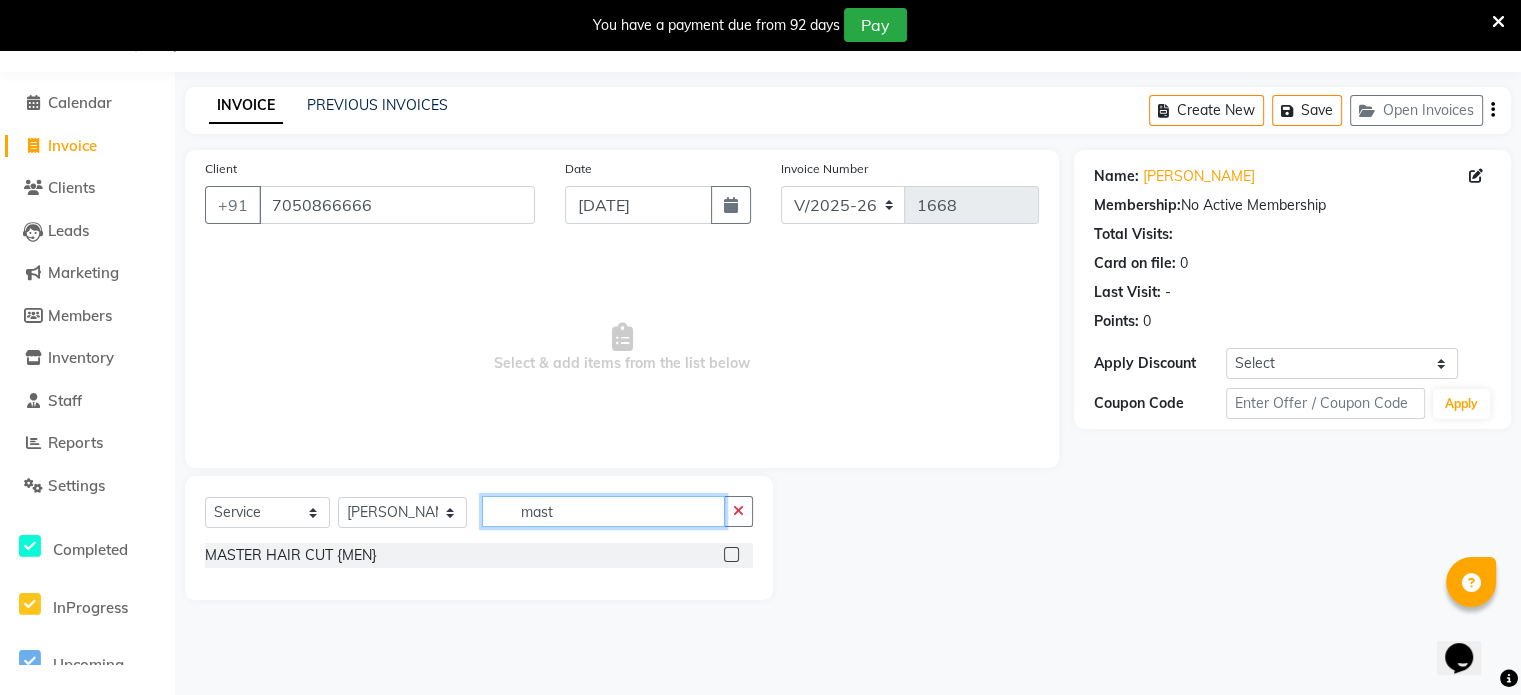 type on "mast" 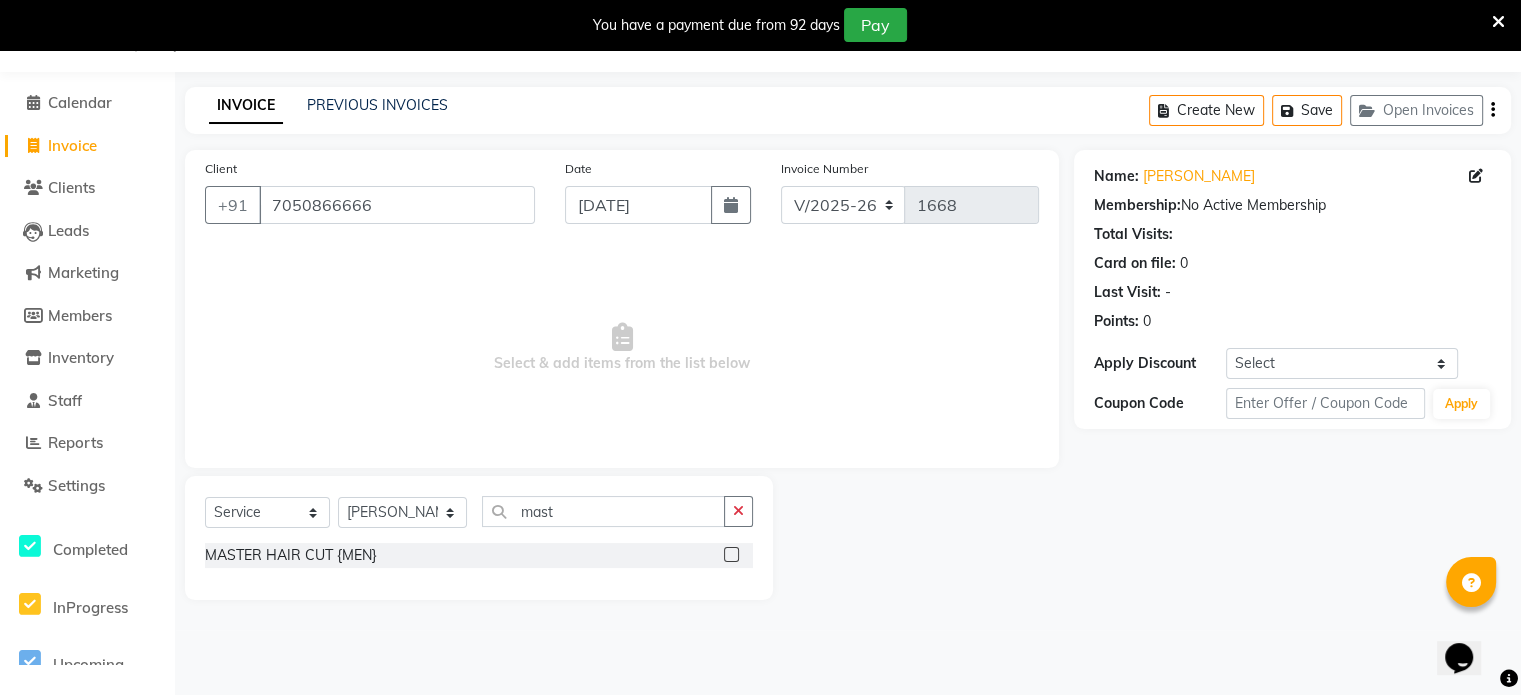click 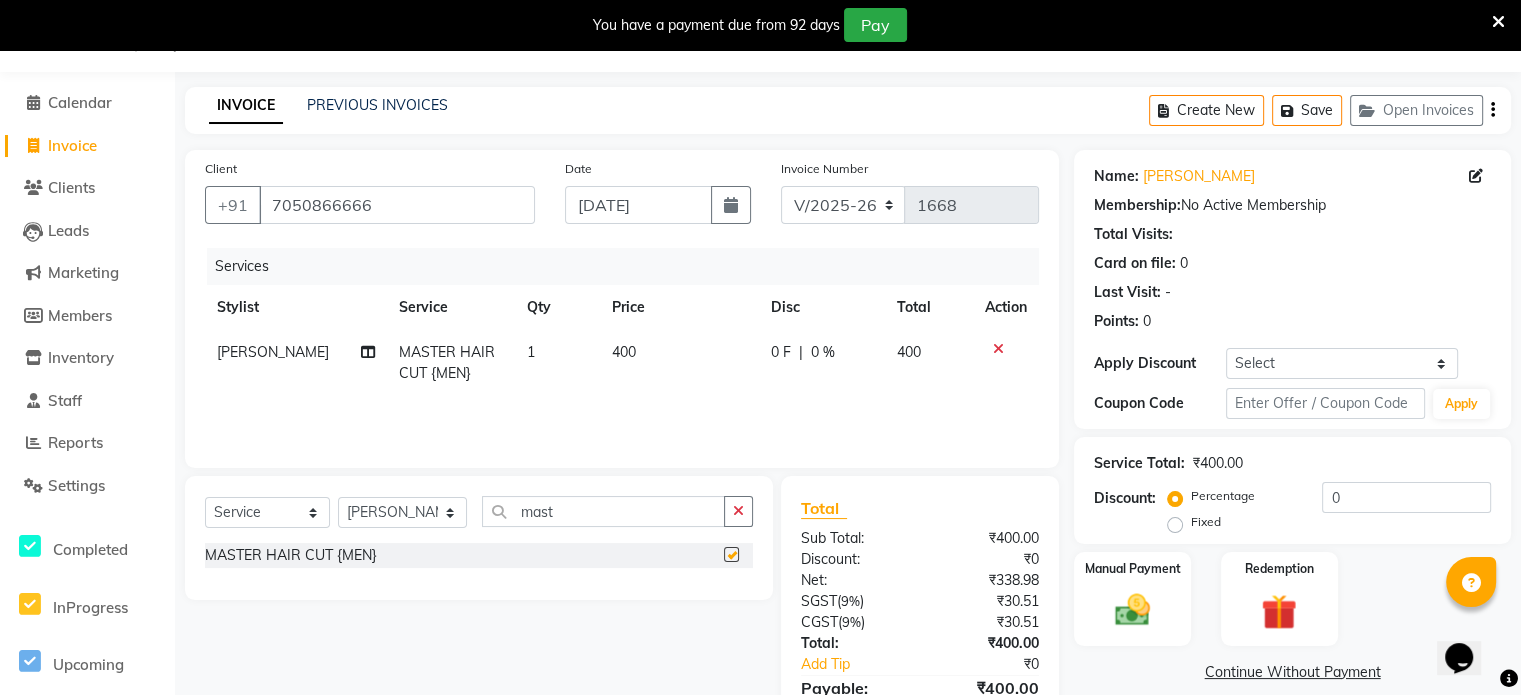 checkbox on "false" 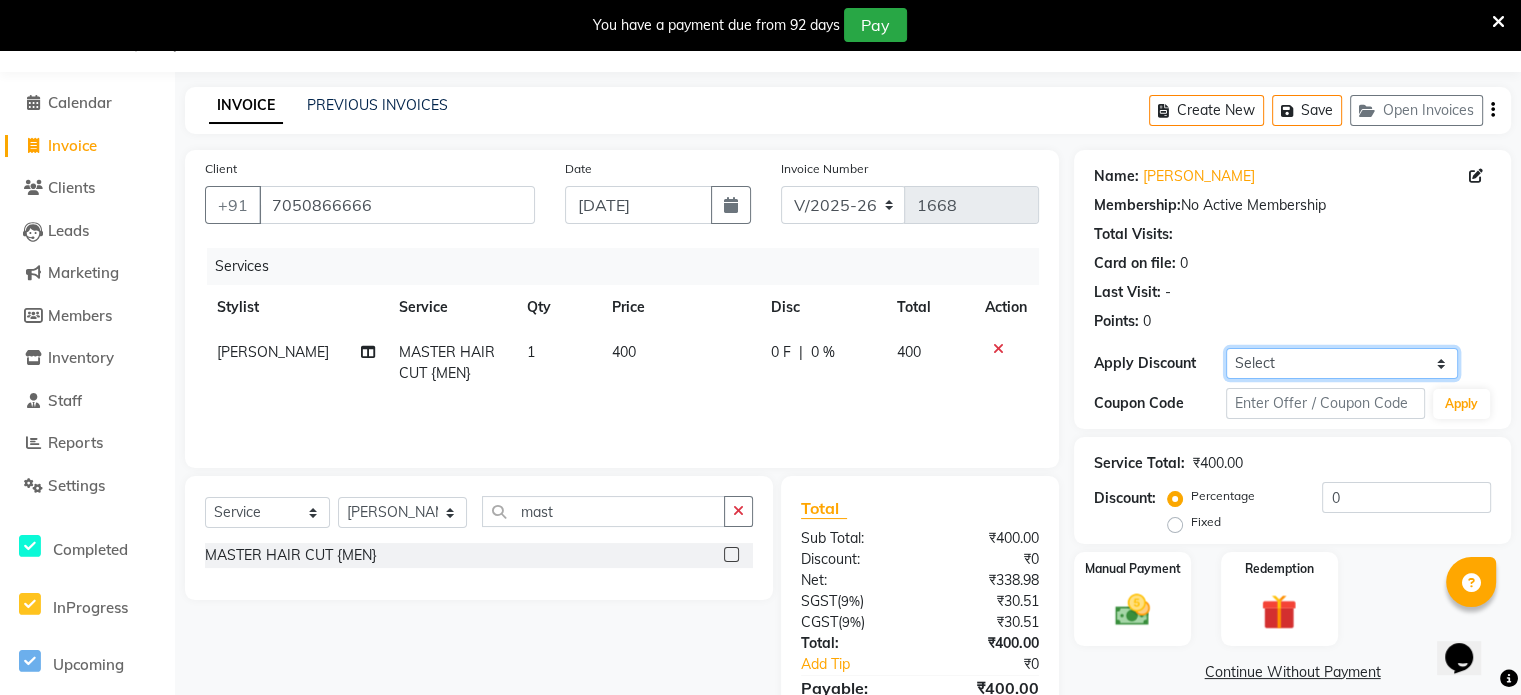 click on "Select Coupon → 500 Coupons Coupon → Kalpataru20 Coupon → Veda20 Coupon → Salt-20" 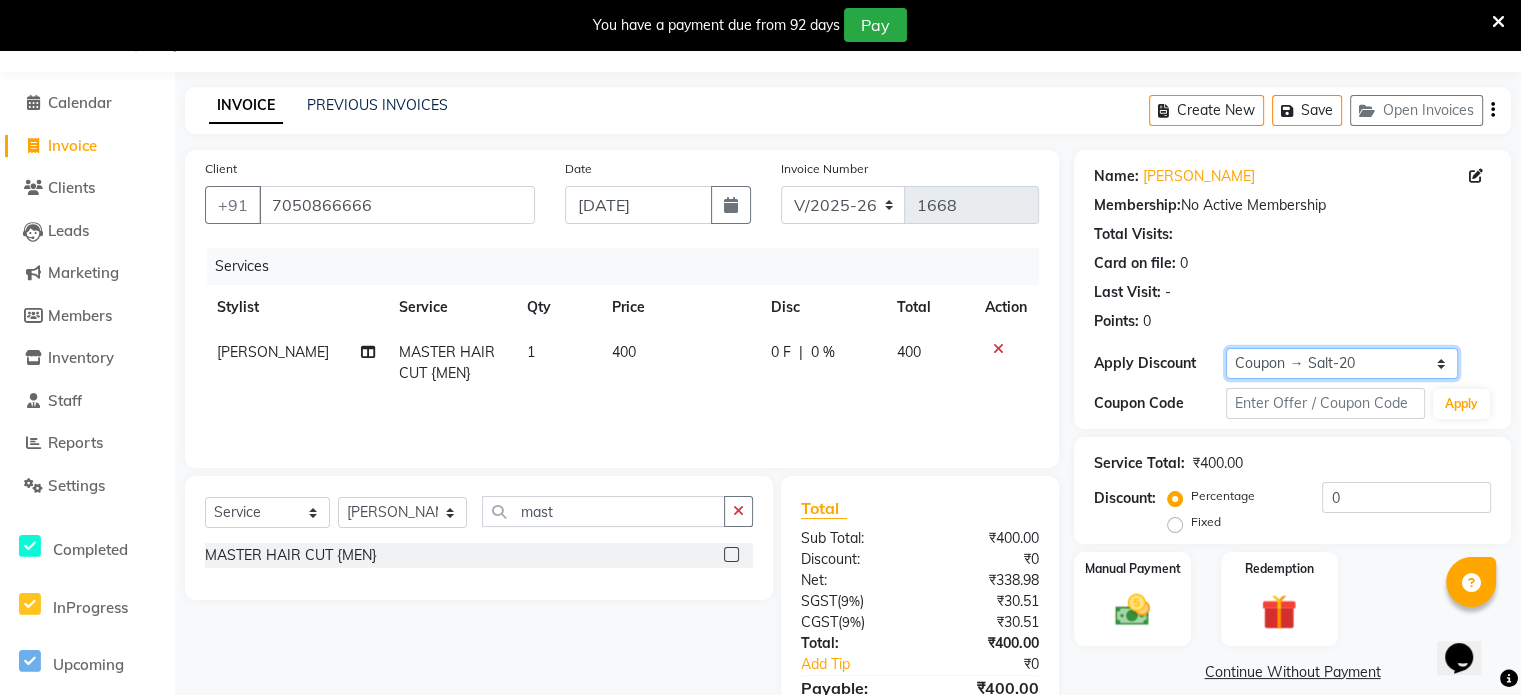 click on "Select Coupon → 500 Coupons Coupon → Kalpataru20 Coupon → Veda20 Coupon → Salt-20" 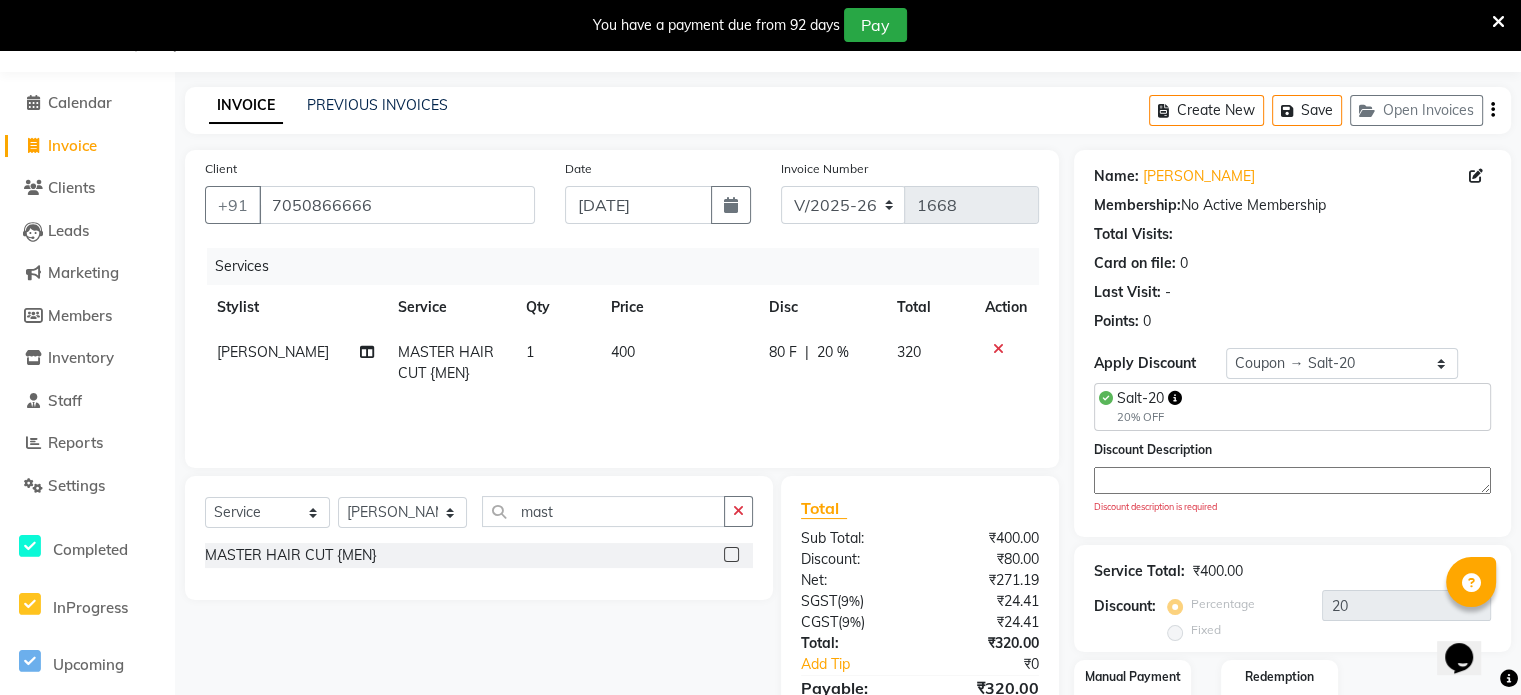 click on "Discount Description Discount description is required" 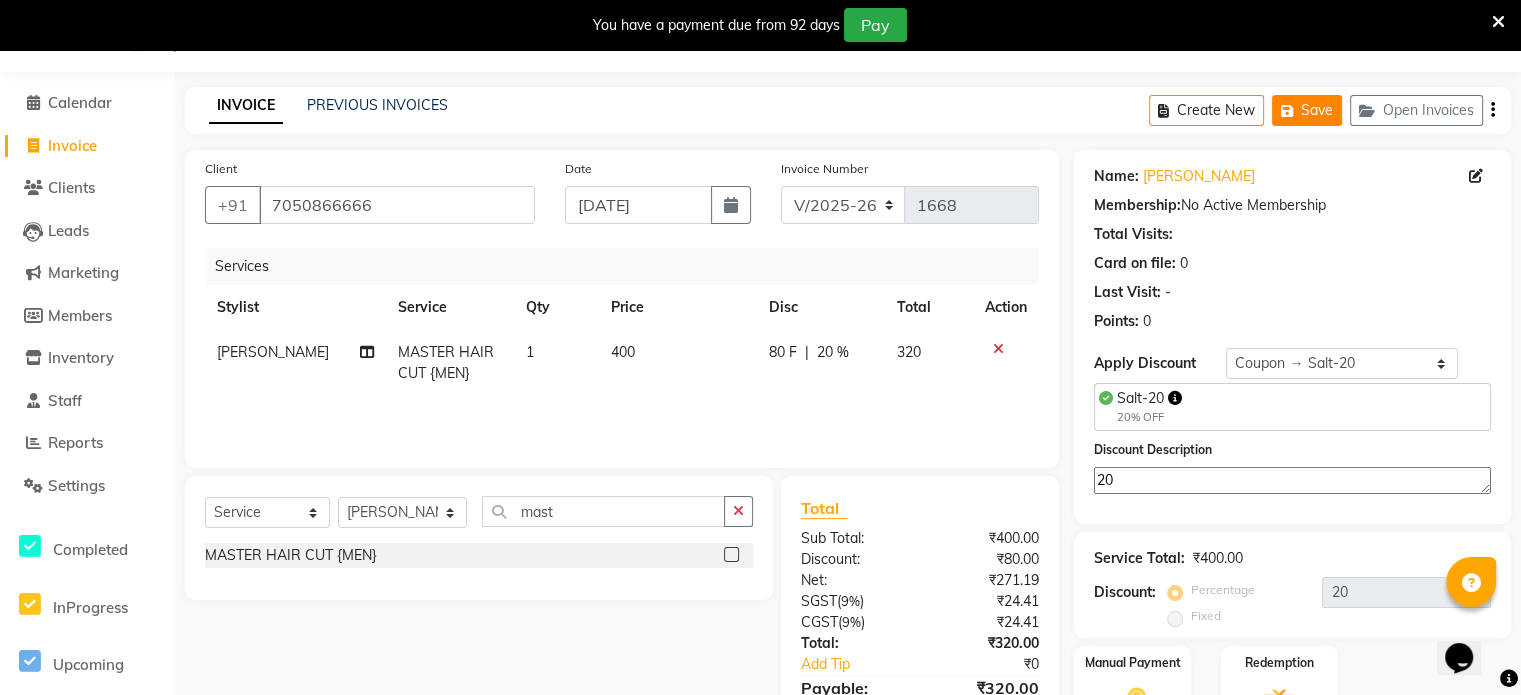 type on "20" 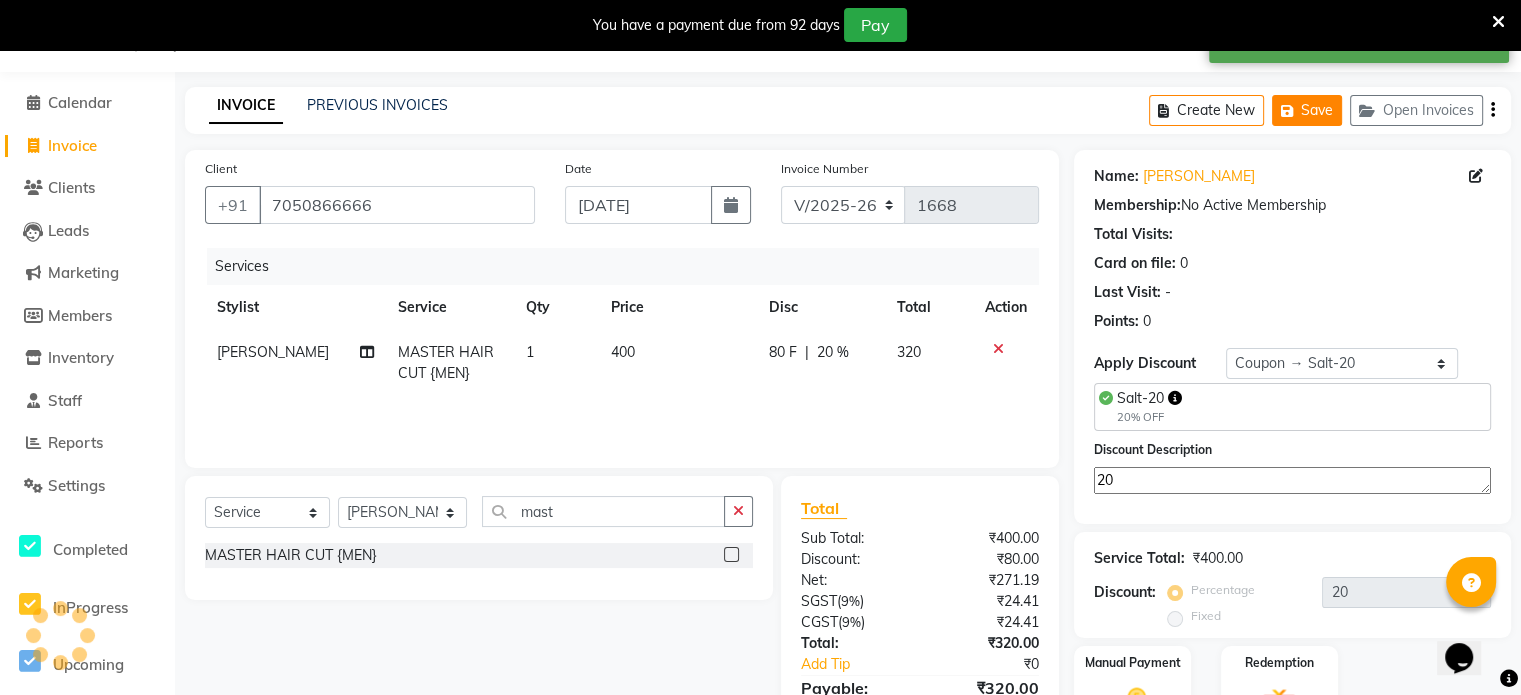click on "Save" 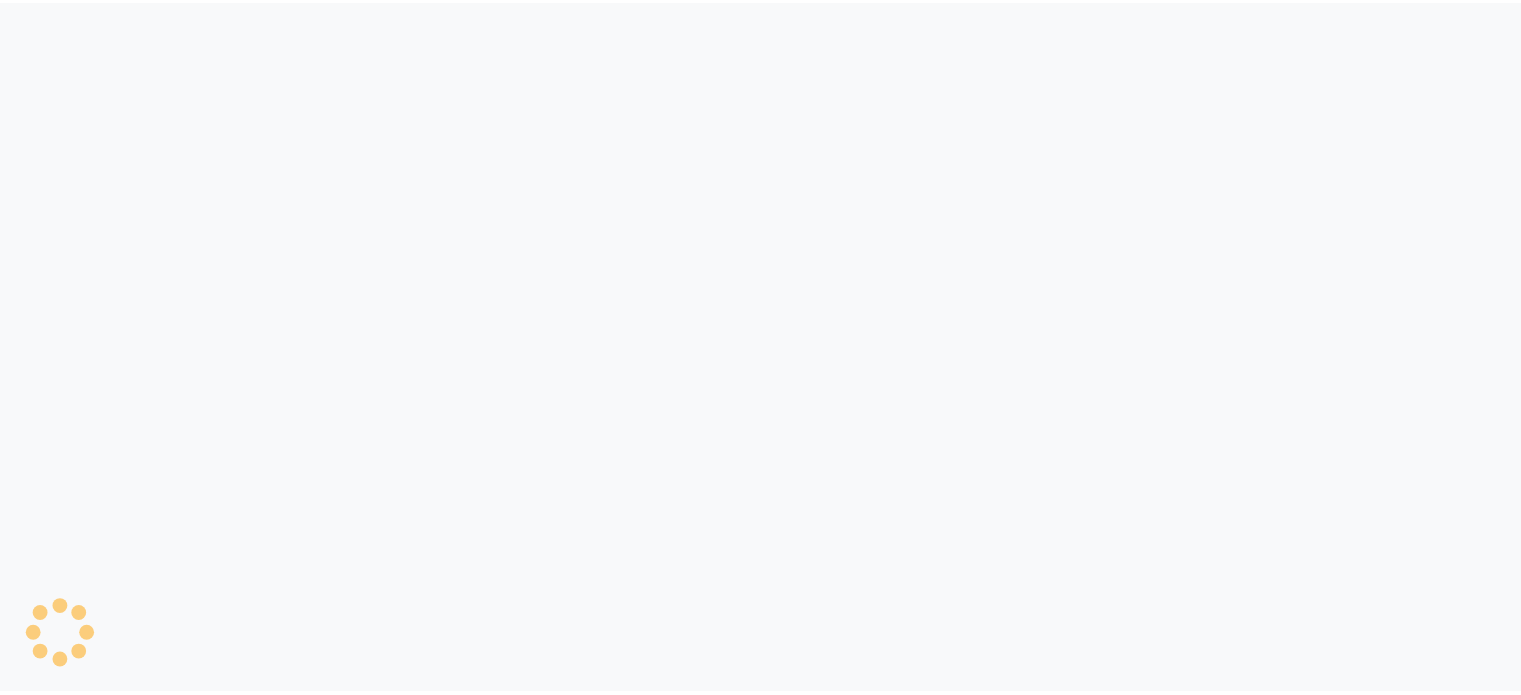 scroll, scrollTop: 0, scrollLeft: 0, axis: both 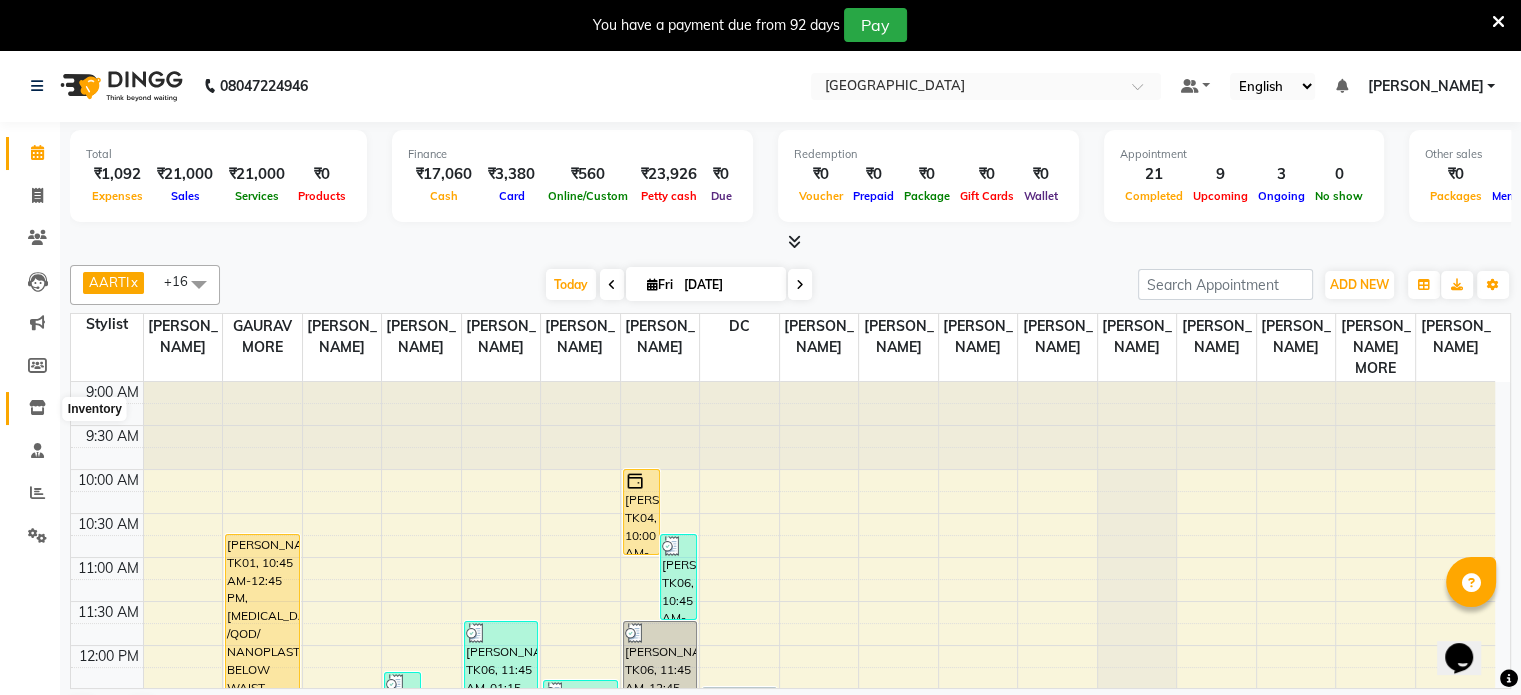 click 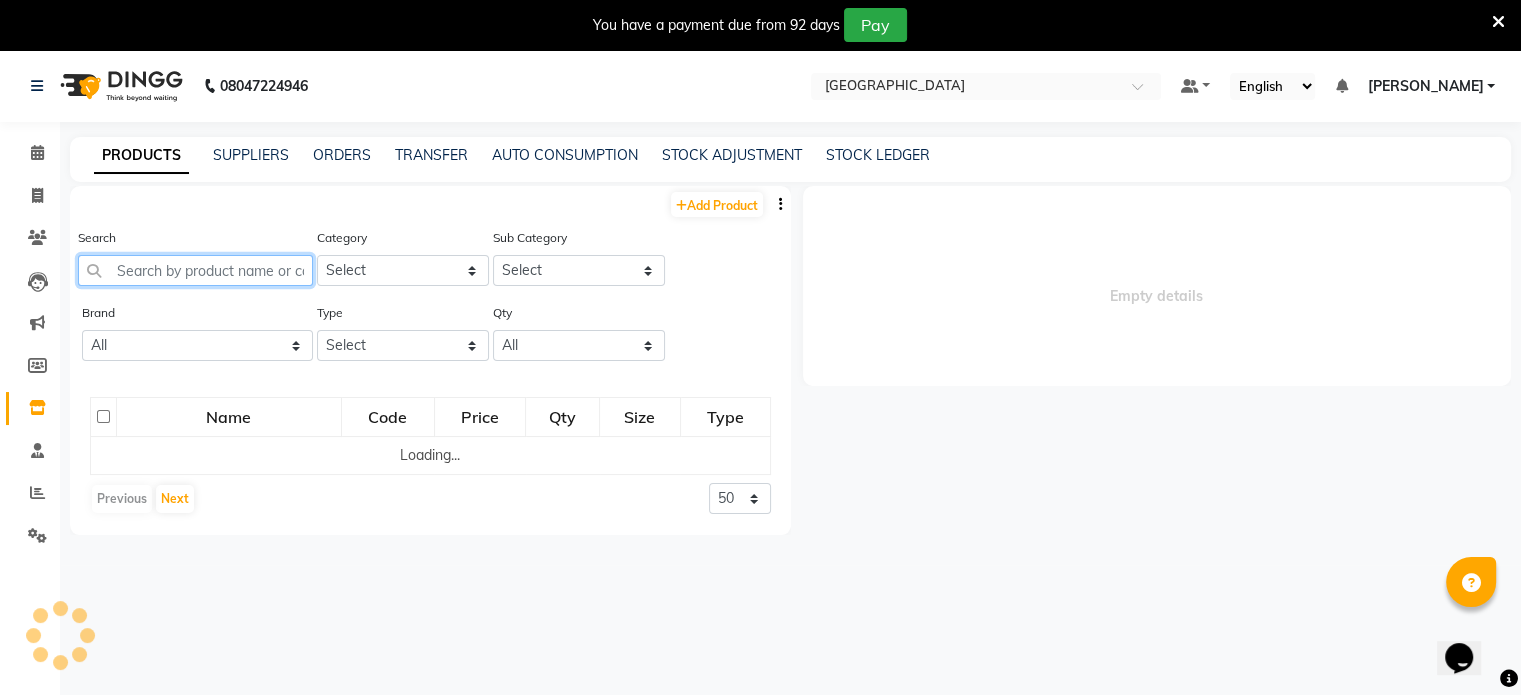 click 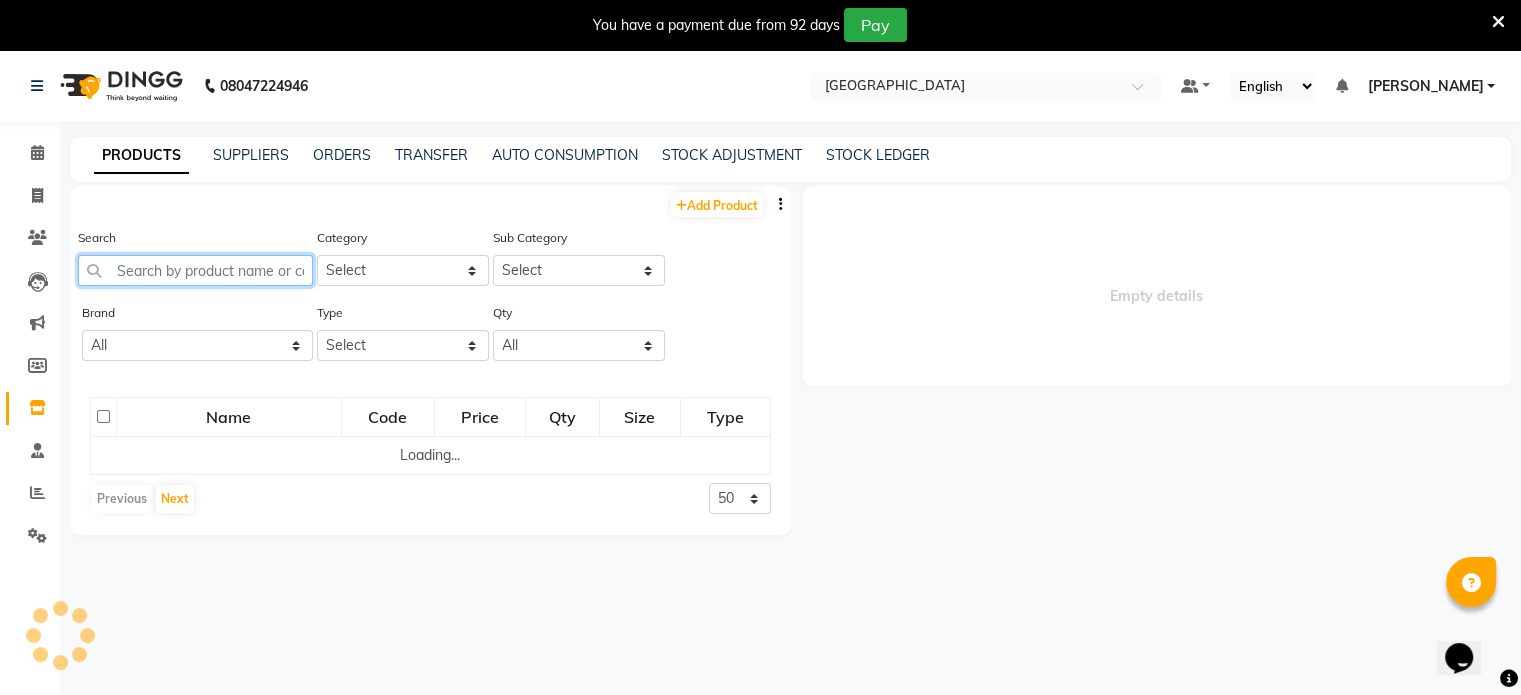 select 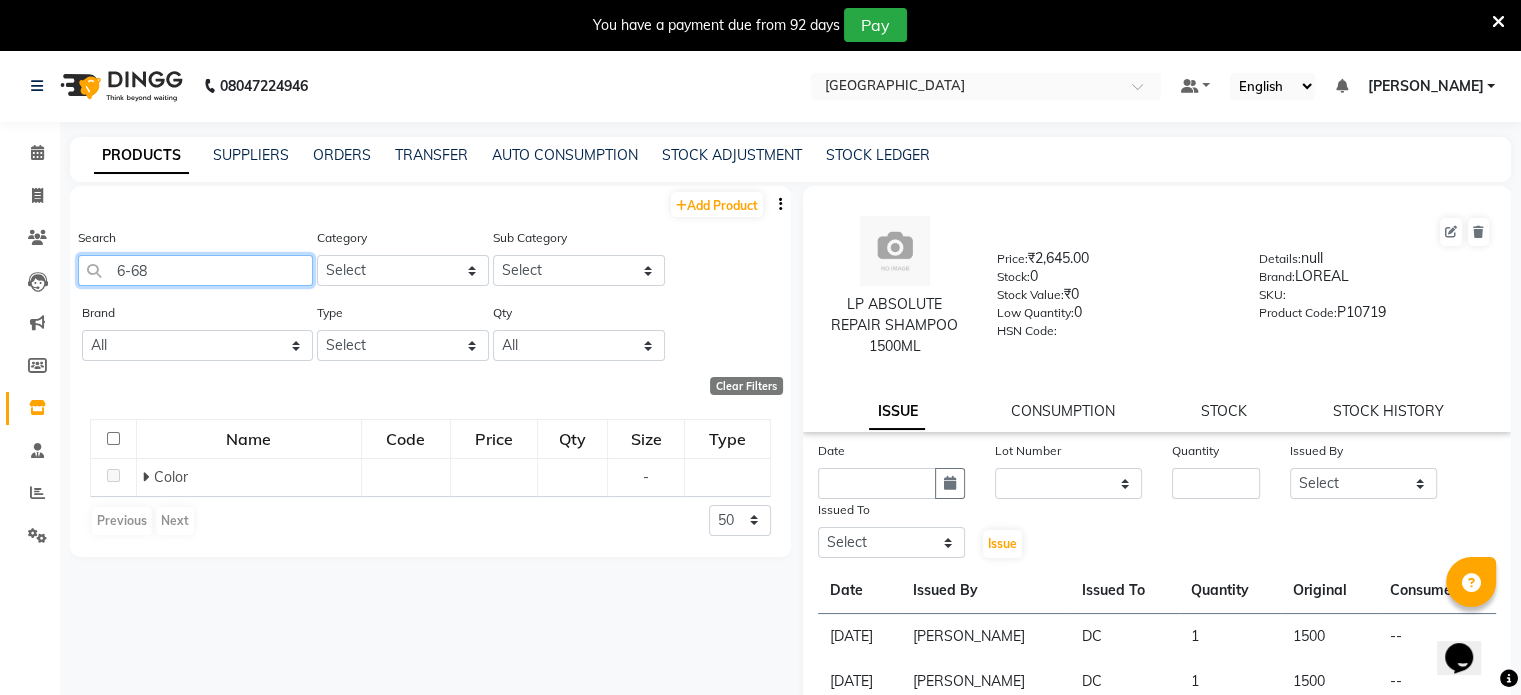 scroll, scrollTop: 0, scrollLeft: 0, axis: both 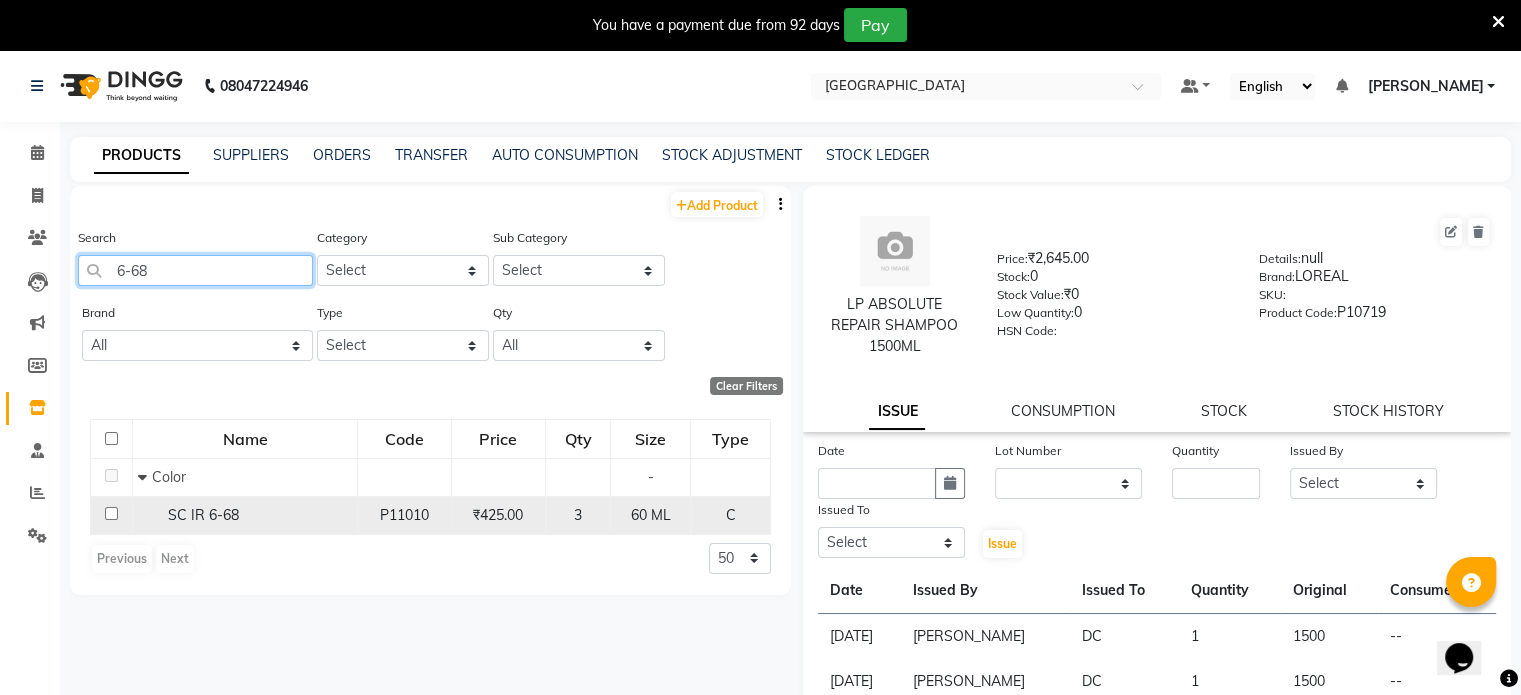 type on "6-68" 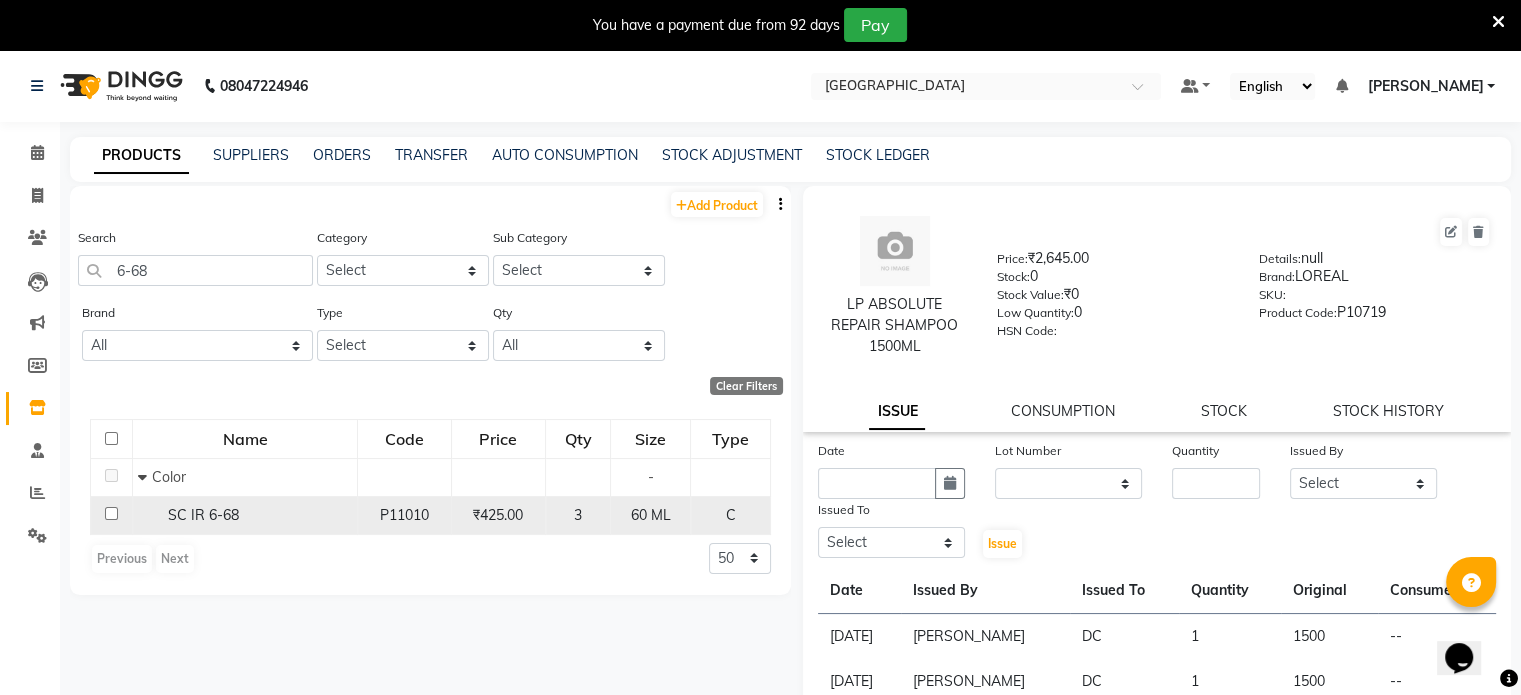 click on "SC IR 6-68" 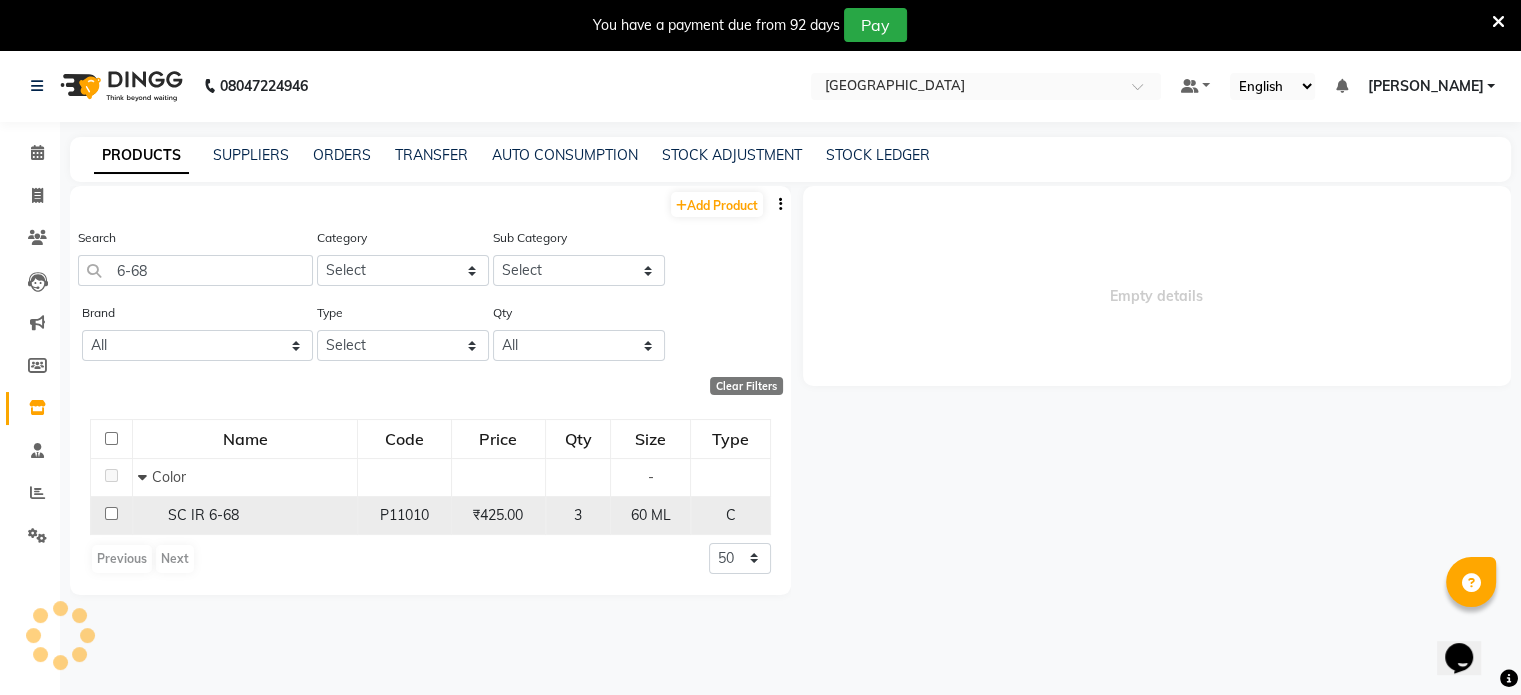 click on "SC IR 6-68" 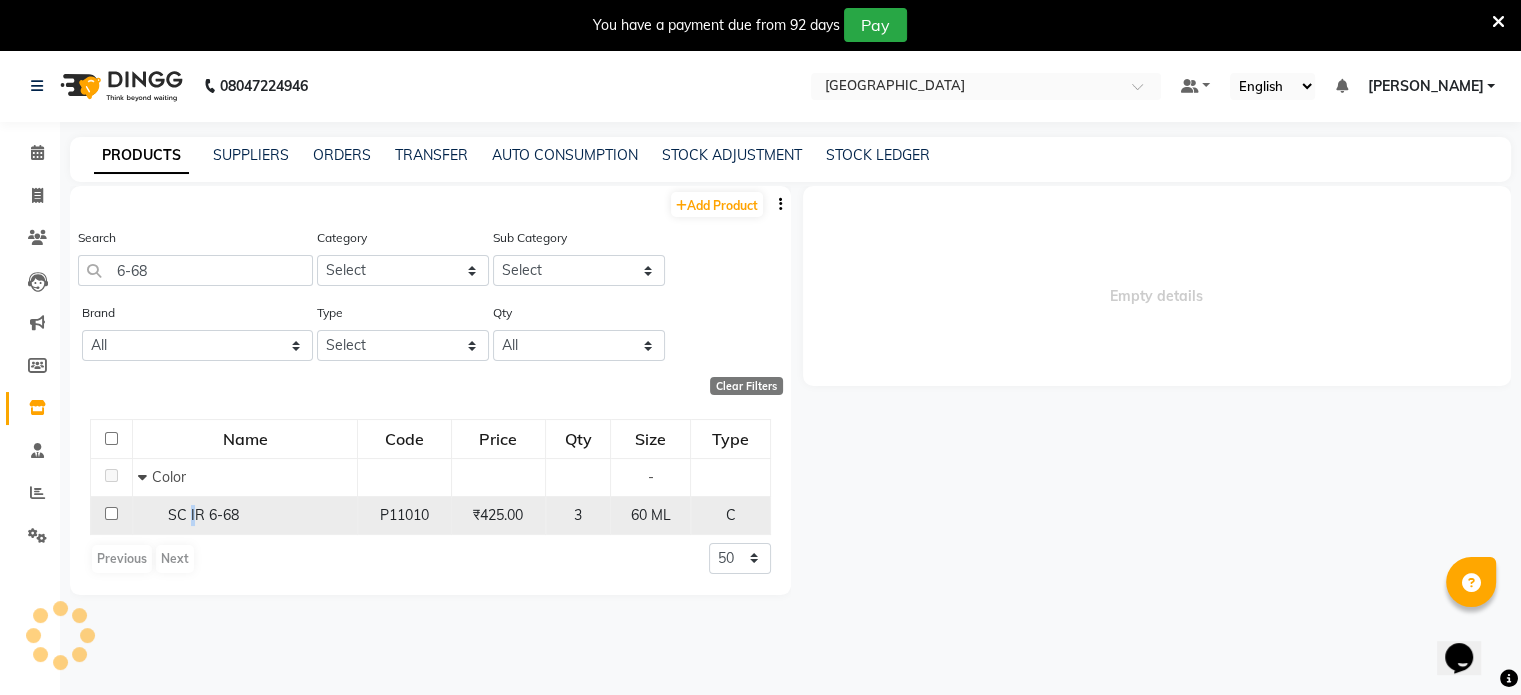 click on "SC IR 6-68" 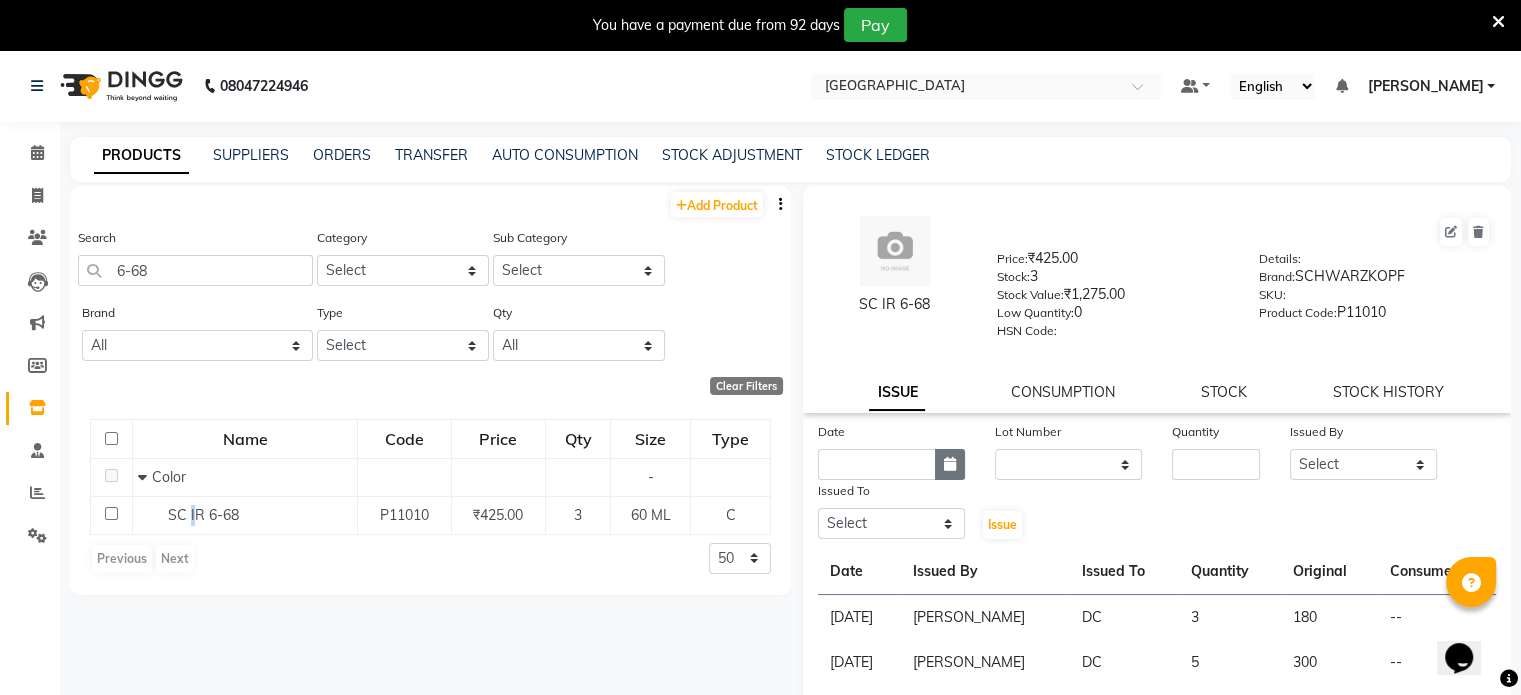 click 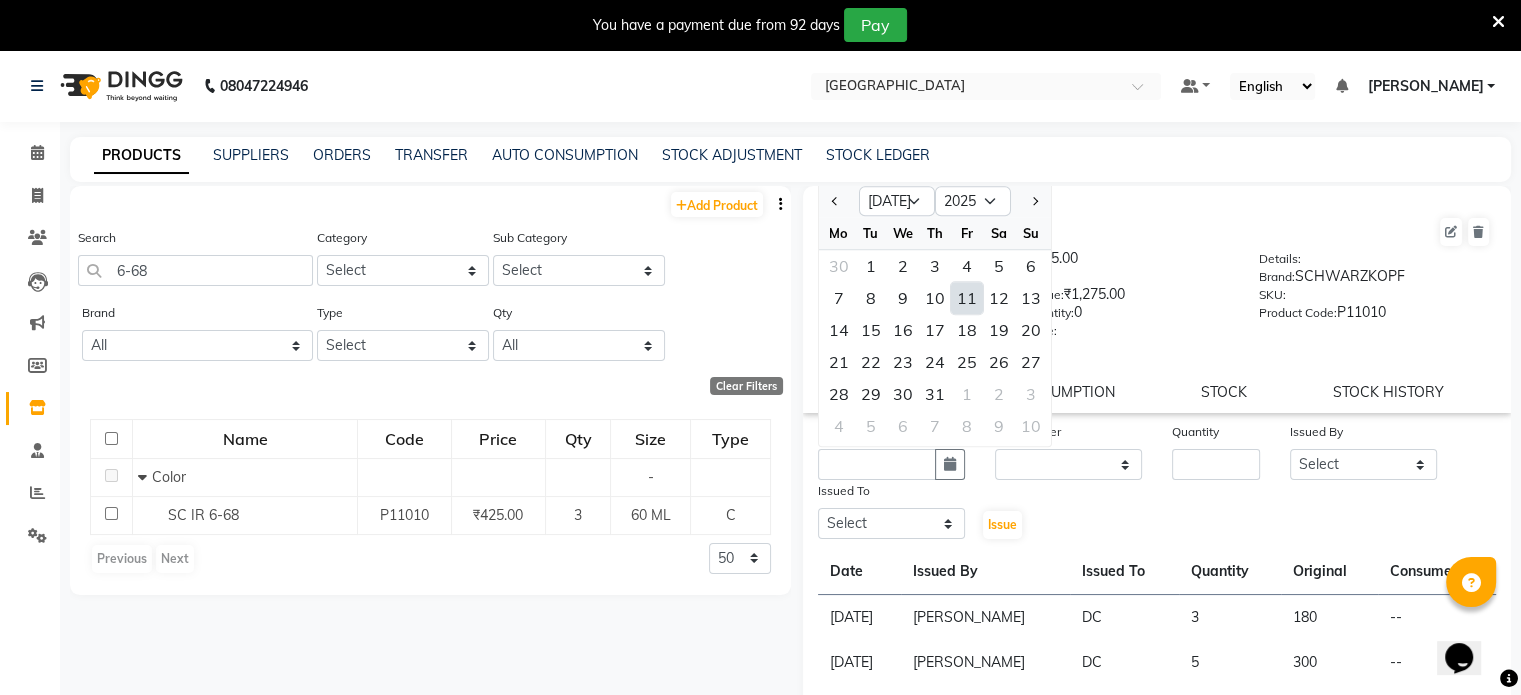 click on "11" 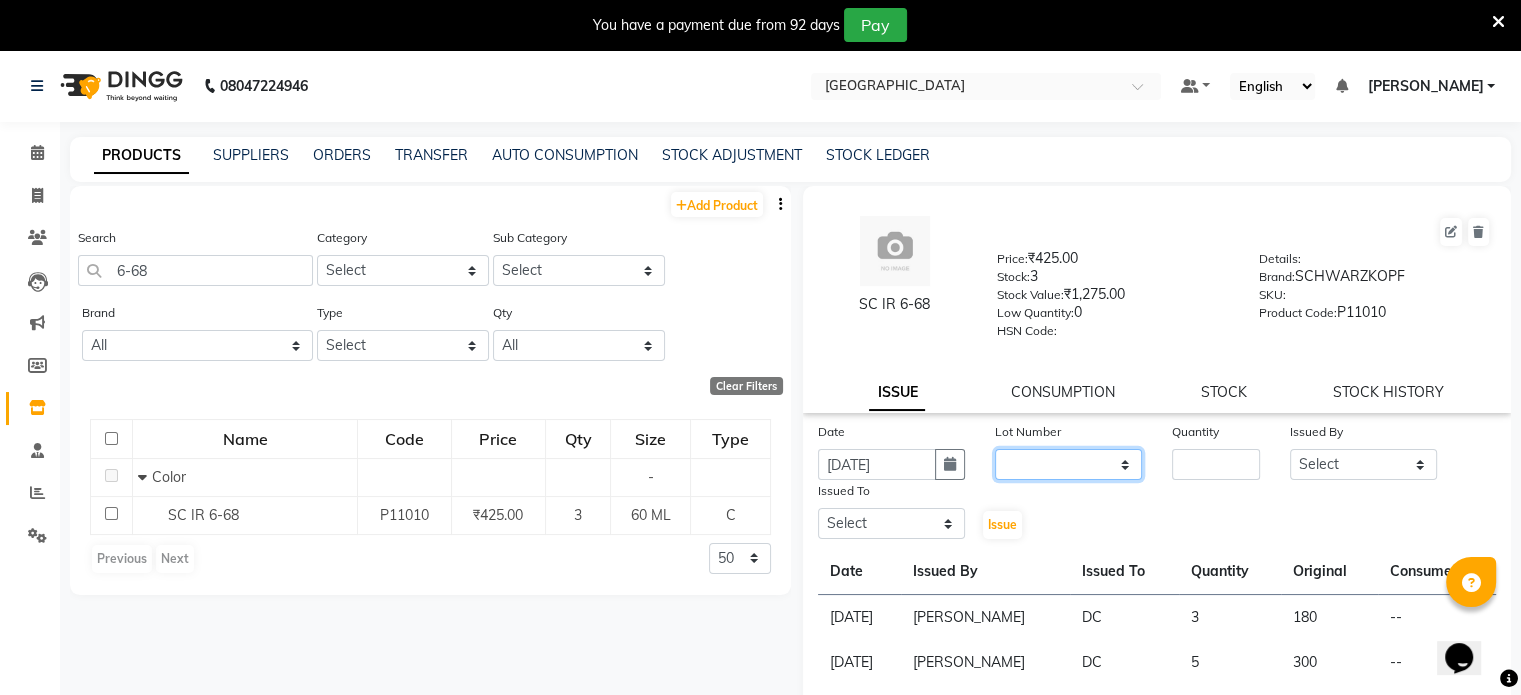 click on "None" 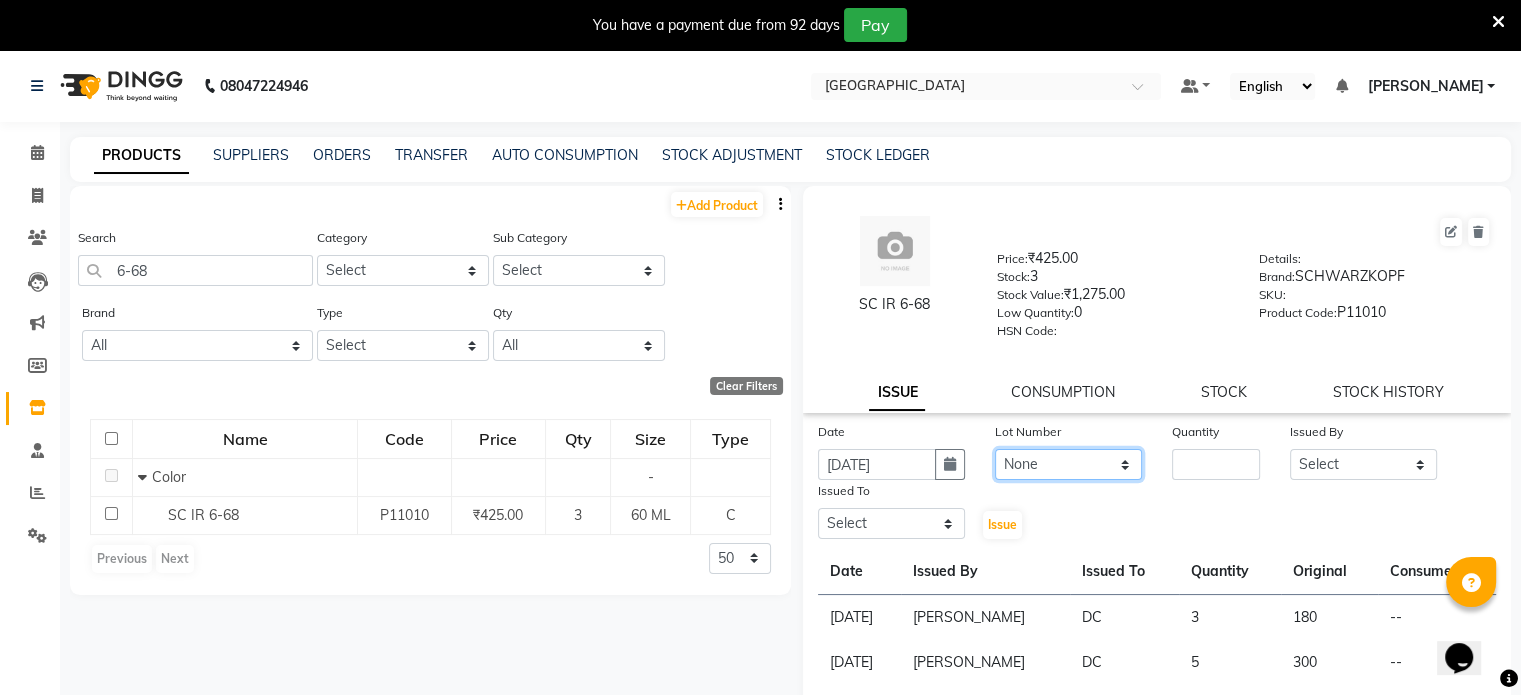 click on "None" 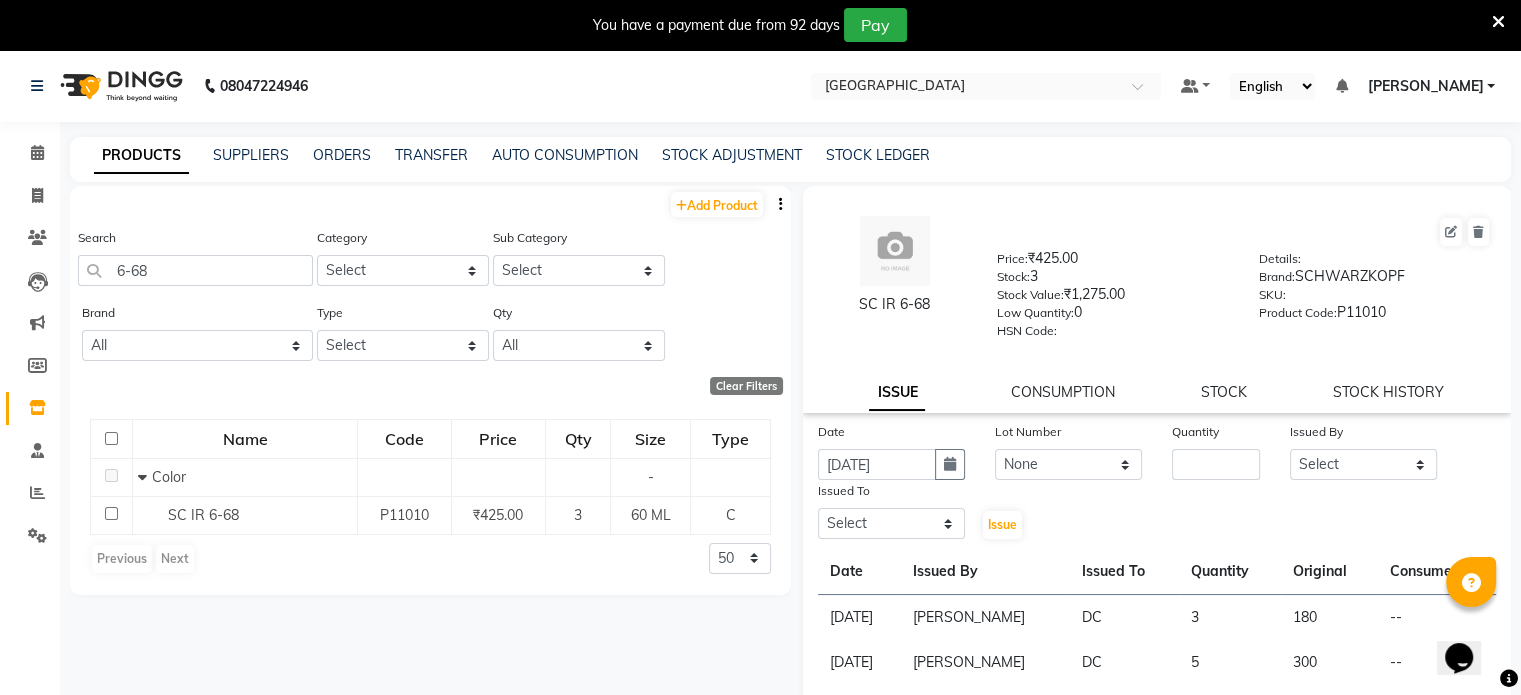 click on "Quantity" 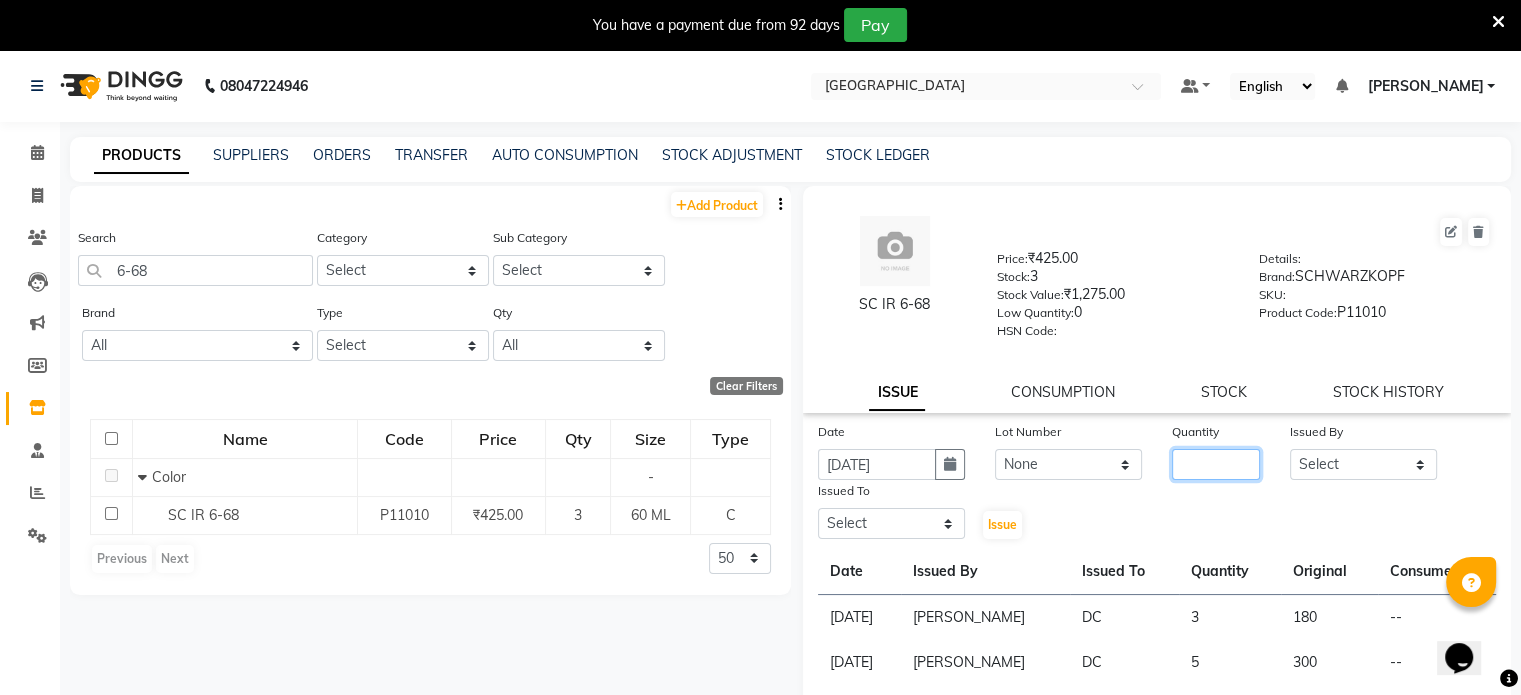 click 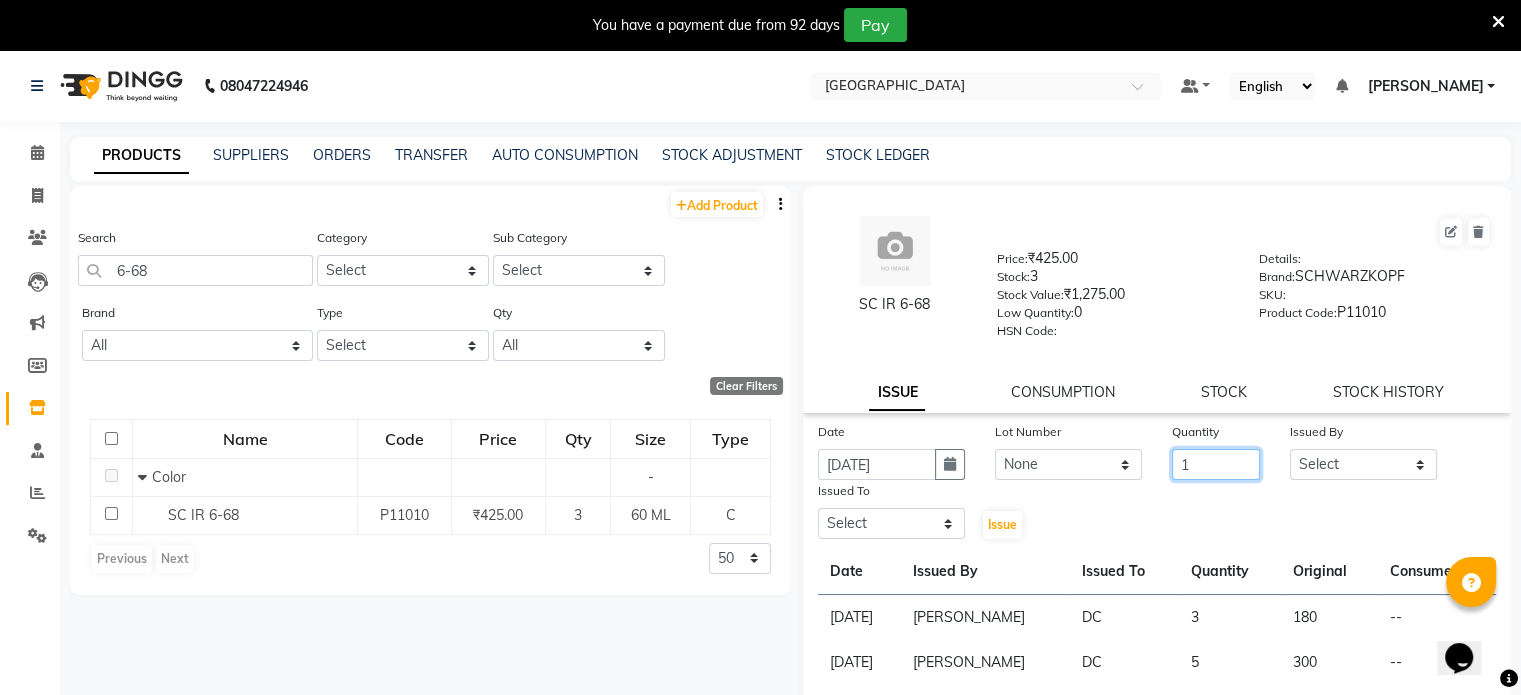 type on "1" 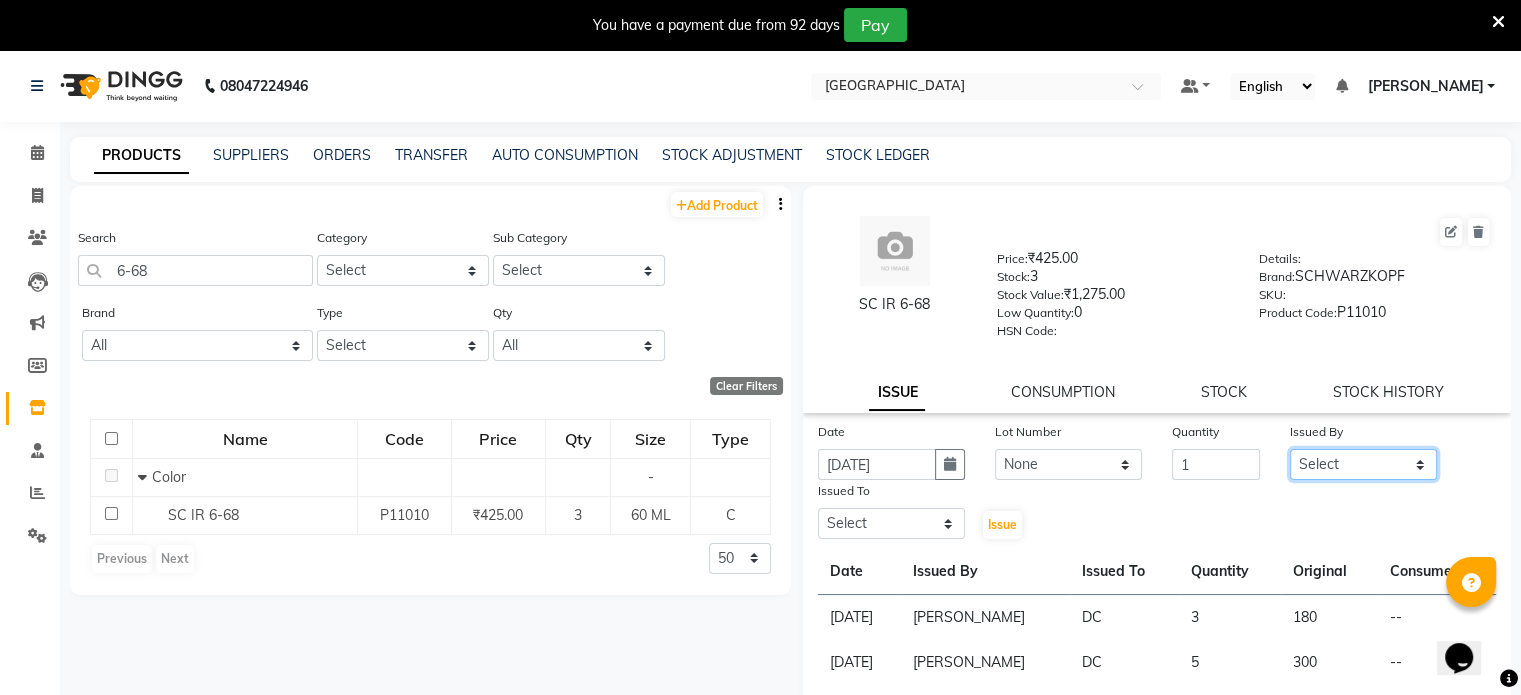 click on "Select [PERSON_NAME] NAT [PERSON_NAME] [PERSON_NAME] [PERSON_NAME] [PERSON_NAME] [PERSON_NAME] MORE  [PERSON_NAME] [PERSON_NAME] DC [PERSON_NAME] [PERSON_NAME] [PERSON_NAME] [PERSON_NAME]  [PERSON_NAME] [PERSON_NAME] GAURAV MORE [PERSON_NAME] MANE [PERSON_NAME] [PERSON_NAME] [PERSON_NAME] [PERSON_NAME] PARWATHIA [PERSON_NAME] [MEDICAL_DATA][PERSON_NAME] [PERSON_NAME] [PERSON_NAME] [PERSON_NAME] [PERSON_NAME] [PERSON_NAME] [PERSON_NAME] [PERSON_NAME] [PERSON_NAME] [PERSON_NAME] [PERSON_NAME] [PERSON_NAME] [PERSON_NAME] VIKRAM [PERSON_NAME]" 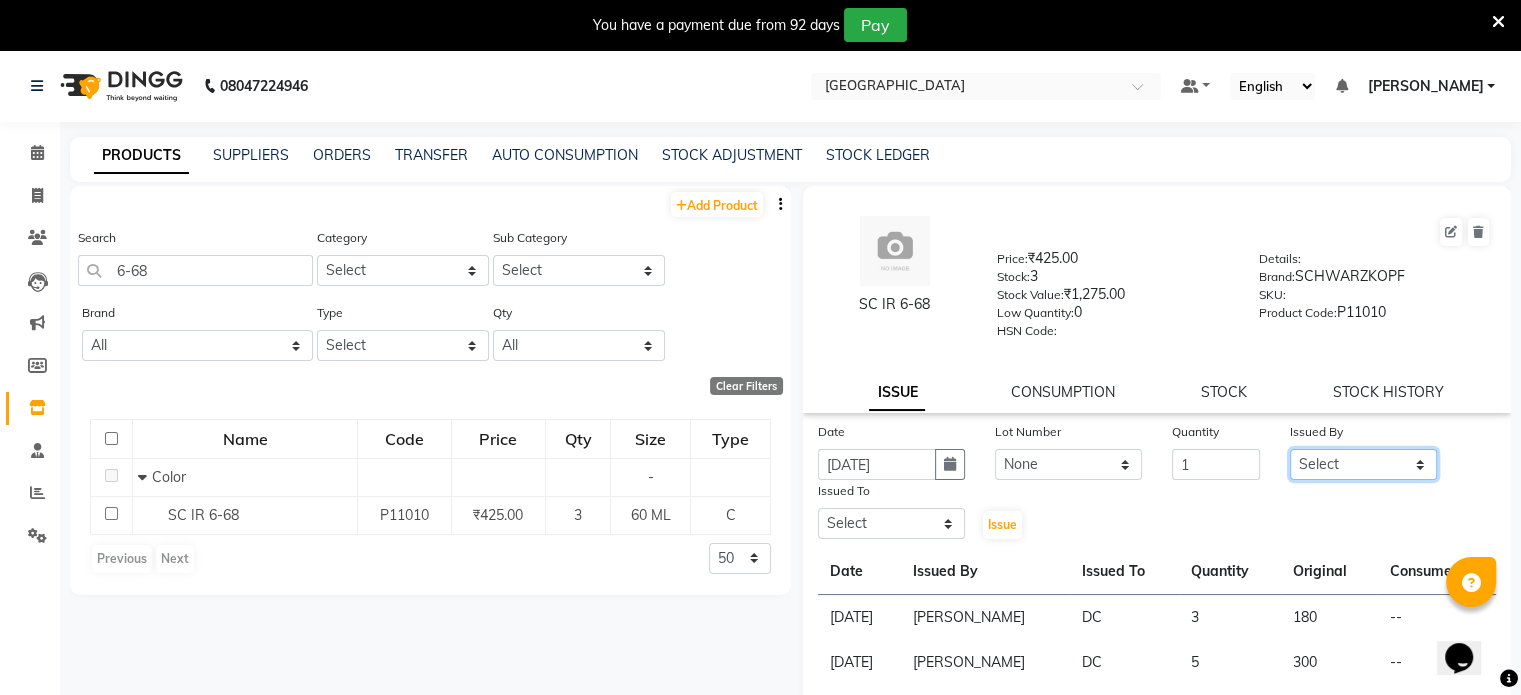 select on "77194" 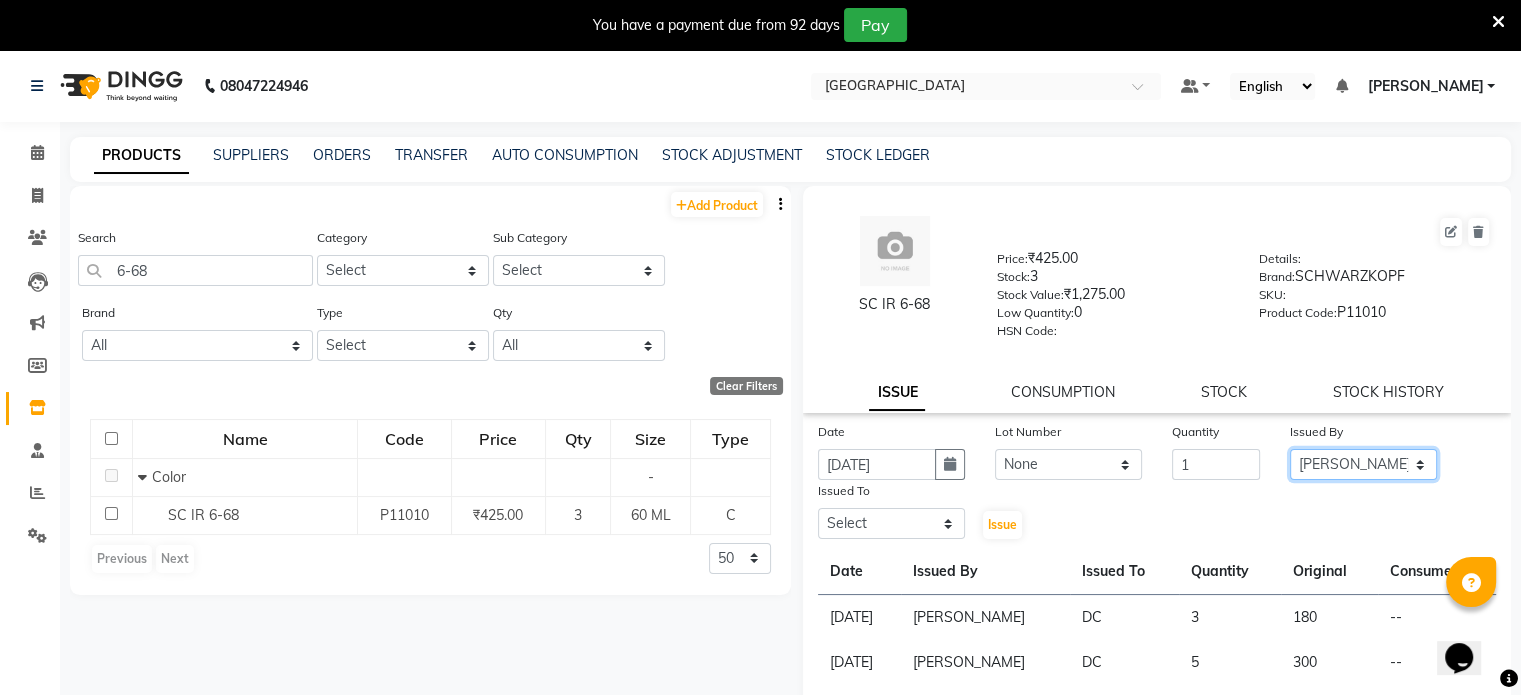 click on "Select [PERSON_NAME] NAT [PERSON_NAME] [PERSON_NAME] [PERSON_NAME] [PERSON_NAME] [PERSON_NAME] MORE  [PERSON_NAME] [PERSON_NAME] DC [PERSON_NAME] [PERSON_NAME] [PERSON_NAME] [PERSON_NAME]  [PERSON_NAME] [PERSON_NAME] GAURAV MORE [PERSON_NAME] MANE [PERSON_NAME] [PERSON_NAME] [PERSON_NAME] [PERSON_NAME] PARWATHIA [PERSON_NAME] [MEDICAL_DATA][PERSON_NAME] [PERSON_NAME] [PERSON_NAME] [PERSON_NAME] [PERSON_NAME] [PERSON_NAME] [PERSON_NAME] [PERSON_NAME] [PERSON_NAME] [PERSON_NAME] [PERSON_NAME] [PERSON_NAME] [PERSON_NAME] VIKRAM [PERSON_NAME]" 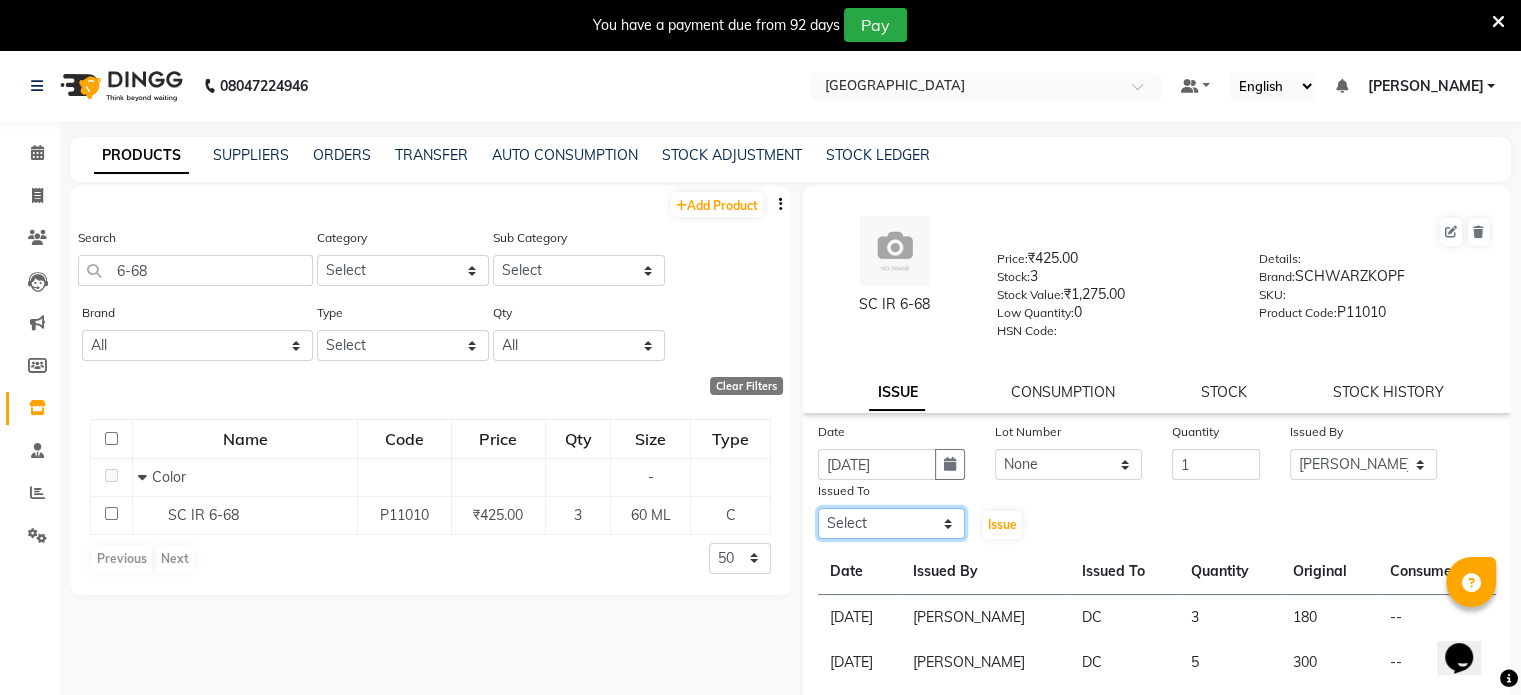 click on "Select [PERSON_NAME] NAT [PERSON_NAME] [PERSON_NAME] [PERSON_NAME] [PERSON_NAME] [PERSON_NAME] MORE  [PERSON_NAME] [PERSON_NAME] DC [PERSON_NAME] [PERSON_NAME] [PERSON_NAME] [PERSON_NAME]  [PERSON_NAME] [PERSON_NAME] GAURAV MORE [PERSON_NAME] MANE [PERSON_NAME] [PERSON_NAME] [PERSON_NAME] [PERSON_NAME] PARWATHIA [PERSON_NAME] [MEDICAL_DATA][PERSON_NAME] [PERSON_NAME] [PERSON_NAME] [PERSON_NAME] [PERSON_NAME] [PERSON_NAME] [PERSON_NAME] [PERSON_NAME] [PERSON_NAME] [PERSON_NAME] [PERSON_NAME] [PERSON_NAME] [PERSON_NAME] VIKRAM [PERSON_NAME]" 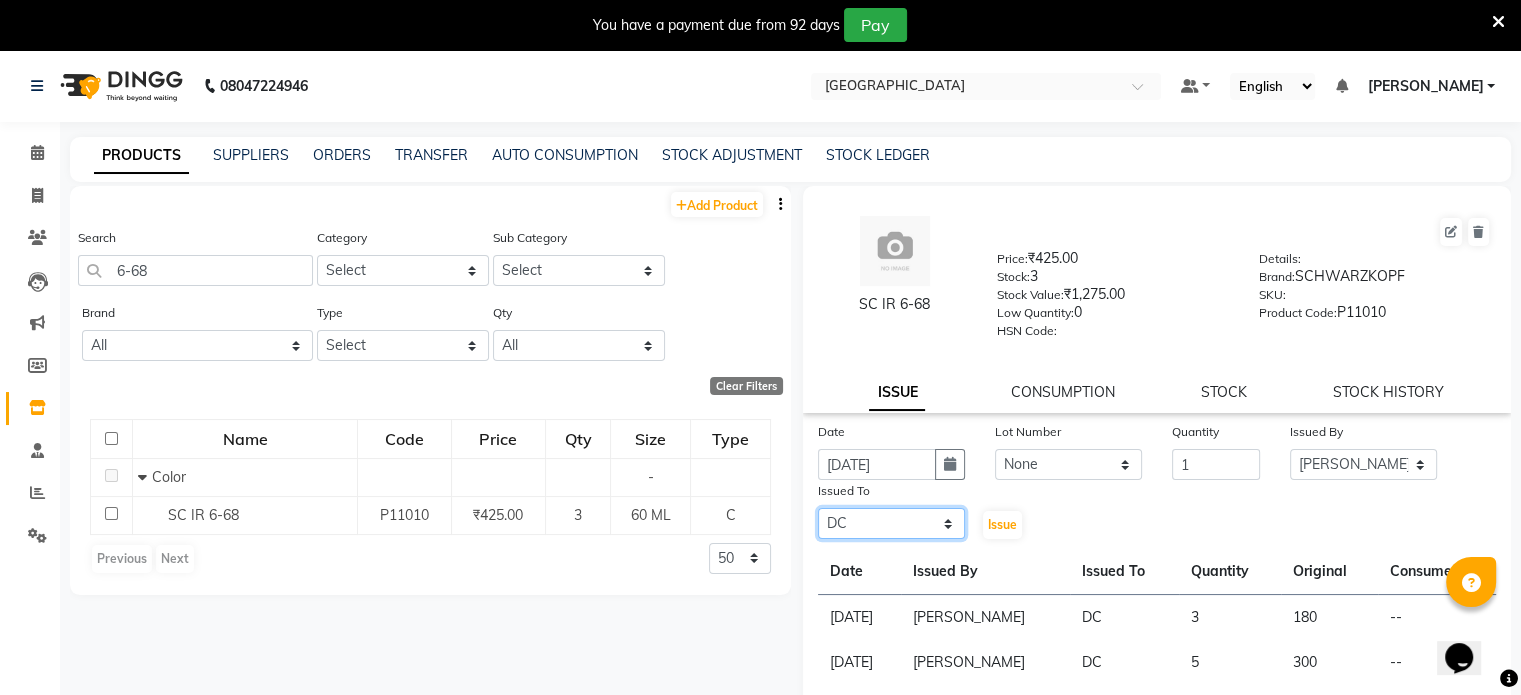 click on "Select [PERSON_NAME] NAT [PERSON_NAME] [PERSON_NAME] [PERSON_NAME] [PERSON_NAME] [PERSON_NAME] MORE  [PERSON_NAME] [PERSON_NAME] DC [PERSON_NAME] [PERSON_NAME] [PERSON_NAME] [PERSON_NAME]  [PERSON_NAME] [PERSON_NAME] GAURAV MORE [PERSON_NAME] MANE [PERSON_NAME] [PERSON_NAME] [PERSON_NAME] [PERSON_NAME] PARWATHIA [PERSON_NAME] [MEDICAL_DATA][PERSON_NAME] [PERSON_NAME] [PERSON_NAME] [PERSON_NAME] [PERSON_NAME] [PERSON_NAME] [PERSON_NAME] [PERSON_NAME] [PERSON_NAME] [PERSON_NAME] [PERSON_NAME] [PERSON_NAME] [PERSON_NAME] VIKRAM [PERSON_NAME]" 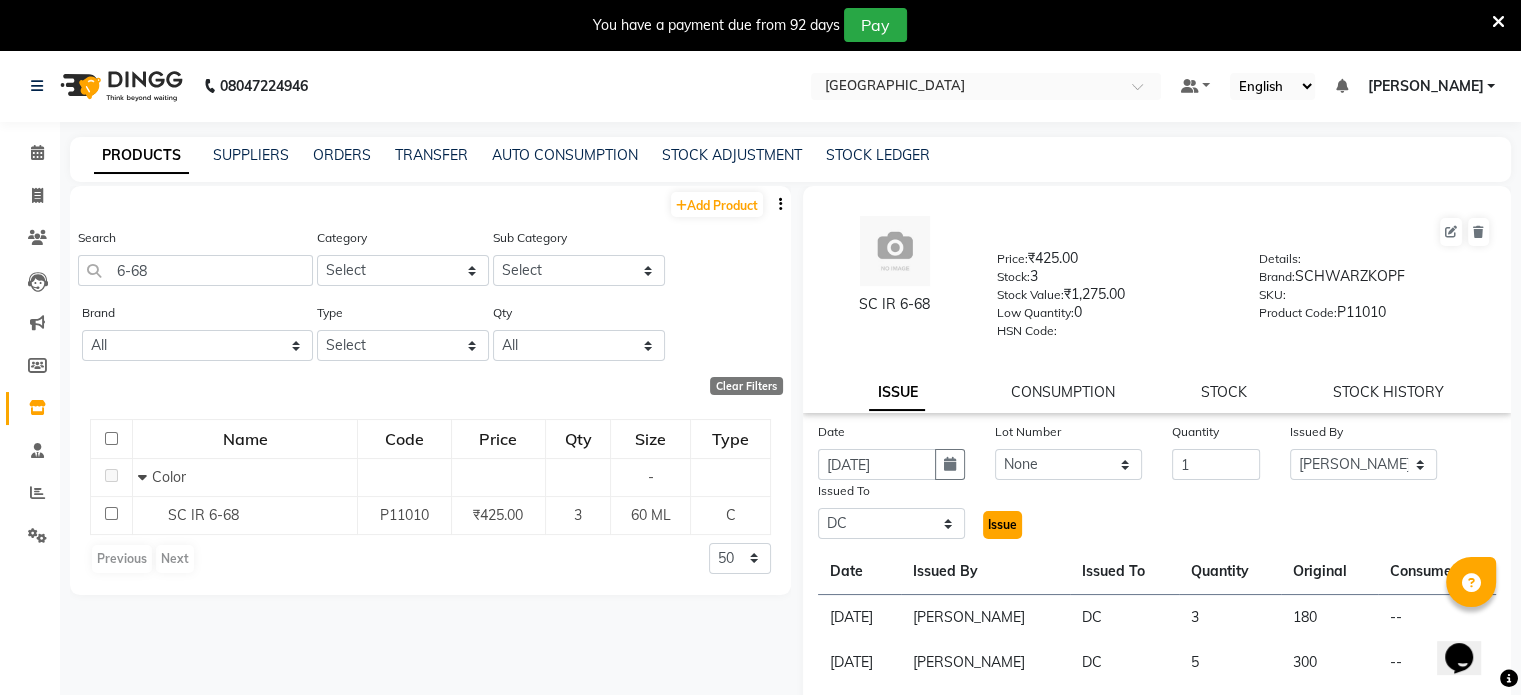 click on "Issue" 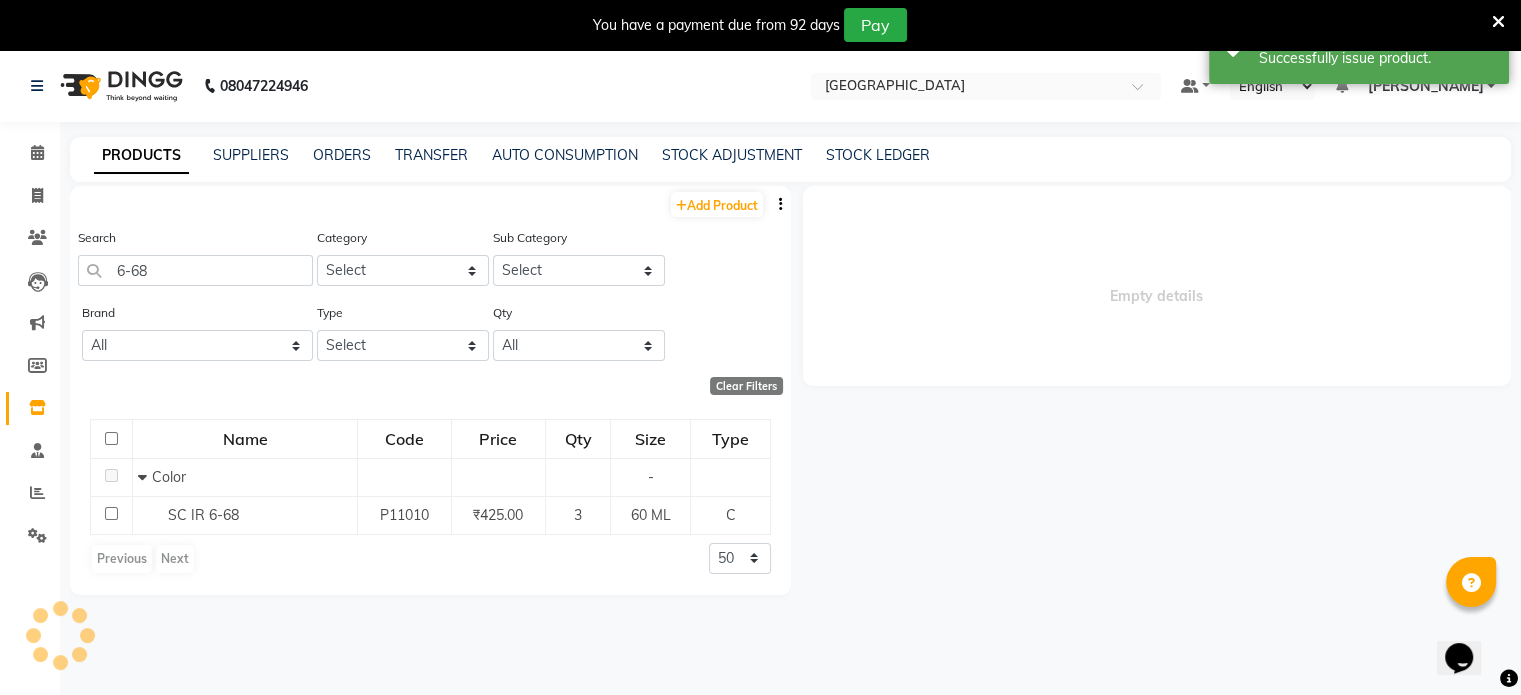 select 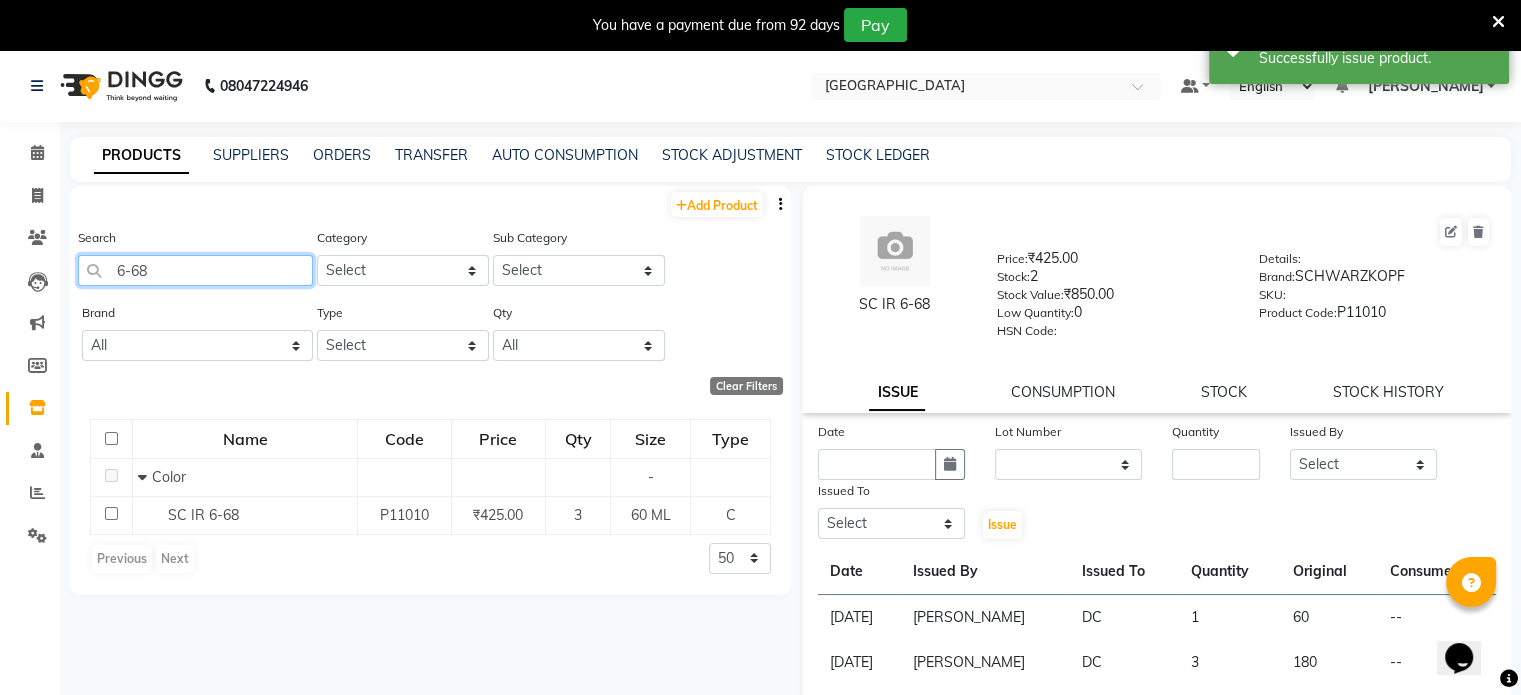 drag, startPoint x: 159, startPoint y: 271, endPoint x: 0, endPoint y: 274, distance: 159.0283 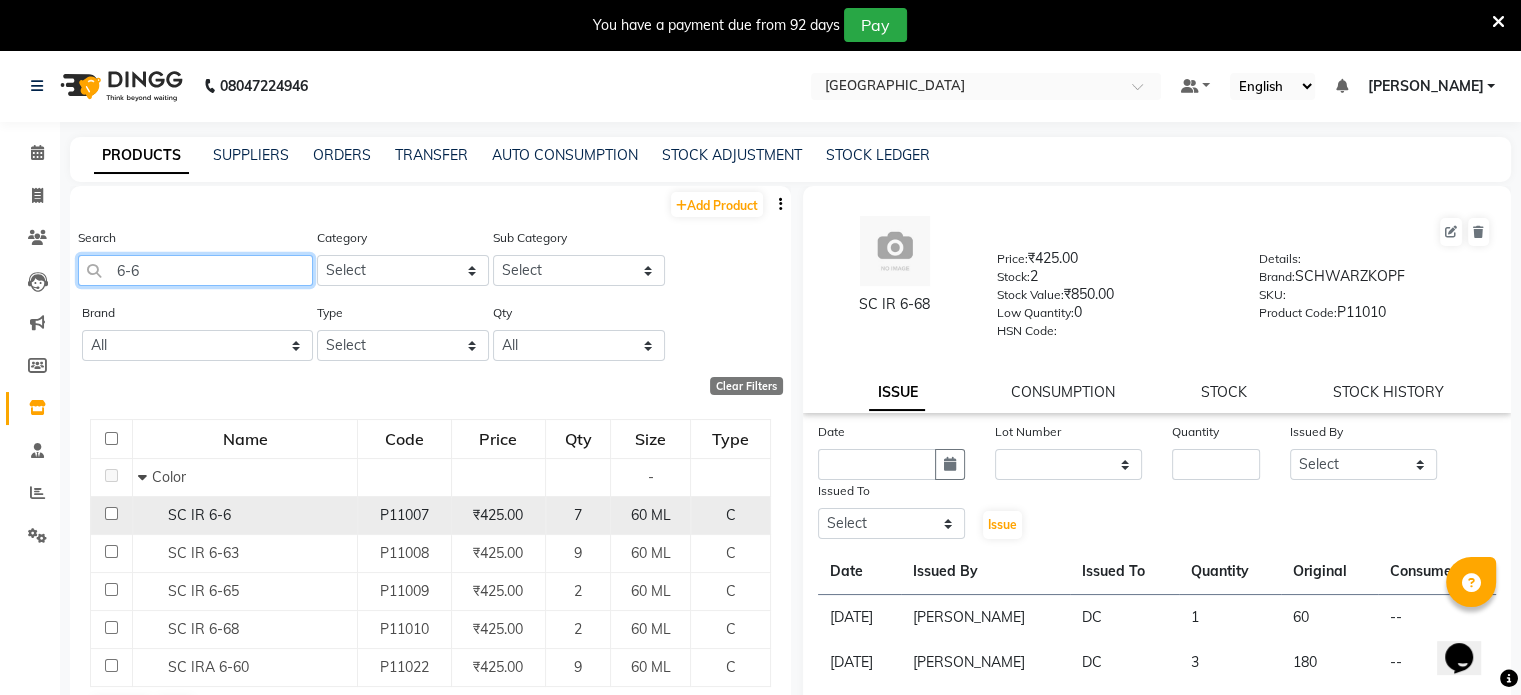 type on "6-6" 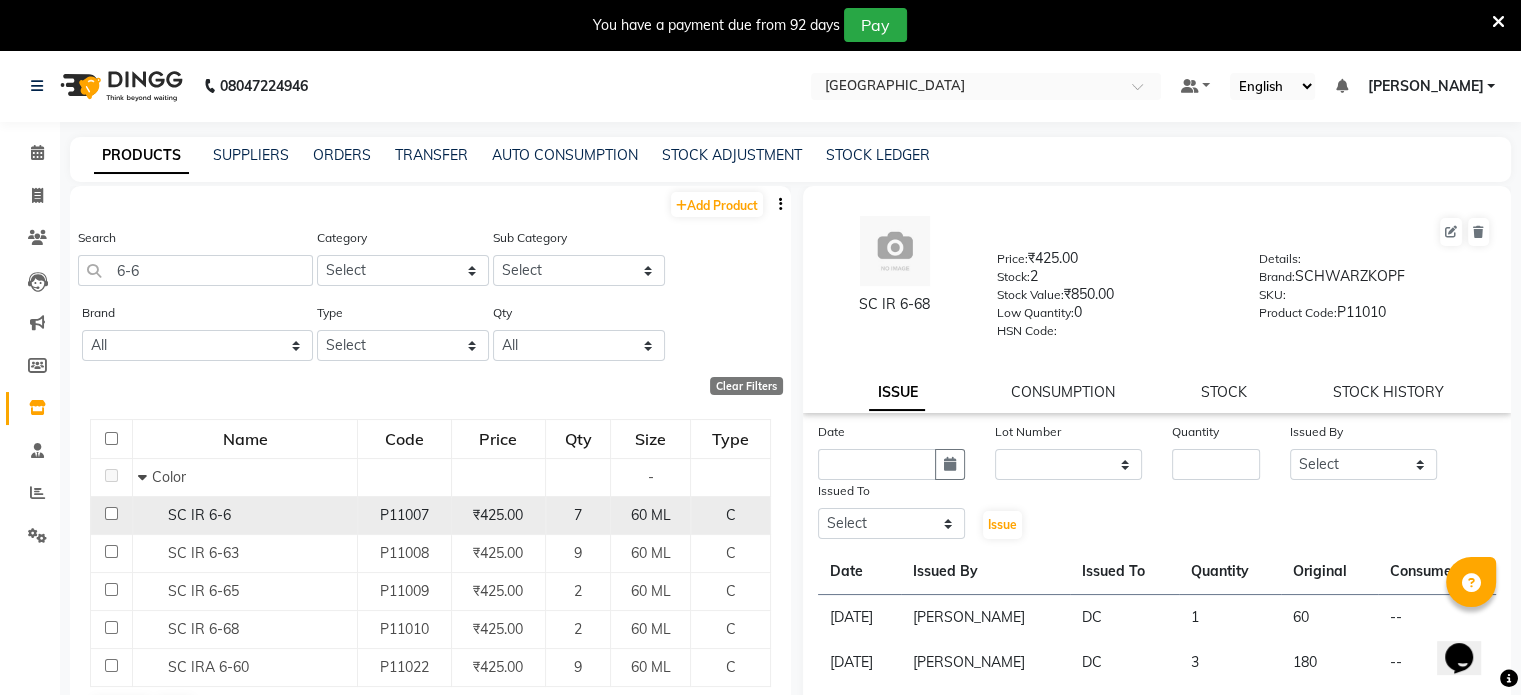 click on "SC IR 6-6" 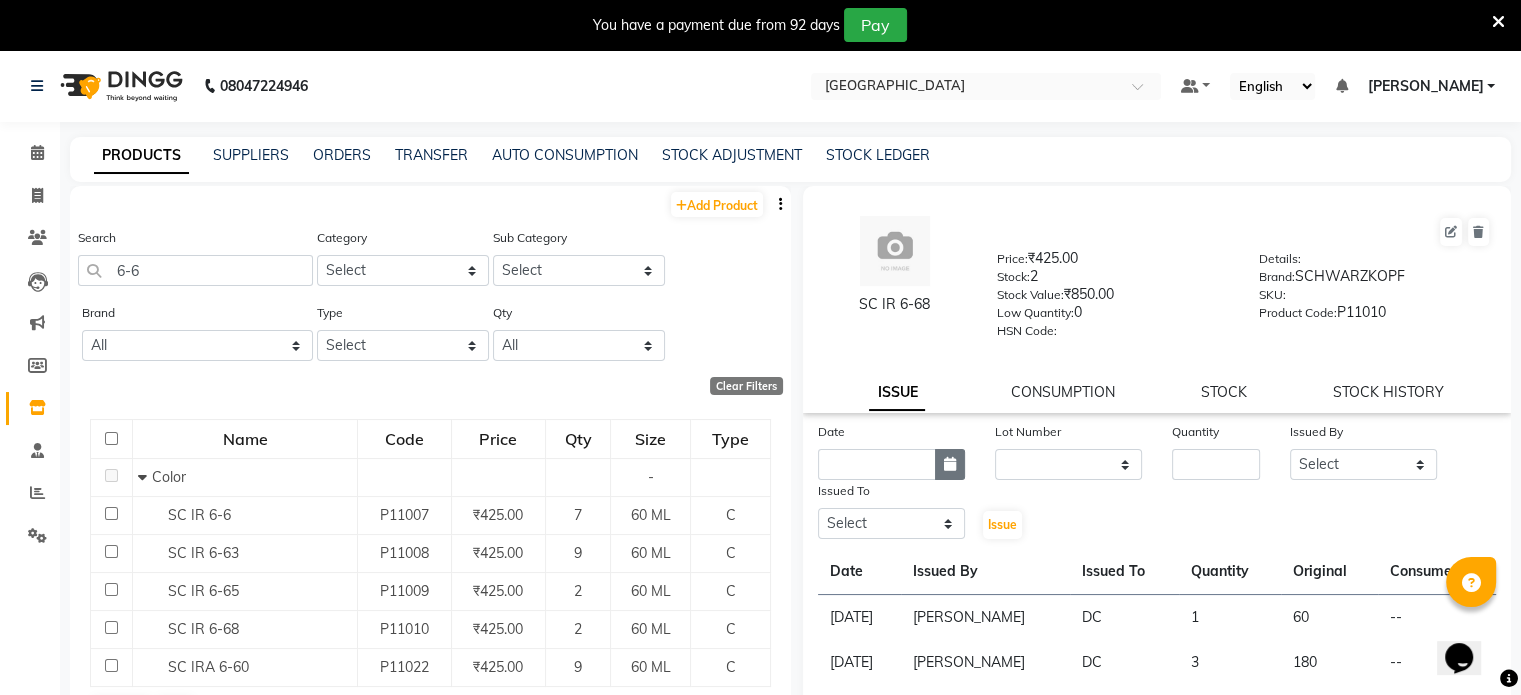 click 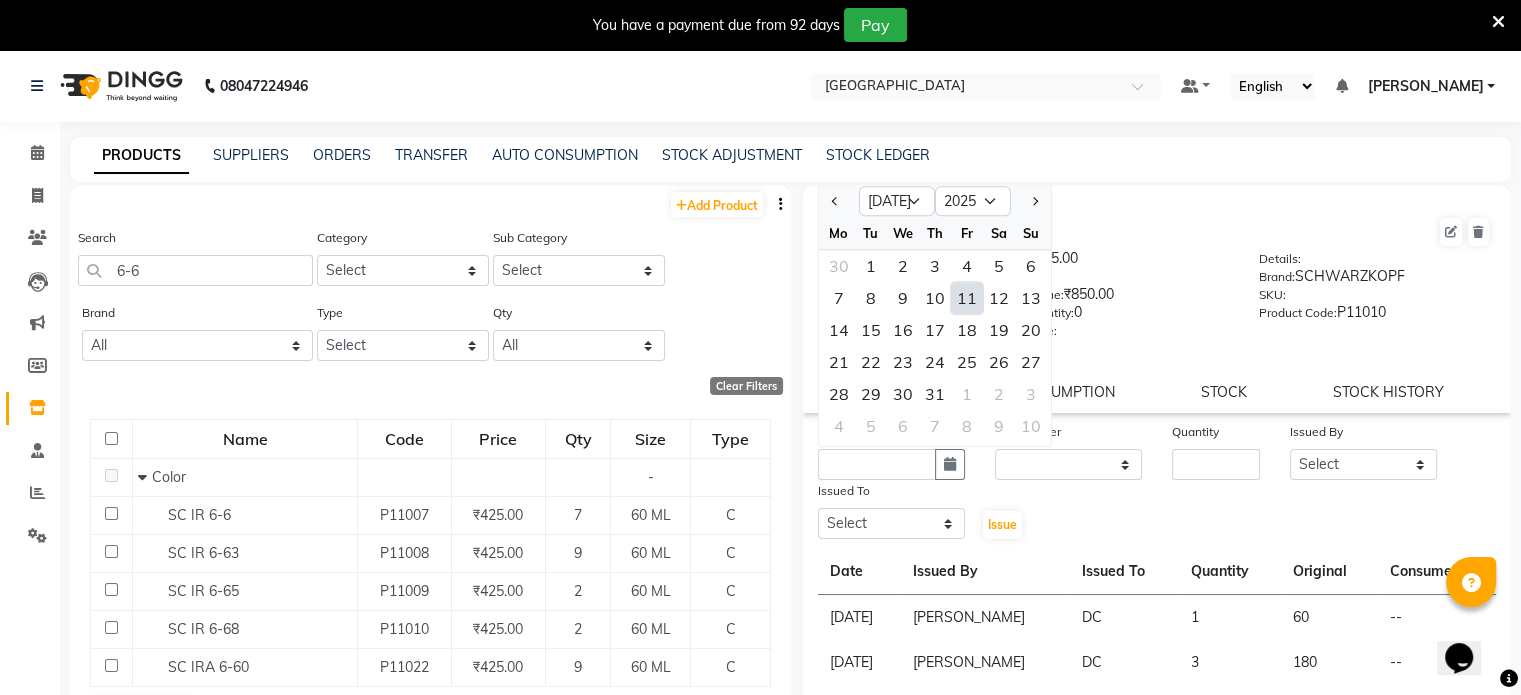 click on "11" 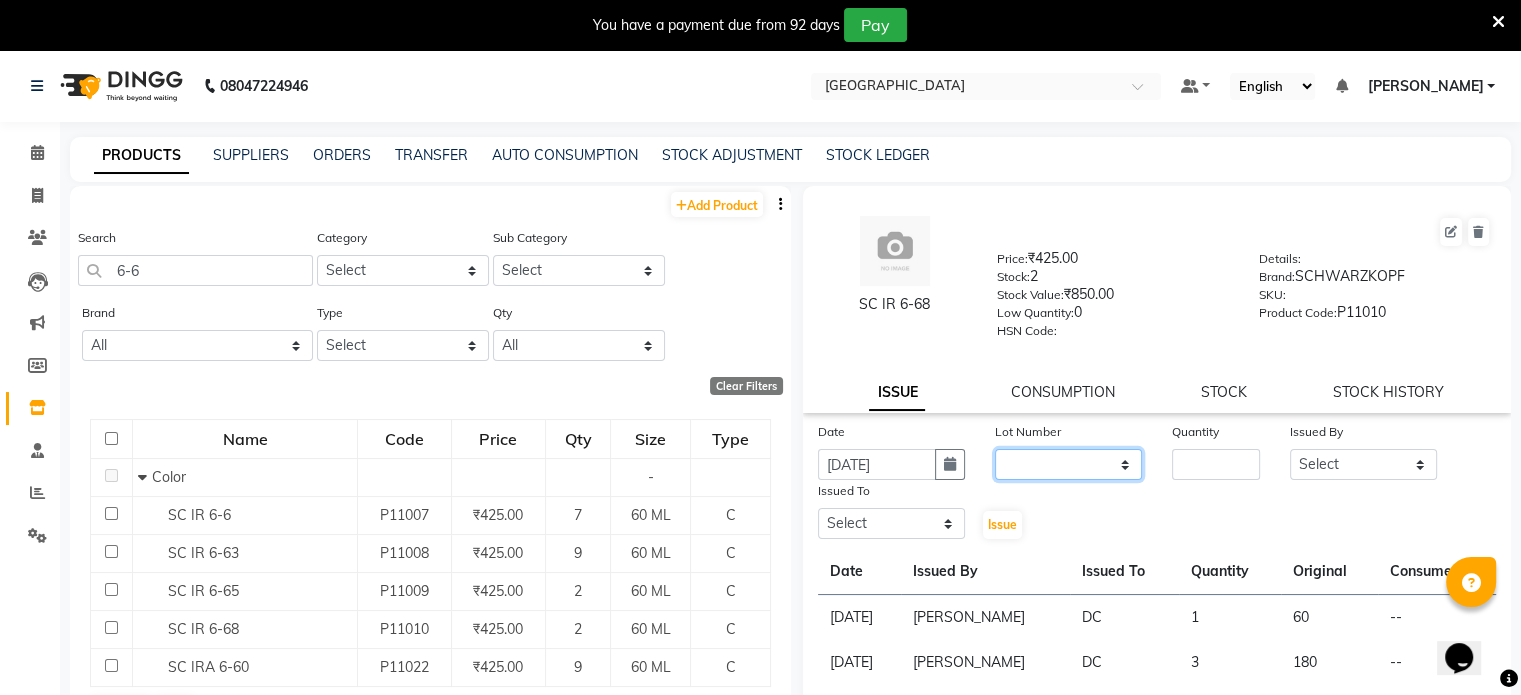 click on "None" 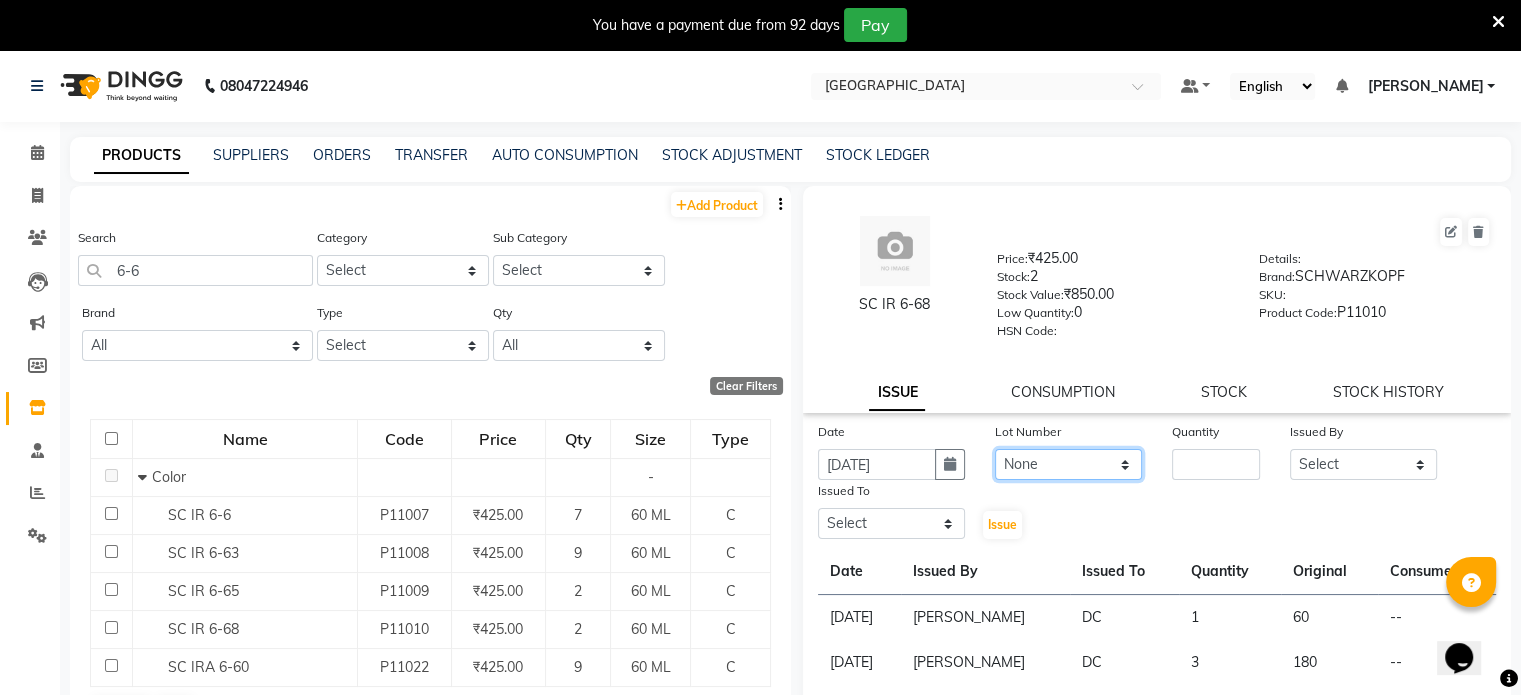 click on "None" 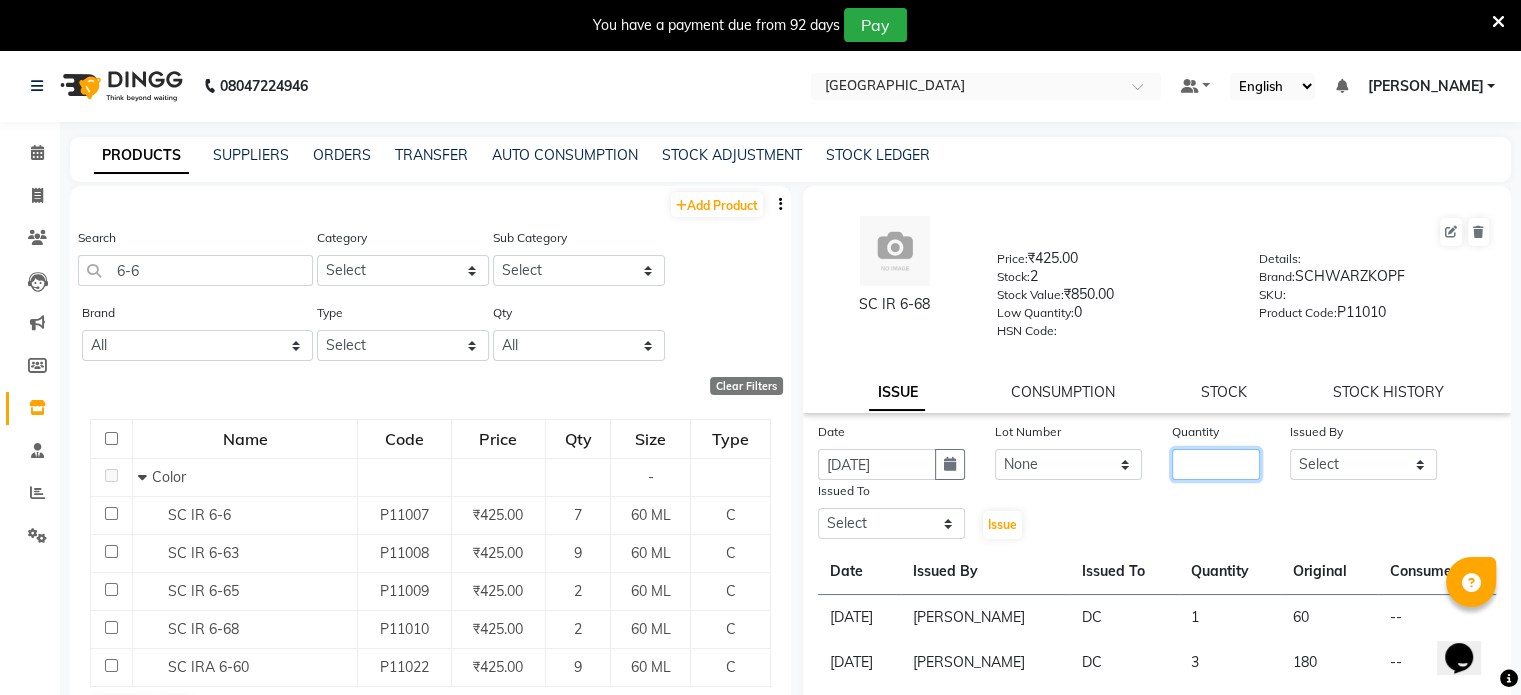 click 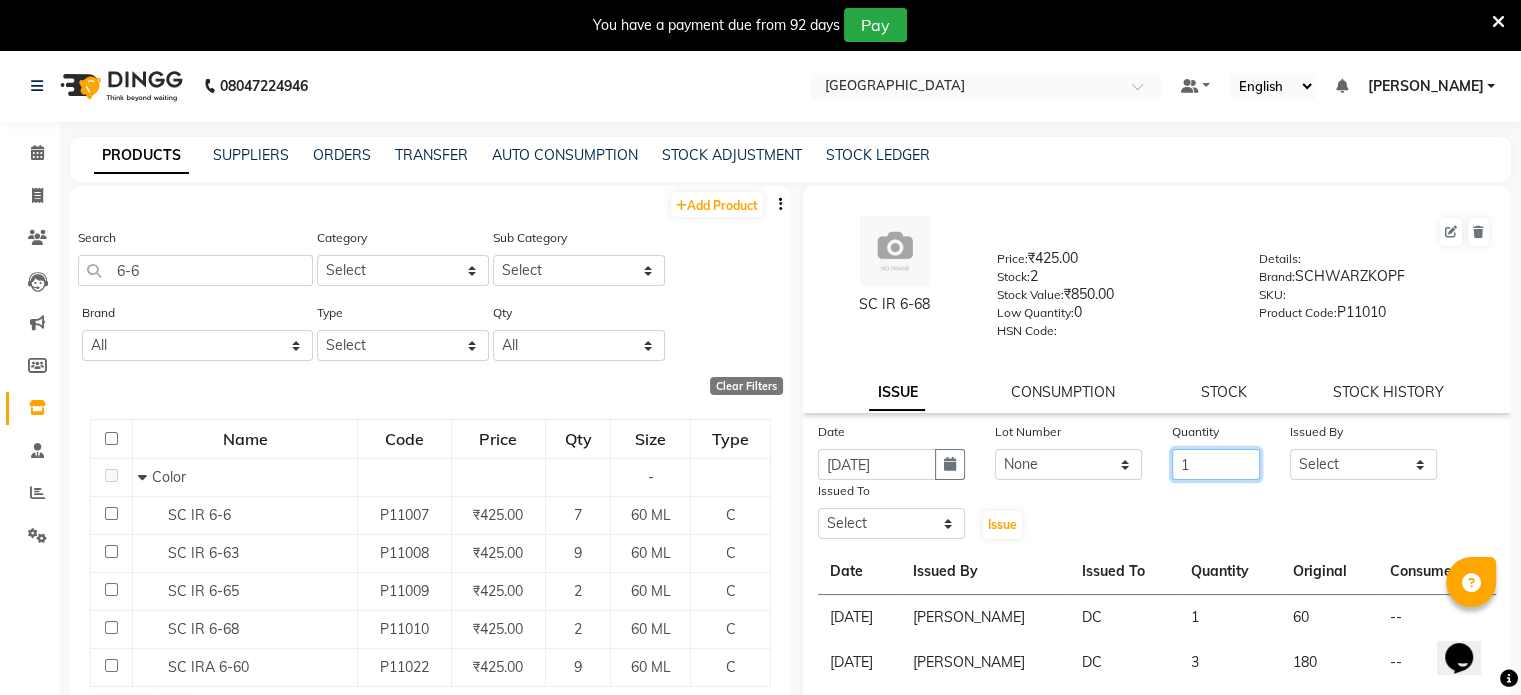 type on "1" 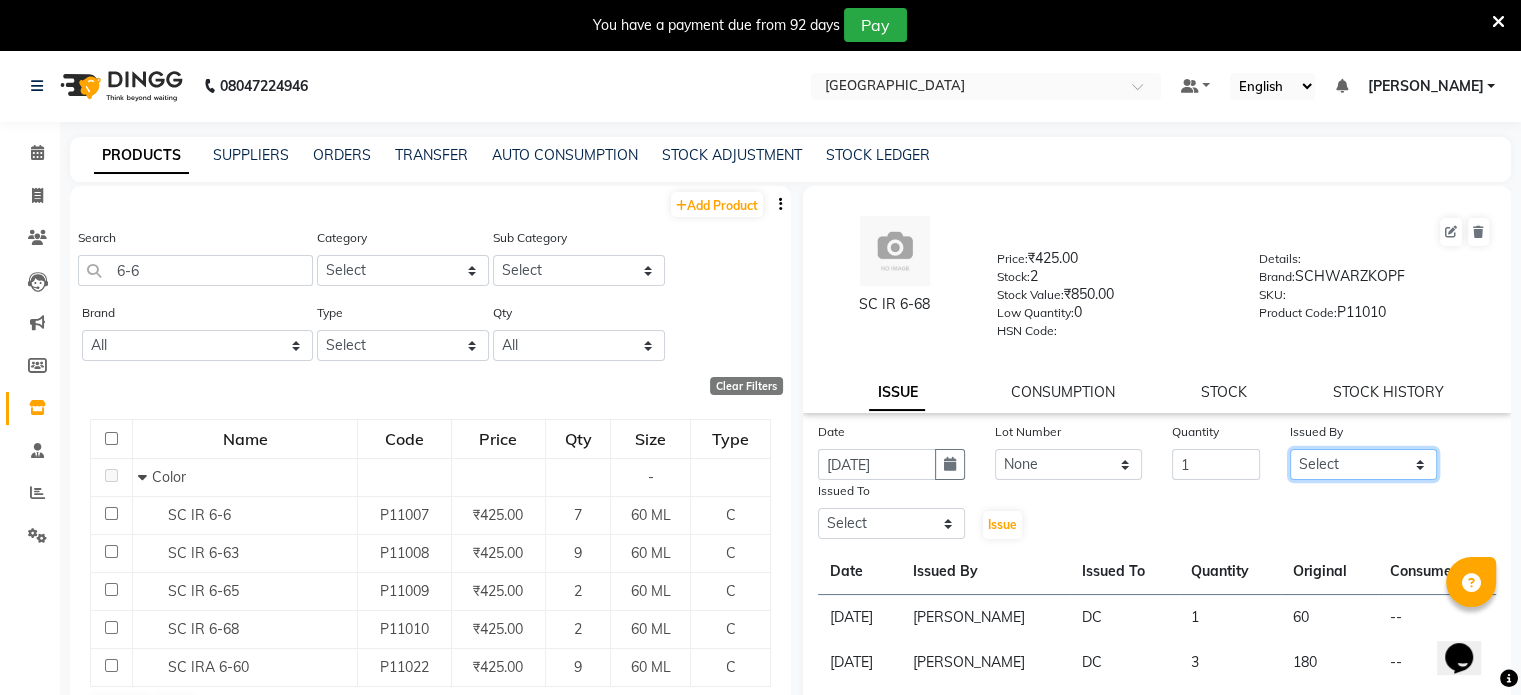 click on "Select [PERSON_NAME] NAT [PERSON_NAME] [PERSON_NAME] [PERSON_NAME] [PERSON_NAME] [PERSON_NAME] MORE  [PERSON_NAME] [PERSON_NAME] DC [PERSON_NAME] [PERSON_NAME] [PERSON_NAME] [PERSON_NAME]  [PERSON_NAME] [PERSON_NAME] GAURAV MORE [PERSON_NAME] MANE [PERSON_NAME] [PERSON_NAME] [PERSON_NAME] [PERSON_NAME] PARWATHIA [PERSON_NAME] [MEDICAL_DATA][PERSON_NAME] [PERSON_NAME] [PERSON_NAME] [PERSON_NAME] [PERSON_NAME] [PERSON_NAME] [PERSON_NAME] [PERSON_NAME] [PERSON_NAME] [PERSON_NAME] [PERSON_NAME] [PERSON_NAME] [PERSON_NAME] VIKRAM [PERSON_NAME]" 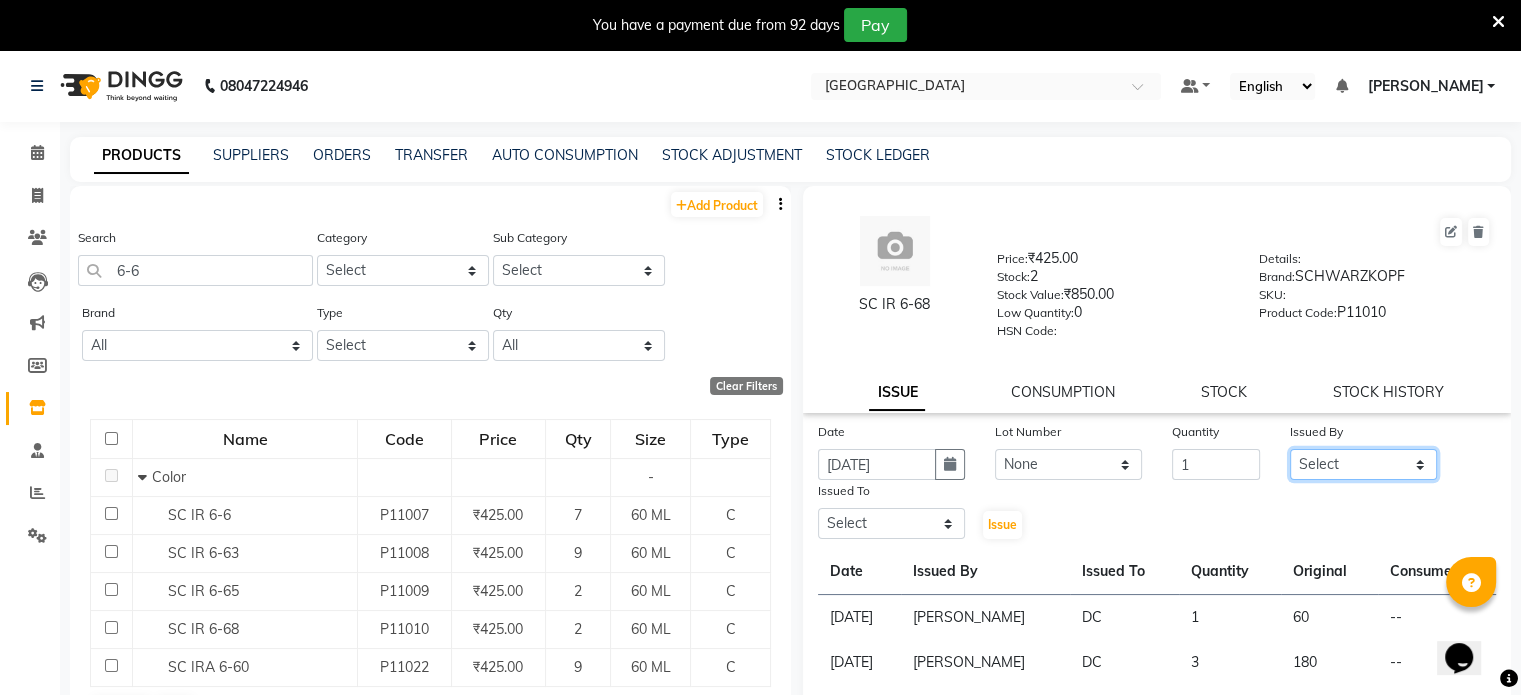 select on "77194" 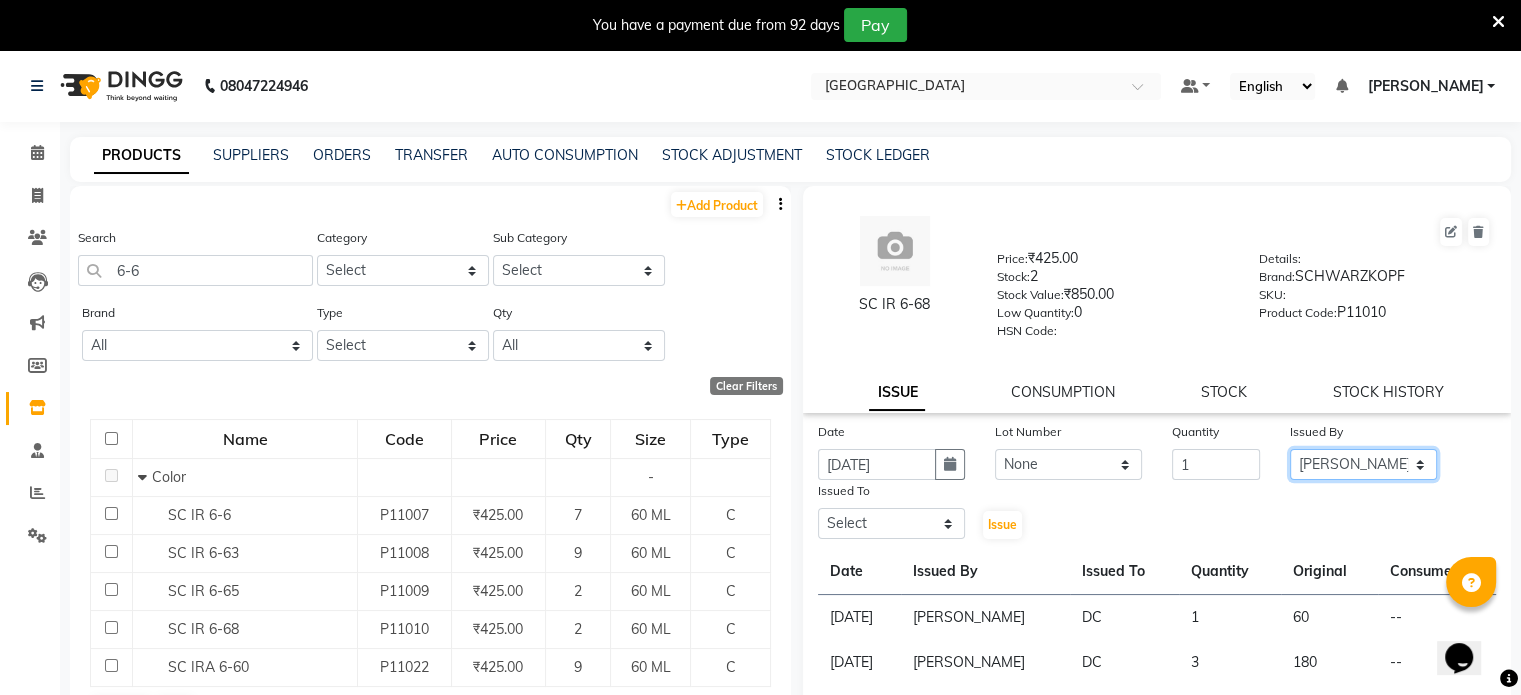 click on "Select [PERSON_NAME] NAT [PERSON_NAME] [PERSON_NAME] [PERSON_NAME] [PERSON_NAME] [PERSON_NAME] MORE  [PERSON_NAME] [PERSON_NAME] DC [PERSON_NAME] [PERSON_NAME] [PERSON_NAME] [PERSON_NAME]  [PERSON_NAME] [PERSON_NAME] GAURAV MORE [PERSON_NAME] MANE [PERSON_NAME] [PERSON_NAME] [PERSON_NAME] [PERSON_NAME] PARWATHIA [PERSON_NAME] [MEDICAL_DATA][PERSON_NAME] [PERSON_NAME] [PERSON_NAME] [PERSON_NAME] [PERSON_NAME] [PERSON_NAME] [PERSON_NAME] [PERSON_NAME] [PERSON_NAME] [PERSON_NAME] [PERSON_NAME] [PERSON_NAME] [PERSON_NAME] VIKRAM [PERSON_NAME]" 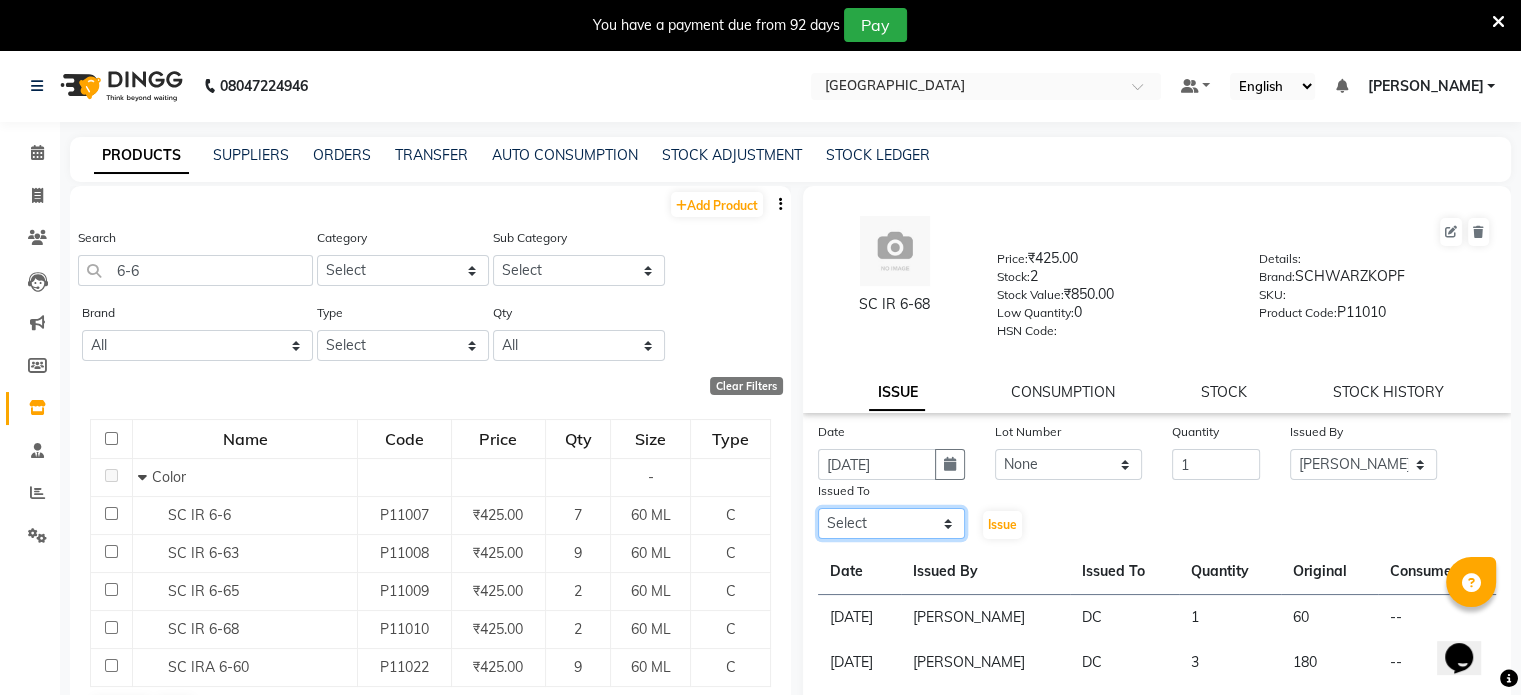 click on "Select [PERSON_NAME] NAT [PERSON_NAME] [PERSON_NAME] [PERSON_NAME] [PERSON_NAME] [PERSON_NAME] MORE  [PERSON_NAME] [PERSON_NAME] DC [PERSON_NAME] [PERSON_NAME] [PERSON_NAME] [PERSON_NAME]  [PERSON_NAME] [PERSON_NAME] GAURAV MORE [PERSON_NAME] MANE [PERSON_NAME] [PERSON_NAME] [PERSON_NAME] [PERSON_NAME] PARWATHIA [PERSON_NAME] [MEDICAL_DATA][PERSON_NAME] [PERSON_NAME] [PERSON_NAME] [PERSON_NAME] [PERSON_NAME] [PERSON_NAME] [PERSON_NAME] [PERSON_NAME] [PERSON_NAME] [PERSON_NAME] [PERSON_NAME] [PERSON_NAME] [PERSON_NAME] VIKRAM [PERSON_NAME]" 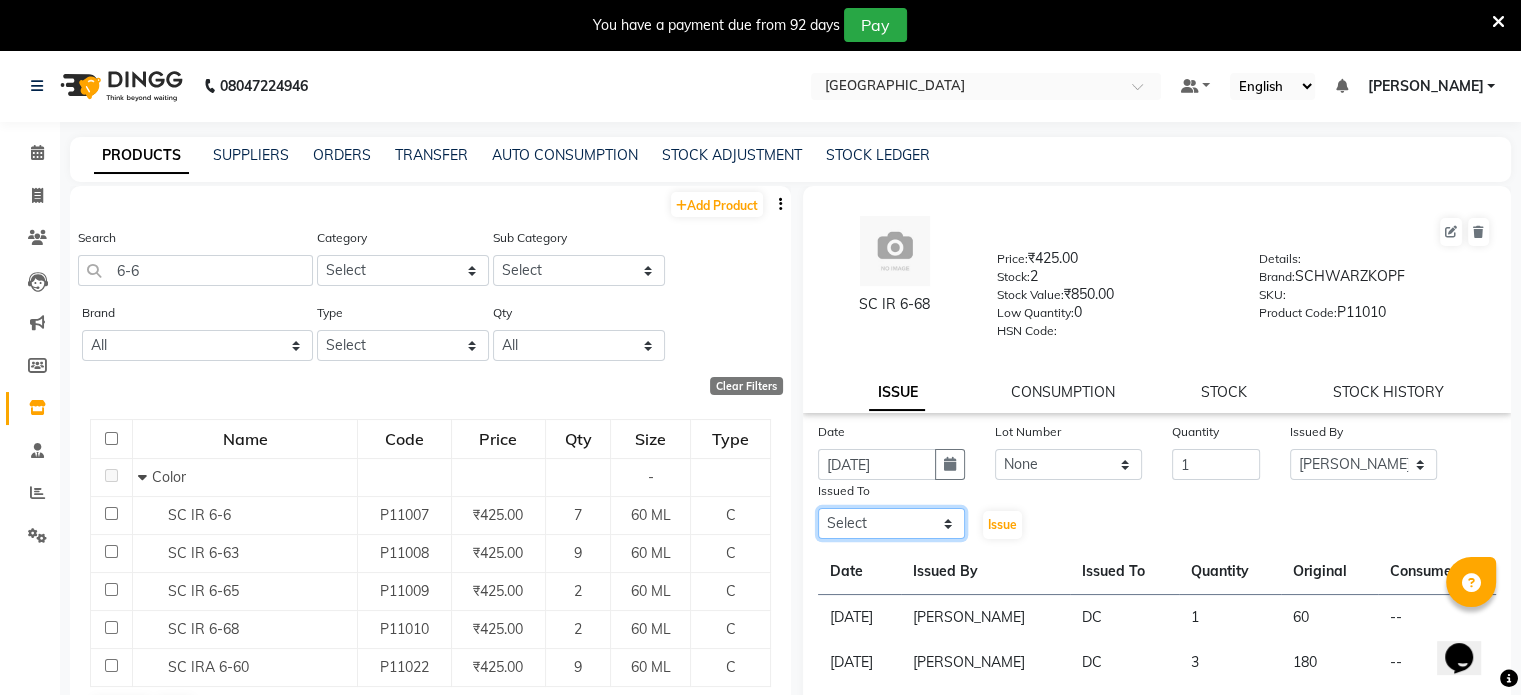 select on "77532" 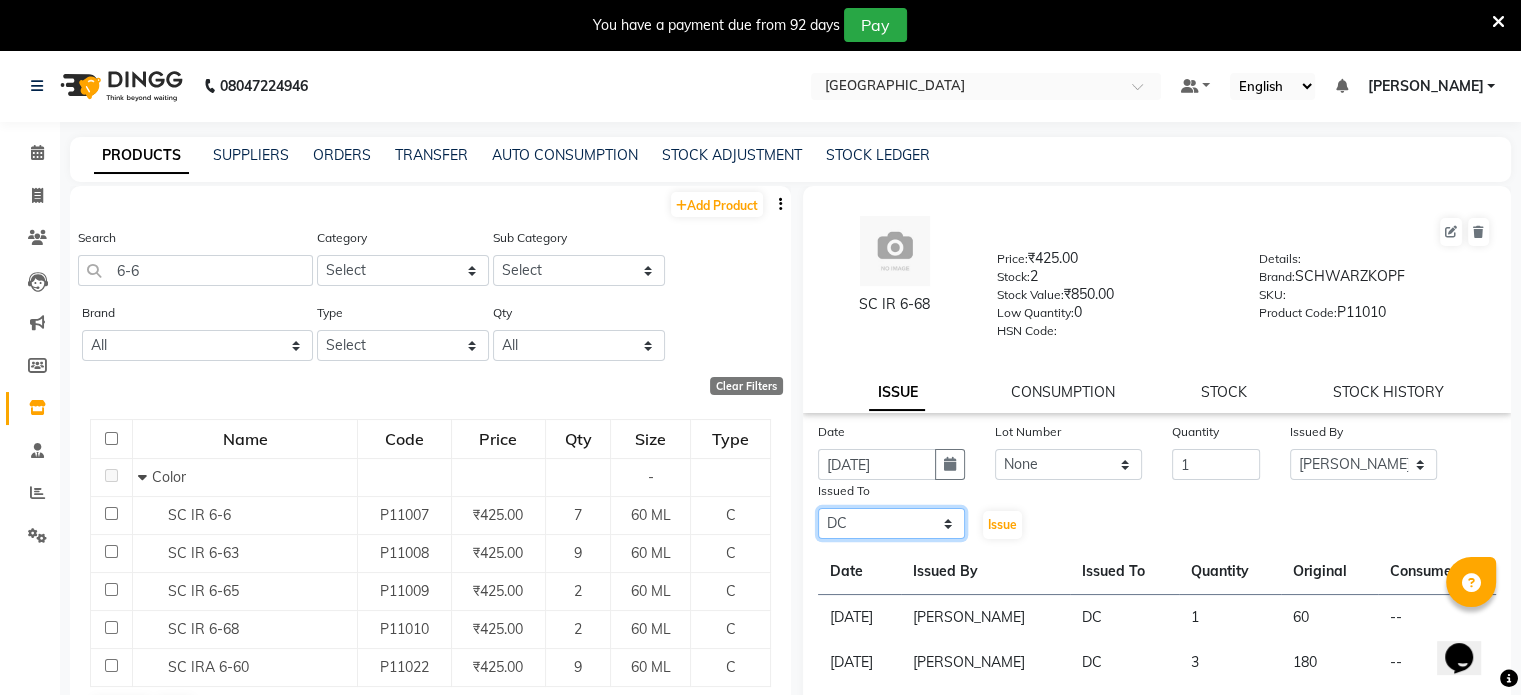click on "Select [PERSON_NAME] NAT [PERSON_NAME] [PERSON_NAME] [PERSON_NAME] [PERSON_NAME] [PERSON_NAME] MORE  [PERSON_NAME] [PERSON_NAME] DC [PERSON_NAME] [PERSON_NAME] [PERSON_NAME] [PERSON_NAME]  [PERSON_NAME] [PERSON_NAME] GAURAV MORE [PERSON_NAME] MANE [PERSON_NAME] [PERSON_NAME] [PERSON_NAME] [PERSON_NAME] PARWATHIA [PERSON_NAME] [MEDICAL_DATA][PERSON_NAME] [PERSON_NAME] [PERSON_NAME] [PERSON_NAME] [PERSON_NAME] [PERSON_NAME] [PERSON_NAME] [PERSON_NAME] [PERSON_NAME] [PERSON_NAME] [PERSON_NAME] [PERSON_NAME] [PERSON_NAME] VIKRAM [PERSON_NAME]" 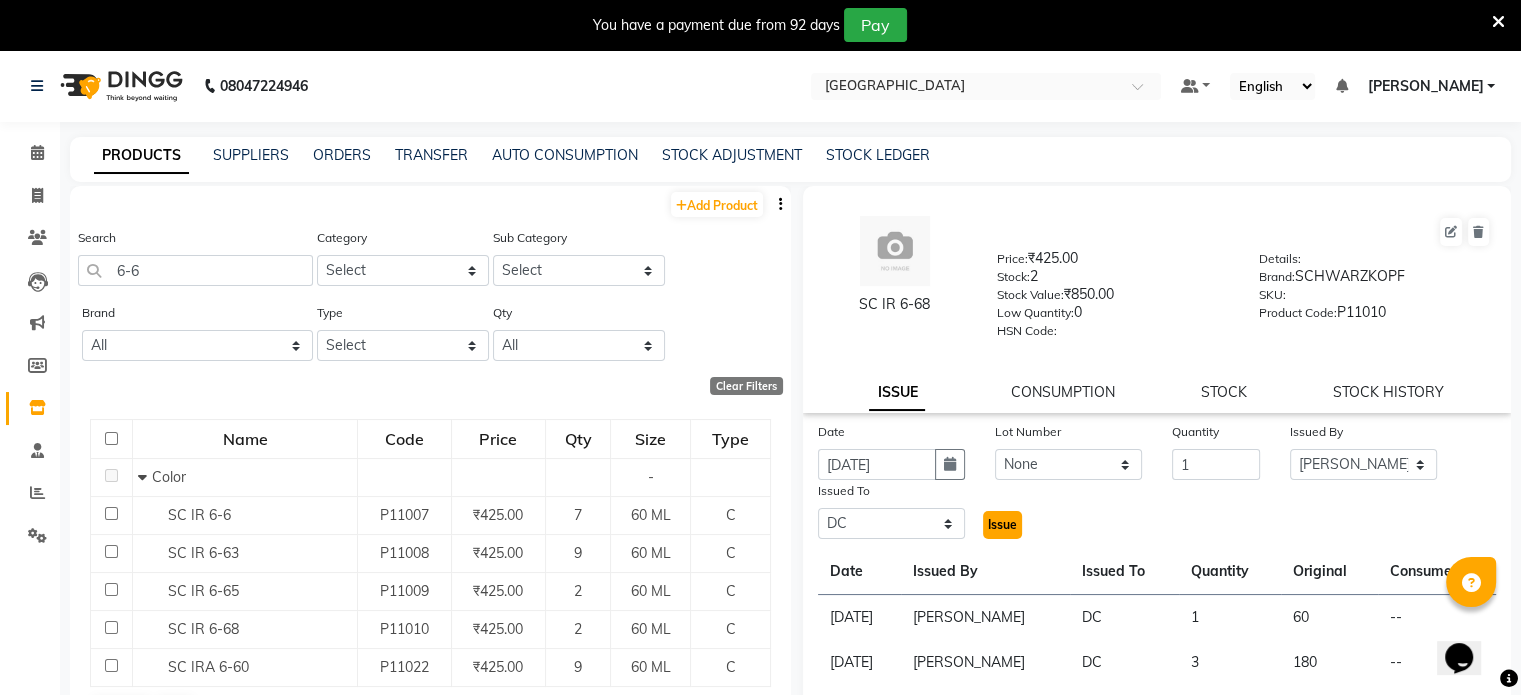 click on "Issue" 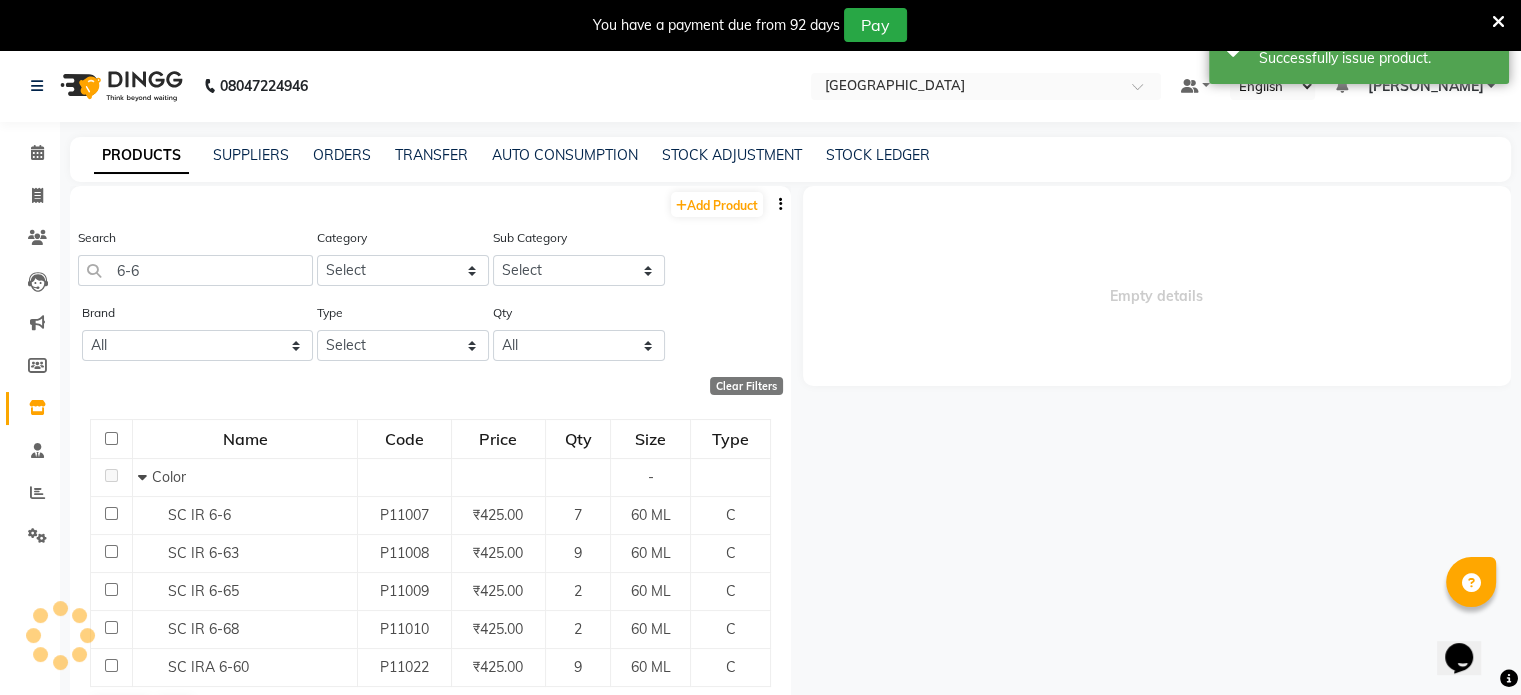 select 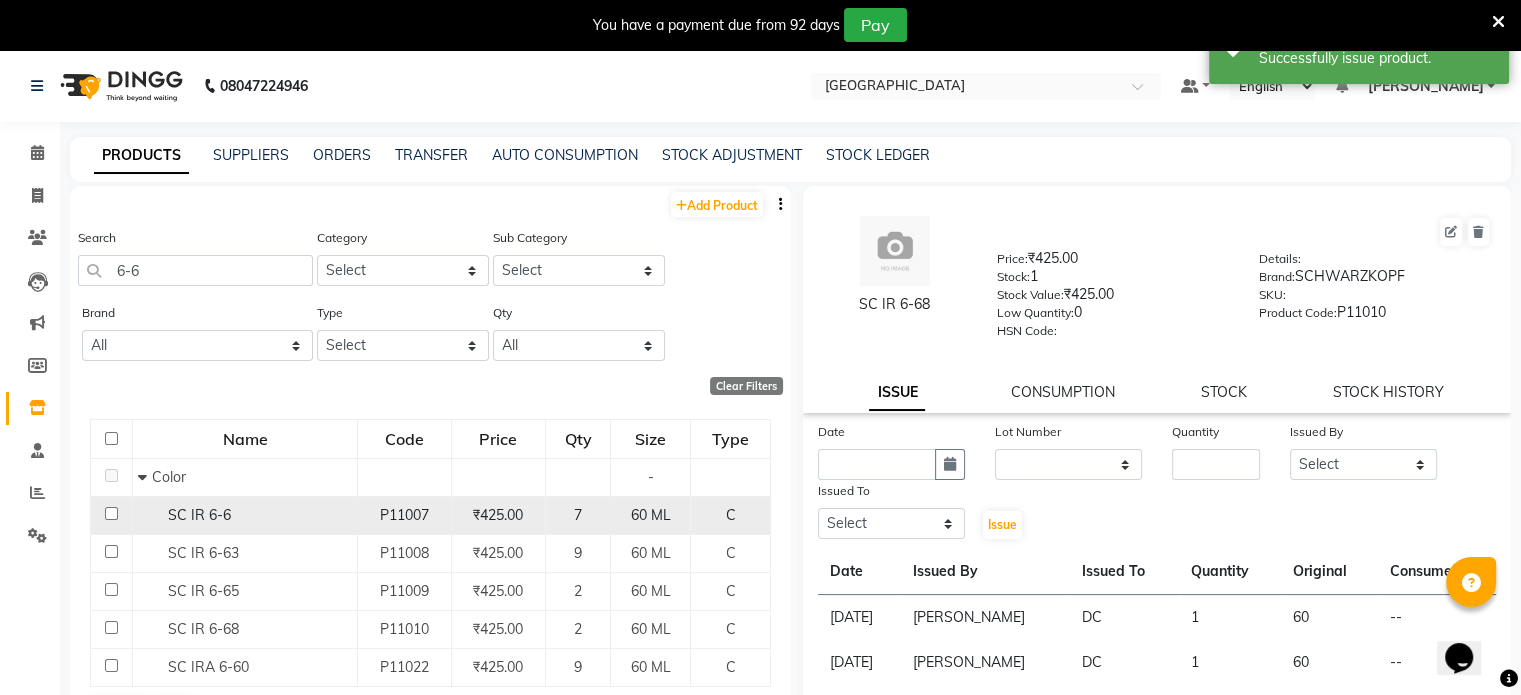 click on "SC IR 6-6" 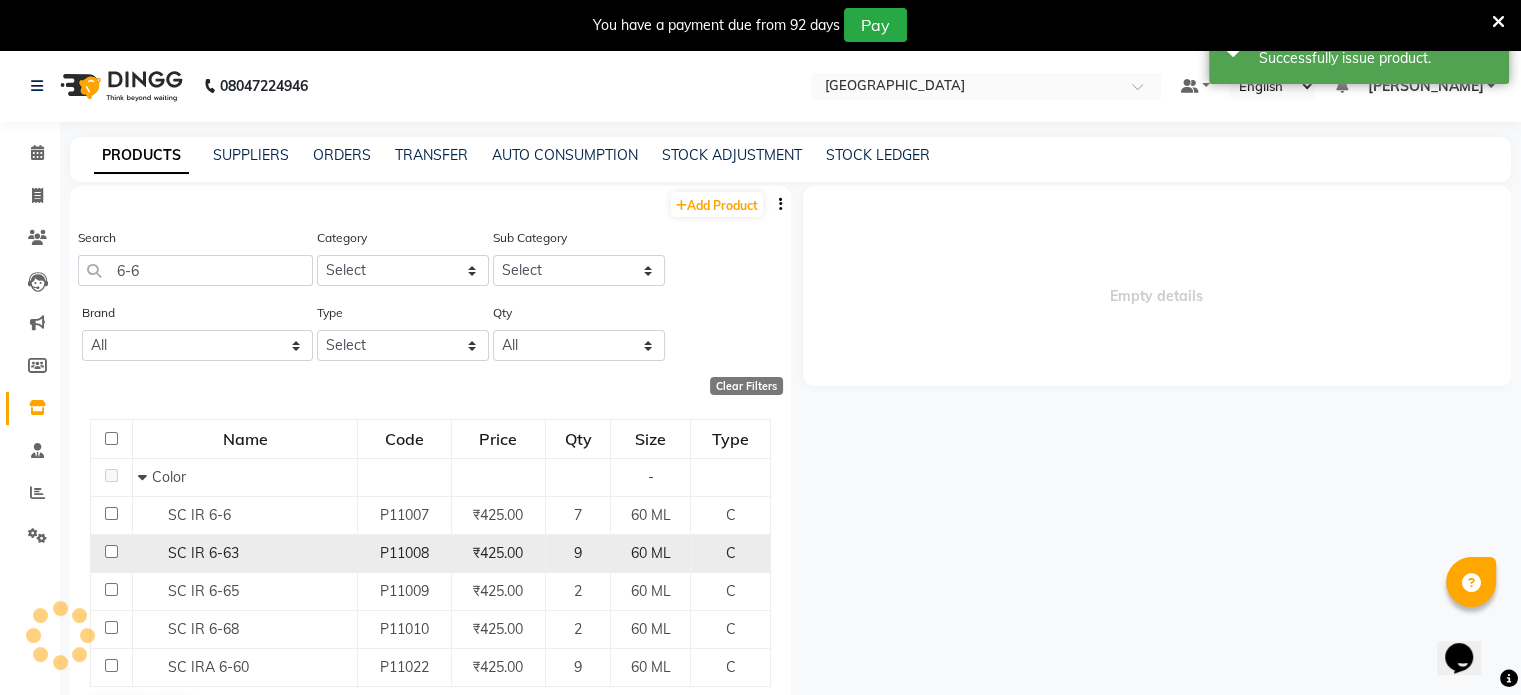 select 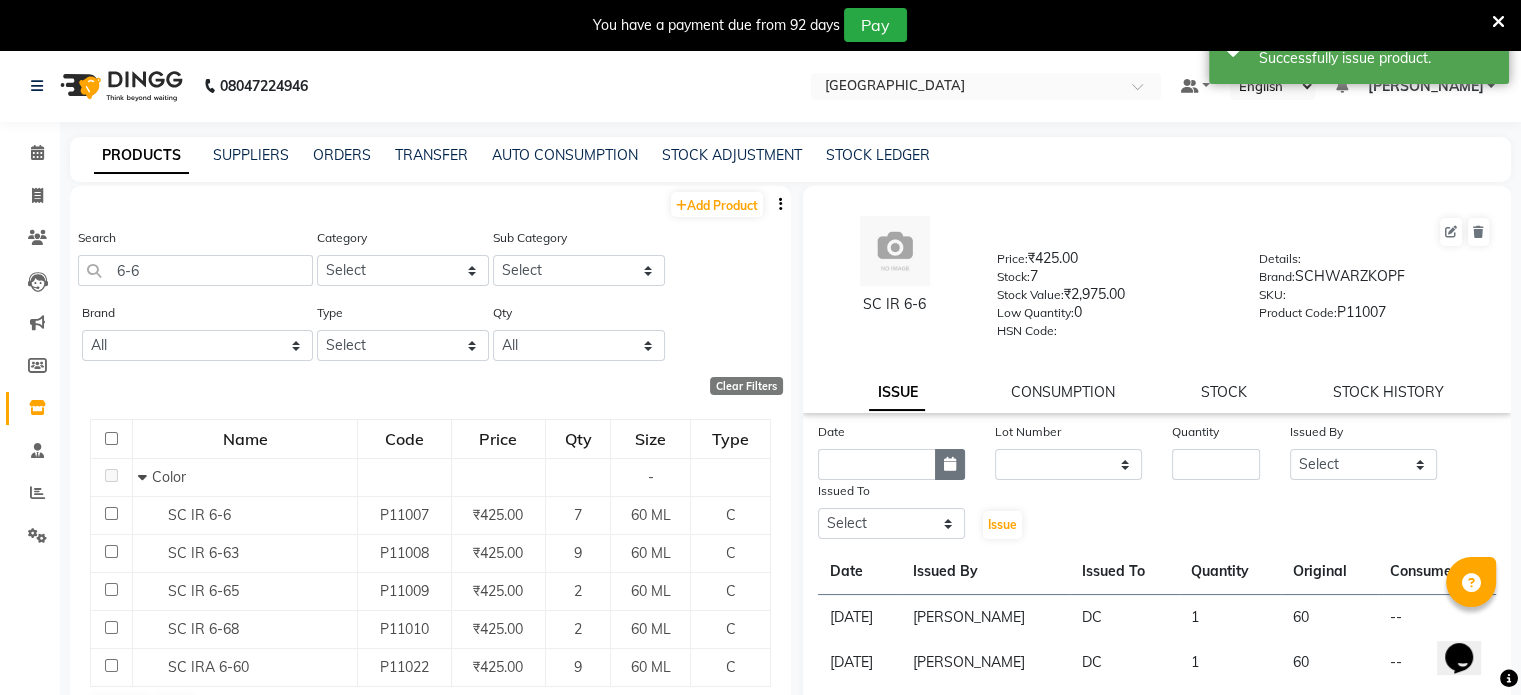 click 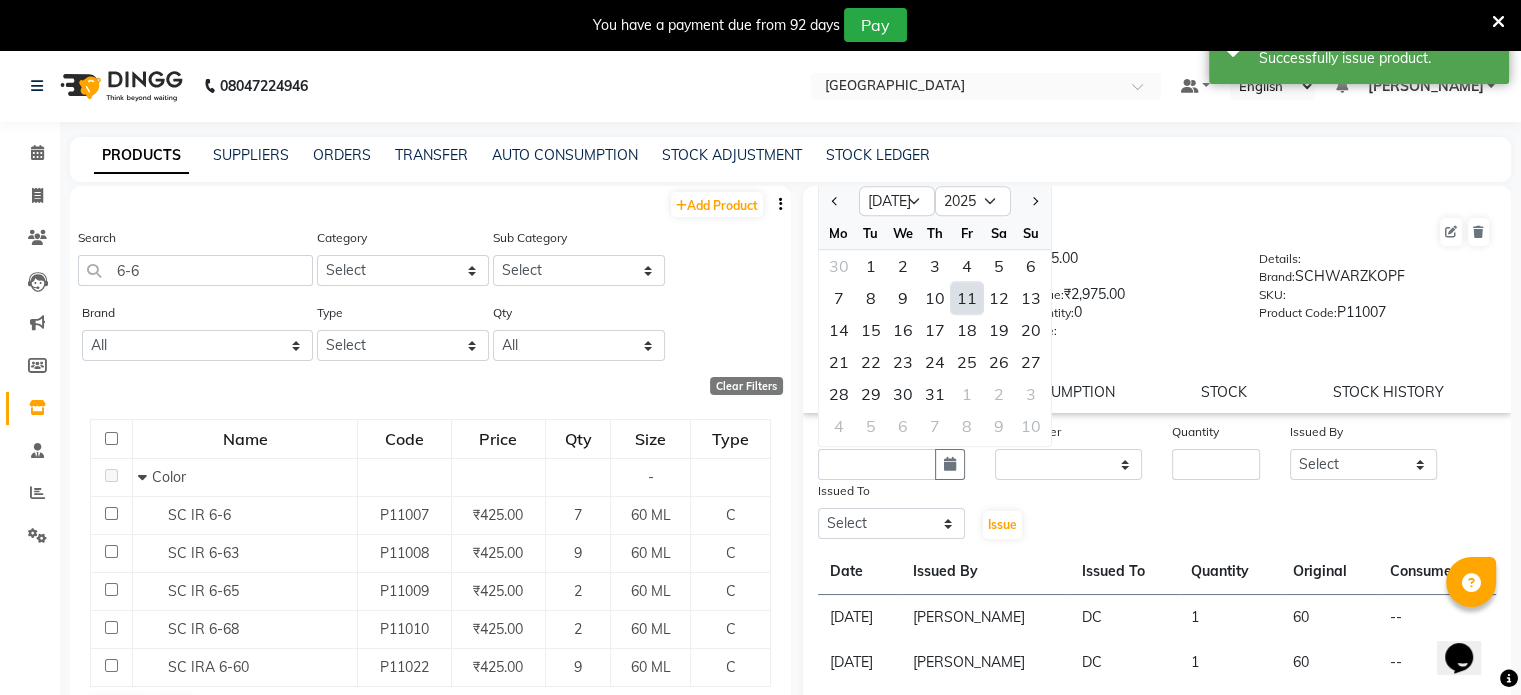 click on "11" 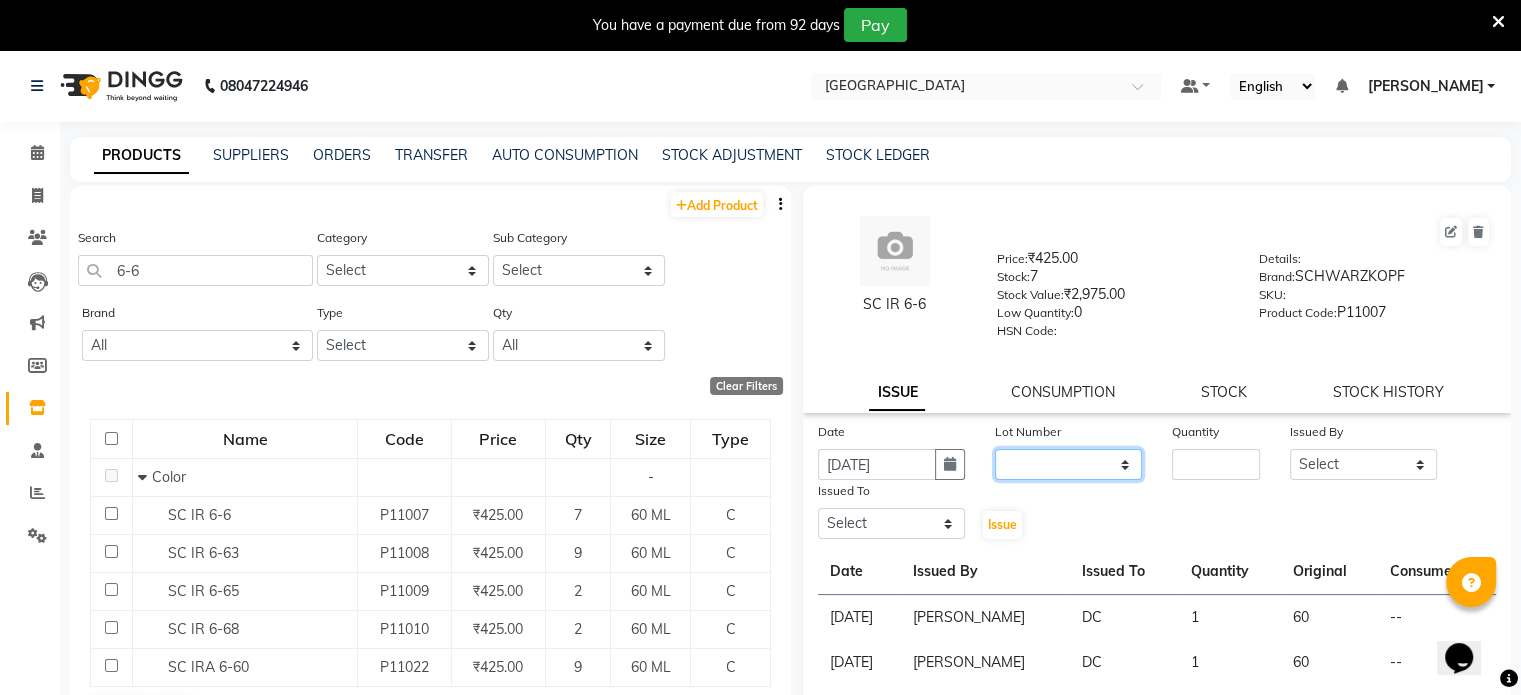 click on "None" 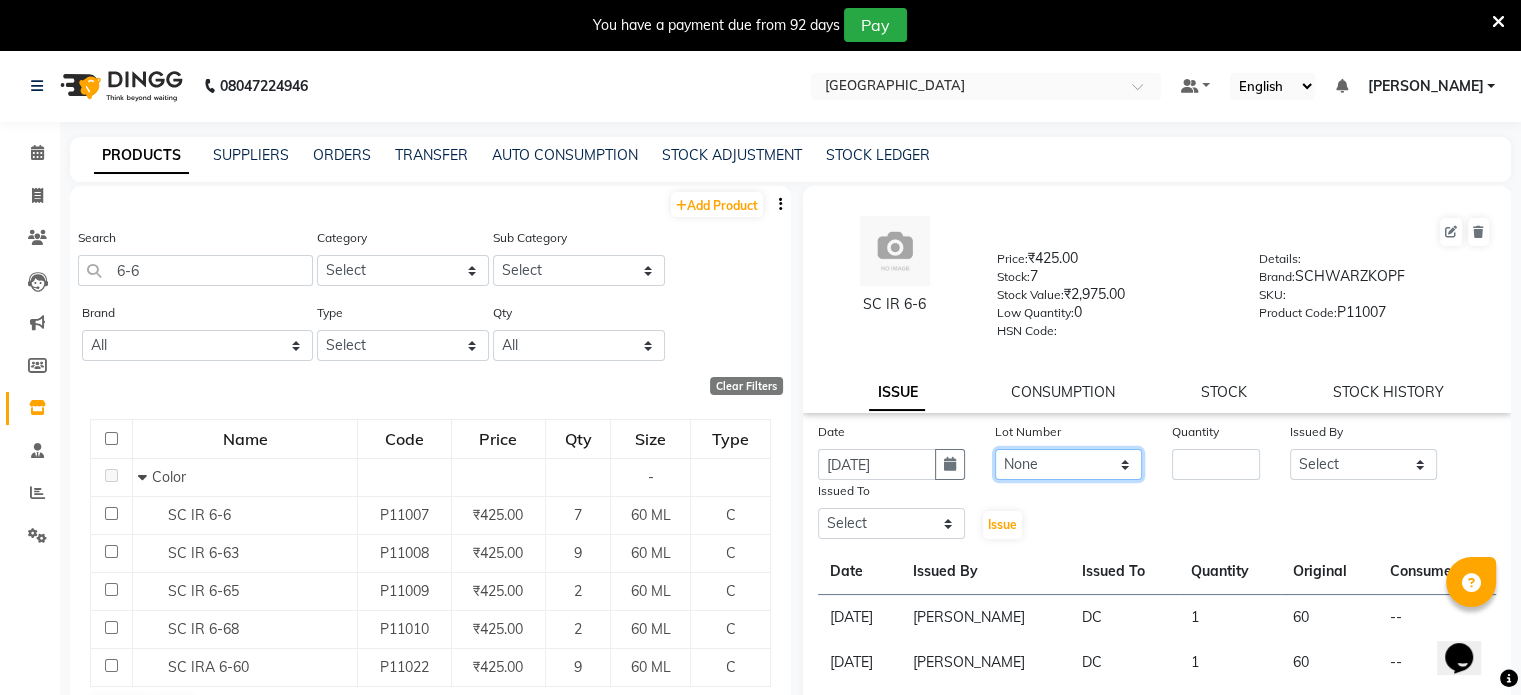 click on "None" 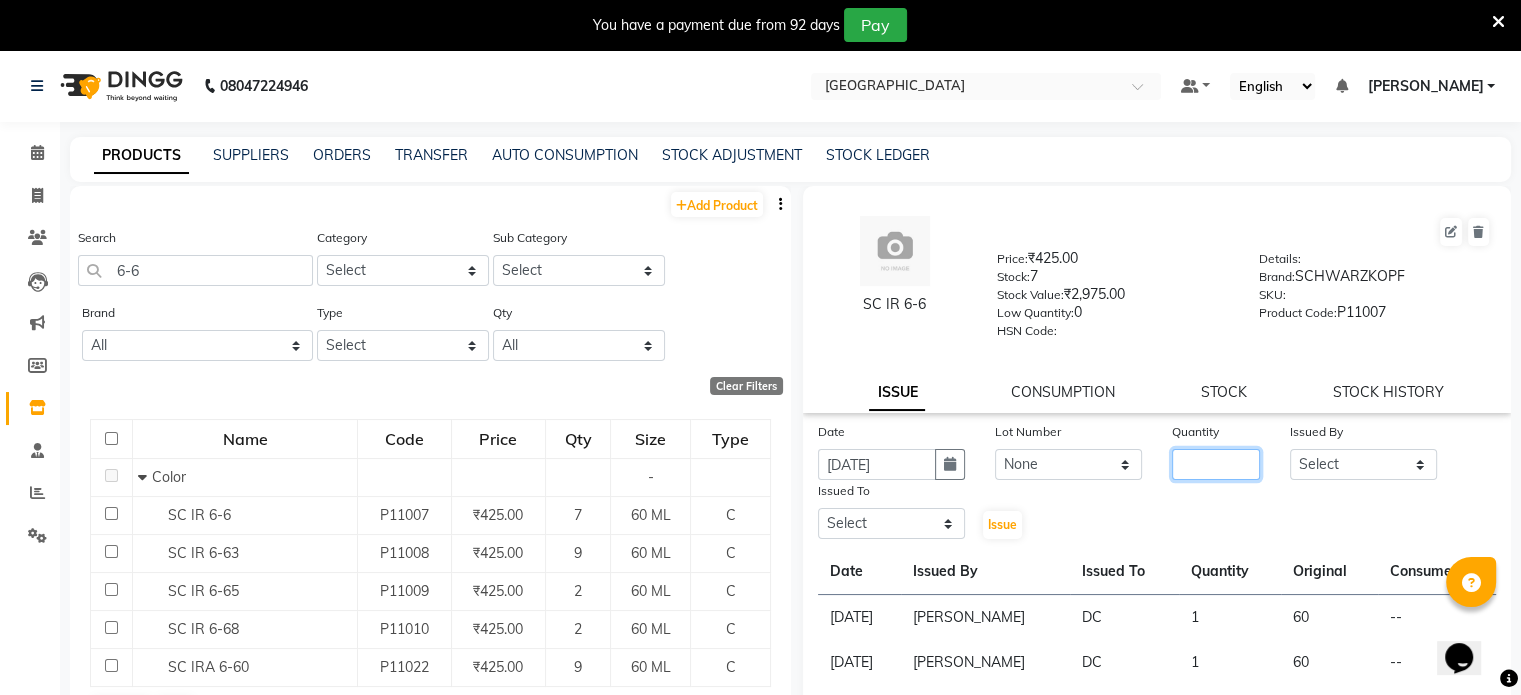 click 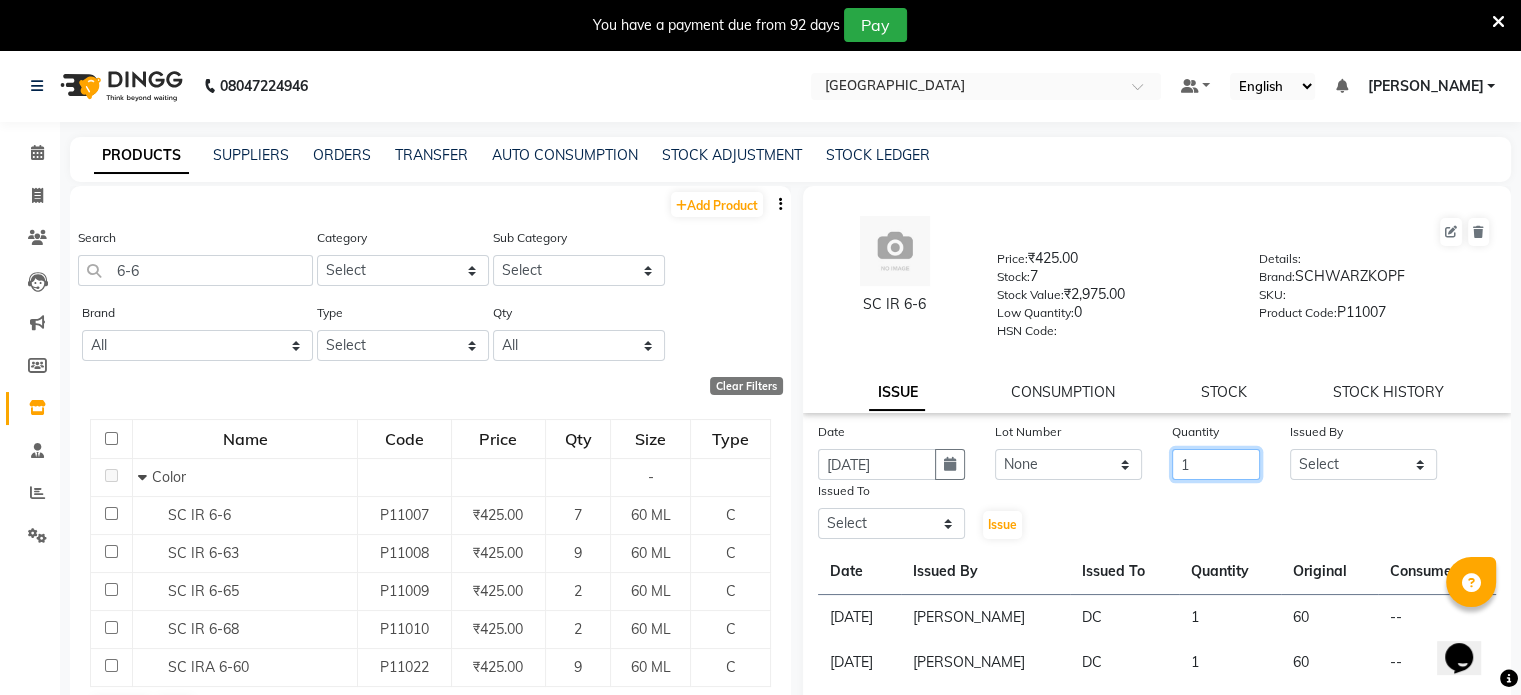 type on "1" 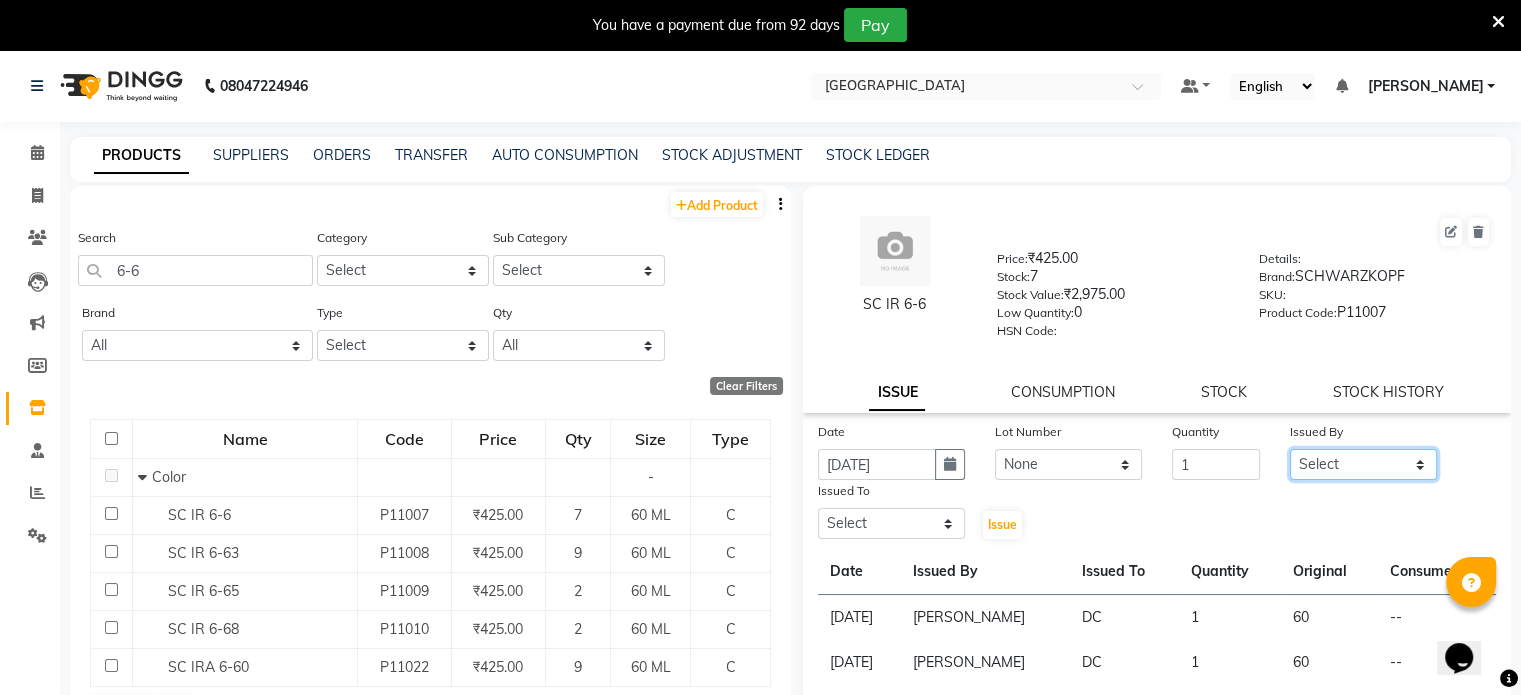 click on "Select [PERSON_NAME] NAT [PERSON_NAME] [PERSON_NAME] [PERSON_NAME] [PERSON_NAME] [PERSON_NAME] MORE  [PERSON_NAME] [PERSON_NAME] DC [PERSON_NAME] [PERSON_NAME] [PERSON_NAME] [PERSON_NAME]  [PERSON_NAME] [PERSON_NAME] GAURAV MORE [PERSON_NAME] MANE [PERSON_NAME] [PERSON_NAME] [PERSON_NAME] [PERSON_NAME] PARWATHIA [PERSON_NAME] [MEDICAL_DATA][PERSON_NAME] [PERSON_NAME] [PERSON_NAME] [PERSON_NAME] [PERSON_NAME] [PERSON_NAME] [PERSON_NAME] [PERSON_NAME] [PERSON_NAME] [PERSON_NAME] [PERSON_NAME] [PERSON_NAME] [PERSON_NAME] VIKRAM [PERSON_NAME]" 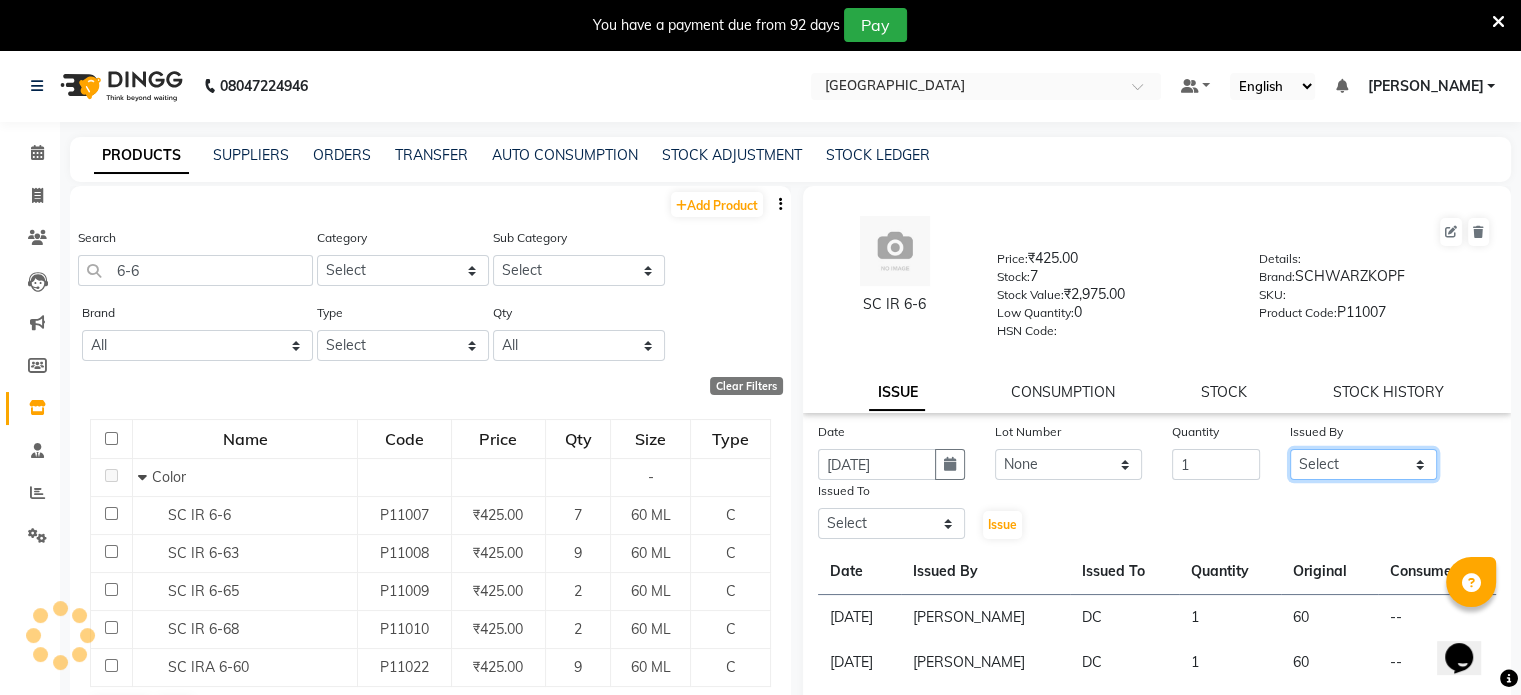 select on "77194" 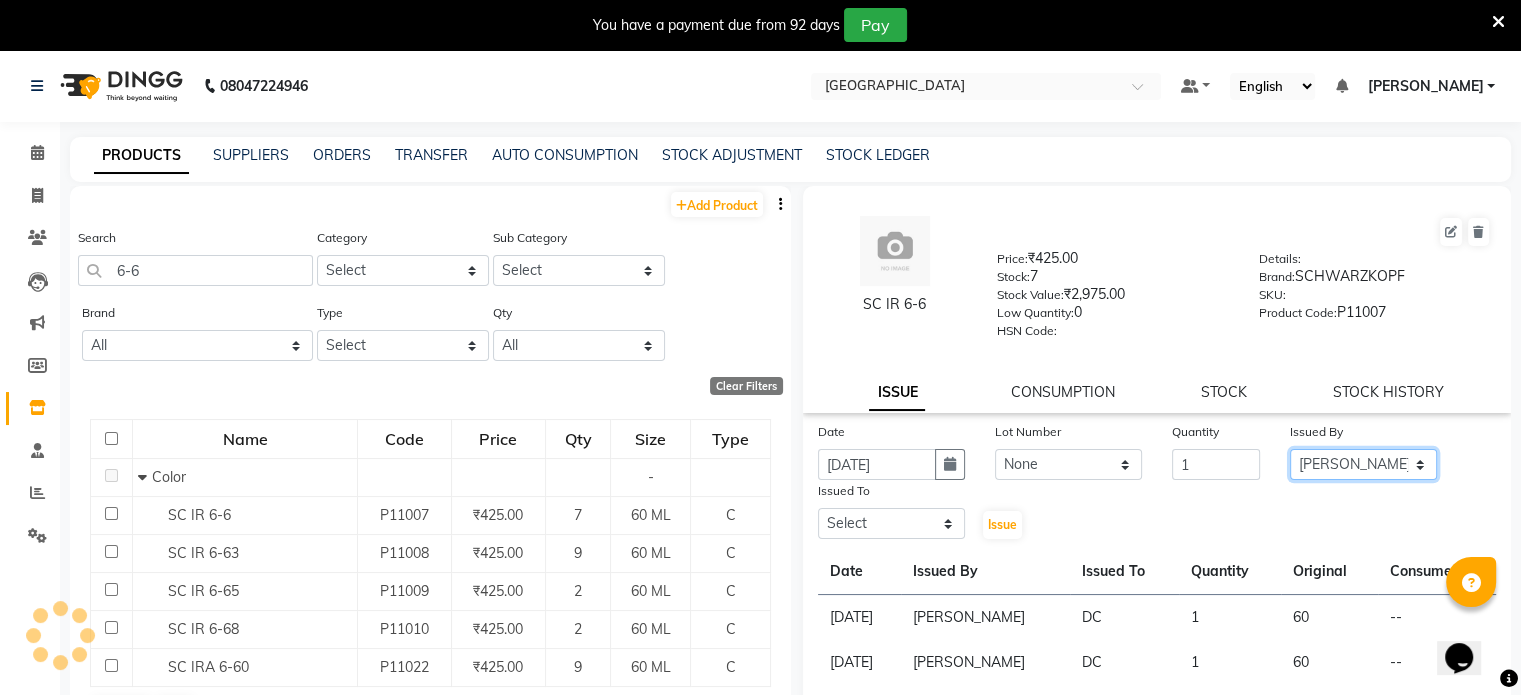 click on "Select [PERSON_NAME] NAT [PERSON_NAME] [PERSON_NAME] [PERSON_NAME] [PERSON_NAME] [PERSON_NAME] MORE  [PERSON_NAME] [PERSON_NAME] DC [PERSON_NAME] [PERSON_NAME] [PERSON_NAME] [PERSON_NAME]  [PERSON_NAME] [PERSON_NAME] GAURAV MORE [PERSON_NAME] MANE [PERSON_NAME] [PERSON_NAME] [PERSON_NAME] [PERSON_NAME] PARWATHIA [PERSON_NAME] [MEDICAL_DATA][PERSON_NAME] [PERSON_NAME] [PERSON_NAME] [PERSON_NAME] [PERSON_NAME] [PERSON_NAME] [PERSON_NAME] [PERSON_NAME] [PERSON_NAME] [PERSON_NAME] [PERSON_NAME] [PERSON_NAME] [PERSON_NAME] VIKRAM [PERSON_NAME]" 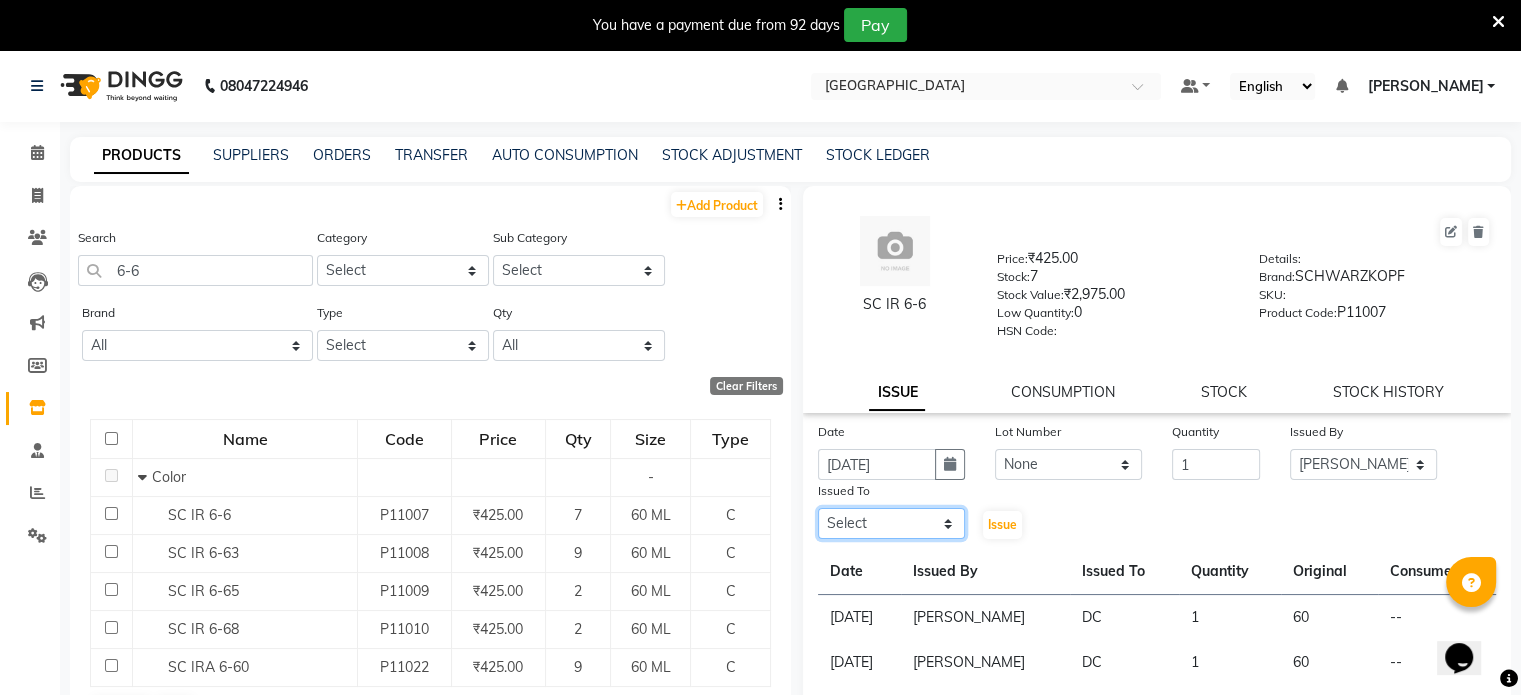 click on "Select [PERSON_NAME] NAT [PERSON_NAME] [PERSON_NAME] [PERSON_NAME] [PERSON_NAME] [PERSON_NAME] MORE  [PERSON_NAME] [PERSON_NAME] DC [PERSON_NAME] [PERSON_NAME] [PERSON_NAME] [PERSON_NAME]  [PERSON_NAME] [PERSON_NAME] GAURAV MORE [PERSON_NAME] MANE [PERSON_NAME] [PERSON_NAME] [PERSON_NAME] [PERSON_NAME] PARWATHIA [PERSON_NAME] [MEDICAL_DATA][PERSON_NAME] [PERSON_NAME] [PERSON_NAME] [PERSON_NAME] [PERSON_NAME] [PERSON_NAME] [PERSON_NAME] [PERSON_NAME] [PERSON_NAME] [PERSON_NAME] [PERSON_NAME] [PERSON_NAME] [PERSON_NAME] VIKRAM [PERSON_NAME]" 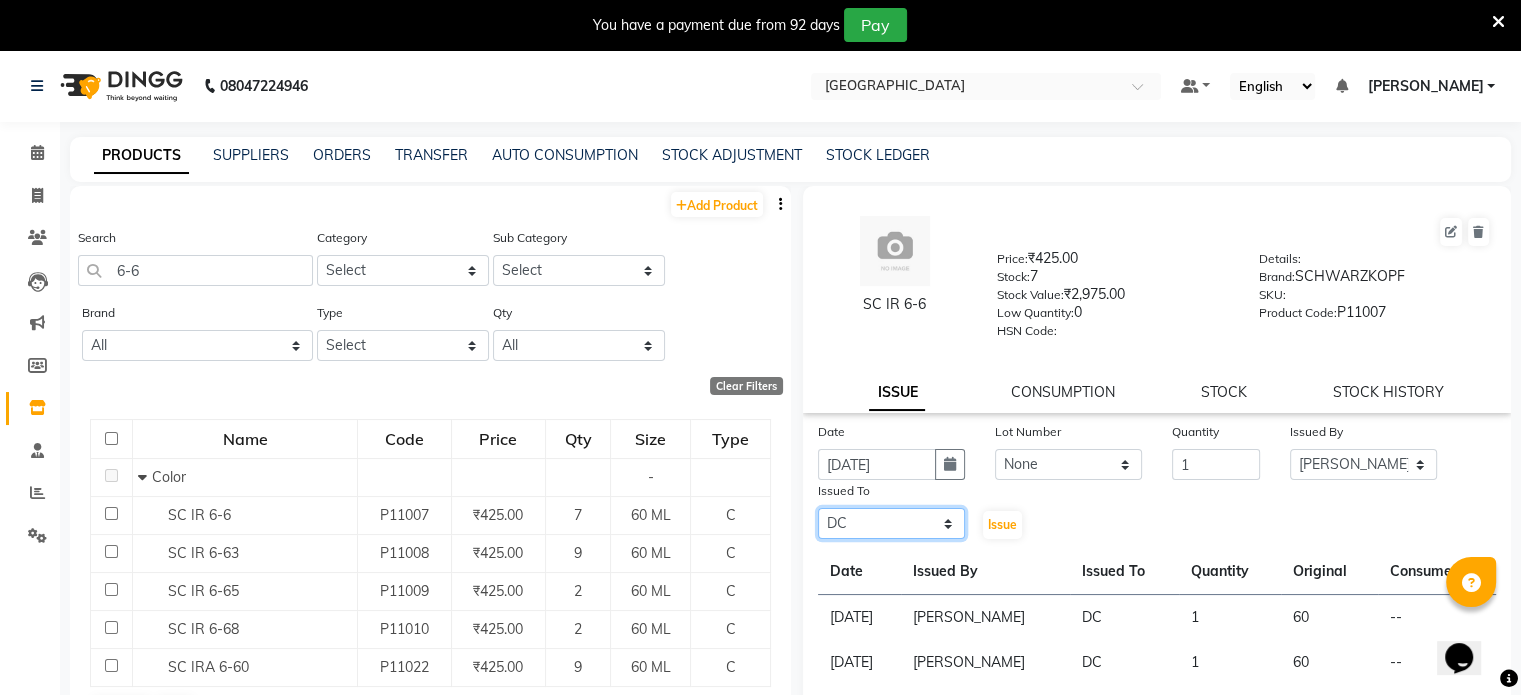 click on "Select [PERSON_NAME] NAT [PERSON_NAME] [PERSON_NAME] [PERSON_NAME] [PERSON_NAME] [PERSON_NAME] MORE  [PERSON_NAME] [PERSON_NAME] DC [PERSON_NAME] [PERSON_NAME] [PERSON_NAME] [PERSON_NAME]  [PERSON_NAME] [PERSON_NAME] GAURAV MORE [PERSON_NAME] MANE [PERSON_NAME] [PERSON_NAME] [PERSON_NAME] [PERSON_NAME] PARWATHIA [PERSON_NAME] [MEDICAL_DATA][PERSON_NAME] [PERSON_NAME] [PERSON_NAME] [PERSON_NAME] [PERSON_NAME] [PERSON_NAME] [PERSON_NAME] [PERSON_NAME] [PERSON_NAME] [PERSON_NAME] [PERSON_NAME] [PERSON_NAME] [PERSON_NAME] VIKRAM [PERSON_NAME]" 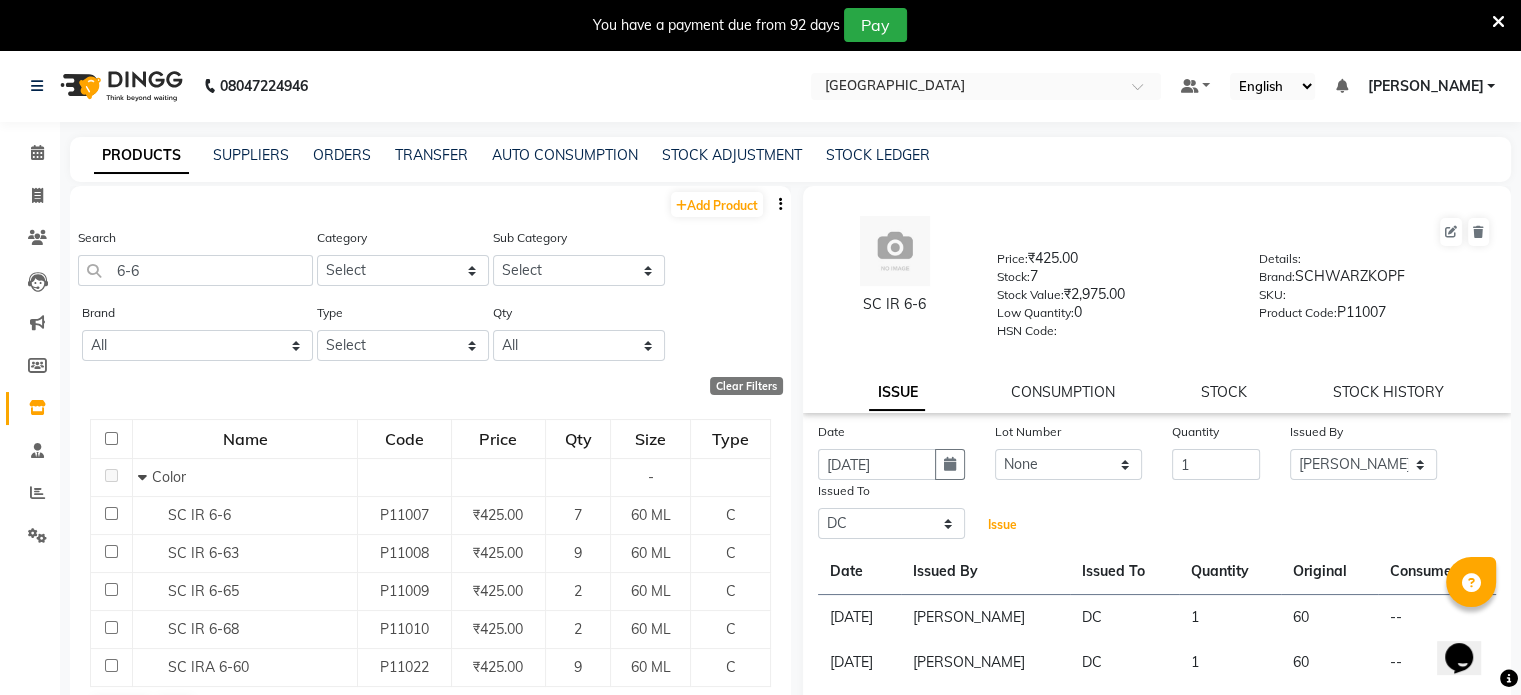 click on "Issue" 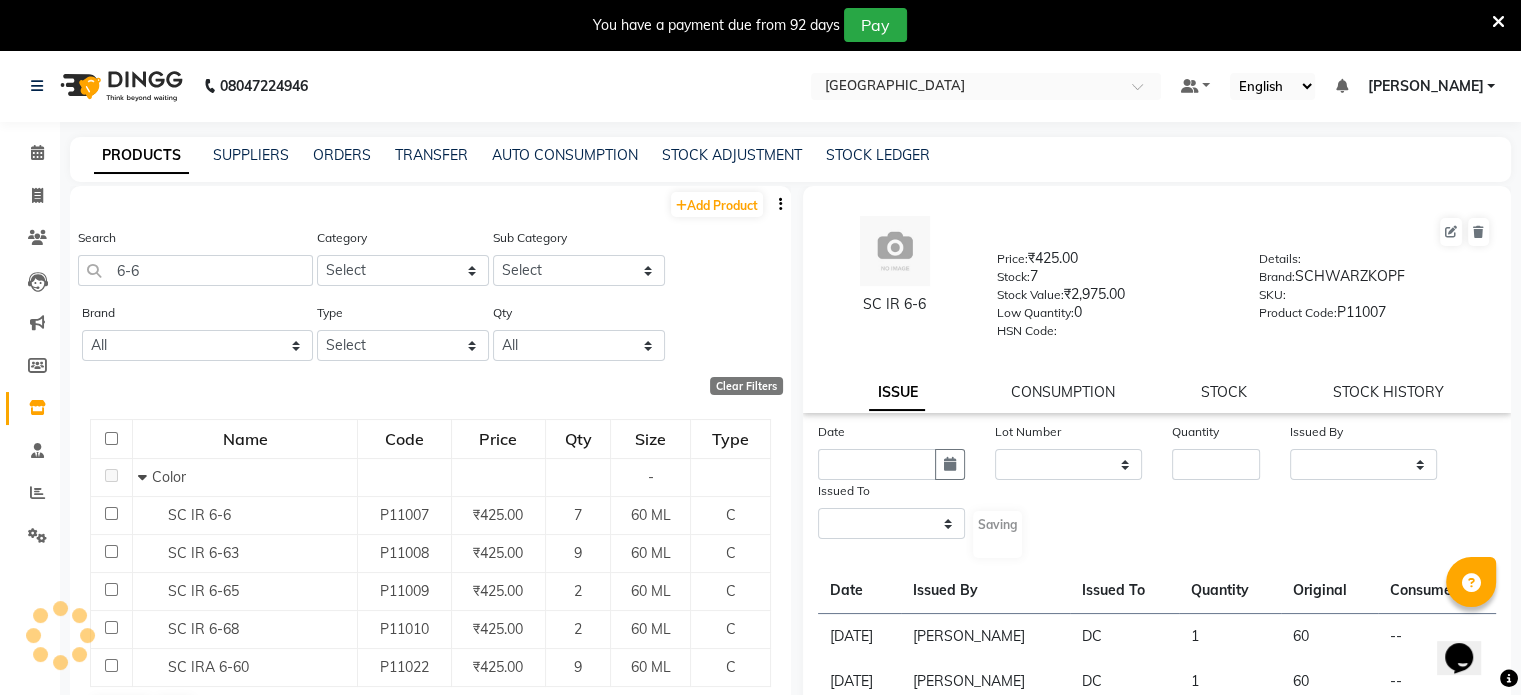 select 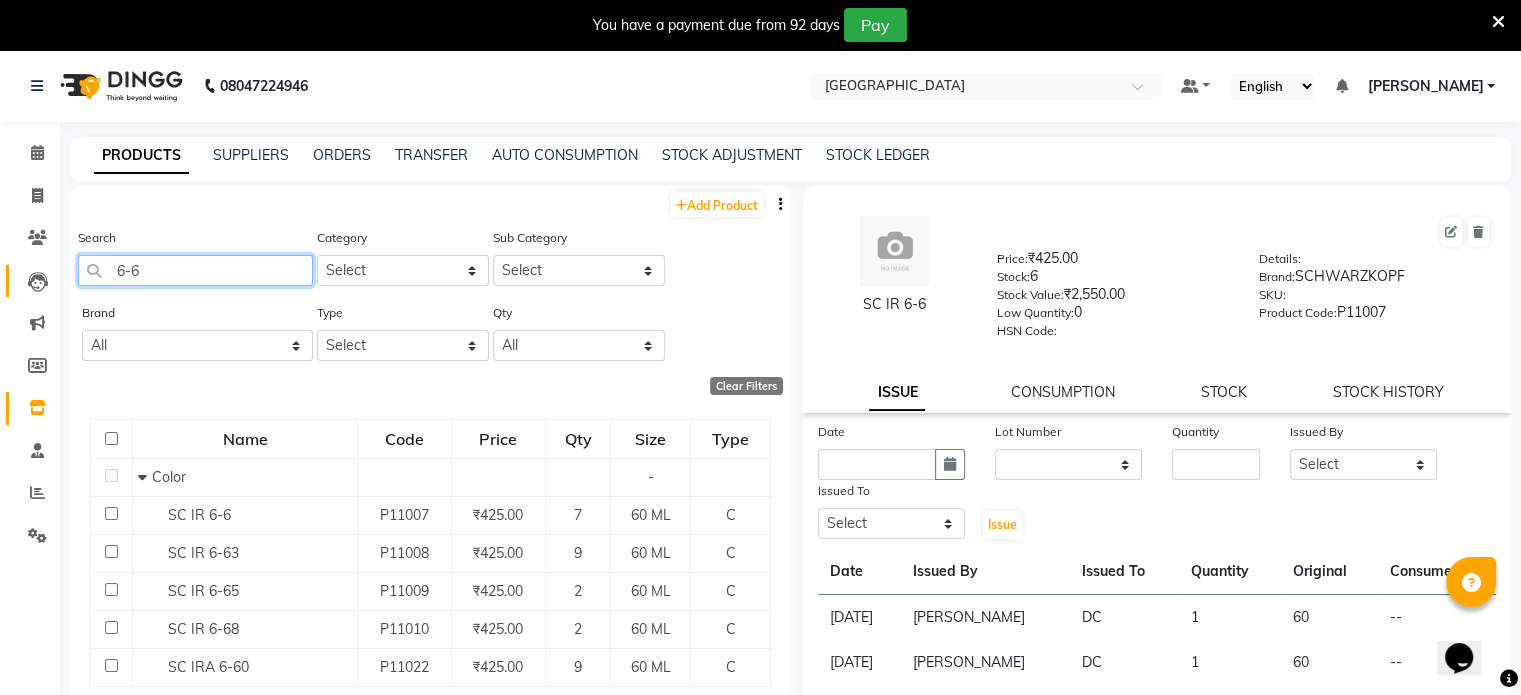 drag, startPoint x: 173, startPoint y: 266, endPoint x: 16, endPoint y: 271, distance: 157.0796 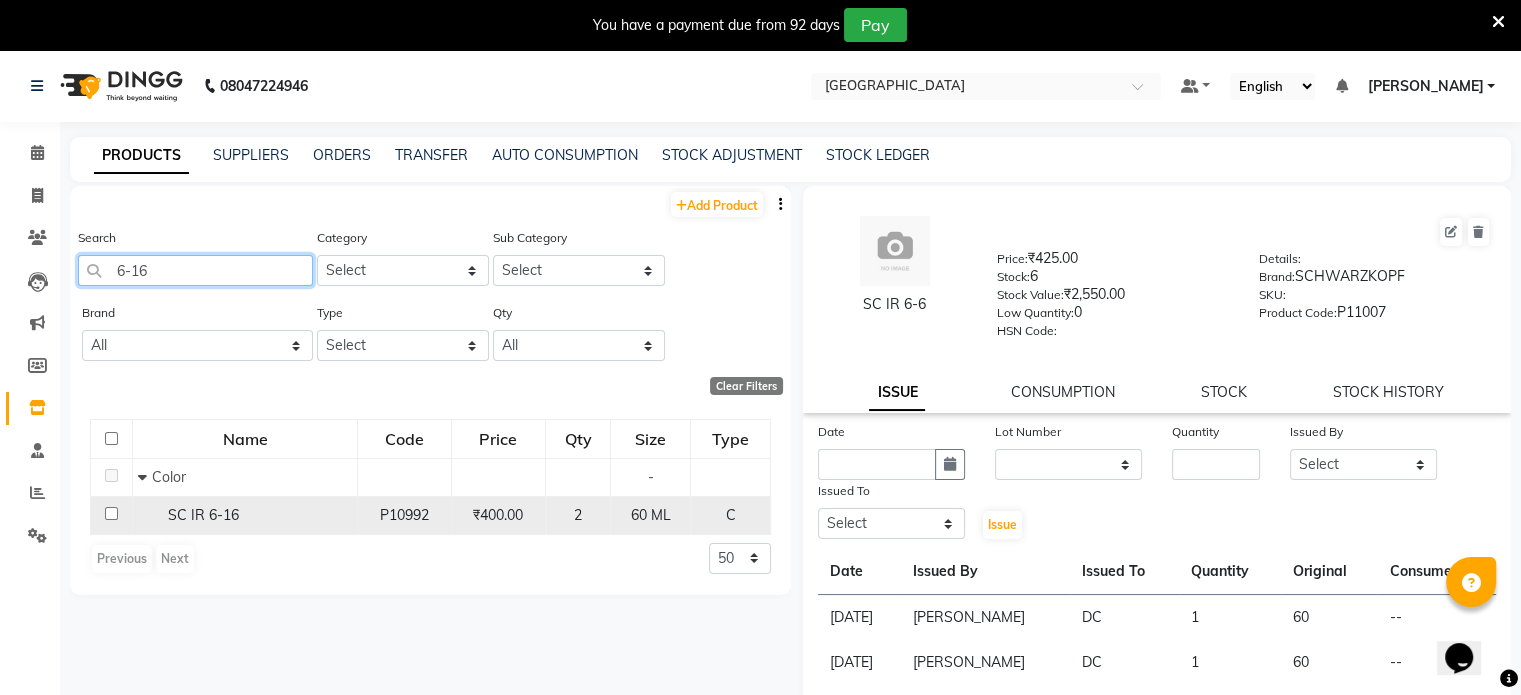 type on "6-16" 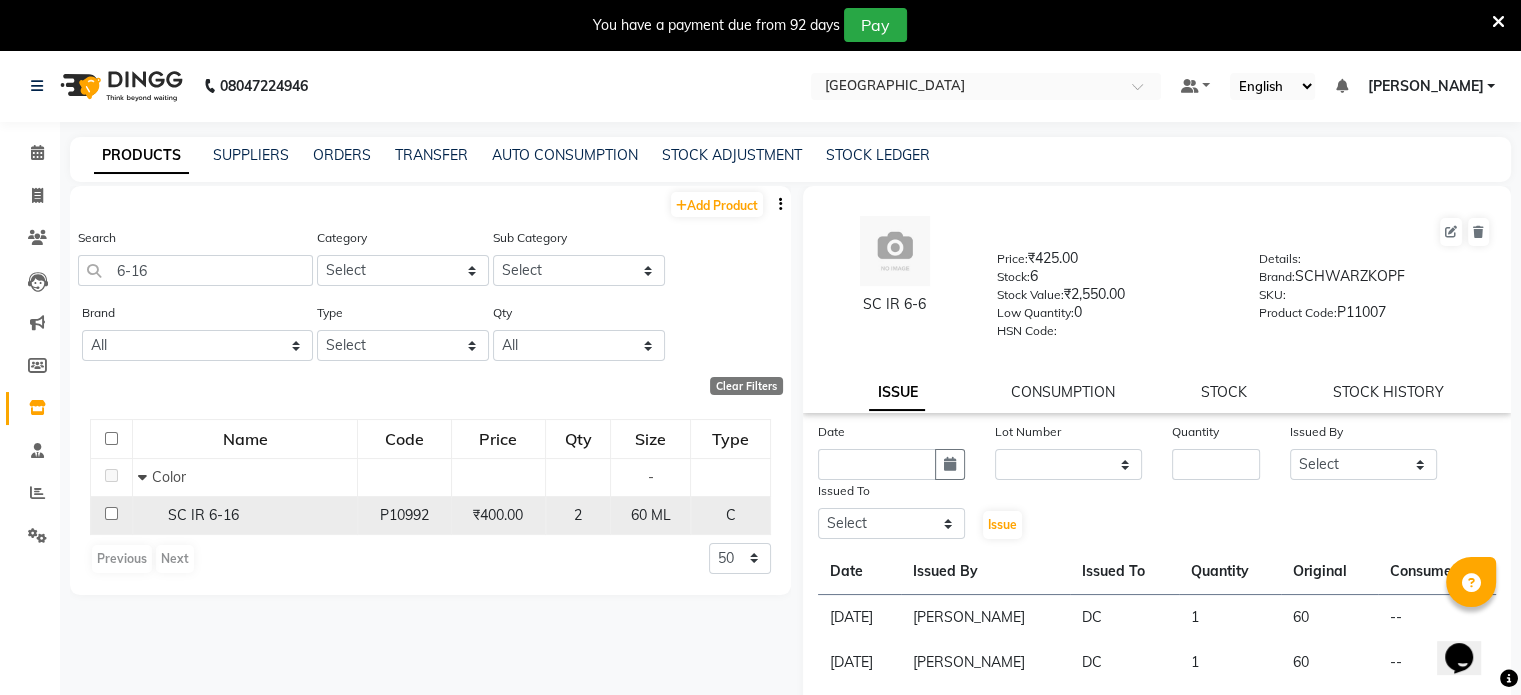click on "SC IR 6-16" 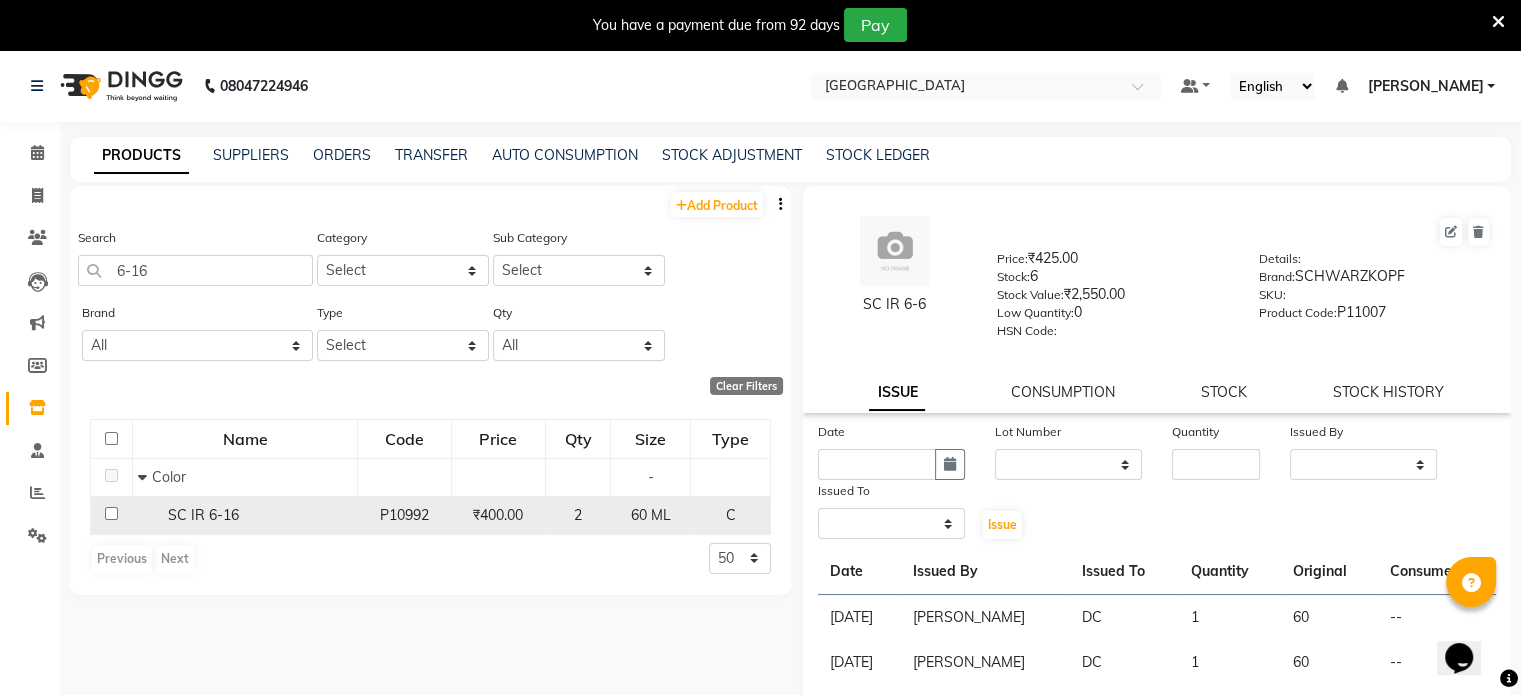 select 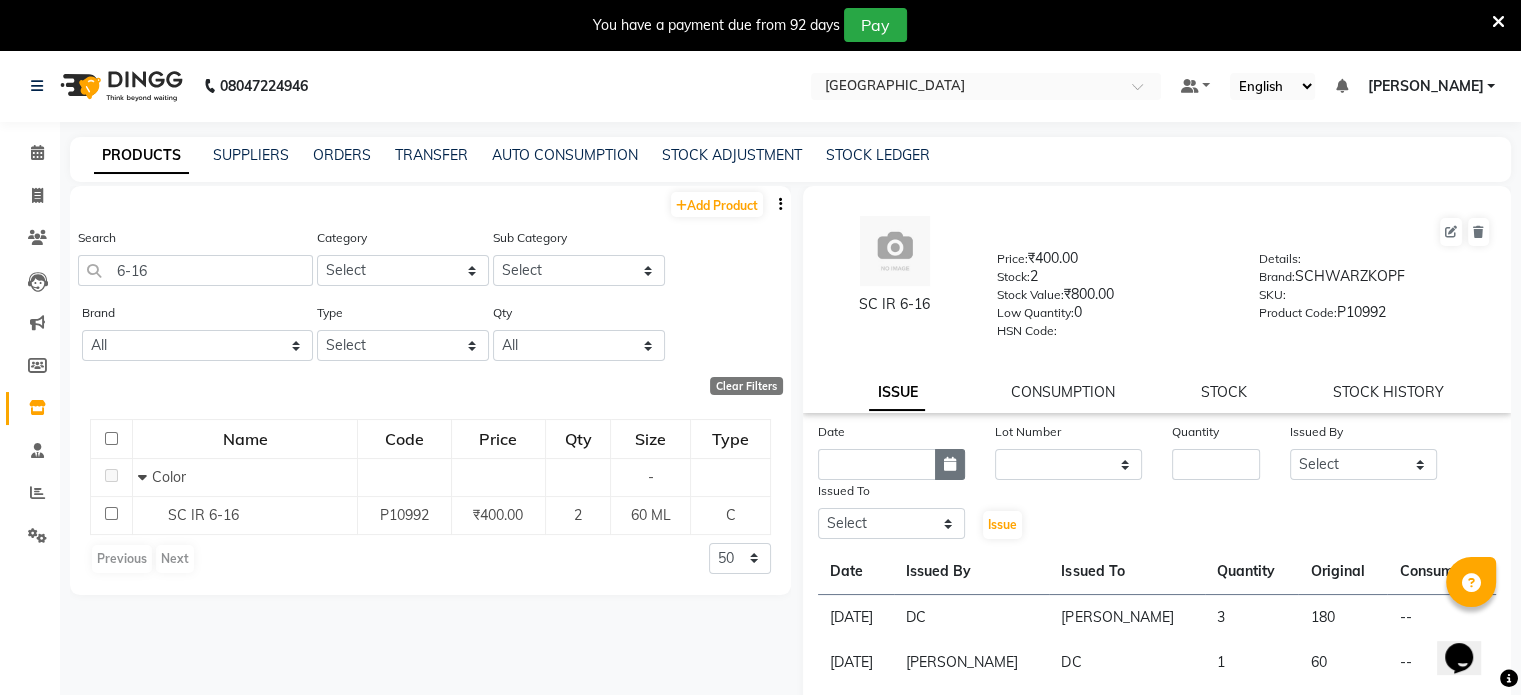 click 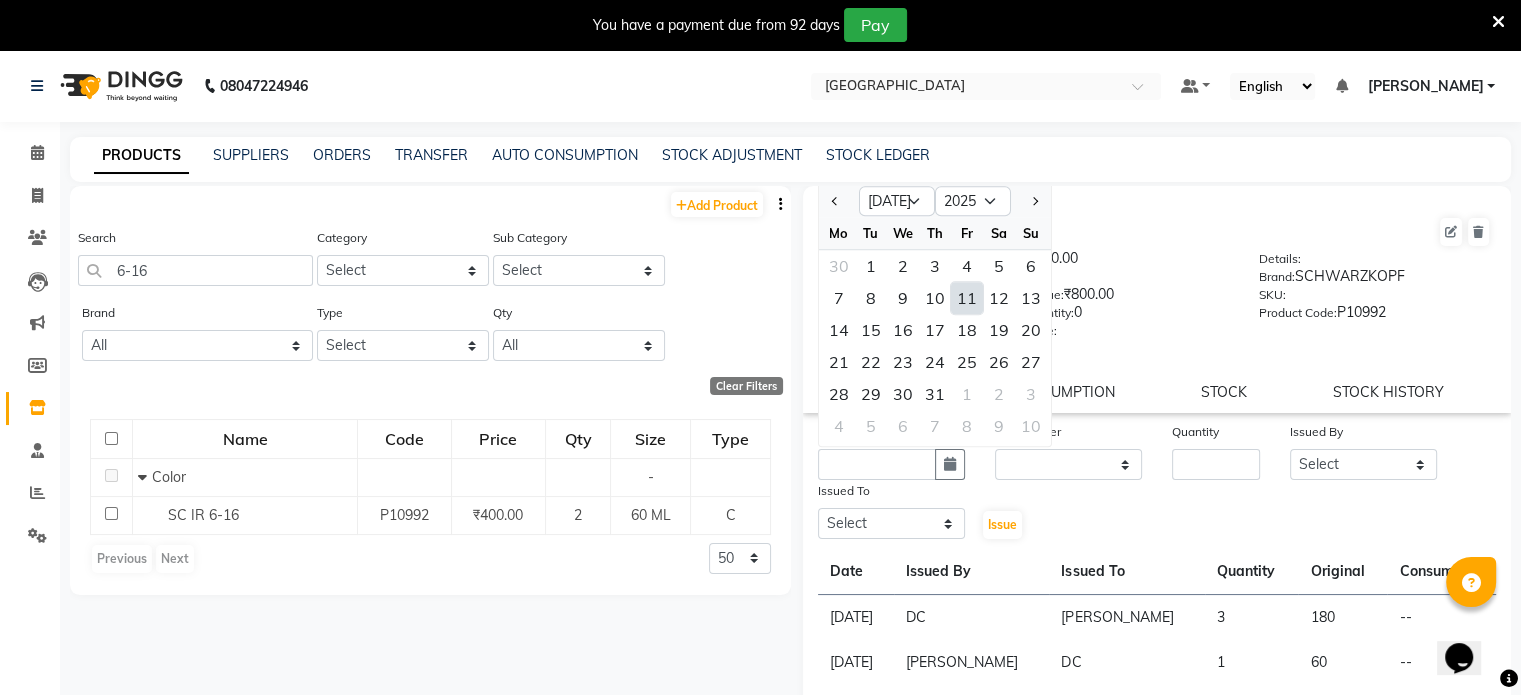 click on "11" 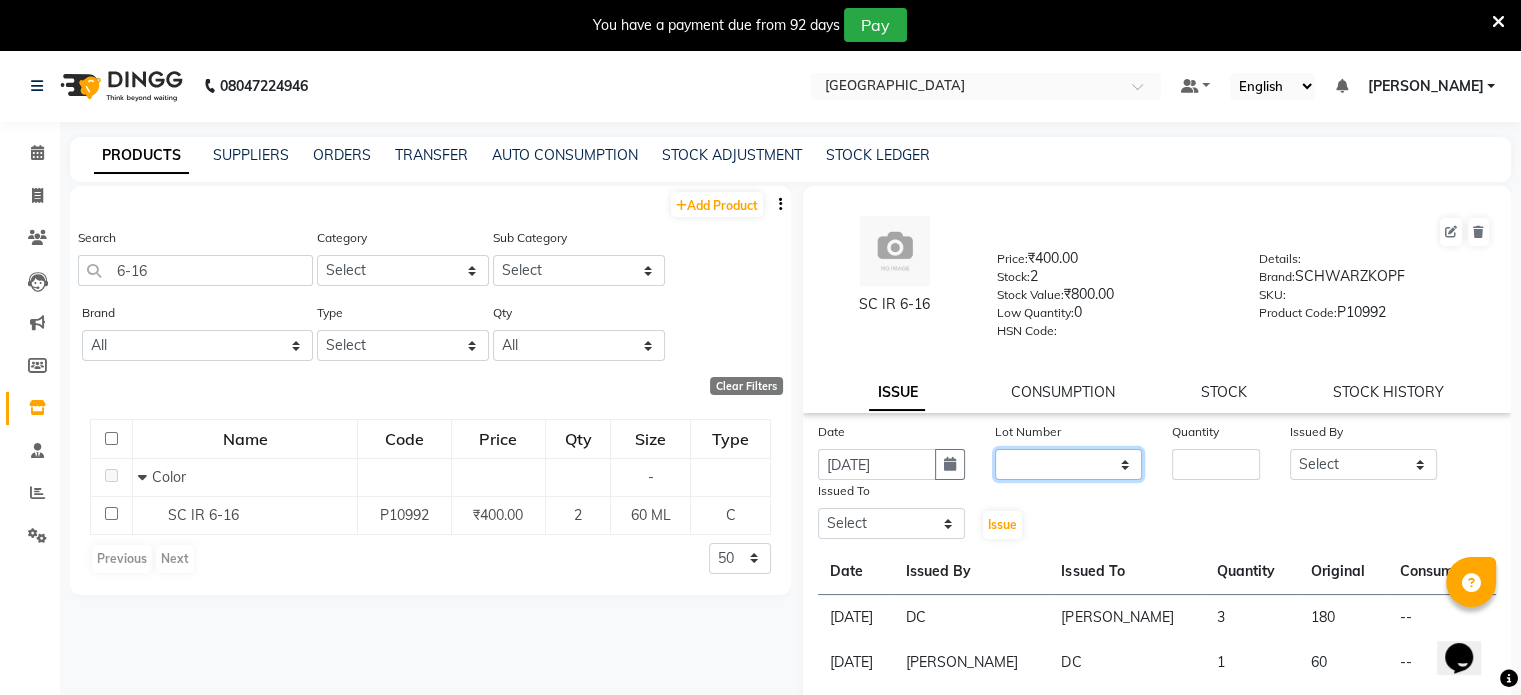 click on "None" 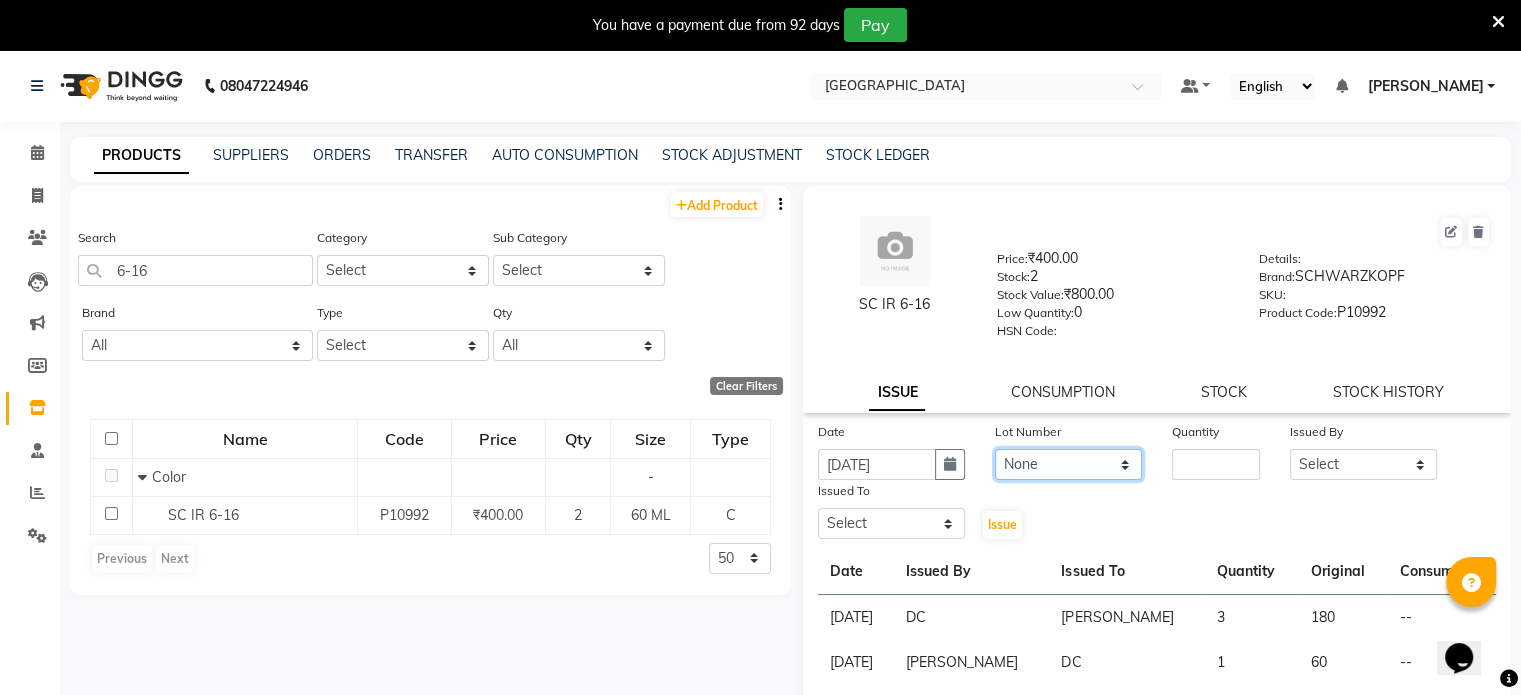 click on "None" 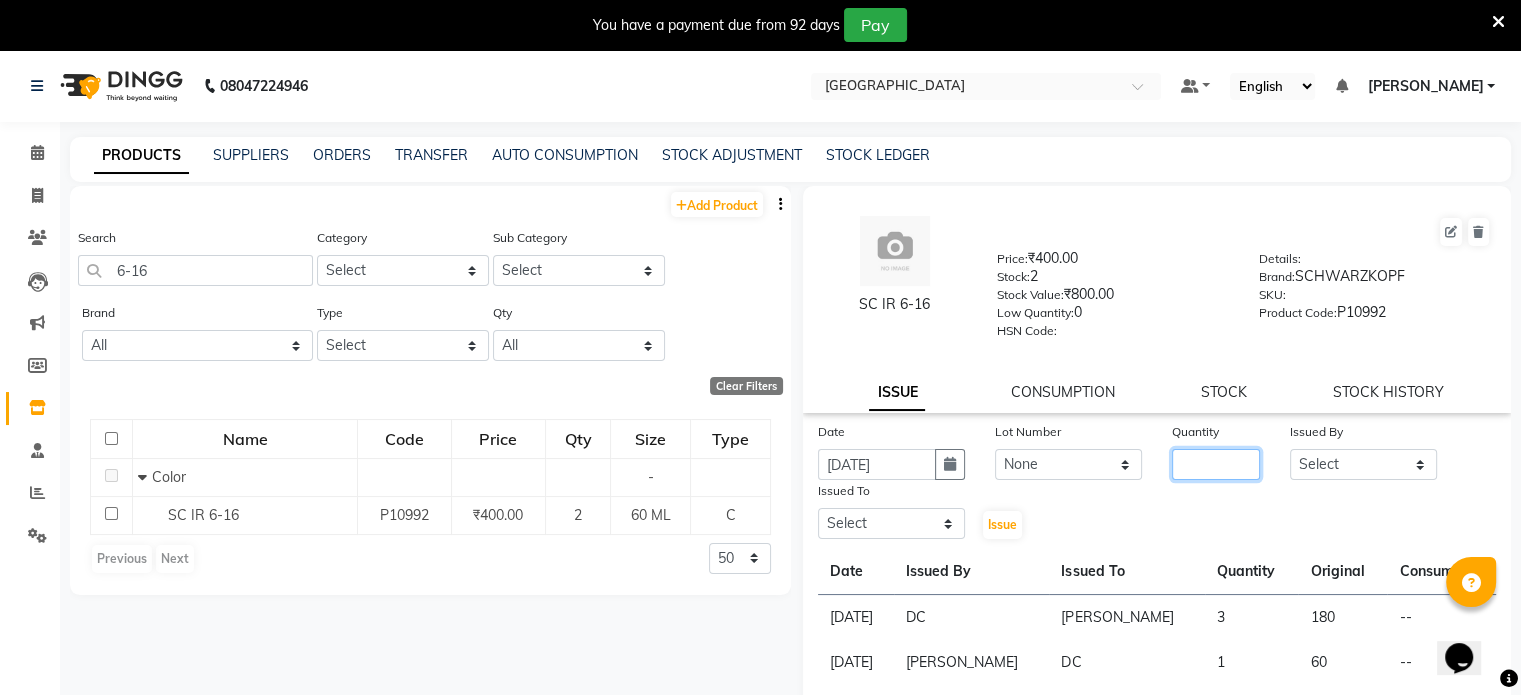 click 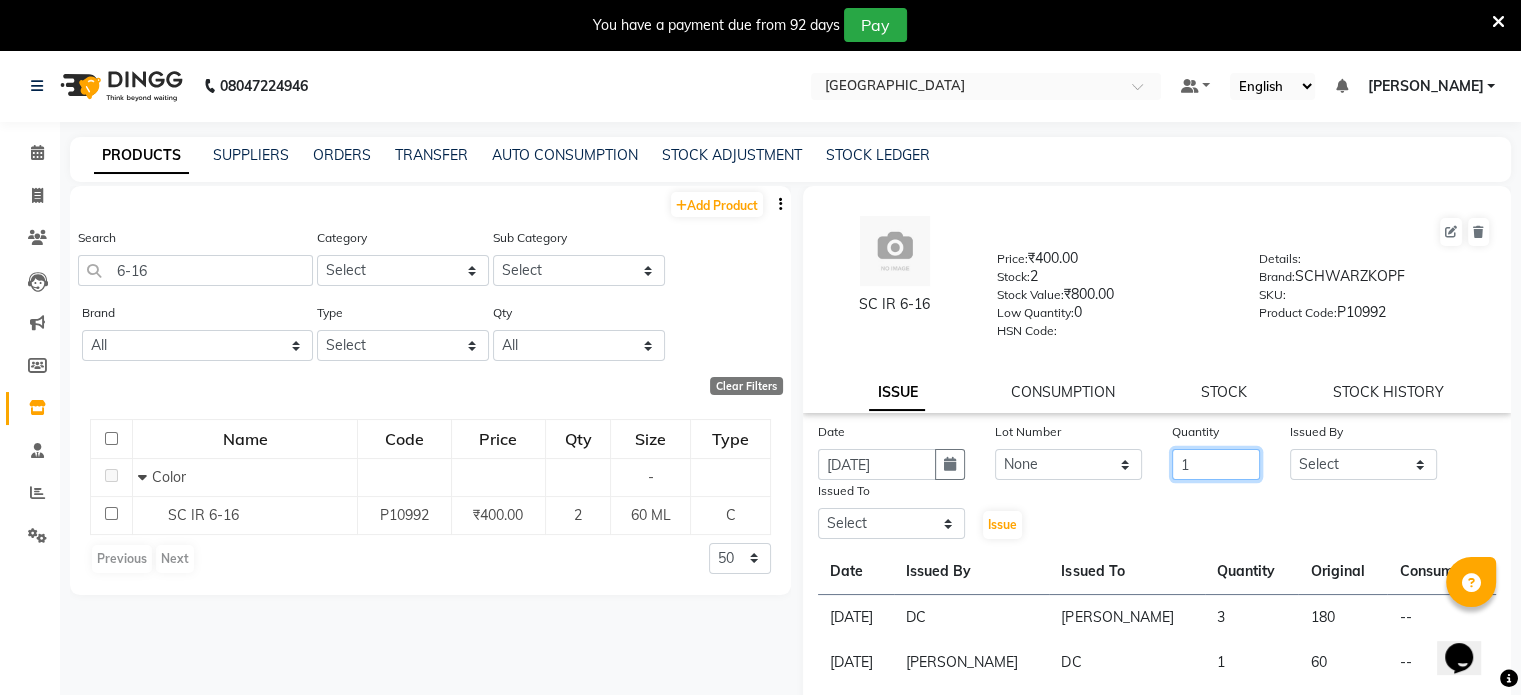 type on "1" 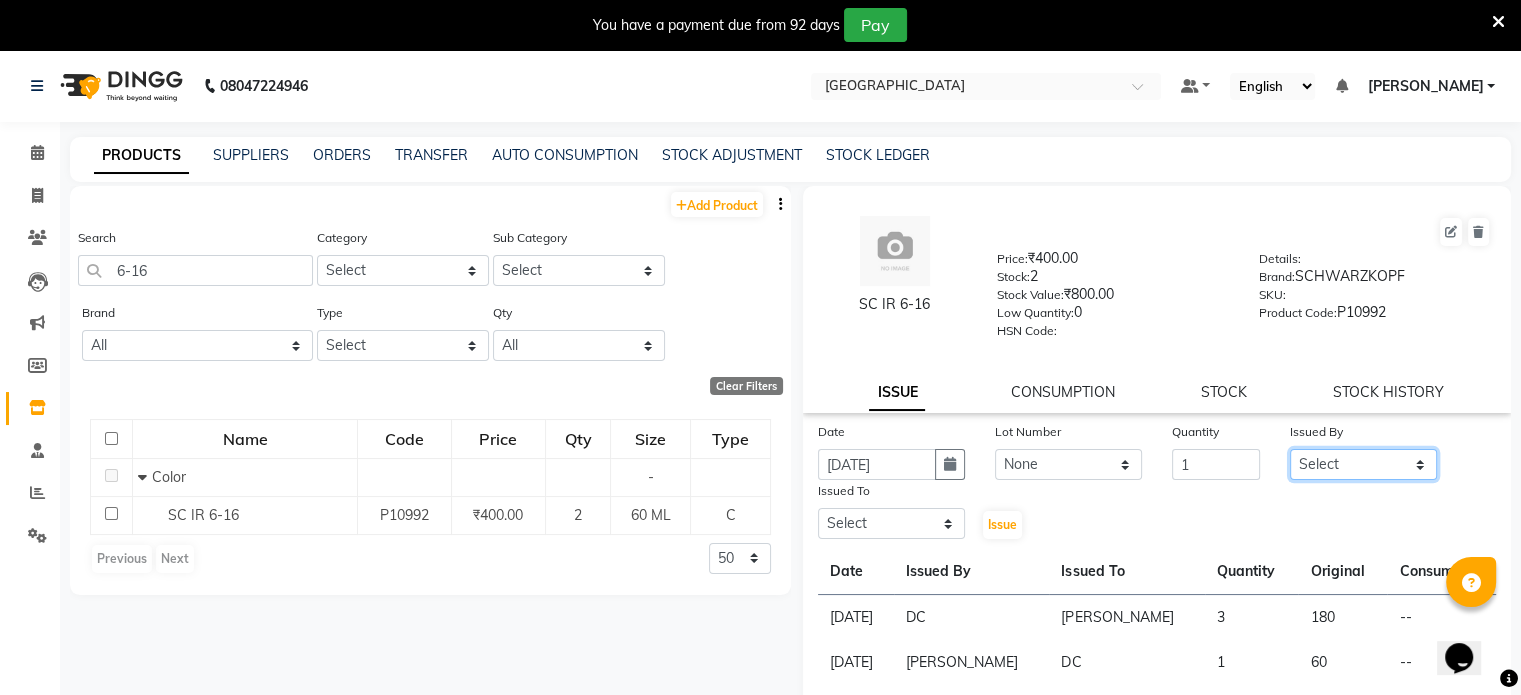 click on "Select [PERSON_NAME] NAT [PERSON_NAME] [PERSON_NAME] [PERSON_NAME] [PERSON_NAME] [PERSON_NAME] MORE  [PERSON_NAME] [PERSON_NAME] DC [PERSON_NAME] [PERSON_NAME] [PERSON_NAME] [PERSON_NAME]  [PERSON_NAME] [PERSON_NAME] GAURAV MORE [PERSON_NAME] MANE [PERSON_NAME] [PERSON_NAME] [PERSON_NAME] [PERSON_NAME] PARWATHIA [PERSON_NAME] [MEDICAL_DATA][PERSON_NAME] [PERSON_NAME] [PERSON_NAME] [PERSON_NAME] [PERSON_NAME] [PERSON_NAME] [PERSON_NAME] [PERSON_NAME] [PERSON_NAME] [PERSON_NAME] [PERSON_NAME] [PERSON_NAME] [PERSON_NAME] VIKRAM [PERSON_NAME]" 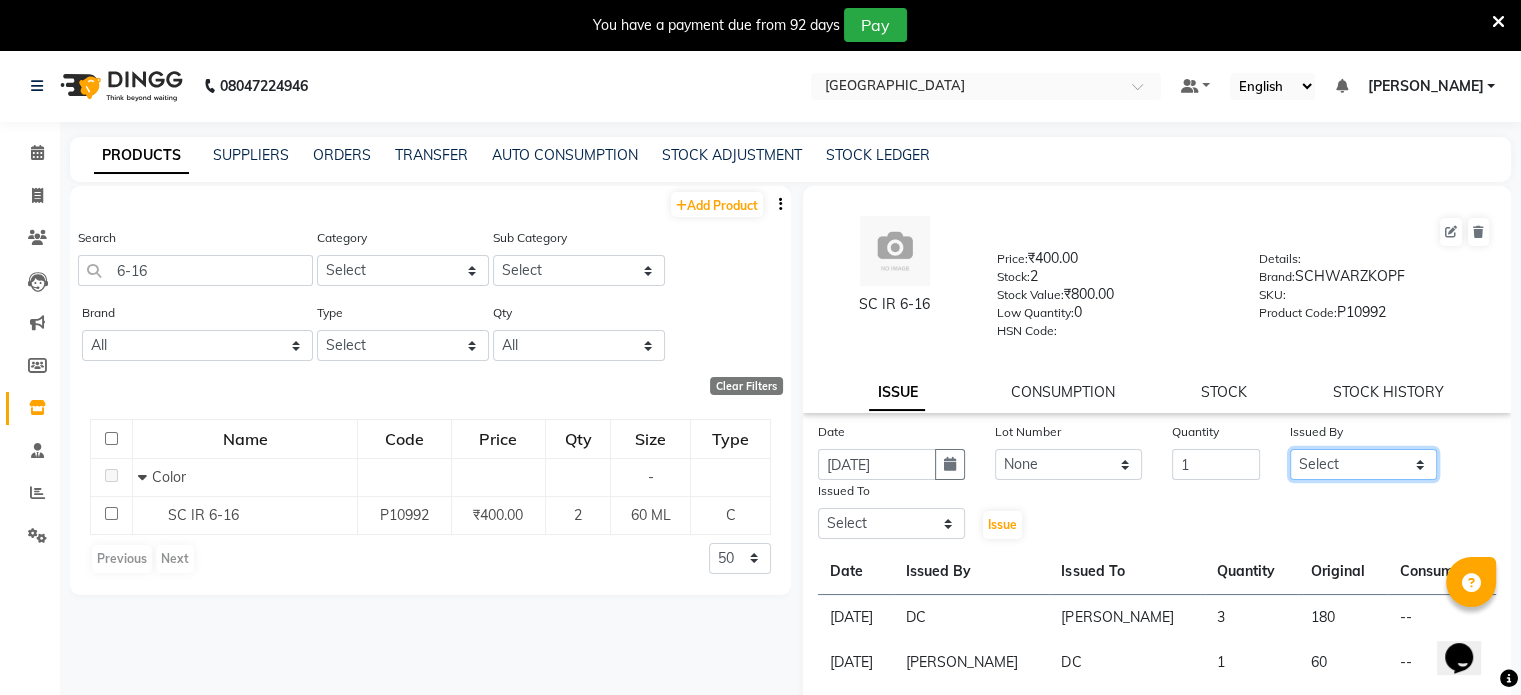 select on "77194" 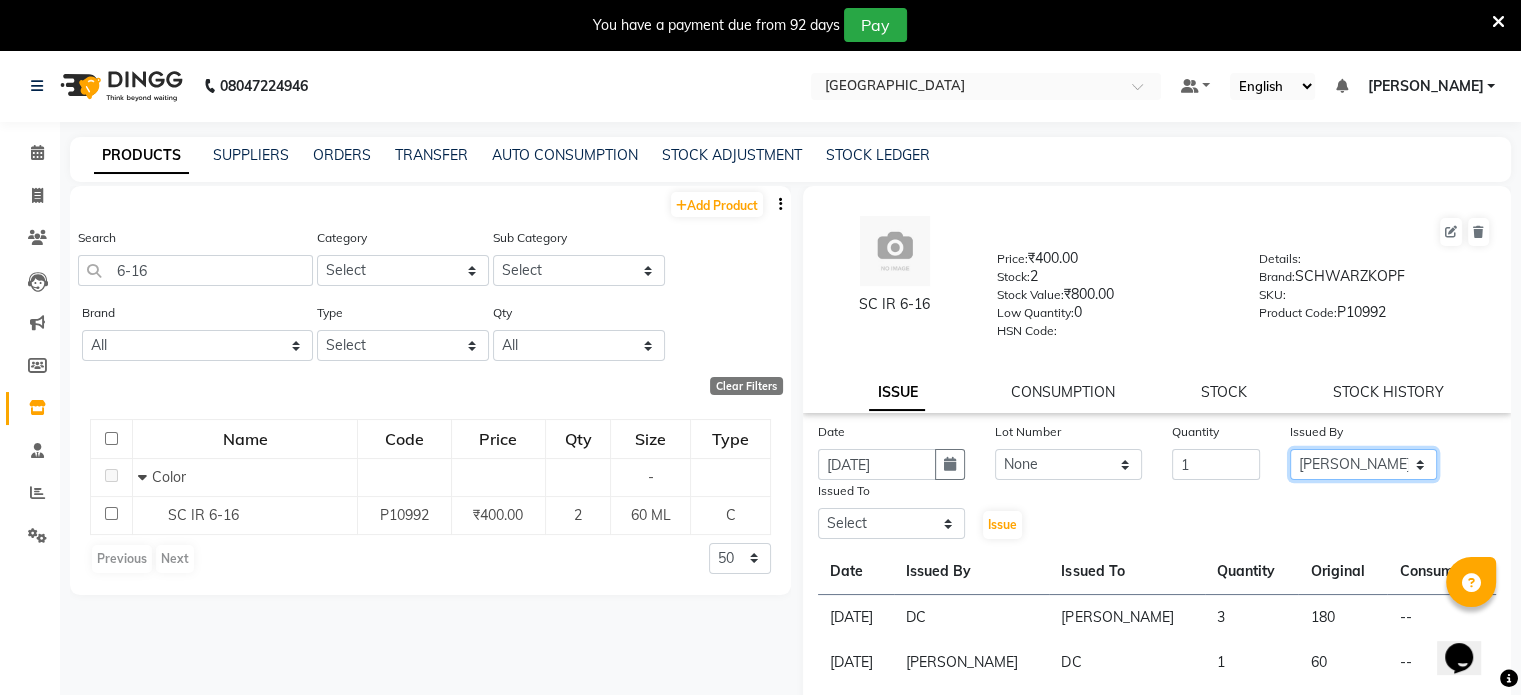 click on "Select AAKASH MADHIWAL NAT AARTI SURI ABDUL KALAM AKSHATA SAWLE ANITA JHADAV APEKSHA MORE  ATUL RATHOD BHAGYASHREE HUNDARE DC DEEPIKA SHETTY DILSHAD ALI FAIZAN AHMED Farhan Shaikh  FEROZ SHAIKH Ganga Kunwar GAURAV MORE JATIN MANE KAJAL RAJ KULDEEP SINGH LAVINA FERNANDES MADHURI PARWATHIA Mona NIKITA MOHITE NOOR PRATIKSHA SAWANTH PRAVEEN SHAIKH PREETI SHETTY REEMA GHOSH RUPALI SABA SHAIKH SALMAN SHAIKH SANAYA AGARWAL Sangeeta Waghela SHANU ANSARI Taufique Khan VIGNESH BHANDARY VIKRAM NARAYAN BAGDI" 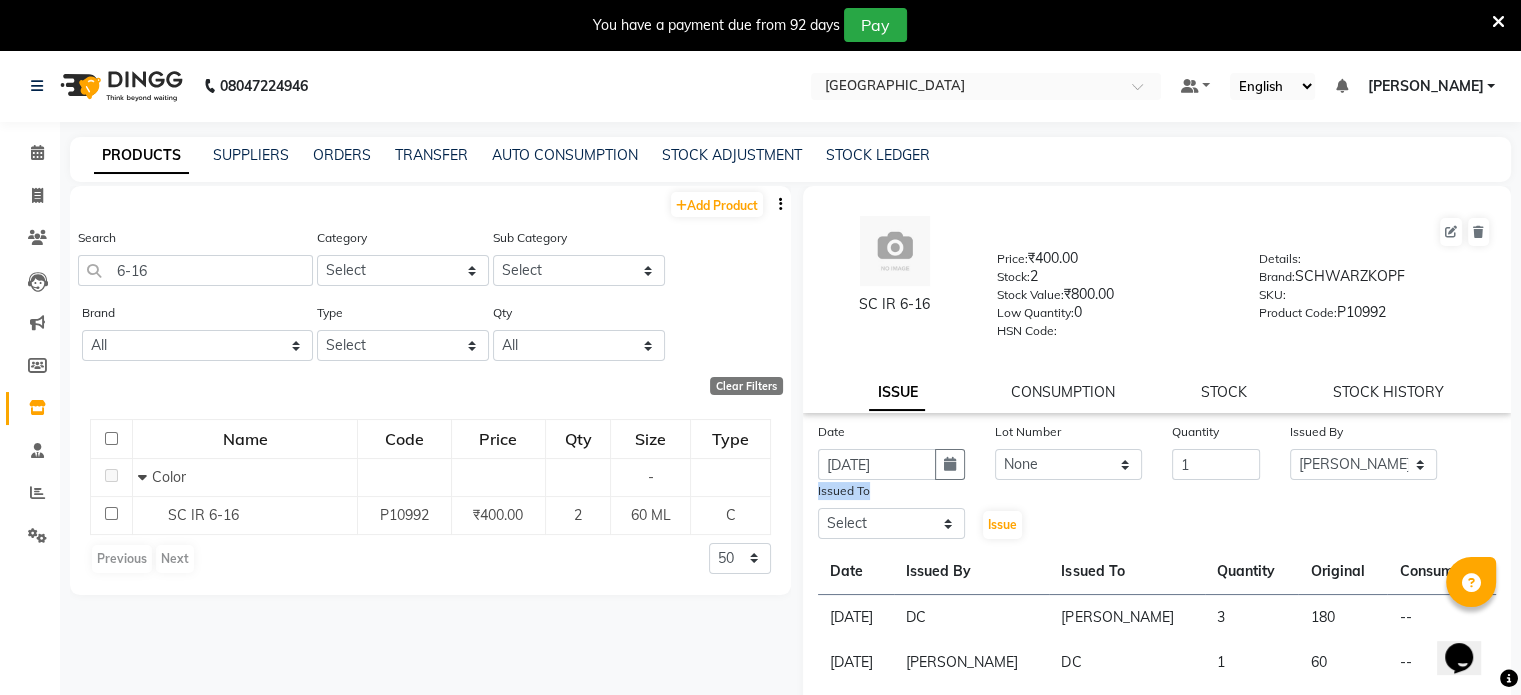 click on "Issued To Select AAKASH MADHIWAL NAT AARTI SURI ABDUL KALAM AKSHATA SAWLE ANITA JHADAV APEKSHA MORE  ATUL RATHOD BHAGYASHREE HUNDARE DC DEEPIKA SHETTY DILSHAD ALI FAIZAN AHMED Farhan Shaikh  FEROZ SHAIKH Ganga Kunwar GAURAV MORE JATIN MANE KAJAL RAJ KULDEEP SINGH LAVINA FERNANDES MADHURI PARWATHIA Mona NIKITA MOHITE NOOR PRATIKSHA SAWANTH PRAVEEN SHAIKH PREETI SHETTY REEMA GHOSH RUPALI SABA SHAIKH SALMAN SHAIKH SANAYA AGARWAL Sangeeta Waghela SHANU ANSARI Taufique Khan VIGNESH BHANDARY VIKRAM NARAYAN BAGDI" 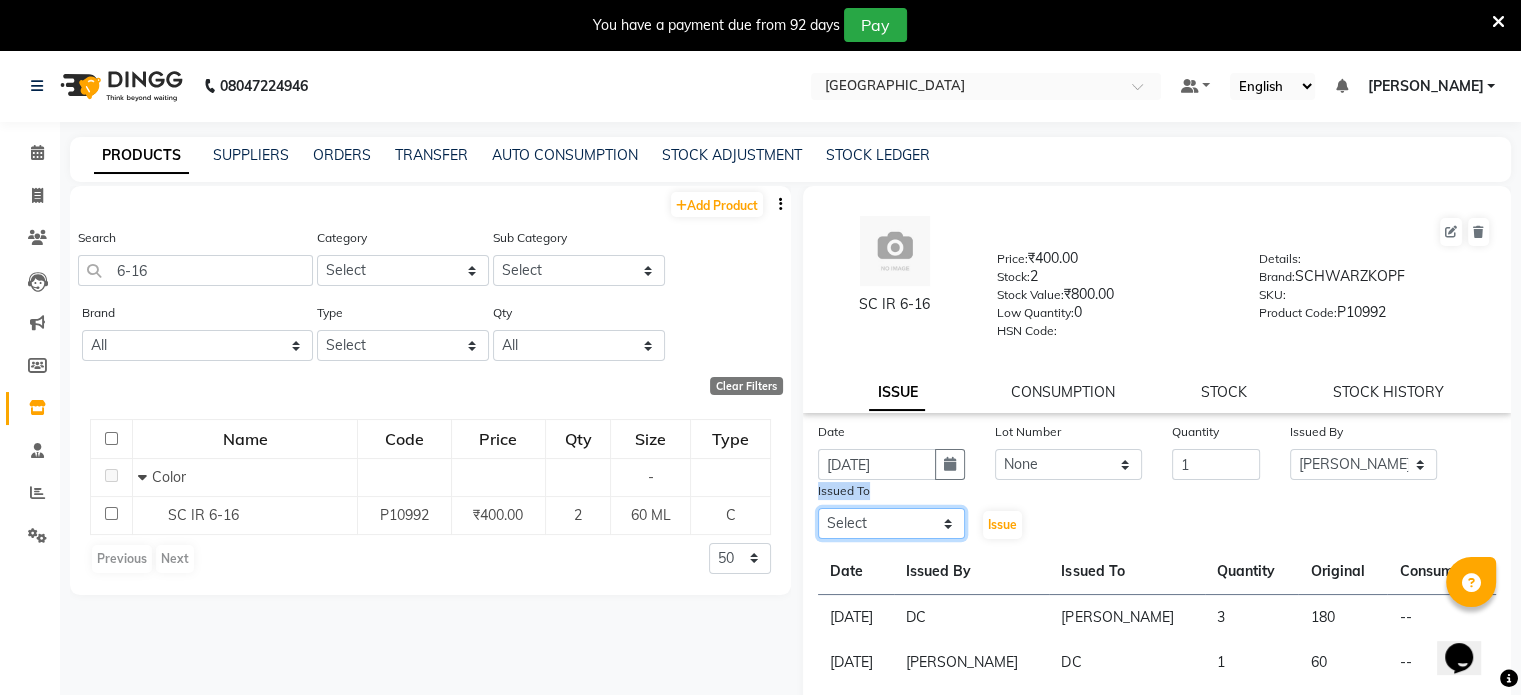 click on "Select AAKASH MADHIWAL NAT AARTI SURI ABDUL KALAM AKSHATA SAWLE ANITA JHADAV APEKSHA MORE  ATUL RATHOD BHAGYASHREE HUNDARE DC DEEPIKA SHETTY DILSHAD ALI FAIZAN AHMED Farhan Shaikh  FEROZ SHAIKH Ganga Kunwar GAURAV MORE JATIN MANE KAJAL RAJ KULDEEP SINGH LAVINA FERNANDES MADHURI PARWATHIA Mona NIKITA MOHITE NOOR PRATIKSHA SAWANTH PRAVEEN SHAIKH PREETI SHETTY REEMA GHOSH RUPALI SABA SHAIKH SALMAN SHAIKH SANAYA AGARWAL Sangeeta Waghela SHANU ANSARI Taufique Khan VIGNESH BHANDARY VIKRAM NARAYAN BAGDI" 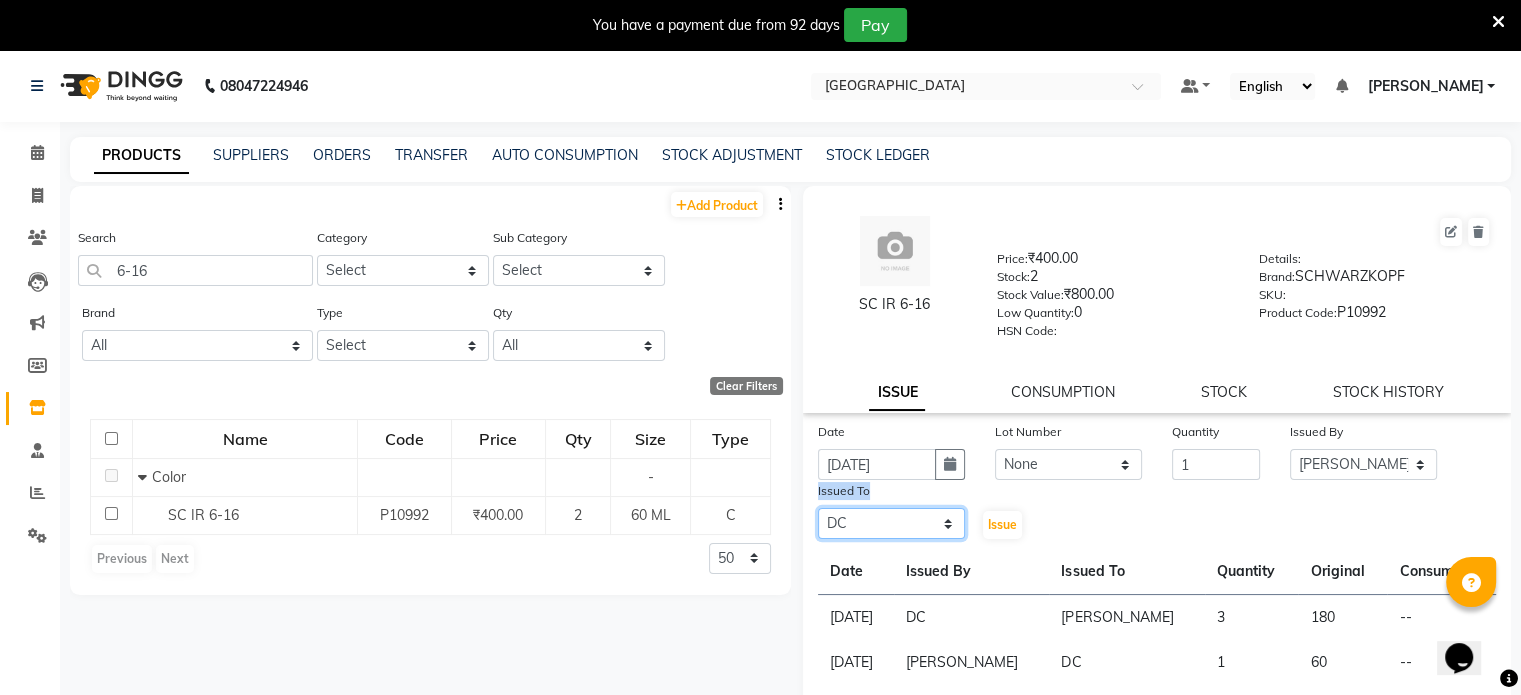 click on "Select AAKASH MADHIWAL NAT AARTI SURI ABDUL KALAM AKSHATA SAWLE ANITA JHADAV APEKSHA MORE  ATUL RATHOD BHAGYASHREE HUNDARE DC DEEPIKA SHETTY DILSHAD ALI FAIZAN AHMED Farhan Shaikh  FEROZ SHAIKH Ganga Kunwar GAURAV MORE JATIN MANE KAJAL RAJ KULDEEP SINGH LAVINA FERNANDES MADHURI PARWATHIA Mona NIKITA MOHITE NOOR PRATIKSHA SAWANTH PRAVEEN SHAIKH PREETI SHETTY REEMA GHOSH RUPALI SABA SHAIKH SALMAN SHAIKH SANAYA AGARWAL Sangeeta Waghela SHANU ANSARI Taufique Khan VIGNESH BHANDARY VIKRAM NARAYAN BAGDI" 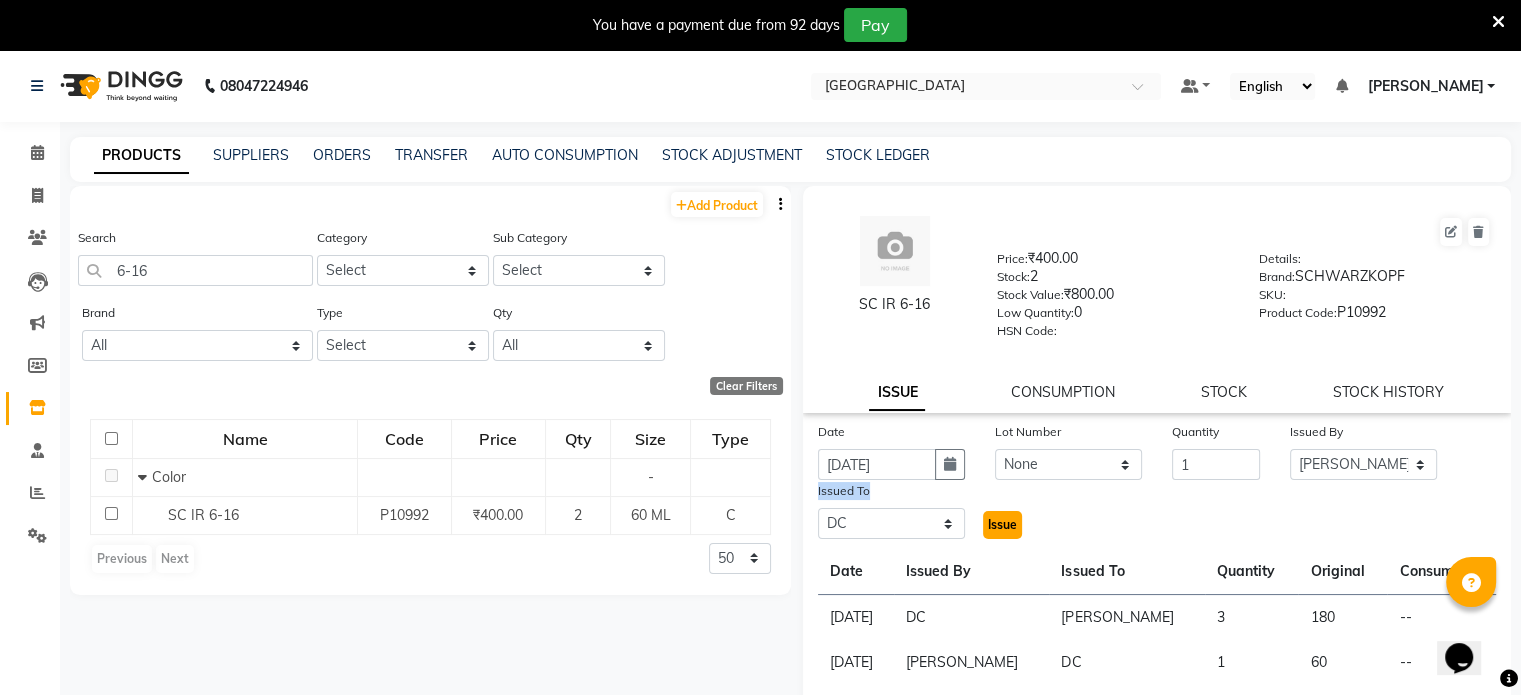 click on "Issue" 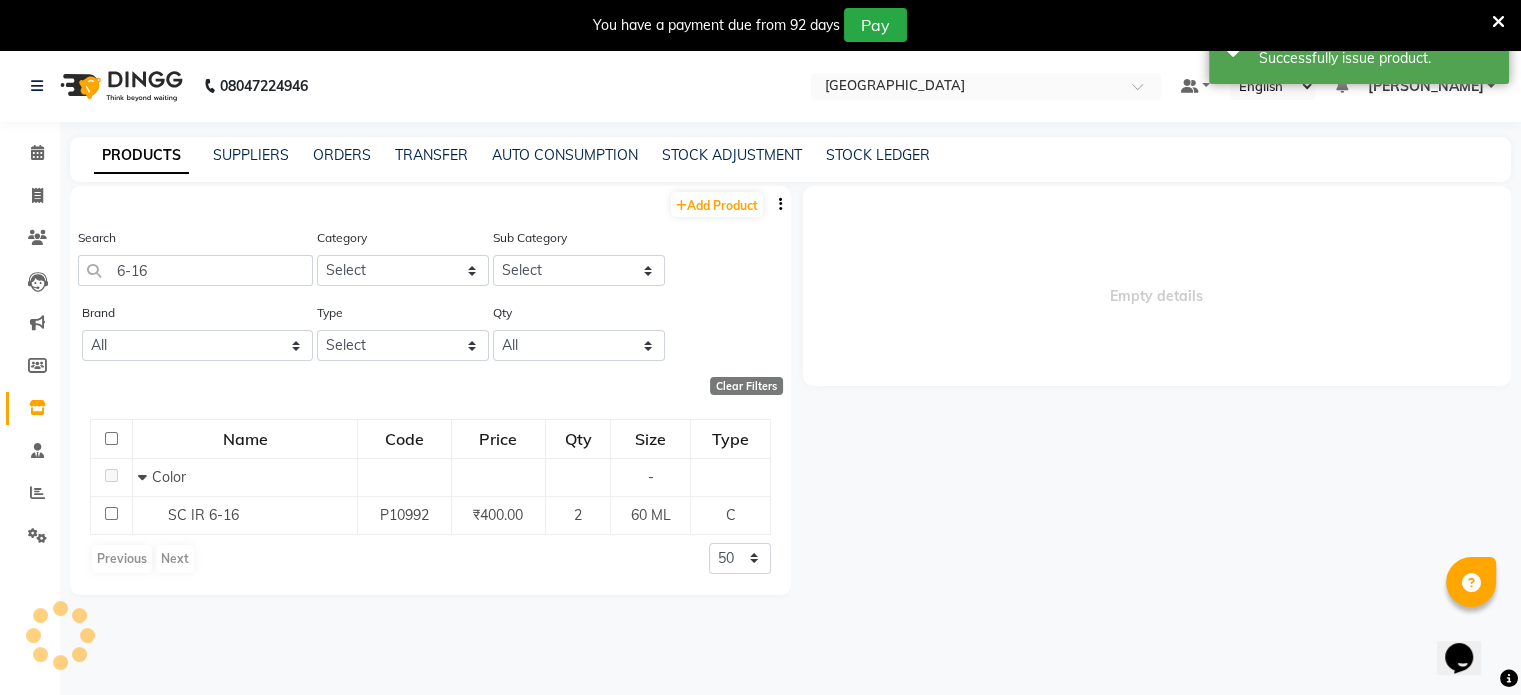 select 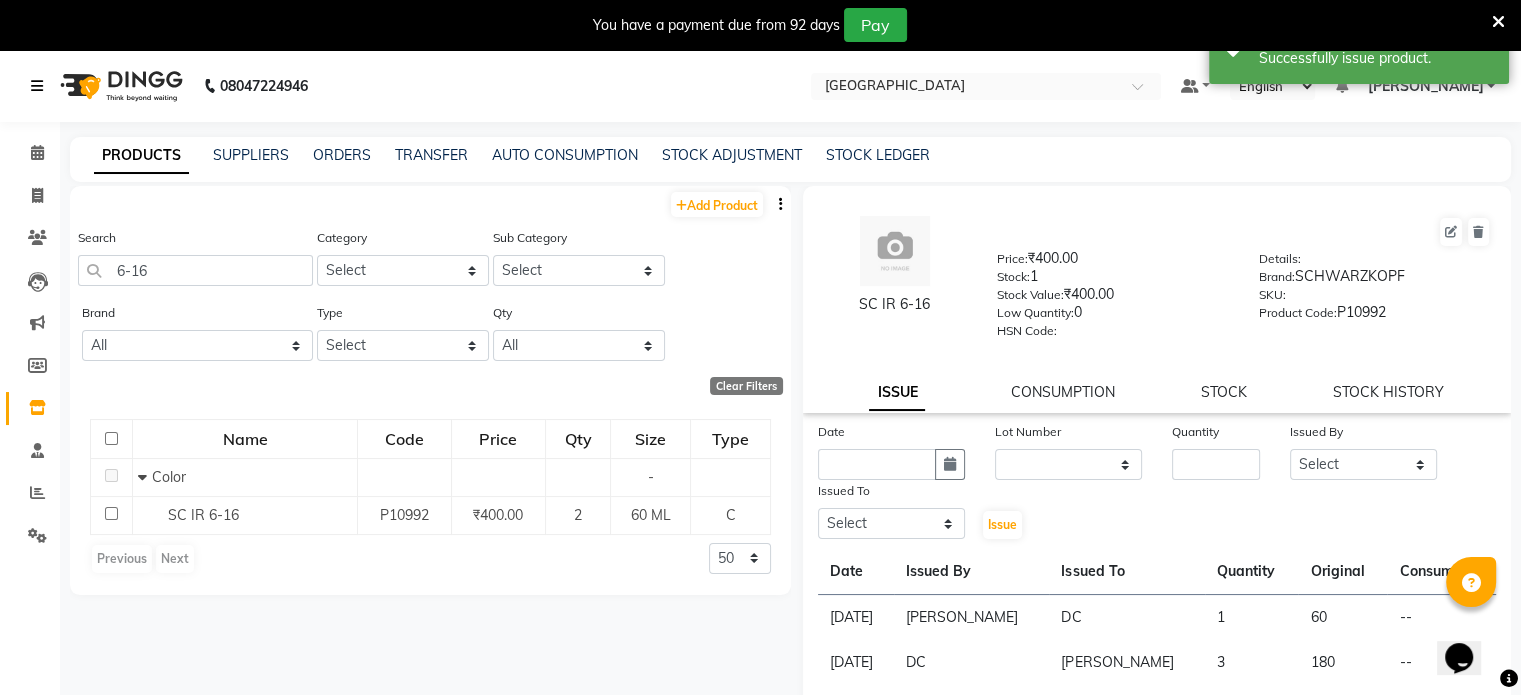 click at bounding box center [37, 86] 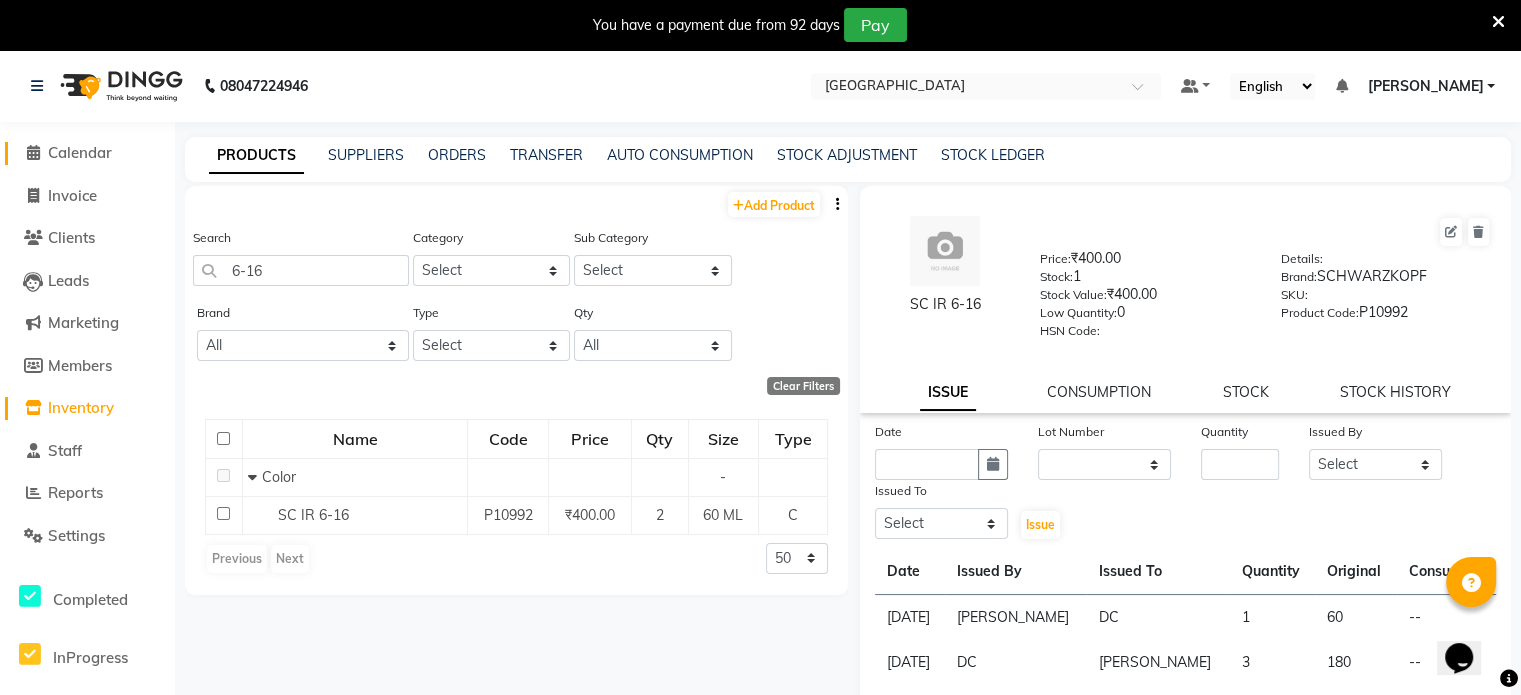 click on "Calendar" 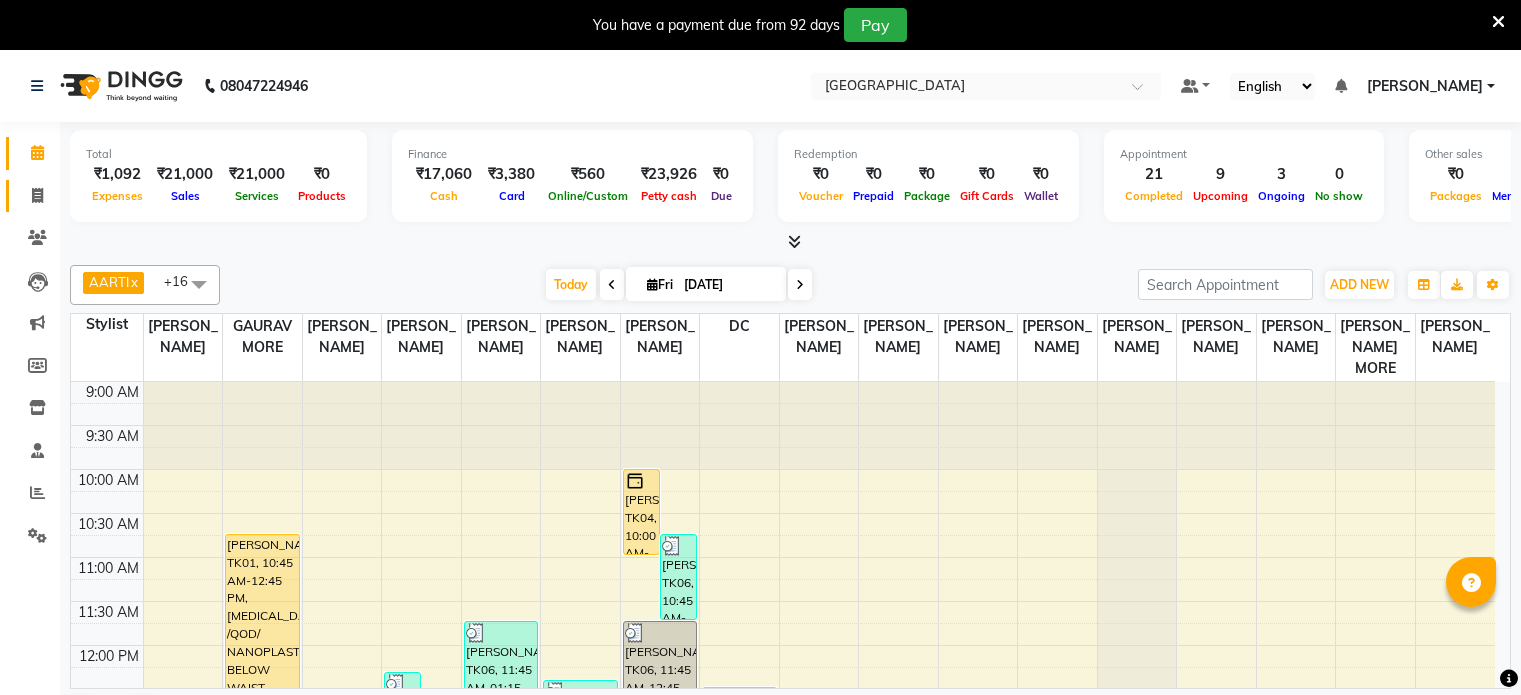scroll, scrollTop: 0, scrollLeft: 0, axis: both 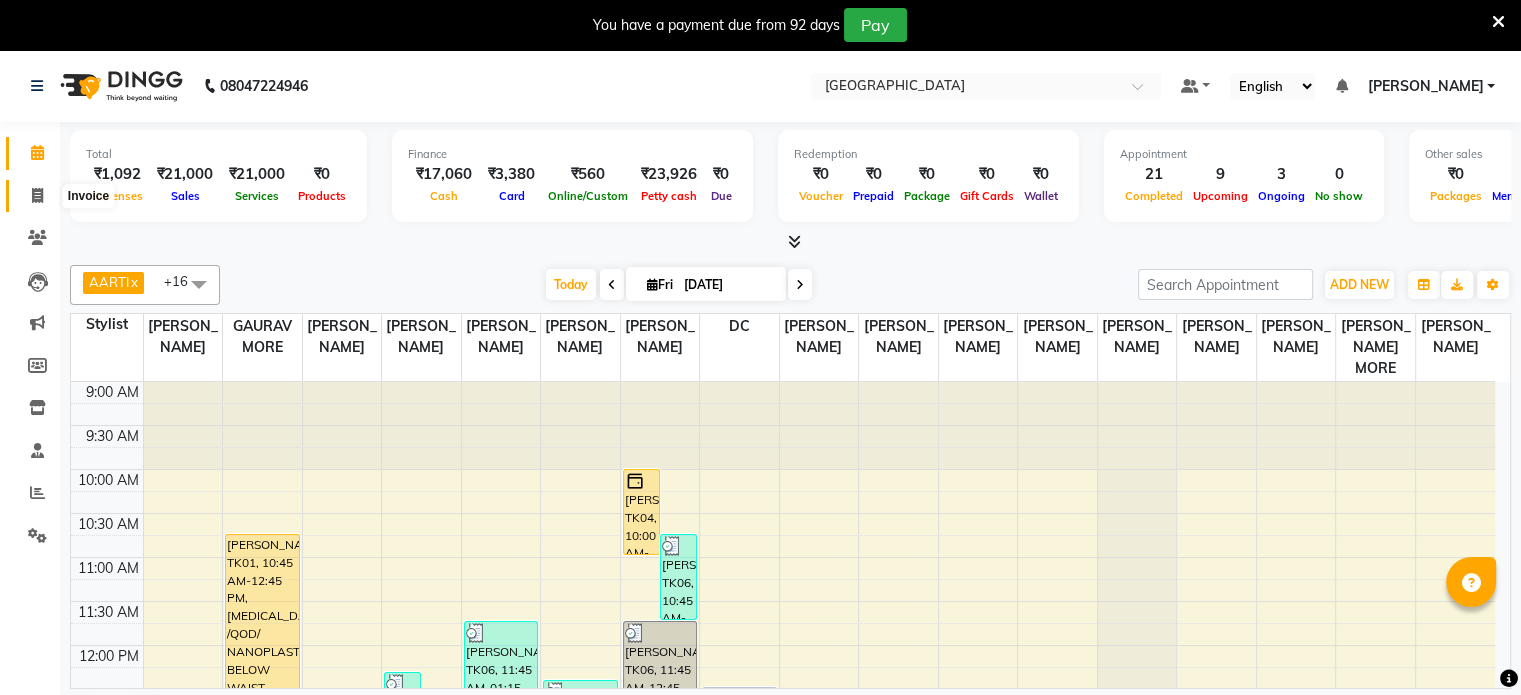 click 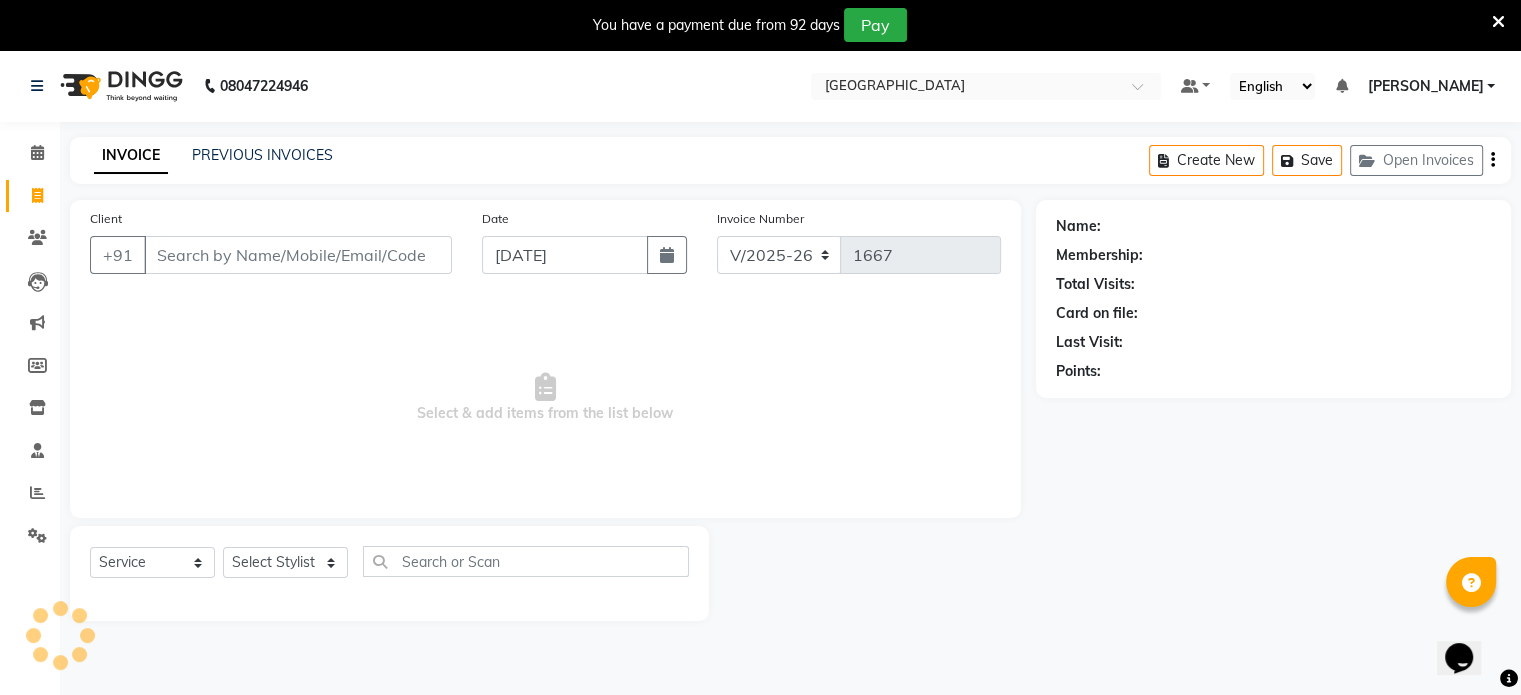 scroll, scrollTop: 0, scrollLeft: 0, axis: both 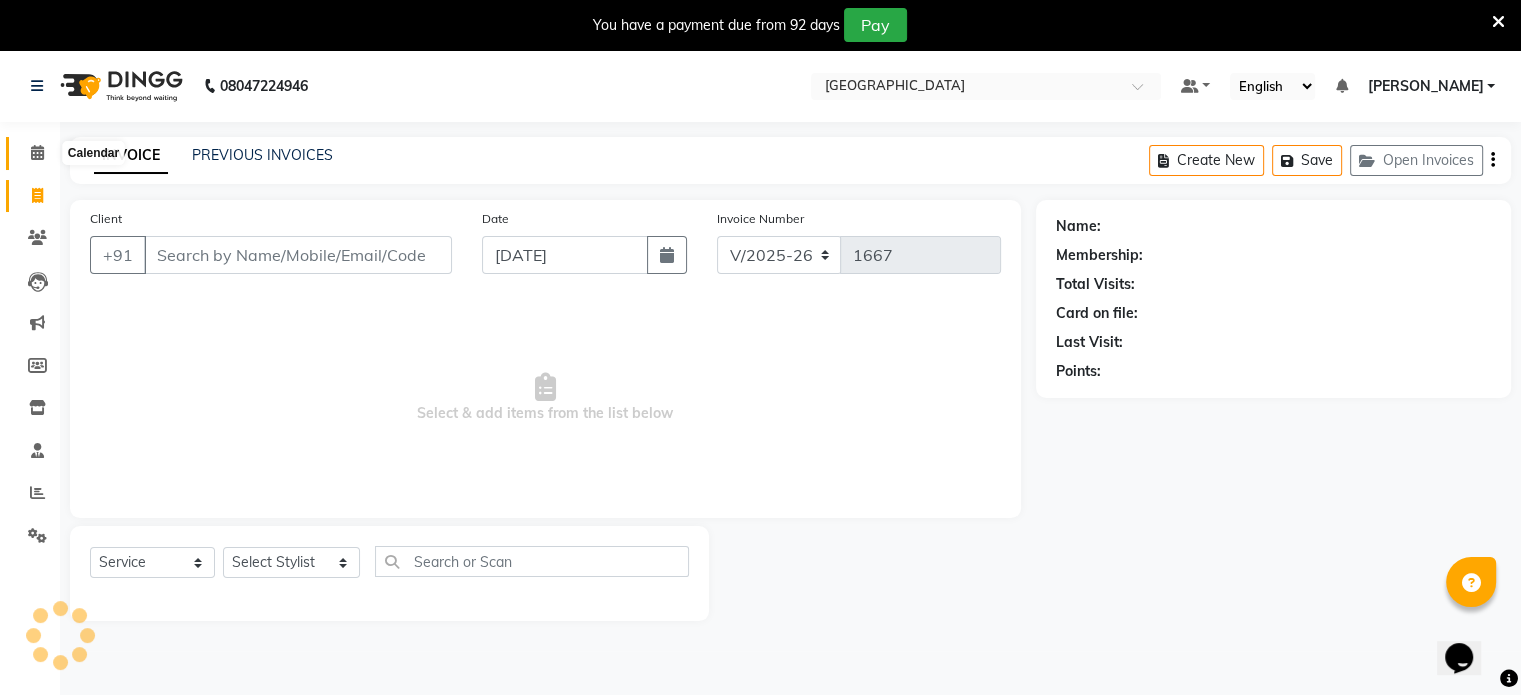 click 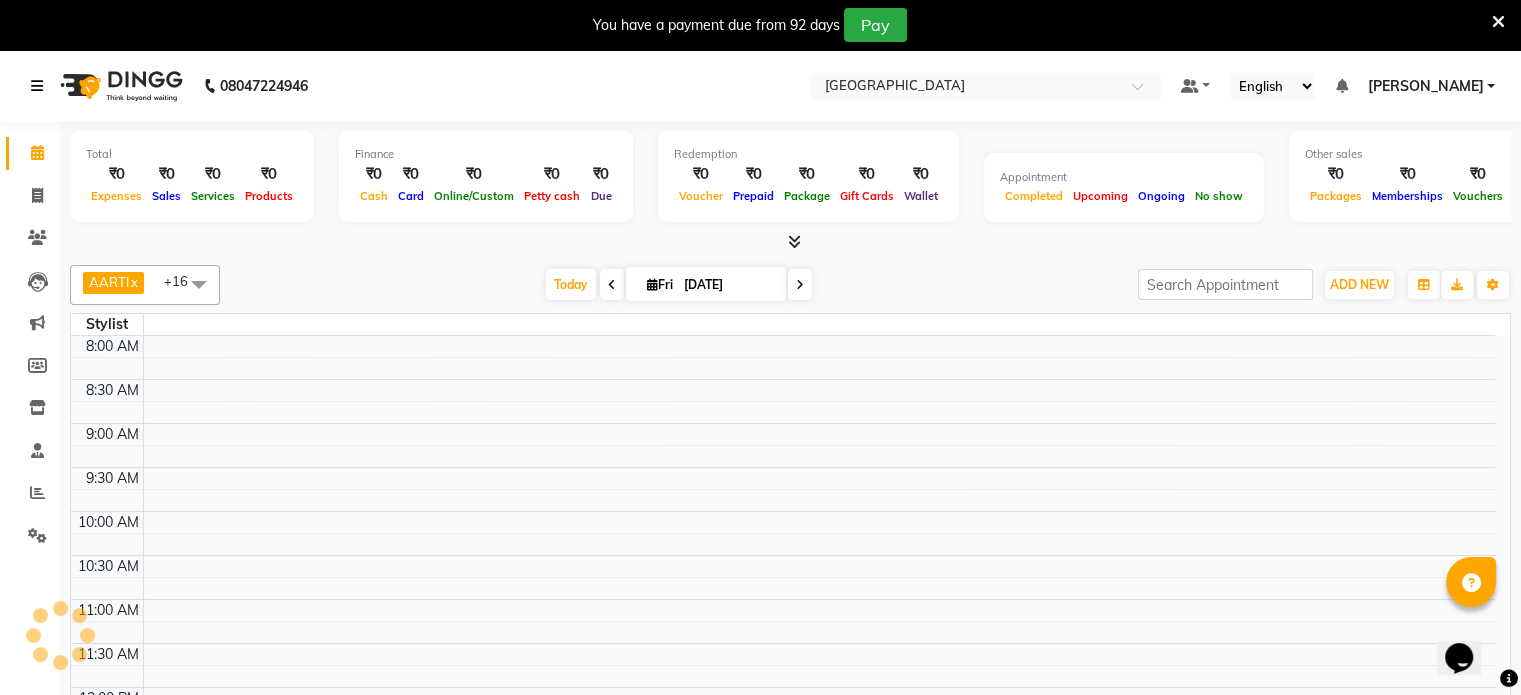 click at bounding box center [41, 86] 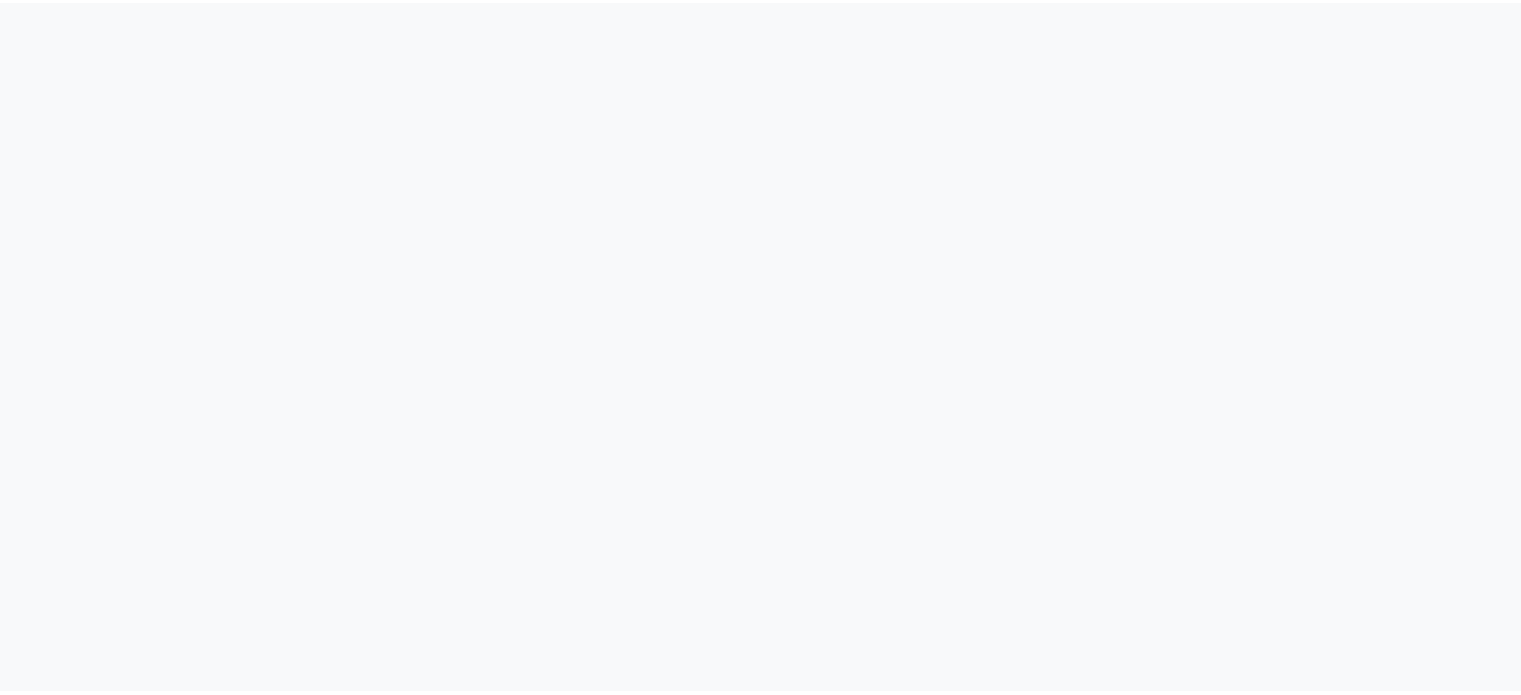 scroll, scrollTop: 0, scrollLeft: 0, axis: both 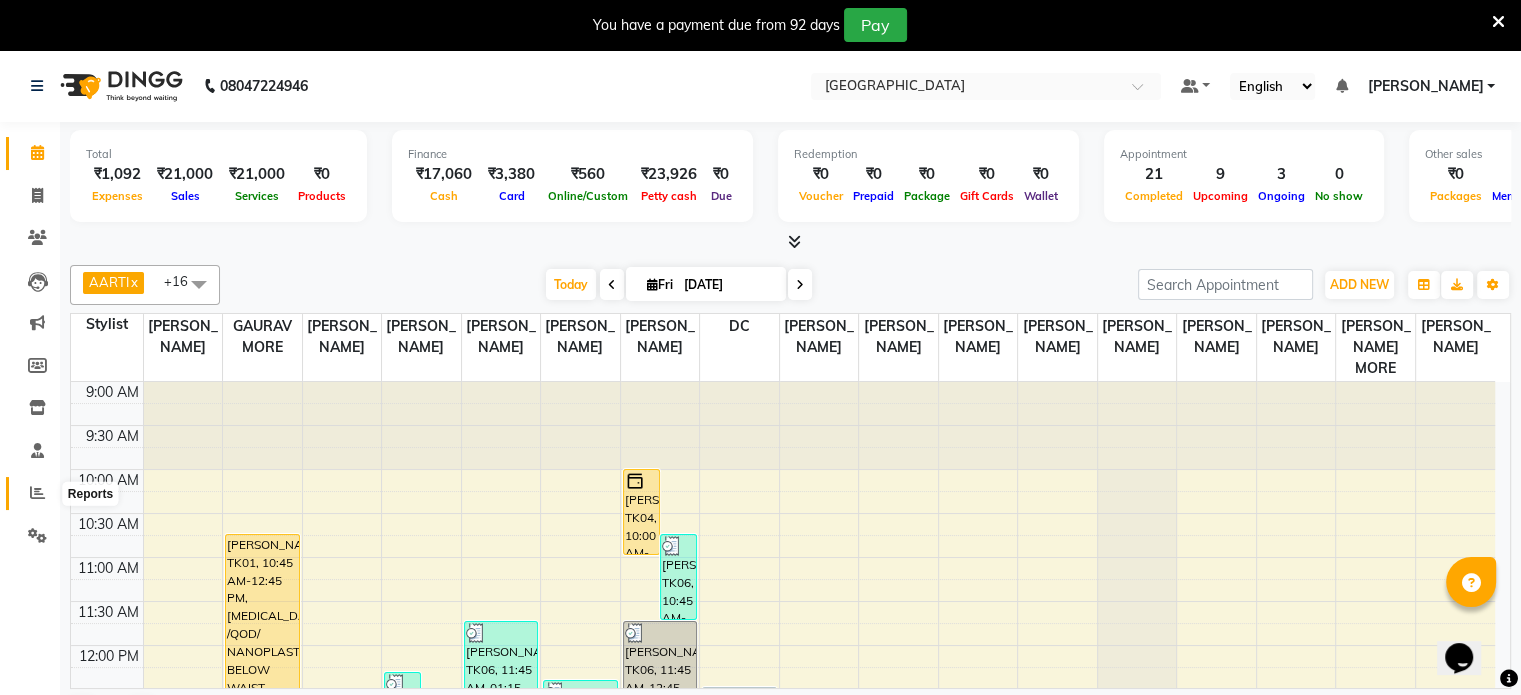 click 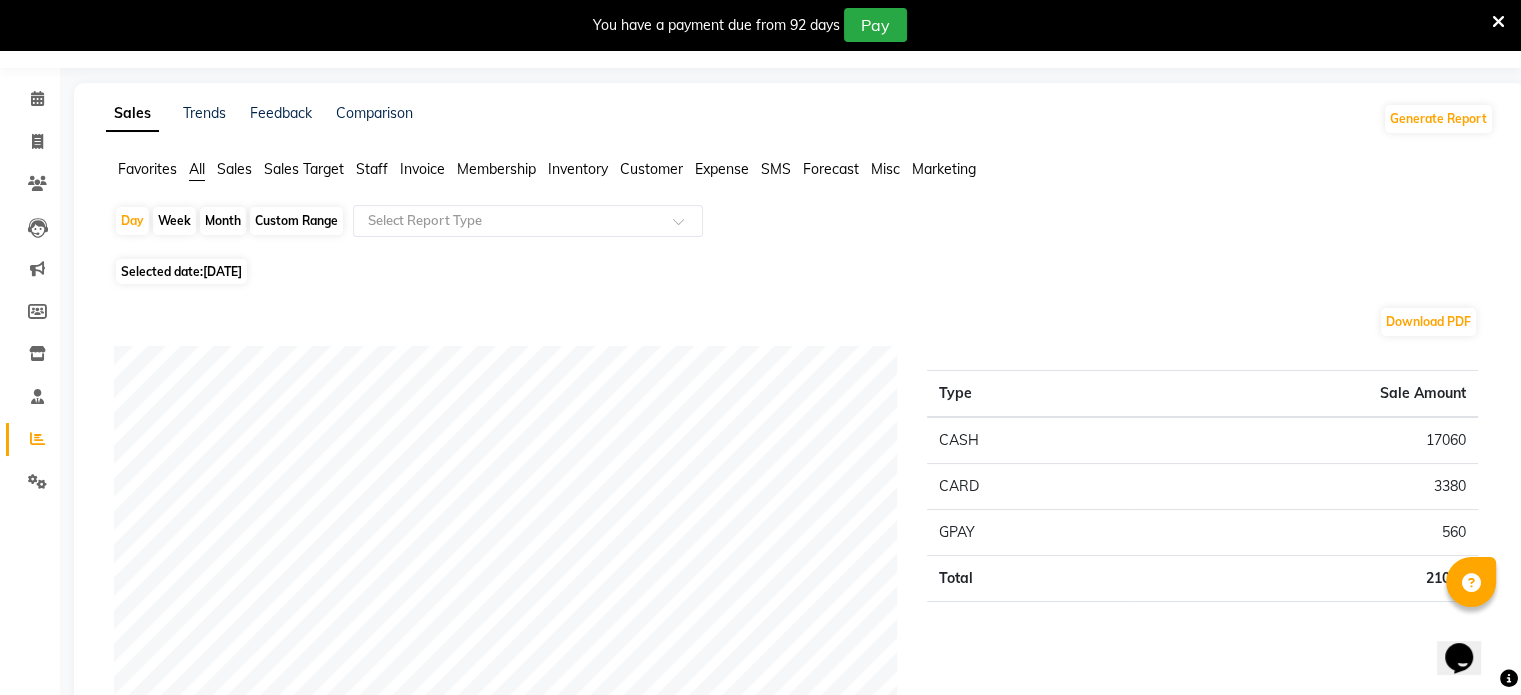 scroll, scrollTop: 100, scrollLeft: 0, axis: vertical 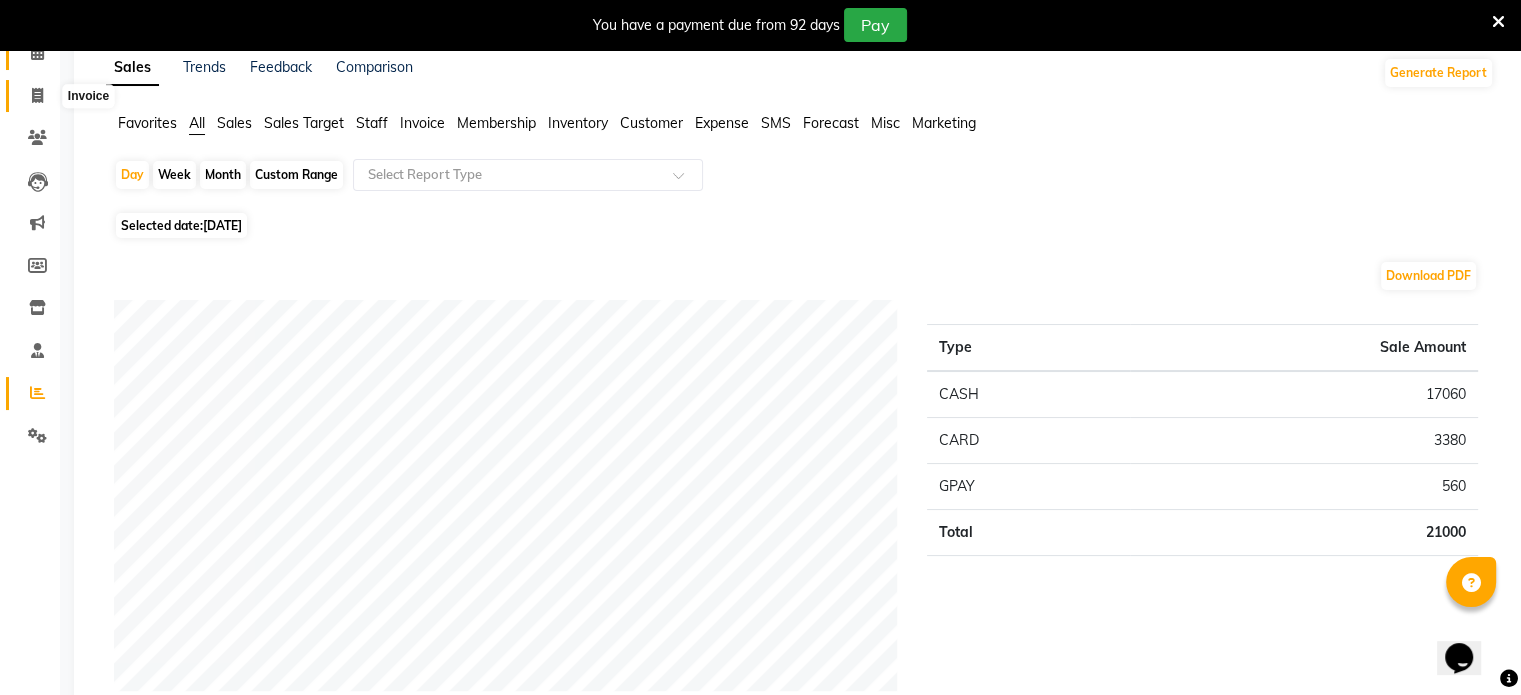 click 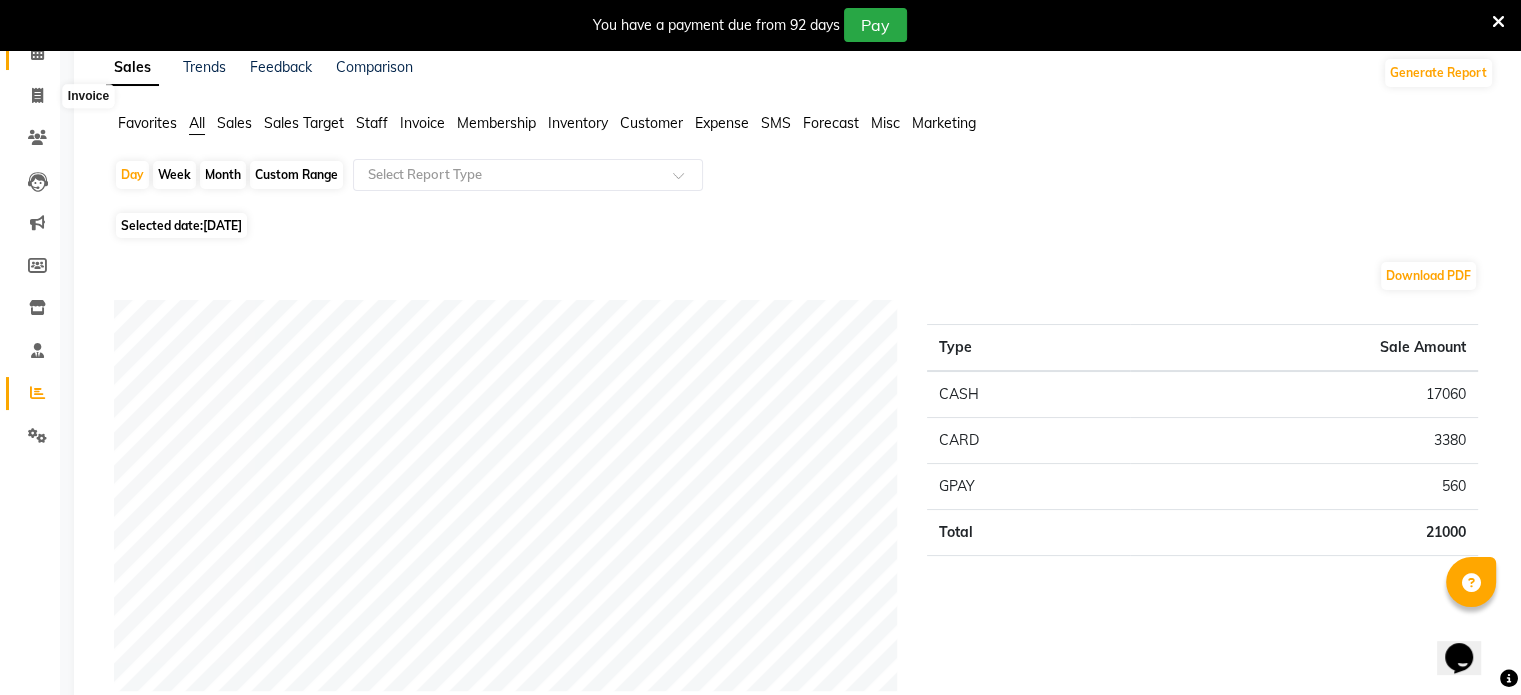 select on "service" 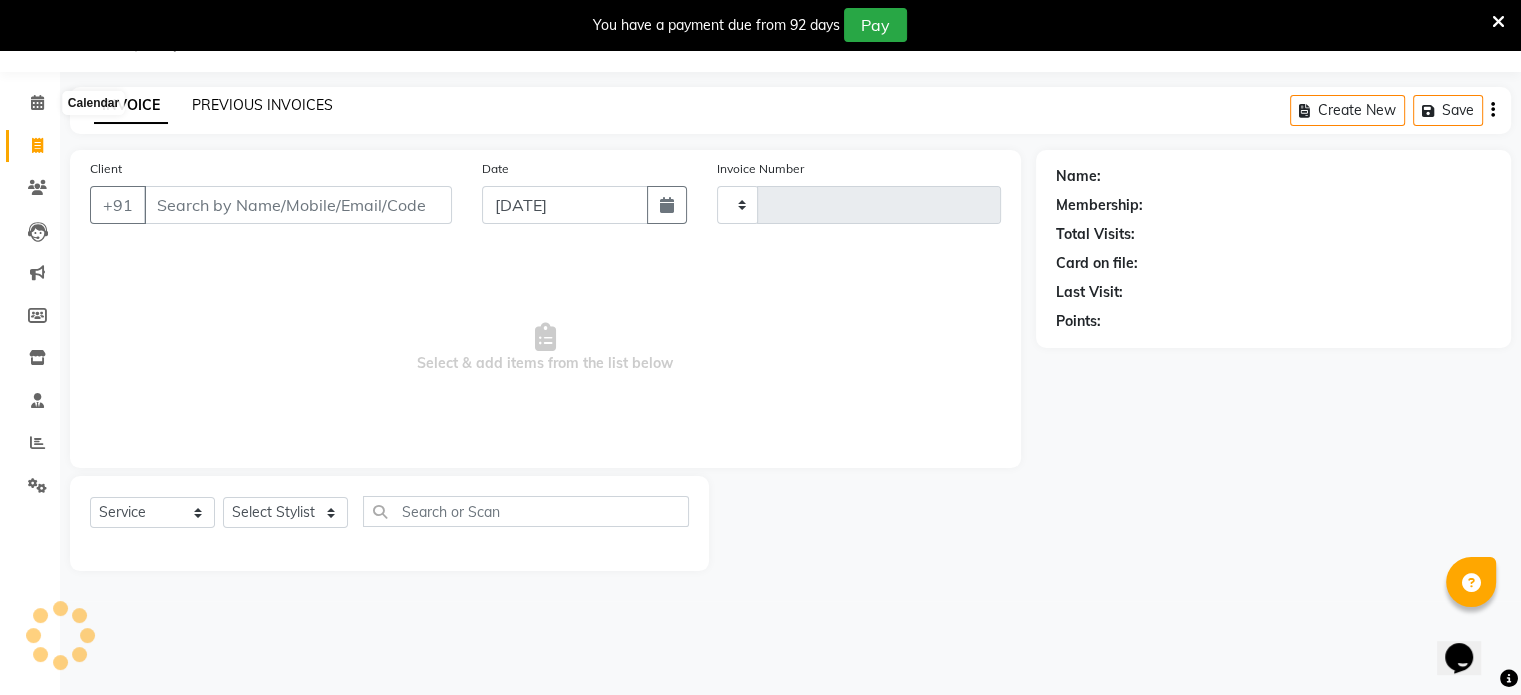 type on "1668" 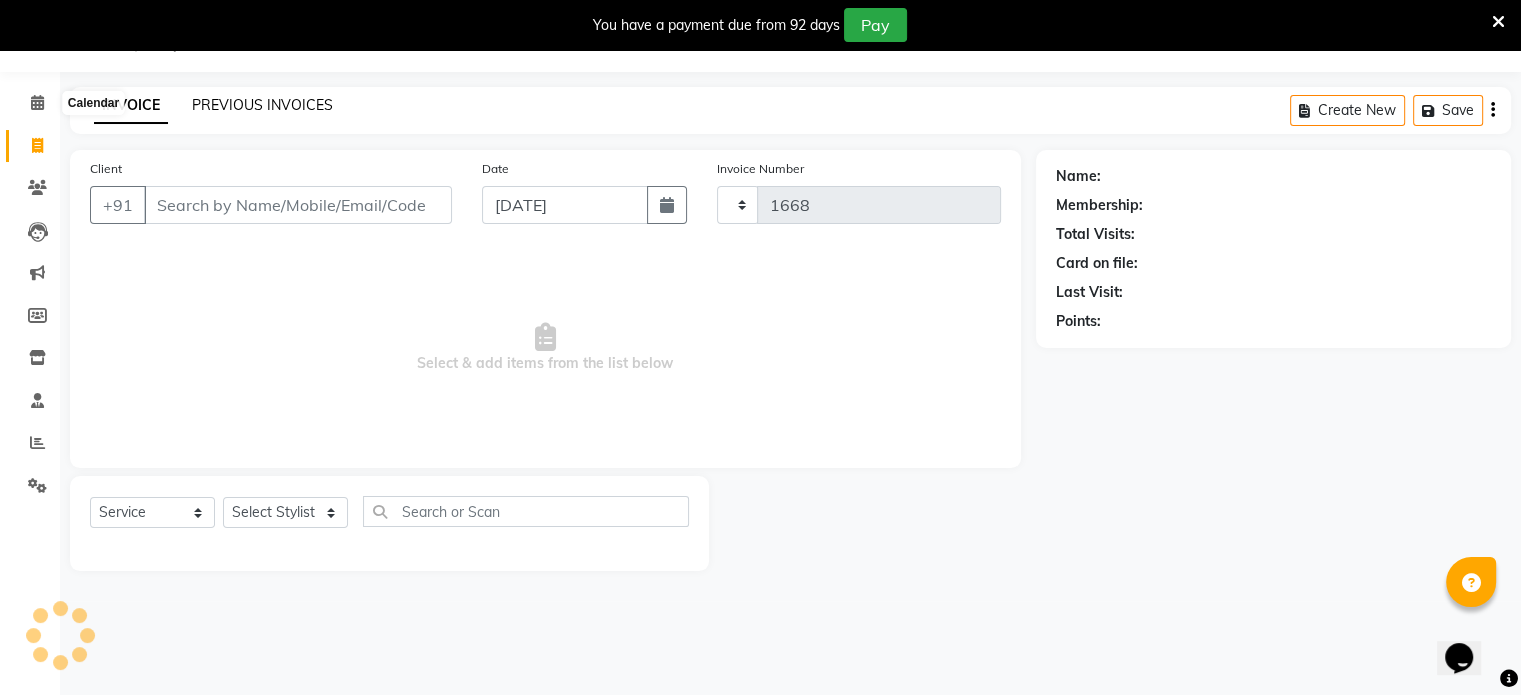 scroll, scrollTop: 50, scrollLeft: 0, axis: vertical 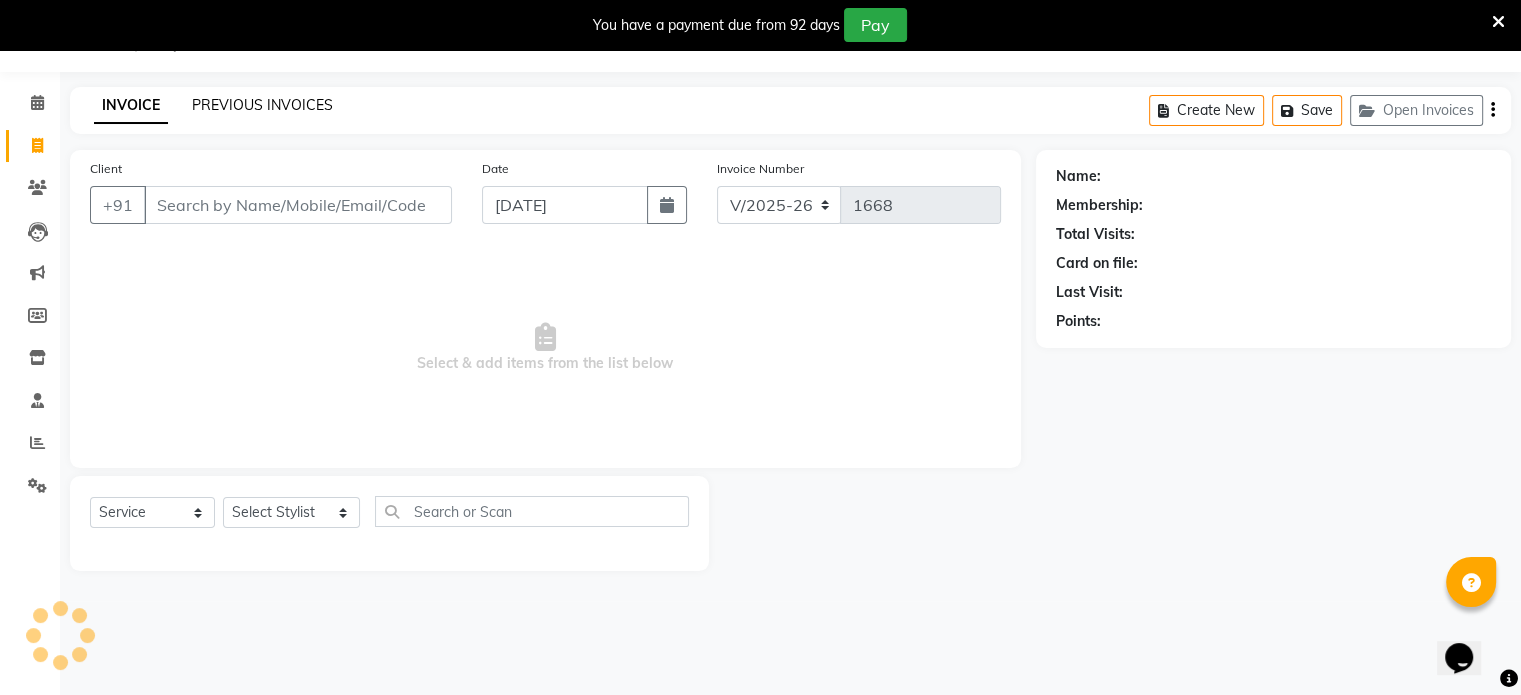 click on "PREVIOUS INVOICES" 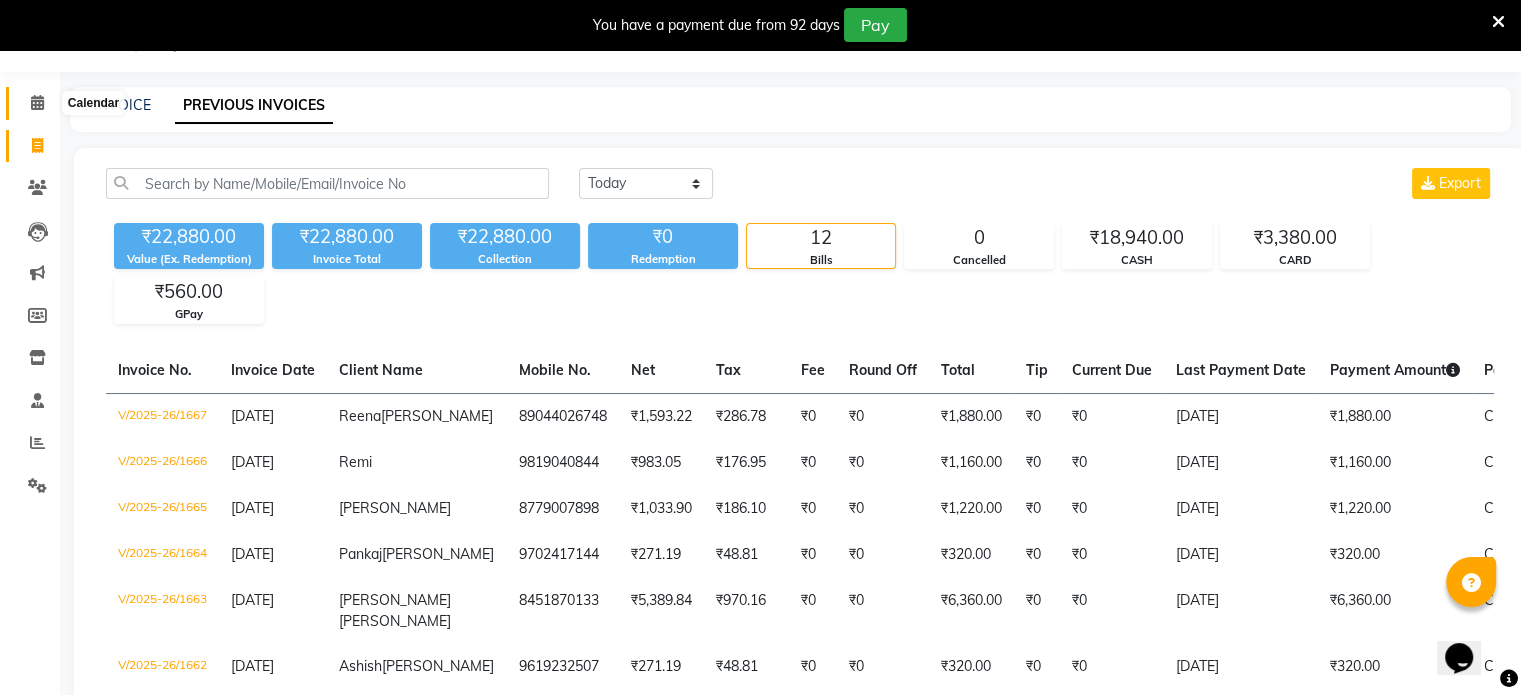 click 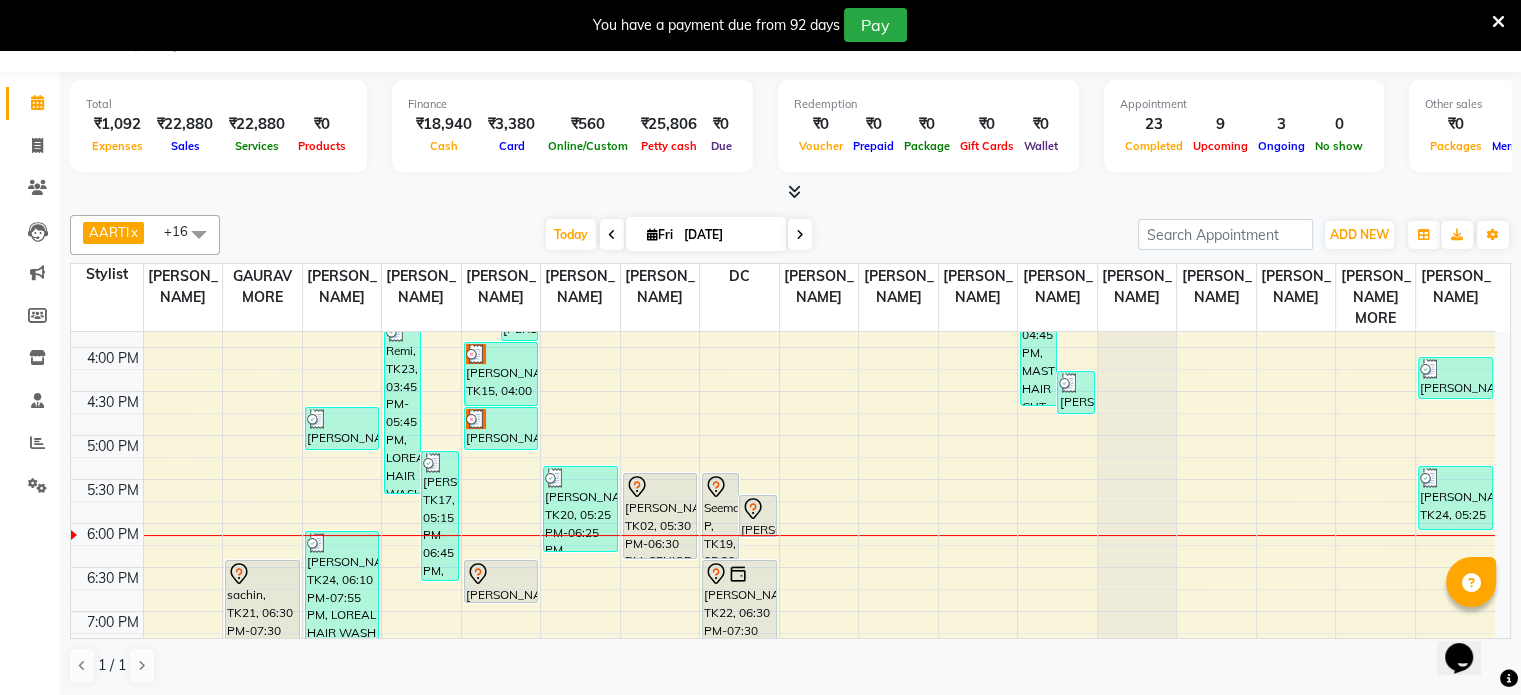 scroll, scrollTop: 800, scrollLeft: 0, axis: vertical 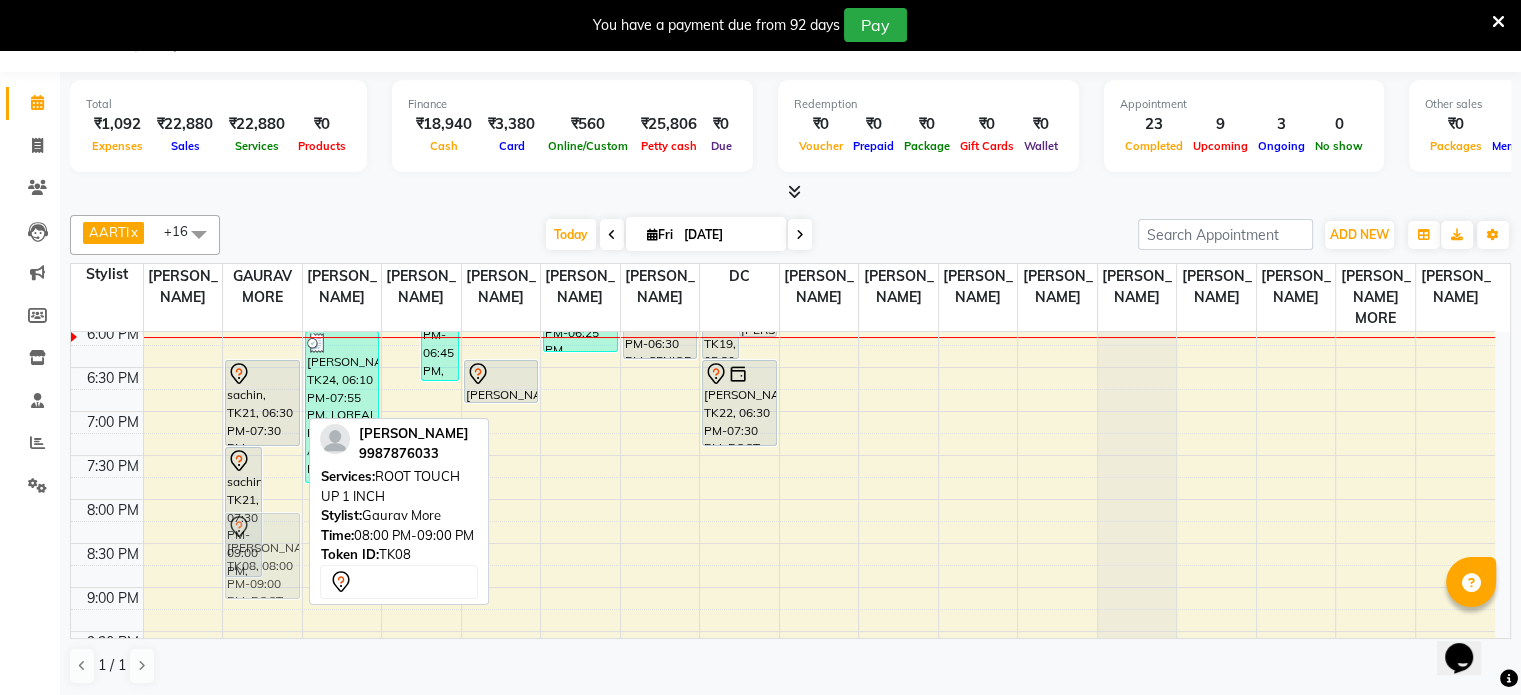 drag, startPoint x: 288, startPoint y: 527, endPoint x: 288, endPoint y: 552, distance: 25 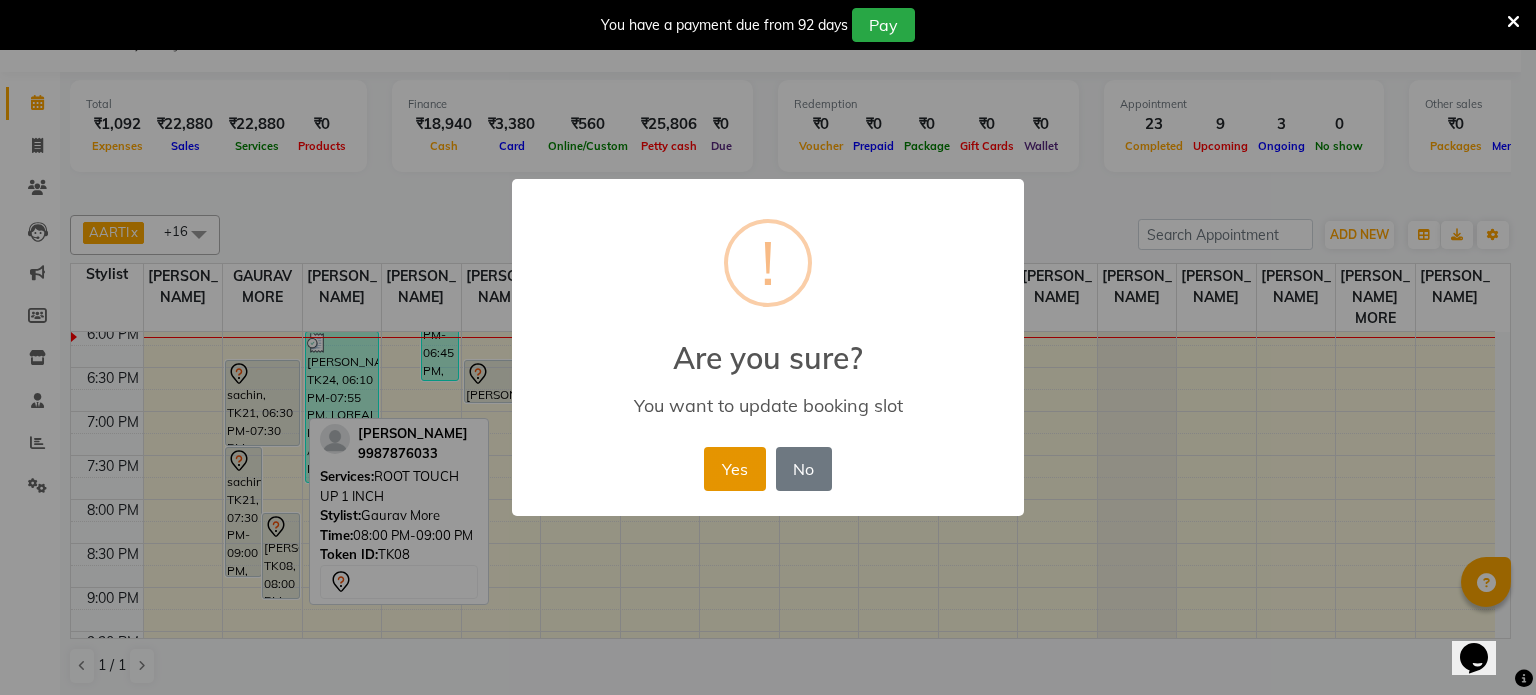click on "Yes" at bounding box center [734, 469] 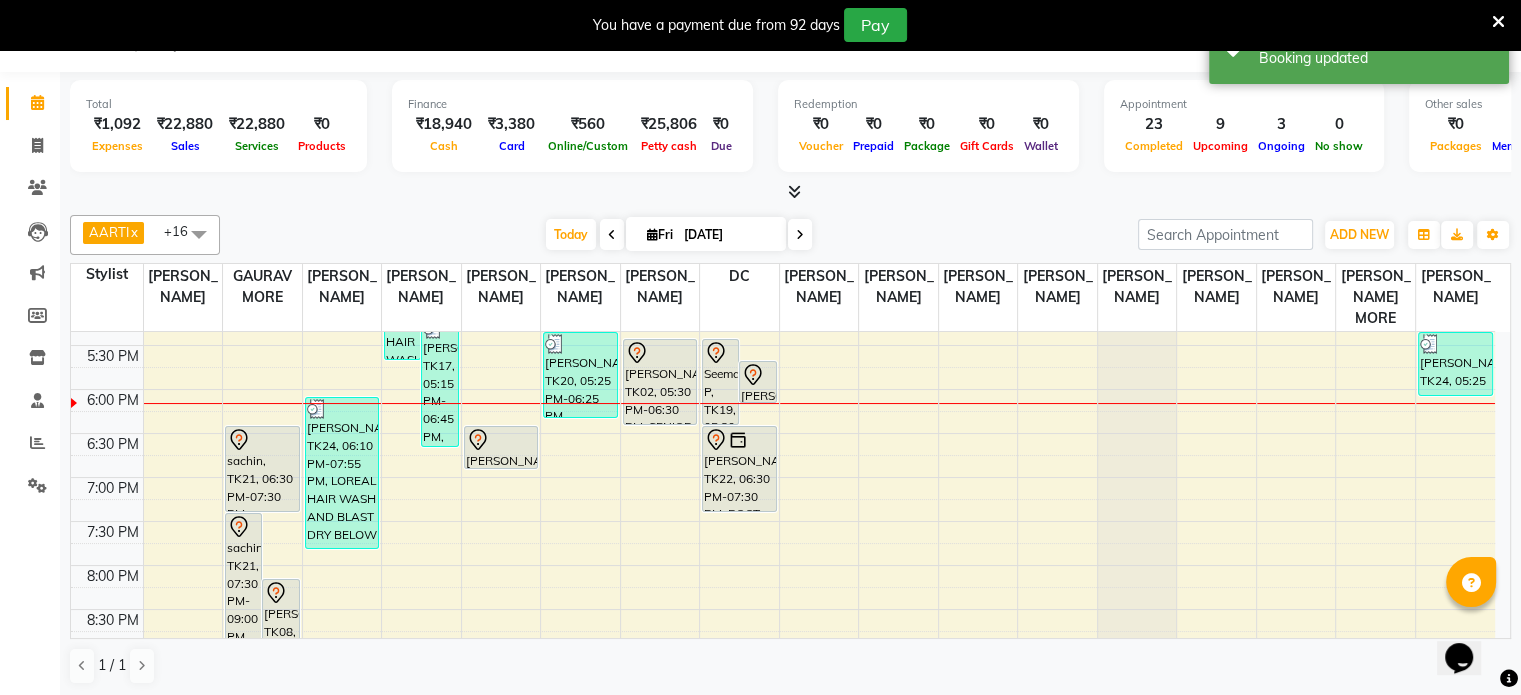scroll, scrollTop: 700, scrollLeft: 0, axis: vertical 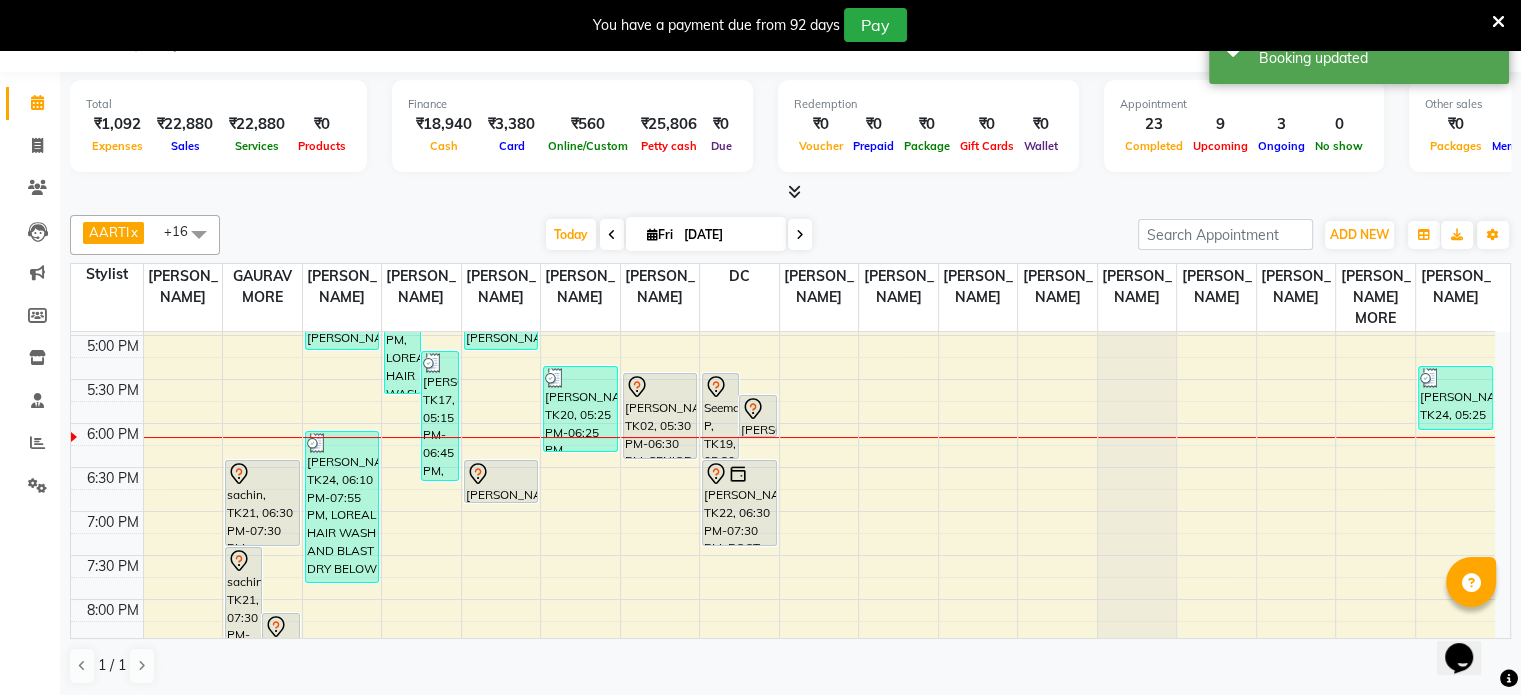 click on "9:00 AM 9:30 AM 10:00 AM 10:30 AM 11:00 AM 11:30 AM 12:00 PM 12:30 PM 1:00 PM 1:30 PM 2:00 PM 2:30 PM 3:00 PM 3:30 PM 4:00 PM 4:30 PM 5:00 PM 5:30 PM 6:00 PM 6:30 PM 7:00 PM 7:30 PM 8:00 PM 8:30 PM 9:00 PM 9:30 PM 10:00 PM 10:30 PM             sachin, TK21, 07:30 PM-09:00 PM, GLOBAL COLOUR{MEN} [ INOA / MAJIREL]             Sahika Shaikh, TK08, 08:15 PM-09:15 PM, ROOT TOUCH UP 1 INCH      vidhi jindal, TK01, 10:45 AM-12:45 PM, BOTOX /QOD/ NANOPLASTIA BELOW WAIST              sachin, TK21, 06:30 PM-07:30 PM, CREATIVE HAIR CUT {MEN}     Natasha Rajdev, TK17, 04:45 PM-05:15 PM,  SHAVING     Reena Kumavat, TK24, 06:10 PM-07:55 PM, LOREAL HAIR WASH AND BLAST DRY BELOW SHOULDER,IRONING BELOW SHOULDER      Brinda singh, TK07, 12:20 PM-12:50 PM, KIDS BOY HAIR CUT {BELOW 8 YEARS}     Natasha Rajdev, TK09, 12:45 PM-02:15 PM, GLOBAL COLOUR UPTO WAIST      Remi, TK23, 03:45 PM-05:45 PM, LOREAL HAIR WASH AND BLAST DRY UPTO WAIST,SENIOR STYLIST FEMALE HAIR CUT" at bounding box center (783, 247) 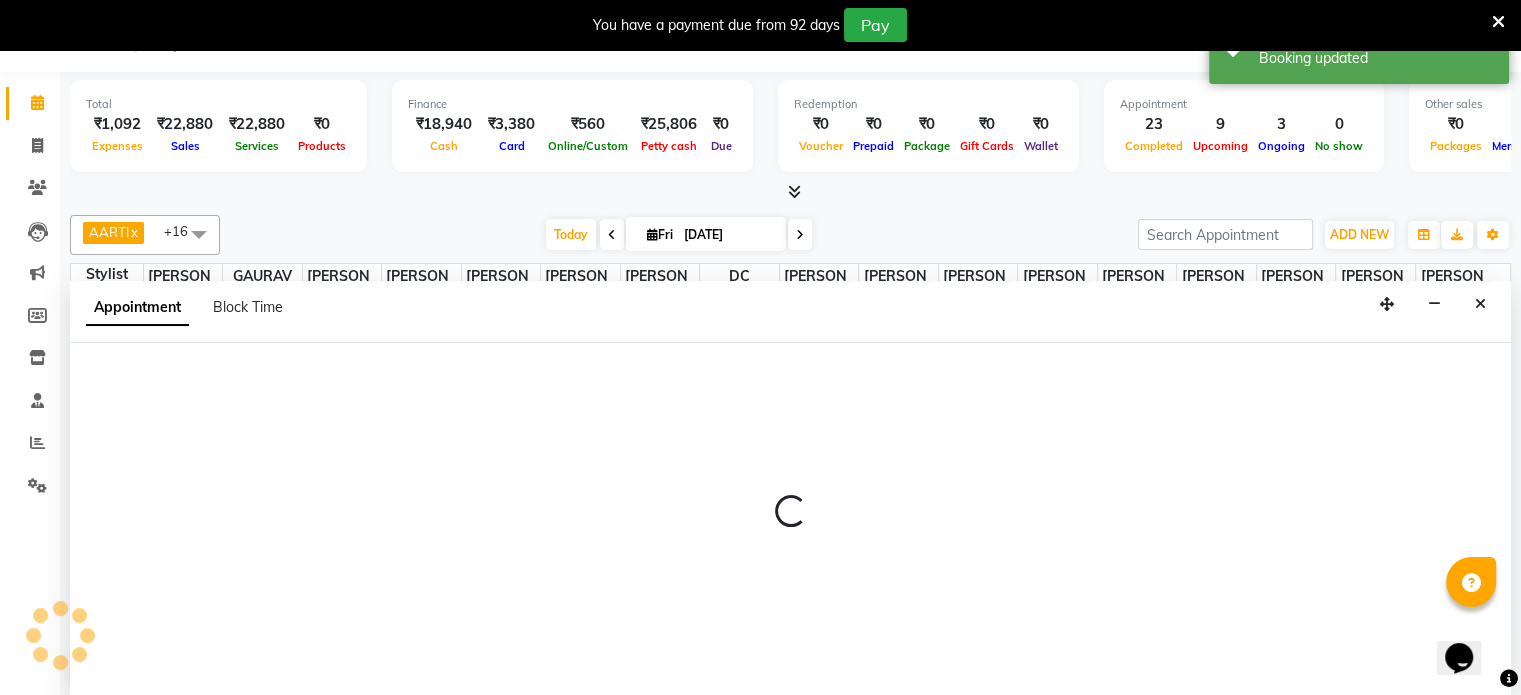 scroll, scrollTop: 51, scrollLeft: 0, axis: vertical 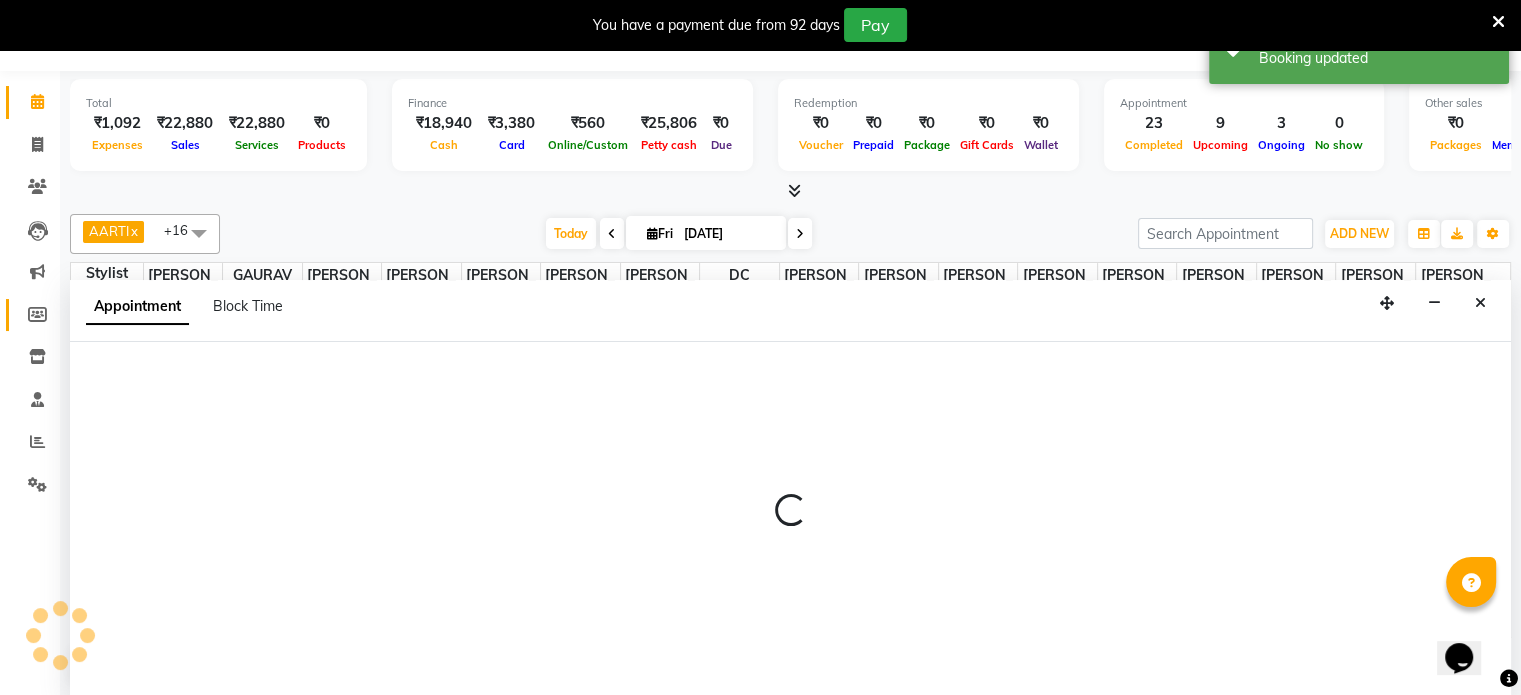 select on "77214" 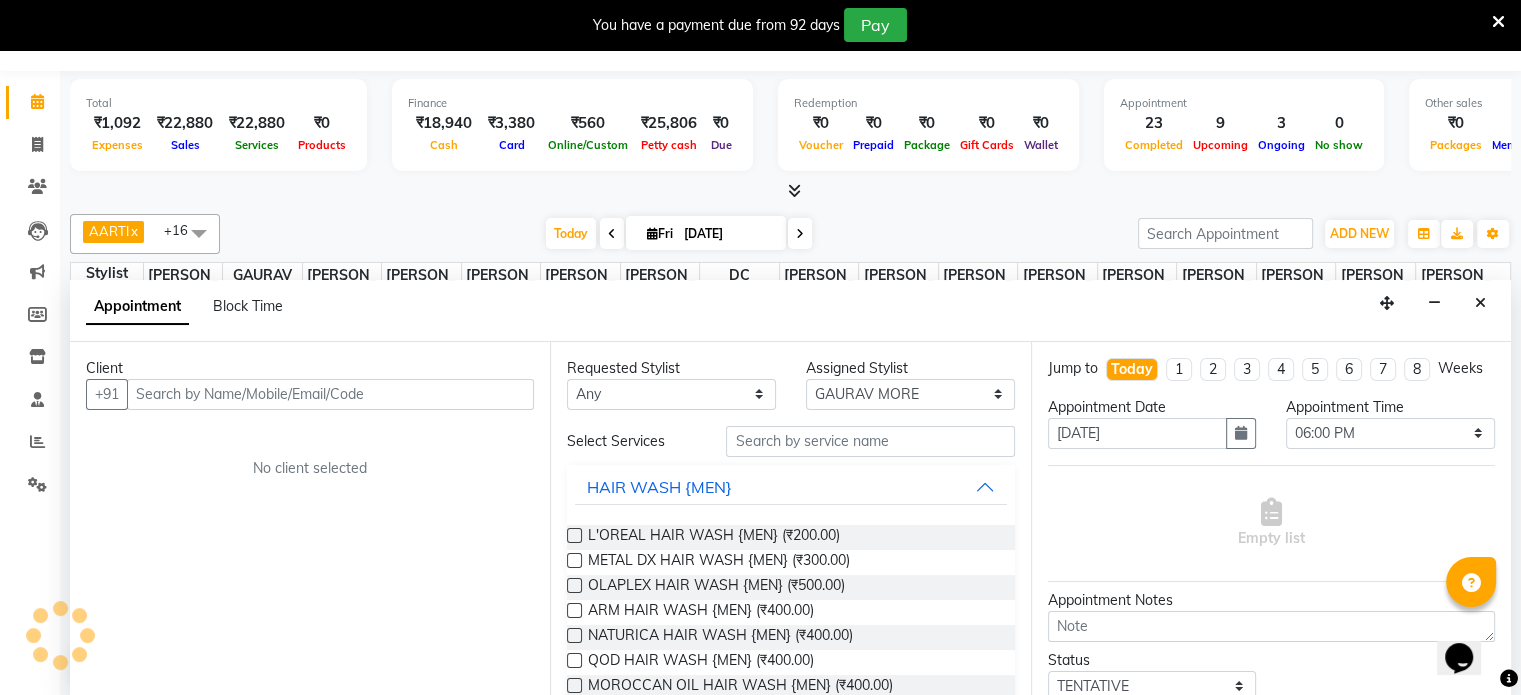 click at bounding box center [330, 394] 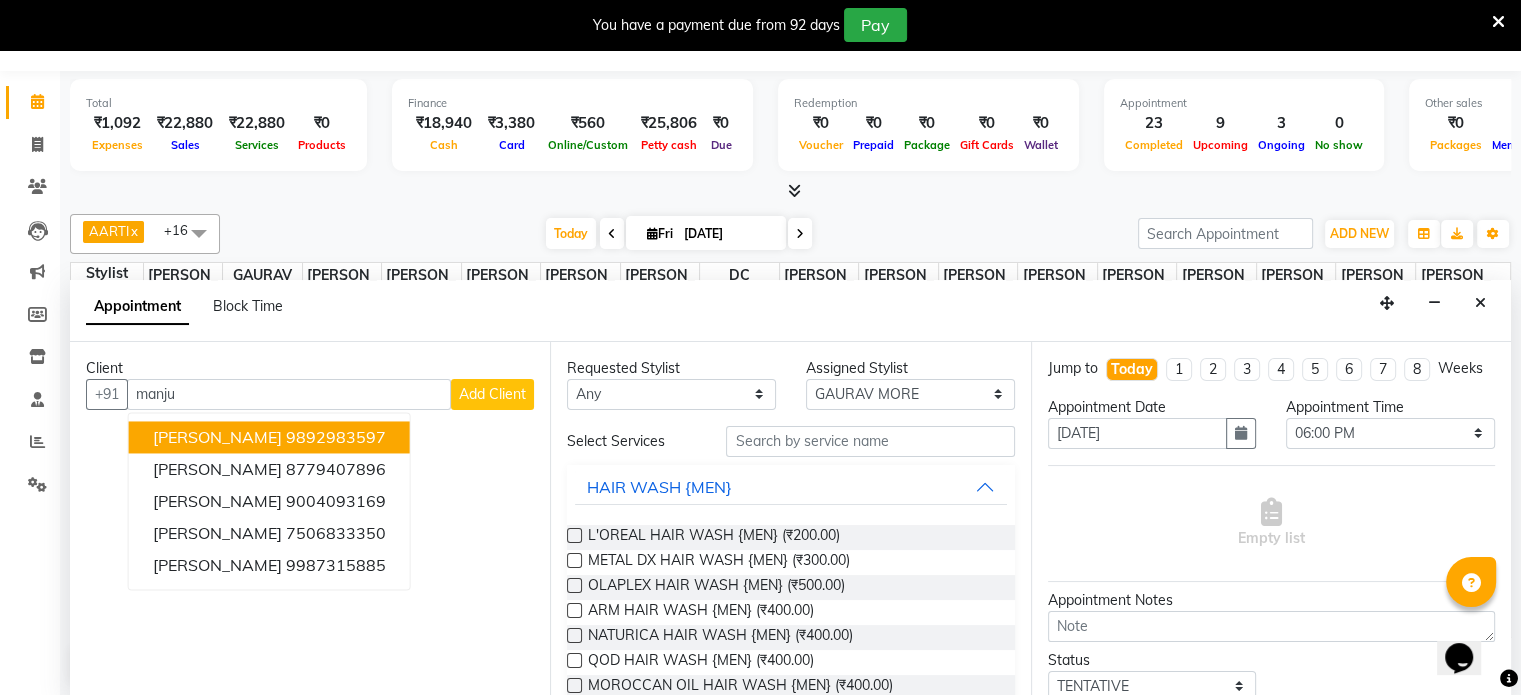 click on "9892983597" at bounding box center (336, 437) 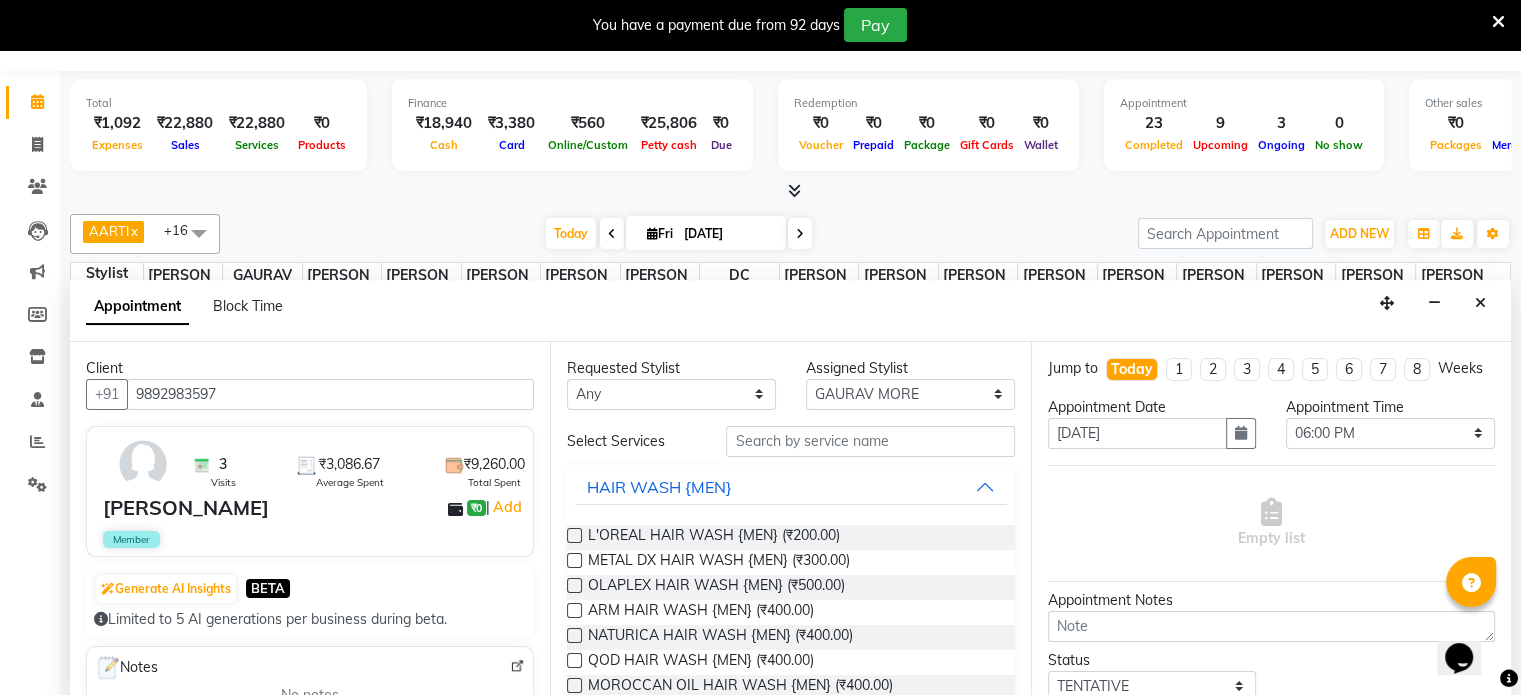 type on "9892983597" 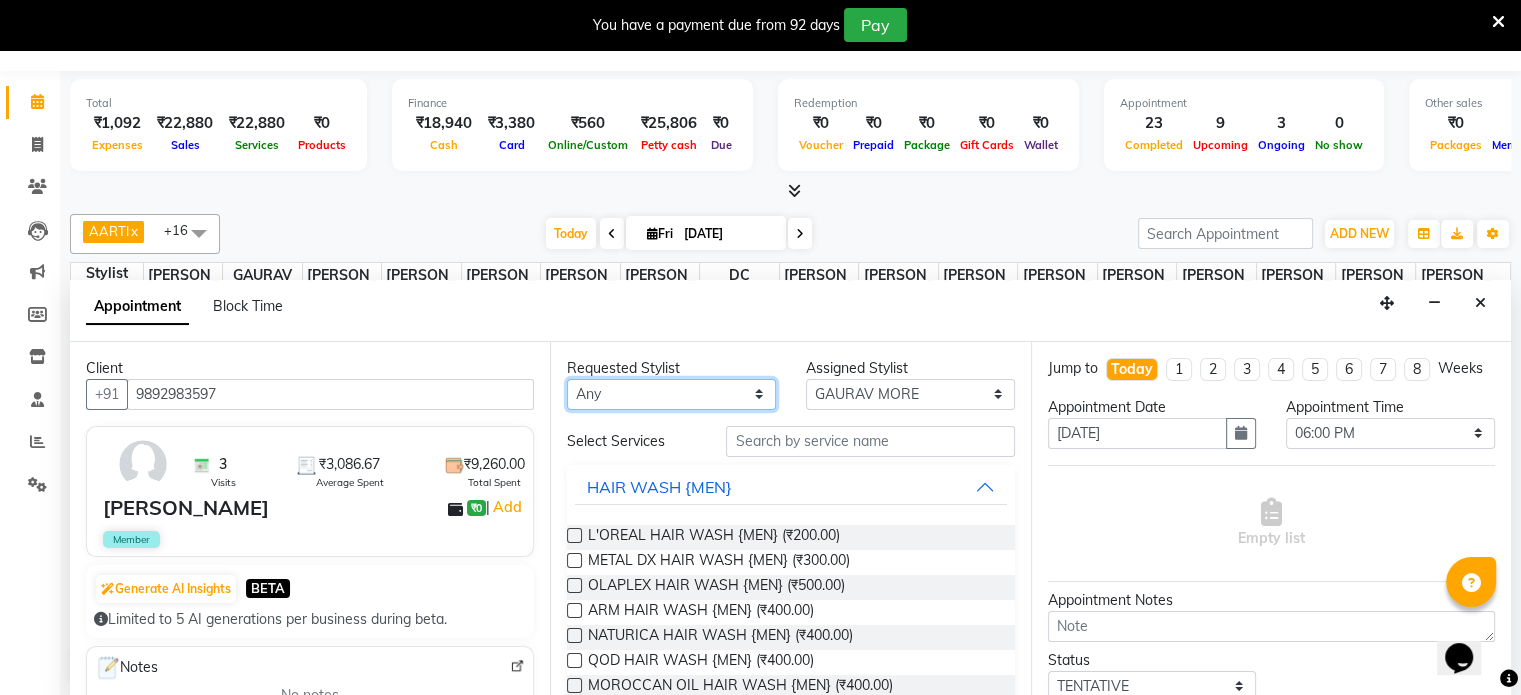click on "Any AAKASH MADHIWAL NAT AARTI SURI ABDUL KALAM AKSHATA SAWLE ANITA JHADAV APEKSHA MORE  ATUL RATHOD BHAGYASHREE HUNDARE DC DEEPIKA SHETTY DILSHAD ALI FAIZAN AHMED Farhan Shaikh  FEROZ SHAIKH Ganga Kunwar GAURAV MORE JATIN MANE KAJAL RAJ KULDEEP SINGH LAVINA FERNANDES MADHURI PARWATHIA Mona NIKITA MOHITE NOOR PRATIKSHA SAWANTH PRAVEEN SHAIKH PREETI SHETTY REEMA GHOSH RUPALI SABA SHAIKH SALMAN SHAIKH SANAYA AGARWAL Sangeeta Waghela SHANU ANSARI Taufique Khan VIGNESH BHANDARY VIKRAM NARAYAN BAGDI" at bounding box center (671, 394) 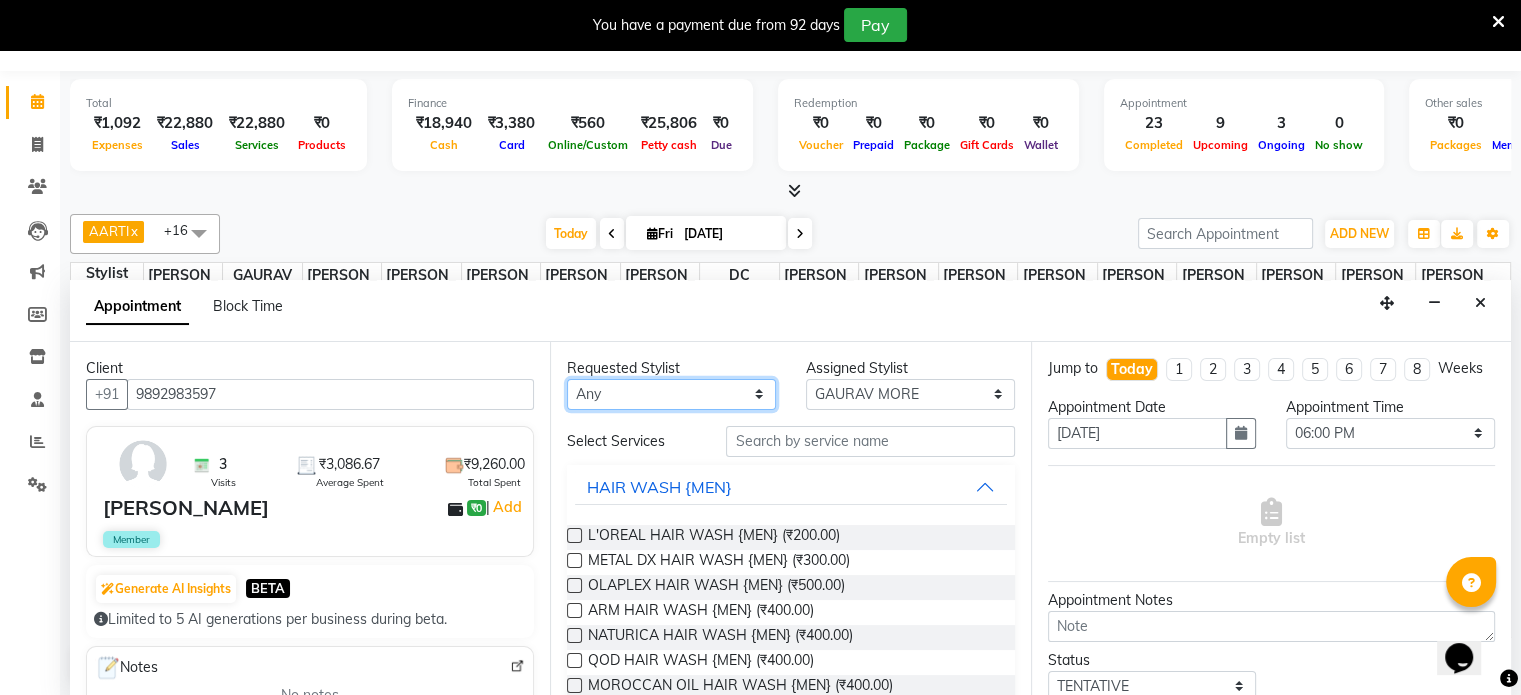 select on "77214" 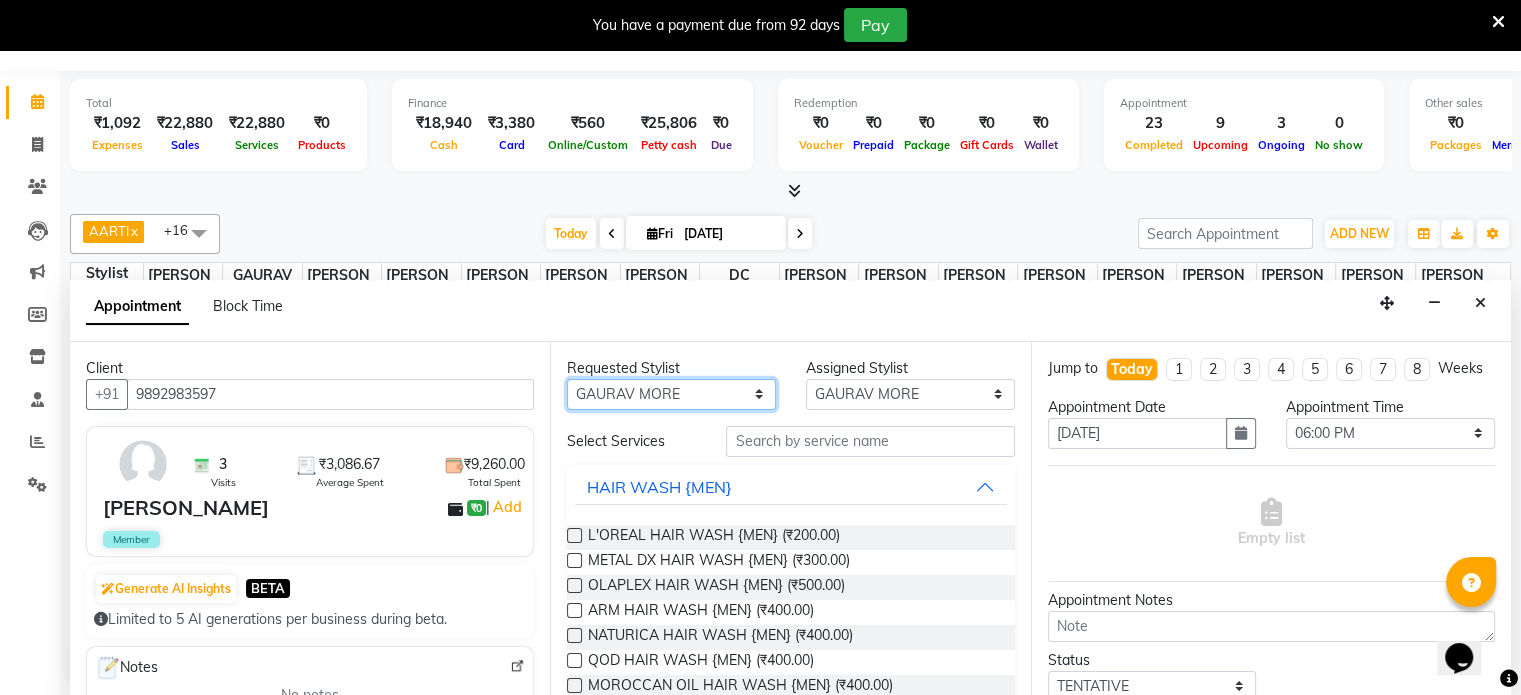 click on "Any AAKASH MADHIWAL NAT AARTI SURI ABDUL KALAM AKSHATA SAWLE ANITA JHADAV APEKSHA MORE  ATUL RATHOD BHAGYASHREE HUNDARE DC DEEPIKA SHETTY DILSHAD ALI FAIZAN AHMED Farhan Shaikh  FEROZ SHAIKH Ganga Kunwar GAURAV MORE JATIN MANE KAJAL RAJ KULDEEP SINGH LAVINA FERNANDES MADHURI PARWATHIA Mona NIKITA MOHITE NOOR PRATIKSHA SAWANTH PRAVEEN SHAIKH PREETI SHETTY REEMA GHOSH RUPALI SABA SHAIKH SALMAN SHAIKH SANAYA AGARWAL Sangeeta Waghela SHANU ANSARI Taufique Khan VIGNESH BHANDARY VIKRAM NARAYAN BAGDI" at bounding box center (671, 394) 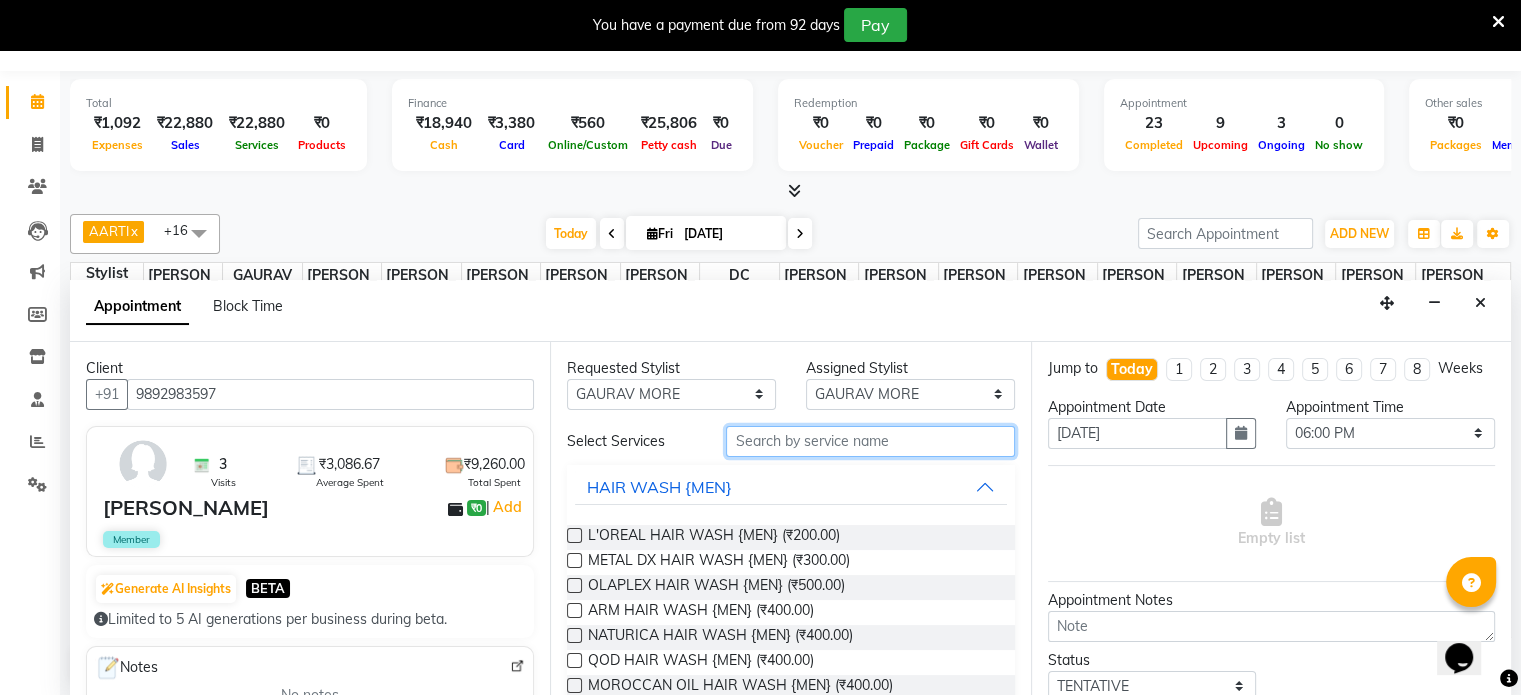 click at bounding box center [870, 441] 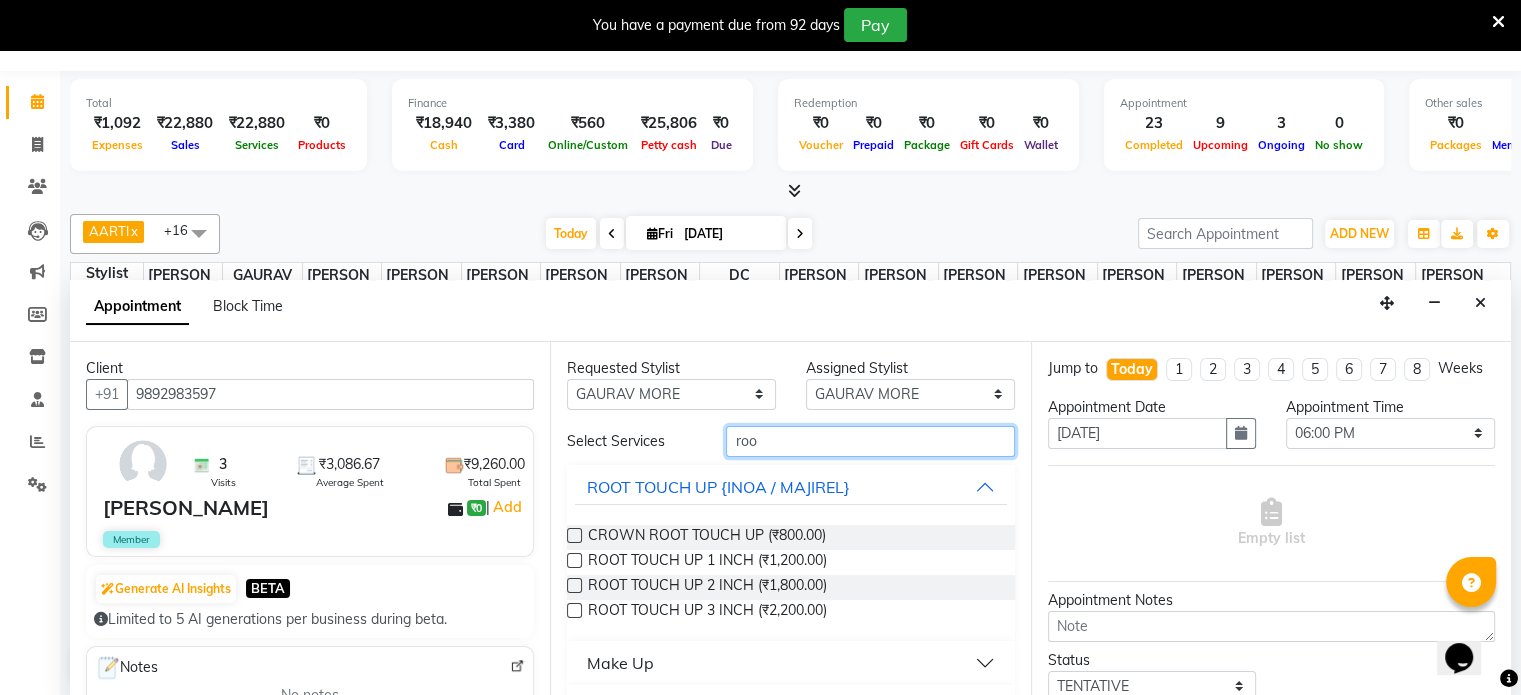 type on "roo" 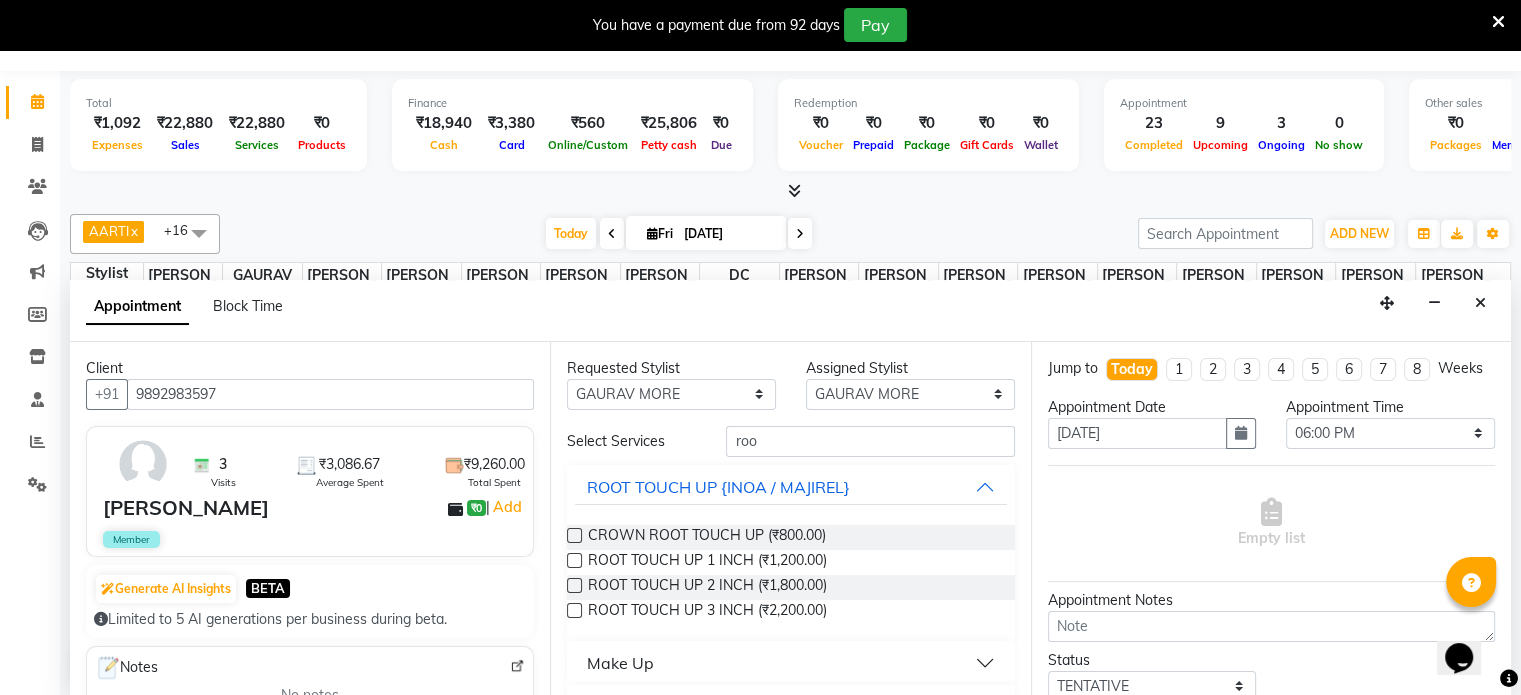 click at bounding box center (574, 560) 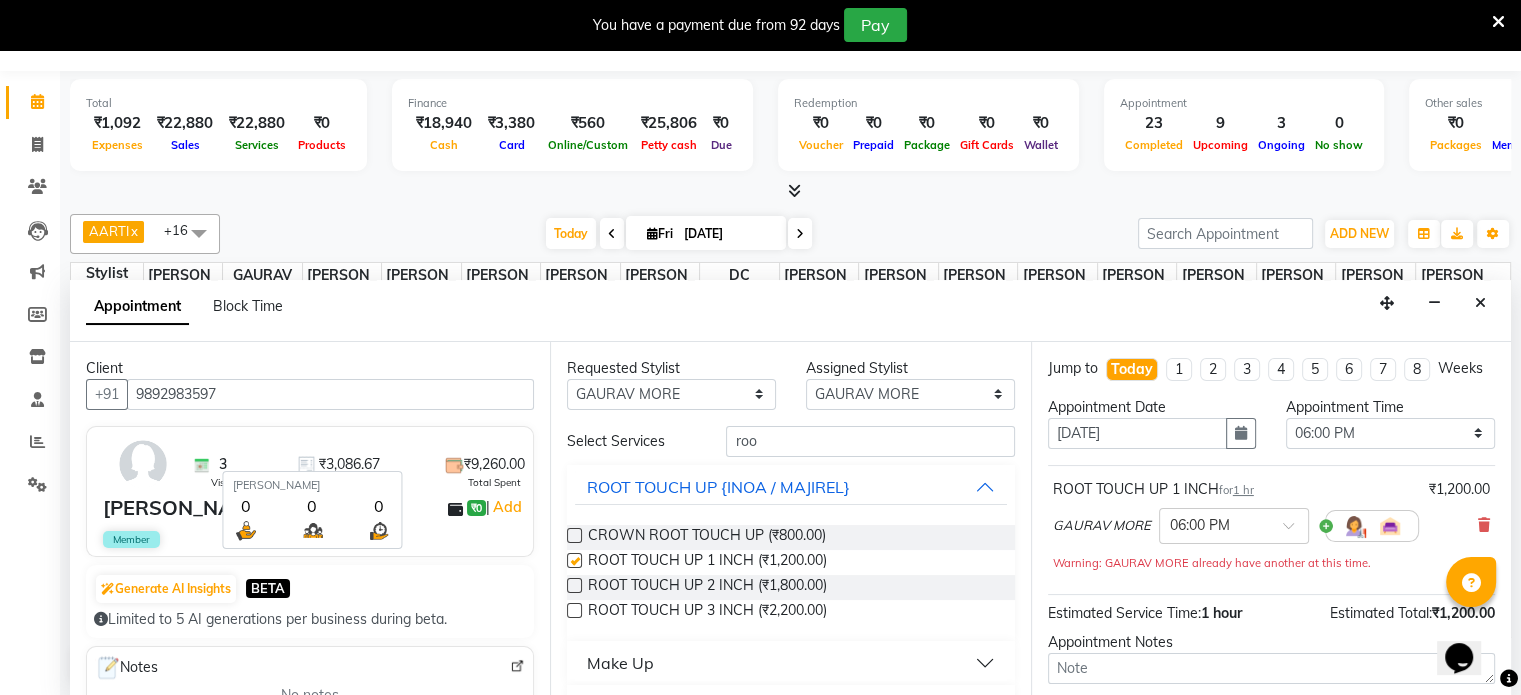 checkbox on "false" 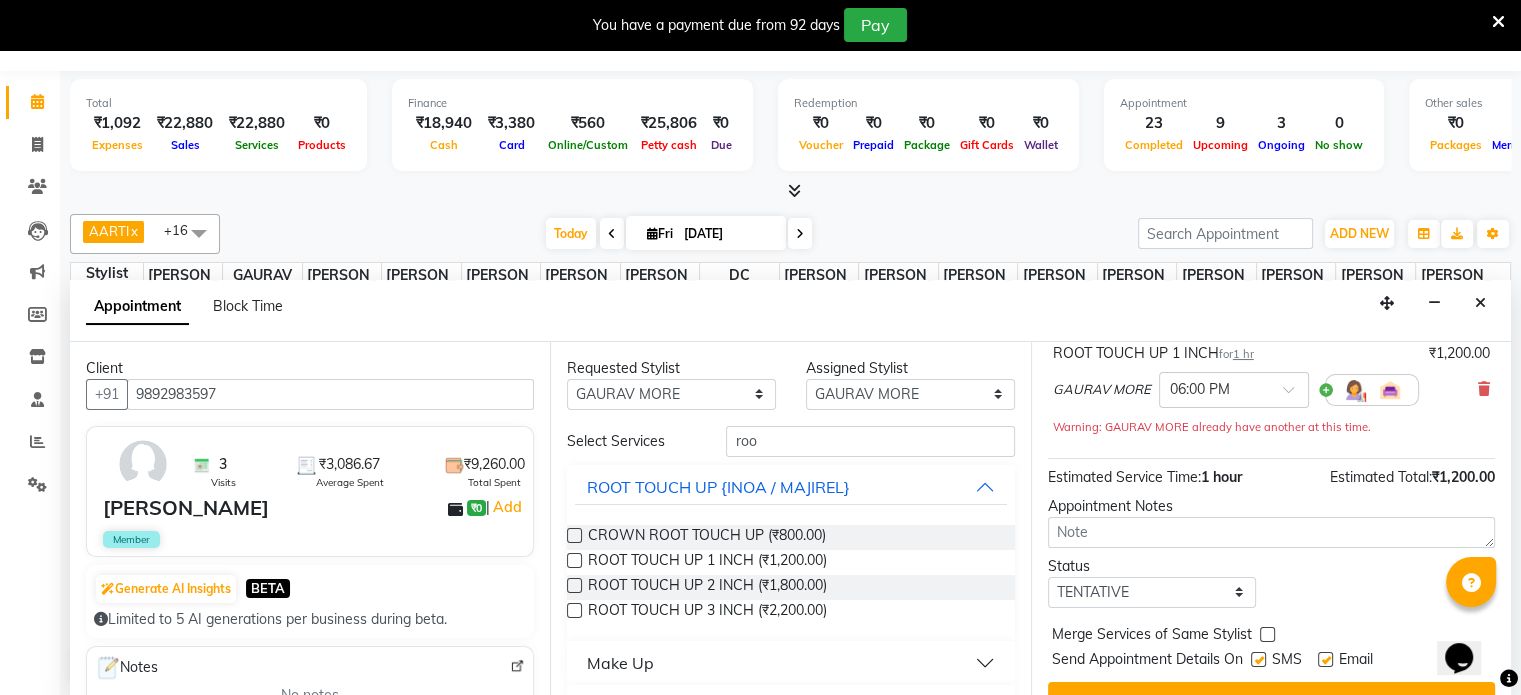 scroll, scrollTop: 191, scrollLeft: 0, axis: vertical 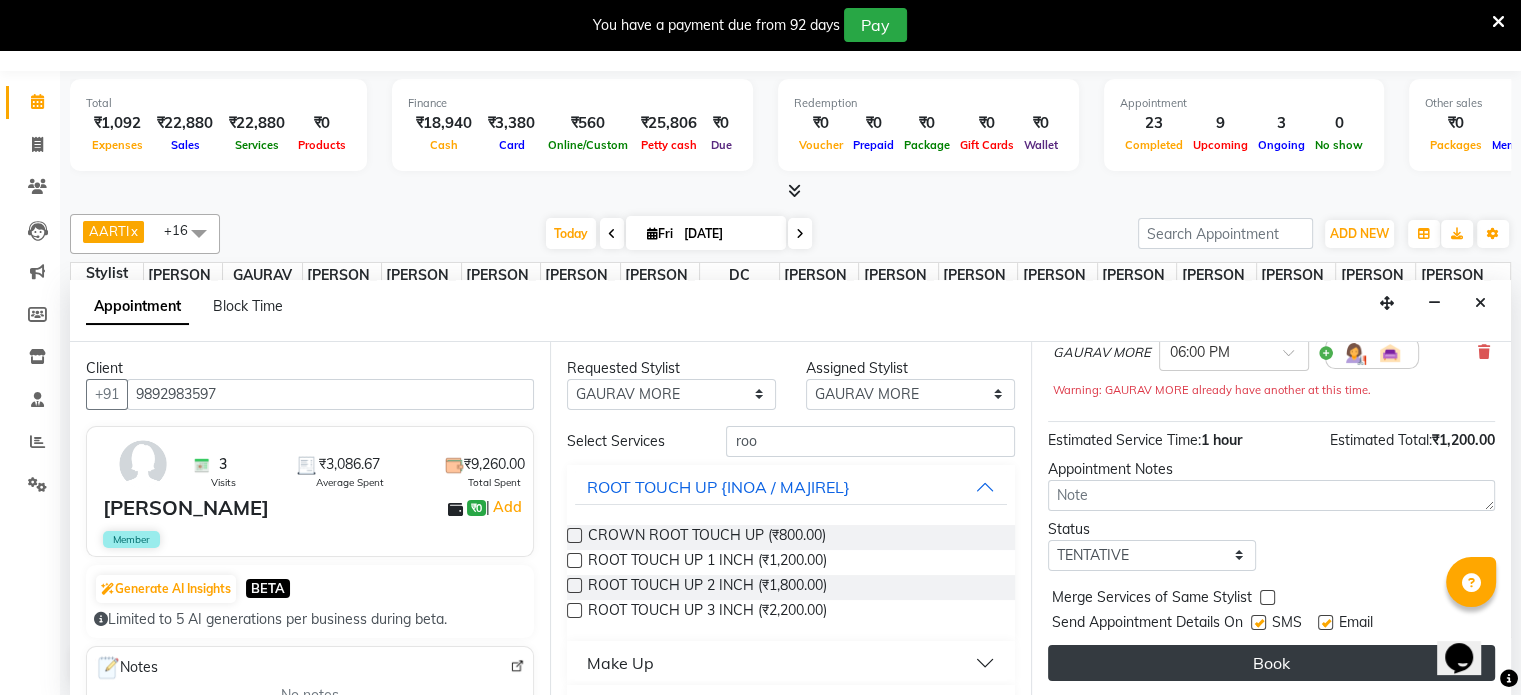 click on "Book" at bounding box center [1271, 663] 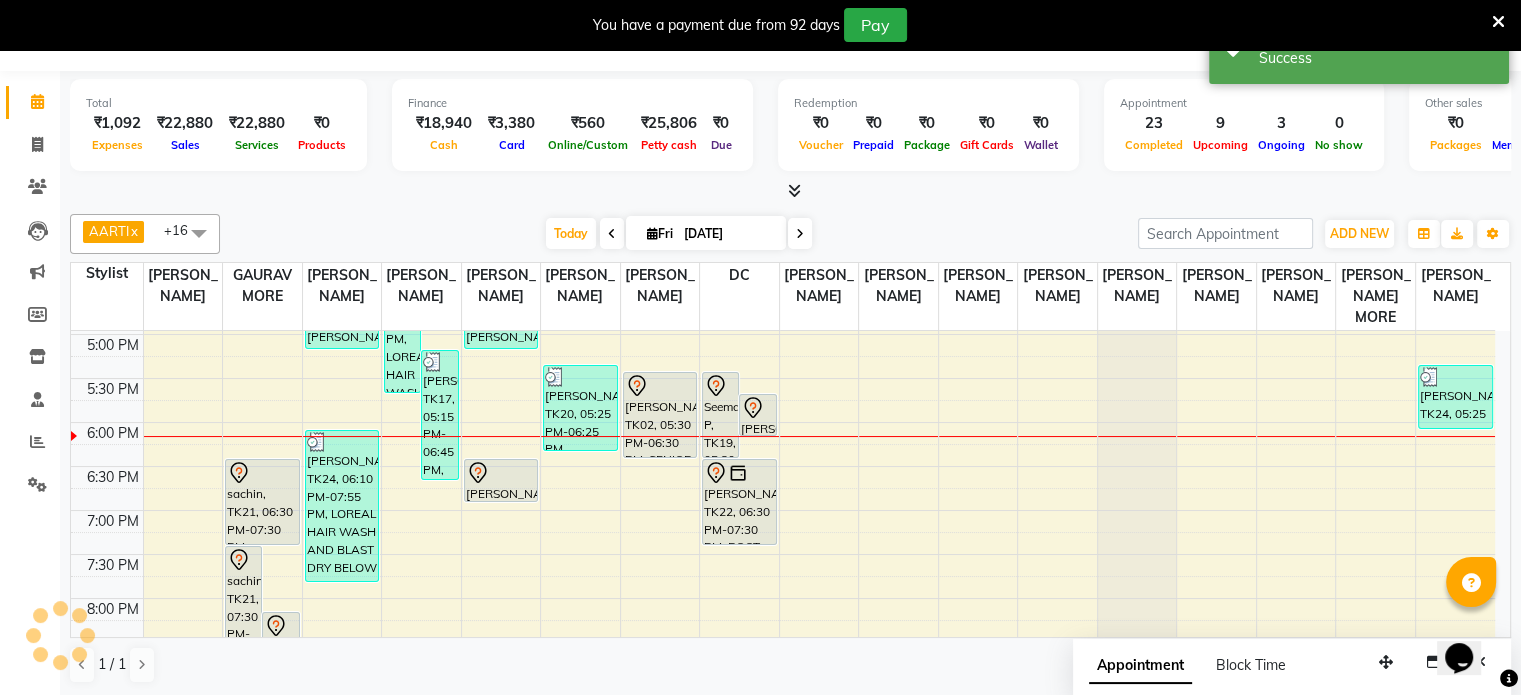 scroll, scrollTop: 0, scrollLeft: 0, axis: both 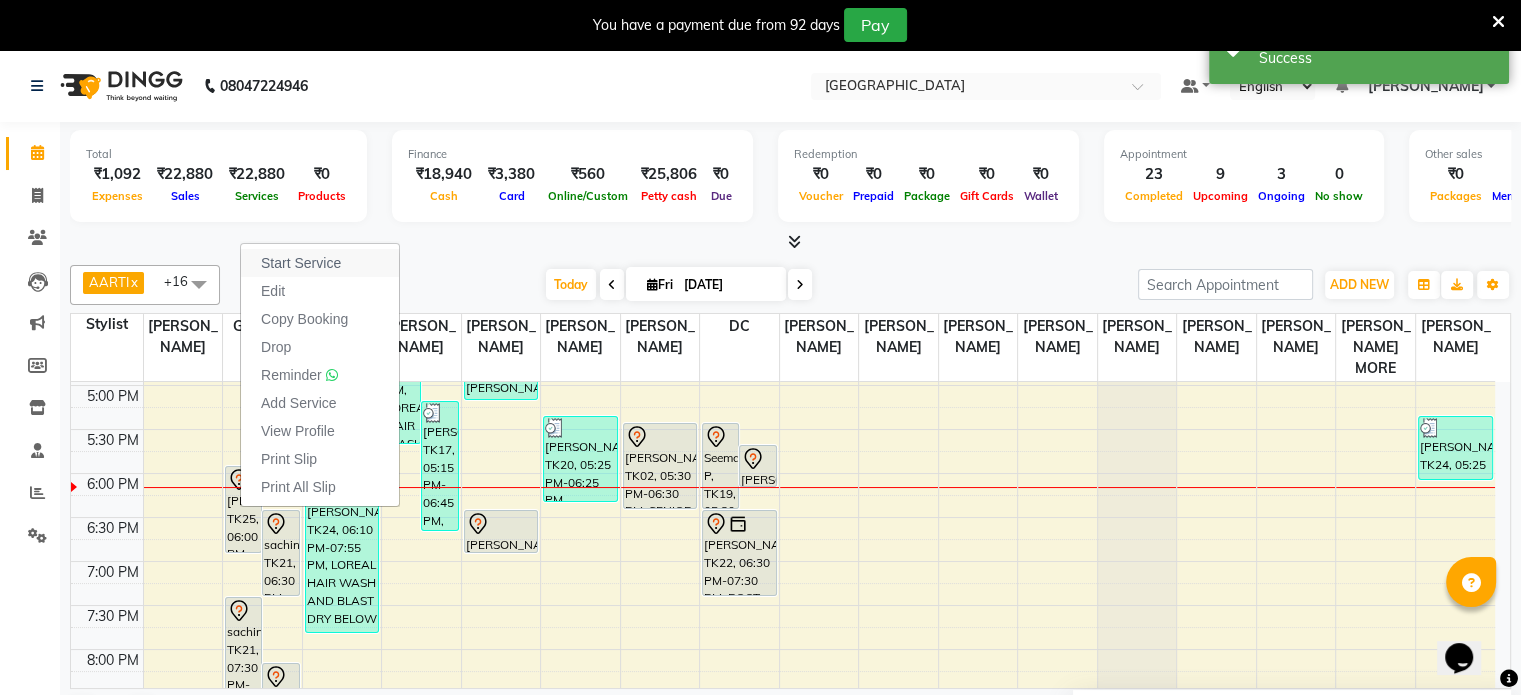 click on "Start Service" at bounding box center (301, 263) 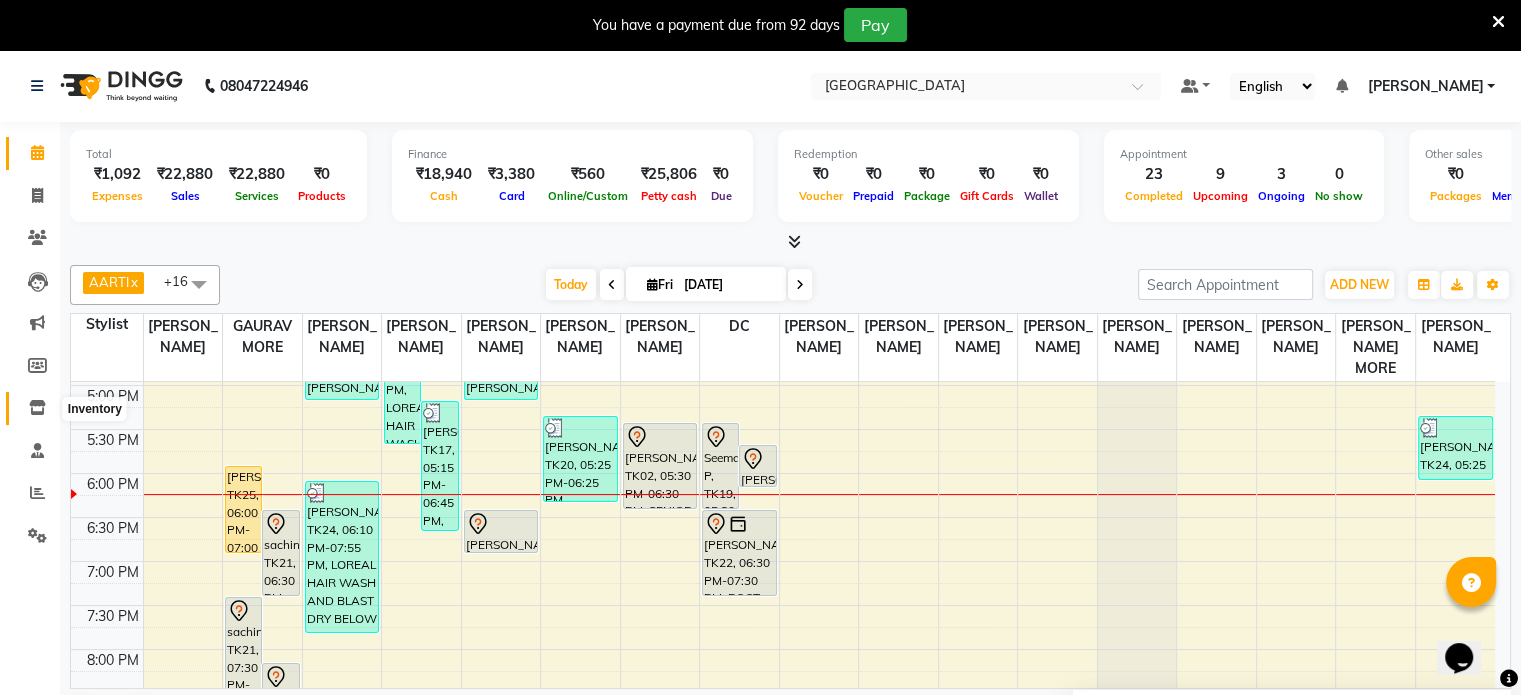 click 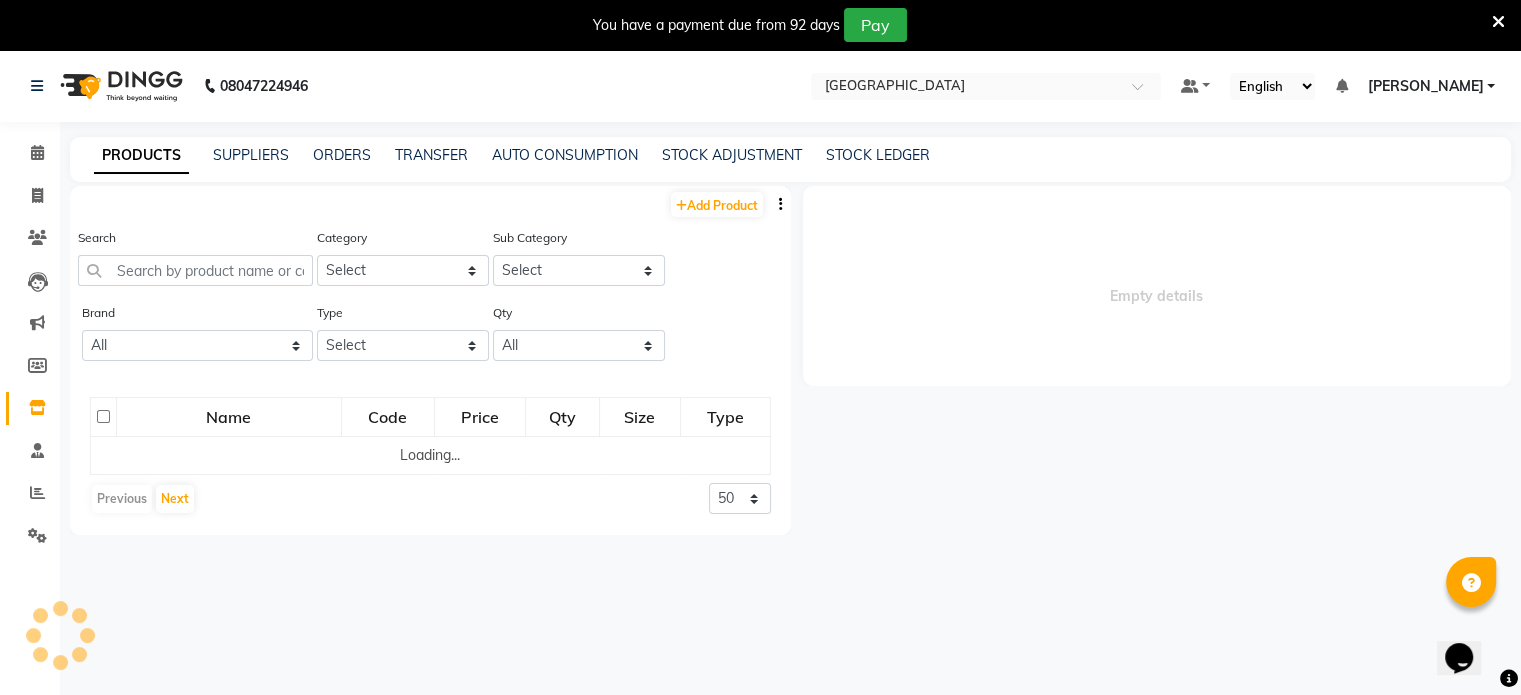 select 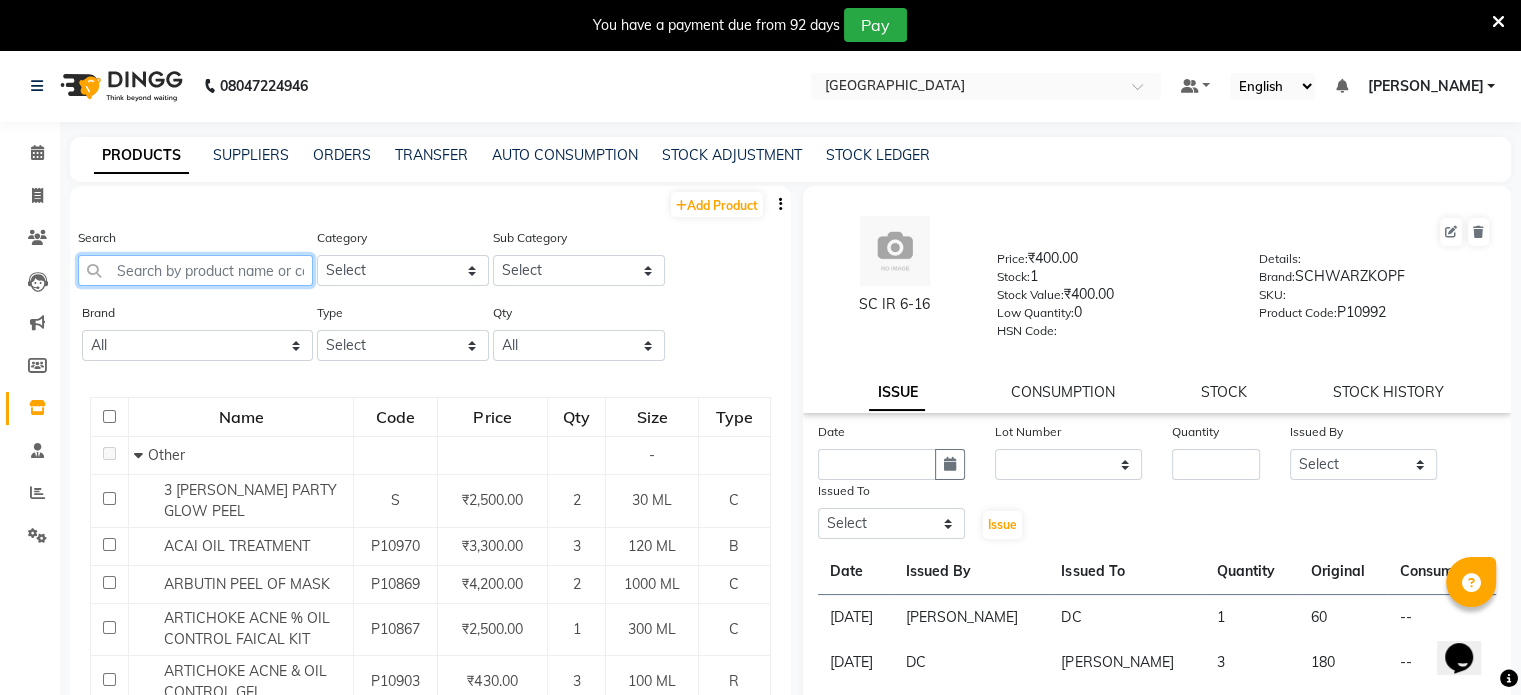click 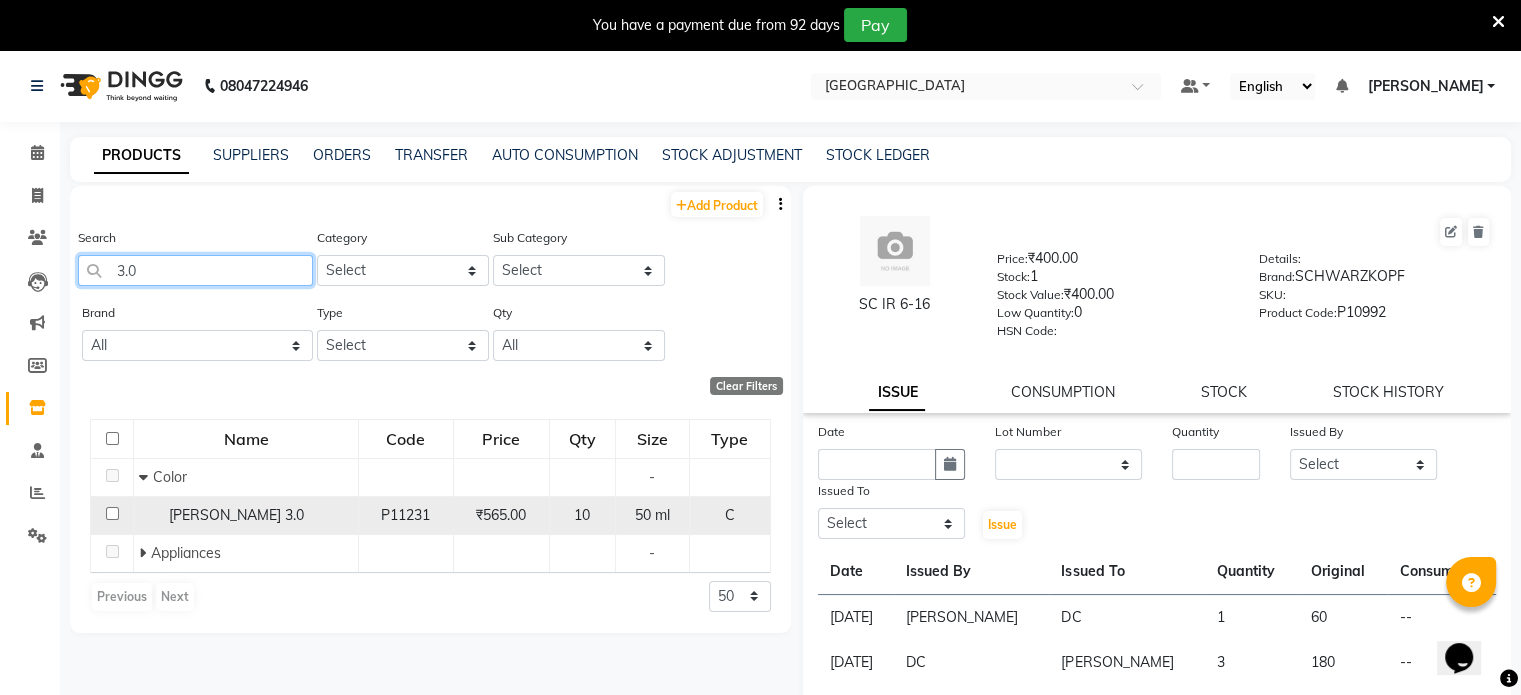type on "3.0" 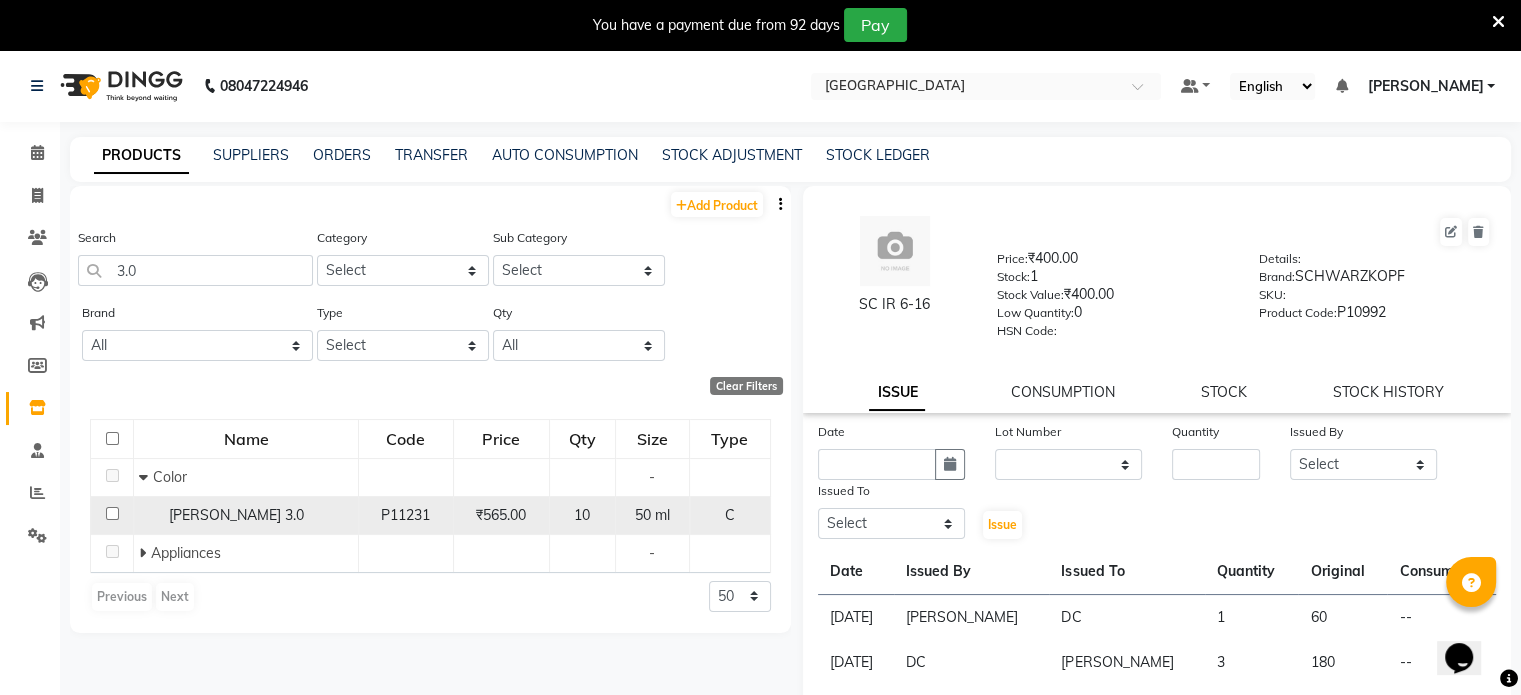 click on "LP INOA 3.0" 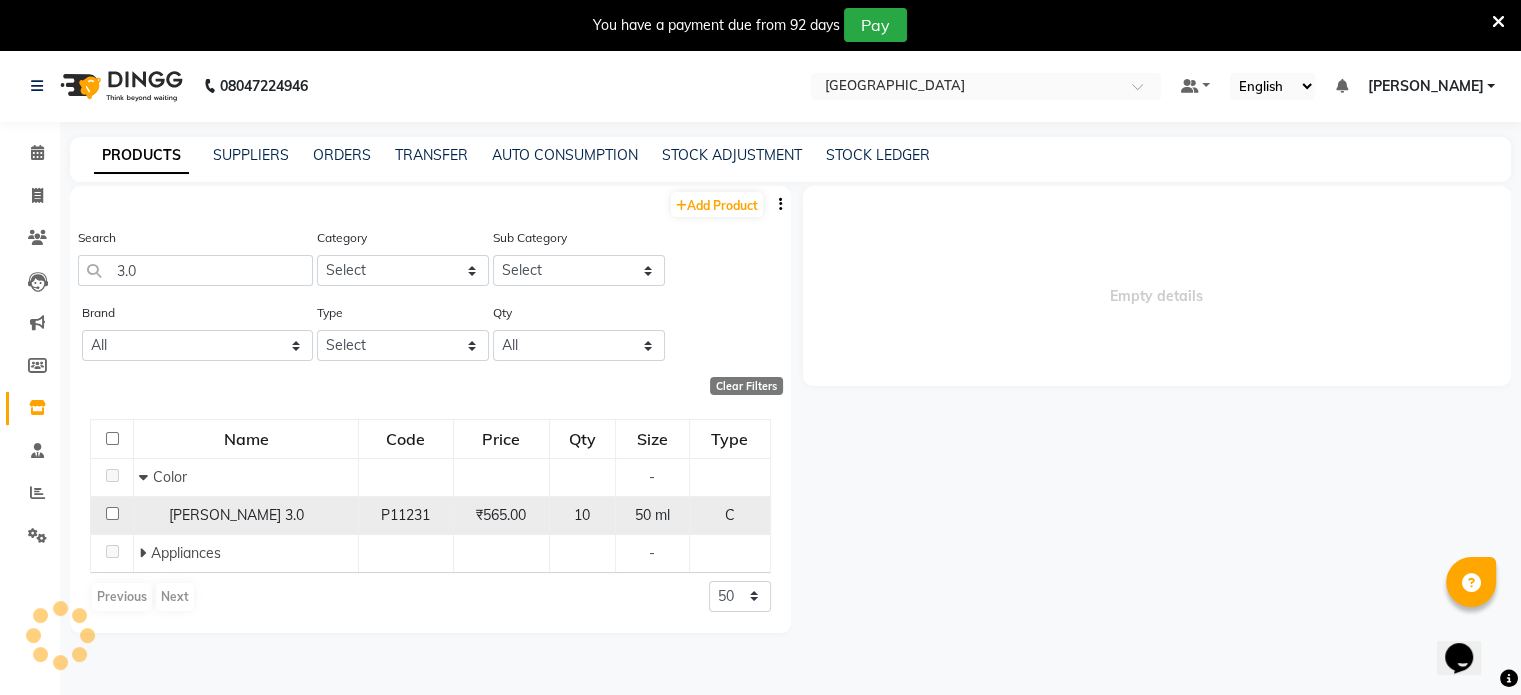 click on "P11231" 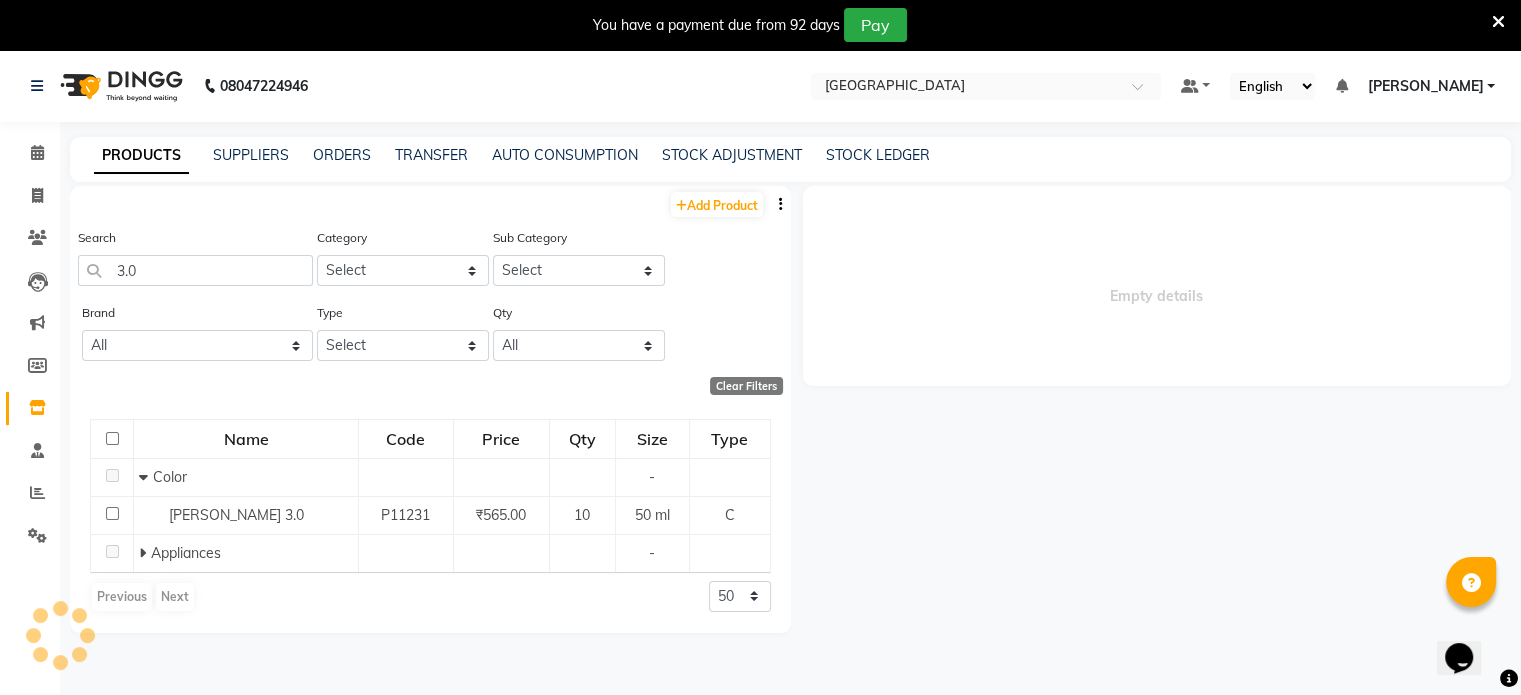 select 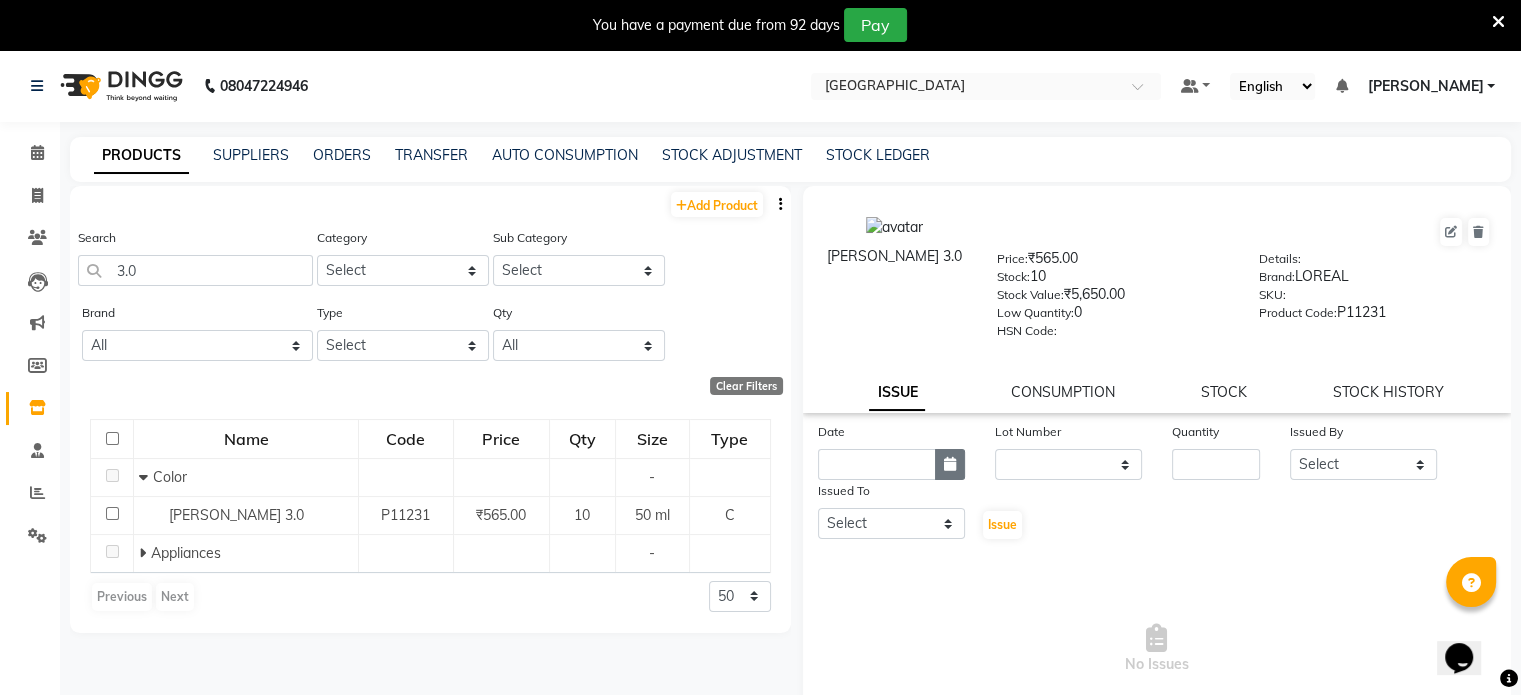click 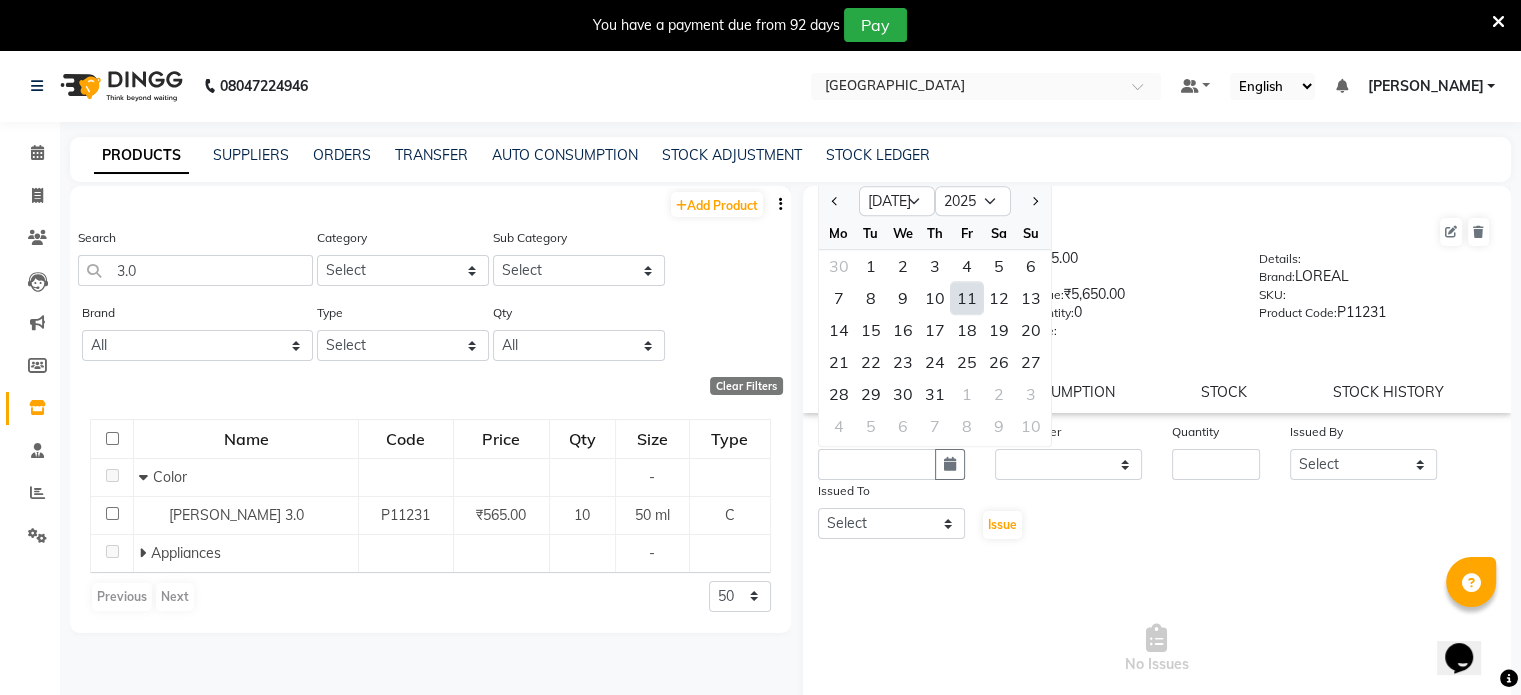 click on "11" 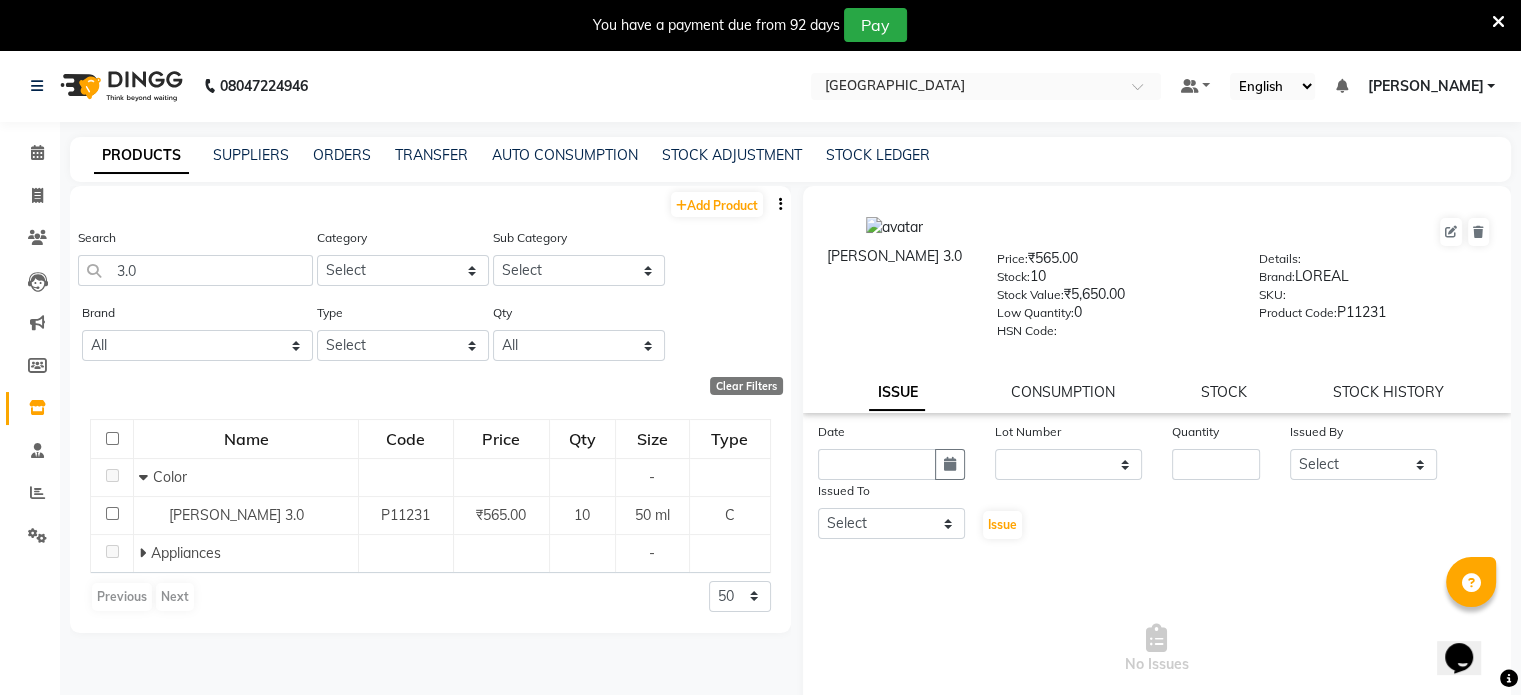 type on "[DATE]" 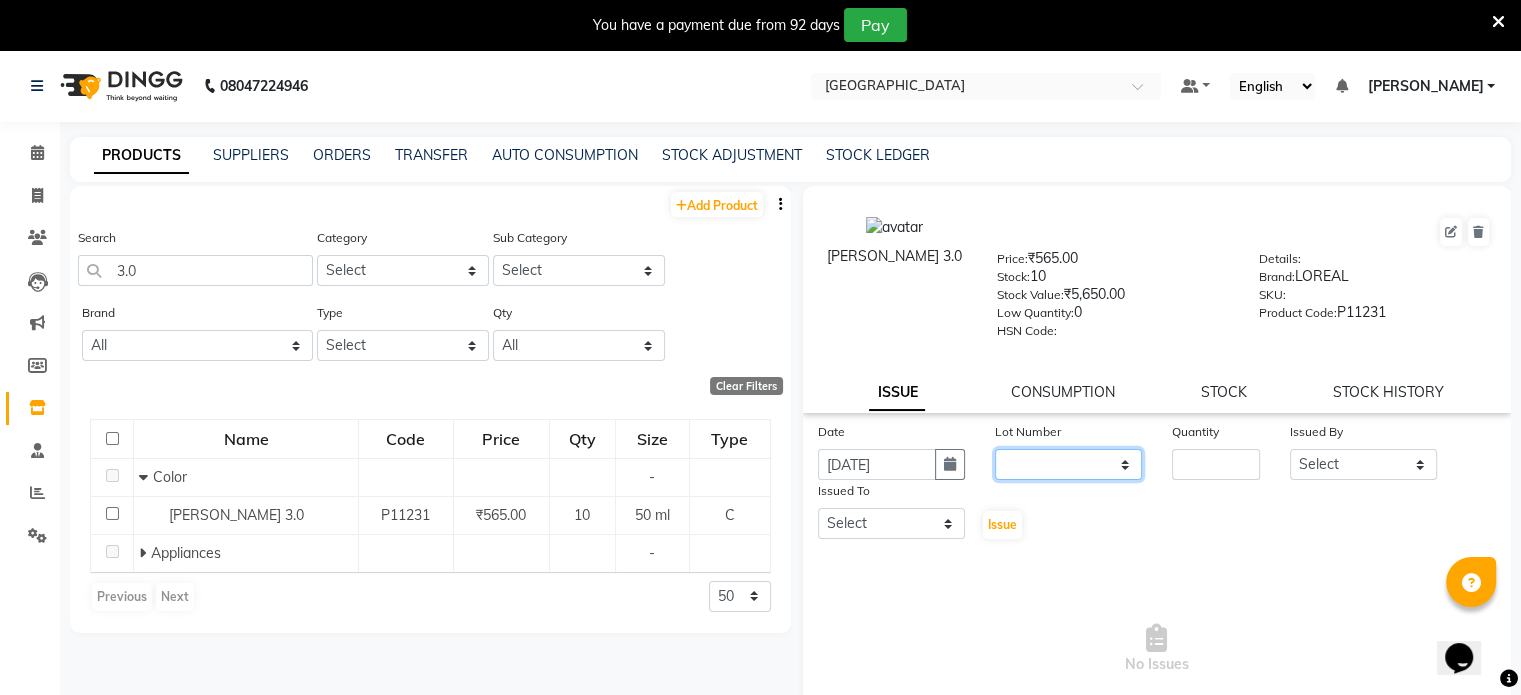 click on "None" 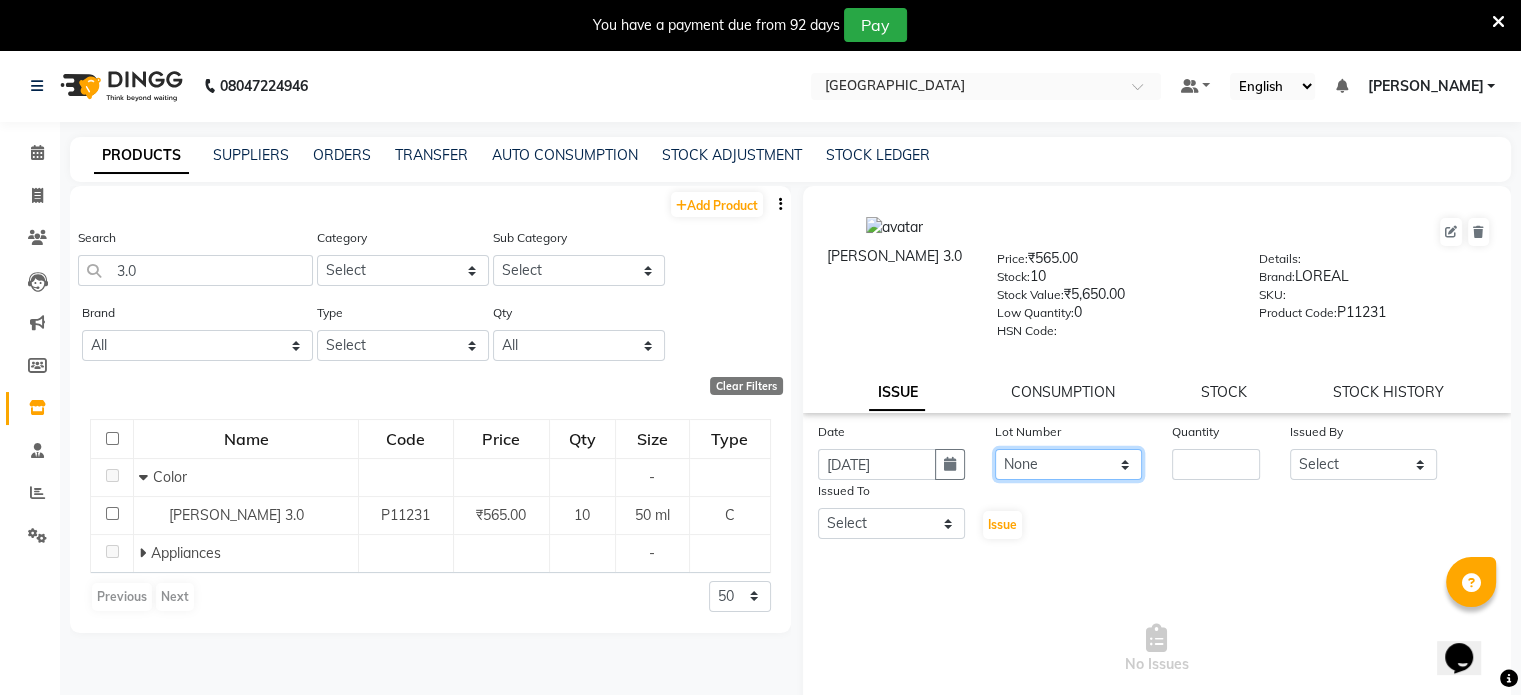 click on "None" 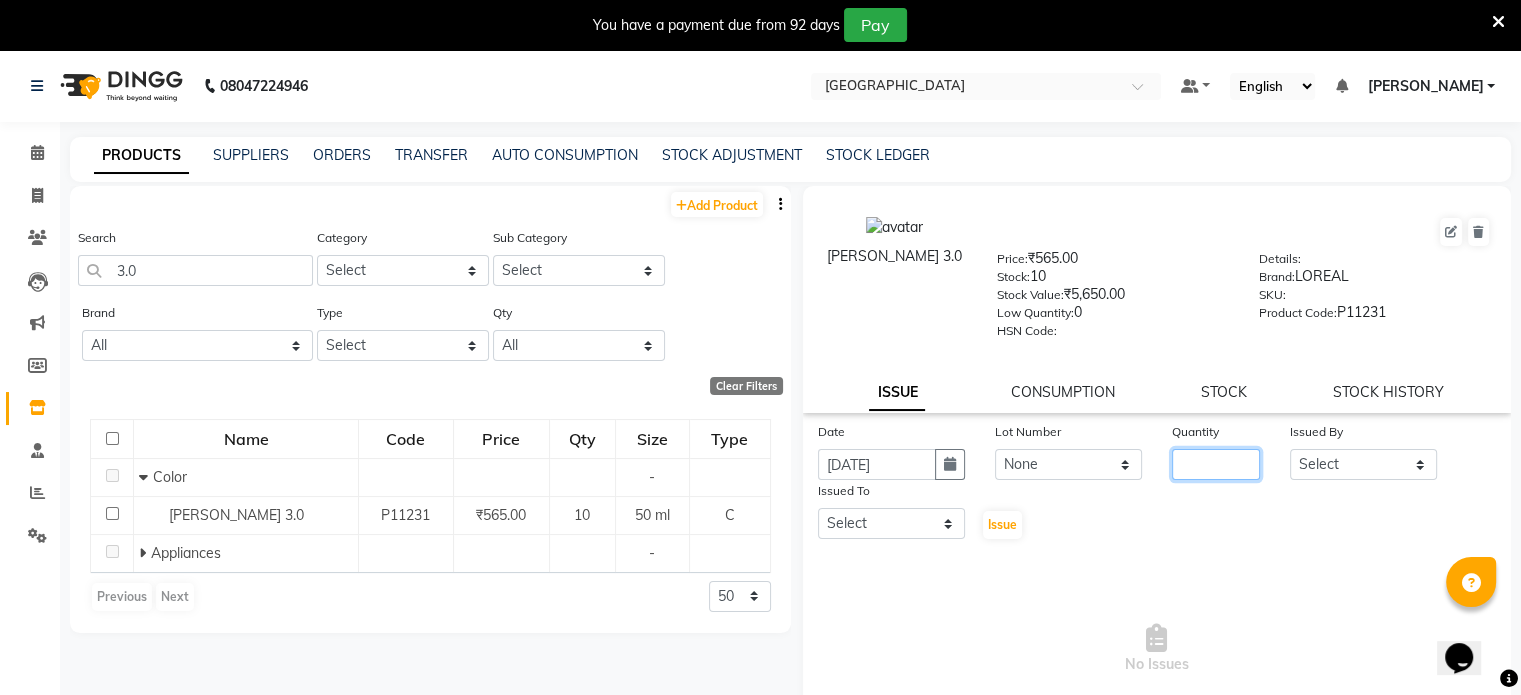 click 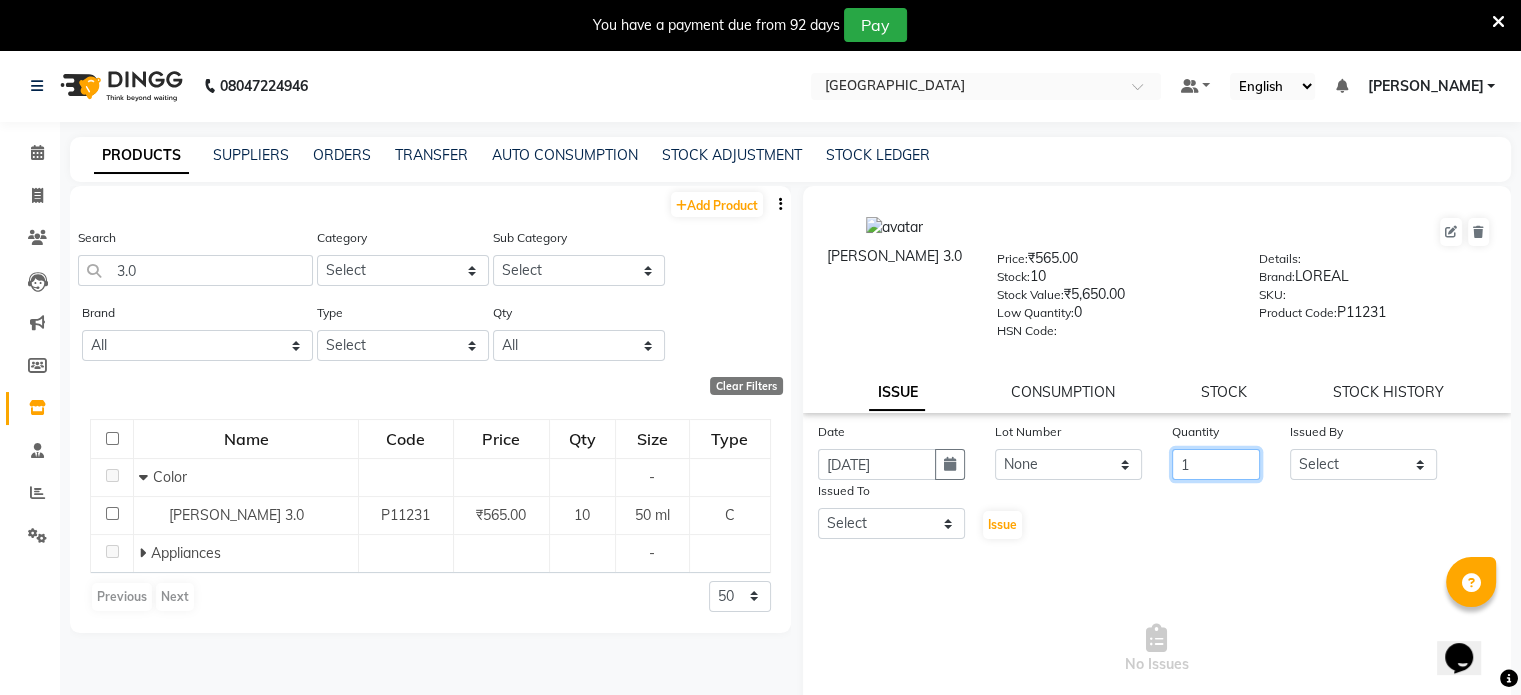 type on "1" 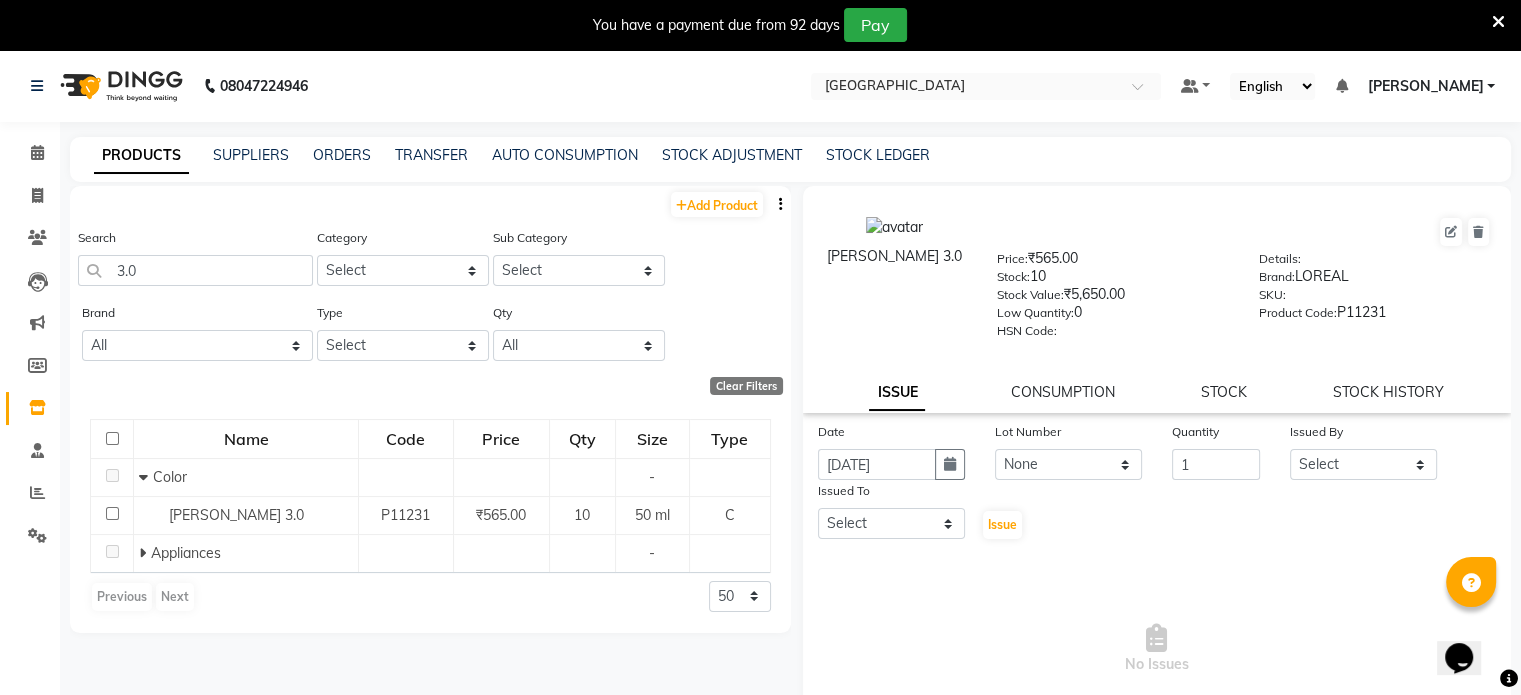 click on "Issued By" 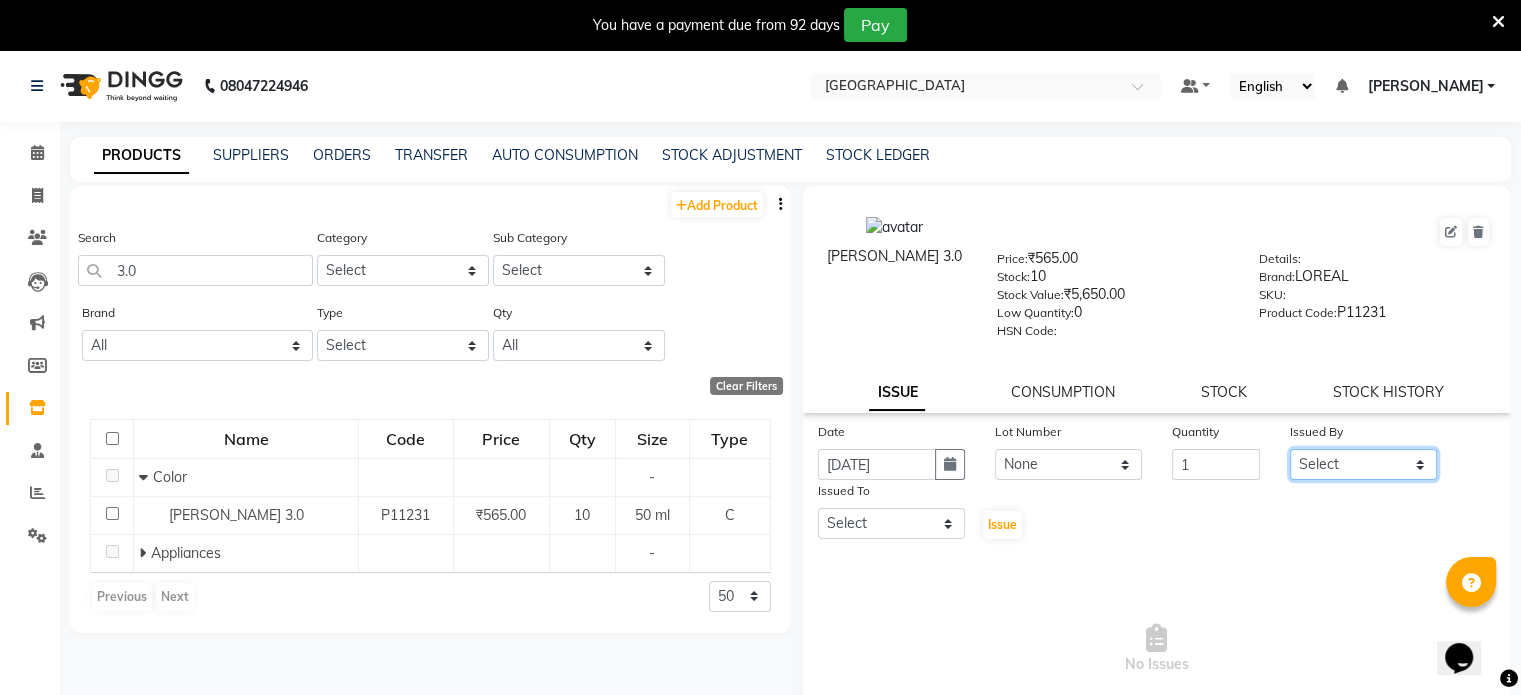 click on "Select AAKASH MADHIWAL NAT AARTI SURI ABDUL KALAM AKSHATA SAWLE ANITA JHADAV APEKSHA MORE  ATUL RATHOD BHAGYASHREE HUNDARE DC DEEPIKA SHETTY DILSHAD ALI FAIZAN AHMED Farhan Shaikh  FEROZ SHAIKH Ganga Kunwar GAURAV MORE JATIN MANE KAJAL RAJ KULDEEP SINGH LAVINA FERNANDES MADHURI PARWATHIA Mona NIKITA MOHITE NOOR PRATIKSHA SAWANTH PRAVEEN SHAIKH PREETI SHETTY REEMA GHOSH RUPALI SABA SHAIKH SALMAN SHAIKH SANAYA AGARWAL Sangeeta Waghela SHANU ANSARI Taufique Khan VIGNESH BHANDARY VIKRAM NARAYAN BAGDI" 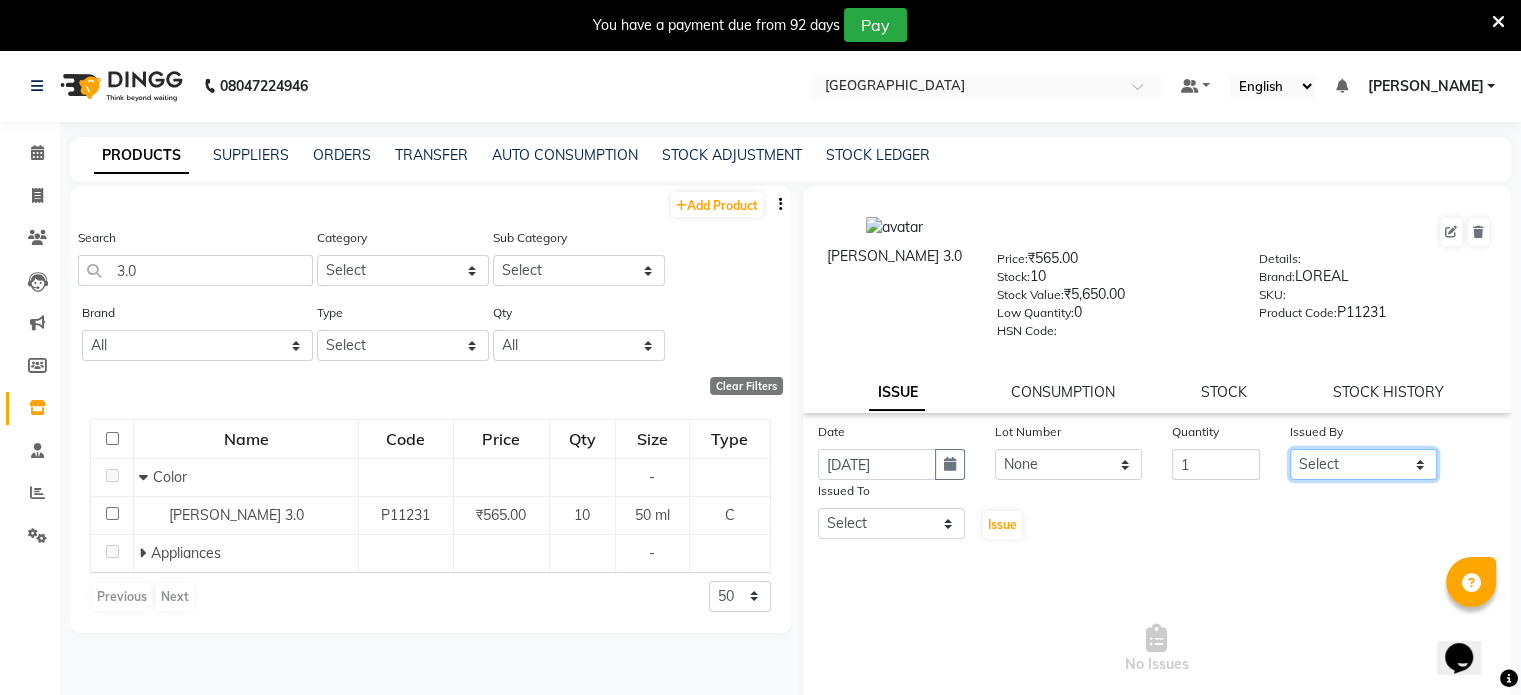 select on "77194" 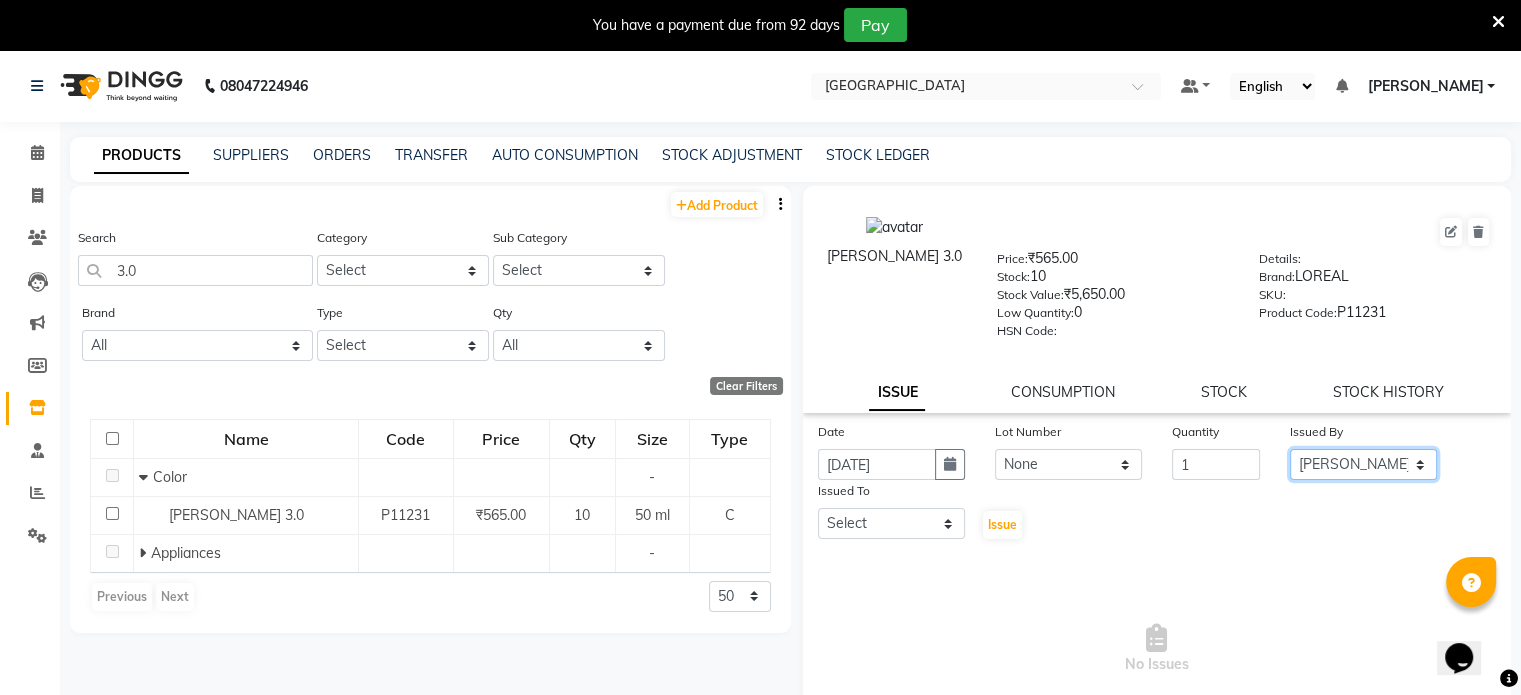 click on "Select AAKASH MADHIWAL NAT AARTI SURI ABDUL KALAM AKSHATA SAWLE ANITA JHADAV APEKSHA MORE  ATUL RATHOD BHAGYASHREE HUNDARE DC DEEPIKA SHETTY DILSHAD ALI FAIZAN AHMED Farhan Shaikh  FEROZ SHAIKH Ganga Kunwar GAURAV MORE JATIN MANE KAJAL RAJ KULDEEP SINGH LAVINA FERNANDES MADHURI PARWATHIA Mona NIKITA MOHITE NOOR PRATIKSHA SAWANTH PRAVEEN SHAIKH PREETI SHETTY REEMA GHOSH RUPALI SABA SHAIKH SALMAN SHAIKH SANAYA AGARWAL Sangeeta Waghela SHANU ANSARI Taufique Khan VIGNESH BHANDARY VIKRAM NARAYAN BAGDI" 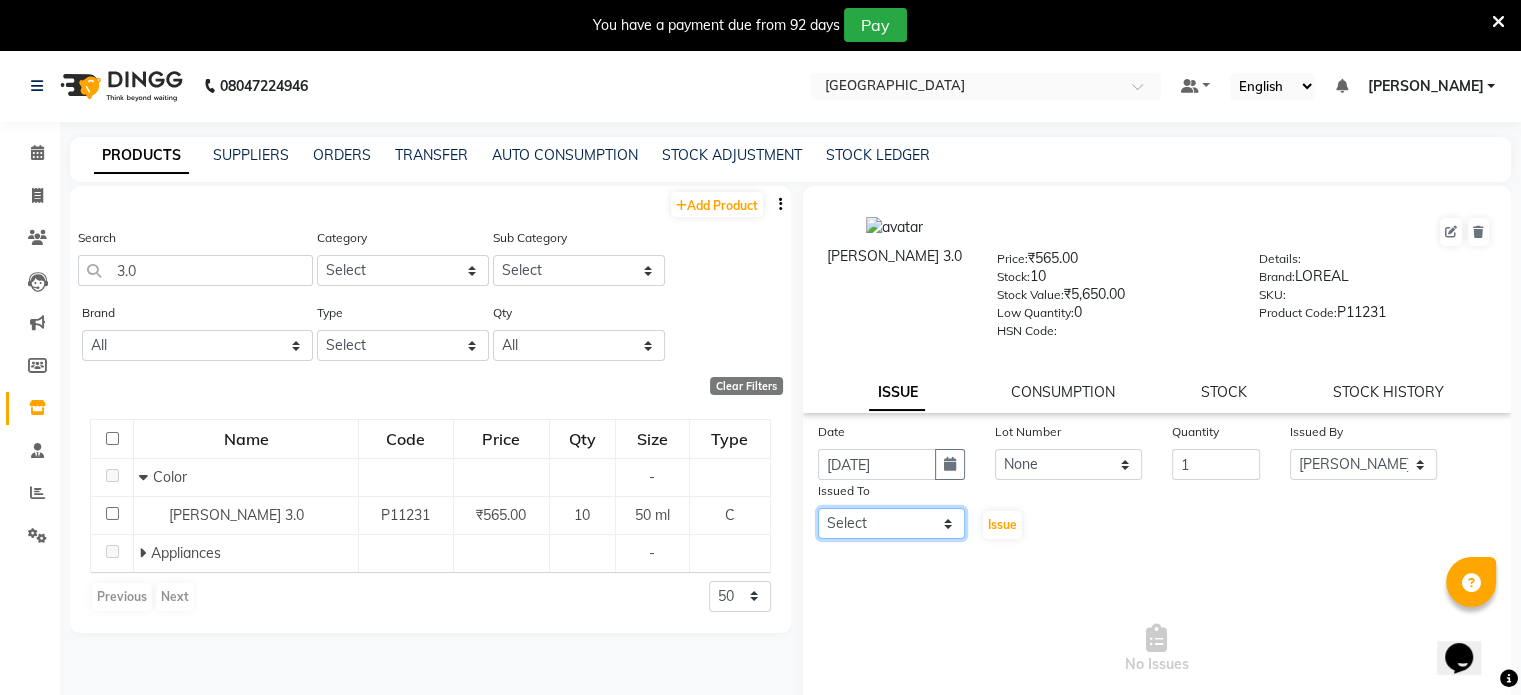 click on "Select AAKASH MADHIWAL NAT AARTI SURI ABDUL KALAM AKSHATA SAWLE ANITA JHADAV APEKSHA MORE  ATUL RATHOD BHAGYASHREE HUNDARE DC DEEPIKA SHETTY DILSHAD ALI FAIZAN AHMED Farhan Shaikh  FEROZ SHAIKH Ganga Kunwar GAURAV MORE JATIN MANE KAJAL RAJ KULDEEP SINGH LAVINA FERNANDES MADHURI PARWATHIA Mona NIKITA MOHITE NOOR PRATIKSHA SAWANTH PRAVEEN SHAIKH PREETI SHETTY REEMA GHOSH RUPALI SABA SHAIKH SALMAN SHAIKH SANAYA AGARWAL Sangeeta Waghela SHANU ANSARI Taufique Khan VIGNESH BHANDARY VIKRAM NARAYAN BAGDI" 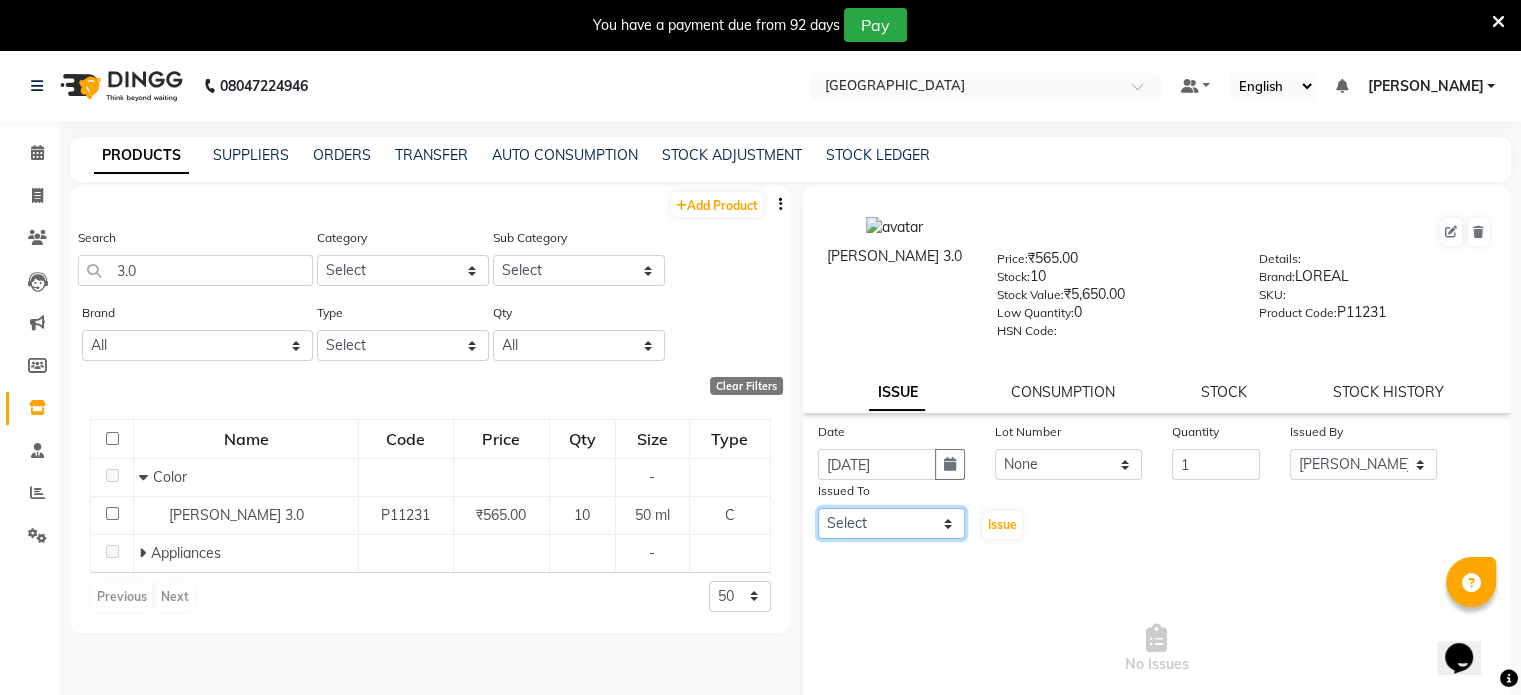 select on "77532" 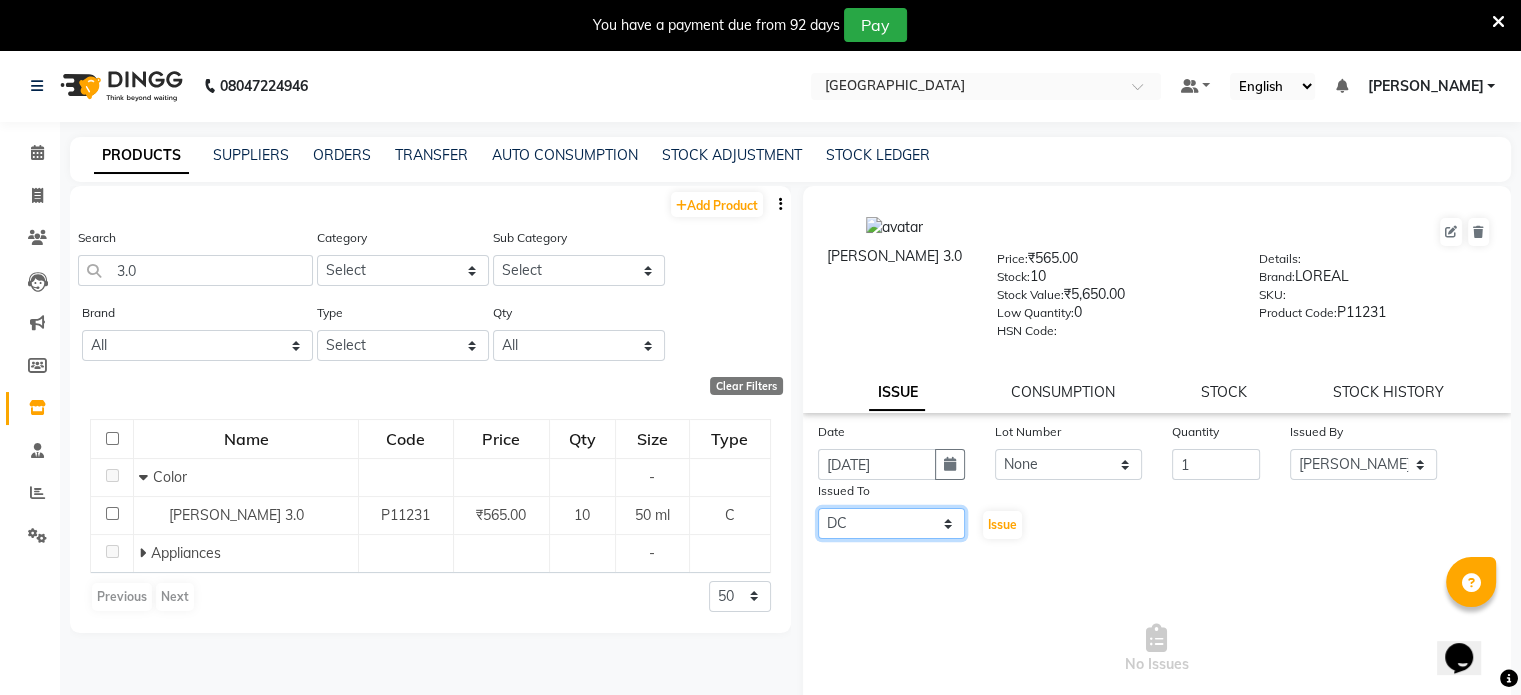 click on "Select AAKASH MADHIWAL NAT AARTI SURI ABDUL KALAM AKSHATA SAWLE ANITA JHADAV APEKSHA MORE  ATUL RATHOD BHAGYASHREE HUNDARE DC DEEPIKA SHETTY DILSHAD ALI FAIZAN AHMED Farhan Shaikh  FEROZ SHAIKH Ganga Kunwar GAURAV MORE JATIN MANE KAJAL RAJ KULDEEP SINGH LAVINA FERNANDES MADHURI PARWATHIA Mona NIKITA MOHITE NOOR PRATIKSHA SAWANTH PRAVEEN SHAIKH PREETI SHETTY REEMA GHOSH RUPALI SABA SHAIKH SALMAN SHAIKH SANAYA AGARWAL Sangeeta Waghela SHANU ANSARI Taufique Khan VIGNESH BHANDARY VIKRAM NARAYAN BAGDI" 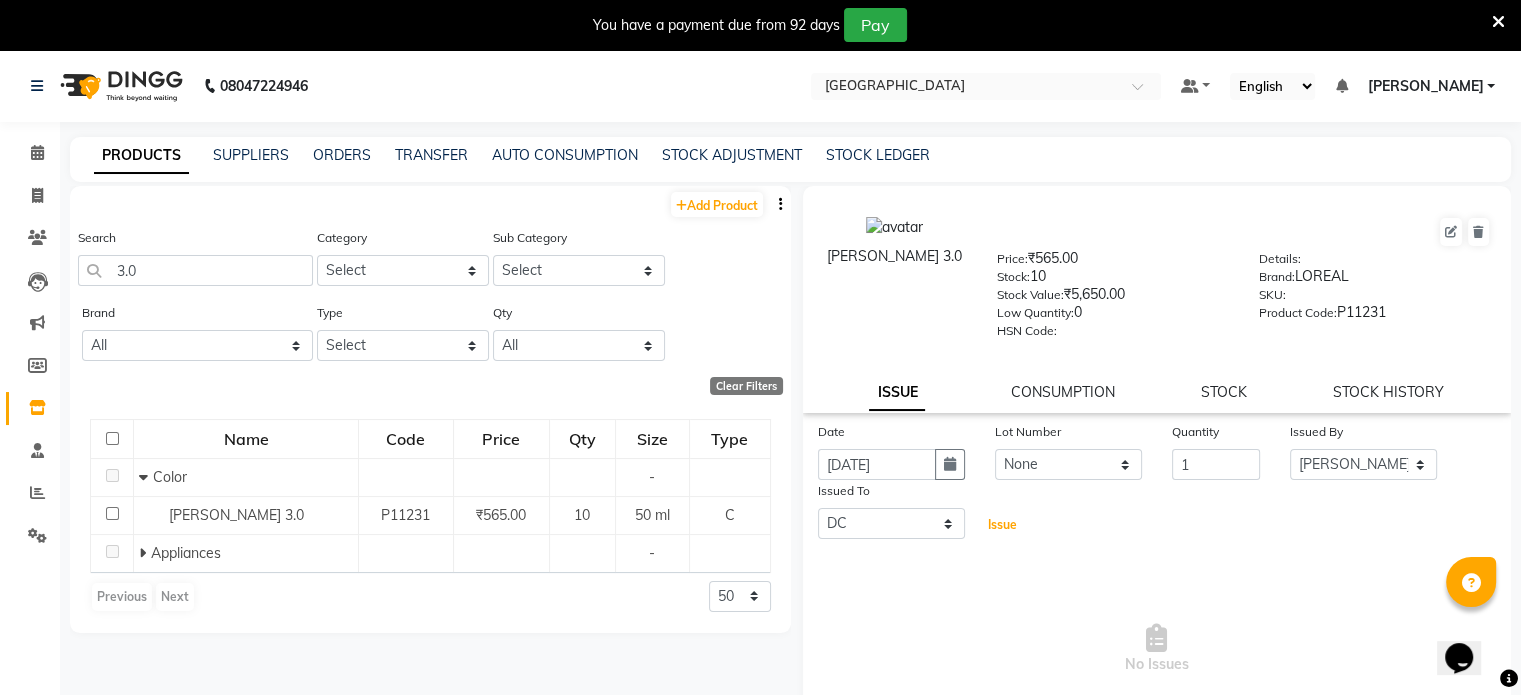 click on "Issue" 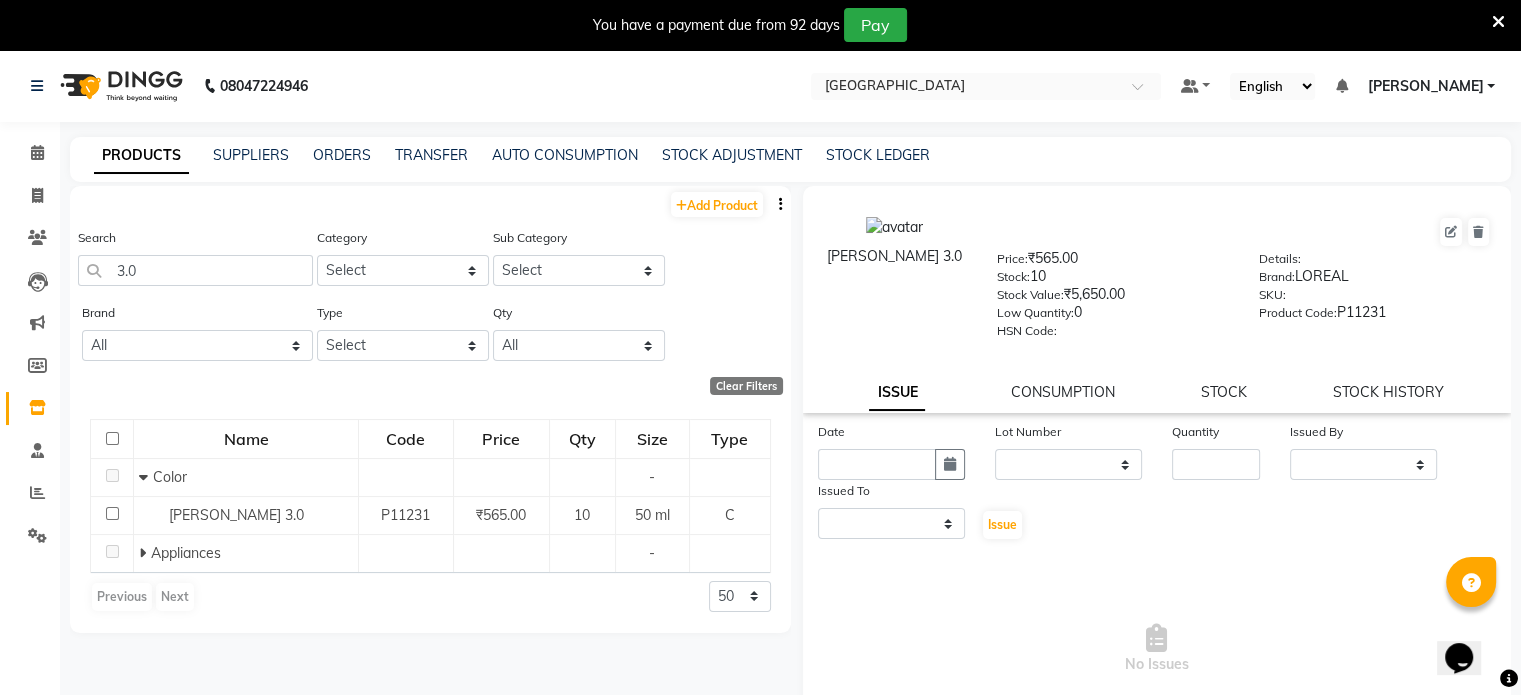 select 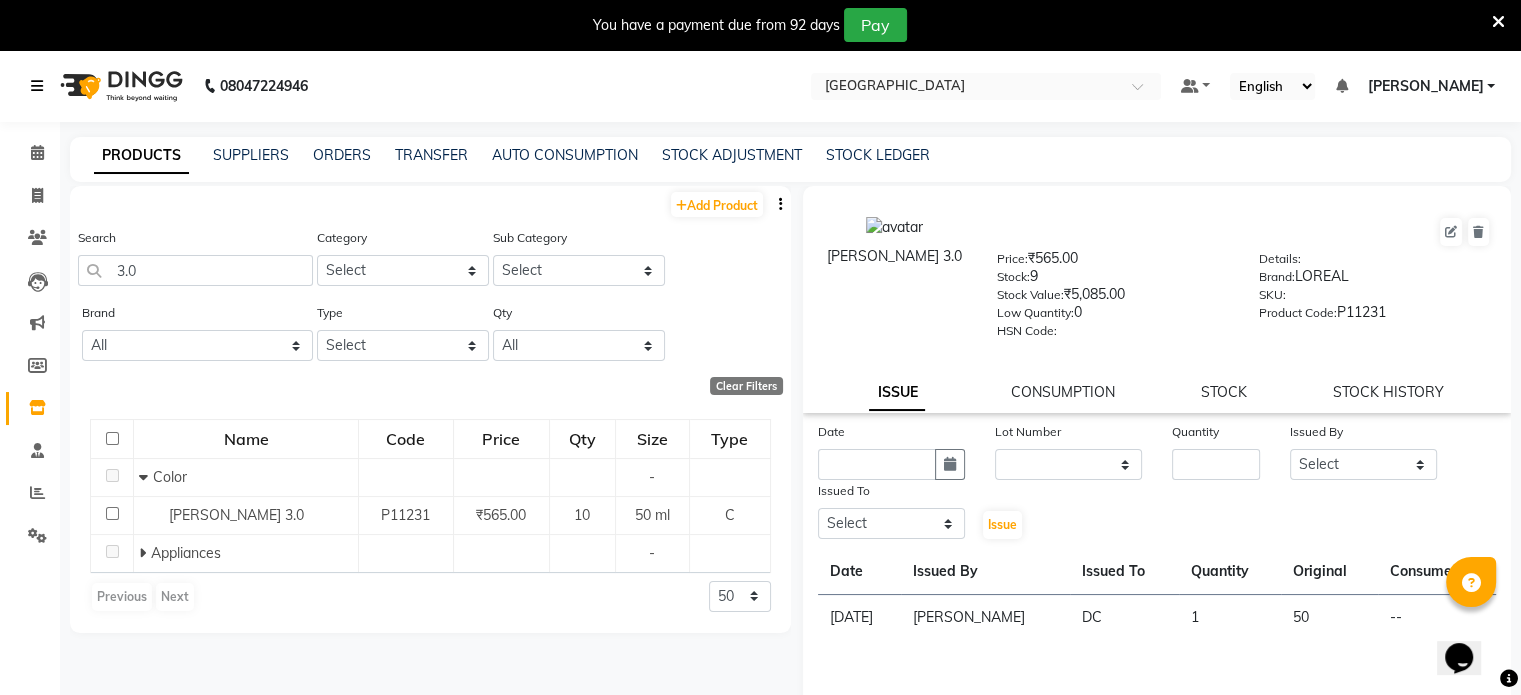 click at bounding box center (37, 86) 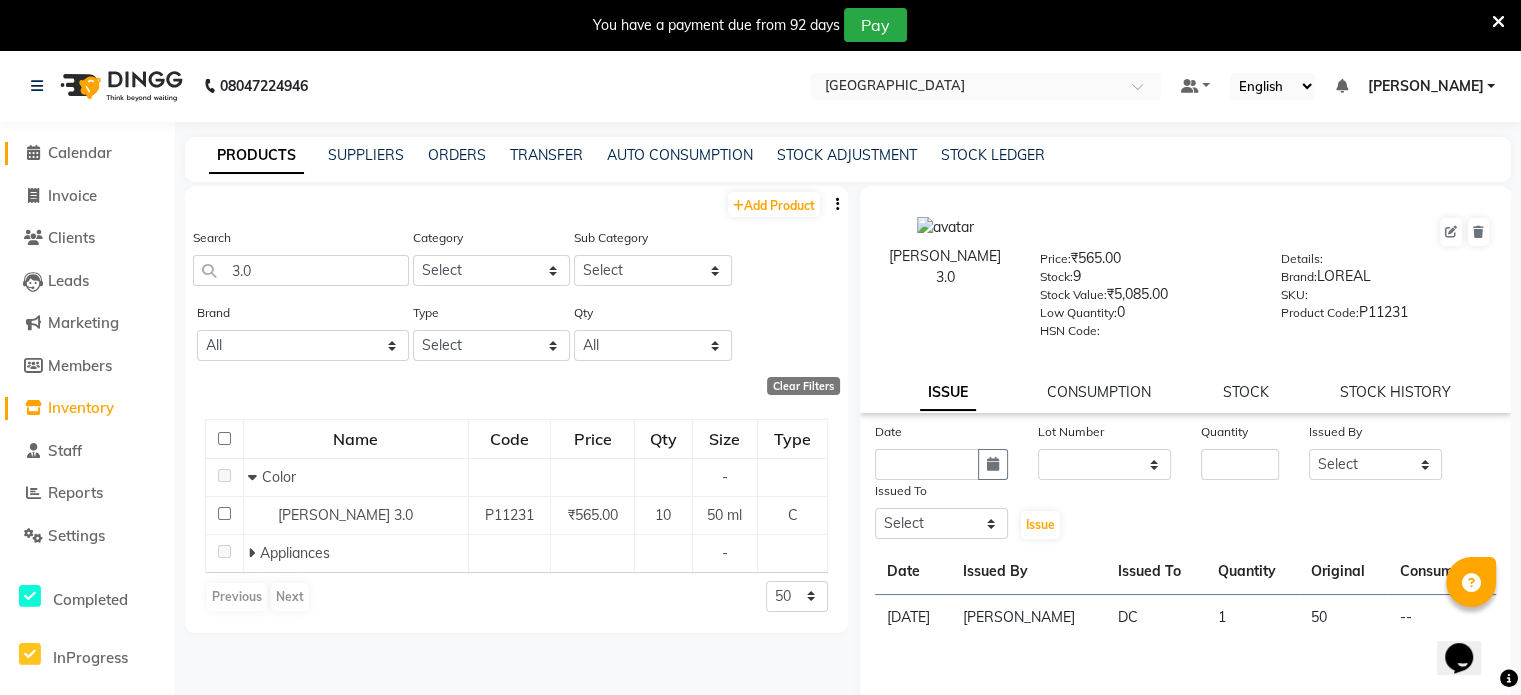 click on "Calendar" 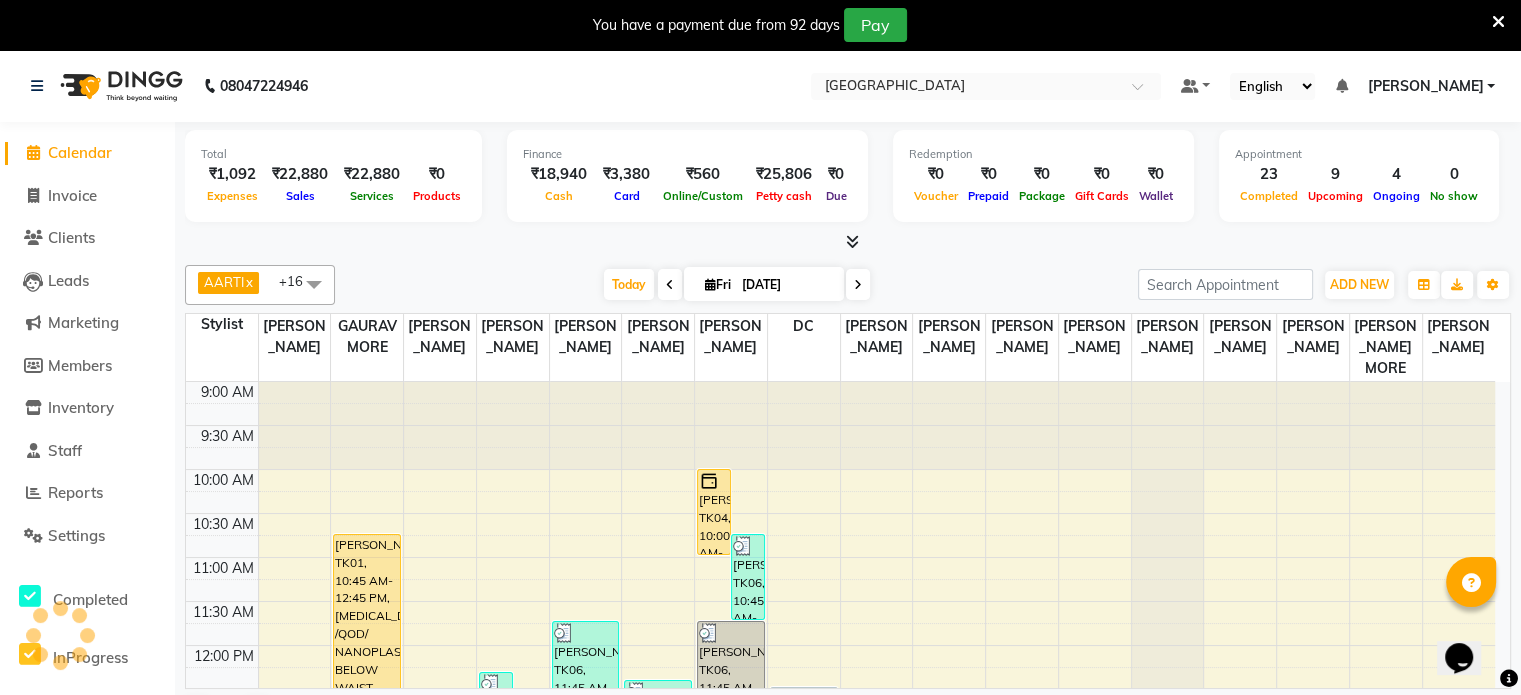 scroll, scrollTop: 0, scrollLeft: 0, axis: both 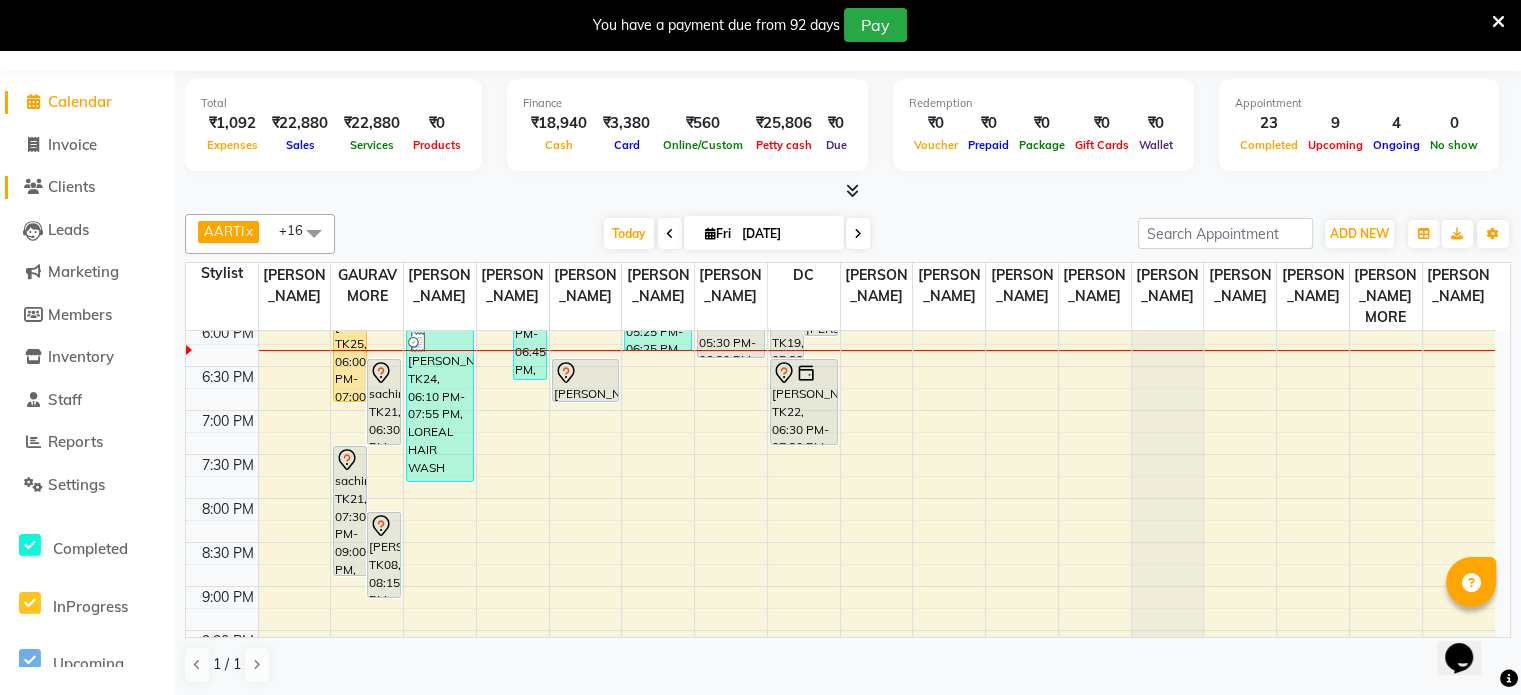 click on "Clients" 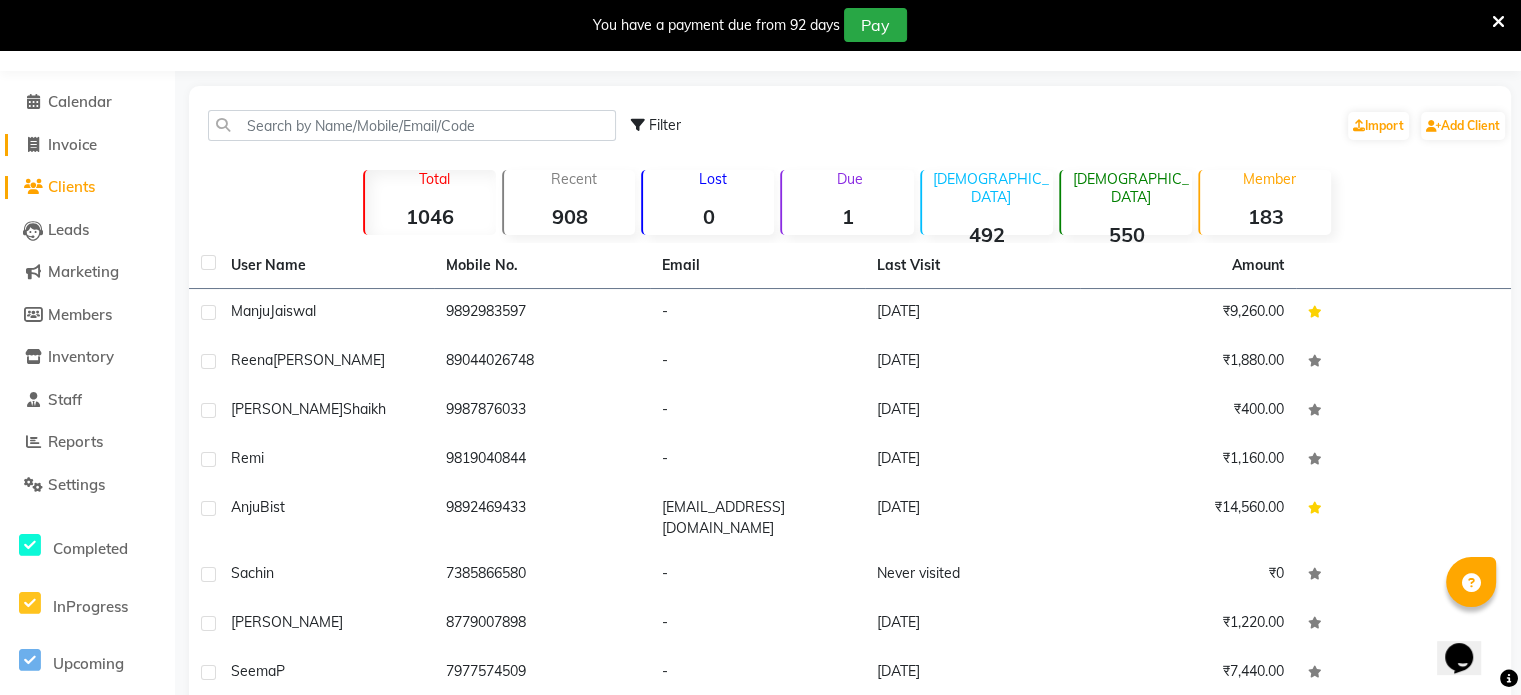 click on "Invoice" 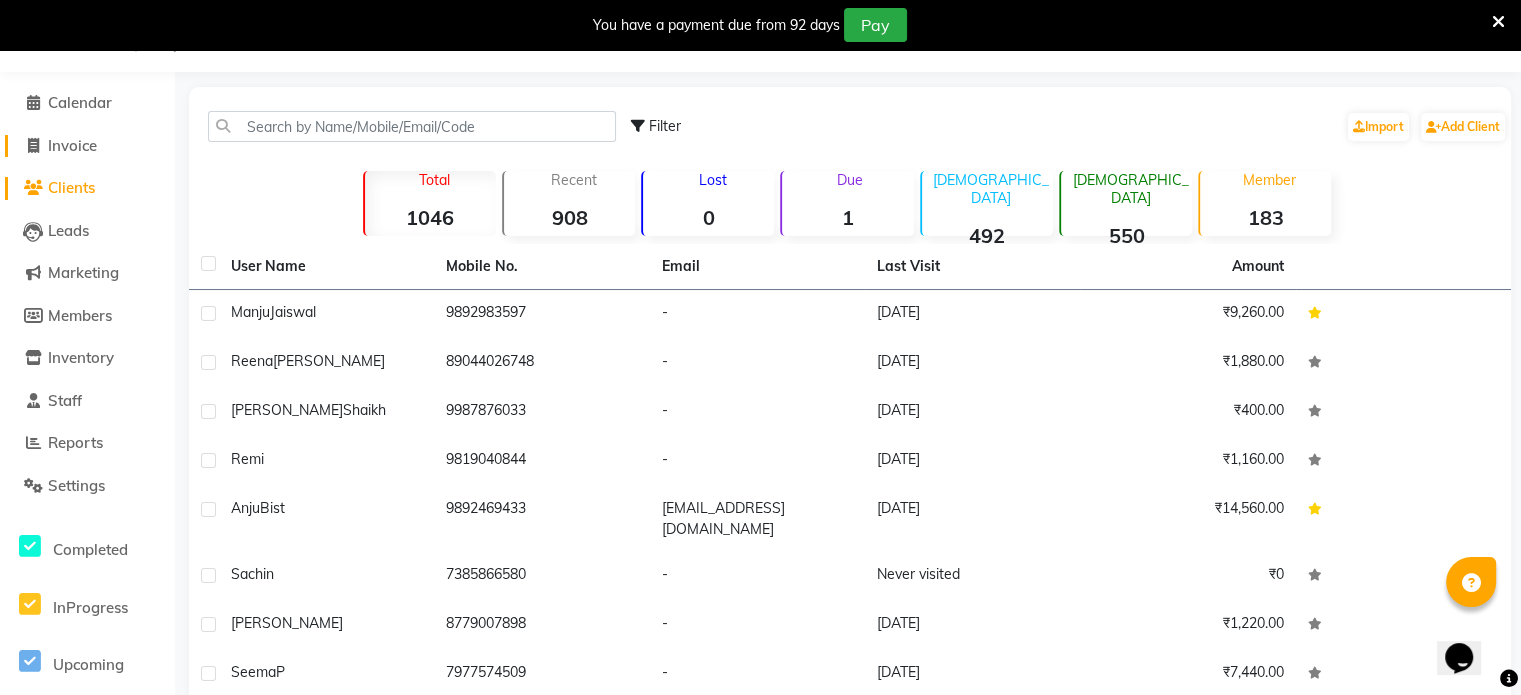 select on "8096" 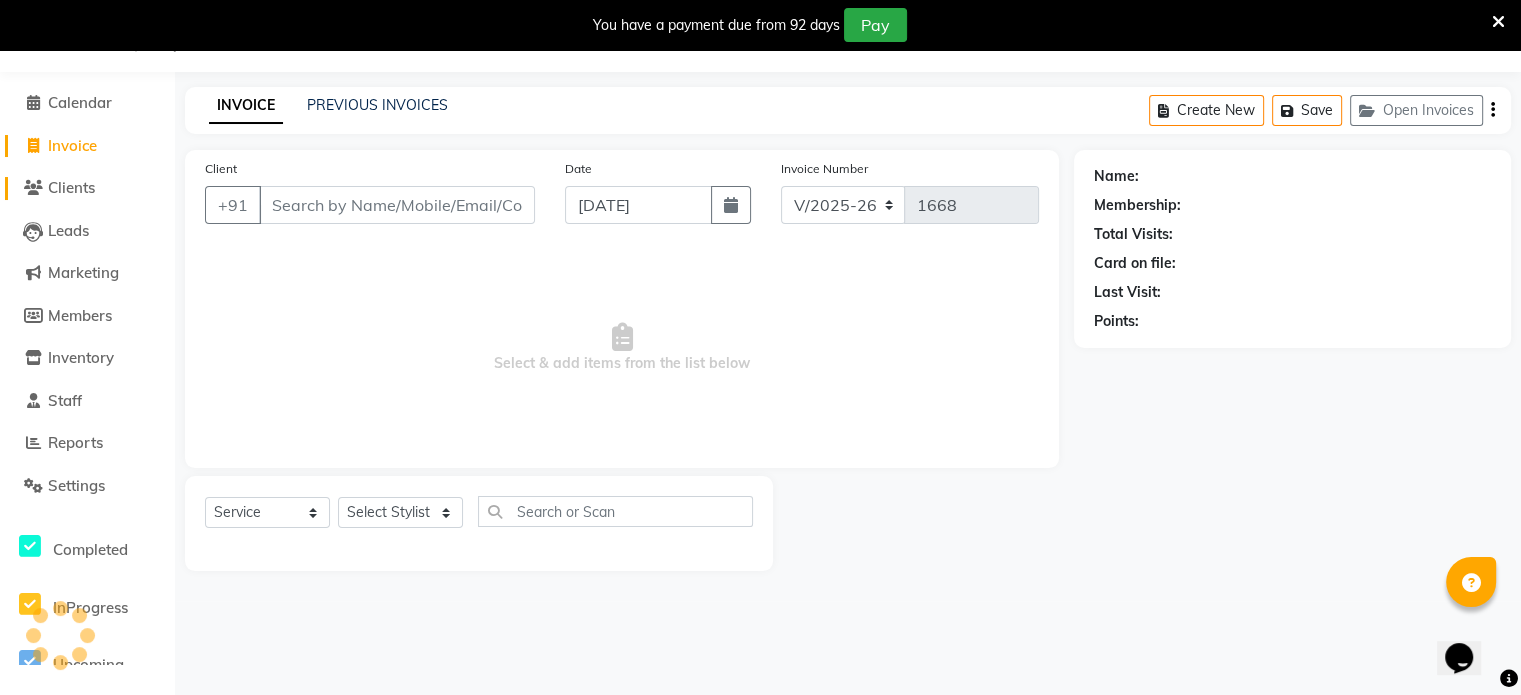 click on "Clients" 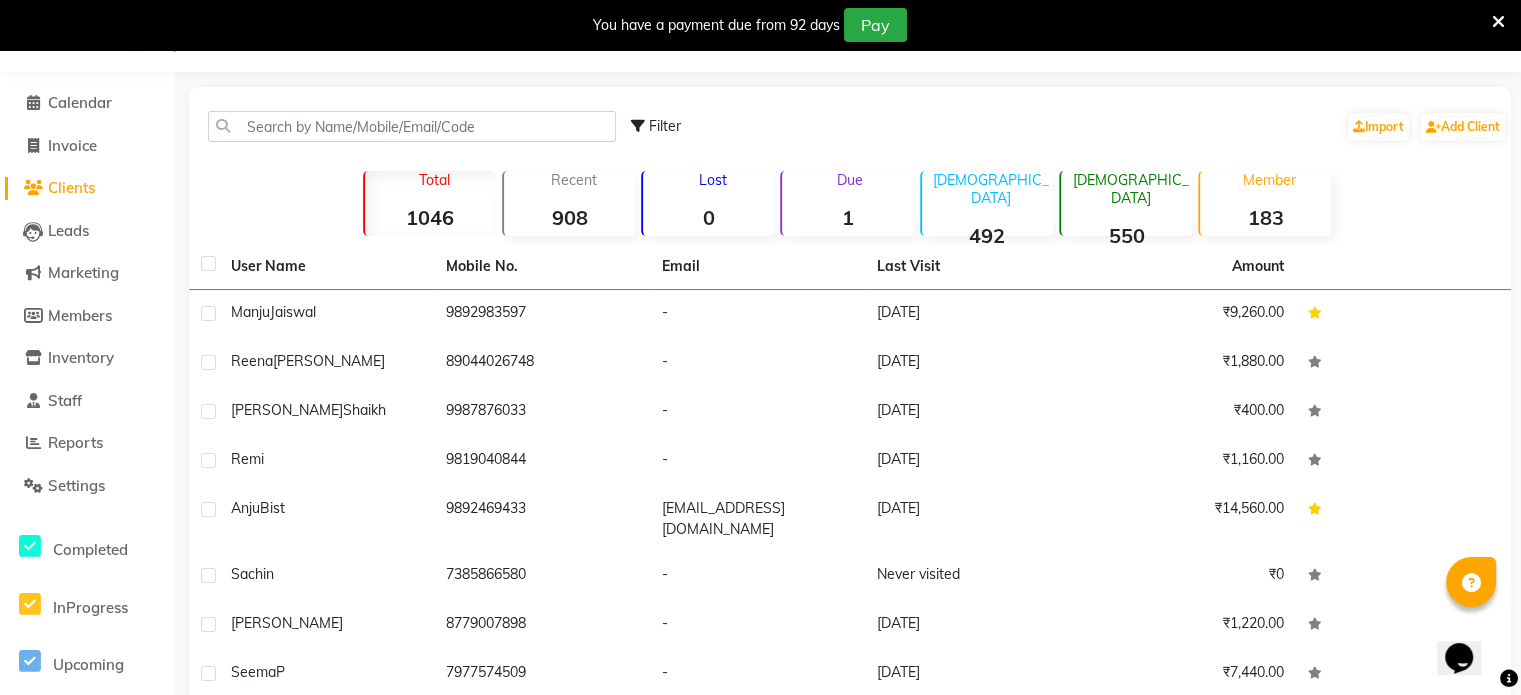 click on "Clients" 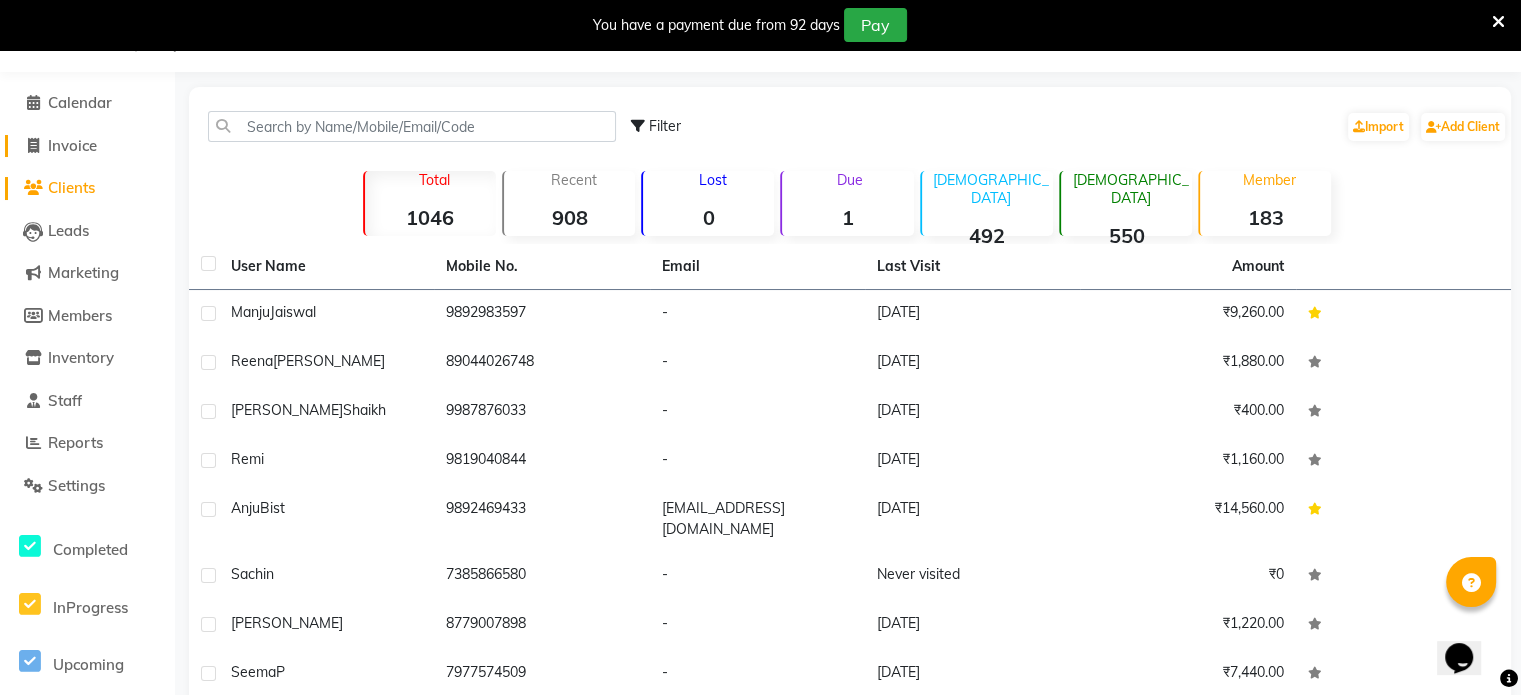 click on "Invoice" 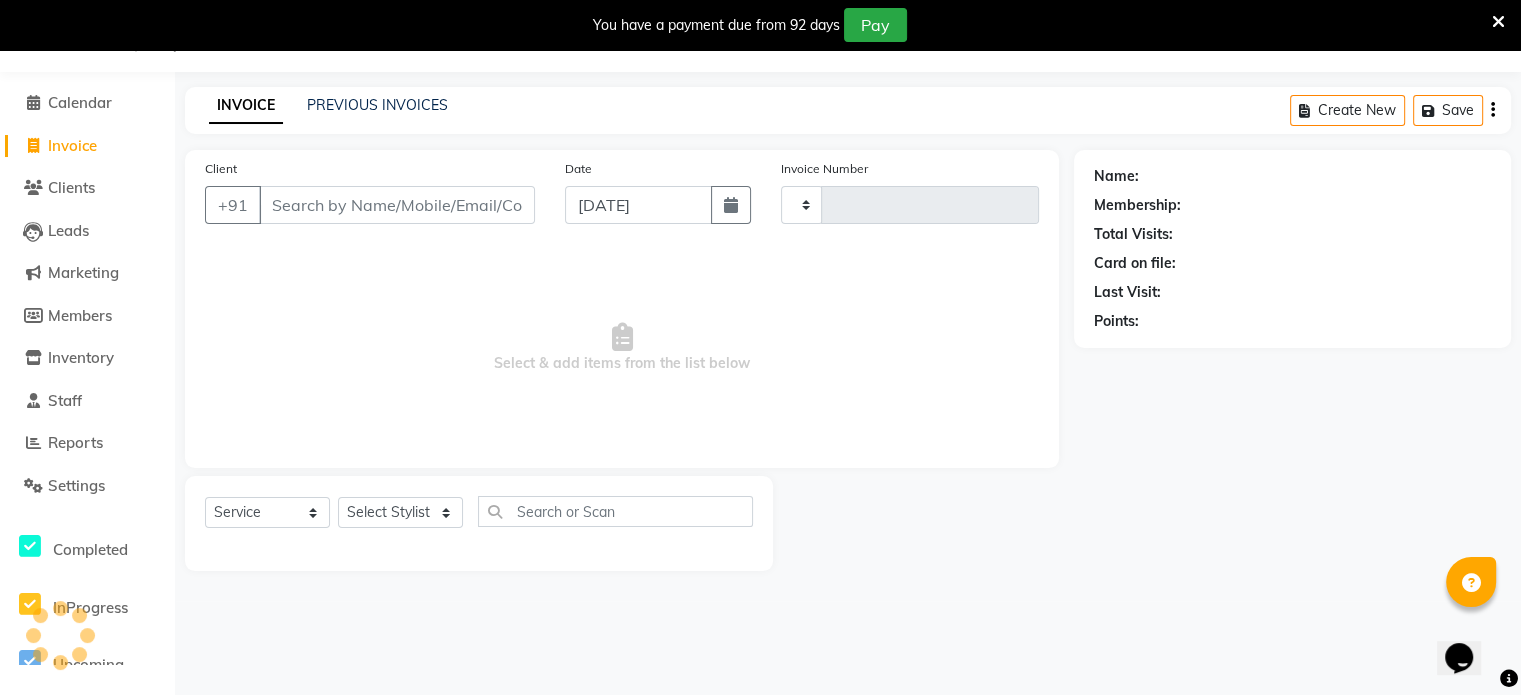 type on "1668" 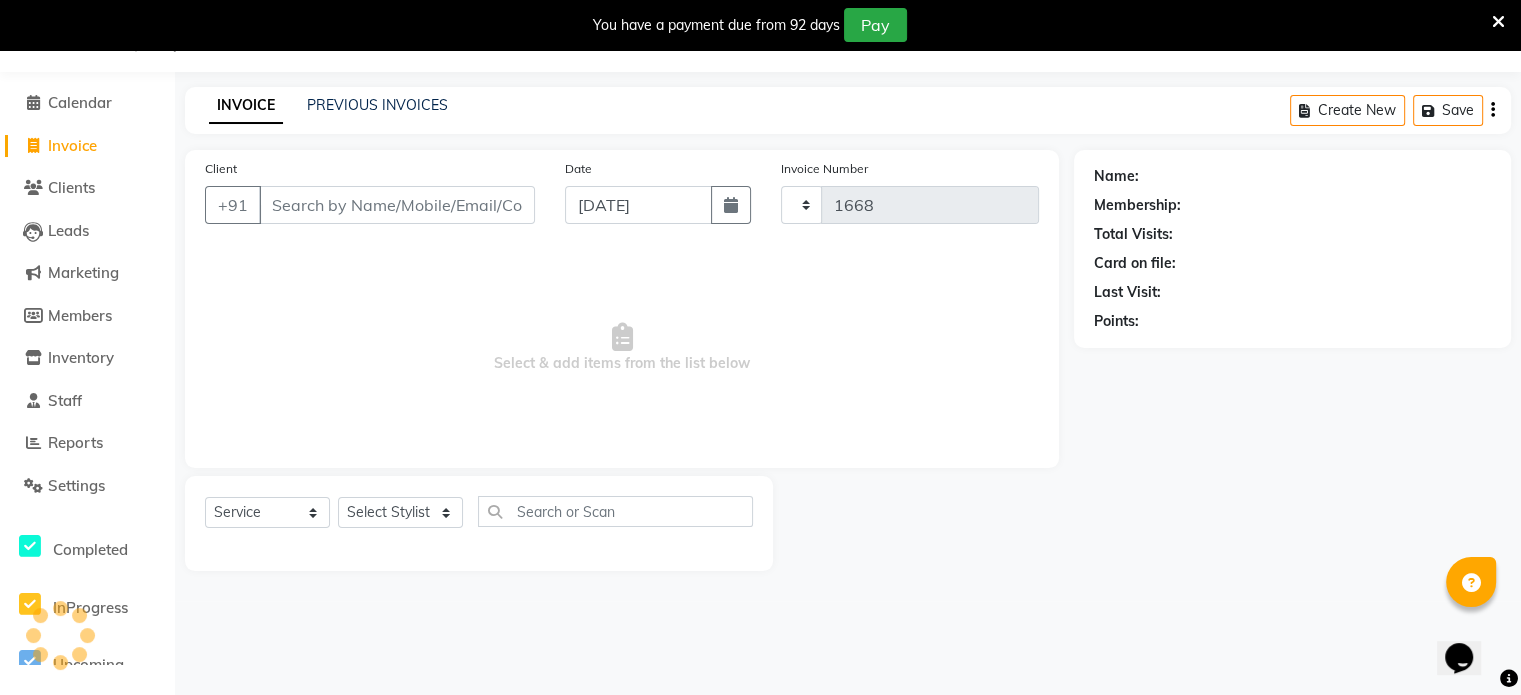 select on "8096" 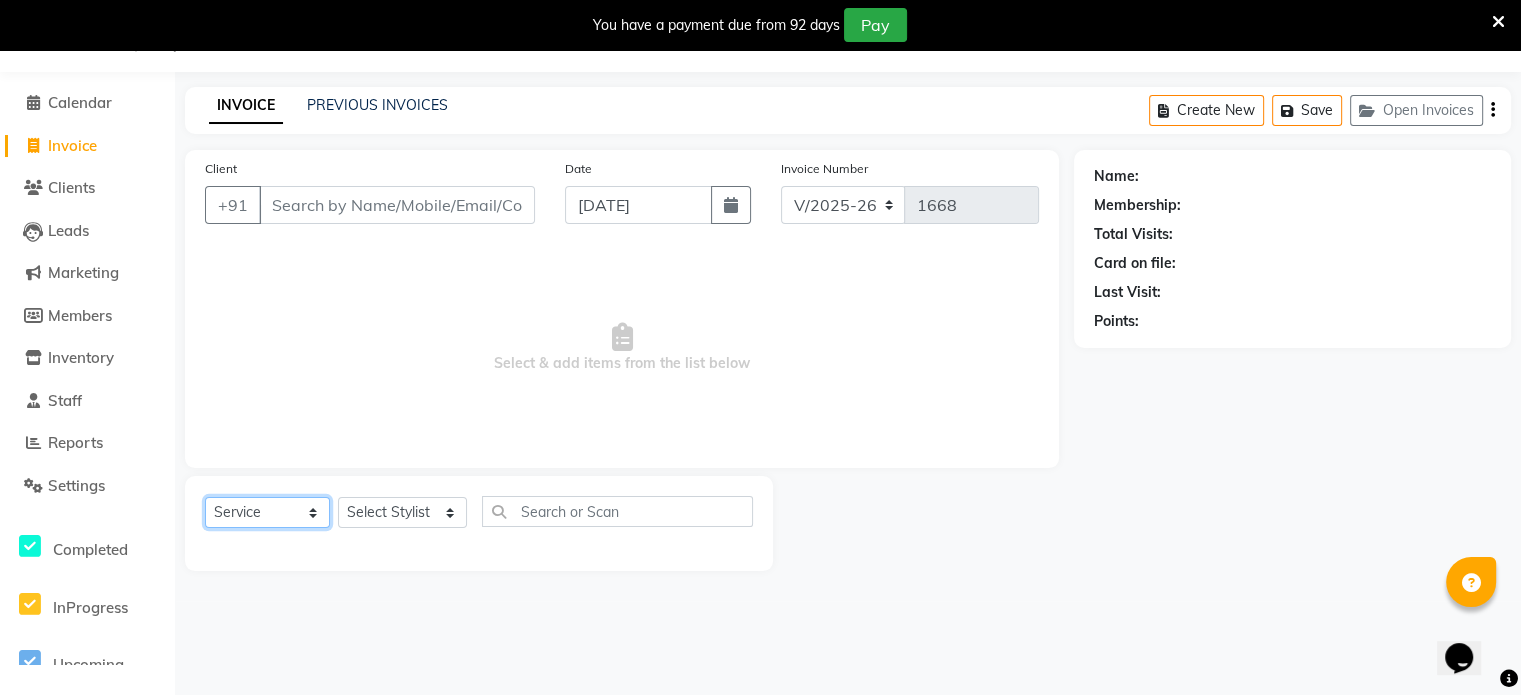 click on "Select  Service  Product  Membership  Package Voucher Prepaid Gift Card" 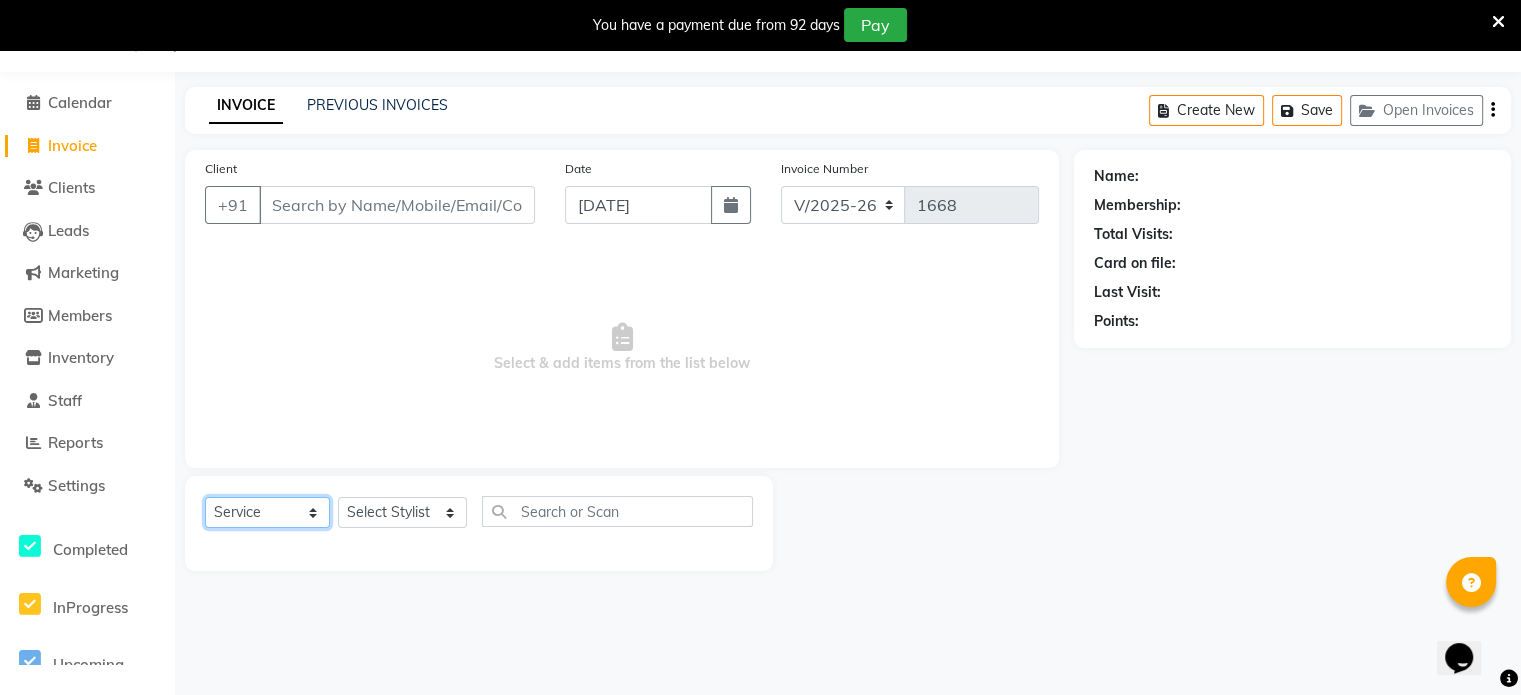 select on "product" 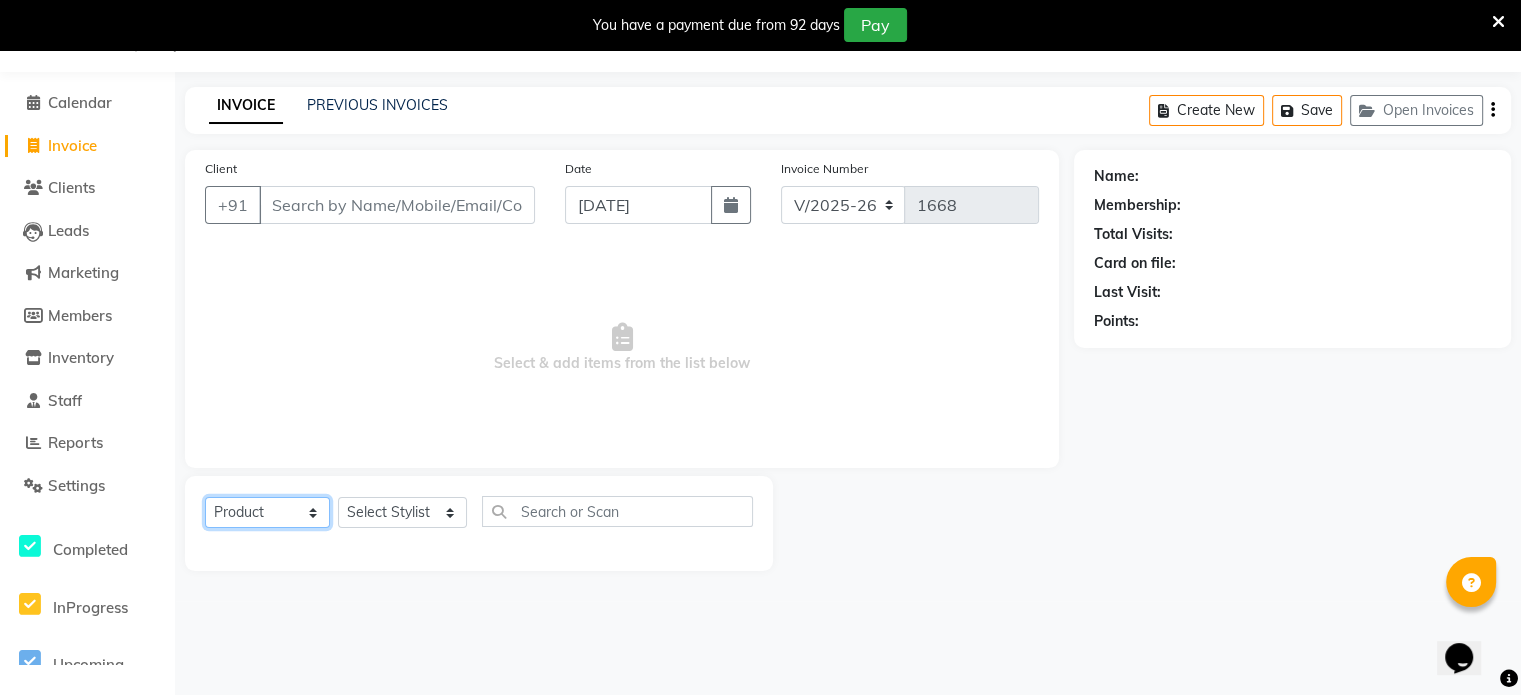 click on "Select  Service  Product  Membership  Package Voucher Prepaid Gift Card" 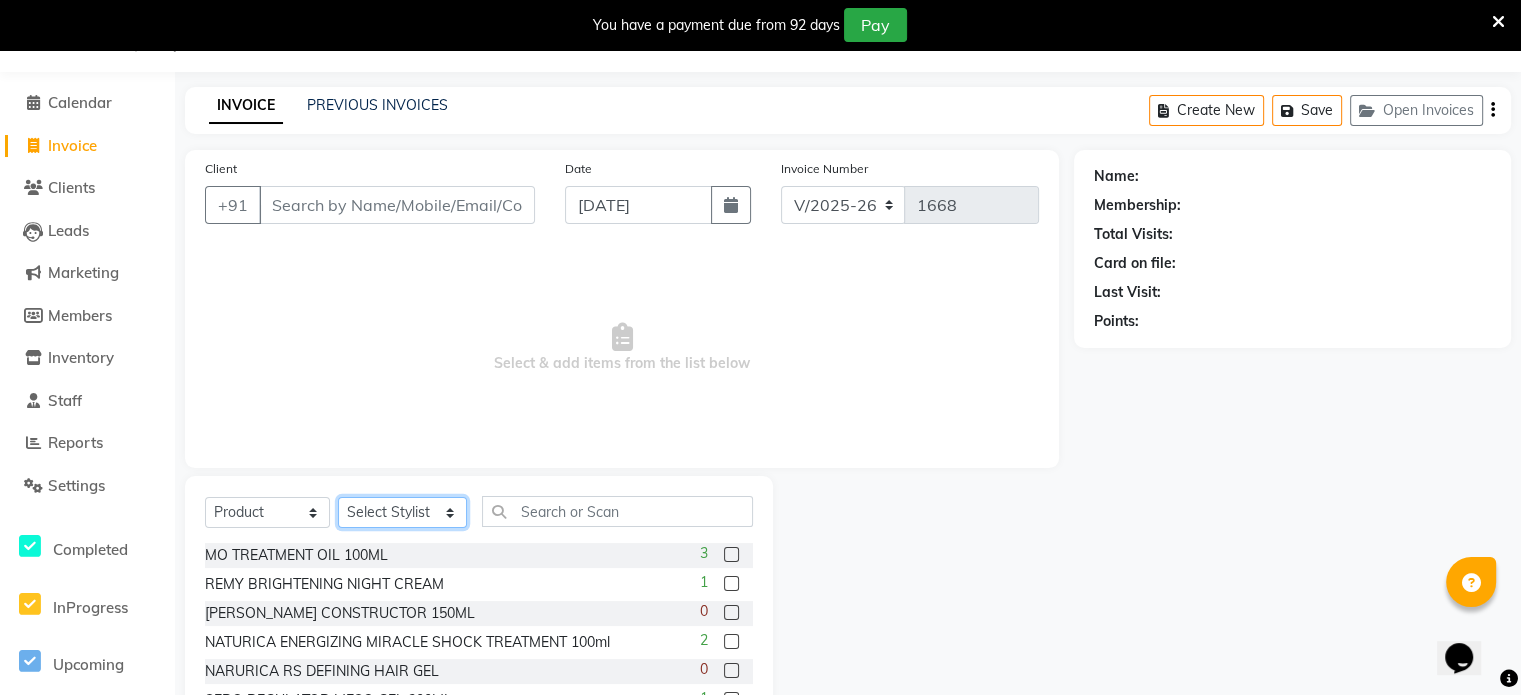click on "Select Stylist [PERSON_NAME] NAT [PERSON_NAME] [PERSON_NAME] [PERSON_NAME] [PERSON_NAME] [PERSON_NAME] MORE  [PERSON_NAME] [PERSON_NAME] DC [PERSON_NAME] [PERSON_NAME] [PERSON_NAME] [PERSON_NAME]  [PERSON_NAME] [PERSON_NAME] GAURAV MORE [PERSON_NAME] MANE [PERSON_NAME] [PERSON_NAME] [PERSON_NAME] [PERSON_NAME] PARWATHIA [PERSON_NAME] [MEDICAL_DATA][PERSON_NAME] NOOR [PERSON_NAME] [PERSON_NAME] [PERSON_NAME] [PERSON_NAME] [PERSON_NAME] [PERSON_NAME] [PERSON_NAME] [PERSON_NAME] [PERSON_NAME] [PERSON_NAME] [PERSON_NAME] [PERSON_NAME] VIKRAM [PERSON_NAME]" 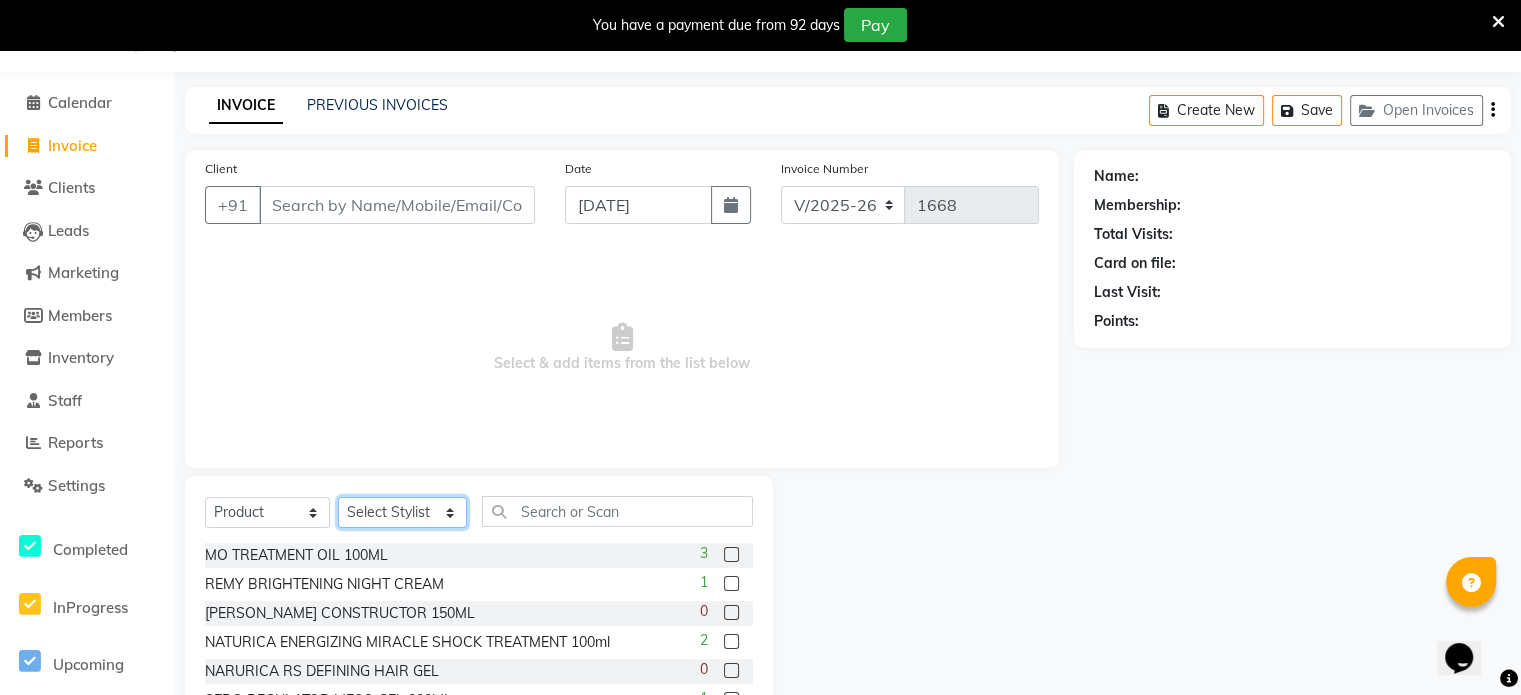 select on "77214" 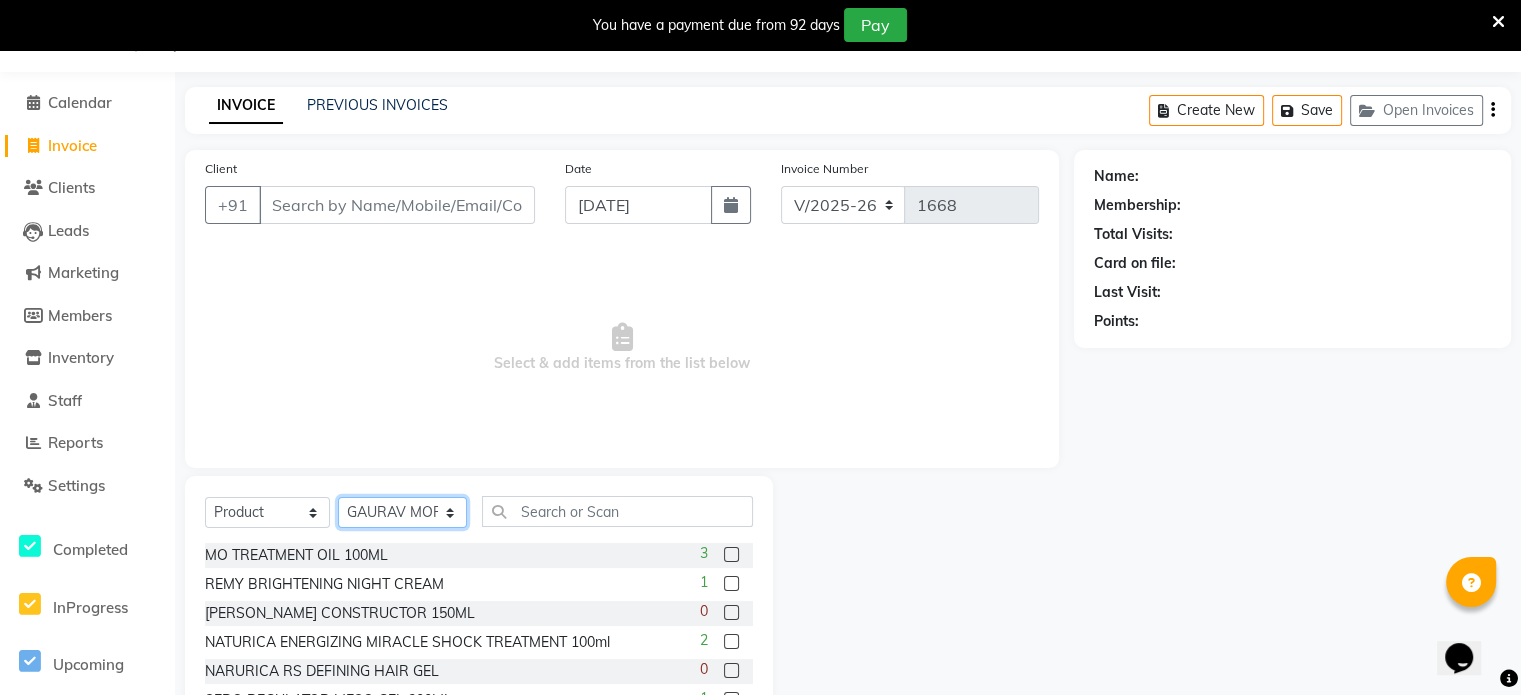 click on "Select Stylist [PERSON_NAME] NAT [PERSON_NAME] [PERSON_NAME] [PERSON_NAME] [PERSON_NAME] [PERSON_NAME] MORE  [PERSON_NAME] [PERSON_NAME] DC [PERSON_NAME] [PERSON_NAME] [PERSON_NAME] [PERSON_NAME]  [PERSON_NAME] [PERSON_NAME] GAURAV MORE [PERSON_NAME] MANE [PERSON_NAME] [PERSON_NAME] [PERSON_NAME] [PERSON_NAME] PARWATHIA [PERSON_NAME] [MEDICAL_DATA][PERSON_NAME] NOOR [PERSON_NAME] [PERSON_NAME] [PERSON_NAME] [PERSON_NAME] [PERSON_NAME] [PERSON_NAME] [PERSON_NAME] [PERSON_NAME] [PERSON_NAME] [PERSON_NAME] [PERSON_NAME] [PERSON_NAME] VIKRAM [PERSON_NAME]" 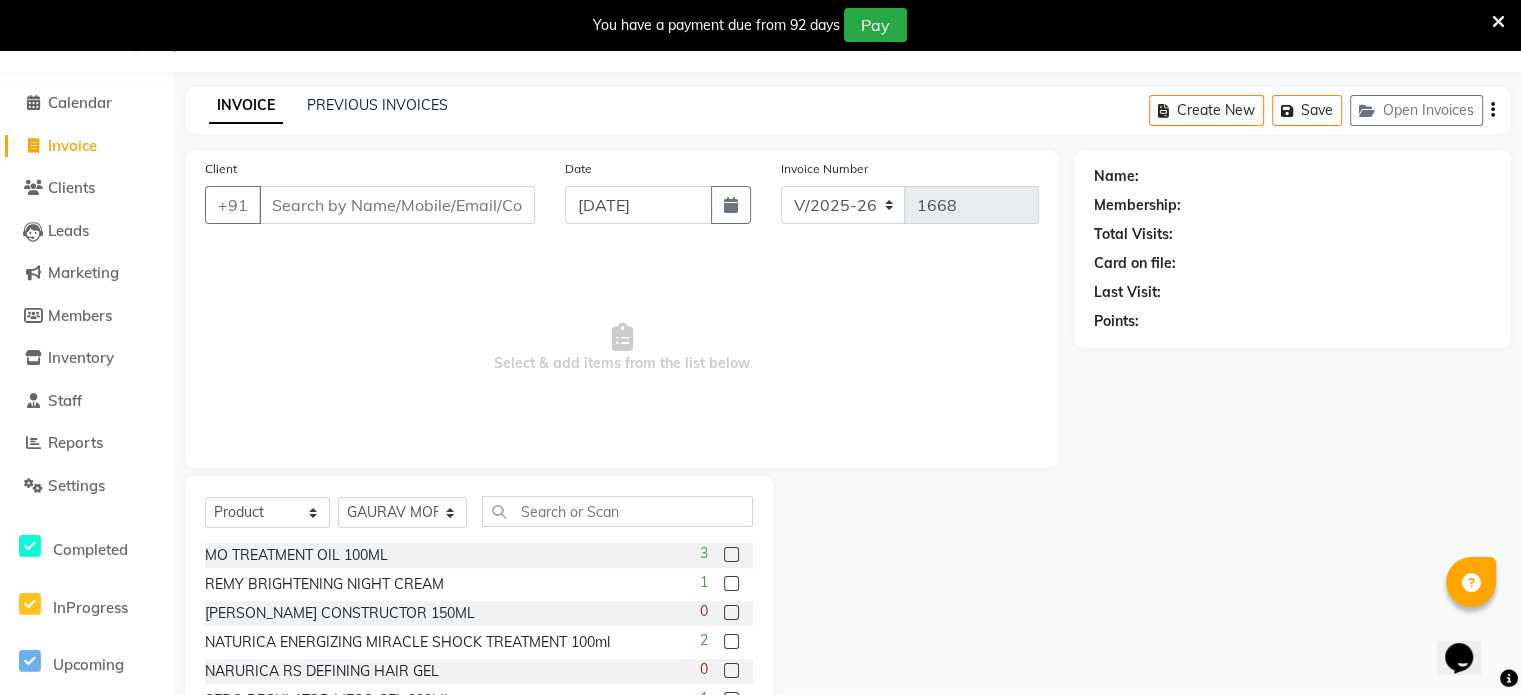 click on "Select  Service  Product  Membership  Package Voucher Prepaid Gift Card  Select Stylist [PERSON_NAME] NAT [PERSON_NAME] [PERSON_NAME] [PERSON_NAME] [PERSON_NAME] [PERSON_NAME] MORE  [PERSON_NAME] [PERSON_NAME] DC [PERSON_NAME] [PERSON_NAME] [PERSON_NAME] [PERSON_NAME]  [PERSON_NAME] [PERSON_NAME] GAURAV MORE [PERSON_NAME] MANE [PERSON_NAME] [PERSON_NAME] [PERSON_NAME] [PERSON_NAME] PARWATHIA [PERSON_NAME] [MEDICAL_DATA][PERSON_NAME] NOOR [PERSON_NAME] [PERSON_NAME] [PERSON_NAME] [PERSON_NAME] [PERSON_NAME] [PERSON_NAME] [PERSON_NAME] [PERSON_NAME] [PERSON_NAME] [PERSON_NAME] [PERSON_NAME] [PERSON_NAME] VIKRAM [PERSON_NAME]" 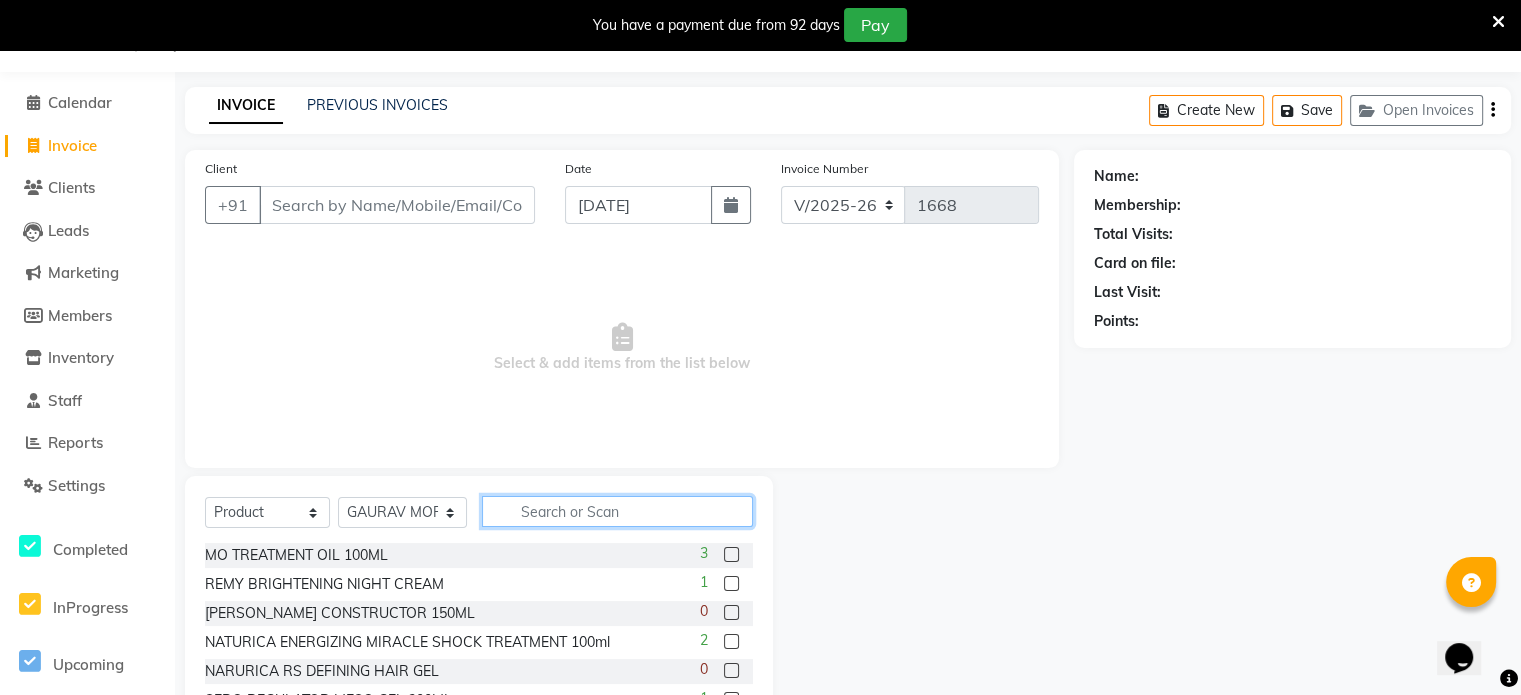 click 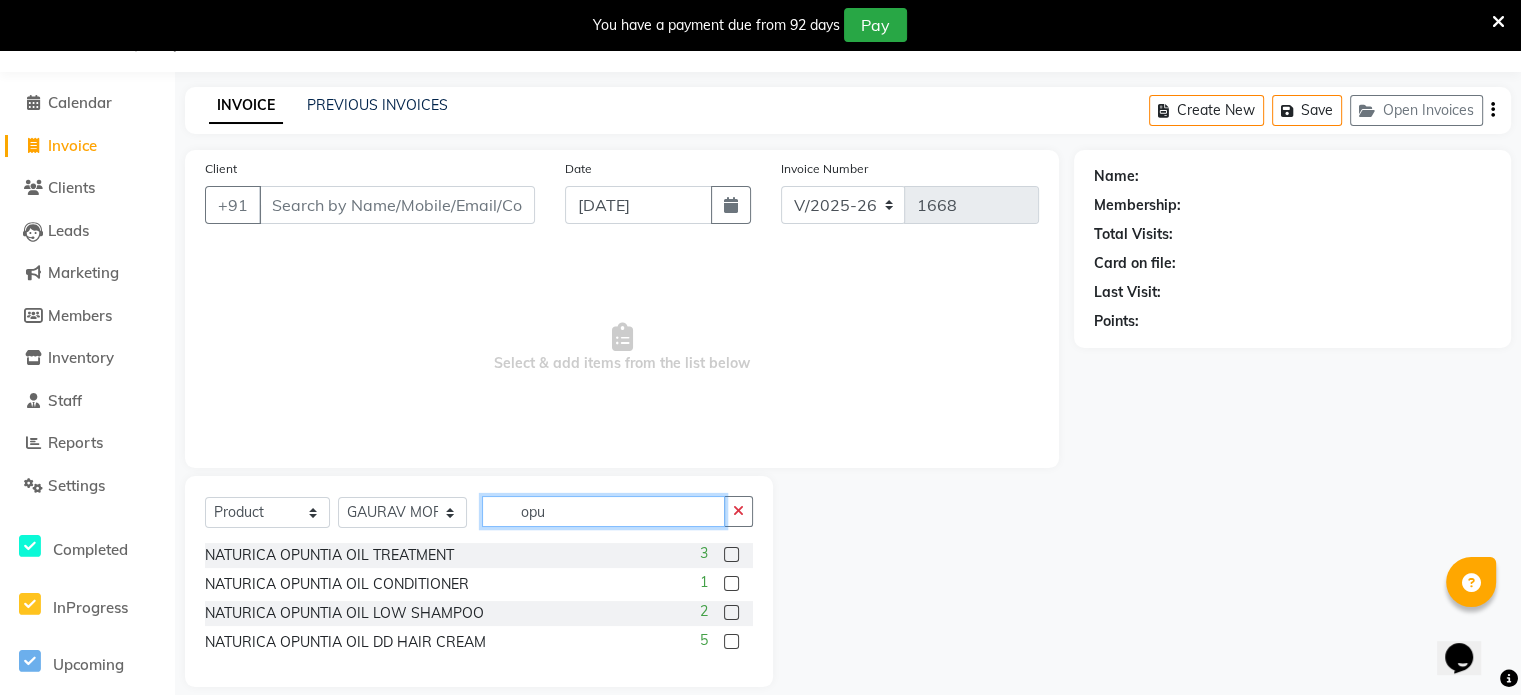 scroll, scrollTop: 72, scrollLeft: 0, axis: vertical 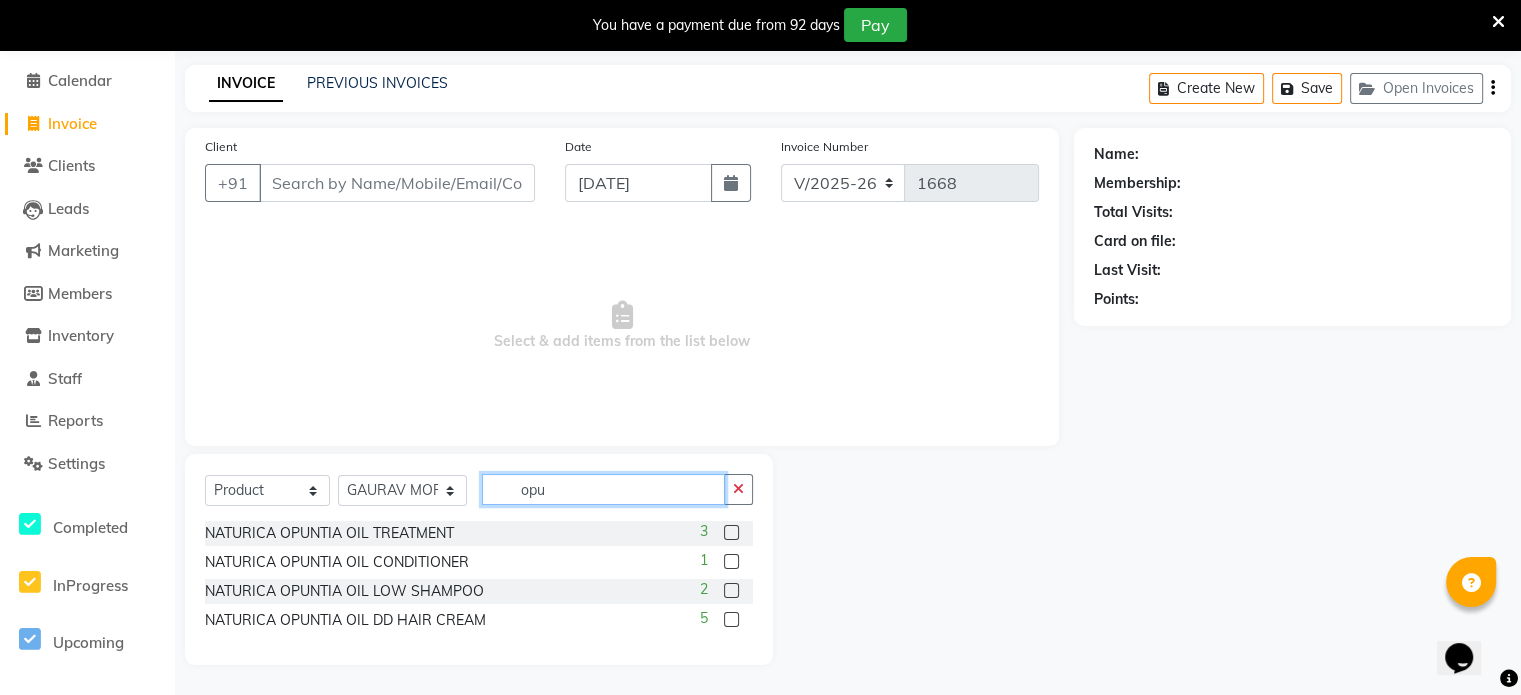 type on "opu" 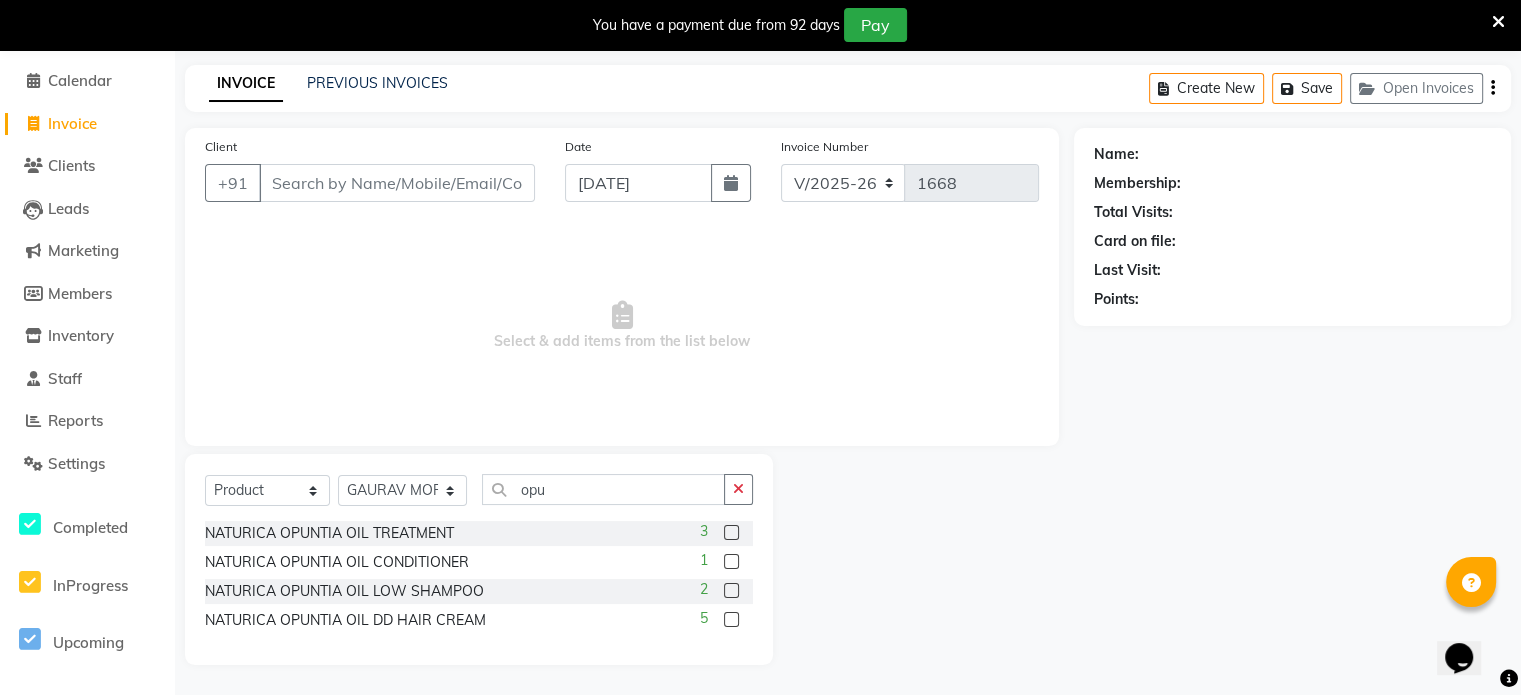 click 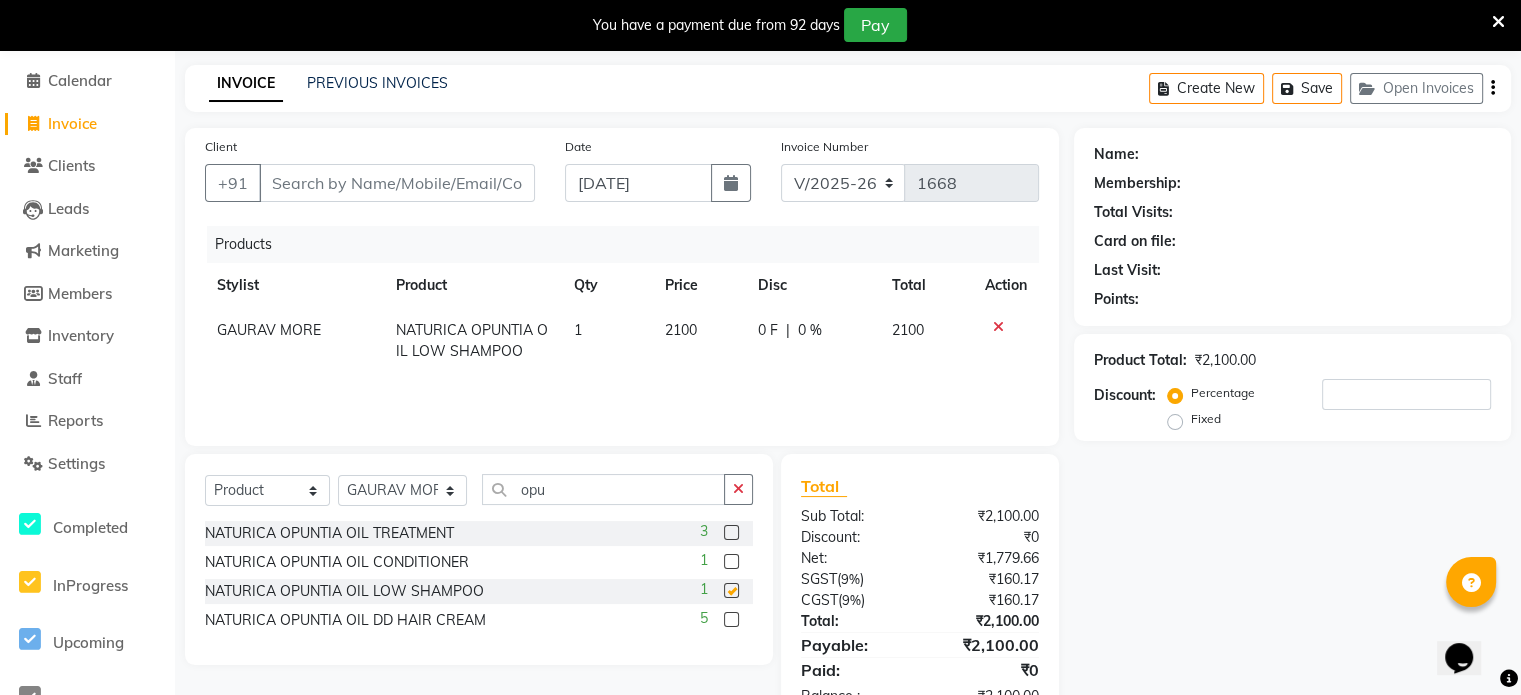 checkbox on "false" 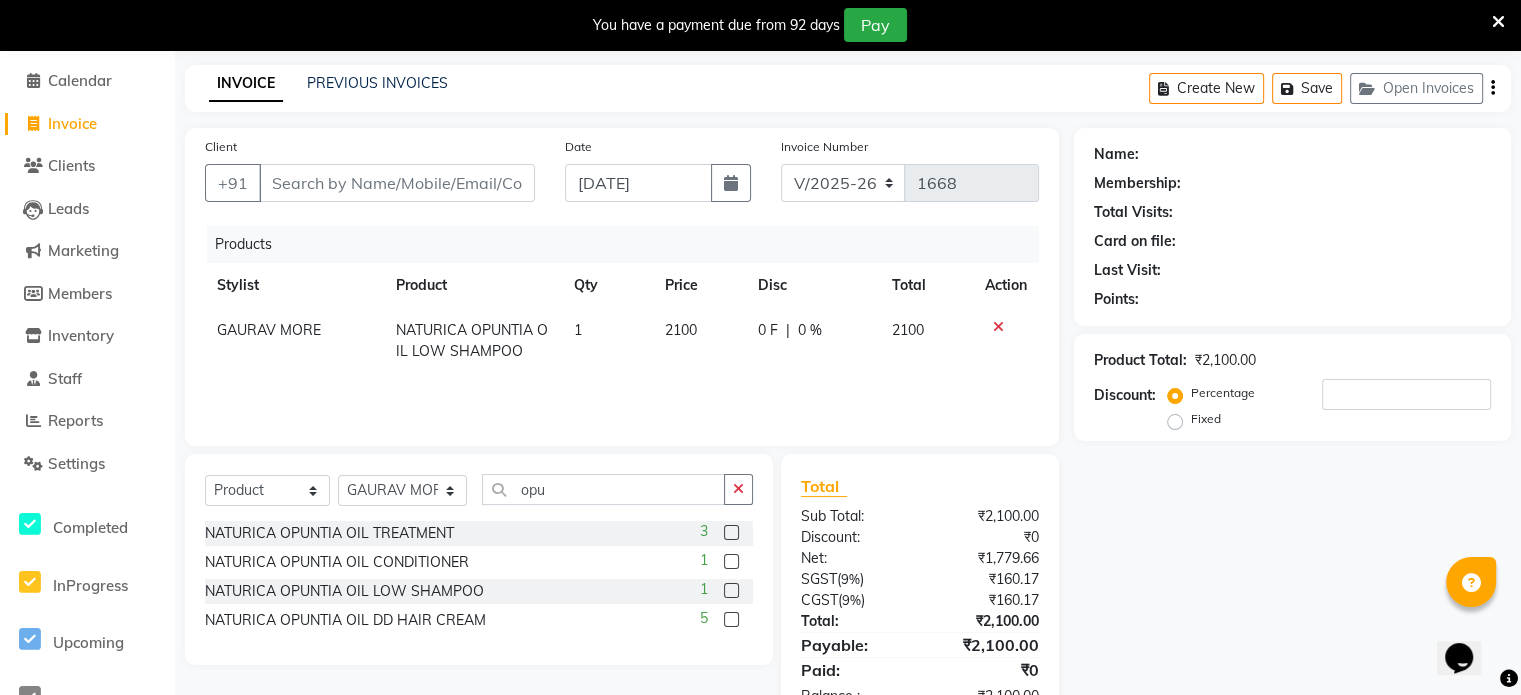 click 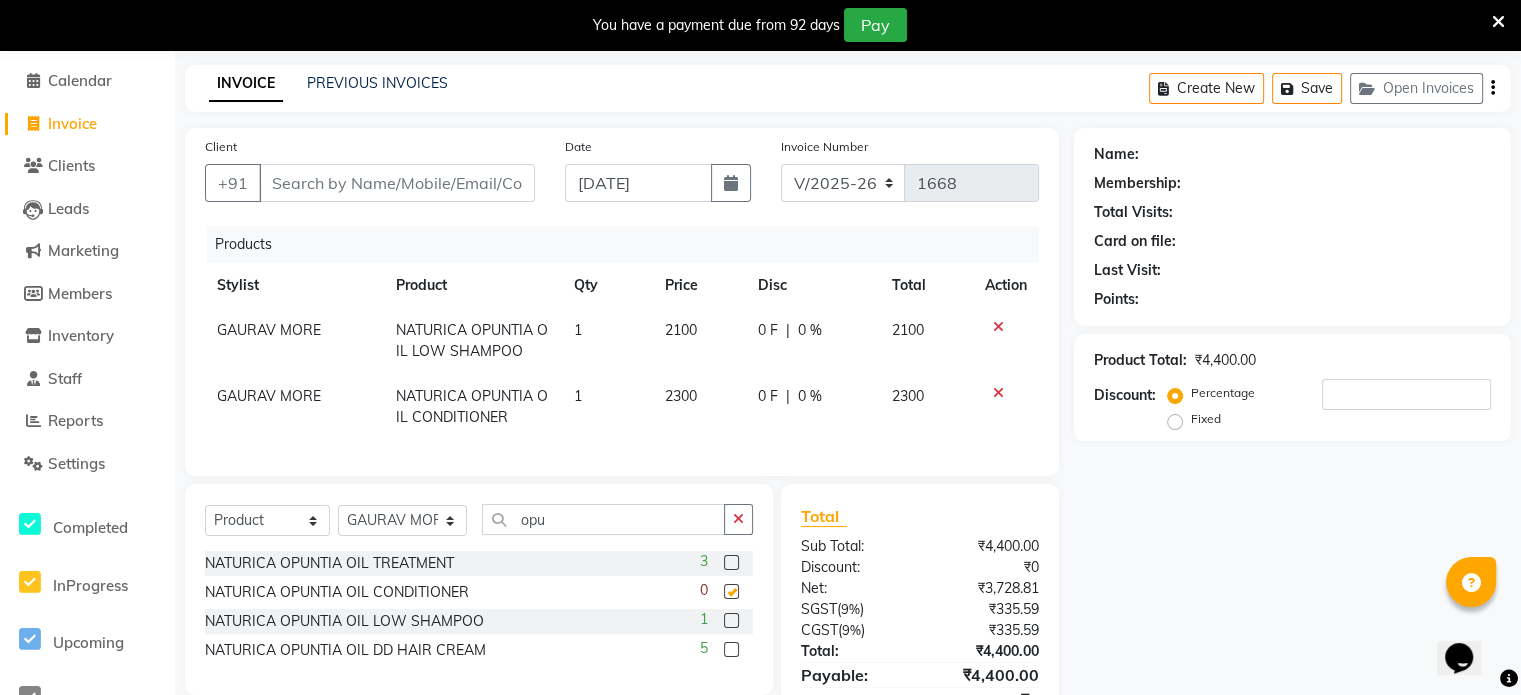 checkbox on "false" 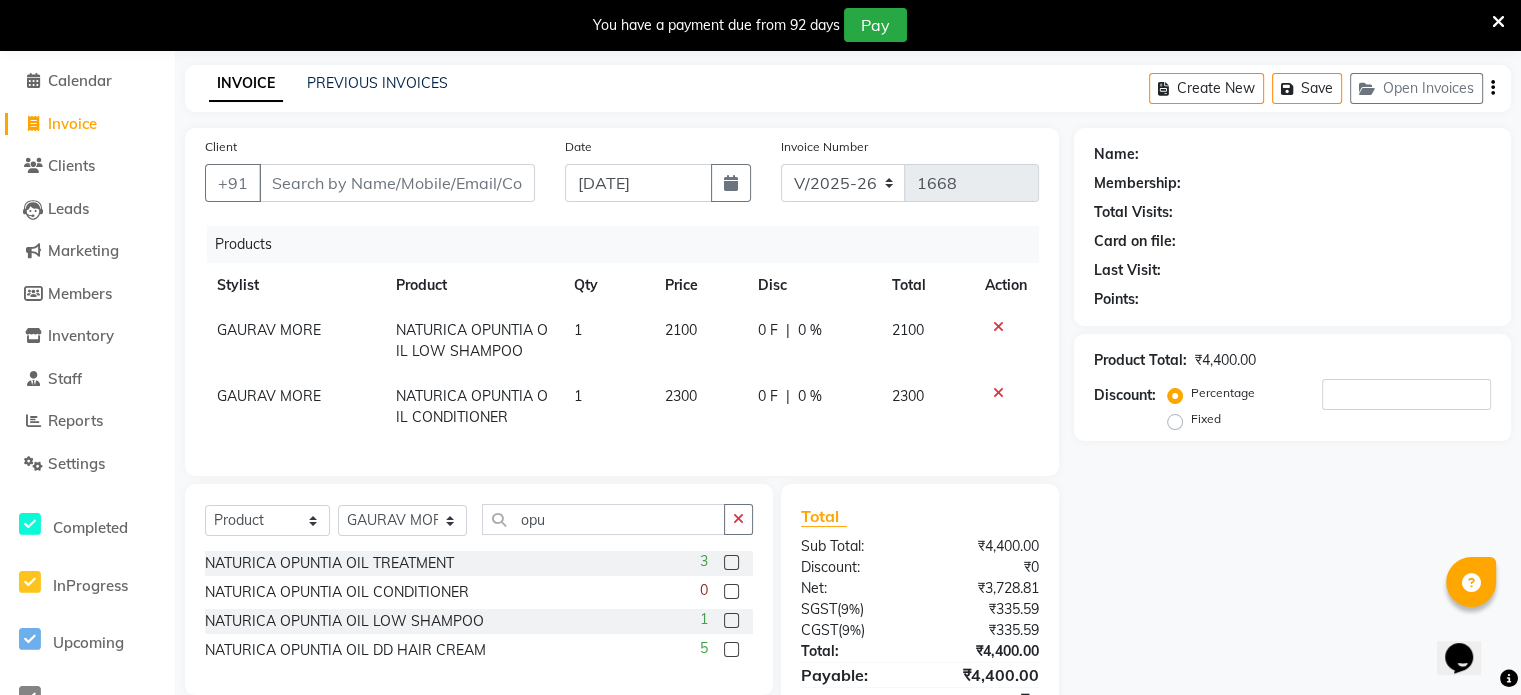 click 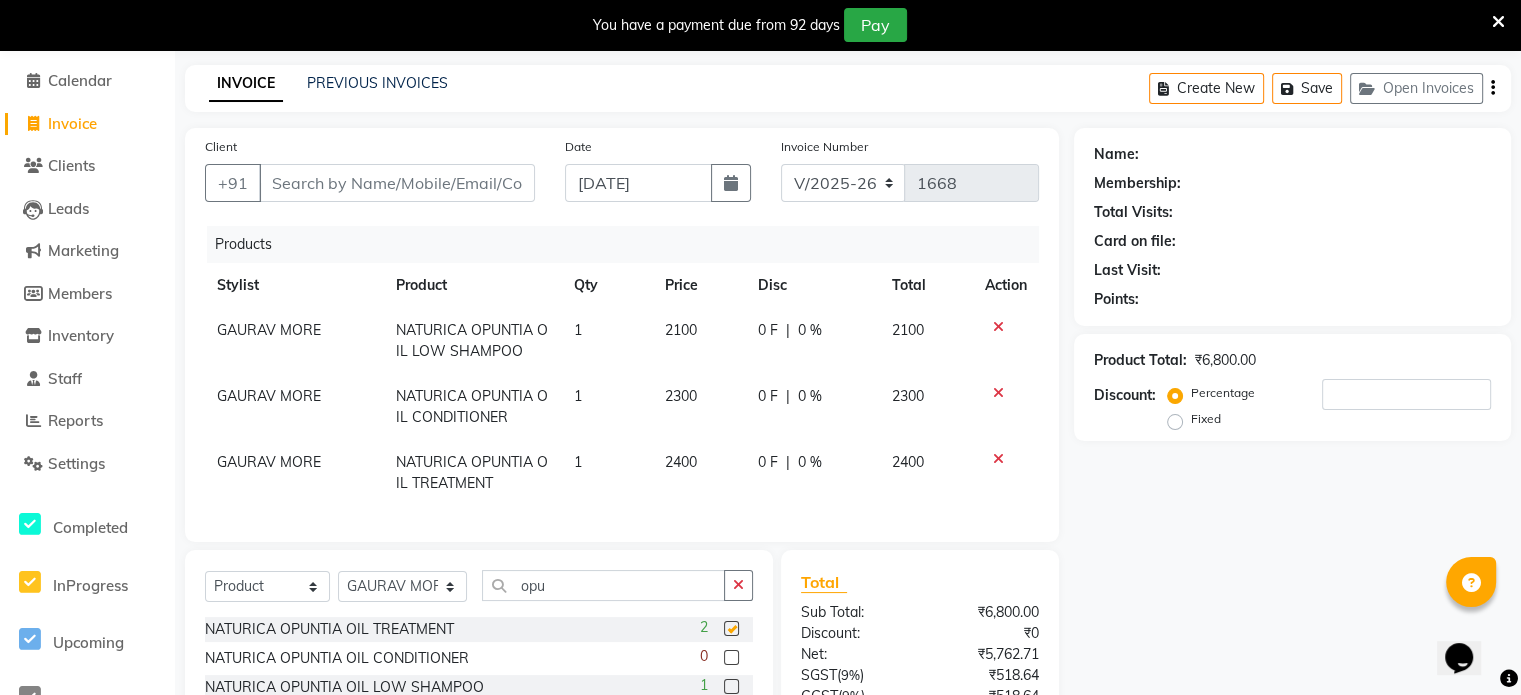 checkbox on "false" 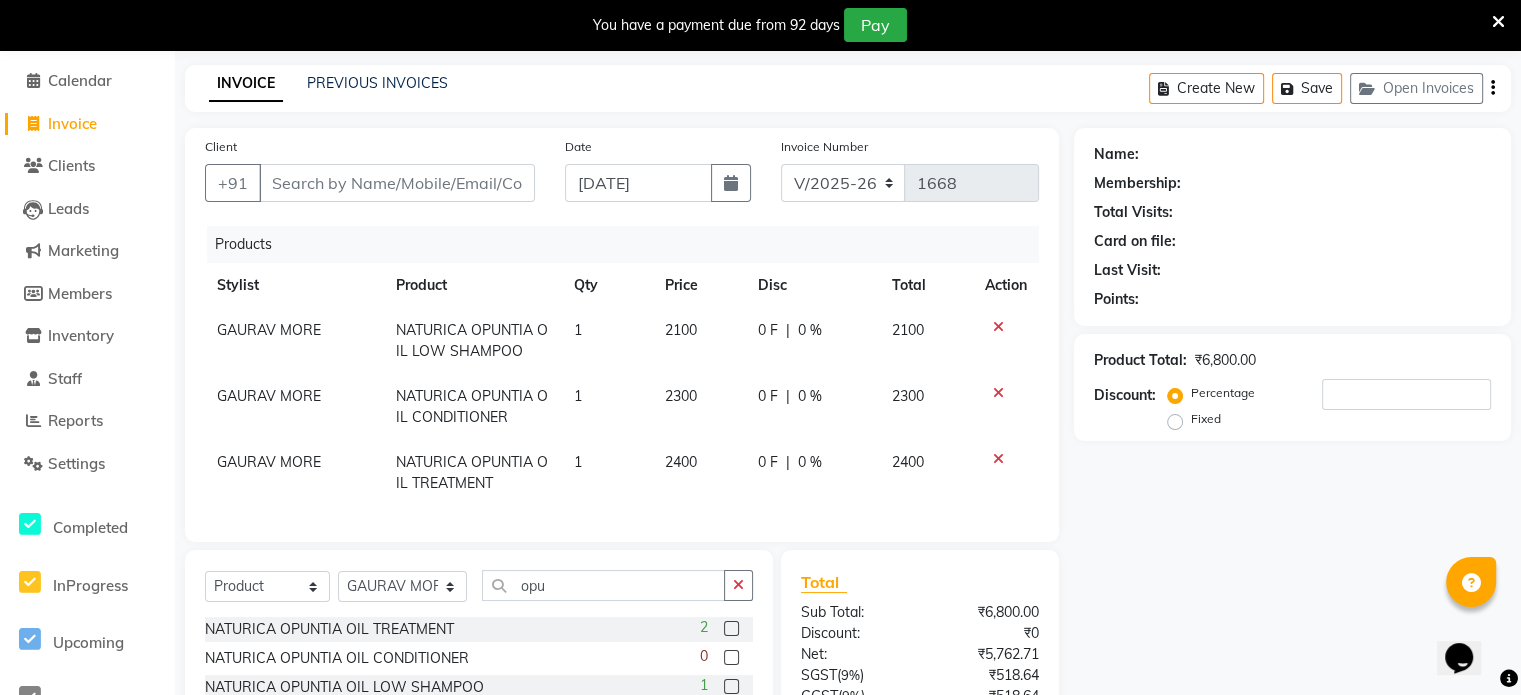 scroll, scrollTop: 245, scrollLeft: 0, axis: vertical 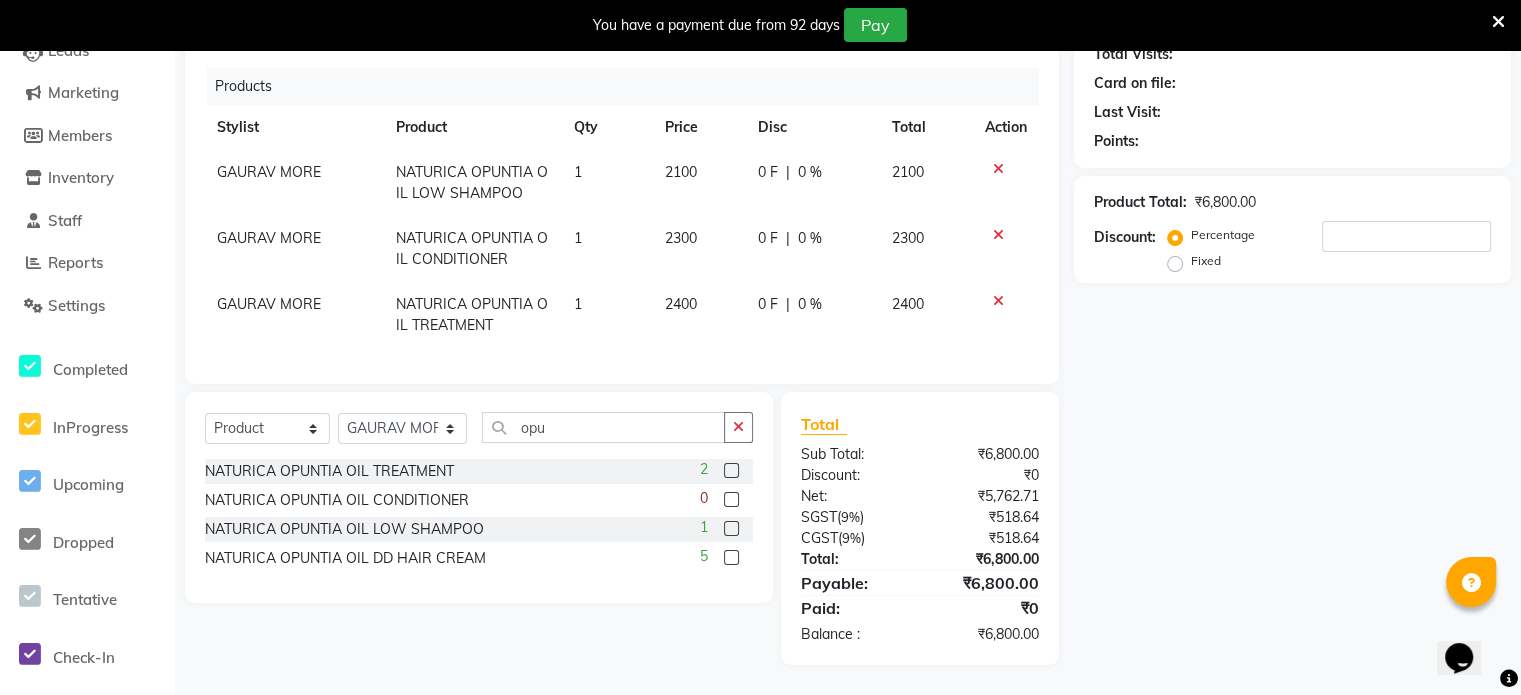 click 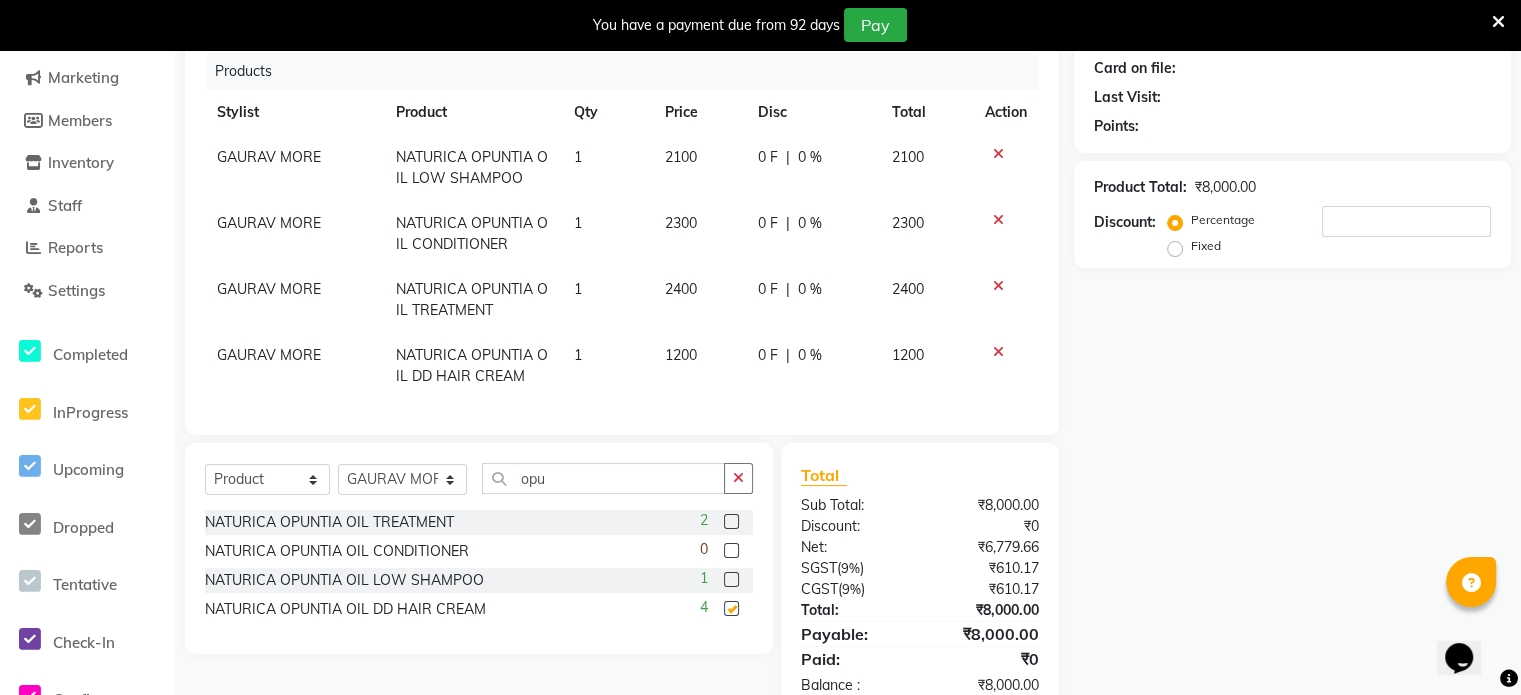 checkbox on "false" 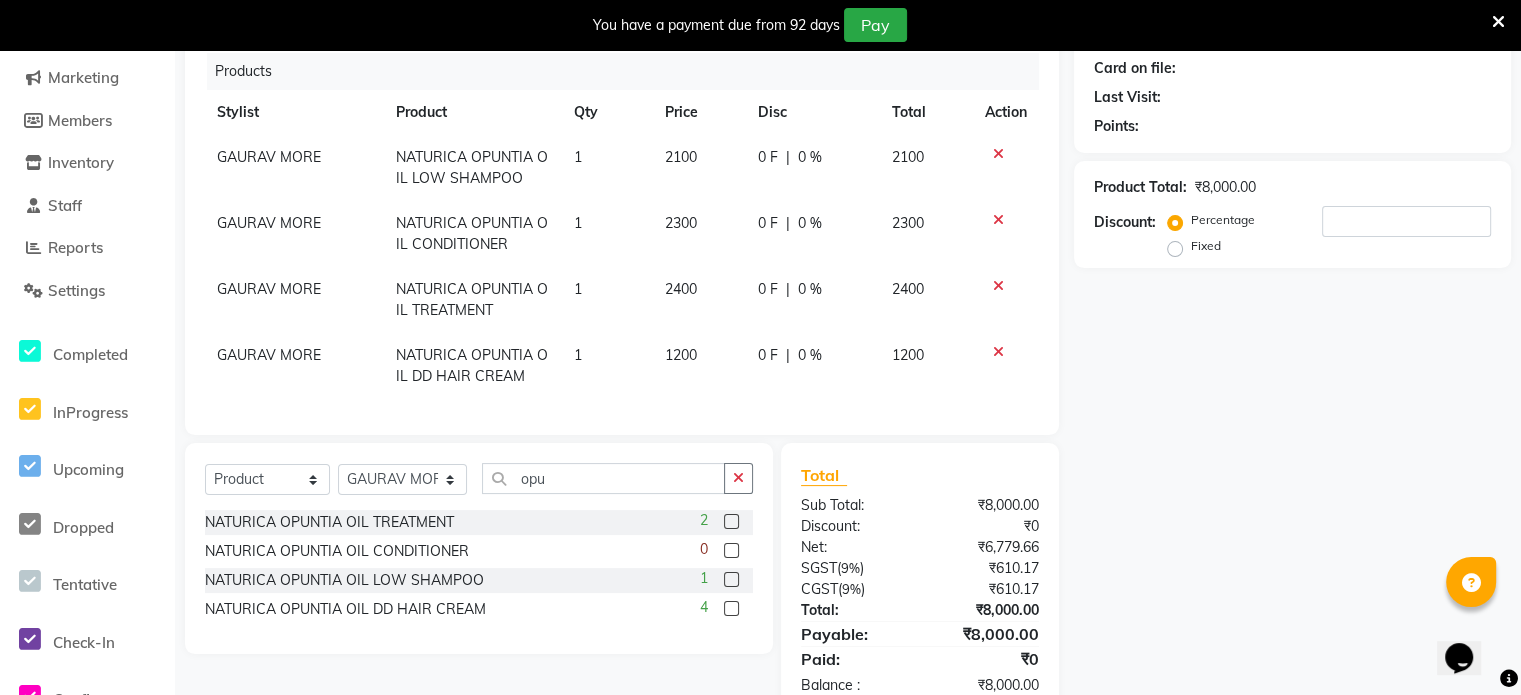 click 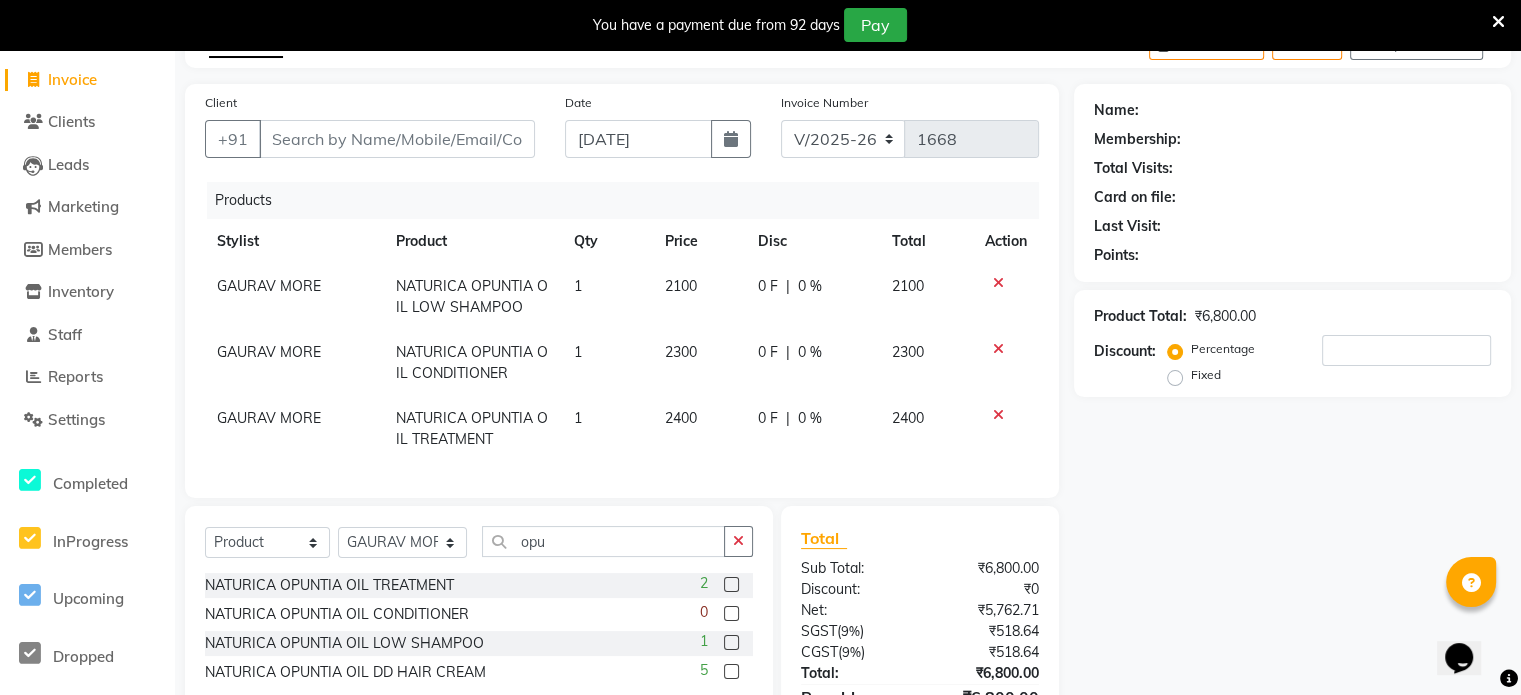 scroll, scrollTop: 0, scrollLeft: 0, axis: both 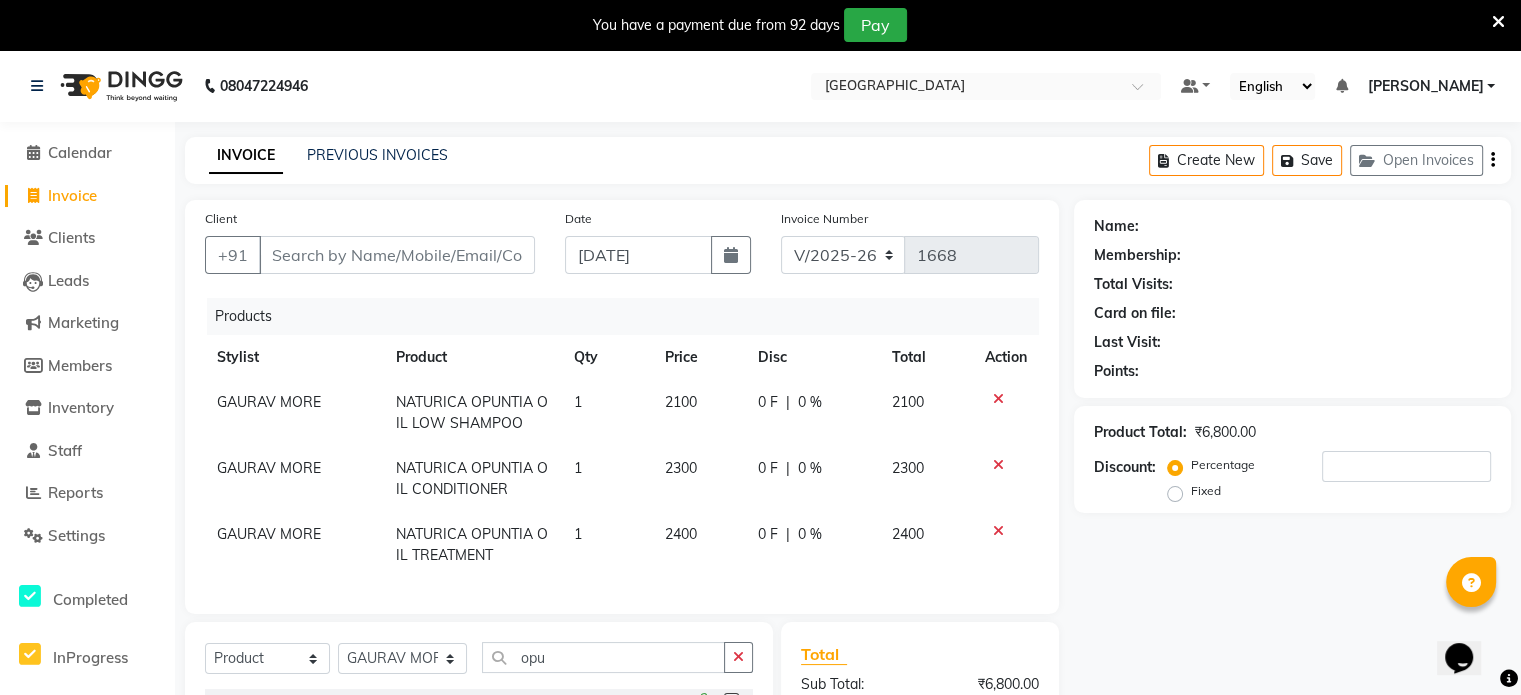click on "Client +91" 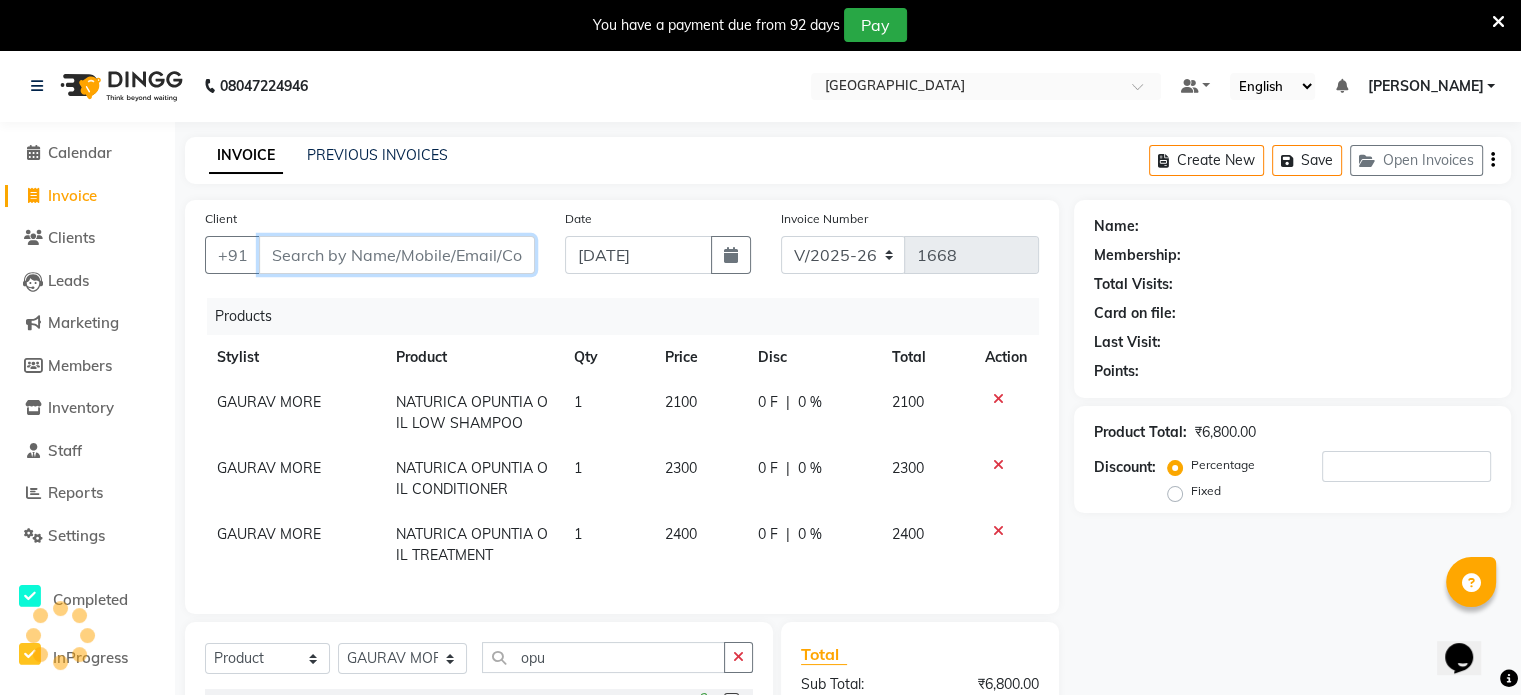 click on "Client" at bounding box center [397, 255] 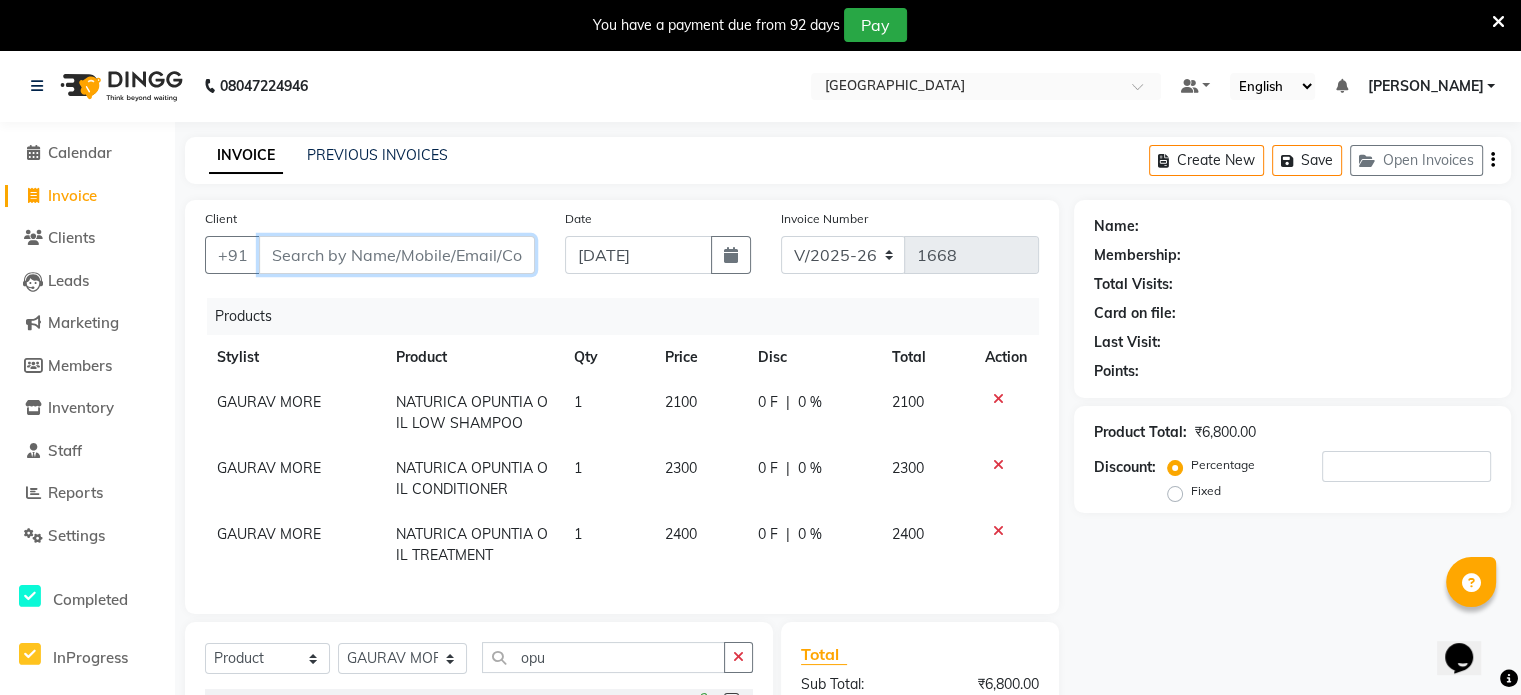 type on "l" 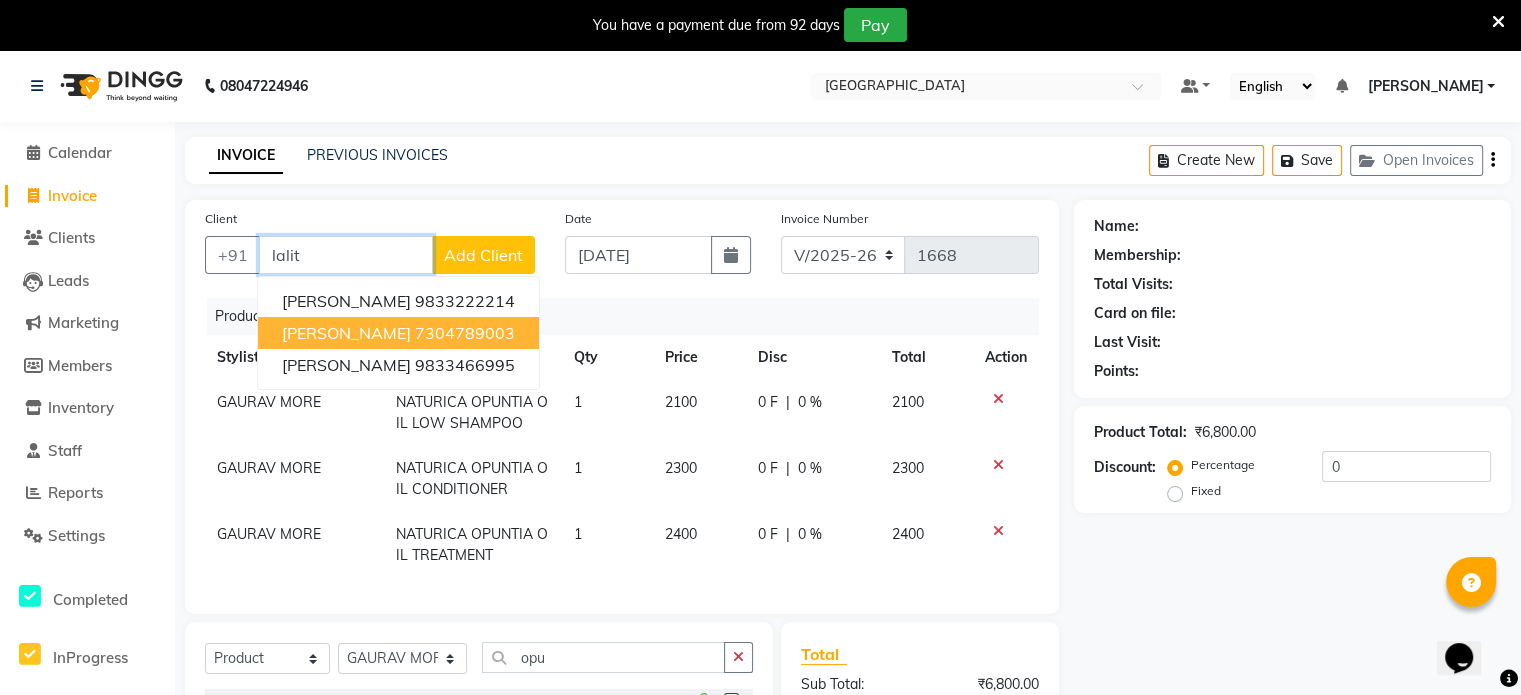 click on "Lalit Sharma" at bounding box center [346, 333] 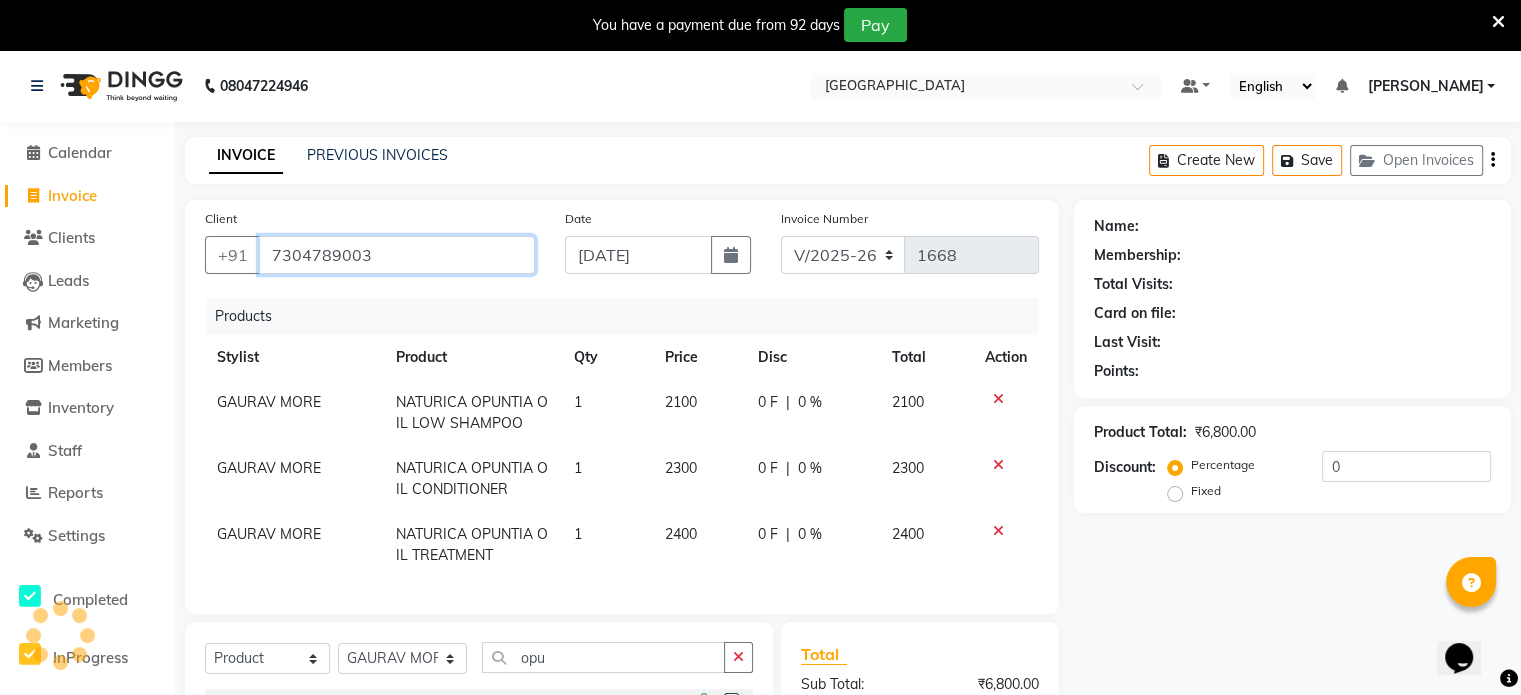 type on "7304789003" 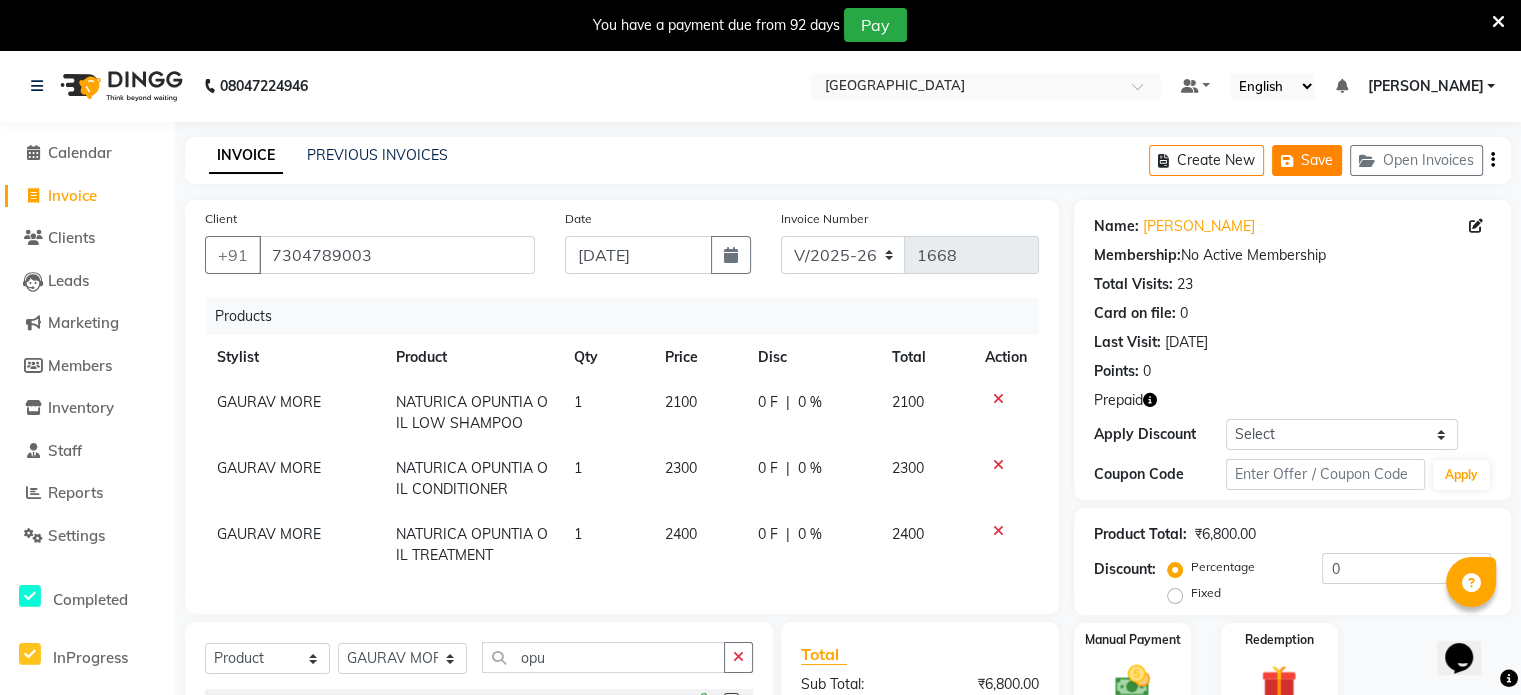 click on "Save" 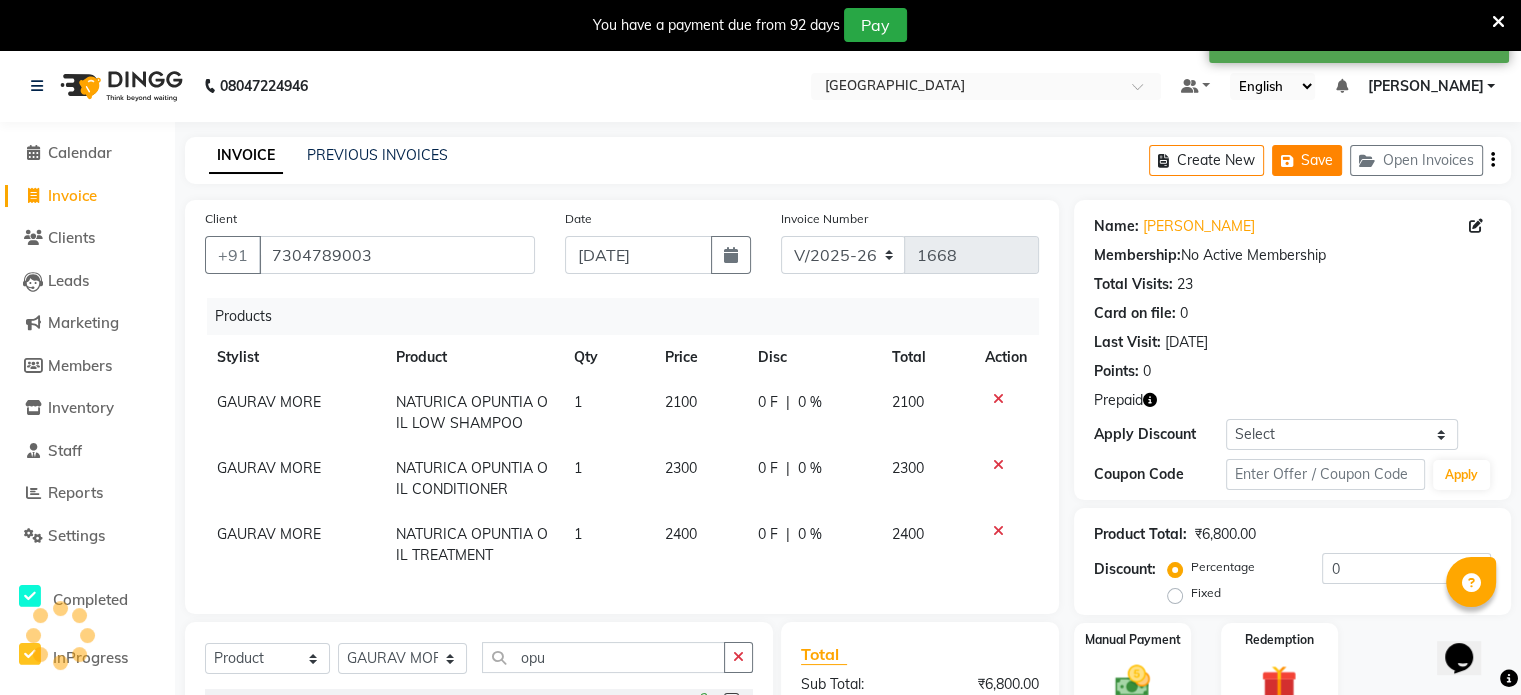 click on "Save" 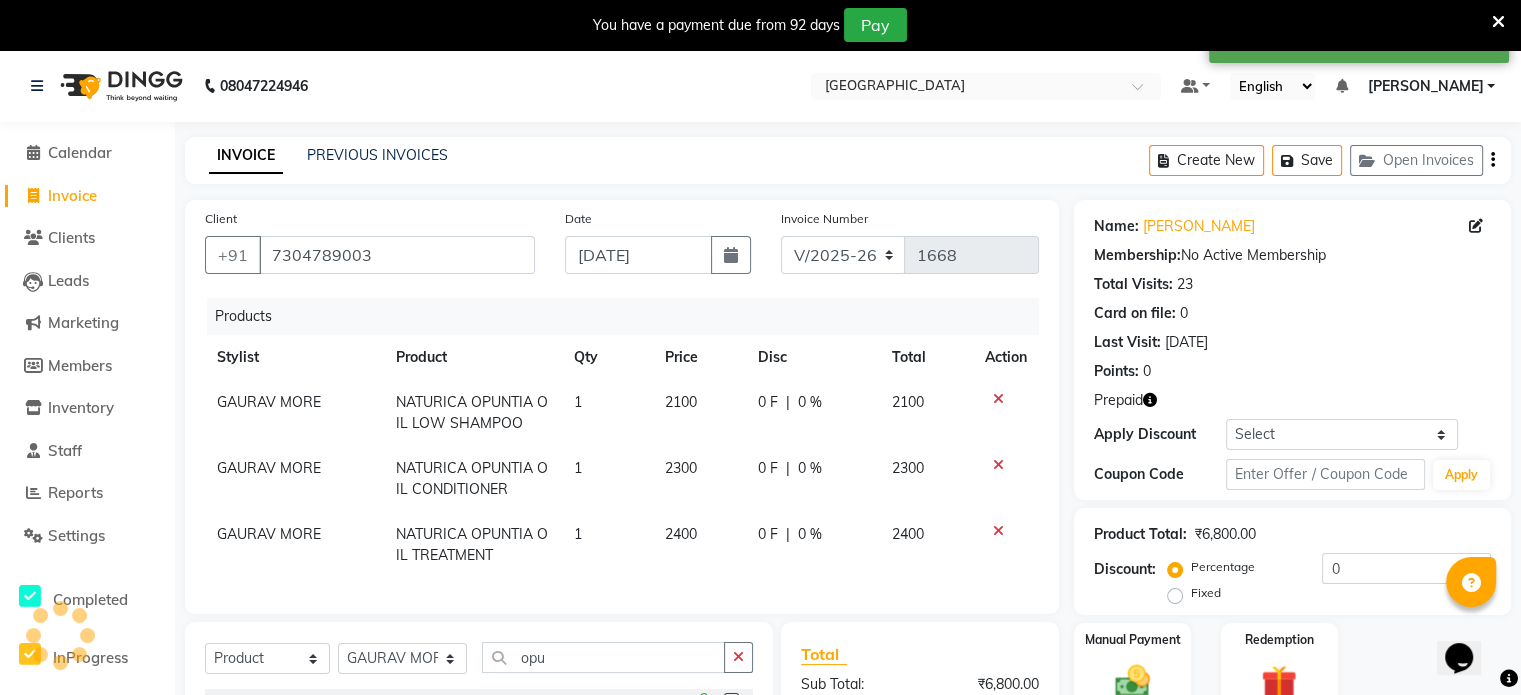 scroll, scrollTop: 245, scrollLeft: 0, axis: vertical 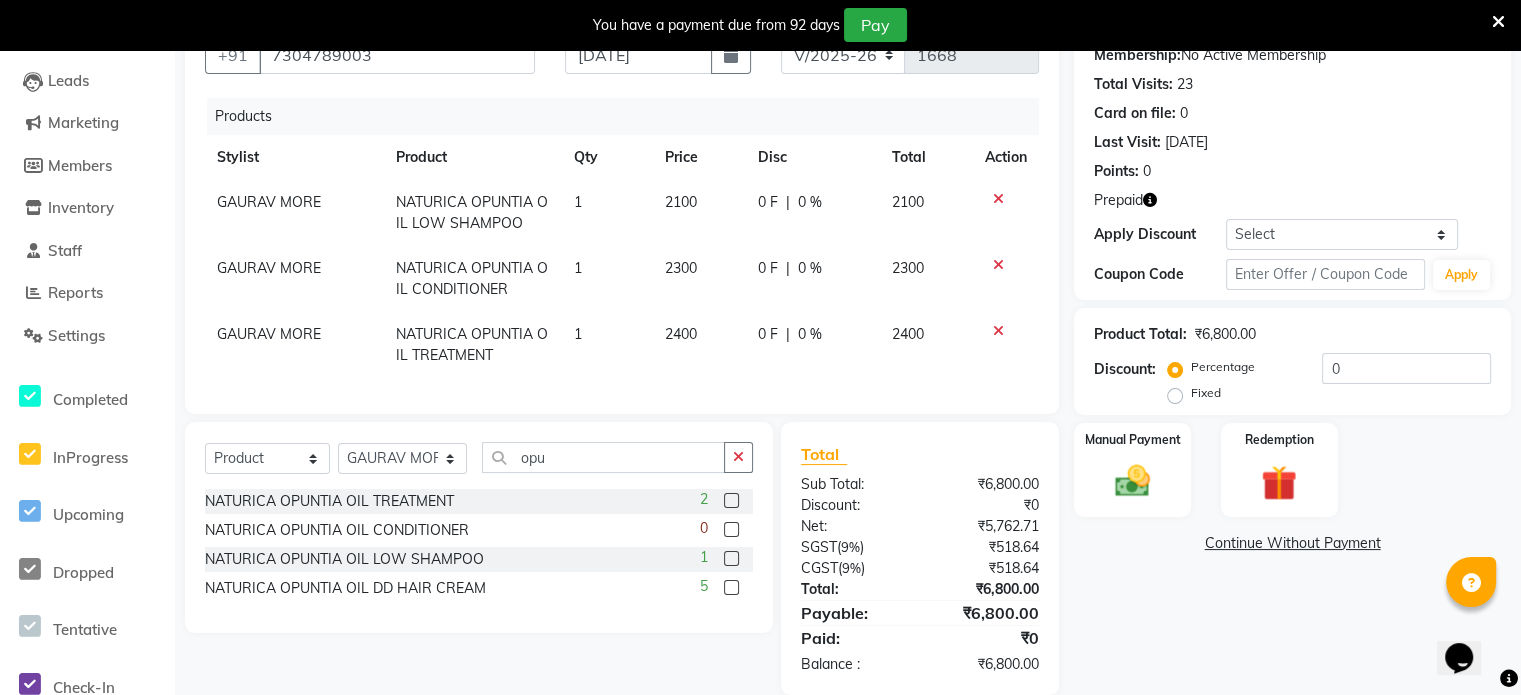 click 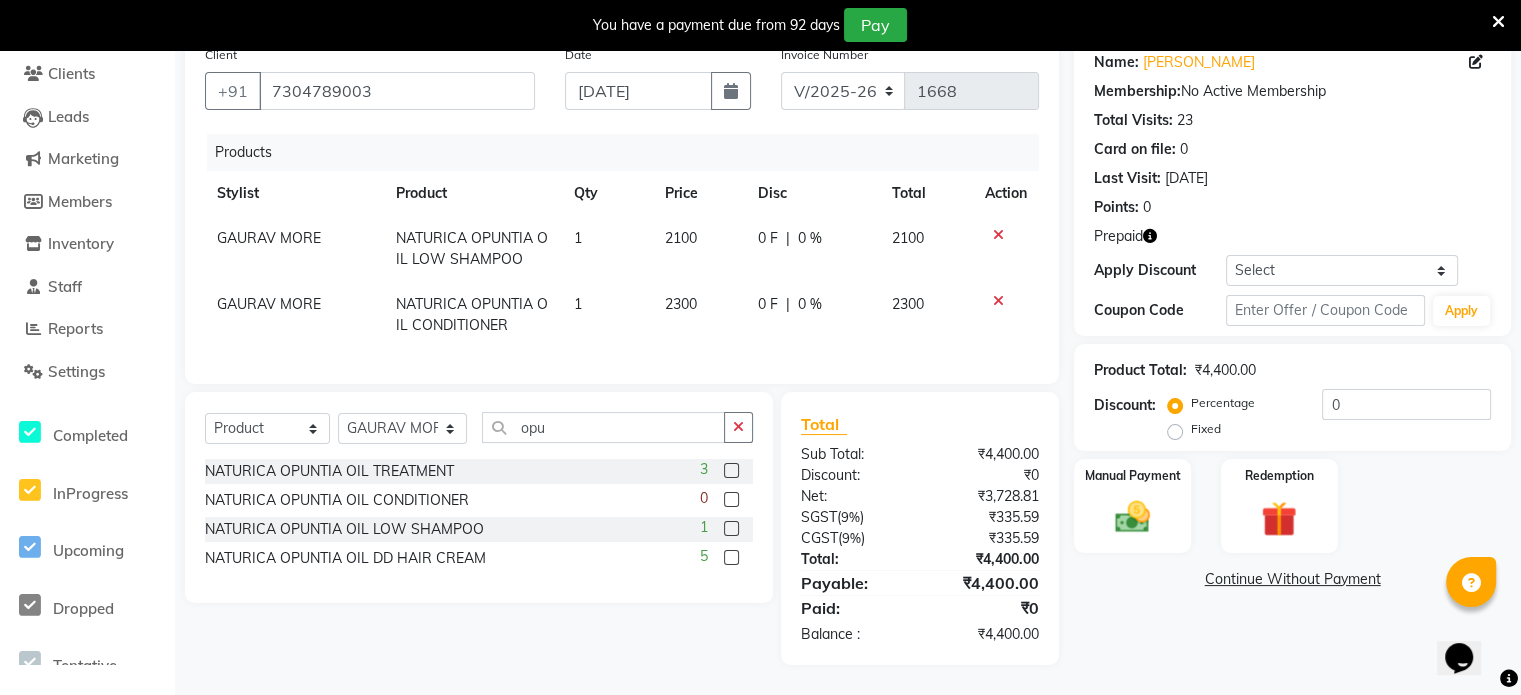 click 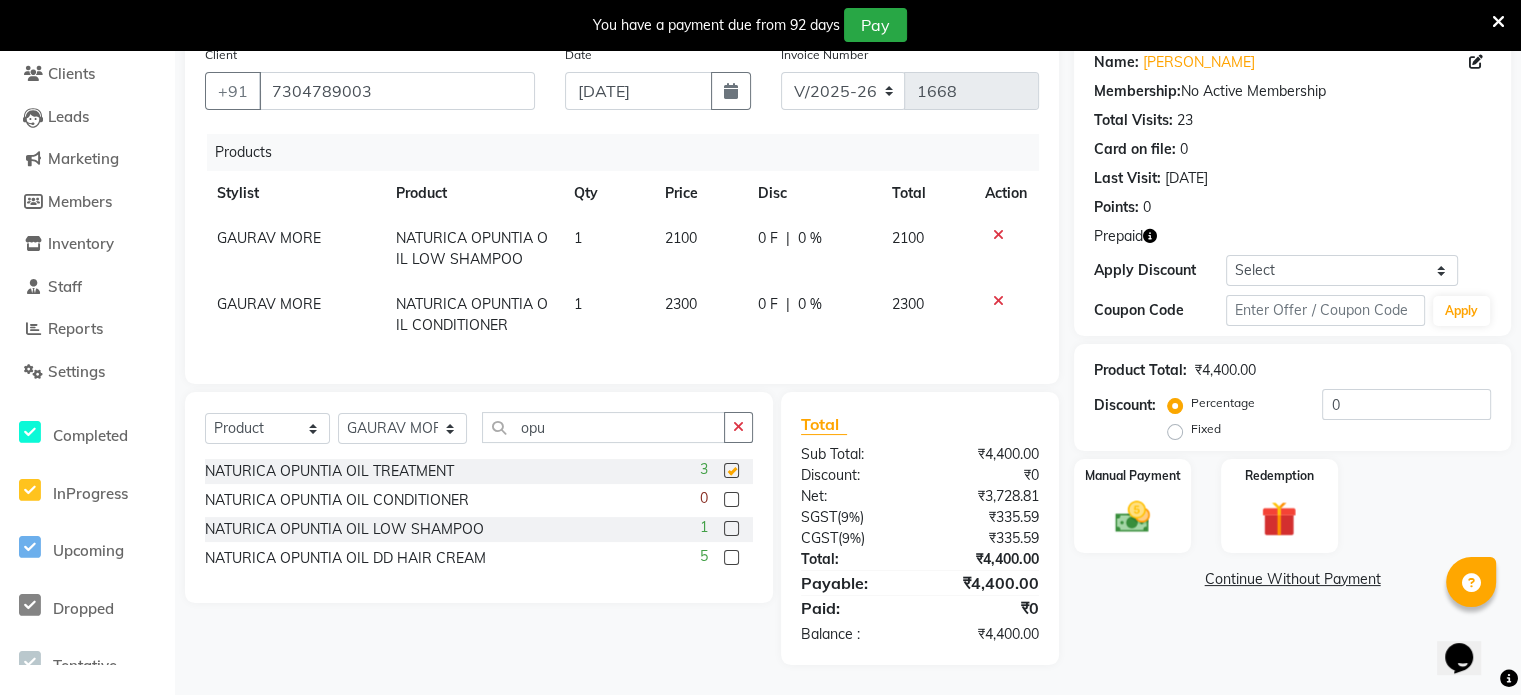 scroll, scrollTop: 200, scrollLeft: 0, axis: vertical 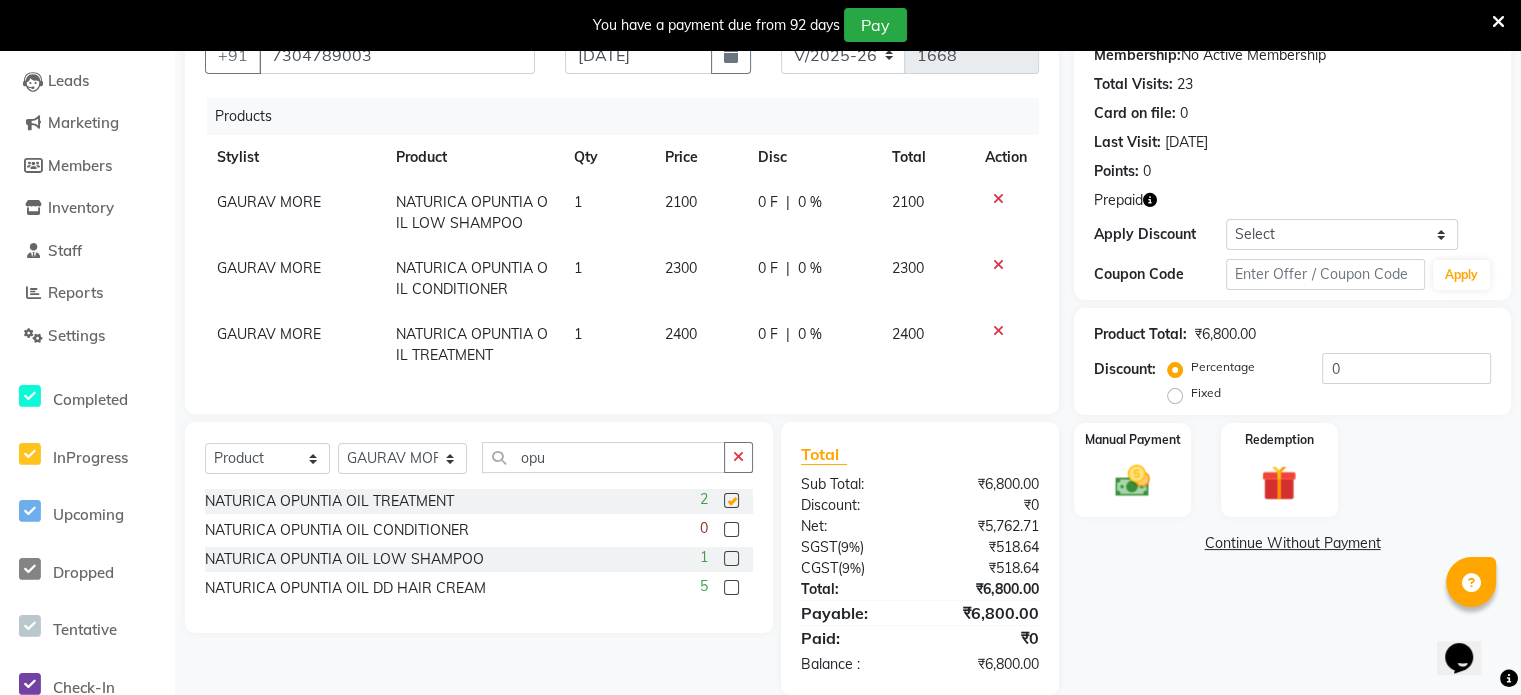 checkbox on "false" 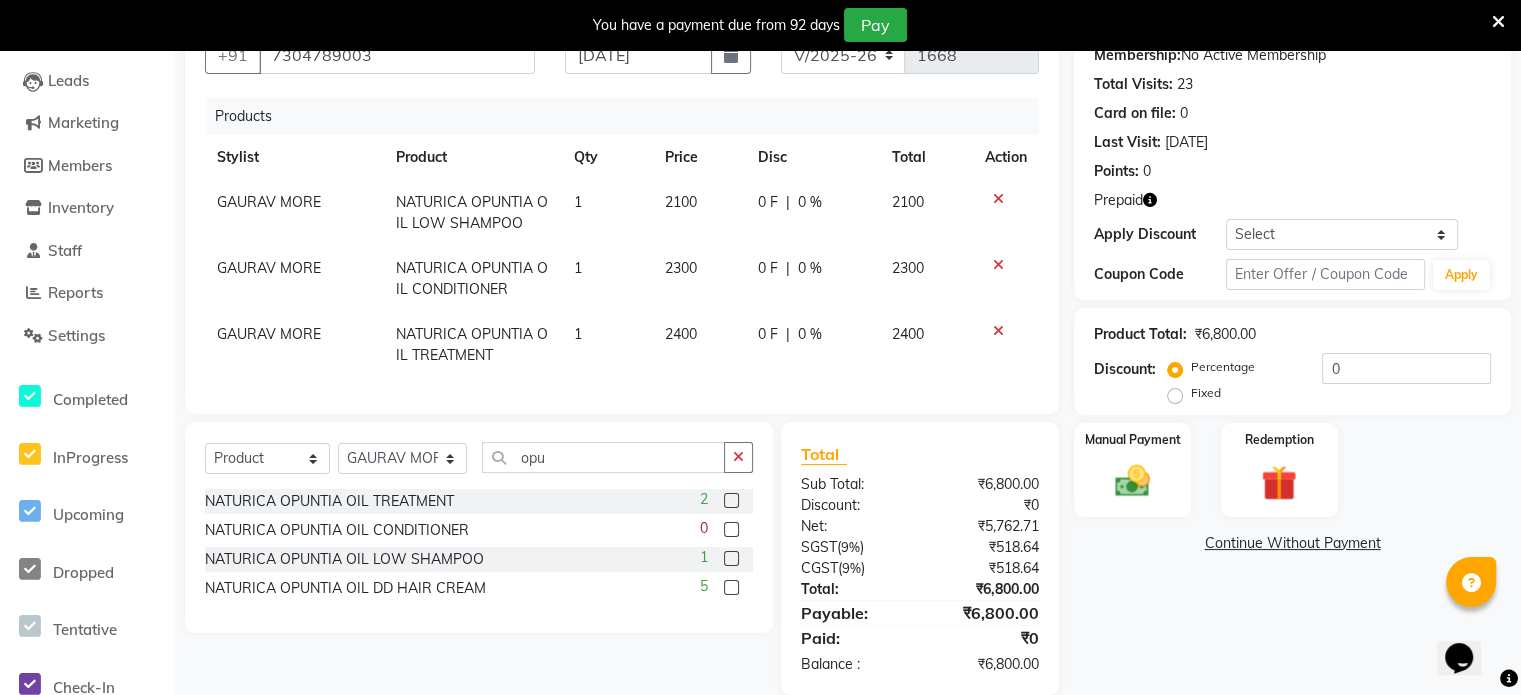 scroll, scrollTop: 0, scrollLeft: 0, axis: both 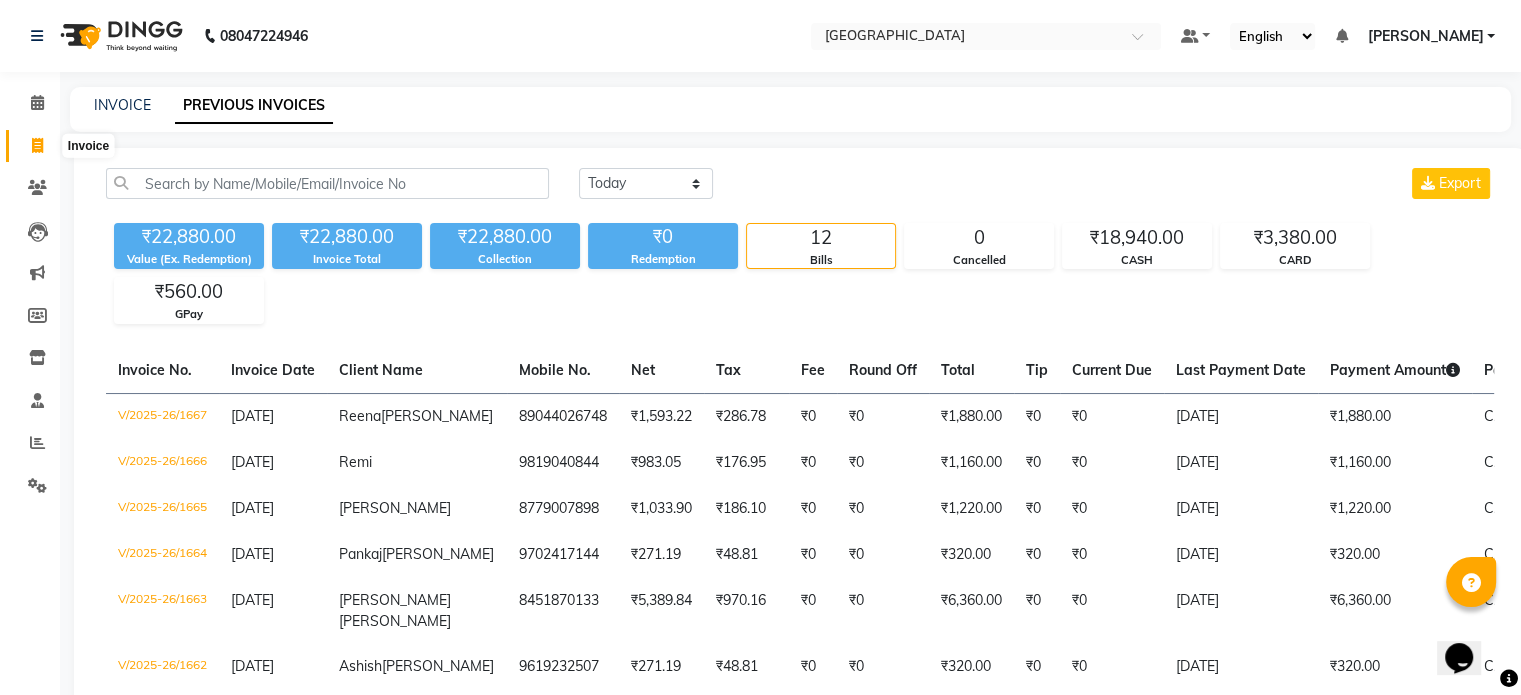 click 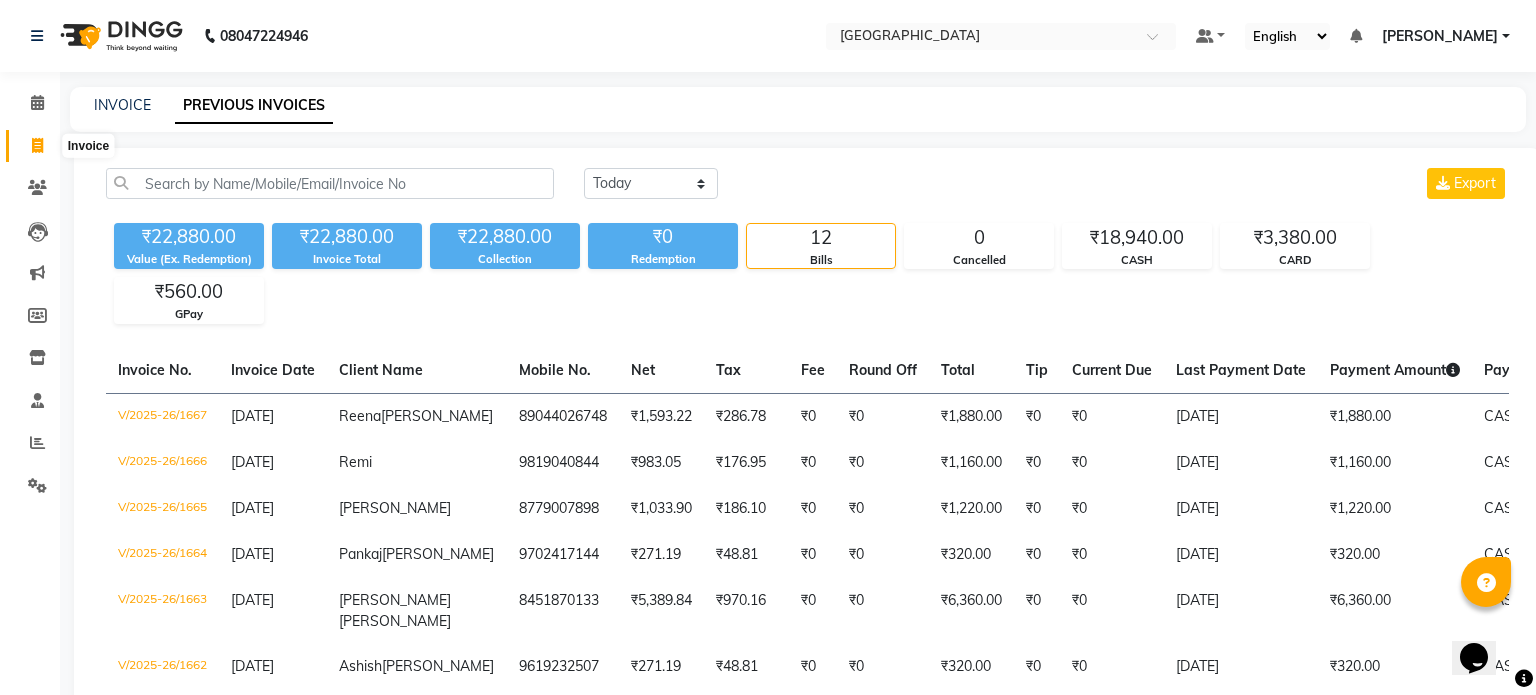 select on "service" 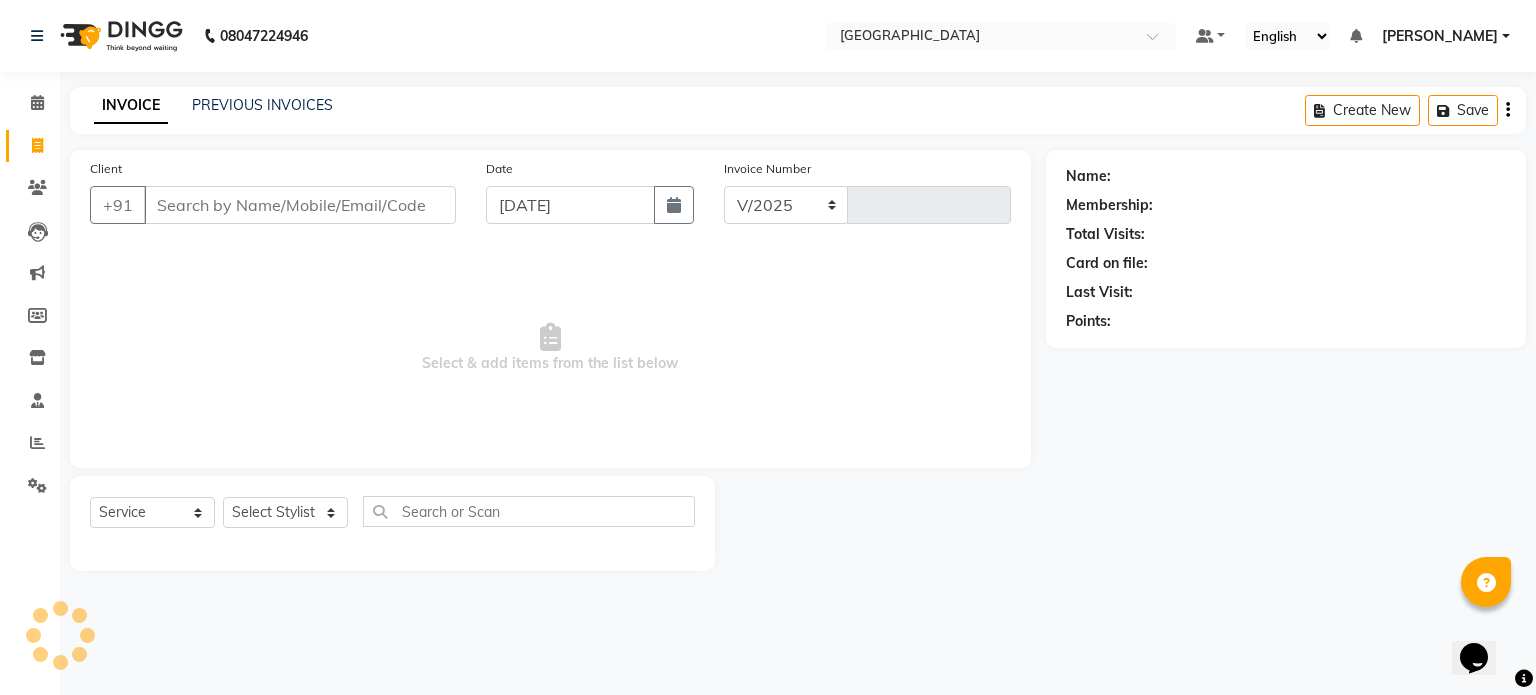 select on "8096" 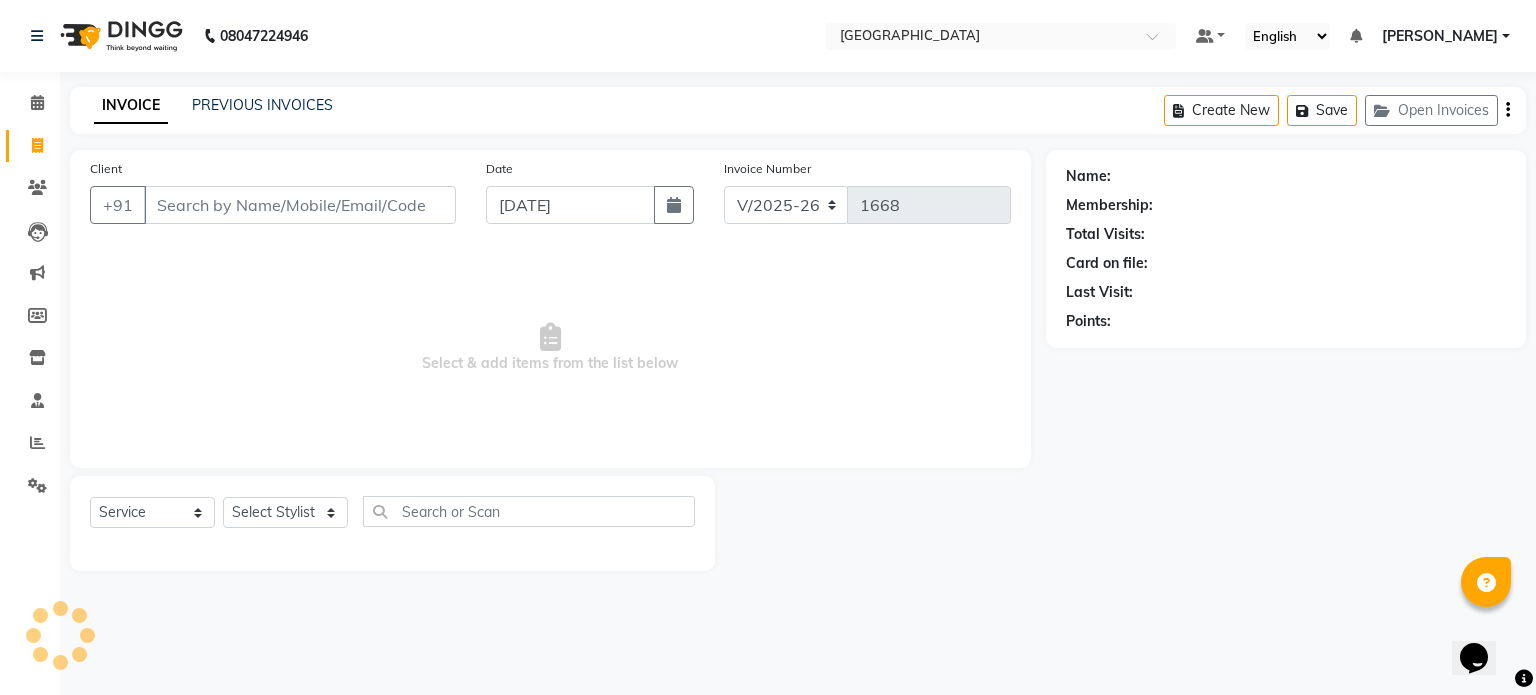 click on "INVOICE PREVIOUS INVOICES" 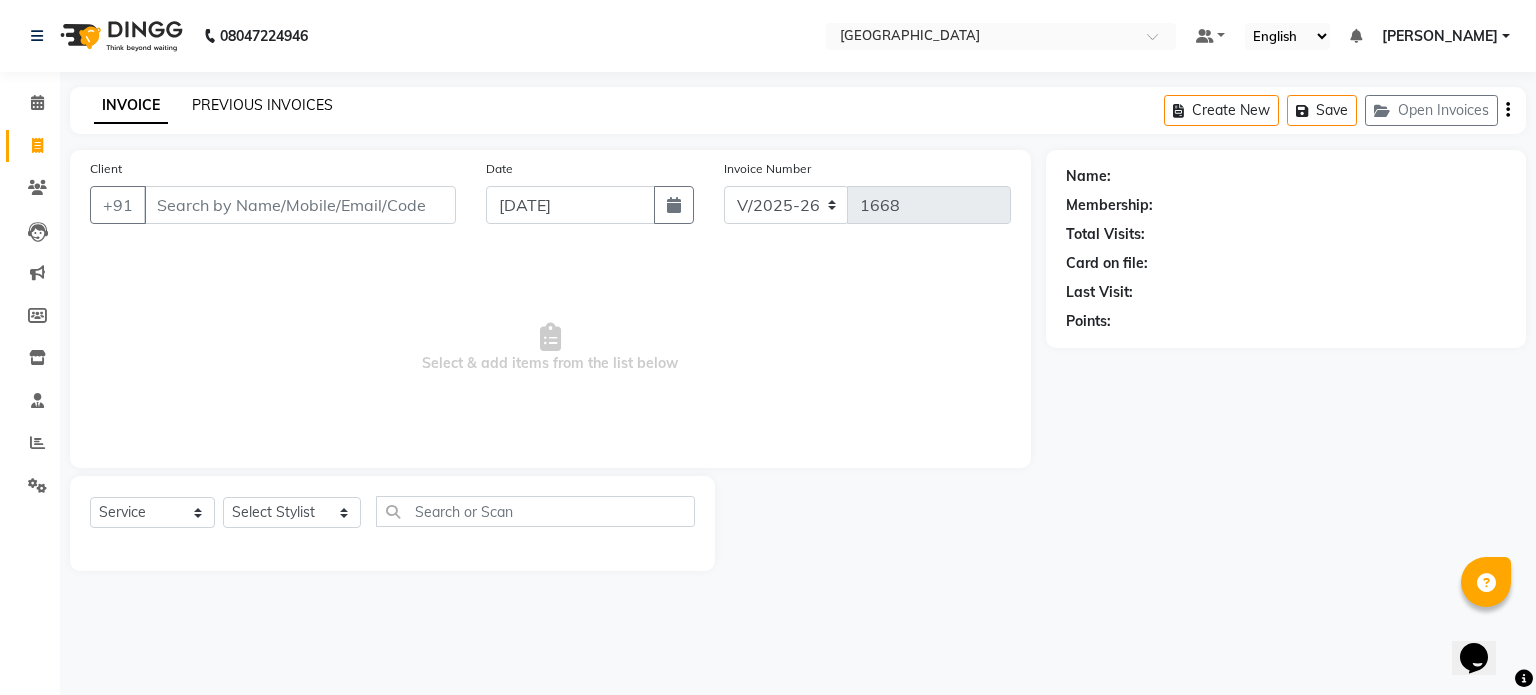 click on "PREVIOUS INVOICES" 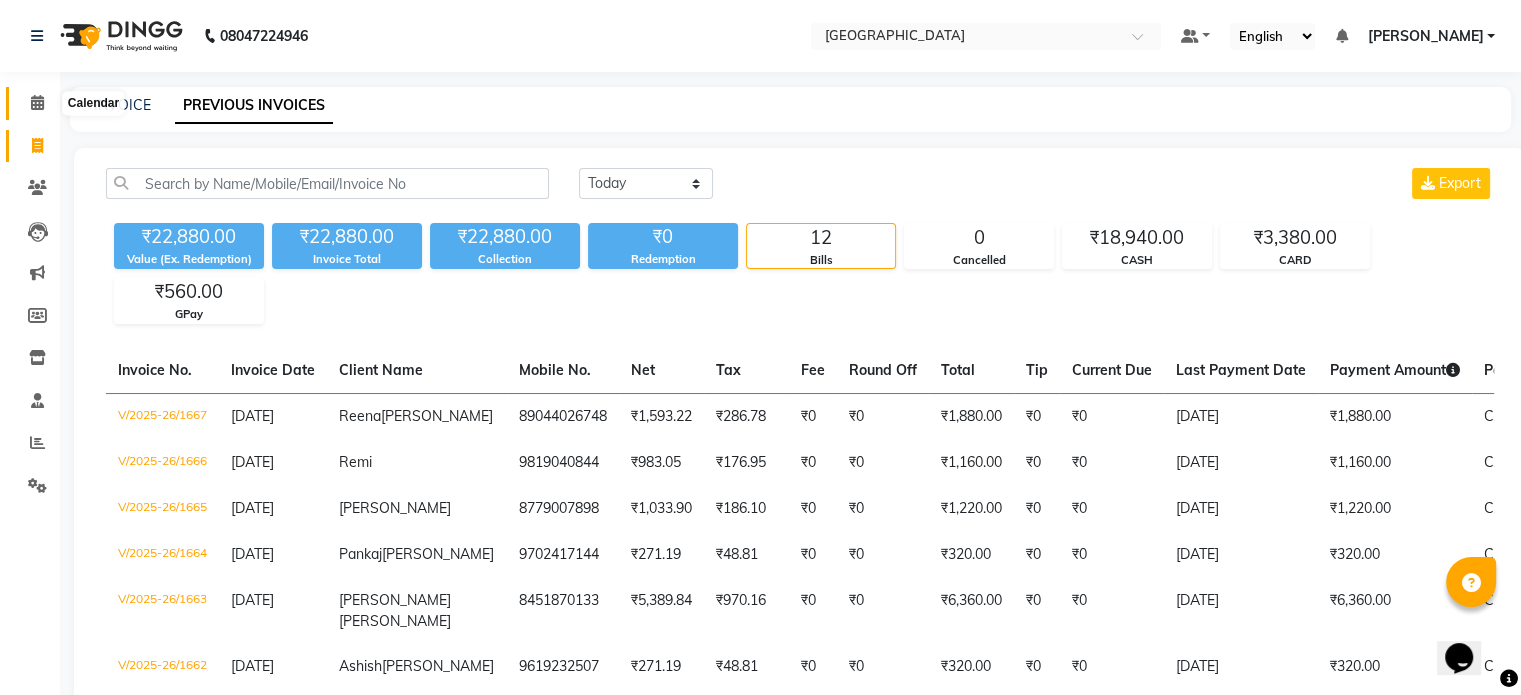click 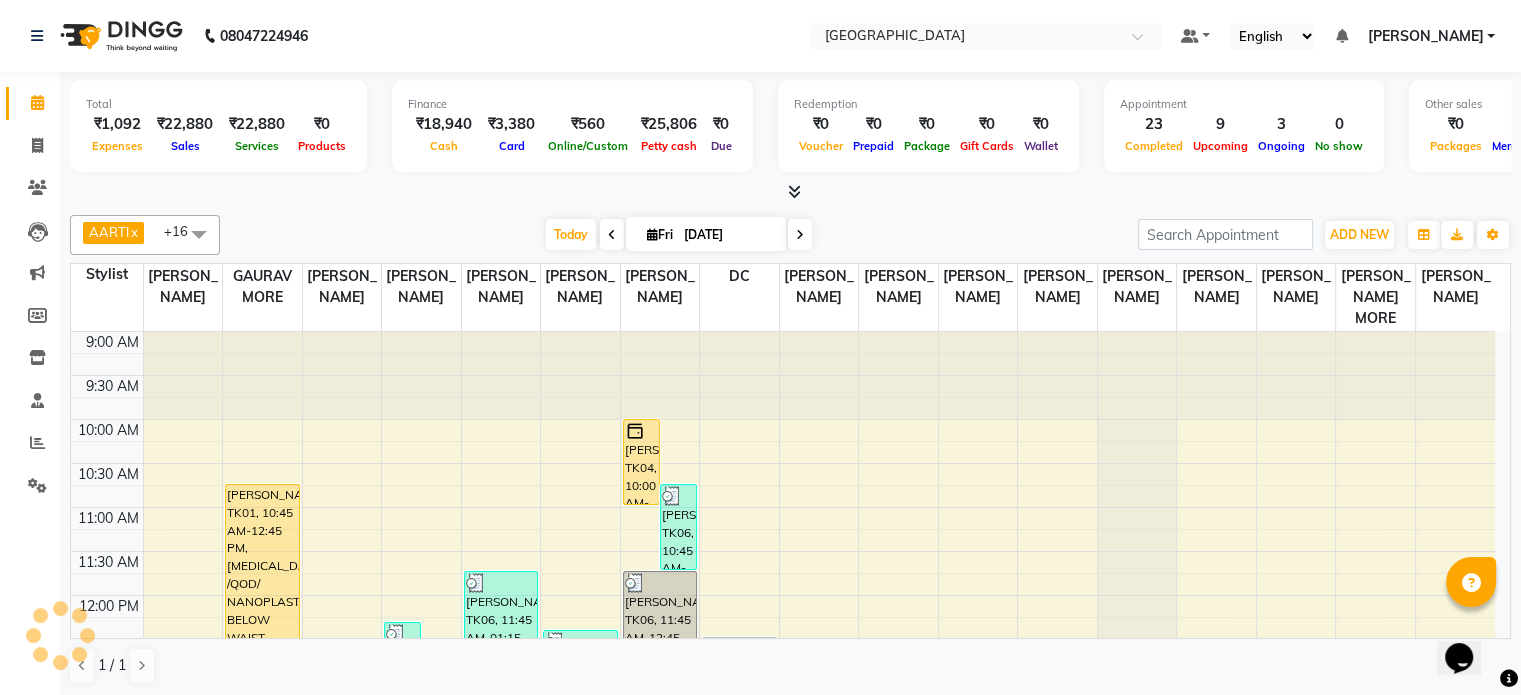 scroll, scrollTop: 0, scrollLeft: 0, axis: both 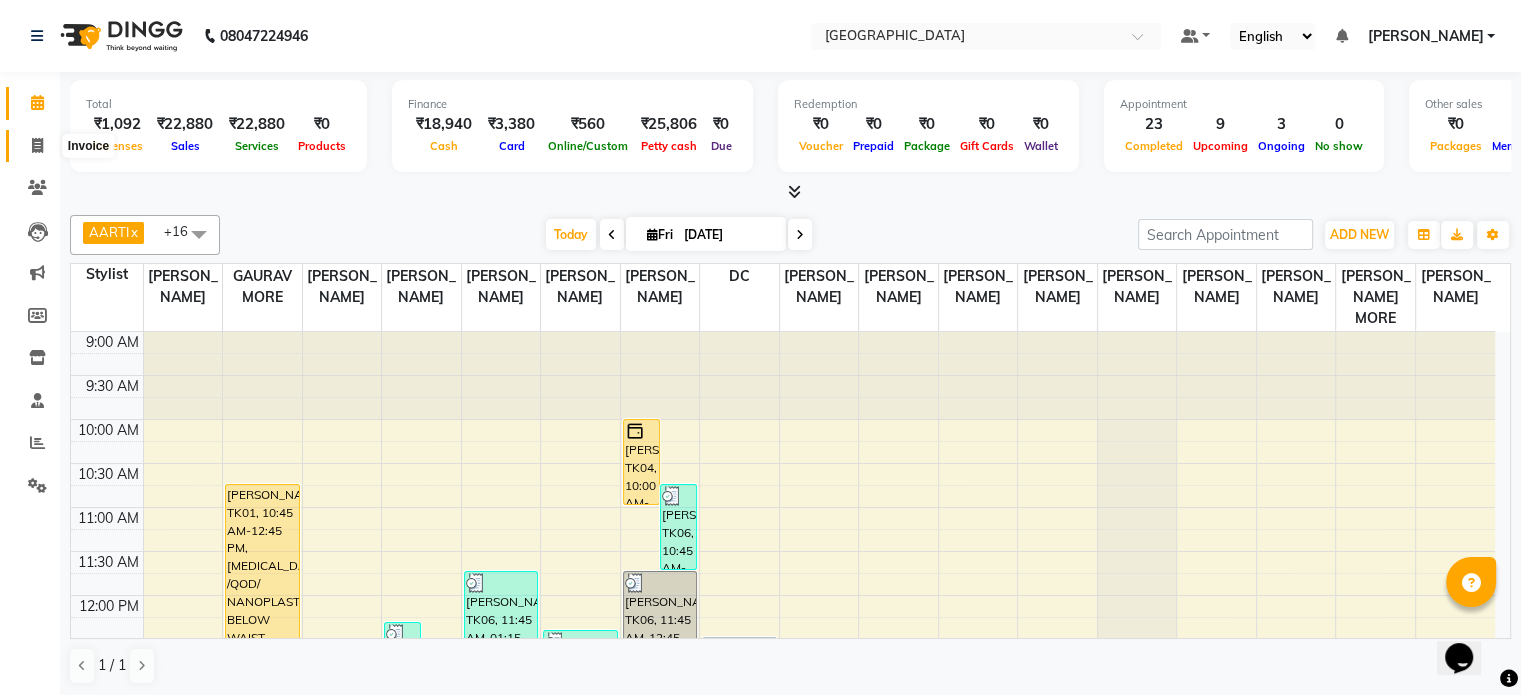 click 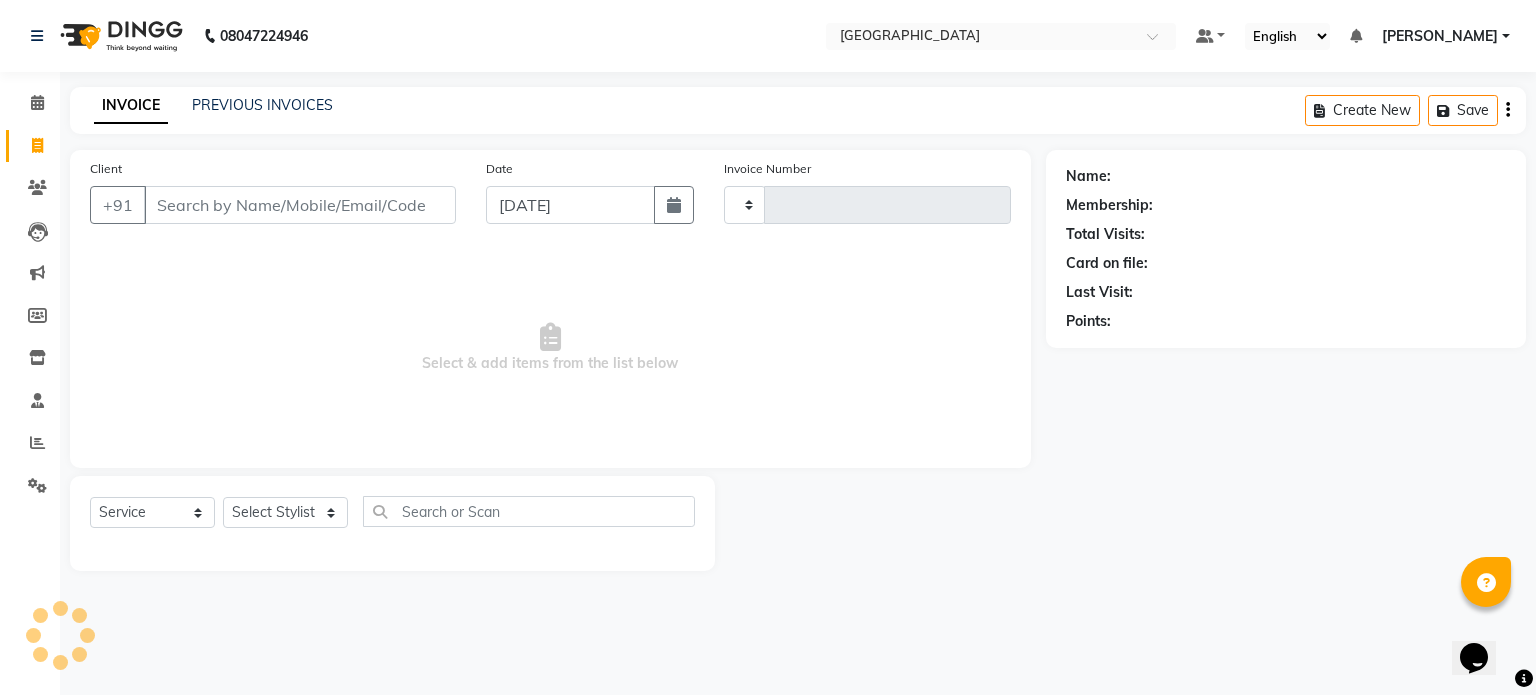 type on "1668" 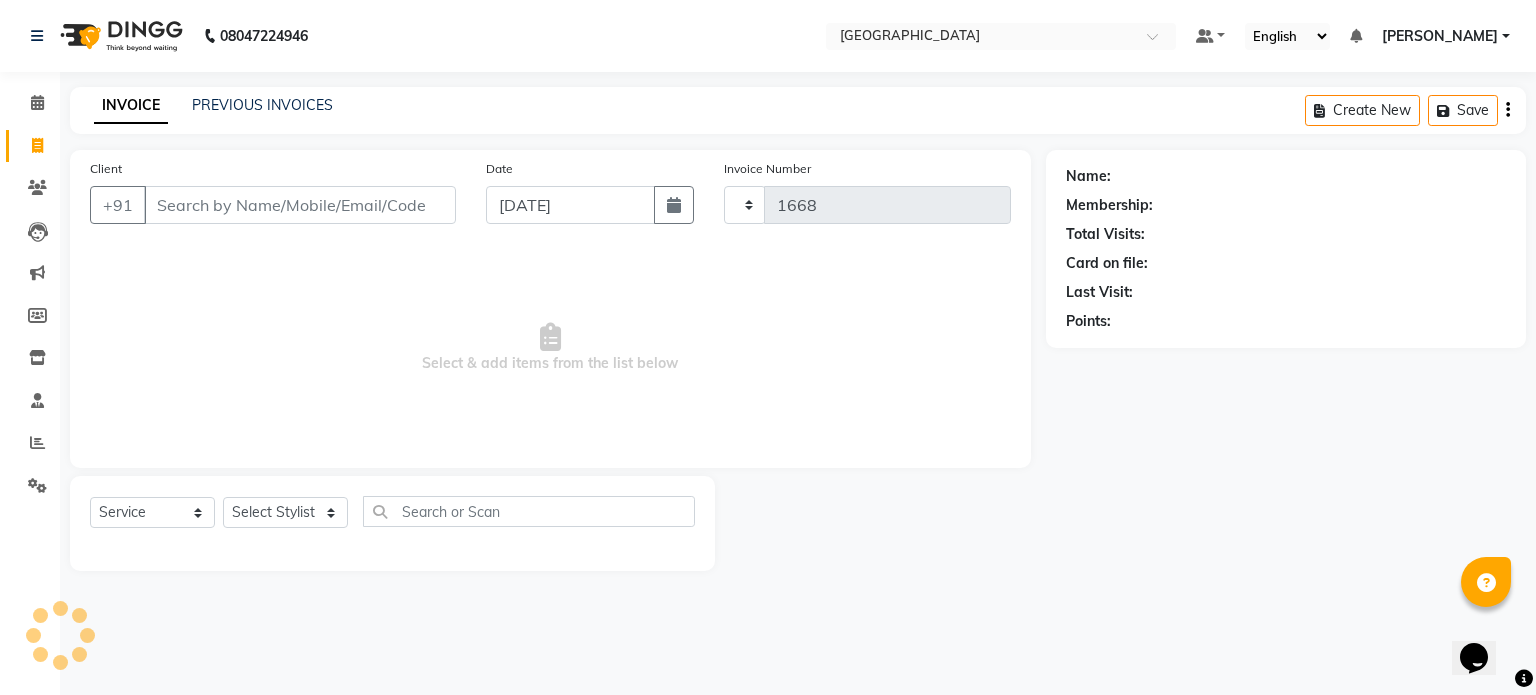 select on "8096" 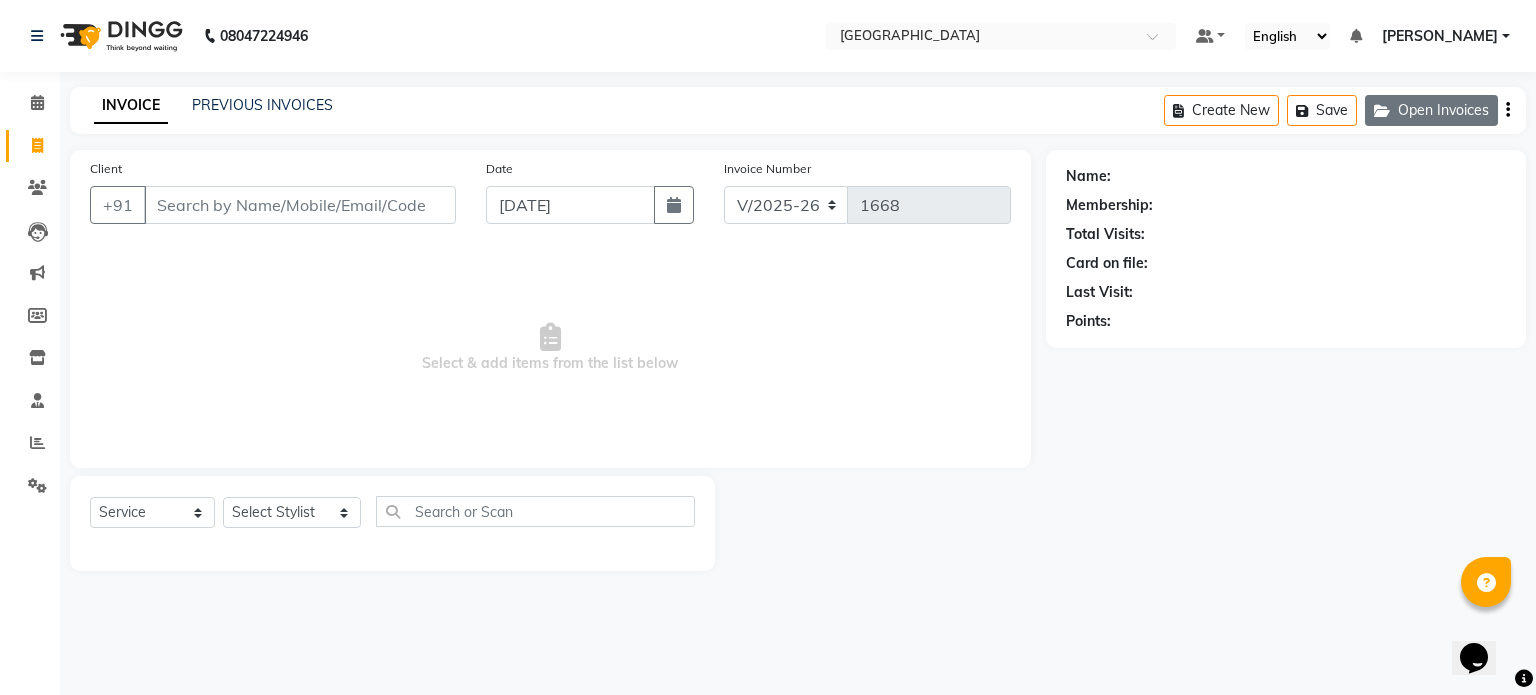 click on "Open Invoices" 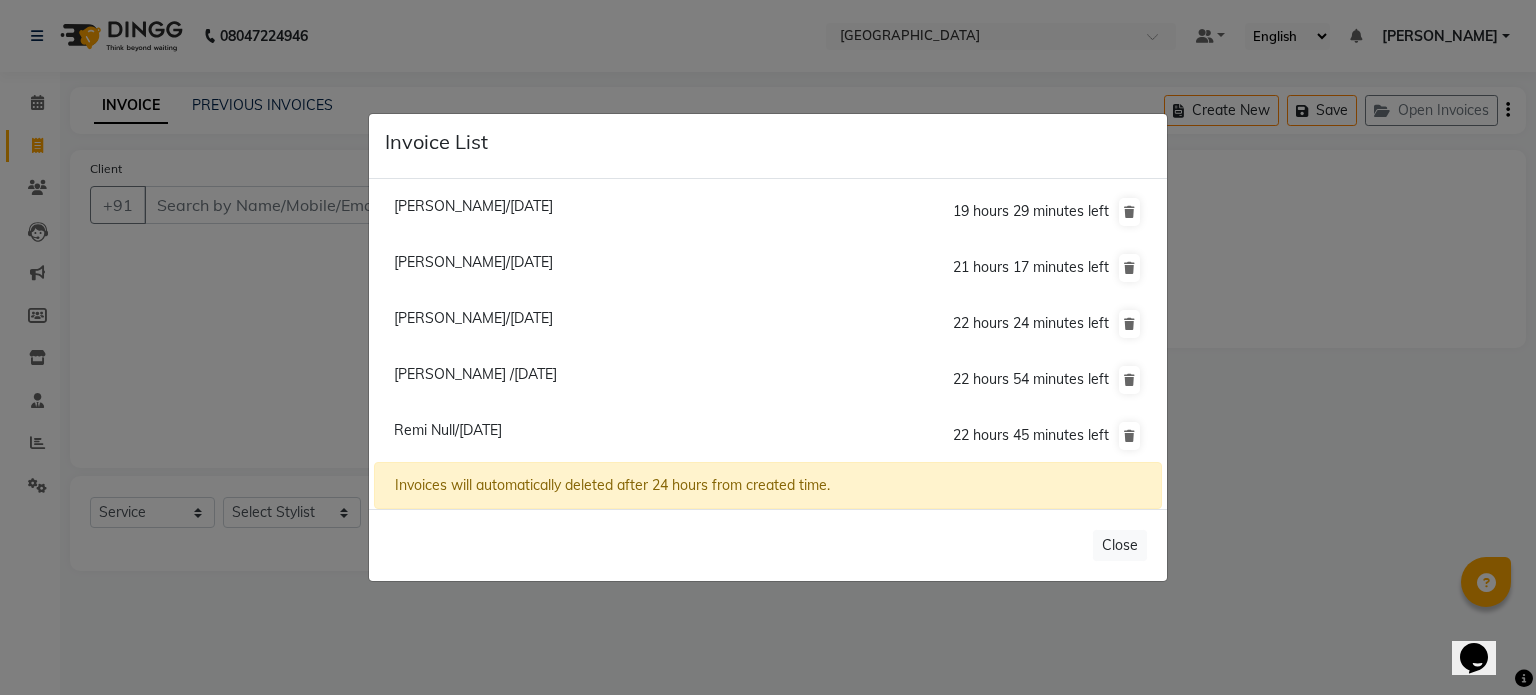 click on "[PERSON_NAME]/[DATE]" 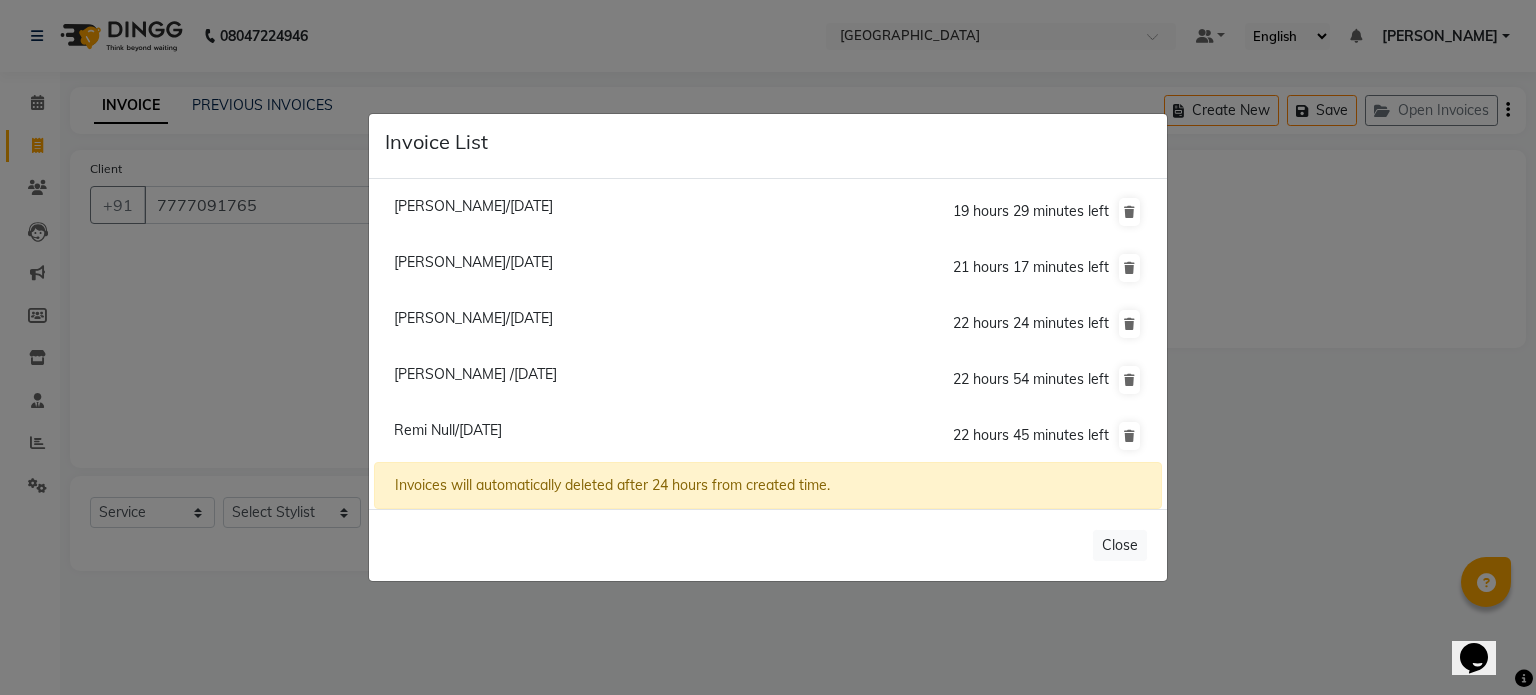 select on "4: Object" 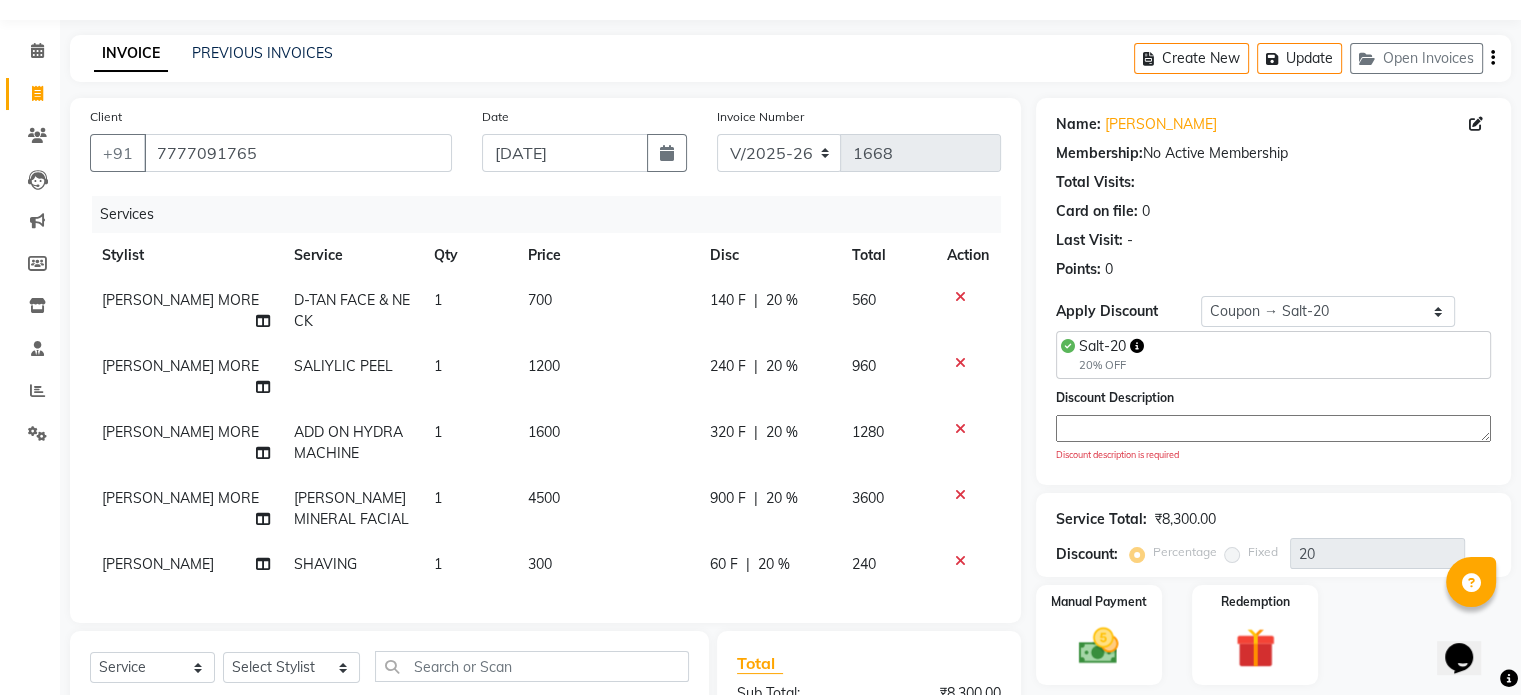scroll, scrollTop: 0, scrollLeft: 0, axis: both 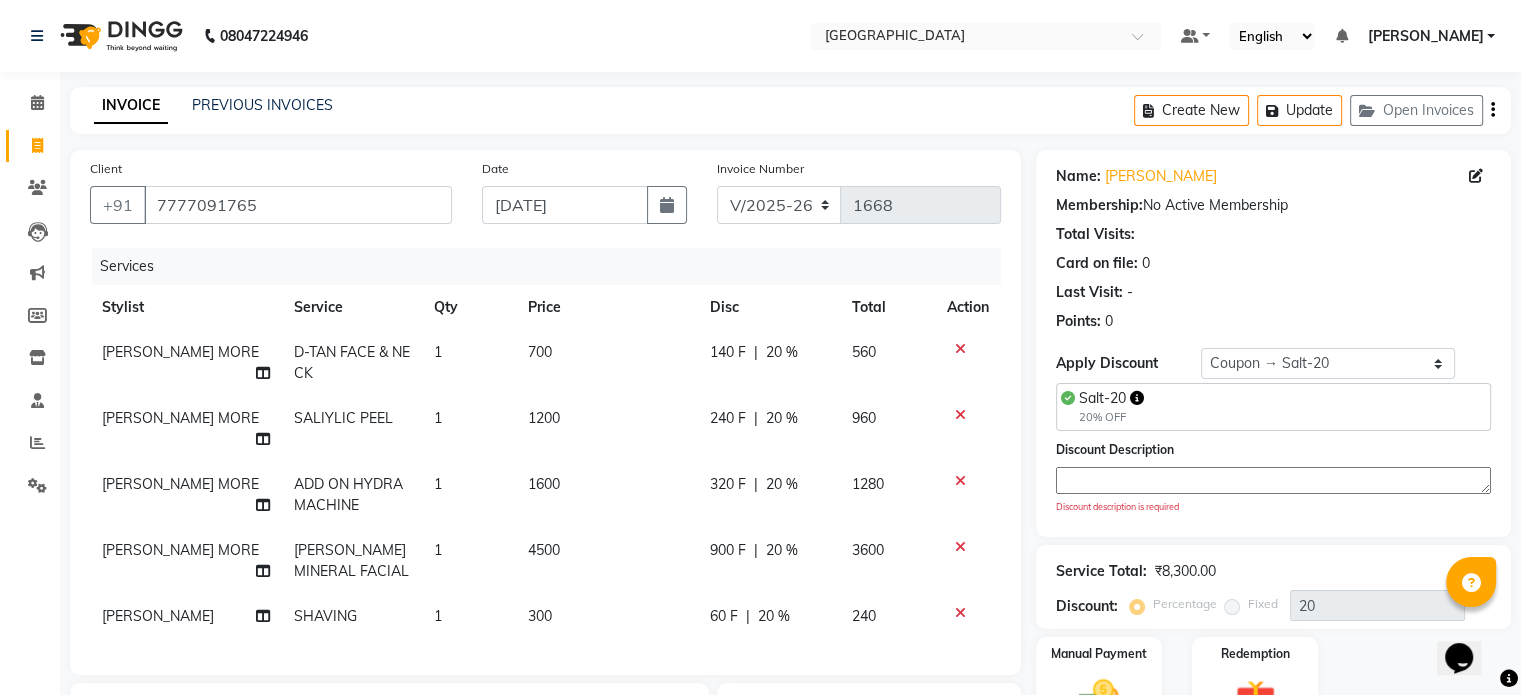 click on "D-TAN  FACE & NECK" 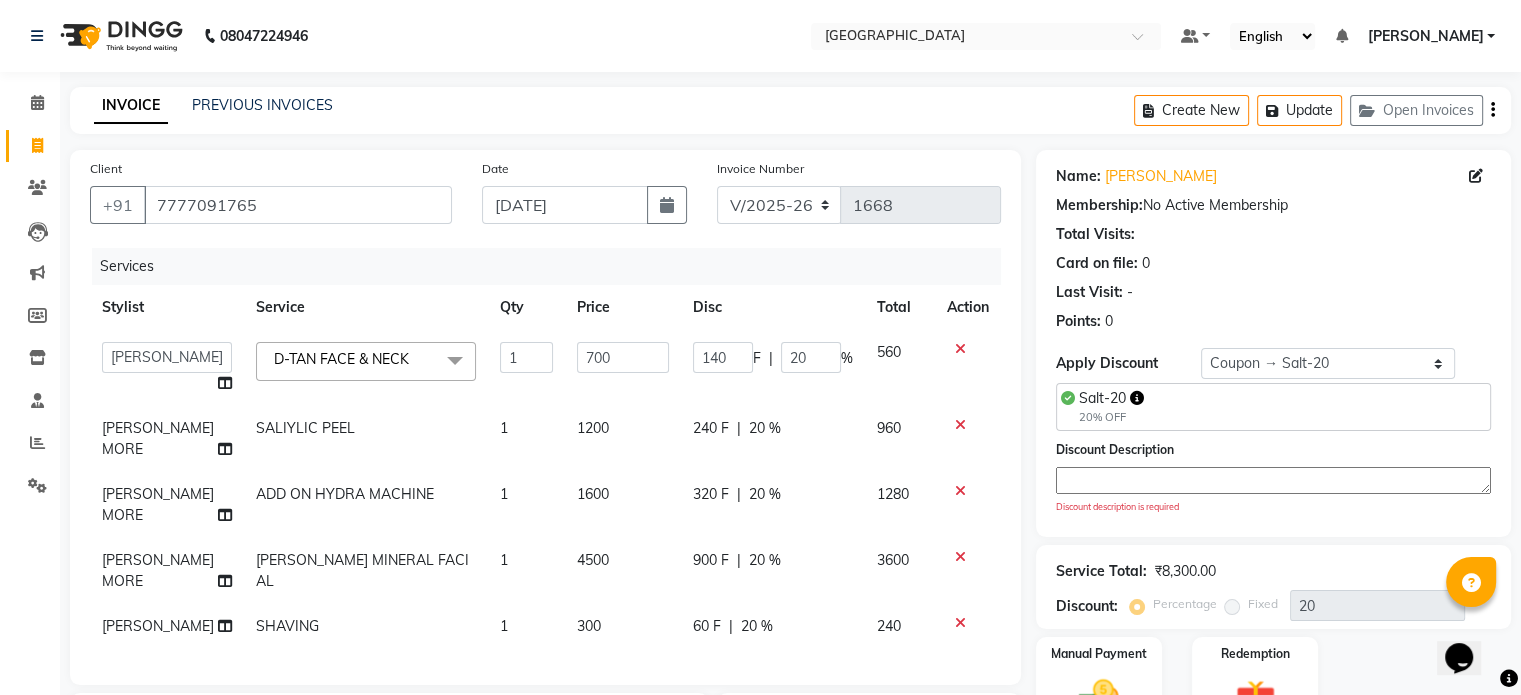click on "D-TAN  FACE & NECK" 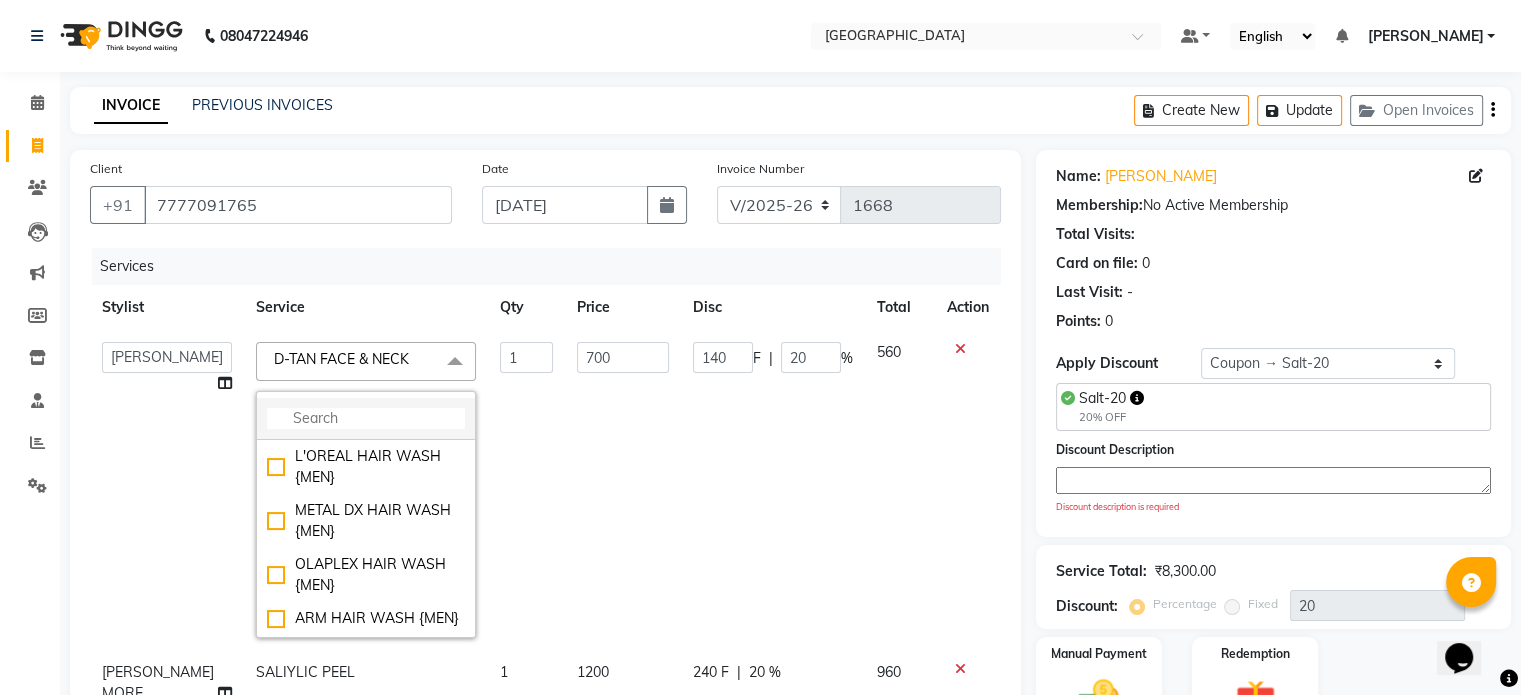 click 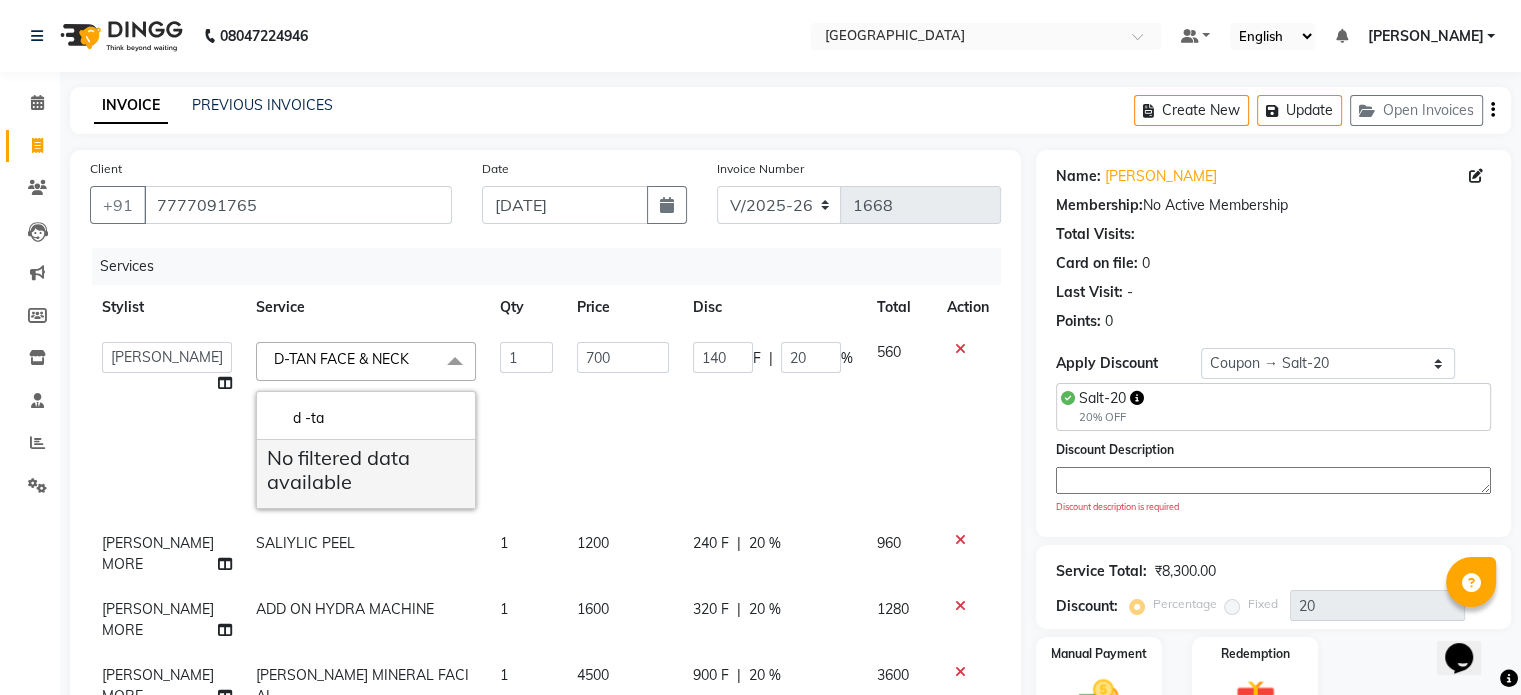 scroll, scrollTop: 68, scrollLeft: 0, axis: vertical 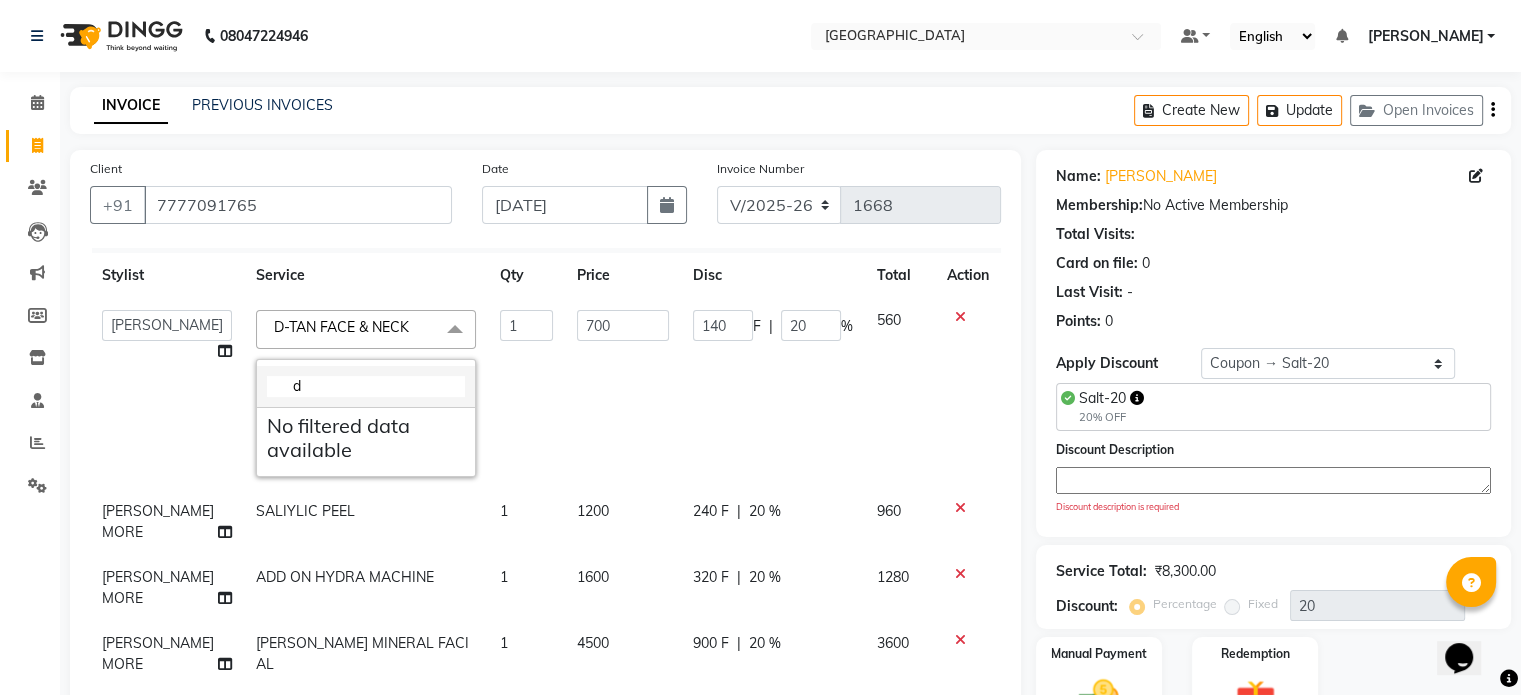 type on "d" 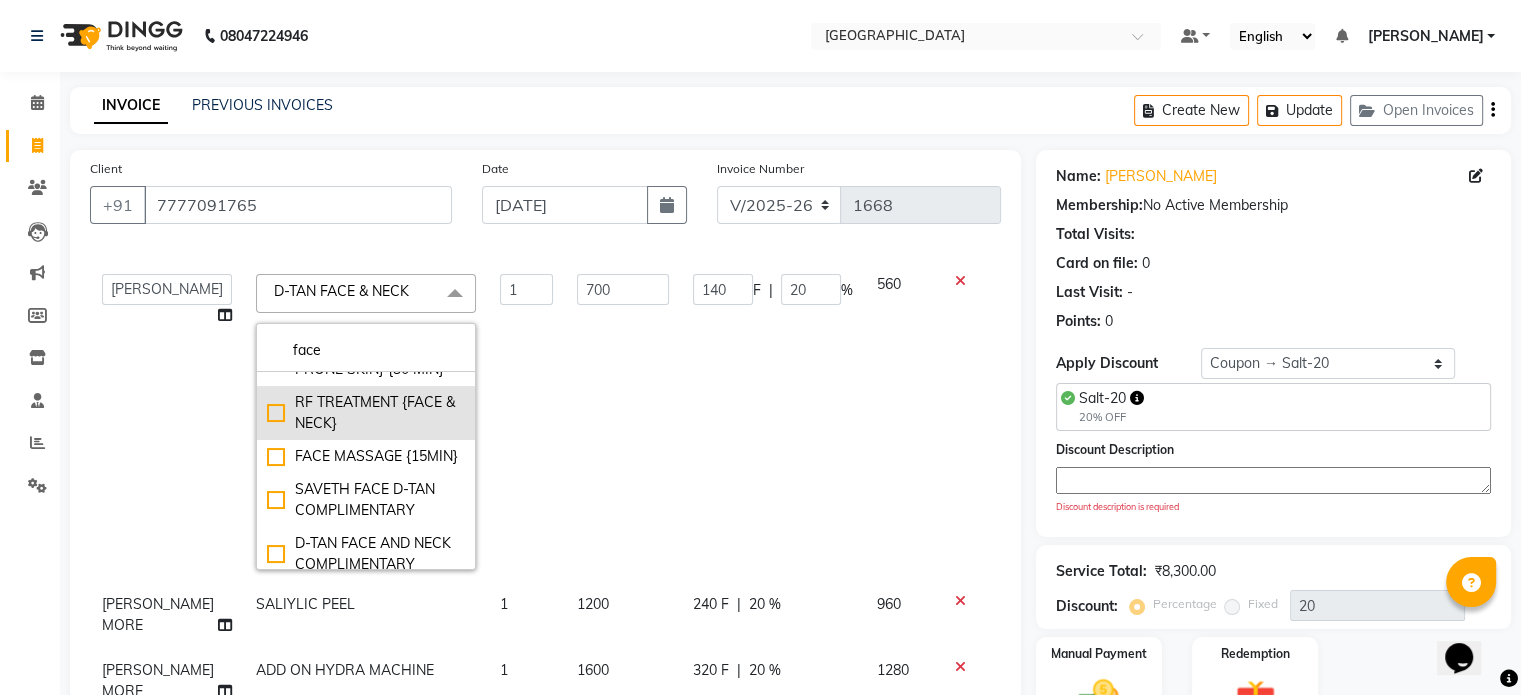 scroll, scrollTop: 741, scrollLeft: 0, axis: vertical 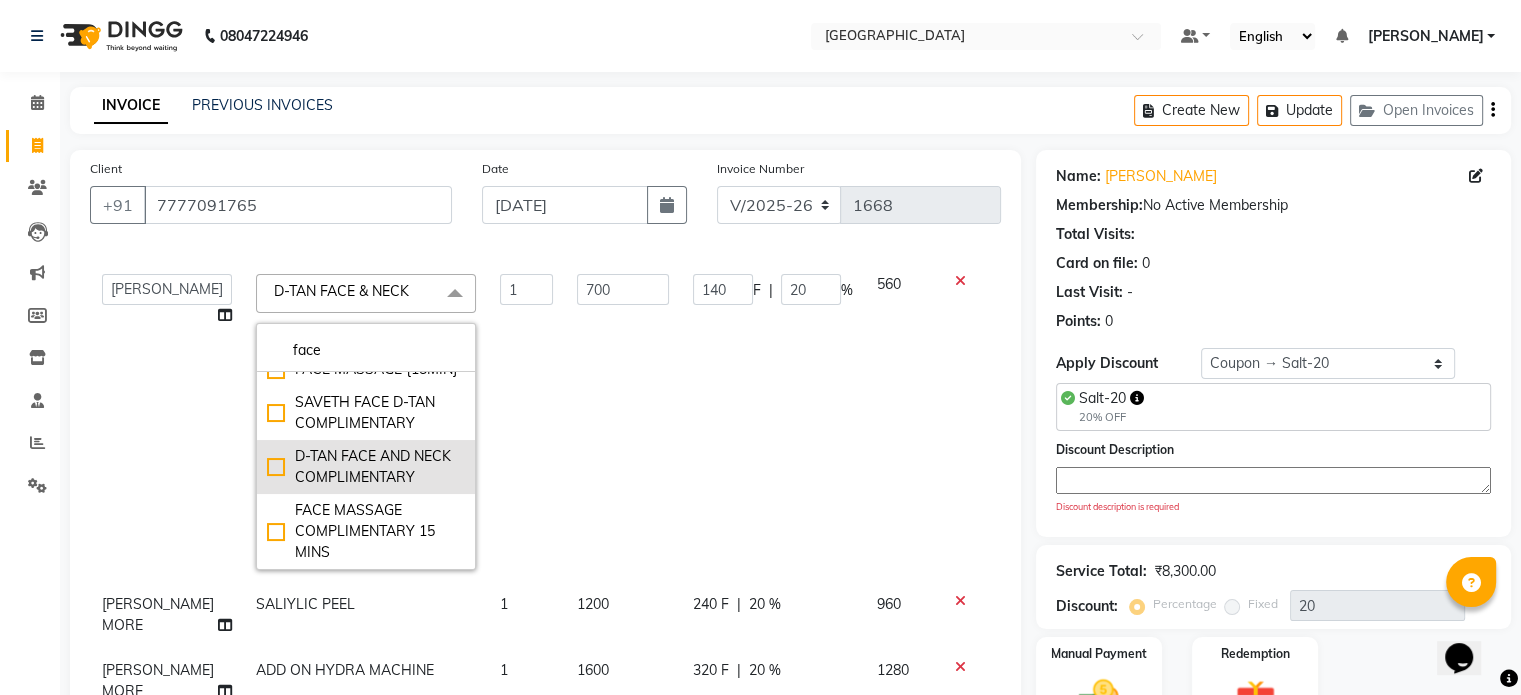 type on "face" 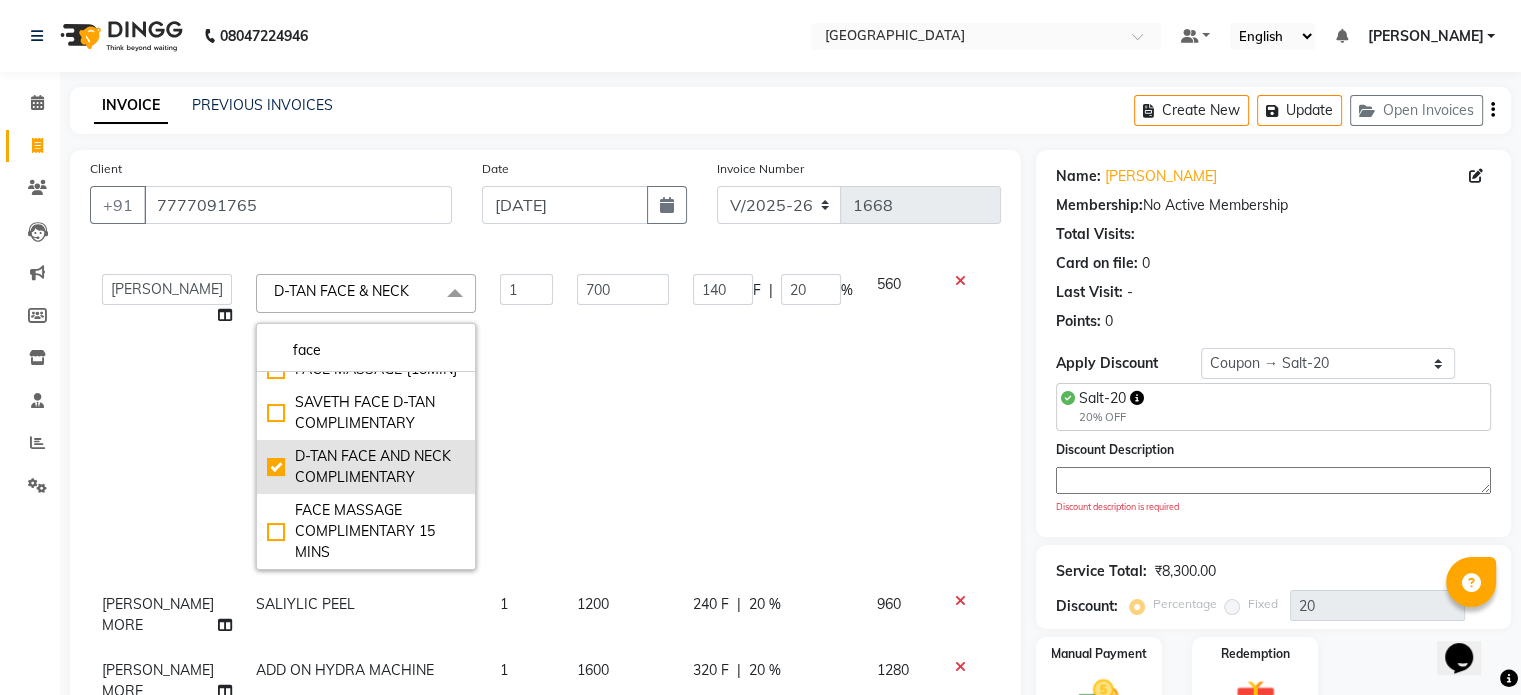 type on "0" 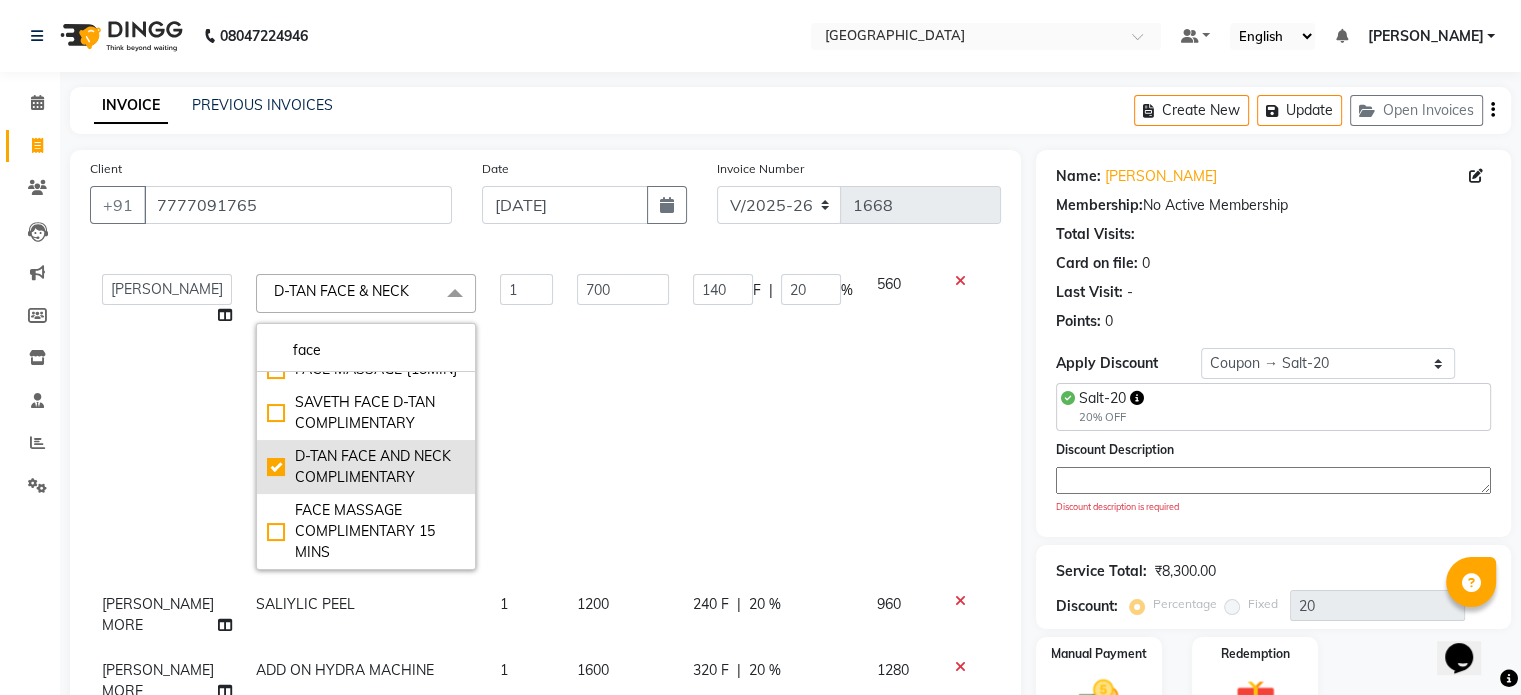 type on "0" 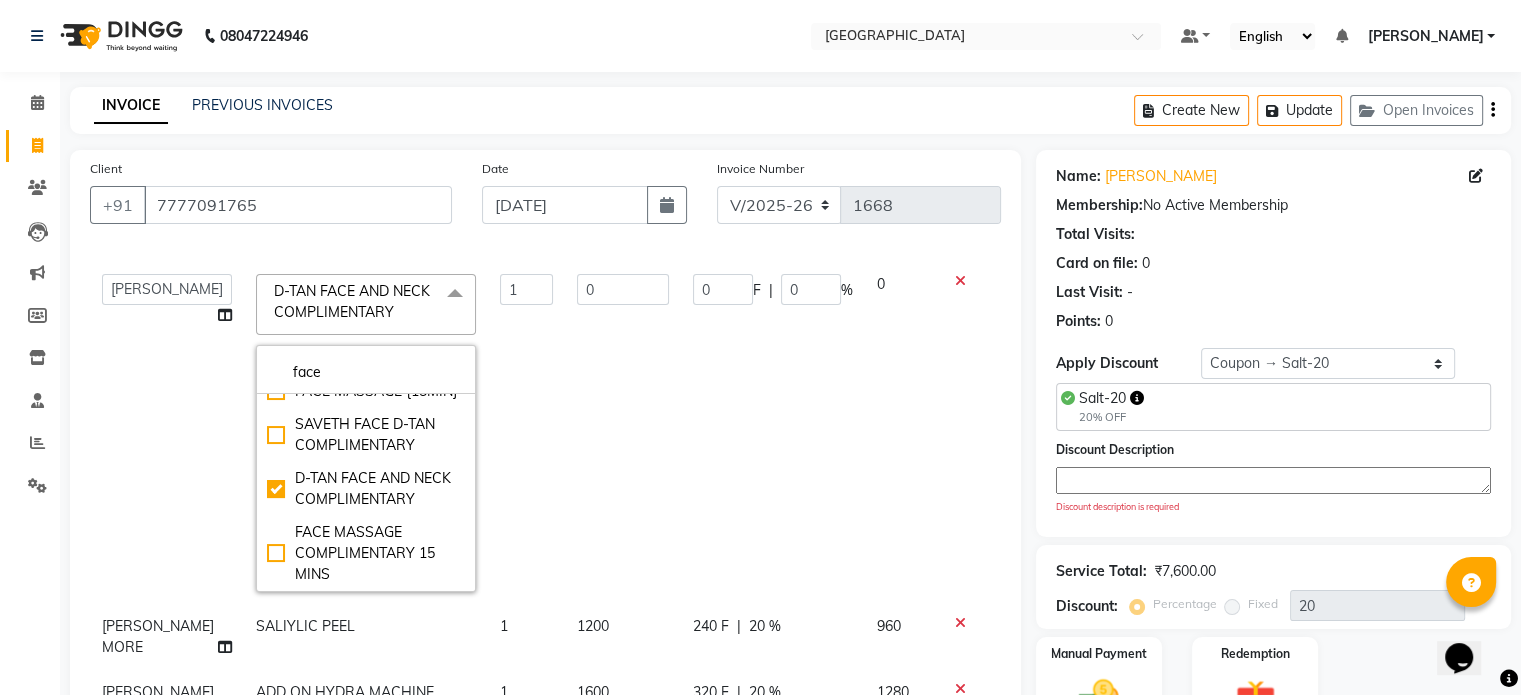 click on "0" 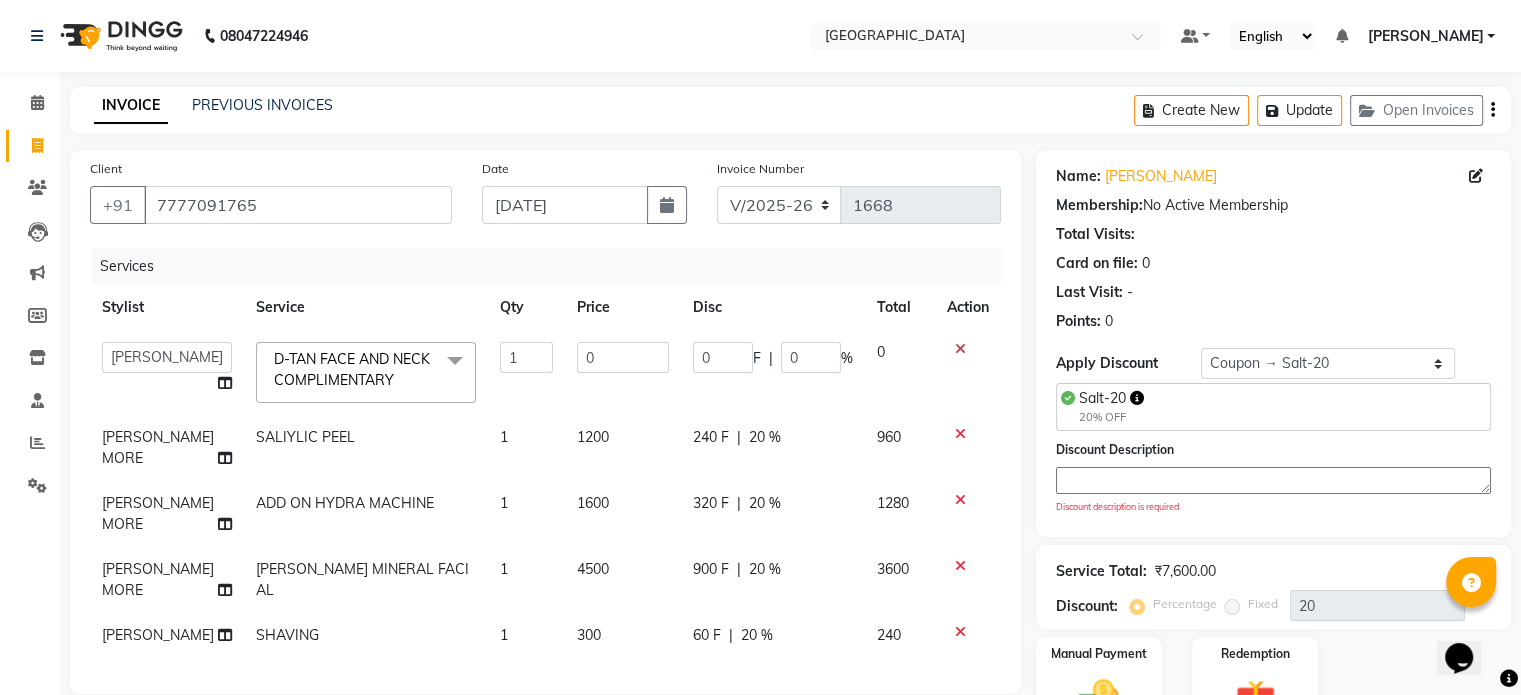scroll, scrollTop: 0, scrollLeft: 0, axis: both 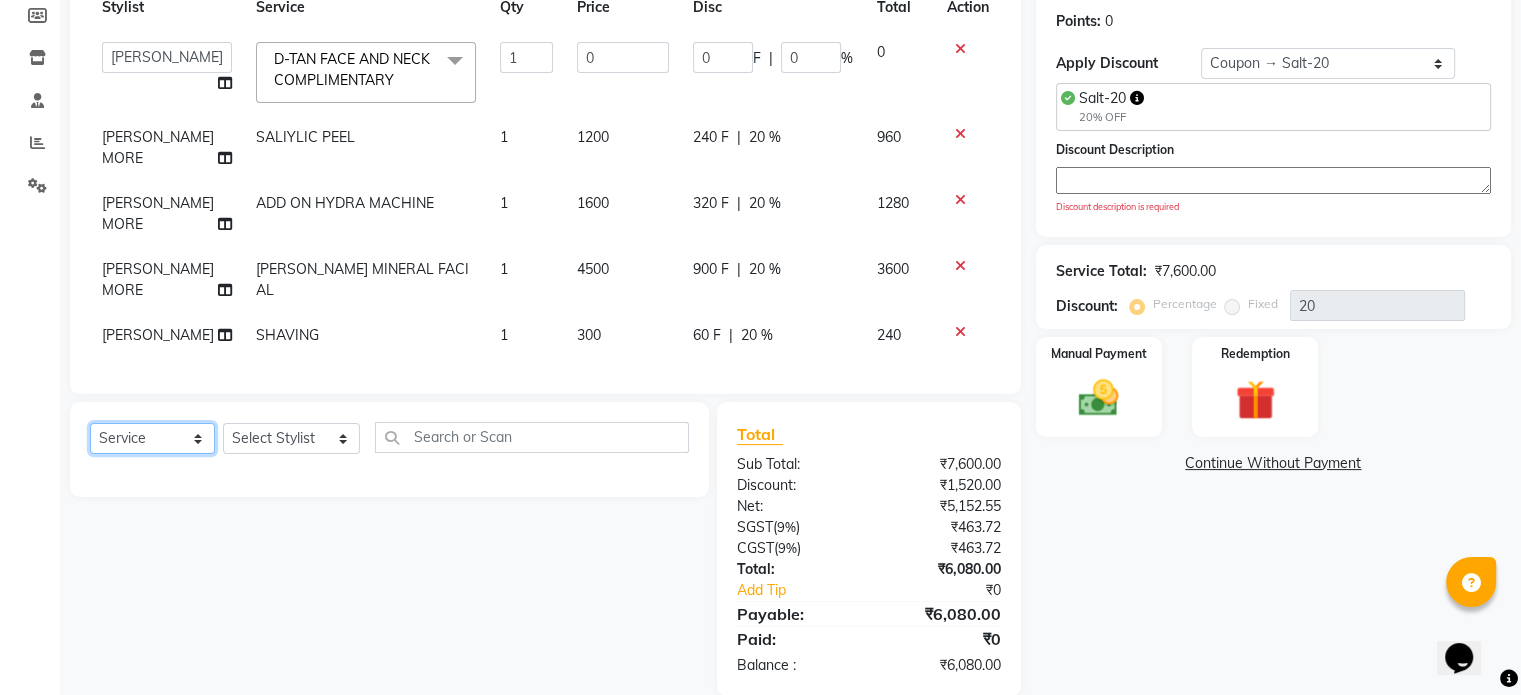 click on "Select  Service  Product  Membership  Package Voucher Prepaid Gift Card" 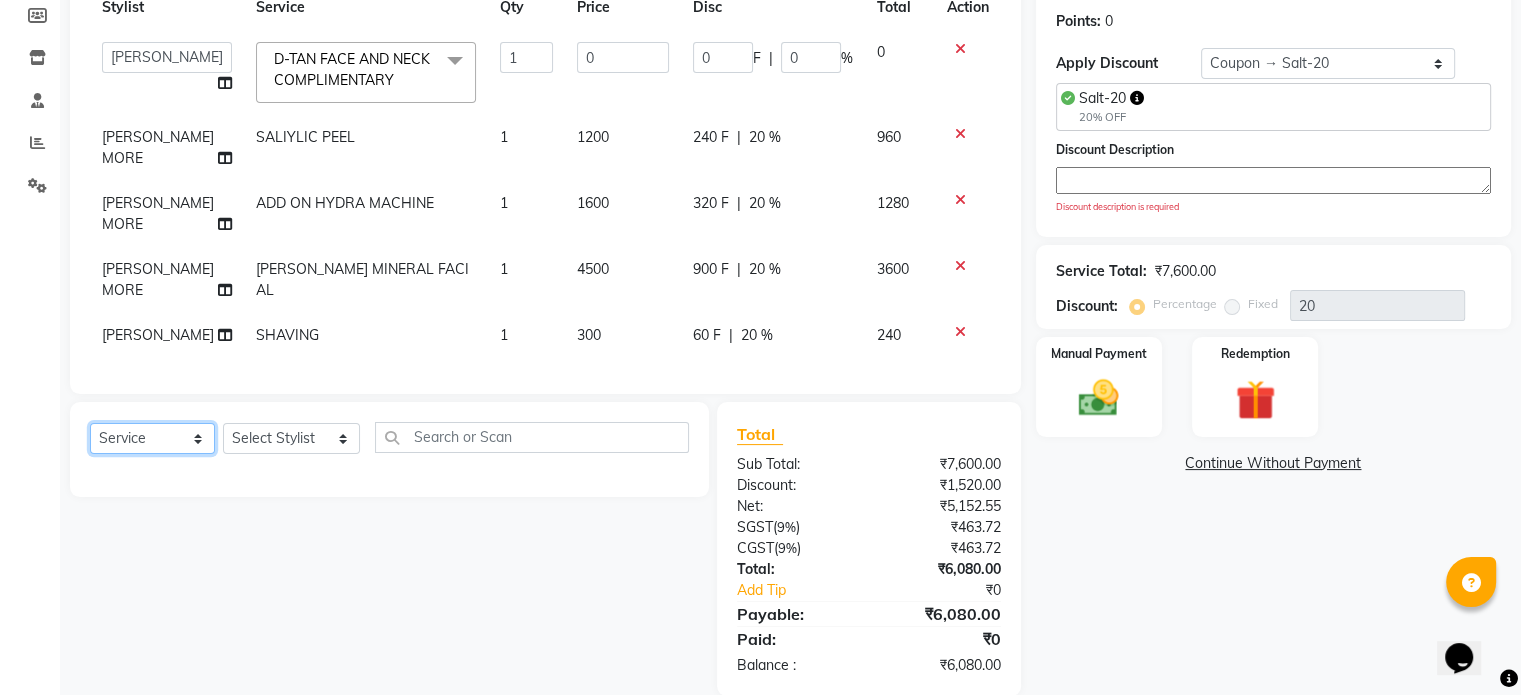 select on "product" 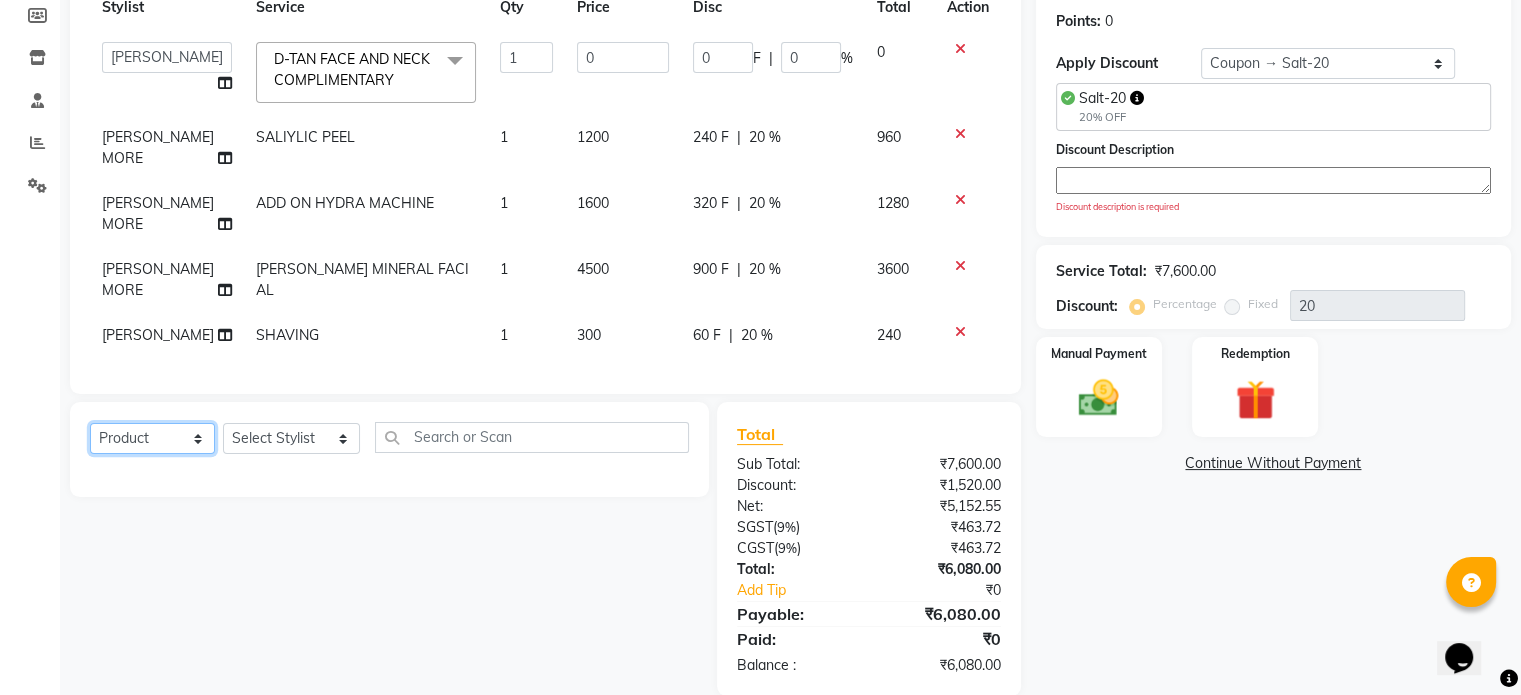 click on "Select  Service  Product  Membership  Package Voucher Prepaid Gift Card" 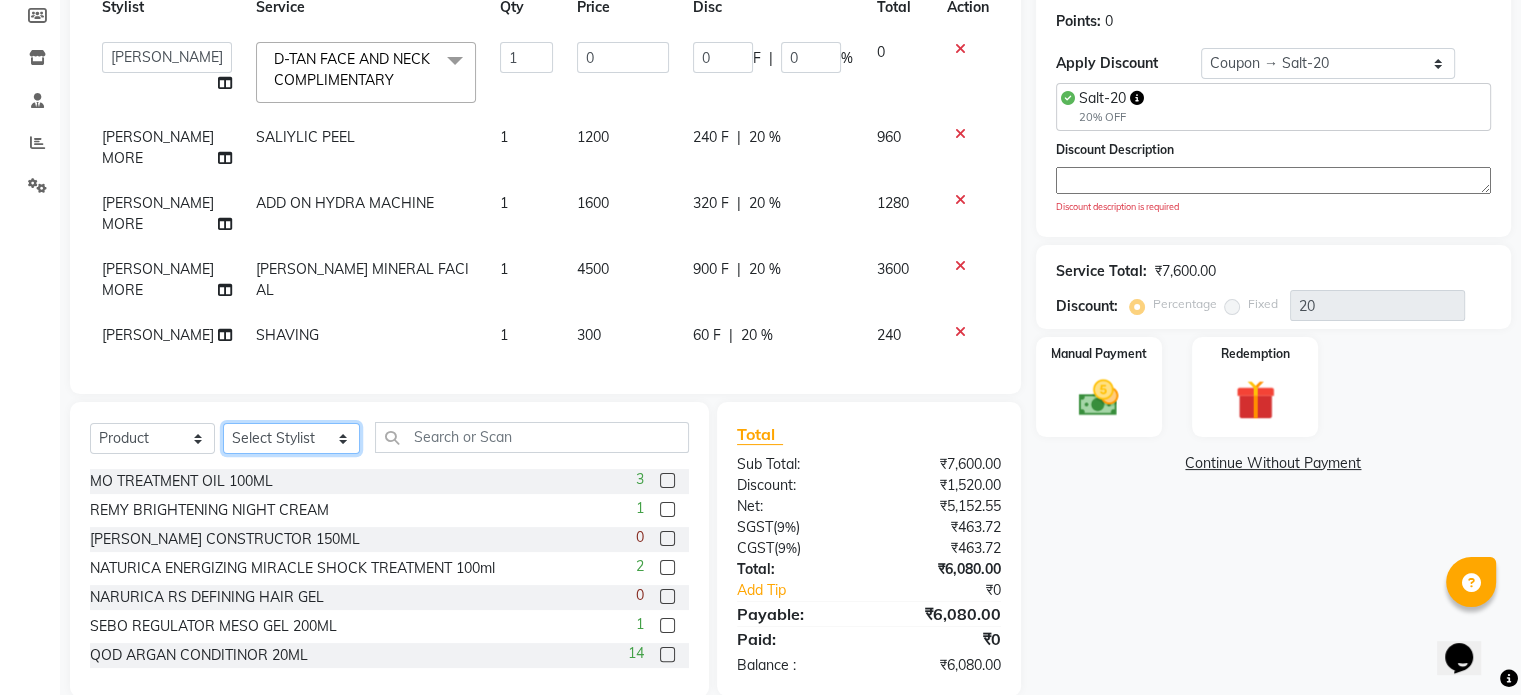 click on "Select Stylist AAKASH MADHIWAL NAT AARTI SURI ABDUL KALAM AKSHATA SAWLE ANITA JHADAV APEKSHA MORE  ATUL RATHOD BHAGYASHREE HUNDARE DC DEEPIKA SHETTY DILSHAD ALI FAIZAN AHMED Farhan Shaikh  FEROZ SHAIKH Ganga Kunwar GAURAV MORE JATIN MANE KAJAL RAJ KULDEEP SINGH LAVINA FERNANDES MADHURI PARWATHIA Mona NIKITA MOHITE NOOR PRATIKSHA SAWANTH PRAVEEN SHAIKH PREETI SHETTY REEMA GHOSH RUPALI SABA SHAIKH SALMAN SHAIKH SANAYA AGARWAL Sangeeta Waghela SHANU ANSARI Taufique Khan VIGNESH BHANDARY VIKRAM NARAYAN BAGDI" 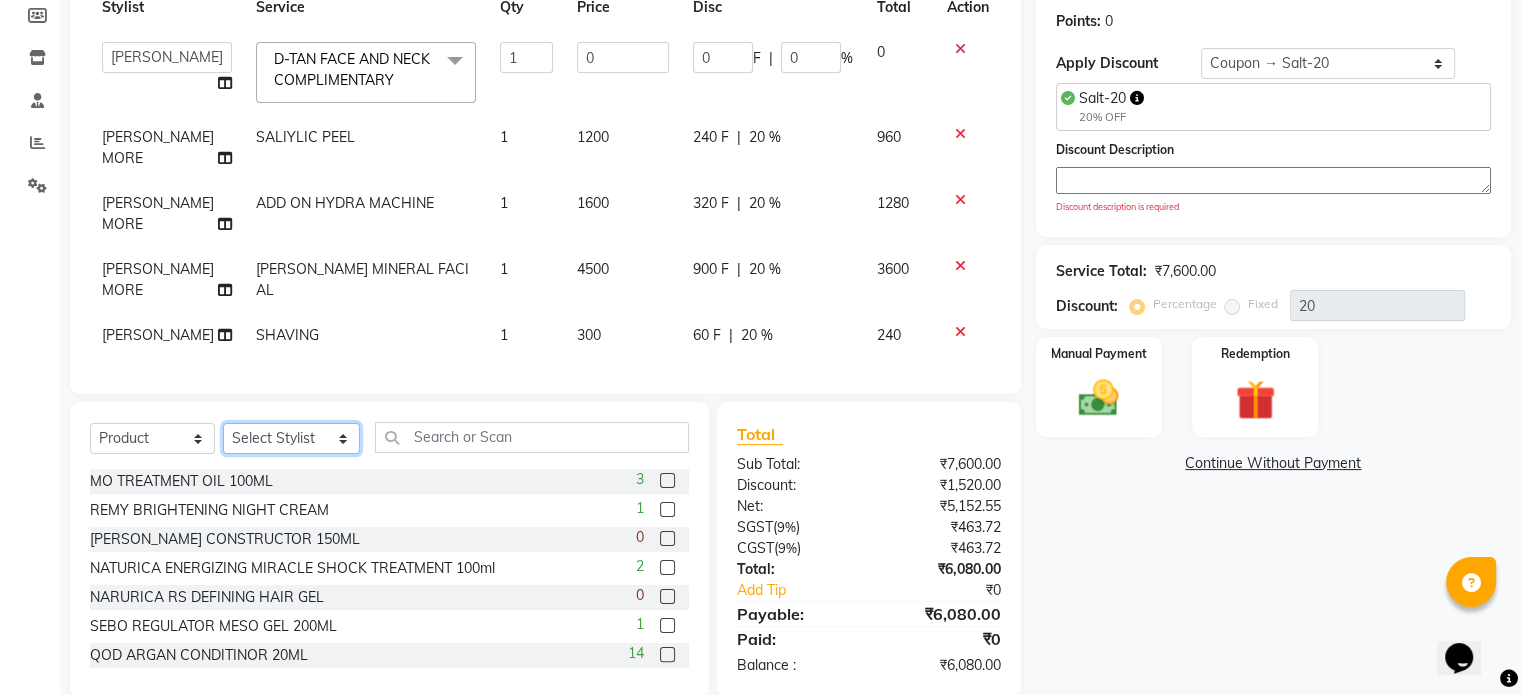 select on "82508" 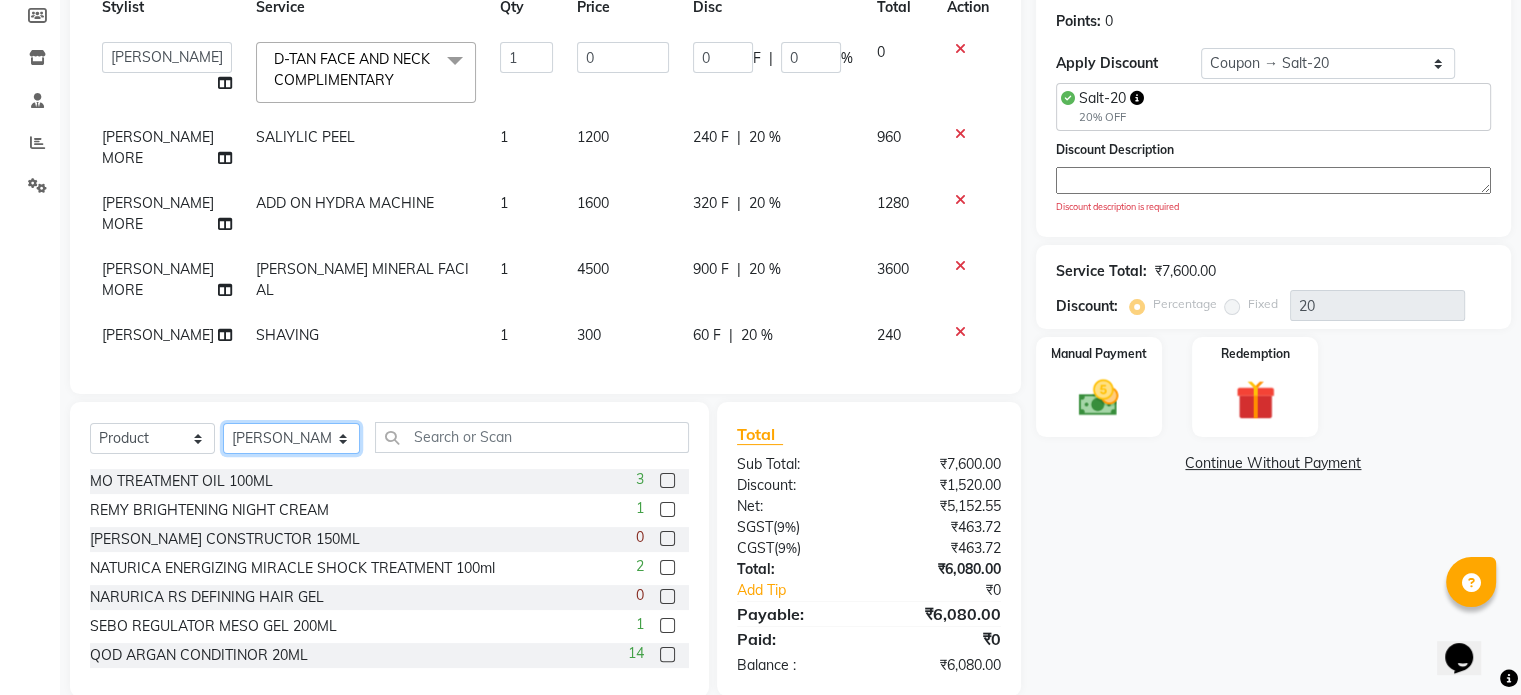 click on "Select Stylist AAKASH MADHIWAL NAT AARTI SURI ABDUL KALAM AKSHATA SAWLE ANITA JHADAV APEKSHA MORE  ATUL RATHOD BHAGYASHREE HUNDARE DC DEEPIKA SHETTY DILSHAD ALI FAIZAN AHMED Farhan Shaikh  FEROZ SHAIKH Ganga Kunwar GAURAV MORE JATIN MANE KAJAL RAJ KULDEEP SINGH LAVINA FERNANDES MADHURI PARWATHIA Mona NIKITA MOHITE NOOR PRATIKSHA SAWANTH PRAVEEN SHAIKH PREETI SHETTY REEMA GHOSH RUPALI SABA SHAIKH SALMAN SHAIKH SANAYA AGARWAL Sangeeta Waghela SHANU ANSARI Taufique Khan VIGNESH BHANDARY VIKRAM NARAYAN BAGDI" 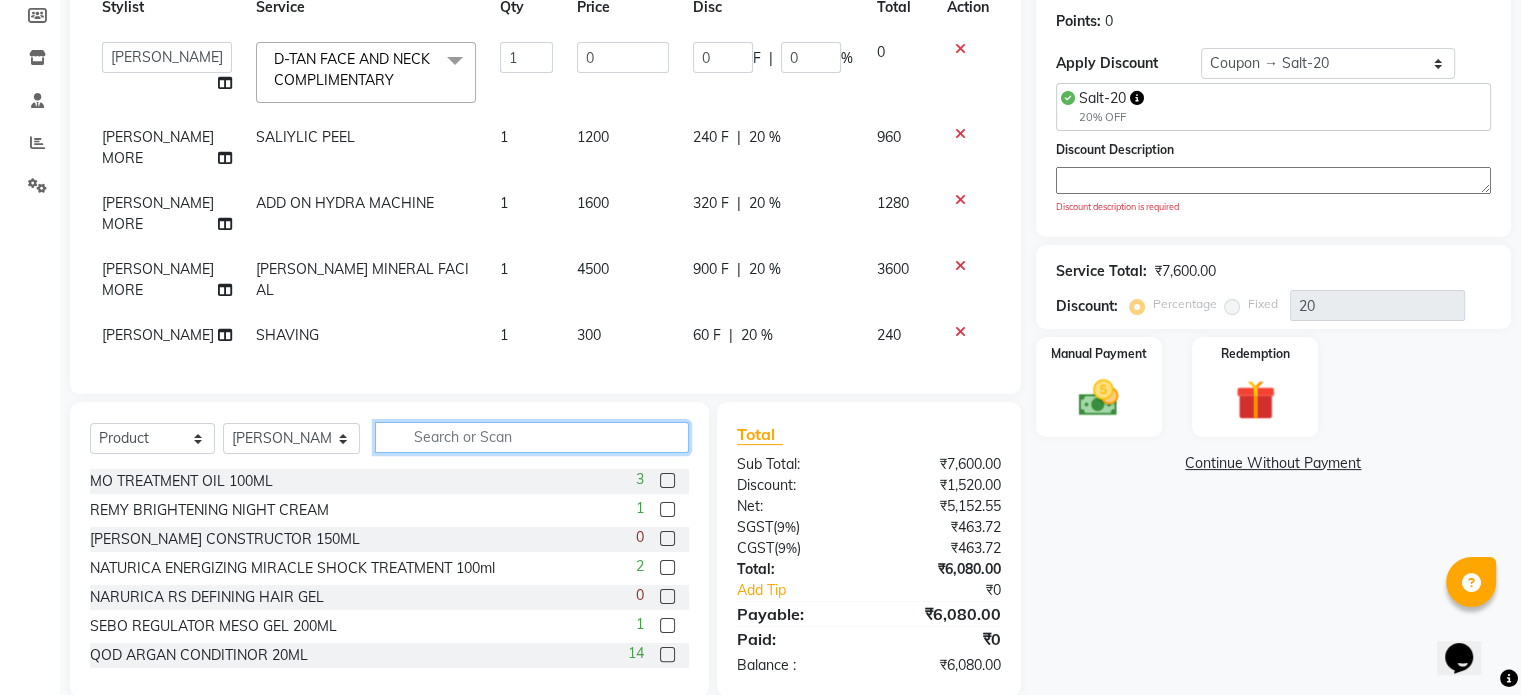 click 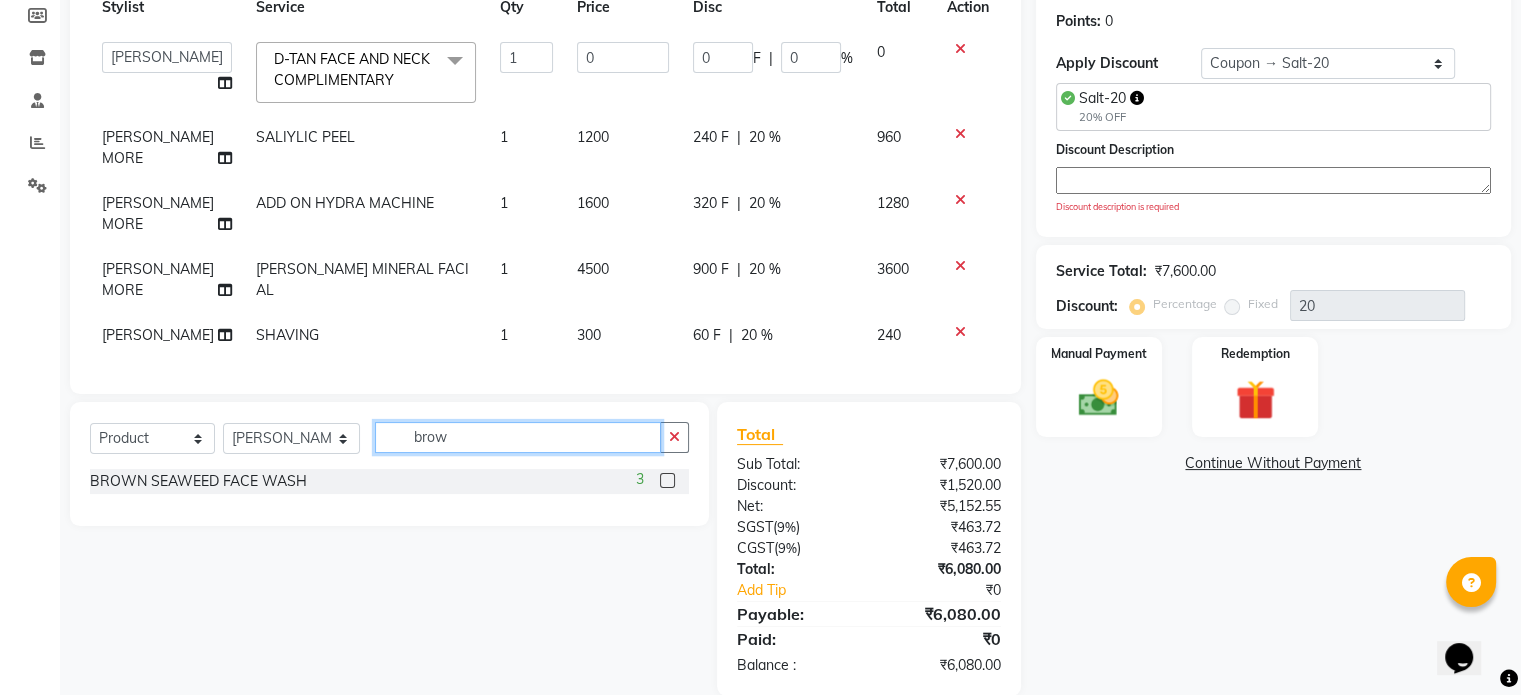 type on "brow" 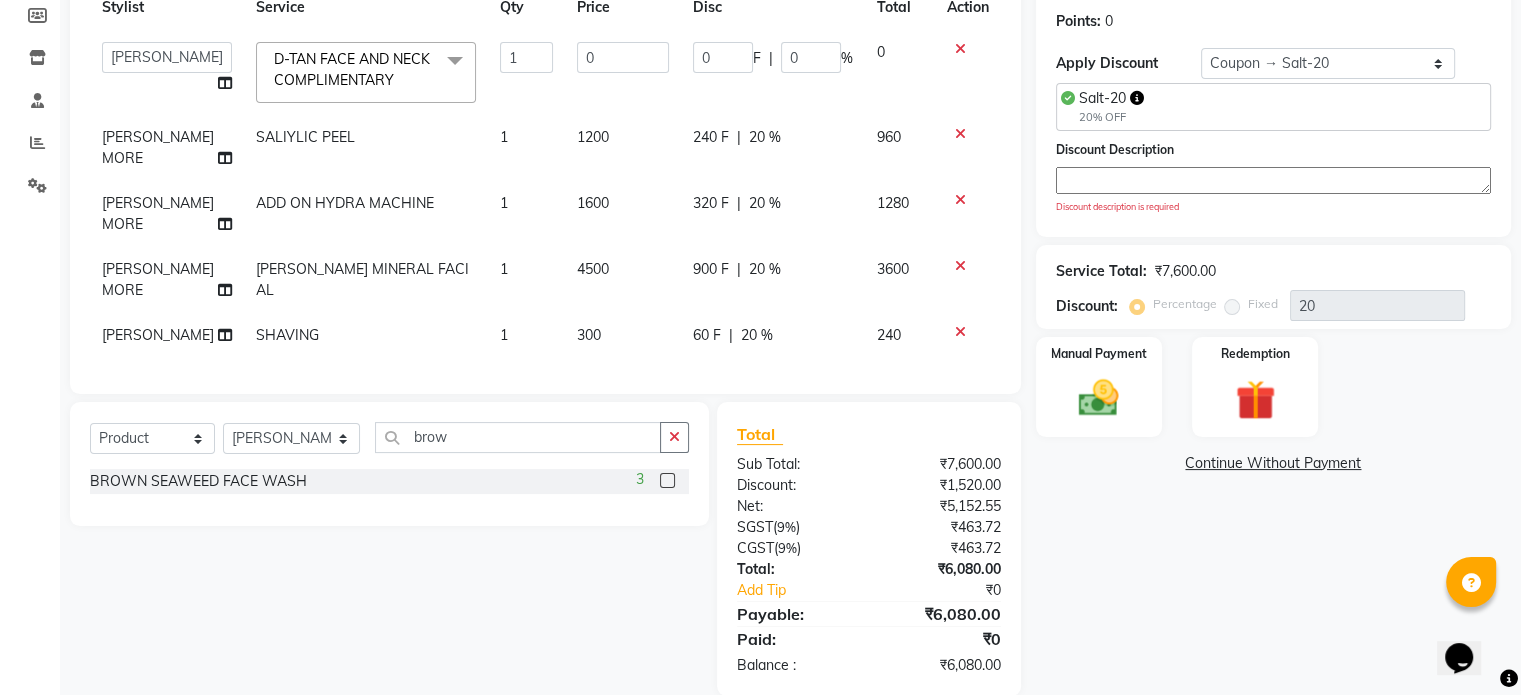 click 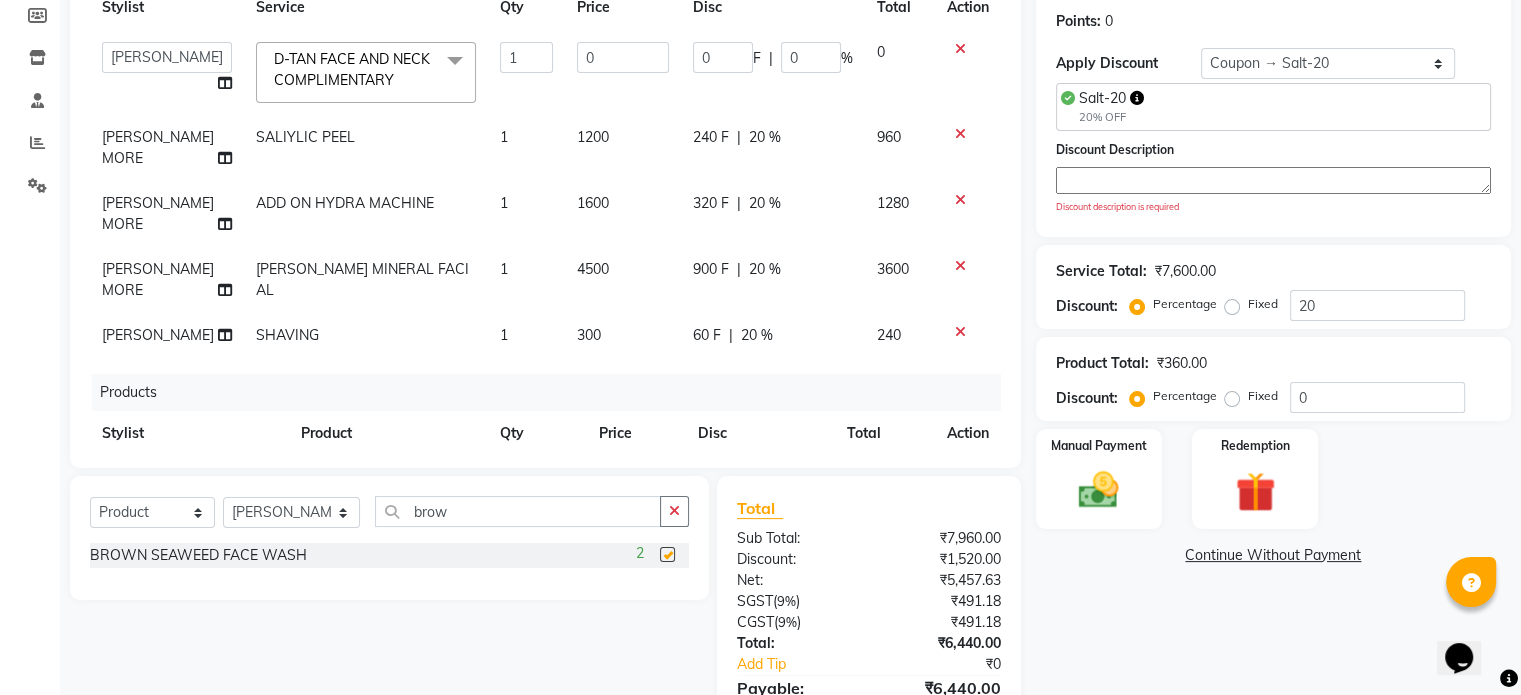 checkbox on "false" 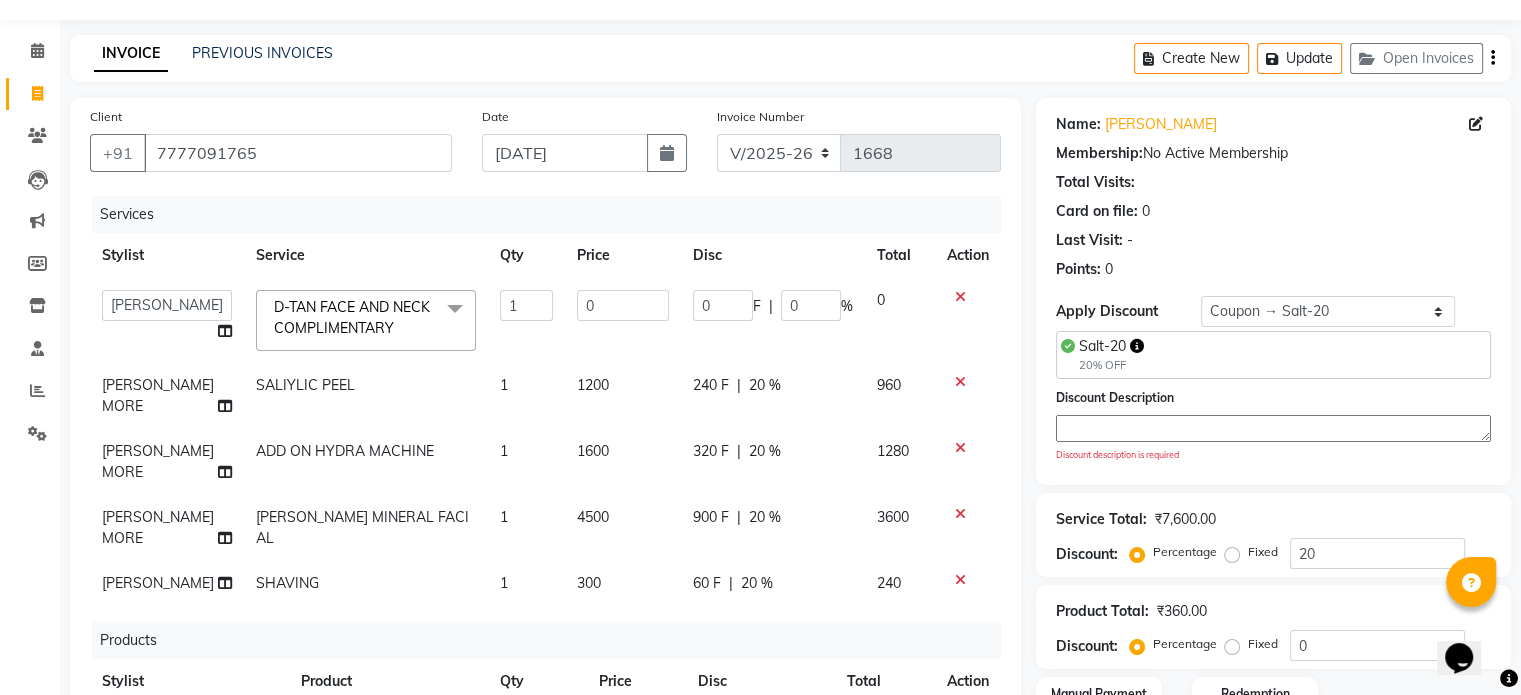 scroll, scrollTop: 0, scrollLeft: 0, axis: both 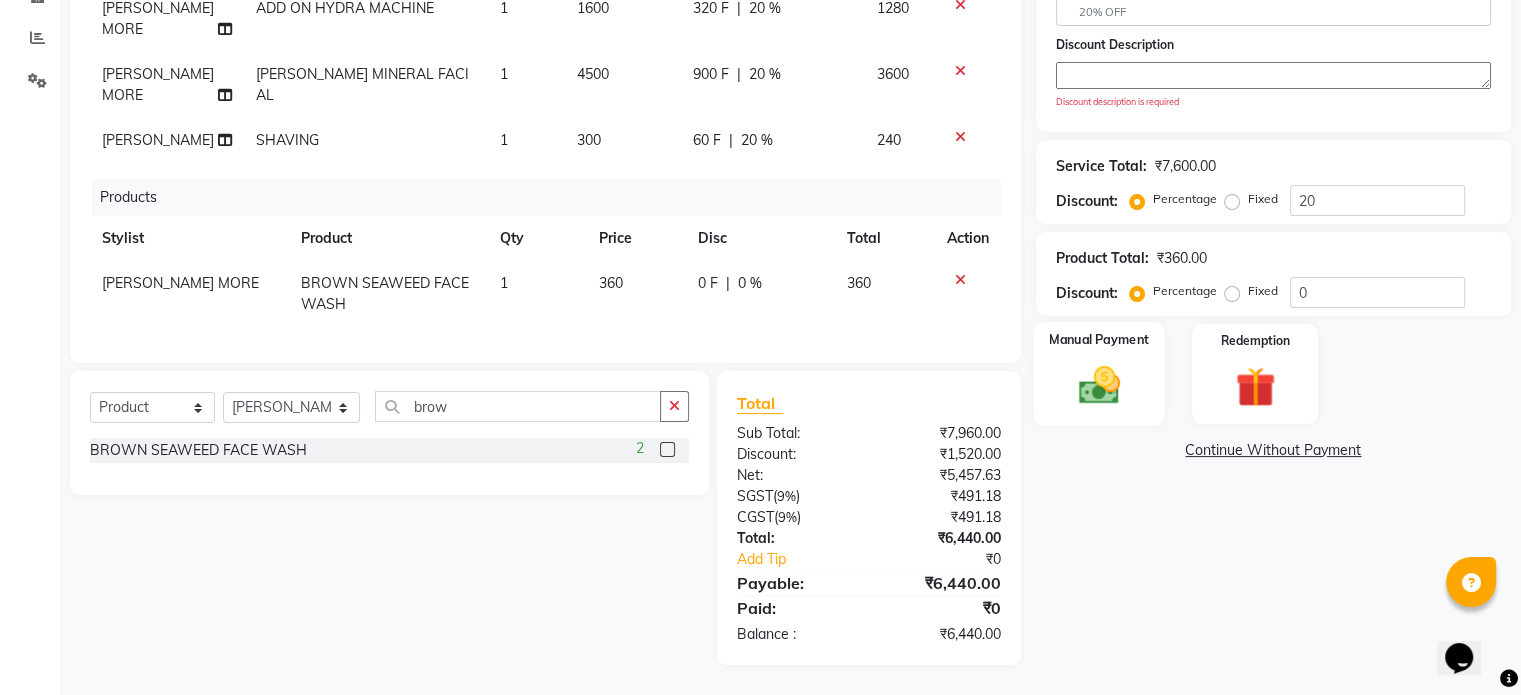 click 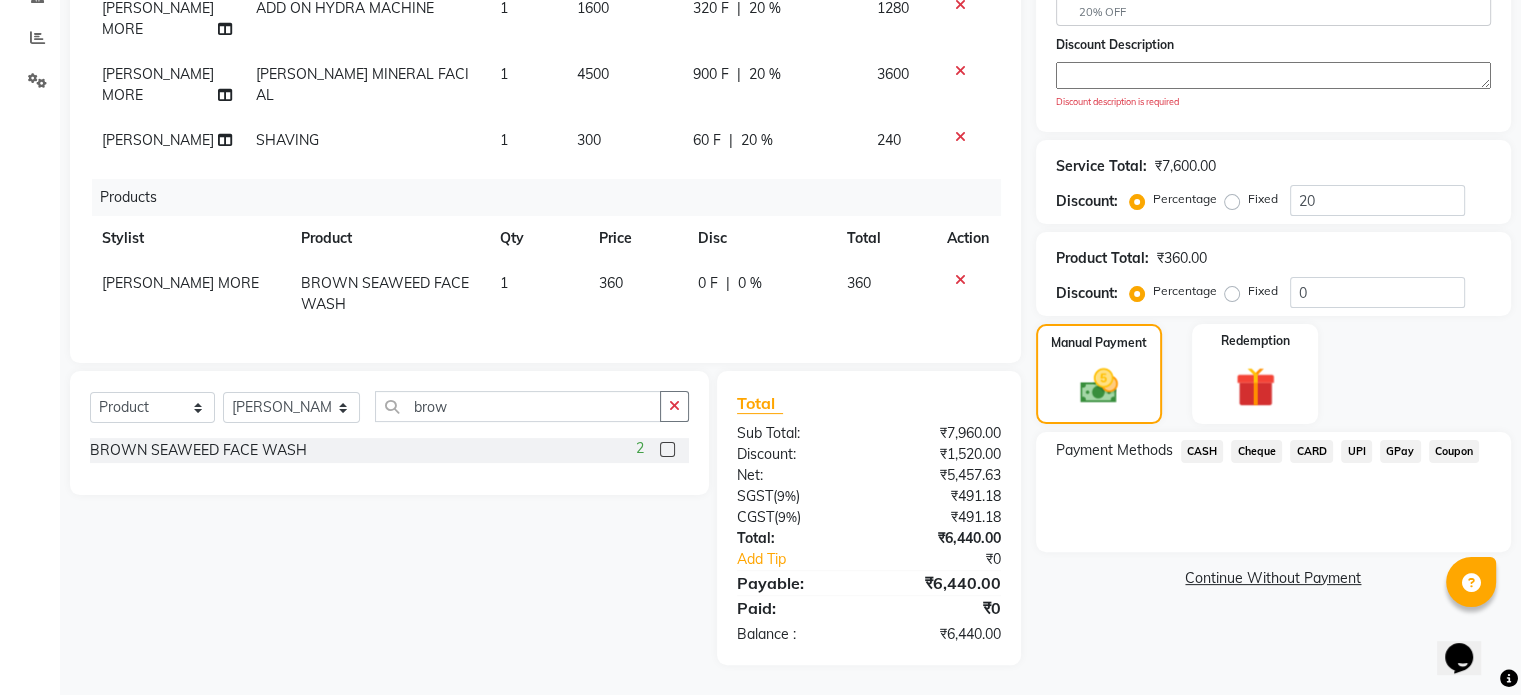 click on "CASH" 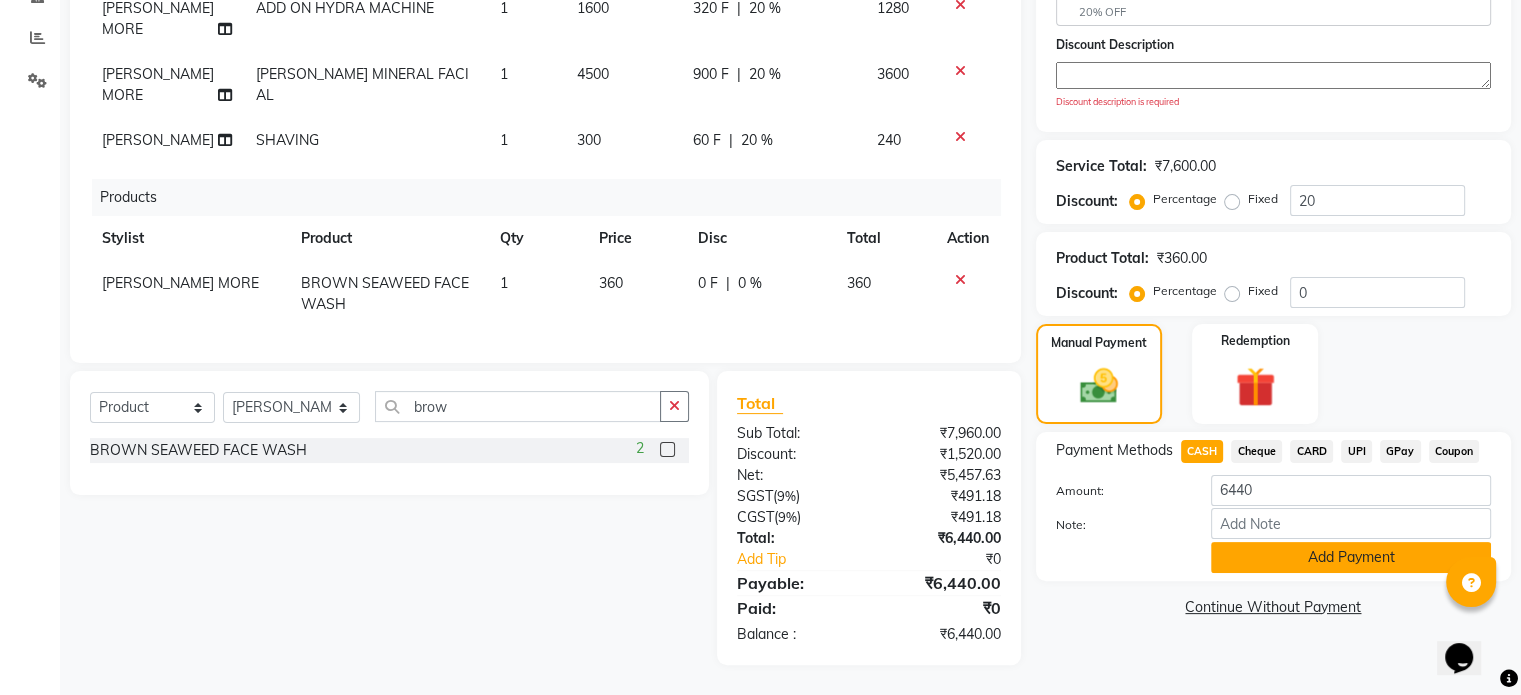 click on "Add Payment" 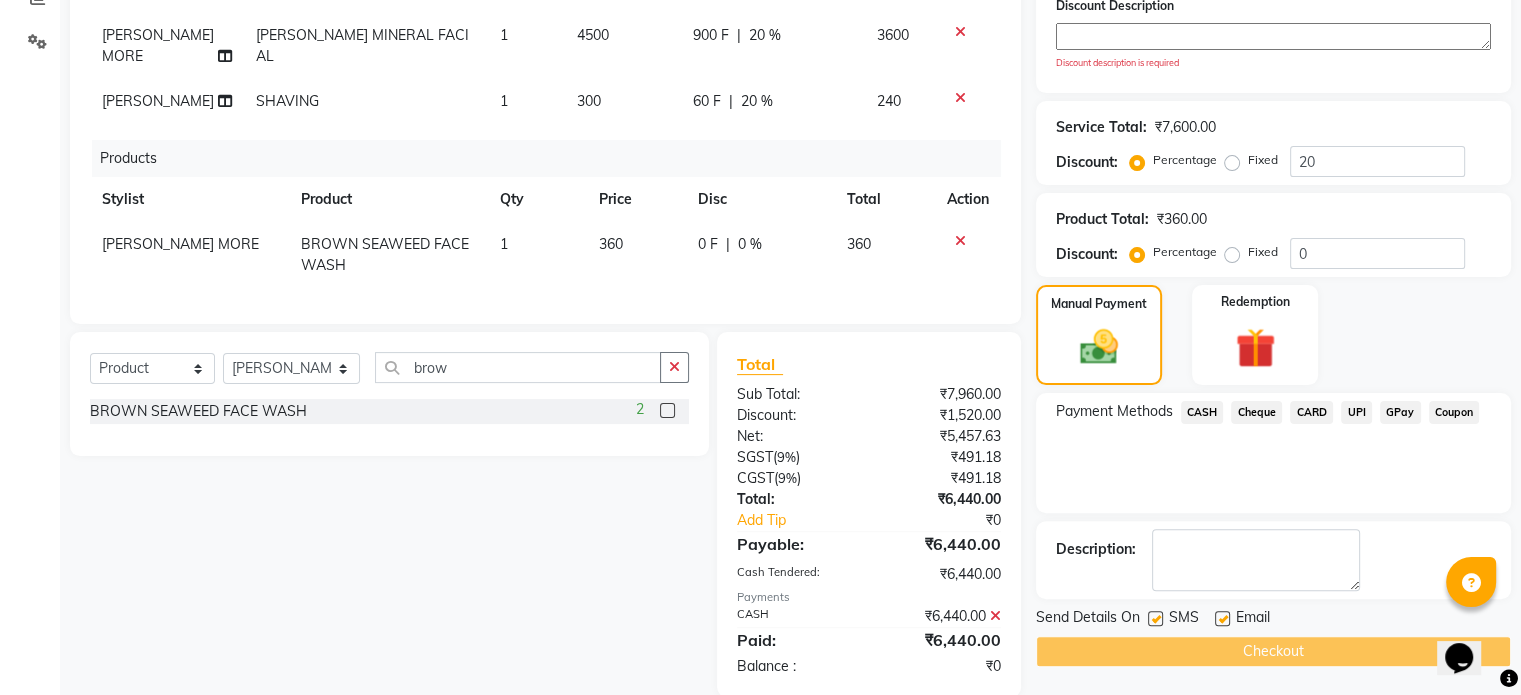 scroll, scrollTop: 476, scrollLeft: 0, axis: vertical 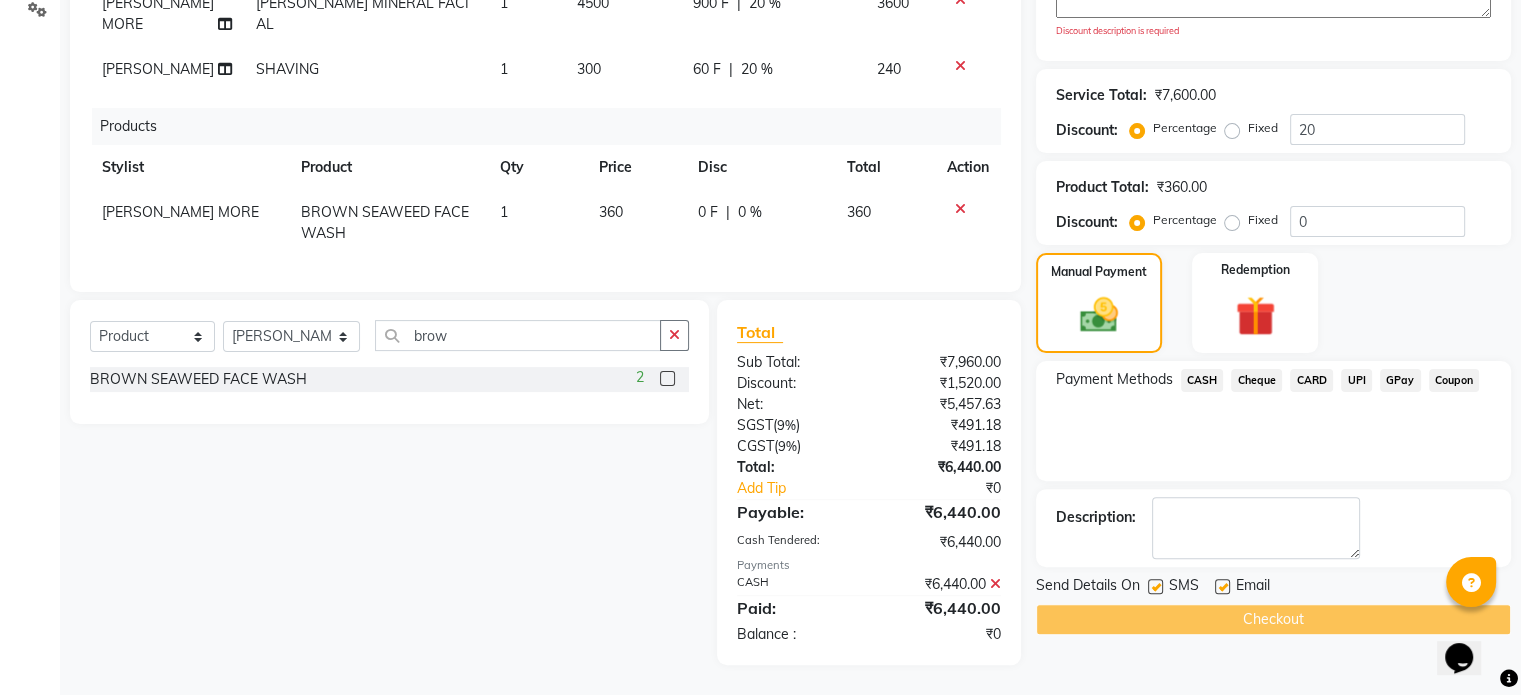 click on "Checkout" 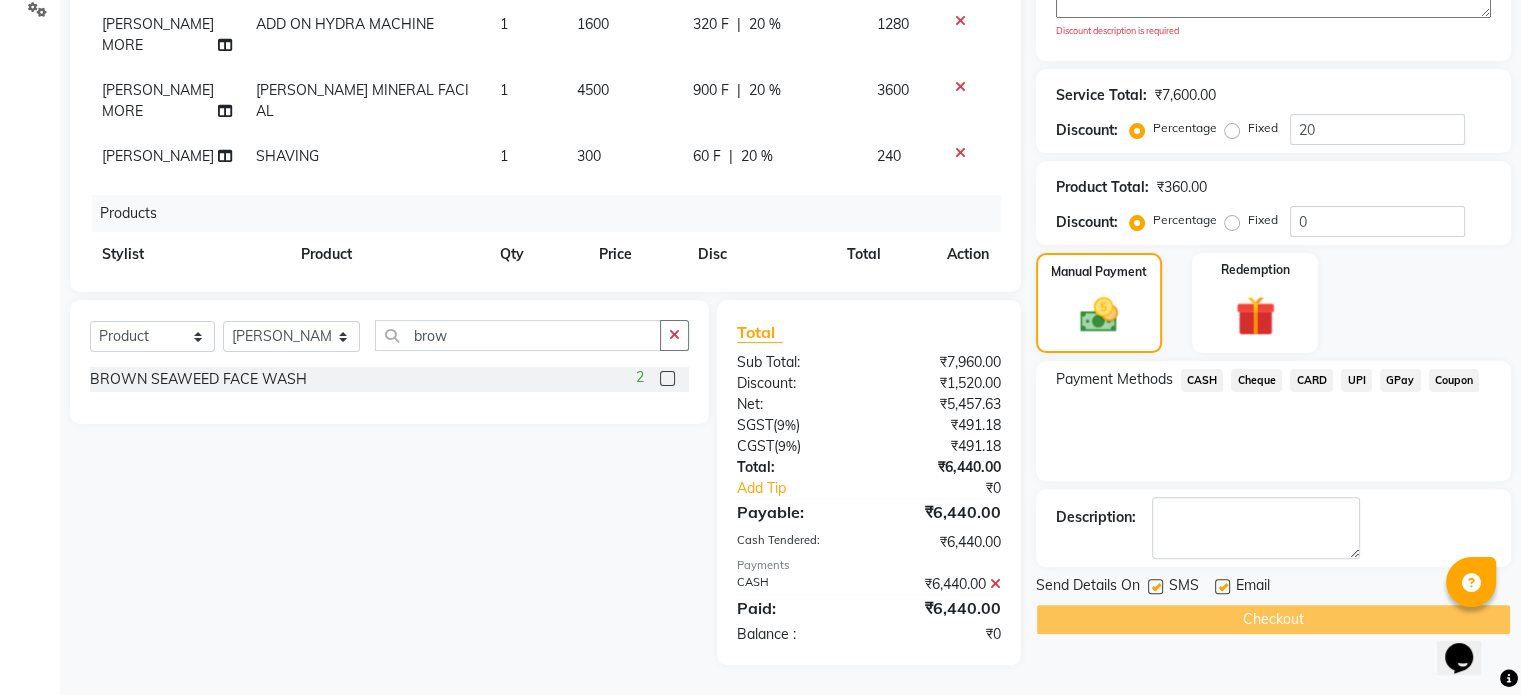 scroll, scrollTop: 0, scrollLeft: 0, axis: both 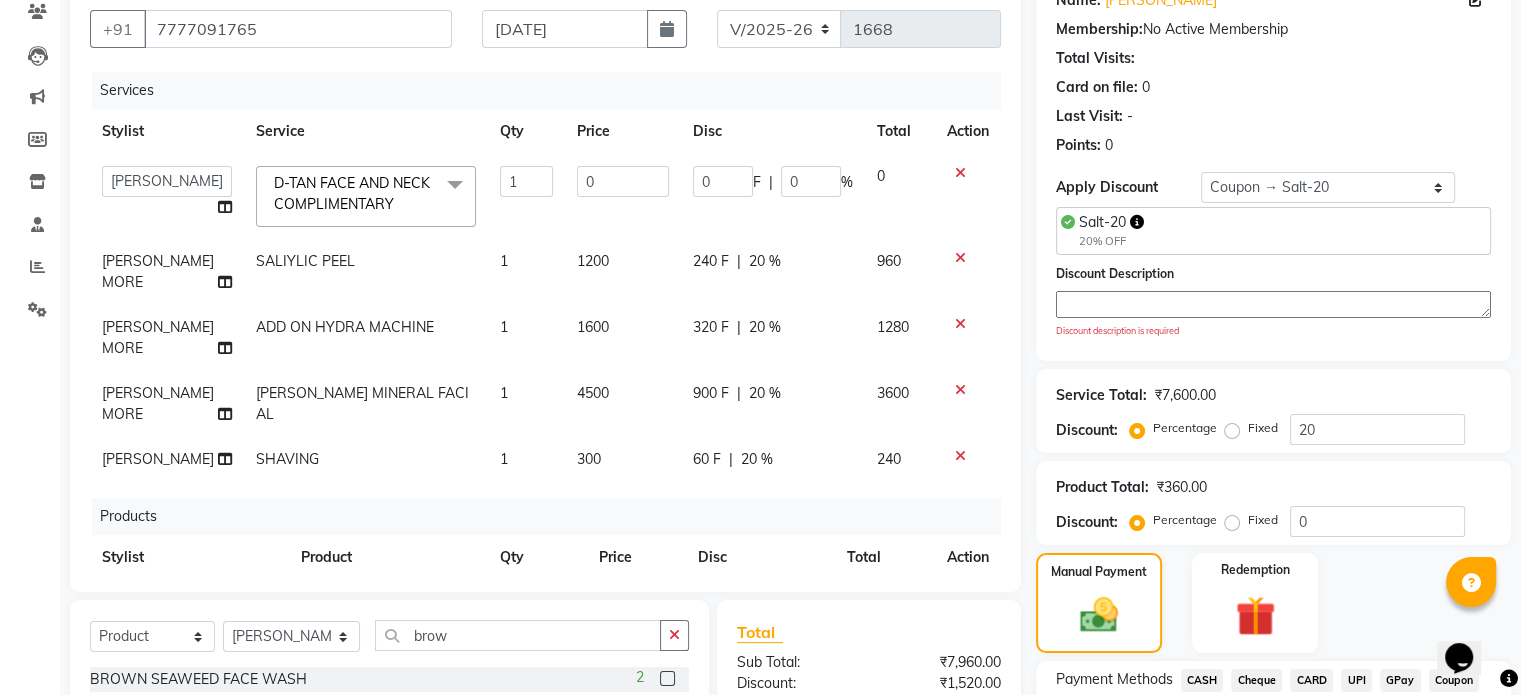click 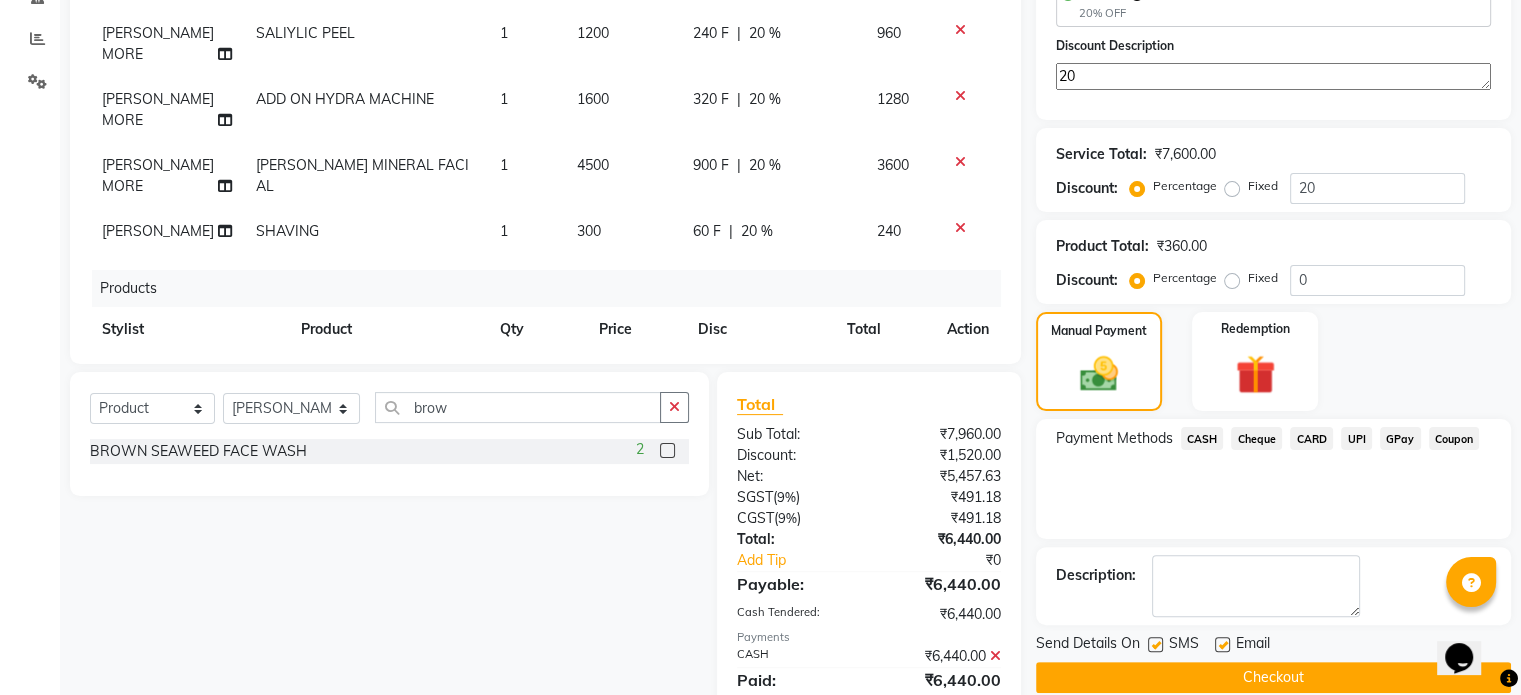 scroll, scrollTop: 476, scrollLeft: 0, axis: vertical 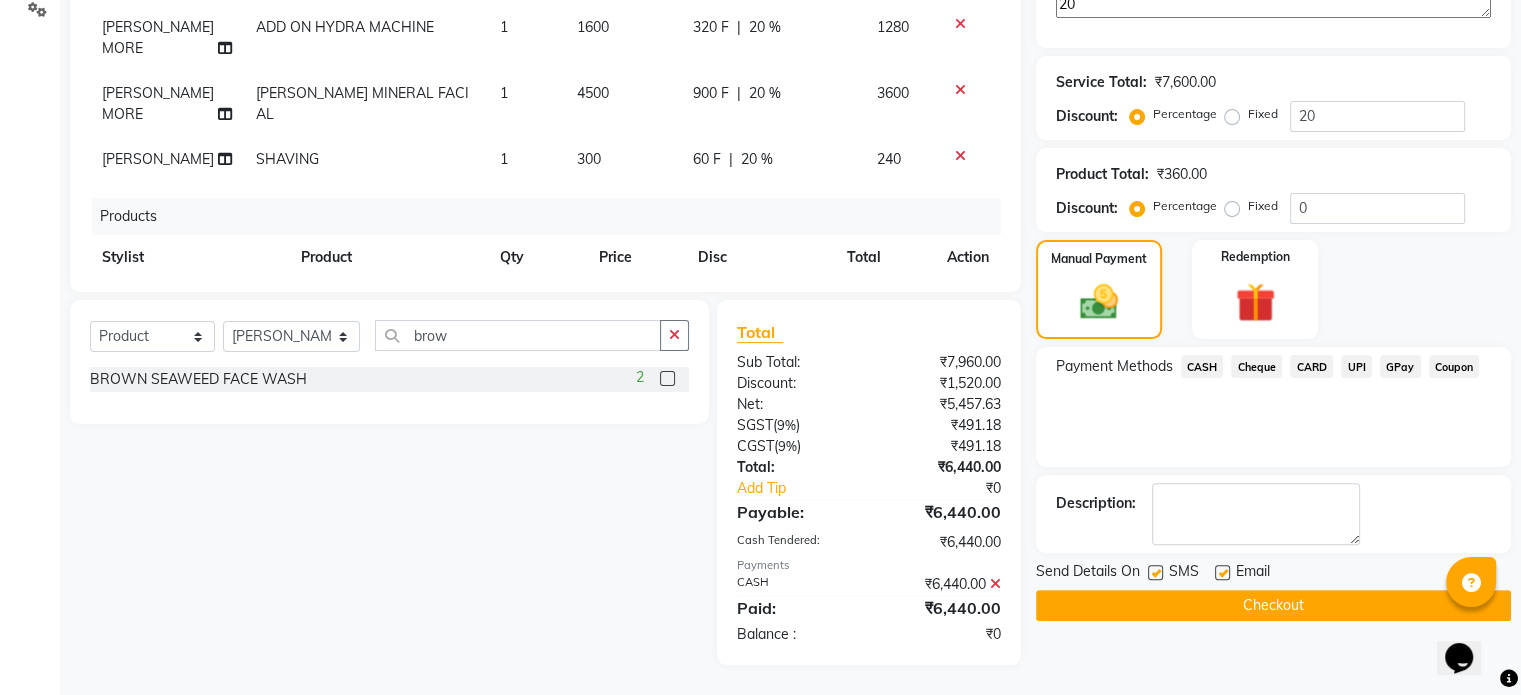 type on "20" 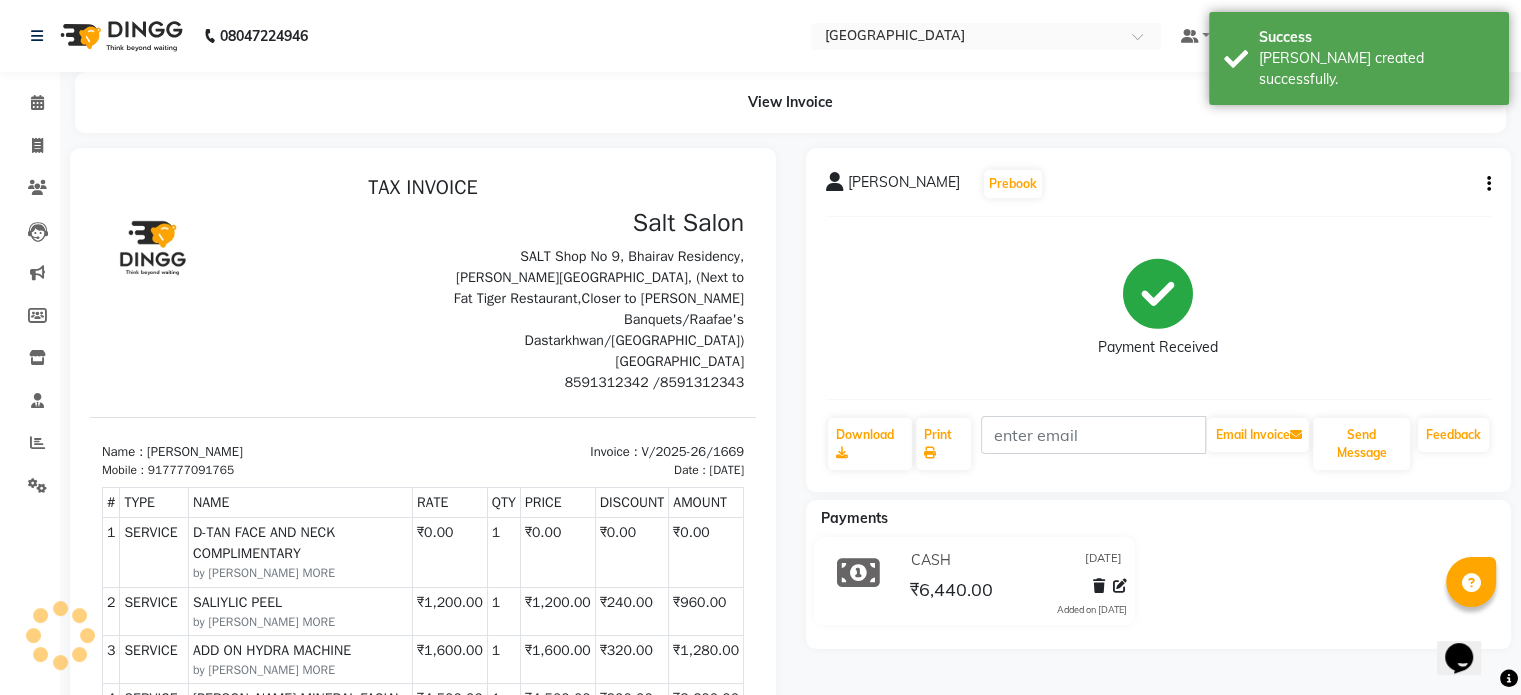 scroll, scrollTop: 0, scrollLeft: 0, axis: both 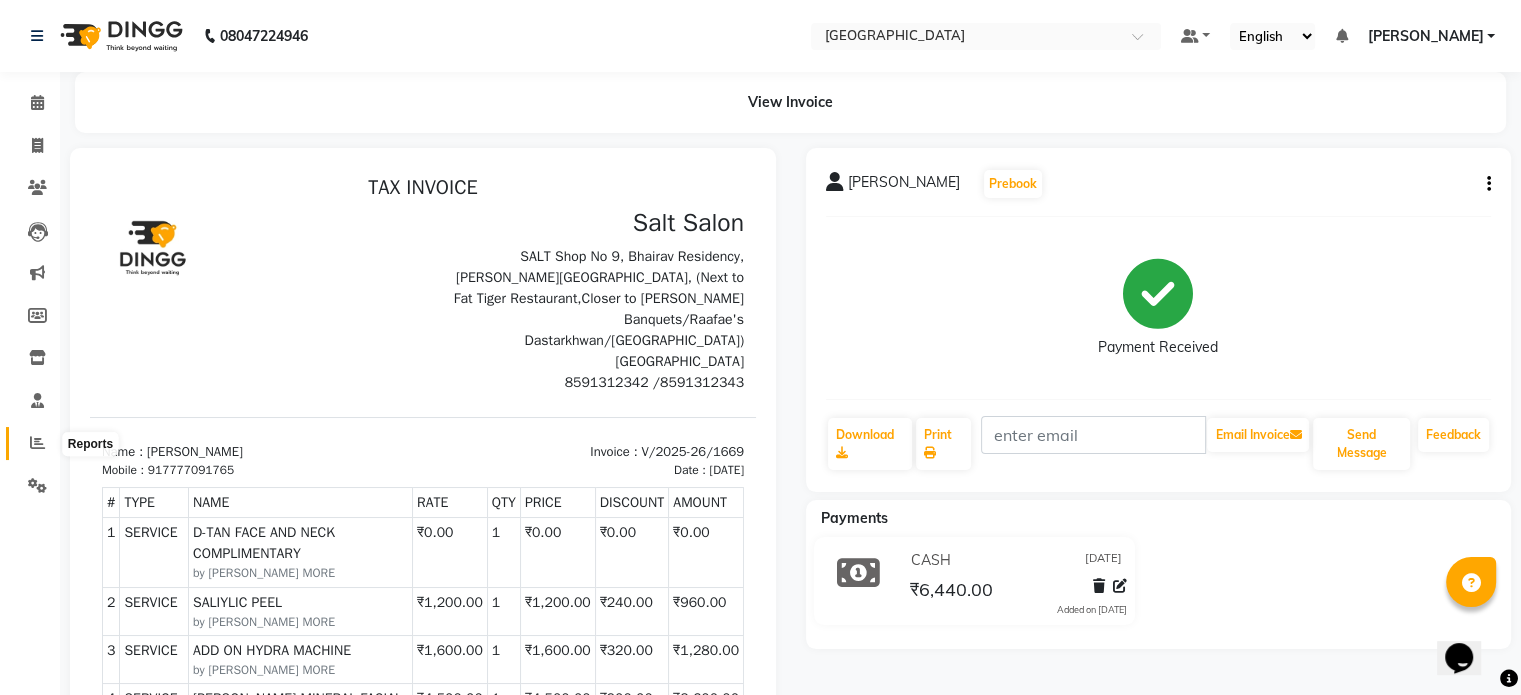 click 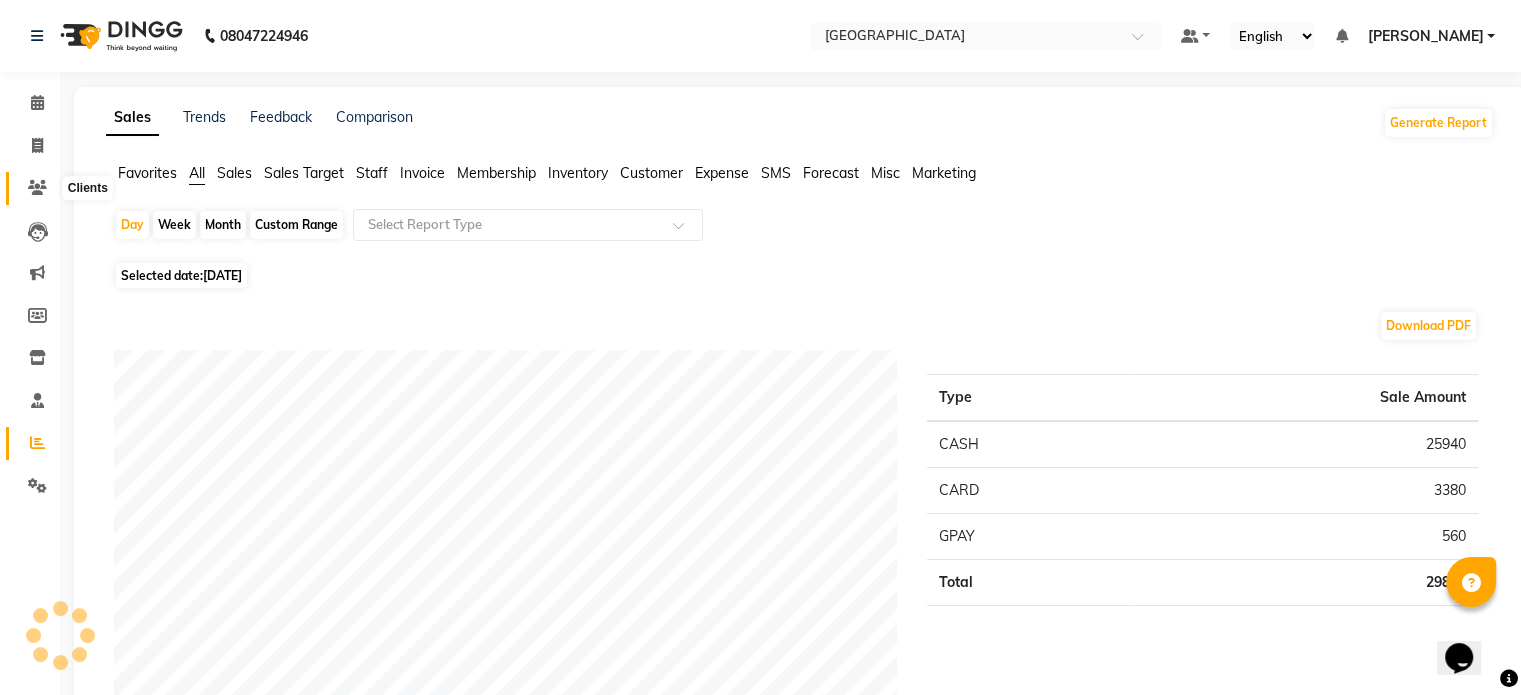 click 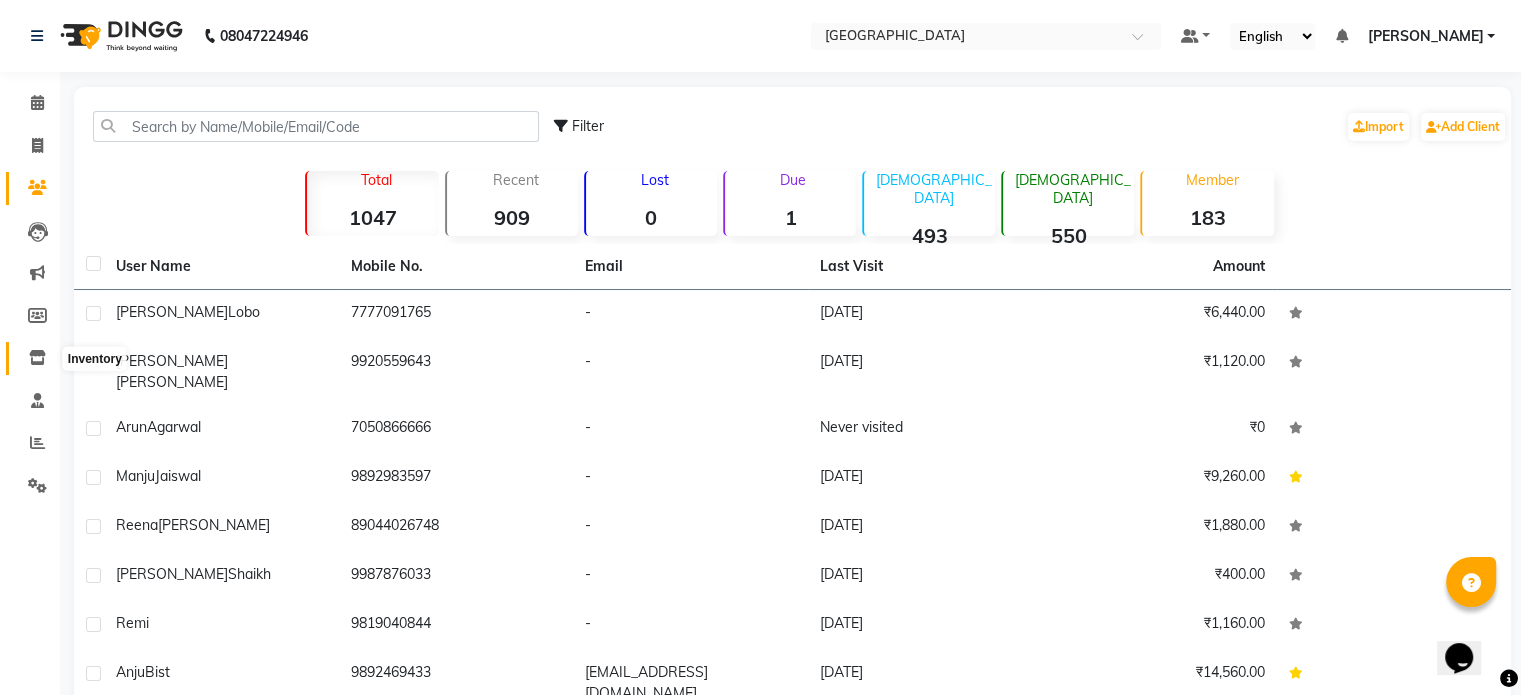 click 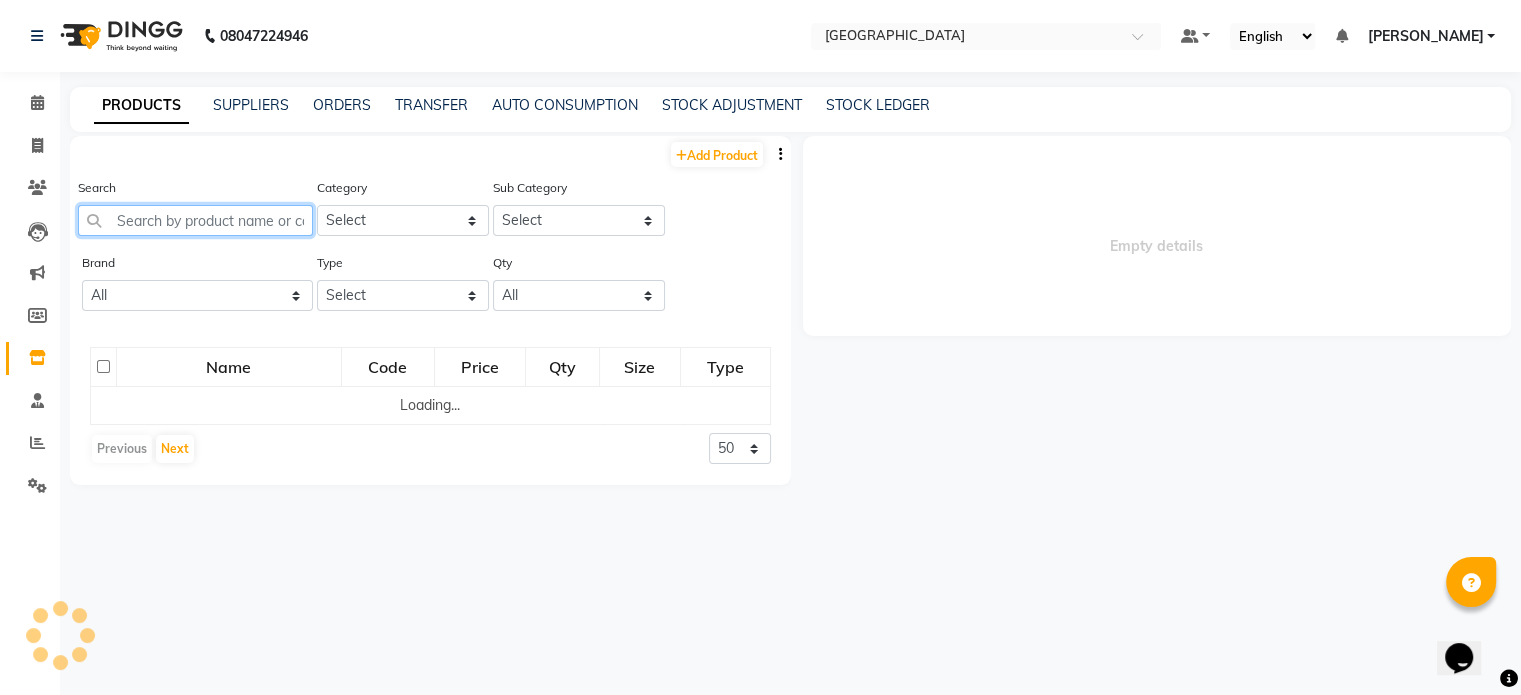 click 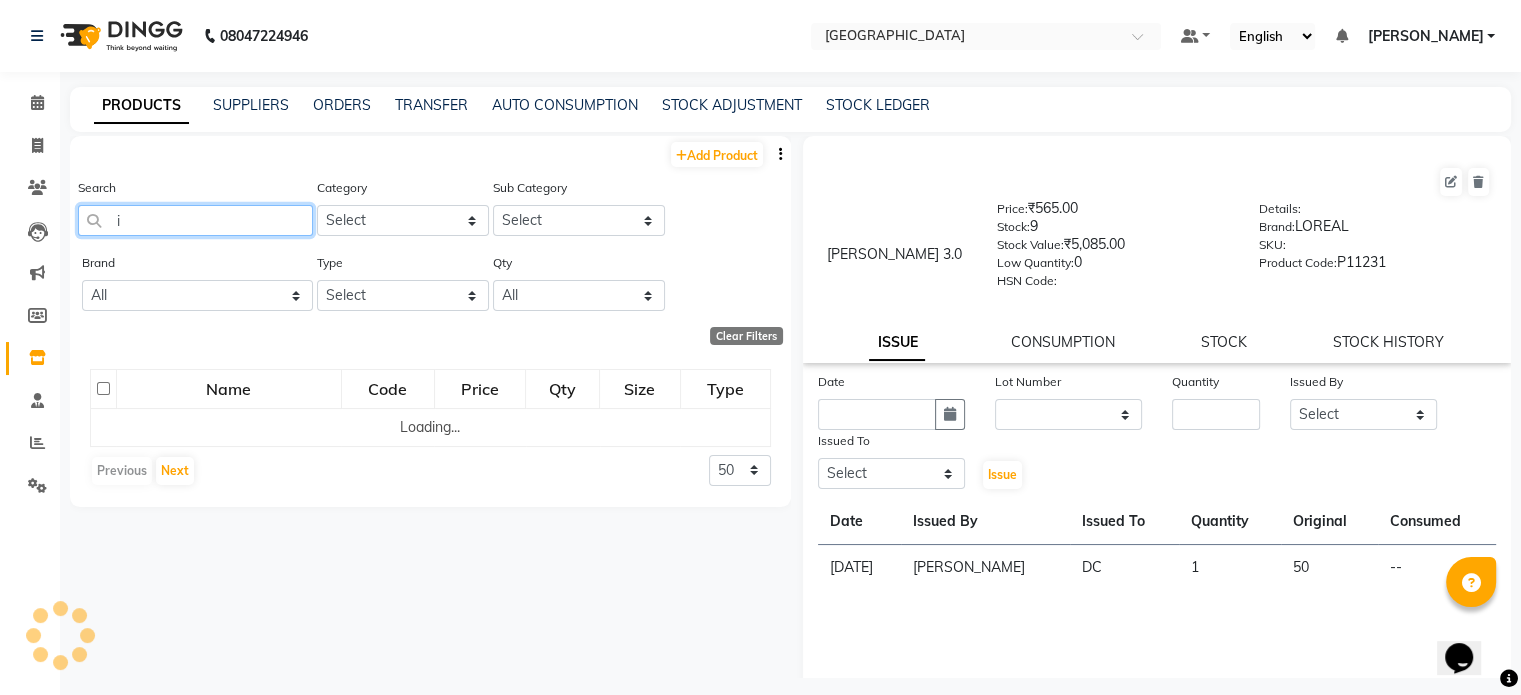 scroll, scrollTop: 12, scrollLeft: 0, axis: vertical 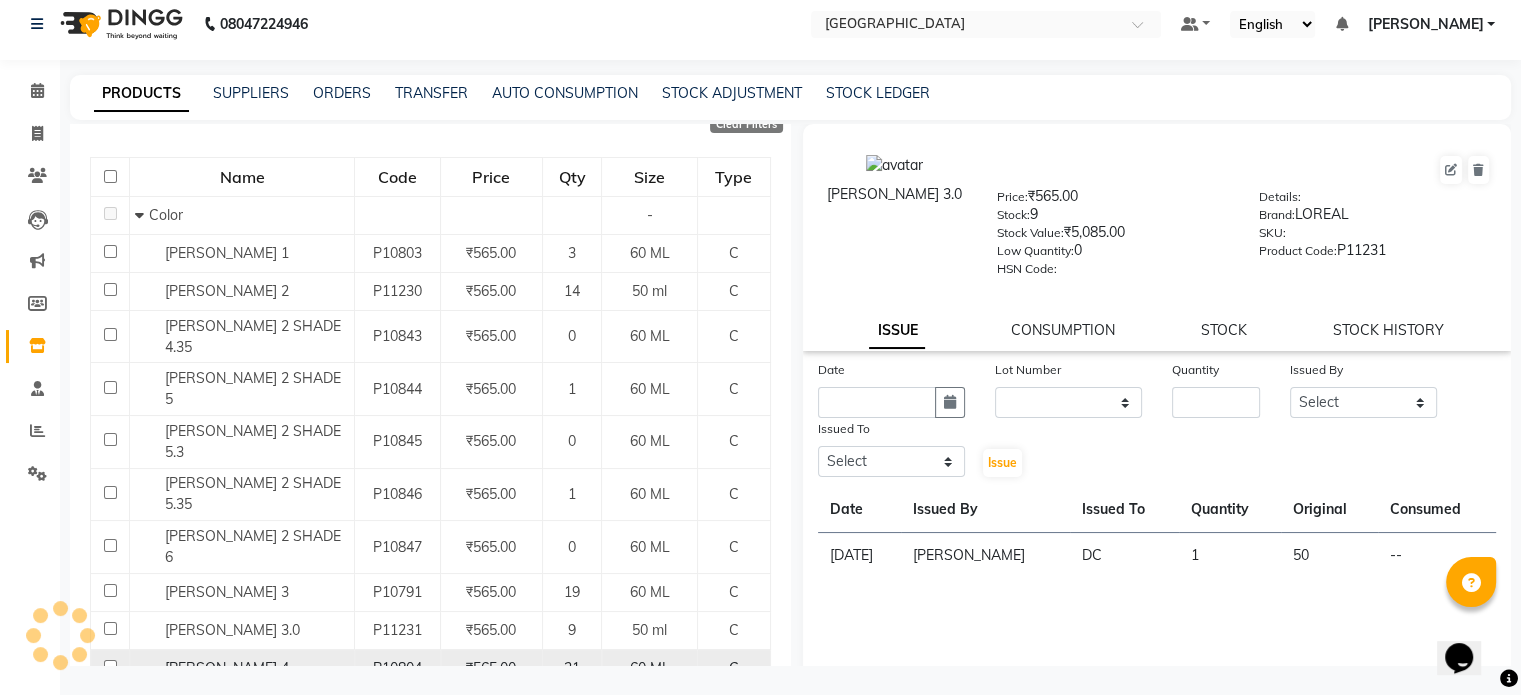 type on "inoa 4" 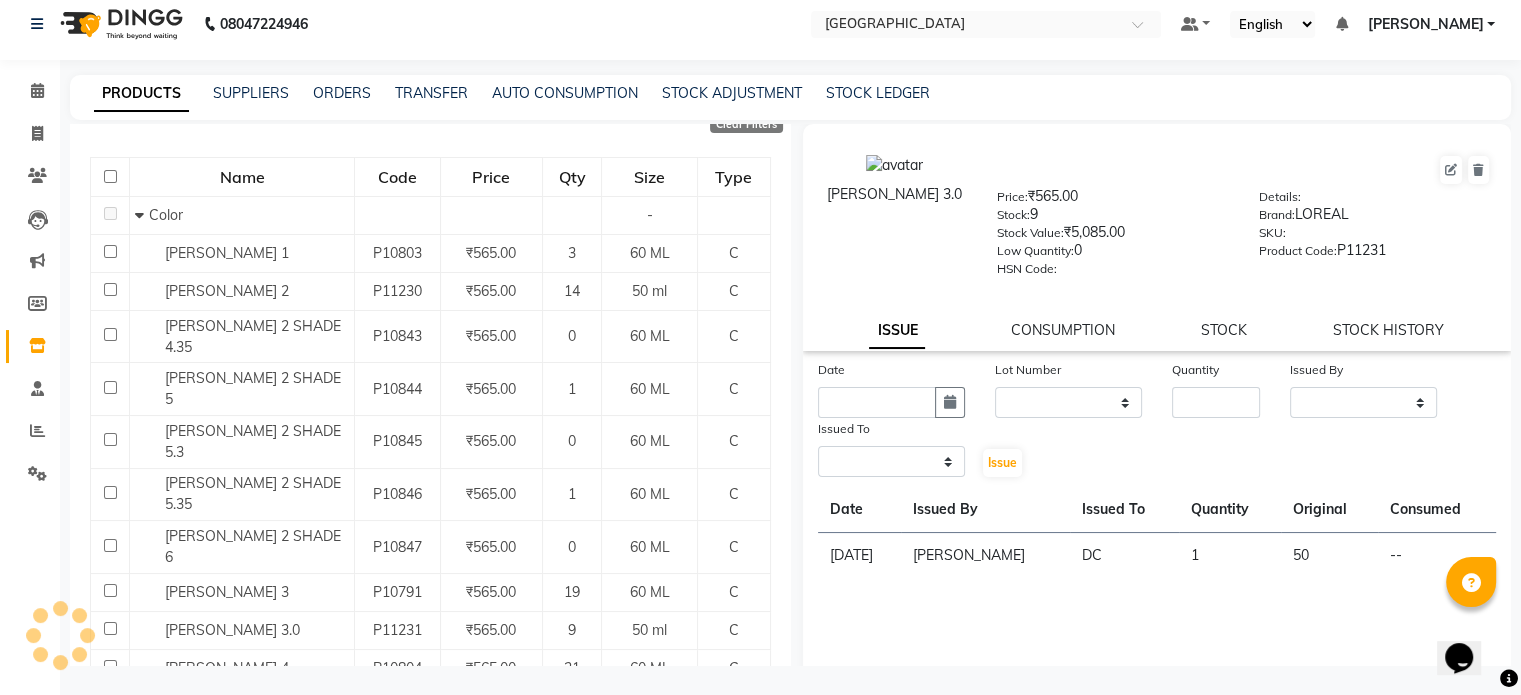 select 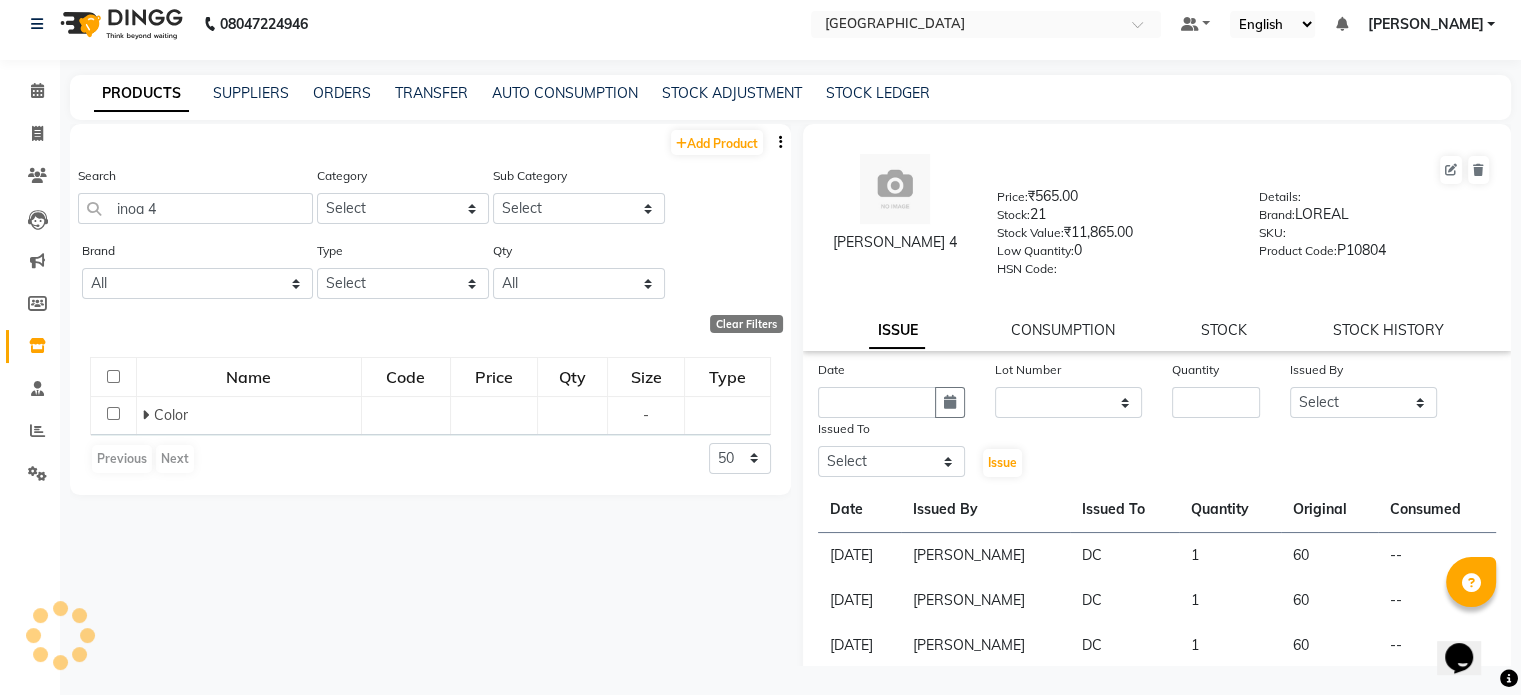 scroll, scrollTop: 0, scrollLeft: 0, axis: both 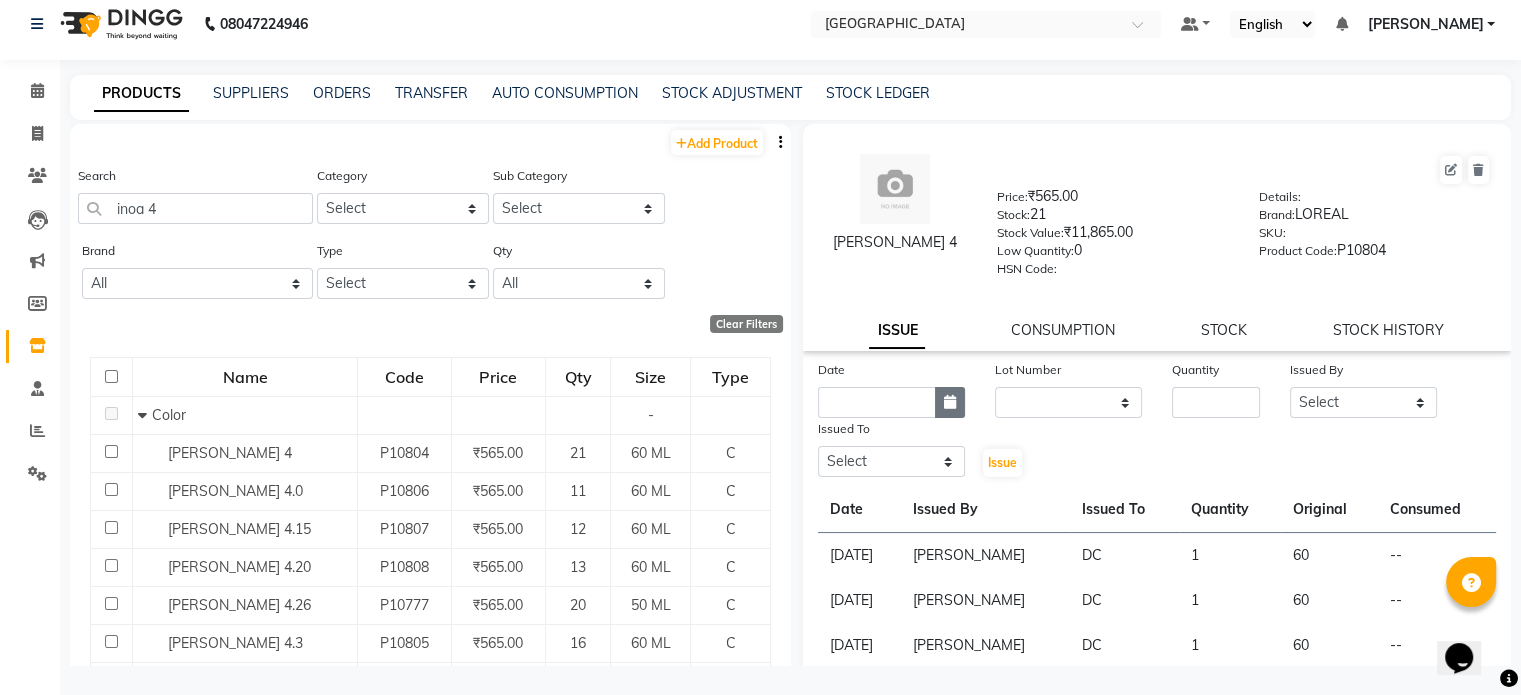 click 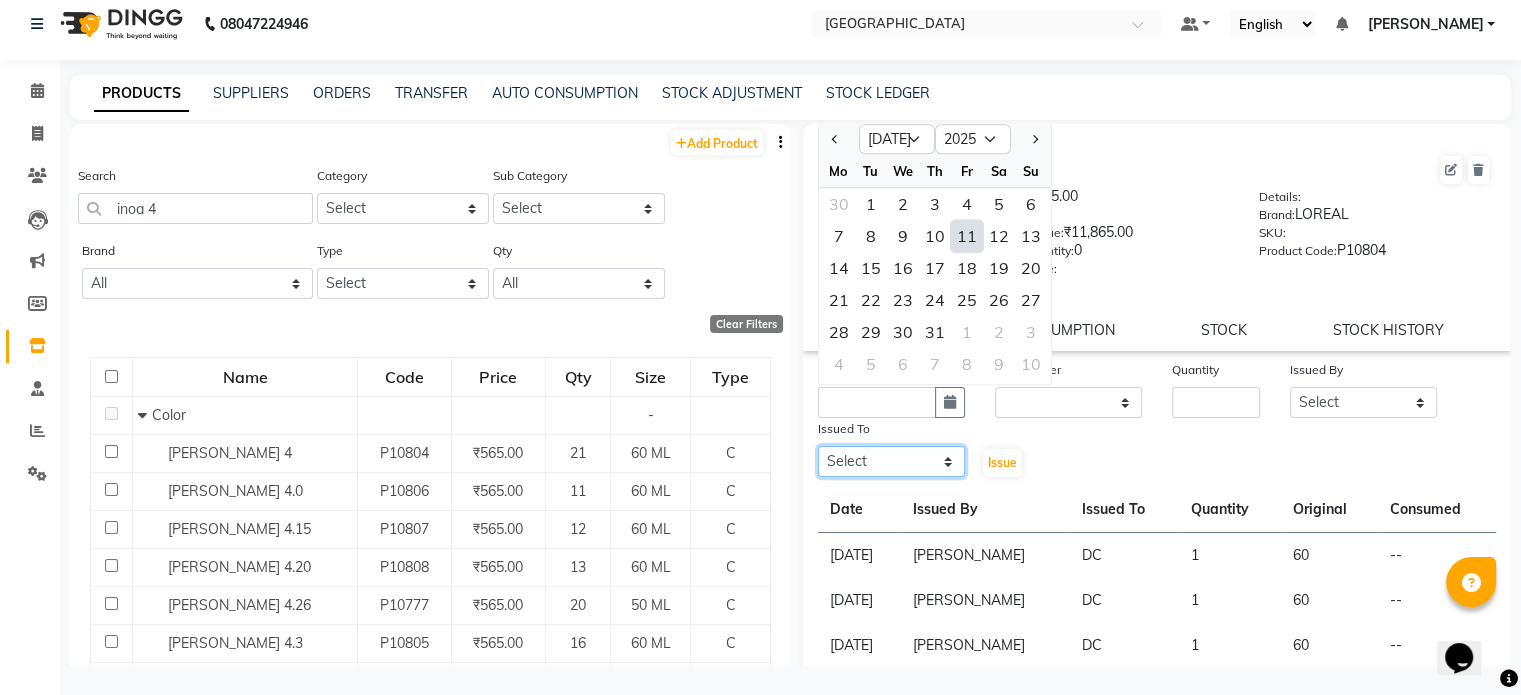 click on "Select AAKASH MADHIWAL NAT AARTI SURI ABDUL KALAM AKSHATA SAWLE ANITA JHADAV APEKSHA MORE  ATUL RATHOD BHAGYASHREE HUNDARE DC DEEPIKA SHETTY DILSHAD ALI FAIZAN AHMED Farhan Shaikh  FEROZ SHAIKH Ganga Kunwar GAURAV MORE JATIN MANE KAJAL RAJ KULDEEP SINGH LAVINA FERNANDES MADHURI PARWATHIA Mona NIKITA MOHITE NOOR PRATIKSHA SAWANTH PRAVEEN SHAIKH PREETI SHETTY REEMA GHOSH RUPALI SABA SHAIKH SALMAN SHAIKH SANAYA AGARWAL Sangeeta Waghela SHANU ANSARI Taufique Khan VIGNESH BHANDARY VIKRAM NARAYAN BAGDI" 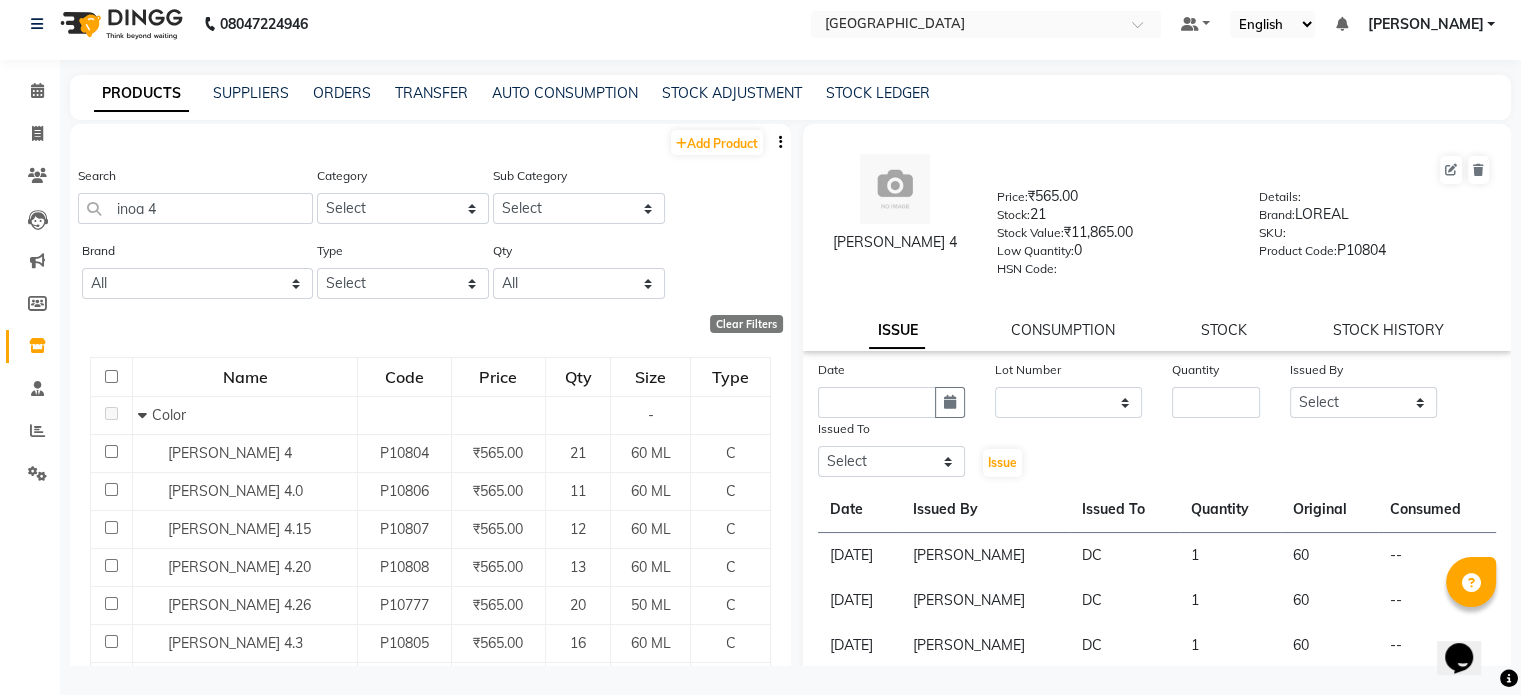 click on "LP INOA 4  Price:   ₹565.00  Stock:   21  Stock Value:   ₹11,865.00  Low Quantity:  0  HSN Code:    Details:     Brand:   LOREAL  SKU:     Product Code:   P10804  ISSUE CONSUMPTION STOCK STOCK HISTORY" 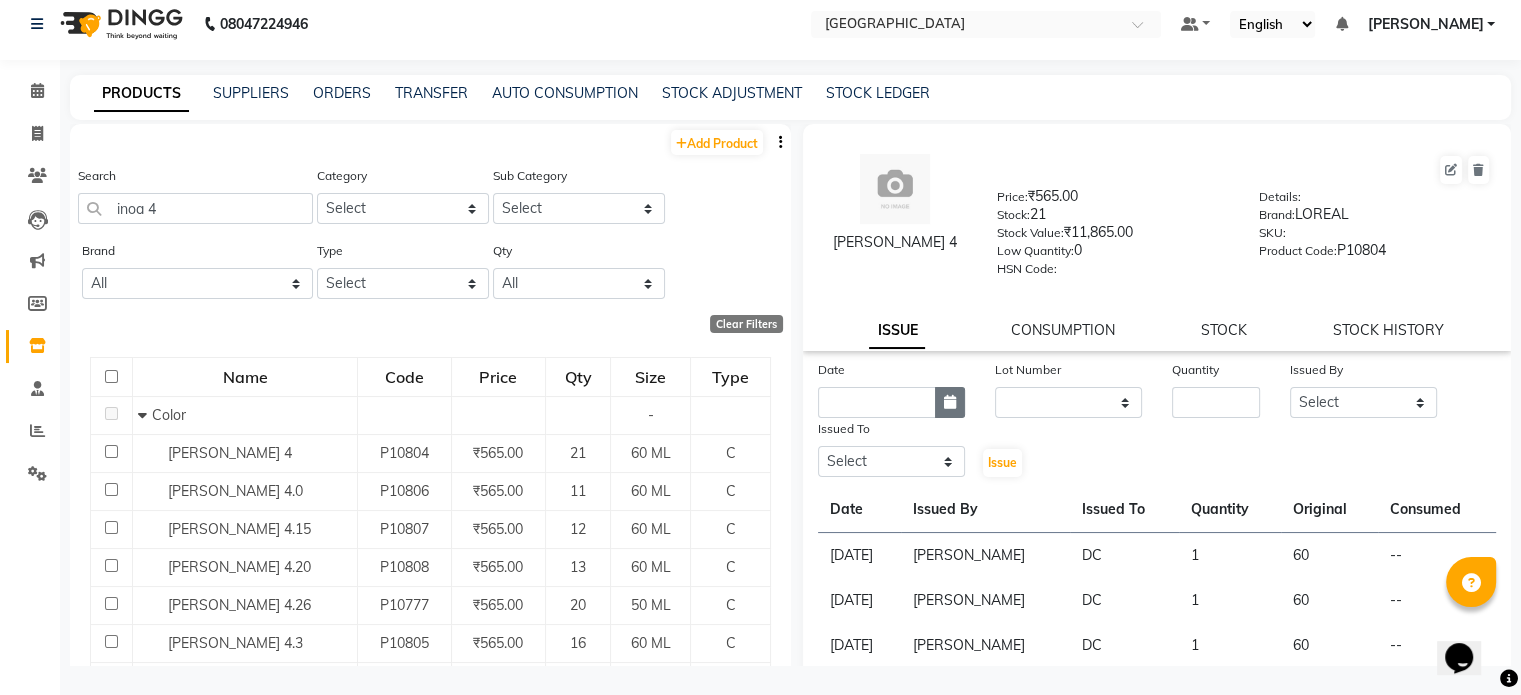 click 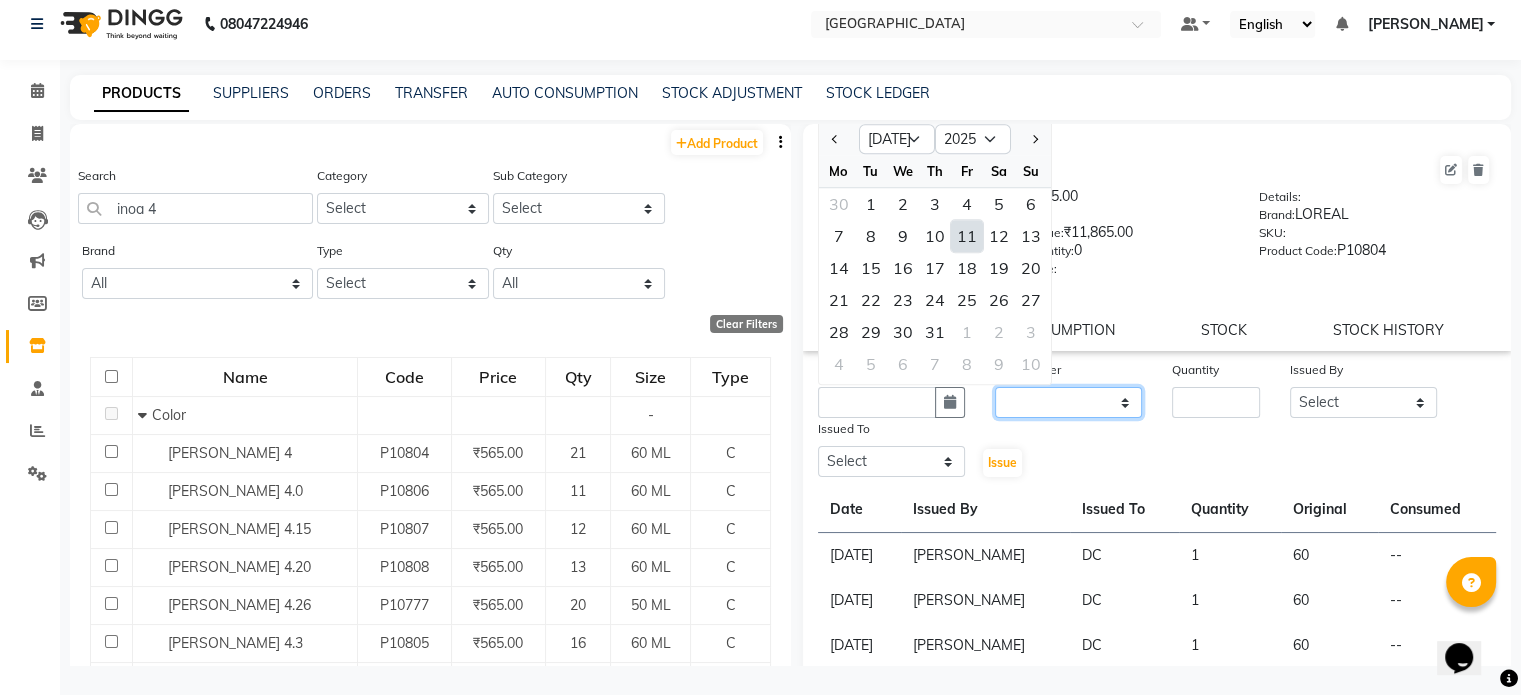 click on "None" 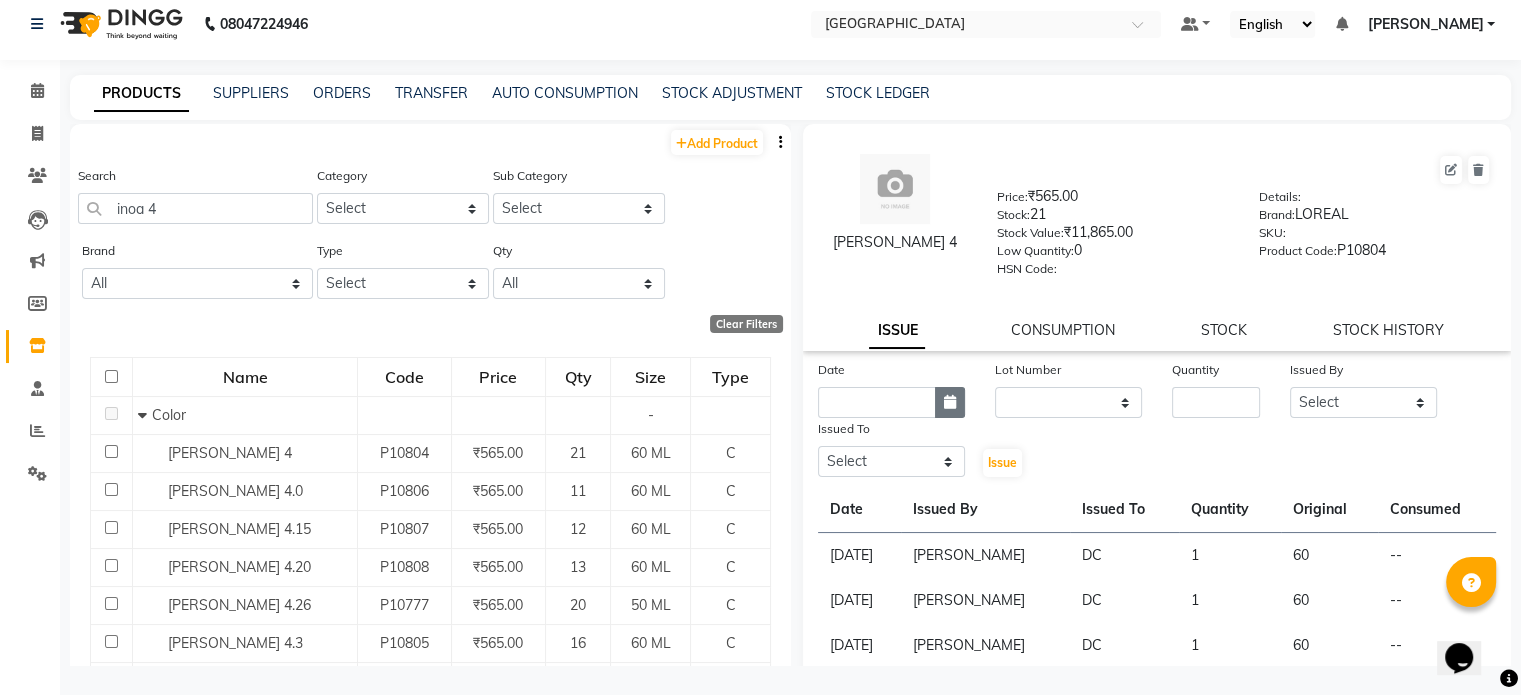 click 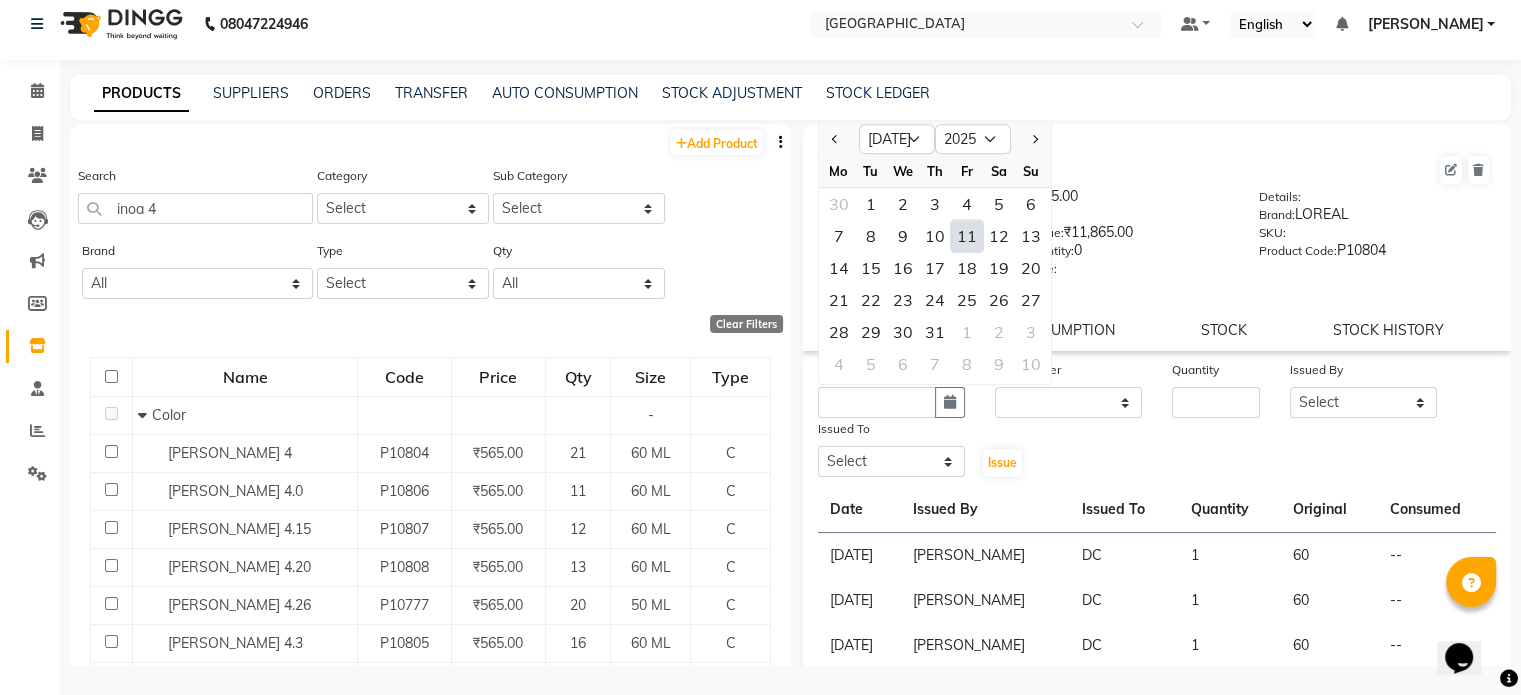 click on "11" 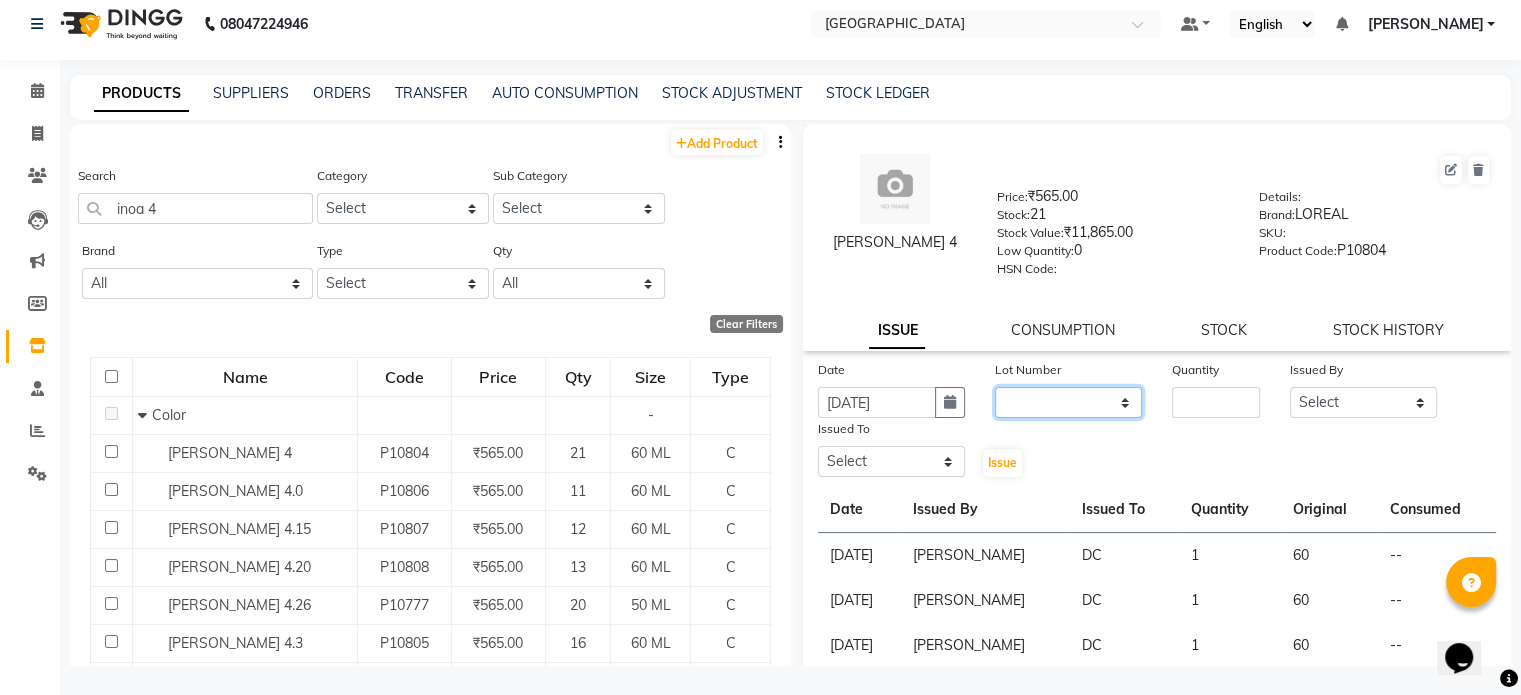 click on "None" 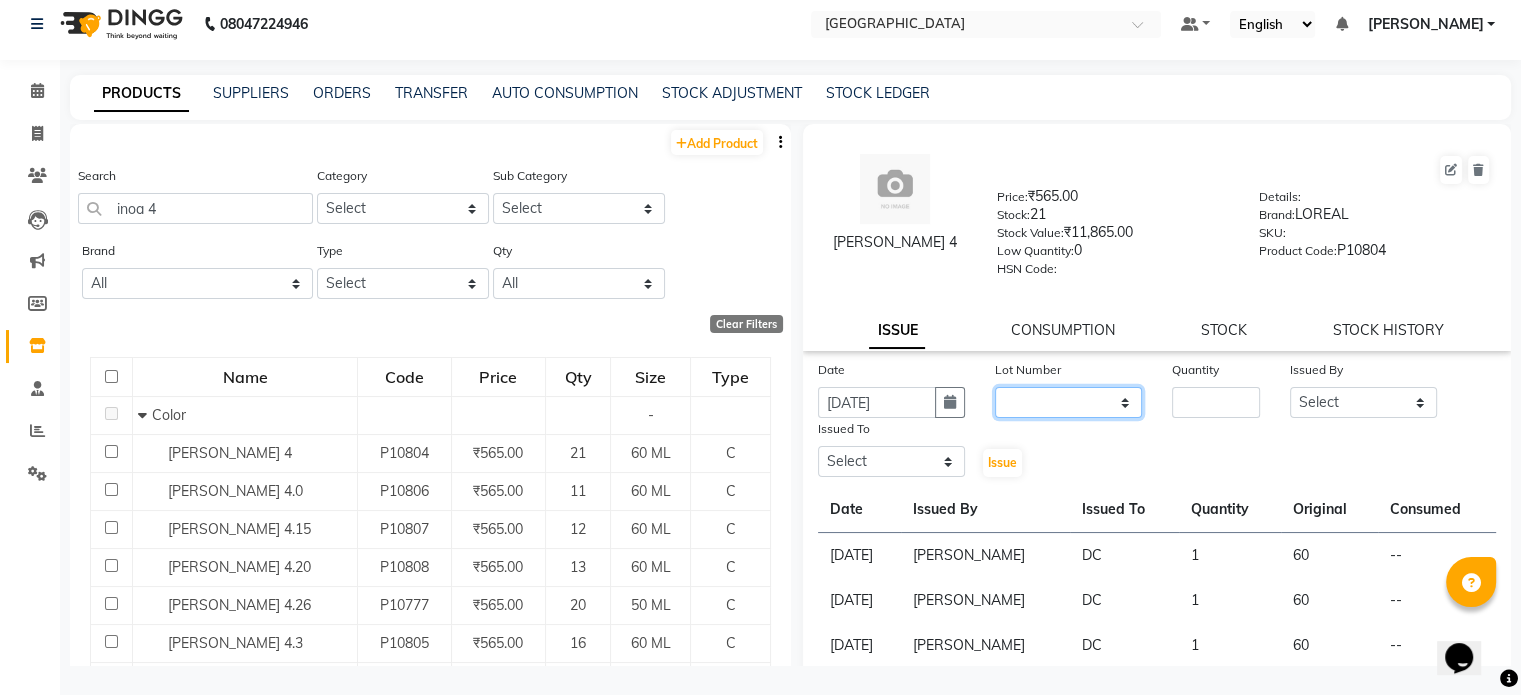 select on "0: null" 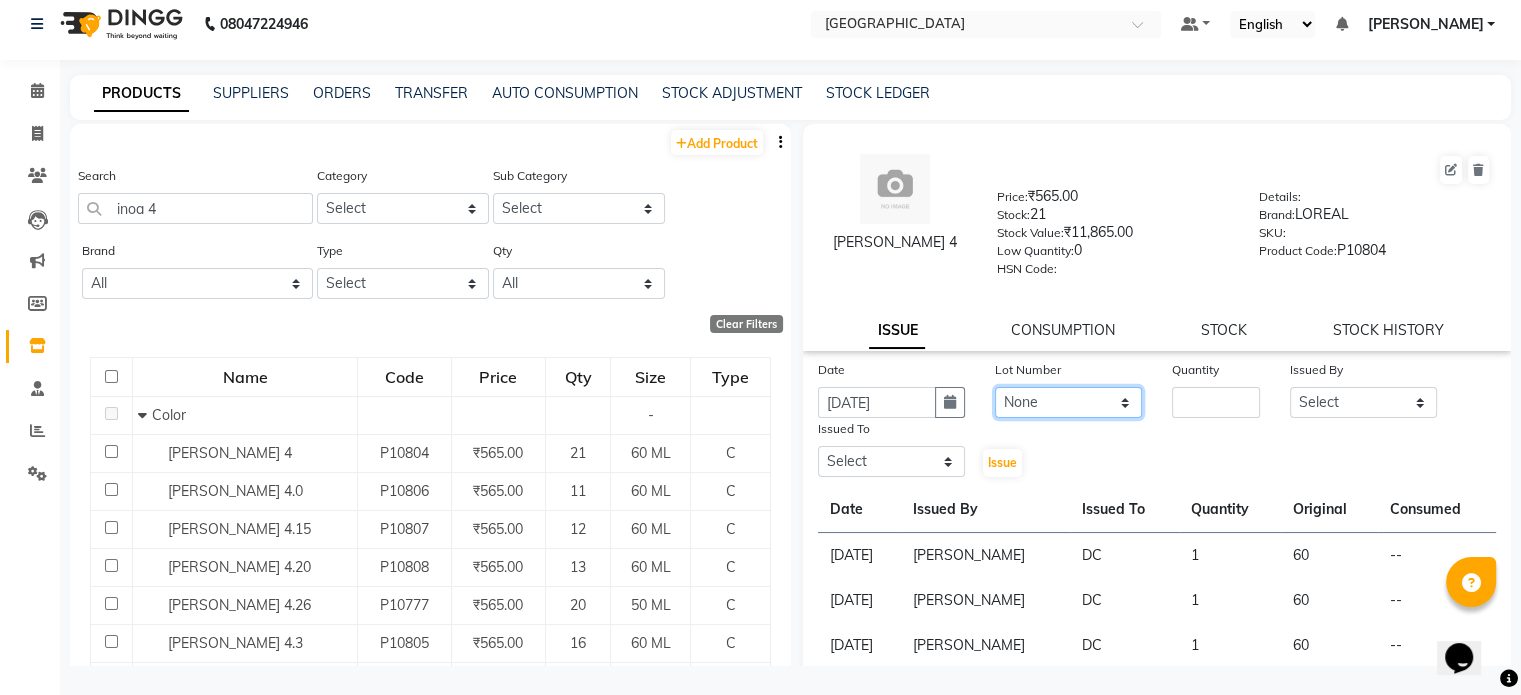 click on "None" 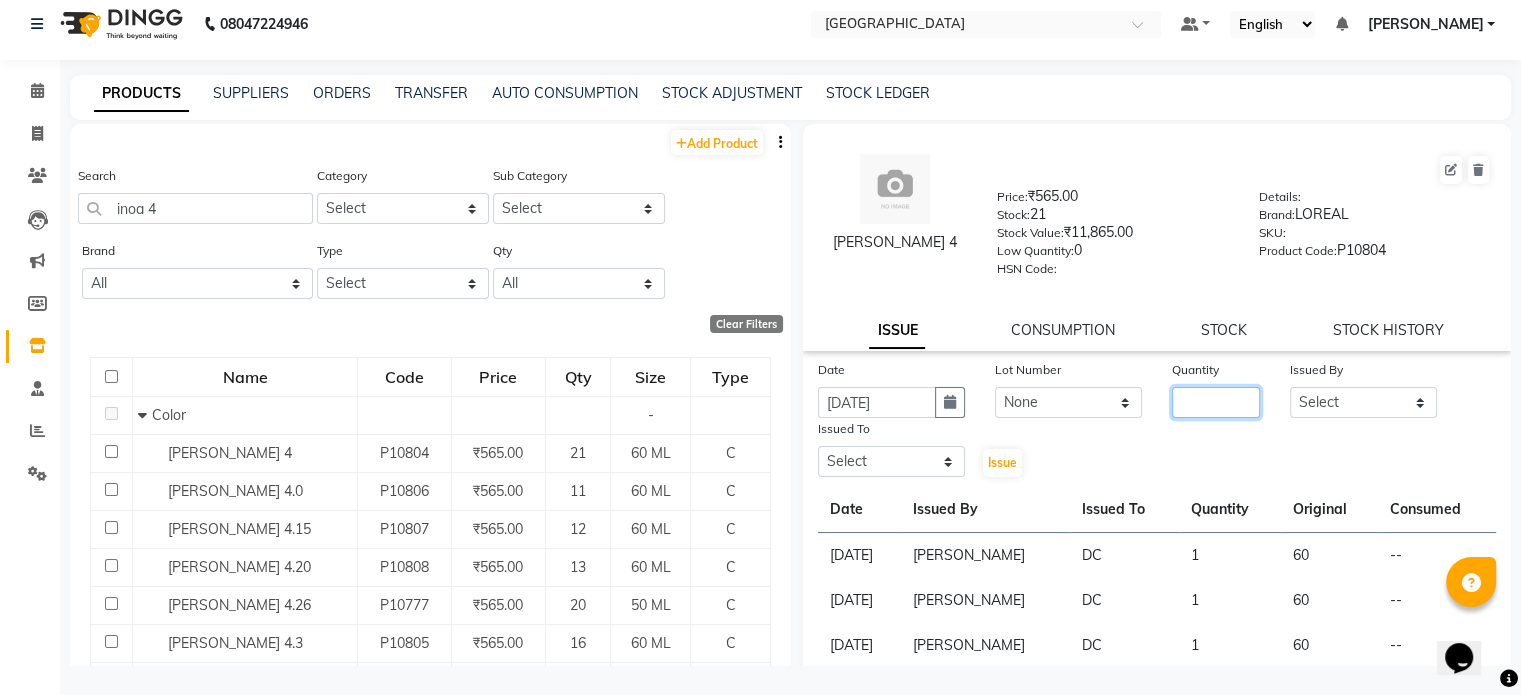 click 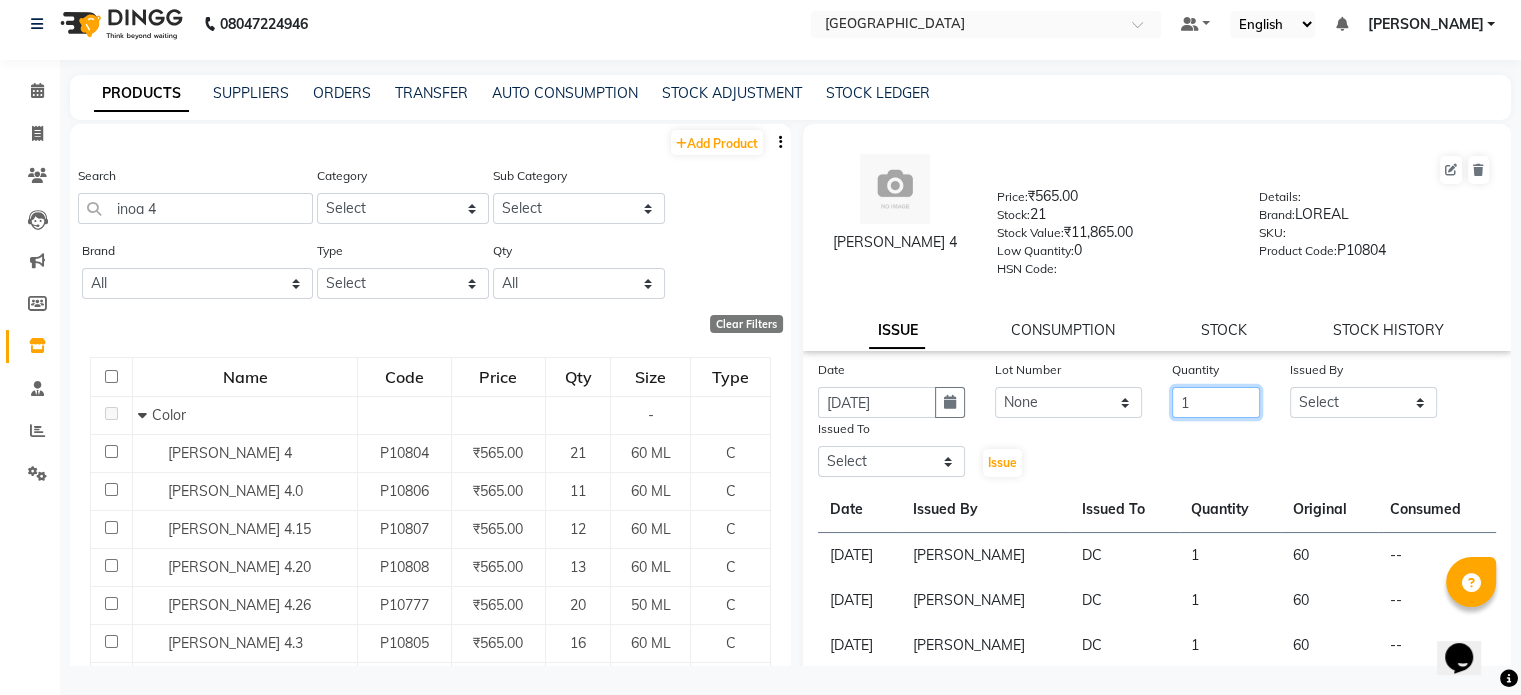 type on "1" 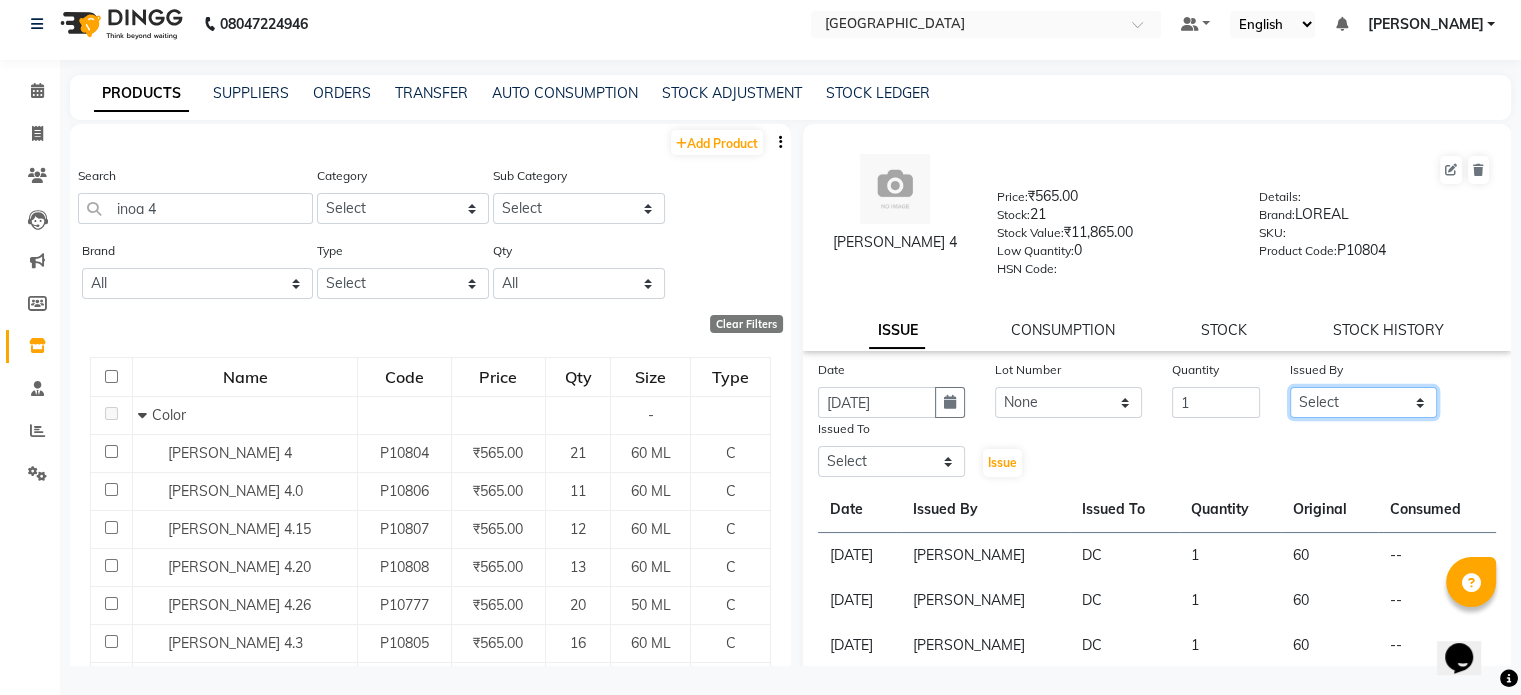 click on "Select AAKASH MADHIWAL NAT AARTI SURI ABDUL KALAM AKSHATA SAWLE ANITA JHADAV APEKSHA MORE  ATUL RATHOD BHAGYASHREE HUNDARE DC DEEPIKA SHETTY DILSHAD ALI FAIZAN AHMED Farhan Shaikh  FEROZ SHAIKH Ganga Kunwar GAURAV MORE JATIN MANE KAJAL RAJ KULDEEP SINGH LAVINA FERNANDES MADHURI PARWATHIA Mona NIKITA MOHITE NOOR PRATIKSHA SAWANTH PRAVEEN SHAIKH PREETI SHETTY REEMA GHOSH RUPALI SABA SHAIKH SALMAN SHAIKH SANAYA AGARWAL Sangeeta Waghela SHANU ANSARI Taufique Khan VIGNESH BHANDARY VIKRAM NARAYAN BAGDI" 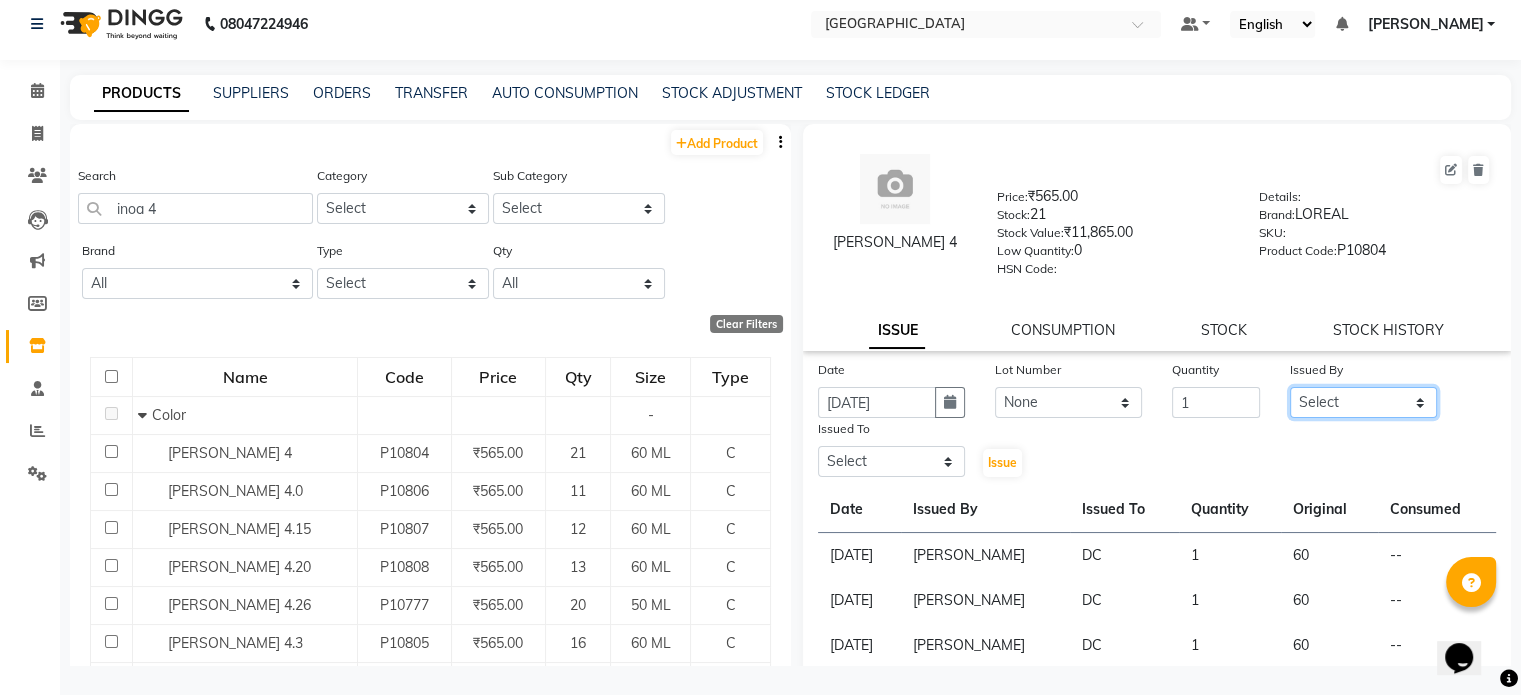select on "77194" 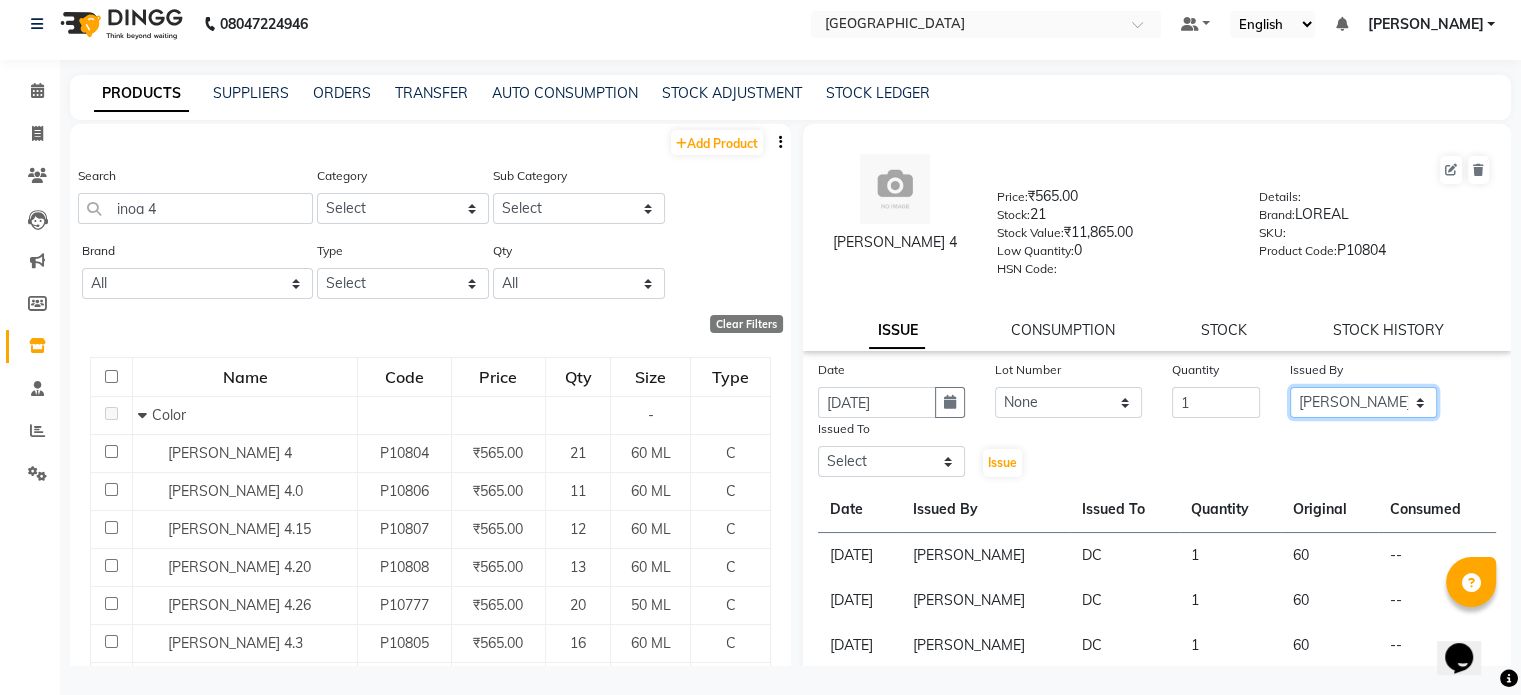 click on "Select AAKASH MADHIWAL NAT AARTI SURI ABDUL KALAM AKSHATA SAWLE ANITA JHADAV APEKSHA MORE  ATUL RATHOD BHAGYASHREE HUNDARE DC DEEPIKA SHETTY DILSHAD ALI FAIZAN AHMED Farhan Shaikh  FEROZ SHAIKH Ganga Kunwar GAURAV MORE JATIN MANE KAJAL RAJ KULDEEP SINGH LAVINA FERNANDES MADHURI PARWATHIA Mona NIKITA MOHITE NOOR PRATIKSHA SAWANTH PRAVEEN SHAIKH PREETI SHETTY REEMA GHOSH RUPALI SABA SHAIKH SALMAN SHAIKH SANAYA AGARWAL Sangeeta Waghela SHANU ANSARI Taufique Khan VIGNESH BHANDARY VIKRAM NARAYAN BAGDI" 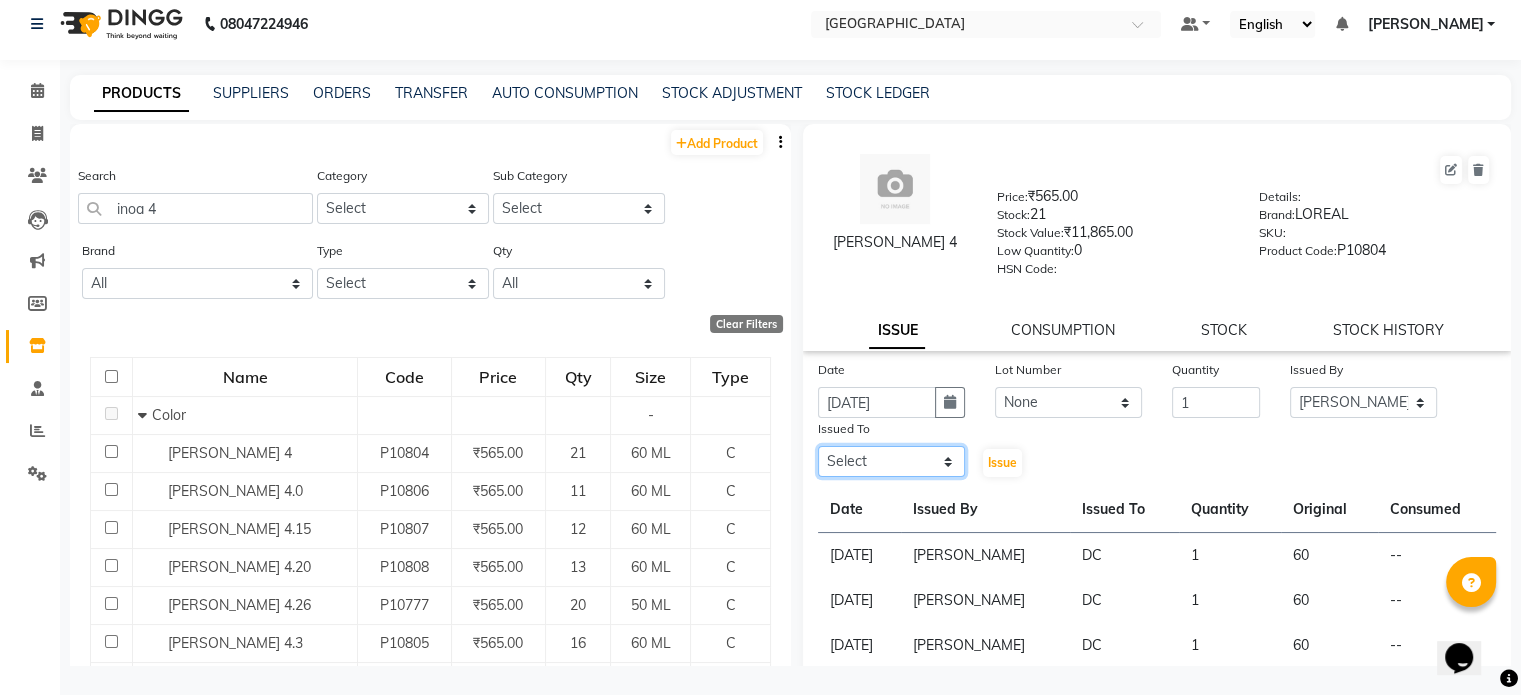 click on "Select AAKASH MADHIWAL NAT AARTI SURI ABDUL KALAM AKSHATA SAWLE ANITA JHADAV APEKSHA MORE  ATUL RATHOD BHAGYASHREE HUNDARE DC DEEPIKA SHETTY DILSHAD ALI FAIZAN AHMED Farhan Shaikh  FEROZ SHAIKH Ganga Kunwar GAURAV MORE JATIN MANE KAJAL RAJ KULDEEP SINGH LAVINA FERNANDES MADHURI PARWATHIA Mona NIKITA MOHITE NOOR PRATIKSHA SAWANTH PRAVEEN SHAIKH PREETI SHETTY REEMA GHOSH RUPALI SABA SHAIKH SALMAN SHAIKH SANAYA AGARWAL Sangeeta Waghela SHANU ANSARI Taufique Khan VIGNESH BHANDARY VIKRAM NARAYAN BAGDI" 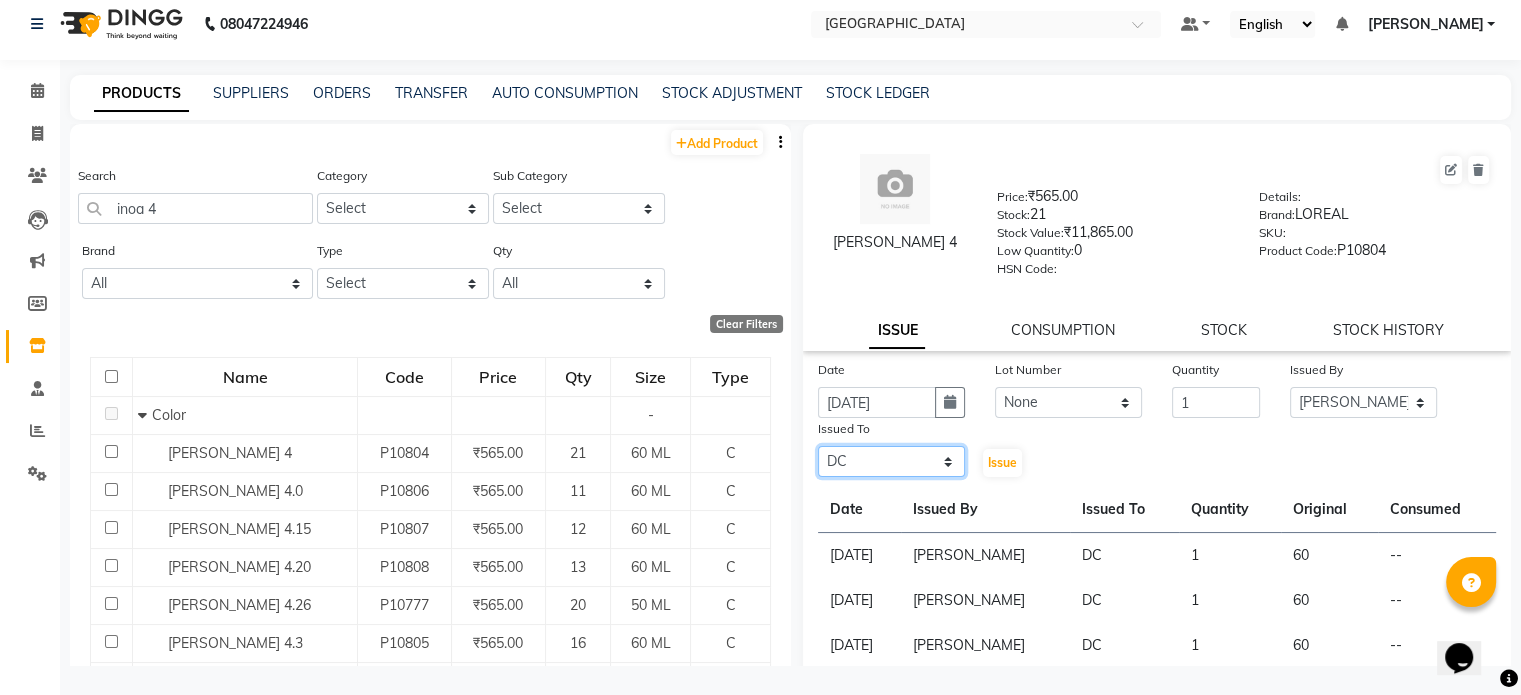 click on "Select AAKASH MADHIWAL NAT AARTI SURI ABDUL KALAM AKSHATA SAWLE ANITA JHADAV APEKSHA MORE  ATUL RATHOD BHAGYASHREE HUNDARE DC DEEPIKA SHETTY DILSHAD ALI FAIZAN AHMED Farhan Shaikh  FEROZ SHAIKH Ganga Kunwar GAURAV MORE JATIN MANE KAJAL RAJ KULDEEP SINGH LAVINA FERNANDES MADHURI PARWATHIA Mona NIKITA MOHITE NOOR PRATIKSHA SAWANTH PRAVEEN SHAIKH PREETI SHETTY REEMA GHOSH RUPALI SABA SHAIKH SALMAN SHAIKH SANAYA AGARWAL Sangeeta Waghela SHANU ANSARI Taufique Khan VIGNESH BHANDARY VIKRAM NARAYAN BAGDI" 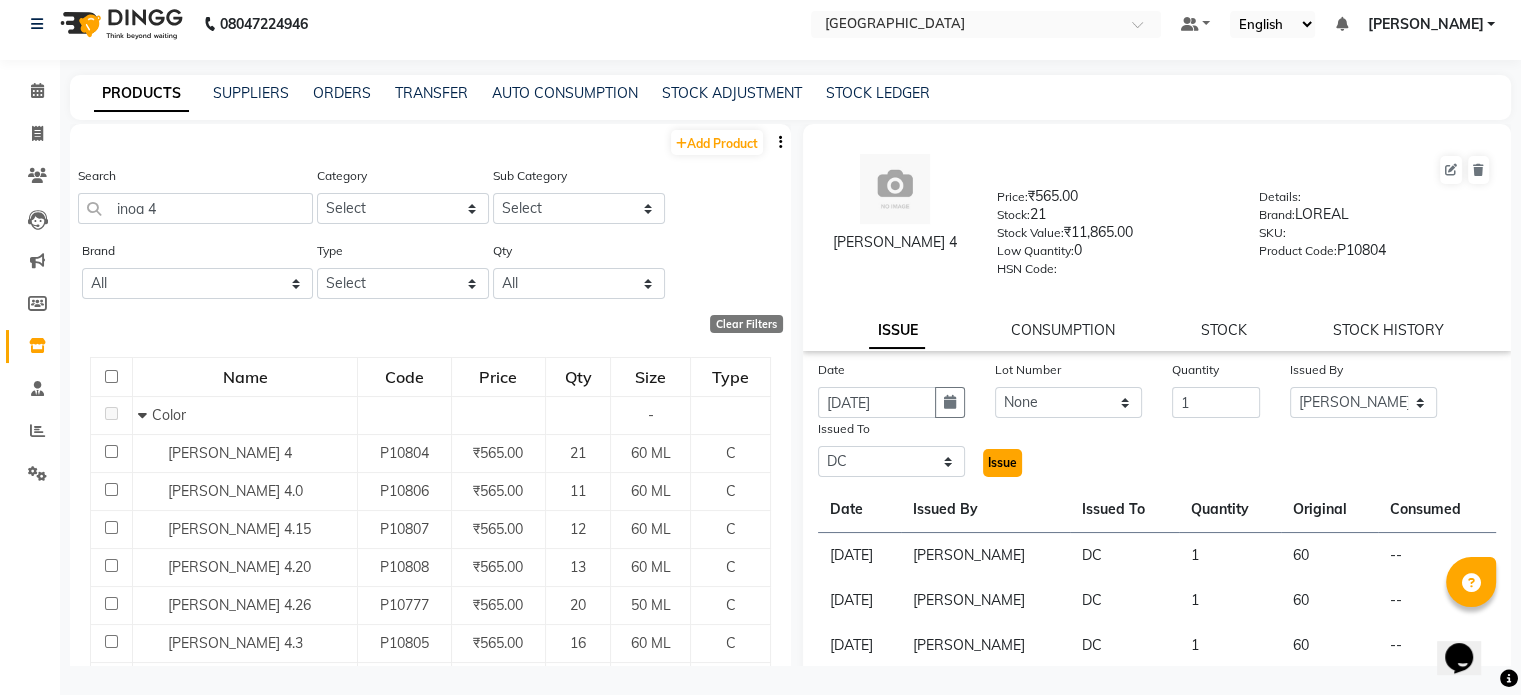 click on "Issue" 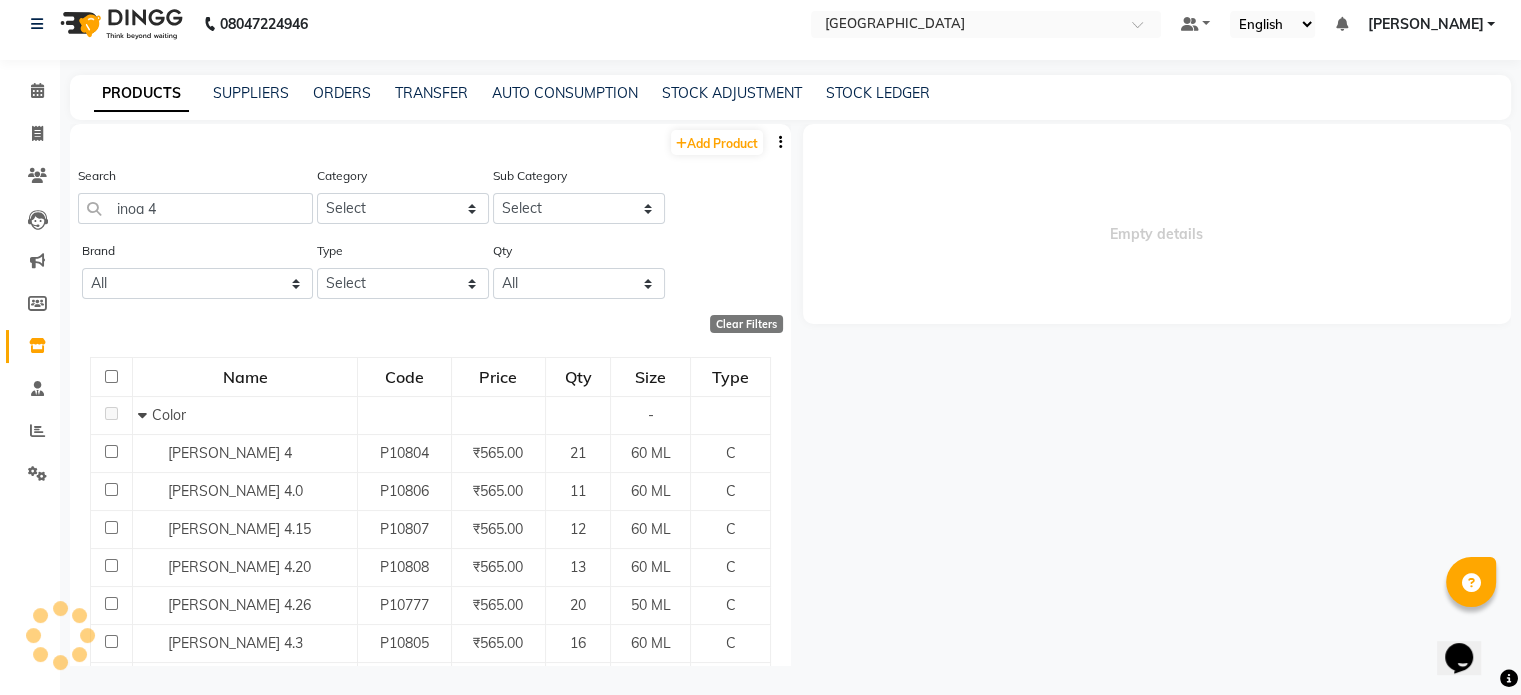 select 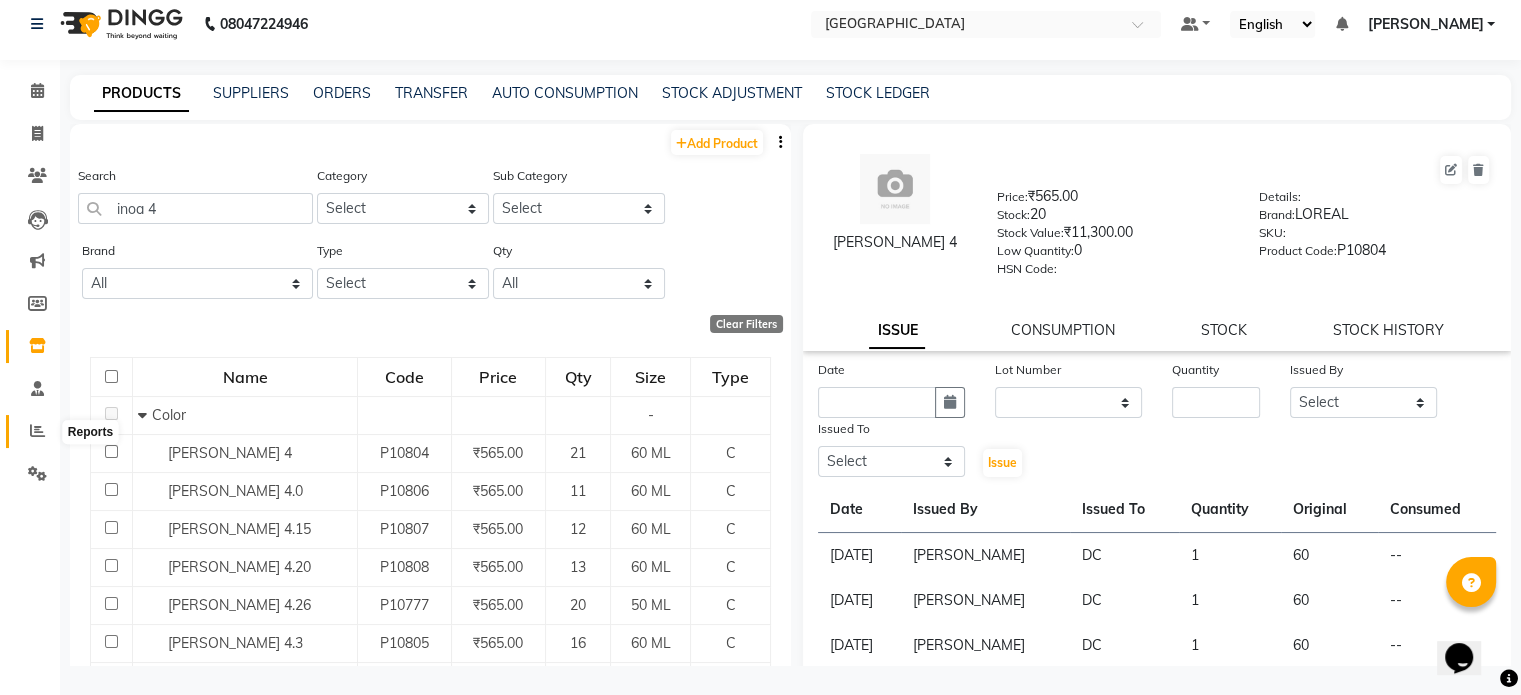 click 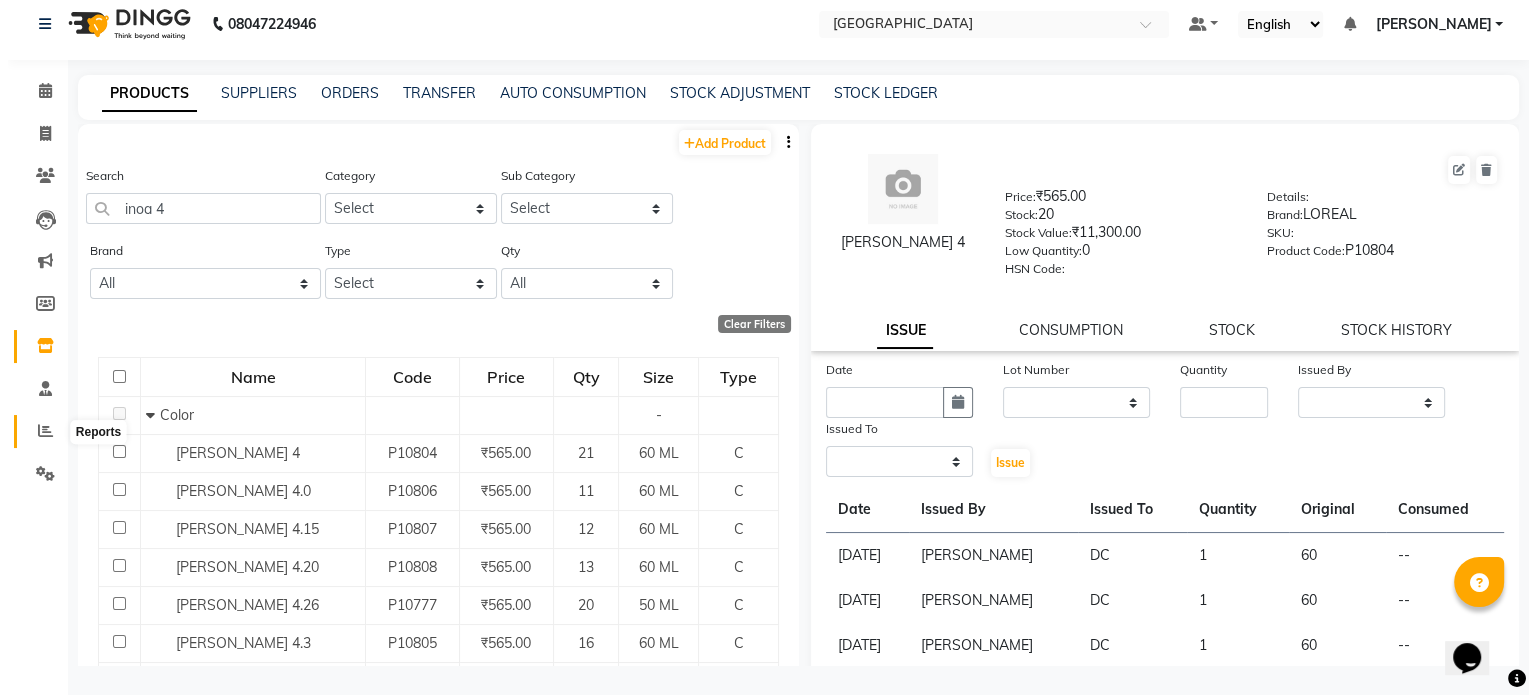 scroll, scrollTop: 0, scrollLeft: 0, axis: both 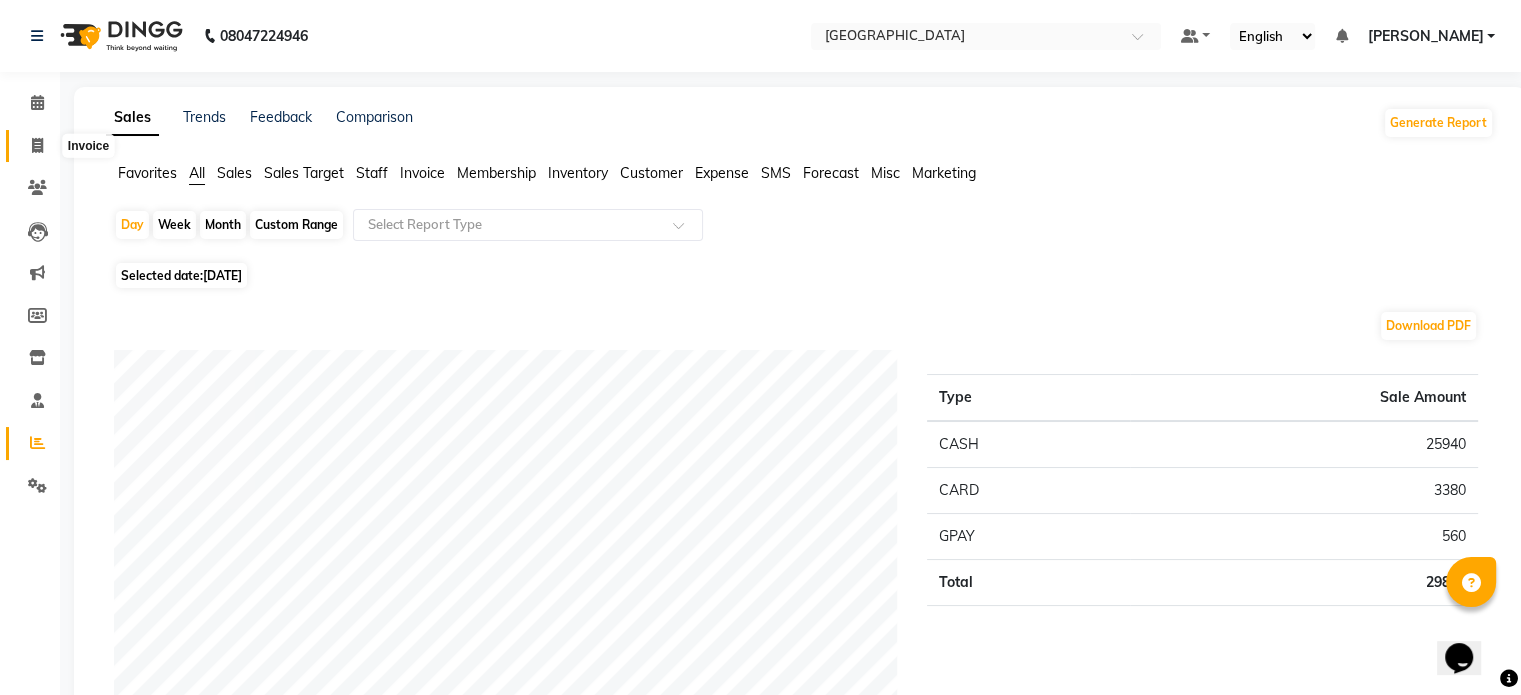 click 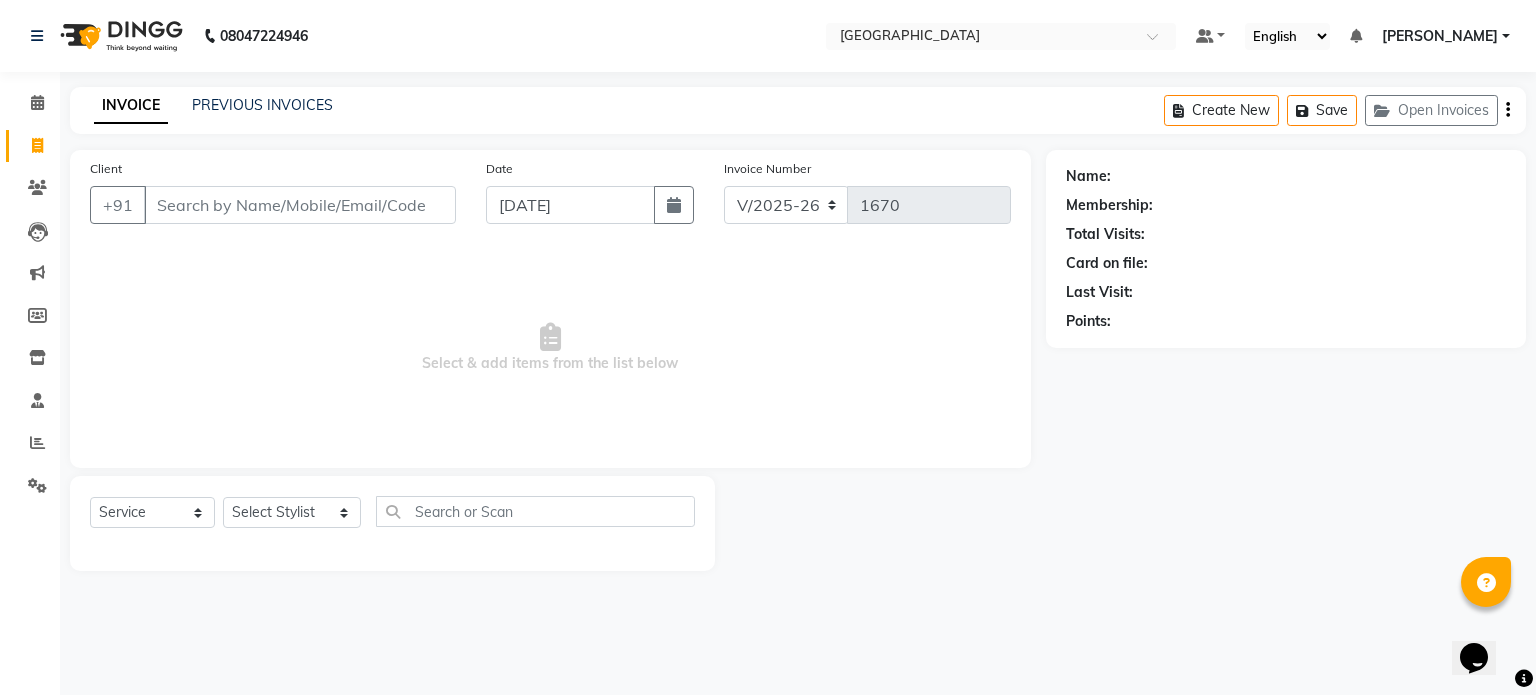 click on "Client" at bounding box center [300, 205] 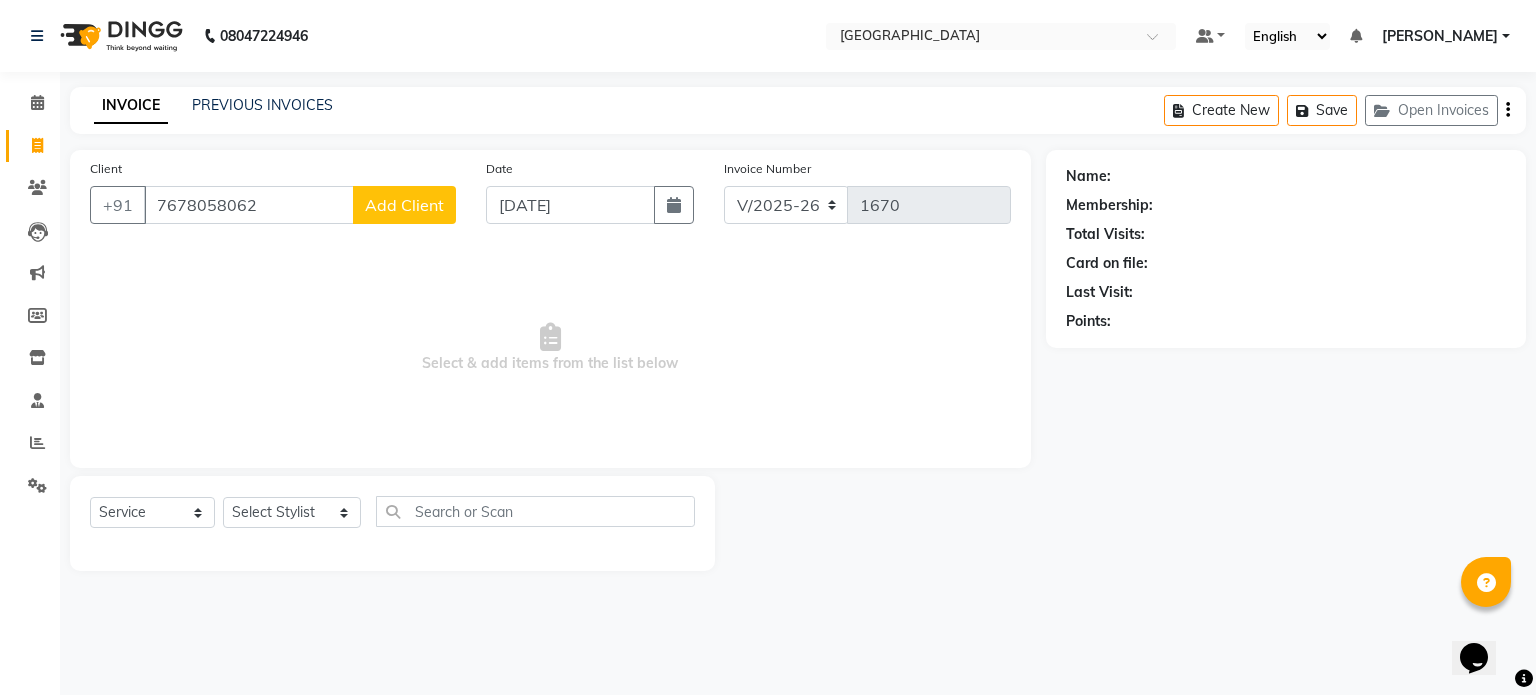 type on "7678058062" 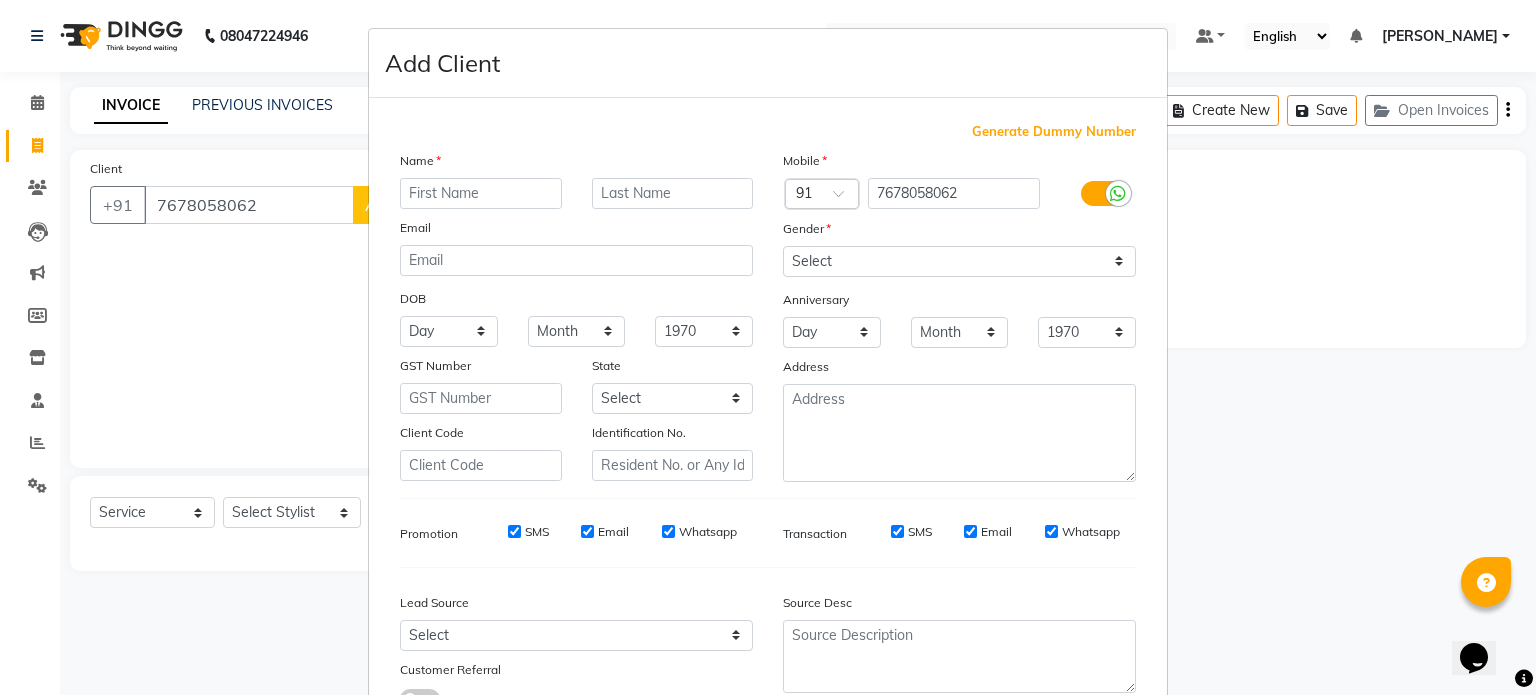 click at bounding box center (481, 193) 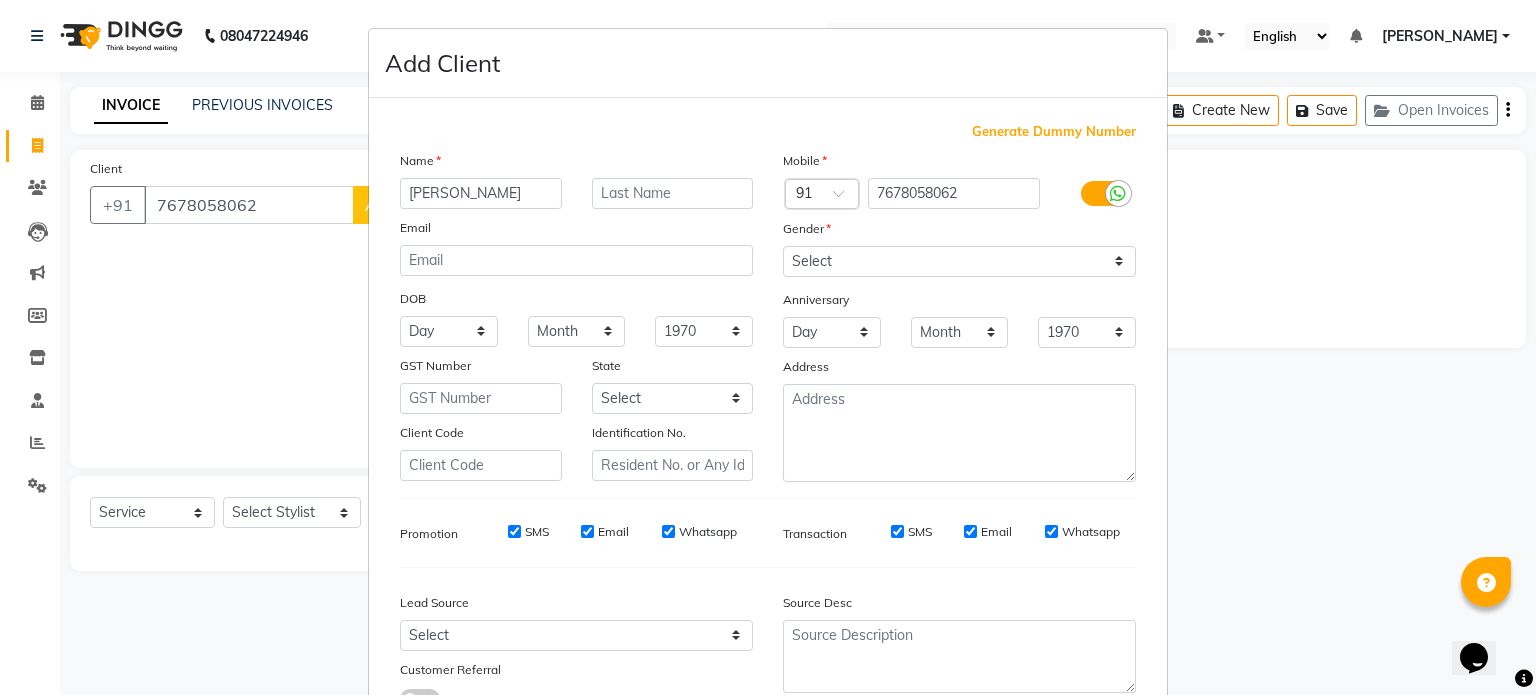 type on "[PERSON_NAME]" 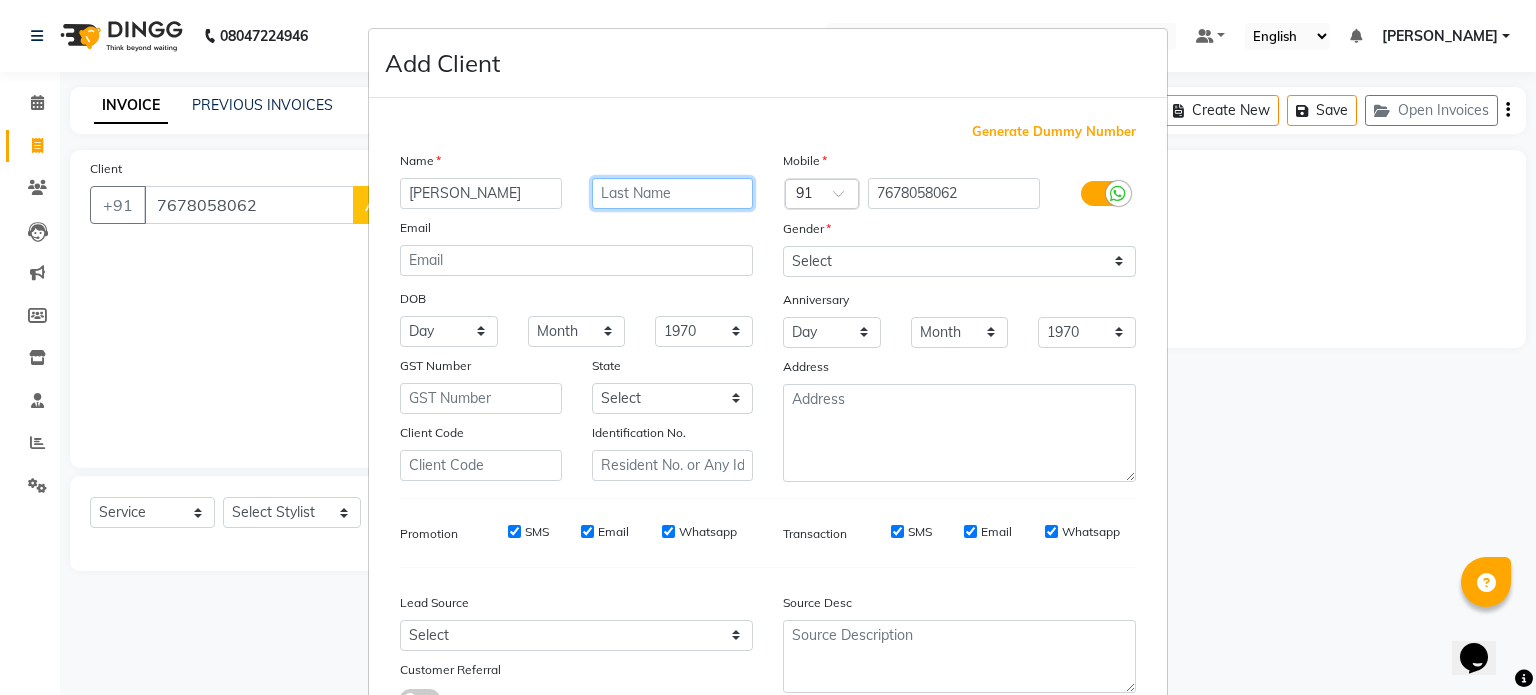 click at bounding box center [673, 193] 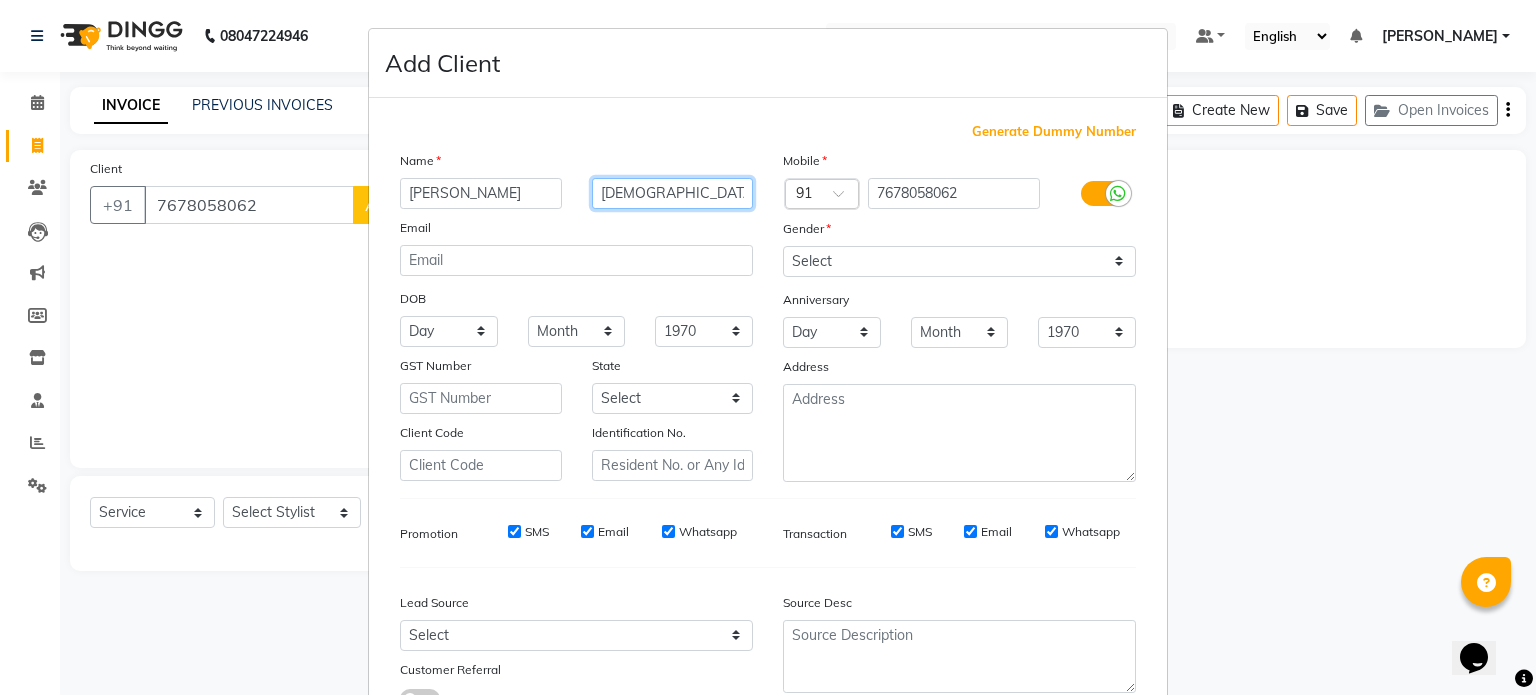 type on "[DEMOGRAPHIC_DATA]" 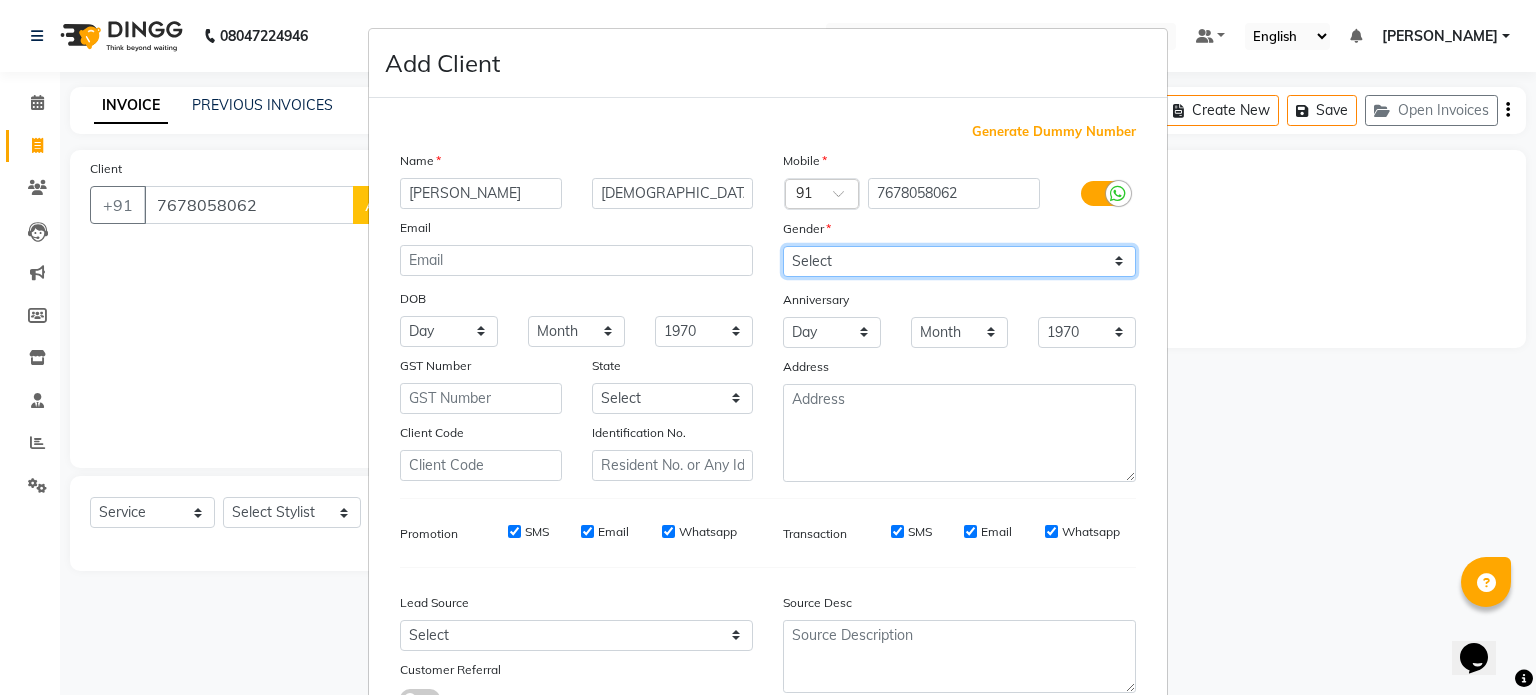 click on "Select [DEMOGRAPHIC_DATA] [DEMOGRAPHIC_DATA] Other Prefer Not To Say" at bounding box center [959, 261] 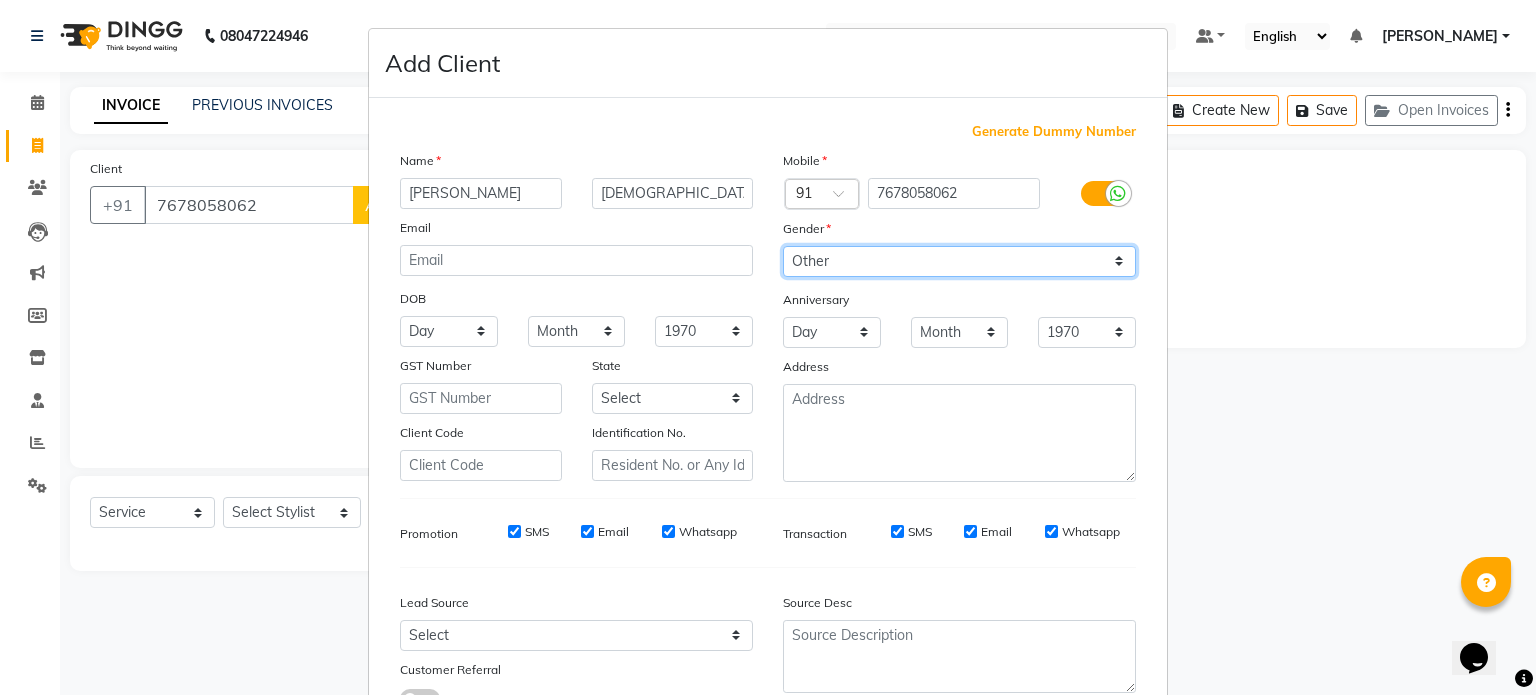click on "Select [DEMOGRAPHIC_DATA] [DEMOGRAPHIC_DATA] Other Prefer Not To Say" at bounding box center (959, 261) 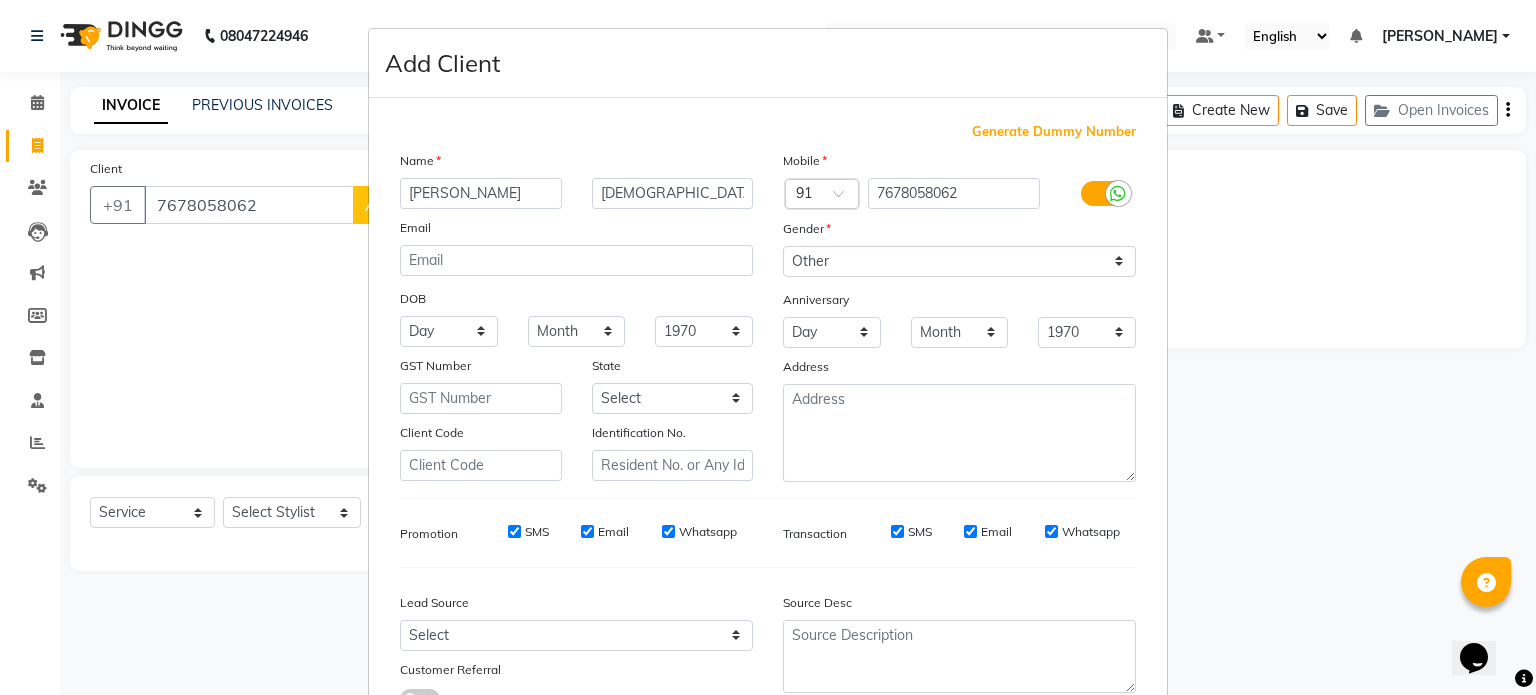 click on "Address" at bounding box center (959, 370) 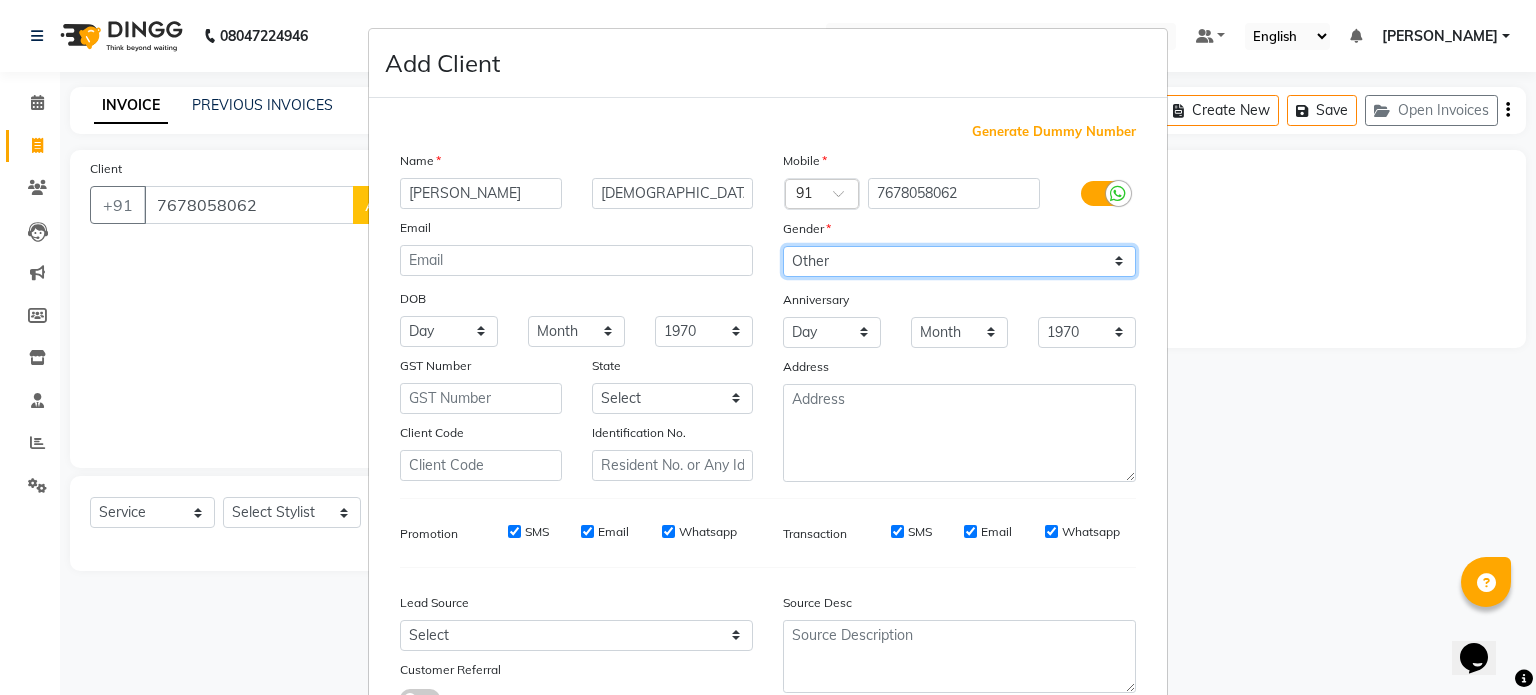 click on "Select [DEMOGRAPHIC_DATA] [DEMOGRAPHIC_DATA] Other Prefer Not To Say" at bounding box center [959, 261] 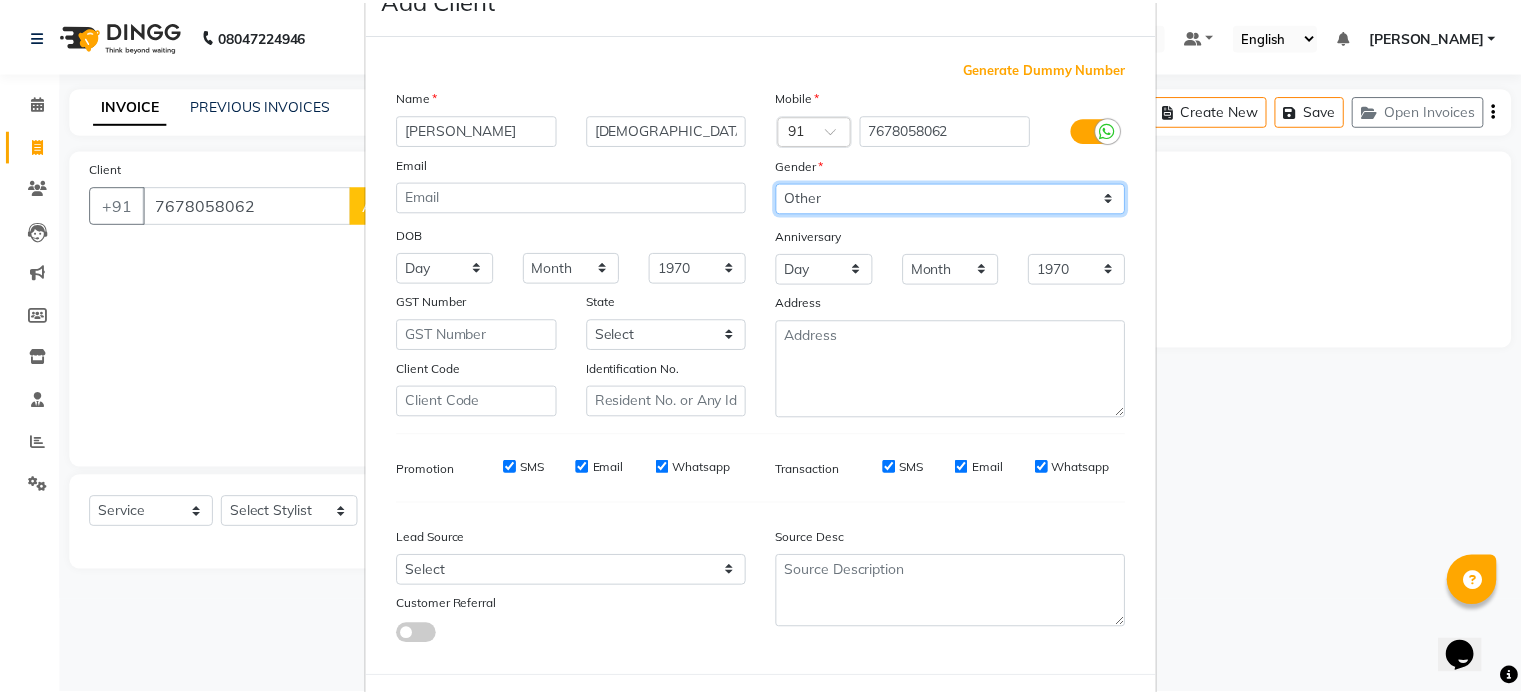 scroll, scrollTop: 161, scrollLeft: 0, axis: vertical 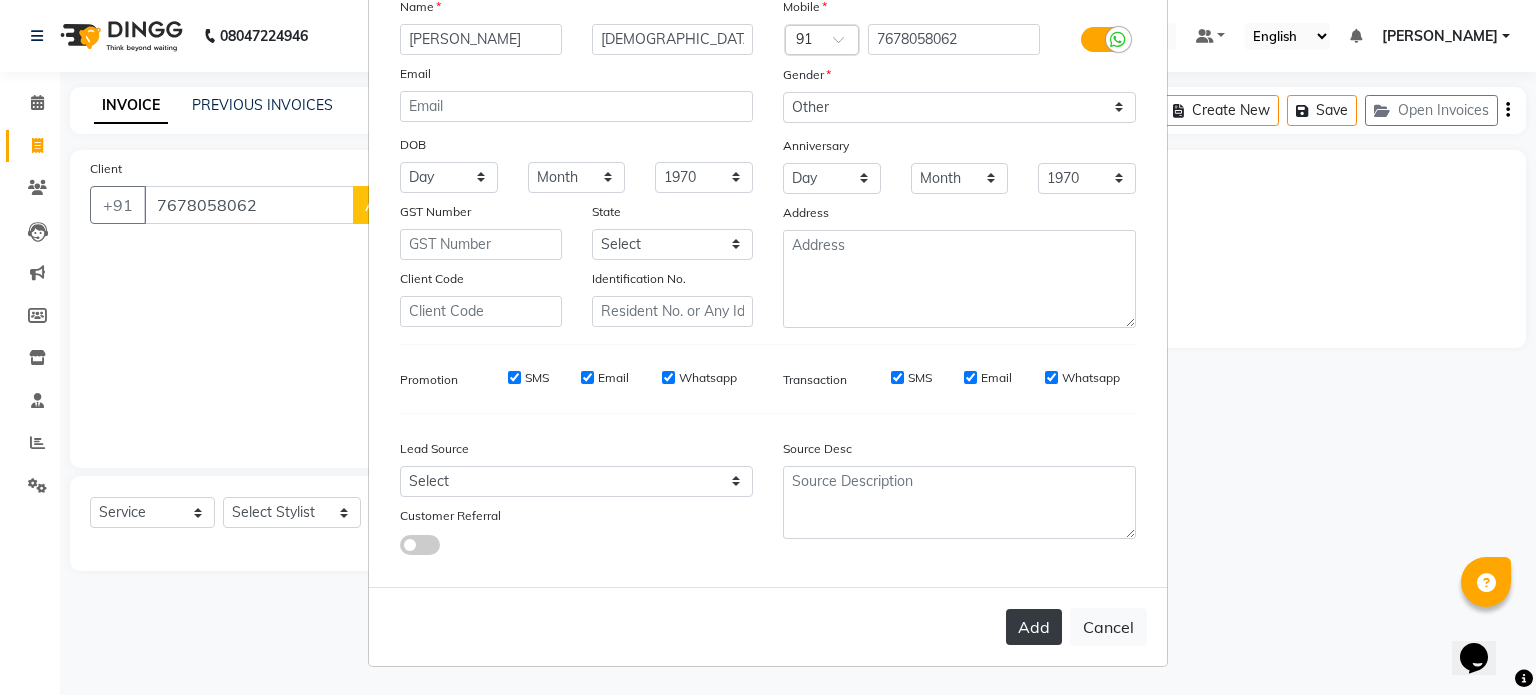 click on "Add" at bounding box center [1034, 627] 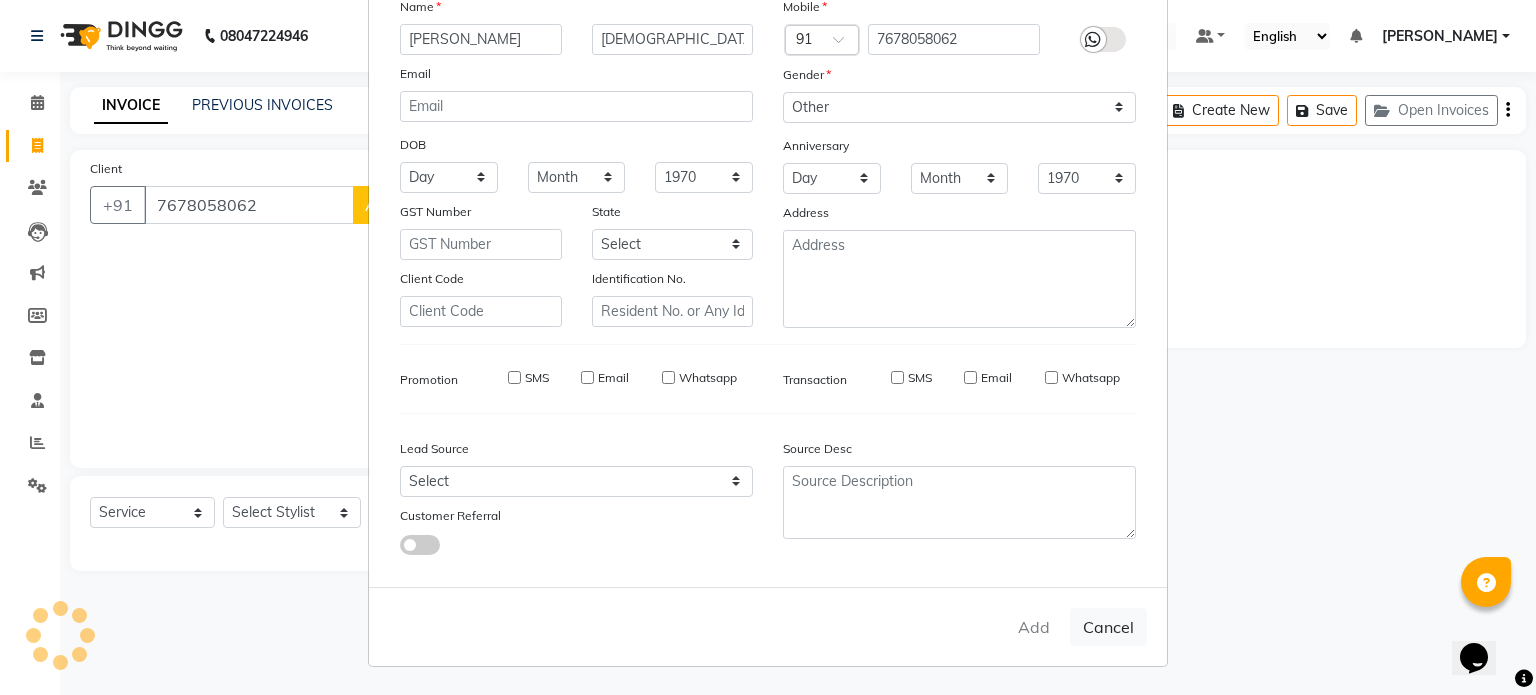 type 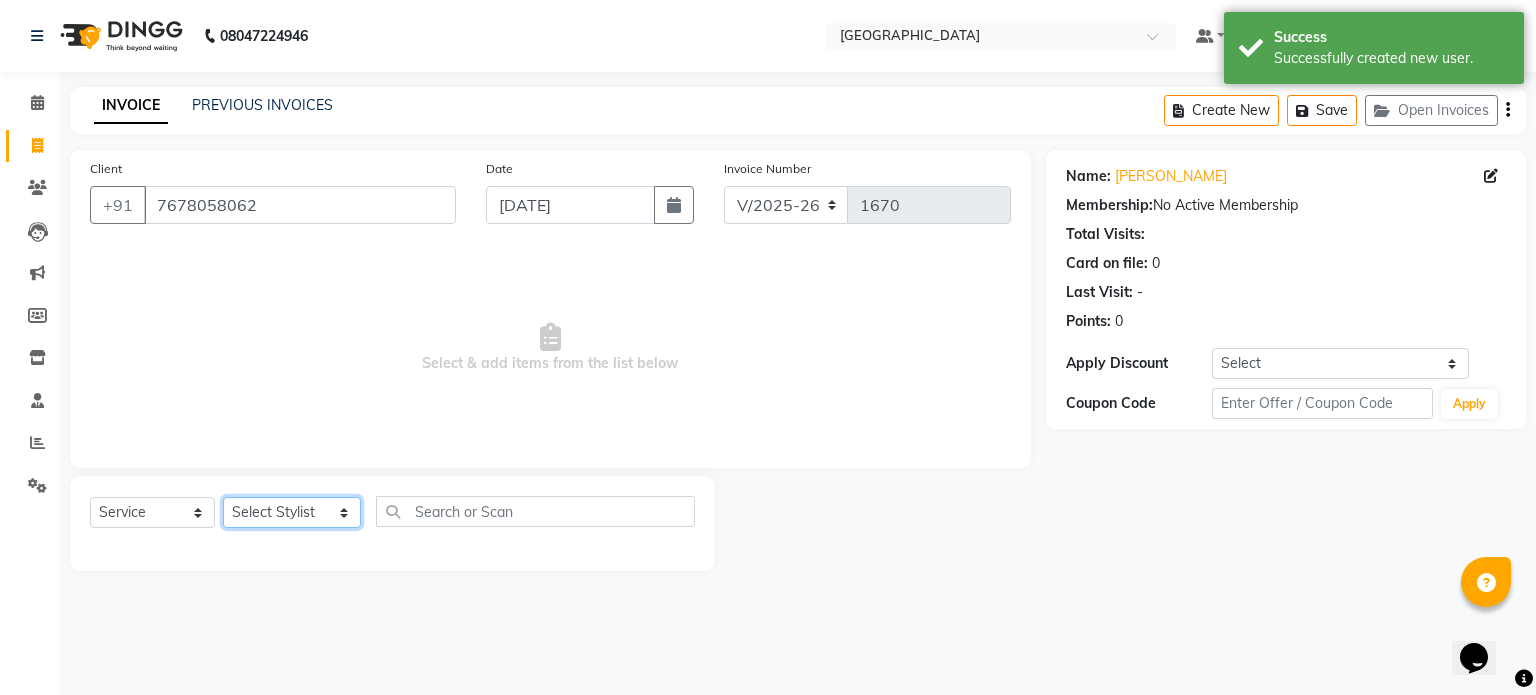 click on "Select Stylist [PERSON_NAME] NAT [PERSON_NAME] [PERSON_NAME] [PERSON_NAME] [PERSON_NAME] [PERSON_NAME] MORE  [PERSON_NAME] [PERSON_NAME] DC [PERSON_NAME] [PERSON_NAME] [PERSON_NAME] [PERSON_NAME]  [PERSON_NAME] [PERSON_NAME] GAURAV MORE [PERSON_NAME] MANE [PERSON_NAME] [PERSON_NAME] [PERSON_NAME] [PERSON_NAME] PARWATHIA [PERSON_NAME] [MEDICAL_DATA][PERSON_NAME] NOOR [PERSON_NAME] [PERSON_NAME] [PERSON_NAME] [PERSON_NAME] [PERSON_NAME] [PERSON_NAME] [PERSON_NAME] [PERSON_NAME] [PERSON_NAME] [PERSON_NAME] [PERSON_NAME] [PERSON_NAME] VIKRAM [PERSON_NAME]" 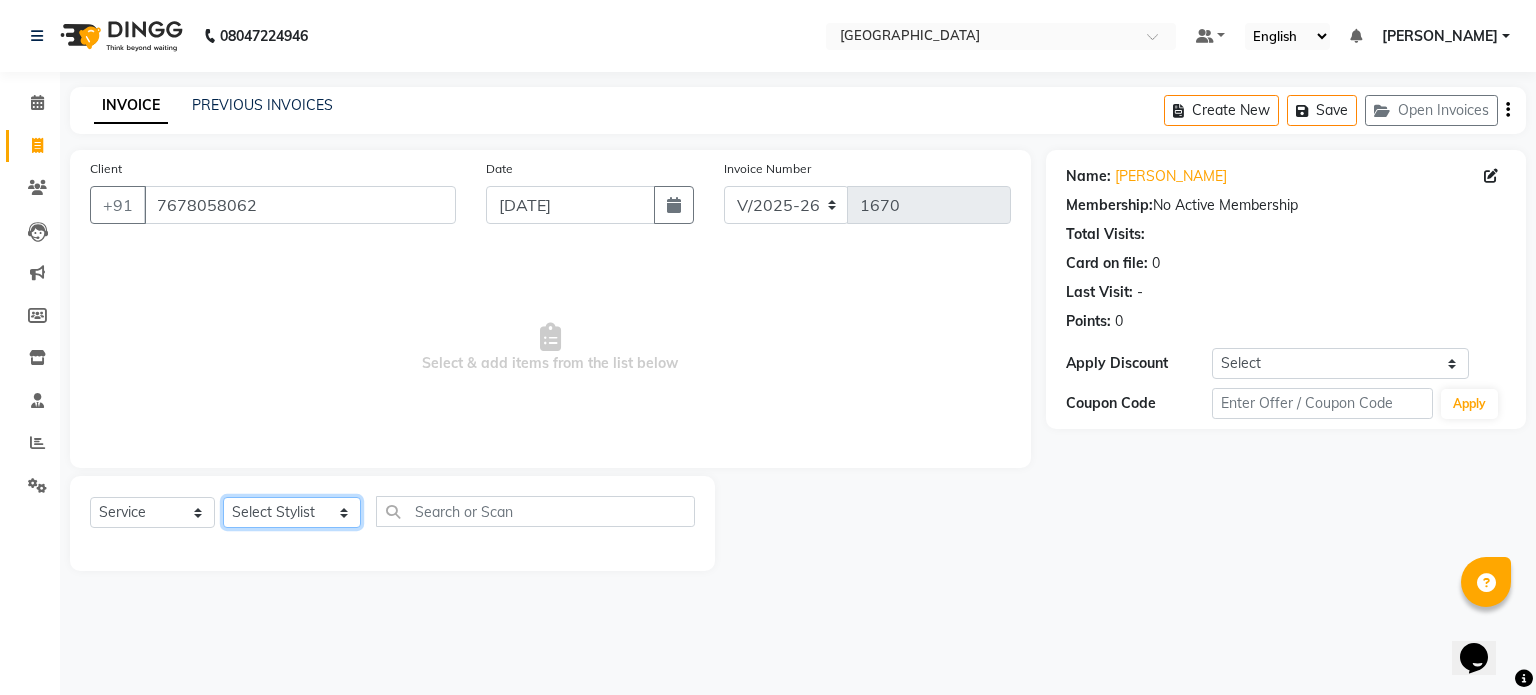 select on "77225" 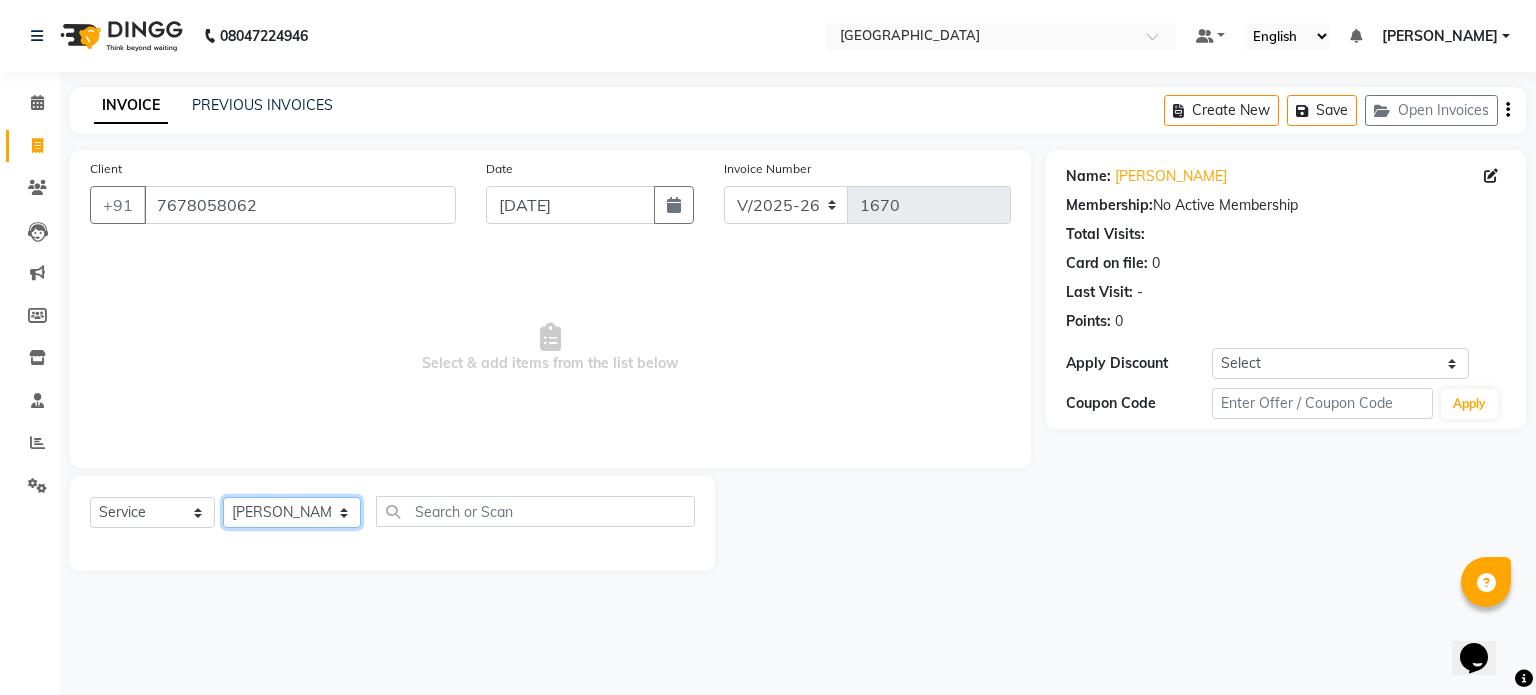 click on "Select Stylist [PERSON_NAME] NAT [PERSON_NAME] [PERSON_NAME] [PERSON_NAME] [PERSON_NAME] [PERSON_NAME] MORE  [PERSON_NAME] [PERSON_NAME] DC [PERSON_NAME] [PERSON_NAME] [PERSON_NAME] [PERSON_NAME]  [PERSON_NAME] [PERSON_NAME] GAURAV MORE [PERSON_NAME] MANE [PERSON_NAME] [PERSON_NAME] [PERSON_NAME] [PERSON_NAME] PARWATHIA [PERSON_NAME] [MEDICAL_DATA][PERSON_NAME] NOOR [PERSON_NAME] [PERSON_NAME] [PERSON_NAME] [PERSON_NAME] [PERSON_NAME] [PERSON_NAME] [PERSON_NAME] [PERSON_NAME] [PERSON_NAME] [PERSON_NAME] [PERSON_NAME] [PERSON_NAME] VIKRAM [PERSON_NAME]" 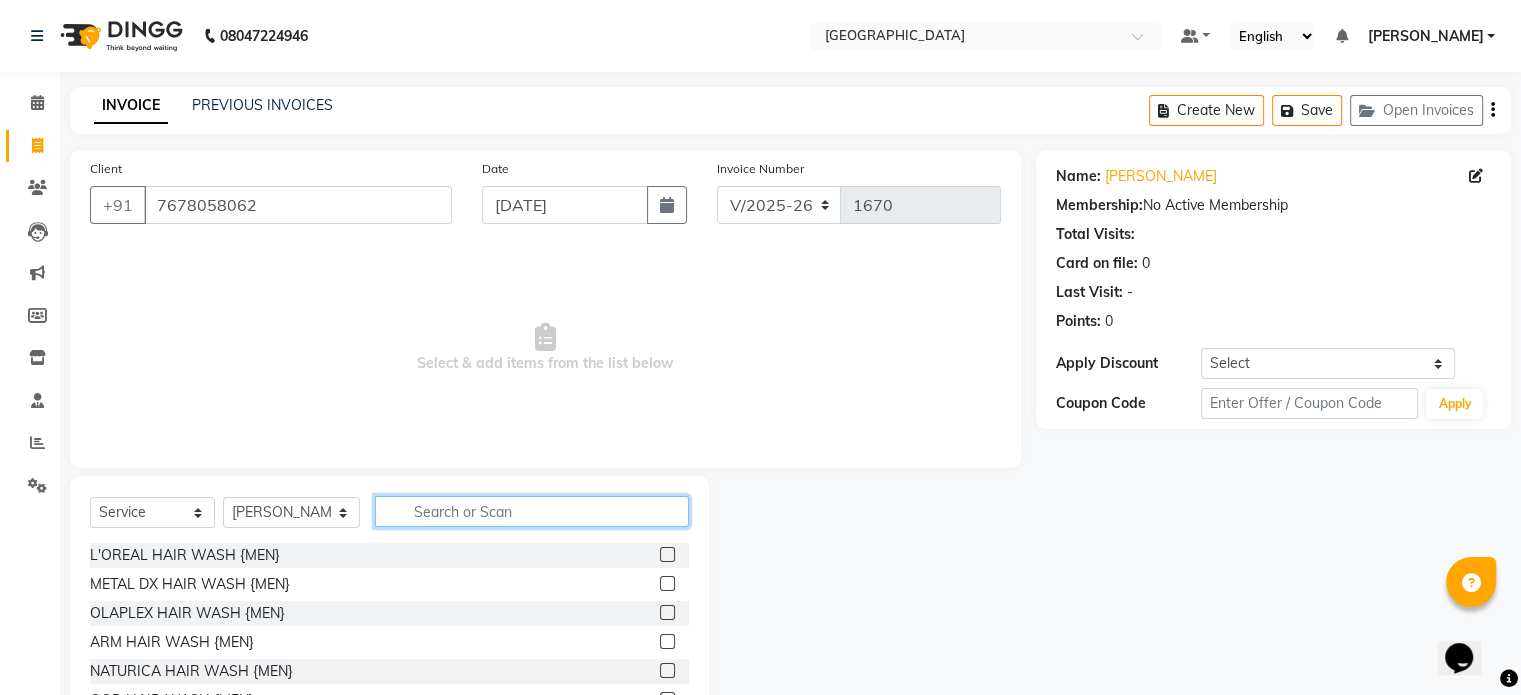 click 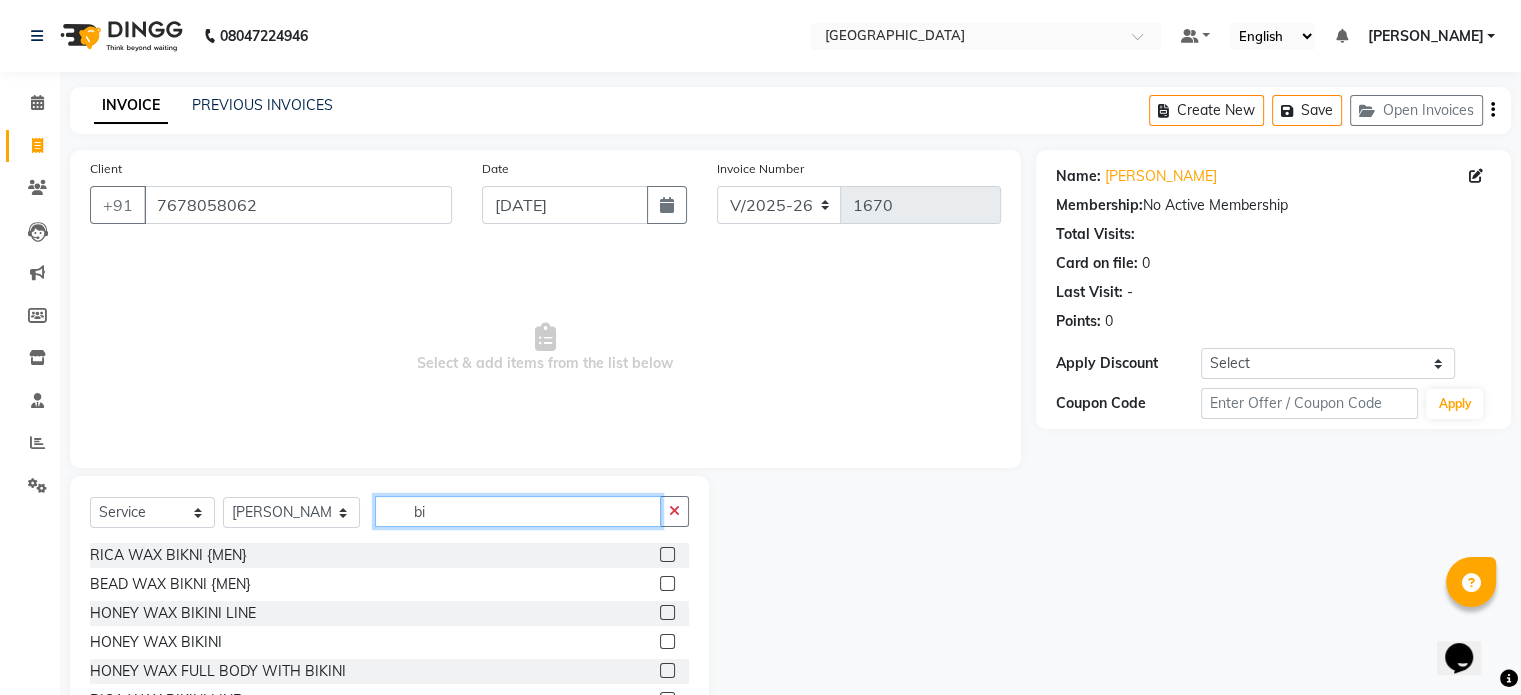type on "b" 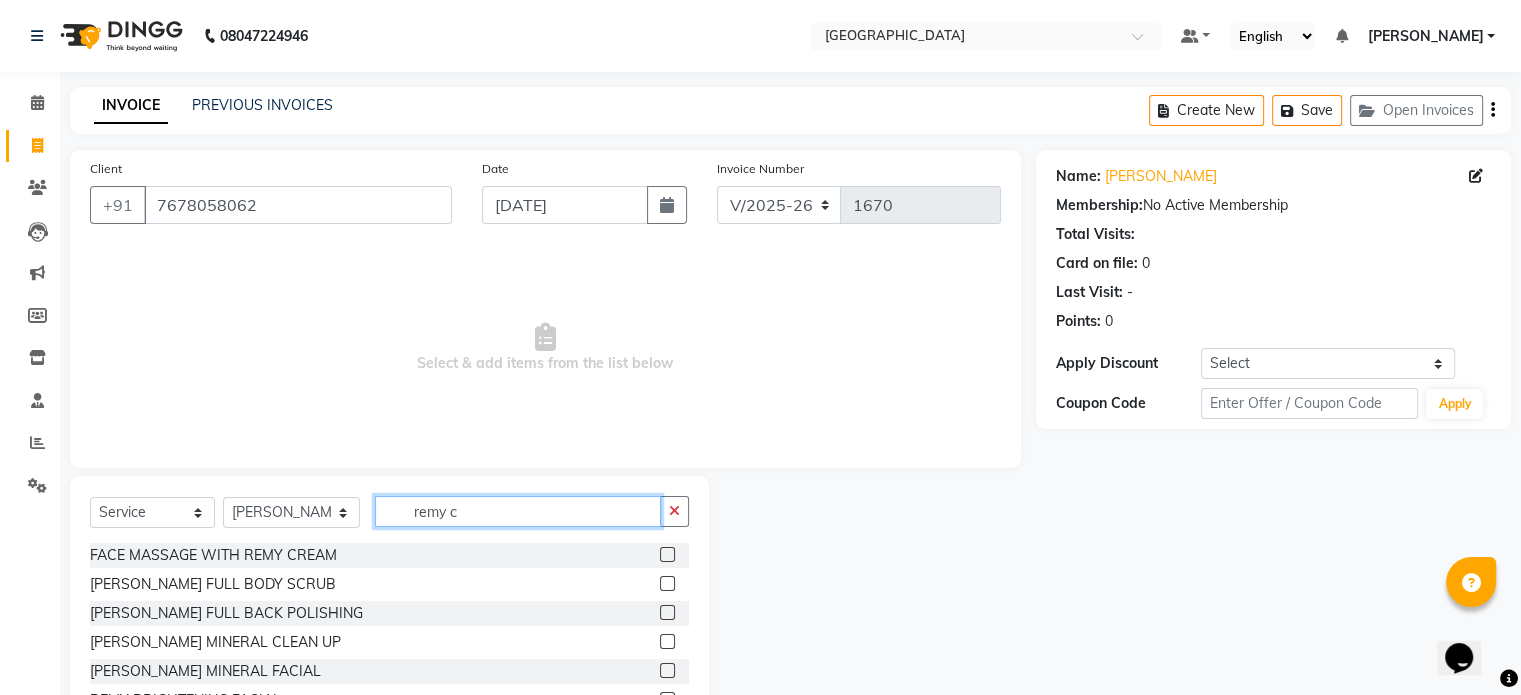 type on "remy c" 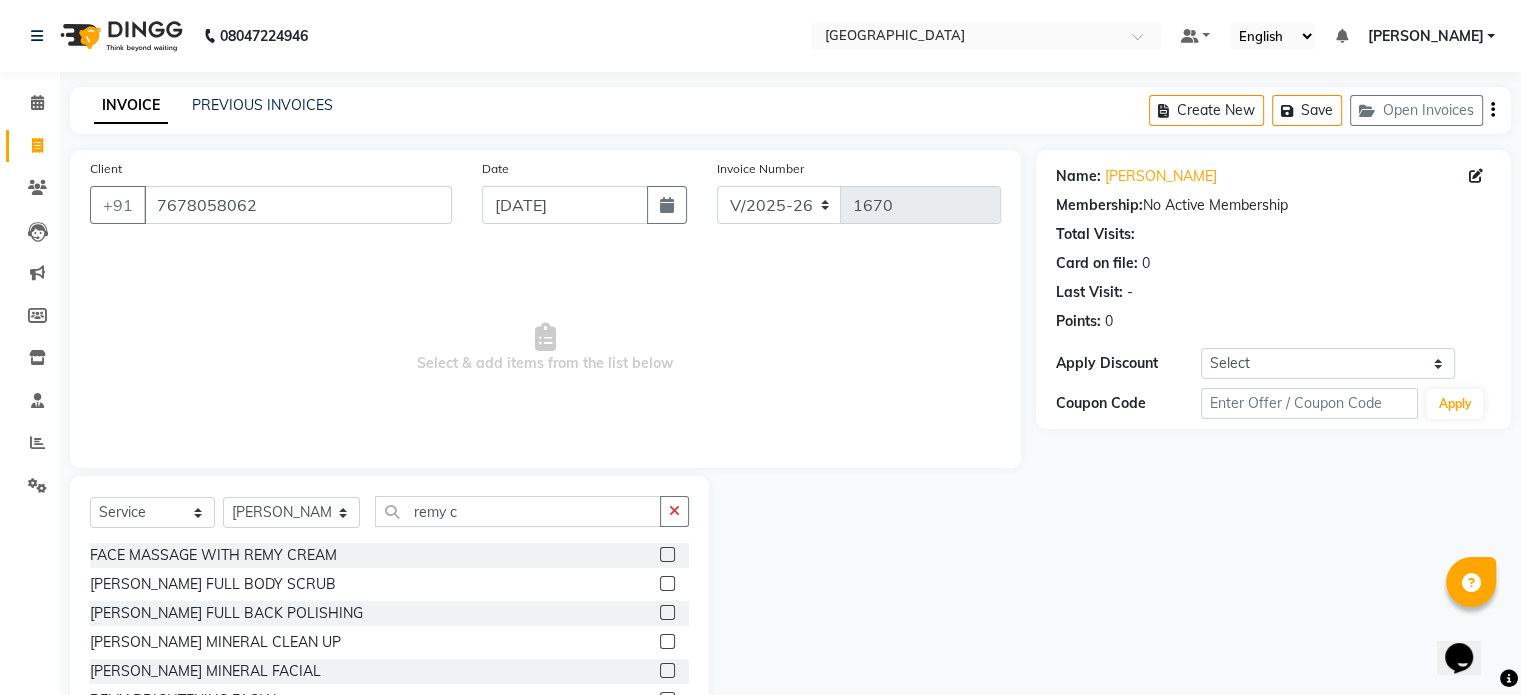 click 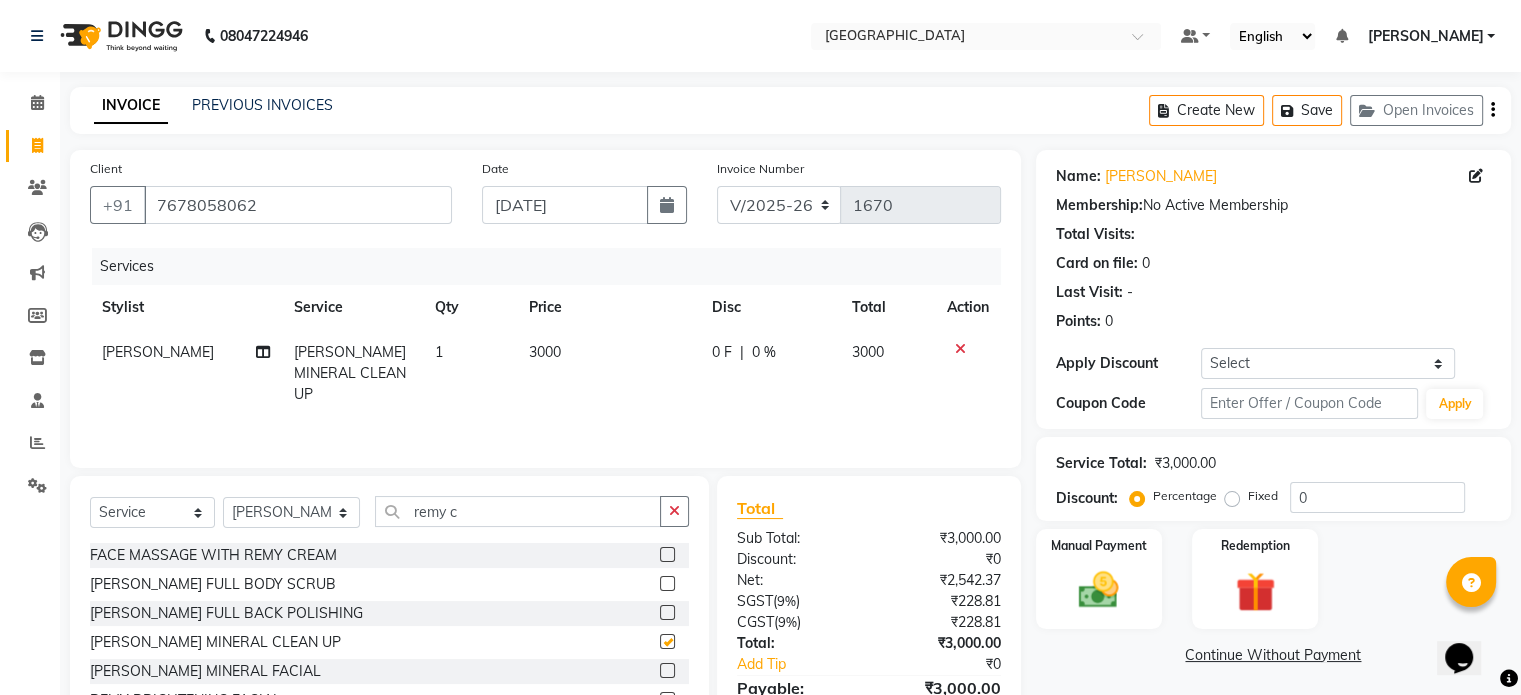checkbox on "false" 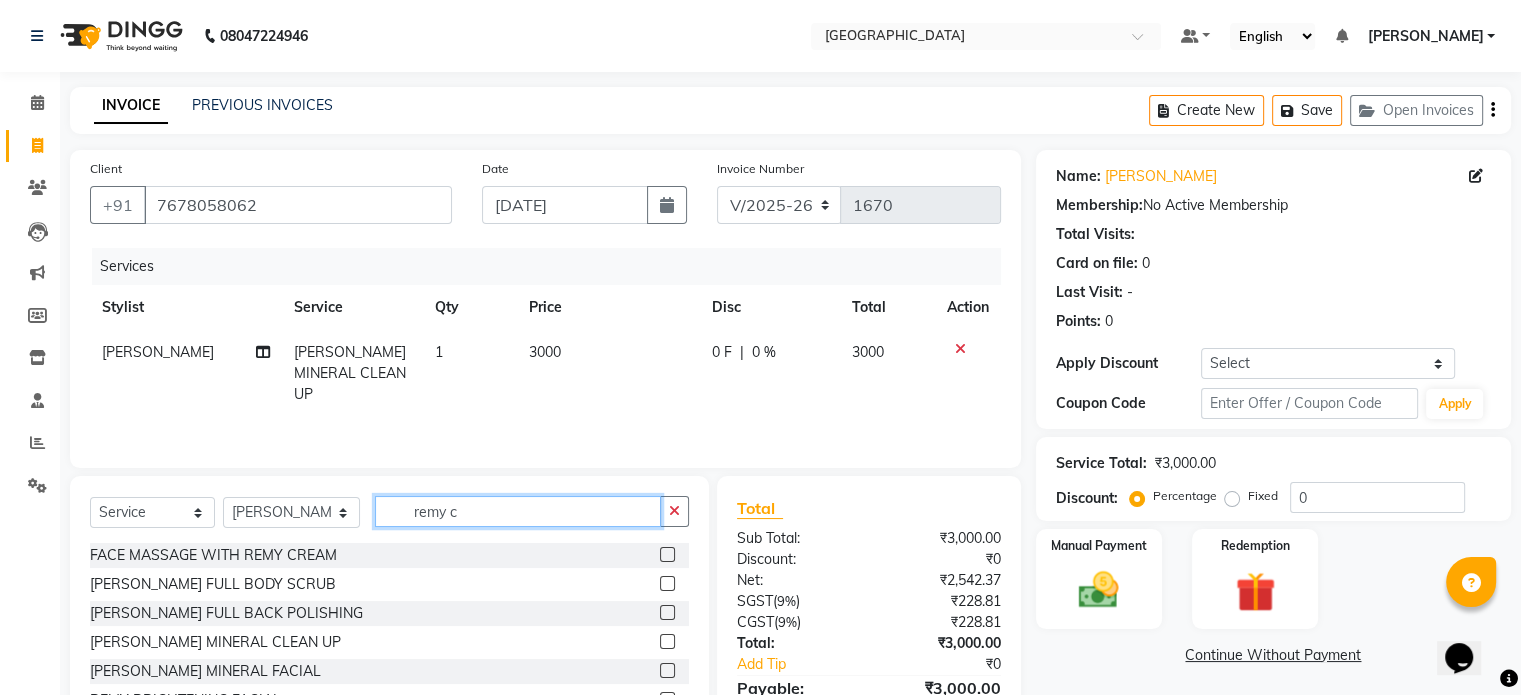 drag, startPoint x: 463, startPoint y: 514, endPoint x: 0, endPoint y: 483, distance: 464.03665 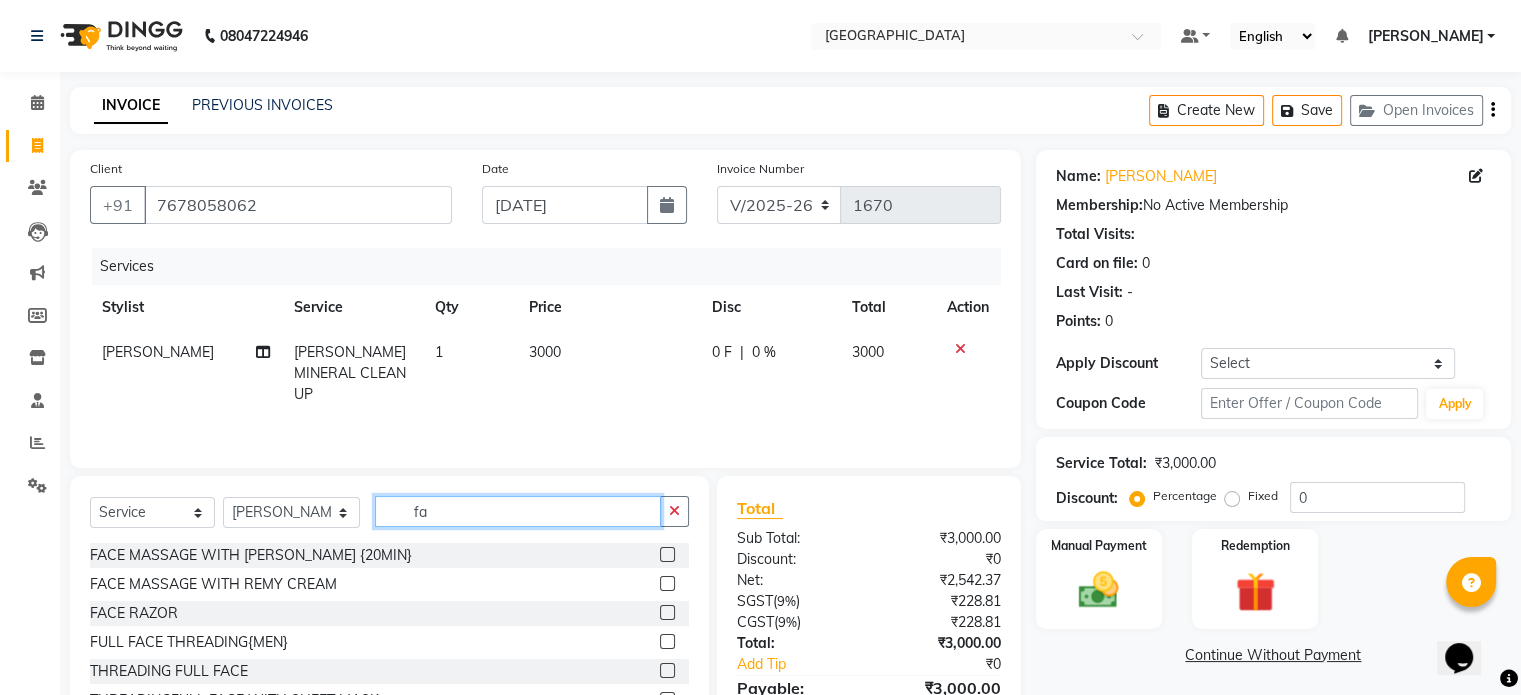 type on "f" 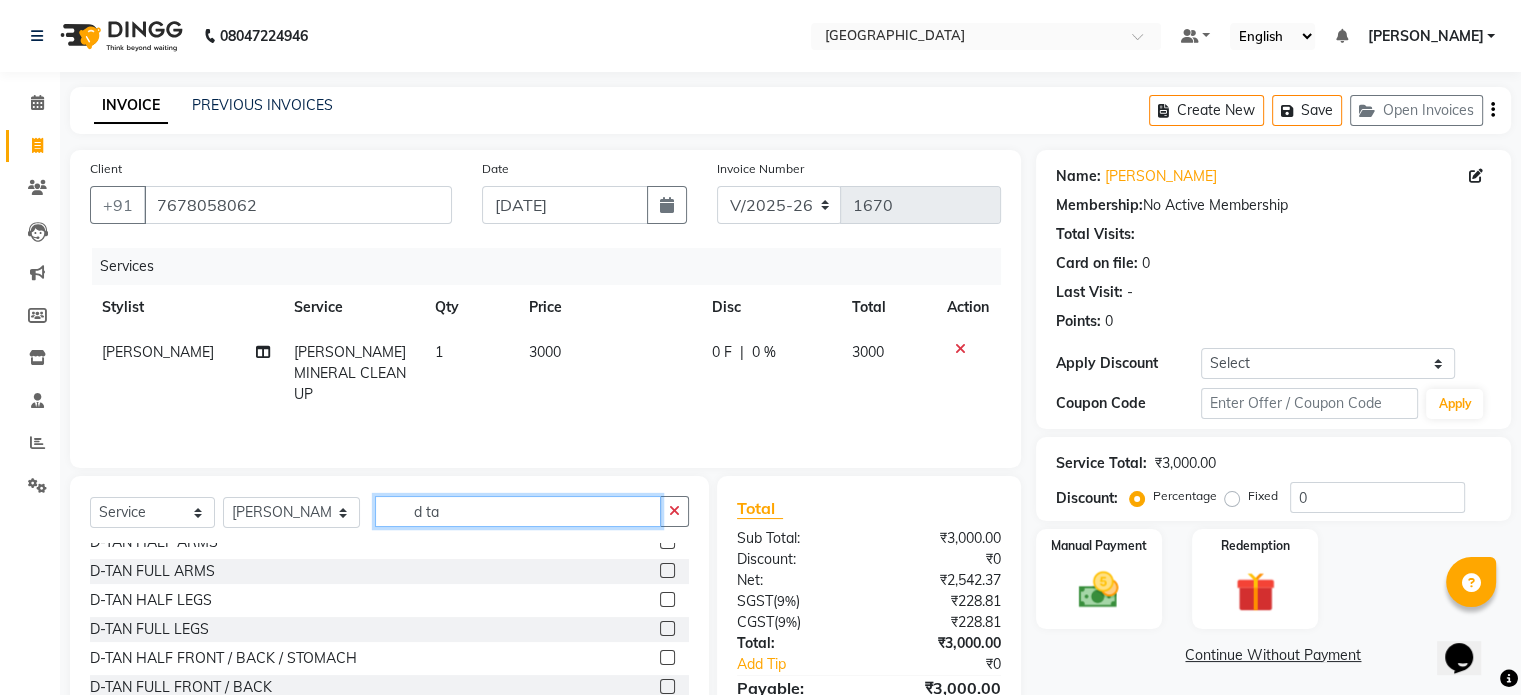 scroll, scrollTop: 200, scrollLeft: 0, axis: vertical 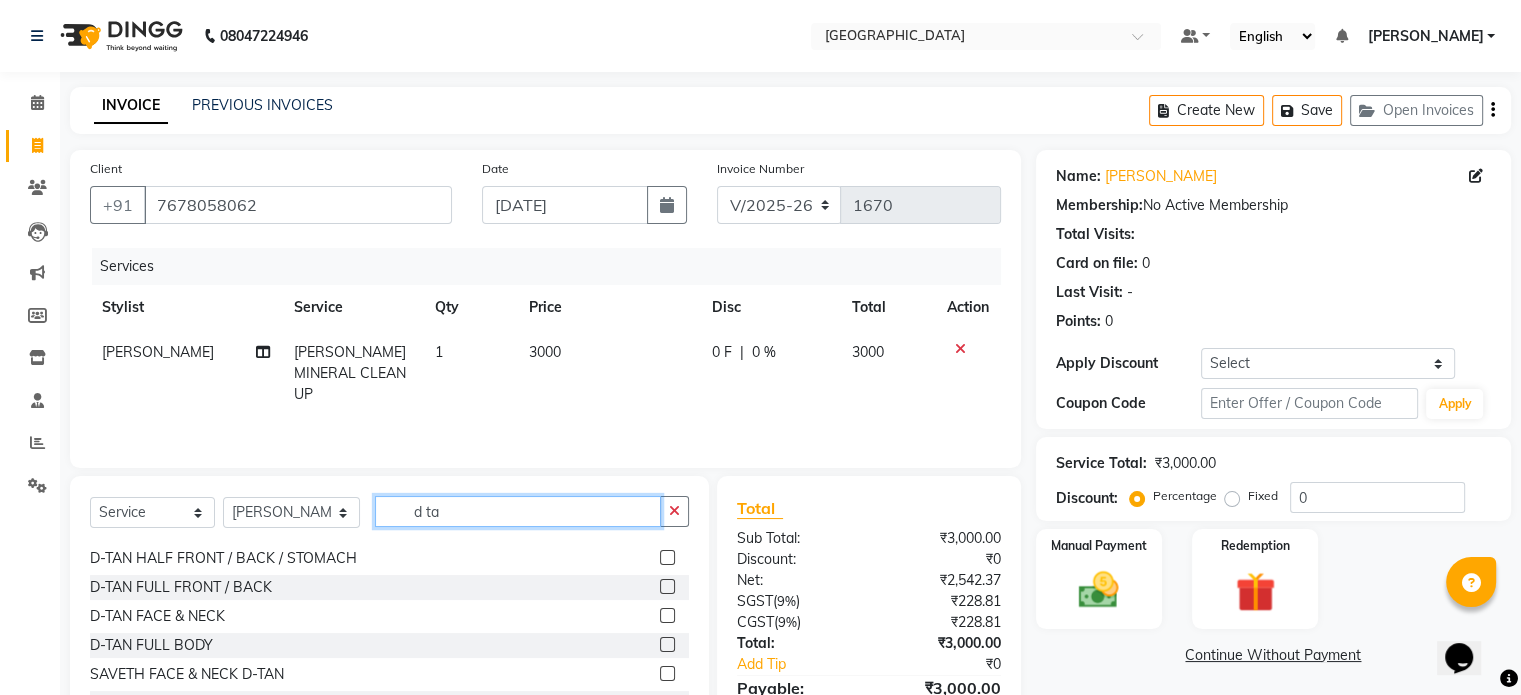type on "d ta" 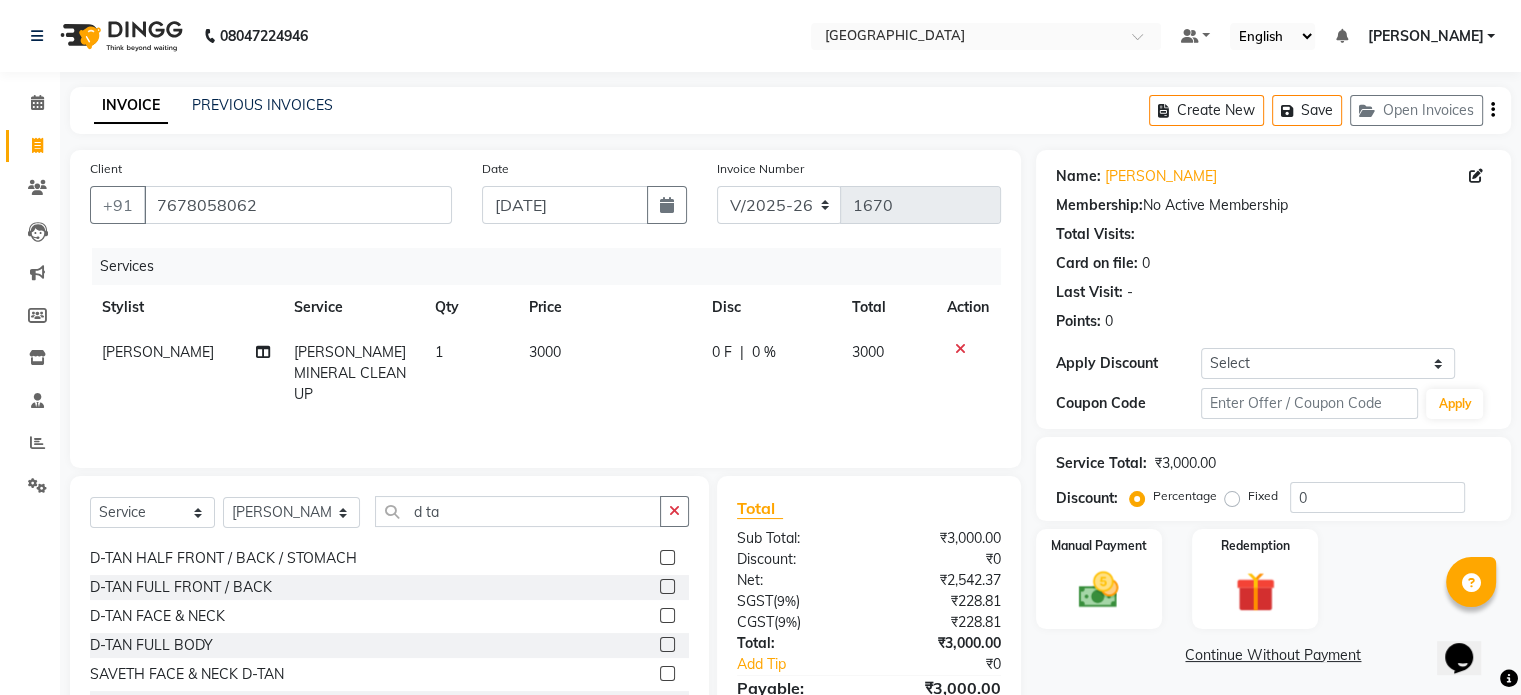 click 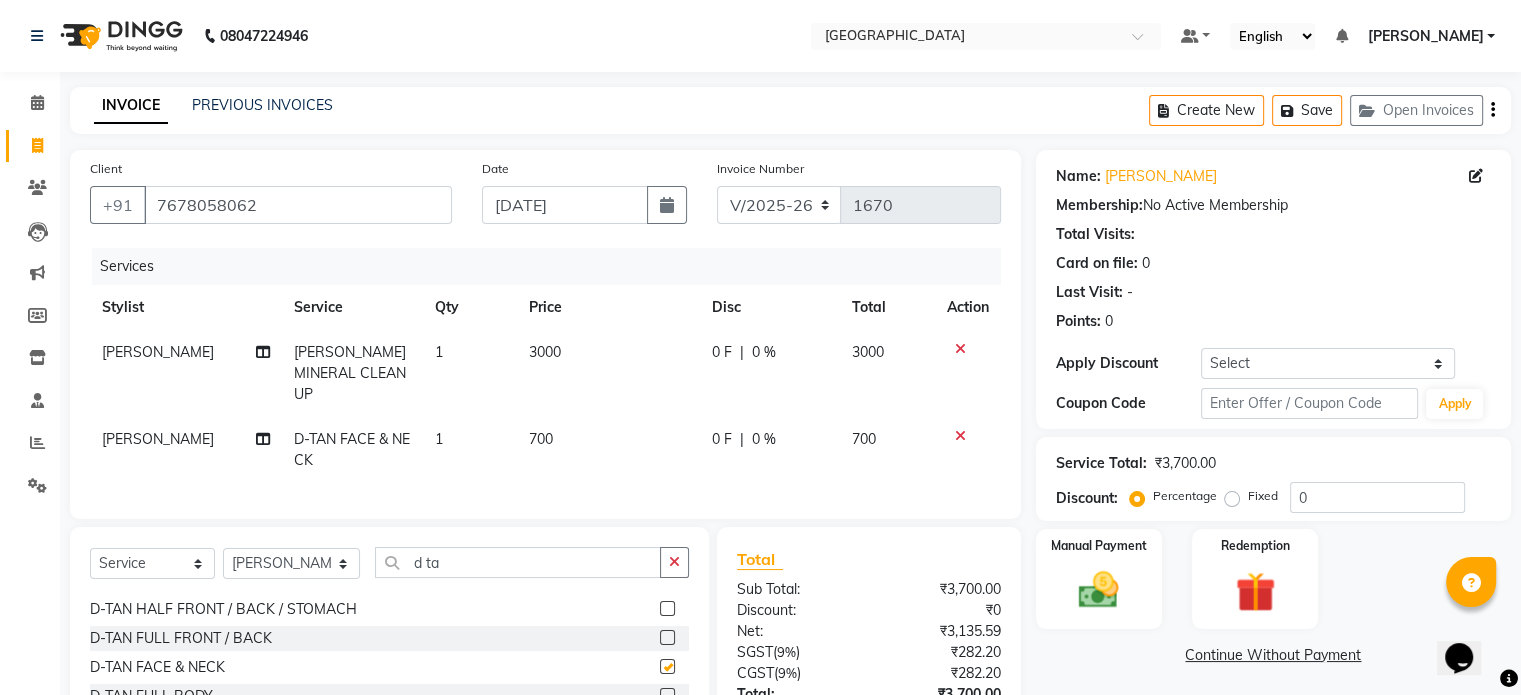 checkbox on "false" 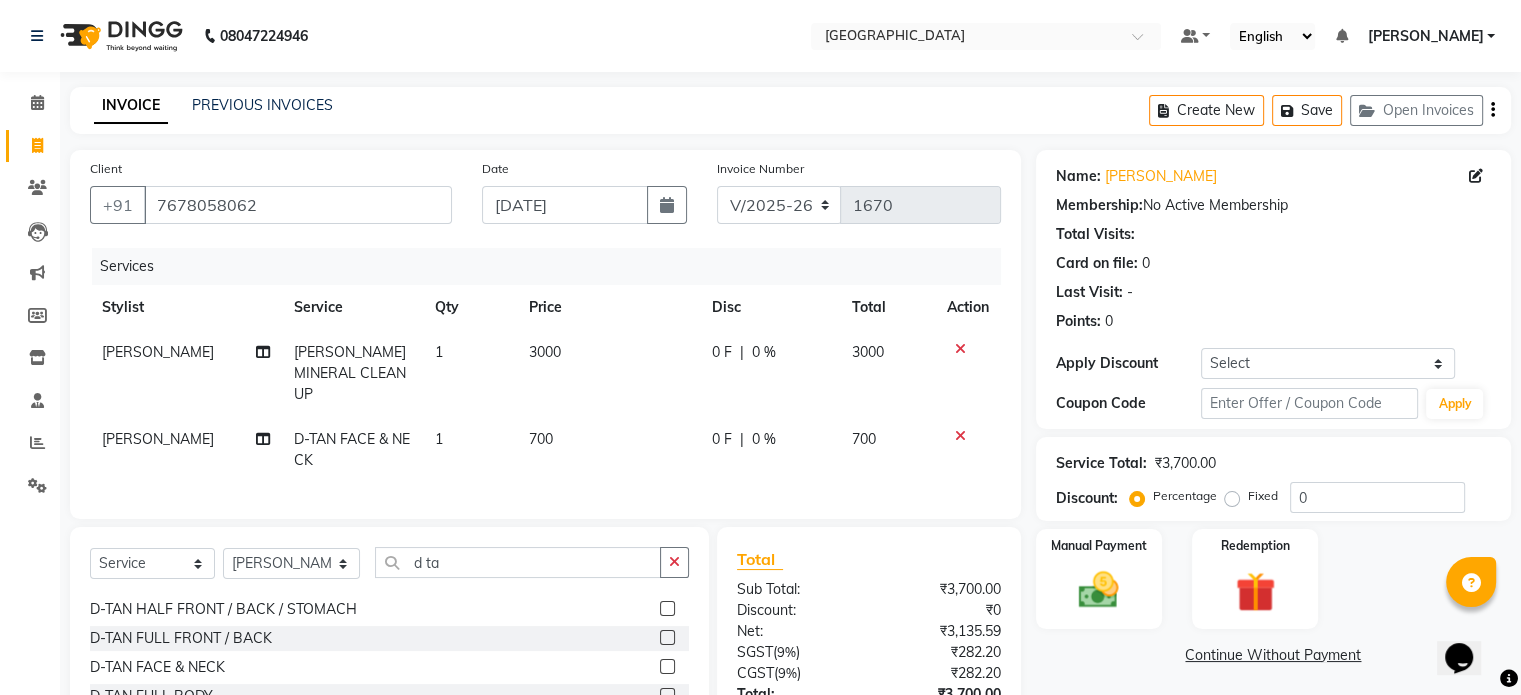 click 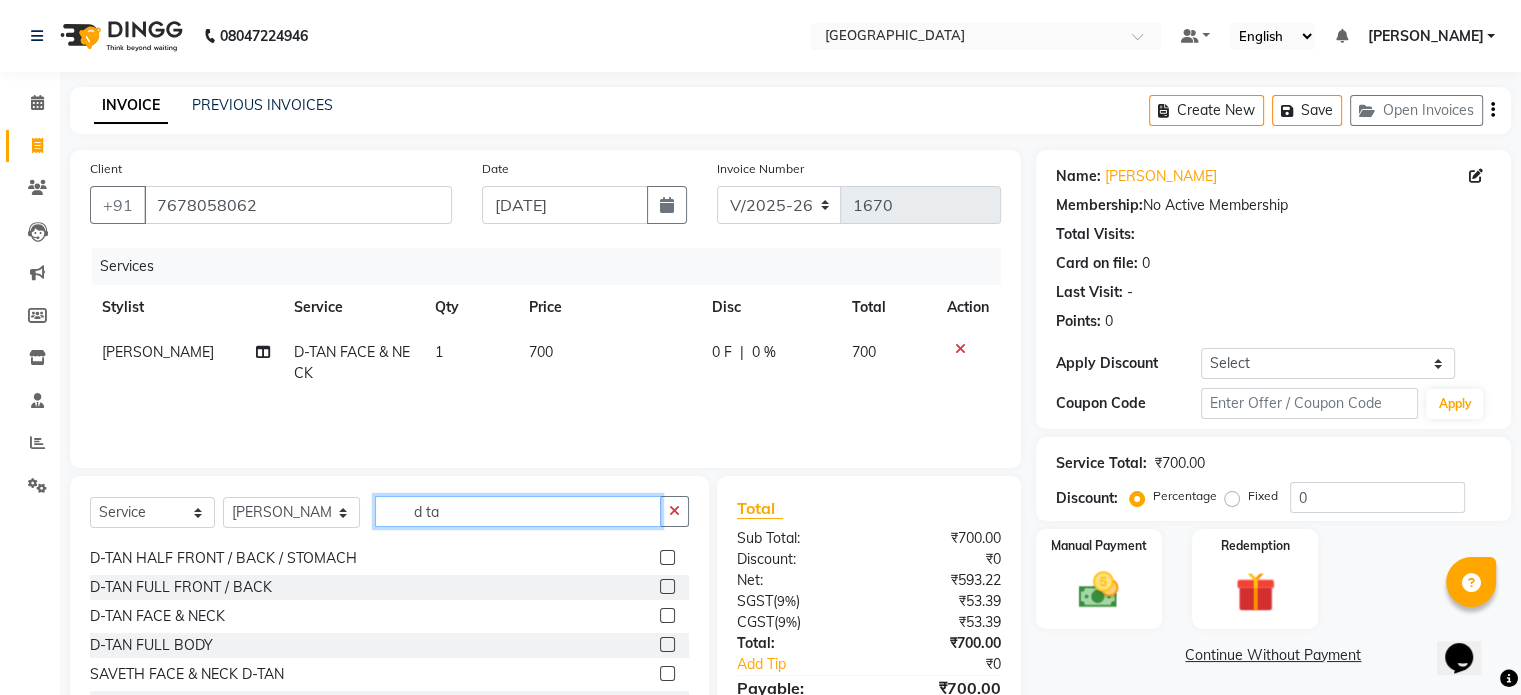 drag, startPoint x: 462, startPoint y: 507, endPoint x: 0, endPoint y: 503, distance: 462.0173 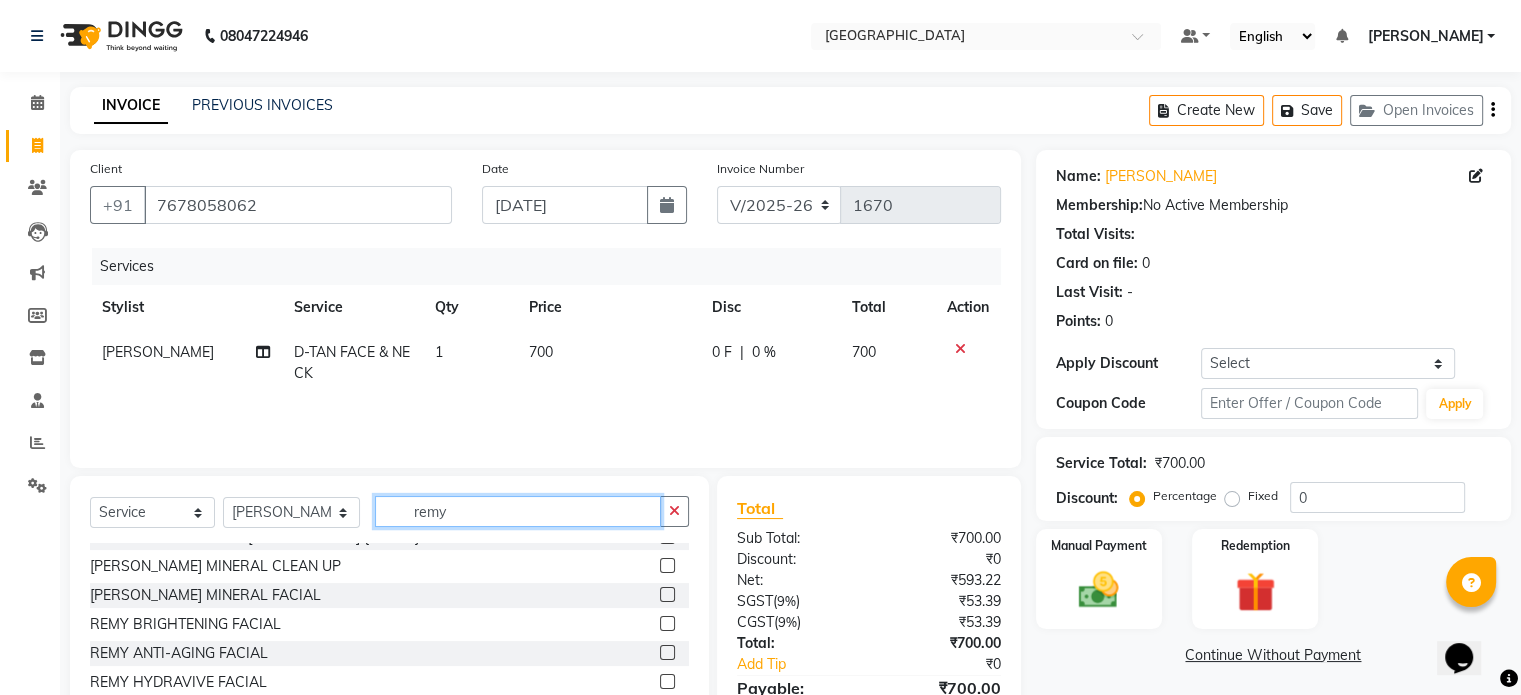 scroll, scrollTop: 235, scrollLeft: 0, axis: vertical 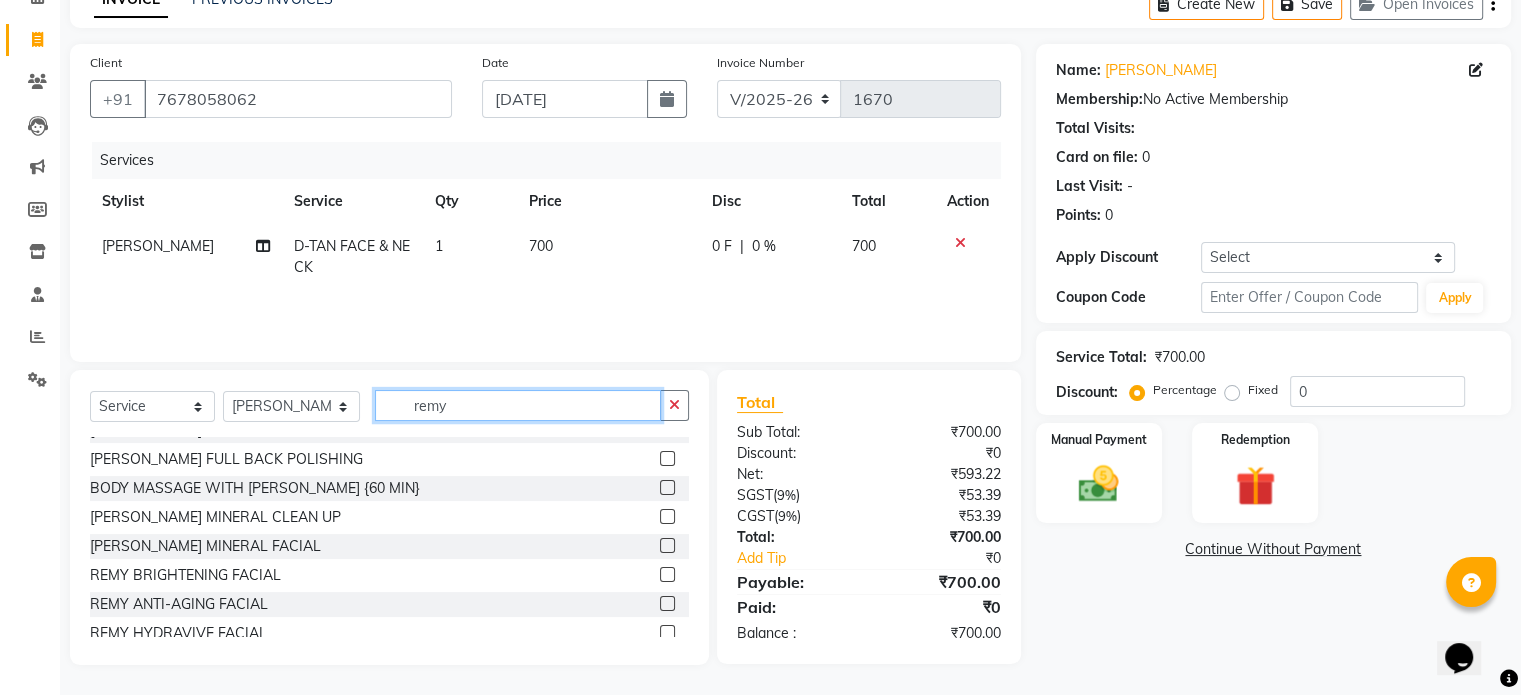 type on "remy" 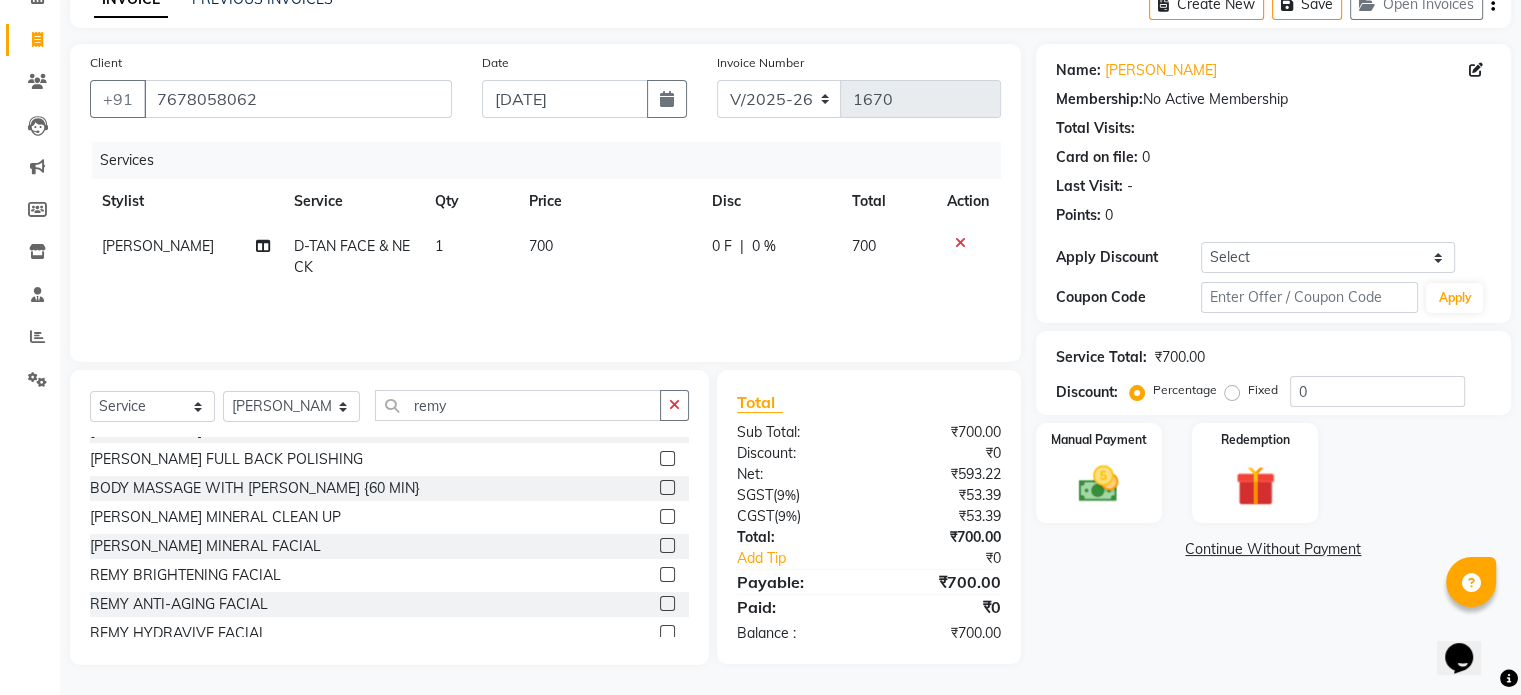 click 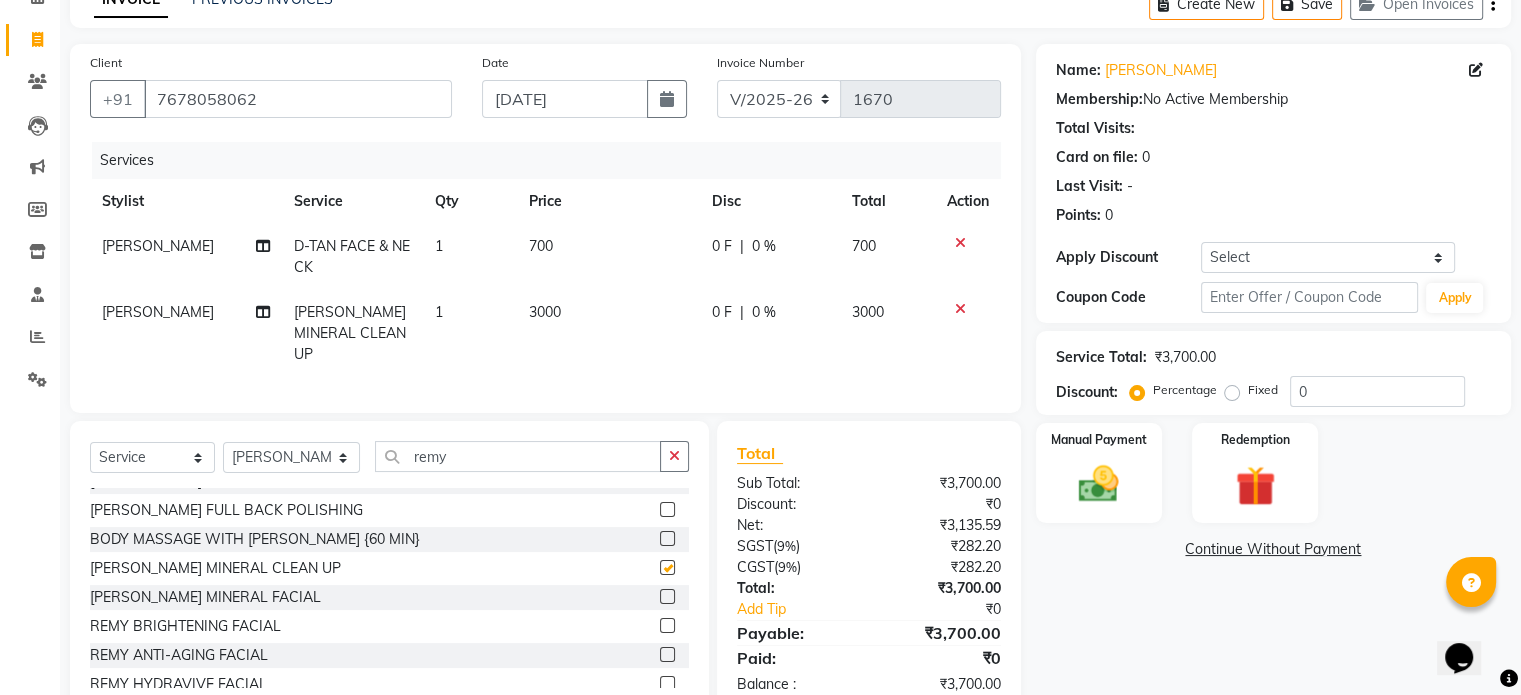 checkbox on "false" 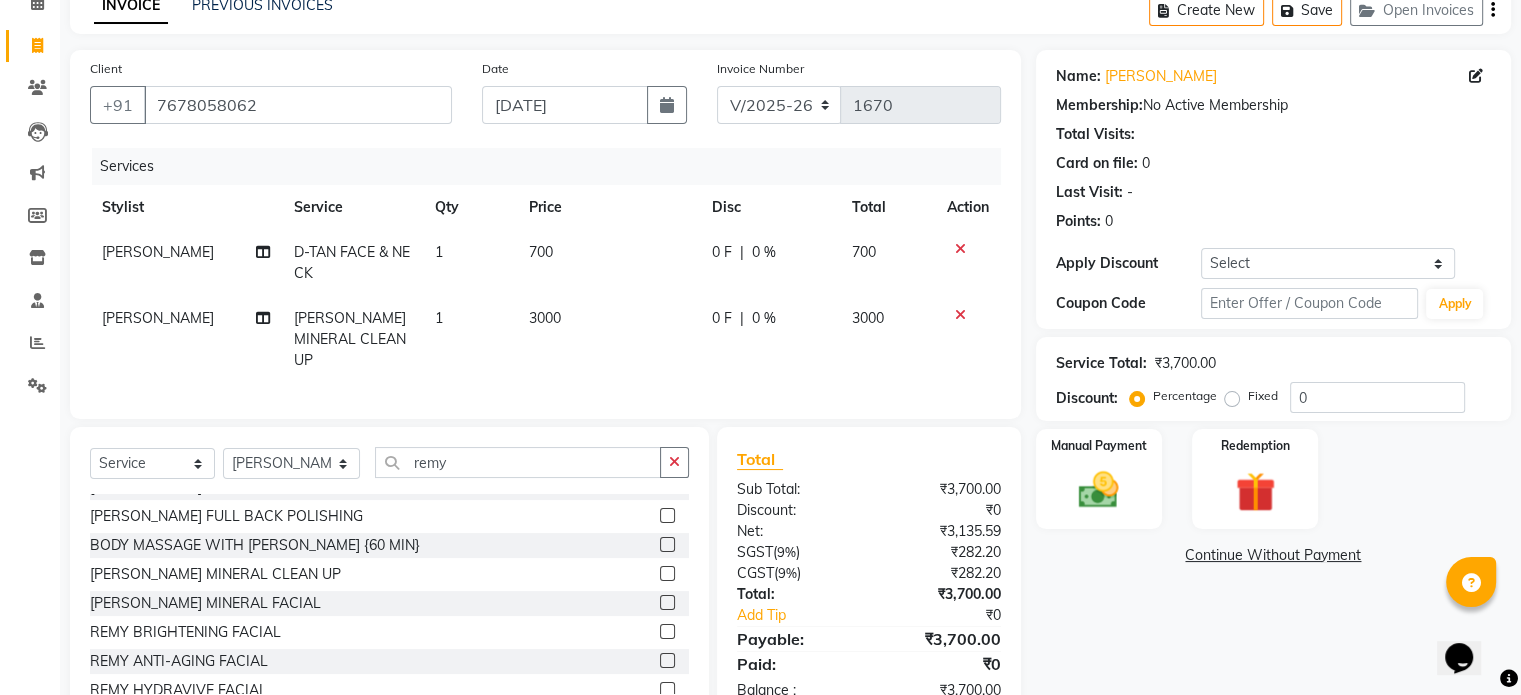 scroll, scrollTop: 0, scrollLeft: 0, axis: both 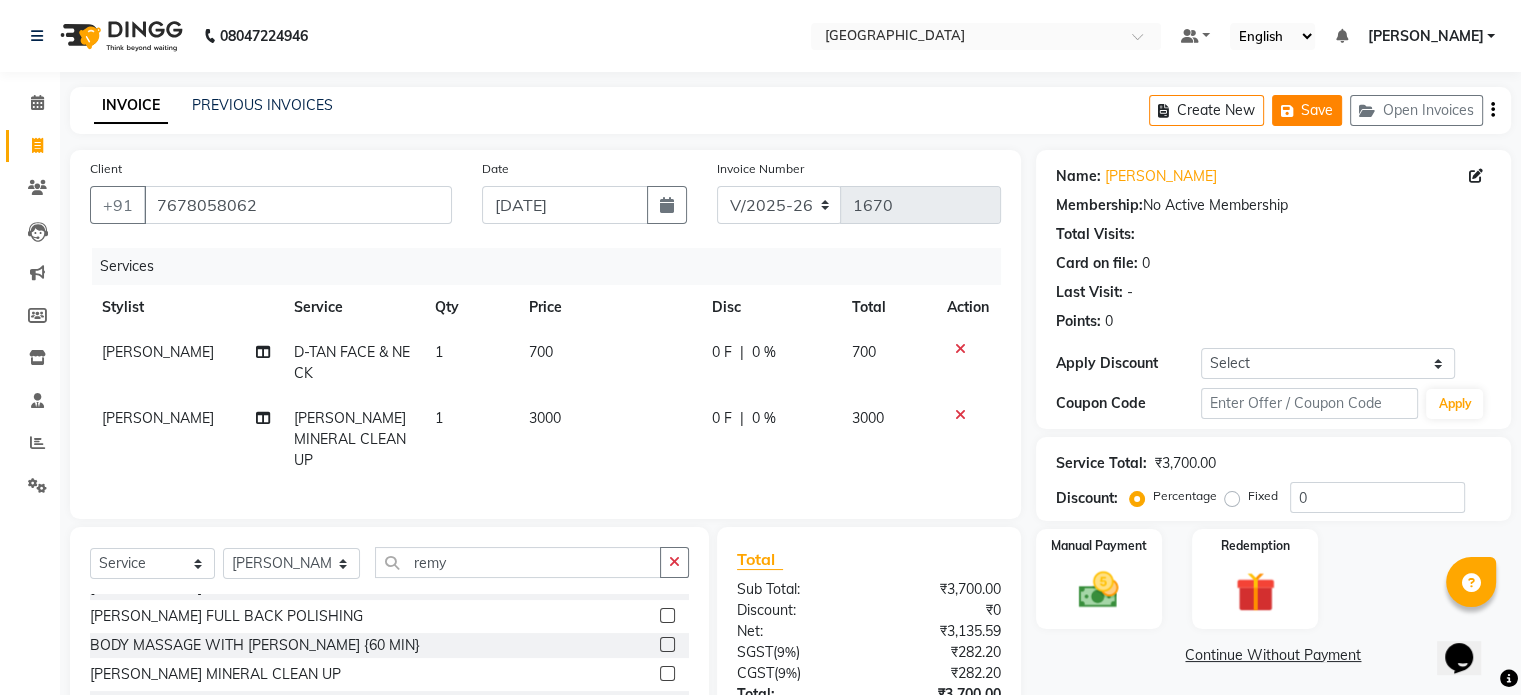 click on "Save" 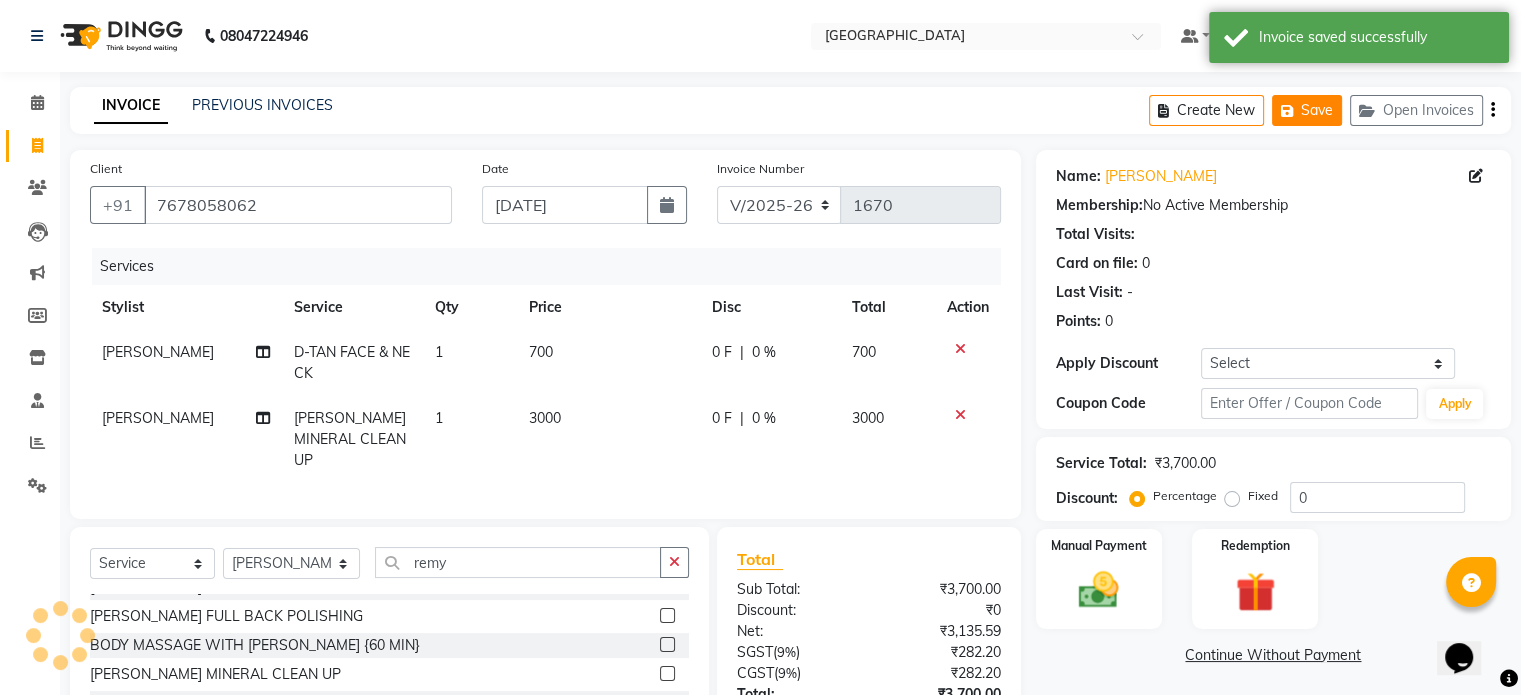 click on "Save" 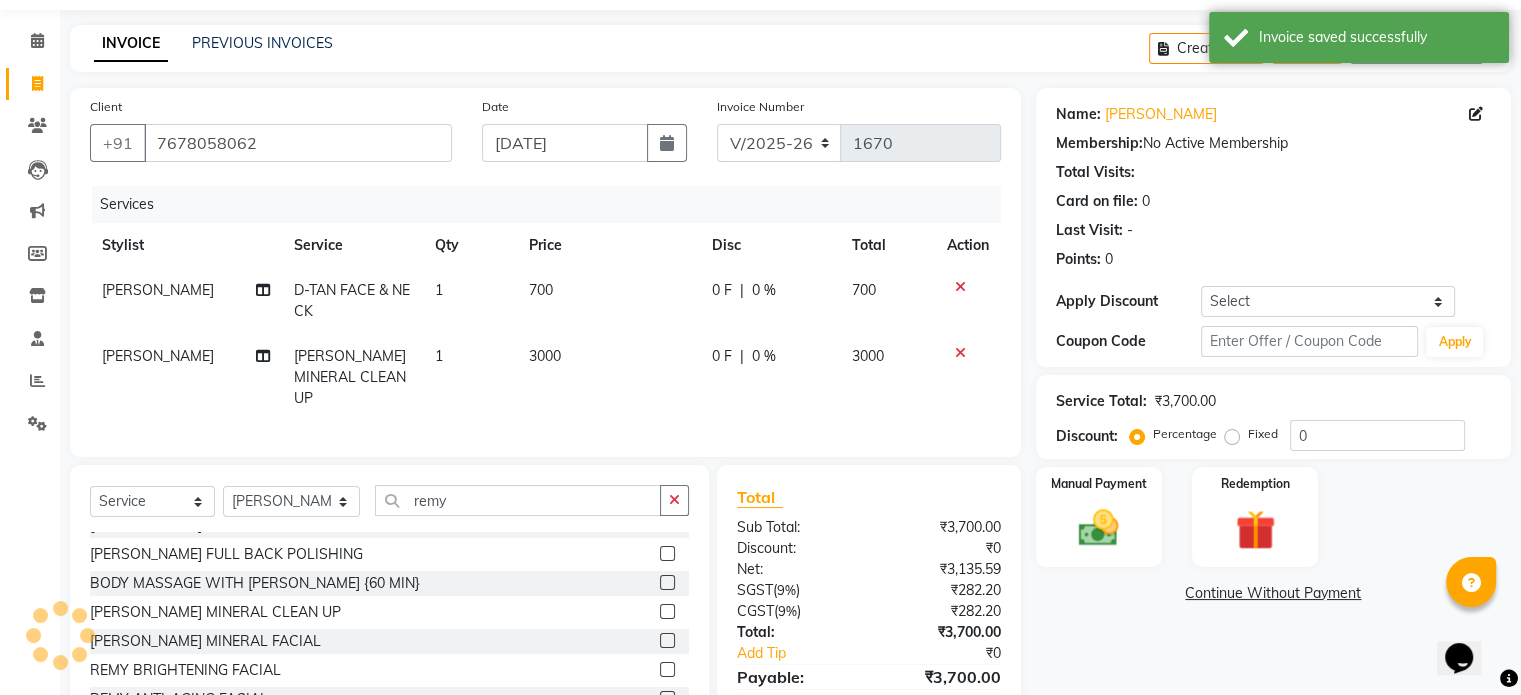 scroll, scrollTop: 172, scrollLeft: 0, axis: vertical 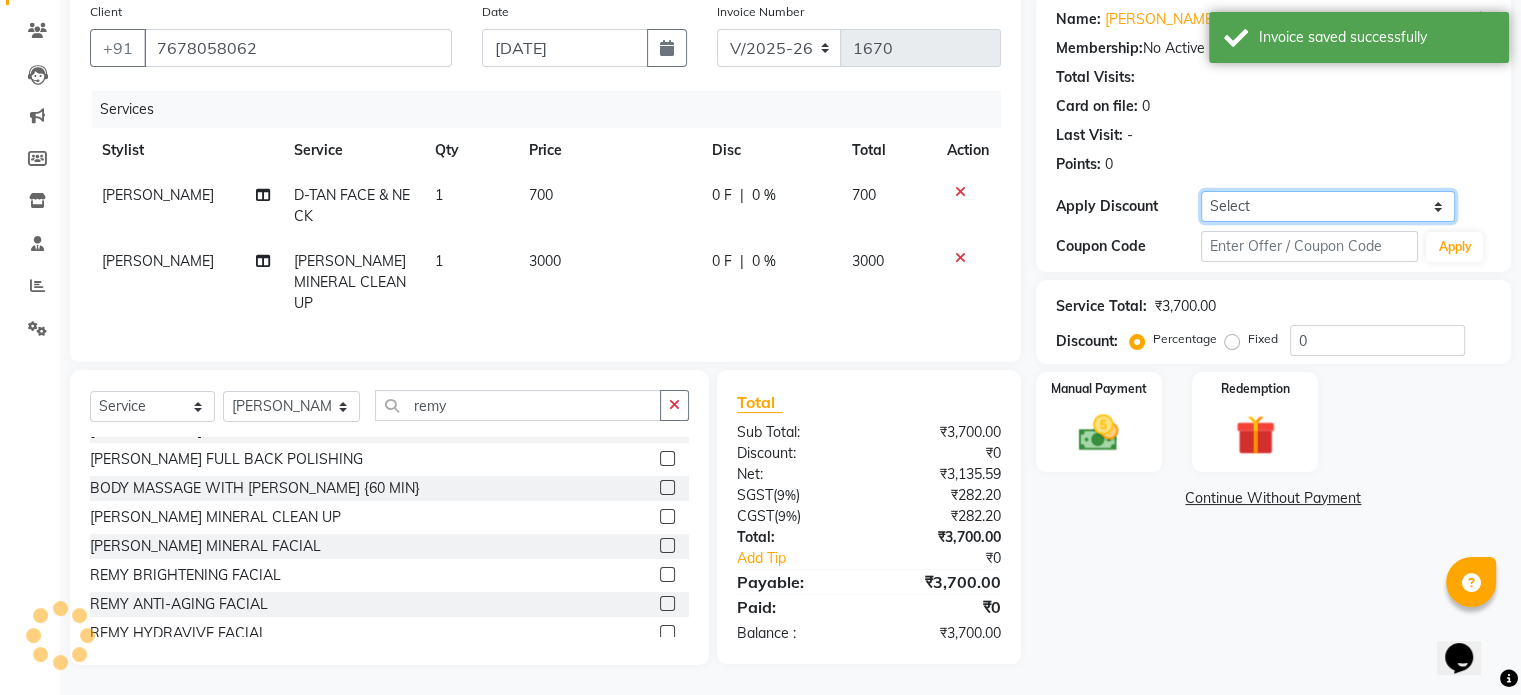 click on "Select Coupon → 500 Coupons Coupon → Kalpataru20 Coupon → Veda20 Coupon → Salt-20" 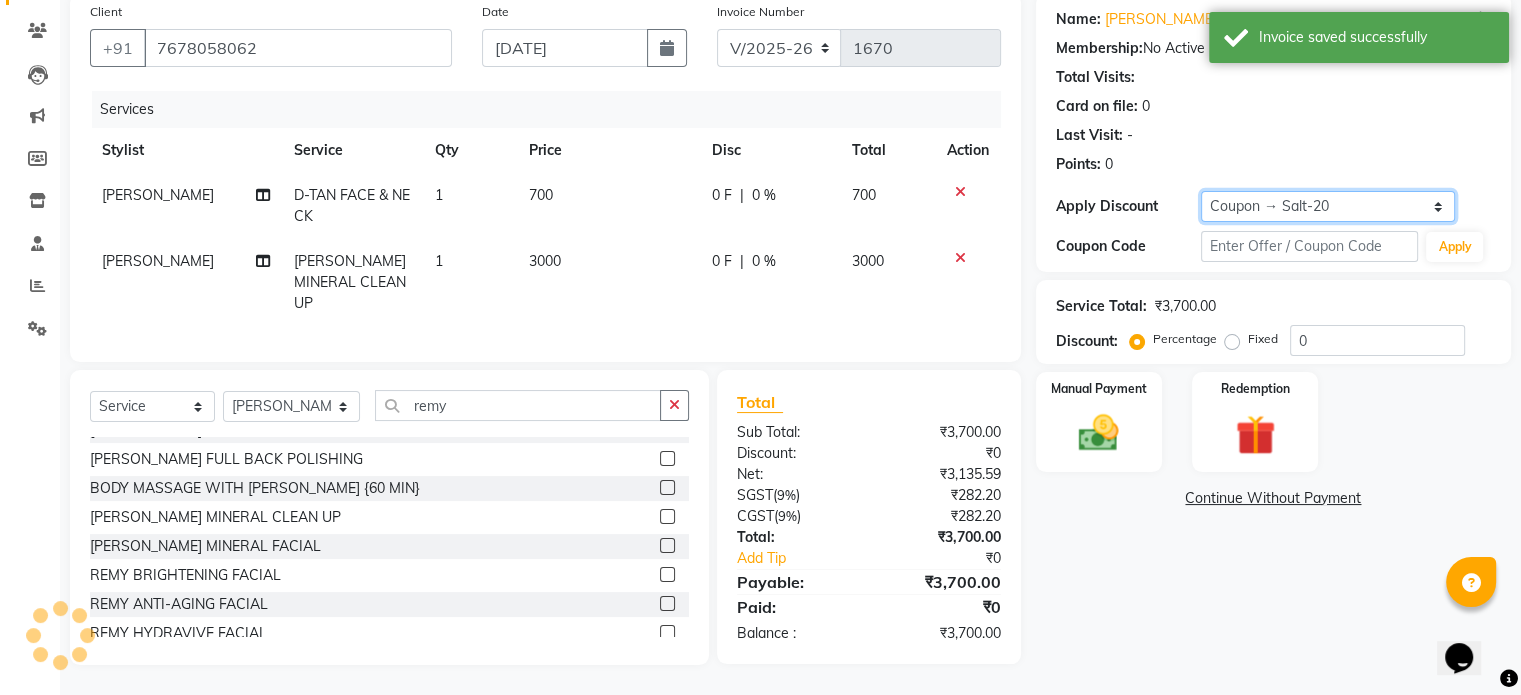 click on "Select Coupon → 500 Coupons Coupon → Kalpataru20 Coupon → Veda20 Coupon → Salt-20" 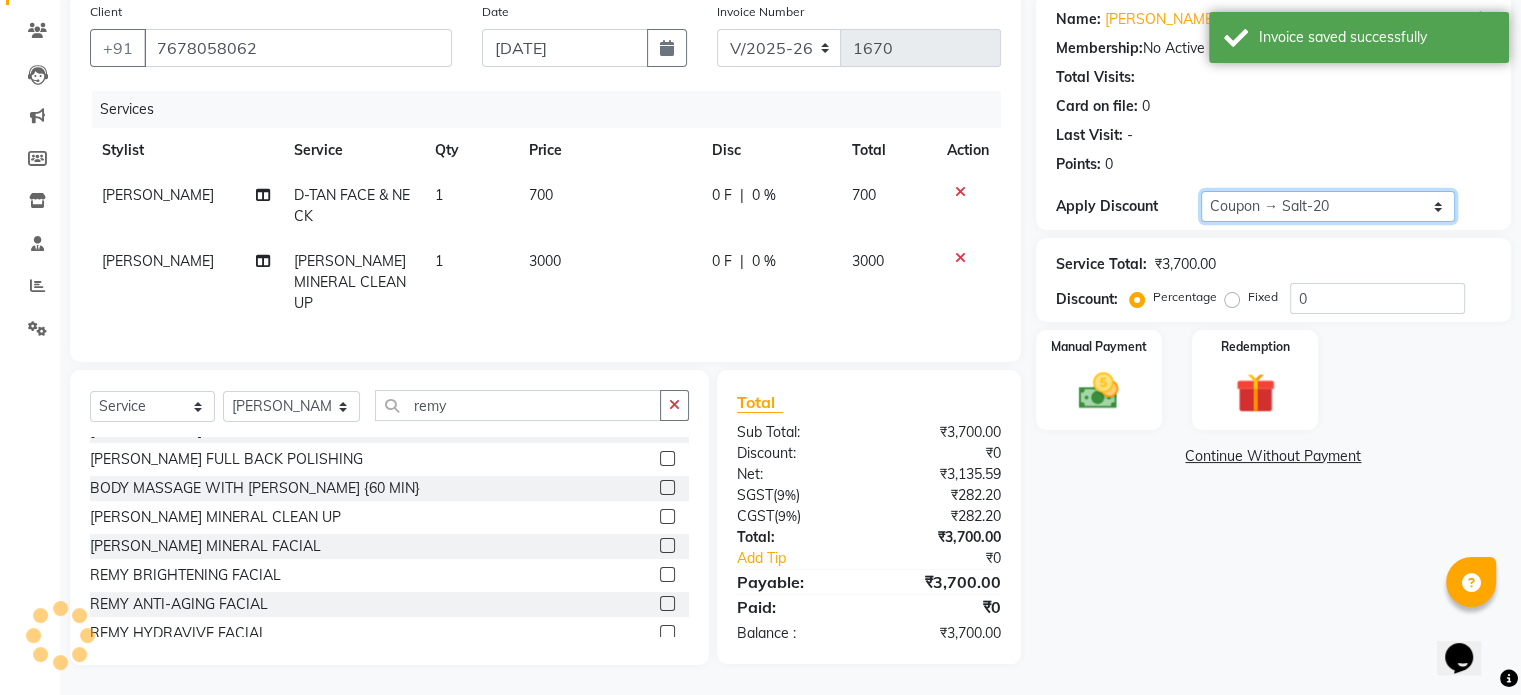 type on "20" 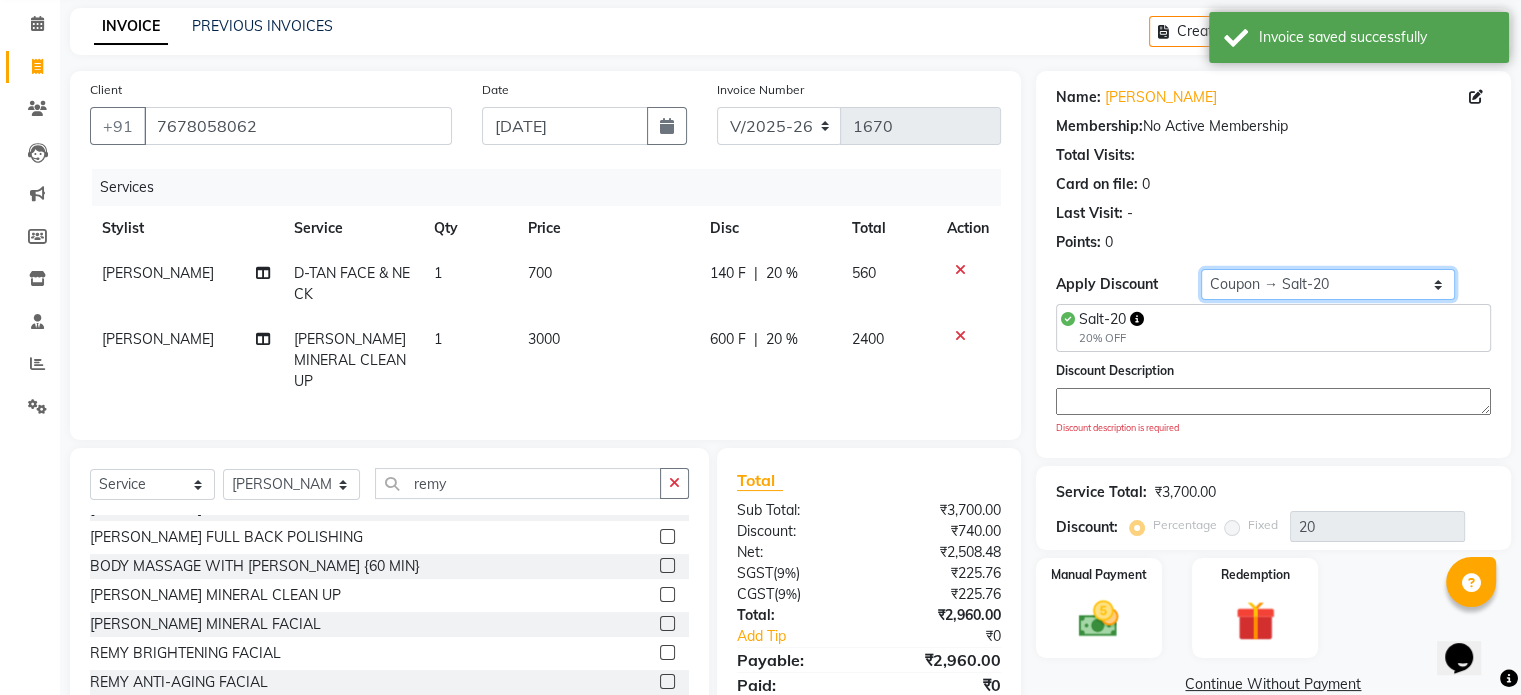 scroll, scrollTop: 0, scrollLeft: 0, axis: both 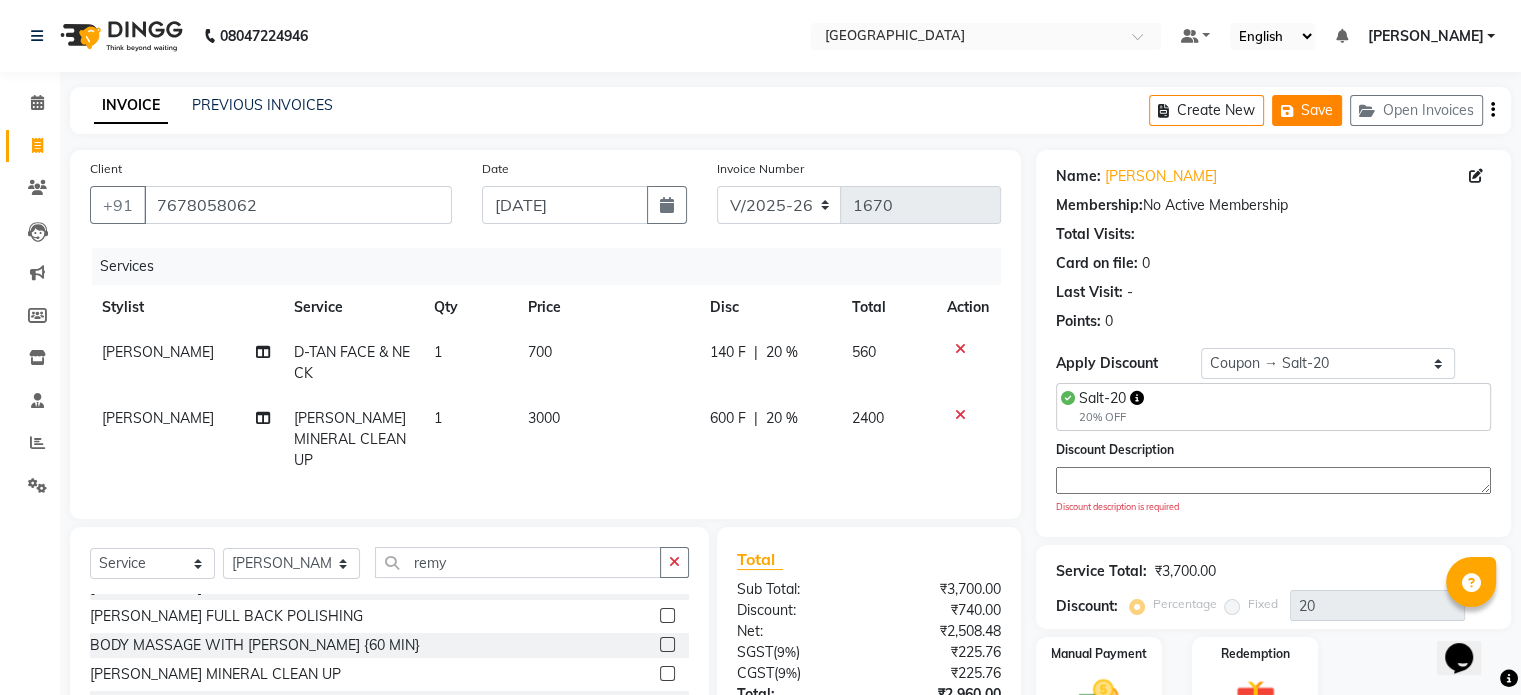 click 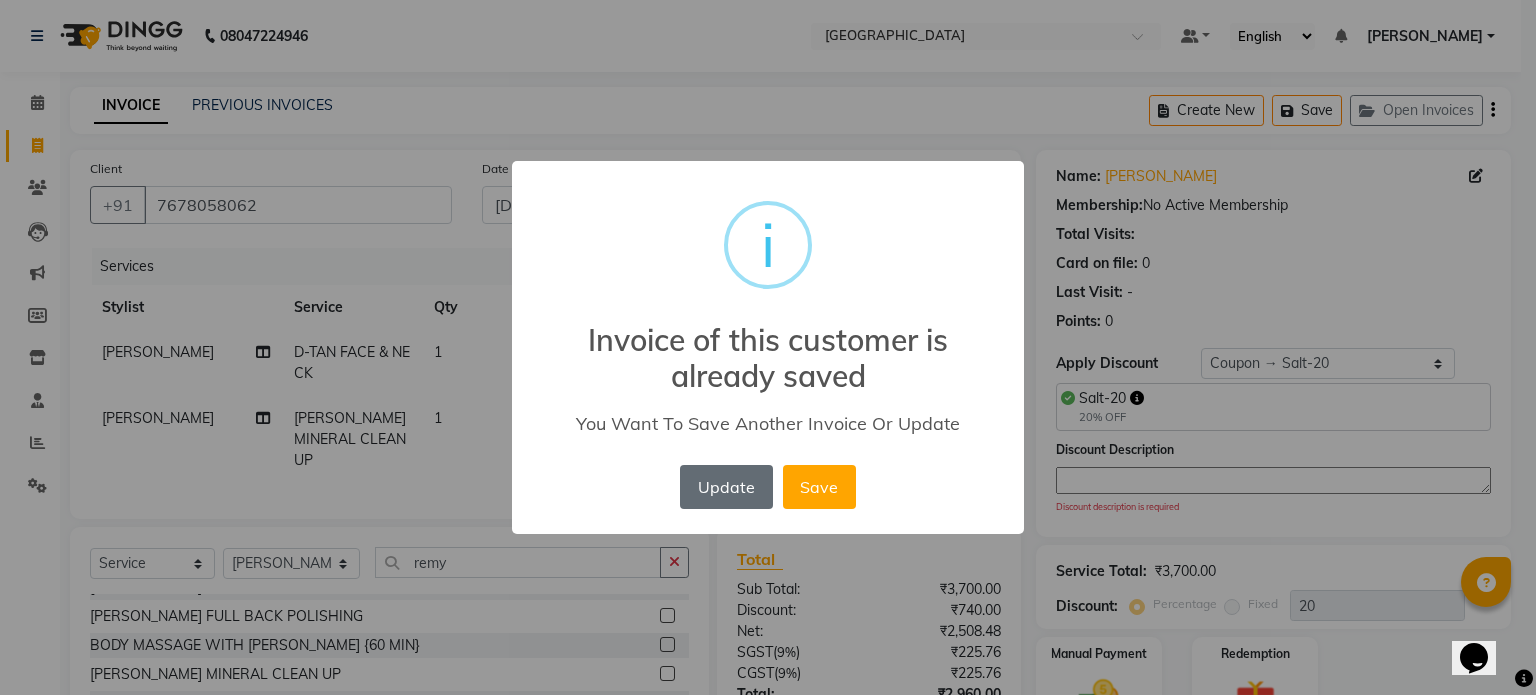 click on "Update" at bounding box center (726, 487) 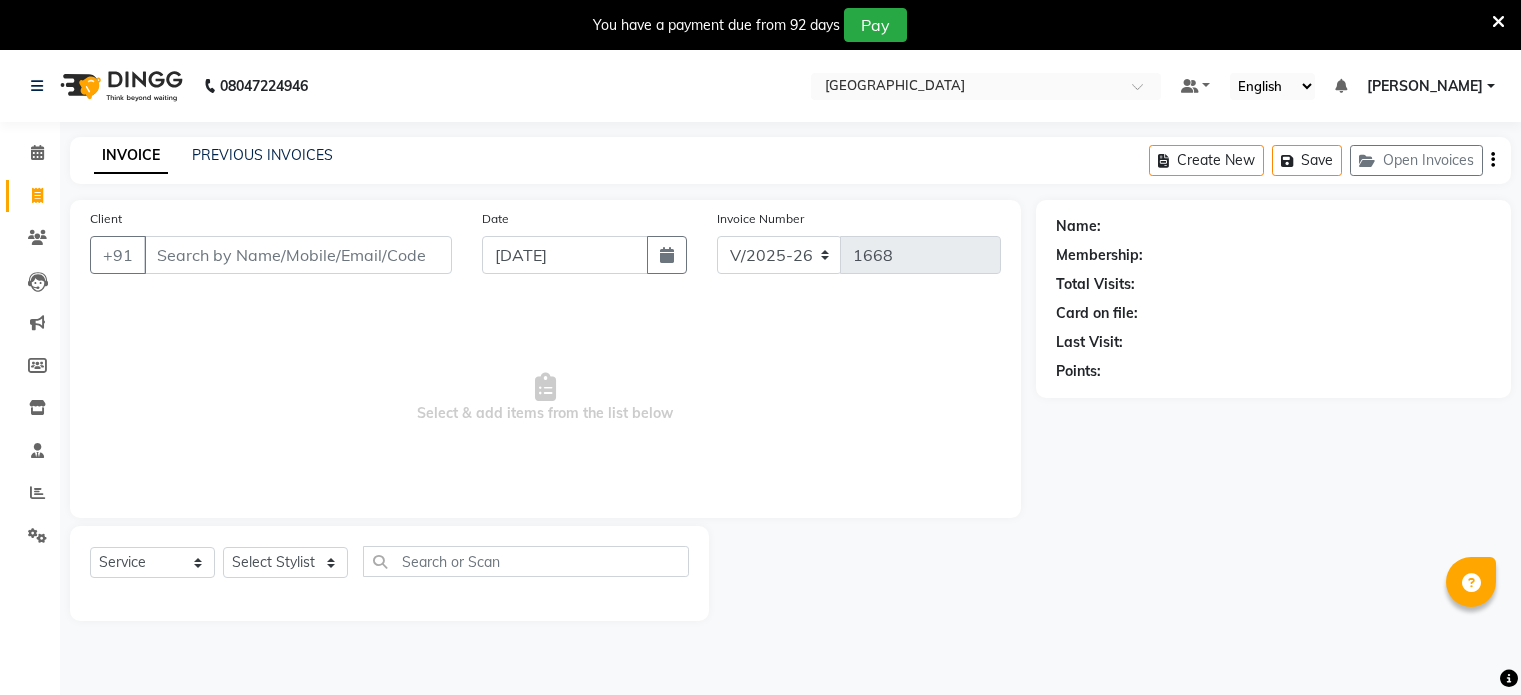 select on "8096" 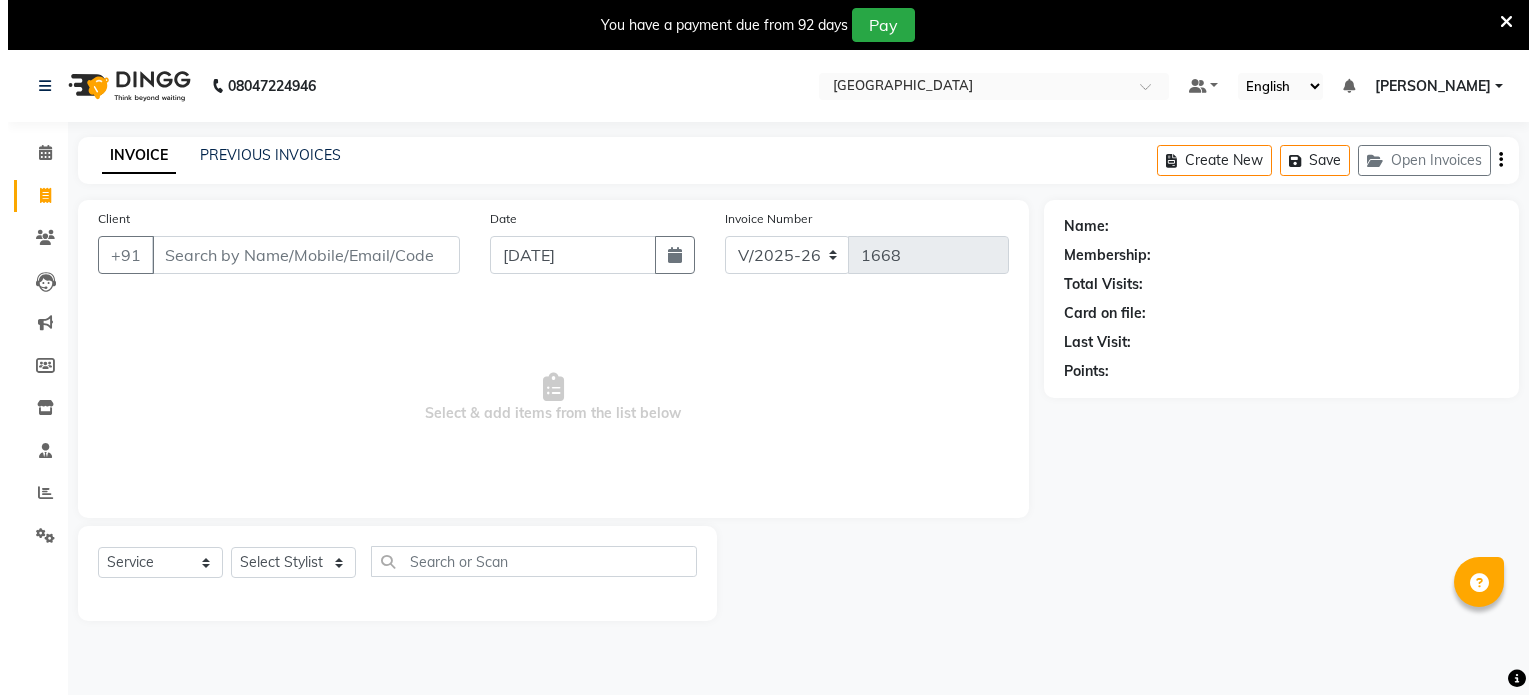 scroll, scrollTop: 0, scrollLeft: 0, axis: both 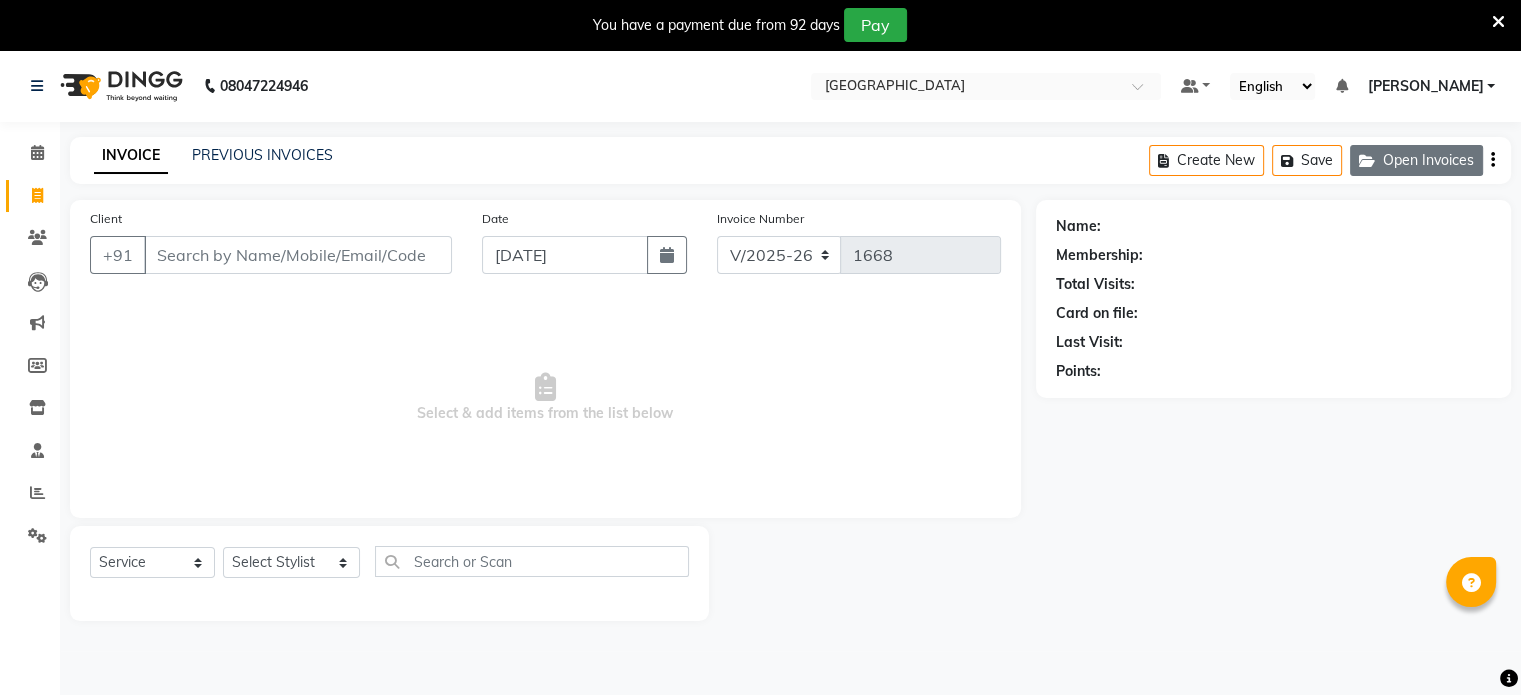 click on "Open Invoices" 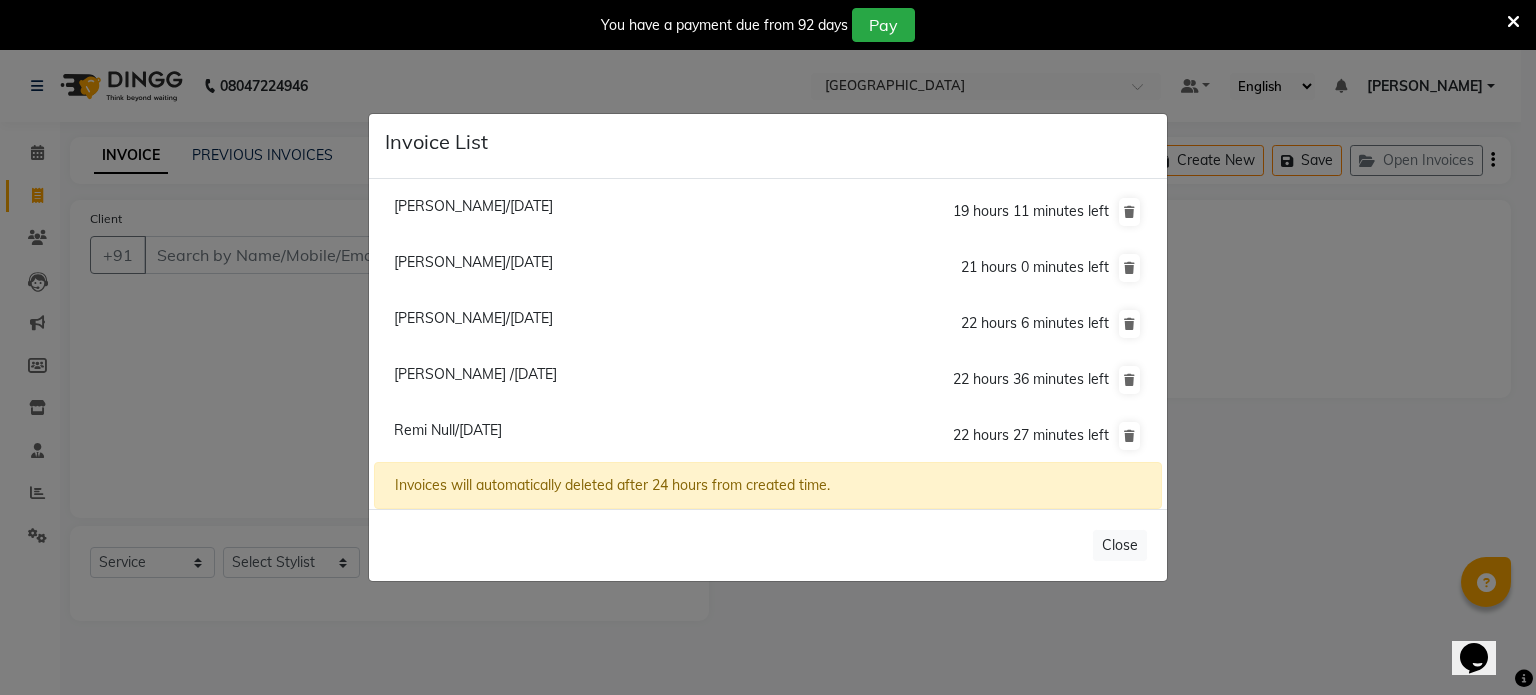 scroll, scrollTop: 0, scrollLeft: 0, axis: both 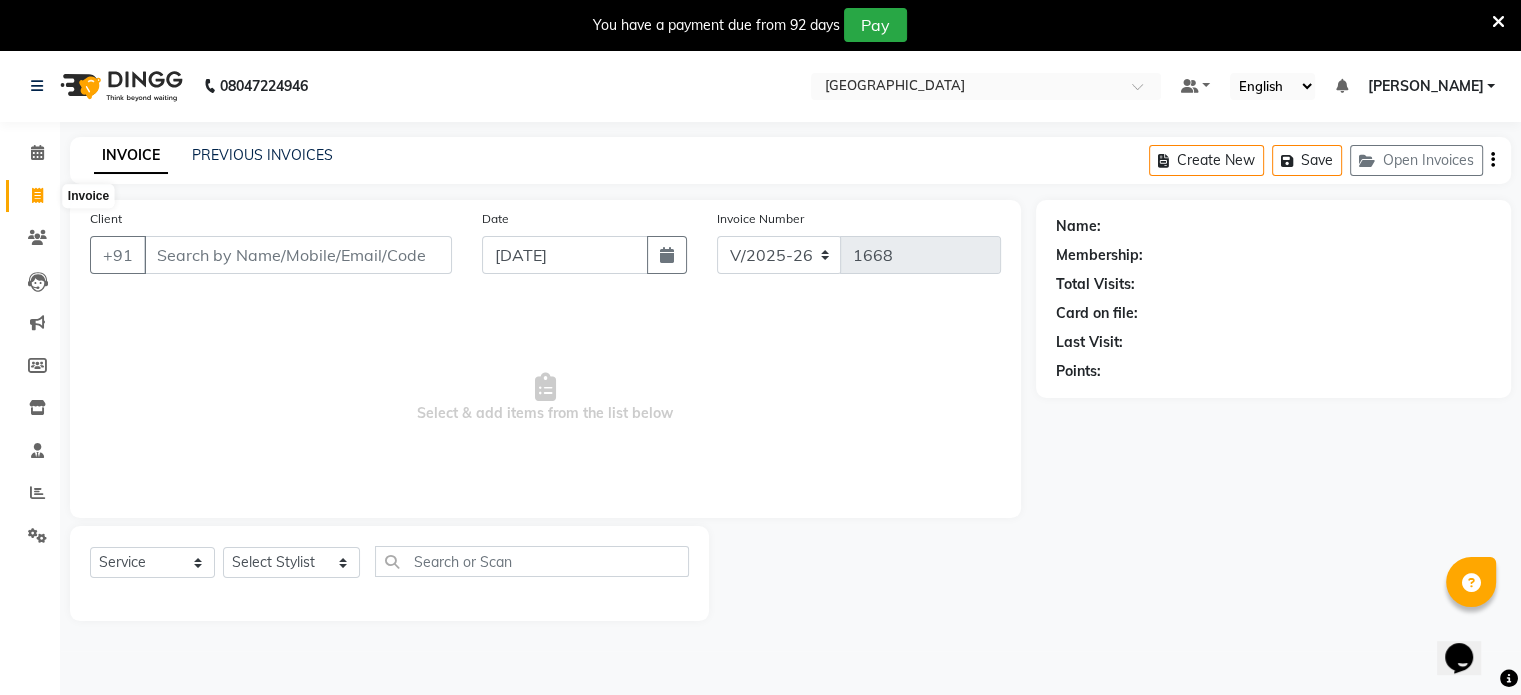 click 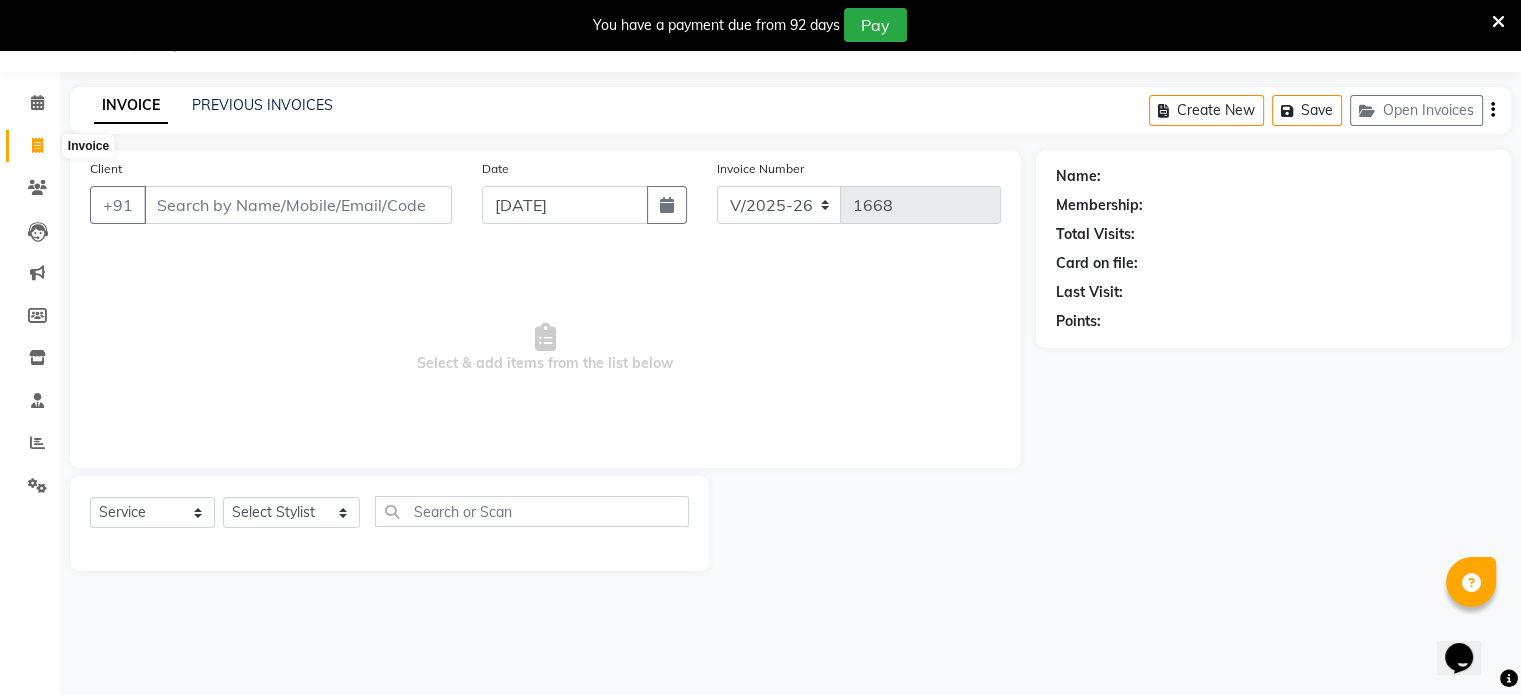 select on "8096" 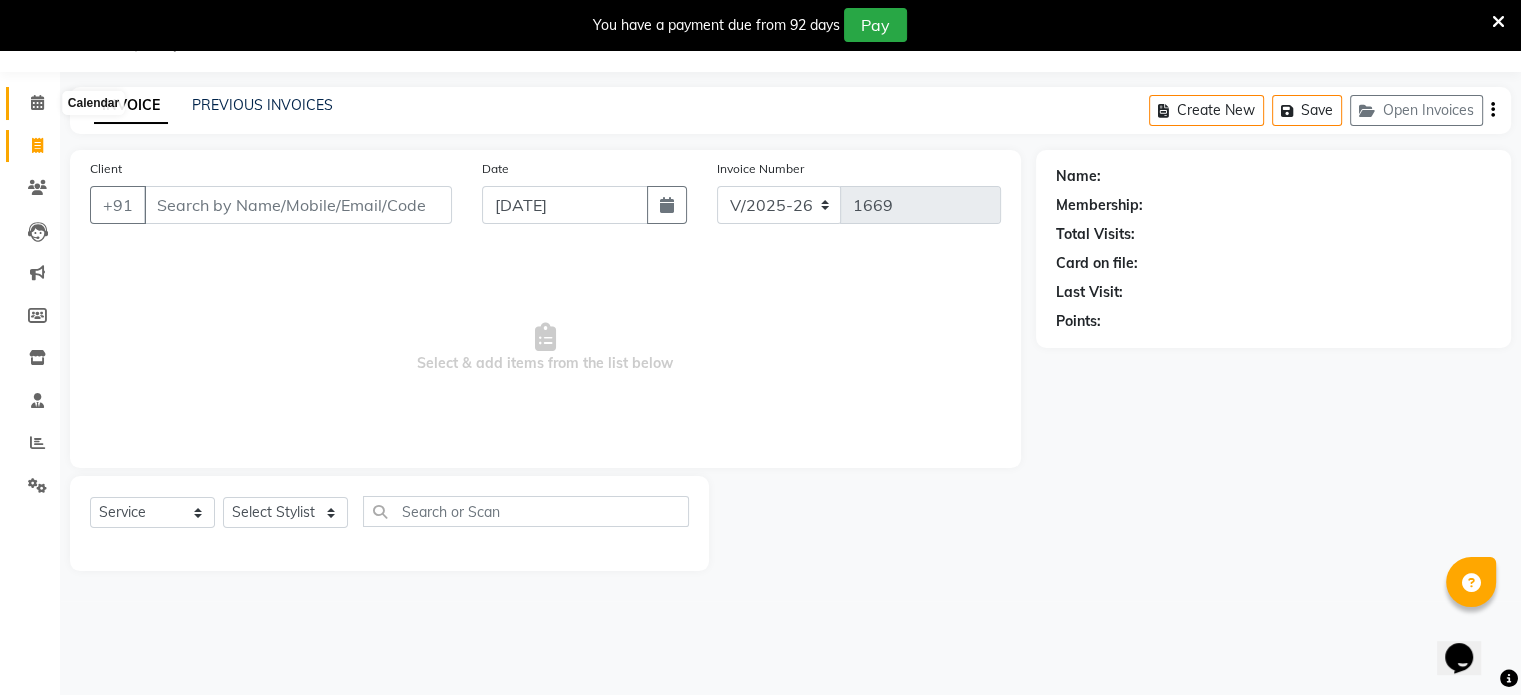 click 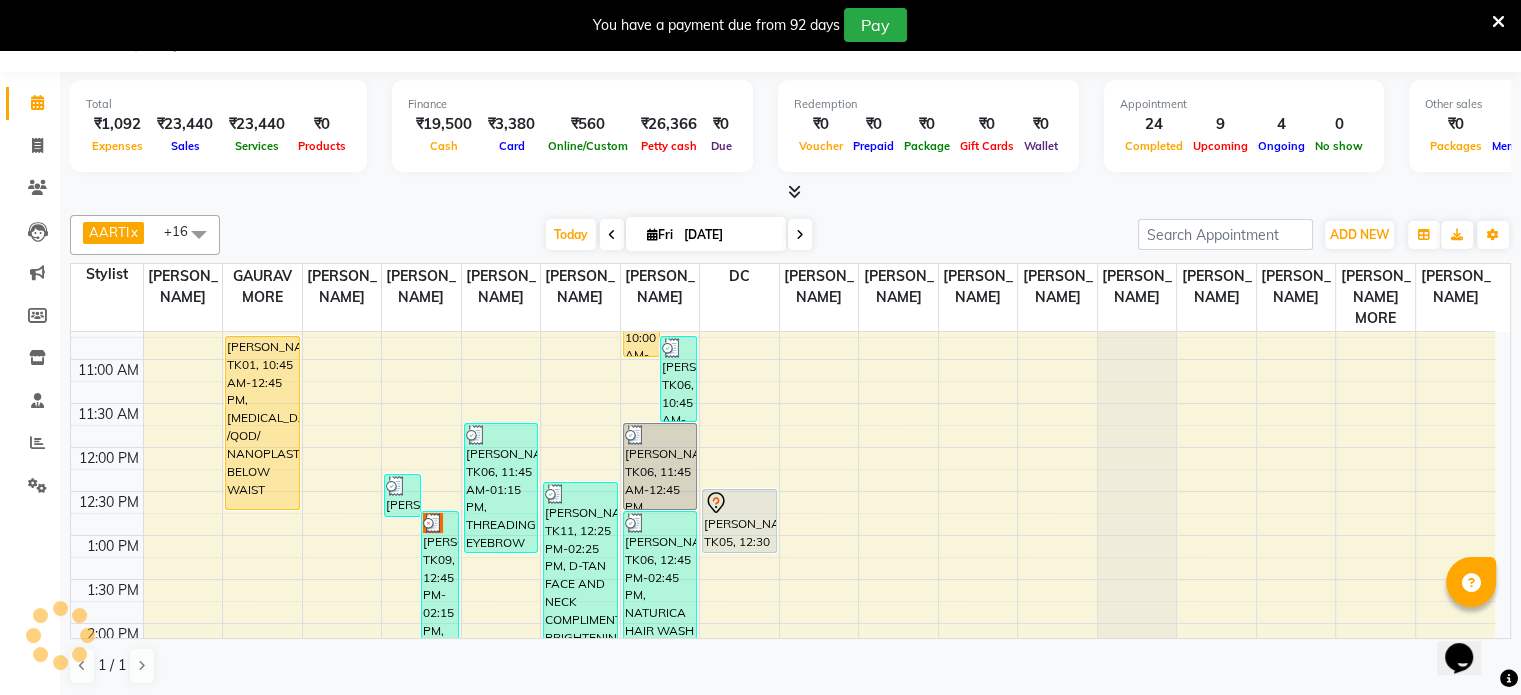 scroll, scrollTop: 100, scrollLeft: 0, axis: vertical 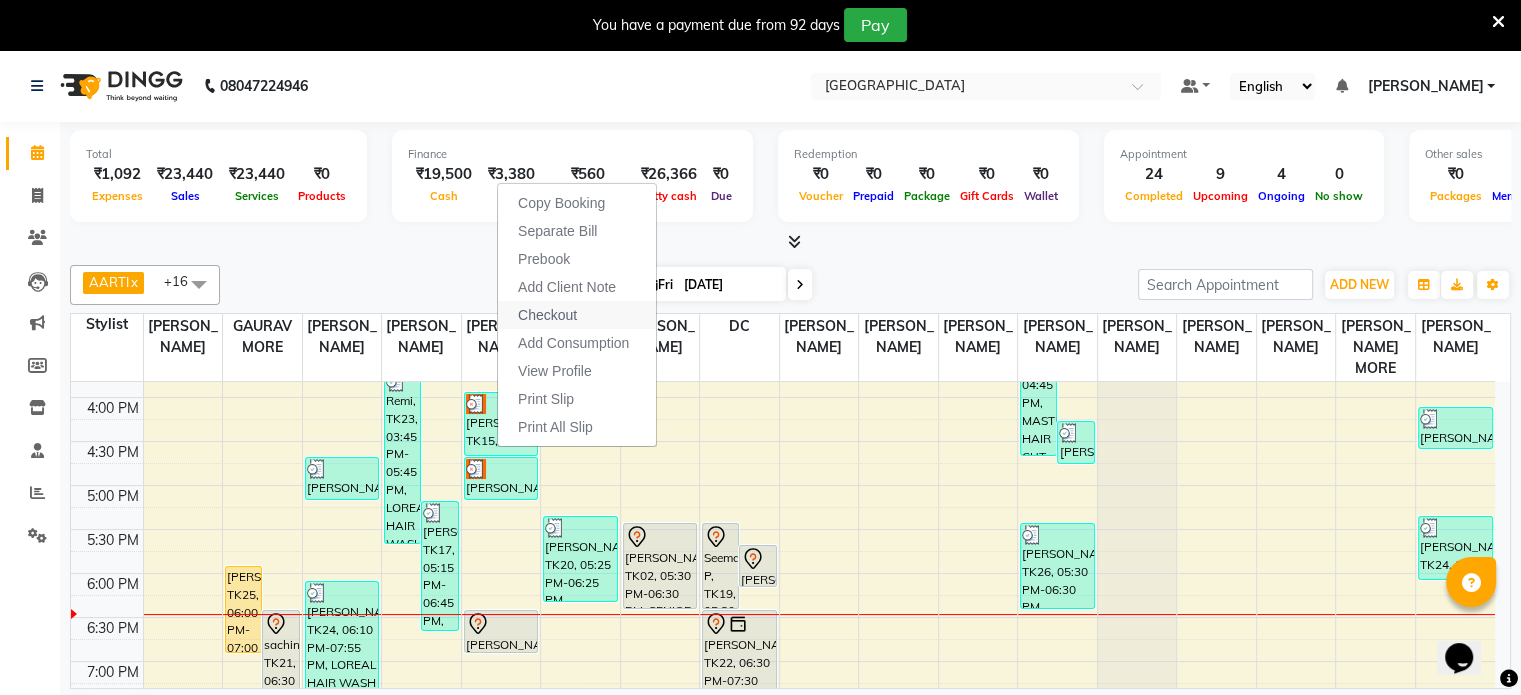 click on "Checkout" at bounding box center [547, 315] 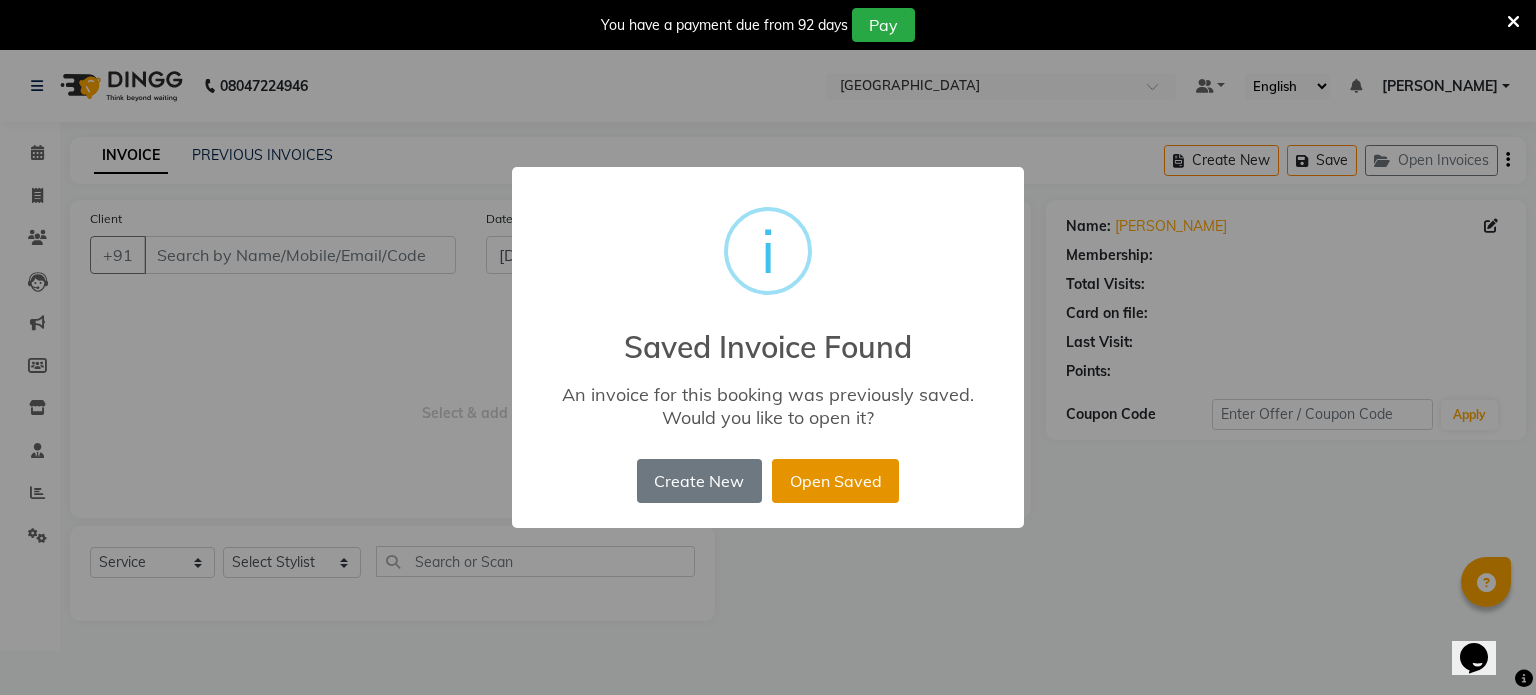 click on "Open Saved" at bounding box center (835, 481) 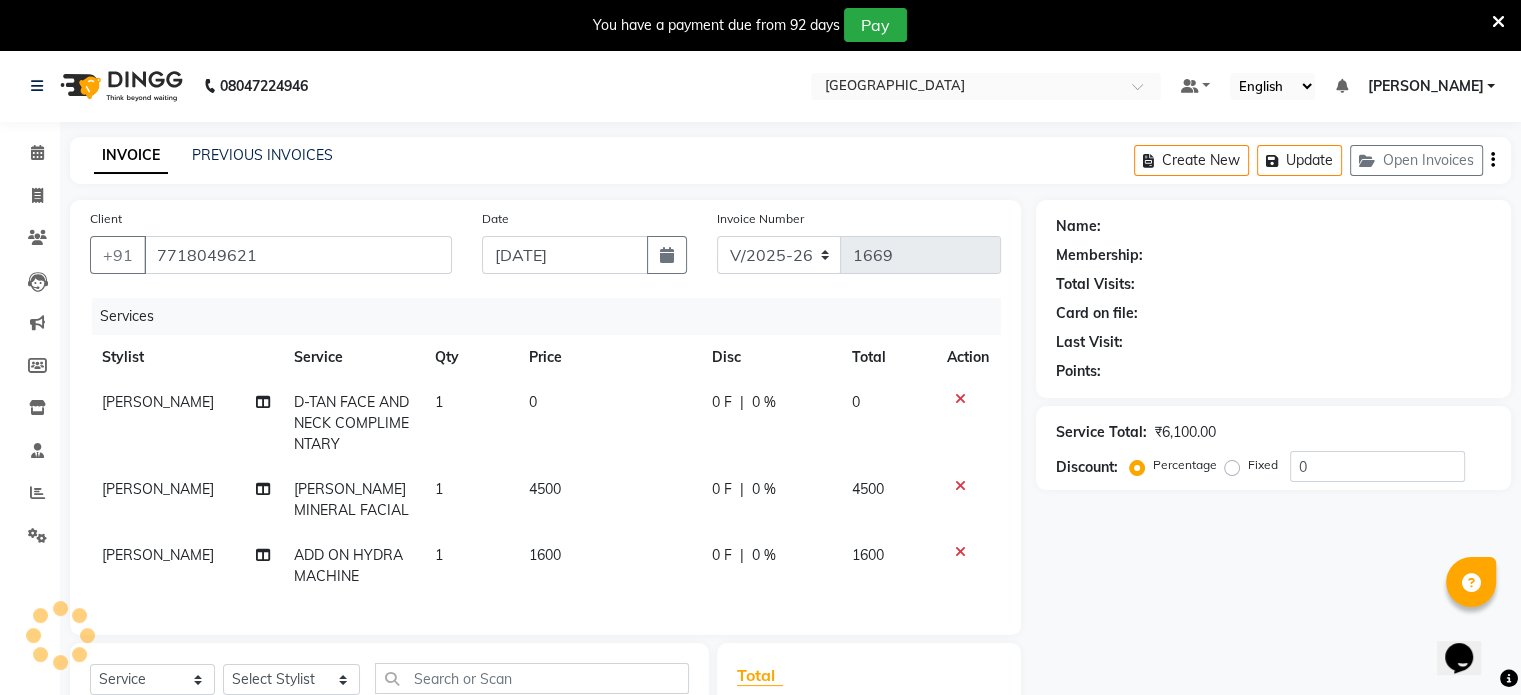 select on "4: Object" 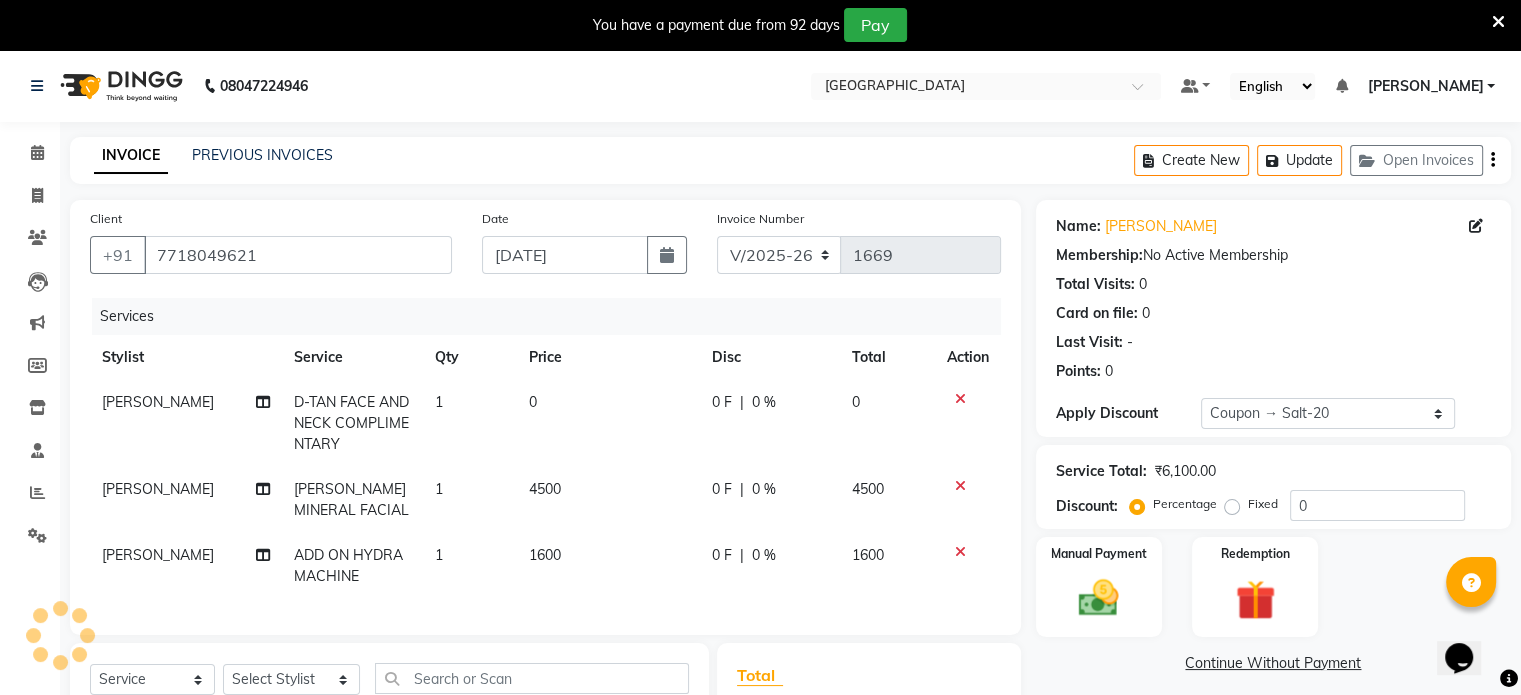 type on "20" 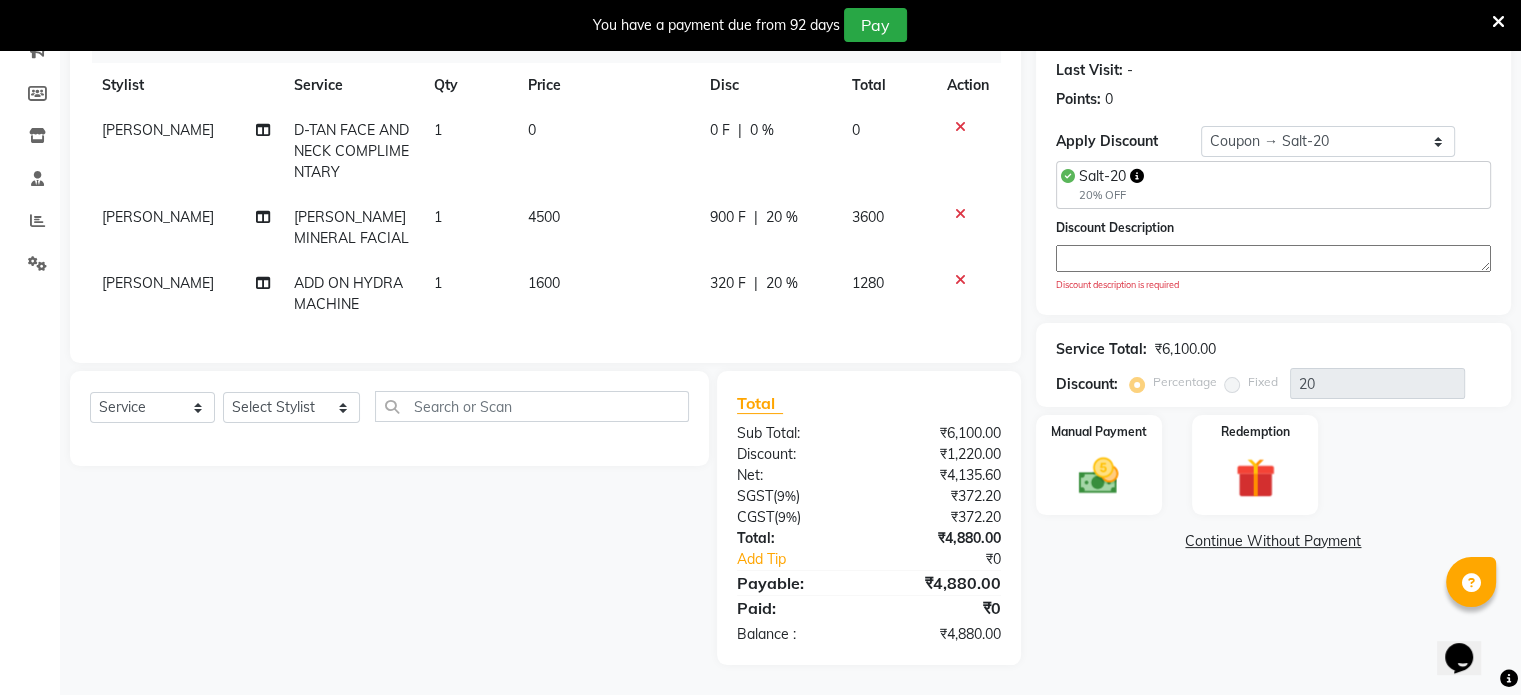 scroll, scrollTop: 0, scrollLeft: 0, axis: both 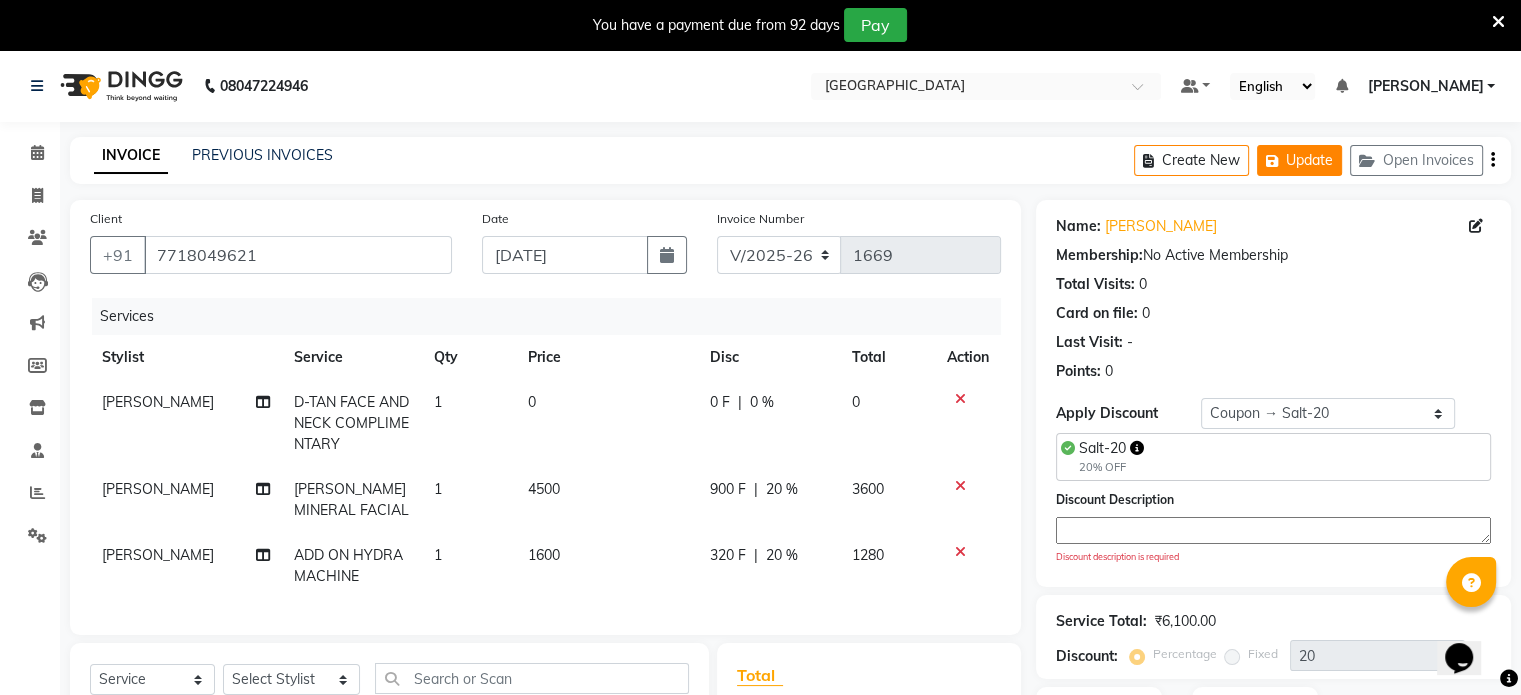 click on "Update" 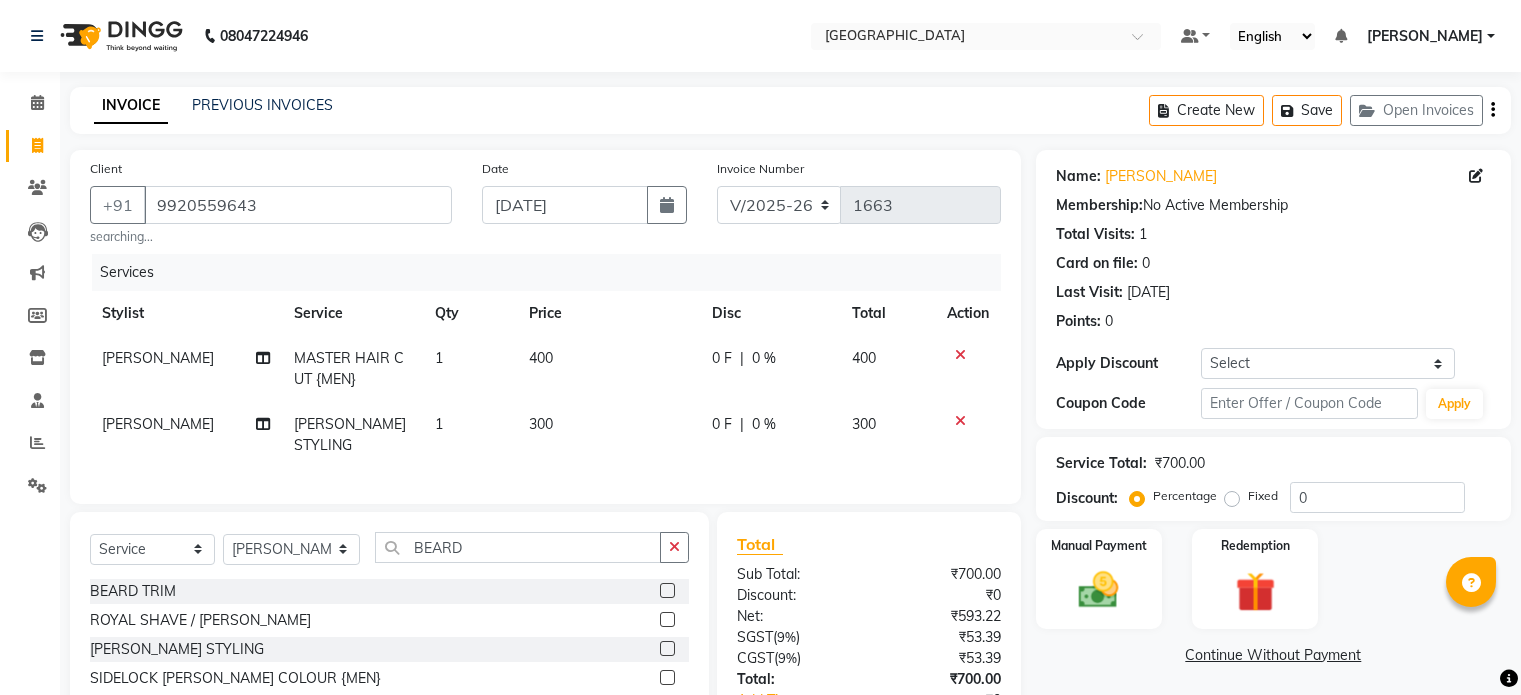 select on "8096" 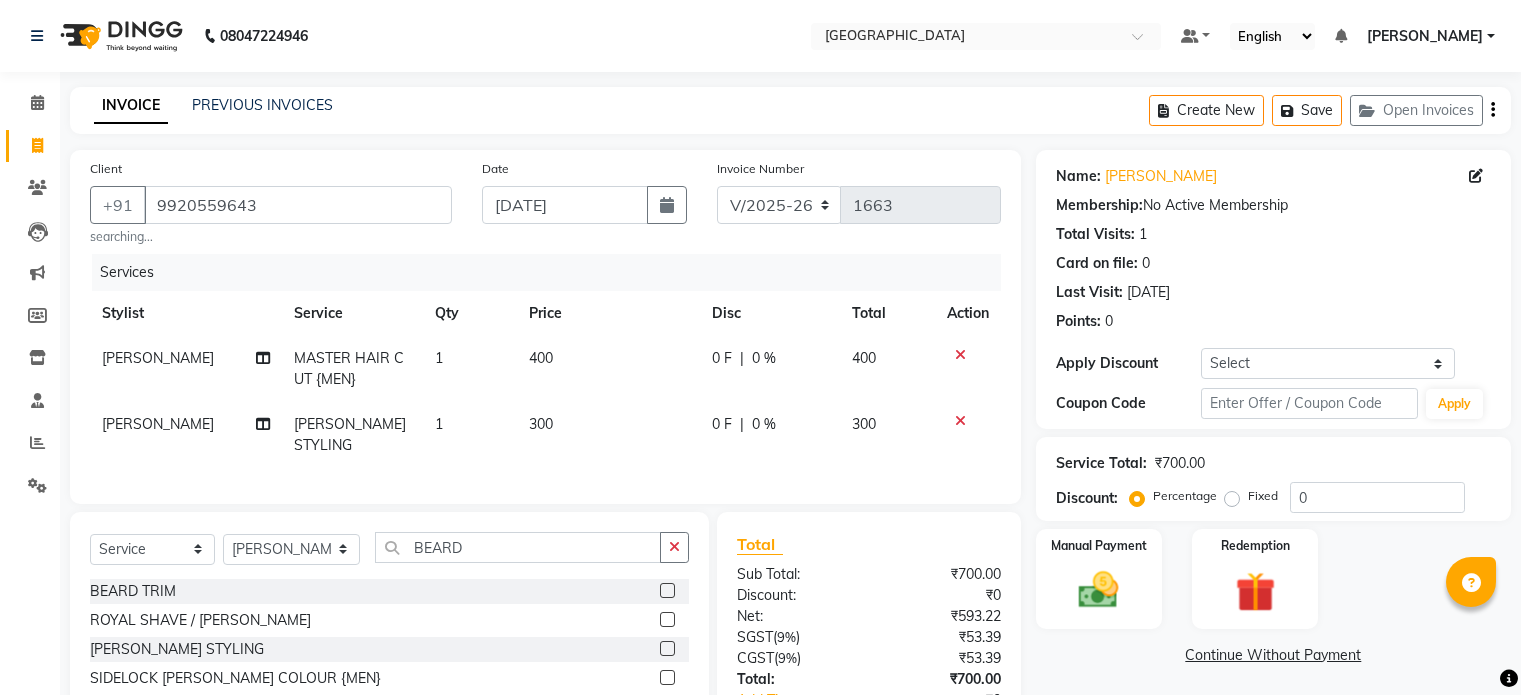 scroll, scrollTop: 106, scrollLeft: 0, axis: vertical 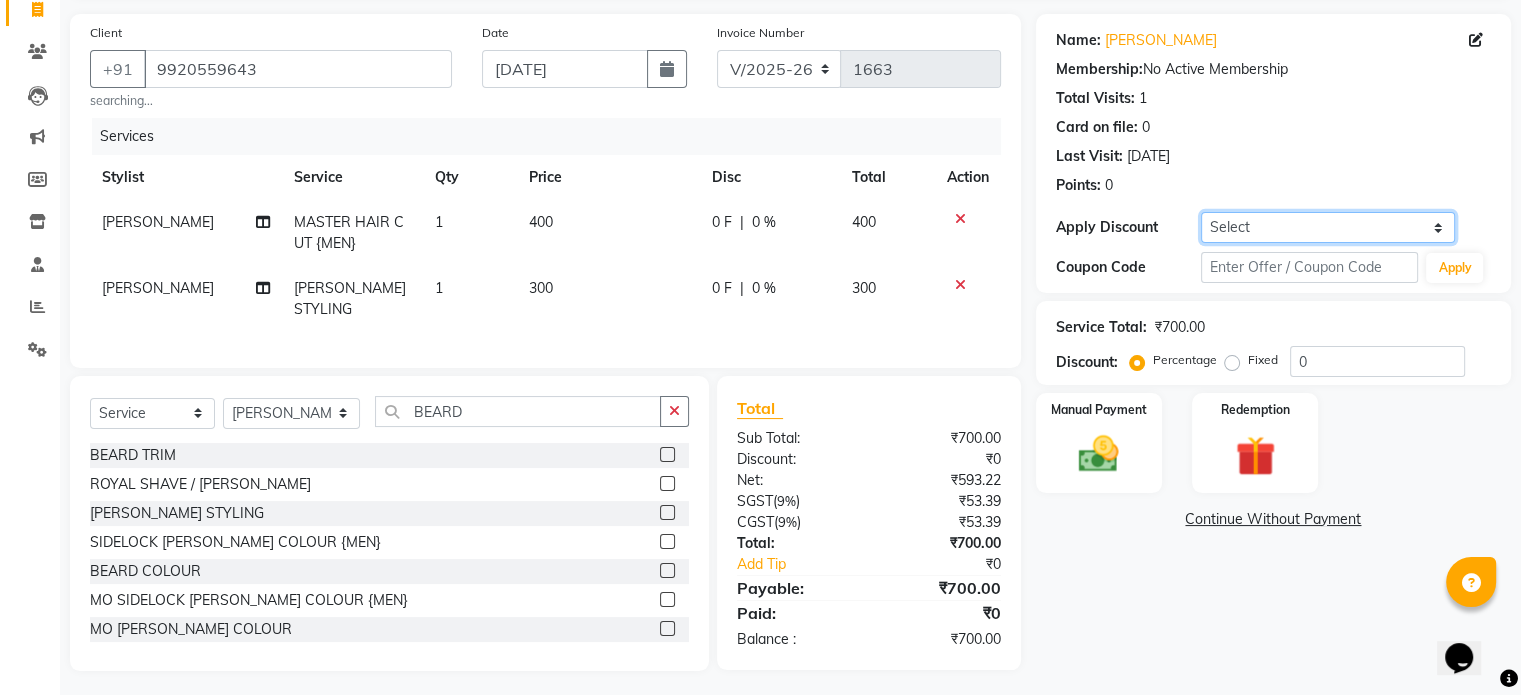 click on "Select Coupon → 500 Coupons Coupon → Kalpataru20 Coupon → Veda20 Coupon → Salt-20" 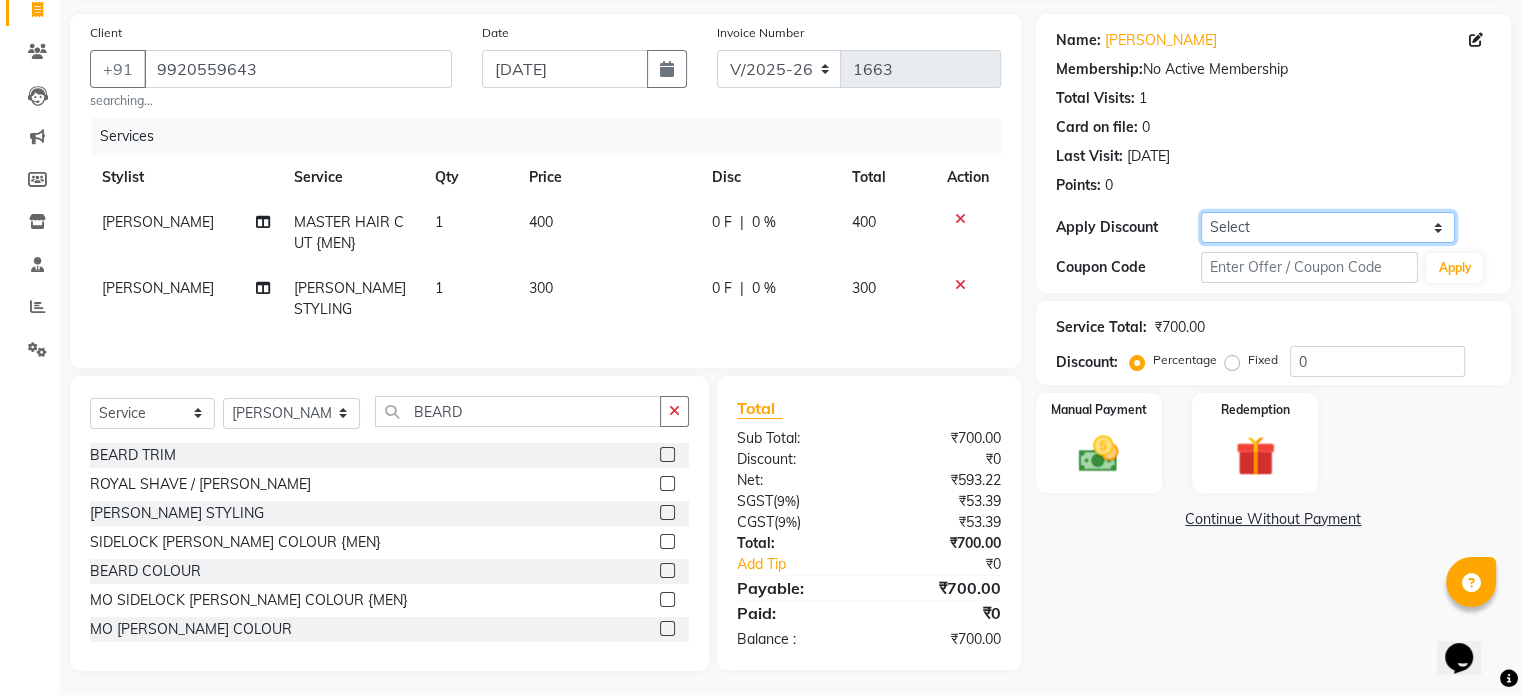 select on "4: Object" 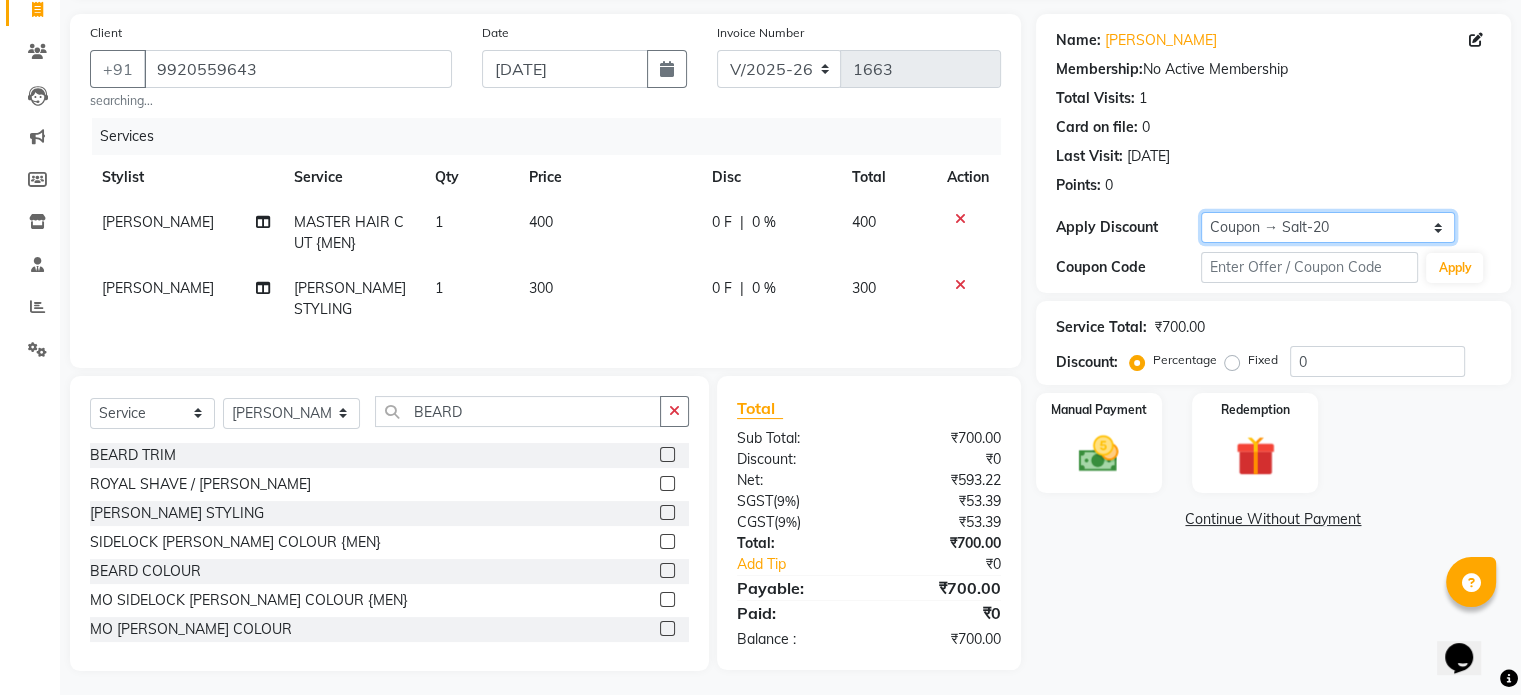 click on "Select Coupon → 500 Coupons Coupon → Kalpataru20 Coupon → Veda20 Coupon → Salt-20" 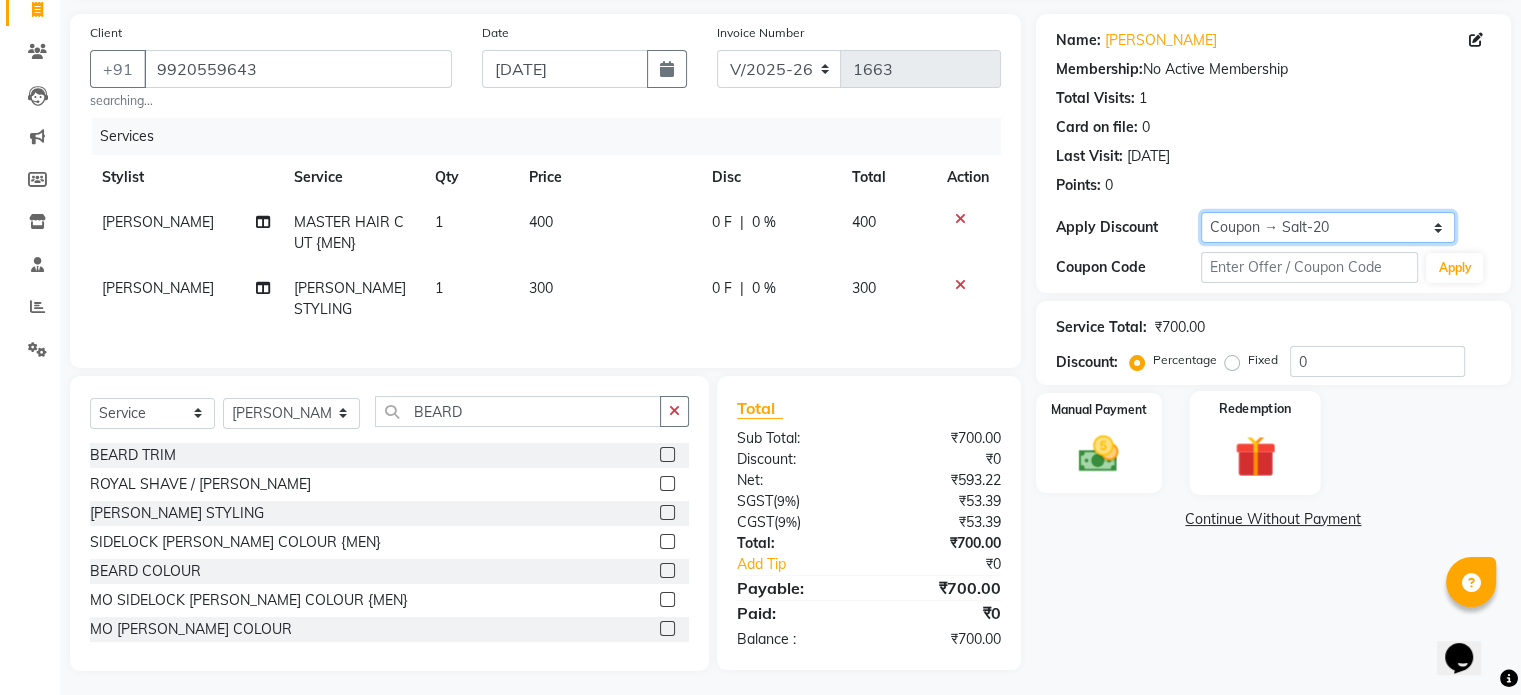 type on "20" 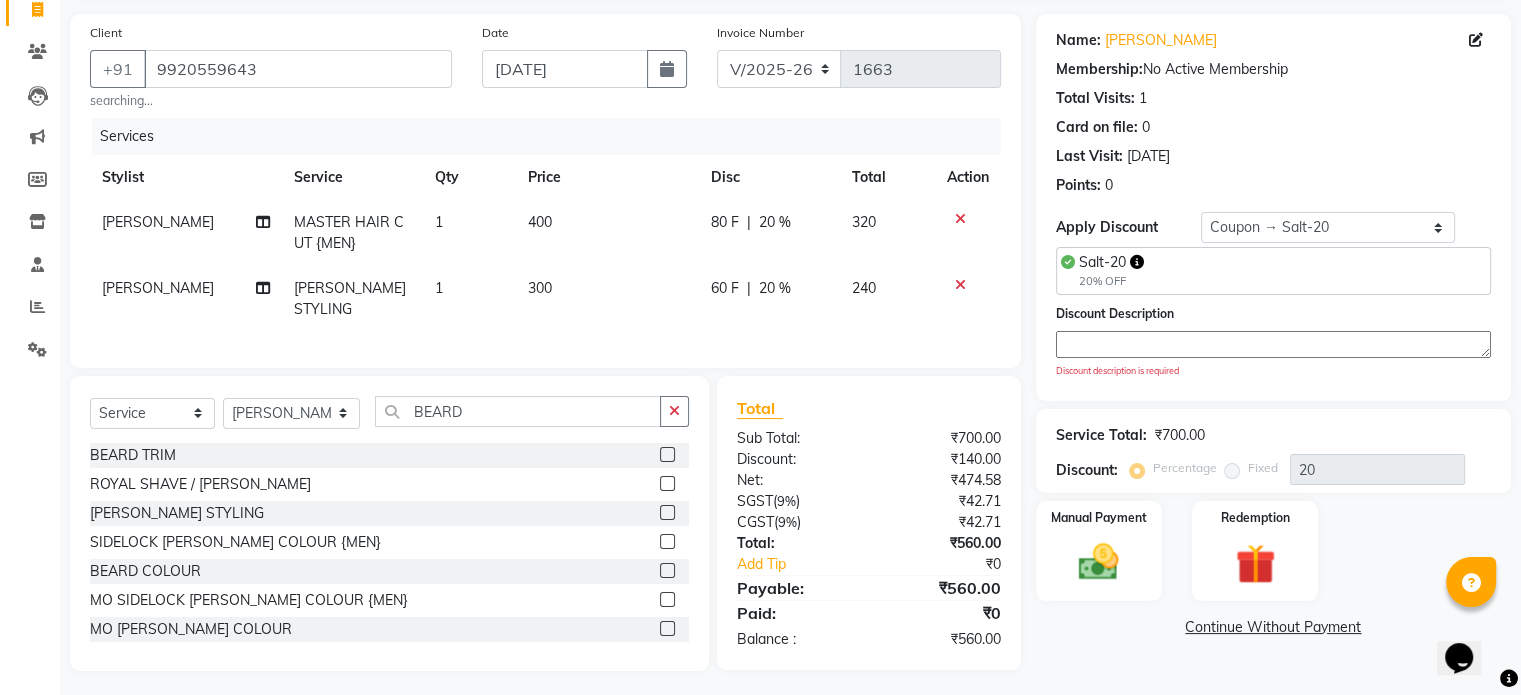 click 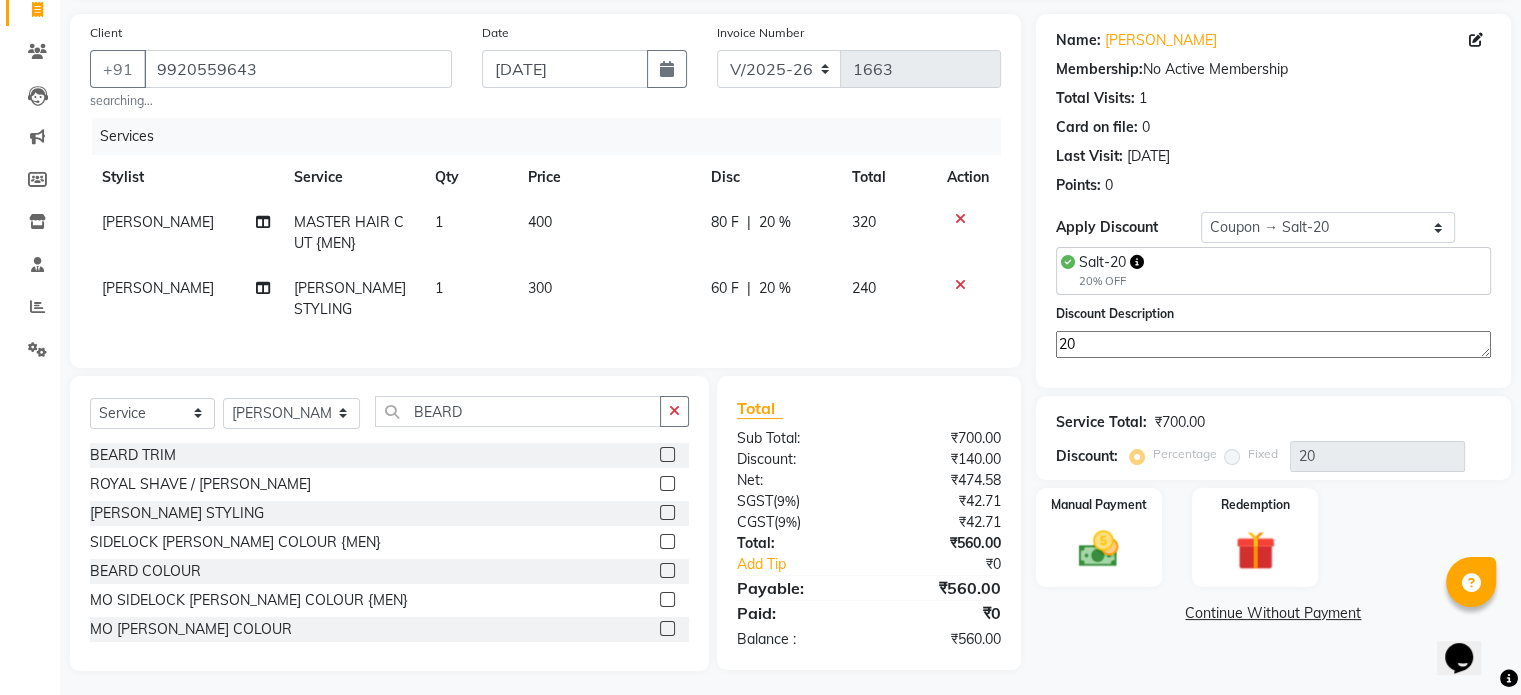 type on "20" 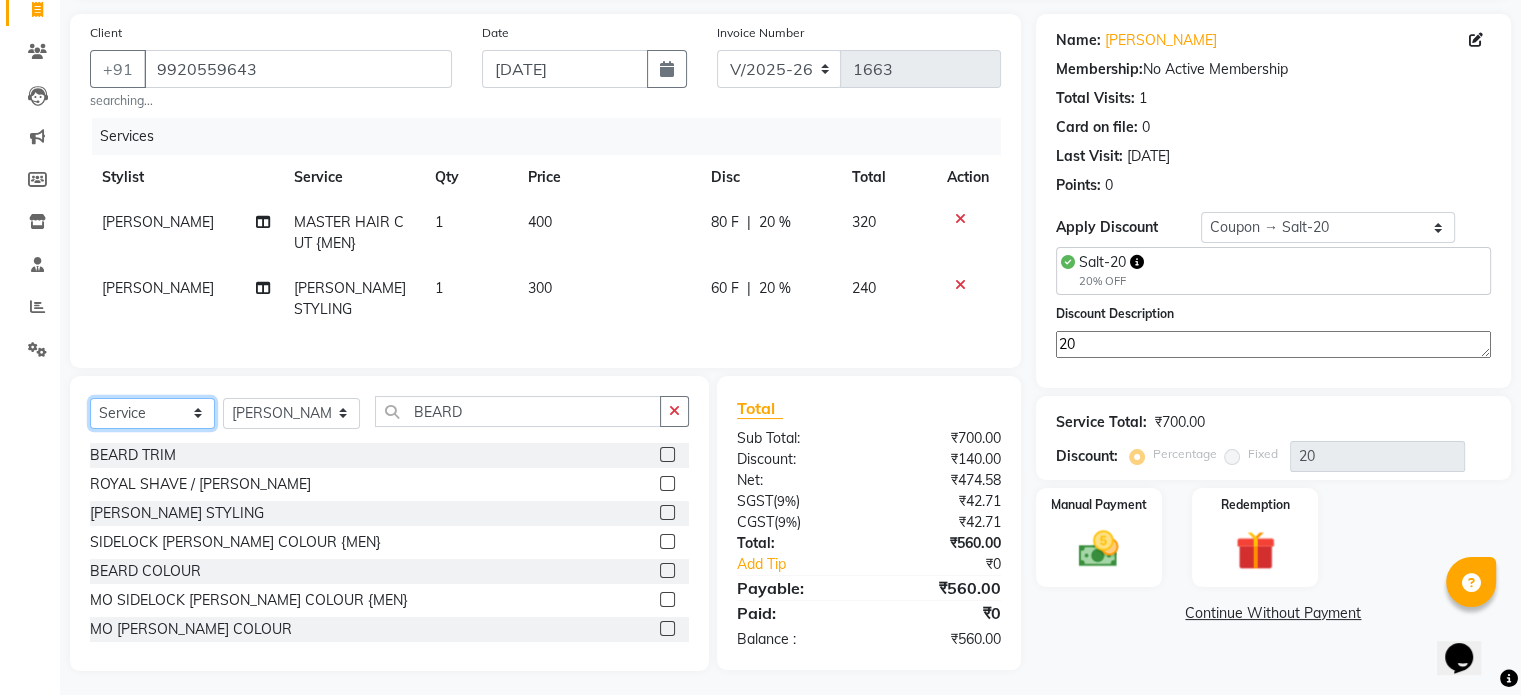 click on "Select  Service  Product  Membership  Package Voucher Prepaid Gift Card" 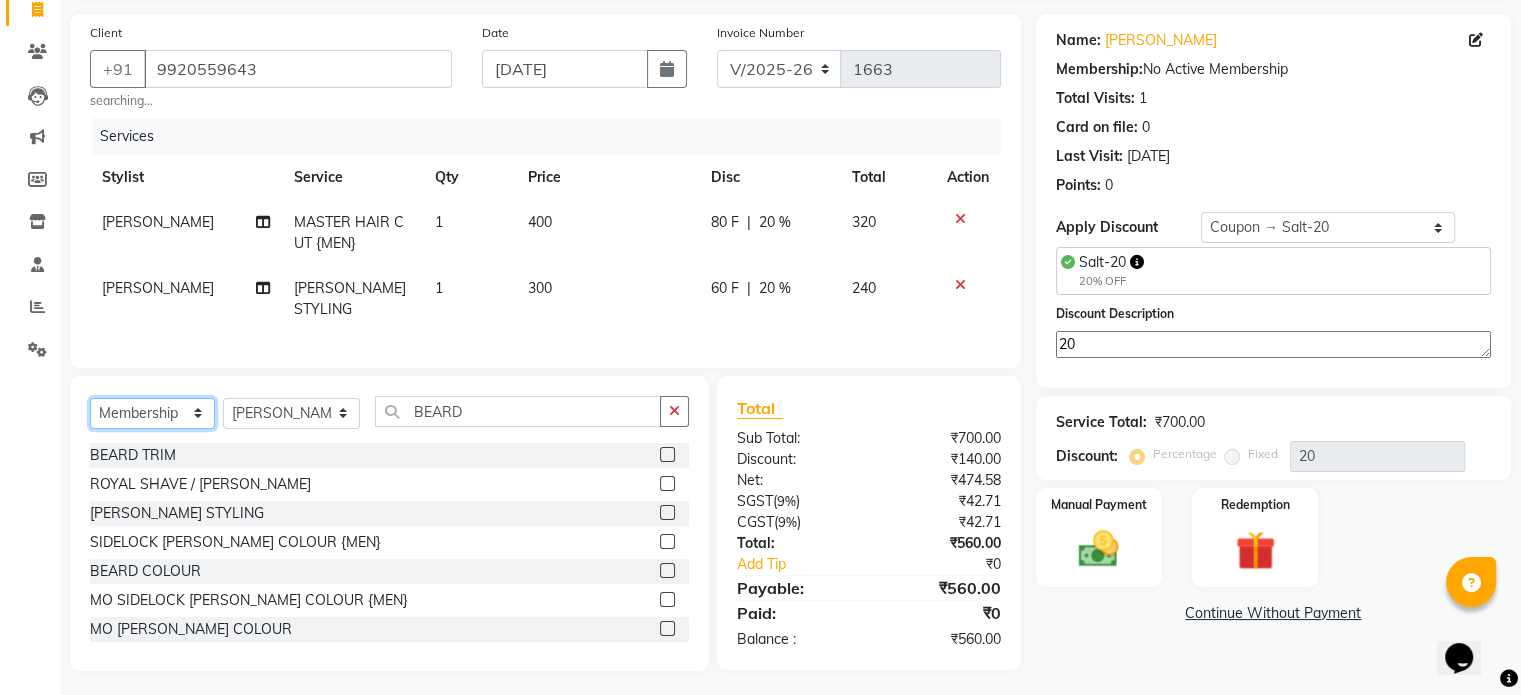 click on "Select  Service  Product  Membership  Package Voucher Prepaid Gift Card" 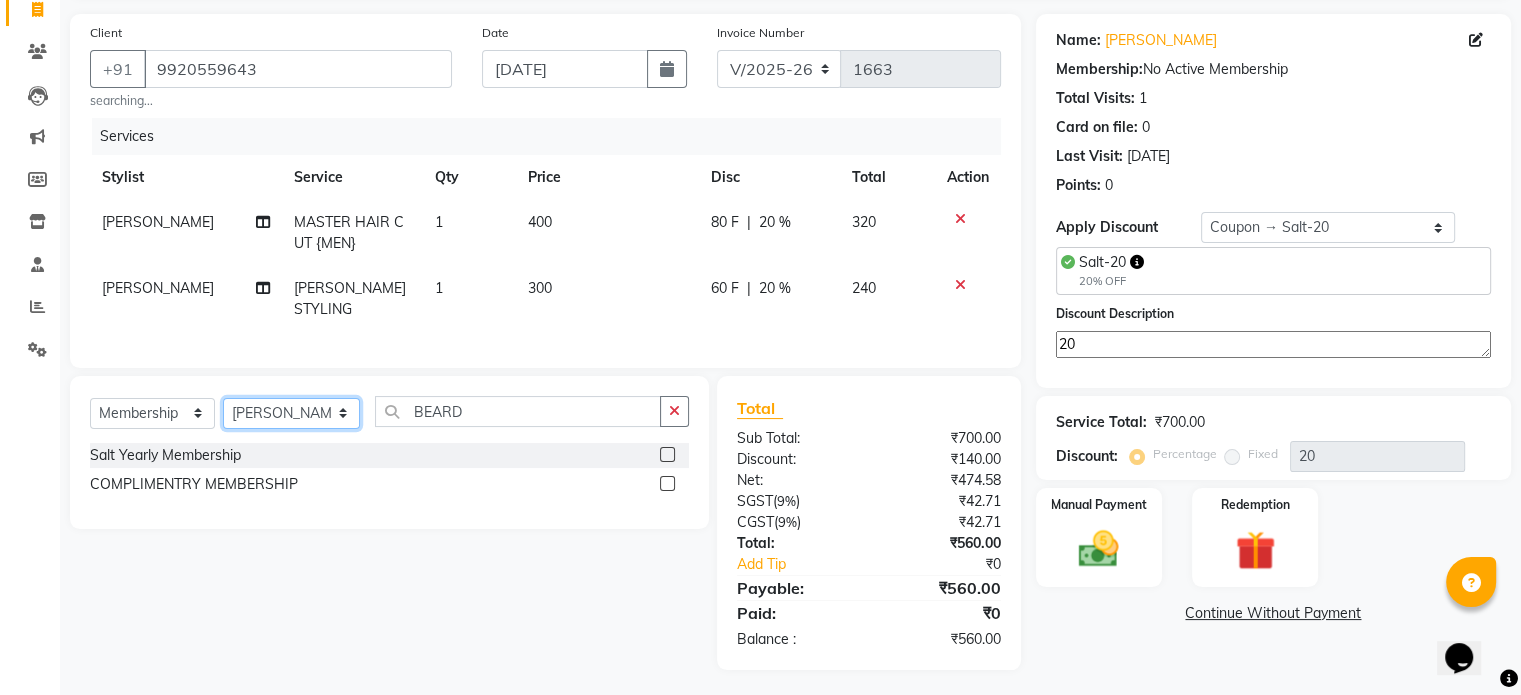 click on "Select Stylist [PERSON_NAME] NAT [PERSON_NAME] [PERSON_NAME] [PERSON_NAME] [PERSON_NAME] [PERSON_NAME] MORE  [PERSON_NAME] [PERSON_NAME] DC [PERSON_NAME] [PERSON_NAME] [PERSON_NAME] [PERSON_NAME]  [PERSON_NAME] [PERSON_NAME] GAURAV MORE [PERSON_NAME] MANE [PERSON_NAME] [PERSON_NAME] [PERSON_NAME] [PERSON_NAME] PARWATHIA [PERSON_NAME] [MEDICAL_DATA][PERSON_NAME] NOOR [PERSON_NAME] [PERSON_NAME] [PERSON_NAME] [PERSON_NAME] [PERSON_NAME] [PERSON_NAME] [PERSON_NAME] [PERSON_NAME] [PERSON_NAME] [PERSON_NAME] [PERSON_NAME] [PERSON_NAME] VIKRAM [PERSON_NAME]" 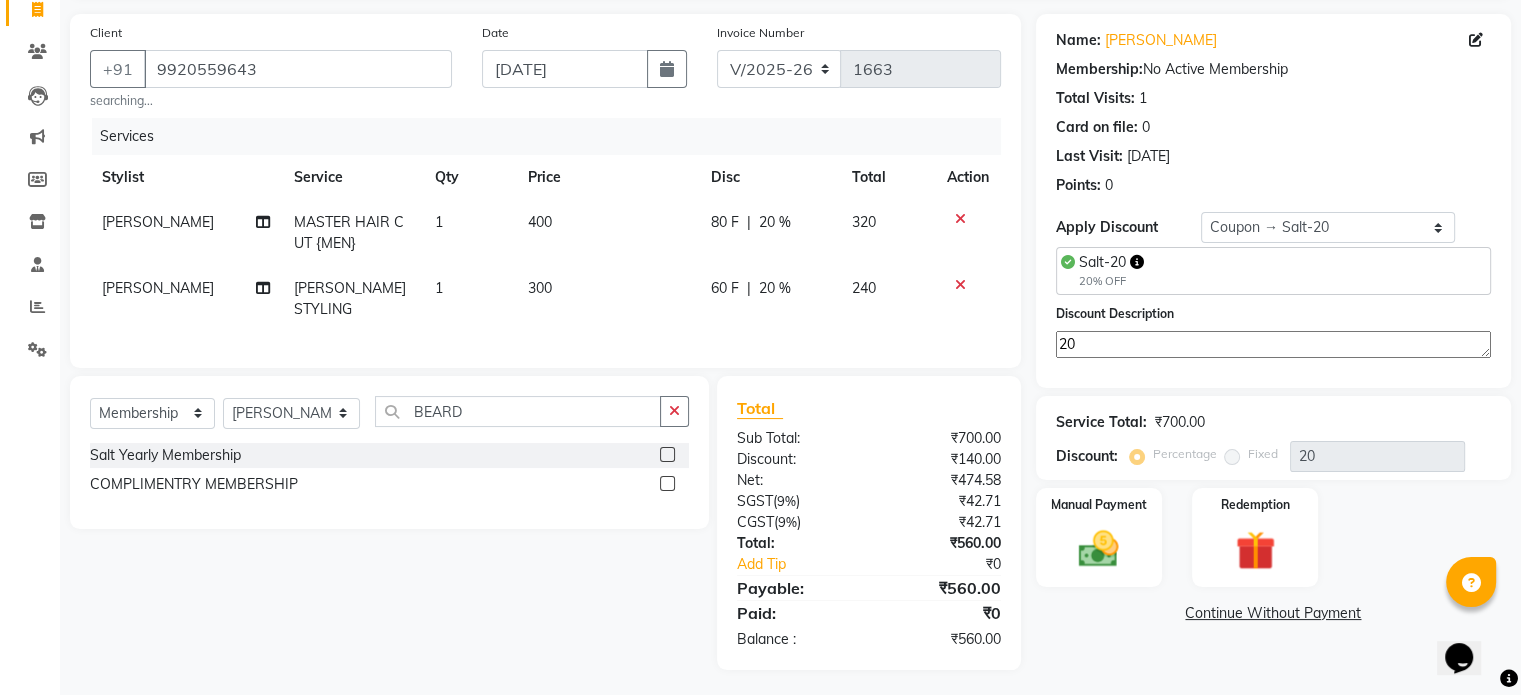 click 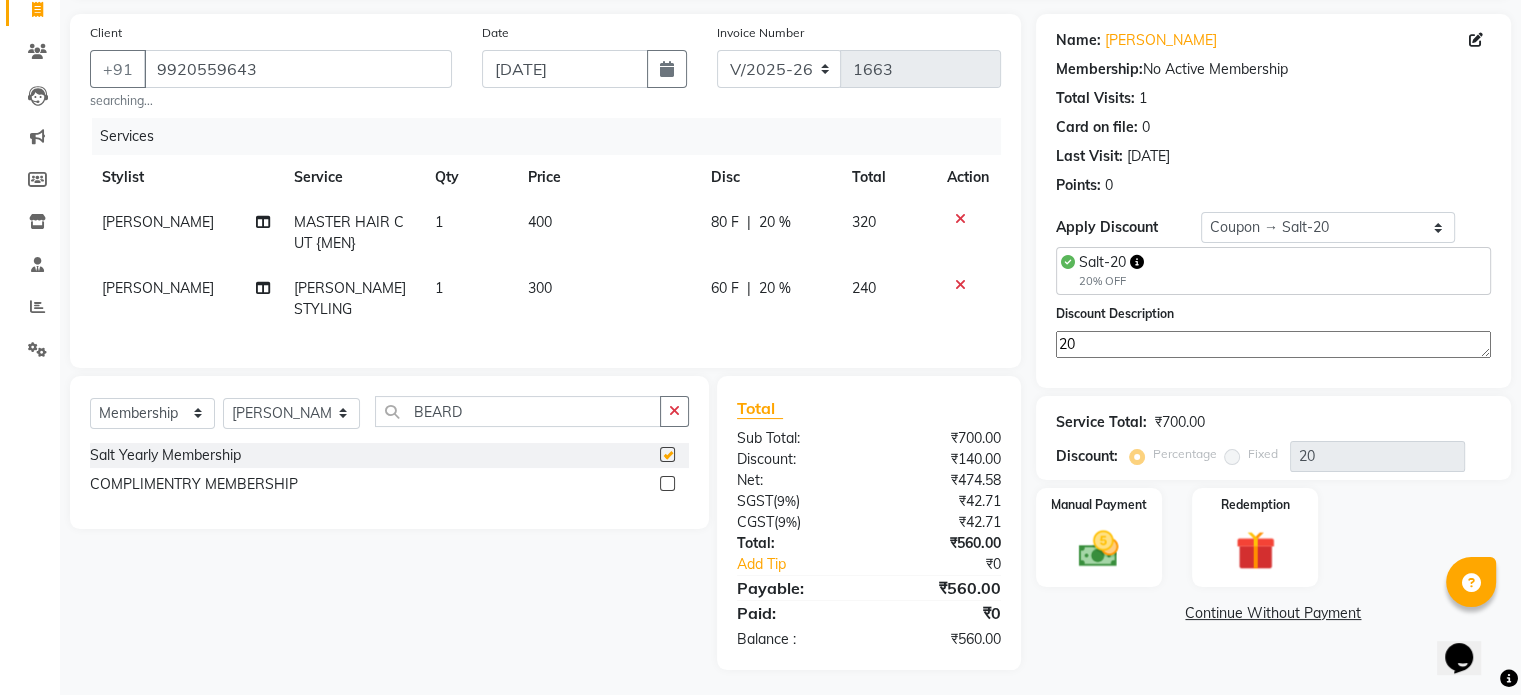 select on "select" 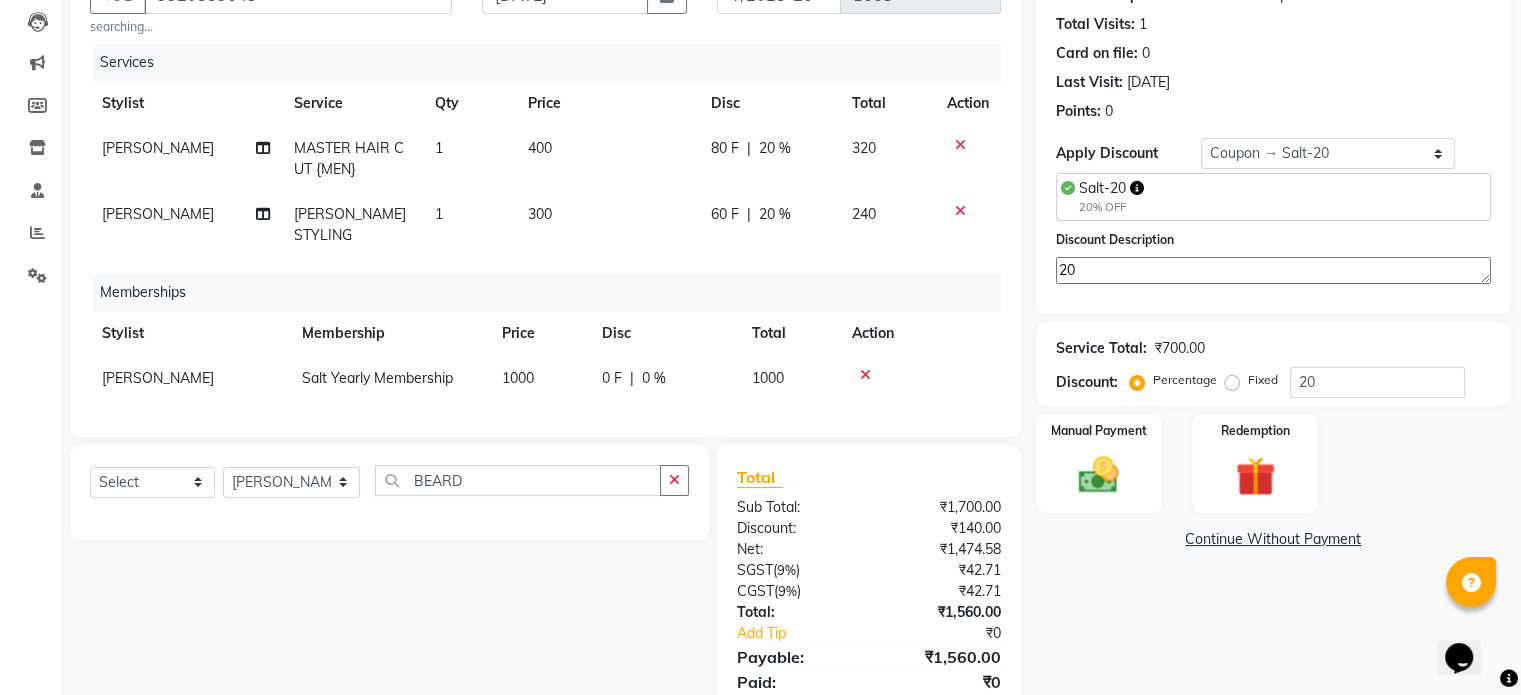 scroll, scrollTop: 279, scrollLeft: 0, axis: vertical 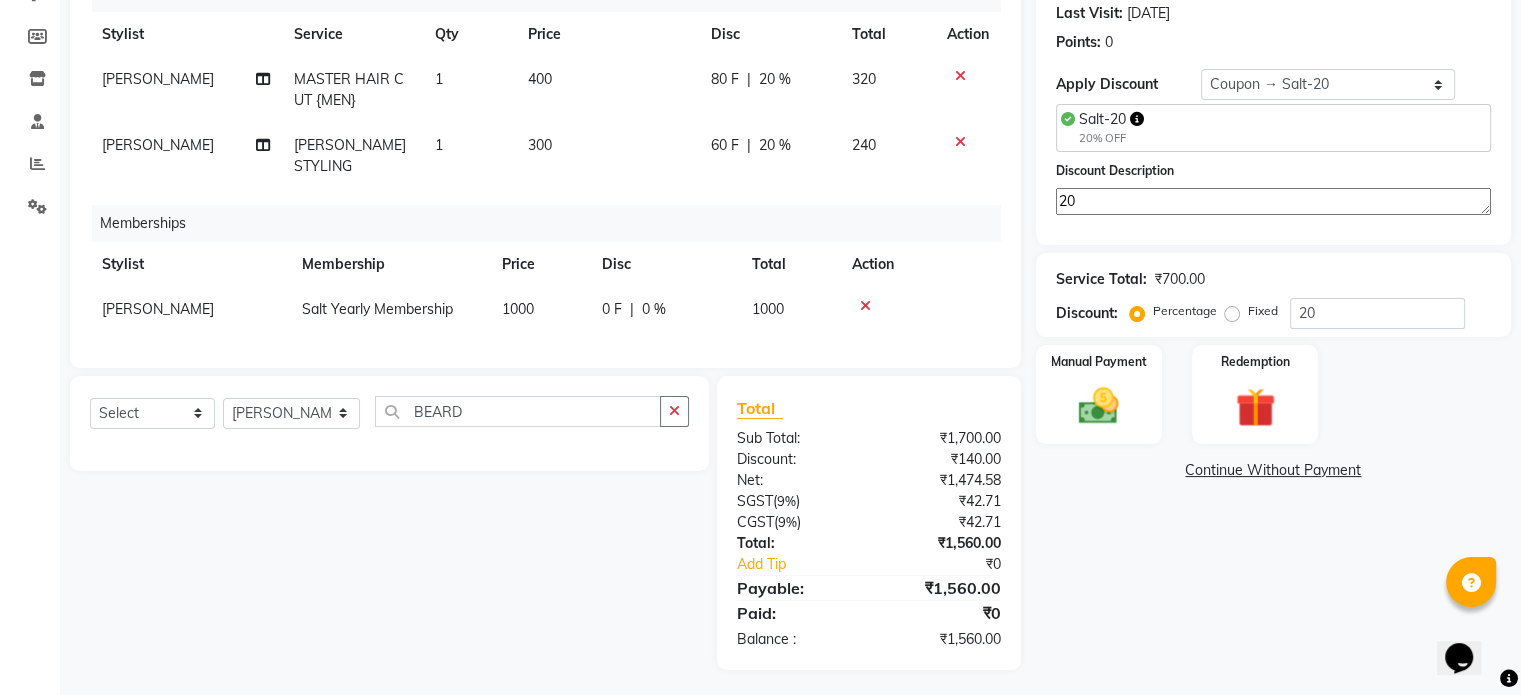 click 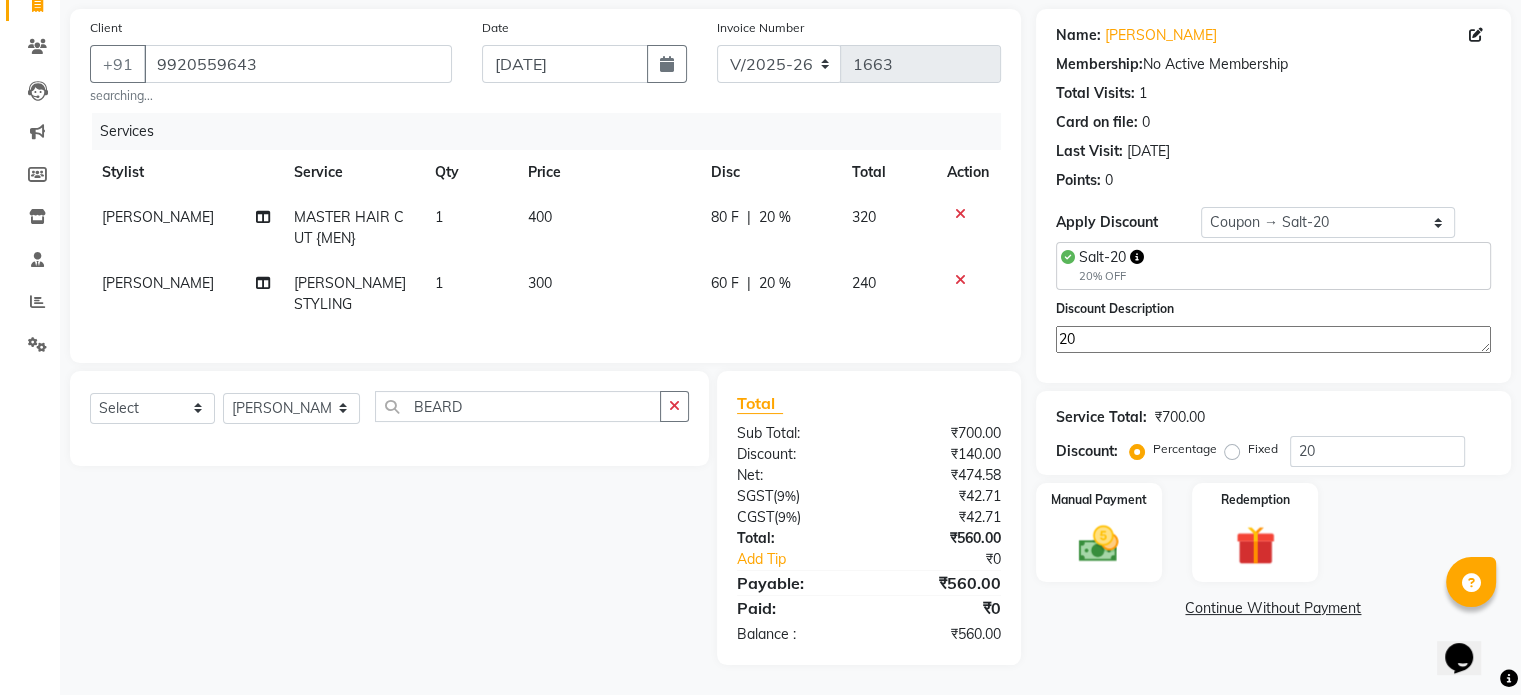 scroll, scrollTop: 136, scrollLeft: 0, axis: vertical 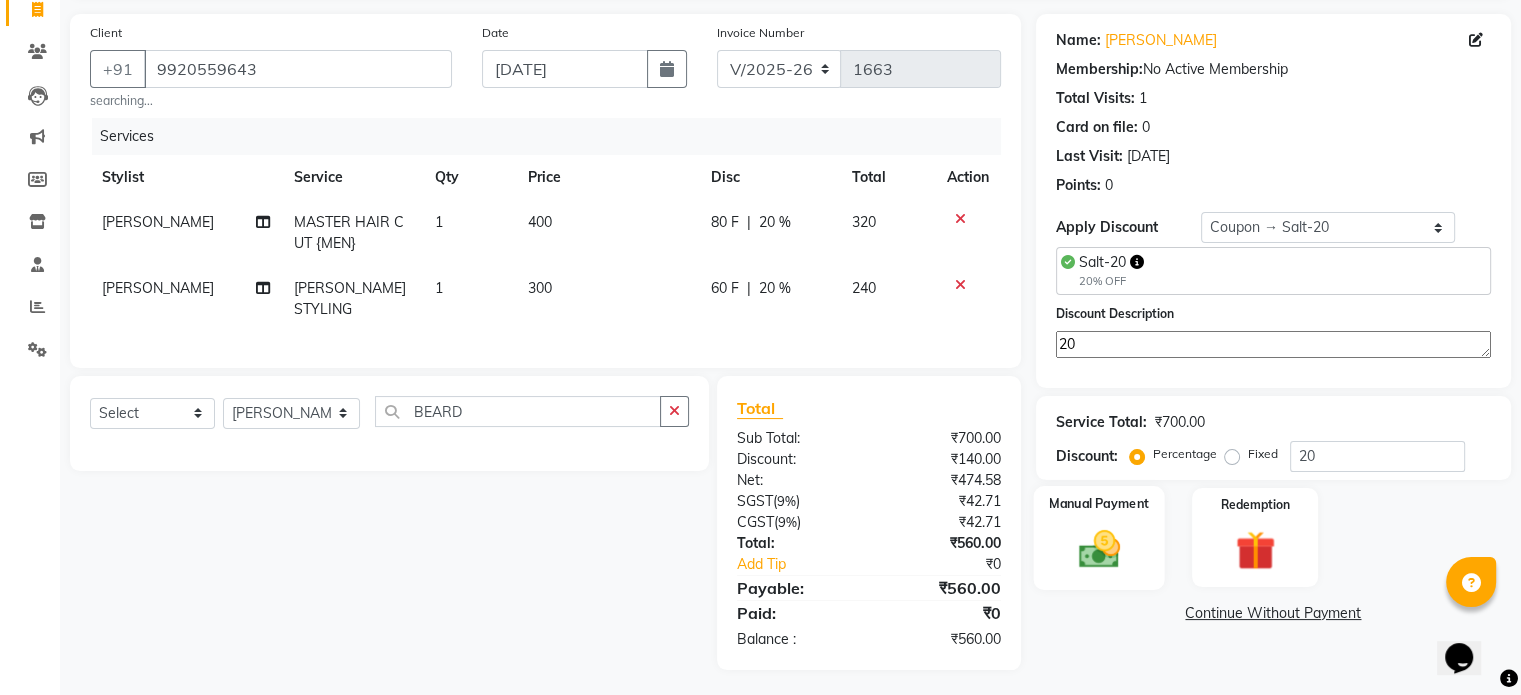 click 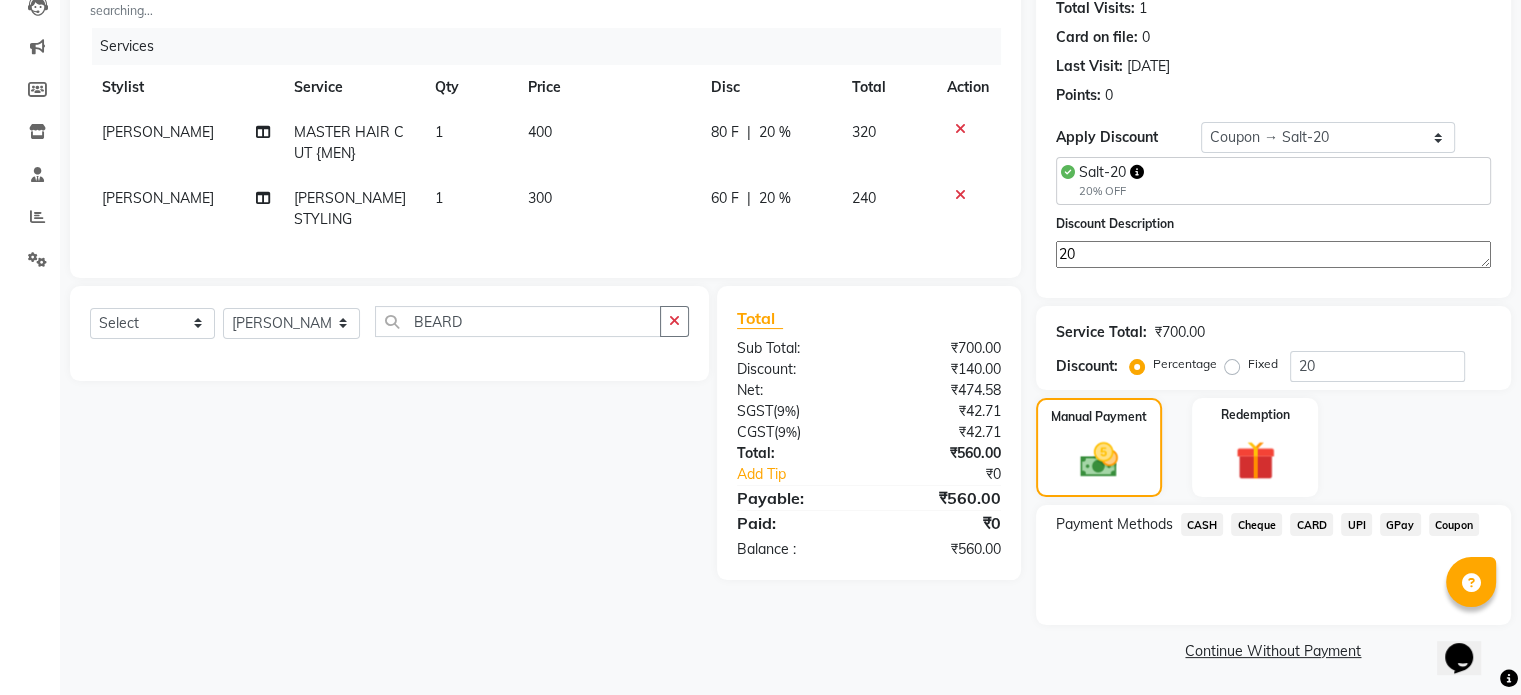 click on "CASH" 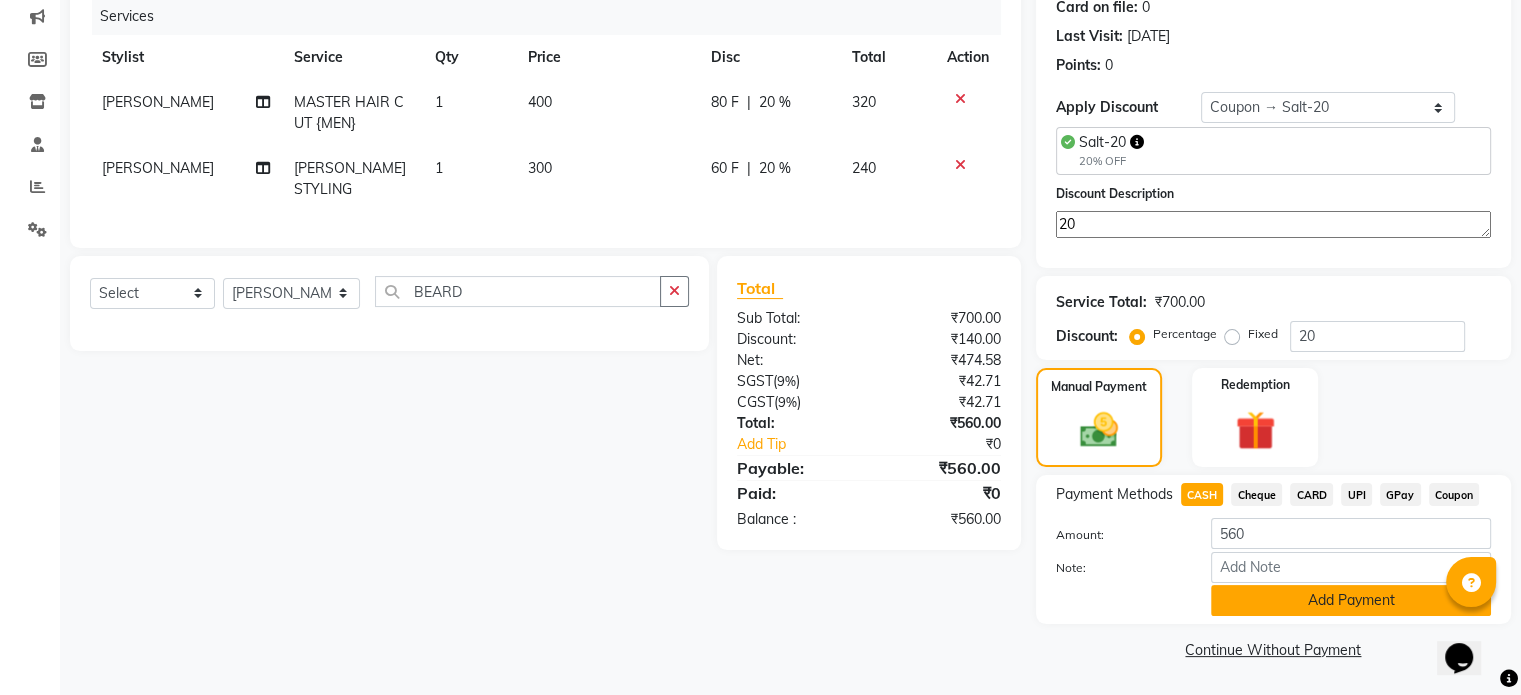 click on "Add Payment" 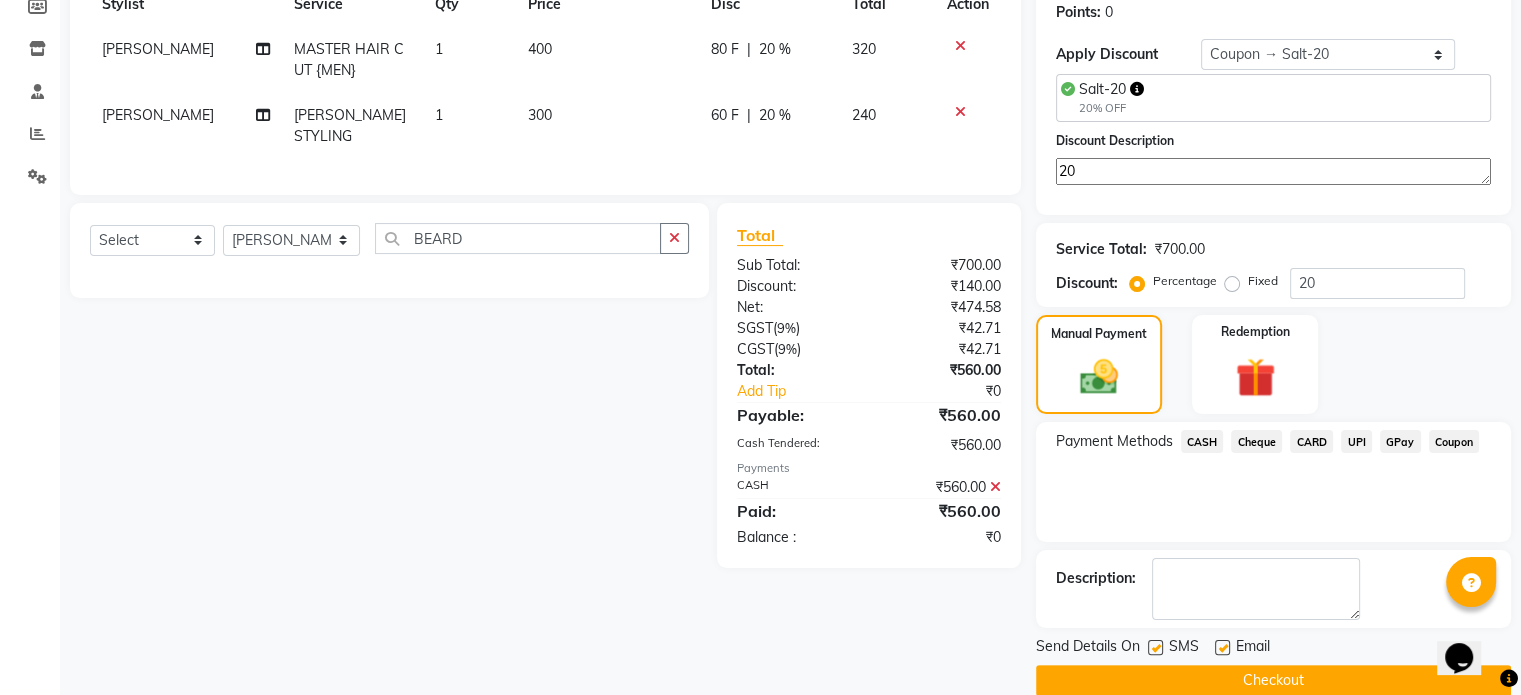 scroll, scrollTop: 338, scrollLeft: 0, axis: vertical 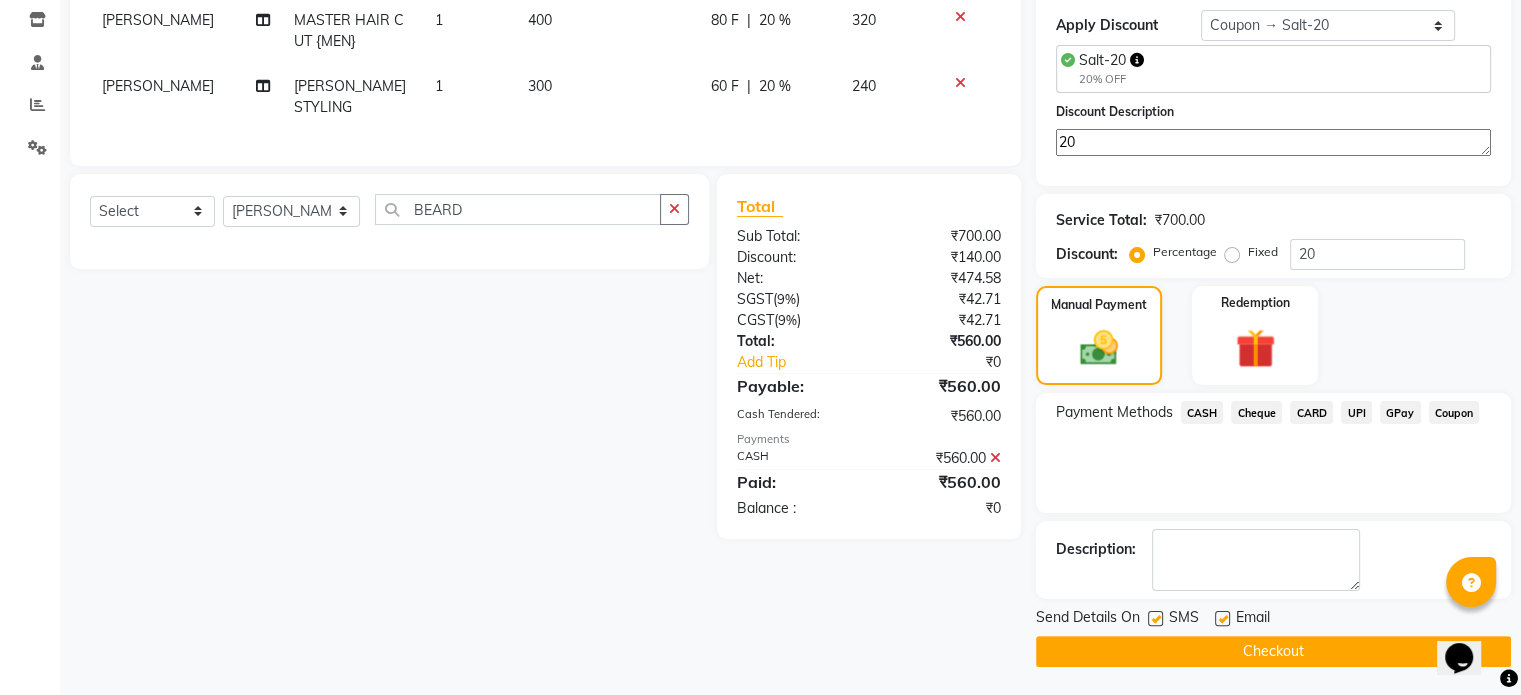 click on "Checkout" 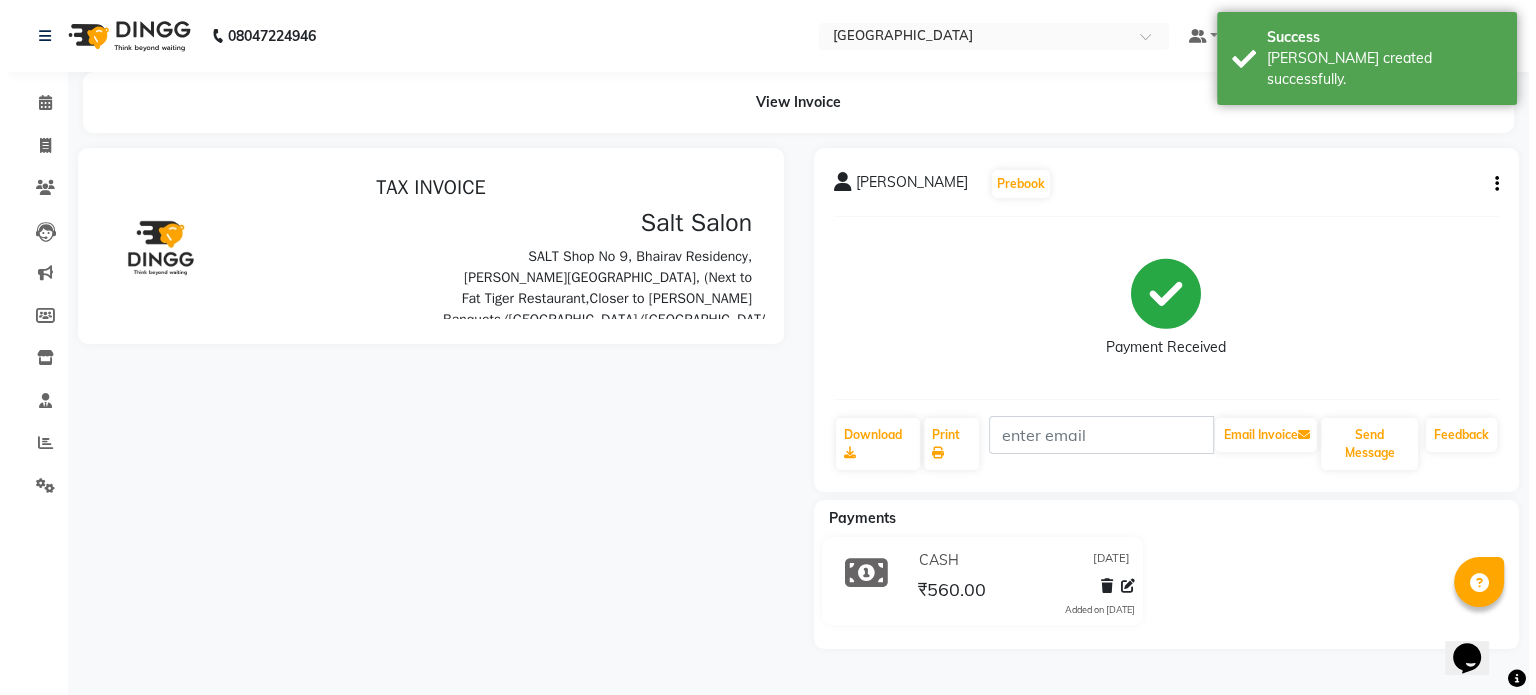 scroll, scrollTop: 0, scrollLeft: 0, axis: both 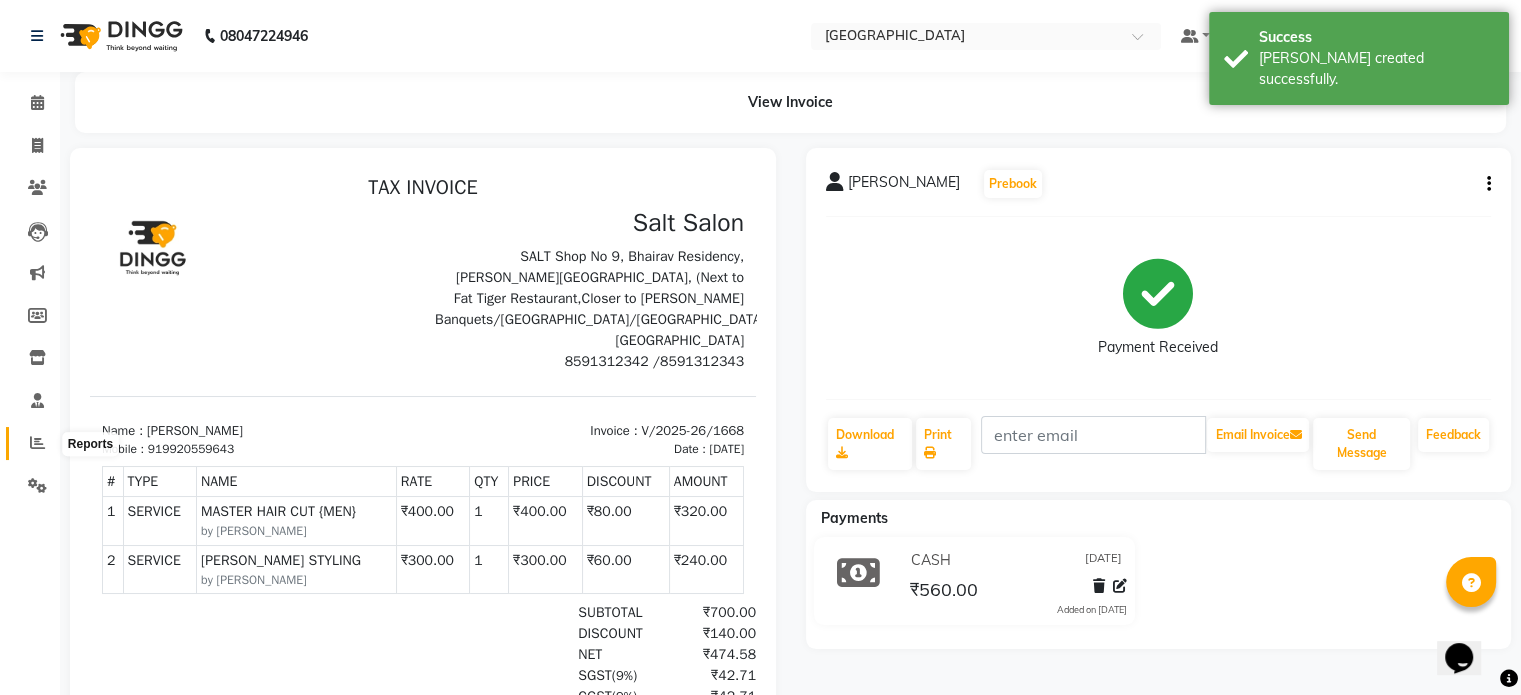 click 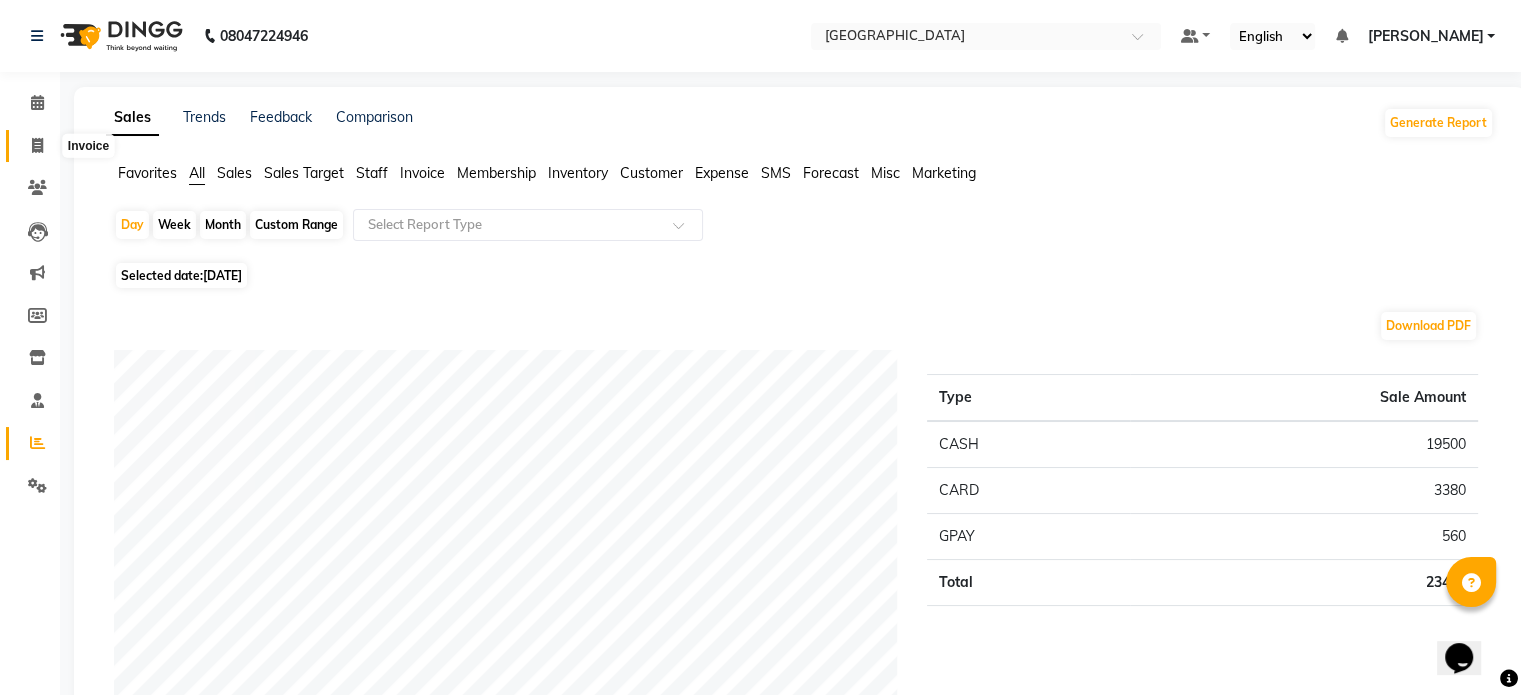 click 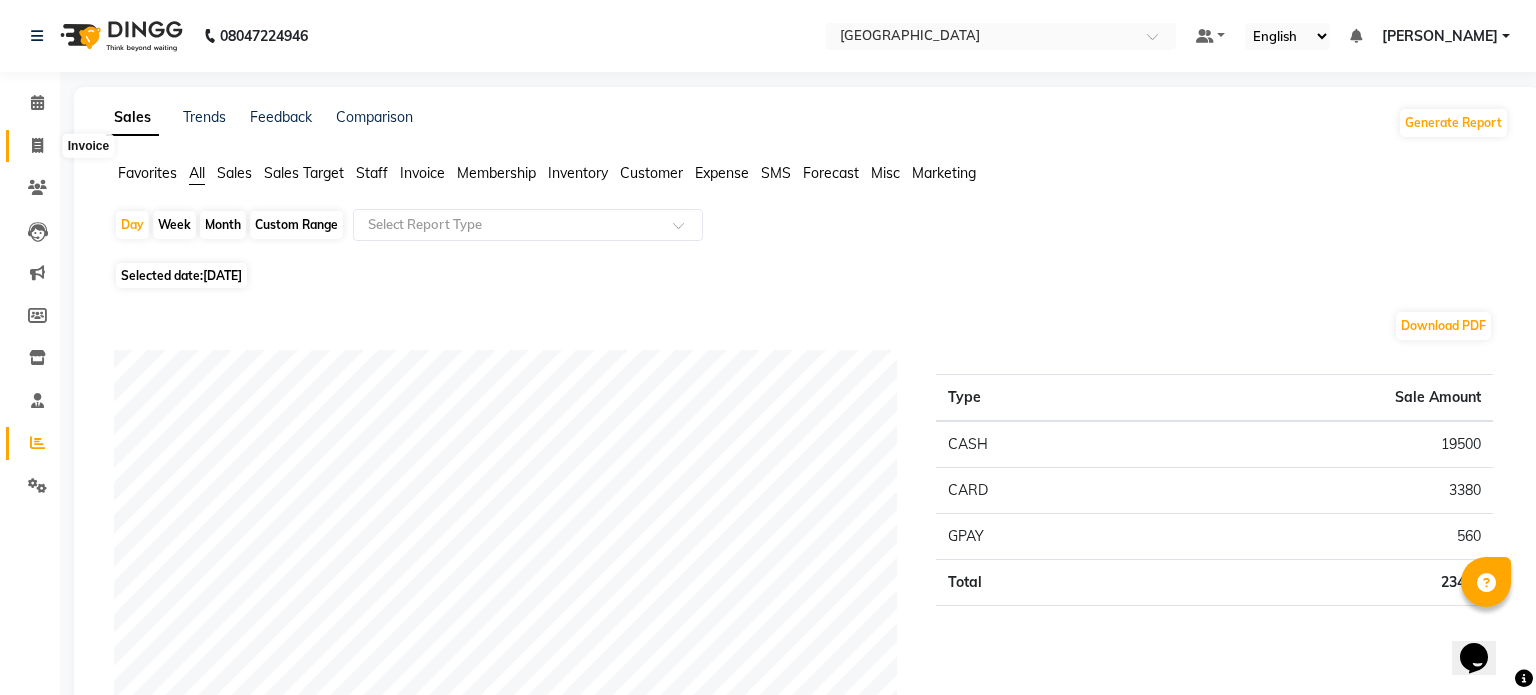 select on "service" 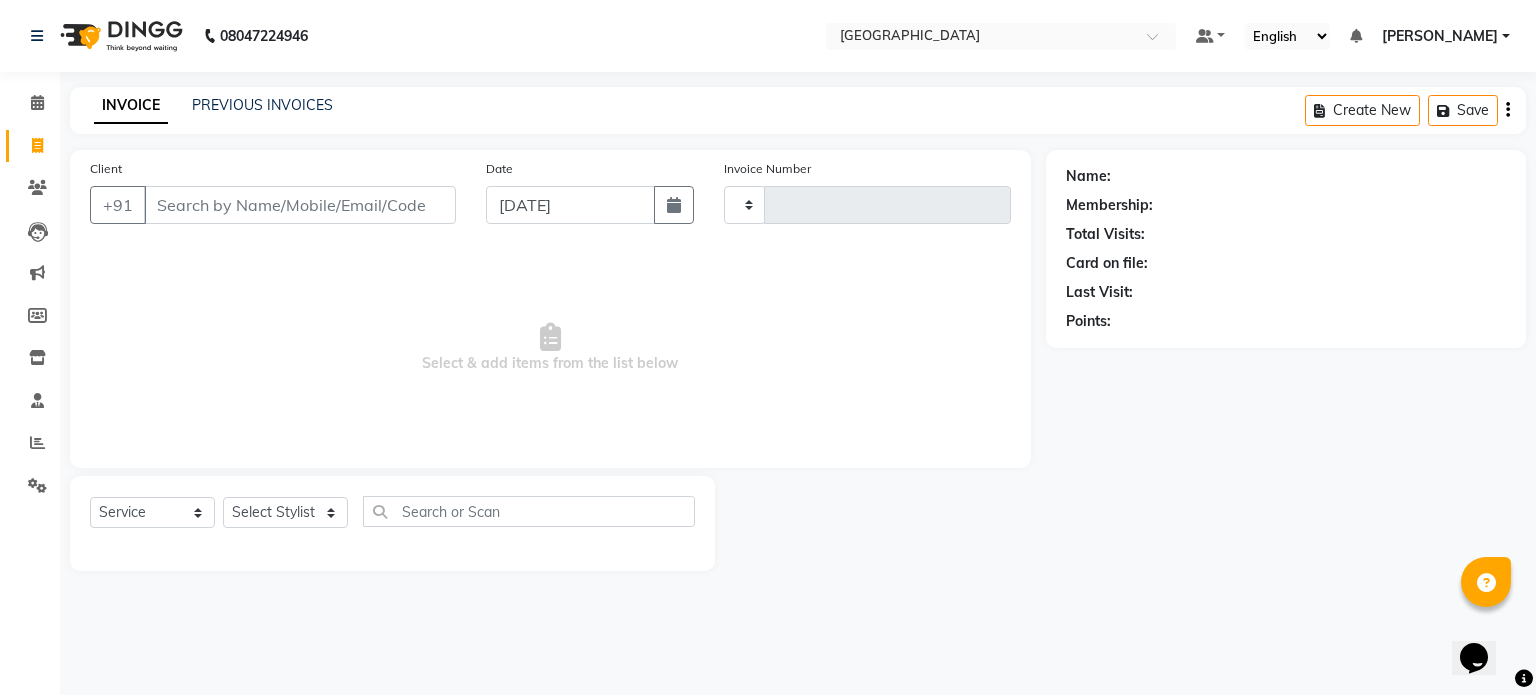 type on "1670" 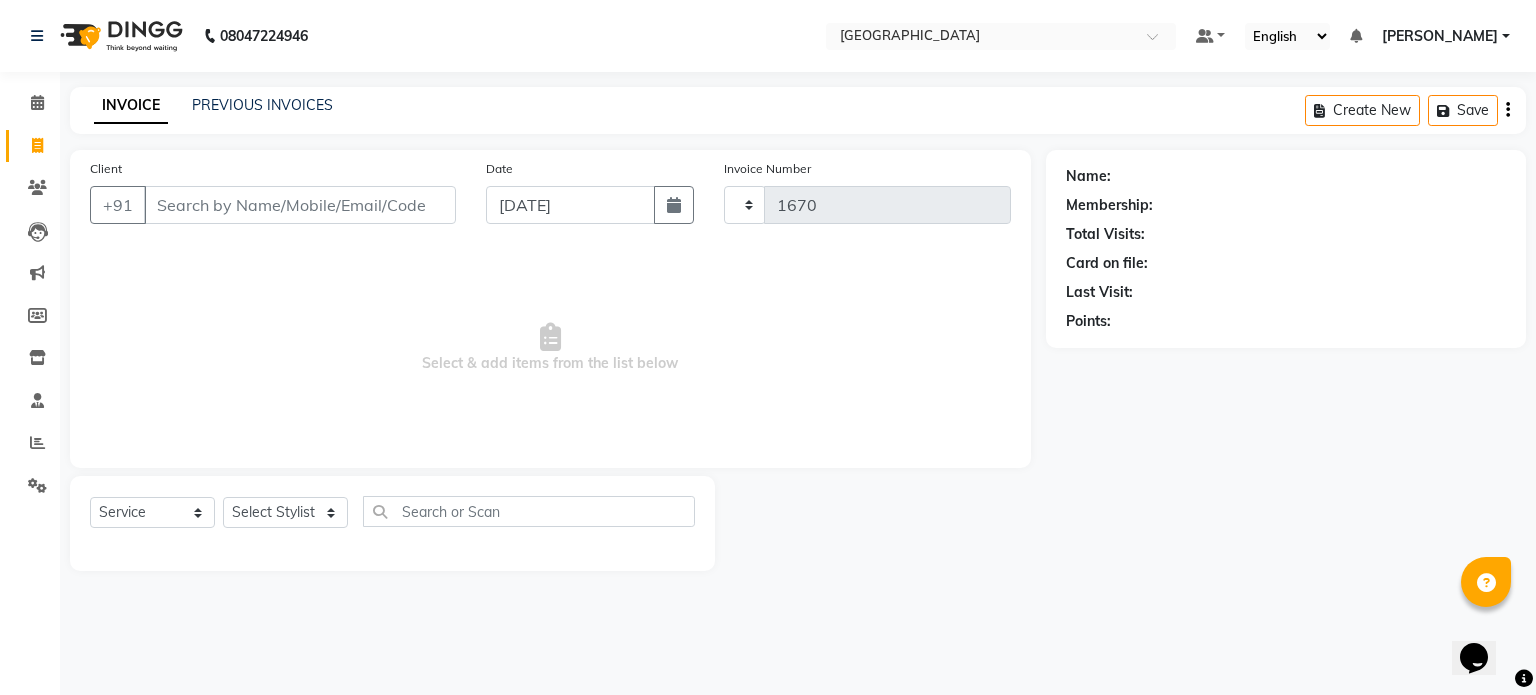select on "8096" 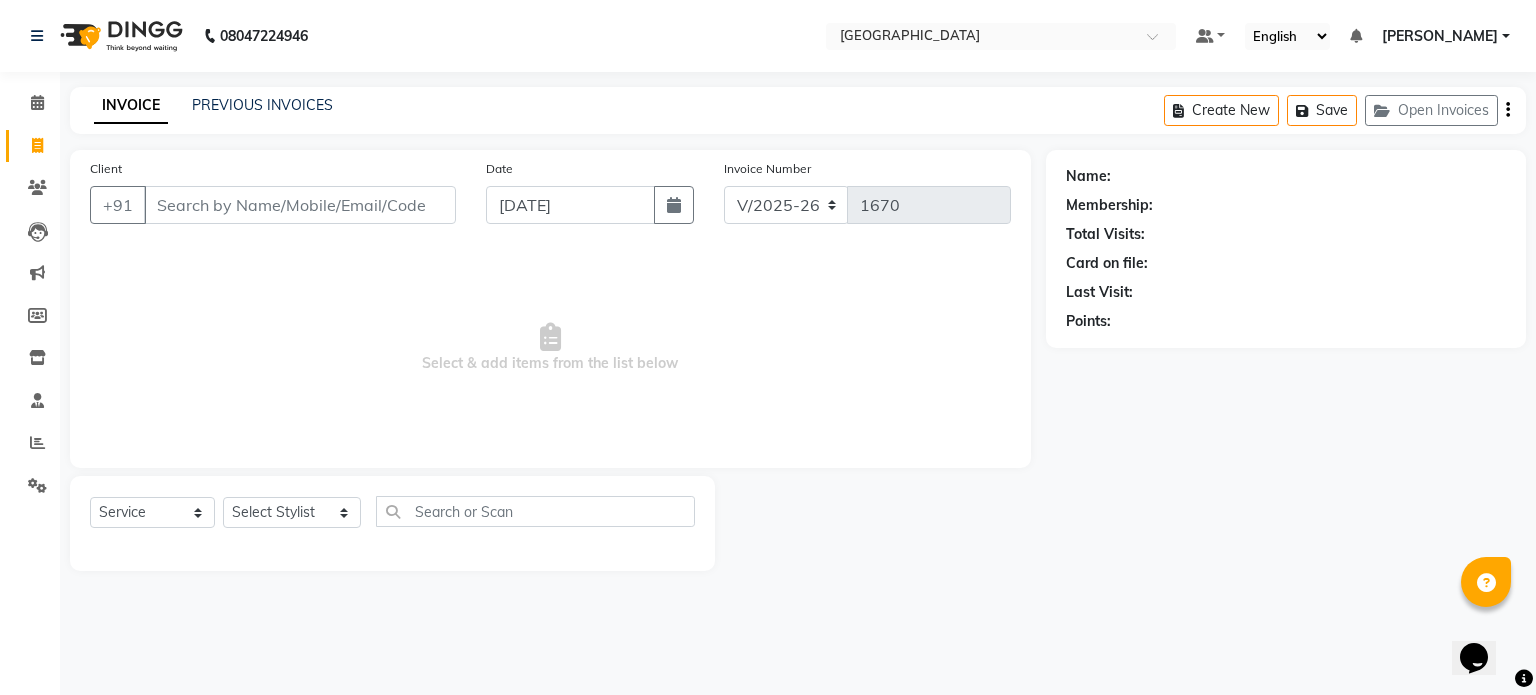 click on "Client" at bounding box center [300, 205] 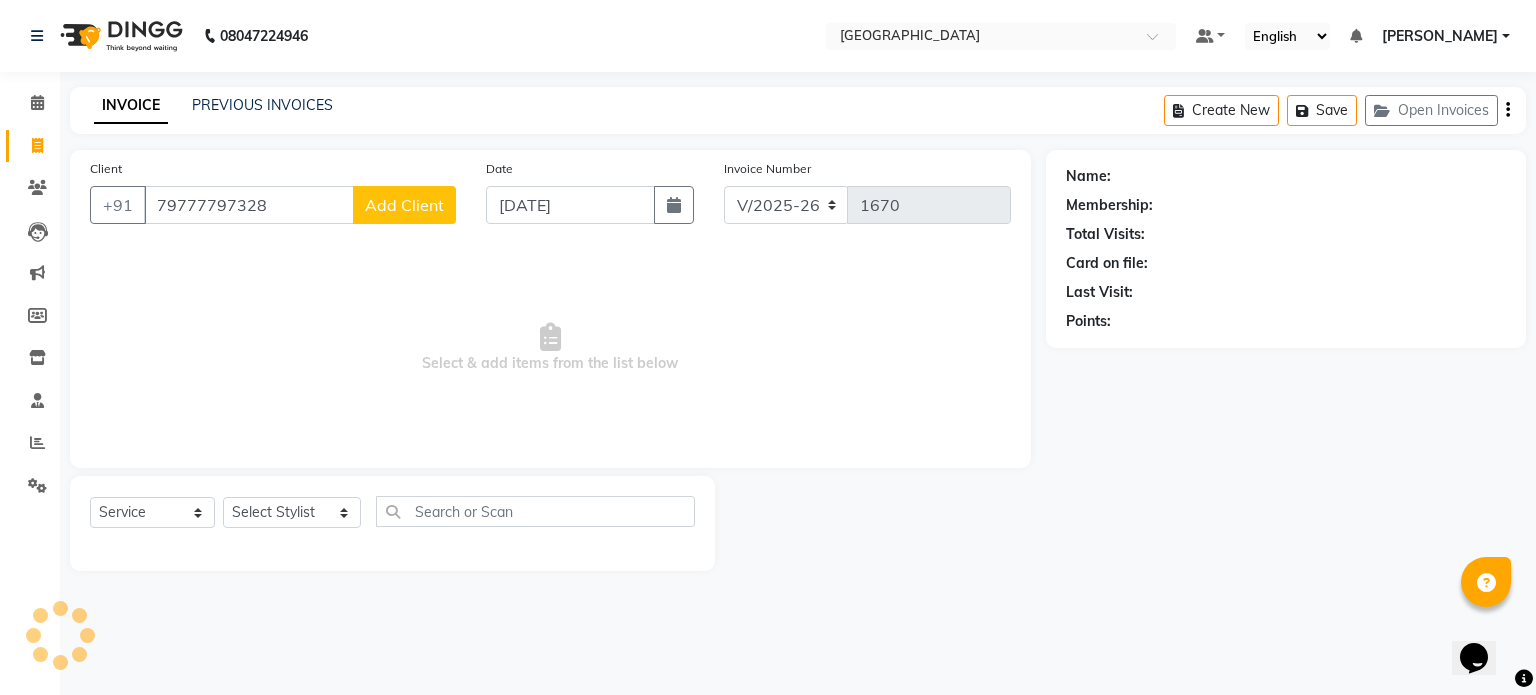 type on "79777797328" 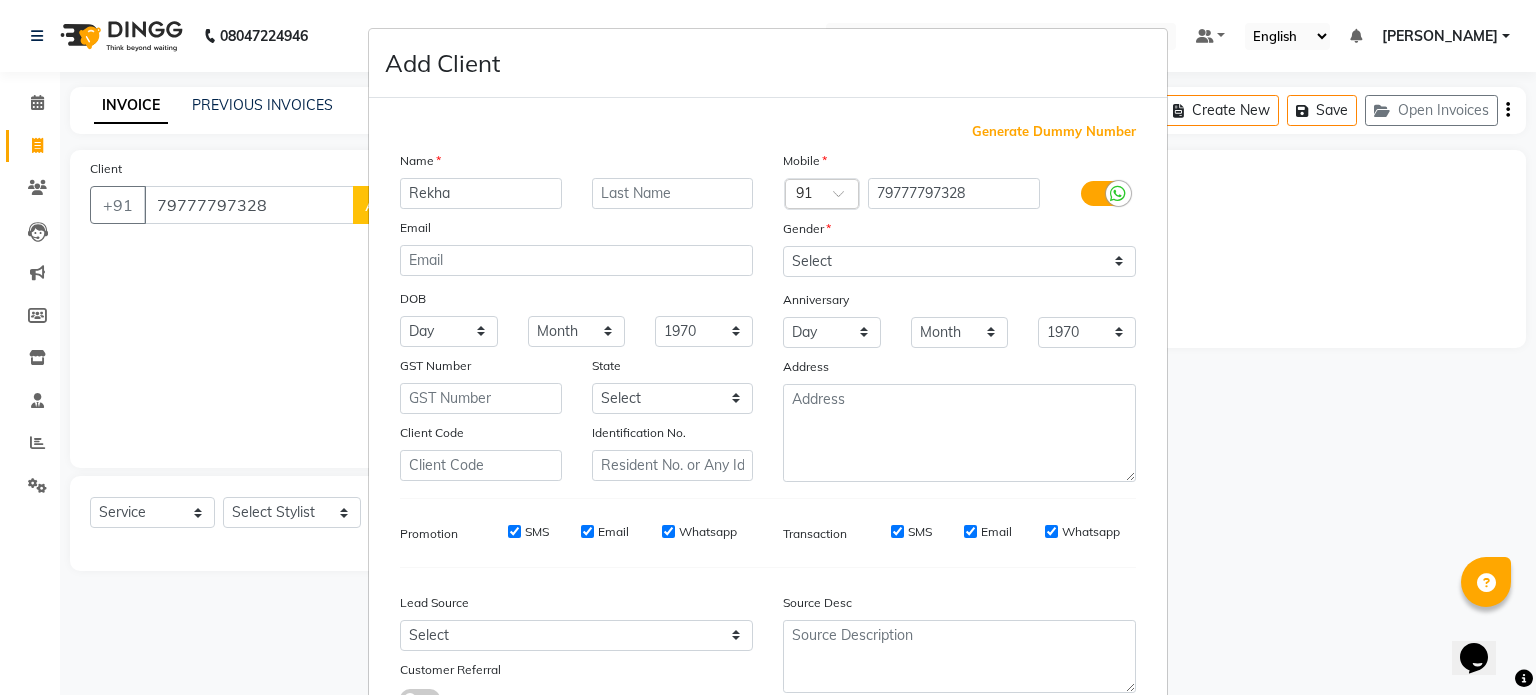 type on "Rekha" 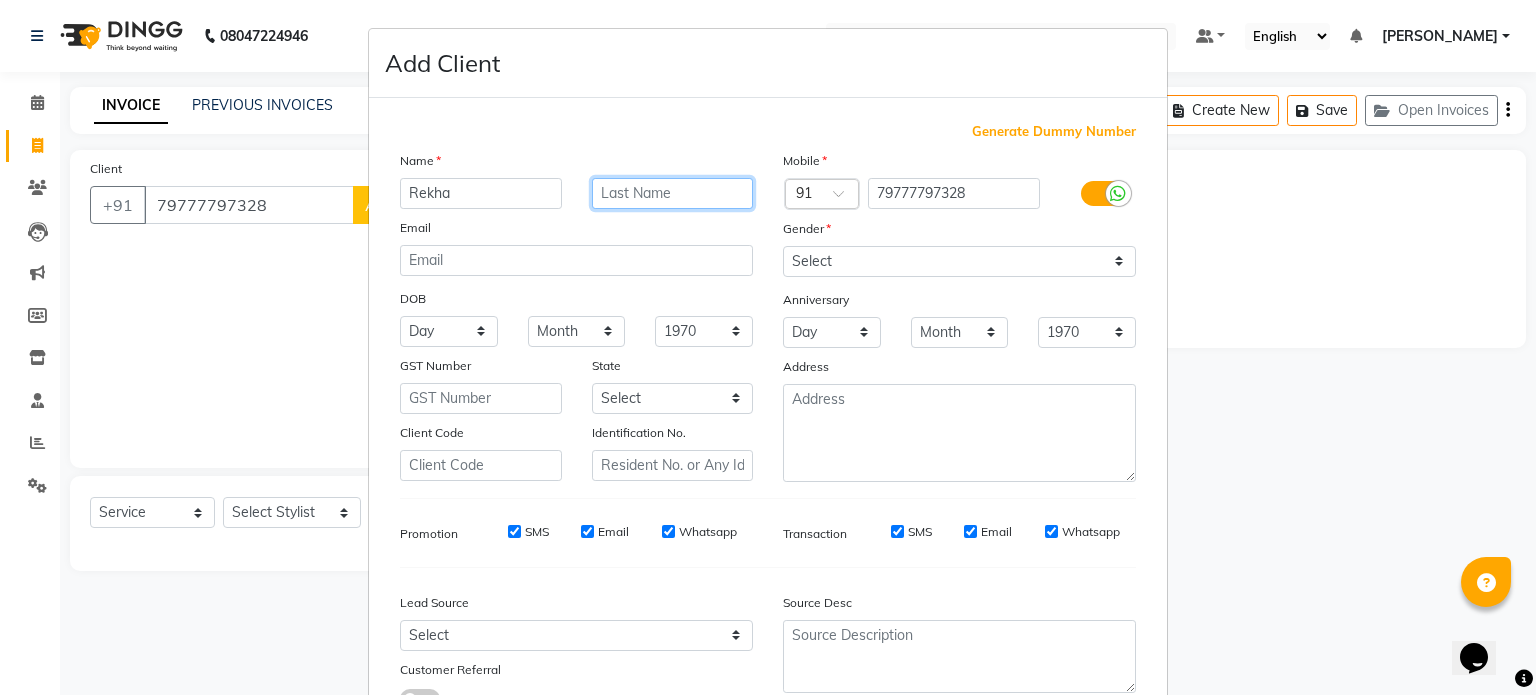 click at bounding box center [673, 193] 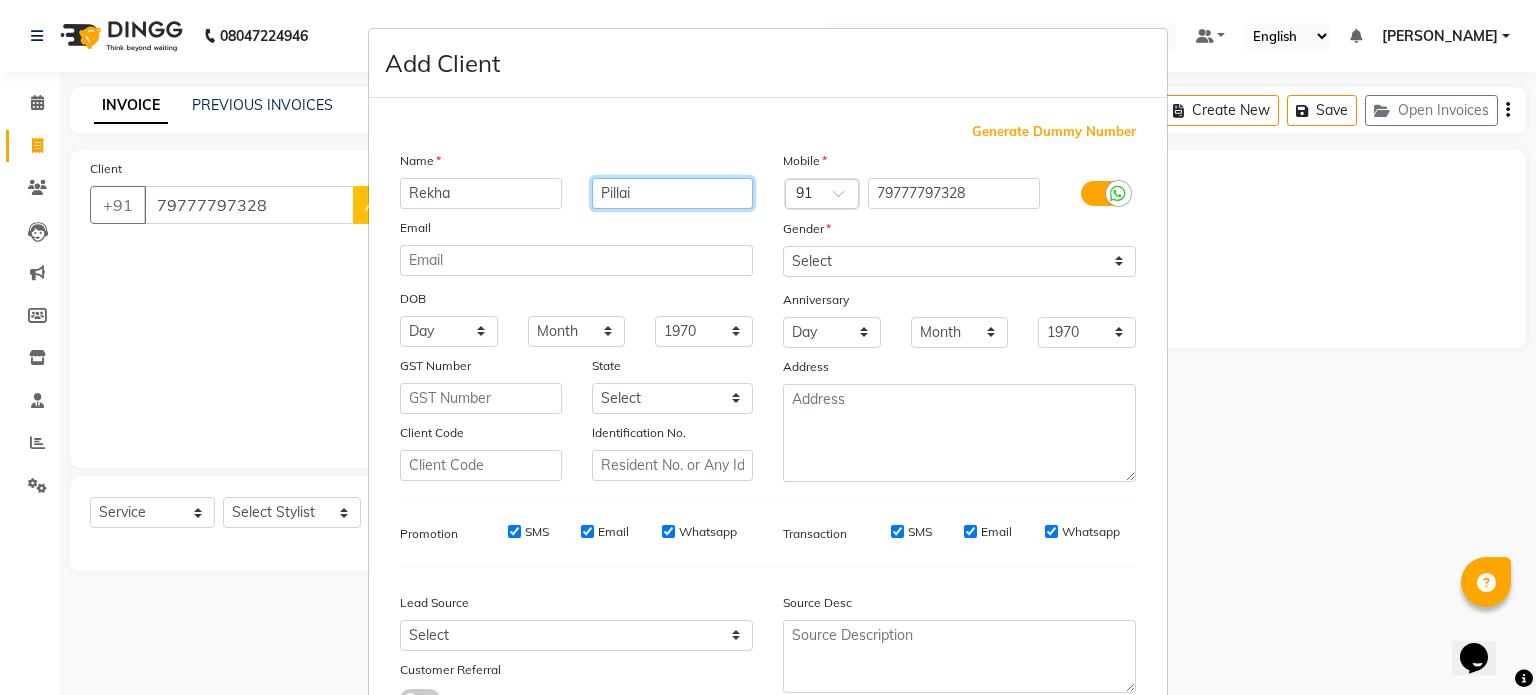 type on "Pillai" 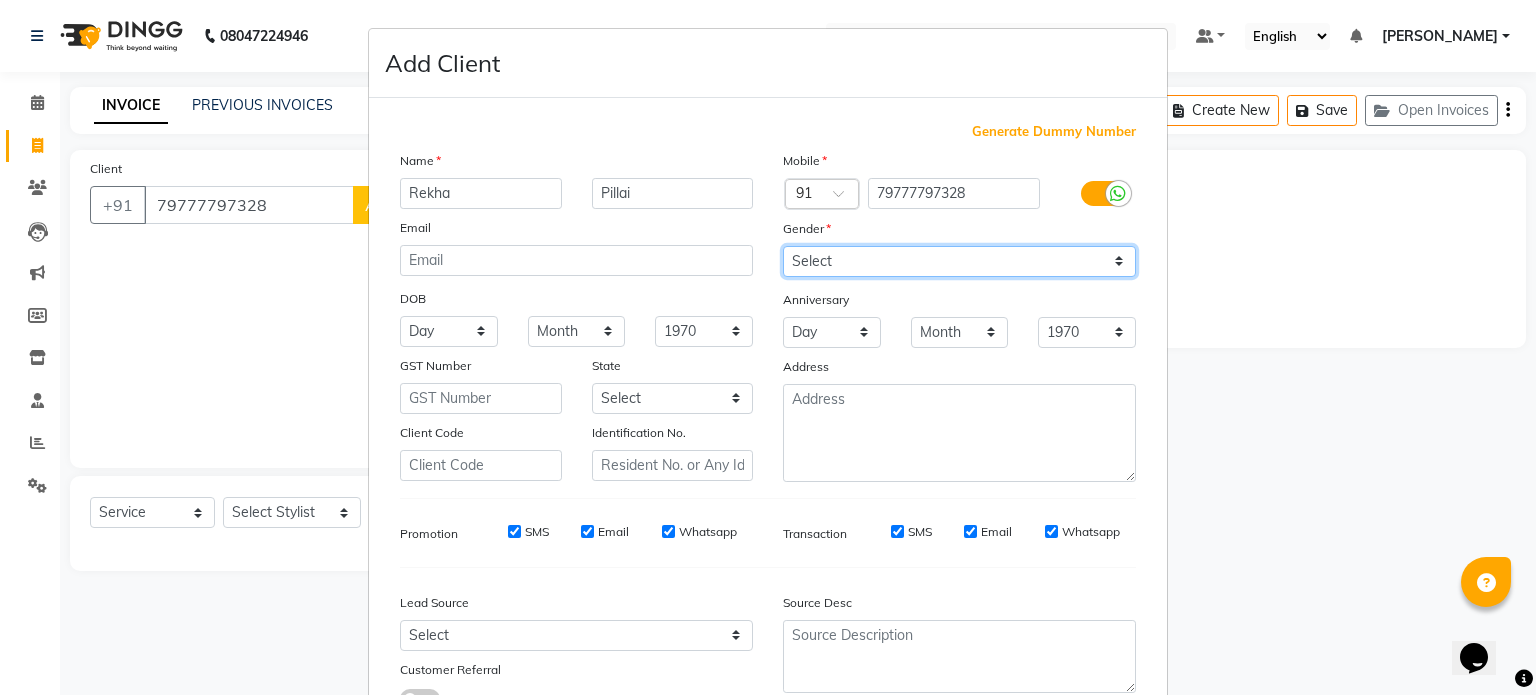 click on "Select [DEMOGRAPHIC_DATA] [DEMOGRAPHIC_DATA] Other Prefer Not To Say" at bounding box center [959, 261] 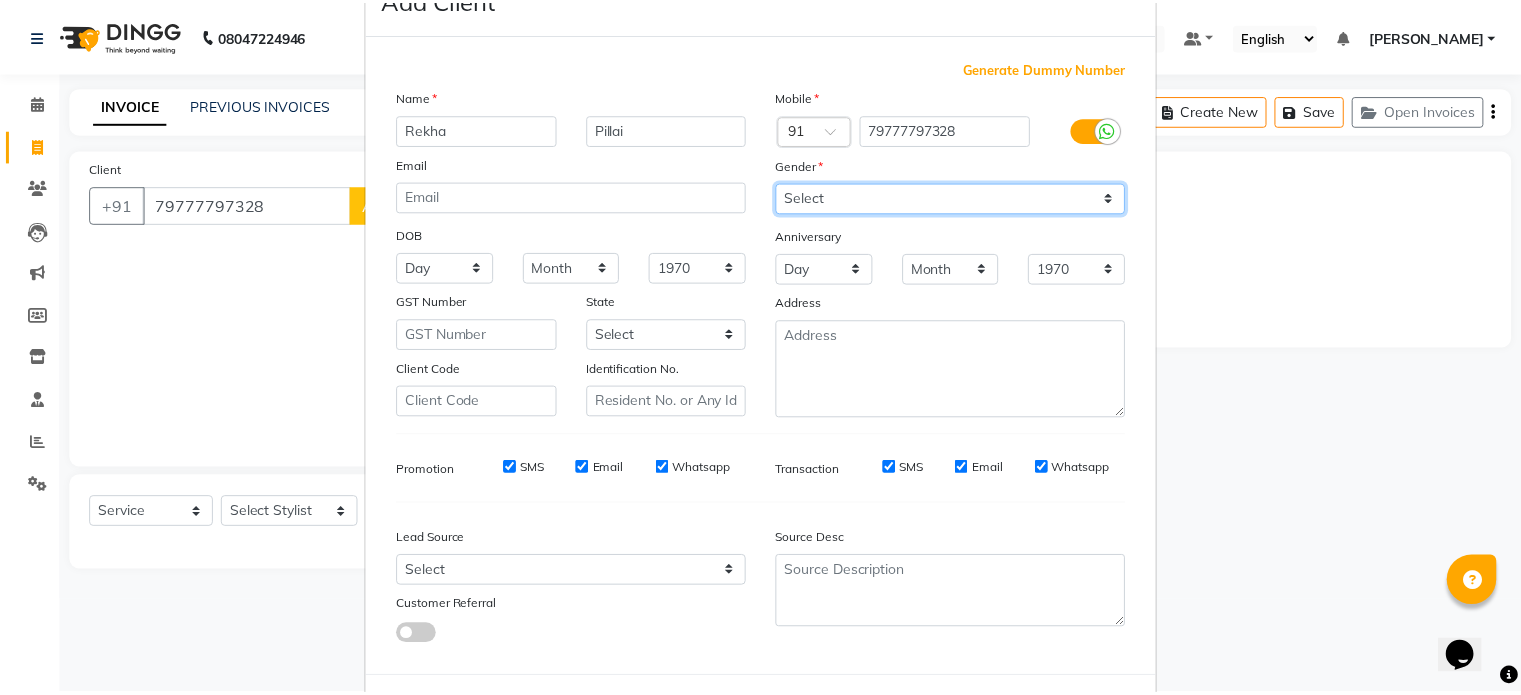 scroll, scrollTop: 161, scrollLeft: 0, axis: vertical 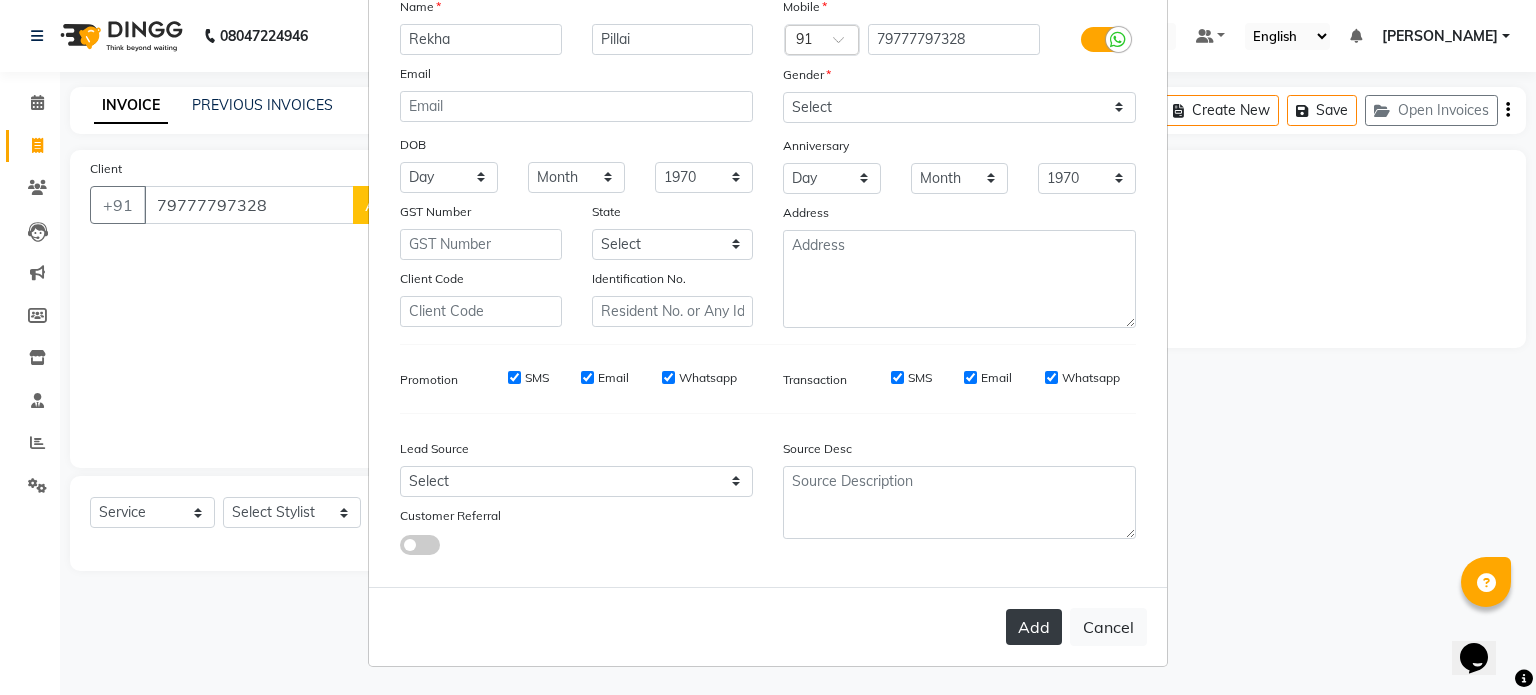 click on "Add" at bounding box center (1034, 627) 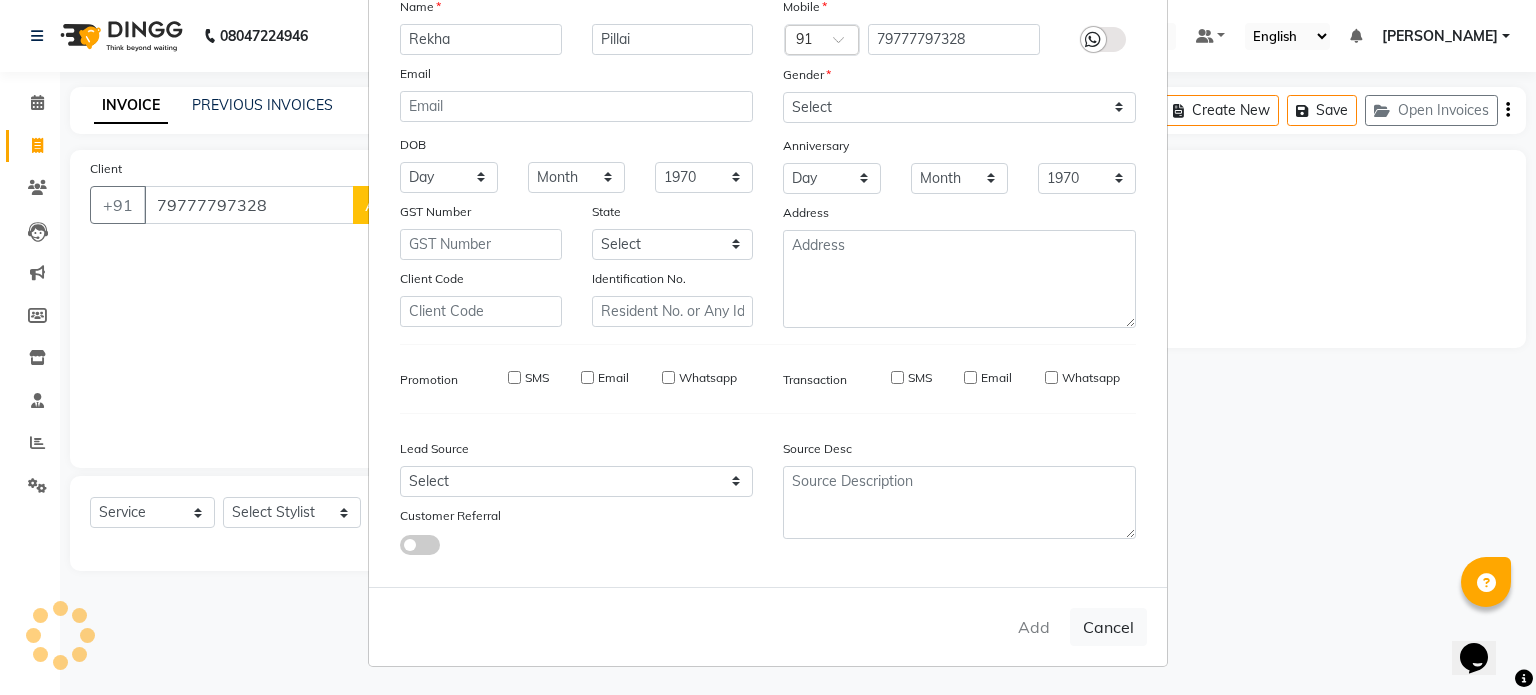 type 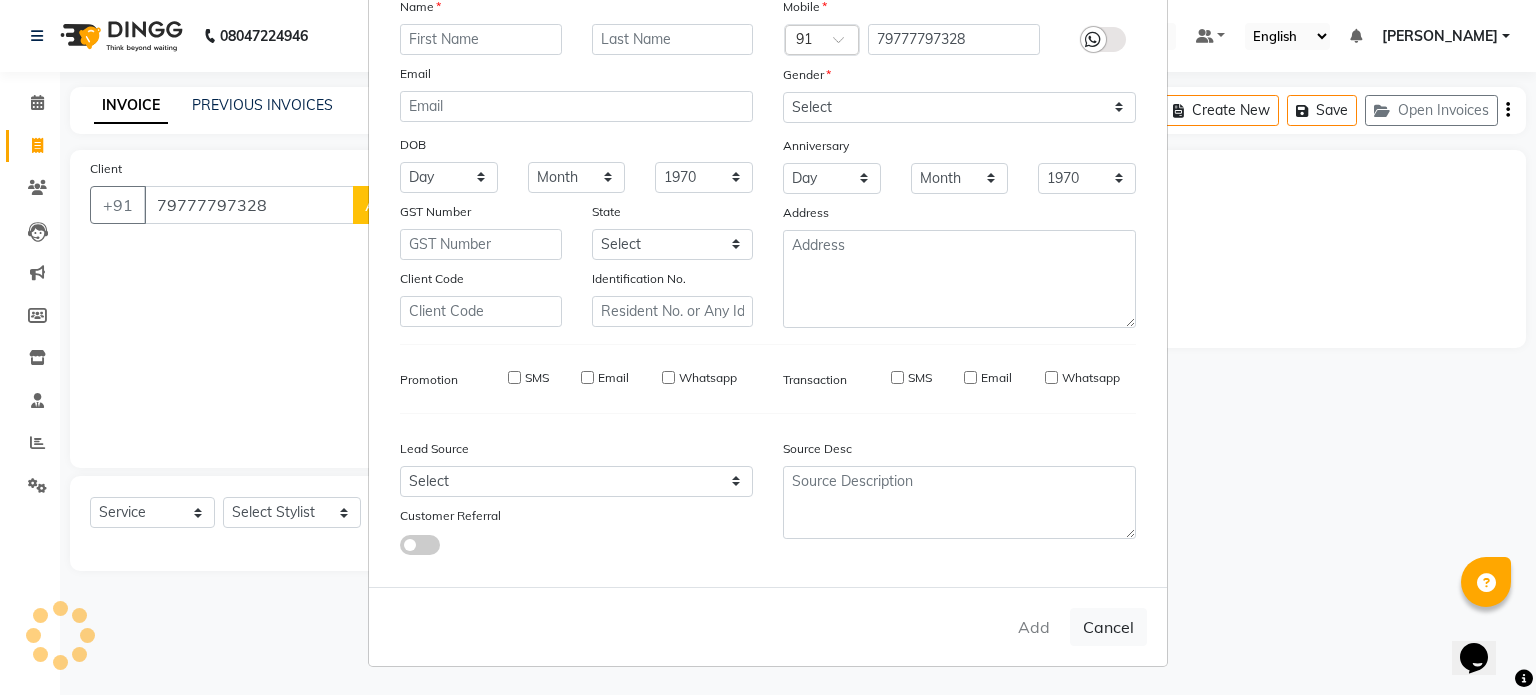 select 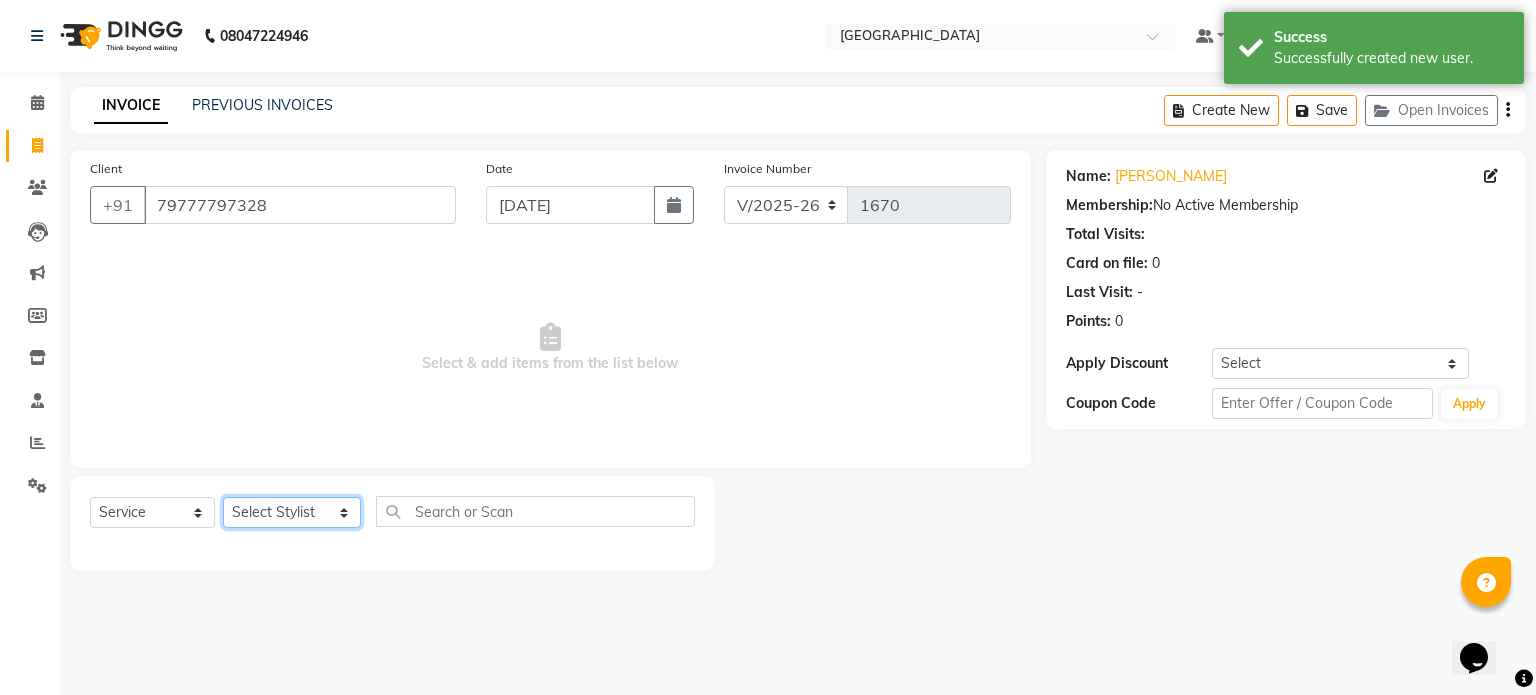 click on "Select Stylist [PERSON_NAME] NAT [PERSON_NAME] [PERSON_NAME] [PERSON_NAME] [PERSON_NAME] [PERSON_NAME] MORE  [PERSON_NAME] [PERSON_NAME] DC [PERSON_NAME] [PERSON_NAME] [PERSON_NAME] [PERSON_NAME]  [PERSON_NAME] [PERSON_NAME] GAURAV MORE [PERSON_NAME] MANE [PERSON_NAME] [PERSON_NAME] [PERSON_NAME] [PERSON_NAME] PARWATHIA [PERSON_NAME] [MEDICAL_DATA][PERSON_NAME] NOOR [PERSON_NAME] [PERSON_NAME] [PERSON_NAME] [PERSON_NAME] [PERSON_NAME] [PERSON_NAME] [PERSON_NAME] [PERSON_NAME] [PERSON_NAME] [PERSON_NAME] [PERSON_NAME] [PERSON_NAME] VIKRAM [PERSON_NAME]" 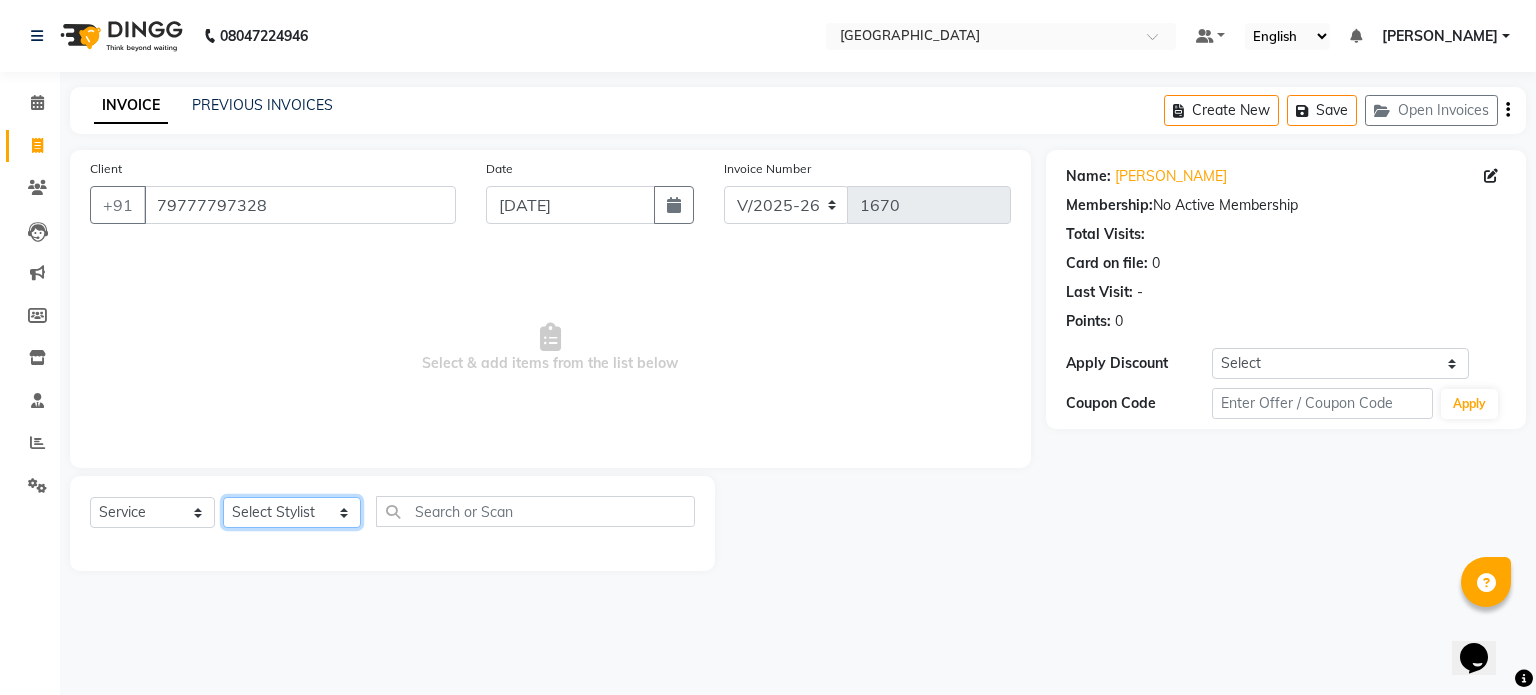 select on "77219" 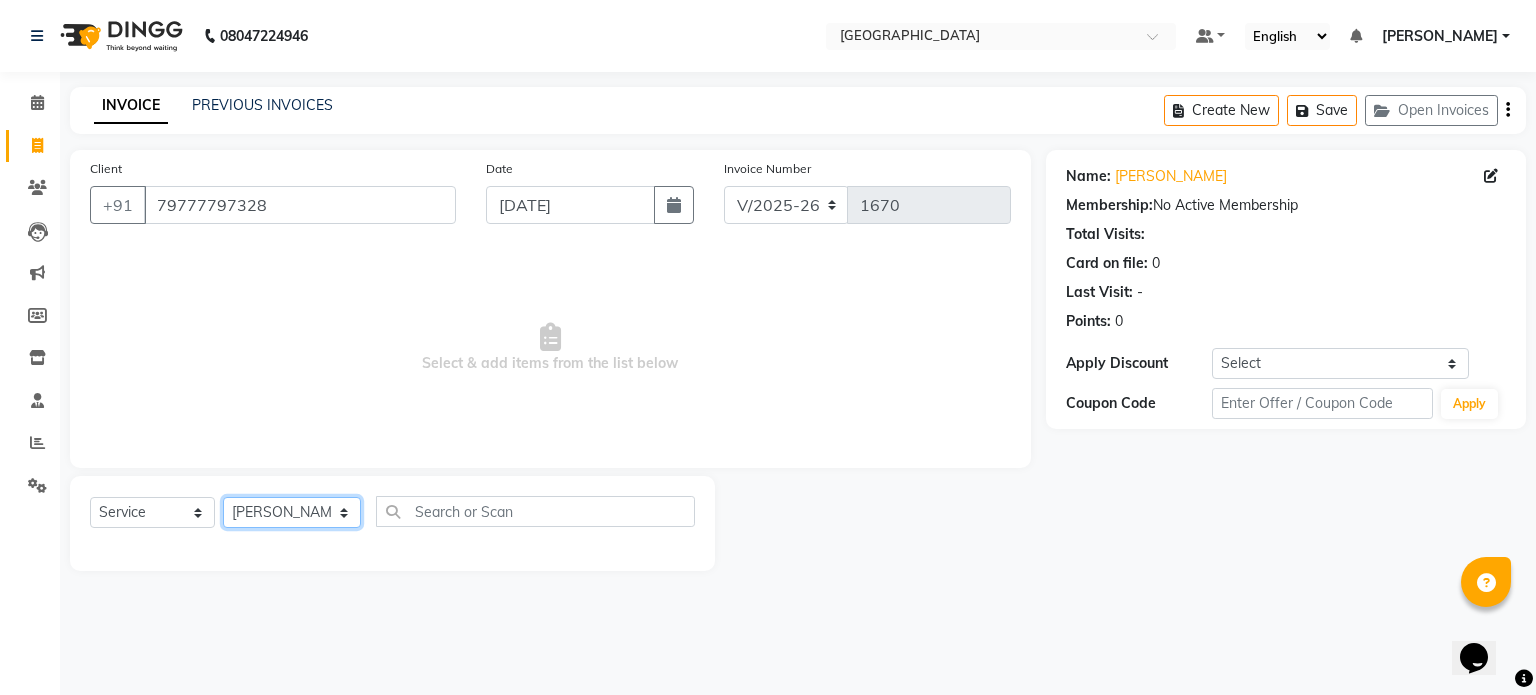 click on "Select Stylist [PERSON_NAME] NAT [PERSON_NAME] [PERSON_NAME] [PERSON_NAME] [PERSON_NAME] [PERSON_NAME] MORE  [PERSON_NAME] [PERSON_NAME] DC [PERSON_NAME] [PERSON_NAME] [PERSON_NAME] [PERSON_NAME]  [PERSON_NAME] [PERSON_NAME] GAURAV MORE [PERSON_NAME] MANE [PERSON_NAME] [PERSON_NAME] [PERSON_NAME] [PERSON_NAME] PARWATHIA [PERSON_NAME] [MEDICAL_DATA][PERSON_NAME] NOOR [PERSON_NAME] [PERSON_NAME] [PERSON_NAME] [PERSON_NAME] [PERSON_NAME] [PERSON_NAME] [PERSON_NAME] [PERSON_NAME] [PERSON_NAME] [PERSON_NAME] [PERSON_NAME] [PERSON_NAME] VIKRAM [PERSON_NAME]" 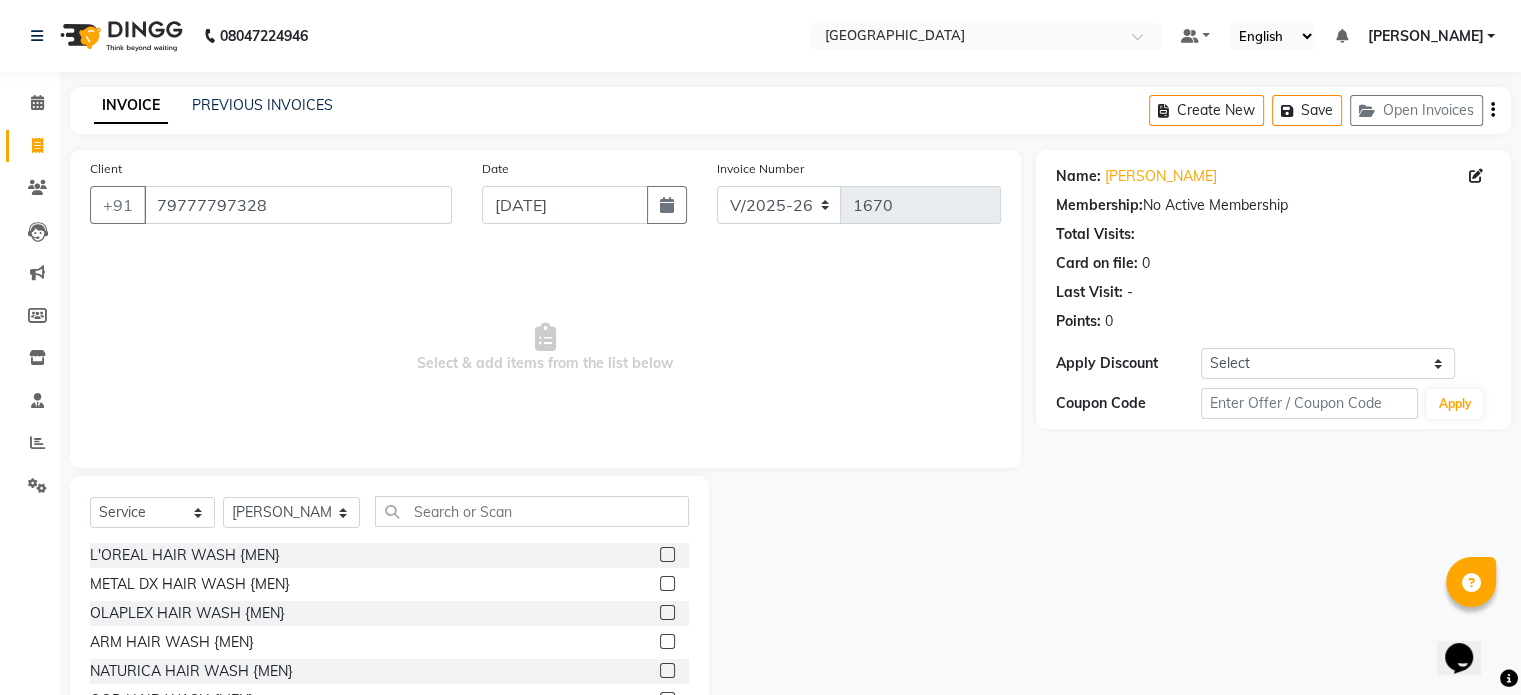 click on "Select  Service  Product  Membership  Package Voucher Prepaid Gift Card  Select Stylist [PERSON_NAME] NAT [PERSON_NAME] [PERSON_NAME] [PERSON_NAME] [PERSON_NAME] [PERSON_NAME] MORE  [PERSON_NAME] [PERSON_NAME] DC [PERSON_NAME] [PERSON_NAME] [PERSON_NAME] [PERSON_NAME]  [PERSON_NAME] [PERSON_NAME] GAURAV MORE [PERSON_NAME] MANE [PERSON_NAME] [PERSON_NAME] [PERSON_NAME] [PERSON_NAME] PARWATHIA [PERSON_NAME] [MEDICAL_DATA][PERSON_NAME] NOOR [PERSON_NAME] [PERSON_NAME] [PERSON_NAME] [PERSON_NAME] [PERSON_NAME] [PERSON_NAME] [PERSON_NAME] [PERSON_NAME] [PERSON_NAME] [PERSON_NAME] [PERSON_NAME] [PERSON_NAME] VIKRAM [PERSON_NAME] L'OREAL HAIR WASH {MEN}  METAL DX  HAIR WASH {MEN}  OLAPLEX  HAIR WASH {MEN}  ARM HAIR WASH {MEN}  NATURICA HAIR WASH {MEN}  QOD HAIR WASH {MEN}  MOROCCAN OIL HAIR WASH {MEN}  HAIR SET {MEN}  BABY MUNDAN  KIDS BOY HAIR CUT {BELOW 8 YEARS}  MASTER HAIR CUT {MEN}  SENIOR HAIR CUT {MEN}  CREATIVE HAIR CUT {MEN}  [PERSON_NAME] TRIM   SHAVING  ROYAL SHAVE / [PERSON_NAME]  [PERSON_NAME] STYLING  HEAD SHAVE  ROYAL HEAD SHAVE  [DEMOGRAPHIC_DATA] FULL ARMS TRIM  [DEMOGRAPHIC_DATA] HALF ARMS TRIM" 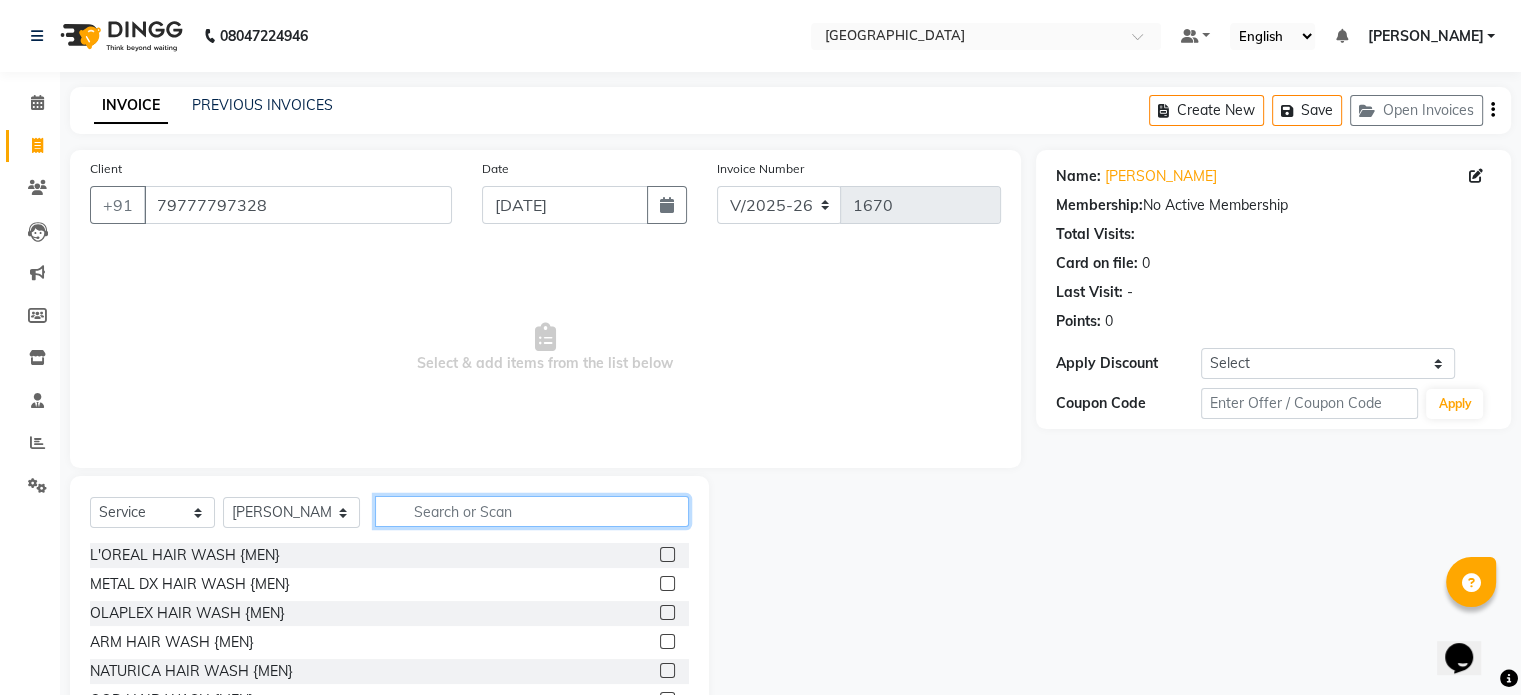 click 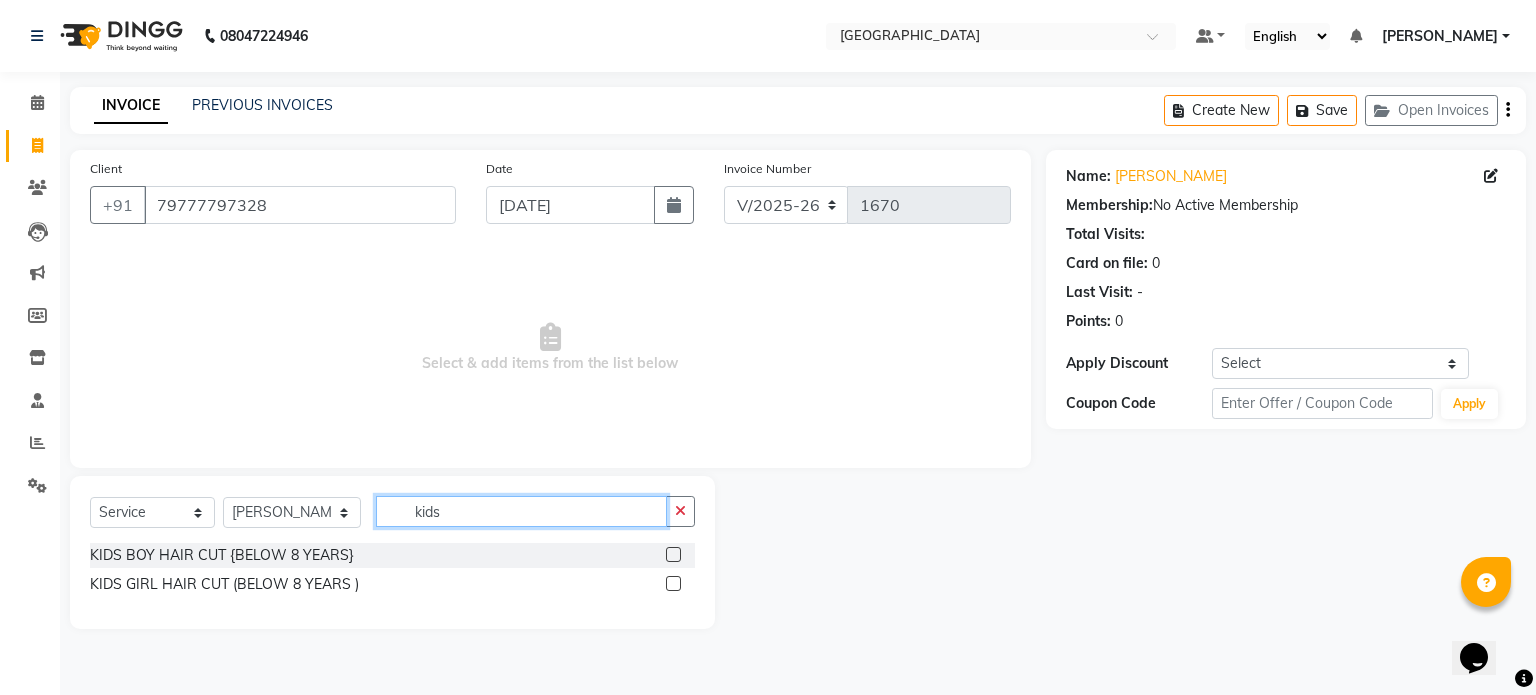 type on "kids" 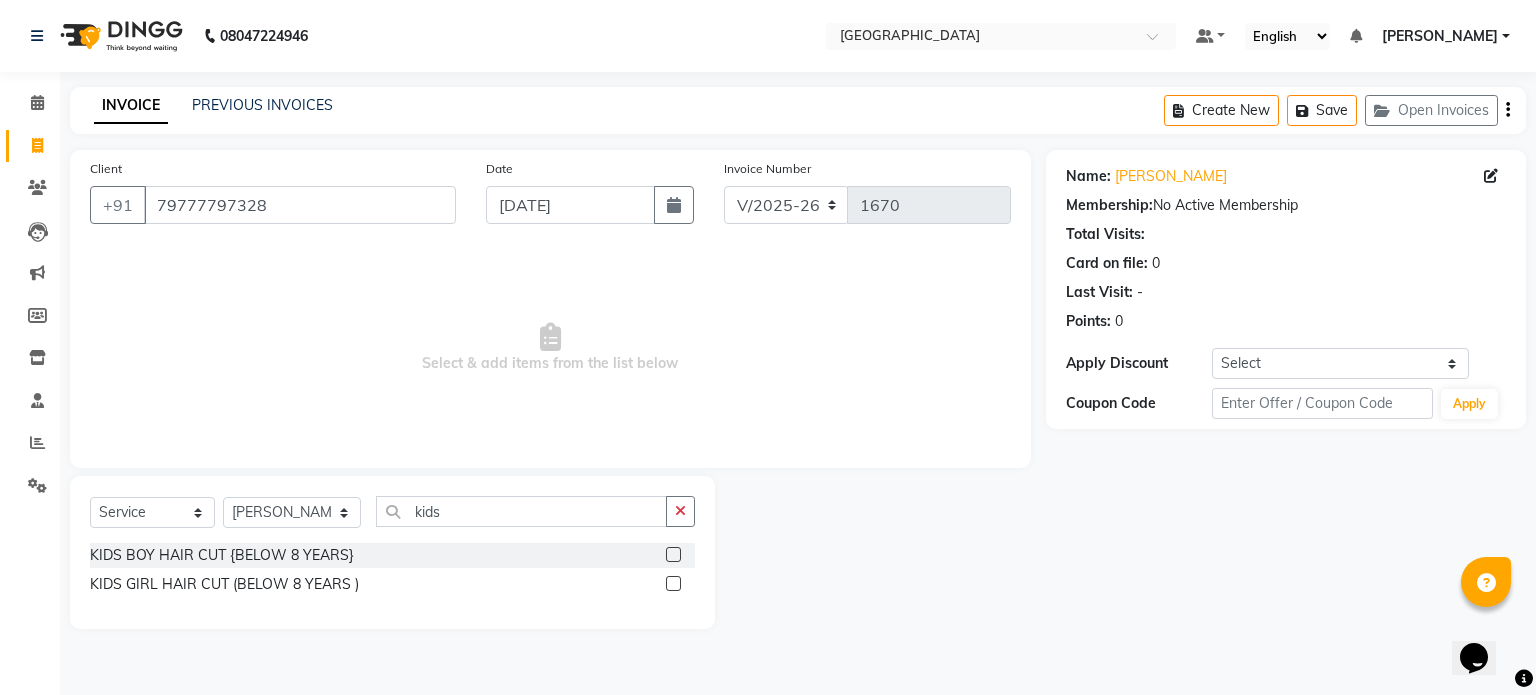click 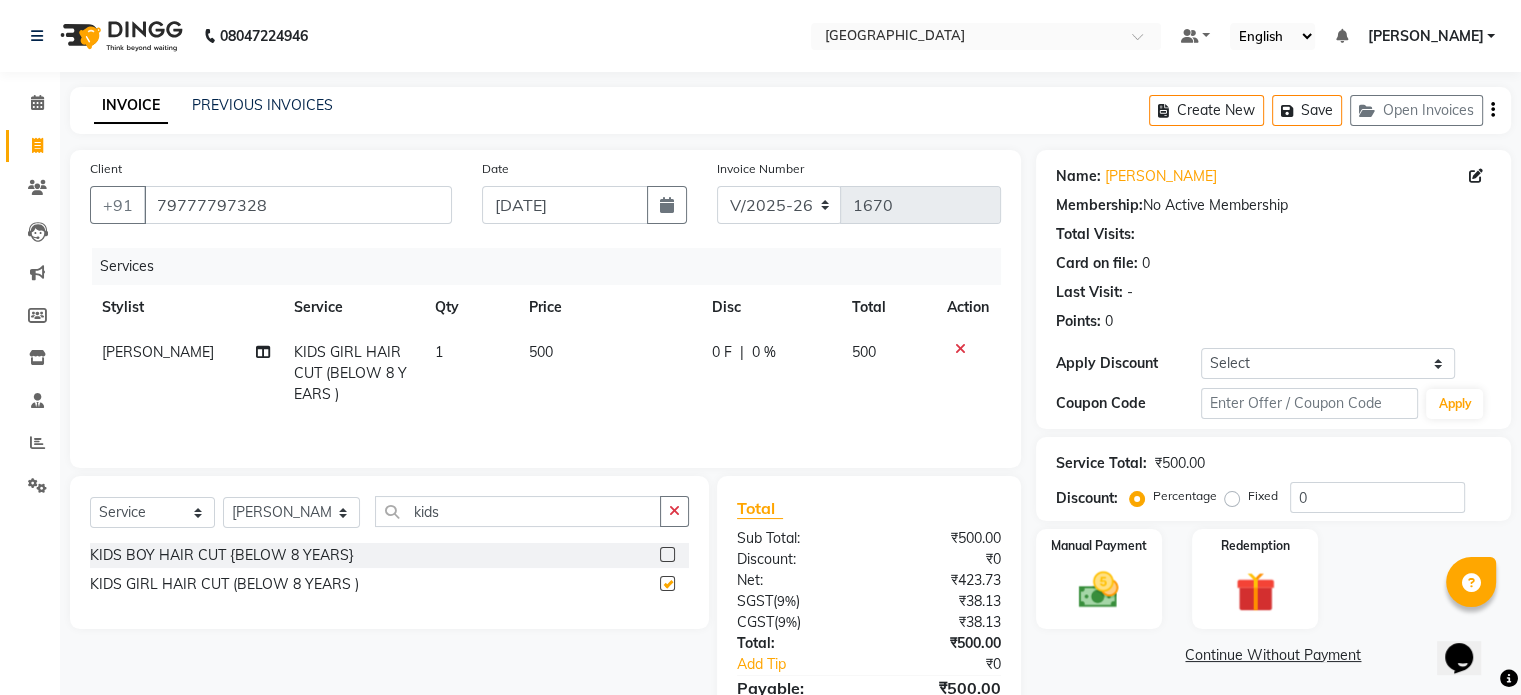 checkbox on "false" 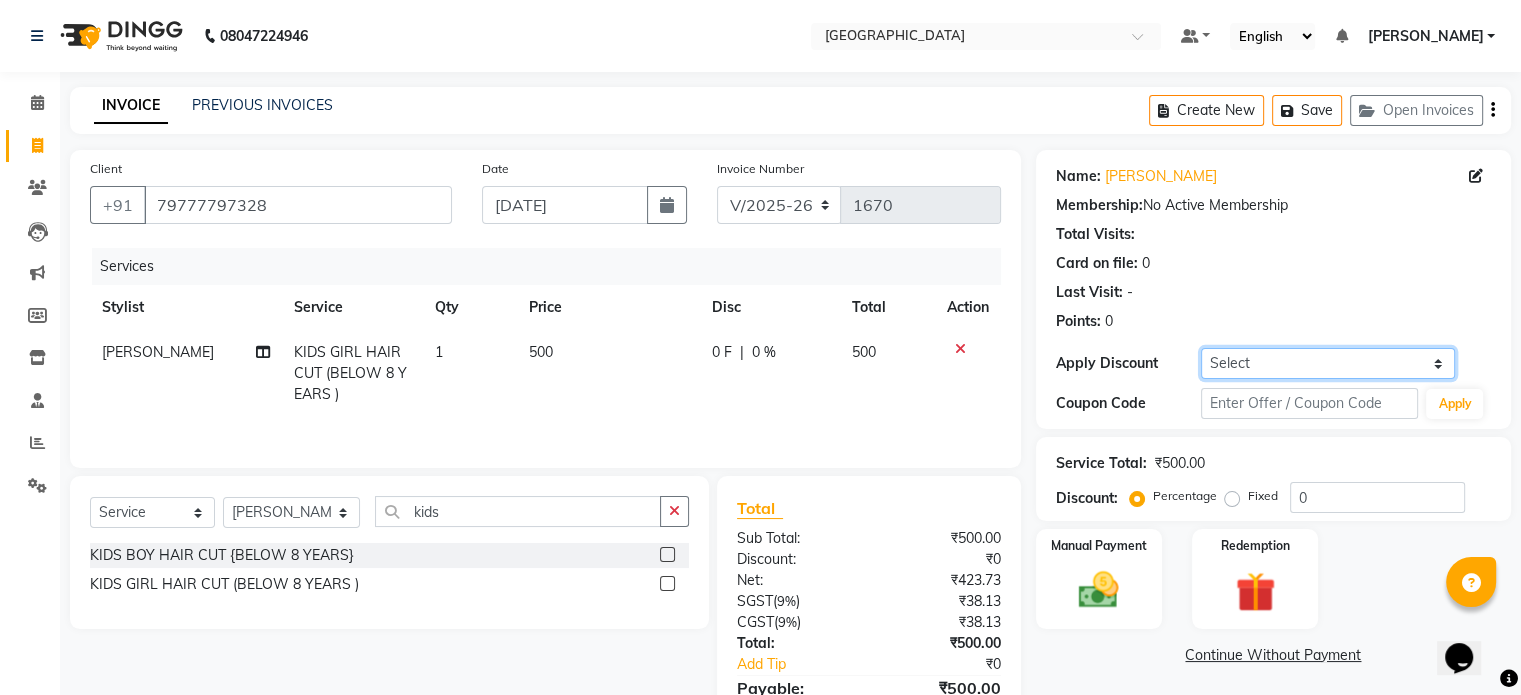 click on "Select Coupon → 500 Coupons Coupon → Kalpataru20 Coupon → Veda20 Coupon → Salt-20" 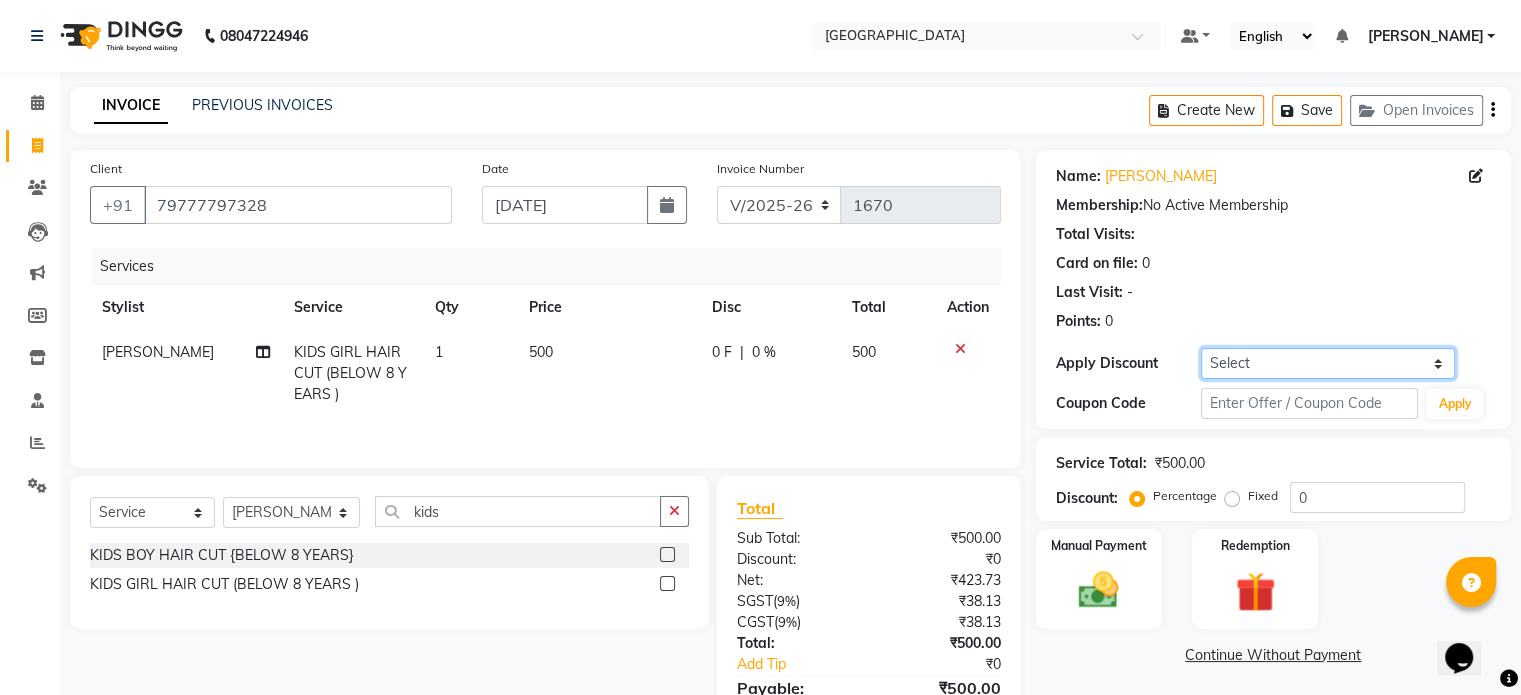 select on "4: Object" 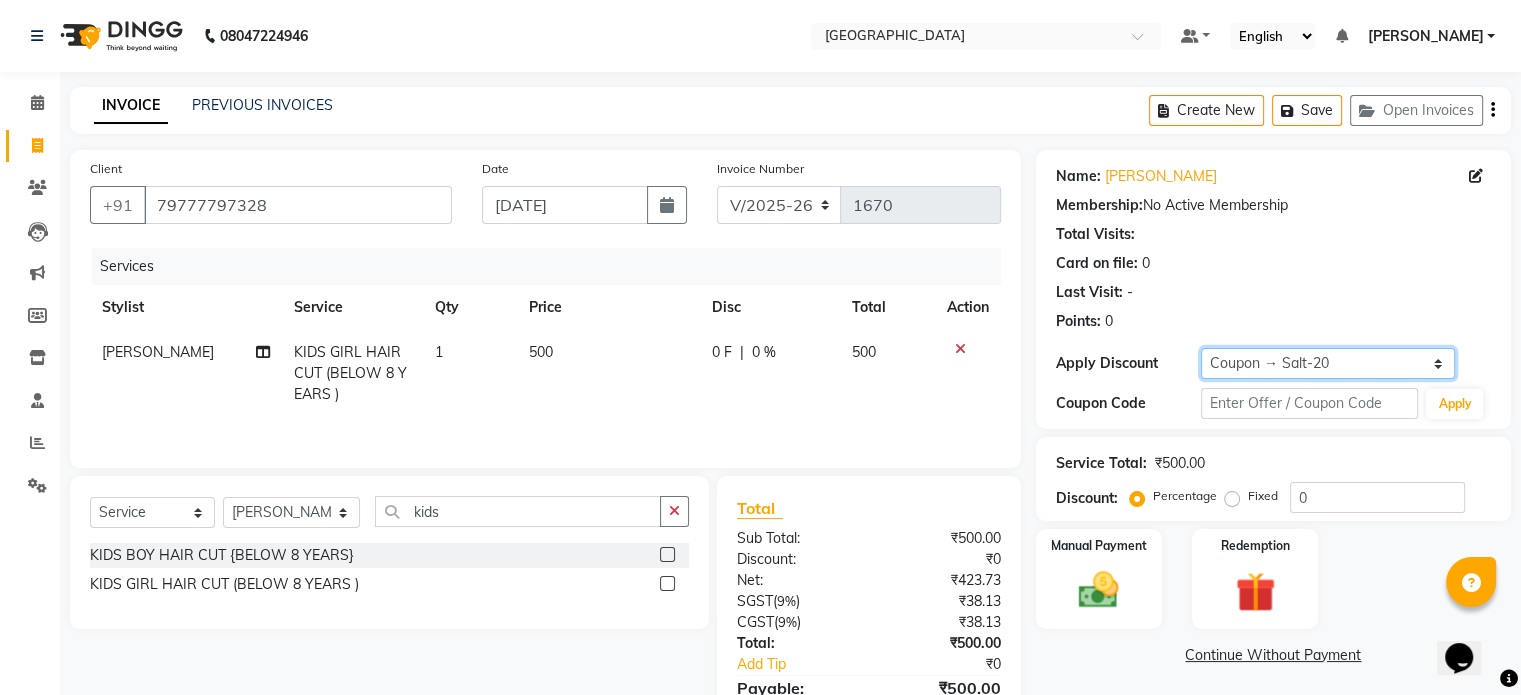 click on "Select Coupon → 500 Coupons Coupon → Kalpataru20 Coupon → Veda20 Coupon → Salt-20" 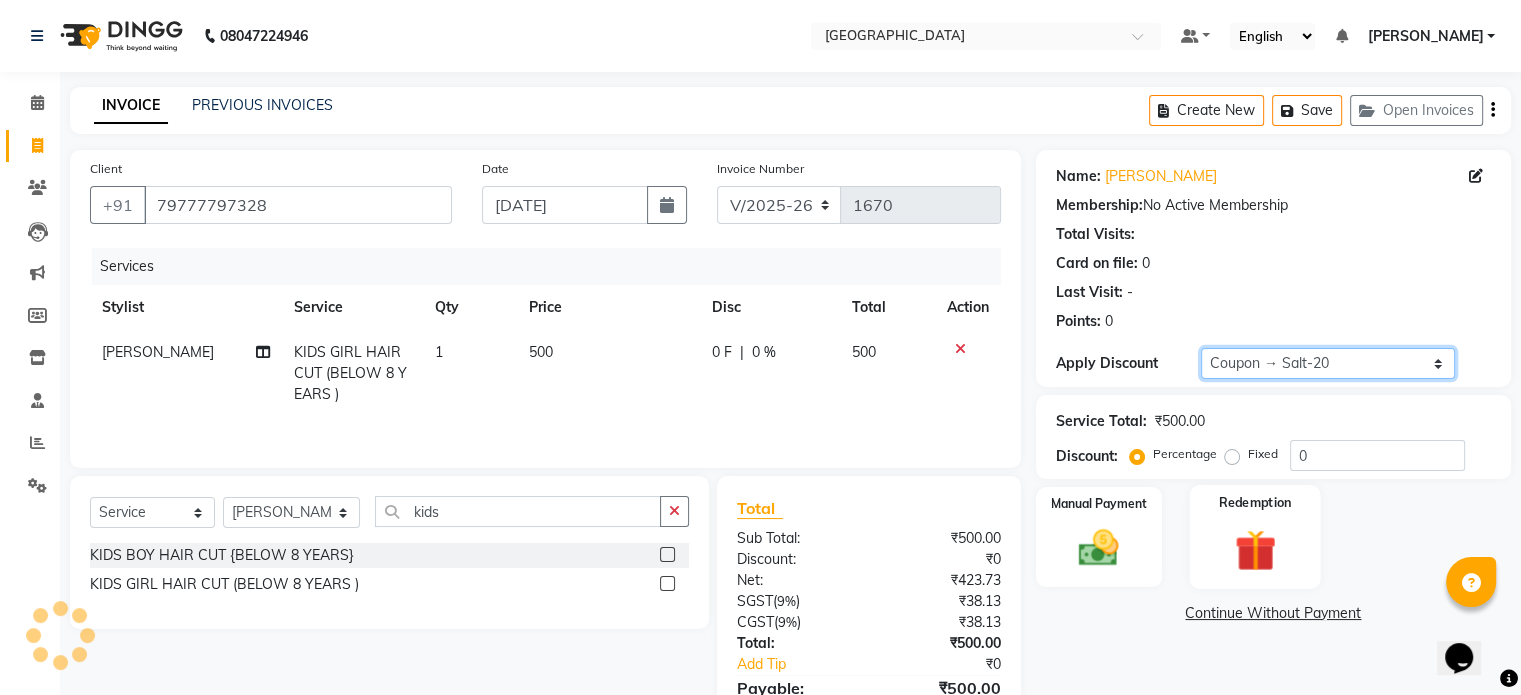 type on "20" 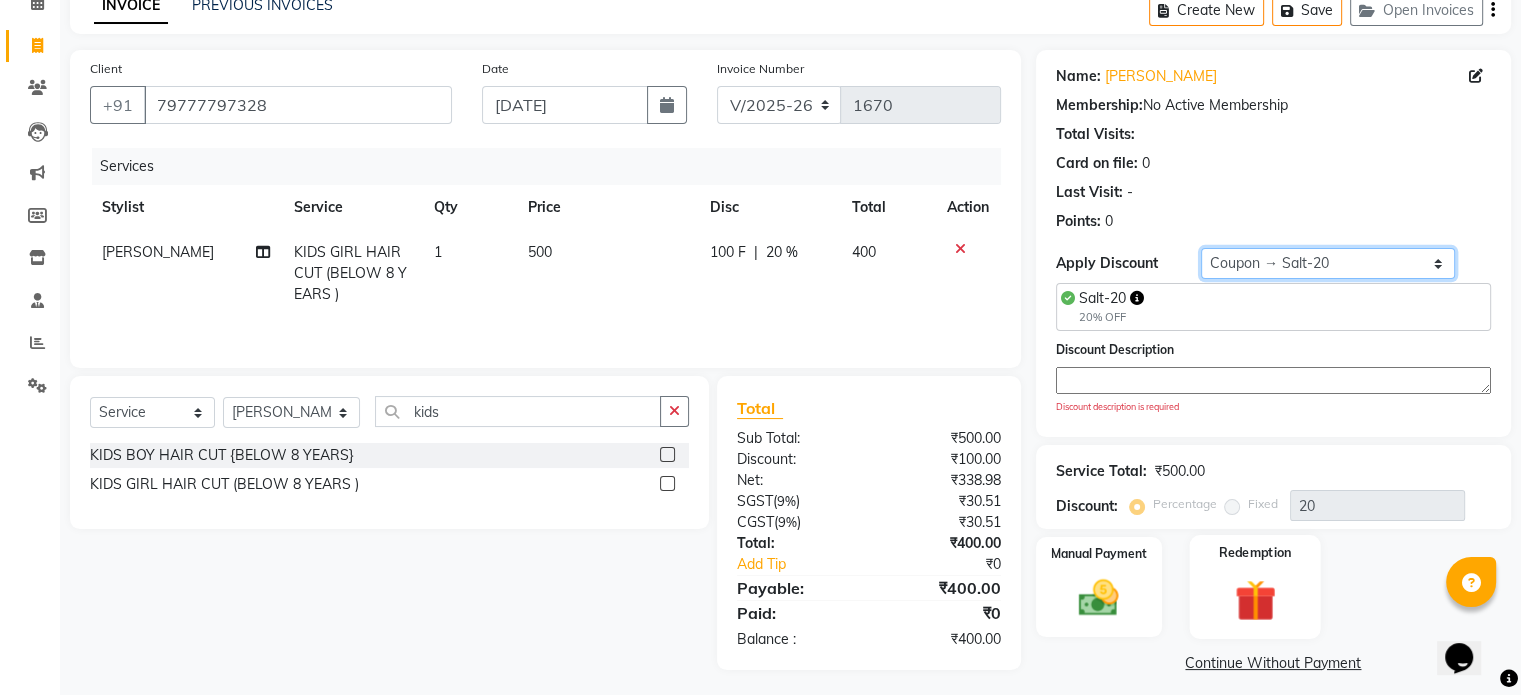 scroll, scrollTop: 111, scrollLeft: 0, axis: vertical 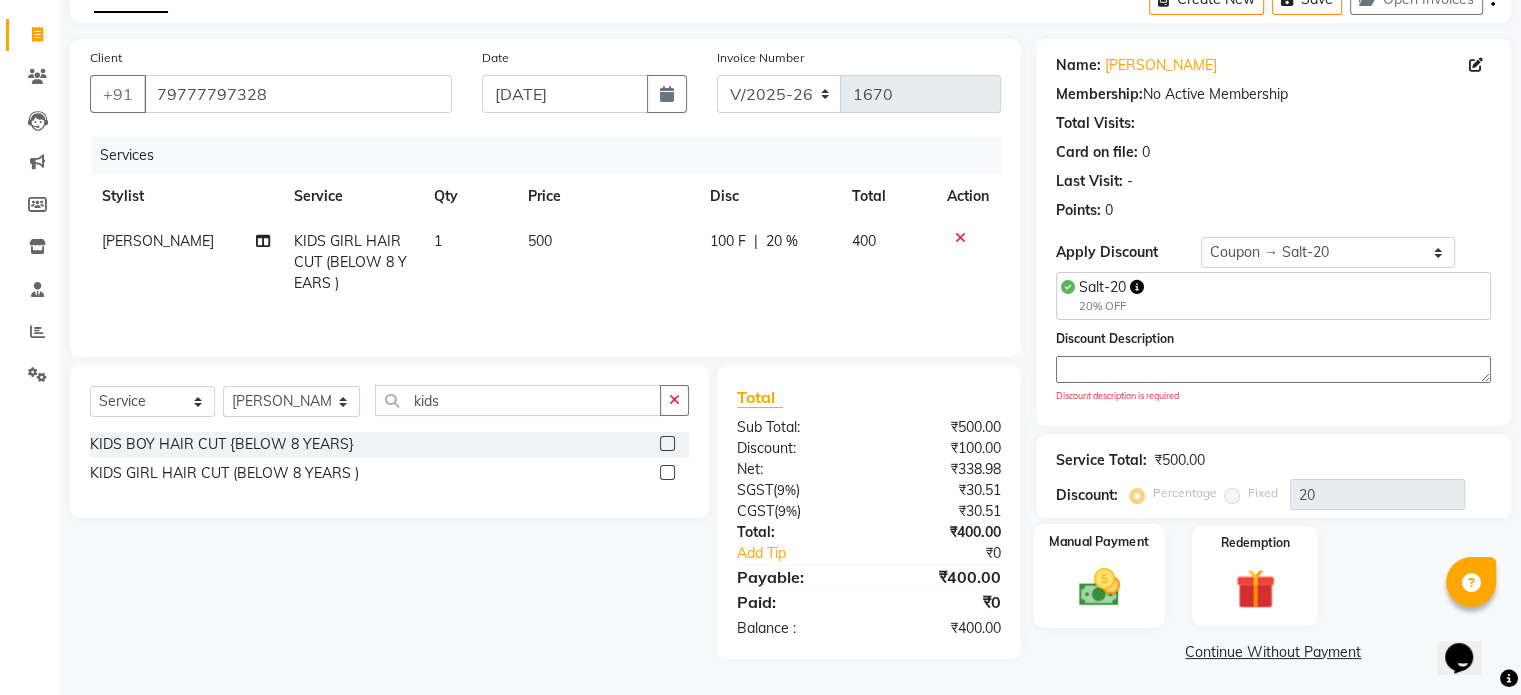 click 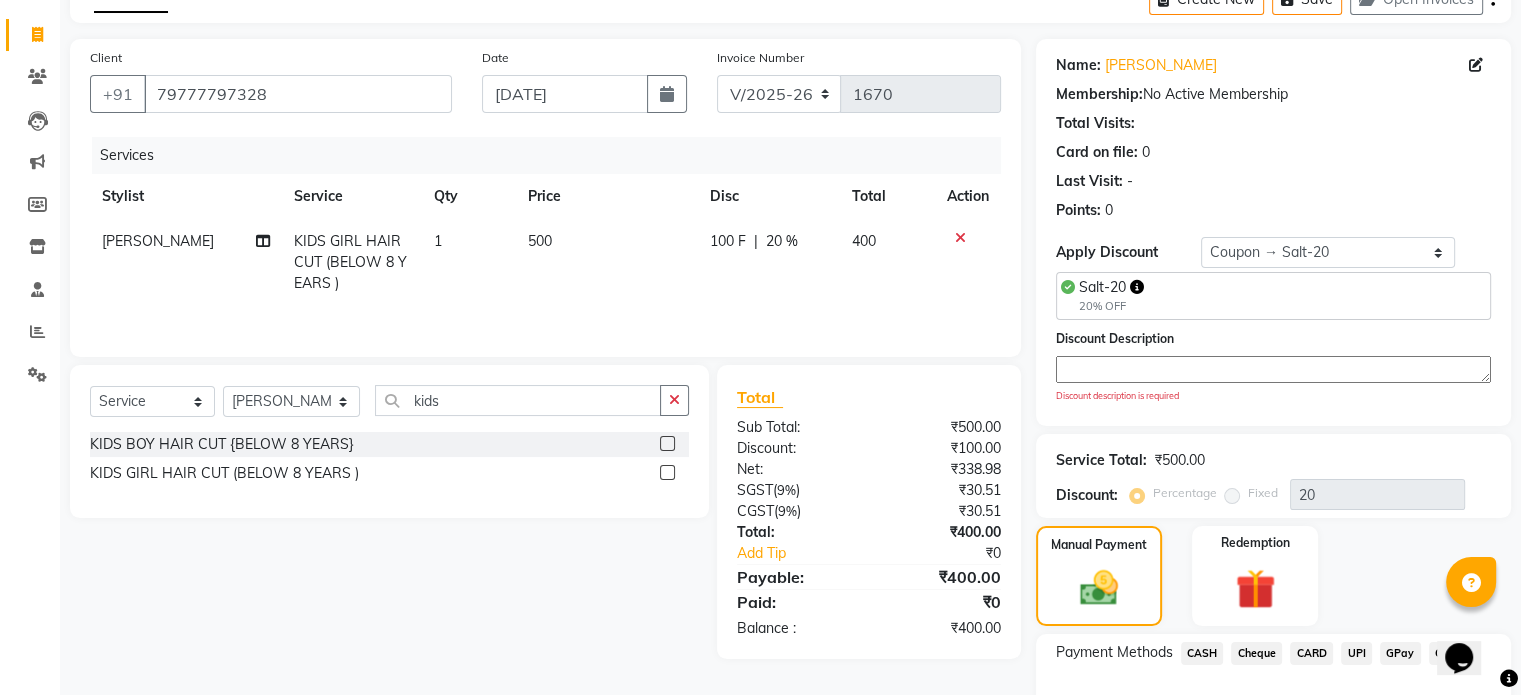 click on "CASH" 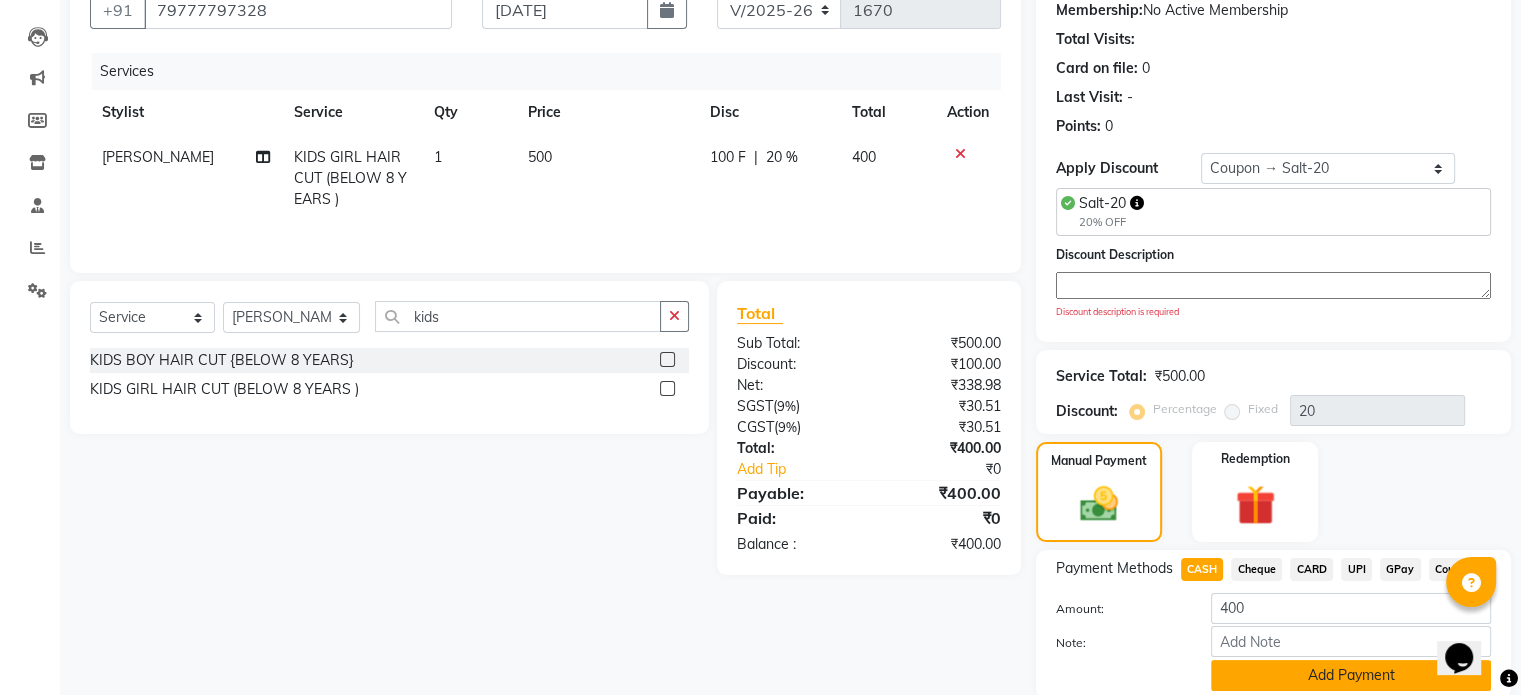 scroll, scrollTop: 270, scrollLeft: 0, axis: vertical 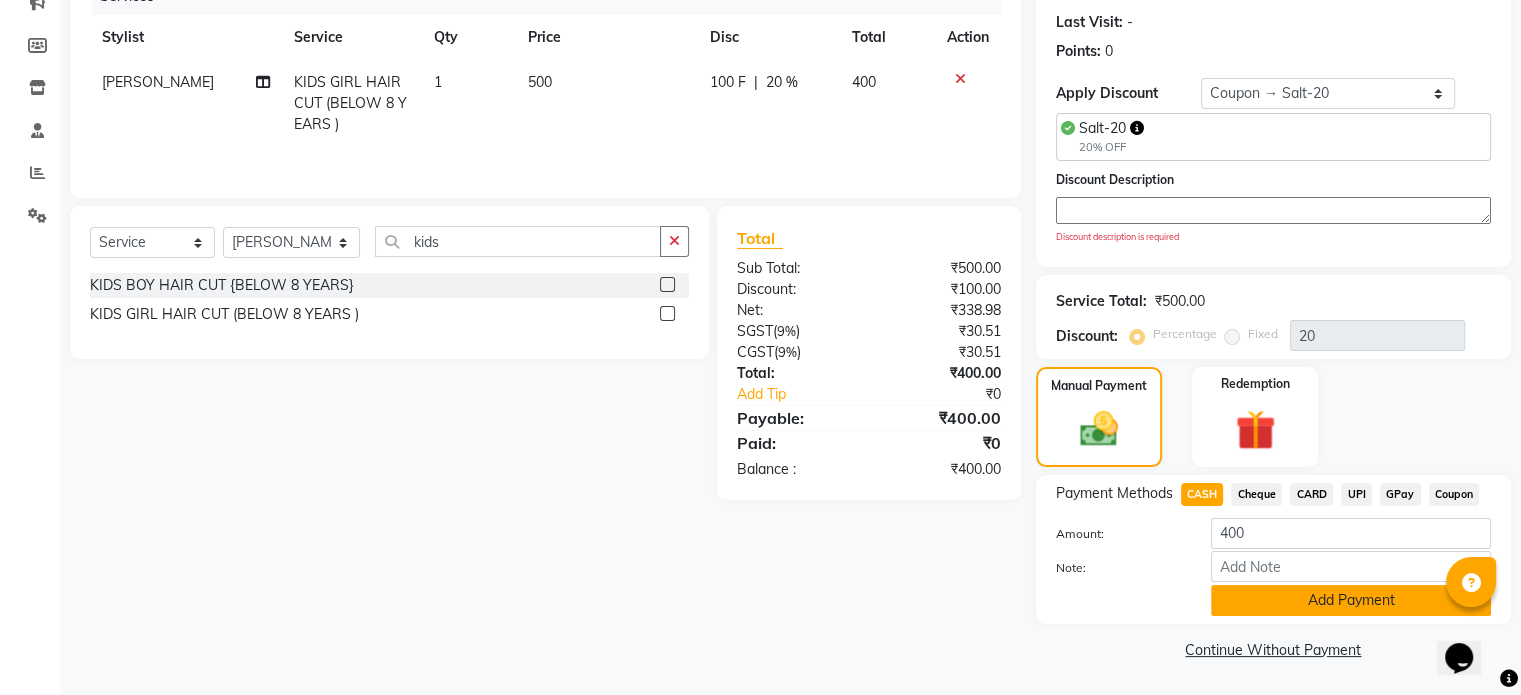 click on "Add Payment" 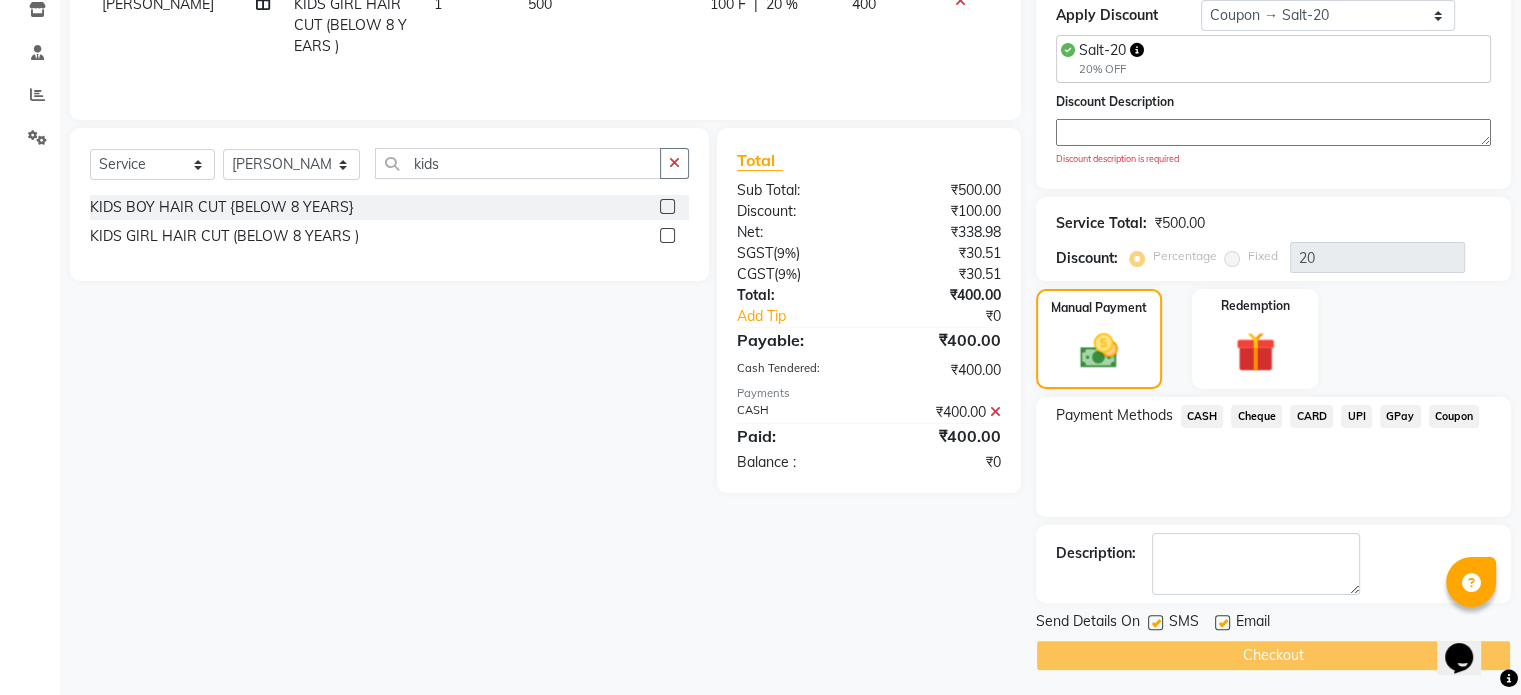 scroll, scrollTop: 352, scrollLeft: 0, axis: vertical 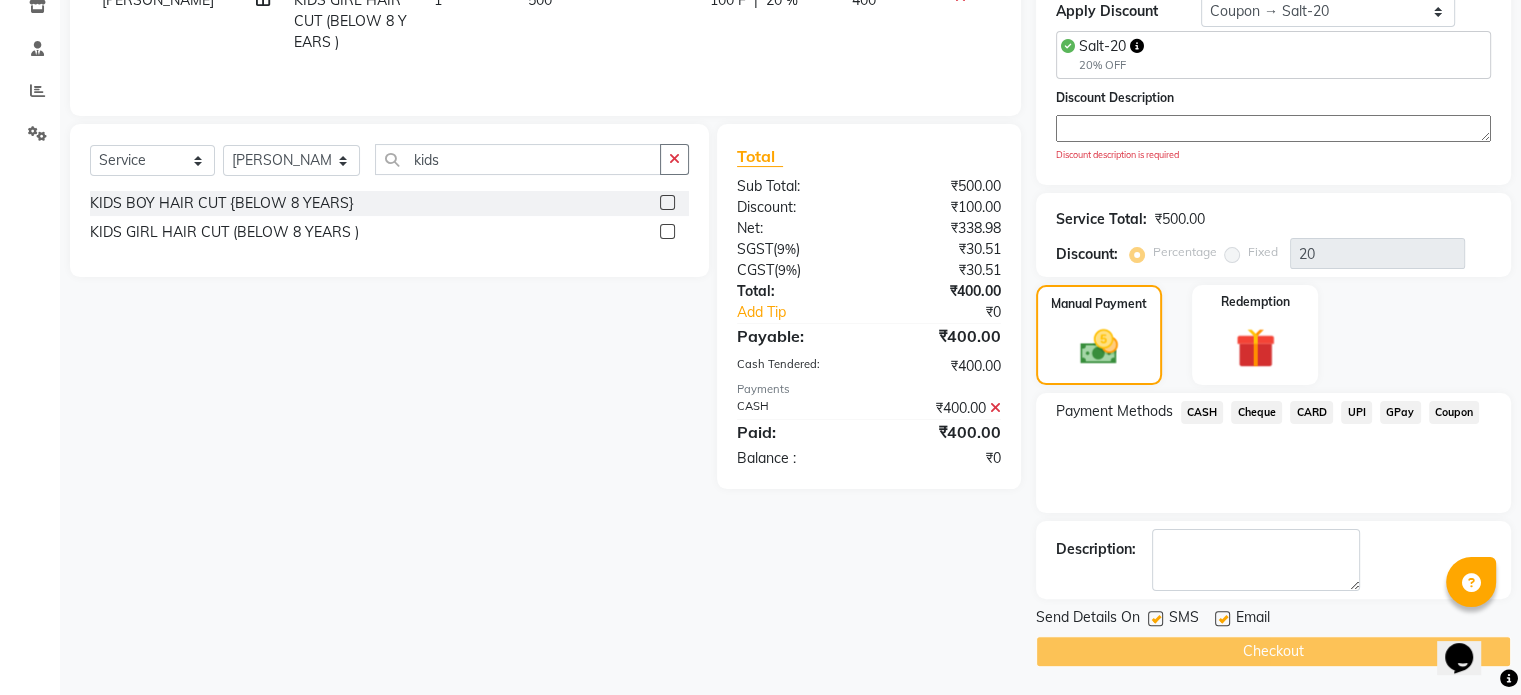 click on "Checkout" 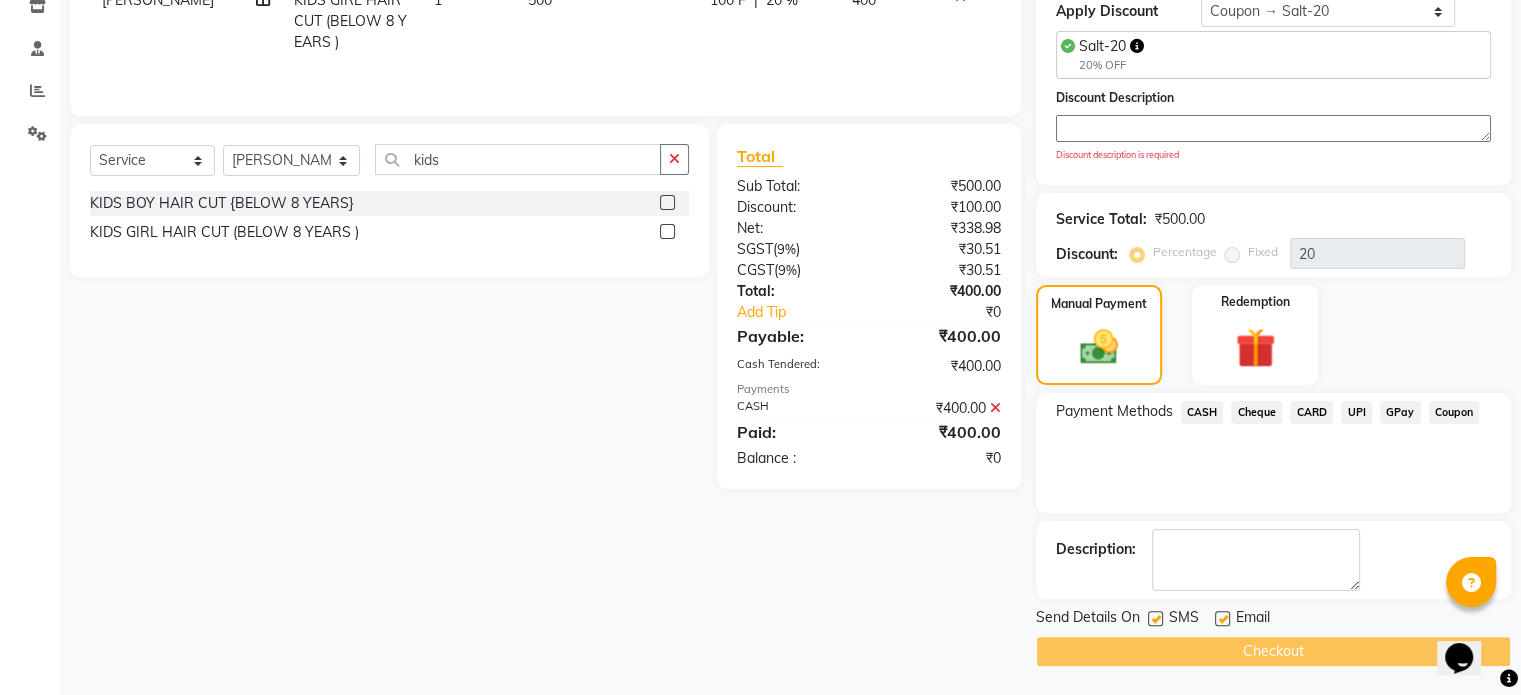 click 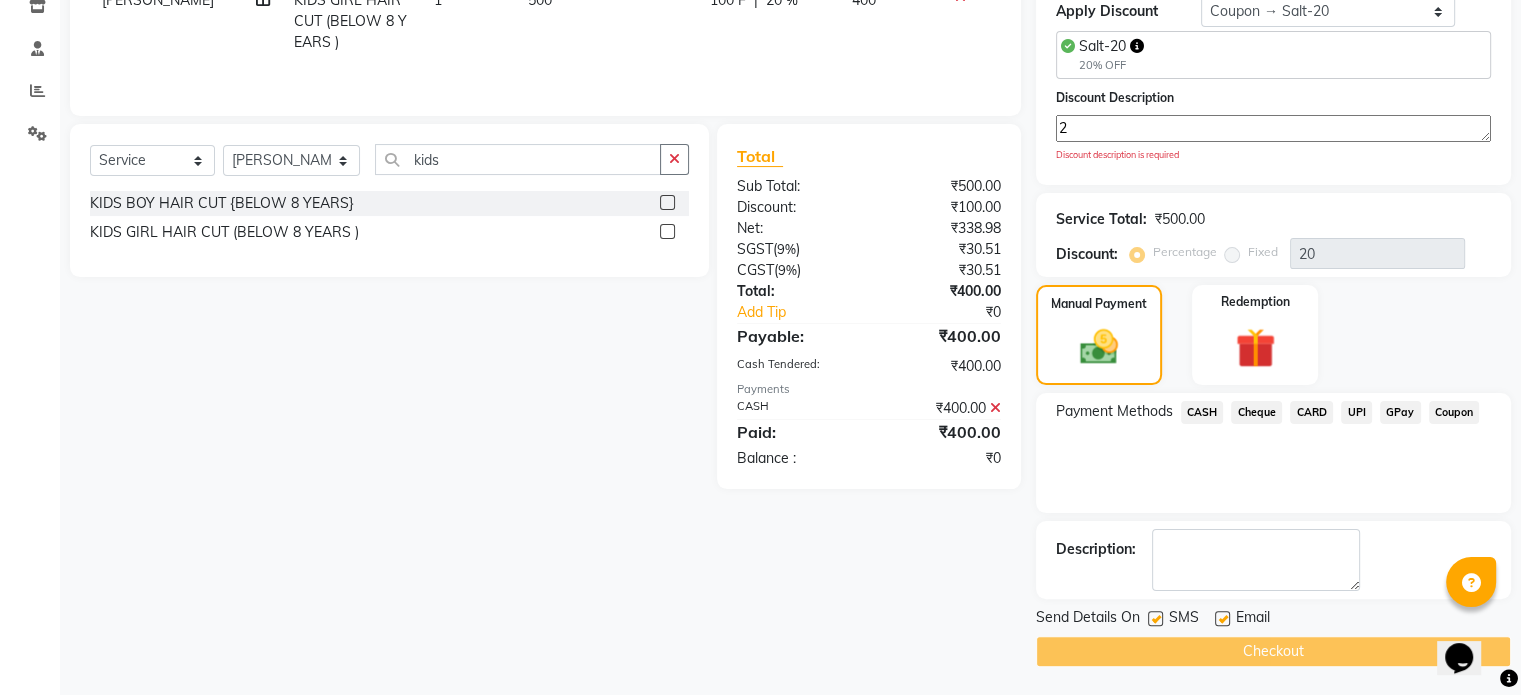 scroll, scrollTop: 338, scrollLeft: 0, axis: vertical 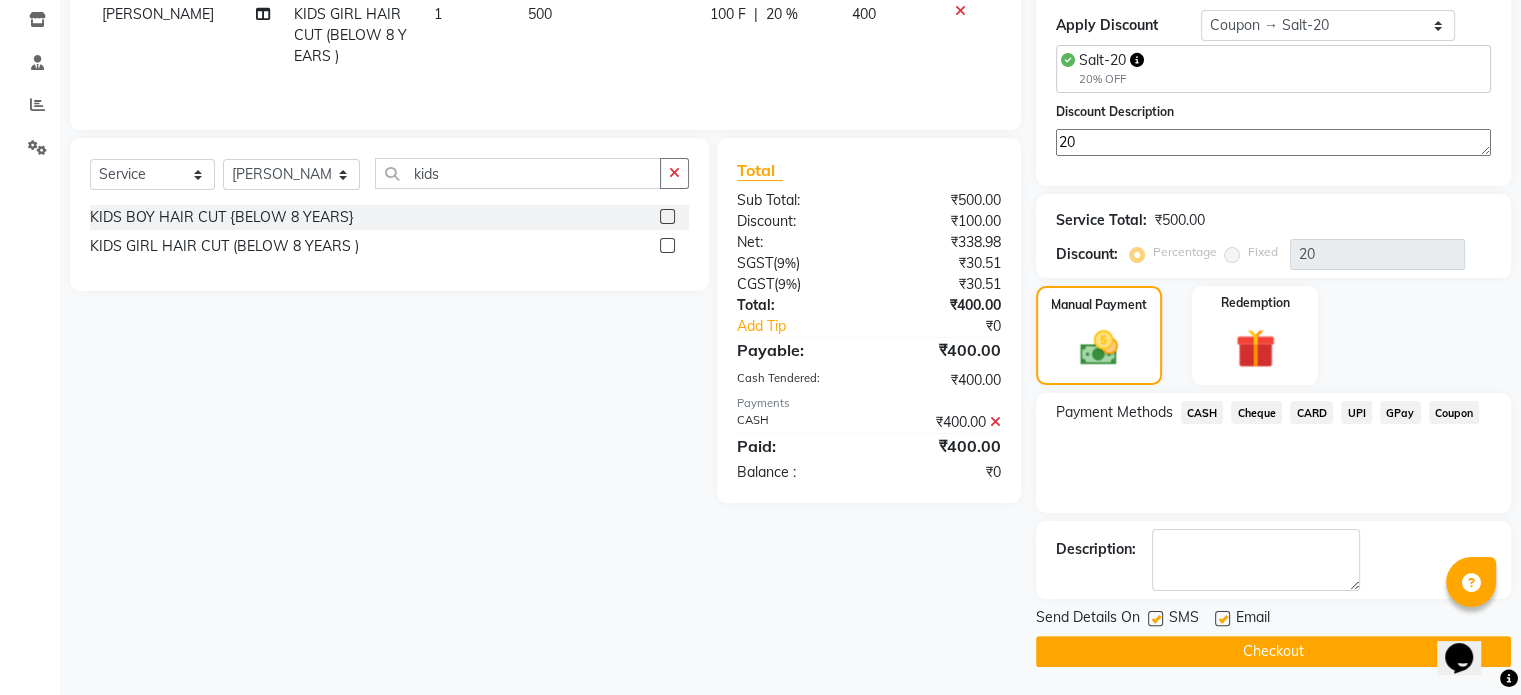 type on "20" 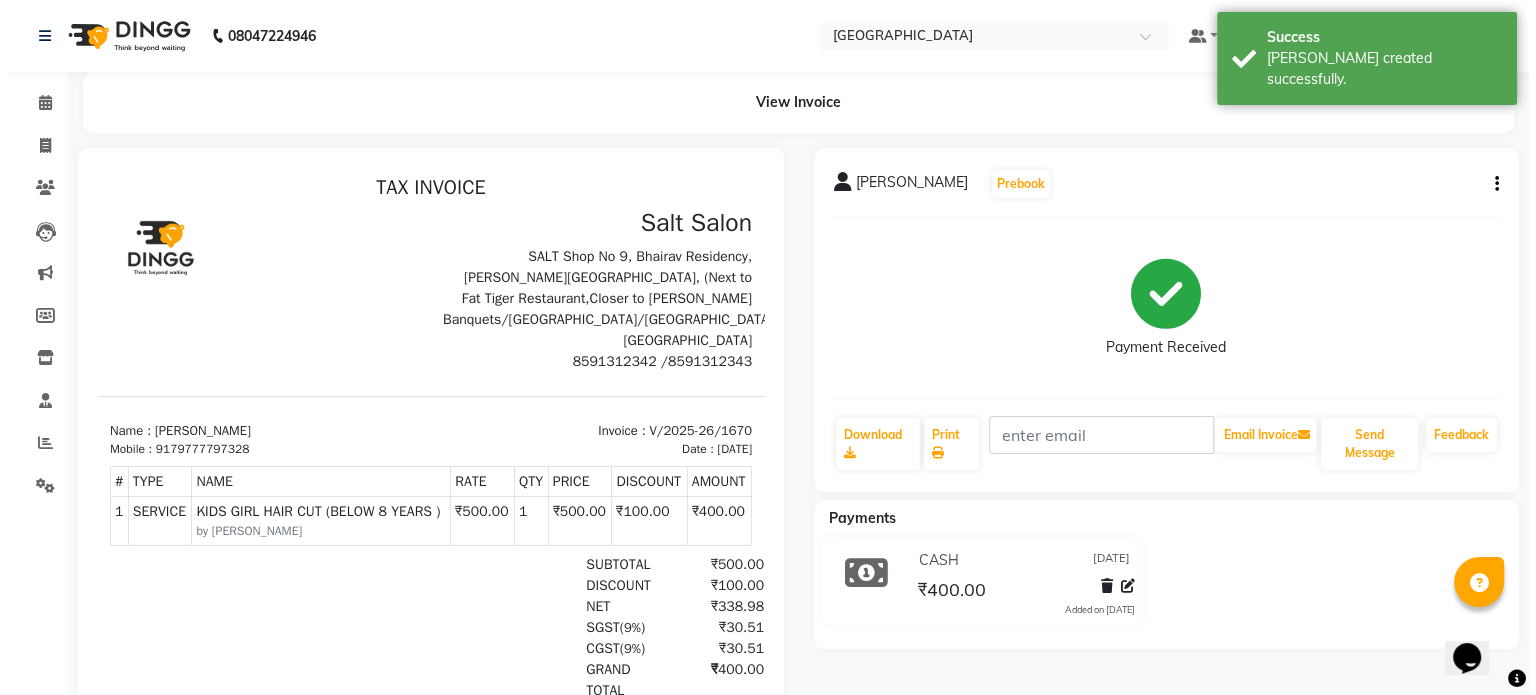 scroll, scrollTop: 0, scrollLeft: 0, axis: both 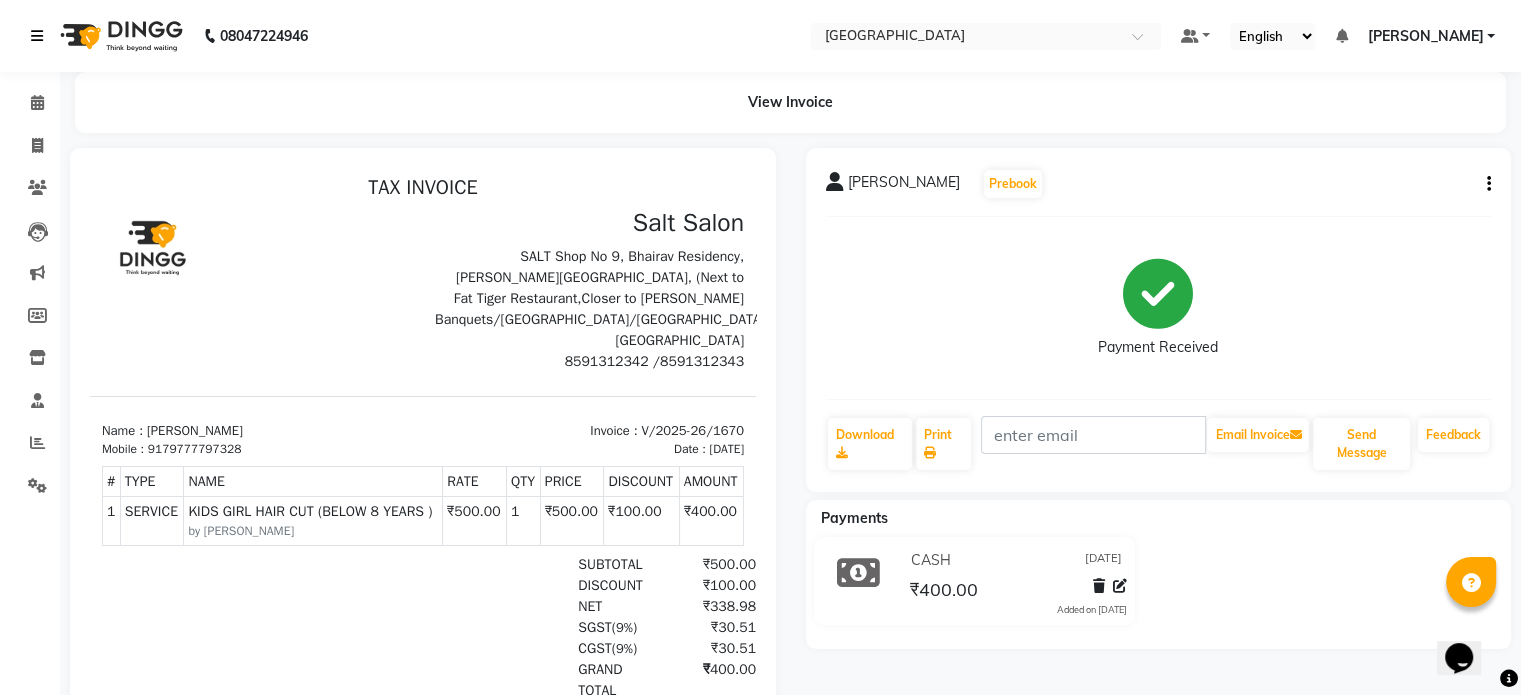 click at bounding box center (37, 36) 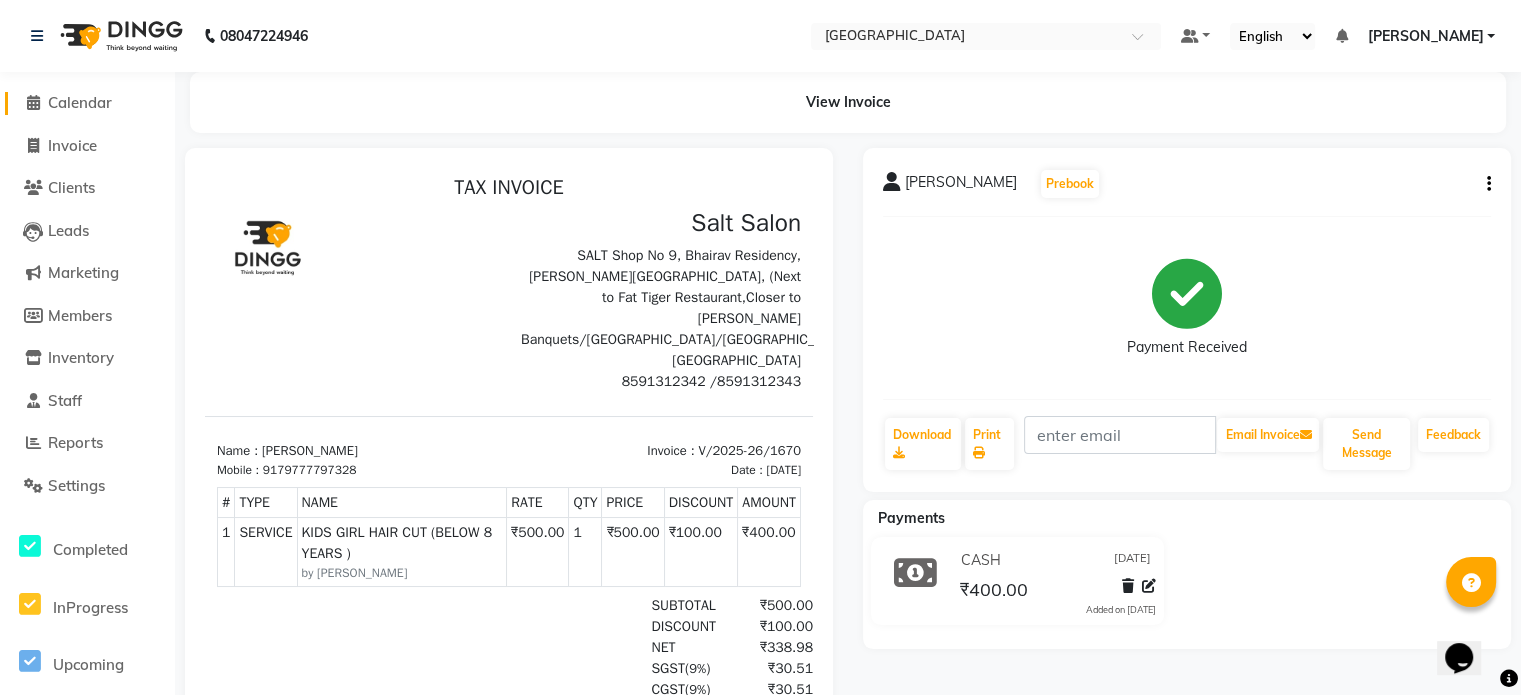 click on "Calendar" 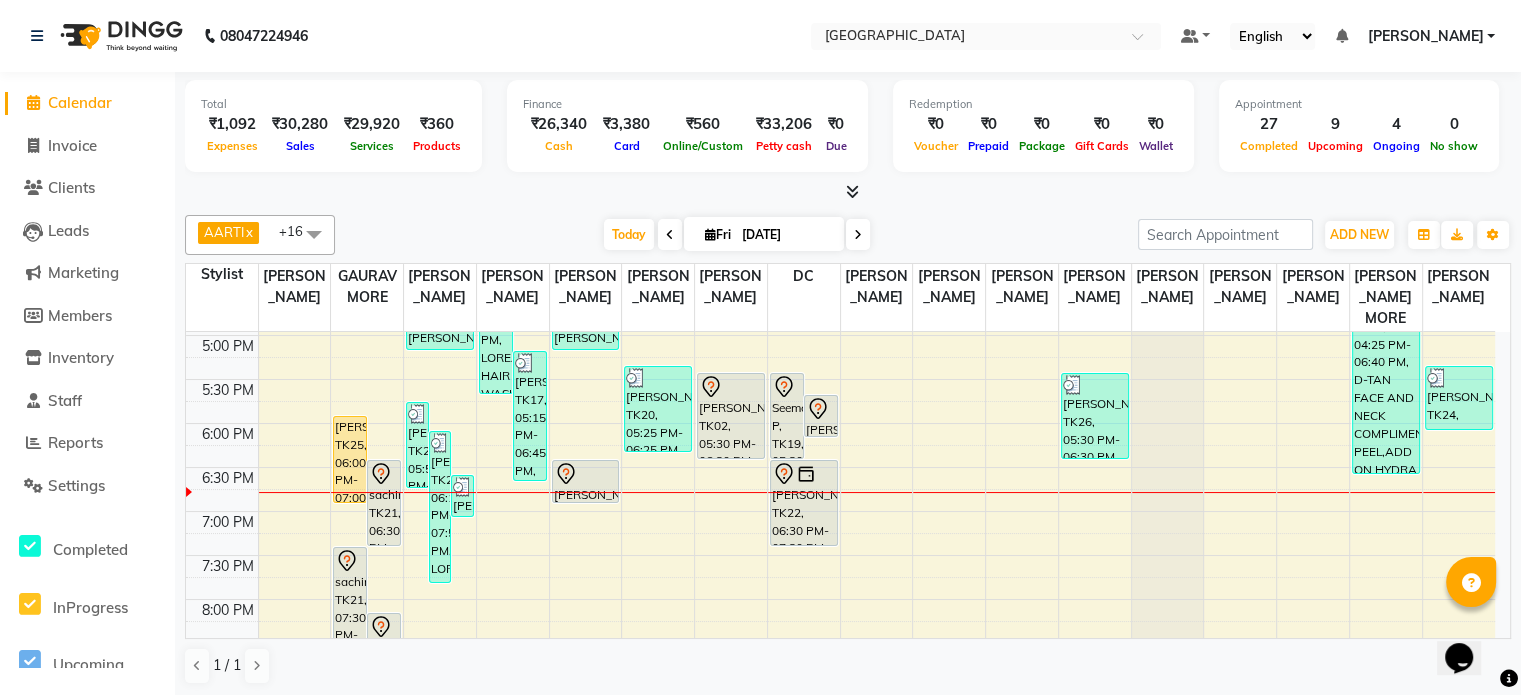 scroll, scrollTop: 800, scrollLeft: 0, axis: vertical 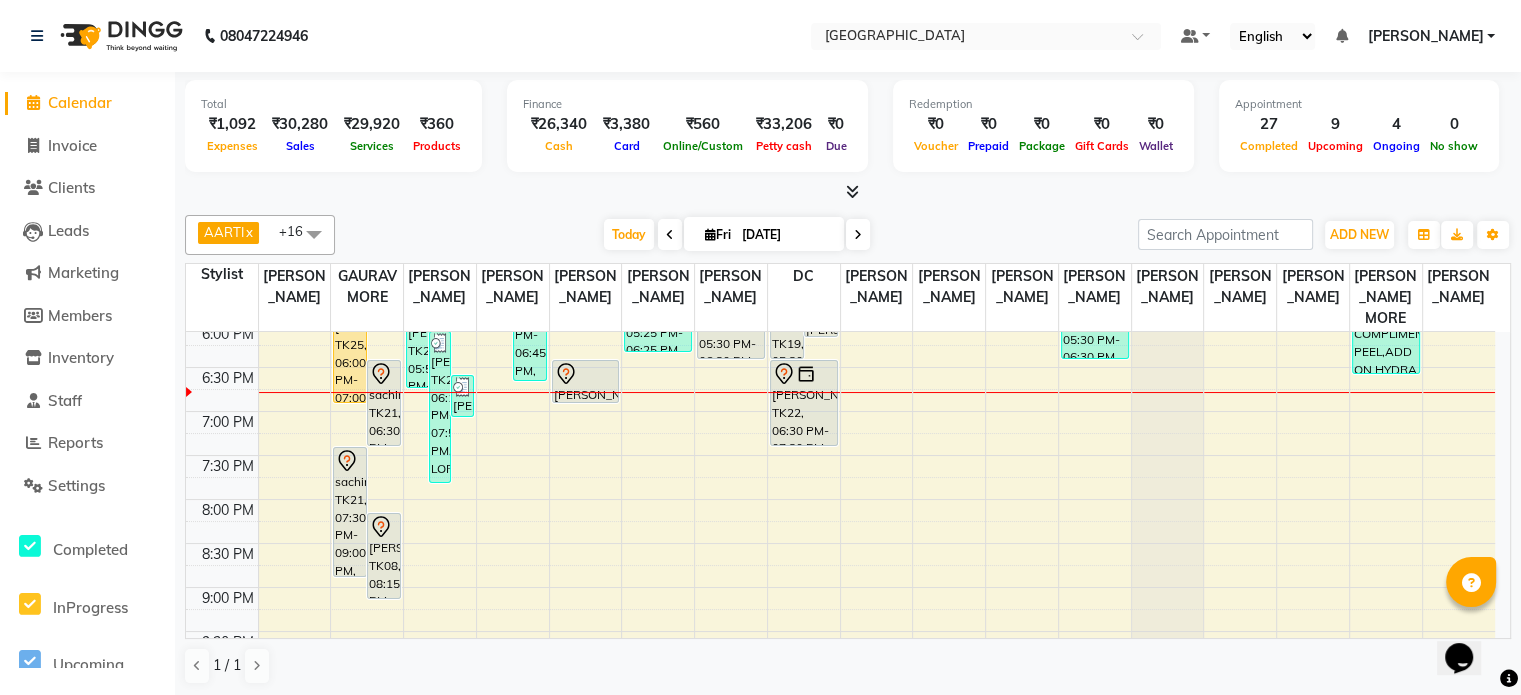 click on "9:00 AM 9:30 AM 10:00 AM 10:30 AM 11:00 AM 11:30 AM 12:00 PM 12:30 PM 1:00 PM 1:30 PM 2:00 PM 2:30 PM 3:00 PM 3:30 PM 4:00 PM 4:30 PM 5:00 PM 5:30 PM 6:00 PM 6:30 PM 7:00 PM 7:30 PM 8:00 PM 8:30 PM 9:00 PM 9:30 PM 10:00 PM 10:30 PM    [PERSON_NAME], TK25, 06:00 PM-07:00 PM, ROOT TOUCH UP 1 INCH               sachin, TK21, 06:30 PM-07:30 PM, CREATIVE HAIR CUT {MEN}             sachin, TK21, 07:30 PM-09:00 PM, GLOBAL COLOUR{MEN} [ INOA / MAJIREL]             [PERSON_NAME], TK08, 08:15 PM-09:15 PM, ROOT TOUCH UP 1 INCH      [PERSON_NAME], TK01, 10:45 AM-12:45 PM, [MEDICAL_DATA] /QOD/ NANOPLASTIA BELOW WAIST      [PERSON_NAME], TK28, 05:50 PM-06:50 PM, KIDS GIRL HAIR CUT (BELOW 8 YEARS )     [PERSON_NAME], TK24, 06:10 PM-07:55 PM, LOREAL HAIR WASH AND BLAST DRY BELOW SHOULDER,IRONING BELOW SHOULDER      [PERSON_NAME], TK27, 06:40 PM-07:10 PM,  SHAVING     [PERSON_NAME], TK17, 04:45 PM-05:15 PM,  [PERSON_NAME], TK07, 12:20 PM-12:50 PM, KIDS BOY HAIR CUT {BELOW 8 YEARS}" at bounding box center [840, 147] 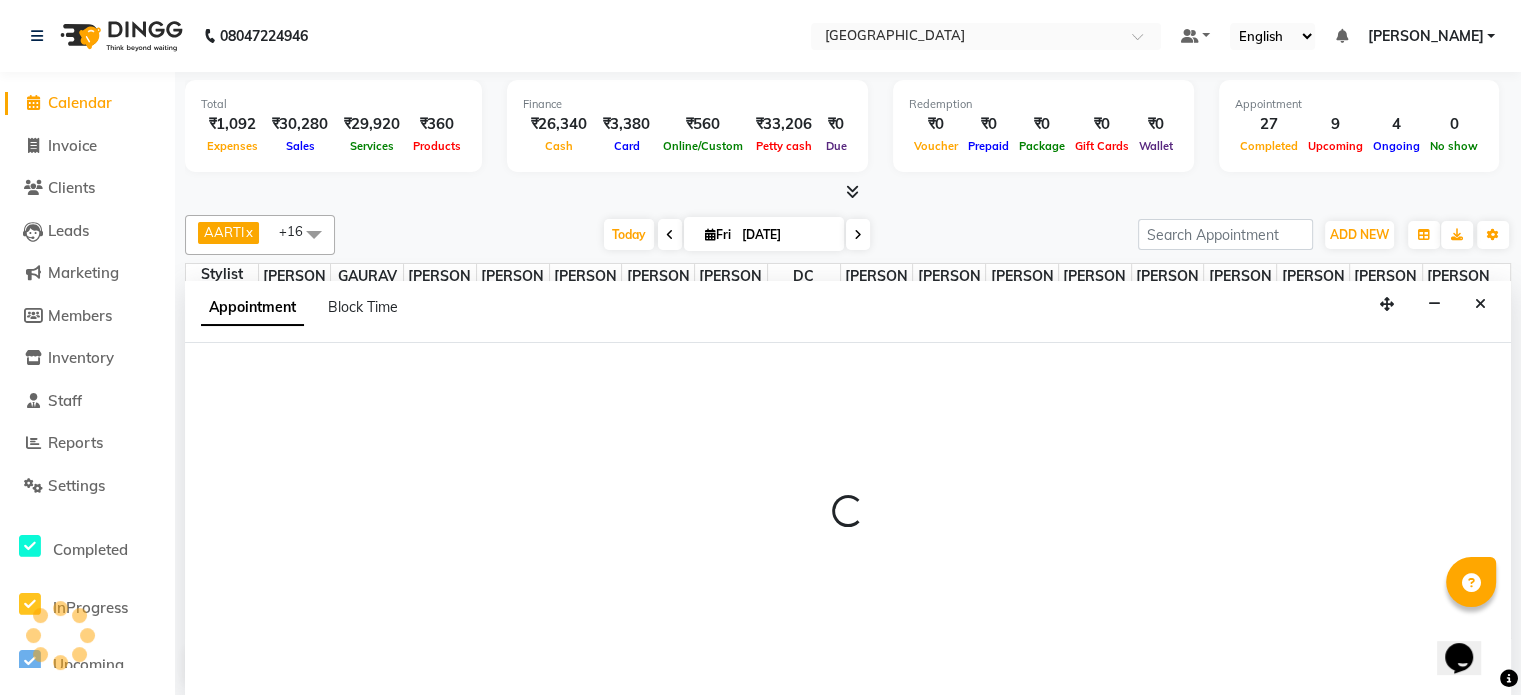 scroll, scrollTop: 0, scrollLeft: 0, axis: both 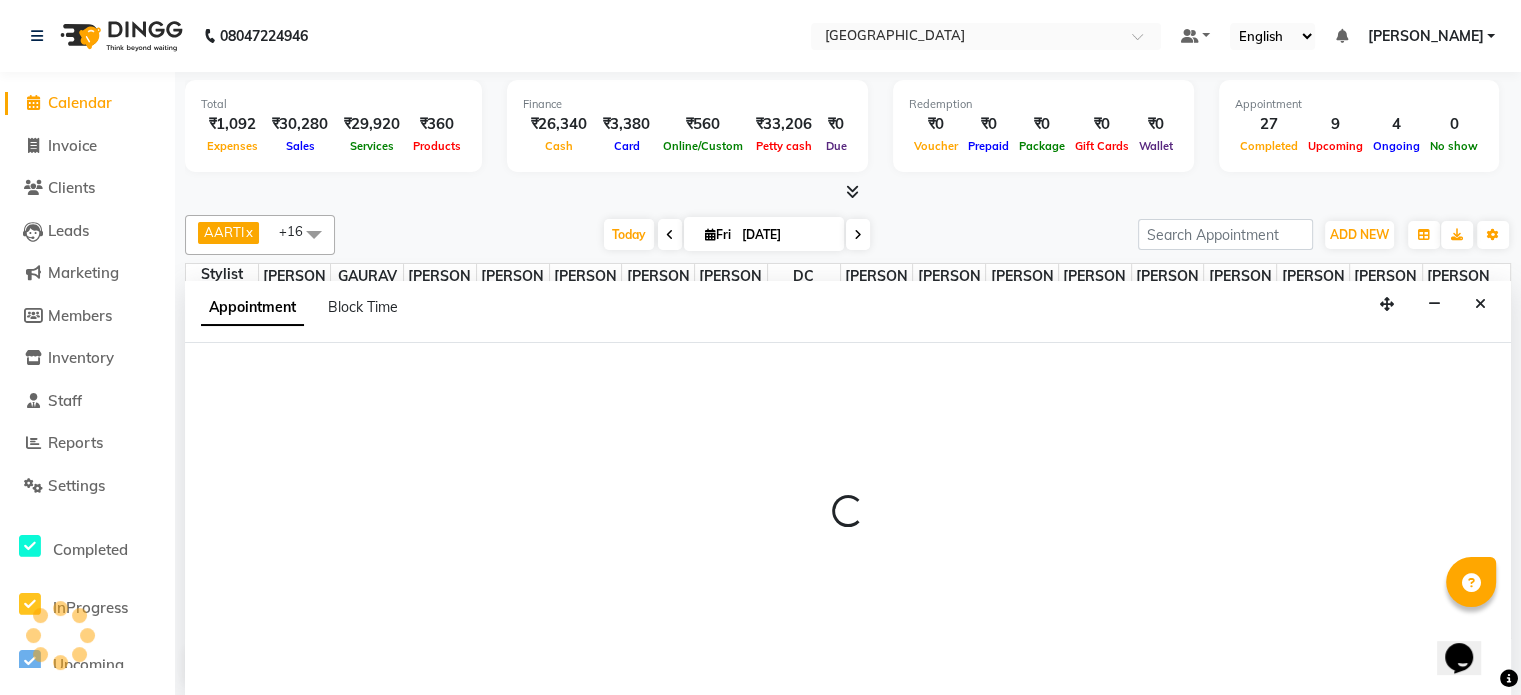 select on "78951" 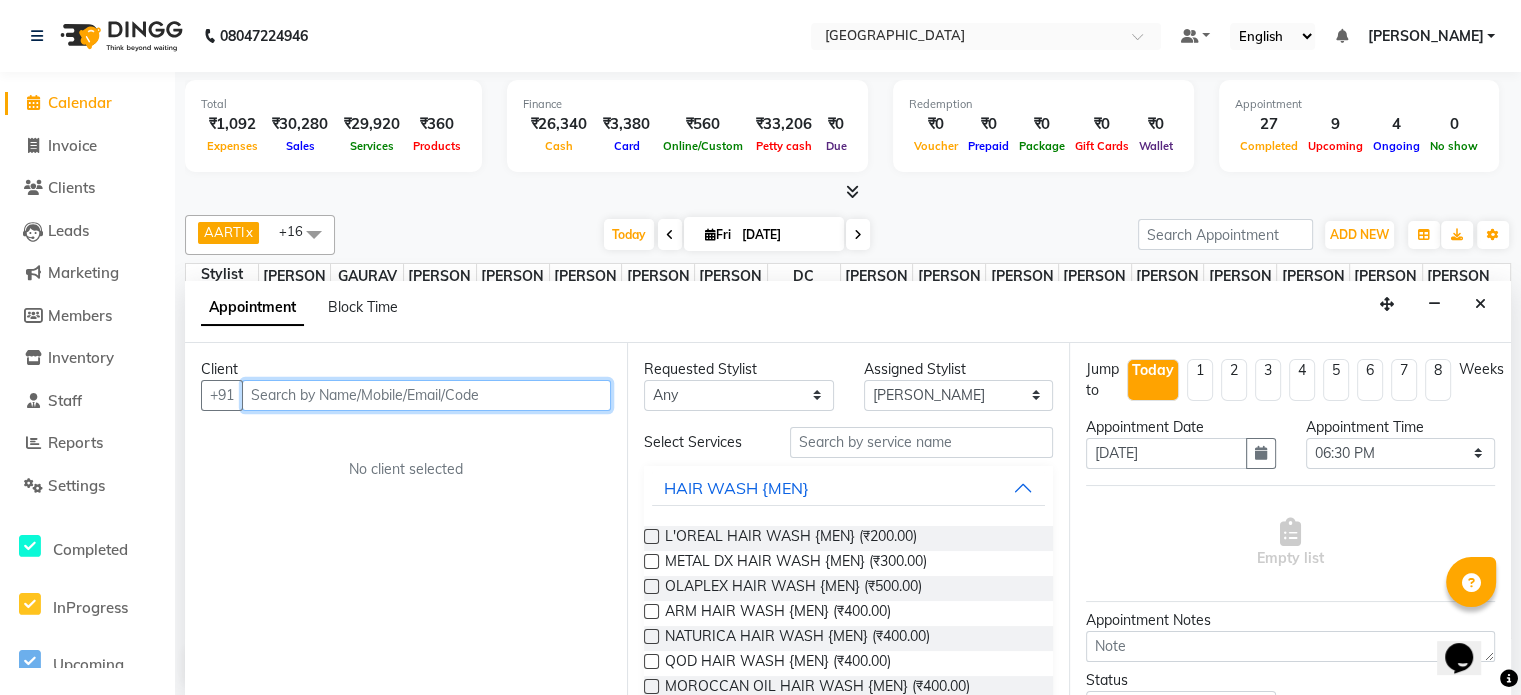 click at bounding box center [426, 395] 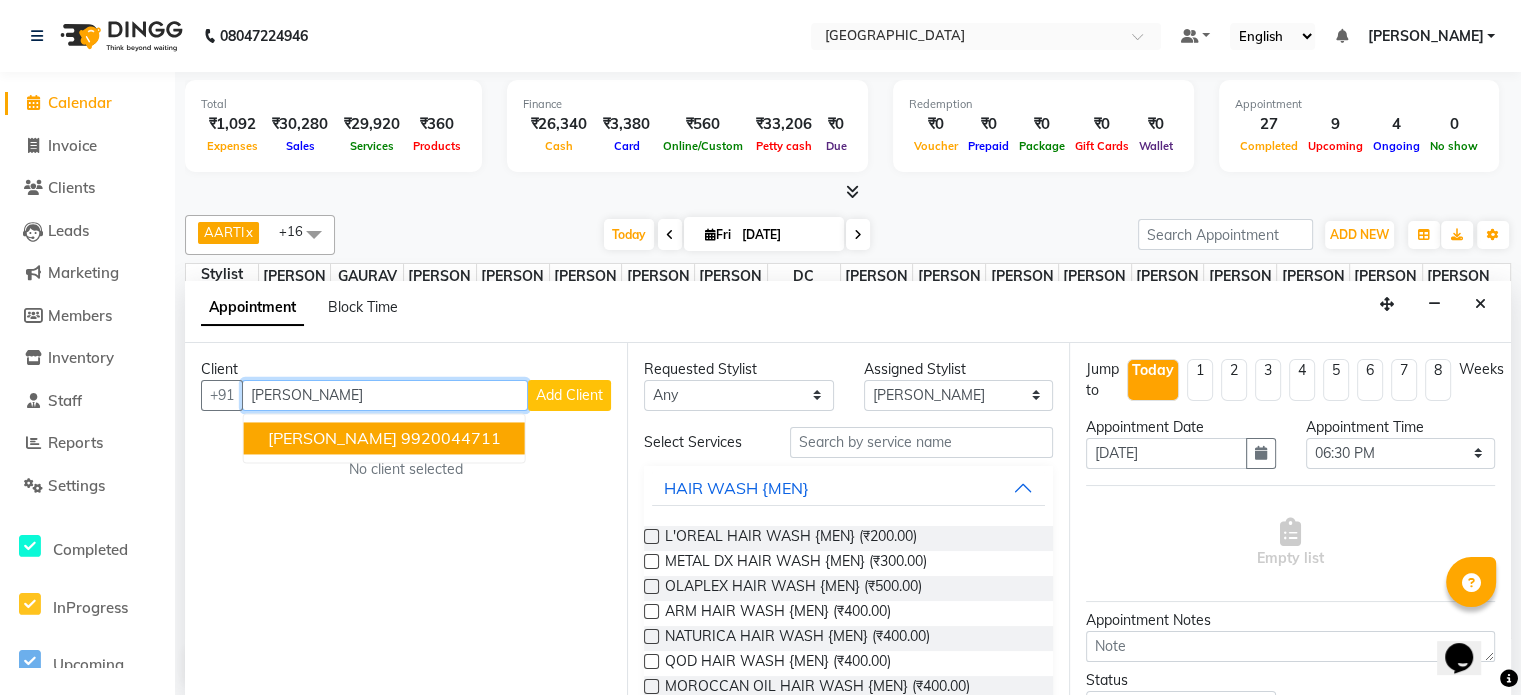 click on "9920044711" at bounding box center (451, 438) 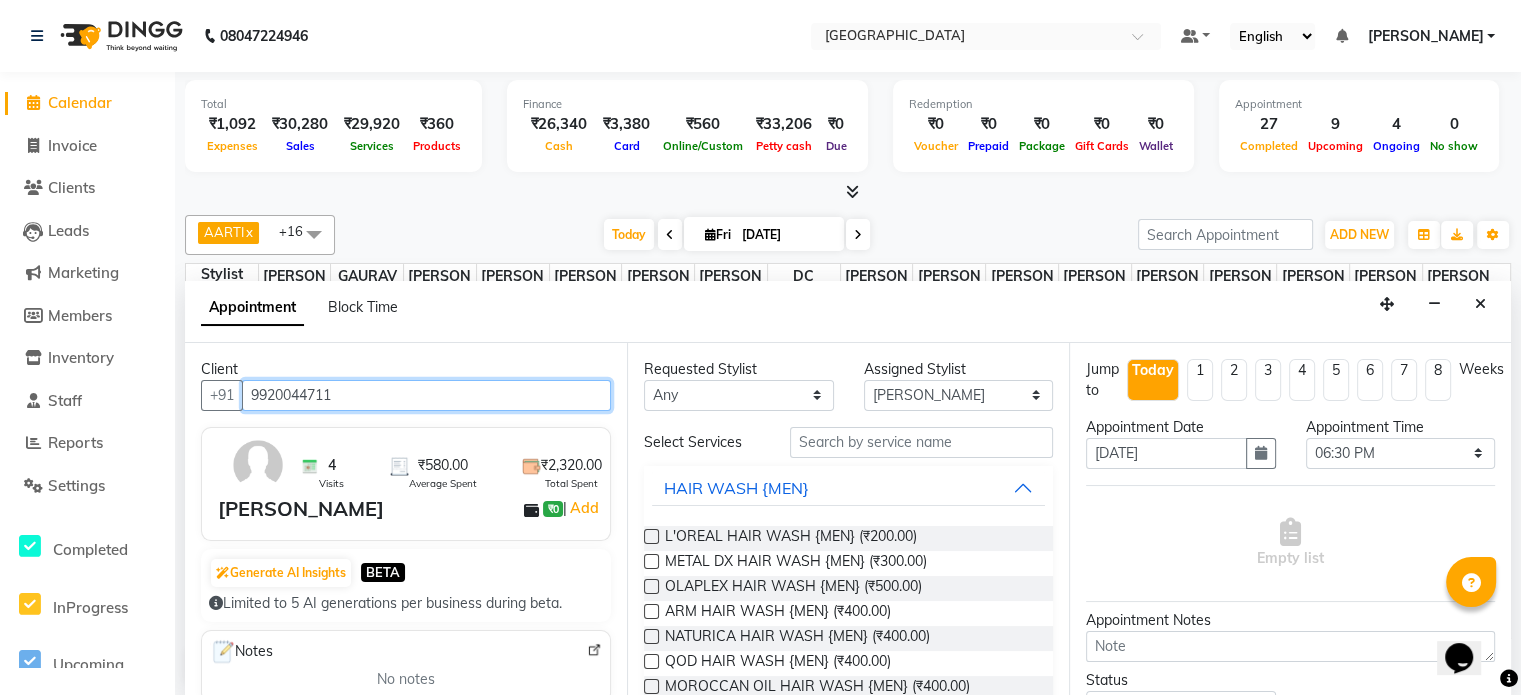 type on "9920044711" 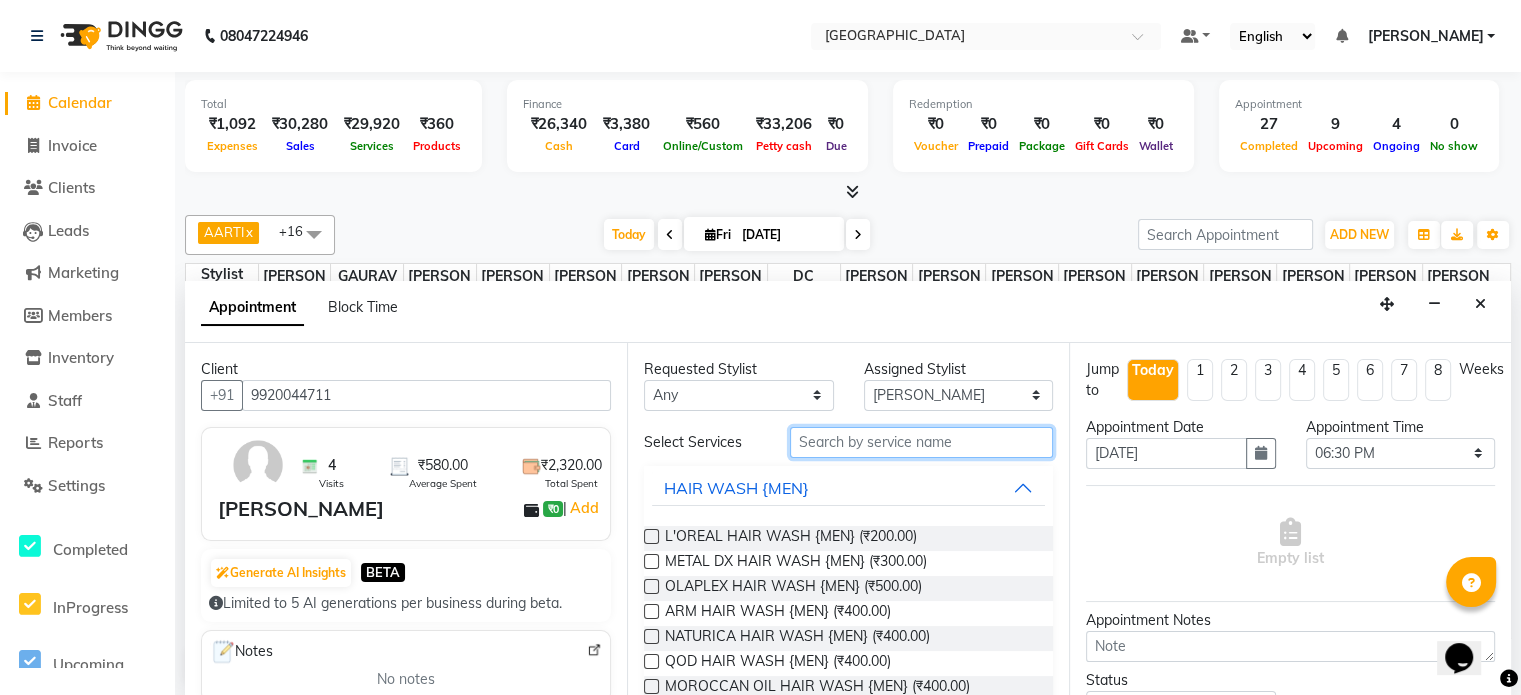 click at bounding box center (921, 442) 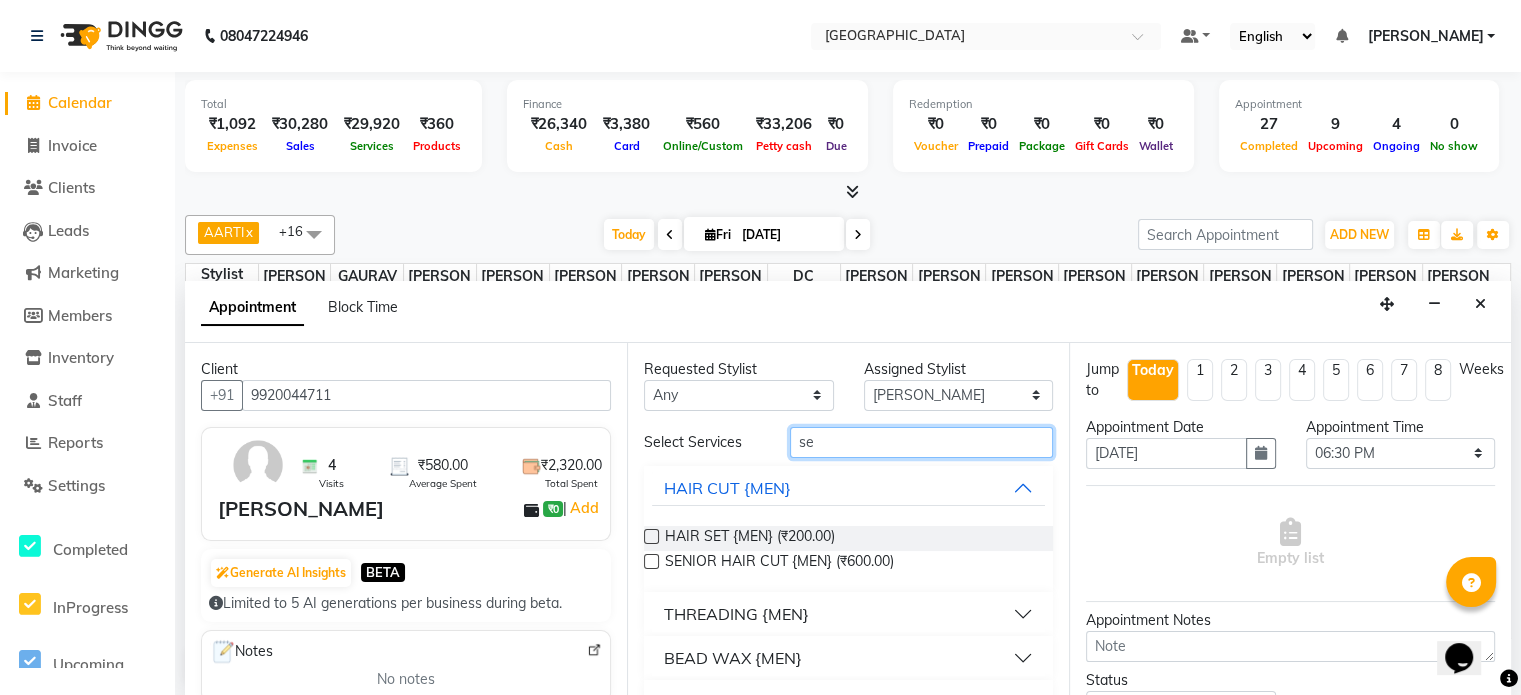 type on "s" 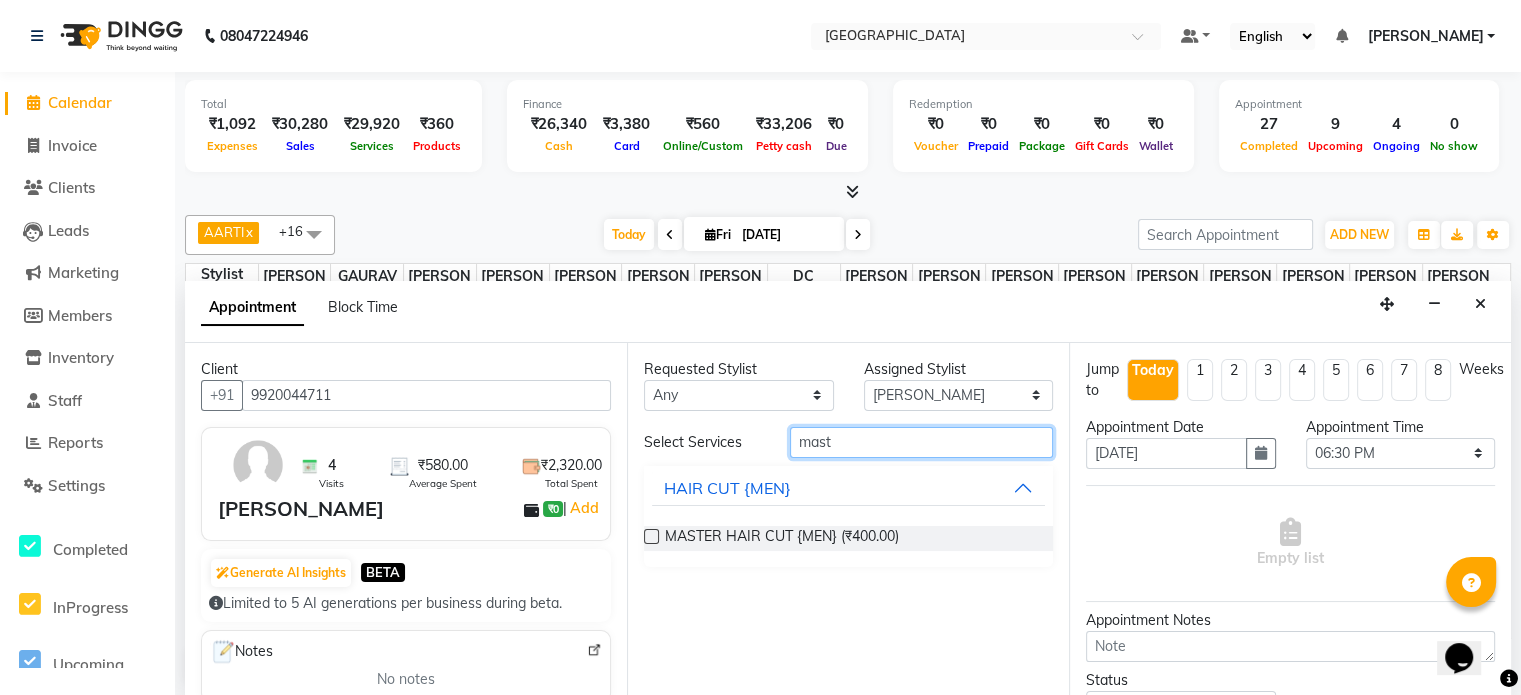 type on "mast" 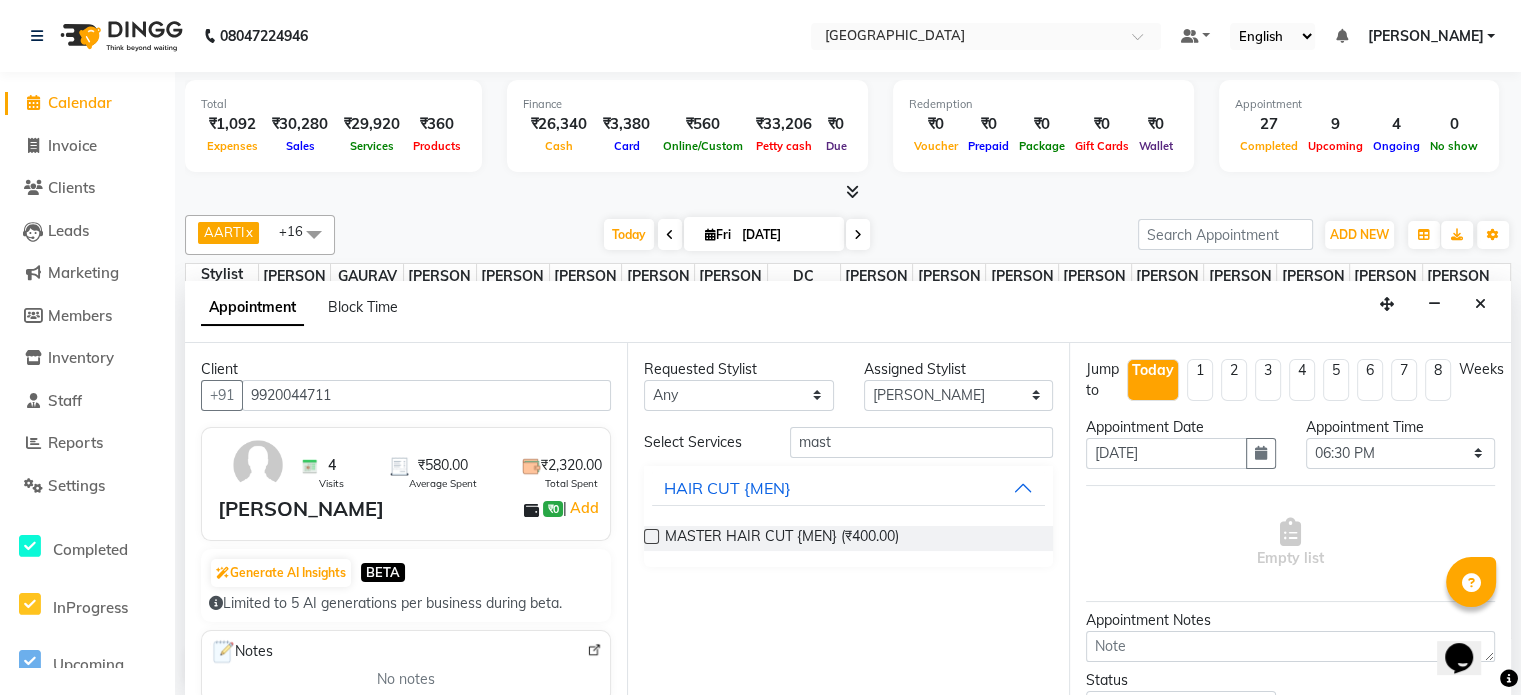 click at bounding box center (651, 536) 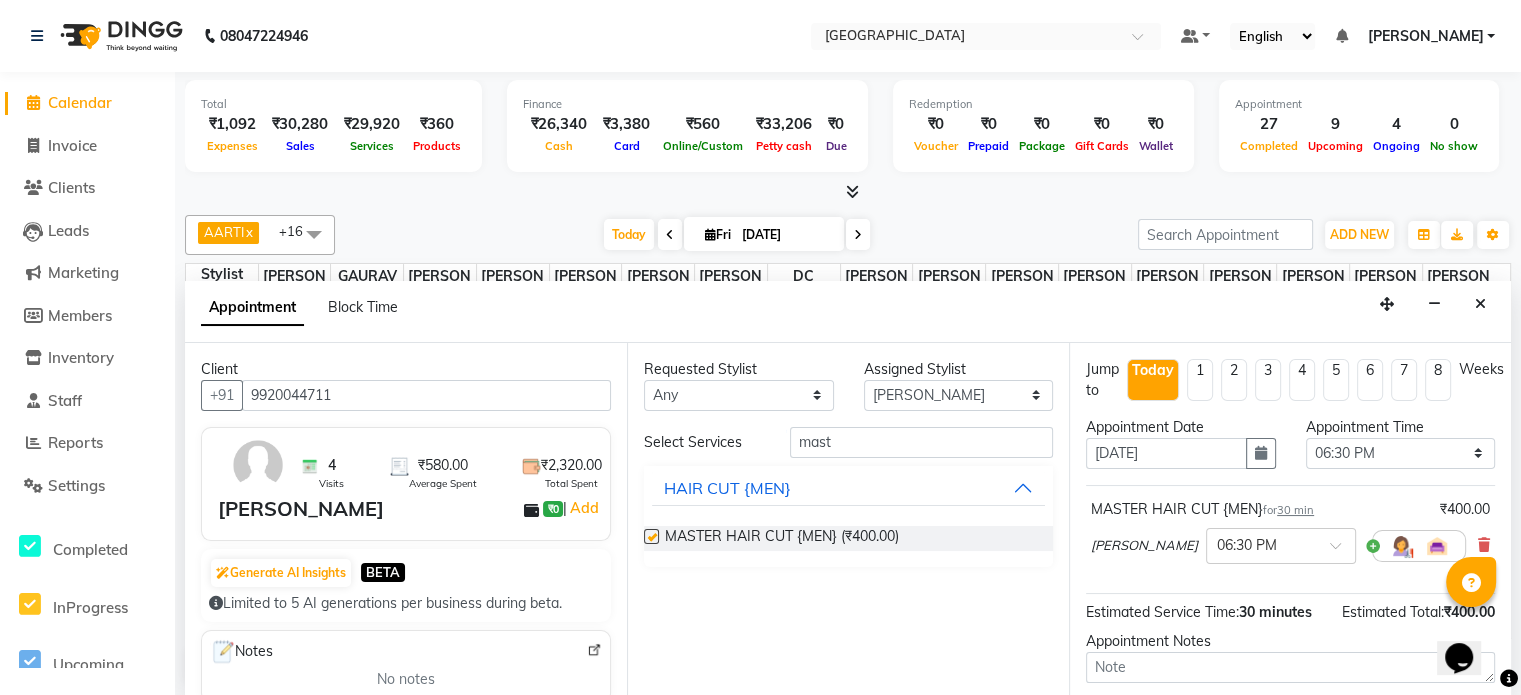 checkbox on "false" 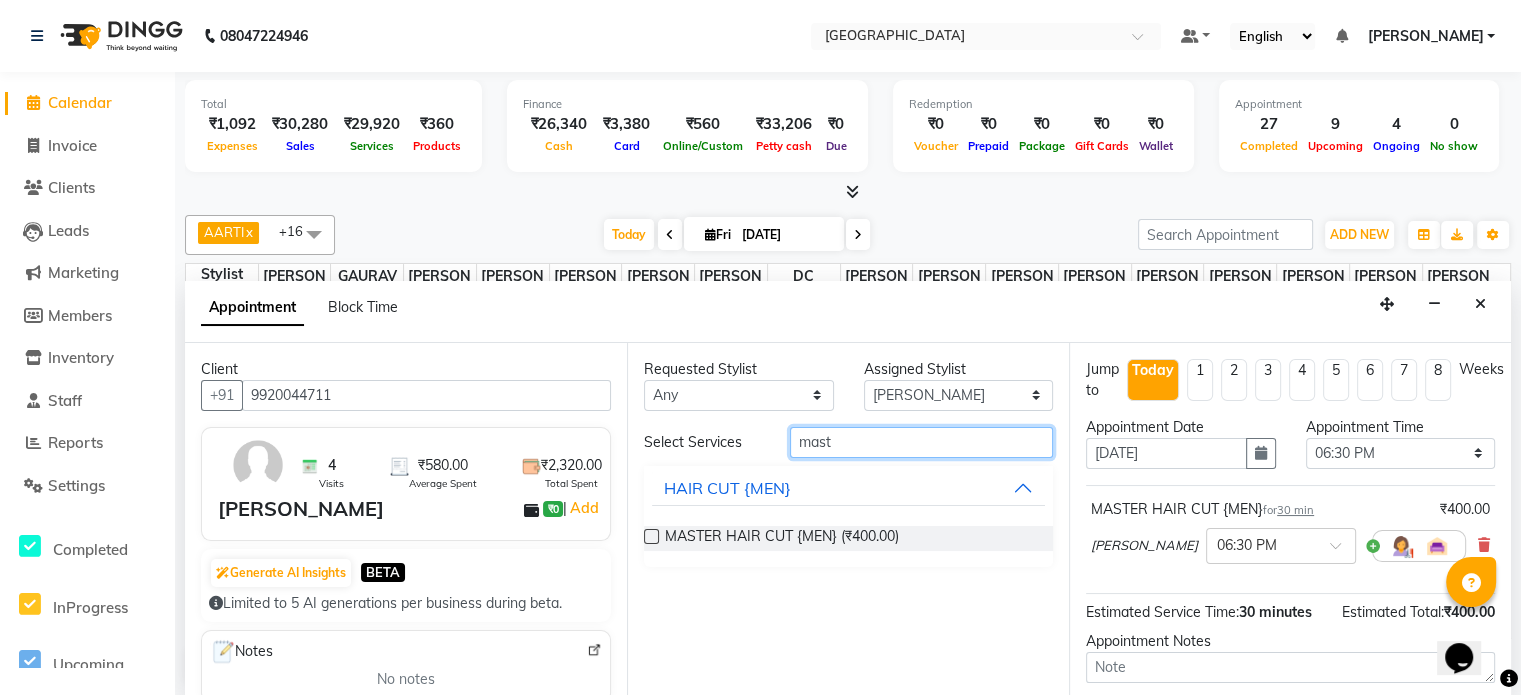 drag, startPoint x: 844, startPoint y: 446, endPoint x: 688, endPoint y: 467, distance: 157.40712 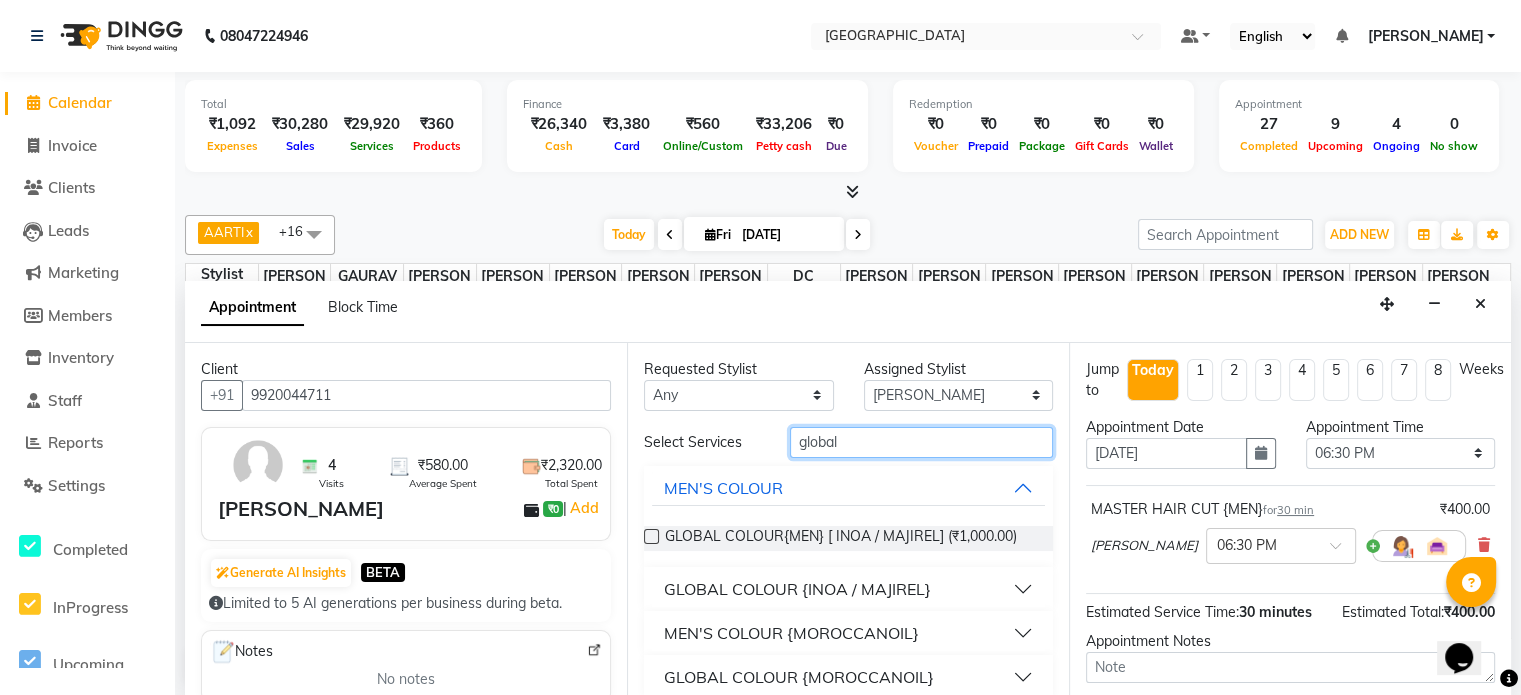 type on "global" 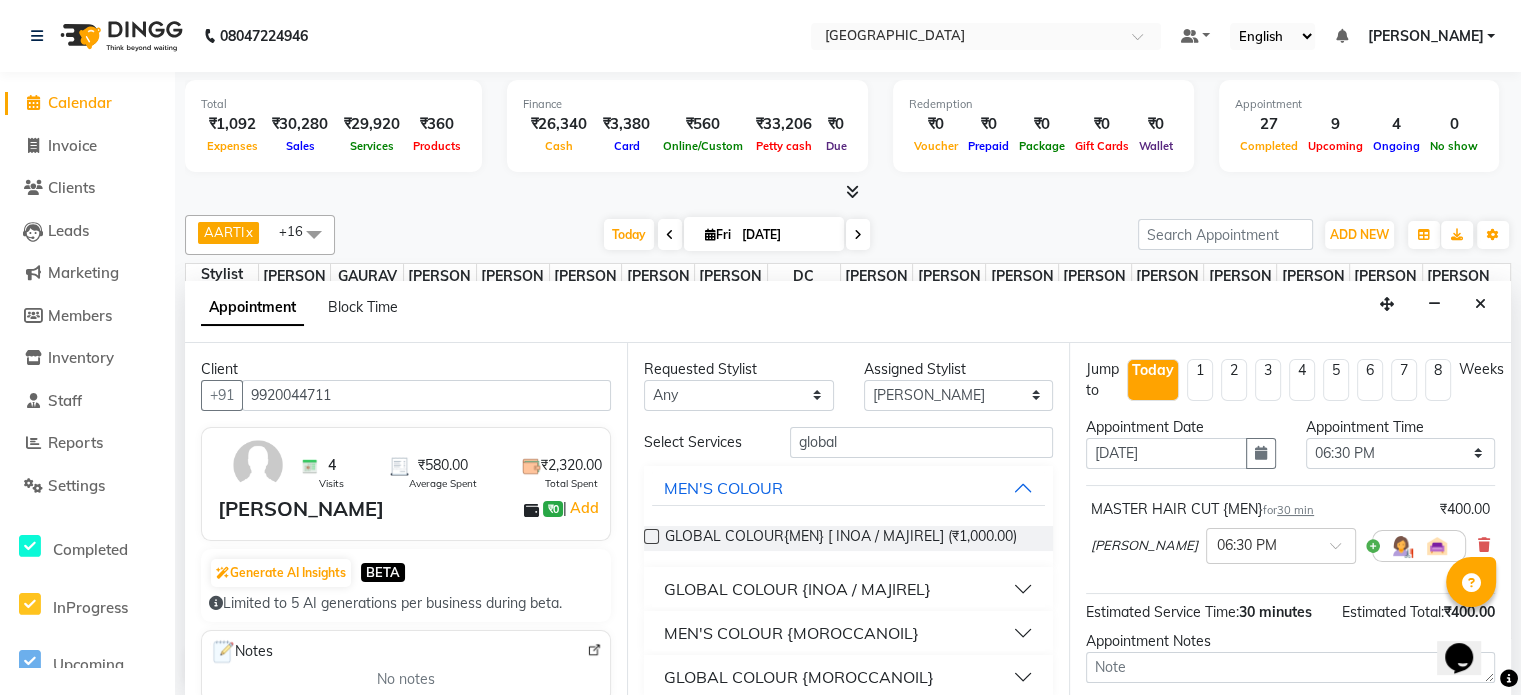 click on "GLOBAL COLOUR {INOA / MAJIREL}" at bounding box center [848, 589] 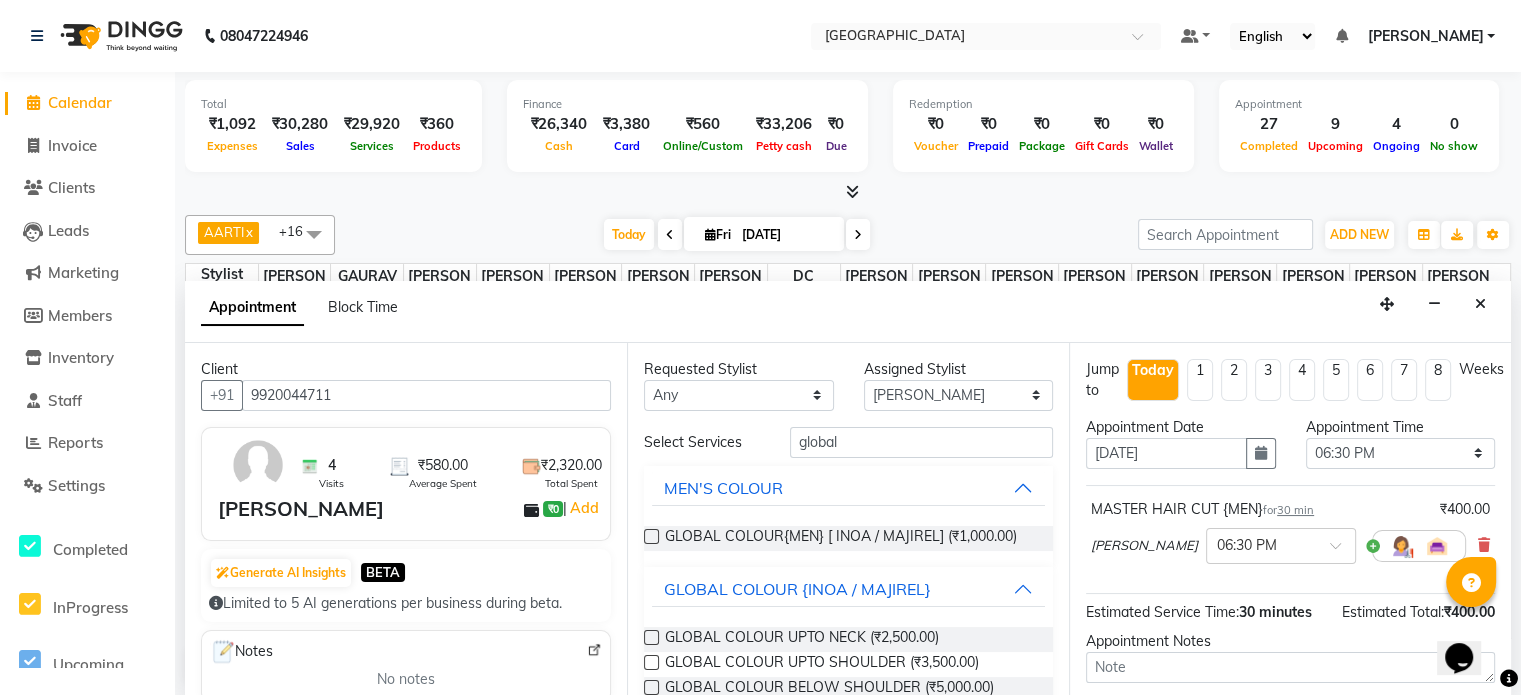 click at bounding box center (651, 536) 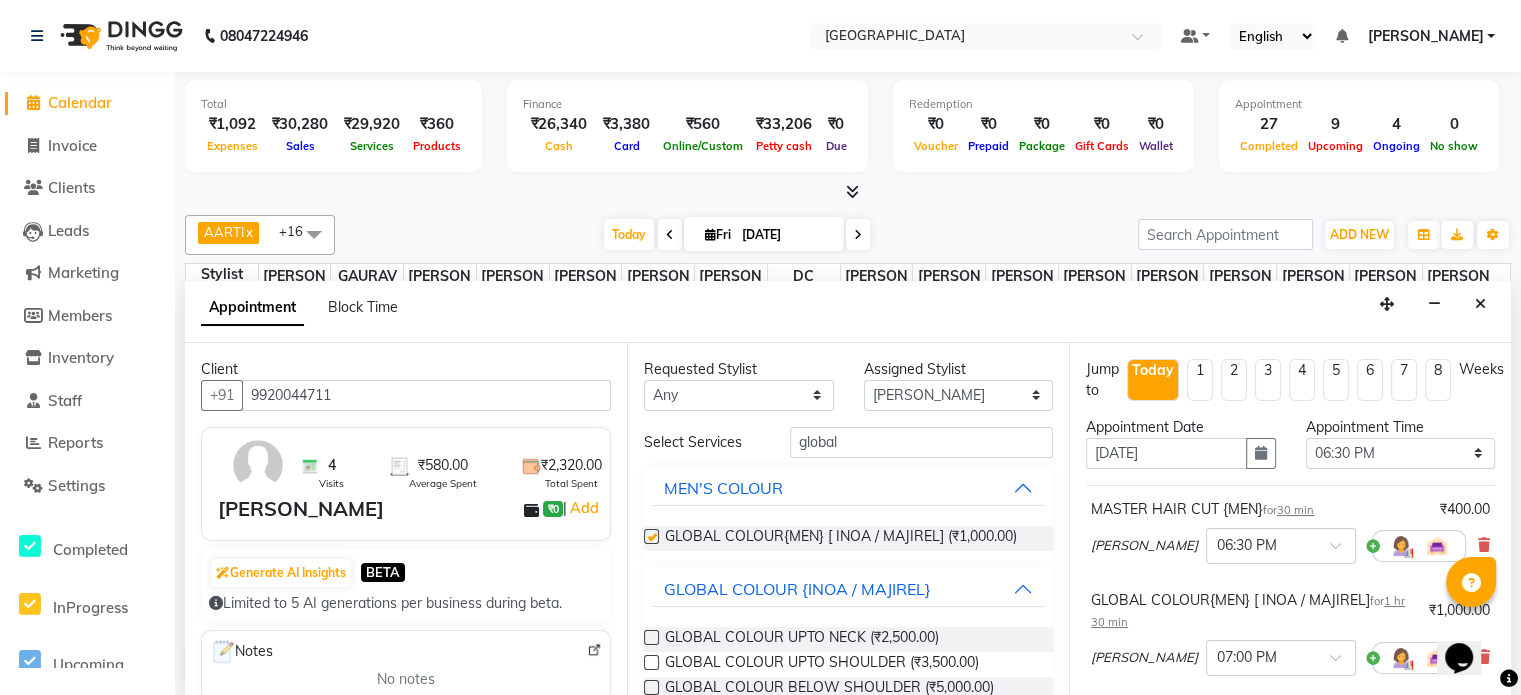 checkbox on "false" 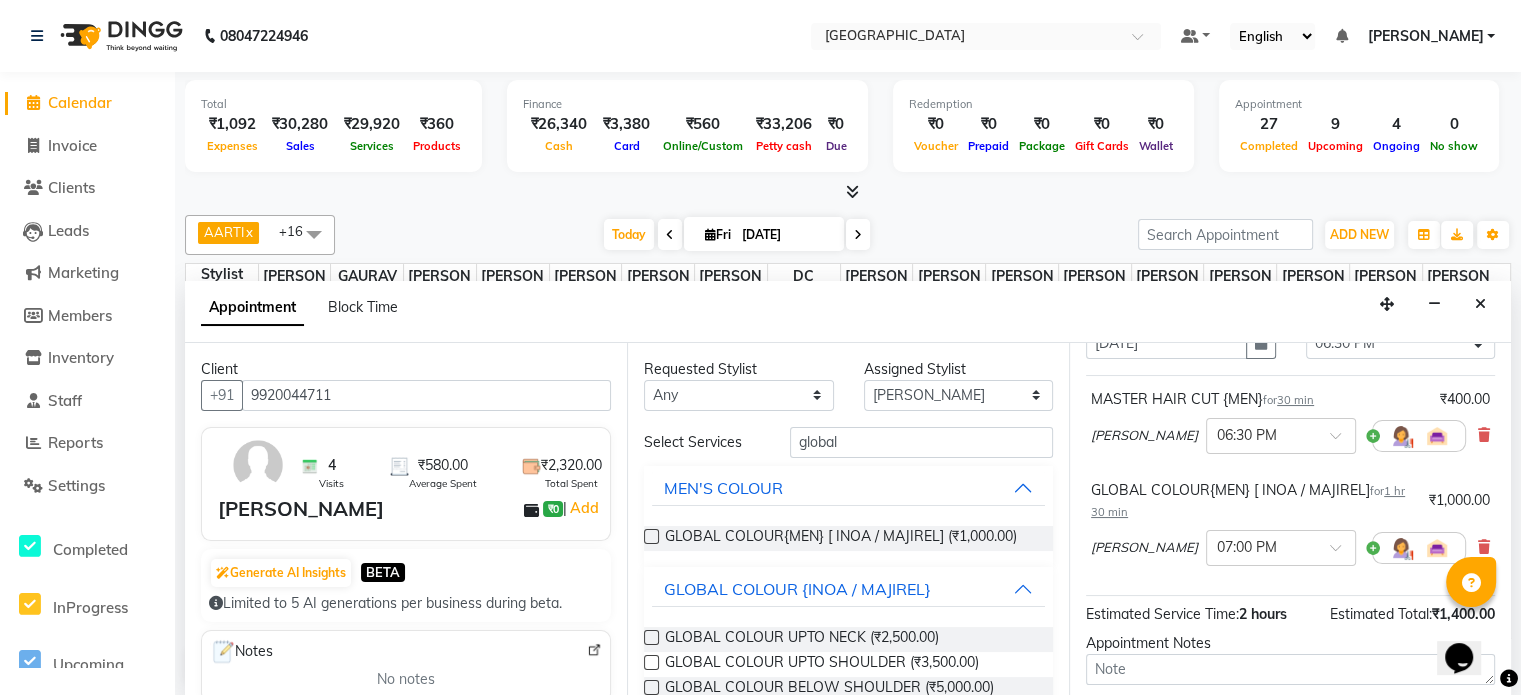 scroll, scrollTop: 303, scrollLeft: 0, axis: vertical 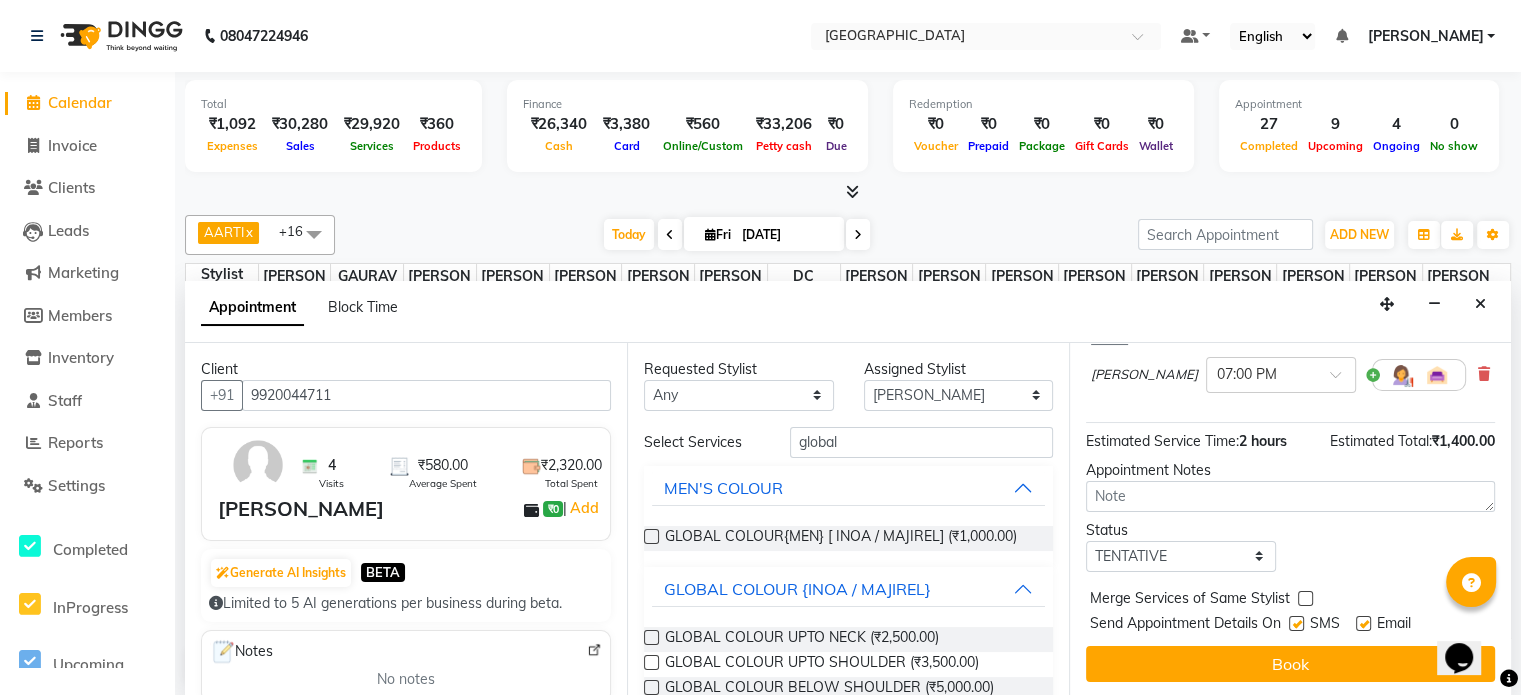 click on "Book" at bounding box center [1290, 664] 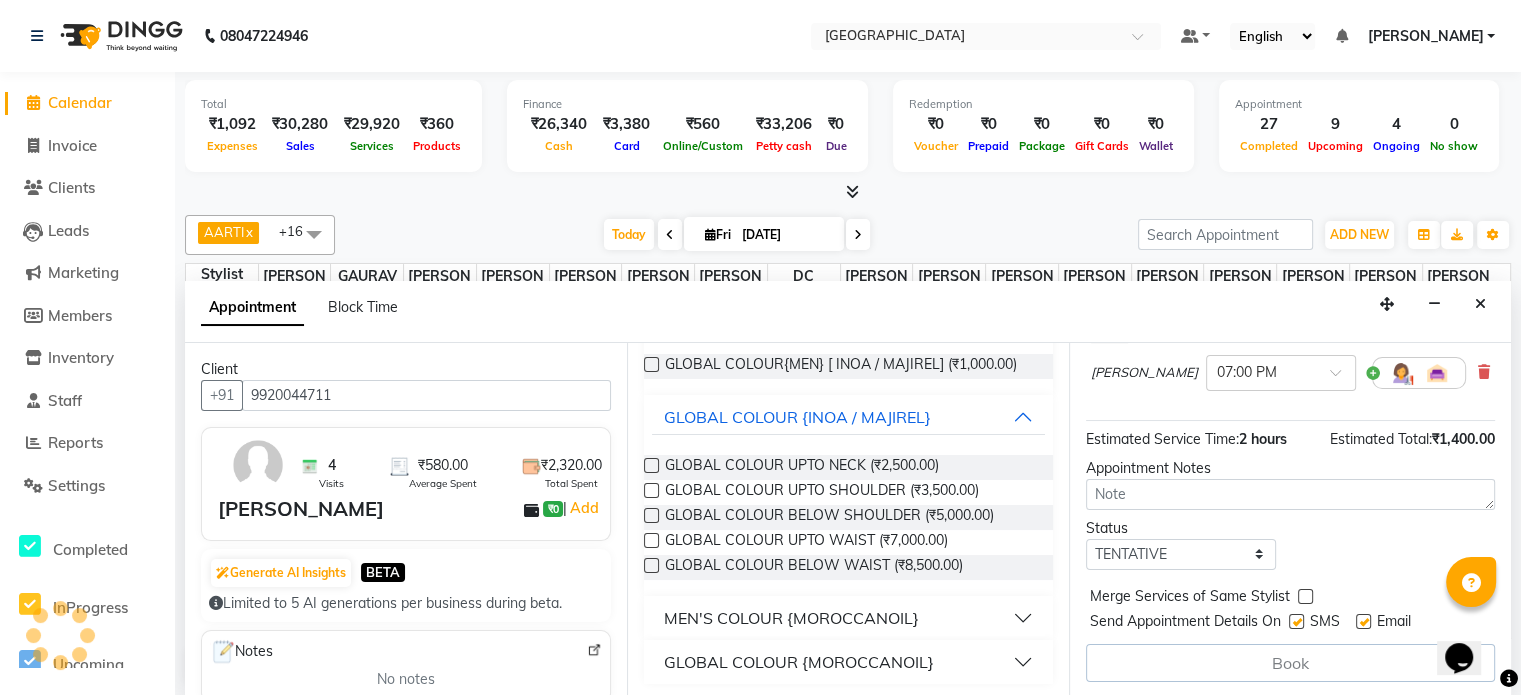 scroll, scrollTop: 173, scrollLeft: 0, axis: vertical 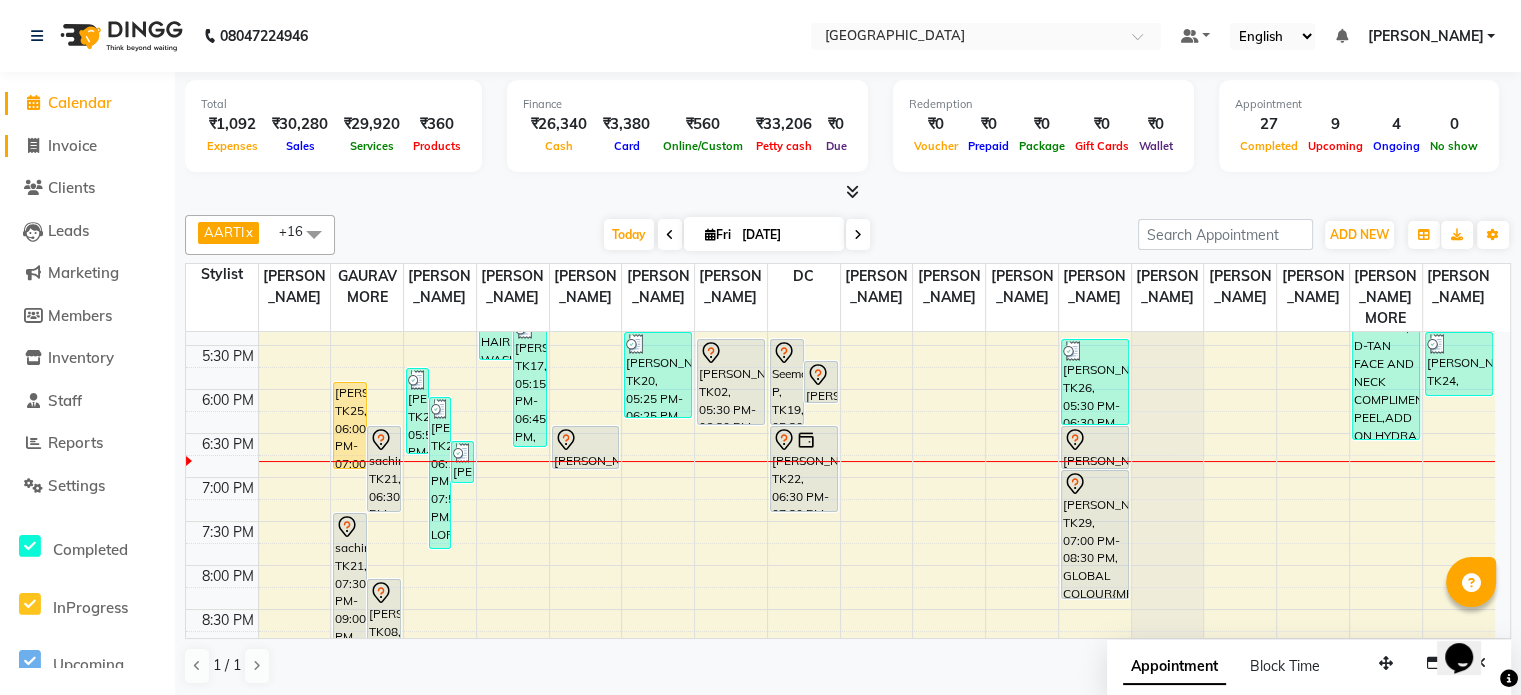 click on "Invoice" 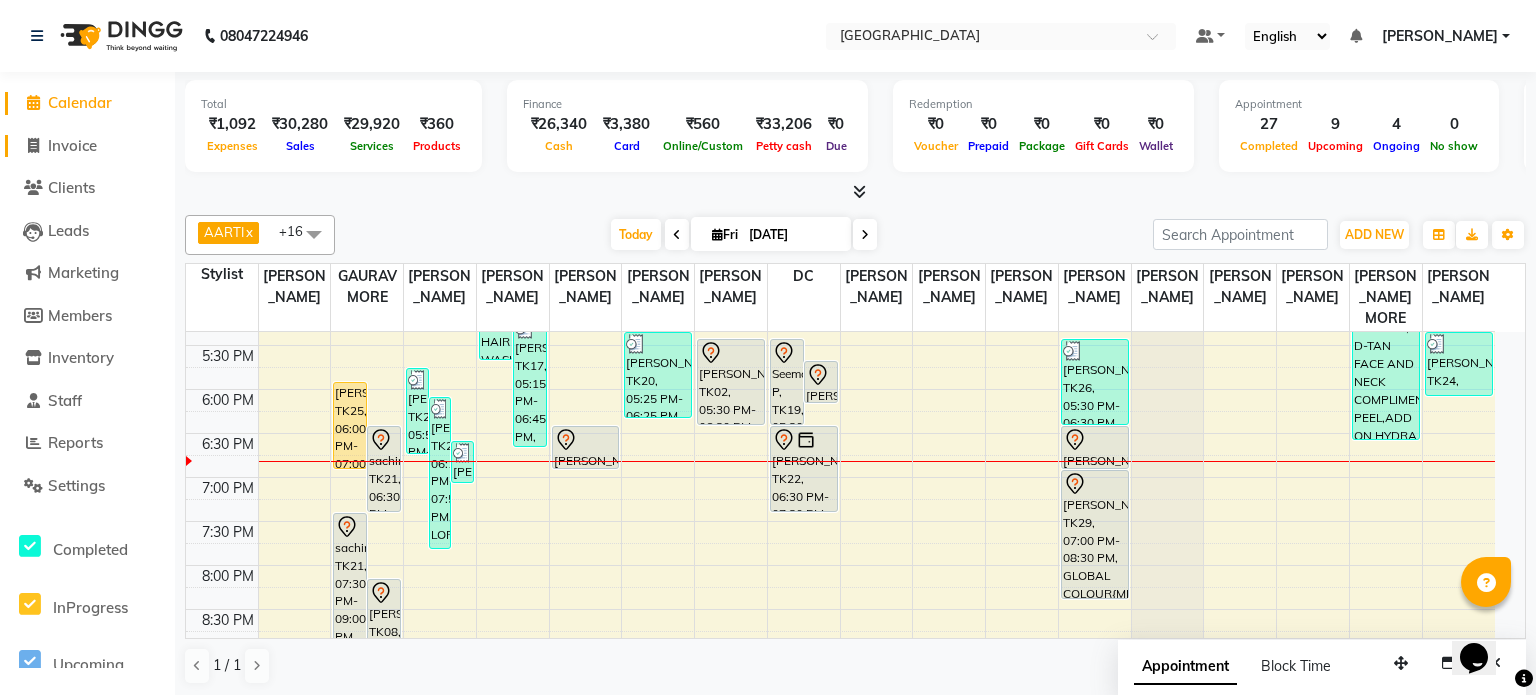 select on "8096" 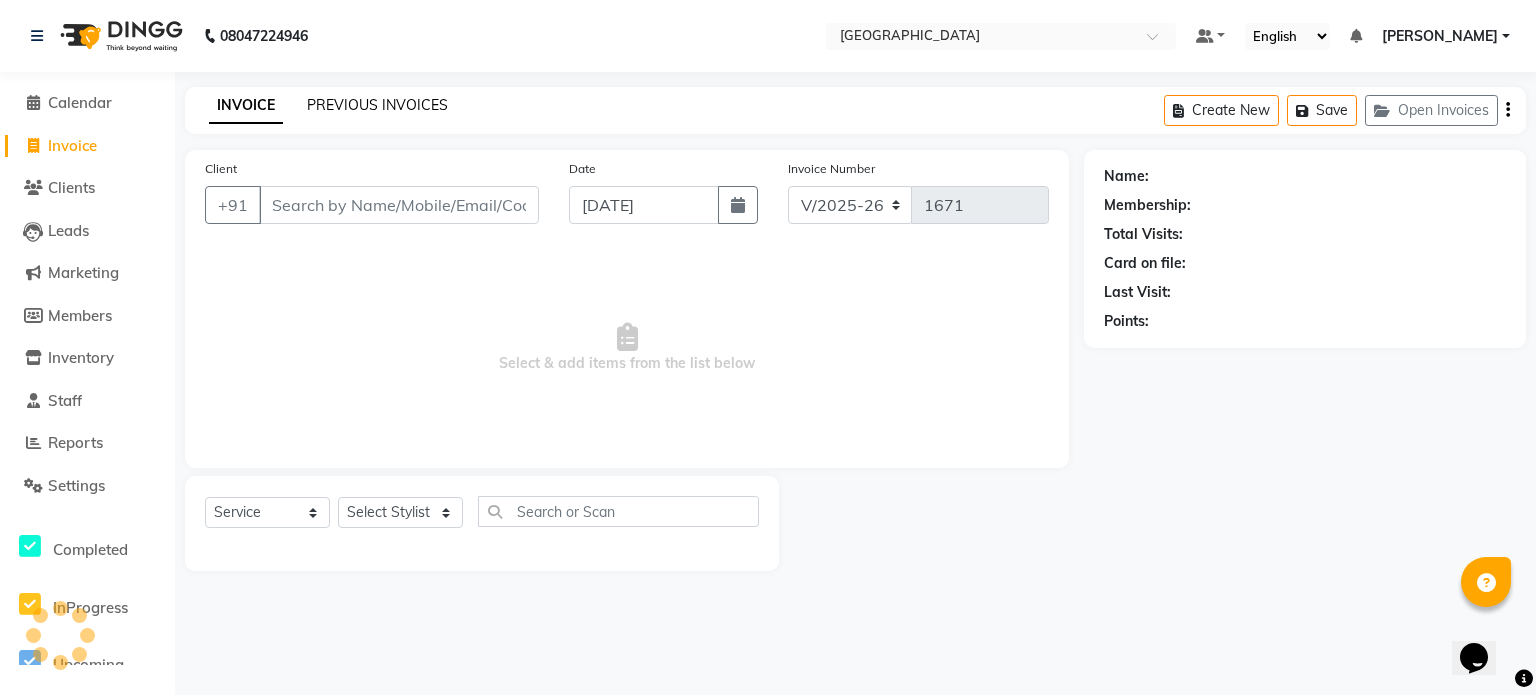 click on "PREVIOUS INVOICES" 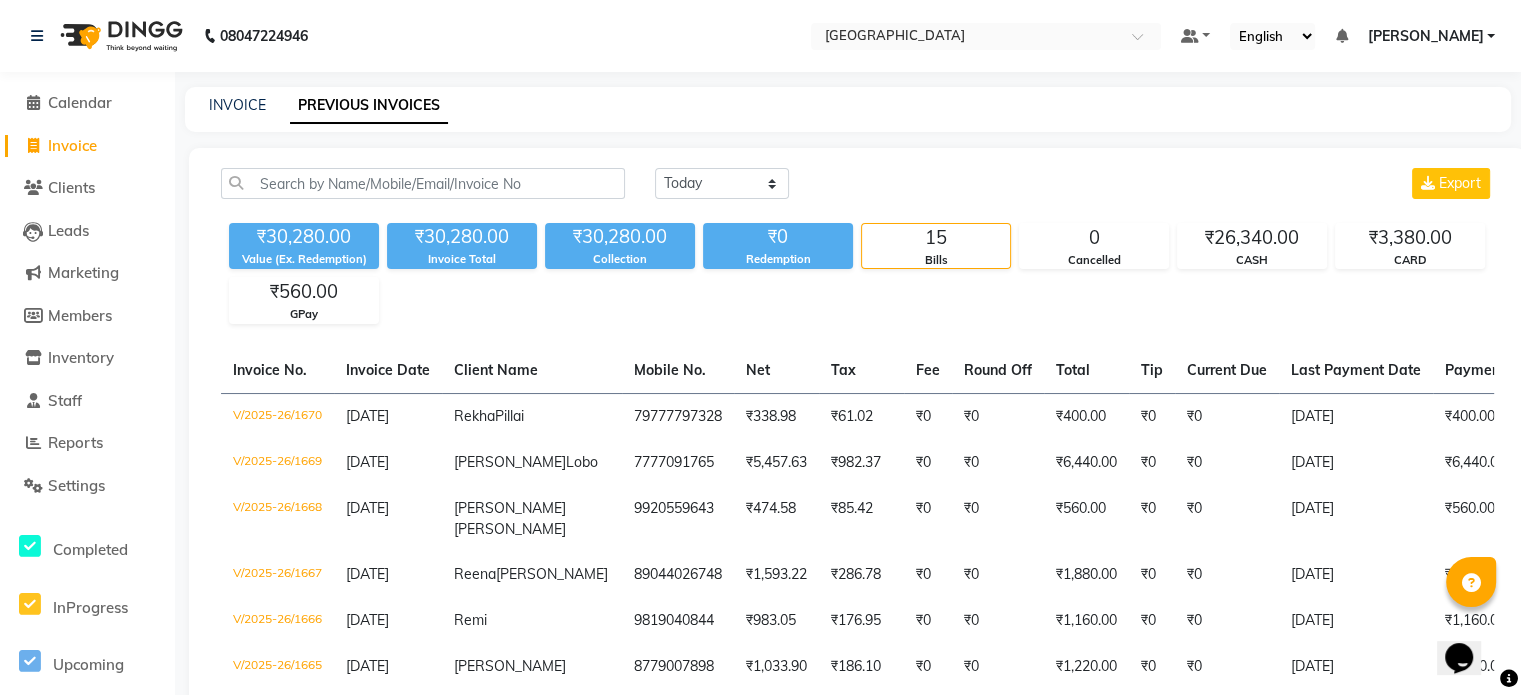 click on "Invoice" 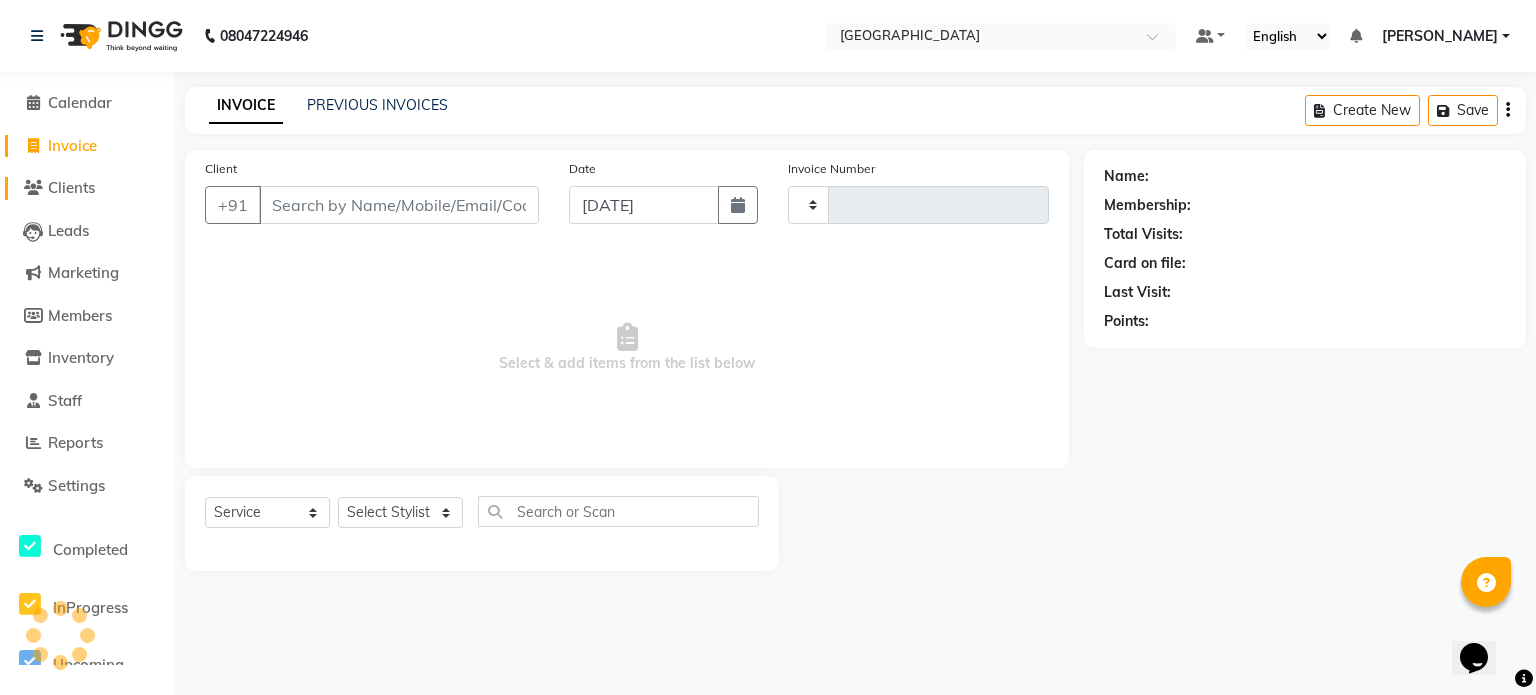 type on "1671" 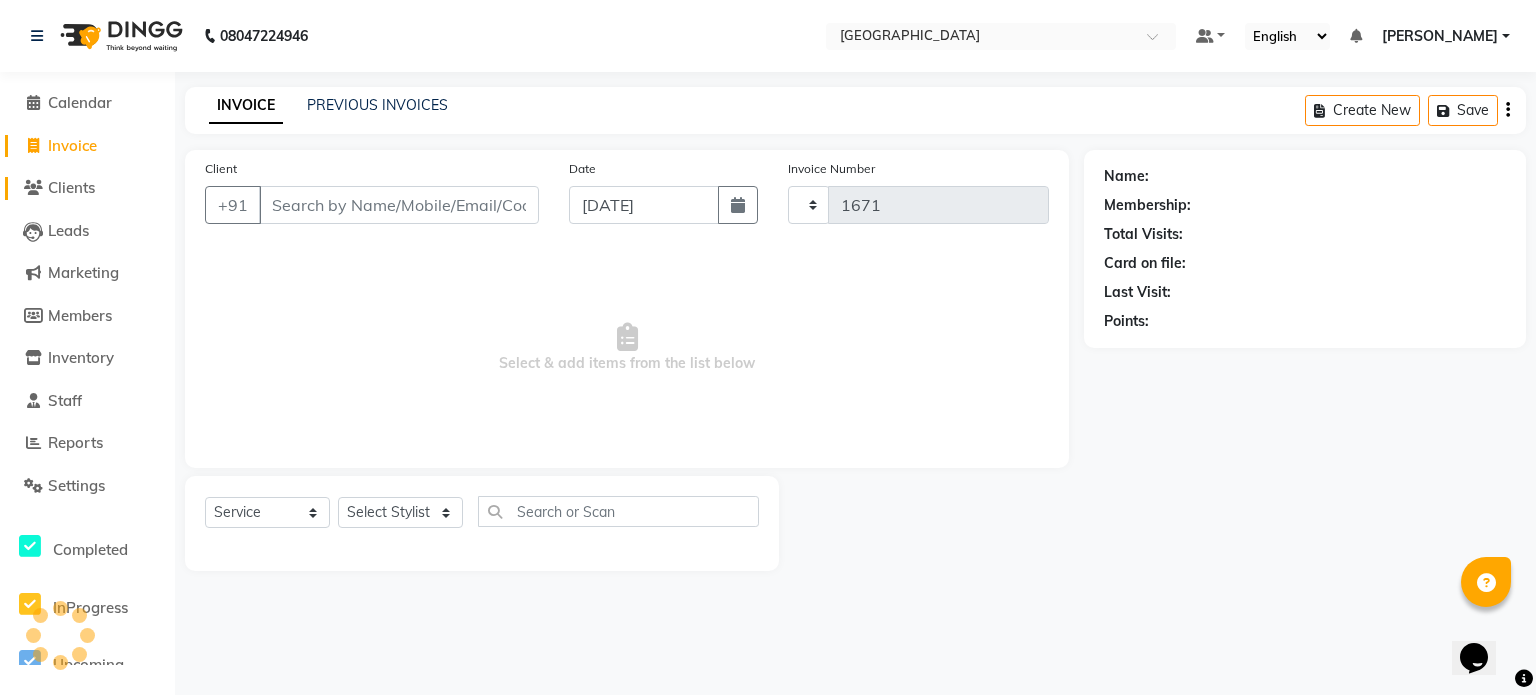 select on "8096" 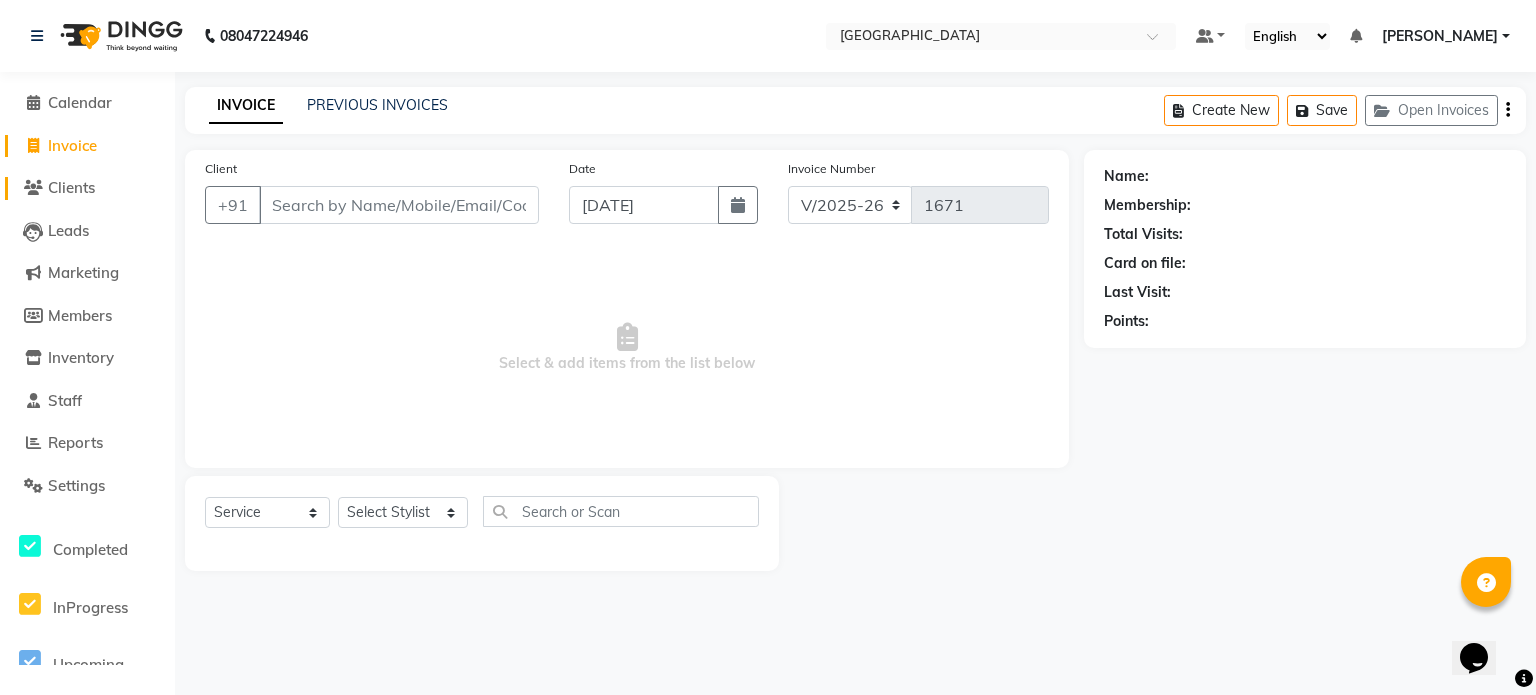 click on "Clients" 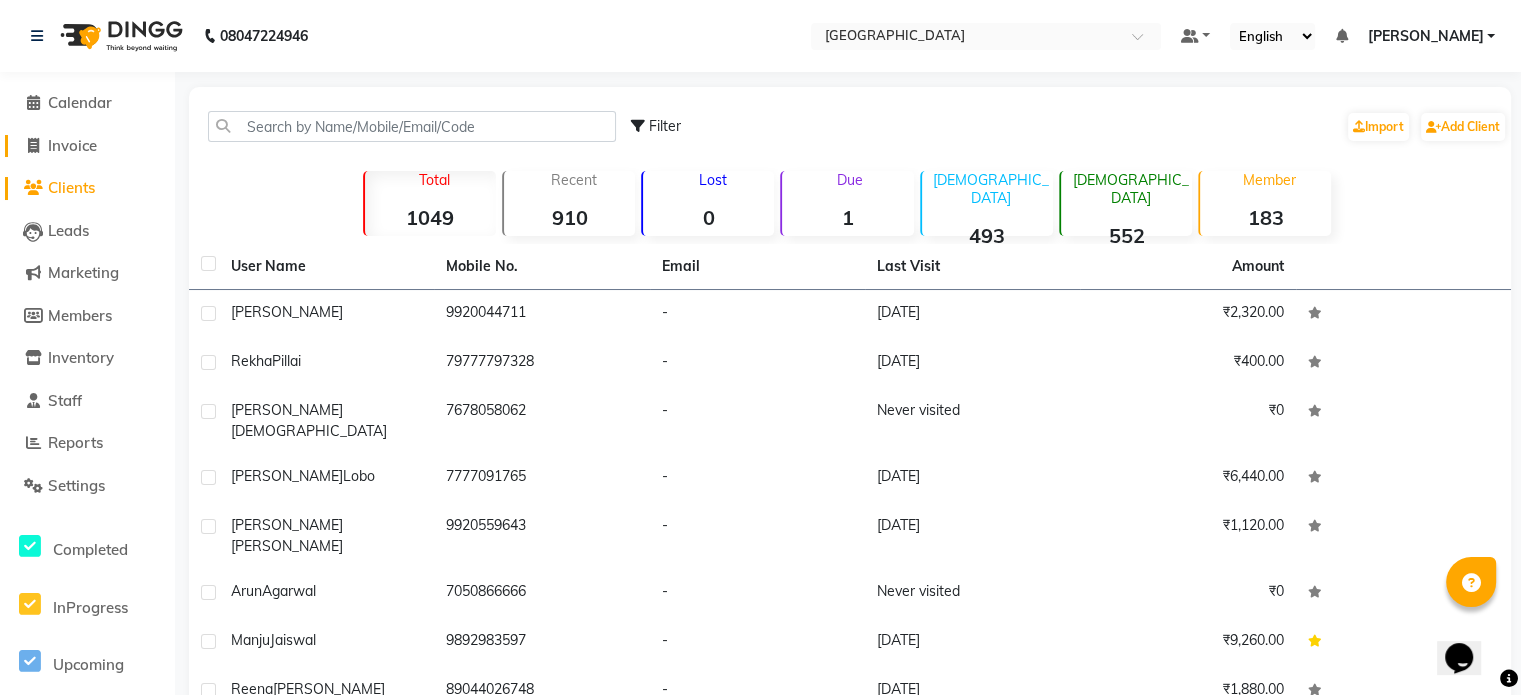 click on "Invoice" 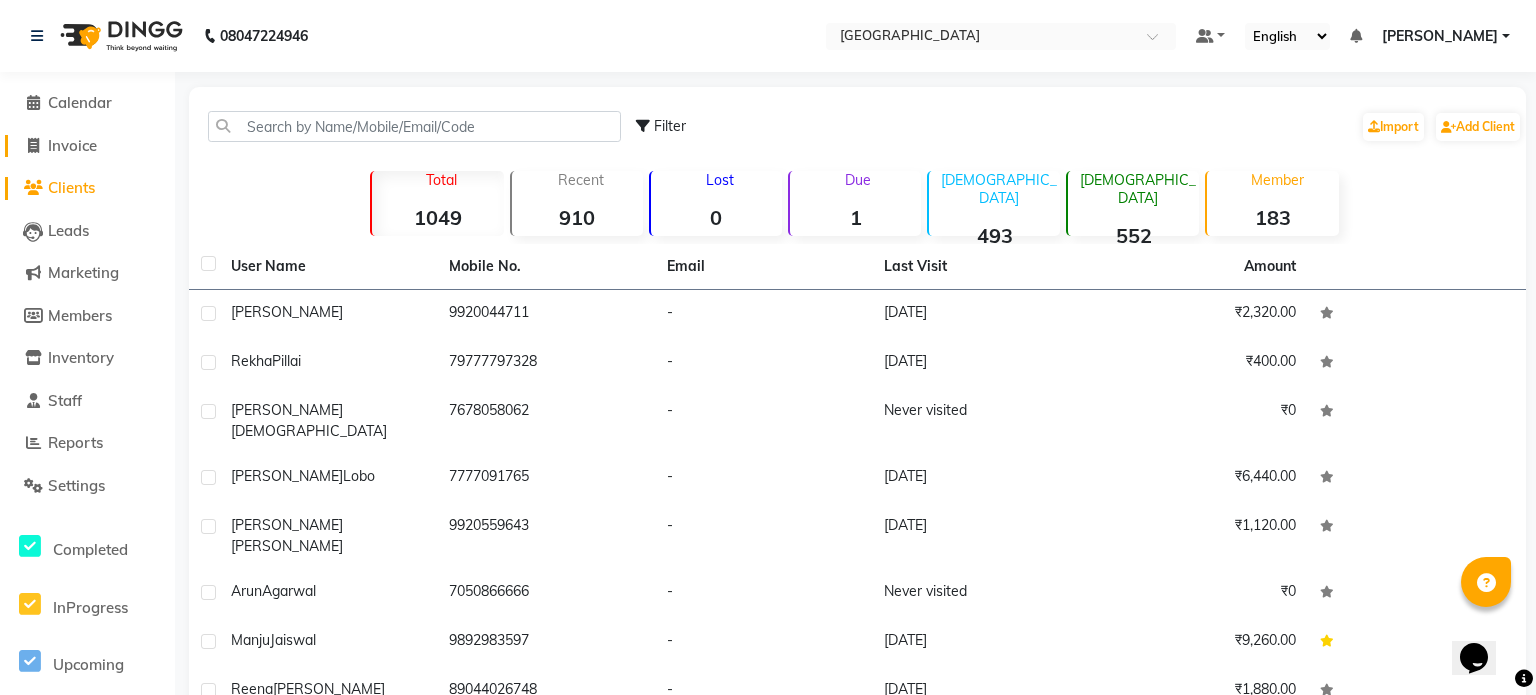 select on "service" 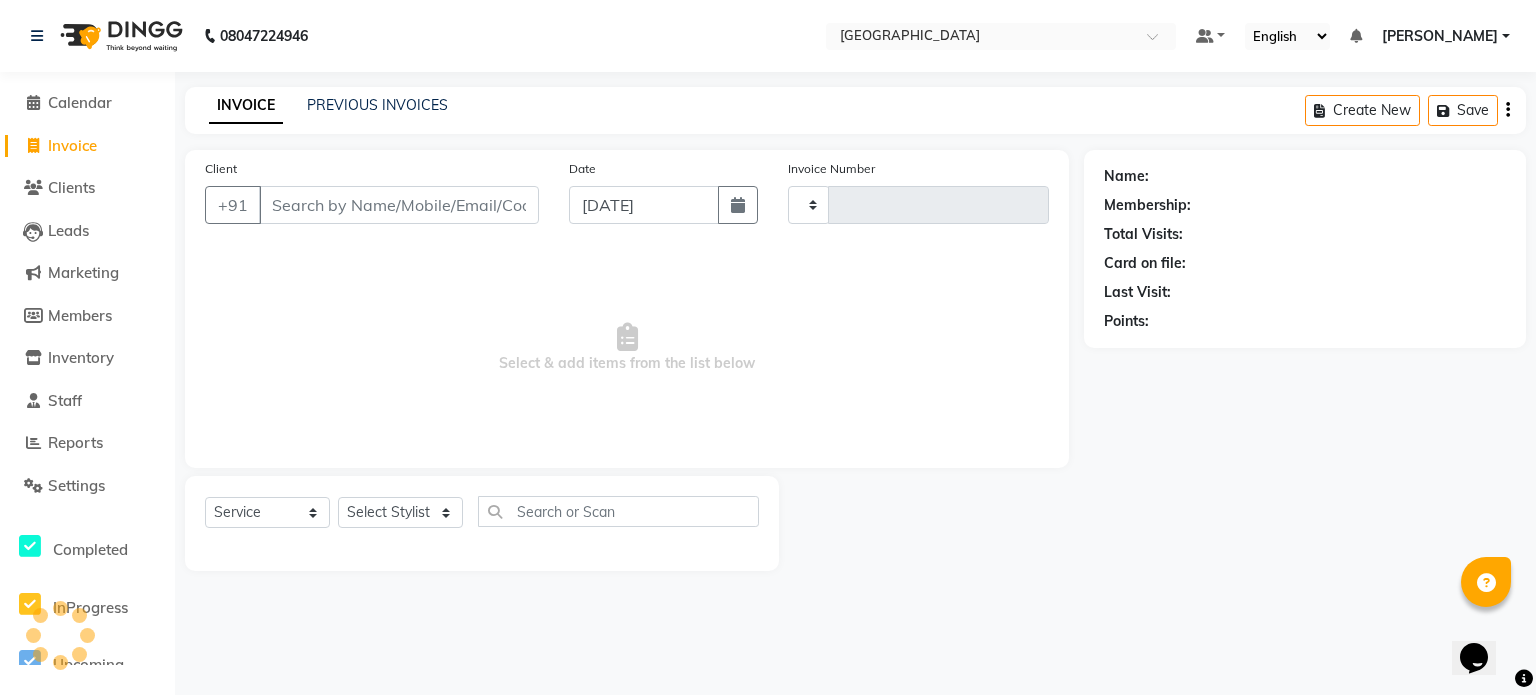 type on "1671" 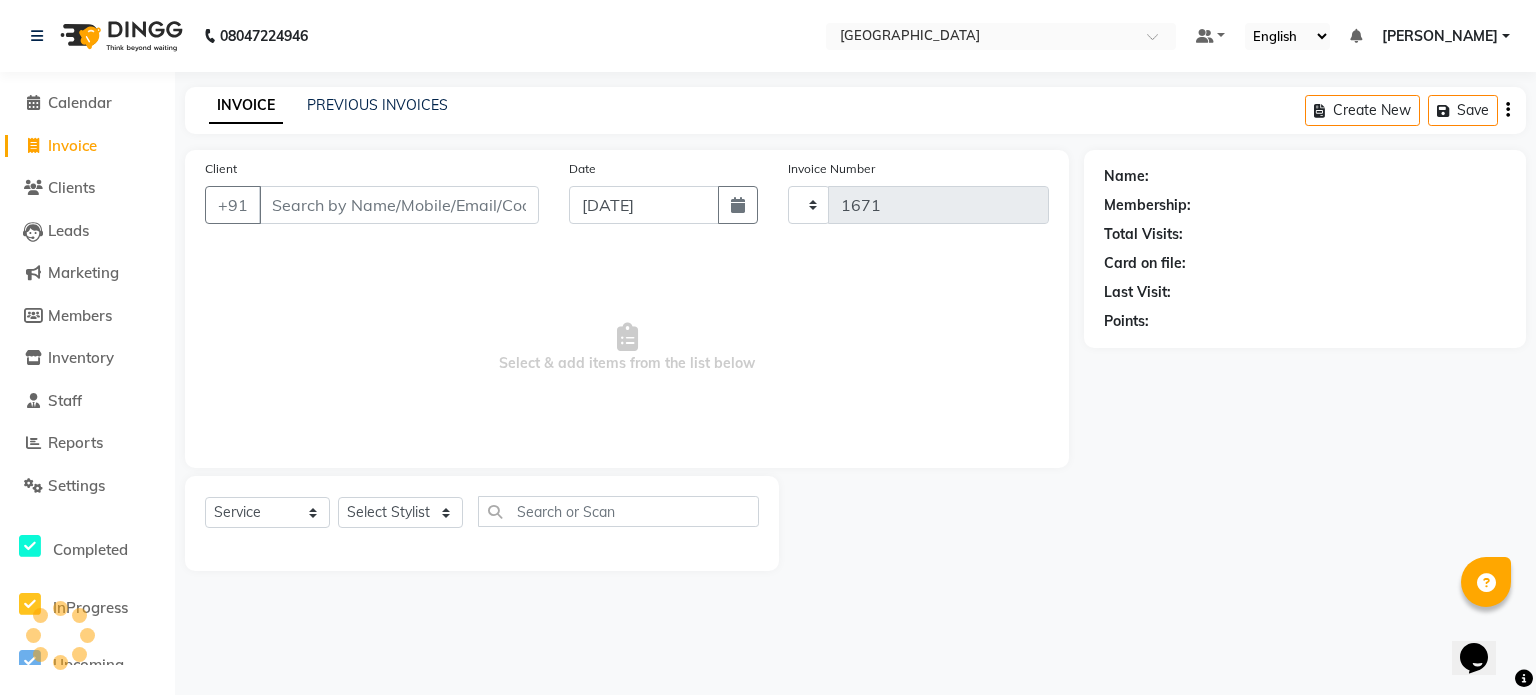 select on "8096" 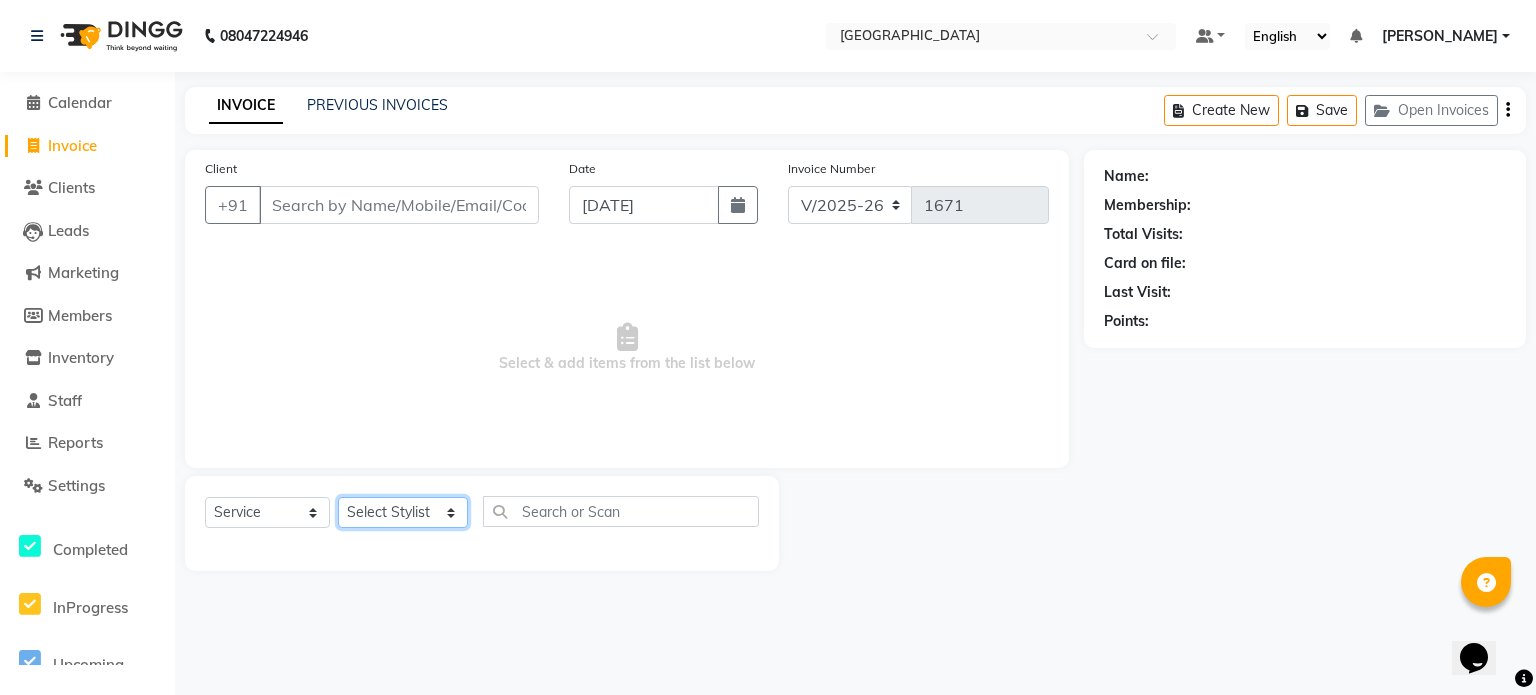 click on "Select Stylist [PERSON_NAME] NAT [PERSON_NAME] [PERSON_NAME] [PERSON_NAME] [PERSON_NAME] [PERSON_NAME] MORE  [PERSON_NAME] [PERSON_NAME] DC [PERSON_NAME] [PERSON_NAME] [PERSON_NAME] [PERSON_NAME]  [PERSON_NAME] [PERSON_NAME] GAURAV MORE [PERSON_NAME] MANE [PERSON_NAME] [PERSON_NAME] [PERSON_NAME] [PERSON_NAME] PARWATHIA [PERSON_NAME] [MEDICAL_DATA][PERSON_NAME] NOOR [PERSON_NAME] [PERSON_NAME] [PERSON_NAME] [PERSON_NAME] [PERSON_NAME] [PERSON_NAME] [PERSON_NAME] [PERSON_NAME] [PERSON_NAME] [PERSON_NAME] [PERSON_NAME] [PERSON_NAME] VIKRAM [PERSON_NAME]" 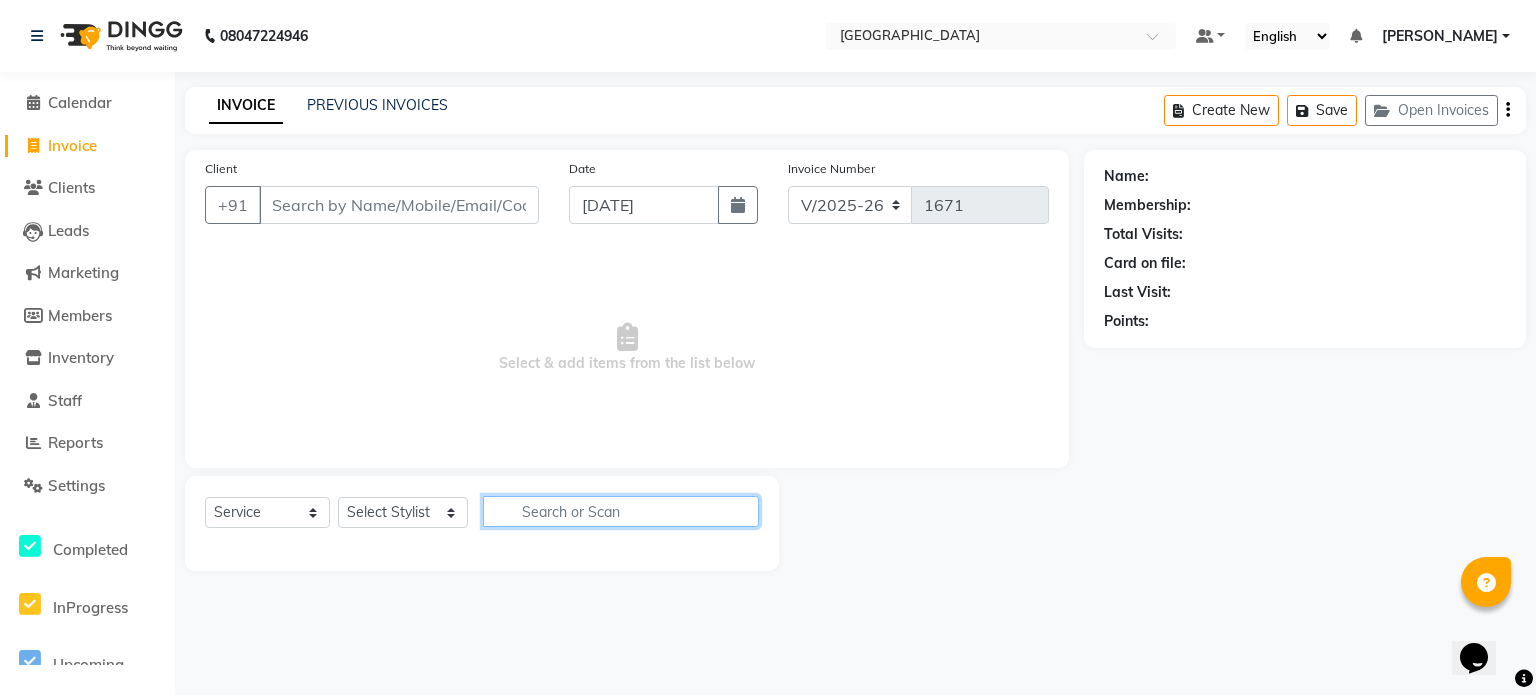 click 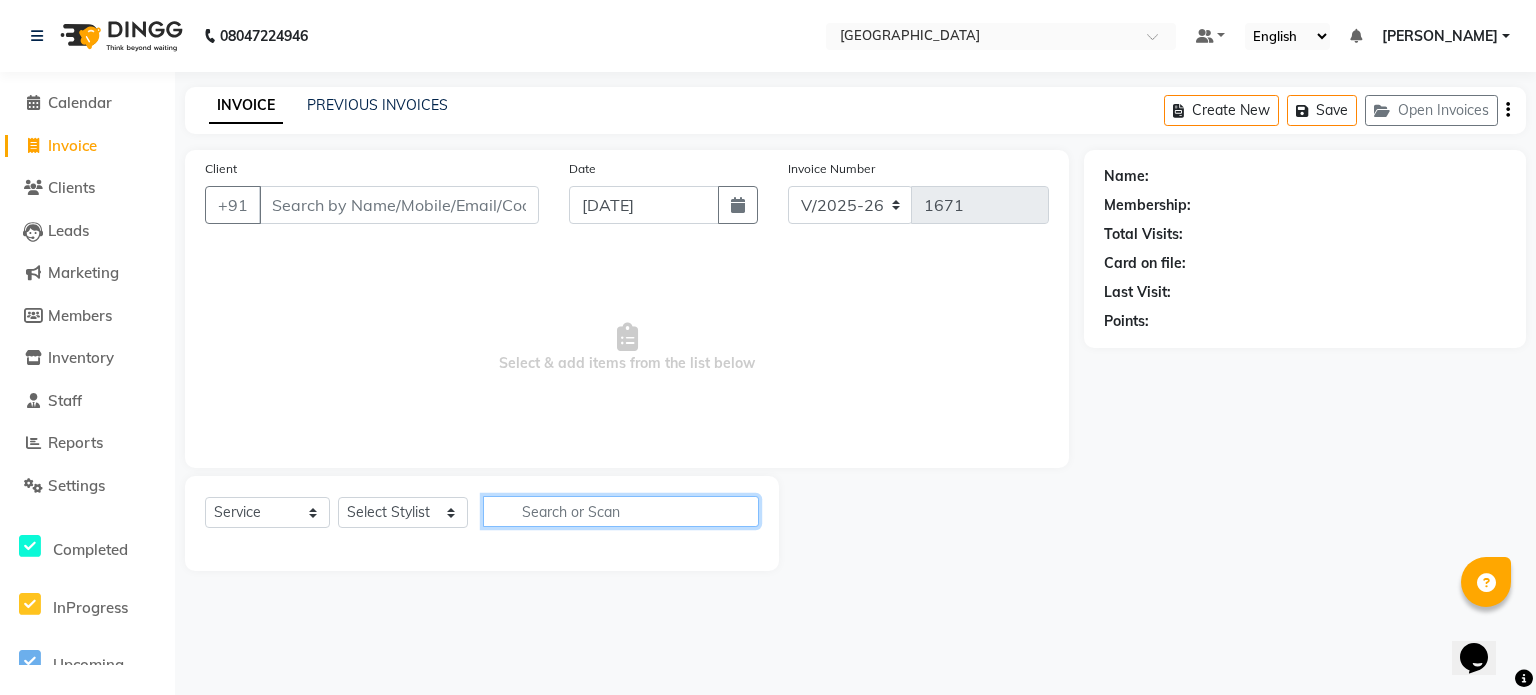 click 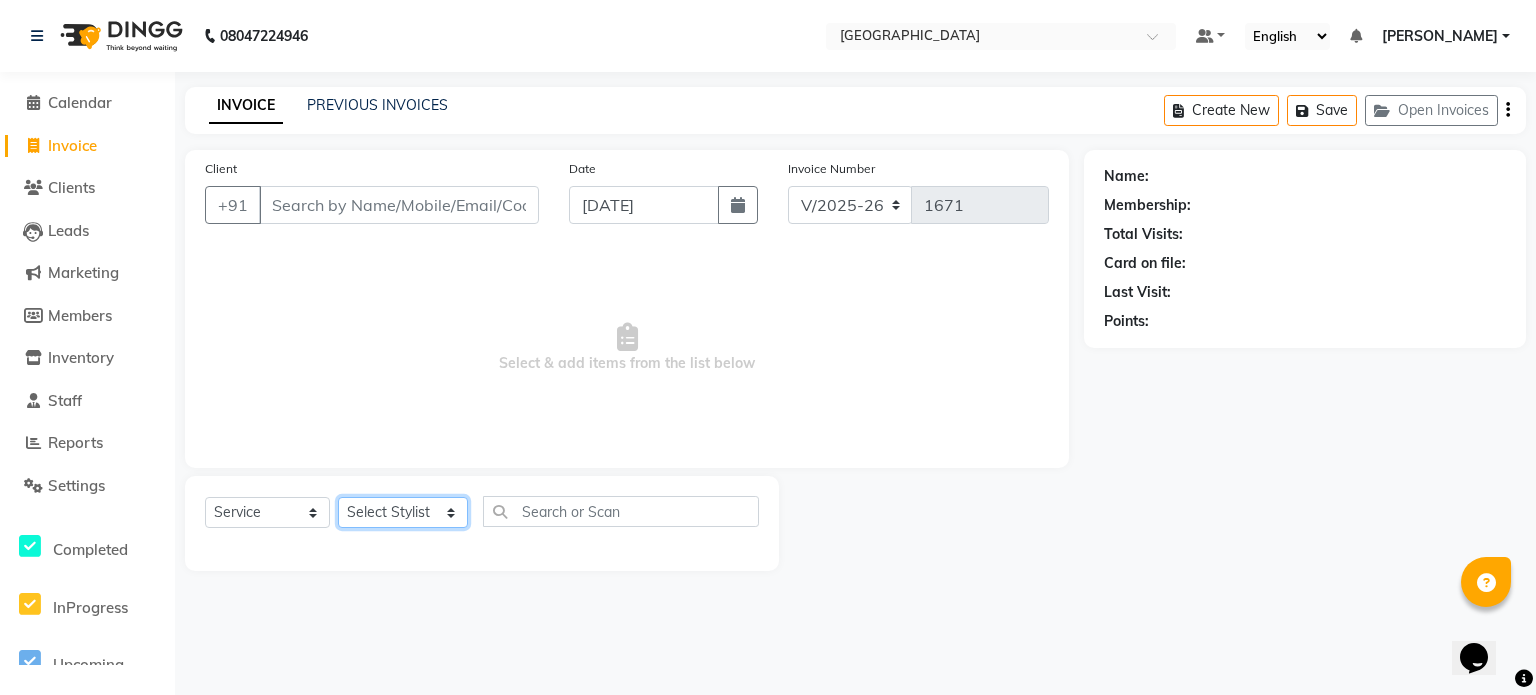 click on "Select Stylist [PERSON_NAME] NAT [PERSON_NAME] [PERSON_NAME] [PERSON_NAME] [PERSON_NAME] [PERSON_NAME] MORE  [PERSON_NAME] [PERSON_NAME] DC [PERSON_NAME] [PERSON_NAME] [PERSON_NAME] [PERSON_NAME]  [PERSON_NAME] [PERSON_NAME] GAURAV MORE [PERSON_NAME] MANE [PERSON_NAME] [PERSON_NAME] [PERSON_NAME] [PERSON_NAME] PARWATHIA [PERSON_NAME] [MEDICAL_DATA][PERSON_NAME] NOOR [PERSON_NAME] [PERSON_NAME] [PERSON_NAME] [PERSON_NAME] [PERSON_NAME] [PERSON_NAME] [PERSON_NAME] [PERSON_NAME] [PERSON_NAME] [PERSON_NAME] [PERSON_NAME] [PERSON_NAME] VIKRAM [PERSON_NAME]" 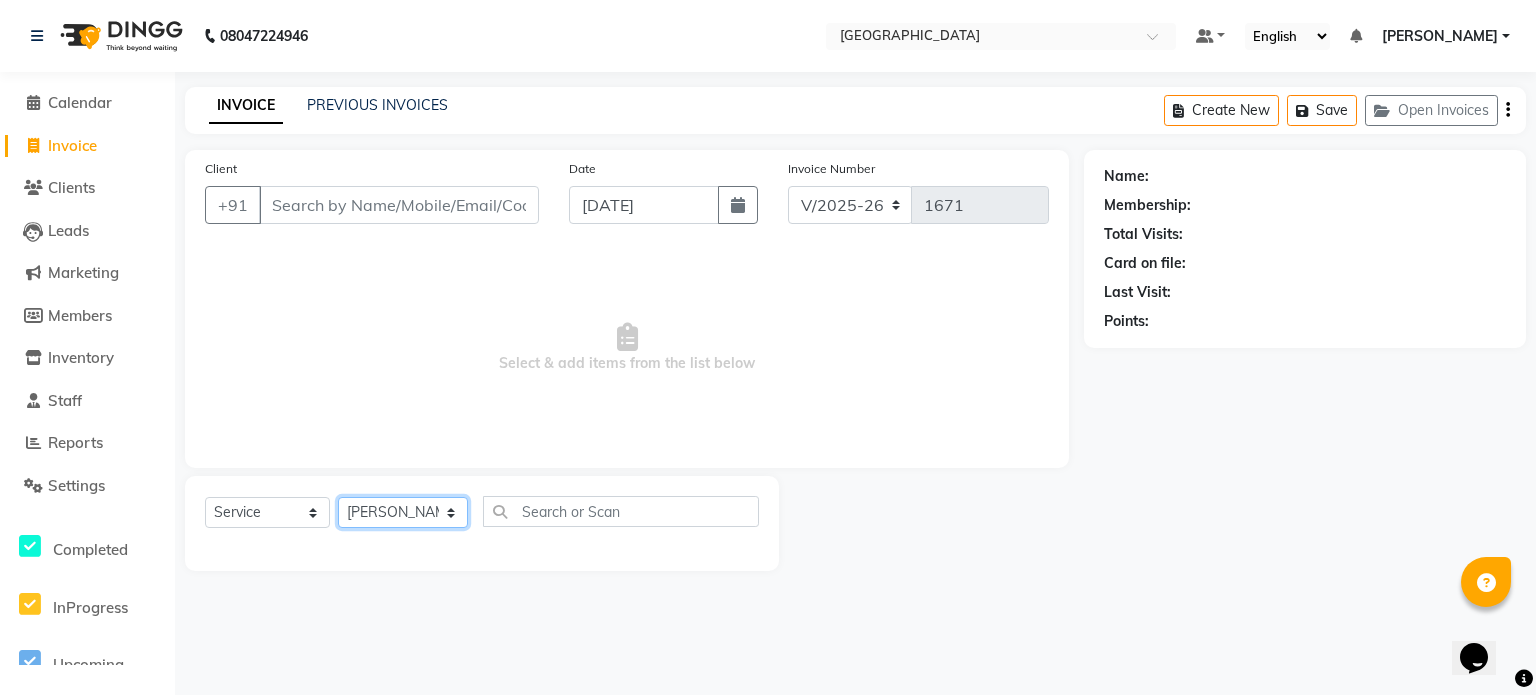click on "Select Stylist [PERSON_NAME] NAT [PERSON_NAME] [PERSON_NAME] [PERSON_NAME] [PERSON_NAME] [PERSON_NAME] MORE  [PERSON_NAME] [PERSON_NAME] DC [PERSON_NAME] [PERSON_NAME] [PERSON_NAME] [PERSON_NAME]  [PERSON_NAME] [PERSON_NAME] GAURAV MORE [PERSON_NAME] MANE [PERSON_NAME] [PERSON_NAME] [PERSON_NAME] [PERSON_NAME] PARWATHIA [PERSON_NAME] [MEDICAL_DATA][PERSON_NAME] NOOR [PERSON_NAME] [PERSON_NAME] [PERSON_NAME] [PERSON_NAME] [PERSON_NAME] [PERSON_NAME] [PERSON_NAME] [PERSON_NAME] [PERSON_NAME] [PERSON_NAME] [PERSON_NAME] [PERSON_NAME] VIKRAM [PERSON_NAME]" 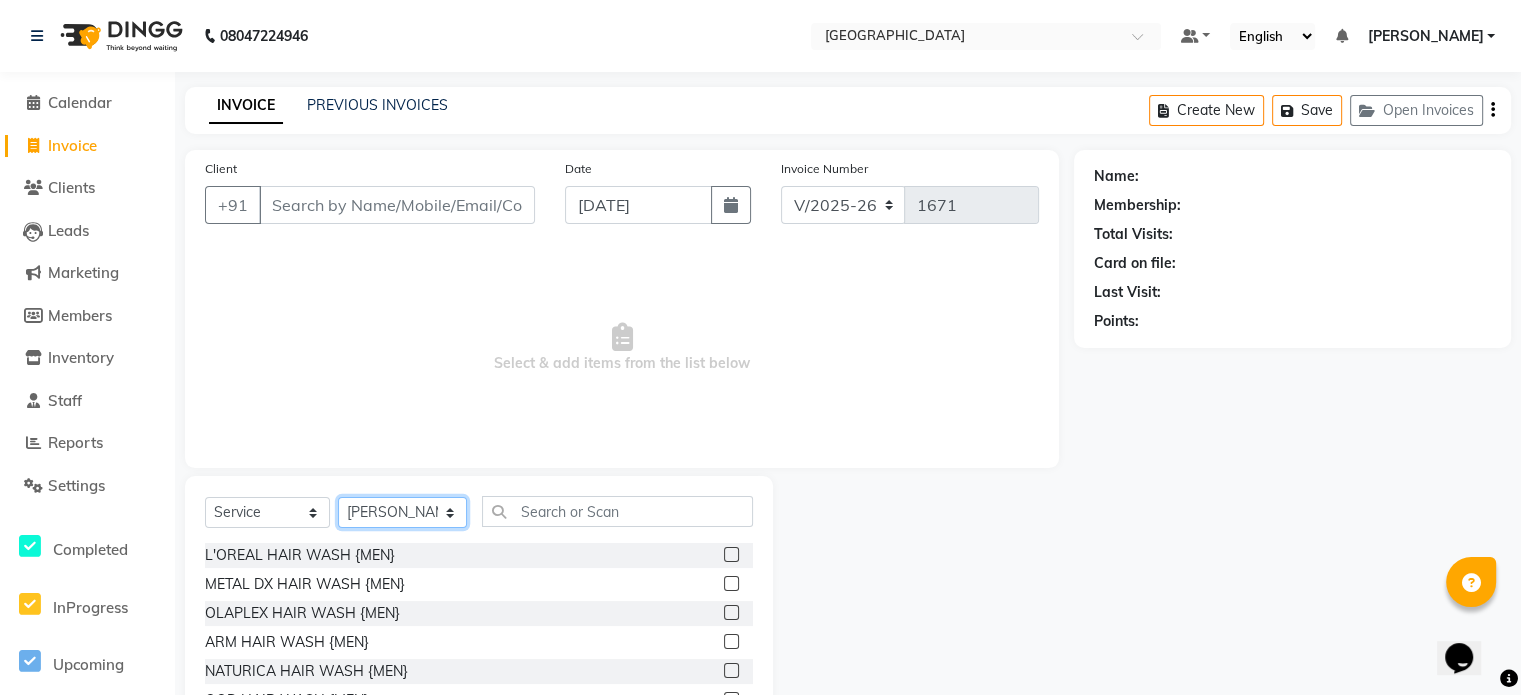 click on "Select Stylist [PERSON_NAME] NAT [PERSON_NAME] [PERSON_NAME] [PERSON_NAME] [PERSON_NAME] [PERSON_NAME] MORE  [PERSON_NAME] [PERSON_NAME] DC [PERSON_NAME] [PERSON_NAME] [PERSON_NAME] [PERSON_NAME]  [PERSON_NAME] [PERSON_NAME] GAURAV MORE [PERSON_NAME] MANE [PERSON_NAME] [PERSON_NAME] [PERSON_NAME] [PERSON_NAME] PARWATHIA [PERSON_NAME] [MEDICAL_DATA][PERSON_NAME] NOOR [PERSON_NAME] [PERSON_NAME] [PERSON_NAME] [PERSON_NAME] [PERSON_NAME] [PERSON_NAME] [PERSON_NAME] [PERSON_NAME] [PERSON_NAME] [PERSON_NAME] [PERSON_NAME] [PERSON_NAME] VIKRAM [PERSON_NAME]" 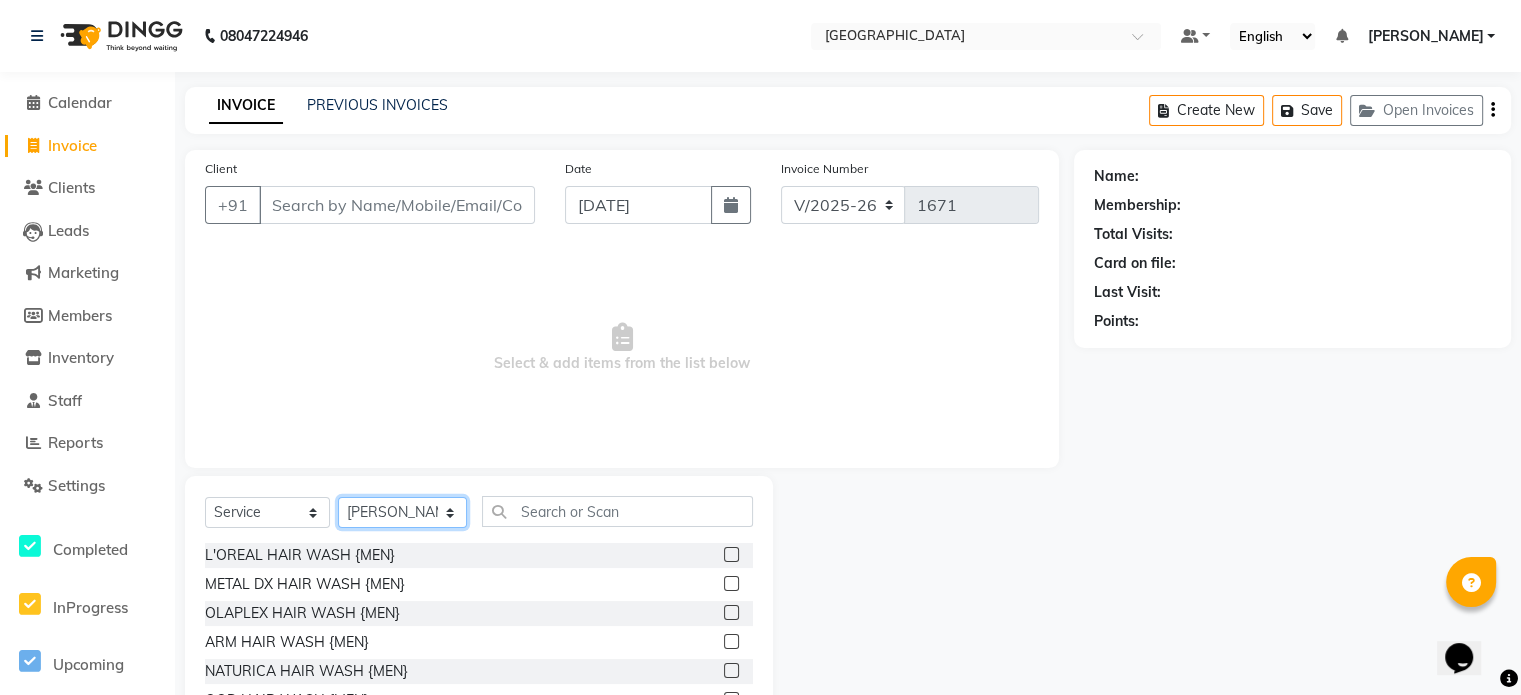 select on "77225" 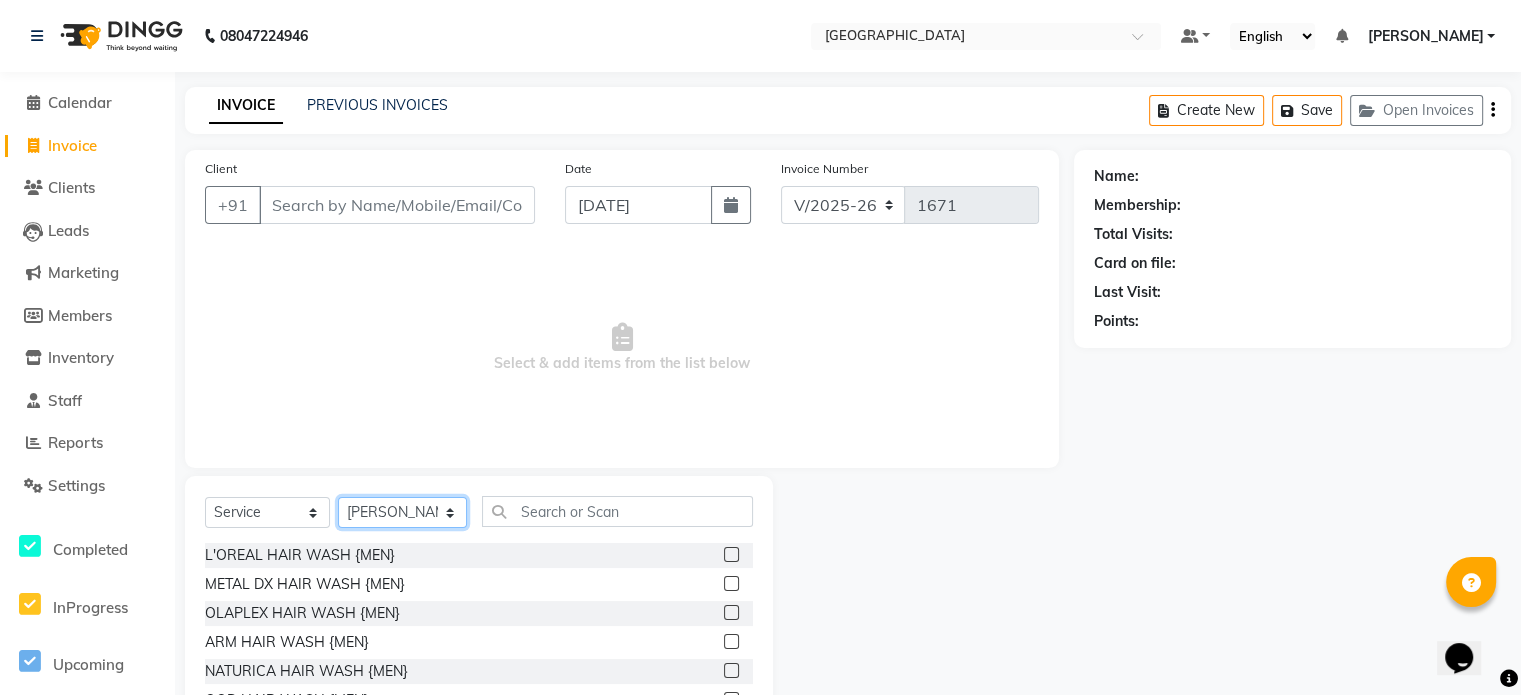 click on "Select Stylist [PERSON_NAME] NAT [PERSON_NAME] [PERSON_NAME] [PERSON_NAME] [PERSON_NAME] [PERSON_NAME] MORE  [PERSON_NAME] [PERSON_NAME] DC [PERSON_NAME] [PERSON_NAME] [PERSON_NAME] [PERSON_NAME]  [PERSON_NAME] [PERSON_NAME] GAURAV MORE [PERSON_NAME] MANE [PERSON_NAME] [PERSON_NAME] [PERSON_NAME] [PERSON_NAME] PARWATHIA [PERSON_NAME] [MEDICAL_DATA][PERSON_NAME] NOOR [PERSON_NAME] [PERSON_NAME] [PERSON_NAME] [PERSON_NAME] [PERSON_NAME] [PERSON_NAME] [PERSON_NAME] [PERSON_NAME] [PERSON_NAME] [PERSON_NAME] [PERSON_NAME] [PERSON_NAME] VIKRAM [PERSON_NAME]" 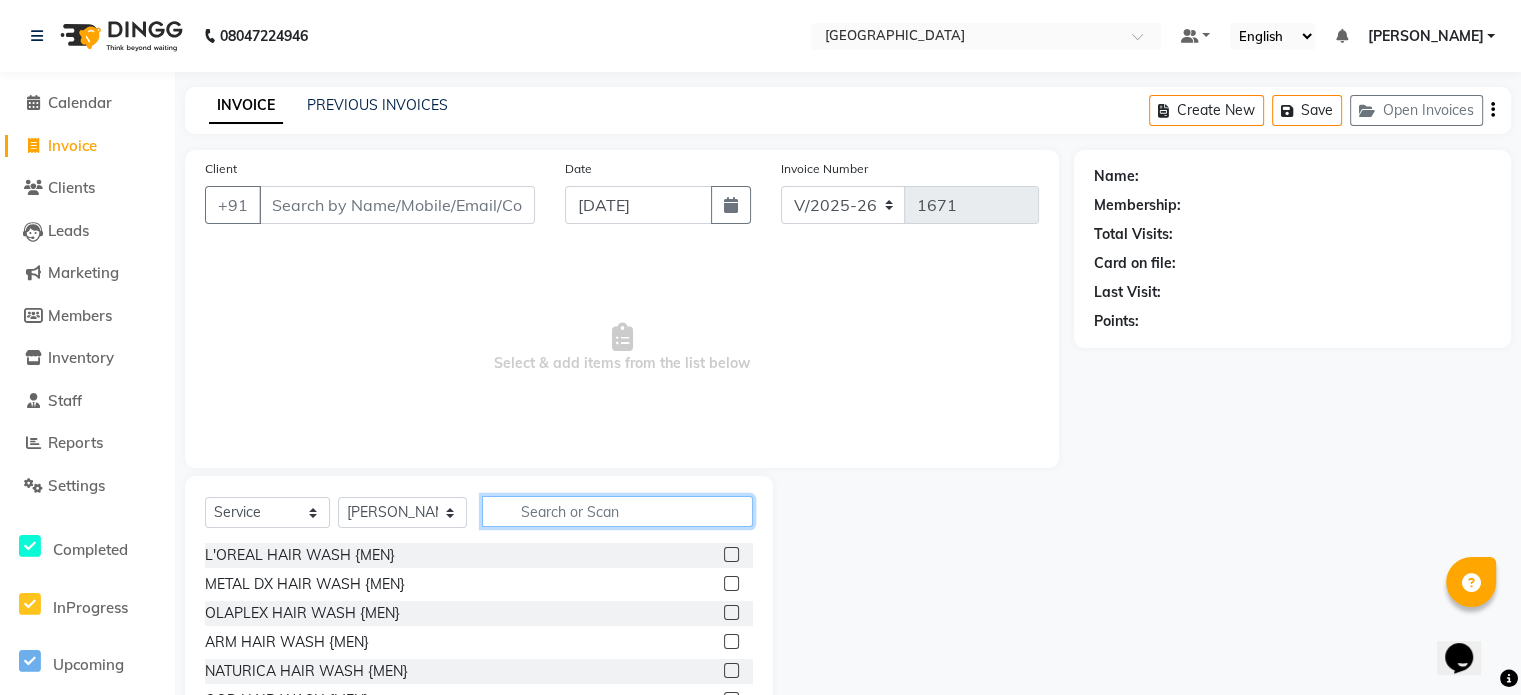 click 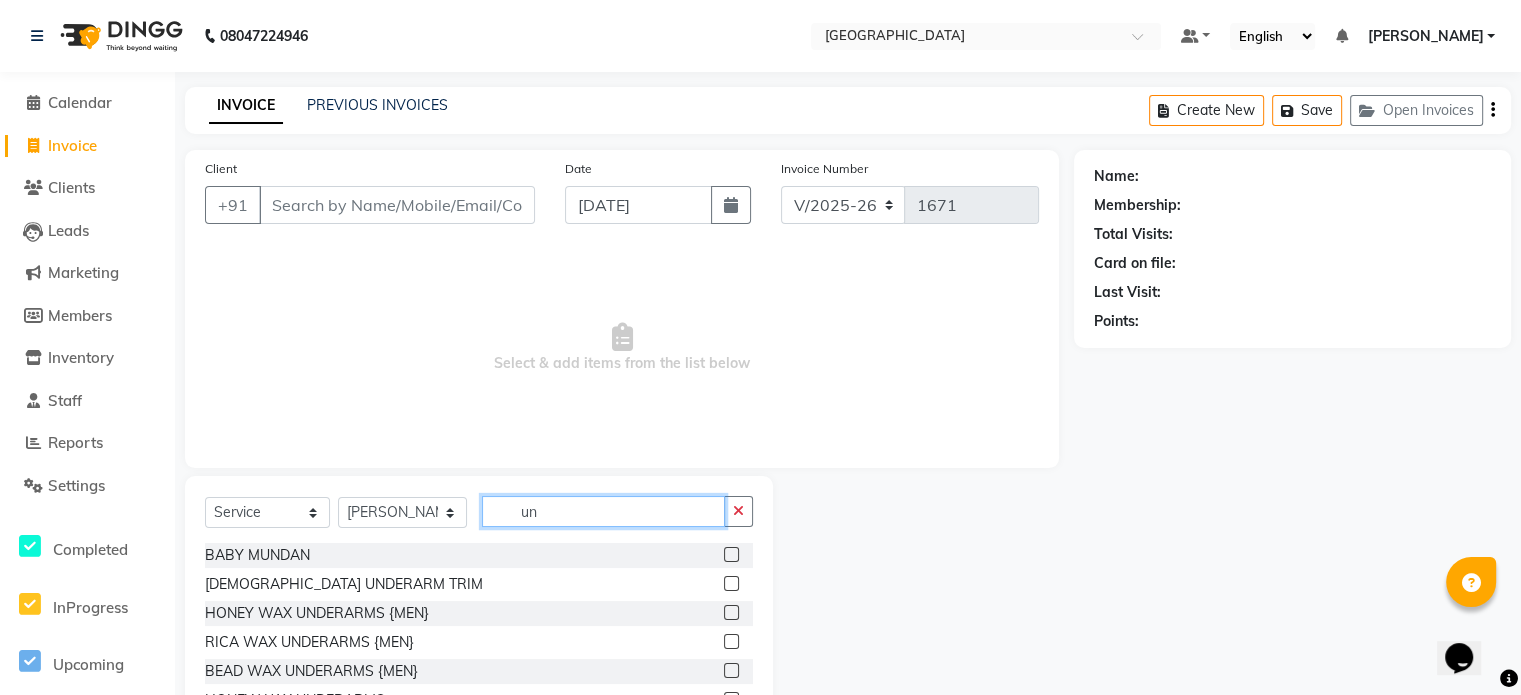 type on "u" 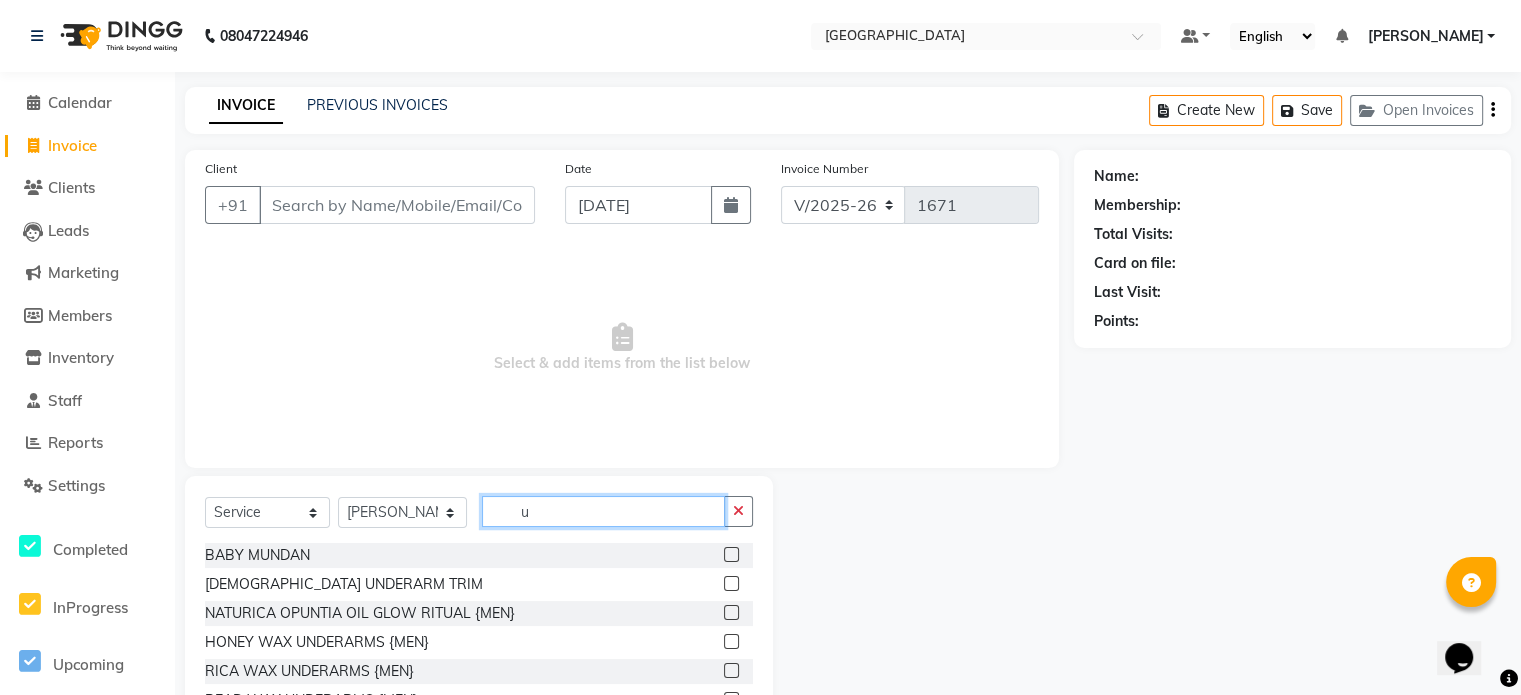 type 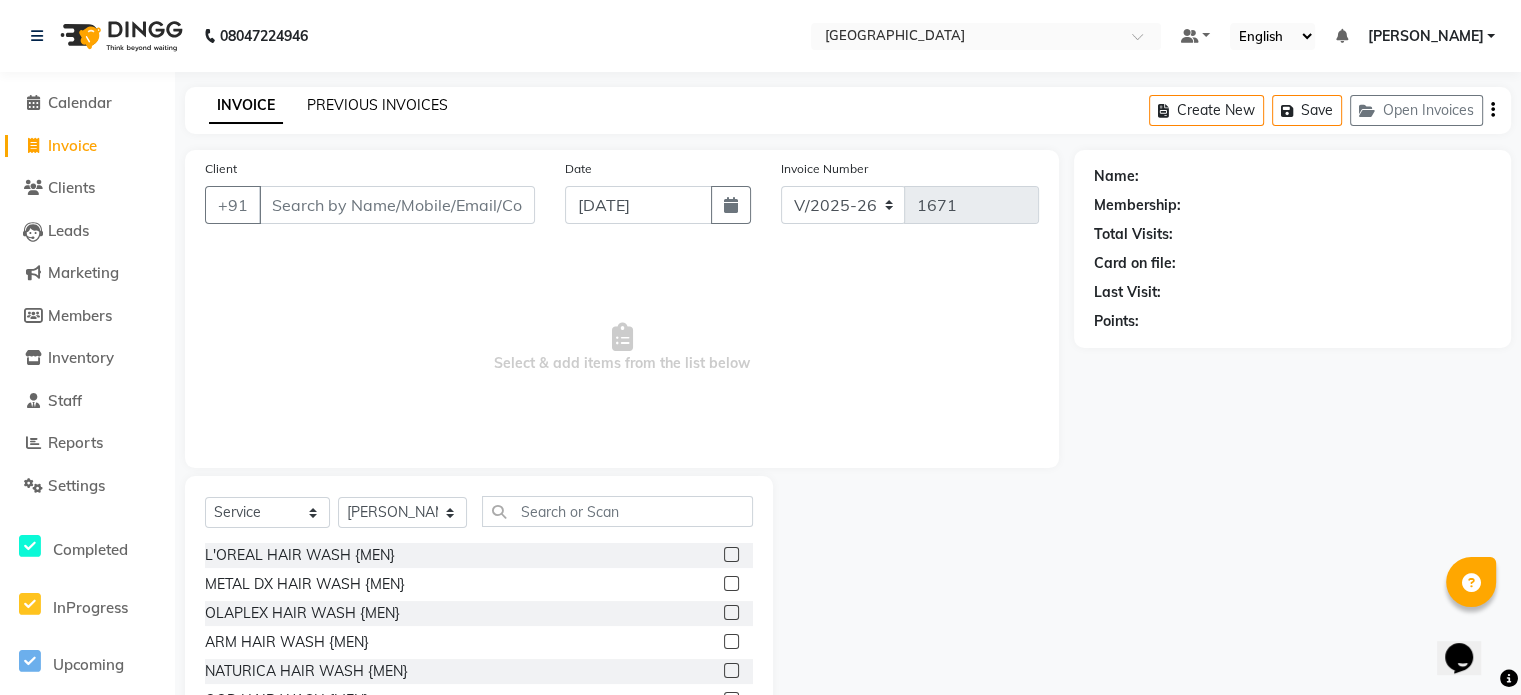 click on "PREVIOUS INVOICES" 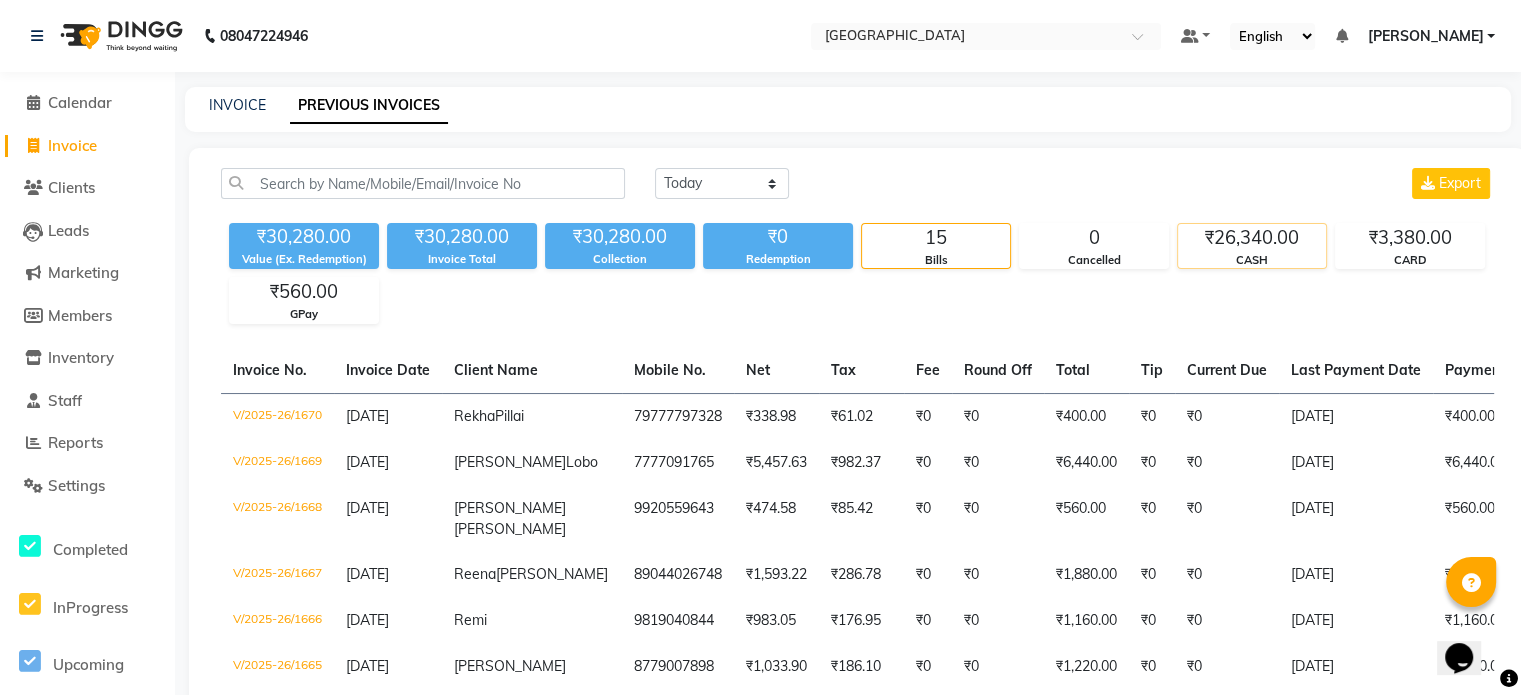 click on "₹26,340.00" 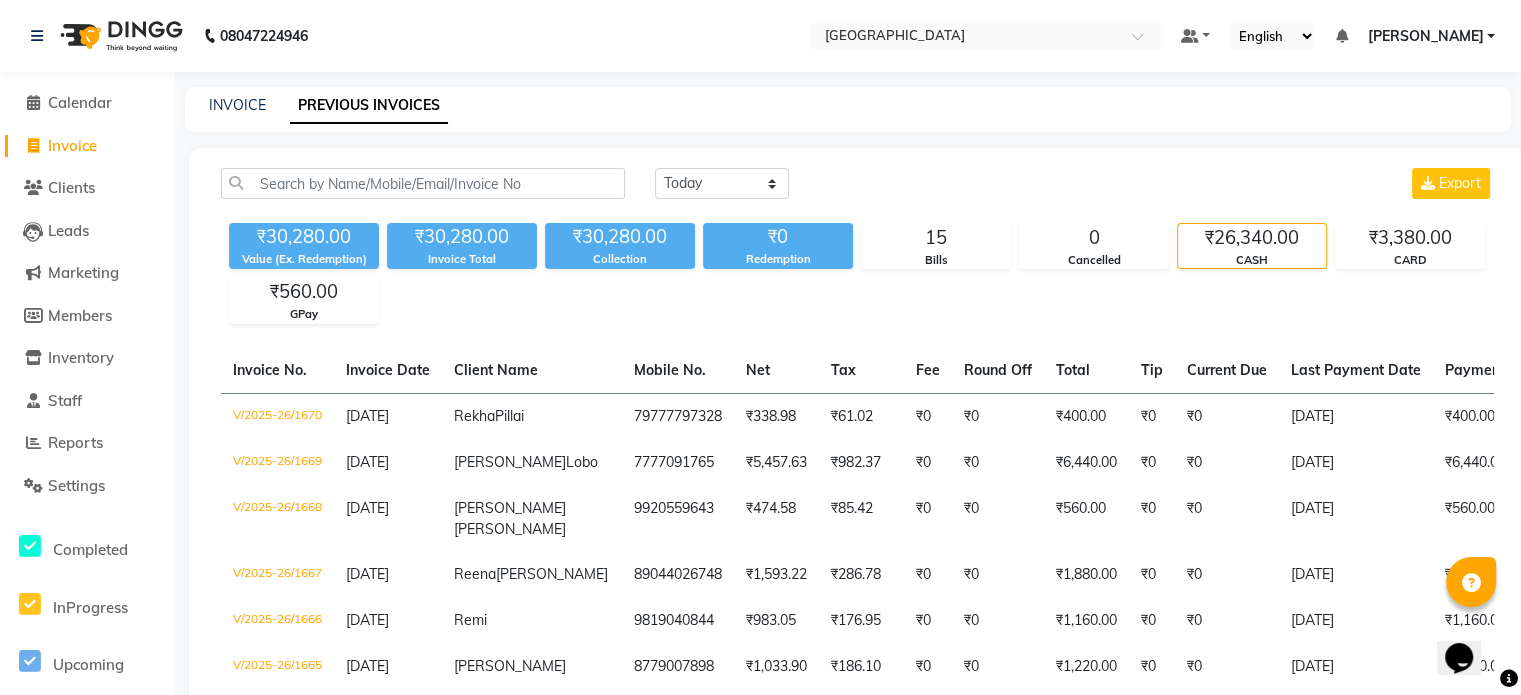 click on "₹26,340.00" 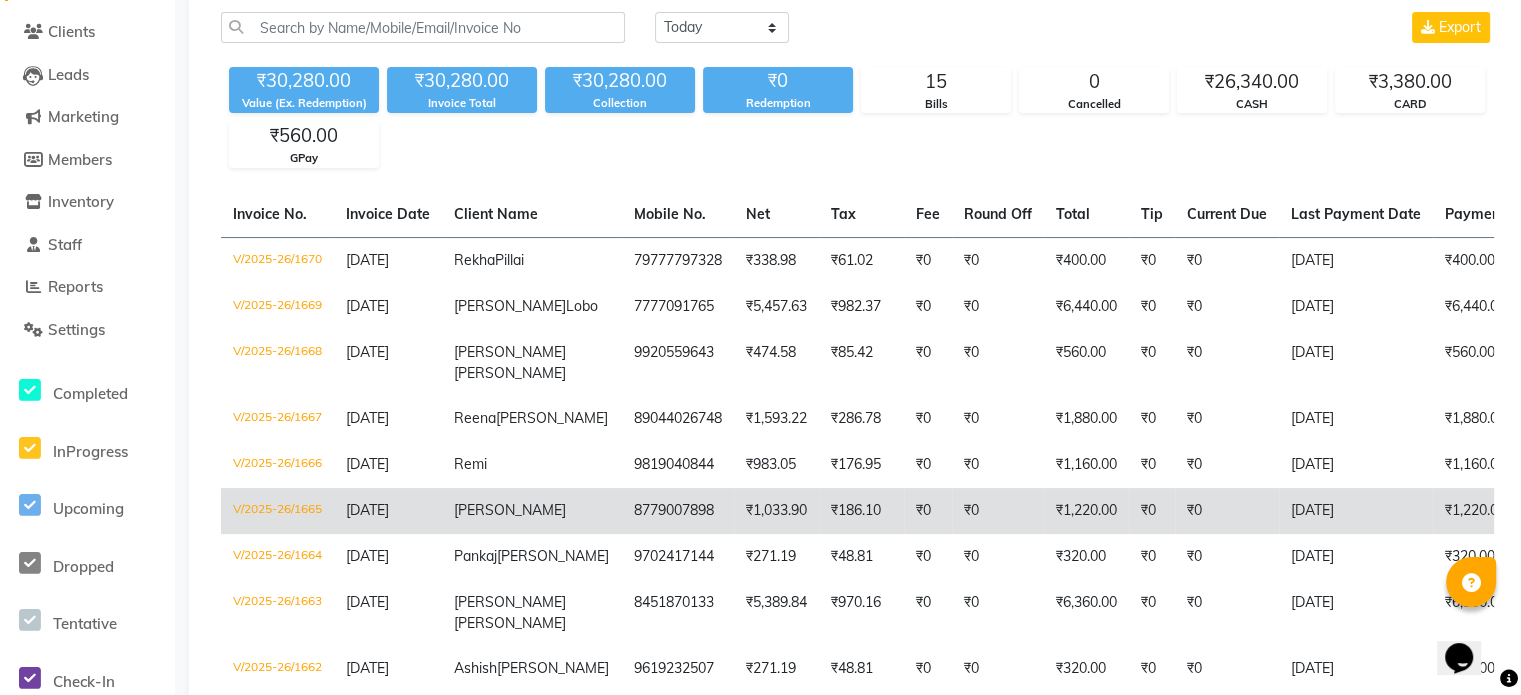 scroll, scrollTop: 0, scrollLeft: 0, axis: both 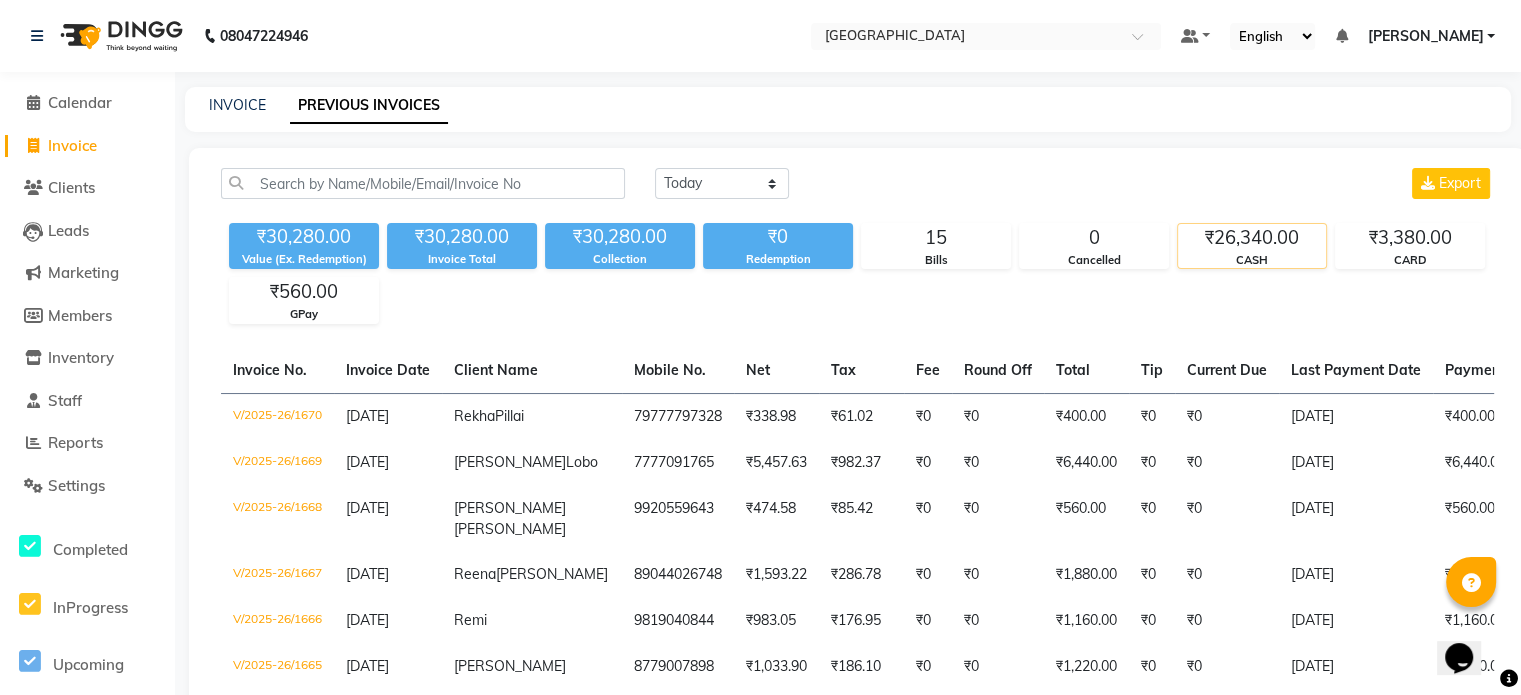 click on "₹26,340.00" 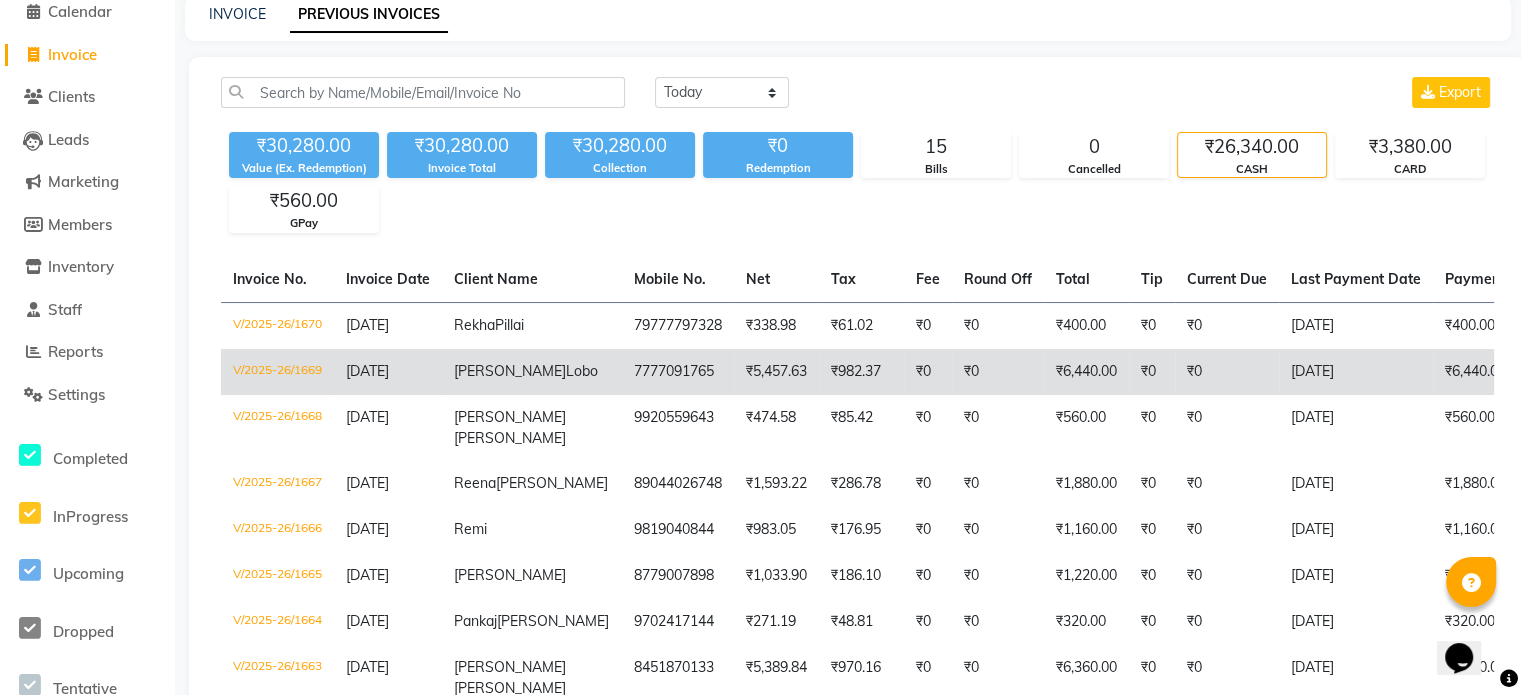 scroll, scrollTop: 0, scrollLeft: 0, axis: both 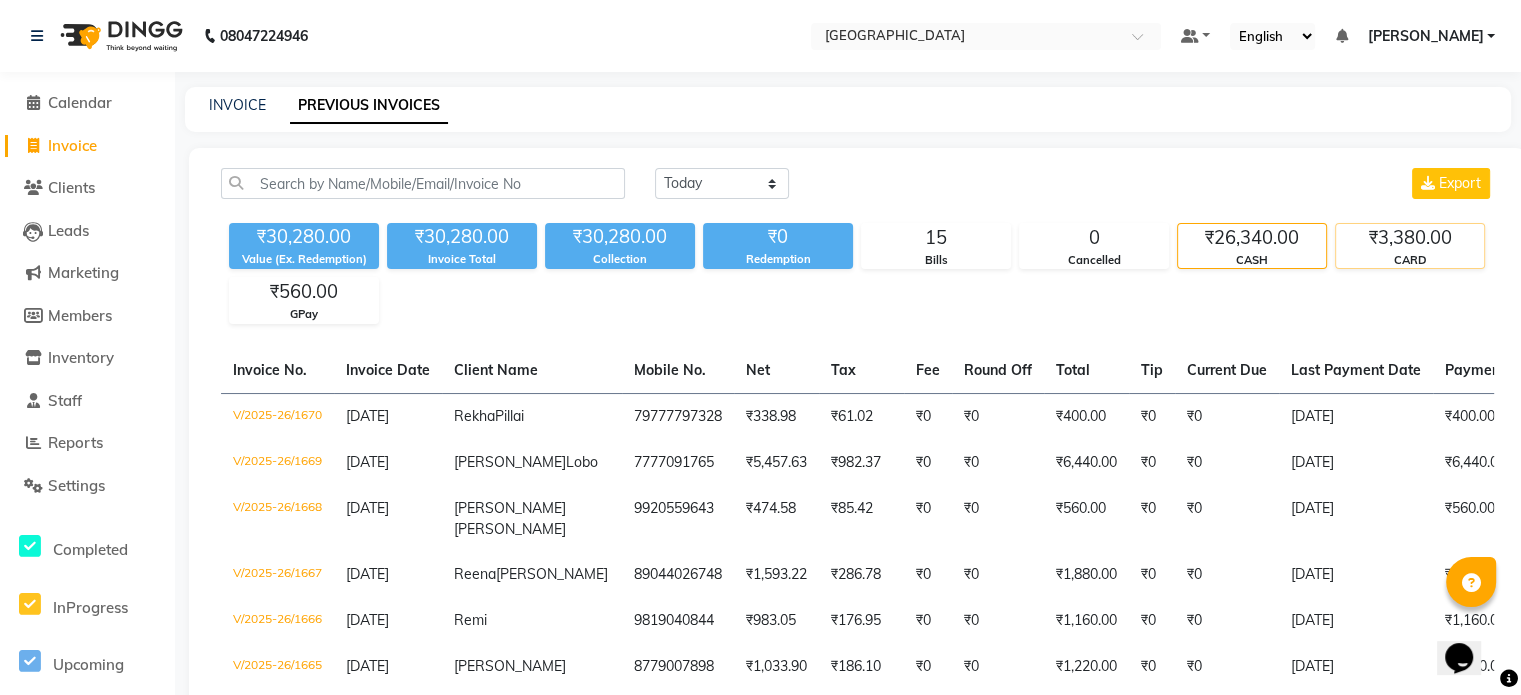 click on "CARD" 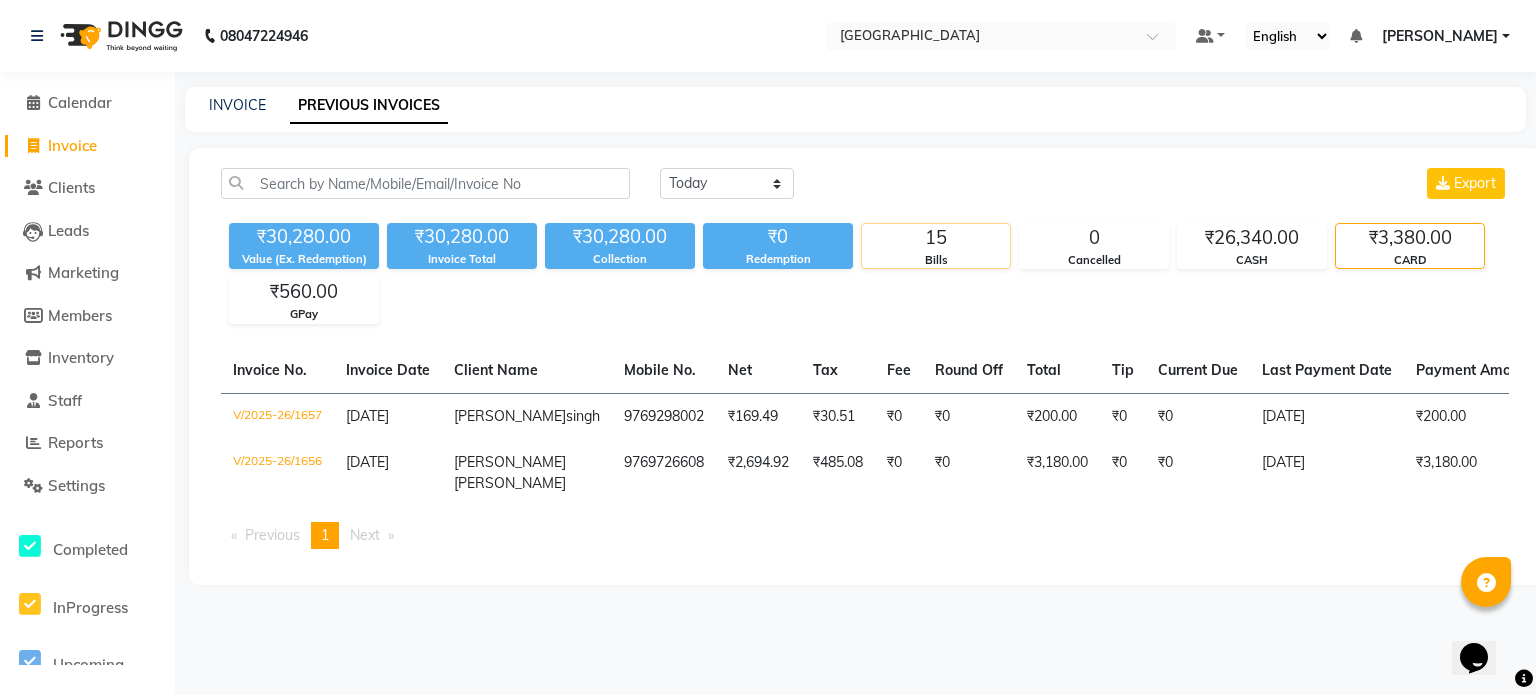 click on "15" 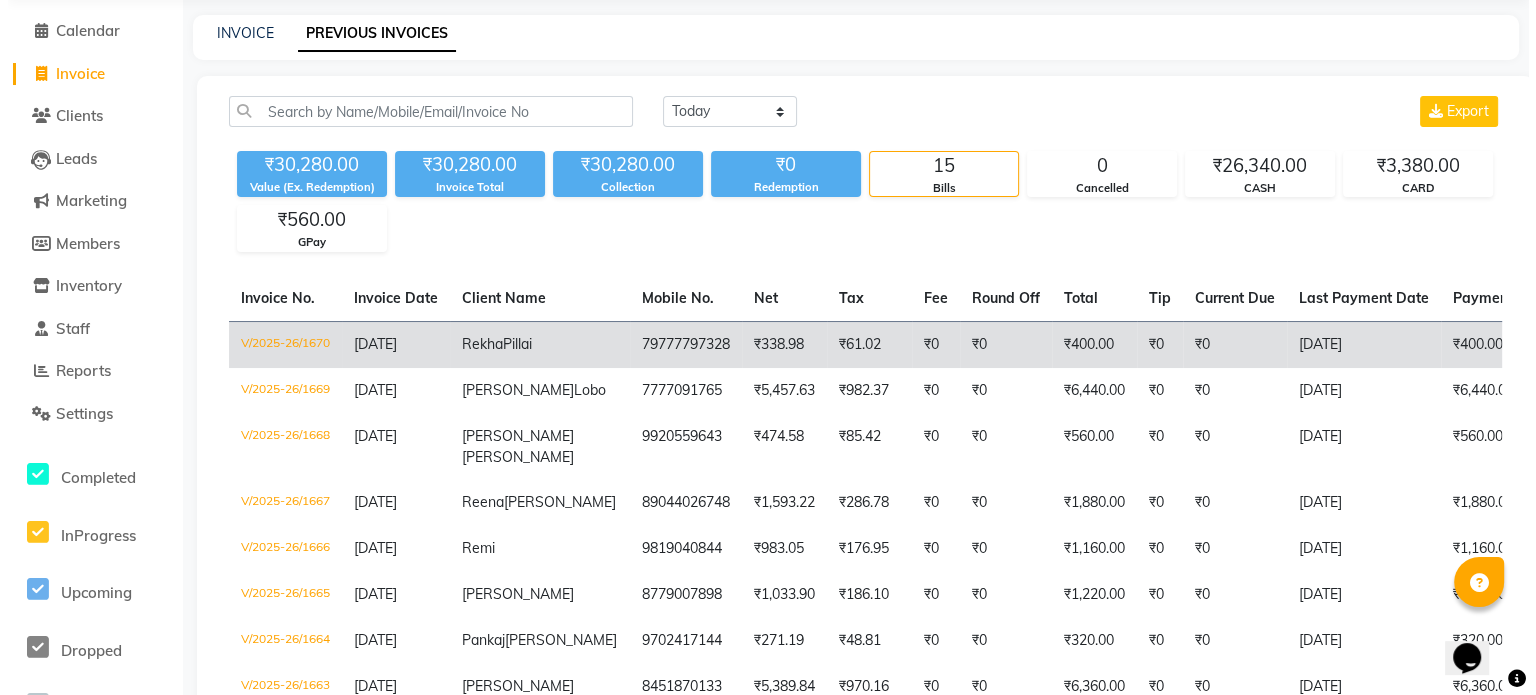 scroll, scrollTop: 0, scrollLeft: 0, axis: both 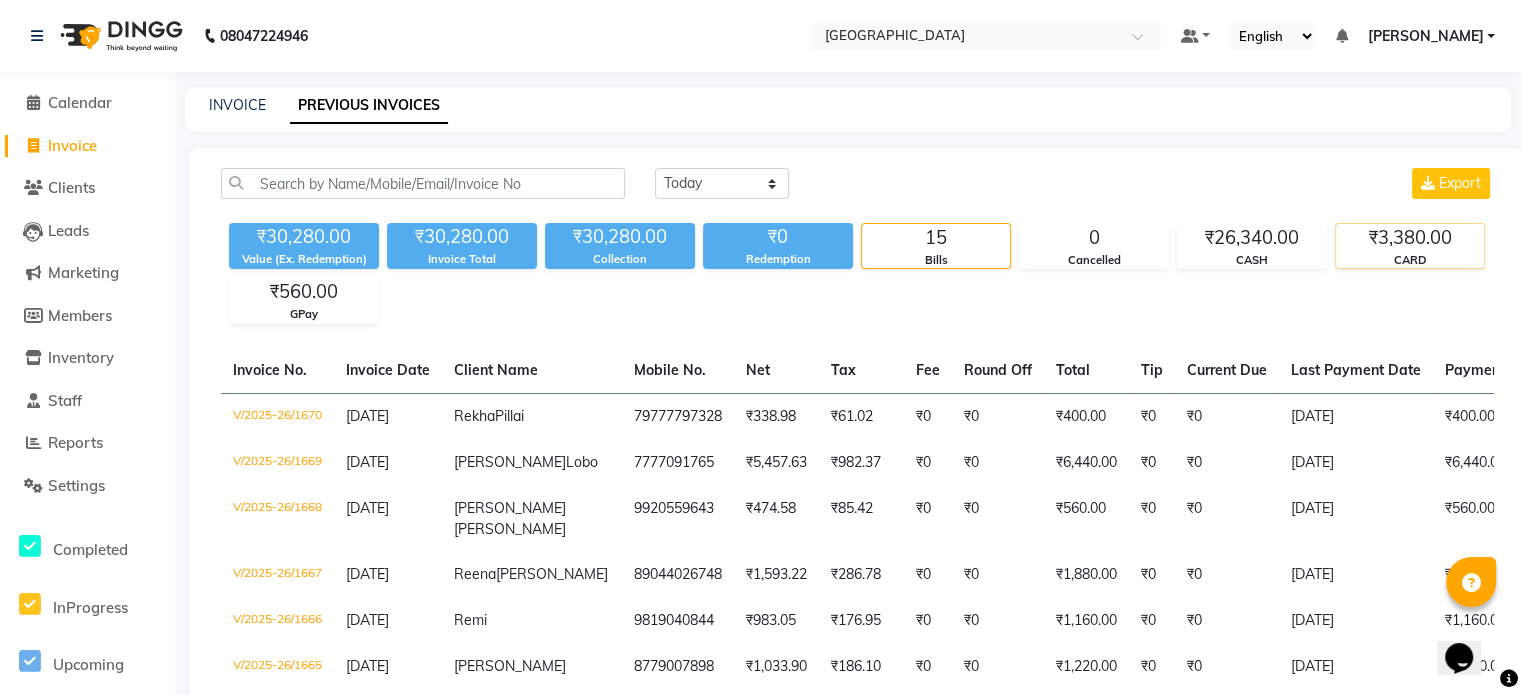 click on "₹3,380.00" 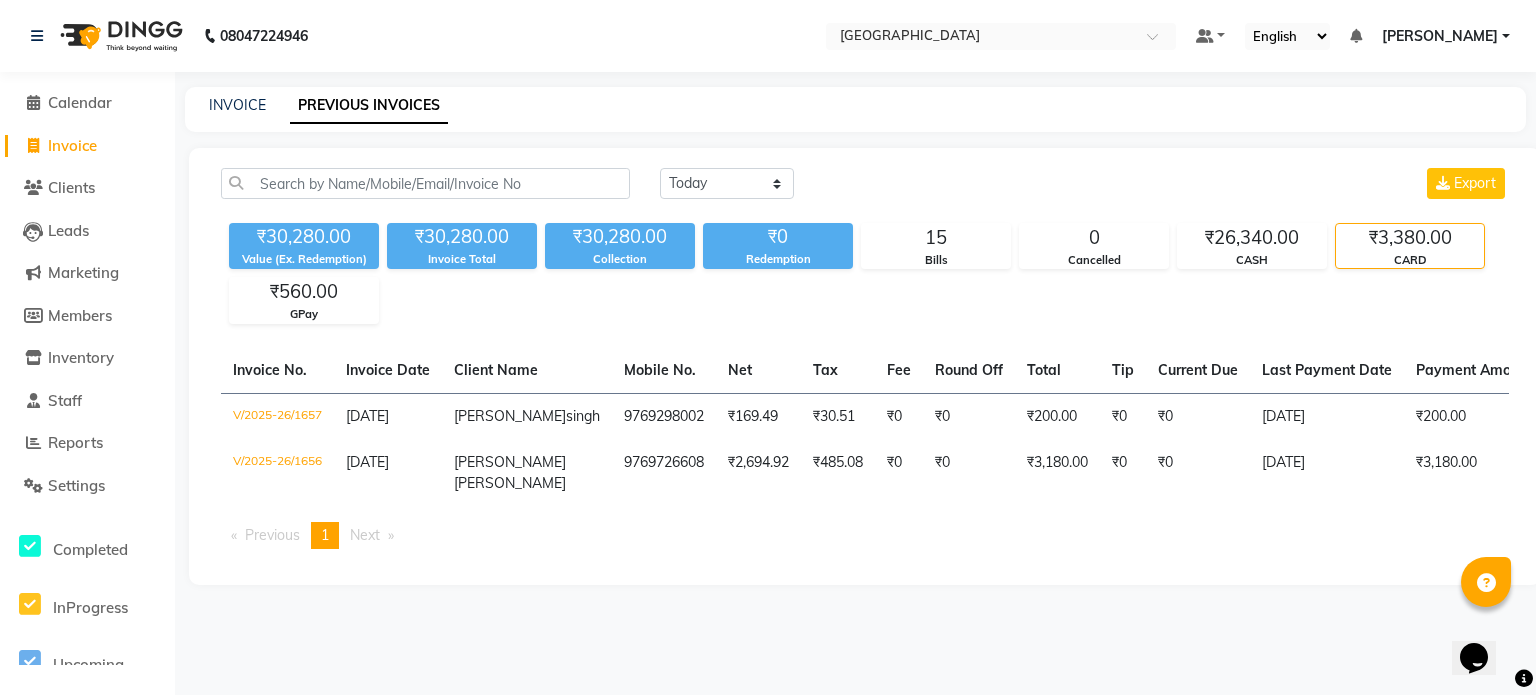 click on "Invoice" 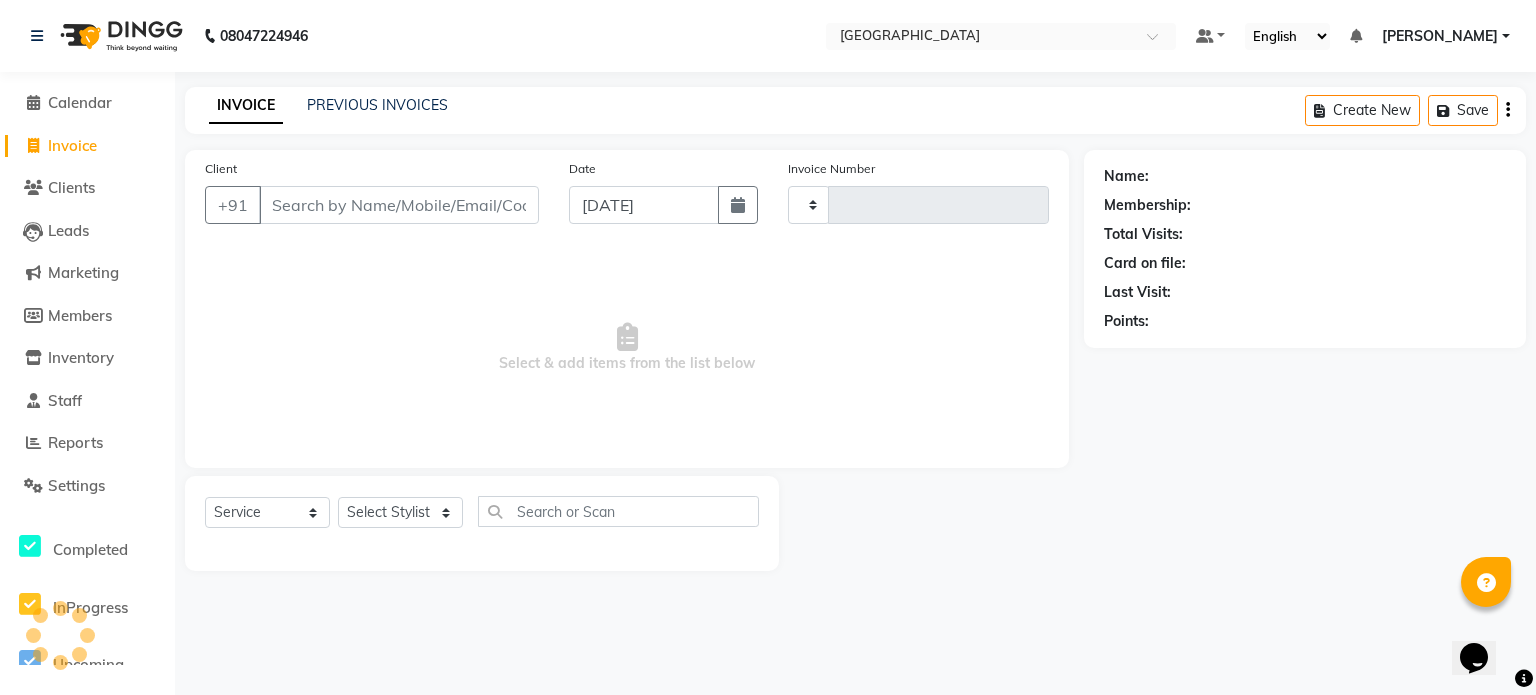 type on "1671" 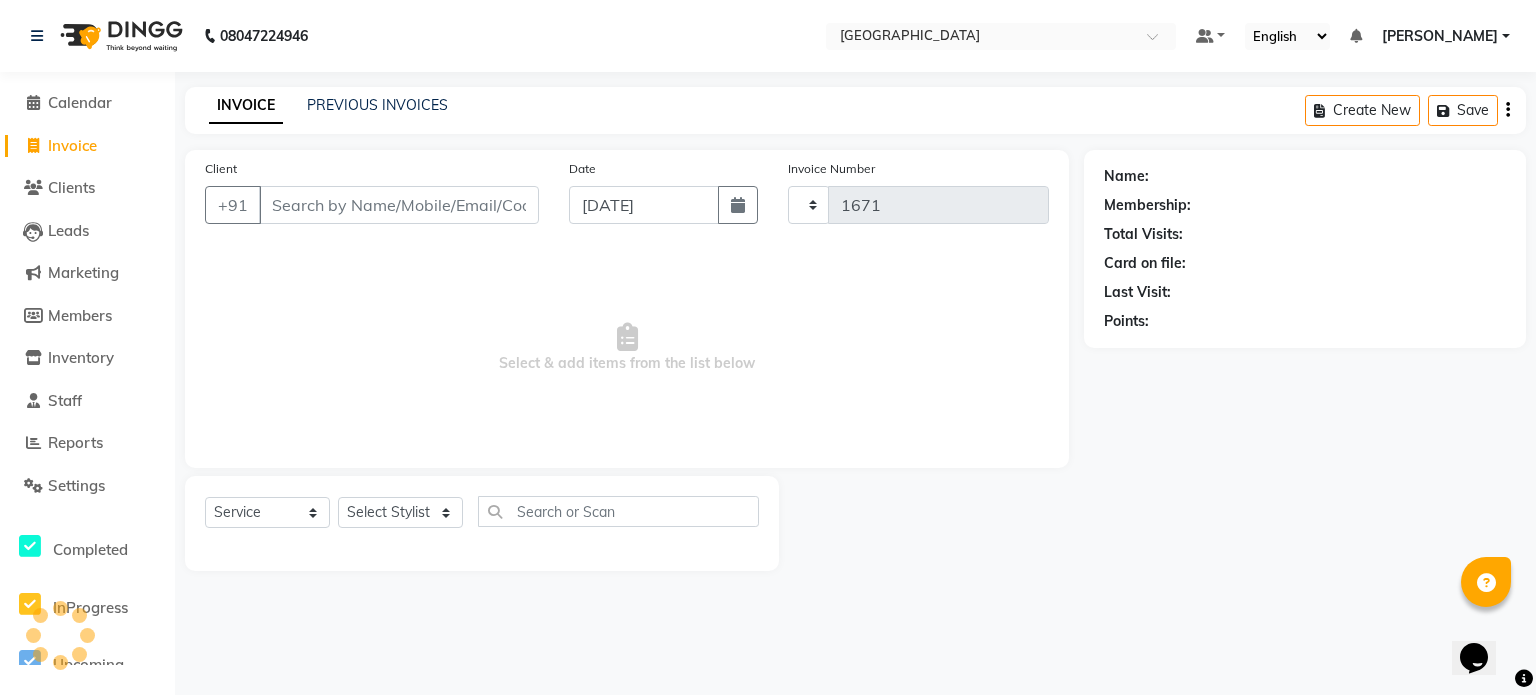 select on "8096" 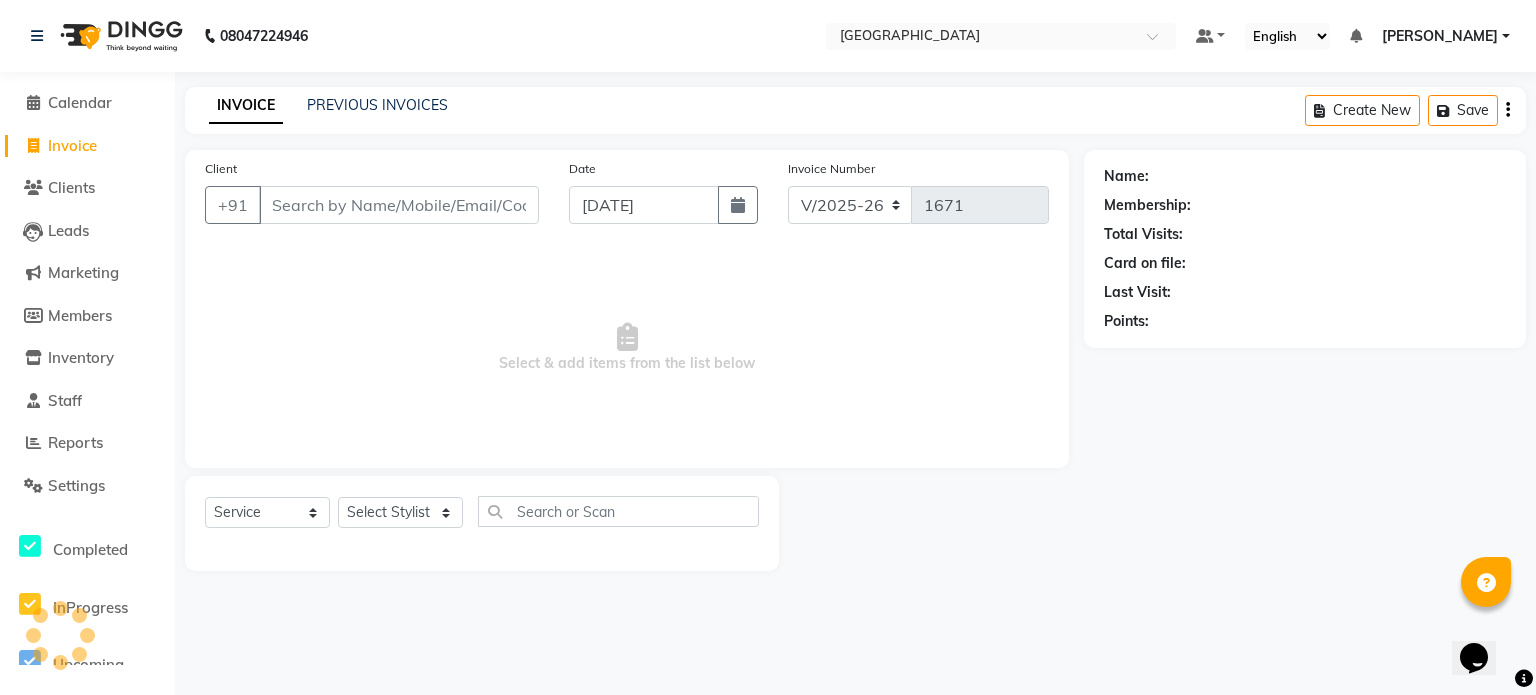 click on "Client" at bounding box center [399, 205] 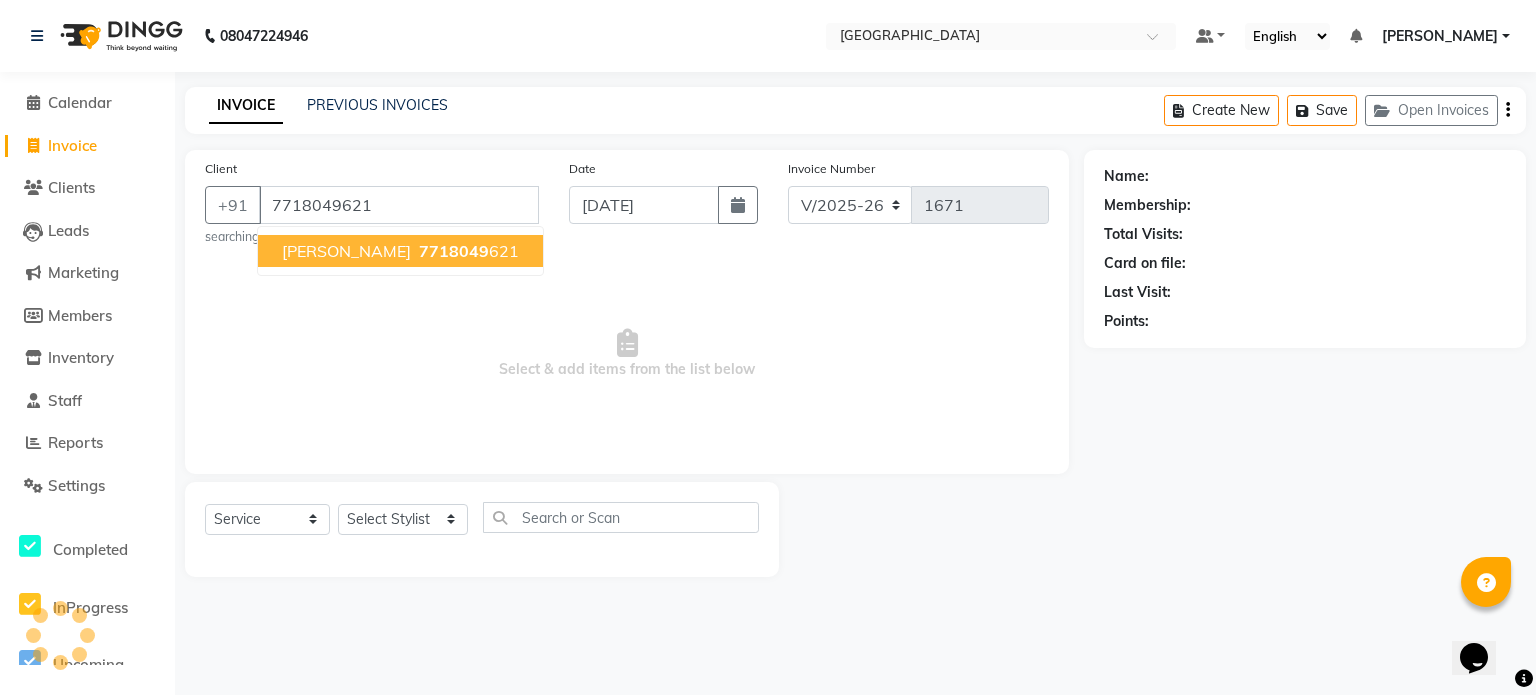 type on "7718049621" 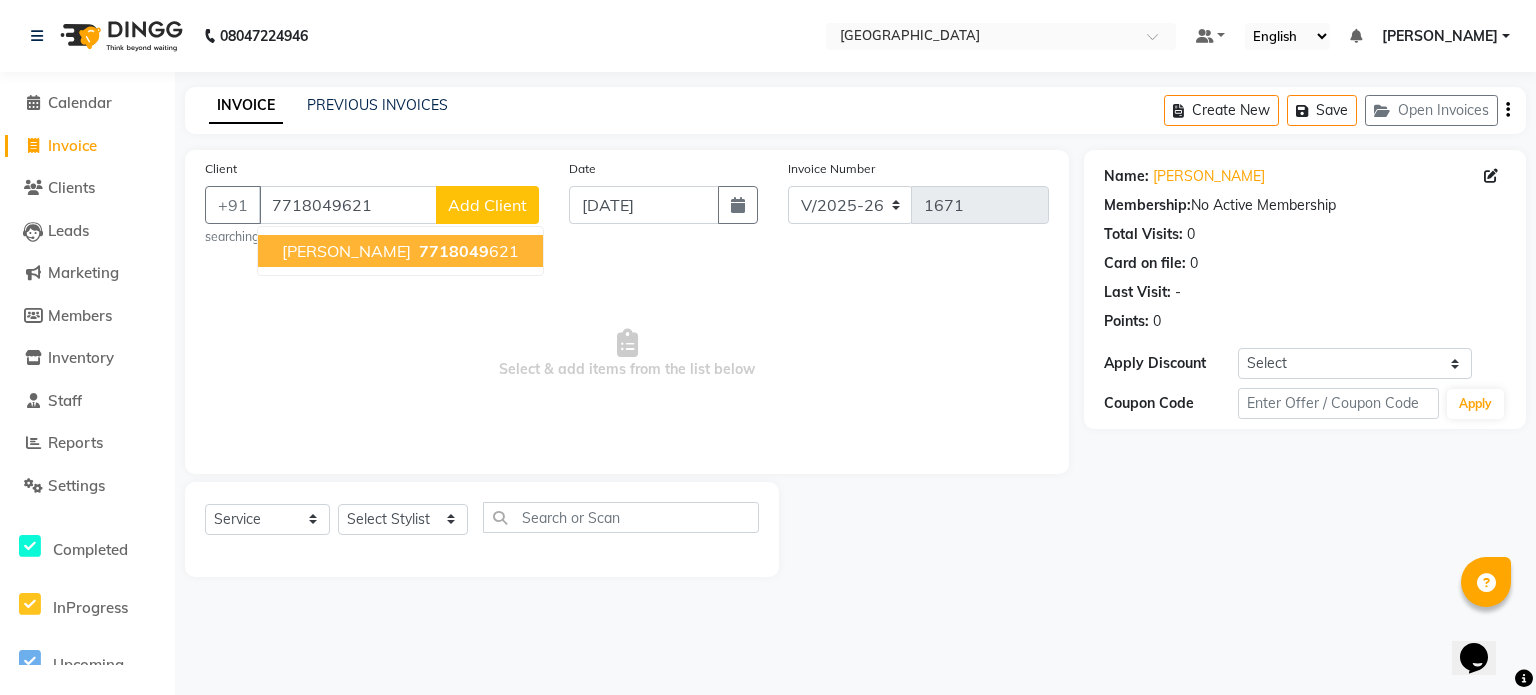 click on "[PERSON_NAME]" at bounding box center (346, 251) 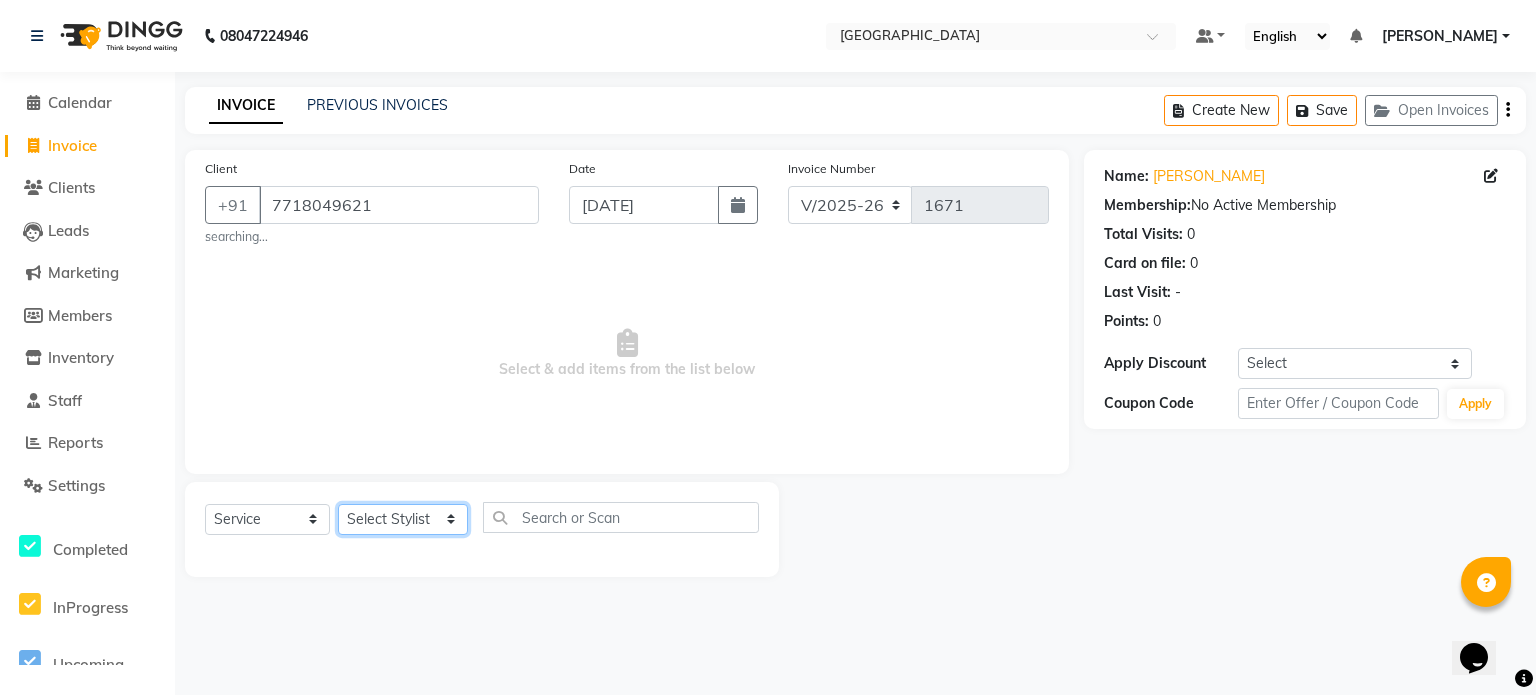 click on "Select Stylist [PERSON_NAME] NAT [PERSON_NAME] [PERSON_NAME] [PERSON_NAME] [PERSON_NAME] [PERSON_NAME] MORE  [PERSON_NAME] [PERSON_NAME] DC [PERSON_NAME] [PERSON_NAME] [PERSON_NAME] [PERSON_NAME]  [PERSON_NAME] [PERSON_NAME] GAURAV MORE [PERSON_NAME] MANE [PERSON_NAME] [PERSON_NAME] [PERSON_NAME] [PERSON_NAME] PARWATHIA [PERSON_NAME] [MEDICAL_DATA][PERSON_NAME] NOOR [PERSON_NAME] [PERSON_NAME] [PERSON_NAME] [PERSON_NAME] [PERSON_NAME] [PERSON_NAME] [PERSON_NAME] [PERSON_NAME] [PERSON_NAME] [PERSON_NAME] [PERSON_NAME] [PERSON_NAME] VIKRAM [PERSON_NAME]" 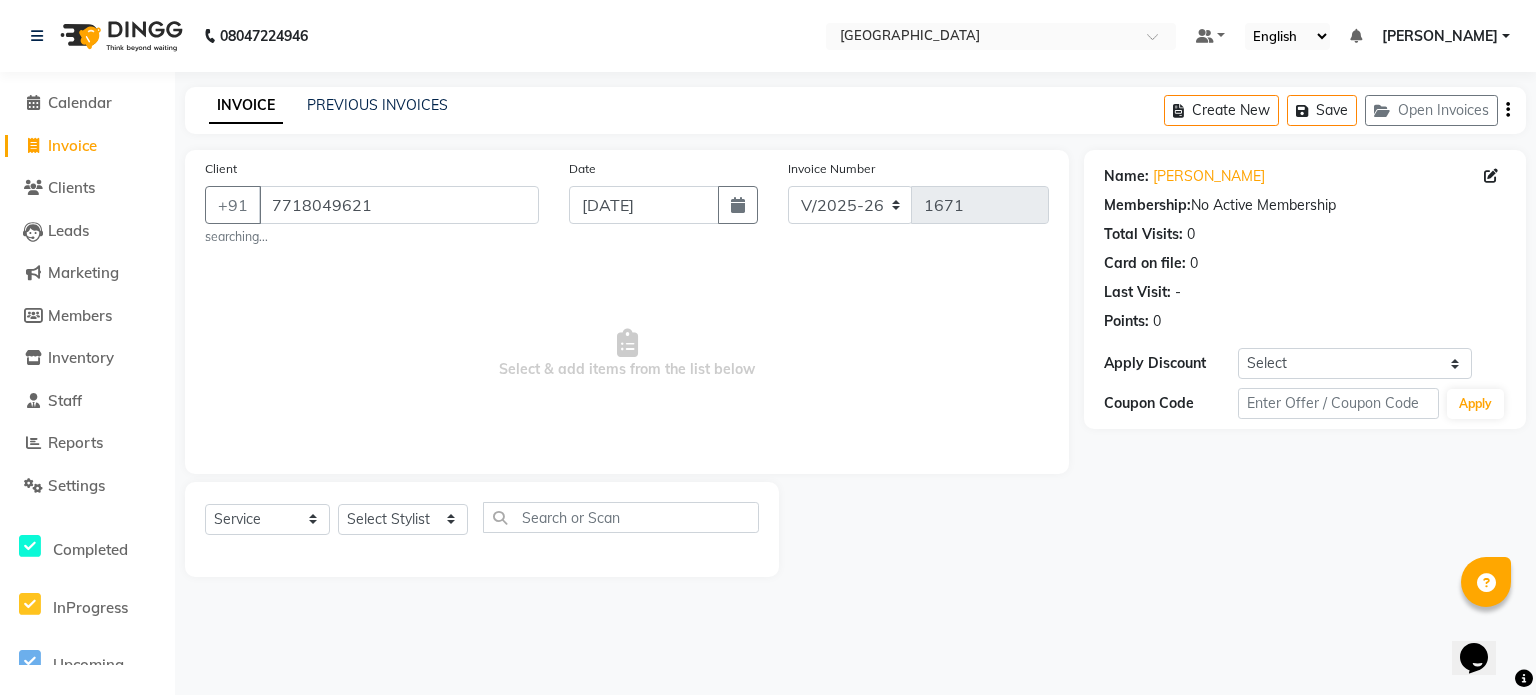 click on "Select  Service  Product  Membership  Package Voucher Prepaid Gift Card  Select Stylist [PERSON_NAME] NAT [PERSON_NAME] [PERSON_NAME] [PERSON_NAME] [PERSON_NAME] [PERSON_NAME] MORE  [PERSON_NAME] [PERSON_NAME] DC [PERSON_NAME] [PERSON_NAME] [PERSON_NAME] [PERSON_NAME]  [PERSON_NAME] [PERSON_NAME] GAURAV MORE [PERSON_NAME] MANE [PERSON_NAME] [PERSON_NAME] [PERSON_NAME] [PERSON_NAME] PARWATHIA [PERSON_NAME] [MEDICAL_DATA][PERSON_NAME] NOOR [PERSON_NAME] [PERSON_NAME] [PERSON_NAME] [PERSON_NAME] [PERSON_NAME] [PERSON_NAME] [PERSON_NAME] [PERSON_NAME] [PERSON_NAME] [PERSON_NAME] [PERSON_NAME] [PERSON_NAME] VIKRAM [PERSON_NAME]" 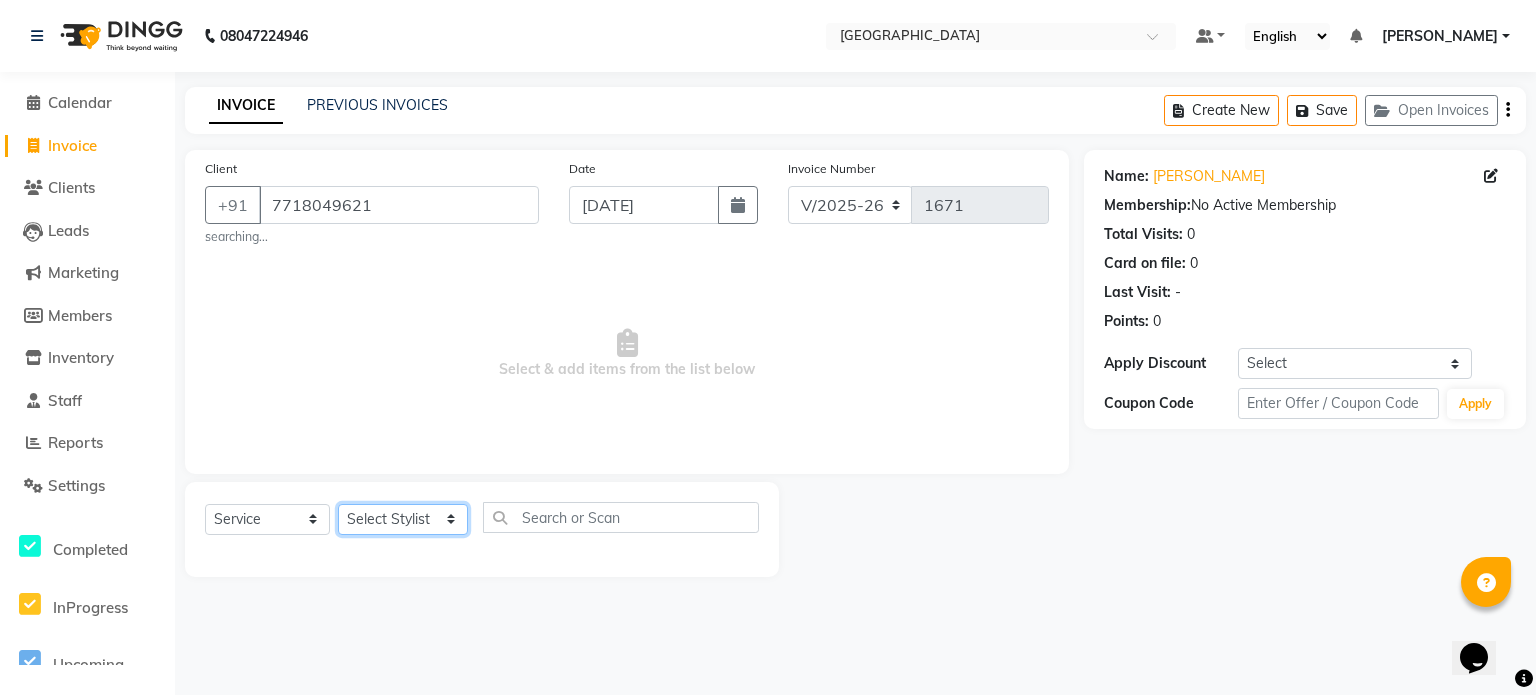 click on "Select Stylist [PERSON_NAME] NAT [PERSON_NAME] [PERSON_NAME] [PERSON_NAME] [PERSON_NAME] [PERSON_NAME] MORE  [PERSON_NAME] [PERSON_NAME] DC [PERSON_NAME] [PERSON_NAME] [PERSON_NAME] [PERSON_NAME]  [PERSON_NAME] [PERSON_NAME] GAURAV MORE [PERSON_NAME] MANE [PERSON_NAME] [PERSON_NAME] [PERSON_NAME] [PERSON_NAME] PARWATHIA [PERSON_NAME] [MEDICAL_DATA][PERSON_NAME] NOOR [PERSON_NAME] [PERSON_NAME] [PERSON_NAME] [PERSON_NAME] [PERSON_NAME] [PERSON_NAME] [PERSON_NAME] [PERSON_NAME] [PERSON_NAME] [PERSON_NAME] [PERSON_NAME] [PERSON_NAME] VIKRAM [PERSON_NAME]" 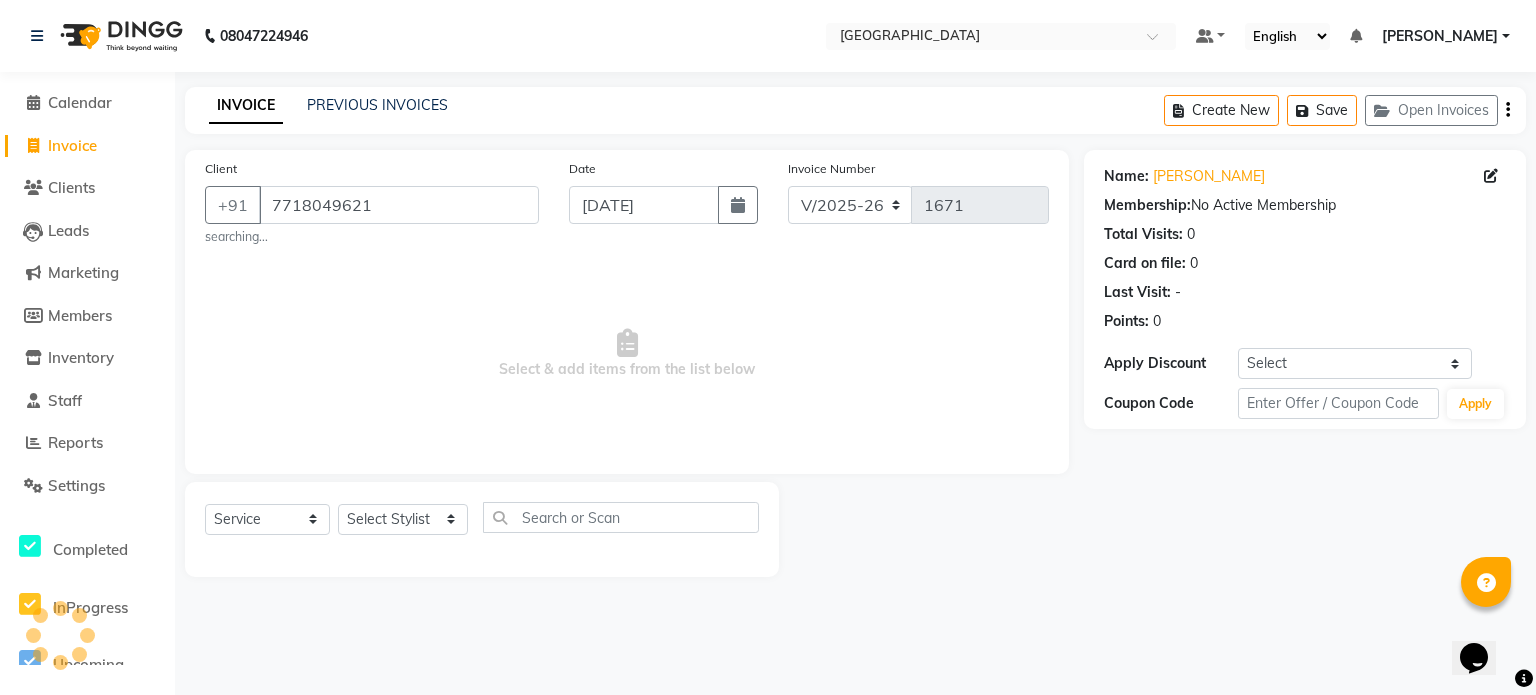 click on "Select & add items from the list below" at bounding box center (627, 354) 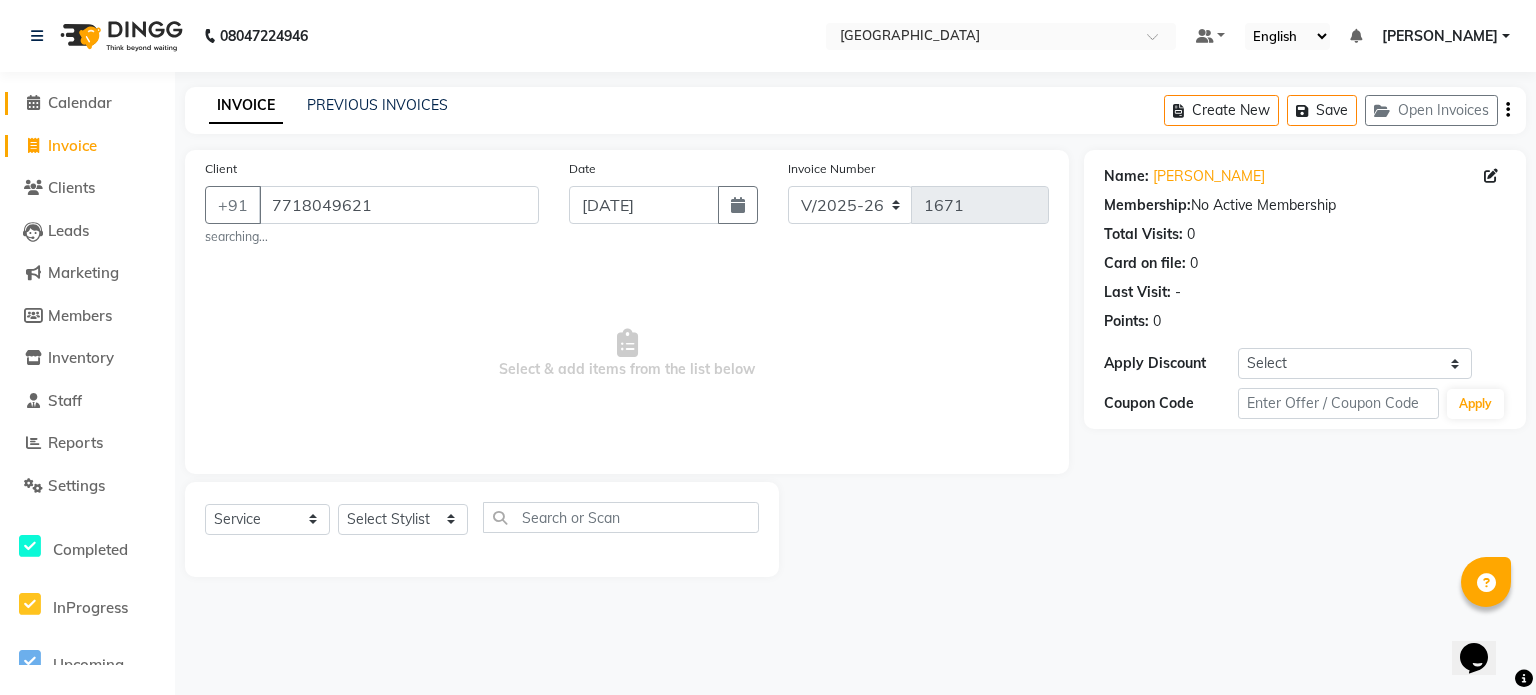 click on "Calendar" 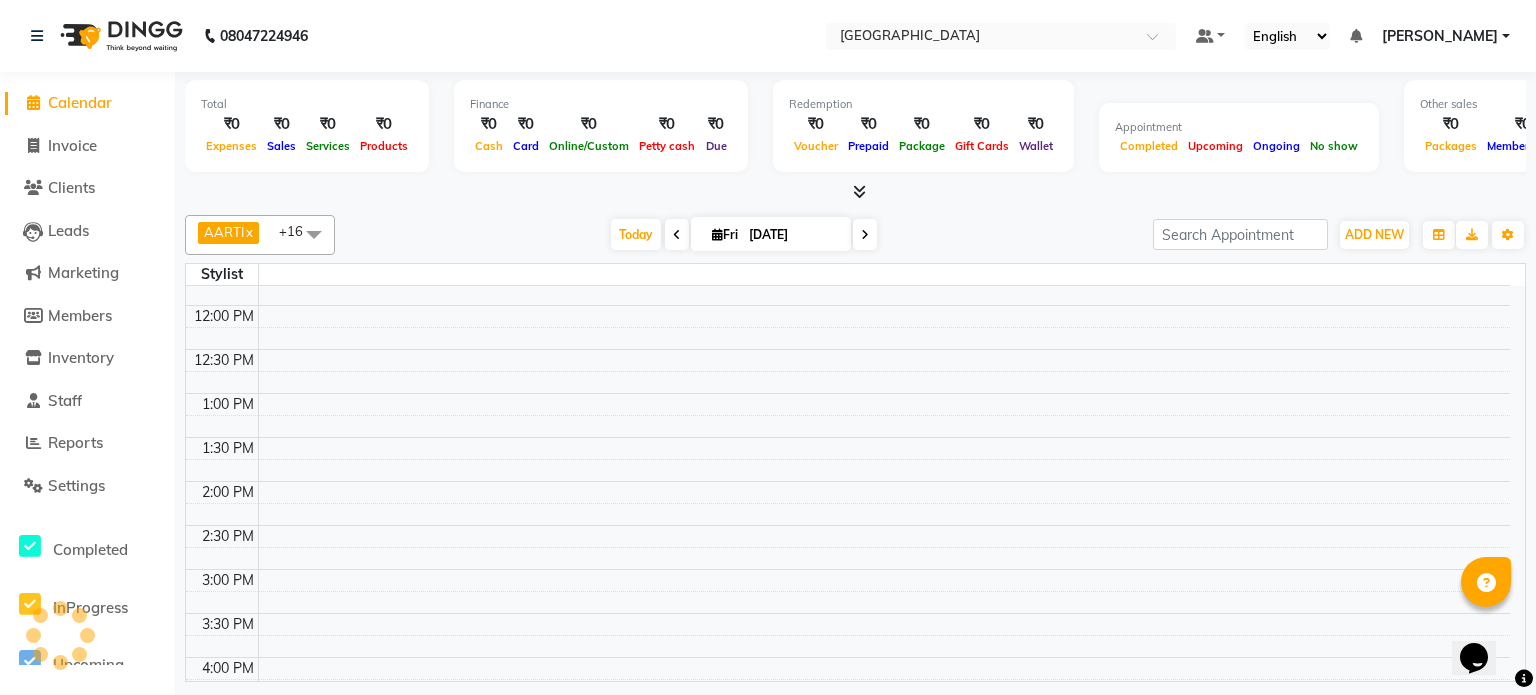 scroll, scrollTop: 49, scrollLeft: 0, axis: vertical 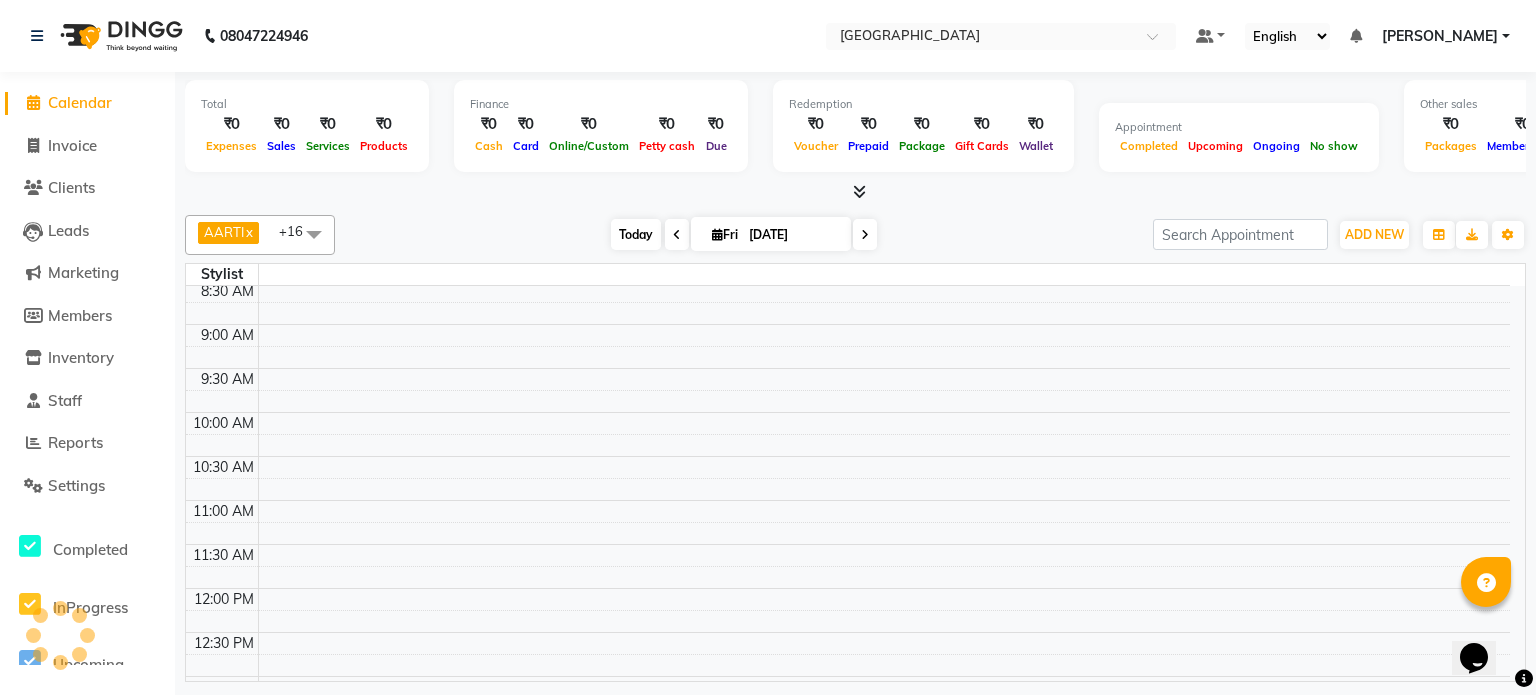click on "Today" at bounding box center (636, 234) 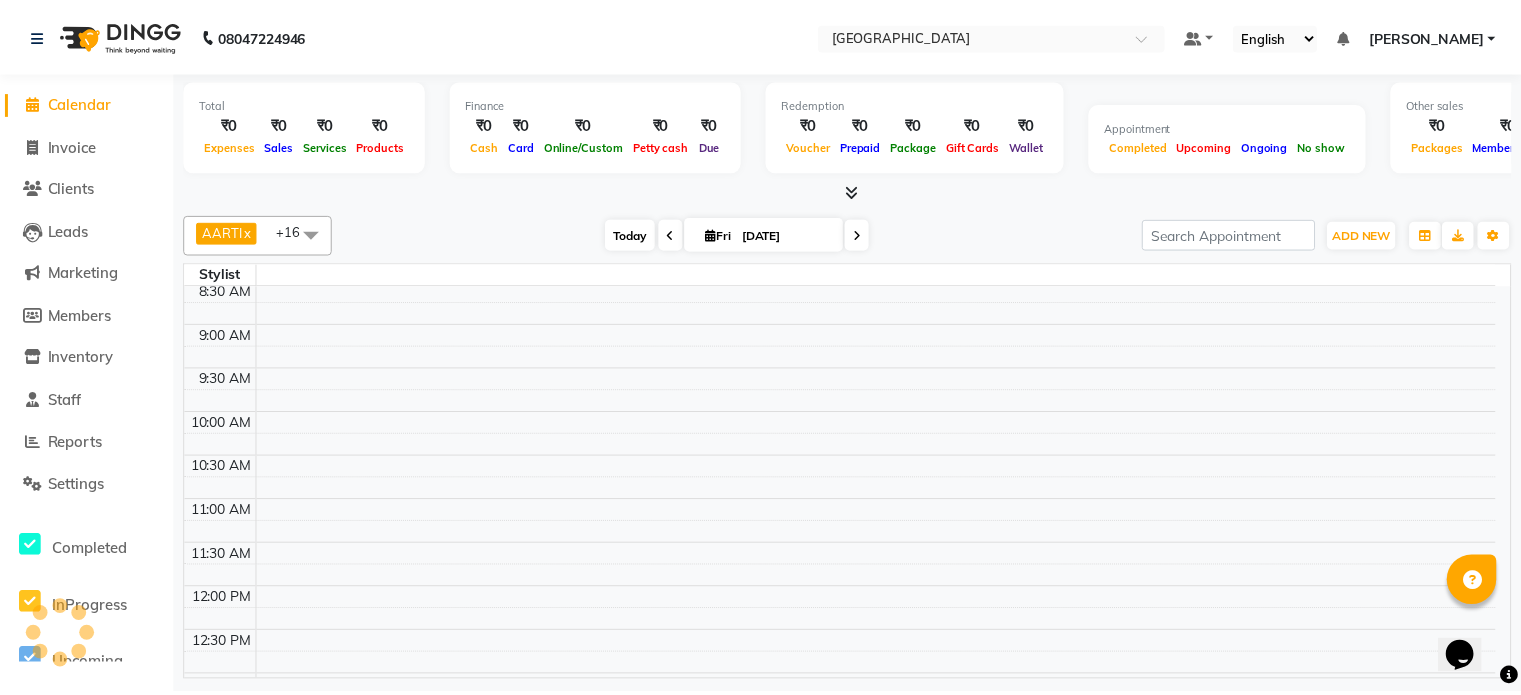 scroll, scrollTop: 0, scrollLeft: 0, axis: both 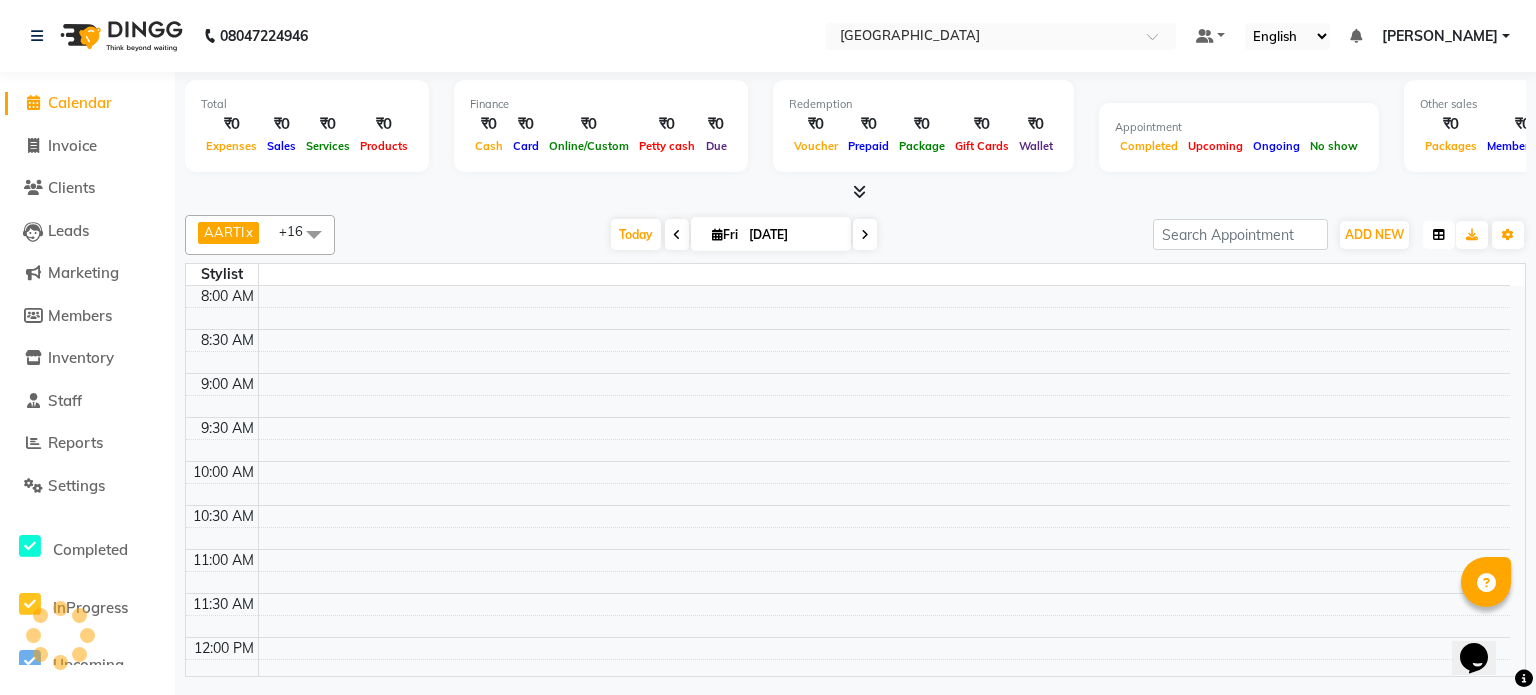 click at bounding box center (1439, 235) 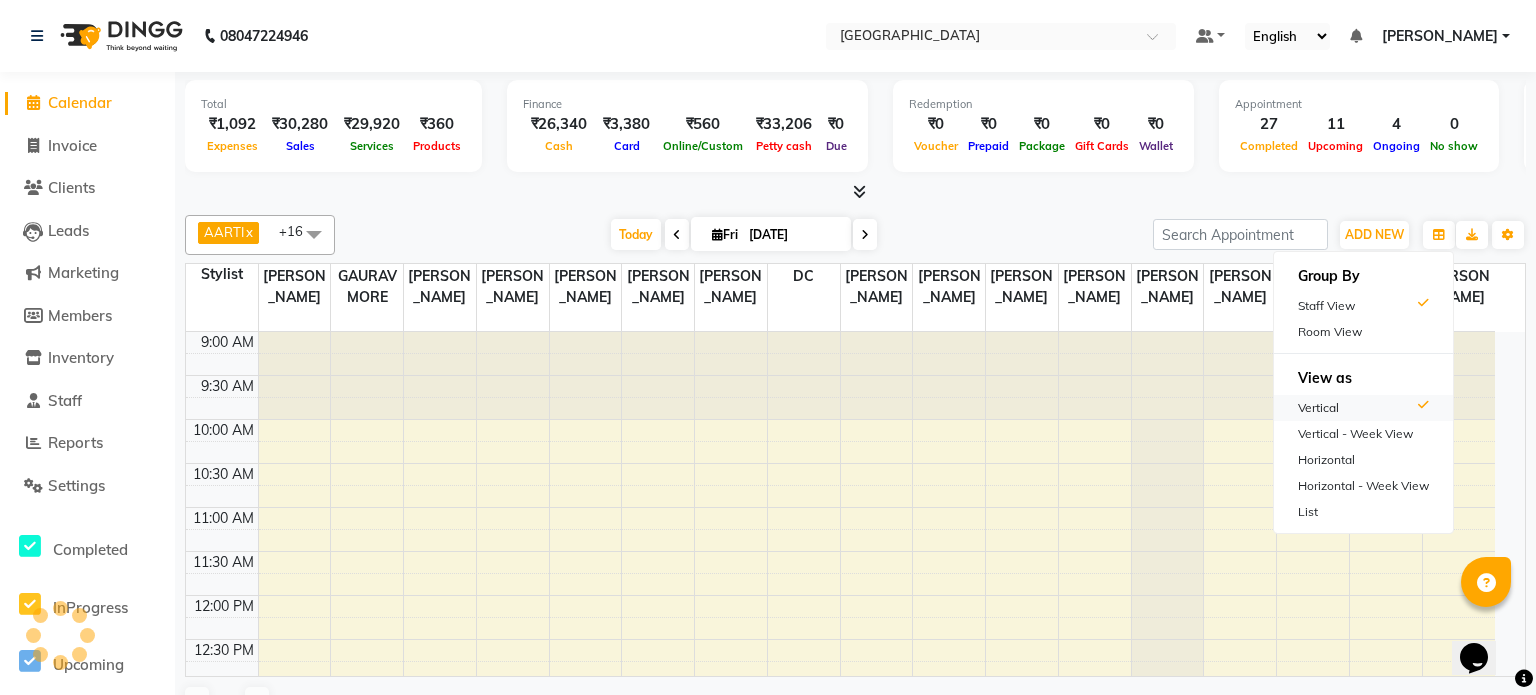 click on "Vertical" at bounding box center (1363, 408) 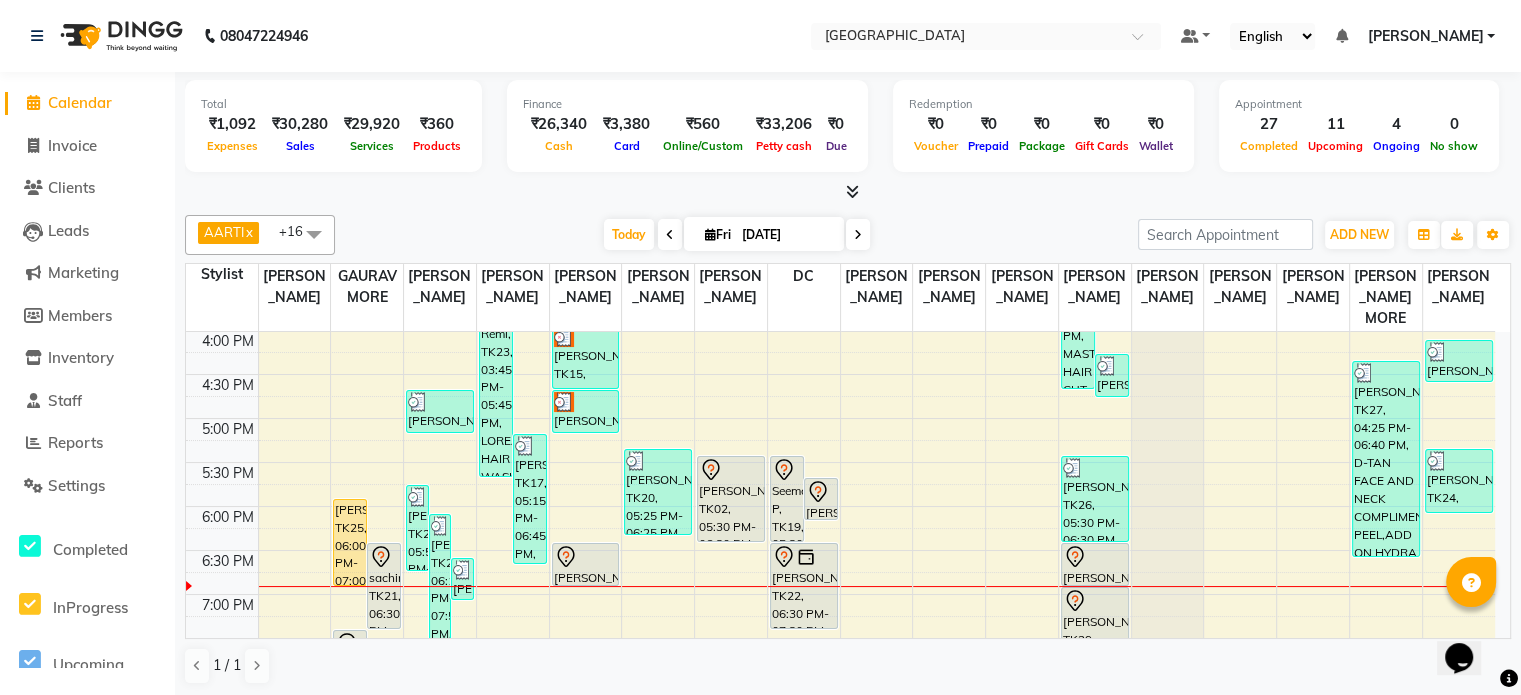 scroll, scrollTop: 572, scrollLeft: 0, axis: vertical 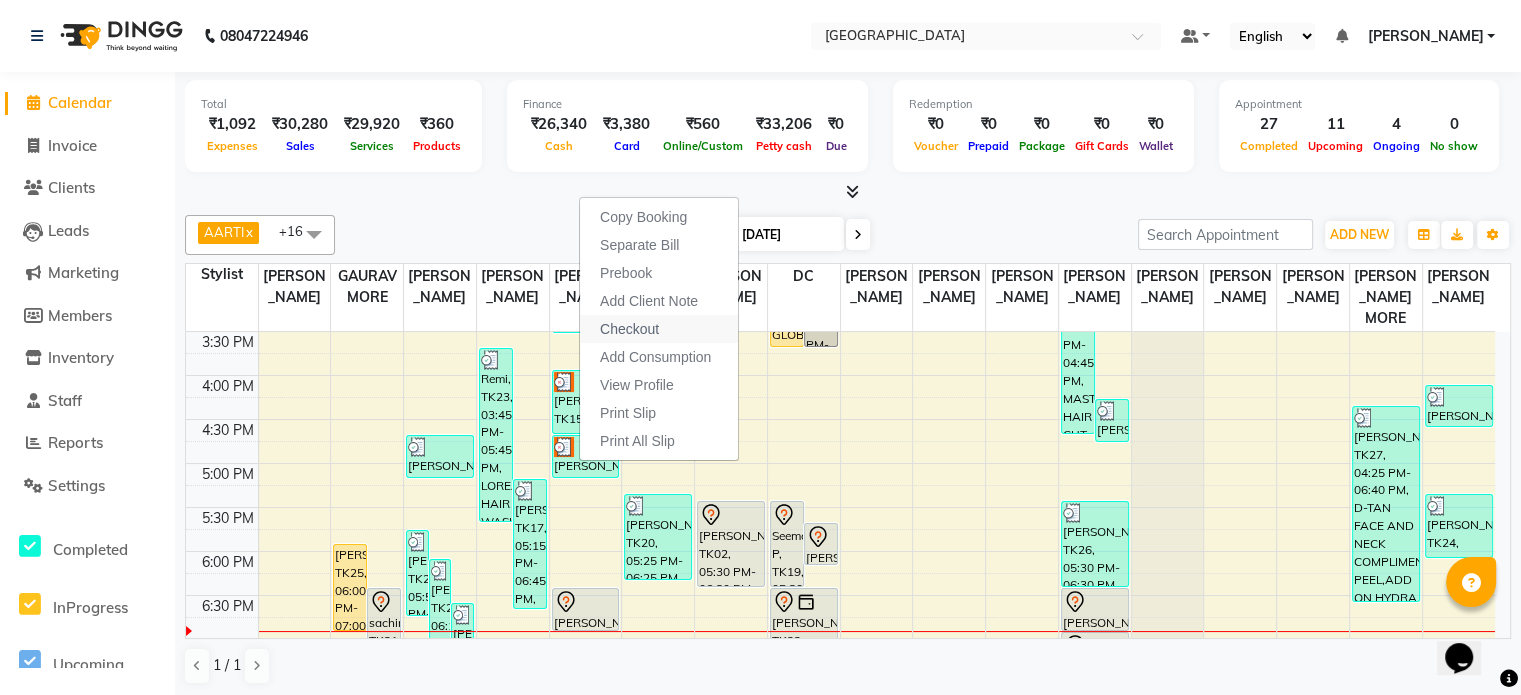 click on "Checkout" at bounding box center [629, 329] 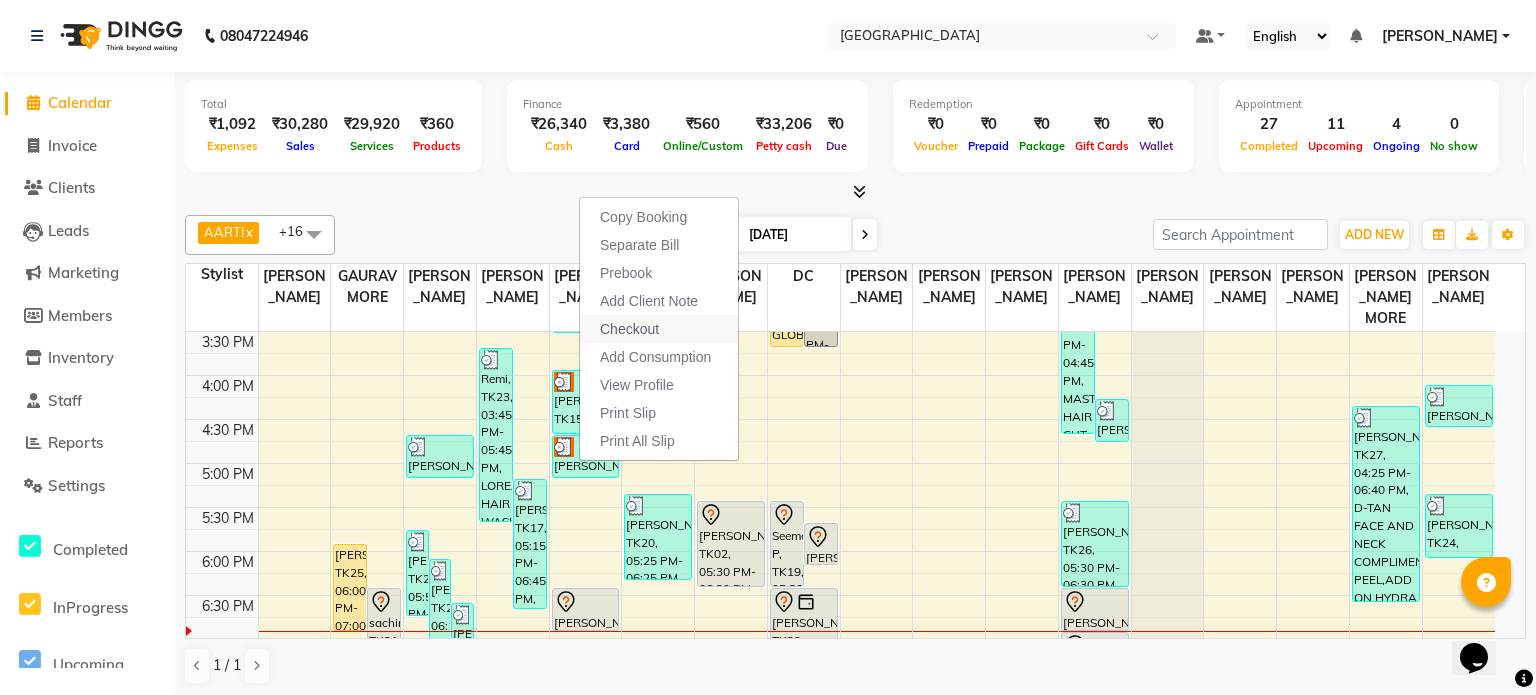 select on "service" 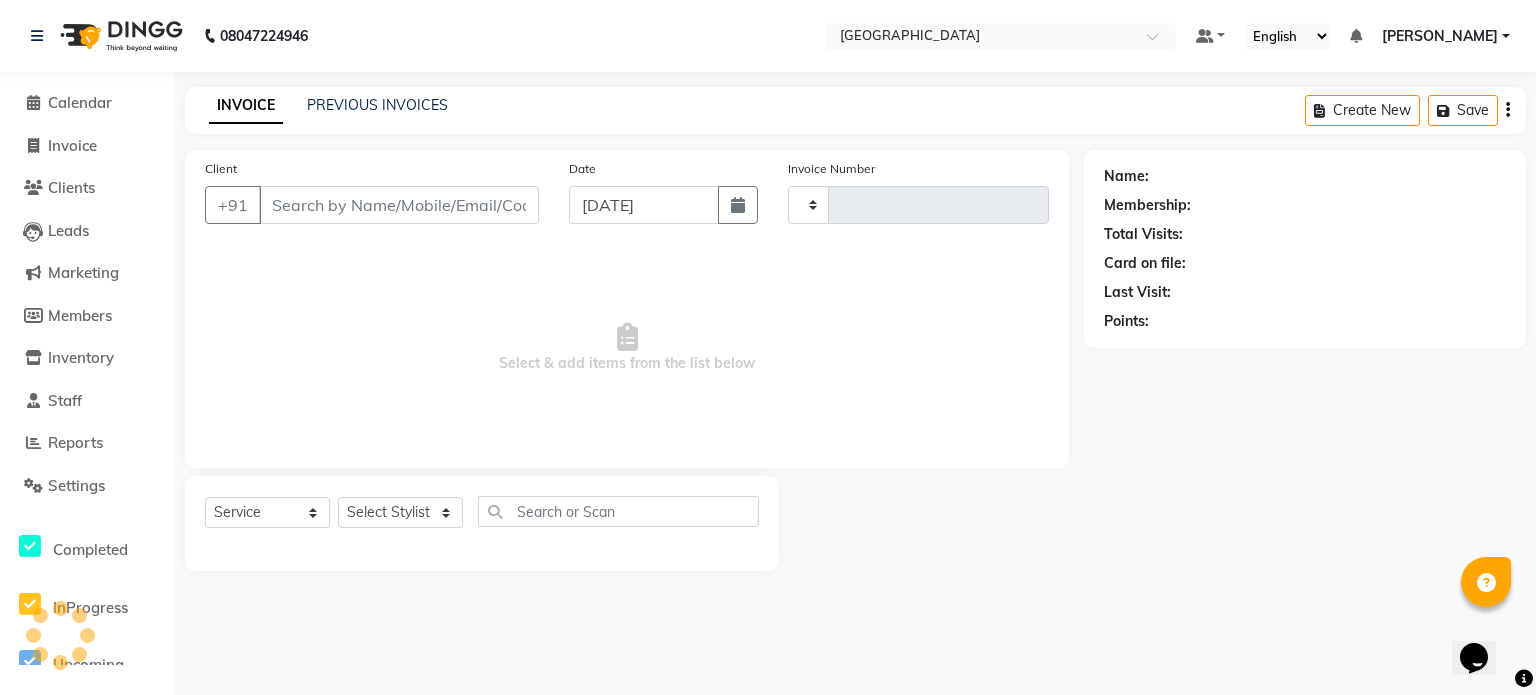 type on "1671" 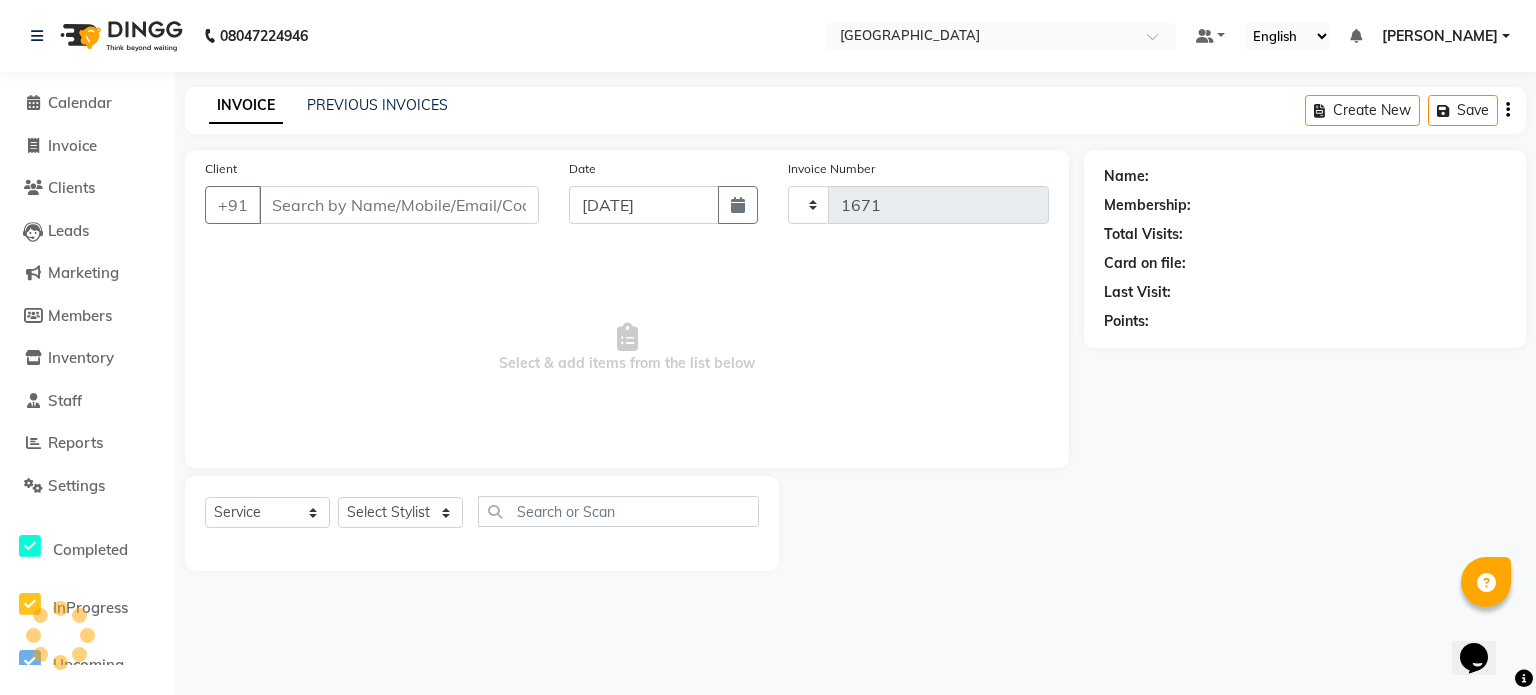 select on "8096" 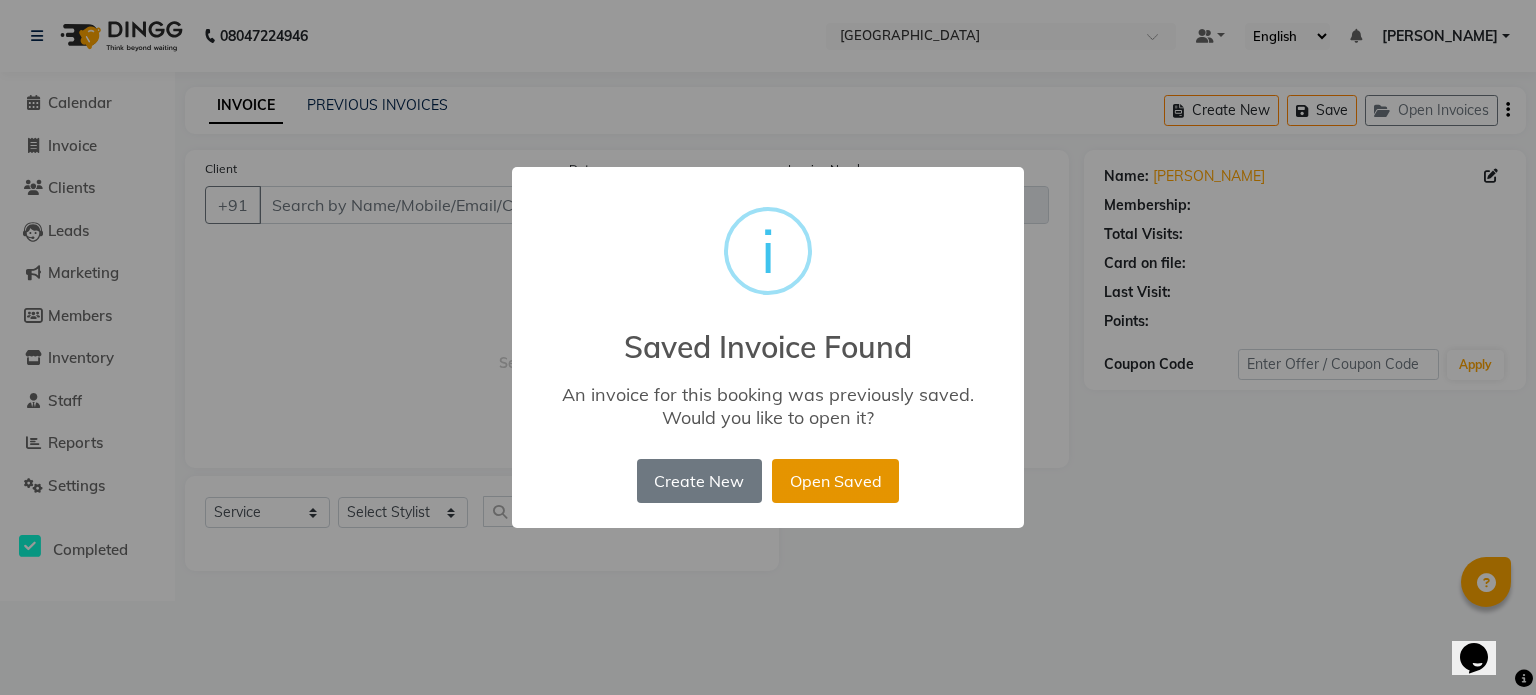 click on "Open Saved" at bounding box center (835, 481) 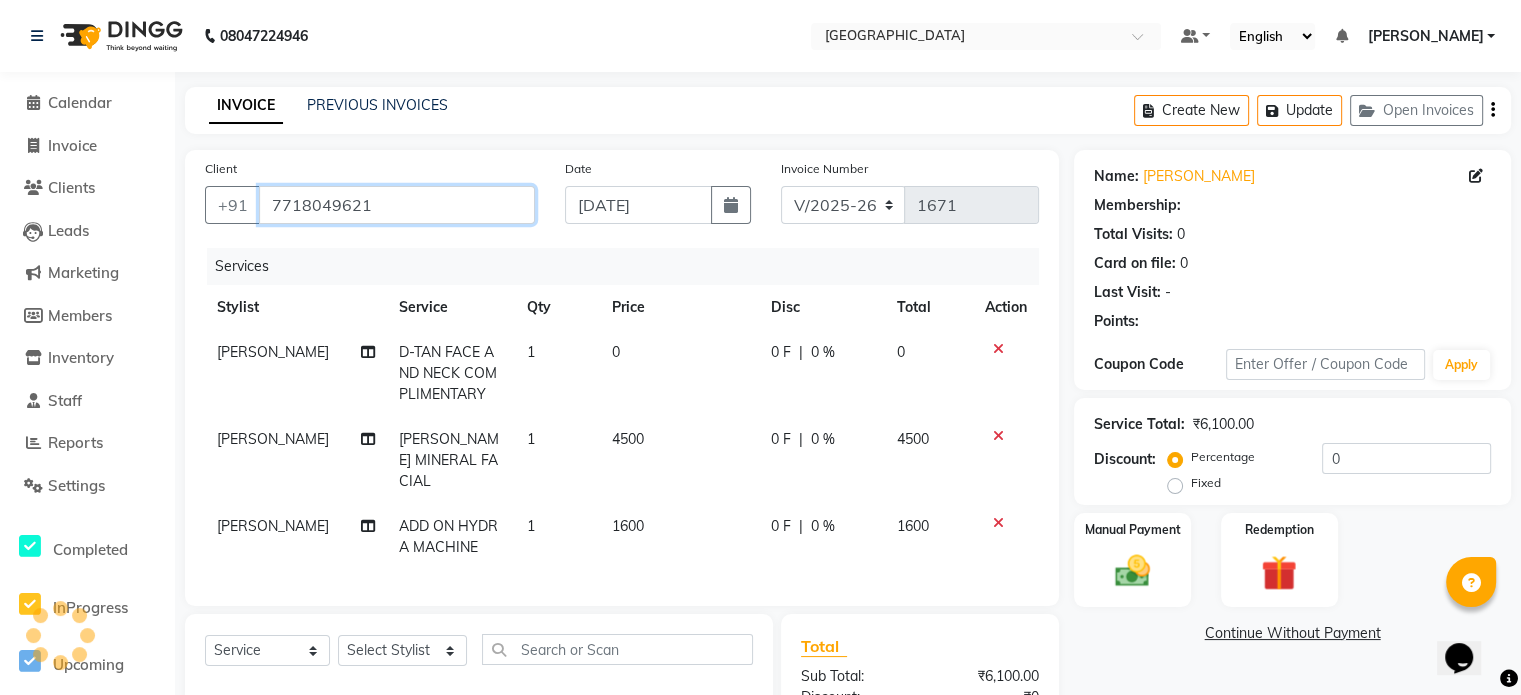 select on "4: Object" 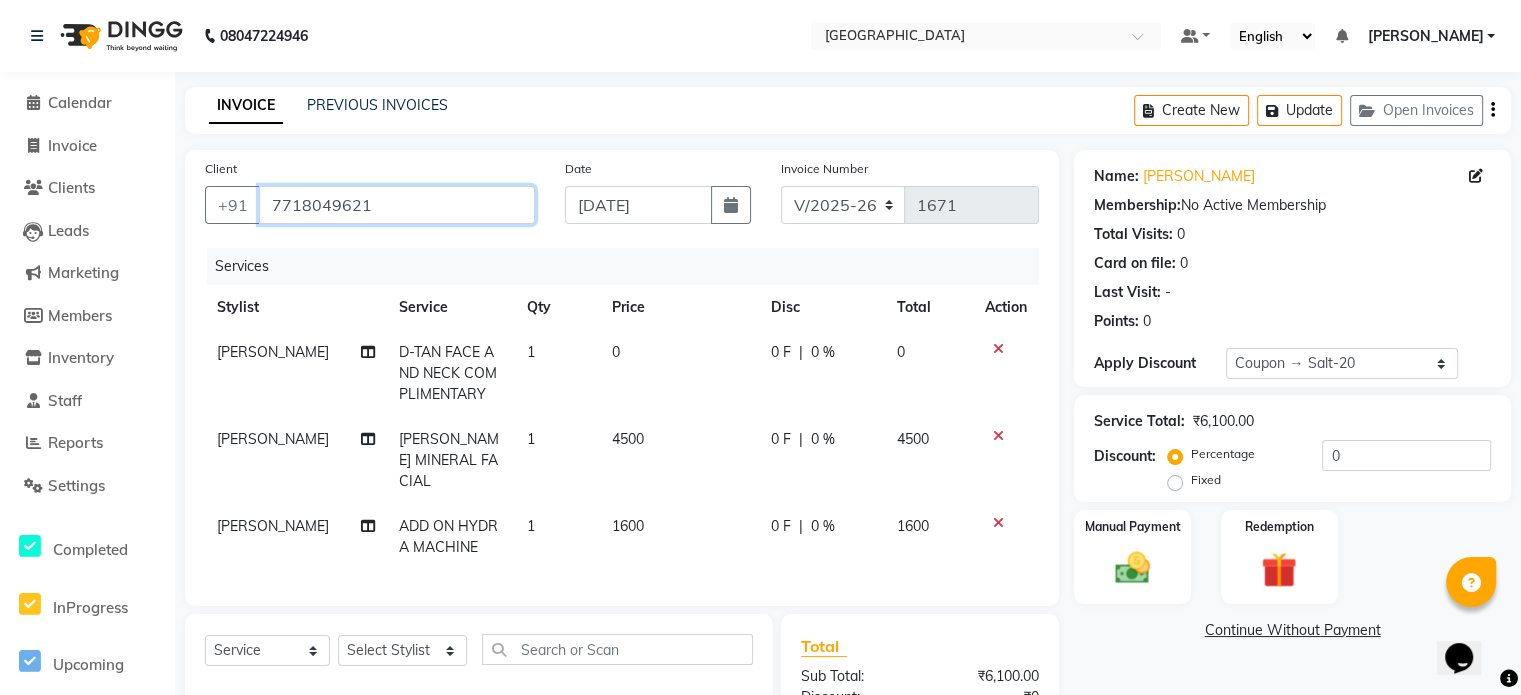 type on "20" 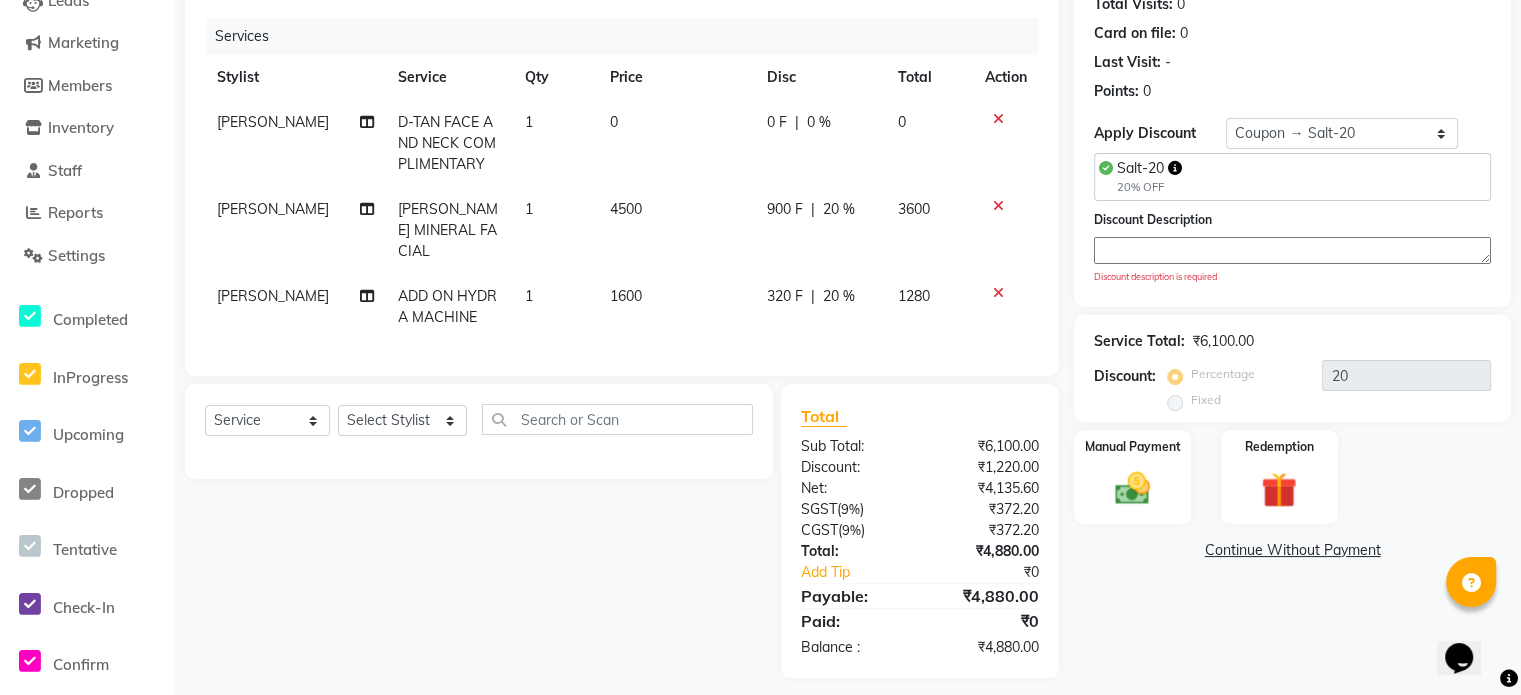 scroll, scrollTop: 237, scrollLeft: 0, axis: vertical 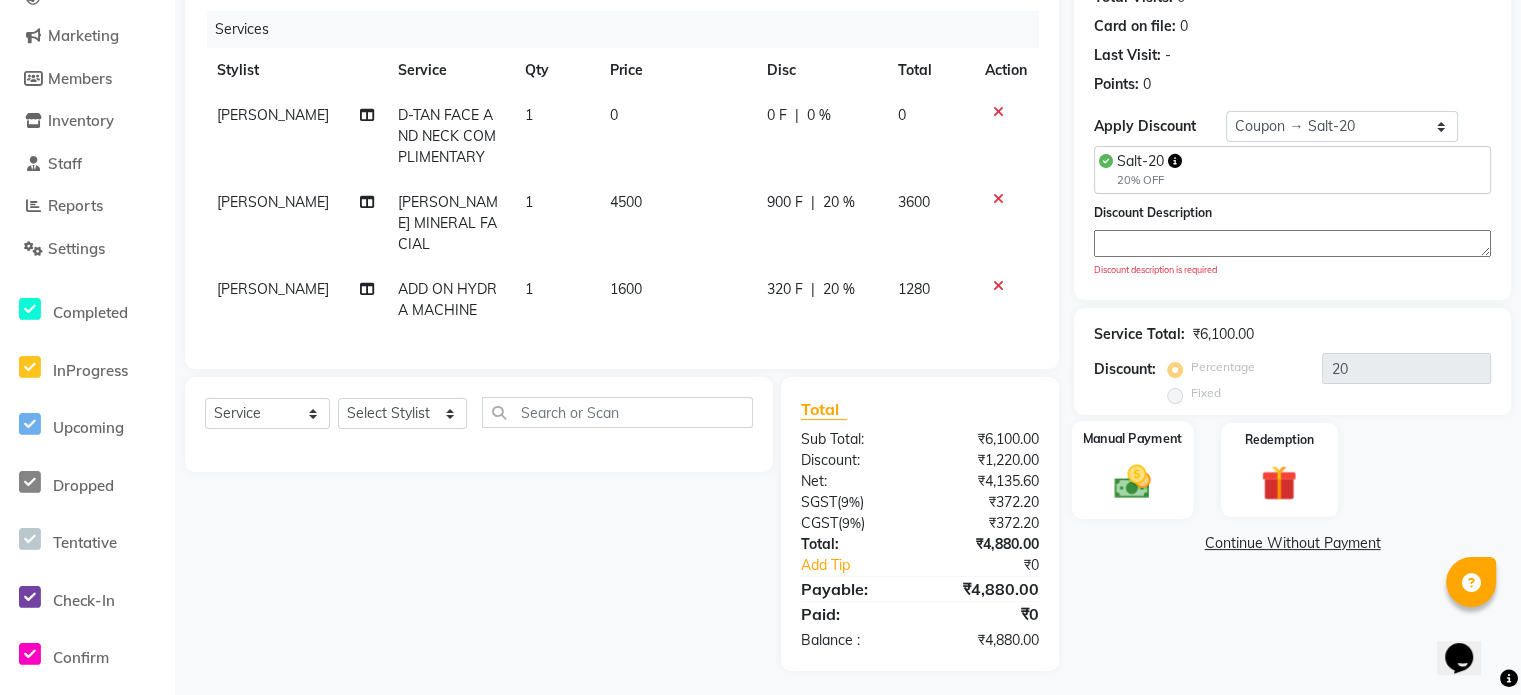 click 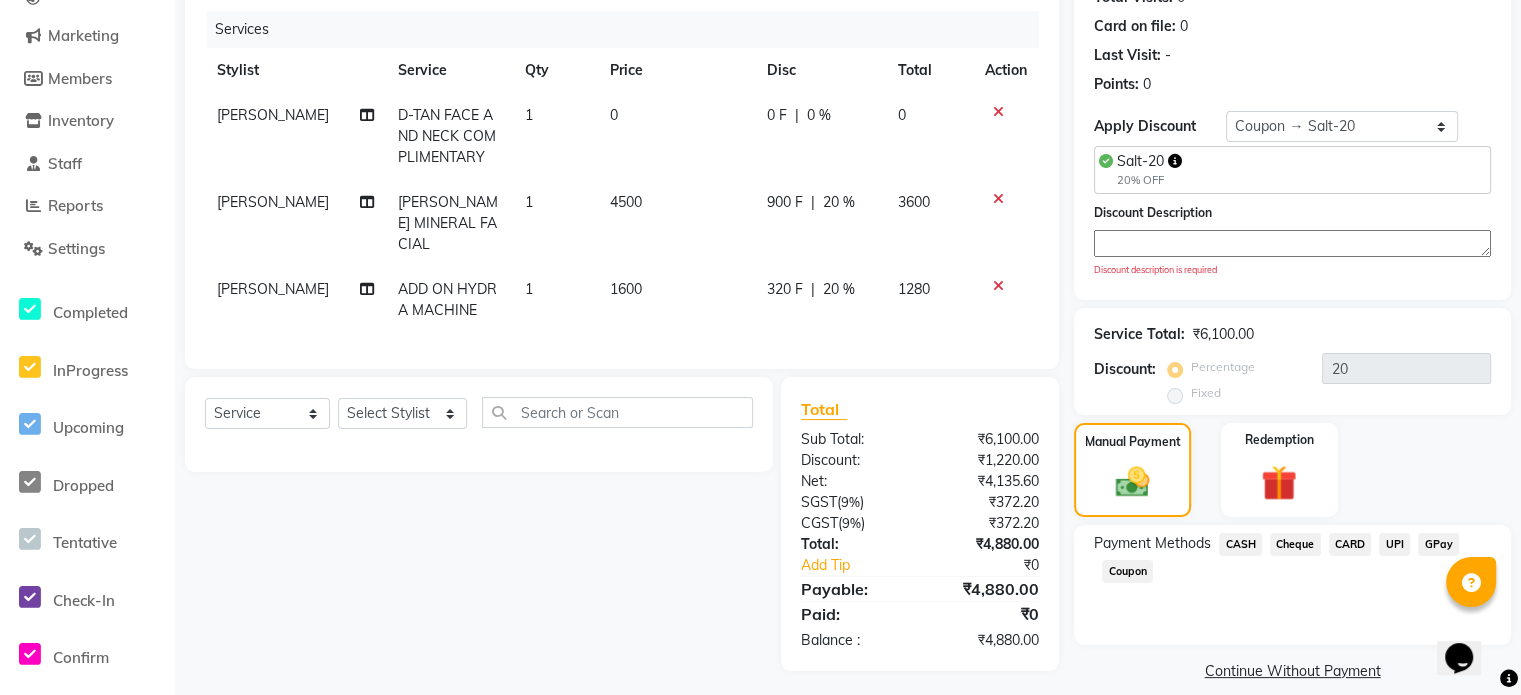 click on "CARD" 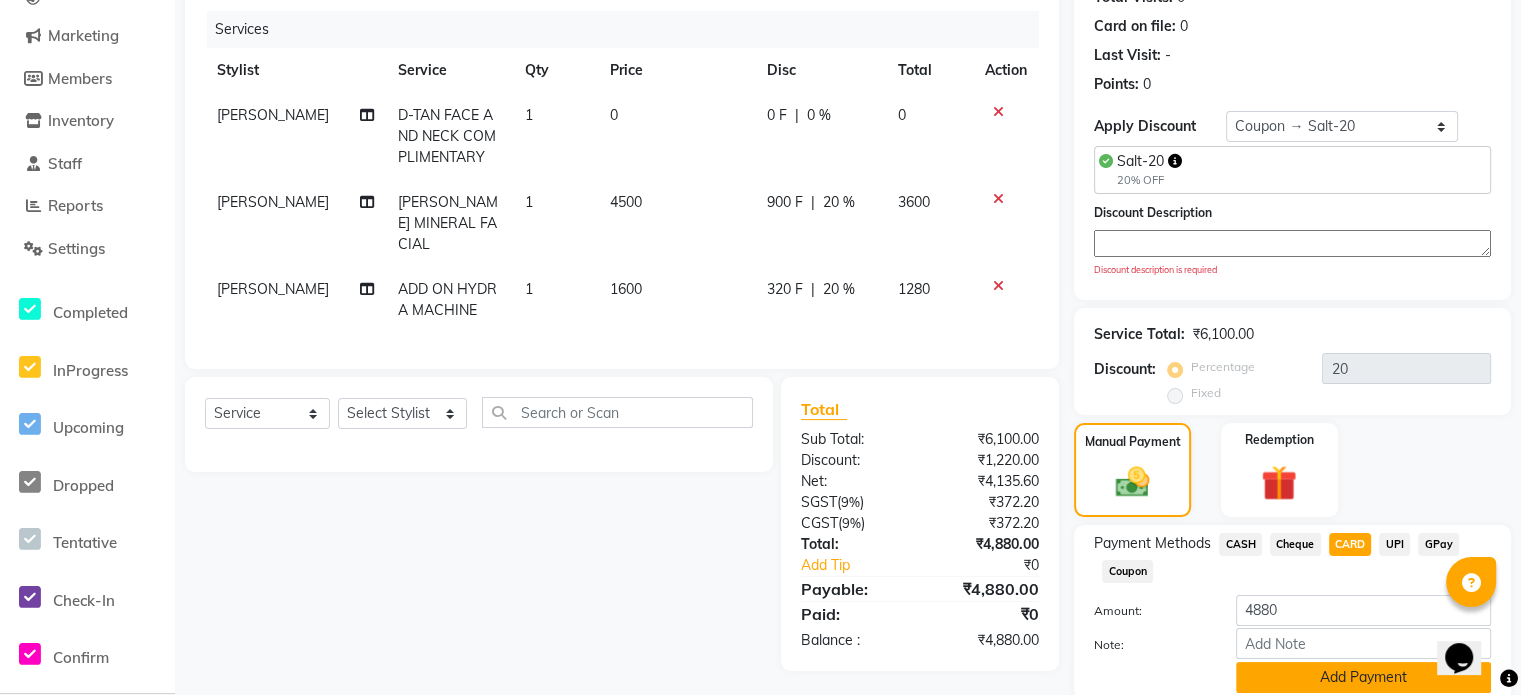 click on "Add Payment" 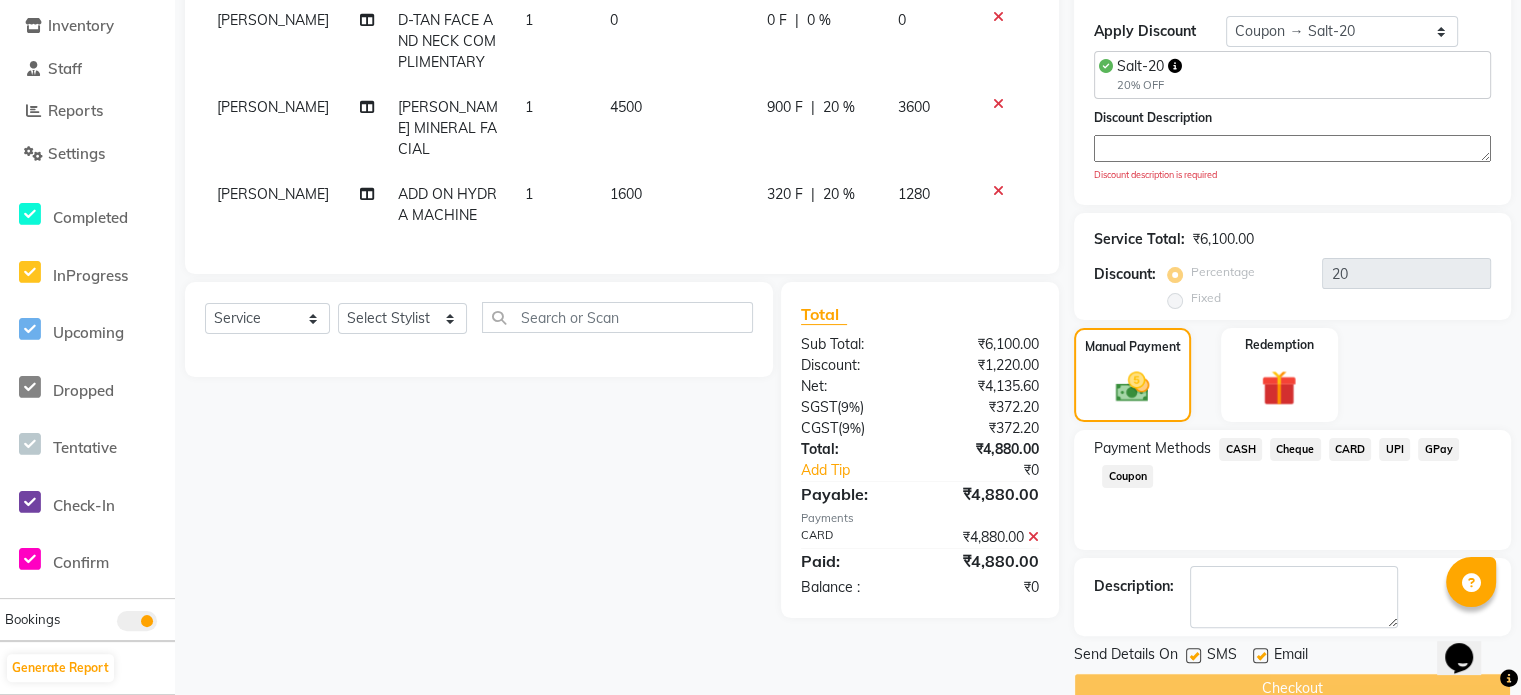 scroll, scrollTop: 369, scrollLeft: 0, axis: vertical 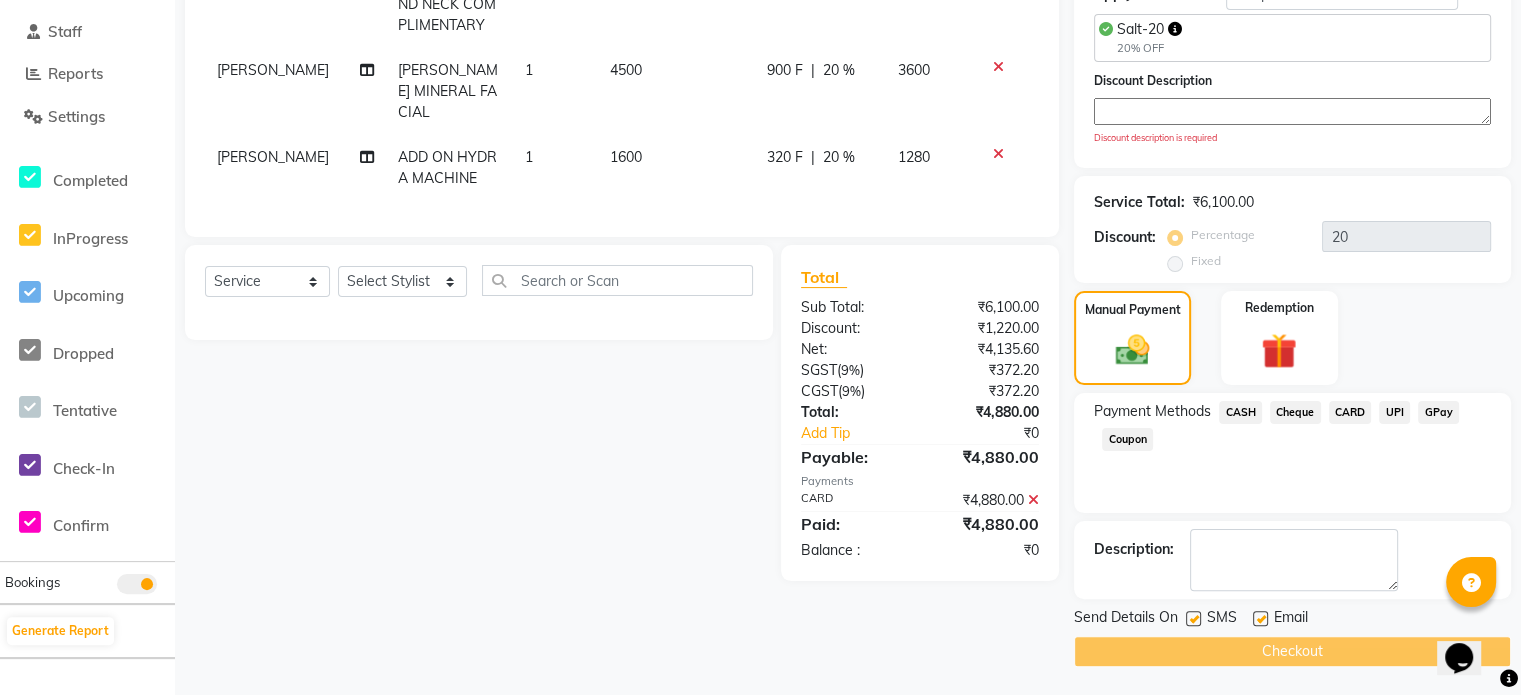 click on "Checkout" 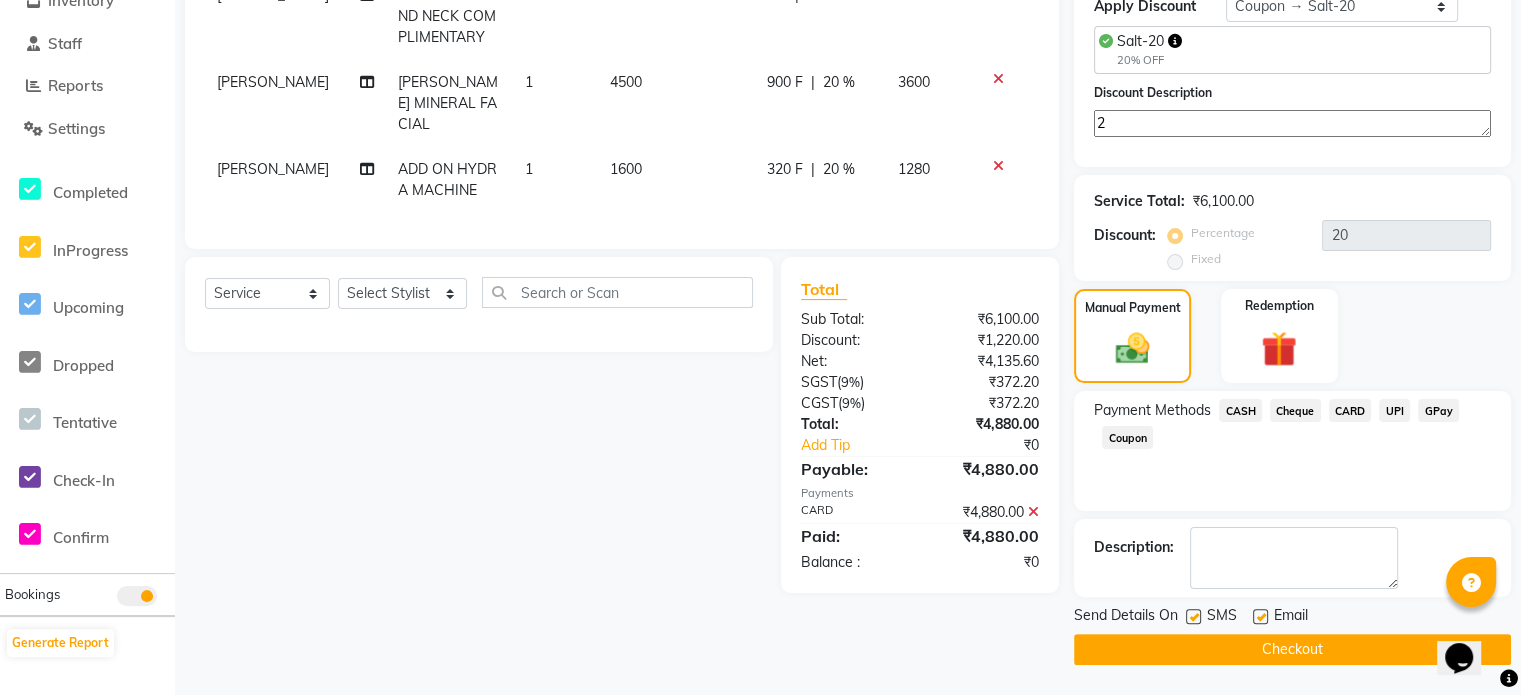 scroll, scrollTop: 356, scrollLeft: 0, axis: vertical 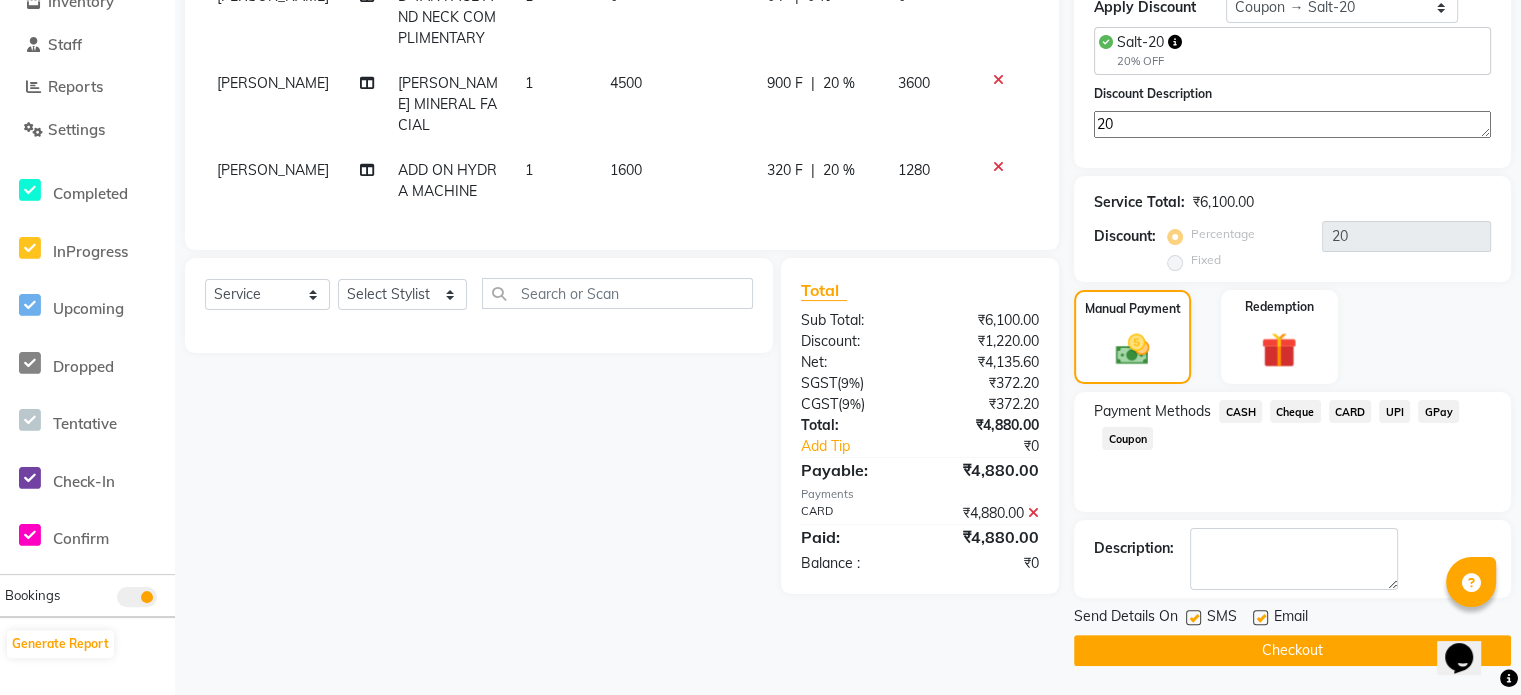 type on "20" 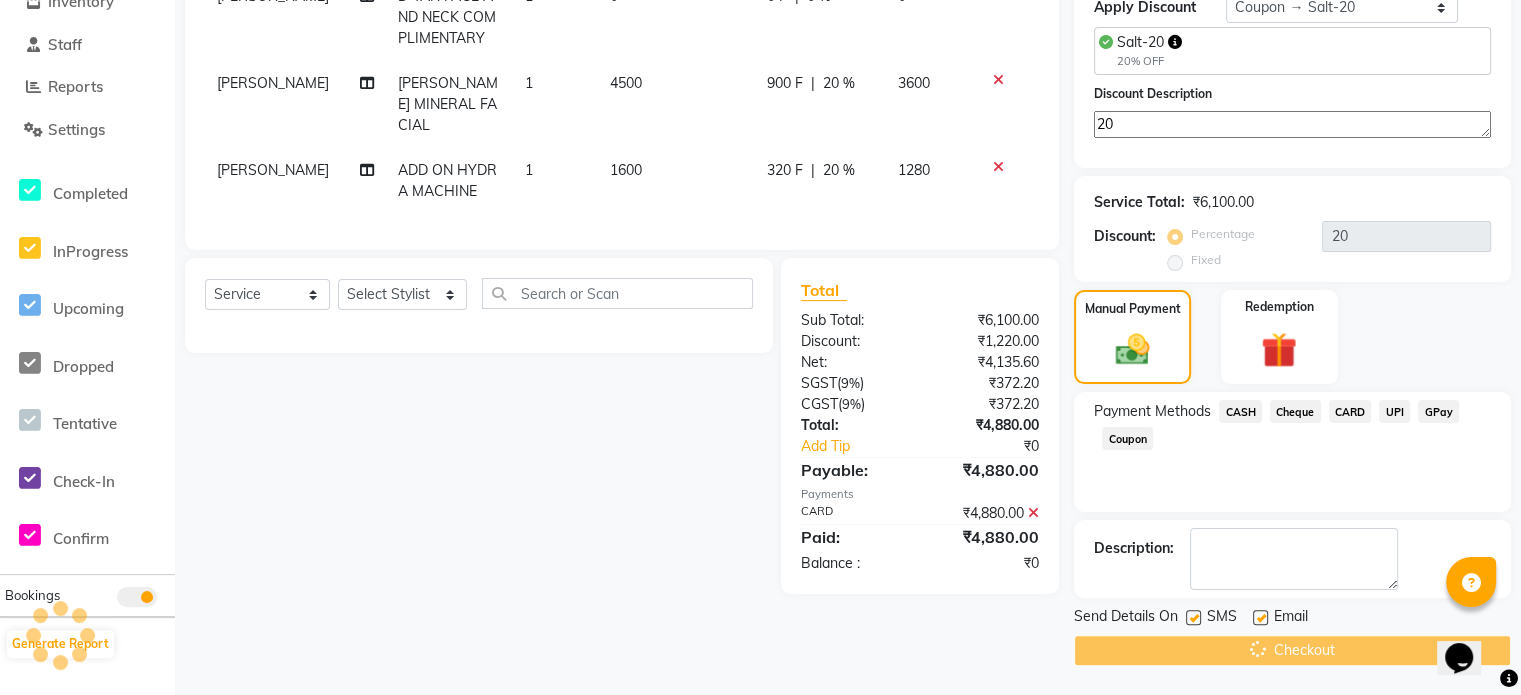 click on "Checkout" 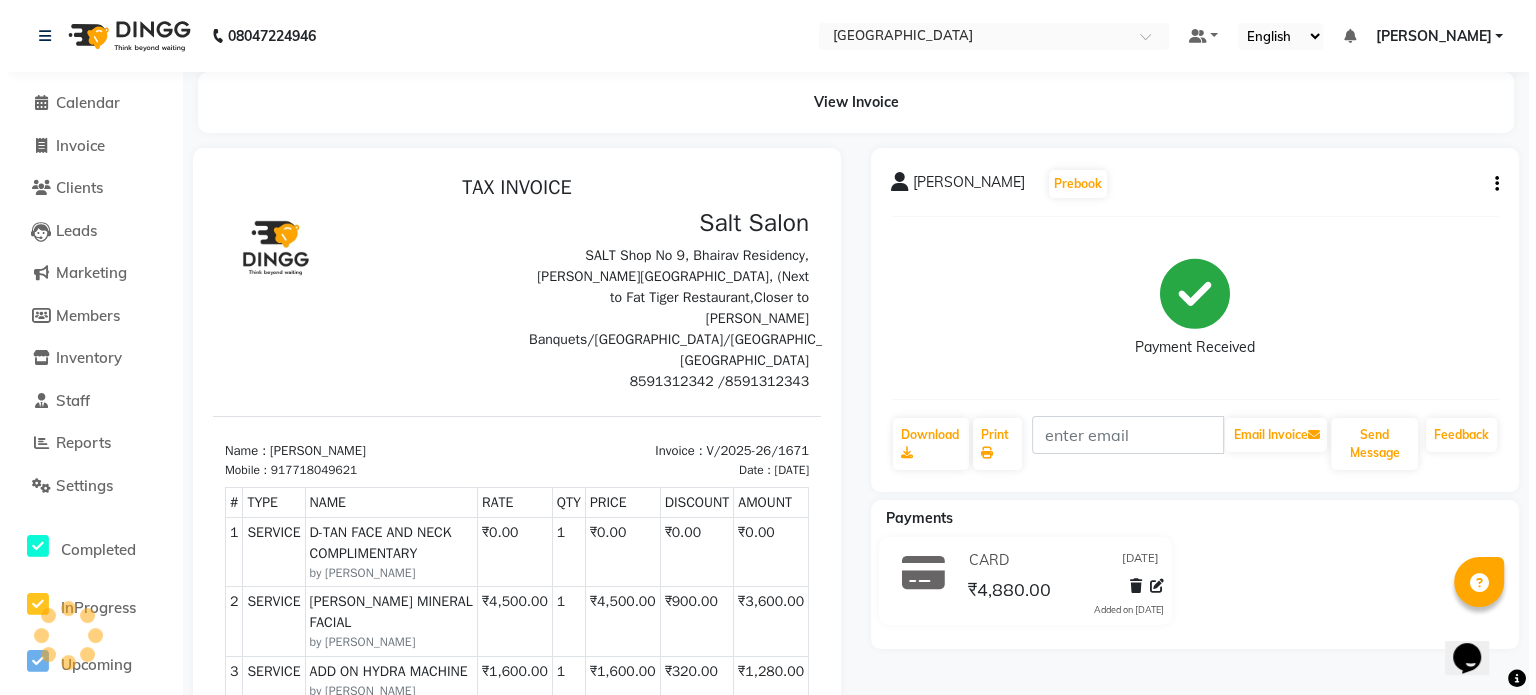 scroll, scrollTop: 0, scrollLeft: 0, axis: both 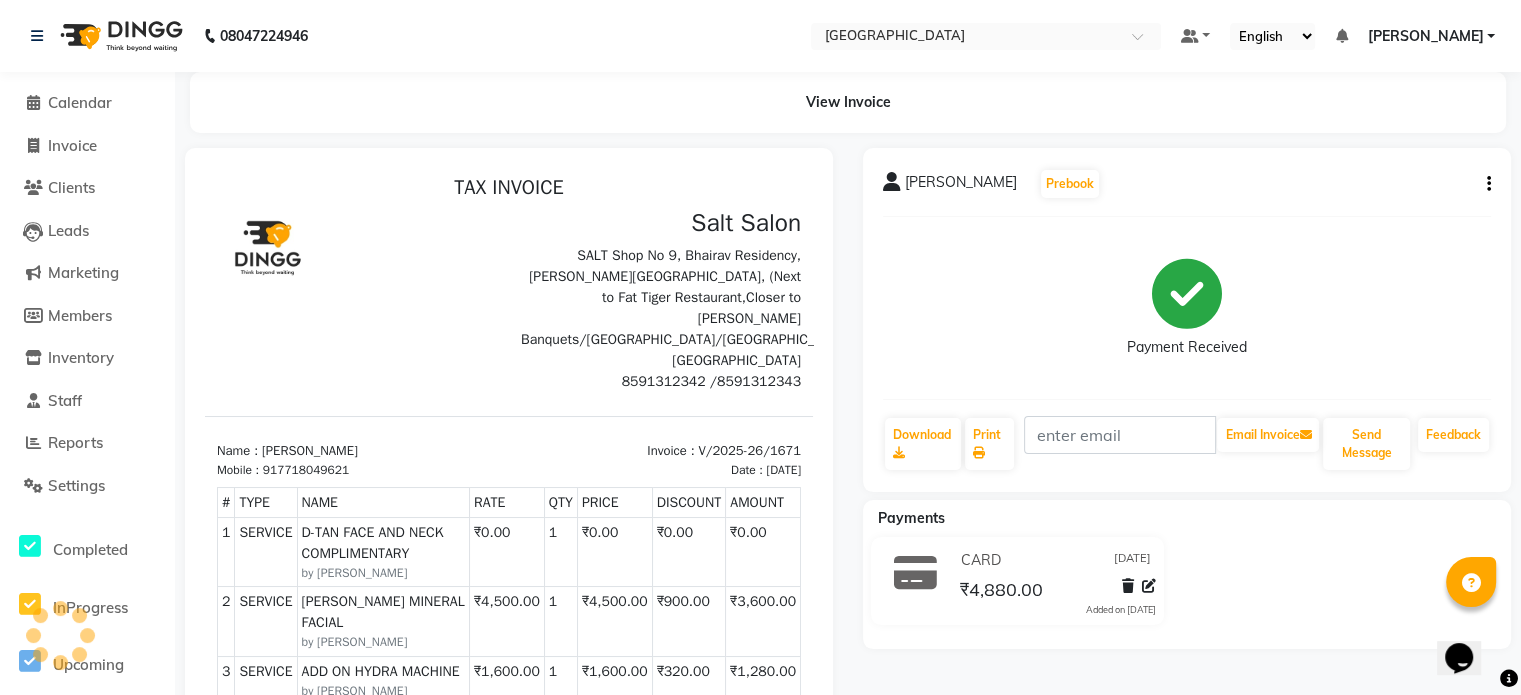 click on "[PERSON_NAME]  Prebook   Payment Received  Download  Print   Email Invoice   Send Message Feedback  Payments CARD [DATE] ₹4,880.00  Added on [DATE]" 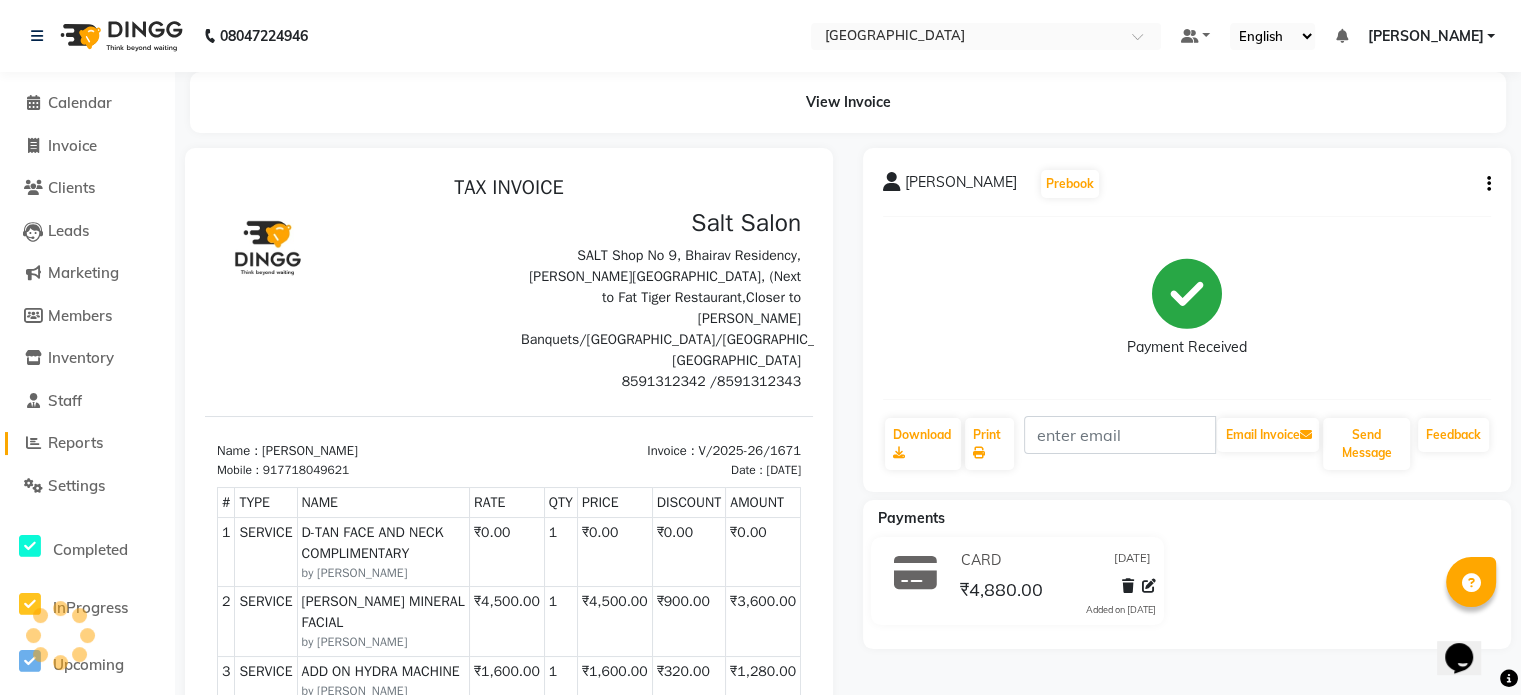click on "Reports" 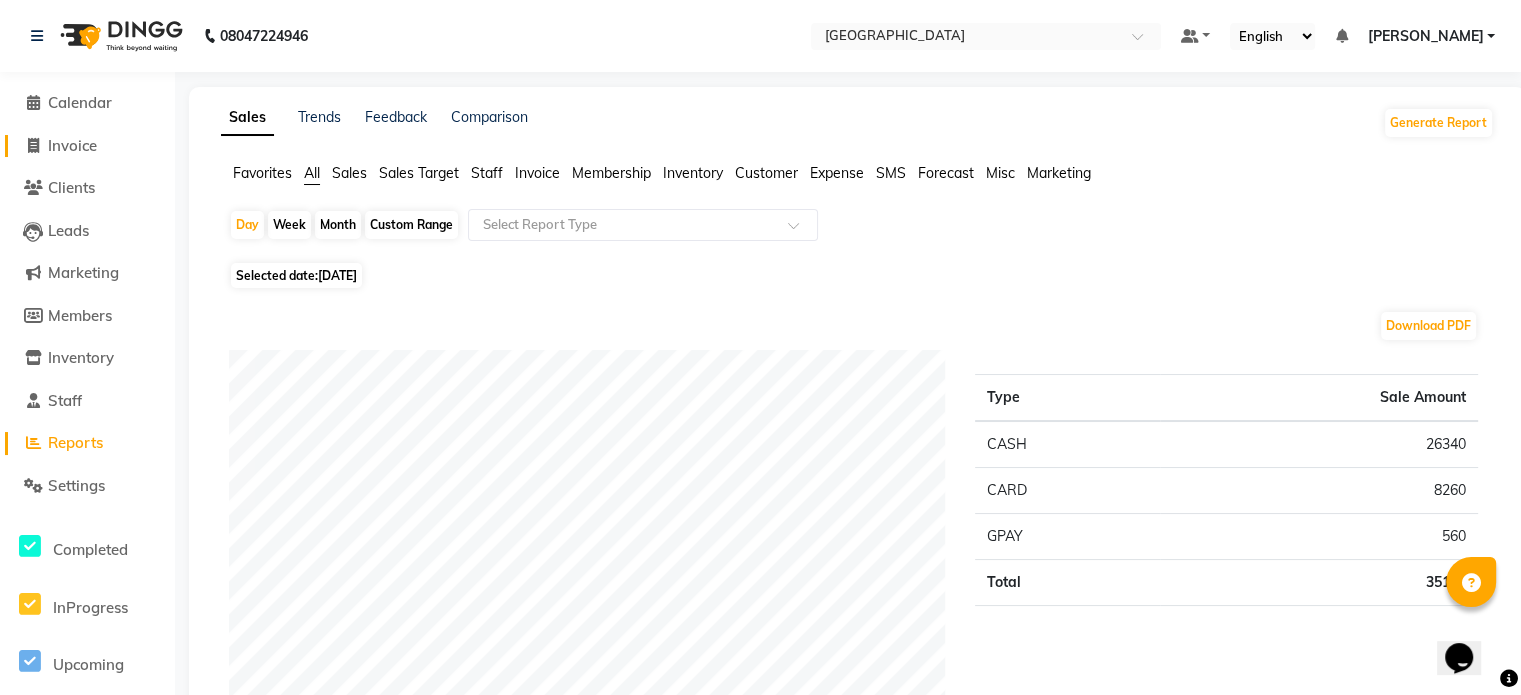 click on "Invoice" 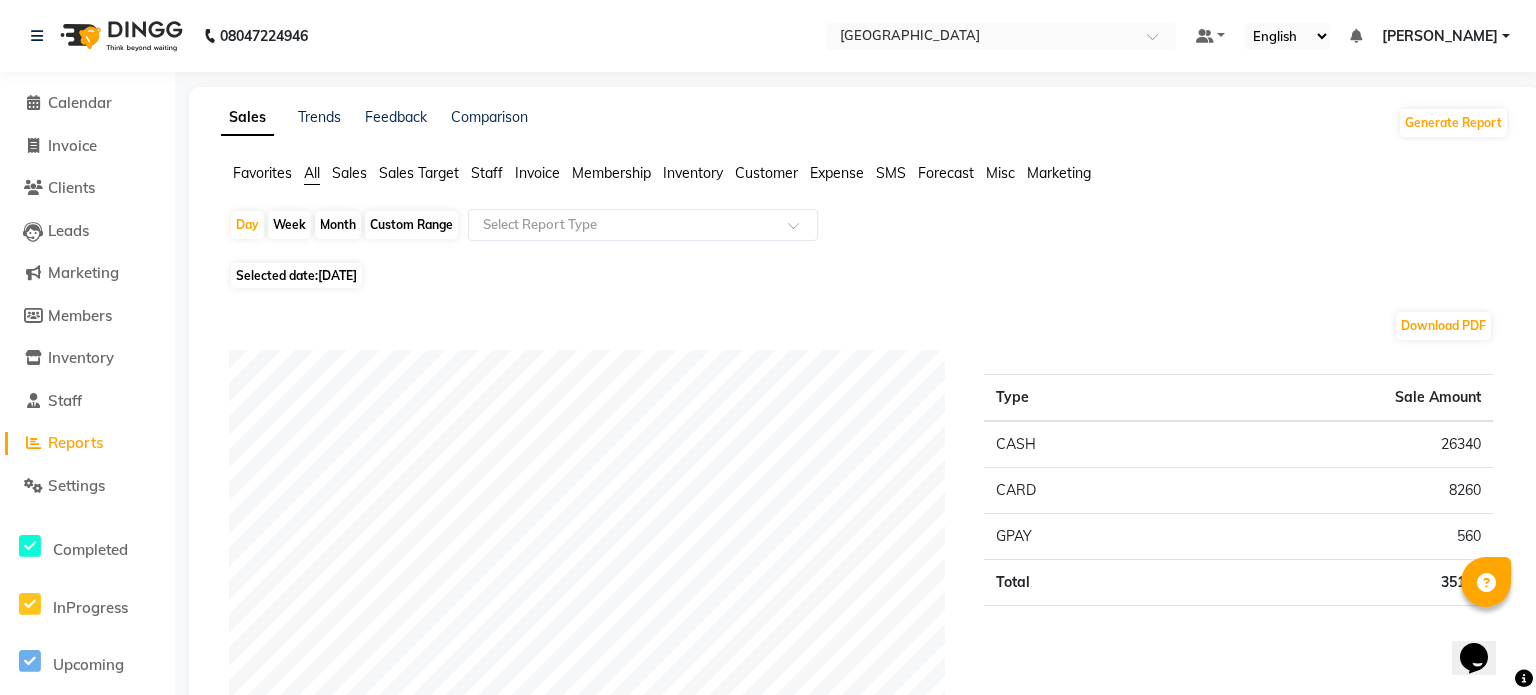 select on "8096" 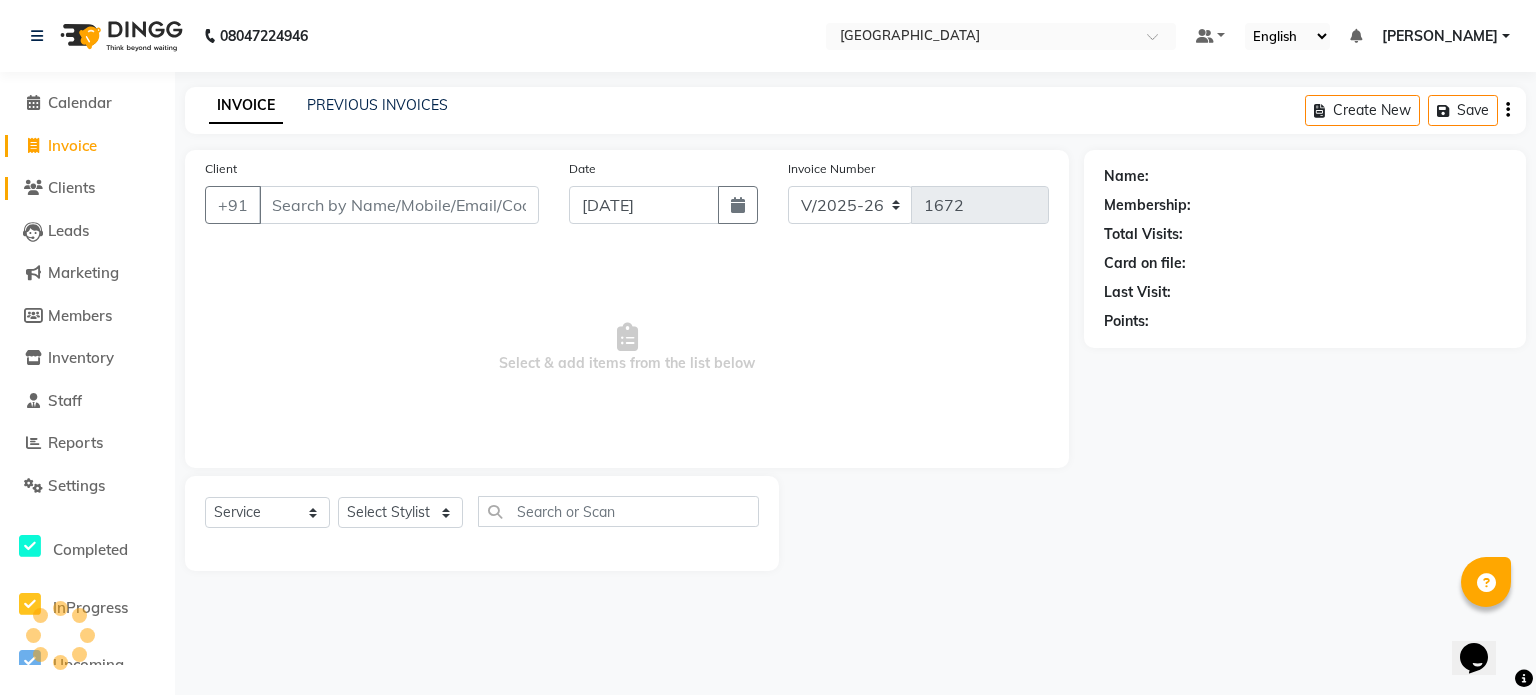 click on "Clients" 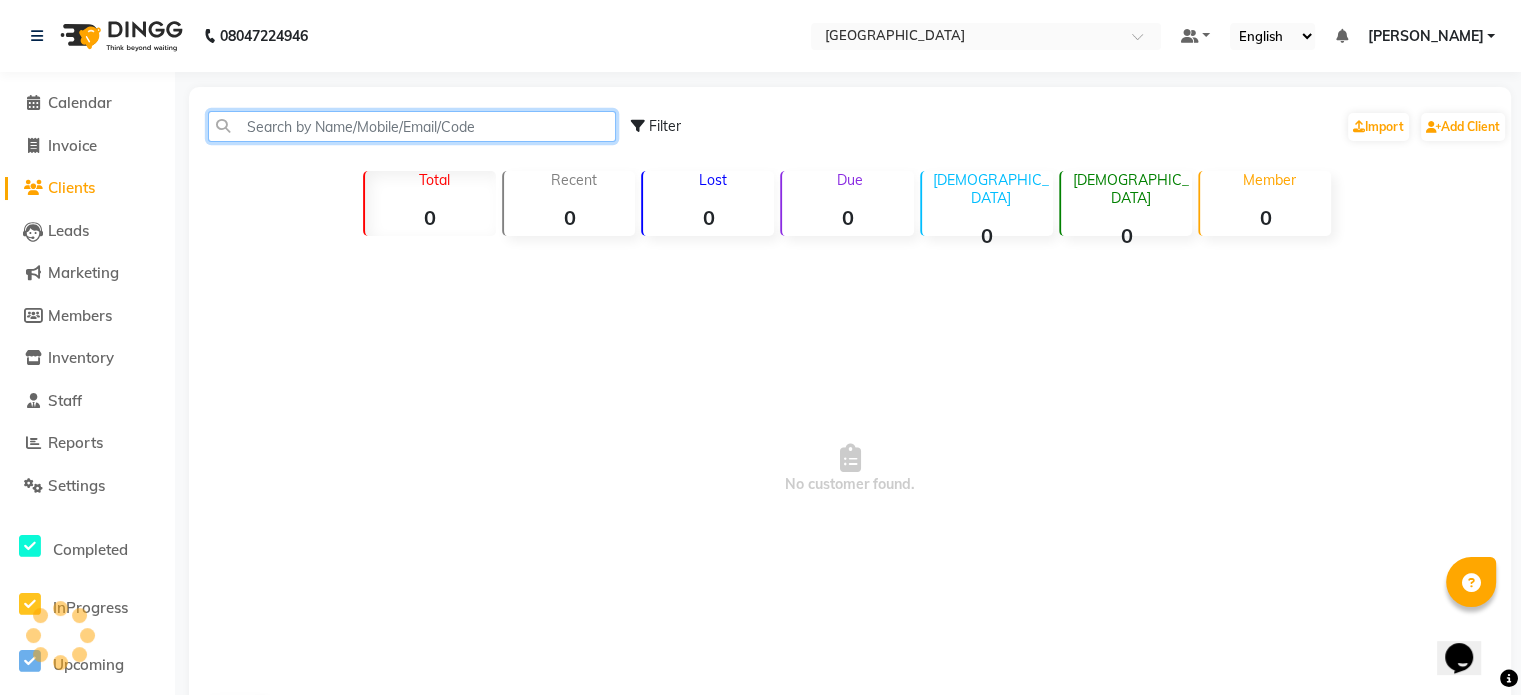 click 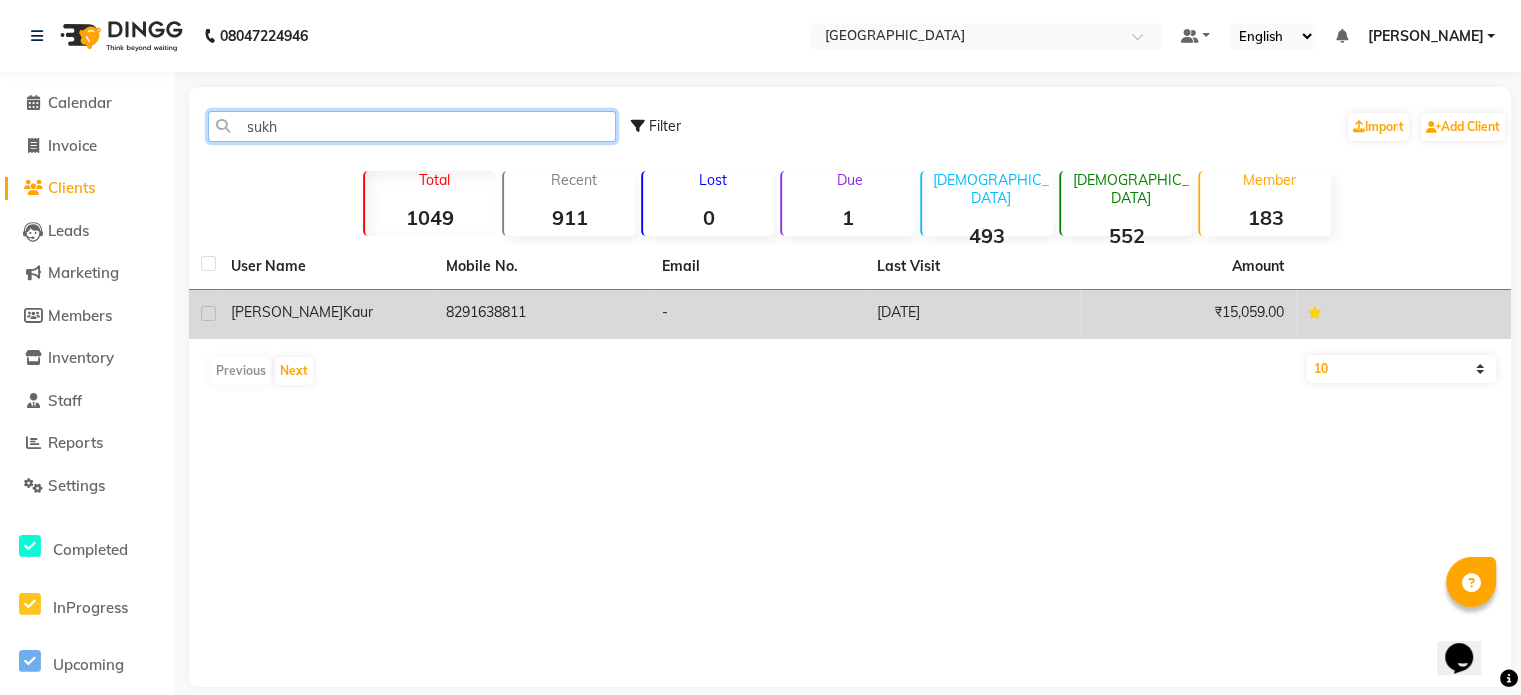 type on "sukh" 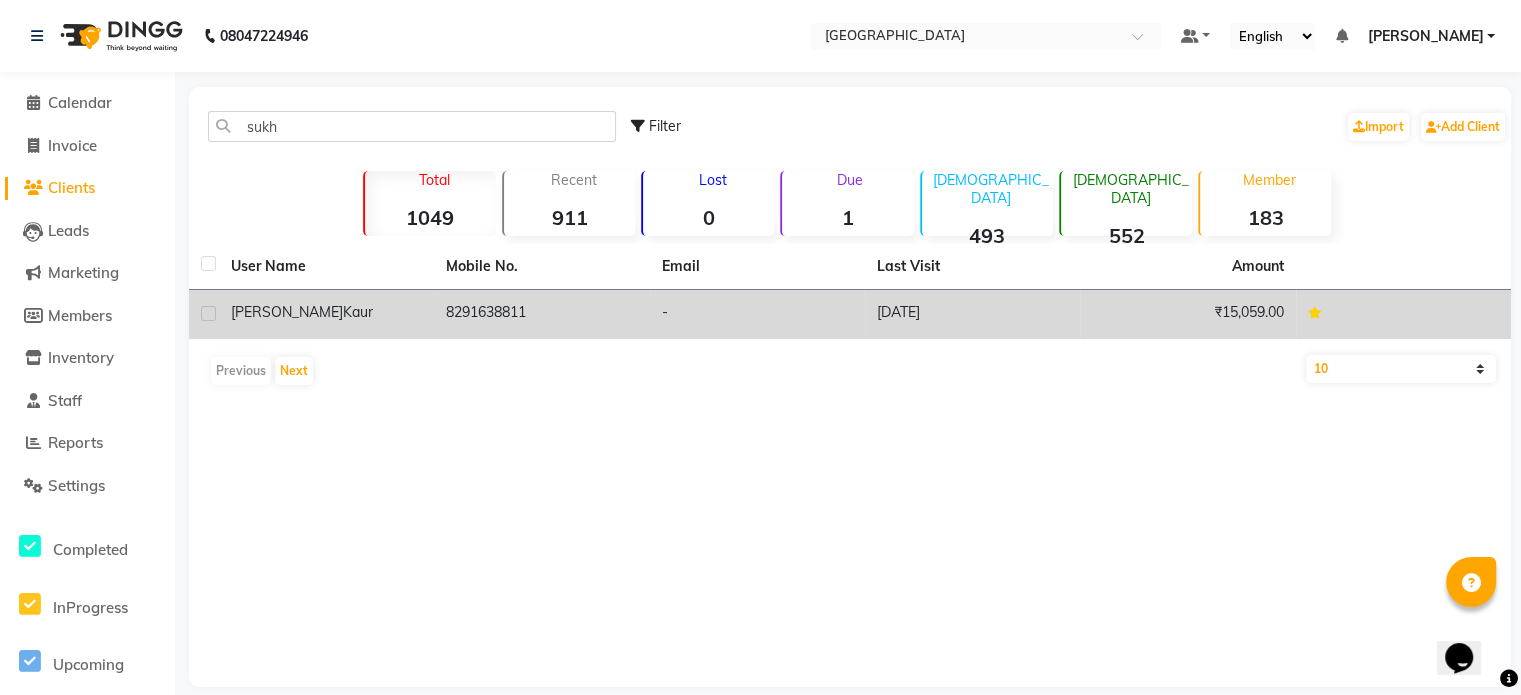 click on "8291638811" 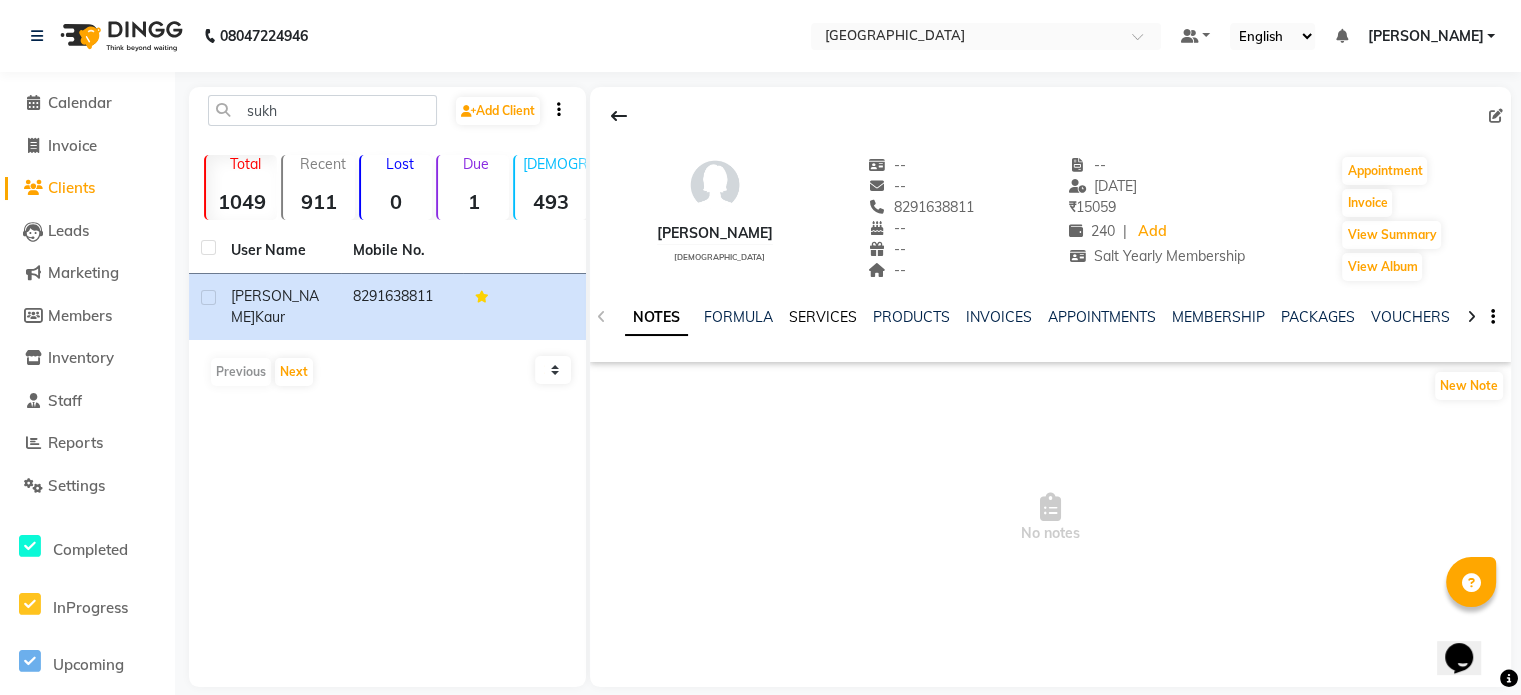 click on "SERVICES" 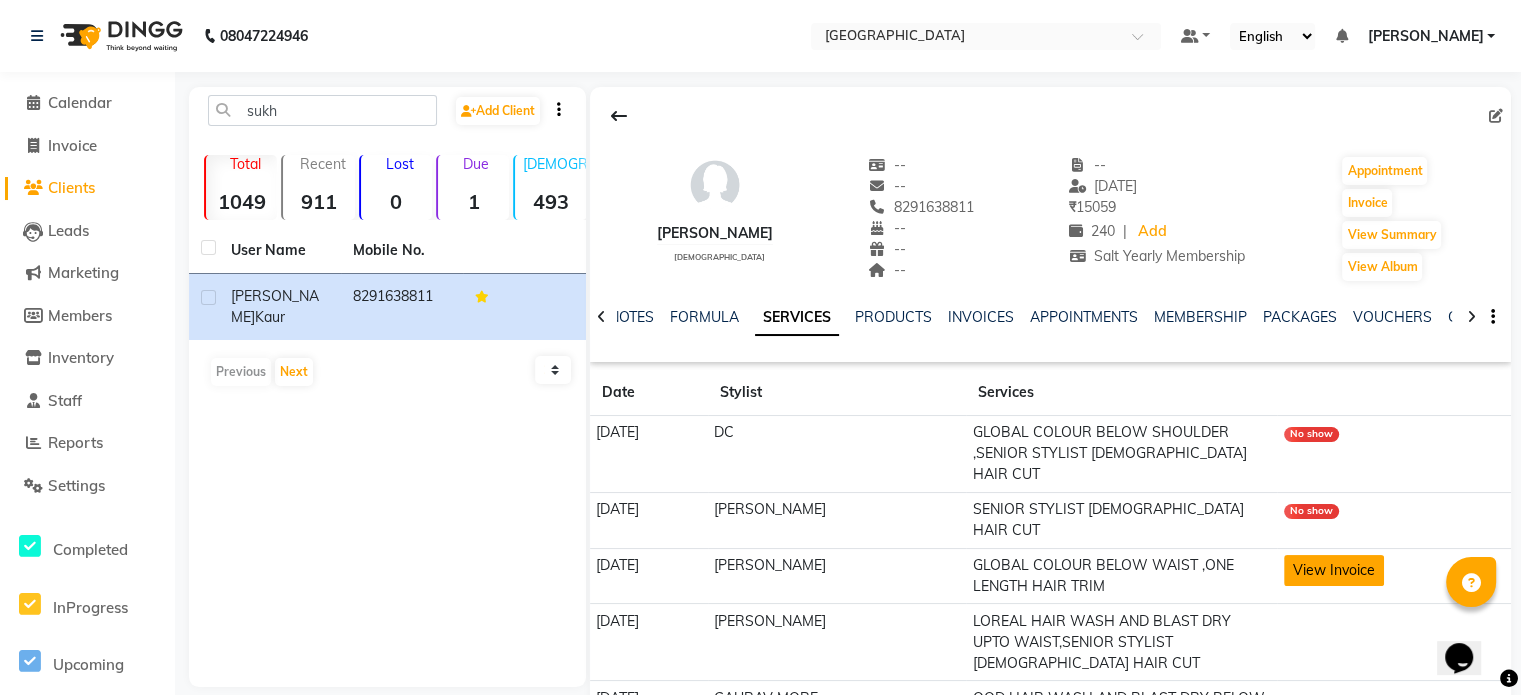 click on "View Invoice" 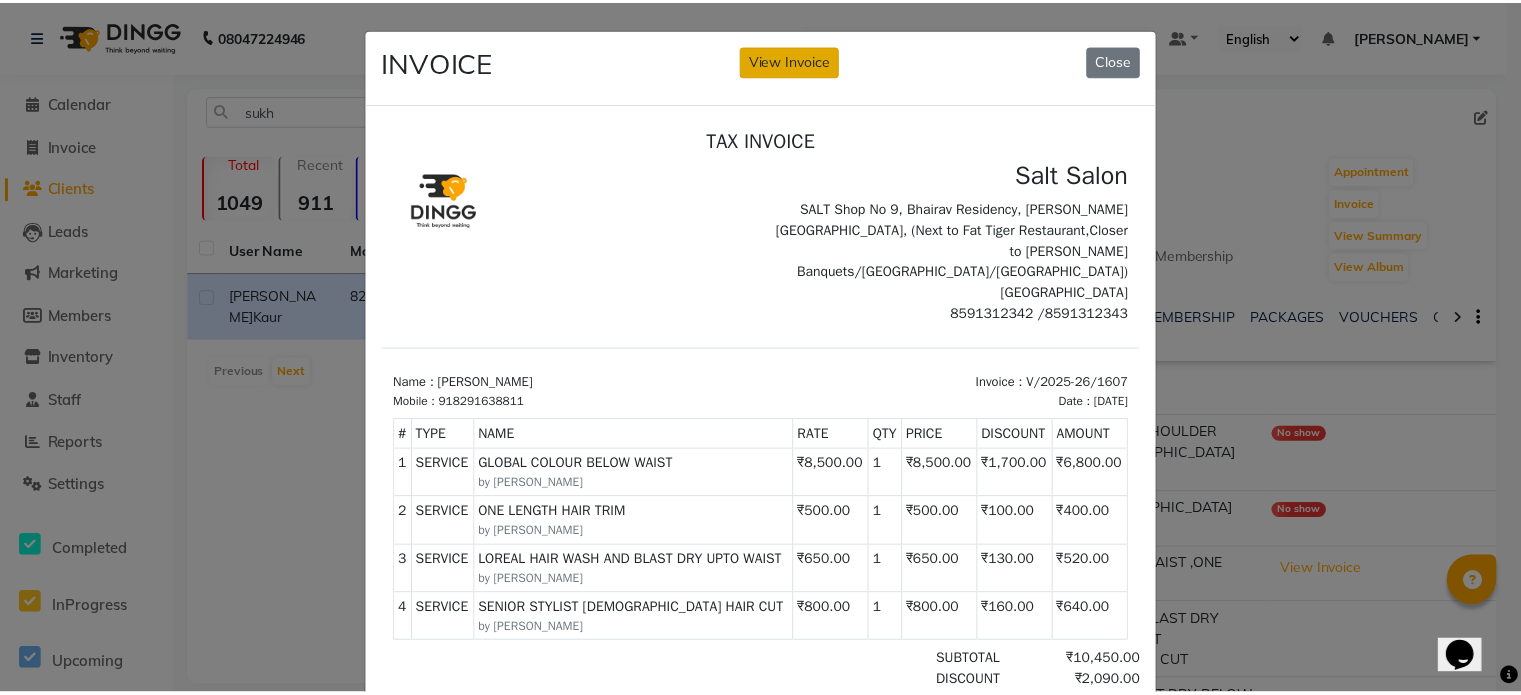 scroll, scrollTop: 0, scrollLeft: 0, axis: both 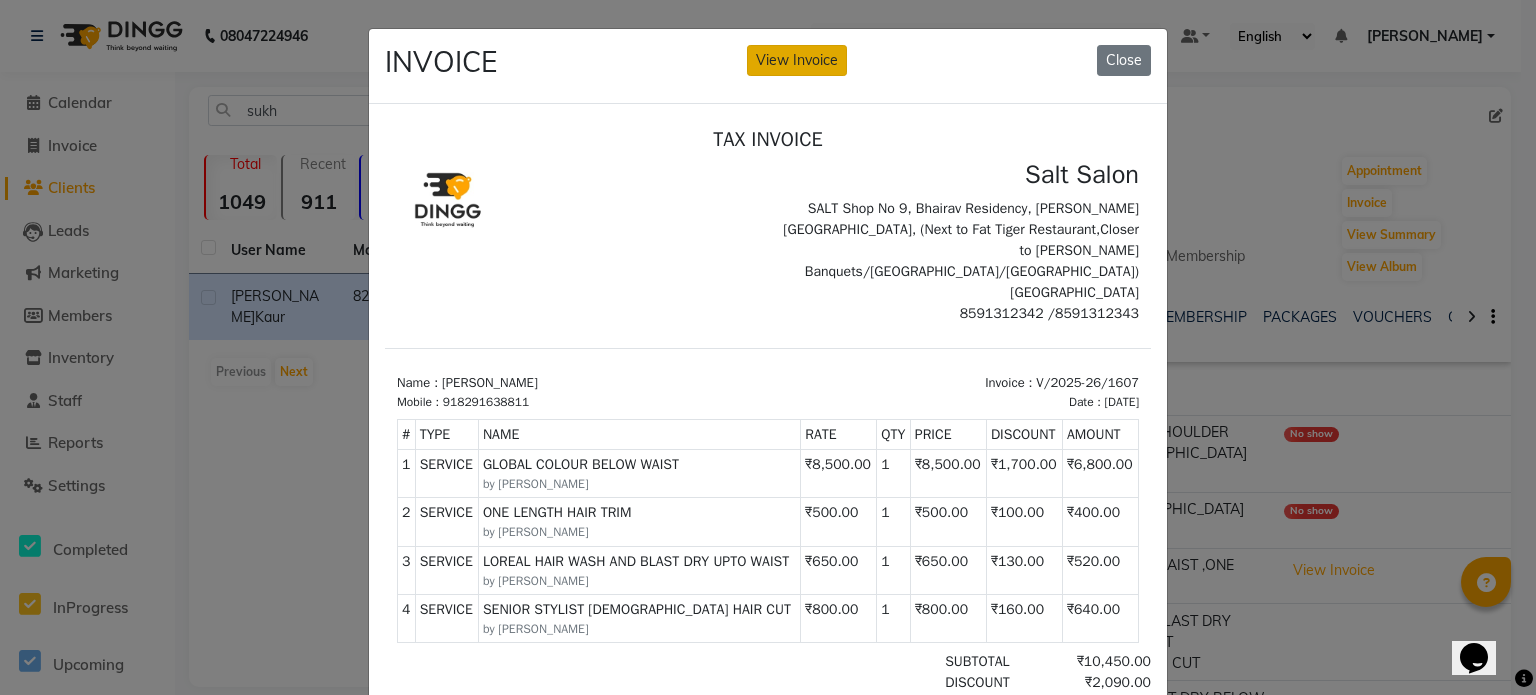 click on "View Invoice" 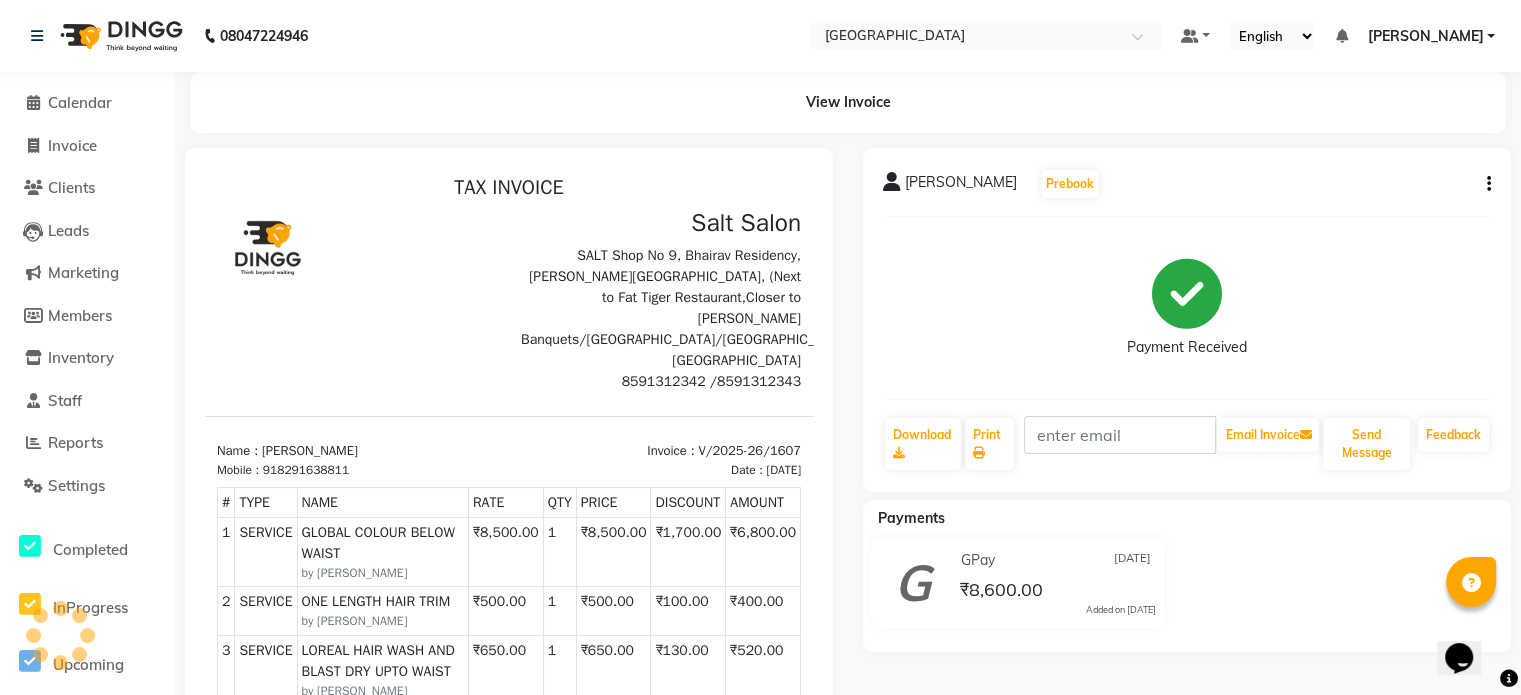 scroll, scrollTop: 0, scrollLeft: 0, axis: both 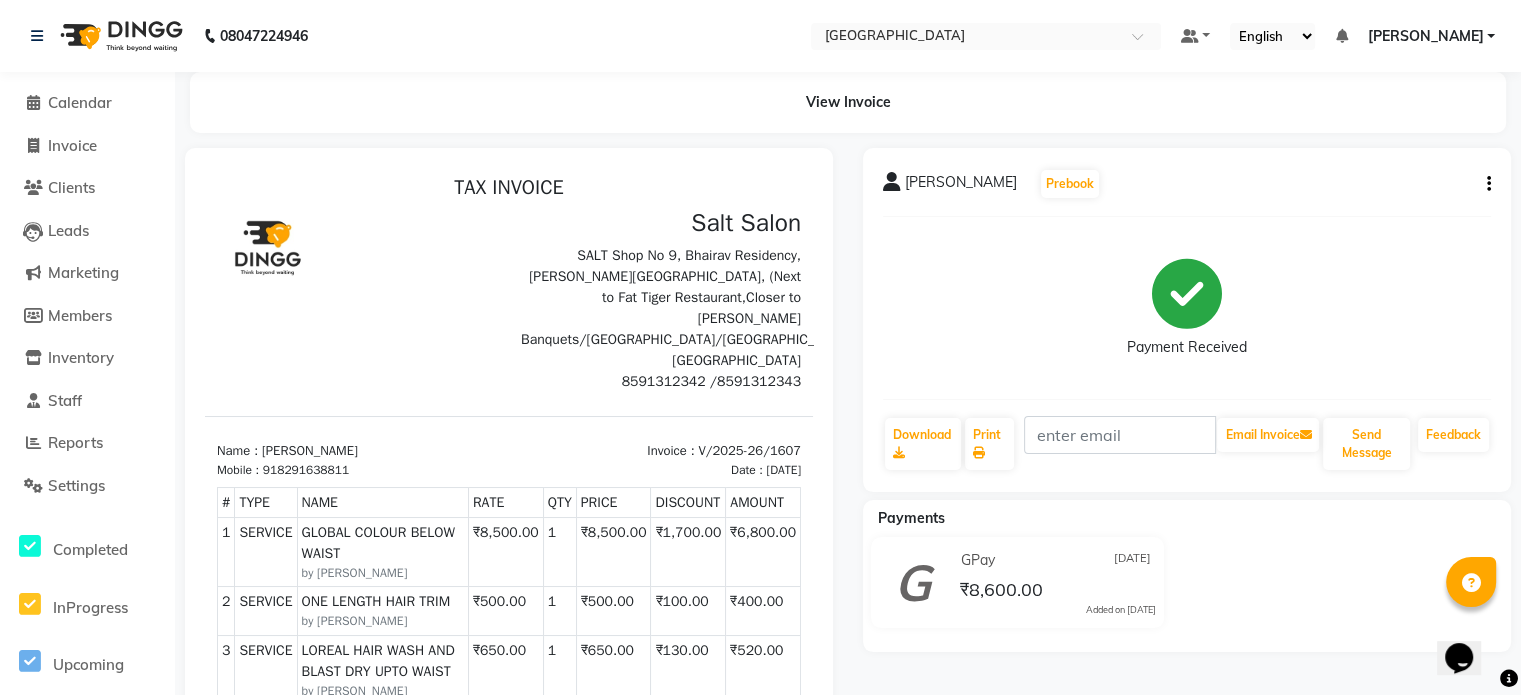 click 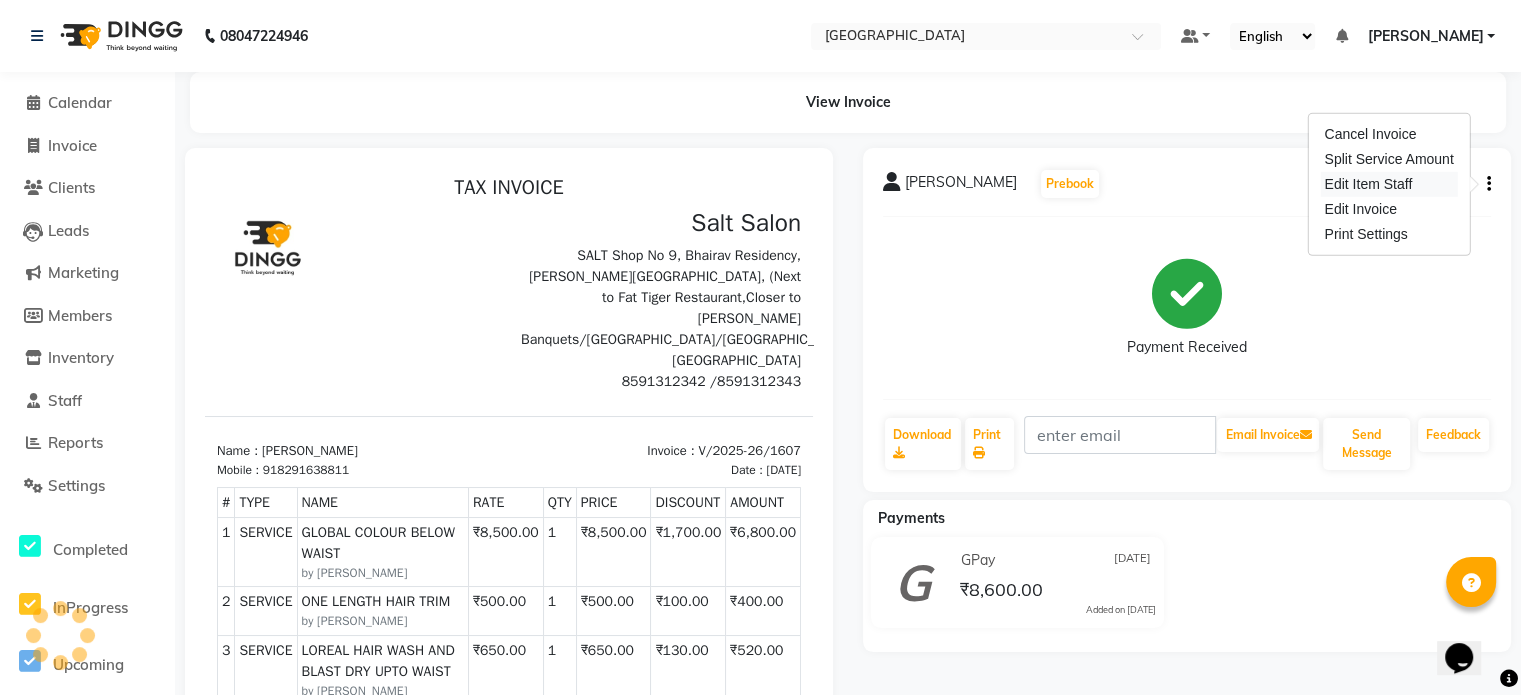 click on "Edit Item Staff" at bounding box center [1388, 184] 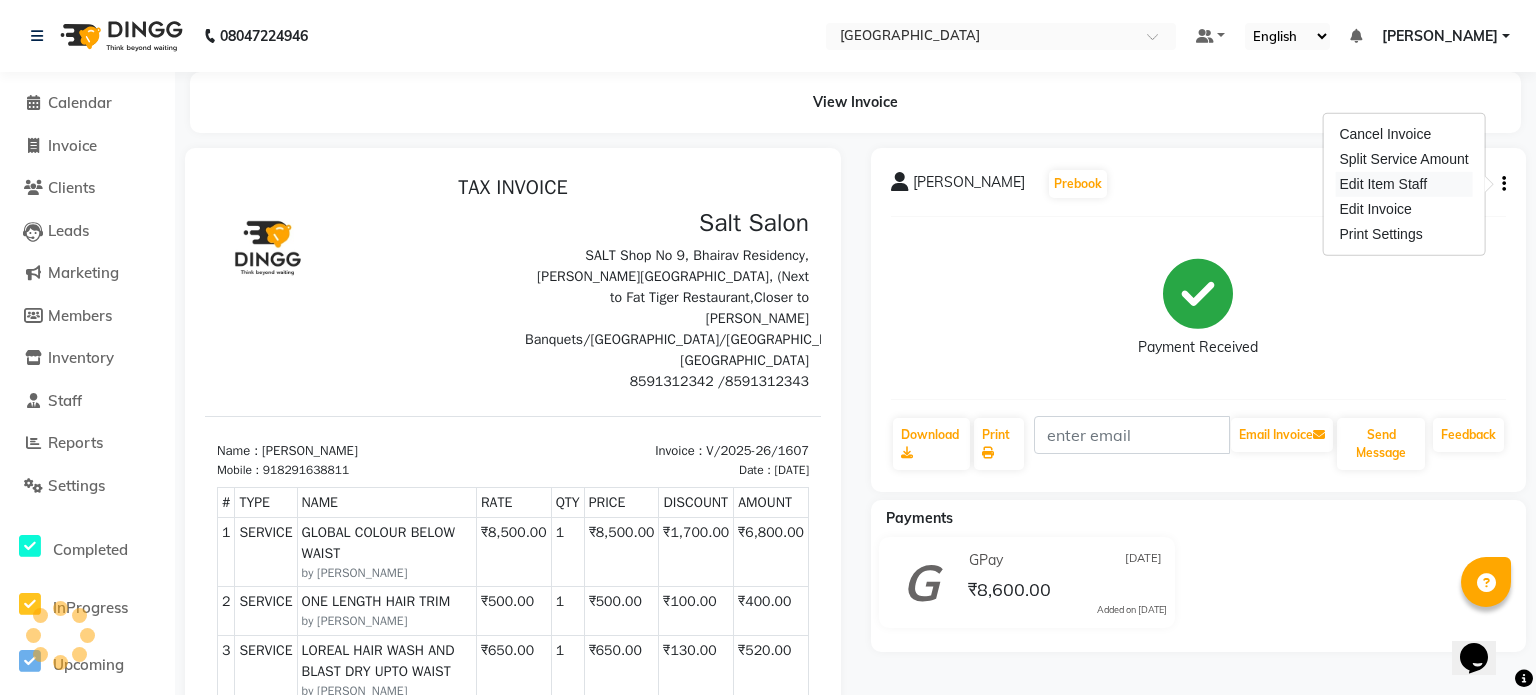 select on "77219" 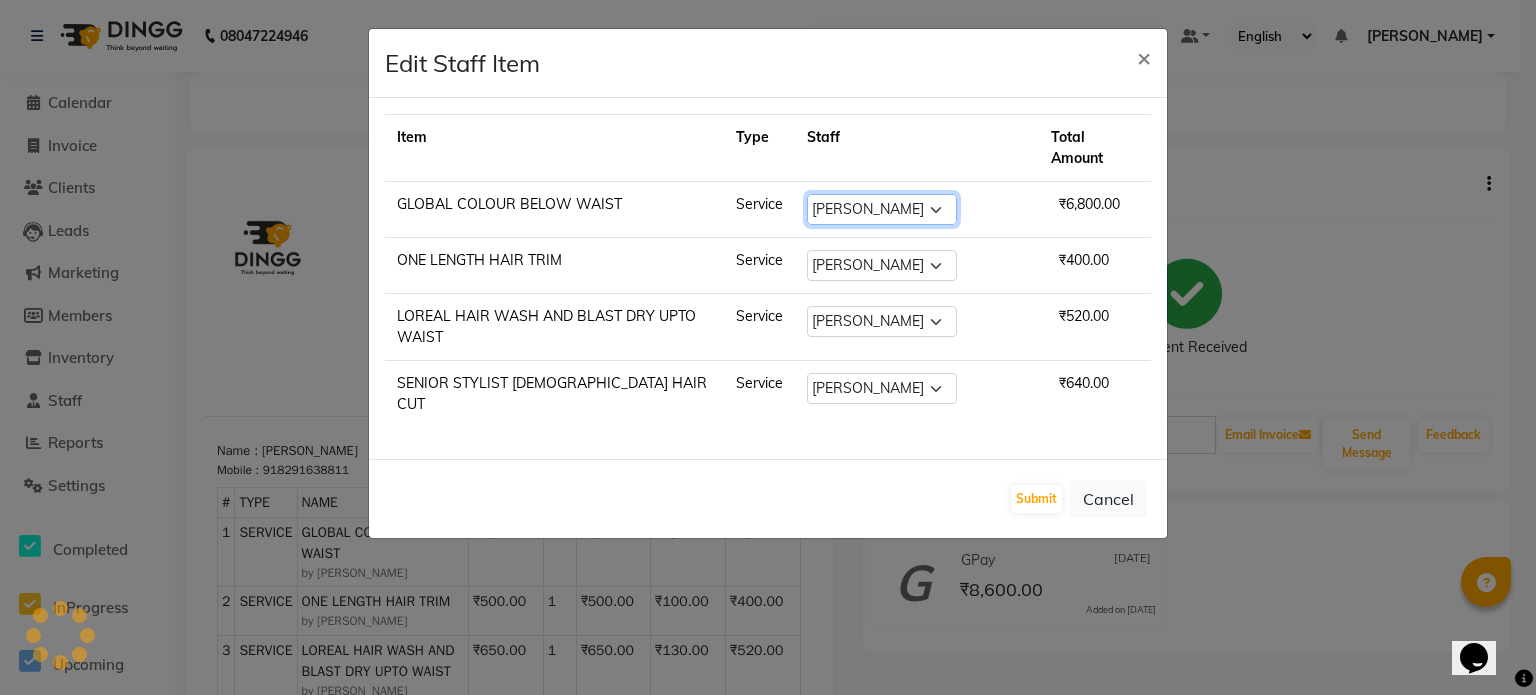 click on "Select  [PERSON_NAME] NAT   [PERSON_NAME]   [PERSON_NAME]   [PERSON_NAME]   [PERSON_NAME] [PERSON_NAME] MORE    [PERSON_NAME]   [PERSON_NAME]   DC   [PERSON_NAME]   [PERSON_NAME]   [PERSON_NAME]   [PERSON_NAME]    [PERSON_NAME]   [PERSON_NAME]   GAURAV MORE   [PERSON_NAME] MANE   [PERSON_NAME]   [PERSON_NAME]   [PERSON_NAME]   [PERSON_NAME] PARWATHIA   [PERSON_NAME]   [MEDICAL_DATA][PERSON_NAME]   [PERSON_NAME]   [PERSON_NAME]   [PERSON_NAME]   [PERSON_NAME]   [PERSON_NAME] [PERSON_NAME]   [PERSON_NAME]   [PERSON_NAME]   [PERSON_NAME]   [PERSON_NAME]   [PERSON_NAME]   [PERSON_NAME]   VIKRAM [PERSON_NAME]" 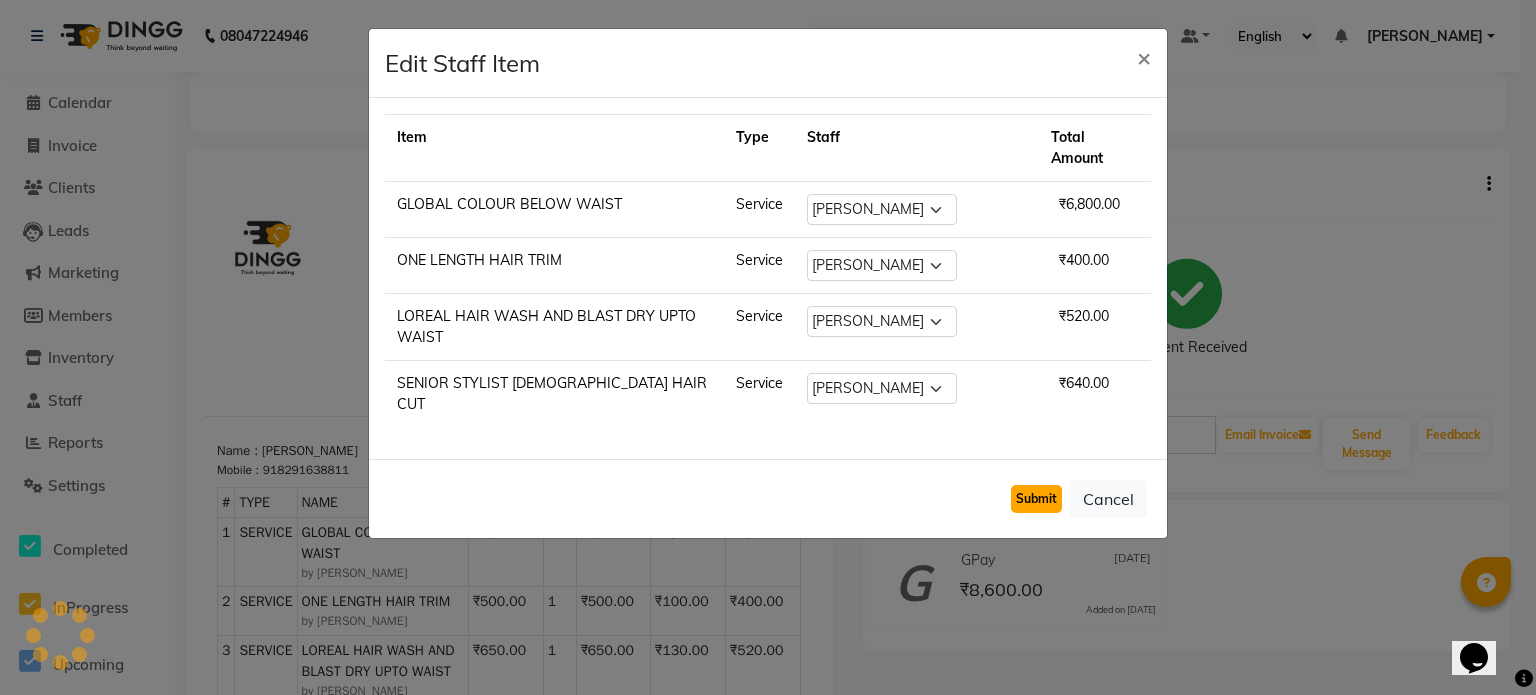 click on "Submit" 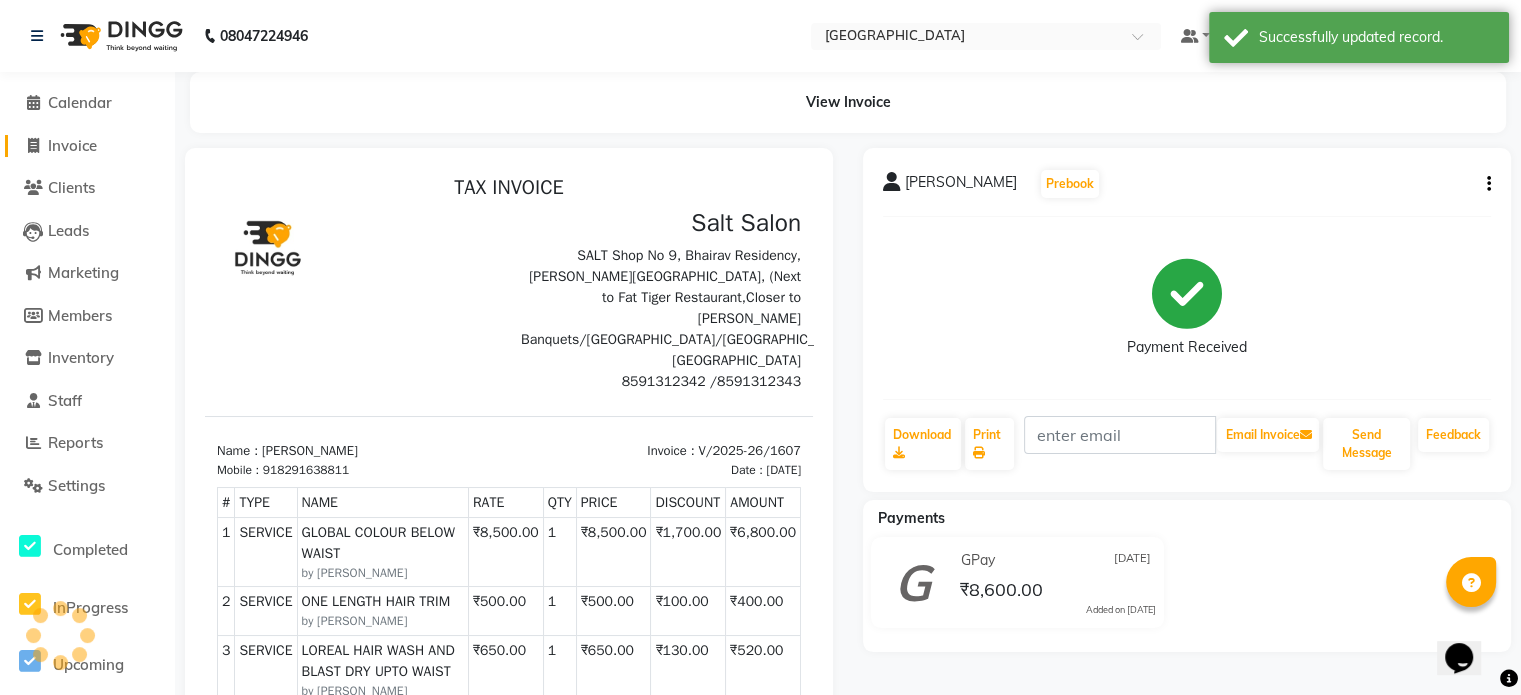 click on "Invoice" 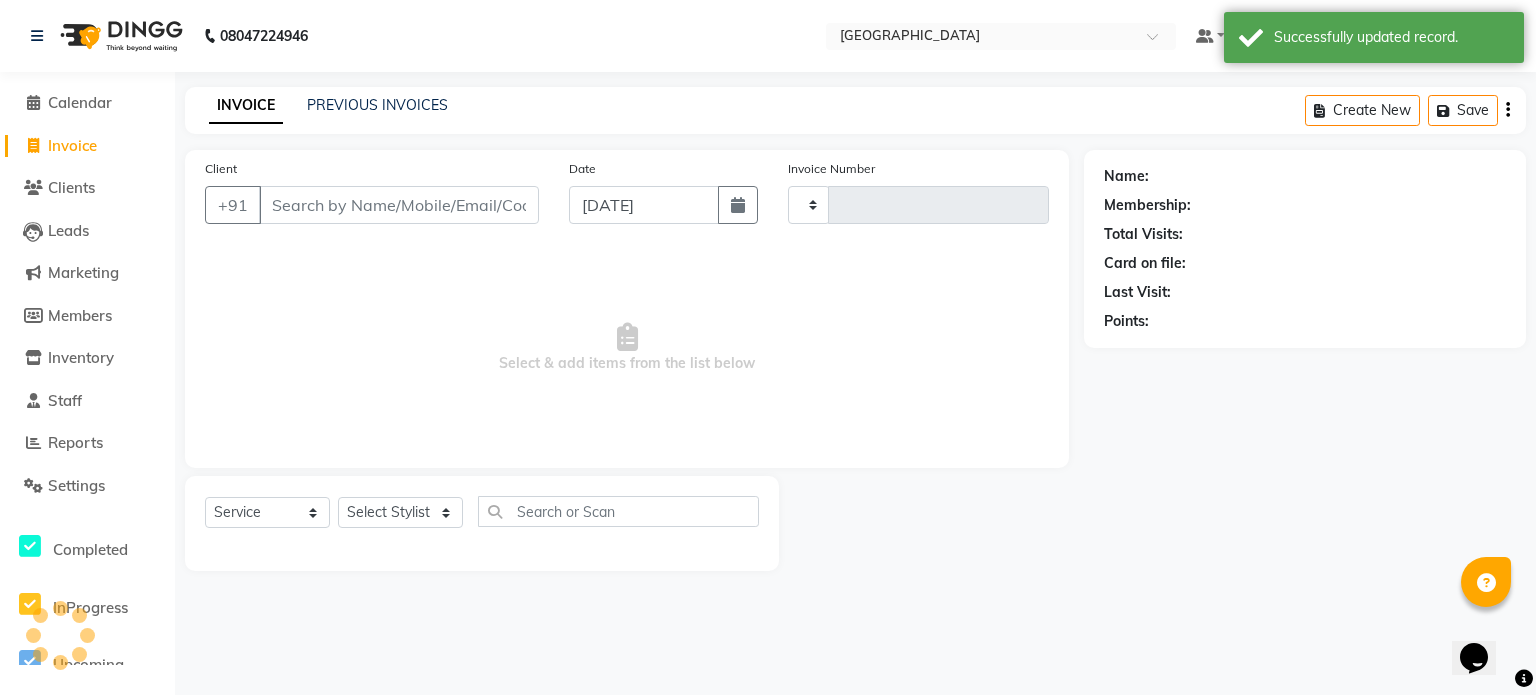 click on "Client" at bounding box center (399, 205) 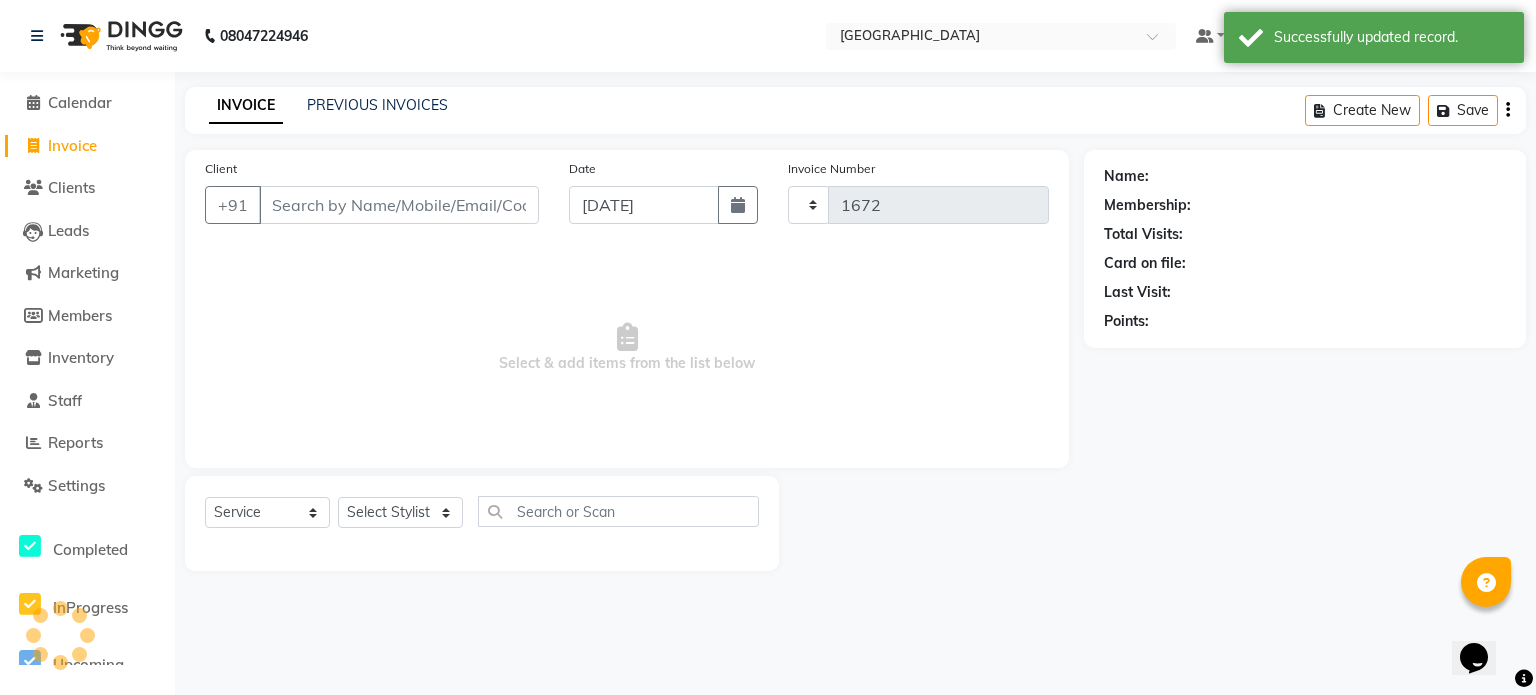select on "8096" 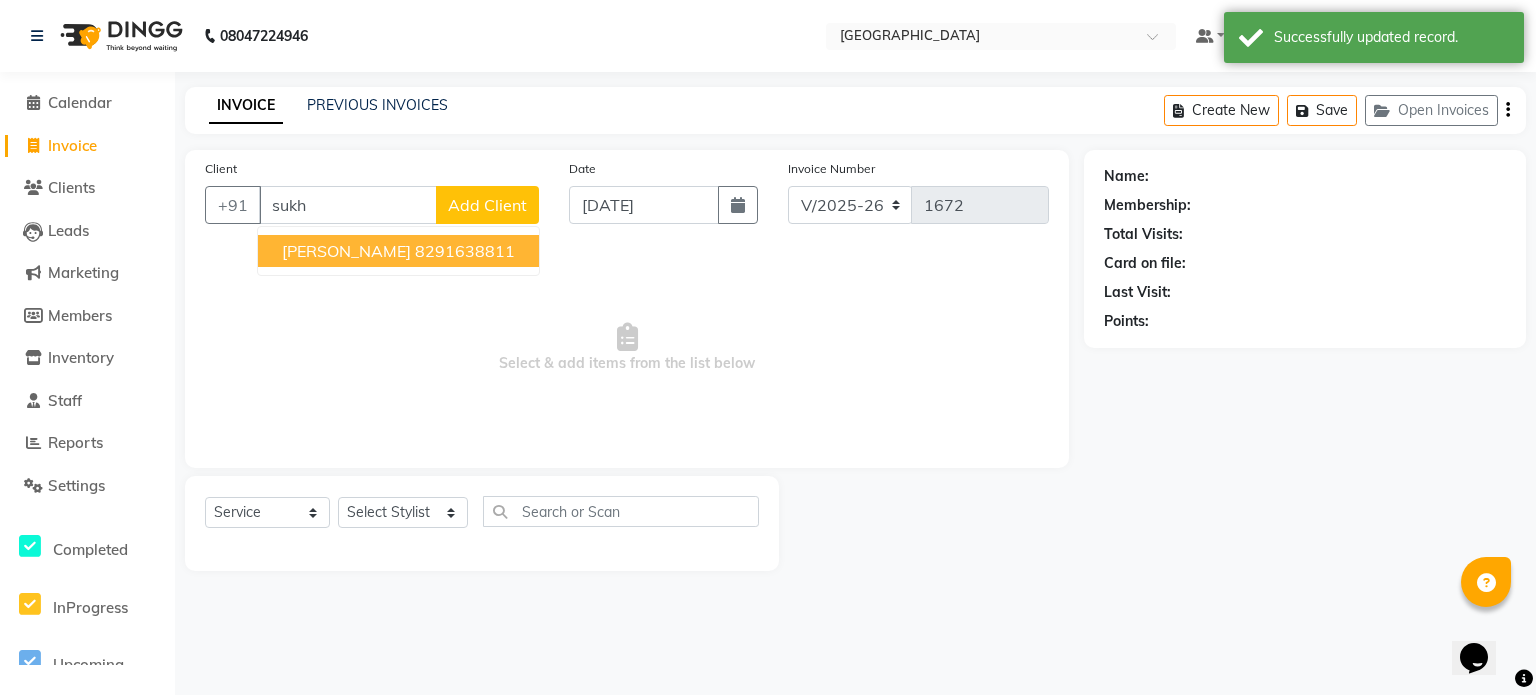 click on "[PERSON_NAME]" at bounding box center [346, 251] 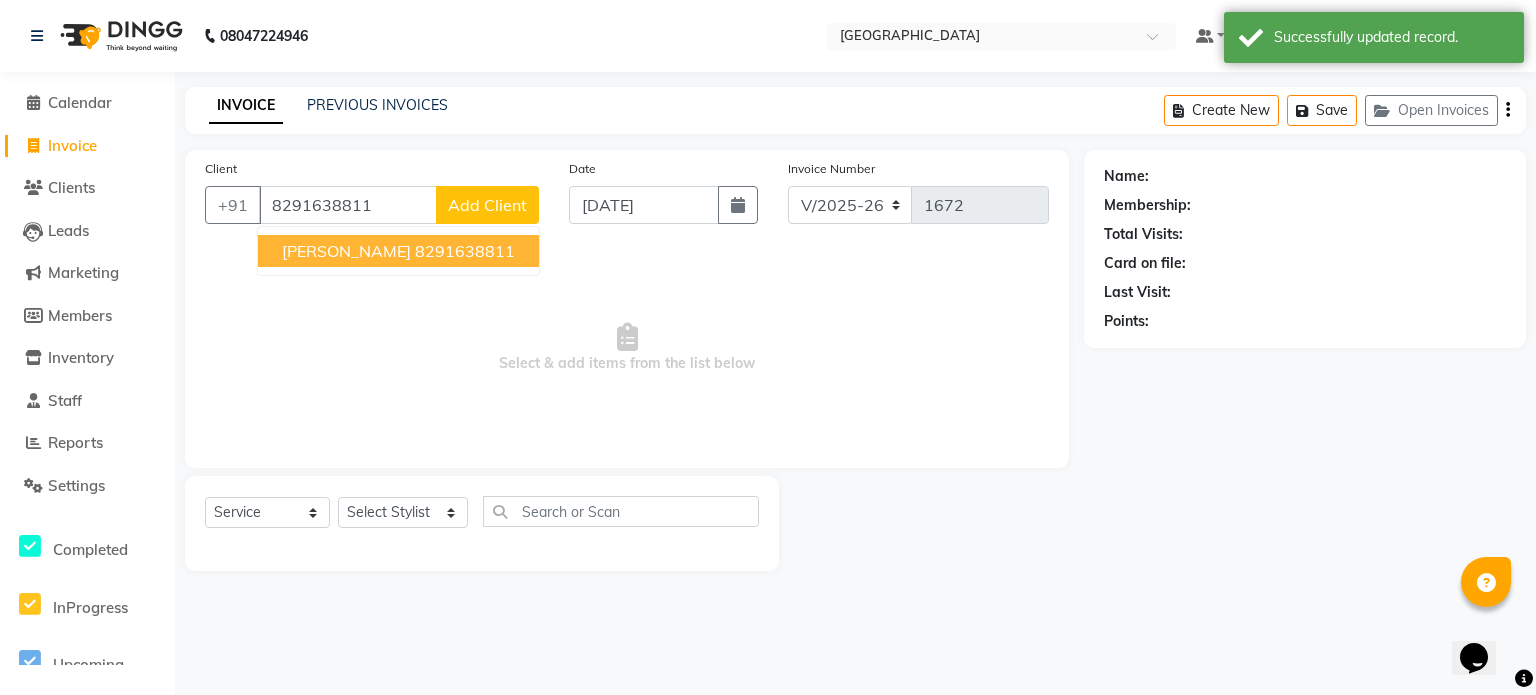 type on "8291638811" 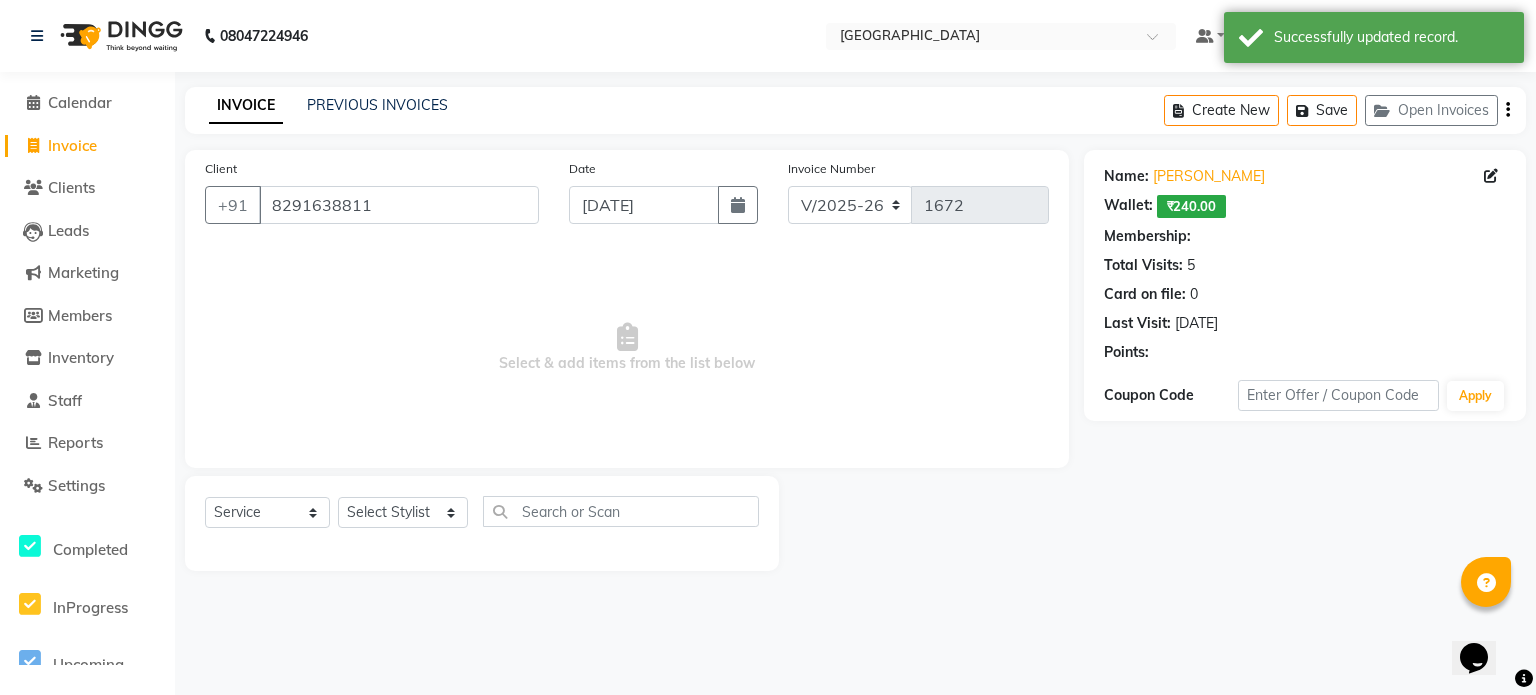 select on "2: Object" 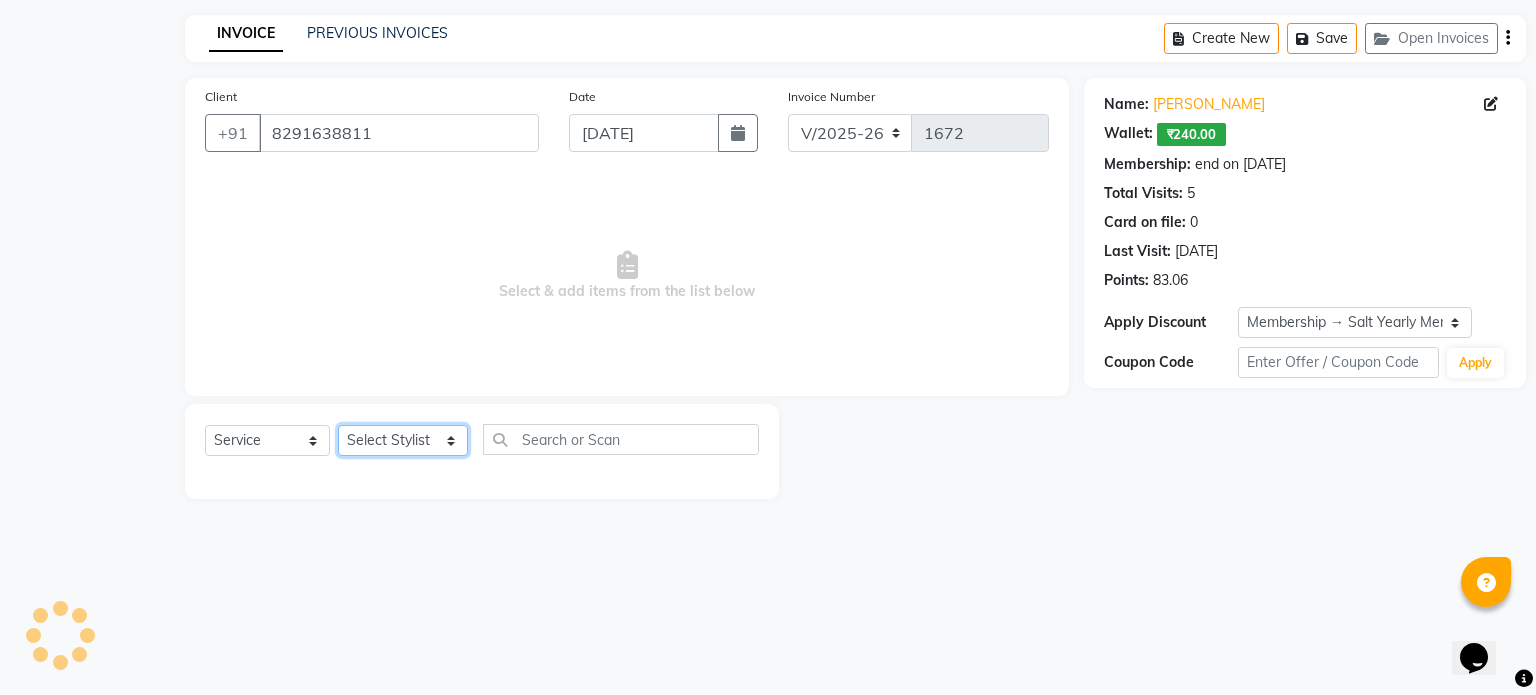 click on "Select Stylist [PERSON_NAME] NAT [PERSON_NAME] [PERSON_NAME] [PERSON_NAME] [PERSON_NAME] [PERSON_NAME] MORE  [PERSON_NAME] [PERSON_NAME] DC [PERSON_NAME] [PERSON_NAME] [PERSON_NAME] [PERSON_NAME]  [PERSON_NAME] [PERSON_NAME] GAURAV MORE [PERSON_NAME] MANE [PERSON_NAME] [PERSON_NAME] [PERSON_NAME] [PERSON_NAME] PARWATHIA [PERSON_NAME] [MEDICAL_DATA][PERSON_NAME] NOOR [PERSON_NAME] [PERSON_NAME] [PERSON_NAME] [PERSON_NAME] [PERSON_NAME] [PERSON_NAME] [PERSON_NAME] [PERSON_NAME] [PERSON_NAME] [PERSON_NAME] [PERSON_NAME] [PERSON_NAME] VIKRAM [PERSON_NAME]" 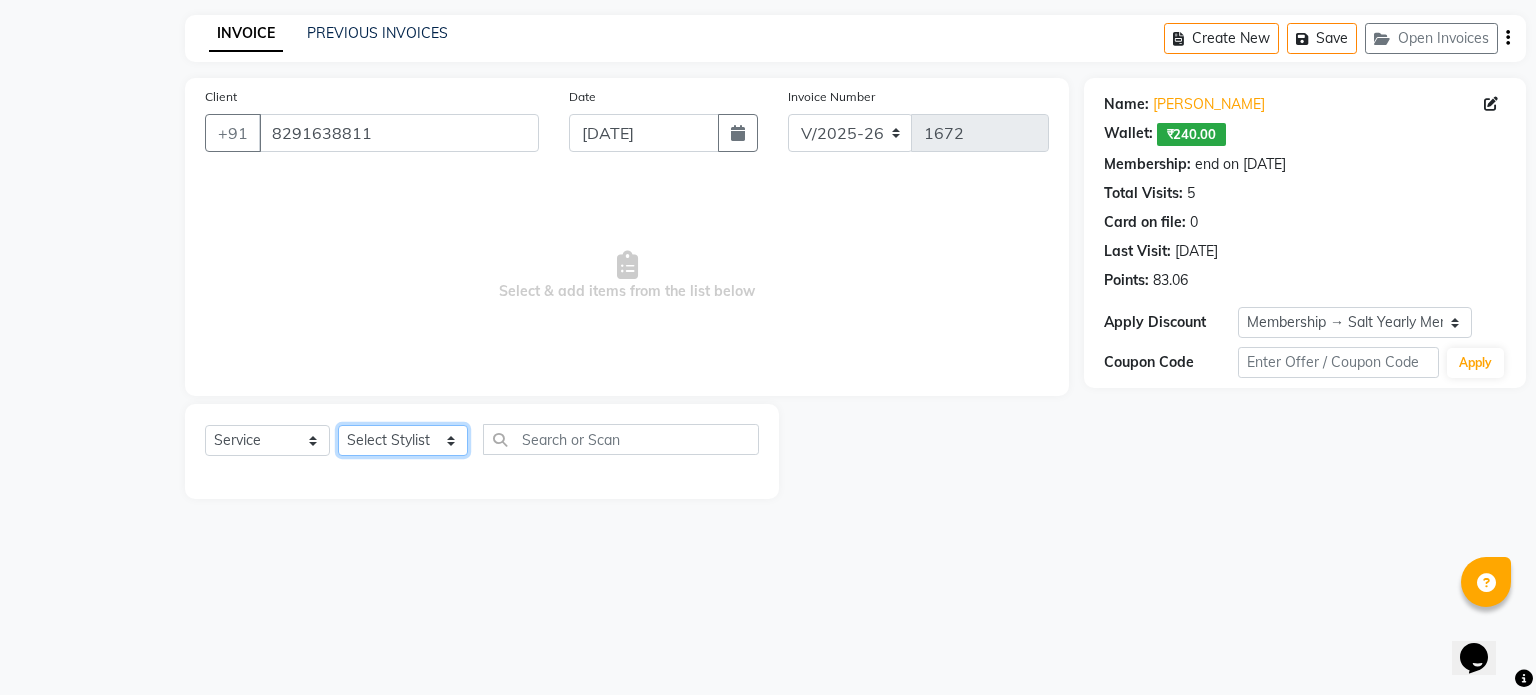 click on "Select Stylist [PERSON_NAME] NAT [PERSON_NAME] [PERSON_NAME] [PERSON_NAME] [PERSON_NAME] [PERSON_NAME] MORE  [PERSON_NAME] [PERSON_NAME] DC [PERSON_NAME] [PERSON_NAME] [PERSON_NAME] [PERSON_NAME]  [PERSON_NAME] [PERSON_NAME] GAURAV MORE [PERSON_NAME] MANE [PERSON_NAME] [PERSON_NAME] [PERSON_NAME] [PERSON_NAME] PARWATHIA [PERSON_NAME] [MEDICAL_DATA][PERSON_NAME] NOOR [PERSON_NAME] [PERSON_NAME] [PERSON_NAME] [PERSON_NAME] [PERSON_NAME] [PERSON_NAME] [PERSON_NAME] [PERSON_NAME] [PERSON_NAME] [PERSON_NAME] [PERSON_NAME] [PERSON_NAME] VIKRAM [PERSON_NAME]" 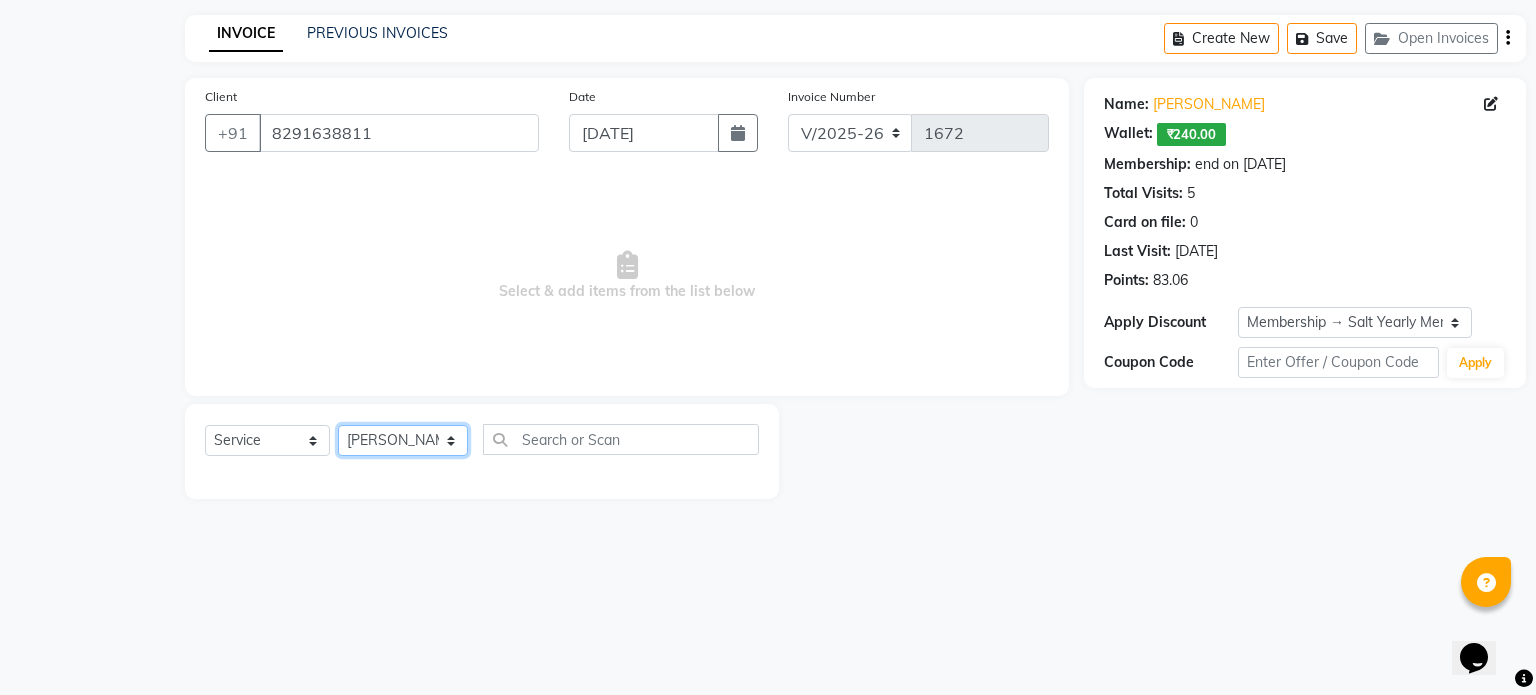 click on "Select Stylist [PERSON_NAME] NAT [PERSON_NAME] [PERSON_NAME] [PERSON_NAME] [PERSON_NAME] [PERSON_NAME] MORE  [PERSON_NAME] [PERSON_NAME] DC [PERSON_NAME] [PERSON_NAME] [PERSON_NAME] [PERSON_NAME]  [PERSON_NAME] [PERSON_NAME] GAURAV MORE [PERSON_NAME] MANE [PERSON_NAME] [PERSON_NAME] [PERSON_NAME] [PERSON_NAME] PARWATHIA [PERSON_NAME] [MEDICAL_DATA][PERSON_NAME] NOOR [PERSON_NAME] [PERSON_NAME] [PERSON_NAME] [PERSON_NAME] [PERSON_NAME] [PERSON_NAME] [PERSON_NAME] [PERSON_NAME] [PERSON_NAME] [PERSON_NAME] [PERSON_NAME] [PERSON_NAME] VIKRAM [PERSON_NAME]" 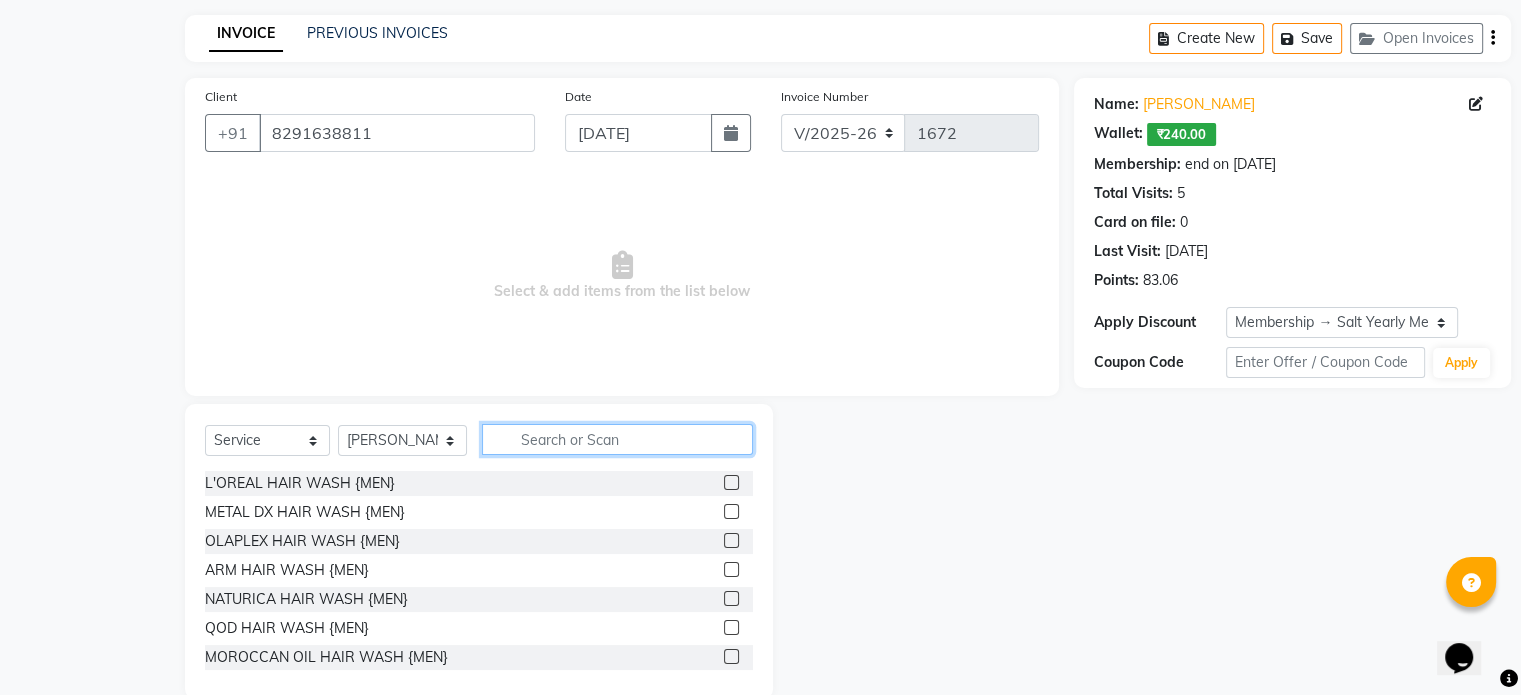 click 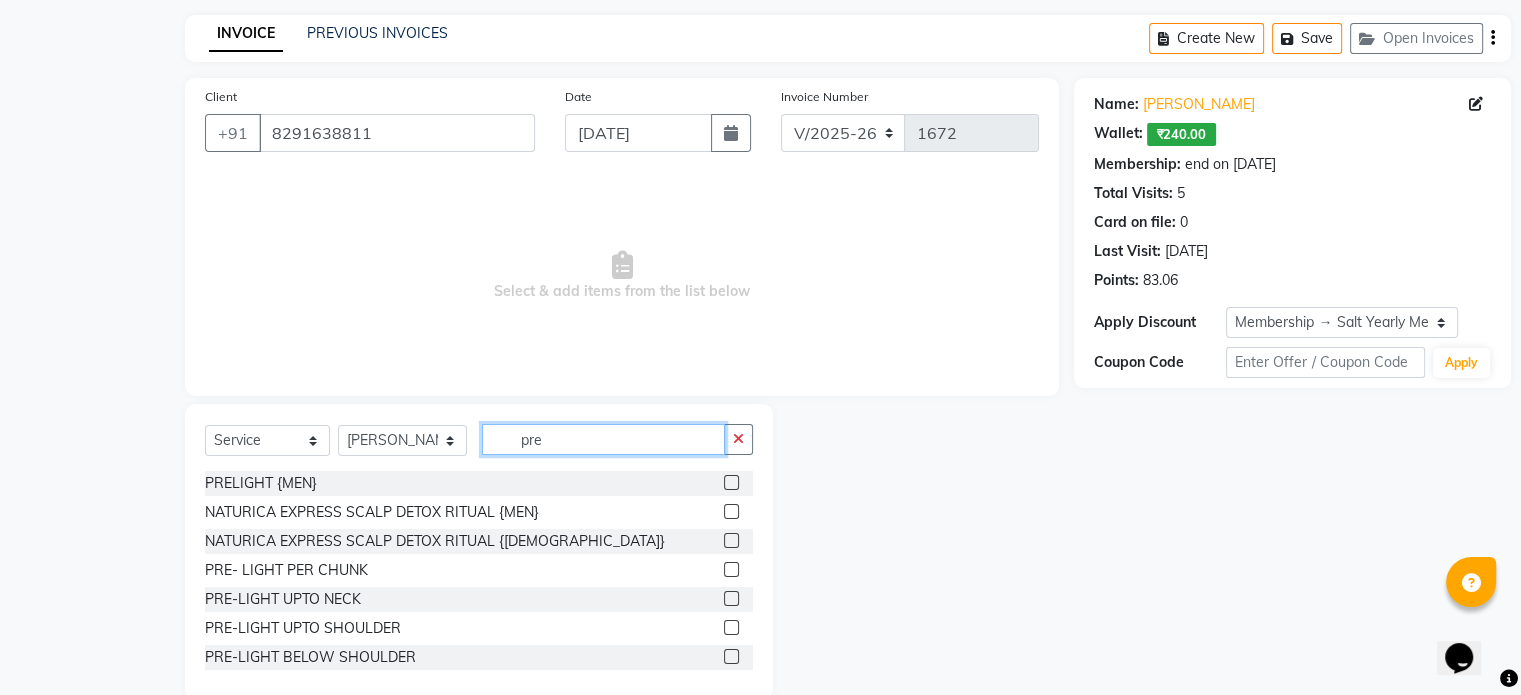 scroll, scrollTop: 100, scrollLeft: 0, axis: vertical 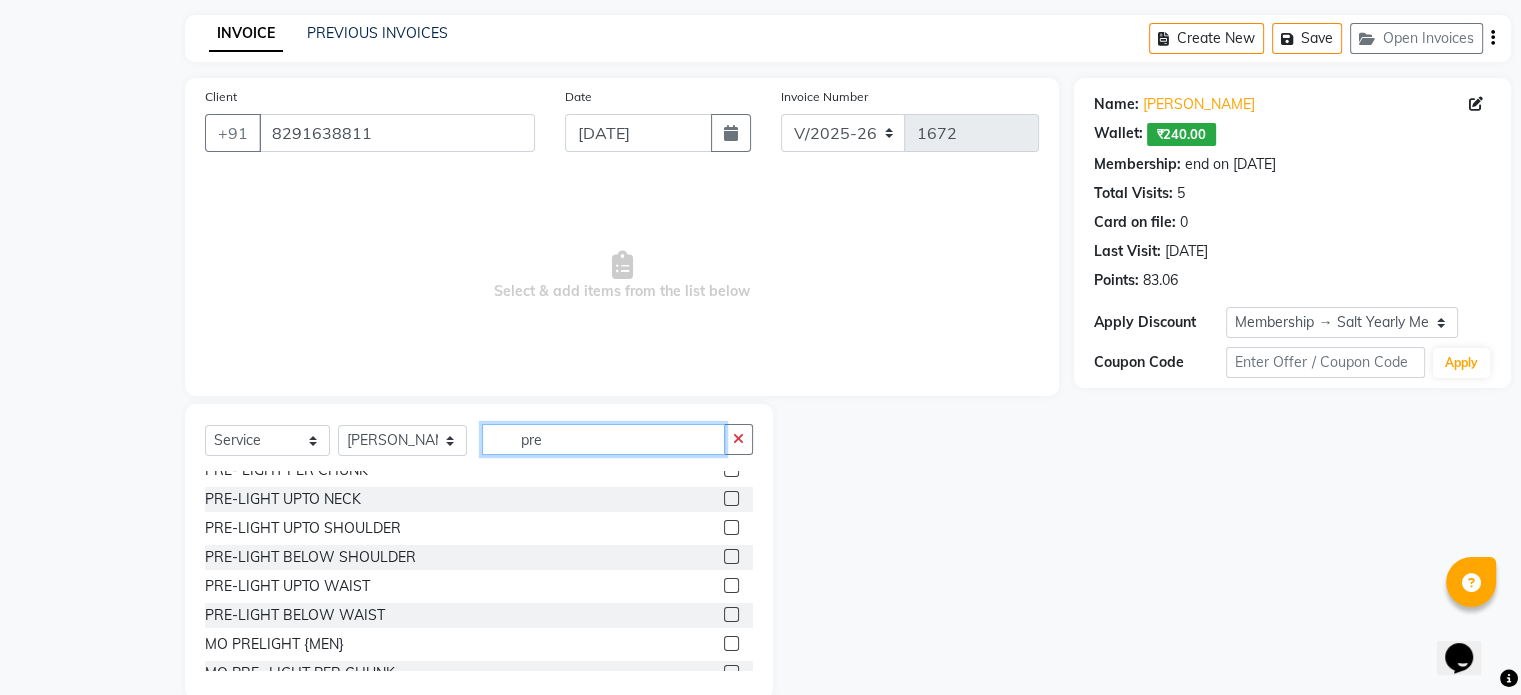 type on "pre" 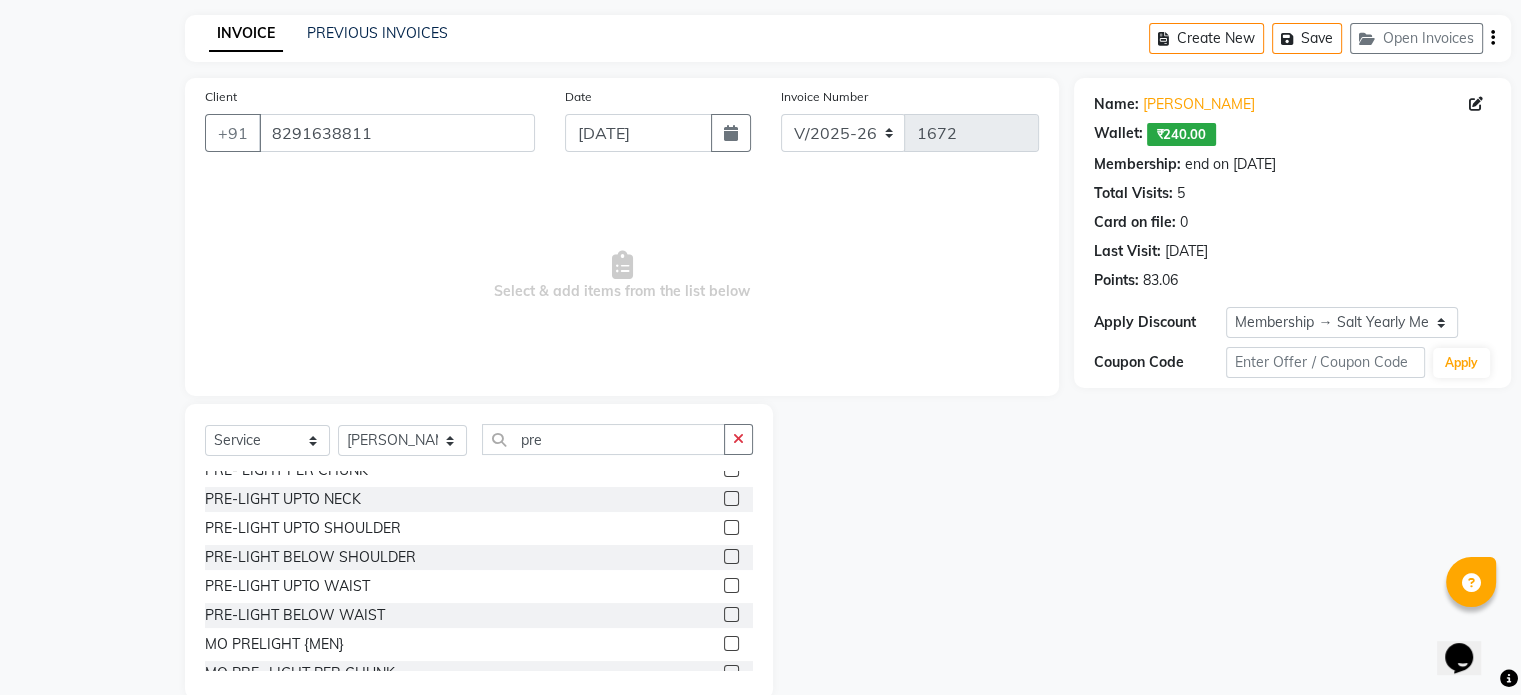 click 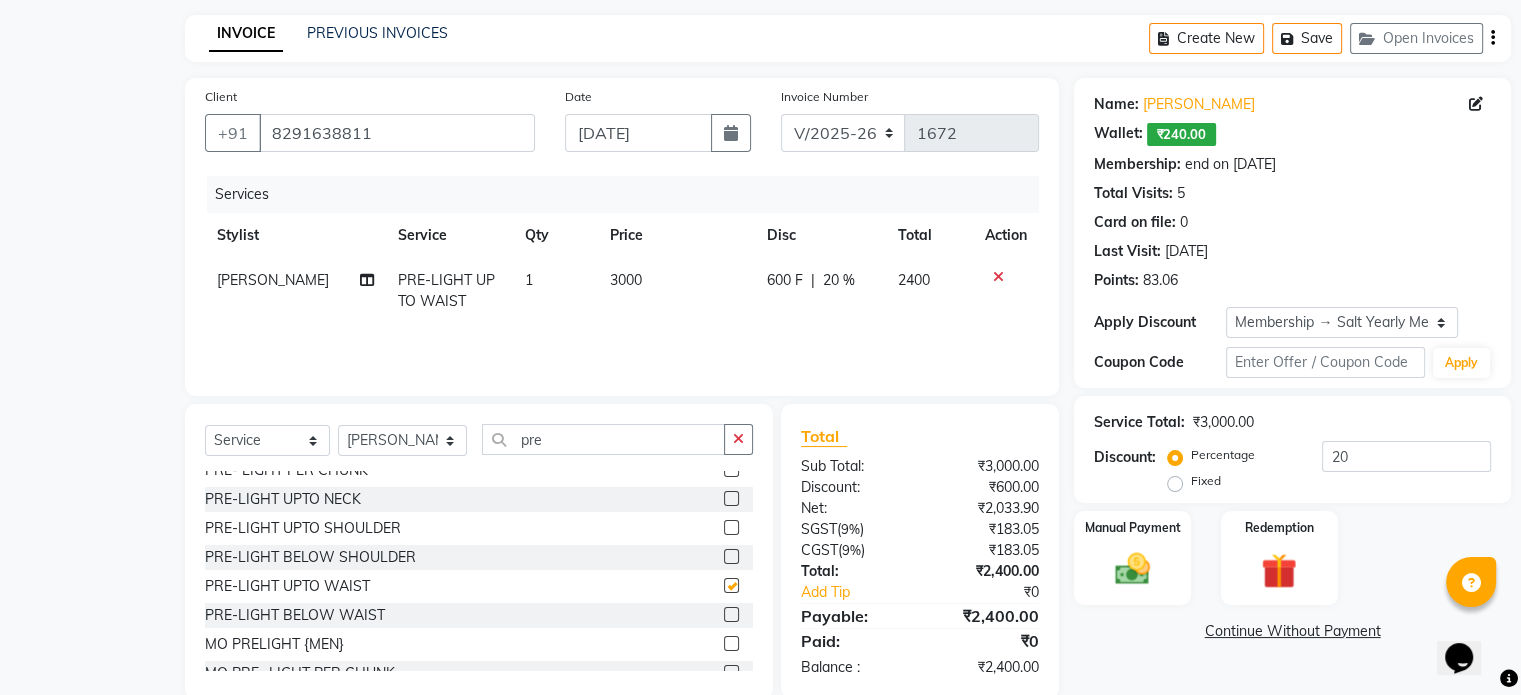 checkbox on "false" 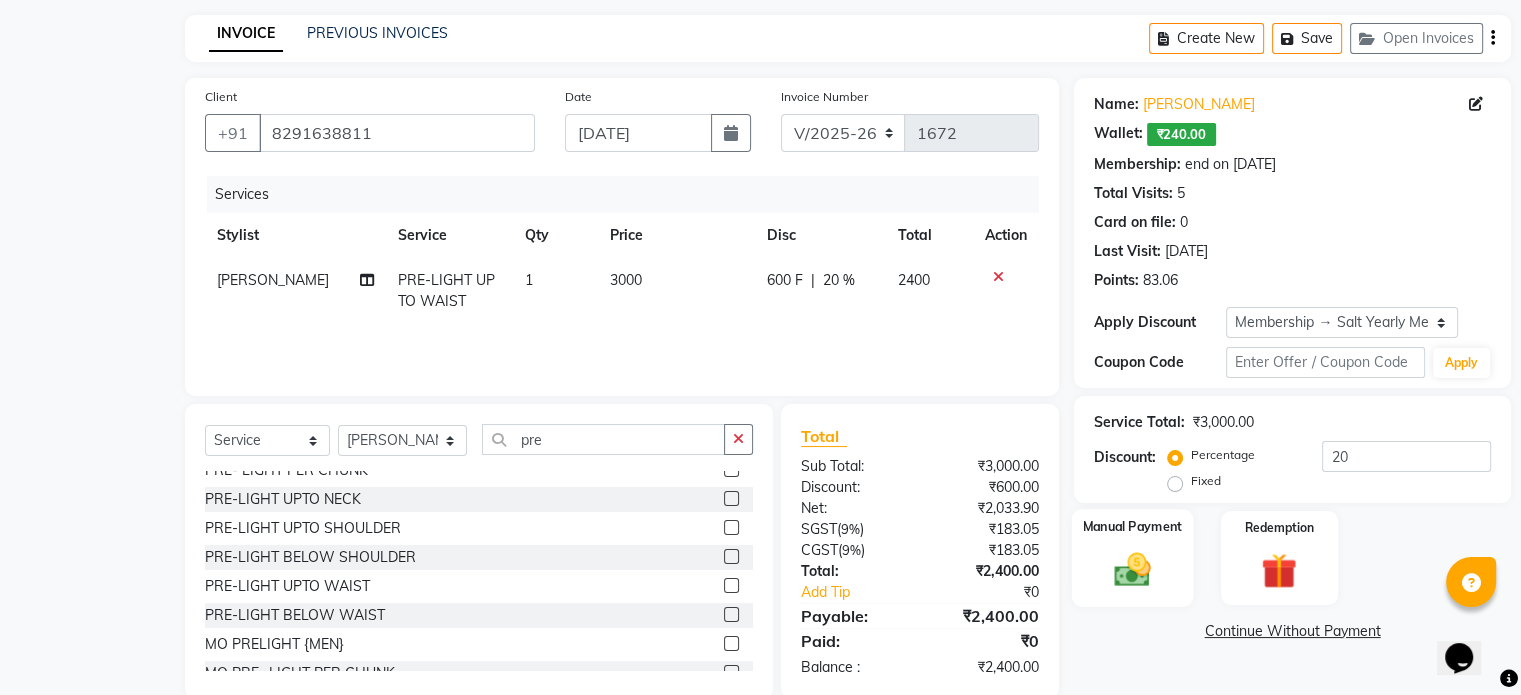 click 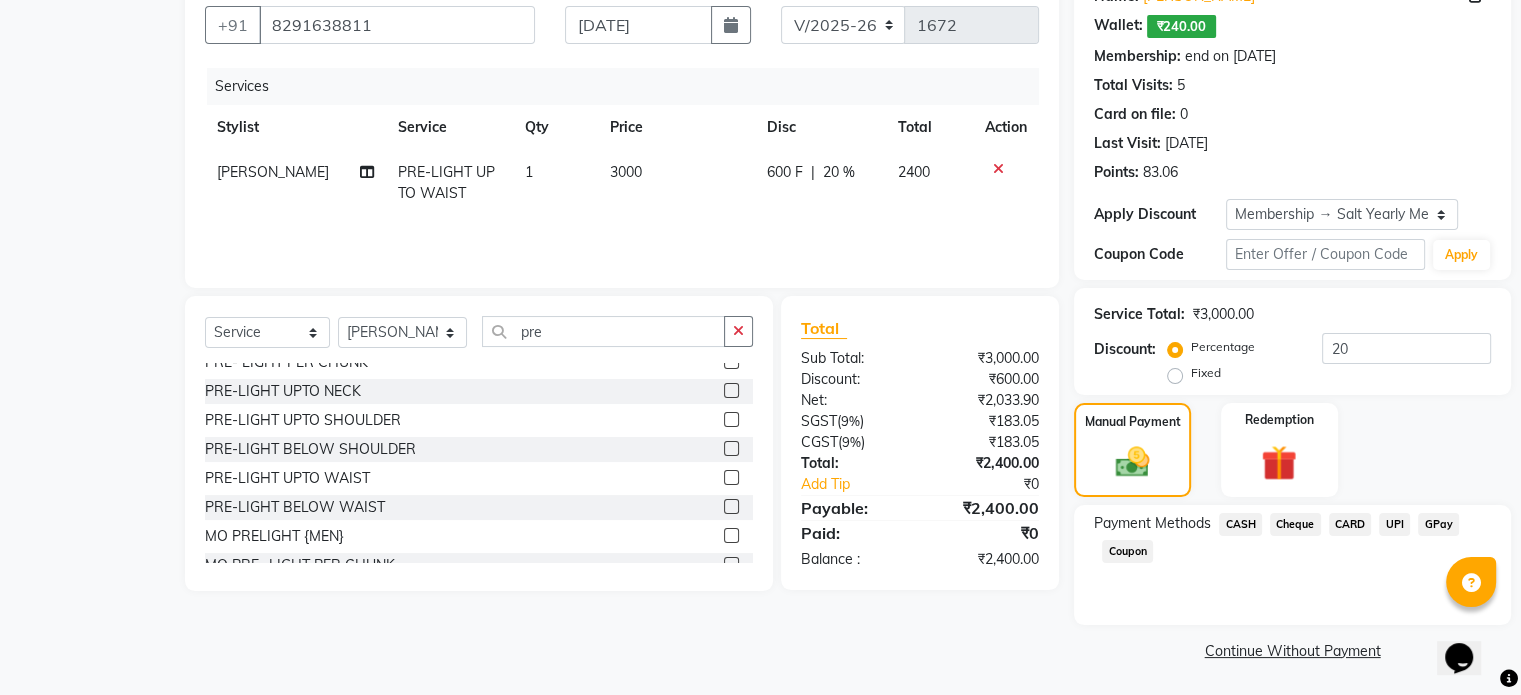scroll, scrollTop: 0, scrollLeft: 0, axis: both 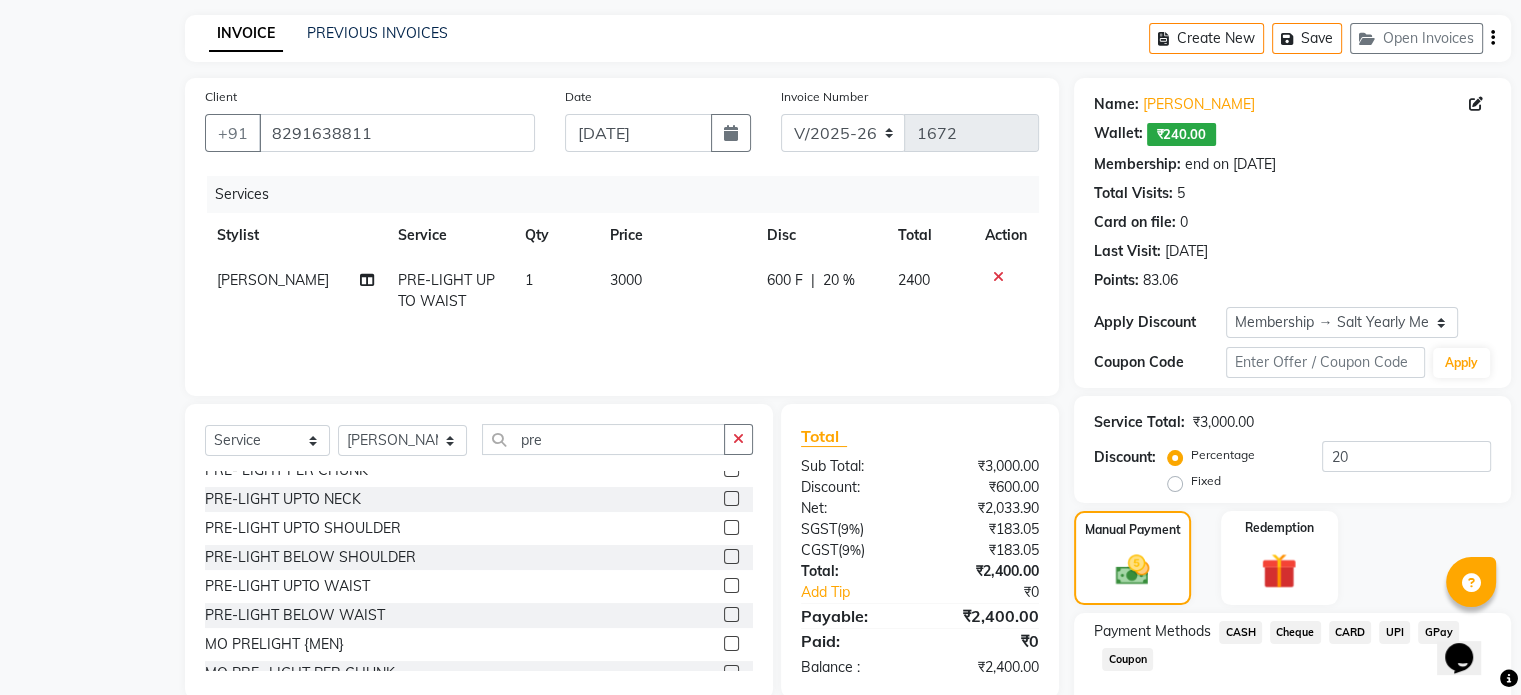 click 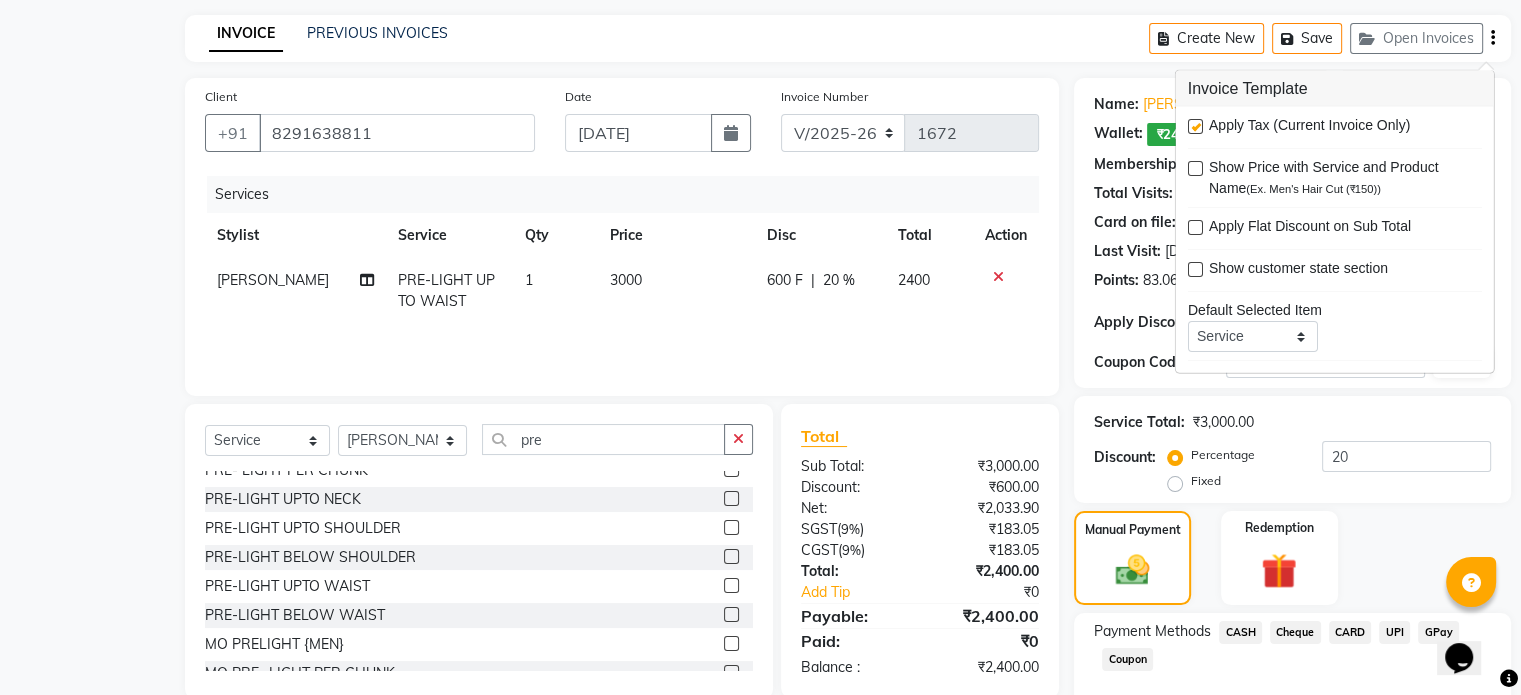 click at bounding box center (1195, 126) 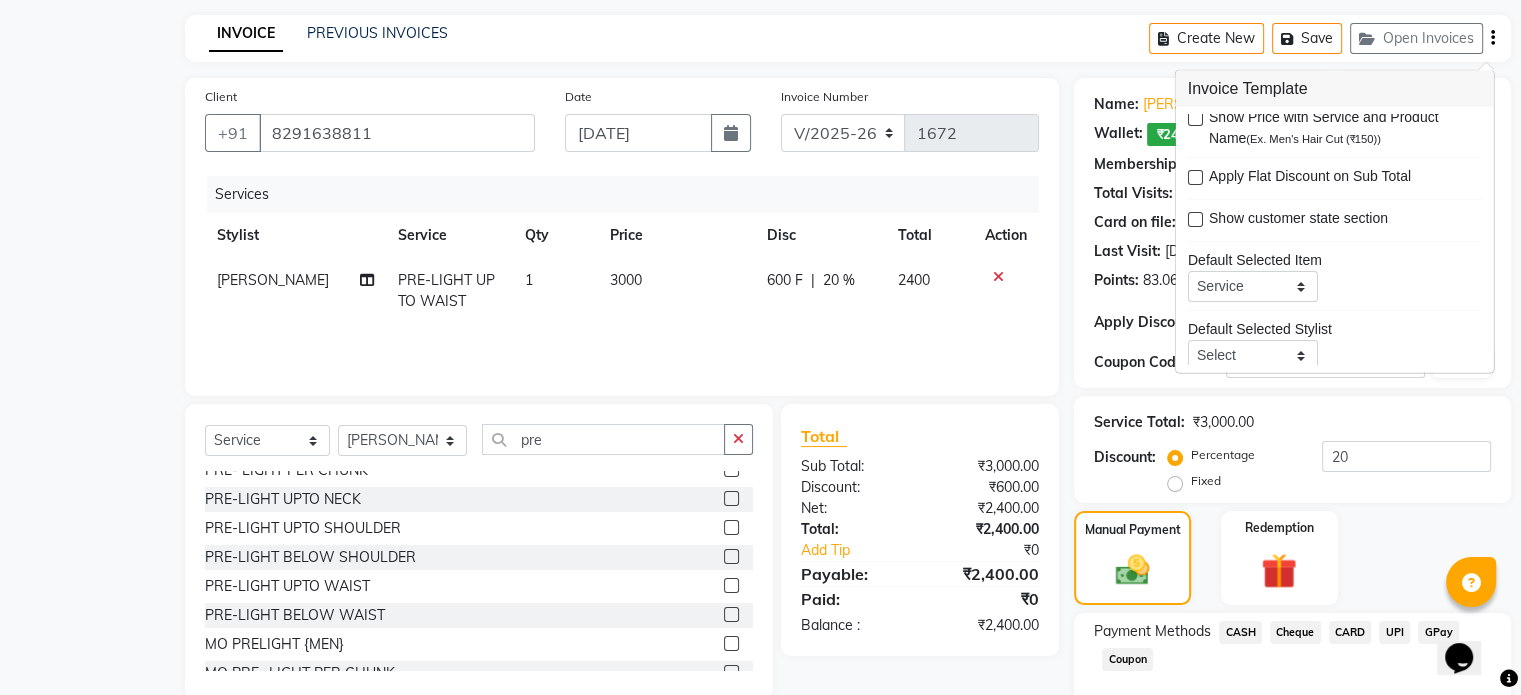 scroll, scrollTop: 96, scrollLeft: 0, axis: vertical 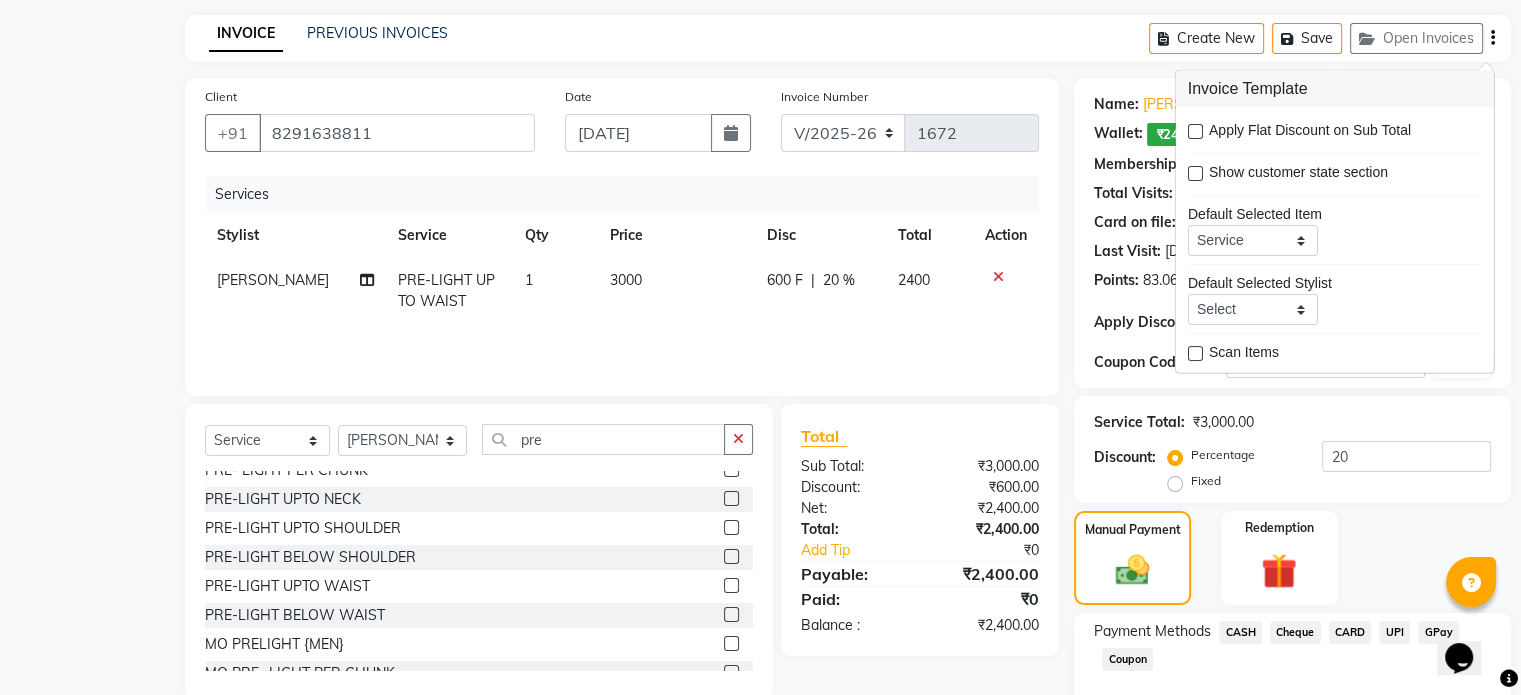 click on "Manual Payment Redemption" 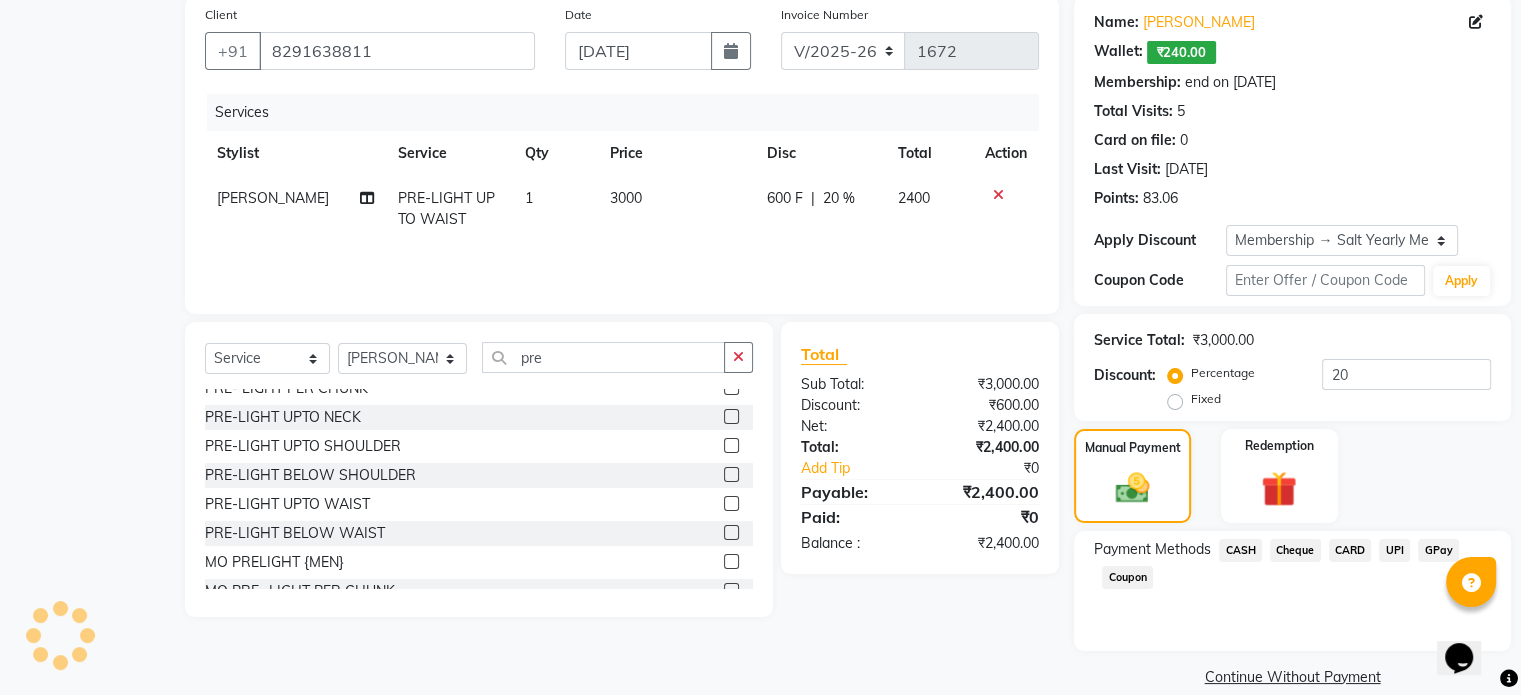 scroll, scrollTop: 108, scrollLeft: 0, axis: vertical 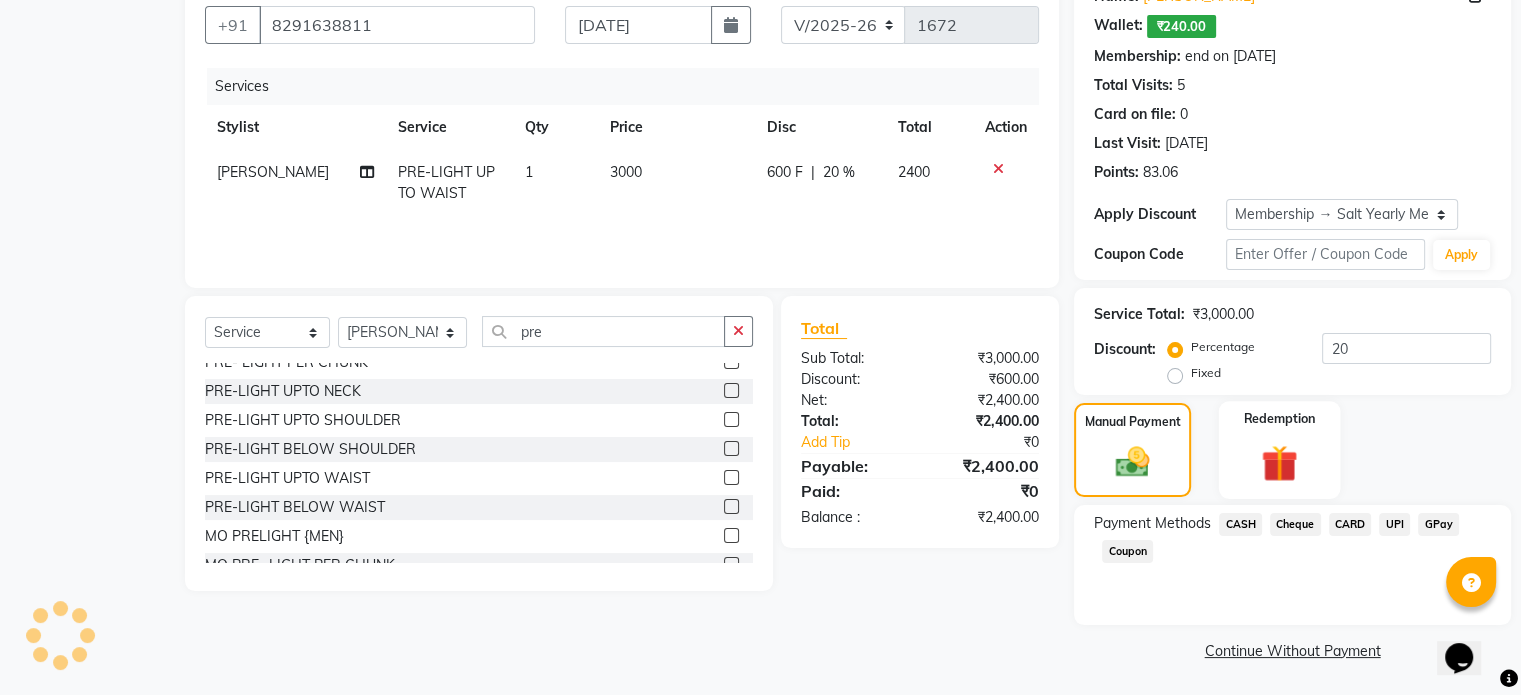 click 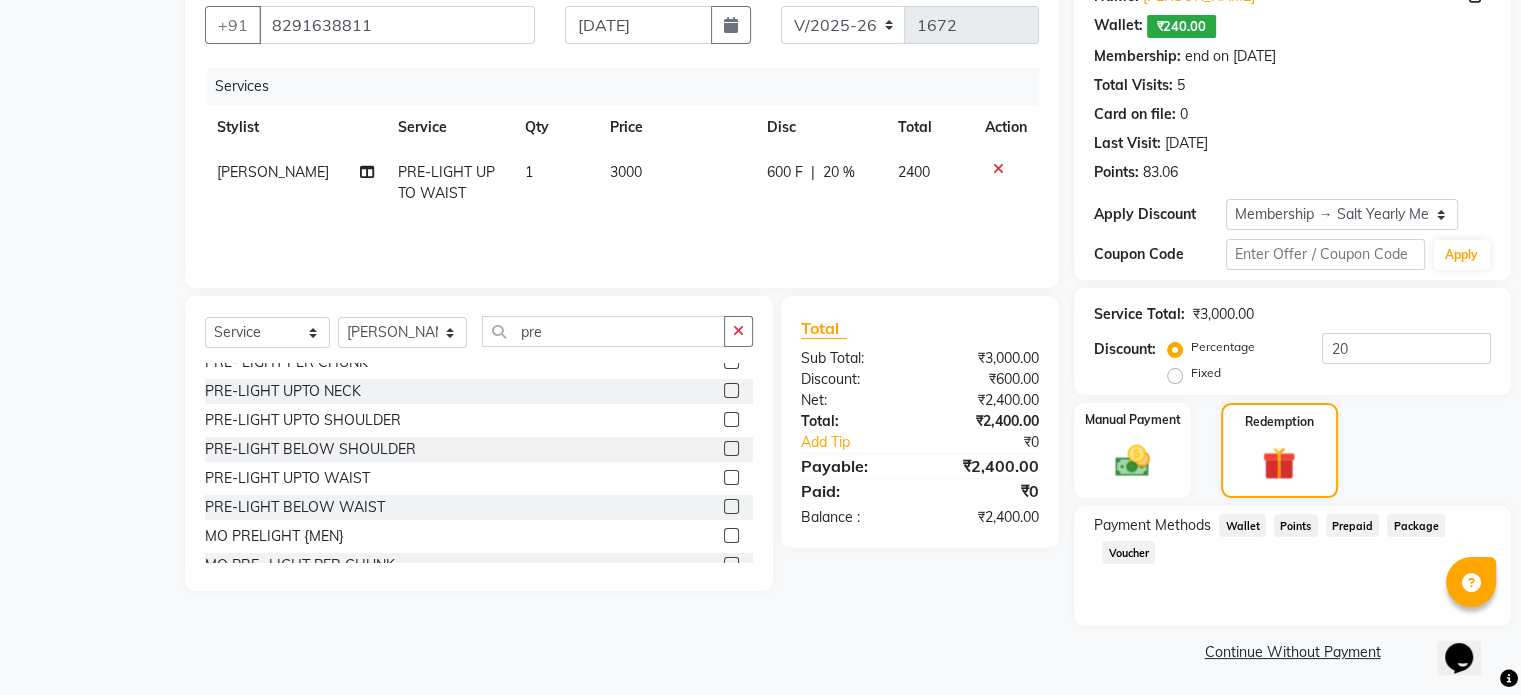 click on "Voucher" 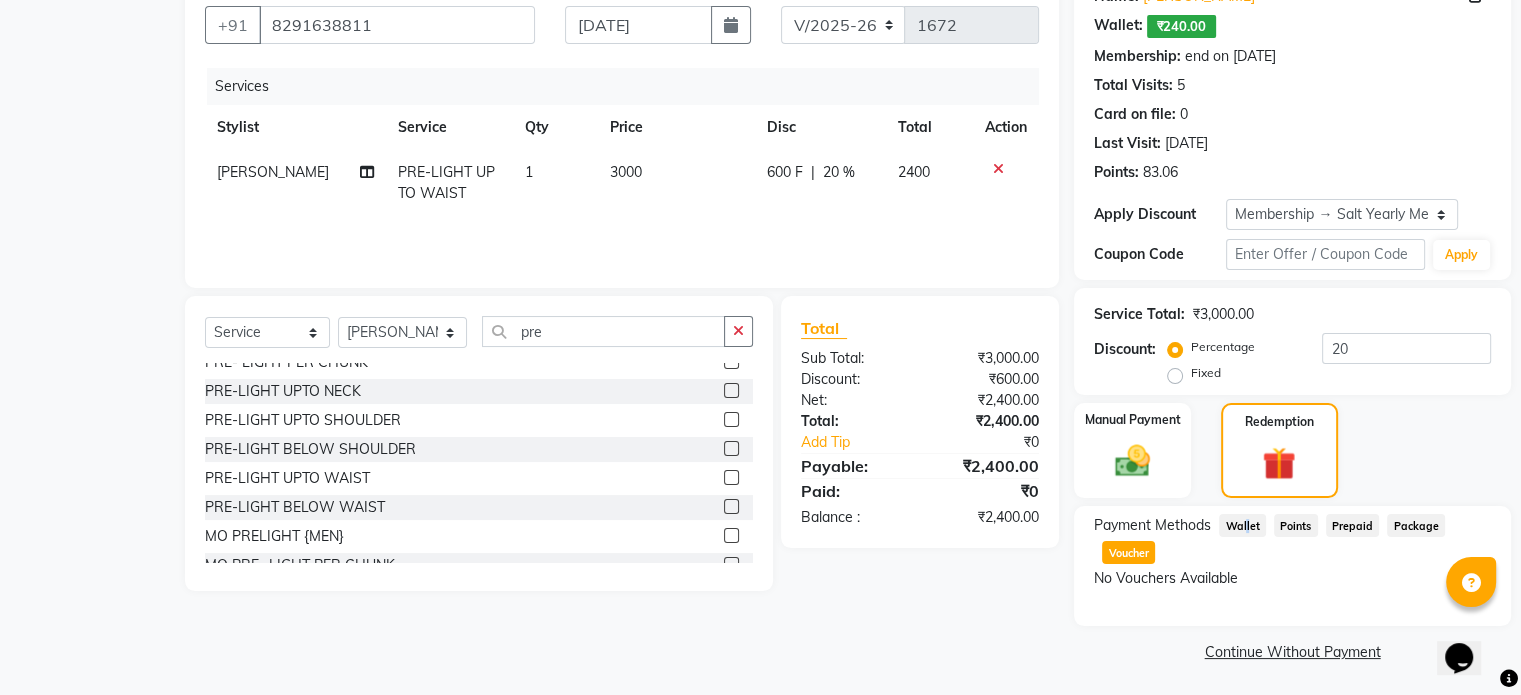 click on "Wallet" 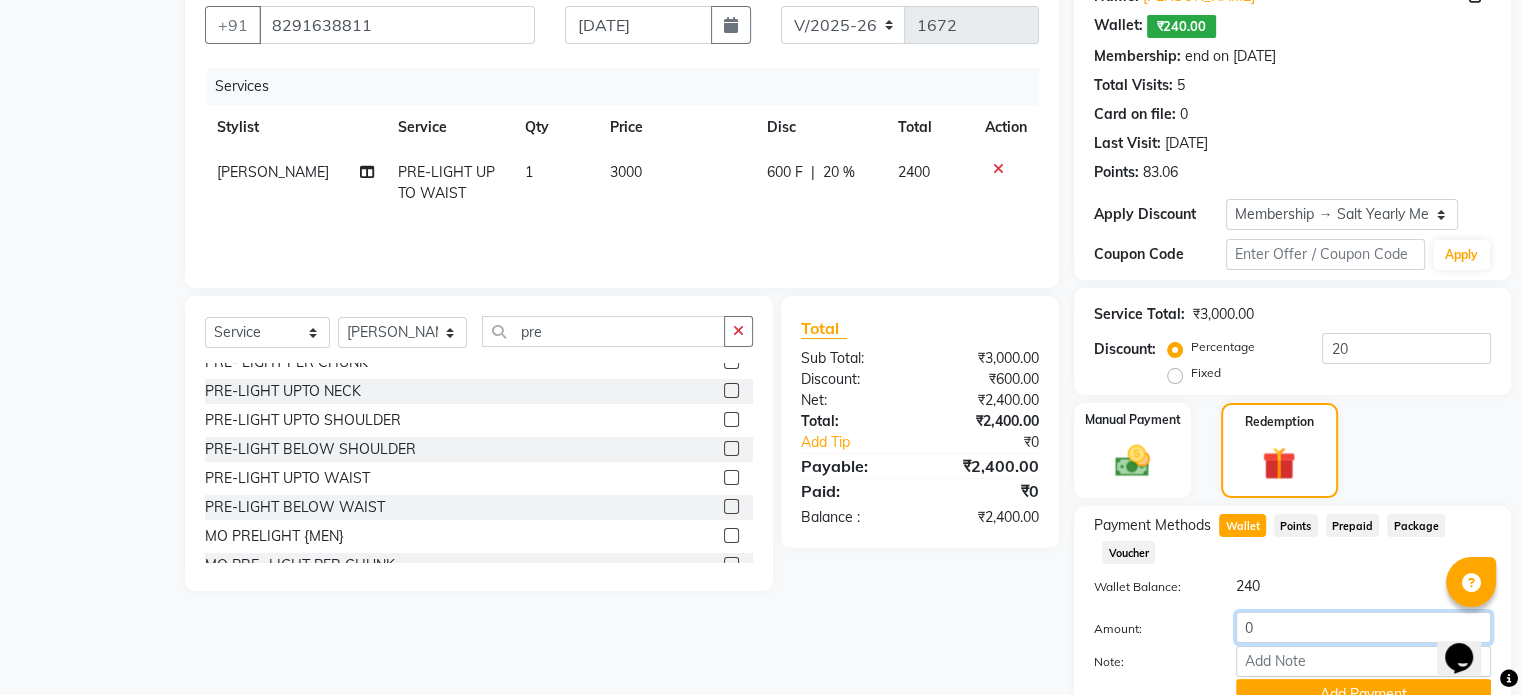 click on "0" 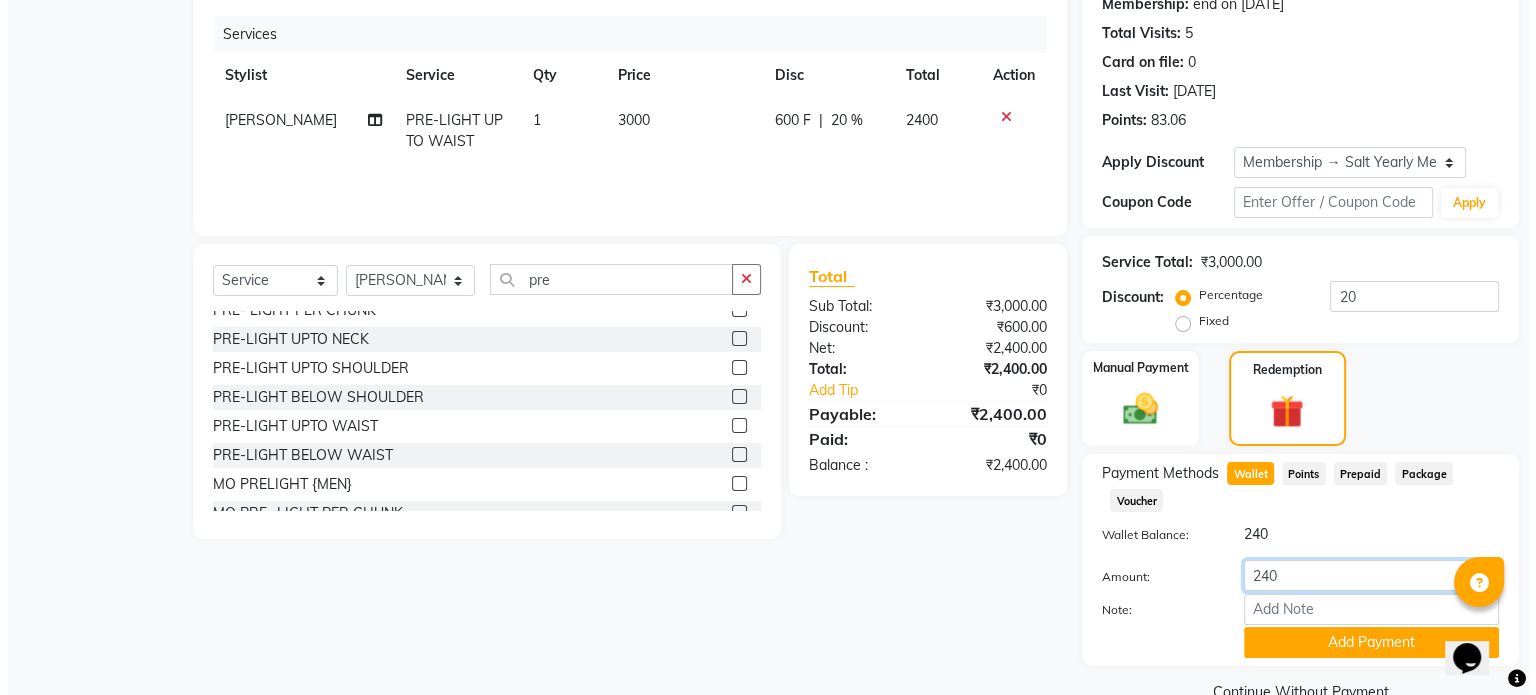 scroll, scrollTop: 206, scrollLeft: 0, axis: vertical 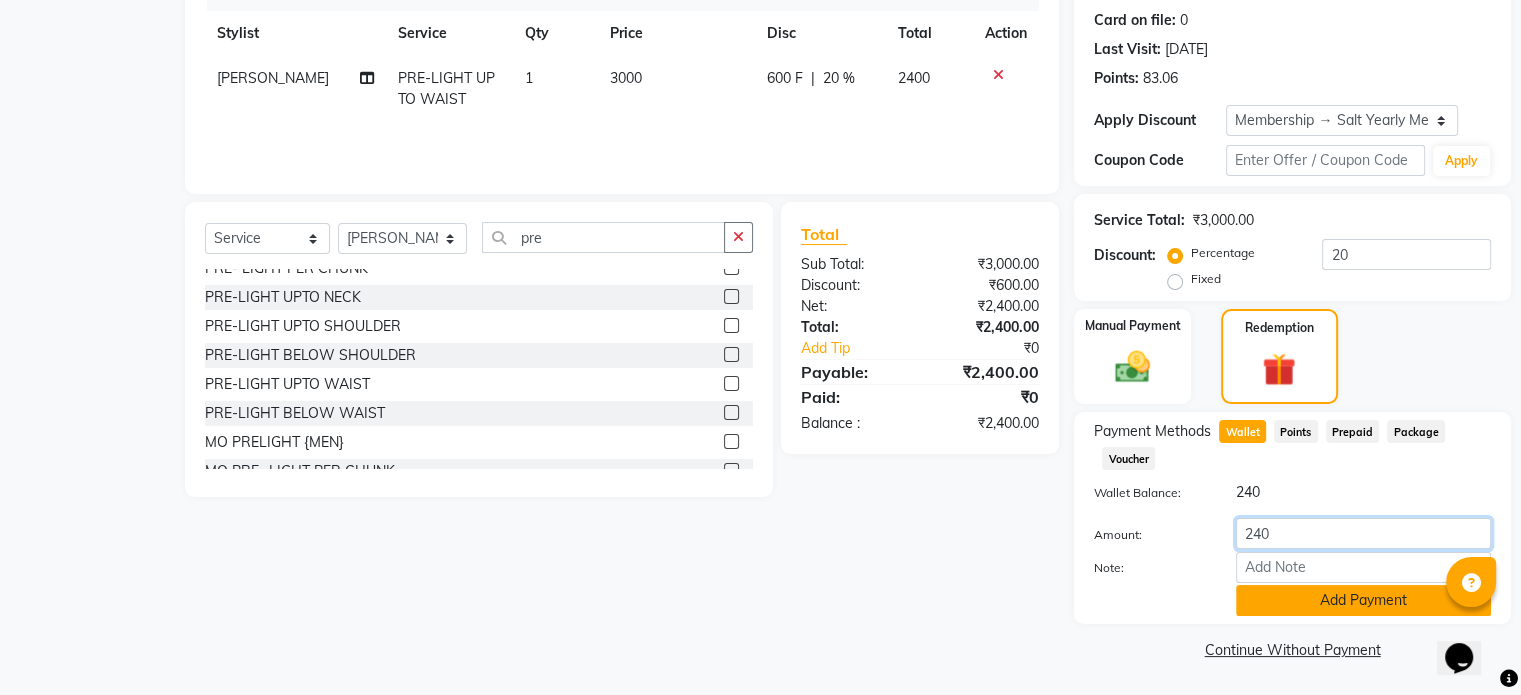 type on "240" 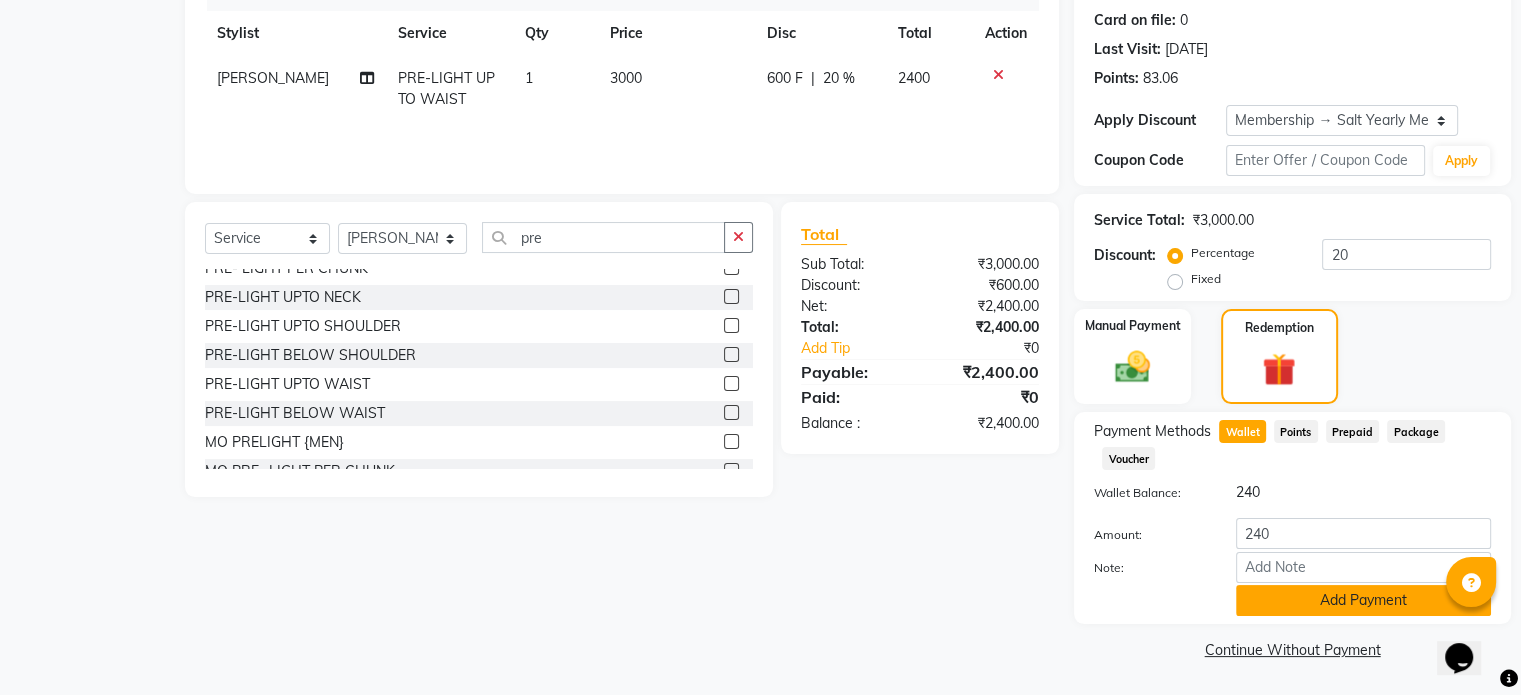 click on "Add Payment" 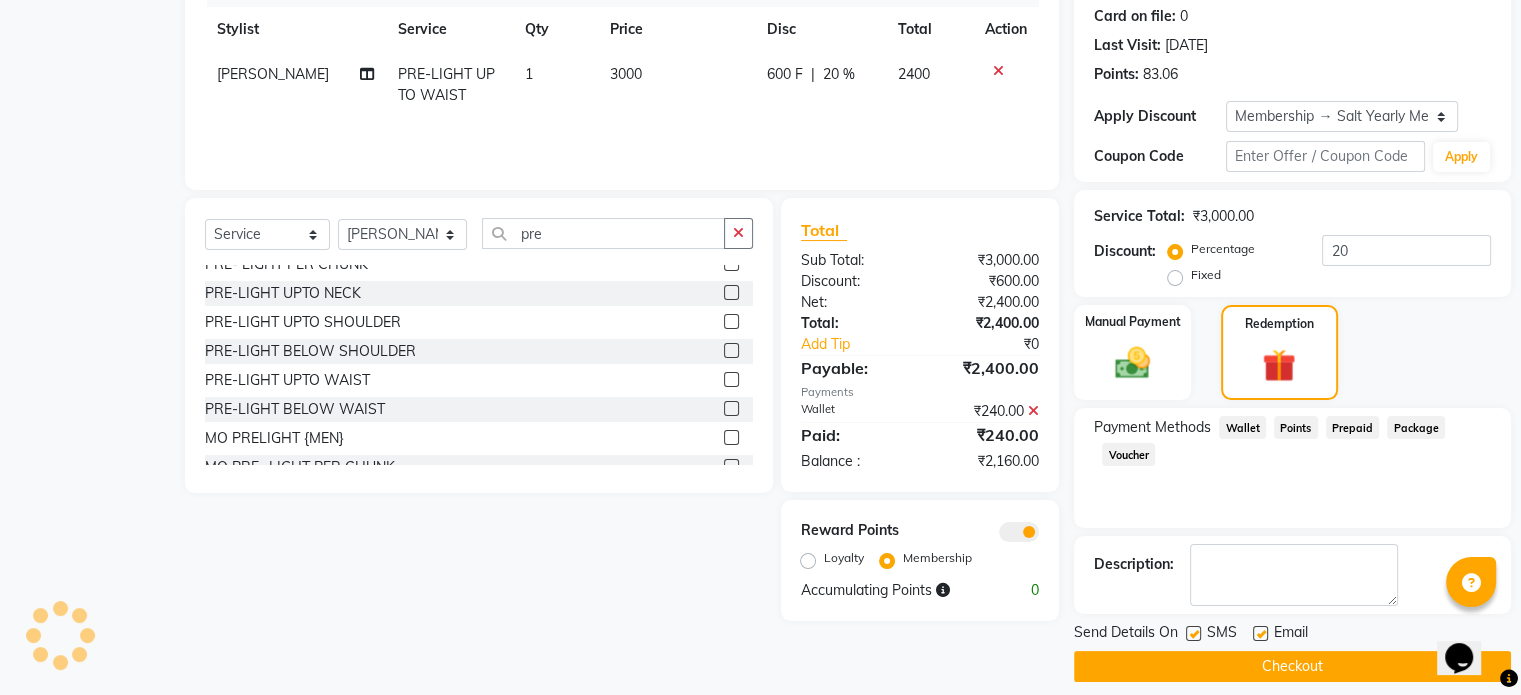 click on "Checkout" 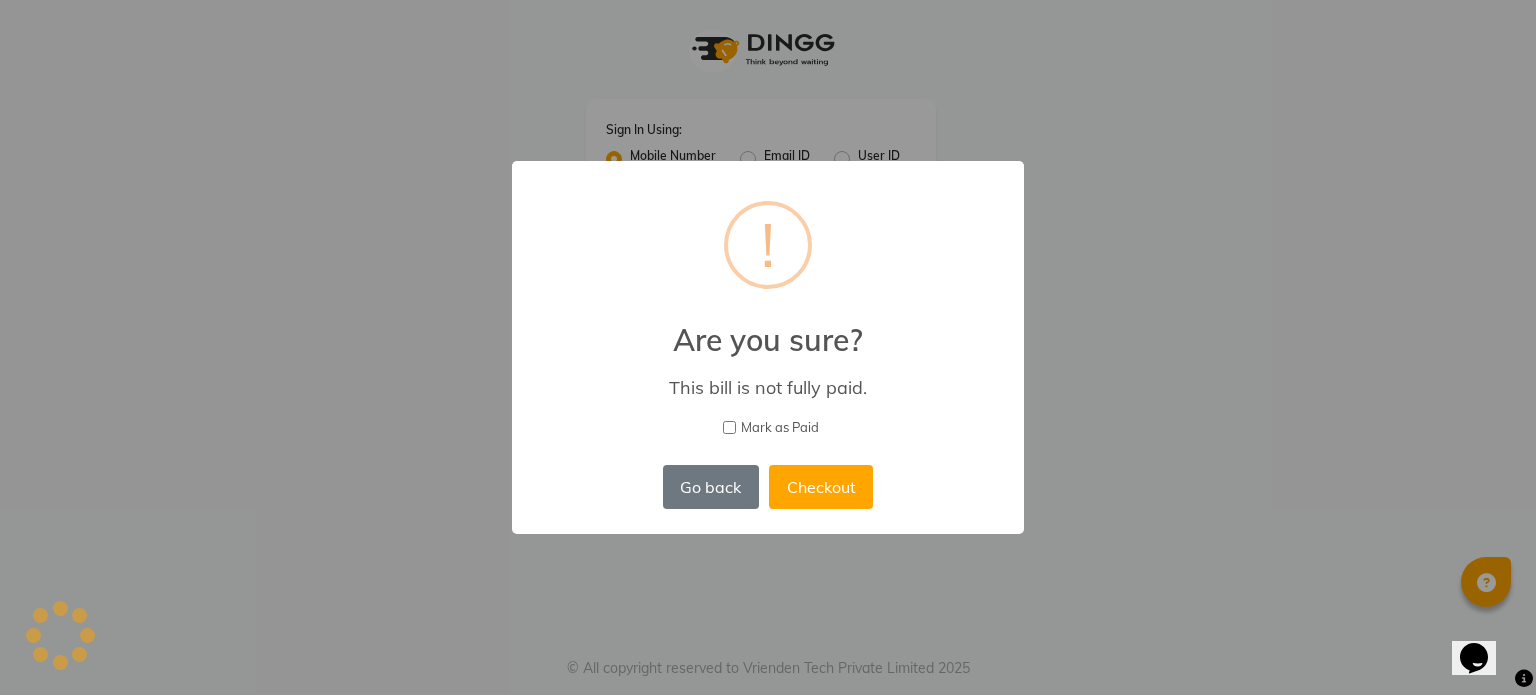 scroll, scrollTop: 0, scrollLeft: 0, axis: both 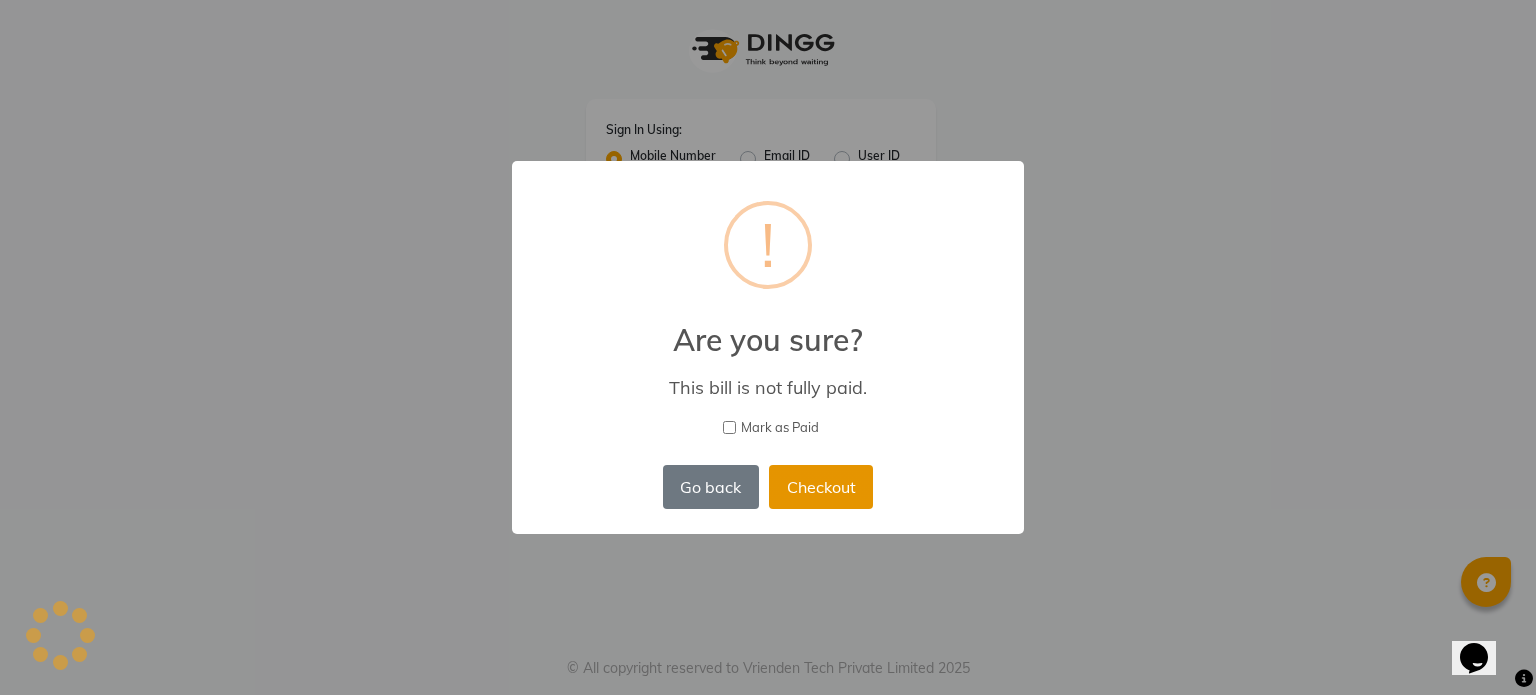 click on "Checkout" at bounding box center [821, 487] 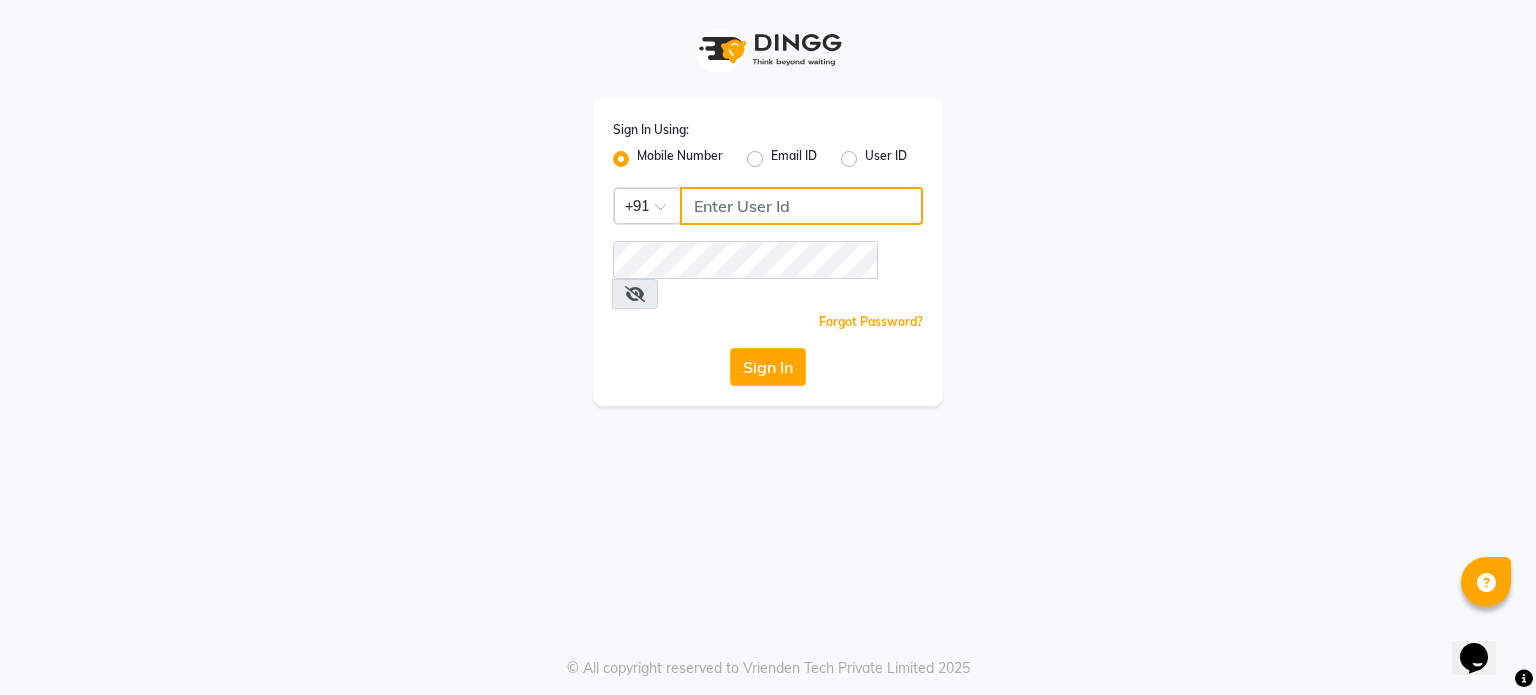 click 